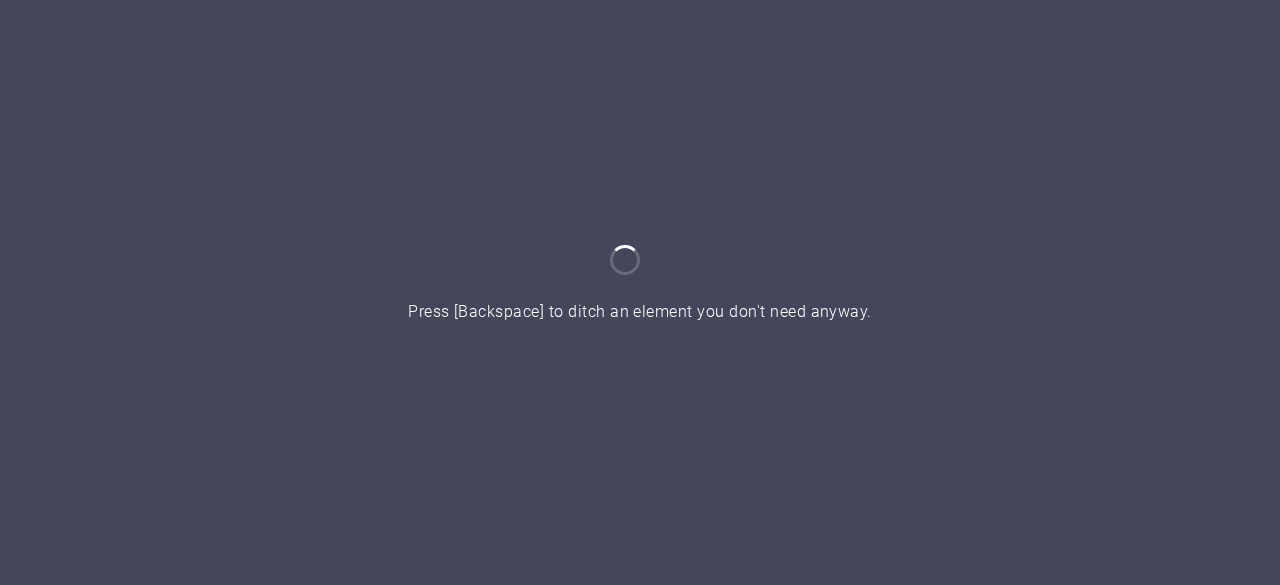scroll, scrollTop: 0, scrollLeft: 0, axis: both 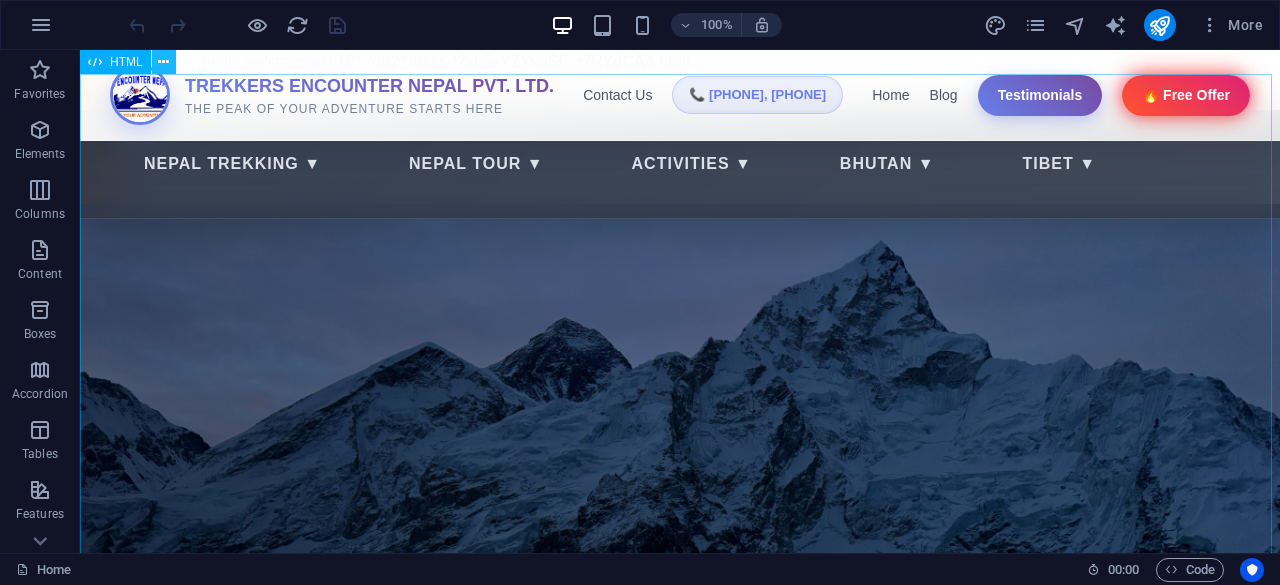 drag, startPoint x: 80, startPoint y: 28, endPoint x: 158, endPoint y: 65, distance: 86.33076 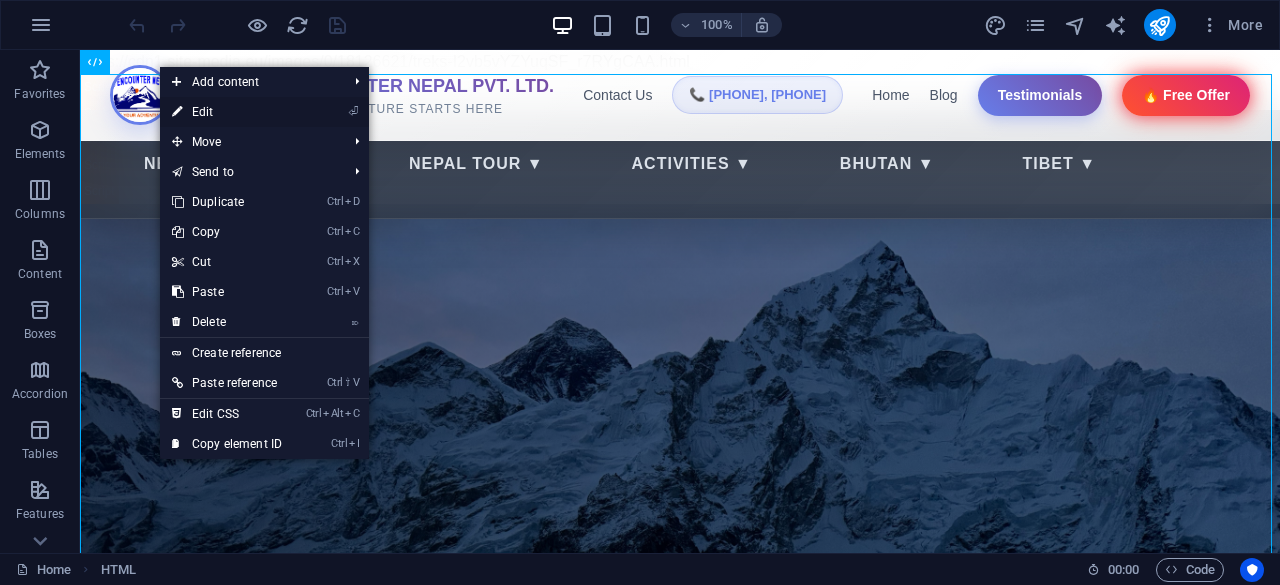 click on "⏎  Edit" at bounding box center [227, 112] 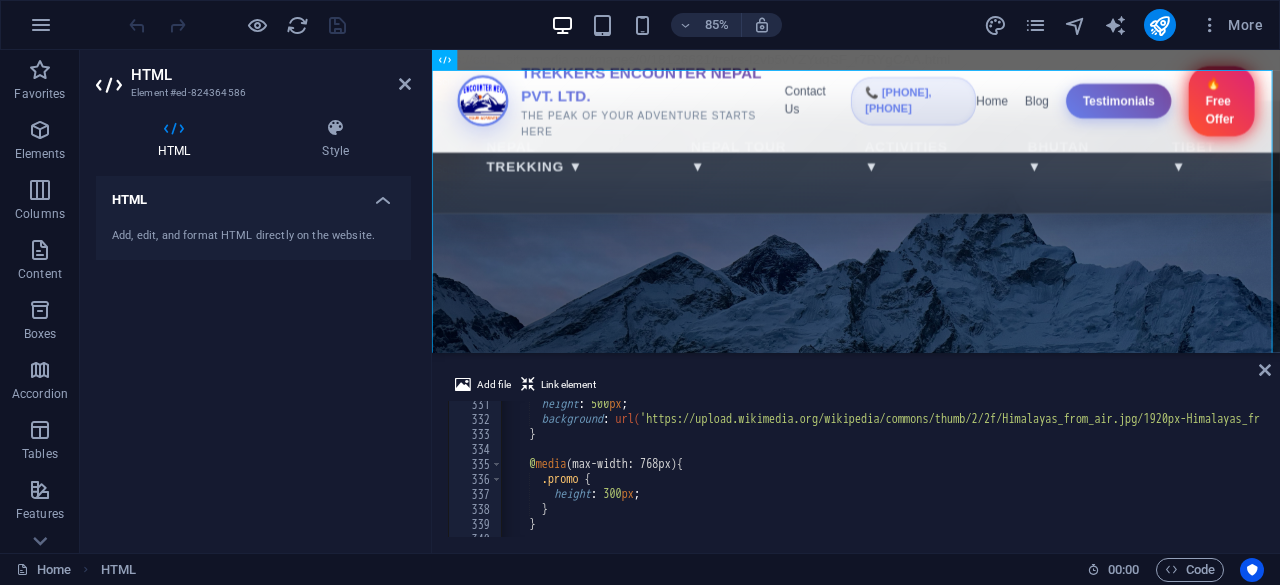 scroll, scrollTop: 4662, scrollLeft: 0, axis: vertical 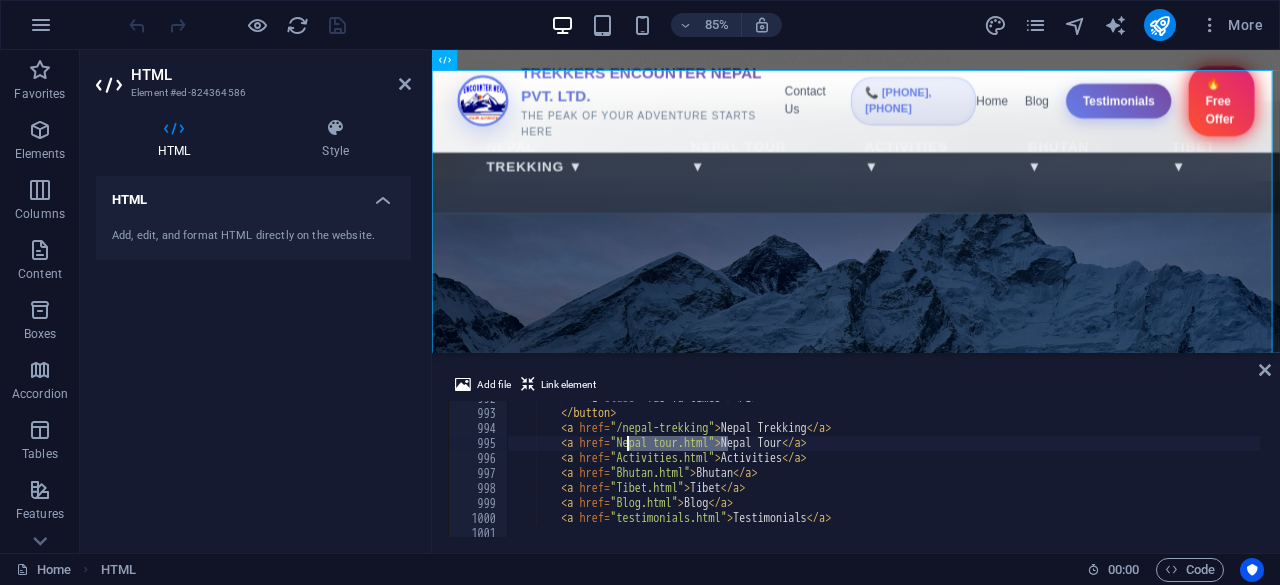 drag, startPoint x: 726, startPoint y: 443, endPoint x: 624, endPoint y: 439, distance: 102.0784 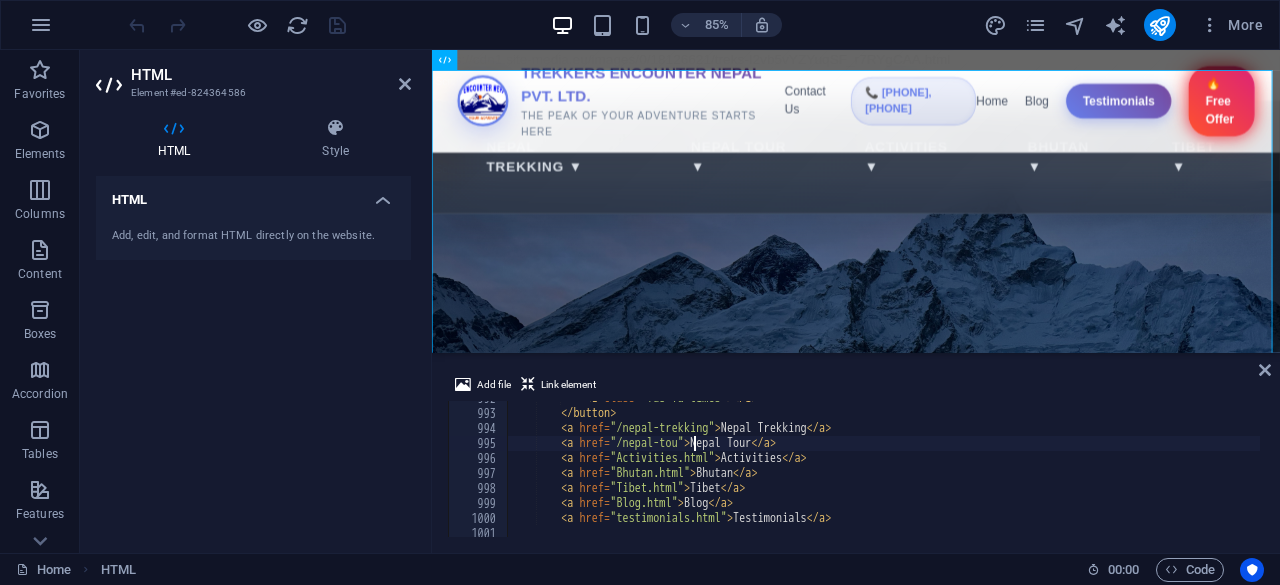 scroll, scrollTop: 0, scrollLeft: 15, axis: horizontal 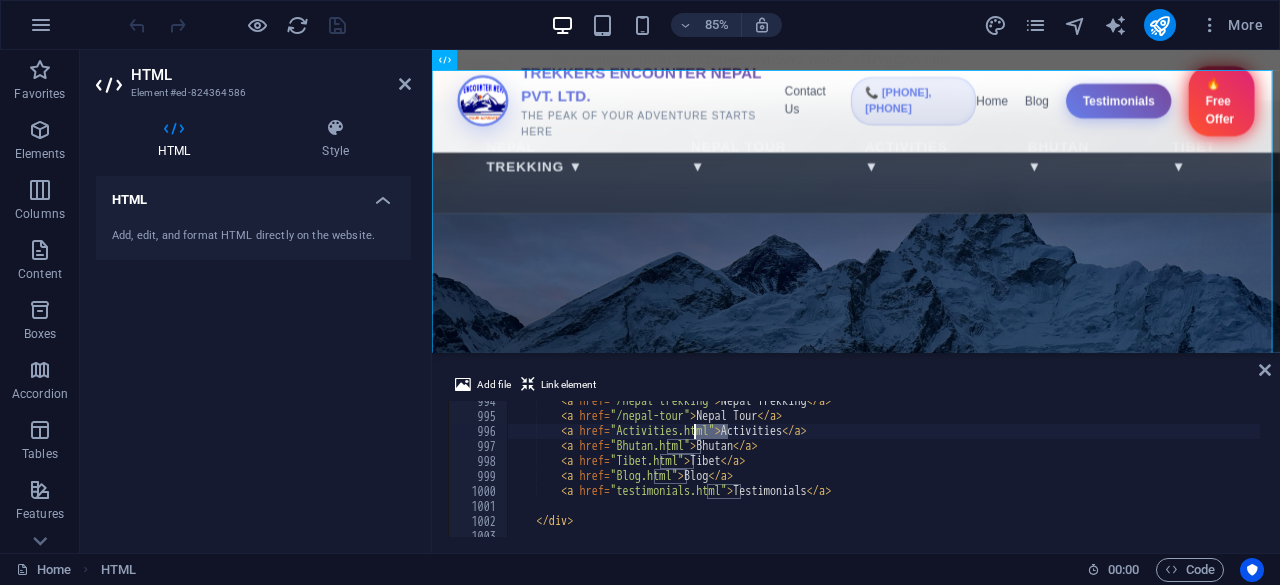 drag, startPoint x: 726, startPoint y: 435, endPoint x: 695, endPoint y: 434, distance: 31.016125 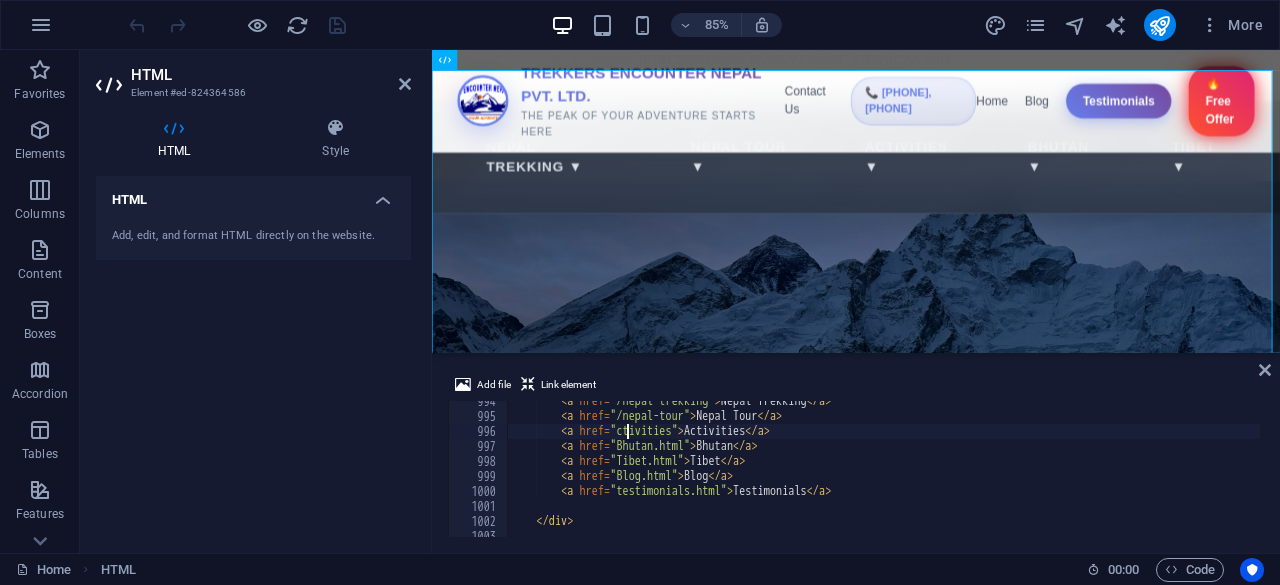 scroll, scrollTop: 0, scrollLeft: 10, axis: horizontal 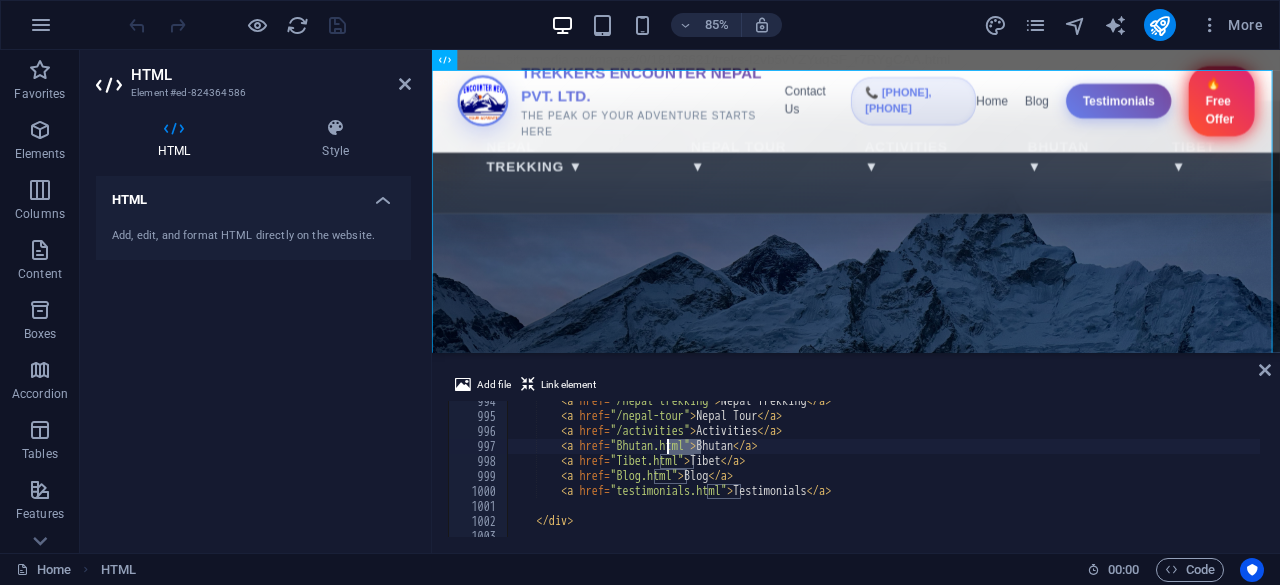 drag, startPoint x: 700, startPoint y: 446, endPoint x: 668, endPoint y: 449, distance: 32.140316 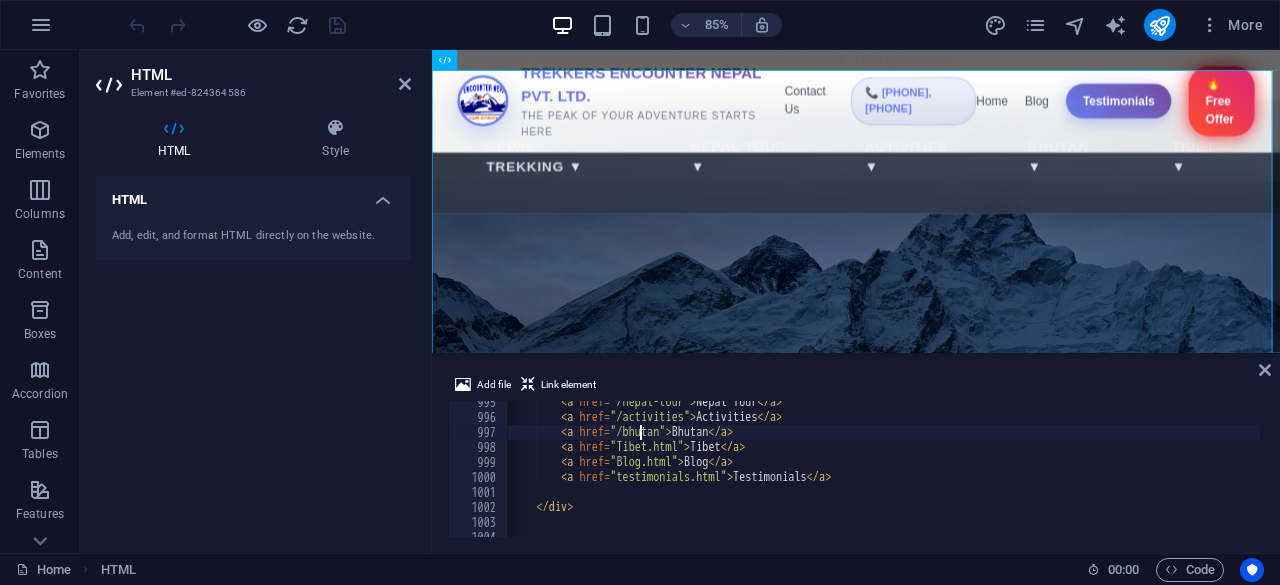 scroll, scrollTop: 14045, scrollLeft: 0, axis: vertical 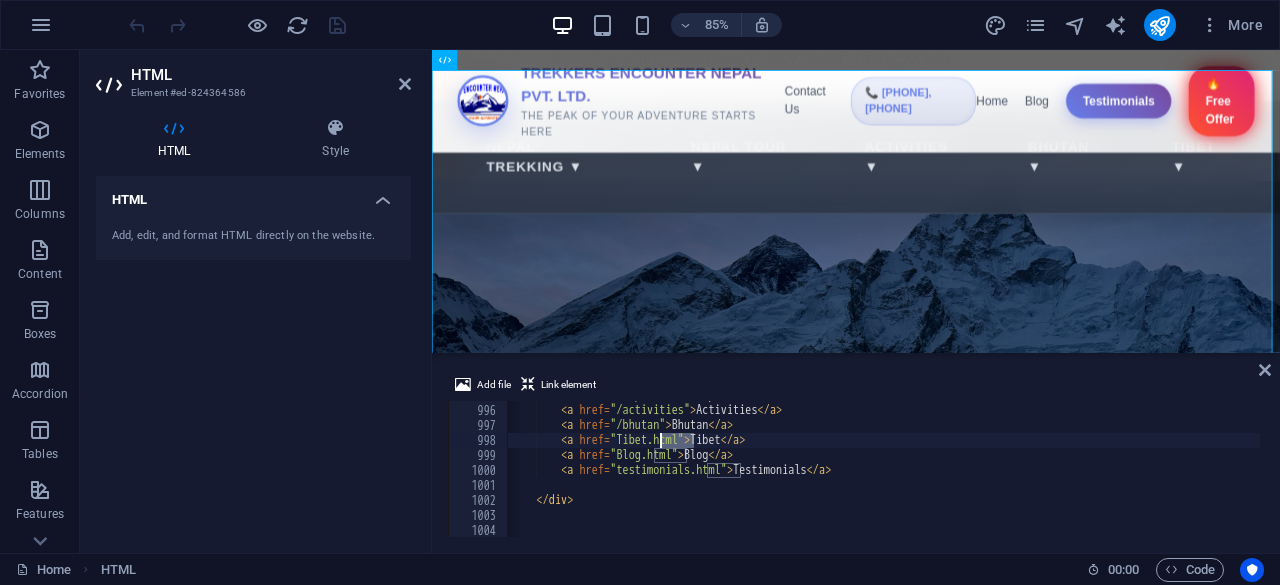 drag, startPoint x: 694, startPoint y: 441, endPoint x: 660, endPoint y: 445, distance: 34.234486 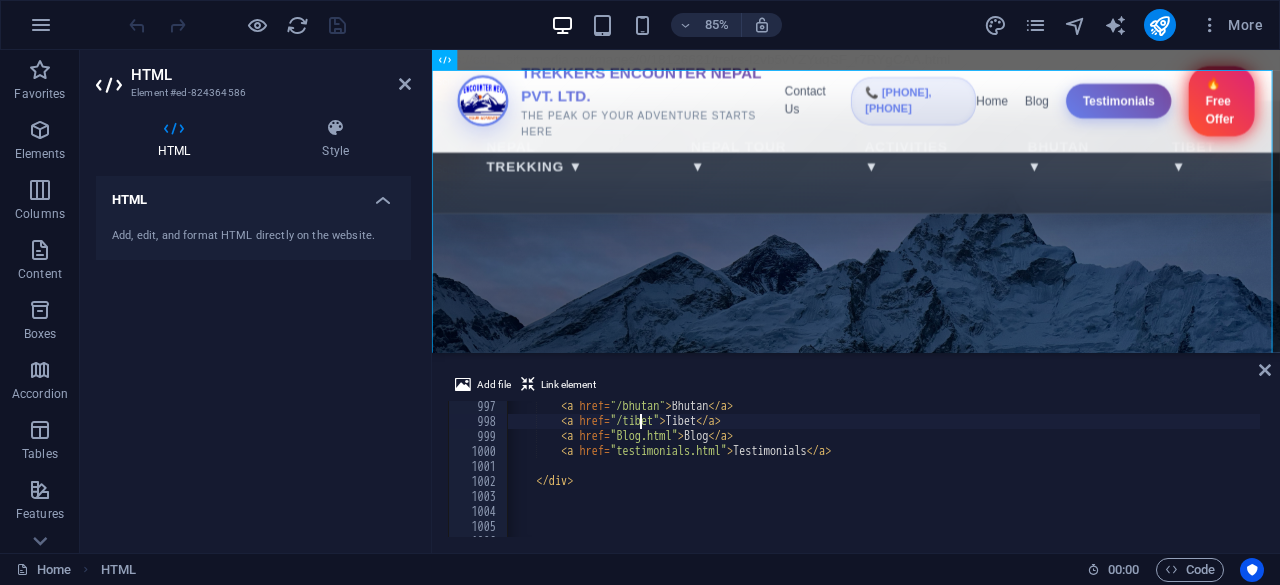 scroll, scrollTop: 14064, scrollLeft: 0, axis: vertical 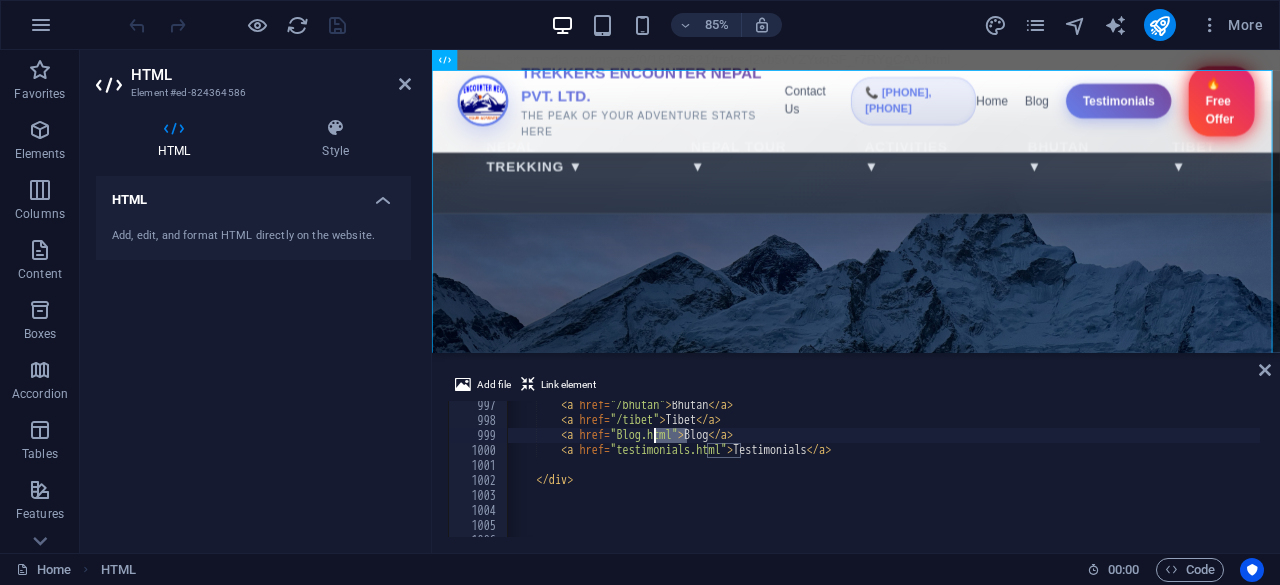 drag, startPoint x: 688, startPoint y: 437, endPoint x: 656, endPoint y: 435, distance: 32.06244 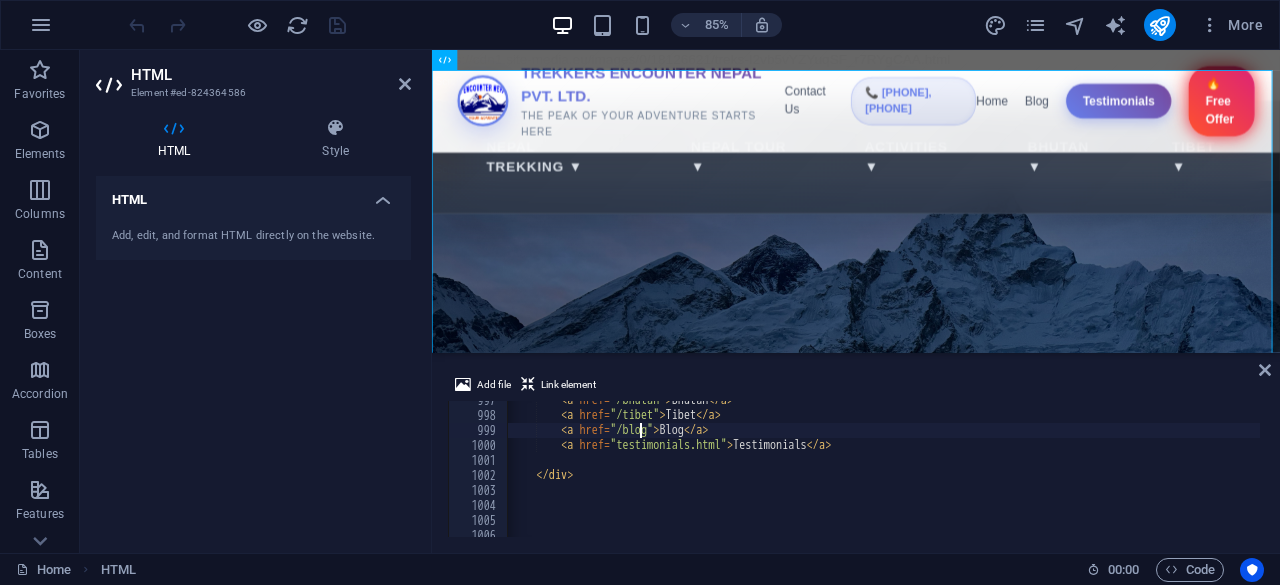scroll, scrollTop: 14070, scrollLeft: 0, axis: vertical 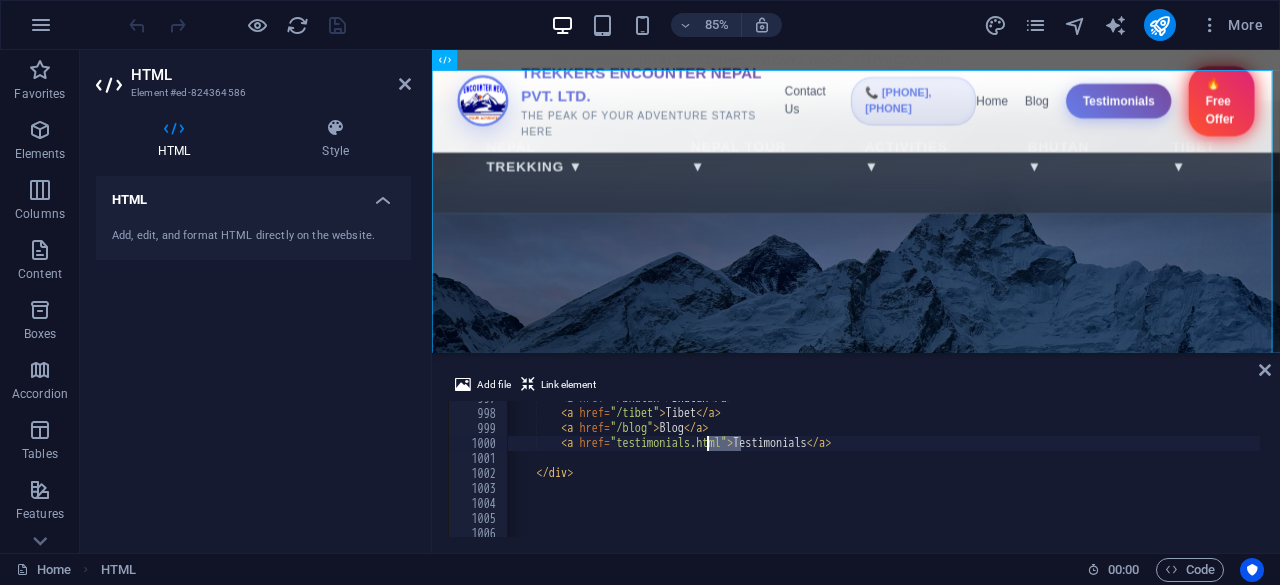 drag, startPoint x: 742, startPoint y: 443, endPoint x: 707, endPoint y: 445, distance: 35.057095 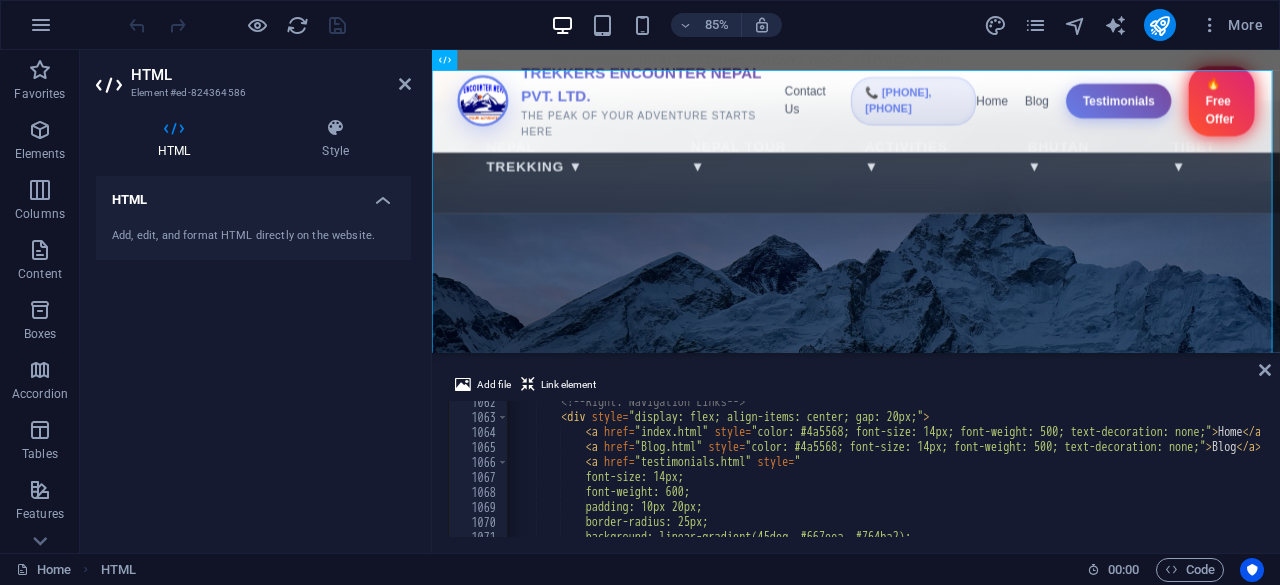 scroll, scrollTop: 14970, scrollLeft: 0, axis: vertical 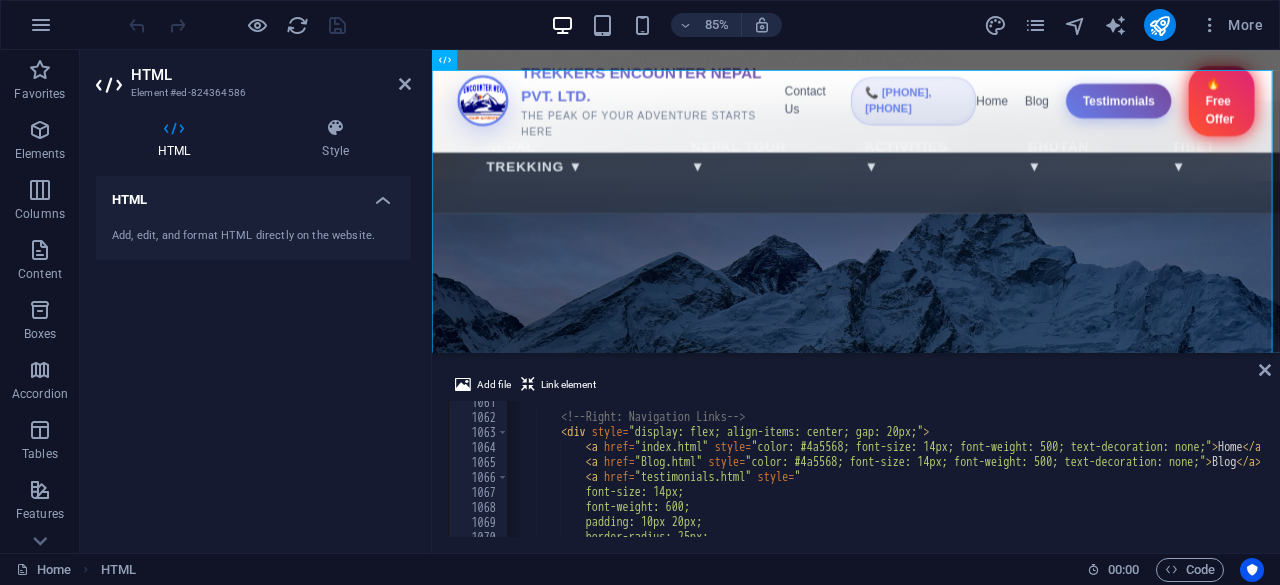 click on "<!--  Right: Navigation Links  -->           < div   style = "display: flex; align-items: center; gap: 20px;" >                < a   href = "index.html"   style = "color: #4a5568; font-size: 14px; font-weight: 500; text-decoration: none;" > Home </ a >                < a   href = "Blog.html"   style = "color: #4a5568; font-size: 14px; font-weight: 500; text-decoration: none;" > Blog </ a >                < a   href = "testimonials.html"   style = "                    font-size: 14px;                    font-weight: 600;                    padding: 10px 20px;                    border-radius: 25px;" at bounding box center (2210, 476) 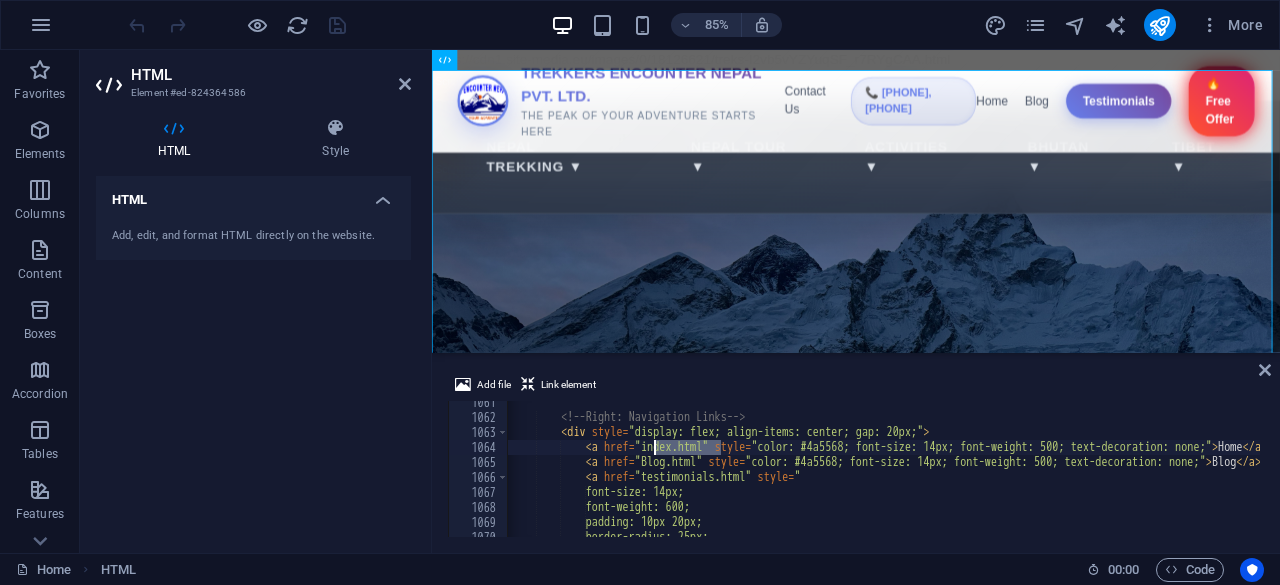 drag, startPoint x: 719, startPoint y: 445, endPoint x: 656, endPoint y: 450, distance: 63.1981 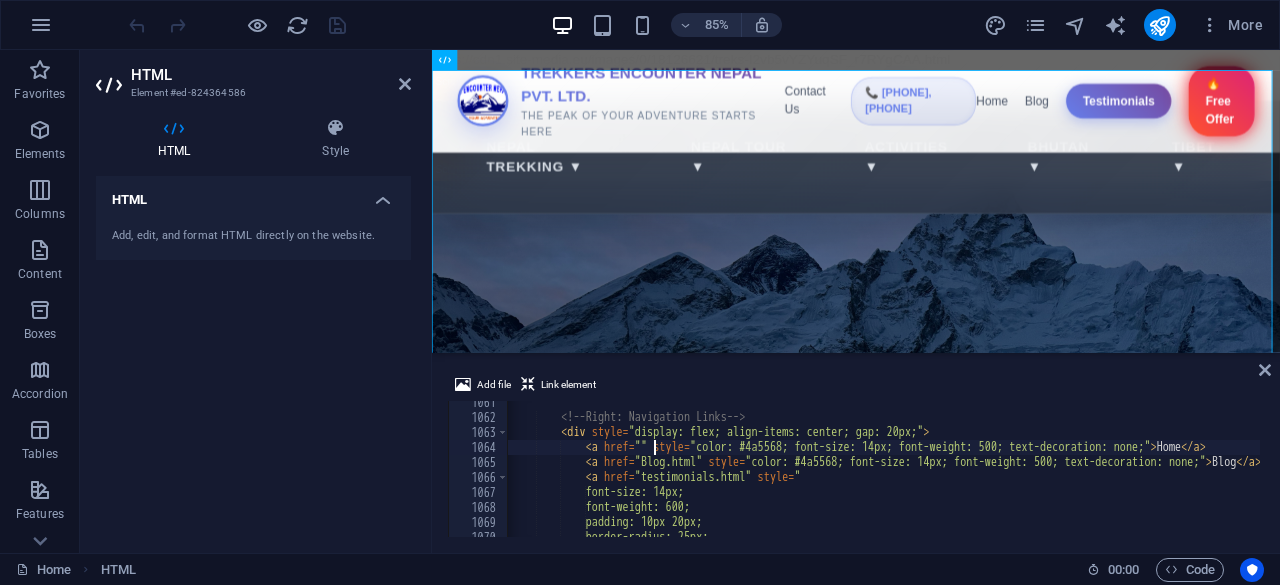 scroll, scrollTop: 0, scrollLeft: 11, axis: horizontal 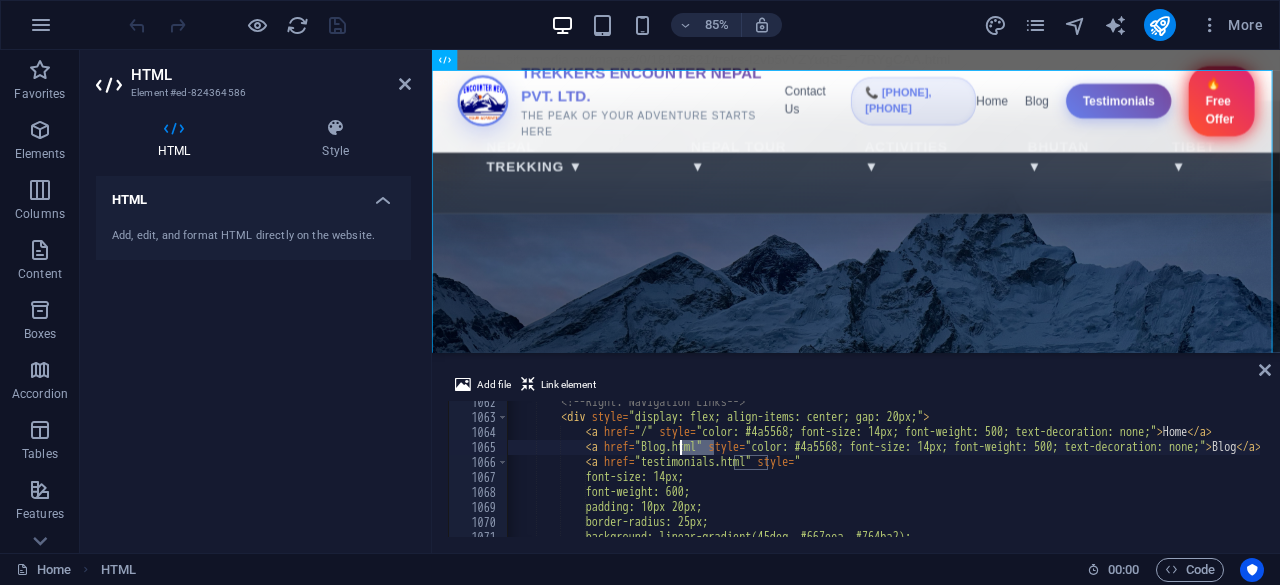 drag, startPoint x: 712, startPoint y: 445, endPoint x: 684, endPoint y: 447, distance: 28.071337 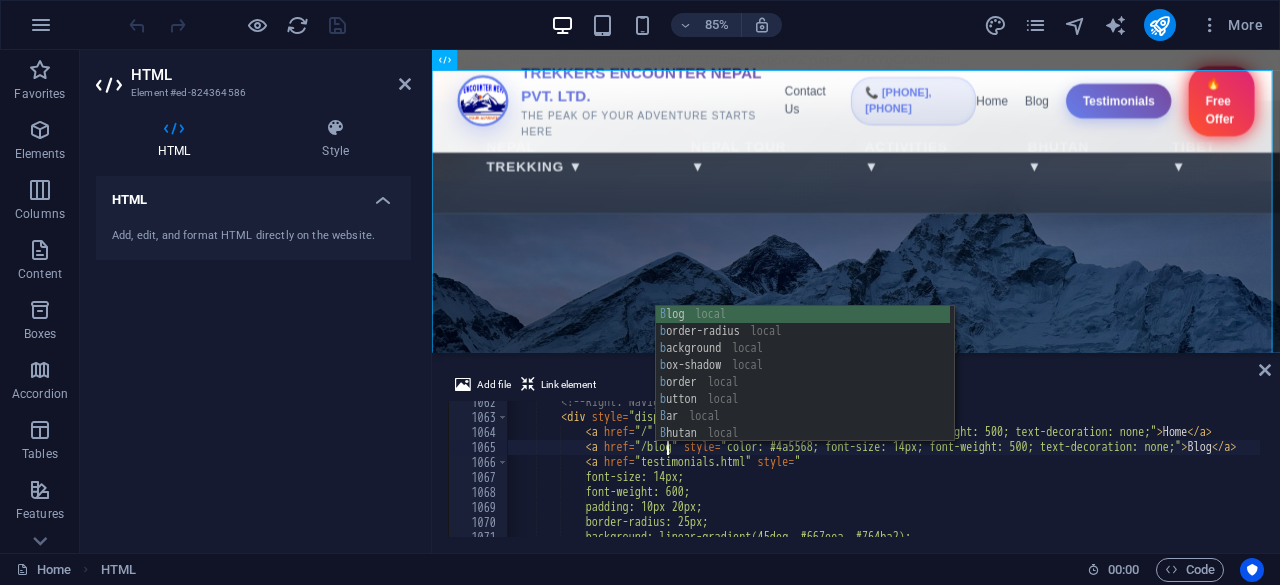 scroll, scrollTop: 0, scrollLeft: 12, axis: horizontal 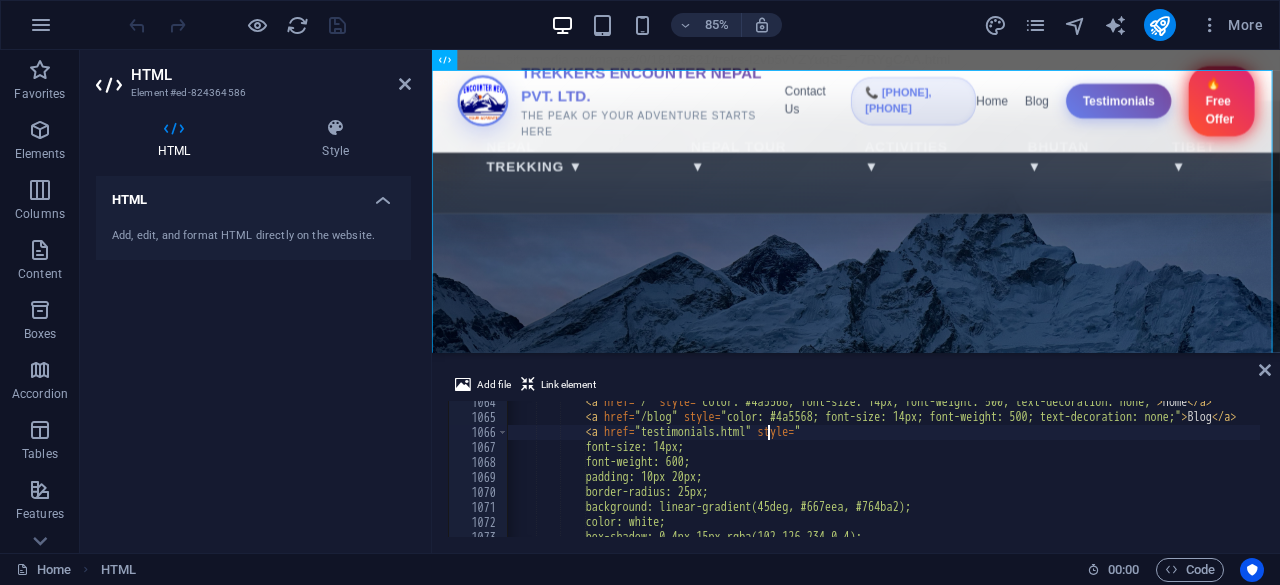 click on "< a   href = "/"   style = "color: #4a5568; font-size: 14px; font-weight: 500; text-decoration: none;" > Home </ a >                < a   href = "/blog"   style = "color: #4a5568; font-size: 14px; font-weight: 500; text-decoration: none;" > Blog </ a >                < a   href = "testimonials.html"   style = "                    font-size: 14px;                    font-weight: 600;                    padding: 10px 20px;                    border-radius: 25px;                    background: linear-gradient(45deg, #667eea, #764ba2);                    color: white;                    box-shadow: 0 4px 15px rgba(102,126,234,0.4);" at bounding box center (2210, 476) 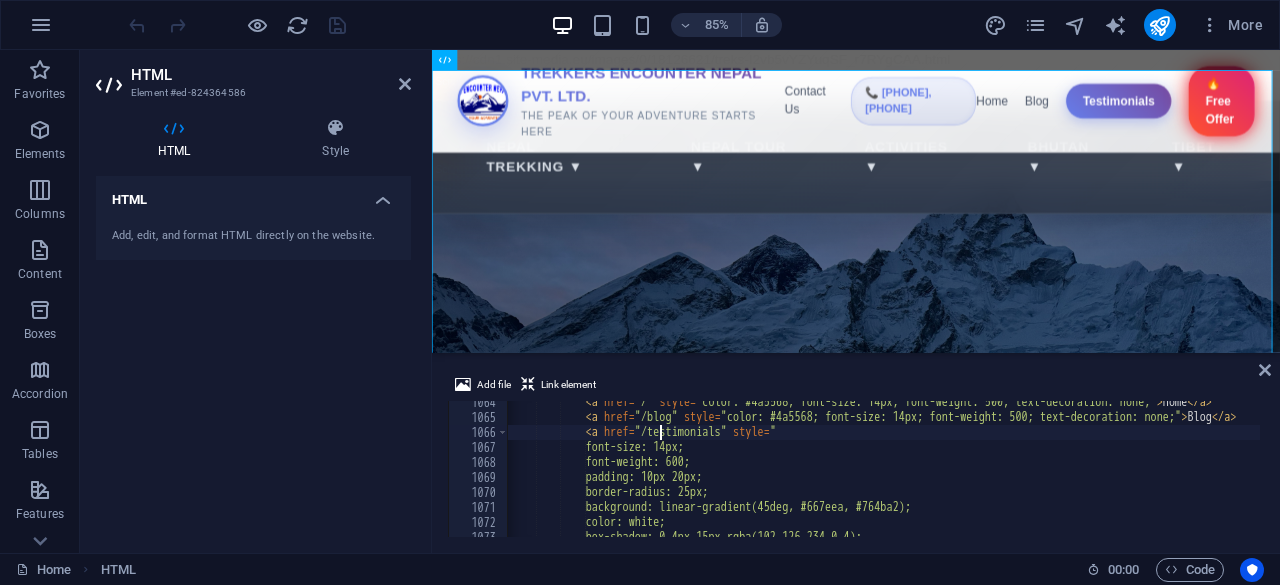 scroll, scrollTop: 0, scrollLeft: 12, axis: horizontal 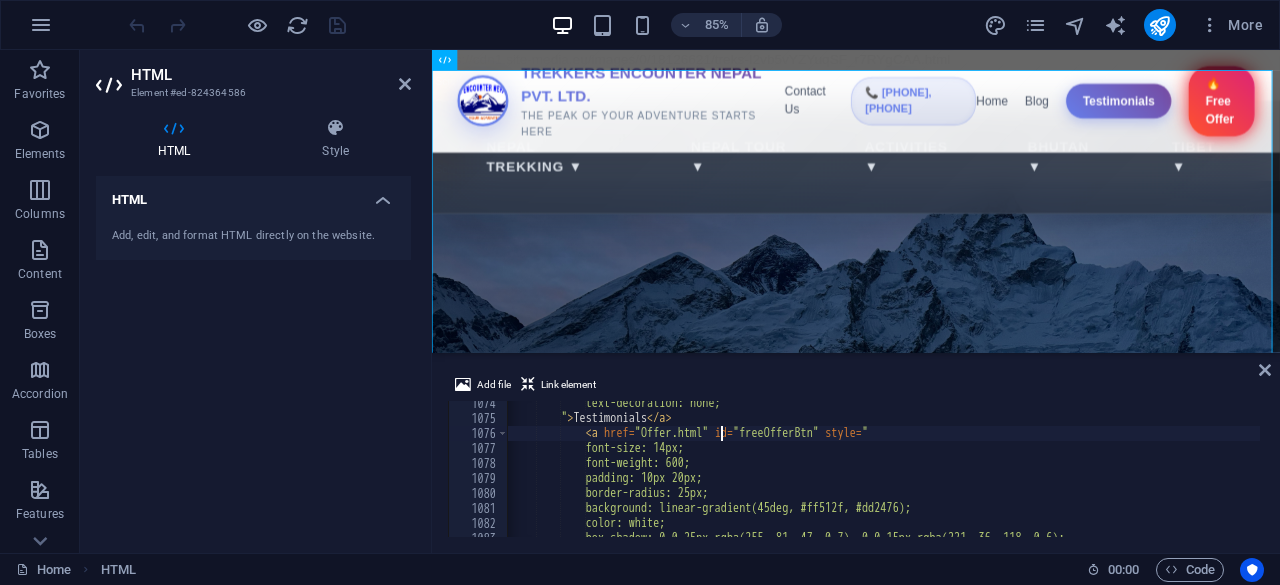 click on "text-decoration: none;               " > Testimonials </ a >                < a   href = "Offer.html"   id = "freeOfferBtn"   style = "                    font-size: 14px;                    font-weight: 600;                    padding: 10px 20px;                    border-radius: 25px;                    background: linear-gradient(45deg, #ff512f, #dd2476);                    color: white;                    box-shadow: 0 0 25px rgba(255, 81, 47, 0.7), 0 0 15px rgba(221, 36, 118, 0.6);" at bounding box center (2210, 477) 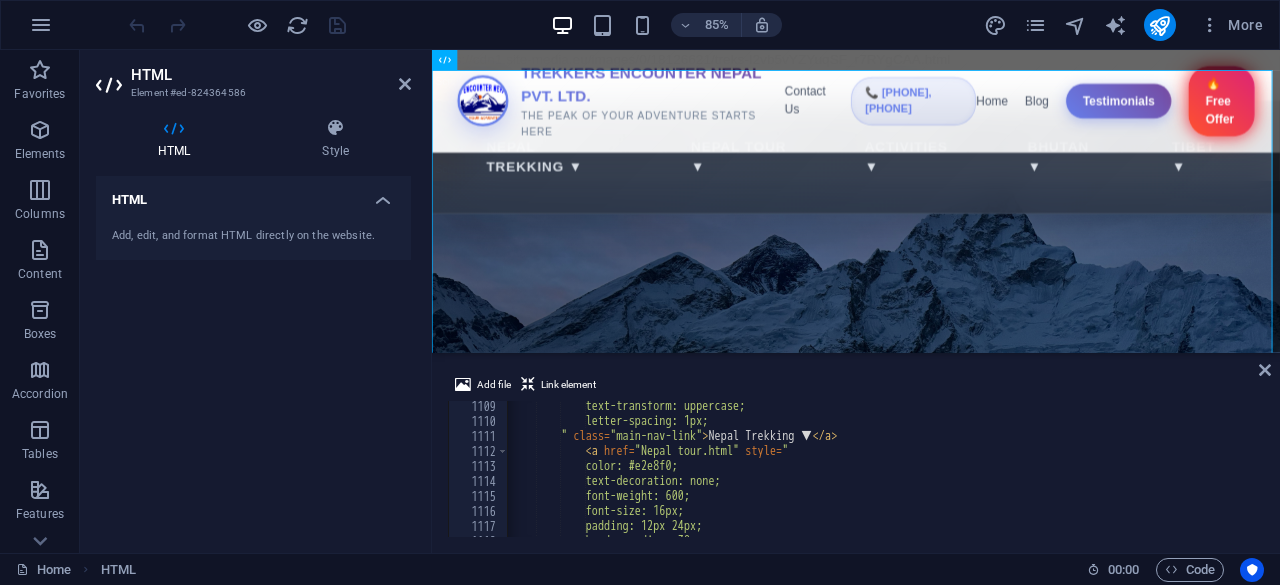 scroll, scrollTop: 15644, scrollLeft: 0, axis: vertical 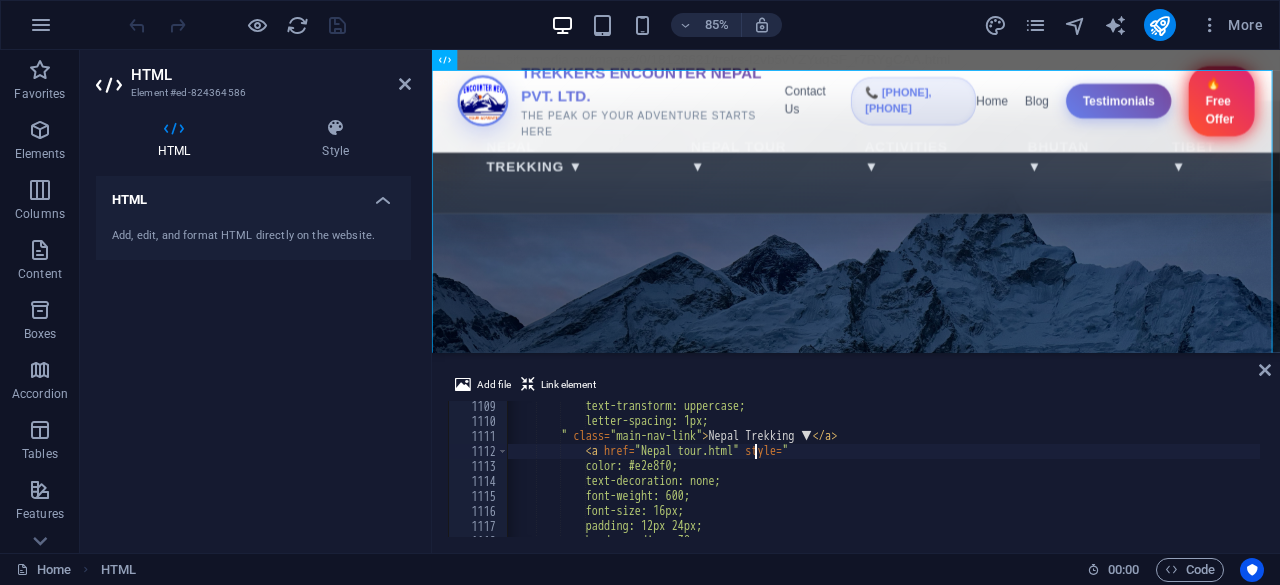click on "text-transform: uppercase;                    letter-spacing: 1px;               "   class = "main-nav-link" > Nepal Trekking ▼ </ a >                < a   href = "Nepal tour.html"   style = "                    color: #e2e8f0;                    text-decoration: none;                    font-weight: 600;                    font-size: 16px;                    padding: 12px 24px;                    border-radius: 30px;" at bounding box center (2210, 480) 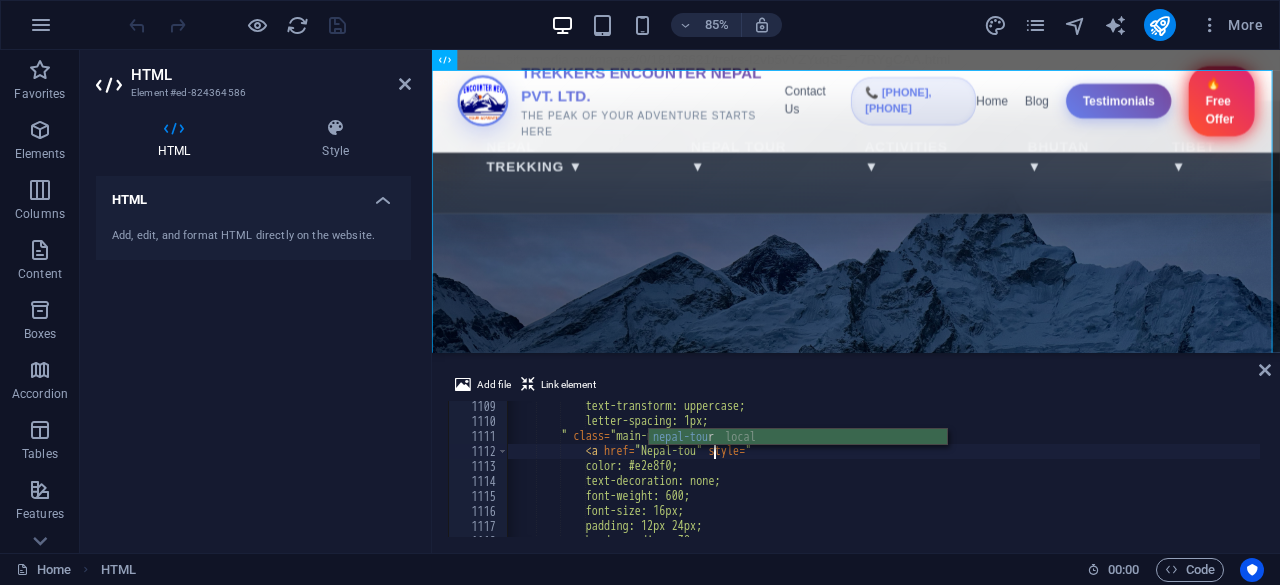 scroll, scrollTop: 0, scrollLeft: 17, axis: horizontal 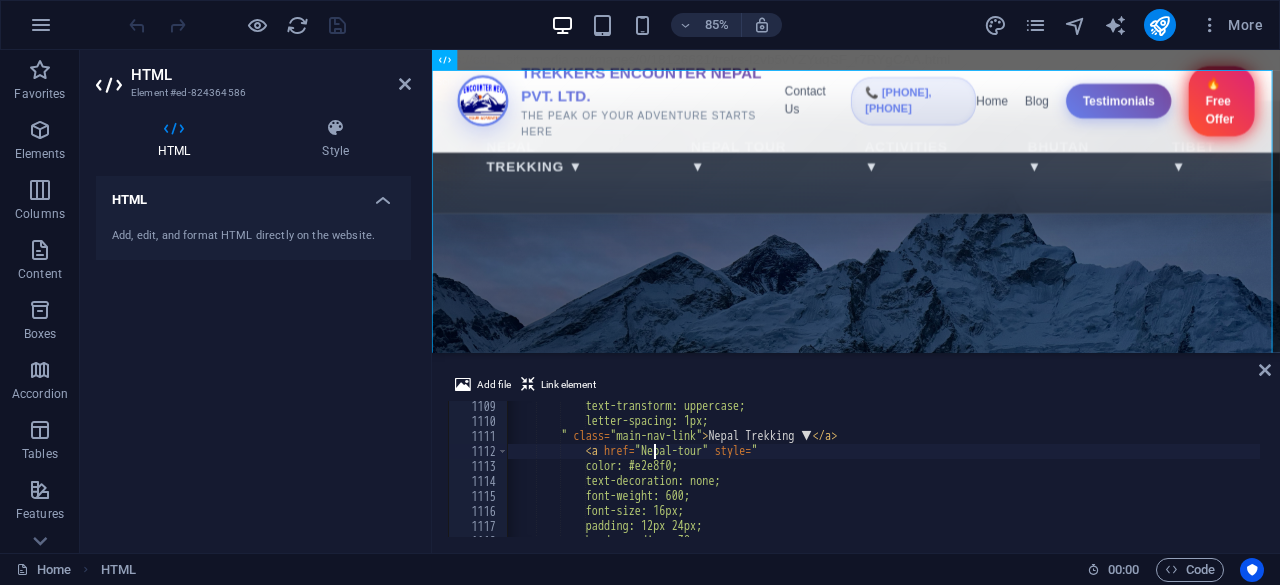 click on "text-transform: uppercase;                    letter-spacing: 1px;               "   class = "main-nav-link" > Nepal Trekking ▼ </ a >                < a   href = "Nepal-tour"   style = "                    color: #e2e8f0;                    text-decoration: none;                    font-weight: 600;                    font-size: 16px;                    padding: 12px 24px;                    border-radius: 30px;" at bounding box center (2210, 480) 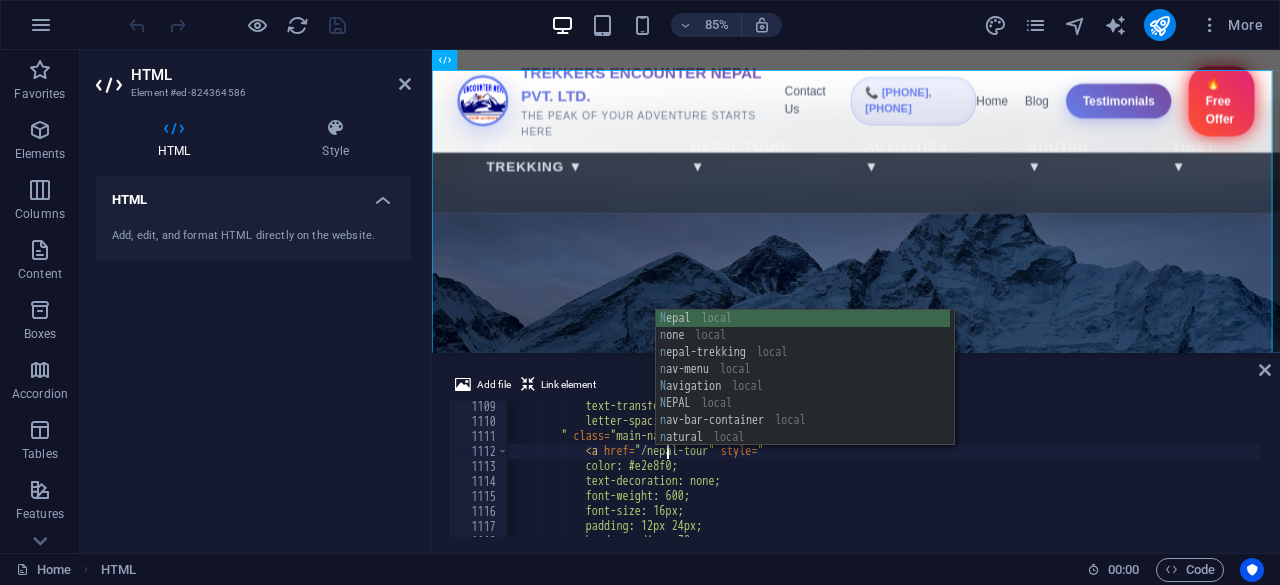 scroll, scrollTop: 0, scrollLeft: 12, axis: horizontal 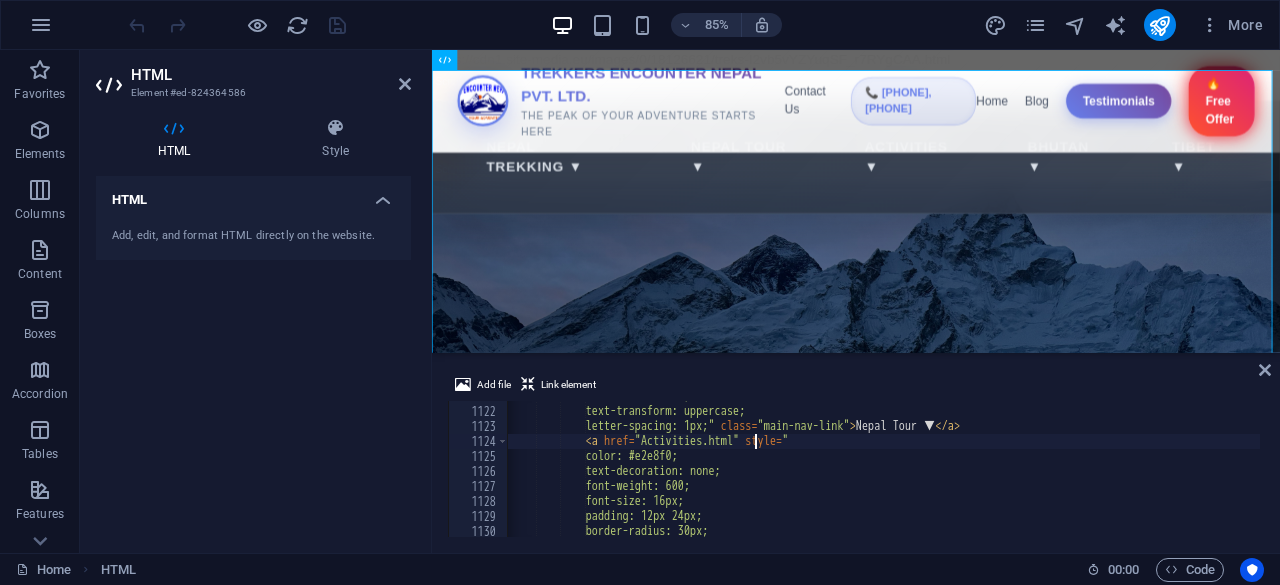 click on "overflow: hidden;                    text-transform: uppercase;                    letter-spacing: 1px;"   class = "main-nav-link" > Nepal Tour ▼ </ a >                < a   href = "Activities.html"   style = "                    color: #e2e8f0;                    text-decoration: none;                    font-weight: 600;                    font-size: 16px;                    padding: 12px 24px;                    border-radius: 30px;" at bounding box center [2210, 470] 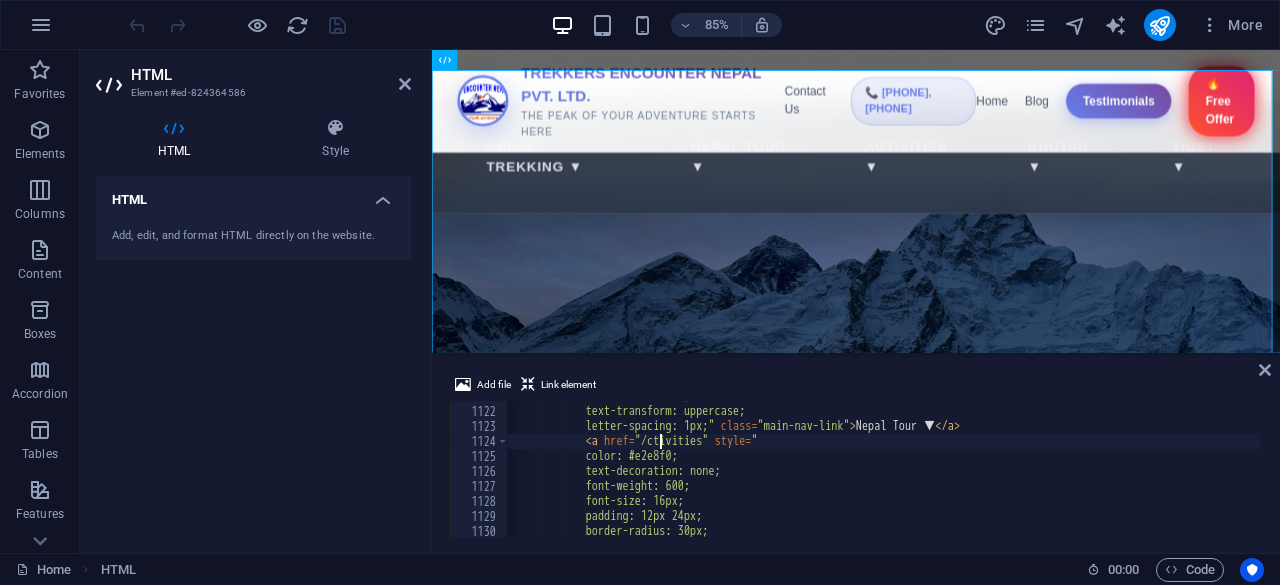 scroll, scrollTop: 0, scrollLeft: 12, axis: horizontal 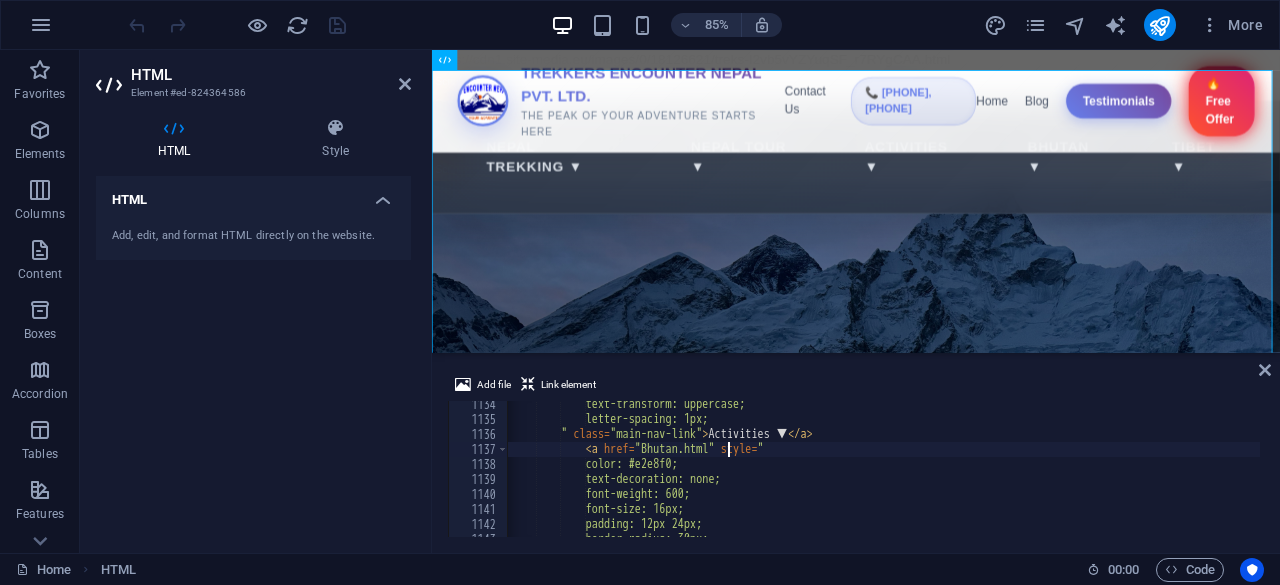 click on "text-transform: uppercase;                    letter-spacing: 1px;               "   class = "main-nav-link" > Activities ▼ </ a >                < a   href = "Bhutan.html"   style = "                    color: #e2e8f0;                    text-decoration: none;                    font-weight: 600;                    font-size: 16px;                    padding: 12px 24px;                    border-radius: 30px;" at bounding box center [2210, 478] 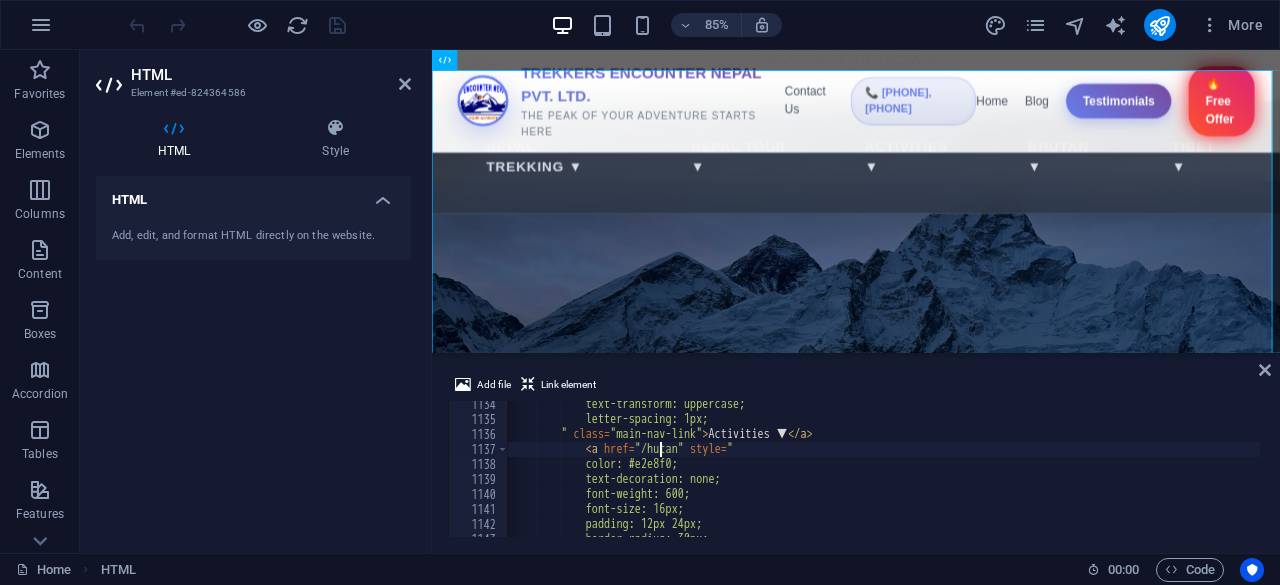 scroll, scrollTop: 0, scrollLeft: 12, axis: horizontal 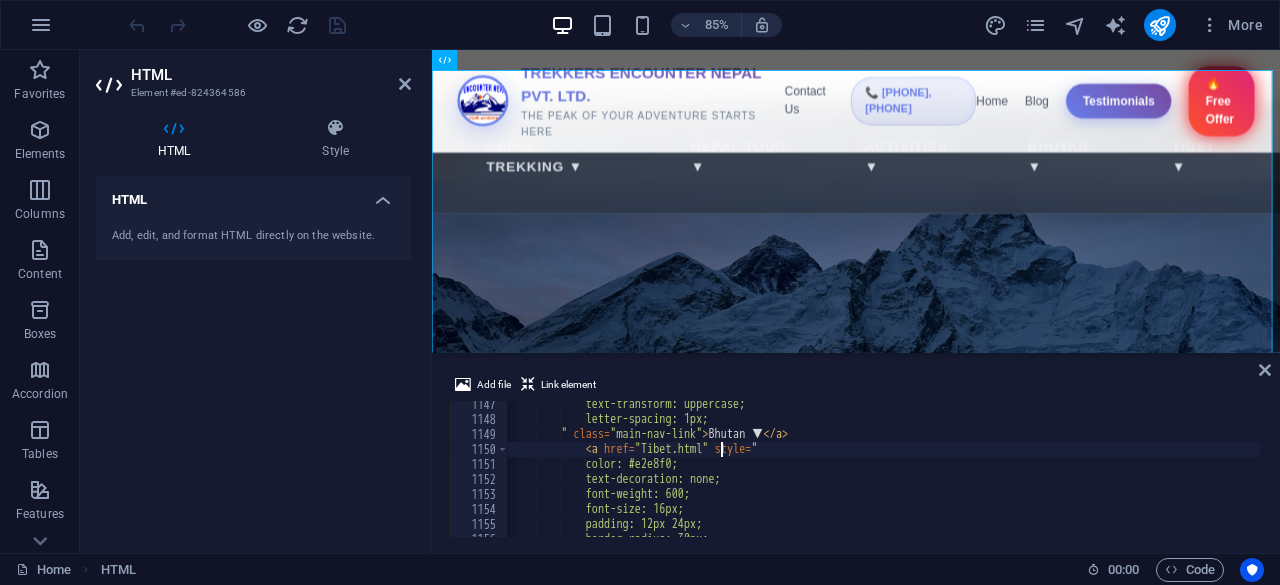 click on "text-transform: uppercase;                    letter-spacing: 1px;               "   class = "main-nav-link" > Bhutan ▼ </ a >                < a   href = "Tibet.html"   style = "                    color: #e2e8f0;                    text-decoration: none;                    font-weight: 600;                    font-size: 16px;                    padding: 12px 24px;                    border-radius: 30px;" at bounding box center [2210, 478] 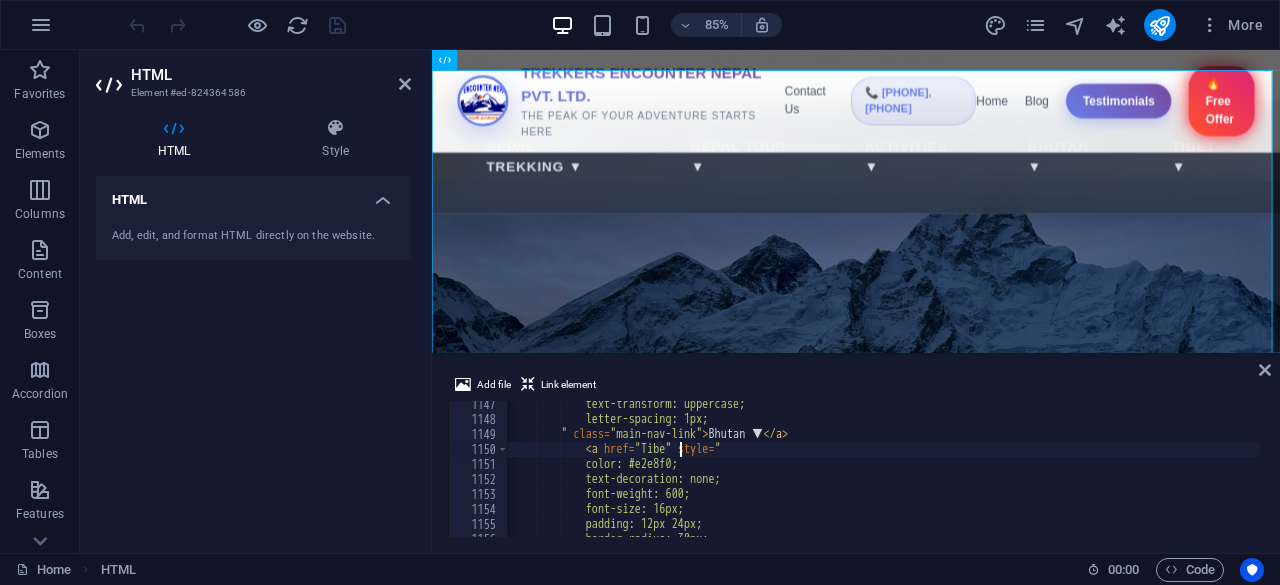 scroll, scrollTop: 0, scrollLeft: 14, axis: horizontal 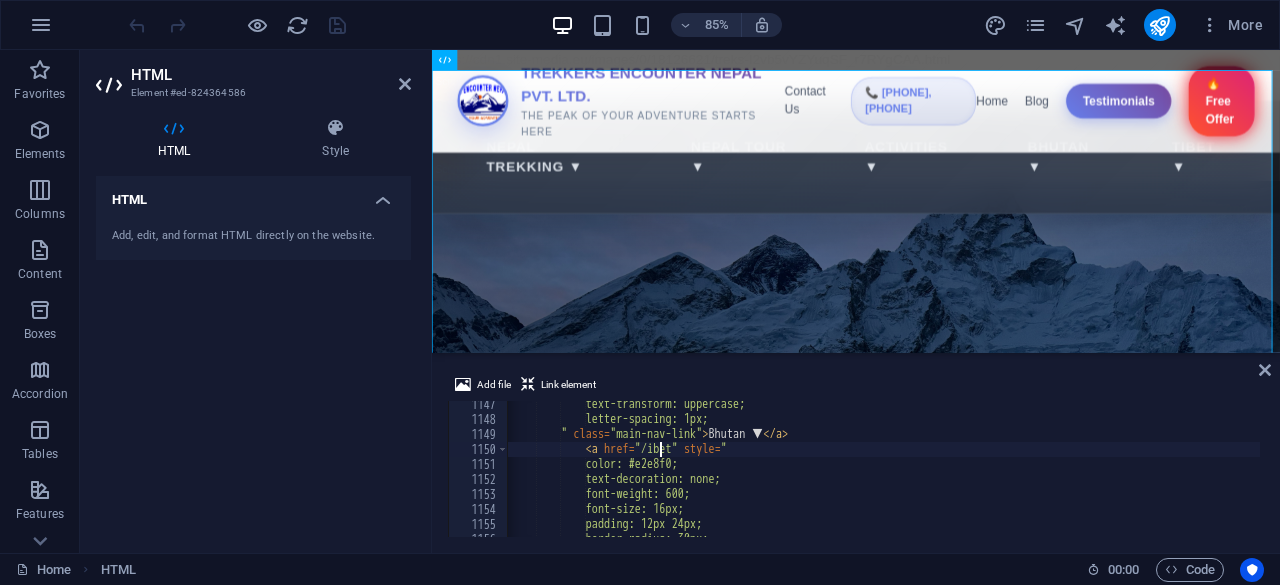 type on "<a href="/tibet" style="" 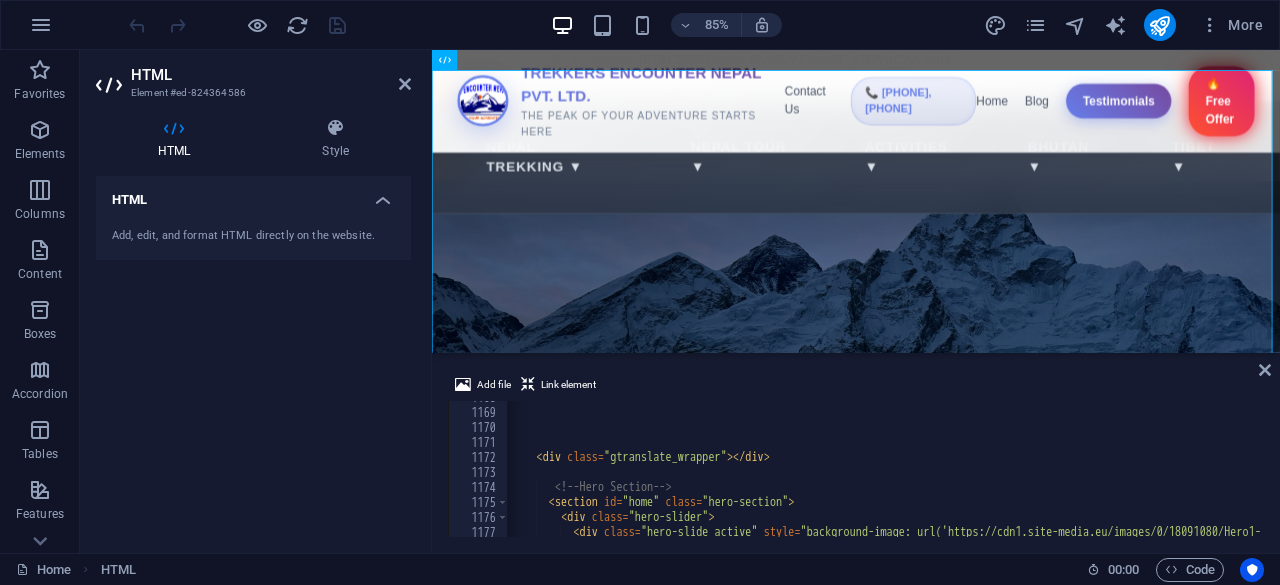 scroll, scrollTop: 16501, scrollLeft: 0, axis: vertical 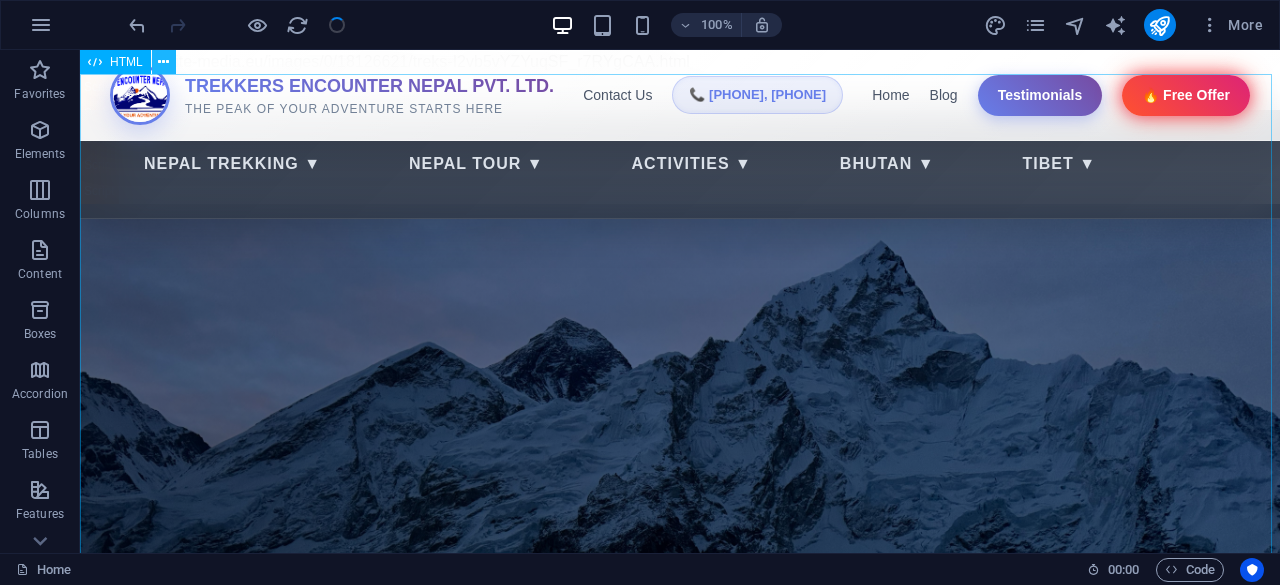 click at bounding box center (163, 62) 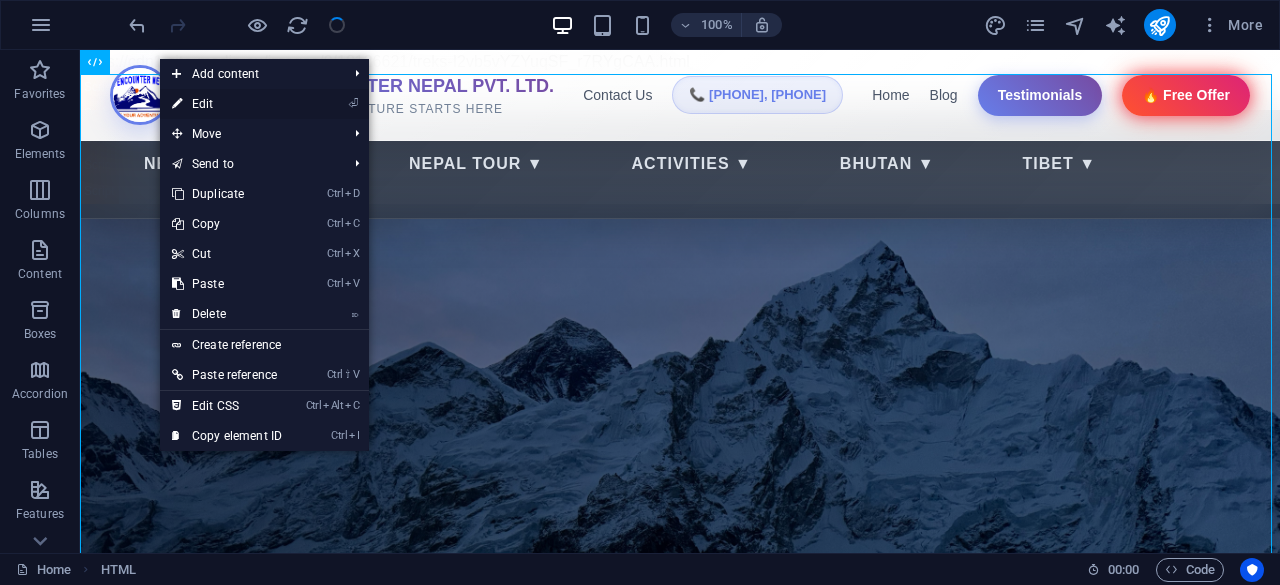 click on "⏎  Edit" at bounding box center [227, 104] 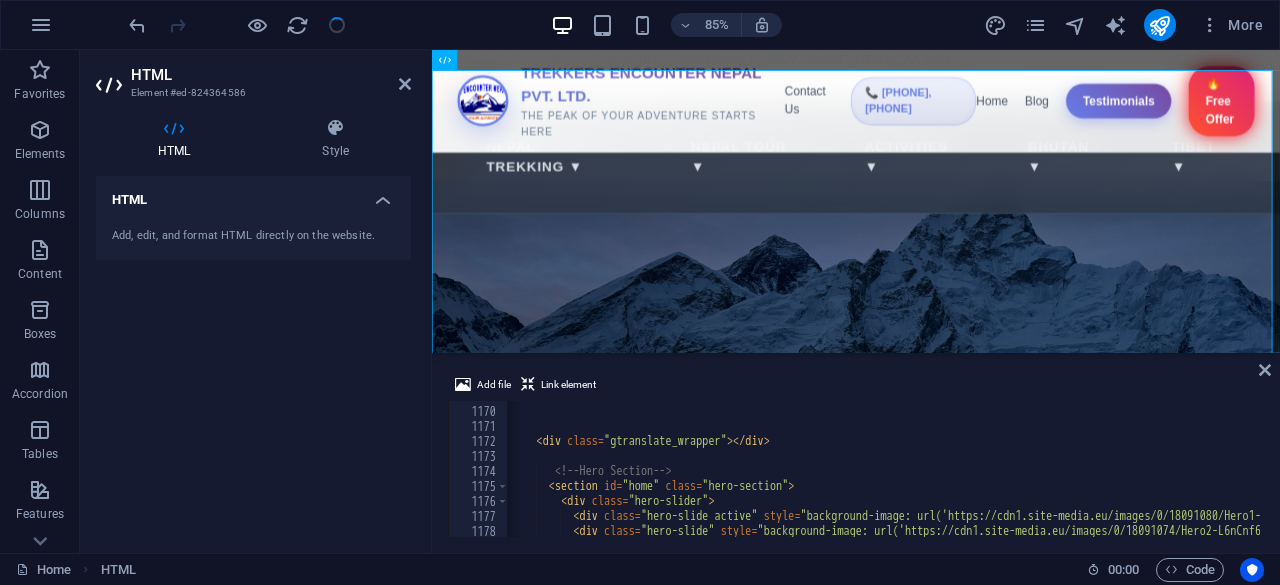 scroll, scrollTop: 16501, scrollLeft: 0, axis: vertical 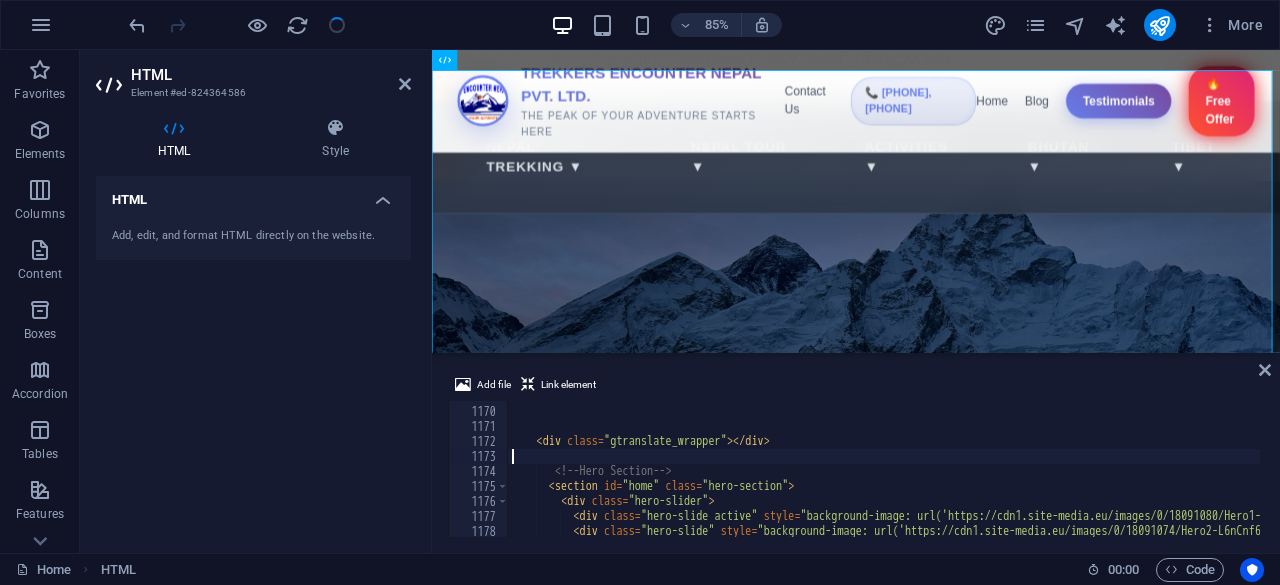 click on "< div   class = "gtranslate_wrapper" > </ div >          <!--  Hero Section  -->         < section   id = "home"   class = "hero-section" >           < div   class = "hero-slider" >              < div   class = "hero-slide active"   style = "background-image: url('https://cdn1.site-media.eu/images/0/18091080/Hero1-S-UUgUVkEtt4CXT118Ad4A.jpeg')" > </ div >              < div   class = "hero-slide"   style = "background-image: url('https://cdn1.site-media.eu/images/0/18091074/Hero2-L6nCnf6rzUIknWATRaWclg.jpg')" > </ div >" at bounding box center [2210, 470] 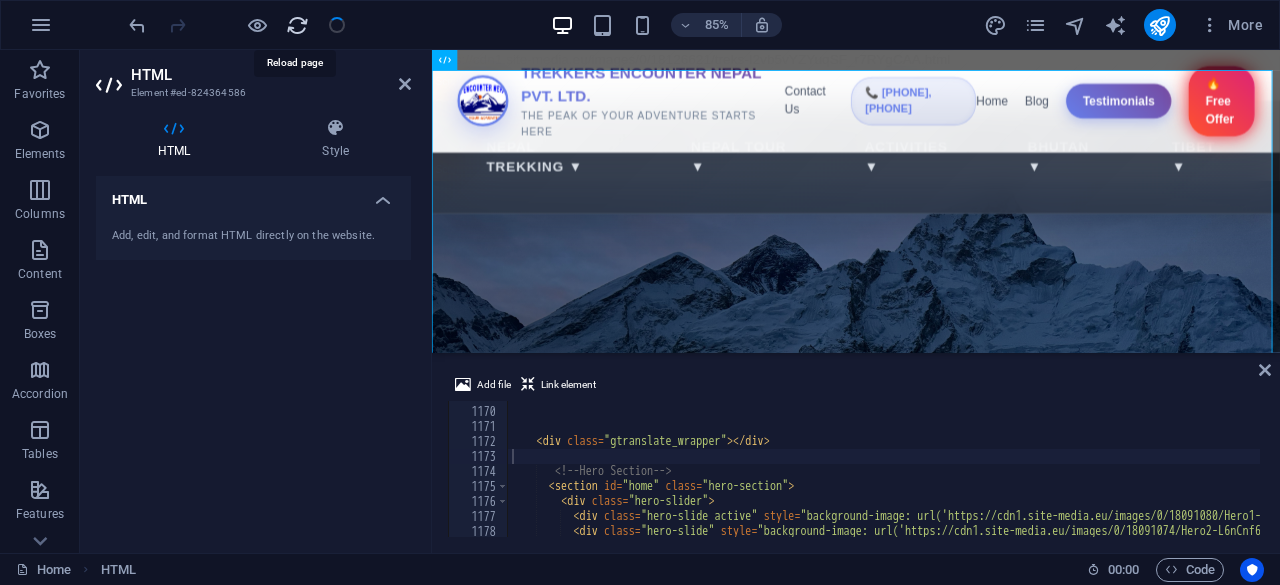 click at bounding box center (297, 25) 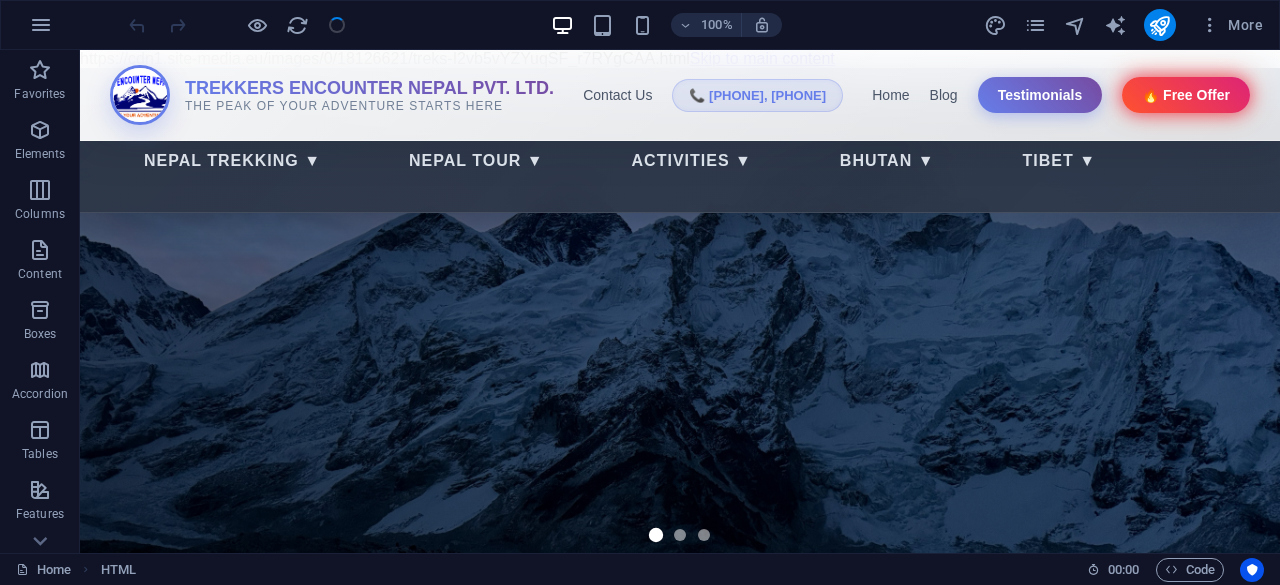 scroll, scrollTop: 0, scrollLeft: 0, axis: both 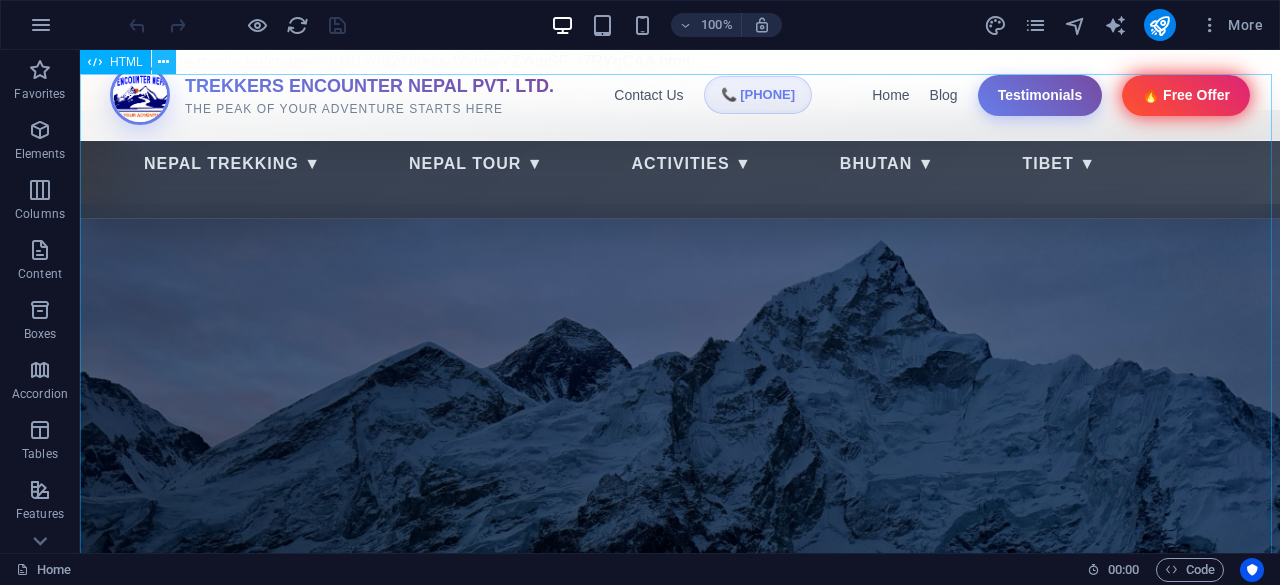click at bounding box center [163, 62] 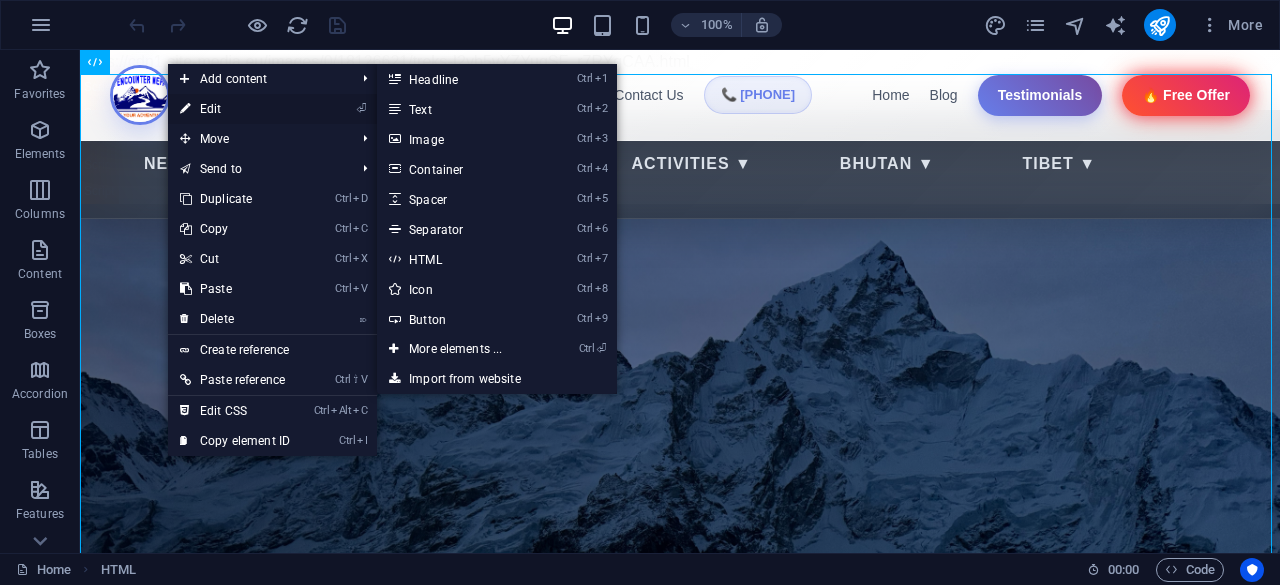click at bounding box center (185, 109) 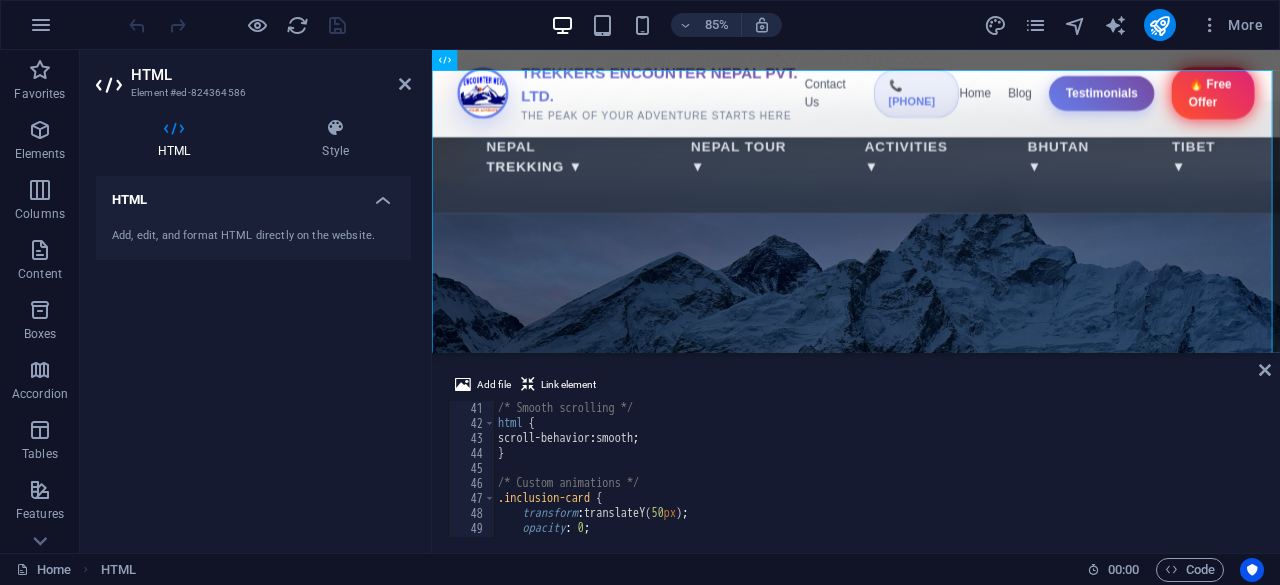 scroll, scrollTop: 903, scrollLeft: 0, axis: vertical 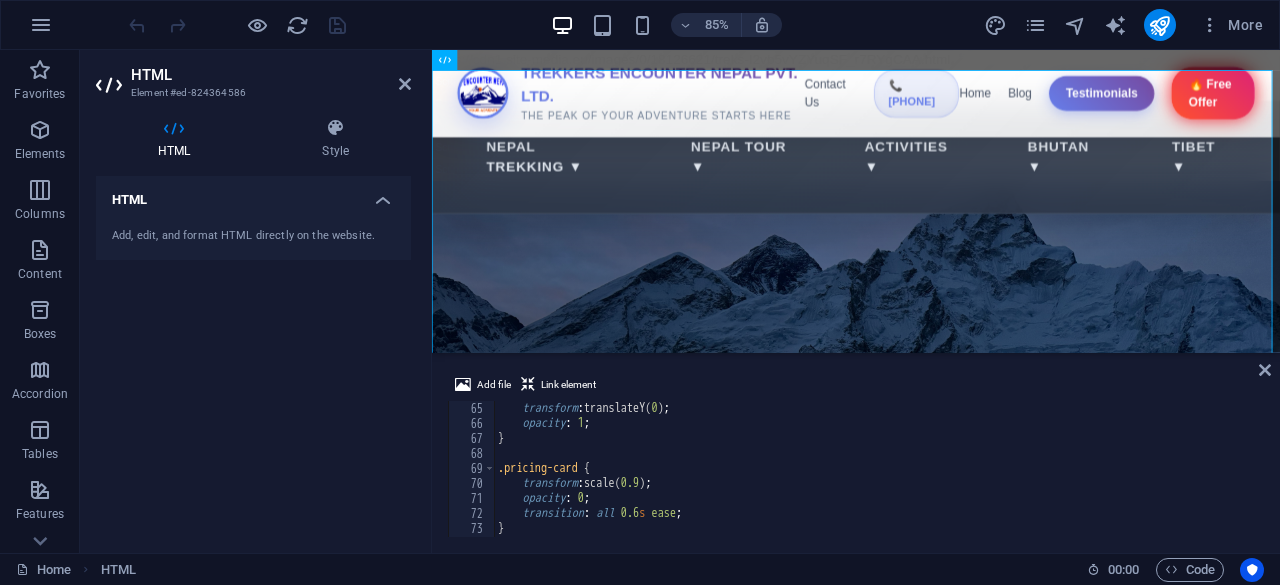 drag, startPoint x: 1264, startPoint y: 411, endPoint x: 1264, endPoint y: 437, distance: 26 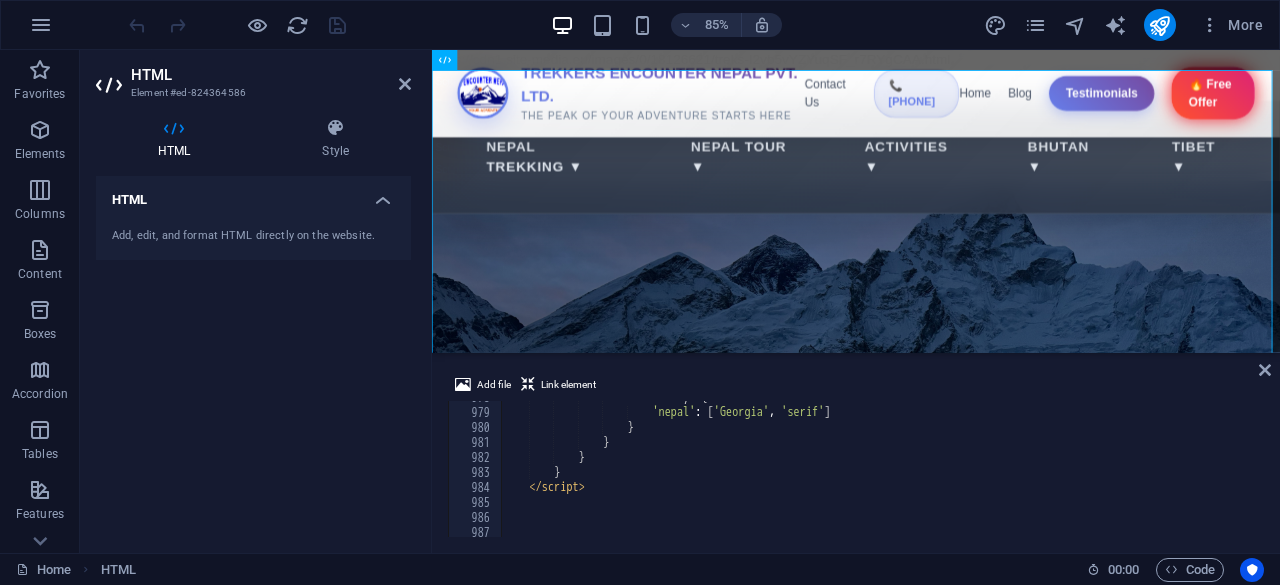 scroll, scrollTop: 15292, scrollLeft: 0, axis: vertical 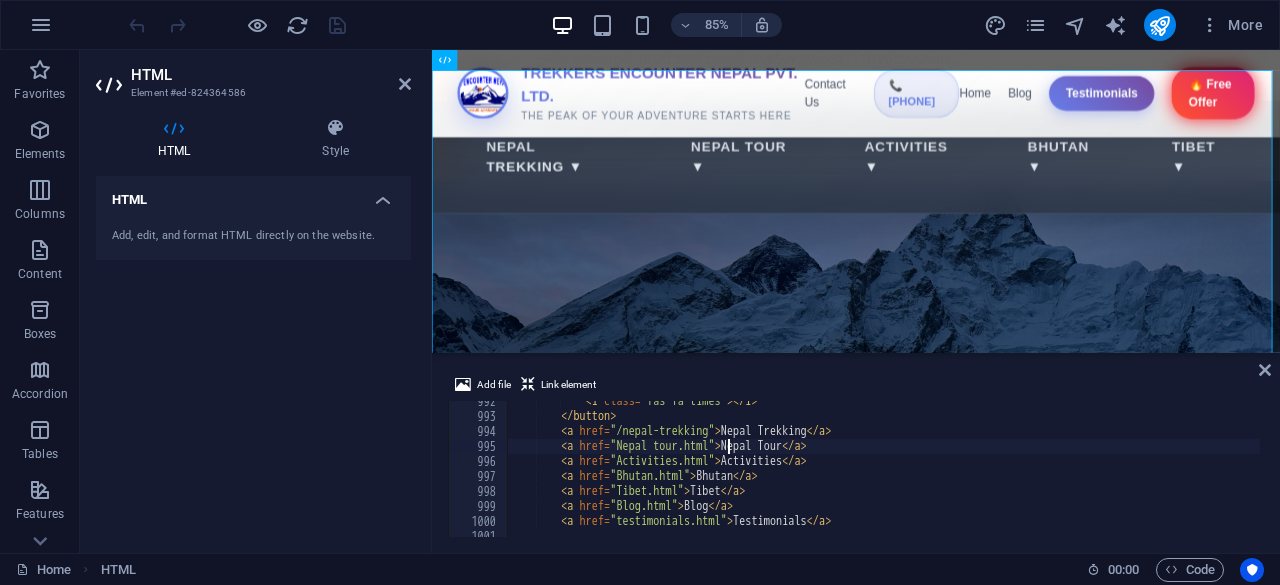 click on "< i   class = "fas fa-times" > </ i >           </ button >           < a   href = "/nepal-trekking" > Nepal Trekking </ a >           < a   href = "Nepal tour.html" > Nepal Tour </ a >           < a   href = "Activities.html" > Activities </ a >           < a   href = "Bhutan.html" > Bhutan </ a >           < a   href = "Tibet.html" > Tibet </ a >           < a   href = "Blog.html" > Blog </ a >           < a   href = "testimonials.html" > Testimonials </ a >" at bounding box center [2210, 475] 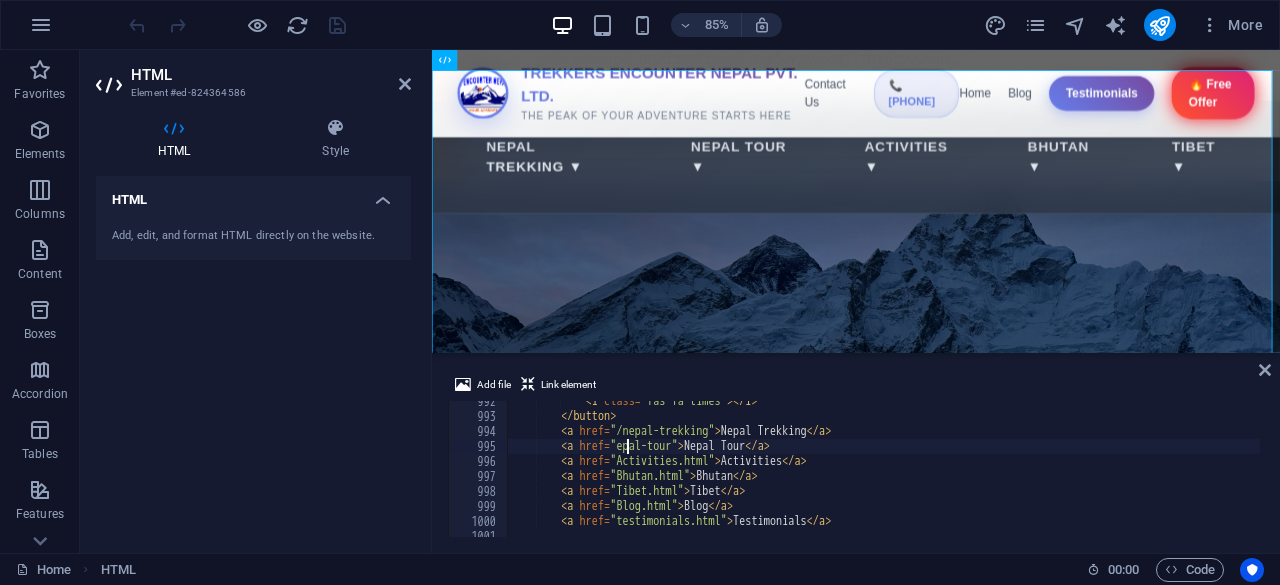 scroll, scrollTop: 0, scrollLeft: 10, axis: horizontal 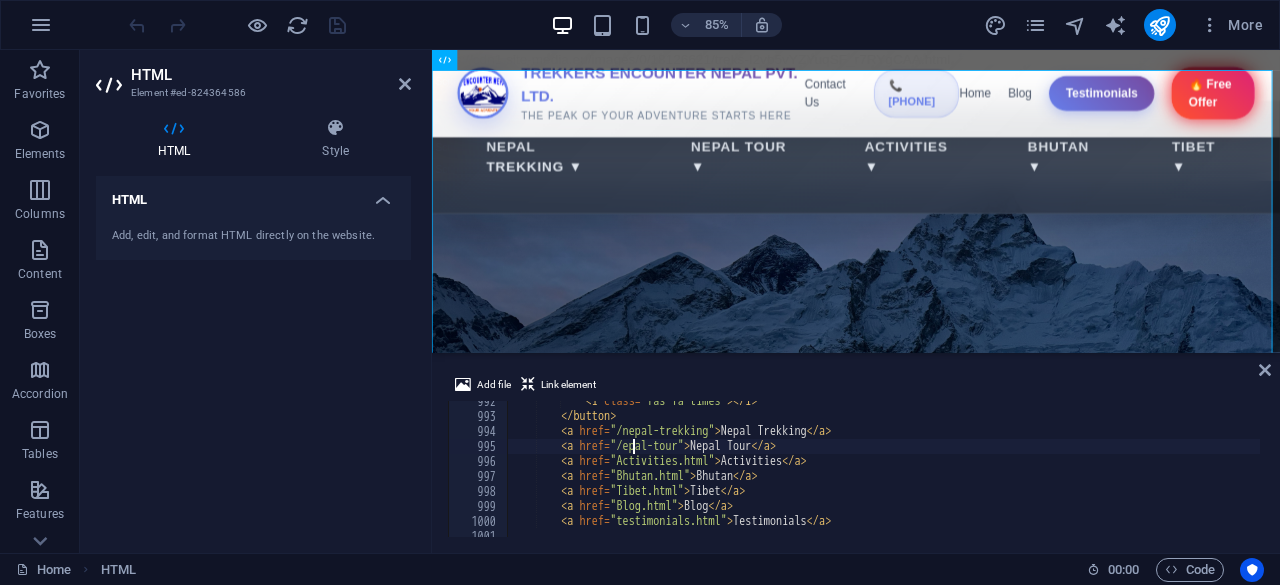 type on "<a href="/nepal-tour">Nepal Tour</a>" 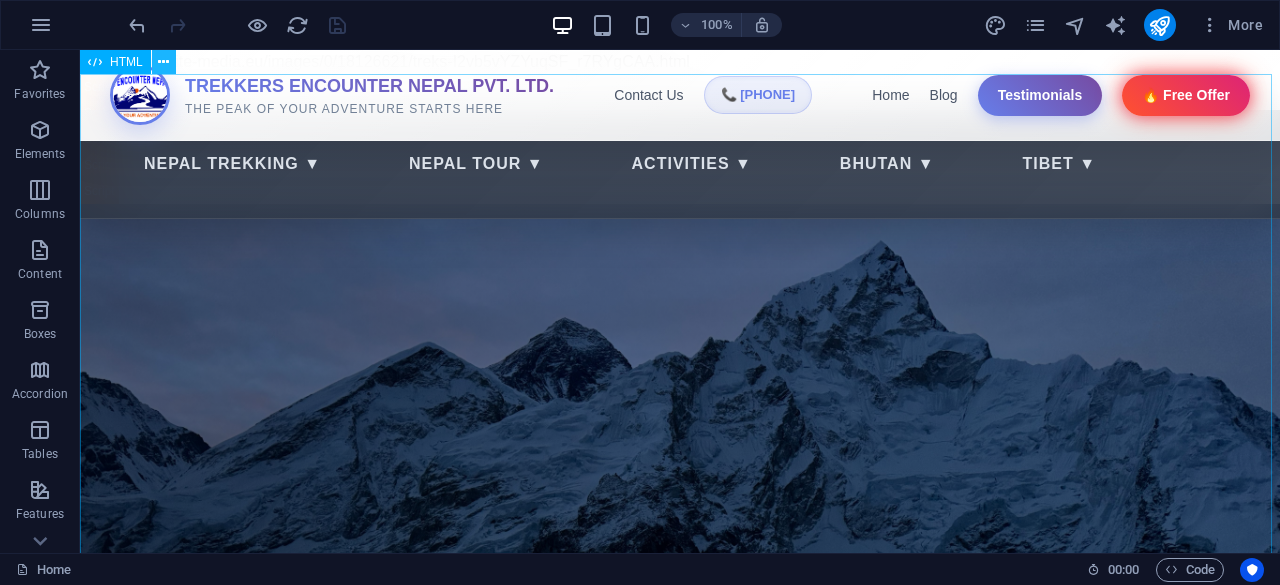 click at bounding box center [163, 62] 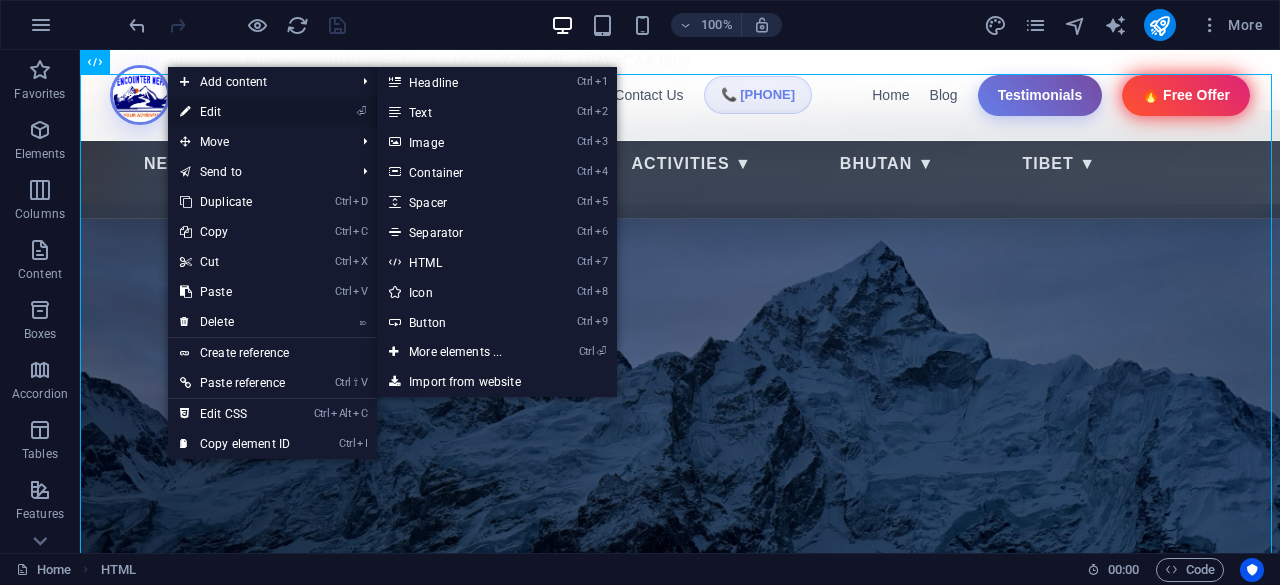 click on "⏎  Edit" at bounding box center (235, 112) 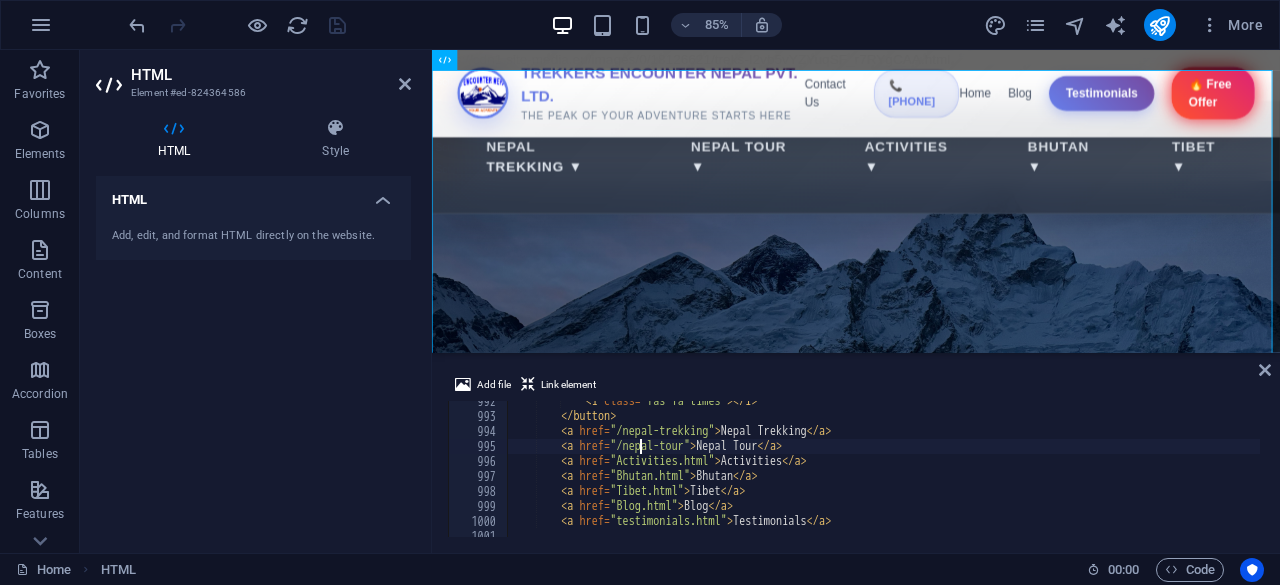 scroll, scrollTop: 13997, scrollLeft: 0, axis: vertical 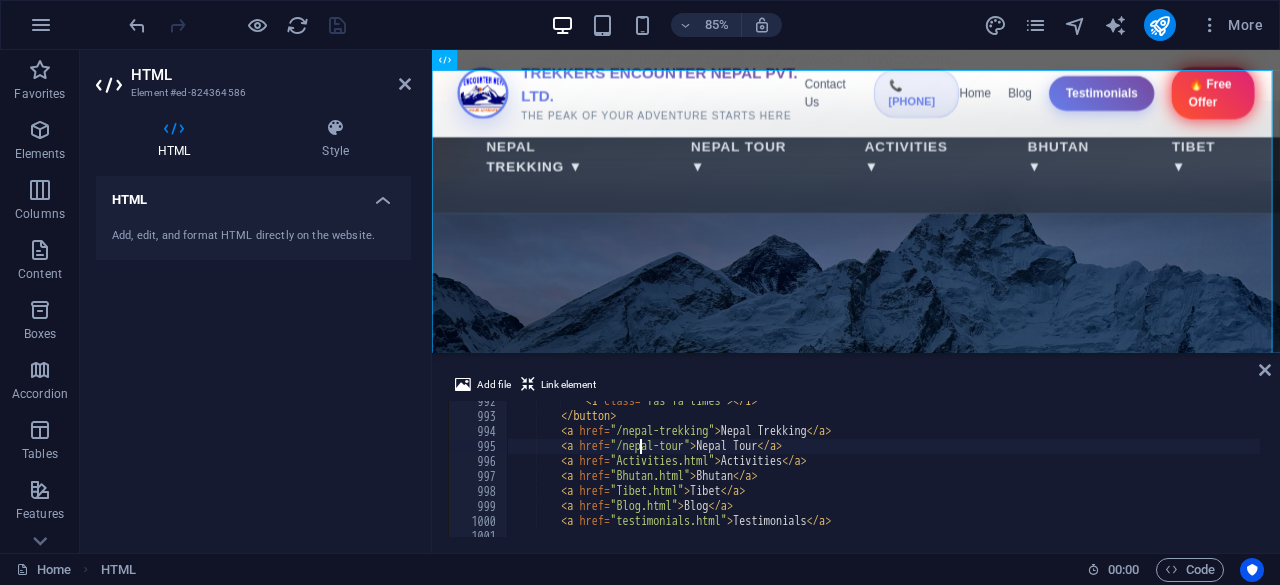 click on "< i   class = "fas fa-times" > </ i >           </ button >           < a   href = "/nepal-trekking" > Nepal Trekking </ a >           < a   href = "/nepal-tour" > Nepal Tour </ a >           < a   href = "Activities.html" > Activities </ a >           < a   href = "Bhutan.html" > Bhutan </ a >           < a   href = "Tibet.html" > Tibet </ a >           < a   href = "Blog.html" > Blog </ a >           < a   href = "testimonials.html" > Testimonials </ a >" at bounding box center (2210, 475) 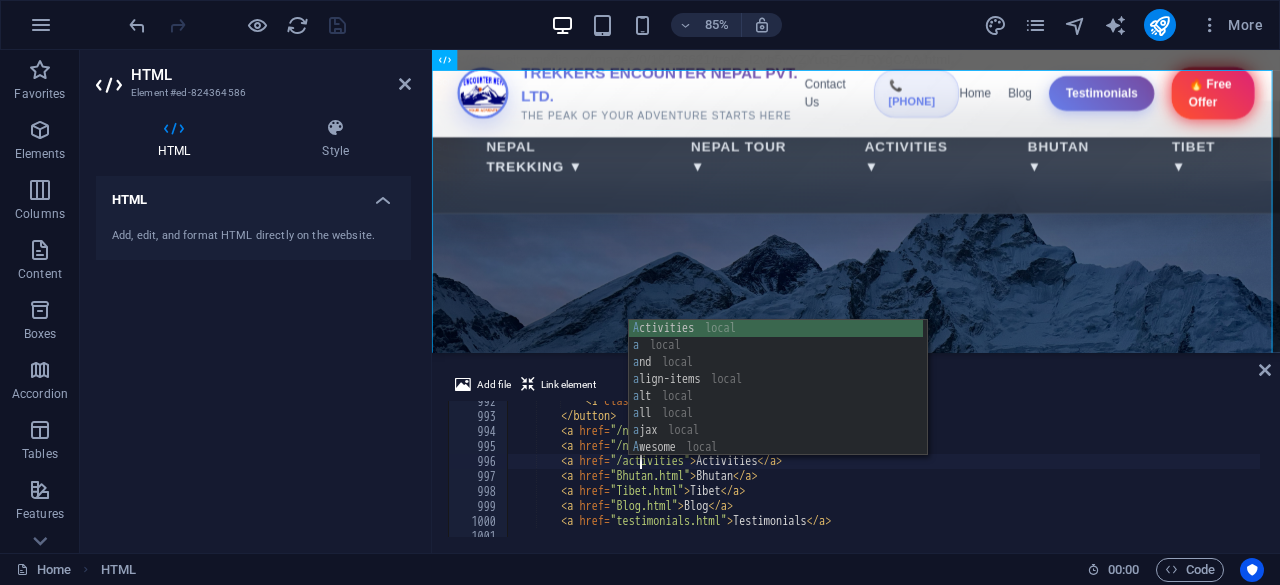scroll, scrollTop: 0, scrollLeft: 10, axis: horizontal 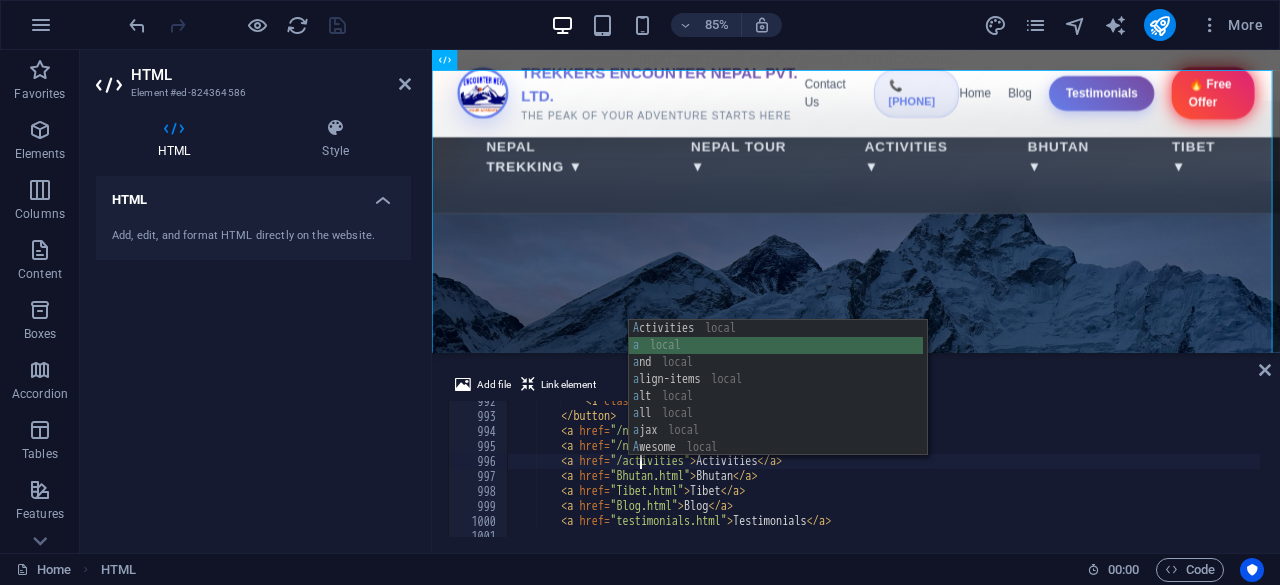 click on "< i   class = "fas fa-times" > </ i >           </ button >           < a   href = "/nepal-trekking" > Nepal Trekking </ a >           < a   href = "/nepal-tour" > Nepal Tour </ a >           < a   href = "/activities" > Activities </ a >           < a   href = "Bhutan.html" > Bhutan </ a >           < a   href = "Tibet.html" > Tibet </ a >           < a   href = "Blog.html" > Blog </ a >           < a   href = "testimonials.html" > Testimonials </ a >" at bounding box center (2210, 475) 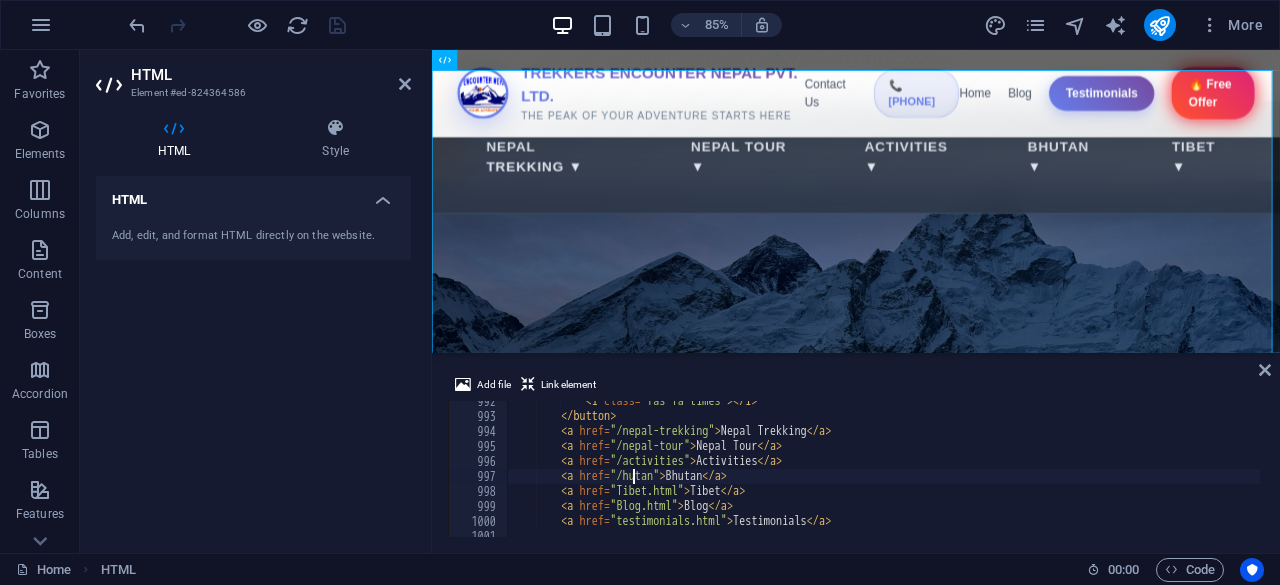 scroll, scrollTop: 0, scrollLeft: 10, axis: horizontal 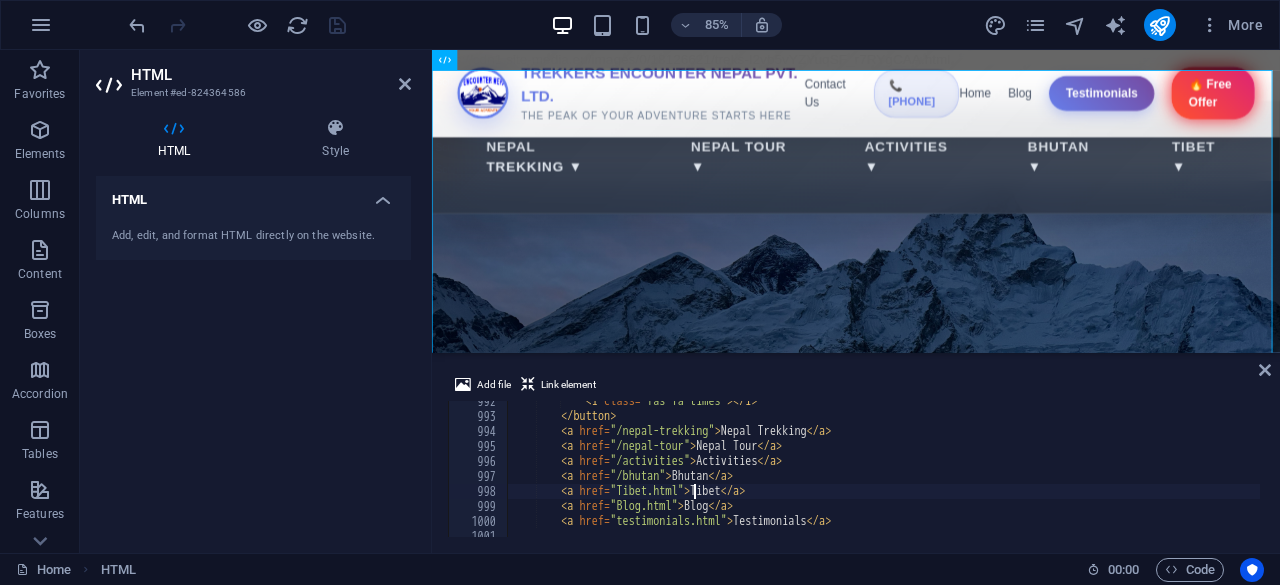 click on "< i   class = "fas fa-times" > </ i >           </ button >           < a   href = "/nepal-trekking" > Nepal Trekking </ a >           < a   href = "/nepal-tour" > Nepal Tour </ a >           < a   href = "/activities" > Activities </ a >           < a   href = "/bhutan" > Bhutan </ a >           < a   href = "Tibet.html" > Tibet </ a >           < a   href = "Blog.html" > Blog </ a >           < a   href = "testimonials.html" > Testimonials </ a >" at bounding box center [2210, 475] 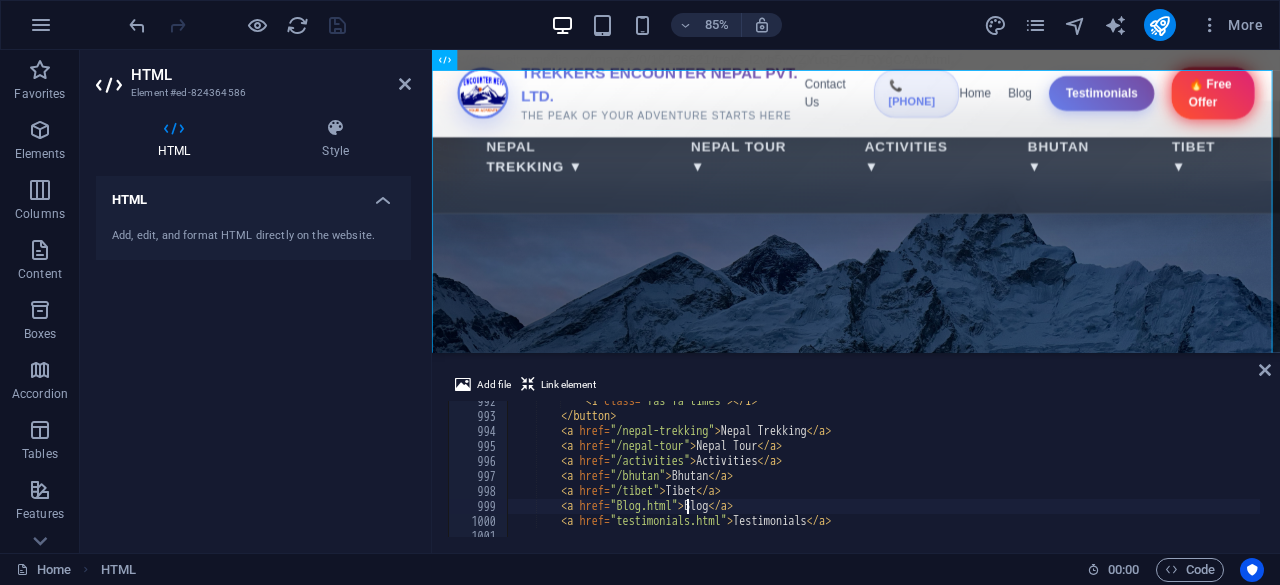 click on "< i   class = "fas fa-times" > </ i >           </ button >           < a   href = "/nepal-trekking" > Nepal Trekking </ a >           < a   href = "/nepal-tour" > Nepal Tour </ a >           < a   href = "/activities" > Activities </ a >           < a   href = "/bhutan" > Bhutan </ a >           < a   href = "/tibet" > Tibet </ a >           < a   href = "Blog.html" > Blog </ a >           < a   href = "testimonials.html" > Testimonials </ a >" at bounding box center (2210, 475) 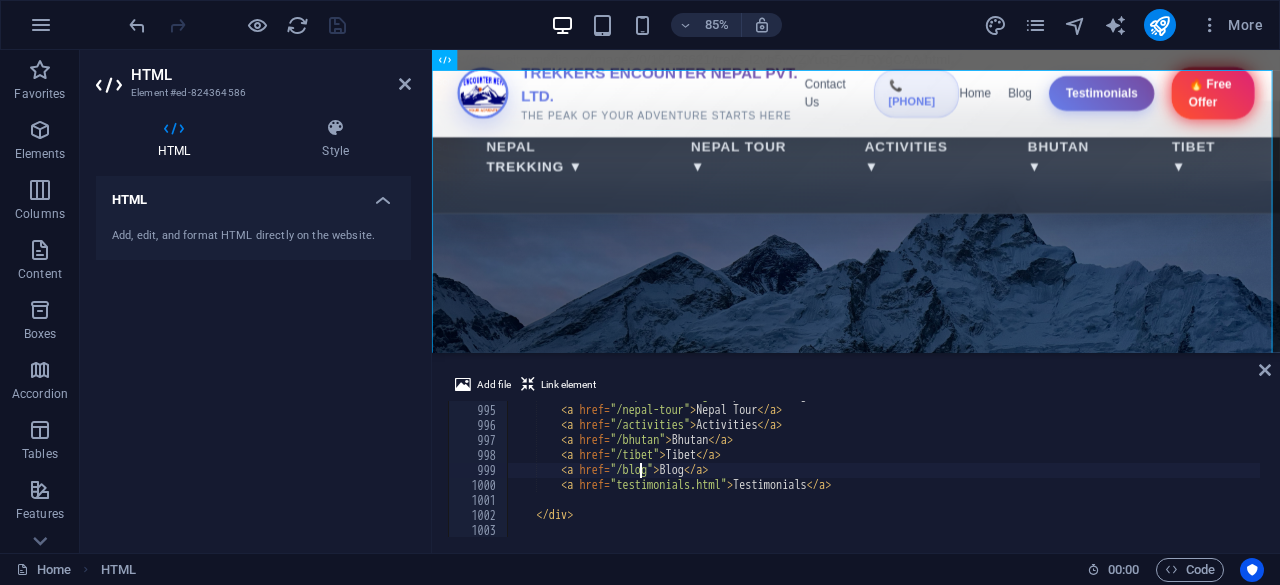 scroll, scrollTop: 14034, scrollLeft: 0, axis: vertical 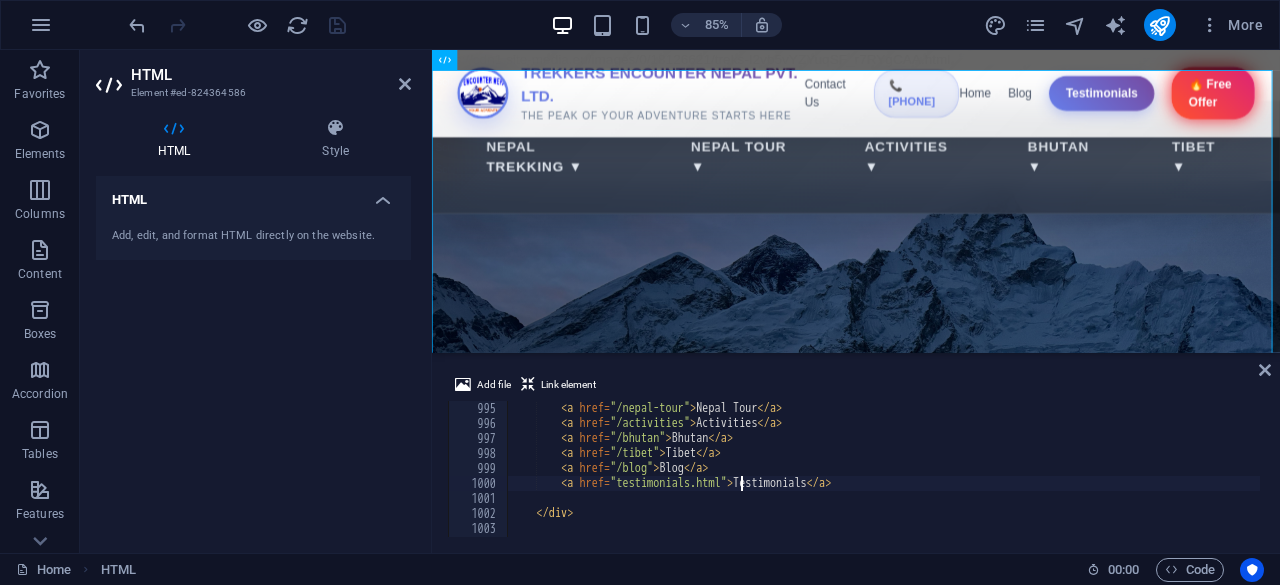 click on "< a   href = "/nepal-tour" > Nepal Tour </ a >           < a   href = "/activities" > Activities </ a >           < a   href = "/bhutan" > Bhutan </ a >           < a   href = "/tibet" > Tibet </ a >           < a   href = "/blog" > Blog </ a >           < a   href = "testimonials.html" > Testimonials </ a >      </ div >" at bounding box center [2210, 482] 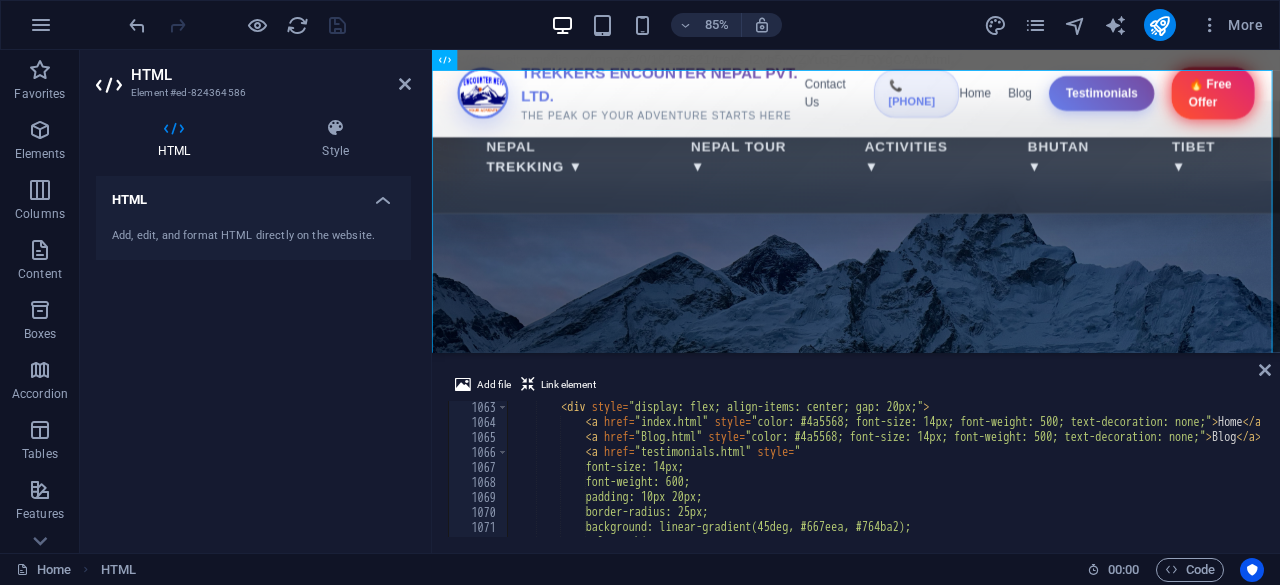 scroll, scrollTop: 14987, scrollLeft: 0, axis: vertical 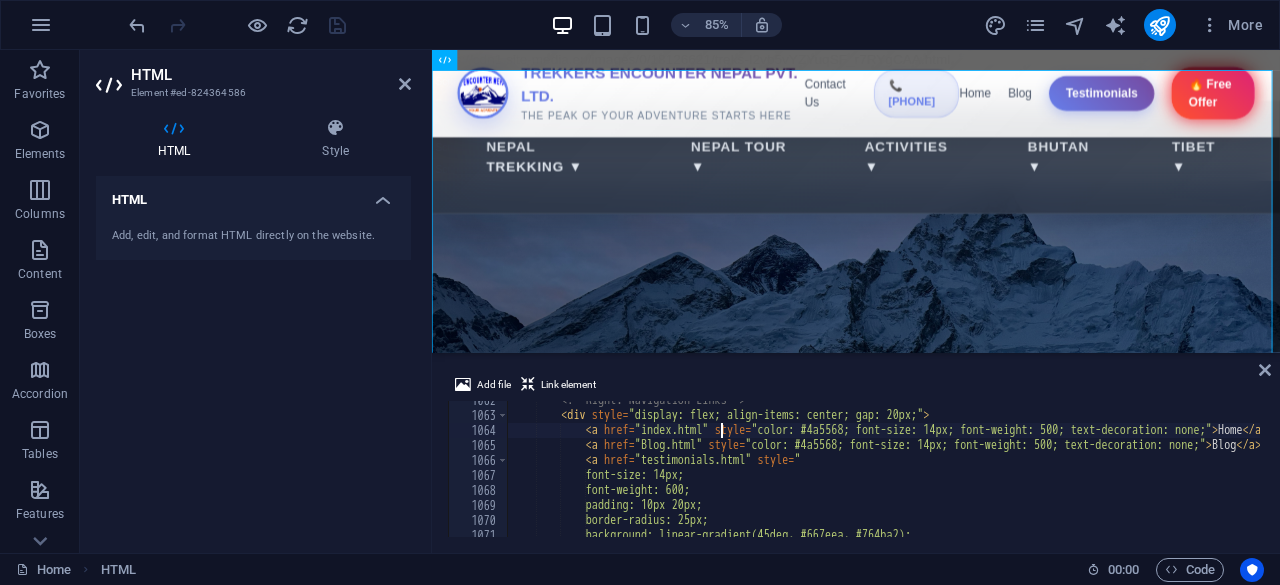 click on "<!--  Right: Navigation Links  -->           < div   style = "display: flex; align-items: center; gap: 20px;" >                < a   href = "index.html"   style = "color: #4a5568; font-size: 14px; font-weight: 500; text-decoration: none;" > Home </ a >                < a   href = "Blog.html"   style = "color: #4a5568; font-size: 14px; font-weight: 500; text-decoration: none;" > Blog </ a >                < a   href = "testimonials.html"   style = "                    font-size: 14px;                    font-weight: 600;                    padding: 10px 20px;                    border-radius: 25px;                    background: linear-gradient(45deg, #667eea, #764ba2);" at bounding box center [2210, 474] 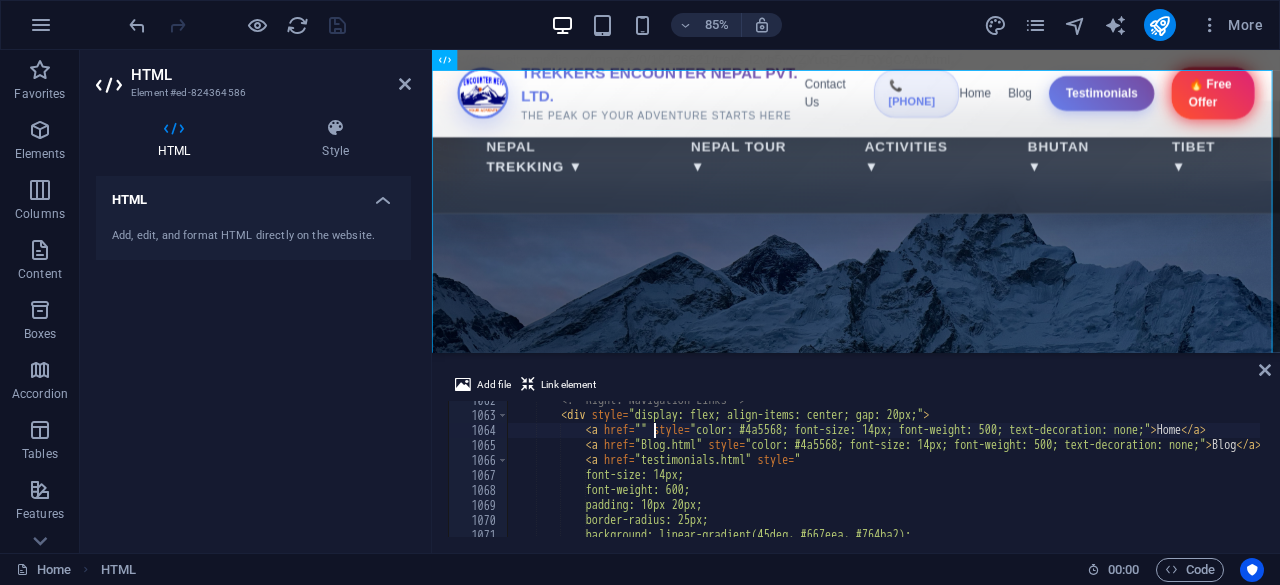 scroll, scrollTop: 0, scrollLeft: 12, axis: horizontal 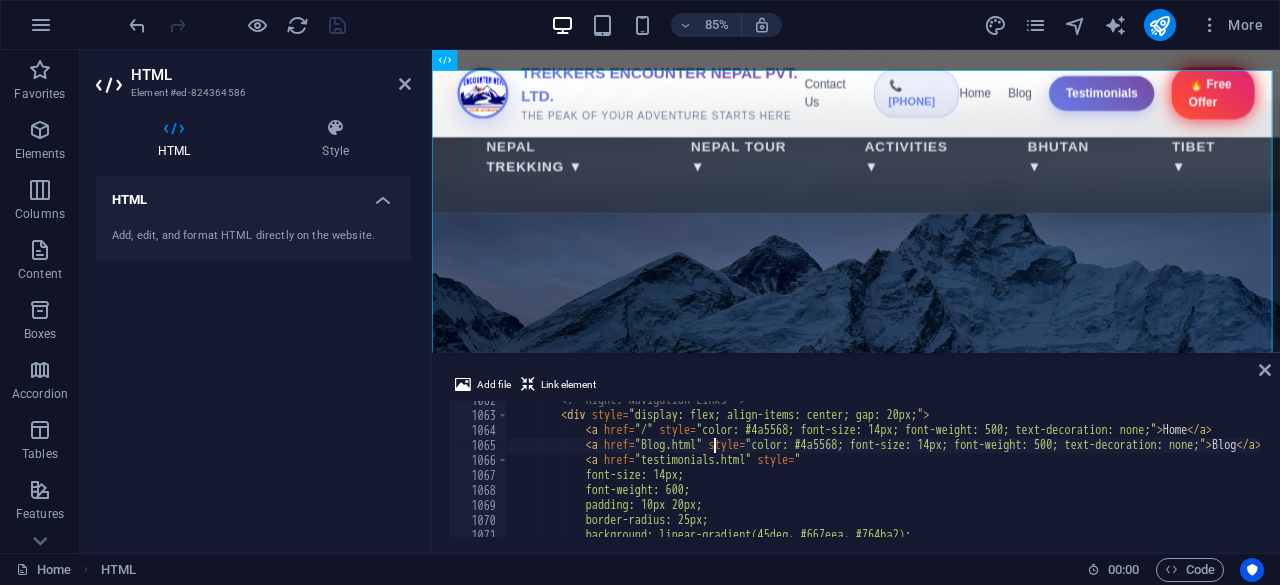 click on "<!--  Right: Navigation Links  -->           < div   style = "display: flex; align-items: center; gap: 20px;" >                < a   href = "/"   style = "color: #4a5568; font-size: 14px; font-weight: 500; text-decoration: none;" > Home </ a >                < a   href = "Blog.html"   style = "color: #4a5568; font-size: 14px; font-weight: 500; text-decoration: none;" > Blog </ a >                < a   href = "testimonials.html"   style = "                    font-size: 14px;                    font-weight: 600;                    padding: 10px 20px;                    border-radius: 25px;                    background: linear-gradient(45deg, #667eea, #764ba2);" at bounding box center [2210, 474] 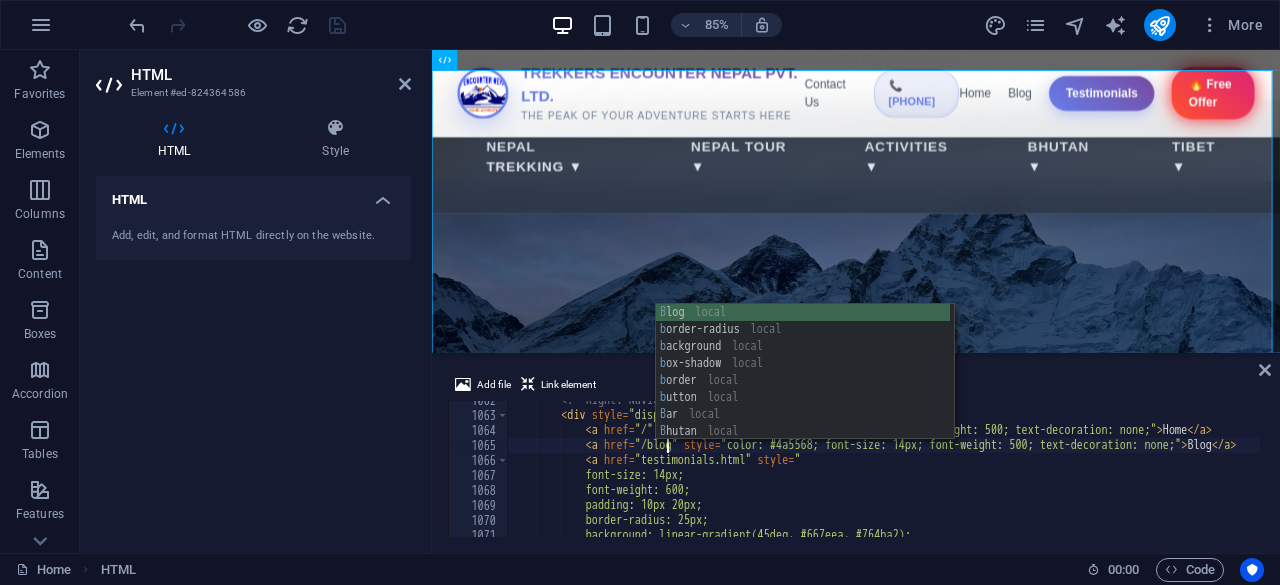 scroll, scrollTop: 0, scrollLeft: 12, axis: horizontal 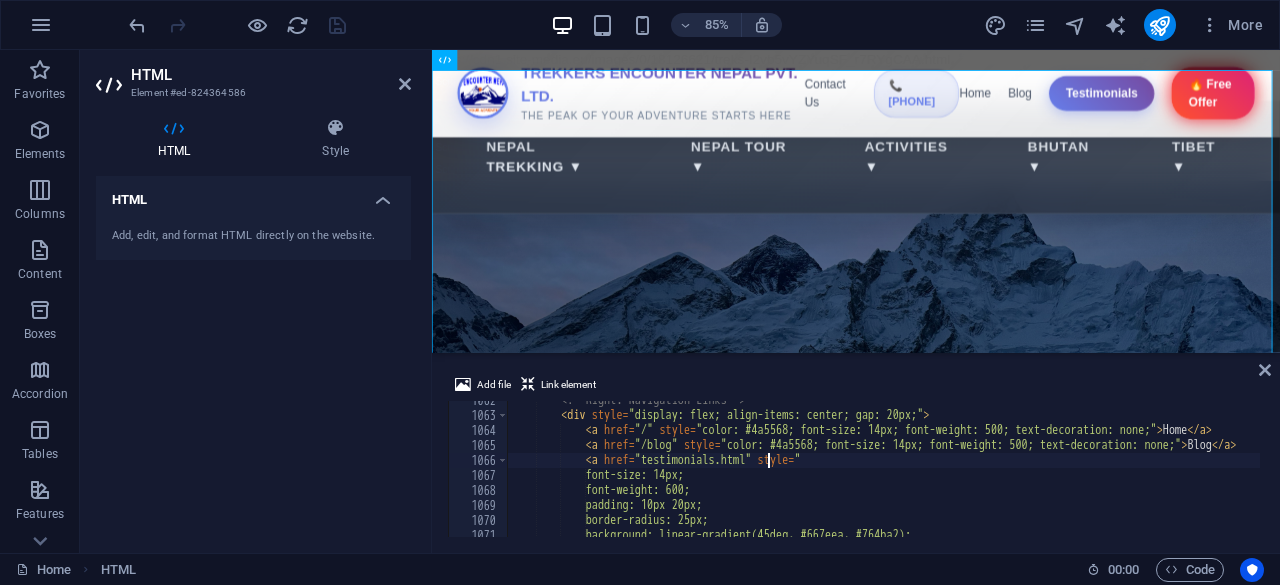 click on "<!--  Right: Navigation Links  -->           < div   style = "display: flex; align-items: center; gap: 20px;" >                < a   href = "/"   style = "color: #4a5568; font-size: 14px; font-weight: 500; text-decoration: none;" > Home </ a >                < a   href = "/blog"   style = "color: #4a5568; font-size: 14px; font-weight: 500; text-decoration: none;" > Blog </ a >                < a   href = "testimonials.html"   style = "                    font-size: 14px;                    font-weight: 600;                    padding: 10px 20px;                    border-radius: 25px;                    background: linear-gradient(45deg, #667eea, #764ba2);" at bounding box center [2210, 474] 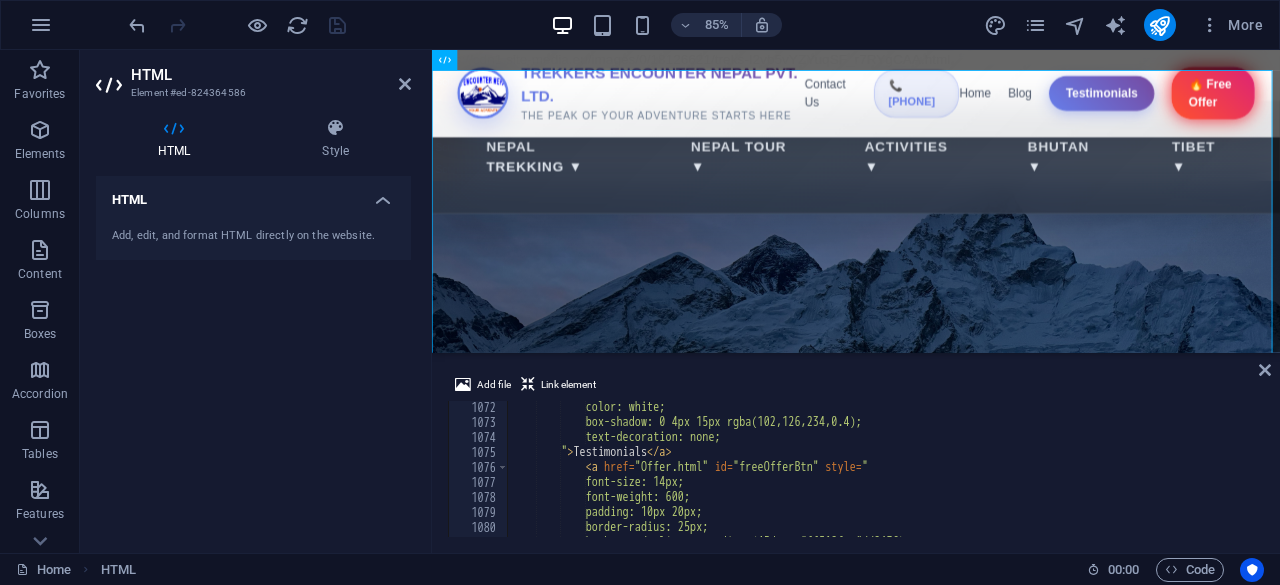 scroll, scrollTop: 15138, scrollLeft: 0, axis: vertical 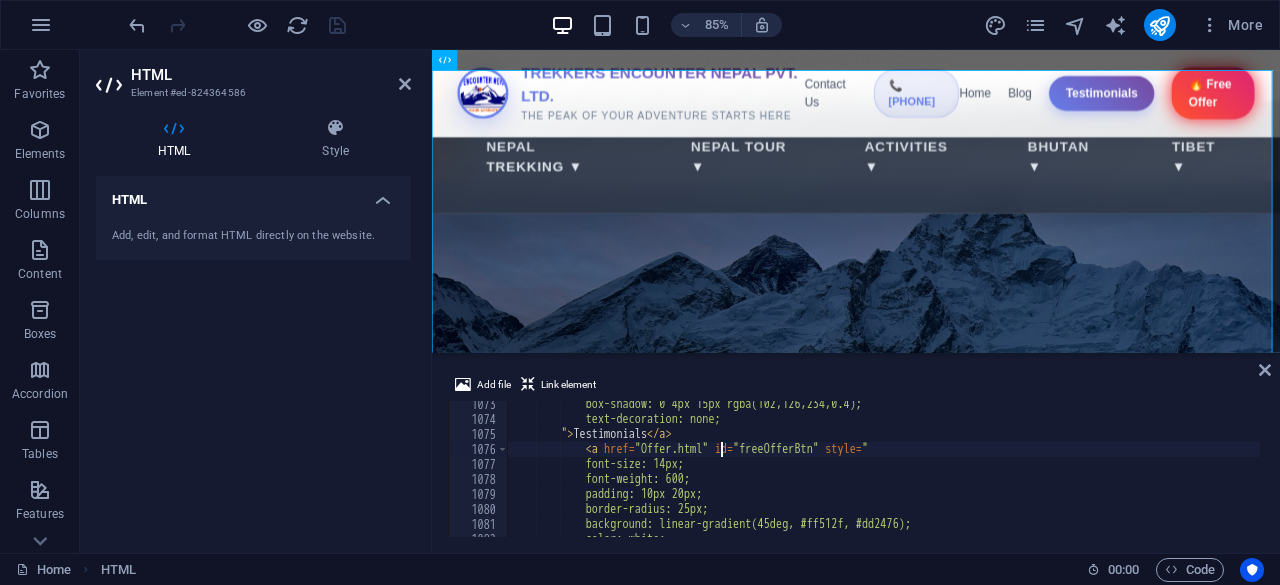 click on "box-shadow: 0 4px 15px rgba(102,126,234,0.4);                    text-decoration: none;               " > Testimonials </ a >                < a   href = "Offer.html"   id = "freeOfferBtn"   style = "                    font-size: 14px;                    font-weight: 600;                    padding: 10px 20px;                    border-radius: 25px;                    background: linear-gradient(45deg, #ff512f, #dd2476);                    color: white;" at bounding box center [2210, 478] 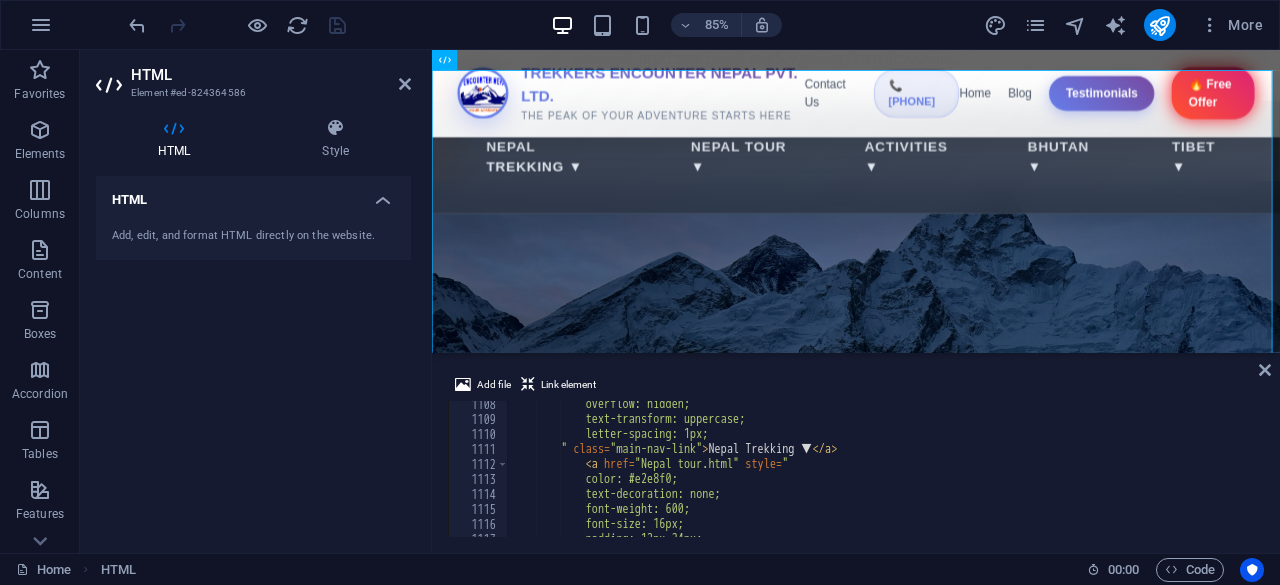 scroll, scrollTop: 15633, scrollLeft: 0, axis: vertical 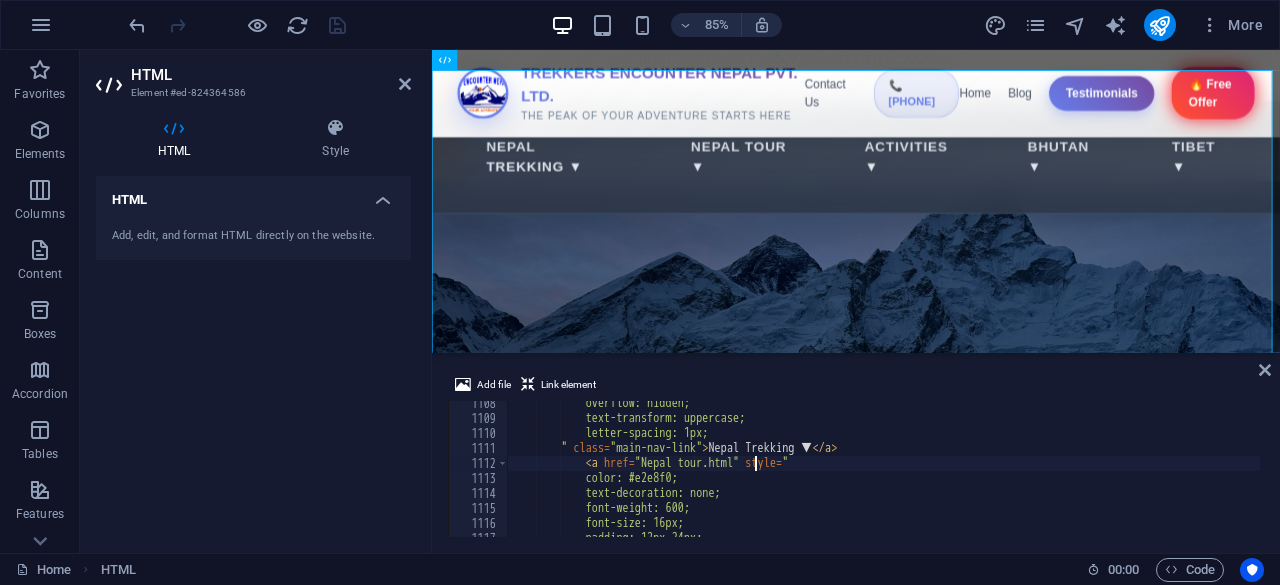 click on "overflow: hidden;                    text-transform: uppercase;                    letter-spacing: 1px;               "   class = "main-nav-link" > Nepal Trekking ▼ </ a >                < a   href = "Nepal tour.html"   style = "                    color: #e2e8f0;                    text-decoration: none;                    font-weight: 600;                    font-size: 16px;                    padding: 12px 24px;" at bounding box center (2210, 477) 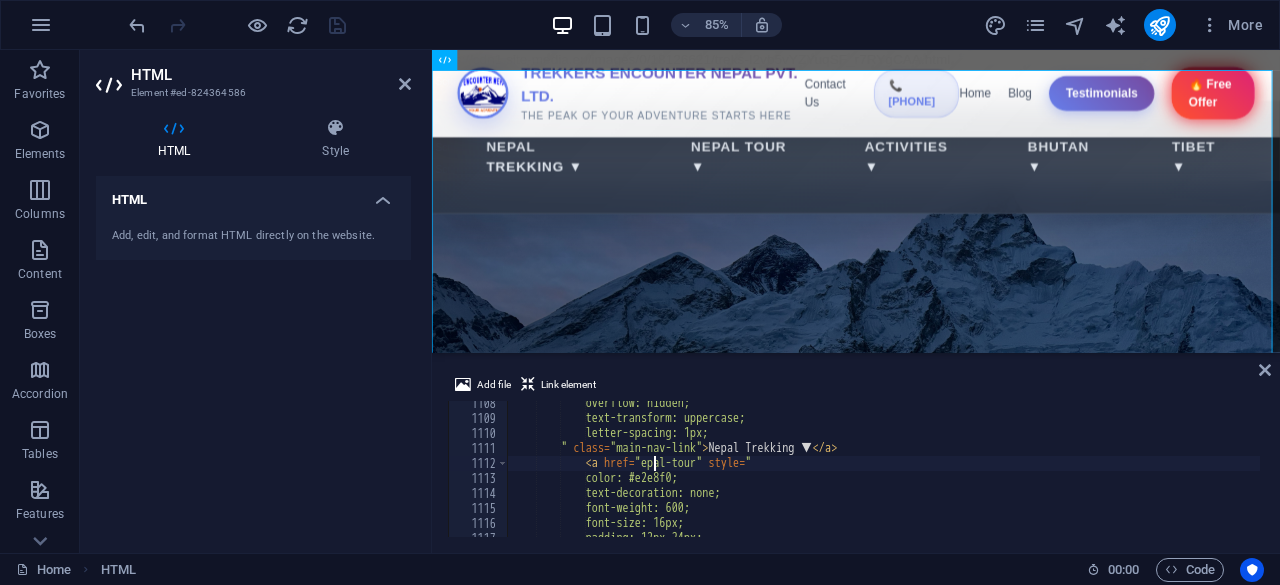 scroll, scrollTop: 0, scrollLeft: 12, axis: horizontal 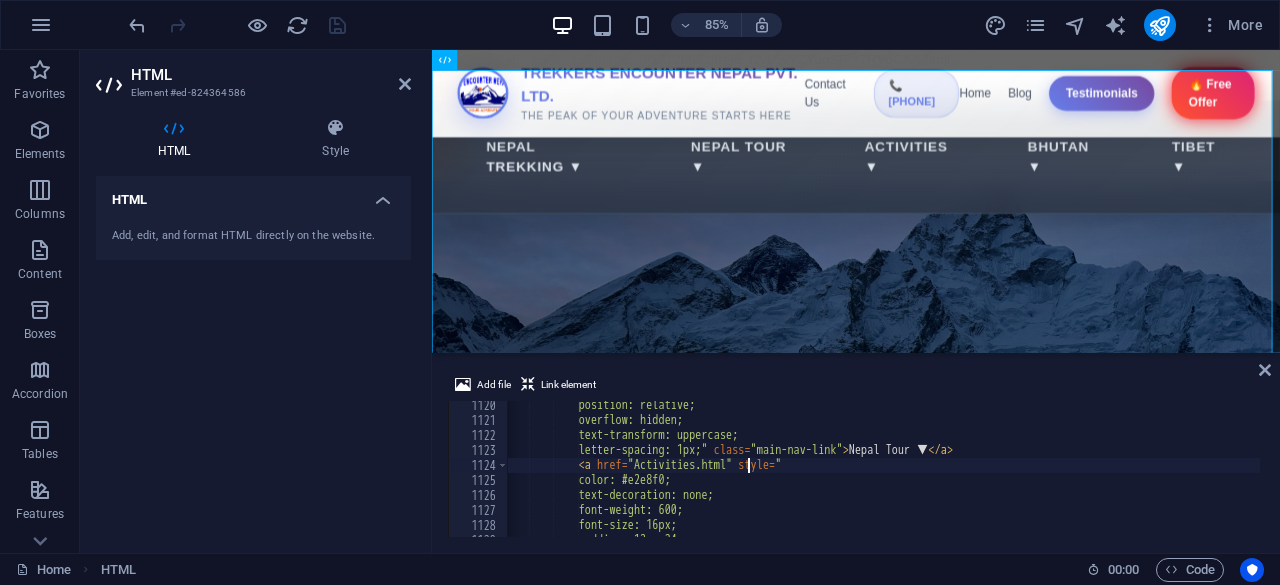 click on "position: relative;                    overflow: hidden;                    text-transform: uppercase;                    letter-spacing: 1px;"   class = "main-nav-link" > Nepal Tour ▼ </ a >                < a   href = "Activities.html"   style = "                    color: #e2e8f0;                    text-decoration: none;                    font-weight: 600;                    font-size: 16px;                    padding: 12px 24px;" at bounding box center [2203, 479] 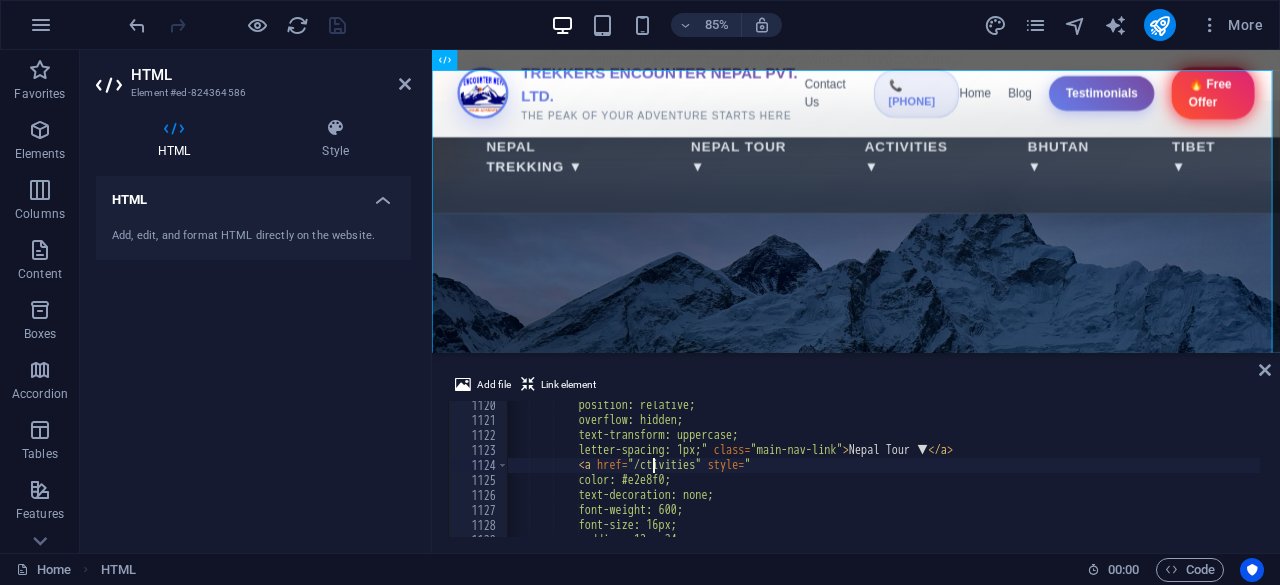 scroll, scrollTop: 0, scrollLeft: 12, axis: horizontal 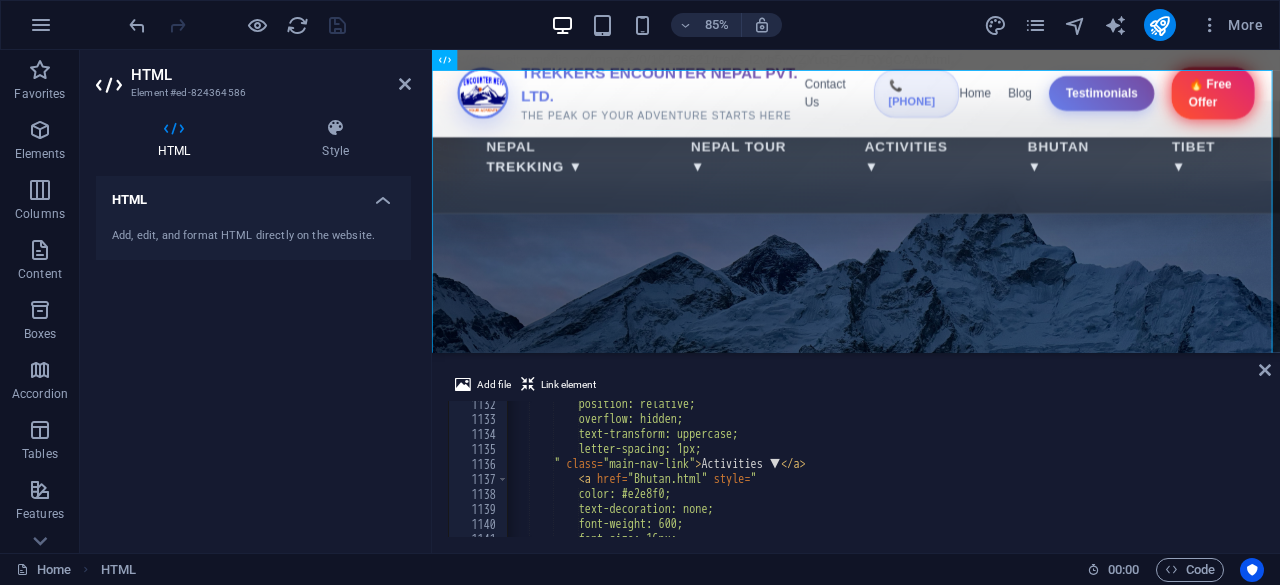 click on "position: relative;                    overflow: hidden;                    text-transform: uppercase;                    letter-spacing: 1px;               "   class = "main-nav-link" > Activities ▼ </ a >                < a   href = "Bhutan.html"   style = "                    color: #e2e8f0;                    text-decoration: none;                    font-weight: 600;                    font-size: 16px;" at bounding box center (2203, 478) 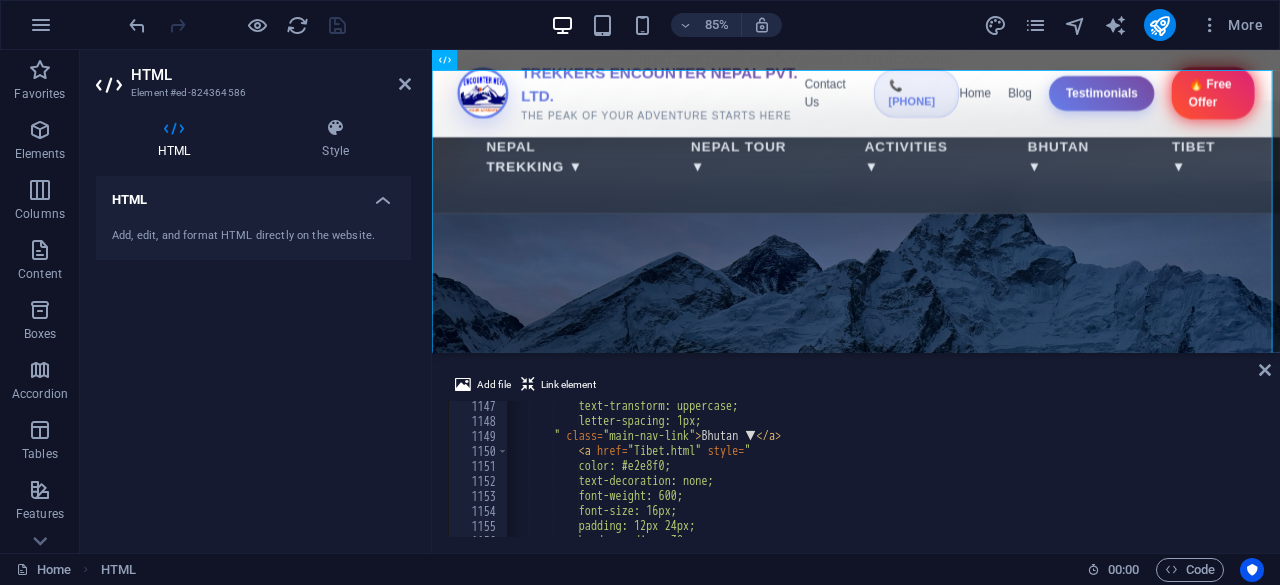 scroll, scrollTop: 16181, scrollLeft: 0, axis: vertical 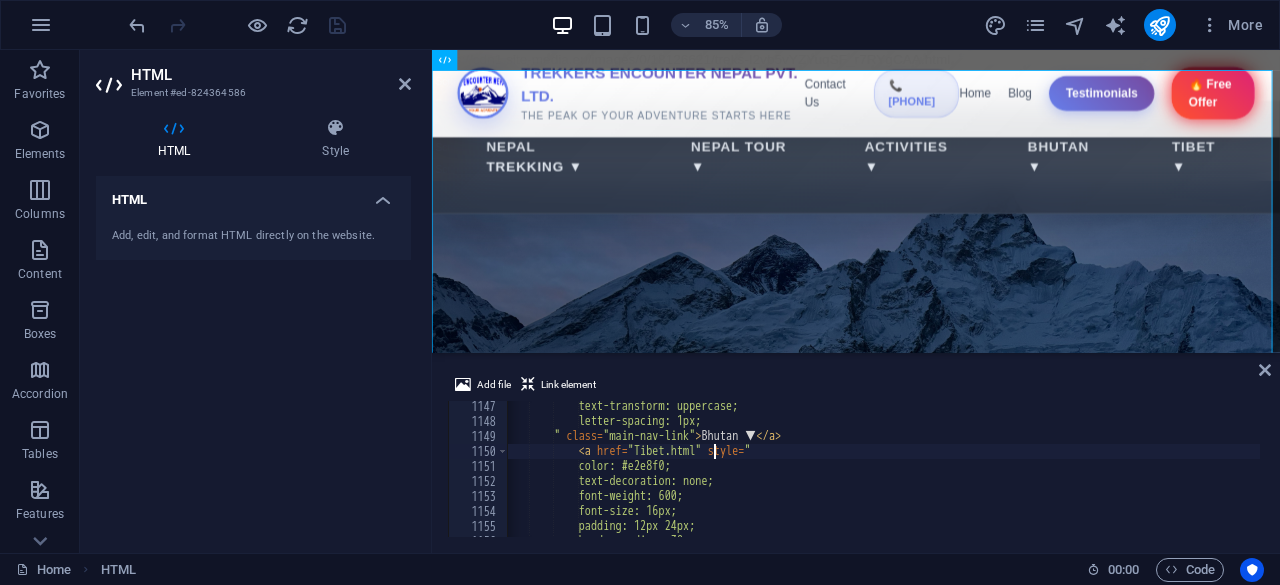 click on "text-transform: uppercase;                    letter-spacing: 1px;               "   class = "main-nav-link" > Bhutan ▼ </ a >                < a   href = "Tibet.html"   style = "                    color: #e2e8f0;                    text-decoration: none;                    font-weight: 600;                    font-size: 16px;                    padding: 12px 24px;                    border-radius: 30px;" at bounding box center [2203, 480] 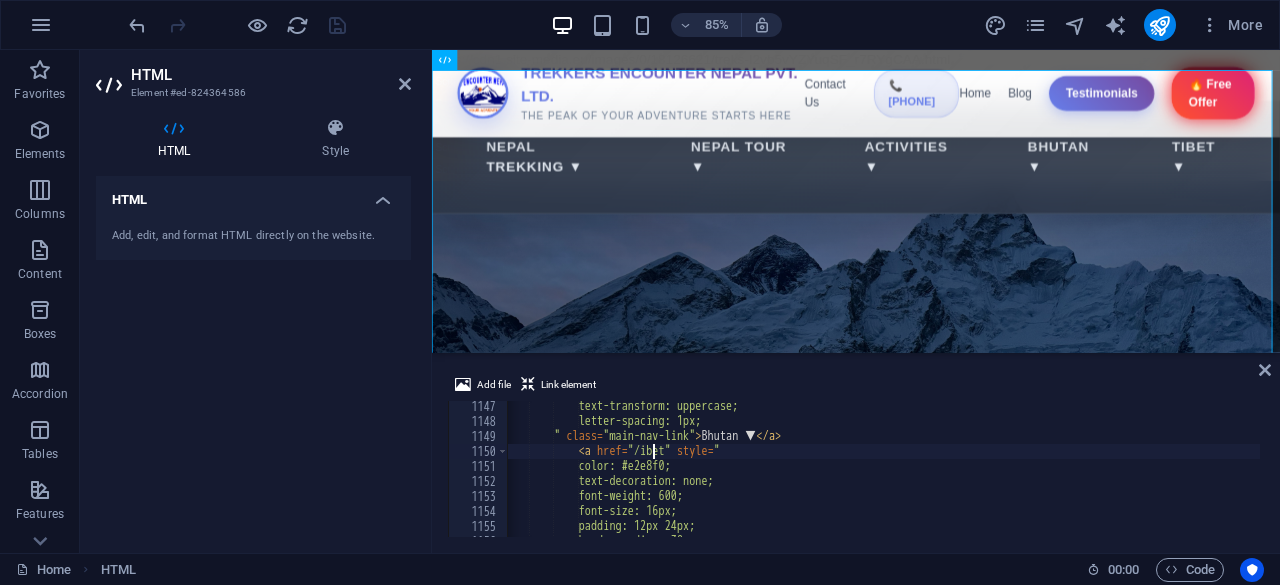 type on "<a href="/tibet" style="" 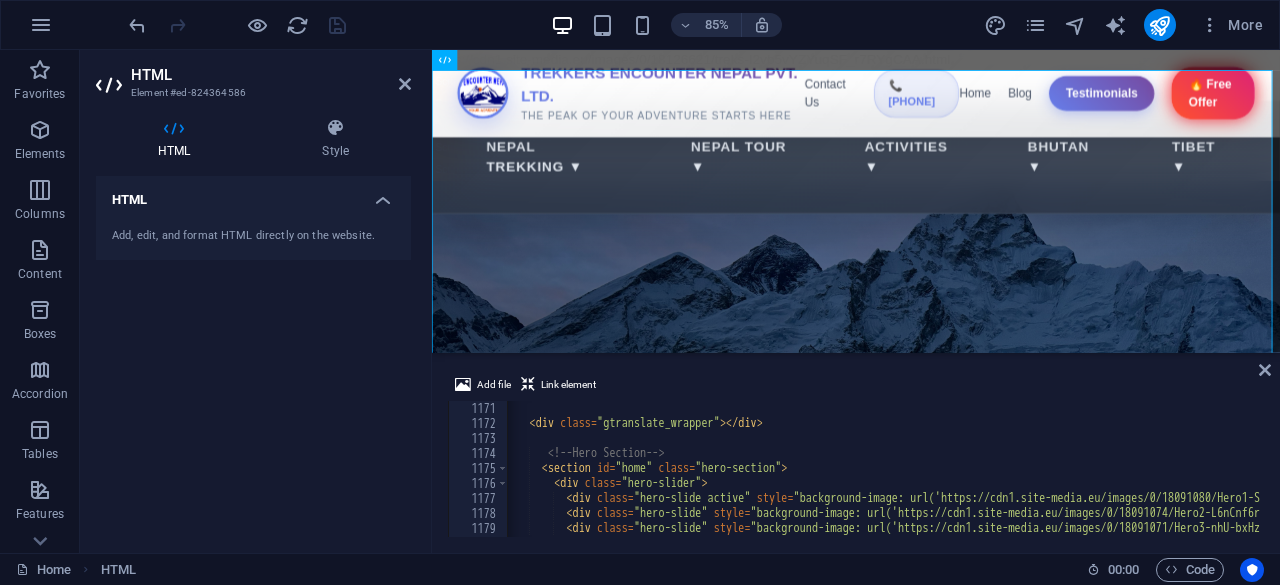 scroll, scrollTop: 16533, scrollLeft: 0, axis: vertical 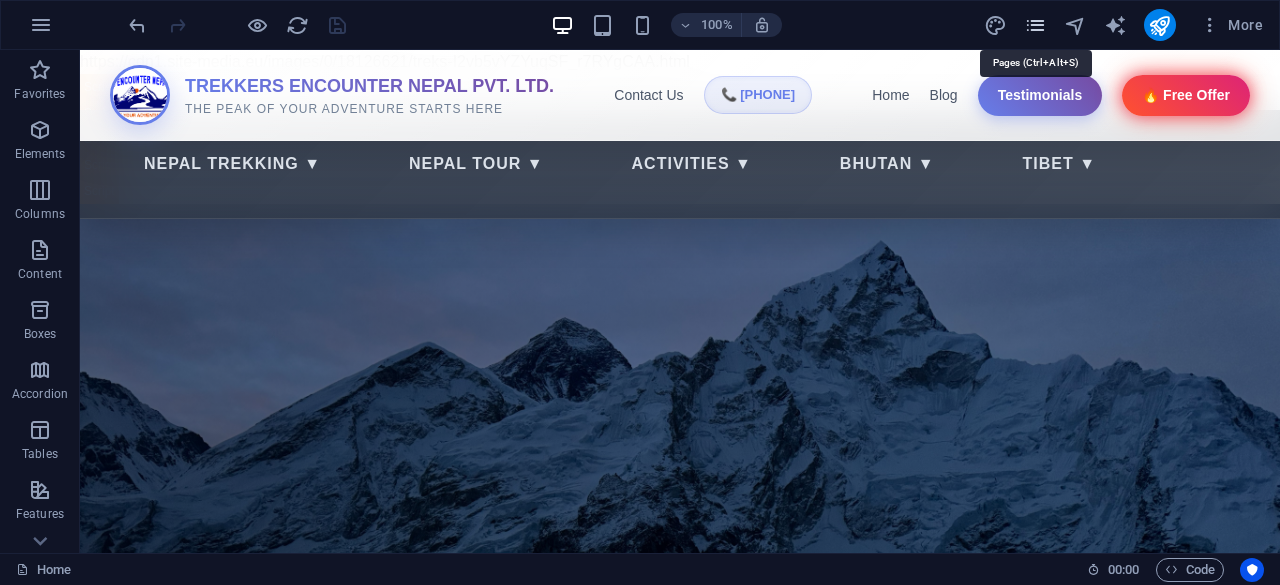 click at bounding box center [1035, 25] 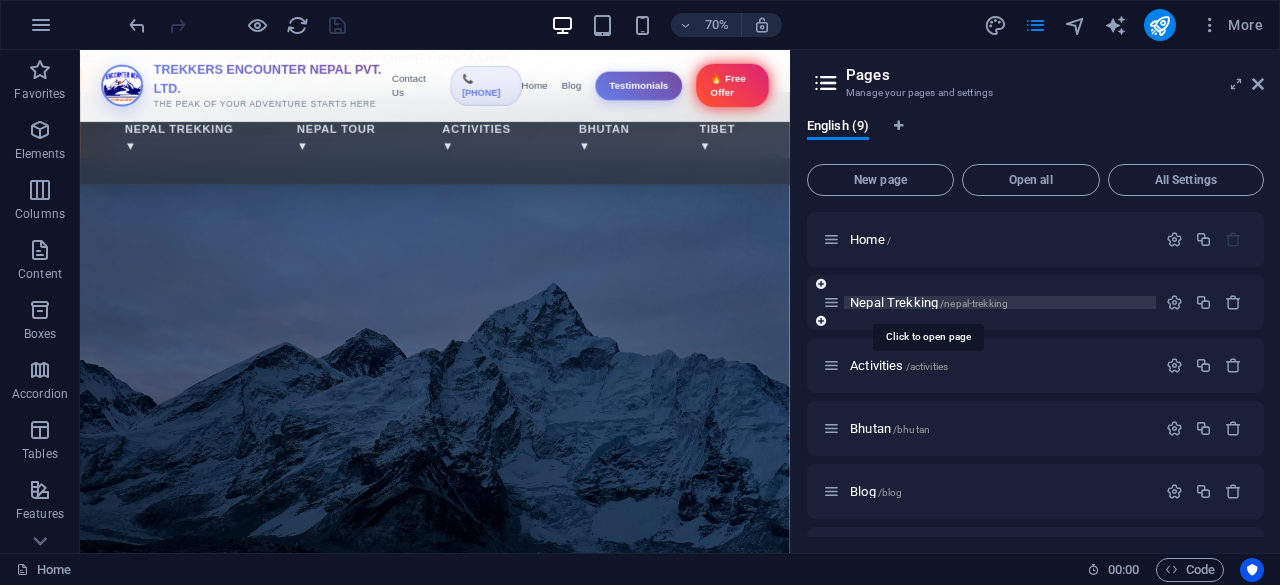 click on "Nepal Trekking /nepal-trekking" at bounding box center (929, 302) 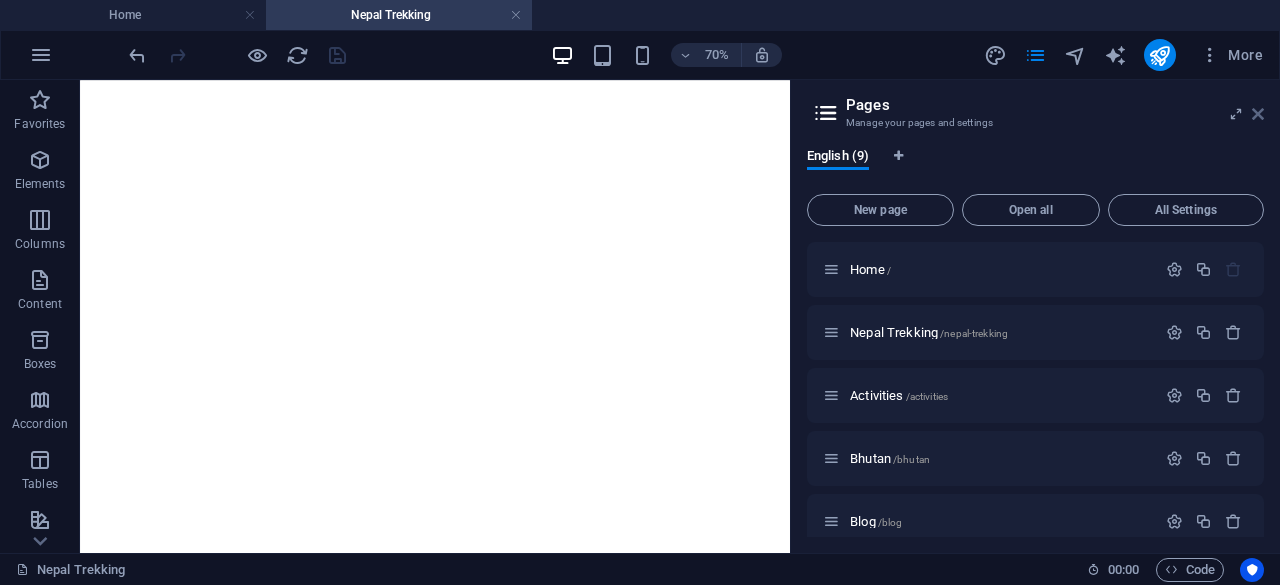 click at bounding box center (1258, 114) 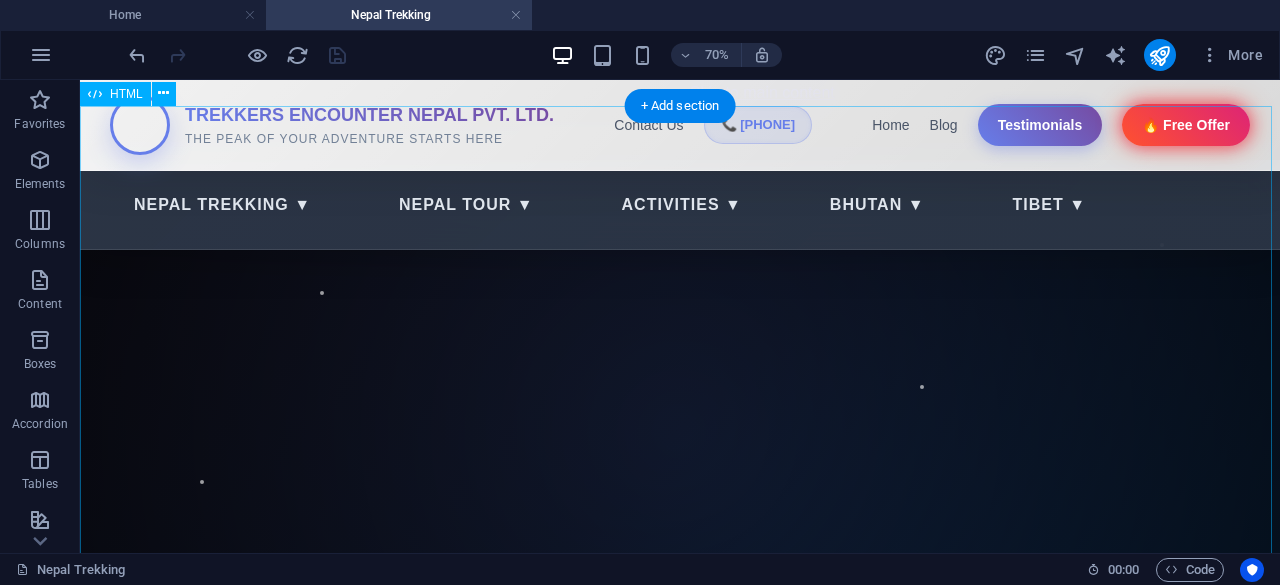 scroll, scrollTop: 0, scrollLeft: 0, axis: both 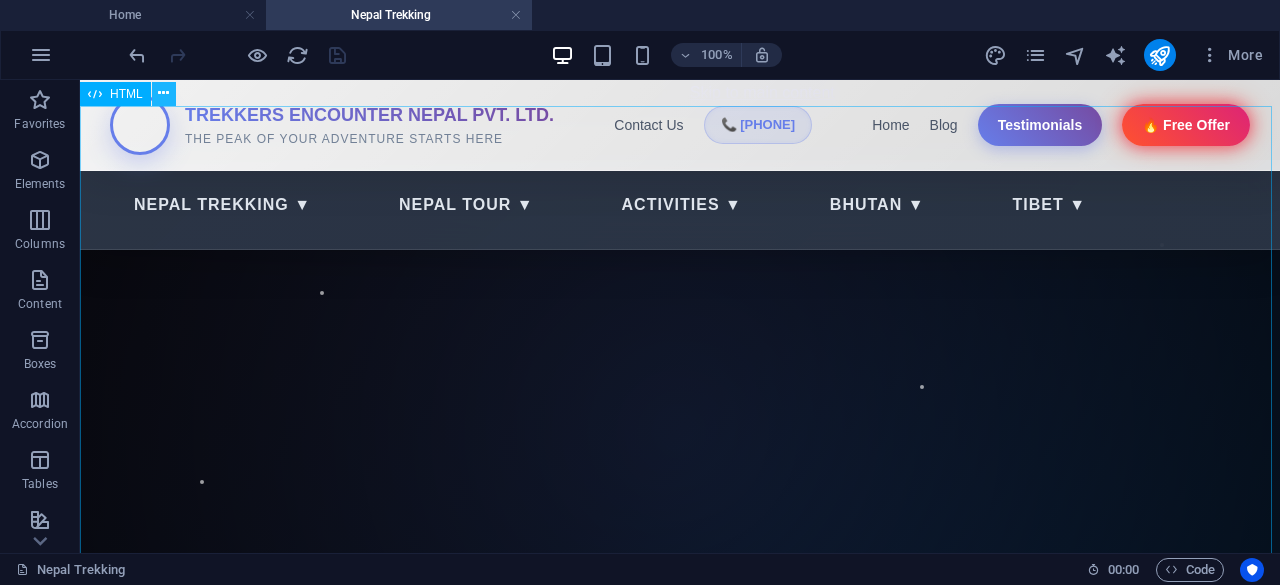 click at bounding box center (164, 94) 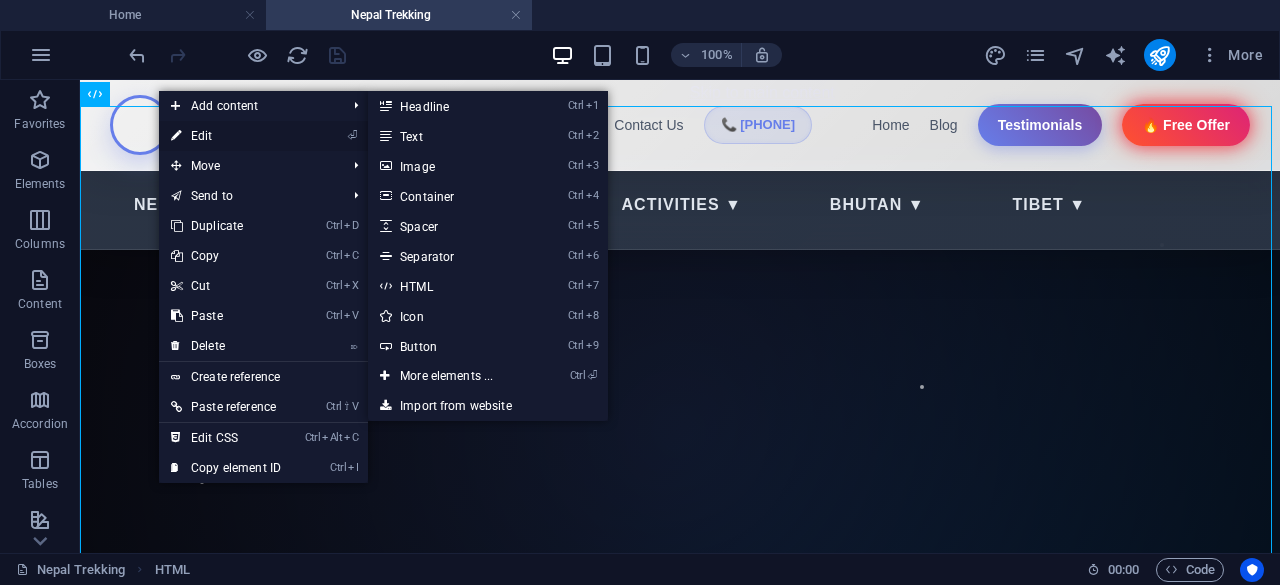 click on "⏎  Edit" at bounding box center (226, 136) 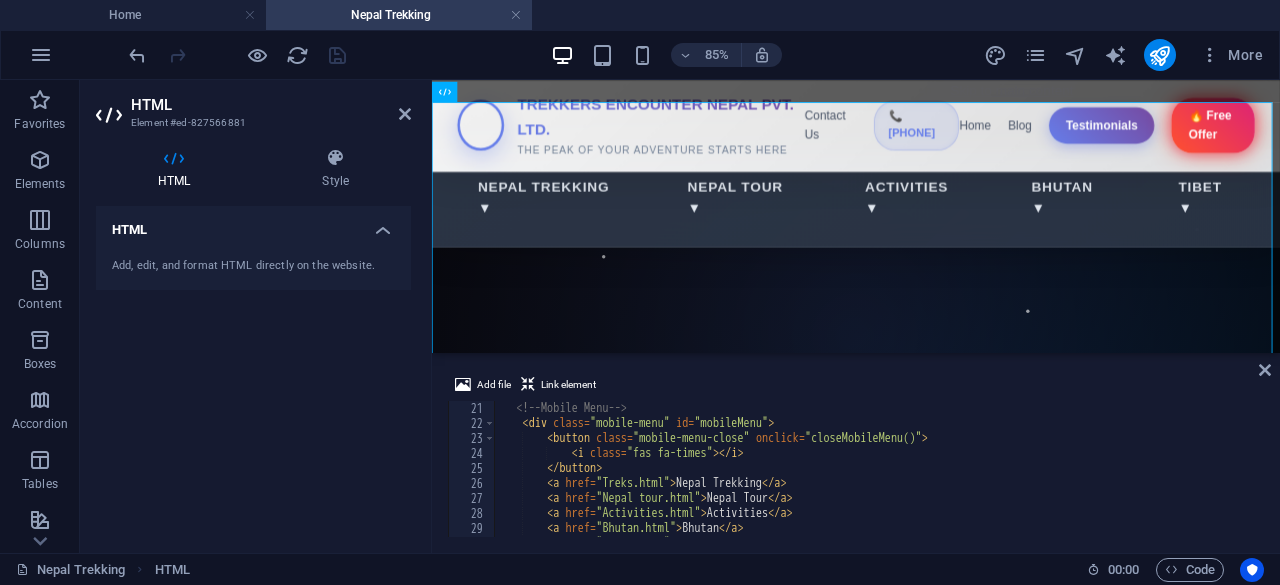 scroll, scrollTop: 300, scrollLeft: 0, axis: vertical 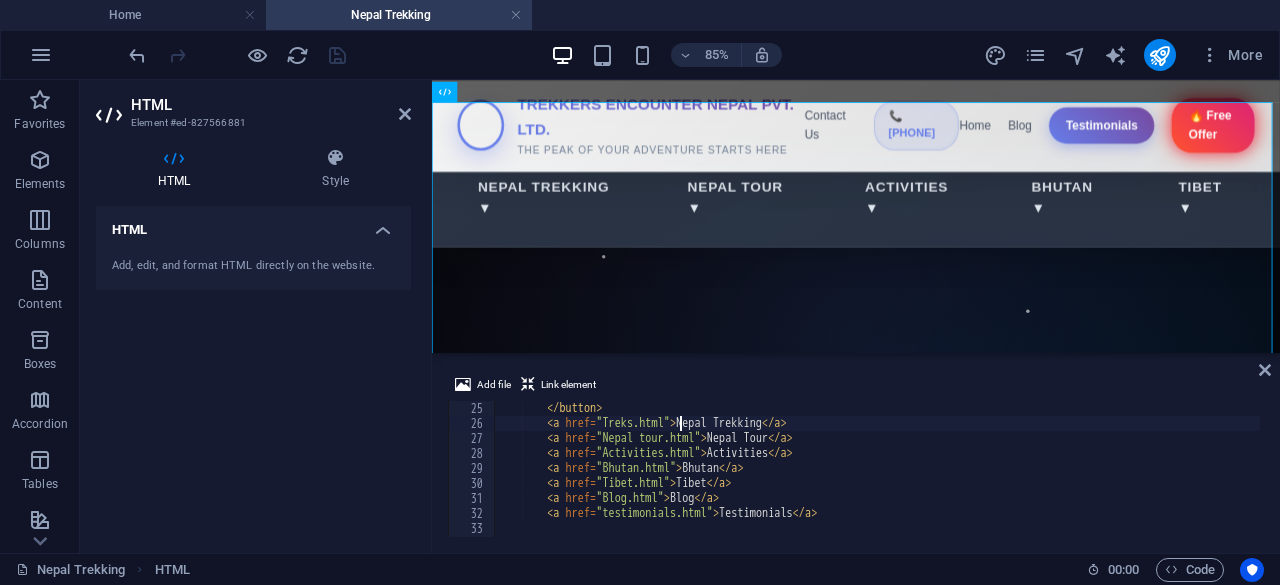 click on "</ button >           < a   href = "Treks.html" > Nepal Trekking </ a >           < a   href = "Nepal tour.html" > Nepal Tour </ a >           < a   href = "Activities.html" > Activities </ a >           < a   href = "Bhutan.html" > Bhutan </ a >           < a   href = "Tibet.html" > Tibet </ a >           < a   href = "Blog.html" > Blog </ a >           < a   href = "testimonials.html" > Testimonials </ a >      </ div >" at bounding box center (1124, 482) 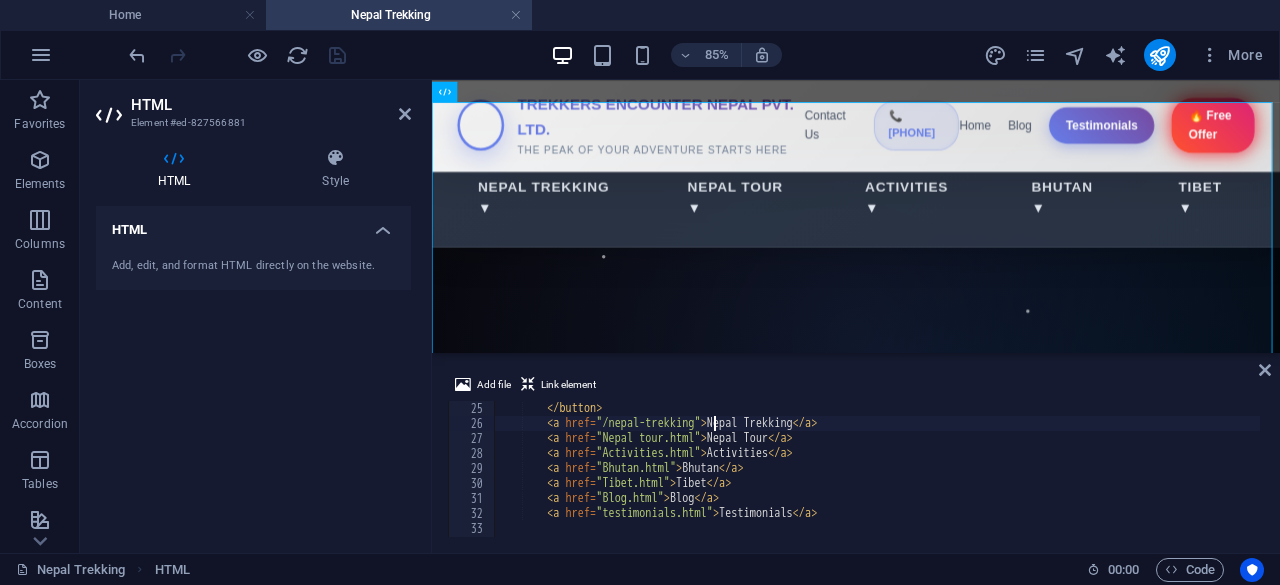 scroll, scrollTop: 0, scrollLeft: 17, axis: horizontal 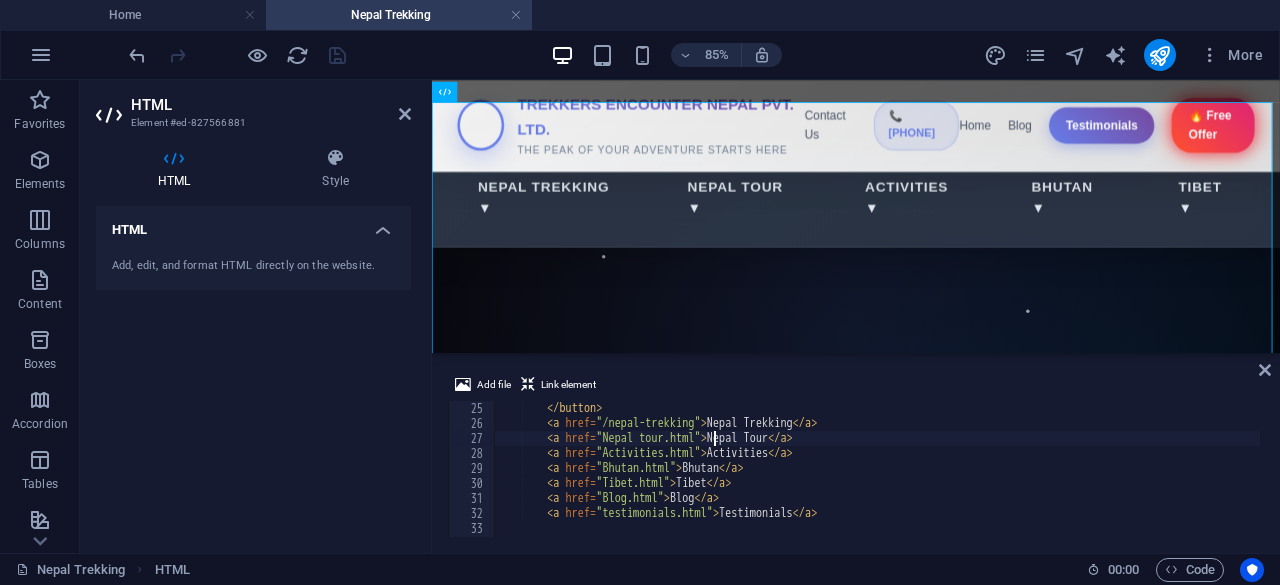click on "</ button >           < a   href = "/nepal-trekking" > Nepal Trekking </ a >           < a   href = "Nepal tour.html" > Nepal Tour </ a >           < a   href = "Activities.html" > Activities </ a >           < a   href = "Bhutan.html" > Bhutan </ a >           < a   href = "Tibet.html" > Tibet </ a >           < a   href = "Blog.html" > Blog </ a >           < a   href = "testimonials.html" > Testimonials </ a >      </ div >" at bounding box center (1124, 482) 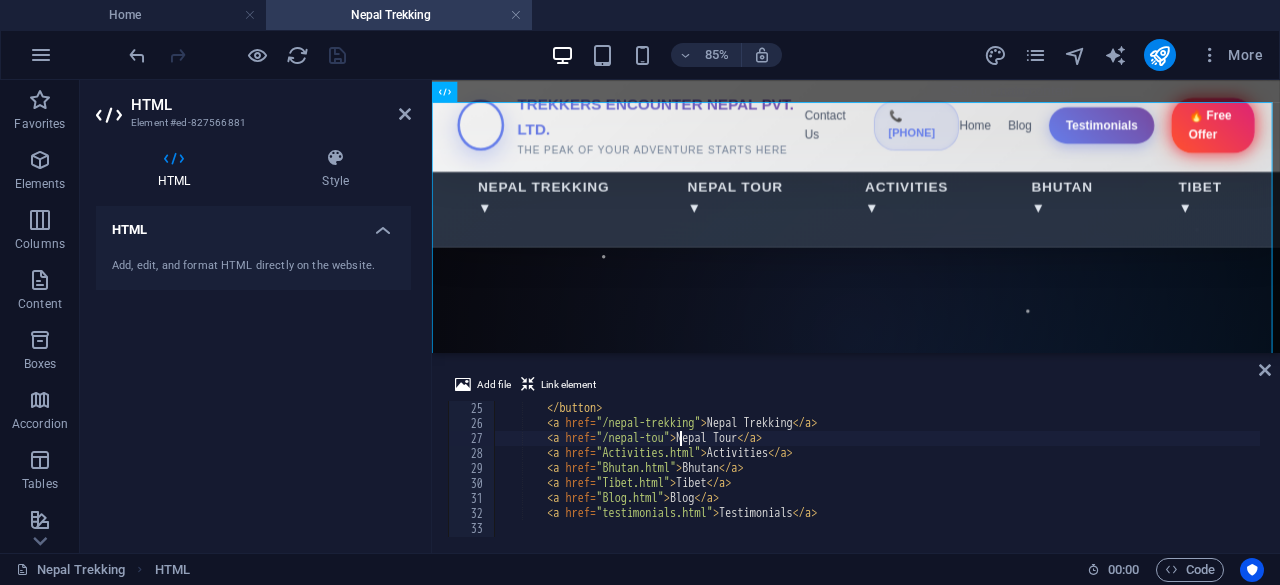 scroll, scrollTop: 0, scrollLeft: 15, axis: horizontal 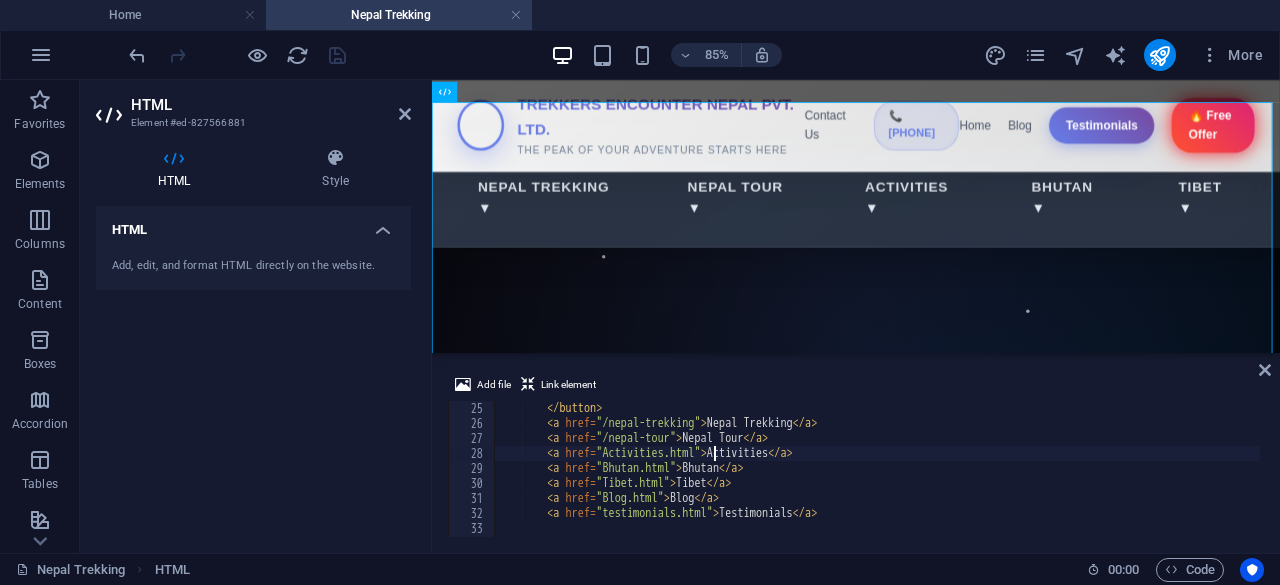 click on "</ button >           < a   href = "/nepal-trekking" > Nepal Trekking </ a >           < a   href = "/nepal-tour" > Nepal Tour </ a >           < a   href = "Activities.html" > Activities </ a >           < a   href = "Bhutan.html" > Bhutan </ a >           < a   href = "Tibet.html" > Tibet </ a >           < a   href = "Blog.html" > Blog </ a >           < a   href = "testimonials.html" > Testimonials </ a >      </ div >" at bounding box center [1124, 482] 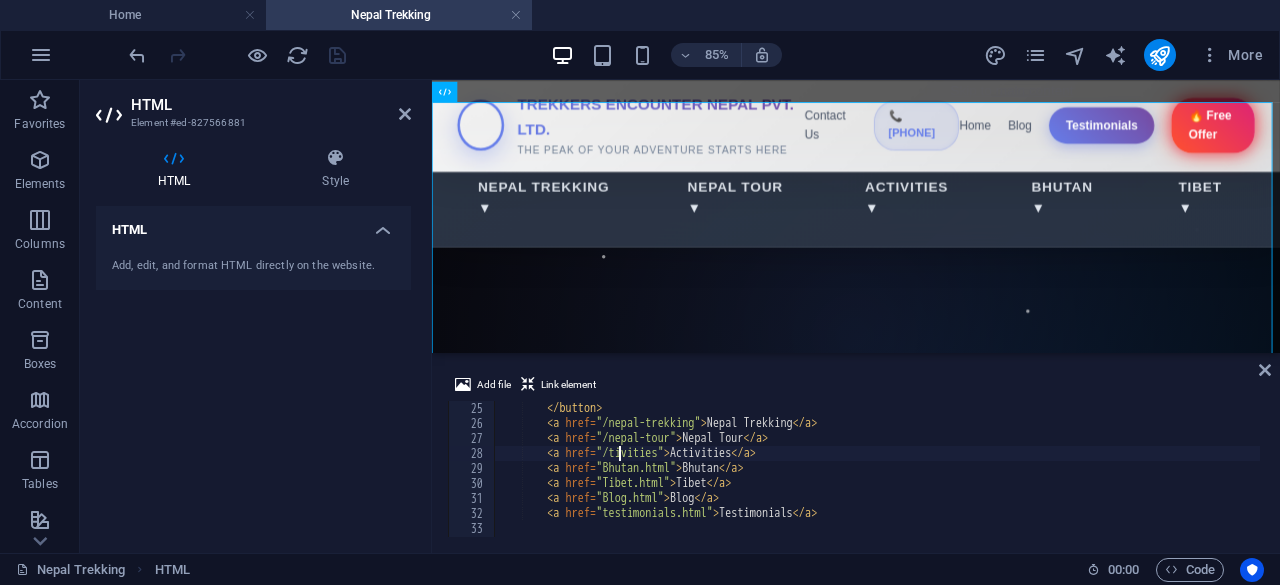 scroll, scrollTop: 0, scrollLeft: 10, axis: horizontal 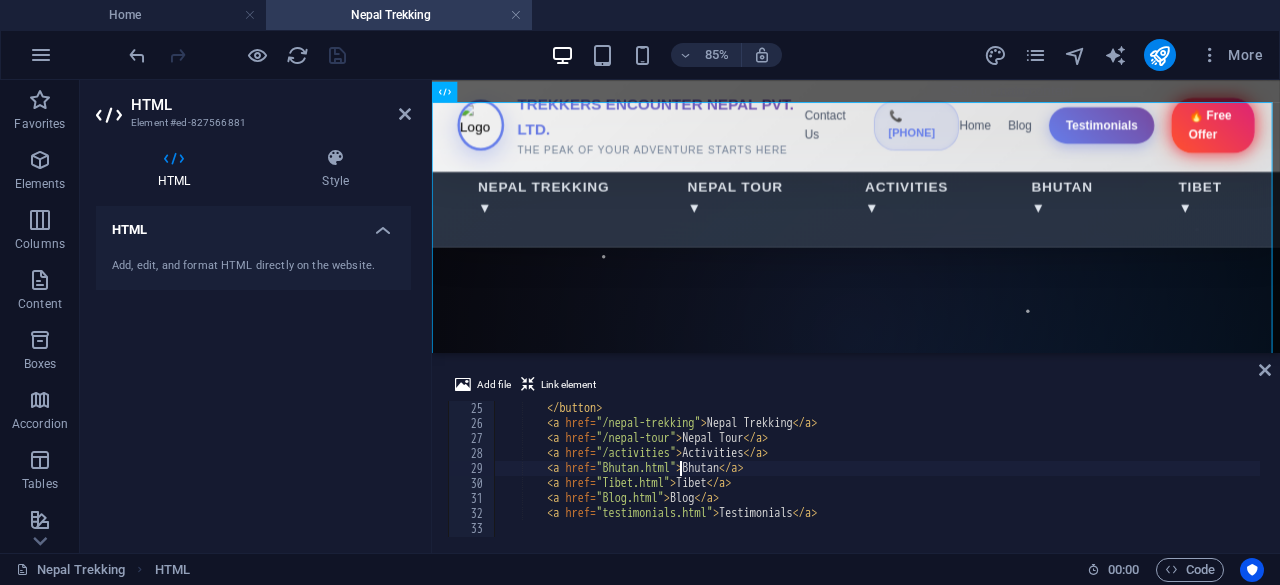 click on "</ button >           < a   href = "/nepal-trekking" > Nepal Trekking </ a >           < a   href = "/nepal-tour" > Nepal Tour </ a >           < a   href = "/activities" > Activities </ a >           < a   href = "Bhutan.html" > Bhutan </ a >           < a   href = "Tibet.html" > Tibet </ a >           < a   href = "Blog.html" > Blog </ a >           < a   href = "testimonials.html" > Testimonials </ a >      </ div >" at bounding box center [1124, 482] 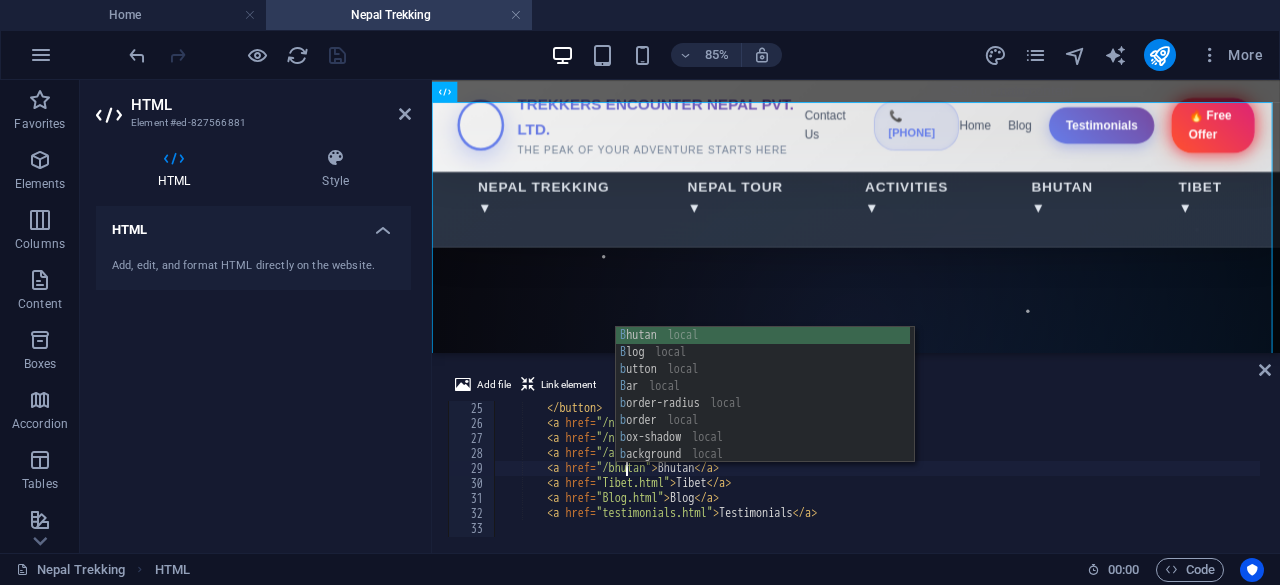 scroll, scrollTop: 0, scrollLeft: 10, axis: horizontal 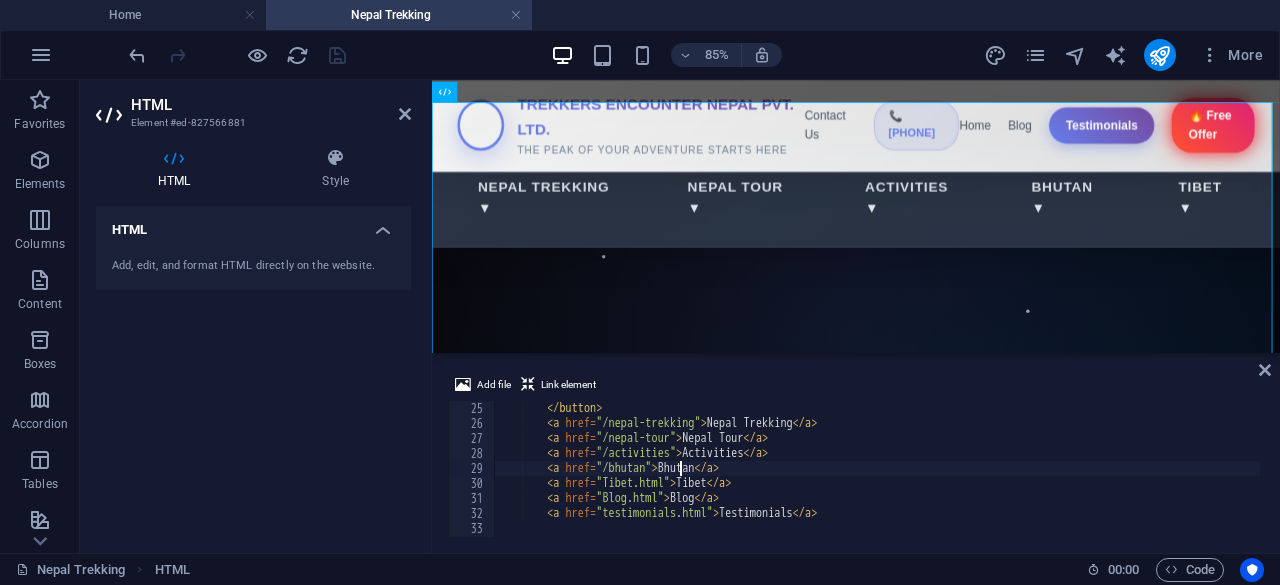 click on "</ button >           < a   href = "/nepal-trekking" > Nepal Trekking </ a >           < a   href = "/nepal-tour" > Nepal Tour </ a >           < a   href = "/activities" > Activities </ a >           < a   href = "/bhutan" > Bhutan </ a >           < a   href = "Tibet.html" > Tibet </ a >           < a   href = "Blog.html" > Blog </ a >           < a   href = "testimonials.html" > Testimonials </ a >      </ div >" at bounding box center (1124, 482) 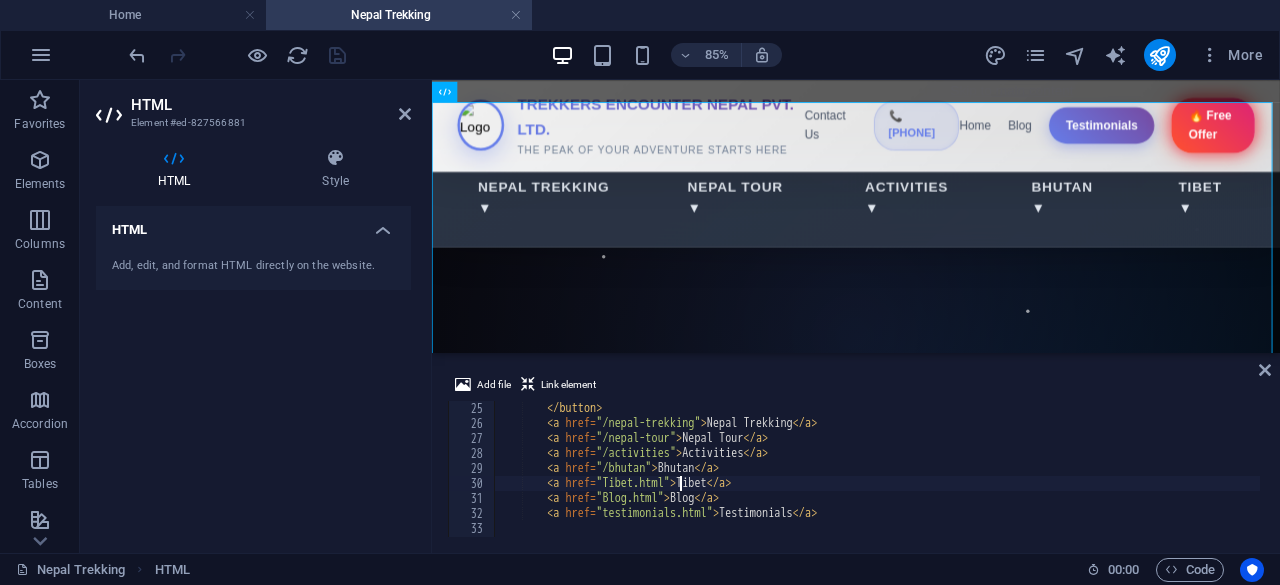 click on "</ button >           < a   href = "/nepal-trekking" > Nepal Trekking </ a >           < a   href = "/nepal-tour" > Nepal Tour </ a >           < a   href = "/activities" > Activities </ a >           < a   href = "/bhutan" > Bhutan </ a >           < a   href = "Tibet.html" > Tibet </ a >           < a   href = "Blog.html" > Blog </ a >           < a   href = "testimonials.html" > Testimonials </ a >      </ div >" at bounding box center [1124, 482] 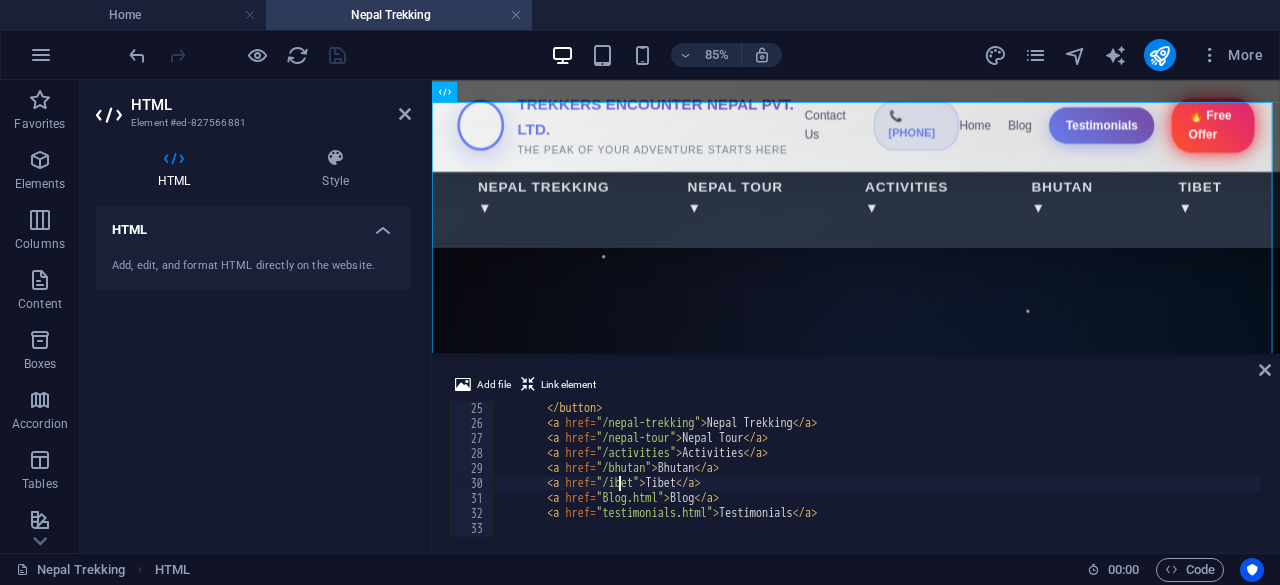 scroll, scrollTop: 0, scrollLeft: 10, axis: horizontal 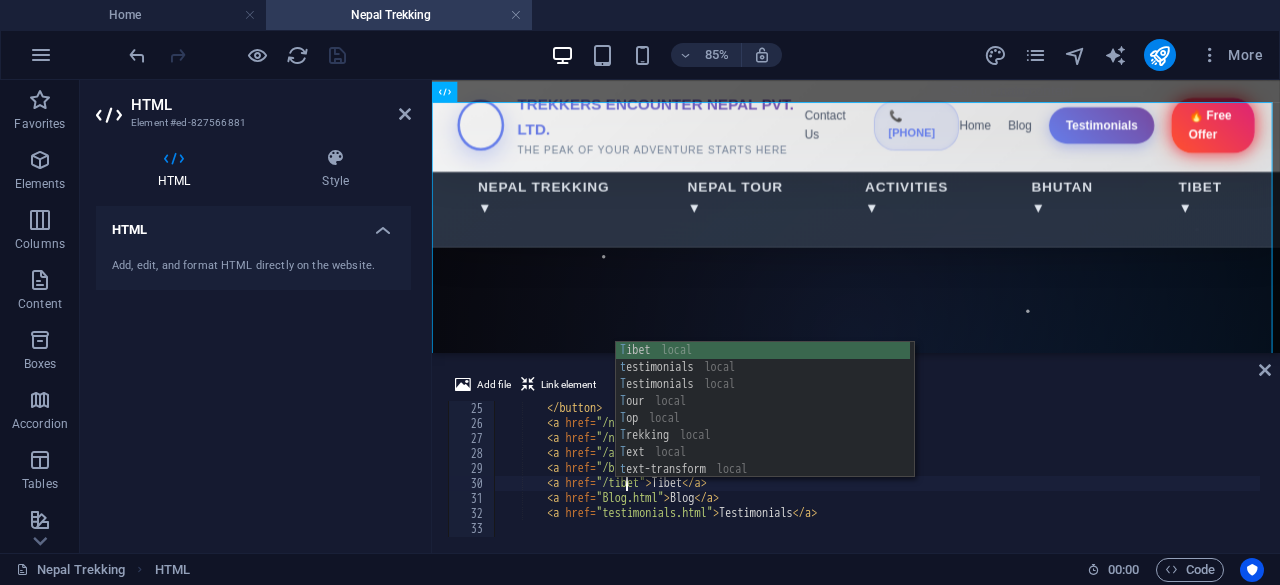 click on "</ button >           < a   href = "/nepal-trekking" > Nepal Trekking </ a >           < a   href = "/nepal-tour" > Nepal Tour </ a >           < a   href = "/activities" > Activities </ a >           < a   href = "/bhutan" > Bhutan </ a >           < a   href = "/tibet" > Tibet </ a >           < a   href = "Blog.html" > Blog </ a >           < a   href = "testimonials.html" > Testimonials </ a >      </ div >" at bounding box center [1124, 482] 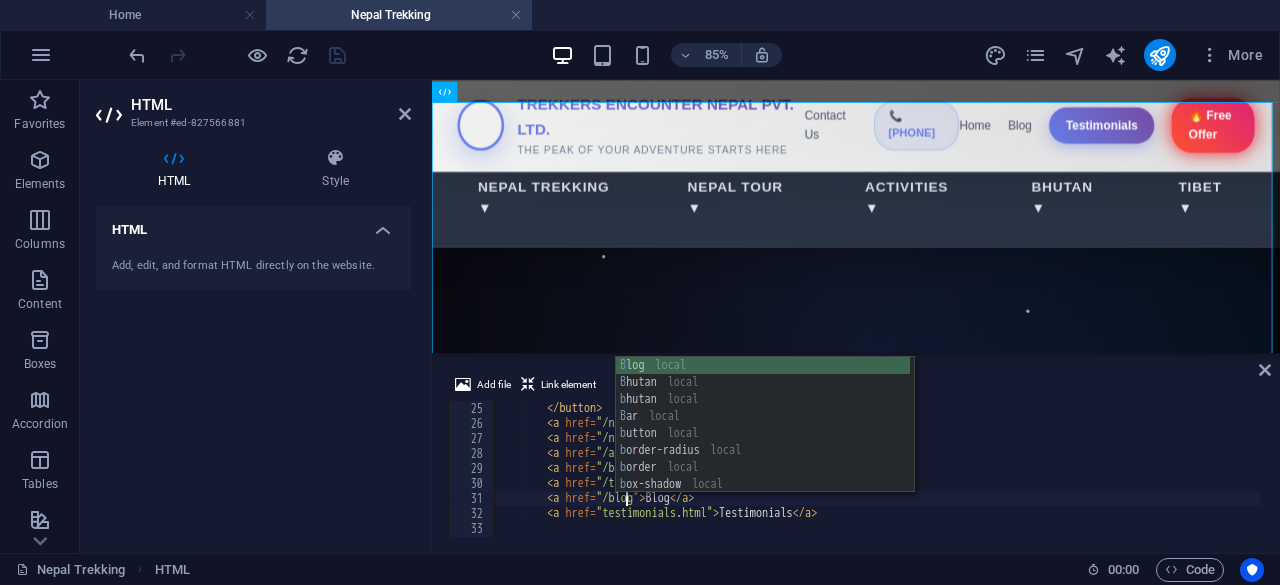 scroll, scrollTop: 0, scrollLeft: 10, axis: horizontal 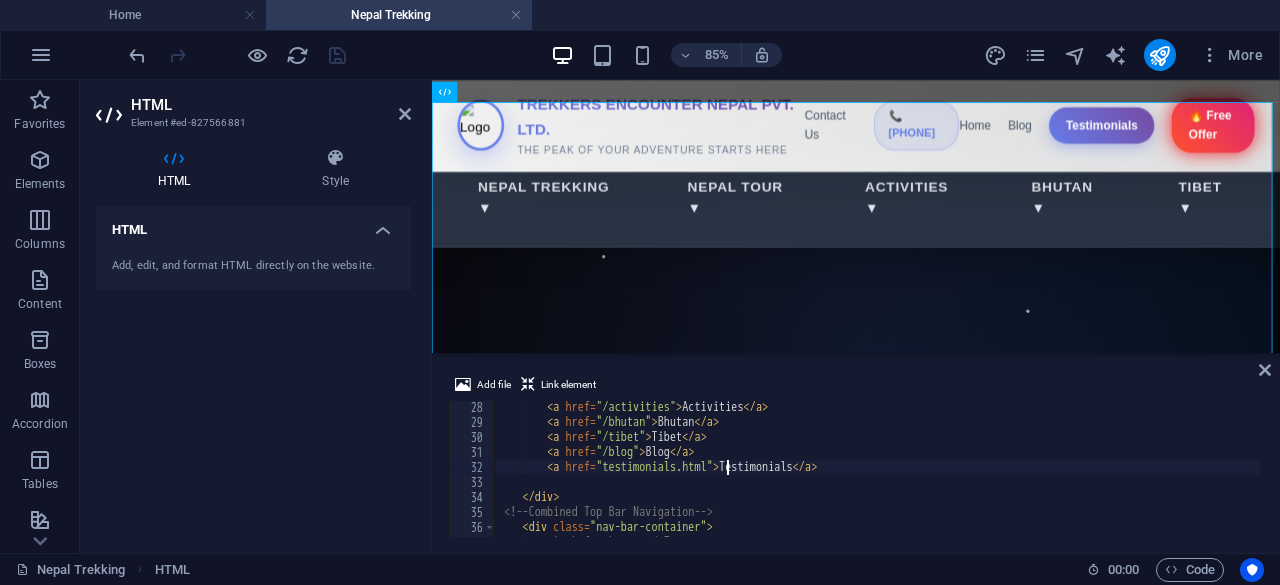 click on "< a   href = "/activities" > Activities </ a >           < a   href = "/bhutan" > Bhutan </ a >           < a   href = "/tibet" > Tibet </ a >           < a   href = "/blog" > Blog </ a >           < a   href = "testimonials.html" > Testimonials </ a >      </ div >   <!--  Combined Top Bar Navigation  -->      < div   class = "nav-bar-container" >           <!--  Left: Logo and Text  -->" at bounding box center [1124, 481] 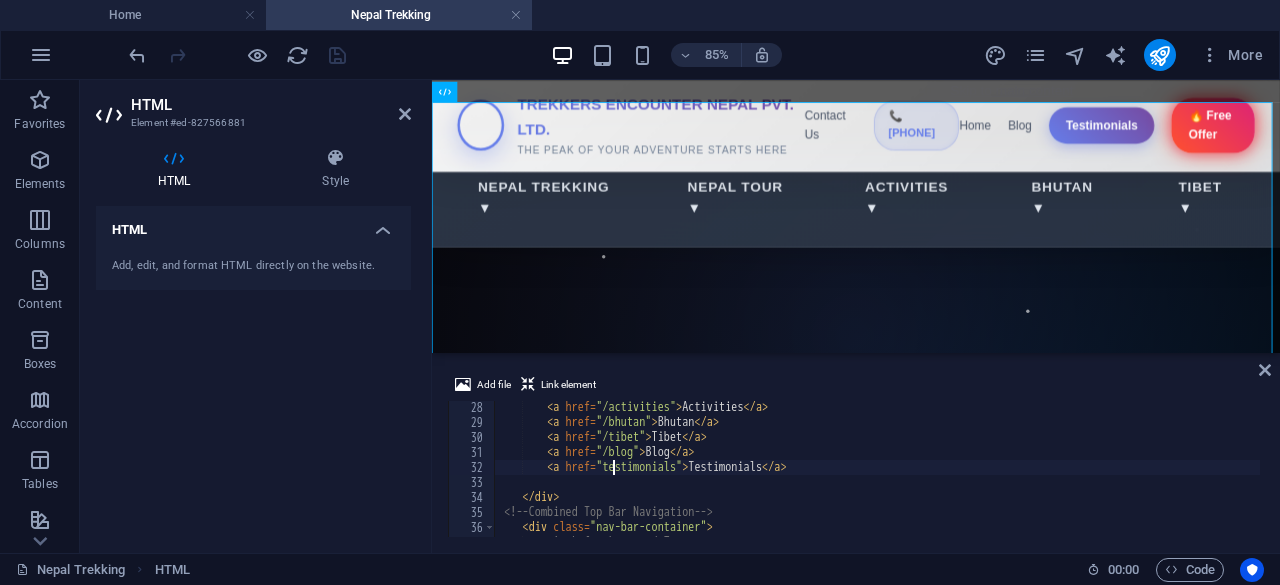 scroll, scrollTop: 0, scrollLeft: 10, axis: horizontal 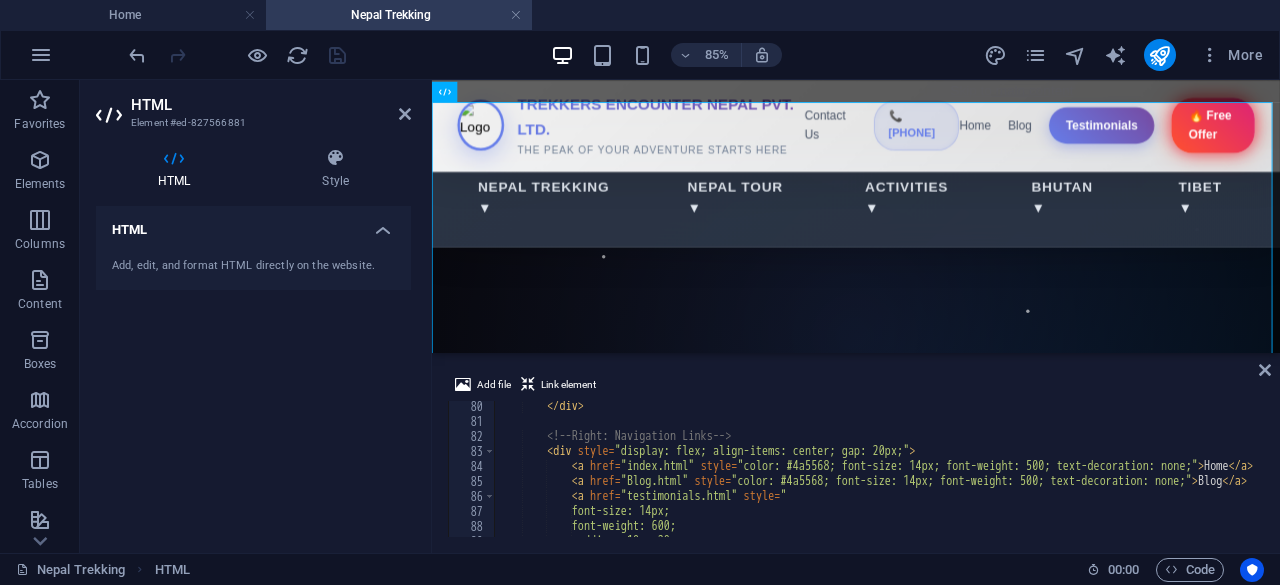 click on "</ div >           <!--  Right: Navigation Links  -->           < div   style = "display: flex; align-items: center; gap: 20px;" >                < a   href = "index.html"   style = "color: #4a5568; font-size: 14px; font-weight: 500; text-decoration: none;" > Home </ a >                < a   href = "Blog.html"   style = "color: #4a5568; font-size: 14px; font-weight: 500; text-decoration: none;" > Blog </ a >                < a   href = "testimonials.html"   style = "                    font-size: 14px;                    font-weight: 600;                    padding: 10px 20px;" at bounding box center (1124, 480) 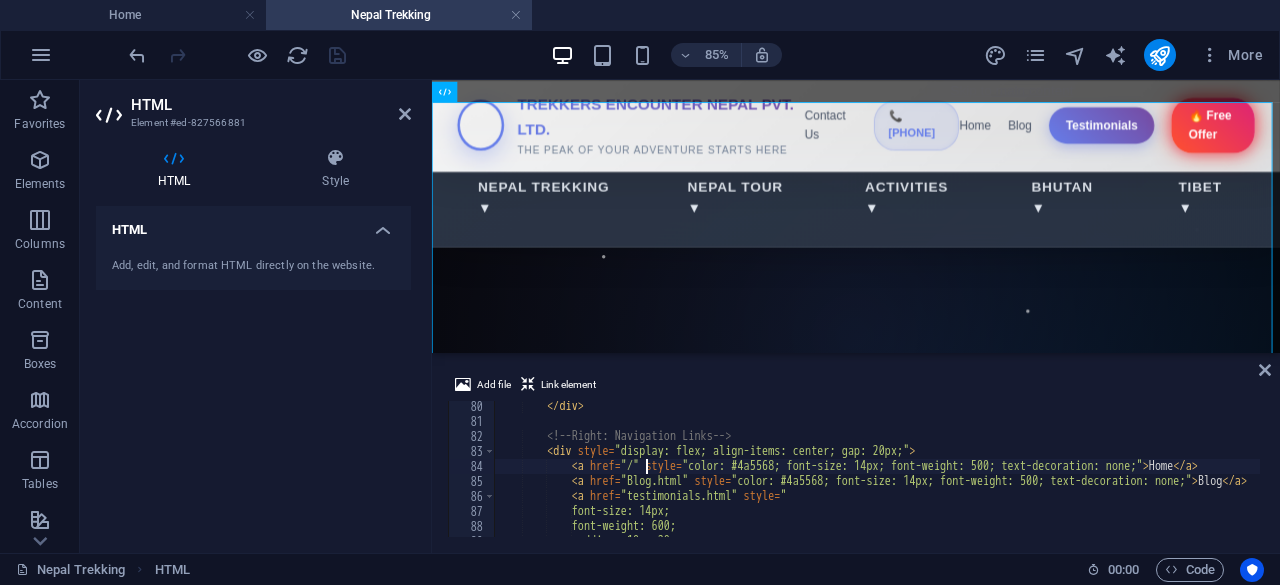 scroll, scrollTop: 0, scrollLeft: 12, axis: horizontal 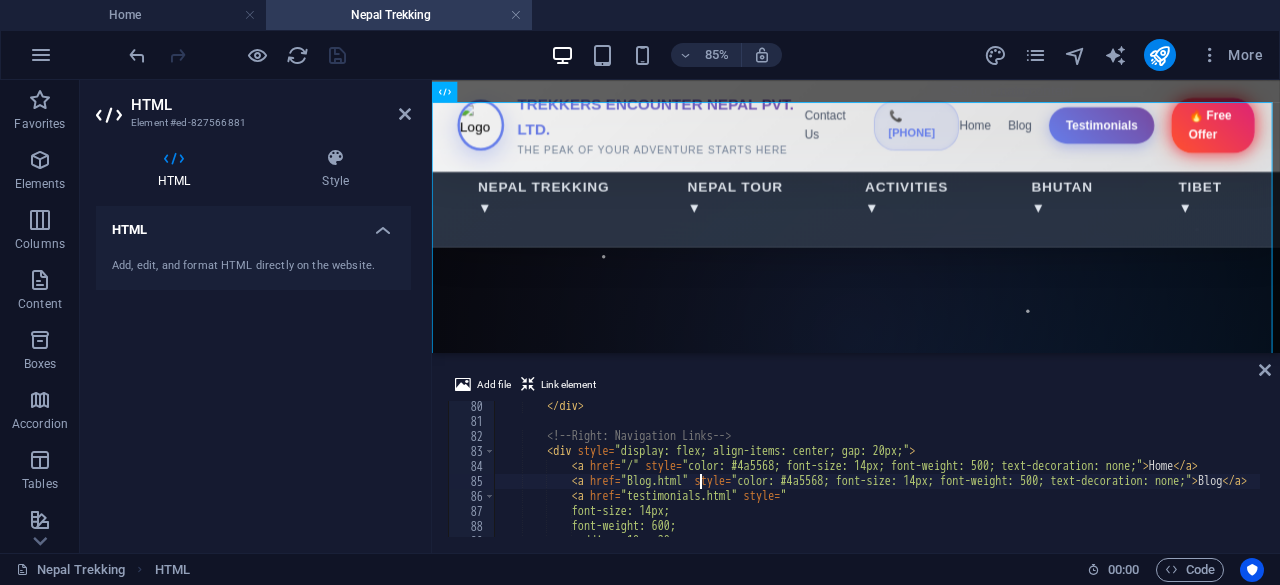 click on "</ div >           <!--  Right: Navigation Links  -->           < div   style = "display: flex; align-items: center; gap: 20px;" >                < a   href = "/"   style = "color: #4a5568; font-size: 14px; font-weight: 500; text-decoration: none;" > Home </ a >                < a   href = "Blog.html"   style = "color: #4a5568; font-size: 14px; font-weight: 500; text-decoration: none;" > Blog </ a >                < a   href = "testimonials.html"   style = "                    font-size: 14px;                    font-weight: 600;                    padding: 10px 20px;" at bounding box center (1124, 480) 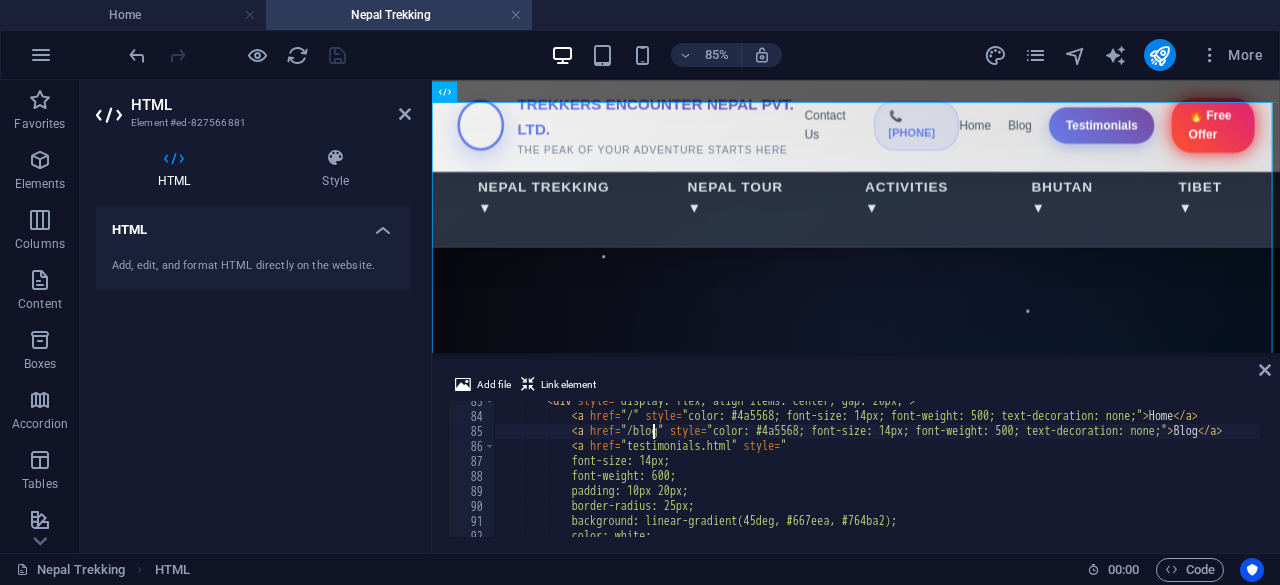 scroll, scrollTop: 1033, scrollLeft: 0, axis: vertical 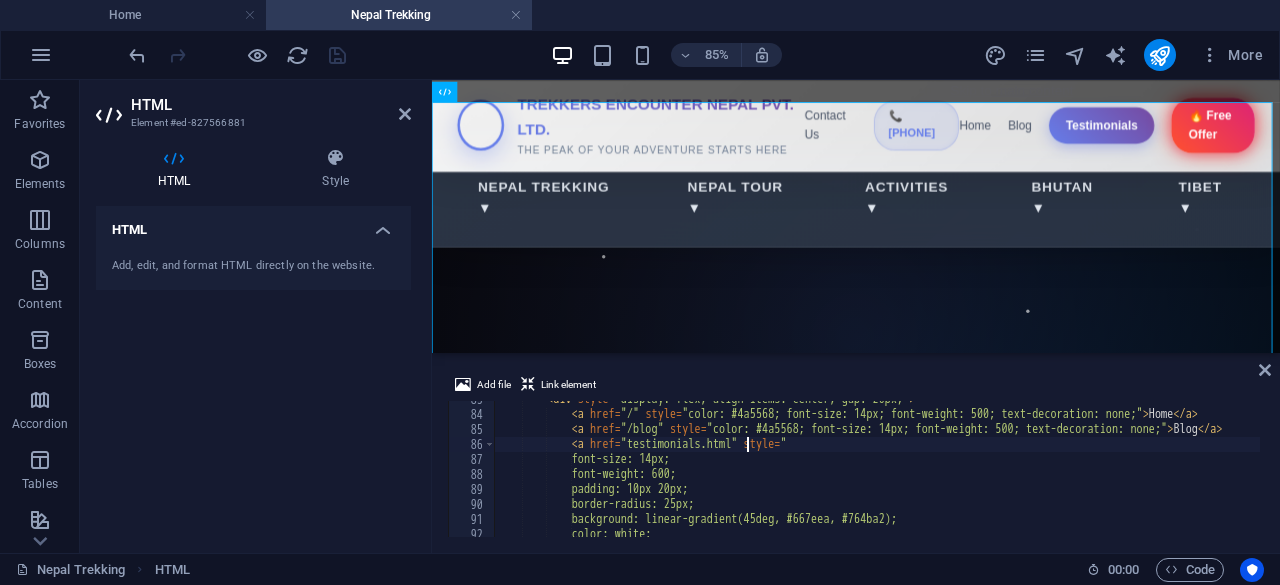 click on "< div   style = "display: flex; align-items: center; gap: 20px;" >                < a   href = "/"   style = "color: #4a5568; font-size: 14px; font-weight: 500; text-decoration: none;" > Home </ a >                < a   href = "/blog"   style = "color: #4a5568; font-size: 14px; font-weight: 500; text-decoration: none;" > Blog </ a >                < a   href = "testimonials.html"   style = "                    font-size: 14px;                    font-weight: 600;                    padding: 10px 20px;                    border-radius: 25px;                    background: linear-gradient(45deg, #667eea, #764ba2);                    color: white;" at bounding box center (1124, 473) 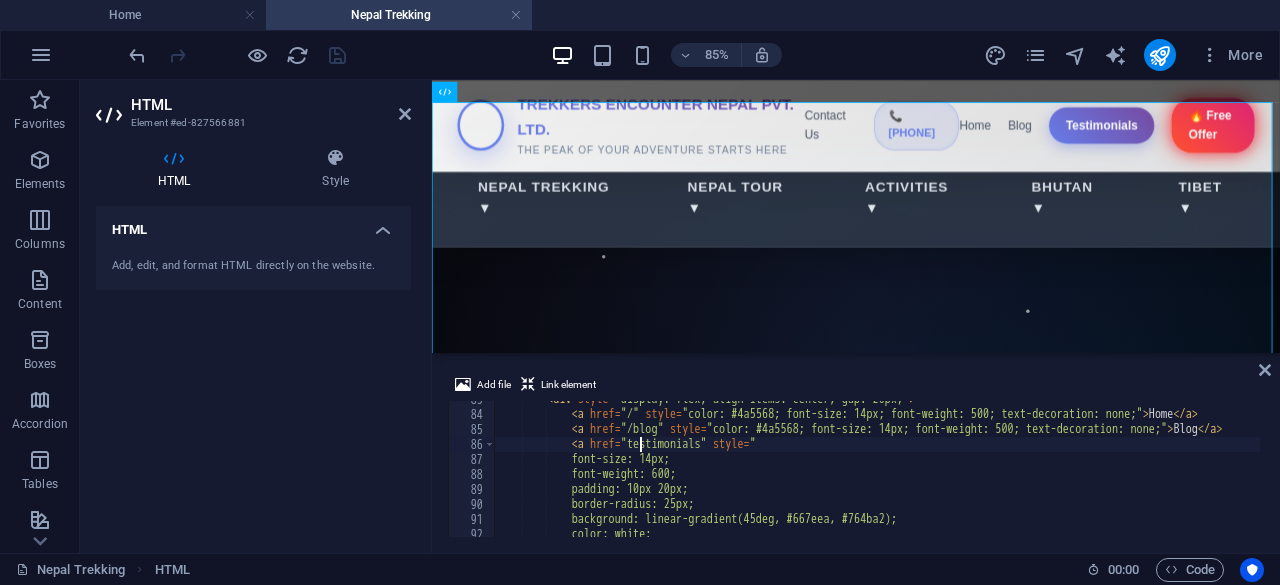 scroll, scrollTop: 0, scrollLeft: 12, axis: horizontal 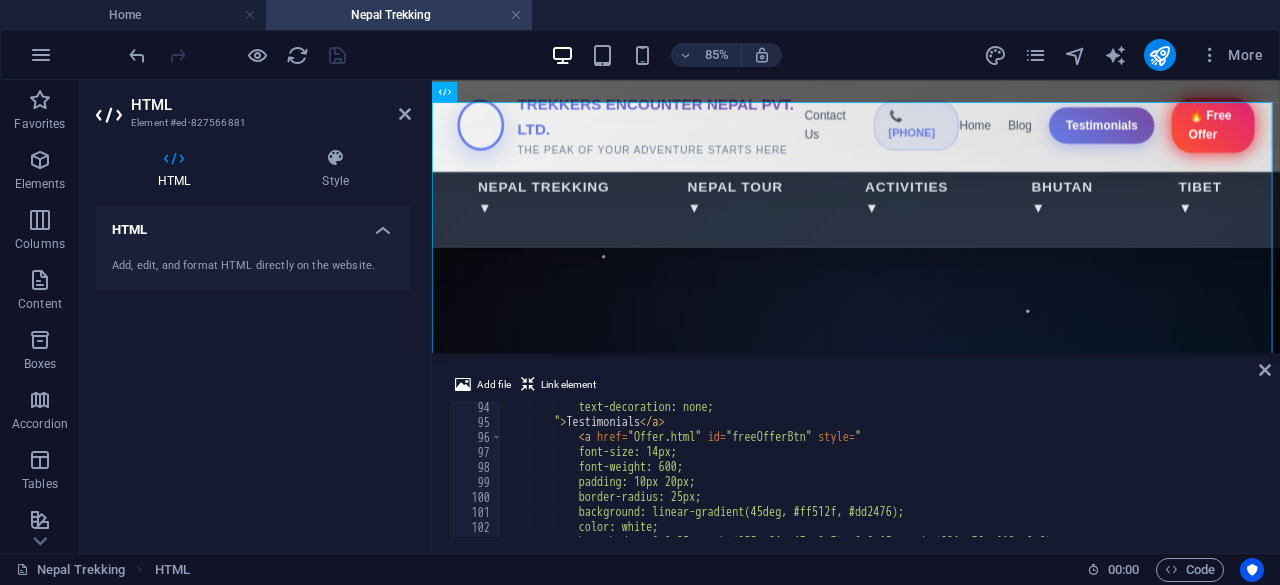 click on "text-decoration: none;               " > Testimonials </ a >                < a   href = "Offer.html"   id = "freeOfferBtn"   style = "                    font-size: 14px;                    font-weight: 600;                    padding: 10px 20px;                    border-radius: 25px;                    background: linear-gradient(45deg, #ff512f, #dd2476);                    color: white;                    box-shadow: 0 0 25px rgba(255, 81, 47, 0.7), 0 0 15px rgba(221, 36, 118, 0.6);" at bounding box center [1131, 481] 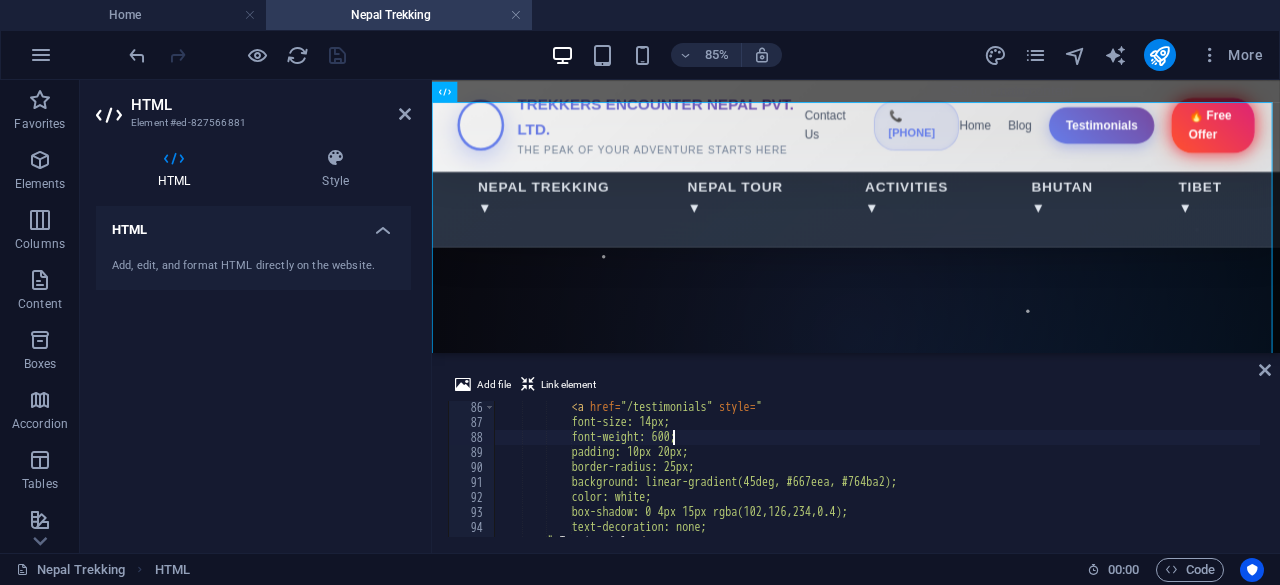 scroll, scrollTop: 1145, scrollLeft: 0, axis: vertical 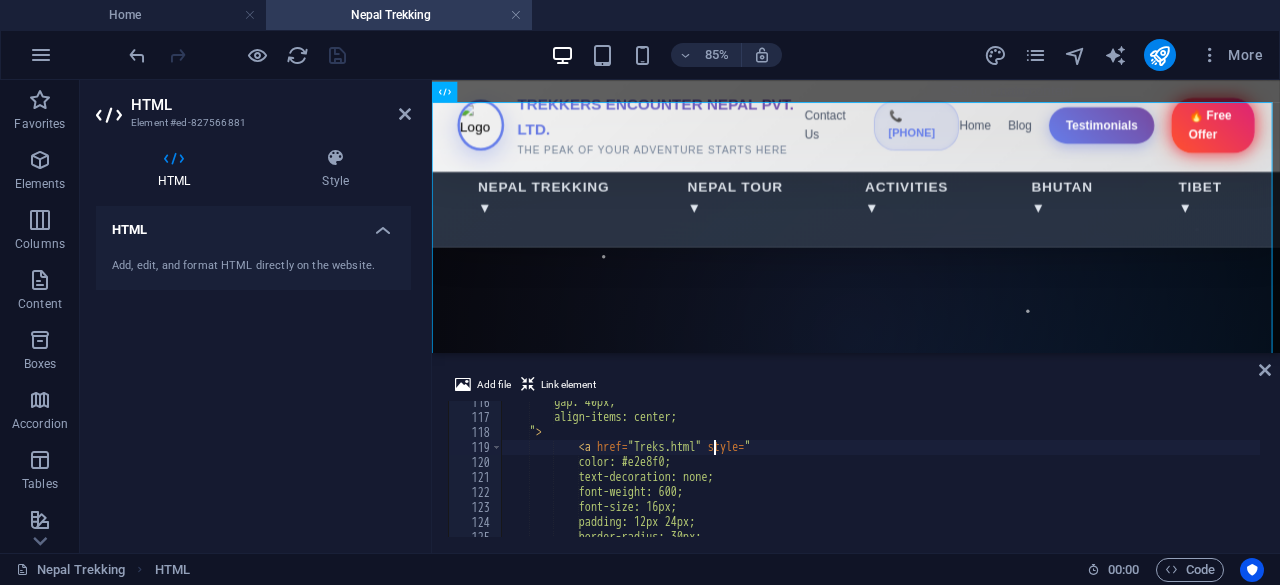 click on "gap: 40px;               align-items: center;          " >                < a   href = "Treks.html"   style = "                    color: #e2e8f0;                    text-decoration: none;                    font-weight: 600;                    font-size: 16px;                    padding: 12px 24px;                    border-radius: 30px;" at bounding box center [1131, 476] 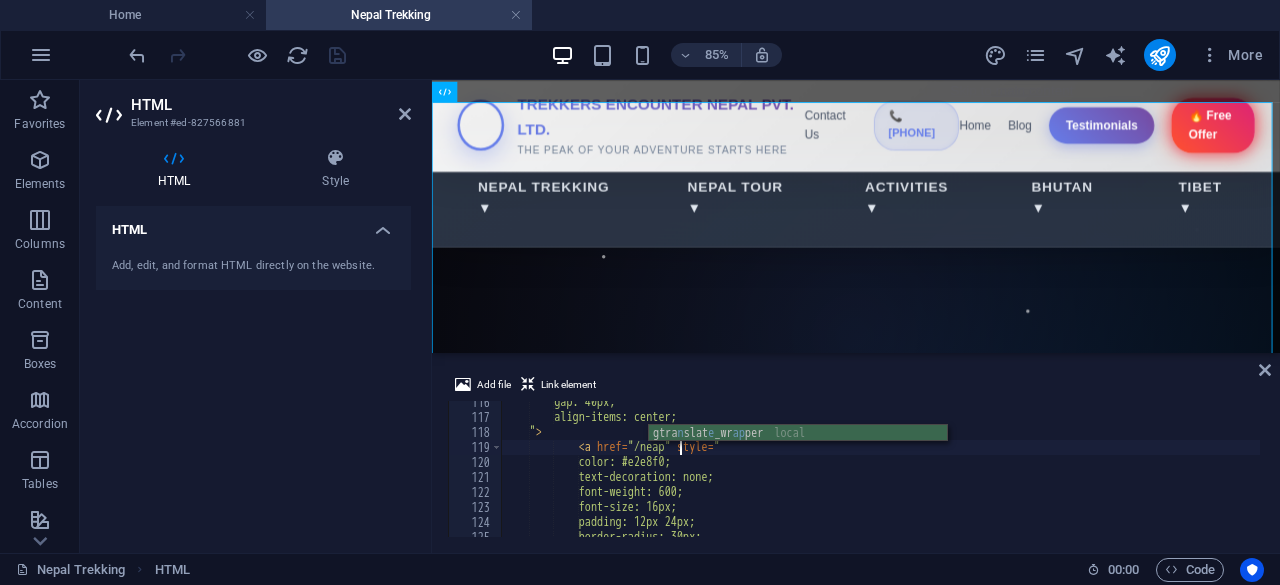 scroll, scrollTop: 0, scrollLeft: 14, axis: horizontal 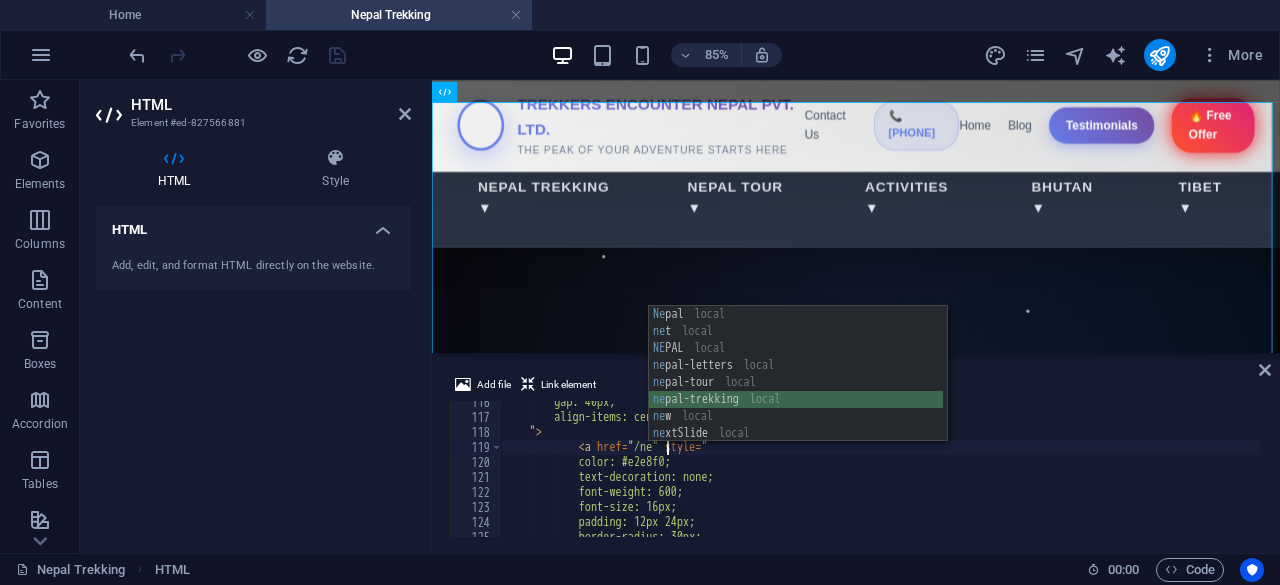 click on "Ne pal local ne t local NE PAL local ne pal-letters local ne pal-tour local ne pal-trekking local ne w local ne xtSlide local ne eded local" at bounding box center [796, 391] 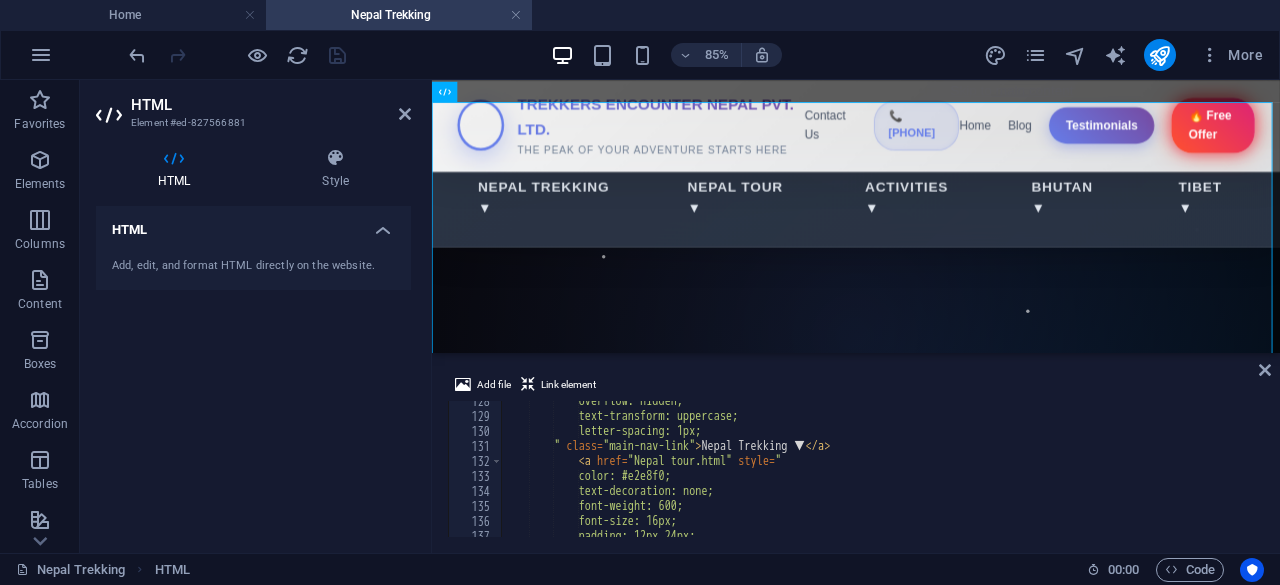 scroll, scrollTop: 1596, scrollLeft: 0, axis: vertical 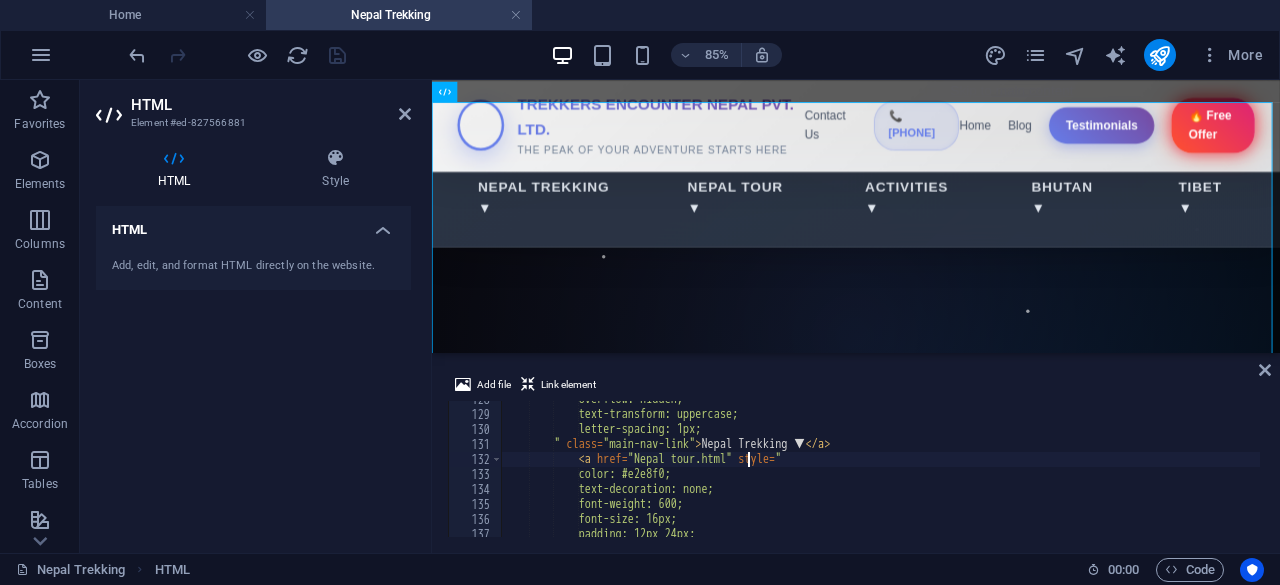 click on "overflow: hidden;                    text-transform: uppercase;                    letter-spacing: 1px;               "   class = "main-nav-link" > Nepal Trekking ▼ </ a >                < a   href = "Nepal tour.html"   style = "                    color: #e2e8f0;                    text-decoration: none;                    font-weight: 600;                    font-size: 16px;                    padding: 12px 24px;" at bounding box center (1131, 473) 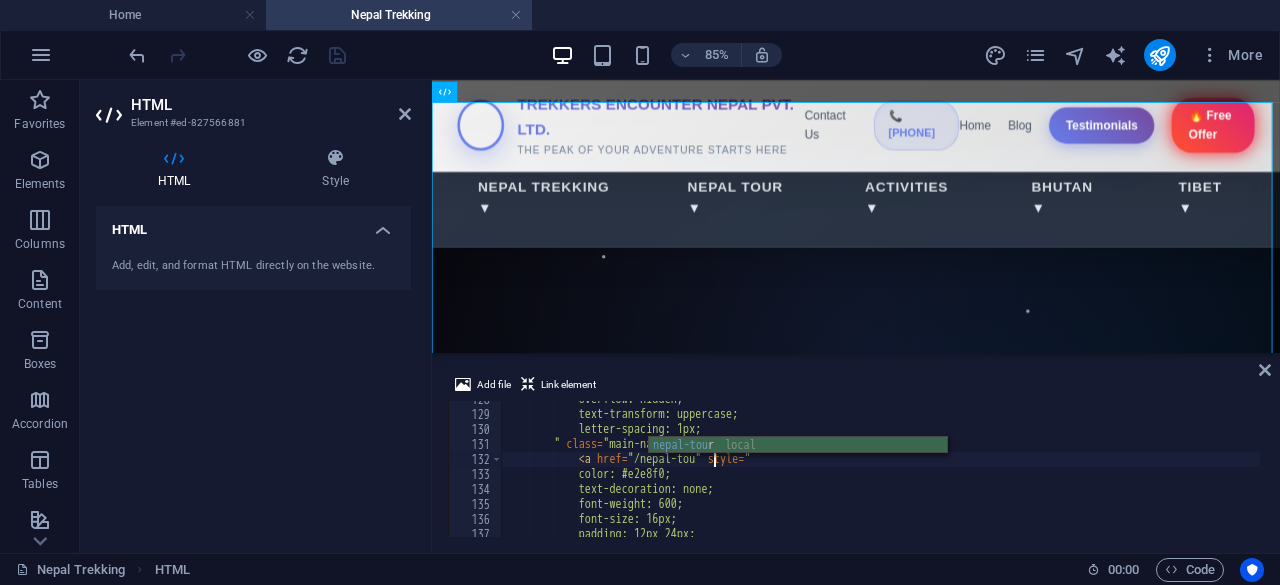 scroll, scrollTop: 0, scrollLeft: 18, axis: horizontal 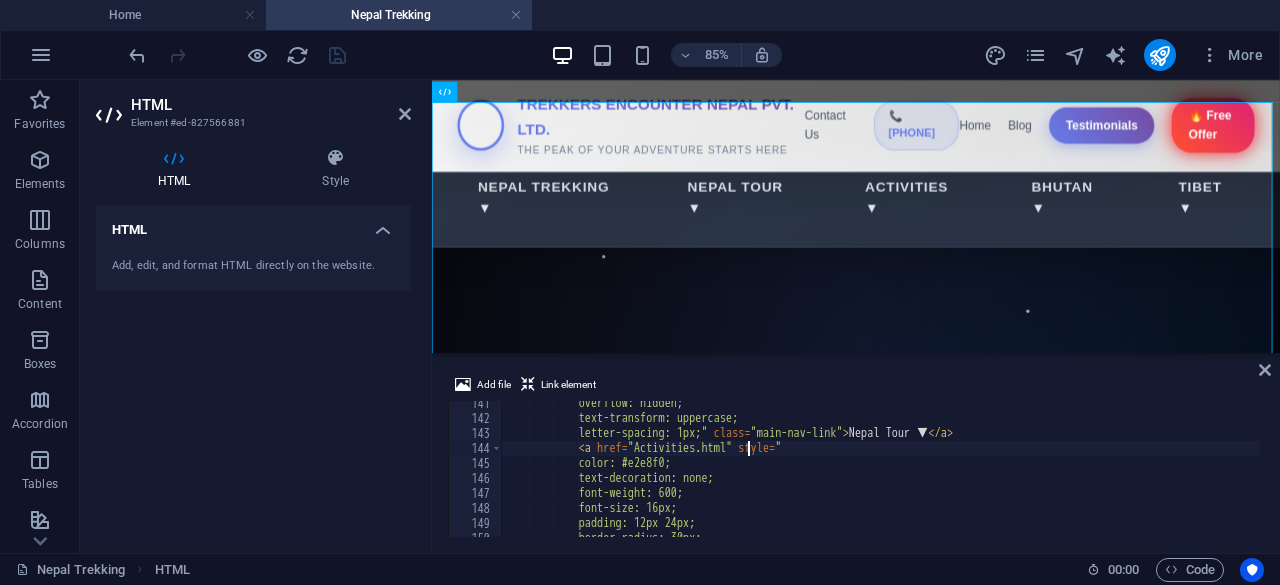 click on "overflow: hidden;                    text-transform: uppercase;                    letter-spacing: 1px;"   class = "main-nav-link" > Nepal Tour ▼ </ a >                < a   href = "Activities.html"   style = "                    color: #e2e8f0;                    text-decoration: none;                    font-weight: 600;                    font-size: 16px;                    padding: 12px 24px;                    border-radius: 30px;" at bounding box center (1131, 477) 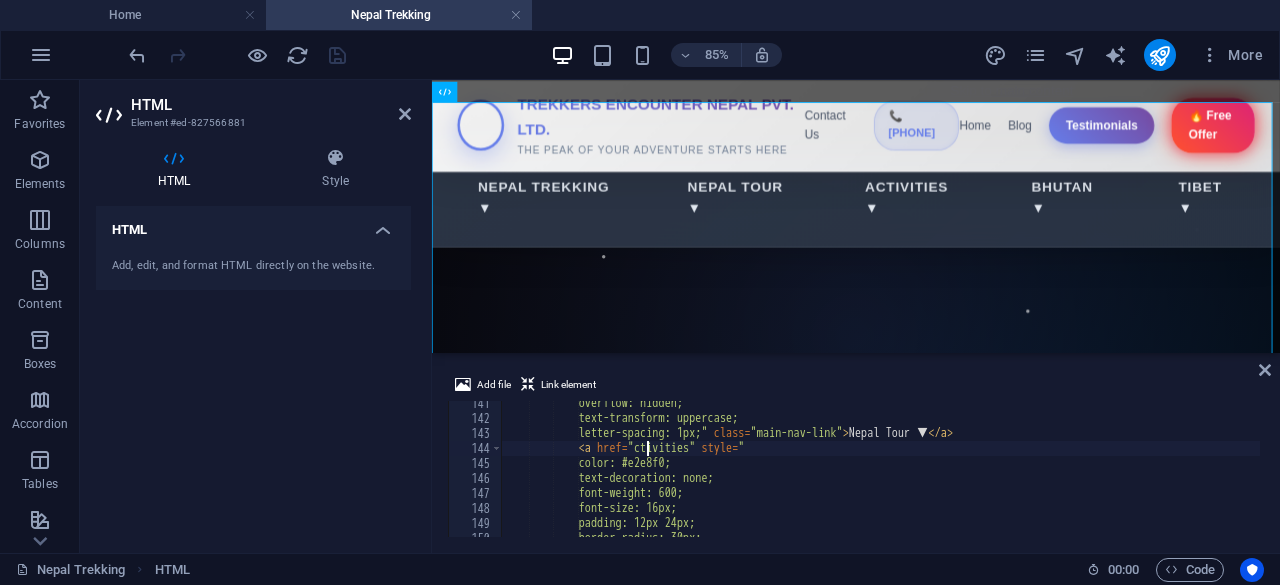 scroll, scrollTop: 0, scrollLeft: 12, axis: horizontal 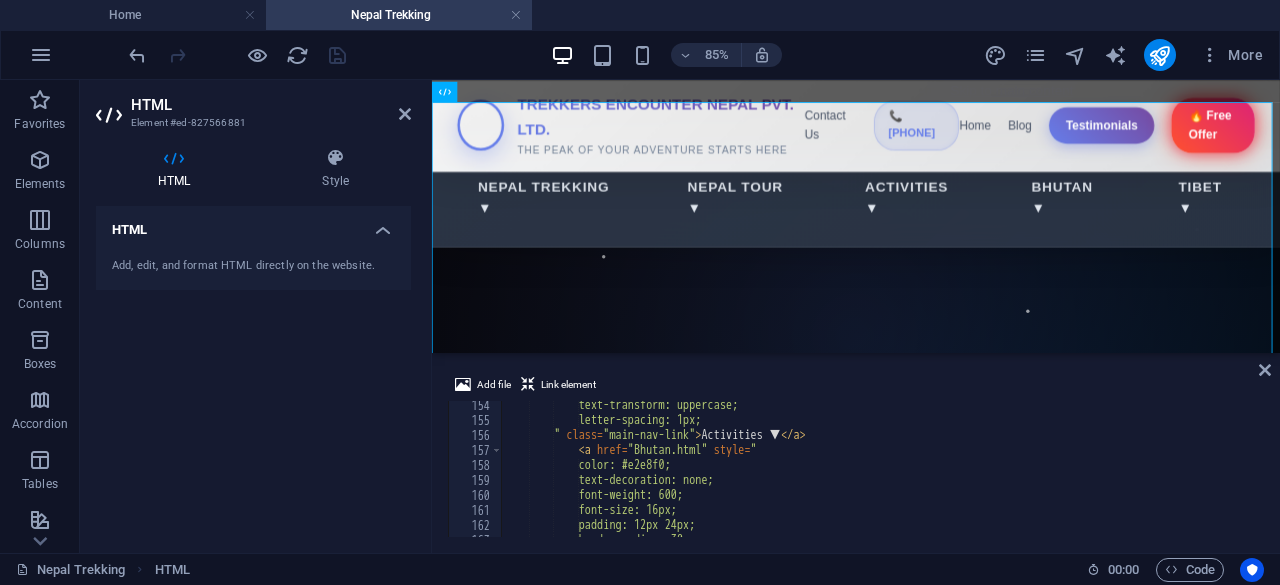 click on "text-transform: uppercase;                    letter-spacing: 1px;               "   class = "main-nav-link" > Activities ▼ </ a >                < a   href = "Bhutan.html"   style = "                    color: #e2e8f0;                    text-decoration: none;                    font-weight: 600;                    font-size: 16px;                    padding: 12px 24px;                    border-radius: 30px;" at bounding box center [1131, 479] 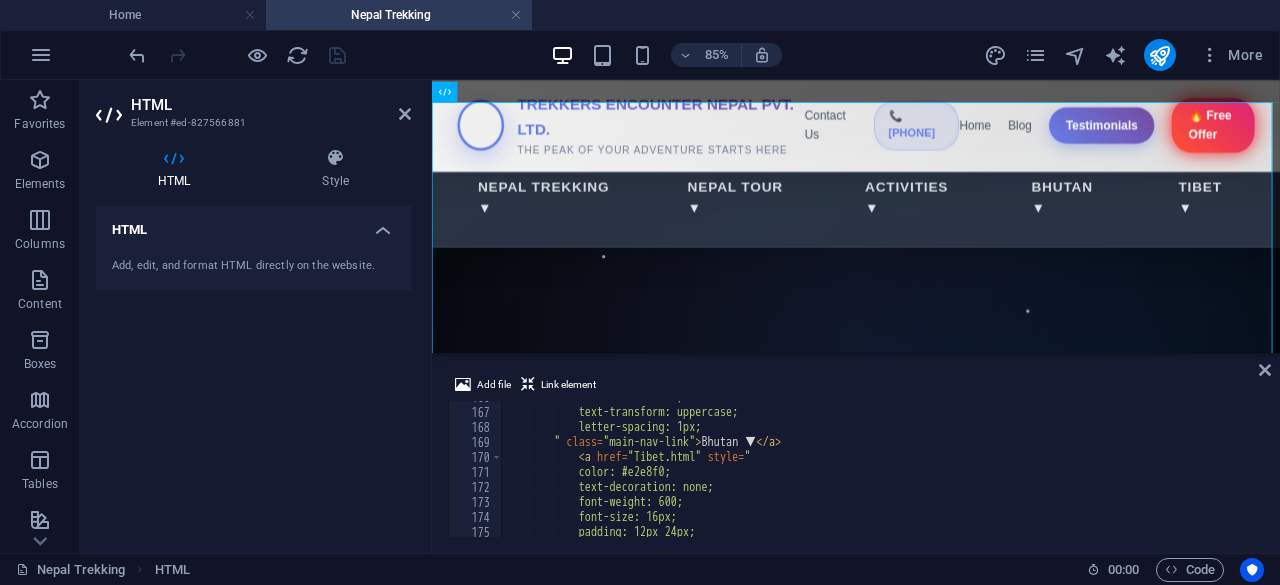 scroll, scrollTop: 2082, scrollLeft: 0, axis: vertical 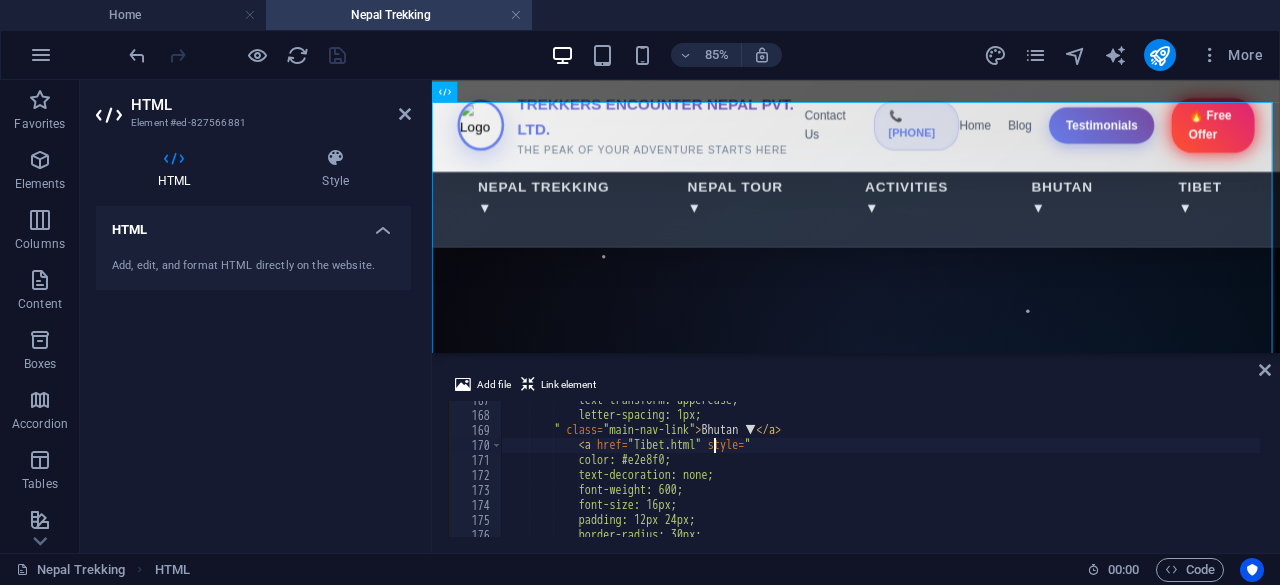 click on "text-transform: uppercase;                    letter-spacing: 1px;               "   class = "main-nav-link" > Bhutan ▼ </ a >                < a   href = "Tibet.html"   style = "                    color: #e2e8f0;                    text-decoration: none;                    font-weight: 600;                    font-size: 16px;                    padding: 12px 24px;                    border-radius: 30px;" at bounding box center (1131, 474) 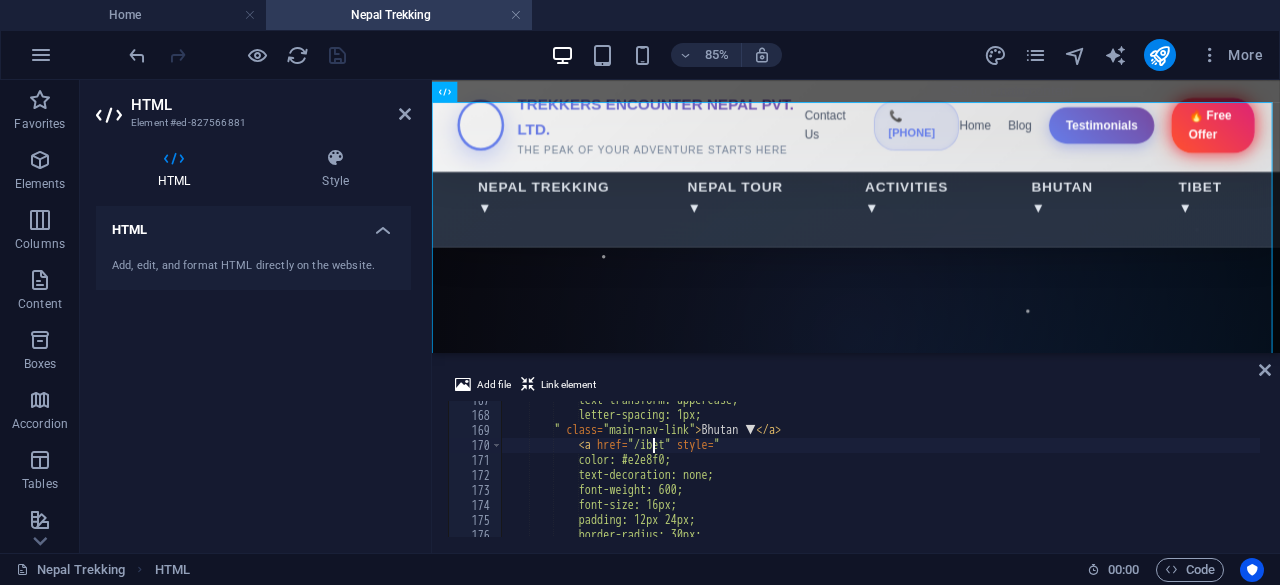 type on "<a href="/tibet" style="" 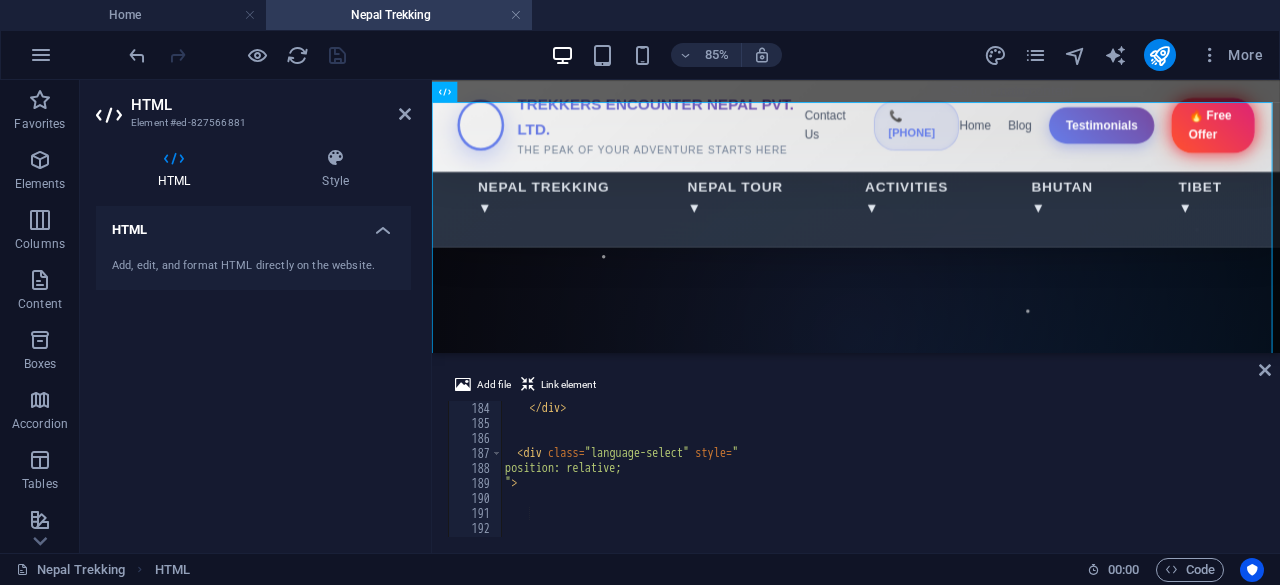 scroll, scrollTop: 2290, scrollLeft: 0, axis: vertical 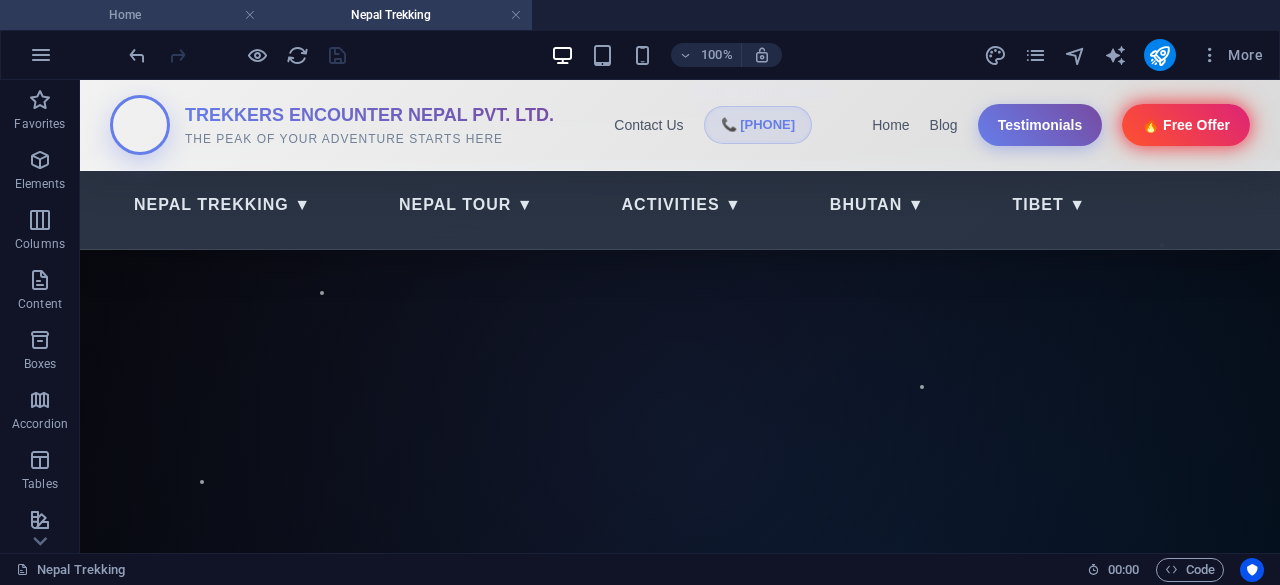 click on "Home" at bounding box center [133, 15] 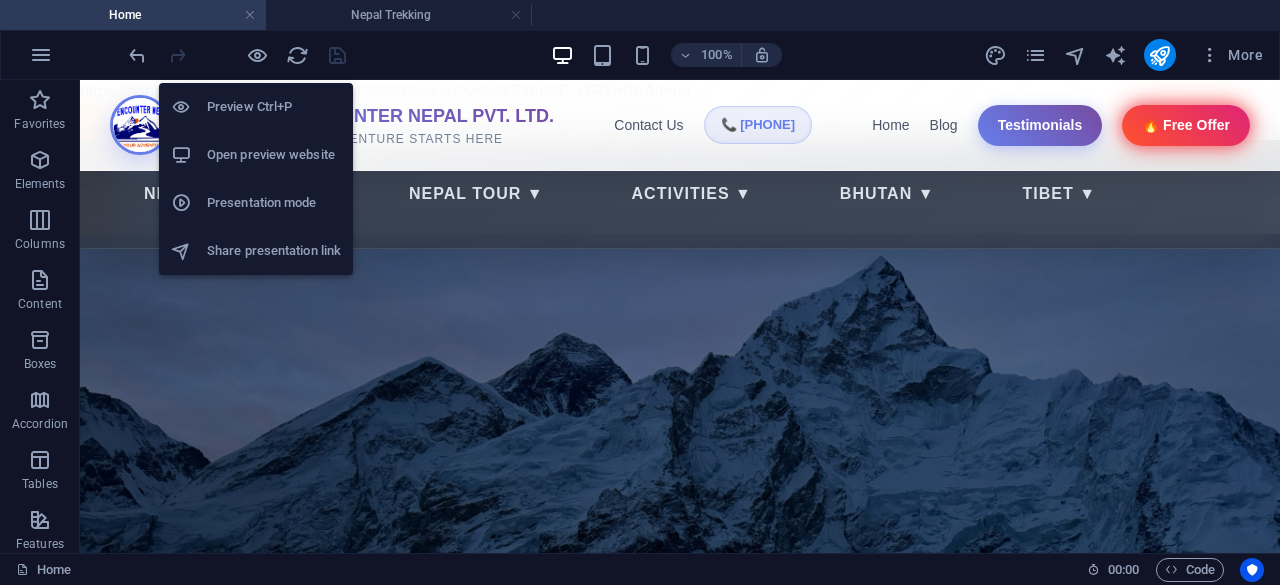 click on "Open preview website" at bounding box center (274, 155) 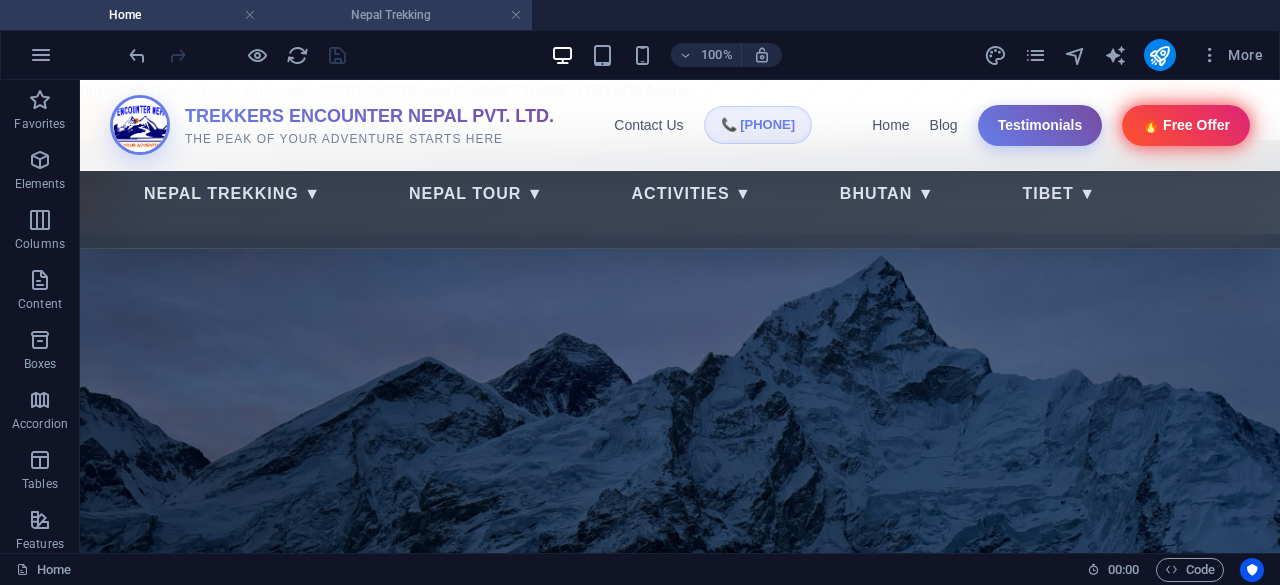 click on "Nepal Trekking" at bounding box center (399, 15) 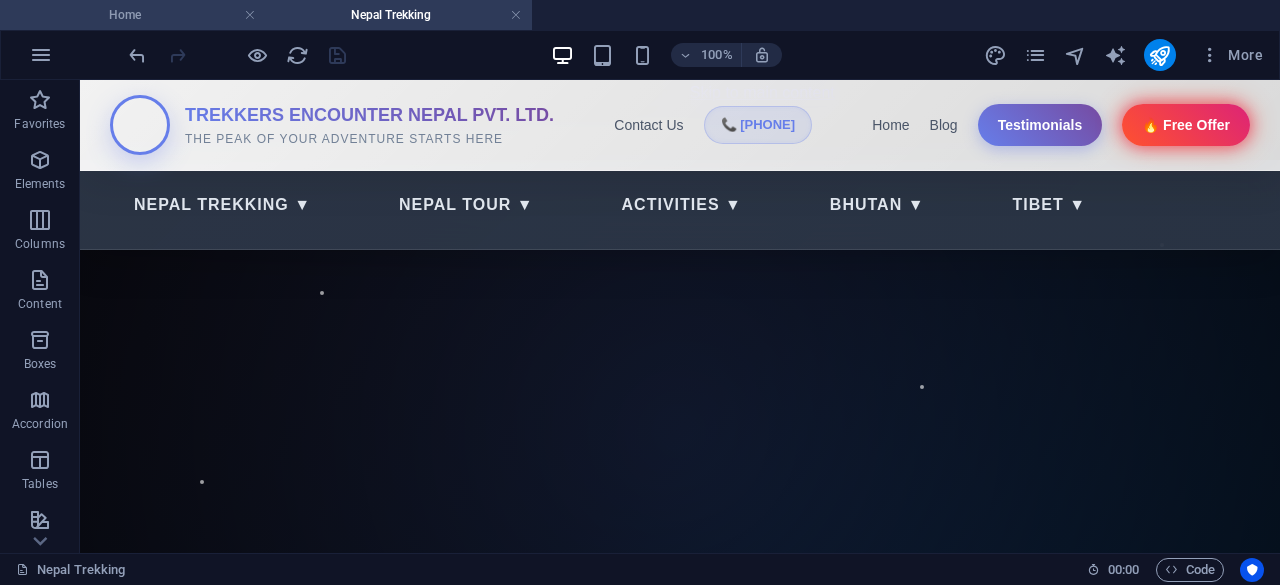 click on "Home" at bounding box center [133, 15] 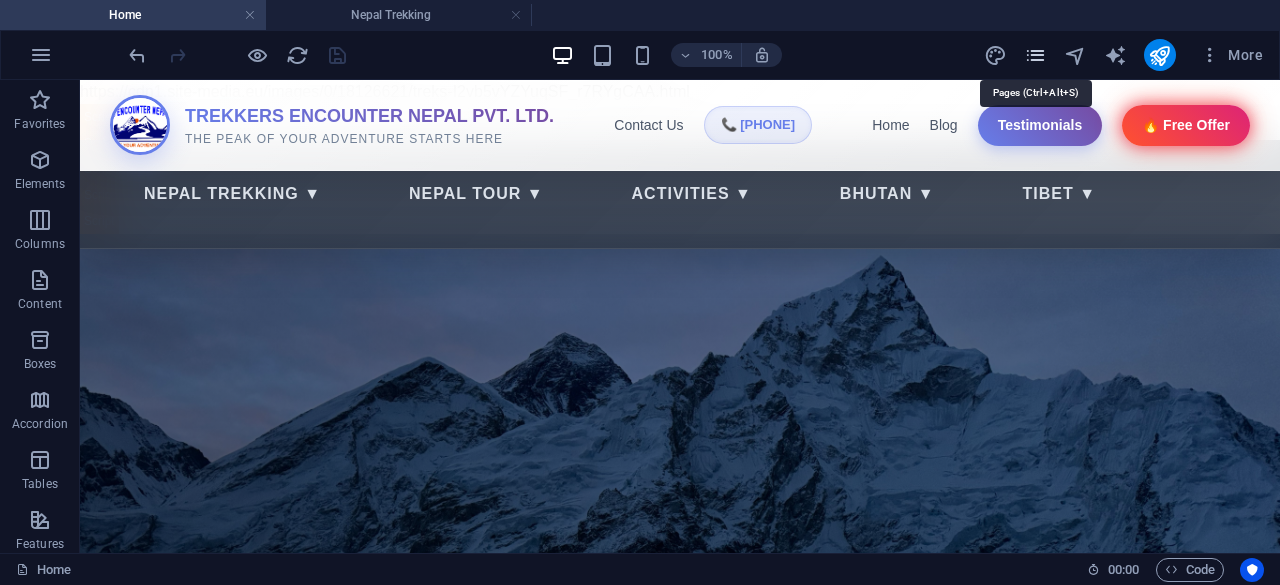 click at bounding box center (1035, 55) 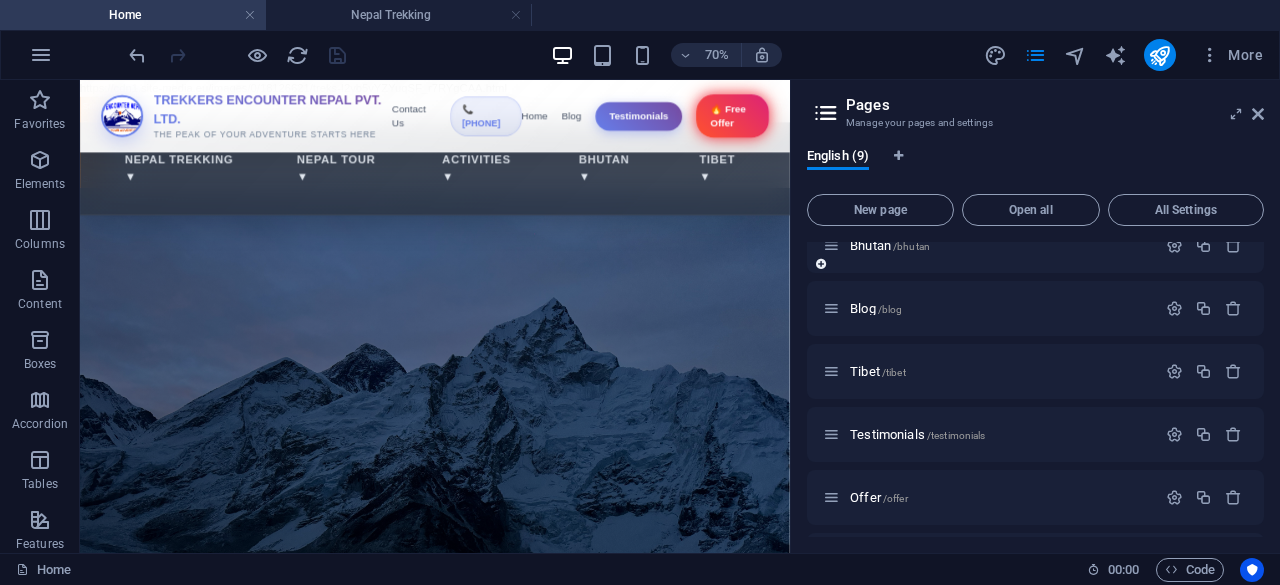 scroll, scrollTop: 272, scrollLeft: 0, axis: vertical 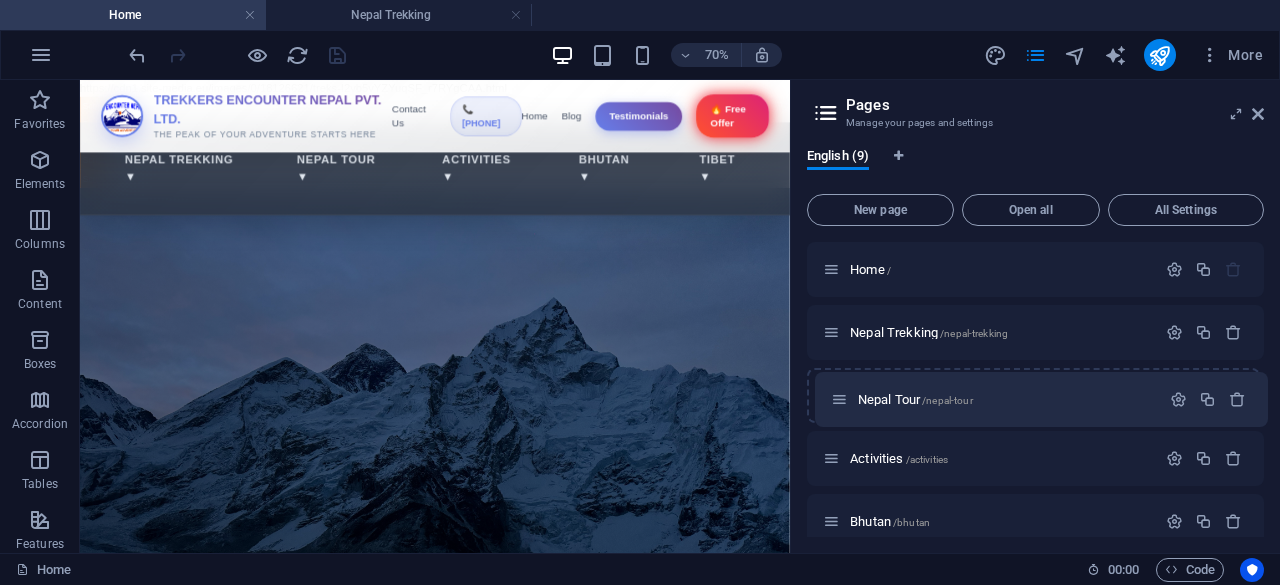 drag, startPoint x: 831, startPoint y: 501, endPoint x: 839, endPoint y: 392, distance: 109.29318 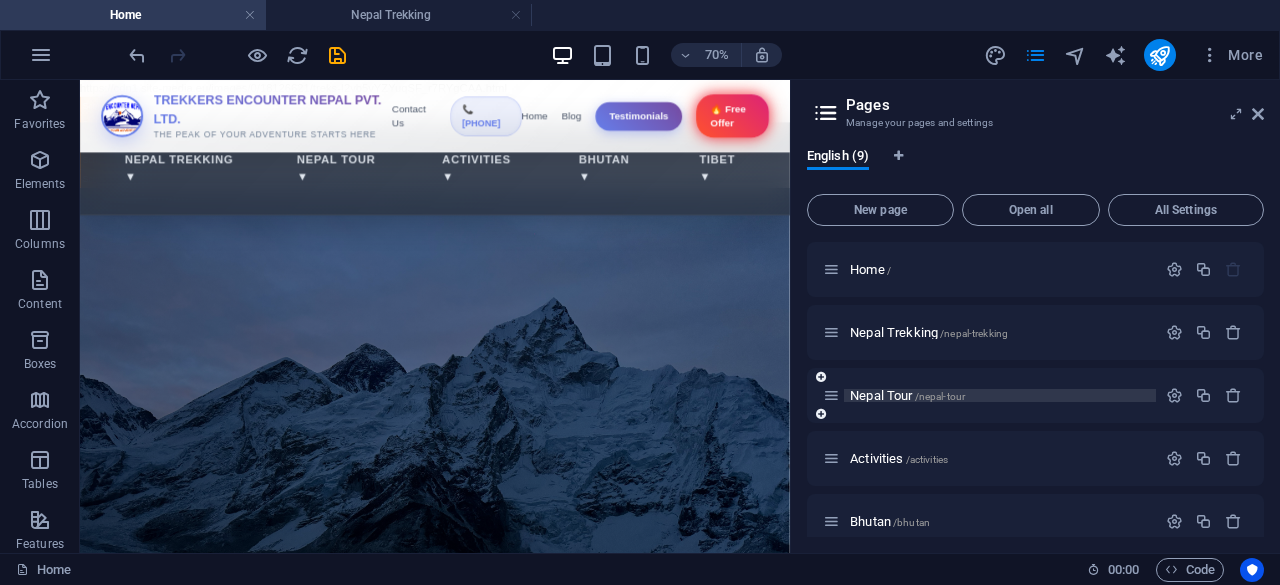 click on "Nepal Tour /nepal-tour" at bounding box center [907, 395] 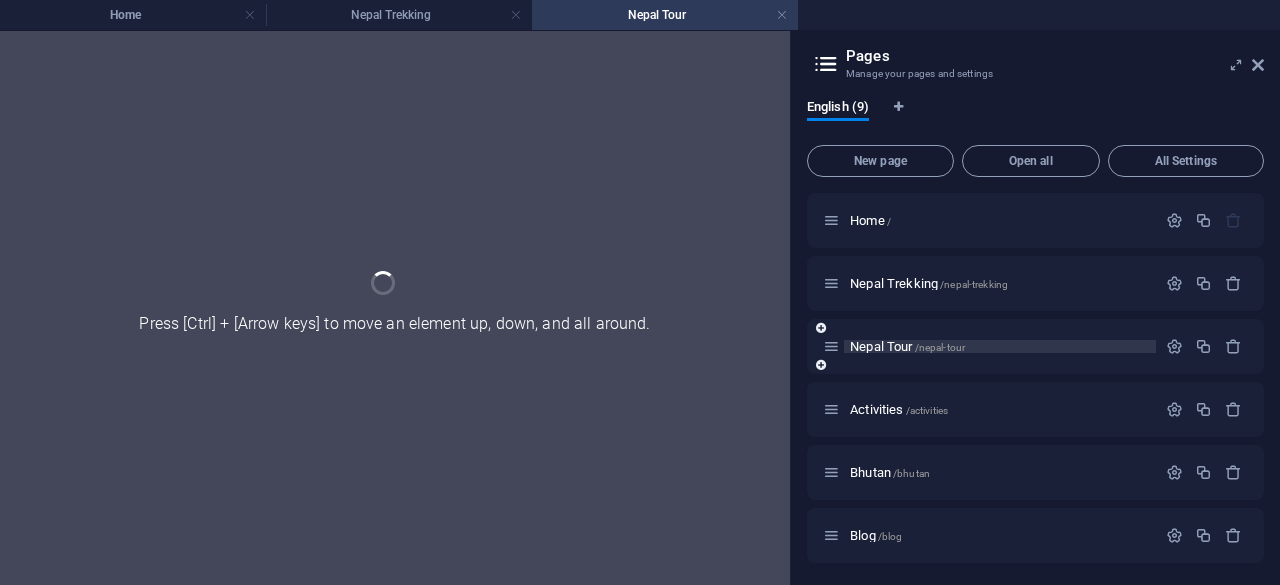 scroll, scrollTop: 100, scrollLeft: 0, axis: vertical 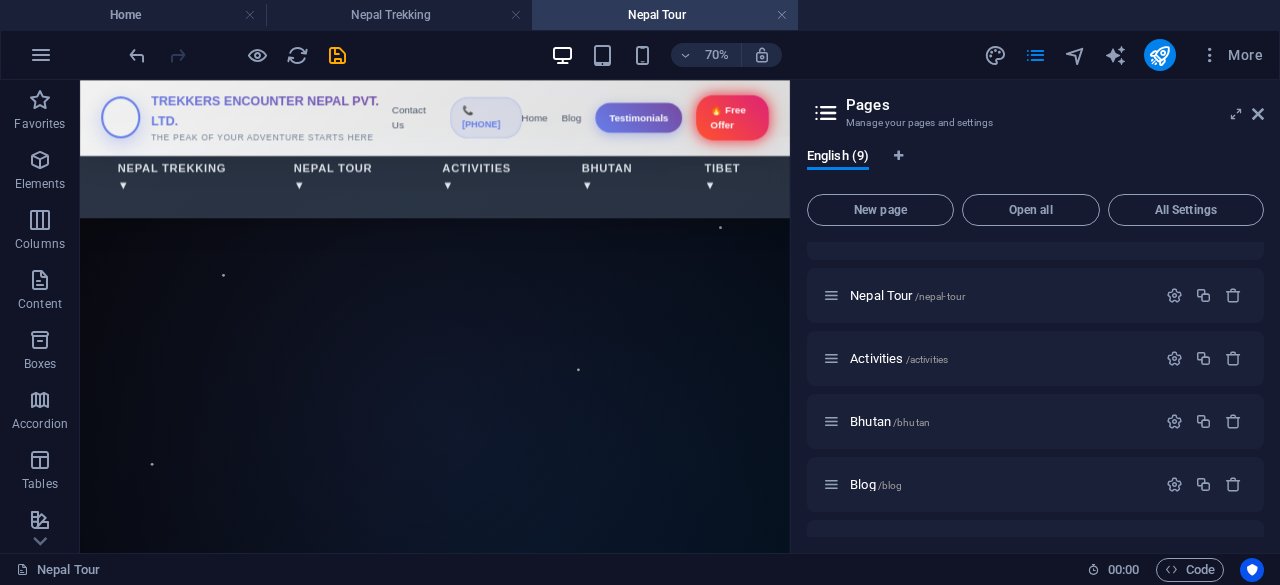 click on "Pages Manage your pages and settings" at bounding box center (1037, 106) 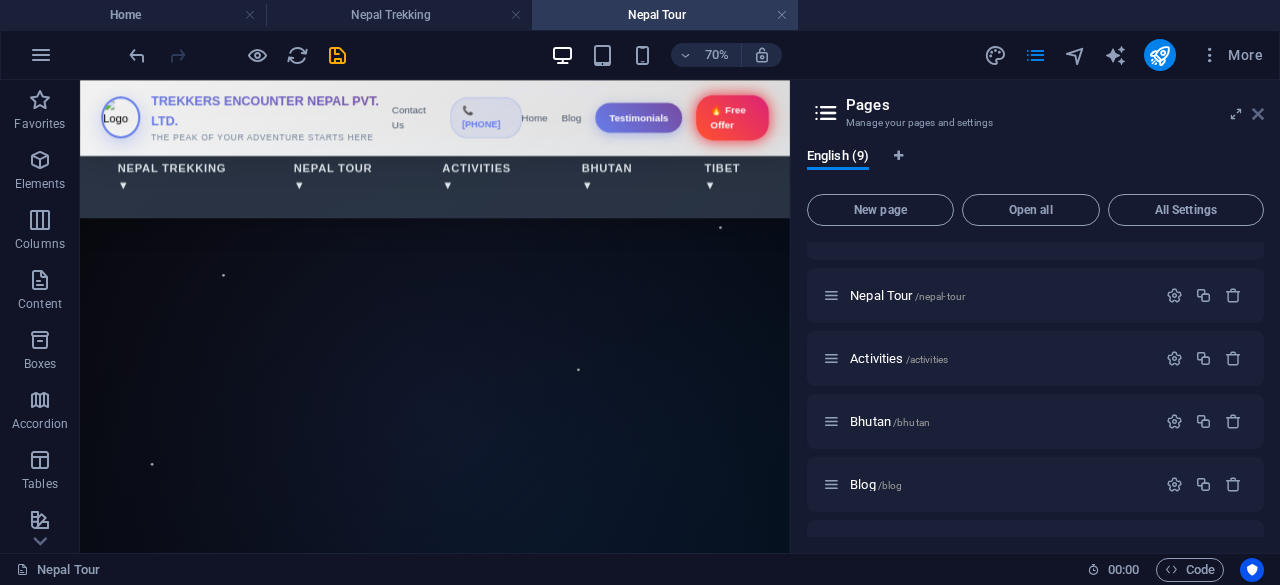 click at bounding box center [1258, 114] 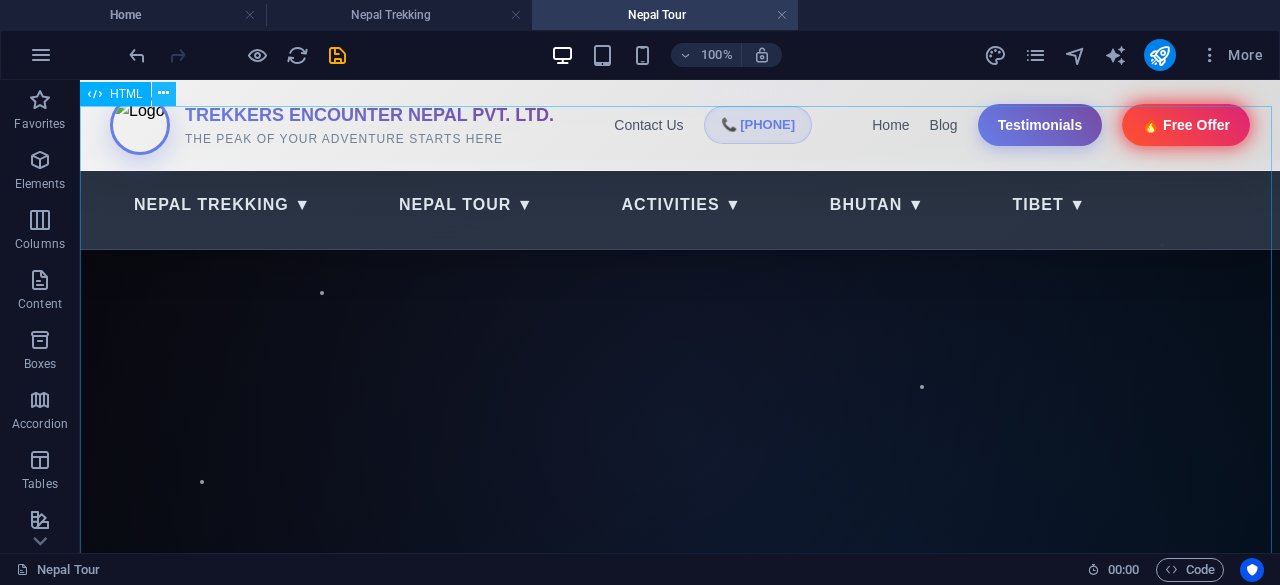 click at bounding box center [163, 93] 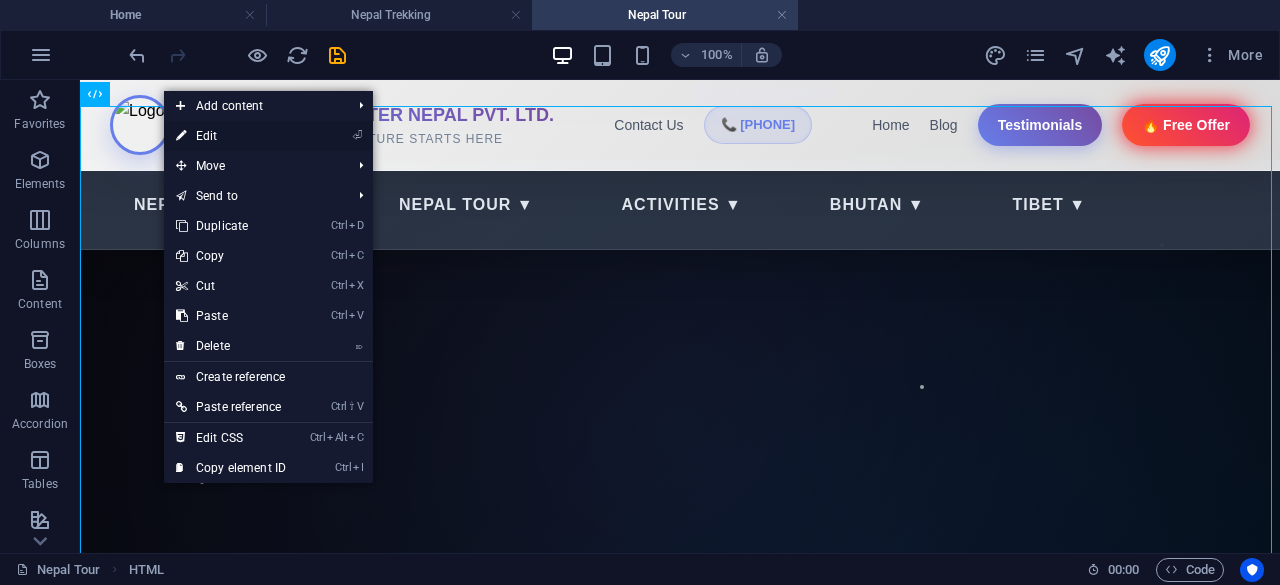 click on "⏎  Edit" at bounding box center [231, 136] 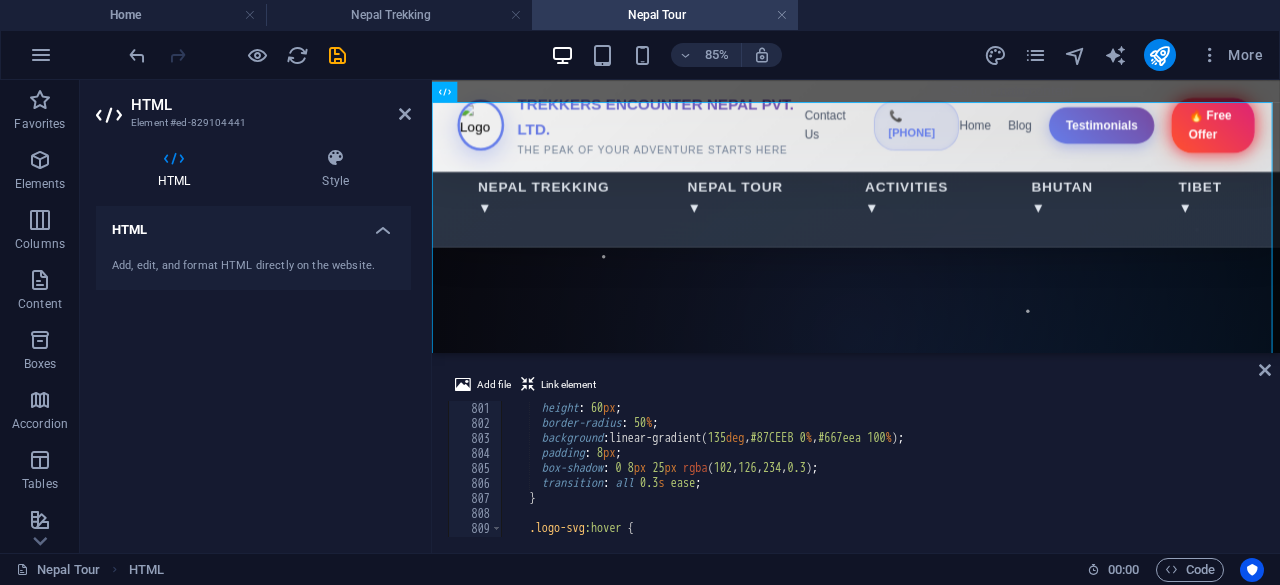 scroll, scrollTop: 12300, scrollLeft: 0, axis: vertical 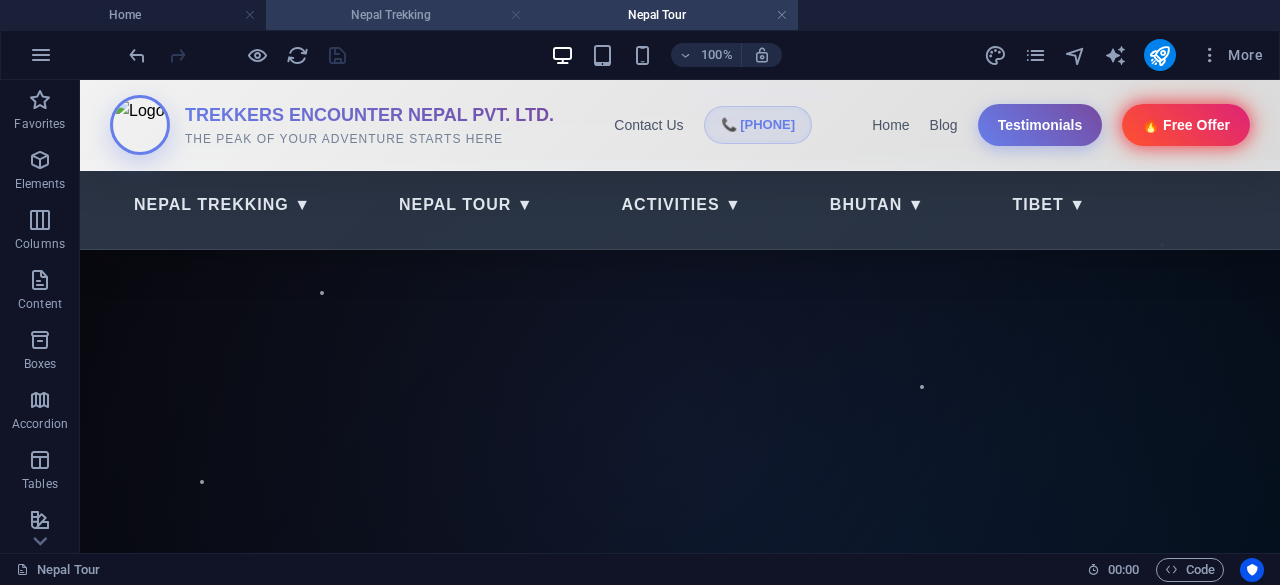 click at bounding box center (516, 15) 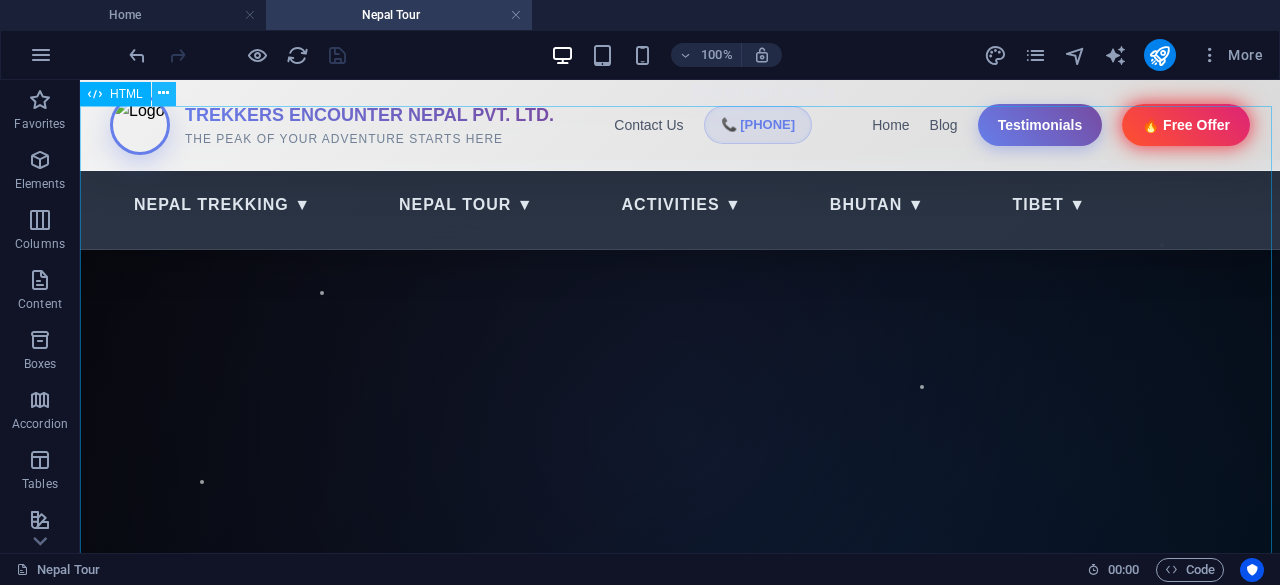 click at bounding box center [163, 93] 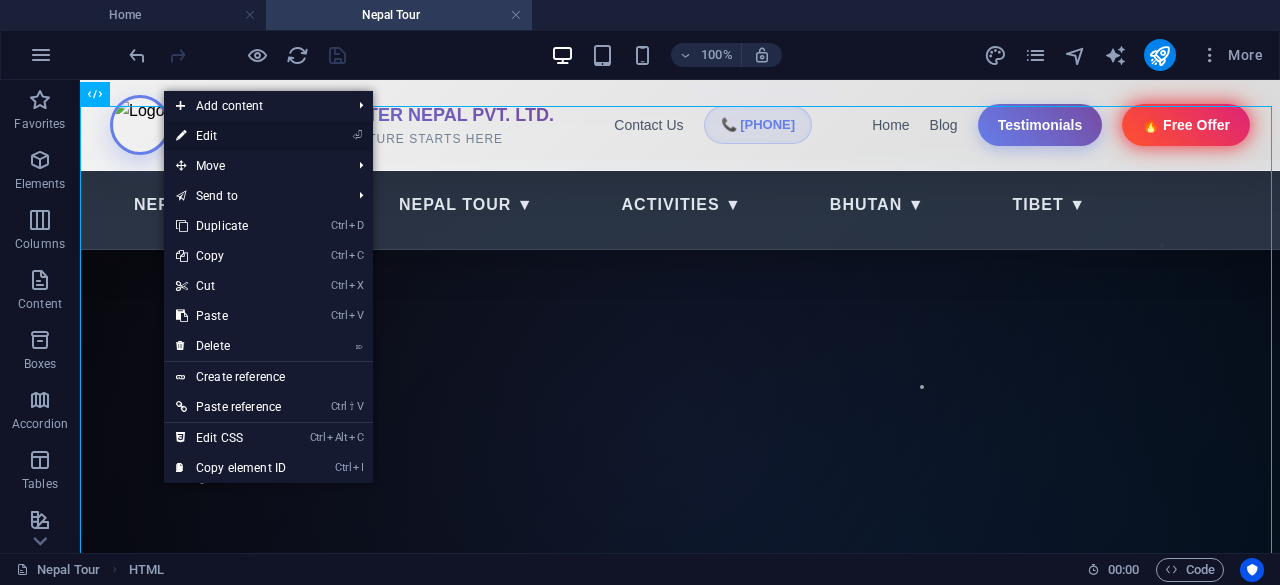 click on "⏎  Edit" at bounding box center [231, 136] 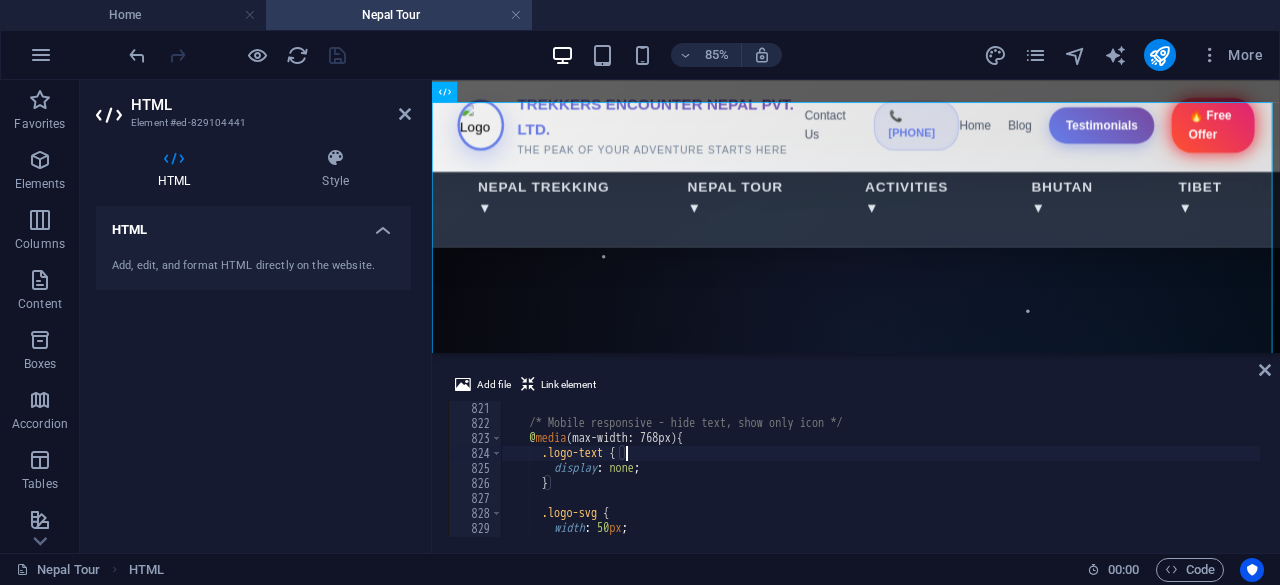 click on "/* Mobile responsive - hide text, show only icon */      @ media  (max-width: 768px)  {         .logo-text   {           display :   none ;         }                 .logo-svg   {           width :   50 px ;           height :   50 px ;" at bounding box center (1209, 482) 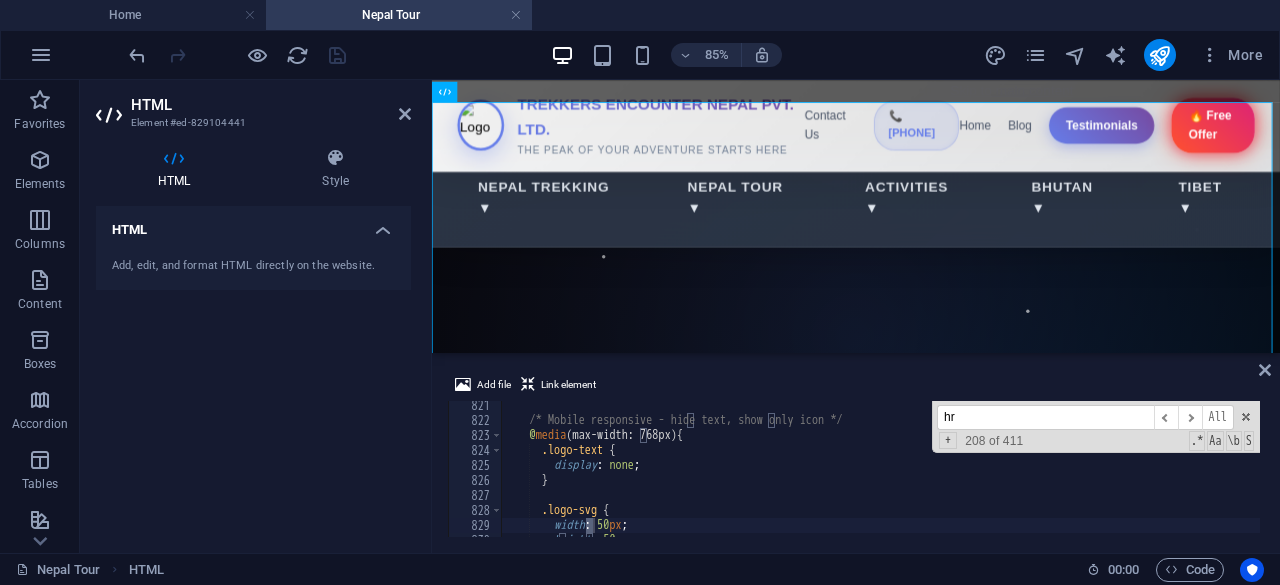 scroll, scrollTop: 14859, scrollLeft: 0, axis: vertical 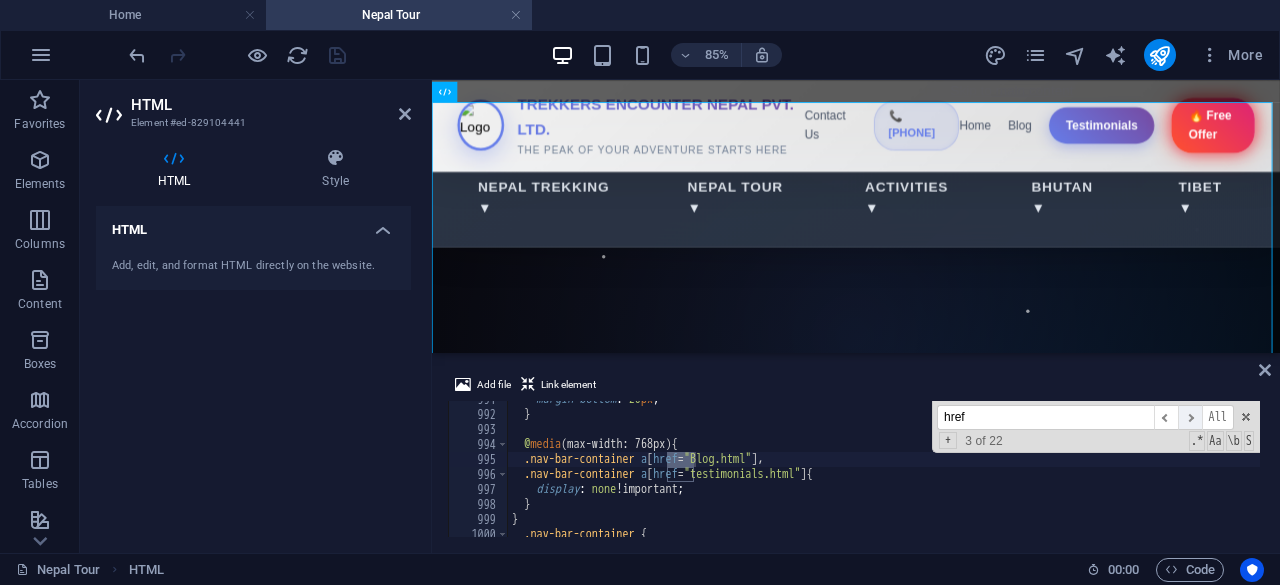 type on "href" 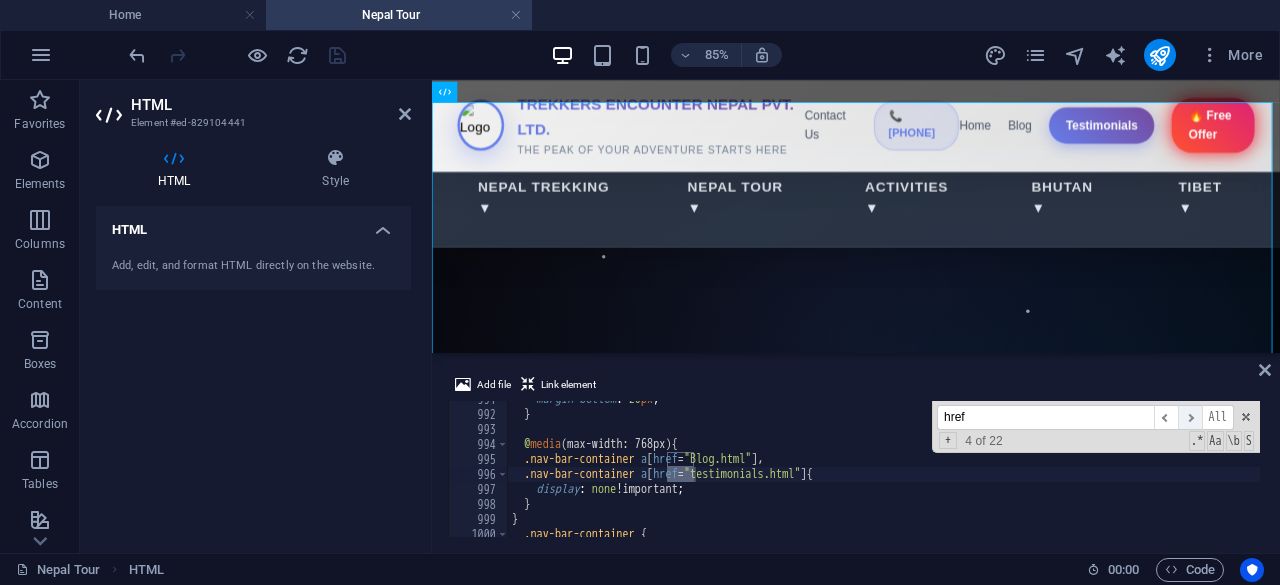 click on "​" at bounding box center (1190, 417) 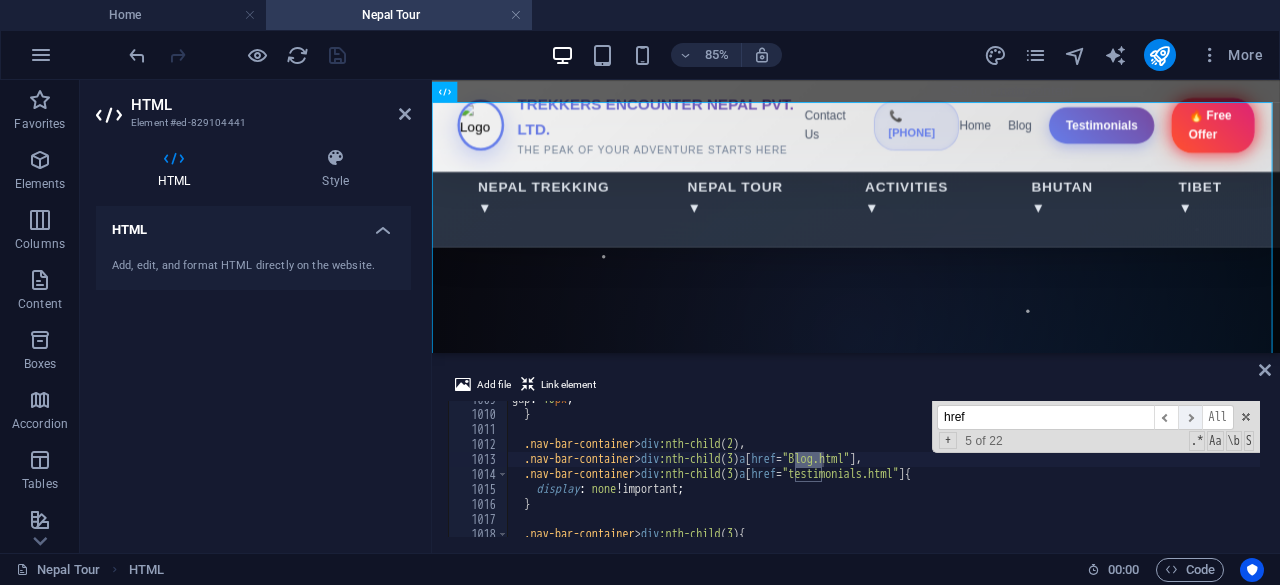 click on "​" at bounding box center (1190, 417) 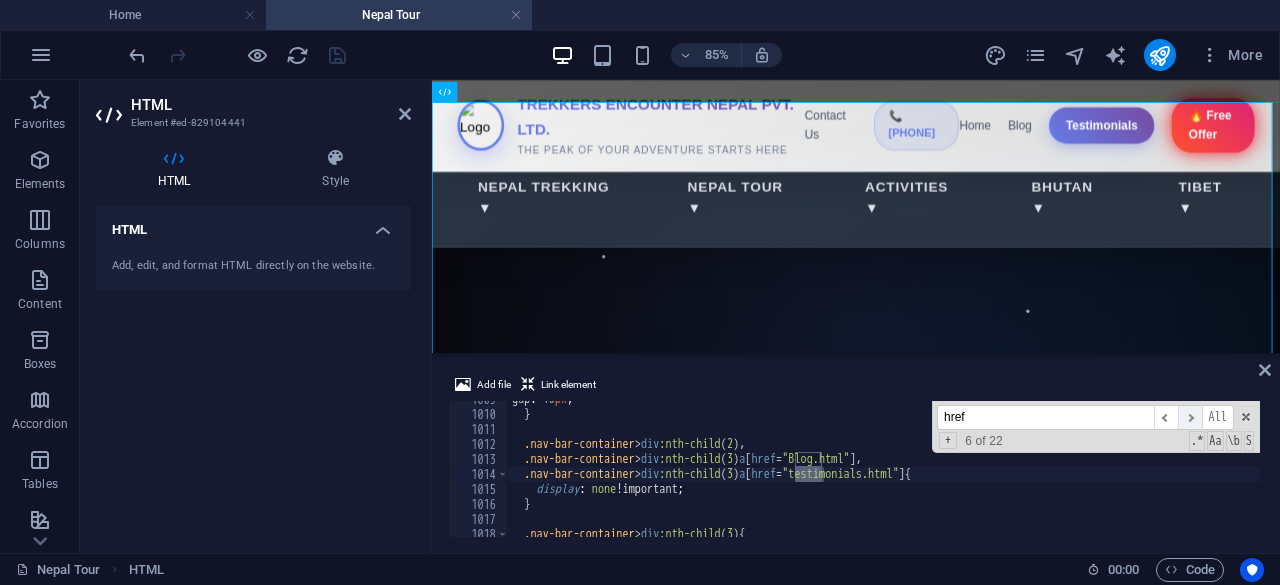 click on "​" at bounding box center [1190, 417] 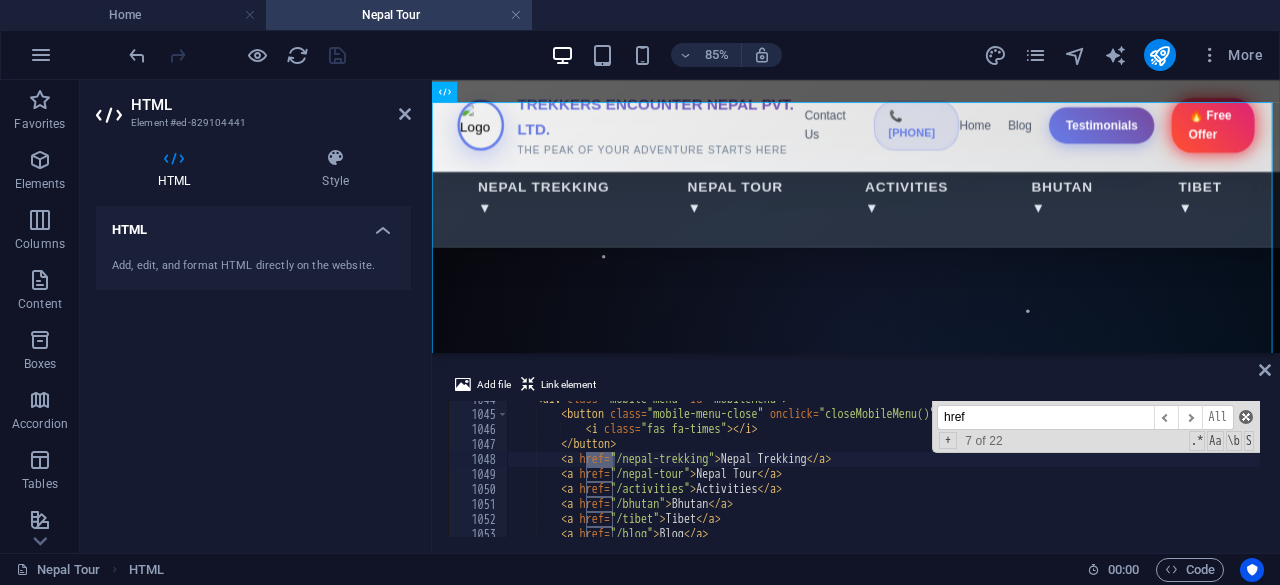 click at bounding box center [1246, 417] 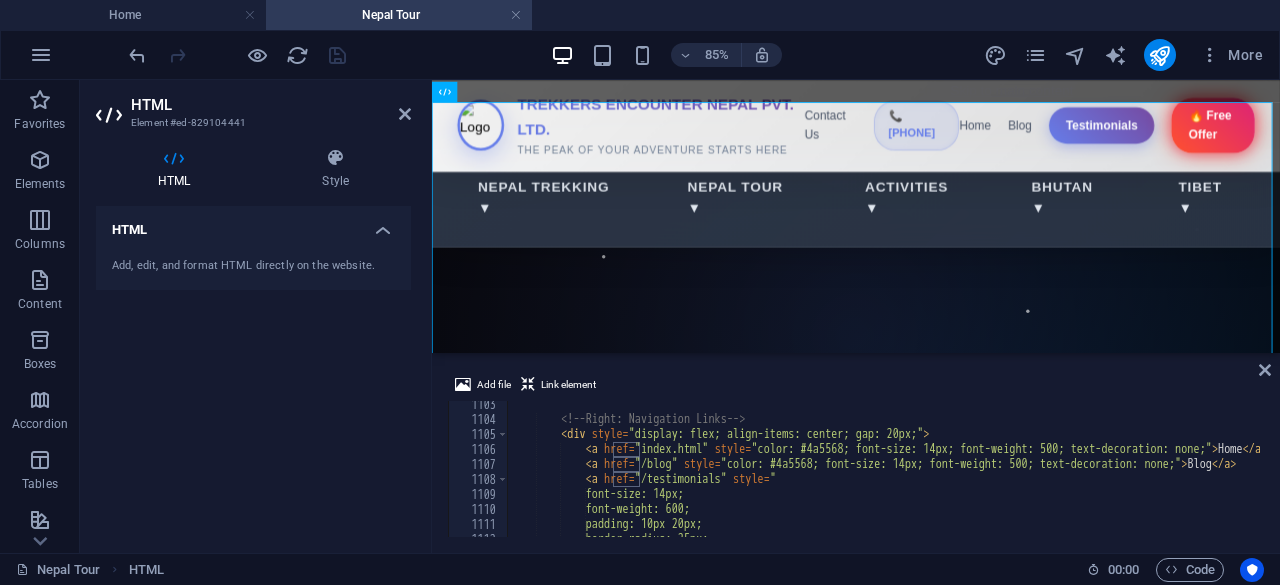 scroll, scrollTop: 16536, scrollLeft: 0, axis: vertical 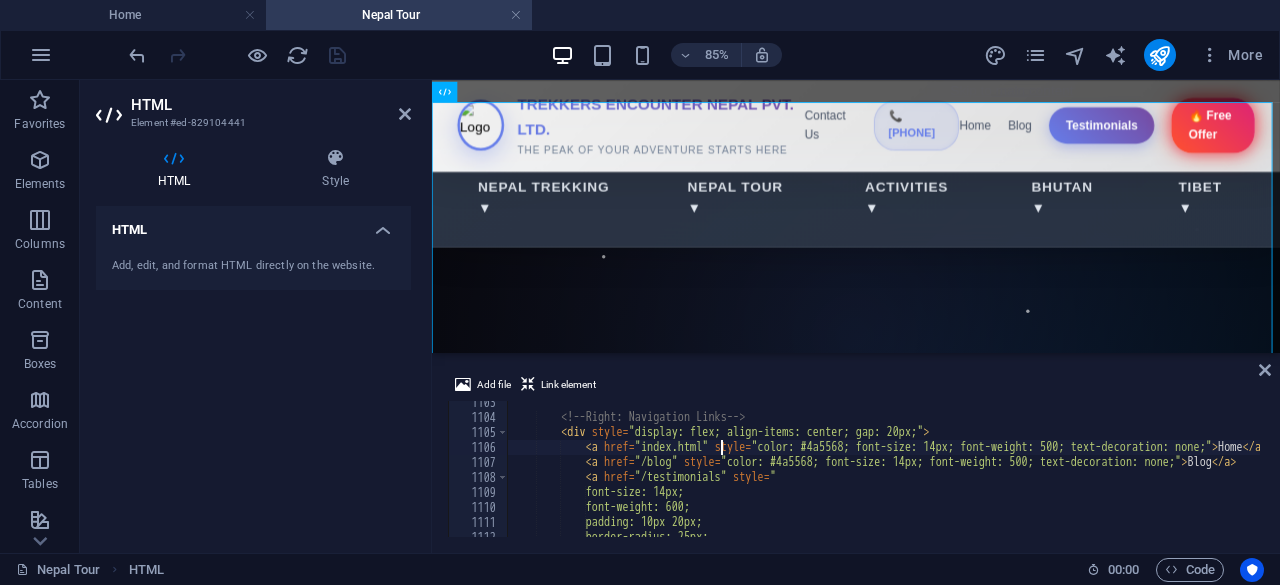 click on "<!--  Right: Navigation Links  -->           < div   style = "display: flex; align-items: center; gap: 20px;" >                < a   href = "index.html"   style = "color: #4a5568; font-size: 14px; font-weight: 500; text-decoration: none;" > Home </ a >                < a   href = "/blog"   style = "color: #4a5568; font-size: 14px; font-weight: 500; text-decoration: none;" > Blog </ a >                < a   href = "/testimonials"   style = "                    font-size: 14px;                    font-weight: 600;                    padding: 10px 20px;                    border-radius: 25px;" at bounding box center [1216, 476] 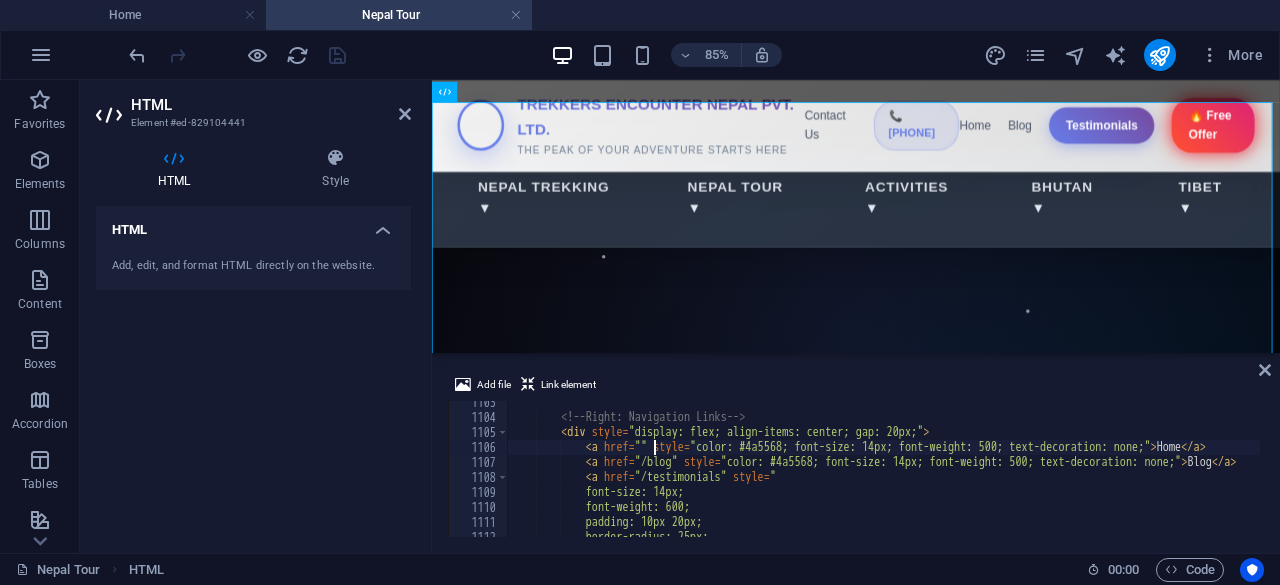 scroll, scrollTop: 0, scrollLeft: 11, axis: horizontal 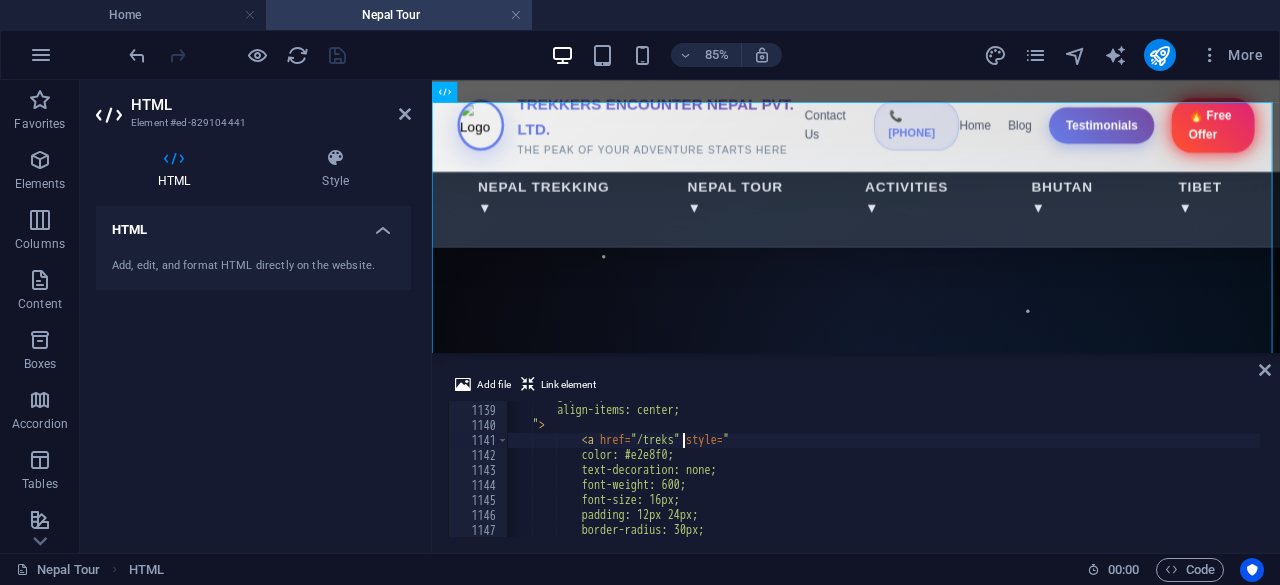 click on "gap: 40px;               align-items: center;          " >                < a   href = "/treks"   style = "                    color: #e2e8f0;                    text-decoration: none;                    font-weight: 600;                    font-size: 16px;                    padding: 12px 24px;                    border-radius: 30px;" at bounding box center [1212, 469] 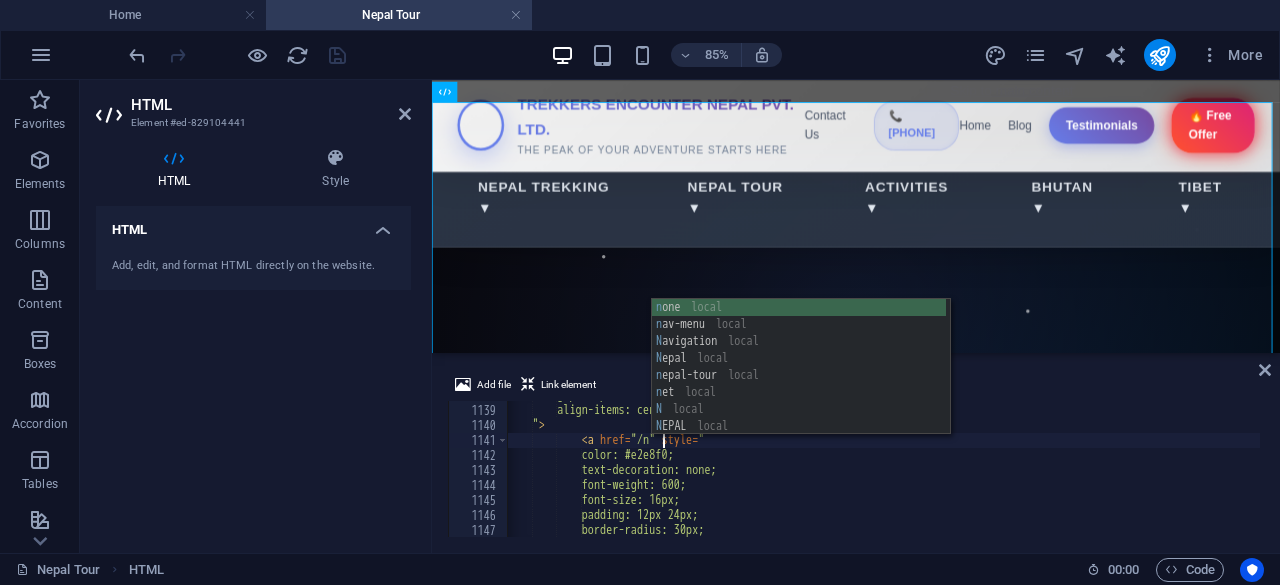 scroll, scrollTop: 0, scrollLeft: 12, axis: horizontal 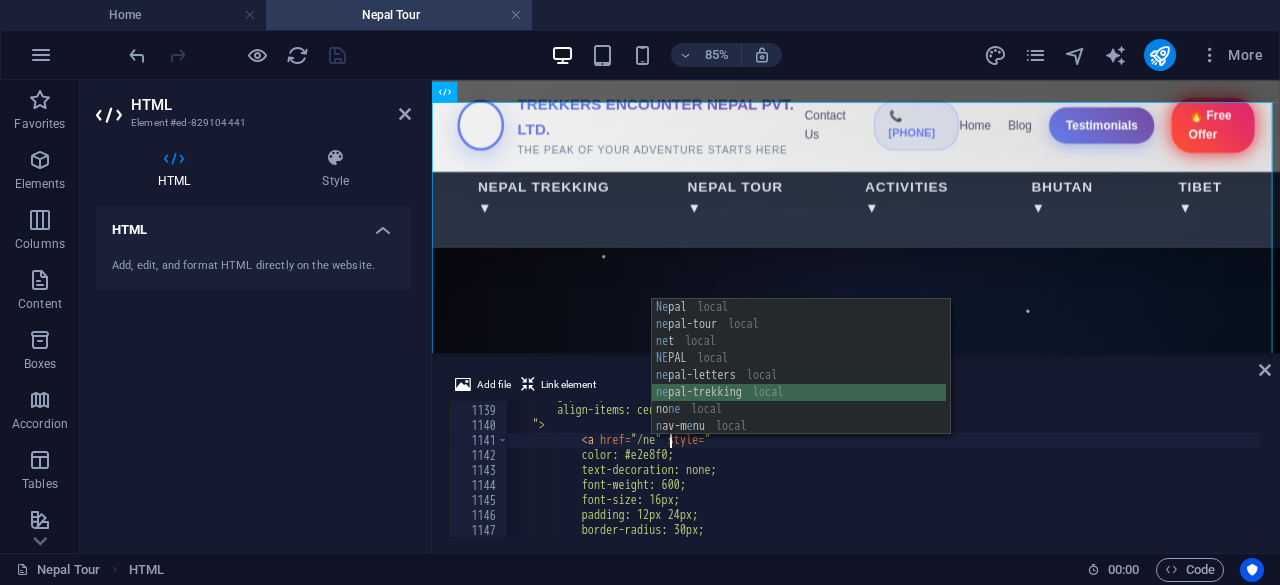 click on "Ne pal local ne pal-tour local ne t local NE PAL local ne pal-letters local ne pal-trekking local no ne local n av-m e nu local ce n t e r local" at bounding box center [799, 384] 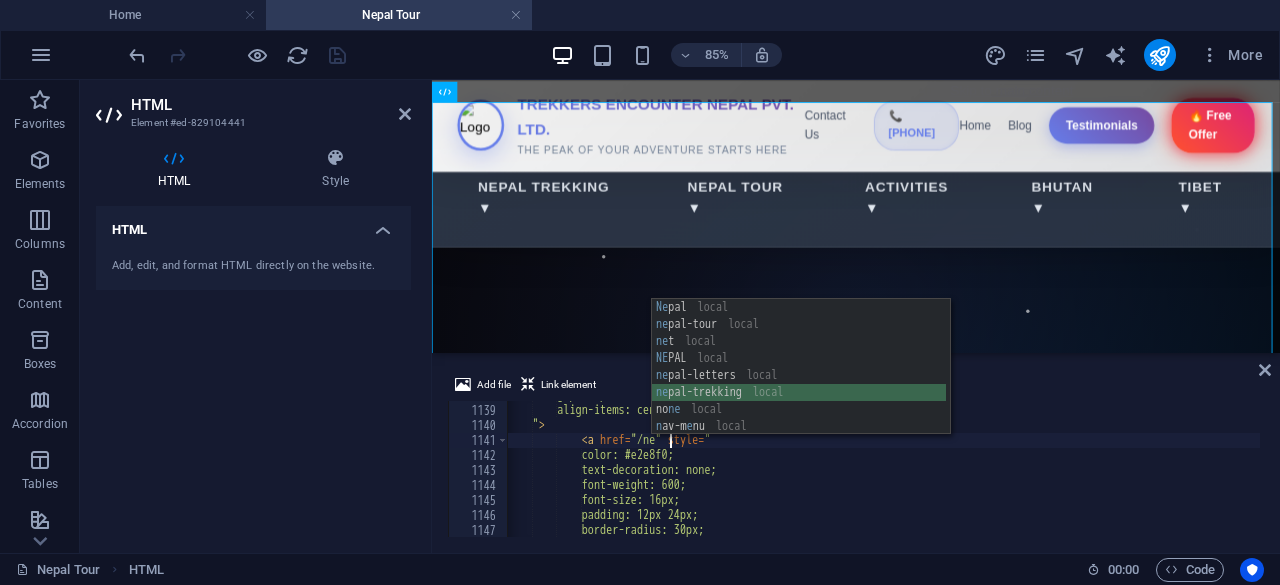 type on "<a href="/nepal-trekking" style="" 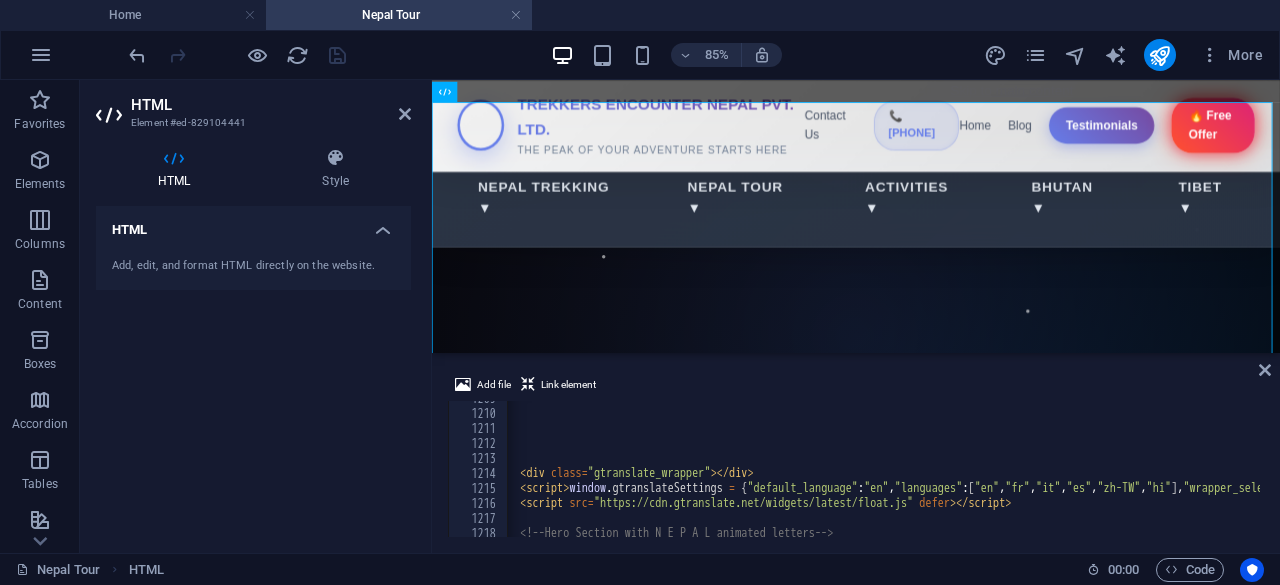 scroll, scrollTop: 18140, scrollLeft: 0, axis: vertical 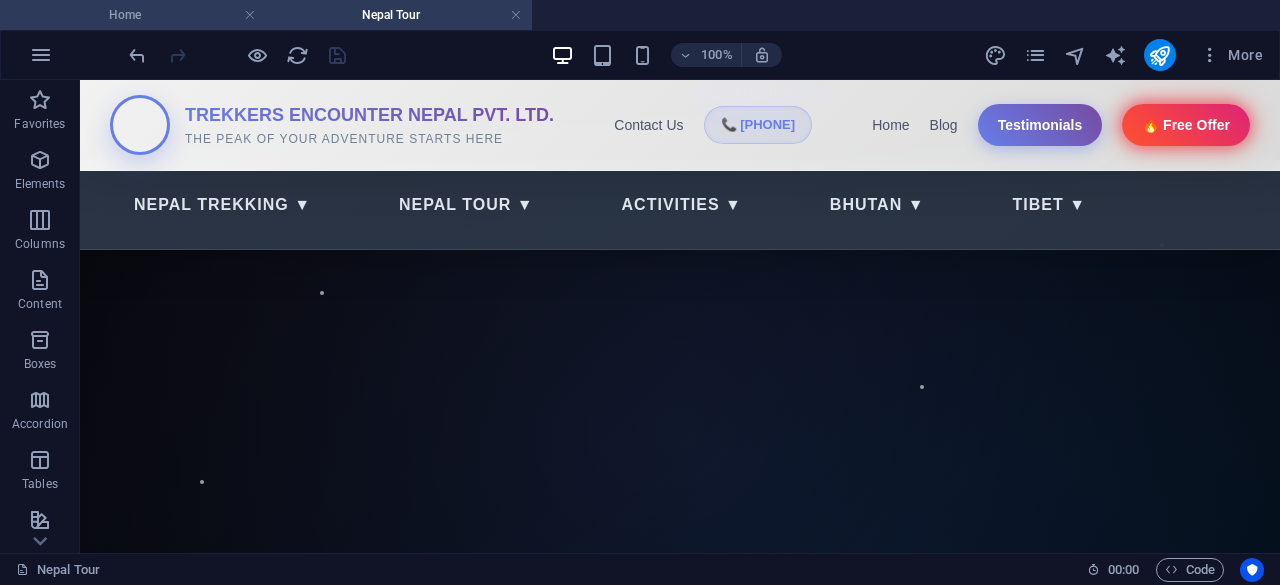 click on "Home" at bounding box center [133, 15] 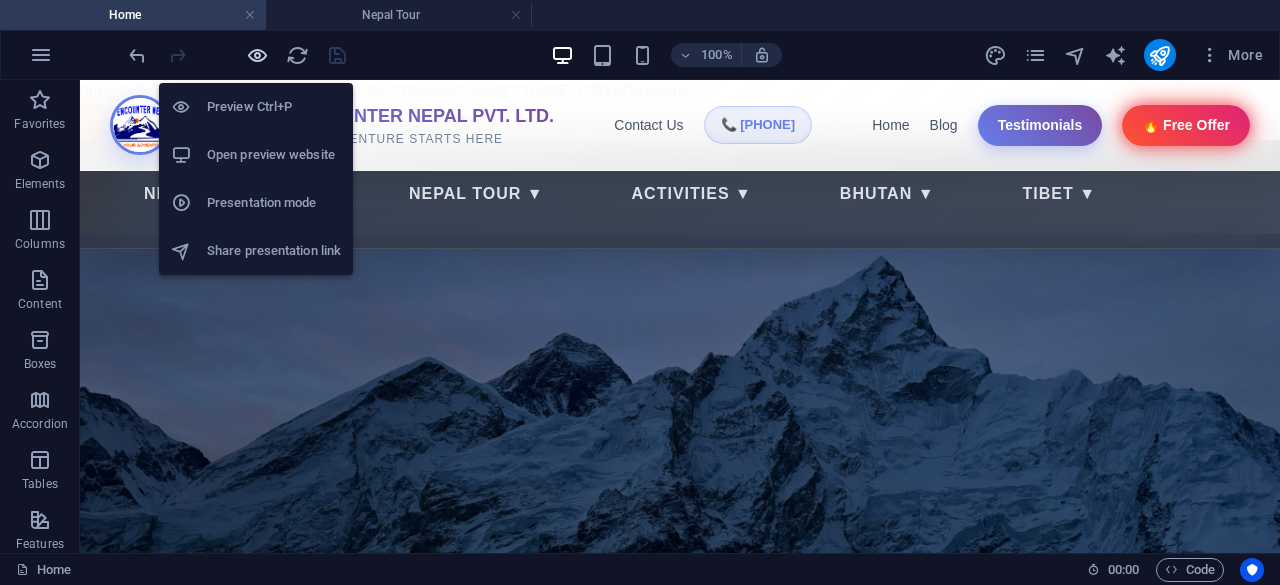 click at bounding box center (257, 55) 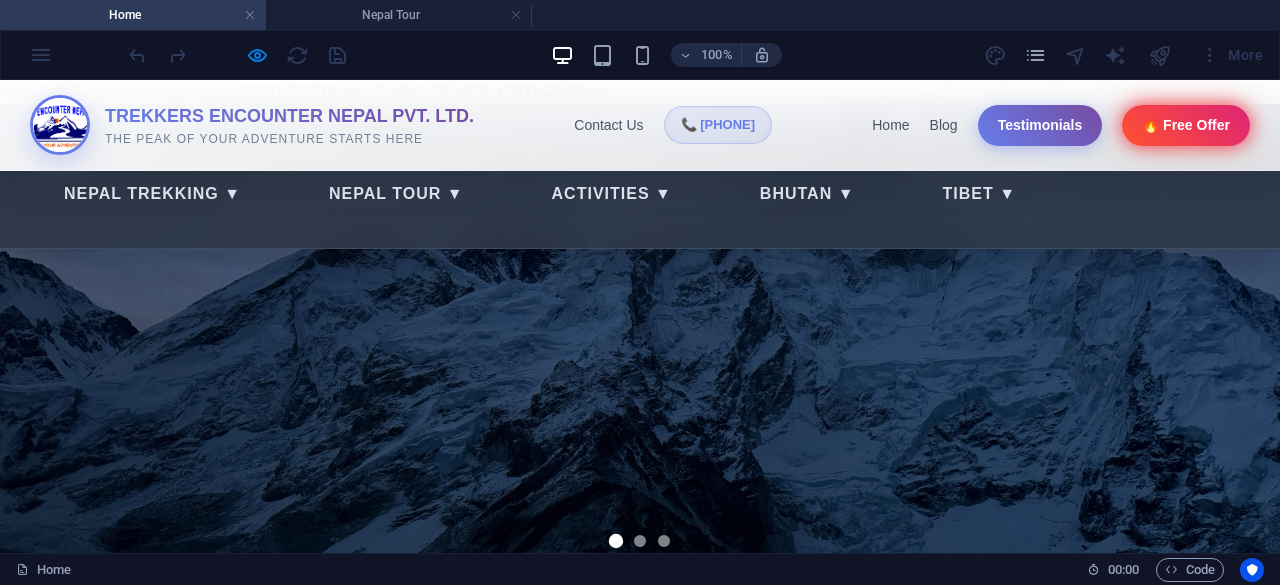 click on "Home" at bounding box center [133, 15] 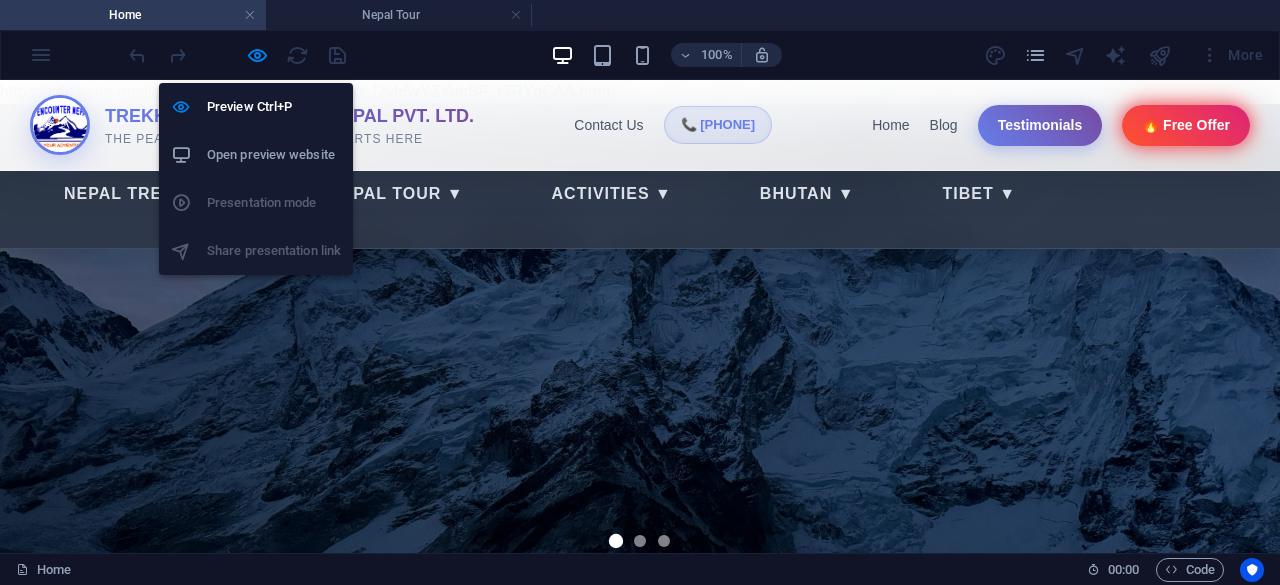 click on "Open preview website" at bounding box center [274, 155] 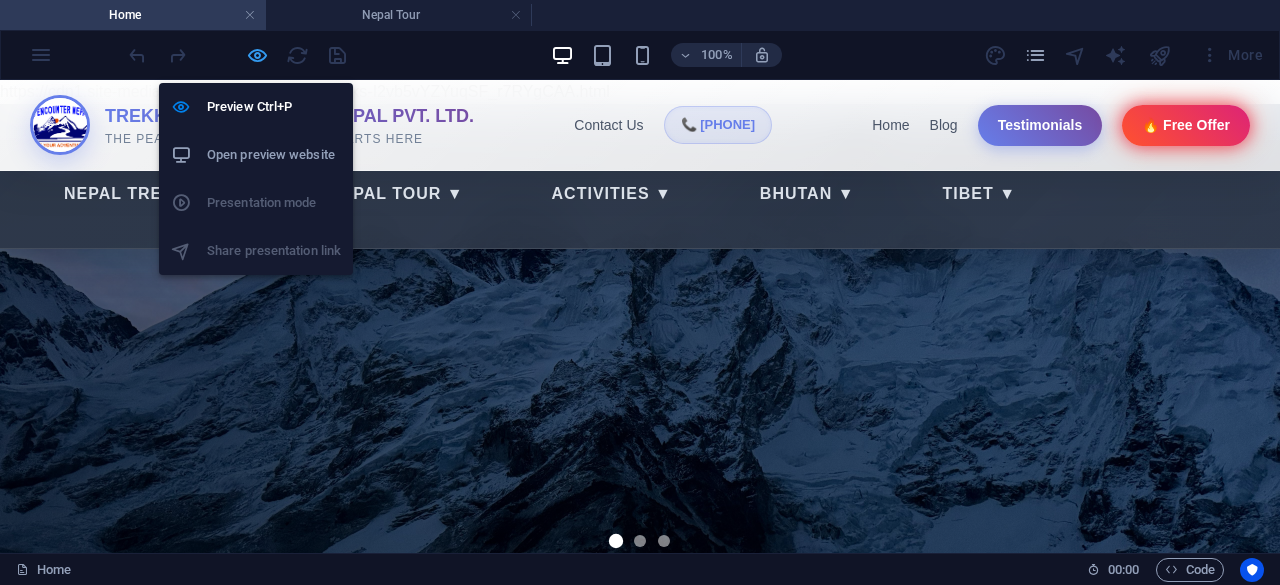 click at bounding box center (257, 55) 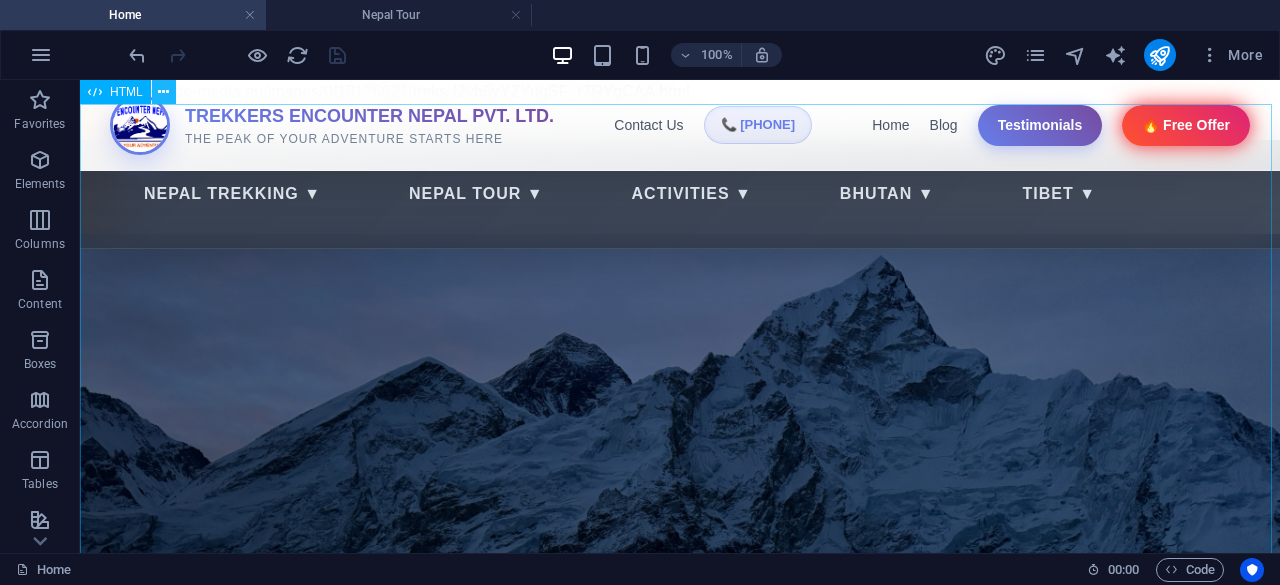 click at bounding box center [163, 92] 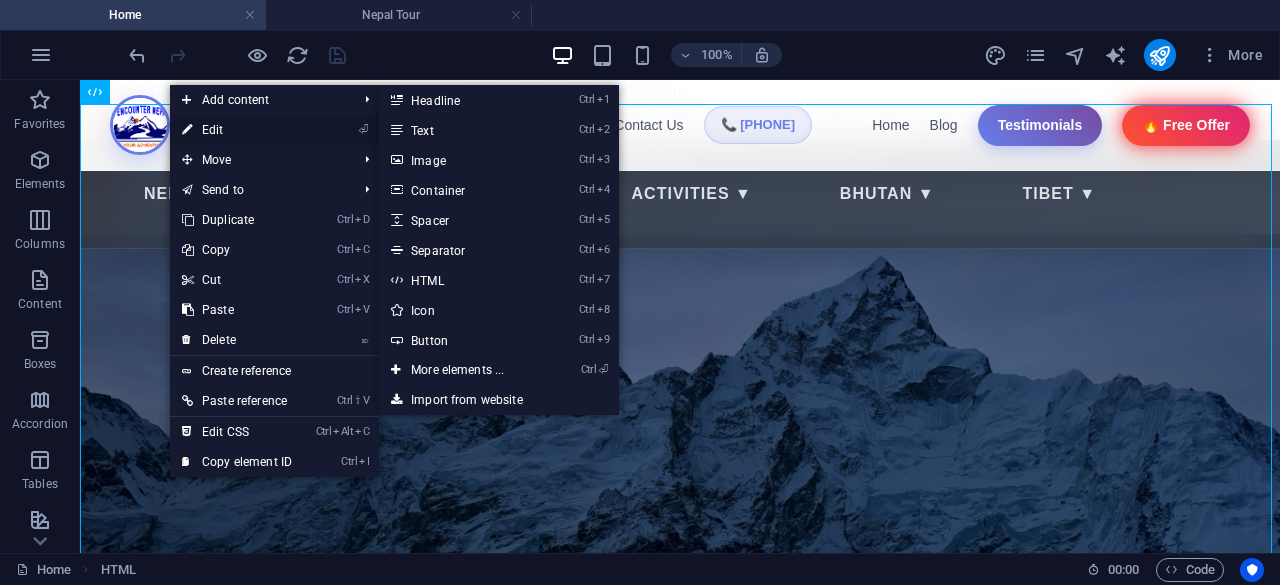 click at bounding box center [187, 130] 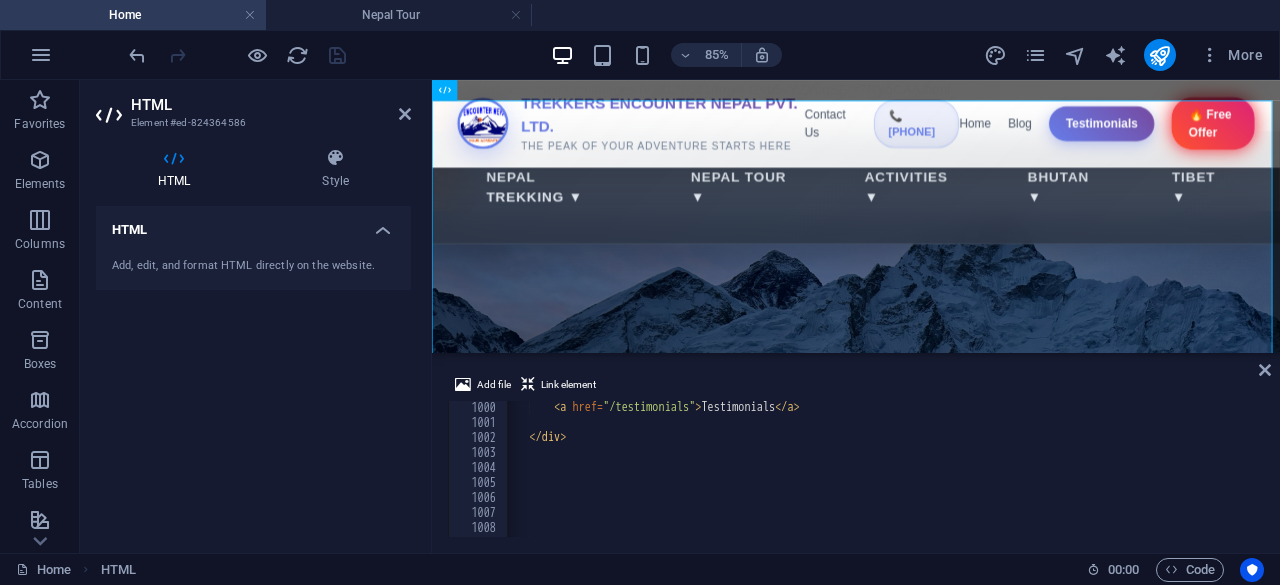 scroll, scrollTop: 14048, scrollLeft: 0, axis: vertical 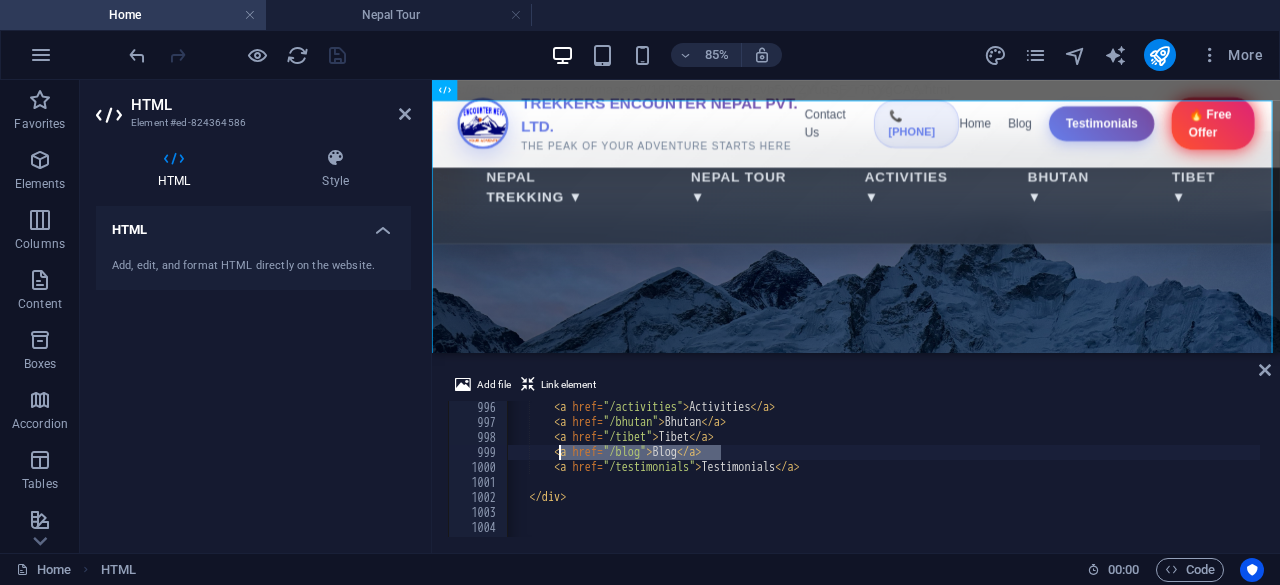 drag, startPoint x: 723, startPoint y: 451, endPoint x: 558, endPoint y: 455, distance: 165.04848 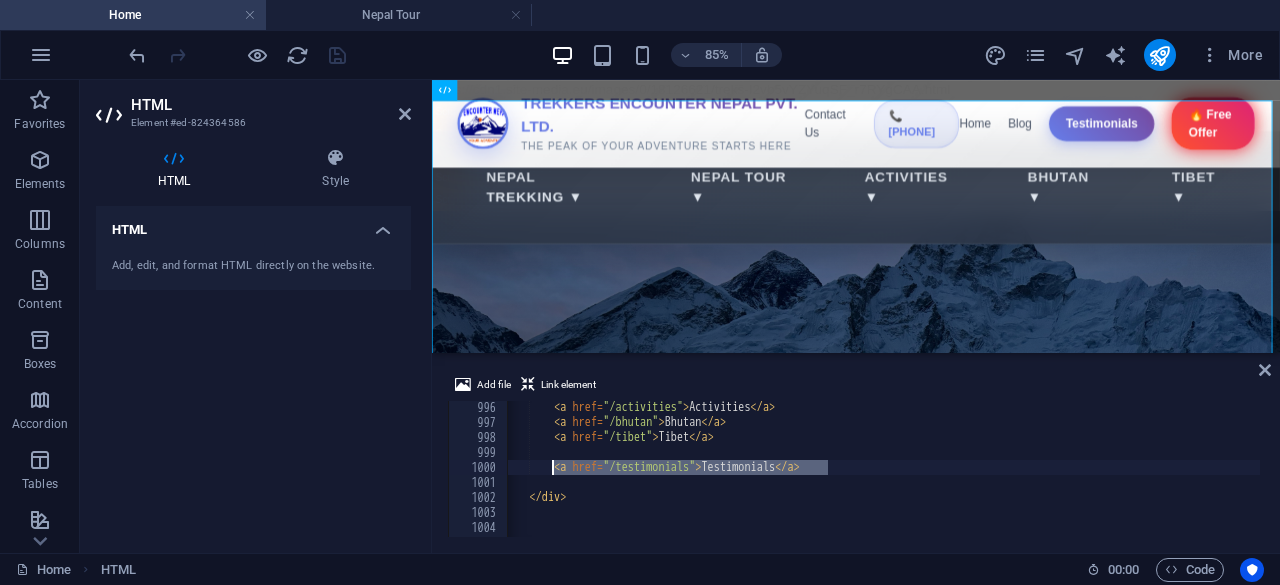 drag, startPoint x: 836, startPoint y: 467, endPoint x: 551, endPoint y: 474, distance: 285.08594 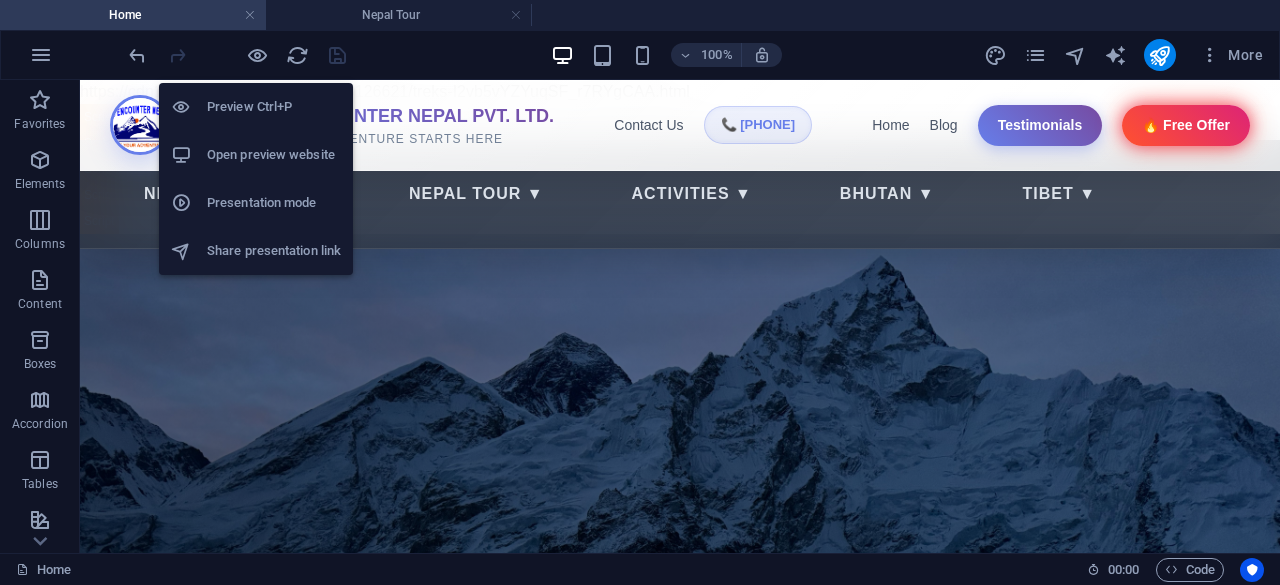 click on "Open preview website" at bounding box center [274, 155] 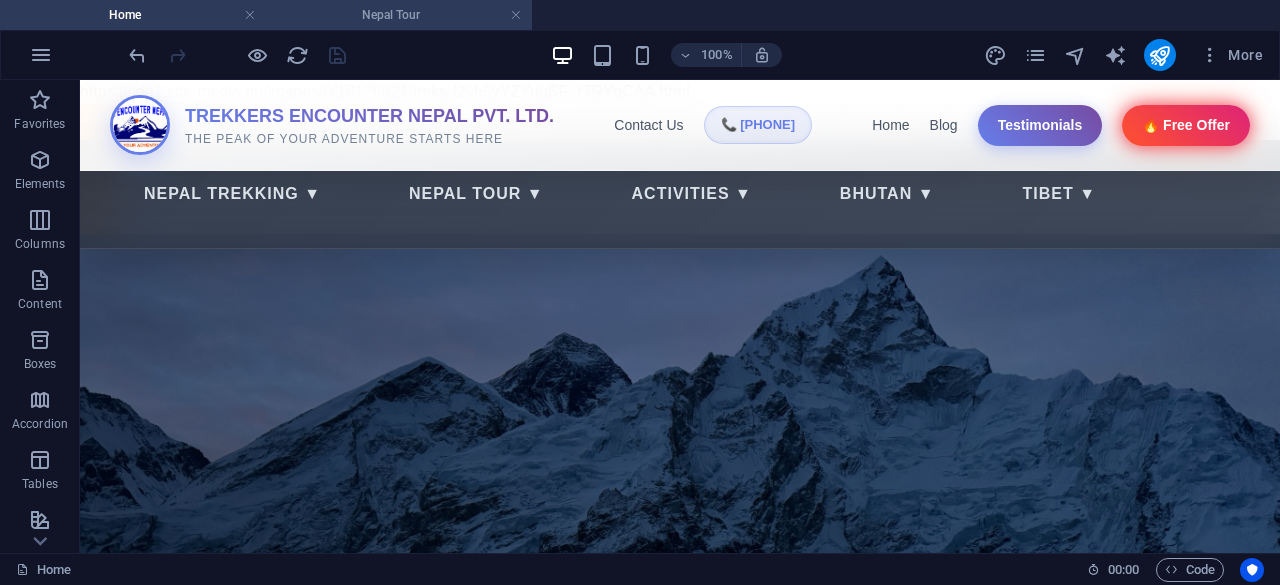 click on "Nepal Tour" at bounding box center [399, 15] 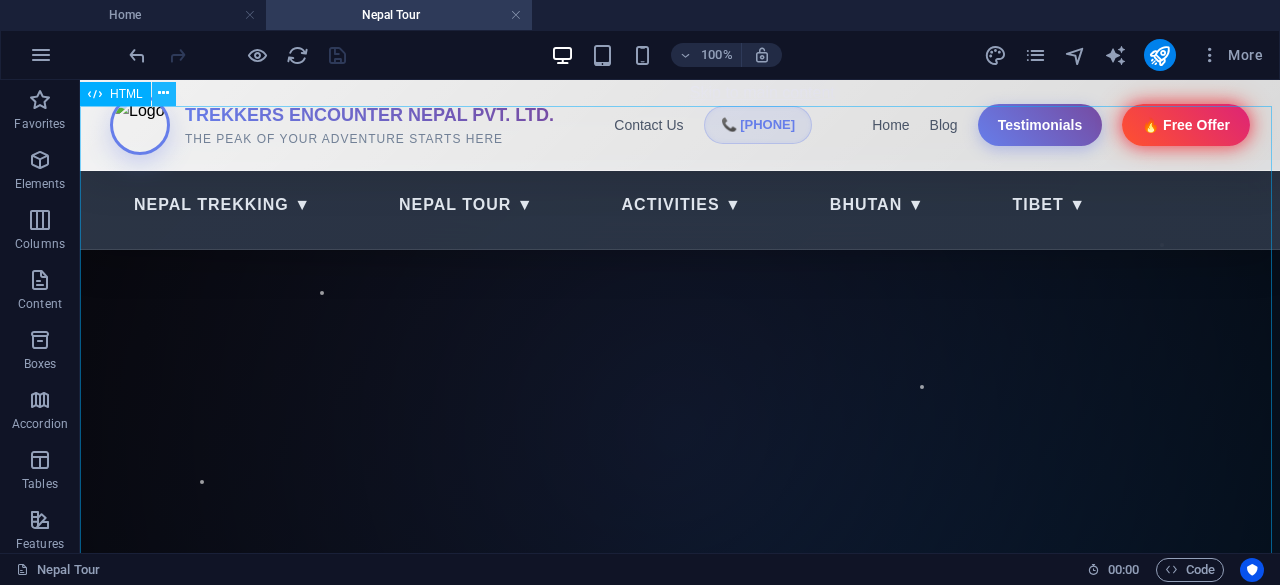 click at bounding box center (163, 93) 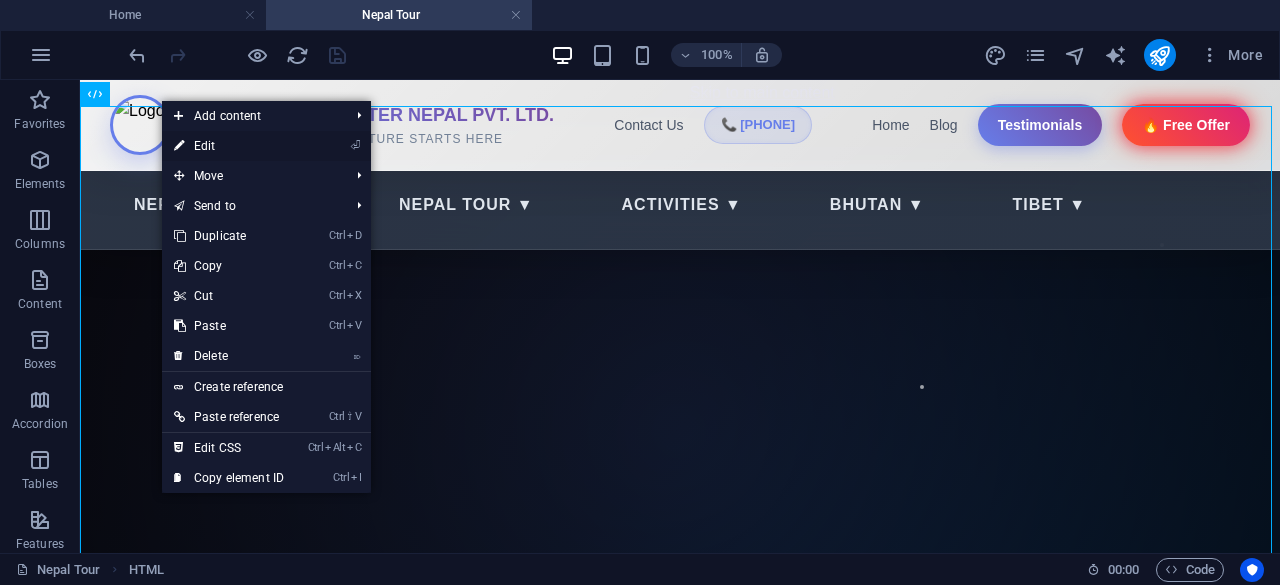 click at bounding box center (179, 146) 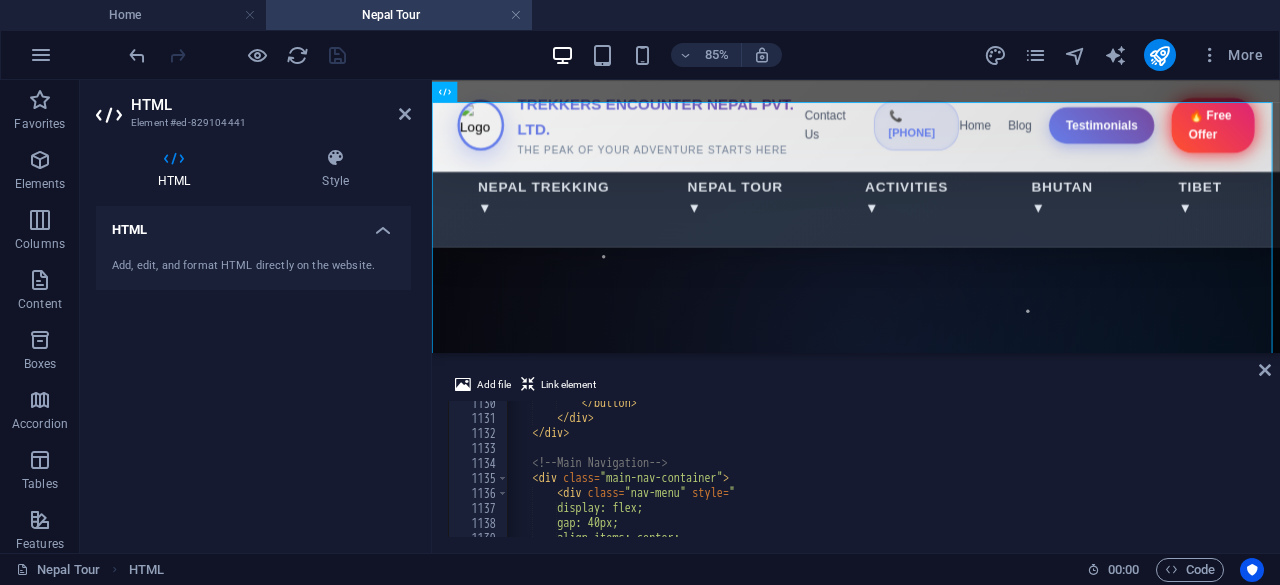 scroll, scrollTop: 16880, scrollLeft: 0, axis: vertical 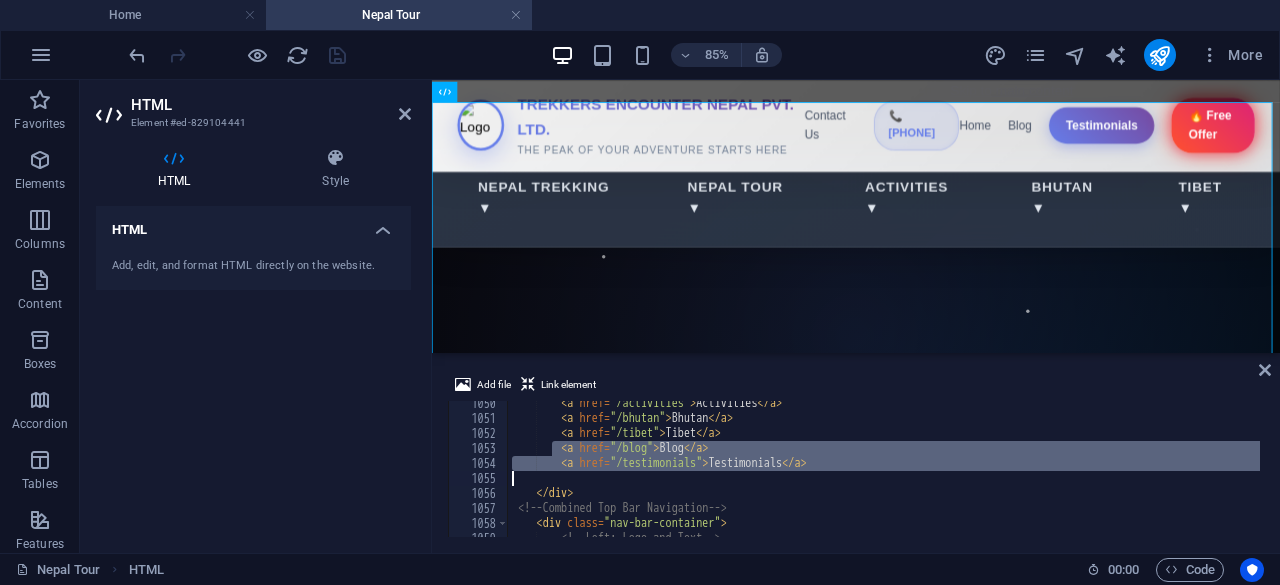 drag, startPoint x: 551, startPoint y: 449, endPoint x: 838, endPoint y: 475, distance: 288.1753 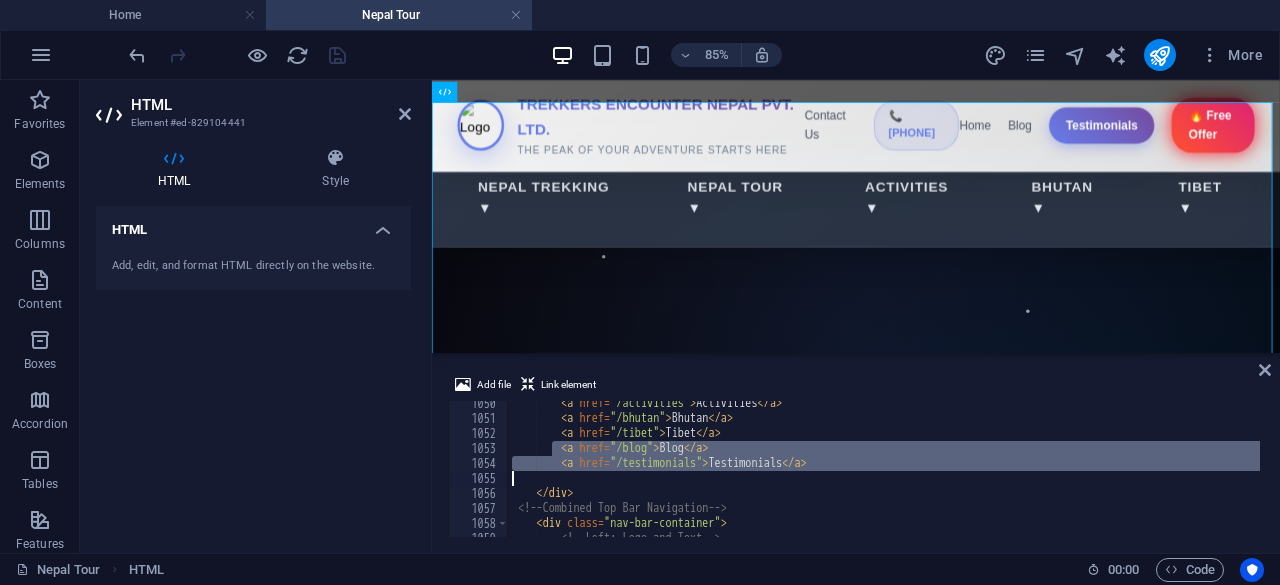 click on "< a   href = "/activities" > Activities </ a >           < a   href = "/bhutan" > Bhutan </ a >           < a   href = "/tibet" > Tibet </ a >           < a   href = "/blog" > Blog </ a >           < a   href = "/testimonials" > Testimonials </ a >      </ div >   <!--  Combined Top Bar Navigation  -->      < div   class = "nav-bar-container" >           <!--  Left: Logo and Text  -->" at bounding box center (1216, 477) 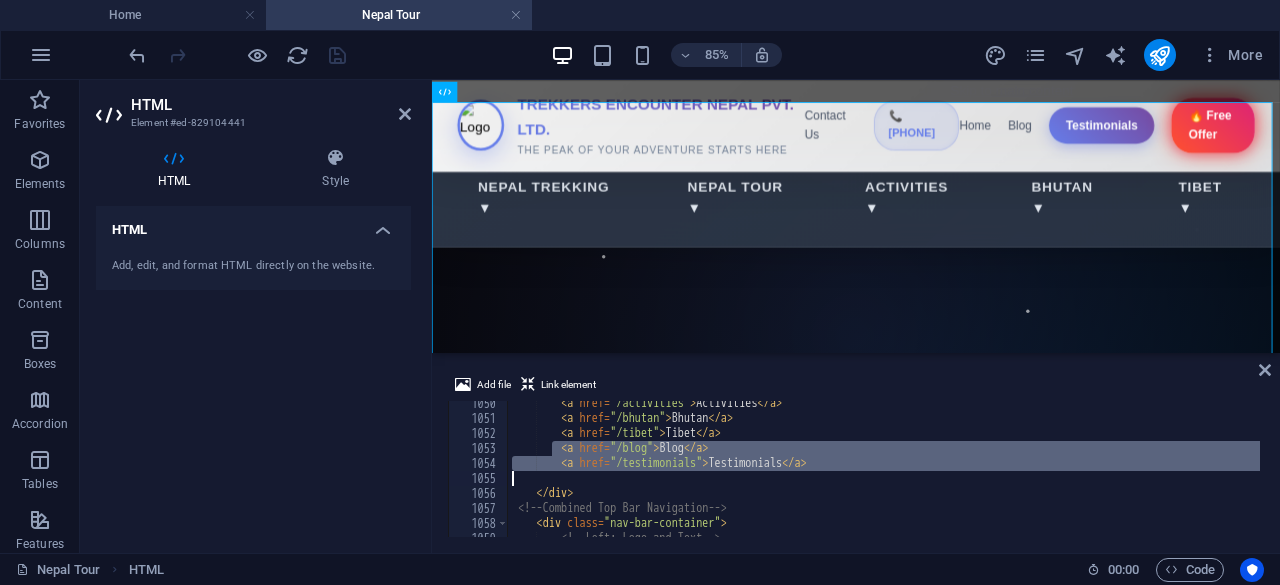 type 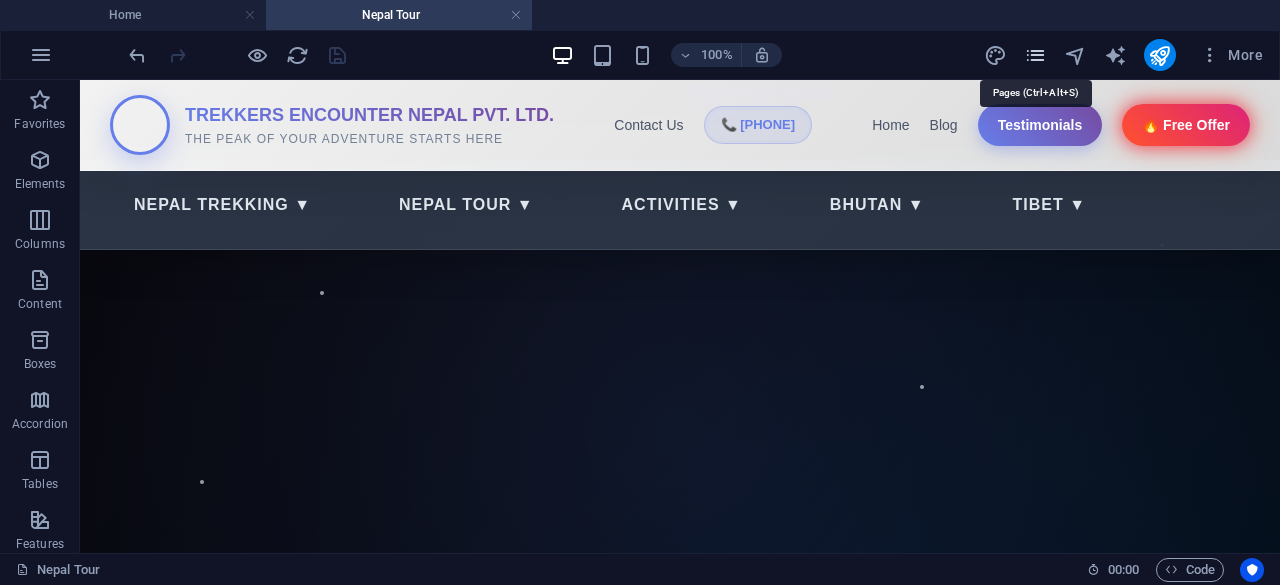 click at bounding box center (1036, 55) 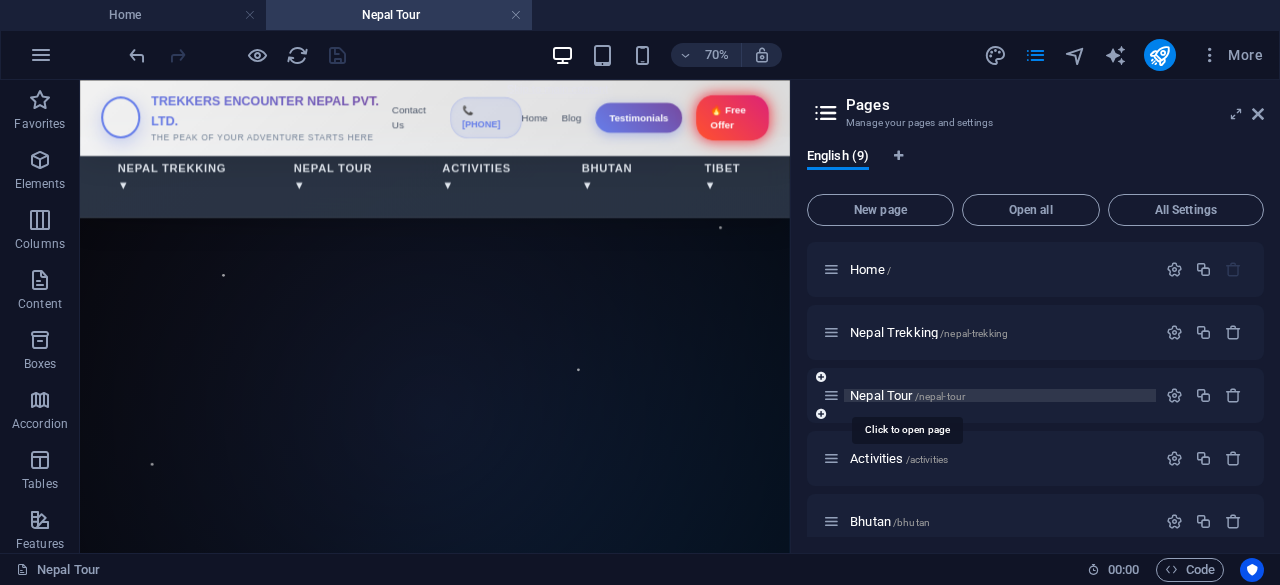 click on "Nepal Tour /nepal-tour" at bounding box center [907, 395] 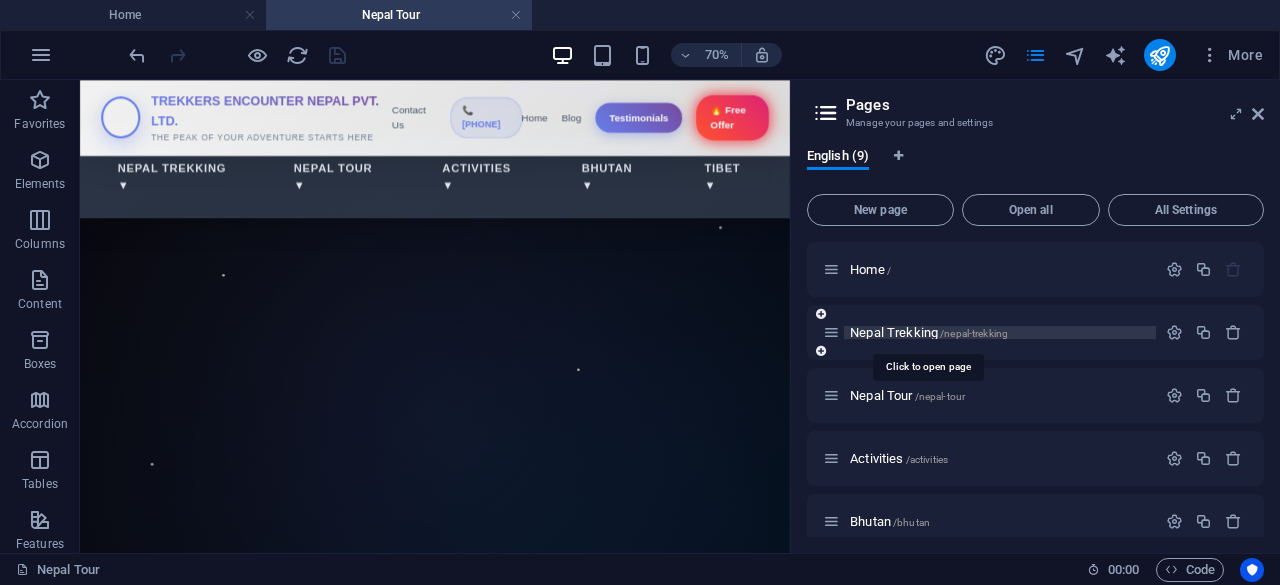 click on "Nepal Trekking /nepal-trekking" at bounding box center (929, 332) 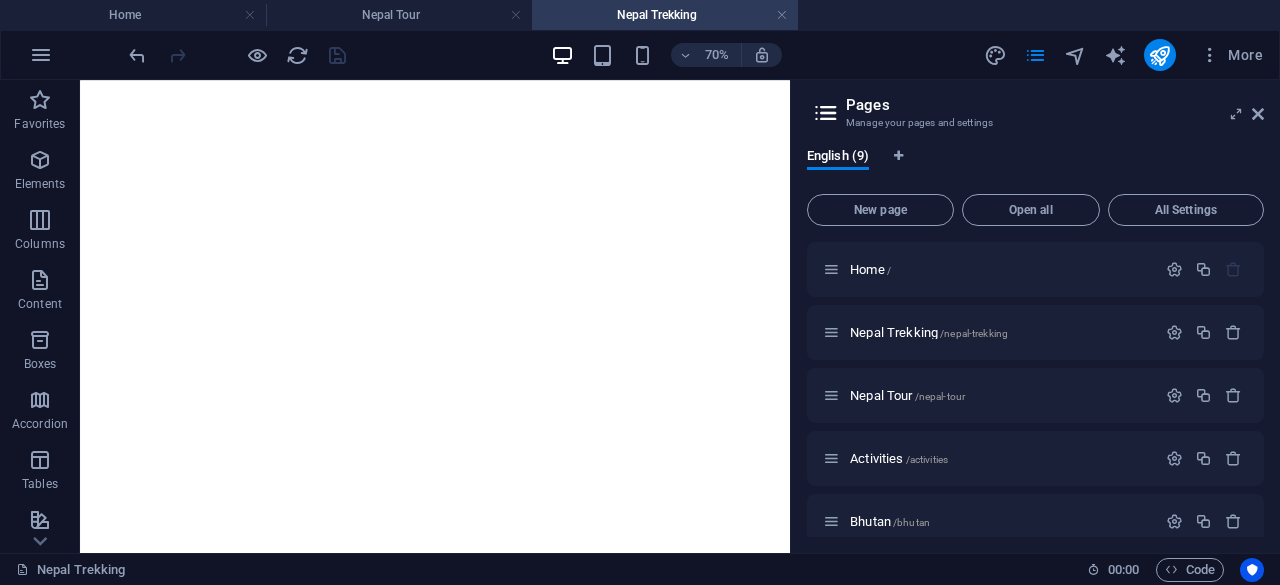 click on "Pages Manage your pages and settings English (9) New page Open all All Settings Home / Nepal Trekking /nepal-trekking Nepal Tour /nepal-tour Activities /activities Bhutan /bhutan Blog /blog Tibet /tibet Testimonials /testimonials Offer /offer" at bounding box center (1035, 316) 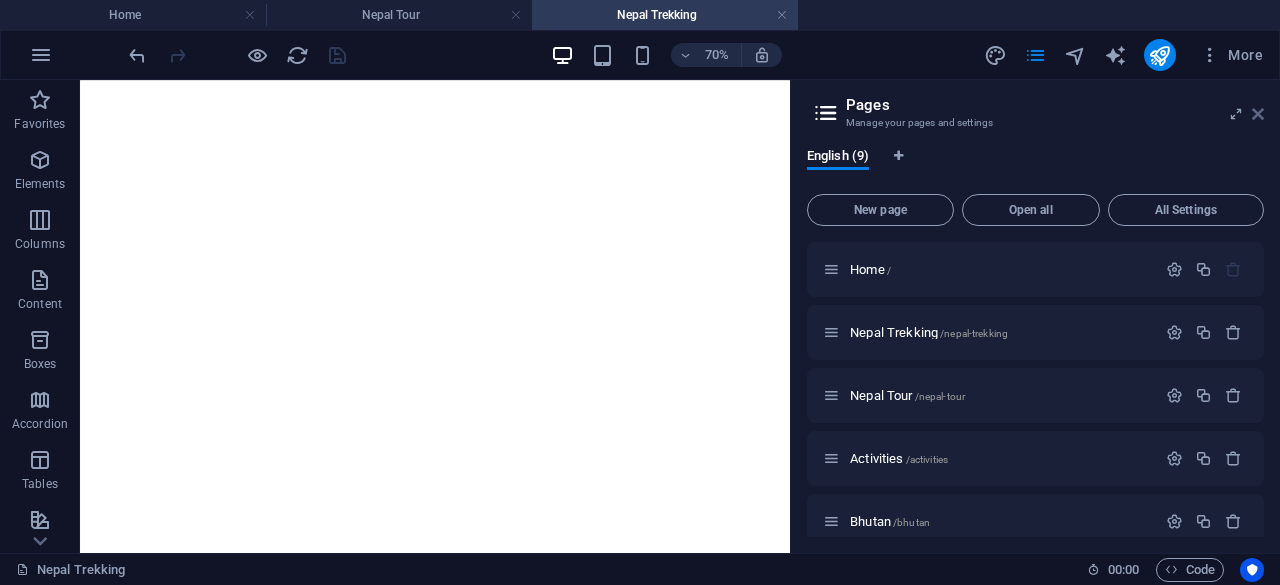 click at bounding box center [1258, 114] 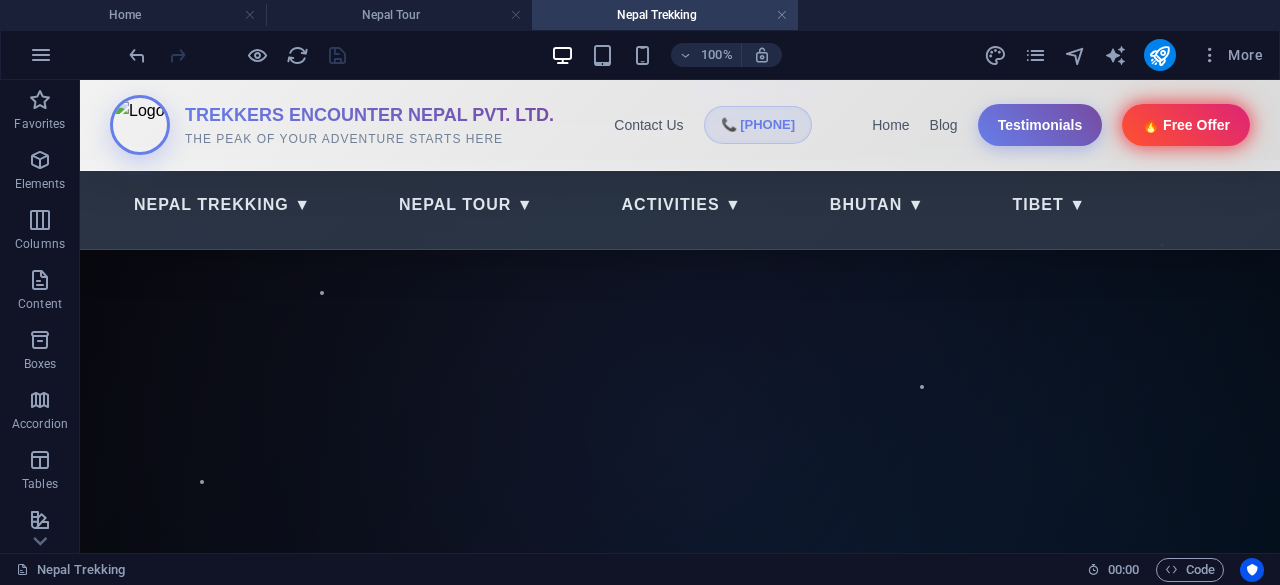 scroll, scrollTop: 0, scrollLeft: 0, axis: both 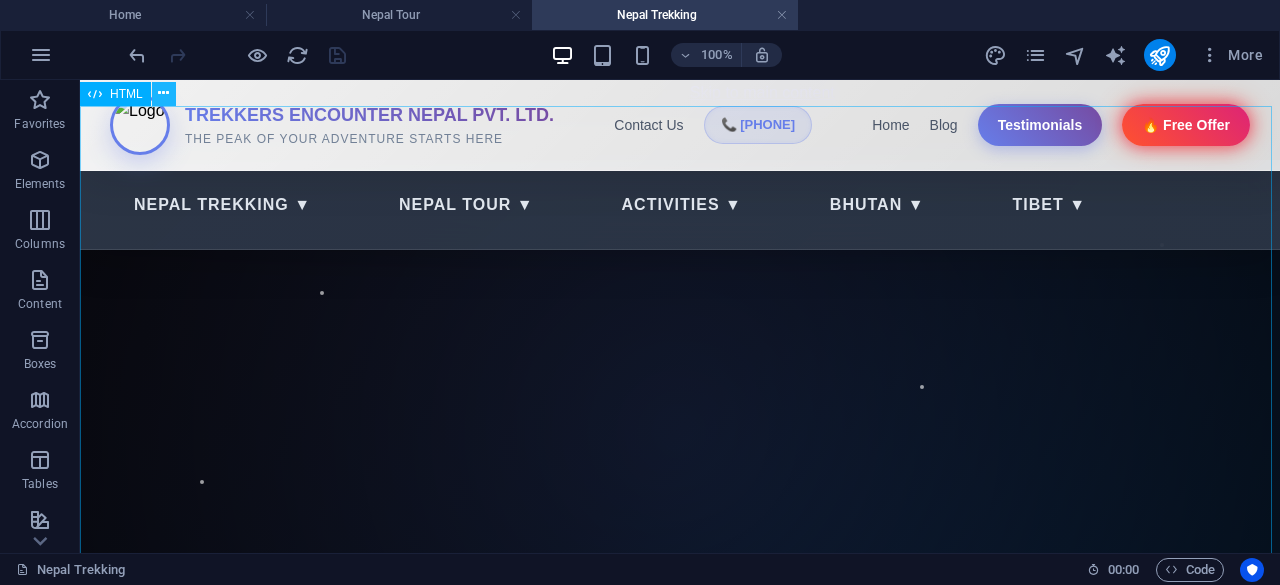 click at bounding box center [164, 94] 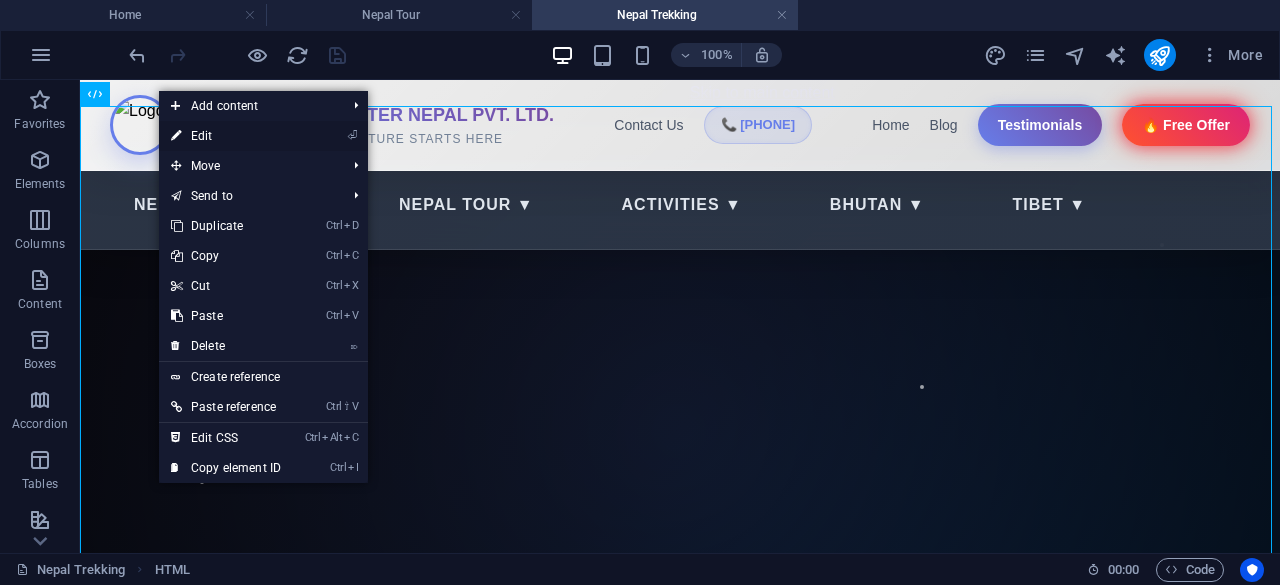 click on "⏎  Edit" at bounding box center (226, 136) 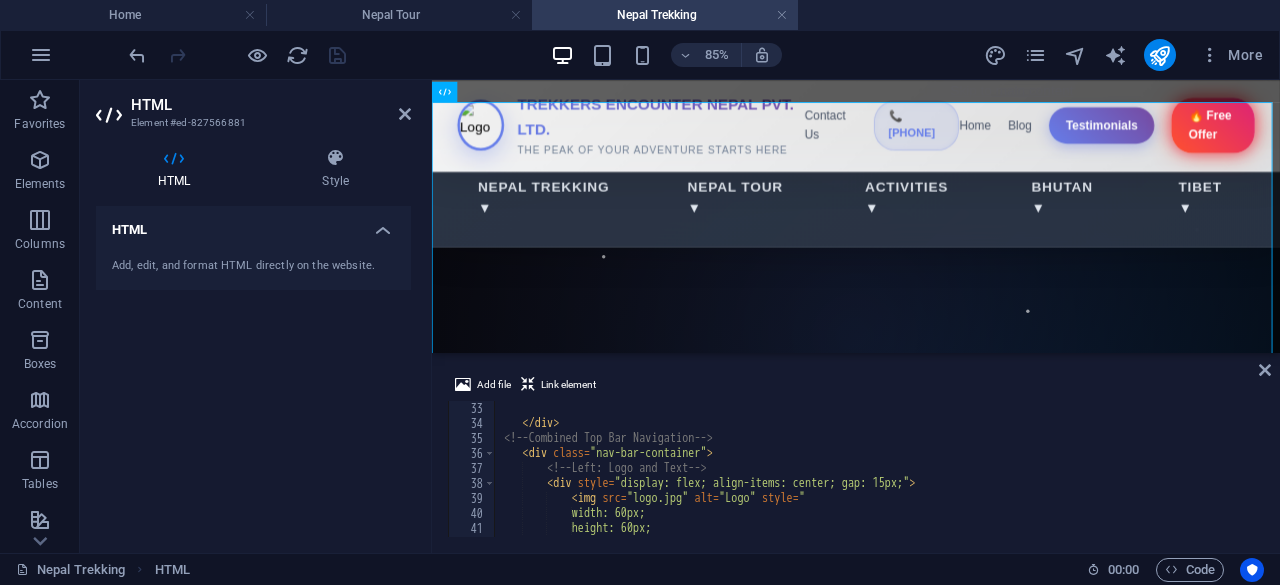 scroll, scrollTop: 350, scrollLeft: 0, axis: vertical 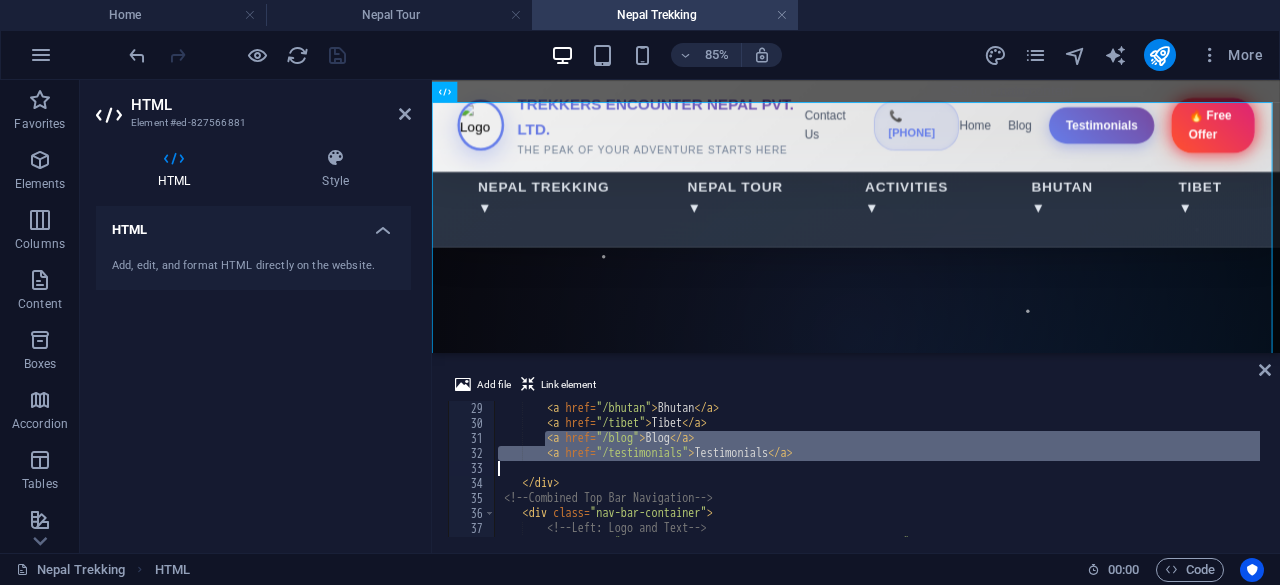 drag, startPoint x: 545, startPoint y: 432, endPoint x: 806, endPoint y: 467, distance: 263.33627 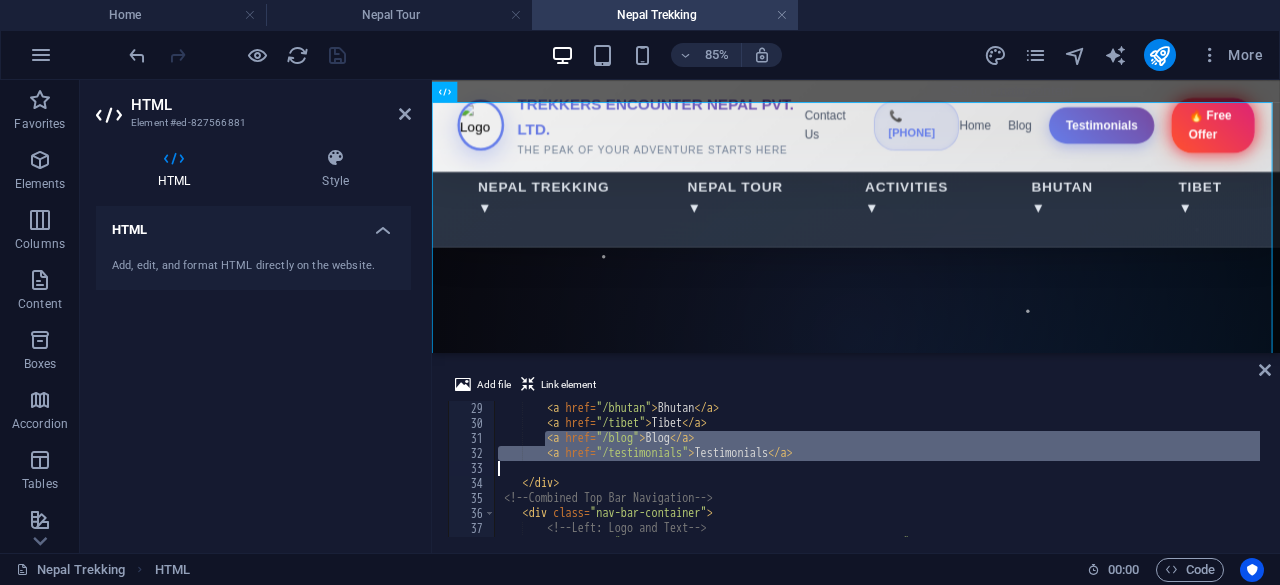 click on "< a   href = "/bhutan" > Bhutan </ a >           < a   href = "/tibet" > Tibet </ a >           < a   href = "/blog" > Blog </ a >           < a   href = "/testimonials" > Testimonials </ a >      </ div >   <!--  Combined Top Bar Navigation  -->      < div   class = "nav-bar-container" >           <!--  Left: Logo and Text  -->           < div   style = "display: flex; align-items: center; gap: 15px;" >" at bounding box center [1124, 482] 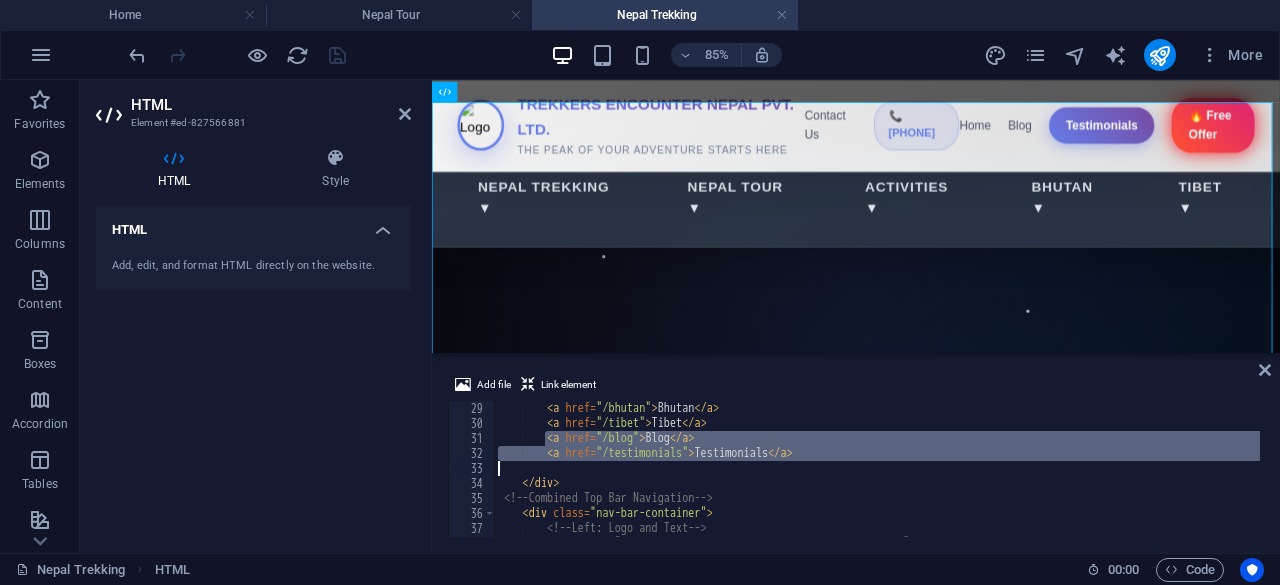 type 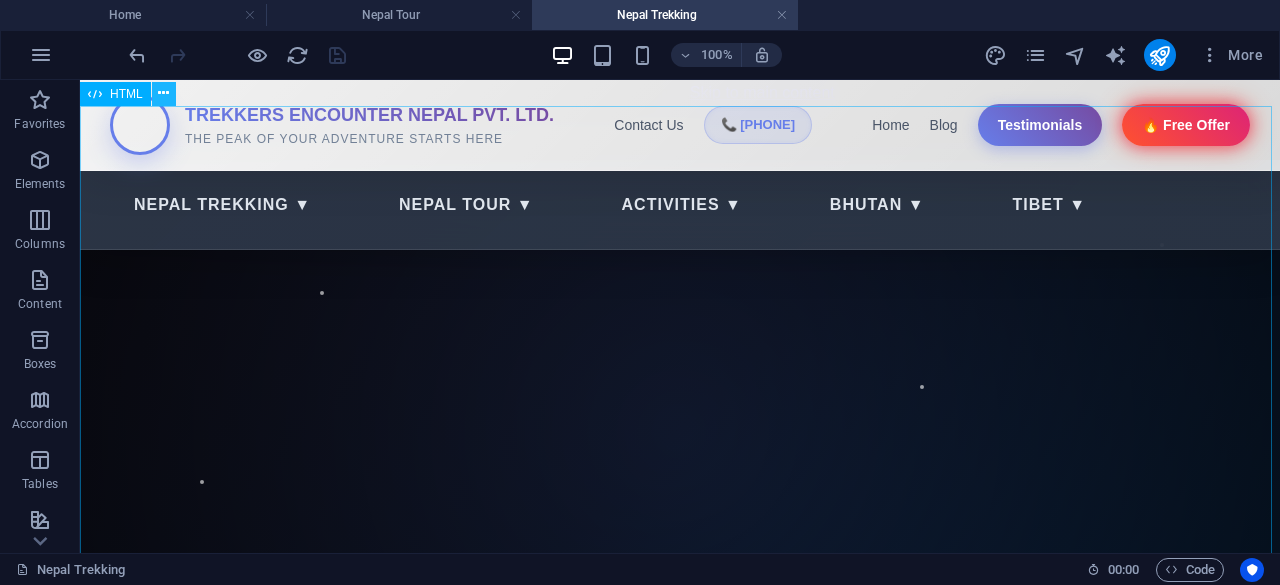 click at bounding box center (164, 94) 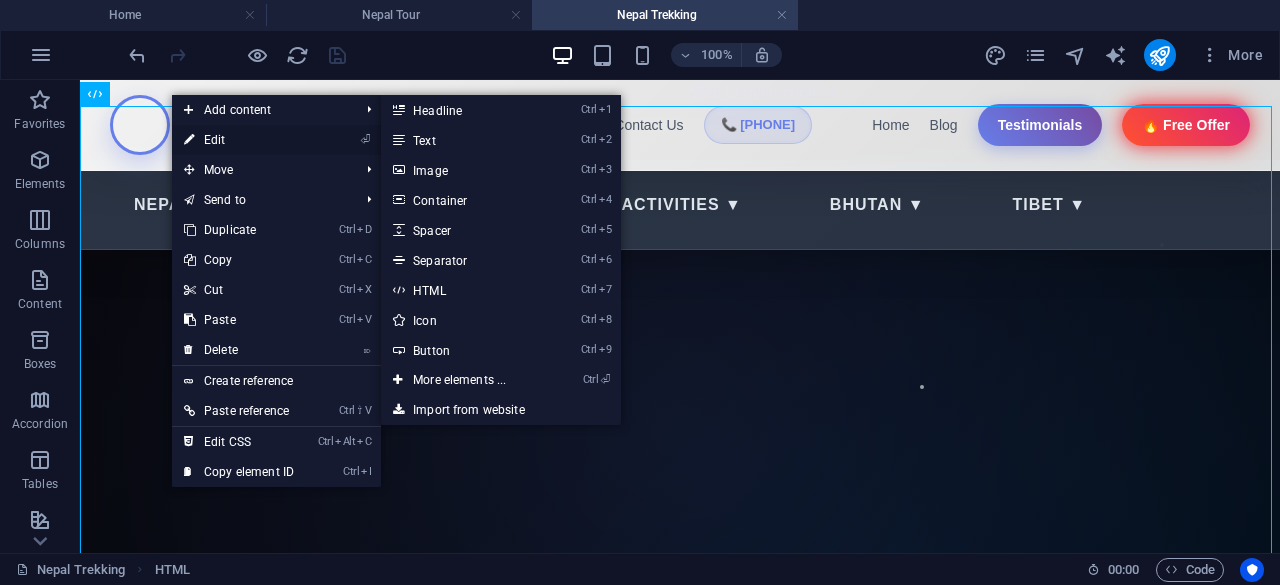 click on "⏎  Edit" at bounding box center (239, 140) 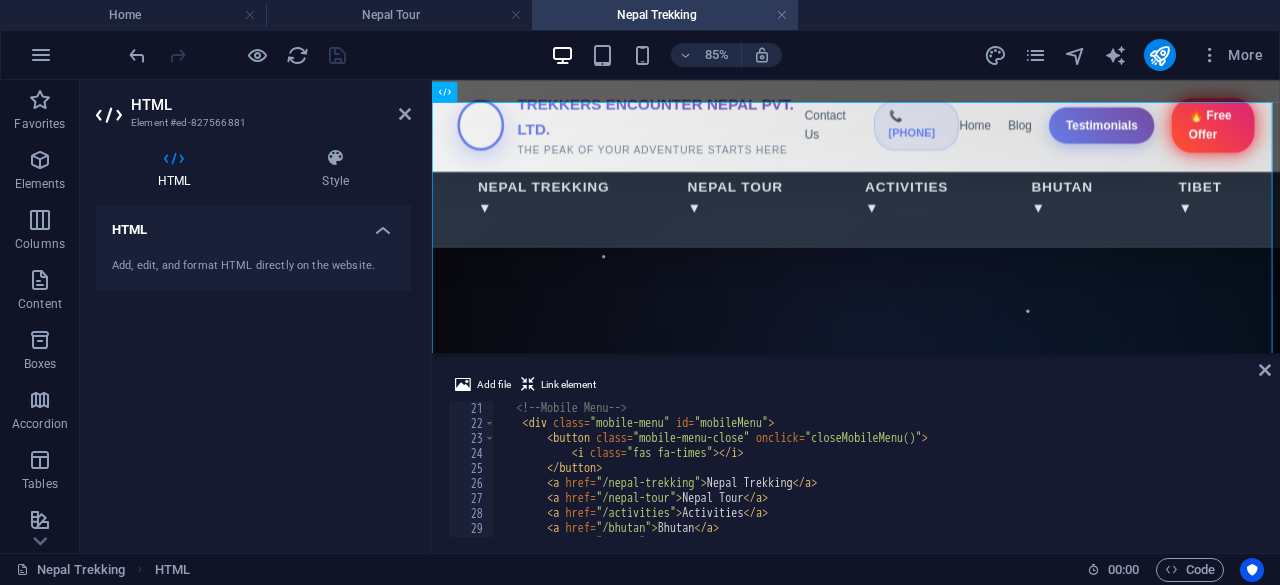 scroll, scrollTop: 300, scrollLeft: 0, axis: vertical 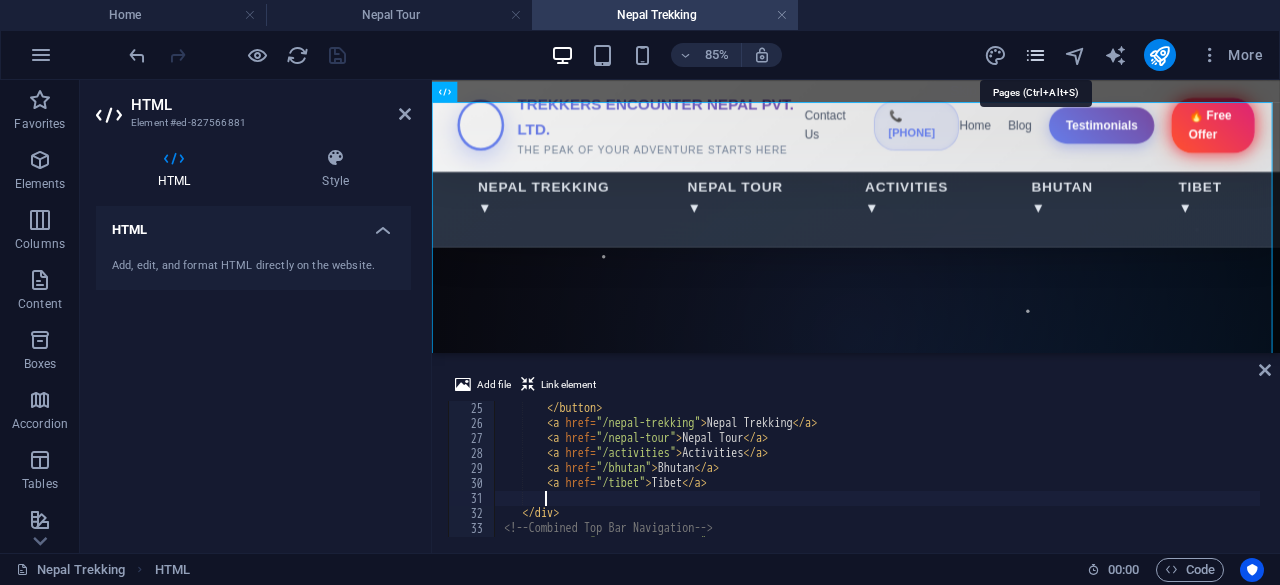 click at bounding box center [1035, 55] 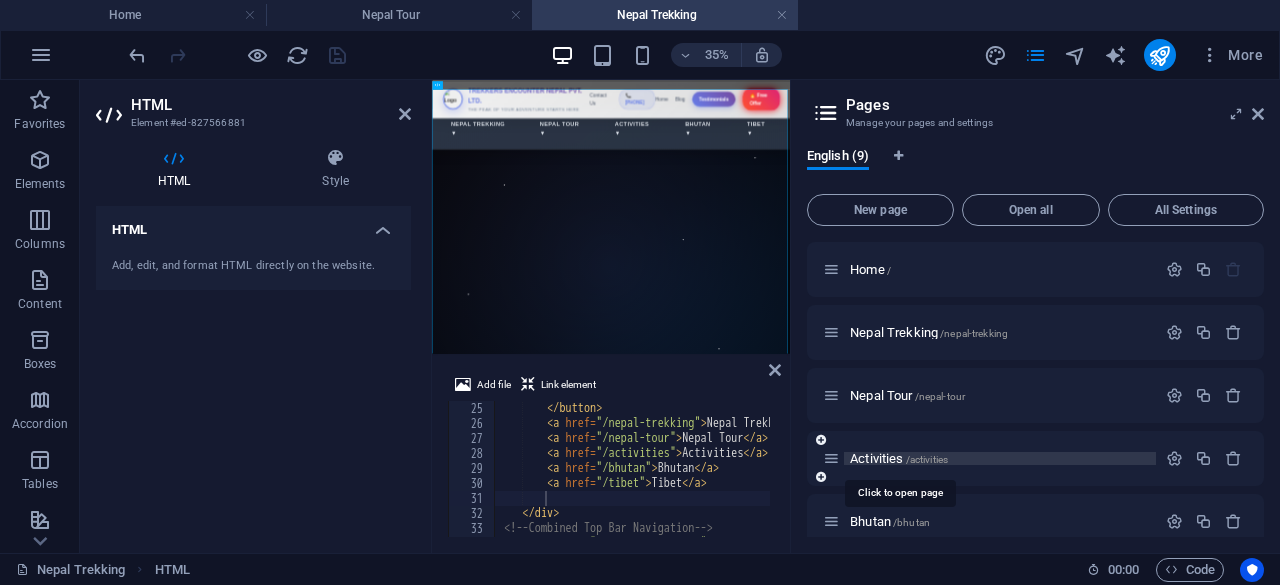 click on "Activities /activities" at bounding box center [899, 458] 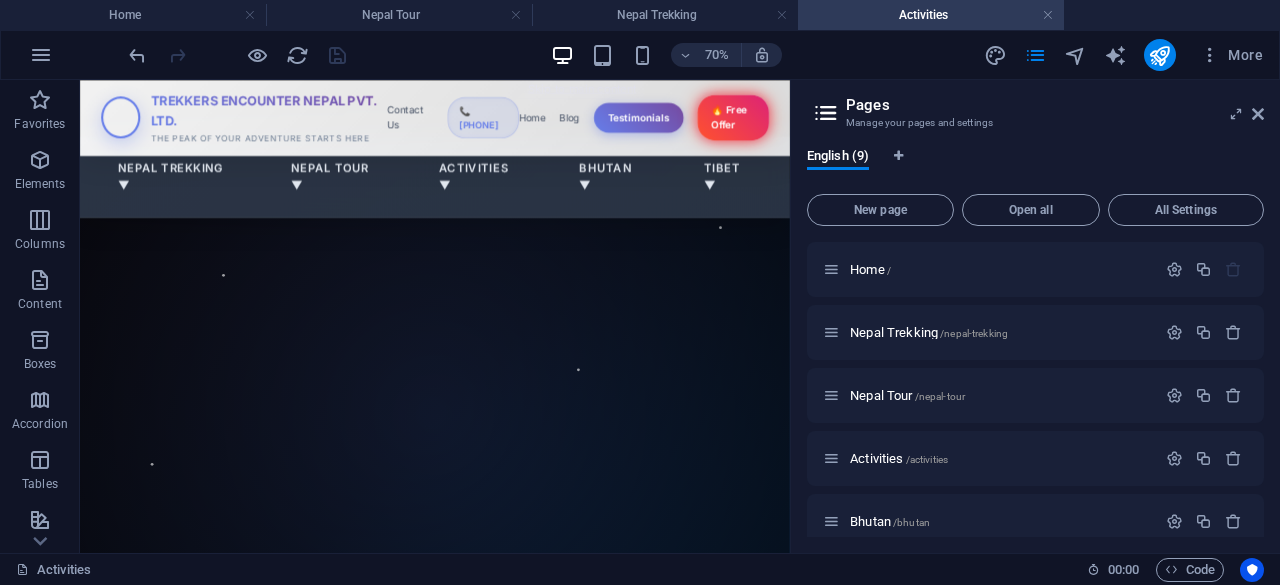 scroll, scrollTop: 0, scrollLeft: 0, axis: both 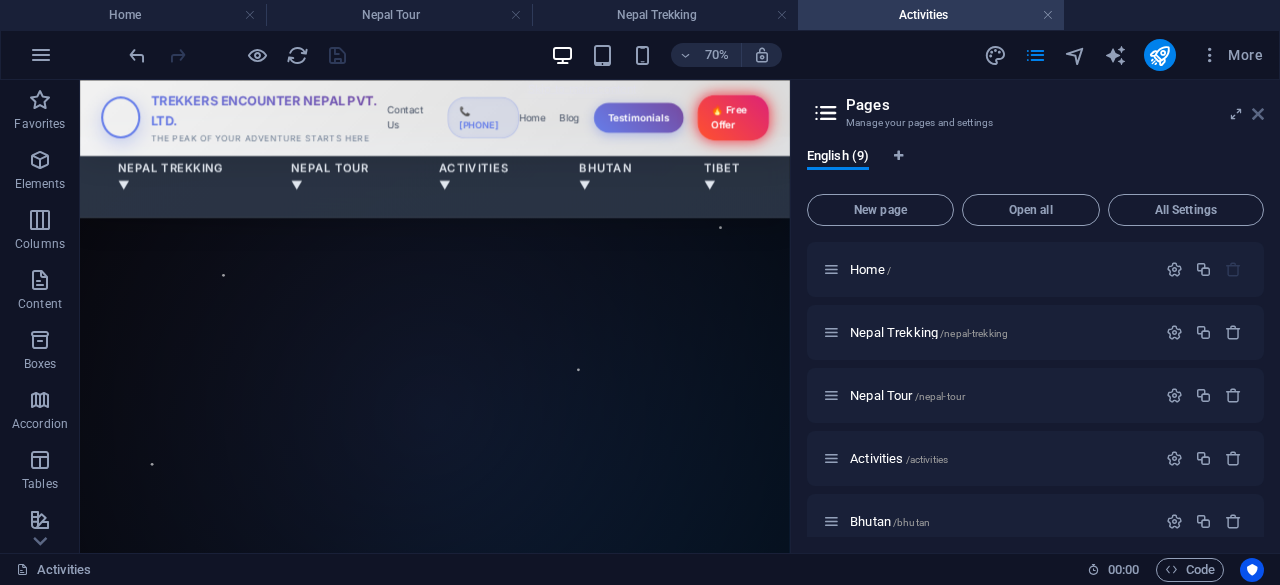 click at bounding box center [1258, 114] 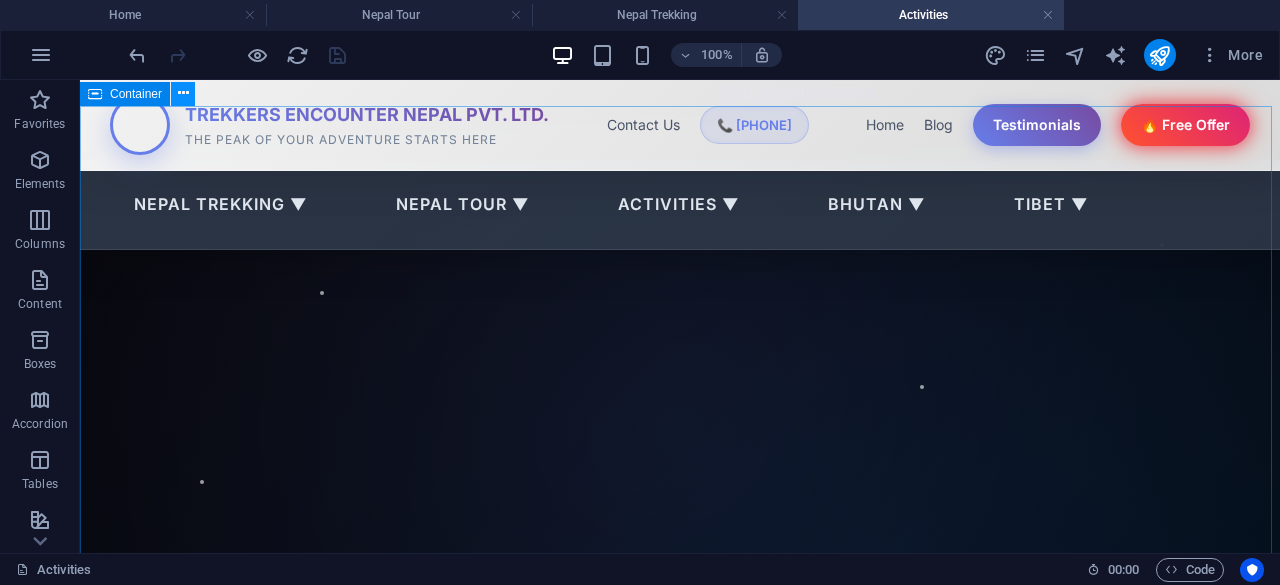 click at bounding box center (183, 93) 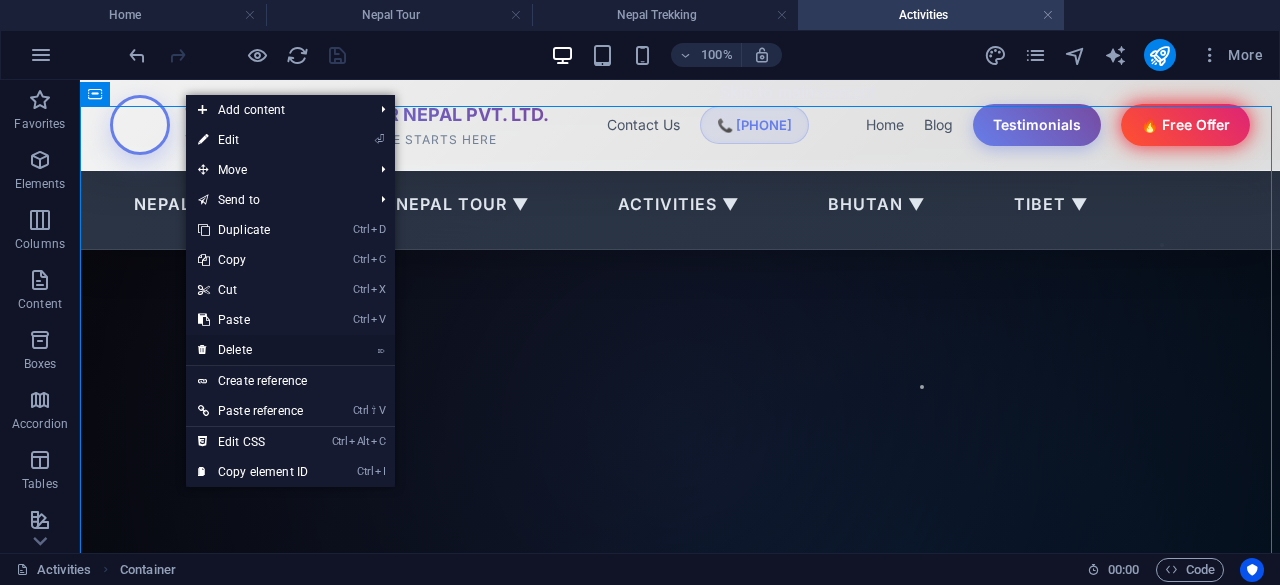 click on "⌦  Delete" at bounding box center [253, 350] 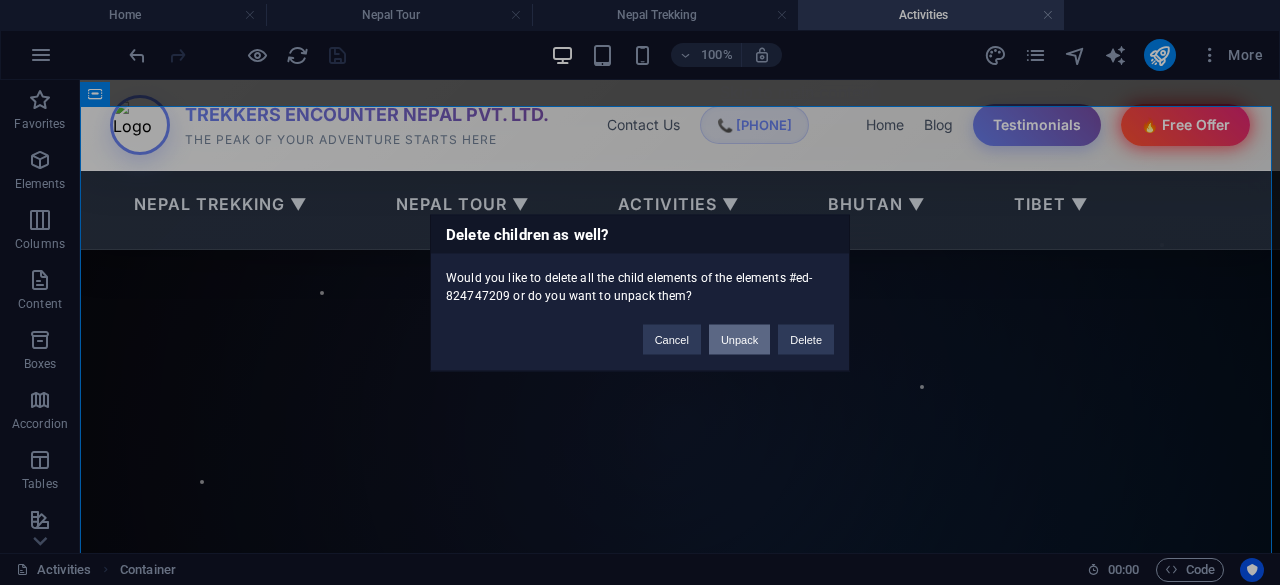 click on "Unpack" at bounding box center [739, 339] 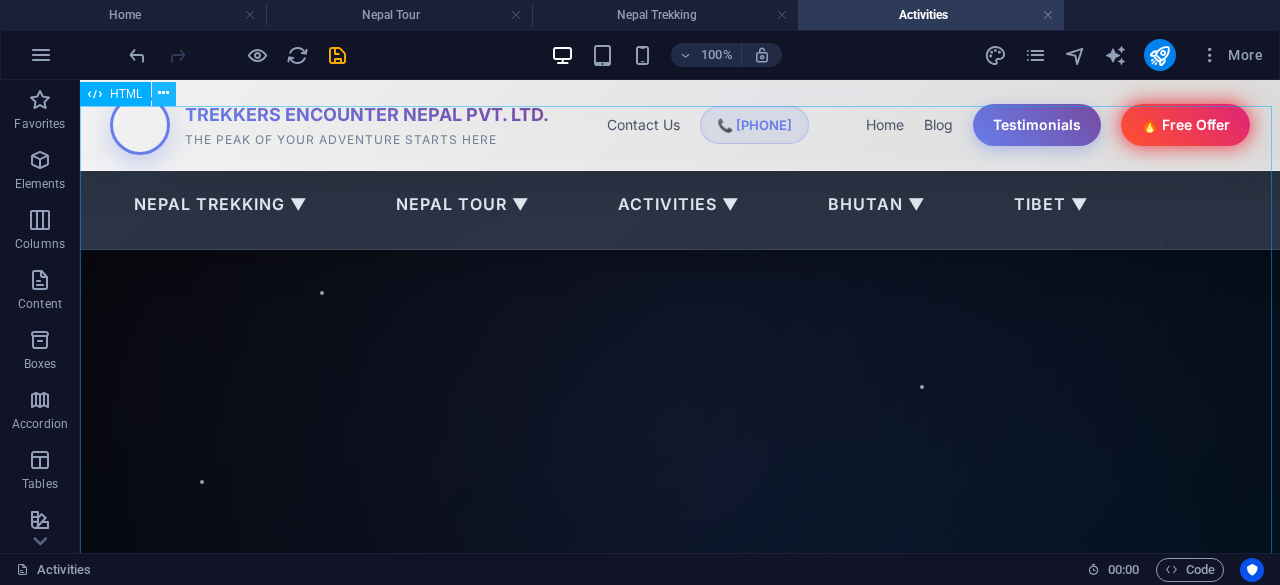 click at bounding box center (164, 94) 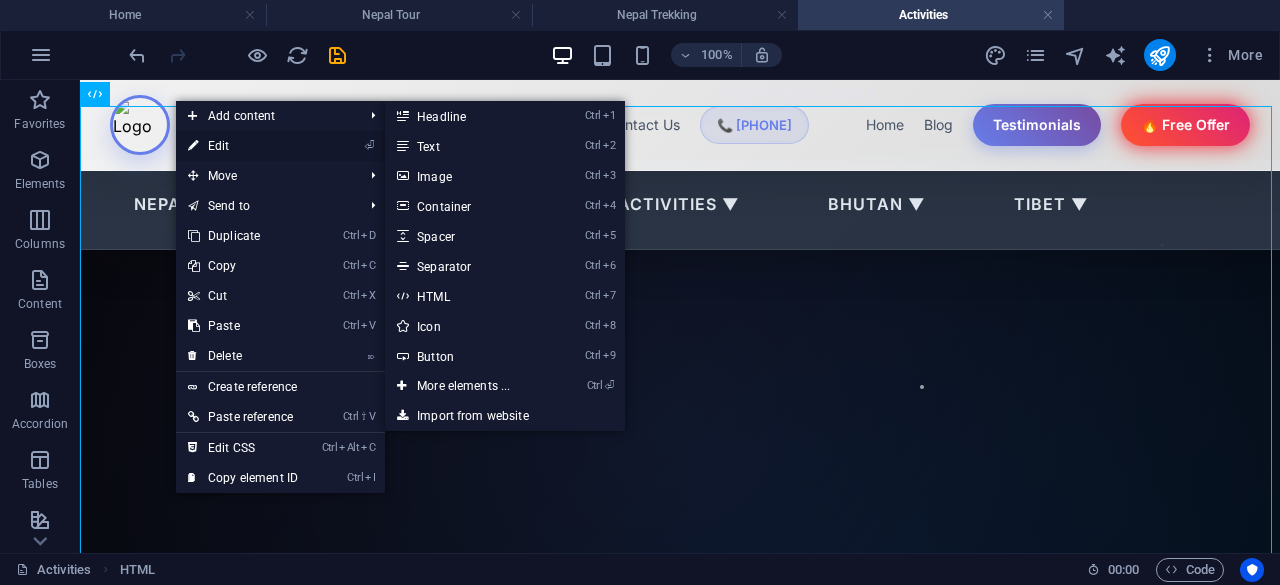 click on "⏎  Edit" at bounding box center (243, 146) 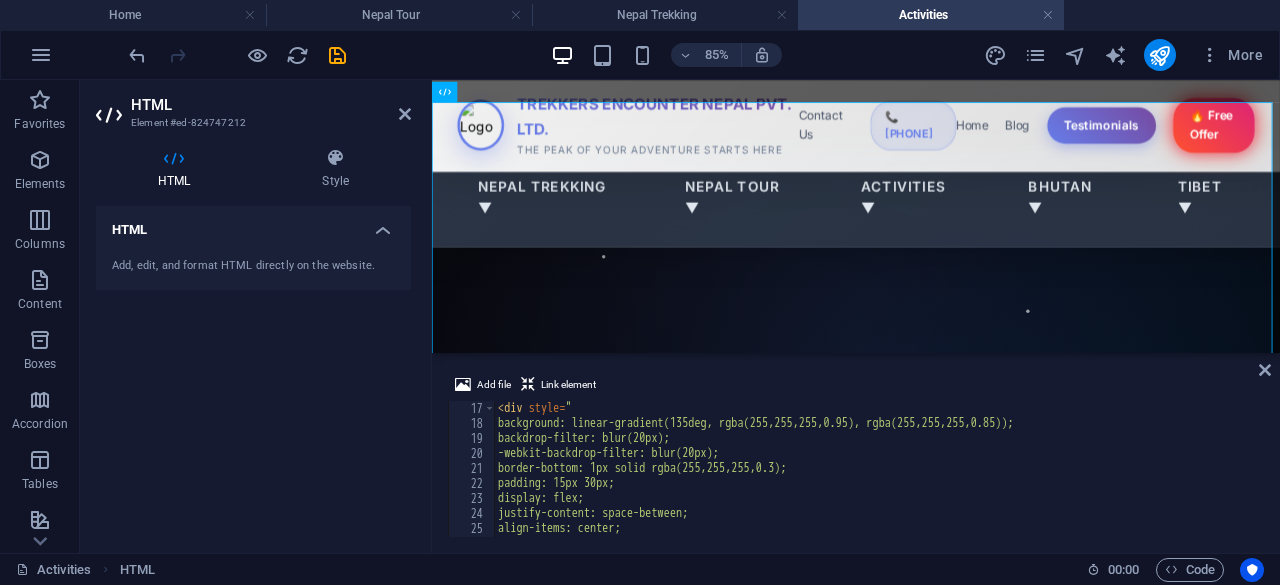 scroll, scrollTop: 240, scrollLeft: 0, axis: vertical 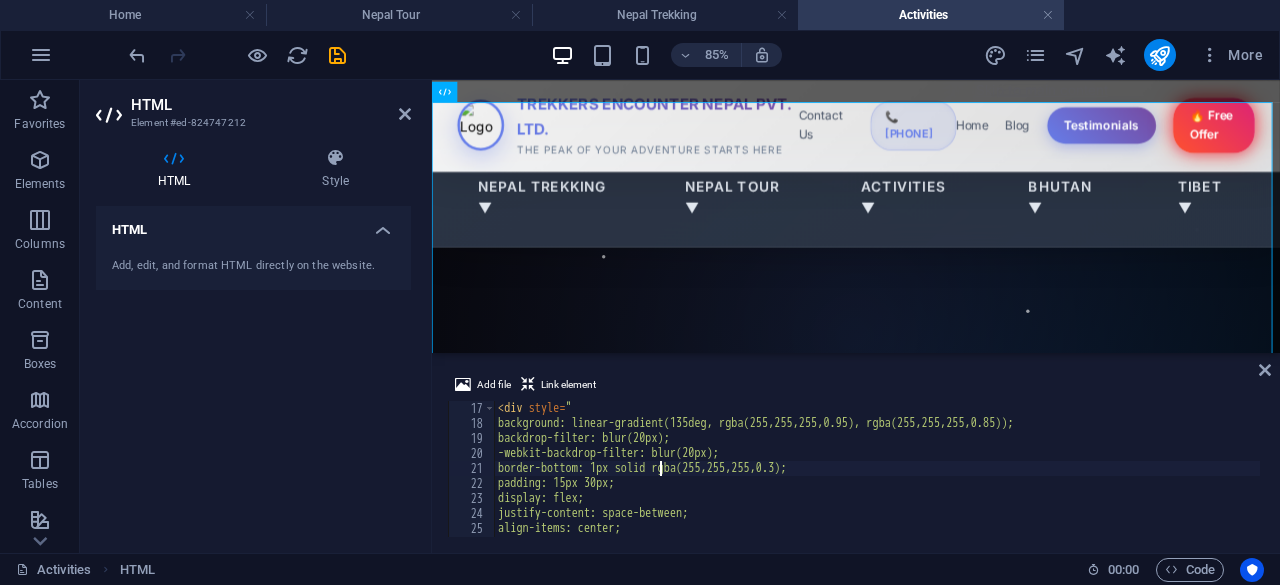 click on "< div   style = "   background: linear-gradient(135deg, rgba(255,255,255,0.95), rgba(255,255,255,0.85));   backdrop-filter: blur(20px);   -webkit-backdrop-filter: blur(20px);   border-bottom: 1px solid rgba(255,255,255,0.3);   padding: 15px 30px;   display: flex;   justify-content: space-between;   align-items: center;   position: fixed;" at bounding box center [1044, 482] 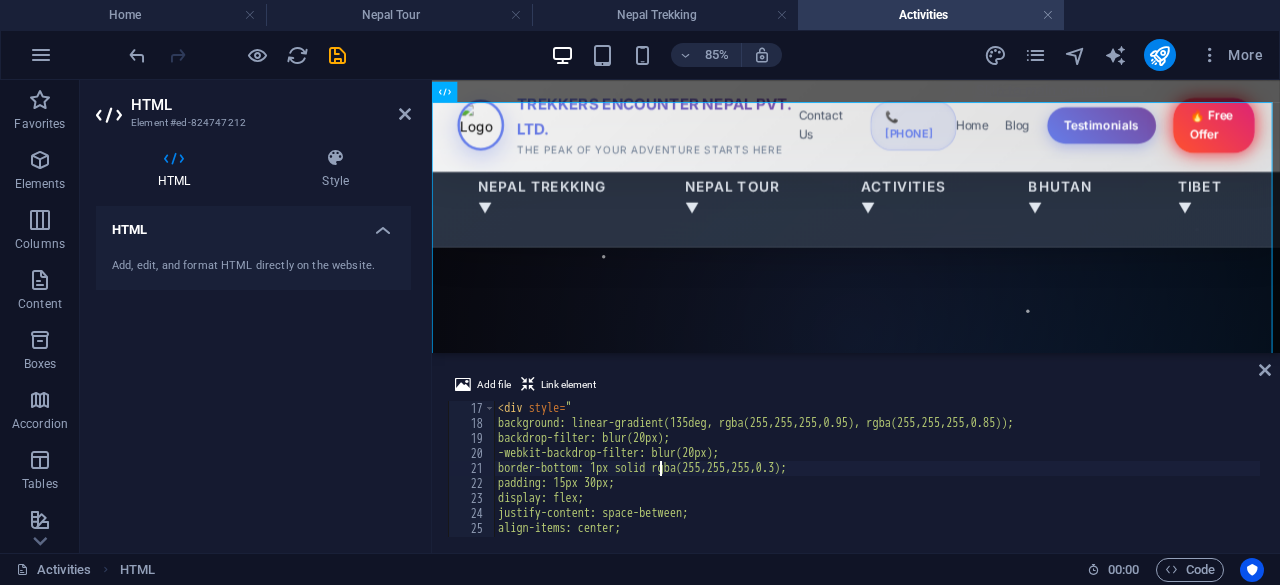 click on "< div   style = "   background: linear-gradient(135deg, rgba(255,255,255,0.95), rgba(255,255,255,0.85));   backdrop-filter: blur(20px);   -webkit-backdrop-filter: blur(20px);   border-bottom: 1px solid rgba(255,255,255,0.3);   padding: 15px 30px;   display: flex;   justify-content: space-between;   align-items: center;   position: fixed;" at bounding box center (1044, 482) 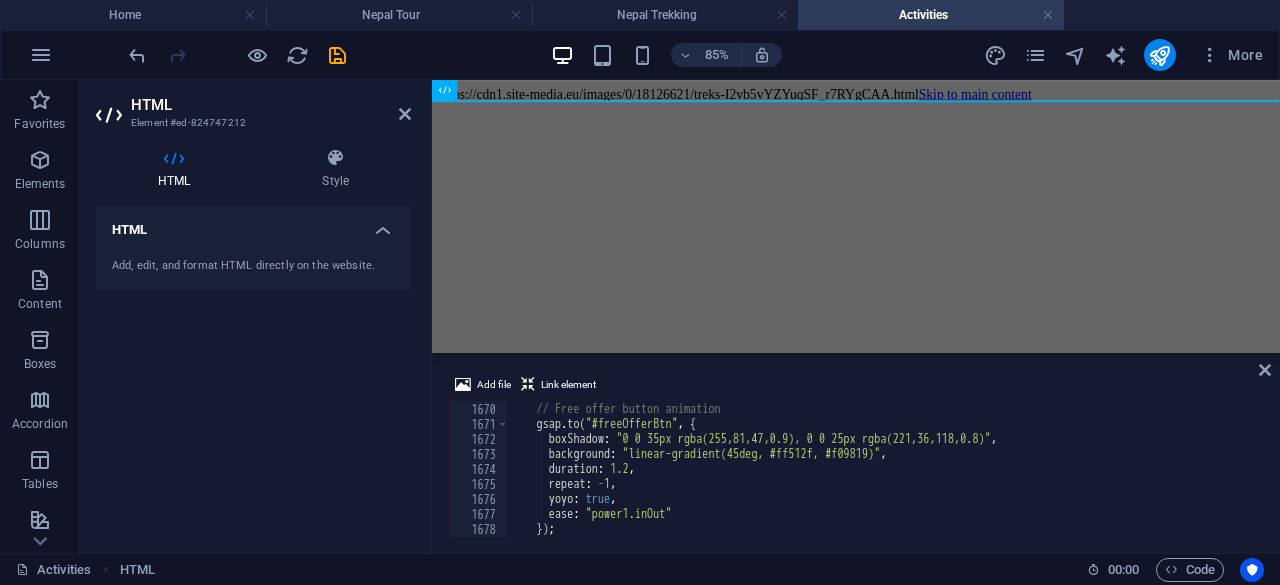 scroll, scrollTop: 25034, scrollLeft: 0, axis: vertical 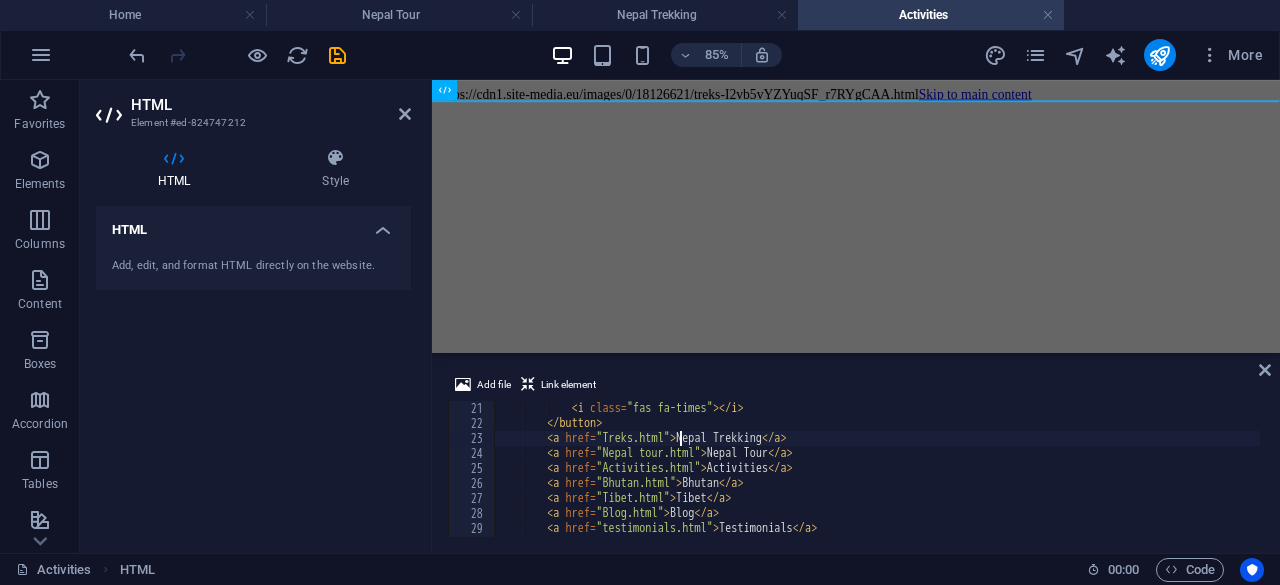 click on "< i   class = "fas fa-times" > </ i >           </ button >           < a   href = "Treks.html" > Nepal Trekking </ a >           < a   href = "Nepal tour.html" > Nepal Tour </ a >           < a   href = "Activities.html" > Activities </ a >           < a   href = "Bhutan.html" > Bhutan </ a >           < a   href = "Tibet.html" > Tibet </ a >           < a   href = "Blog.html" > Blog </ a >           < a   href = "testimonials.html" > Testimonials </ a >" at bounding box center [1057, 482] 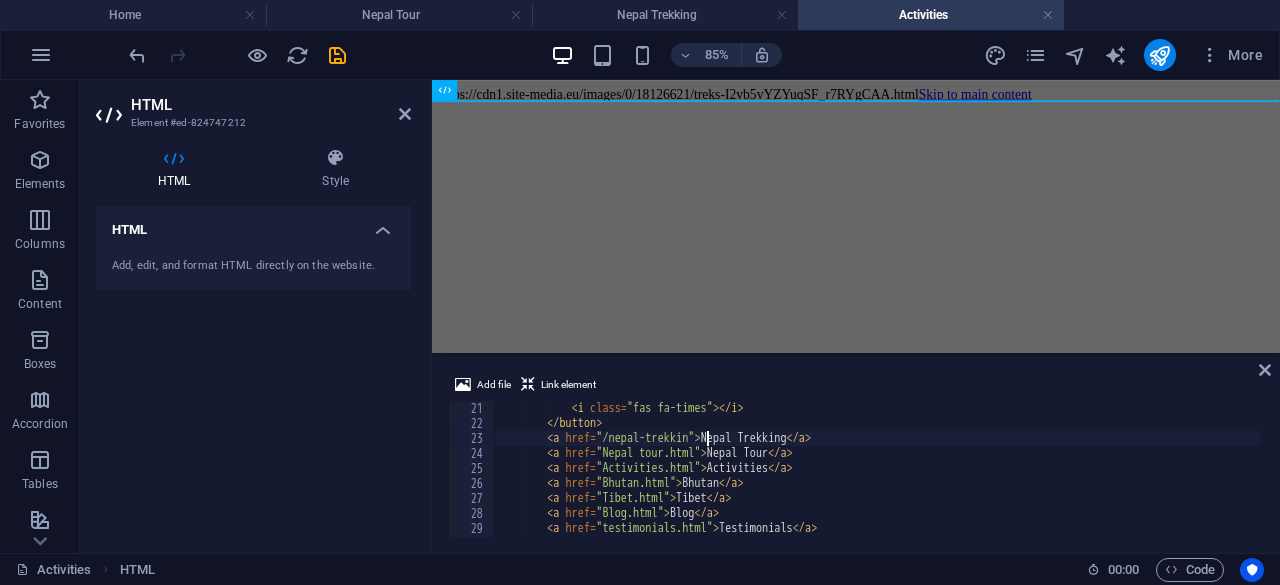 scroll, scrollTop: 0, scrollLeft: 17, axis: horizontal 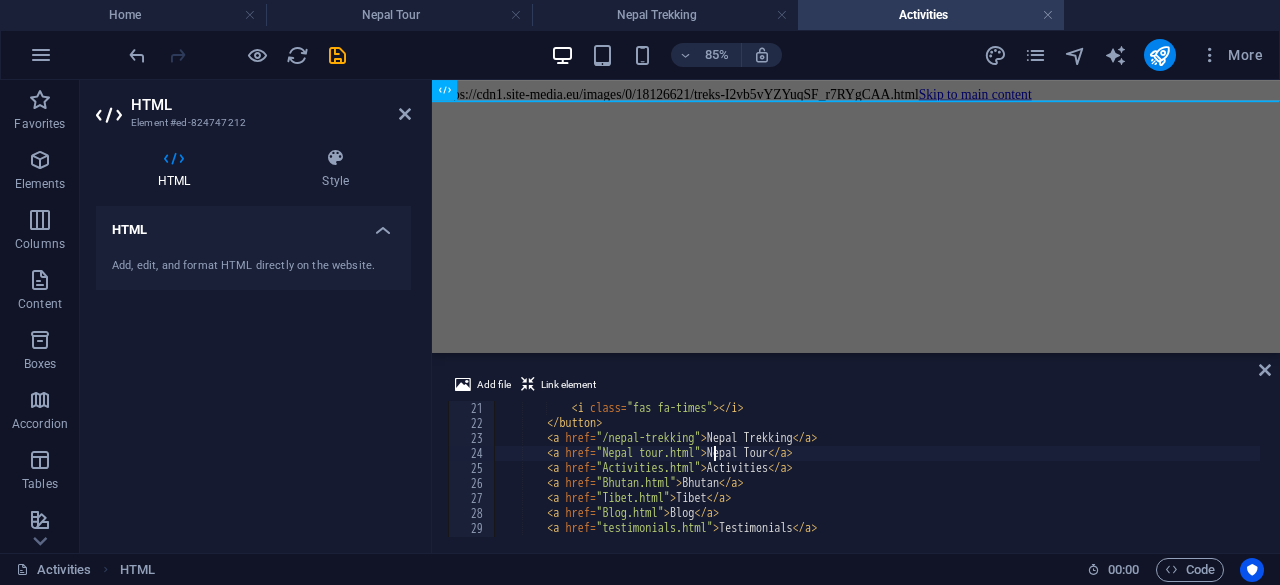 click on "< i   class = "fas fa-times" > </ i >           </ button >           < a   href = "/nepal-trekking" > Nepal Trekking </ a >           < a   href = "Nepal tour.html" > Nepal Tour </ a >           < a   href = "Activities.html" > Activities </ a >           < a   href = "Bhutan.html" > Bhutan </ a >           < a   href = "Tibet.html" > Tibet </ a >           < a   href = "Blog.html" > Blog </ a >           < a   href = "testimonials.html" > Testimonials </ a >" at bounding box center (1057, 482) 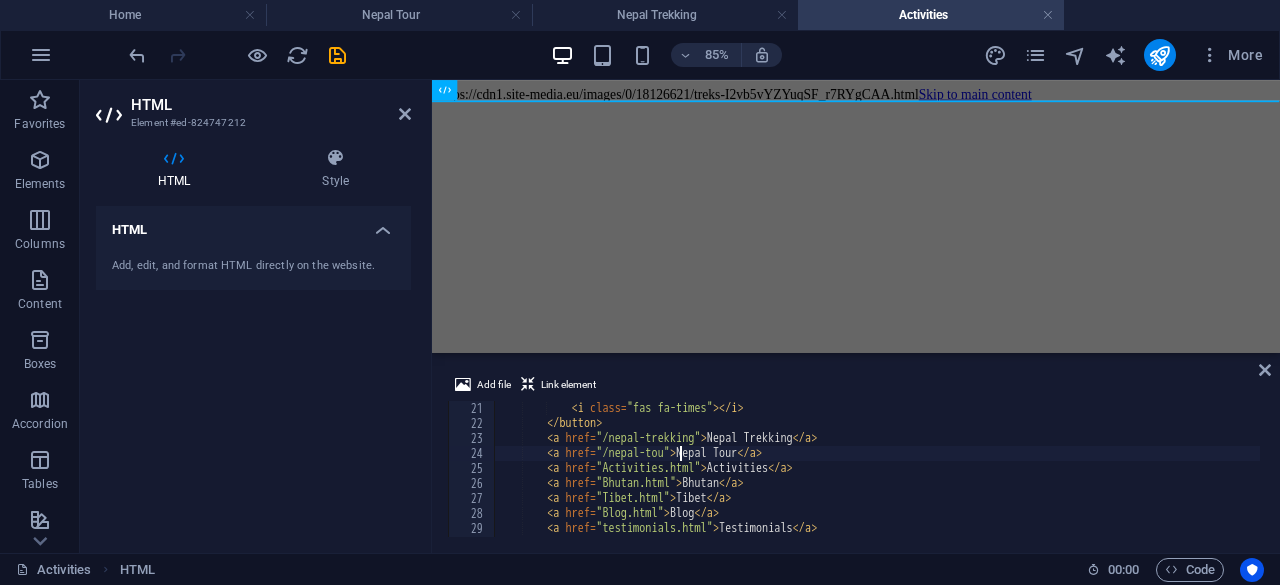 scroll, scrollTop: 0, scrollLeft: 15, axis: horizontal 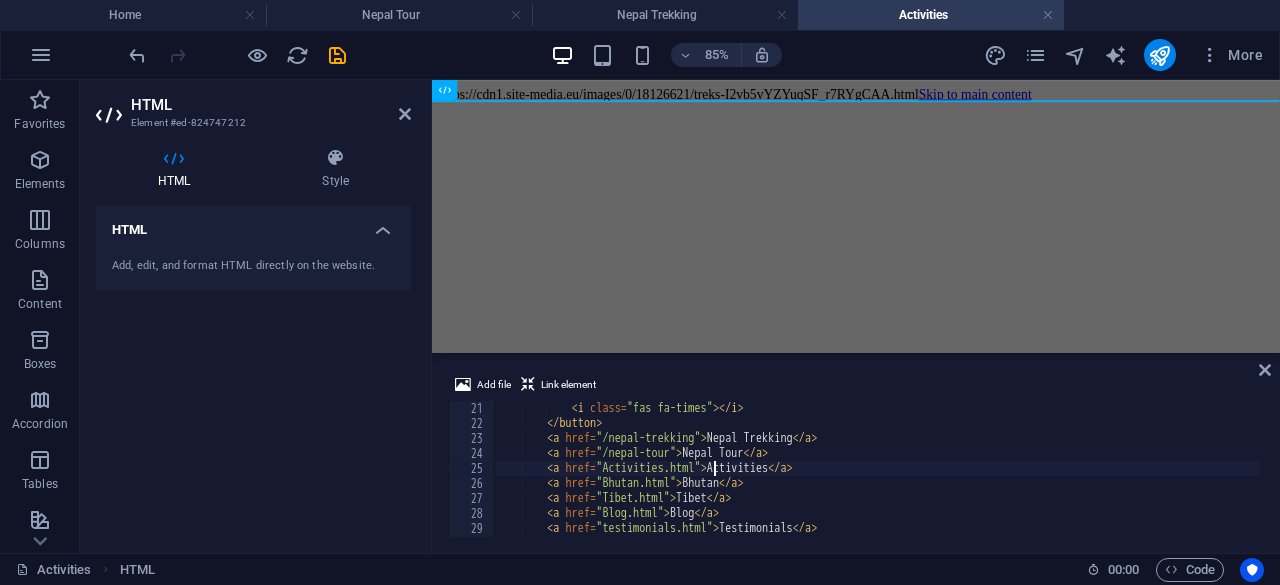 click on "< i   class = "fas fa-times" > </ i >           </ button >           < a   href = "/nepal-trekking" > Nepal Trekking </ a >           < a   href = "/nepal-tour" > Nepal Tour </ a >           < a   href = "Activities.html" > Activities </ a >           < a   href = "Bhutan.html" > Bhutan </ a >           < a   href = "Tibet.html" > Tibet </ a >           < a   href = "Blog.html" > Blog </ a >           < a   href = "testimonials.html" > Testimonials </ a >" at bounding box center (1057, 482) 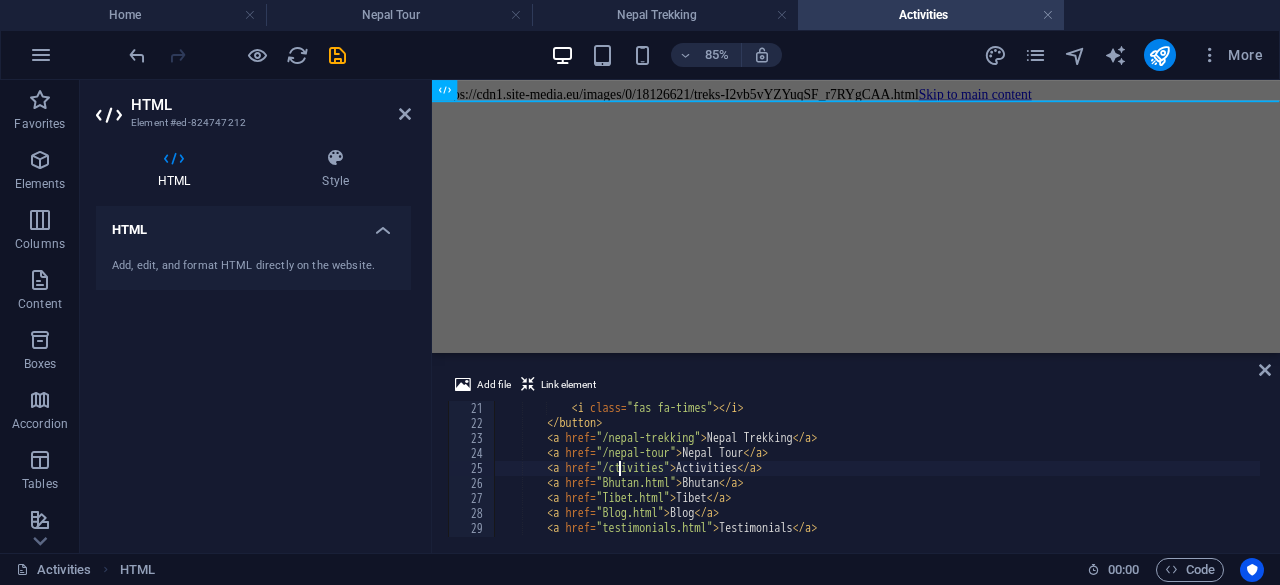 scroll, scrollTop: 0, scrollLeft: 10, axis: horizontal 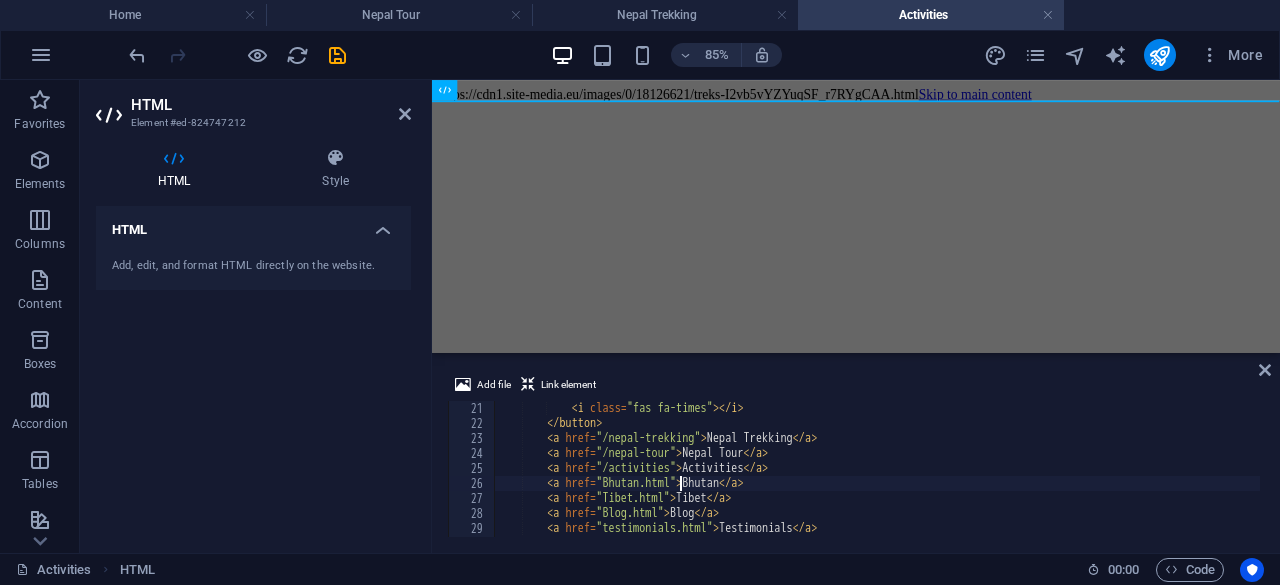 click on "< i   class = "fas fa-times" > </ i >           </ button >           < a   href = "/nepal-trekking" > Nepal Trekking </ a >           < a   href = "/nepal-tour" > Nepal Tour </ a >           < a   href = "/activities" > Activities </ a >           < a   href = "Bhutan.html" > Bhutan </ a >           < a   href = "Tibet.html" > Tibet </ a >           < a   href = "Blog.html" > Blog </ a >           < a   href = "testimonials.html" > Testimonials </ a >" at bounding box center (1057, 482) 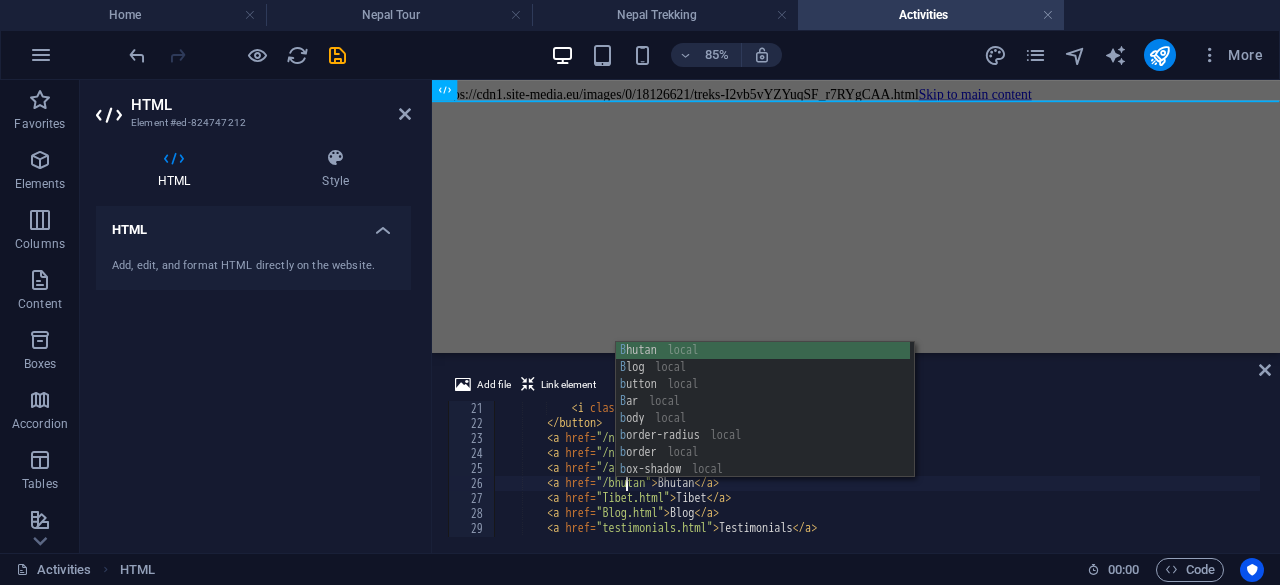 scroll, scrollTop: 0, scrollLeft: 10, axis: horizontal 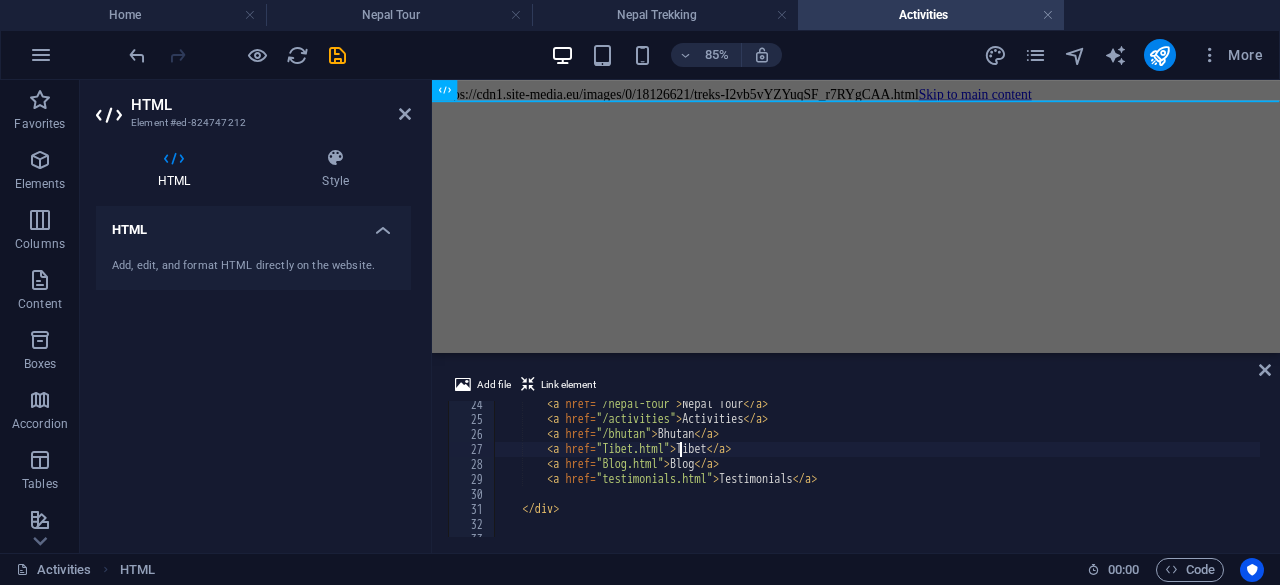 click on "< a   href = "/nepal-tour" > Nepal Tour </ a >           < a   href = "/activities" > Activities </ a >           < a   href = "/bhutan" > Bhutan </ a >           < a   href = "Tibet.html" > Tibet </ a >           < a   href = "Blog.html" > Blog </ a >           < a   href = "testimonials.html" > Testimonials </ a >      </ div >" at bounding box center [1057, 478] 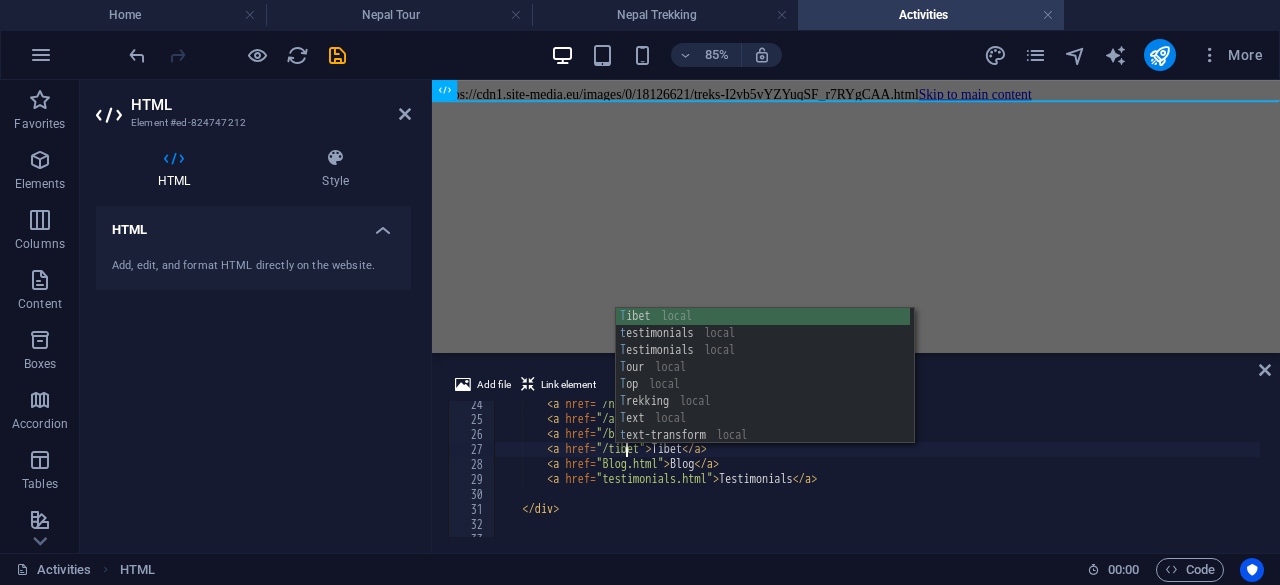 scroll, scrollTop: 0, scrollLeft: 10, axis: horizontal 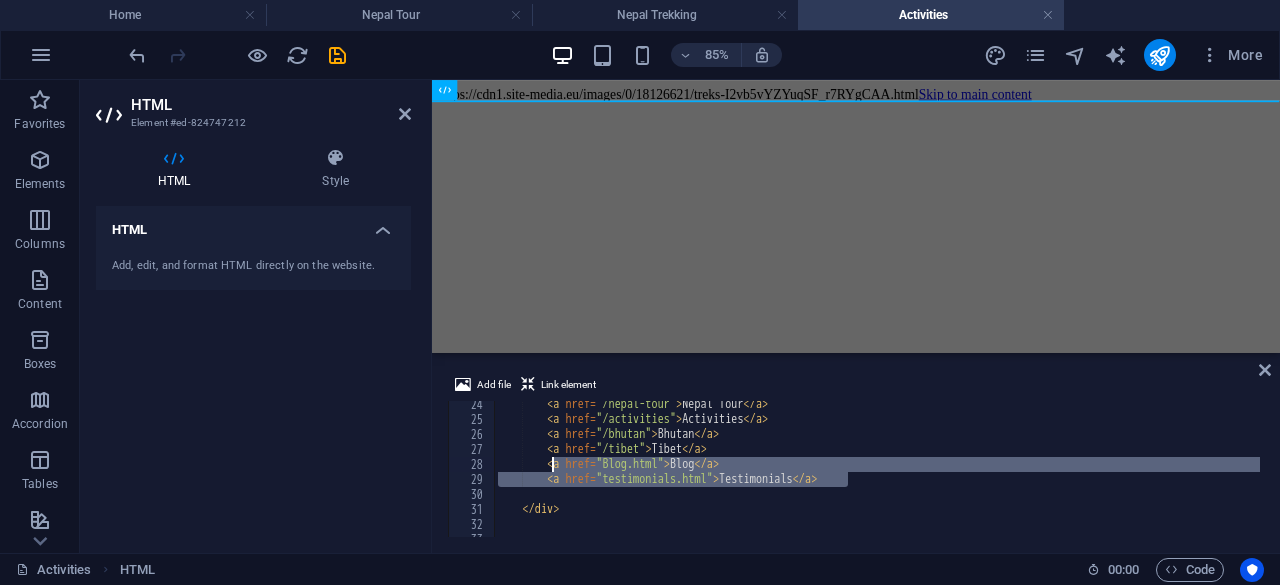 drag, startPoint x: 858, startPoint y: 486, endPoint x: 550, endPoint y: 471, distance: 308.36505 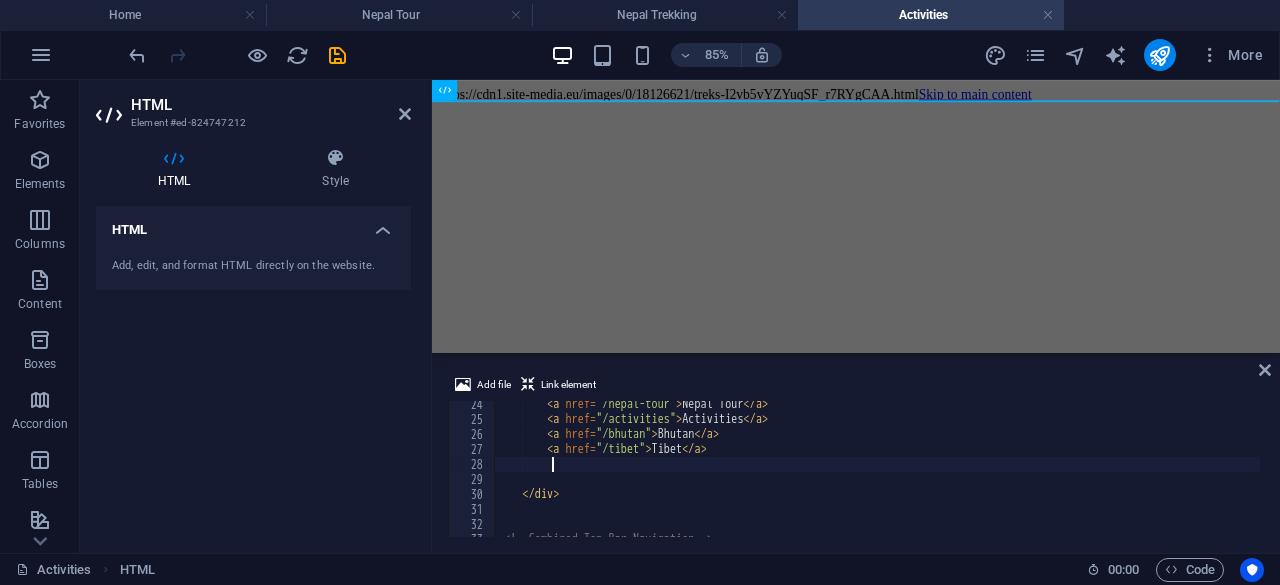 scroll, scrollTop: 0, scrollLeft: 3, axis: horizontal 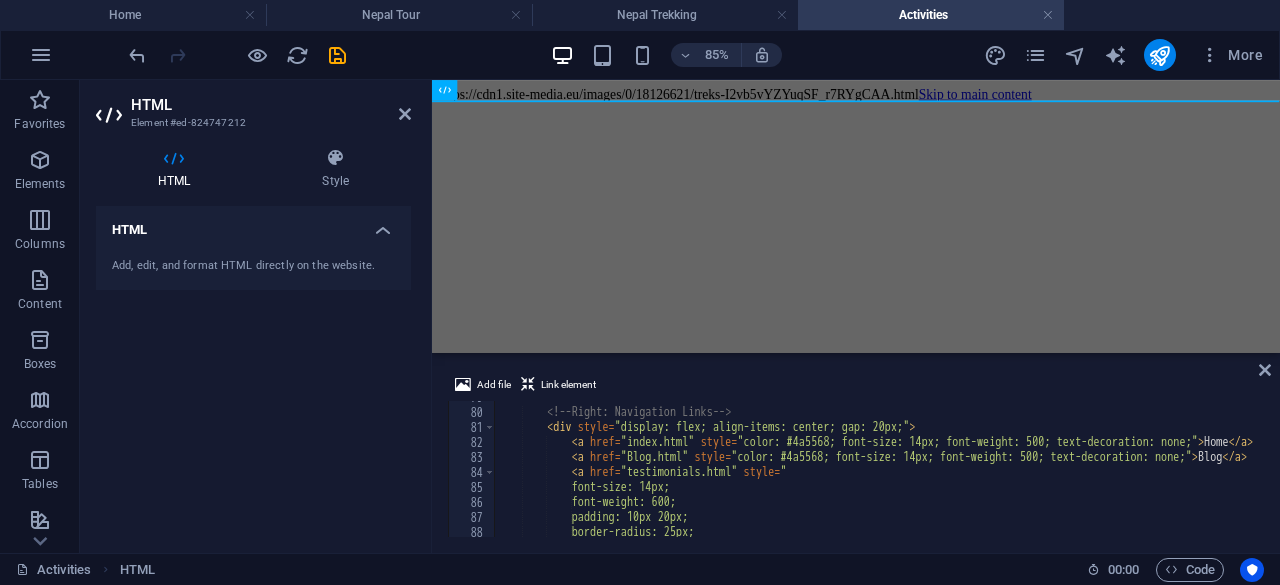click on "<!--  Right: Navigation Links  -->           < div   style = "display: flex; align-items: center; gap: 20px;" >                < a   href = "index.html"   style = "color: #4a5568; font-size: 14px; font-weight: 500; text-decoration: none;" > Home </ a >                < a   href = "Blog.html"   style = "color: #4a5568; font-size: 14px; font-weight: 500; text-decoration: none;" > Blog </ a >                < a   href = "testimonials.html"   style = "                    font-size: 14px;                    font-weight: 600;                    padding: 10px 20px;                    border-radius: 25px;" at bounding box center (1057, 471) 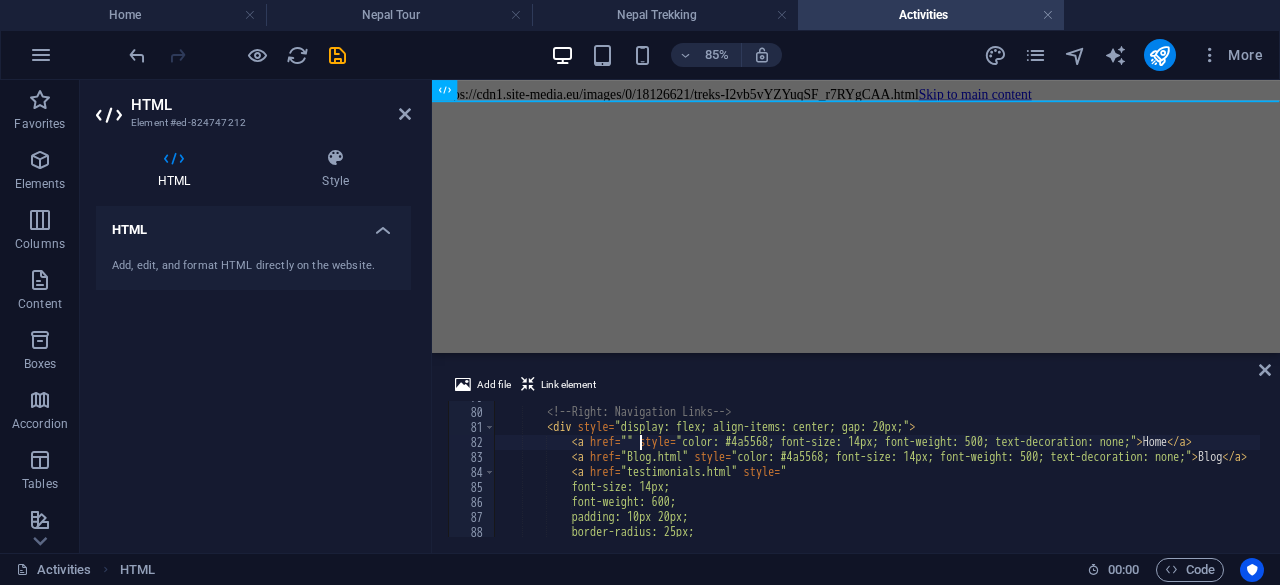 scroll, scrollTop: 0, scrollLeft: 12, axis: horizontal 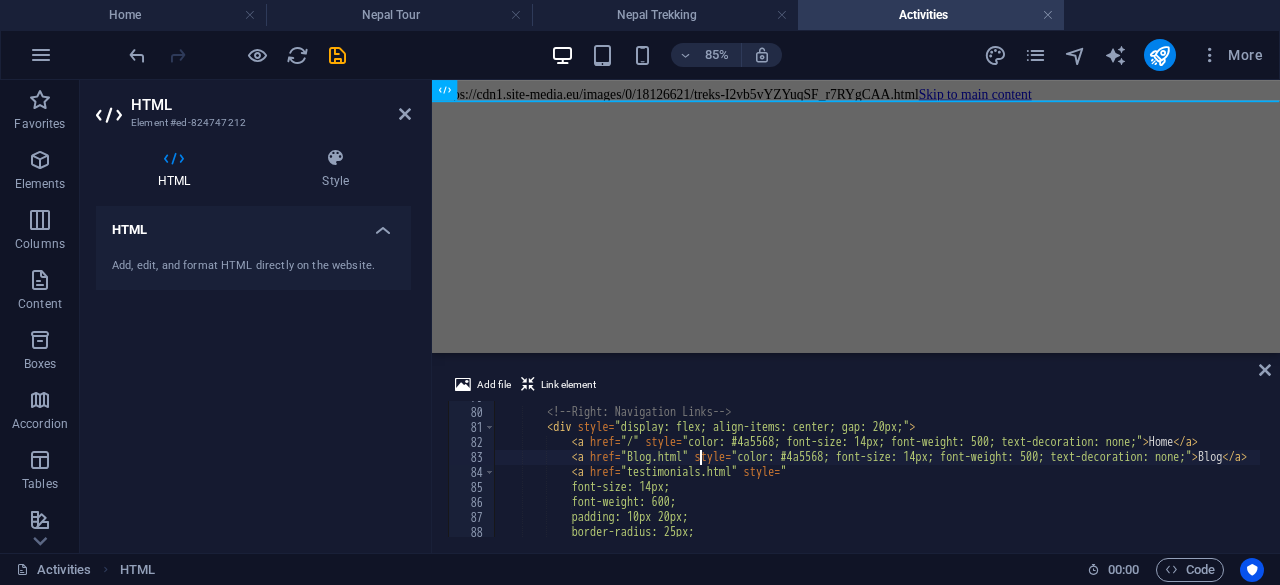 click on "<!--  Right: Navigation Links  -->           < div   style = "display: flex; align-items: center; gap: 20px;" >                < a   href = "/"   style = "color: #4a5568; font-size: 14px; font-weight: 500; text-decoration: none;" > Home </ a >                < a   href = "Blog.html"   style = "color: #4a5568; font-size: 14px; font-weight: 500; text-decoration: none;" > Blog </ a >                < a   href = "testimonials.html"   style = "                    font-size: 14px;                    font-weight: 600;                    padding: 10px 20px;                    border-radius: 25px;" at bounding box center [1057, 471] 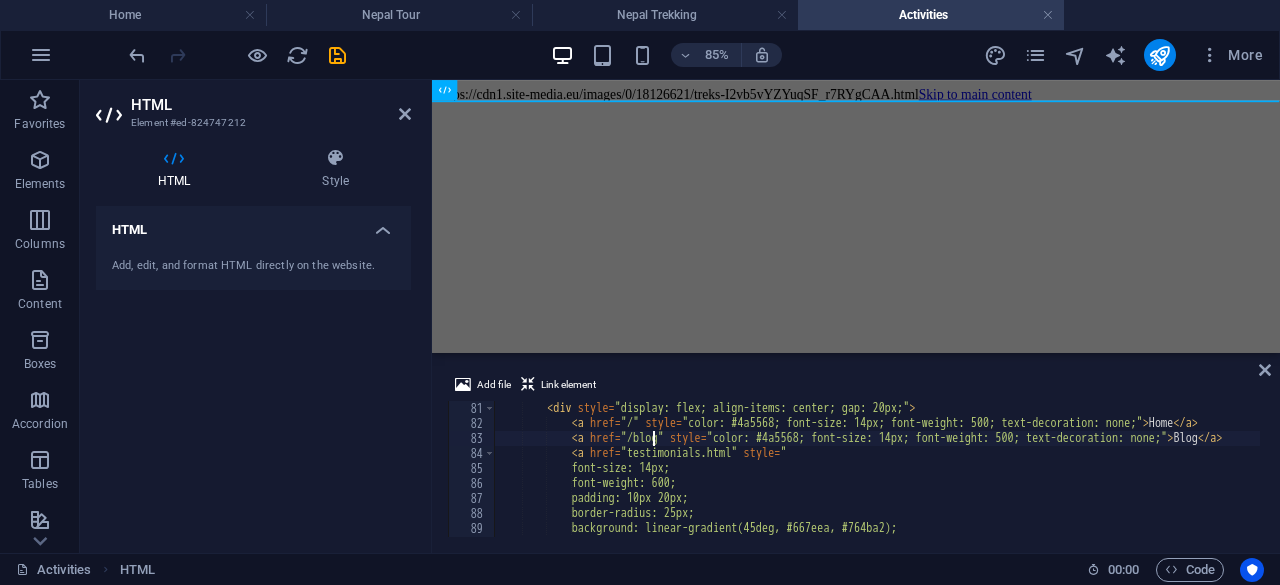 scroll, scrollTop: 1200, scrollLeft: 0, axis: vertical 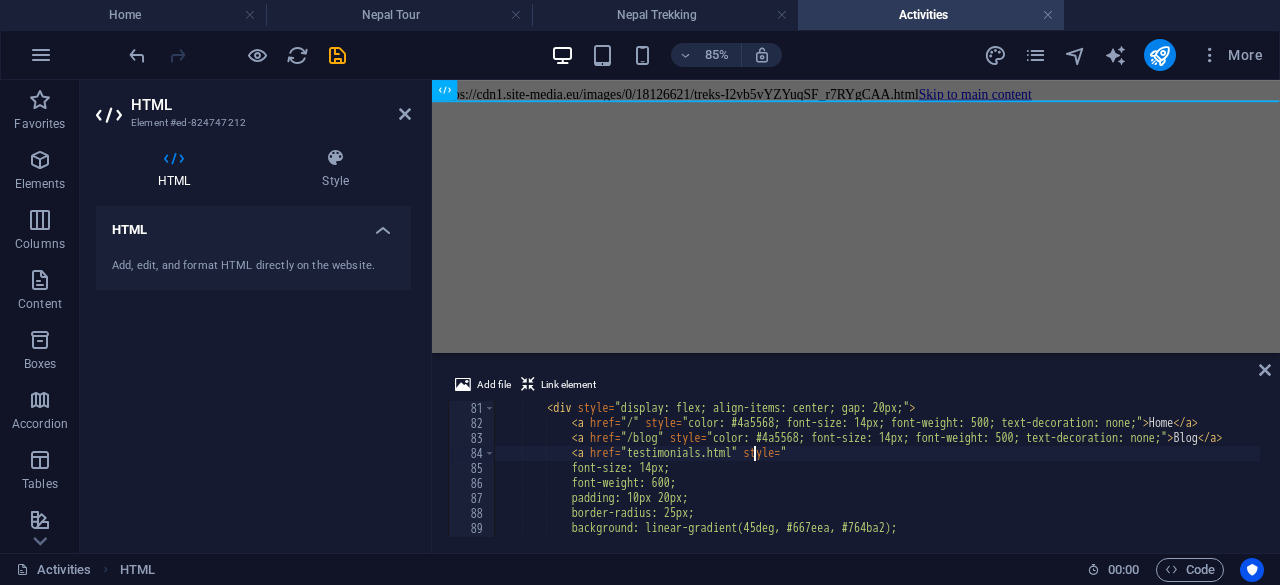 click on "< div   style = "display: flex; align-items: center; gap: 20px;" >                < a   href = "/"   style = "color: #4a5568; font-size: 14px; font-weight: 500; text-decoration: none;" > Home </ a >                < a   href = "/blog"   style = "color: #4a5568; font-size: 14px; font-weight: 500; text-decoration: none;" > Blog </ a >                < a   href = "testimonials.html"   style = "                    font-size: 14px;                    font-weight: 600;                    padding: 10px 20px;                    border-radius: 25px;                    background: linear-gradient(45deg, #667eea, #764ba2);                    color: white;" at bounding box center [1057, 482] 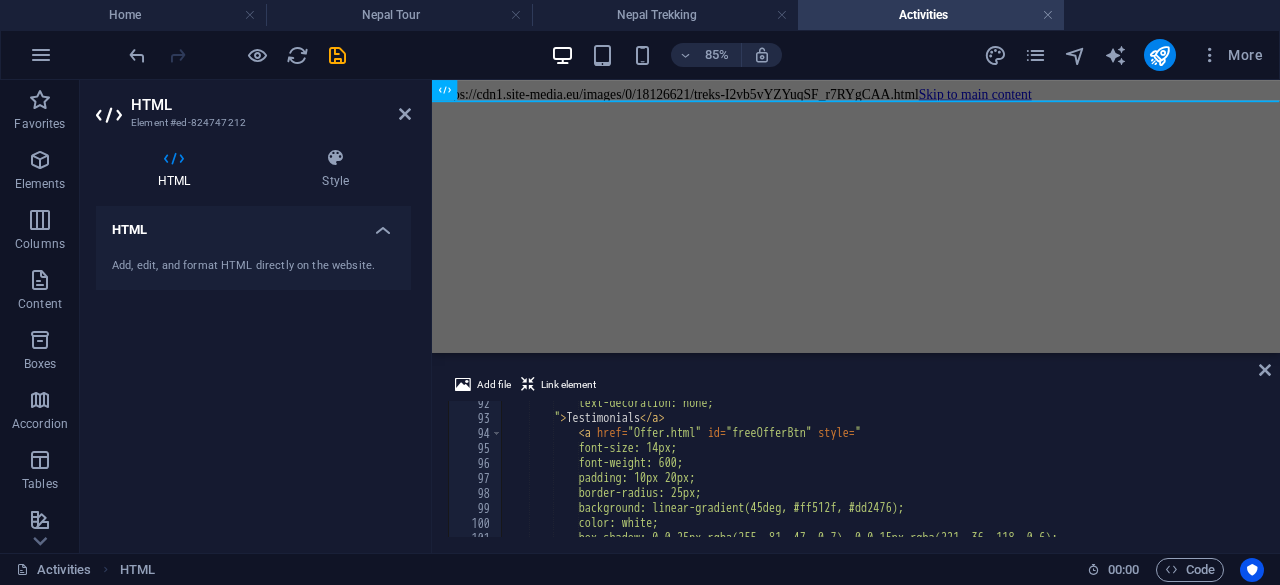 scroll, scrollTop: 1370, scrollLeft: 0, axis: vertical 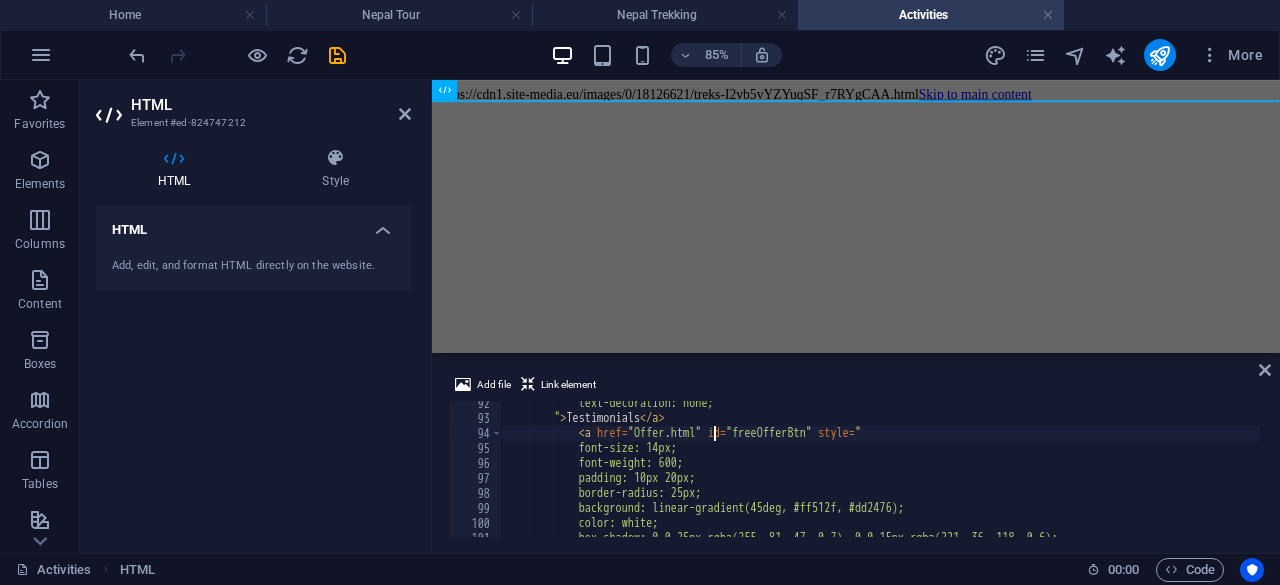 click on "text-decoration: none;               " > Testimonials </ a >                < a   href = "Offer.html"   id = "freeOfferBtn"   style = "                    font-size: 14px;                    font-weight: 600;                    padding: 10px 20px;                    border-radius: 25px;                    background: linear-gradient(45deg, #ff512f, #dd2476);                    color: white;                    box-shadow: 0 0 25px rgba(255, 81, 47, 0.7), 0 0 15px rgba(221, 36, 118, 0.6);" at bounding box center (1064, 477) 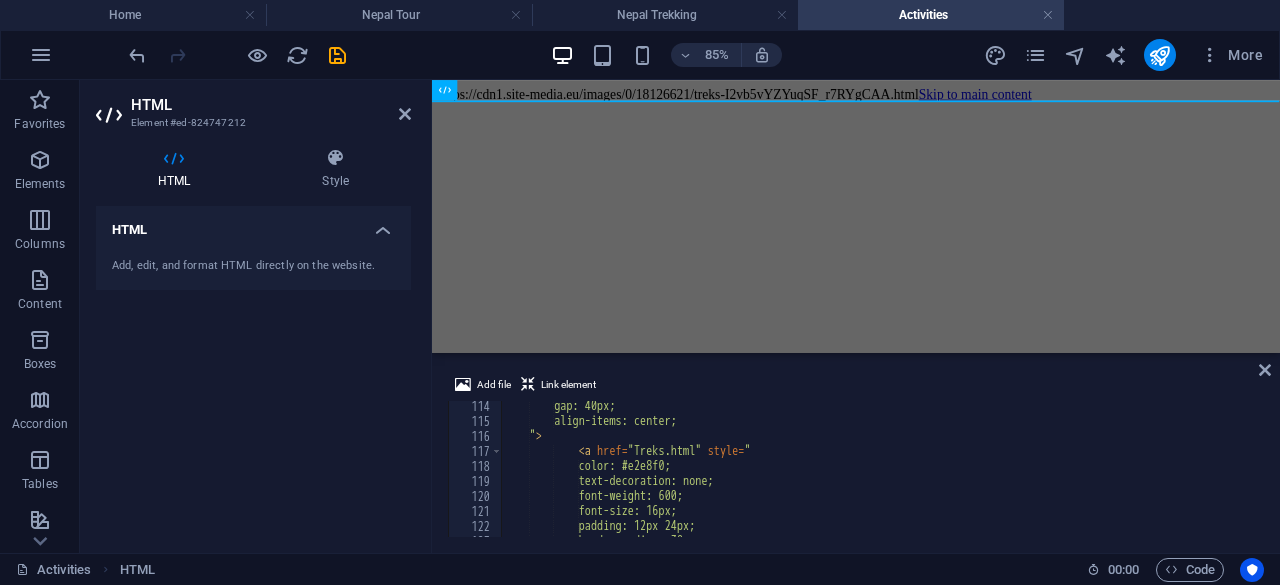 scroll, scrollTop: 1717, scrollLeft: 0, axis: vertical 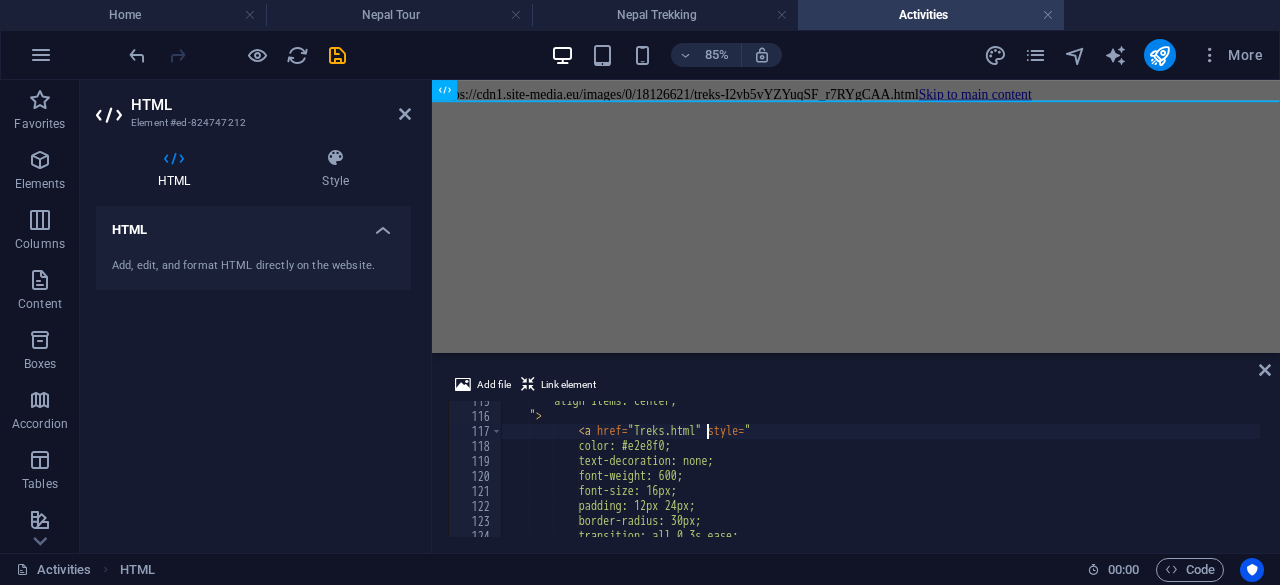click on "align-items: center;          " >                < a   href = "Treks.html"   style = "                    color: #e2e8f0;                    text-decoration: none;                    font-weight: 600;                    font-size: 16px;                    padding: 12px 24px;                    border-radius: 30px;                    transition: all 0.3s ease;" at bounding box center (1064, 475) 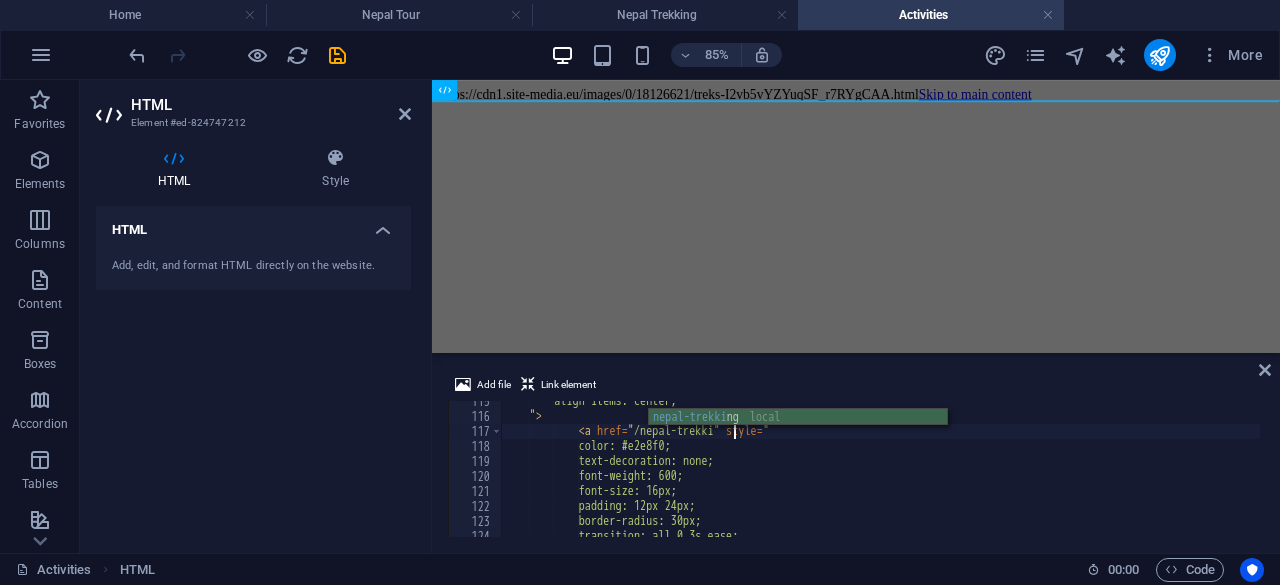 scroll, scrollTop: 0, scrollLeft: 19, axis: horizontal 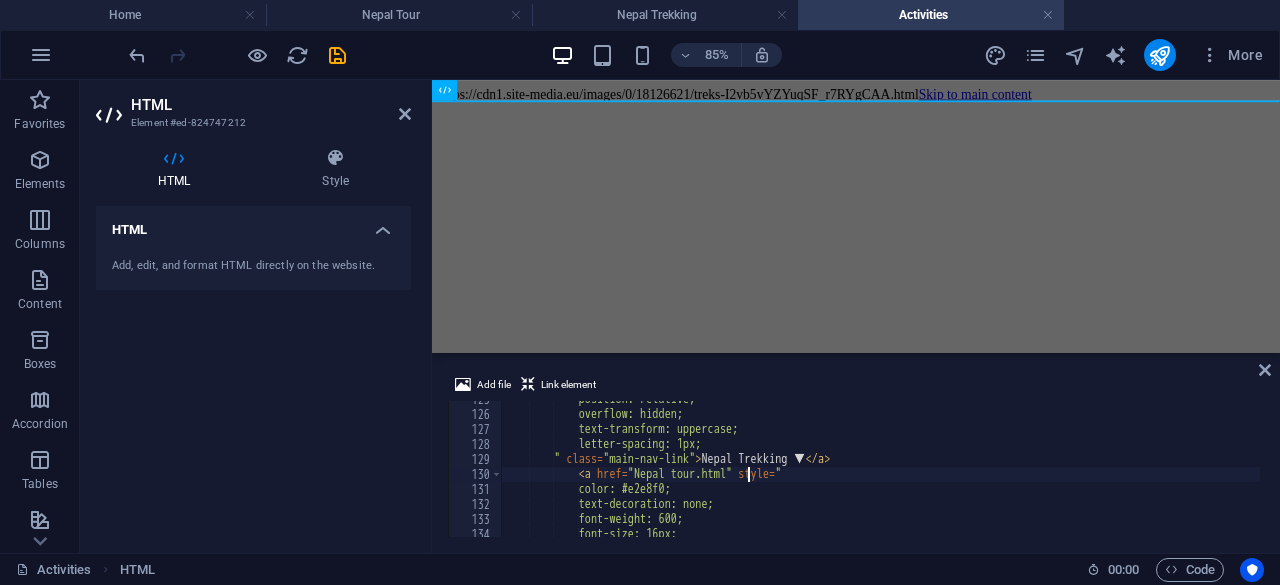 click on "position: relative;                    overflow: hidden;                    text-transform: uppercase;                    letter-spacing: 1px;               "   class = "main-nav-link" > Nepal Trekking ▼ </ a >                < a   href = "Nepal tour.html"   style = "                    color: #e2e8f0;                    text-decoration: none;                    font-weight: 600;                    font-size: 16px;" at bounding box center (1064, 473) 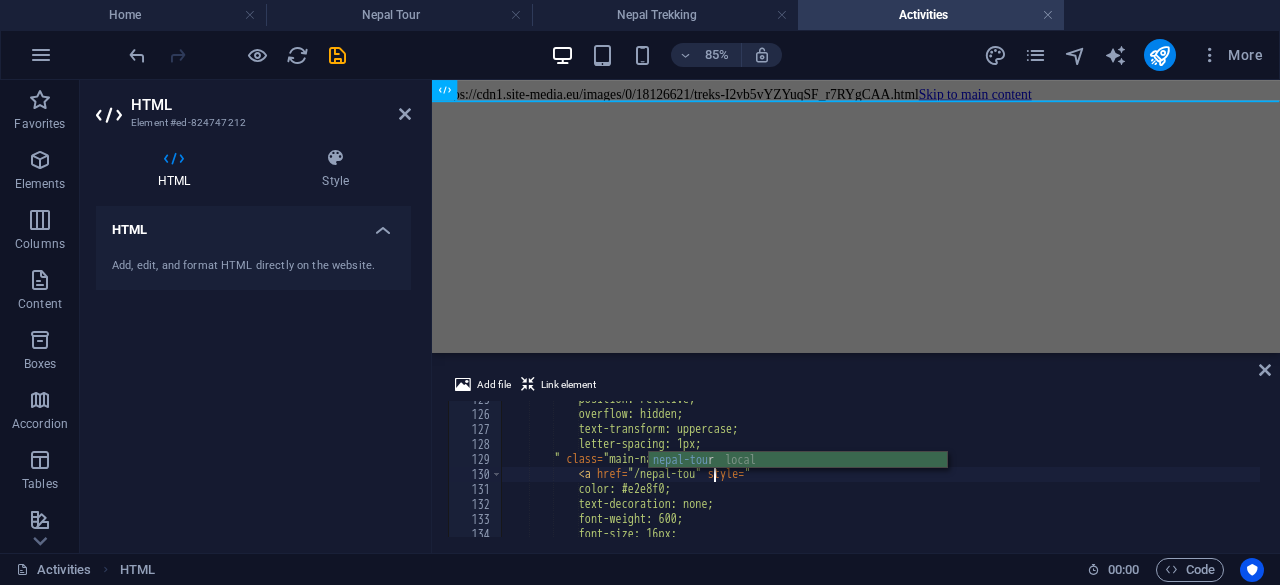 scroll, scrollTop: 0, scrollLeft: 18, axis: horizontal 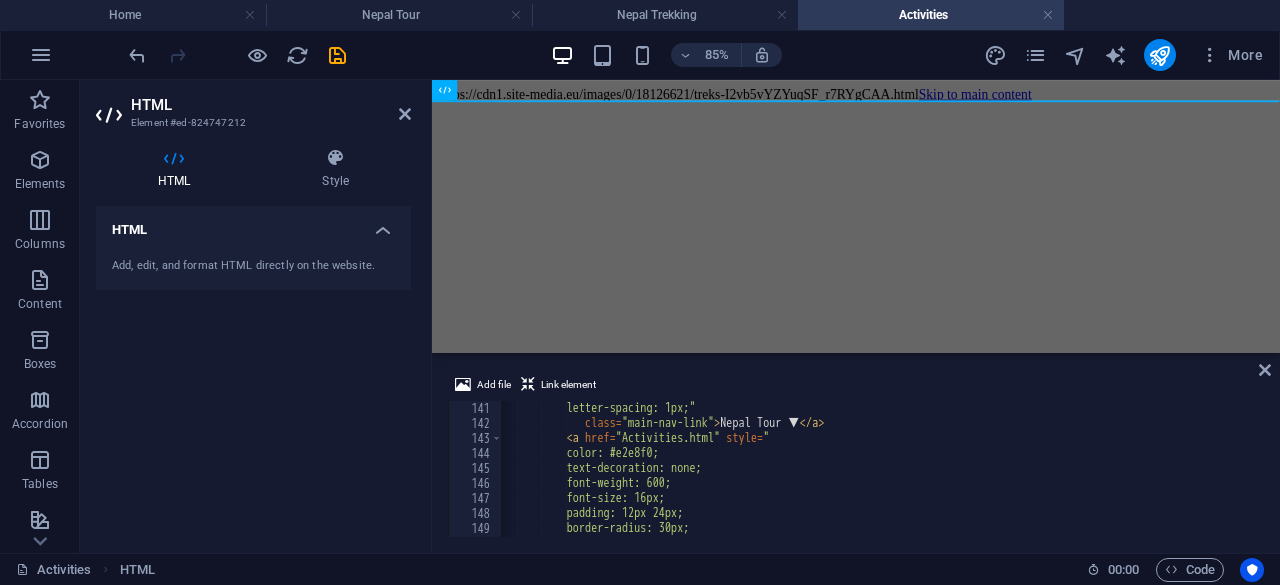 click on "letter-spacing: 1px;"                    class = "main-nav-link" > Nepal Tour ▼ </ a >                < a   href = "Activities.html"   style = "                    color: #e2e8f0;                    text-decoration: none;                    font-weight: 600;                    font-size: 16px;                    padding: 12px 24px;                    border-radius: 30px;                    transition: all 0.3s ease;" at bounding box center (1052, 482) 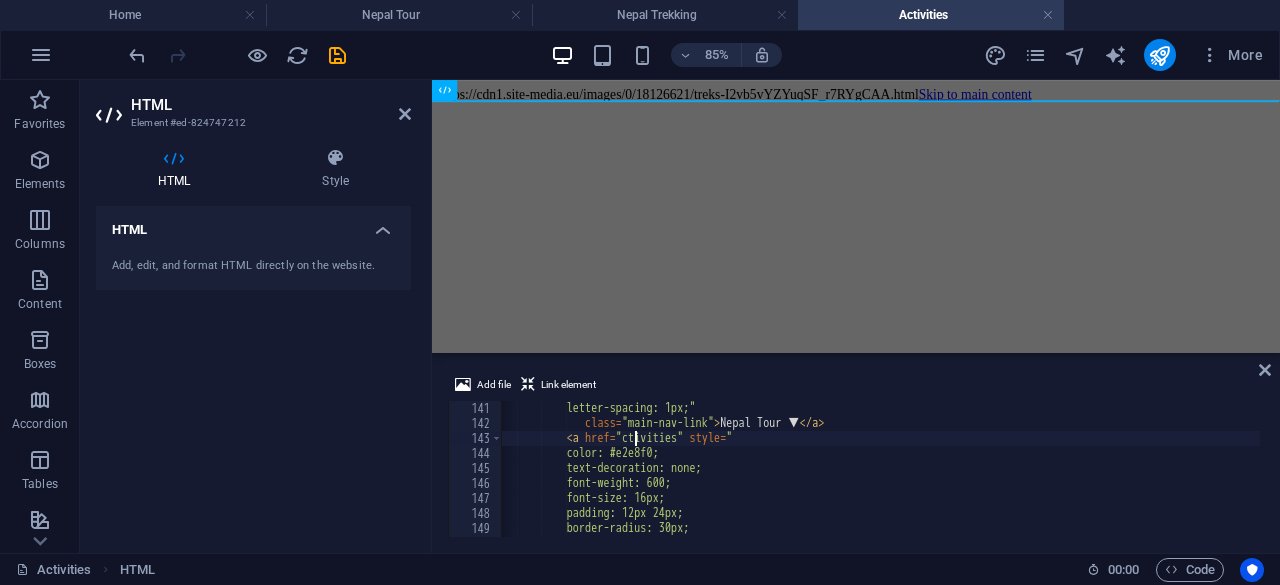 scroll, scrollTop: 0, scrollLeft: 12, axis: horizontal 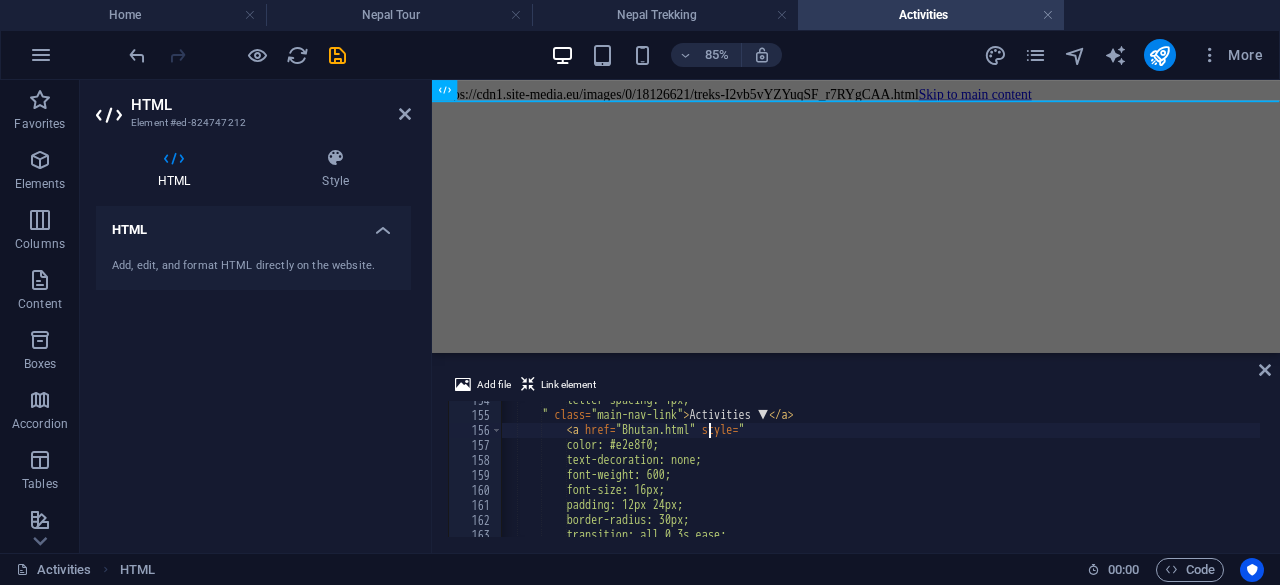 click on "letter-spacing: 1px;               "   class = "main-nav-link" > Activities ▼ </ a >                < a   href = "Bhutan.html"   style = "                    color: #e2e8f0;                    text-decoration: none;                    font-weight: 600;                    font-size: 16px;                    padding: 12px 24px;                    border-radius: 30px;                    transition: all 0.3s ease;" at bounding box center (1052, 474) 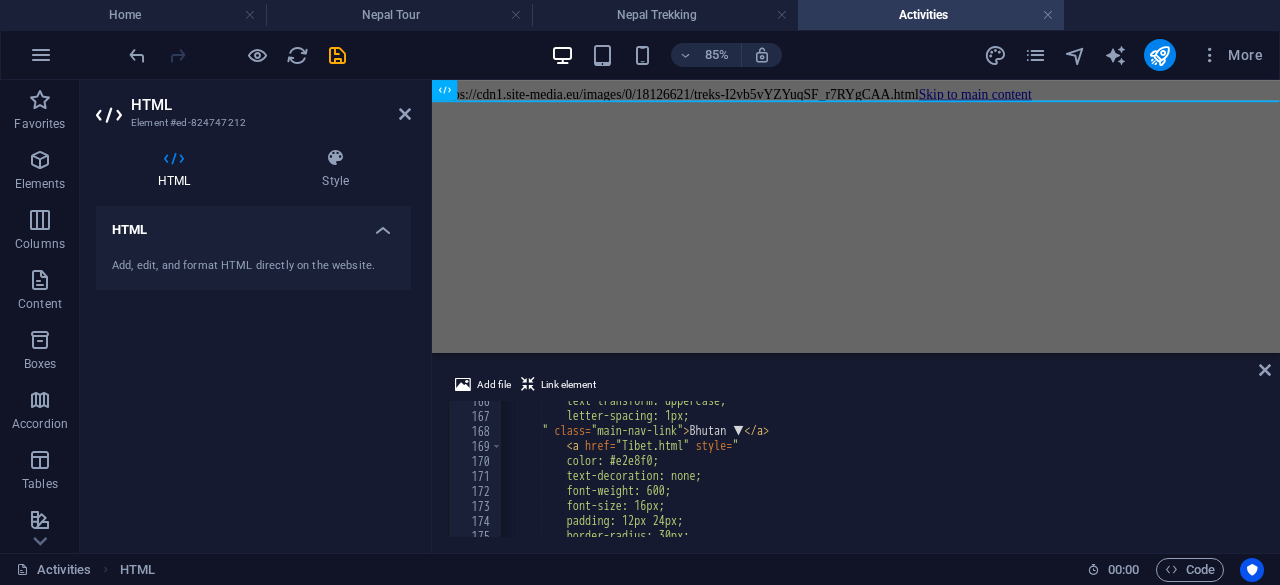 scroll, scrollTop: 2482, scrollLeft: 0, axis: vertical 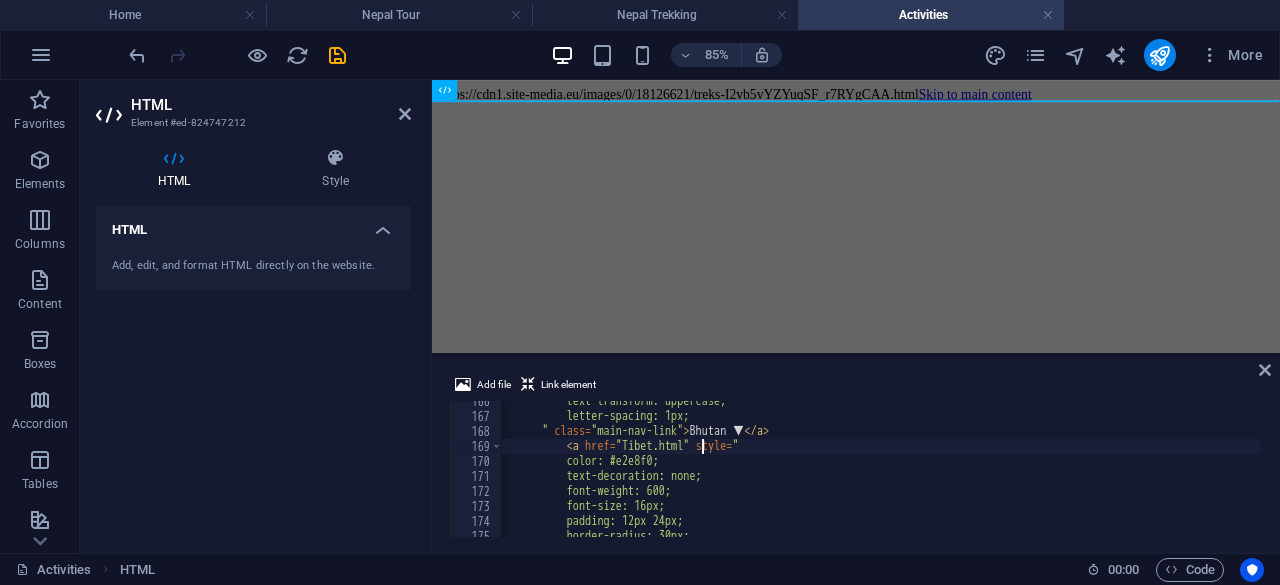 click on "text-transform: uppercase;                    letter-spacing: 1px;               "   class = "main-nav-link" > Bhutan ▼ </ a >                < a   href = "Tibet.html"   style = "                    color: #e2e8f0;                    text-decoration: none;                    font-weight: 600;                    font-size: 16px;                    padding: 12px 24px;                    border-radius: 30px;" at bounding box center (1052, 475) 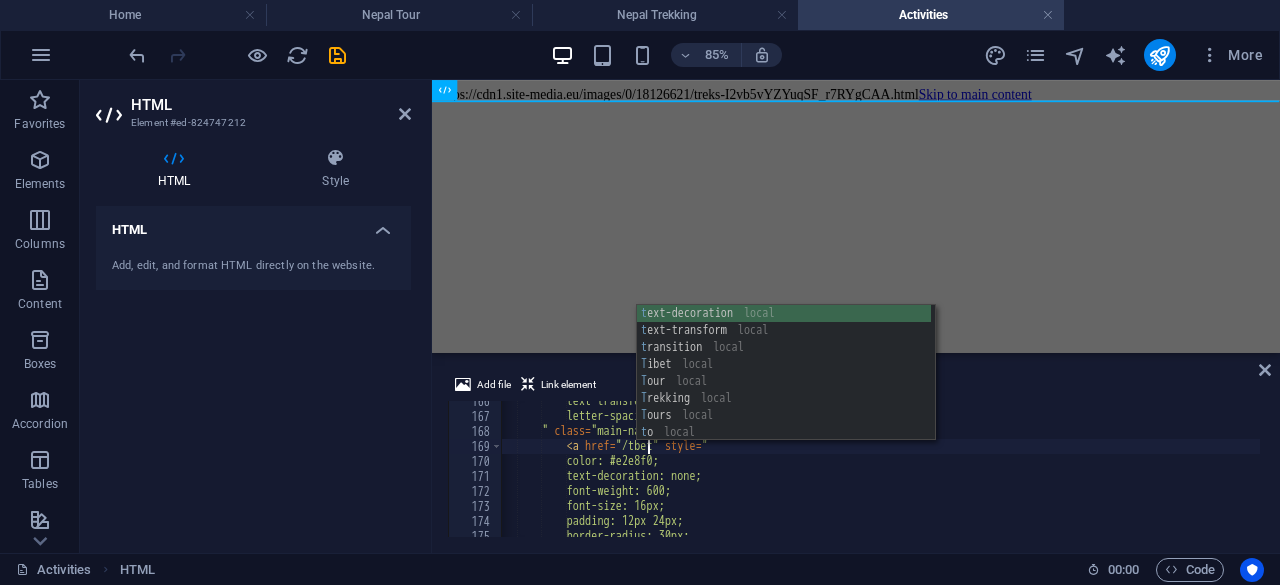 type on "<a href="/tibet" style="" 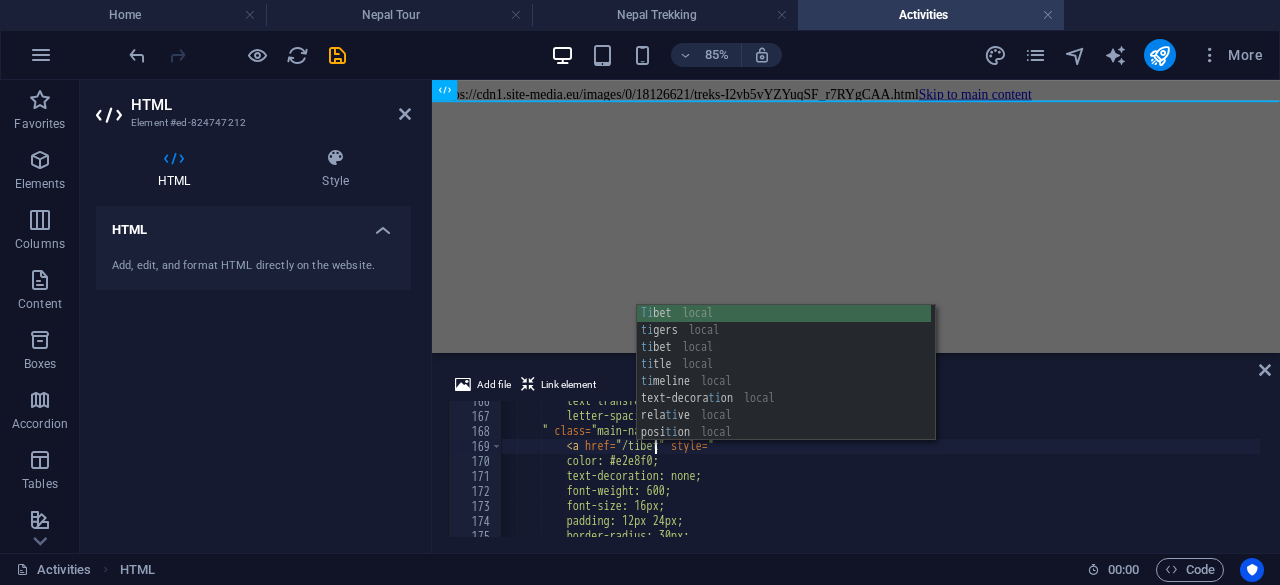 scroll, scrollTop: 2539, scrollLeft: 0, axis: vertical 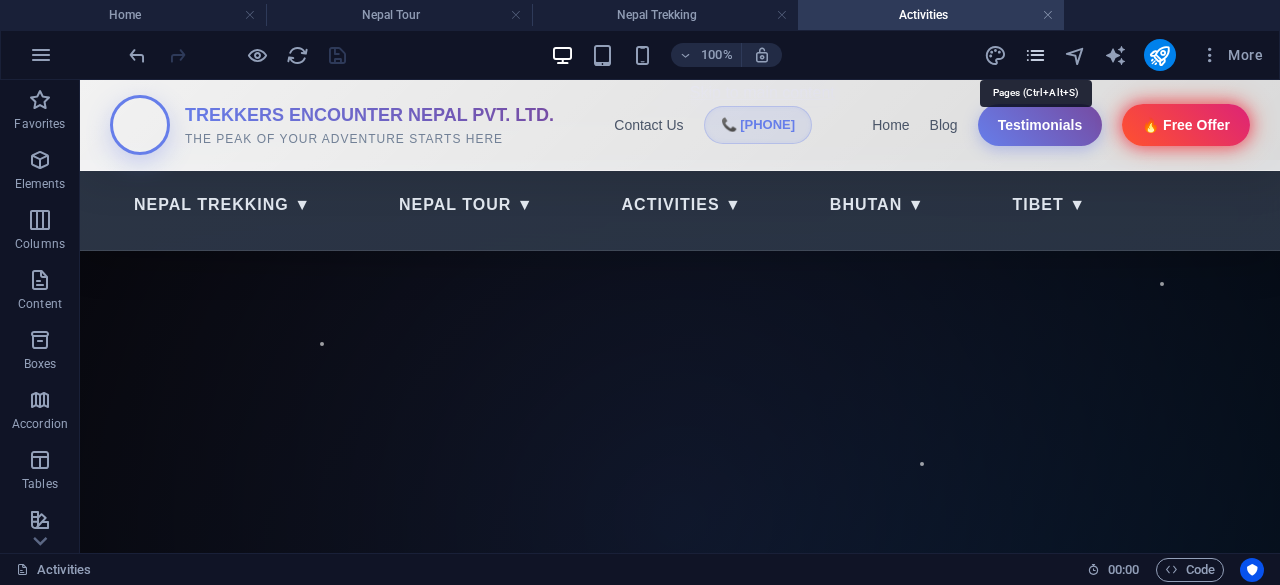 click at bounding box center (1035, 55) 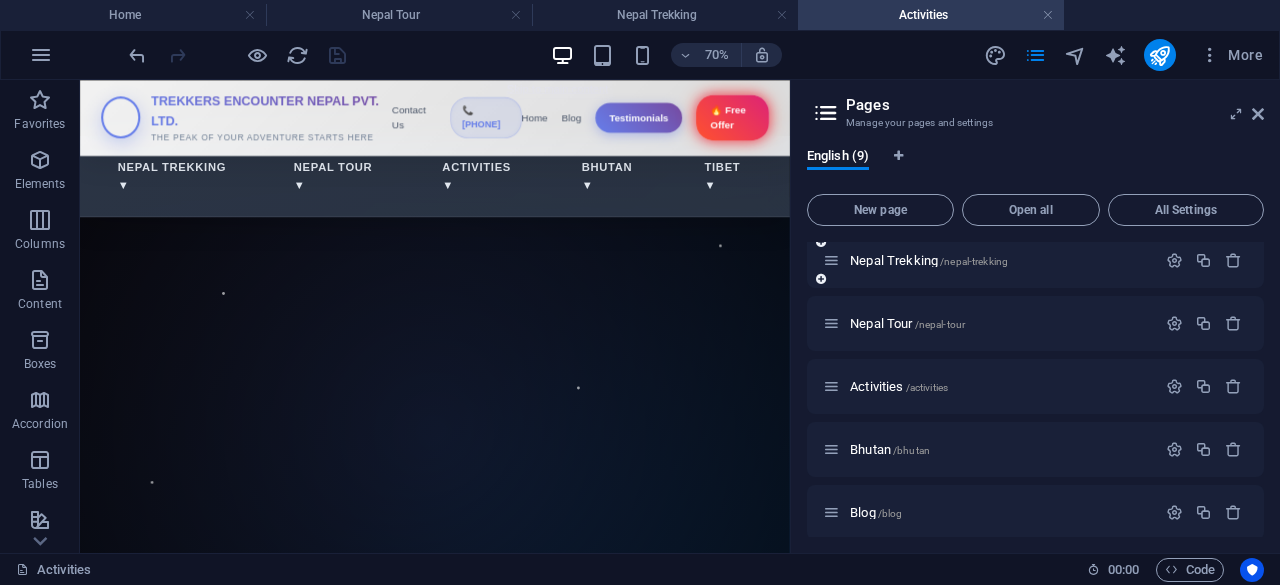scroll, scrollTop: 100, scrollLeft: 0, axis: vertical 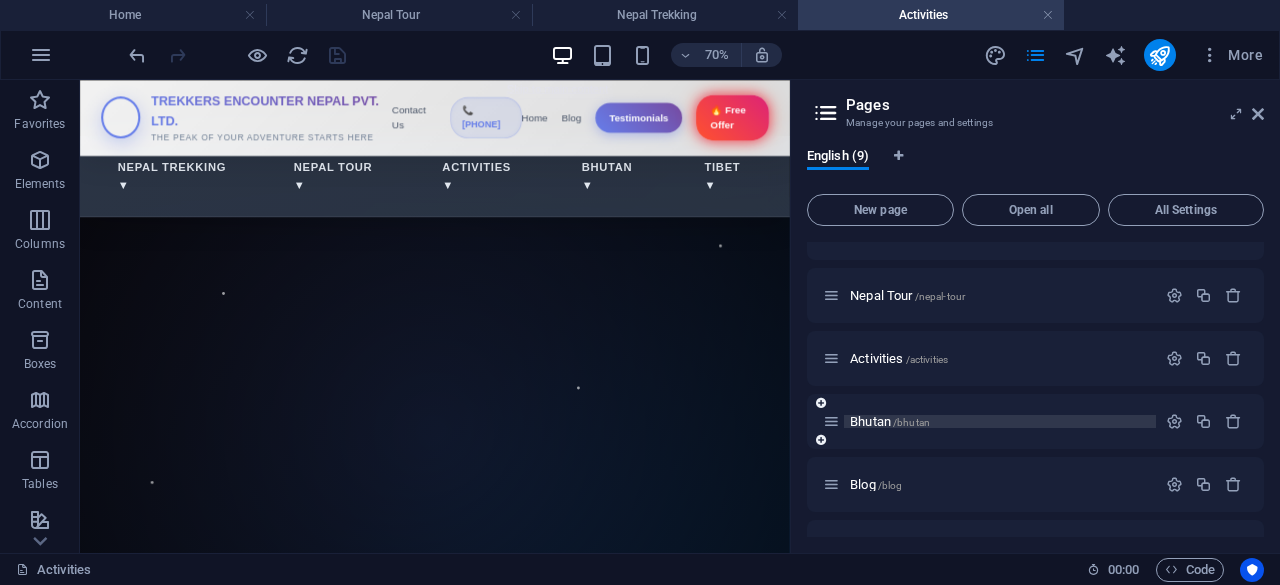 click on "Bhutan /bhutan" at bounding box center [890, 421] 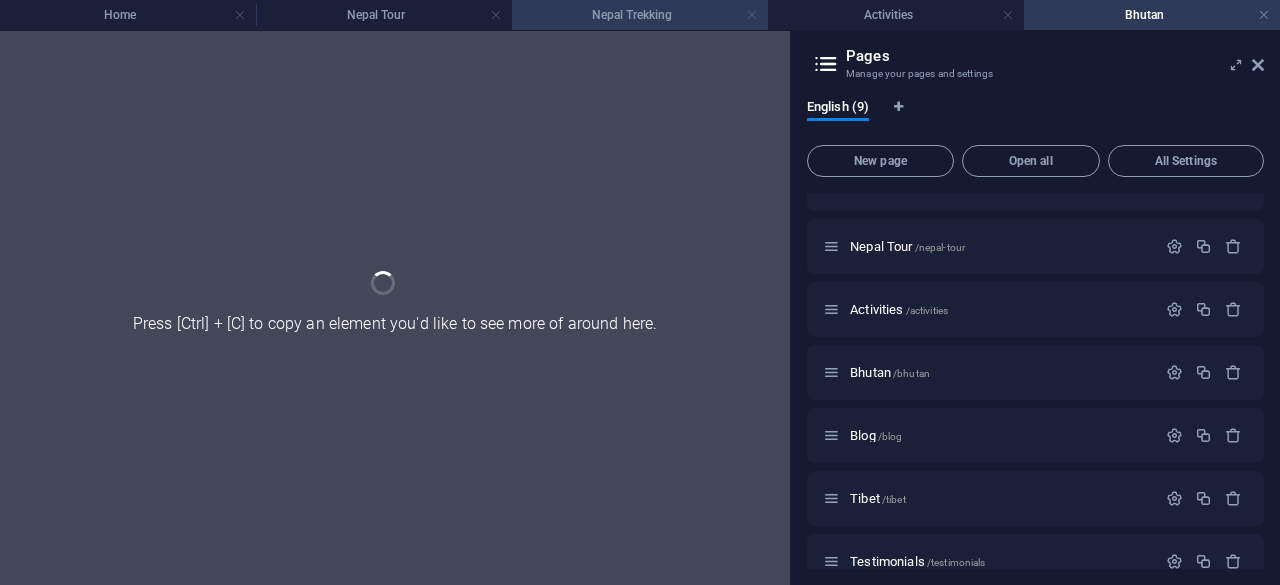 click at bounding box center (752, 15) 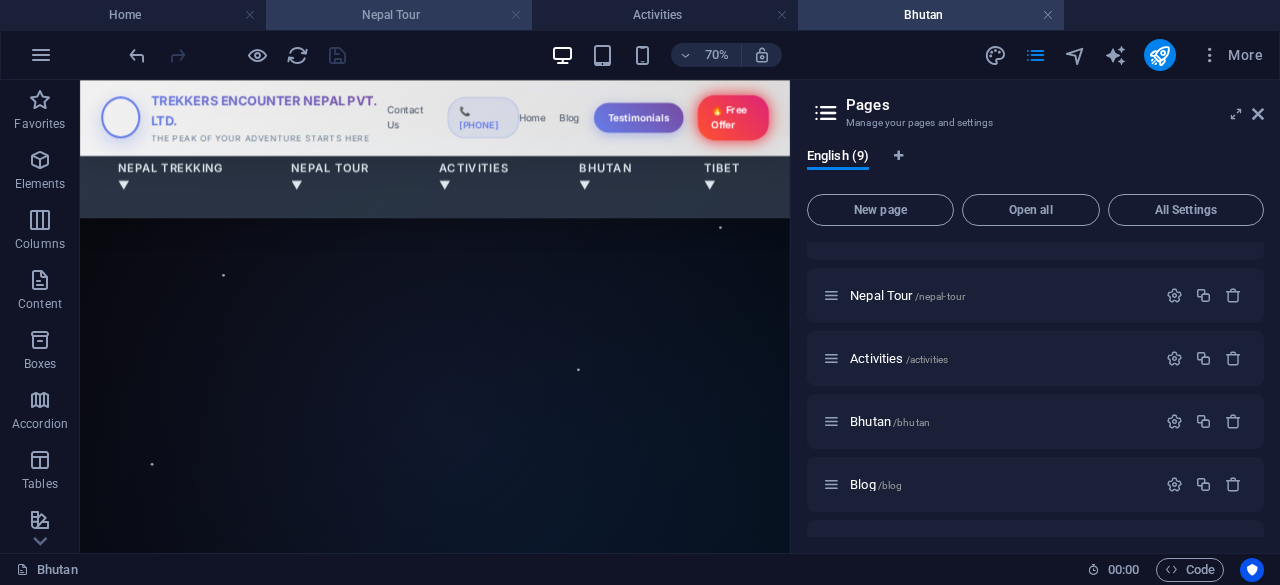 scroll, scrollTop: 0, scrollLeft: 0, axis: both 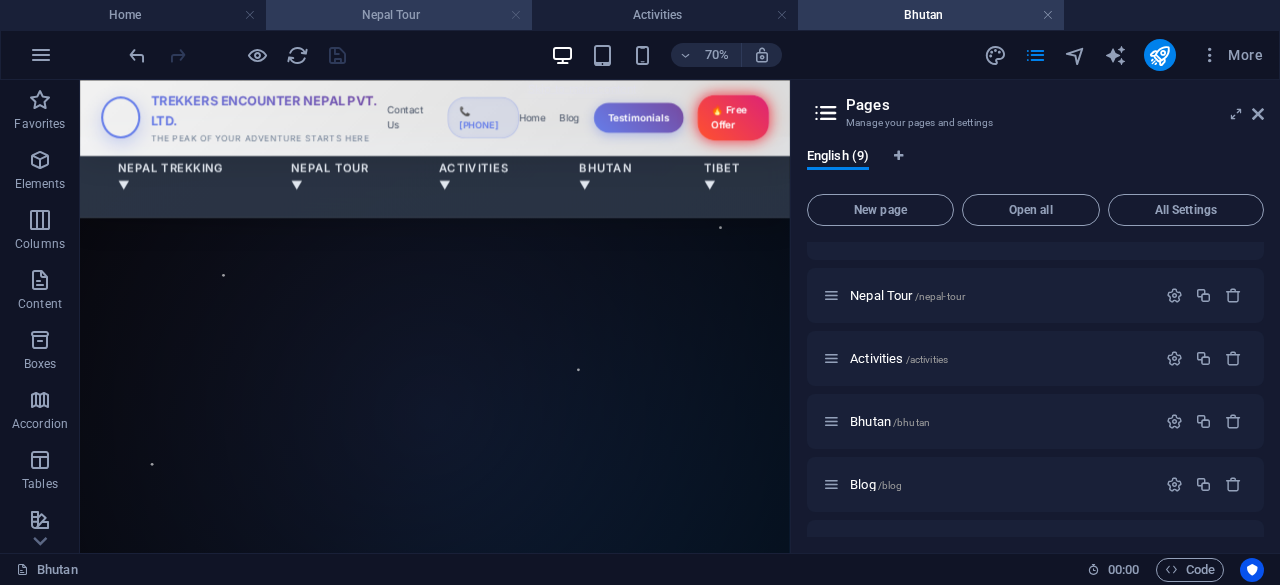 click at bounding box center (516, 15) 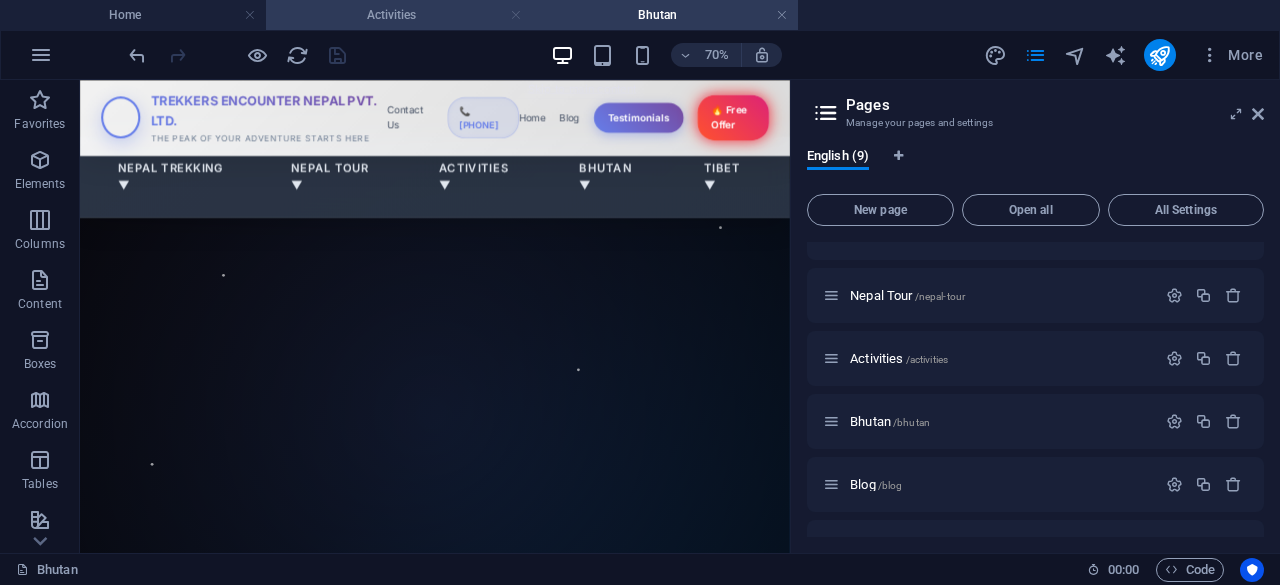 click at bounding box center [516, 15] 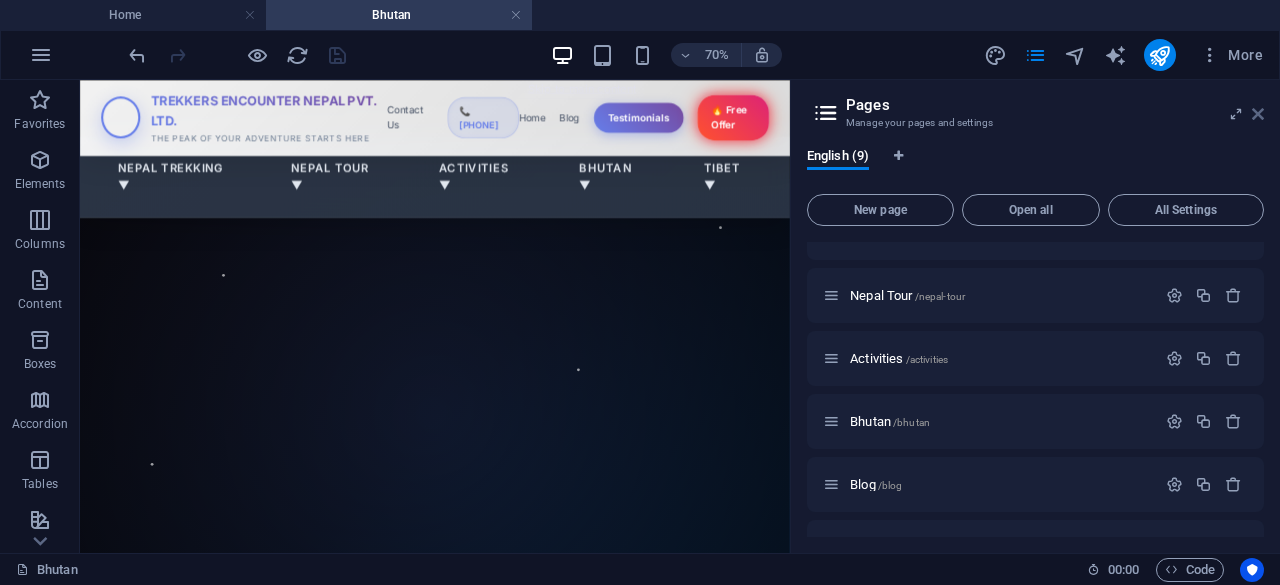 click at bounding box center (1258, 114) 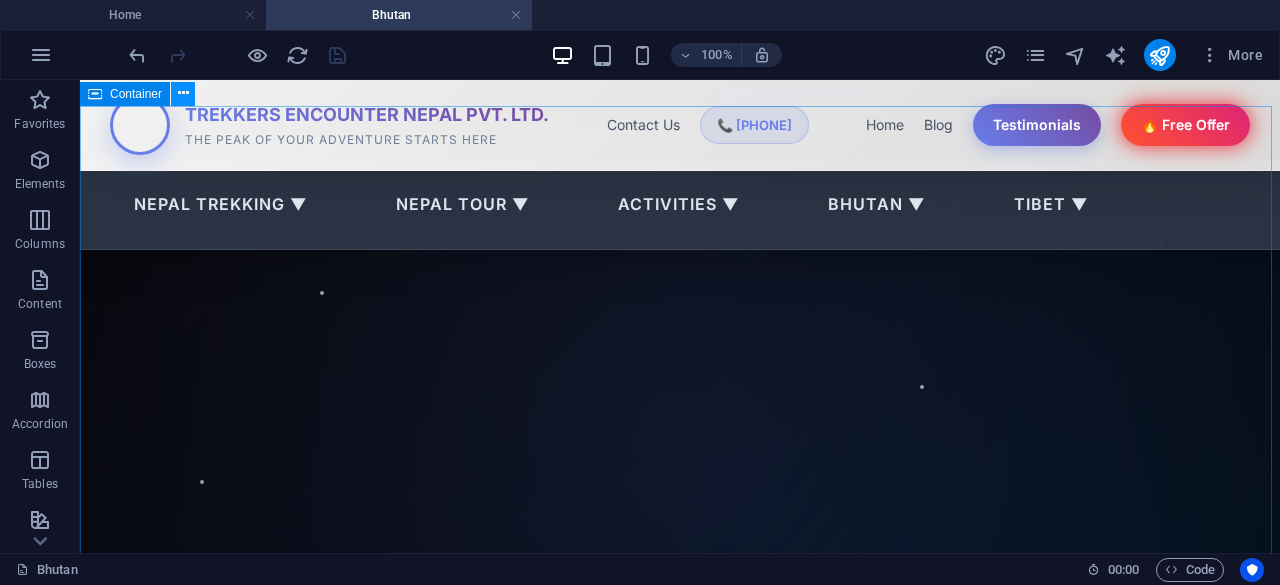 click at bounding box center (183, 93) 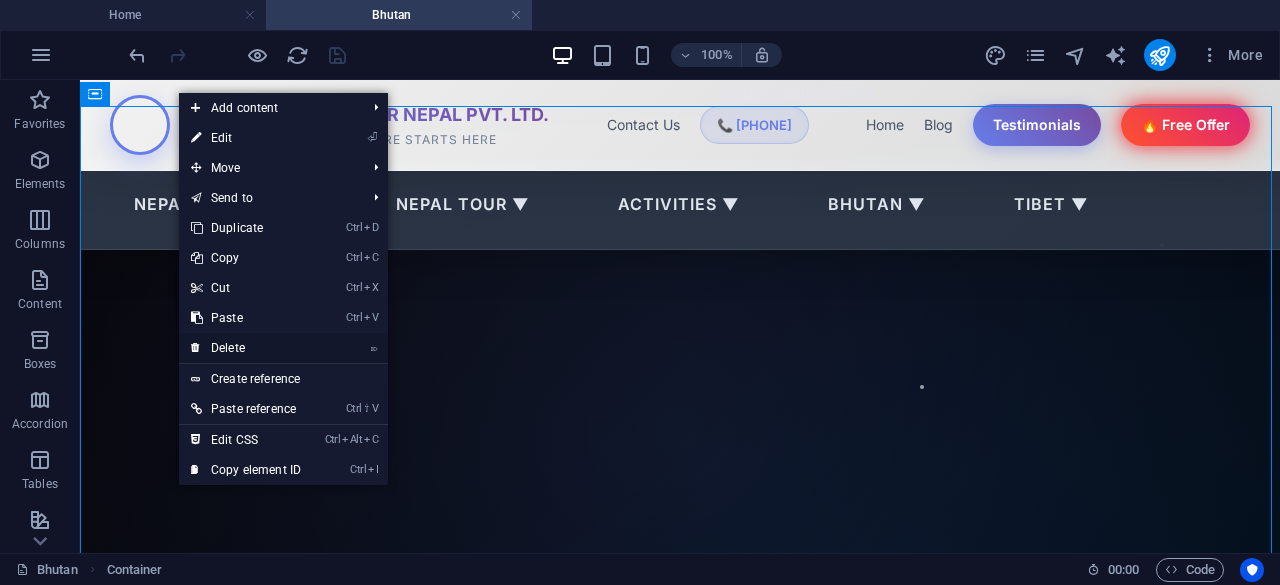click on "⌦  Delete" at bounding box center (246, 348) 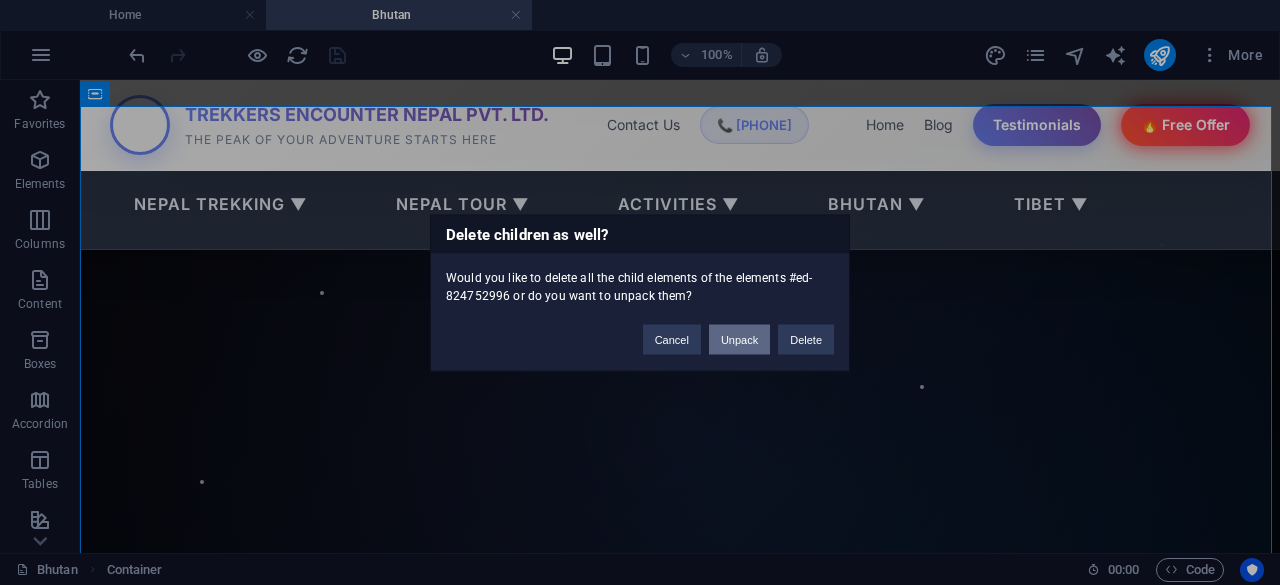 click on "Unpack" at bounding box center (739, 339) 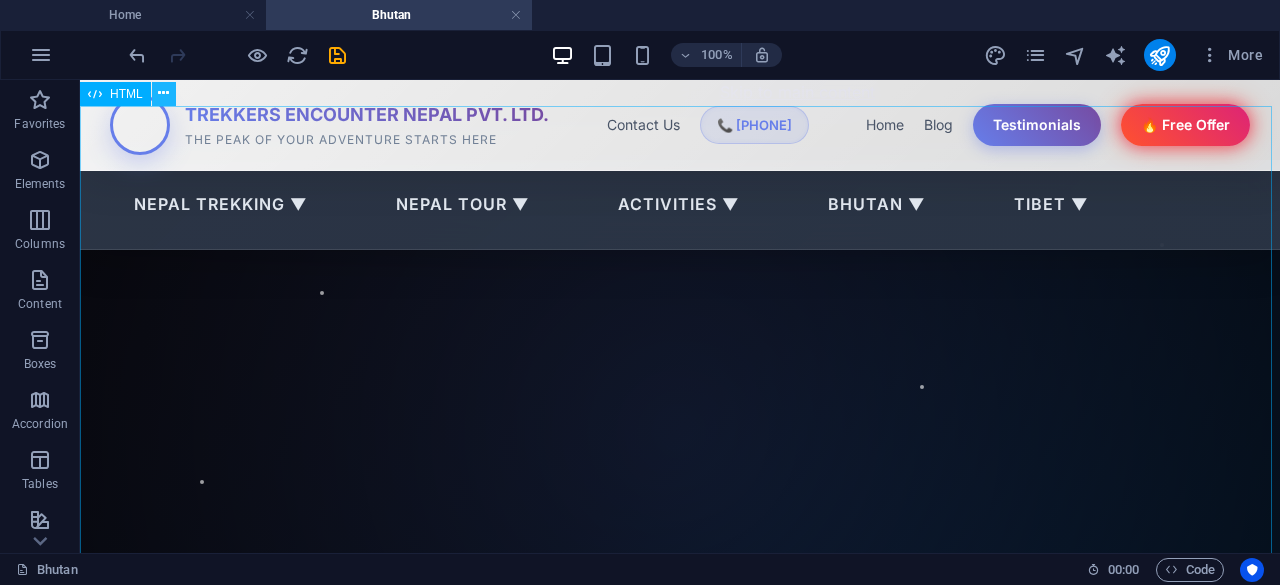 click at bounding box center (163, 93) 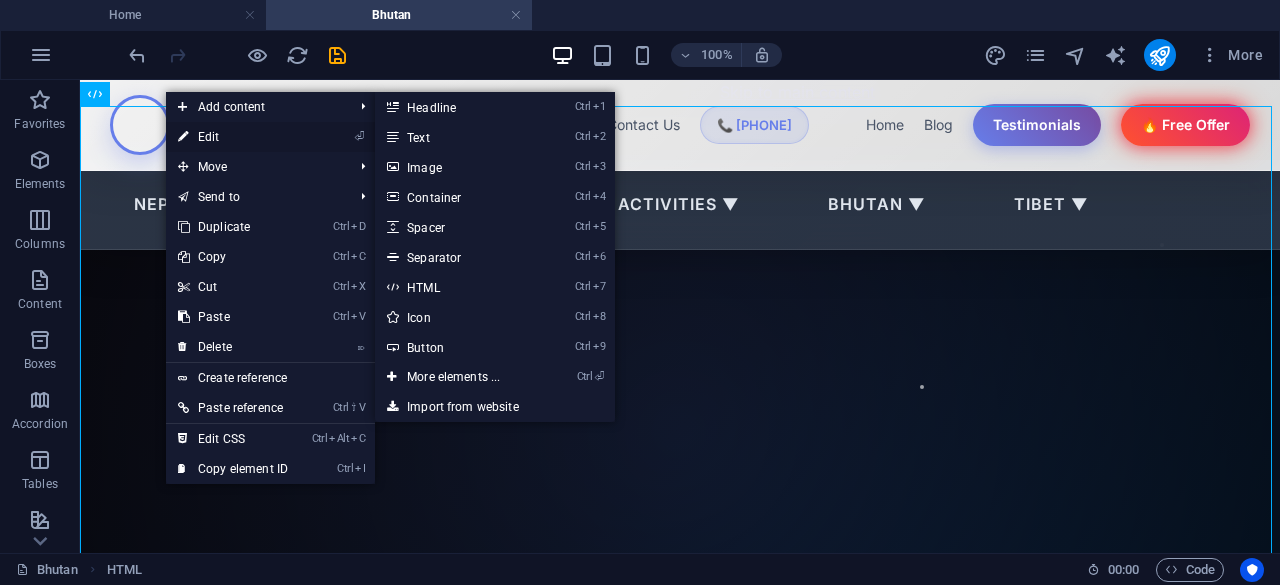 click on "⏎  Edit" at bounding box center [233, 137] 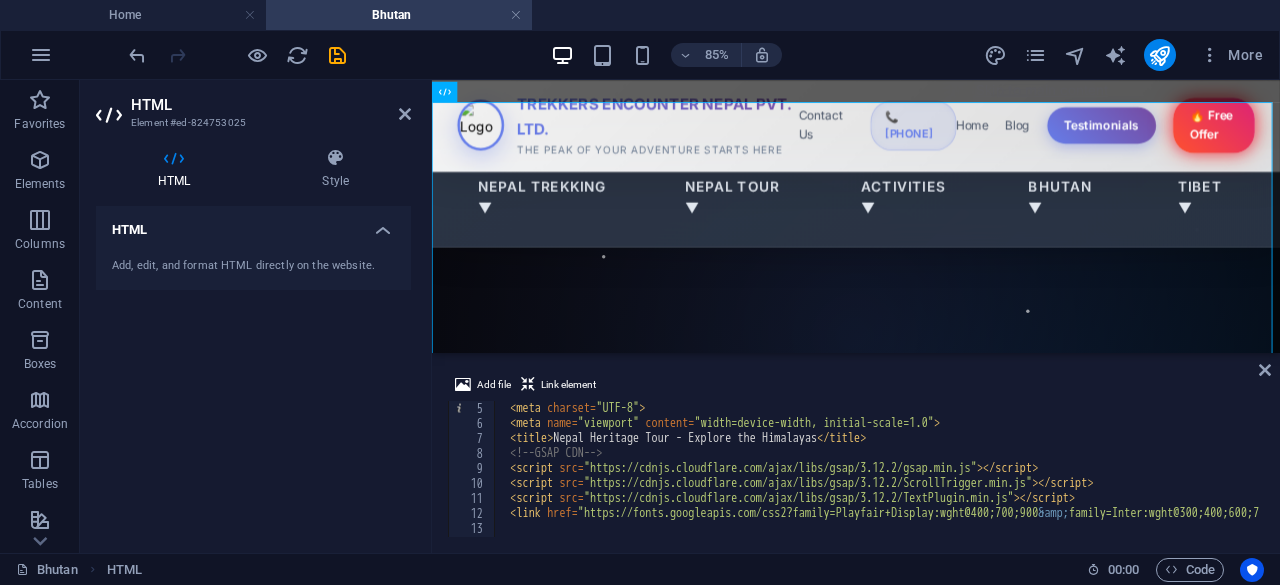 scroll, scrollTop: 60, scrollLeft: 0, axis: vertical 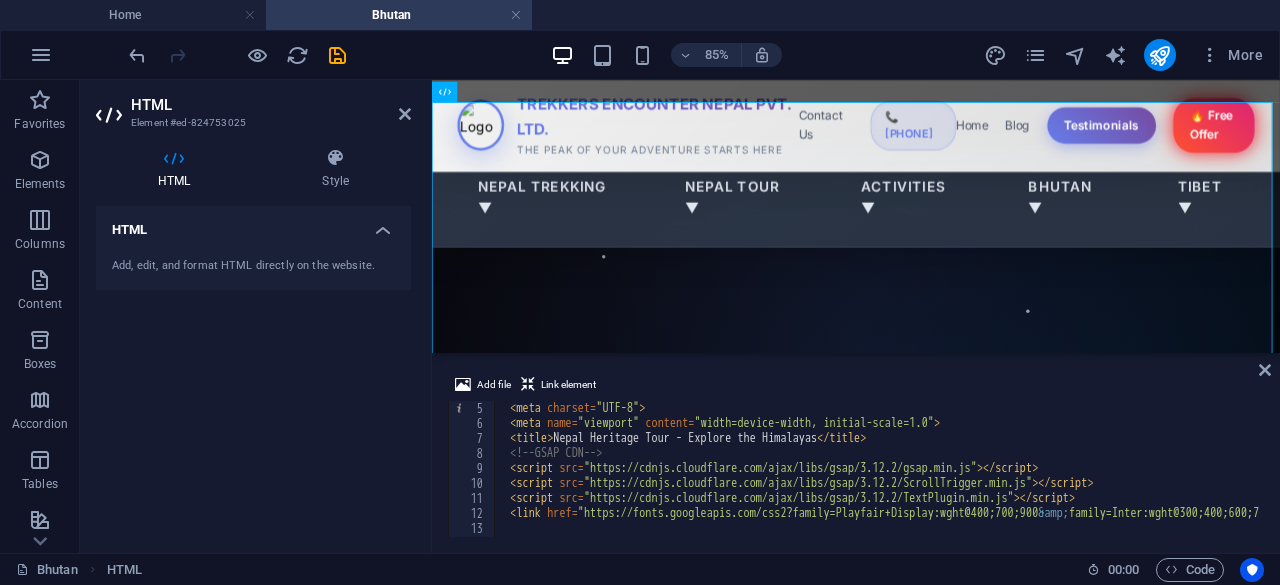 click on "< meta   charset = "UTF-8" >    < meta   name = "viewport"   content = "width=device-width, initial-scale=1.0" >    < title > Nepal Heritage Tour - Explore the Himalayas </ title >    <!--  GSAP CDN  -->    < script   src = "https://cdnjs.cloudflare.com/ajax/libs/gsap/3.12.2/gsap.min.js" > </ script >    < script   src = "https://cdnjs.cloudflare.com/ajax/libs/gsap/3.12.2/ScrollTrigger.min.js" > </ script >    < script   src = "https://cdnjs.cloudflare.com/ajax/libs/gsap/3.12.2/TextPlugin.min.js" > </ script >    < link   href = "https://fonts.googleapis.com/css2?family=Playfair+Display:wght@400;700;900 &amp; family=Inter:wght@300;400;600;700 &amp; display=swap"   rel = "stylesheet" >" at bounding box center [1044, 482] 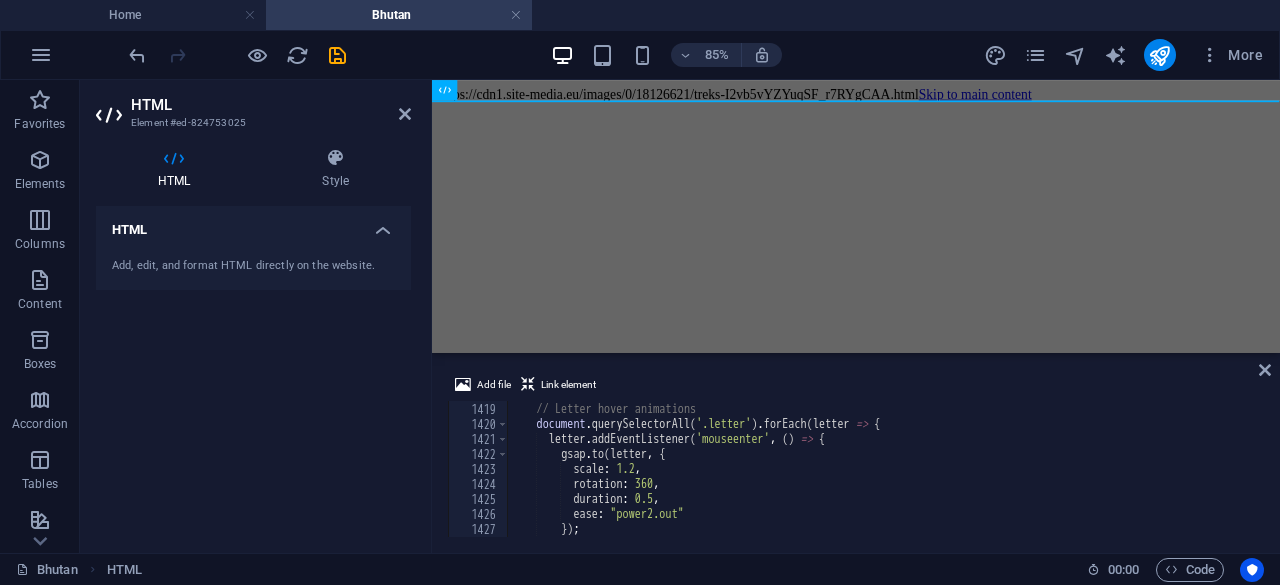 scroll, scrollTop: 21149, scrollLeft: 0, axis: vertical 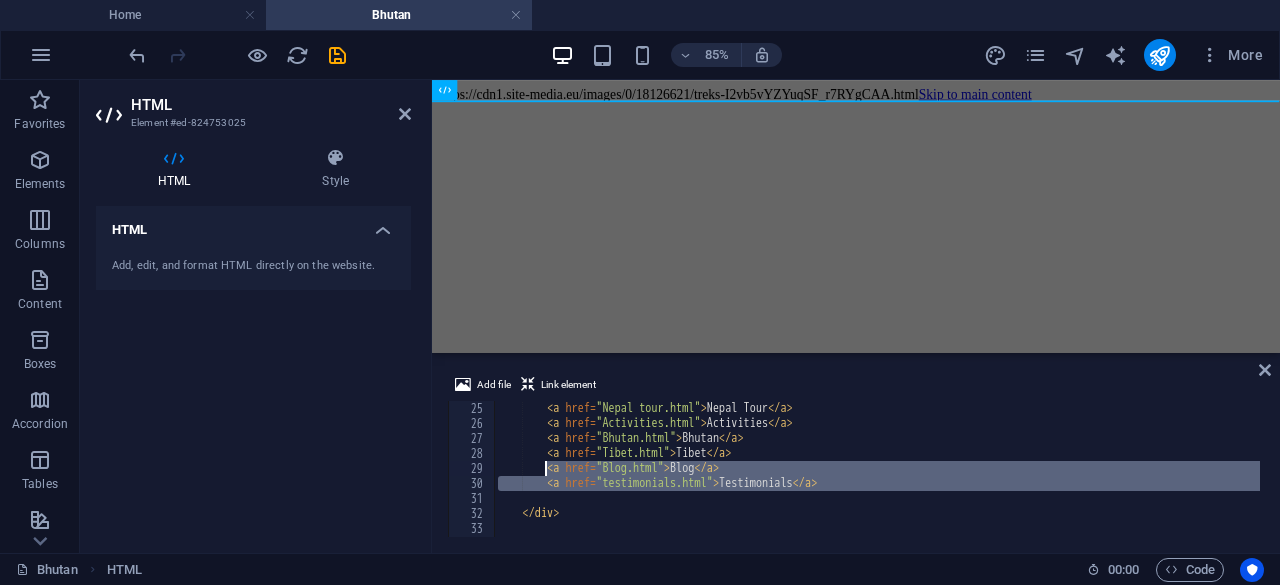 drag, startPoint x: 861, startPoint y: 495, endPoint x: 548, endPoint y: 474, distance: 313.70367 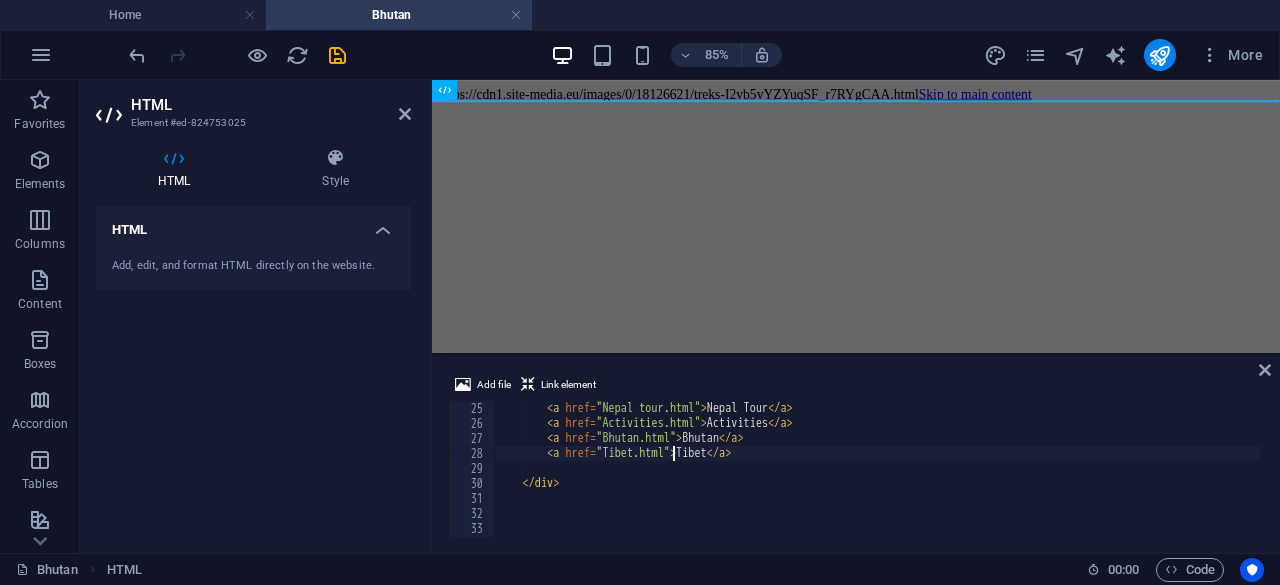 click on "< a   href = "Nepal tour.html" > Nepal Tour </ a >           < a   href = "Activities.html" > Activities </ a >           < a   href = "Bhutan.html" > Bhutan </ a >           < a   href = "Tibet.html" > Tibet </ a >               </ div >" at bounding box center (1057, 482) 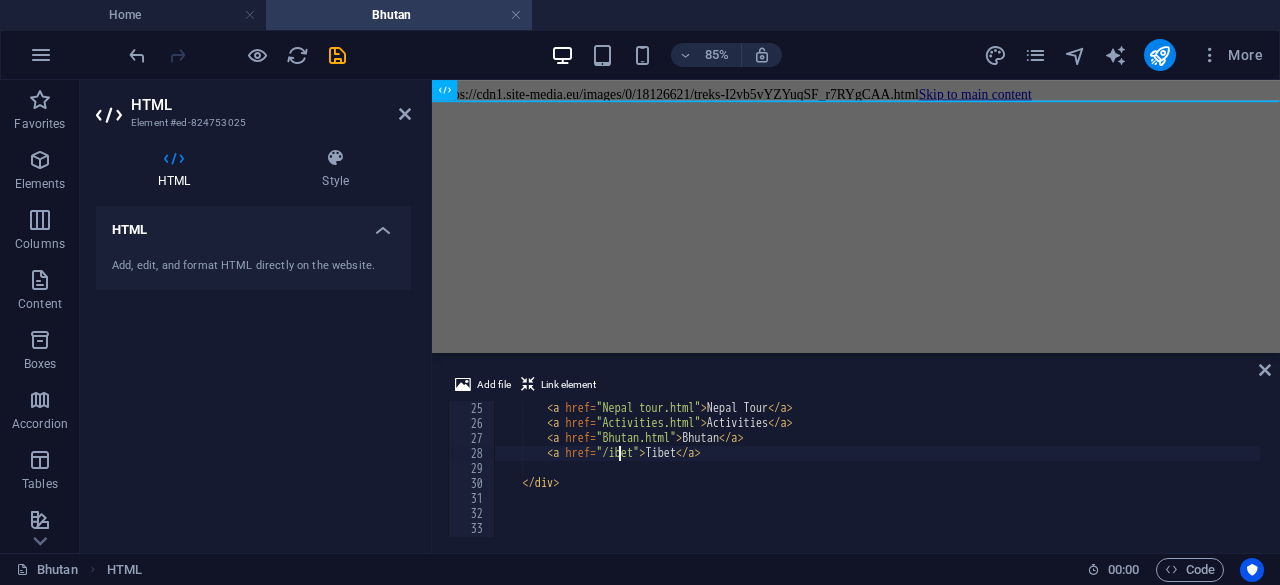 scroll, scrollTop: 0, scrollLeft: 10, axis: horizontal 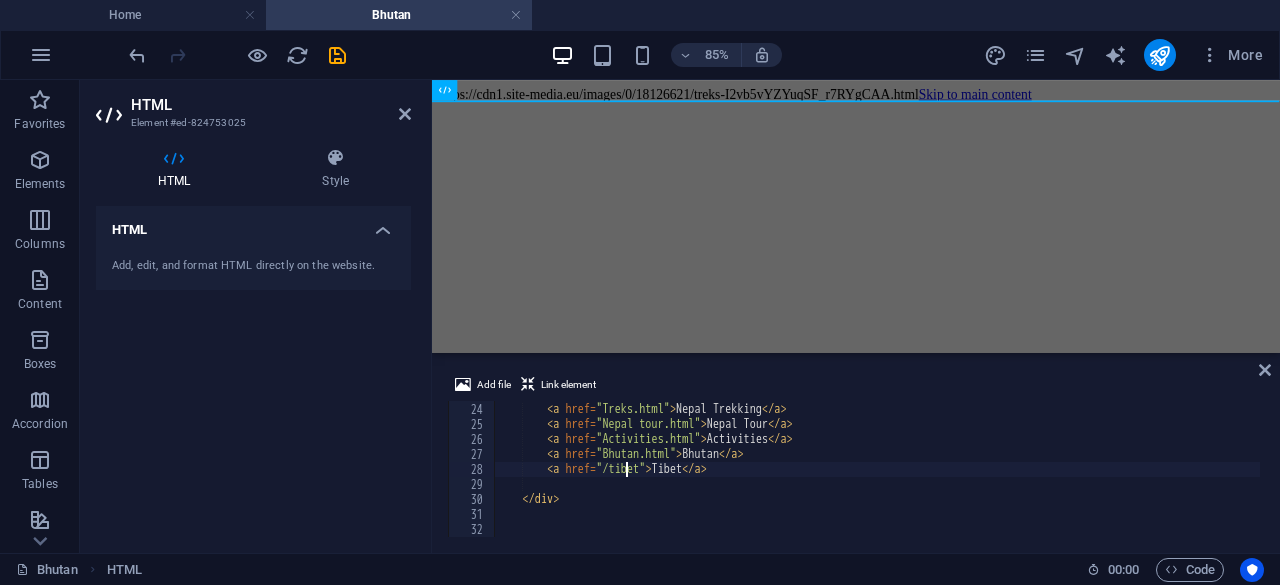 click on "</ button >           < a   href = "Treks.html" > Nepal Trekking </ a >           < a   href = "Nepal tour.html" > Nepal Tour </ a >           < a   href = "Activities.html" > Activities </ a >           < a   href = "Bhutan.html" > Bhutan </ a >           < a   href = "/tibet" > Tibet </ a >               </ div >" at bounding box center (1057, 468) 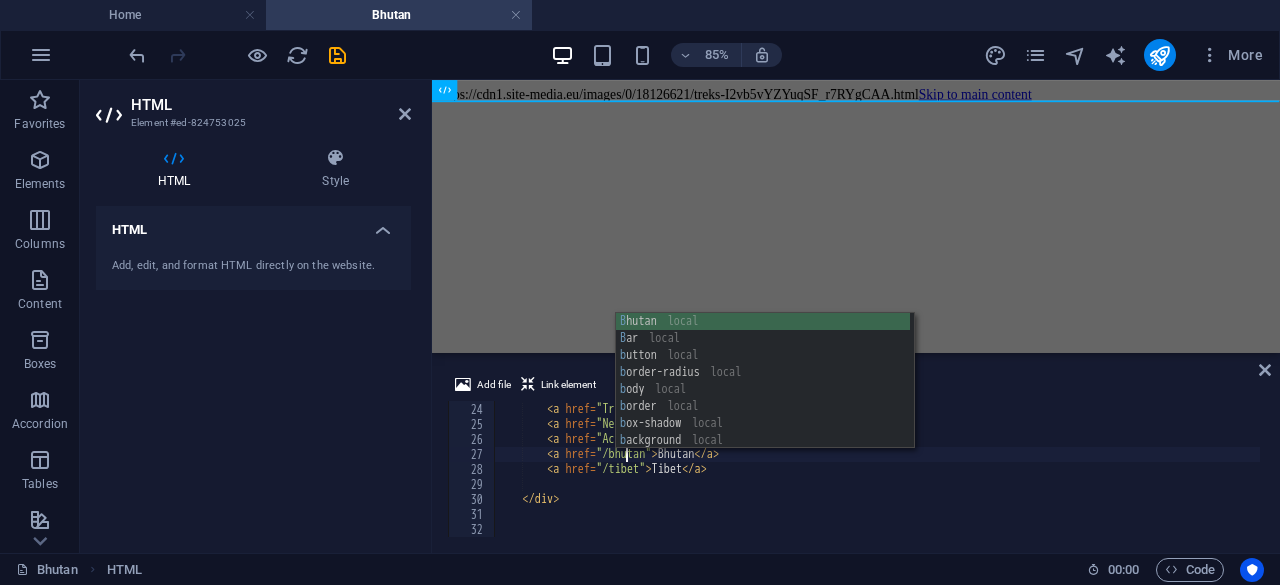 scroll, scrollTop: 0, scrollLeft: 10, axis: horizontal 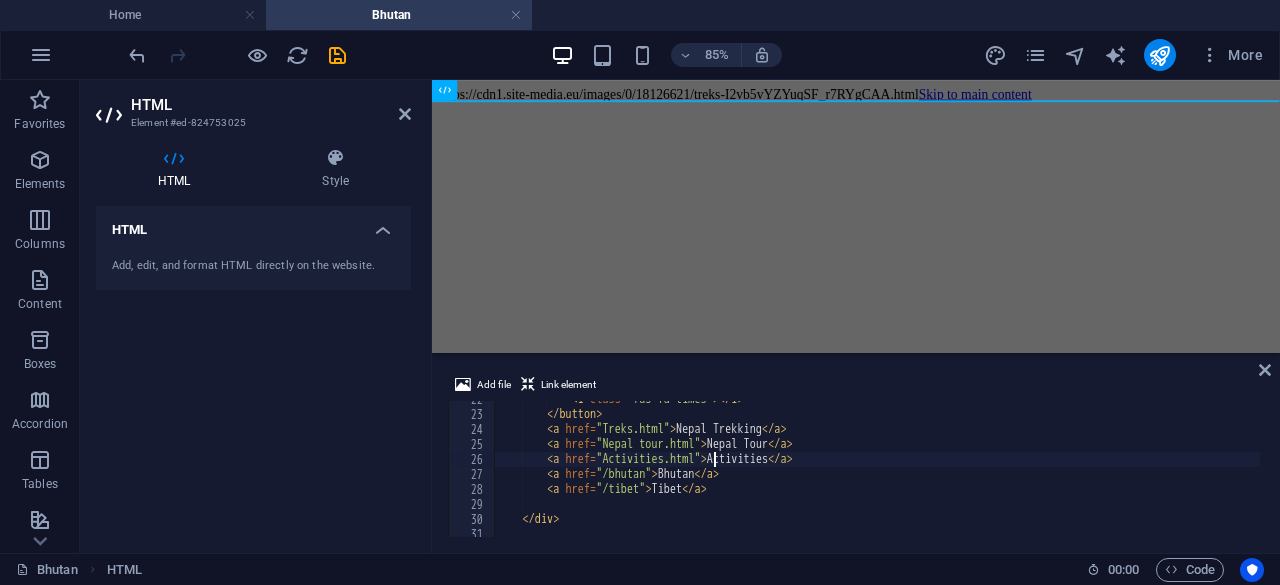 click on "< i   class = "fas fa-times" > </ i >           </ button >           < a   href = "Treks.html" > Nepal Trekking </ a >           < a   href = "Nepal tour.html" > Nepal Tour </ a >           < a   href = "Activities.html" > Activities </ a >           < a   href = "/bhutan" > Bhutan </ a >           < a   href = "/tibet" > Tibet </ a >               </ div >" at bounding box center [1057, 473] 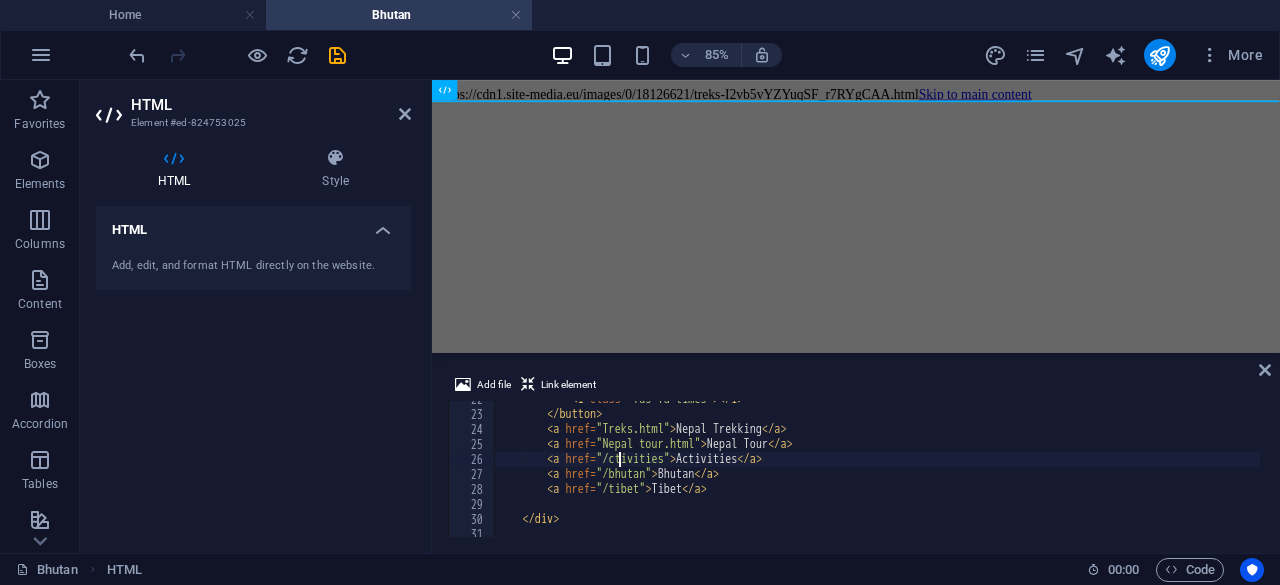 scroll, scrollTop: 0, scrollLeft: 10, axis: horizontal 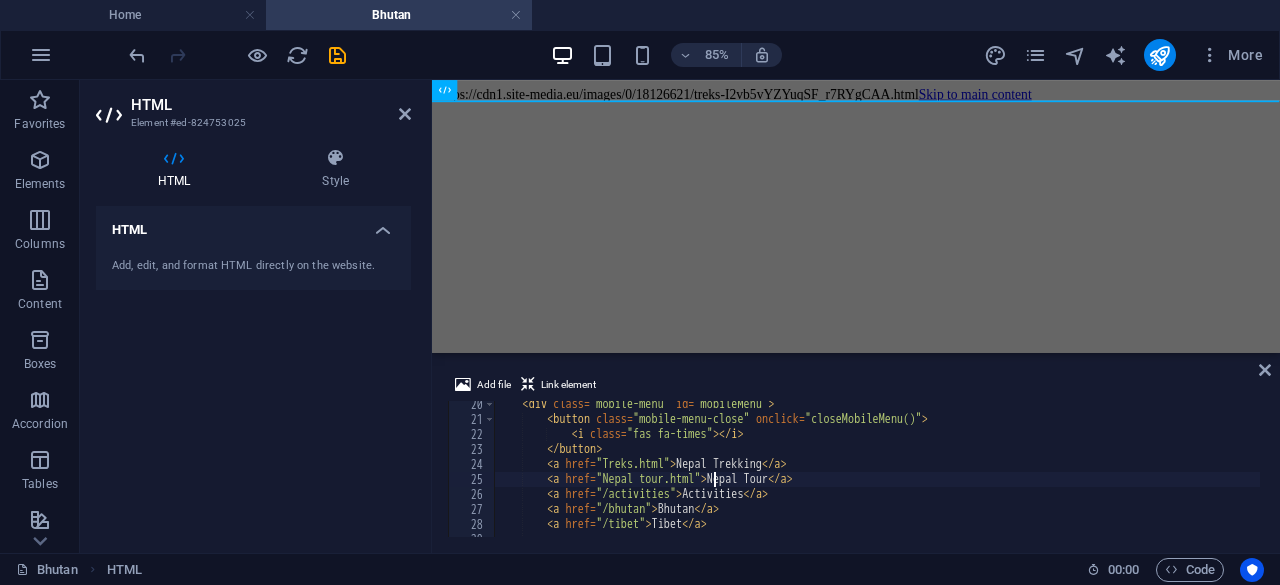 click on "< div   class = "mobile-menu"   id = "mobileMenu" >           < button   class = "mobile-menu-close"   onclick = "closeMobileMenu()" >                < i   class = "fas fa-times" > </ i >           </ button >           < a   href = "Treks.html" > Nepal Trekking </ a >           < a   href = "Nepal tour.html" > Nepal Tour </ a >           < a   href = "/activities" > Activities </ a >           < a   href = "/bhutan" > Bhutan </ a >           < a   href = "/tibet" > Tibet </ a >" at bounding box center [1057, 478] 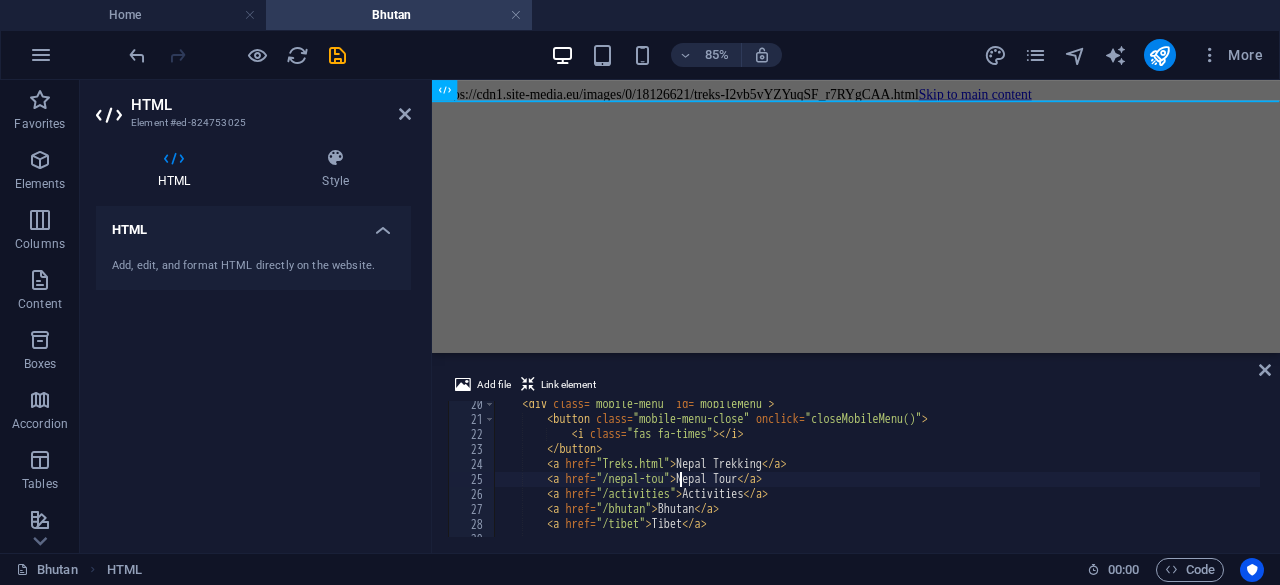 scroll, scrollTop: 0, scrollLeft: 15, axis: horizontal 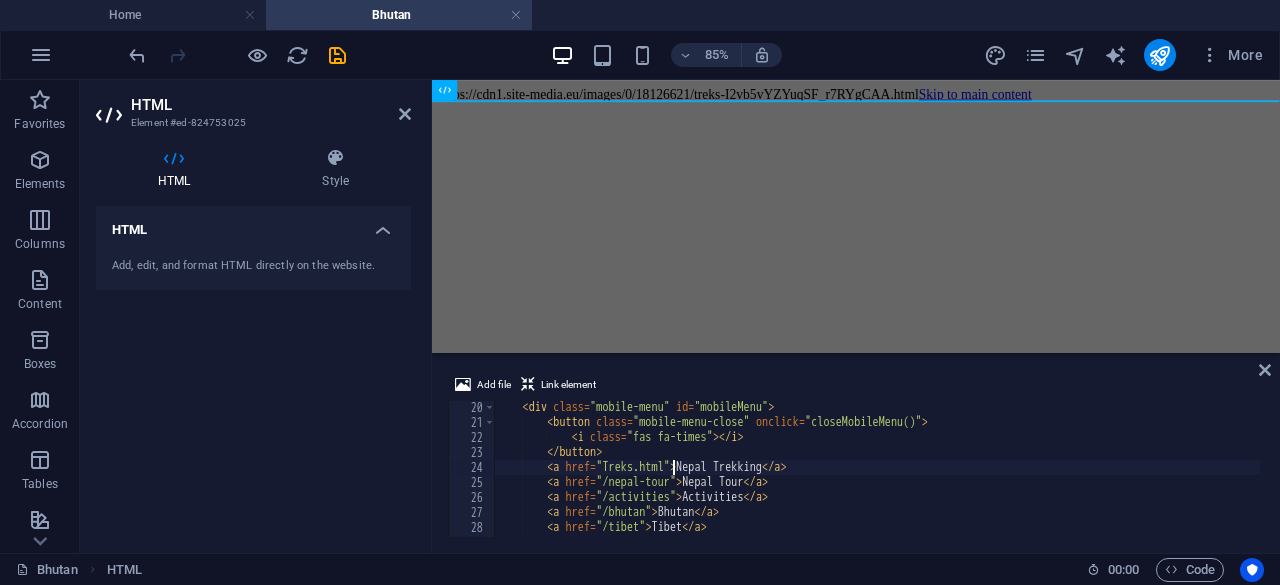 click on "< div   class = "mobile-menu"   id = "mobileMenu" >           < button   class = "mobile-menu-close"   onclick = "closeMobileMenu()" >                < i   class = "fas fa-times" > </ i >           </ button >           < a   href = "Treks.html" > Nepal Trekking </ a >           < a   href = "/nepal-tour" > Nepal Tour </ a >           < a   href = "/activities" > Activities </ a >           < a   href = "/bhutan" > Bhutan </ a >           < a   href = "/tibet" > Tibet </ a >" at bounding box center [1057, 481] 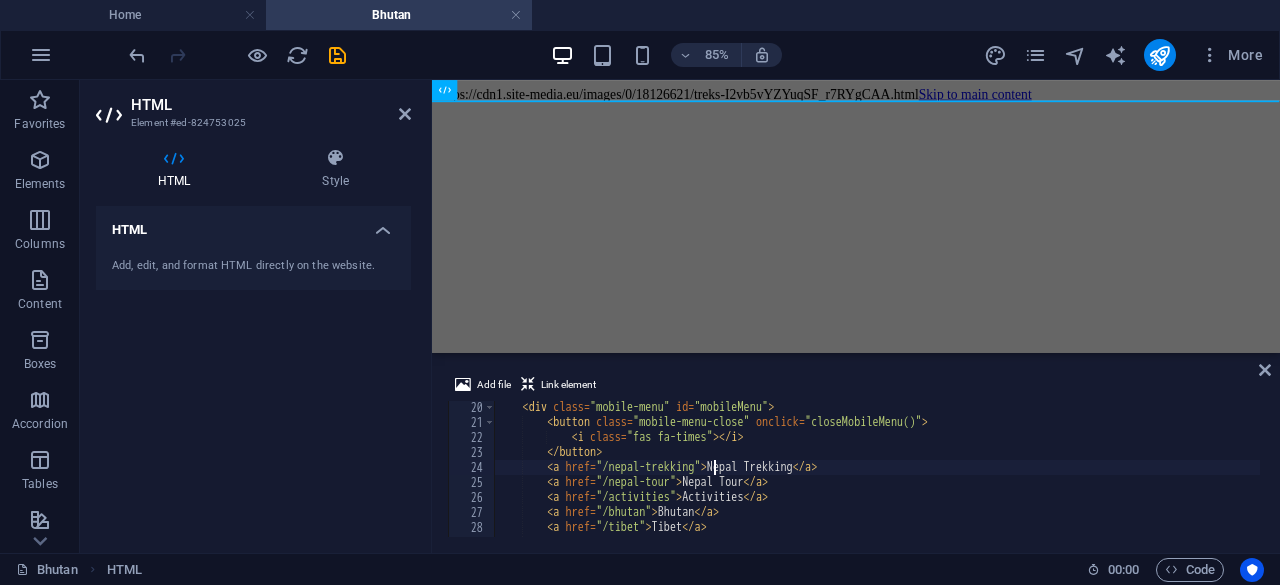 scroll, scrollTop: 0, scrollLeft: 17, axis: horizontal 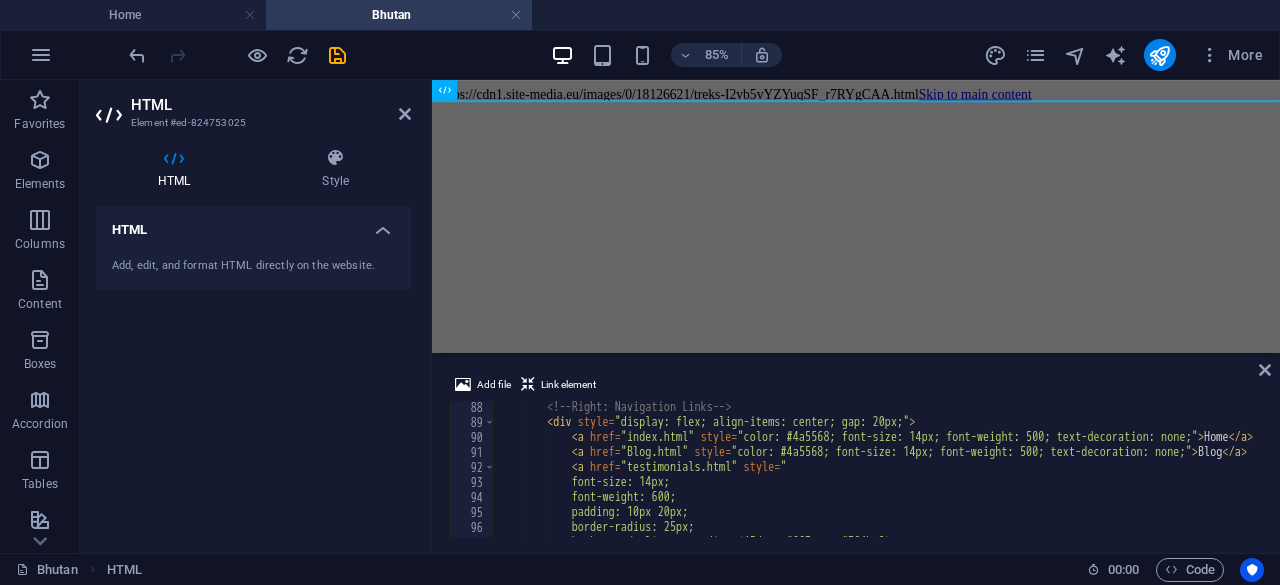 click on "<!--  Right: Navigation Links  -->           < div   style = "display: flex; align-items: center; gap: 20px;" >                < a   href = "index.html"   style = "color: #4a5568; font-size: 14px; font-weight: 500; text-decoration: none;" > Home </ a >                < a   href = "Blog.html"   style = "color: #4a5568; font-size: 14px; font-weight: 500; text-decoration: none;" > Blog </ a >                < a   href = "testimonials.html"   style = "                    font-size: 14px;                    font-weight: 600;                    padding: 10px 20px;                    border-radius: 25px;                    background: linear-gradient(45deg, #667eea, #764ba2);" at bounding box center (1057, 481) 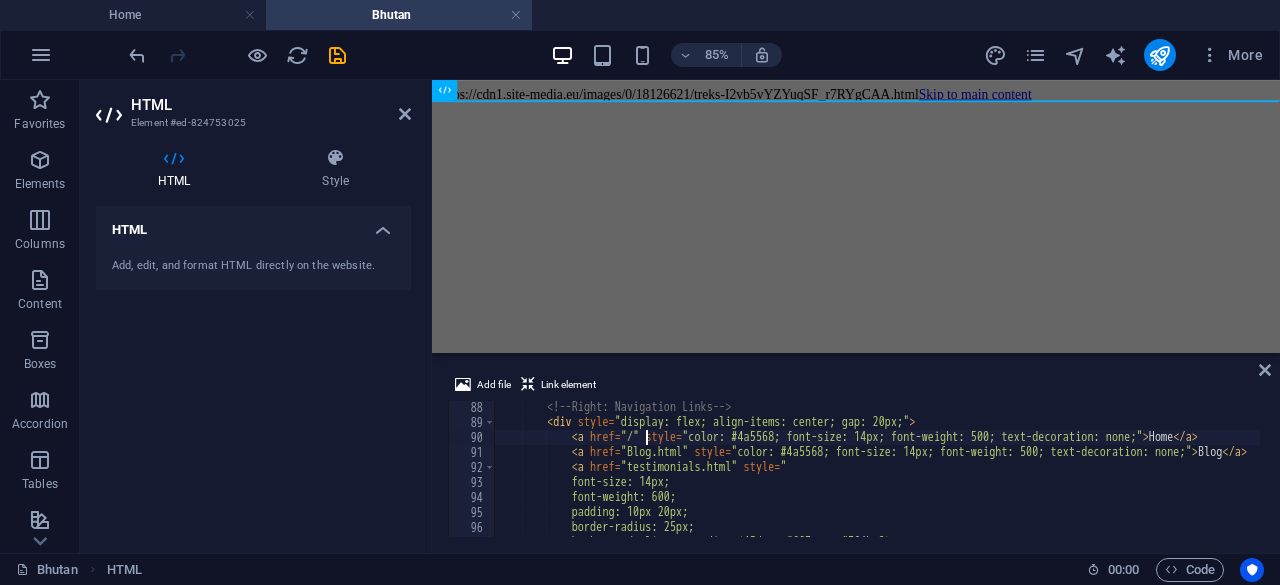 scroll, scrollTop: 0, scrollLeft: 12, axis: horizontal 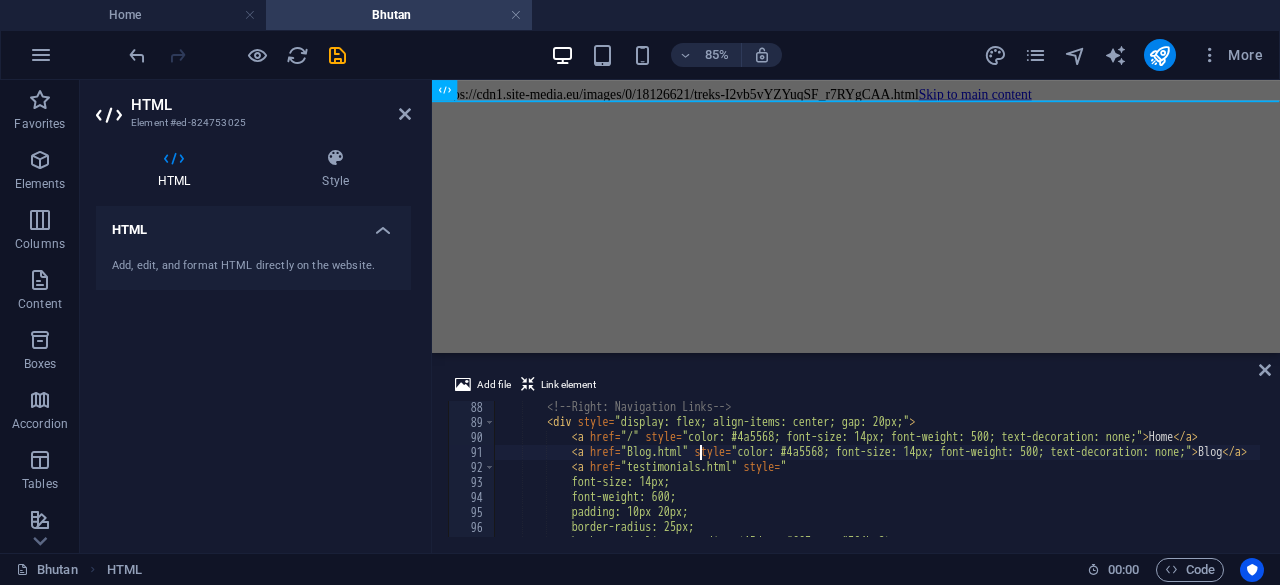 click on "<!--  Right: Navigation Links  -->           < div   style = "display: flex; align-items: center; gap: 20px;" >                < a   href = "/"   style = "color: #4a5568; font-size: 14px; font-weight: 500; text-decoration: none;" > Home </ a >                < a   href = "Blog.html"   style = "color: #4a5568; font-size: 14px; font-weight: 500; text-decoration: none;" > Blog </ a >                < a   href = "testimonials.html"   style = "                    font-size: 14px;                    font-weight: 600;                    padding: 10px 20px;                    border-radius: 25px;                    background: linear-gradient(45deg, #667eea, #764ba2);" at bounding box center [1057, 481] 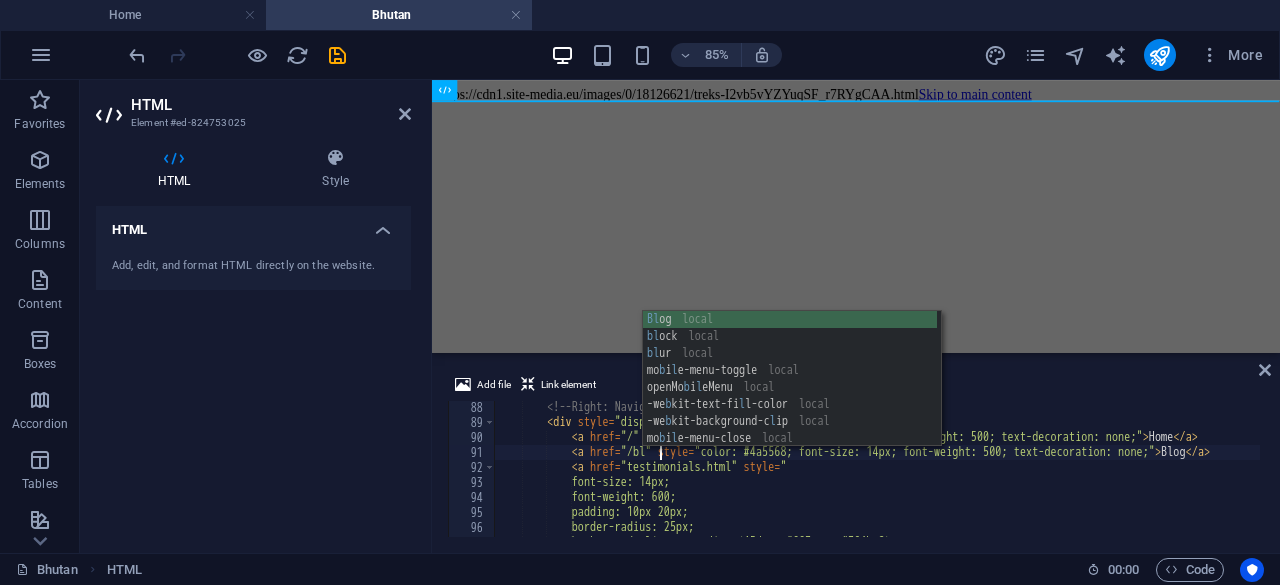scroll, scrollTop: 0, scrollLeft: 14, axis: horizontal 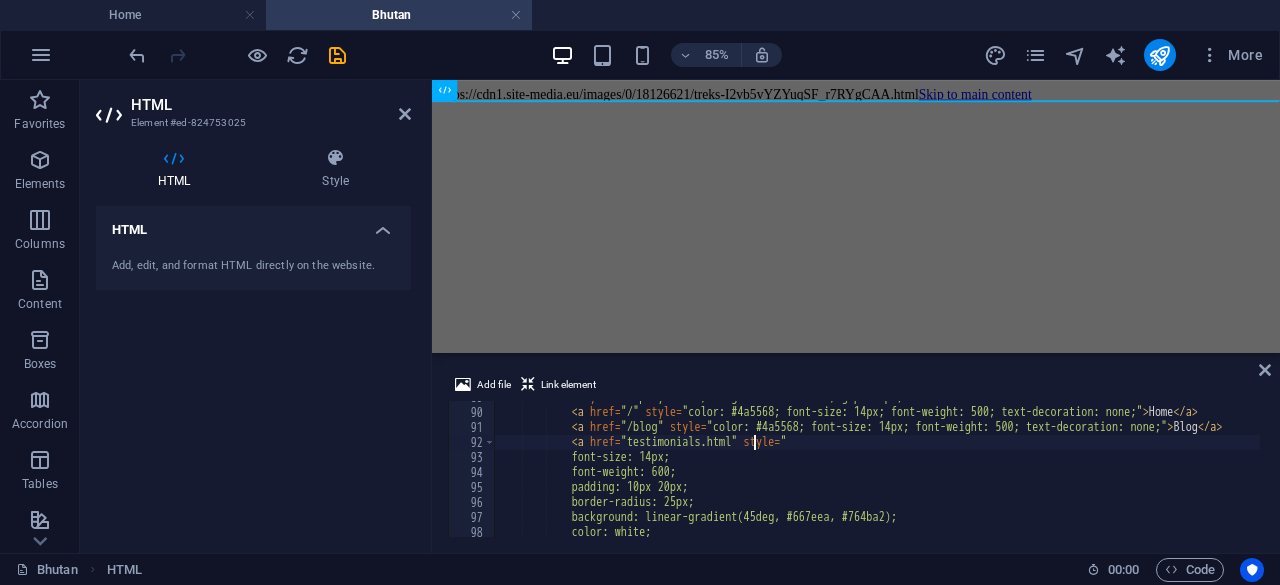 click on "< div   style = "display: flex; align-items: center; gap: 20px;" >                < a   href = "/"   style = "color: #4a5568; font-size: 14px; font-weight: 500; text-decoration: none;" > Home </ a >                < a   href = "/blog"   style = "color: #4a5568; font-size: 14px; font-weight: 500; text-decoration: none;" > Blog </ a >                < a   href = "testimonials.html"   style = "                    font-size: 14px;                    font-weight: 600;                    padding: 10px 20px;                    border-radius: 25px;                    background: linear-gradient(45deg, #667eea, #764ba2);                    color: white;" at bounding box center (1057, 471) 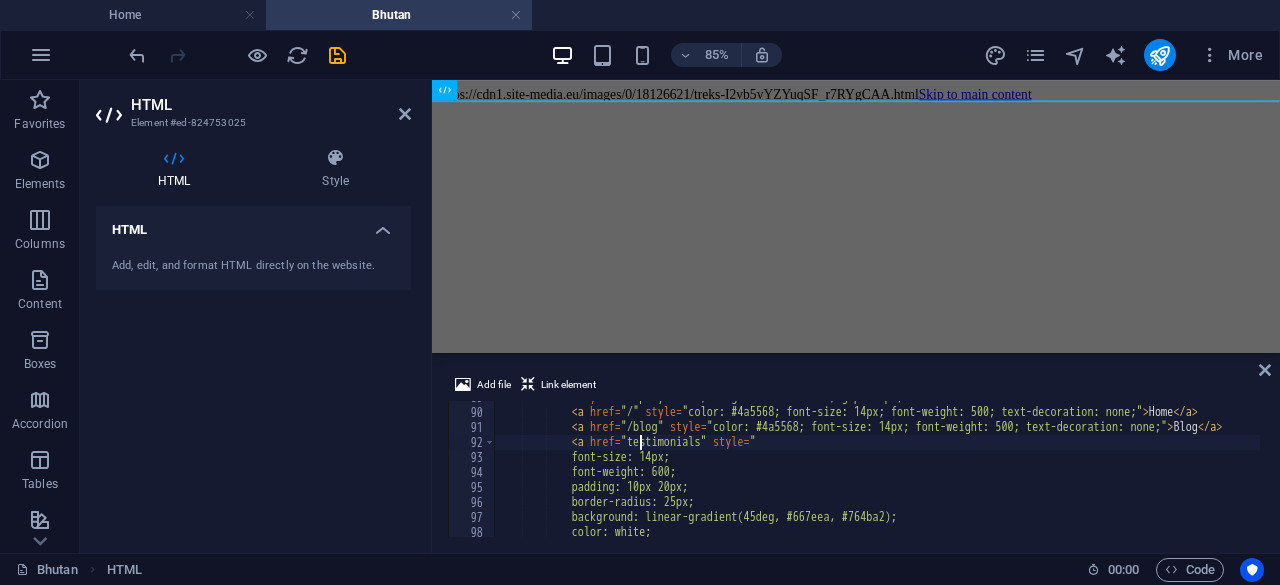 scroll, scrollTop: 0, scrollLeft: 12, axis: horizontal 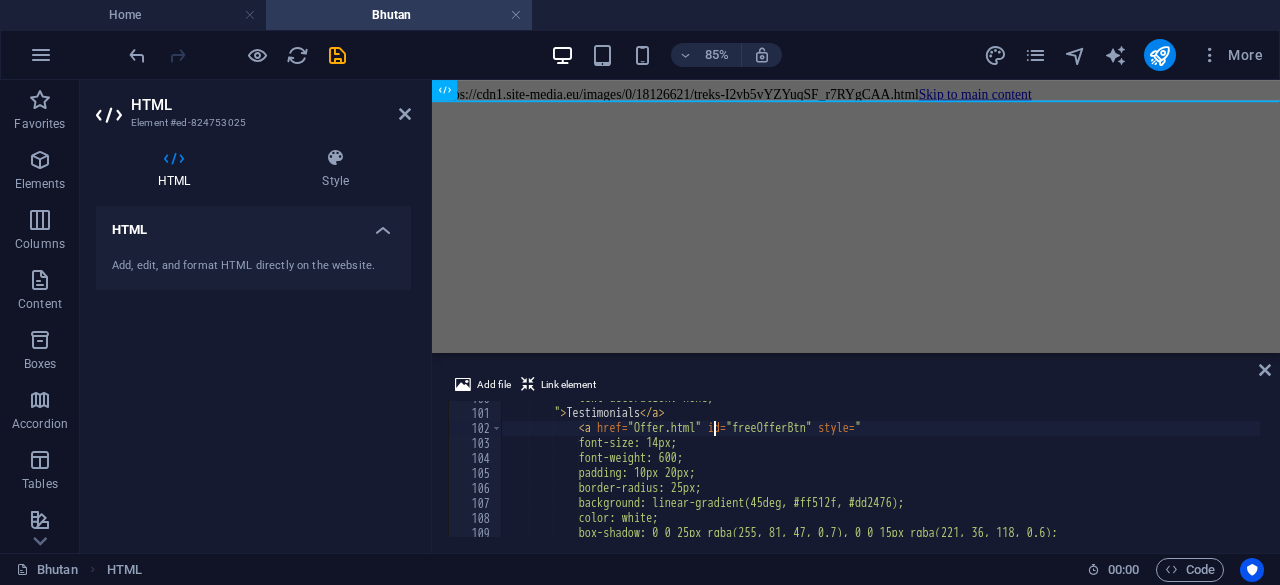 click on "text-decoration: none;               " > Testimonials </ a >                < a   href = "Offer.html"   id = "freeOfferBtn"   style = "                    font-size: 14px;                    font-weight: 600;                    padding: 10px 20px;                    border-radius: 25px;                    background: linear-gradient(45deg, #ff512f, #dd2476);                    color: white;                    box-shadow: 0 0 25px rgba(255, 81, 47, 0.7), 0 0 15px rgba(221, 36, 118, 0.6);" at bounding box center [1064, 472] 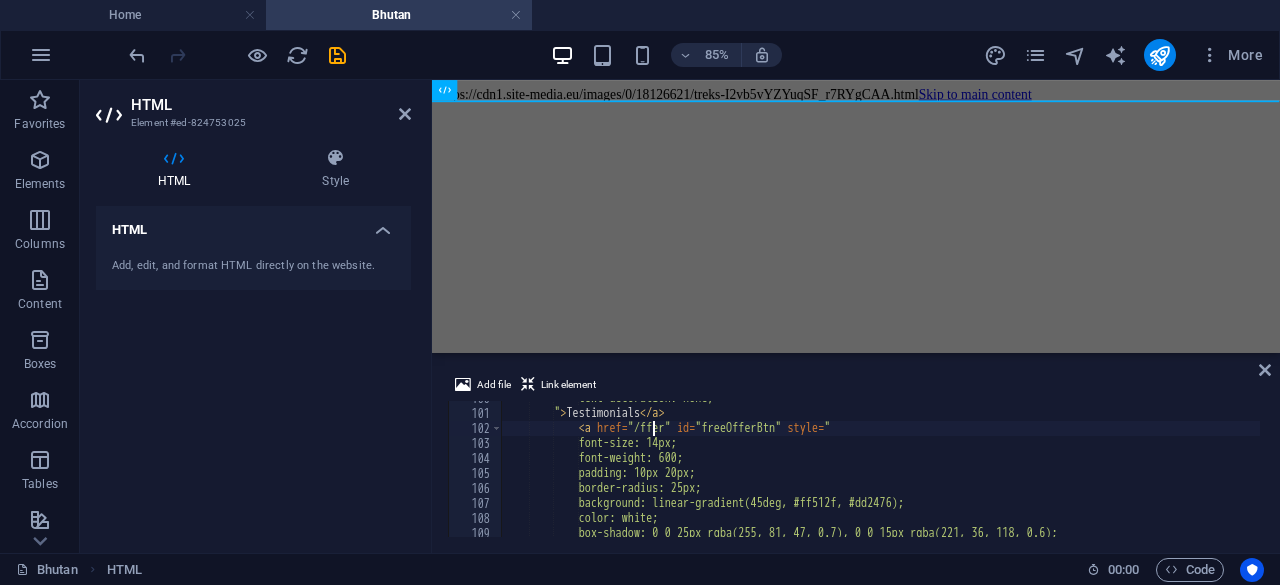 scroll, scrollTop: 0, scrollLeft: 12, axis: horizontal 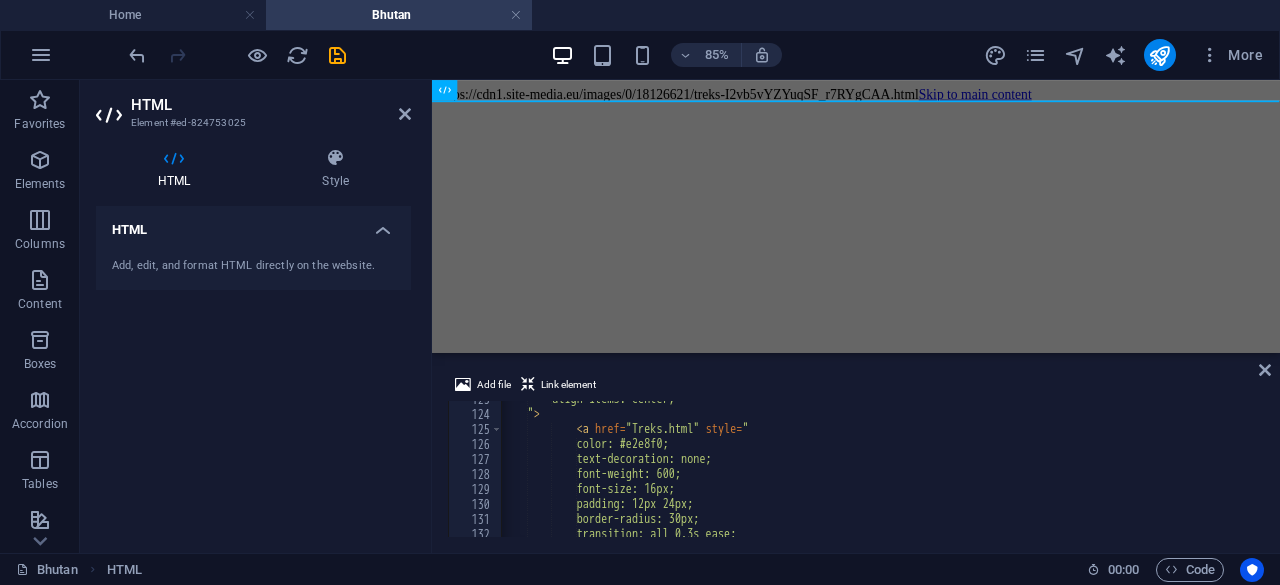 click on "align-items: center;          " >                < a   href = "Treks.html"   style = "                    color: #e2e8f0;                    text-decoration: none;                    font-weight: 600;                    font-size: 16px;                    padding: 12px 24px;                    border-radius: 30px;                    transition: all 0.3s ease;" at bounding box center [1062, 473] 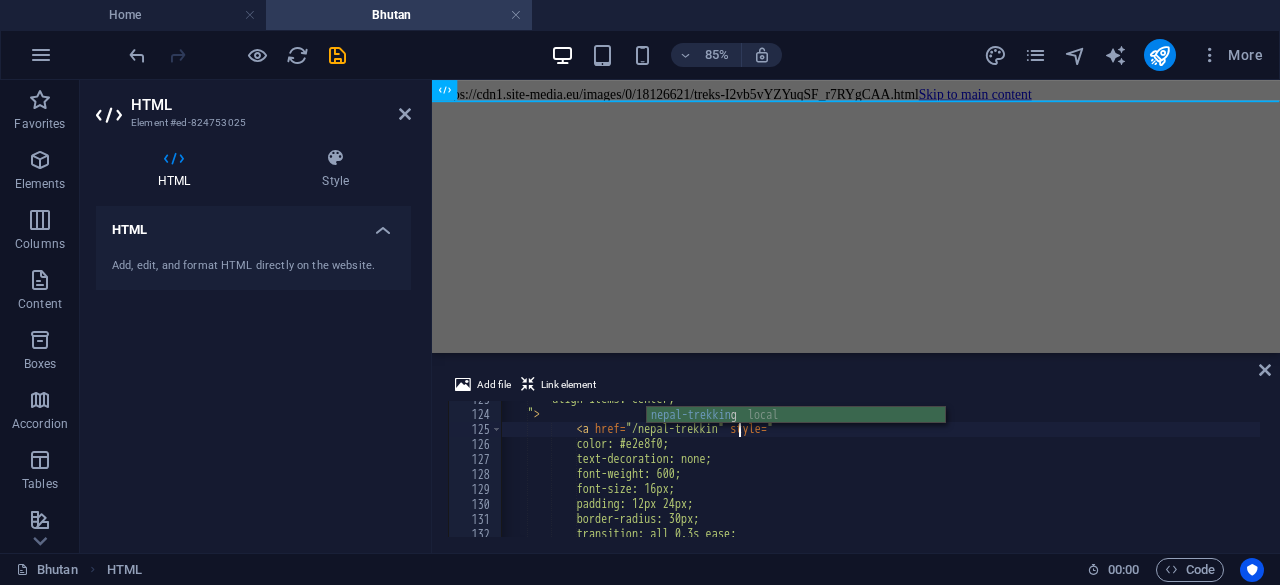 scroll, scrollTop: 0, scrollLeft: 19, axis: horizontal 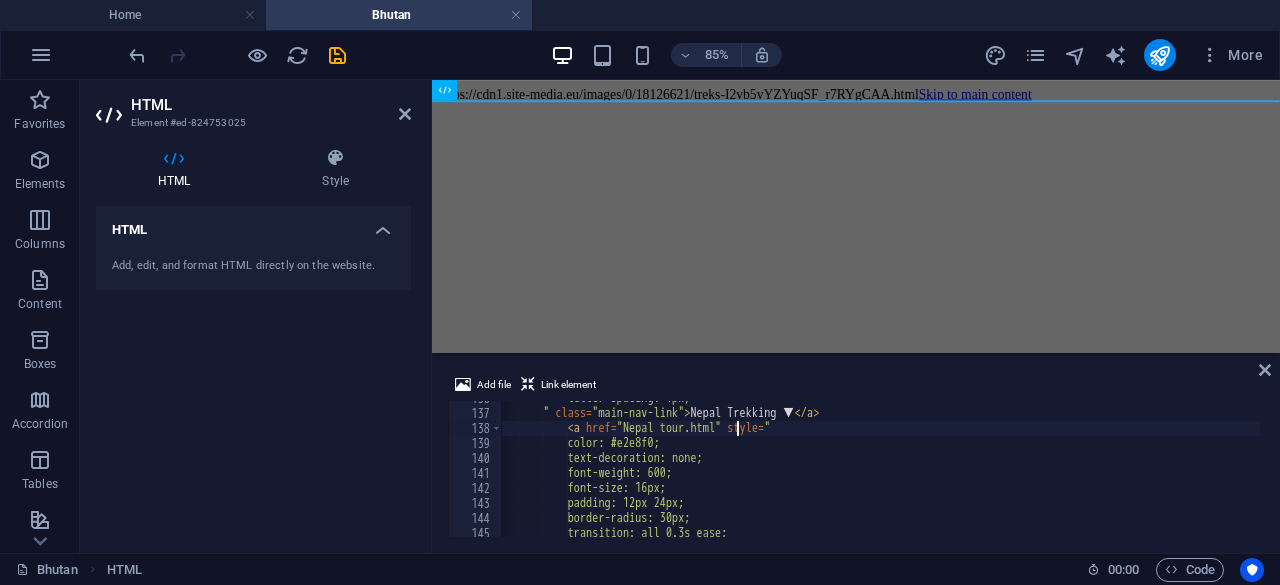 click on "letter-spacing: 1px;               "   class = "main-nav-link" > Nepal Trekking ▼ </ a >                < a   href = "Nepal tour.html"   style = "                    color: #e2e8f0;                    text-decoration: none;                    font-weight: 600;                    font-size: 16px;                    padding: 12px 24px;                    border-radius: 30px;                    transition: all 0.3s ease;" at bounding box center (1053, 472) 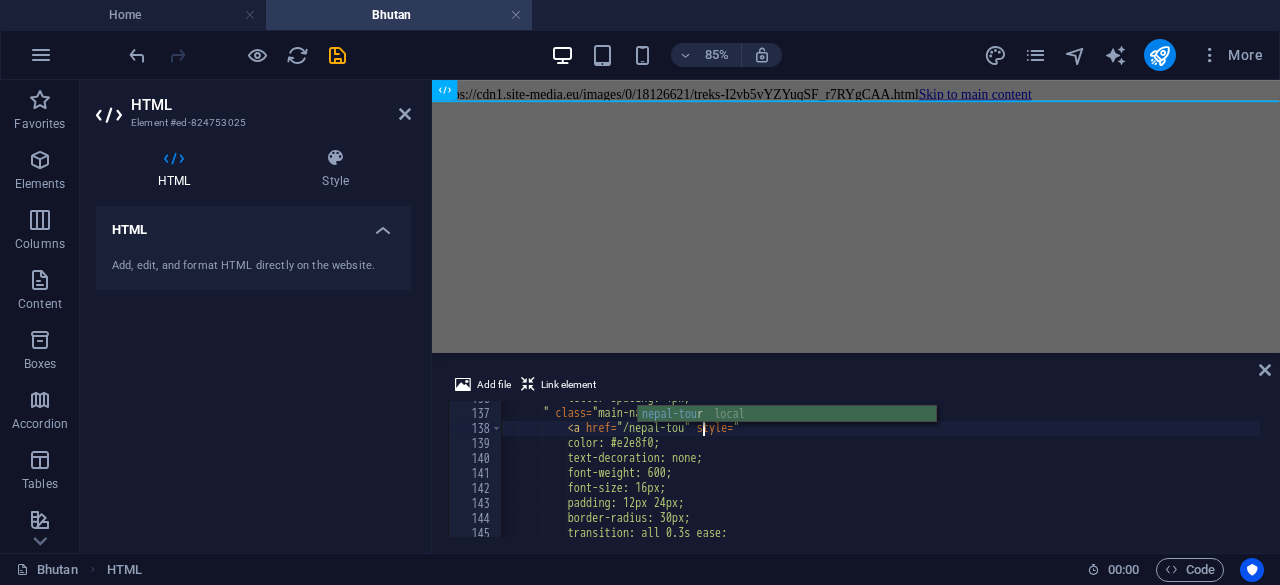 scroll, scrollTop: 0, scrollLeft: 17, axis: horizontal 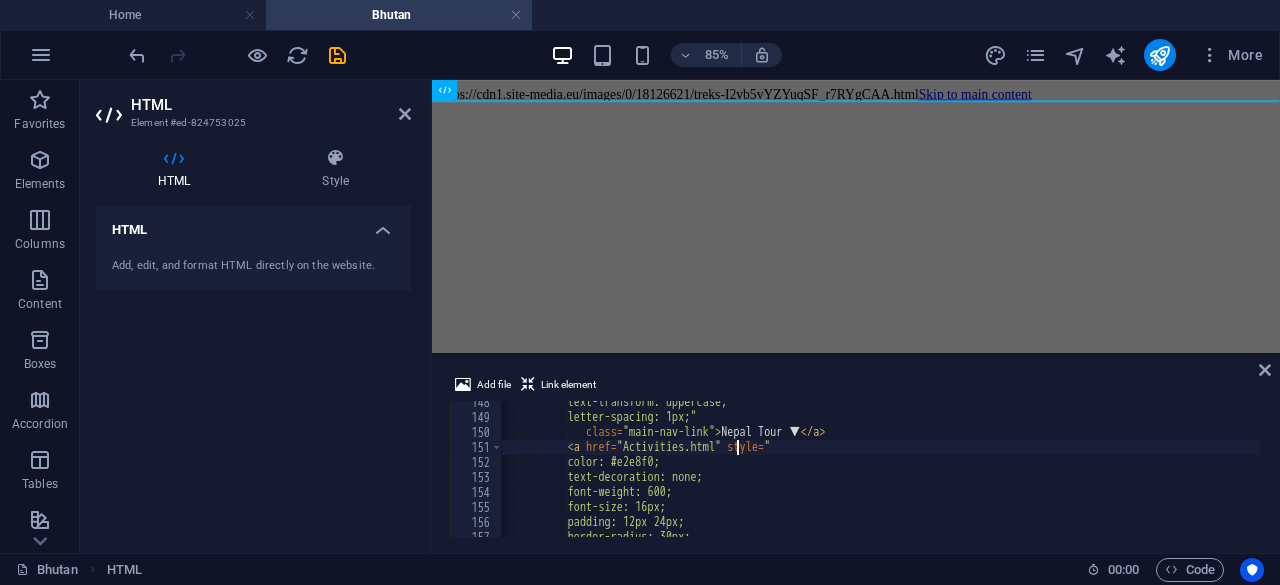 click on "text-transform: uppercase;                    letter-spacing: 1px;"                    class = "main-nav-link" > Nepal Tour ▼ </ a >                < a   href = "Activities.html"   style = "                    color: #e2e8f0;                    text-decoration: none;                    font-weight: 600;                    font-size: 16px;                    padding: 12px 24px;                    border-radius: 30px;" at bounding box center (1053, 476) 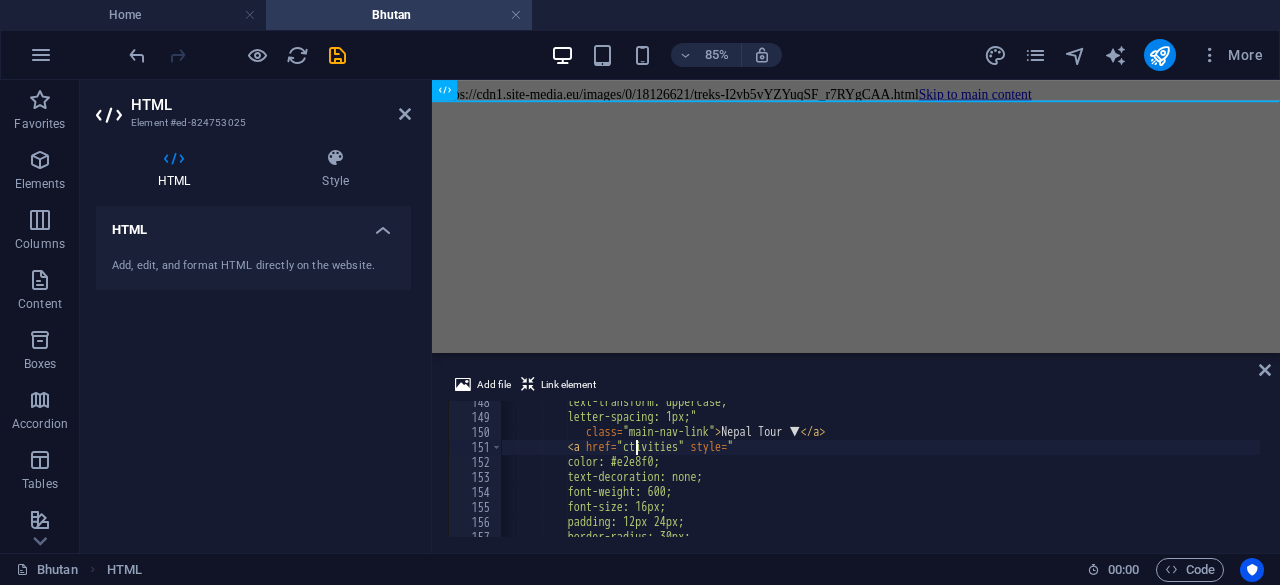 scroll, scrollTop: 0, scrollLeft: 12, axis: horizontal 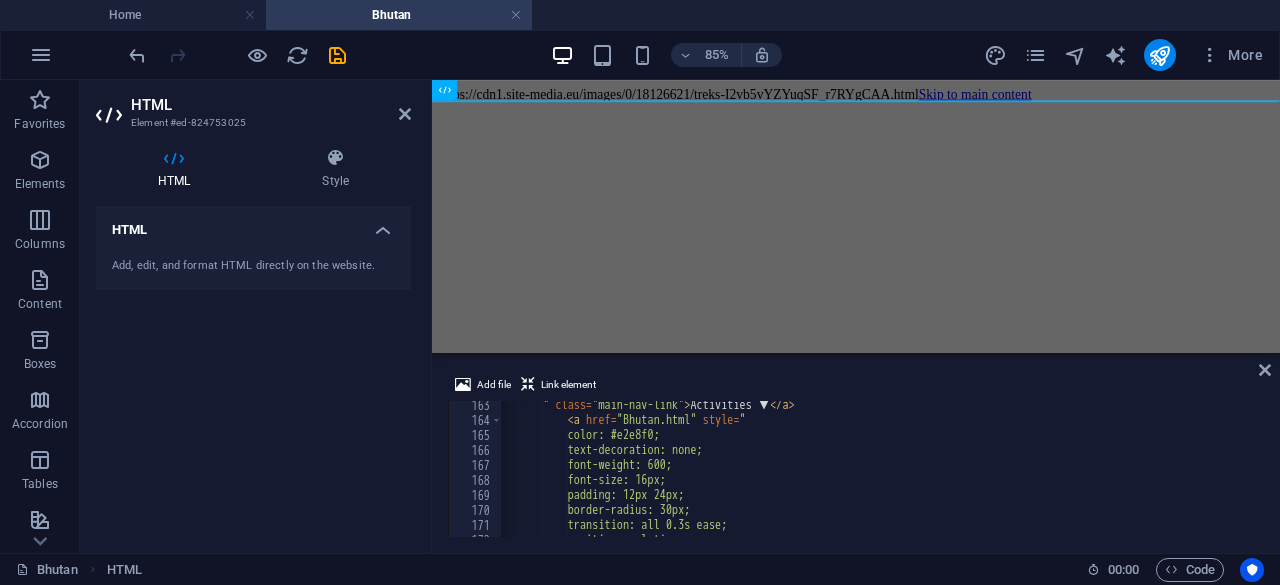 click on ""   class = "main-nav-link" > Activities ▼ </ a >                < a   href = "Bhutan.html"   style = "                    color: #e2e8f0;                    text-decoration: none;                    font-weight: 600;                    font-size: 16px;                    padding: 12px 24px;                    border-radius: 30px;                    transition: all 0.3s ease;                    position: relative;" at bounding box center [1053, 479] 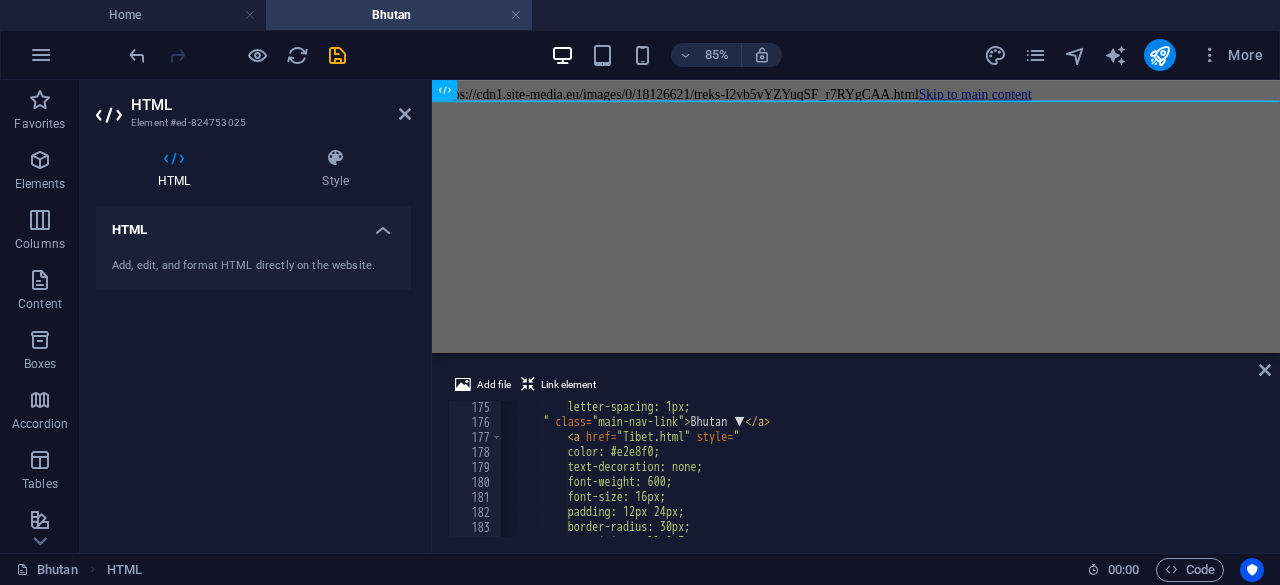 scroll, scrollTop: 2620, scrollLeft: 0, axis: vertical 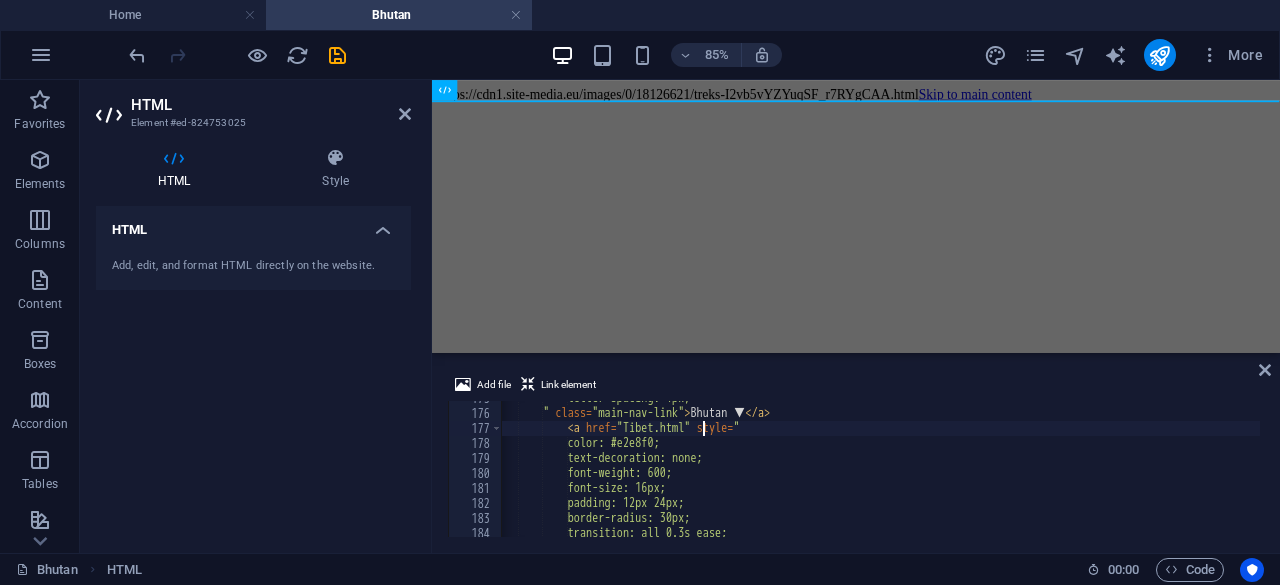 click on "letter-spacing: 1px;               "   class = "main-nav-link" > Bhutan ▼ </ a >                < a   href = "Tibet.html"   style = "                    color: #e2e8f0;                    text-decoration: none;                    font-weight: 600;                    font-size: 16px;                    padding: 12px 24px;                    border-radius: 30px;                    transition: all 0.3s ease;" at bounding box center [1053, 472] 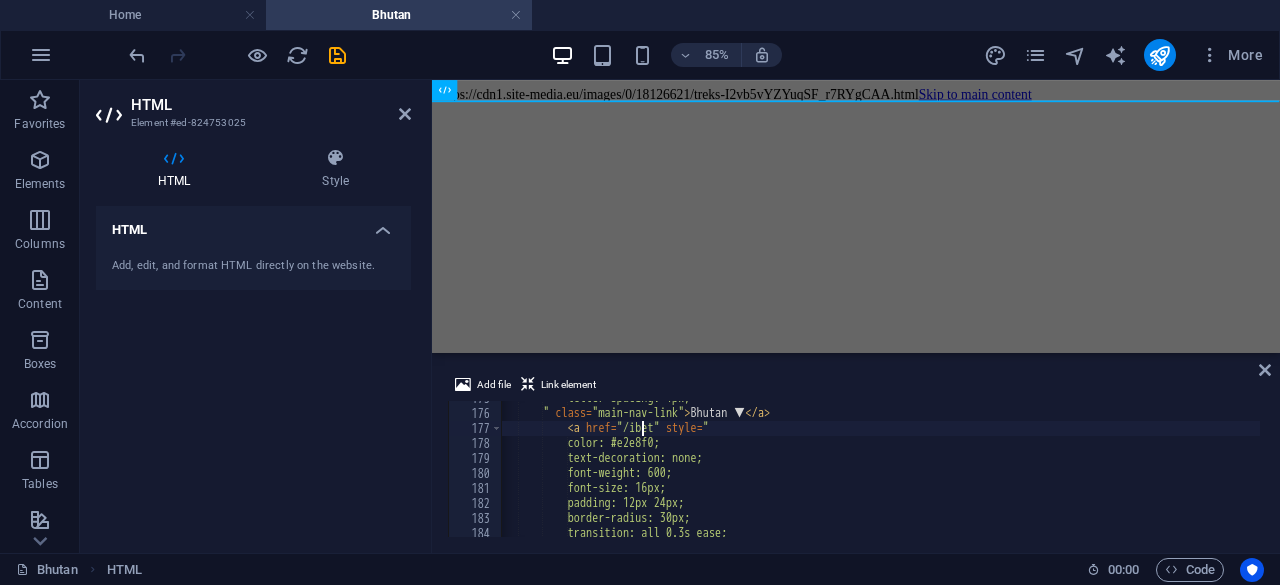 type on "<a href="/tibet" style="" 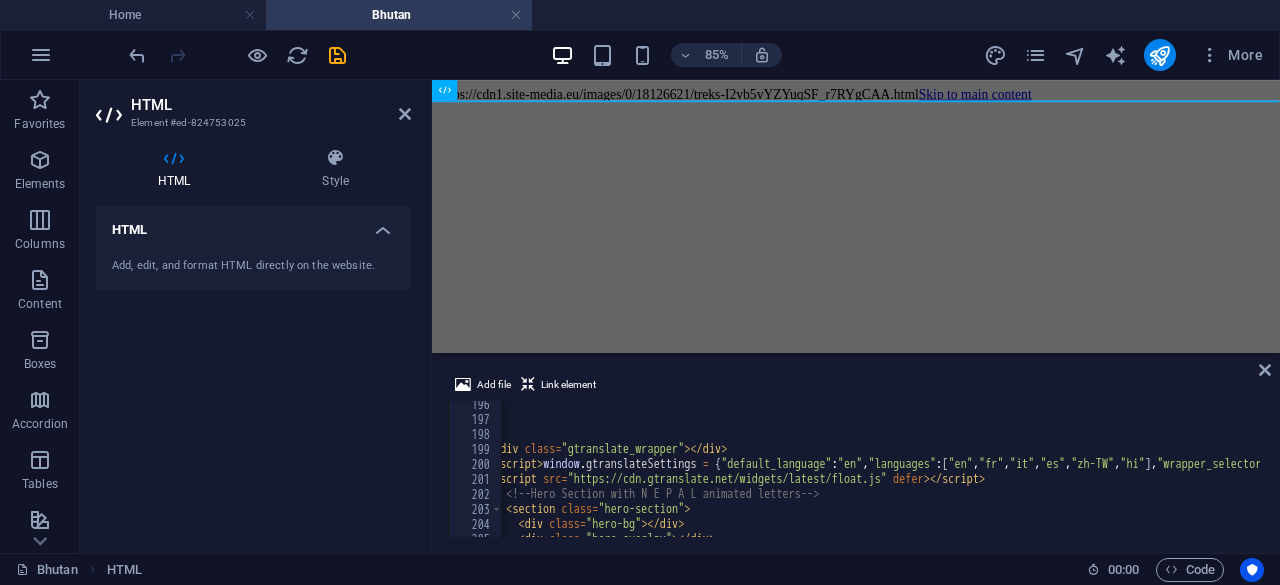 scroll, scrollTop: 2930, scrollLeft: 0, axis: vertical 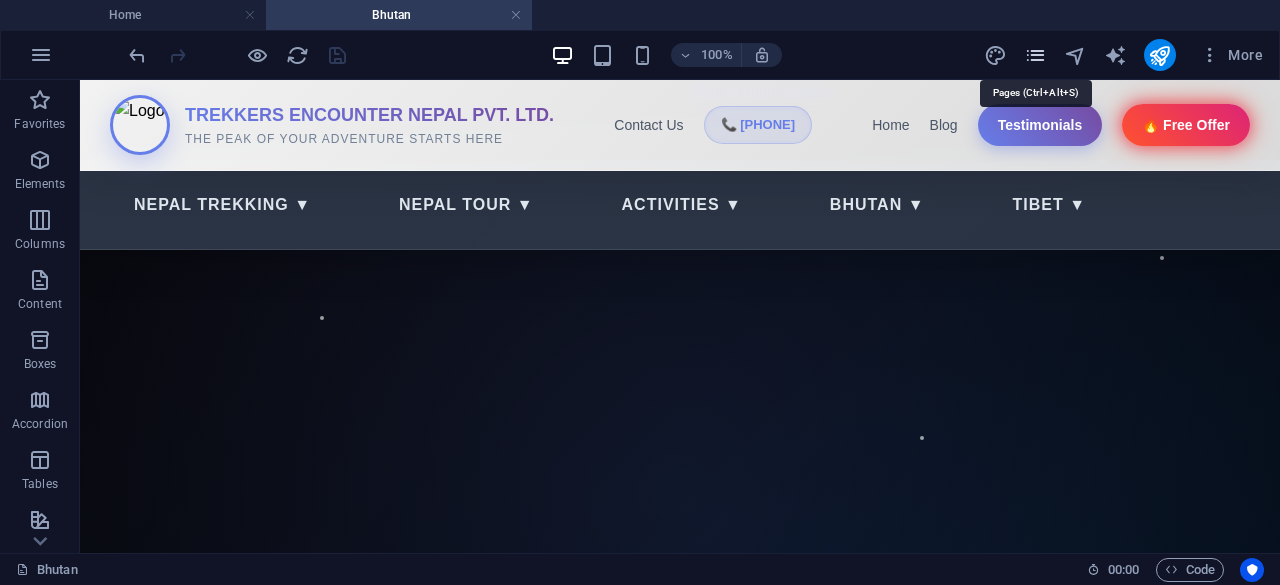 click at bounding box center [1035, 55] 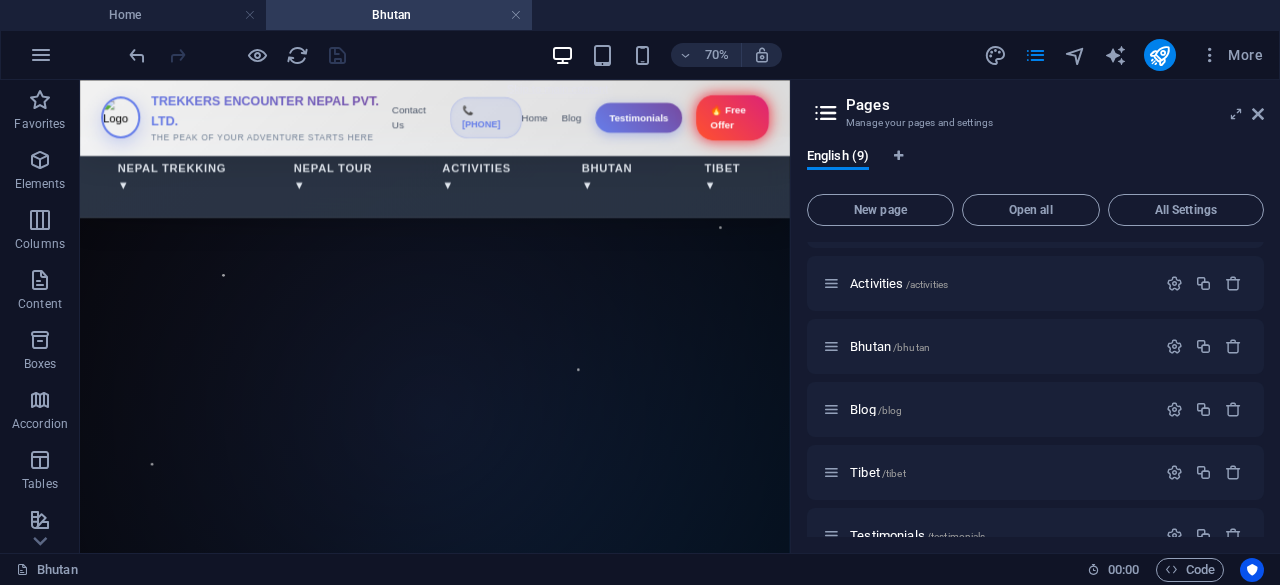scroll, scrollTop: 200, scrollLeft: 0, axis: vertical 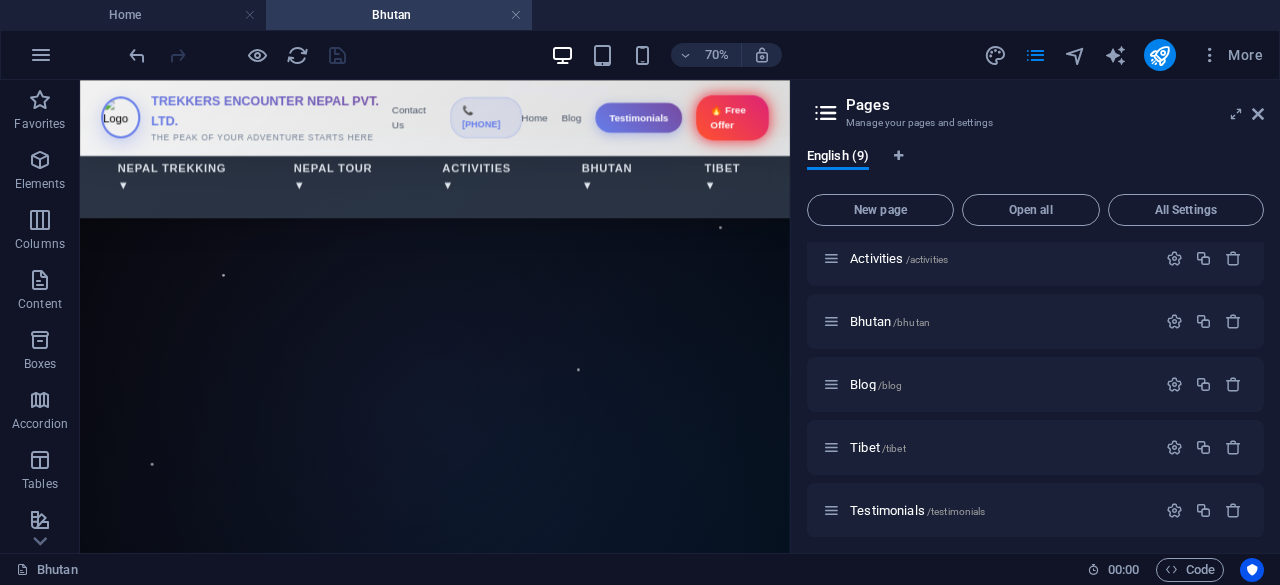 drag, startPoint x: 887, startPoint y: 443, endPoint x: 886, endPoint y: 413, distance: 30.016663 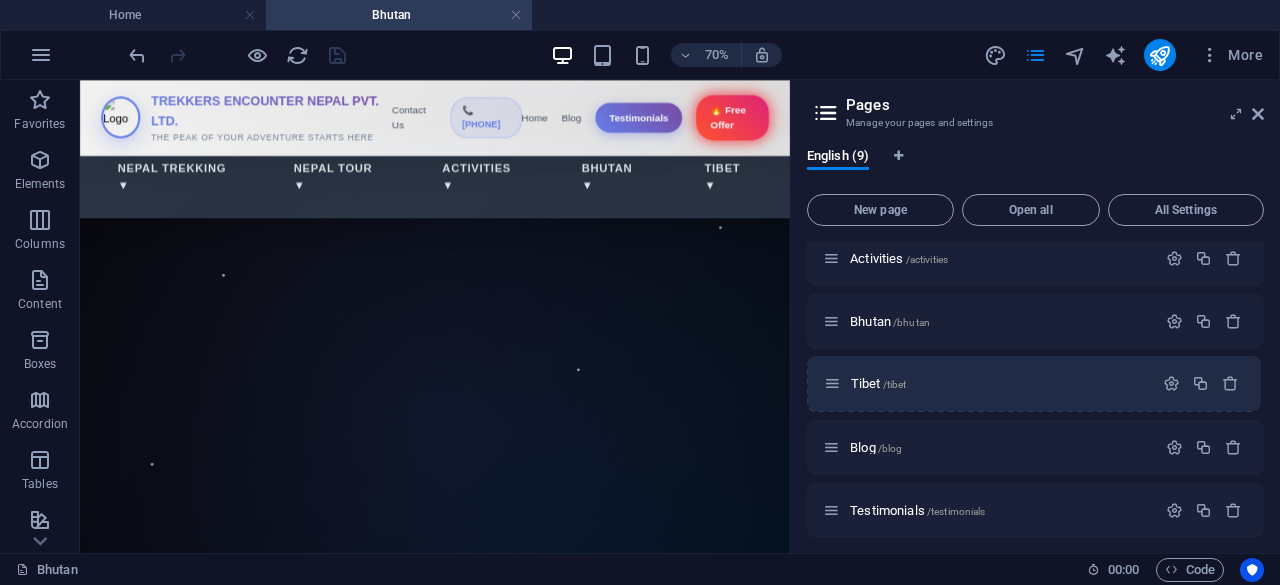 drag, startPoint x: 831, startPoint y: 448, endPoint x: 834, endPoint y: 375, distance: 73.061615 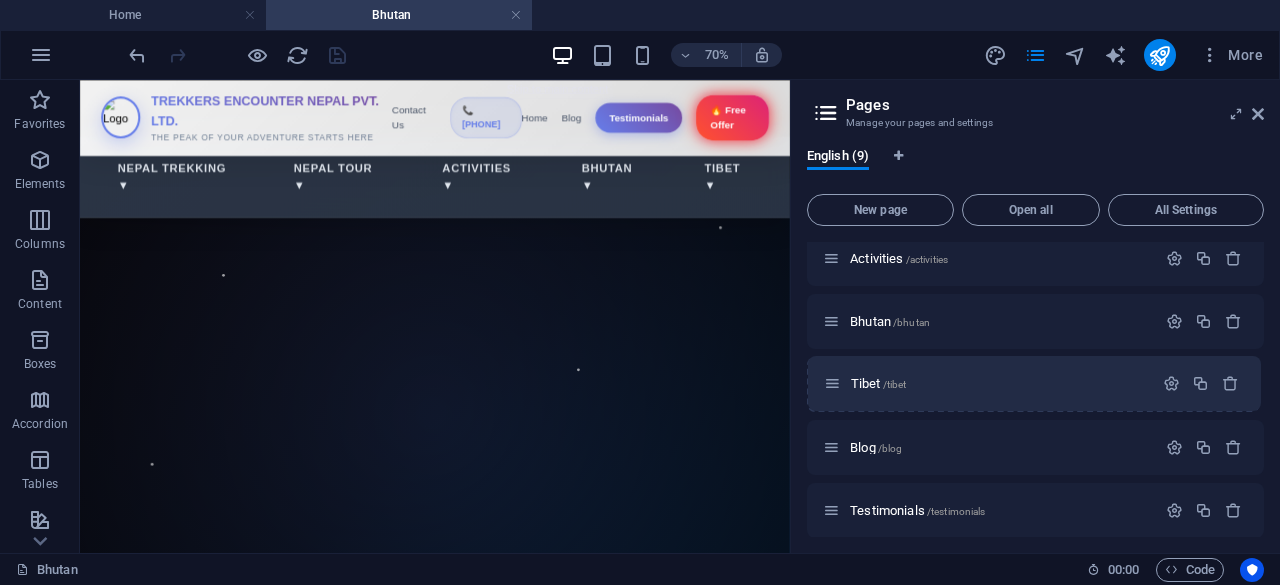click on "Home / Nepal Trekking /nepal-trekking Nepal Tour /nepal-tour Activities /activities Bhutan /bhutan Blog /blog Tibet /tibet Testimonials /testimonials Offer /offer" at bounding box center [1035, 321] 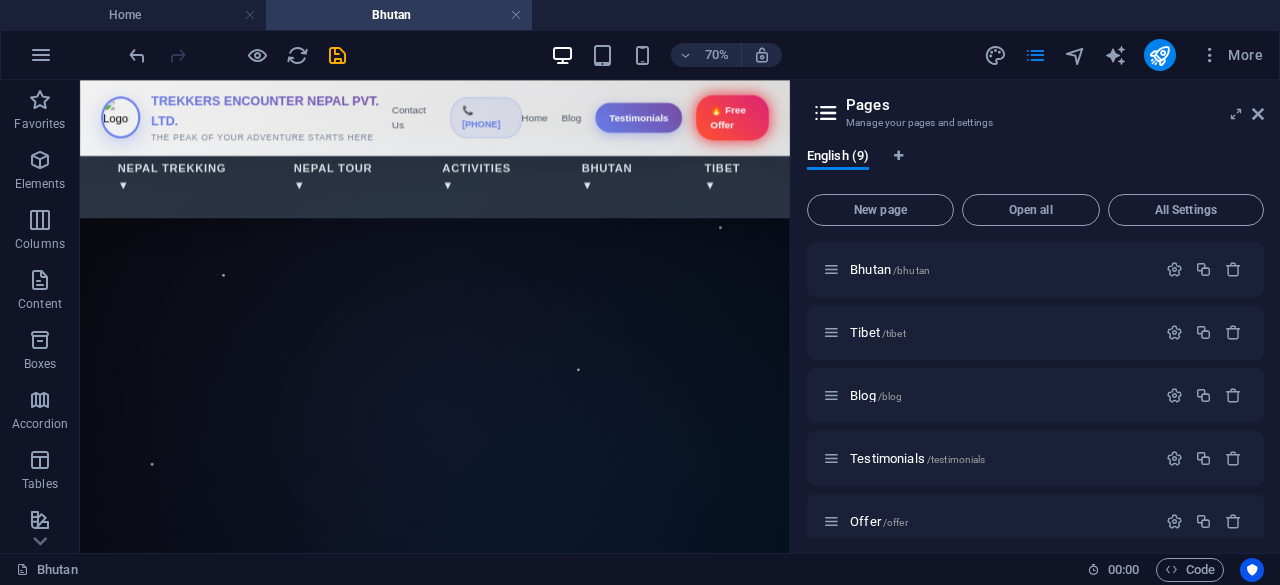 scroll, scrollTop: 272, scrollLeft: 0, axis: vertical 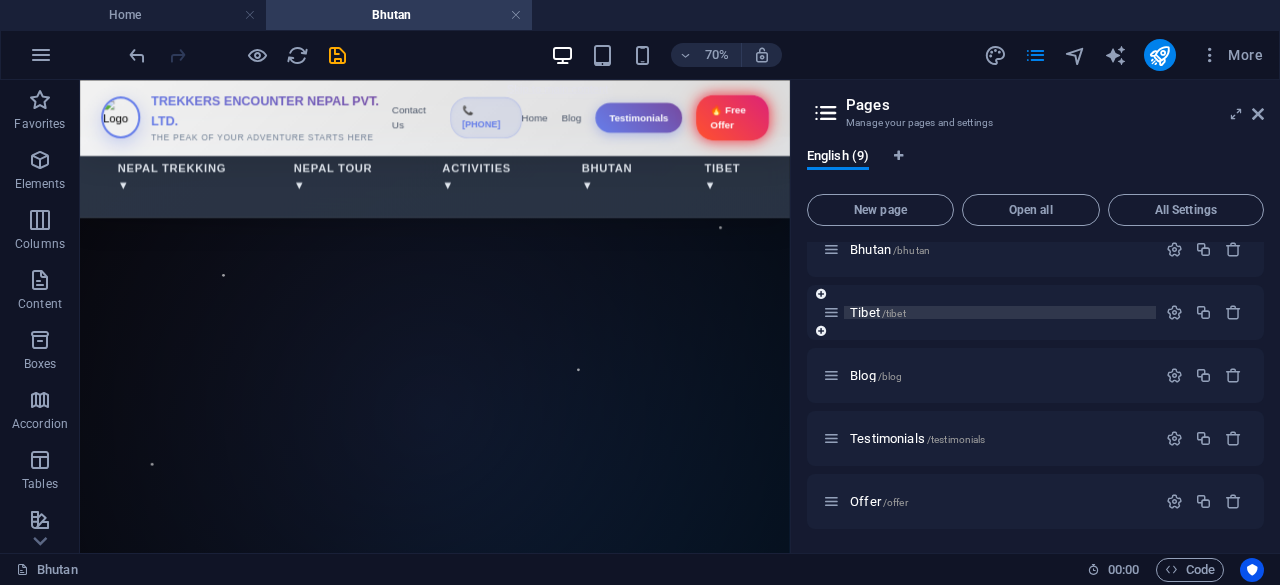 click on "Tibet /tibet" at bounding box center [878, 312] 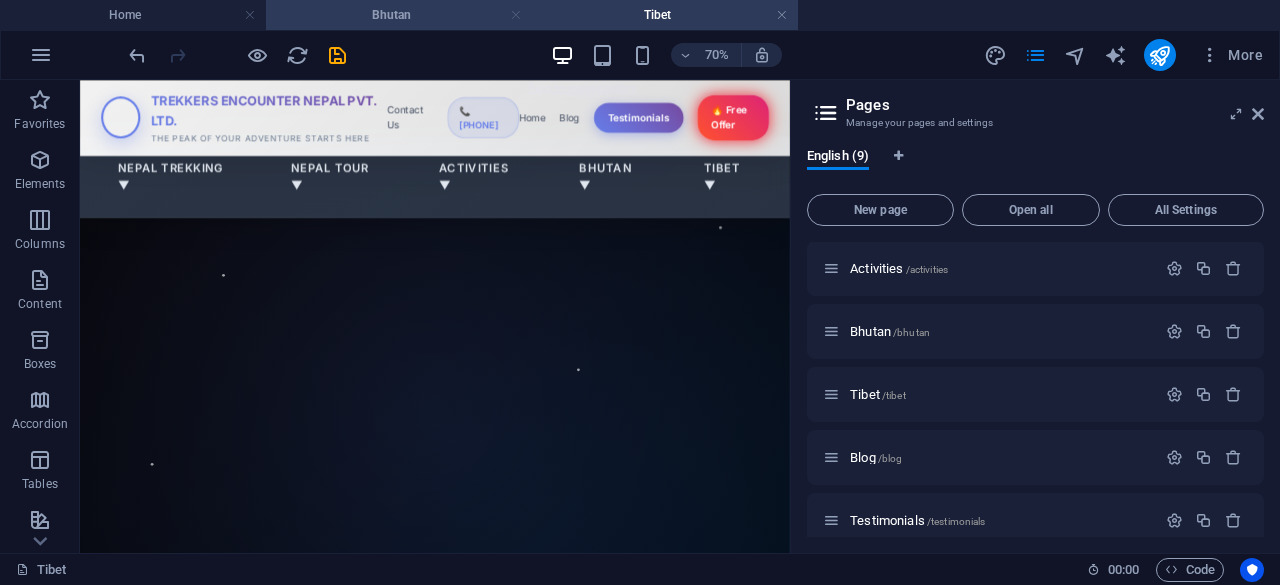 scroll, scrollTop: 0, scrollLeft: 0, axis: both 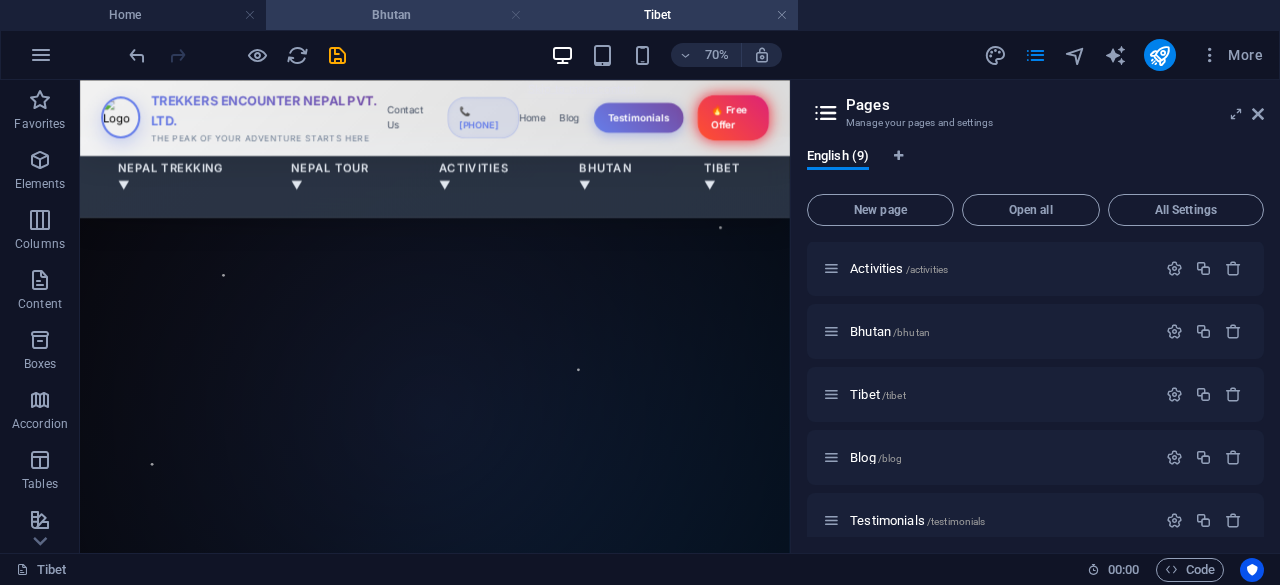 click at bounding box center [516, 15] 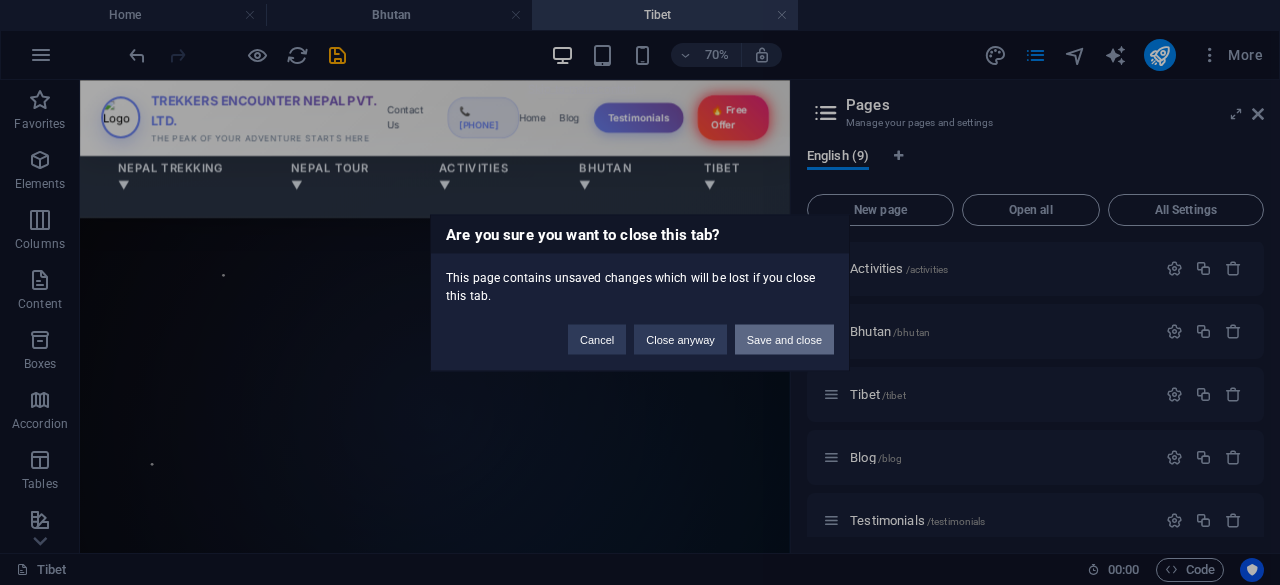 click on "Save and close" at bounding box center [784, 339] 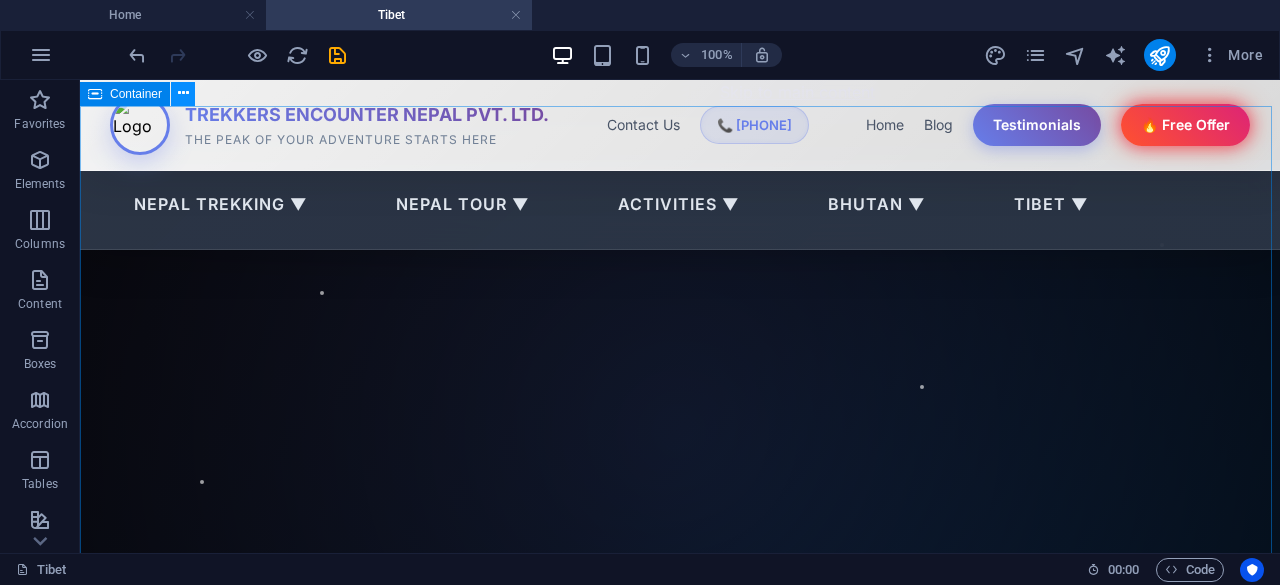 click at bounding box center (183, 93) 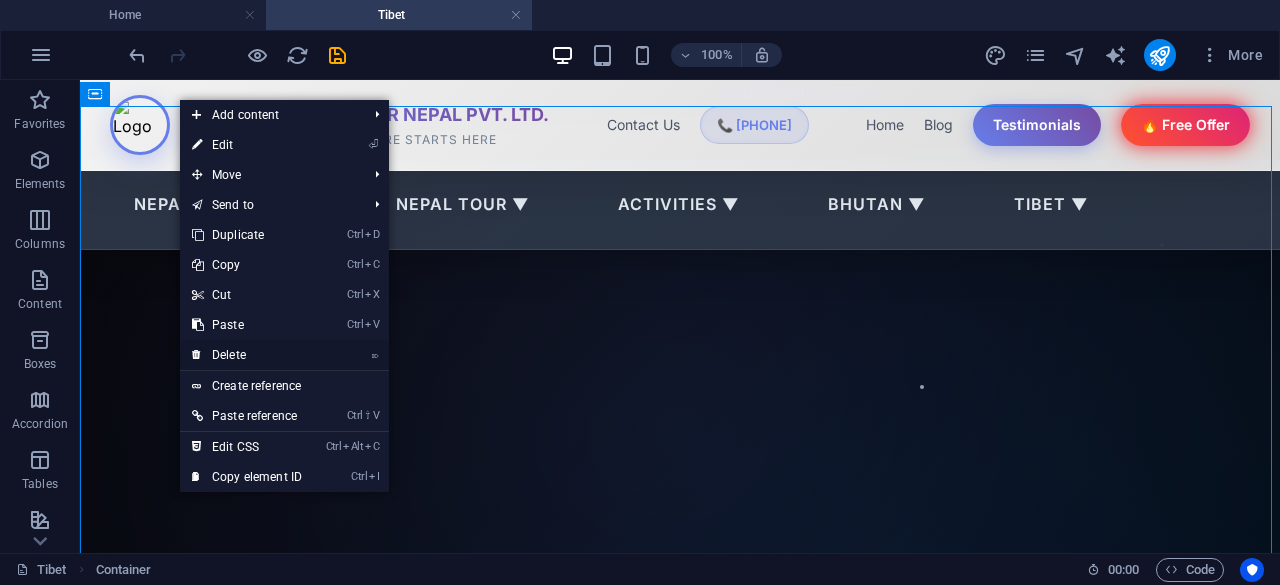 click on "⌦  Delete" at bounding box center (247, 355) 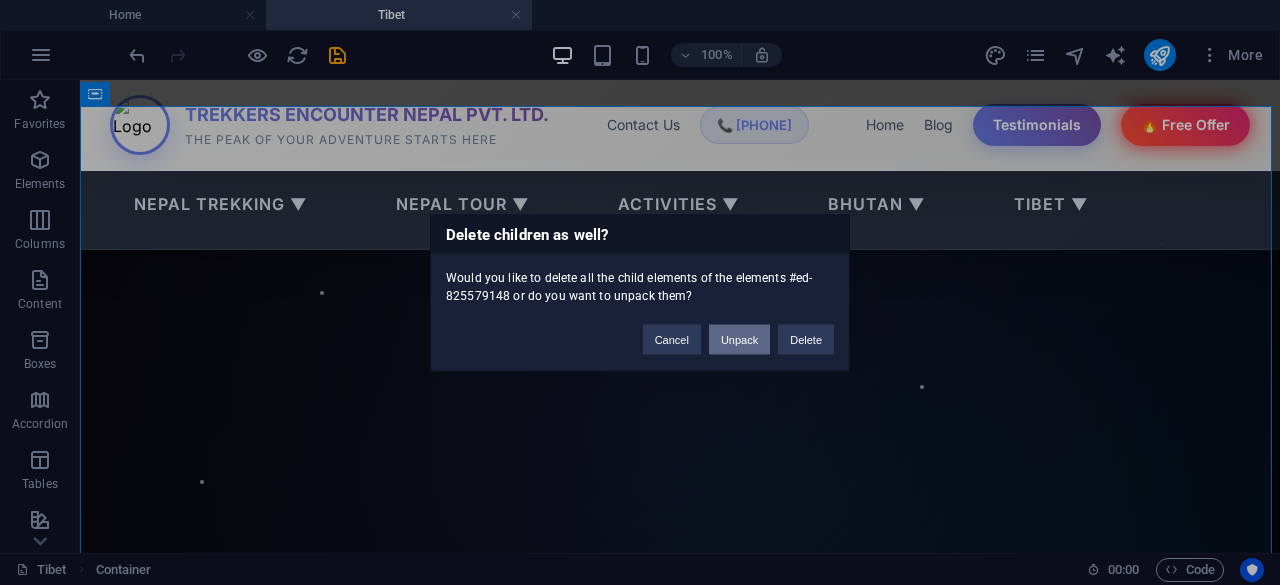 click on "Unpack" at bounding box center (739, 339) 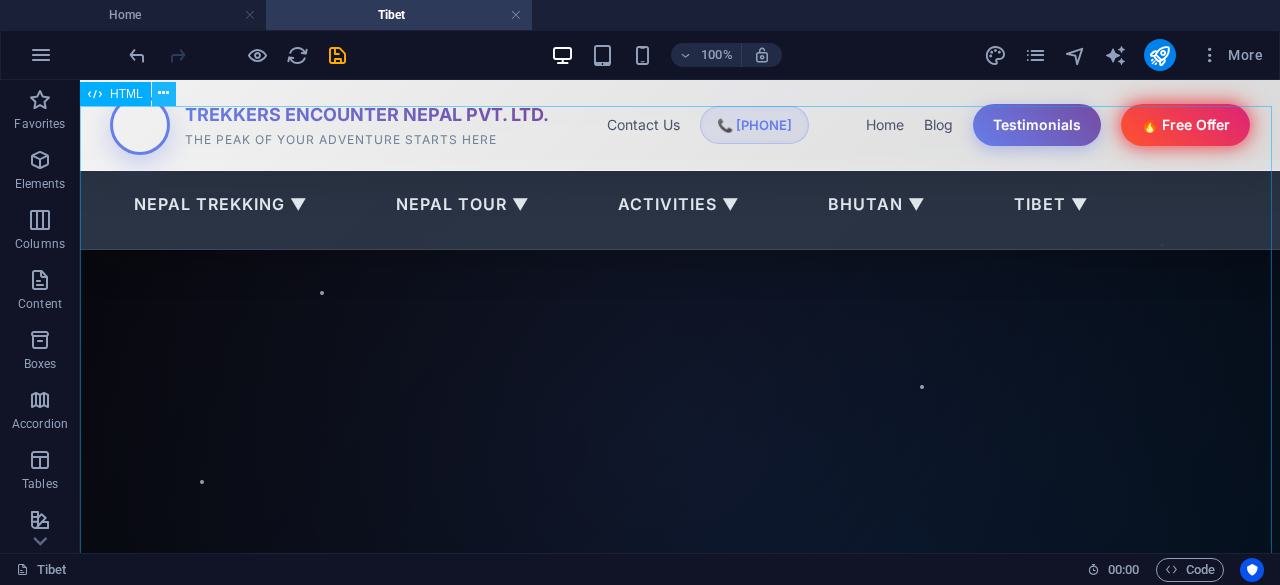 click at bounding box center [163, 93] 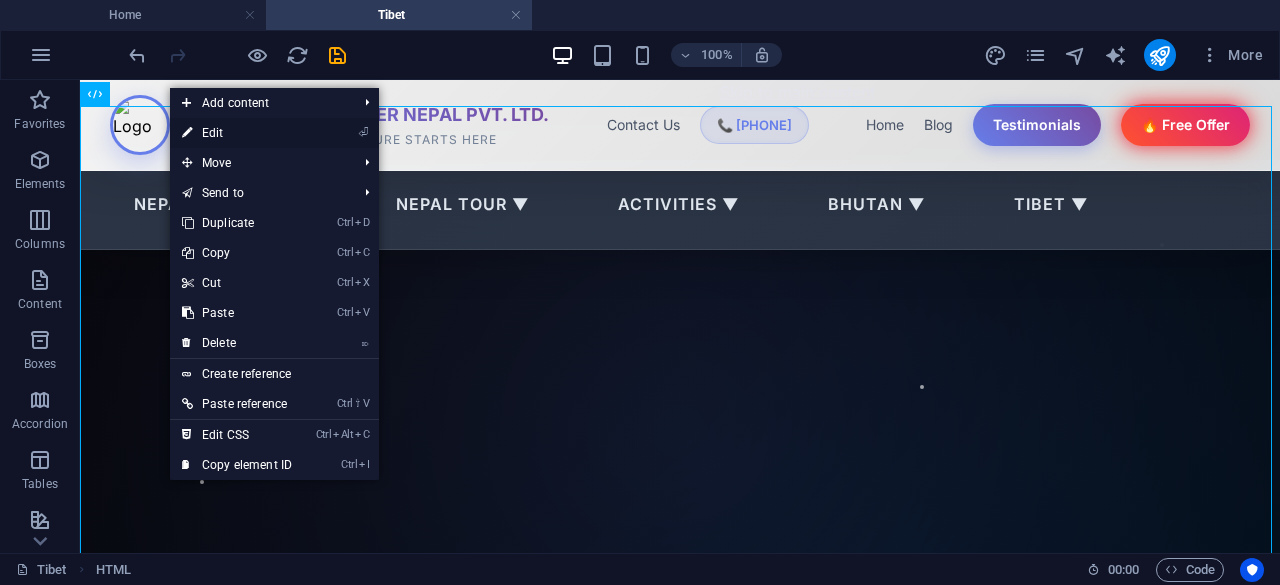 click on "⏎  Edit" at bounding box center (237, 133) 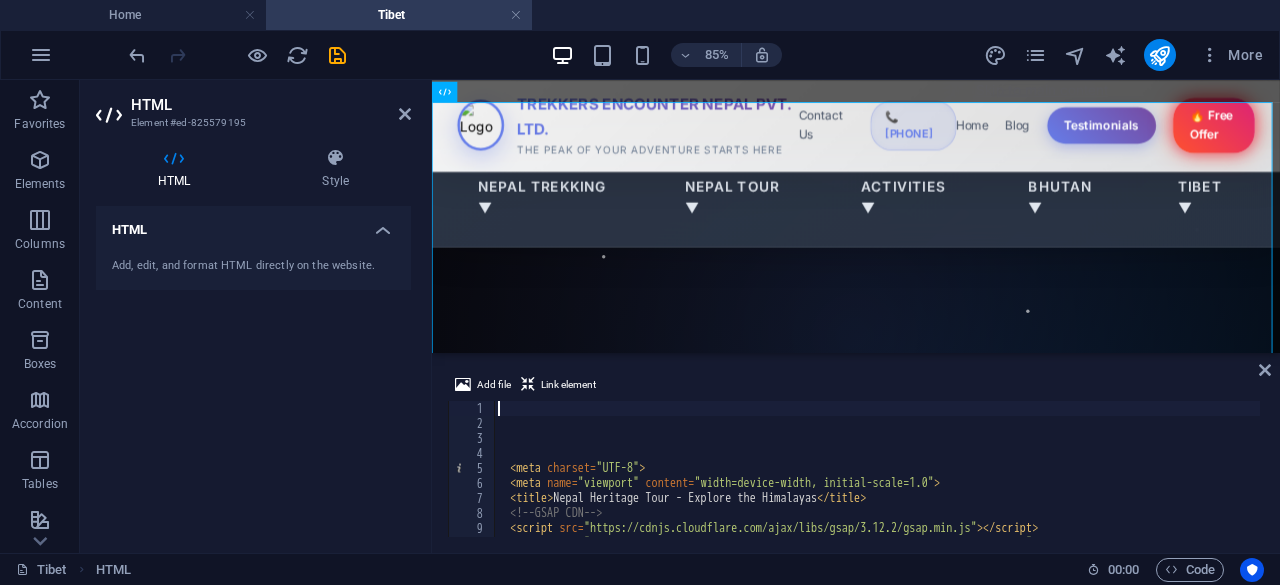 click on "< meta   charset = "UTF-8" >    < meta   name = "viewport"   content = "width=device-width, initial-scale=1.0" >    < title > Nepal Heritage Tour - Explore the Himalayas </ title >    <!--  GSAP CDN  -->    < script   src = "https://cdnjs.cloudflare.com/ajax/libs/gsap/3.12.2/gsap.min.js" > </ script >    < script   src = "https://cdnjs.cloudflare.com/ajax/libs/gsap/3.12.2/ScrollTrigger.min.js" > </ script >" at bounding box center [1044, 482] 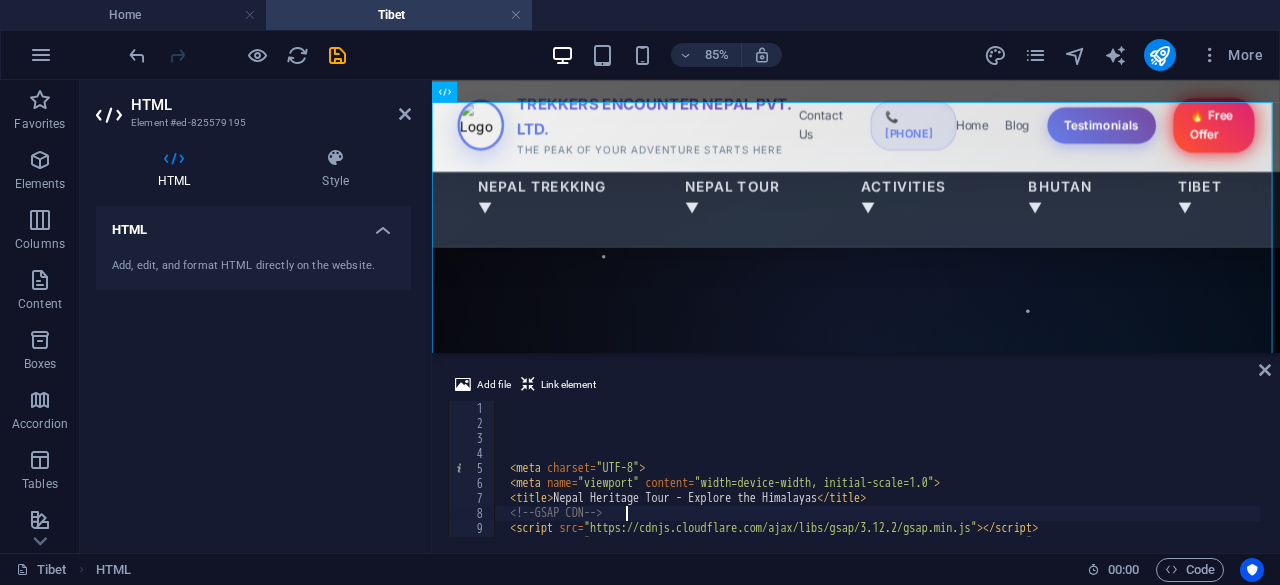 type on "<!-- GSAP CDN -->" 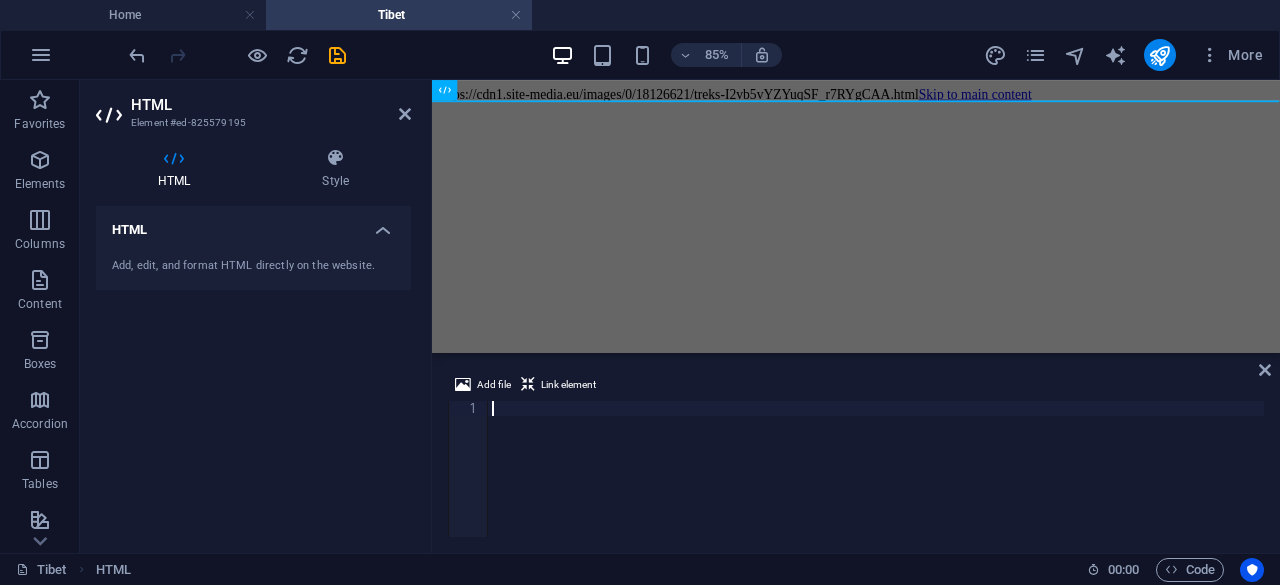 scroll, scrollTop: 22034, scrollLeft: 0, axis: vertical 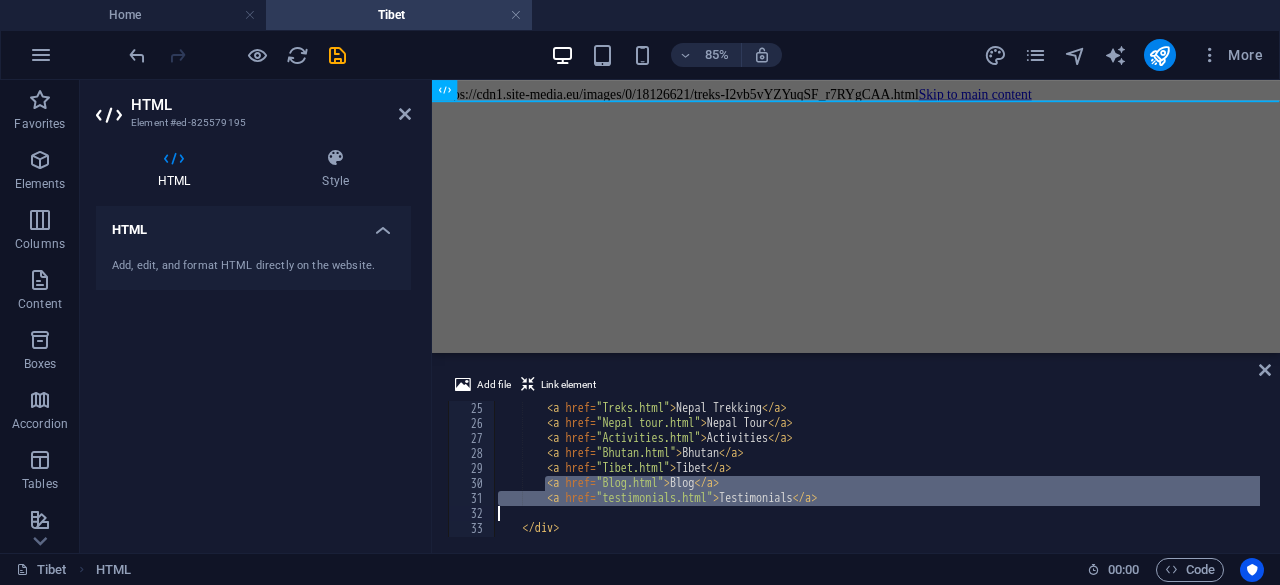 drag, startPoint x: 546, startPoint y: 491, endPoint x: 860, endPoint y: 509, distance: 314.5155 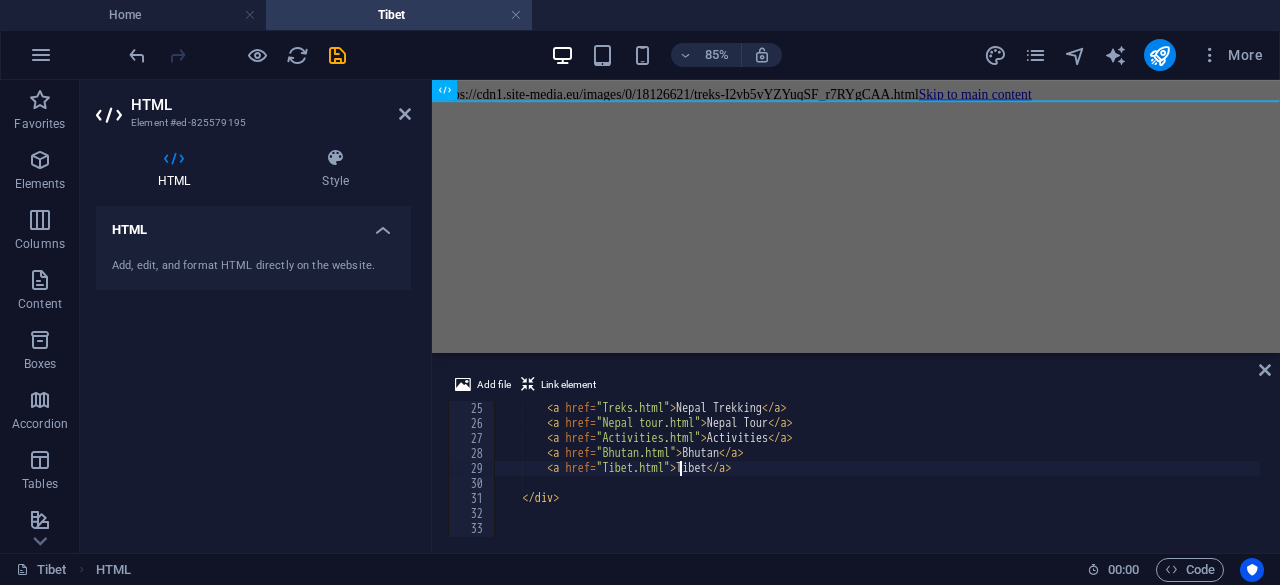 click on "< a   href = "Treks.html" > Nepal Trekking </ a >           < a   href = "Nepal tour.html" > Nepal Tour </ a >           < a   href = "Activities.html" > Activities </ a >           < a   href = "Bhutan.html" > Bhutan </ a >           < a   href = "Tibet.html" > Tibet </ a >               </ div >" at bounding box center [1057, 482] 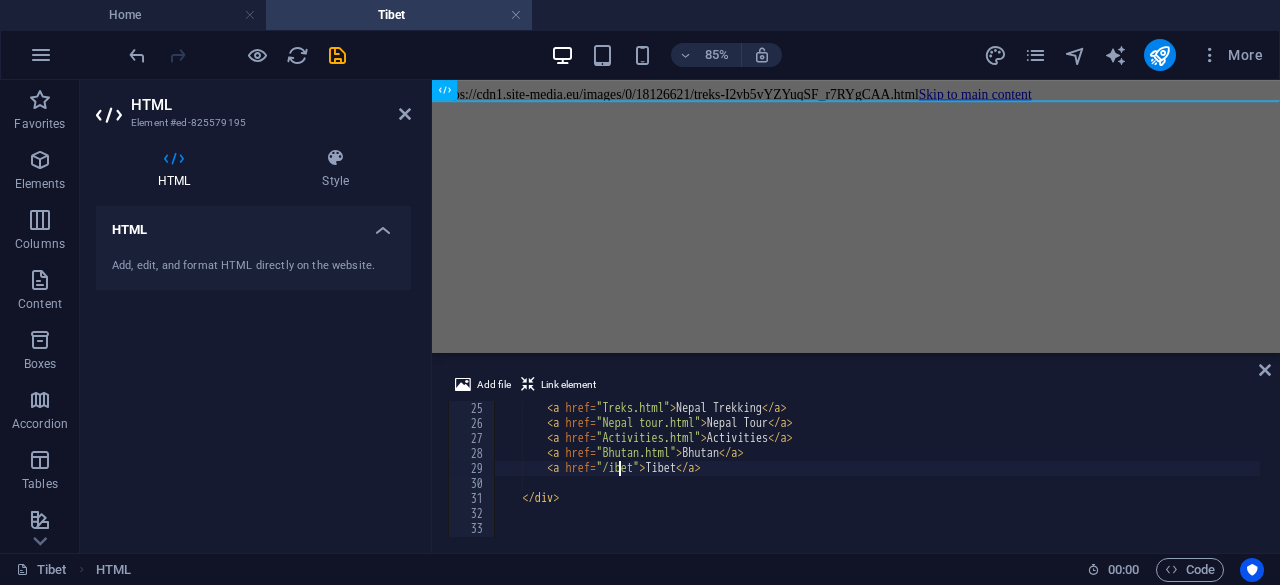 scroll, scrollTop: 0, scrollLeft: 10, axis: horizontal 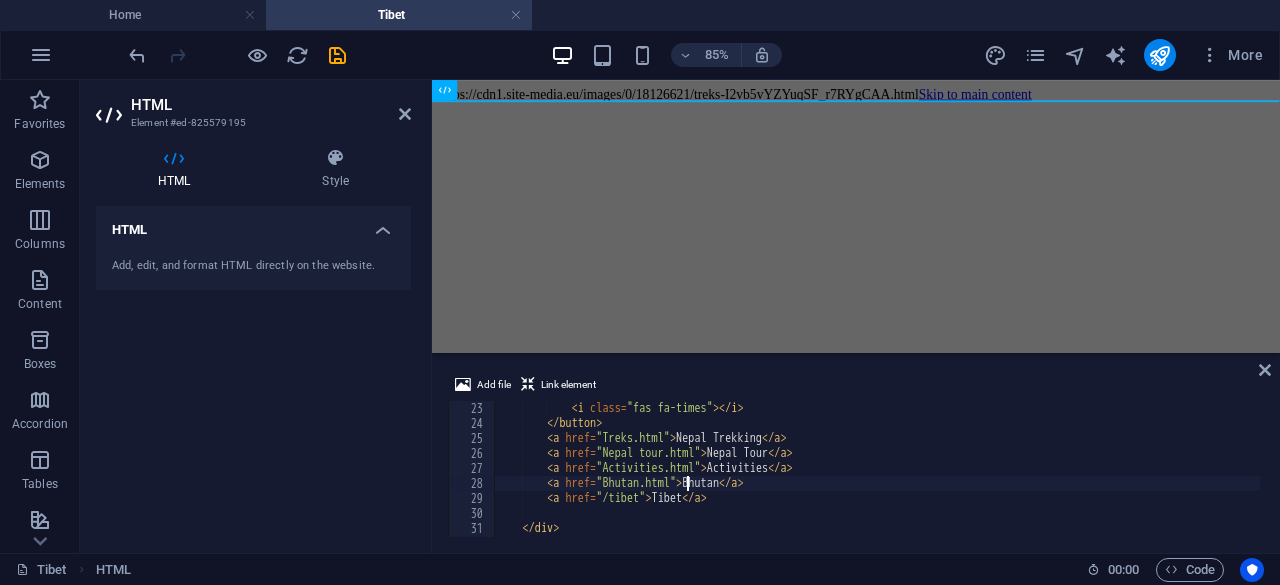 click on "< i   class = "fas fa-times" > </ i >           </ button >           < a   href = "Treks.html" > Nepal Trekking </ a >           < a   href = "Nepal tour.html" > Nepal Tour </ a >           < a   href = "Activities.html" > Activities </ a >           < a   href = "Bhutan.html" > Bhutan </ a >           < a   href = "/tibet" > Tibet </ a >               </ div >" at bounding box center [1057, 482] 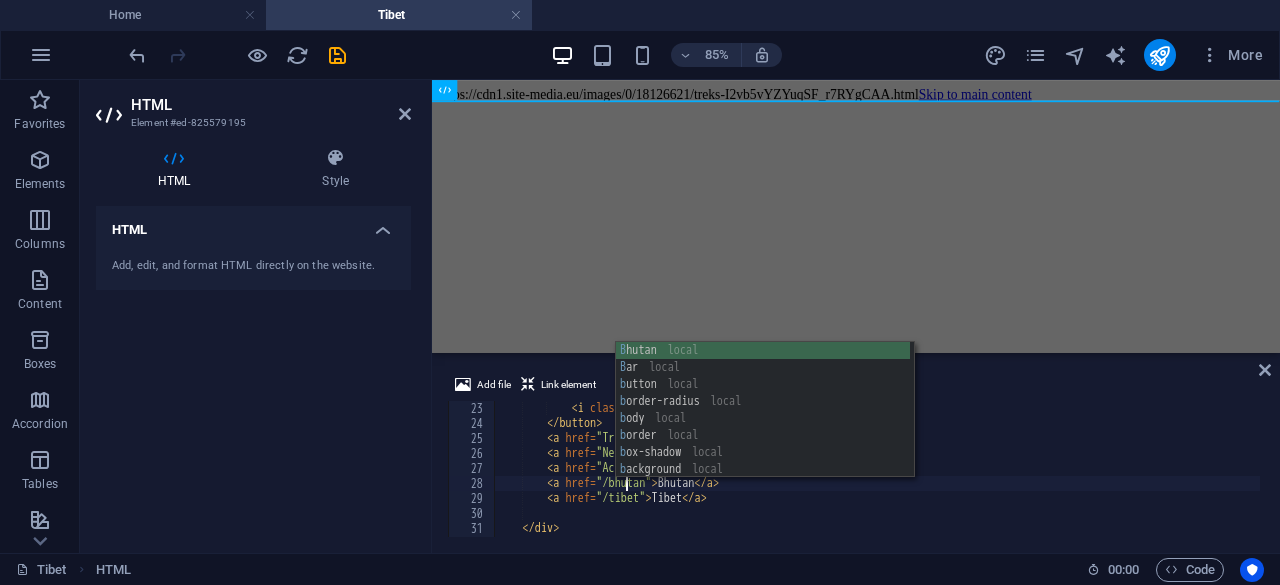 scroll, scrollTop: 0, scrollLeft: 10, axis: horizontal 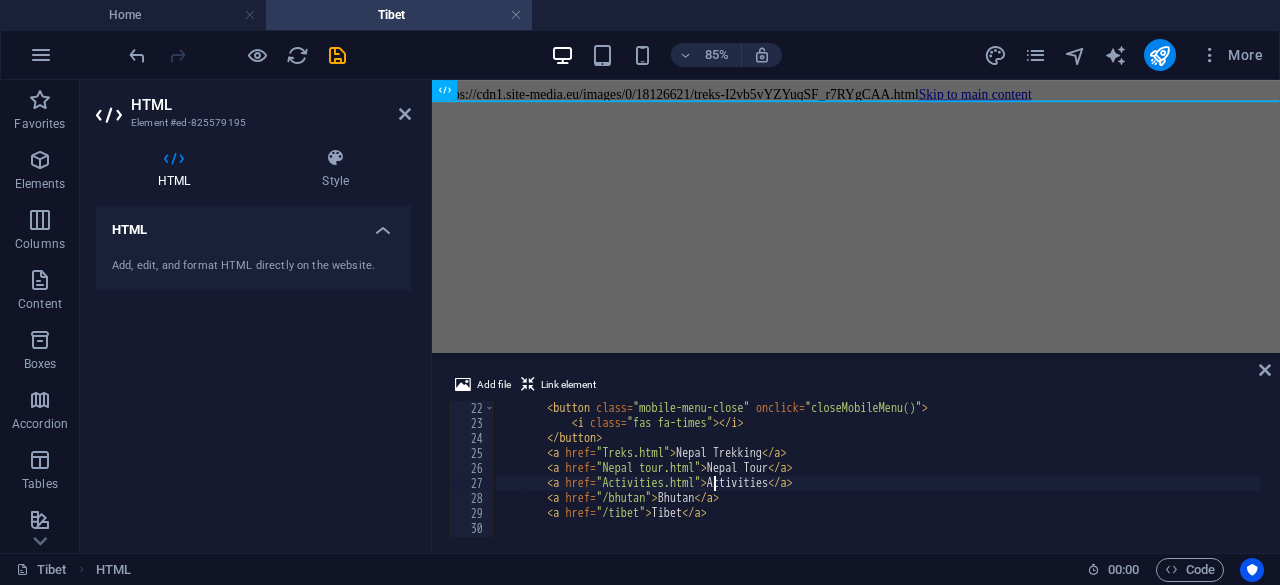 click on "< button   class = "mobile-menu-close"   onclick = "closeMobileMenu()" >                < i   class = "fas fa-times" > </ i >           </ button >           < a   href = "Treks.html" > Nepal Trekking </ a >           < a   href = "Nepal tour.html" > Nepal Tour </ a >           < a   href = "Activities.html" > Activities </ a >           < a   href = "/bhutan" > Bhutan </ a >           < a   href = "/tibet" > Tibet </ a >               </ div >" at bounding box center (1057, 482) 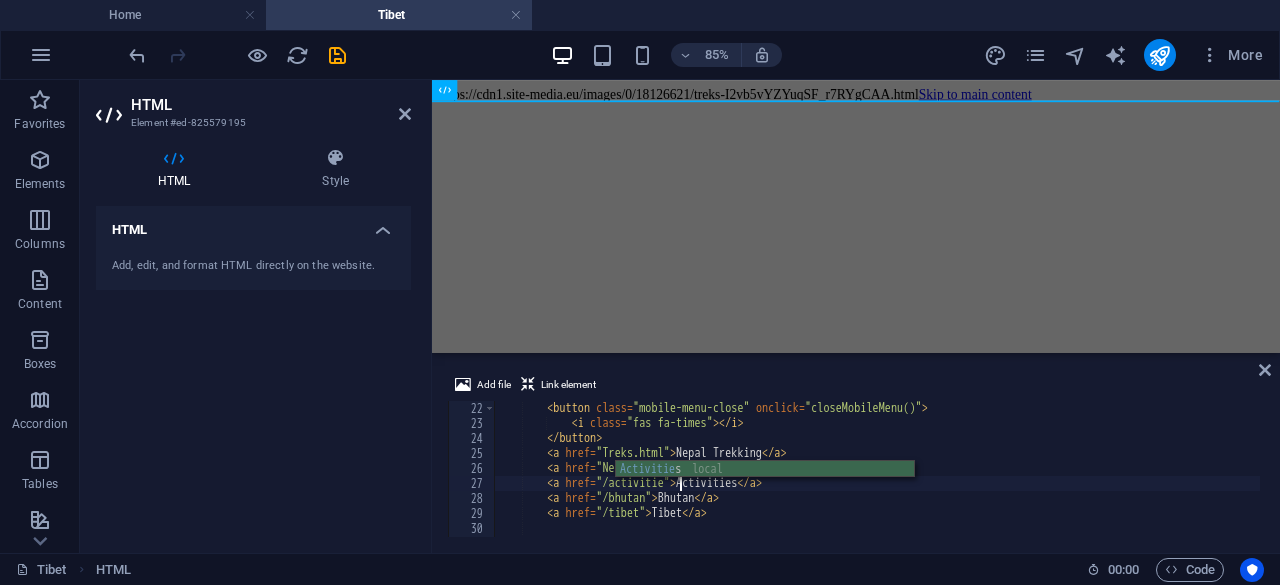 scroll, scrollTop: 0, scrollLeft: 15, axis: horizontal 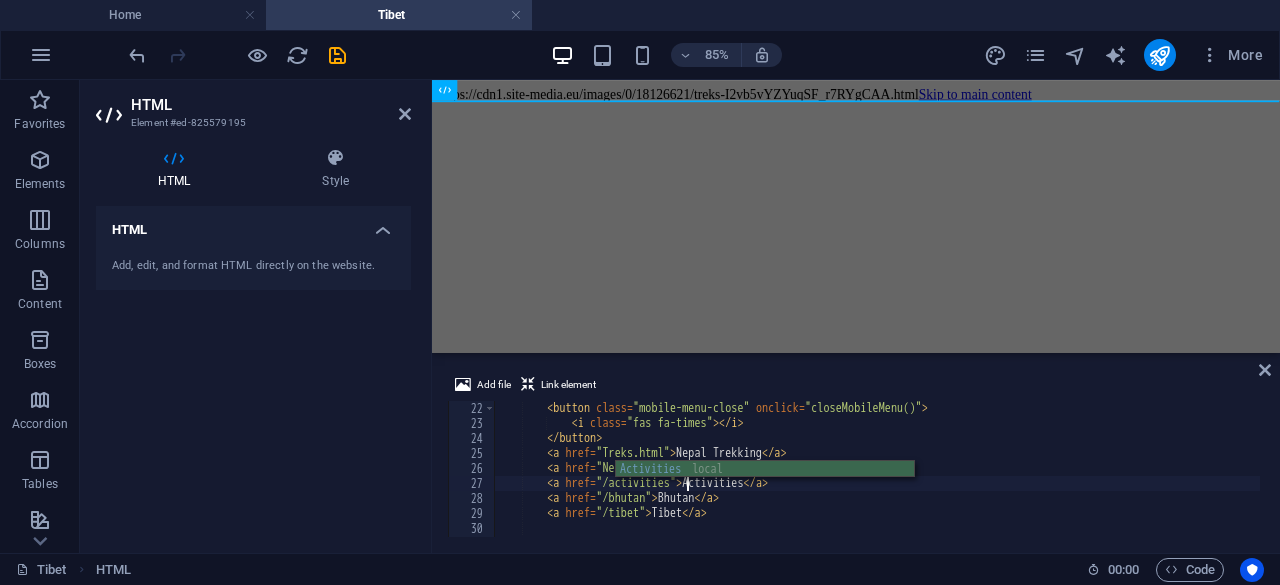 click on "Activities local" at bounding box center [765, 486] 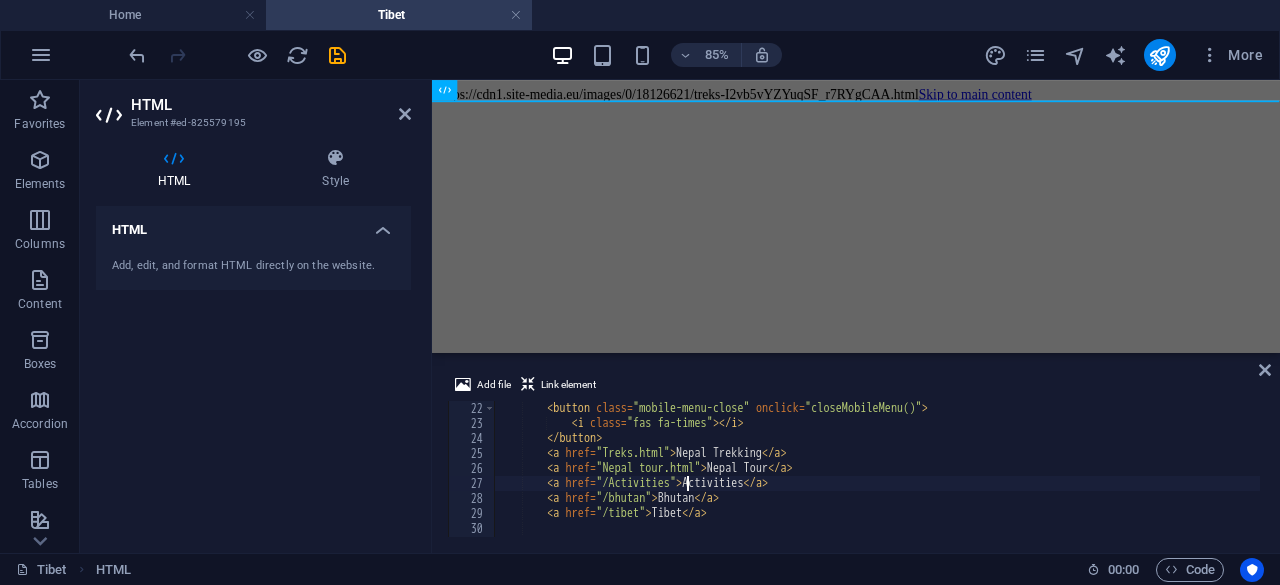 click on "< button   class = "mobile-menu-close"   onclick = "closeMobileMenu()" >                < i   class = "fas fa-times" > </ i >           </ button >           < a   href = "Treks.html" > Nepal Trekking </ a >           < a   href = "Nepal tour.html" > Nepal Tour </ a >           < a   href = "/Activities" > Activities </ a >           < a   href = "/bhutan" > Bhutan </ a >           < a   href = "/tibet" > Tibet </ a >               </ div >" at bounding box center [1057, 482] 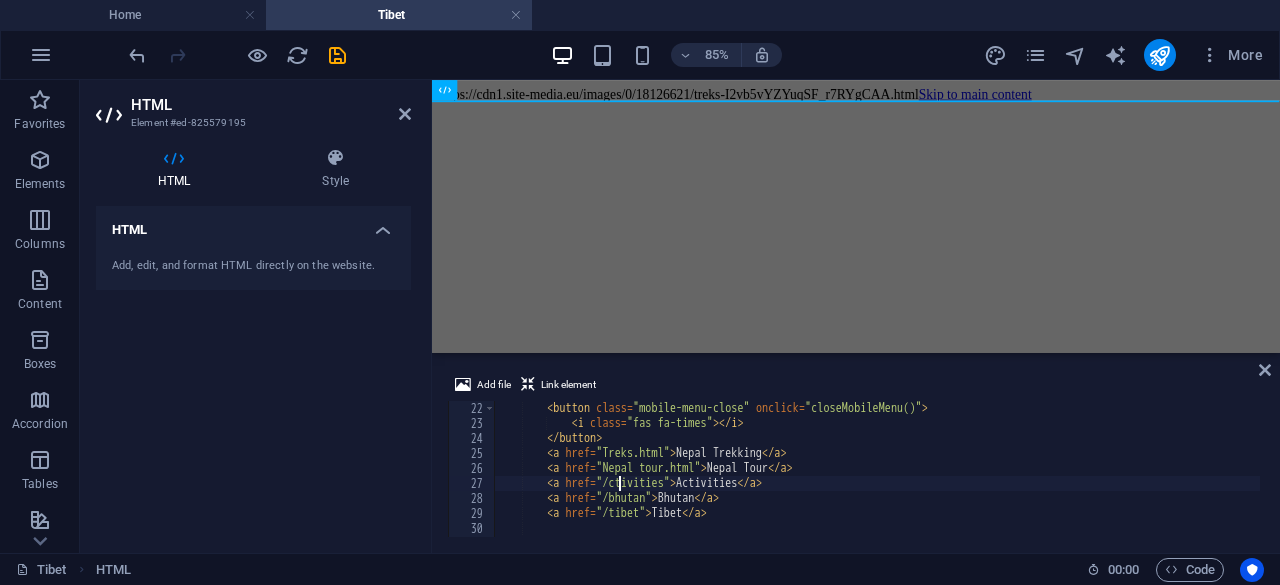 scroll, scrollTop: 0, scrollLeft: 11, axis: horizontal 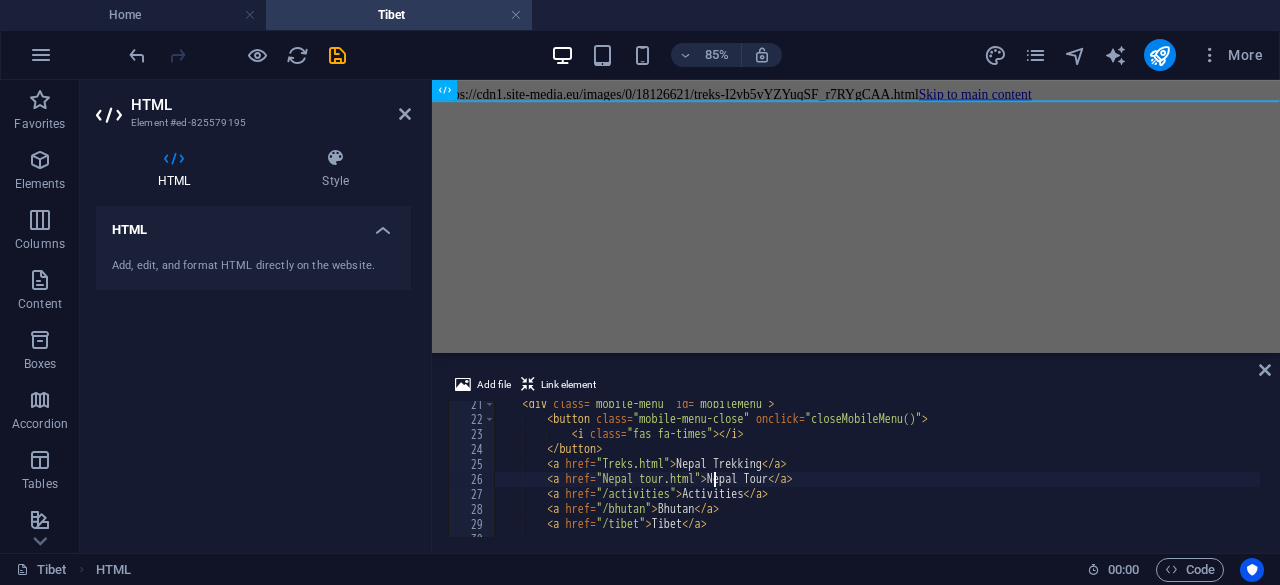 click on "< div   class = "mobile-menu"   id = "mobileMenu" >           < button   class = "mobile-menu-close"   onclick = "closeMobileMenu()" >                < i   class = "fas fa-times" > </ i >           </ button >           < a   href = "Treks.html" > Nepal Trekking </ a >           < a   href = "Nepal tour.html" > Nepal Tour </ a >           < a   href = "/activities" > Activities </ a >           < a   href = "/bhutan" > Bhutan </ a >           < a   href = "/tibet" > Tibet </ a >" at bounding box center (1057, 478) 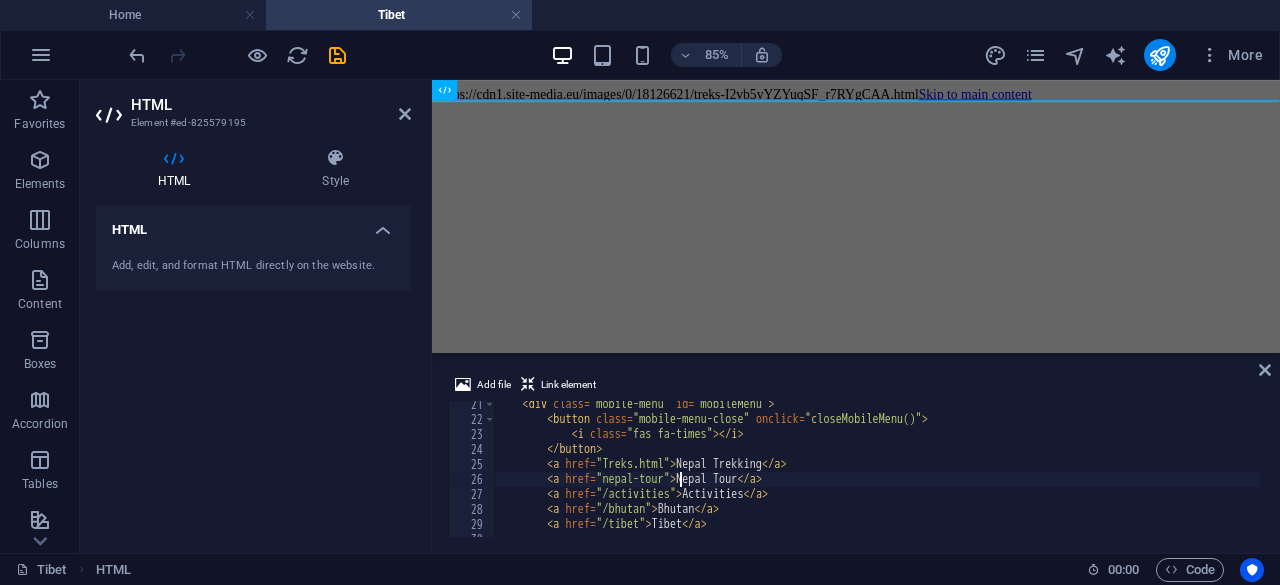 scroll, scrollTop: 0, scrollLeft: 15, axis: horizontal 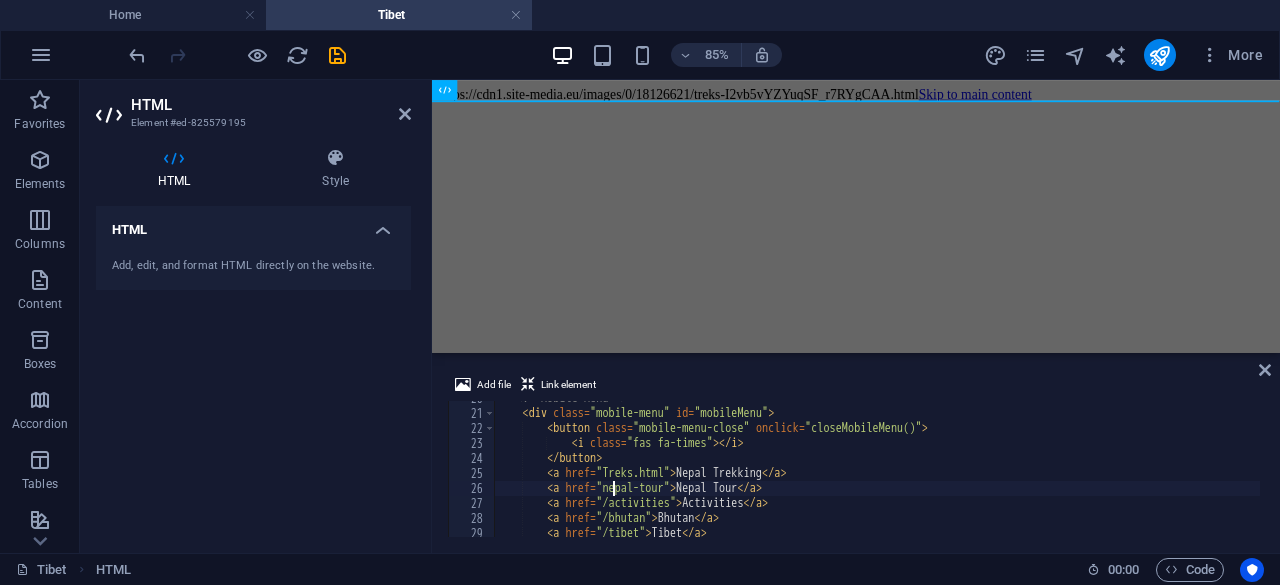 click on "<!--  Mobile Menu  -->      < div   class = "mobile-menu"   id = "mobileMenu" >           < button   class = "mobile-menu-close"   onclick = "closeMobileMenu()" >                < i   class = "fas fa-times" > </ i >           </ button >           < a   href = "Treks.html" > Nepal Trekking </ a >           < a   href = "nepal-tour" > Nepal Tour </ a >           < a   href = "/activities" > Activities </ a >           < a   href = "/bhutan" > Bhutan </ a >           < a   href = "/tibet" > Tibet </ a >" at bounding box center [1057, 472] 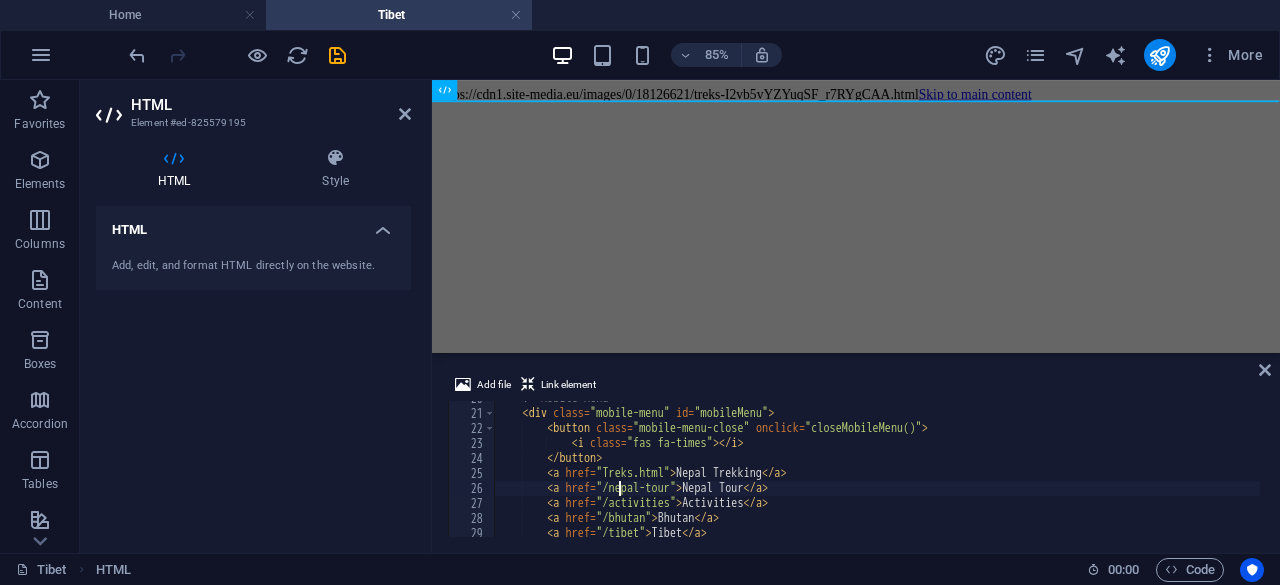 scroll, scrollTop: 0, scrollLeft: 10, axis: horizontal 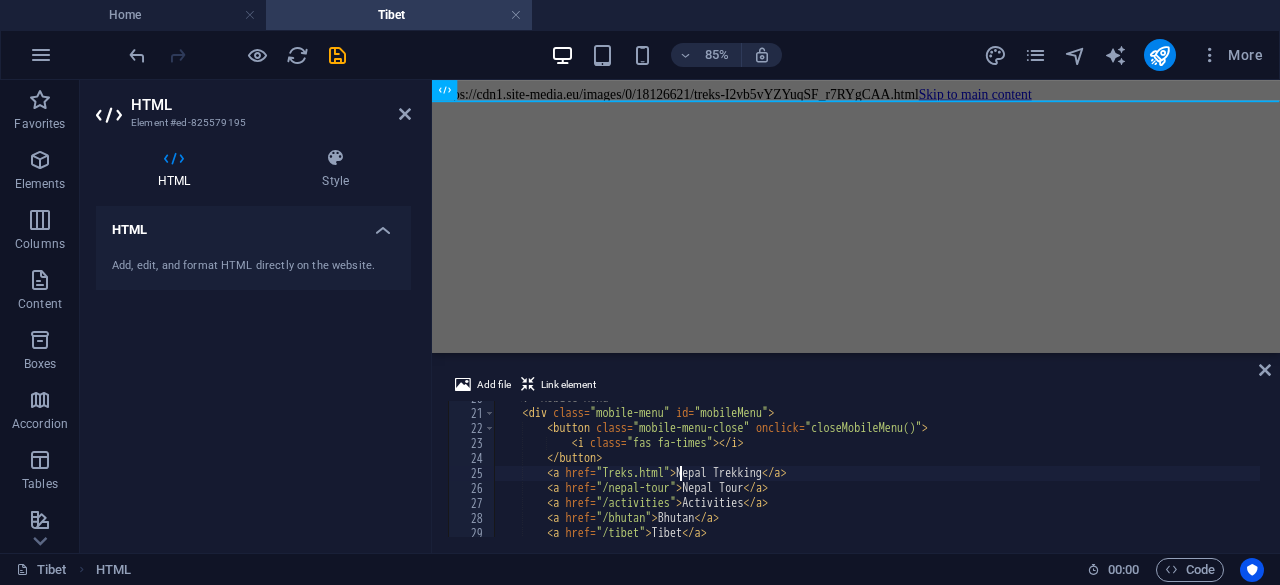 click on "<!--  Mobile Menu  -->      < div   class = "mobile-menu"   id = "mobileMenu" >           < button   class = "mobile-menu-close"   onclick = "closeMobileMenu()" >                < i   class = "fas fa-times" > </ i >           </ button >           < a   href = "Treks.html" > Nepal Trekking </ a >           < a   href = "/nepal-tour" > Nepal Tour </ a >           < a   href = "/activities" > Activities </ a >           < a   href = "/bhutan" > Bhutan </ a >           < a   href = "/tibet" > Tibet </ a >" at bounding box center (1057, 472) 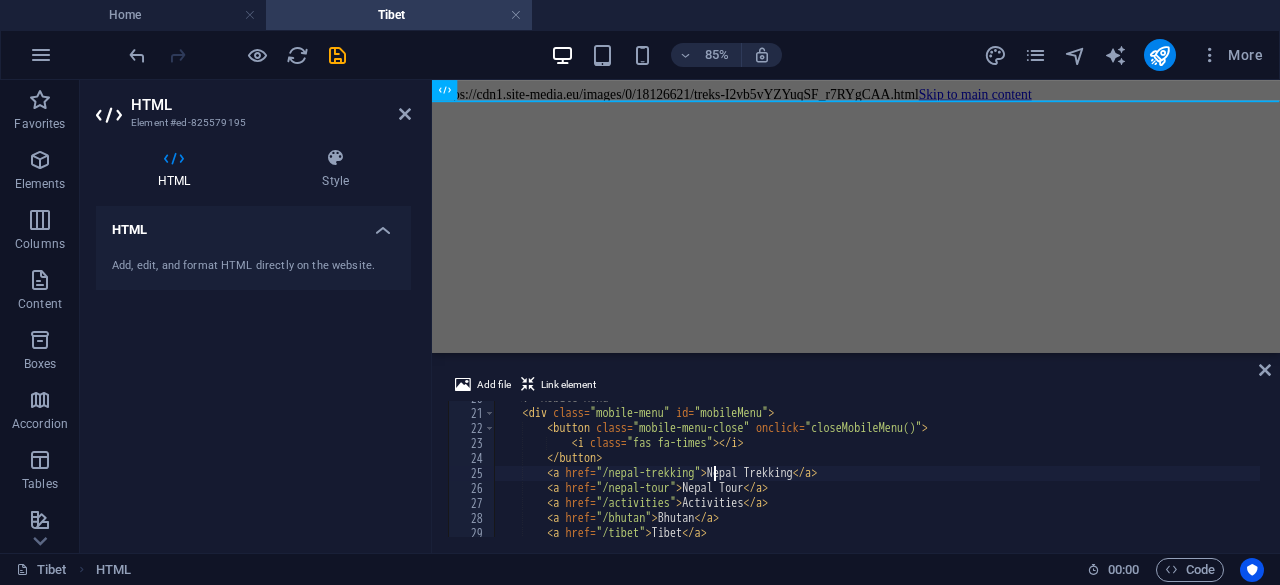 scroll, scrollTop: 0, scrollLeft: 17, axis: horizontal 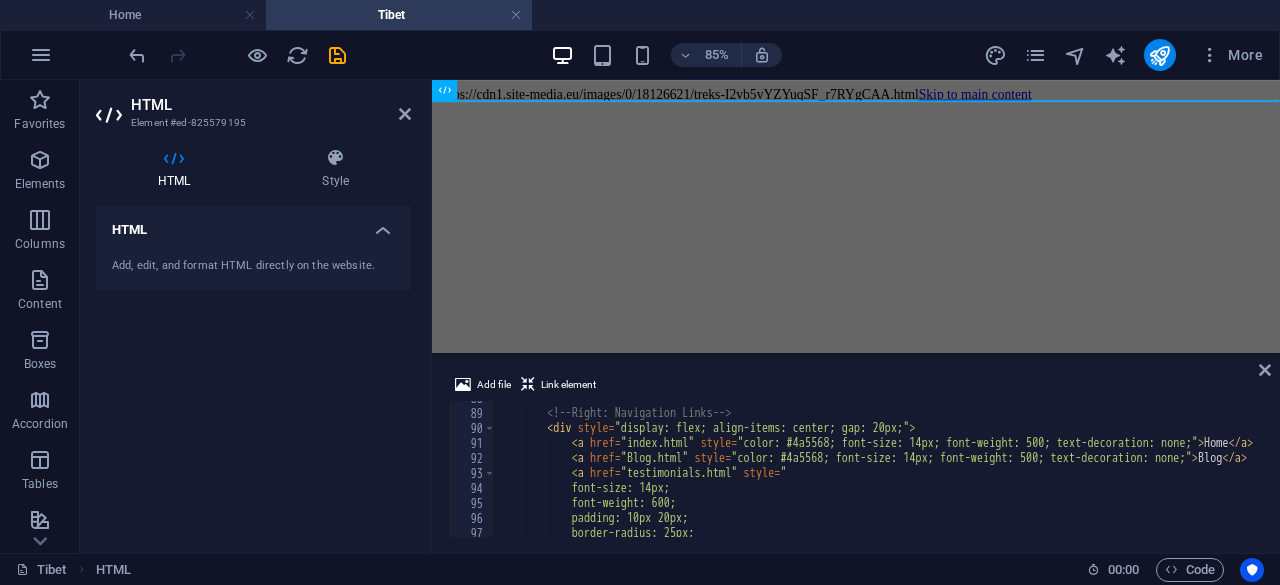 click on "<!--  Right: Navigation Links  -->           < div   style = "display: flex; align-items: center; gap: 20px;" >                < a   href = "index.html"   style = "color: #4a5568; font-size: 14px; font-weight: 500; text-decoration: none;" > Home </ a >                < a   href = "Blog.html"   style = "color: #4a5568; font-size: 14px; font-weight: 500; text-decoration: none;" > Blog </ a >                < a   href = "testimonials.html"   style = "                    font-size: 14px;                    font-weight: 600;                    padding: 10px 20px;                    border-radius: 25px;" at bounding box center [1057, 472] 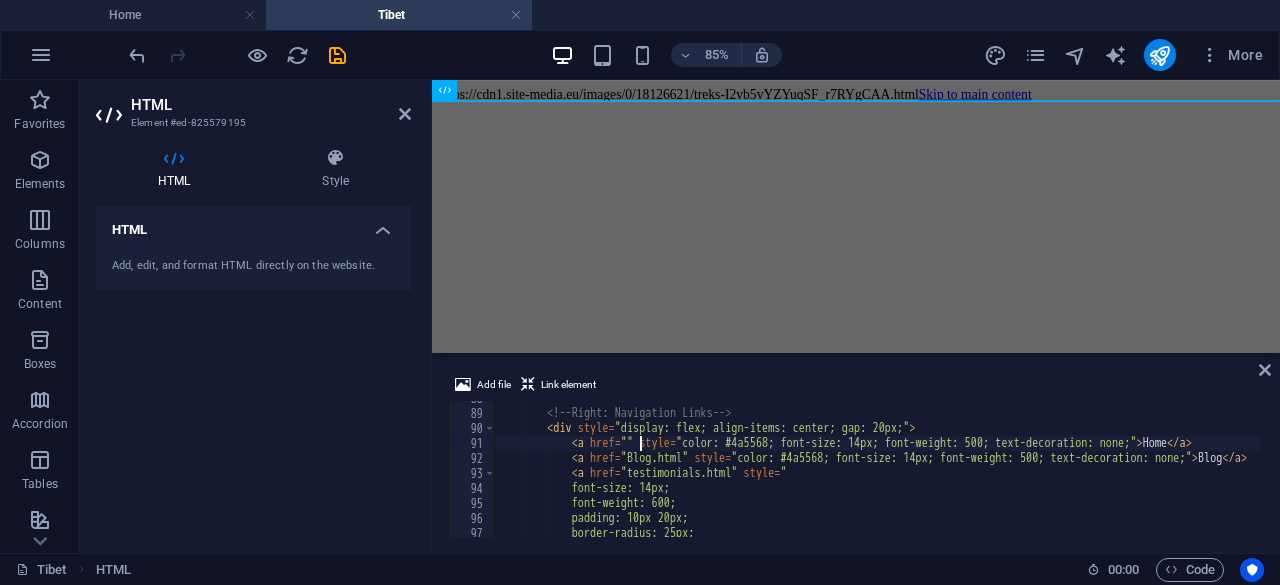 scroll, scrollTop: 0, scrollLeft: 12, axis: horizontal 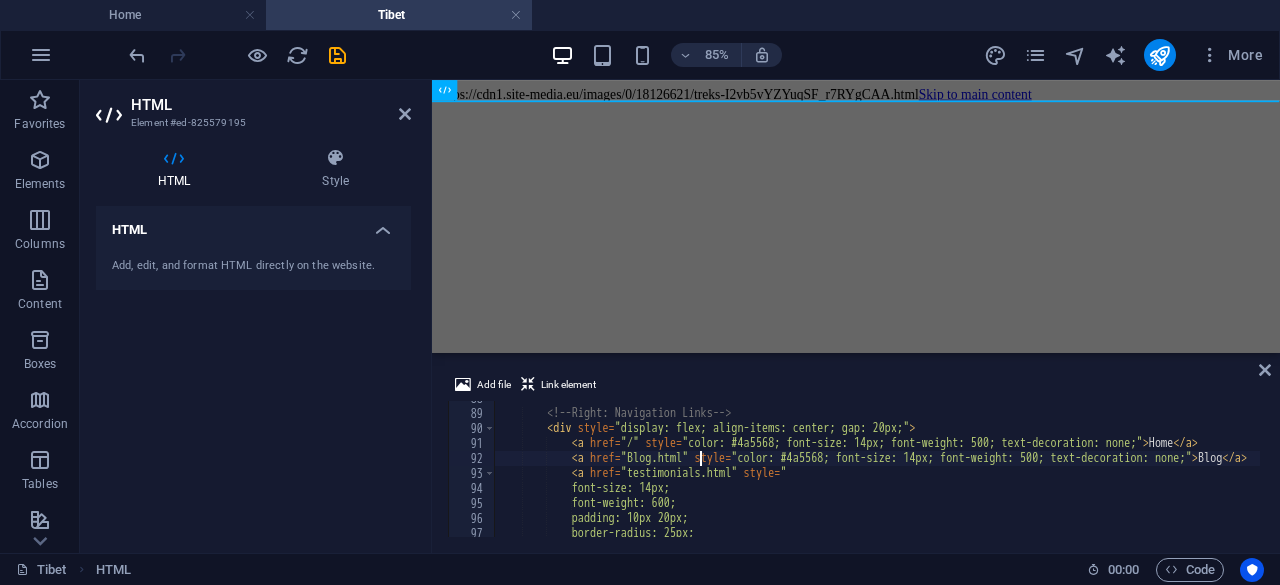 click on "<!--  Right: Navigation Links  -->           < div   style = "display: flex; align-items: center; gap: 20px;" >                < a   href = "/"   style = "color: #4a5568; font-size: 14px; font-weight: 500; text-decoration: none;" > Home </ a >                < a   href = "Blog.html"   style = "color: #4a5568; font-size: 14px; font-weight: 500; text-decoration: none;" > Blog </ a >                < a   href = "testimonials.html"   style = "                    font-size: 14px;                    font-weight: 600;                    padding: 10px 20px;                    border-radius: 25px;" at bounding box center (1057, 472) 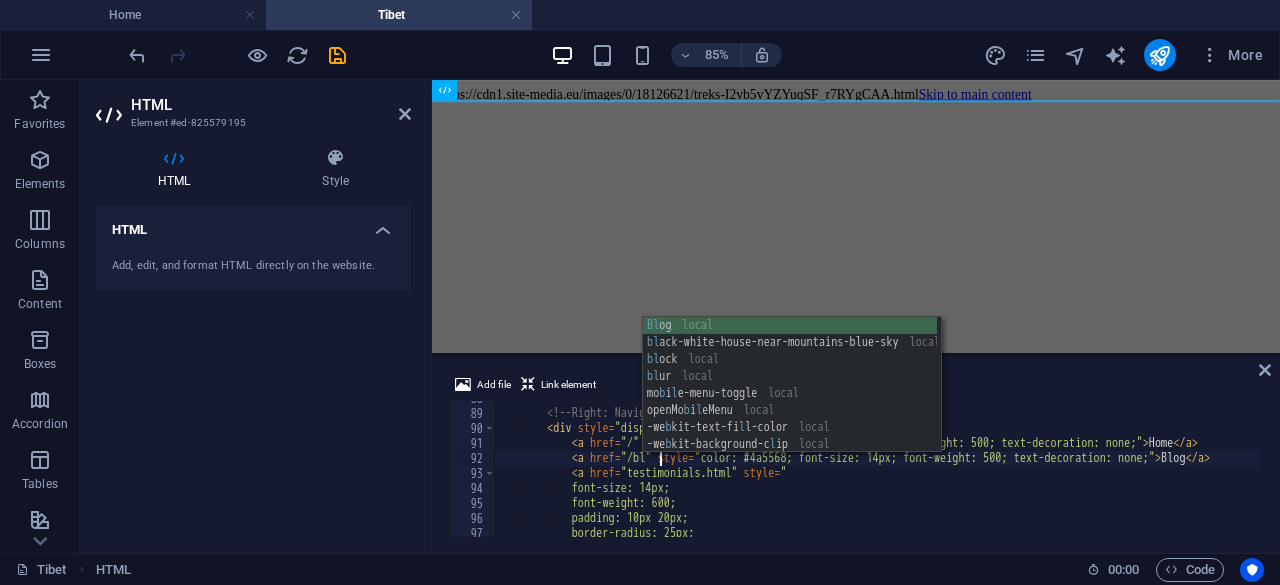 scroll, scrollTop: 0, scrollLeft: 14, axis: horizontal 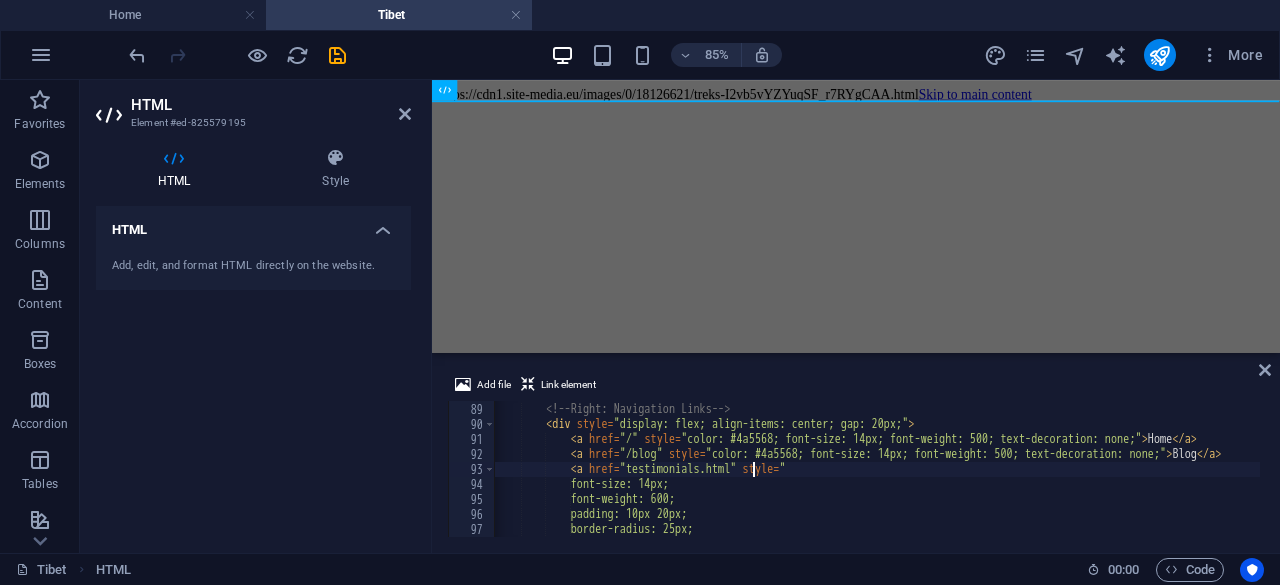 click on "<!--  Right: Navigation Links  -->           < div   style = "display: flex; align-items: center; gap: 20px;" >                < a   href = "/"   style = "color: #4a5568; font-size: 14px; font-weight: 500; text-decoration: none;" > Home </ a >                < a   href = "/blog"   style = "color: #4a5568; font-size: 14px; font-weight: 500; text-decoration: none;" > Blog </ a >                < a   href = "testimonials.html"   style = "                    font-size: 14px;                    font-weight: 600;                    padding: 10px 20px;                    border-radius: 25px;" at bounding box center [1056, 468] 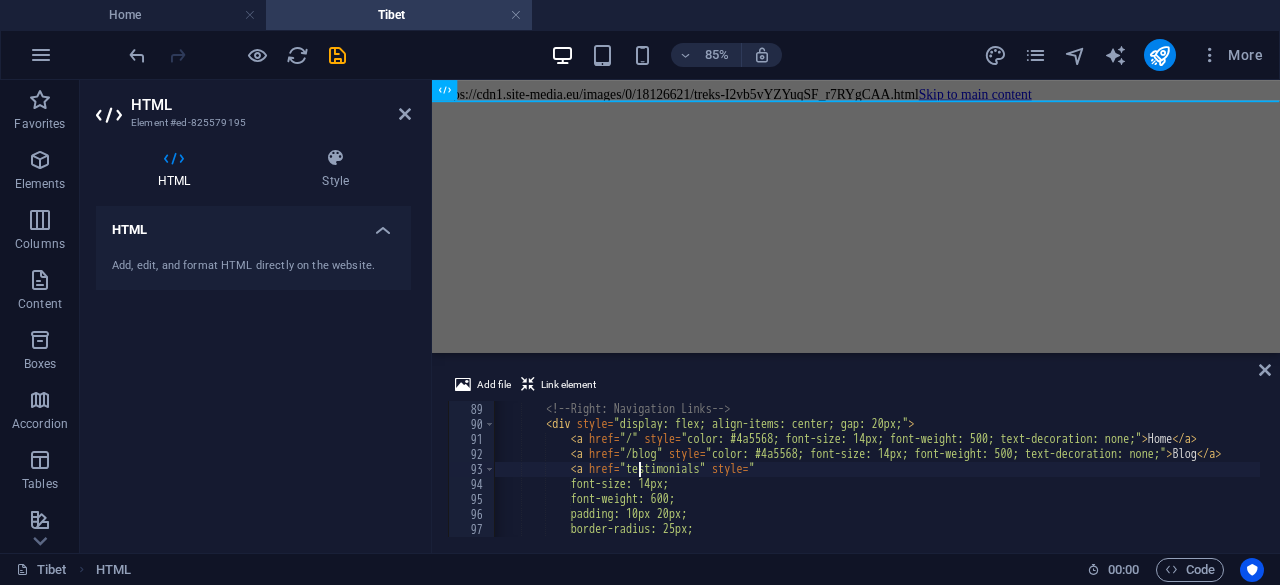 scroll, scrollTop: 0, scrollLeft: 12, axis: horizontal 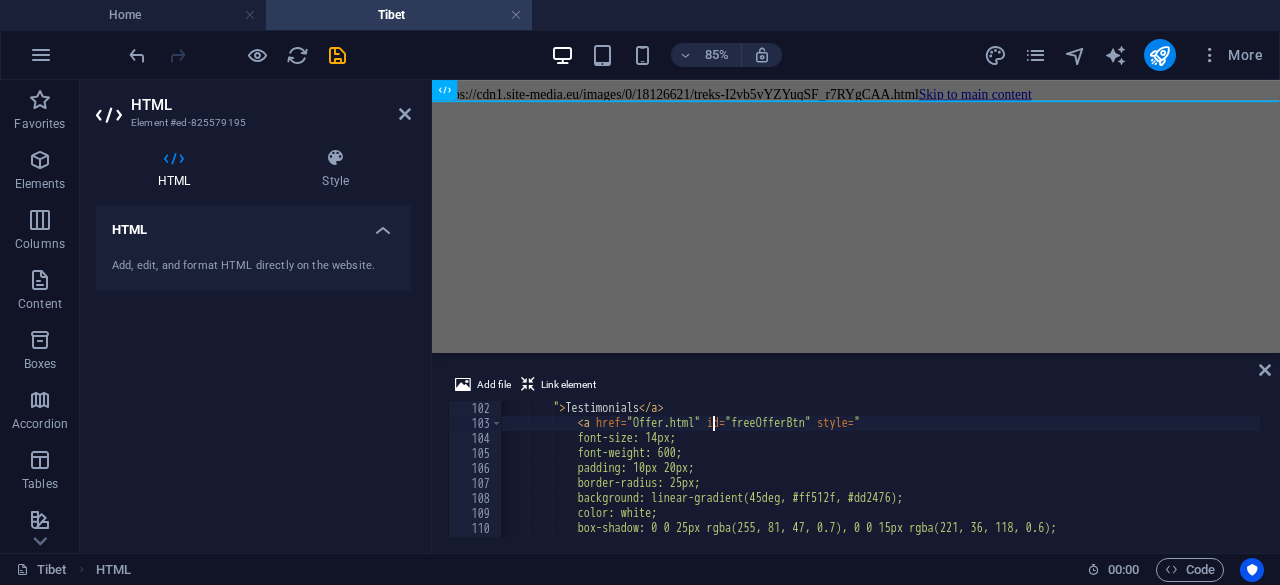 click on "" > Testimonials </ a >                < a   href = "Offer.html"   id = "freeOfferBtn"   style = "                    font-size: 14px;                    font-weight: 600;                    padding: 10px 20px;                    border-radius: 25px;                    background: linear-gradient(45deg, #ff512f, #dd2476);                    color: white;                    box-shadow: 0 0 25px rgba(255, 81, 47, 0.7), 0 0 15px rgba(221, 36, 118, 0.6);                    text-decoration: none;" at bounding box center (1063, 482) 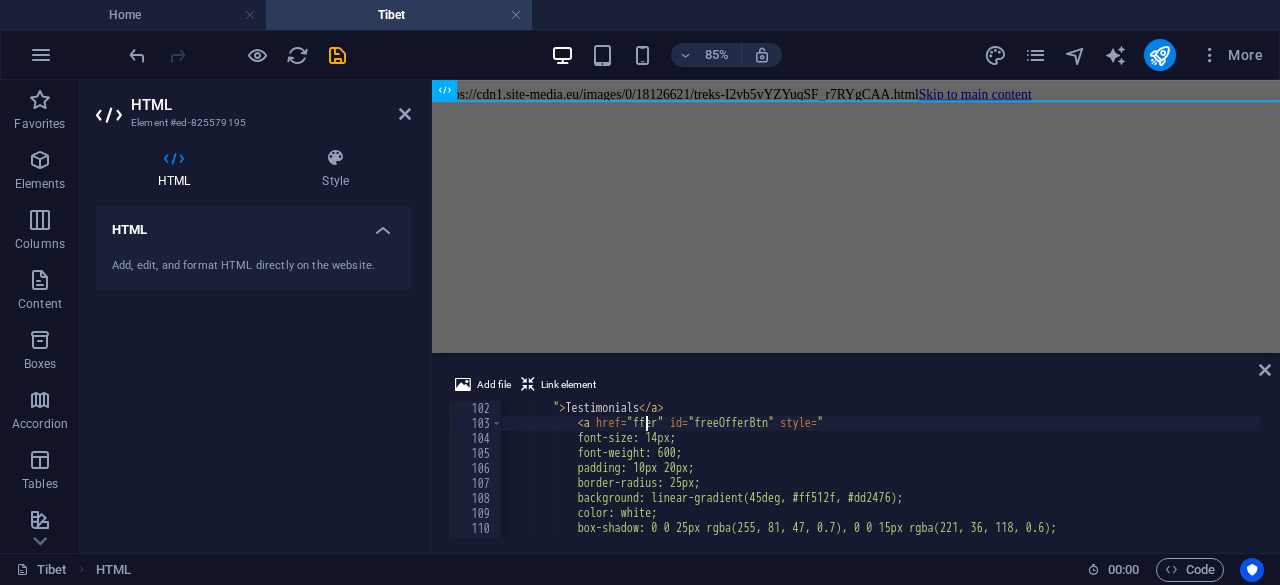 scroll, scrollTop: 0, scrollLeft: 12, axis: horizontal 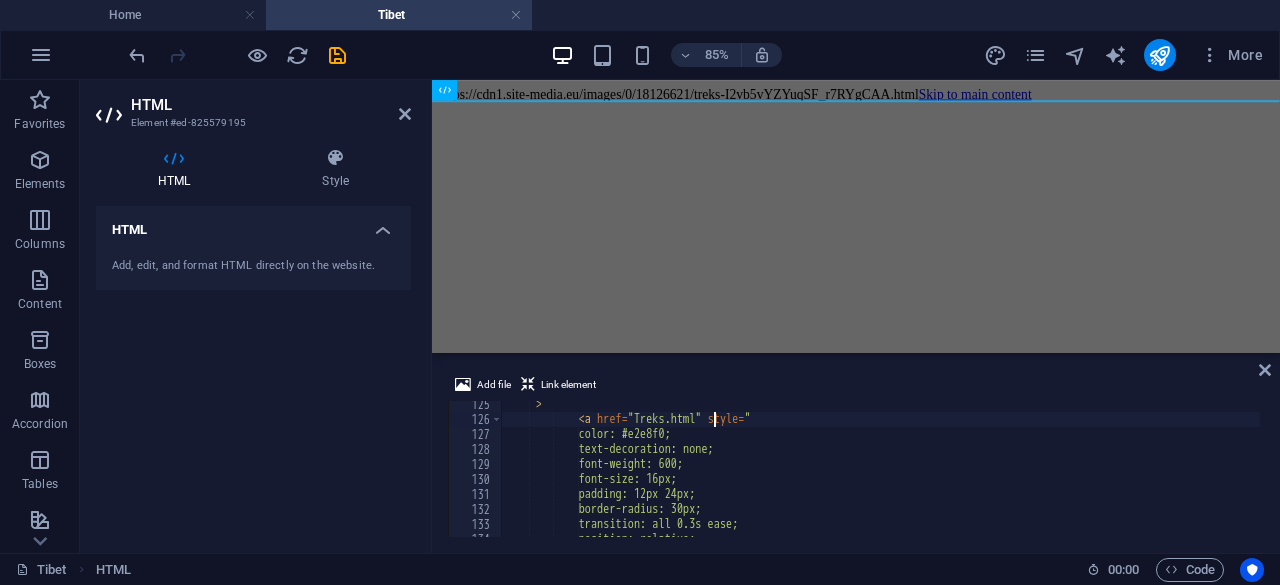 click on "" >                < a   href = "Treks.html"   style = "                    color: #e2e8f0;                    text-decoration: none;                    font-weight: 600;                    font-size: 16px;                    padding: 12px 24px;                    border-radius: 30px;                    transition: all 0.3s ease;                    position: relative;" at bounding box center (1064, 478) 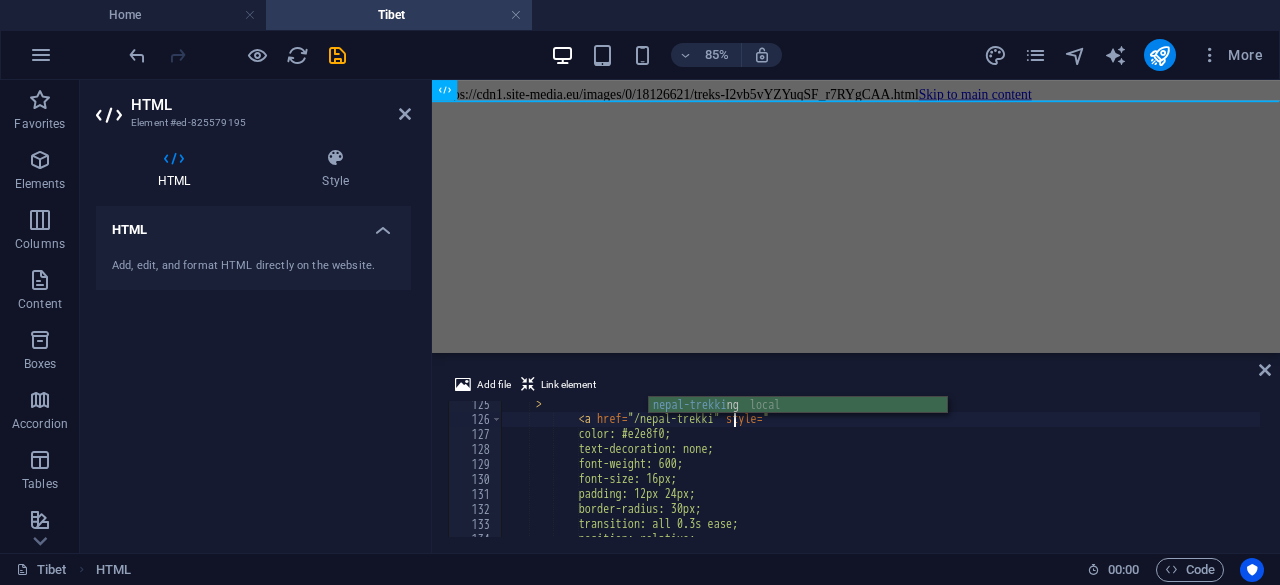 scroll, scrollTop: 0, scrollLeft: 19, axis: horizontal 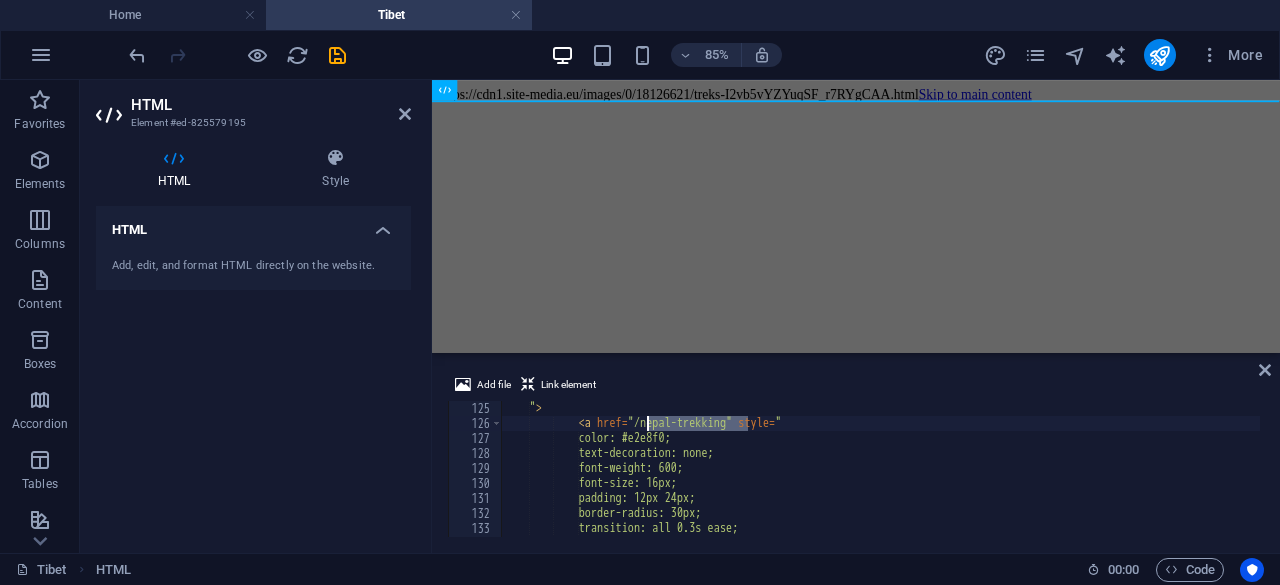 drag, startPoint x: 750, startPoint y: 420, endPoint x: 649, endPoint y: 424, distance: 101.07918 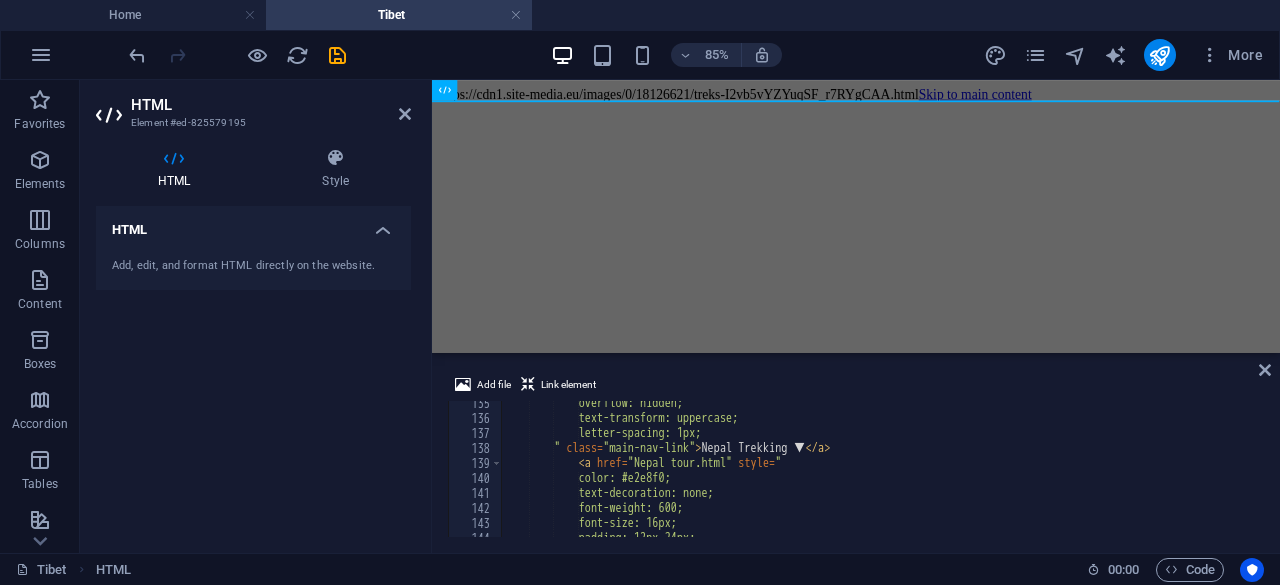 scroll, scrollTop: 2016, scrollLeft: 0, axis: vertical 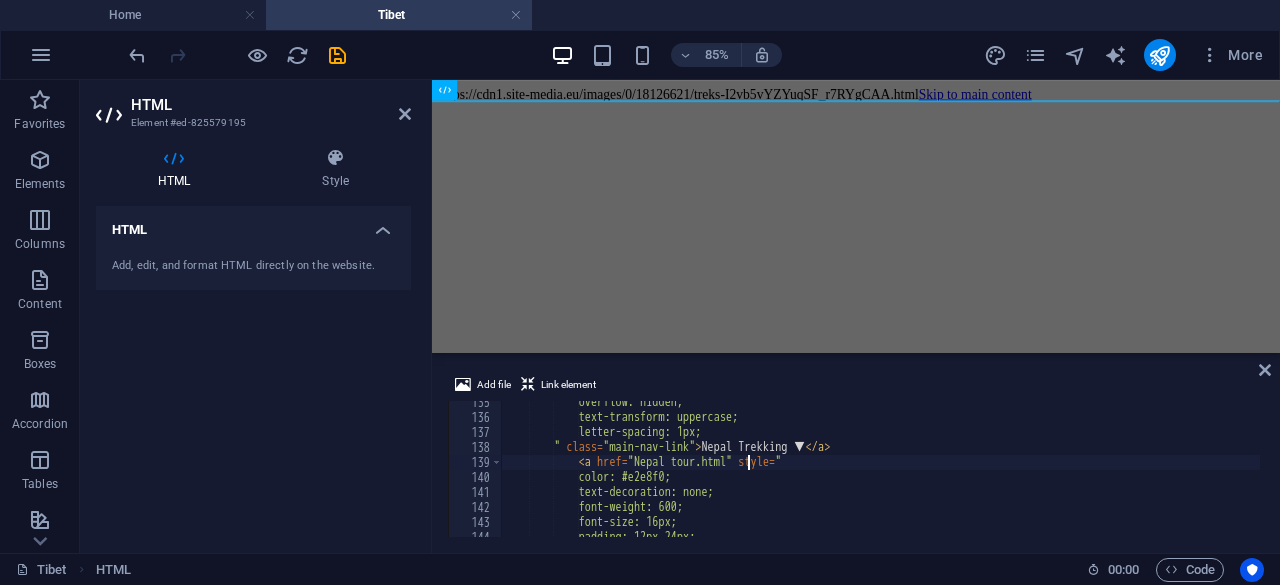click on "overflow: hidden;                    text-transform: uppercase;                    letter-spacing: 1px;               "   class = "main-nav-link" > Nepal Trekking ▼ </ a >                < a   href = "Nepal tour.html"   style = "                    color: #e2e8f0;                    text-decoration: none;                    font-weight: 600;                    font-size: 16px;                    padding: 12px 24px;" at bounding box center (1064, 476) 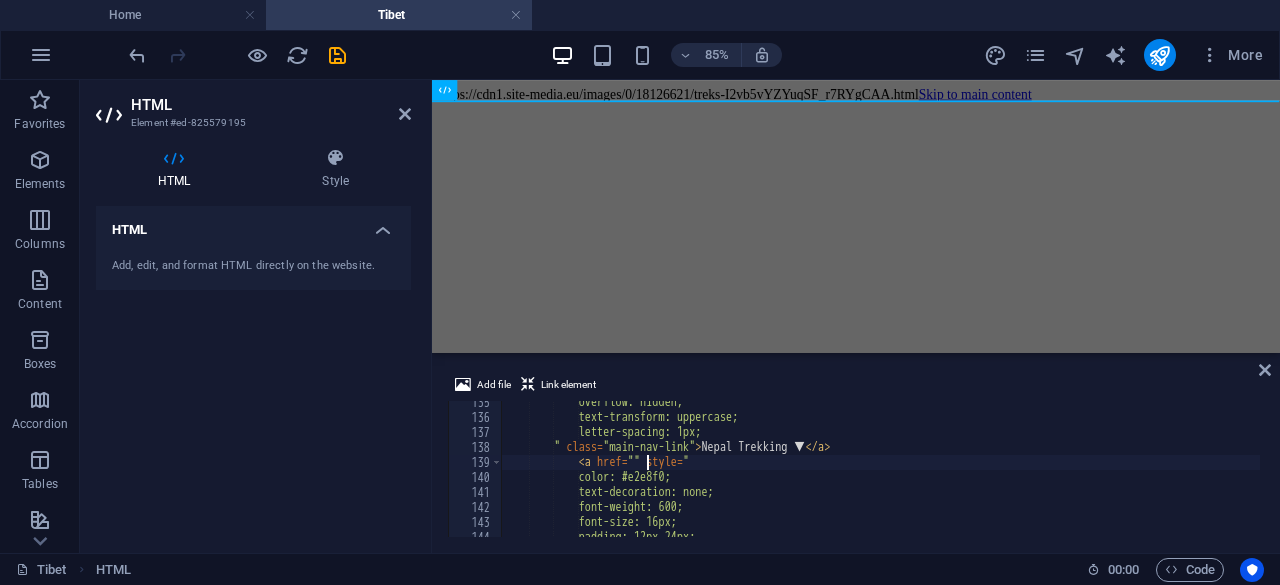 scroll, scrollTop: 0, scrollLeft: 15, axis: horizontal 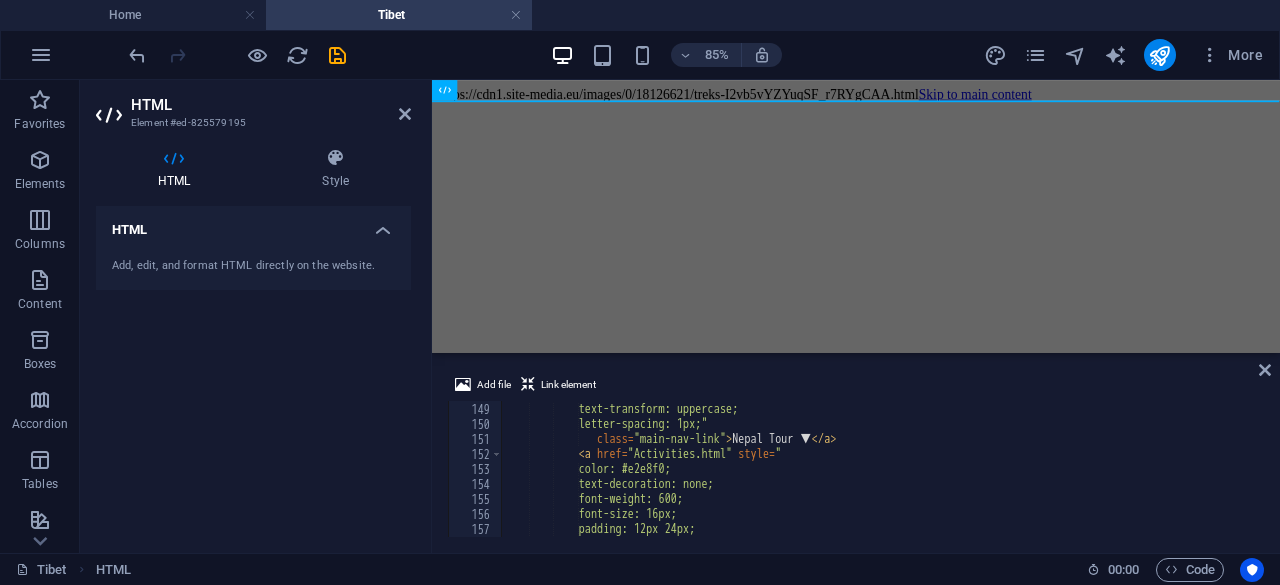 click on "overflow: hidden;                    text-transform: uppercase;                    letter-spacing: 1px;"                    class = "main-nav-link" > Nepal Tour ▼ </ a >                < a   href = "Activities.html"   style = "                    color: #e2e8f0;                    text-decoration: none;                    font-weight: 600;                    font-size: 16px;                    padding: 12px 24px;" at bounding box center [1064, 468] 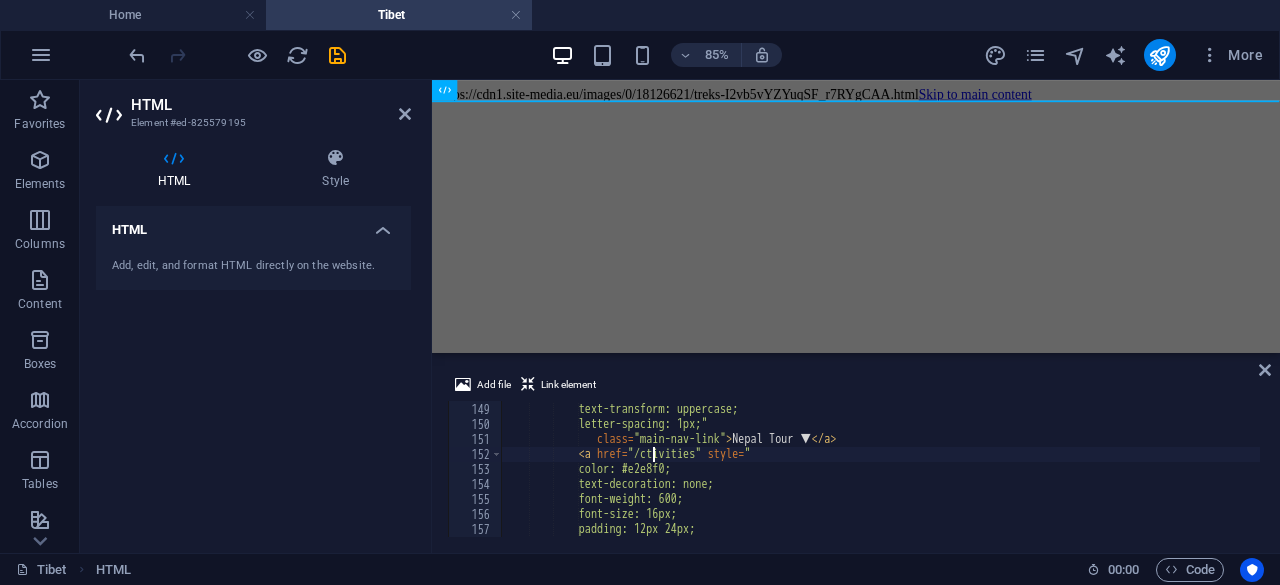 scroll, scrollTop: 0, scrollLeft: 12, axis: horizontal 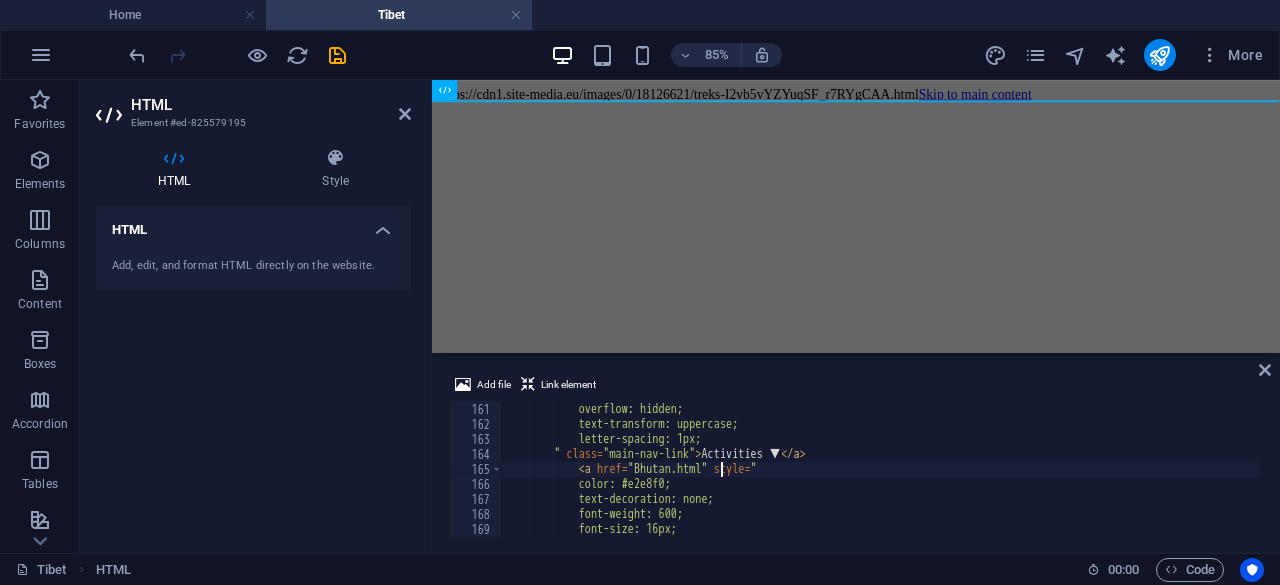 click on "position: relative;                    overflow: hidden;                    text-transform: uppercase;                    letter-spacing: 1px;               "   class = "main-nav-link" > Activities ▼ </ a >                < a   href = "Bhutan.html"   style = "                    color: #e2e8f0;                    text-decoration: none;                    font-weight: 600;                    font-size: 16px;" at bounding box center [1064, 468] 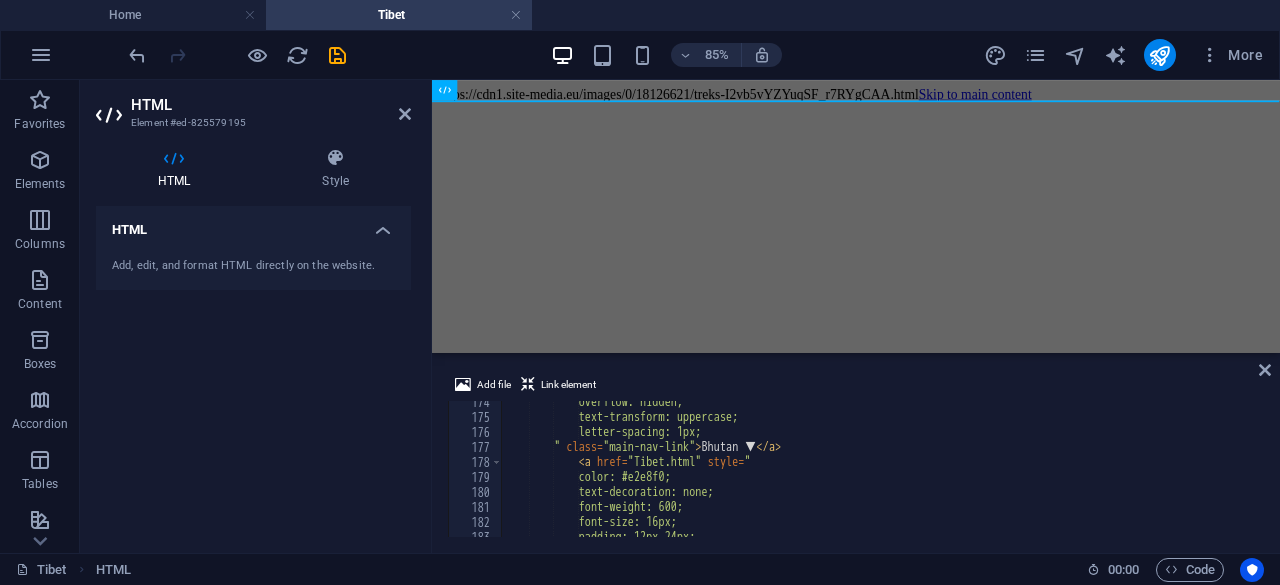 scroll, scrollTop: 2607, scrollLeft: 0, axis: vertical 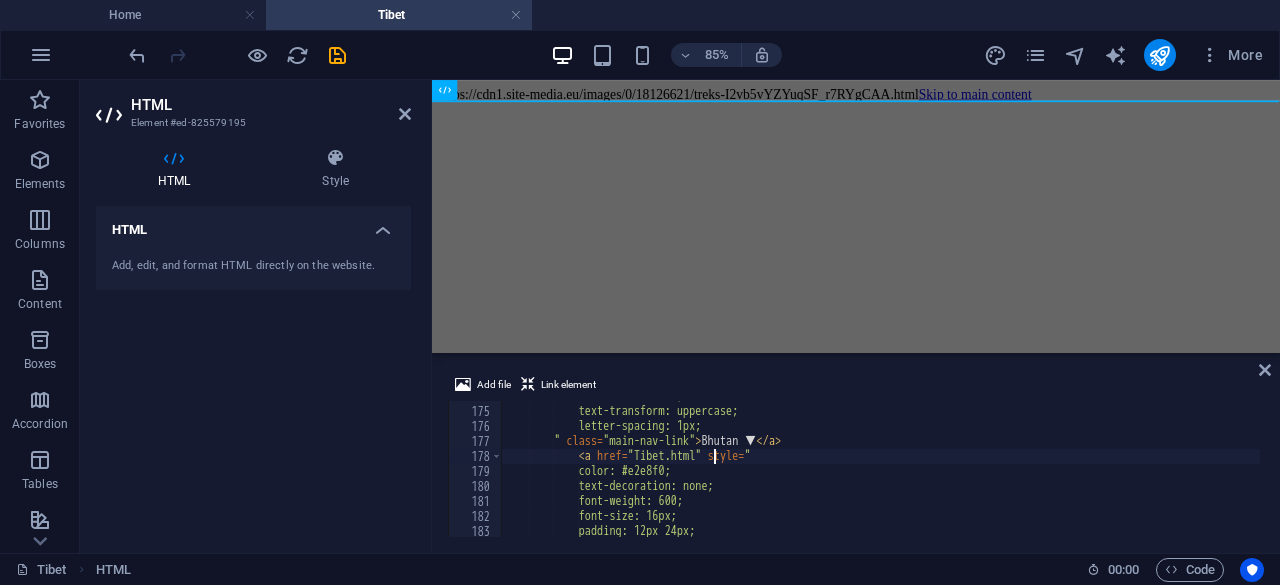 click on "overflow: hidden;                    text-transform: uppercase;                    letter-spacing: 1px;               "   class = "main-nav-link" > Bhutan ▼ </ a >                < a   href = "Tibet.html"   style = "                    color: #e2e8f0;                    text-decoration: none;                    font-weight: 600;                    font-size: 16px;                    padding: 12px 24px;" at bounding box center [1064, 470] 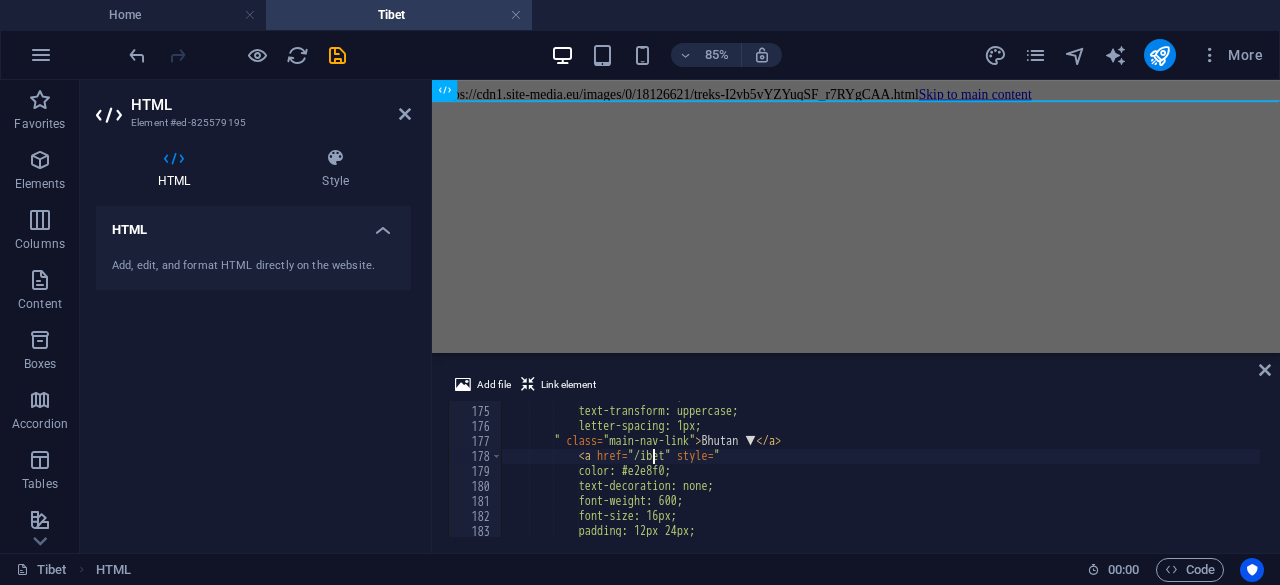 type on "<a href="/tibet" style="" 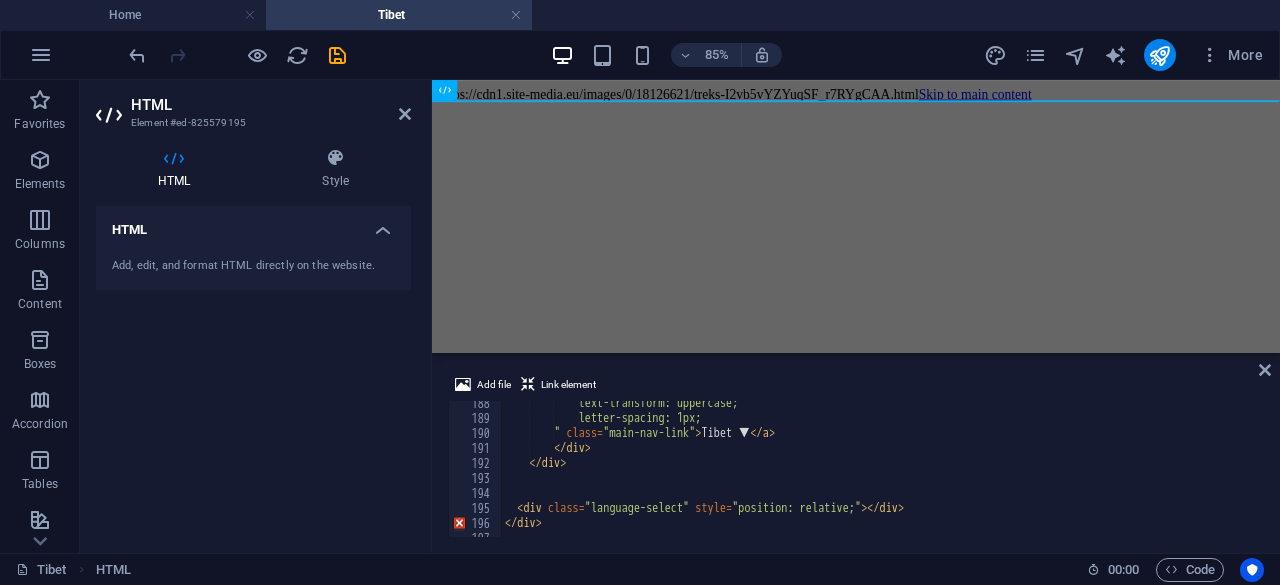 scroll, scrollTop: 2810, scrollLeft: 0, axis: vertical 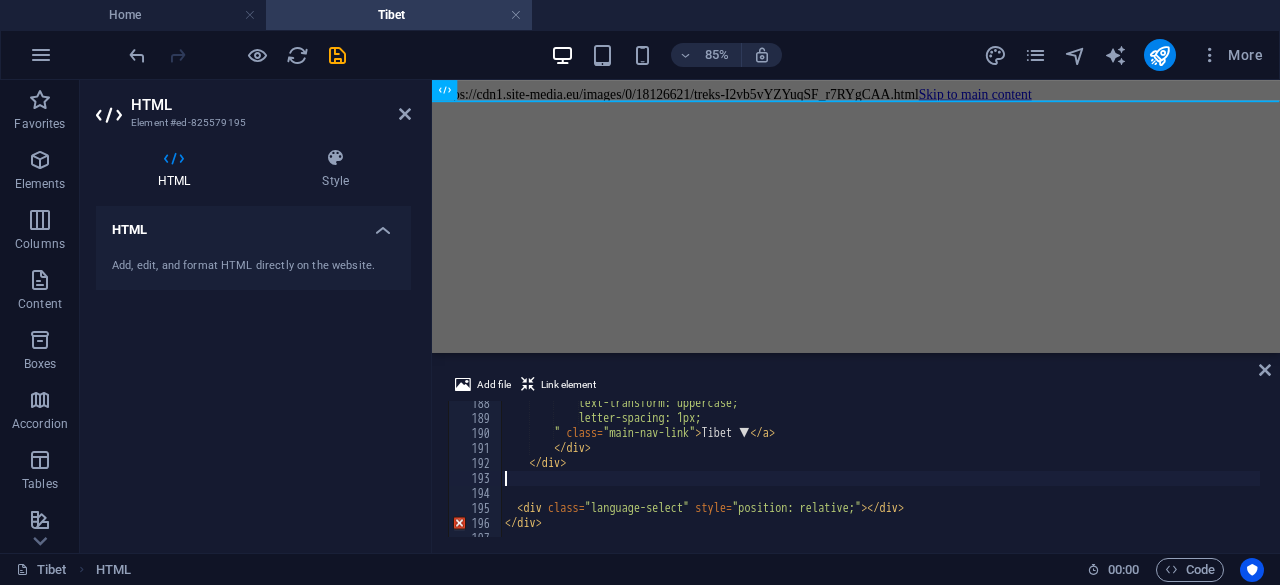 click on "text-transform: uppercase;                    letter-spacing: 1px;               "   class = "main-nav-link" > Tibet ▼ </ a >           </ div >      </ div >    < div   class = "language-select"   style = "position: relative;" > </ div > </ div >" at bounding box center [1064, 477] 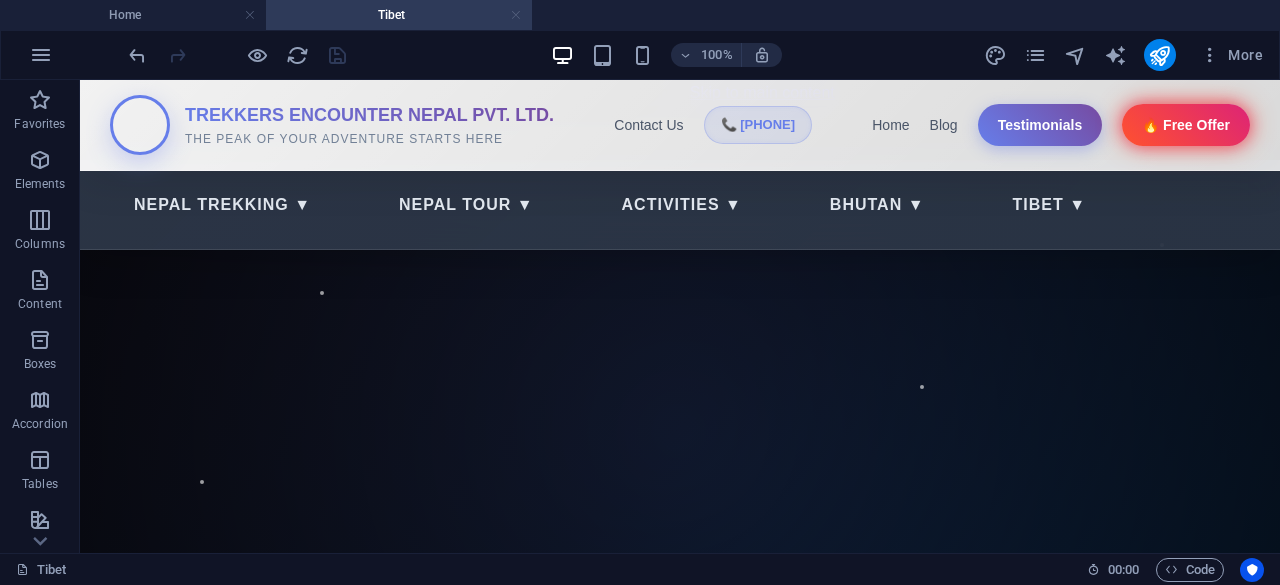click at bounding box center (516, 15) 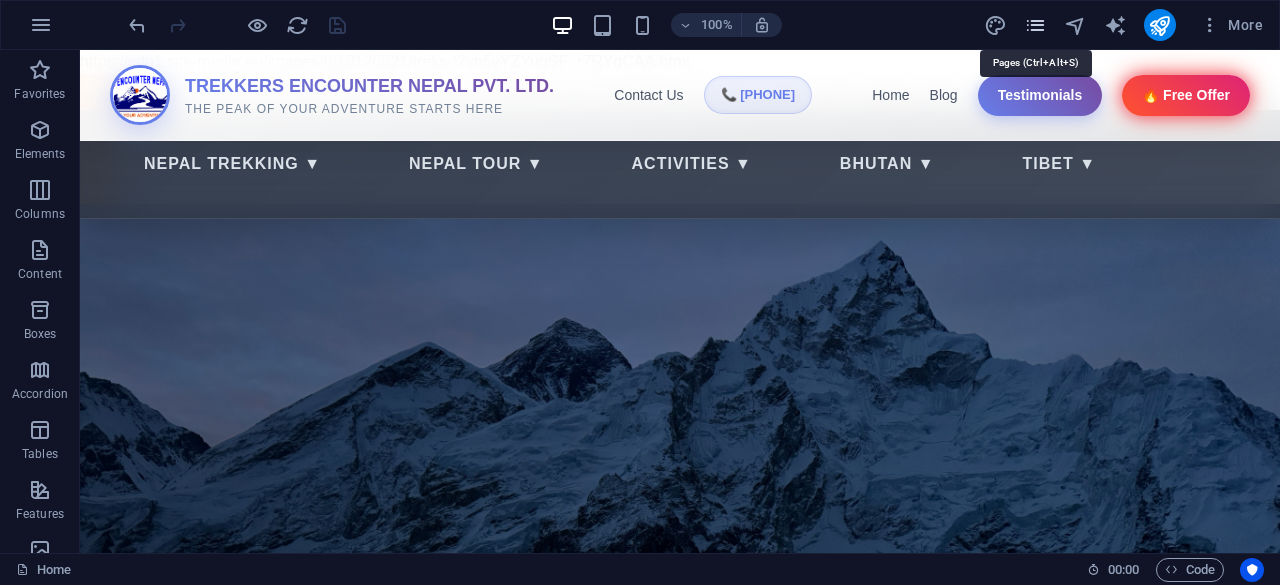 click at bounding box center [1035, 25] 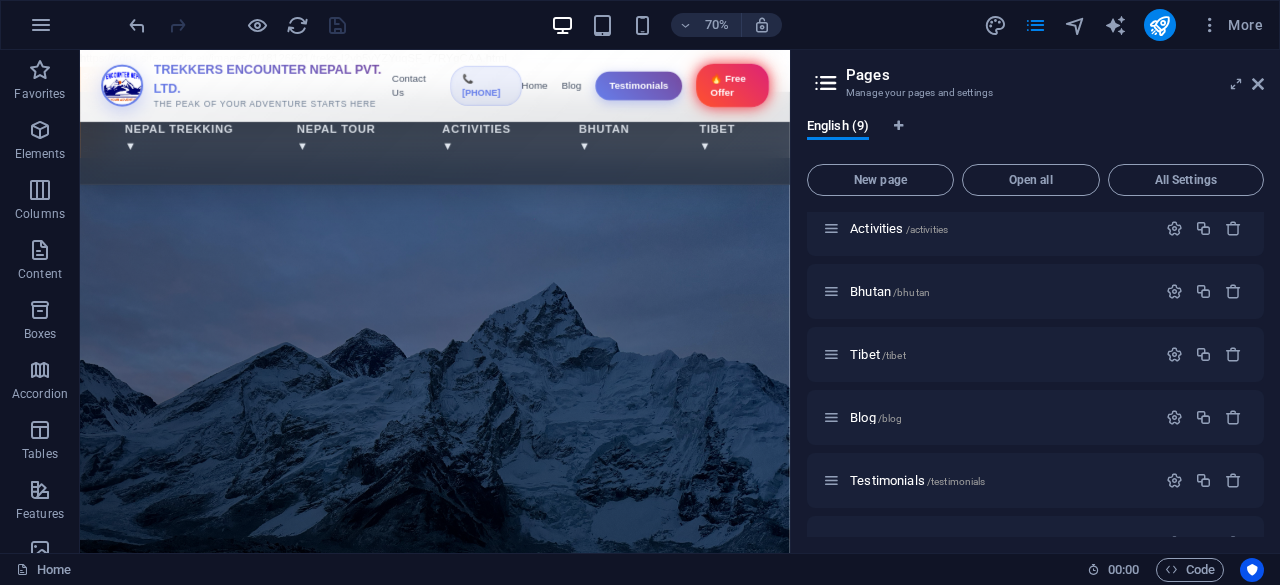 scroll, scrollTop: 242, scrollLeft: 0, axis: vertical 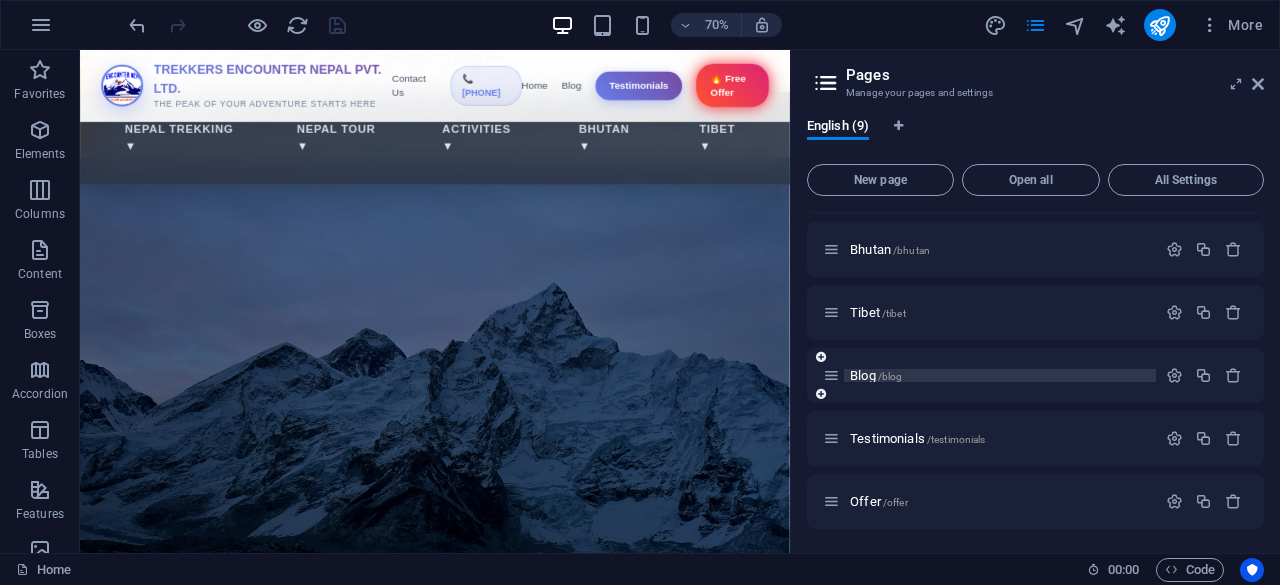 click on "Blog /blog" at bounding box center (876, 375) 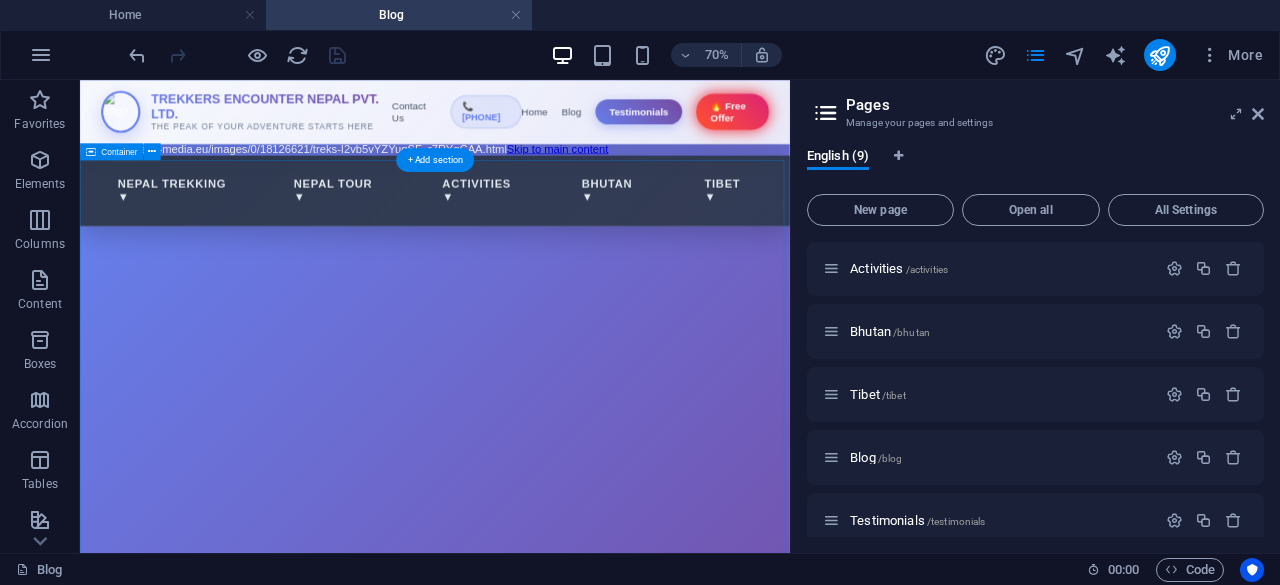 scroll, scrollTop: 0, scrollLeft: 0, axis: both 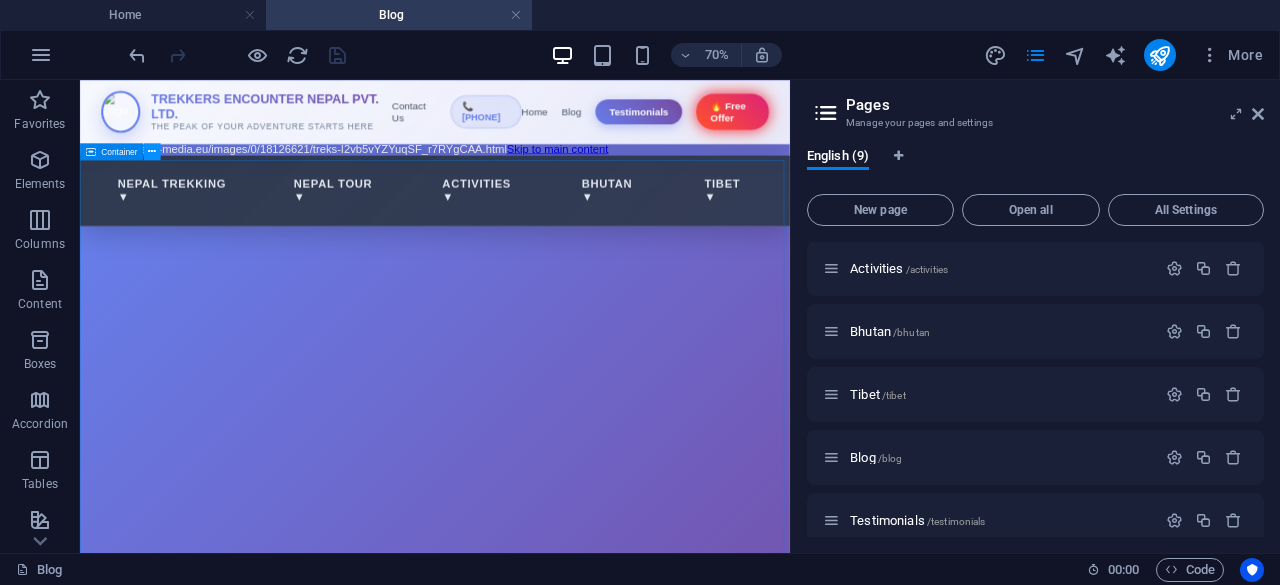 click at bounding box center [152, 151] 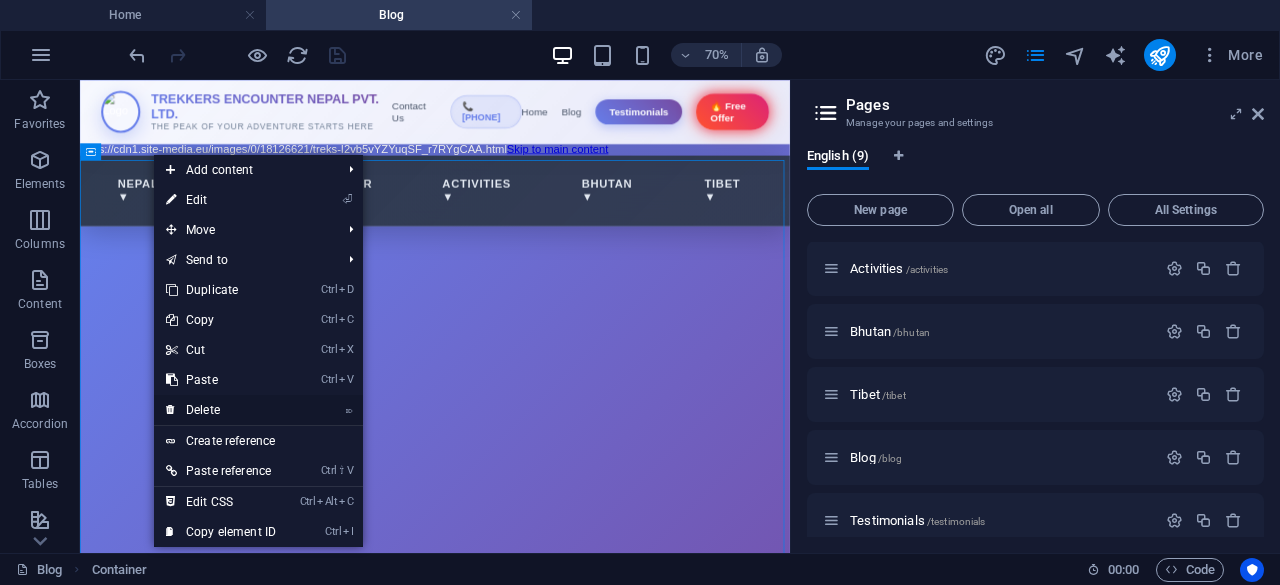 click on "⌦  Delete" at bounding box center [221, 410] 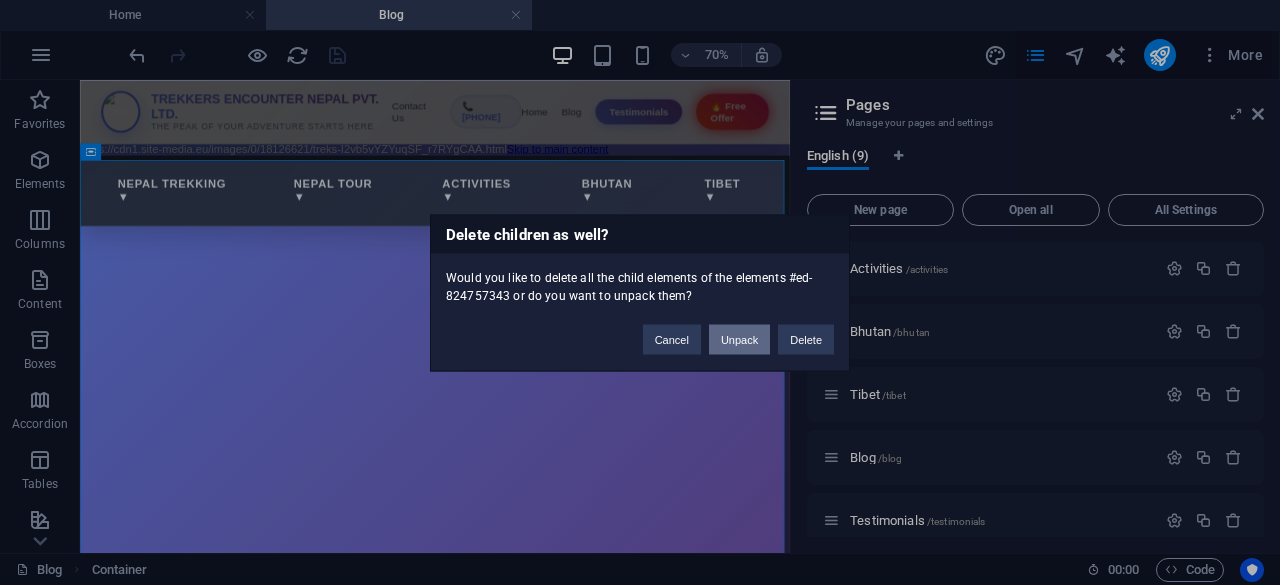 click on "Unpack" at bounding box center [739, 339] 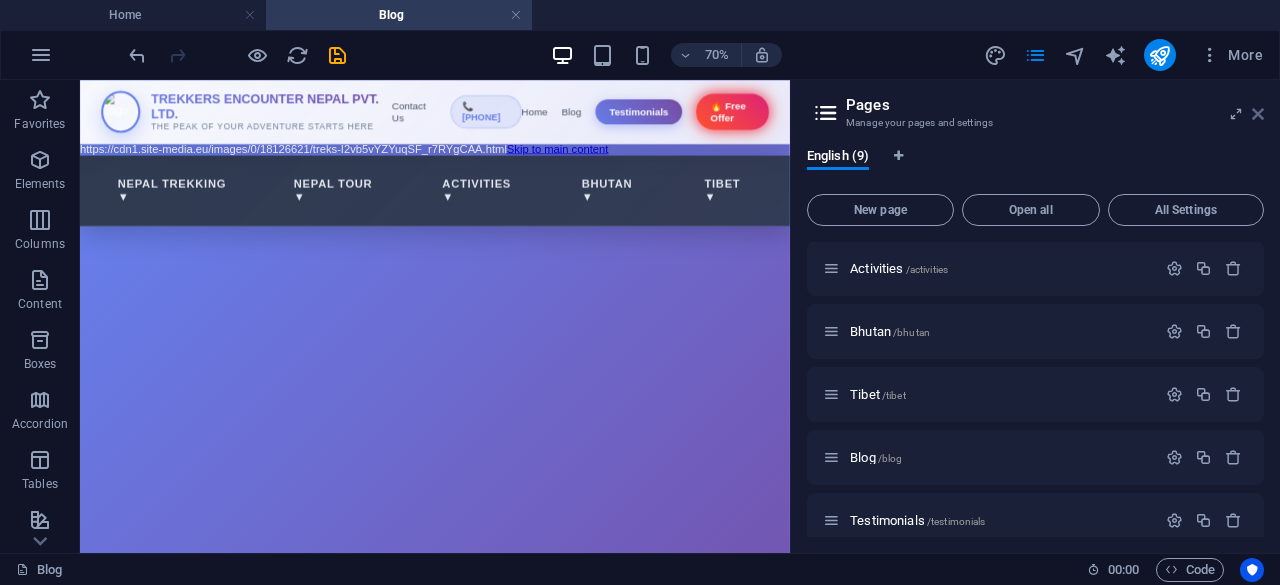 click at bounding box center (1258, 114) 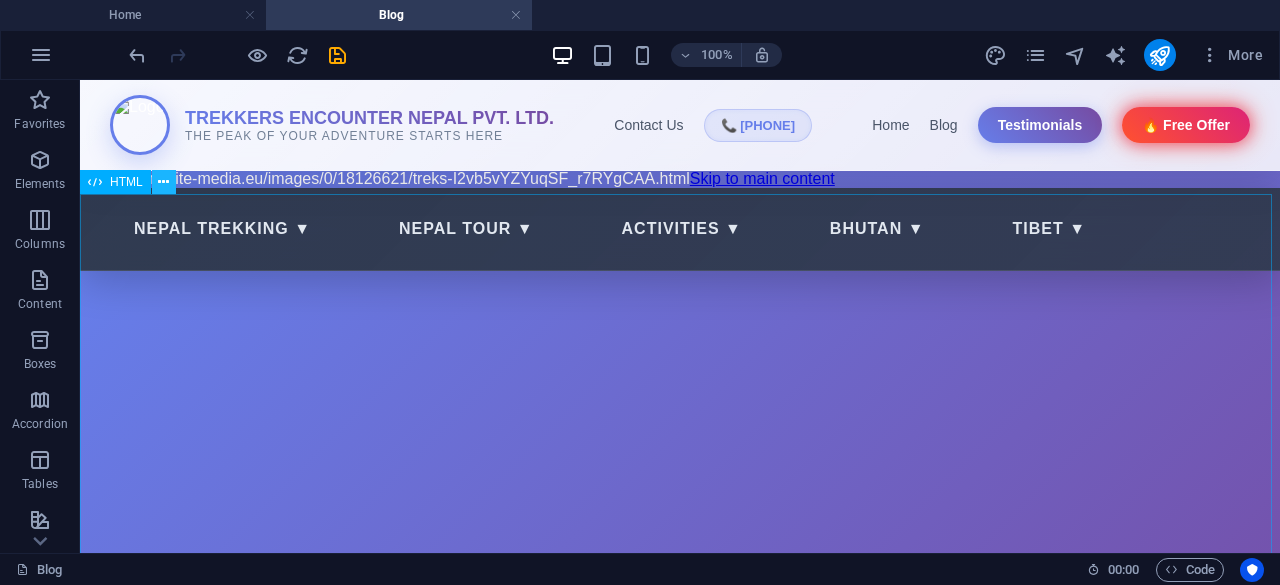 click at bounding box center [163, 182] 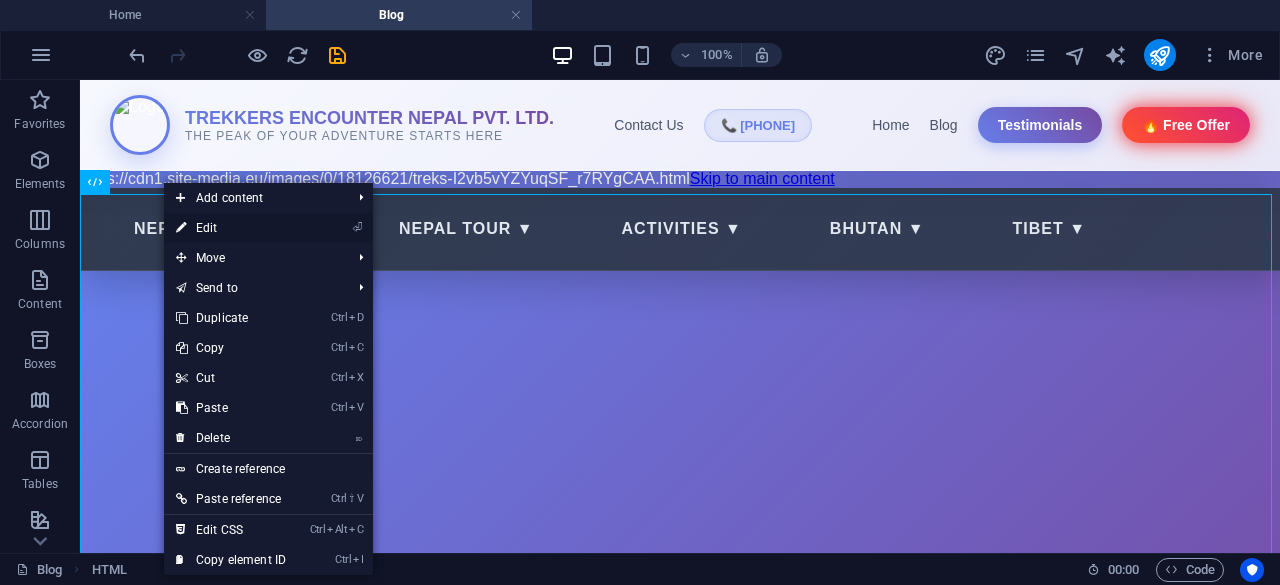 click on "⏎  Edit" at bounding box center [231, 228] 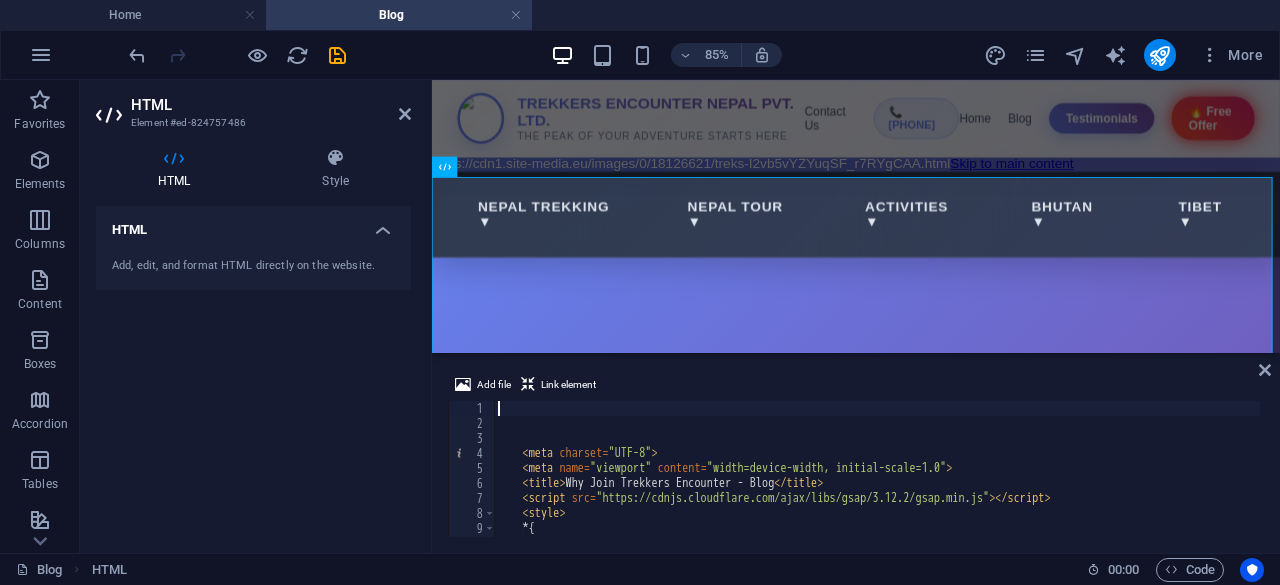 click on "< meta   charset = "UTF-8" >      < meta   name = "viewport"   content = "width=device-width, initial-scale=1.0" >      < title > Why Join Trekkers Encounter - Blog </ title >      < script   src = "https://cdnjs.cloudflare.com/ajax/libs/gsap/3.12.2/gsap.min.js" > </ script >      < style >          *  {                margin :   0 ;" at bounding box center (1030, 482) 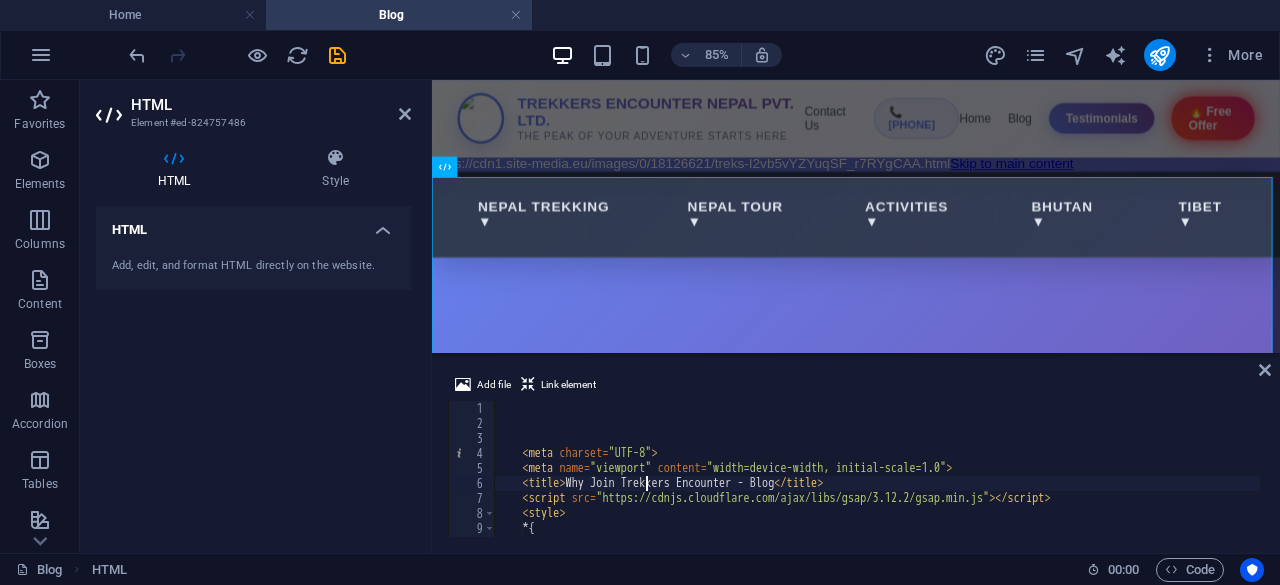 type on "<title>Why Join Trekkers Encounter - Blog</title>" 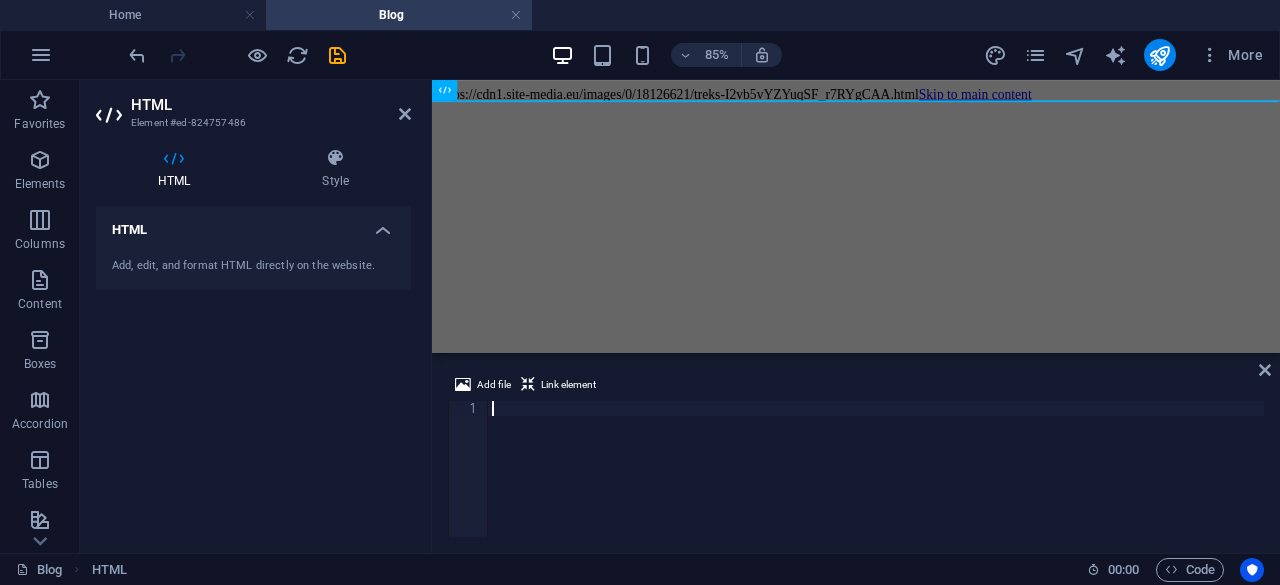 click at bounding box center [876, 484] 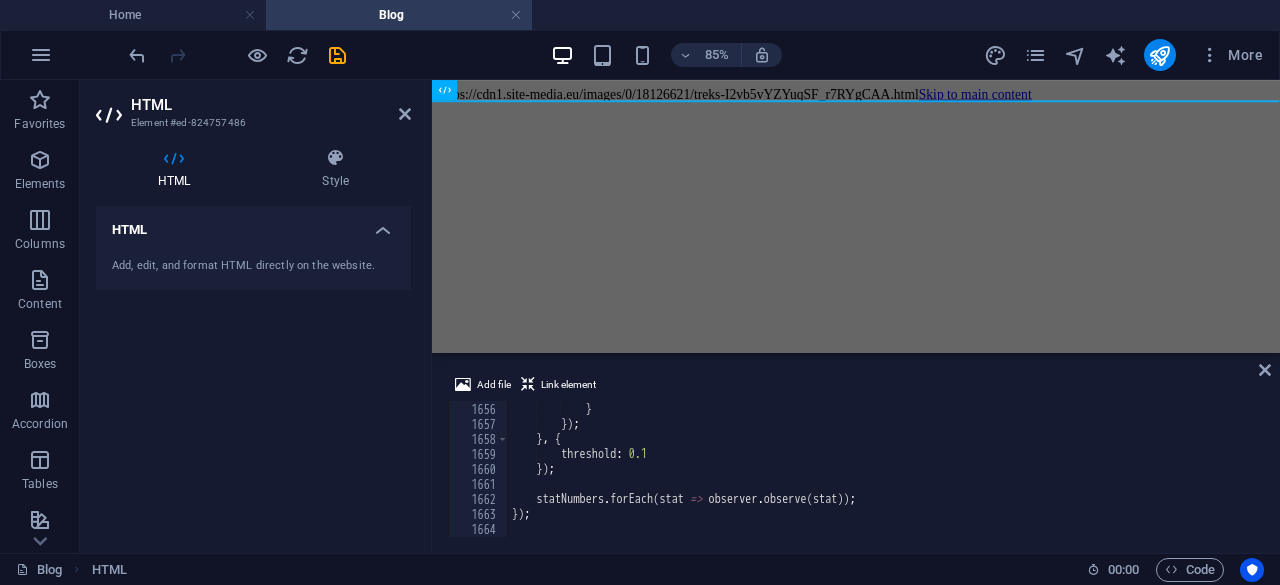 scroll, scrollTop: 24704, scrollLeft: 0, axis: vertical 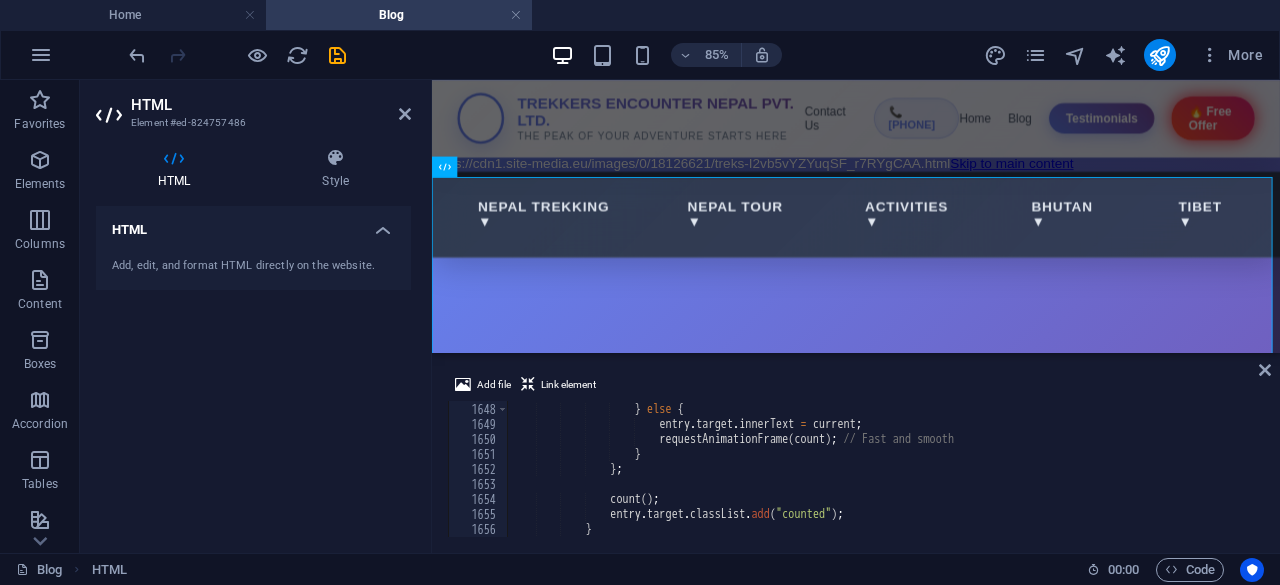 drag, startPoint x: 1264, startPoint y: 523, endPoint x: 1268, endPoint y: 411, distance: 112.0714 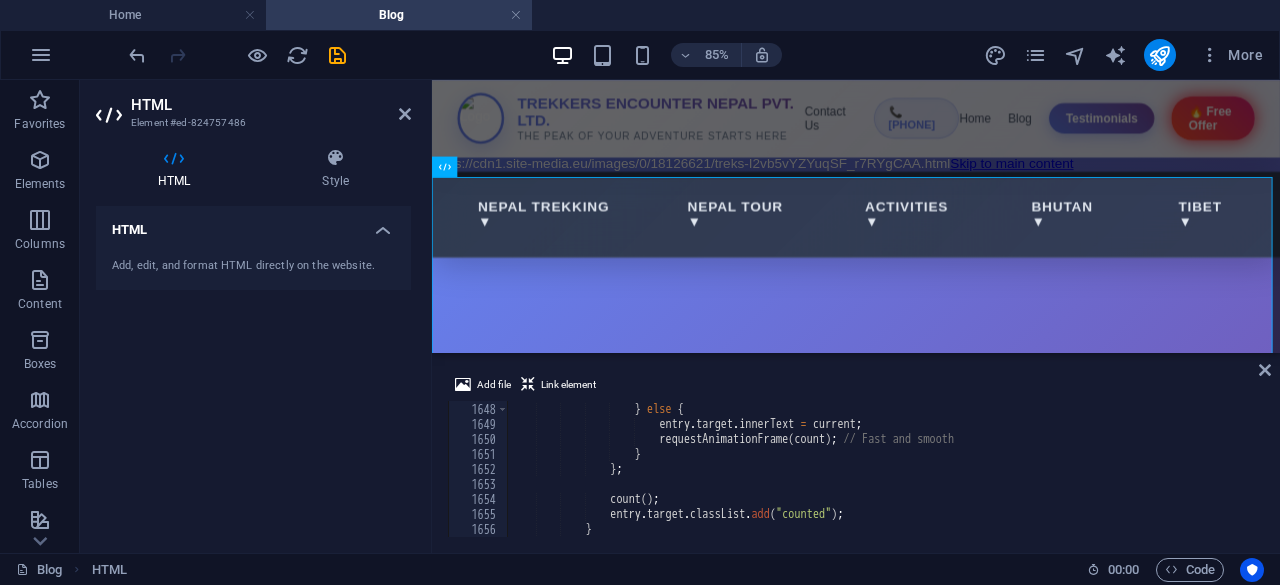 scroll, scrollTop: 24588, scrollLeft: 0, axis: vertical 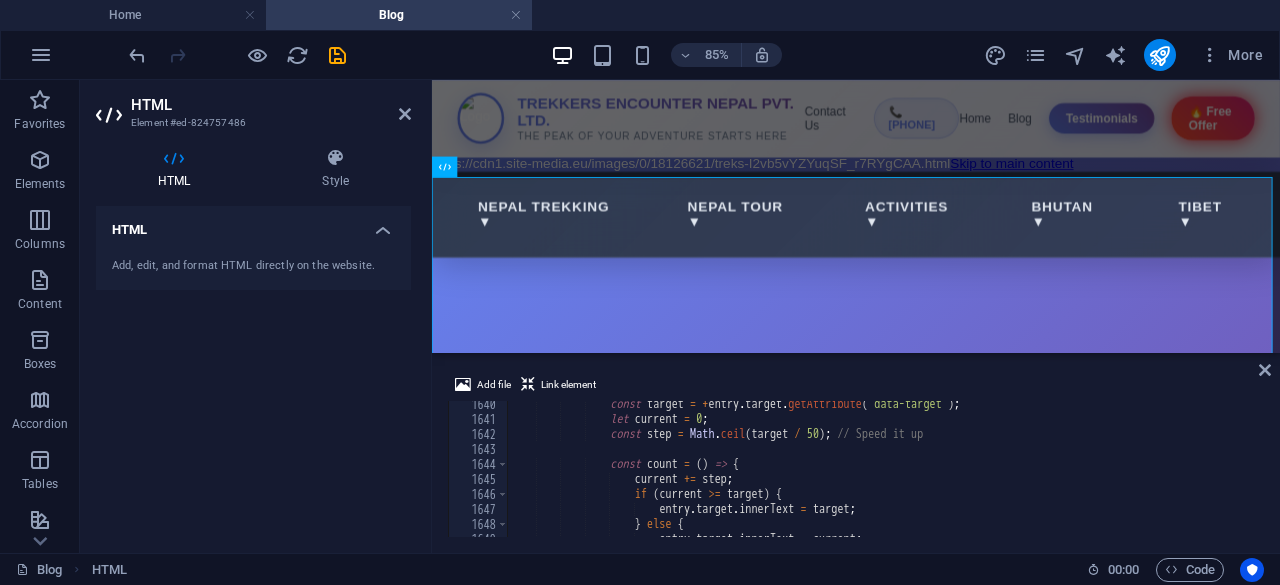 drag, startPoint x: 1265, startPoint y: 525, endPoint x: 1258, endPoint y: 477, distance: 48.507732 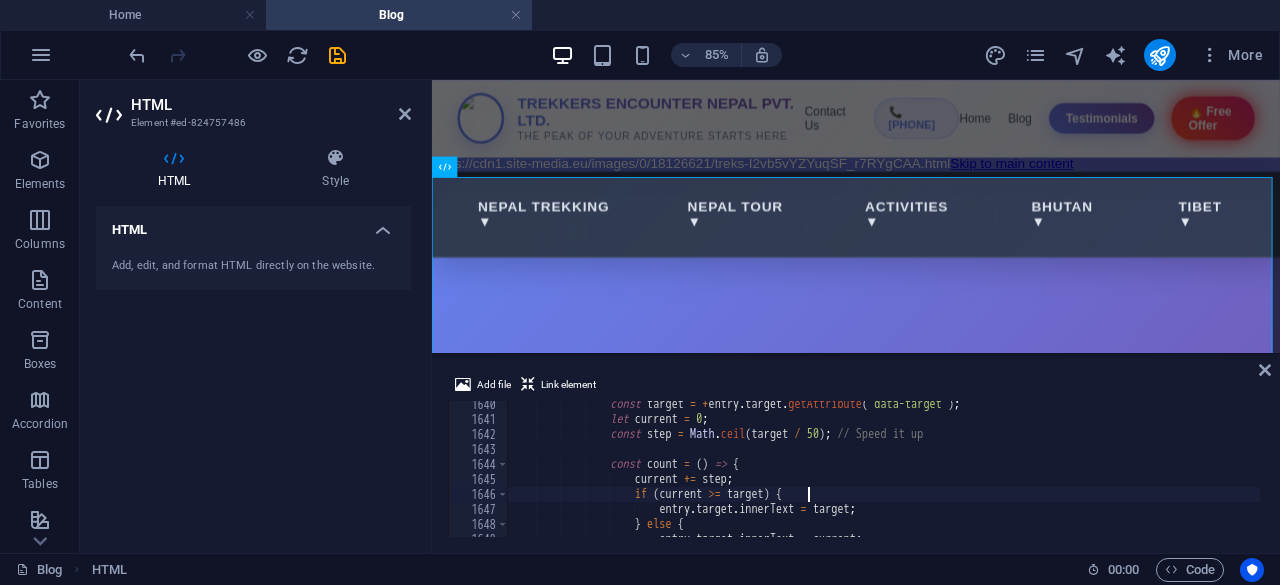 click on "const   target   =   + entry . target . getAttribute ( "data-target" ) ;                     let   current   =   0 ;                     const   step   =   Math . ceil ( target   /   50 ) ;   // Speed it up                     const   count   =   ( )   =>   {                          current   +=   step ;                          if   ( current   >=   target )   {                               entry . target . innerText   =   target ;                          }   else   {                               entry . target . innerText   =   current ;" at bounding box center [1071, 478] 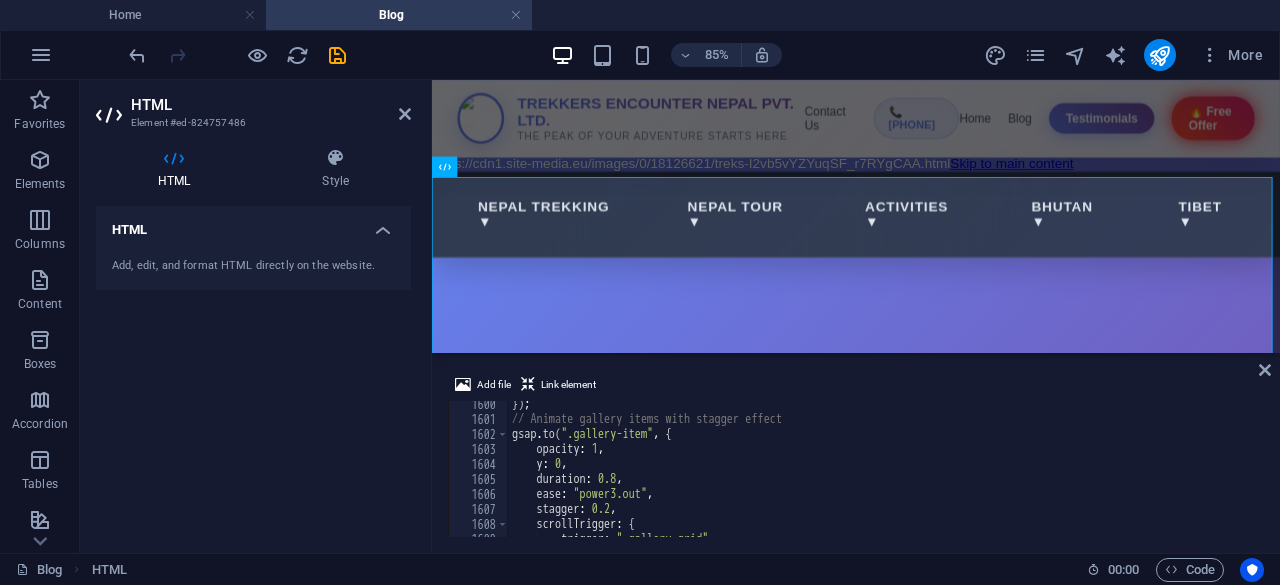 scroll, scrollTop: 23988, scrollLeft: 0, axis: vertical 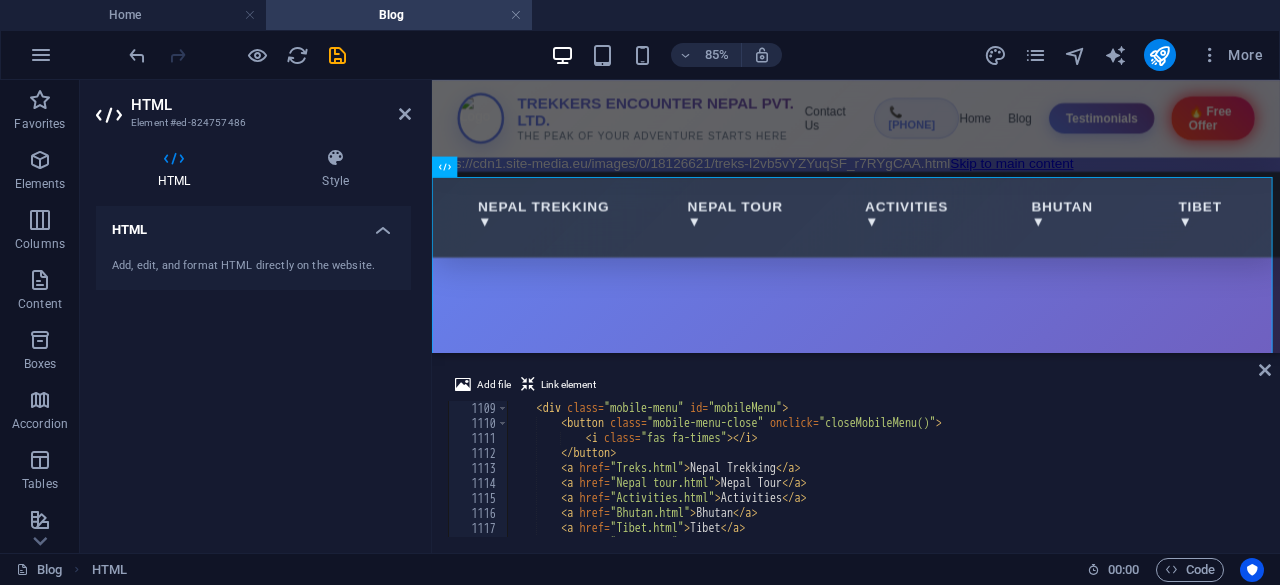 click on "< div   class = "mobile-menu"   id = "mobileMenu" >           < button   class = "mobile-menu-close"   onclick = "closeMobileMenu()" >                < i   class = "fas fa-times" > </ i >           </ button >           < a   href = "Treks.html" > Nepal Trekking </ a >           < a   href = "Nepal tour.html" > Nepal Tour </ a >           < a   href = "Activities.html" > Activities </ a >           < a   href = "Bhutan.html" > Bhutan </ a >           < a   href = "Tibet.html" > Tibet </ a >           < a   href = "Blog.html" > Blog </ a >" at bounding box center (1071, 482) 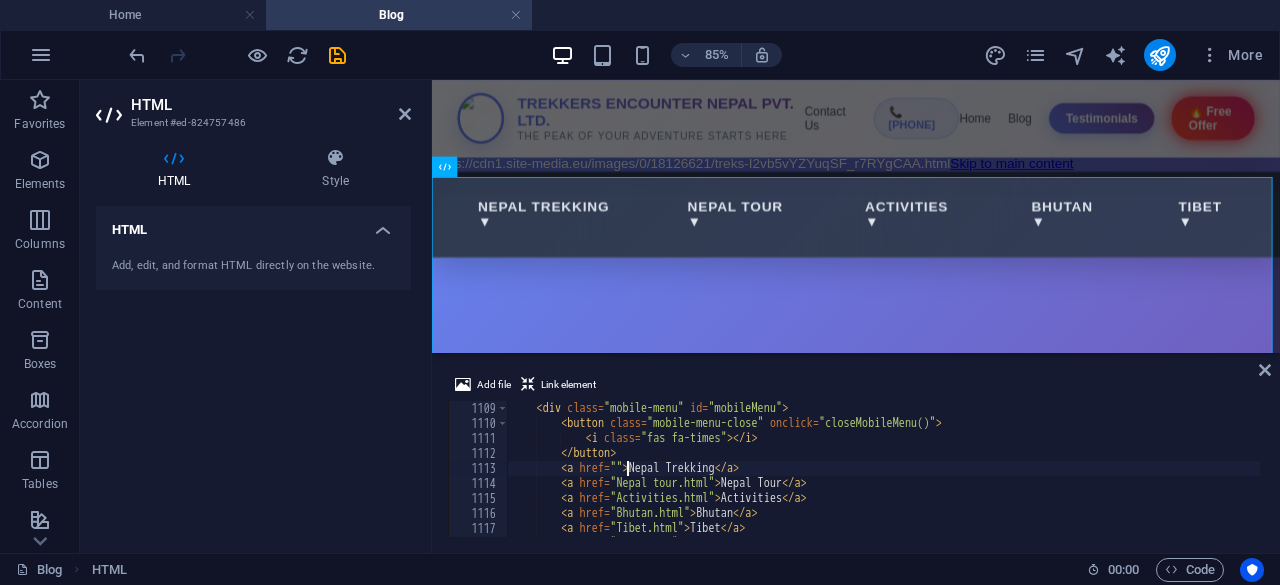 paste on "</html>" 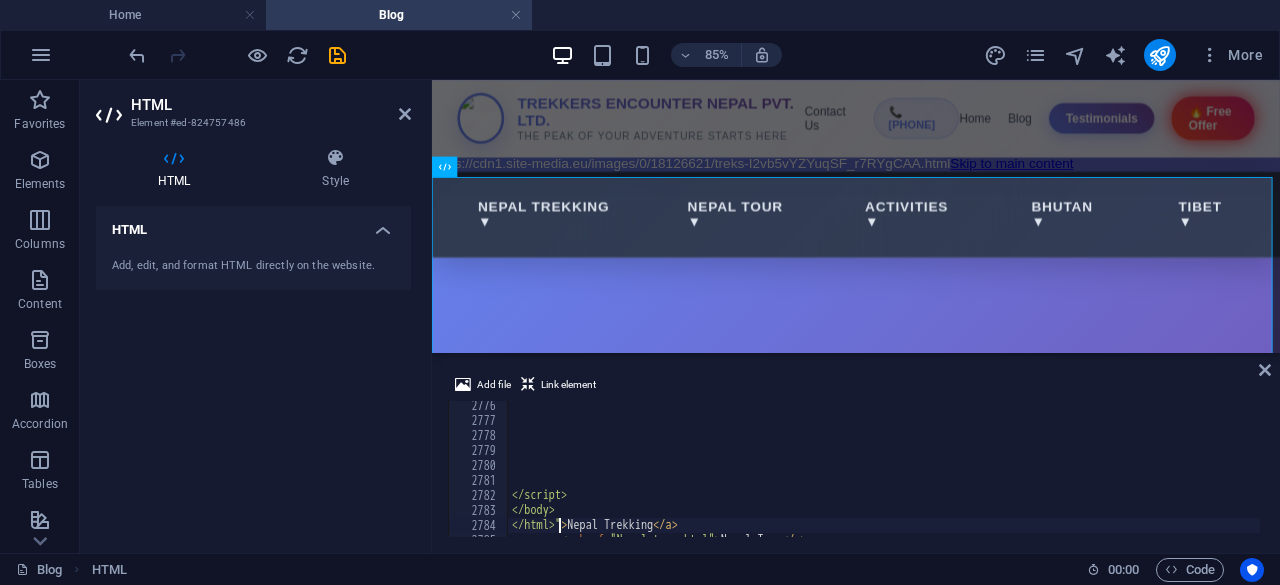 scroll, scrollTop: 16614, scrollLeft: 0, axis: vertical 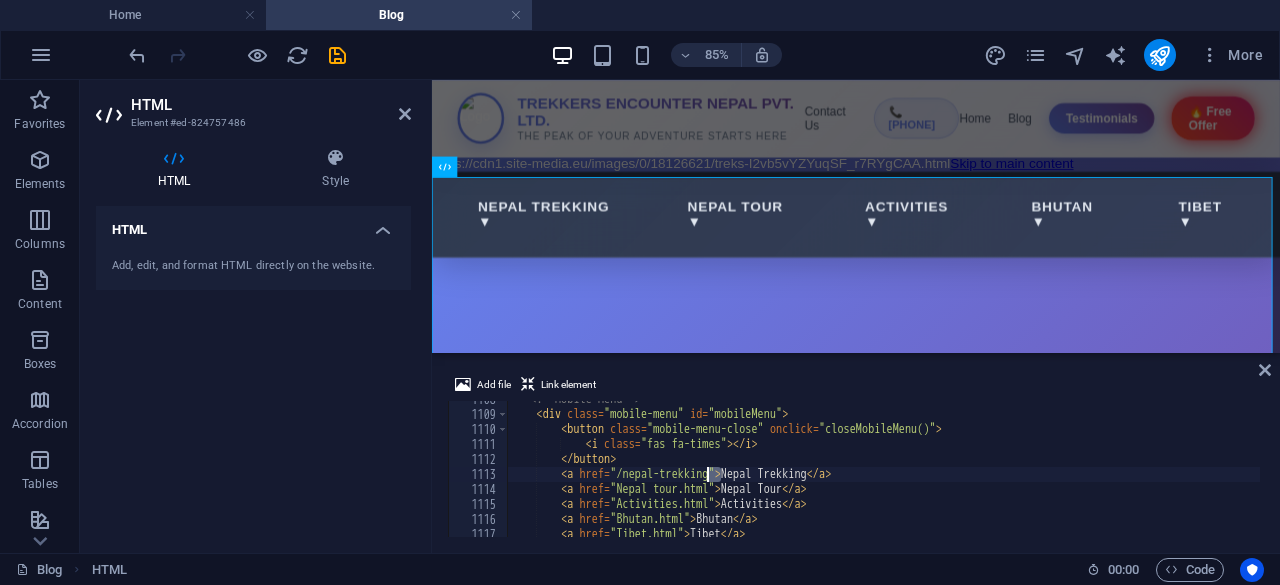 click on "<!--  Mobile Menu  -->      < div   class = "mobile-menu"   id = "mobileMenu" >           < button   class = "mobile-menu-close"   onclick = "closeMobileMenu()" >                < i   class = "fas fa-times" > </ i >           </ button >           < a   href = "/nepal-trekking" > Nepal Trekking </ a >           < a   href = "Nepal tour.html" > Nepal Tour </ a >           < a   href = "Activities.html" > Activities </ a >           < a   href = "Bhutan.html" > Bhutan </ a >           < a   href = "Tibet.html" > Tibet </ a >" at bounding box center (1071, 473) 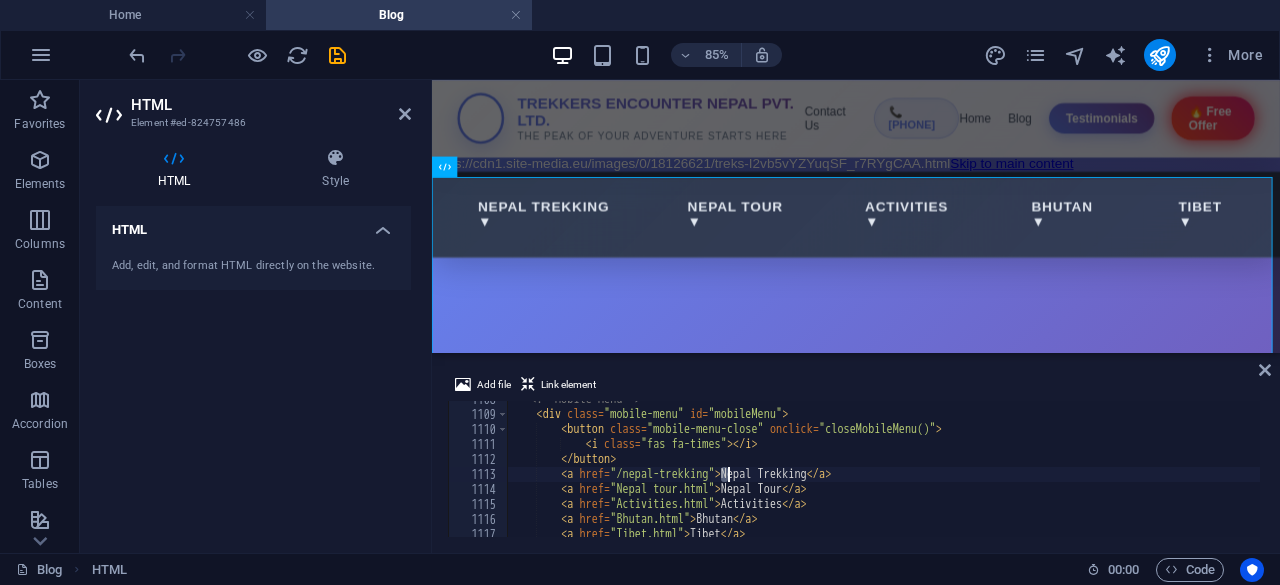 click on "<!--  Mobile Menu  -->      < div   class = "mobile-menu"   id = "mobileMenu" >           < button   class = "mobile-menu-close"   onclick = "closeMobileMenu()" >                < i   class = "fas fa-times" > </ i >           </ button >           < a   href = "/nepal-trekking" > Nepal Trekking </ a >           < a   href = "Nepal tour.html" > Nepal Tour </ a >           < a   href = "Activities.html" > Activities </ a >           < a   href = "Bhutan.html" > Bhutan </ a >           < a   href = "Tibet.html" > Tibet </ a >" at bounding box center [884, 469] 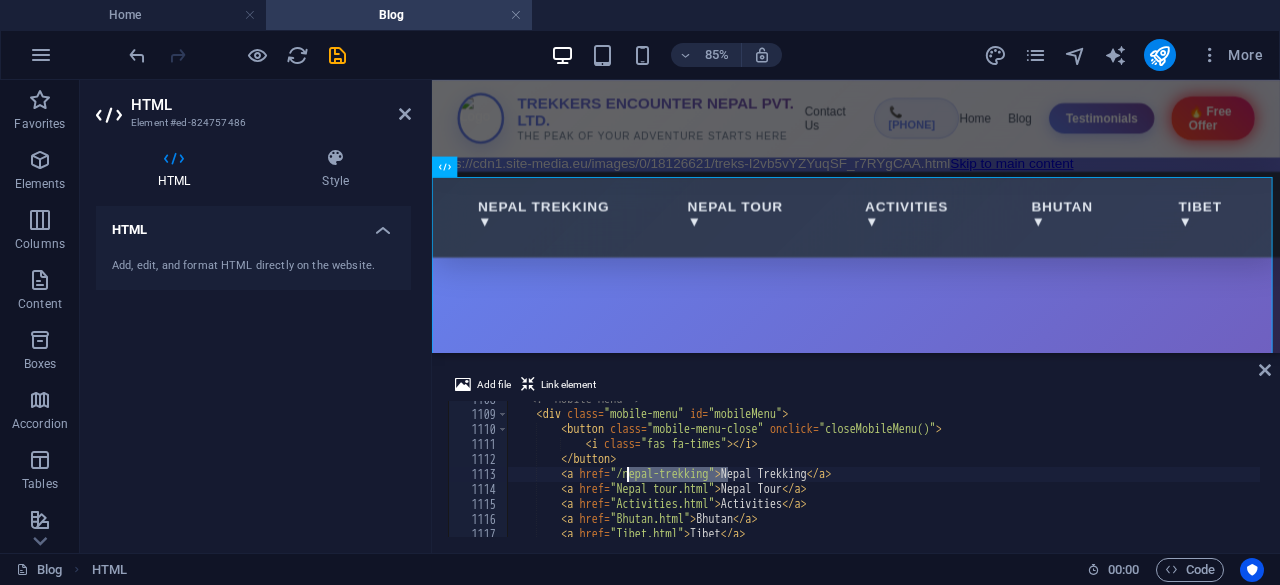 drag, startPoint x: 725, startPoint y: 475, endPoint x: 630, endPoint y: 478, distance: 95.047356 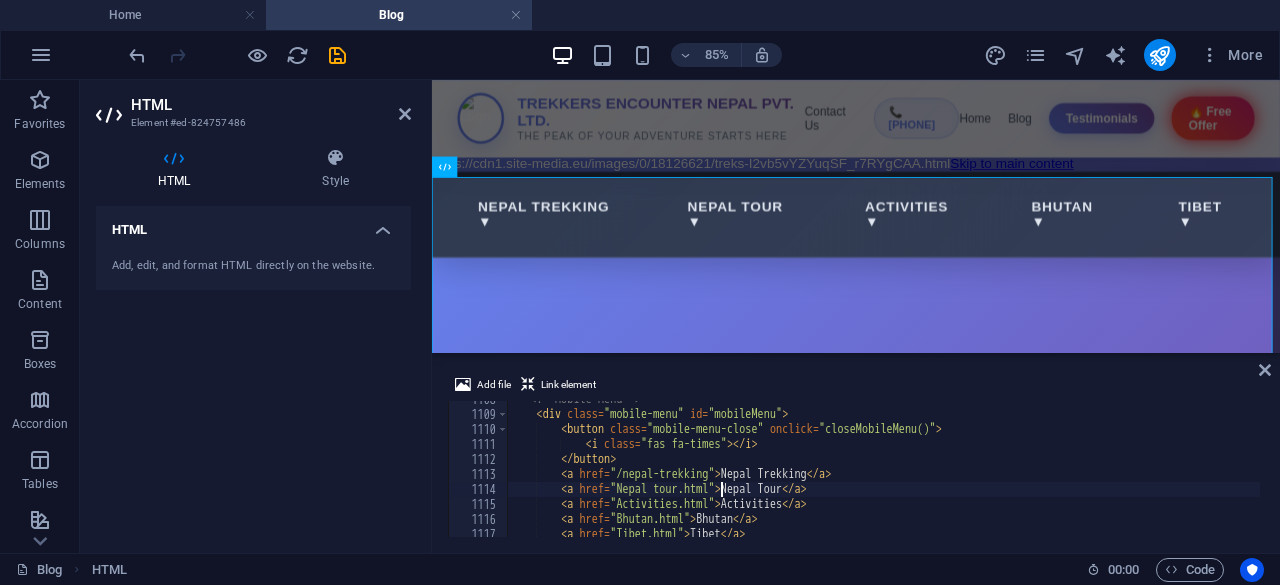 click on "<!--  Mobile Menu  -->      < div   class = "mobile-menu"   id = "mobileMenu" >           < button   class = "mobile-menu-close"   onclick = "closeMobileMenu()" >                < i   class = "fas fa-times" > </ i >           </ button >           < a   href = "/nepal-trekking" > Nepal Trekking </ a >           < a   href = "Nepal tour.html" > Nepal Tour </ a >           < a   href = "Activities.html" > Activities </ a >           < a   href = "Bhutan.html" > Bhutan </ a >           < a   href = "Tibet.html" > Tibet </ a >" at bounding box center (1071, 473) 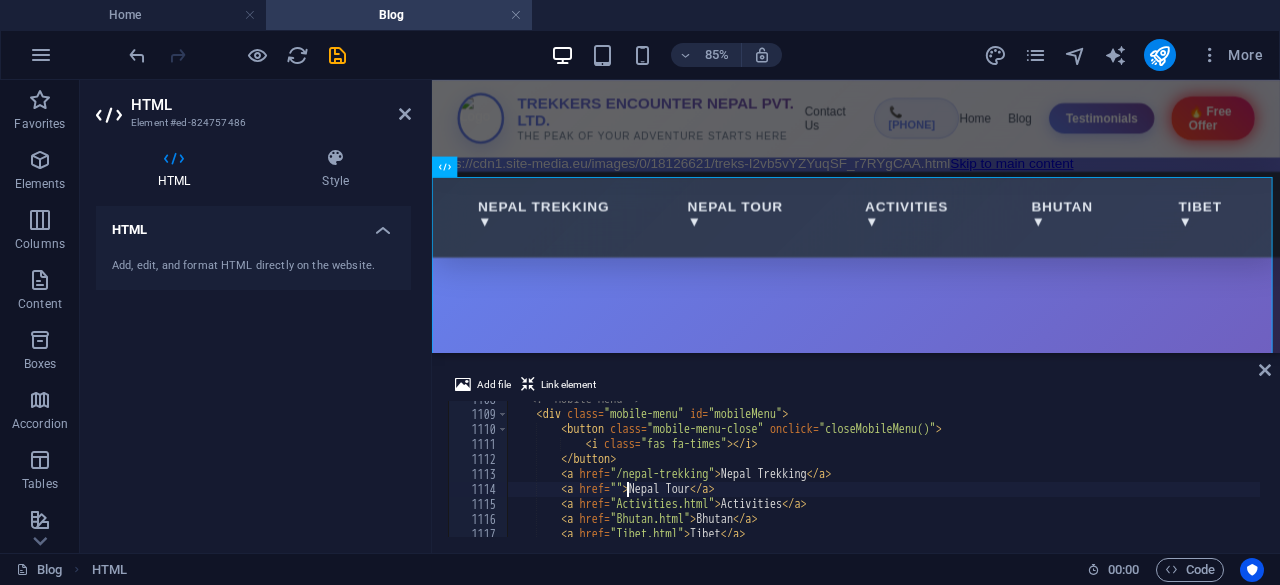 paste on "nepal-trekking" 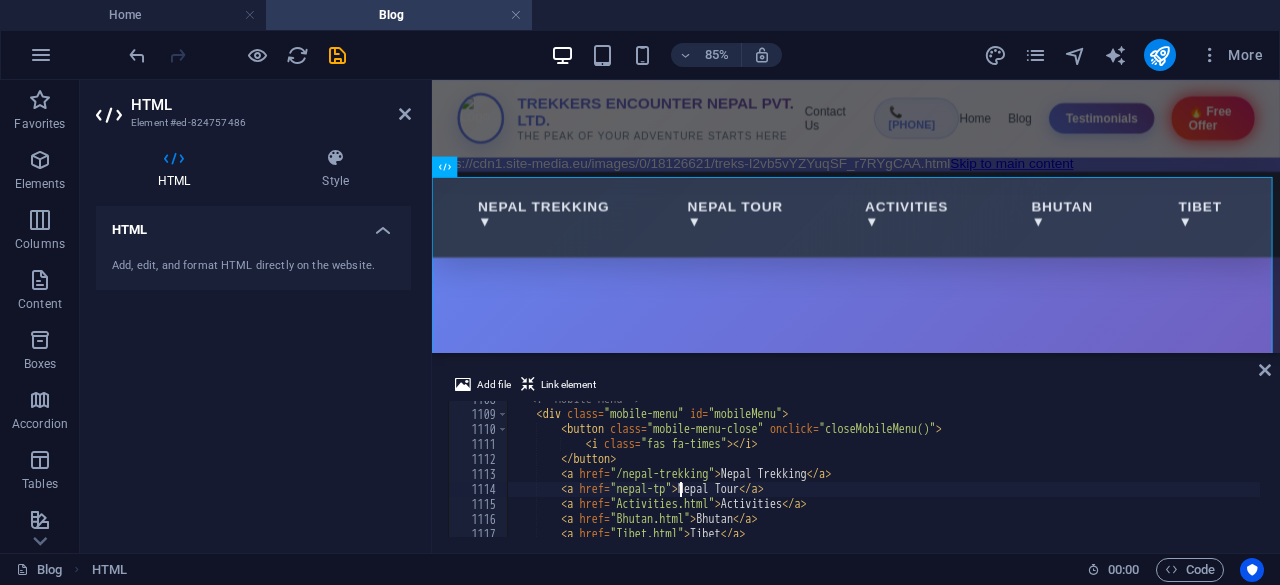 scroll, scrollTop: 0, scrollLeft: 14, axis: horizontal 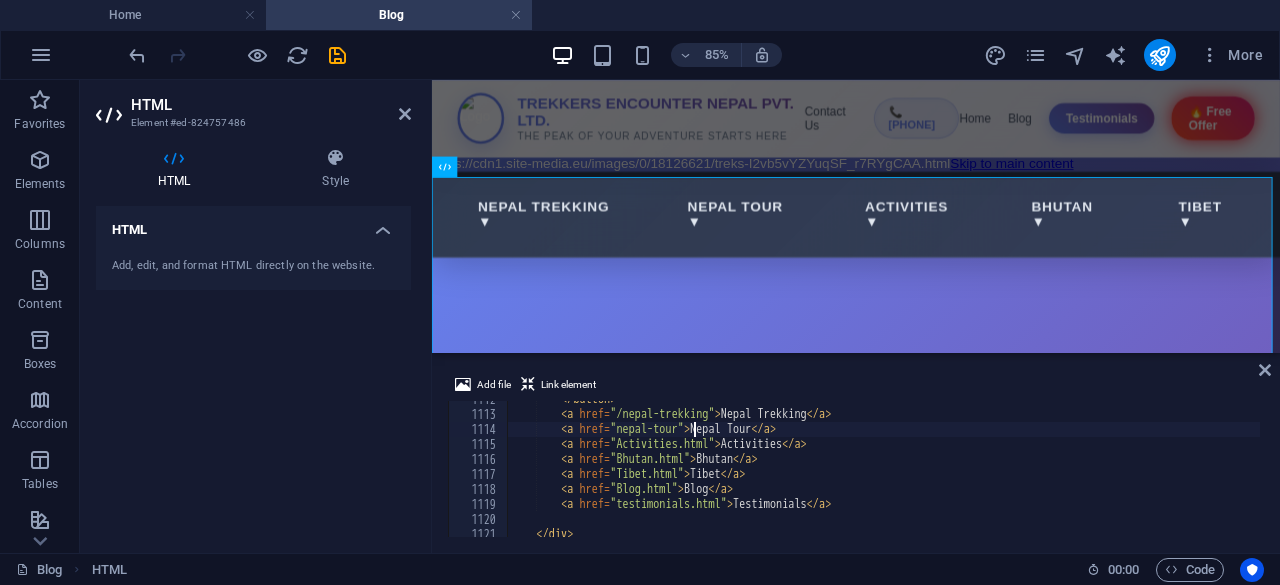 click on "</ button >           < a   href = "/nepal-trekking" > Nepal Trekking </ a >           < a   href = "nepal-tour" > Nepal Tour </ a >           < a   href = "Activities.html" > Activities </ a >           < a   href = "Bhutan.html" > Bhutan </ a >           < a   href = "Tibet.html" > Tibet </ a >           < a   href = "Blog.html" > Blog </ a >           < a   href = "testimonials.html" > Testimonials </ a >      </ div >" at bounding box center [1071, 473] 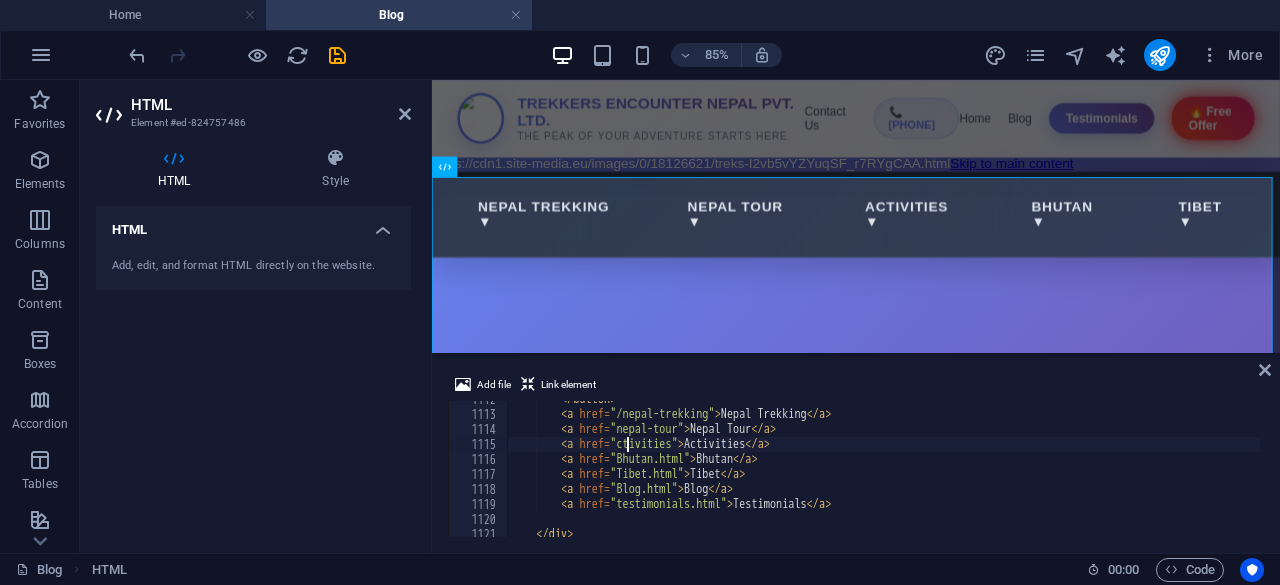 scroll, scrollTop: 0, scrollLeft: 10, axis: horizontal 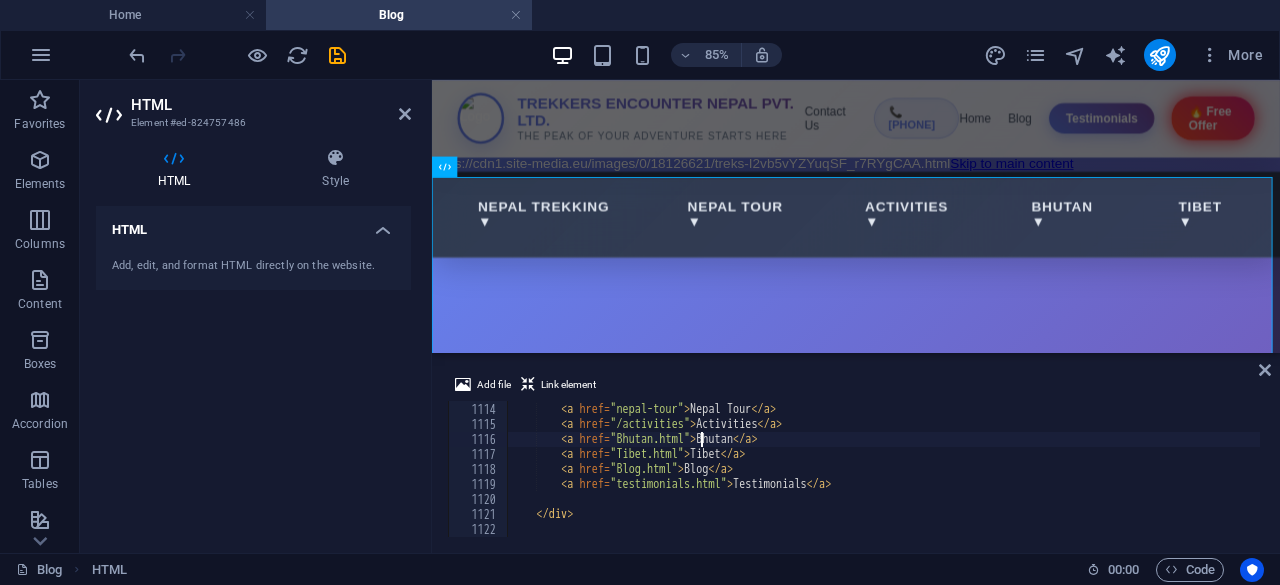 click on "< a   href = "/nepal-trekking" > Nepal Trekking </ a >           < a   href = "nepal-tour" > Nepal Tour </ a >           < a   href = "/activities" > Activities </ a >           < a   href = "Bhutan.html" > Bhutan </ a >           < a   href = "Tibet.html" > Tibet </ a >           < a   href = "Blog.html" > Blog </ a >           < a   href = "testimonials.html" > Testimonials </ a >      </ div >" at bounding box center (1071, 468) 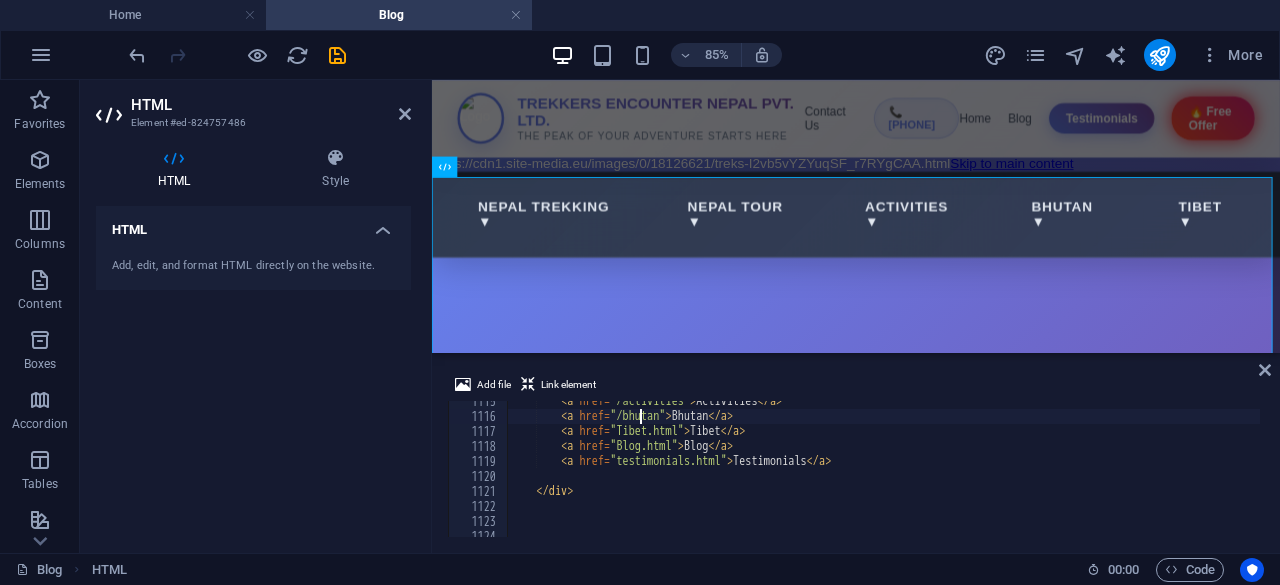 scroll, scrollTop: 16717, scrollLeft: 0, axis: vertical 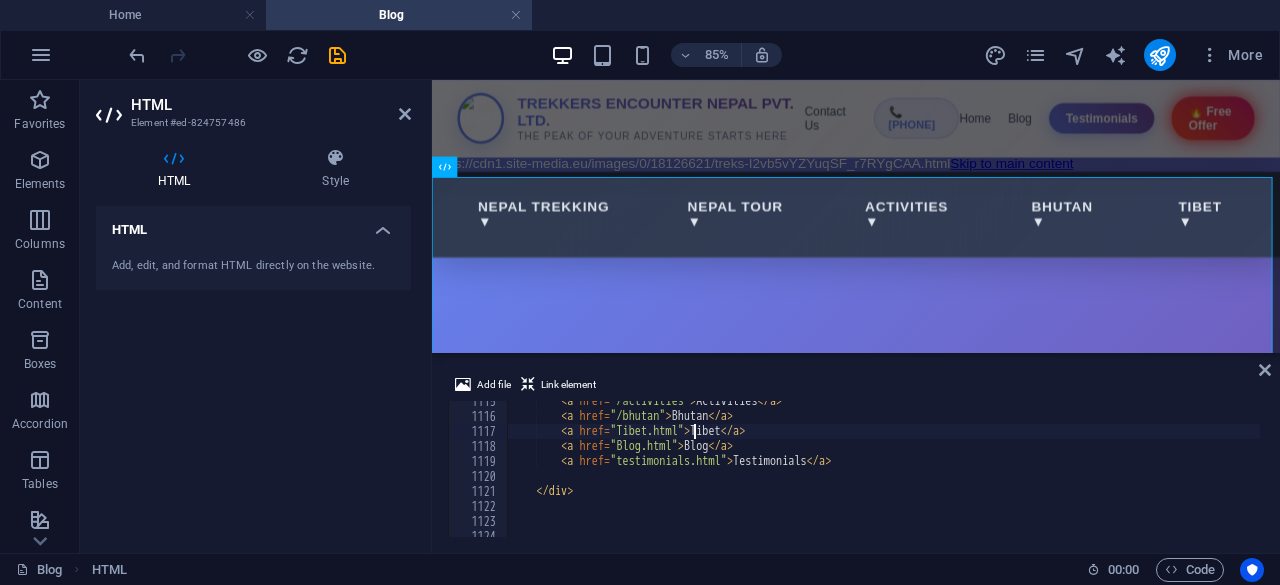 click on "< a   href = "/activities" > Activities </ a >           < a   href = "/bhutan" > Bhutan </ a >           < a   href = "Tibet.html" > Tibet </ a >           < a   href = "Blog.html" > Blog </ a >           < a   href = "testimonials.html" > Testimonials </ a >      </ div >" at bounding box center (1071, 475) 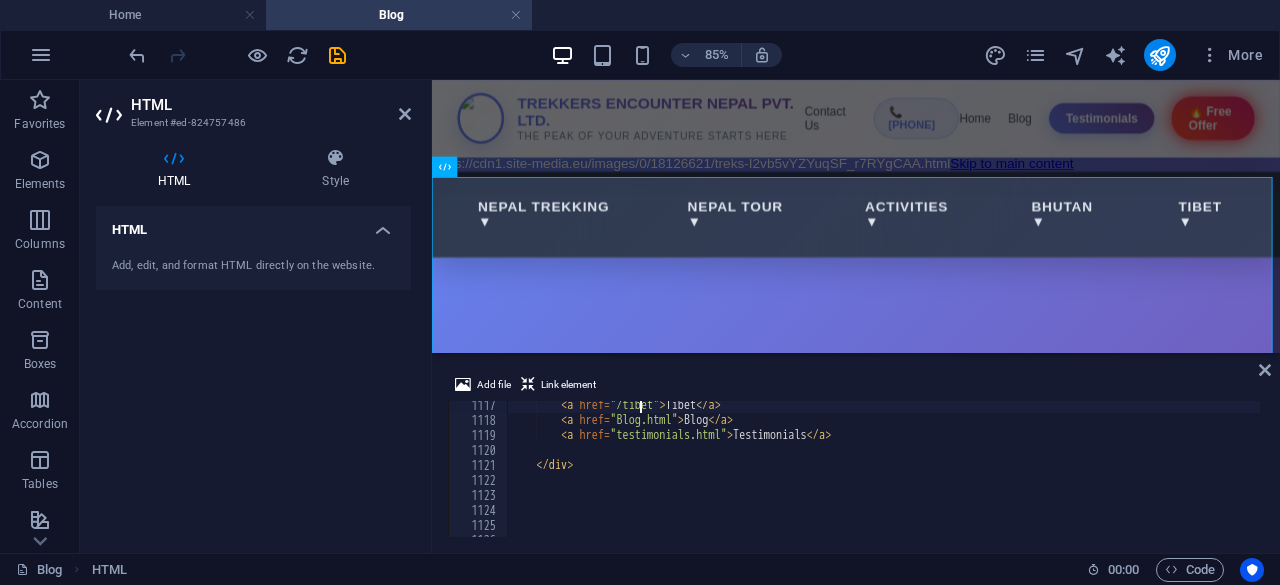 scroll, scrollTop: 16742, scrollLeft: 0, axis: vertical 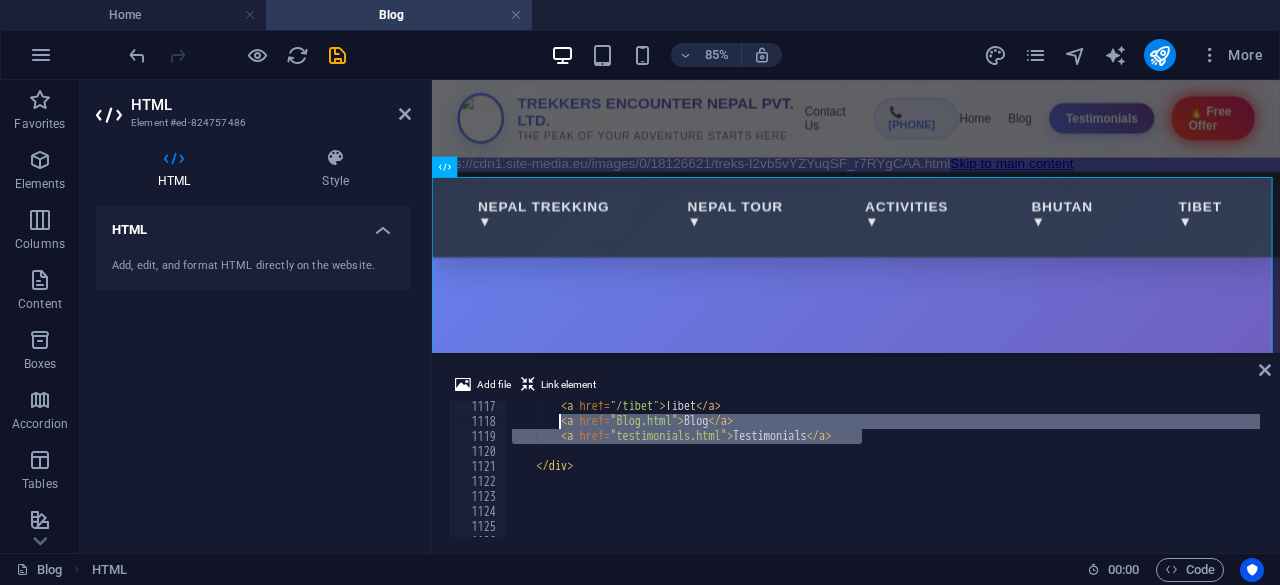 drag, startPoint x: 868, startPoint y: 438, endPoint x: 556, endPoint y: 426, distance: 312.23068 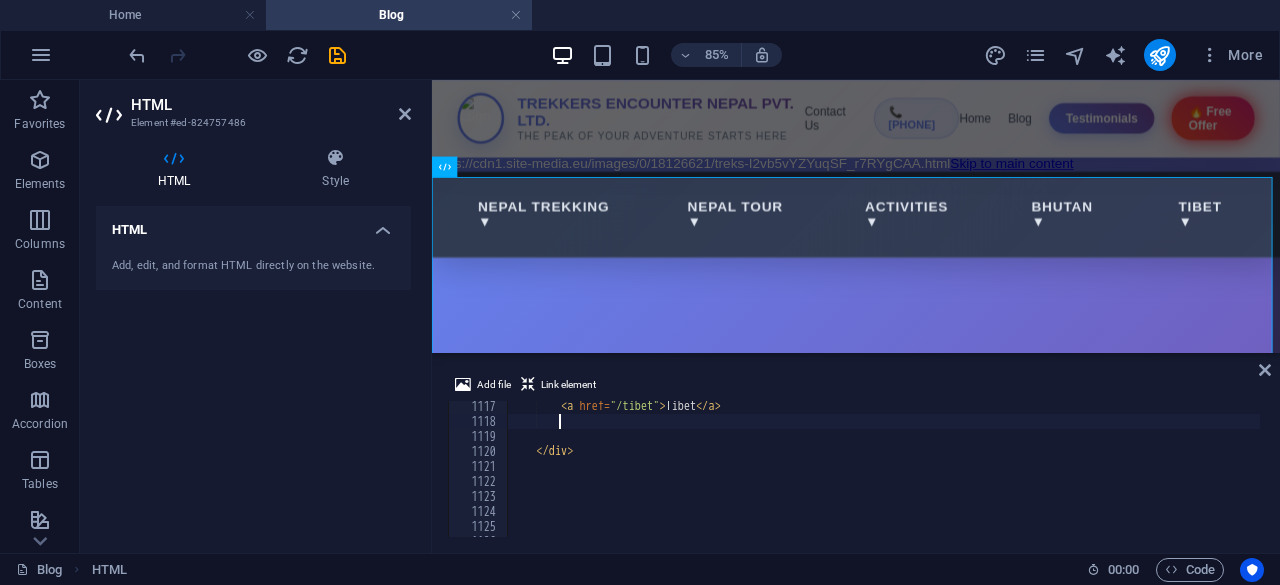 scroll, scrollTop: 0, scrollLeft: 2, axis: horizontal 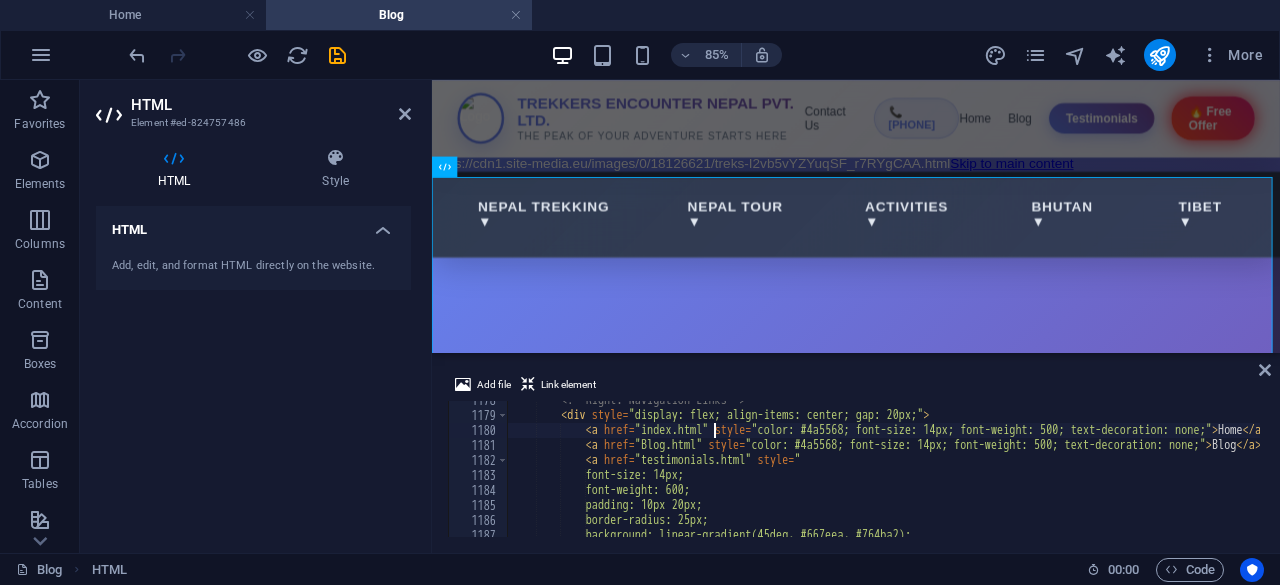 click on "<!--  Right: Navigation Links  -->           < div   style = "display: flex; align-items: center; gap: 20px;" >                < a   href = "index.html"   style = "color: #4a5568; font-size: 14px; font-weight: 500; text-decoration: none;" > Home </ a >                < a   href = "Blog.html"   style = "color: #4a5568; font-size: 14px; font-weight: 500; text-decoration: none;" > Blog </ a >                < a   href = "testimonials.html"   style = "                    font-size: 14px;                    font-weight: 600;                    padding: 10px 20px;                    border-radius: 25px;                    background: linear-gradient(45deg, #667eea, #764ba2);" at bounding box center (1071, 474) 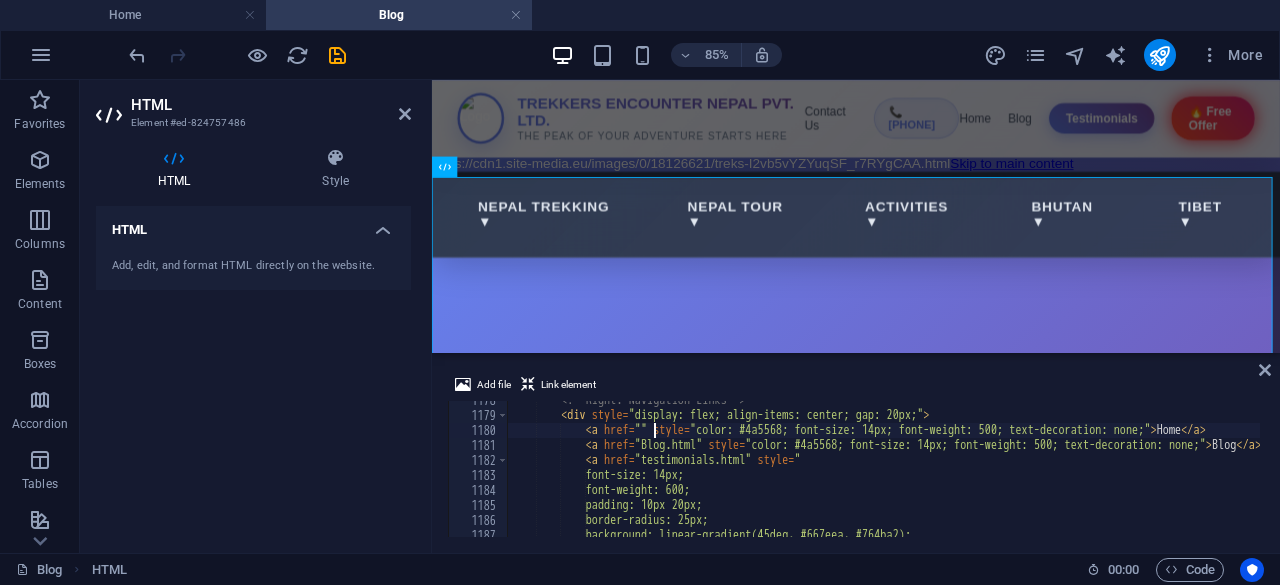 scroll, scrollTop: 0, scrollLeft: 11, axis: horizontal 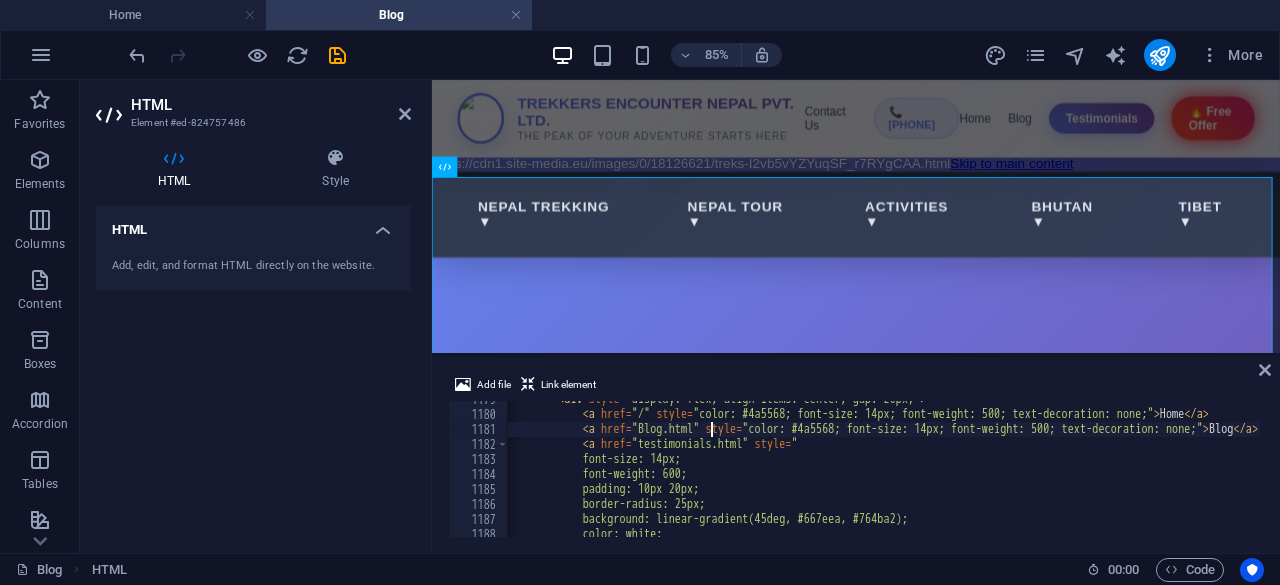 click on "< div   style = "display: flex; align-items: center; gap: 20px;" >                < a   href = "/"   style = "color: #4a5568; font-size: 14px; font-weight: 500; text-decoration: none;" > Home </ a >                < a   href = "Blog.html"   style = "color: #4a5568; font-size: 14px; font-weight: 500; text-decoration: none;" > Blog </ a >                < a   href = "testimonials.html"   style = "                    font-size: 14px;                    font-weight: 600;                    padding: 10px 20px;                    border-radius: 25px;                    background: linear-gradient(45deg, #667eea, #764ba2);                    color: white;" at bounding box center [1068, 473] 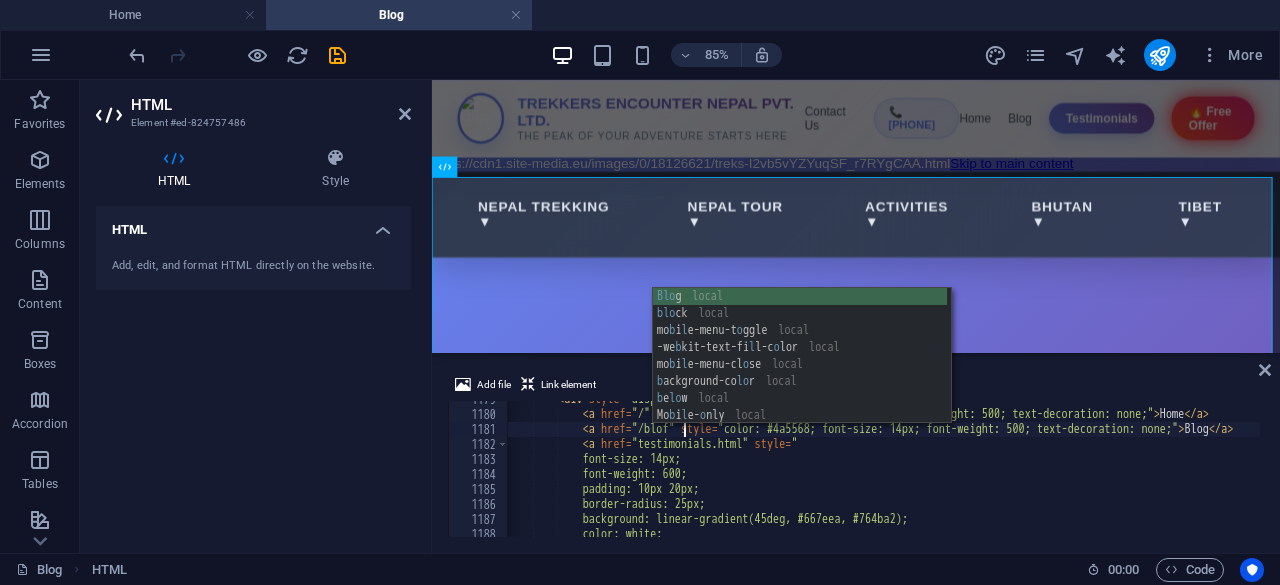 scroll, scrollTop: 0, scrollLeft: 14, axis: horizontal 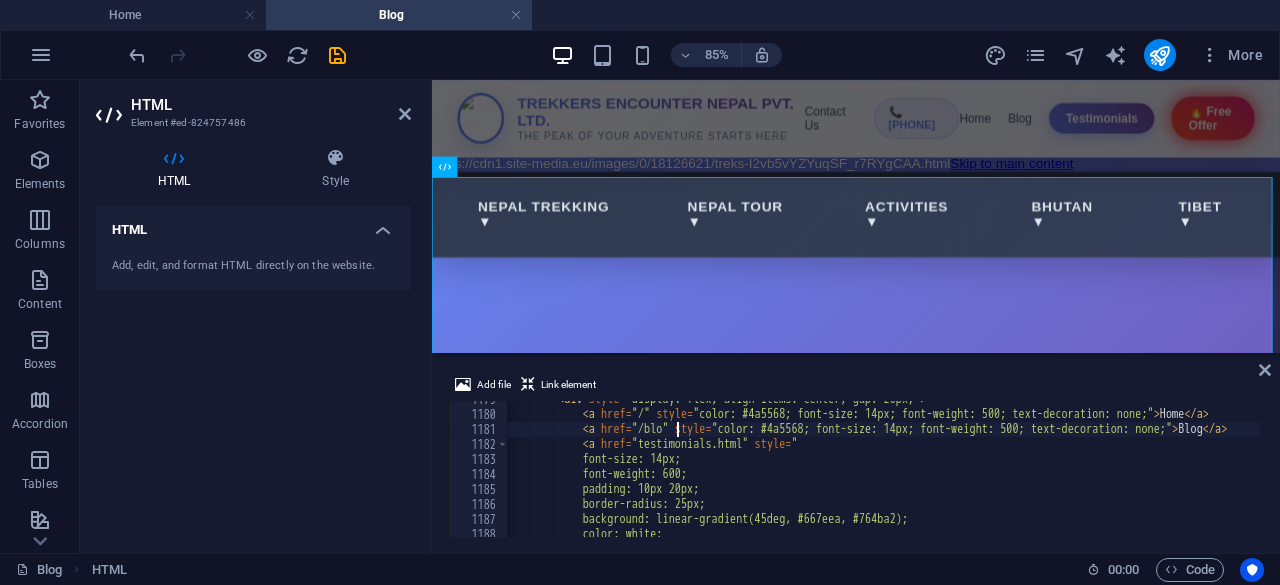 type on "<a href="/blog" style="color: #4a5568; font-size: 14px; font-weight: 500; text-decoration: none;">Blog</a>" 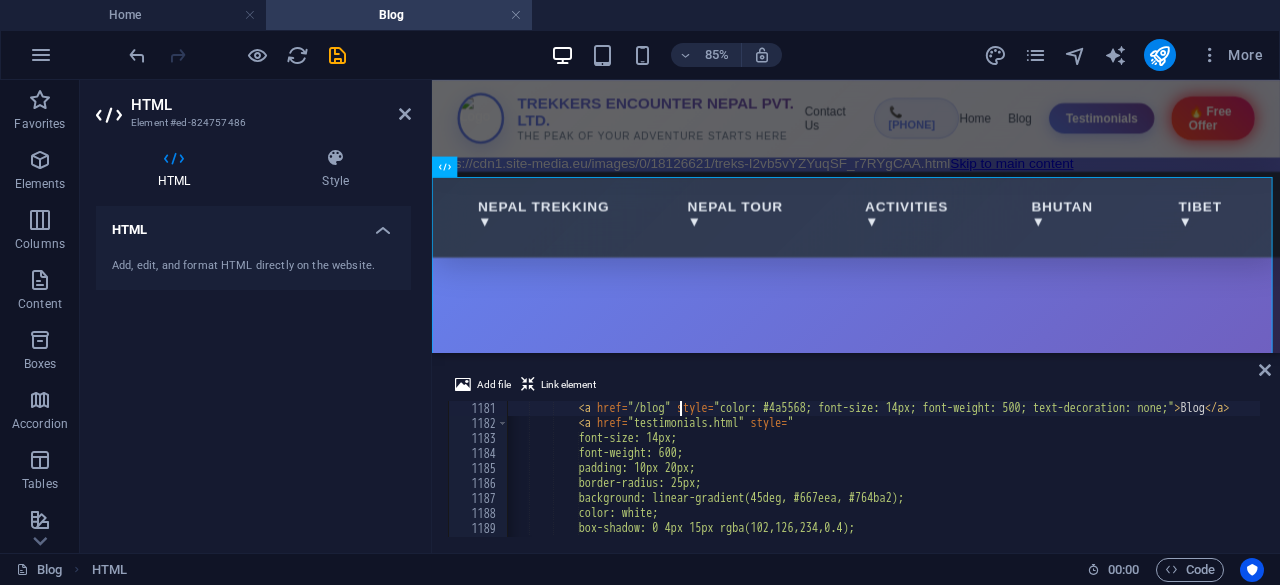 scroll, scrollTop: 17701, scrollLeft: 0, axis: vertical 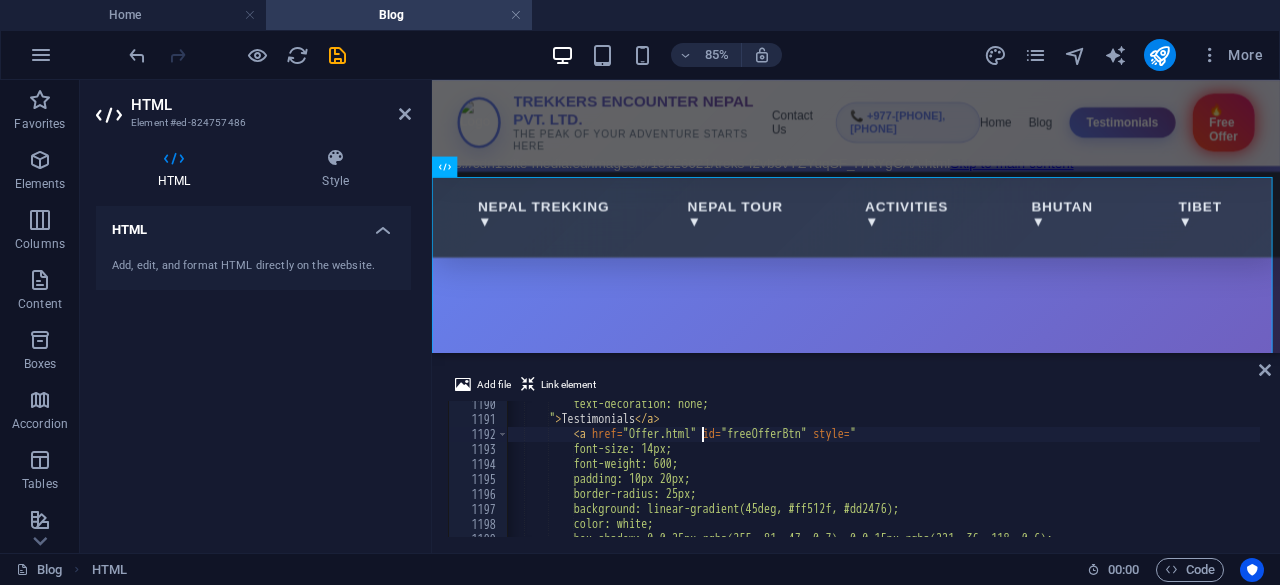 click on "text-decoration: none;               " > Testimonials </ a >                < a   href = "Offer.html"   id = "freeOfferBtn"   style = "                    font-size: 14px;                    font-weight: 600;                    padding: 10px 20px;                    border-radius: 25px;                    background: linear-gradient(45deg, #ff512f, #dd2476);                    color: white;                    box-shadow: 0 0 25px rgba(255, 81, 47, 0.7), 0 0 15px rgba(221, 36, 118, 0.6);" at bounding box center [1059, 478] 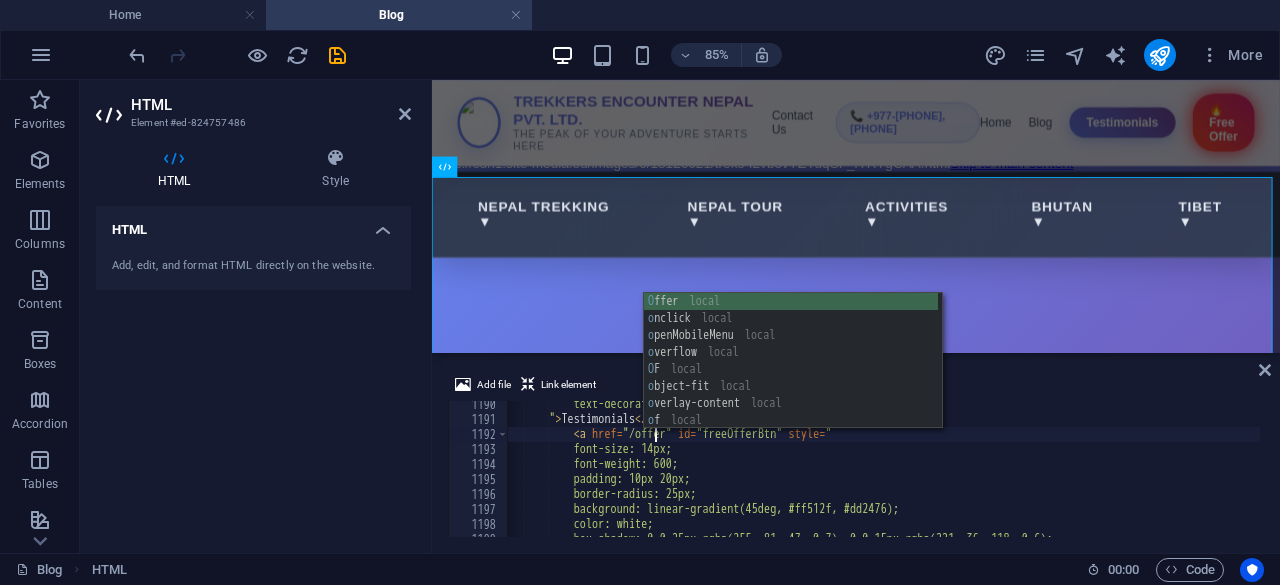 scroll, scrollTop: 0, scrollLeft: 12, axis: horizontal 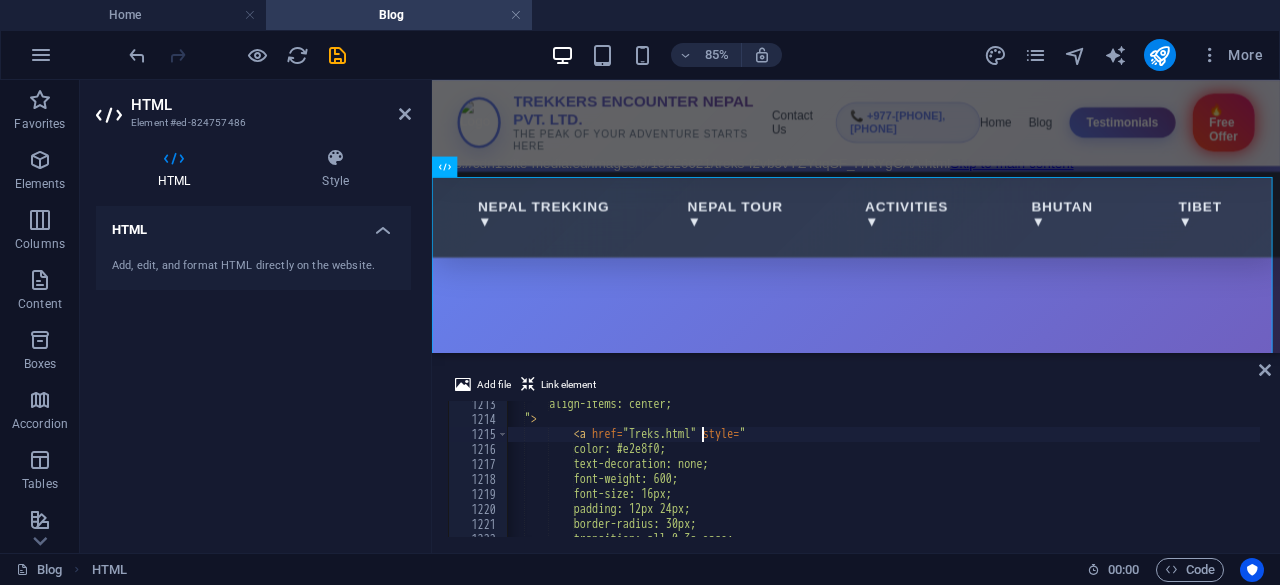 click on "align-items: center;          " >                < a   href = "Treks.html"   style = "                    color: #e2e8f0;                    text-decoration: none;                    font-weight: 600;                    font-size: 16px;                    padding: 12px 24px;                    border-radius: 30px;                    transition: all 0.3s ease;" at bounding box center (1059, 478) 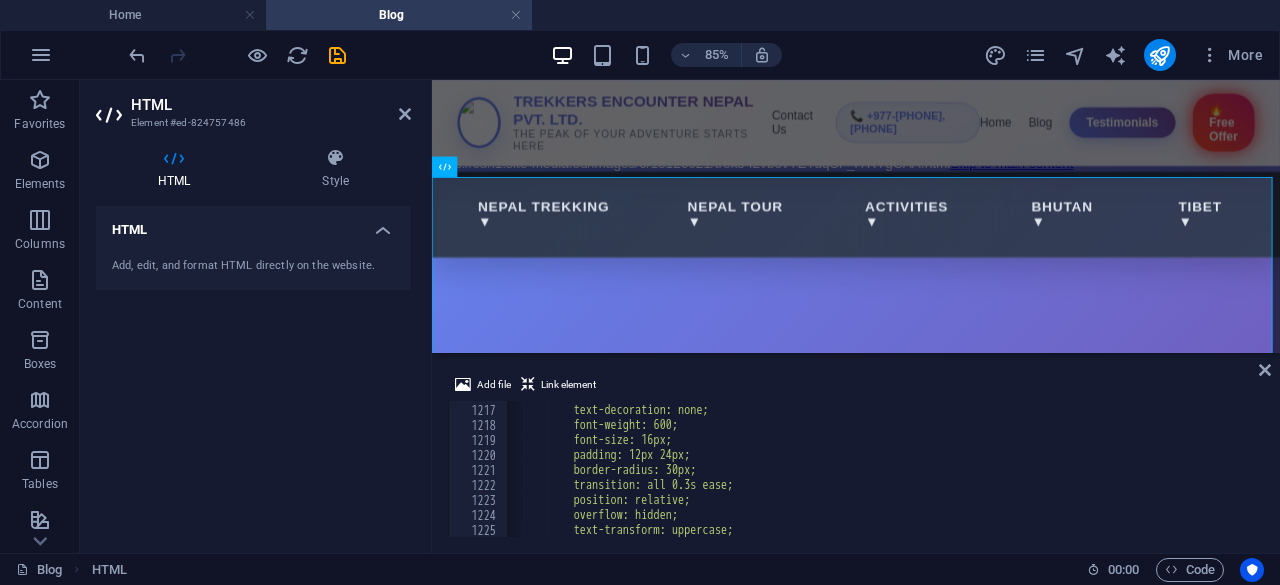 scroll, scrollTop: 18199, scrollLeft: 0, axis: vertical 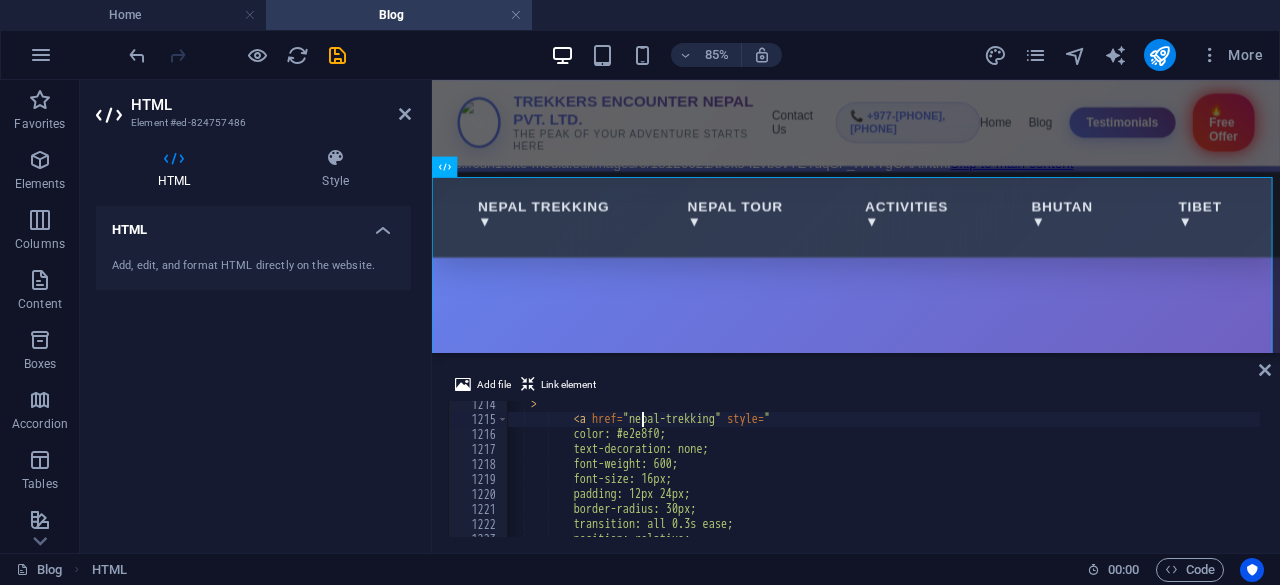 click on "" >                < a   href = "nepal-trekking"   style = "                    color: #e2e8f0;                    text-decoration: none;                    font-weight: 600;                    font-size: 16px;                    padding: 12px 24px;                    border-radius: 30px;                    transition: all 0.3s ease;                    position: relative;" at bounding box center (1059, 478) 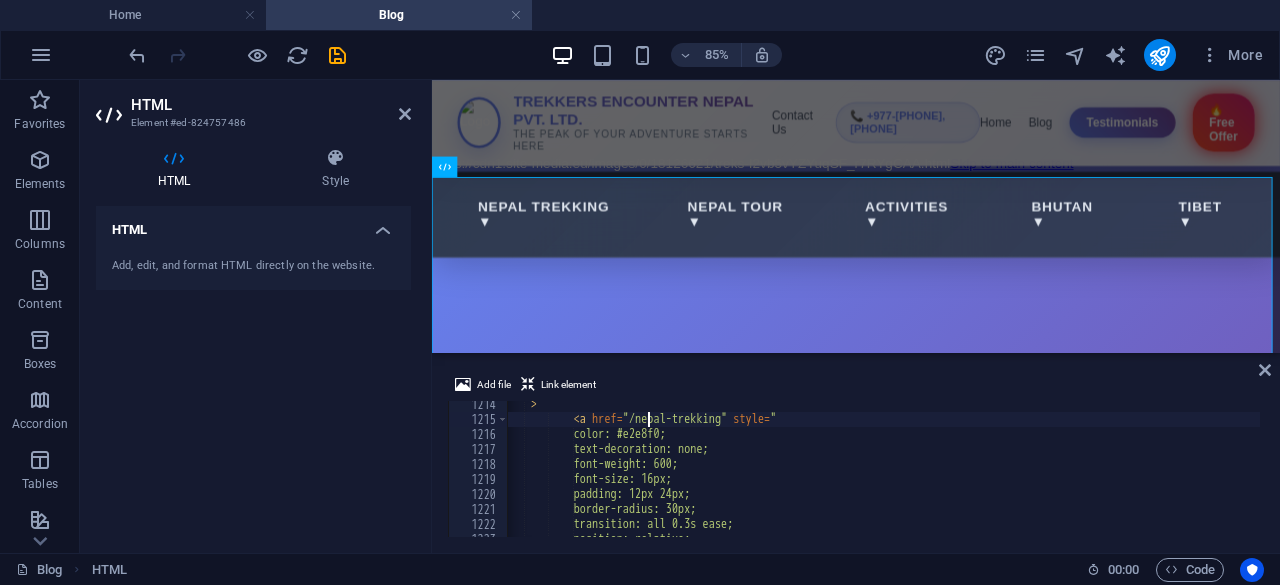 scroll, scrollTop: 0, scrollLeft: 12, axis: horizontal 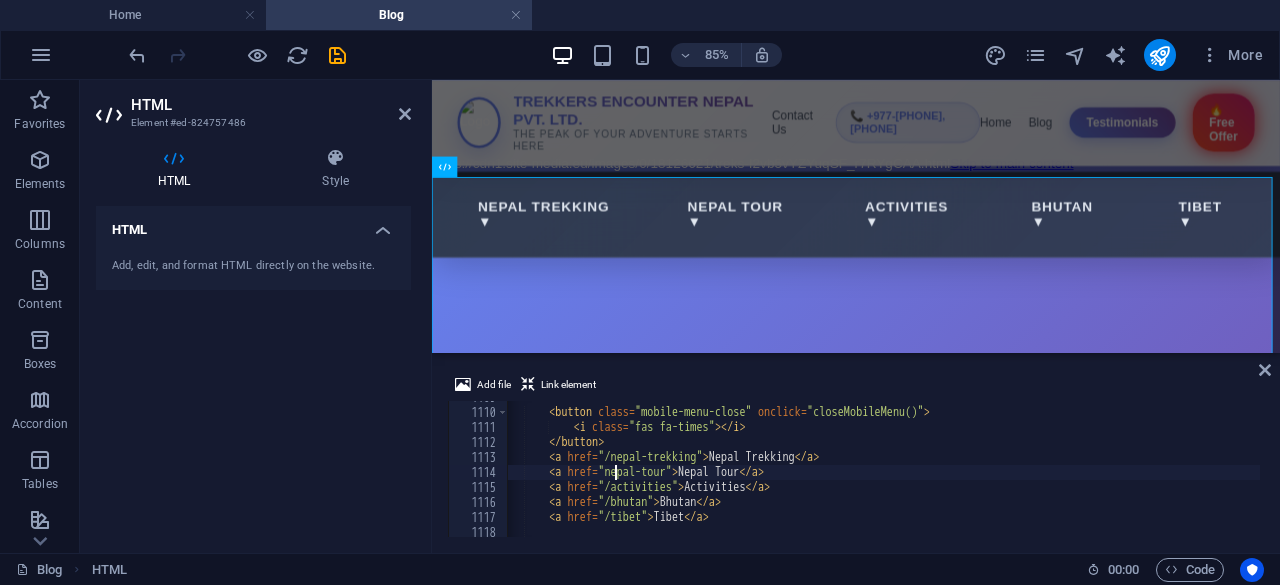 click on "< div   class = "mobile-menu"   id = "mobileMenu" >           < button   class = "mobile-menu-close"   onclick = "closeMobileMenu()" >                < i   class = "fas fa-times" > </ i >           </ button >           < a   href = "/nepal-trekking" > Nepal Trekking </ a >           < a   href = "nepal-tour" > Nepal Tour </ a >           < a   href = "/activities" > Activities </ a >           < a   href = "/bhutan" > Bhutan </ a >           < a   href = "/tibet" > Tibet </ a >" at bounding box center [1059, 471] 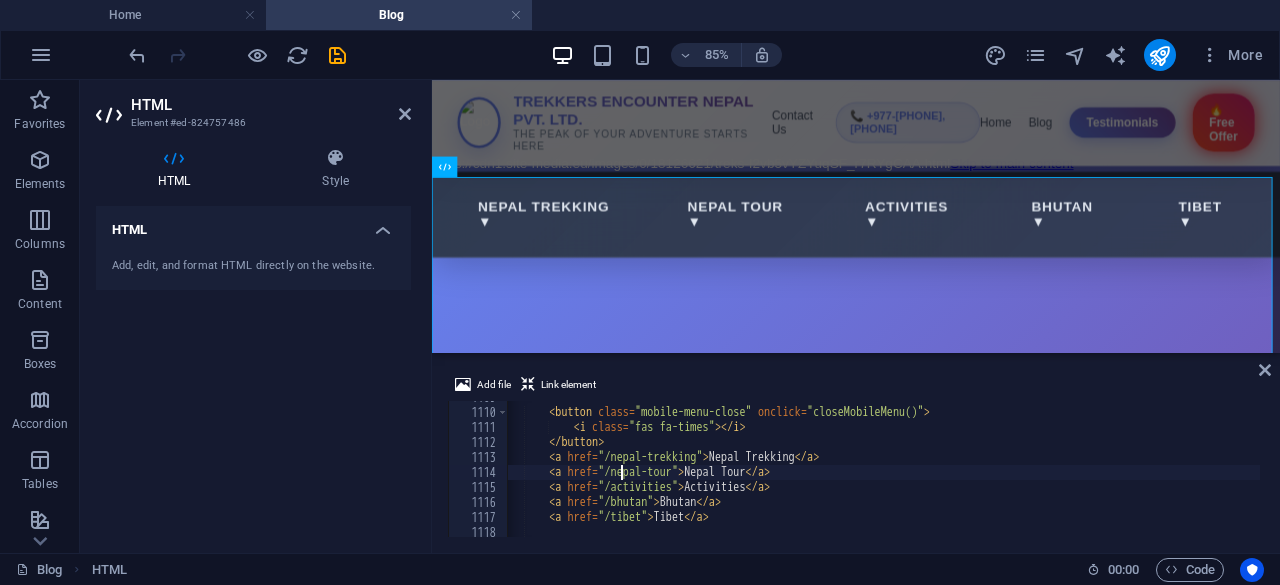 scroll, scrollTop: 0, scrollLeft: 10, axis: horizontal 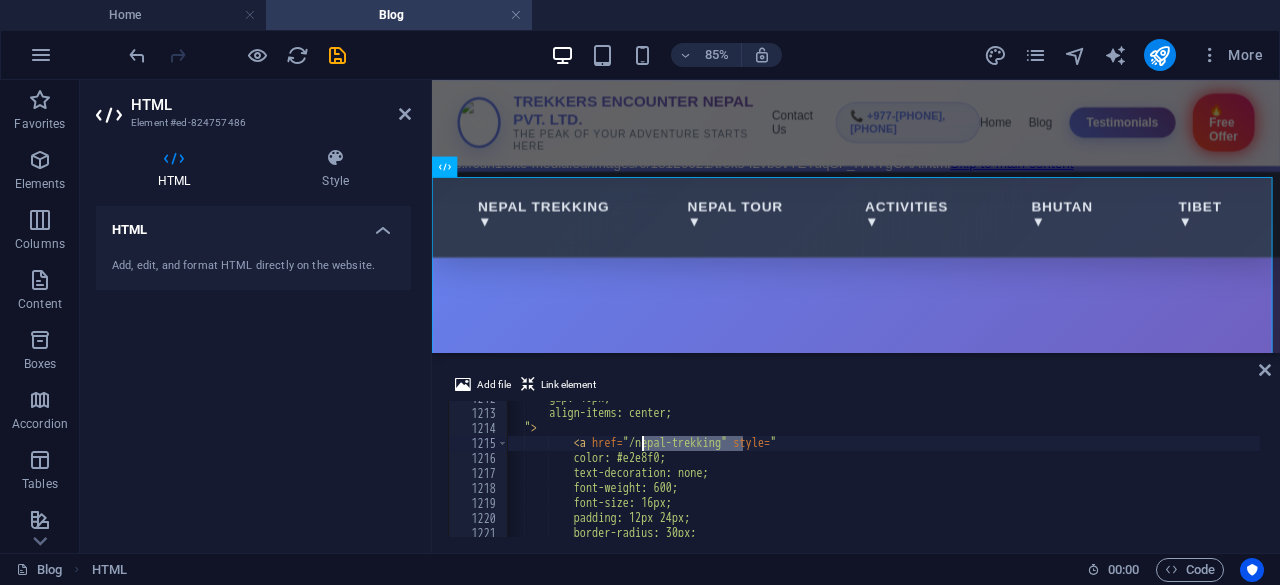 drag, startPoint x: 740, startPoint y: 445, endPoint x: 642, endPoint y: 441, distance: 98.0816 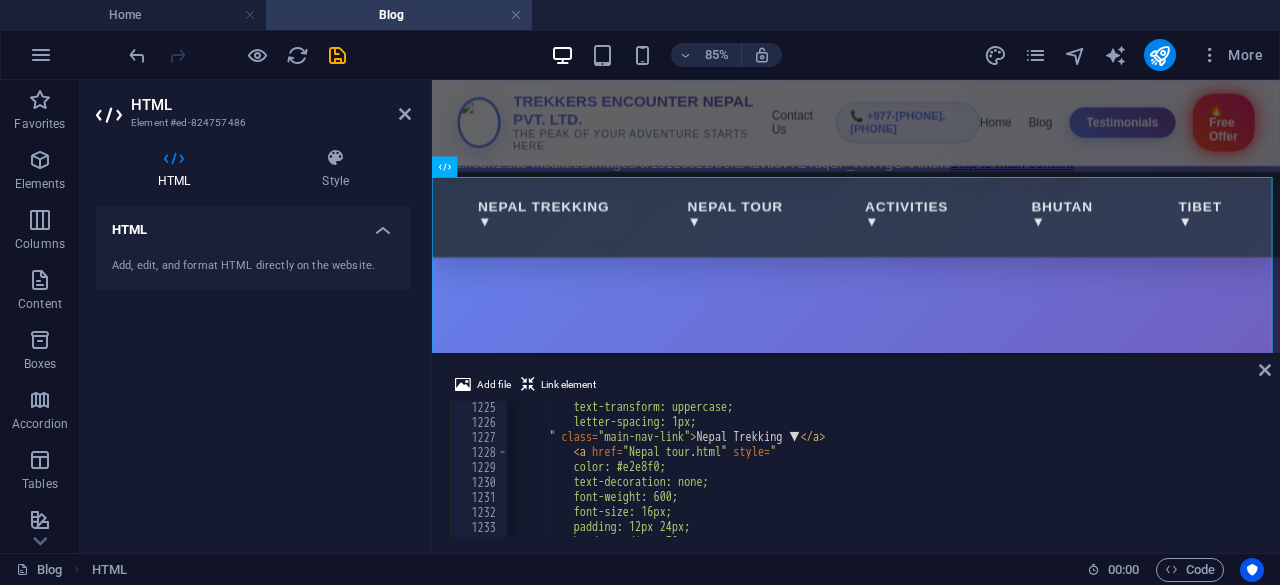 scroll, scrollTop: 18369, scrollLeft: 0, axis: vertical 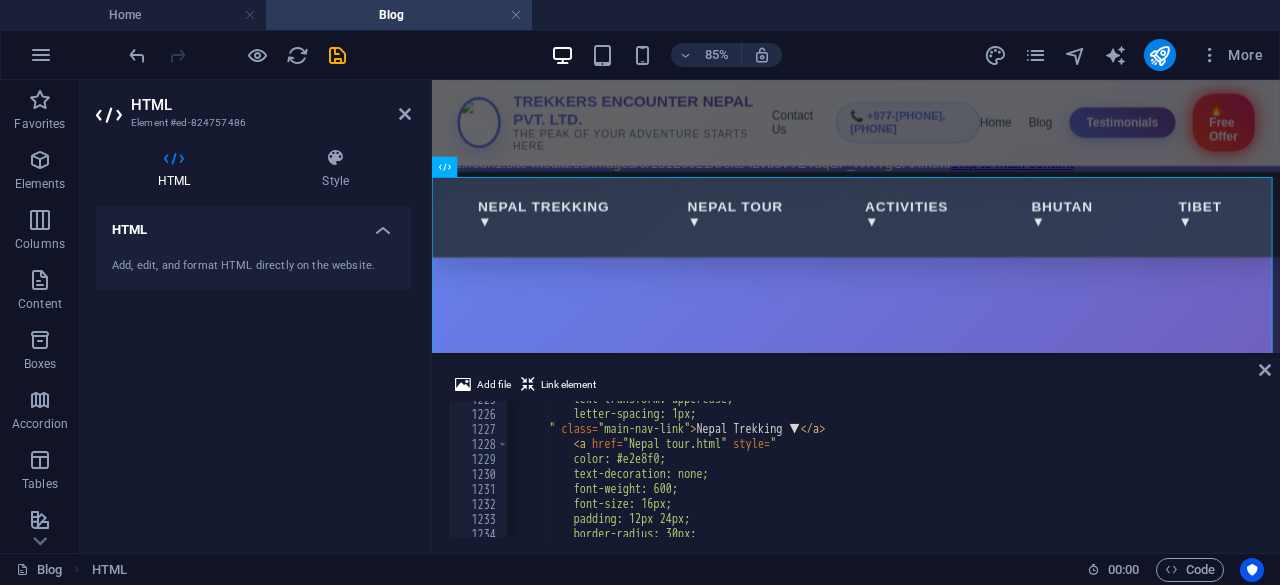 click on "text-transform: uppercase;                    letter-spacing: 1px;               "   class = "main-nav-link" > Nepal Trekking ▼ </ a >                < a   href = "Nepal tour.html"   style = "                    color: #e2e8f0;                    text-decoration: none;                    font-weight: 600;                    font-size: 16px;                    padding: 12px 24px;                    border-radius: 30px;" at bounding box center (1059, 473) 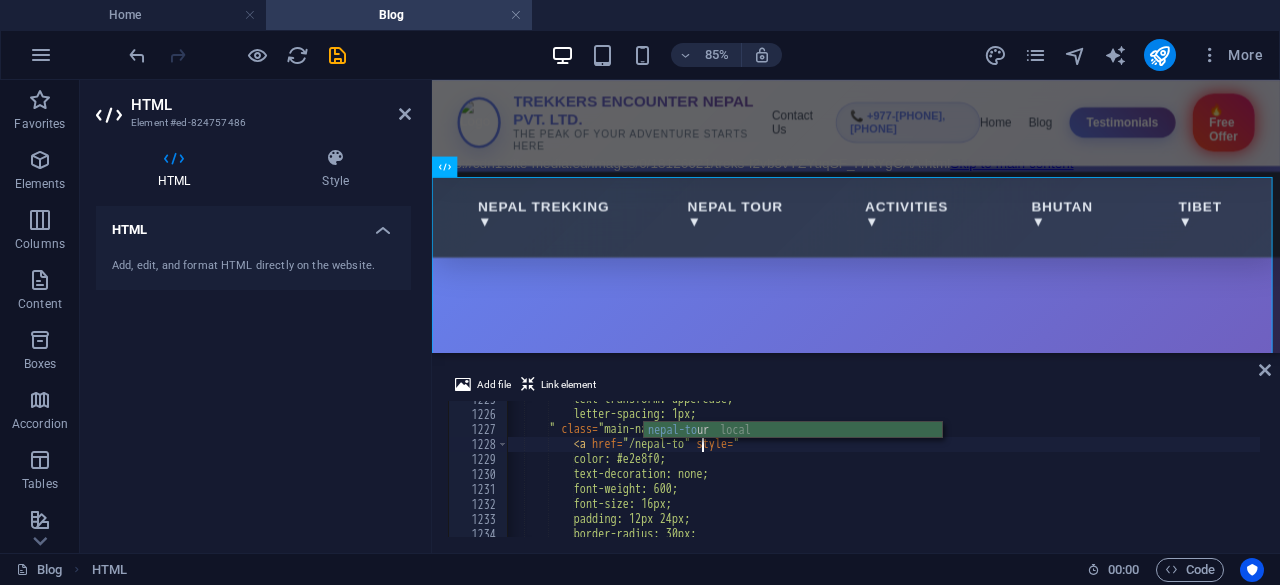 scroll, scrollTop: 0, scrollLeft: 17, axis: horizontal 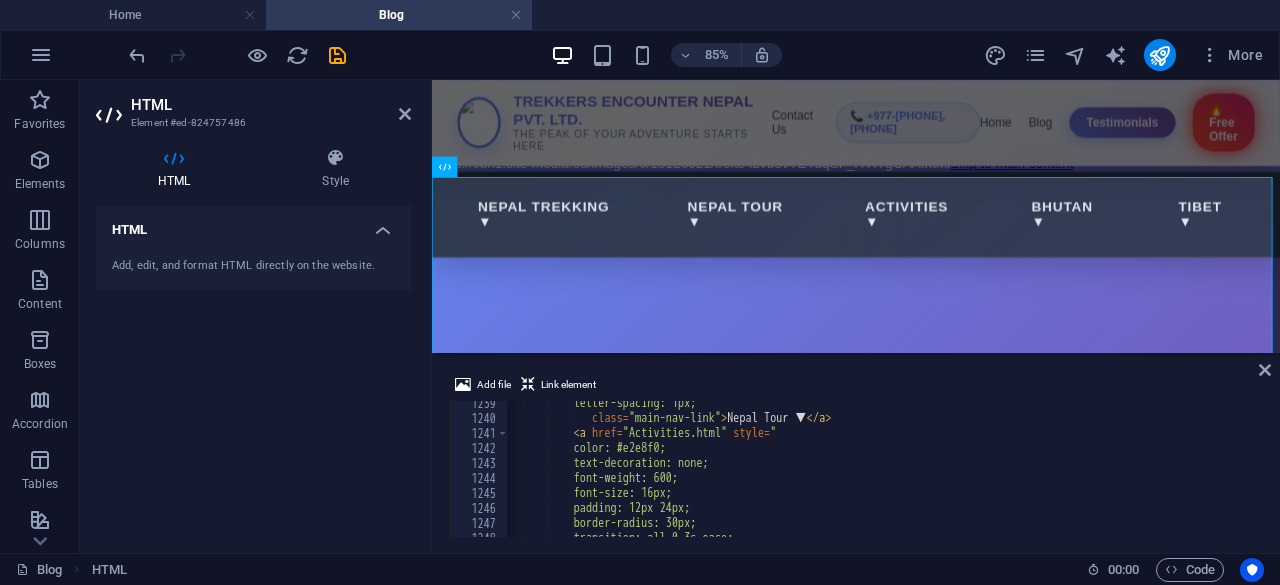 click on "letter-spacing: 1px;"                    class = "main-nav-link" > Nepal Tour ▼ </ a >                < a   href = "Activities.html"   style = "                    color: #e2e8f0;                    text-decoration: none;                    font-weight: 600;                    font-size: 16px;                    padding: 12px 24px;                    border-radius: 30px;                    transition: all 0.3s ease;" at bounding box center [1059, 477] 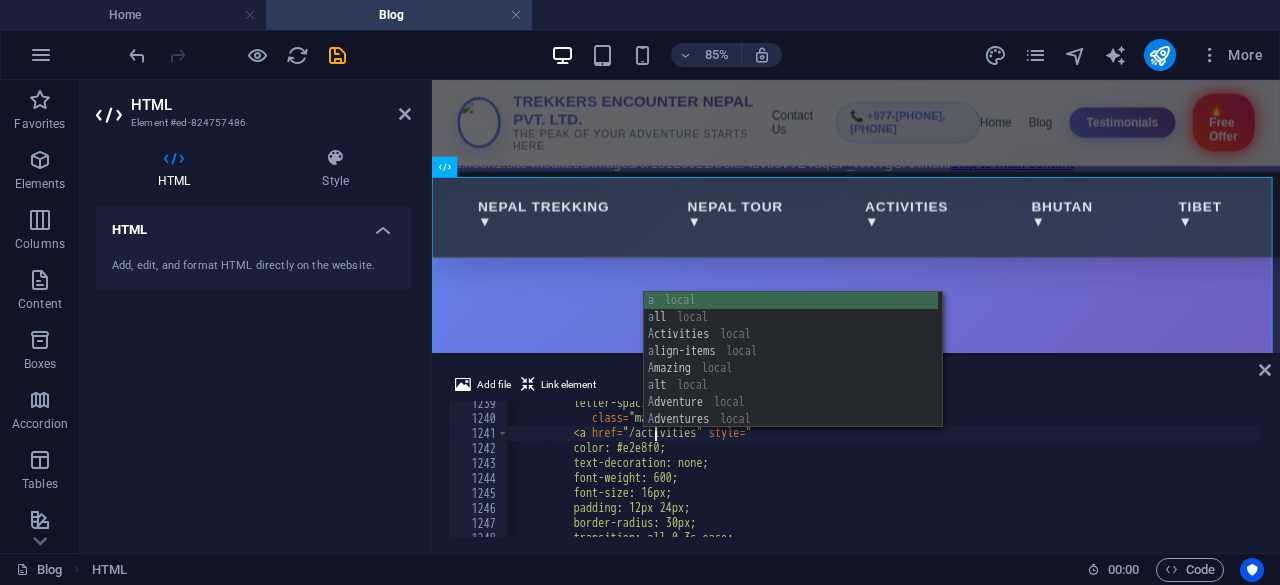 scroll, scrollTop: 0, scrollLeft: 12, axis: horizontal 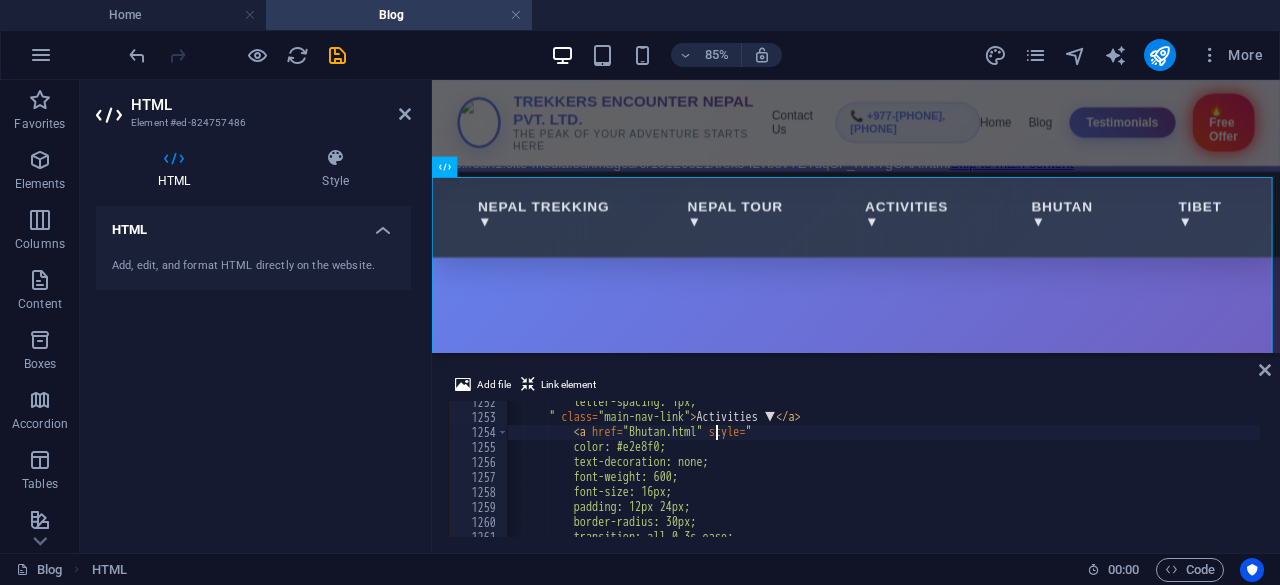 click on "letter-spacing: 1px;               "   class = "main-nav-link" > Activities ▼ </ a >                < a   href = "Bhutan.html"   style = "                    color: #e2e8f0;                    text-decoration: none;                    font-weight: 600;                    font-size: 16px;                    padding: 12px 24px;                    border-radius: 30px;                    transition: all 0.3s ease;" at bounding box center [1059, 476] 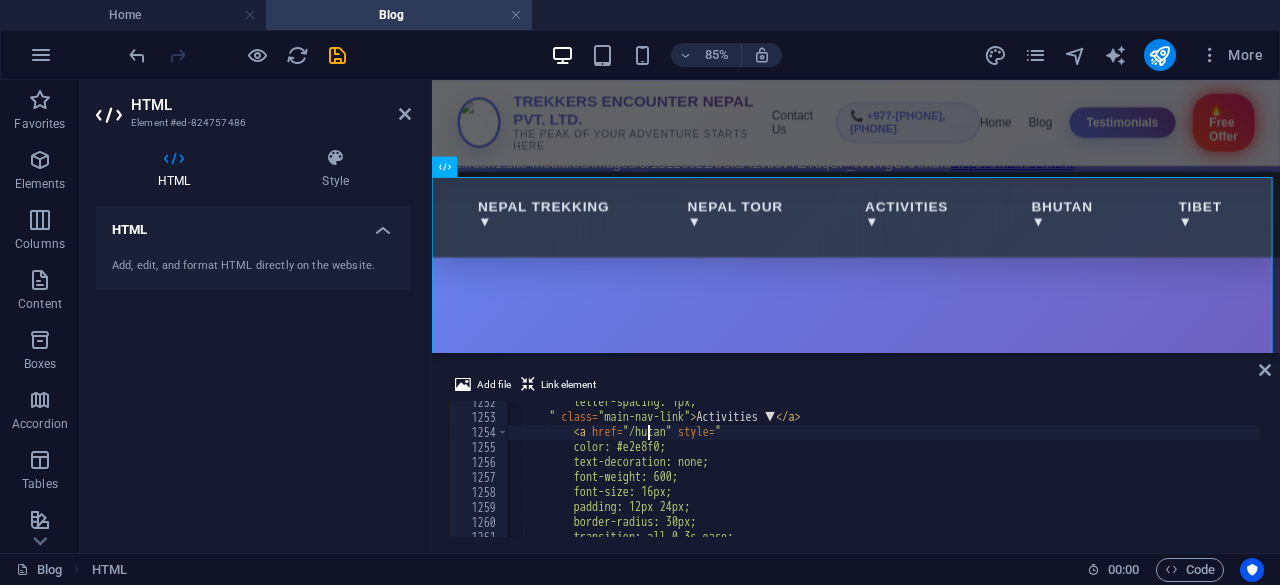 scroll, scrollTop: 0, scrollLeft: 12, axis: horizontal 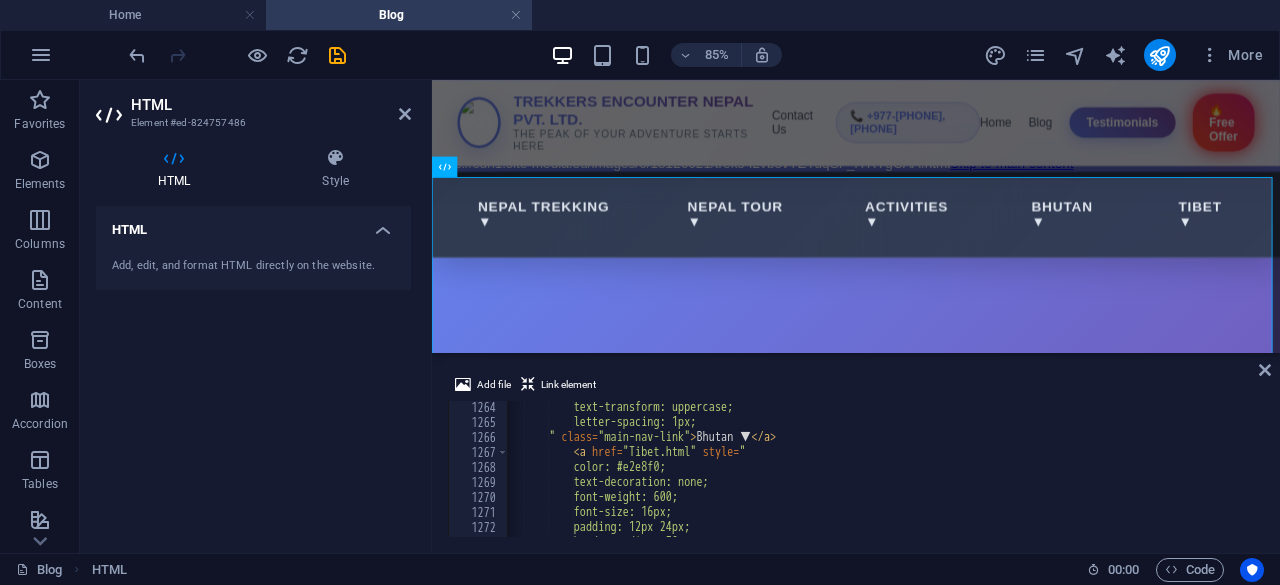 click on "text-transform: uppercase;                    letter-spacing: 1px;               "   class = "main-nav-link" > Bhutan ▼ </ a >                < a   href = "Tibet.html"   style = "                    color: #e2e8f0;                    text-decoration: none;                    font-weight: 600;                    font-size: 16px;                    padding: 12px 24px;                    border-radius: 30px;" at bounding box center (1059, 481) 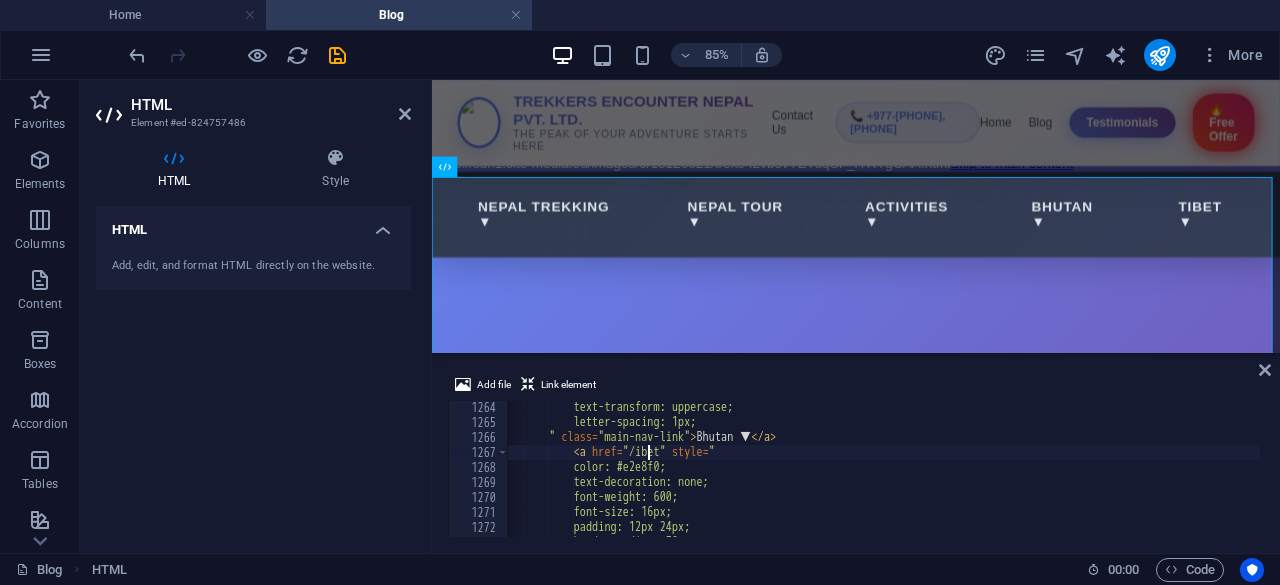 type on "<a href="/tibet" style="" 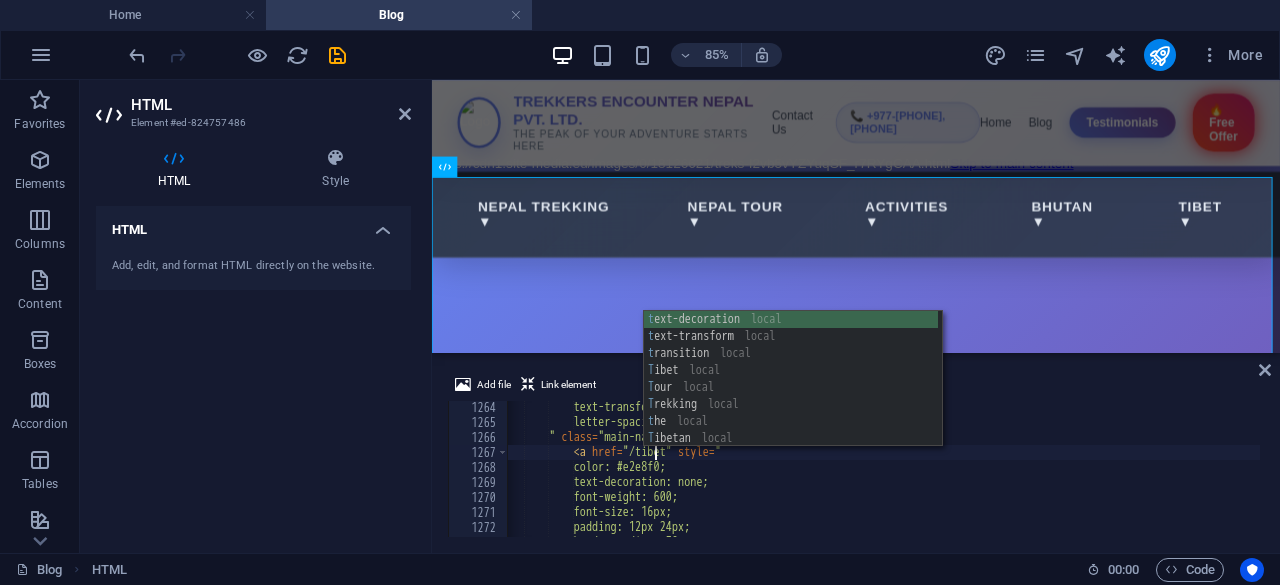 scroll, scrollTop: 0, scrollLeft: 12, axis: horizontal 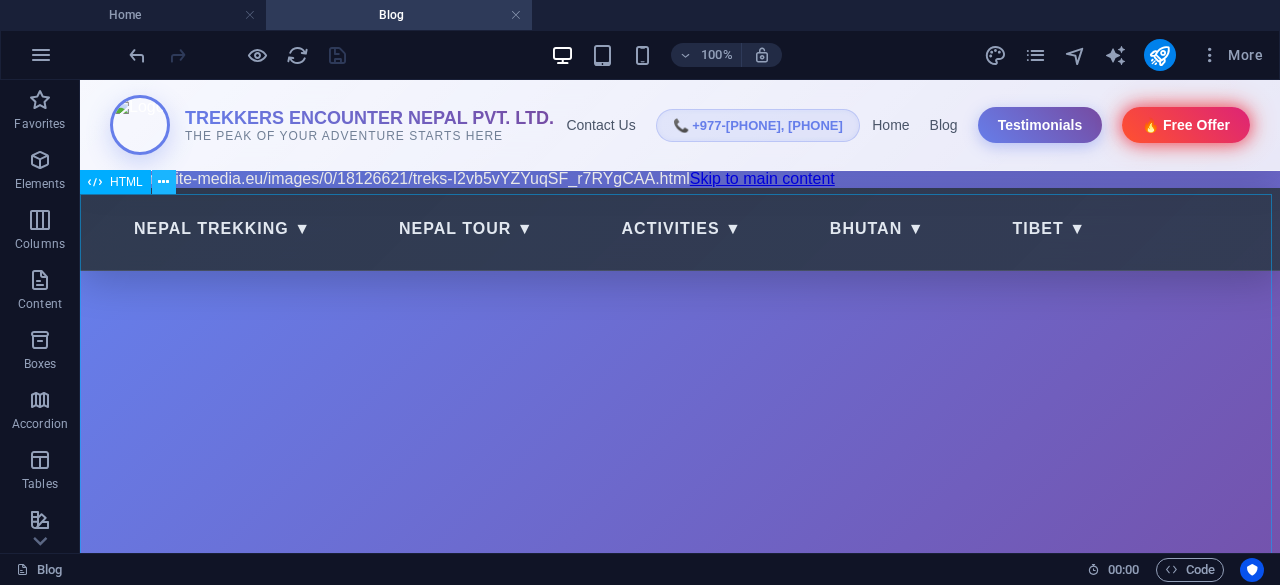 click at bounding box center [163, 182] 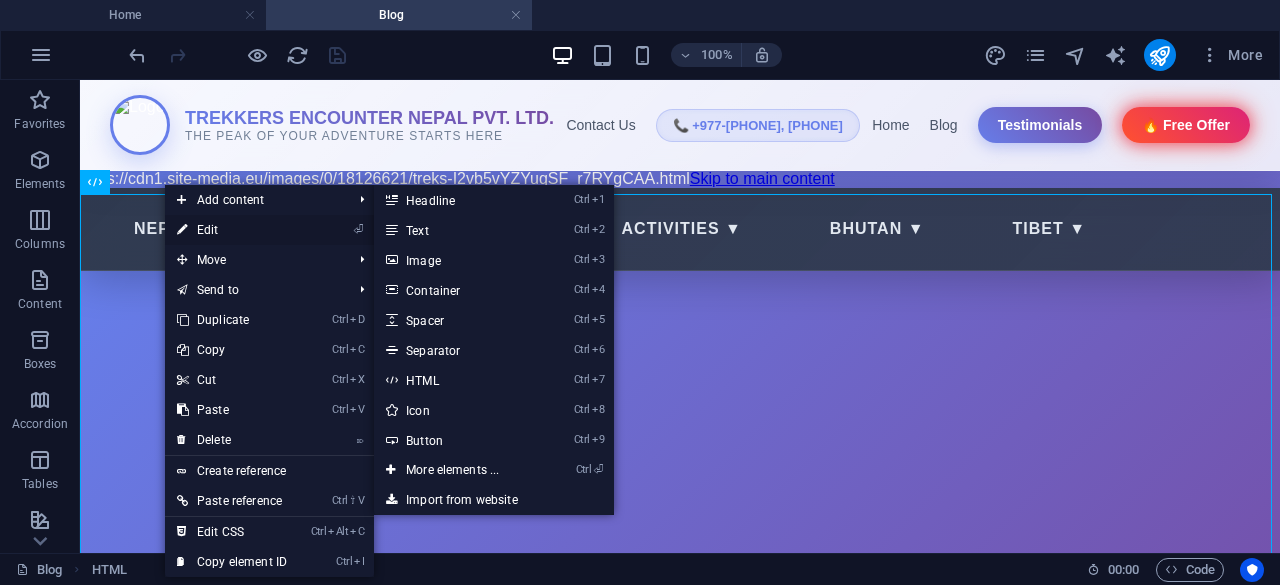 click at bounding box center [182, 230] 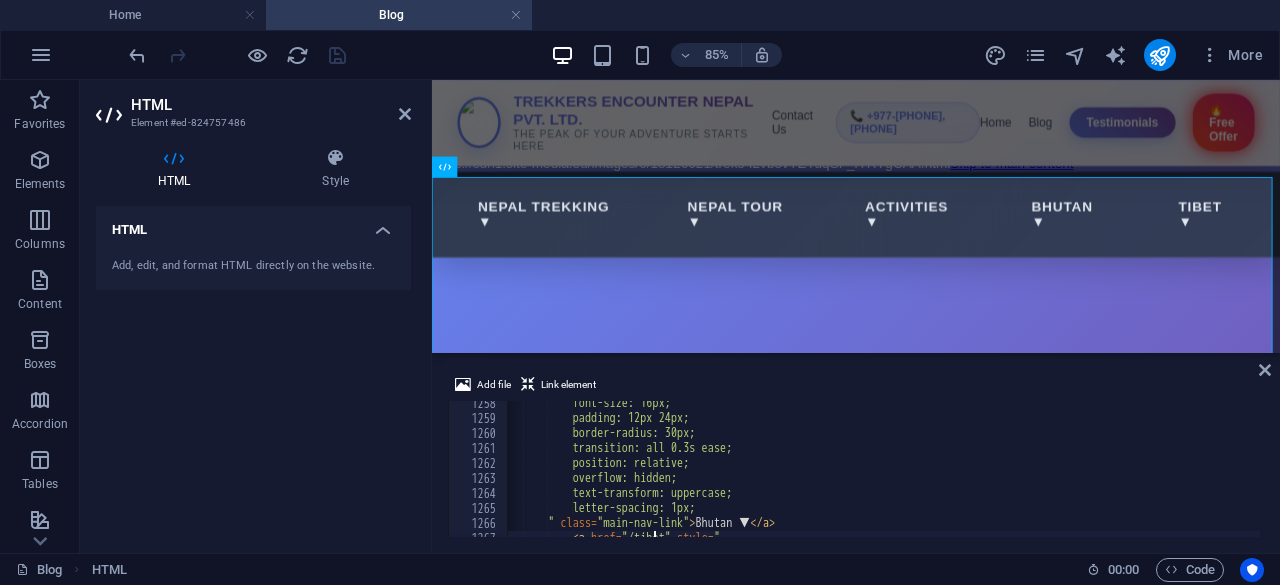 scroll, scrollTop: 18860, scrollLeft: 0, axis: vertical 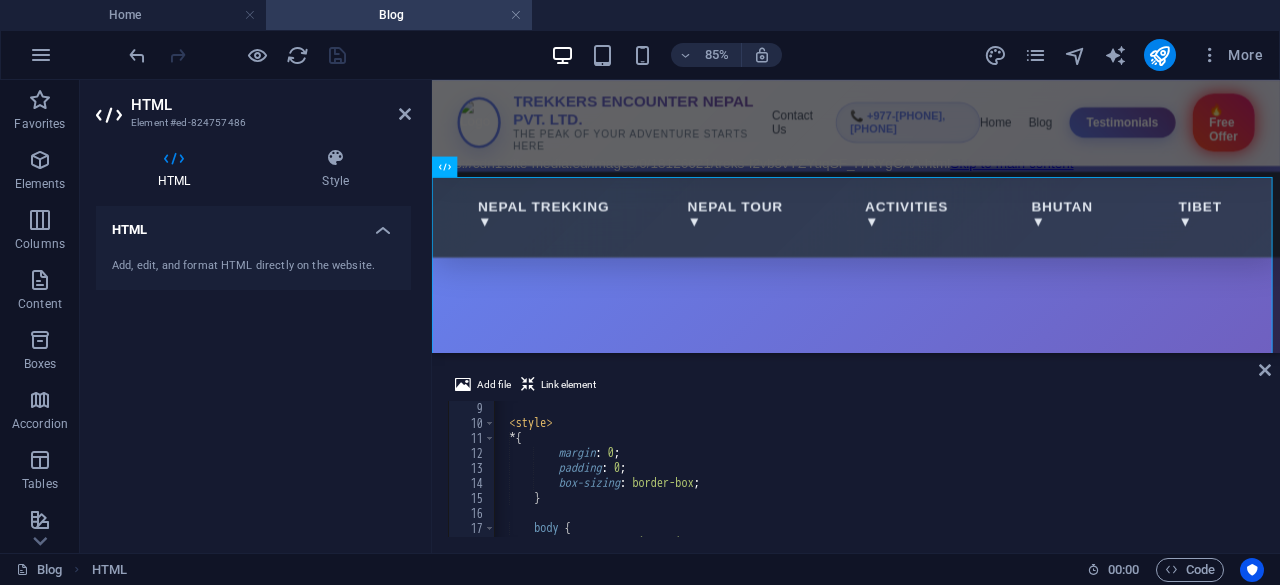 click on "https://cdn1.site-media.eu/images/0/18126621/treks-I2vb5vYZYuqSF_r7RYgCAA.html Skip to main content
Why Join Trekkers Encounter - Blog
Nepal Trekking
Nepal Tour
Activities
Bhutan
Tibet
TREKKERS ENCOUNTER NEPAL PVT. LTD.
THE PEAK OF YOUR ADVENTURE STARTS HERE
Contact Us
📞 +977-9865356237, 9845712103
Home
Blog
Testimonials
🔥 Free Offer
Nepal Trekking ▼" at bounding box center (931, 1356) 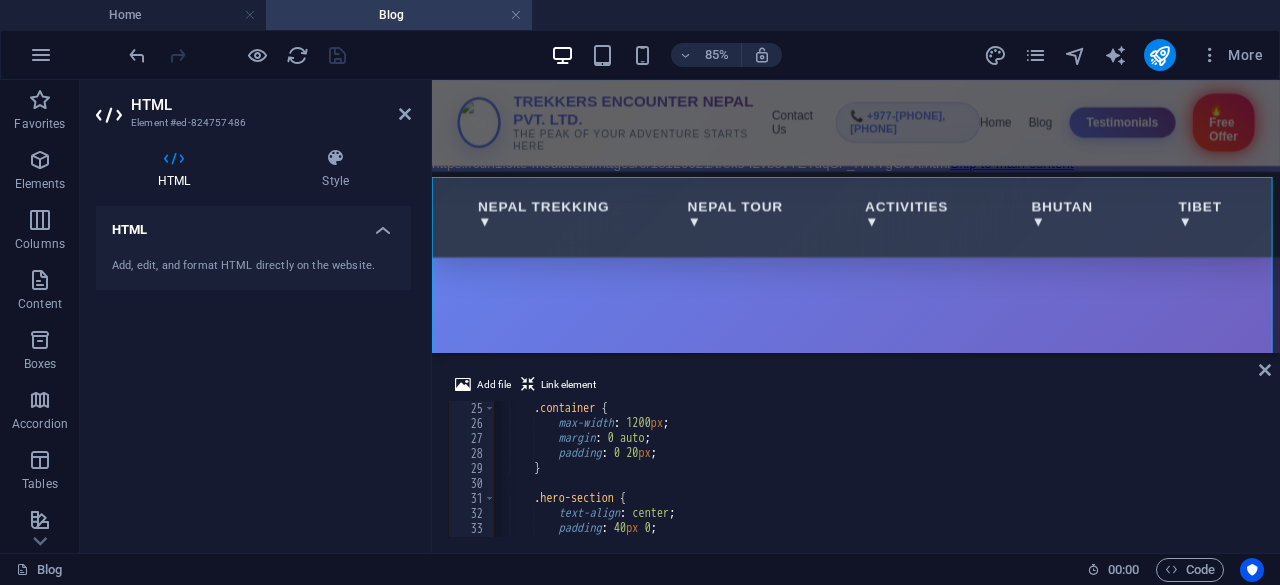 scroll, scrollTop: 540, scrollLeft: 0, axis: vertical 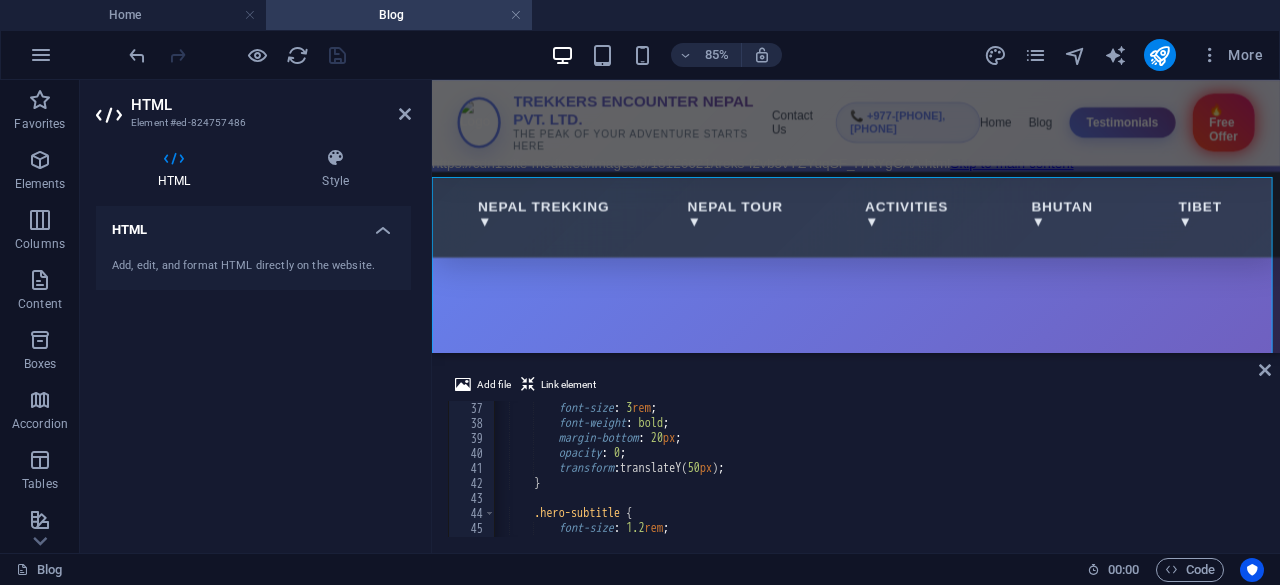 drag, startPoint x: 1264, startPoint y: 412, endPoint x: 1264, endPoint y: 461, distance: 49 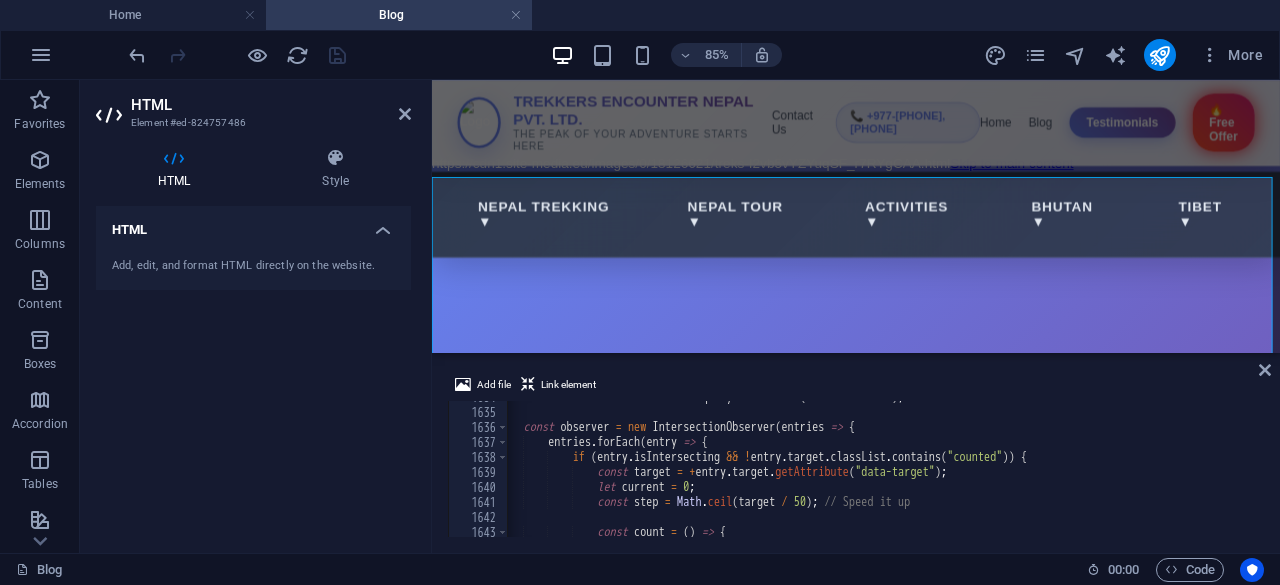 scroll, scrollTop: 24933, scrollLeft: 0, axis: vertical 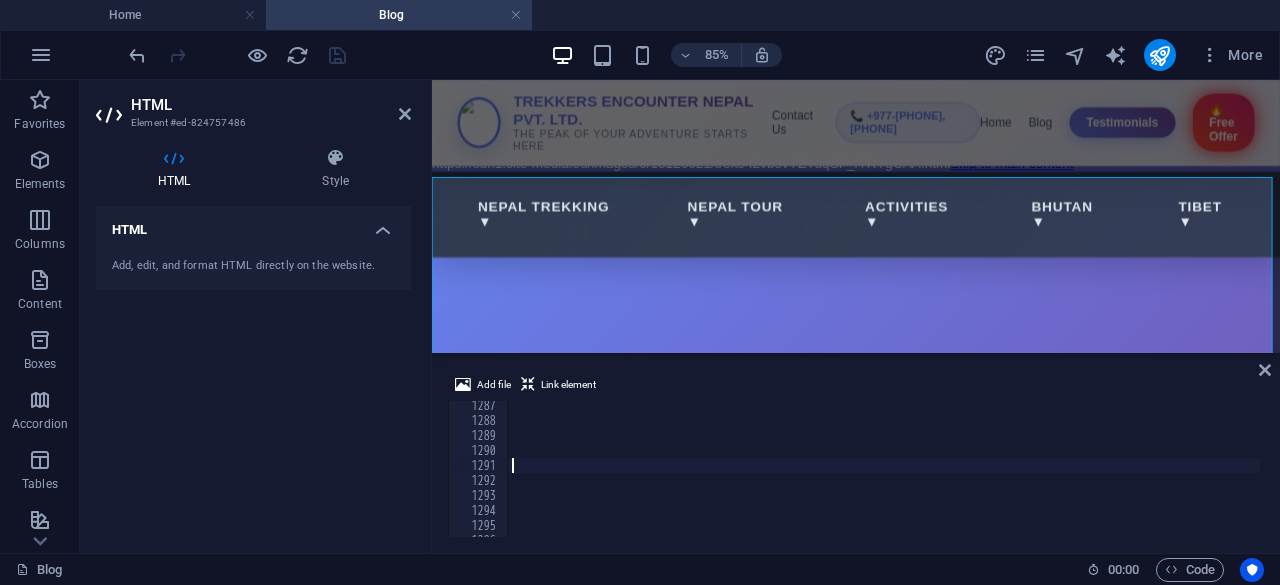 drag, startPoint x: 688, startPoint y: 467, endPoint x: 628, endPoint y: 465, distance: 60.033325 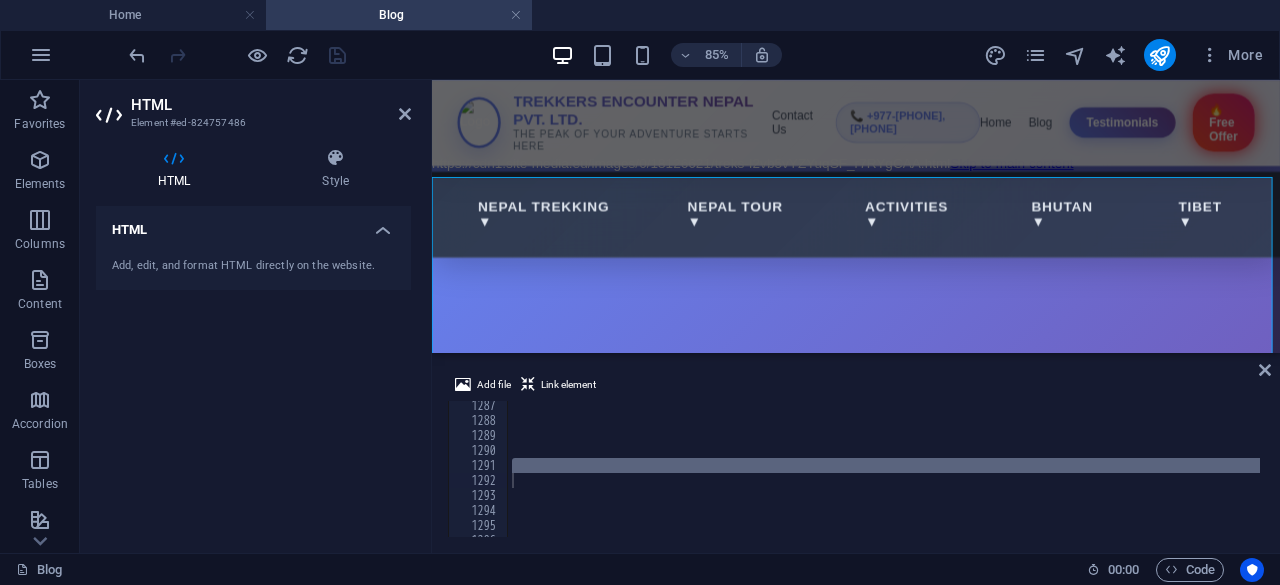 drag, startPoint x: 743, startPoint y: 537, endPoint x: 698, endPoint y: 529, distance: 45.705578 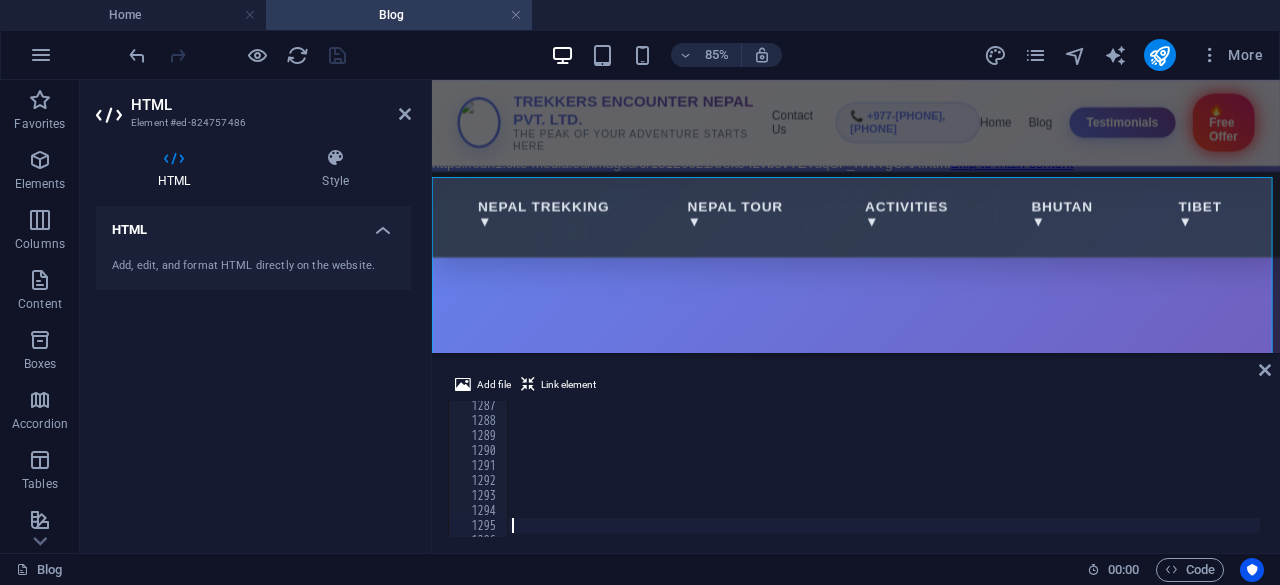 click at bounding box center (1071, 479) 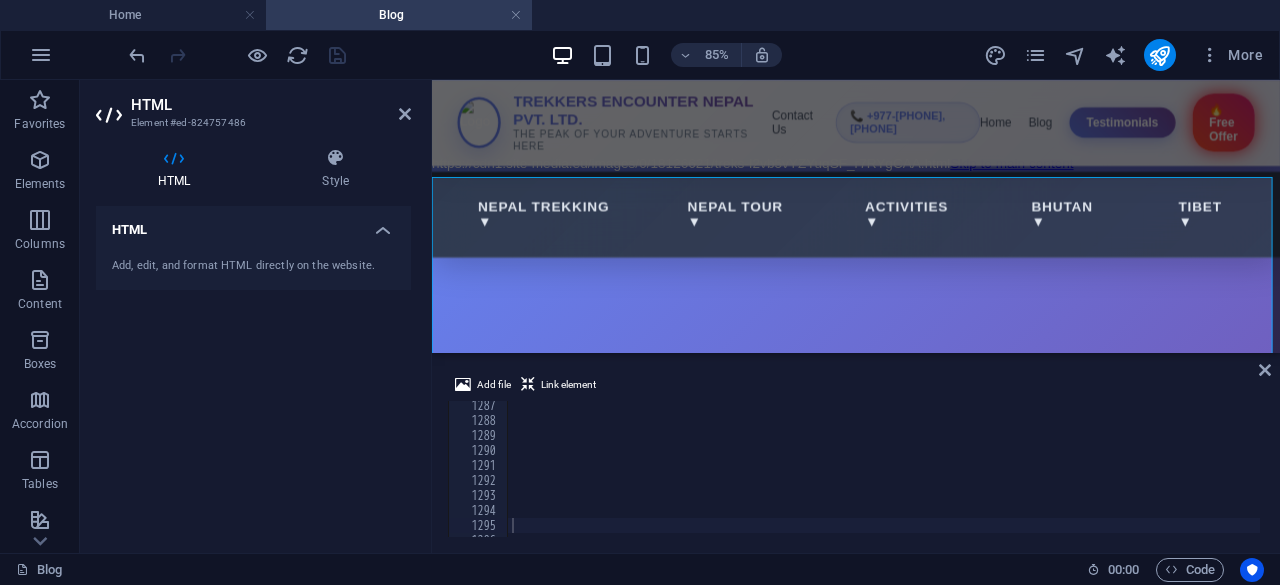 drag, startPoint x: 686, startPoint y: 537, endPoint x: 656, endPoint y: 528, distance: 31.320919 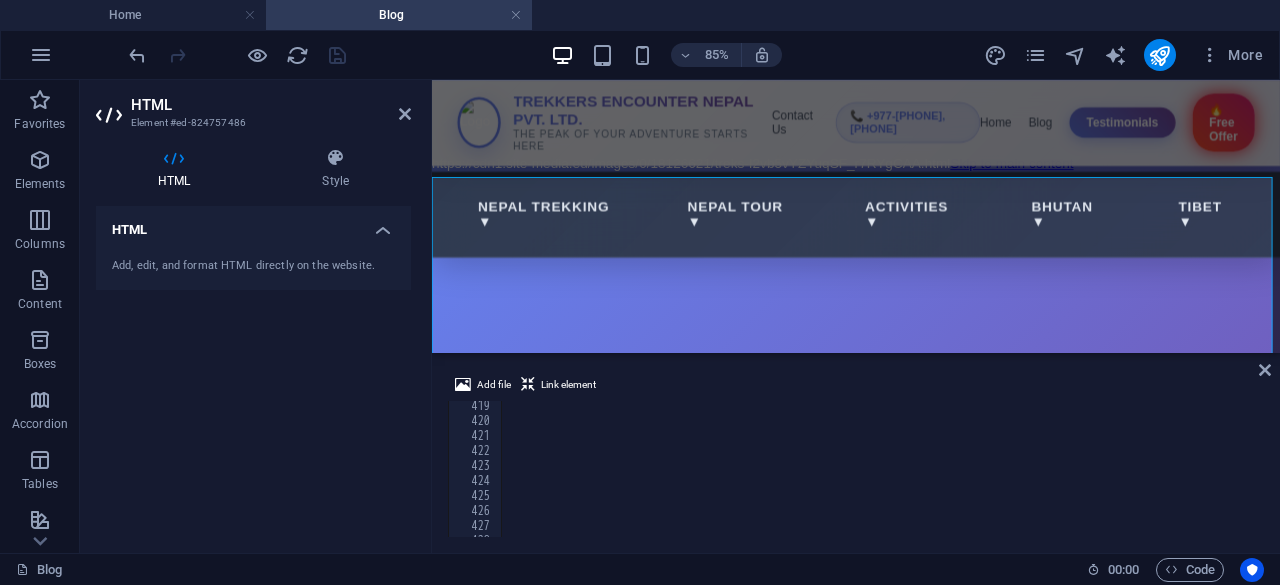 scroll, scrollTop: 6273, scrollLeft: 0, axis: vertical 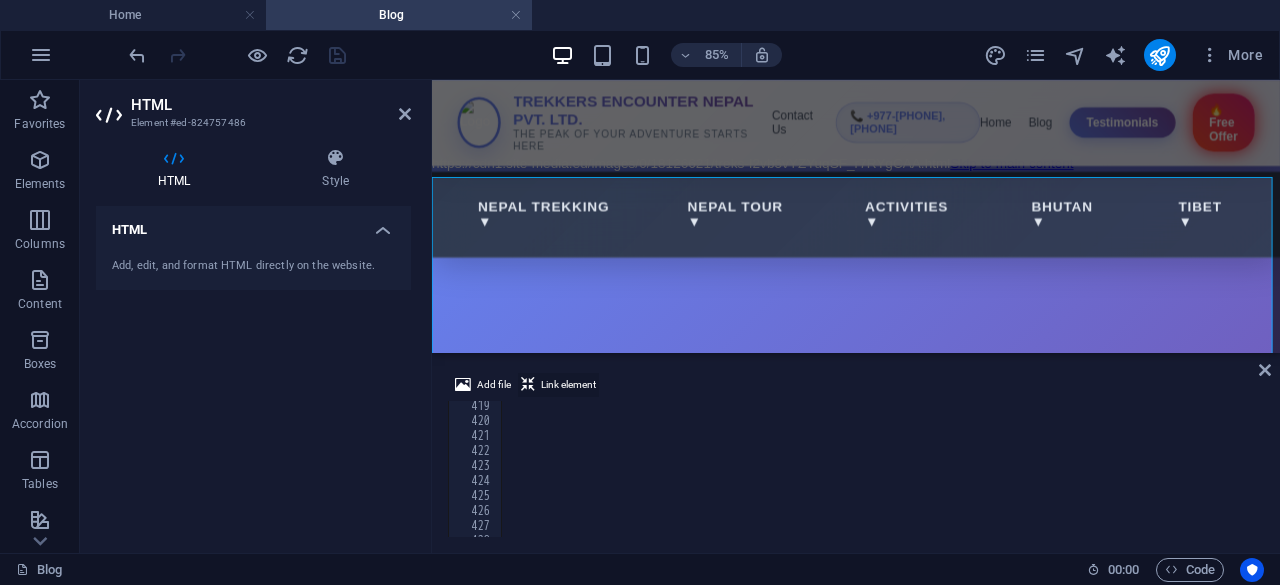 click on "Link element" at bounding box center [568, 385] 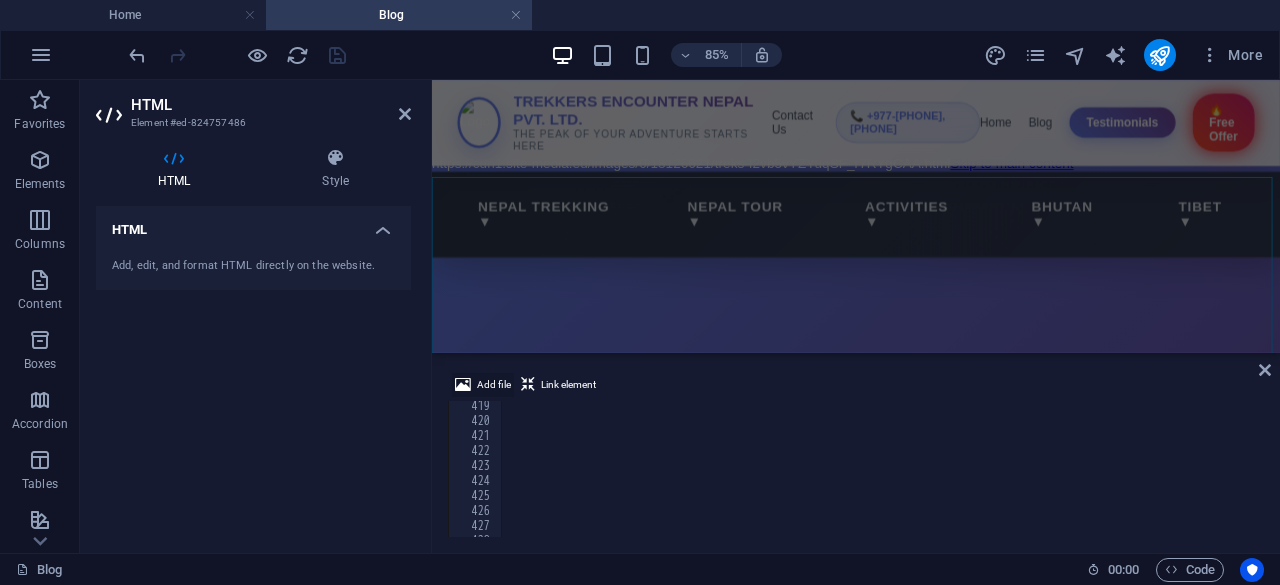 click at bounding box center (463, 385) 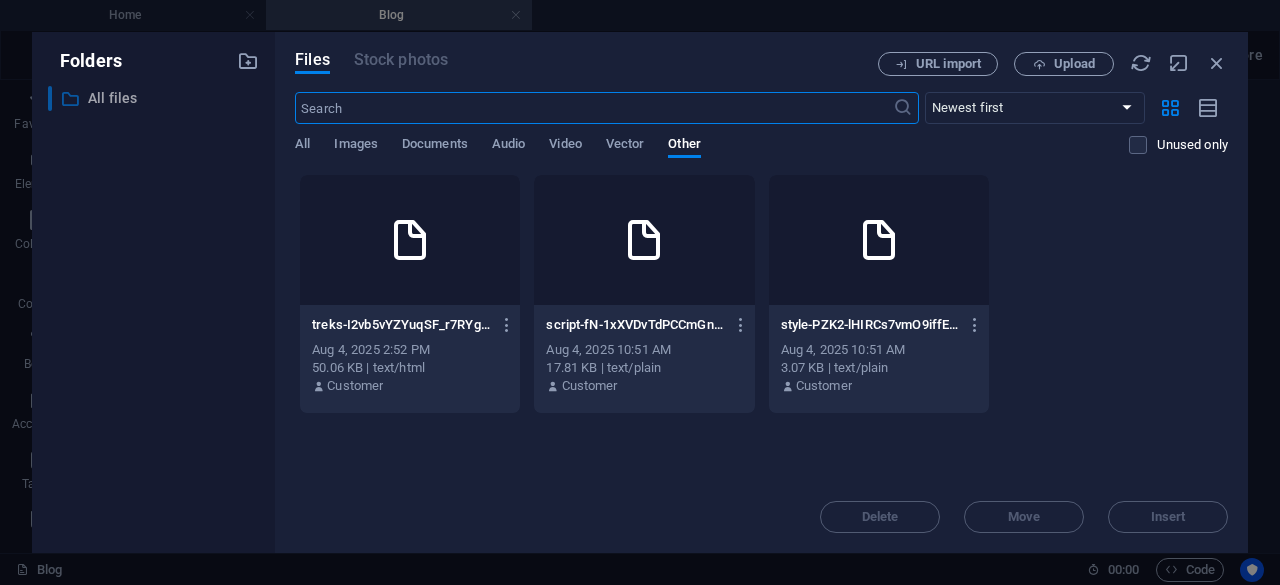 click on "All files" at bounding box center (155, 98) 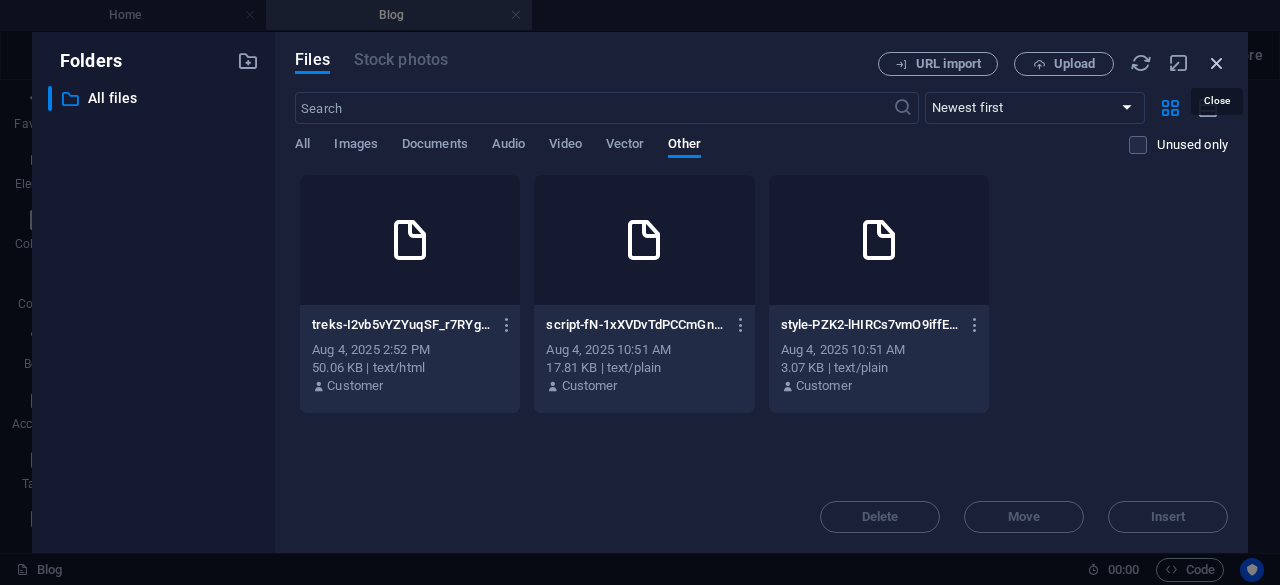 click at bounding box center [1217, 63] 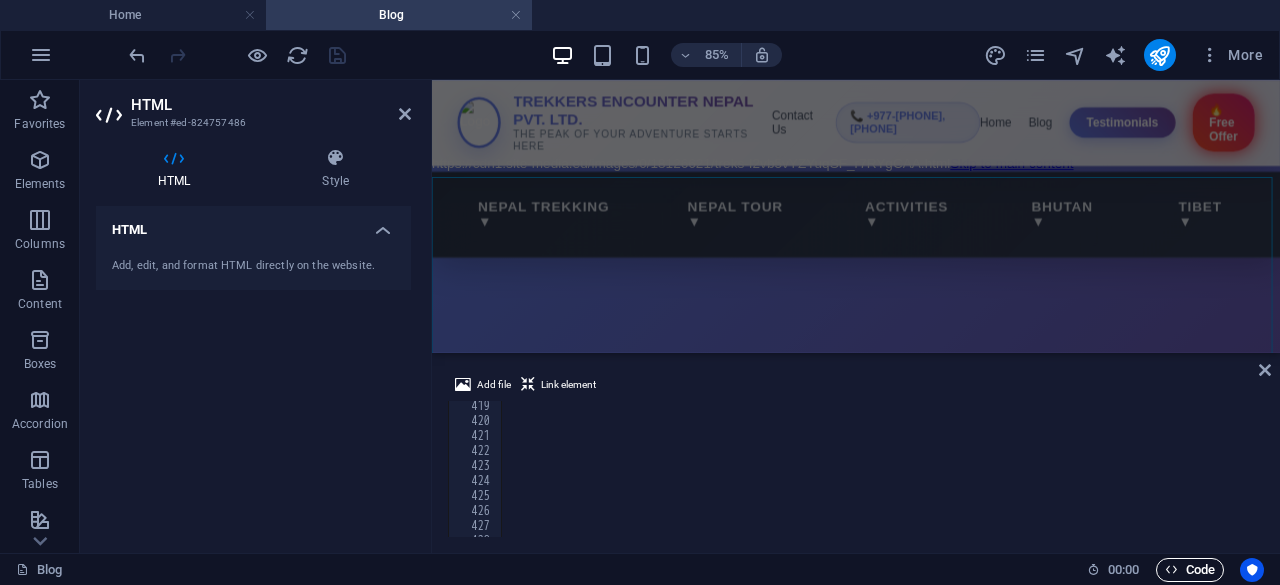 click on "Code" at bounding box center [1190, 570] 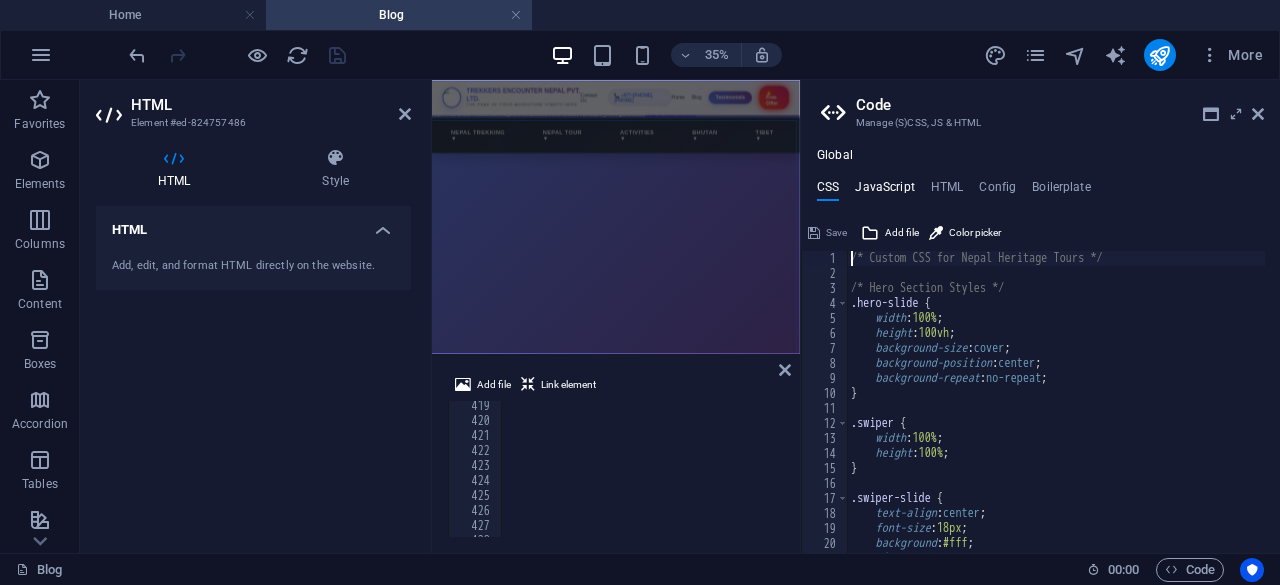 click on "JavaScript" at bounding box center (884, 191) 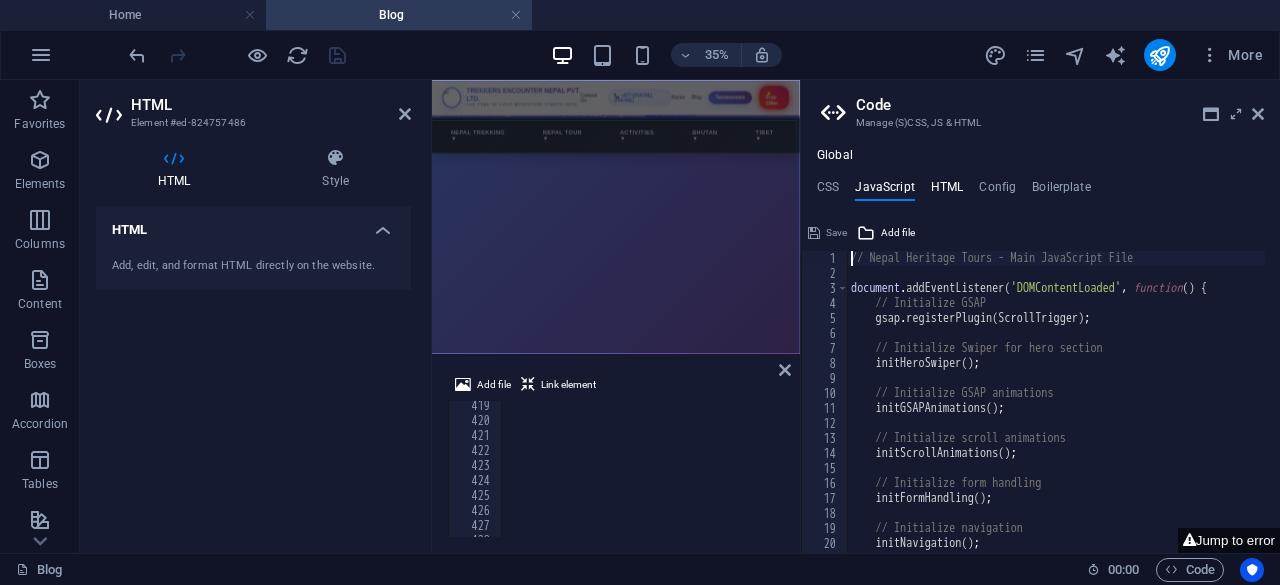 click on "HTML" at bounding box center [947, 191] 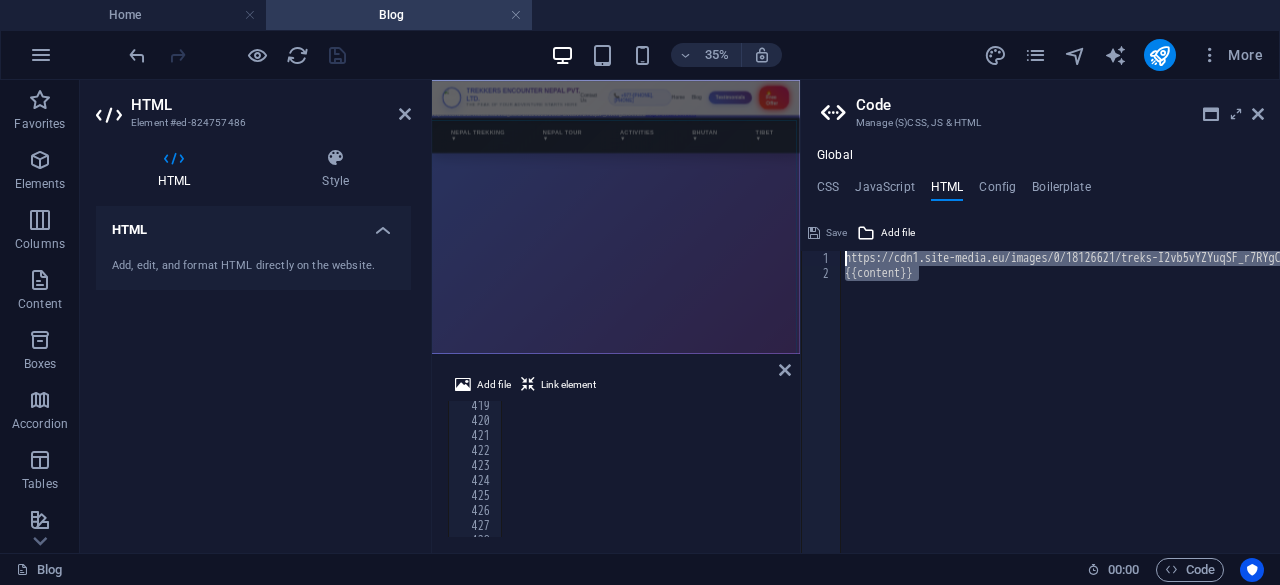 drag, startPoint x: 931, startPoint y: 280, endPoint x: 832, endPoint y: 262, distance: 100.62306 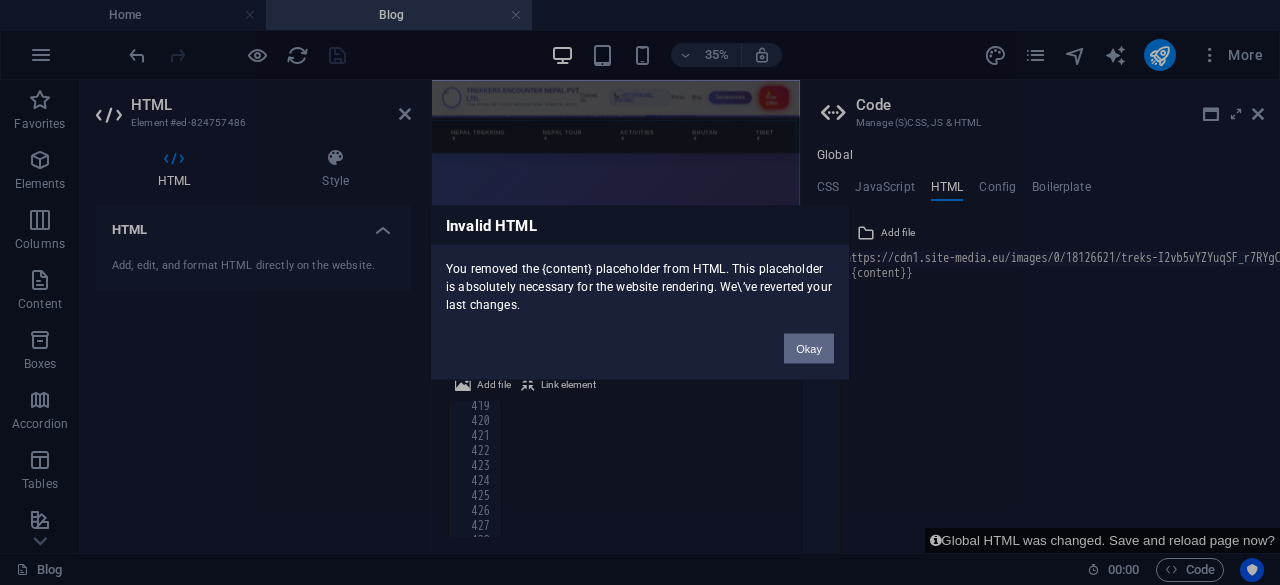 click on "Okay" at bounding box center [809, 348] 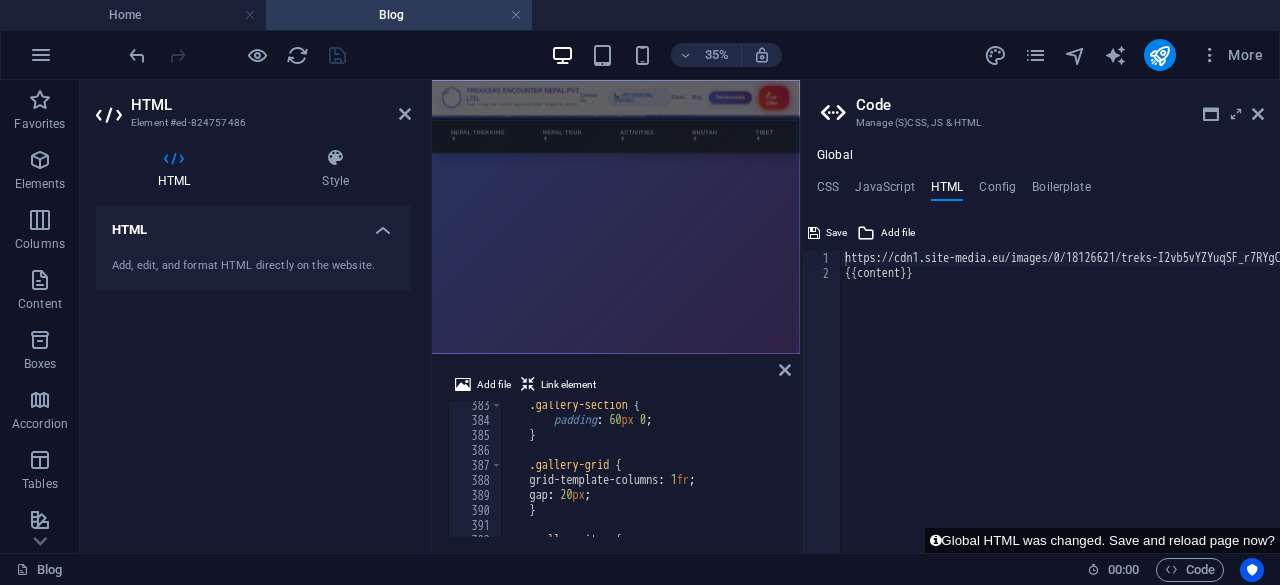 scroll, scrollTop: 5733, scrollLeft: 0, axis: vertical 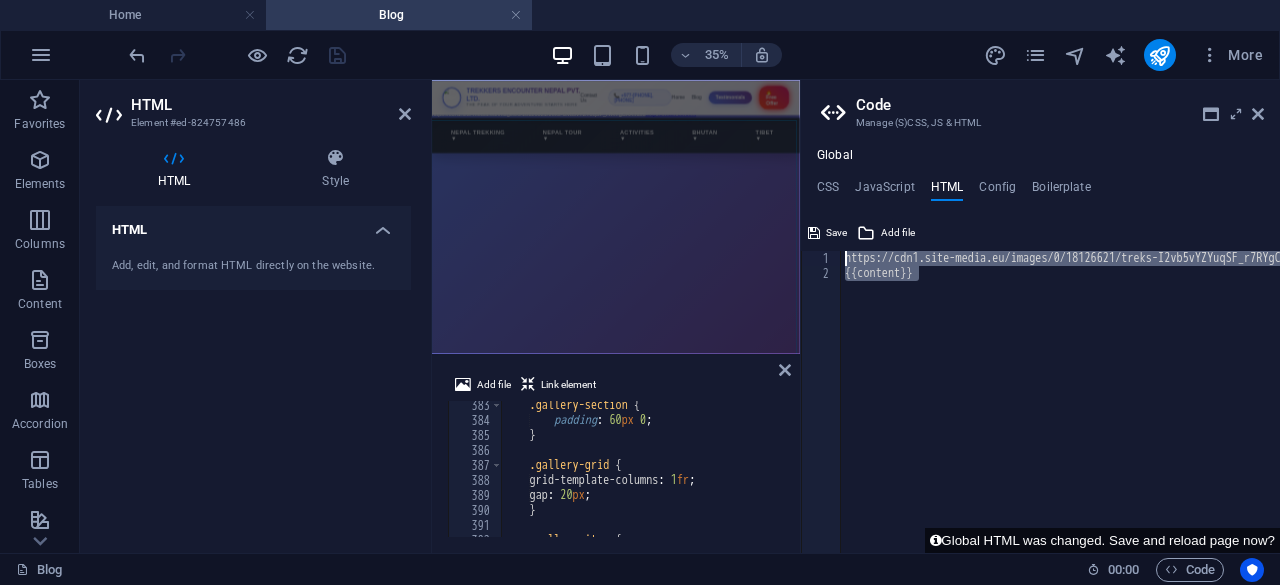 drag, startPoint x: 932, startPoint y: 273, endPoint x: 839, endPoint y: 257, distance: 94.36631 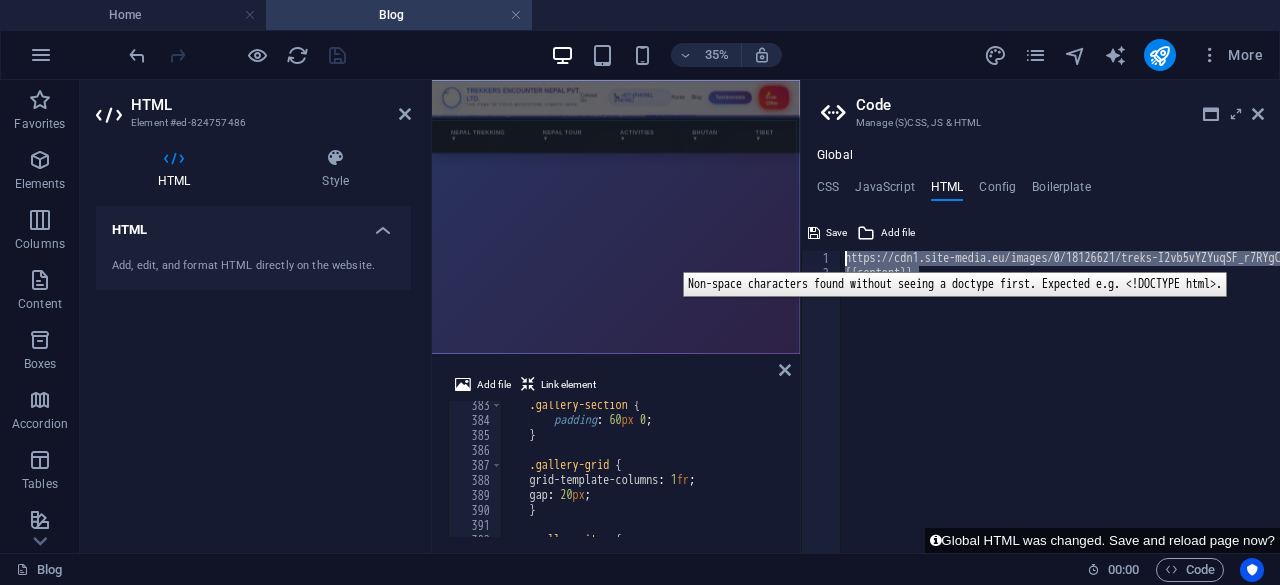 type on "https://cdn1.site-media.eu/images/0/18126621/treks-I2vb5vYZYuqSF_r7RYgCAA.html<a href="#main-content" class="wv-link-content button">Skip to main content</a>" 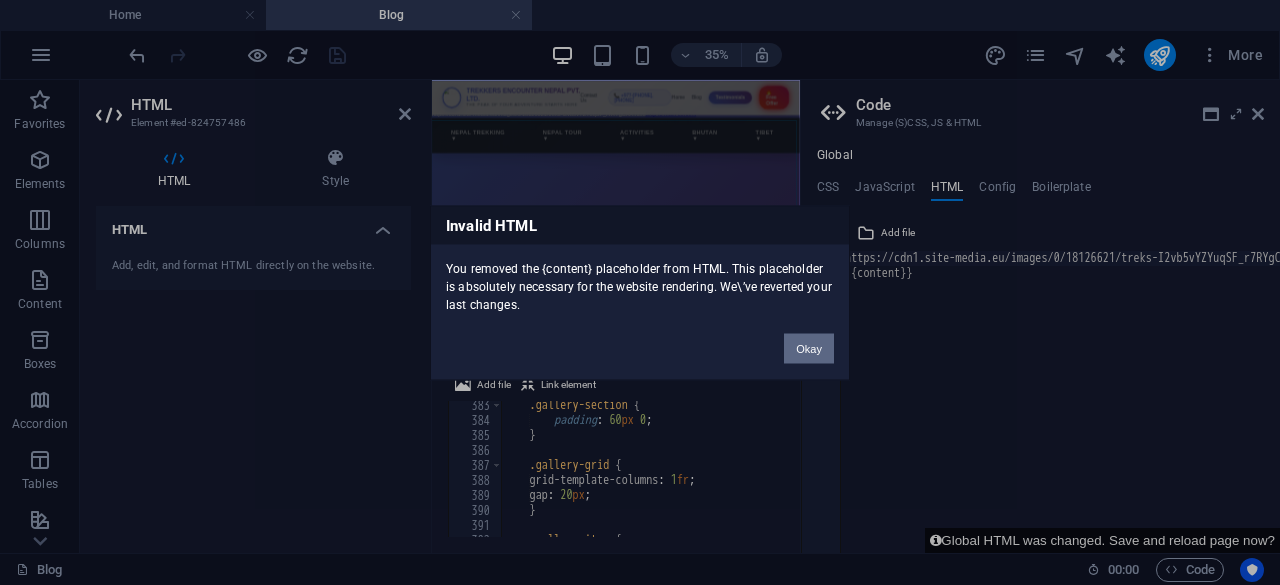 click on "Okay" at bounding box center (809, 348) 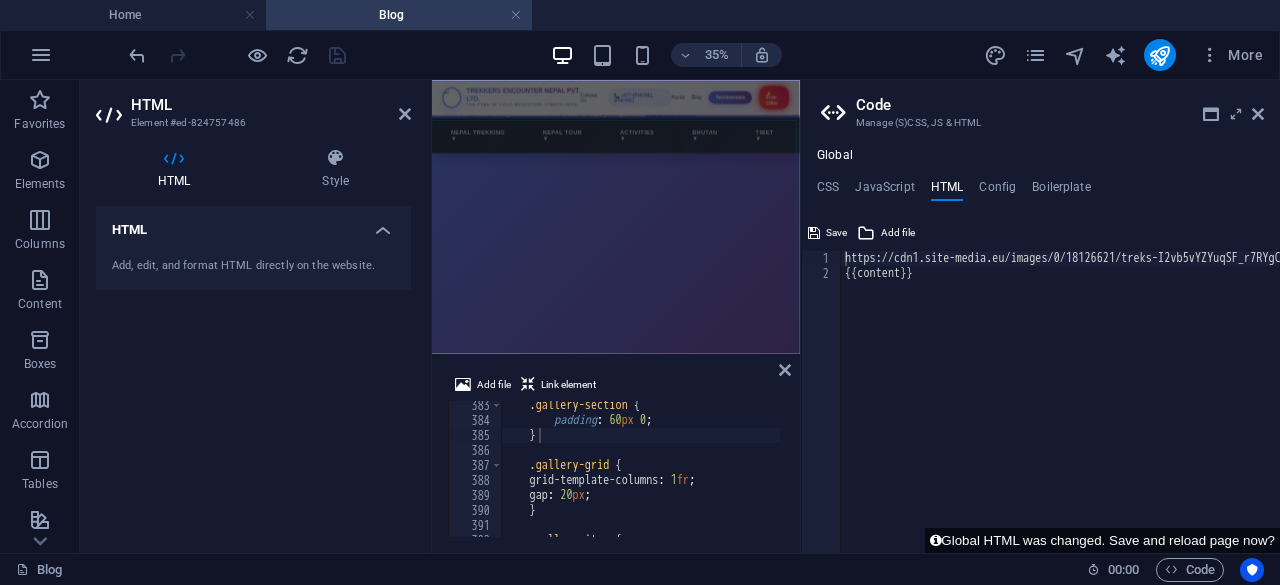 click at bounding box center [779, 7200] 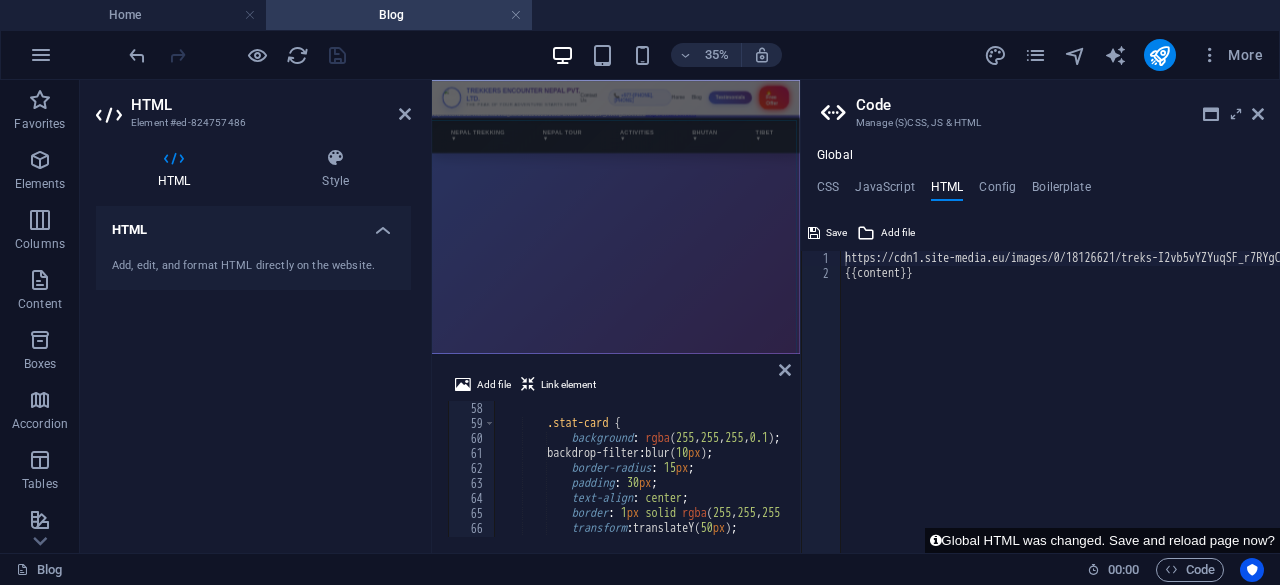 scroll, scrollTop: 0, scrollLeft: 0, axis: both 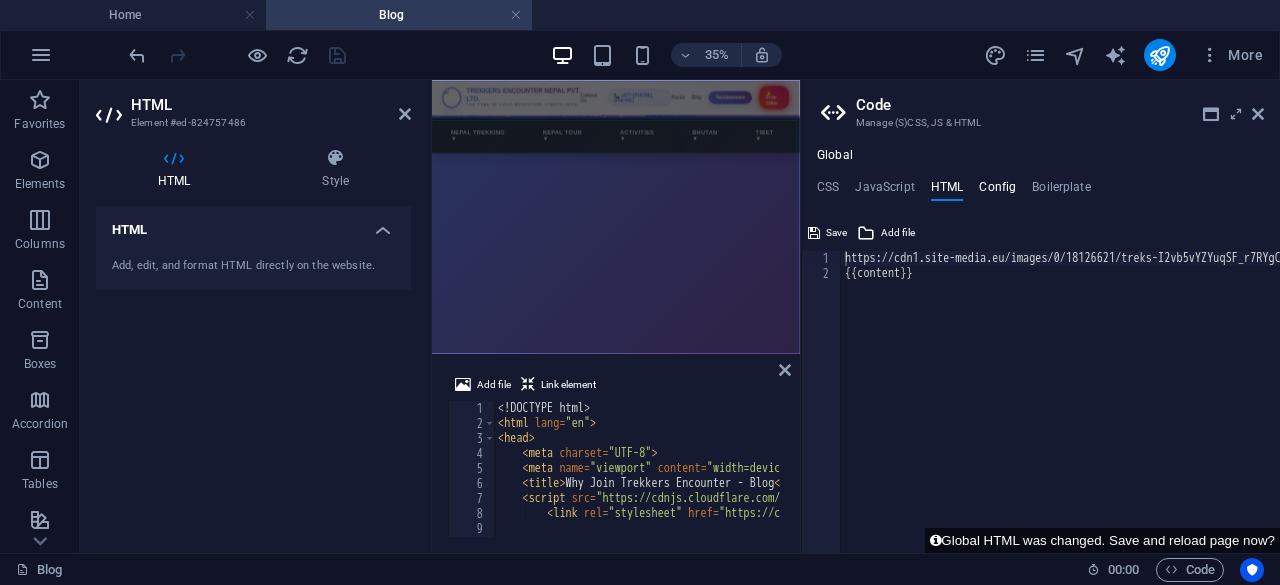 click on "Global CSS JavaScript HTML Config Boilerplate /* Custom CSS for Nepal Heritage Tours */ 1 2 3 4 5 6 7 8 9 10 11 12 13 14 15 16 17 18 19 20 21 22 /* Custom CSS for Nepal Heritage Tours */ /* Hero Section Styles */ .hero-slide   {      width :  100% ;      height :  100vh ;      background-size :  cover ;      background-position :  center ;      background-repeat :  no-repeat ; } .swiper   {      width :  100% ;      height :  100% ; } .swiper-slide   {      text-align :  center ;      font-size :  18px ;      background :  #fff ;      display :  flex ;      justify-content :  center ;     XXXXXXXXXXXXXXXXXXXXXXXXXXXXXXXXXXXXXXXXXXXXXXXXXXXXXXXXXXXXXXXXXXXXXXXXXXXXXXXXXXXXXXXXXXXXXXXXXXXXXXXXXXXXXXXXXXXXXXXXXXXXXXXXXXXXXXXXXXXXXXXXXXXXXXXXXXXXXXXXXXXXXXXXXXXXXXXXXXXXXXXXXXXXXXXXXXXXXXXXXXXXXXXXXXXXXXXXXXXXXXXXXXXXXXXXXXXXXXXXXXXXXXXXXXXXXXXX Save Add file Color picker // Nepal Heritage Tours - Main JavaScript File 1 2 3 4 5 6 7 8 9 10 11 12 13 14 15 16 17 18 19 20 21 22 document . addEventListener ( ,   ( )" at bounding box center [1040, 350] 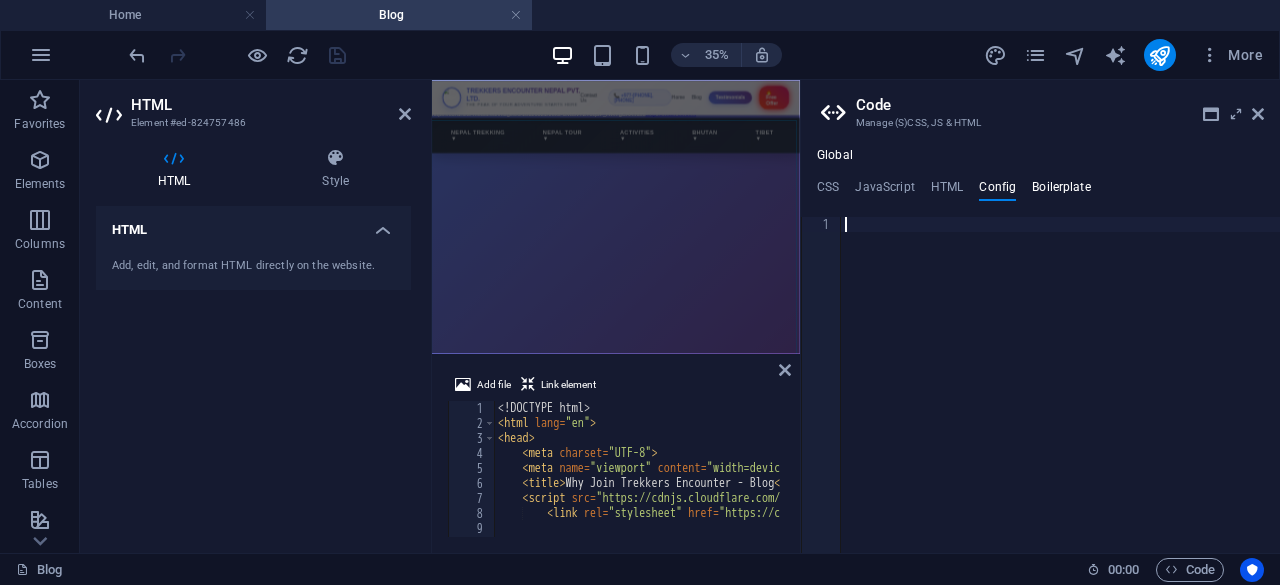 click on "Boilerplate" at bounding box center [1061, 191] 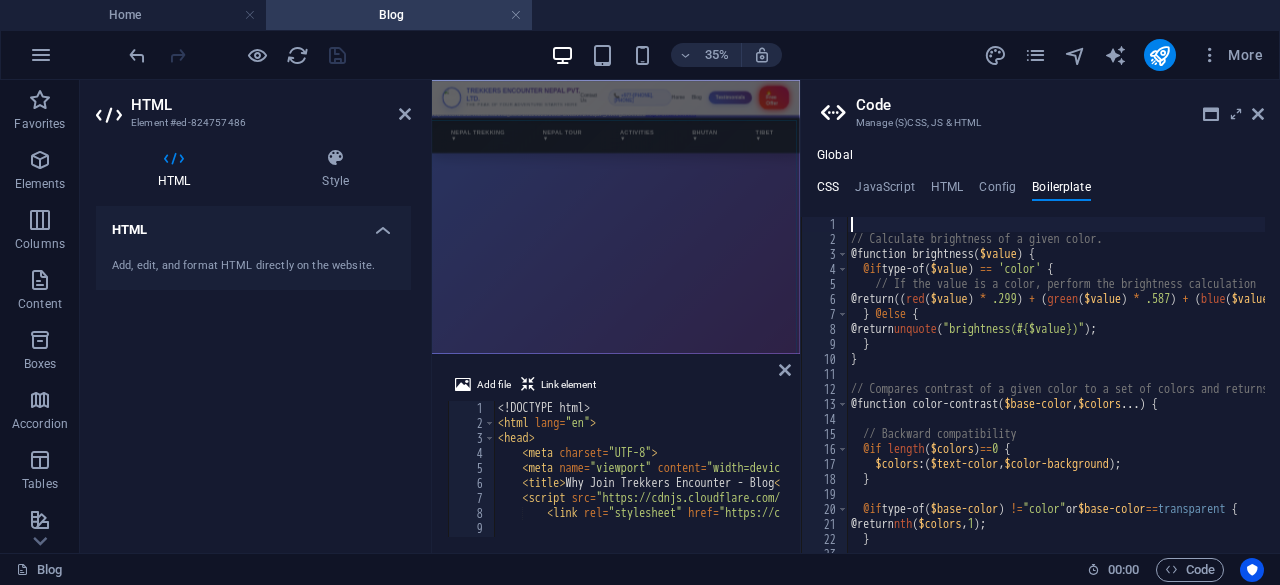 click on "CSS" at bounding box center (828, 191) 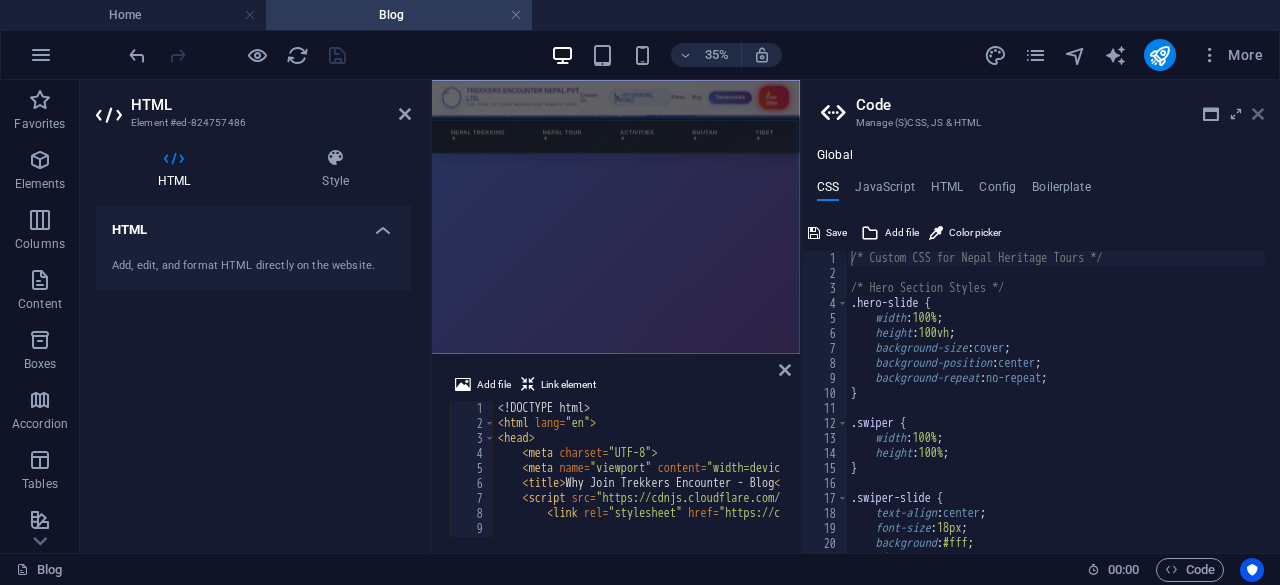 click at bounding box center (1258, 114) 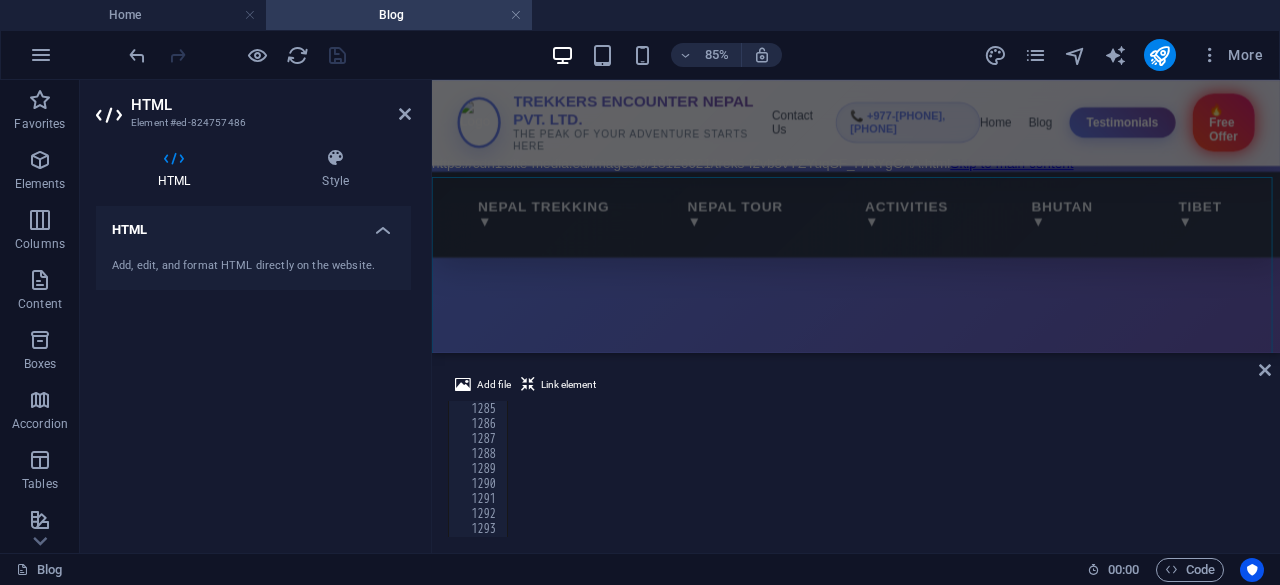 scroll, scrollTop: 19260, scrollLeft: 0, axis: vertical 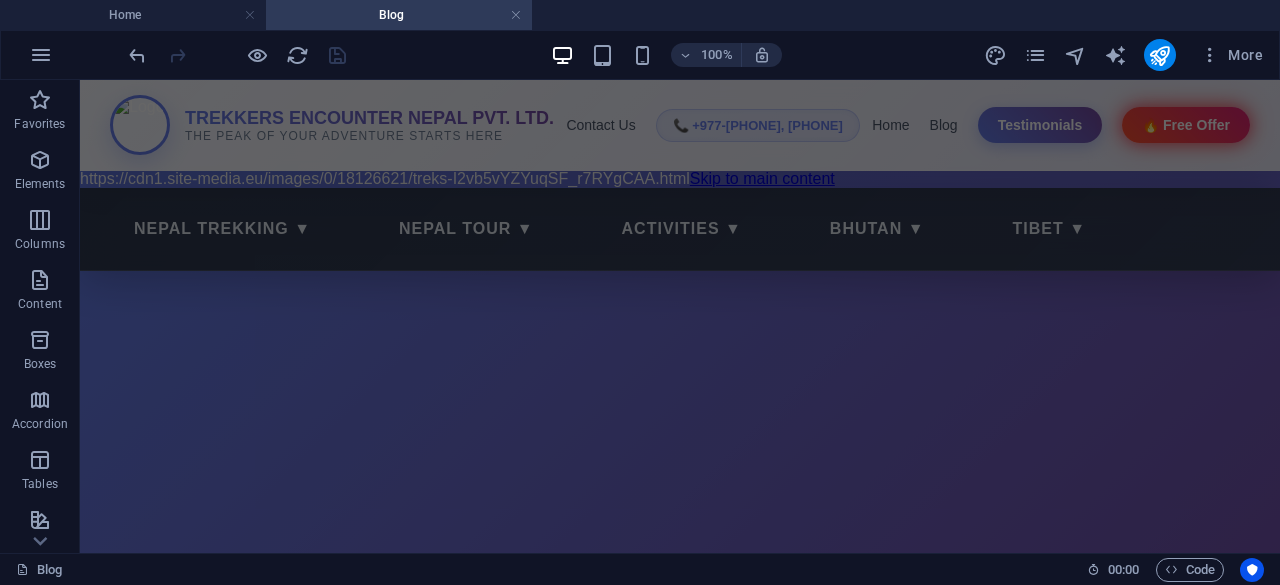 click on "https://cdn1.site-media.eu/images/0/18126621/treks-I2vb5vYZYuqSF_r7RYgCAA.html Skip to main content
Why Join Trekkers Encounter - Blog
Nepal Trekking
Nepal Tour
Activities
Bhutan
Tibet
TREKKERS ENCOUNTER NEPAL PVT. LTD.
THE PEAK OF YOUR ADVENTURE STARTS HERE
Contact Us
📞 +977-9865356237, 9845712103
Home
Blog
Testimonials
🔥 Free Offer
Nepal Trekking ▼" at bounding box center (680, 978) 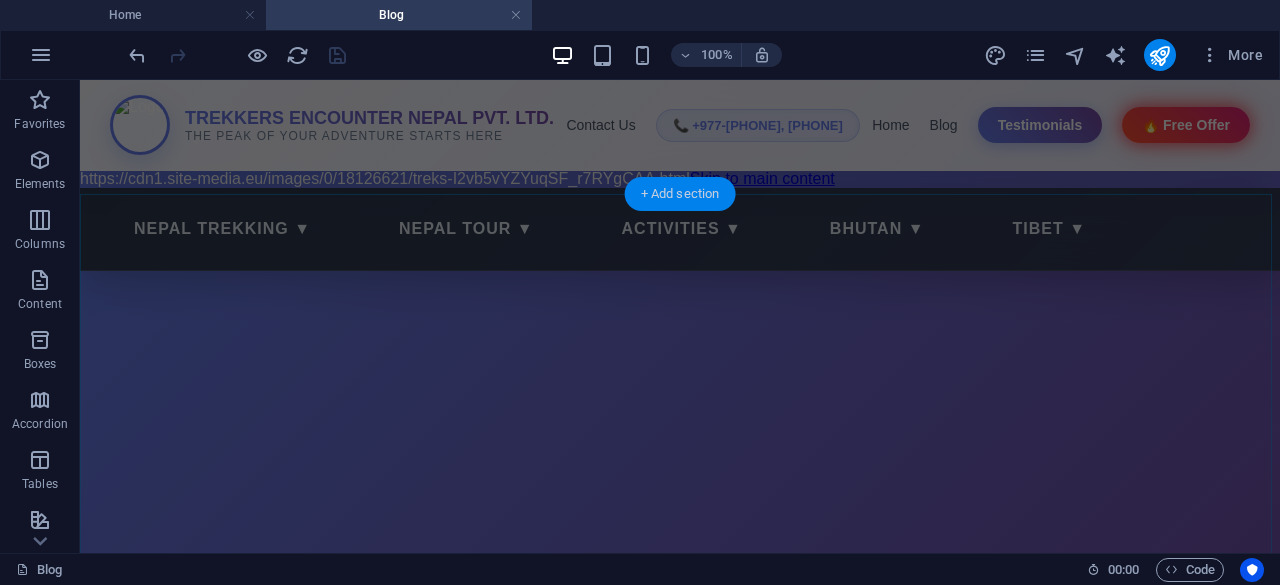 click on "+ Add section" at bounding box center [680, 194] 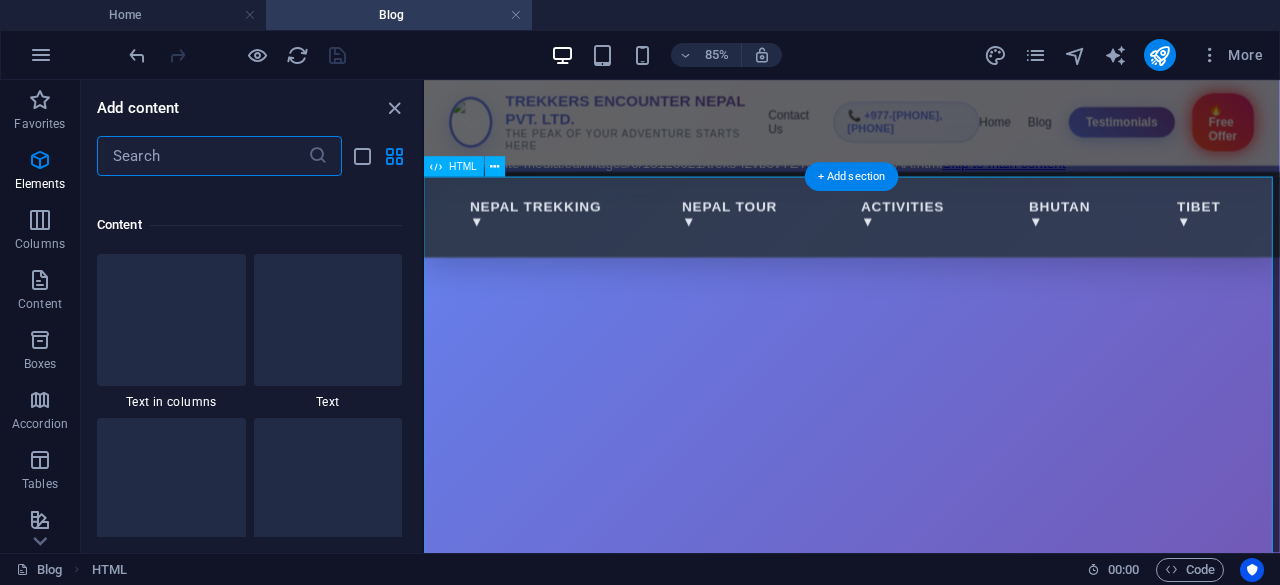 scroll, scrollTop: 3499, scrollLeft: 0, axis: vertical 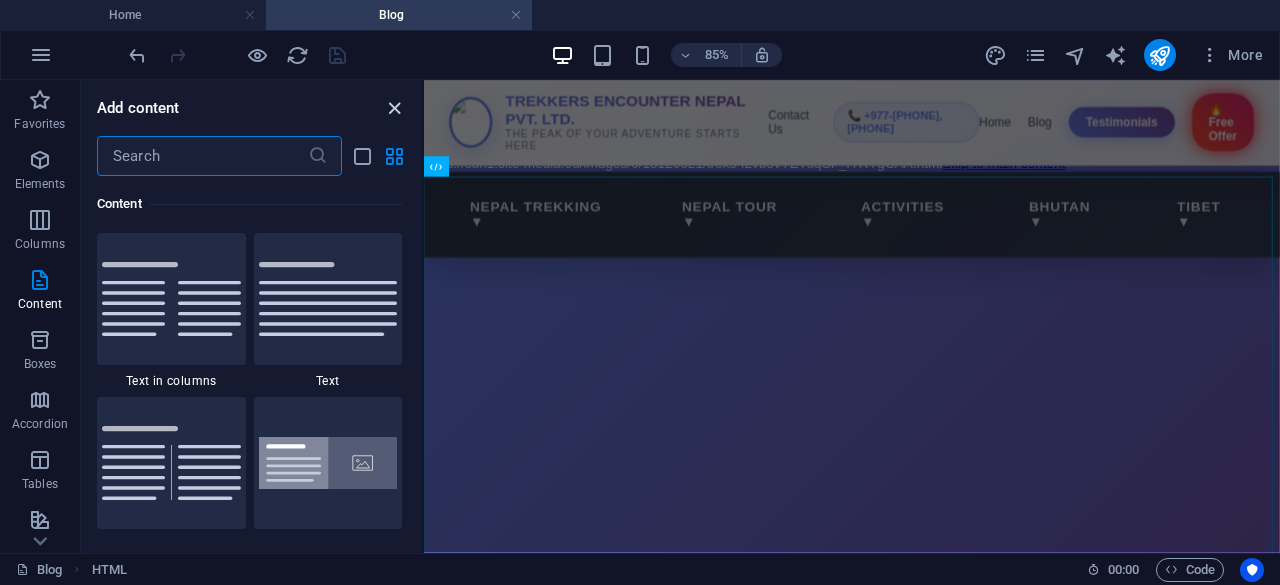 click at bounding box center [394, 108] 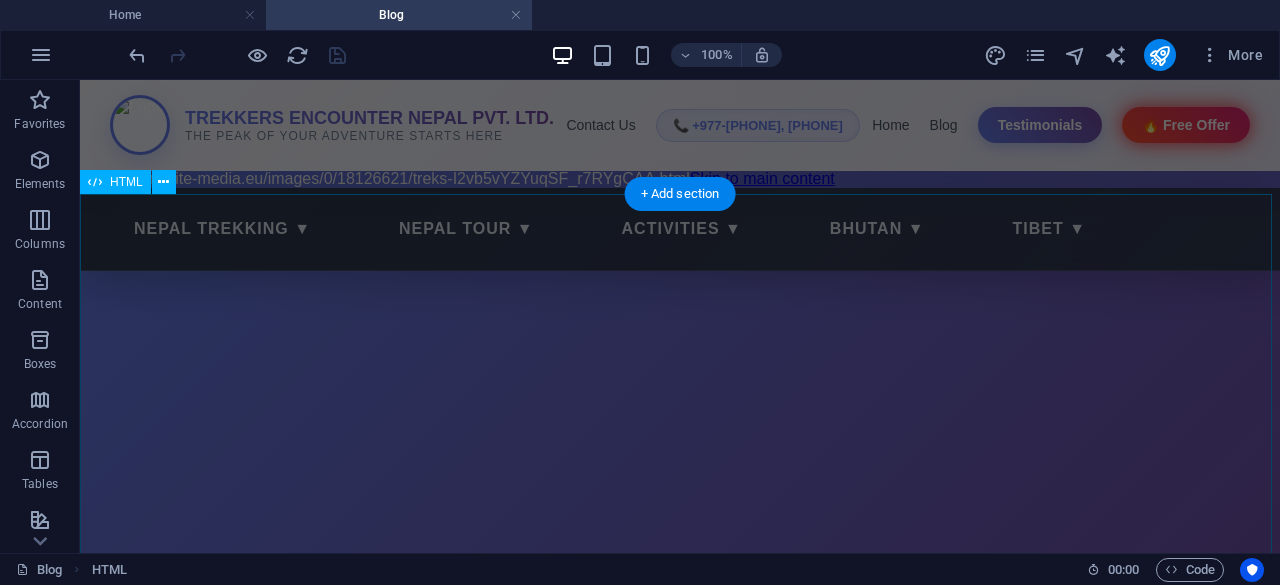 drag, startPoint x: 580, startPoint y: 358, endPoint x: 585, endPoint y: 388, distance: 30.413813 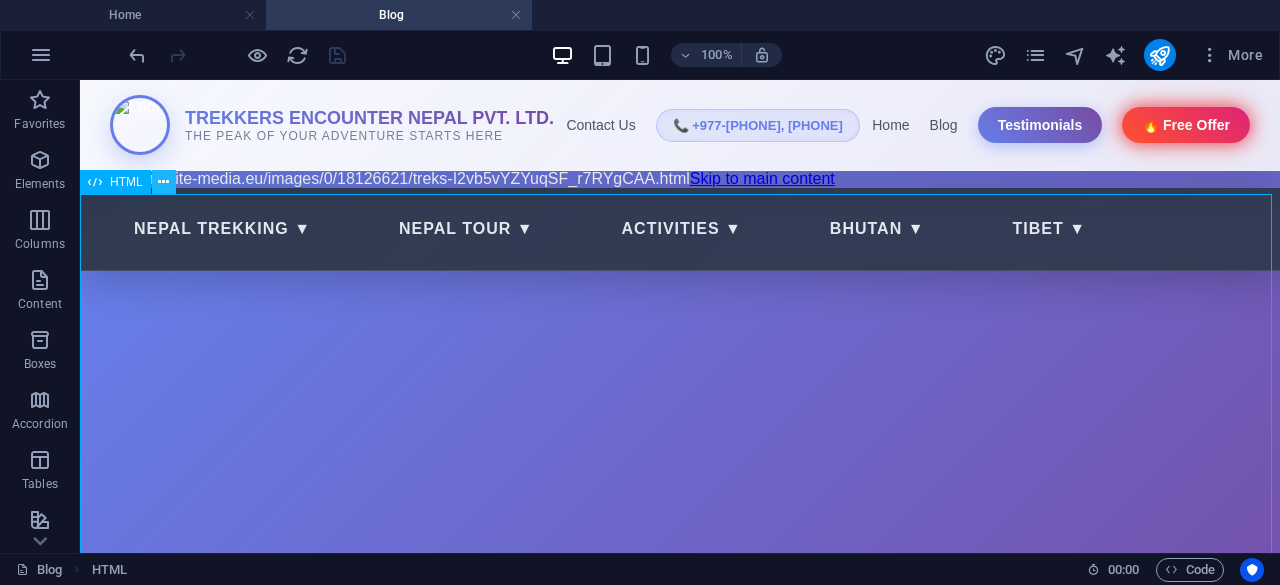 click at bounding box center (163, 182) 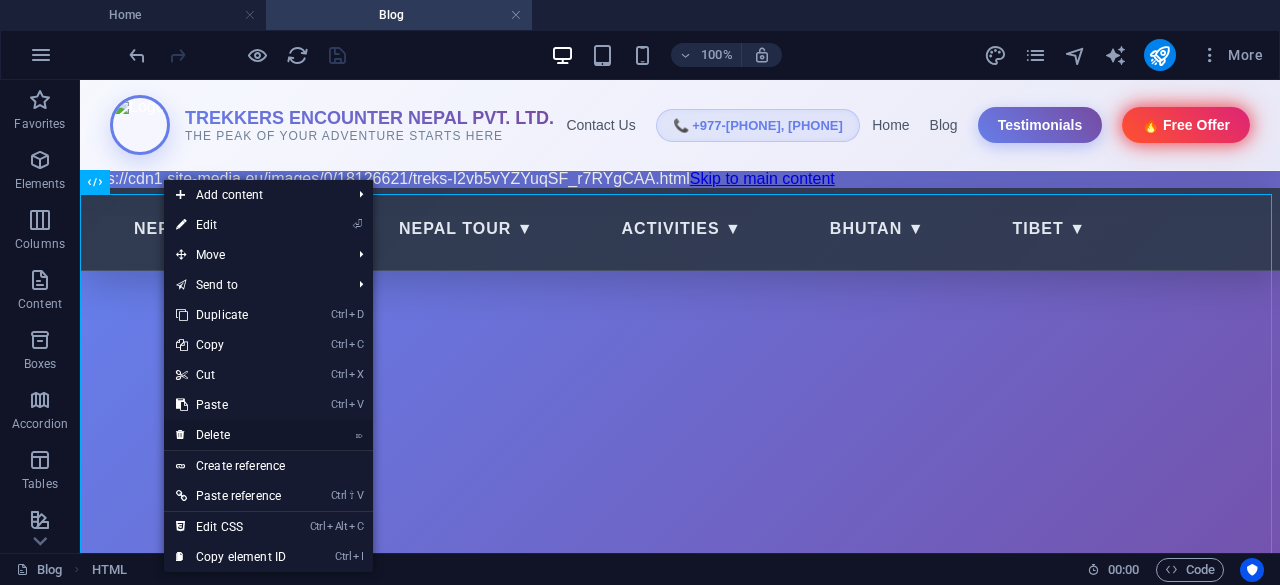 click on "⌦  Delete" at bounding box center (231, 435) 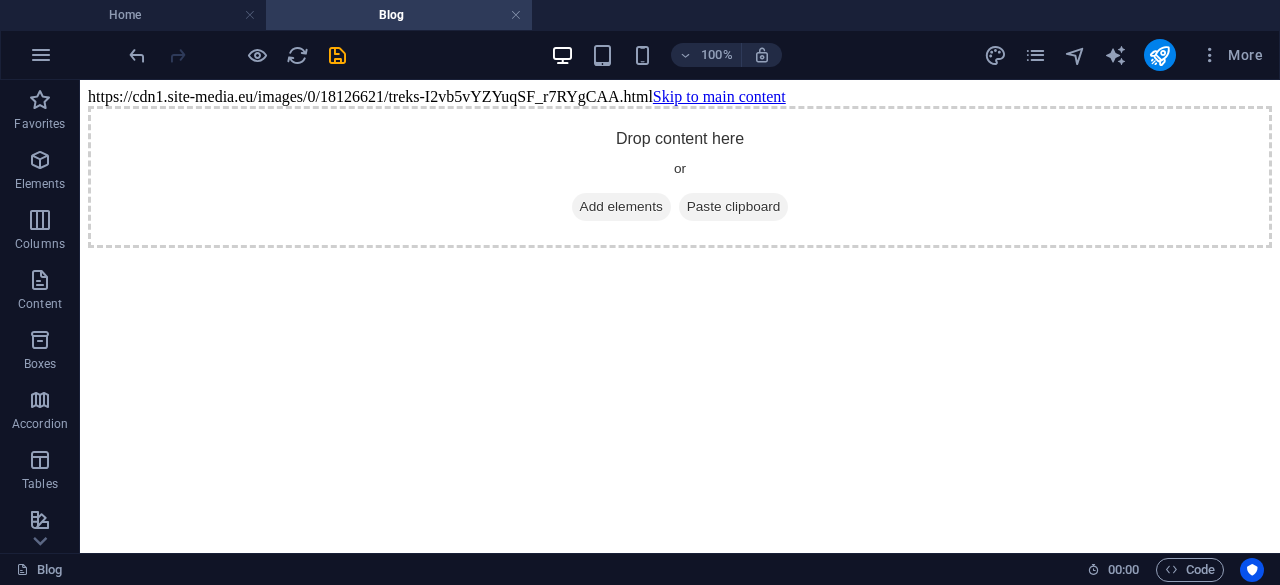 click on "https://cdn1.site-media.eu/images/0/18126621/treks-I2vb5vYZYuqSF_r7RYgCAA.html Skip to main content
Drop content here or  Add elements  Paste clipboard" at bounding box center (680, 168) 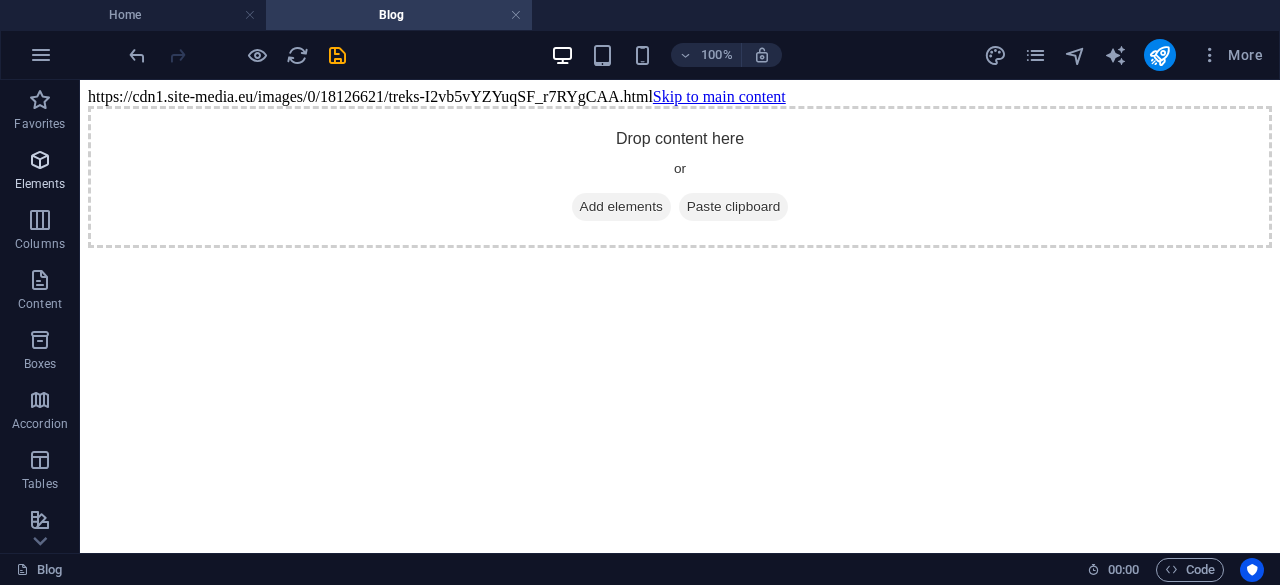 click at bounding box center (40, 160) 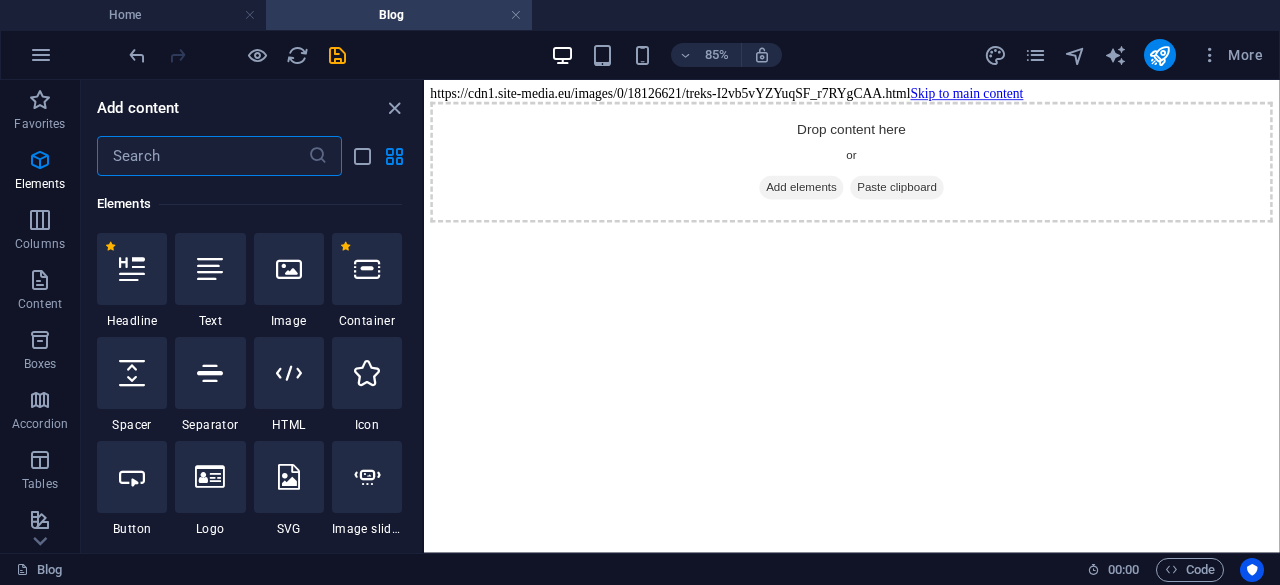 scroll, scrollTop: 213, scrollLeft: 0, axis: vertical 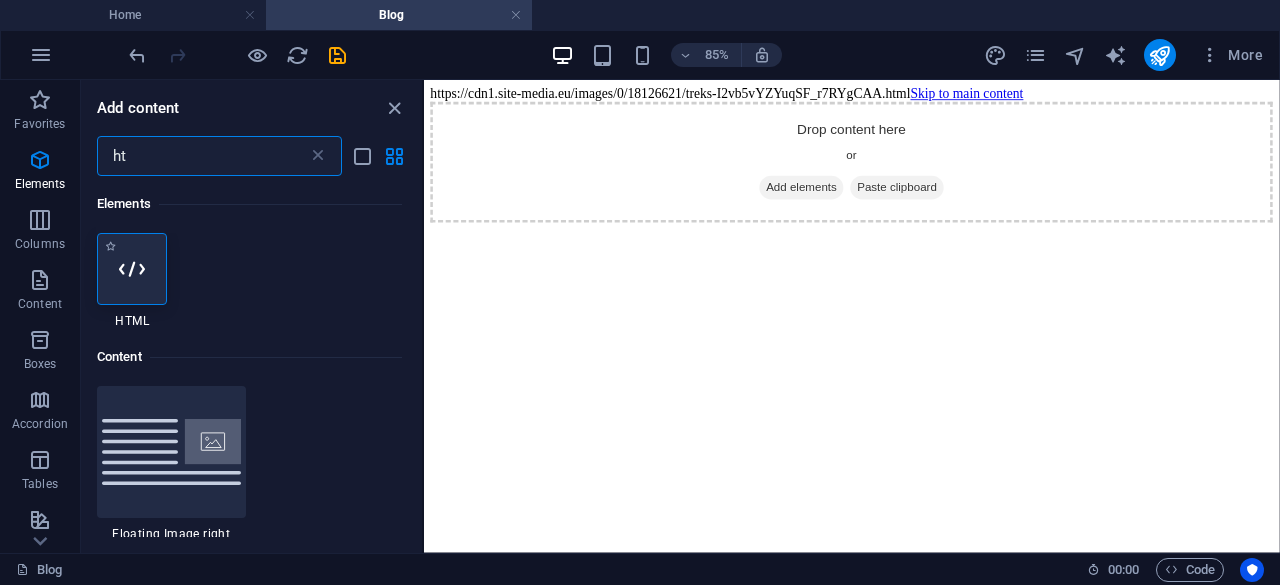 type on "ht" 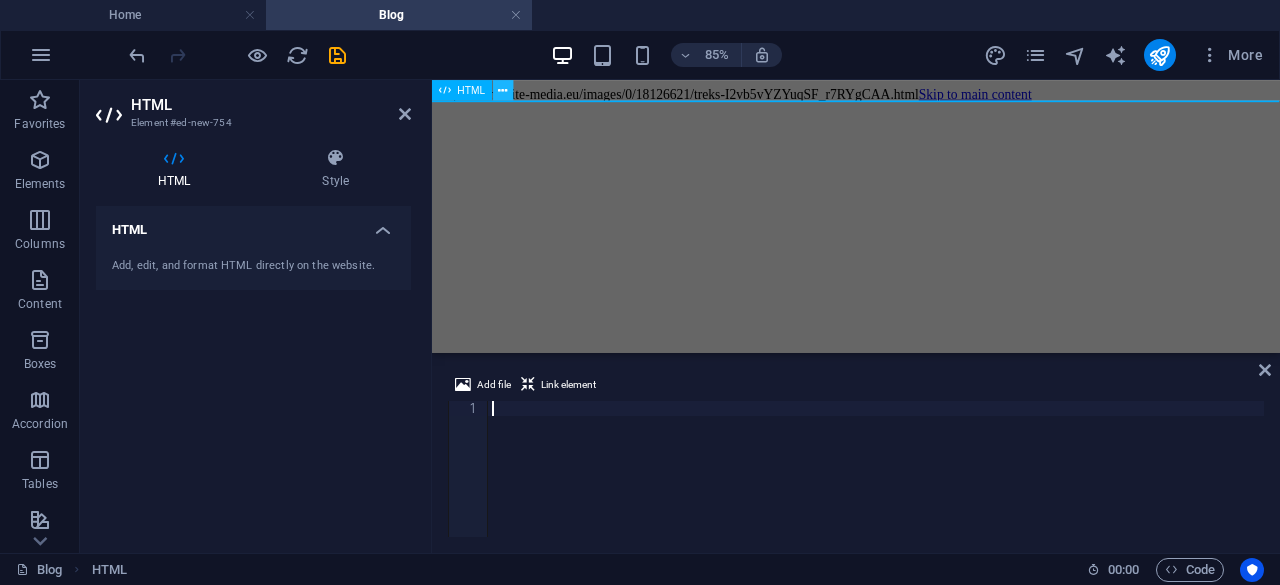 click at bounding box center (502, 90) 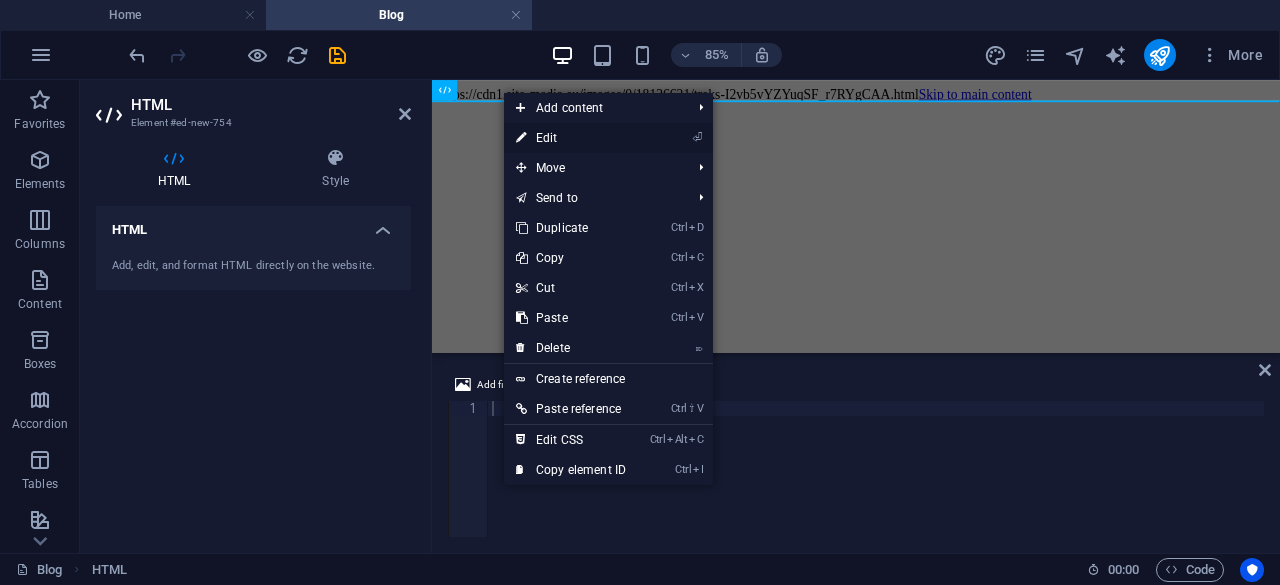 click on "⏎  Edit" at bounding box center [571, 138] 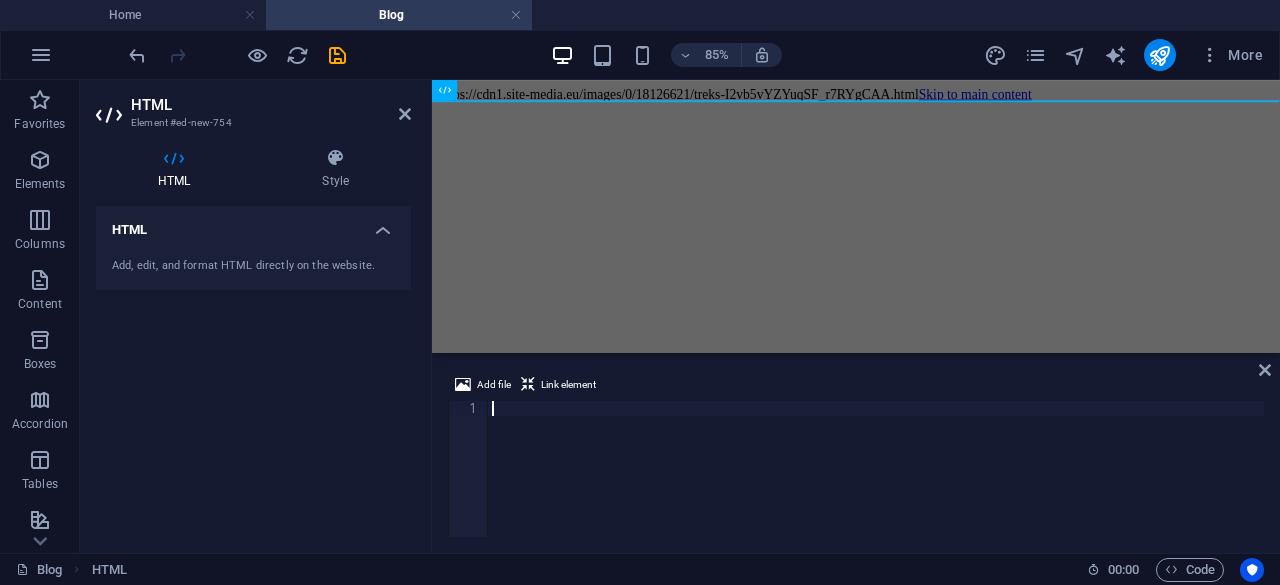 paste on "</html>" 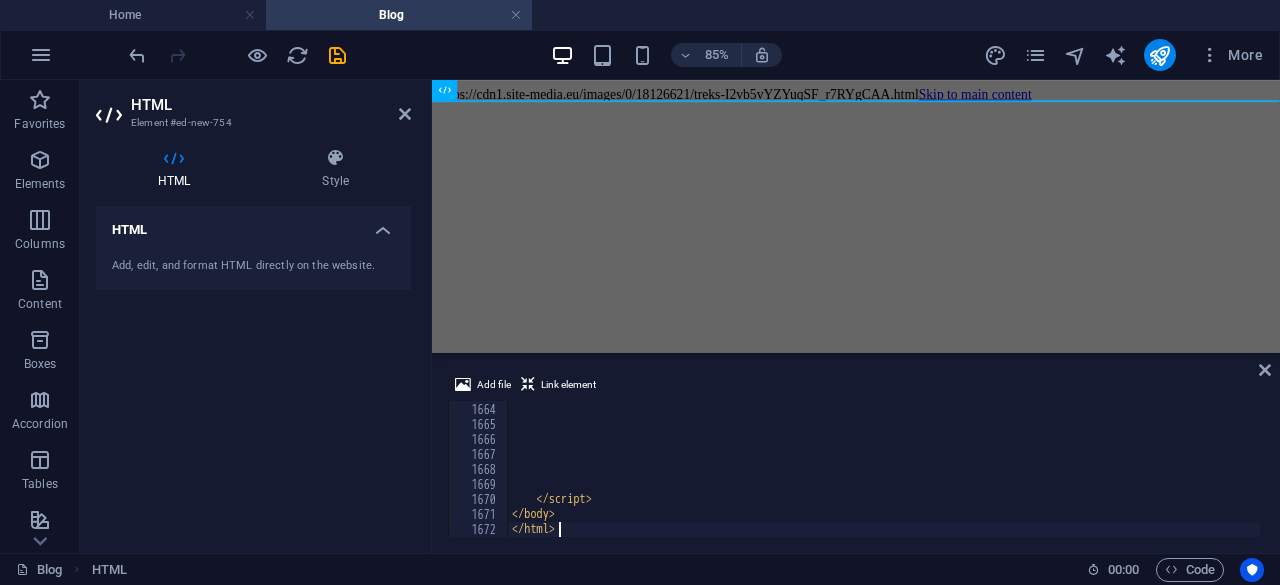 scroll, scrollTop: 24944, scrollLeft: 0, axis: vertical 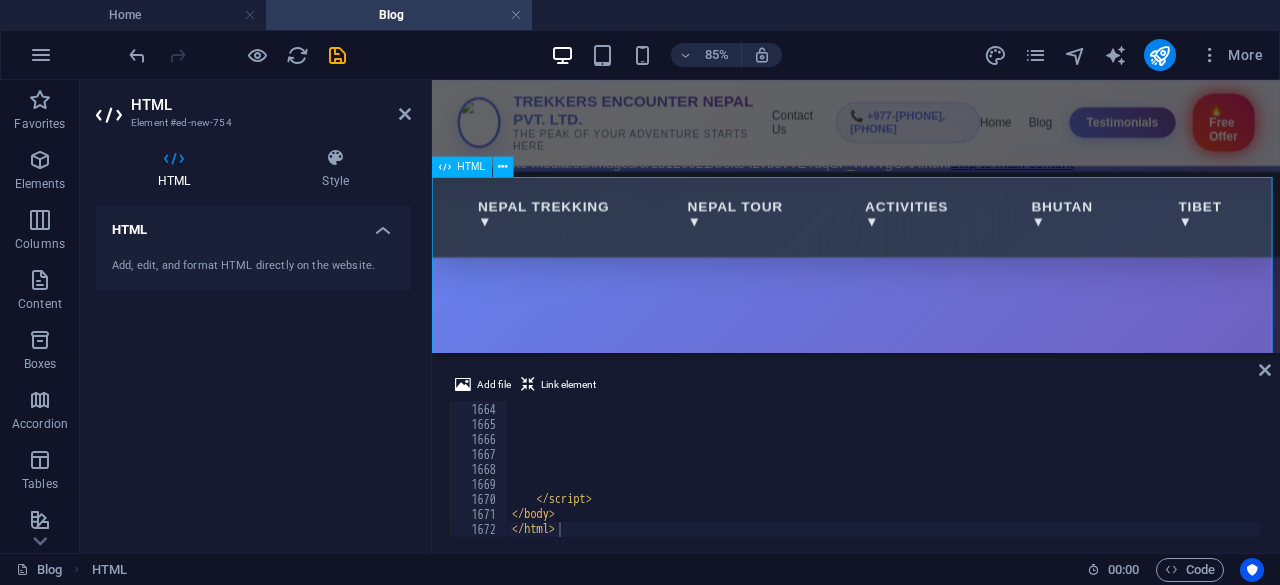 click on "Why Join Trekkers Encounter - Blog
Nepal Trekking
Nepal Tour
Activities
Bhutan
Tibet
Blog
Testimonials
TREKKERS ENCOUNTER NEPAL PVT. LTD.
THE PEAK OF YOUR ADVENTURE STARTS HERE
Contact Us
📞 +977-9865356237, 9845712103
Home
Blog
Testimonials
🔥 Free Offer
Nepal Trekking ▼
Nepal Tour ▼
Activities ▼
Bhutan ▼" at bounding box center [931, 1410] 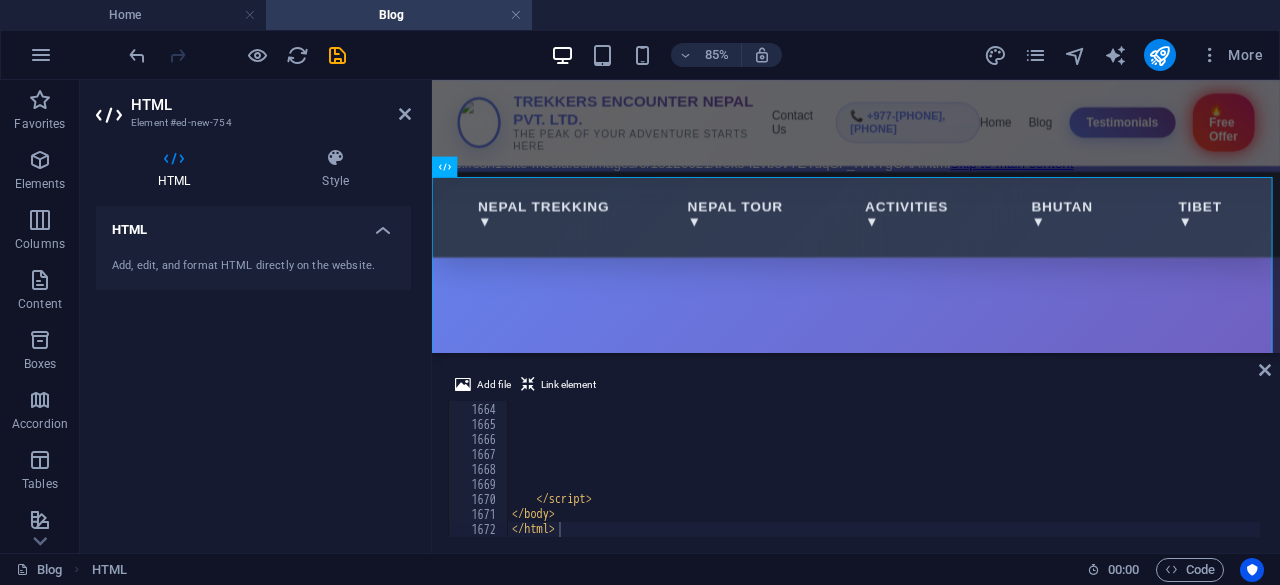 click on "https://cdn1.site-media.eu/images/0/18126621/treks-I2vb5vYZYuqSF_r7RYgCAA.html Skip to main content
Why Join Trekkers Encounter - Blog
Nepal Trekking
Nepal Tour
Activities
Bhutan
Tibet
Blog
Testimonials
TREKKERS ENCOUNTER NEPAL PVT. LTD.
THE PEAK OF YOUR ADVENTURE STARTS HERE
Contact Us
📞 +977-9865356237, 9845712103
Home
Blog
Testimonials
🔥 Free Offer" at bounding box center [931, 1356] 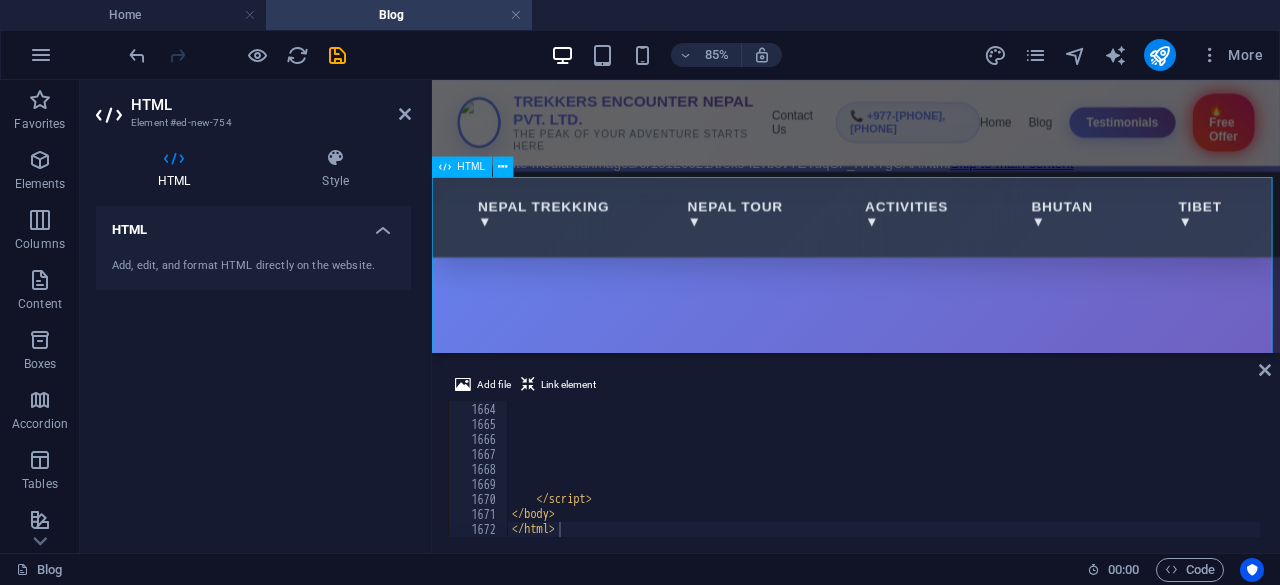 click on "Why Join Trekkers Encounter - Blog
Nepal Trekking
Nepal Tour
Activities
Bhutan
Tibet
Blog
Testimonials
TREKKERS ENCOUNTER NEPAL PVT. LTD.
THE PEAK OF YOUR ADVENTURE STARTS HERE
Contact Us
📞 +977-9865356237, 9845712103
Home
Blog
Testimonials
🔥 Free Offer
Nepal Trekking ▼
Nepal Tour ▼
Activities ▼
Bhutan ▼" at bounding box center (931, 1410) 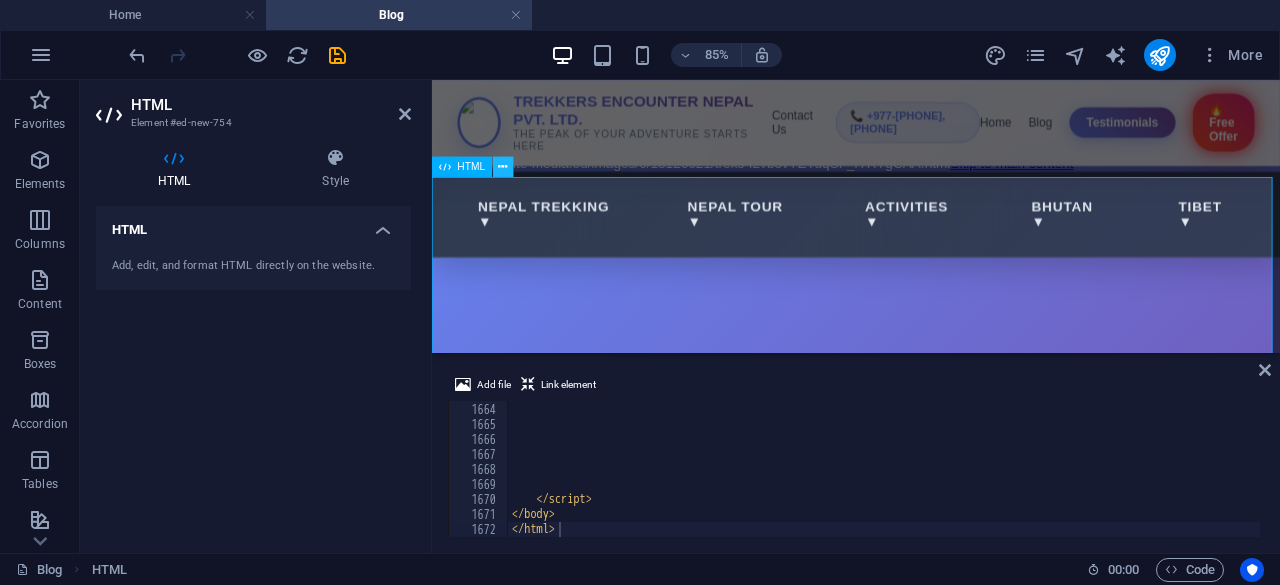click at bounding box center (502, 167) 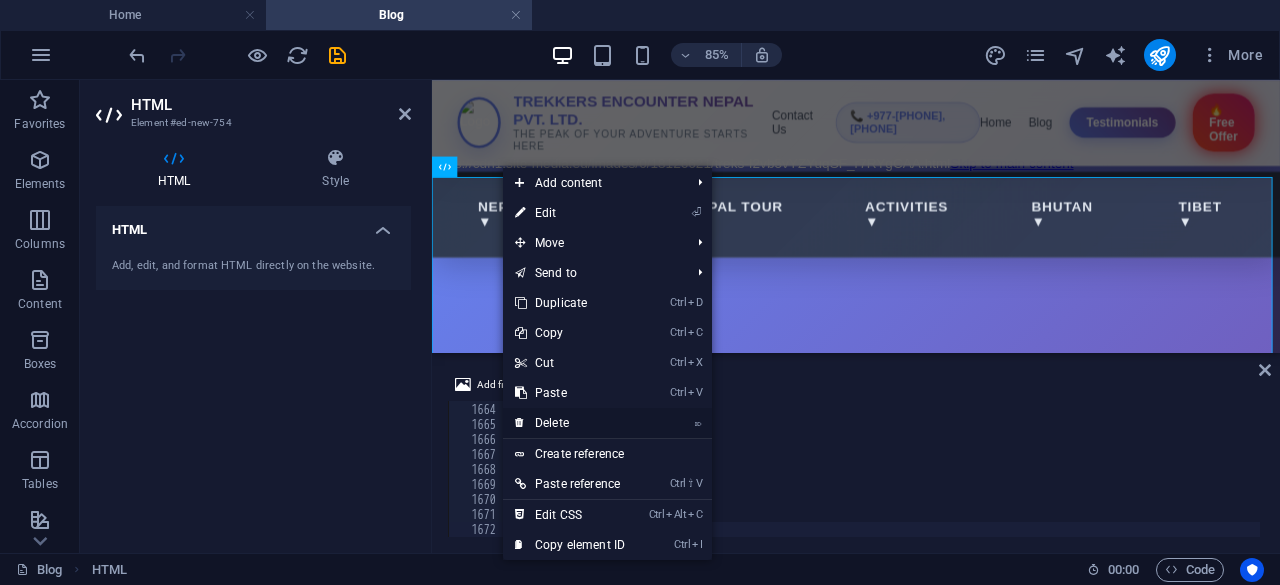 click on "⌦  Delete" at bounding box center [570, 423] 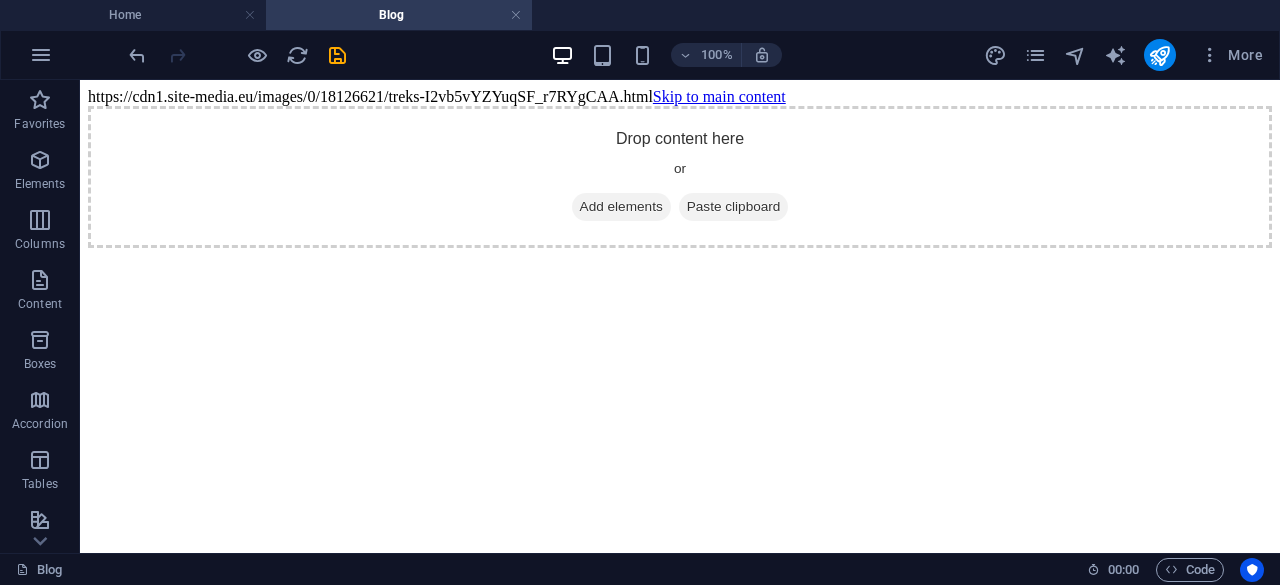 drag, startPoint x: 682, startPoint y: 87, endPoint x: 591, endPoint y: 87, distance: 91 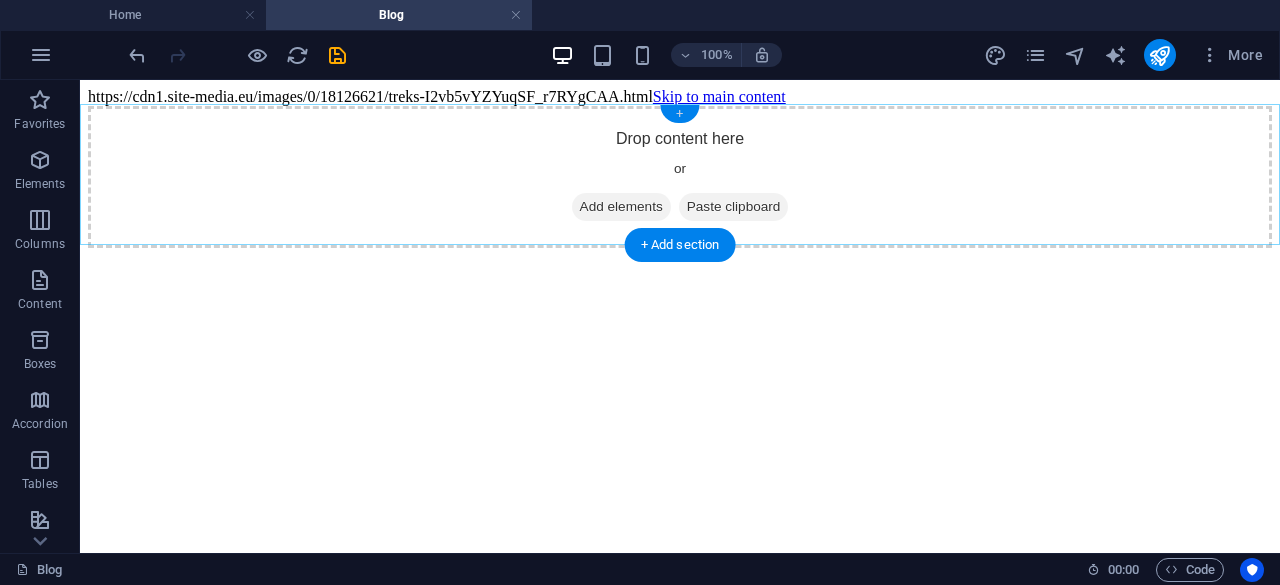click on "+" at bounding box center (679, 114) 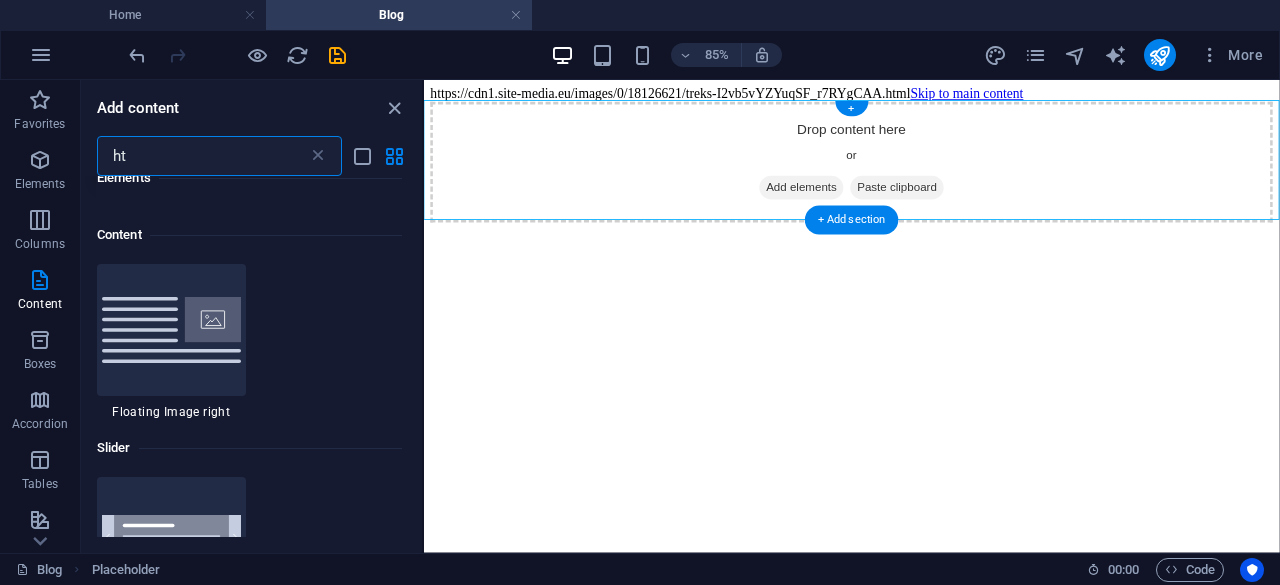 scroll, scrollTop: 153, scrollLeft: 0, axis: vertical 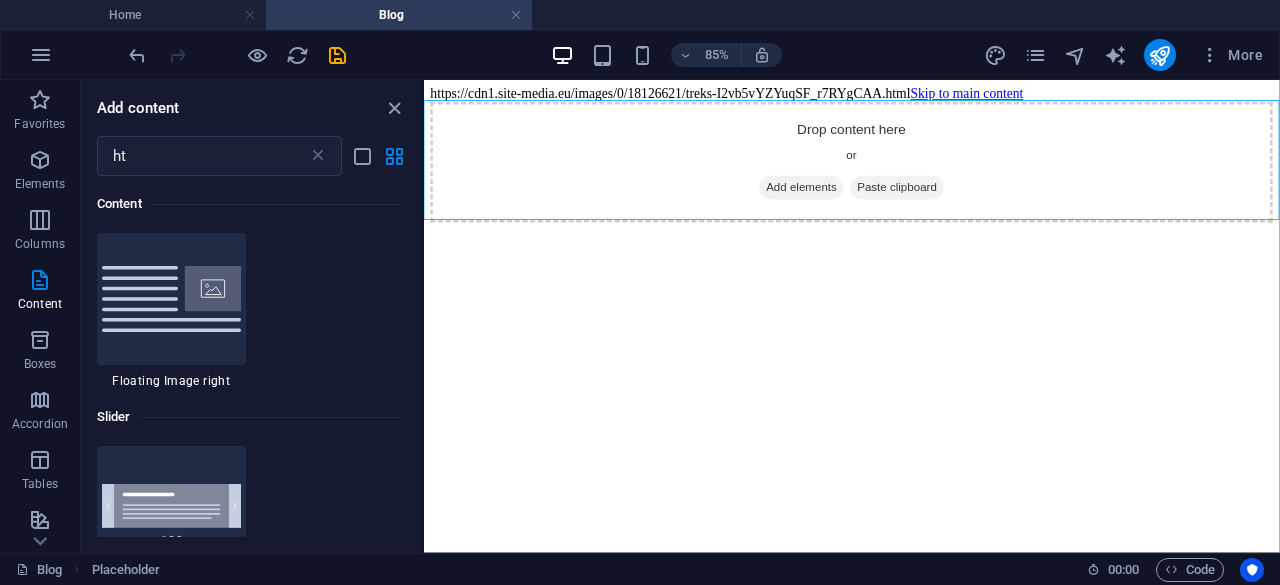 drag, startPoint x: 489, startPoint y: 24, endPoint x: 853, endPoint y: 73, distance: 367.28326 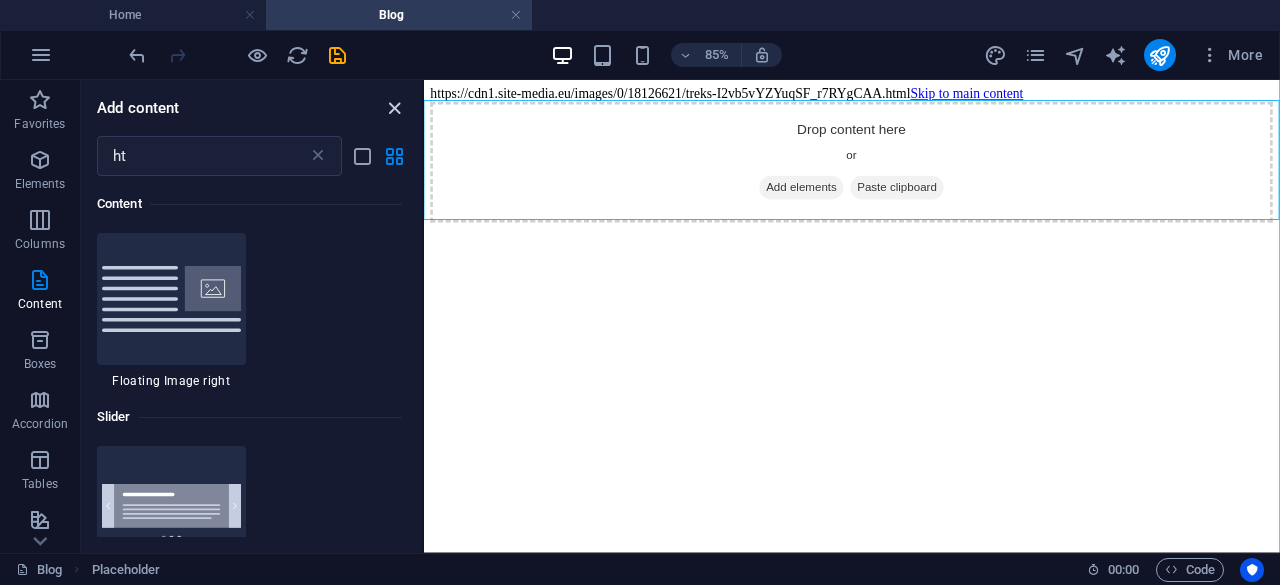 click at bounding box center [394, 108] 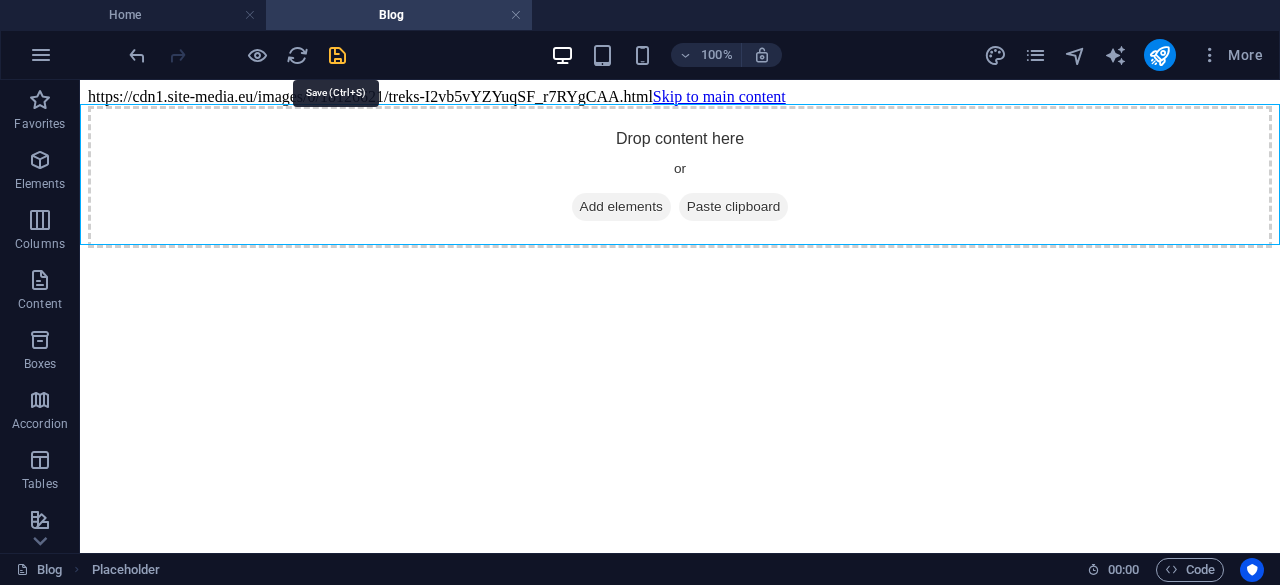 click at bounding box center [337, 55] 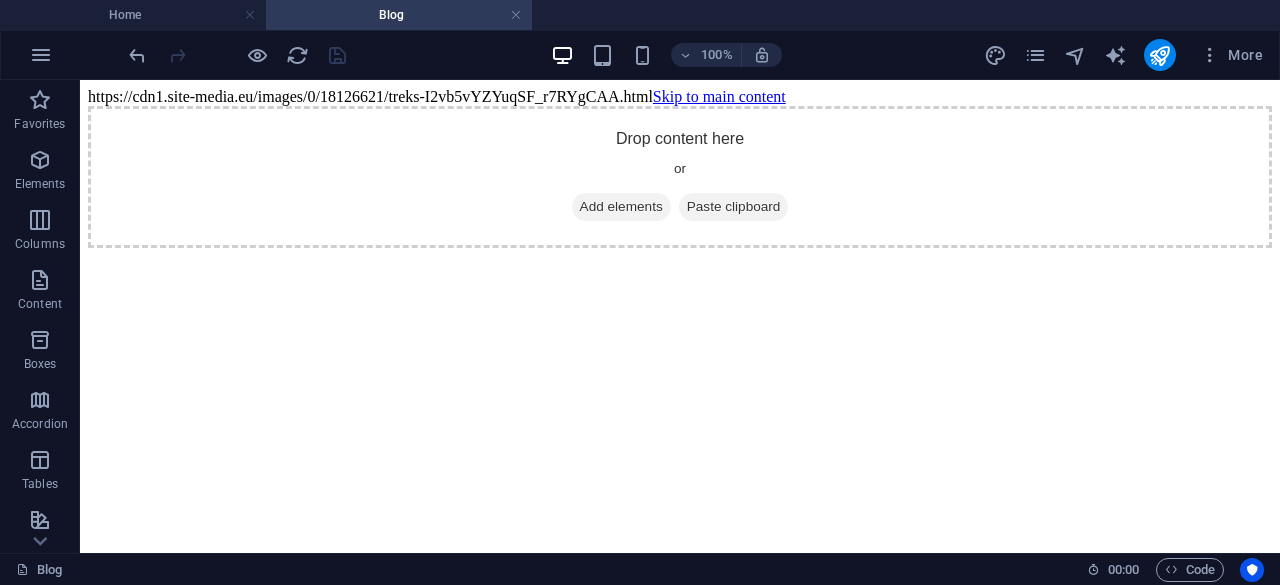 click on "https://cdn1.site-media.eu/images/0/18126621/treks-I2vb5vYZYuqSF_r7RYgCAA.html Skip to main content
Drop content here or  Add elements  Paste clipboard" at bounding box center [680, 168] 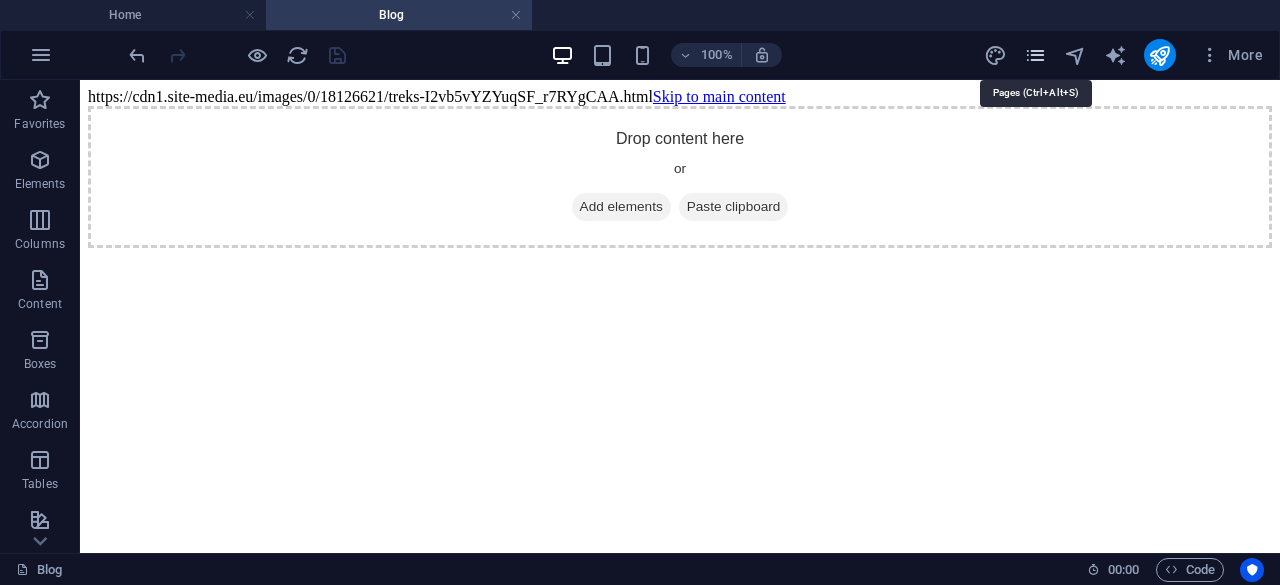 click at bounding box center [1035, 55] 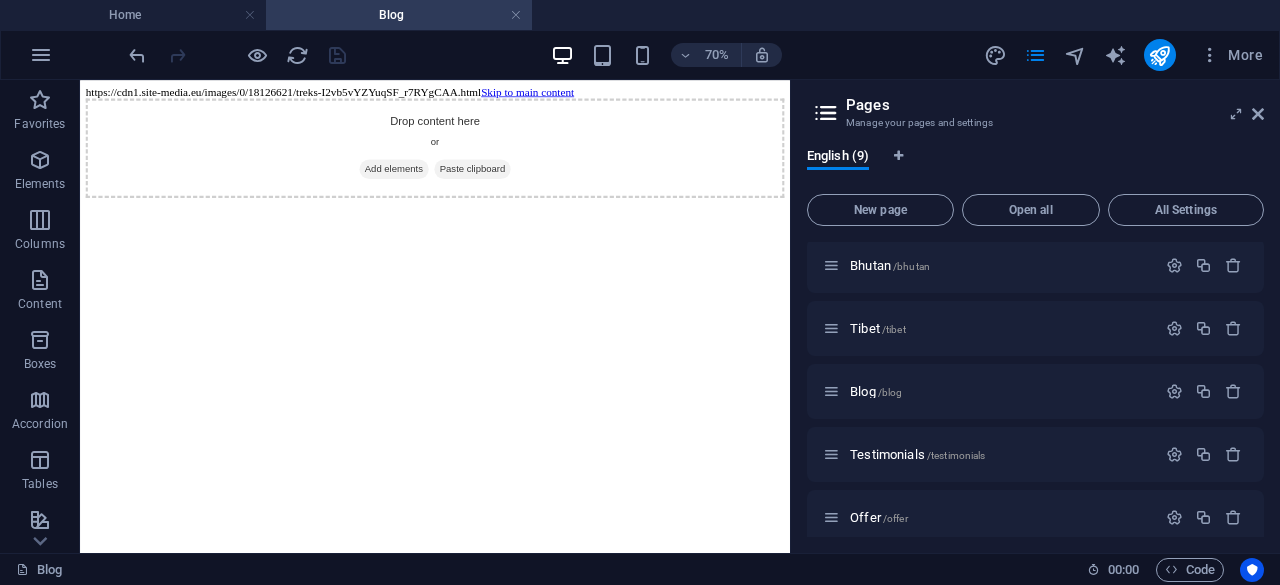 scroll, scrollTop: 272, scrollLeft: 0, axis: vertical 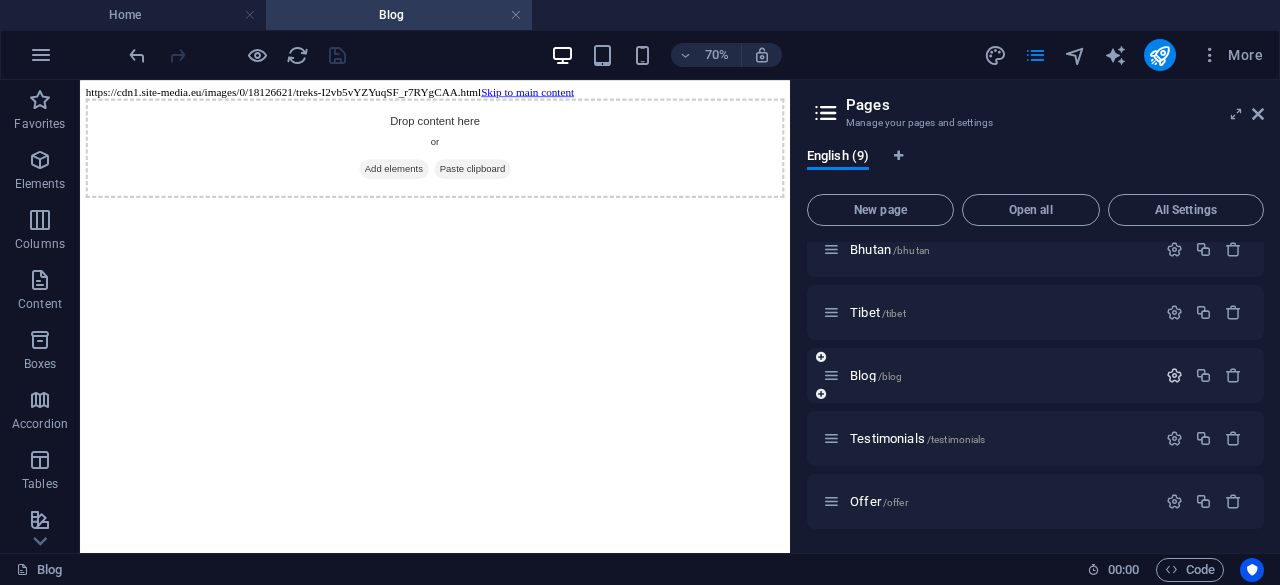 click at bounding box center (1174, 375) 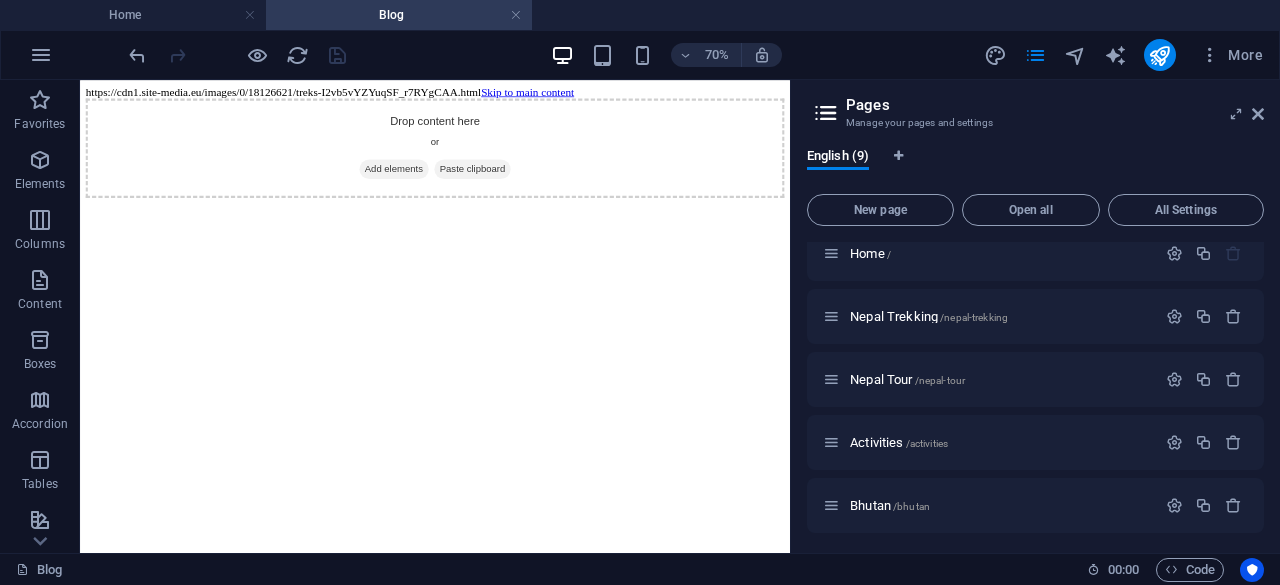 scroll, scrollTop: 0, scrollLeft: 0, axis: both 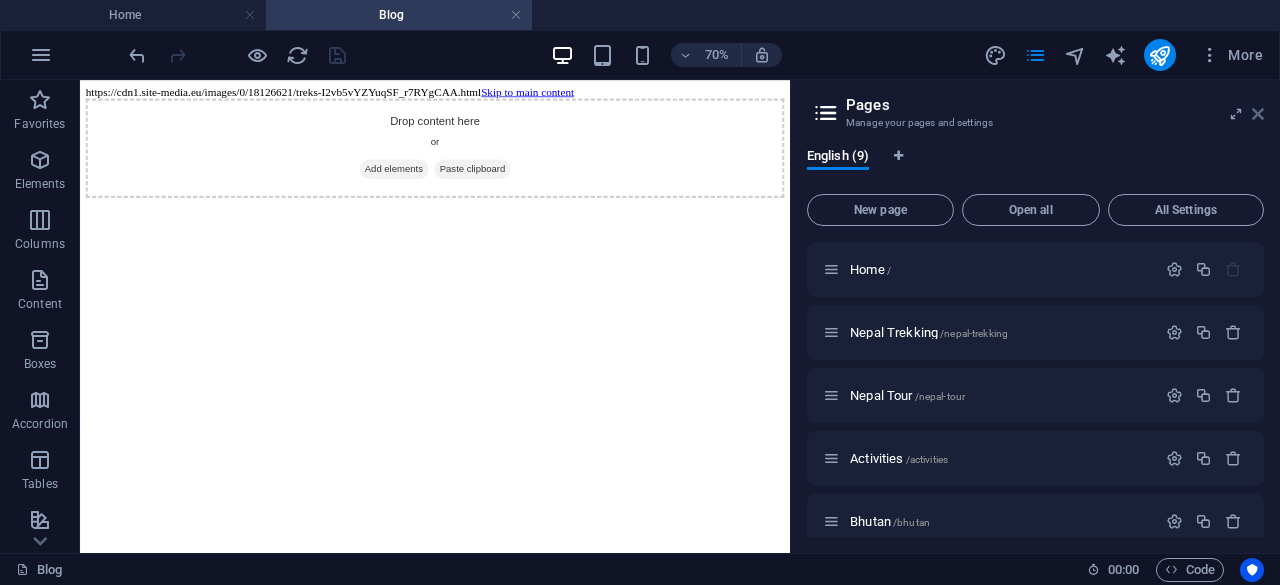 click at bounding box center (1258, 114) 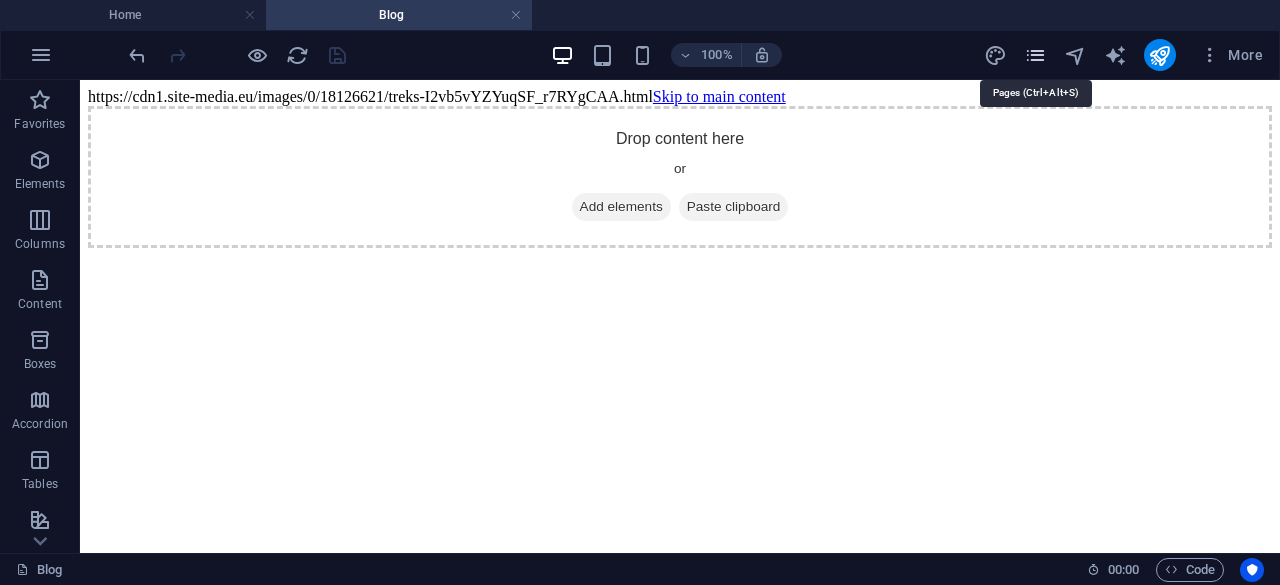 click at bounding box center [1035, 55] 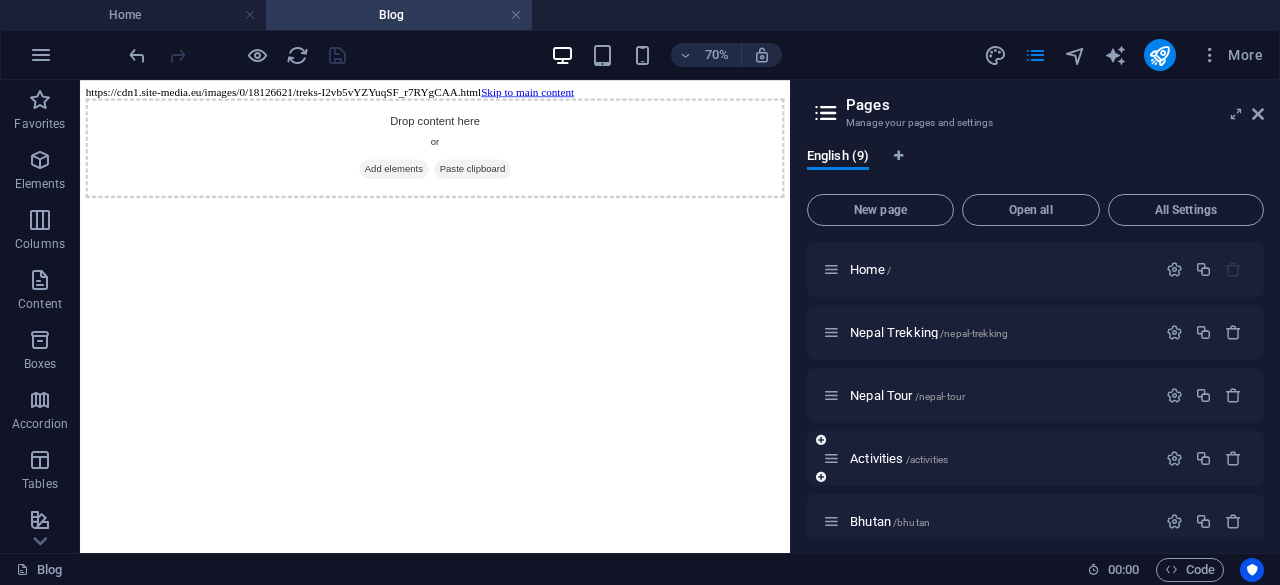 scroll, scrollTop: 272, scrollLeft: 0, axis: vertical 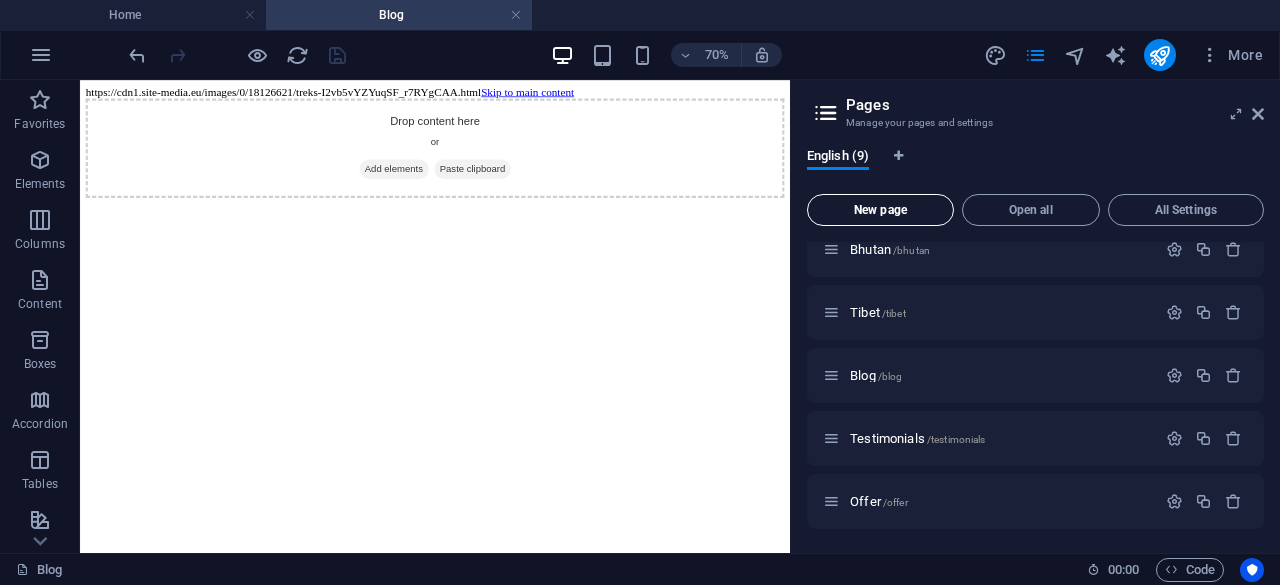 click on "New page" at bounding box center (880, 210) 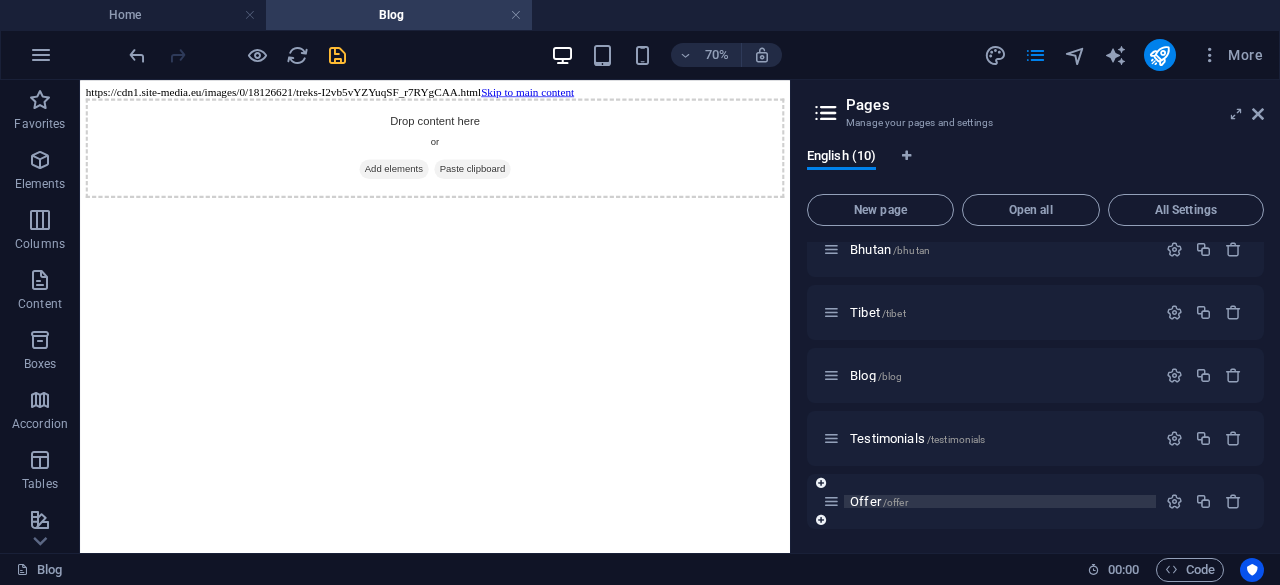 scroll, scrollTop: 522, scrollLeft: 0, axis: vertical 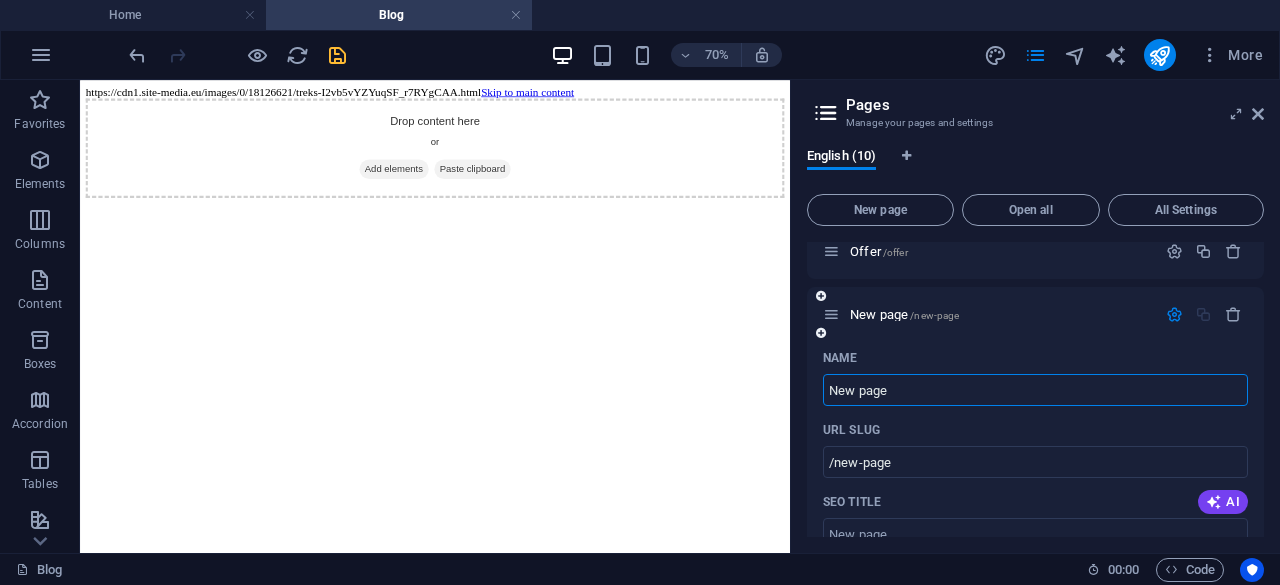 click on "New page /new-page" at bounding box center (1035, 314) 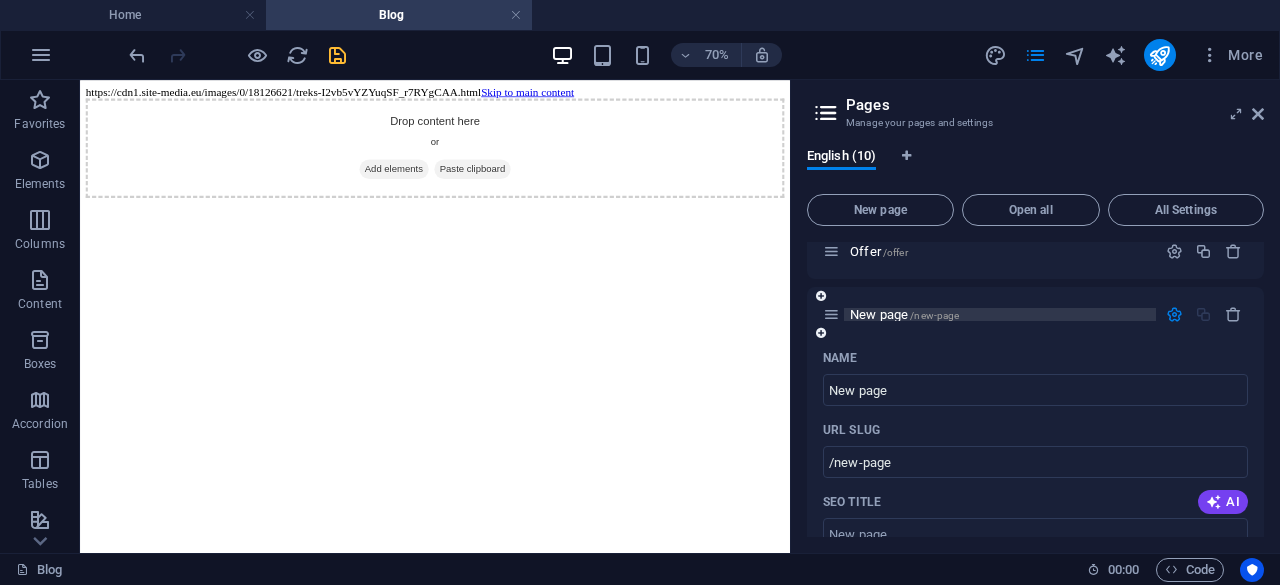 click on "New page /new-page" at bounding box center (904, 314) 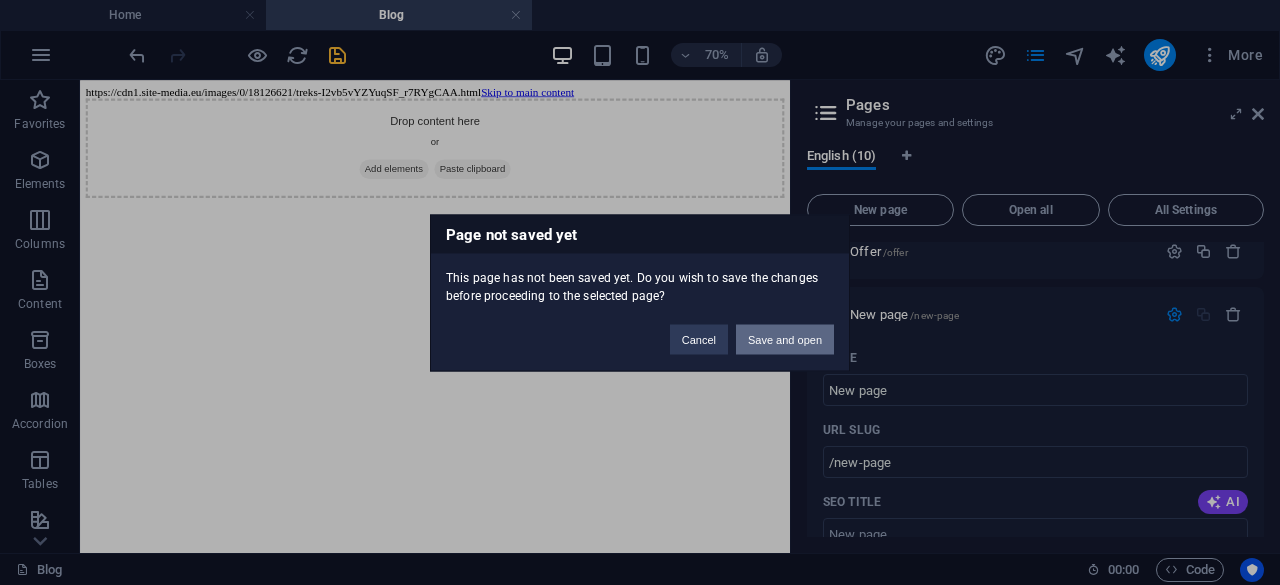 click on "Save and open" at bounding box center (785, 339) 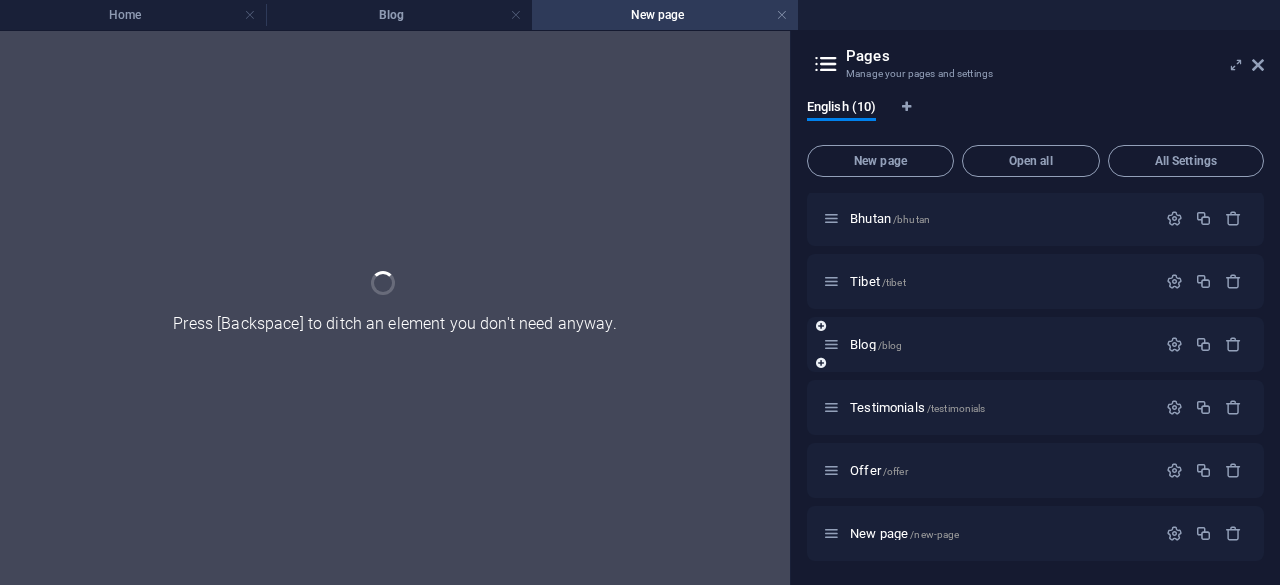 scroll, scrollTop: 253, scrollLeft: 0, axis: vertical 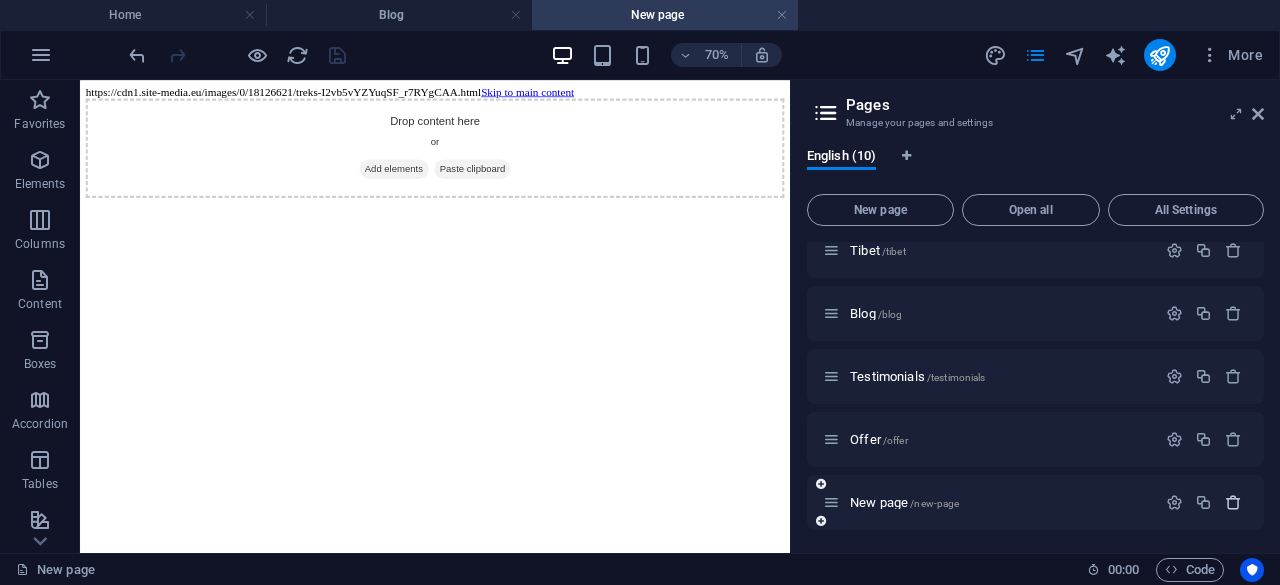 click at bounding box center (1233, 502) 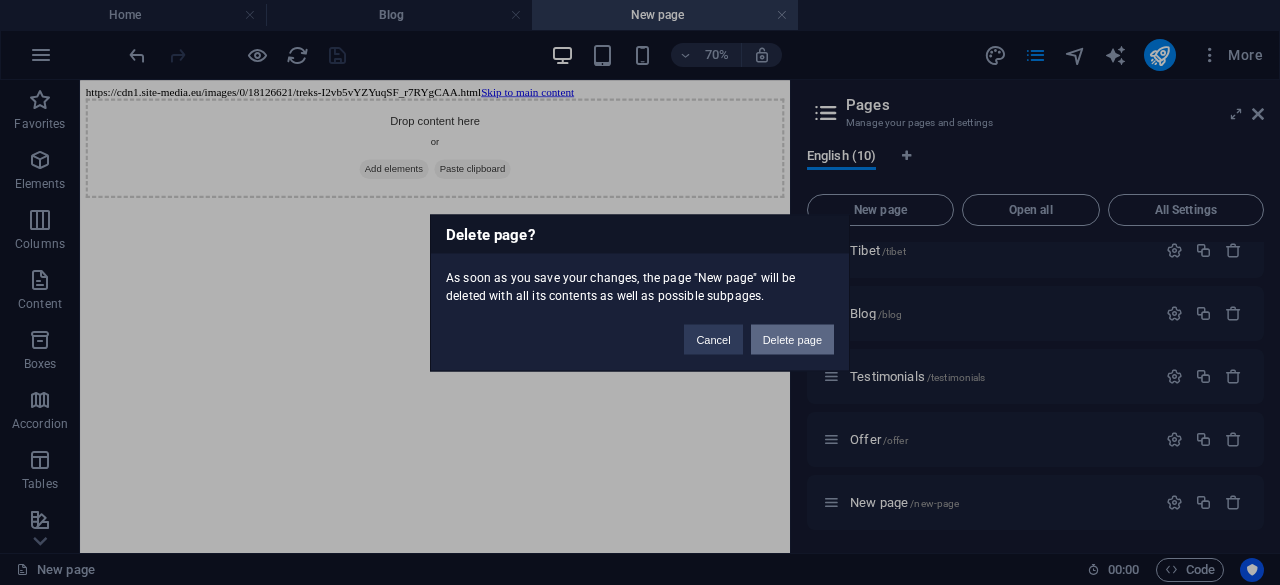 click on "Delete page" at bounding box center (792, 339) 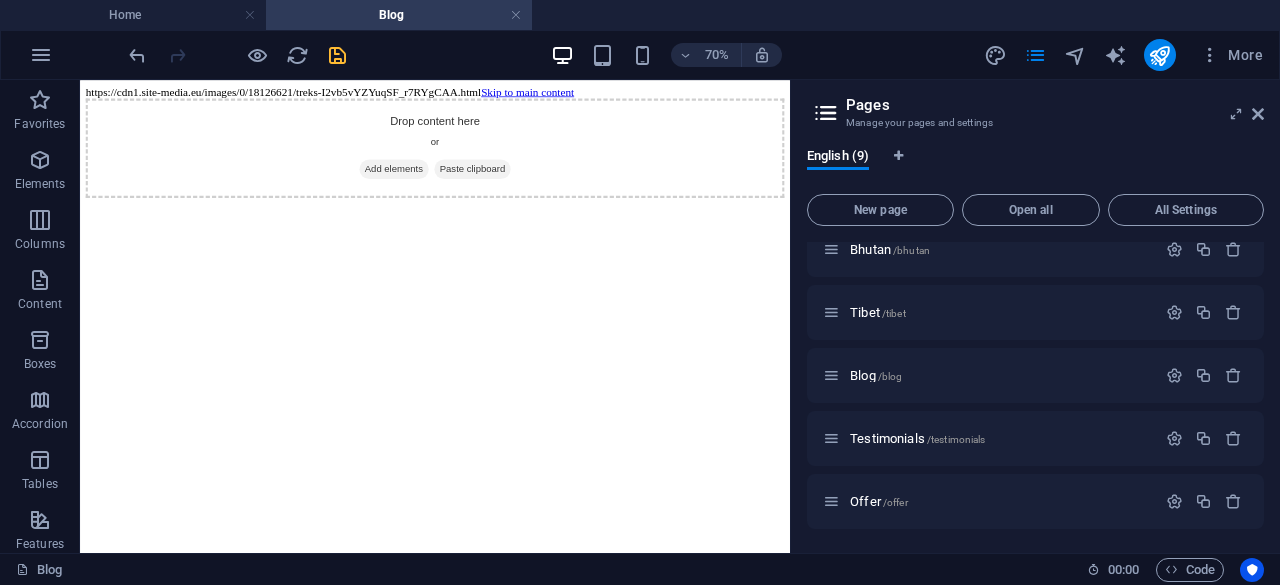 scroll, scrollTop: 272, scrollLeft: 0, axis: vertical 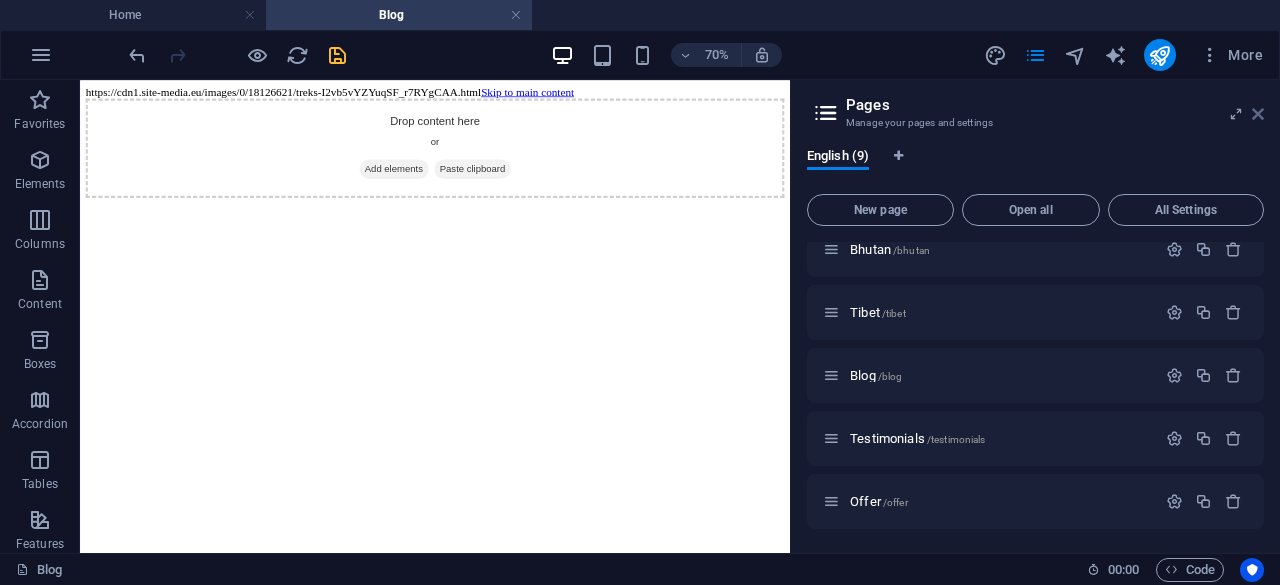 click at bounding box center (1258, 114) 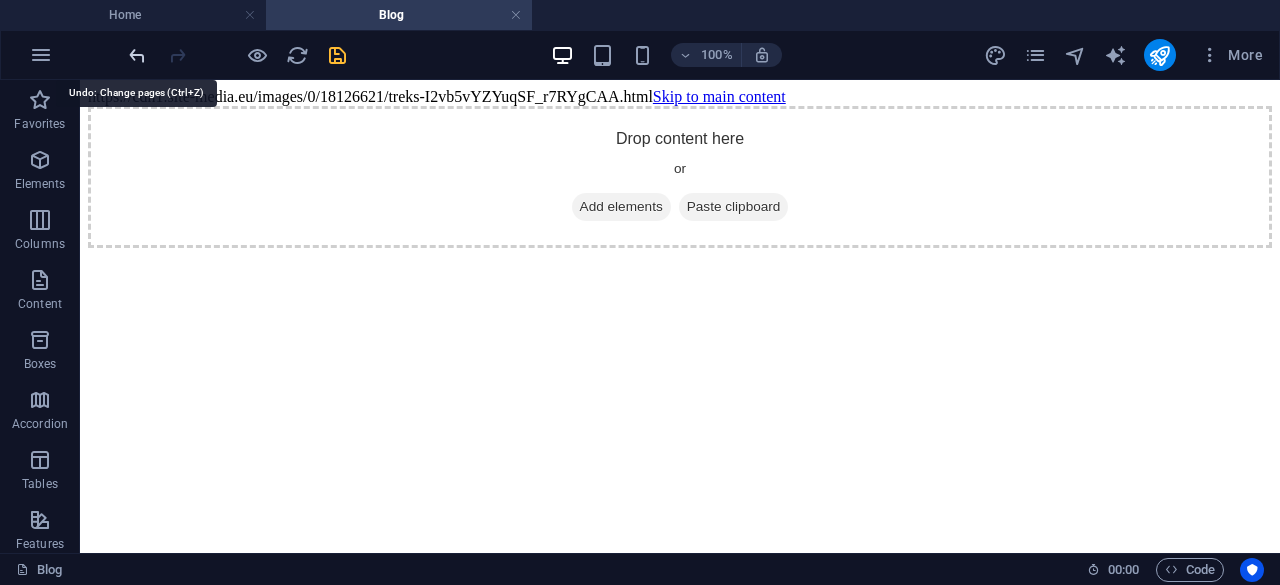 click at bounding box center (137, 55) 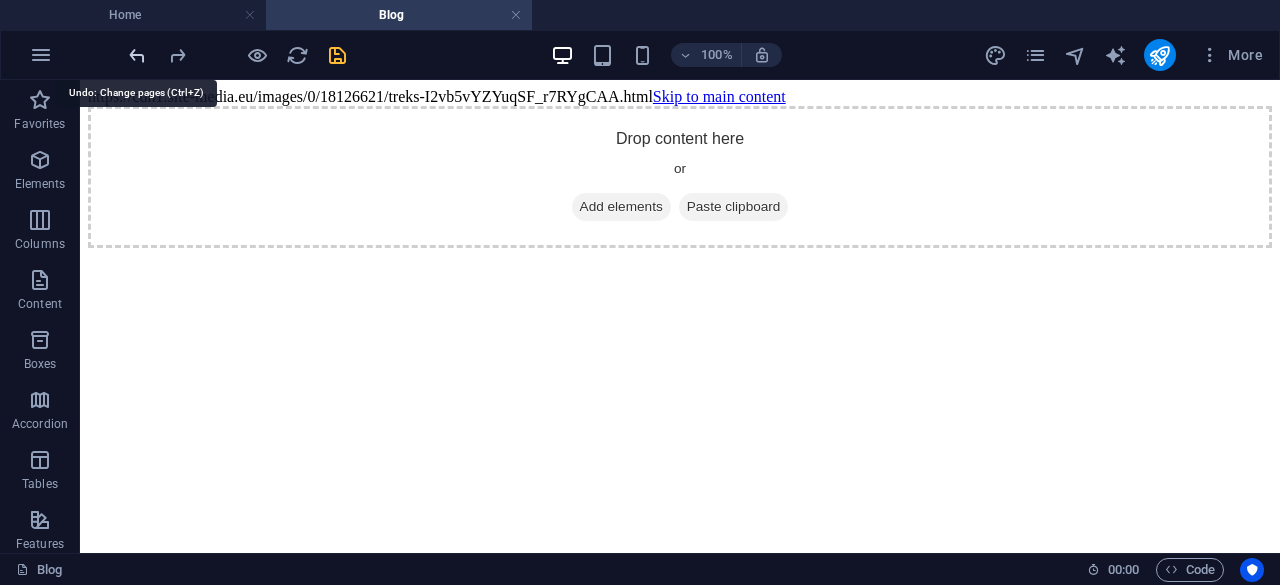 click at bounding box center (137, 55) 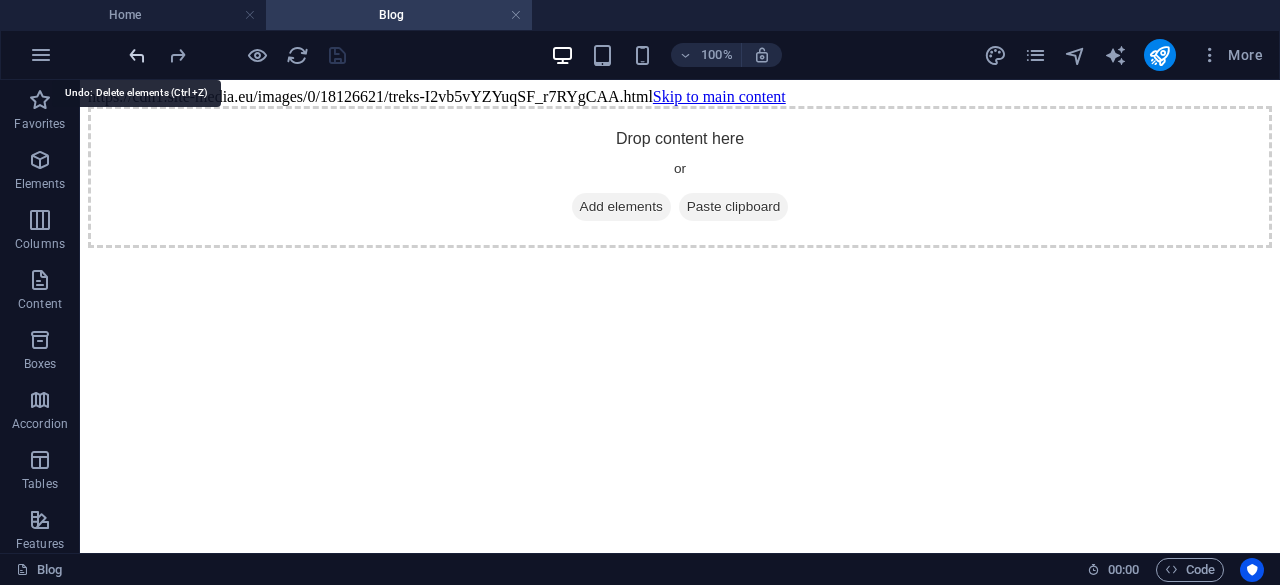 click at bounding box center [137, 55] 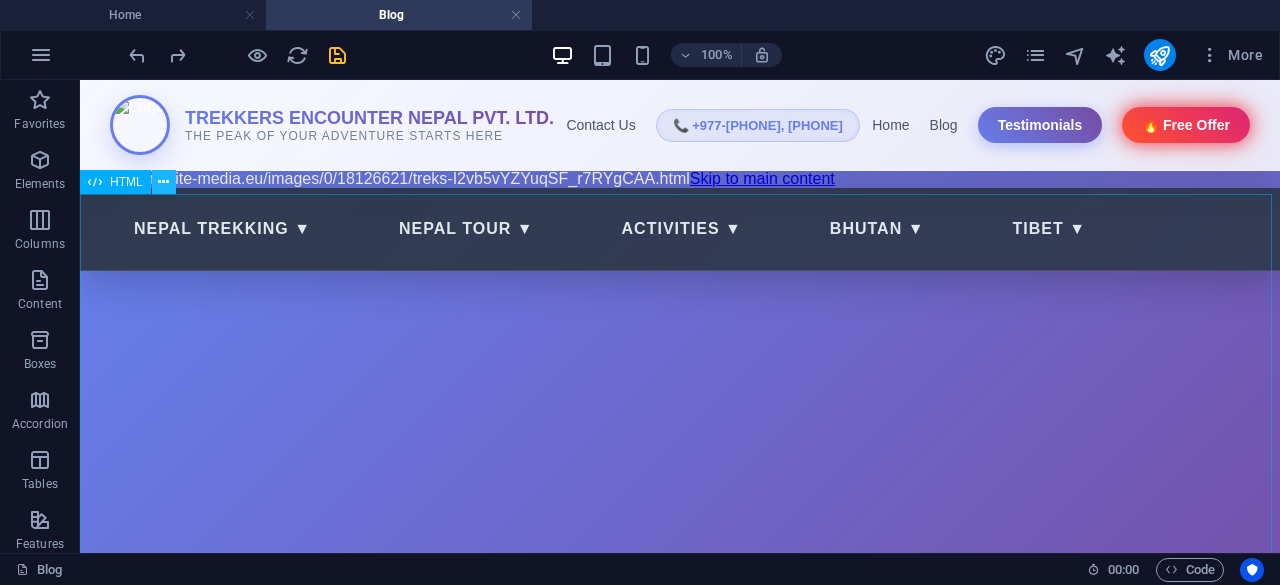 click at bounding box center (163, 182) 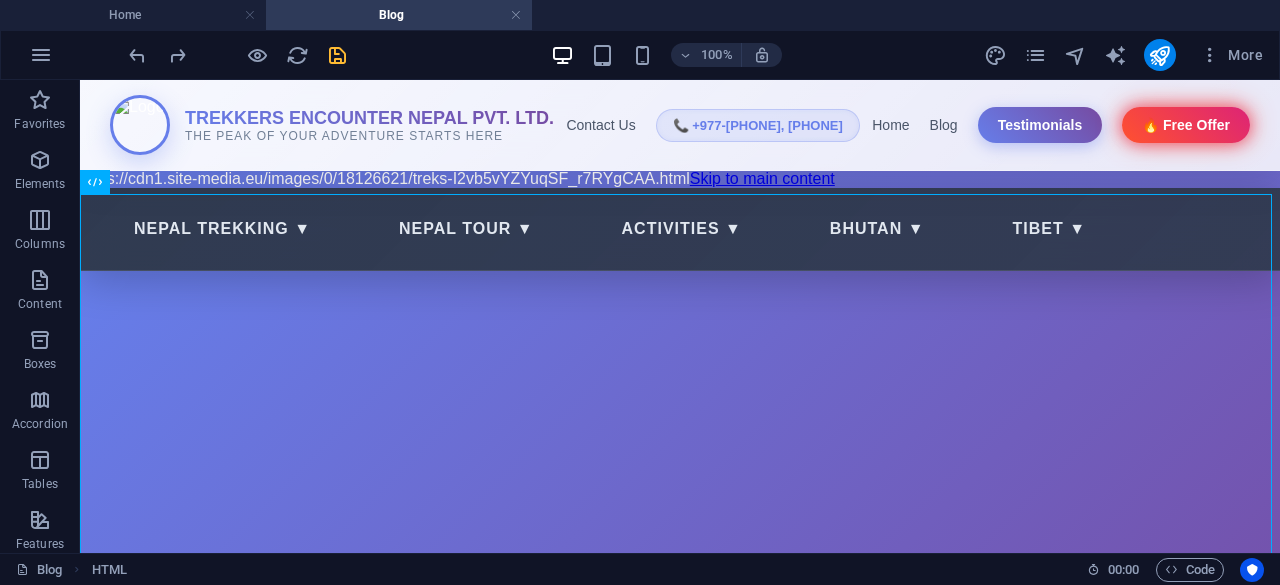 drag, startPoint x: 372, startPoint y: 137, endPoint x: 257, endPoint y: 355, distance: 246.47313 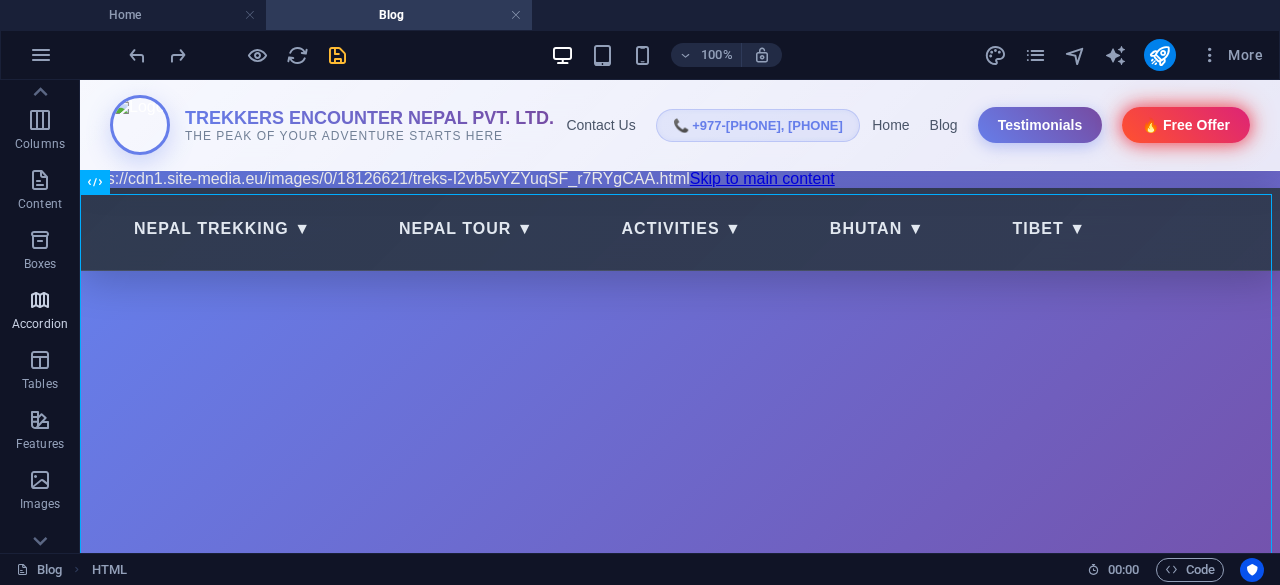 scroll, scrollTop: 0, scrollLeft: 0, axis: both 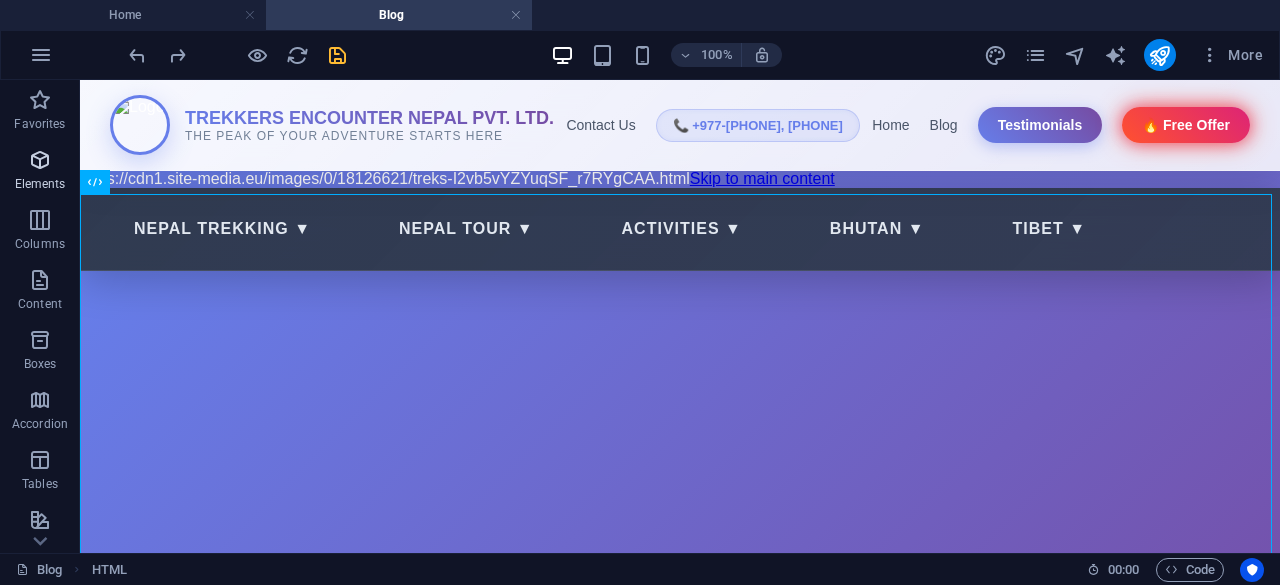 click at bounding box center (40, 160) 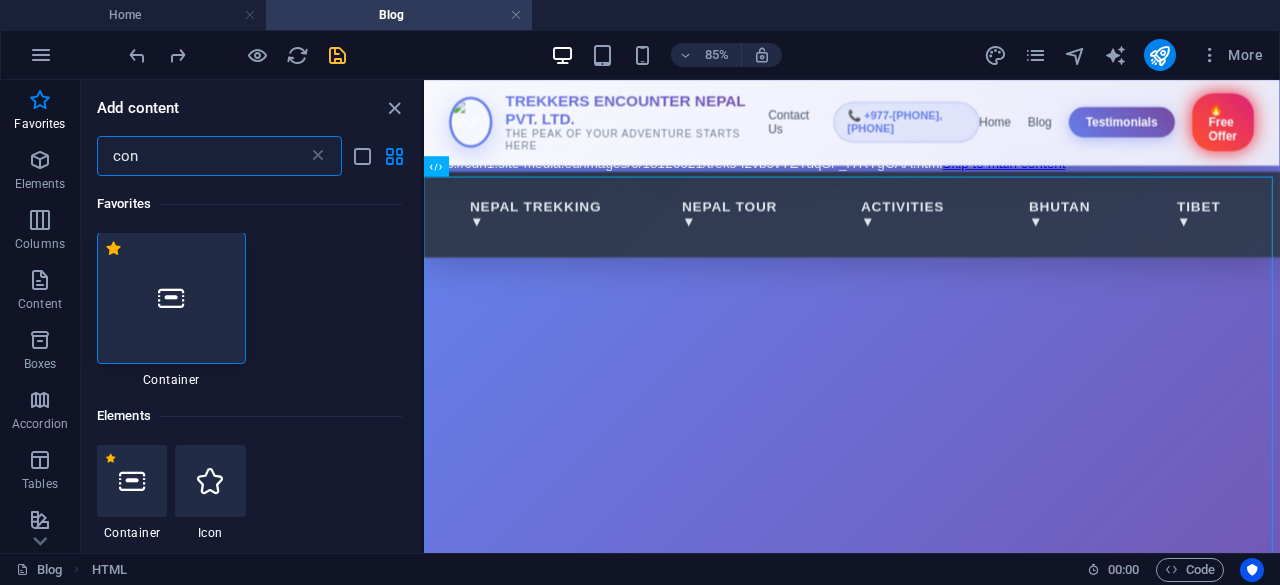 scroll, scrollTop: 0, scrollLeft: 0, axis: both 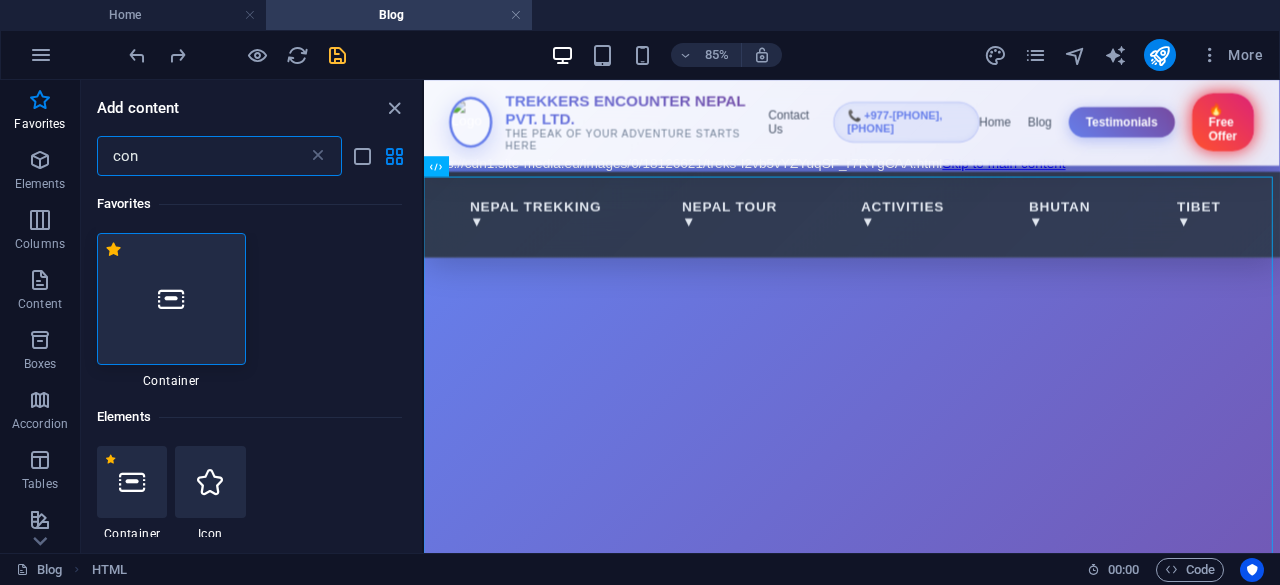 type on "con" 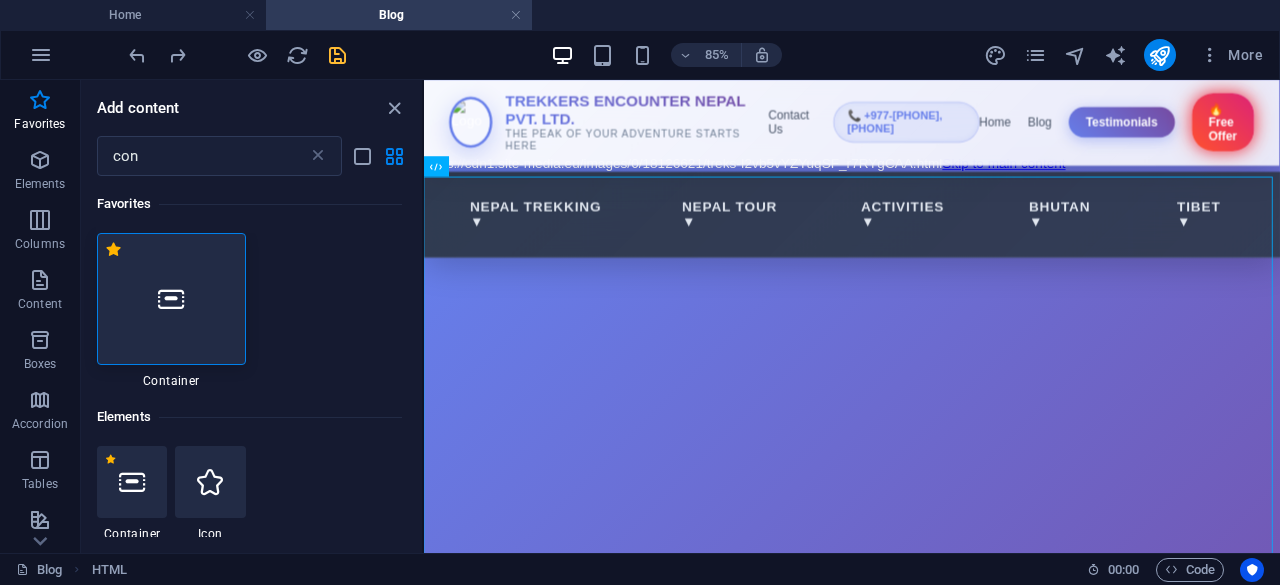 click at bounding box center [171, 299] 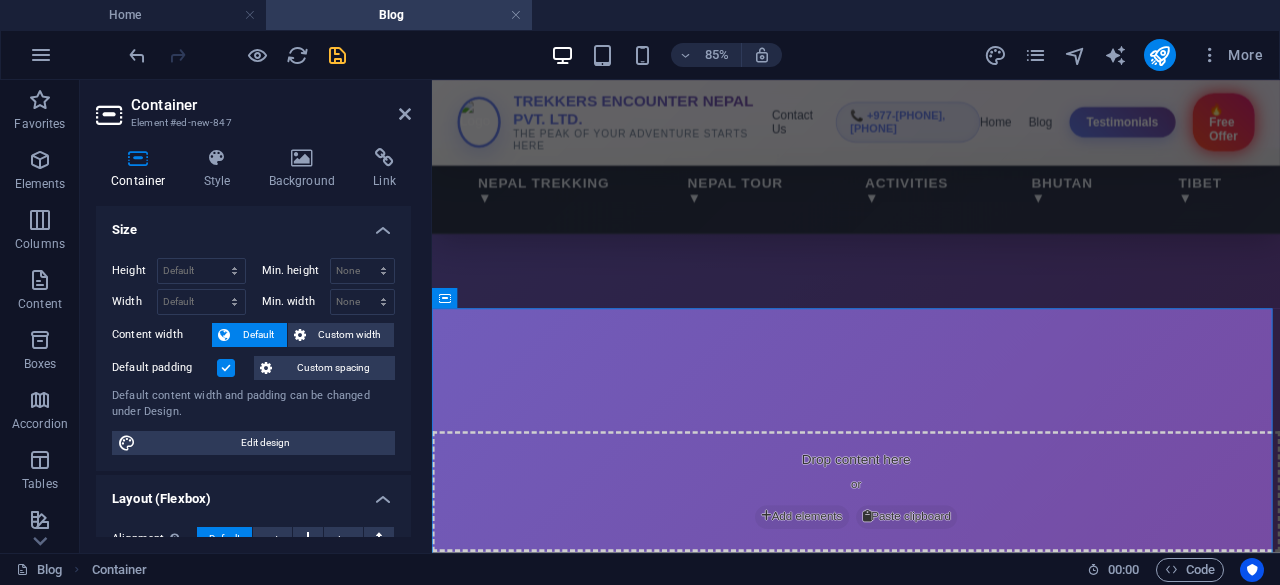 scroll, scrollTop: 2614, scrollLeft: 0, axis: vertical 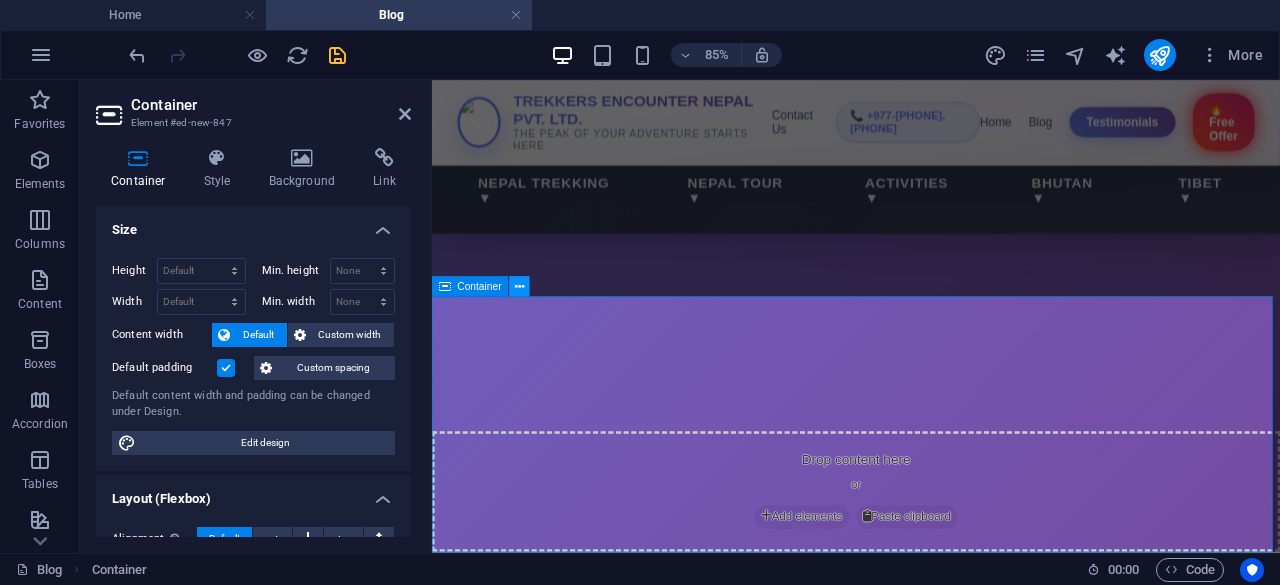 click at bounding box center [519, 286] 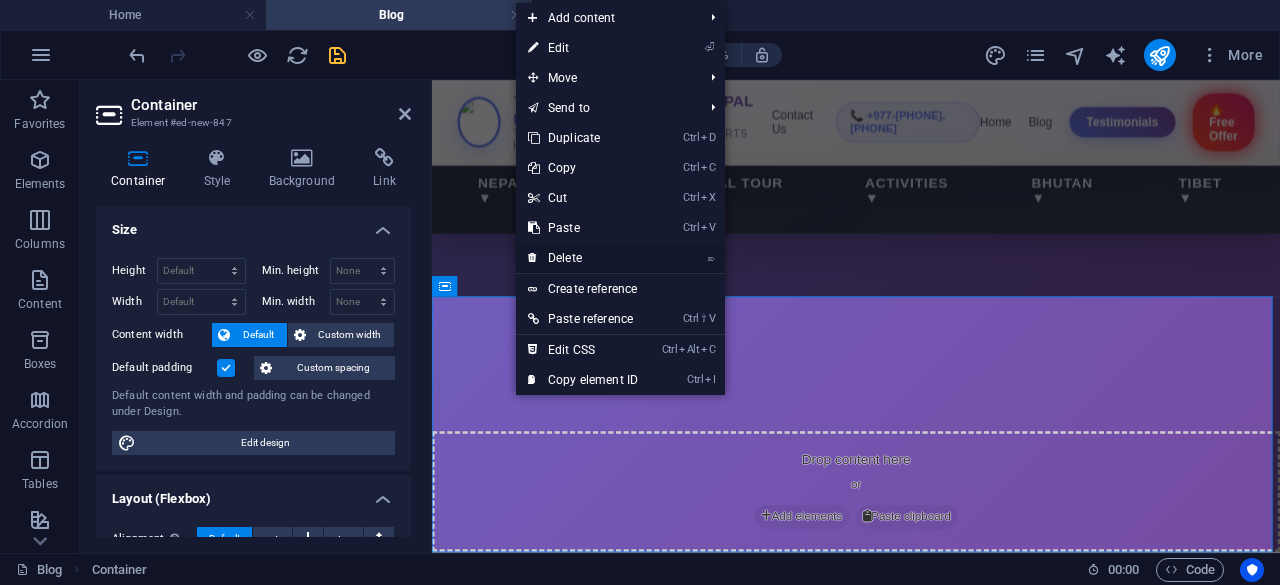 click on "⌦  Delete" at bounding box center (583, 258) 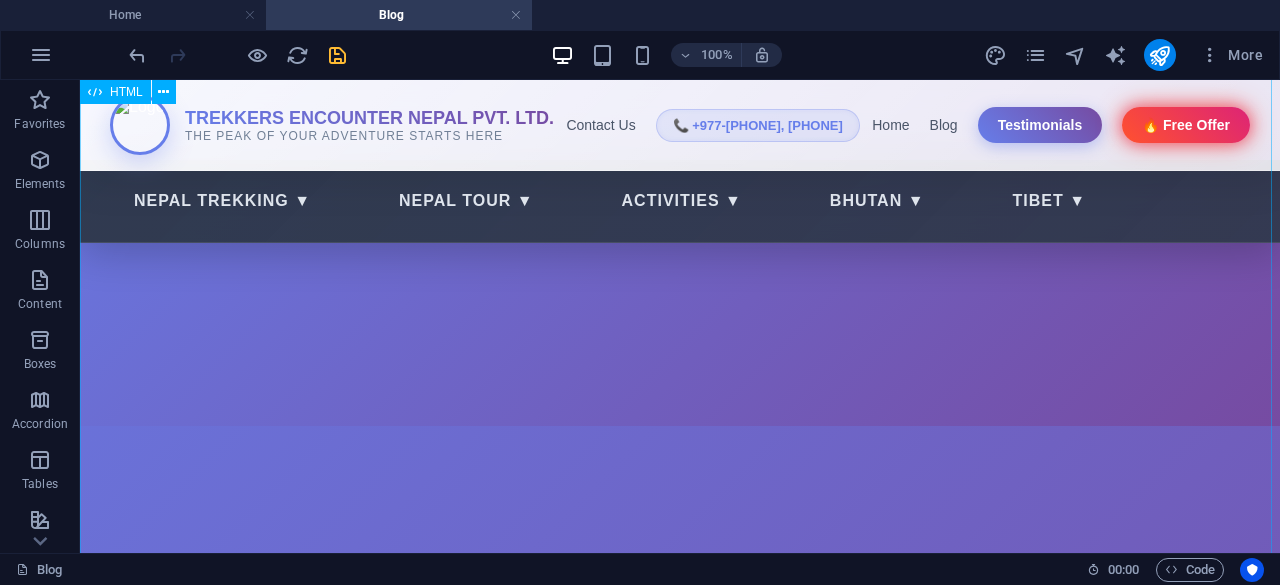 scroll, scrollTop: 0, scrollLeft: 0, axis: both 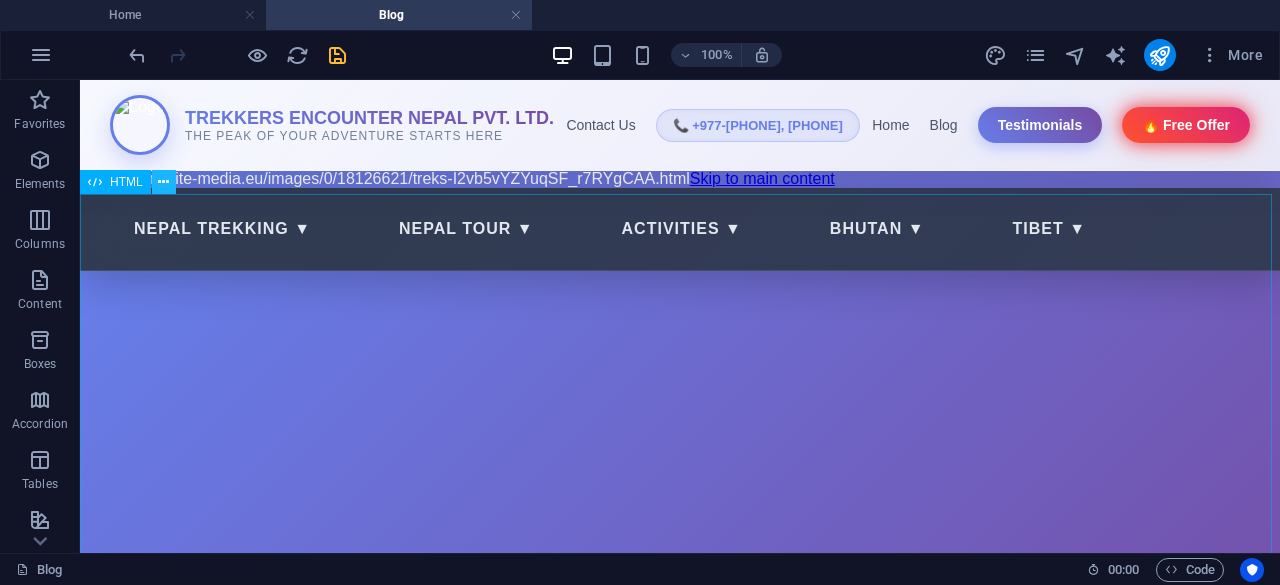 click at bounding box center [163, 182] 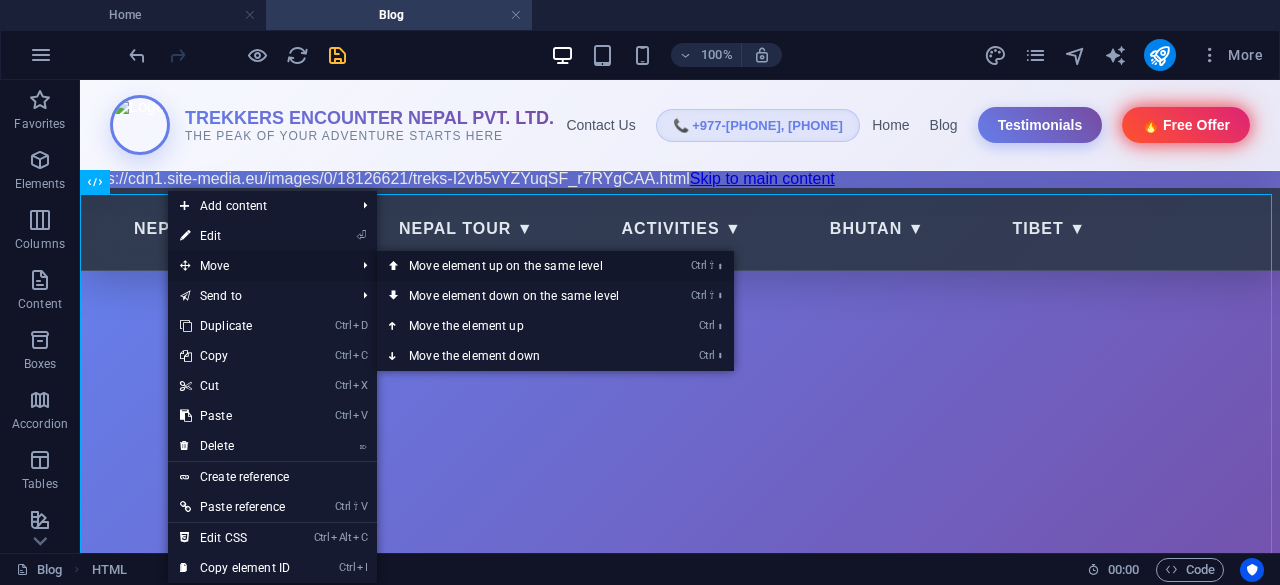 click on "Ctrl ⇧ ⬆  Move element up on the same level" at bounding box center [518, 266] 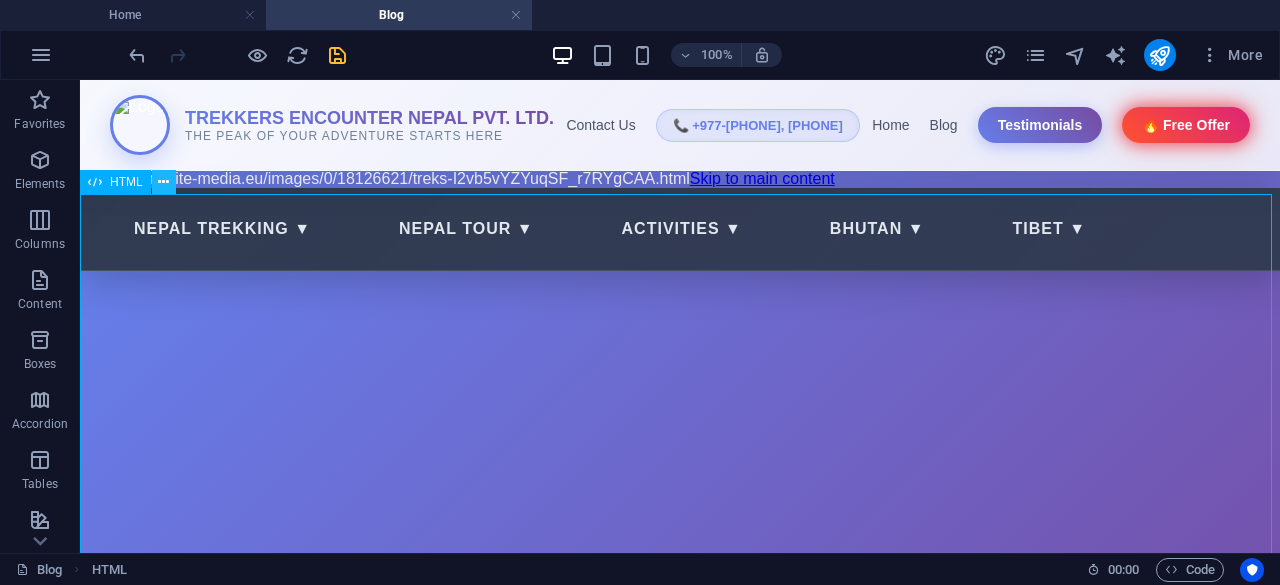 click at bounding box center (163, 182) 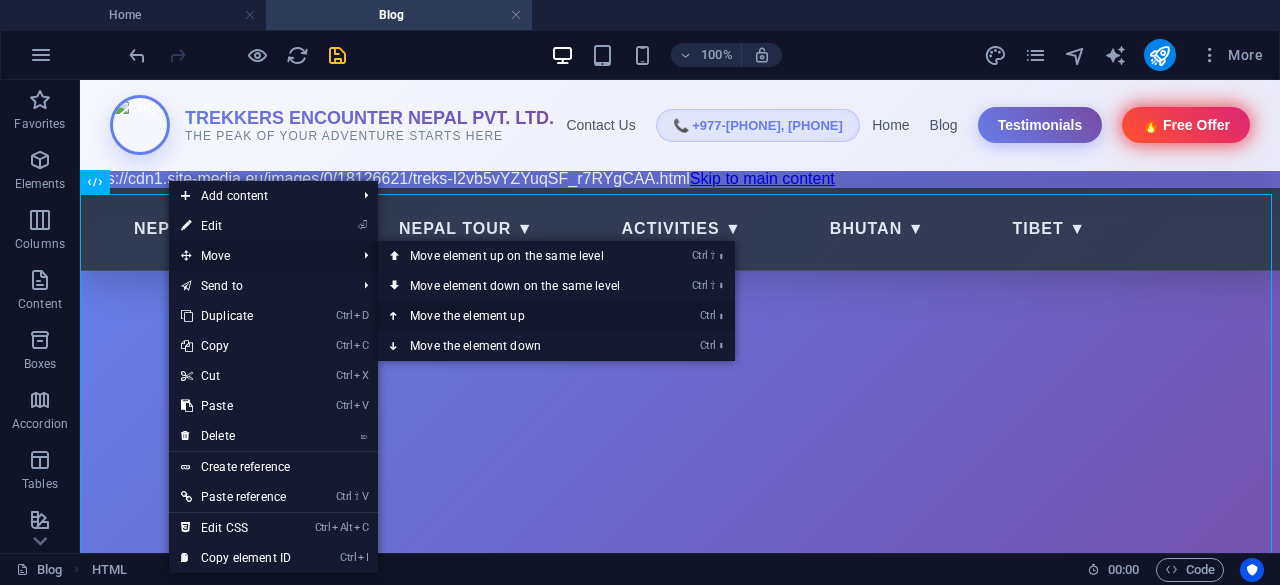 click on "Ctrl ⬆  Move the element up" at bounding box center (519, 316) 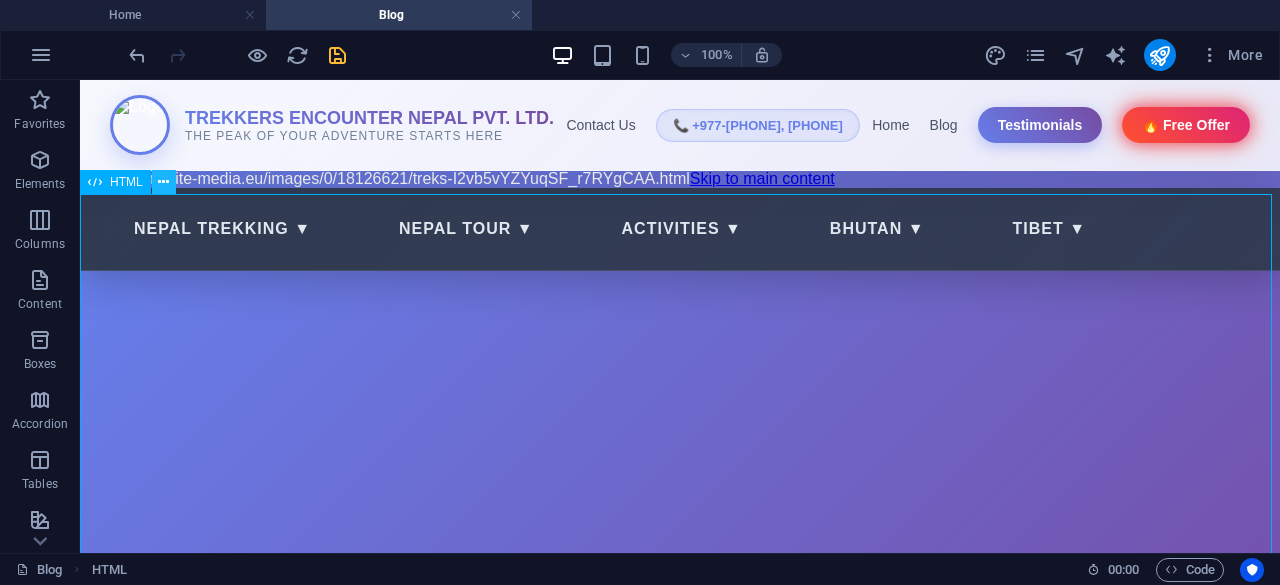 click at bounding box center [163, 182] 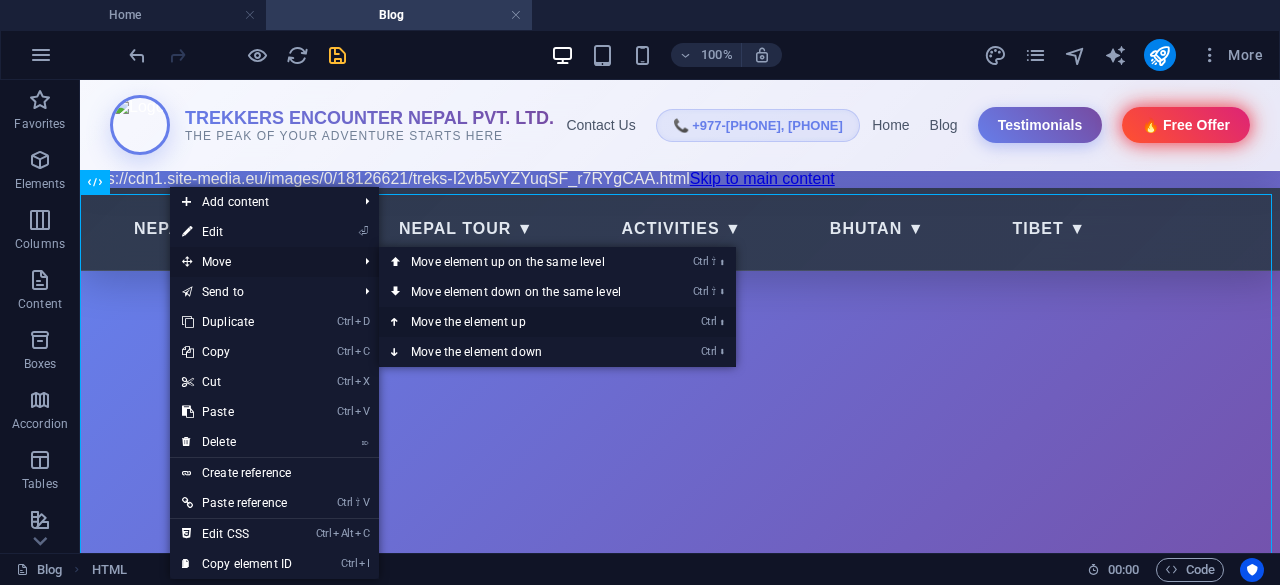 click on "Ctrl ⬆  Move the element up" at bounding box center (520, 322) 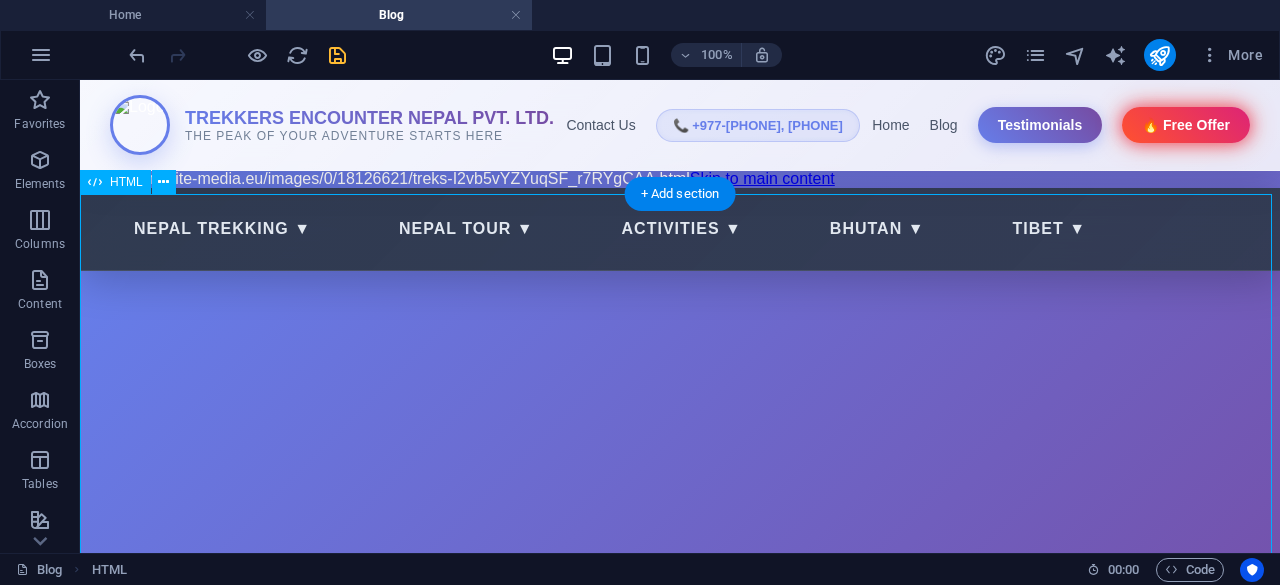 drag, startPoint x: 435, startPoint y: 260, endPoint x: 434, endPoint y: 223, distance: 37.01351 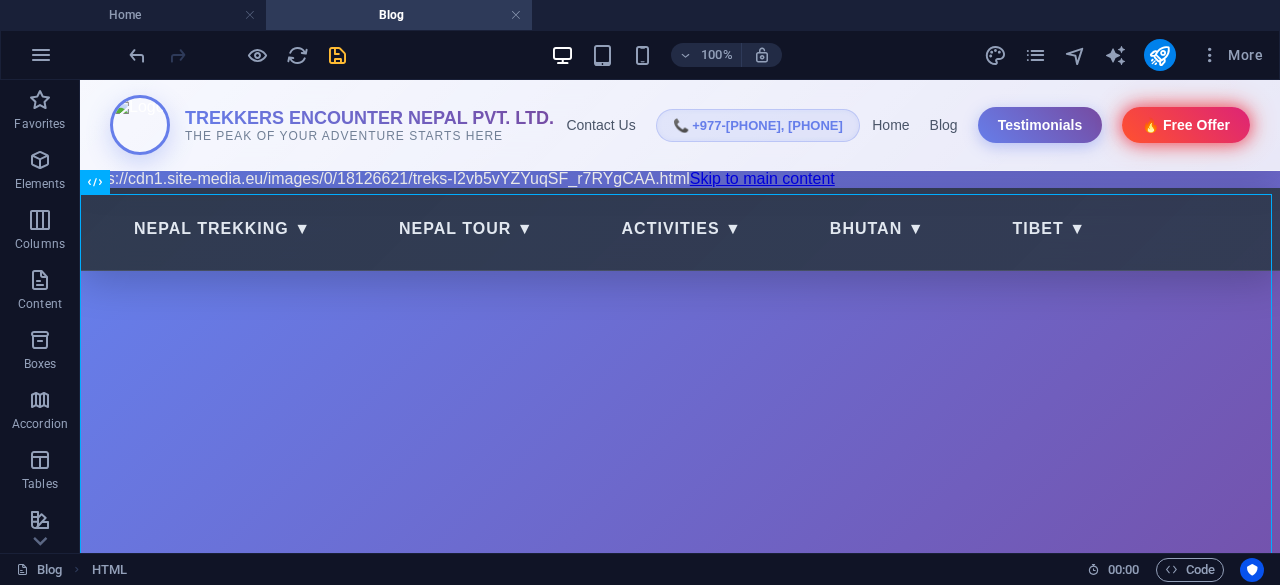 drag, startPoint x: 449, startPoint y: 235, endPoint x: 449, endPoint y: 147, distance: 88 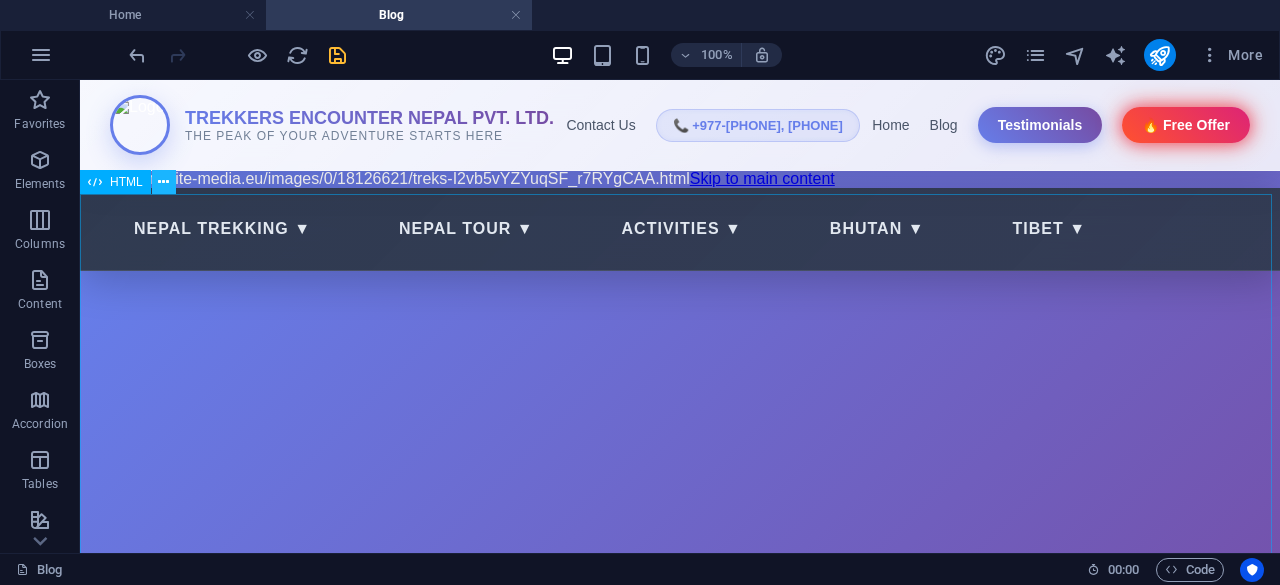click at bounding box center (163, 182) 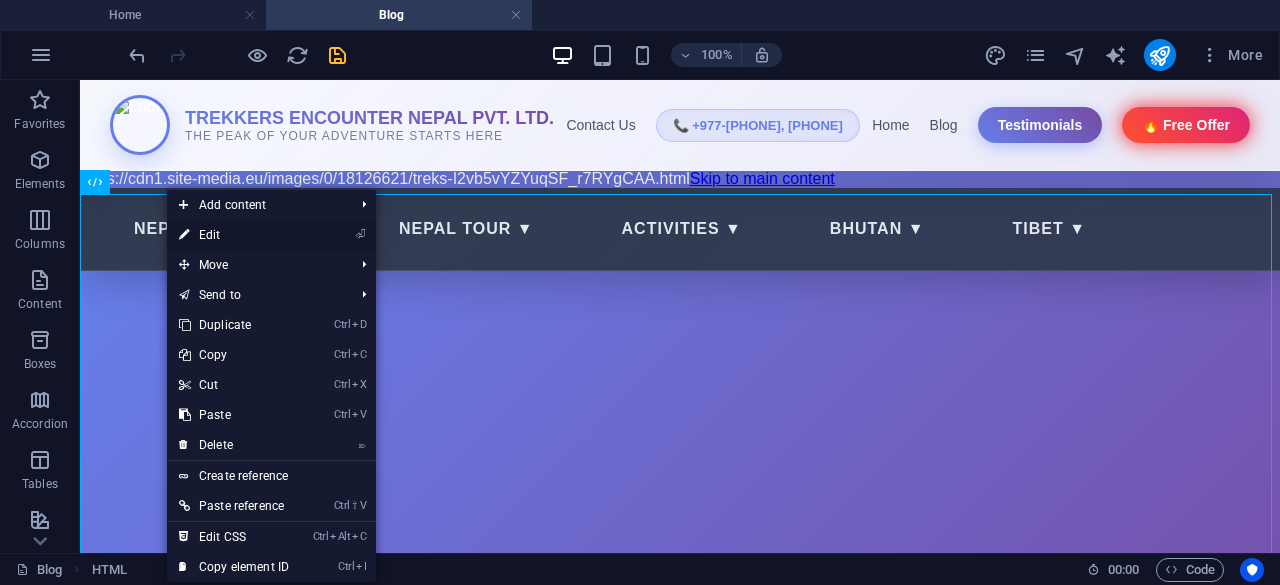 click on "⏎  Edit" at bounding box center [234, 235] 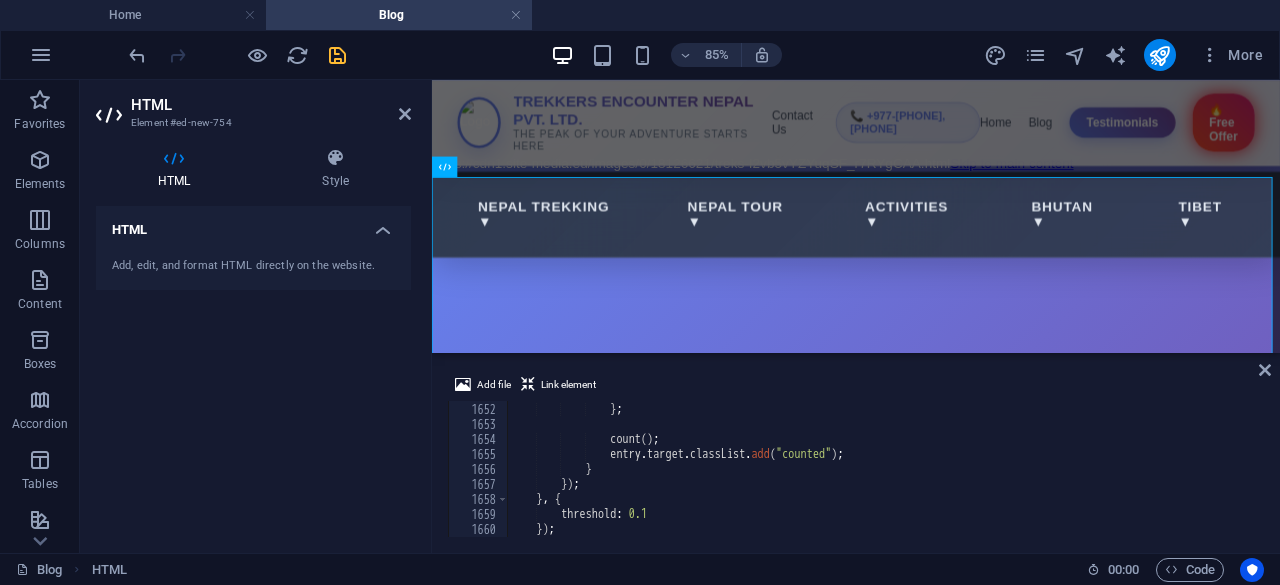 scroll, scrollTop: 24704, scrollLeft: 0, axis: vertical 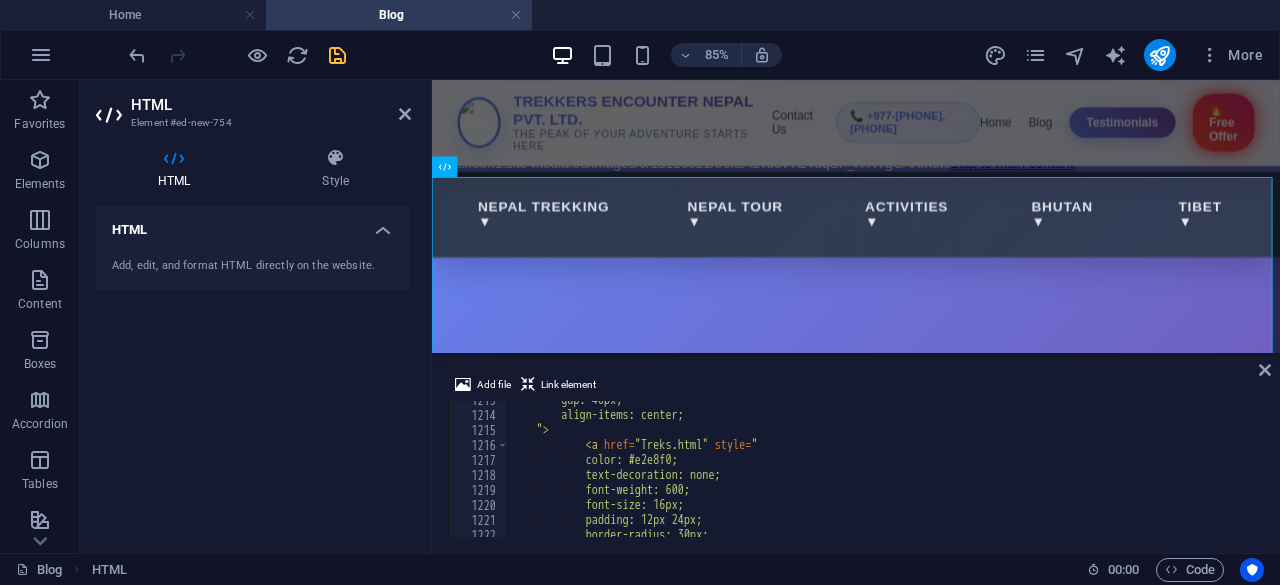 click on "gap: 40px;               align-items: center;          " >                < a   href = "Treks.html"   style = "                    color: #e2e8f0;                    text-decoration: none;                    font-weight: 600;                    font-size: 16px;                    padding: 12px 24px;                    border-radius: 30px;" at bounding box center [1071, 474] 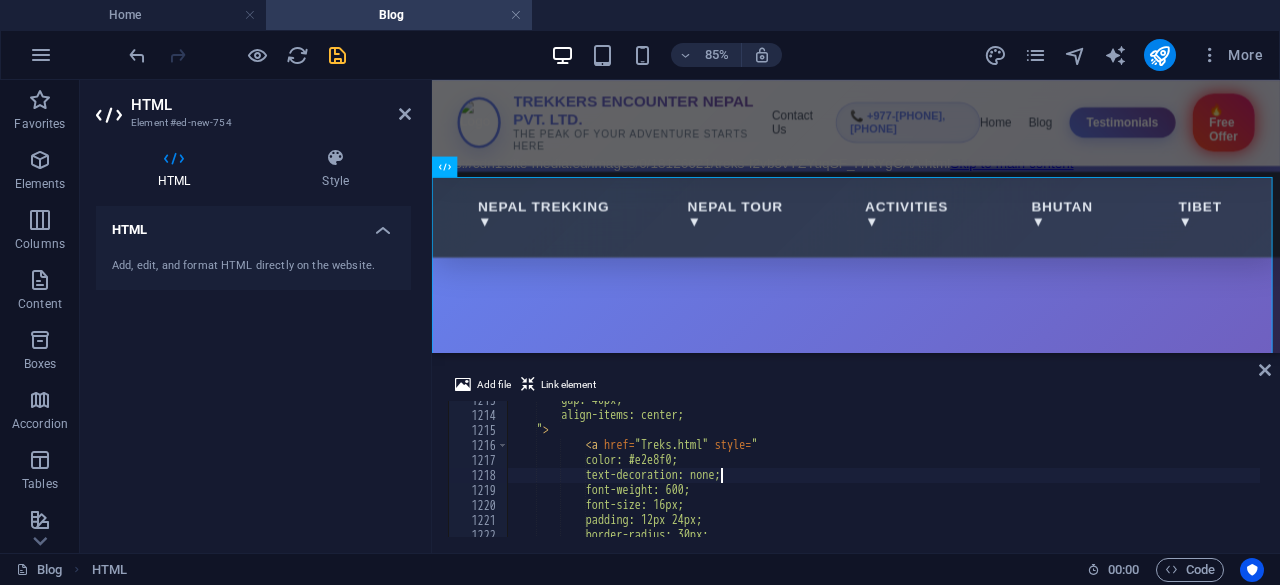 type on "</body>
</html>" 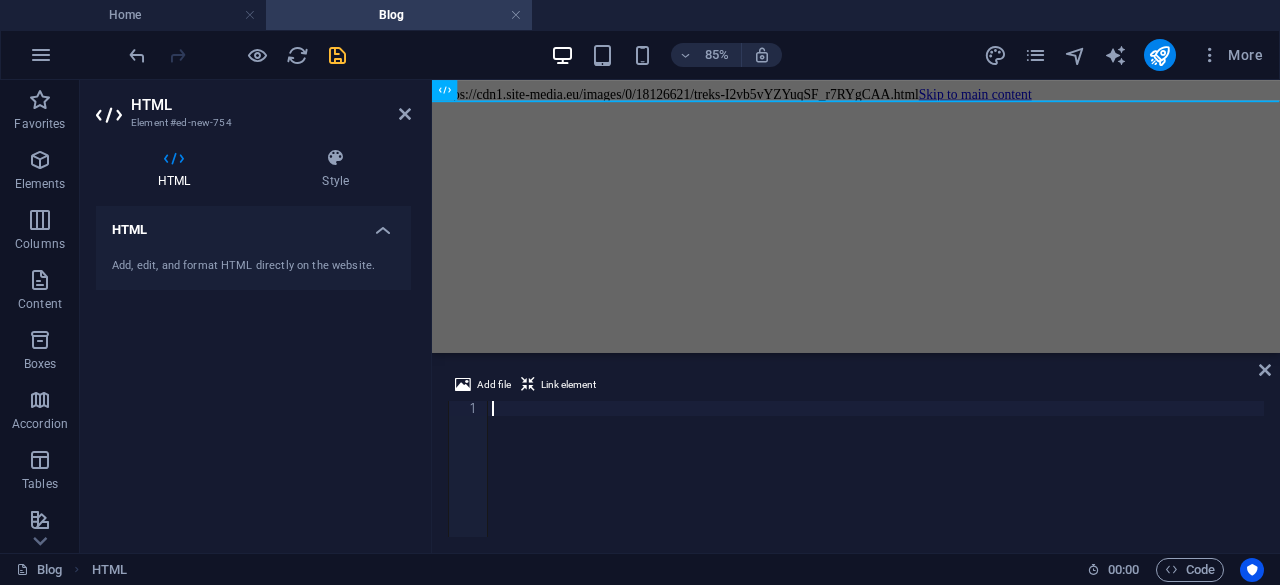 paste on "</html>" 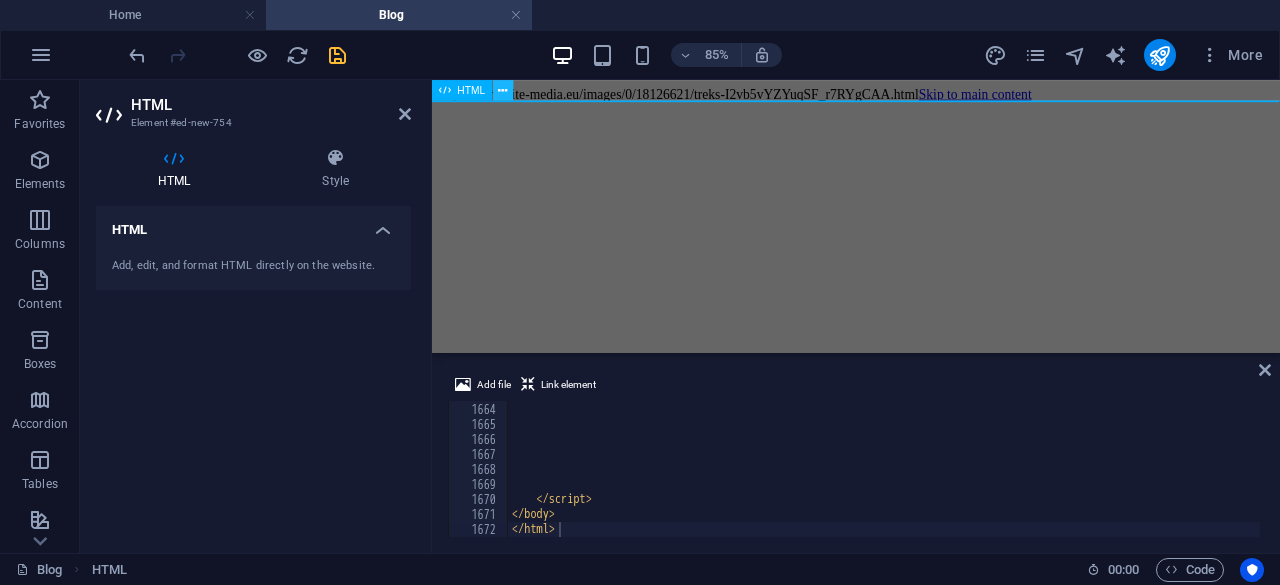 click at bounding box center [502, 90] 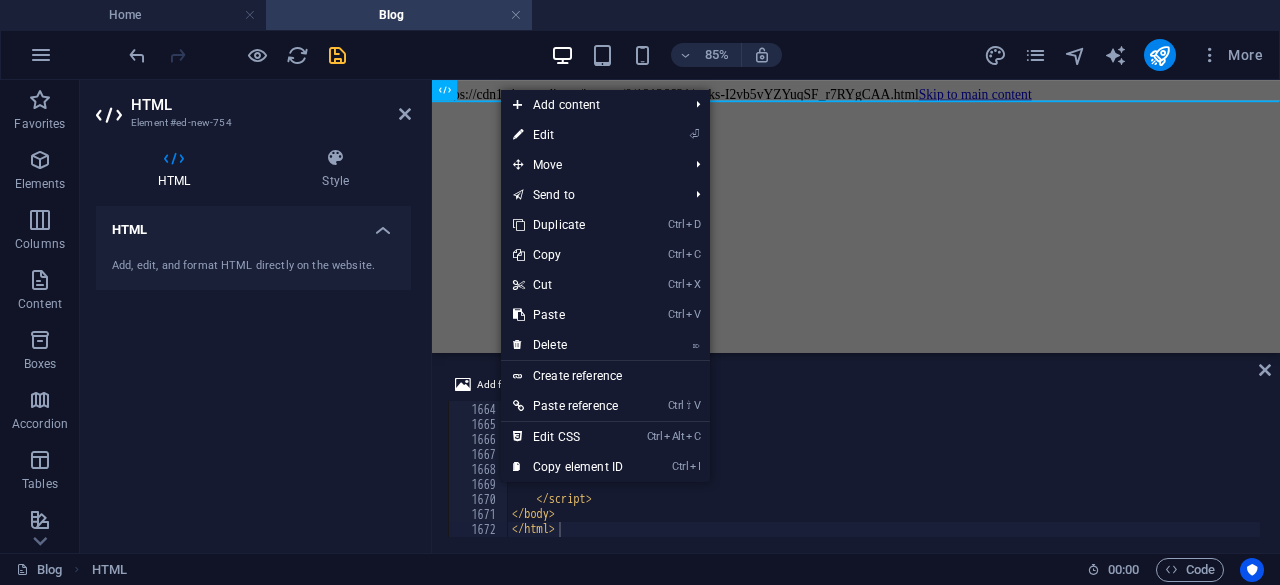 click on "https://cdn1.site-media.eu/images/0/18126621/treks-I2vb5vYZYuqSF_r7RYgCAA.html Skip to main content" at bounding box center [931, 97] 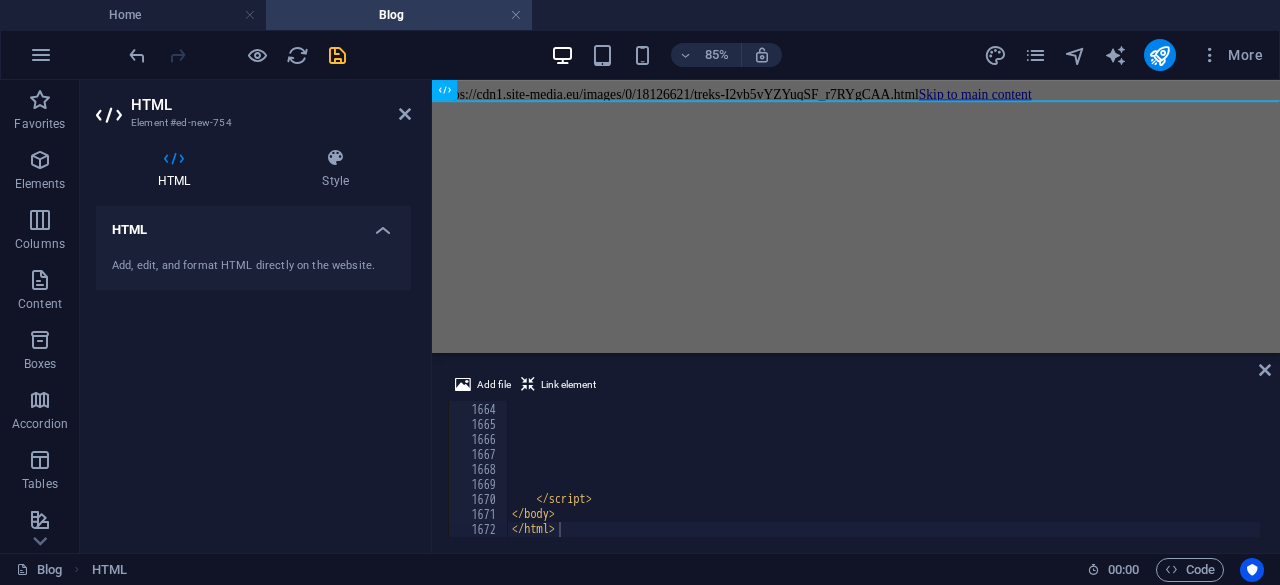 type 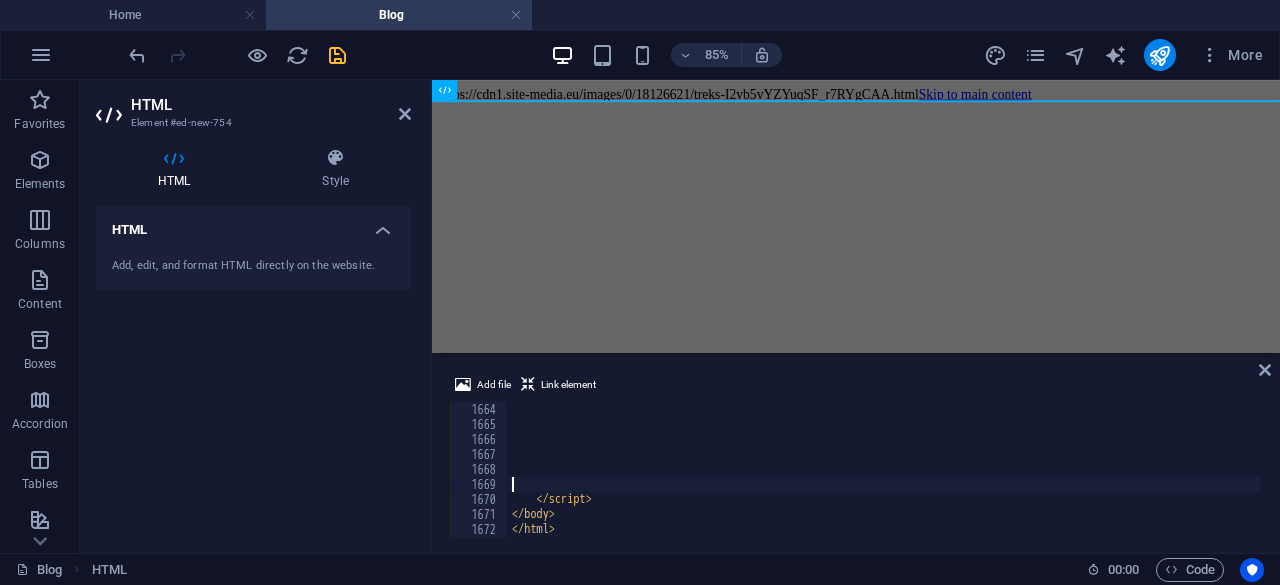 click on "}) ;      </ script > </ body > </ html >" at bounding box center (1071, 468) 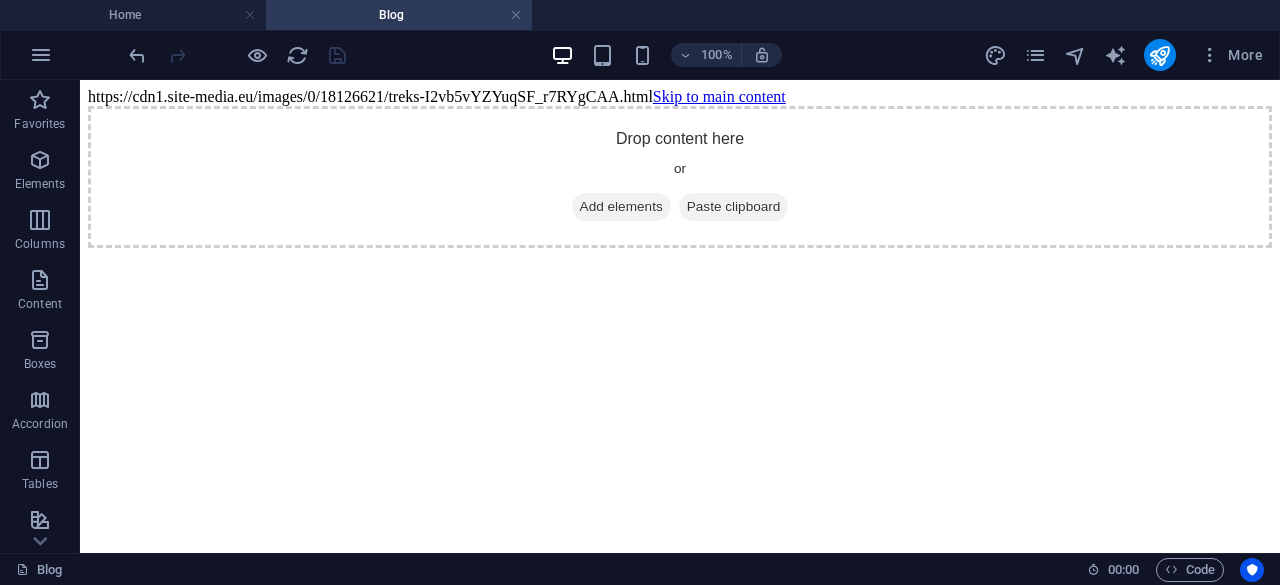 click on "https://cdn1.site-media.eu/images/0/18126621/treks-I2vb5vYZYuqSF_r7RYgCAA.html Skip to main content
Drop content here or  Add elements  Paste clipboard" at bounding box center [680, 168] 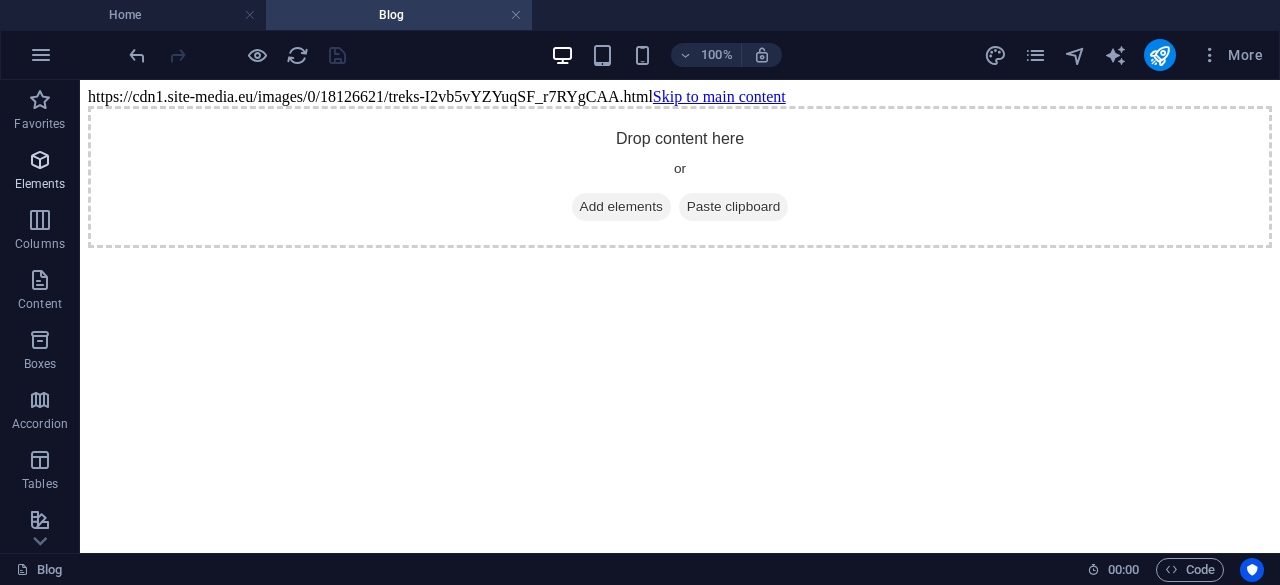 click on "Elements" at bounding box center [40, 172] 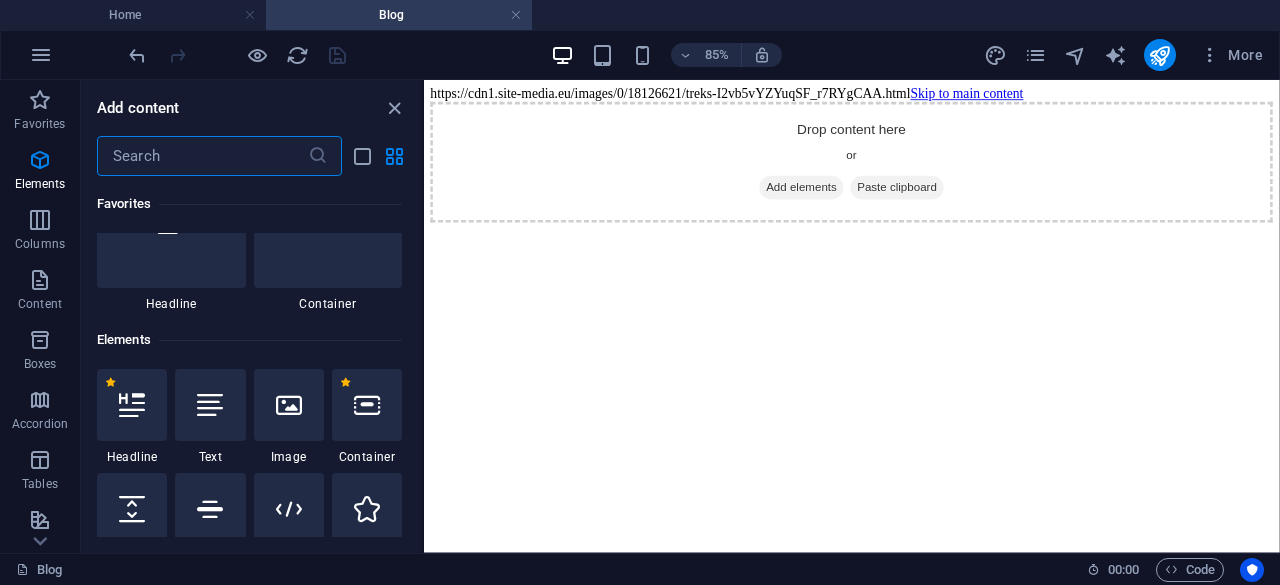 scroll, scrollTop: 0, scrollLeft: 0, axis: both 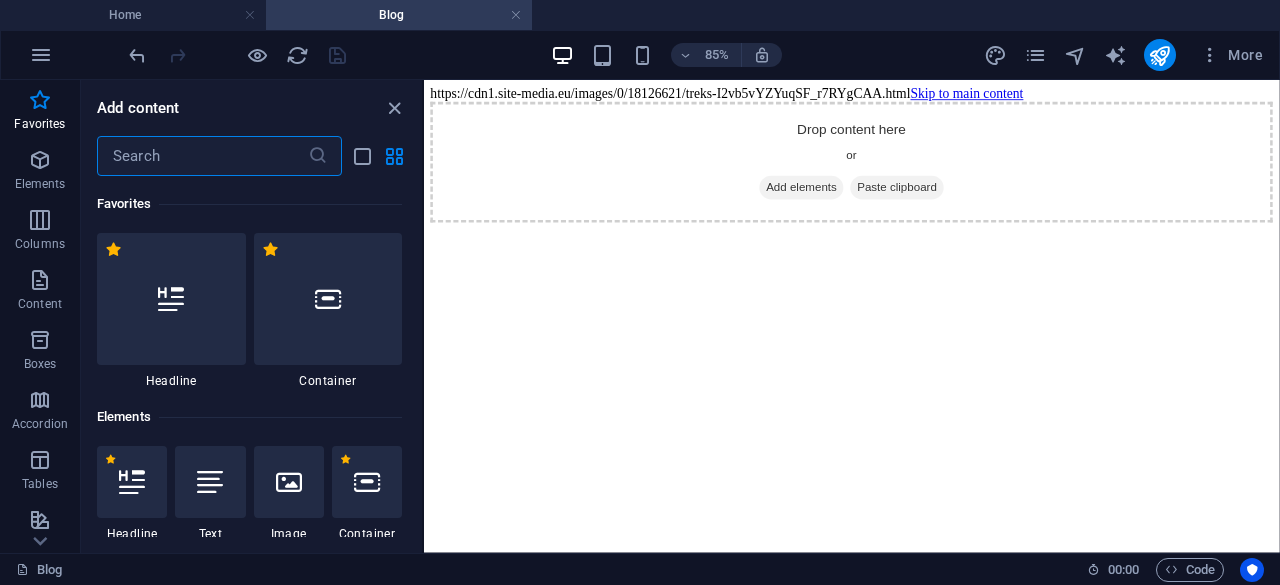 click at bounding box center [202, 156] 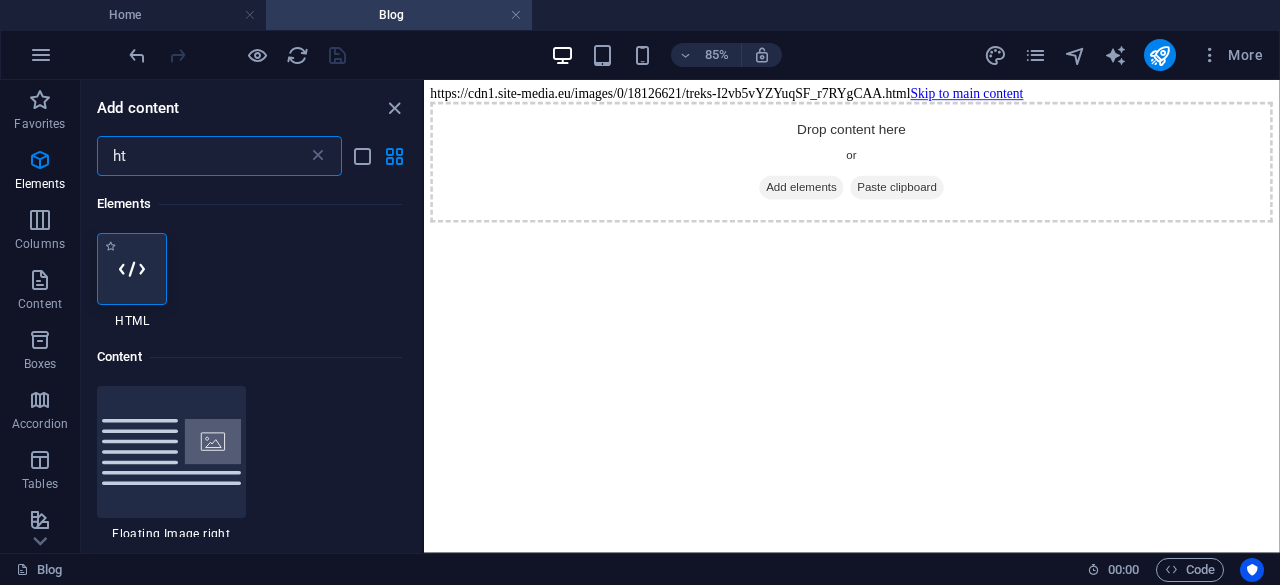 type on "ht" 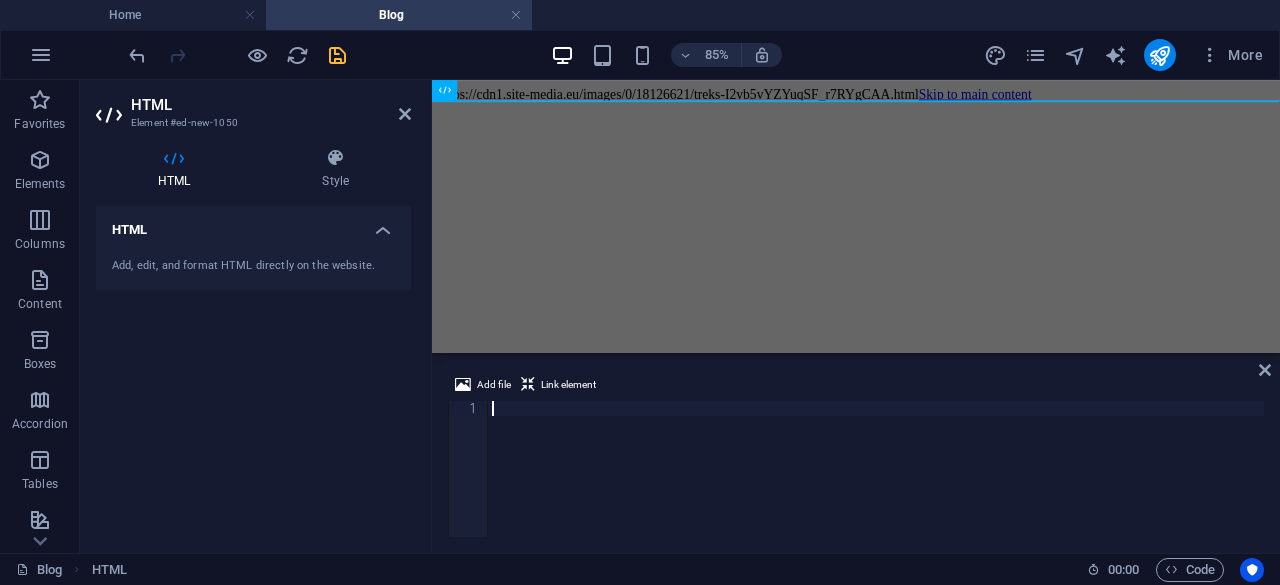 click at bounding box center (876, 484) 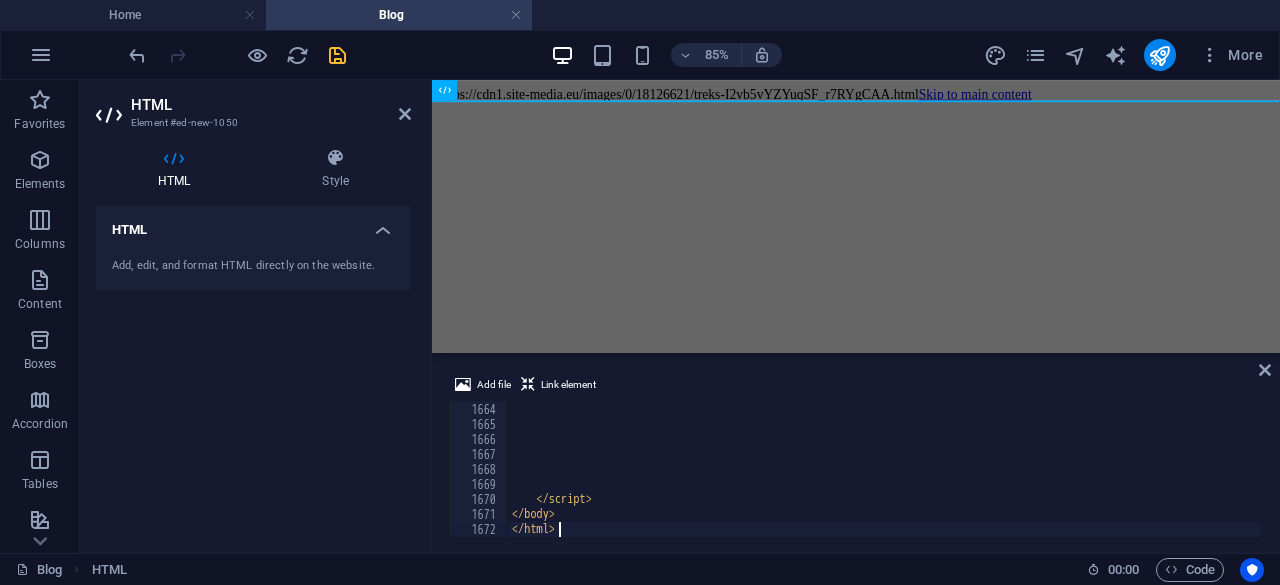 scroll, scrollTop: 24944, scrollLeft: 0, axis: vertical 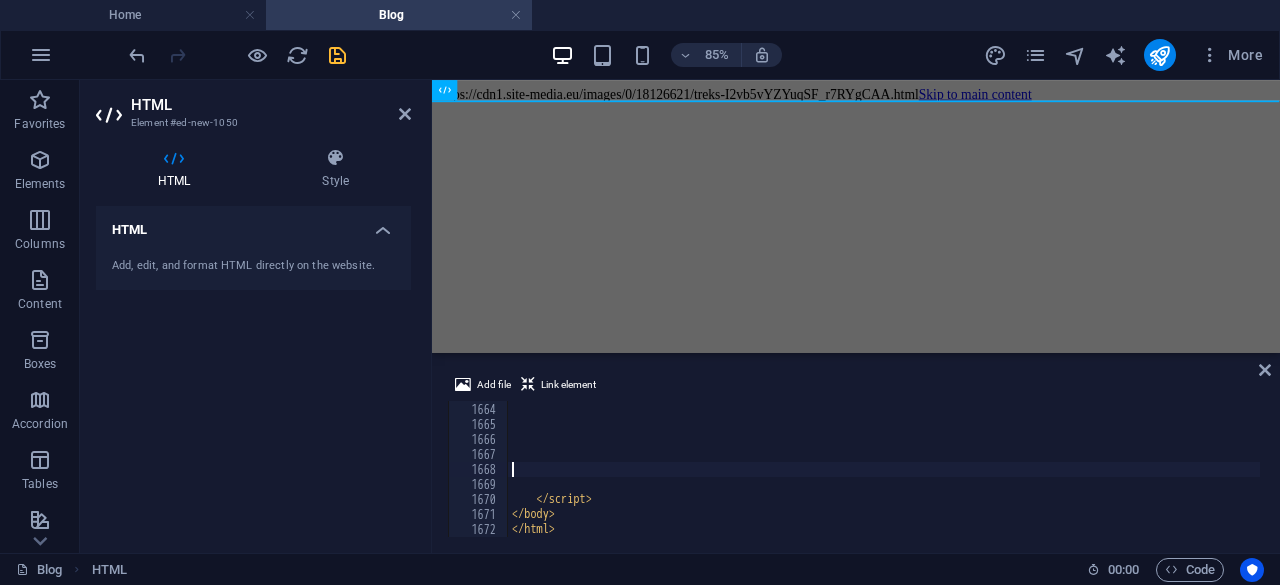 click on "}) ;      </ script > </ body > </ html >" at bounding box center [1071, 468] 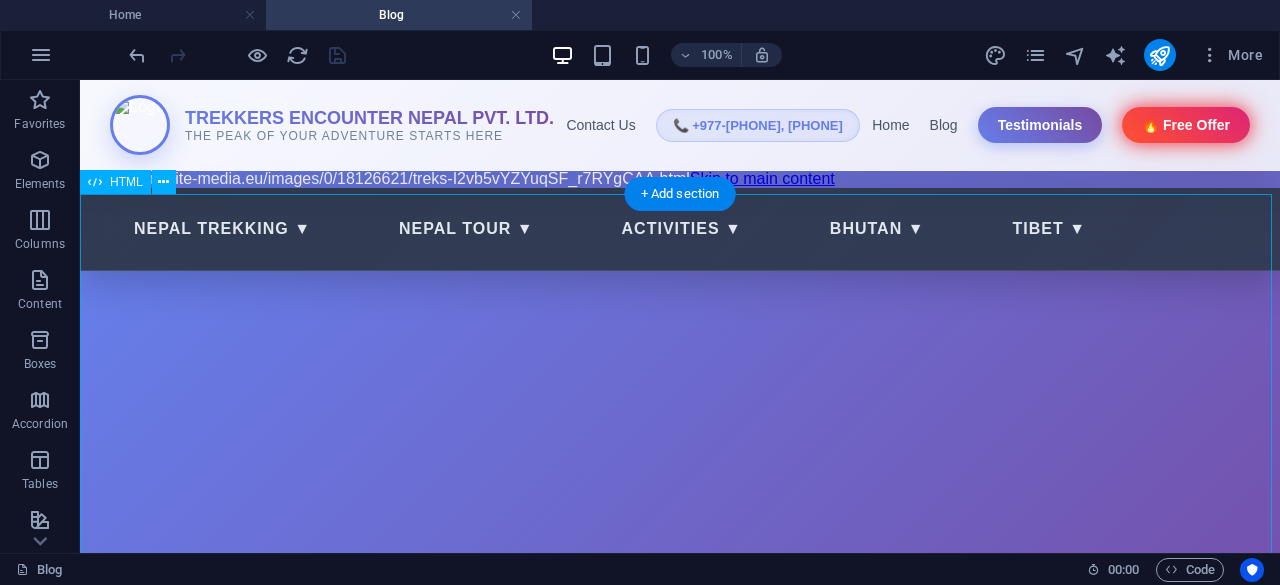 click on "Why Join Trekkers Encounter - Blog
Nepal Trekking
Nepal Tour
Activities
Bhutan
Tibet
Blog
Testimonials
TREKKERS ENCOUNTER NEPAL PVT. LTD.
THE PEAK OF YOUR ADVENTURE STARTS HERE
Contact Us
📞 +977-9865356237, 9845712103
Home
Blog
Testimonials
🔥 Free Offer
Nepal Trekking ▼
Nepal Tour ▼
Activities ▼
Bhutan ▼" at bounding box center (680, 1032) 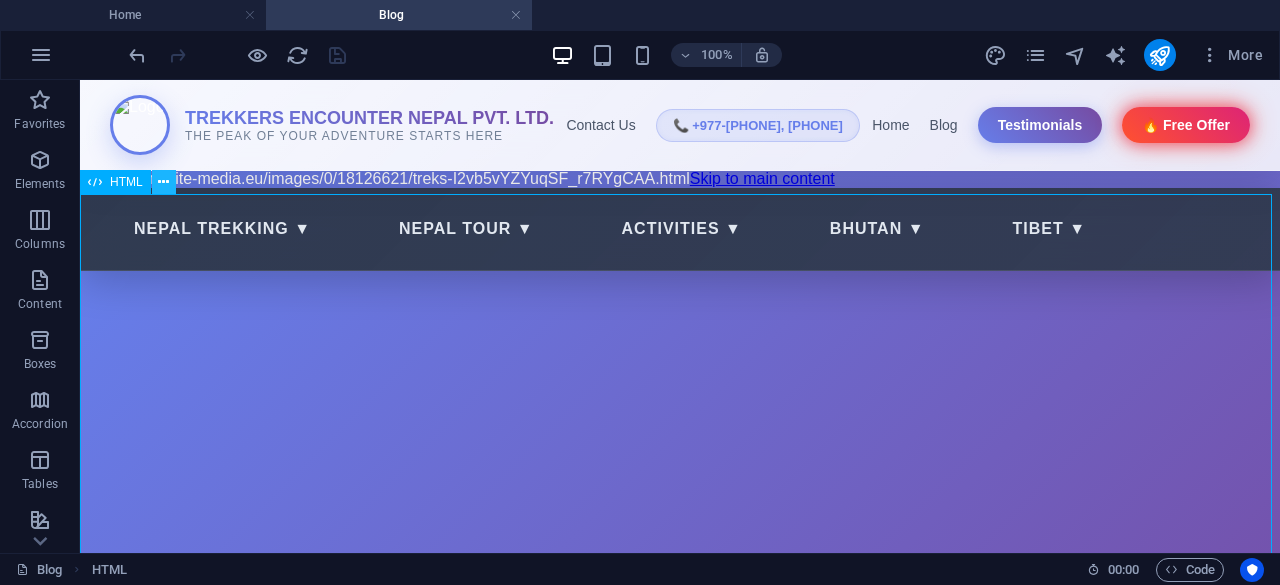 click at bounding box center [164, 182] 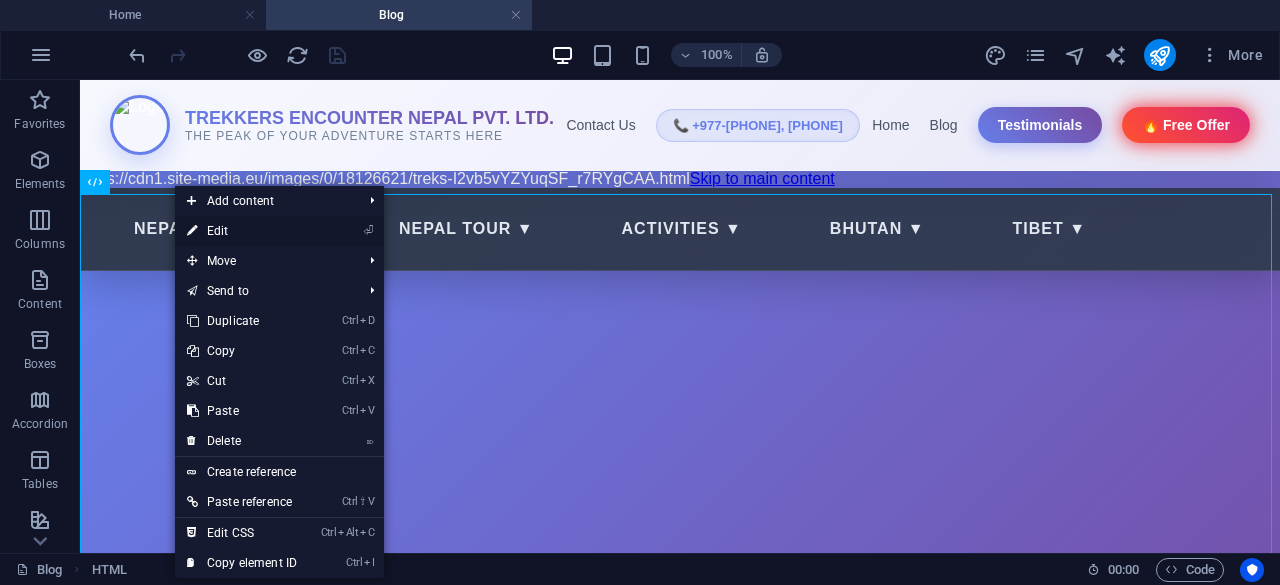 click on "⏎  Edit" at bounding box center [242, 231] 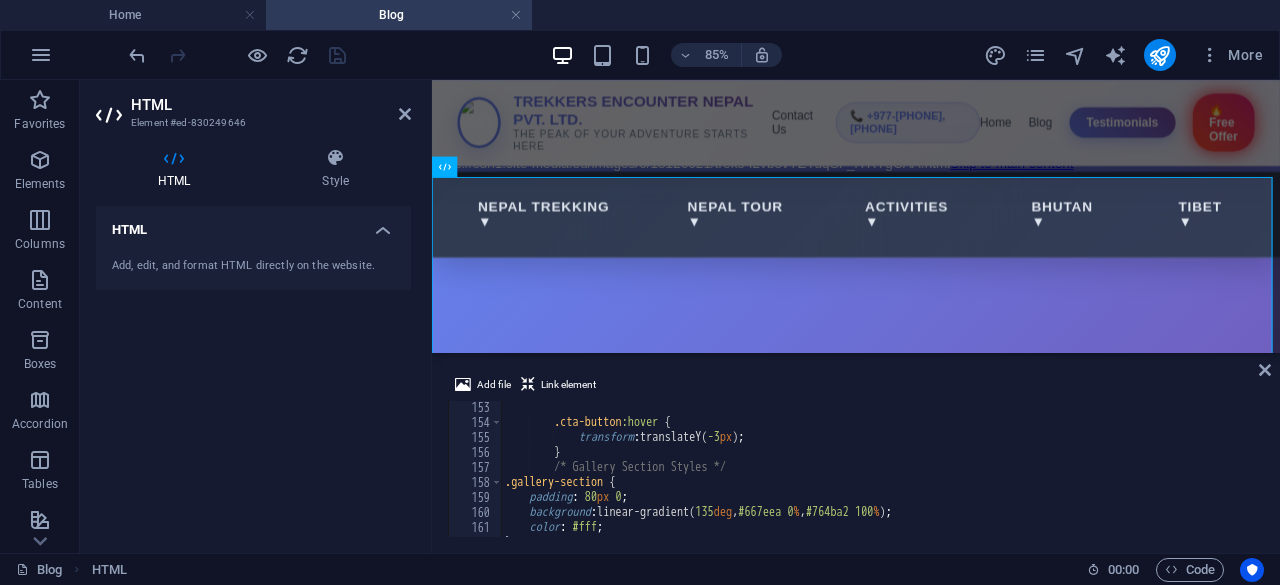 scroll, scrollTop: 0, scrollLeft: 0, axis: both 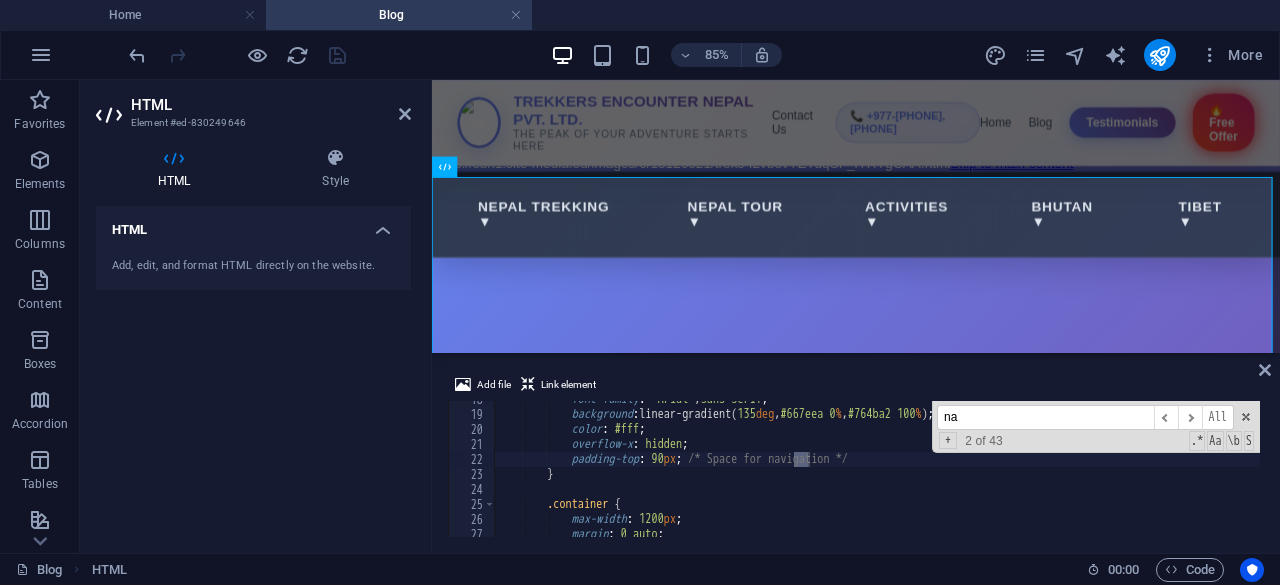 type on "n" 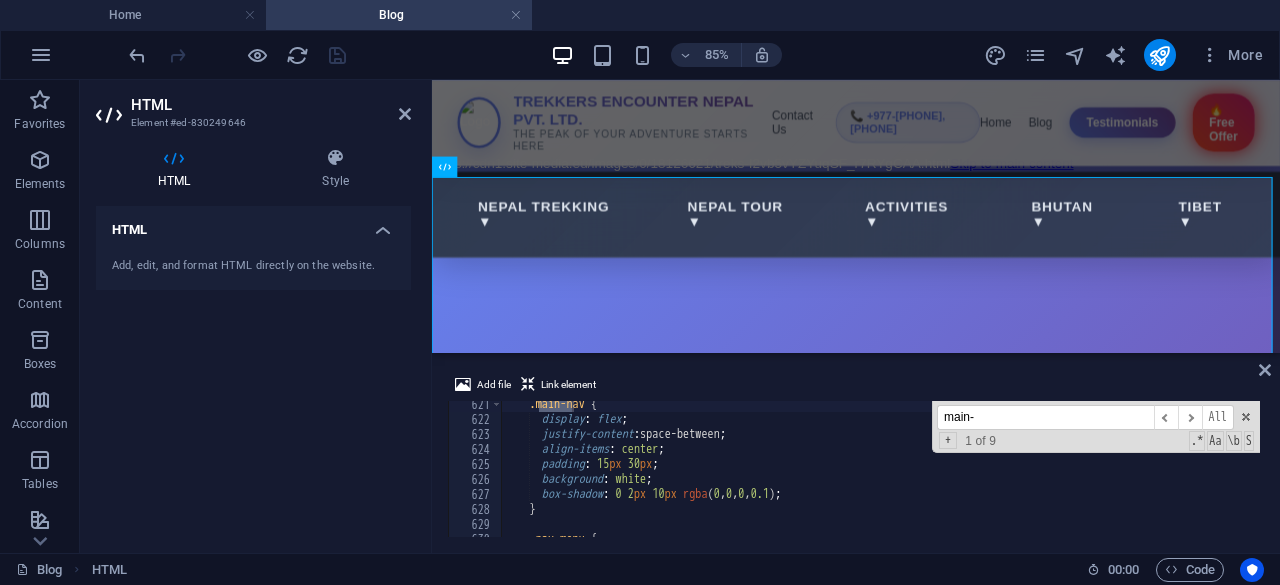 scroll, scrollTop: 9304, scrollLeft: 0, axis: vertical 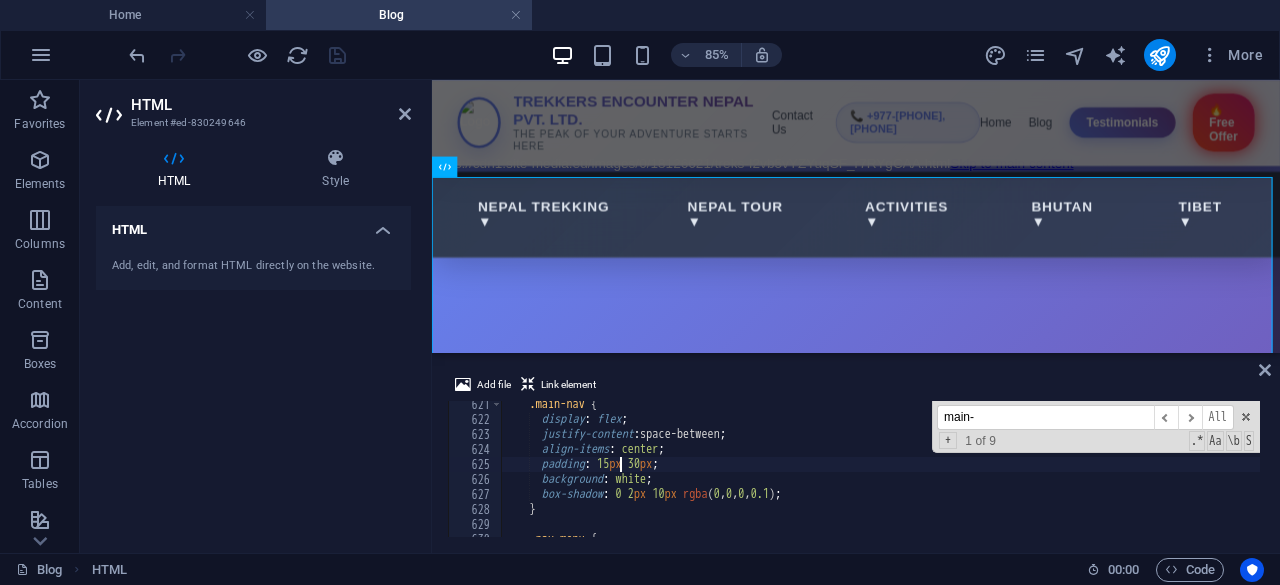 click on ".main-nav   {         display :   flex ;         justify-content :  space-between ;         align-items :   center ;         padding :   15 px   30 px ;         background :   white ;         box-shadow :   0   2 px   10 px   rgba ( 0 ,  0 ,  0 ,  0.1 ) ;      }      .nav-menu   {" at bounding box center [1064, 478] 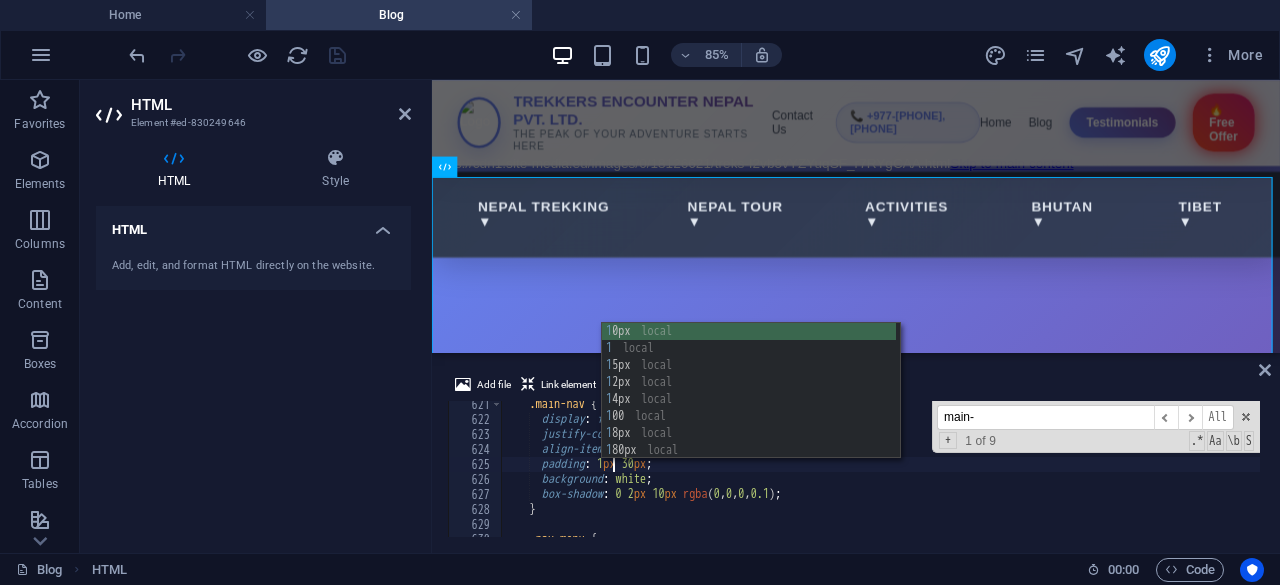 scroll, scrollTop: 0, scrollLeft: 8, axis: horizontal 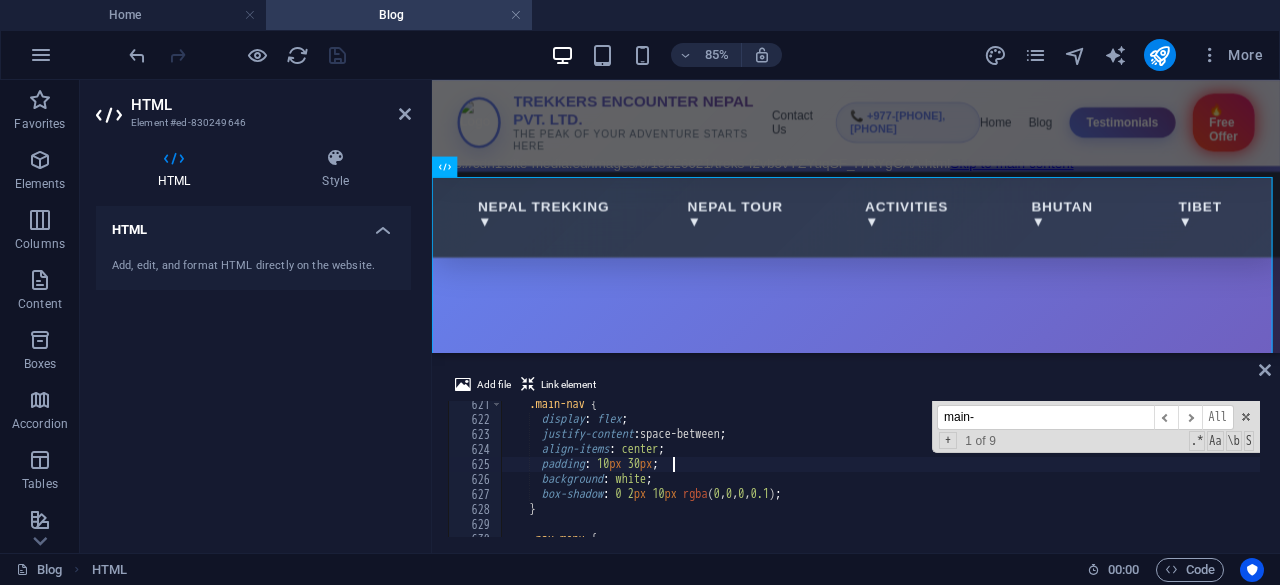 click on ".main-nav   {         display :   flex ;         justify-content :  space-between ;         align-items :   center ;         padding :   10 px   30 px ;         background :   white ;         box-shadow :   0   2 px   10 px   rgba ( 0 ,  0 ,  0 ,  0.1 ) ;      }      .nav-menu   {" at bounding box center [1064, 478] 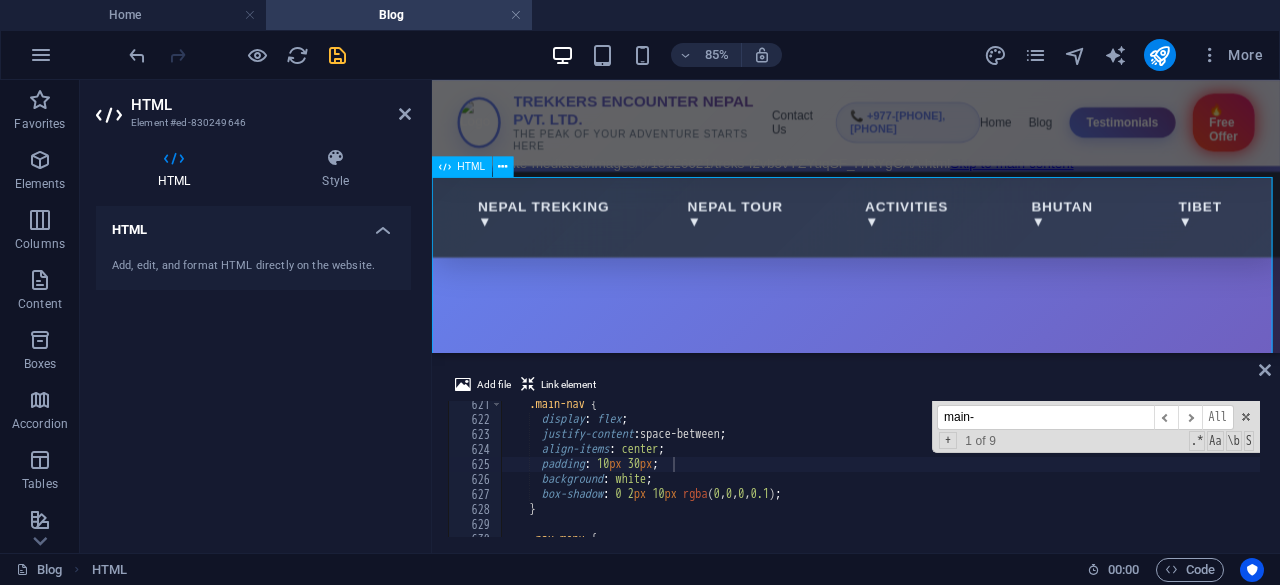 click on "Why Join Trekkers Encounter - Blog
Nepal Trekking
Nepal Tour
Activities
Bhutan
Tibet
Blog
Testimonials
TREKKERS ENCOUNTER NEPAL PVT. LTD.
THE PEAK OF YOUR ADVENTURE STARTS HERE
Contact Us
📞 +977-9865356237, 9845712103
Home
Blog
Testimonials
🔥 Free Offer
Nepal Trekking ▼
Nepal Tour ▼
Activities ▼
Bhutan ▼" at bounding box center (931, 1410) 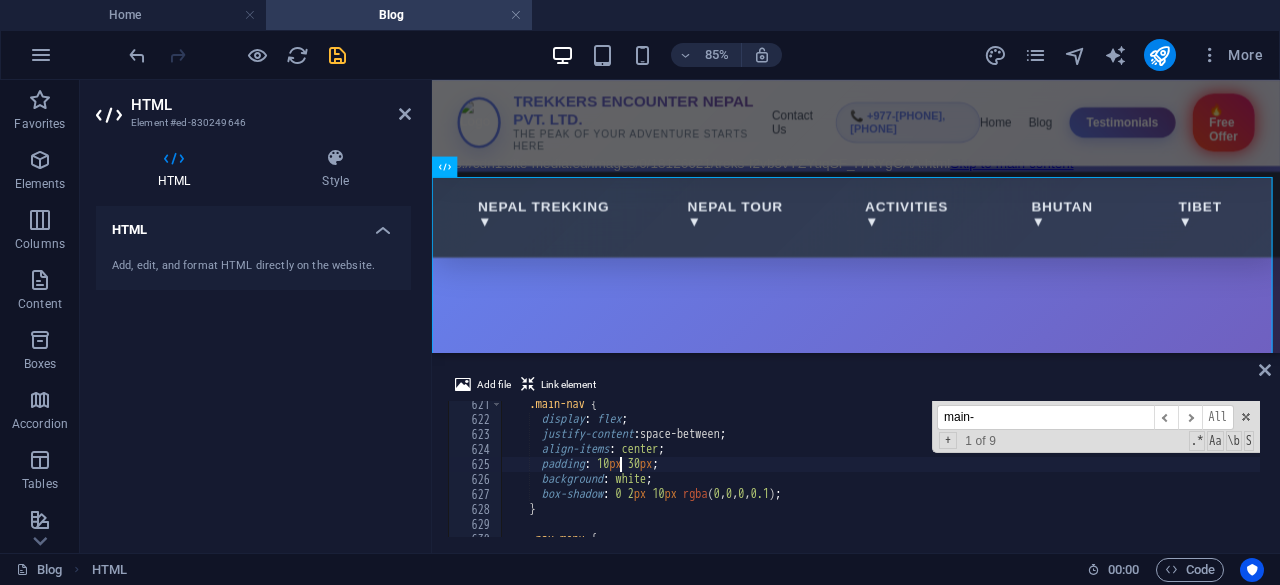 click on ".main-nav   {         display :   flex ;         justify-content :  space-between ;         align-items :   center ;         padding :   10 px   30 px ;         background :   white ;         box-shadow :   0   2 px   10 px   rgba ( 0 ,  0 ,  0 ,  0.1 ) ;      }      .nav-menu   {" at bounding box center [1064, 478] 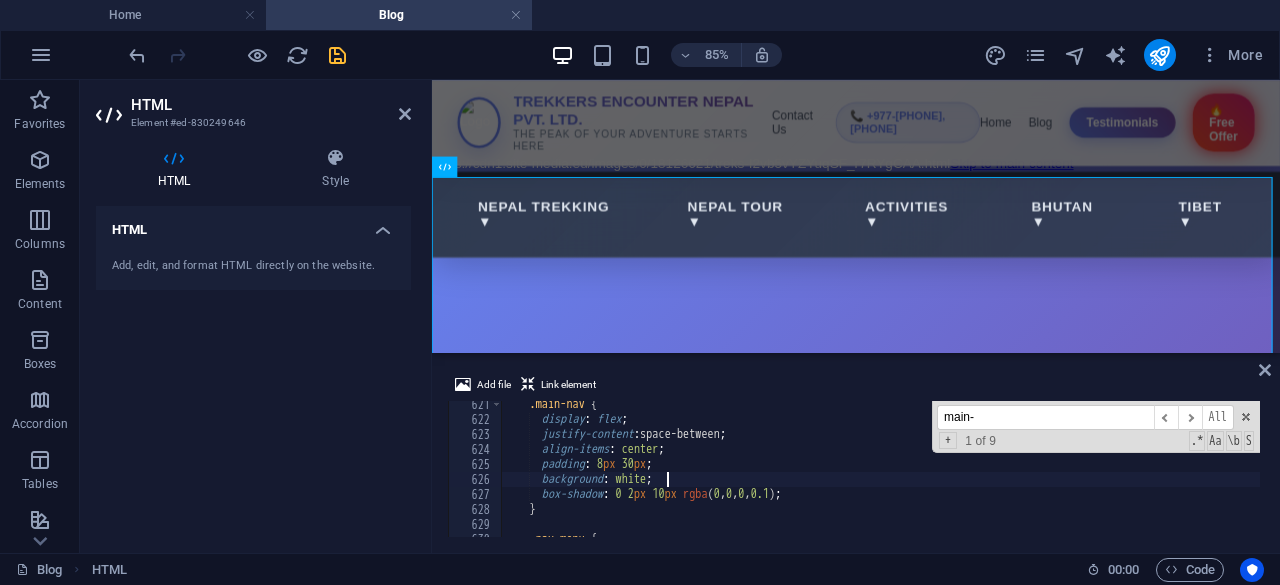 click on ".main-nav   {         display :   flex ;         justify-content :  space-between ;         align-items :   center ;         padding :   8 px   30 px ;         background :   white ;         box-shadow :   0   2 px   10 px   rgba ( 0 ,  0 ,  0 ,  0.1 ) ;      }      .nav-menu   {" at bounding box center [1064, 478] 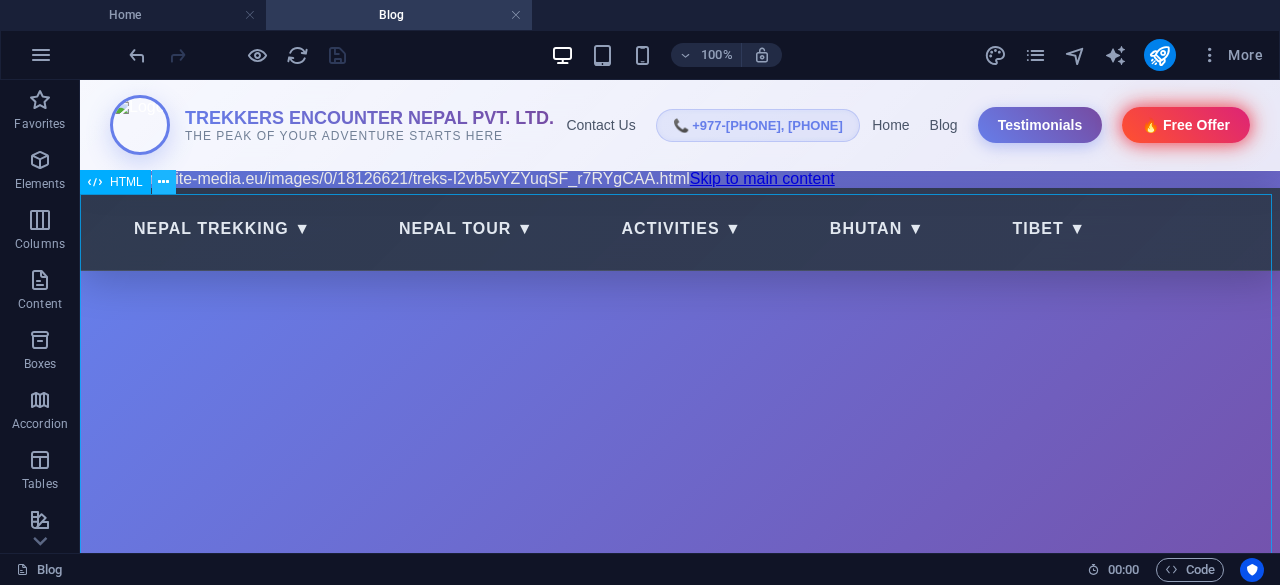 click at bounding box center [163, 182] 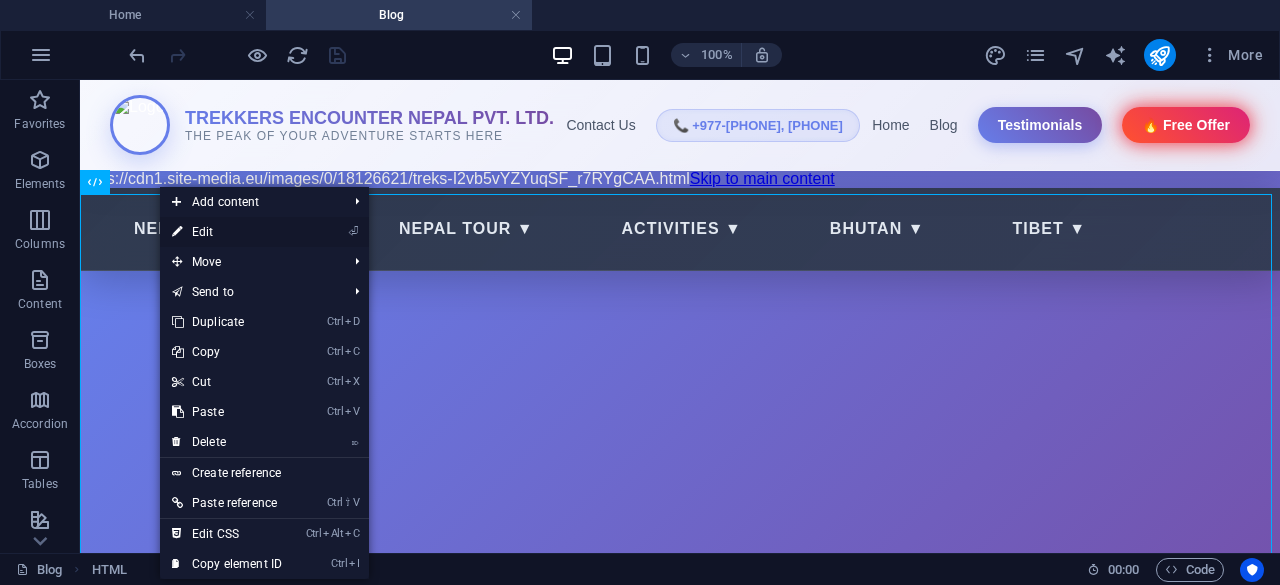 click on "⏎  Edit" at bounding box center (227, 232) 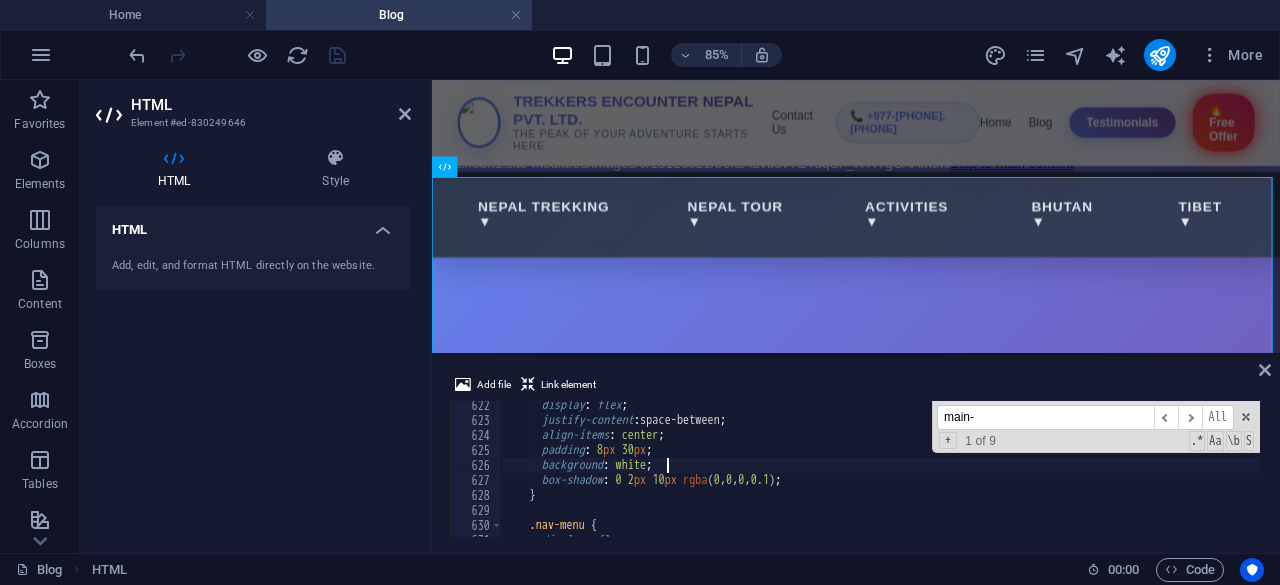 scroll, scrollTop: 9318, scrollLeft: 0, axis: vertical 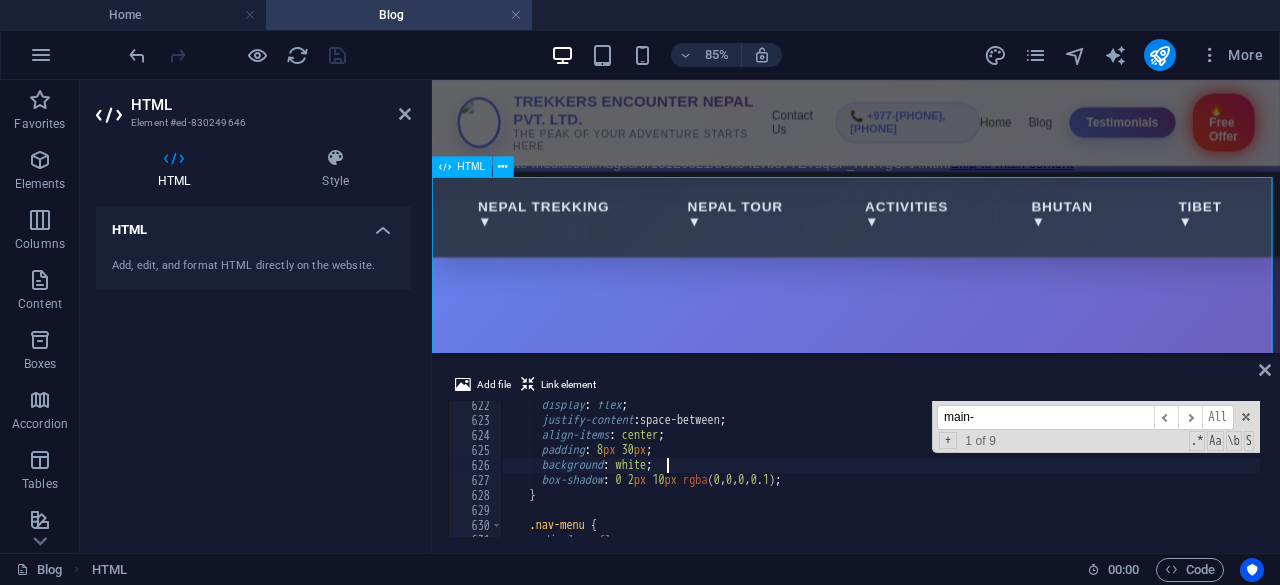 click on "Why Join Trekkers Encounter - Blog
Nepal Trekking
Nepal Tour
Activities
Bhutan
Tibet
Blog
Testimonials
TREKKERS ENCOUNTER NEPAL PVT. LTD.
THE PEAK OF YOUR ADVENTURE STARTS HERE
Contact Us
📞 +977-9865356237, 9845712103
Home
Blog
Testimonials
🔥 Free Offer
Nepal Trekking ▼
Nepal Tour ▼
Activities ▼
Bhutan ▼" at bounding box center [931, 1410] 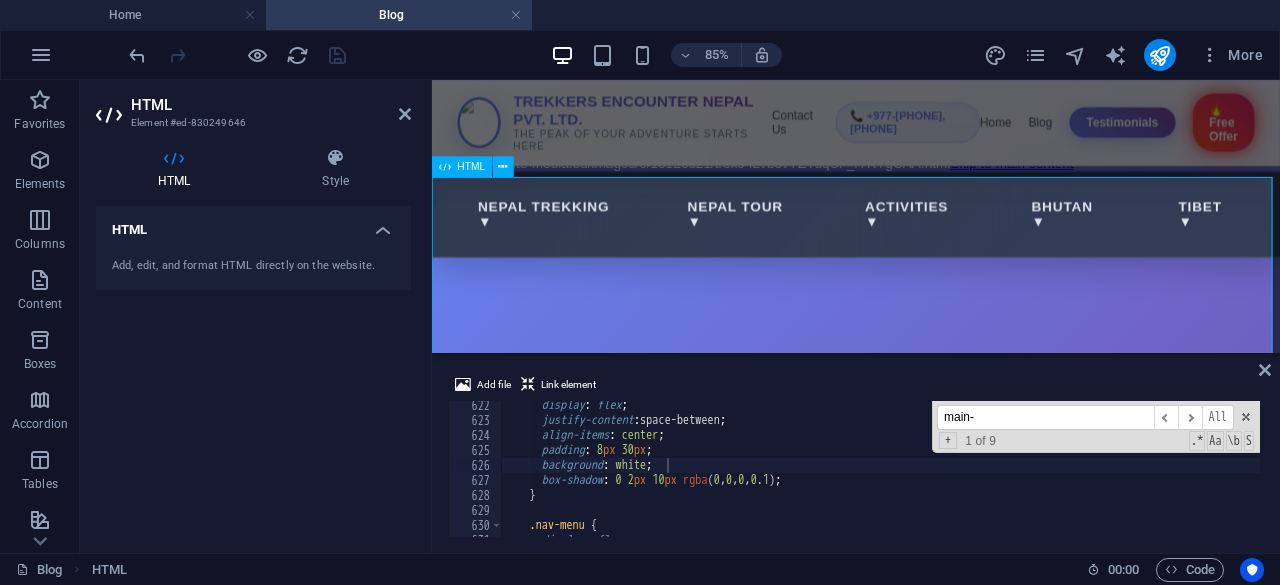 click on "Why Join Trekkers Encounter - Blog
Nepal Trekking
Nepal Tour
Activities
Bhutan
Tibet
Blog
Testimonials
TREKKERS ENCOUNTER NEPAL PVT. LTD.
THE PEAK OF YOUR ADVENTURE STARTS HERE
Contact Us
📞 +977-9865356237, 9845712103
Home
Blog
Testimonials
🔥 Free Offer
Nepal Trekking ▼
Nepal Tour ▼
Activities ▼
Bhutan ▼" at bounding box center [931, 1410] 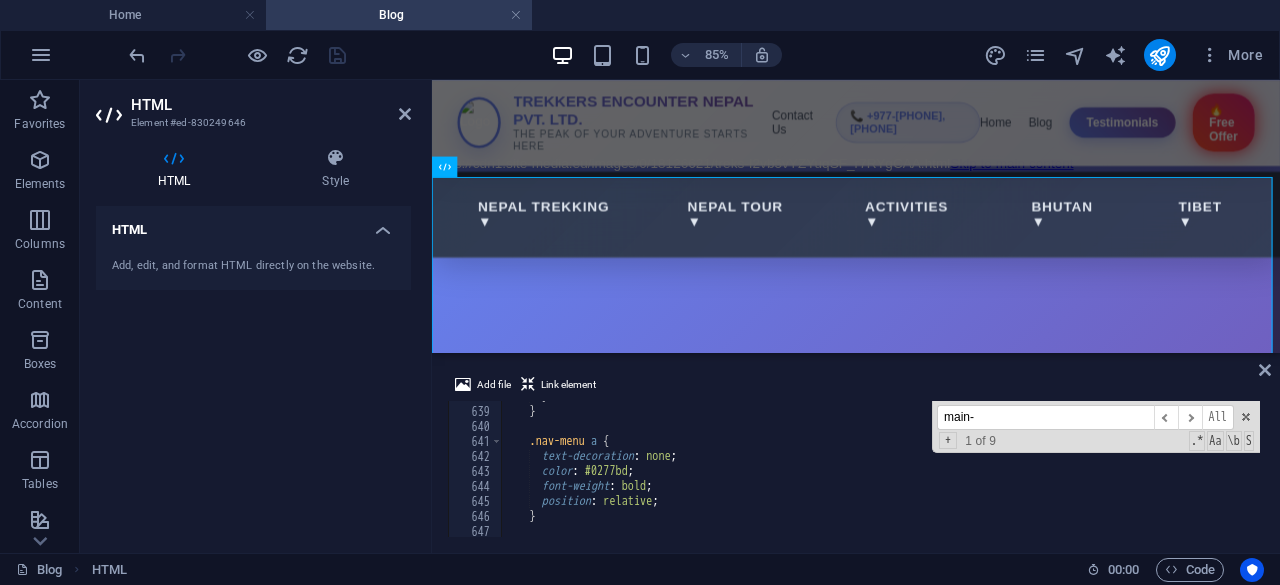 scroll, scrollTop: 9605, scrollLeft: 0, axis: vertical 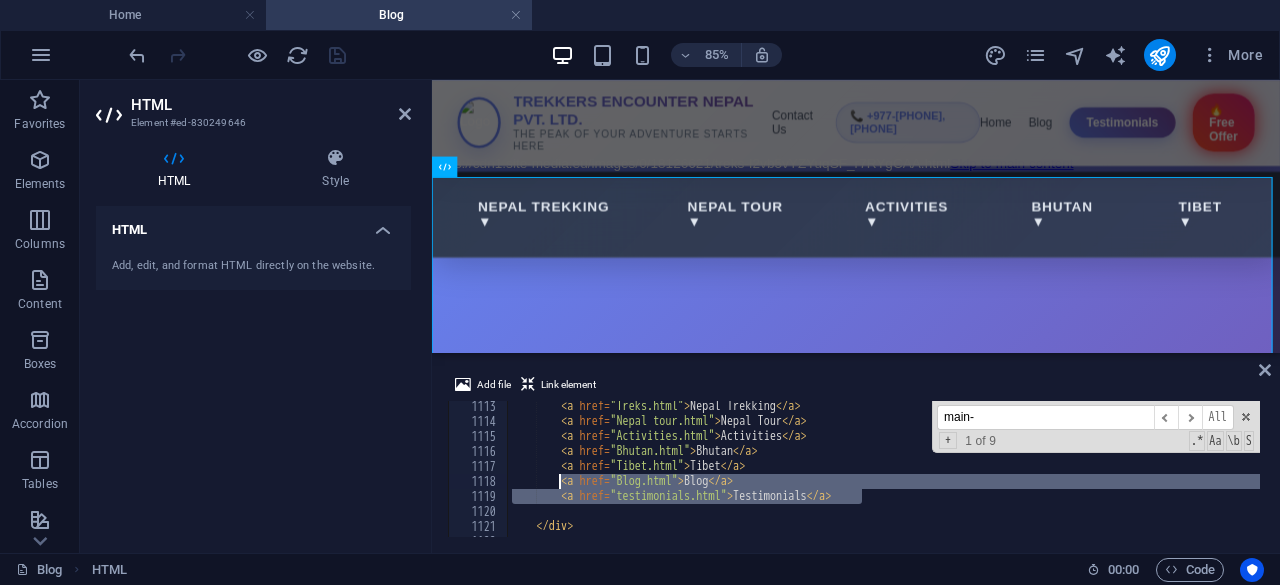 drag, startPoint x: 865, startPoint y: 497, endPoint x: 558, endPoint y: 486, distance: 307.197 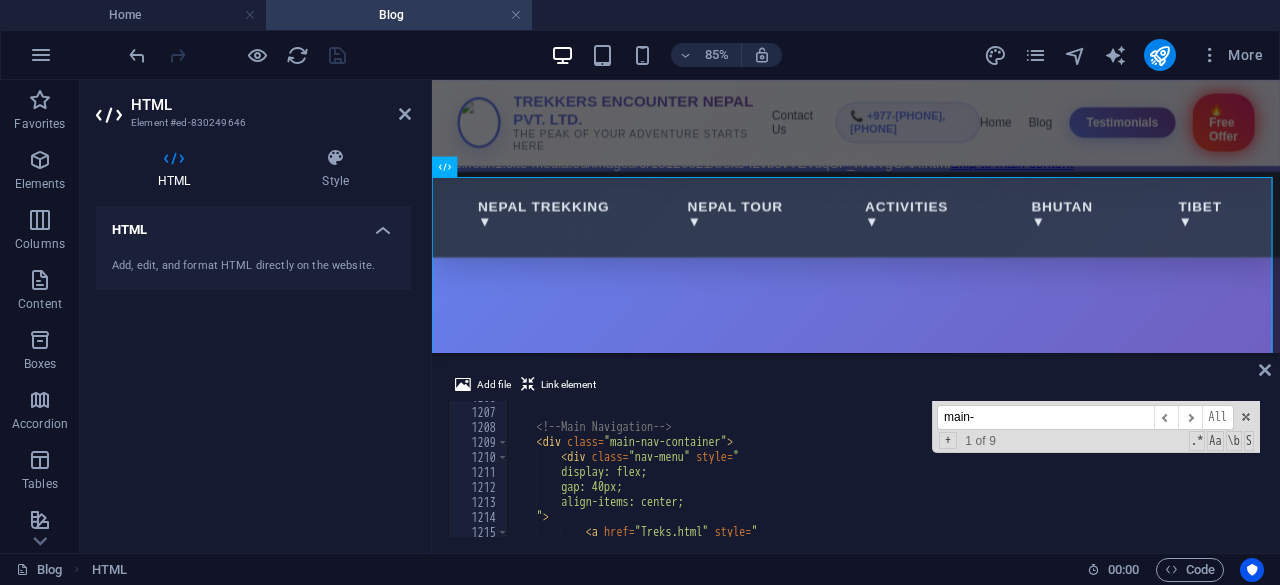 scroll, scrollTop: 18086, scrollLeft: 0, axis: vertical 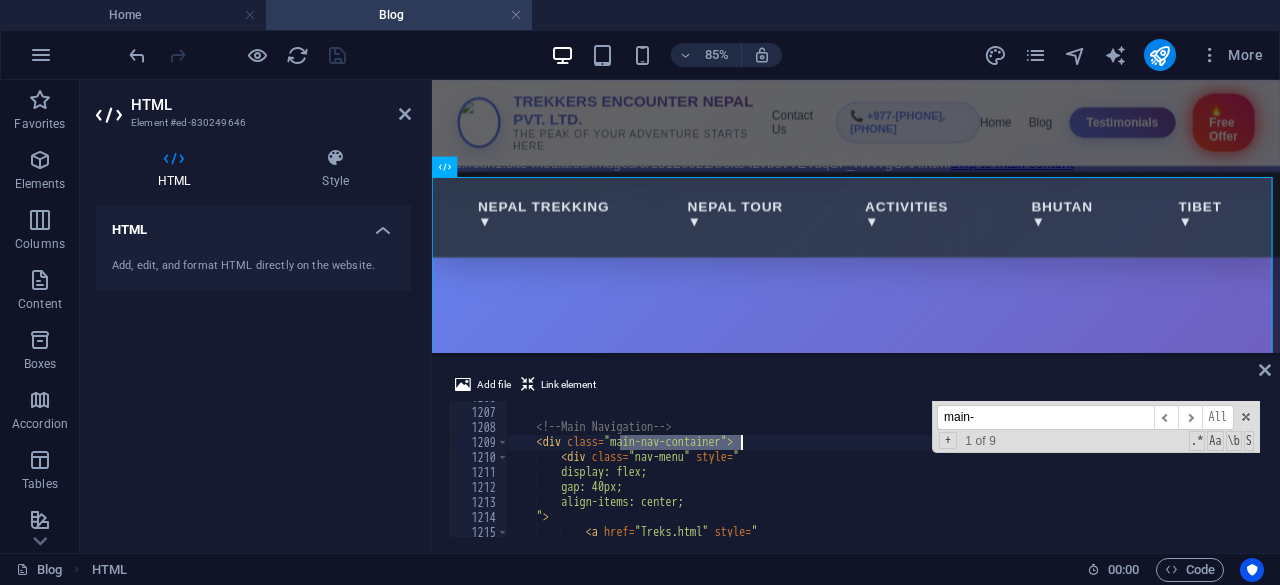 drag, startPoint x: 620, startPoint y: 439, endPoint x: 740, endPoint y: 446, distance: 120.203995 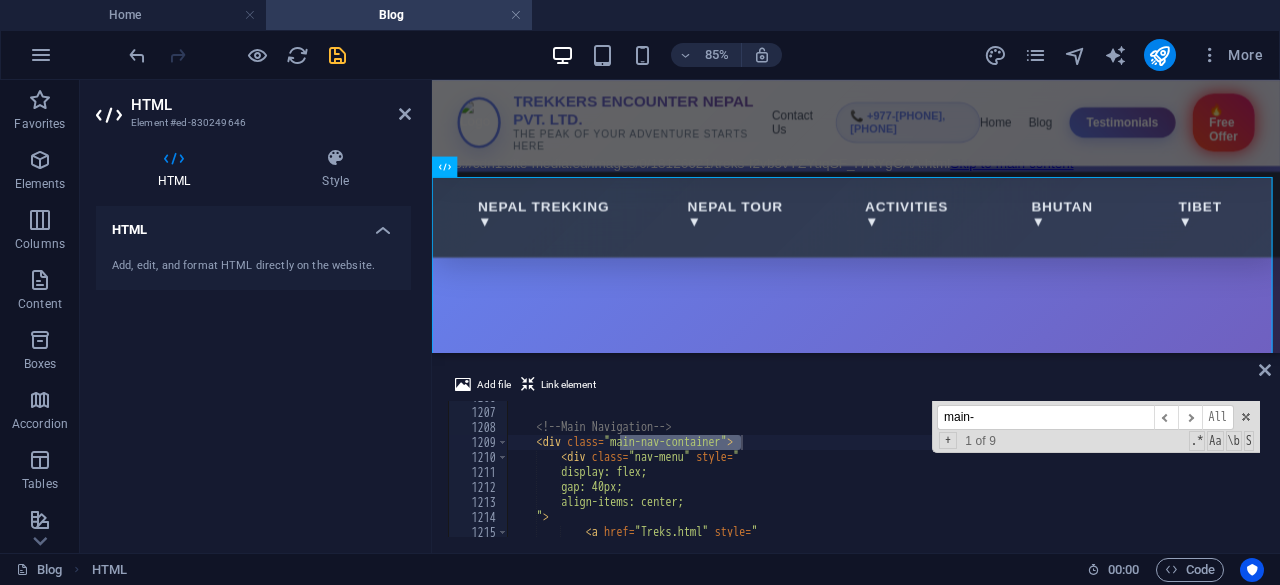 click on "main-" at bounding box center [1045, 417] 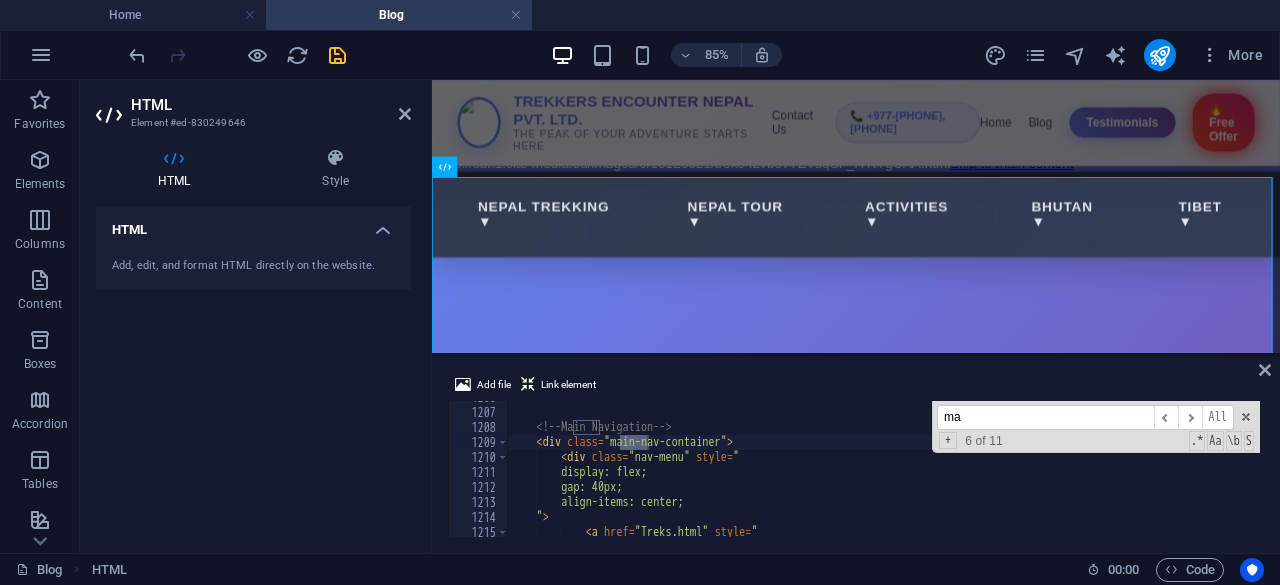 type on "m" 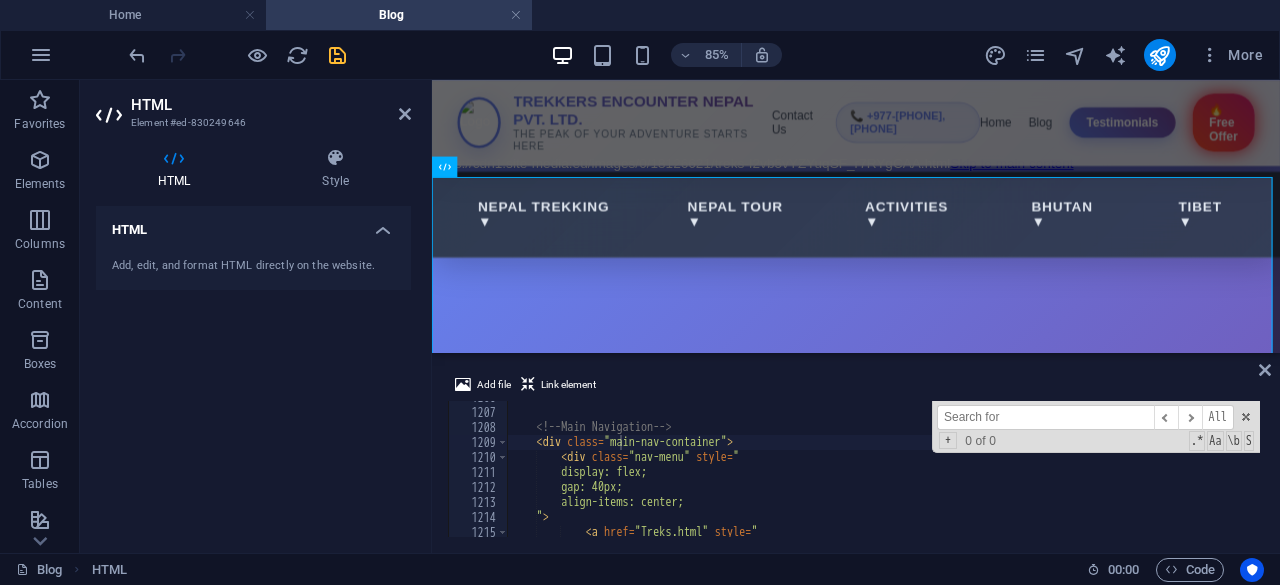 paste on "main-nav-container" 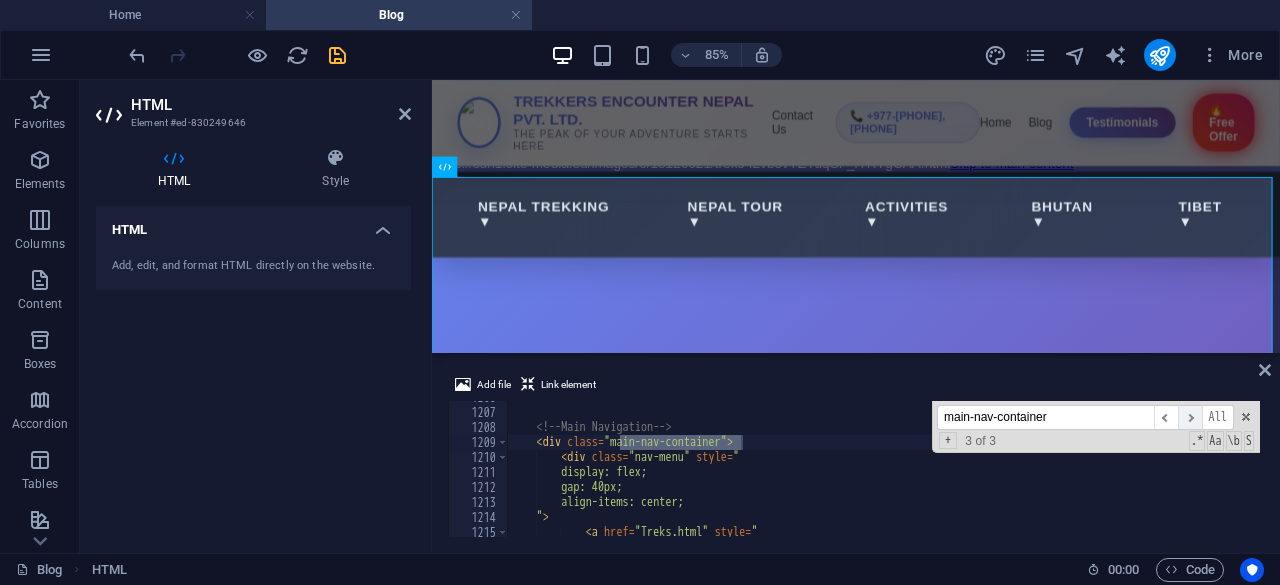 type on "main-nav-container" 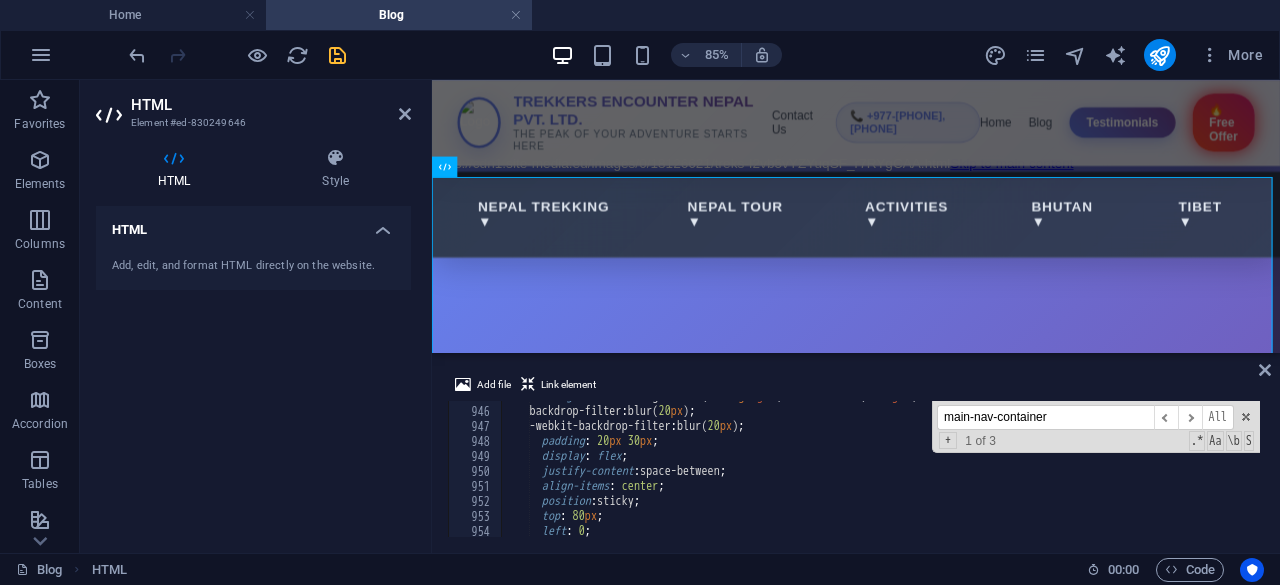 scroll, scrollTop: 14172, scrollLeft: 0, axis: vertical 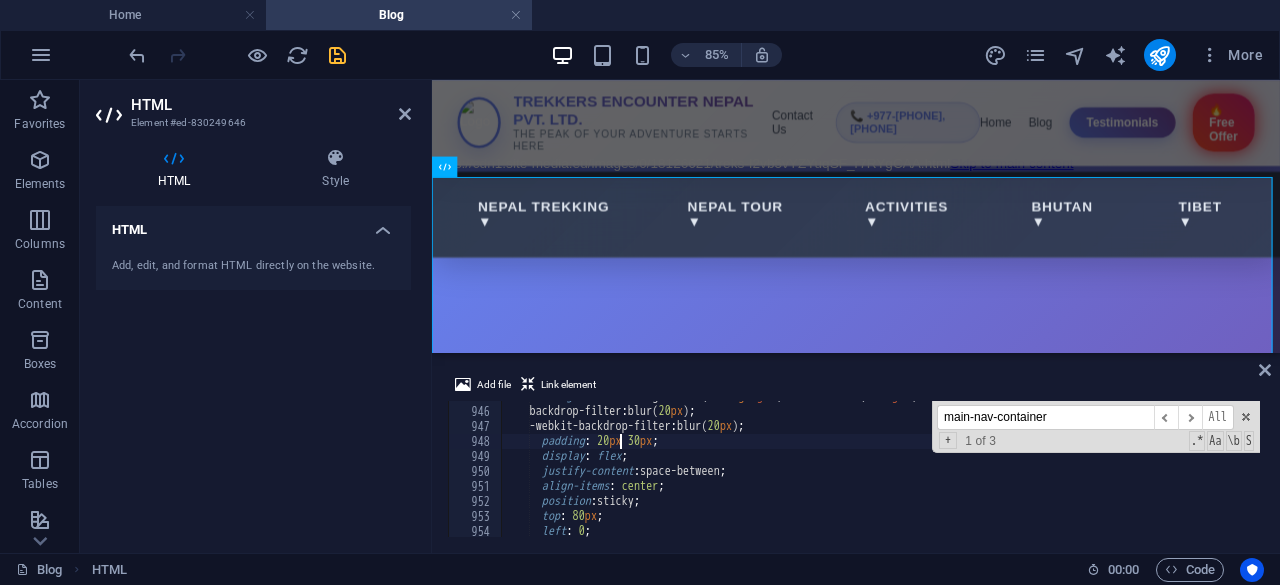 click on "background :  linear-gradient( 135 deg ,  rgba ( 45 , 55 , 72 , 0.95 )  0 % ,  rgba ( 45 , 55 , 72 , 0.9 )  100 % ) ;        backdrop-filter :  blur( 20 px ) ;        -webkit-backdrop-filter :  blur( 20 px ) ;         padding :   20 px   30 px ;         display :   flex ;         justify-content :  space-between ;         align-items :   center ;         position :  sticky ;         top :   80 px ;         left :   0 ;" at bounding box center [1064, 470] 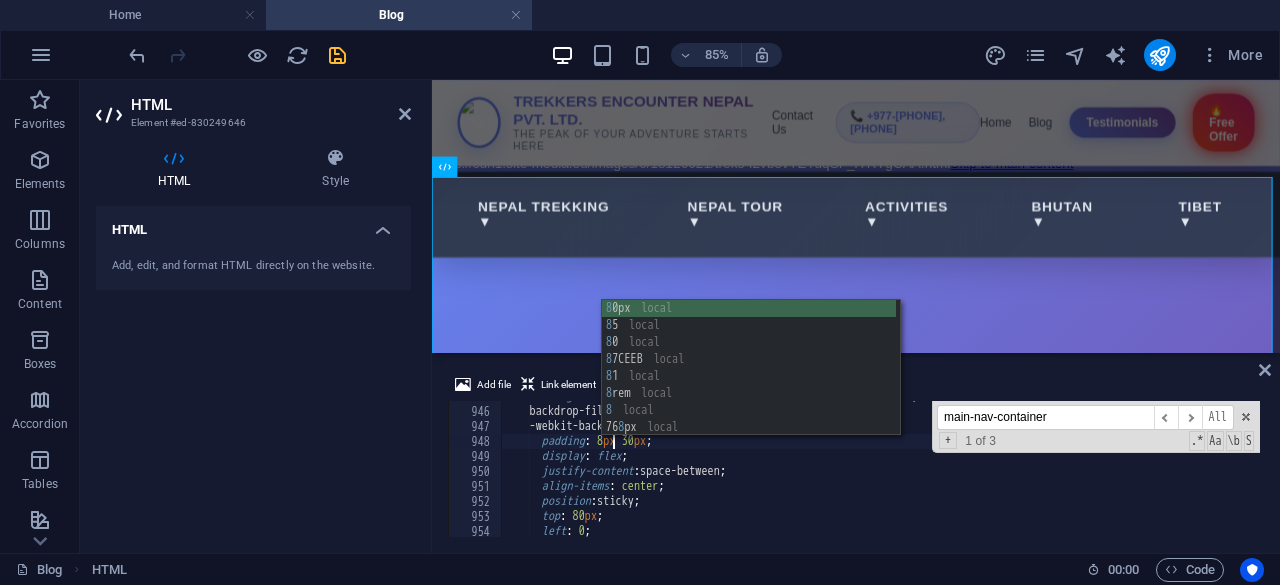 scroll, scrollTop: 0, scrollLeft: 8, axis: horizontal 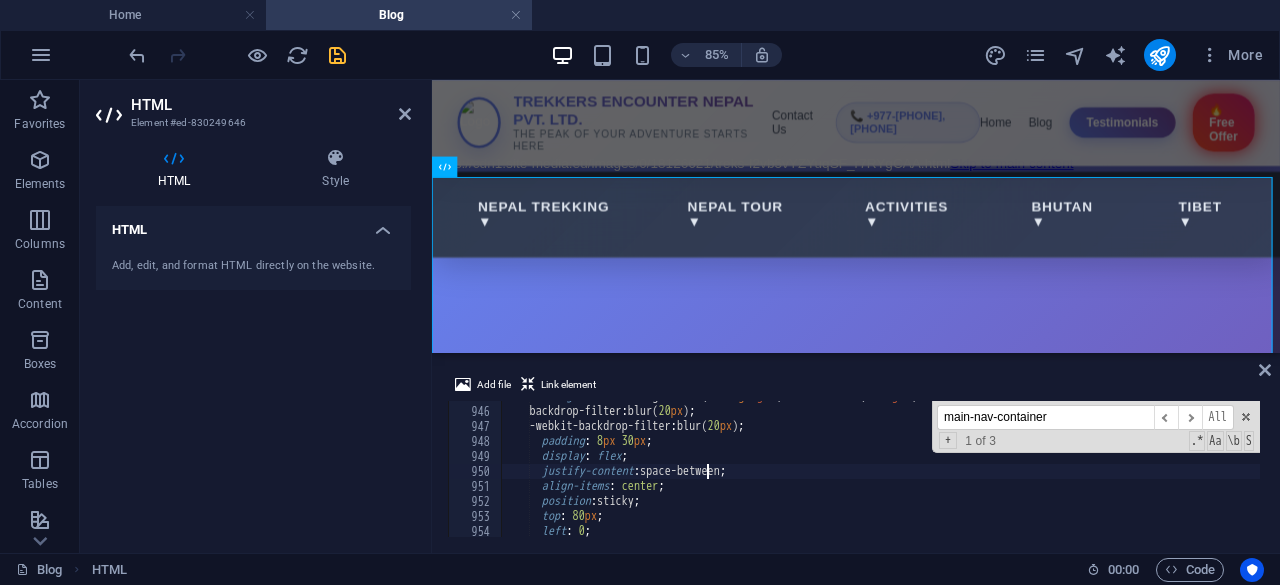 click on "background :  linear-gradient( 135 deg ,  rgba ( 45 , 55 , 72 , 0.95 )  0 % ,  rgba ( 45 , 55 , 72 , 0.9 )  100 % ) ;        backdrop-filter :  blur( 20 px ) ;        -webkit-backdrop-filter :  blur( 20 px ) ;         padding :   8 px   30 px ;         display :   flex ;         justify-content :  space-between ;         align-items :   center ;         position :  sticky ;         top :   80 px ;         left :   0 ;" at bounding box center (1064, 470) 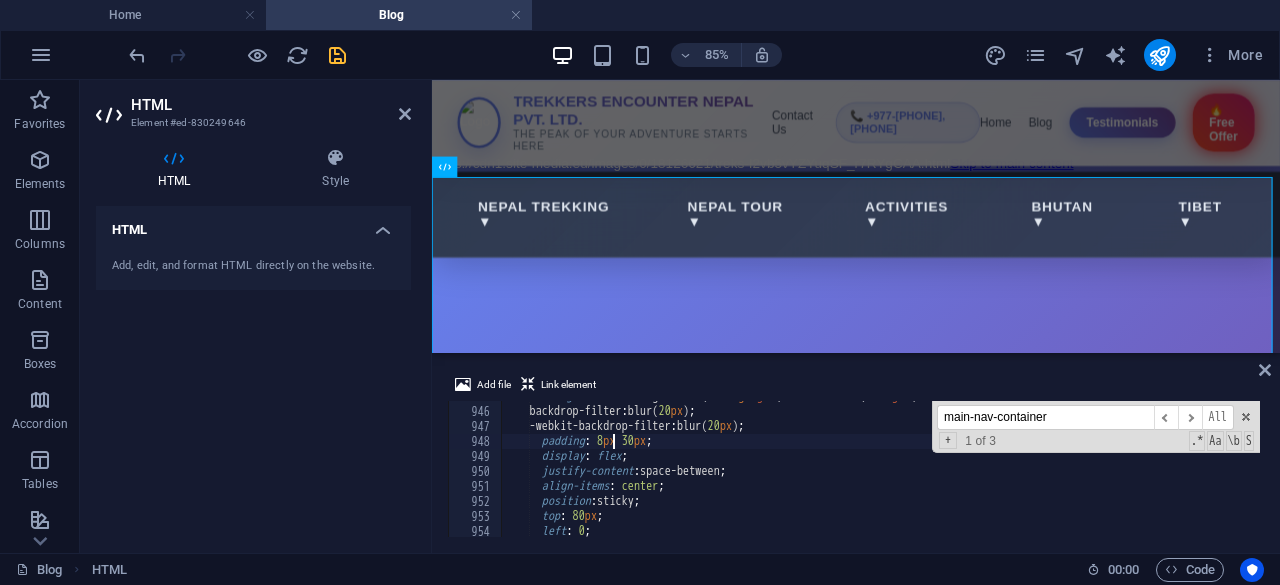click on "background :  linear-gradient( 135 deg ,  rgba ( 45 , 55 , 72 , 0.95 )  0 % ,  rgba ( 45 , 55 , 72 , 0.9 )  100 % ) ;        backdrop-filter :  blur( 20 px ) ;        -webkit-backdrop-filter :  blur( 20 px ) ;         padding :   8 px   30 px ;         display :   flex ;         justify-content :  space-between ;         align-items :   center ;         position :  sticky ;         top :   80 px ;         left :   0 ;" at bounding box center (1064, 470) 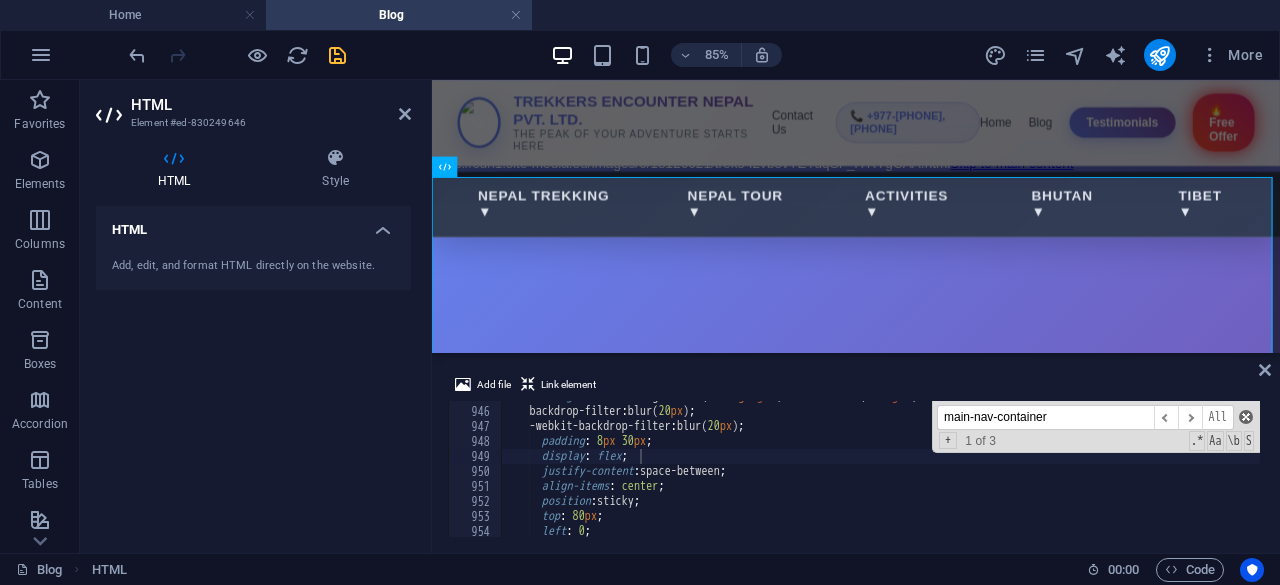 click at bounding box center [1246, 417] 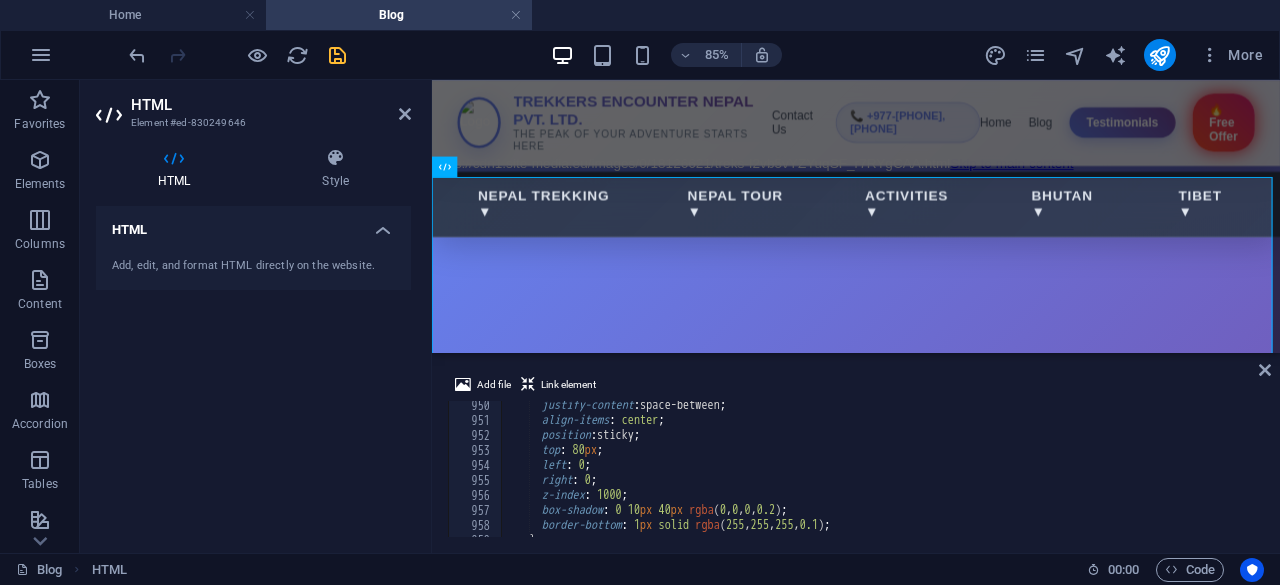 scroll, scrollTop: 14232, scrollLeft: 0, axis: vertical 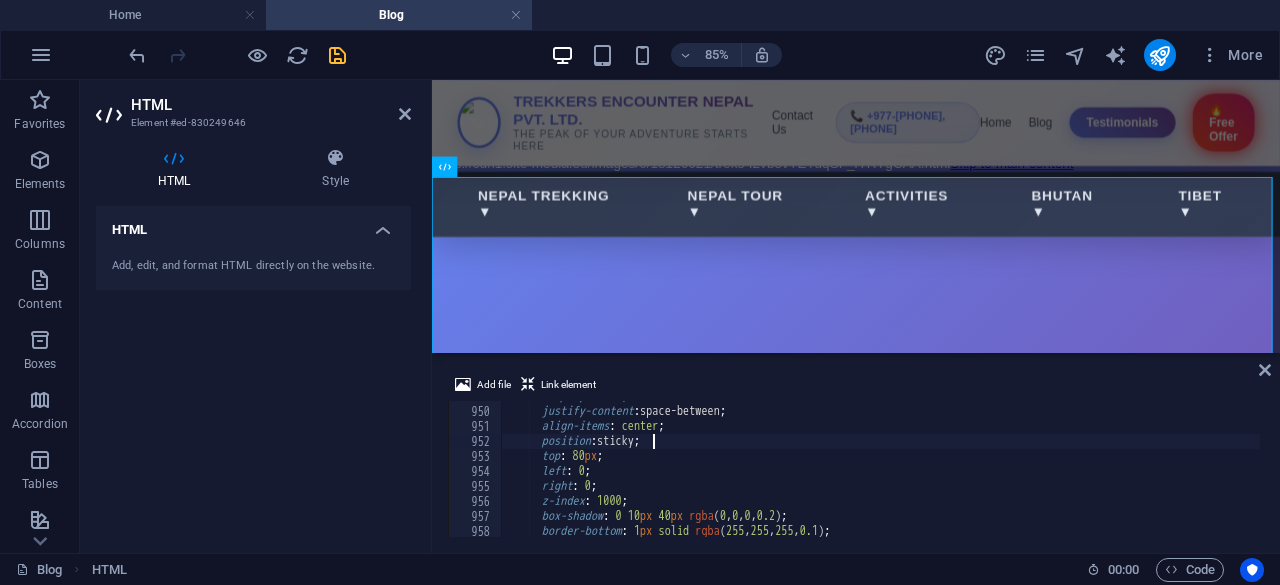 click on "display :   flex ;         justify-content :  space-between ;         align-items :   center ;         position :  sticky ;         top :   80 px ;         left :   0 ;         right :   0 ;         z-index :   1000 ;         box-shadow :   0   10 px   40 px   rgba ( 0 , 0 , 0 , 0.2 ) ;         border-bottom :   1 px   solid   rgba ( 255 , 255 , 255 , 0.1 ) ;" at bounding box center [1064, 470] 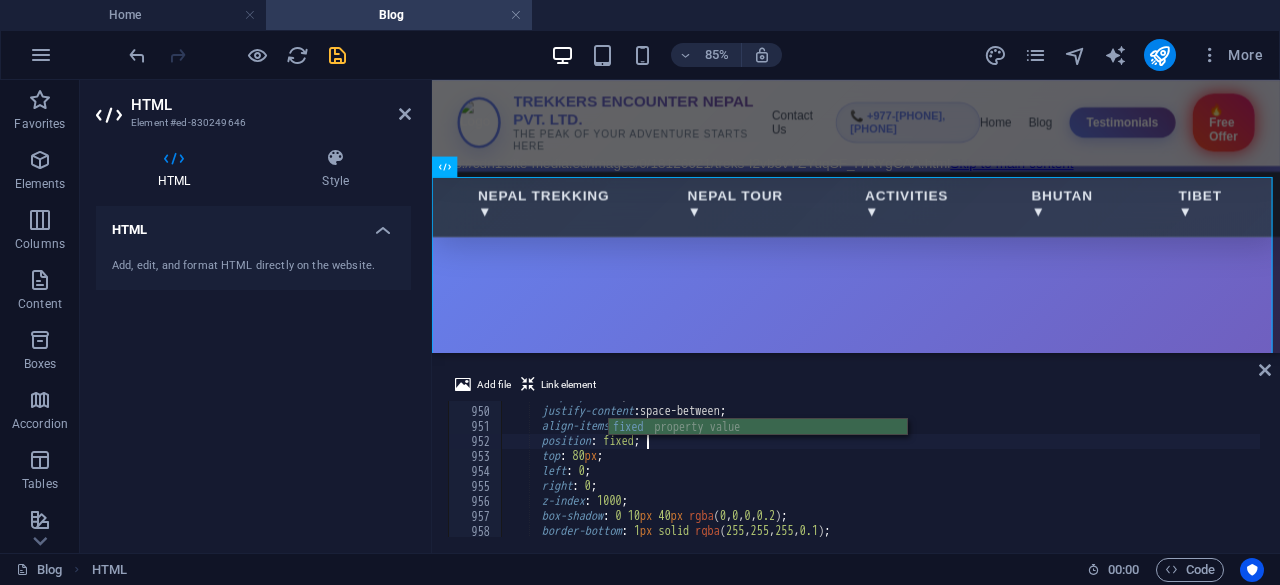 scroll, scrollTop: 0, scrollLeft: 11, axis: horizontal 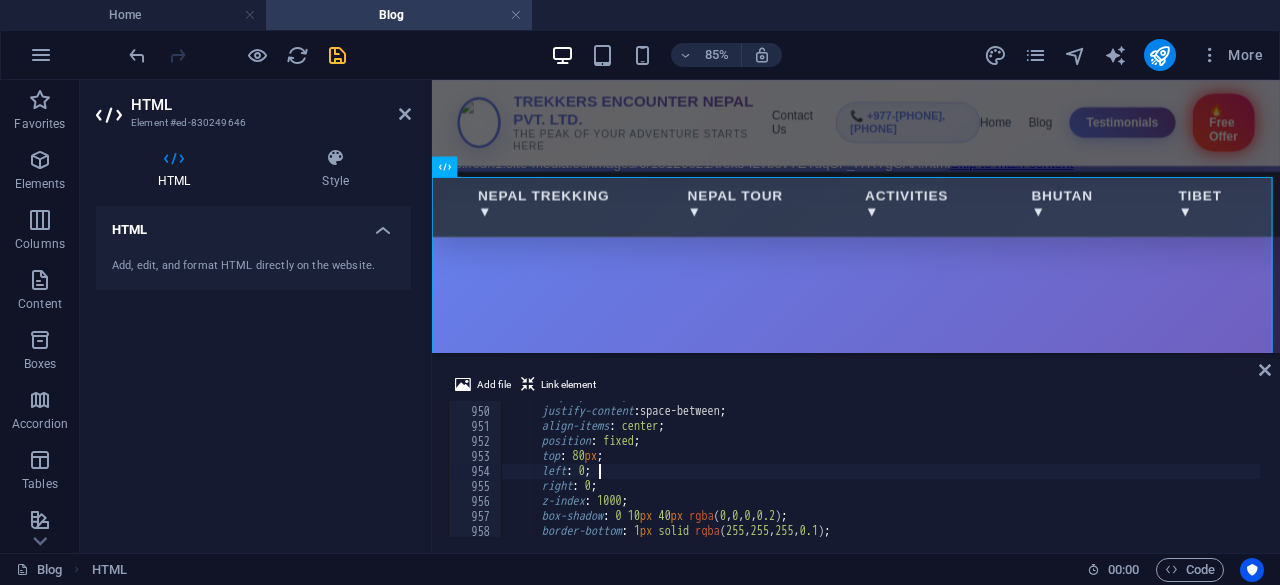 click on "display :   flex ;         justify-content :  space-between ;         align-items :   center ;         position :   fixed ;         top :   80 px ;         left :   0 ;         right :   0 ;         z-index :   1000 ;         box-shadow :   0   10 px   40 px   rgba ( 0 , 0 , 0 , 0.2 ) ;         border-bottom :   1 px   solid   rgba ( 255 , 255 , 255 , 0.1 ) ;" at bounding box center (1064, 470) 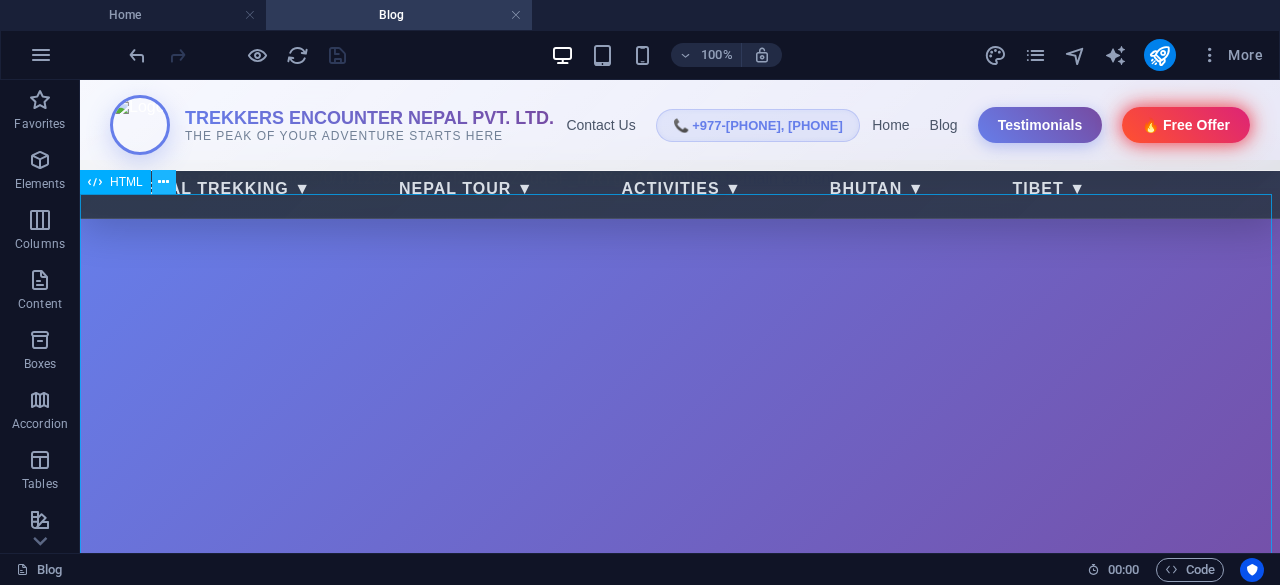 click at bounding box center [164, 182] 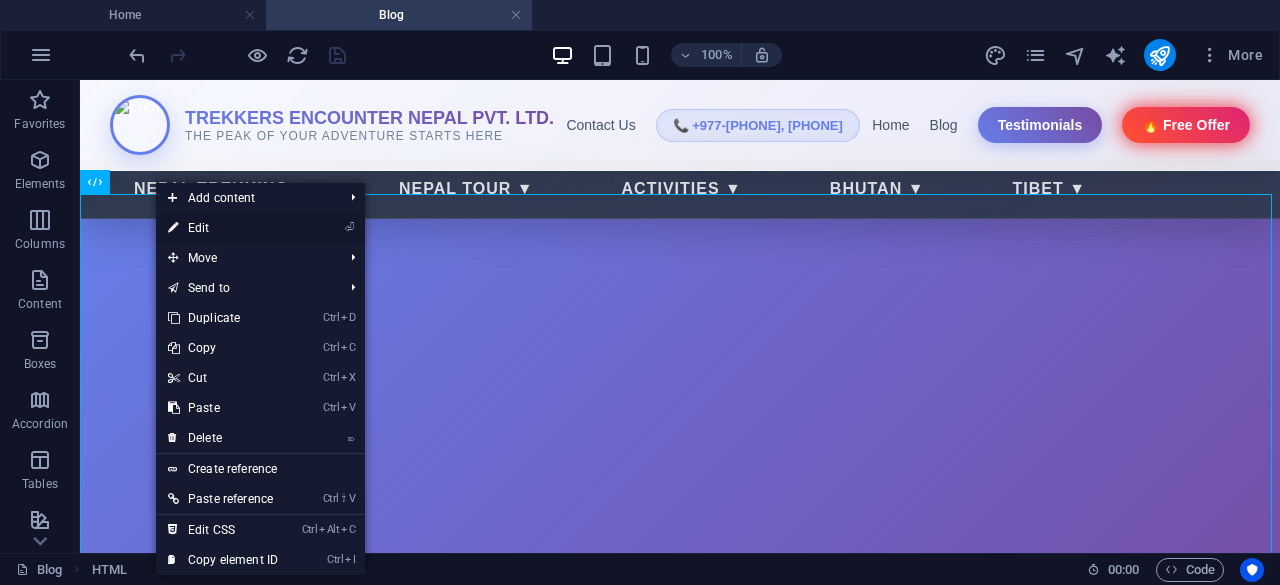 click on "⏎  Edit" at bounding box center (223, 228) 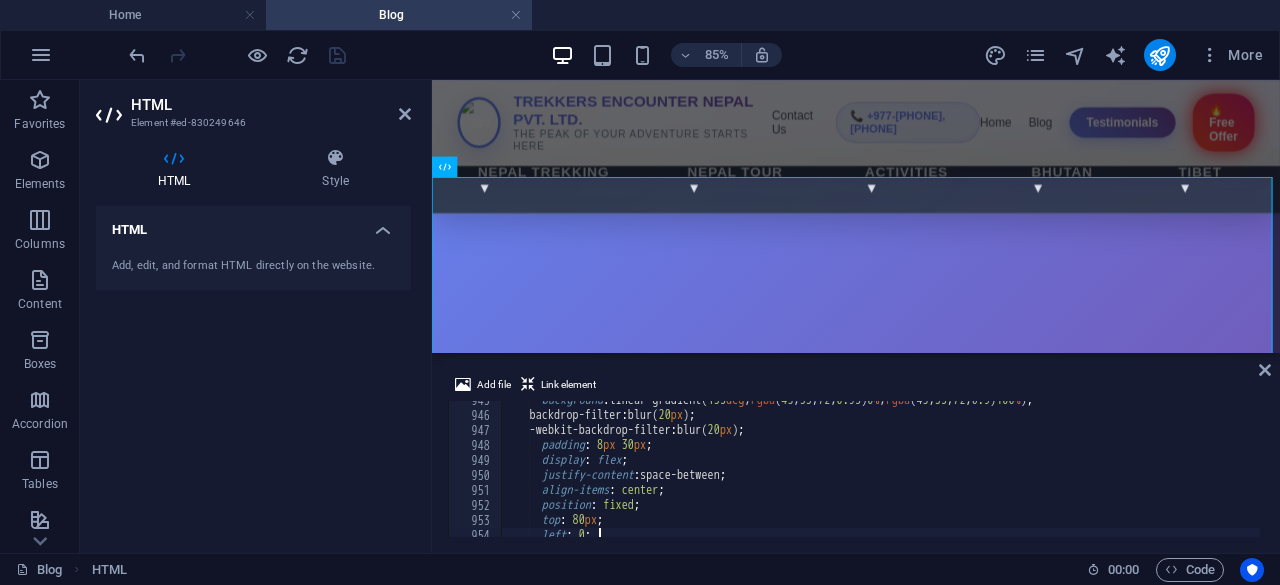 scroll, scrollTop: 14167, scrollLeft: 0, axis: vertical 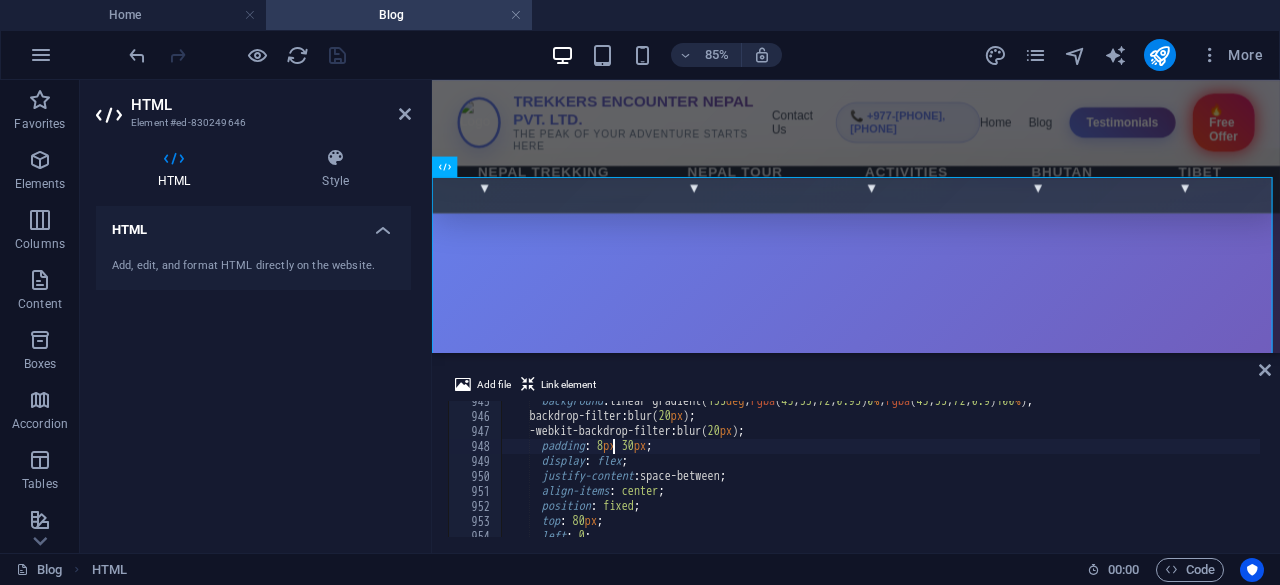 click on "background :  linear-gradient( 135 deg ,  rgba ( 45 , 55 , 72 , 0.95 )  0 % ,  rgba ( 45 , 55 , 72 , 0.9 )  100 % ) ;        backdrop-filter :  blur( 20 px ) ;        -webkit-backdrop-filter :  blur( 20 px ) ;         padding :   8 px   30 px ;         display :   flex ;         justify-content :  space-between ;         align-items :   center ;         position :   fixed ;         top :   80 px ;         left :   0 ;" at bounding box center [1064, 475] 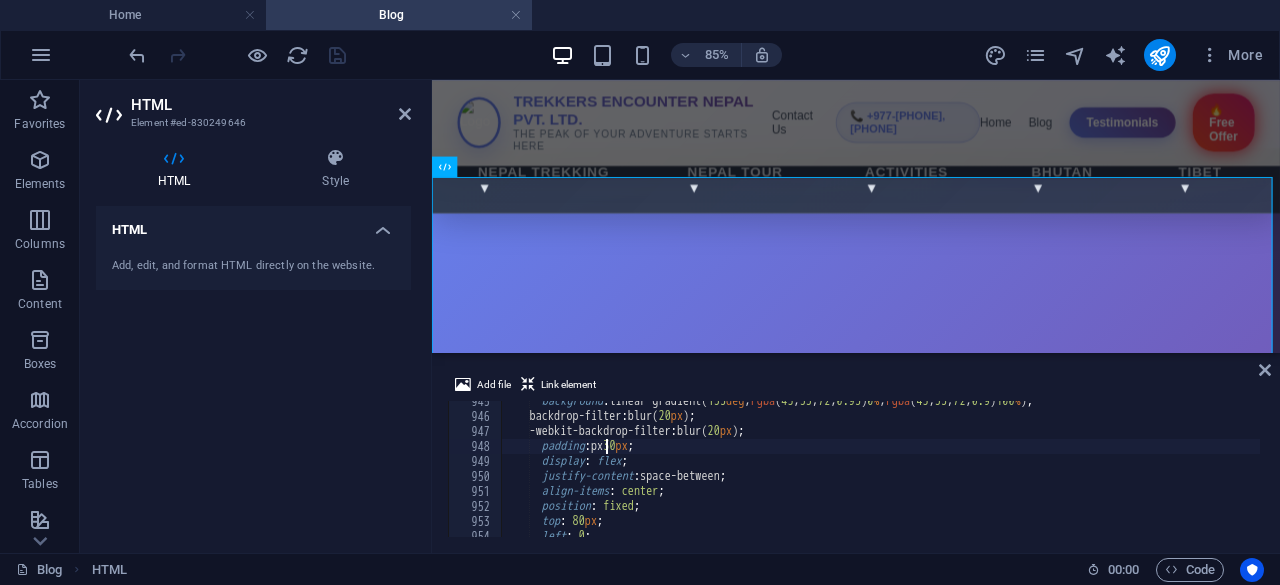 scroll, scrollTop: 0, scrollLeft: 8, axis: horizontal 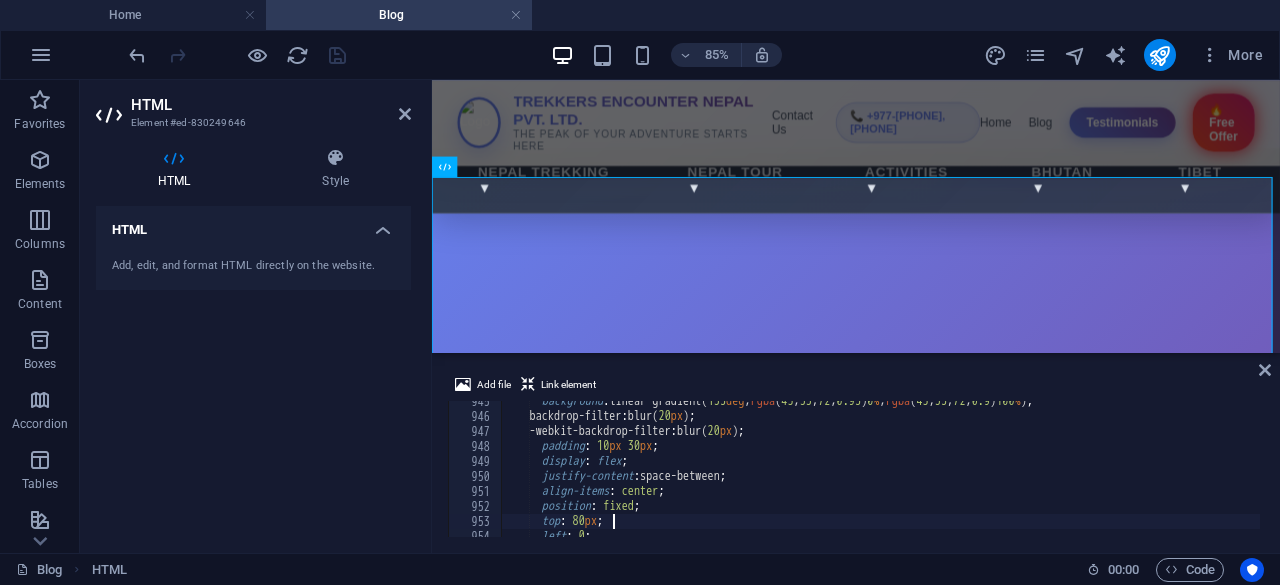 click on "background :  linear-gradient( 135 deg ,  rgba ( 45 , 55 , 72 , 0.95 )  0 % ,  rgba ( 45 , 55 , 72 , 0.9 )  100 % ) ;        backdrop-filter :  blur( 20 px ) ;        -webkit-backdrop-filter :  blur( 20 px ) ;         padding :   10 px   30 px ;         display :   flex ;         justify-content :  space-between ;         align-items :   center ;         position :   fixed ;         top :   80 px ;         left :   0 ;" at bounding box center [1064, 475] 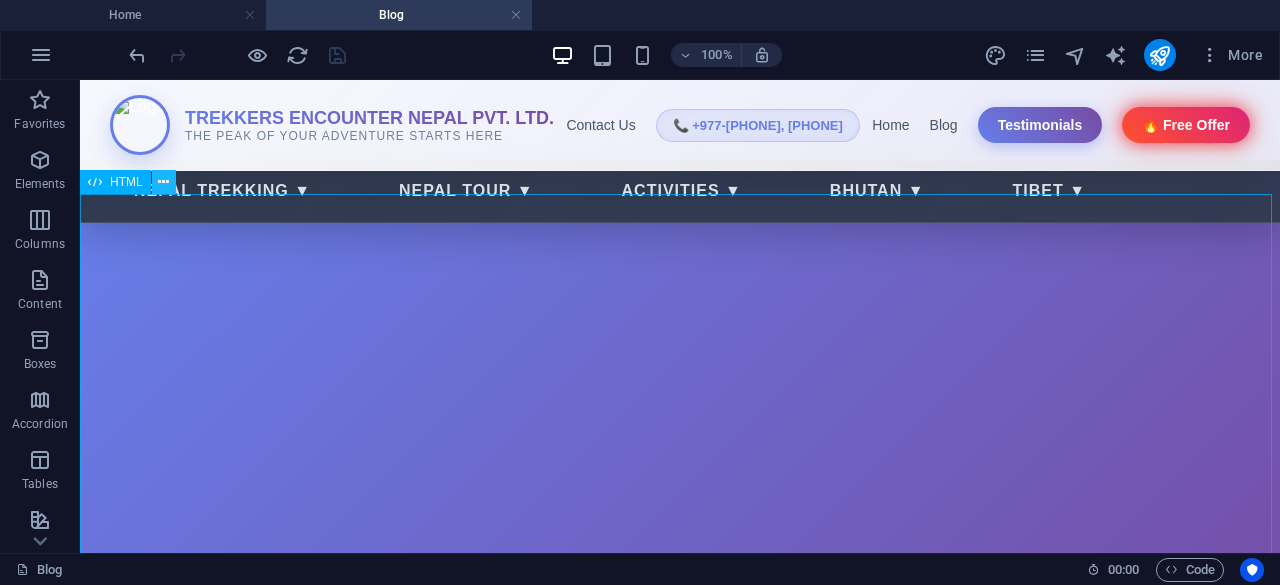click at bounding box center [163, 182] 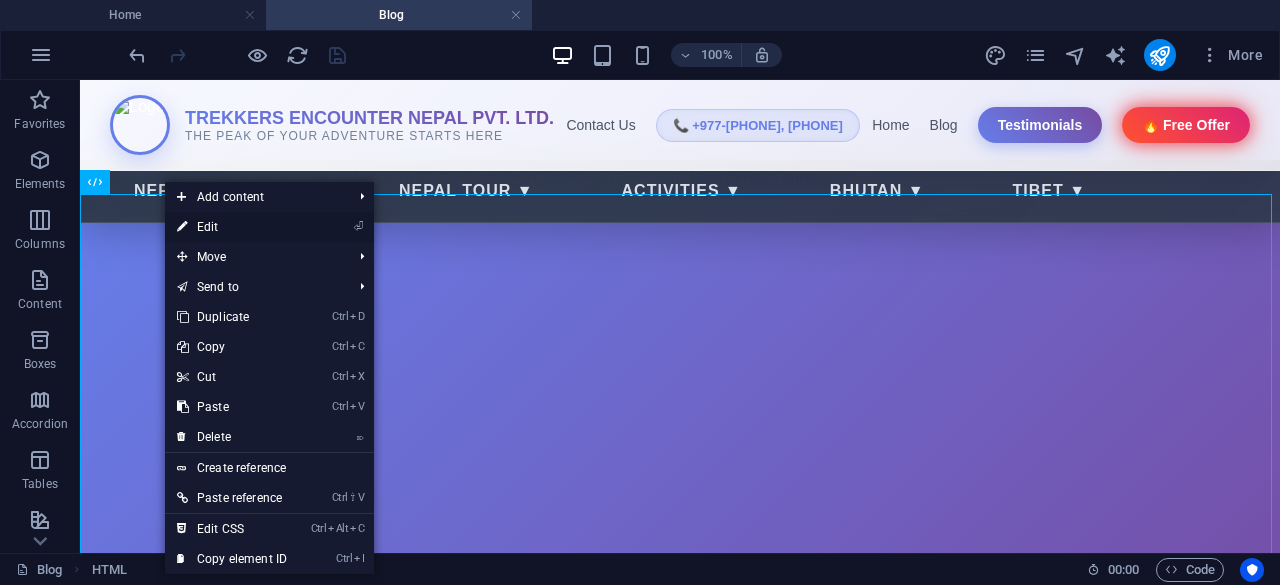 click on "⏎  Edit" at bounding box center [232, 227] 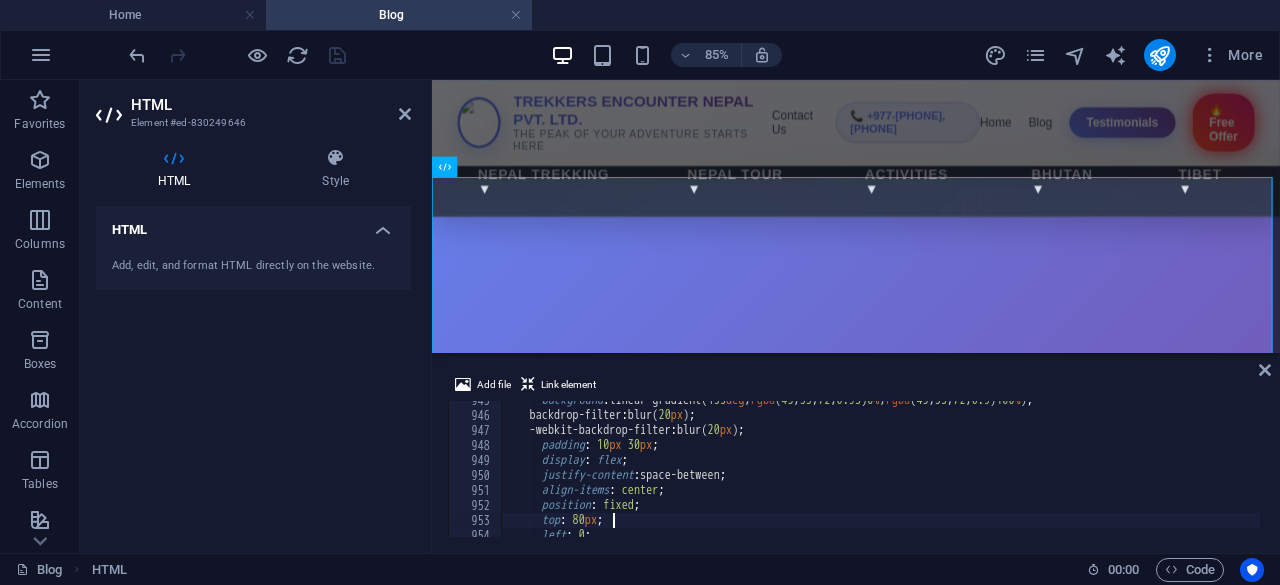 scroll, scrollTop: 14166, scrollLeft: 0, axis: vertical 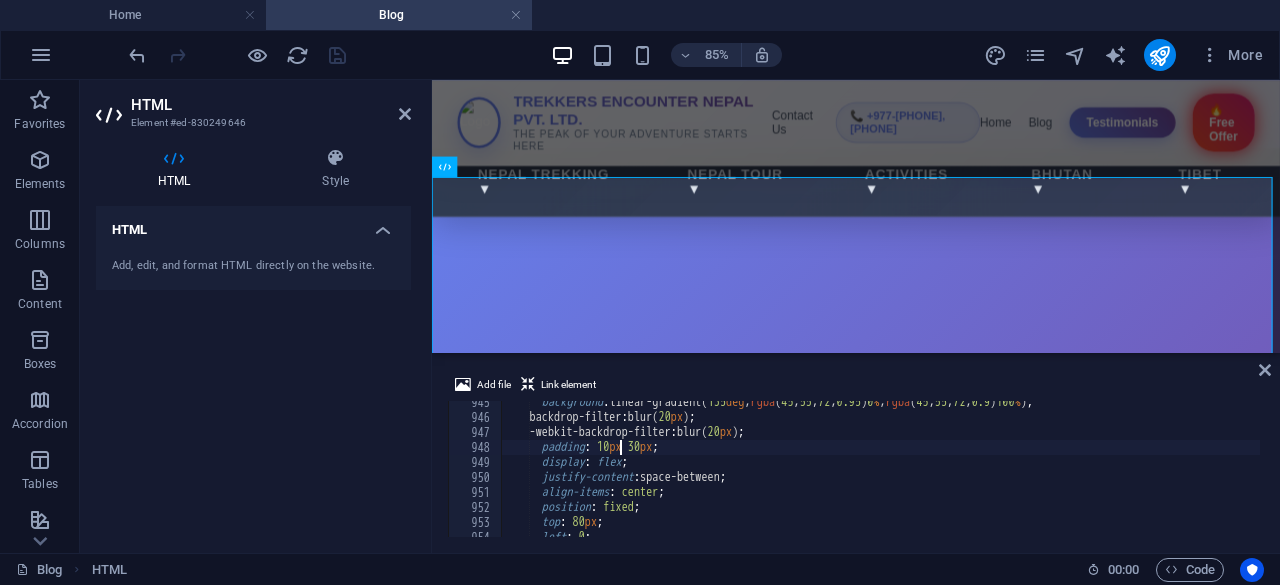 click on "background :  linear-gradient( 135 deg ,  rgba ( 45 , 55 , 72 , 0.95 )  0 % ,  rgba ( 45 , 55 , 72 , 0.9 )  100 % ) ;        backdrop-filter :  blur( 20 px ) ;        -webkit-backdrop-filter :  blur( 20 px ) ;         padding :   10 px   30 px ;         display :   flex ;         justify-content :  space-between ;         align-items :   center ;         position :   fixed ;         top :   80 px ;         left :   0 ;" at bounding box center (1064, 476) 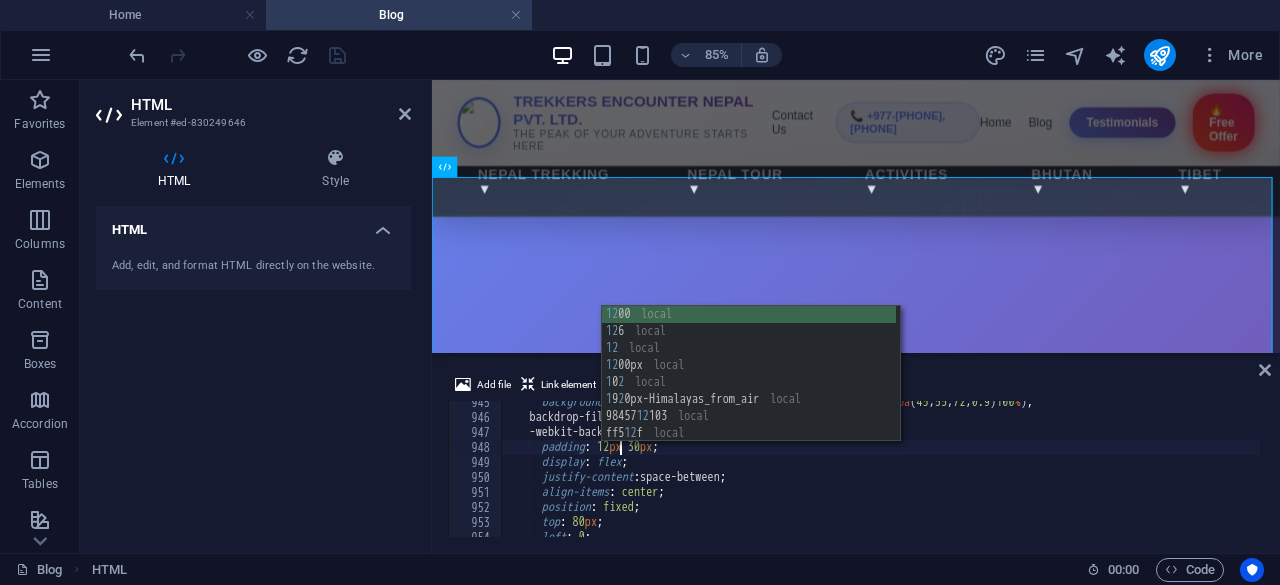 scroll, scrollTop: 0, scrollLeft: 8, axis: horizontal 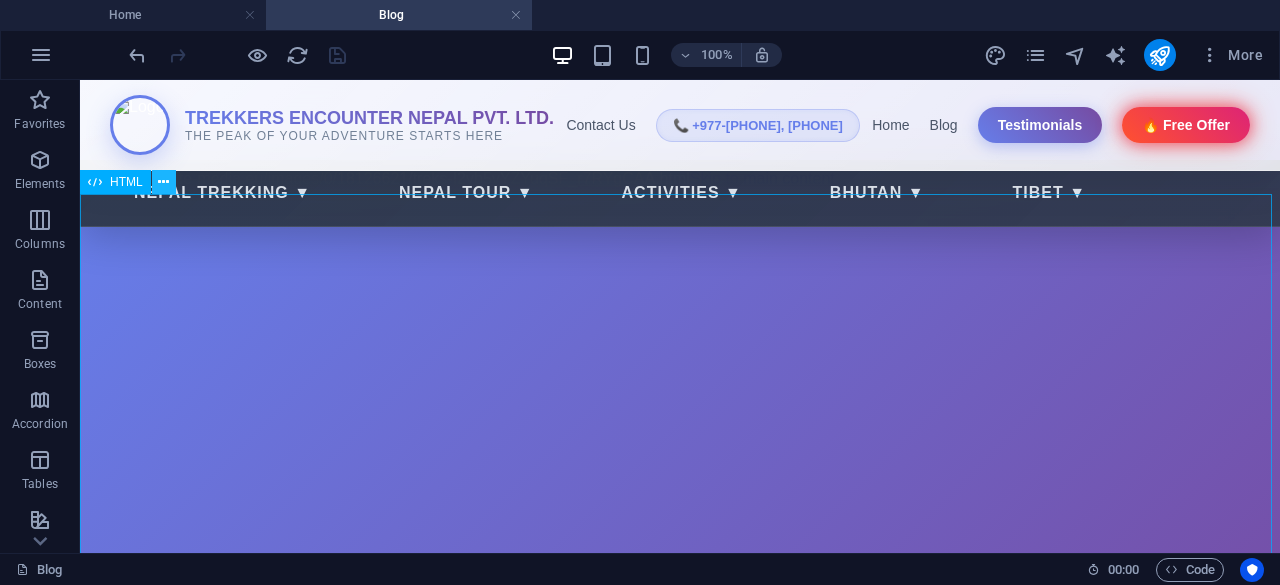 click at bounding box center [163, 182] 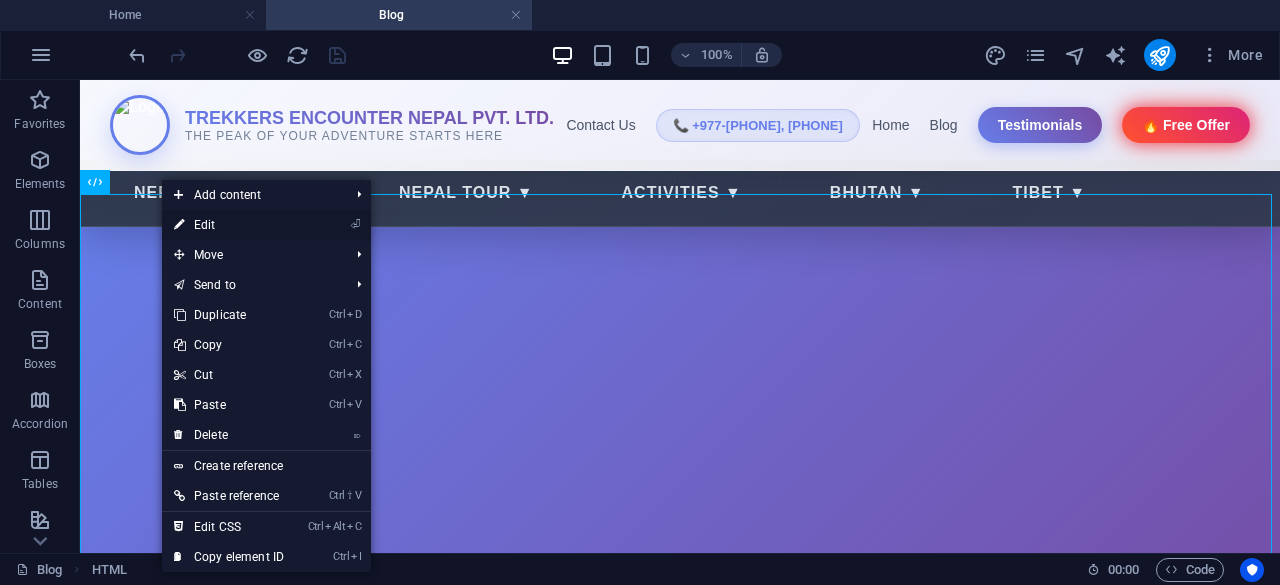 click on "⏎  Edit" at bounding box center (229, 225) 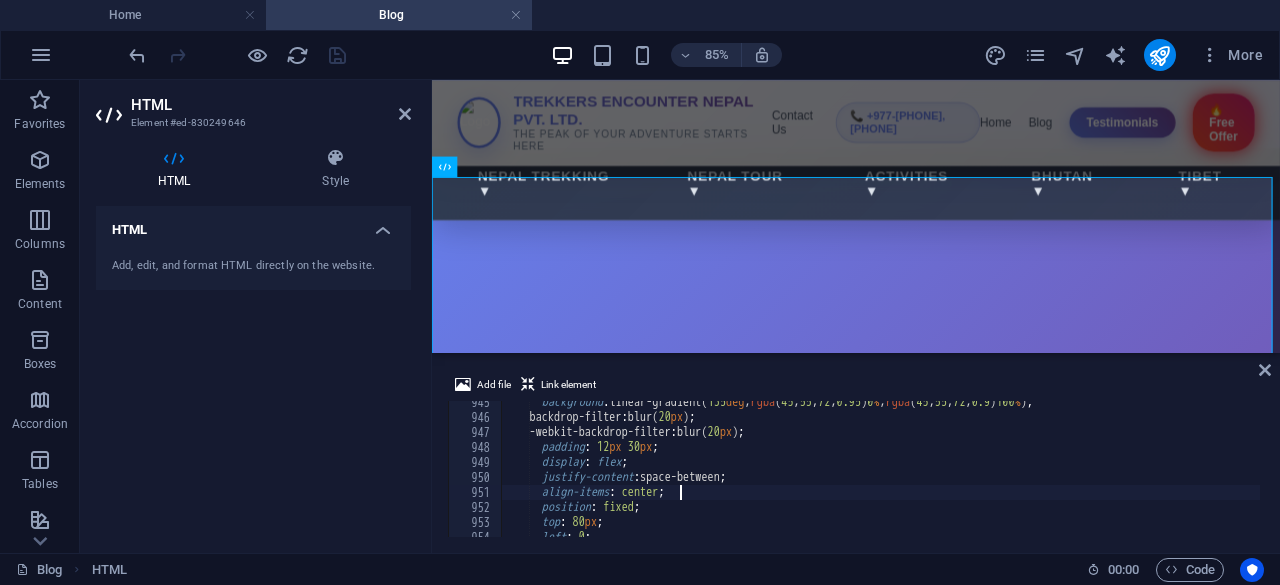click on "background :  linear-gradient( 135 deg ,  rgba ( 45 , 55 , 72 , 0.95 )  0 % ,  rgba ( 45 , 55 , 72 , 0.9 )  100 % ) ;        backdrop-filter :  blur( 20 px ) ;        -webkit-backdrop-filter :  blur( 20 px ) ;         padding :   12 px   30 px ;         display :   flex ;         justify-content :  space-between ;         align-items :   center ;         position :   fixed ;         top :   80 px ;         left :   0 ;" at bounding box center [1064, 476] 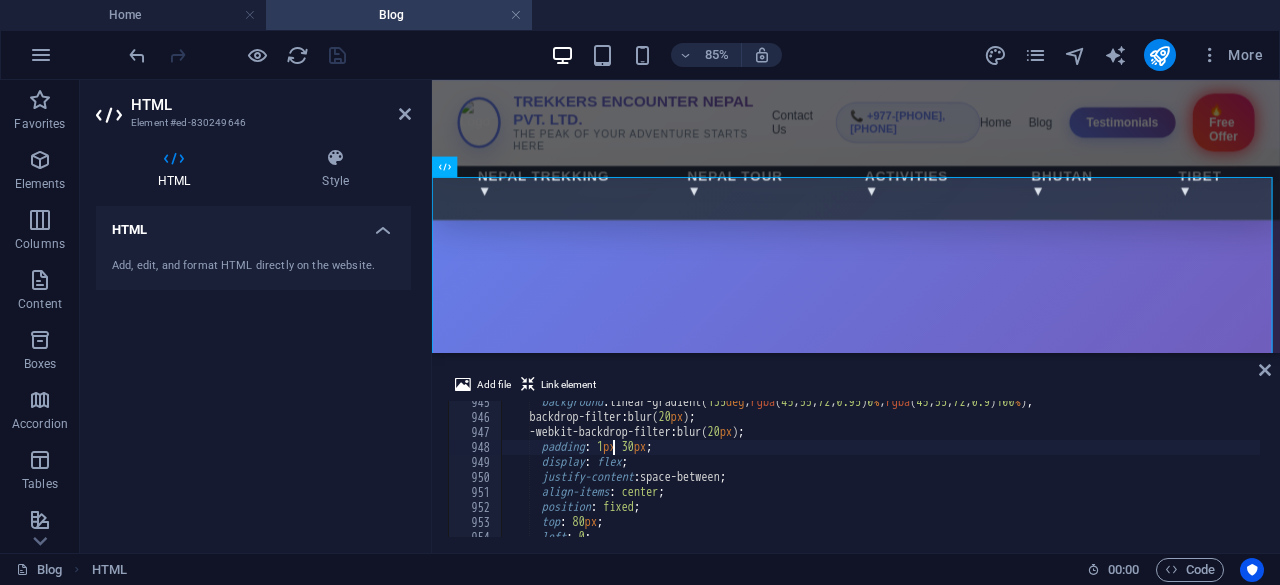 scroll, scrollTop: 14166, scrollLeft: 0, axis: vertical 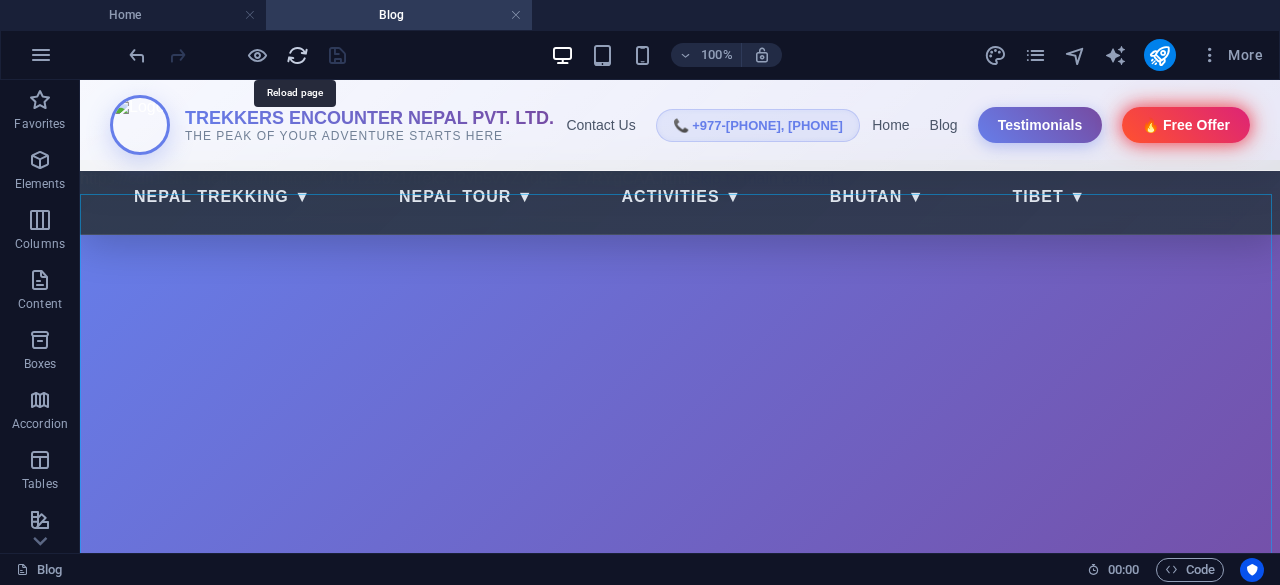 click at bounding box center (297, 55) 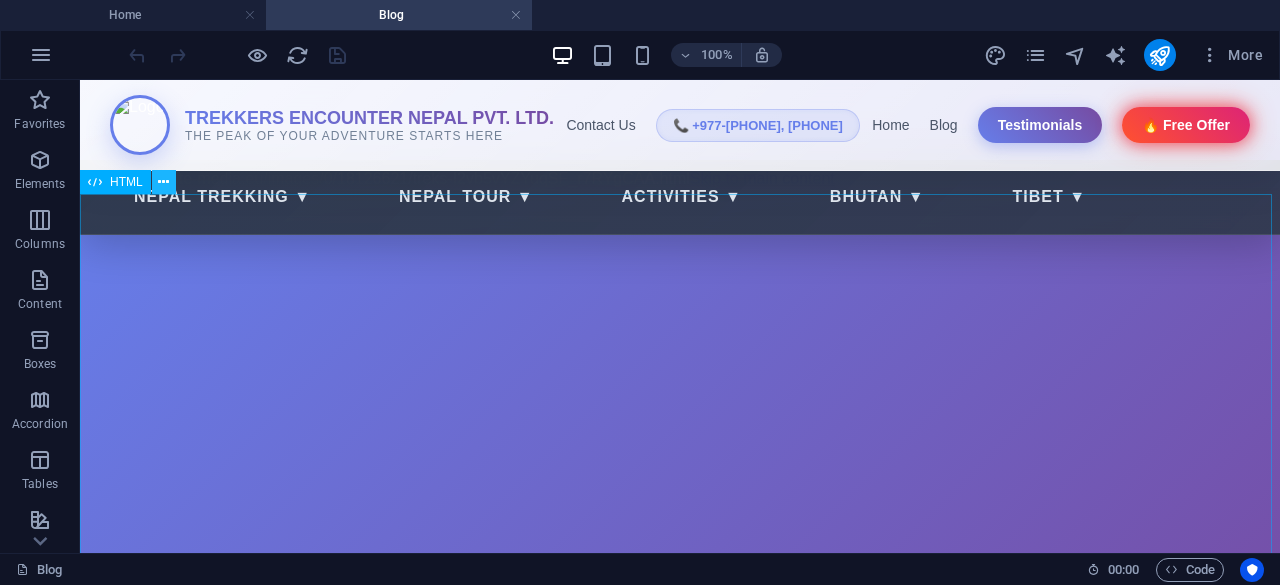 click at bounding box center [163, 182] 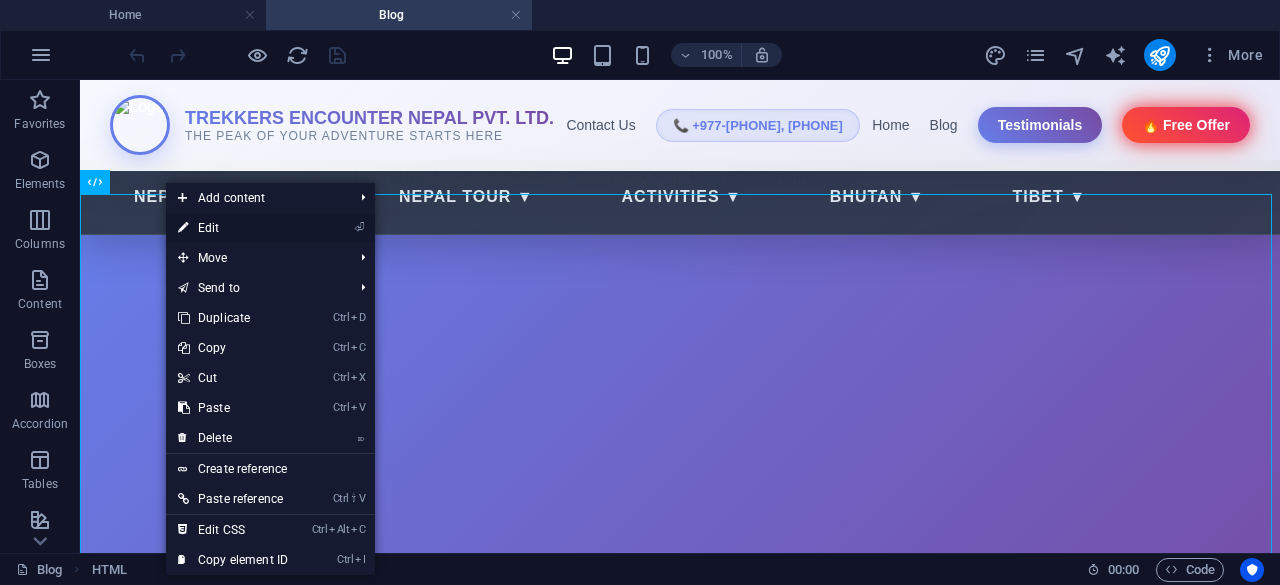 click on "⏎  Edit" at bounding box center (233, 228) 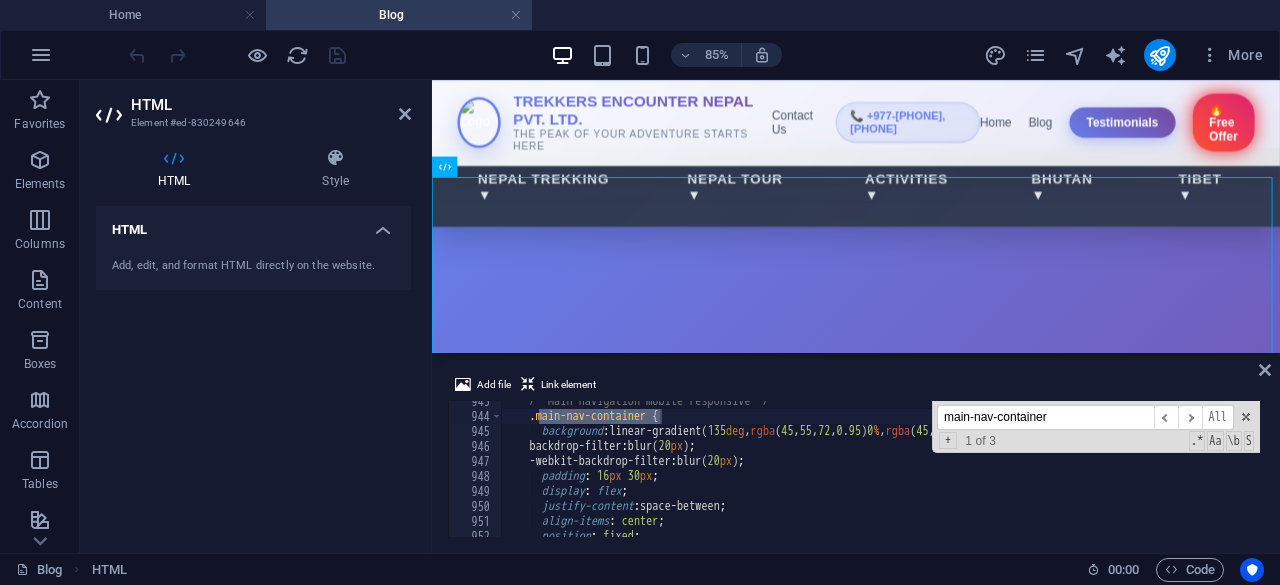 scroll, scrollTop: 14139, scrollLeft: 0, axis: vertical 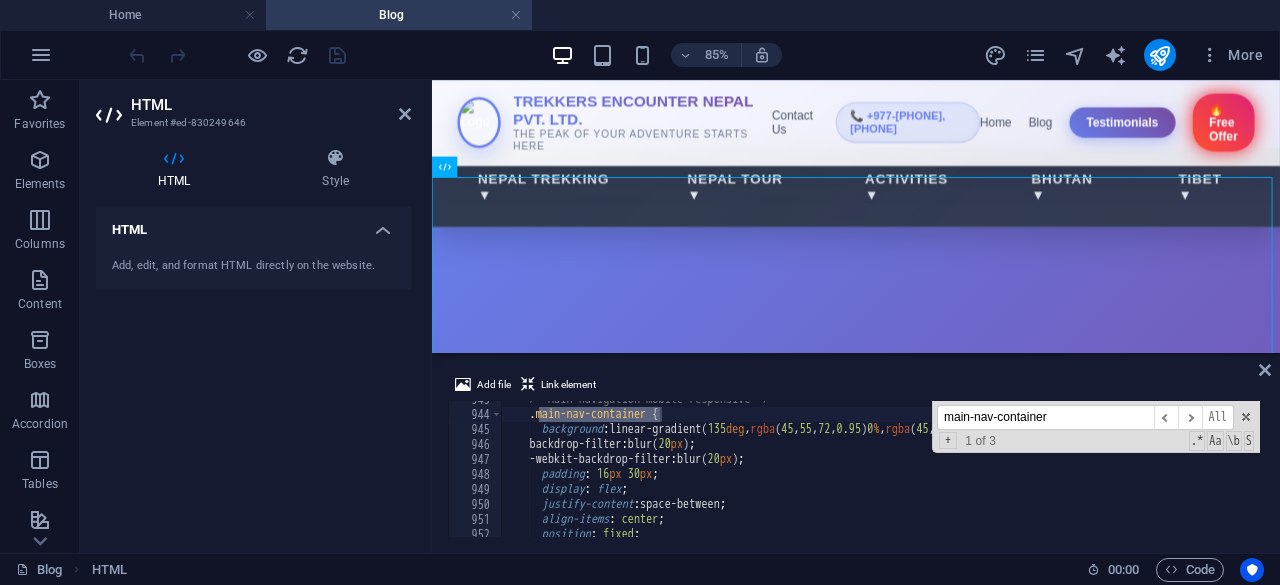 type on "main-nav-container" 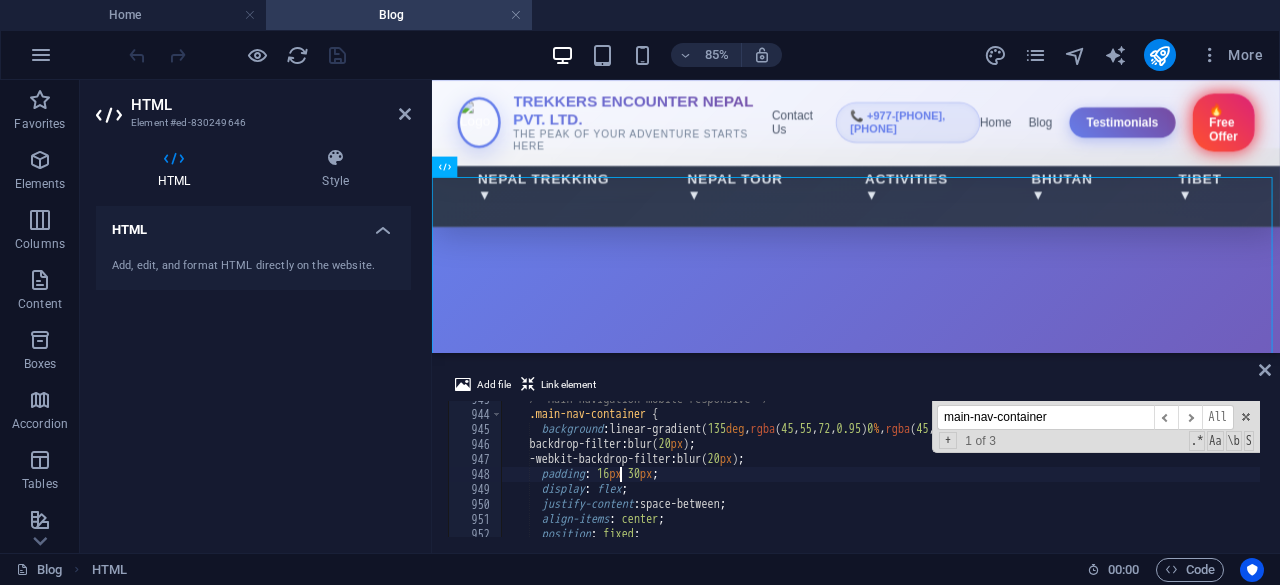 click on "/* Main navigation mobile responsive */      .main-nav-container   {         background :  linear-gradient( 135 deg ,  rgba ( 45 , 55 , 72 , 0.95 )  0 % ,  rgba ( 45 , 55 , 72 , 0.9 )  100 % ) ;        backdrop-filter :  blur( 20 px ) ;        -webkit-backdrop-filter :  blur( 20 px ) ;         padding :   16 px   30 px ;         display :   flex ;         justify-content :  space-between ;         align-items :   center ;         position :   fixed ;" at bounding box center (1064, 473) 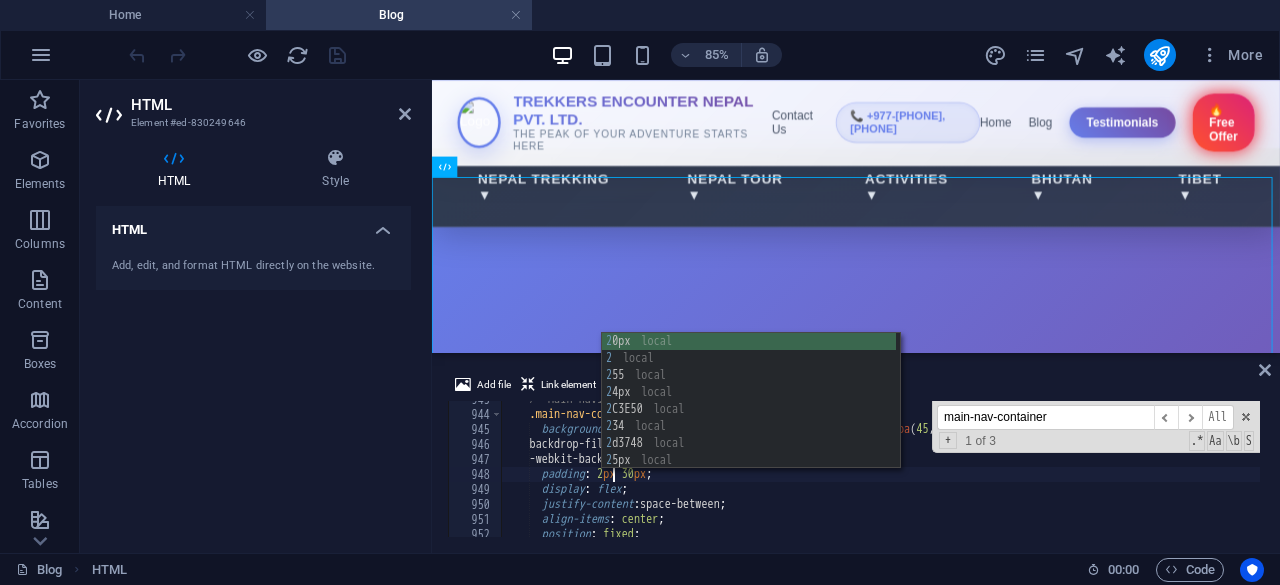 scroll, scrollTop: 0, scrollLeft: 8, axis: horizontal 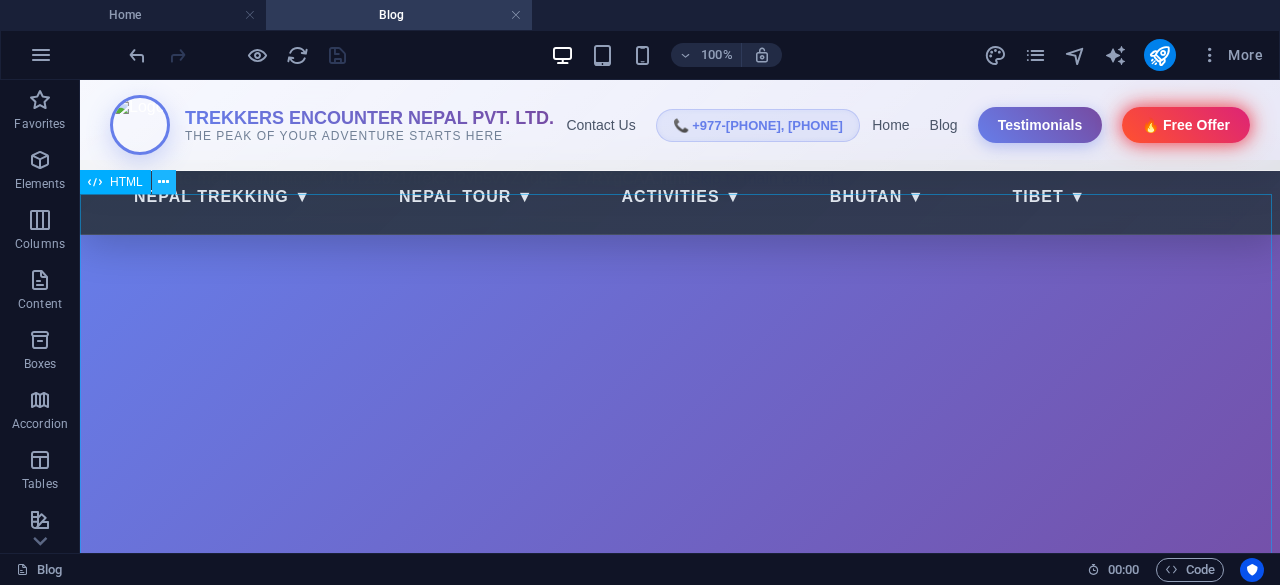 click at bounding box center (163, 182) 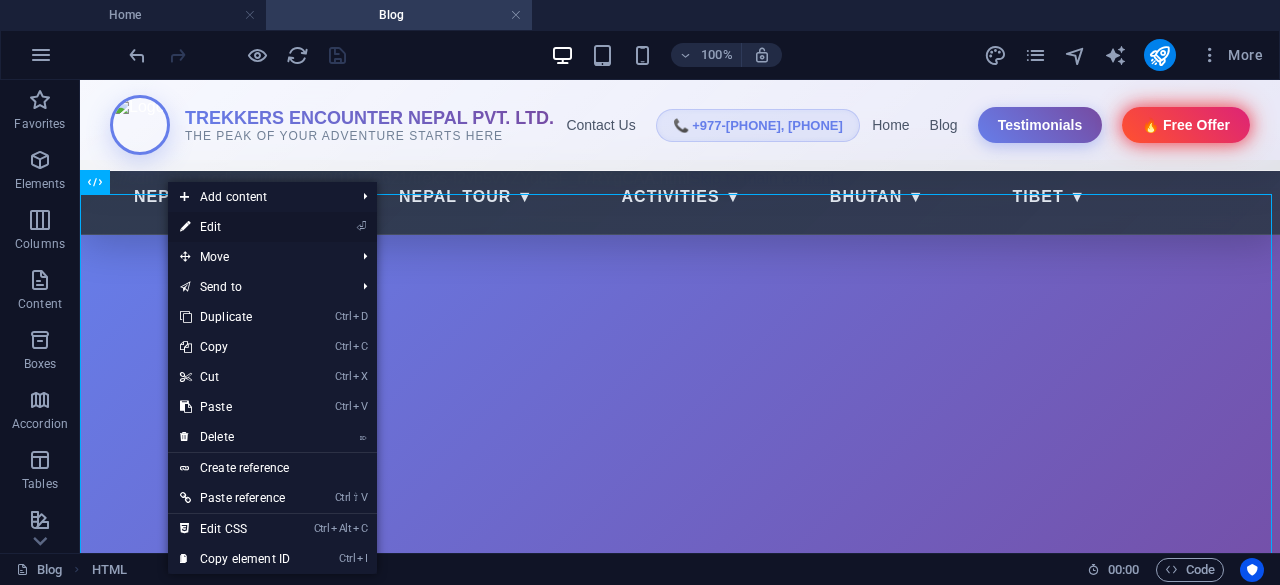 click on "⏎  Edit" at bounding box center (235, 227) 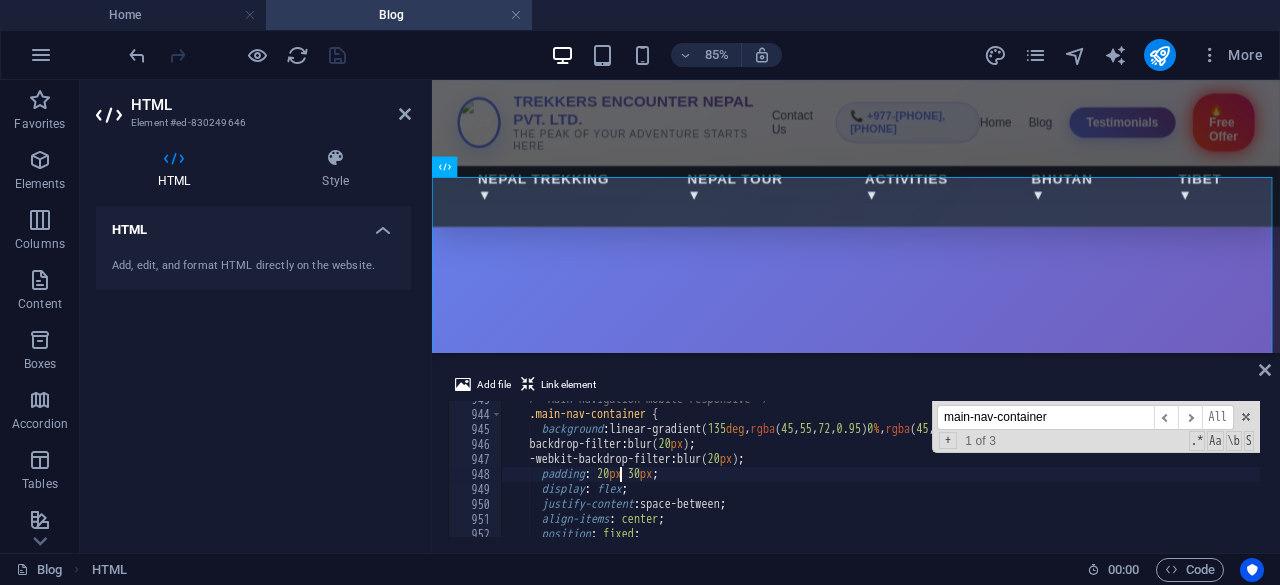 scroll, scrollTop: 14139, scrollLeft: 0, axis: vertical 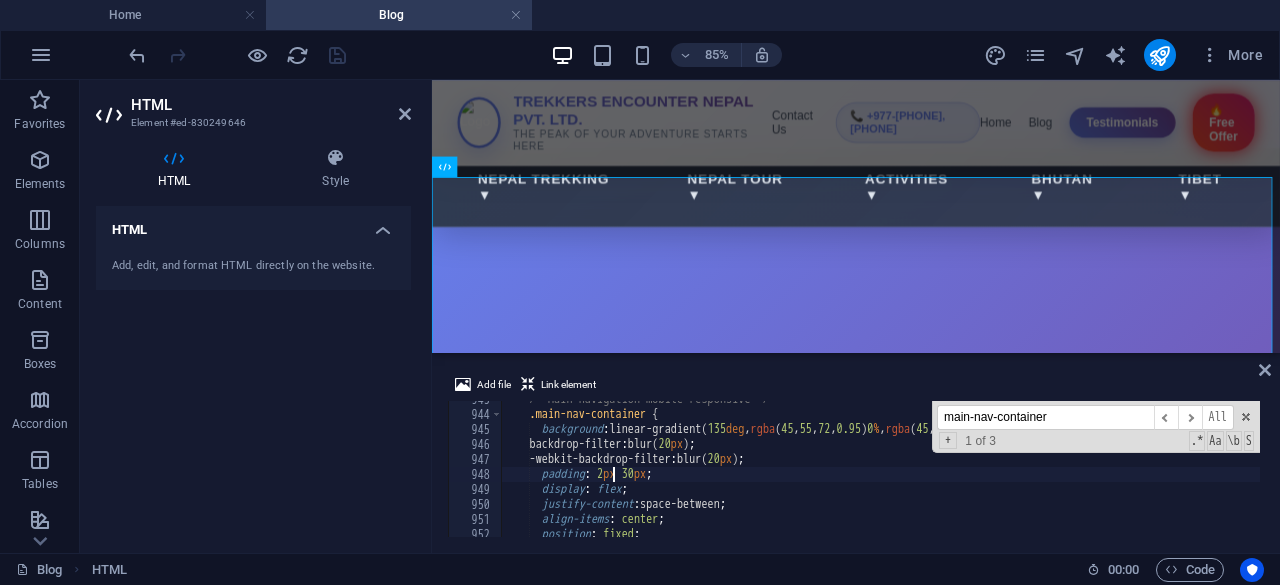 type on "padding: 22px 30px;" 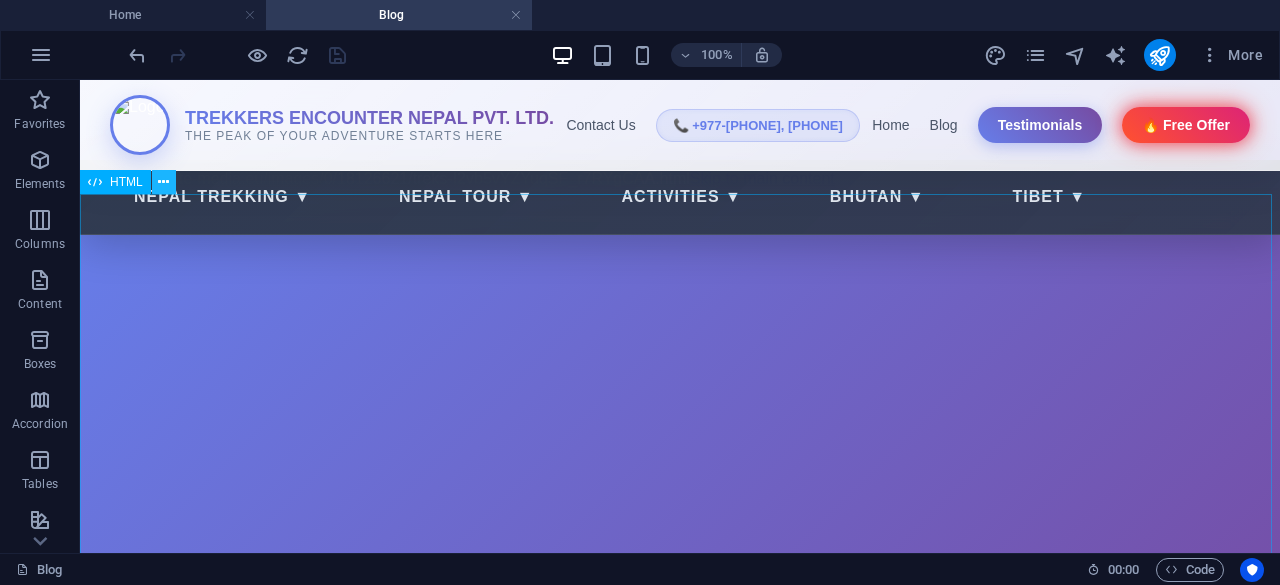 click at bounding box center (163, 182) 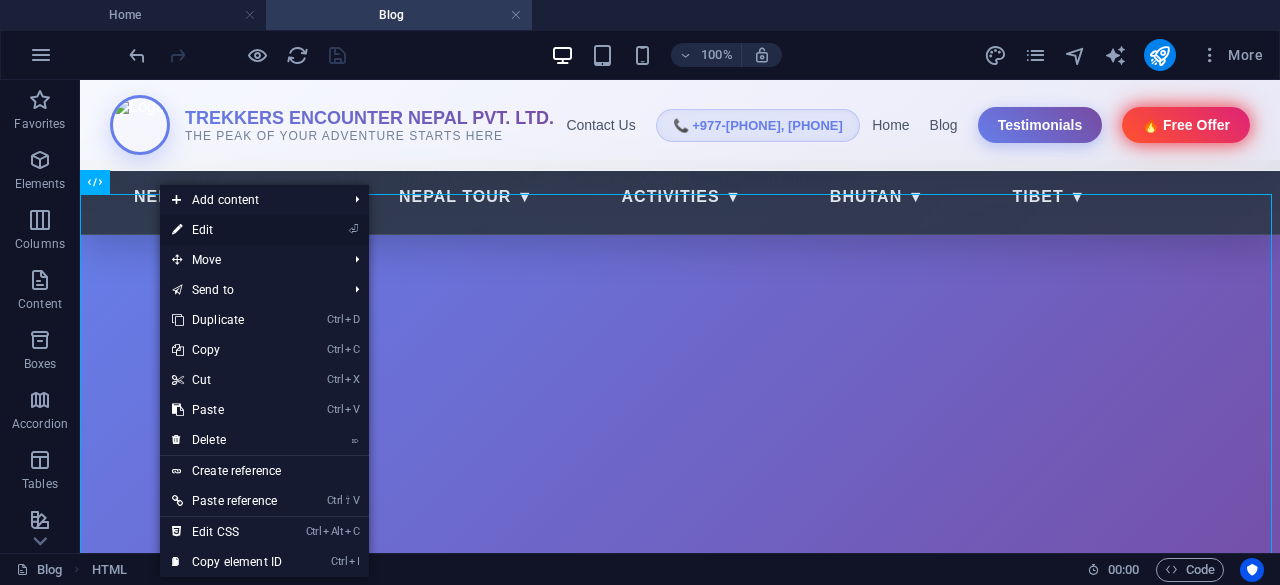 click on "⏎  Edit" at bounding box center (227, 230) 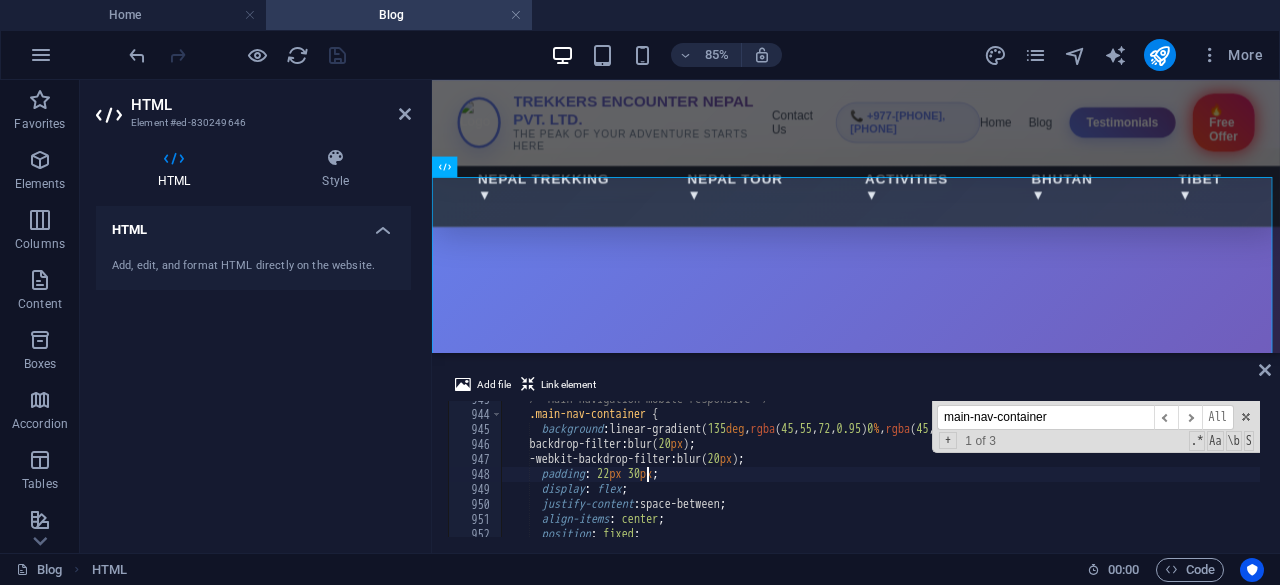 click on "/* Main navigation mobile responsive */      .main-nav-container   {         background :  linear-gradient( 135 deg ,  rgba ( 45 , 55 , 72 , 0.95 )  0 % ,  rgba ( 45 , 55 , 72 , 0.9 )  100 % ) ;        backdrop-filter :  blur( 20 px ) ;        -webkit-backdrop-filter :  blur( 20 px ) ;         padding :   22 px   30 px ;         display :   flex ;         justify-content :  space-between ;         align-items :   center ;         position :   fixed ;" at bounding box center [1064, 473] 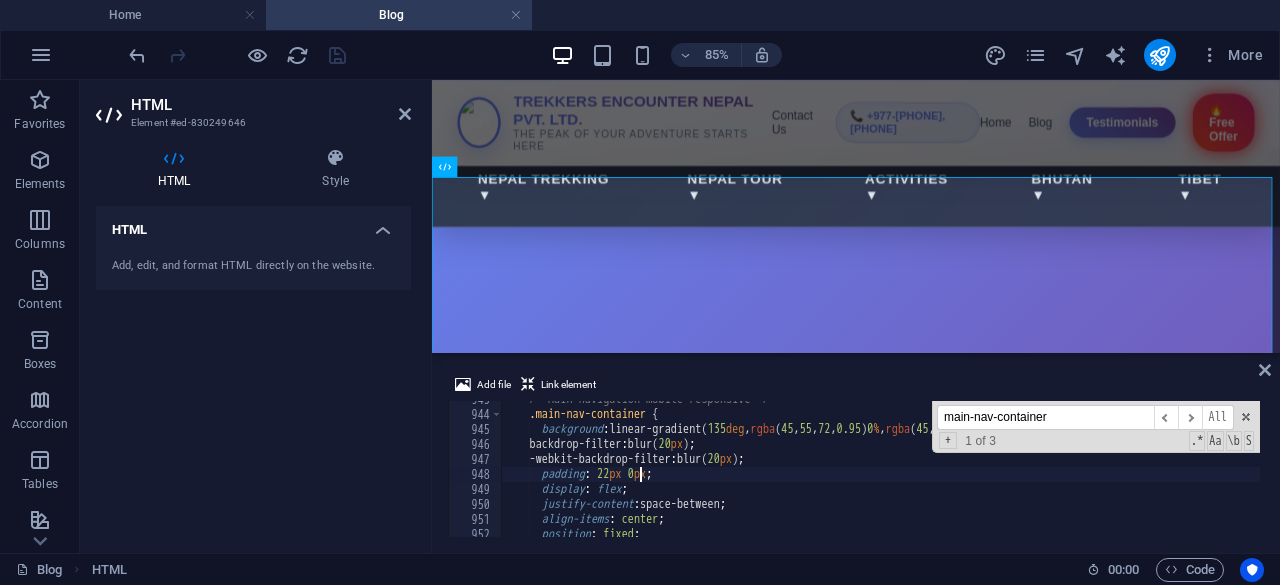 scroll, scrollTop: 14139, scrollLeft: 0, axis: vertical 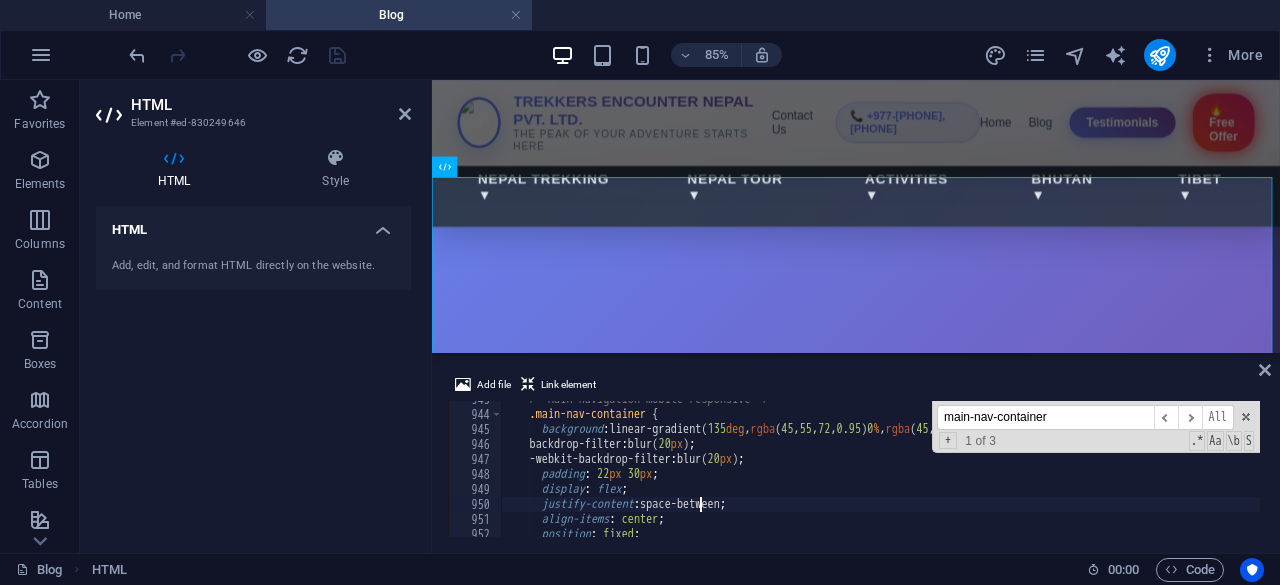 click on "/* Main navigation mobile responsive */      .main-nav-container   {         background :  linear-gradient( 135 deg ,  rgba ( 45 , 55 , 72 , 0.95 )  0 % ,  rgba ( 45 , 55 , 72 , 0.9 )  100 % ) ;        backdrop-filter :  blur( 20 px ) ;        -webkit-backdrop-filter :  blur( 20 px ) ;         padding :   22 px   30 px ;         display :   flex ;         justify-content :  space-between ;         align-items :   center ;         position :   fixed ;" at bounding box center [1064, 473] 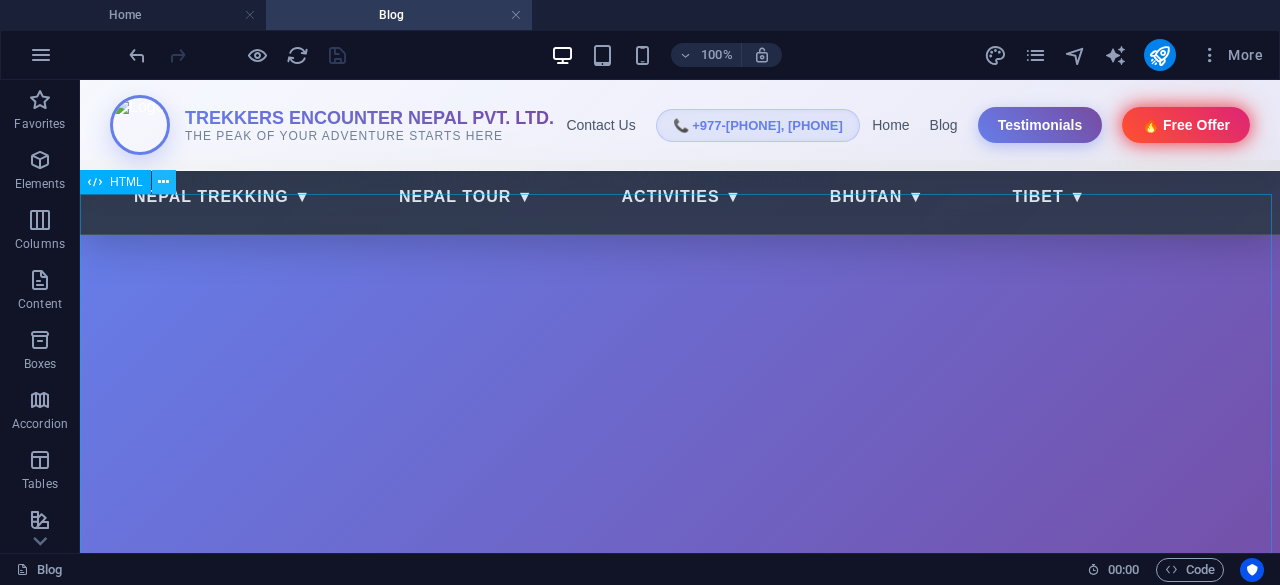 click at bounding box center [163, 182] 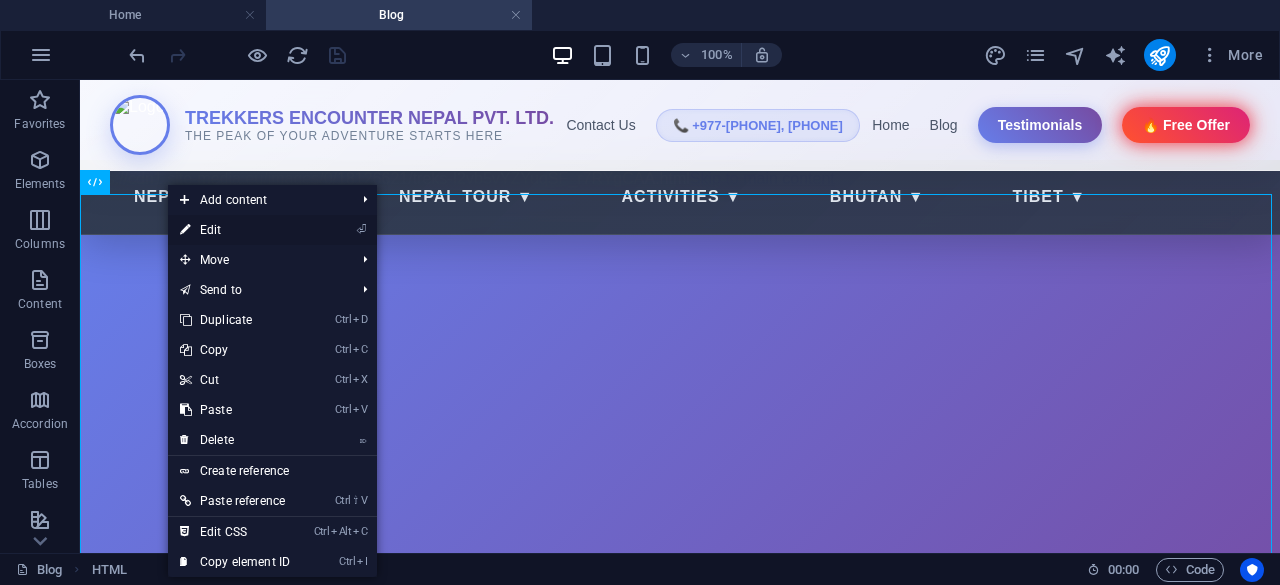 click on "⏎  Edit" at bounding box center (235, 230) 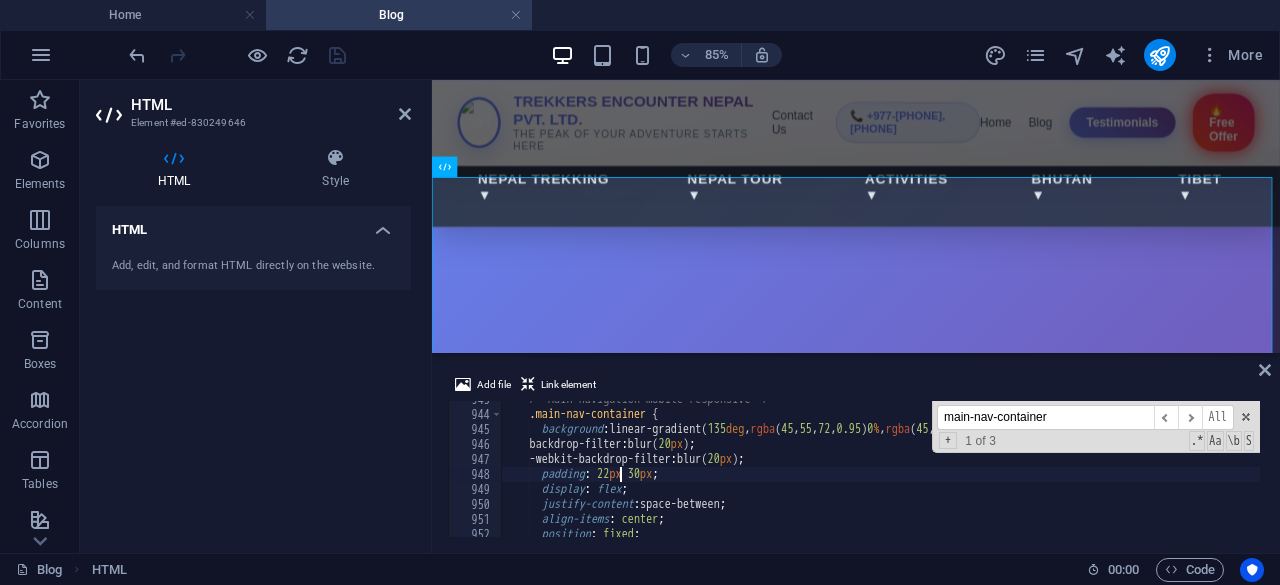 click on "/* Main navigation mobile responsive */      .main-nav-container   {         background :  linear-gradient( 135 deg ,  rgba ( 45 , 55 , 72 , 0.95 )  0 % ,  rgba ( 45 , 55 , 72 , 0.9 )  100 % ) ;        backdrop-filter :  blur( 20 px ) ;        -webkit-backdrop-filter :  blur( 20 px ) ;         padding :   22 px   30 px ;         display :   flex ;         justify-content :  space-between ;         align-items :   center ;         position :   fixed ;" at bounding box center [1064, 473] 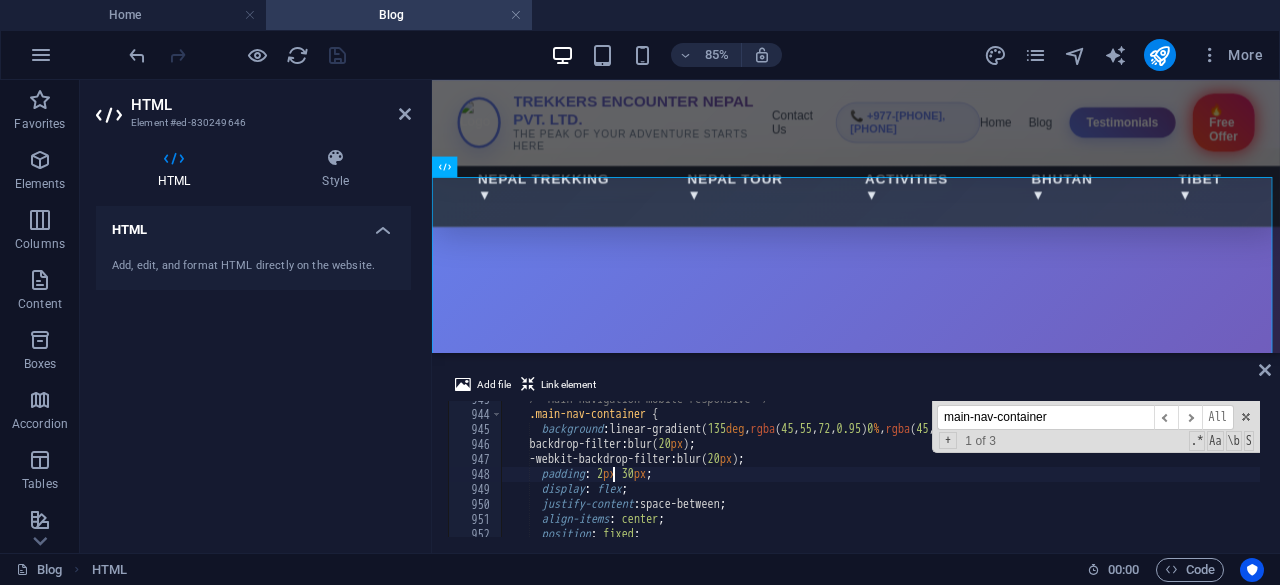 type on "padding: 20px 30px;" 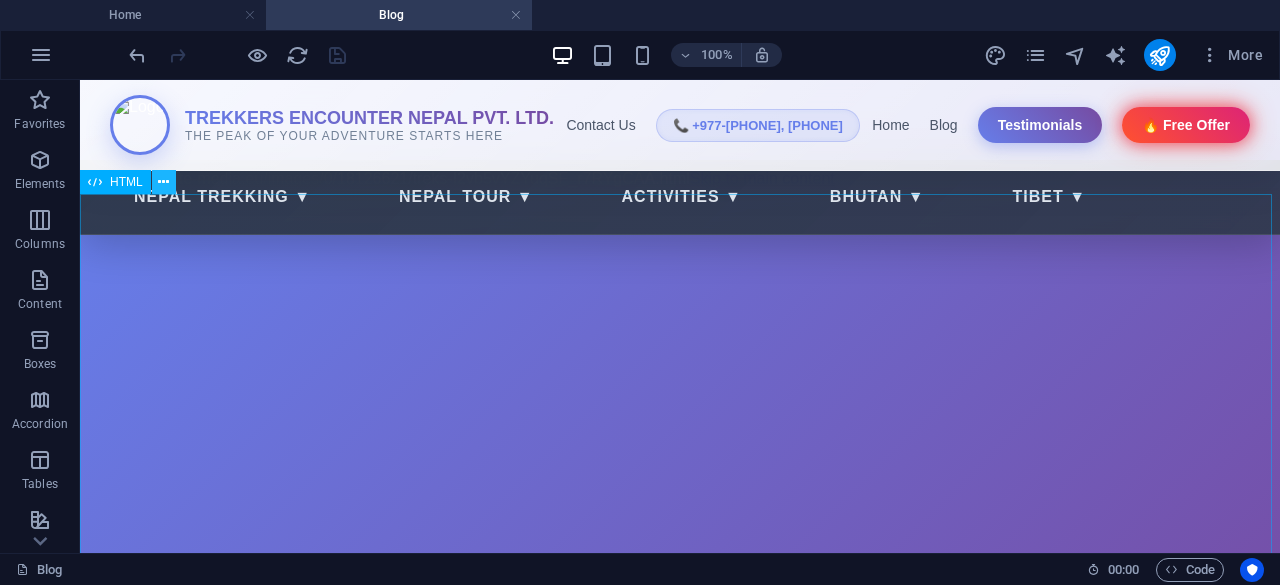 click at bounding box center (163, 182) 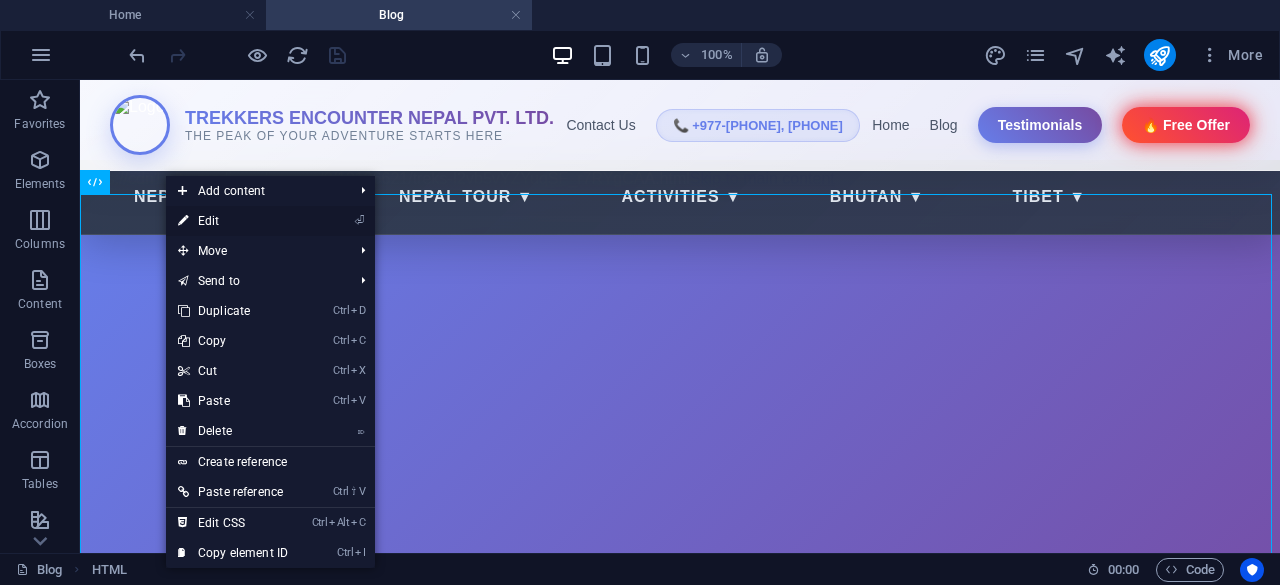 click on "⏎  Edit" at bounding box center (233, 221) 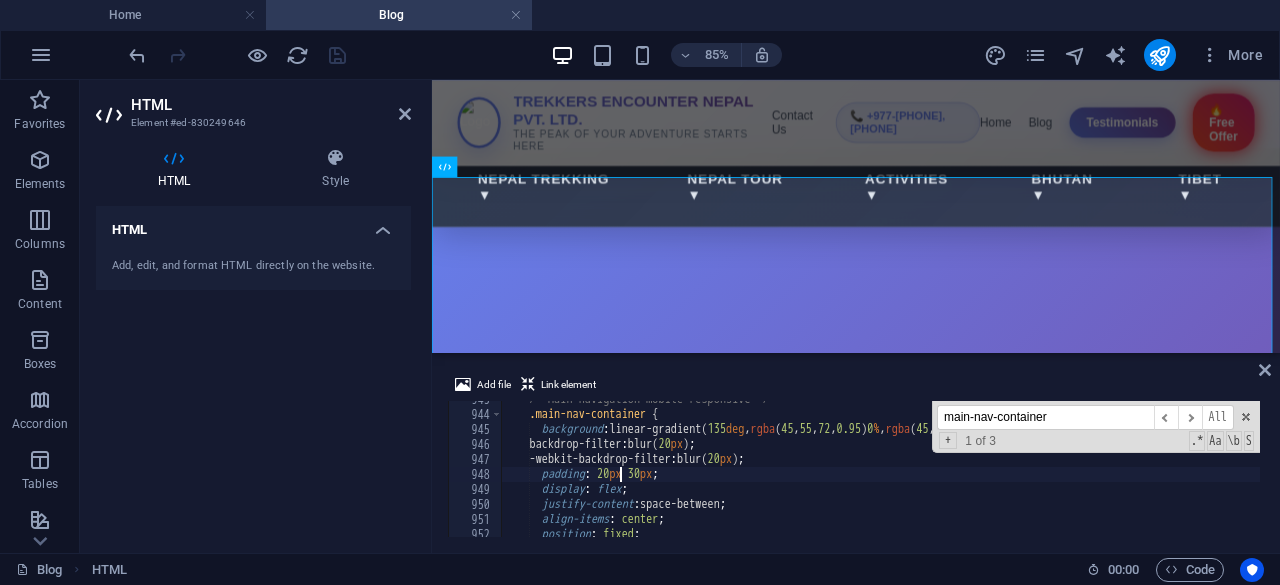 scroll, scrollTop: 14139, scrollLeft: 0, axis: vertical 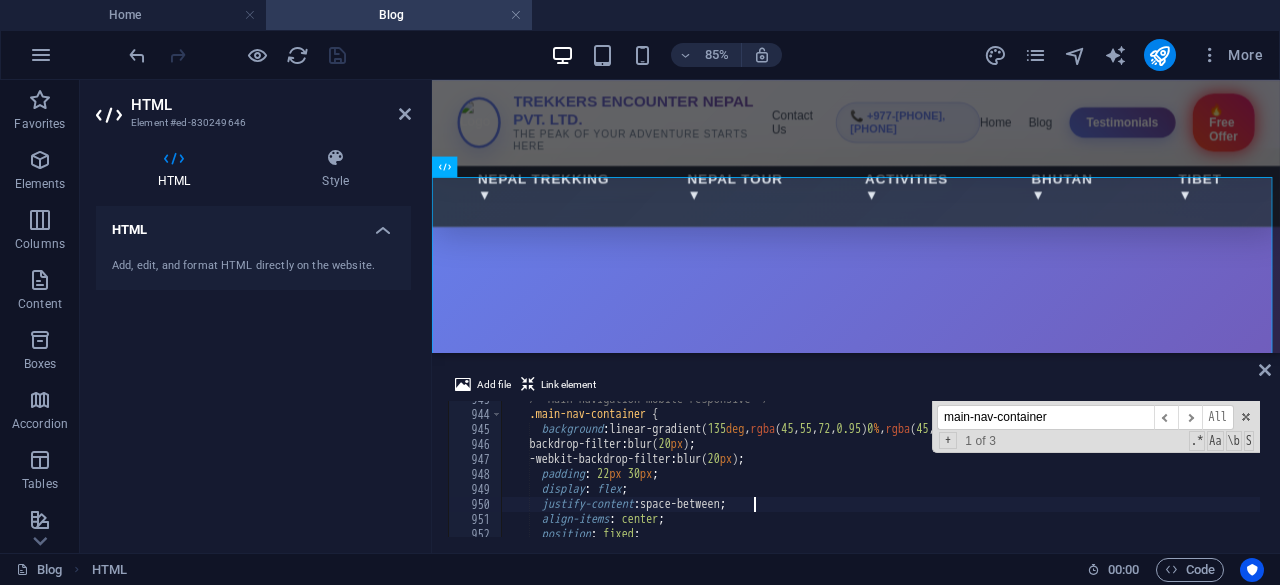 click on "/* Main navigation mobile responsive */      .main-nav-container   {         background :  linear-gradient( 135 deg ,  rgba ( 45 , 55 , 72 , 0.95 )  0 % ,  rgba ( 45 , 55 , 72 , 0.9 )  100 % ) ;        backdrop-filter :  blur( 20 px ) ;        -webkit-backdrop-filter :  blur( 20 px ) ;         padding :   22 px   30 px ;         display :   flex ;         justify-content :  space-between ;         align-items :   center ;         position :   fixed ;" at bounding box center (1064, 473) 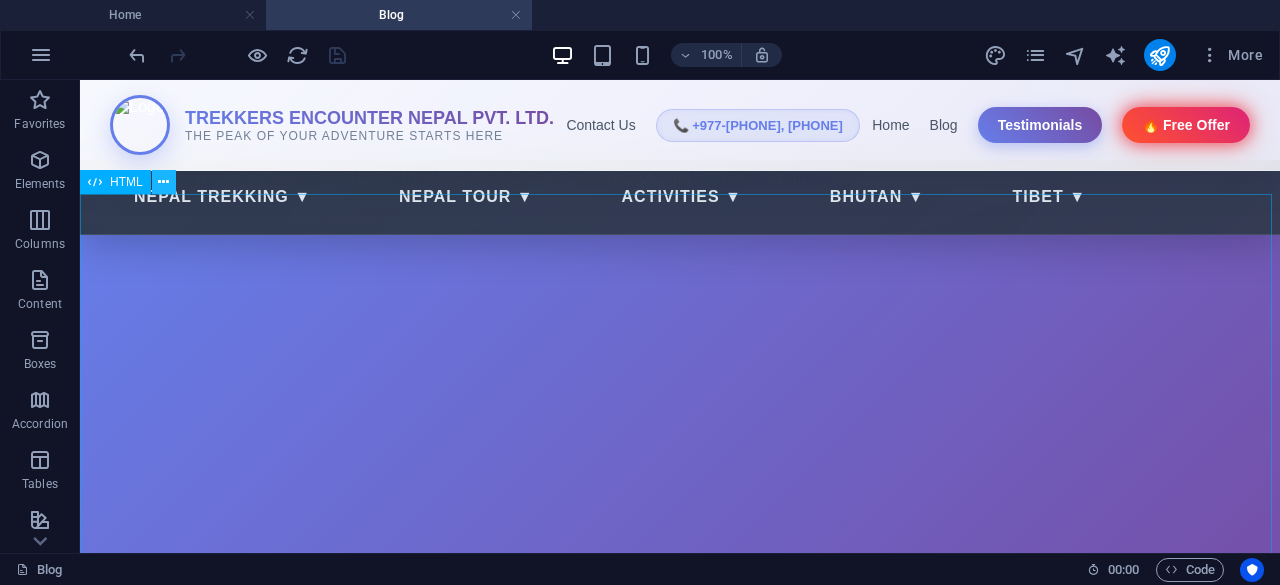 click at bounding box center (163, 182) 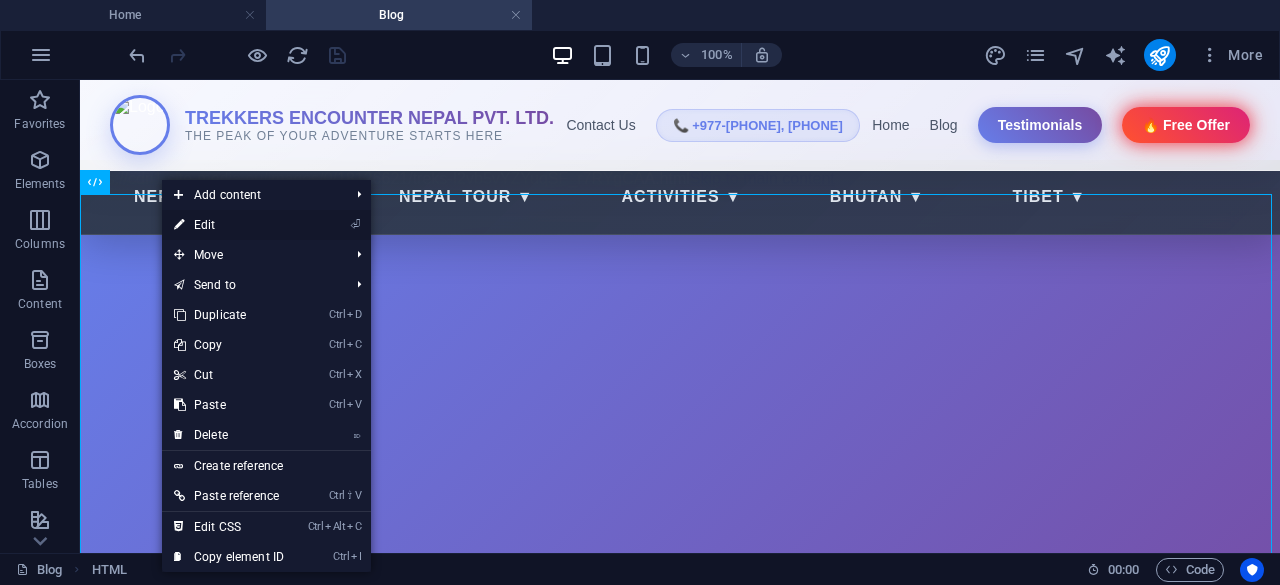 click on "⏎  Edit" at bounding box center (229, 225) 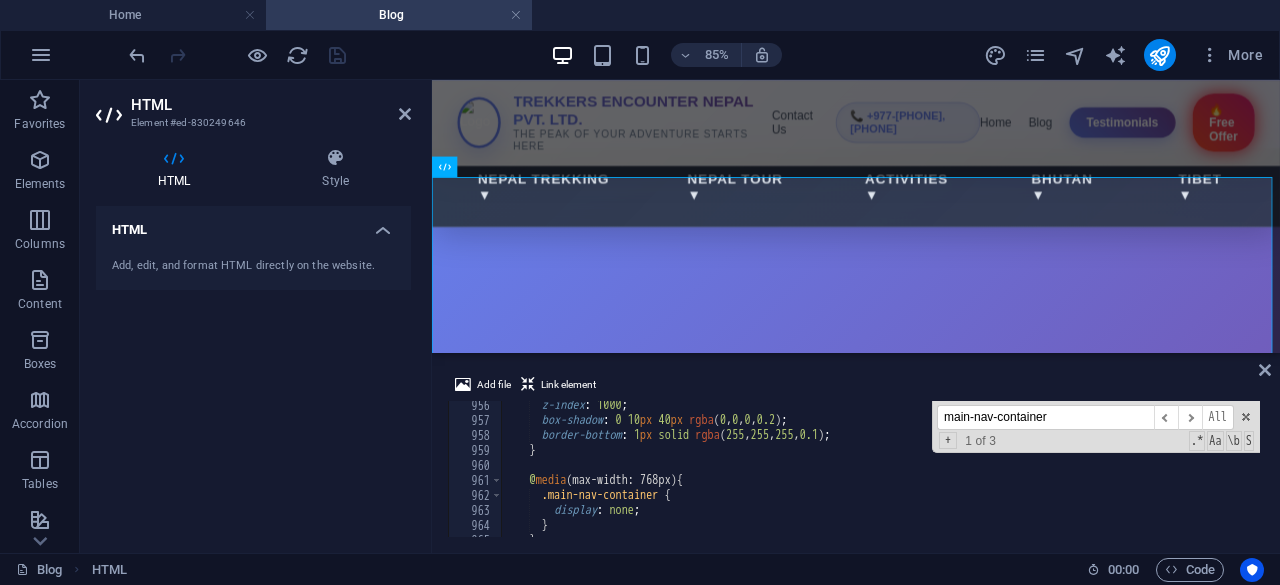 scroll, scrollTop: 14336, scrollLeft: 0, axis: vertical 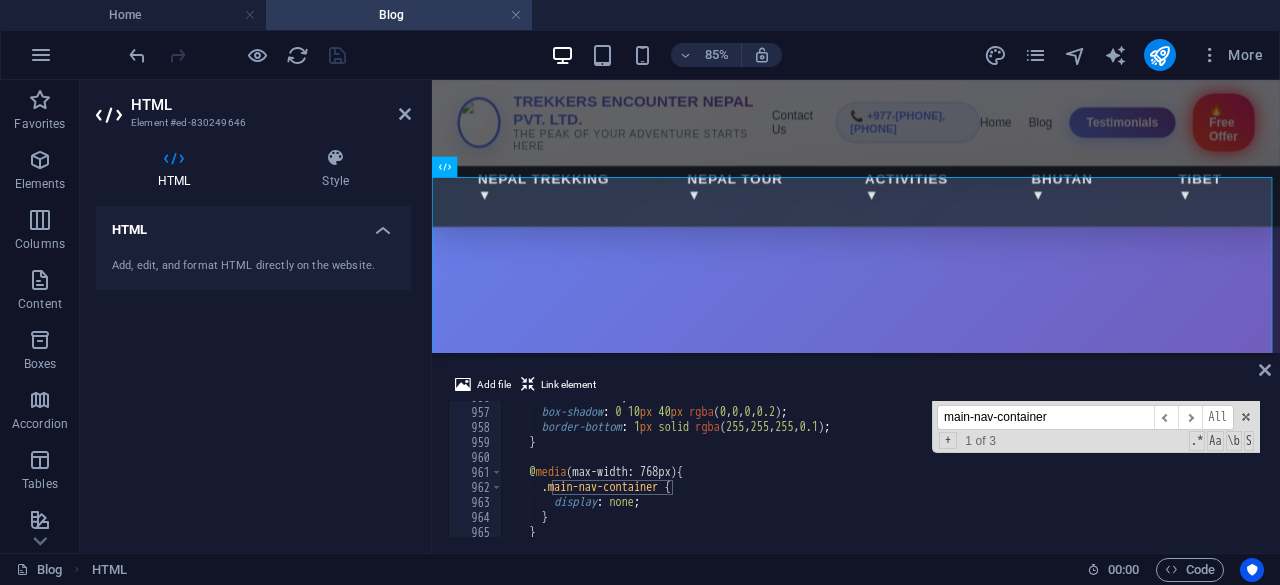 drag, startPoint x: 1051, startPoint y: 415, endPoint x: 885, endPoint y: 420, distance: 166.07529 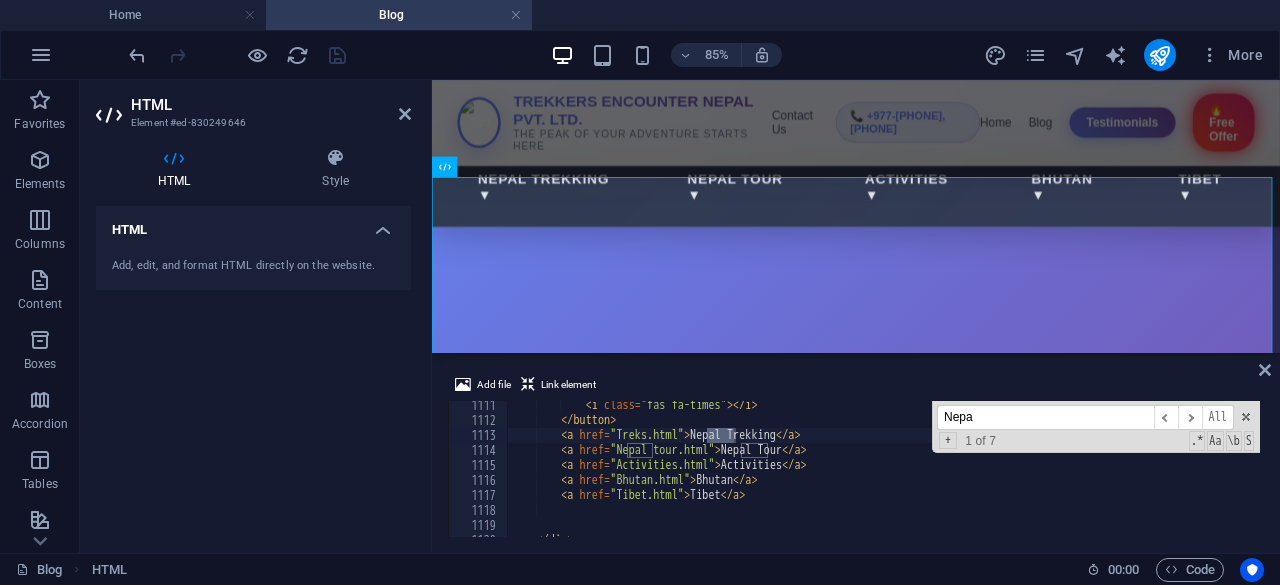 scroll, scrollTop: 16652, scrollLeft: 0, axis: vertical 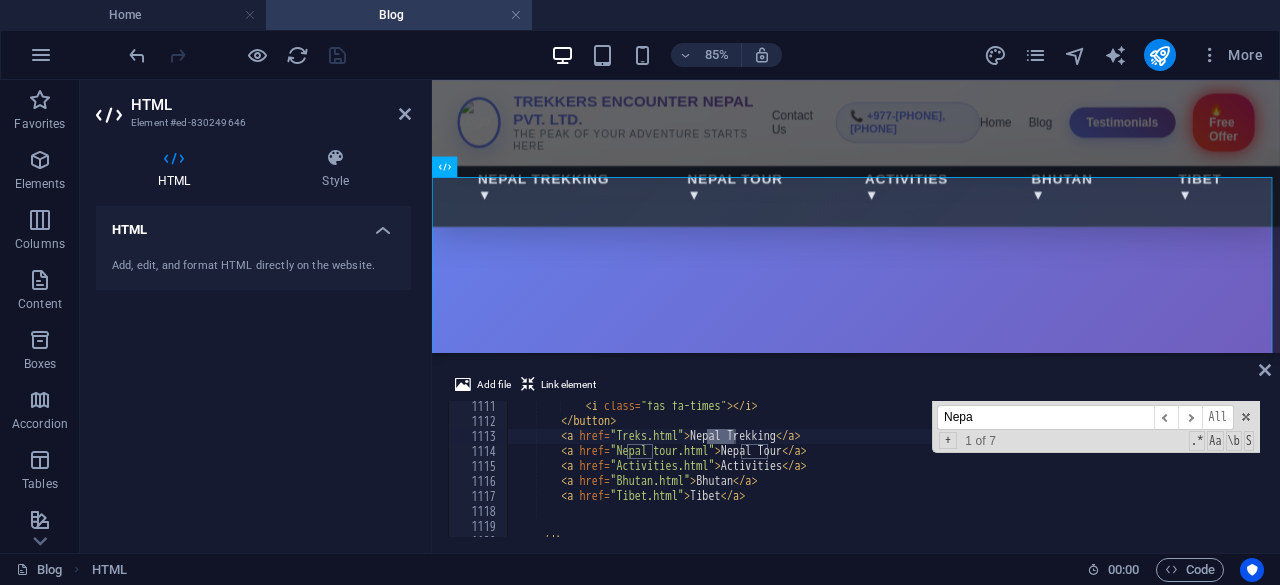 type on "Nepa" 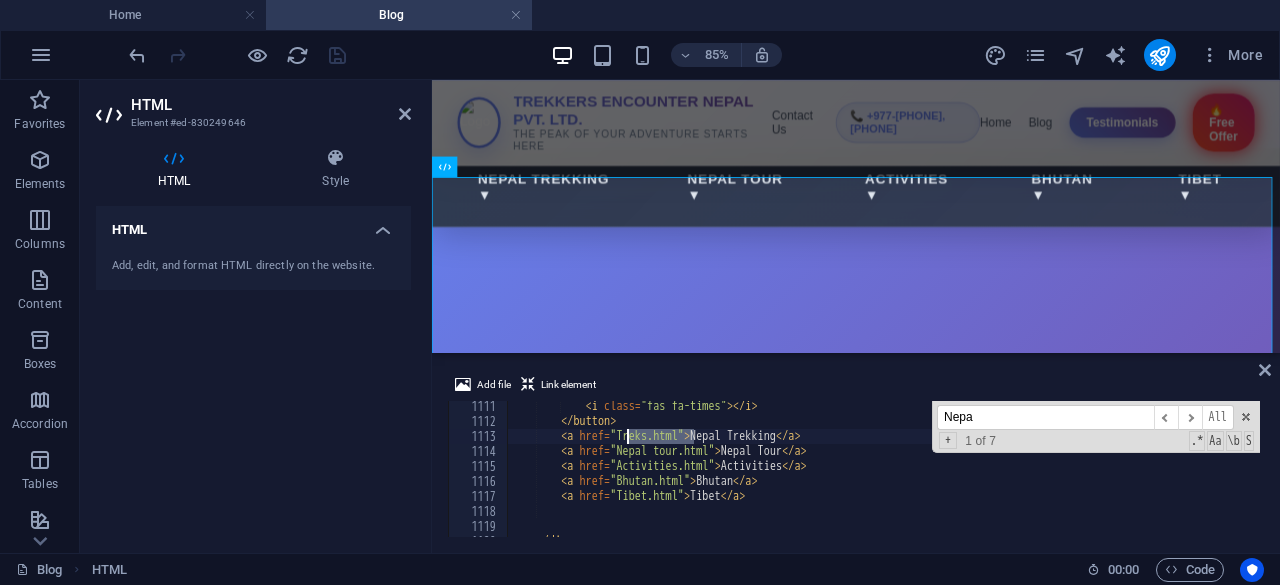 drag, startPoint x: 692, startPoint y: 437, endPoint x: 627, endPoint y: 435, distance: 65.03076 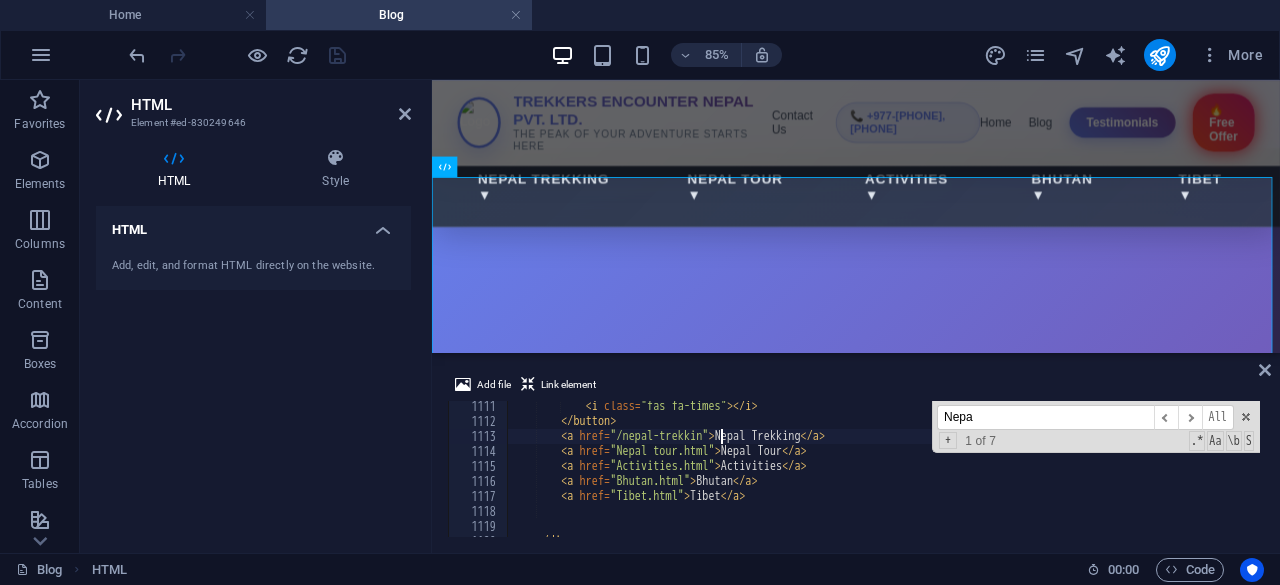 scroll, scrollTop: 0, scrollLeft: 17, axis: horizontal 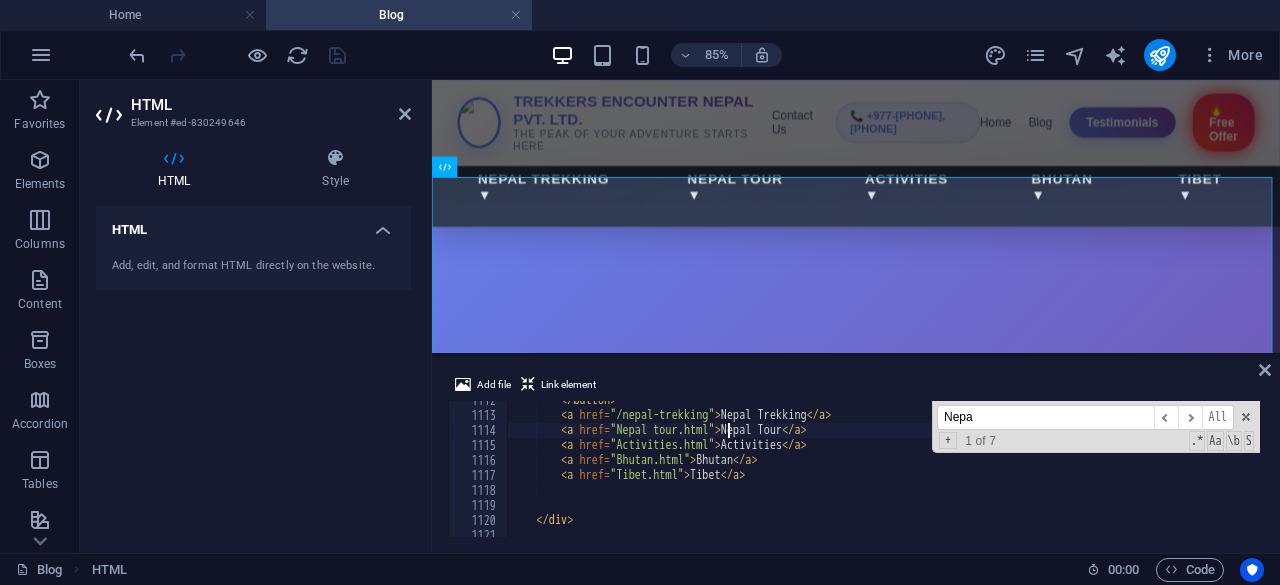 click on "</ button >           < a   href = "/nepal-trekking" > Nepal Trekking </ a >           < a   href = "Nepal tour.html" > Nepal Tour </ a >           < a   href = "Activities.html" > Activities </ a >           < a   href = "Bhutan.html" > Bhutan </ a >           < a   href = "Tibet.html" > Tibet </ a >               </ div >" at bounding box center [1071, 474] 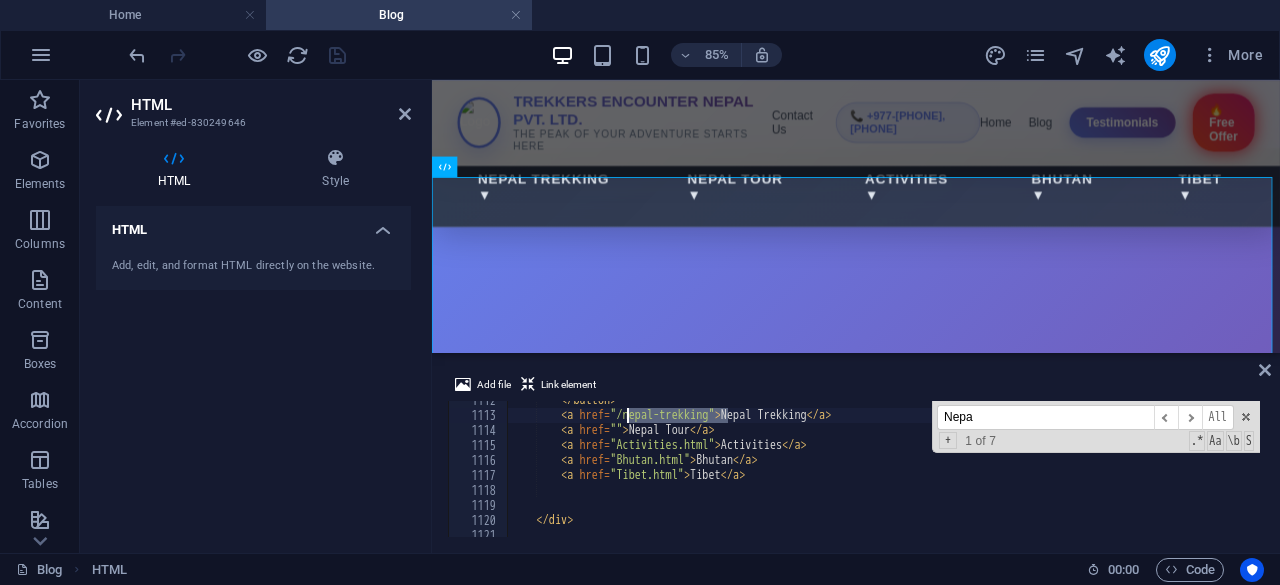 drag, startPoint x: 726, startPoint y: 417, endPoint x: 629, endPoint y: 417, distance: 97 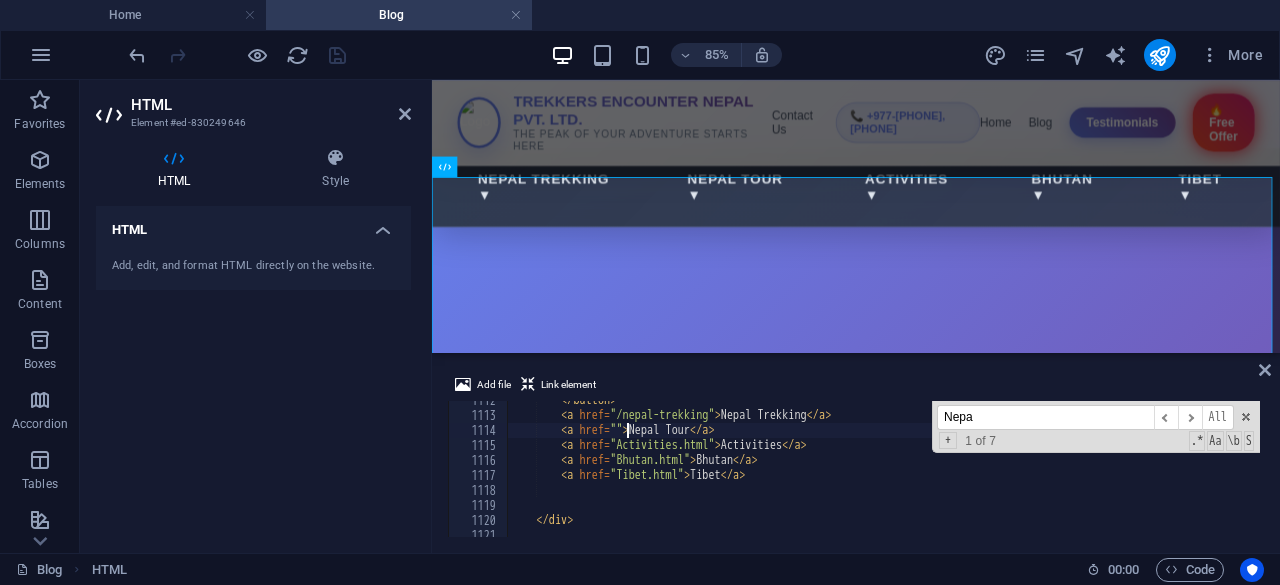 click on "</ button >           < a   href = "/nepal-trekking" > Nepal Trekking </ a >           < a   href = "" > Nepal Tour </ a >           < a   href = "Activities.html" > Activities </ a >           < a   href = "Bhutan.html" > Bhutan </ a >           < a   href = "Tibet.html" > Tibet </ a >               </ div >" at bounding box center [1071, 474] 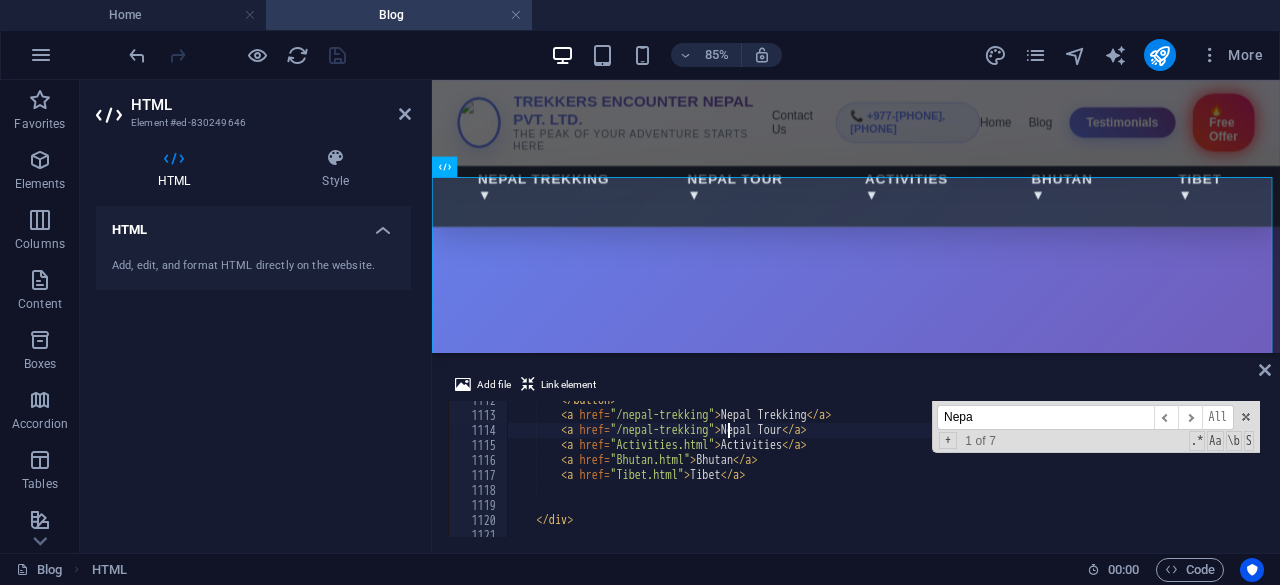 scroll, scrollTop: 16685, scrollLeft: 0, axis: vertical 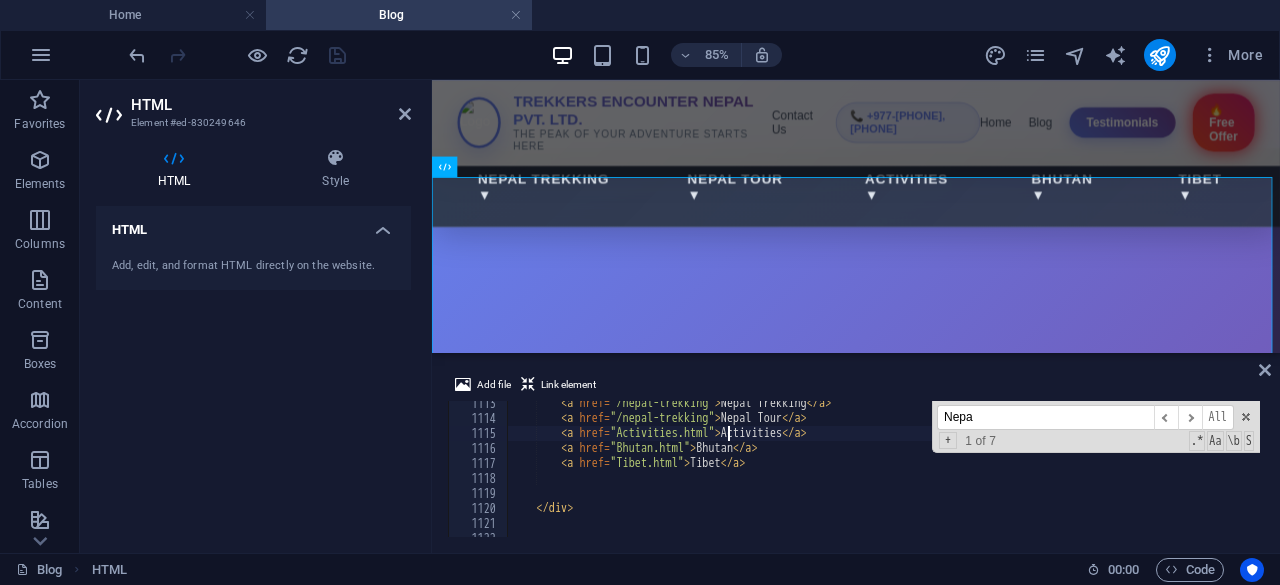click on "< a   href = "/nepal-trekking" > Nepal Trekking </ a >           < a   href = "/nepal-trekking" > Nepal Tour </ a >           < a   href = "Activities.html" > Activities </ a >           < a   href = "Bhutan.html" > Bhutan </ a >           < a   href = "Tibet.html" > Tibet </ a >               </ div >" at bounding box center [1071, 477] 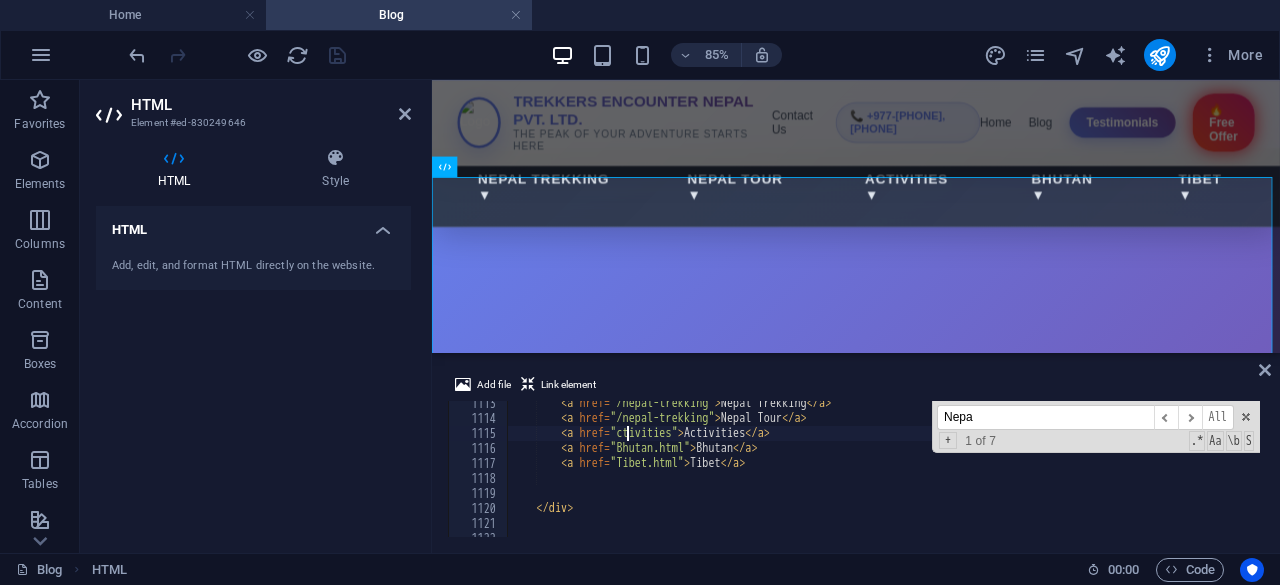 scroll, scrollTop: 0, scrollLeft: 10, axis: horizontal 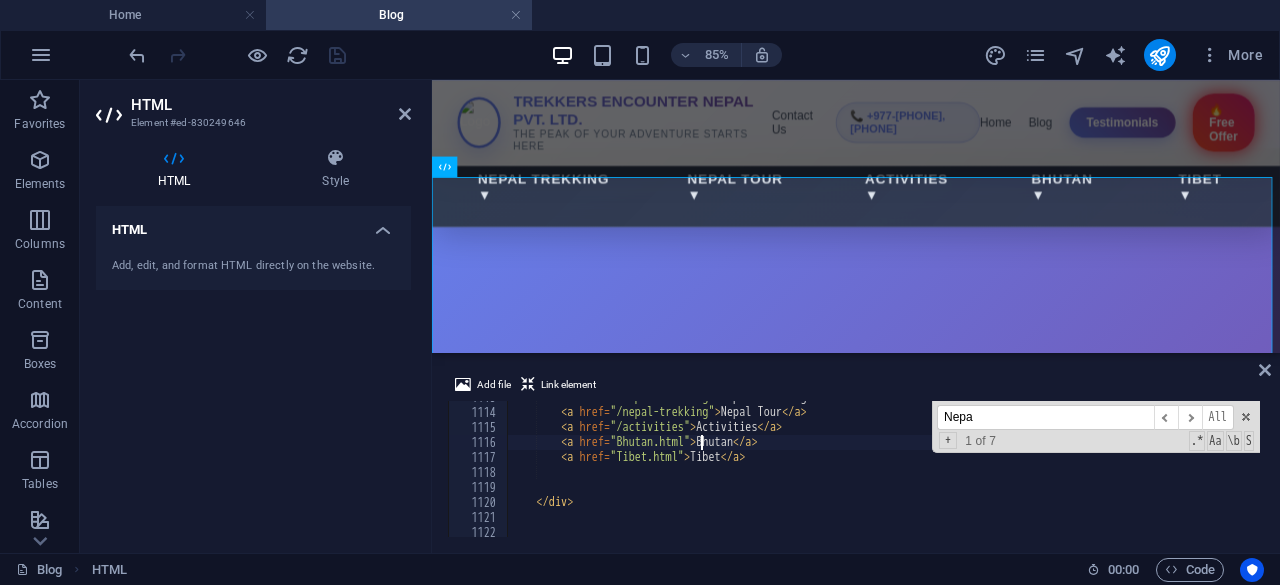 click on "< a   href = "/nepal-trekking" > Nepal Trekking </ a >           < a   href = "/nepal-trekking" > Nepal Tour </ a >           < a   href = "/activities" > Activities </ a >           < a   href = "Bhutan.html" > Bhutan </ a >           < a   href = "Tibet.html" > Tibet </ a >               </ div >" at bounding box center (1071, 471) 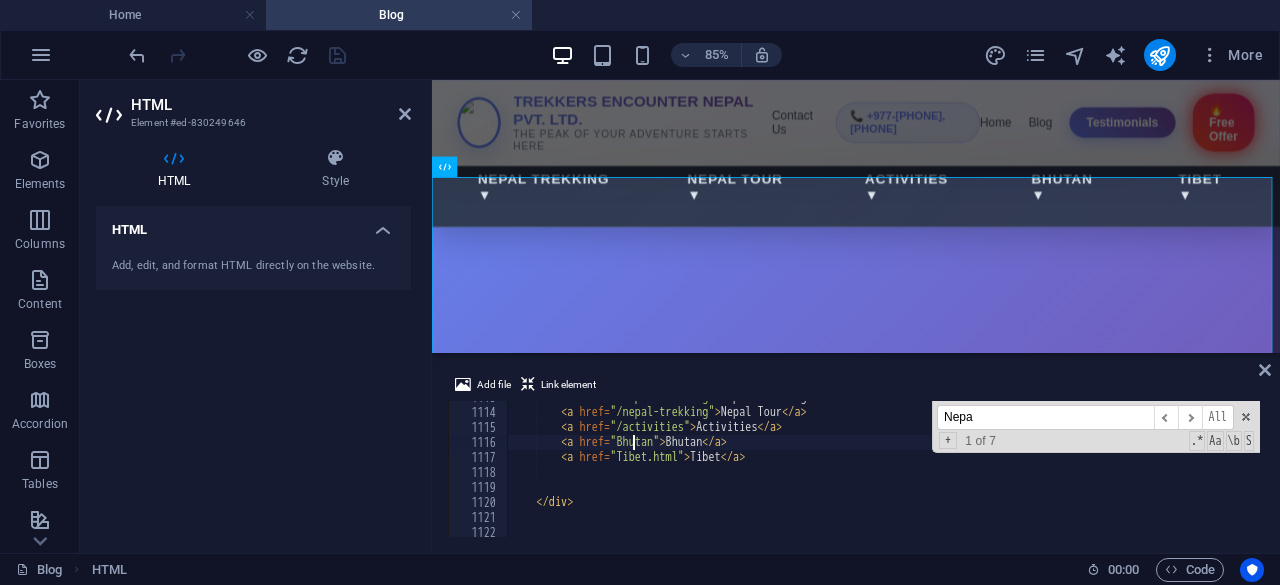 click on "< a   href = "/nepal-trekking" > Nepal Trekking </ a >           < a   href = "/nepal-trekking" > Nepal Tour </ a >           < a   href = "/activities" > Activities </ a >           < a   href = "Bhutan" > Bhutan </ a >           < a   href = "Tibet.html" > Tibet </ a >               </ div >" at bounding box center [1071, 471] 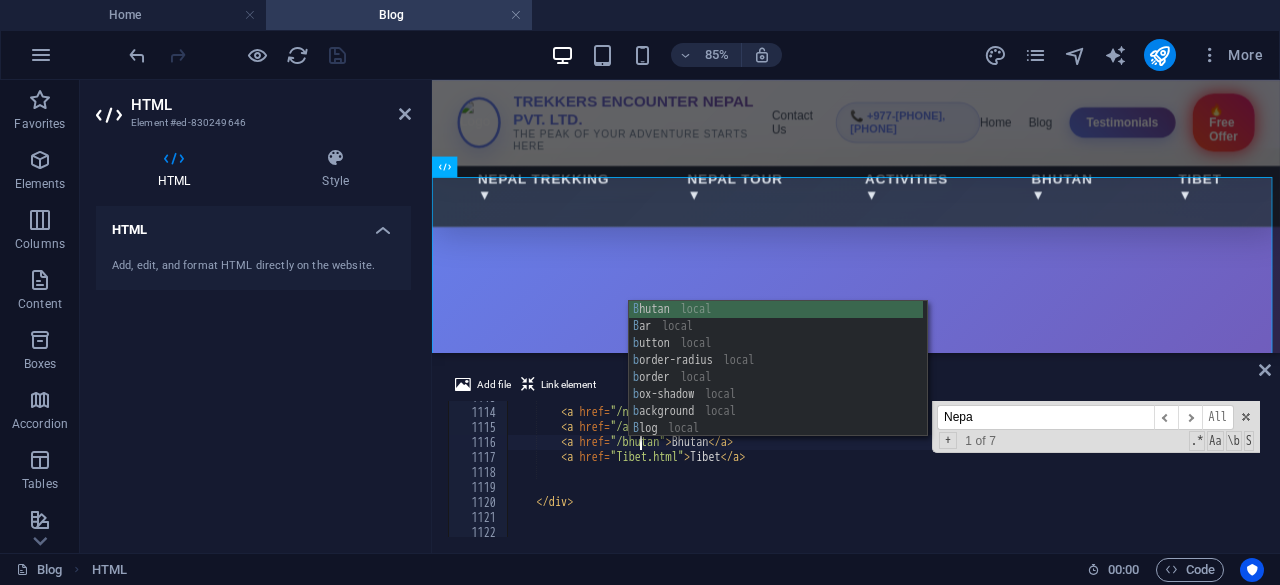 click on "< a   href = "/nepal-trekking" > Nepal Trekking </ a >           < a   href = "/nepal-trekking" > Nepal Tour </ a >           < a   href = "/activities" > Activities </ a >           < a   href = "/bhutan" > Bhutan </ a >           < a   href = "Tibet.html" > Tibet </ a >               </ div >" at bounding box center (1071, 471) 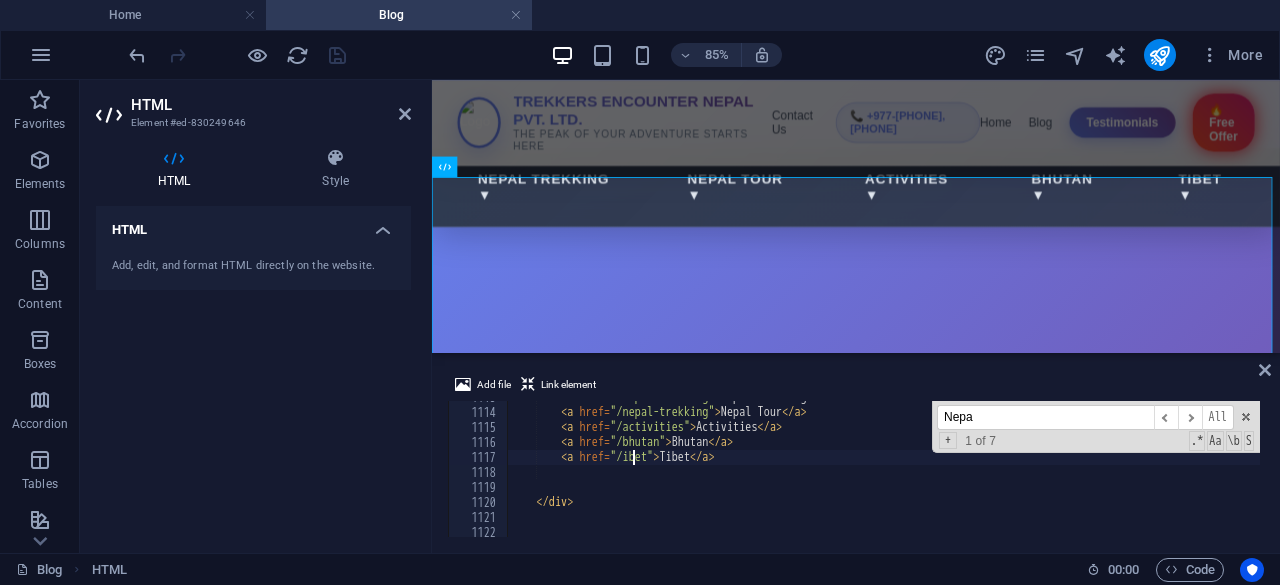 scroll, scrollTop: 0, scrollLeft: 10, axis: horizontal 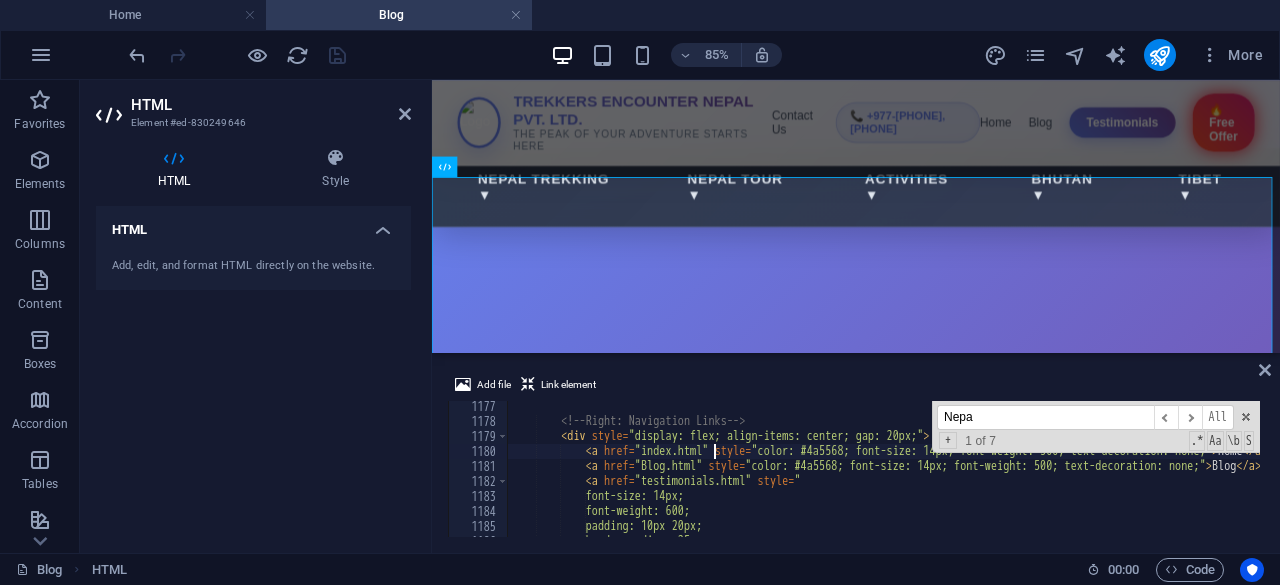 click on "<!--  Right: Navigation Links  -->           < div   style = "display: flex; align-items: center; gap: 20px;" >                < a   href = "index.html"   style = "color: #4a5568; font-size: 14px; font-weight: 500; text-decoration: none;" > Home </ a >                < a   href = "Blog.html"   style = "color: #4a5568; font-size: 14px; font-weight: 500; text-decoration: none;" > Blog </ a >                < a   href = "testimonials.html"   style = "                    font-size: 14px;                    font-weight: 600;                    padding: 10px 20px;                    border-radius: 25px;" at bounding box center (1071, 480) 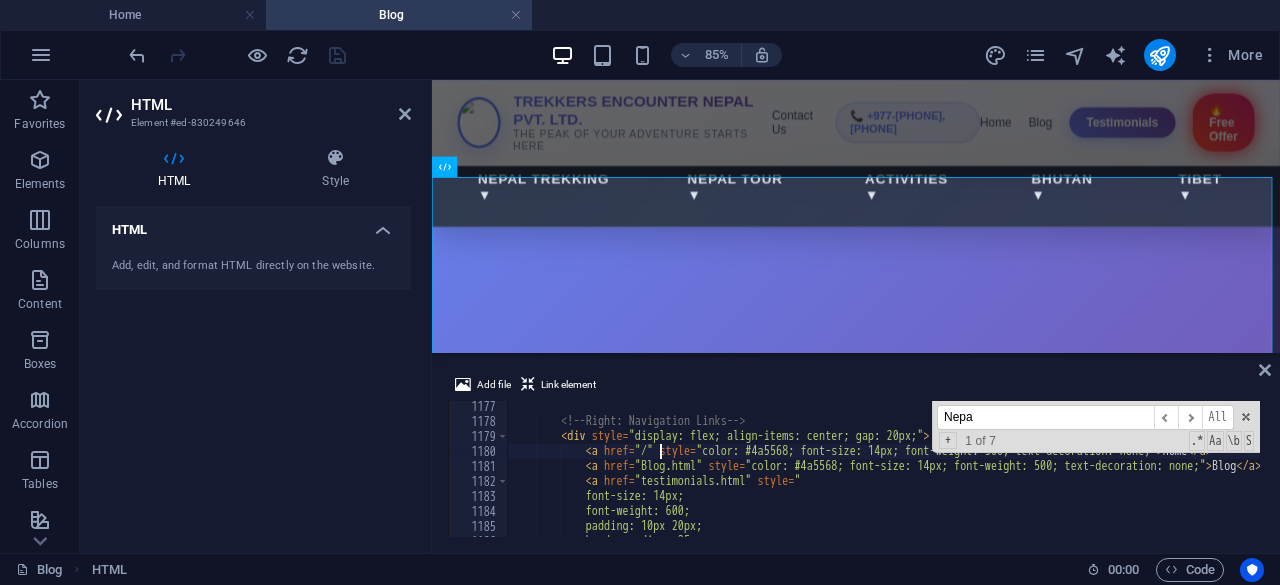 scroll, scrollTop: 0, scrollLeft: 11, axis: horizontal 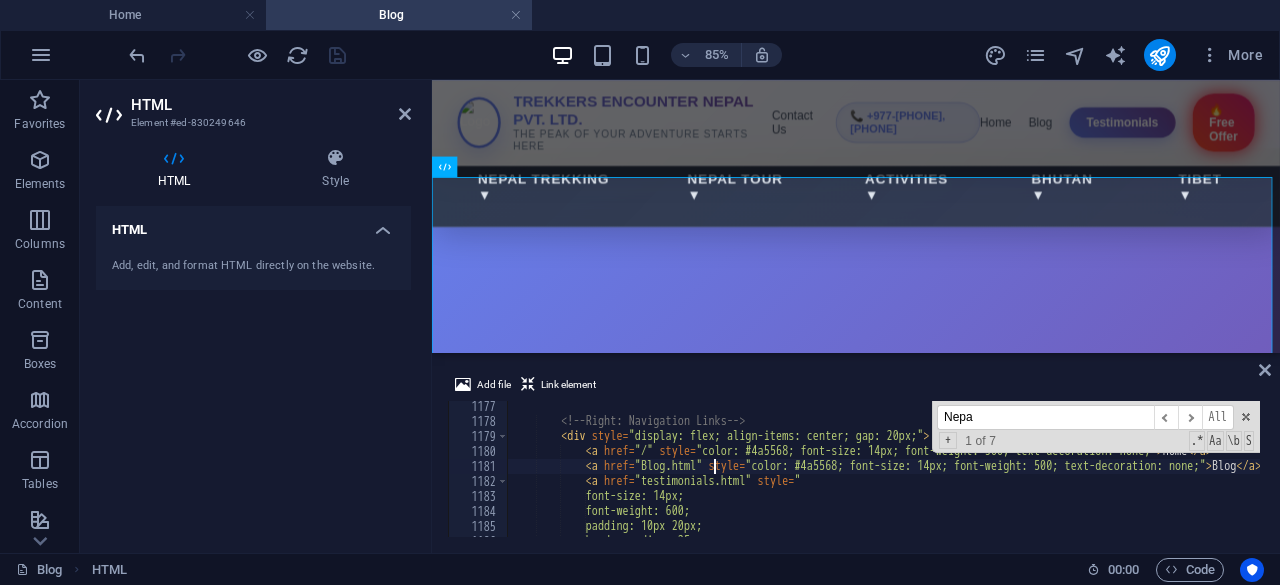 click on "<!--  Right: Navigation Links  -->           < div   style = "display: flex; align-items: center; gap: 20px;" >                < a   href = "/"   style = "color: #4a5568; font-size: 14px; font-weight: 500; text-decoration: none;" > Home </ a >                < a   href = "Blog.html"   style = "color: #4a5568; font-size: 14px; font-weight: 500; text-decoration: none;" > Blog </ a >                < a   href = "testimonials.html"   style = "                    font-size: 14px;                    font-weight: 600;                    padding: 10px 20px;                    border-radius: 25px;" at bounding box center (1071, 480) 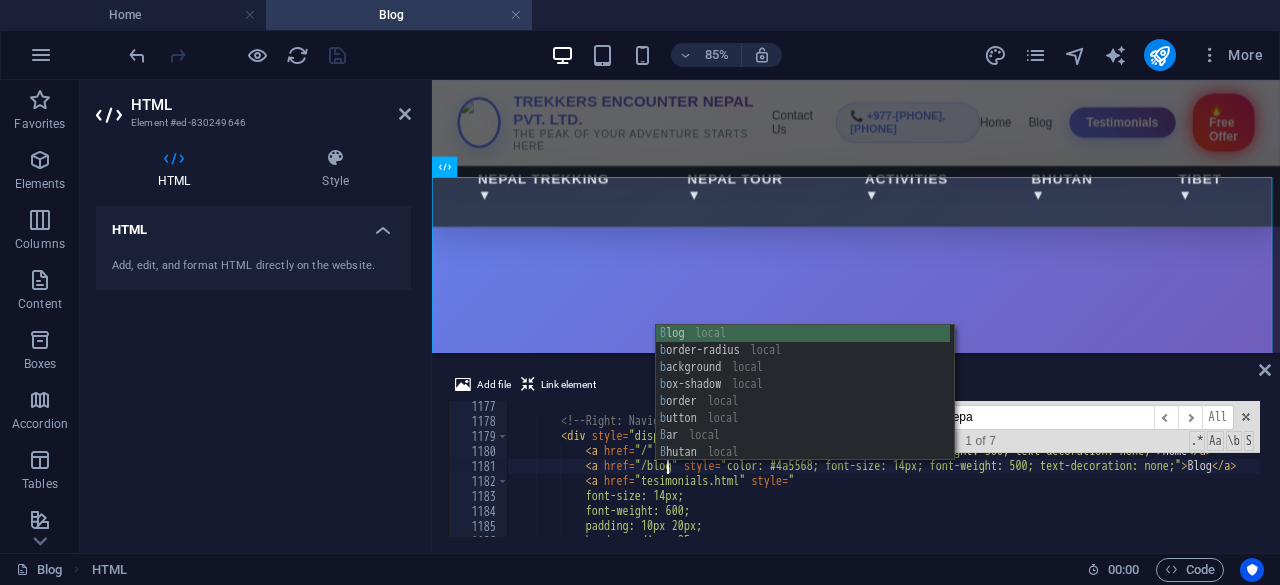scroll, scrollTop: 0, scrollLeft: 12, axis: horizontal 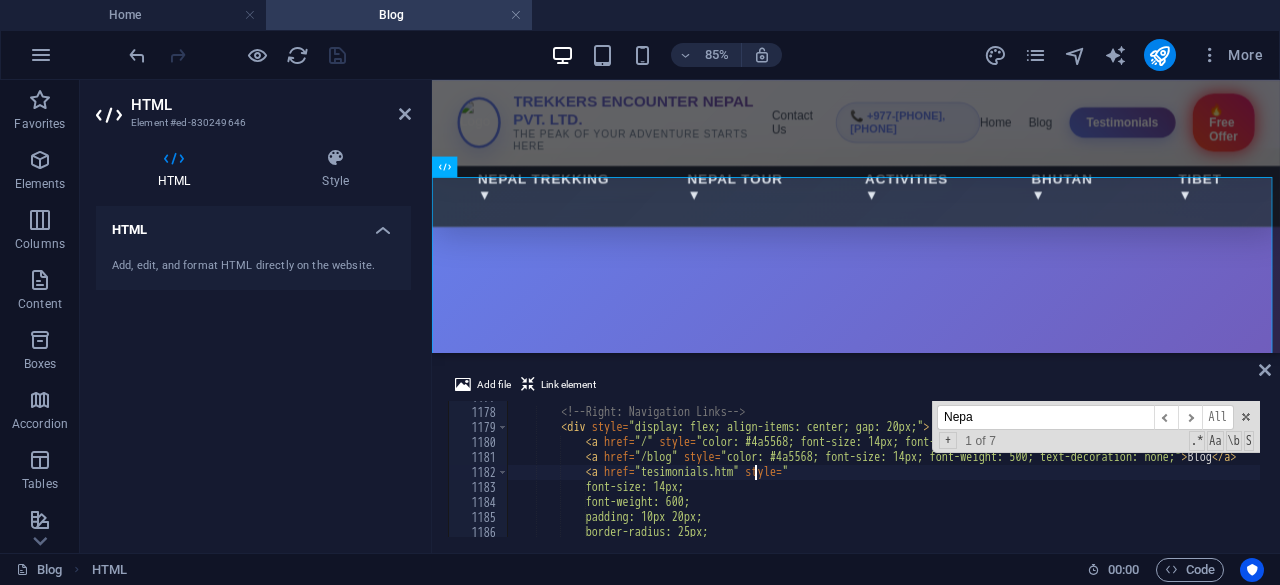 click on "<!--  Right: Navigation Links  -->           < div   style = "display: flex; align-items: center; gap: 20px;" >                < a   href = "/"   style = "color: #4a5568; font-size: 14px; font-weight: 500; text-decoration: none;" > Home </ a >                < a   href = "/blog"   style = "color: #4a5568; font-size: 14px; font-weight: 500; text-decoration: none;" > Blog </ a >                < a   href = "tesimonials.htm"   style = "                    font-size: 14px;                    font-weight: 600;                    padding: 10px 20px;                    border-radius: 25px;" at bounding box center [1071, 471] 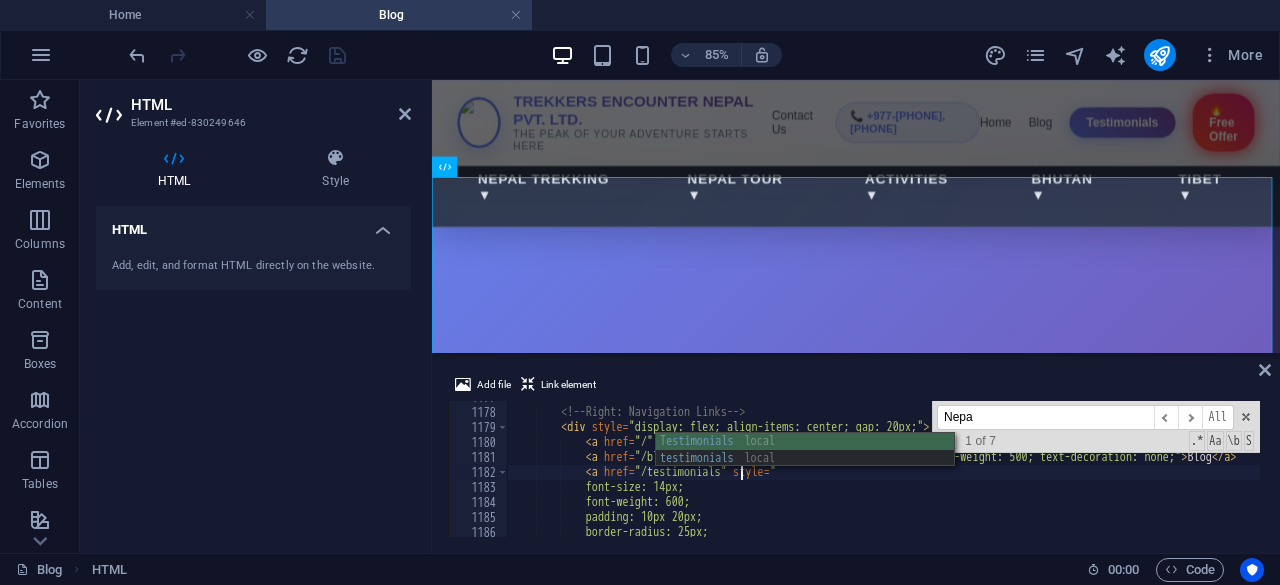 scroll, scrollTop: 0, scrollLeft: 18, axis: horizontal 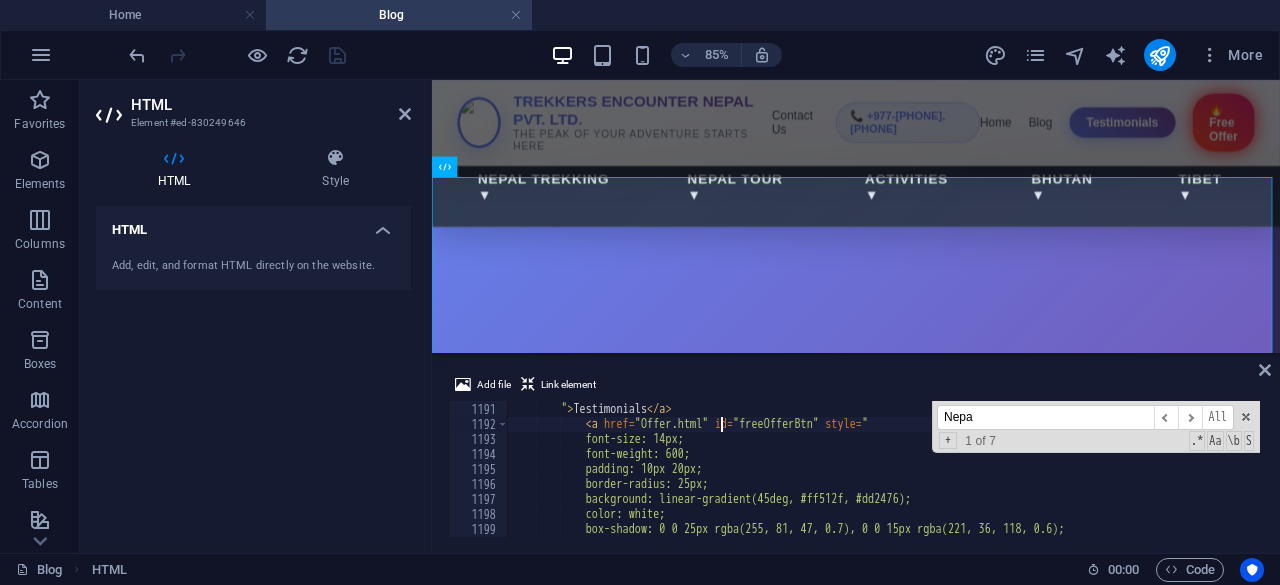 click on "text-decoration: none;               " > Testimonials </ a >                < a   href = "Offer.html"   id = "freeOfferBtn"   style = "                    font-size: 14px;                    font-weight: 600;                    padding: 10px 20px;                    border-radius: 25px;                    background: linear-gradient(45deg, #ff512f, #dd2476);                    color: white;                    box-shadow: 0 0 25px rgba(255, 81, 47, 0.7), 0 0 15px rgba(221, 36, 118, 0.6);" at bounding box center [1071, 468] 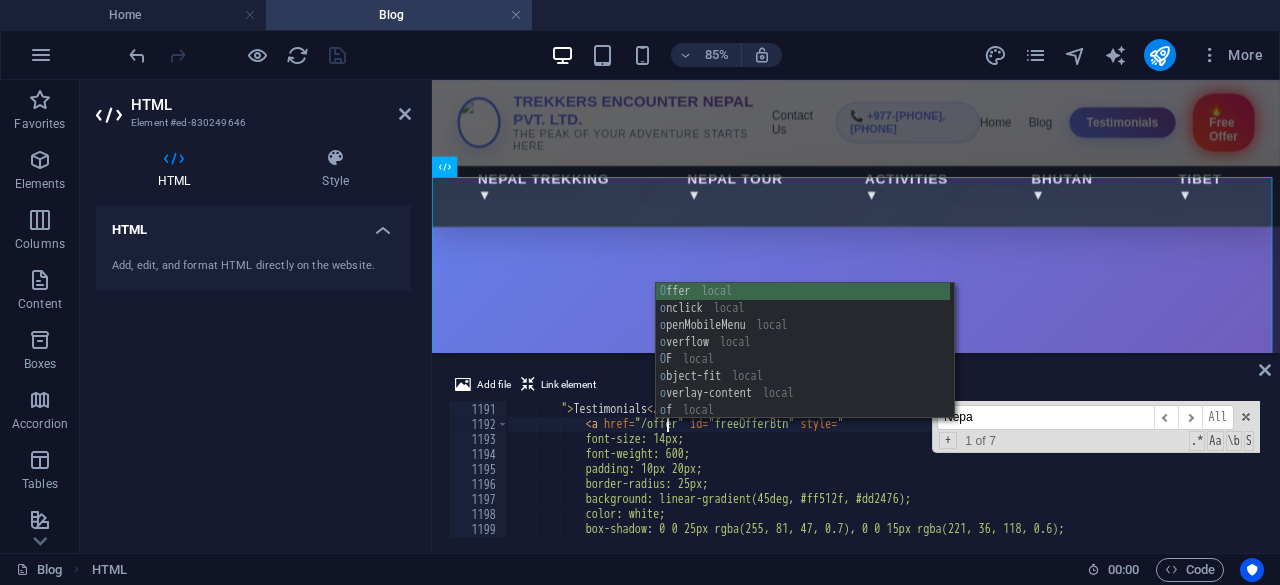 scroll, scrollTop: 0, scrollLeft: 12, axis: horizontal 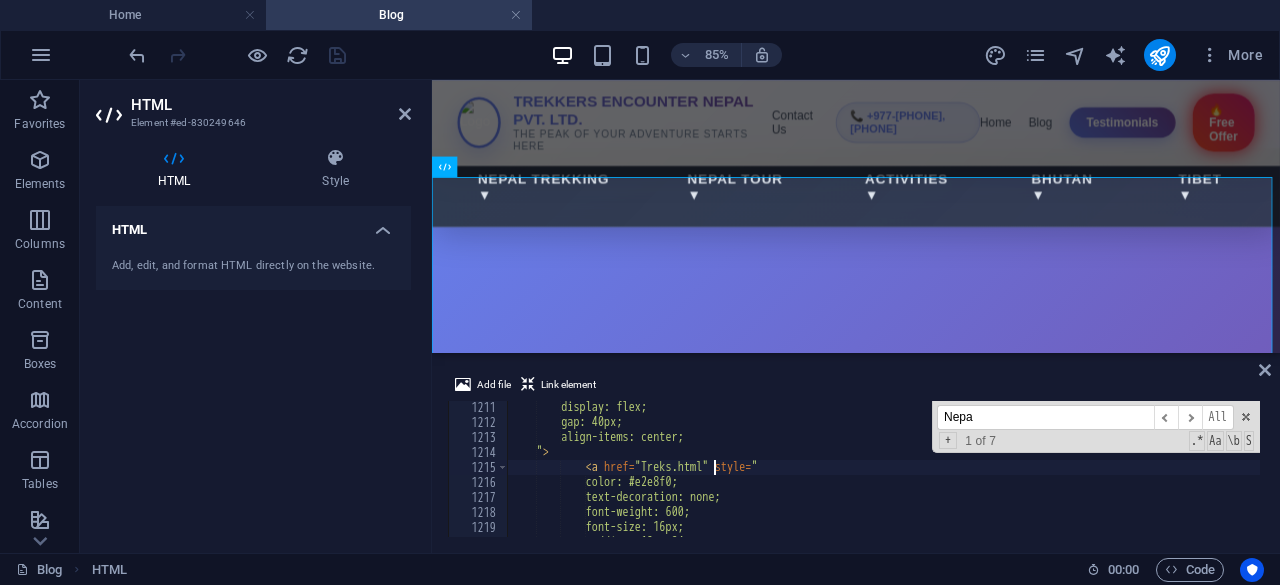click on "display: flex;               gap: 40px;               align-items: center;          " >                < a   href = "Treks.html"   style = "                    color: #e2e8f0;                    text-decoration: none;                    font-weight: 600;                    font-size: 16px;                    padding: 12px 24px;" at bounding box center [1071, 481] 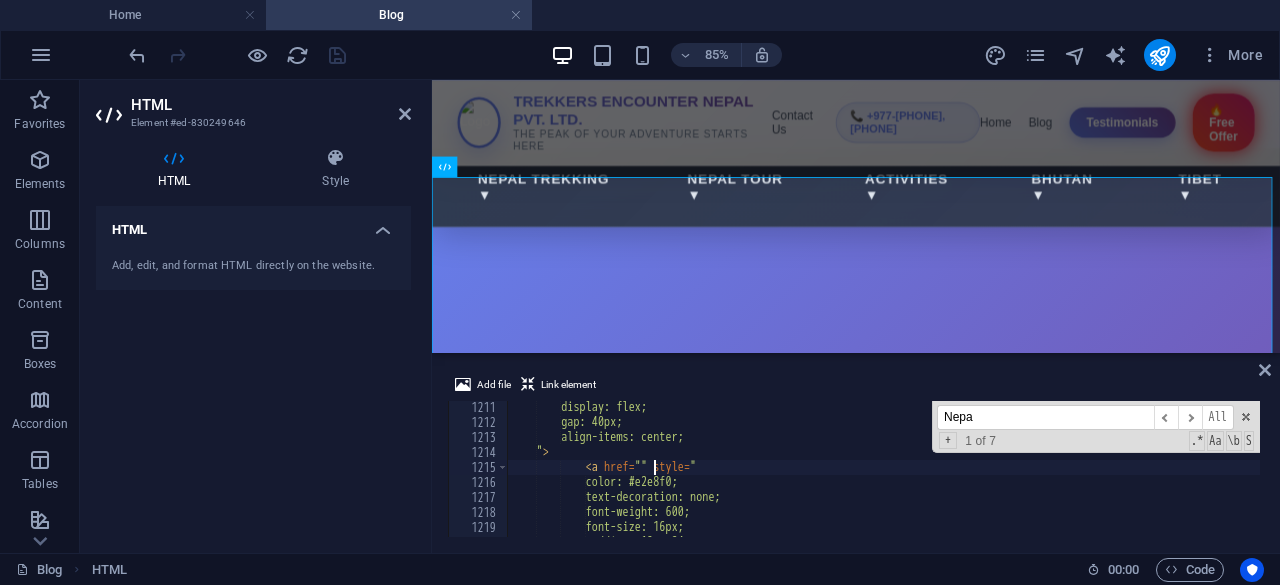 scroll, scrollTop: 0, scrollLeft: 12, axis: horizontal 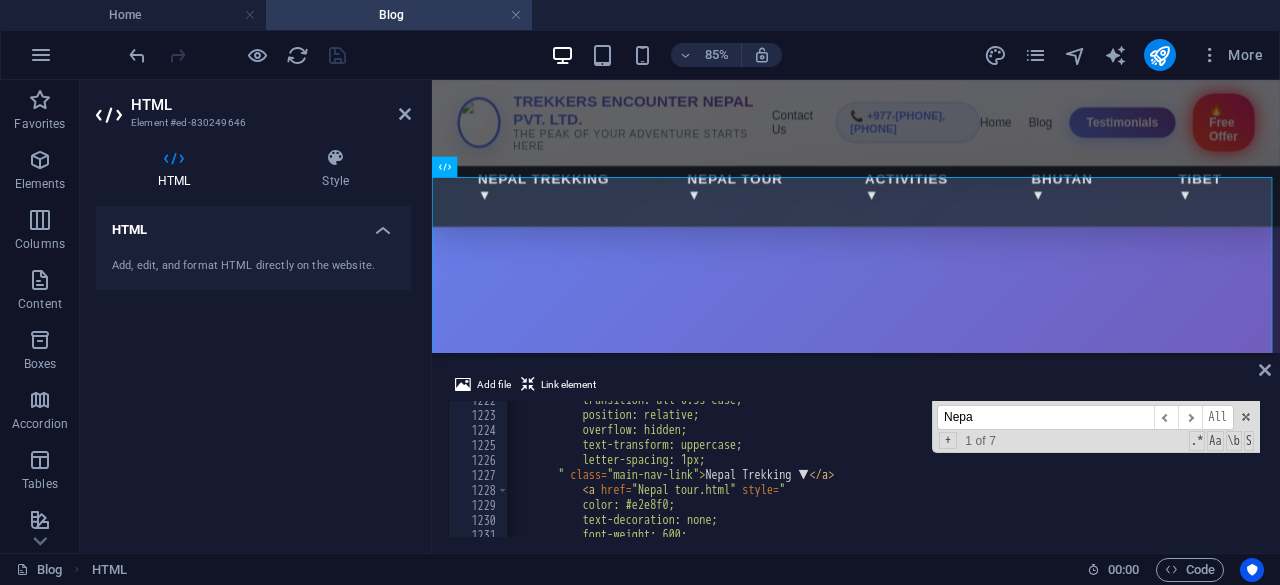 click on "transition: all 0.3s ease;                    position: relative;                    overflow: hidden;                    text-transform: uppercase;                    letter-spacing: 1px;               "   class = "main-nav-link" > Nepal Trekking ▼ </ a >                < a   href = "Nepal tour.html"   style = "                    color: #e2e8f0;                    text-decoration: none;                    font-weight: 600;" at bounding box center [1068, 474] 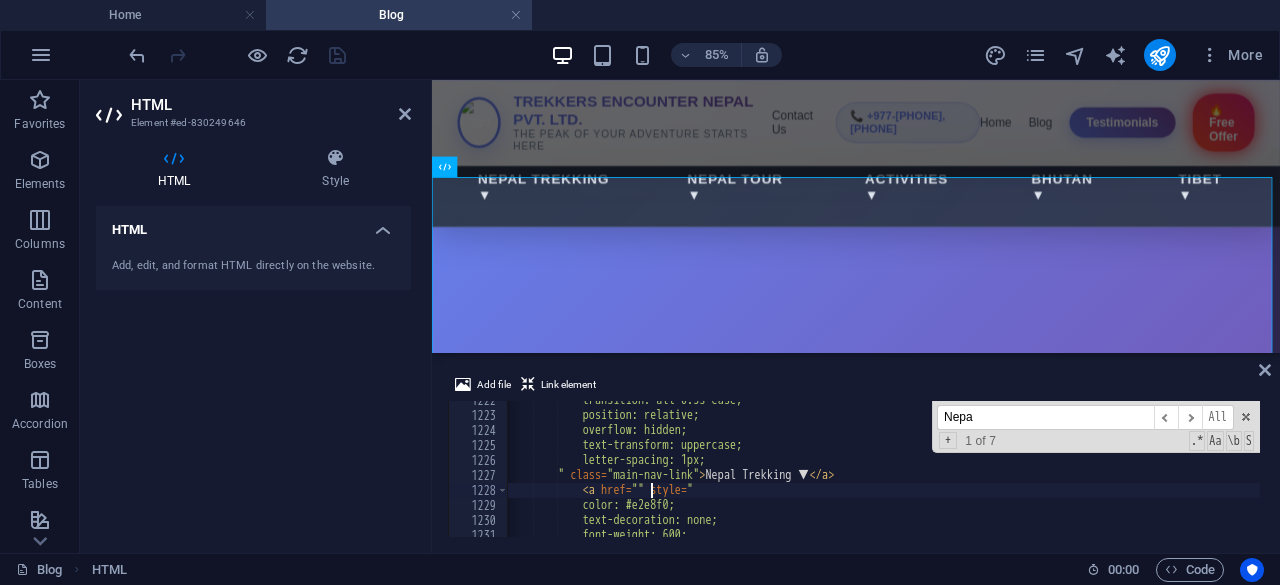 paste on "/nepal-trekking" 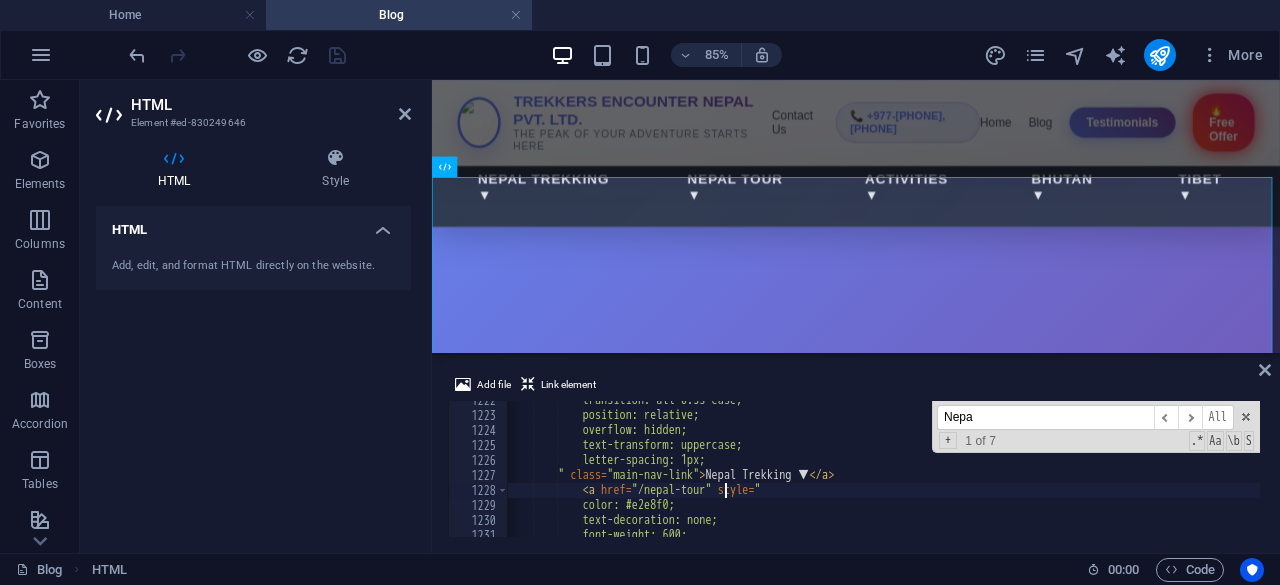 scroll, scrollTop: 0, scrollLeft: 18, axis: horizontal 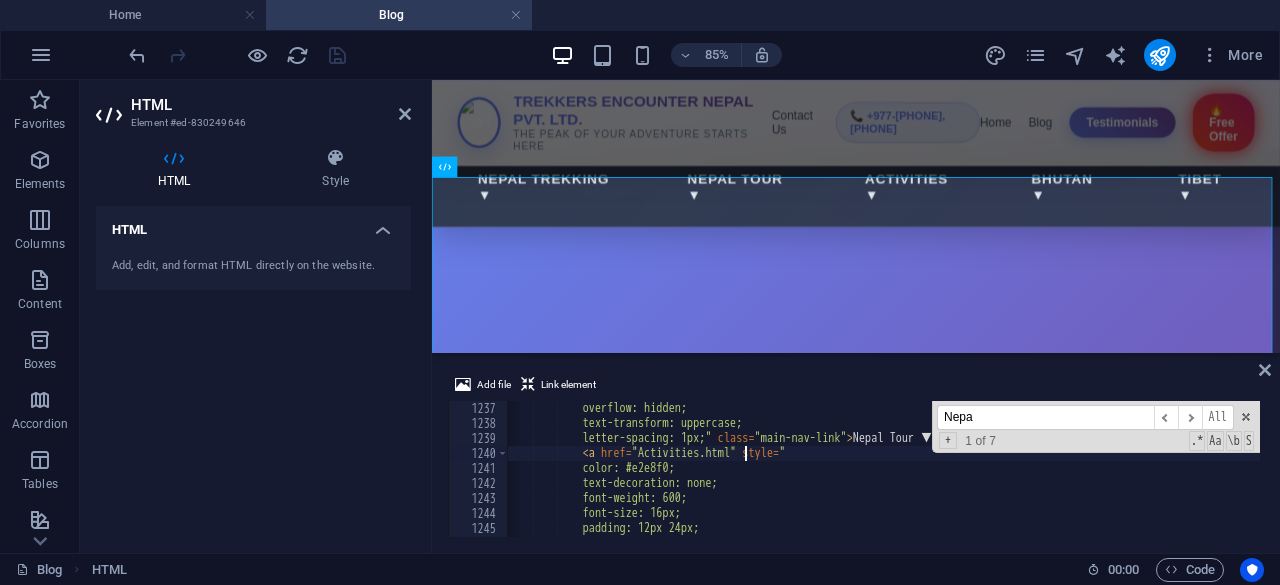 click on "overflow: hidden;                    text-transform: uppercase;                    letter-spacing: 1px;"   class = "main-nav-link" > Nepal Tour ▼ </ a >                < a   href = "Activities.html"   style = "                    color: #e2e8f0;                    text-decoration: none;                    font-weight: 600;                    font-size: 16px;                    padding: 12px 24px;                    border-radius: 30px;" at bounding box center [1068, 482] 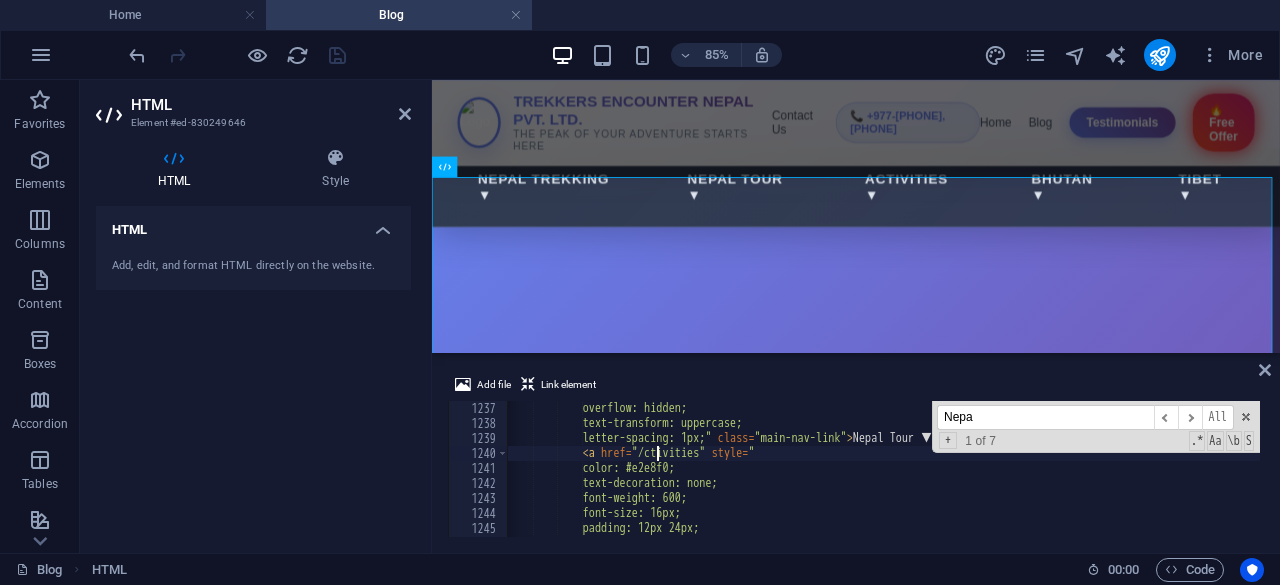 scroll, scrollTop: 0, scrollLeft: 12, axis: horizontal 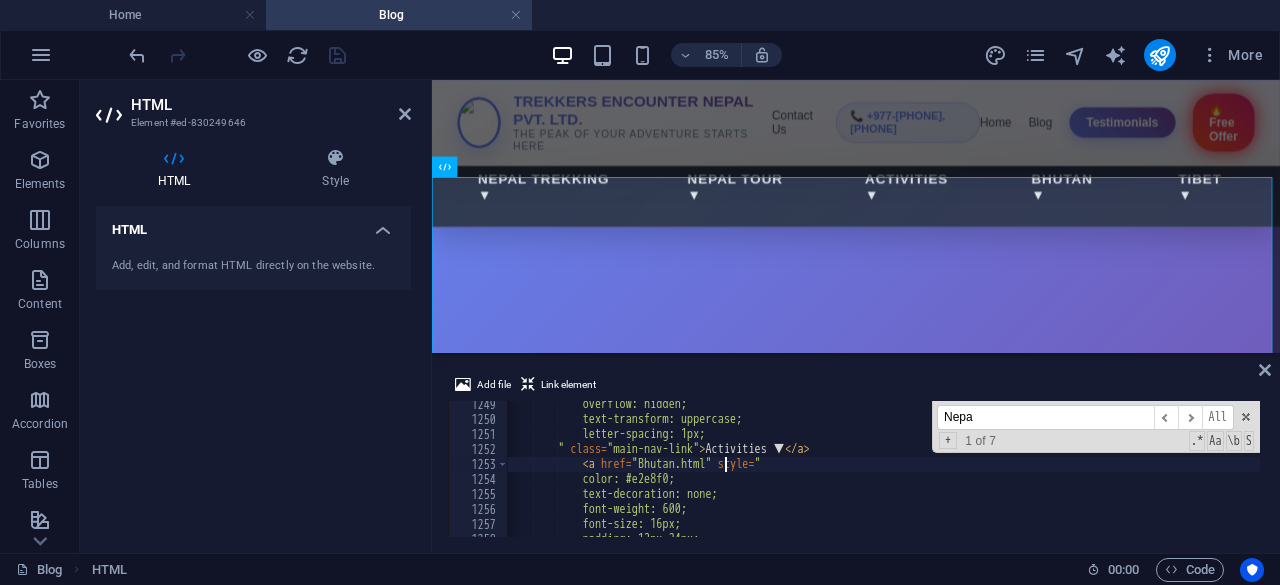 click on "overflow: hidden;                    text-transform: uppercase;                    letter-spacing: 1px;               "   class = "main-nav-link" > Activities ▼ </ a >                < a   href = "Bhutan.html"   style = "                    color: #e2e8f0;                    text-decoration: none;                    font-weight: 600;                    font-size: 16px;                    padding: 12px 24px;" at bounding box center [1068, 478] 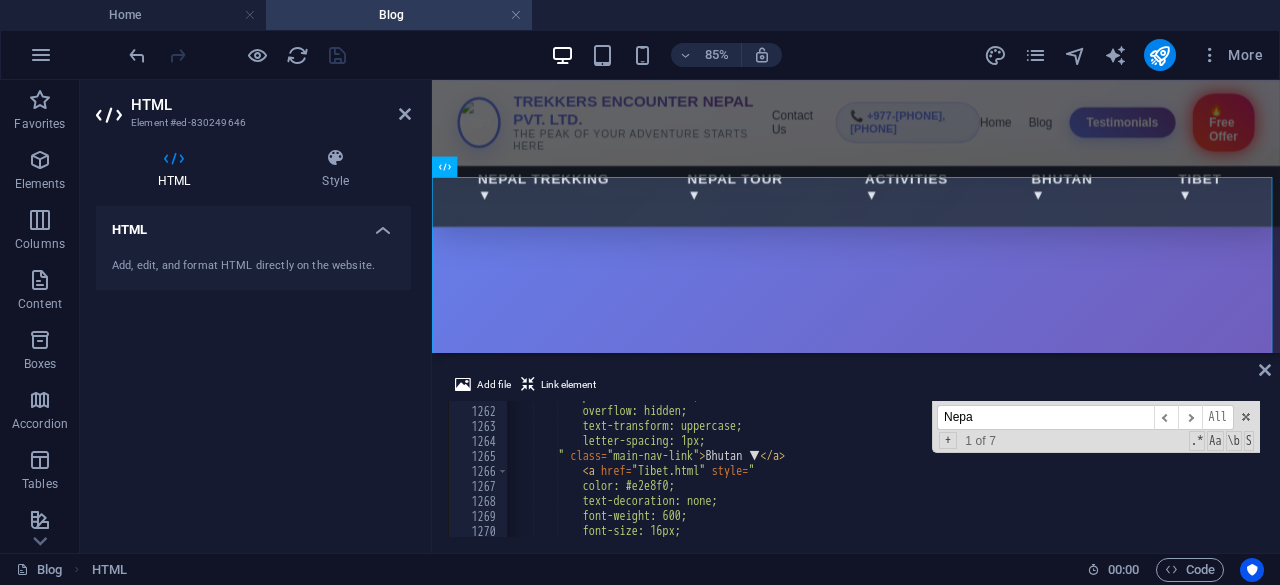 scroll, scrollTop: 18929, scrollLeft: 0, axis: vertical 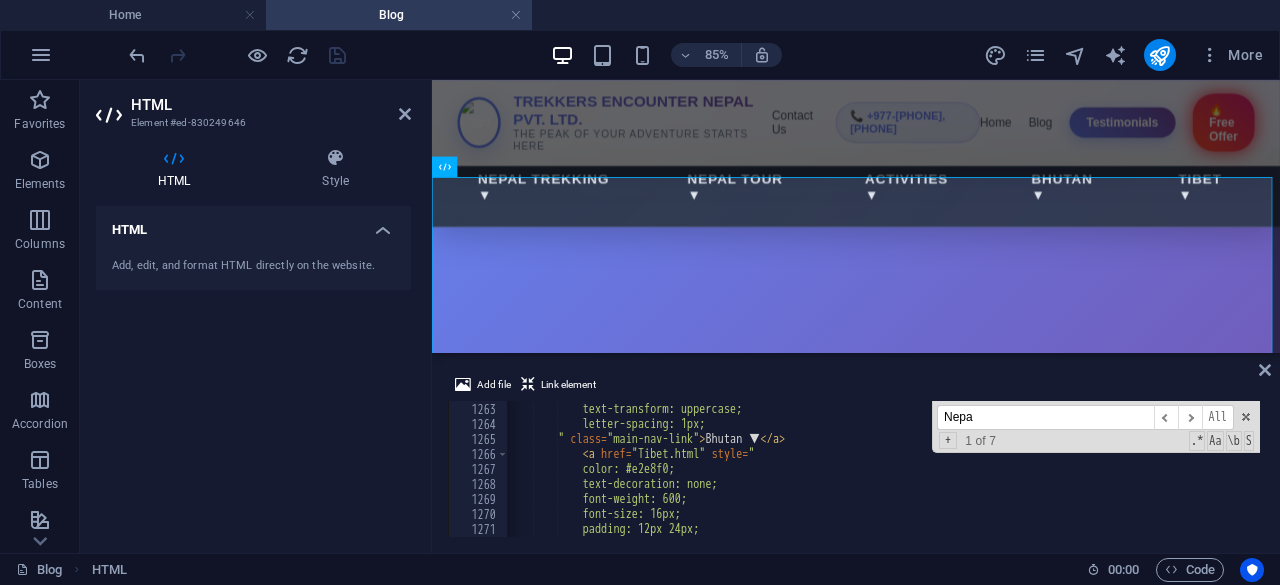 click on "overflow: hidden;                    text-transform: uppercase;                    letter-spacing: 1px;               "   class = "main-nav-link" > Bhutan ▼ </ a >                < a   href = "Tibet.html"   style = "                    color: #e2e8f0;                    text-decoration: none;                    font-weight: 600;                    font-size: 16px;                    padding: 12px 24px;" at bounding box center [1068, 468] 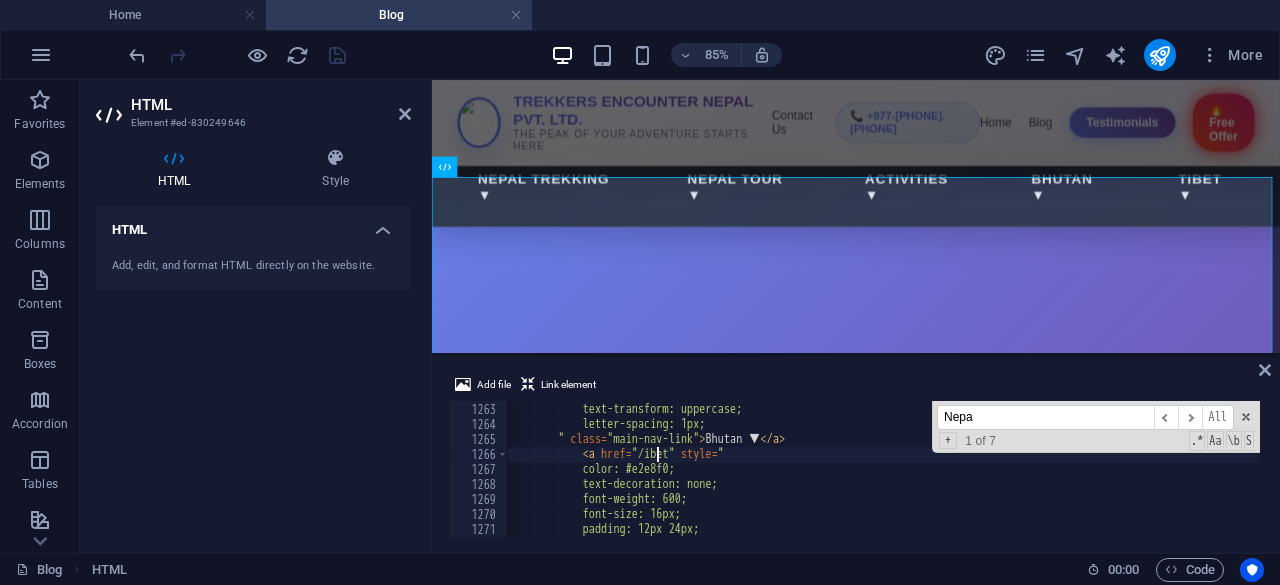 type on "<a href="/tibet" style="" 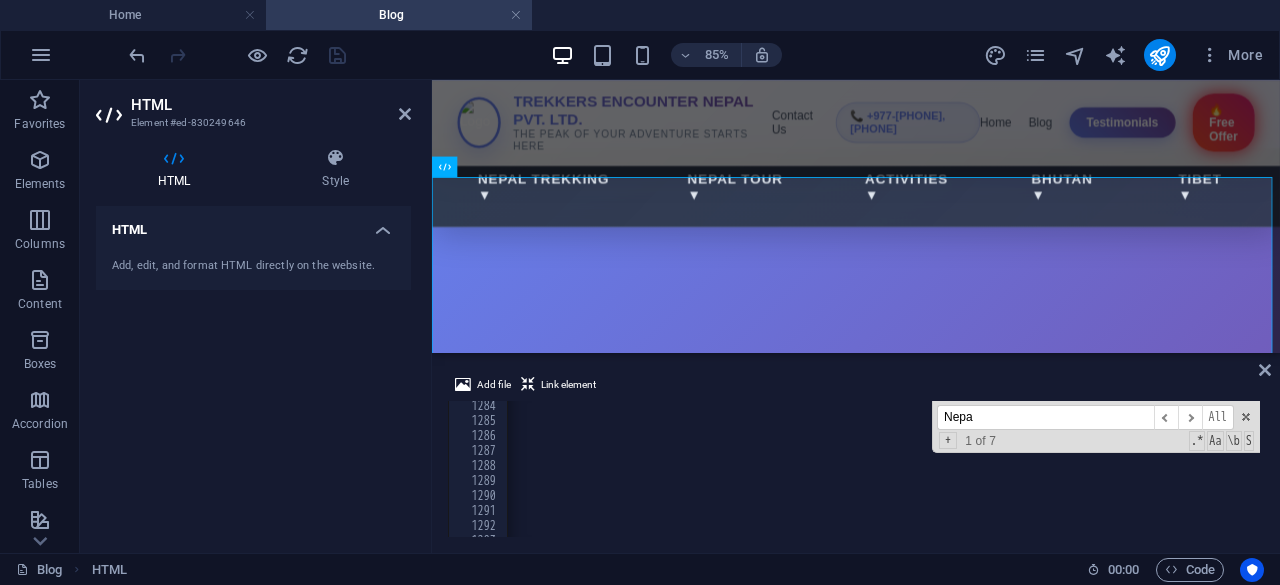 scroll, scrollTop: 19249, scrollLeft: 0, axis: vertical 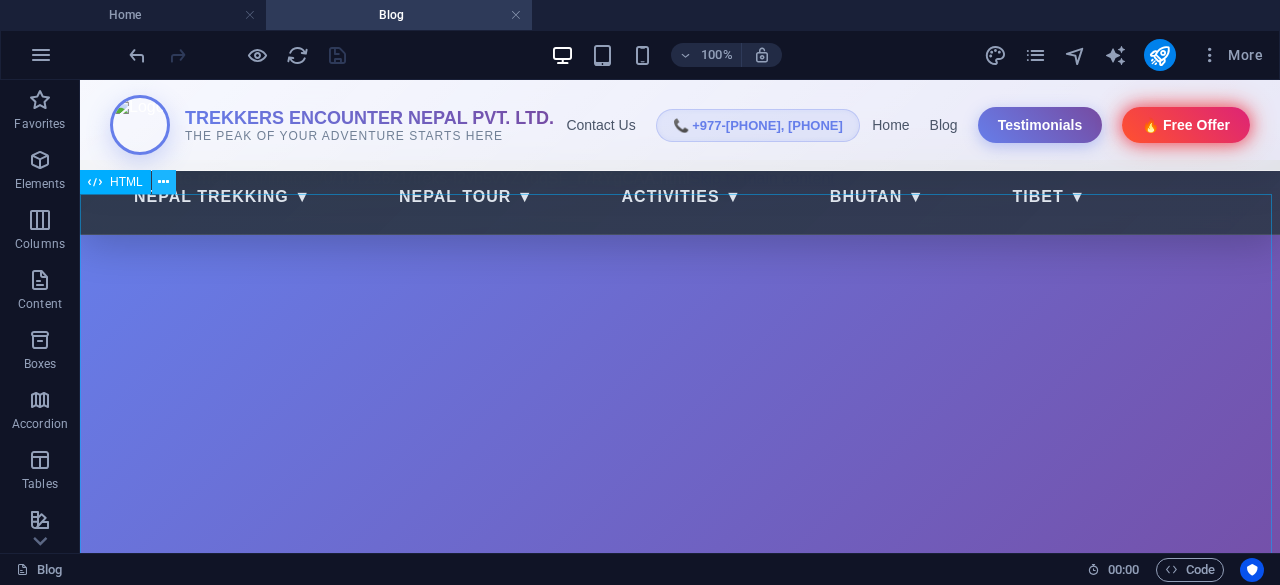 click at bounding box center [163, 182] 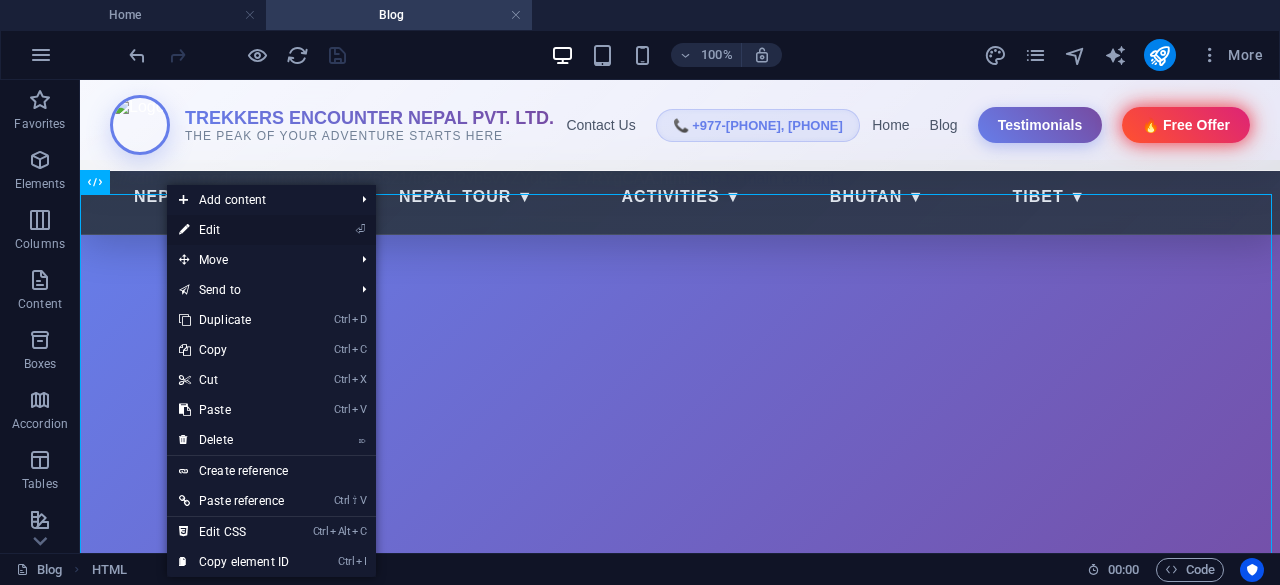 click on "⏎  Edit" at bounding box center [234, 230] 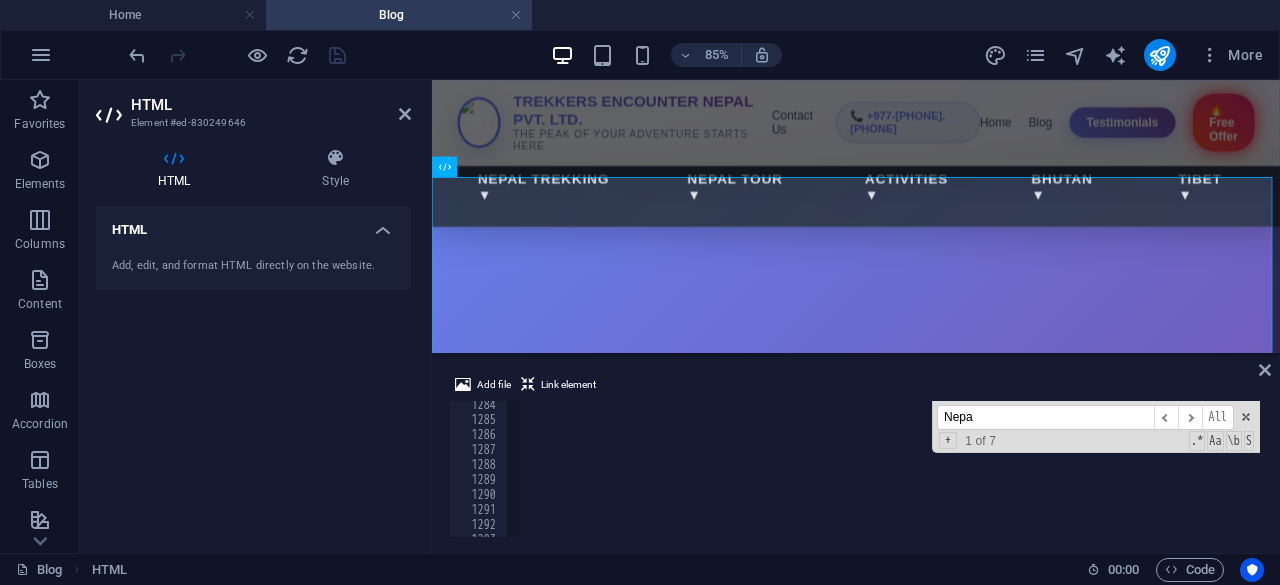 click on "Nepa" at bounding box center (1045, 417) 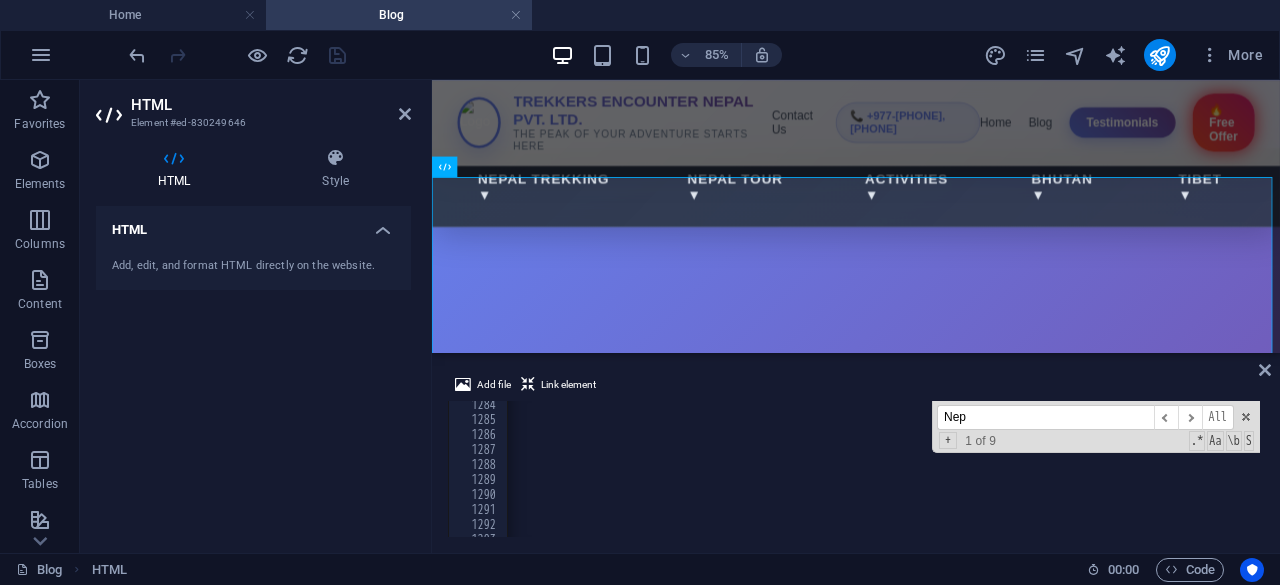 scroll, scrollTop: 16614, scrollLeft: 0, axis: vertical 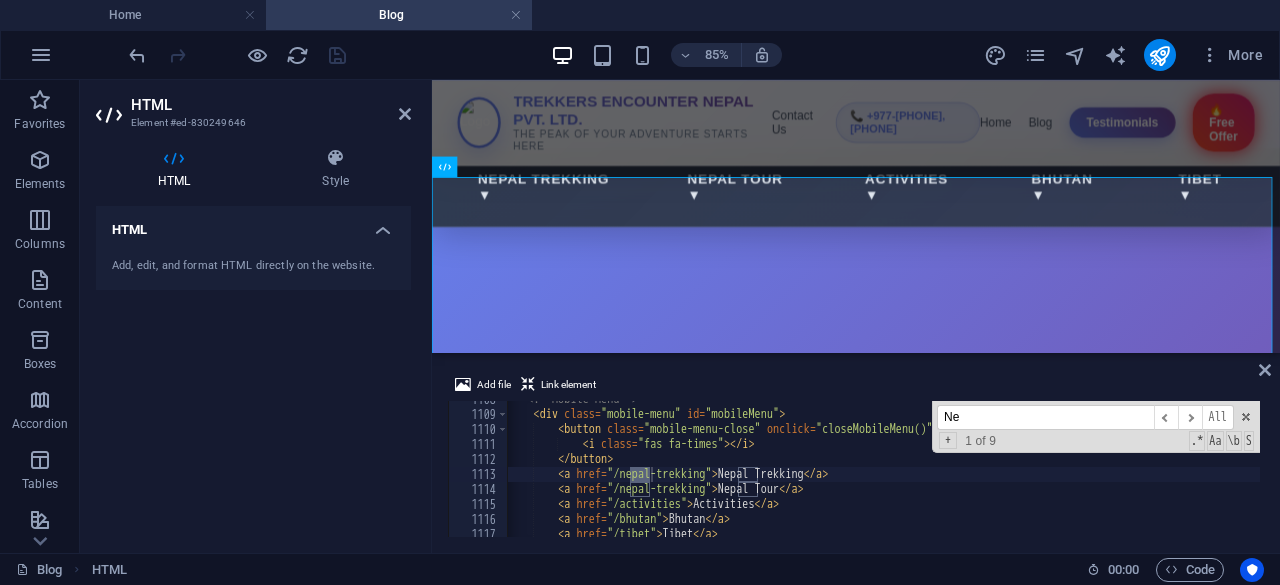 type on "N" 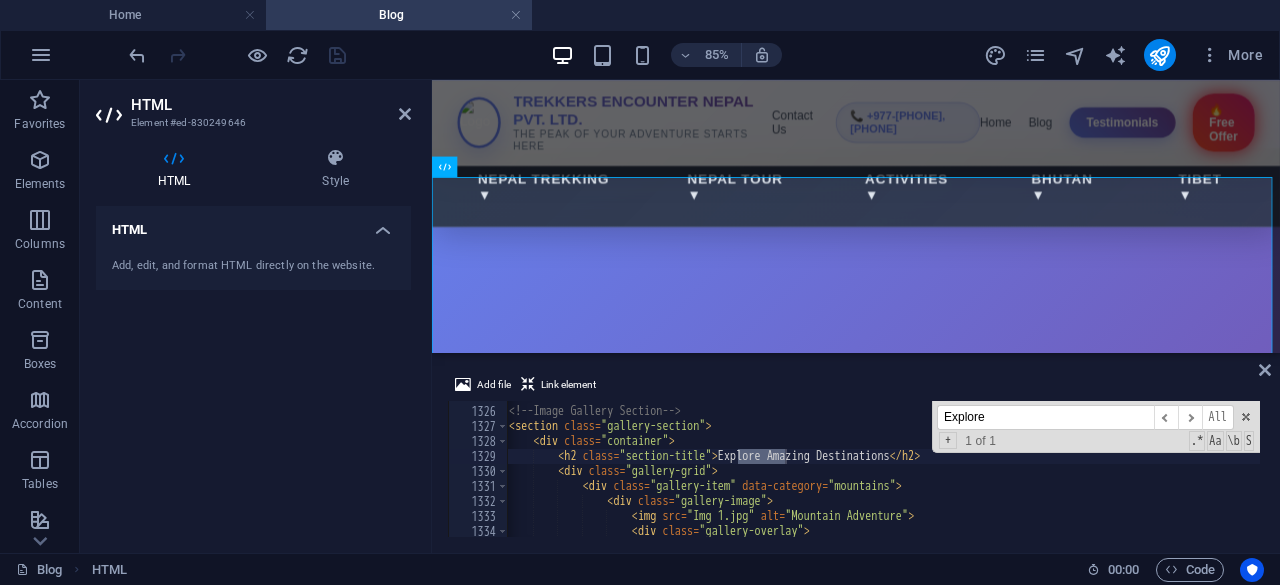 scroll, scrollTop: 19873, scrollLeft: 0, axis: vertical 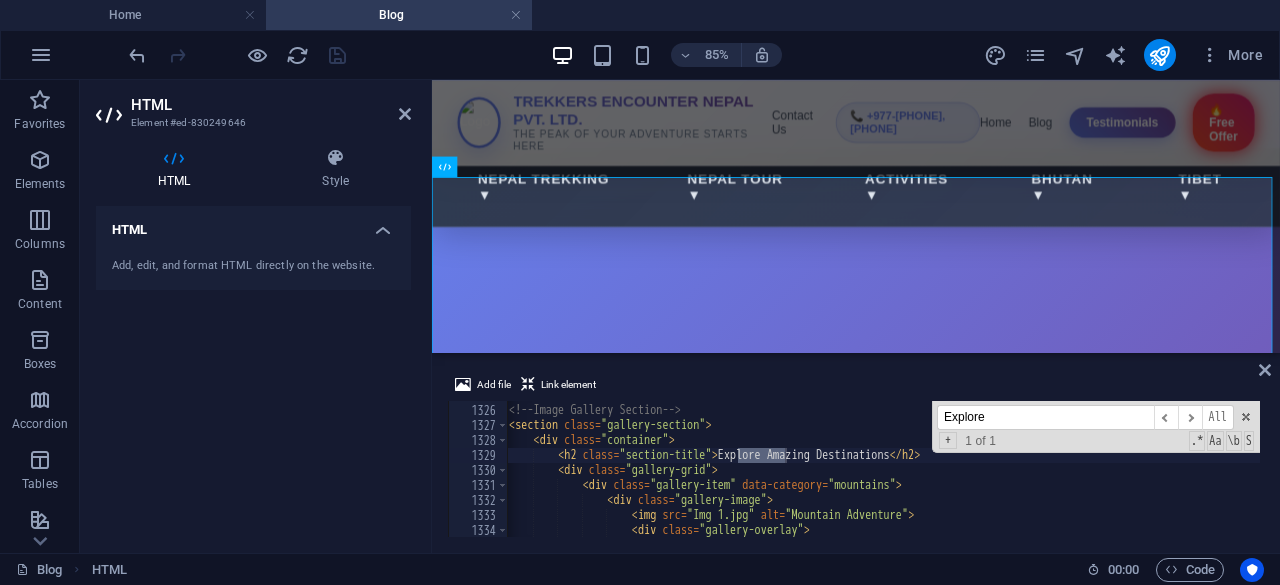 type on "Explore" 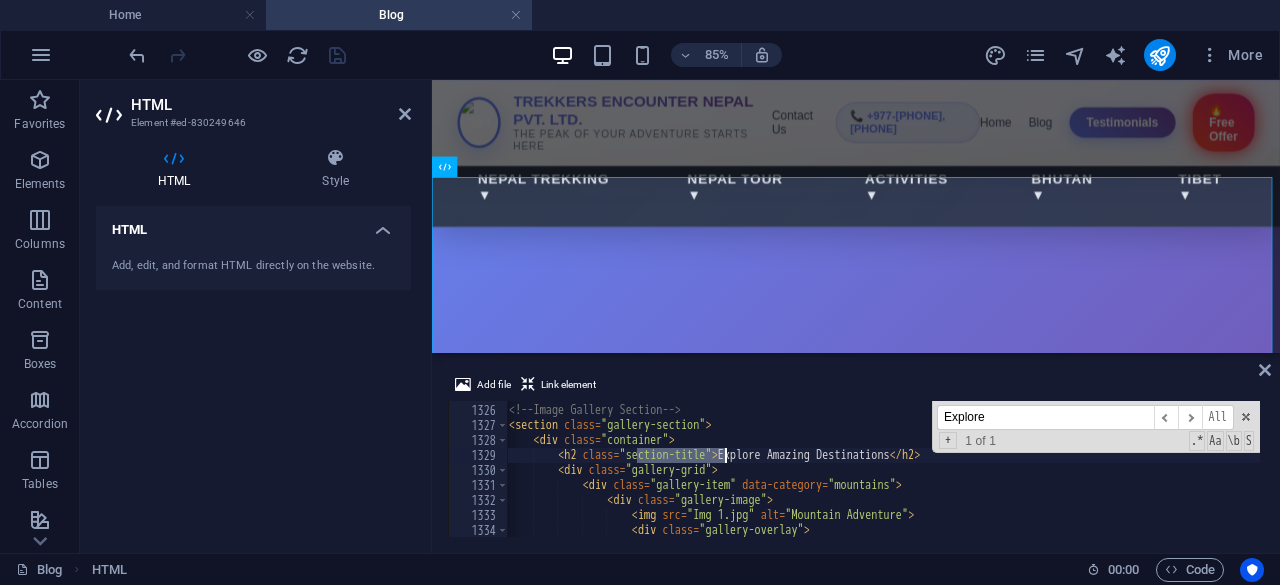 drag, startPoint x: 637, startPoint y: 453, endPoint x: 726, endPoint y: 455, distance: 89.02247 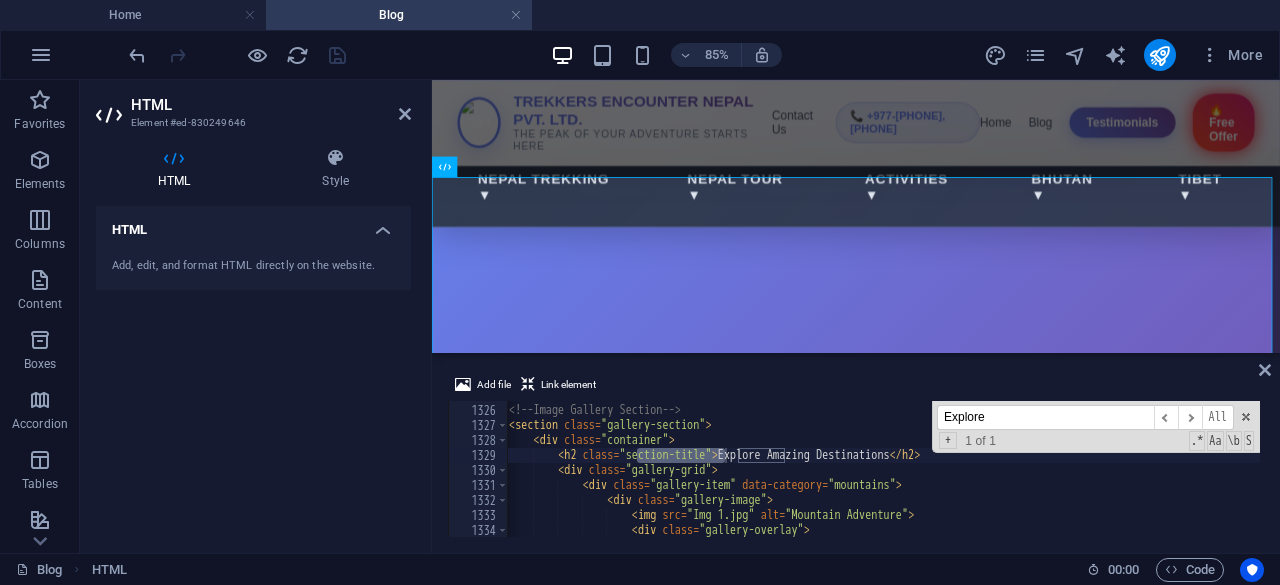 drag, startPoint x: 988, startPoint y: 417, endPoint x: 936, endPoint y: 411, distance: 52.34501 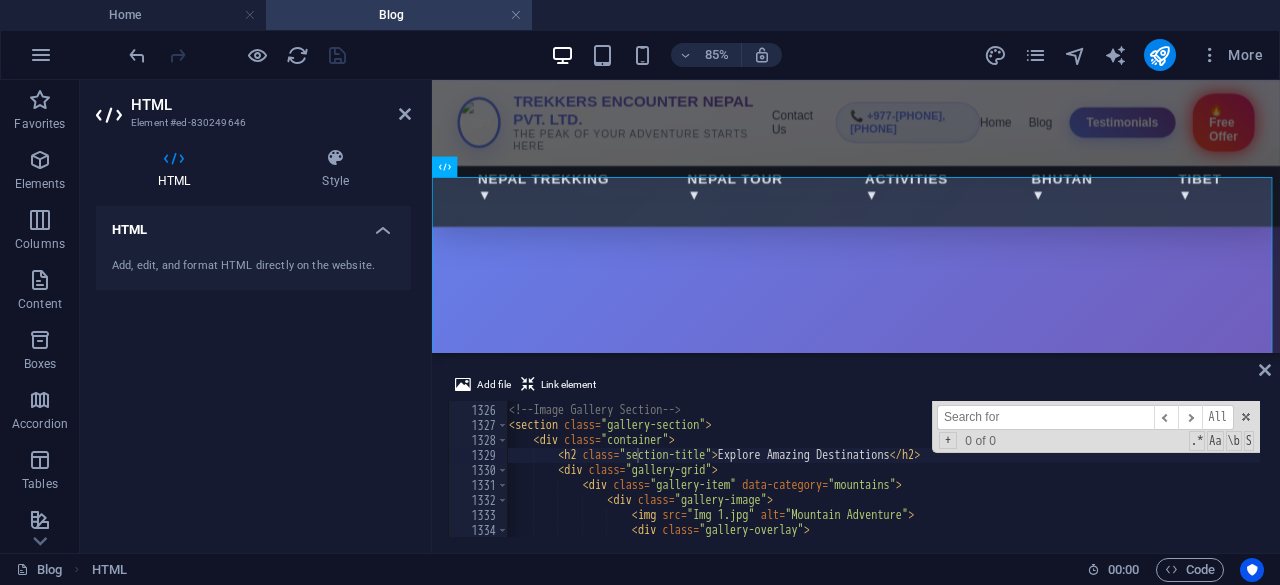 paste on "section-title" 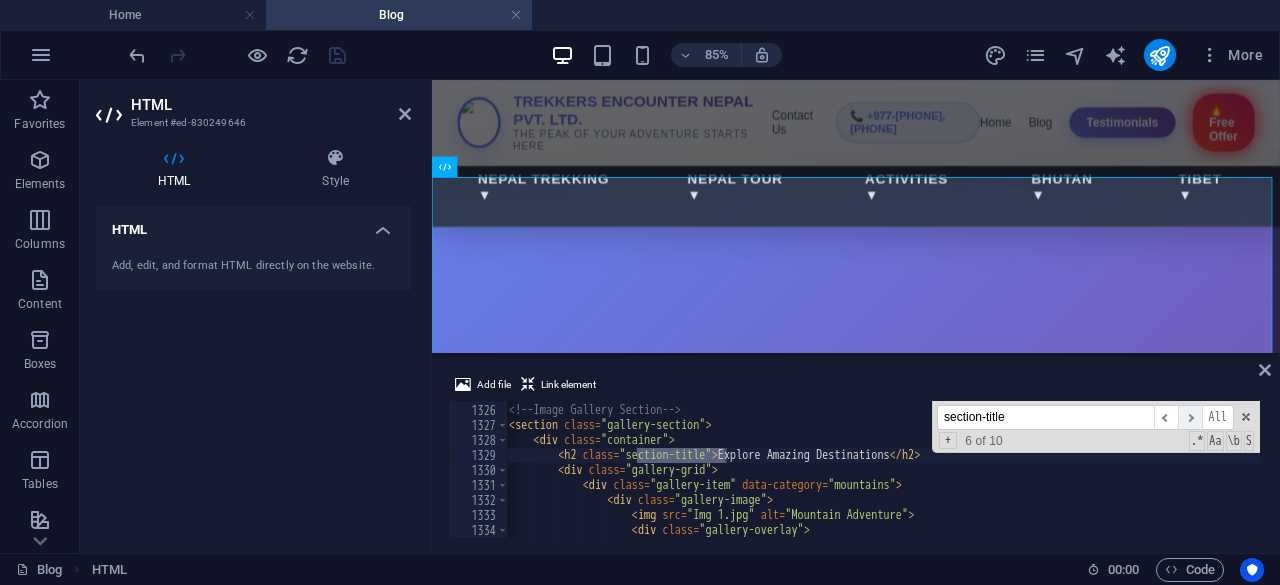 type on "section-title" 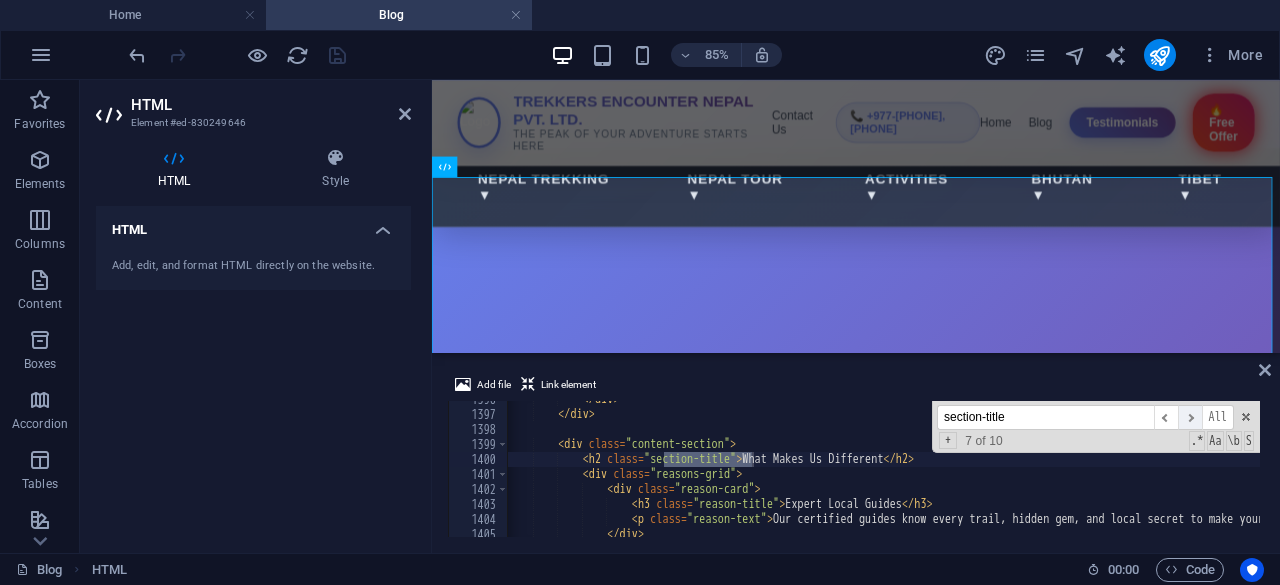 click on "​" at bounding box center (1190, 417) 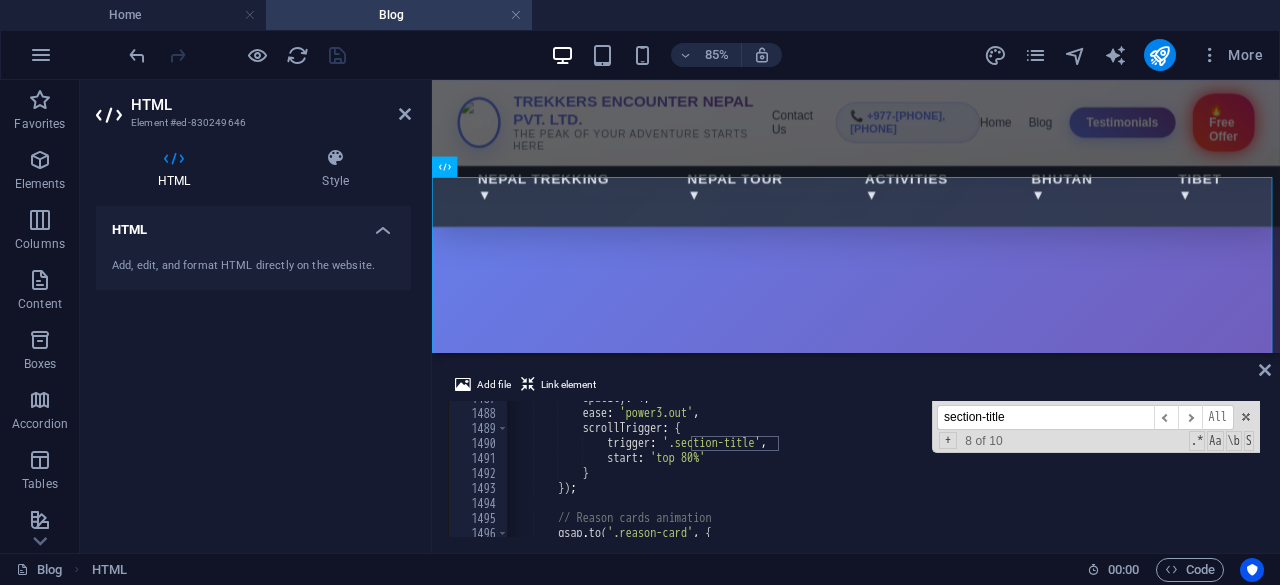 scroll, scrollTop: 22290, scrollLeft: 0, axis: vertical 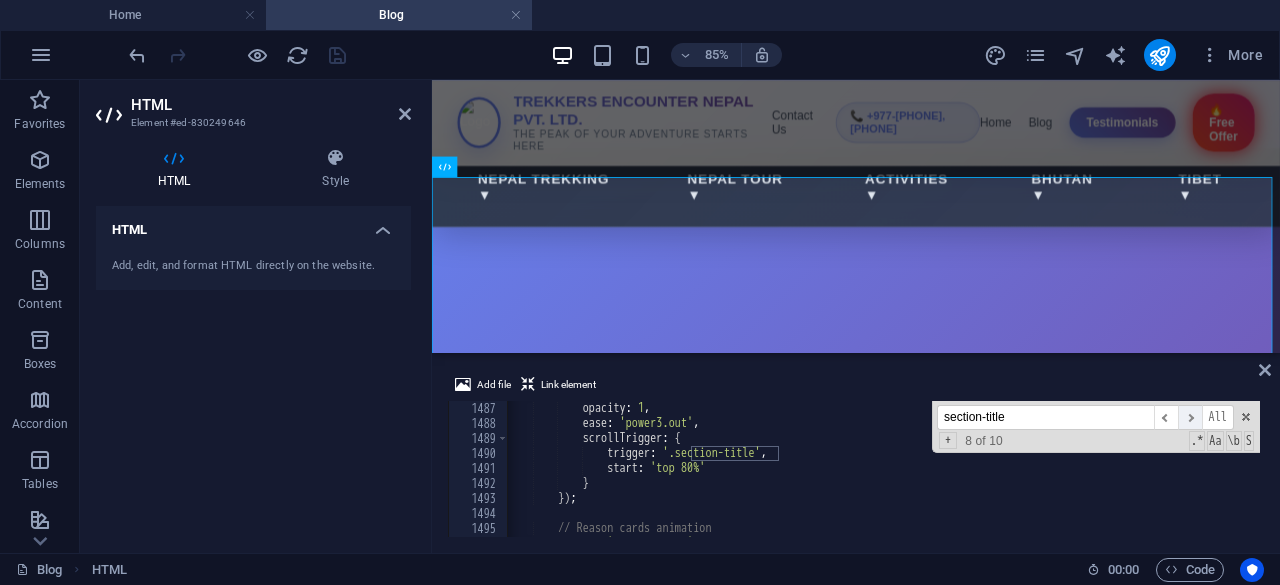 click on "​" at bounding box center (1190, 417) 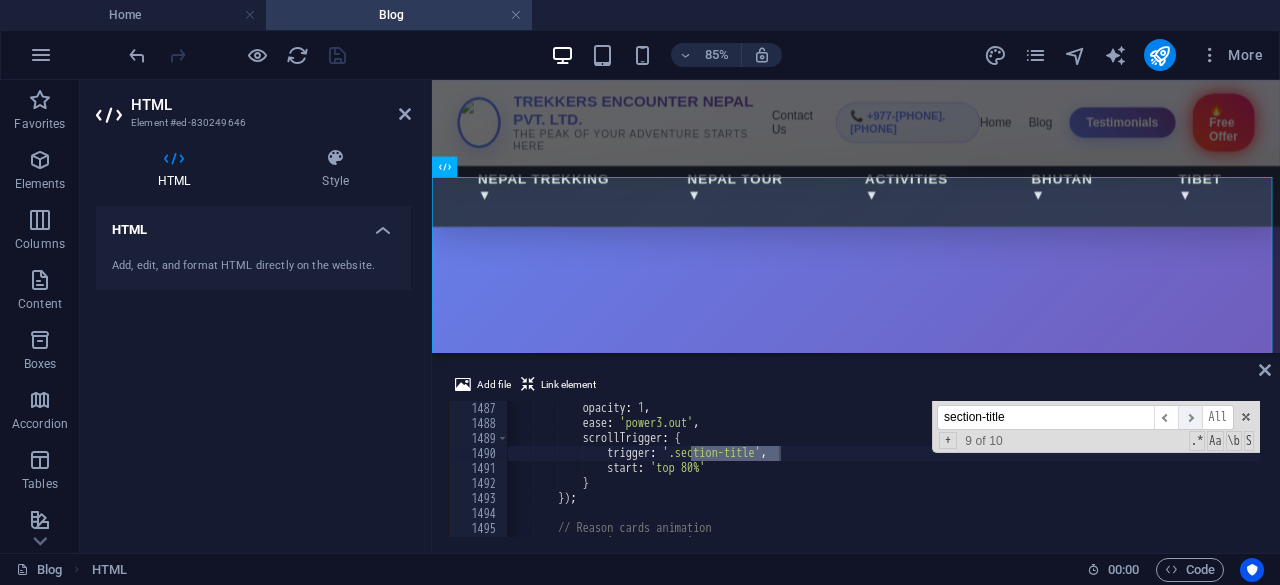 click on "​" at bounding box center (1190, 417) 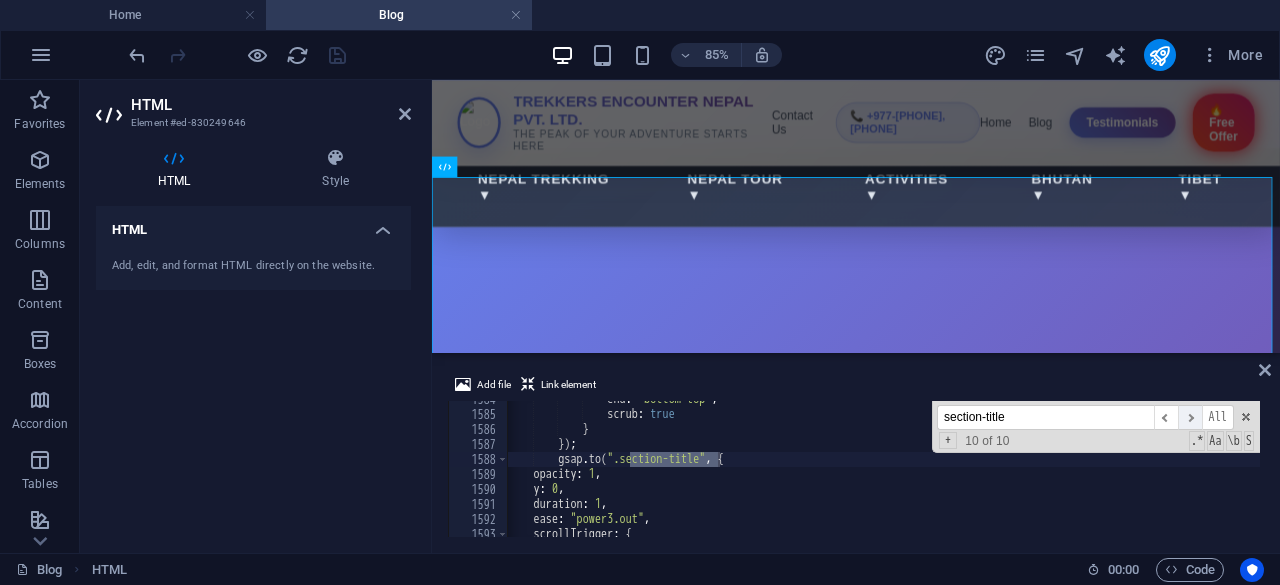 click on "​" at bounding box center (1190, 417) 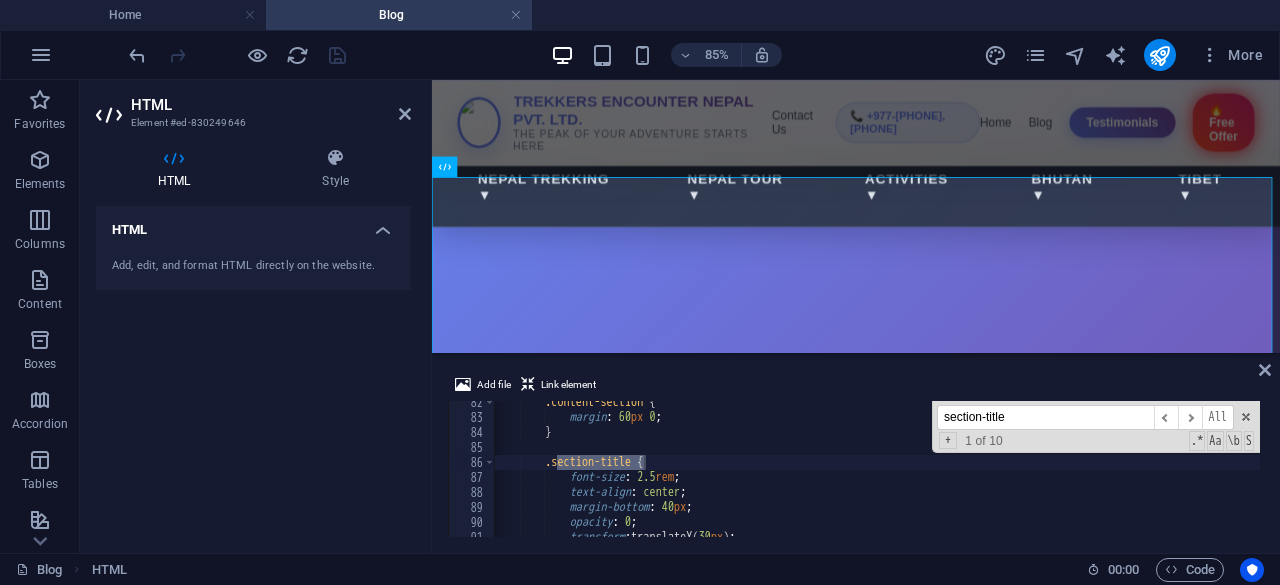 scroll, scrollTop: 1225, scrollLeft: 0, axis: vertical 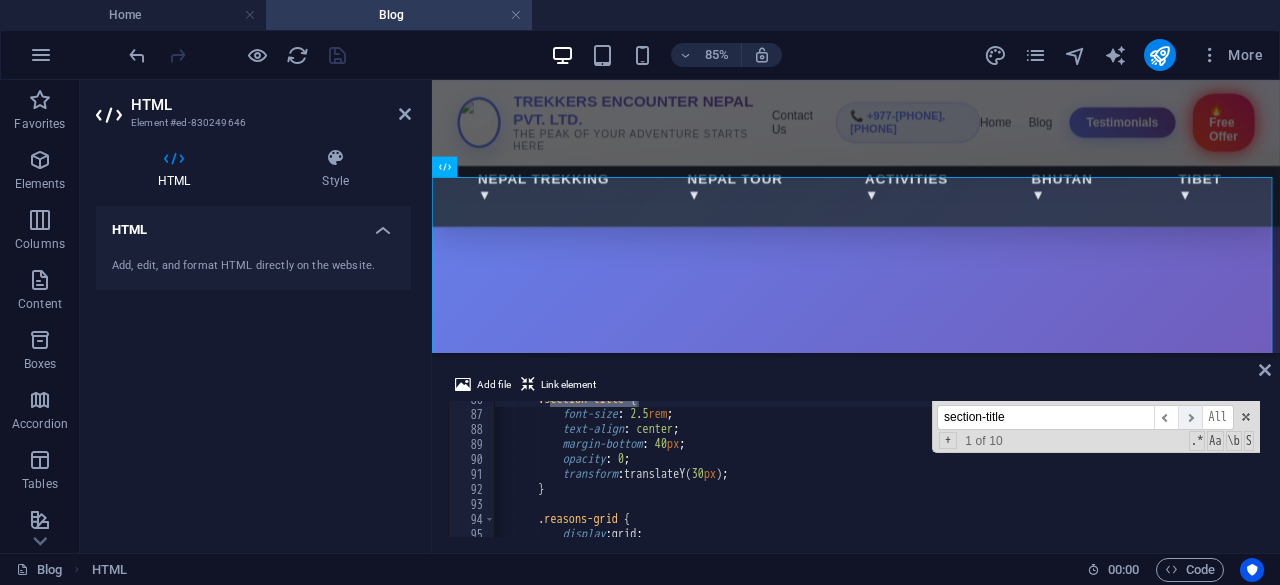 click on "​" at bounding box center [1190, 417] 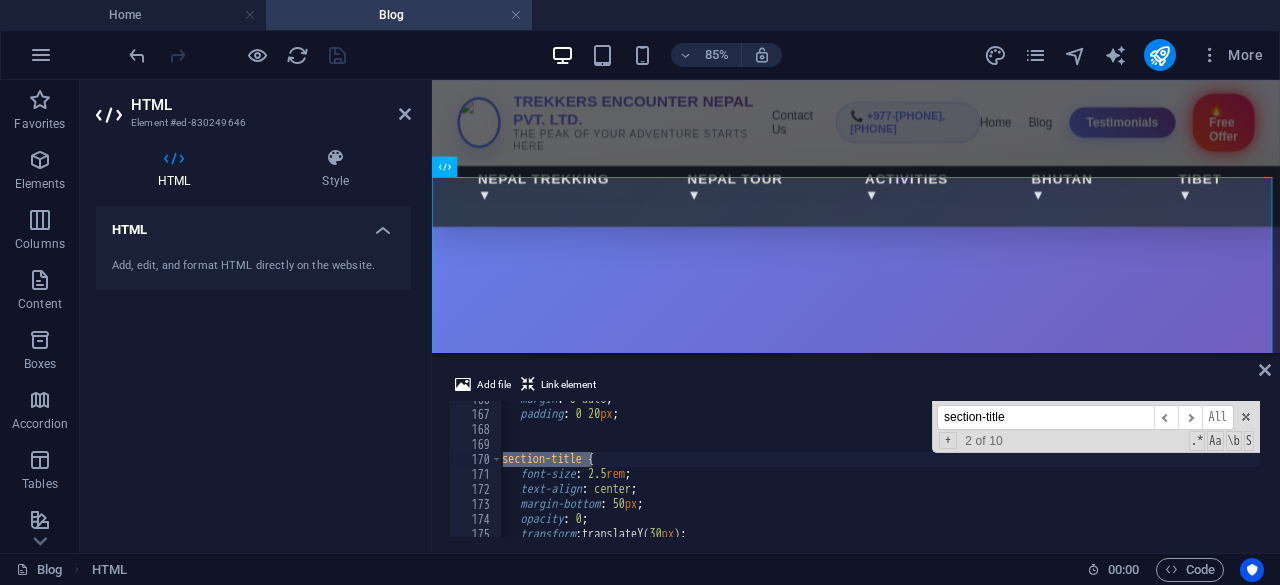 scroll, scrollTop: 0, scrollLeft: 0, axis: both 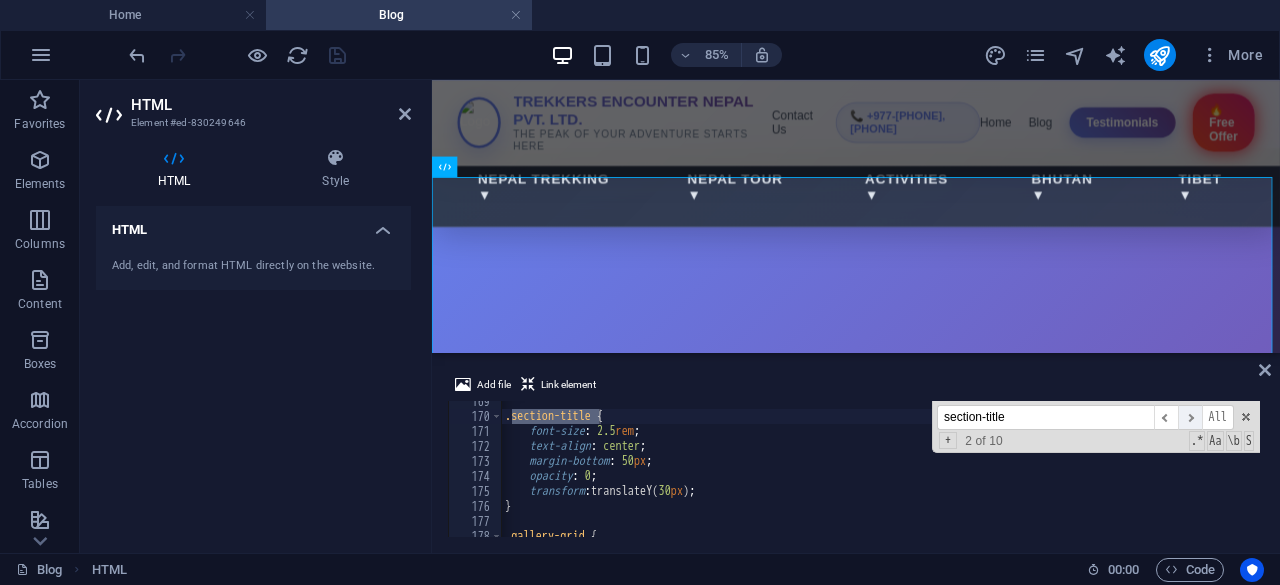 click on "​" at bounding box center [1190, 417] 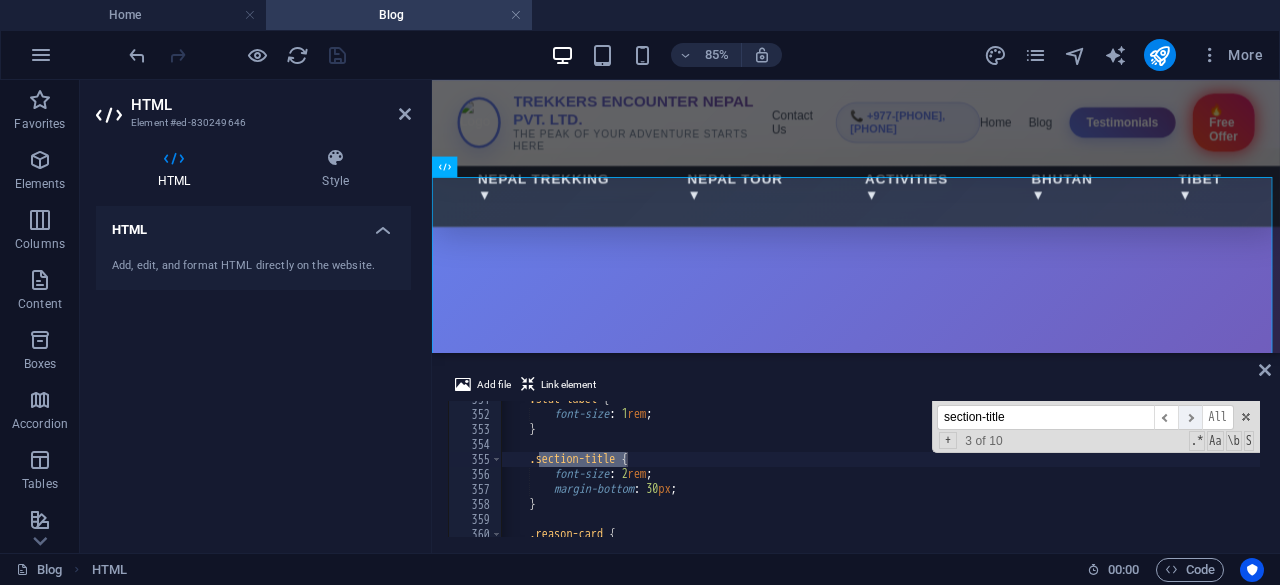 click on "​" at bounding box center [1190, 417] 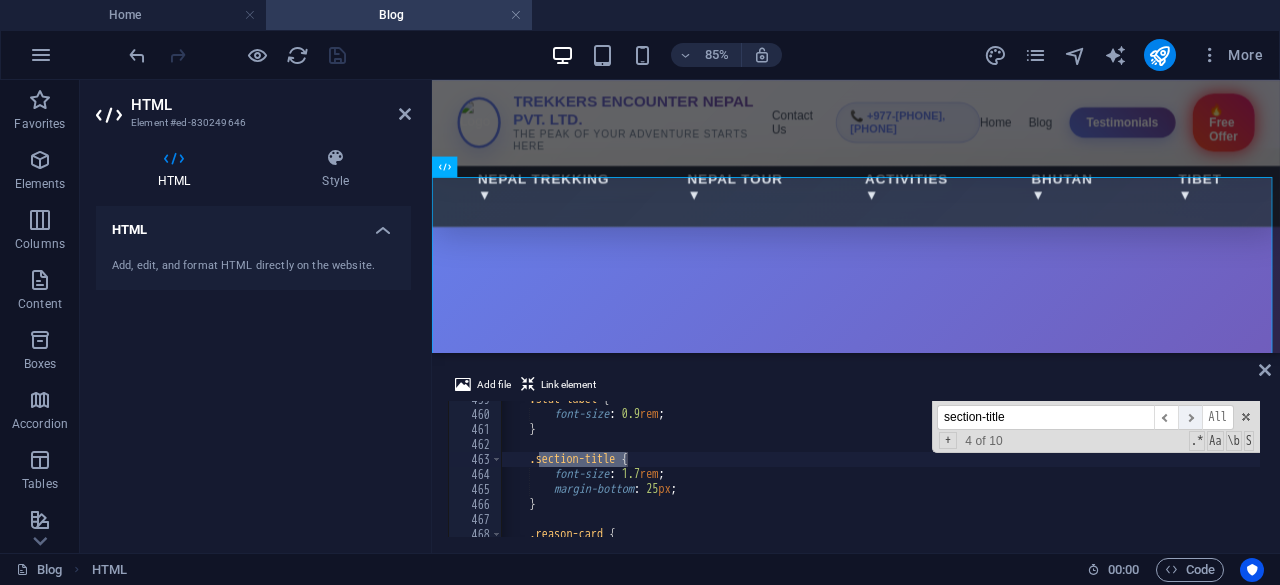 click on "​" at bounding box center (1190, 417) 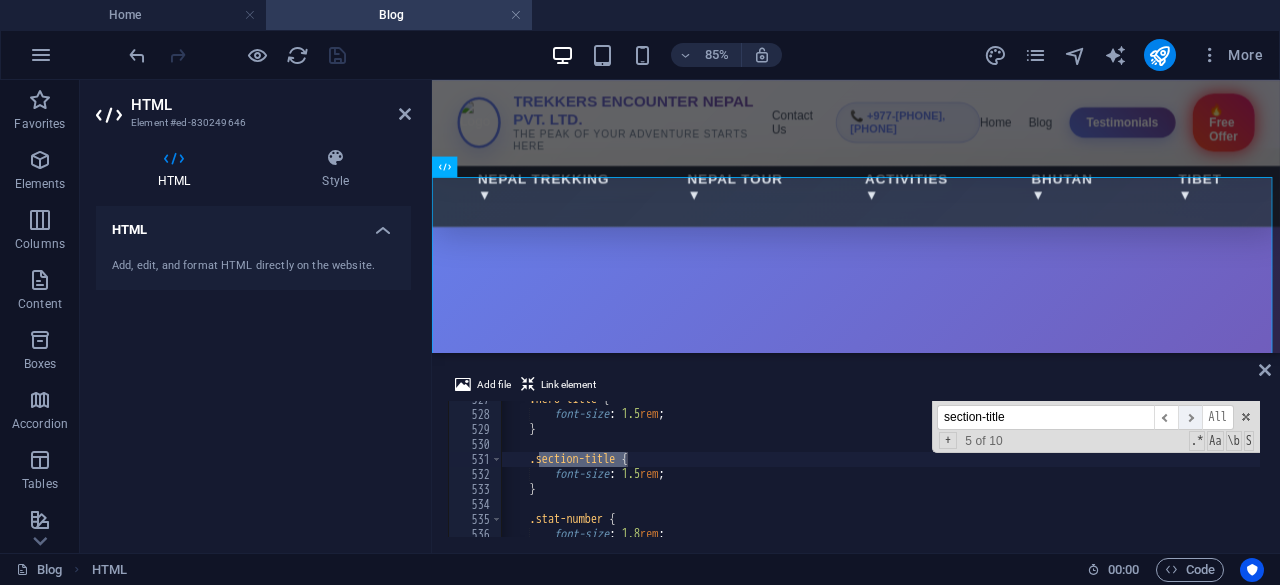 click on "​" at bounding box center (1190, 417) 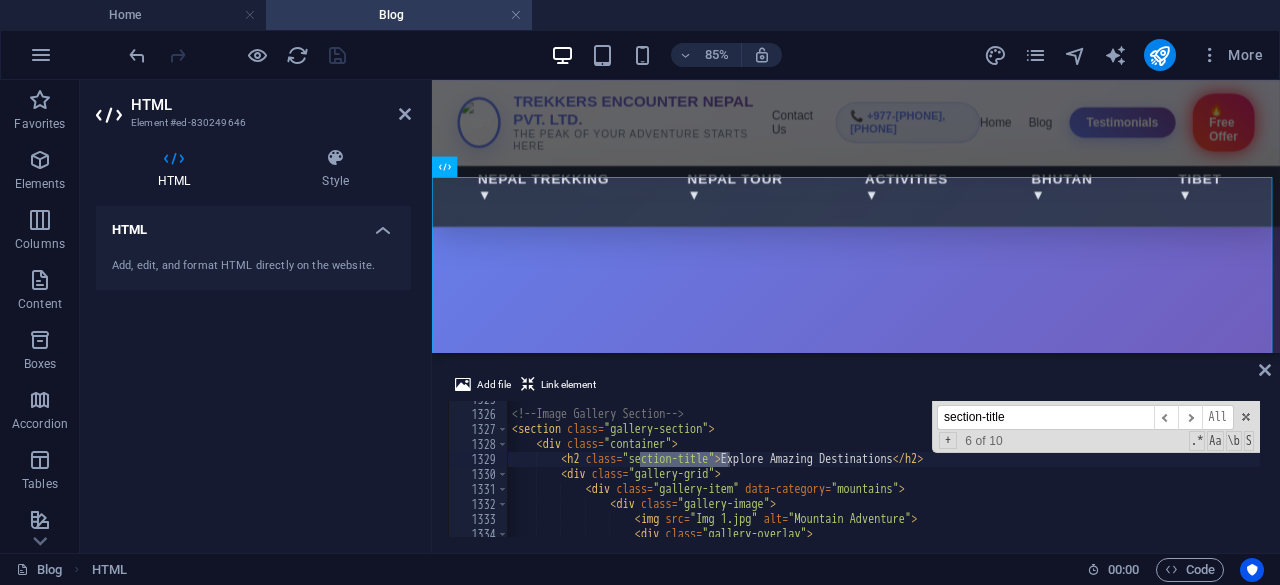 scroll, scrollTop: 19868, scrollLeft: 0, axis: vertical 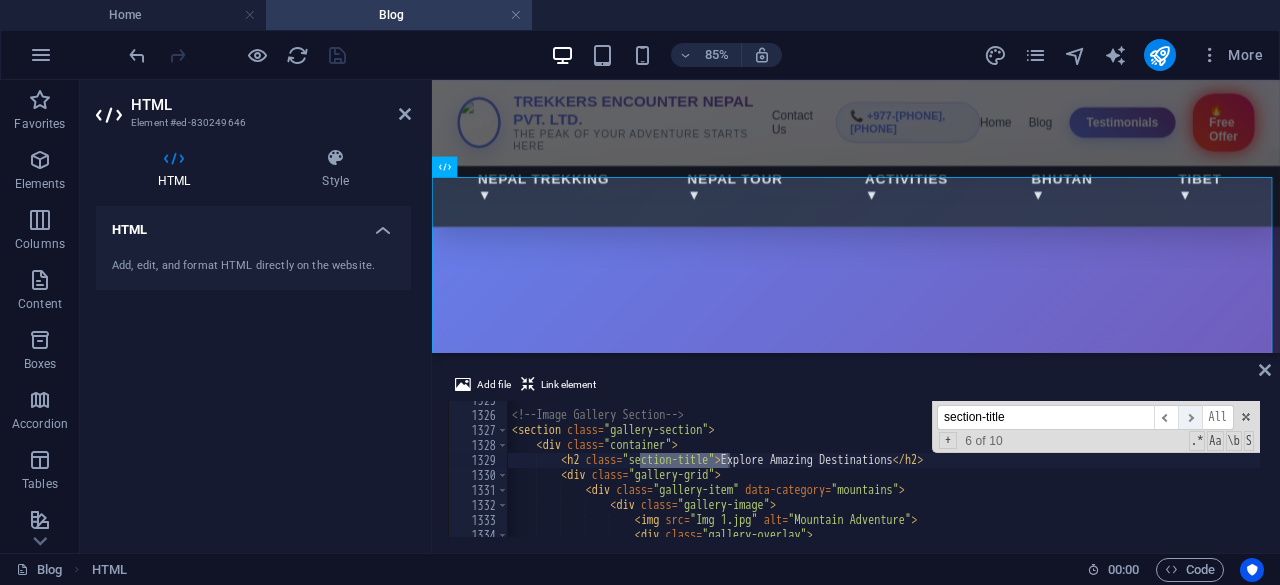 click on "​" at bounding box center [1190, 417] 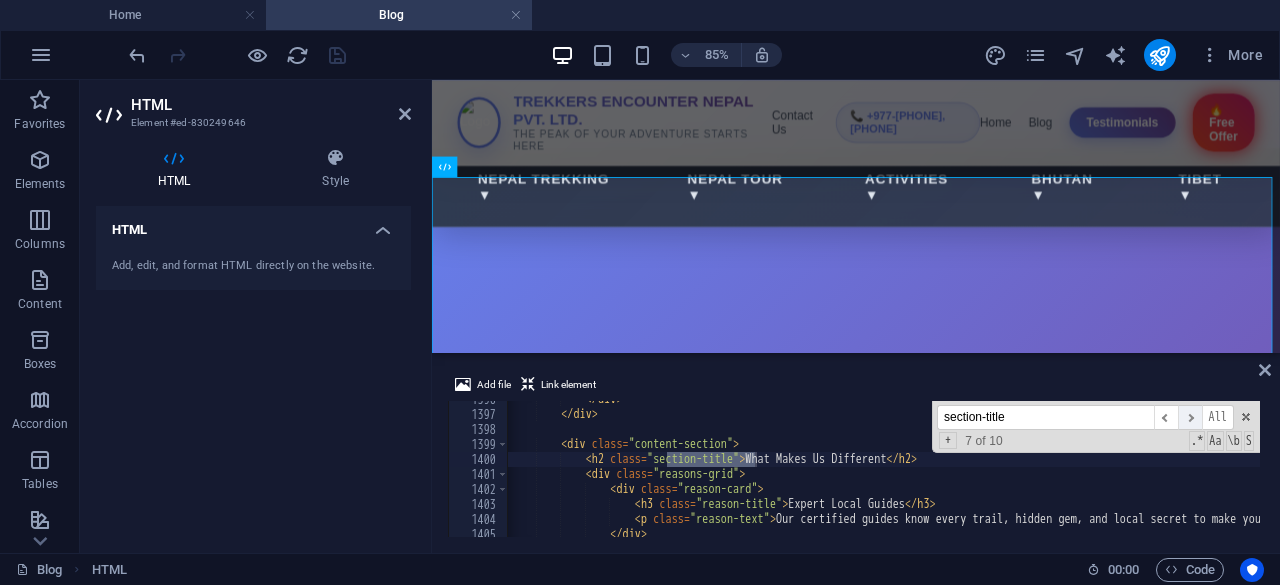 click on "​" at bounding box center (1190, 417) 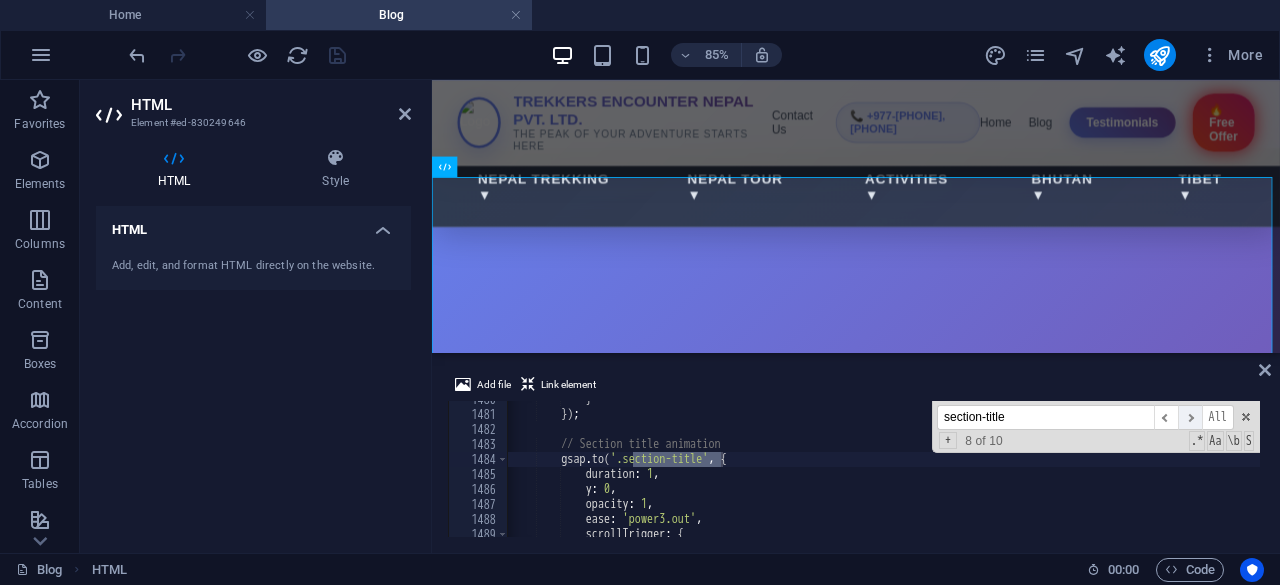 scroll, scrollTop: 22194, scrollLeft: 0, axis: vertical 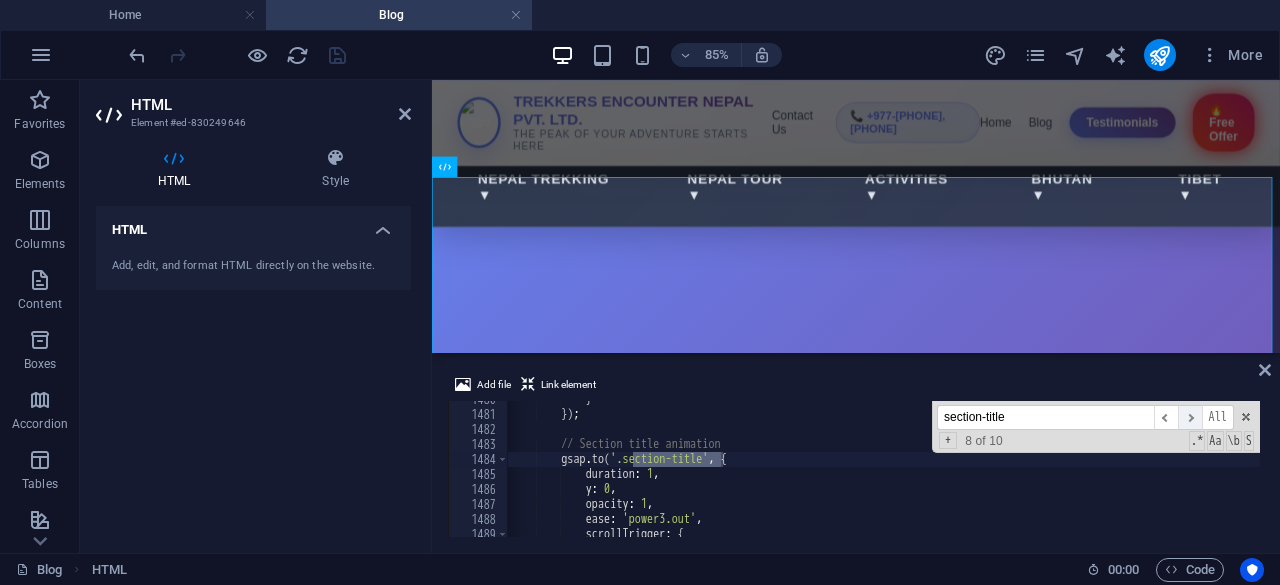 click on "​" at bounding box center (1190, 417) 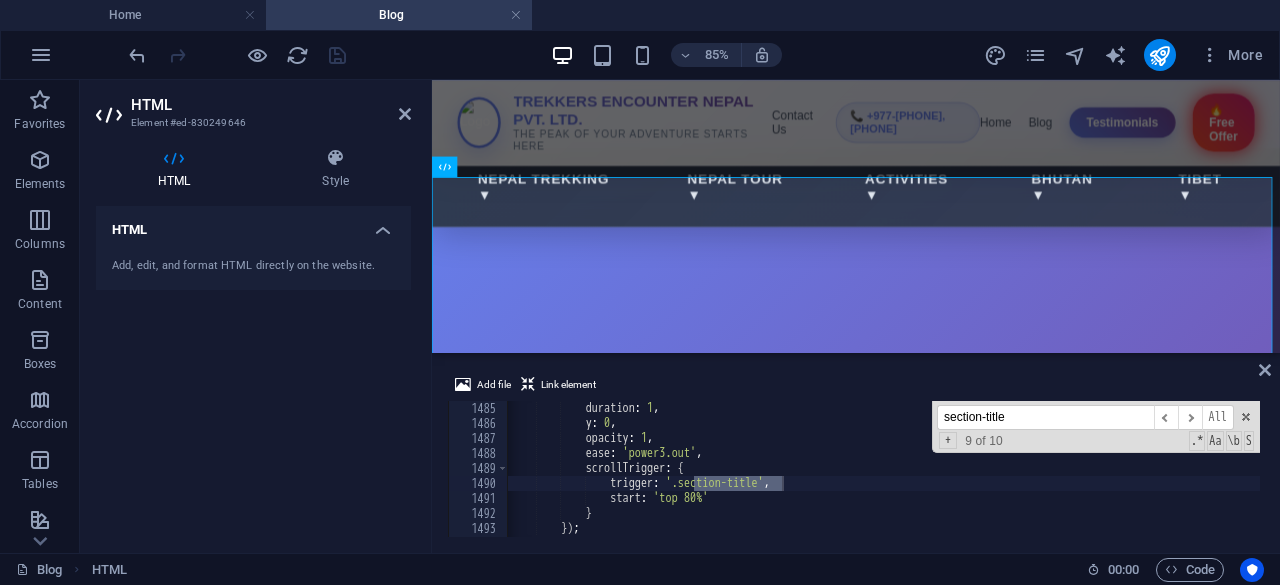 scroll, scrollTop: 22260, scrollLeft: 0, axis: vertical 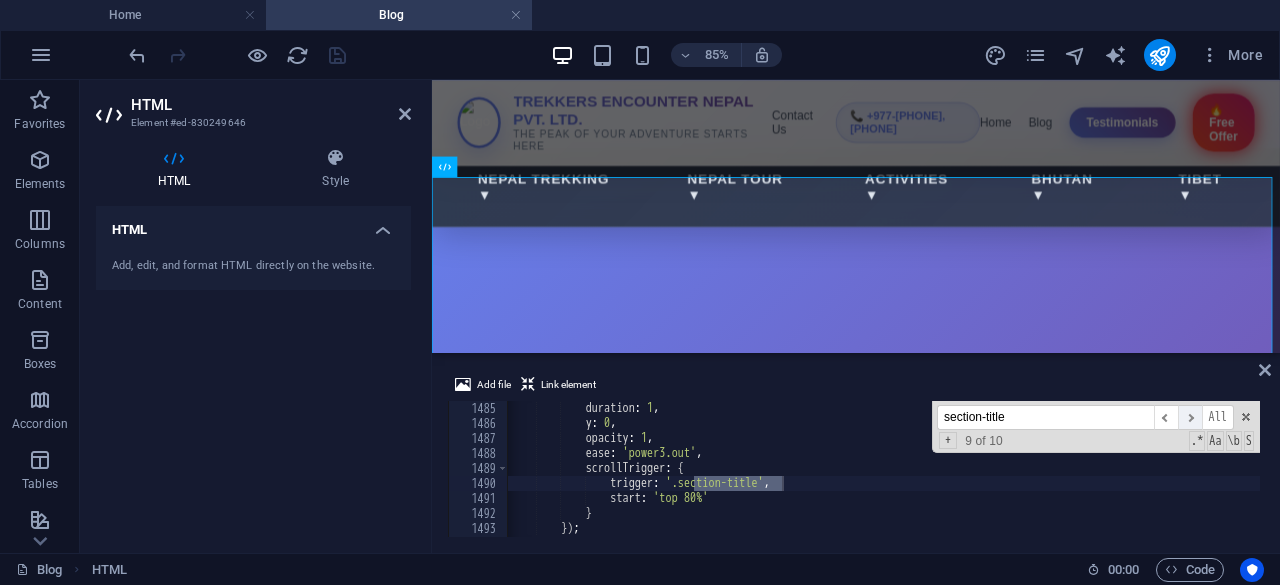 click on "​" at bounding box center (1190, 417) 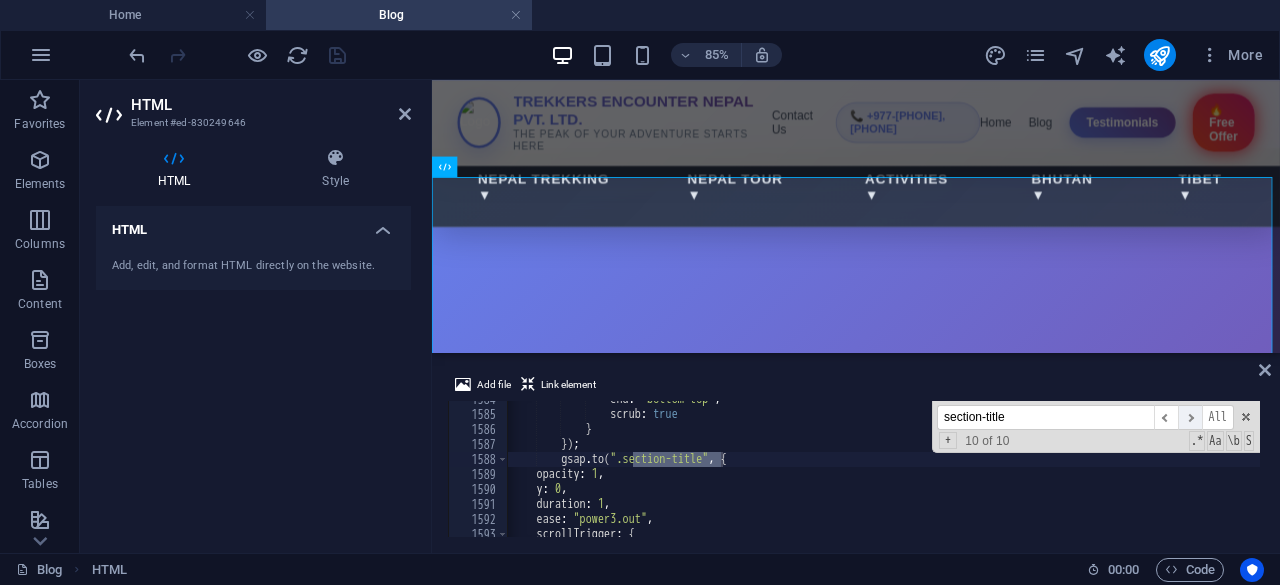 click on "​" at bounding box center (1190, 417) 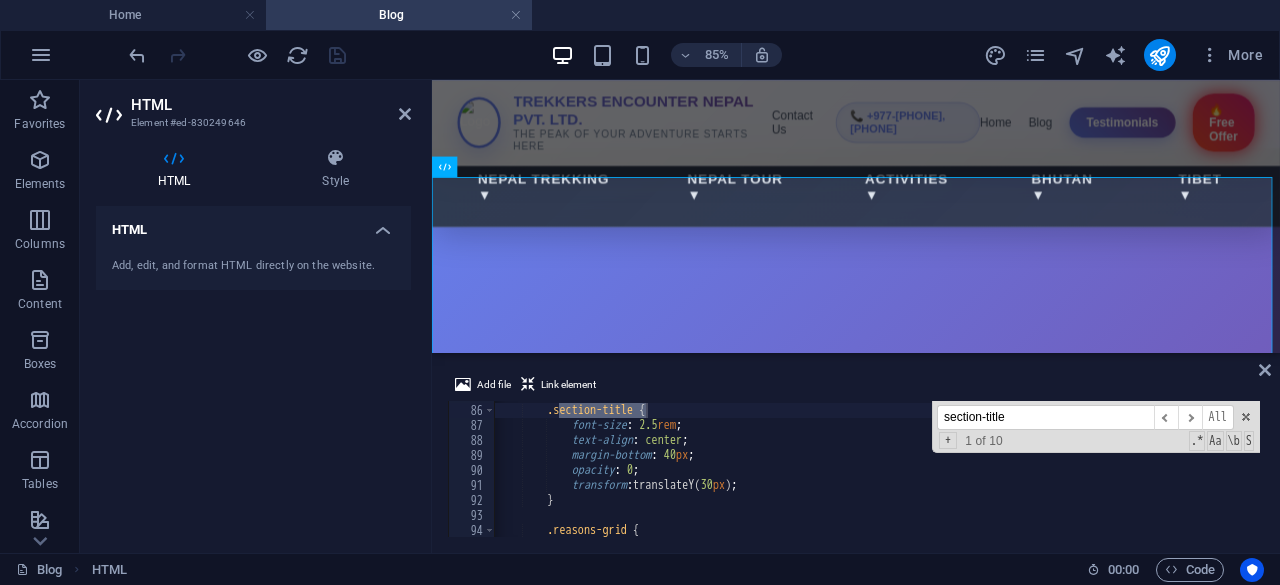 scroll, scrollTop: 1268, scrollLeft: 0, axis: vertical 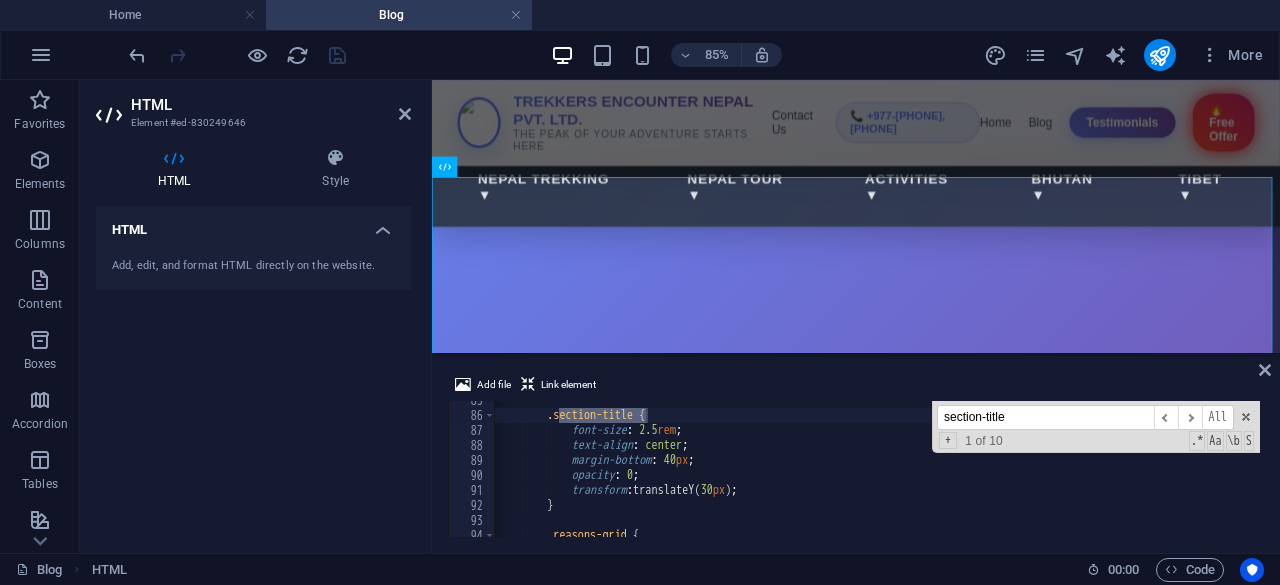 type on "transform: translateY(30px);" 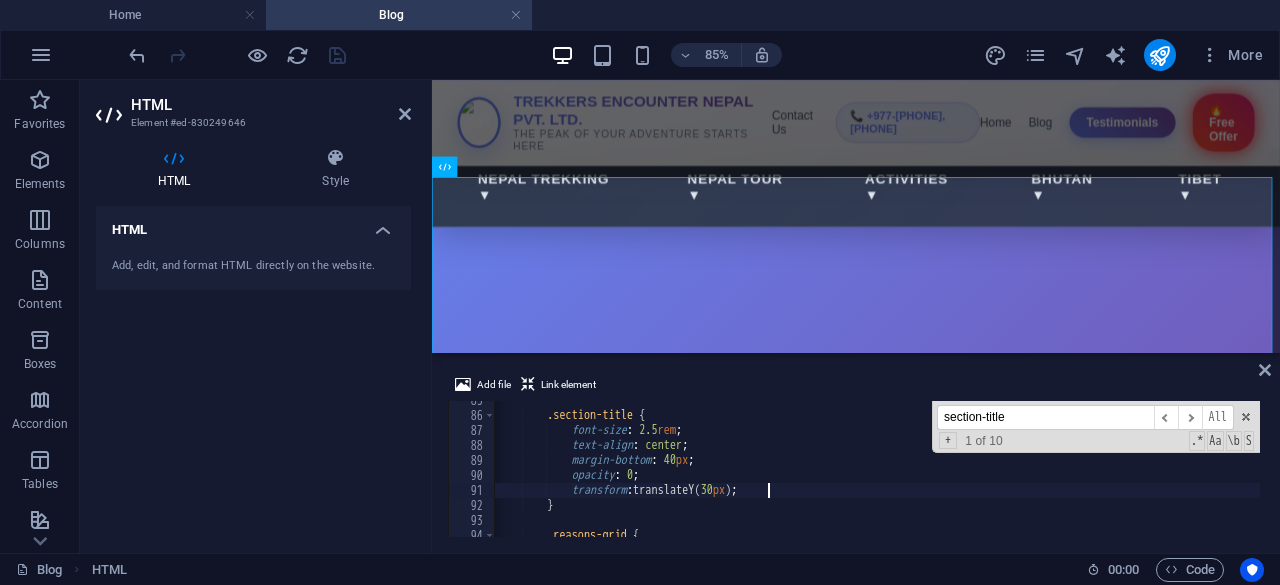 click on ".section-title   {                font-size :   2.5 rem ;                text-align :   center ;                margin-bottom :   40 px ;                opacity :   0 ;                transform :  translateY( 30 px ) ;           }           .reasons-grid   {" at bounding box center (1057, 474) 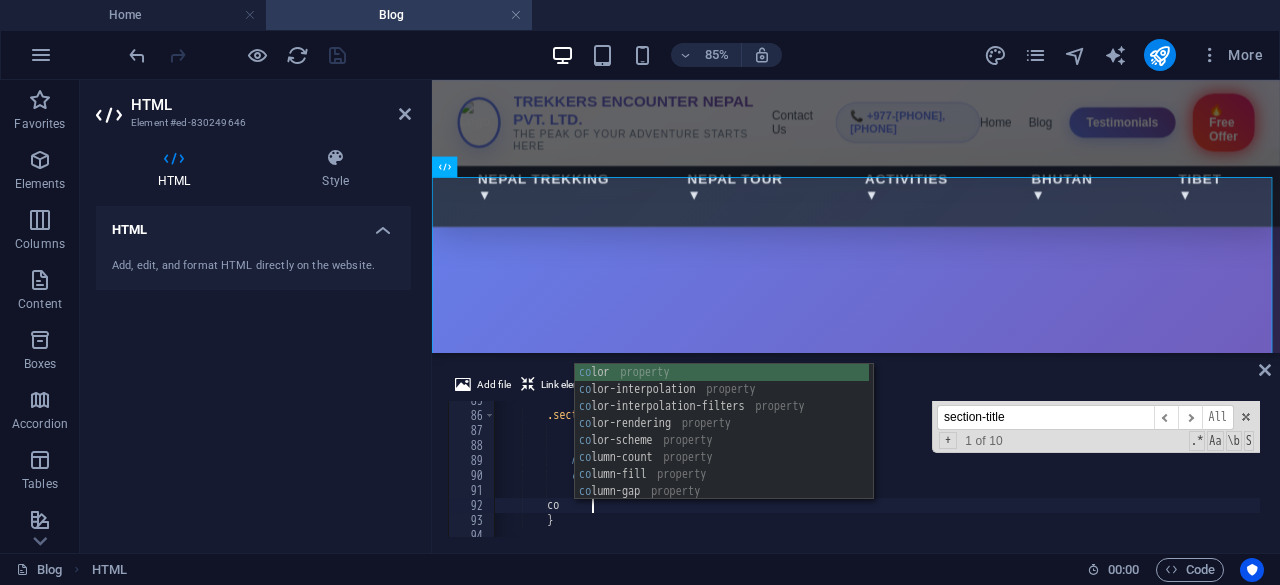 scroll, scrollTop: 0, scrollLeft: 7, axis: horizontal 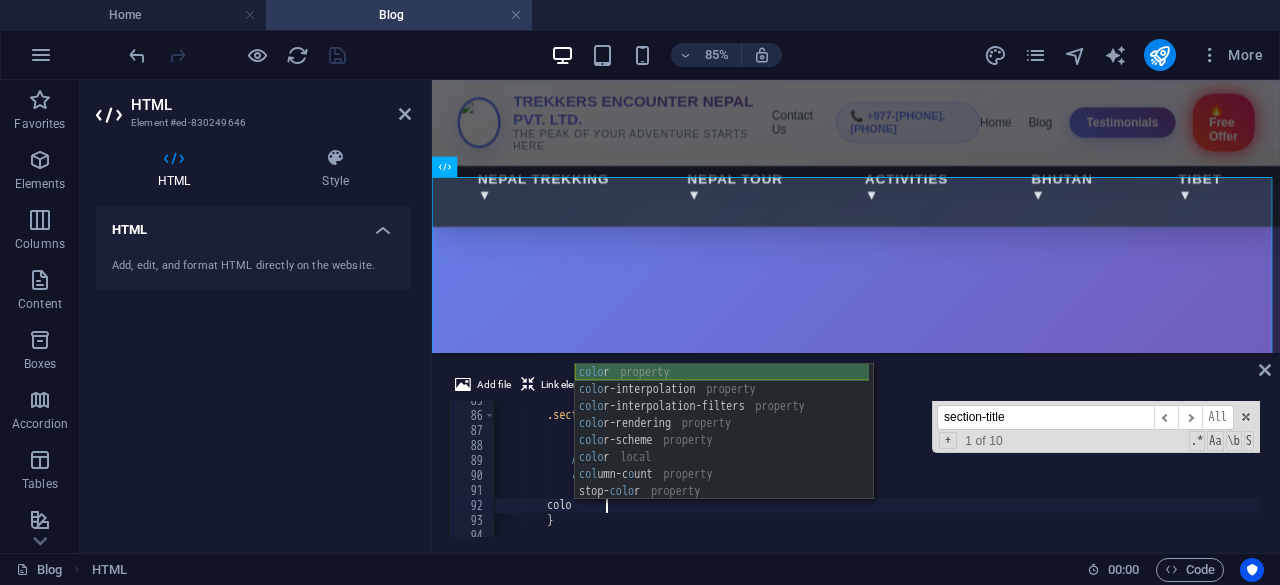 click on "colo r property colo r-interpolation property colo r-interpolation-filters property colo r-rendering property colo r-scheme property colo r local col umn-c o unt property stop- colo r property caret- colo r property" at bounding box center [722, 449] 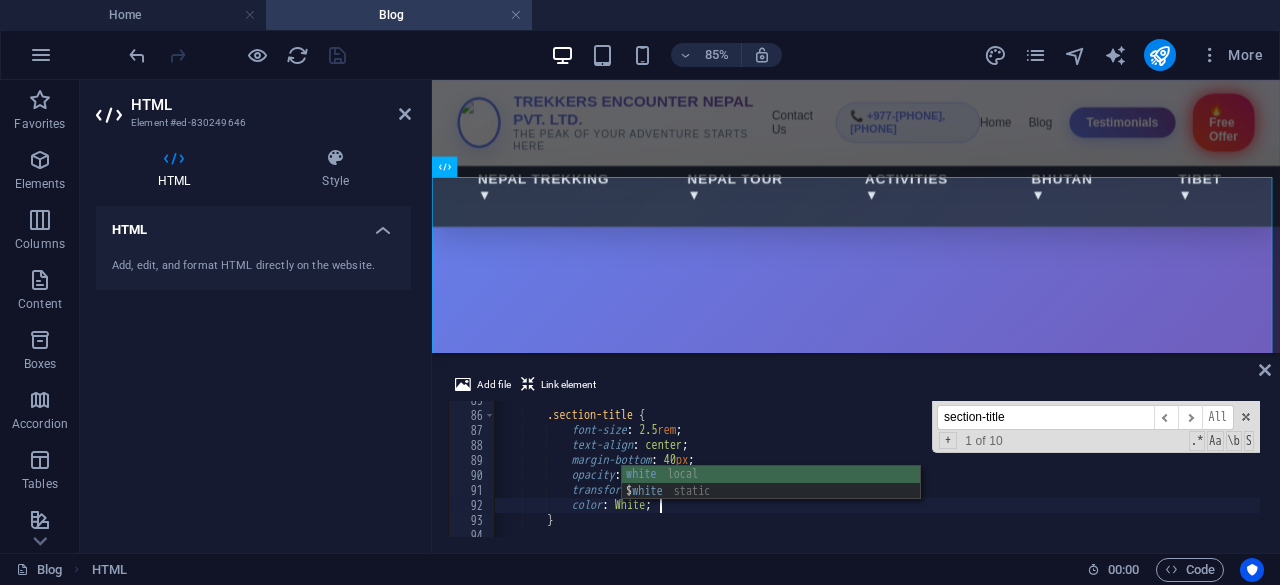 scroll, scrollTop: 0, scrollLeft: 12, axis: horizontal 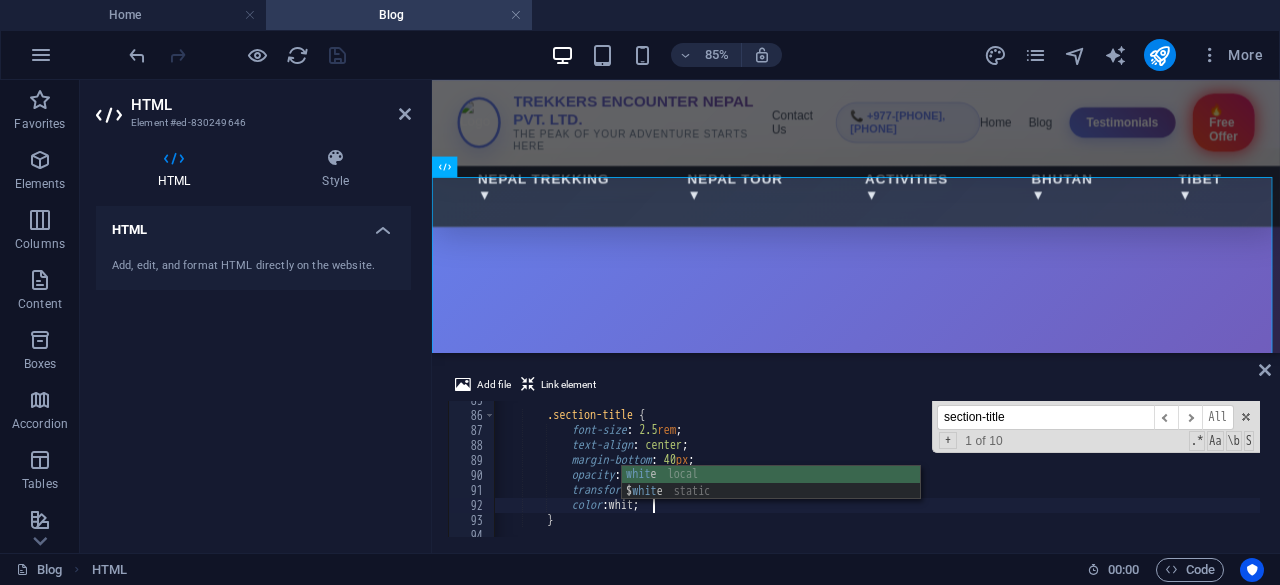 type on "color: white;" 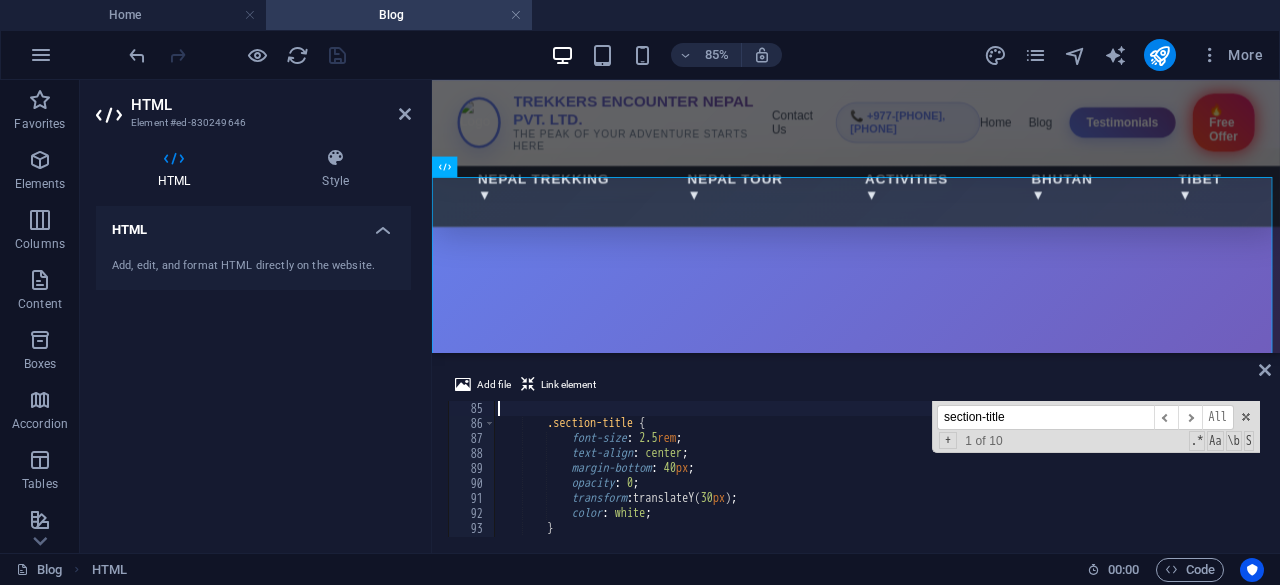 scroll, scrollTop: 1260, scrollLeft: 0, axis: vertical 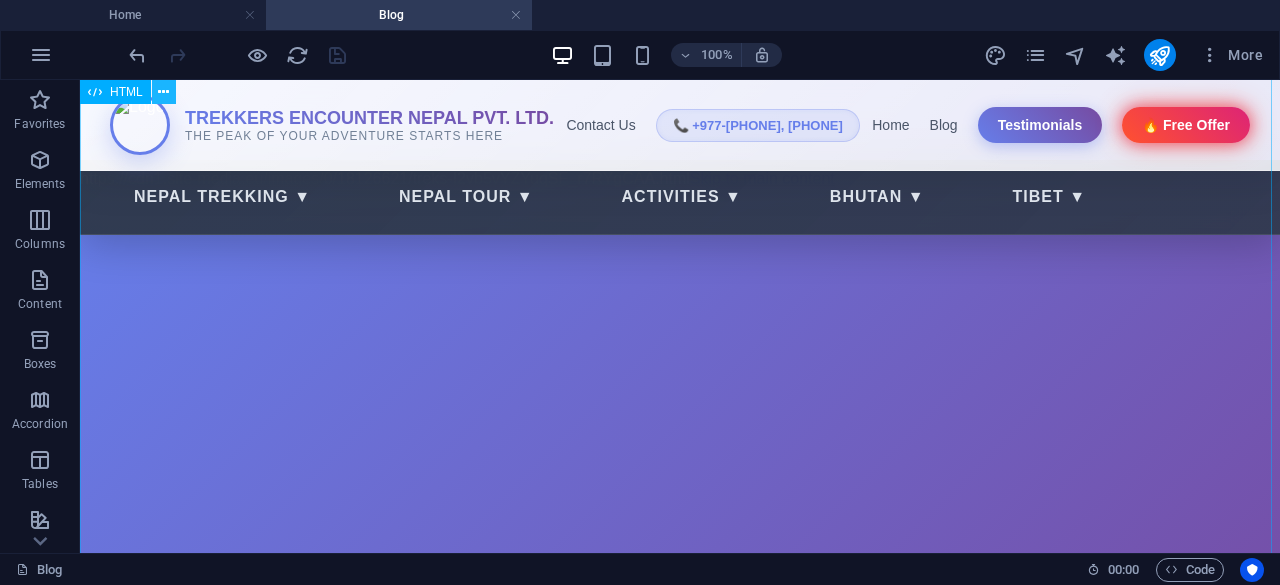 click at bounding box center (163, 92) 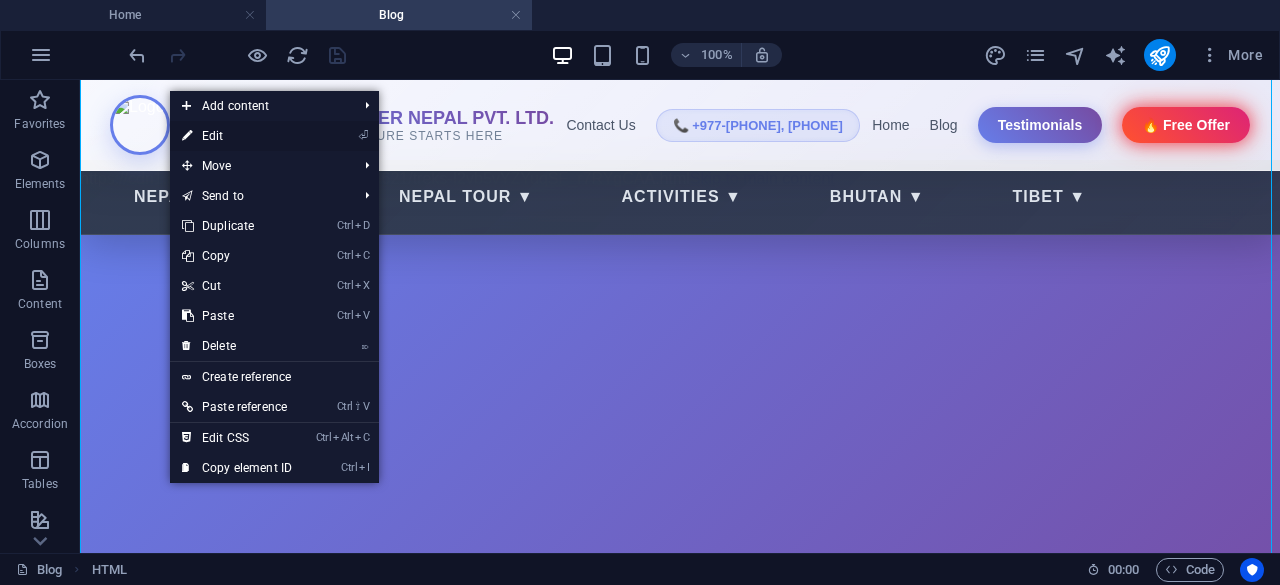 click on "⏎  Edit" at bounding box center (237, 136) 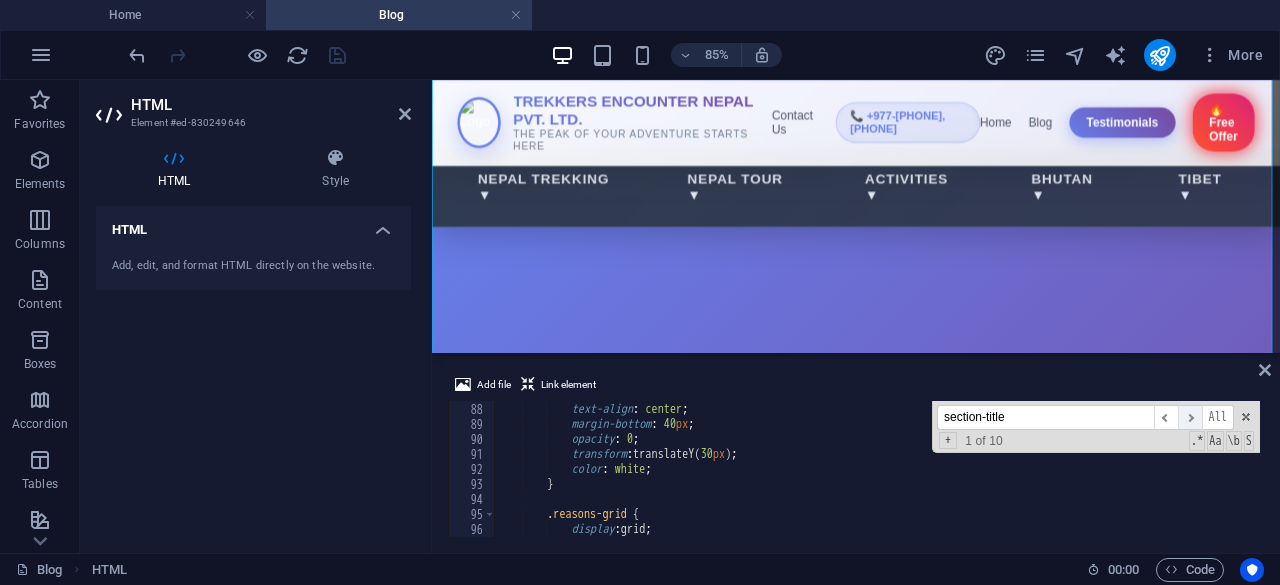 click on "​" at bounding box center [1190, 417] 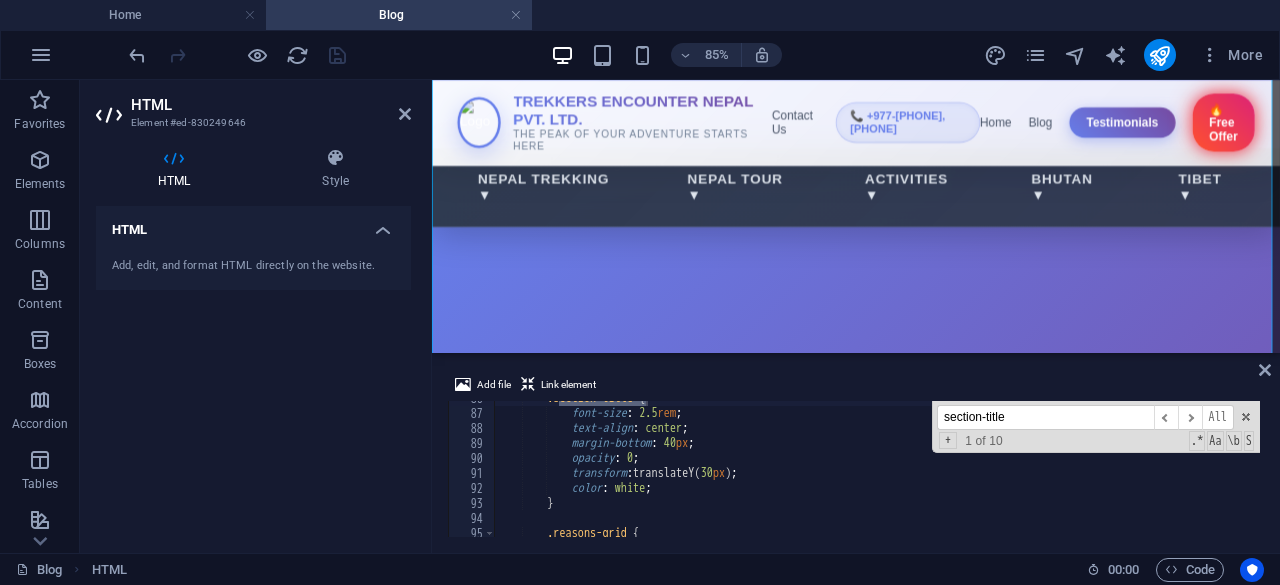 scroll, scrollTop: 1291, scrollLeft: 0, axis: vertical 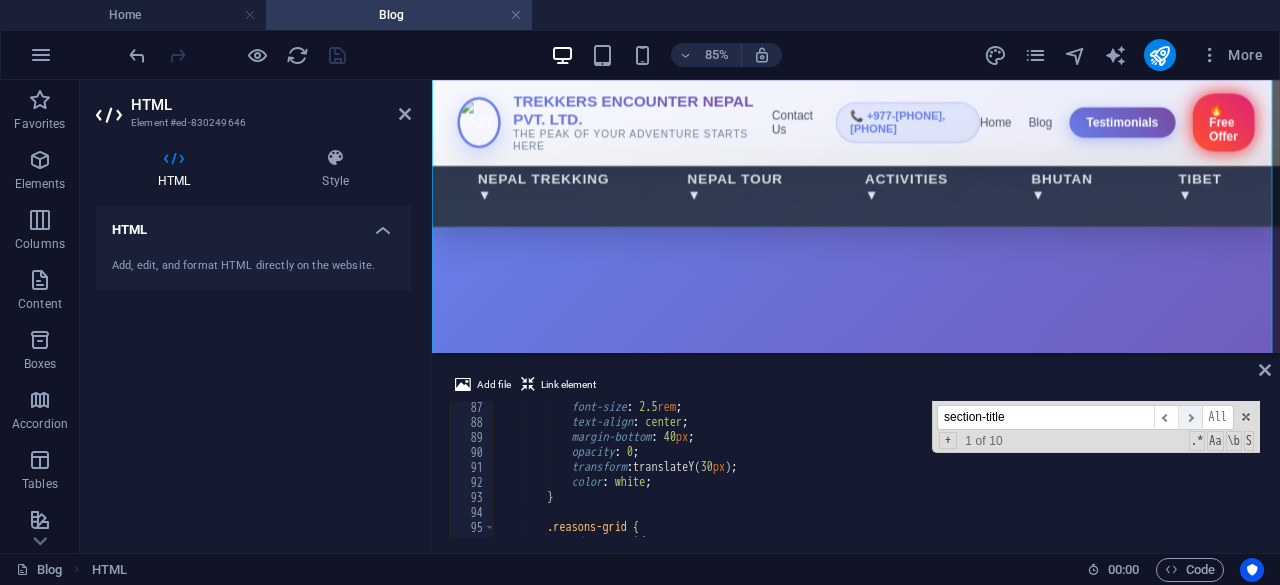 click on "​" at bounding box center [1190, 417] 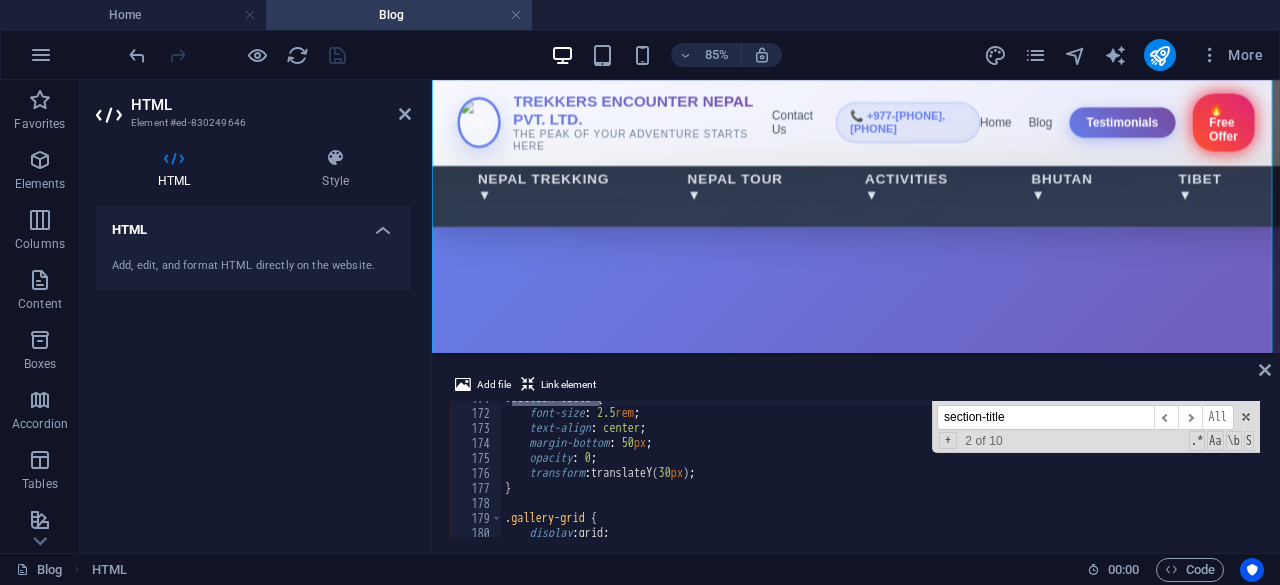 scroll, scrollTop: 2561, scrollLeft: 0, axis: vertical 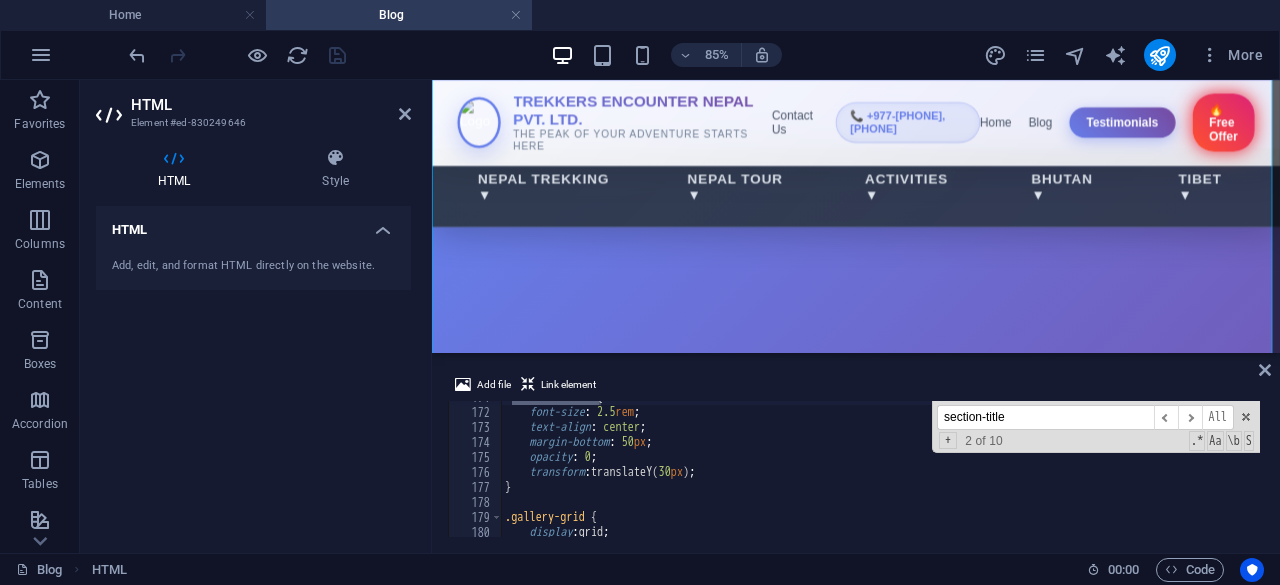 type on "transform: translateY(30px);" 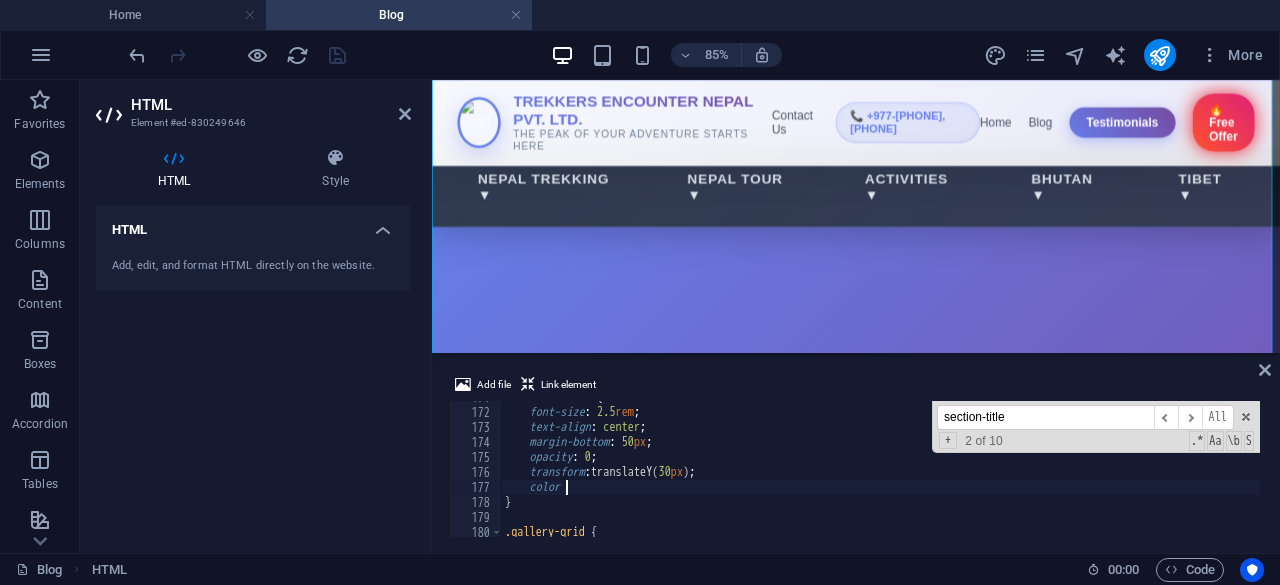 scroll, scrollTop: 0, scrollLeft: 4, axis: horizontal 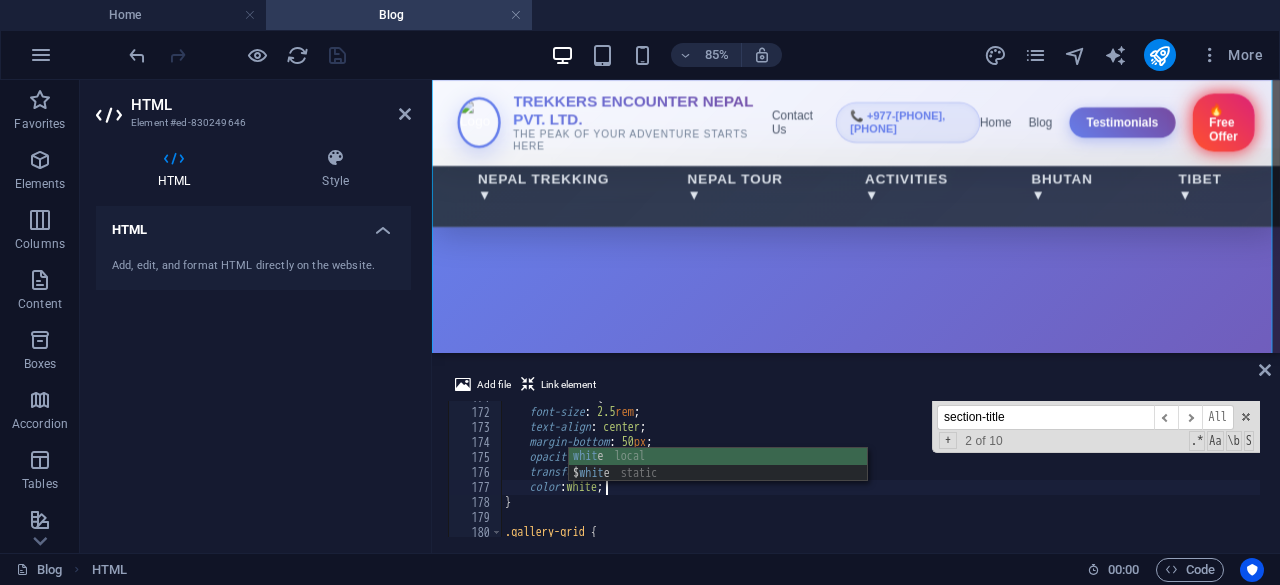 type on "color:white" 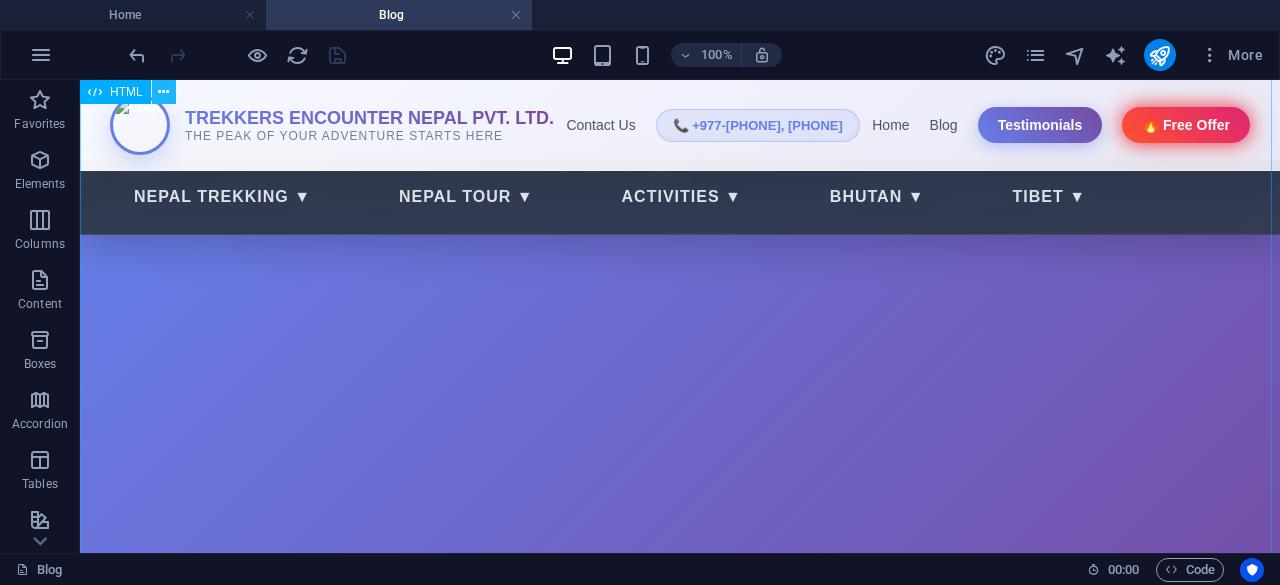 click at bounding box center (164, 92) 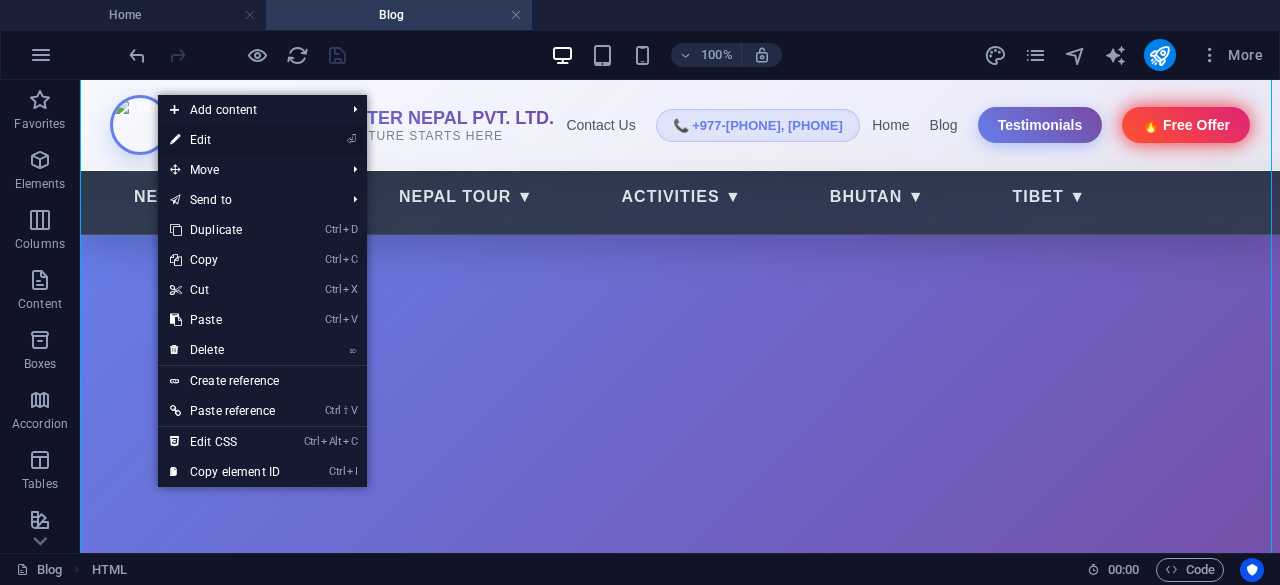 click at bounding box center (175, 140) 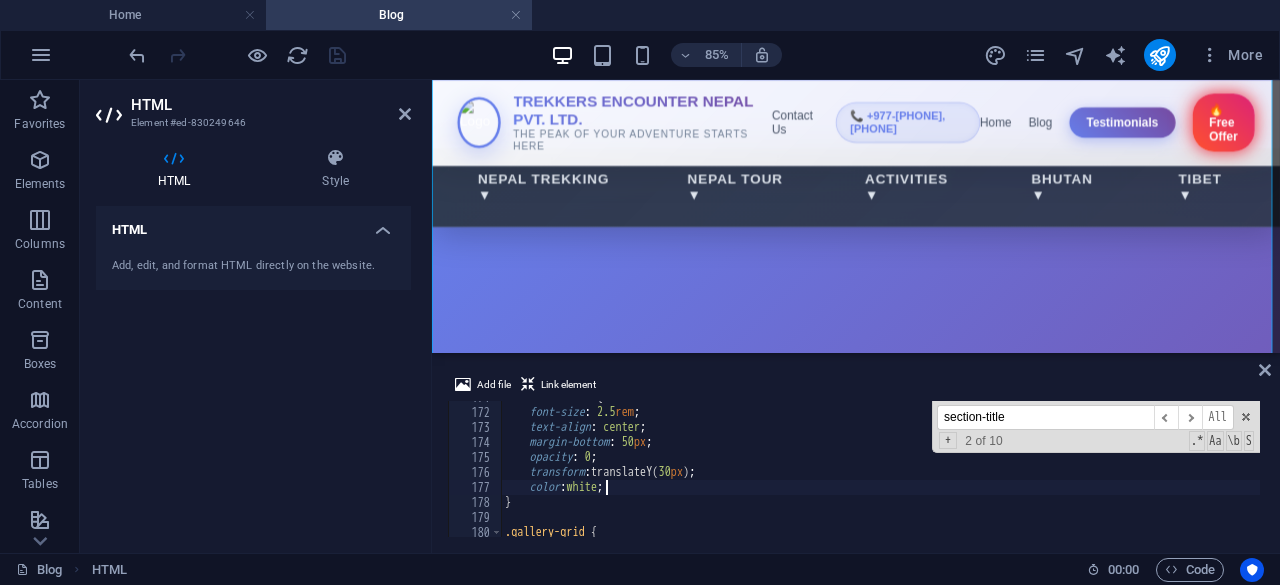 scroll, scrollTop: 2561, scrollLeft: 0, axis: vertical 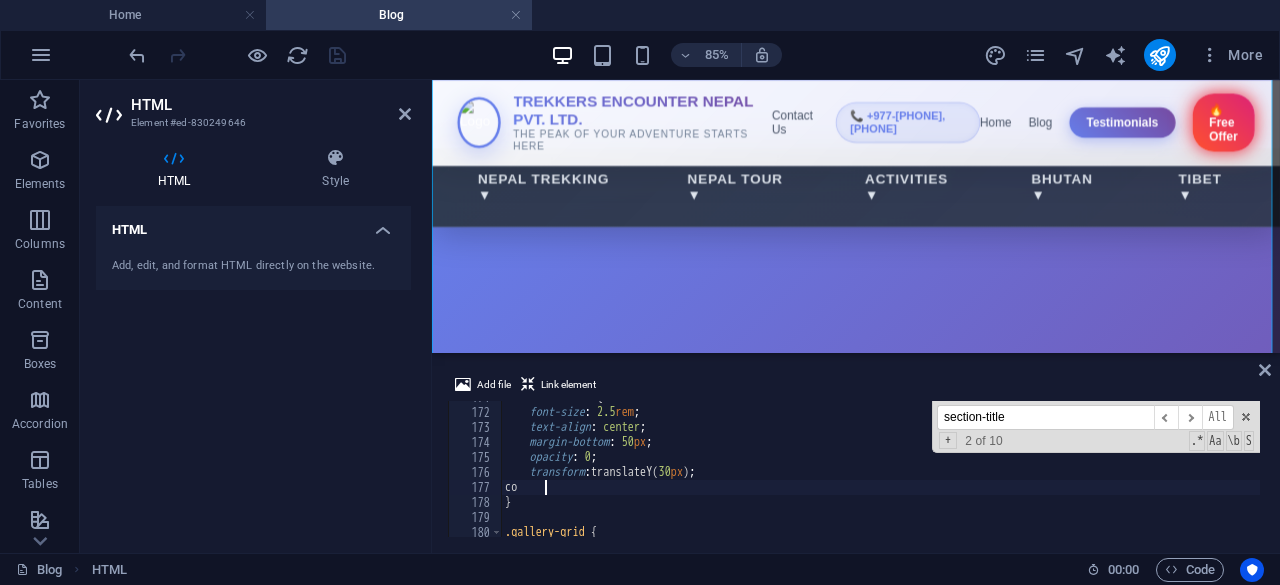 type on "c" 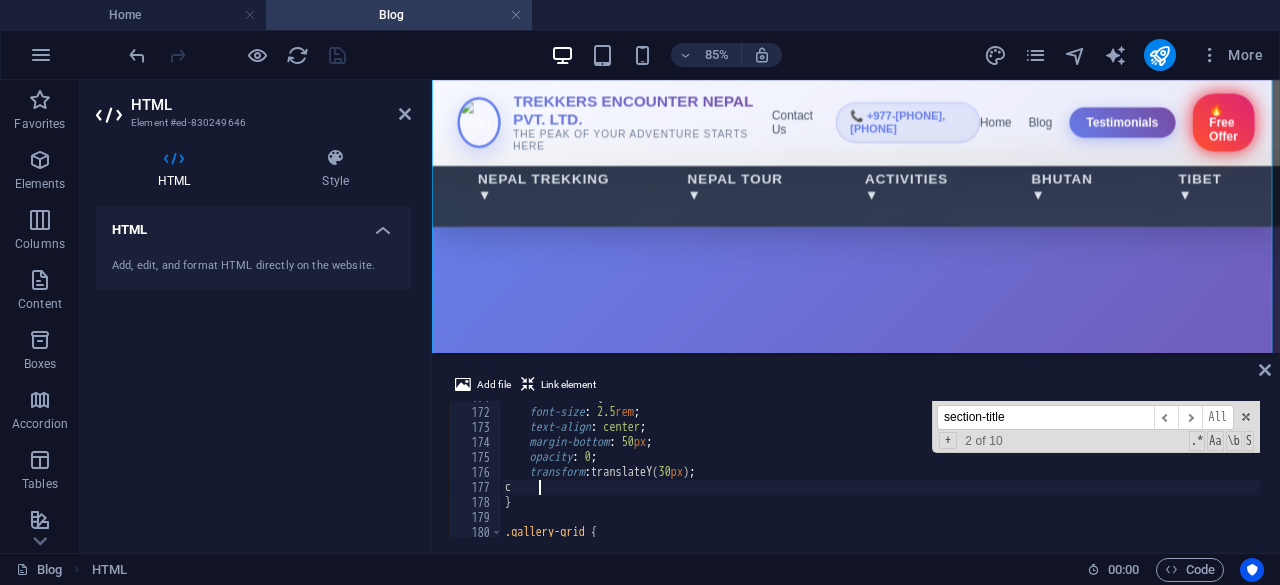 type 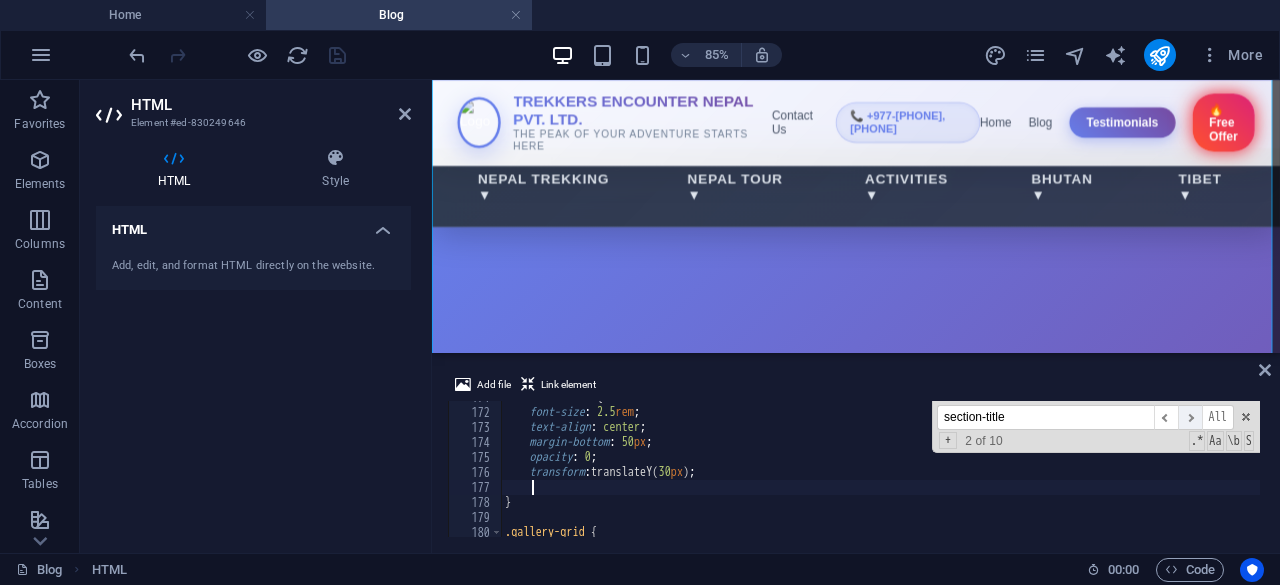 click on "​" at bounding box center [1190, 417] 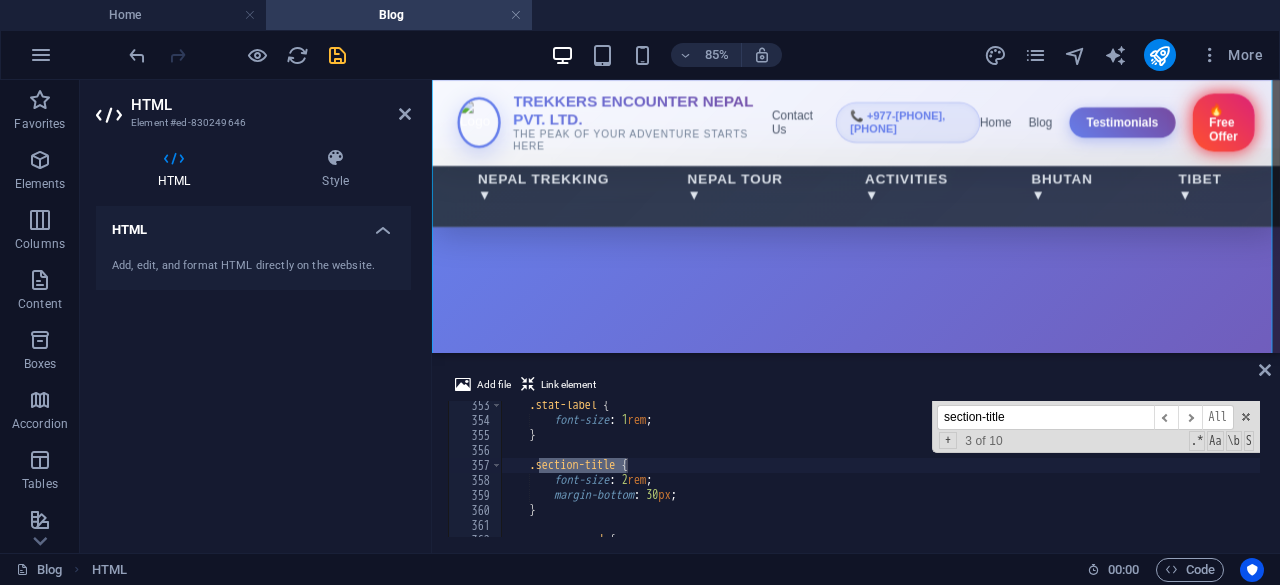 scroll, scrollTop: 5286, scrollLeft: 0, axis: vertical 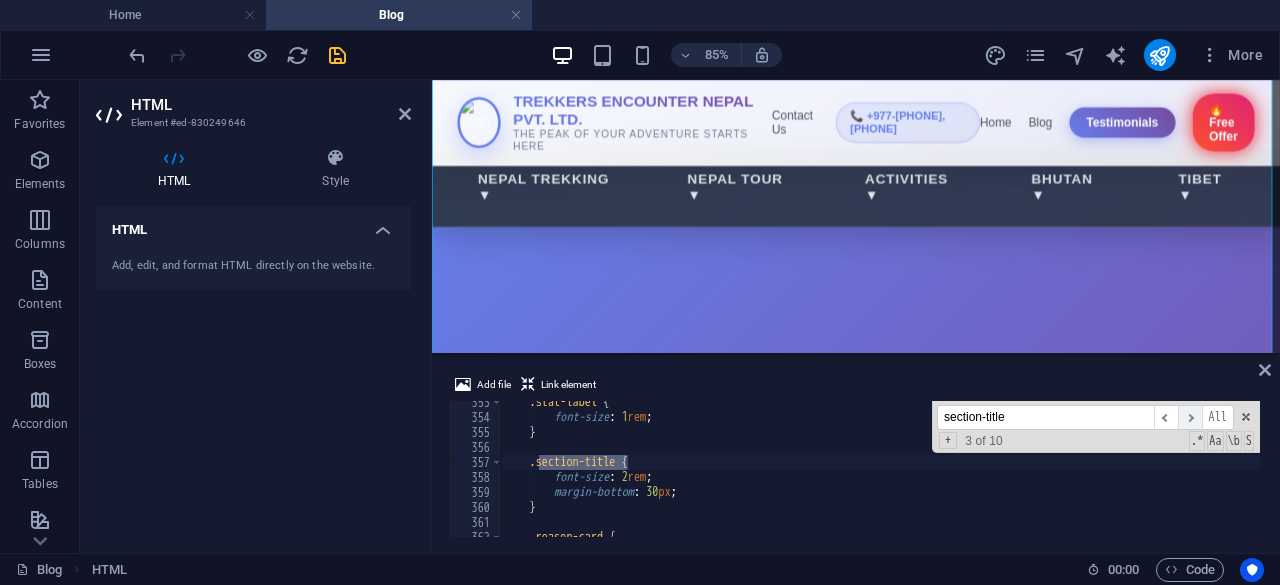 click on "​" at bounding box center (1190, 417) 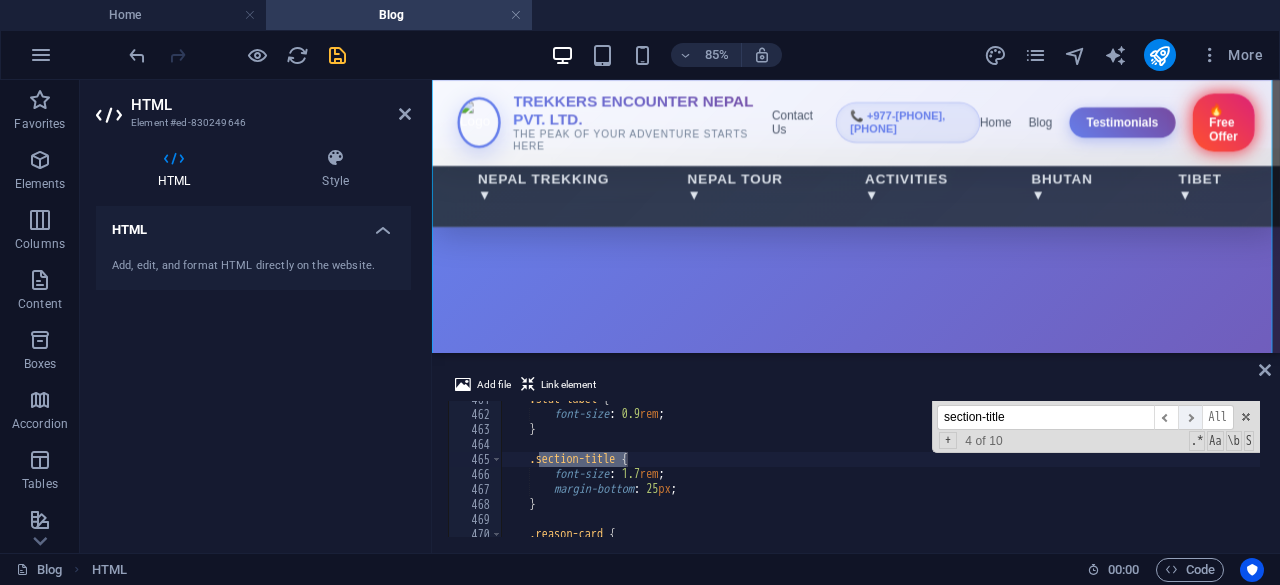 scroll, scrollTop: 6909, scrollLeft: 0, axis: vertical 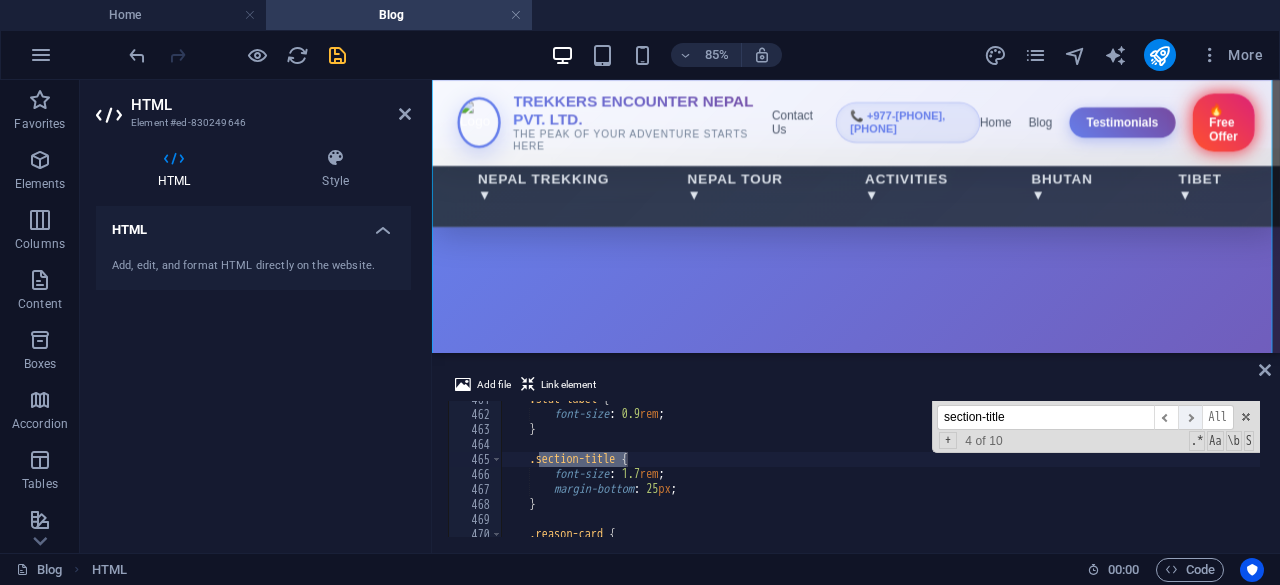 click on "​" at bounding box center [1190, 417] 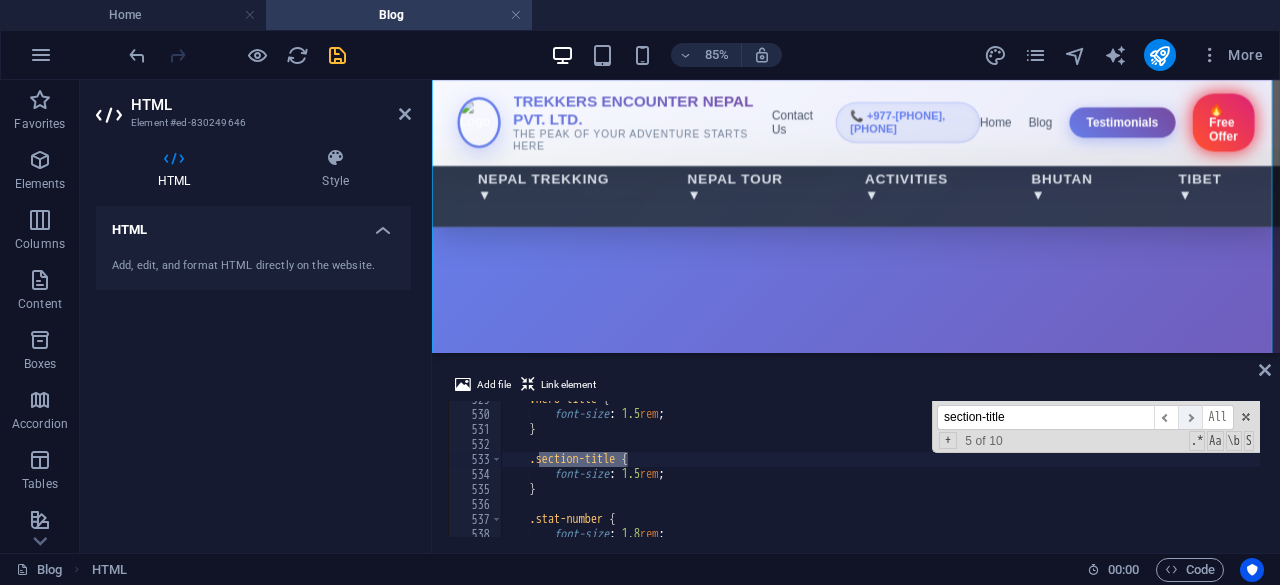 scroll, scrollTop: 7929, scrollLeft: 0, axis: vertical 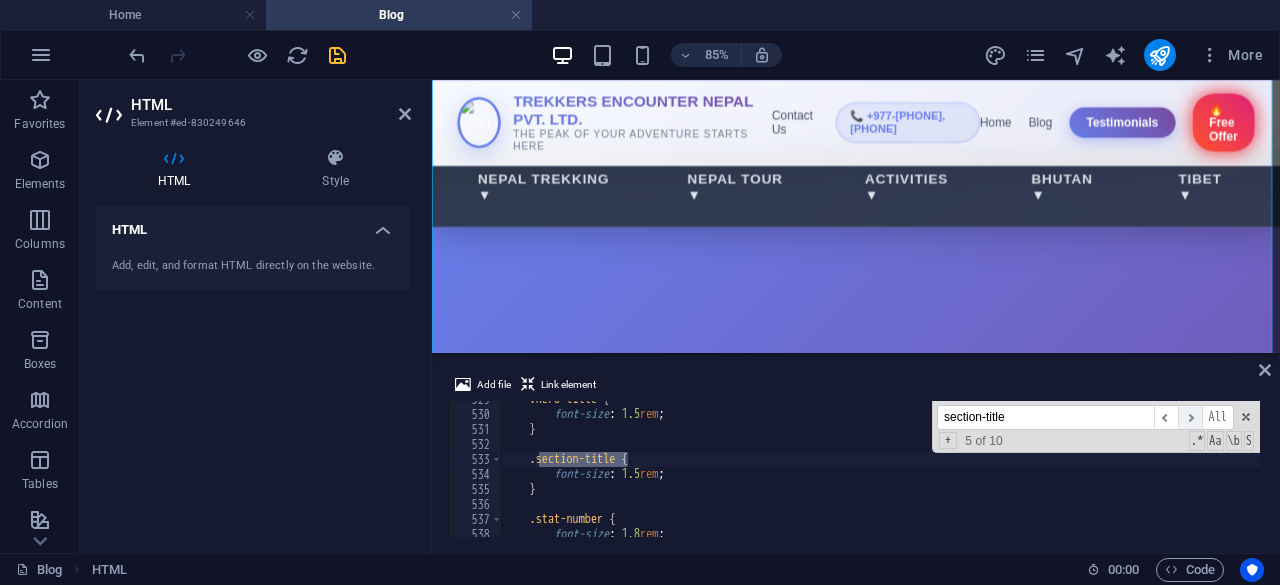 click on "​" at bounding box center (1190, 417) 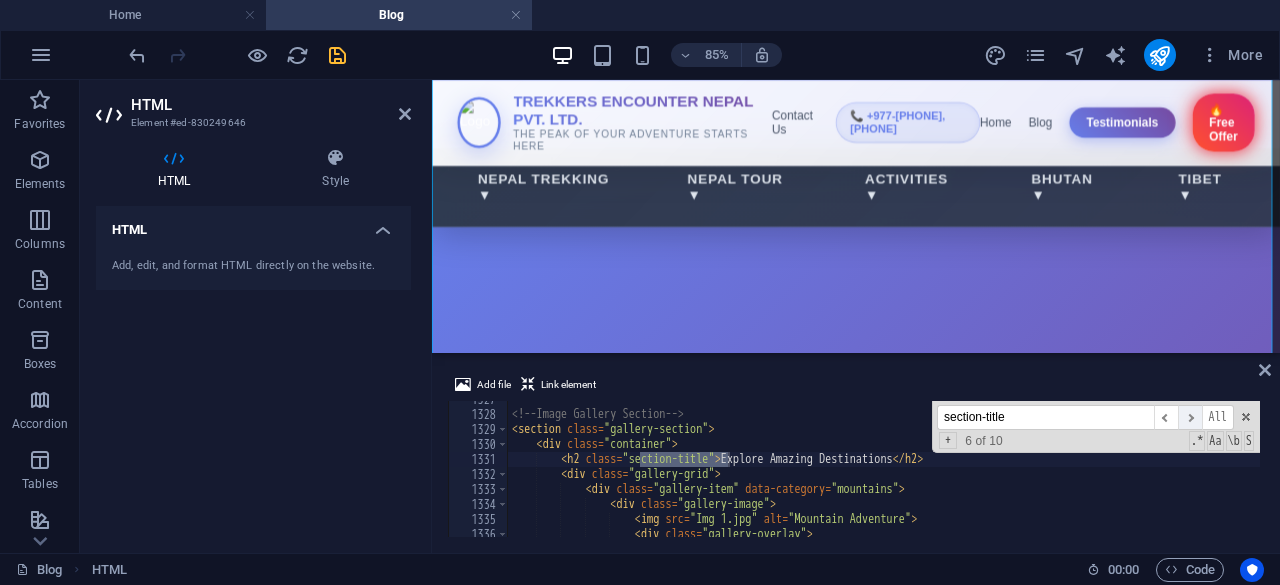 scroll, scrollTop: 19899, scrollLeft: 0, axis: vertical 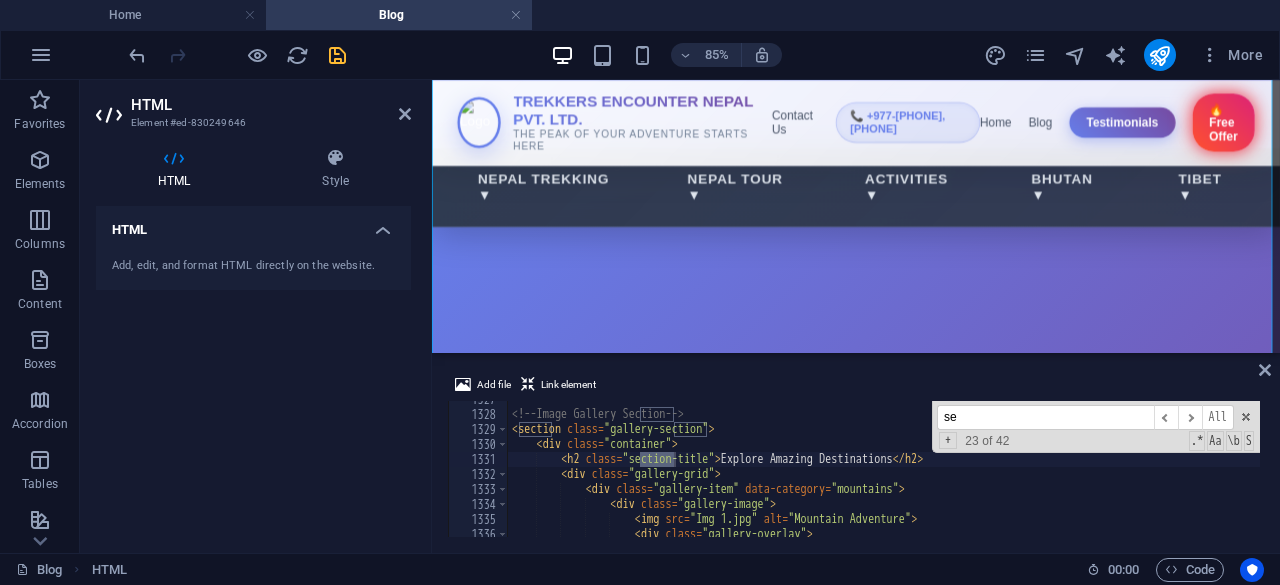 type on "s" 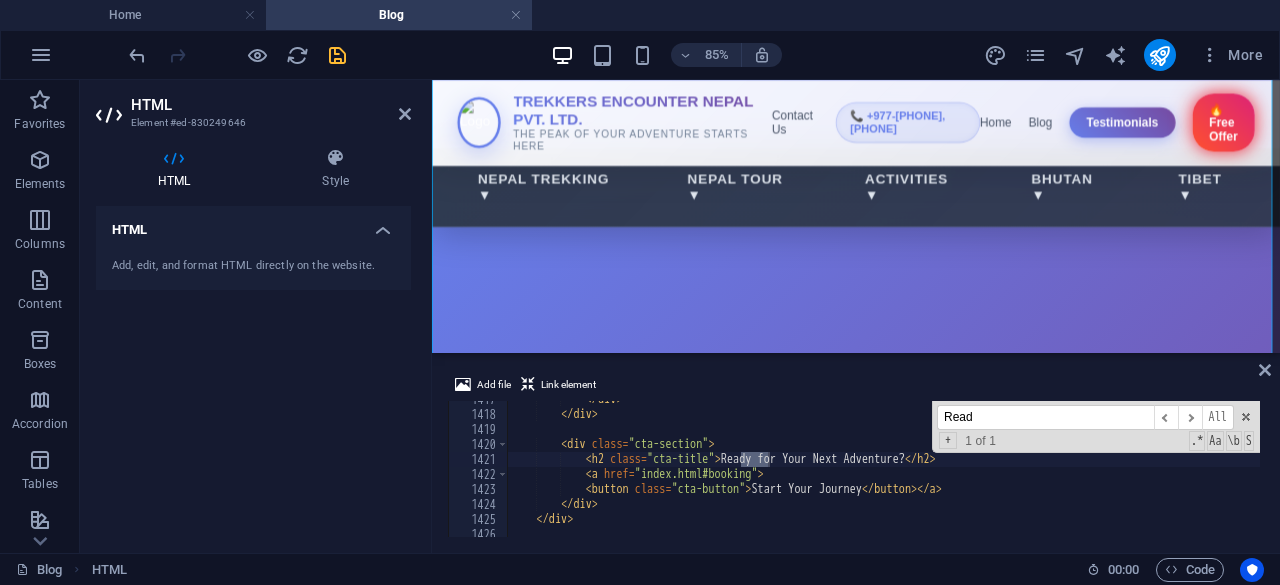 scroll, scrollTop: 21249, scrollLeft: 0, axis: vertical 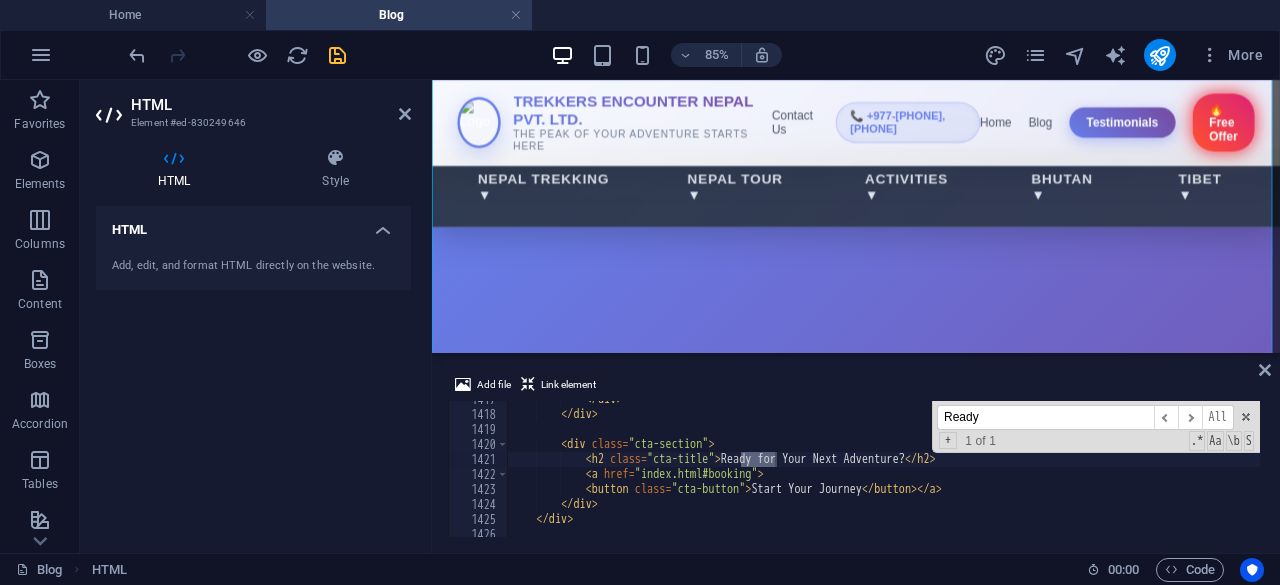 type on "Ready" 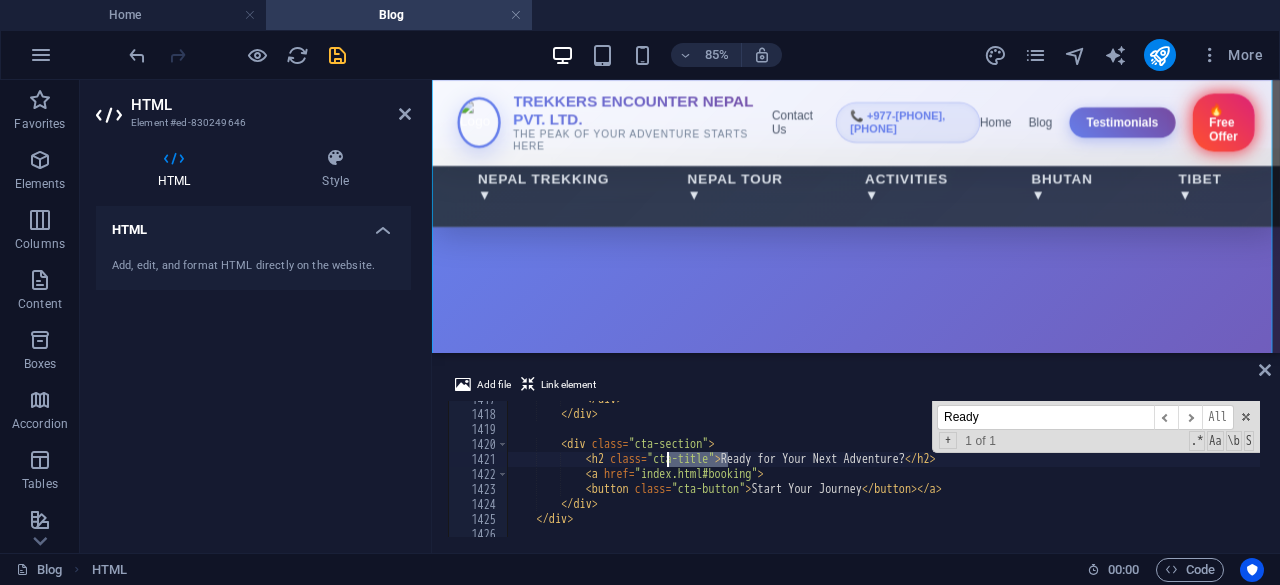 drag, startPoint x: 727, startPoint y: 463, endPoint x: 668, endPoint y: 461, distance: 59.03389 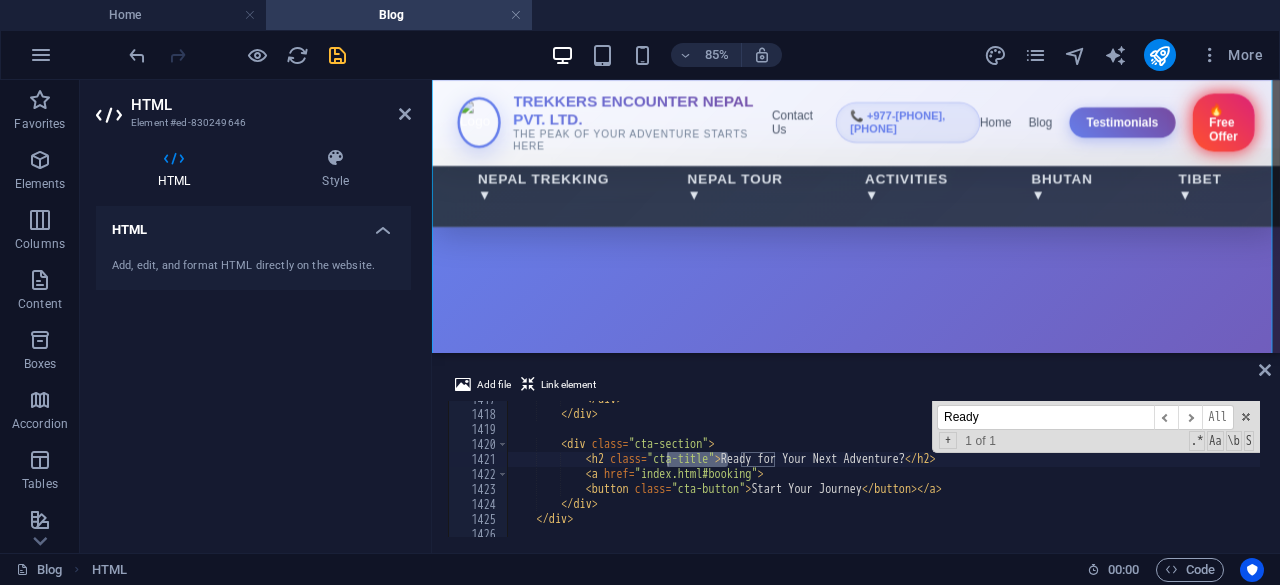 drag, startPoint x: 980, startPoint y: 413, endPoint x: 932, endPoint y: 415, distance: 48.04165 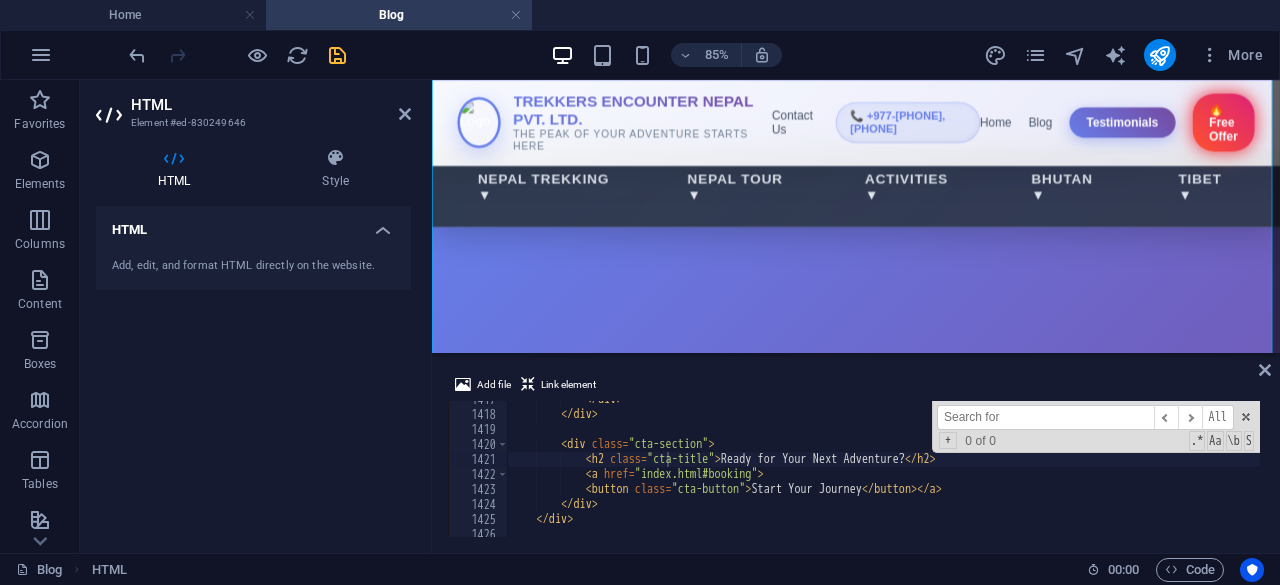 paste on "cta-title" 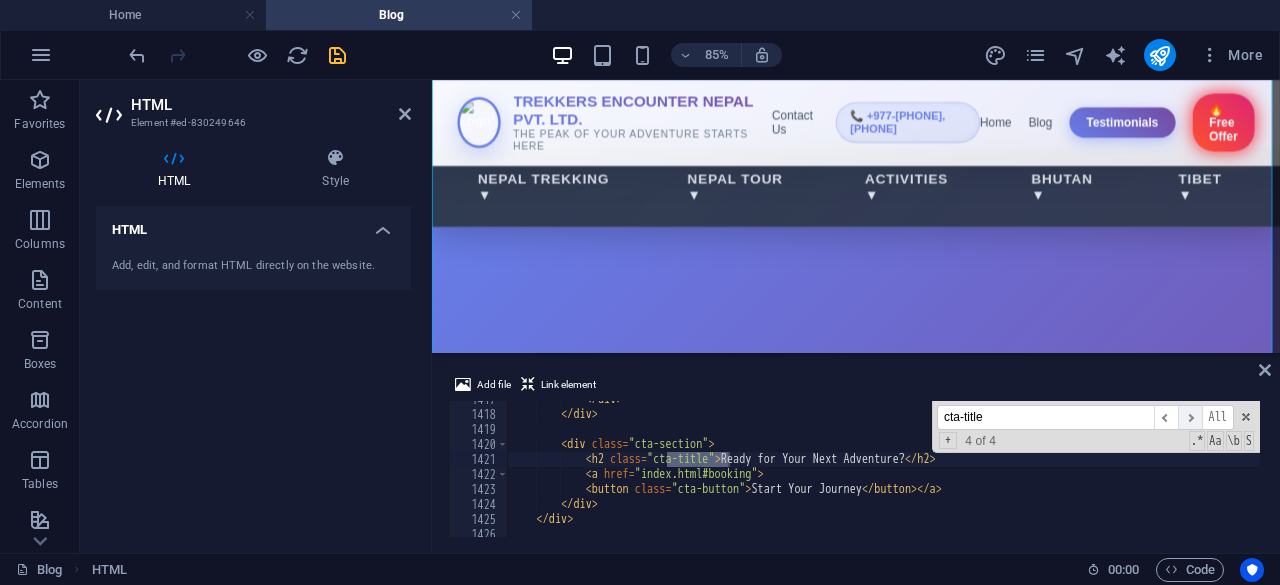 type on "cta-title" 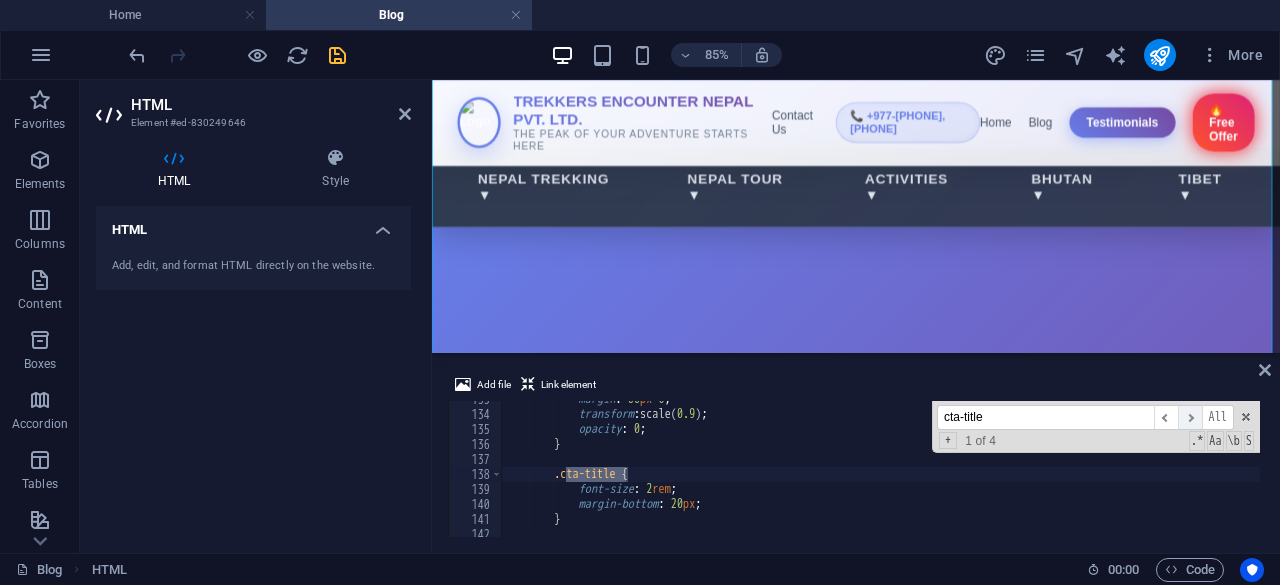 scroll, scrollTop: 1989, scrollLeft: 0, axis: vertical 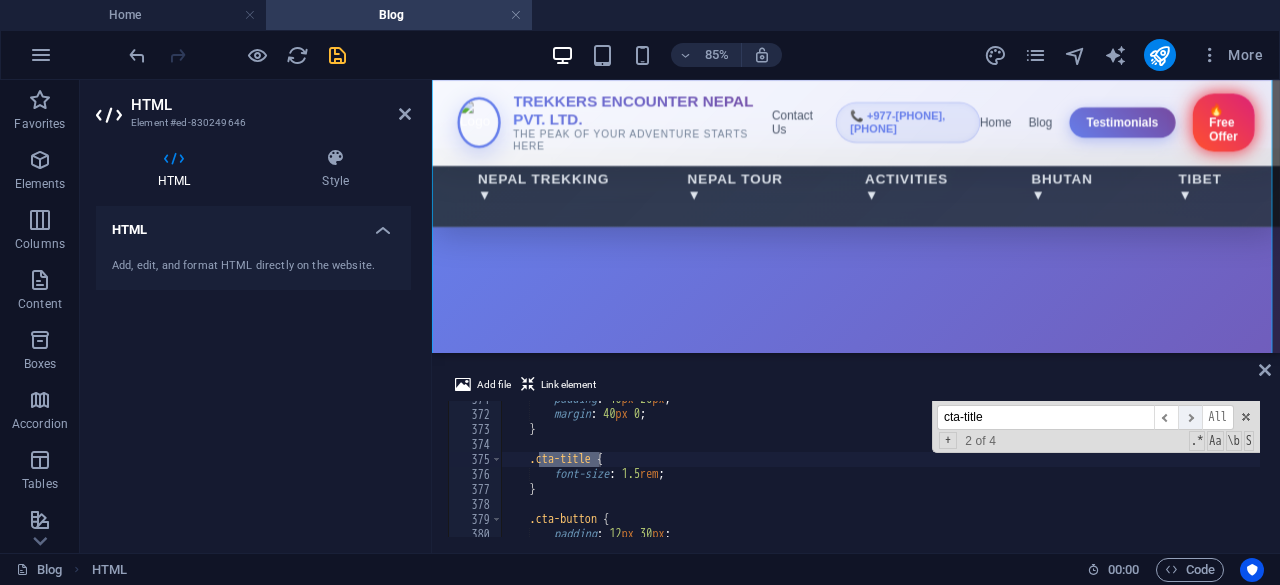 click on "​" at bounding box center [1190, 417] 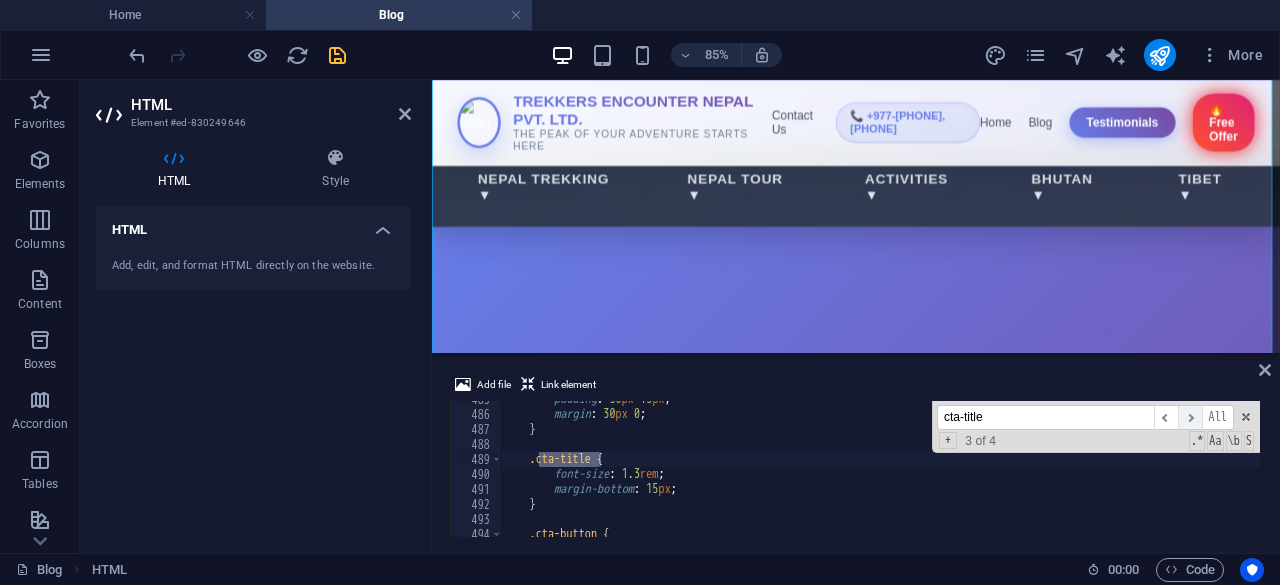 click on "​" at bounding box center [1190, 417] 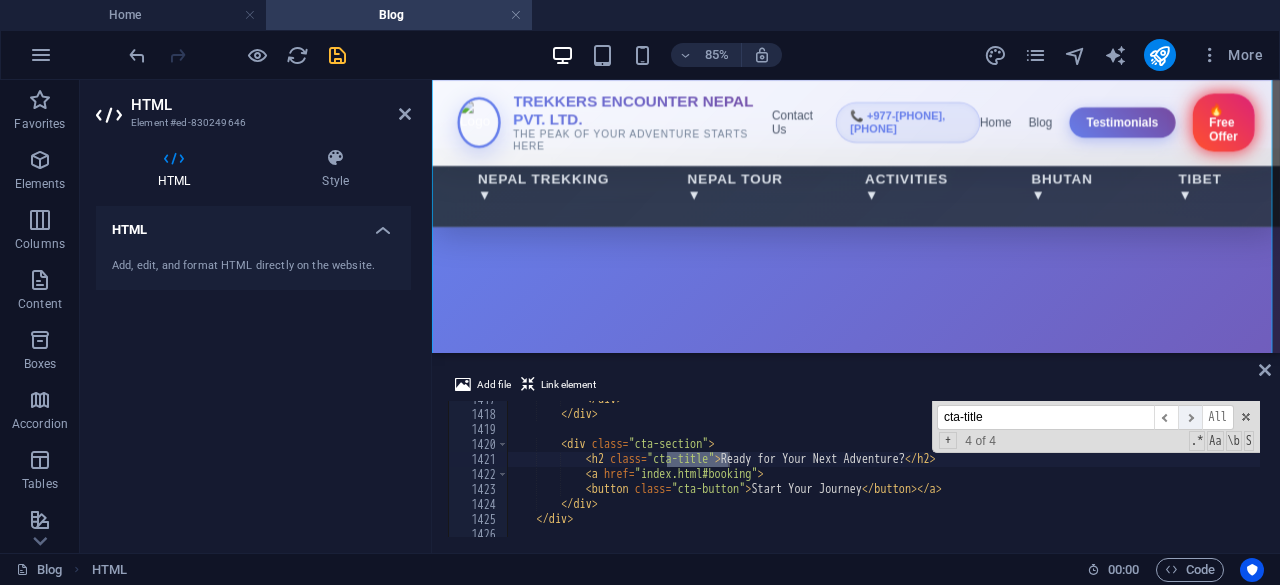 scroll, scrollTop: 21249, scrollLeft: 0, axis: vertical 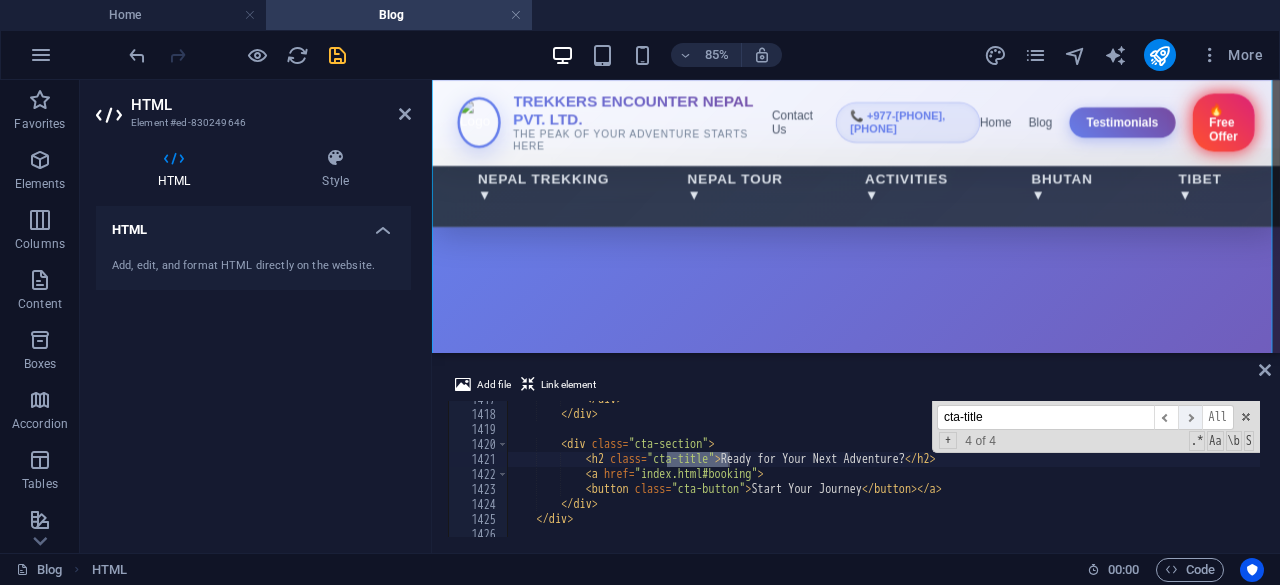 click on "​" at bounding box center (1190, 417) 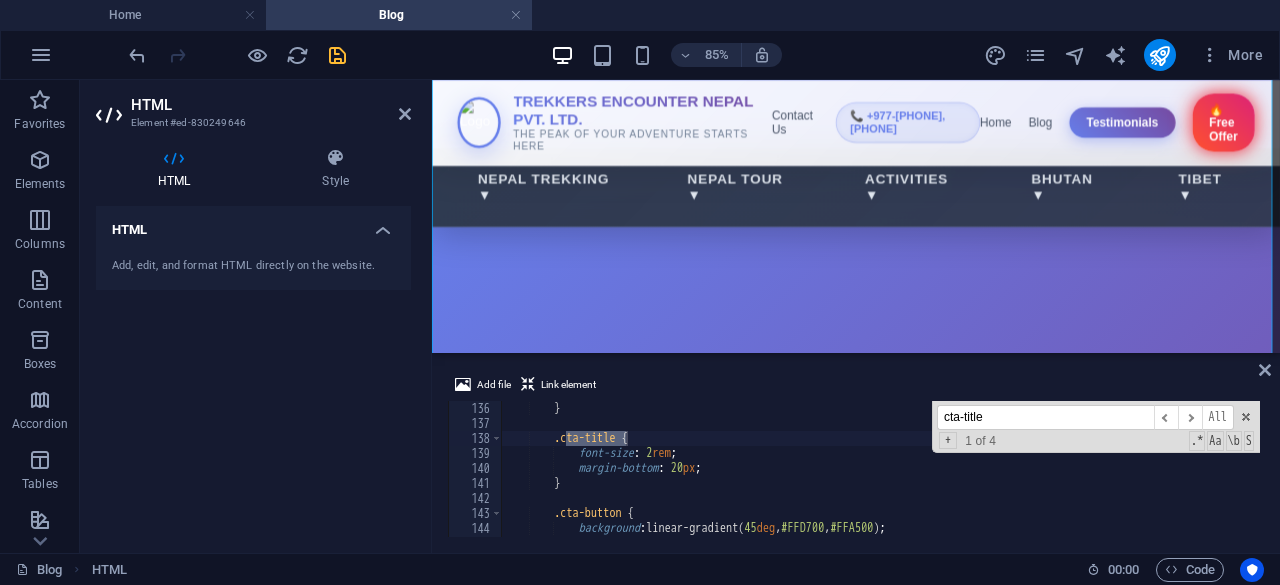 scroll, scrollTop: 2041, scrollLeft: 0, axis: vertical 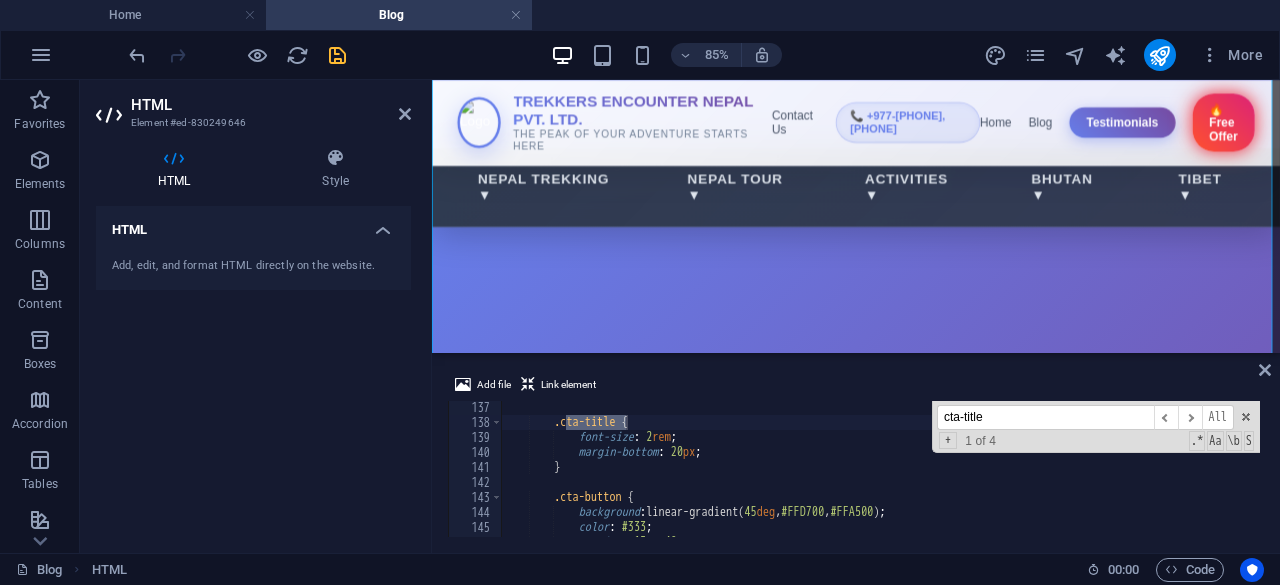 type on "margin-bottom: 20px;" 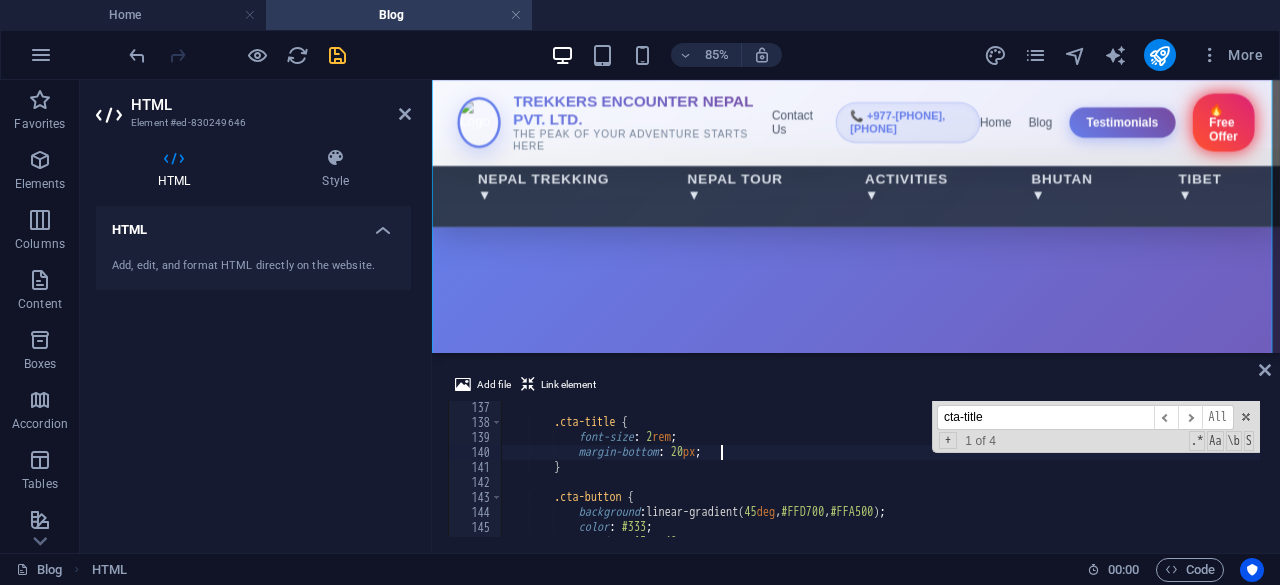 click on ".cta-title   {                font-size :   2 rem ;                margin-bottom :   20 px ;           }           .cta-button   {                background :  linear-gradient( 45 deg ,  #FFD700 ,  #FFA500 ) ;                color :   #333 ;                padding :   15 px   40 px ;" at bounding box center (1064, 481) 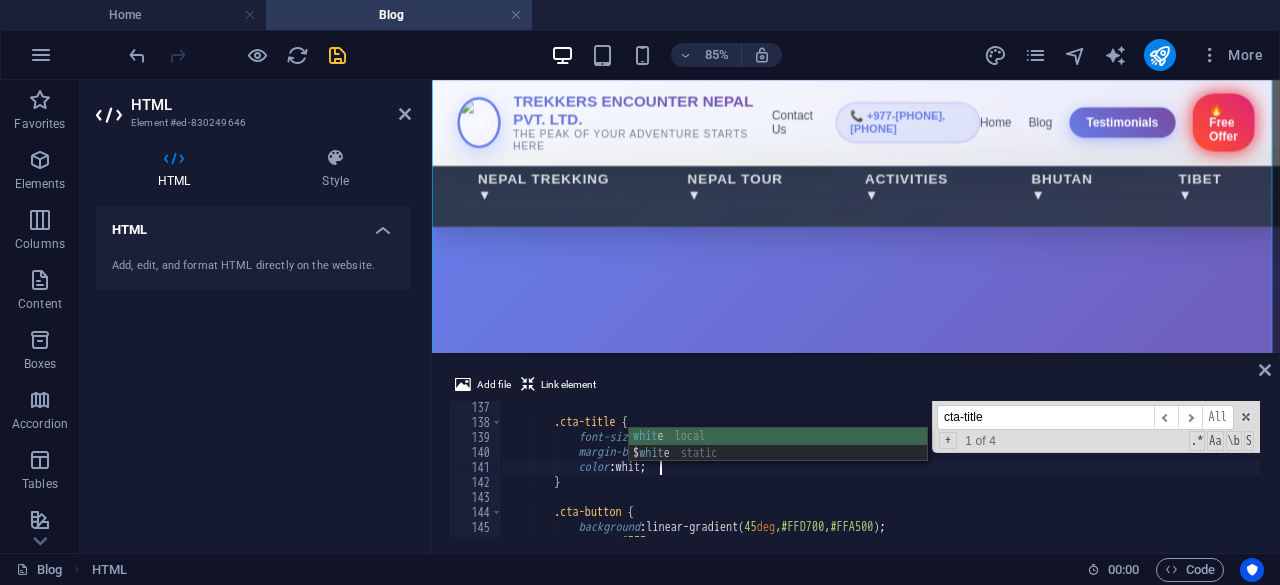 scroll, scrollTop: 0, scrollLeft: 12, axis: horizontal 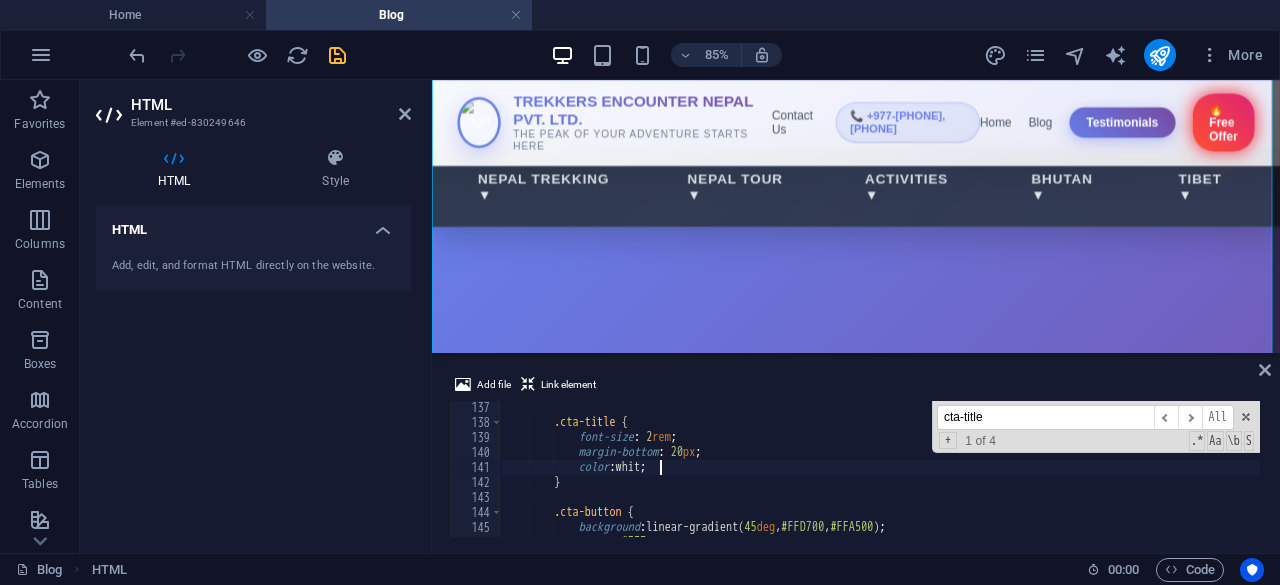type on "color: white;" 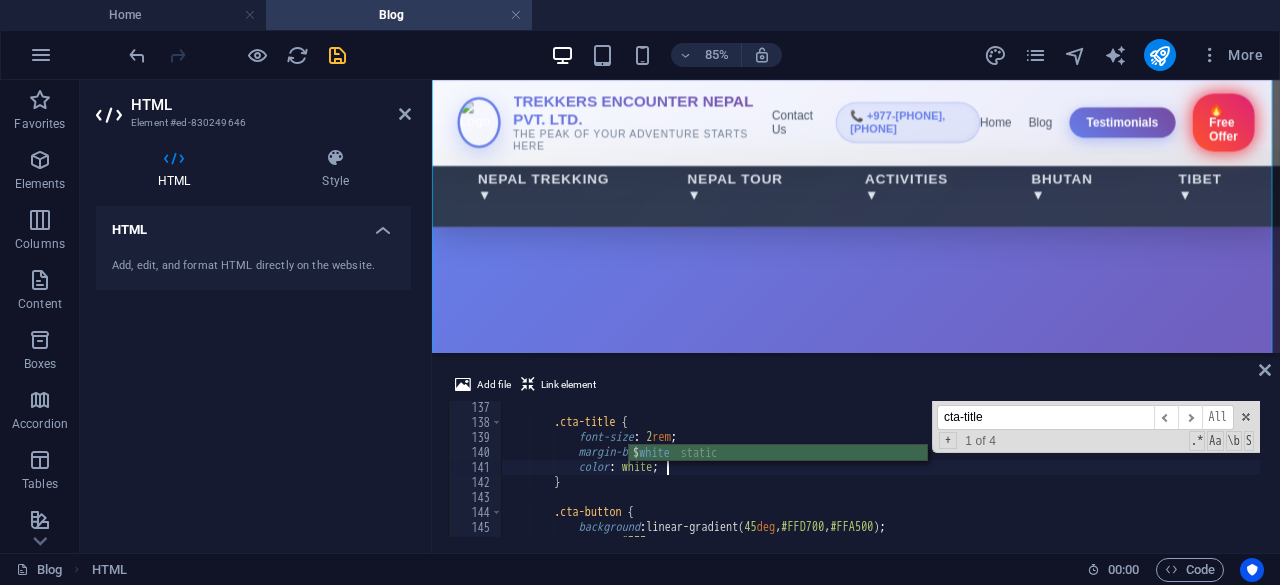 scroll, scrollTop: 0, scrollLeft: 12, axis: horizontal 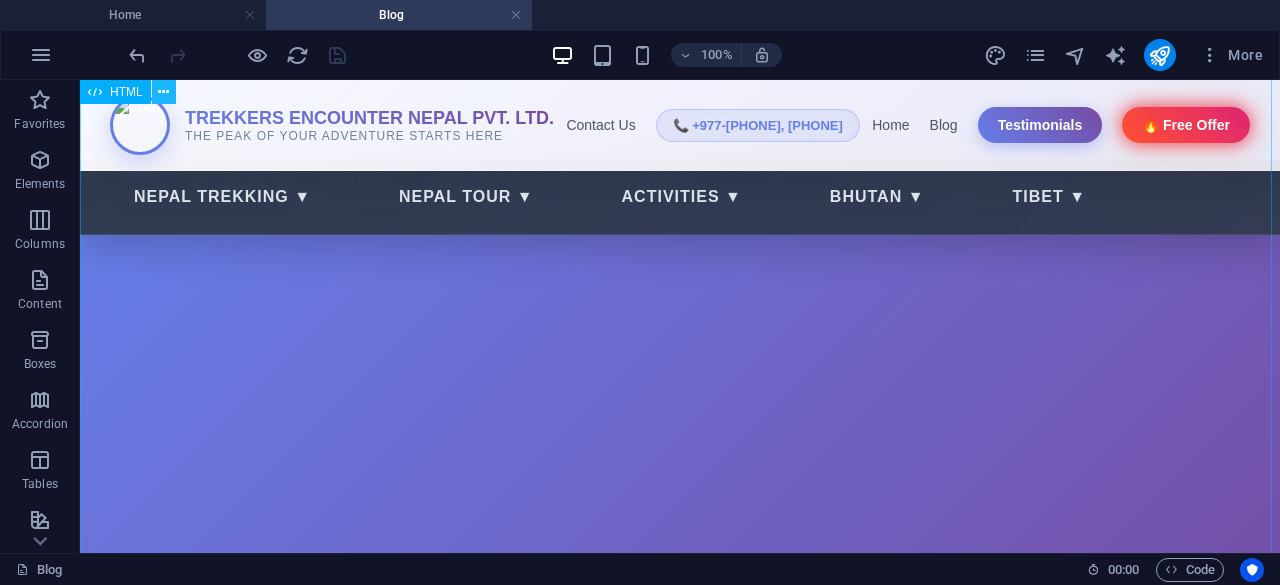 click at bounding box center [163, 92] 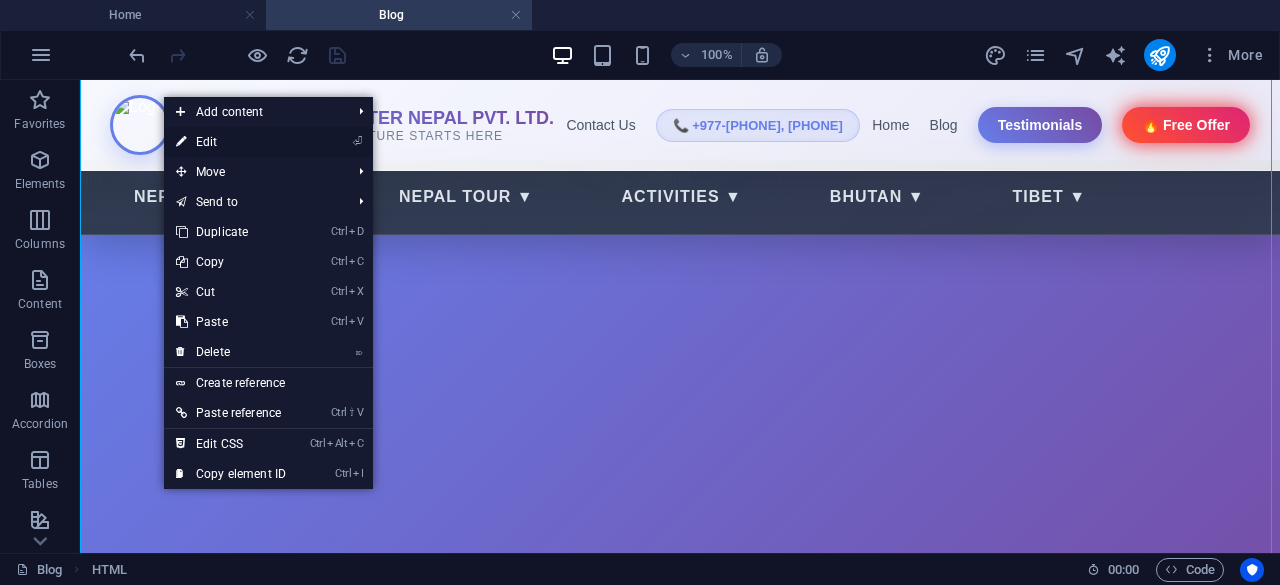 click at bounding box center [181, 142] 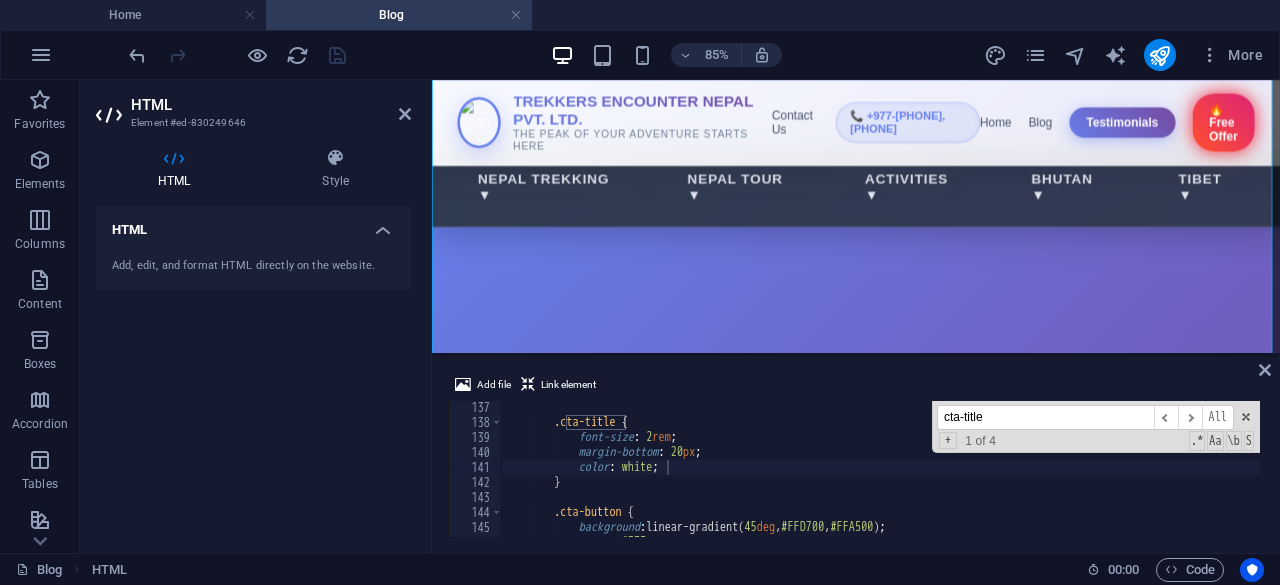 drag, startPoint x: 981, startPoint y: 419, endPoint x: 938, endPoint y: 414, distance: 43.289722 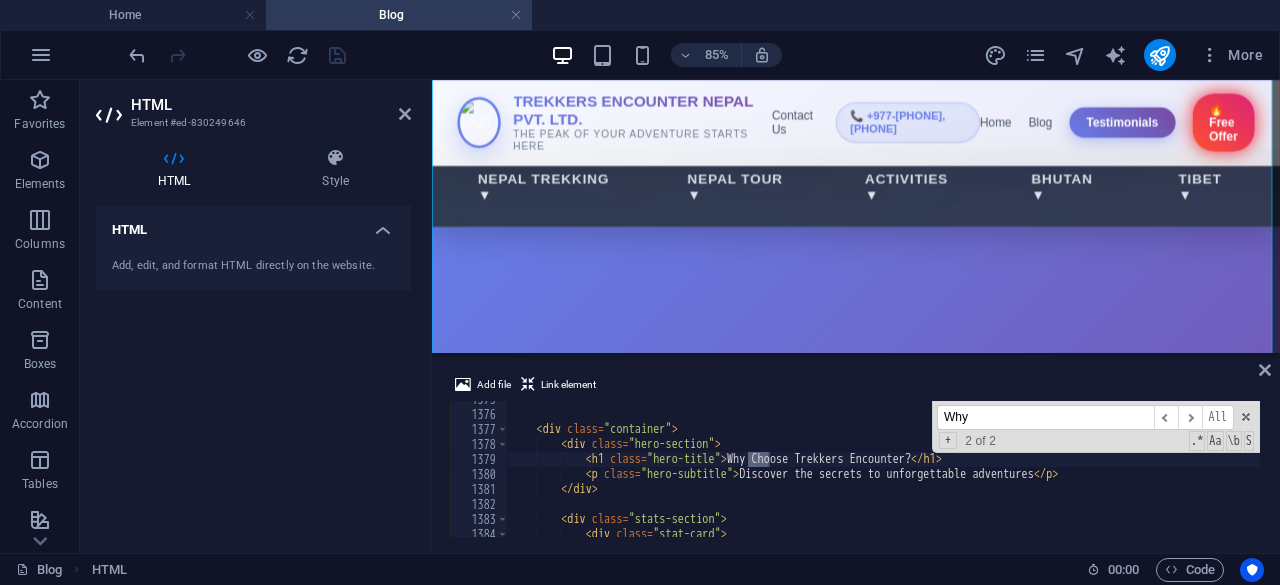 scroll, scrollTop: 20619, scrollLeft: 0, axis: vertical 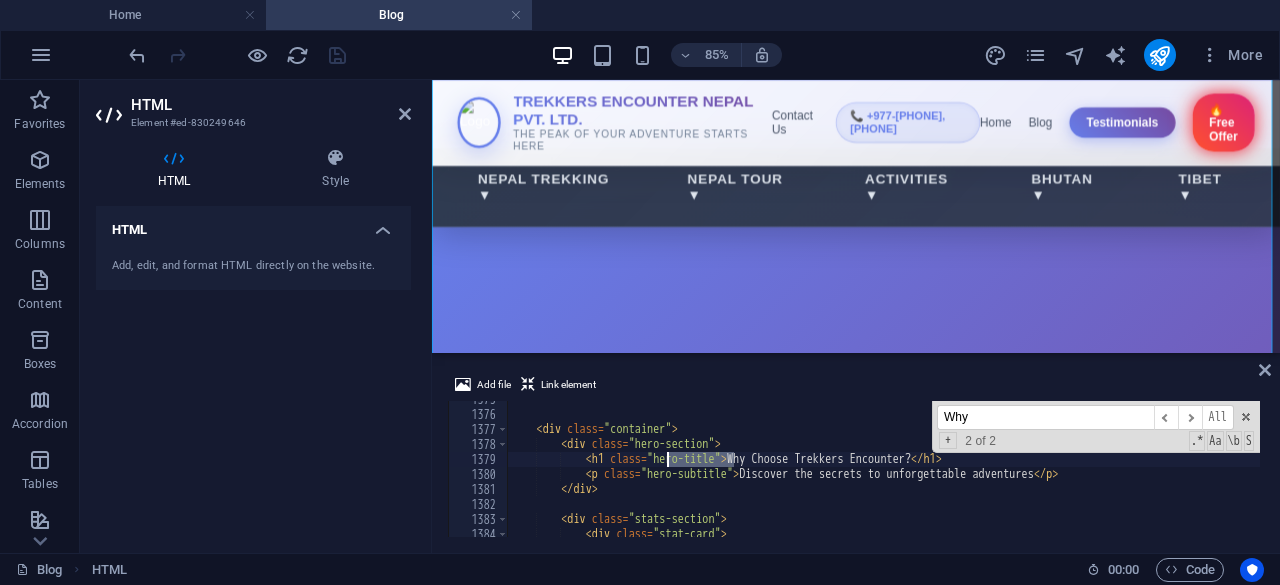 drag, startPoint x: 736, startPoint y: 459, endPoint x: 669, endPoint y: 460, distance: 67.00746 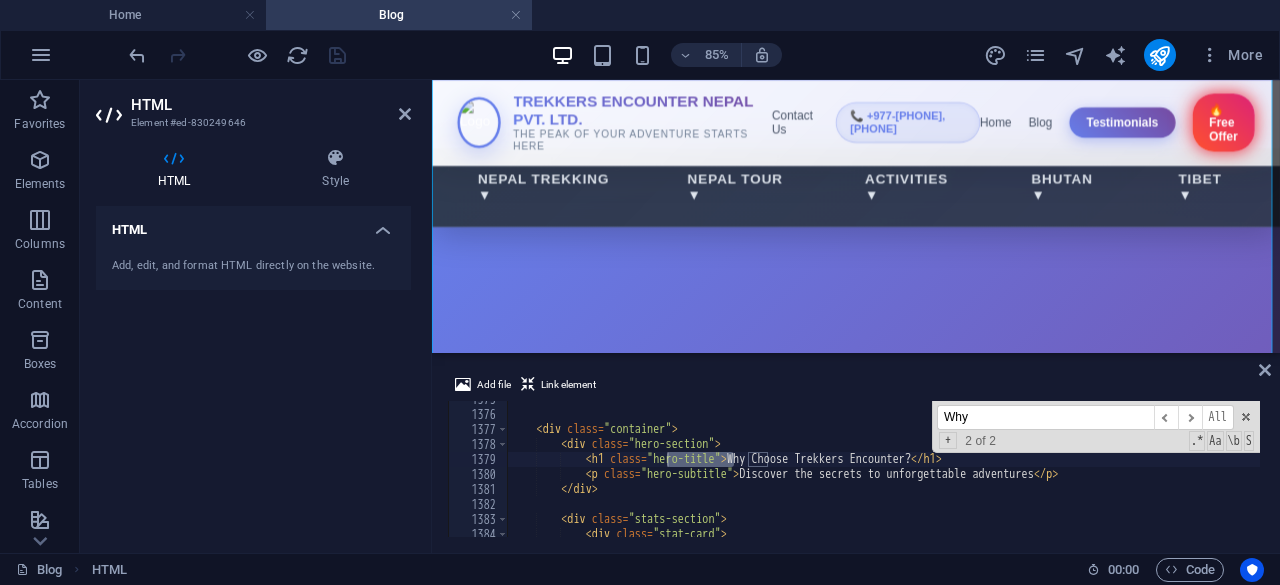 drag, startPoint x: 969, startPoint y: 416, endPoint x: 938, endPoint y: 414, distance: 31.06445 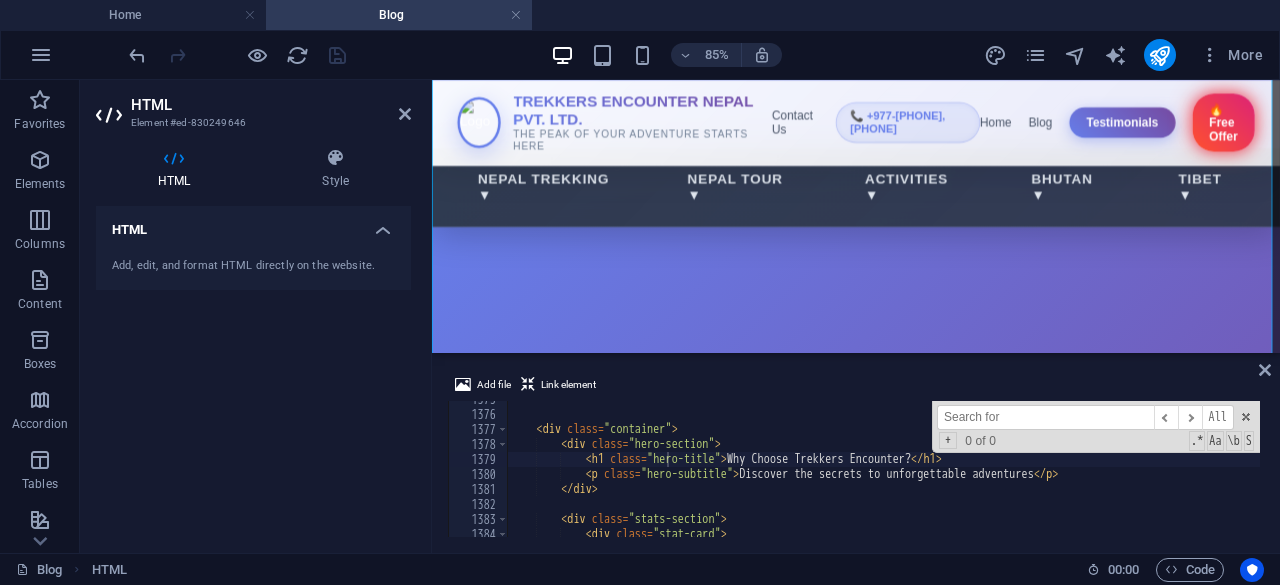 paste on "hero-title" 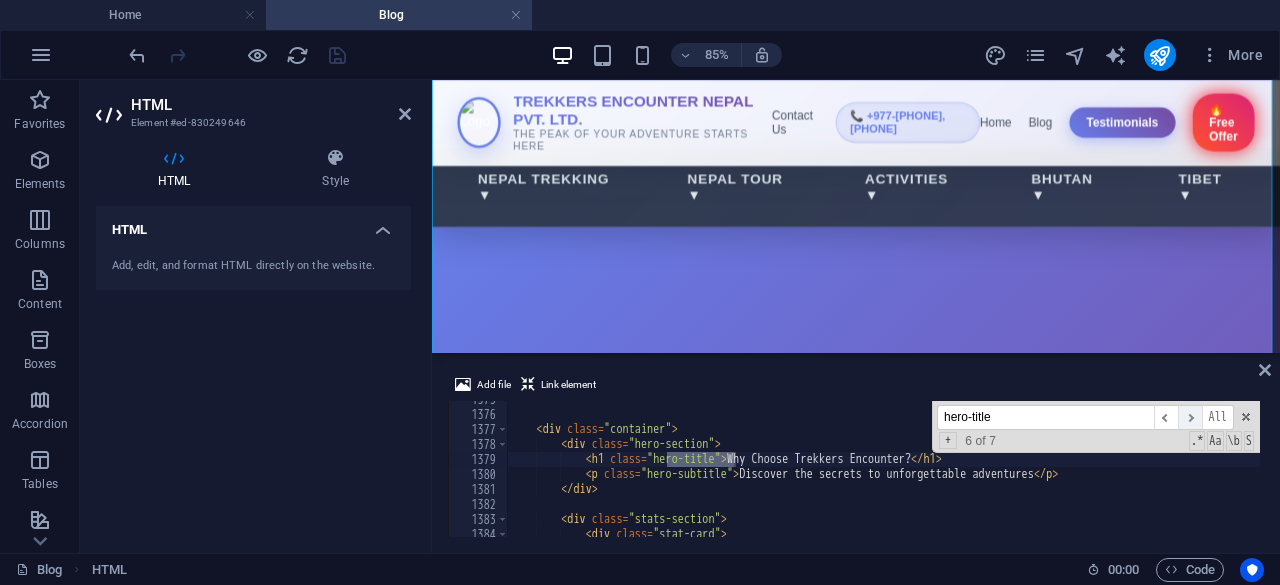 type on "hero-title" 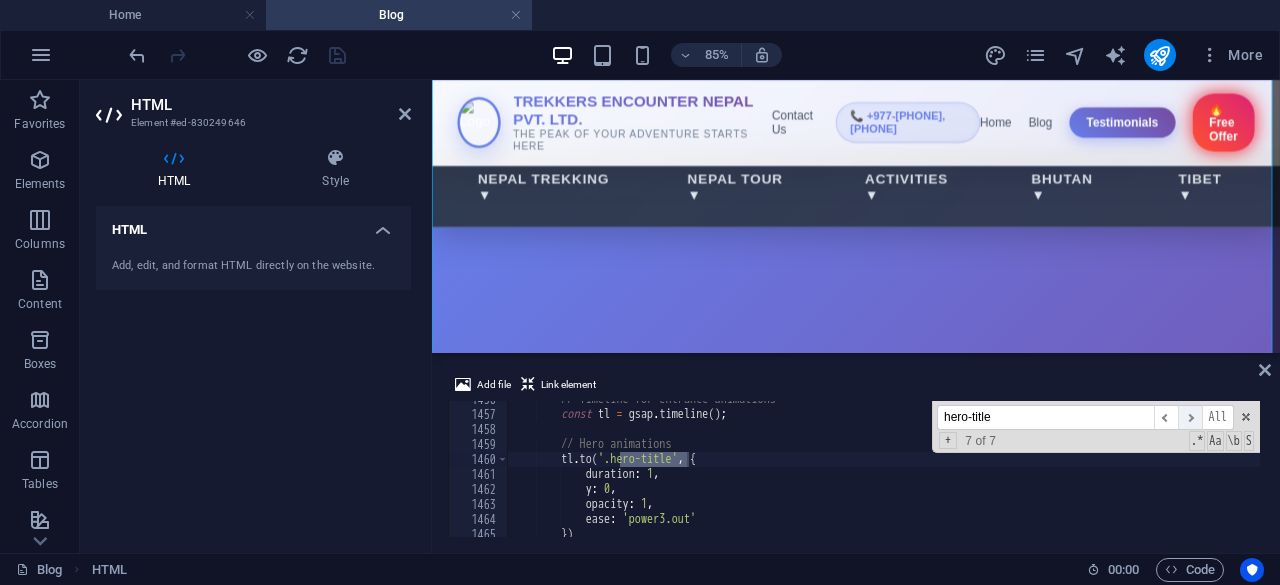 click on "​" at bounding box center (1190, 417) 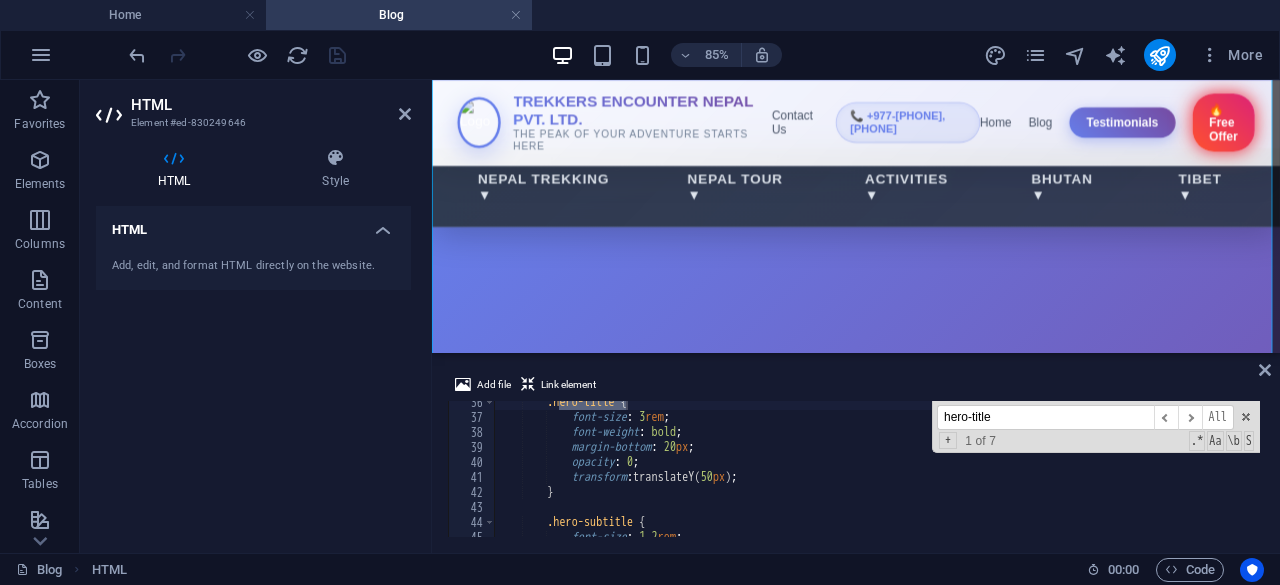 scroll, scrollTop: 531, scrollLeft: 0, axis: vertical 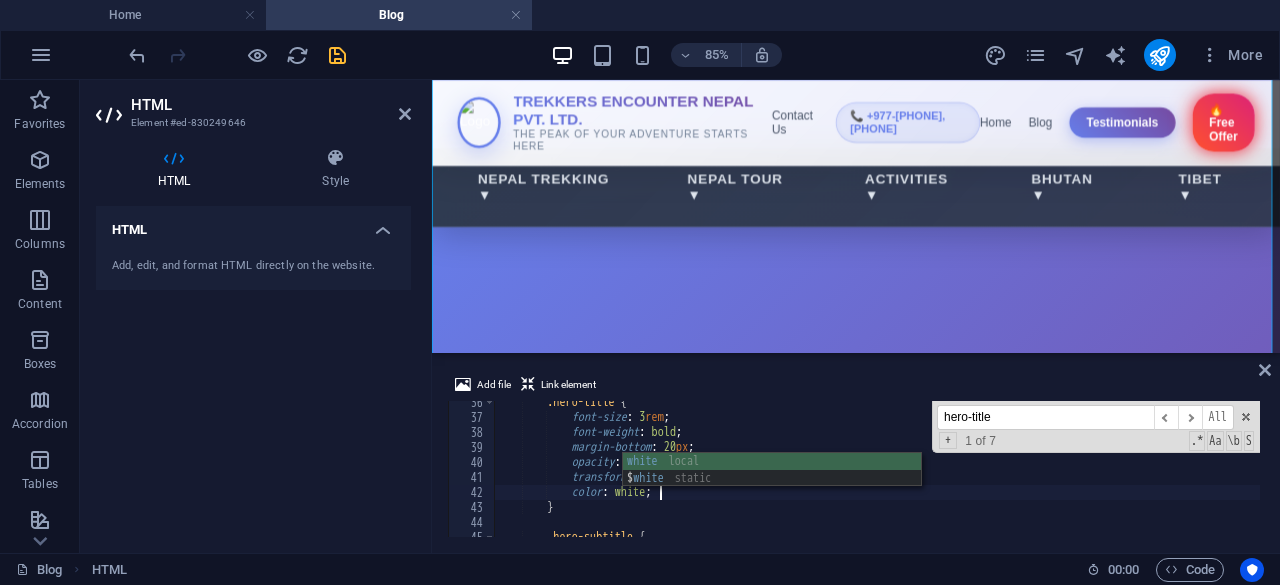 click on ".hero-title   {                font-size :   3 rem ;                font-weight :   bold ;                margin-bottom :   20 px ;                opacity :   0 ;                transform :  translateY( 50 px ) ;                color :   white ;           }           .hero-subtitle   {" at bounding box center (1057, 476) 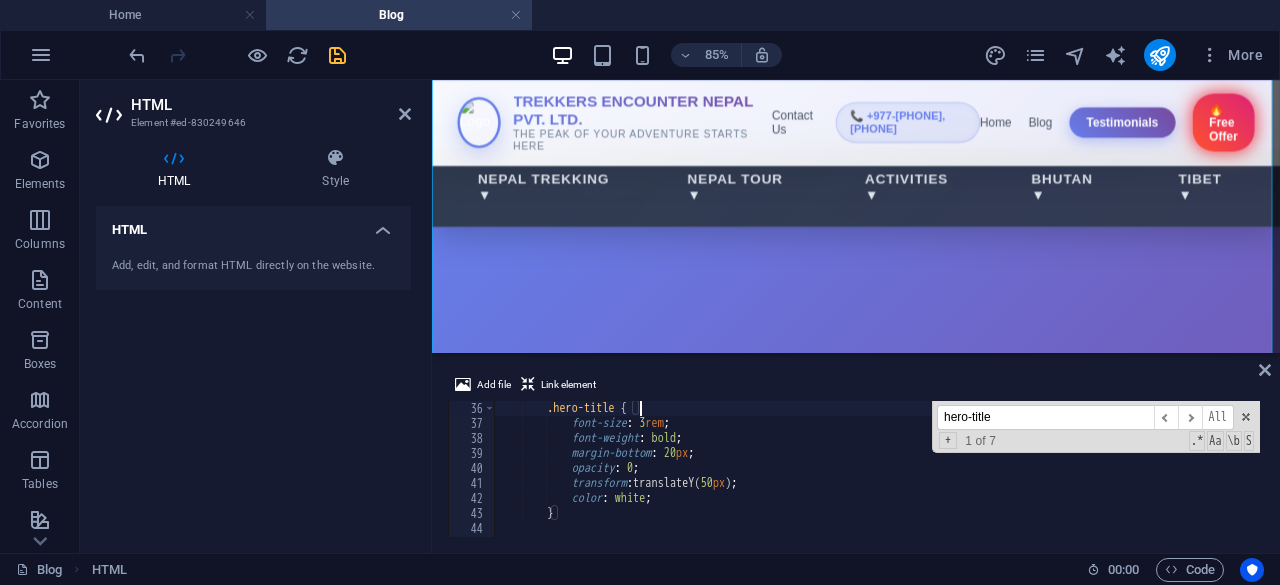 scroll, scrollTop: 0, scrollLeft: 10, axis: horizontal 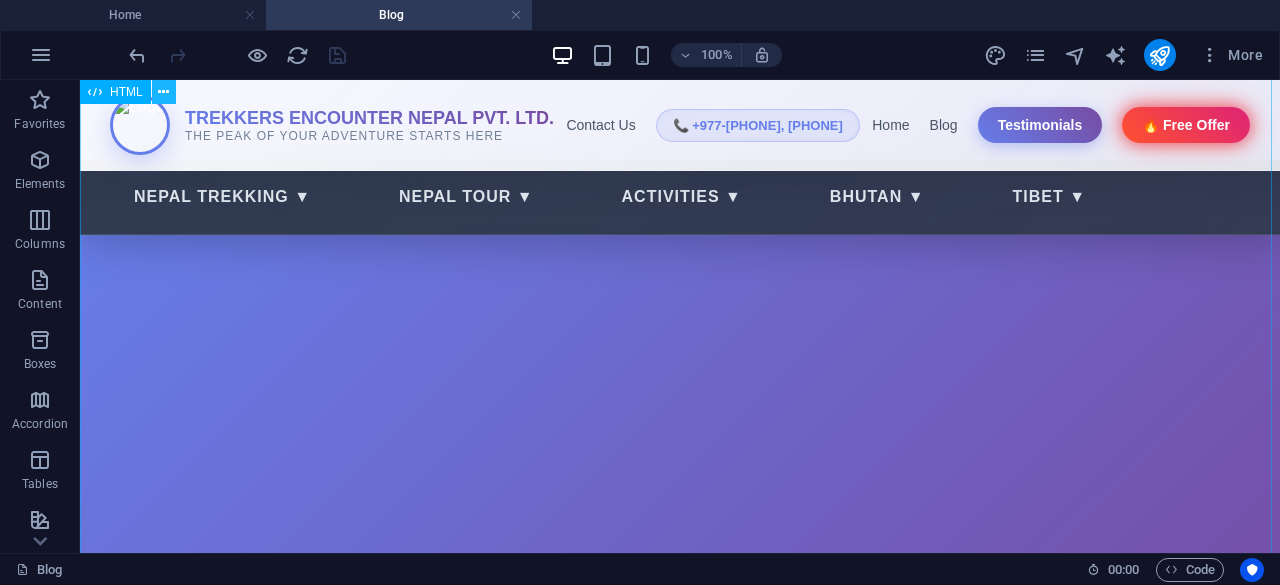 click at bounding box center (163, 92) 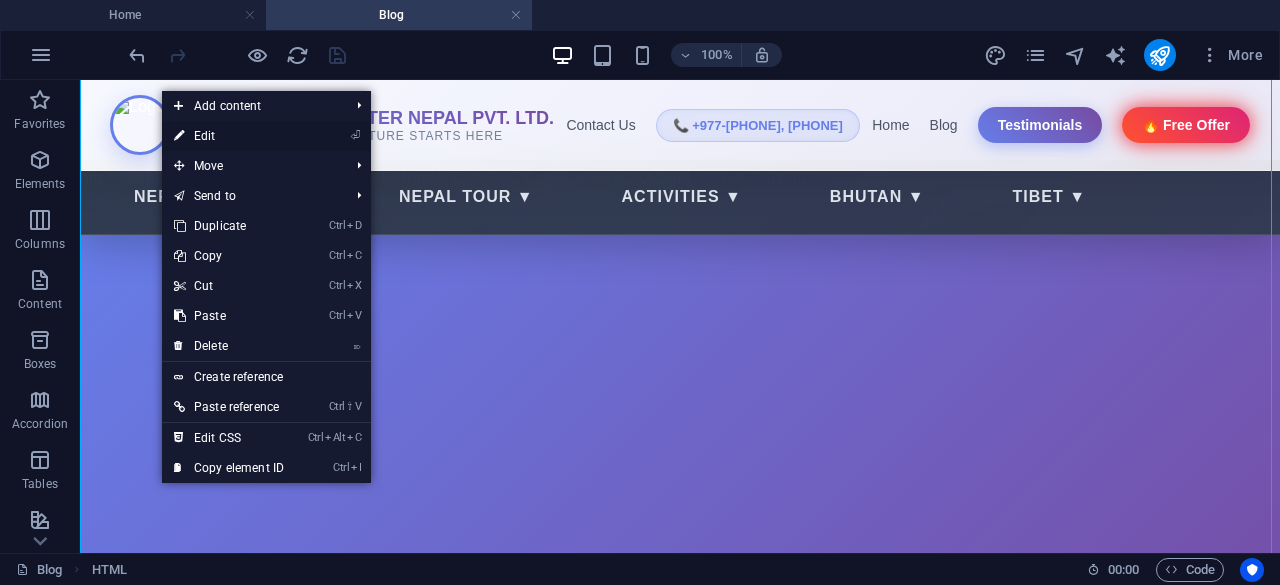 click on "⏎  Edit" at bounding box center [229, 136] 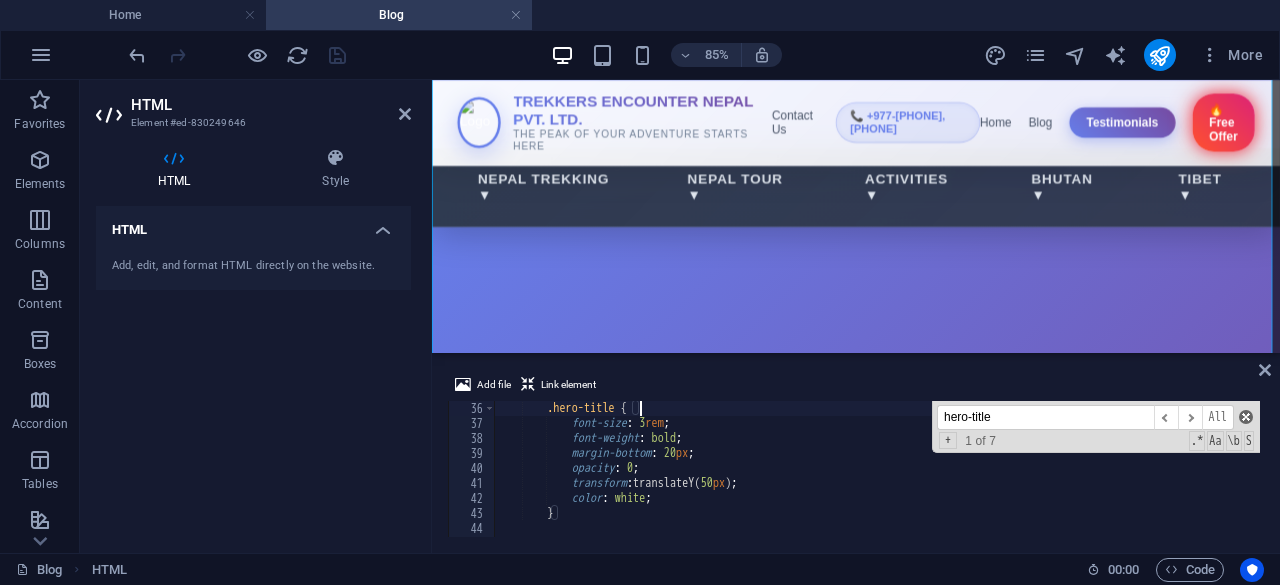 click at bounding box center [1246, 417] 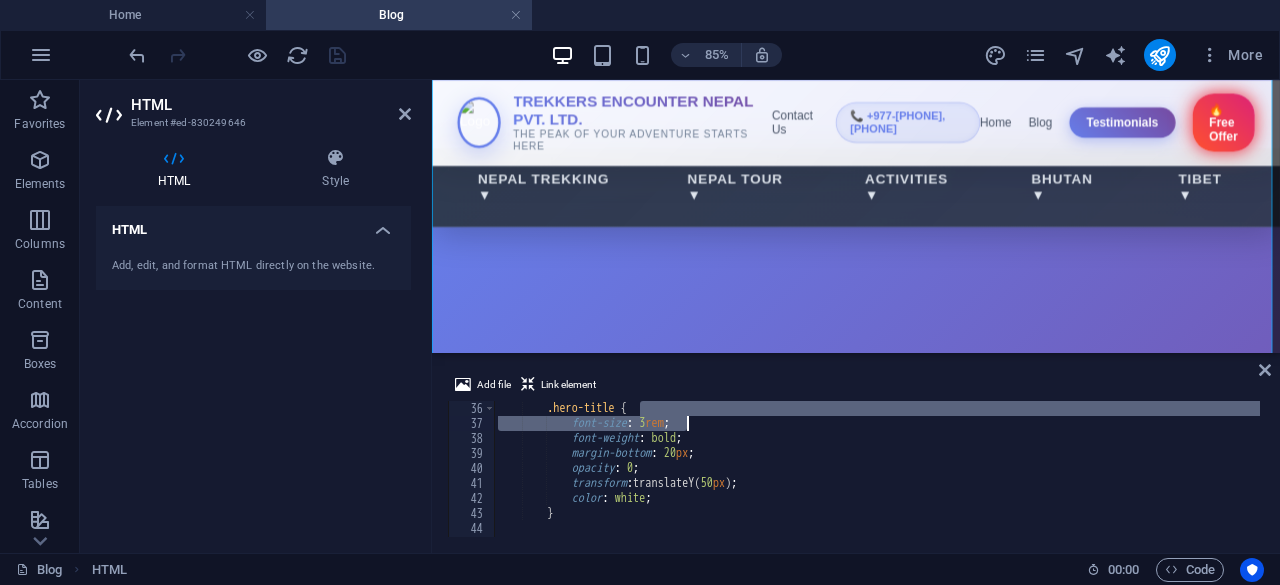 drag, startPoint x: 1260, startPoint y: 407, endPoint x: 1262, endPoint y: 421, distance: 14.142136 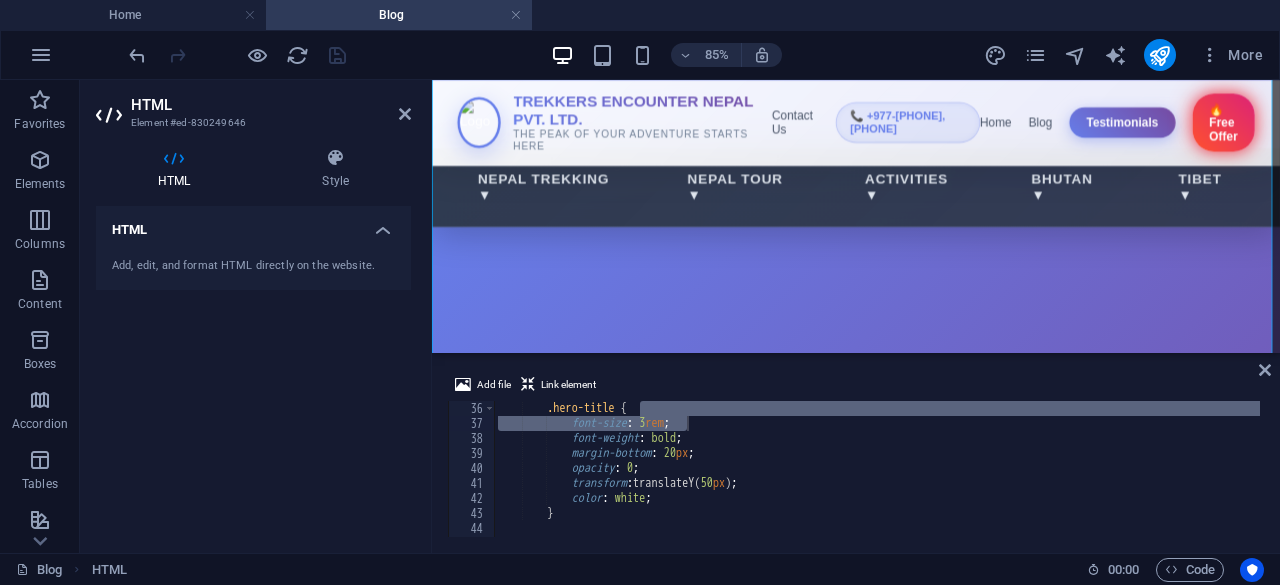 click on "Add file Link element .hero-title {
font-size: 3rem; 36 37 38 39 40 41 42 43 44 45 46           .hero-title   {                font-size :   3 rem ;                font-weight :   bold ;                margin-bottom :   20 px ;                opacity :   0 ;                transform :  translateY( 50 px ) ;                color :   white ;           }           .hero-subtitle   { hero-title ​ ​ All Replace All + 1 of 7 .* Aa \b S     הההההההההההההההההההההההההההההההההההההההההההההההההההההההההההההההההההההההההההההההההההההההההההההההההההההההההההההההההההההההההההההההההההההההההההההההההההההההההההההההההההההההההההההההההההההההההההההההההההההההההההההההההההההההההההההההההההההההההההההההההההההההההההההההה" at bounding box center [856, 455] 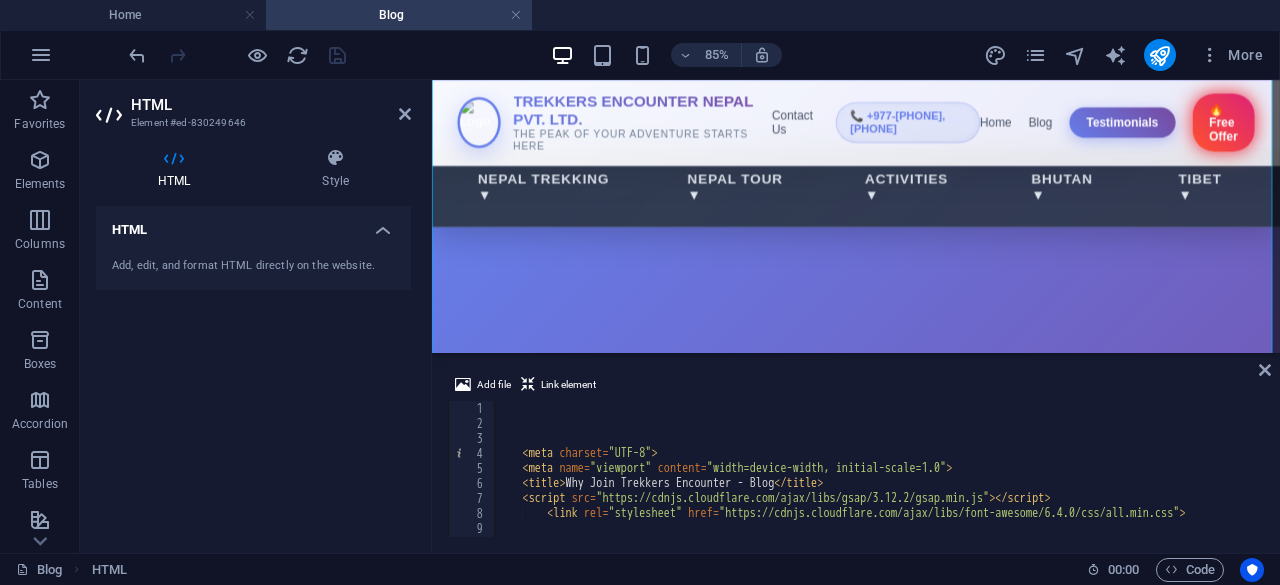 scroll, scrollTop: 0, scrollLeft: 0, axis: both 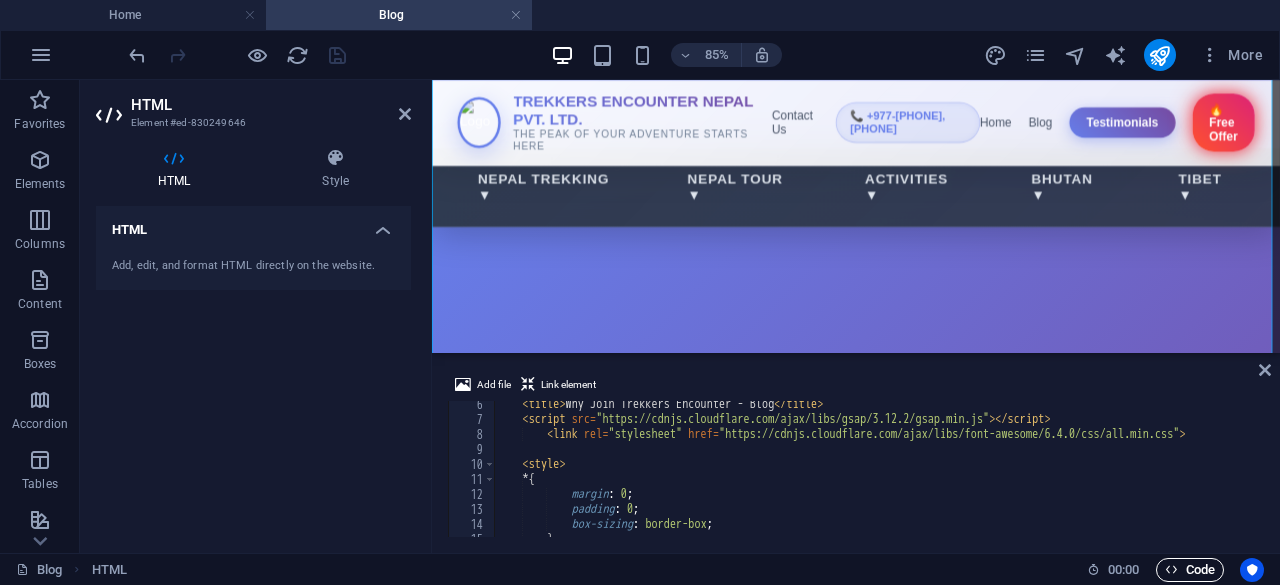 click on "Code" at bounding box center (1190, 570) 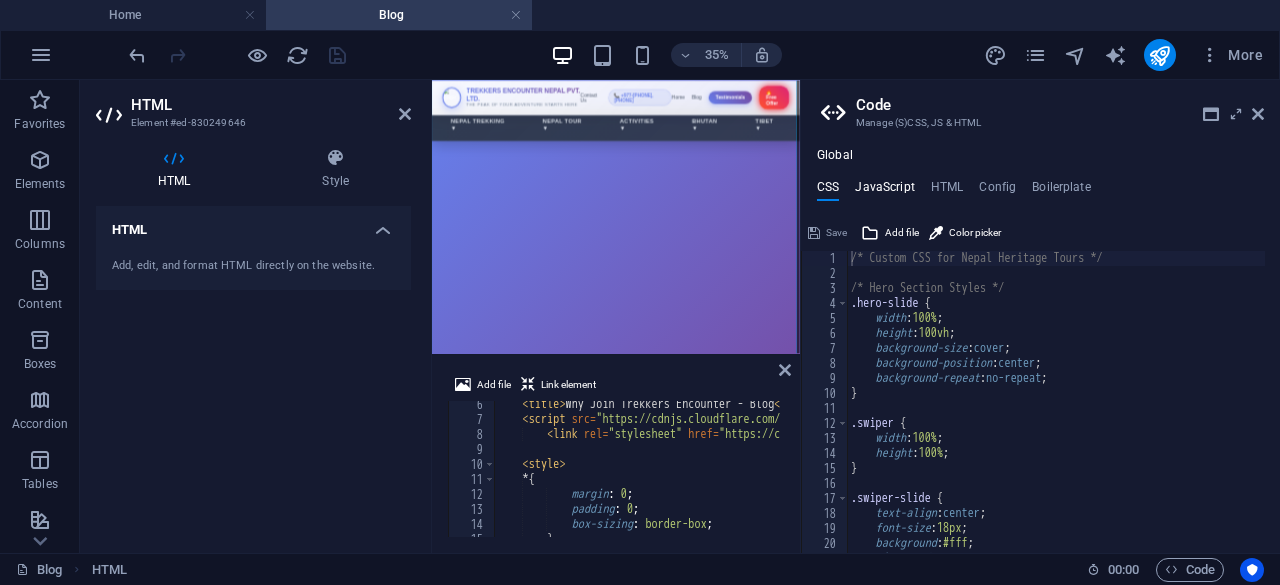 click on "JavaScript" at bounding box center [884, 191] 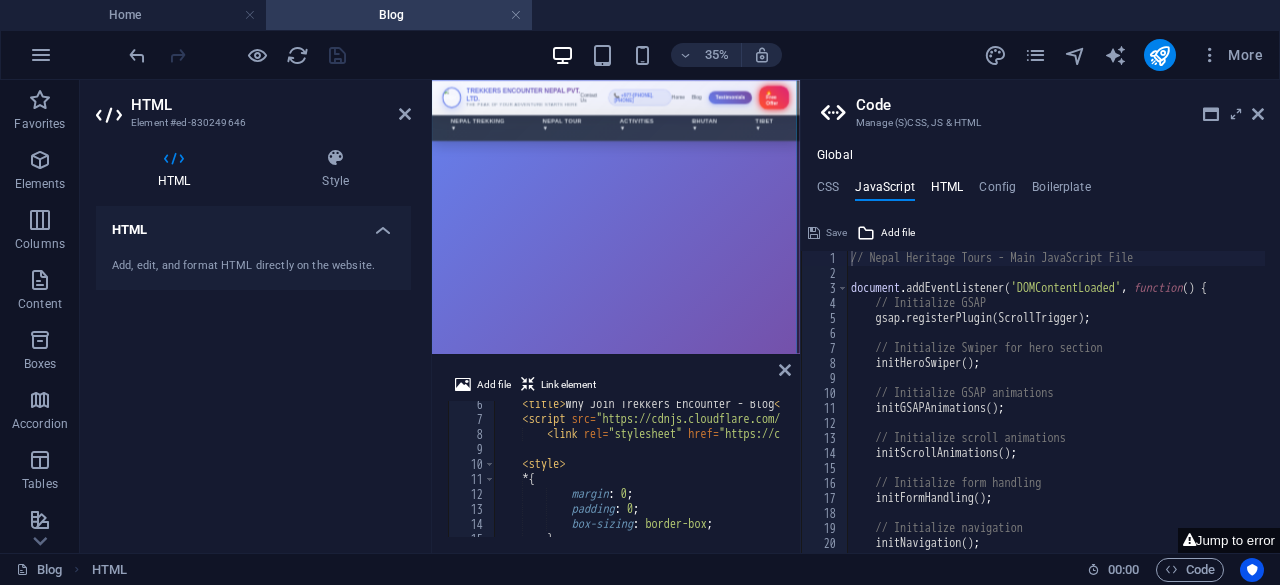 click on "HTML" at bounding box center (947, 191) 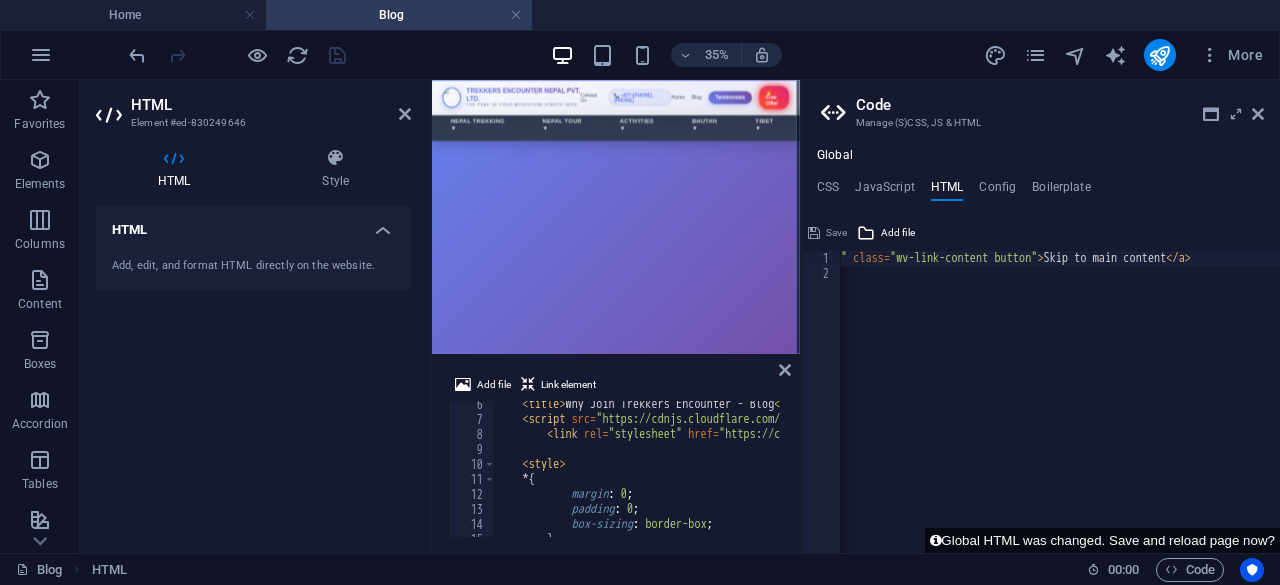 scroll, scrollTop: 0, scrollLeft: 626, axis: horizontal 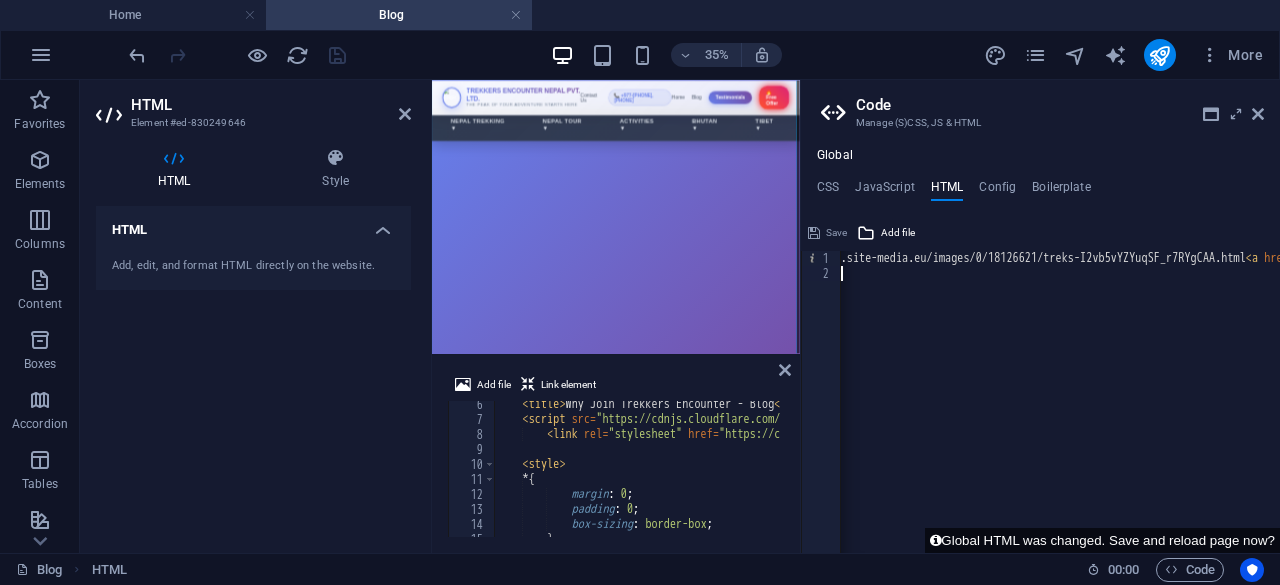 drag, startPoint x: 1274, startPoint y: 255, endPoint x: 1109, endPoint y: 321, distance: 177.71043 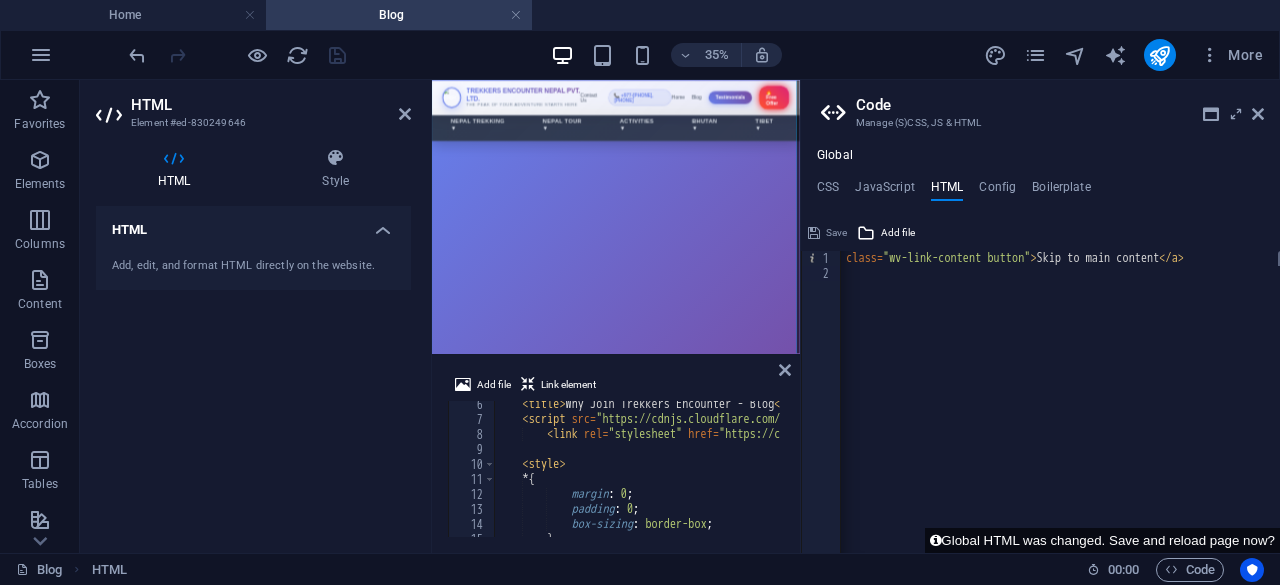 scroll, scrollTop: 0, scrollLeft: 626, axis: horizontal 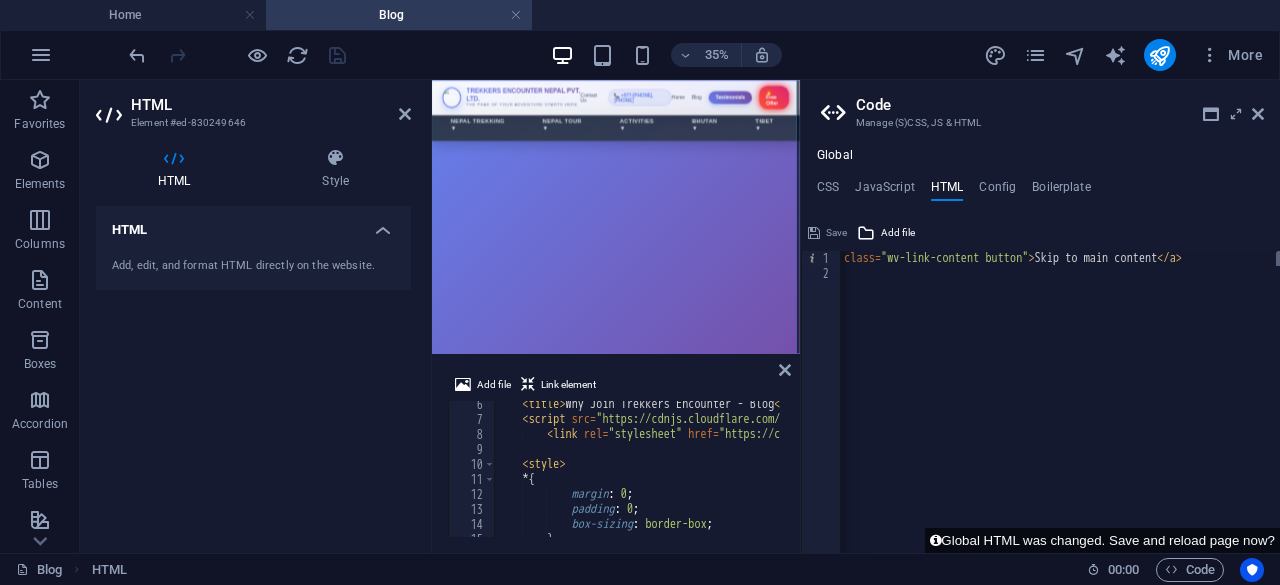 click on "https://cdn1.site-media.eu/images/0/18126621/treks-I2vb5vYZYuqSF_r7RYgCAA.html < a   href = "#main-content"   class = "wv-link-content button" > Skip to main content </ a > {{content}}" at bounding box center (1060, 402) 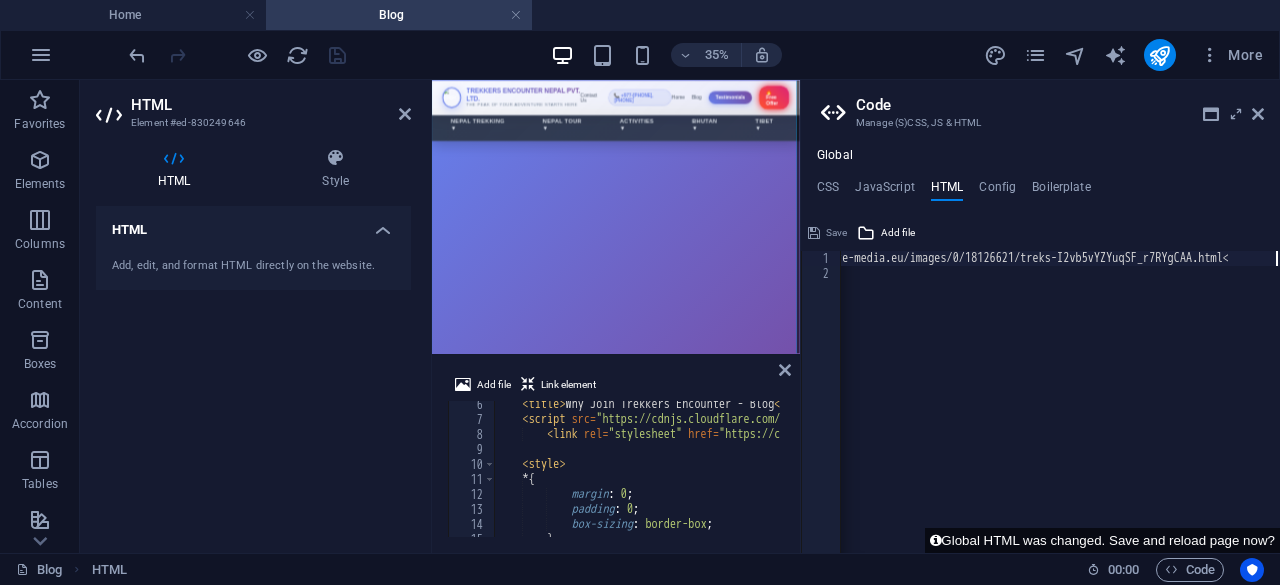 type on "https://cdn1.site-media.eu/images/0/18126621/treks-I2vb5vYZYuqSF_r7RYgCAA.html" 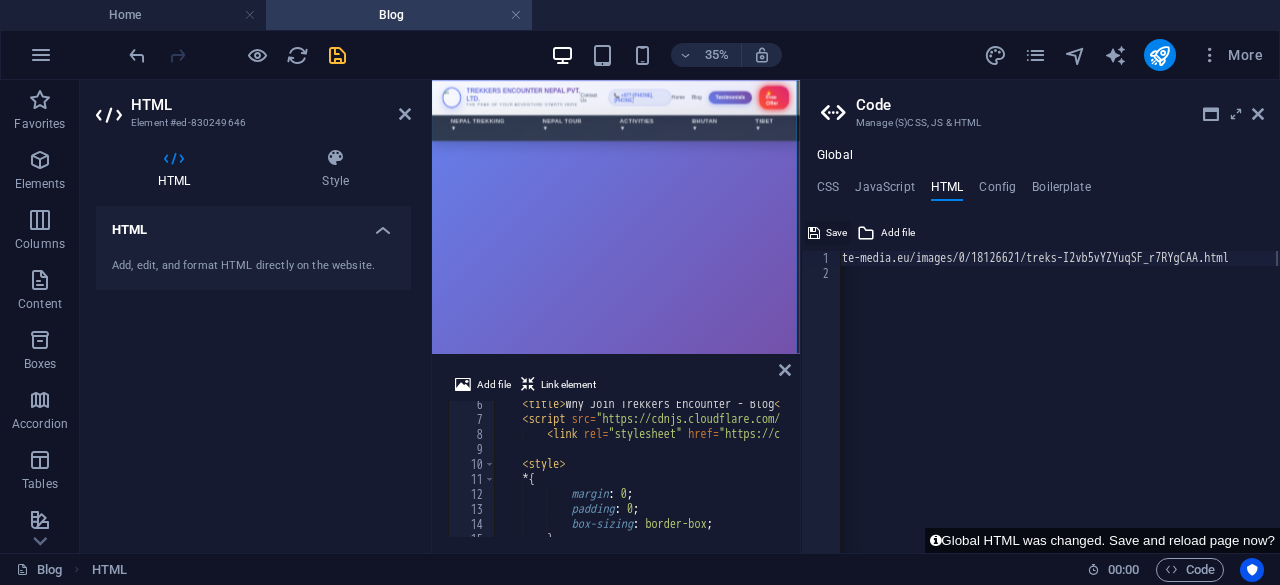 click on "Save" at bounding box center (836, 233) 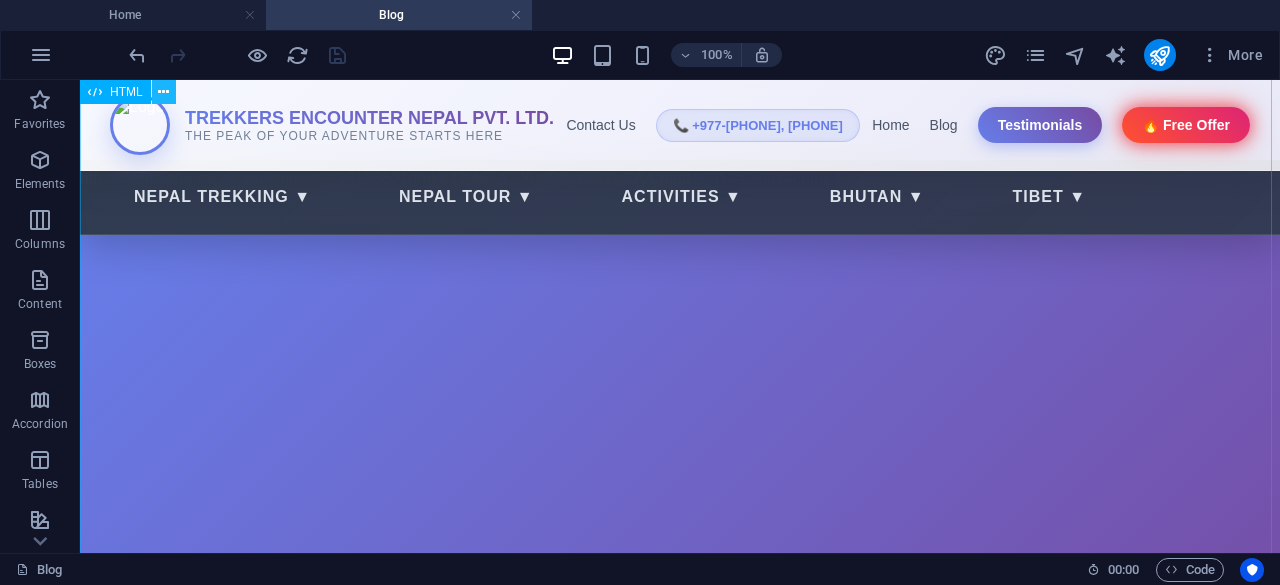 click at bounding box center [164, 92] 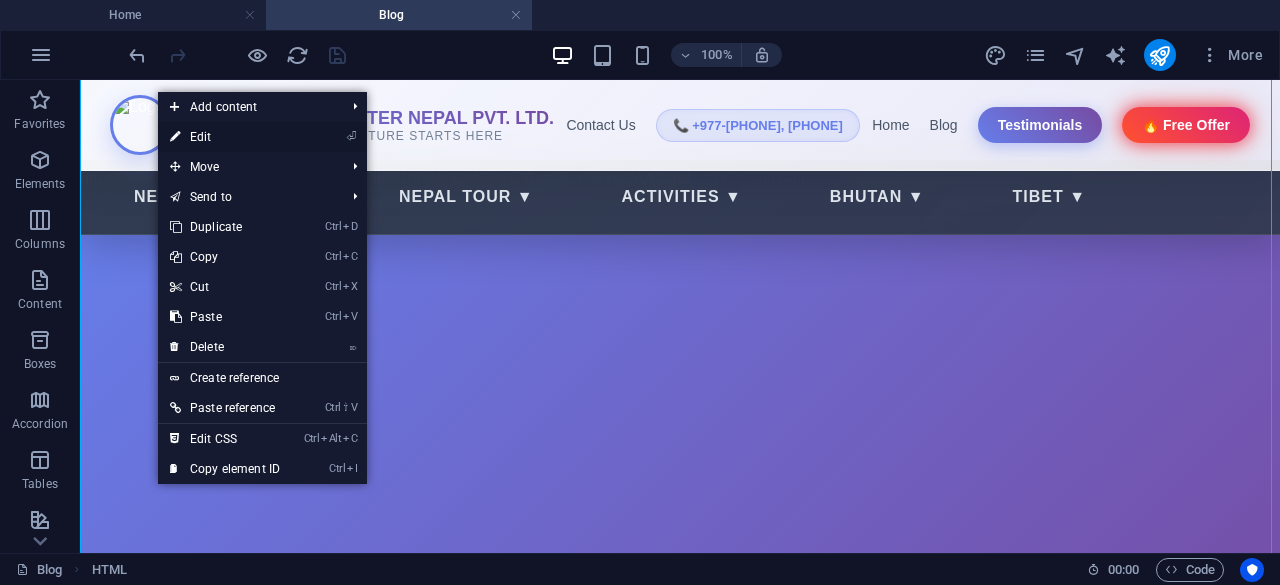 click on "⏎  Edit" at bounding box center (225, 137) 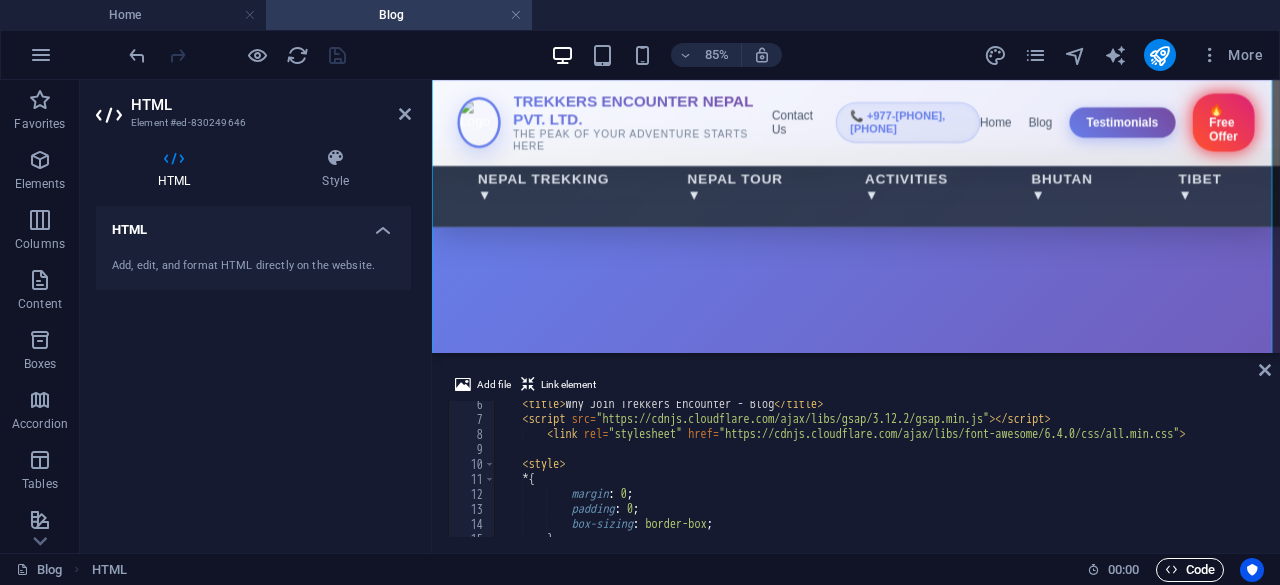 click at bounding box center (1171, 569) 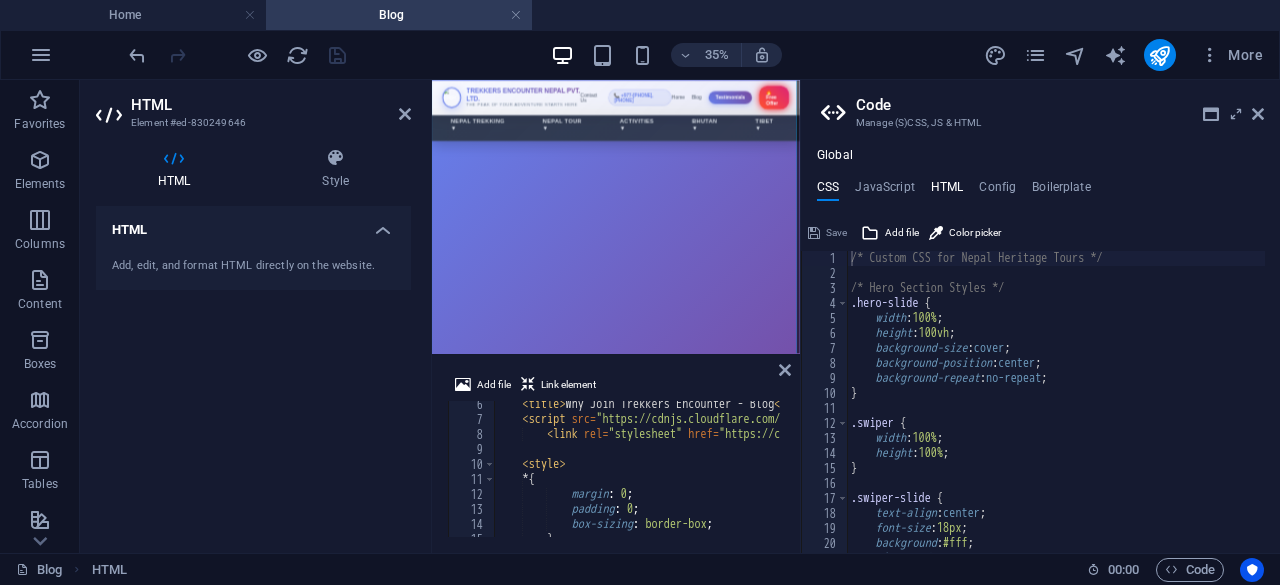 click on "HTML" at bounding box center [947, 191] 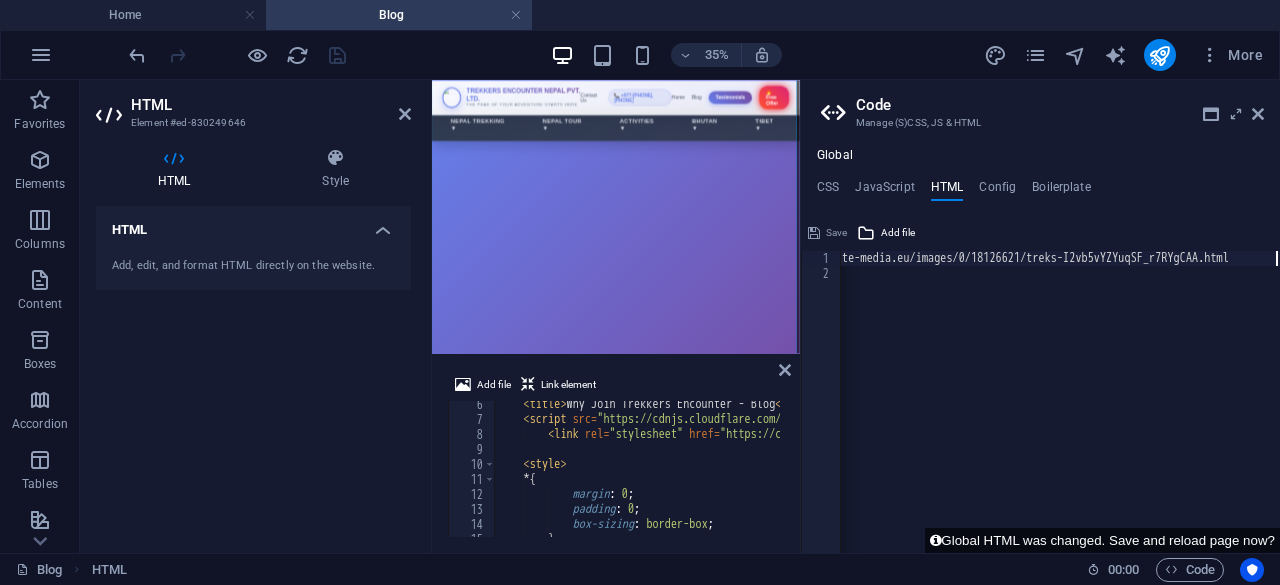 scroll, scrollTop: 79, scrollLeft: 0, axis: vertical 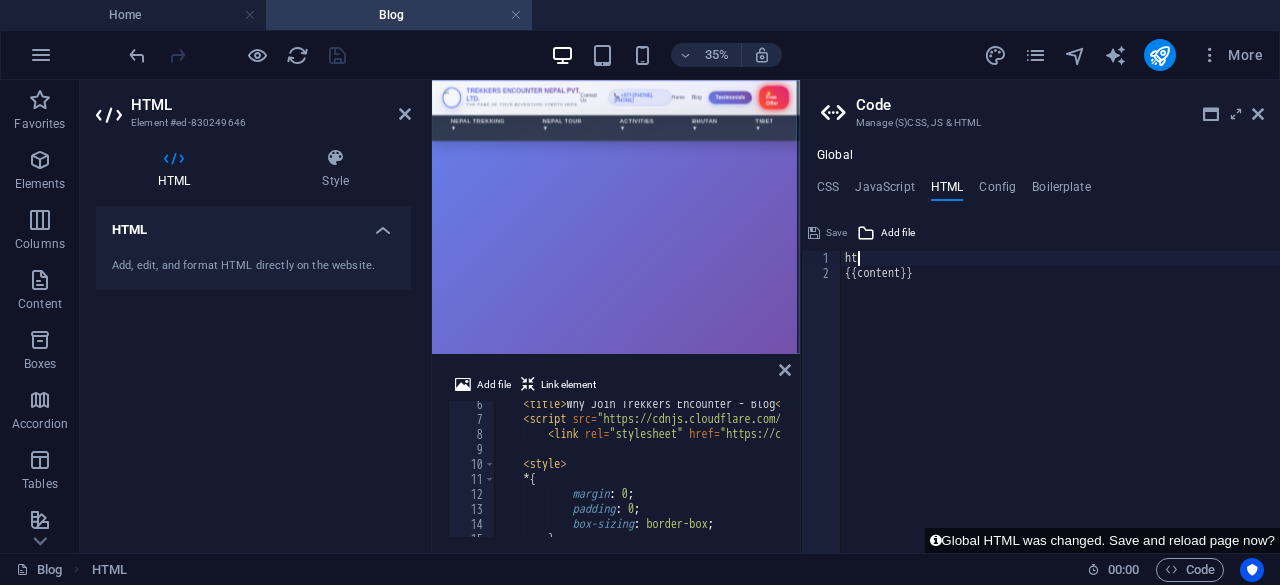 type on "h" 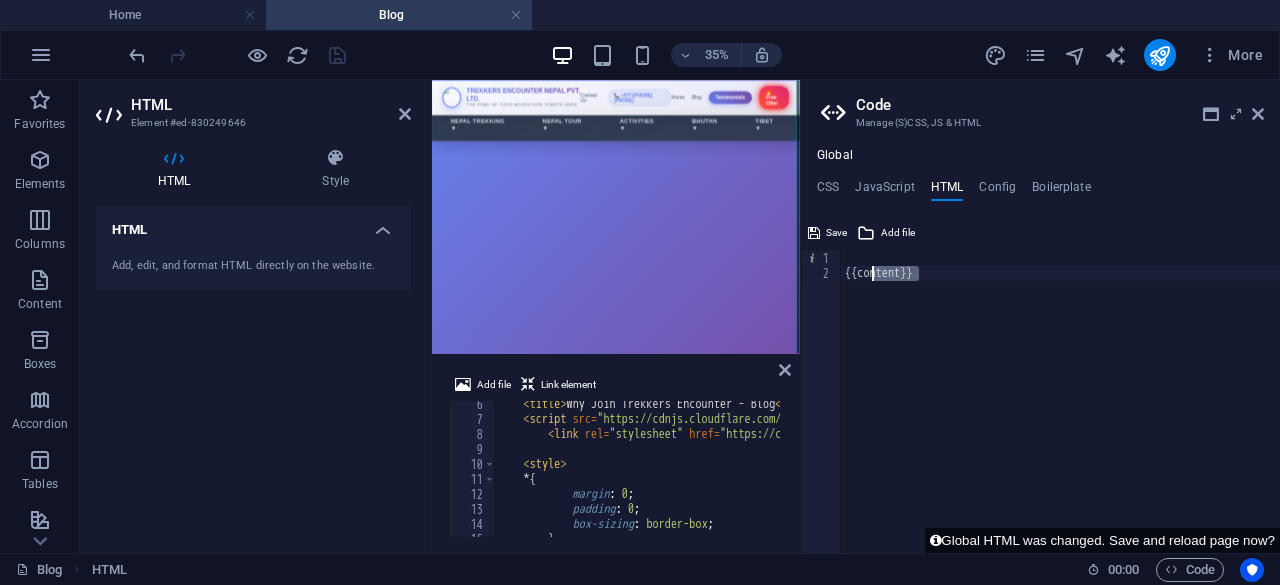 drag, startPoint x: 916, startPoint y: 277, endPoint x: 844, endPoint y: 278, distance: 72.00694 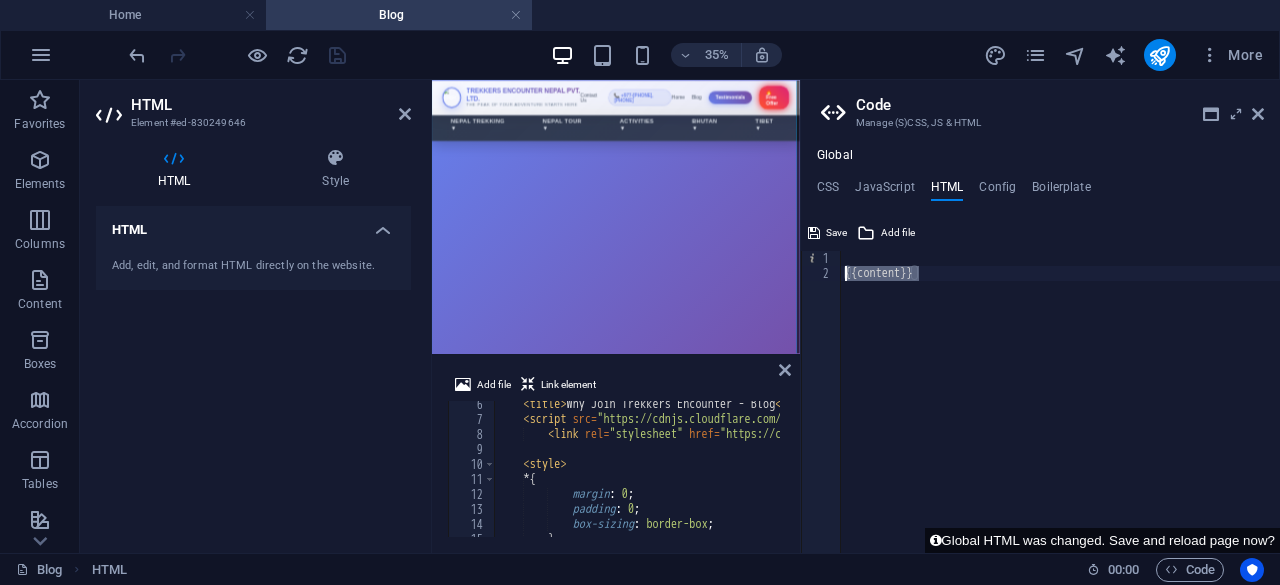 type 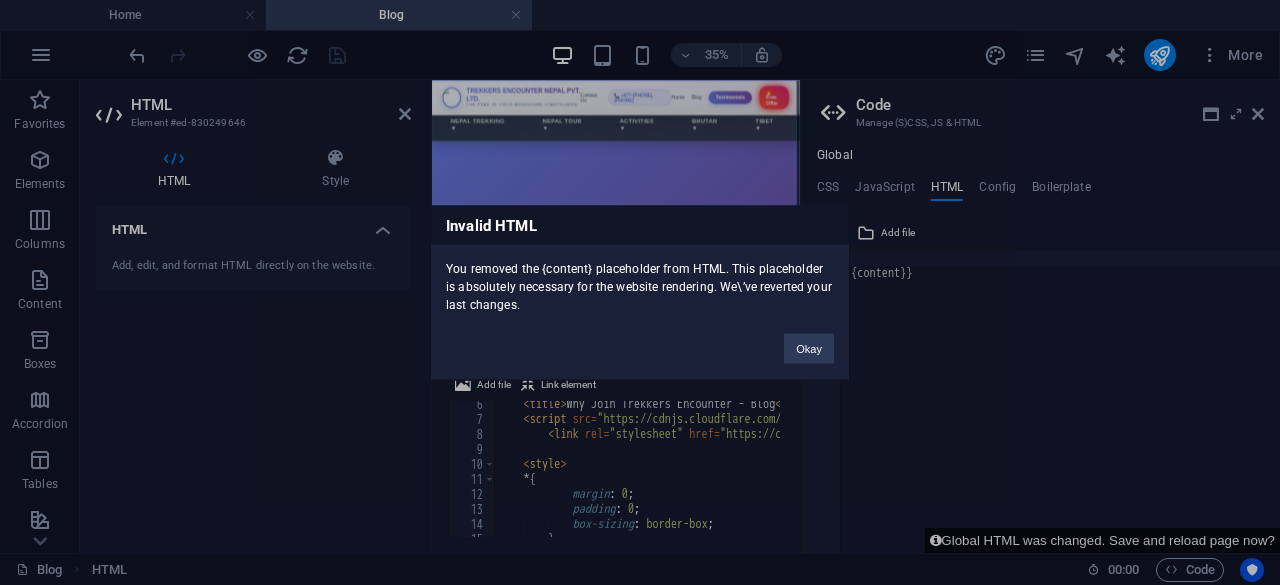 click on "Invalid HTML You removed the {content} placeholder from HTML. This placeholder is absolutely necessary for the website rendering. We\’ve reverted your last changes. Okay" at bounding box center [640, 292] 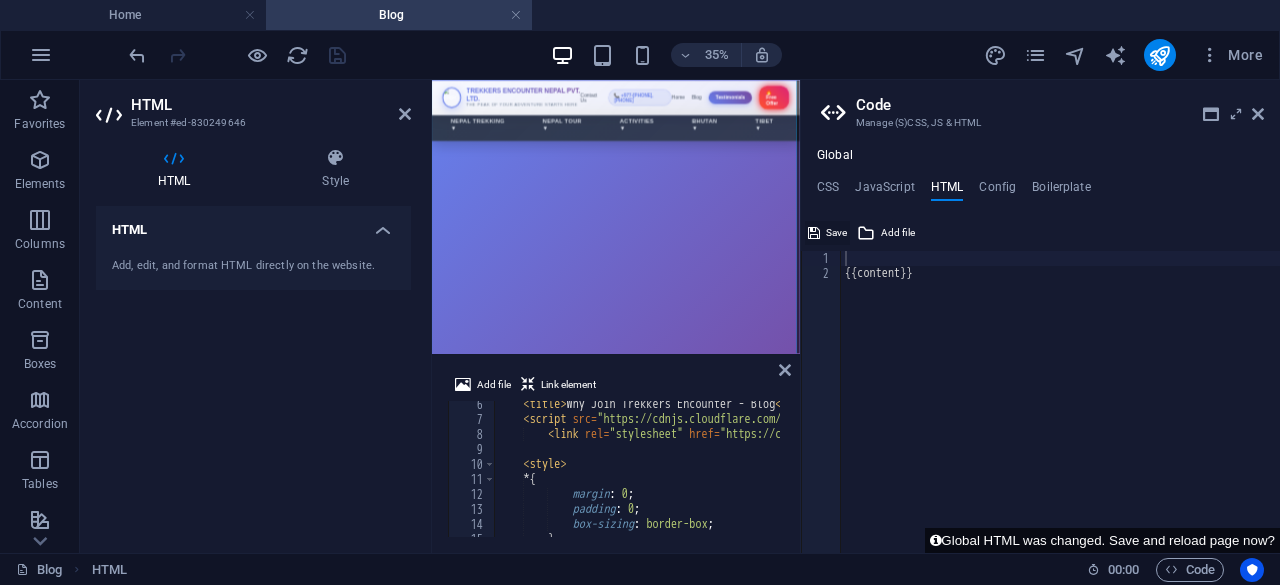 click on "Save" at bounding box center [836, 233] 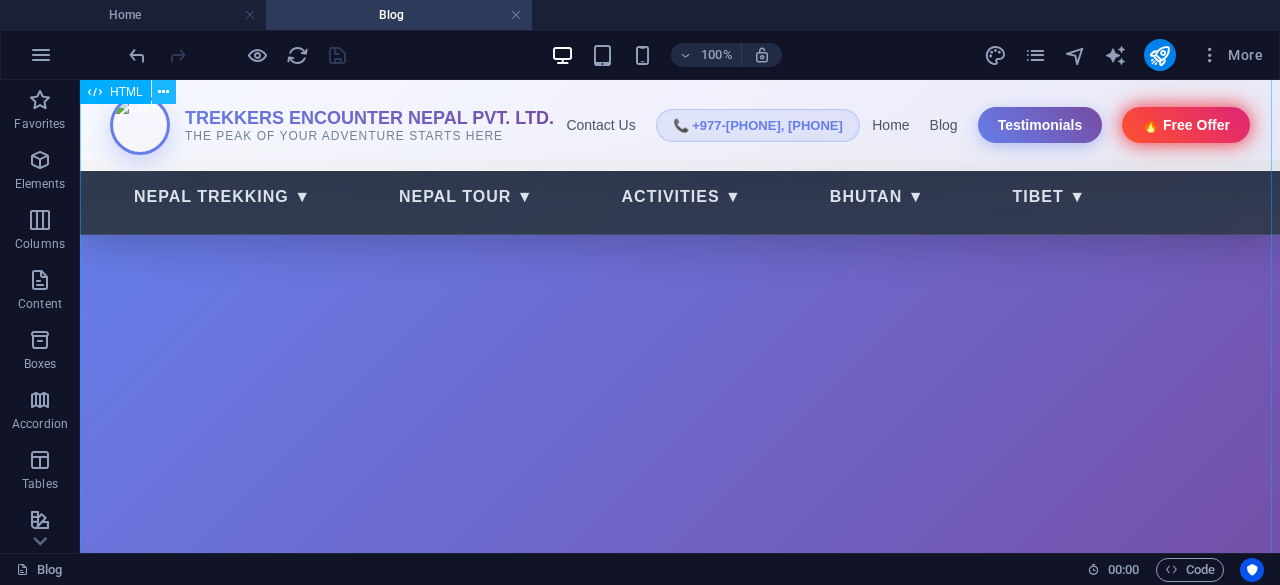 click at bounding box center (163, 92) 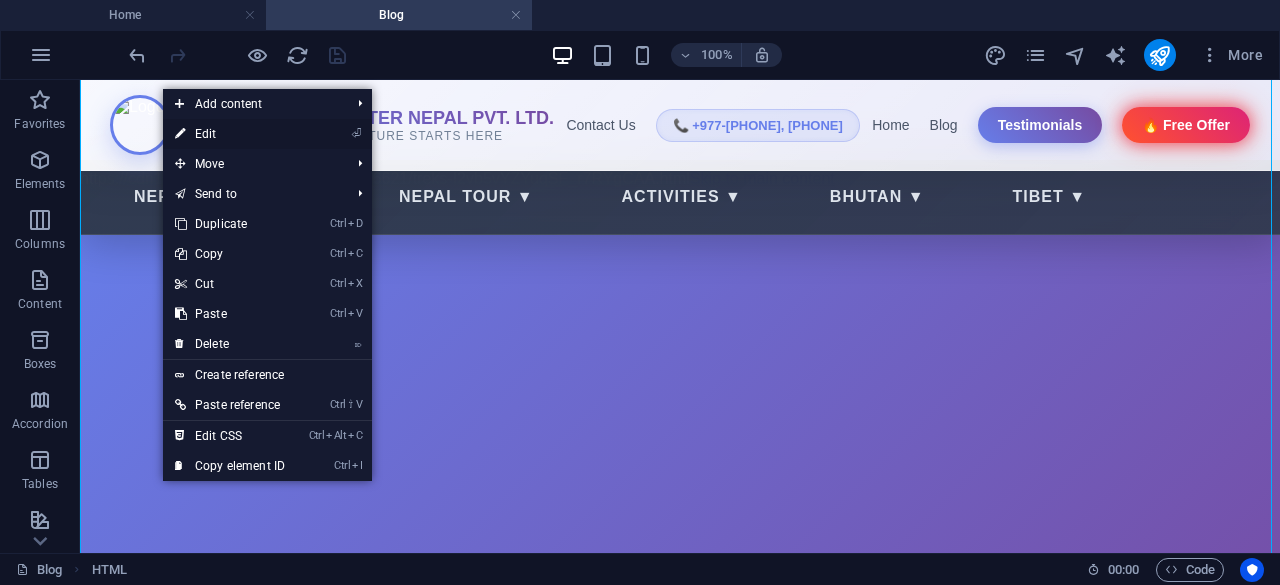 click on "⏎  Edit" at bounding box center [230, 134] 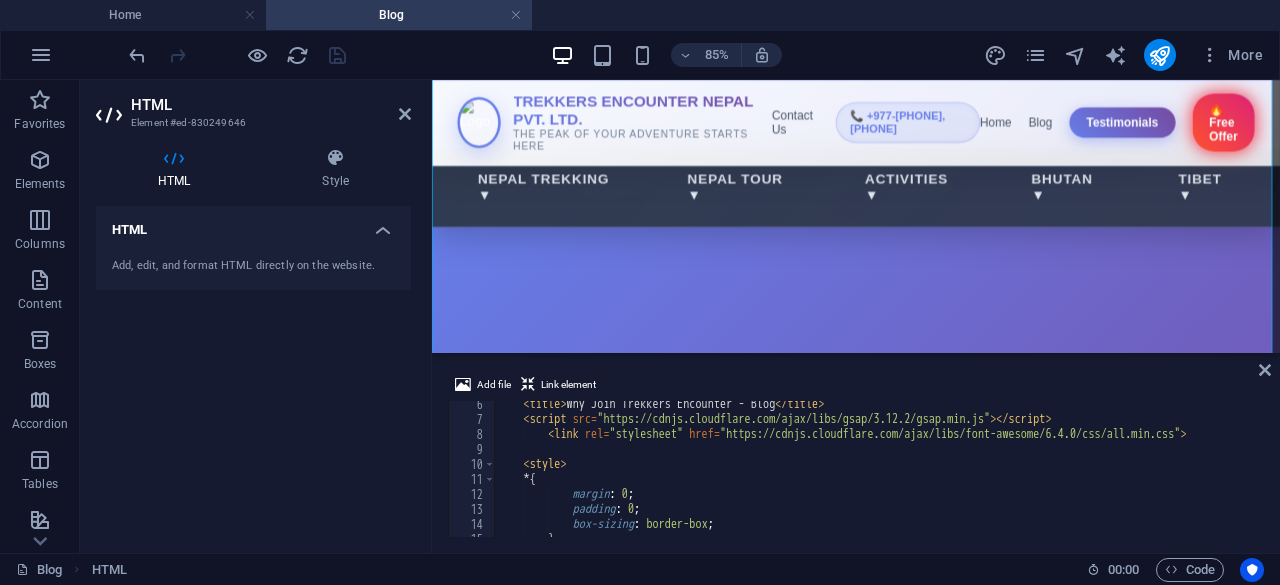 scroll, scrollTop: 79, scrollLeft: 0, axis: vertical 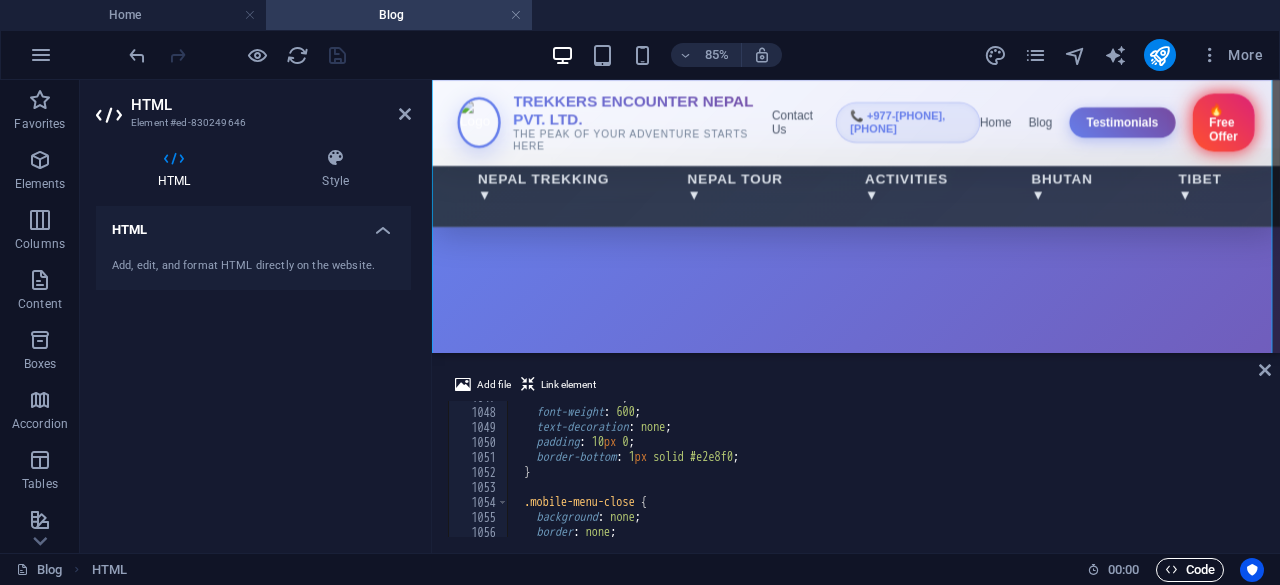 click on "Code" at bounding box center [1190, 570] 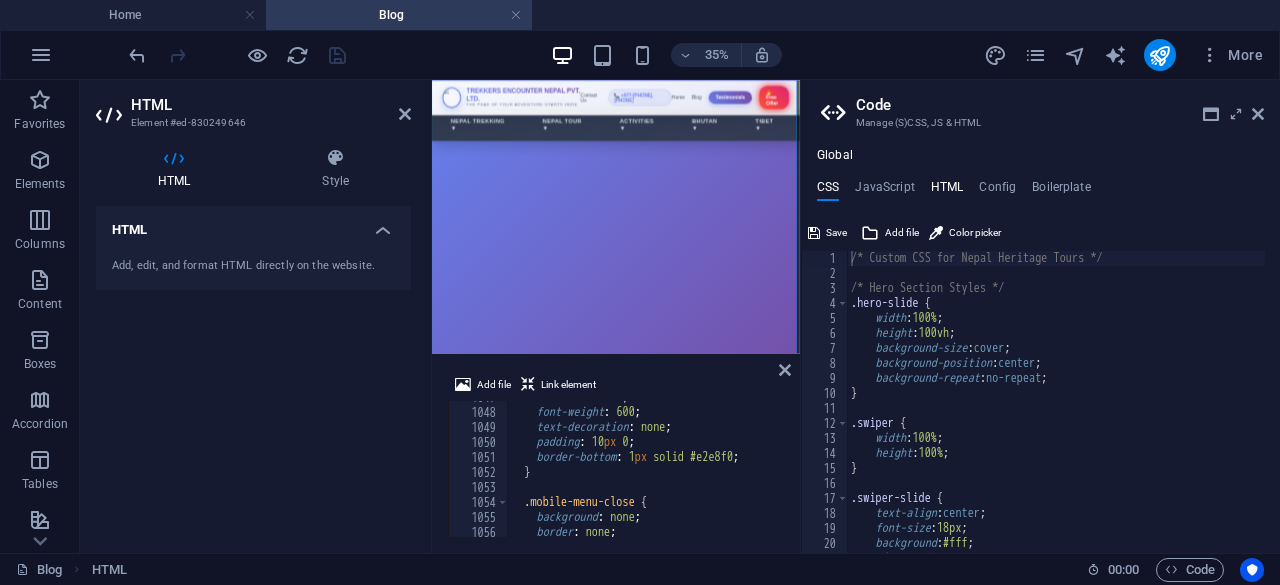 click on "HTML" at bounding box center [947, 191] 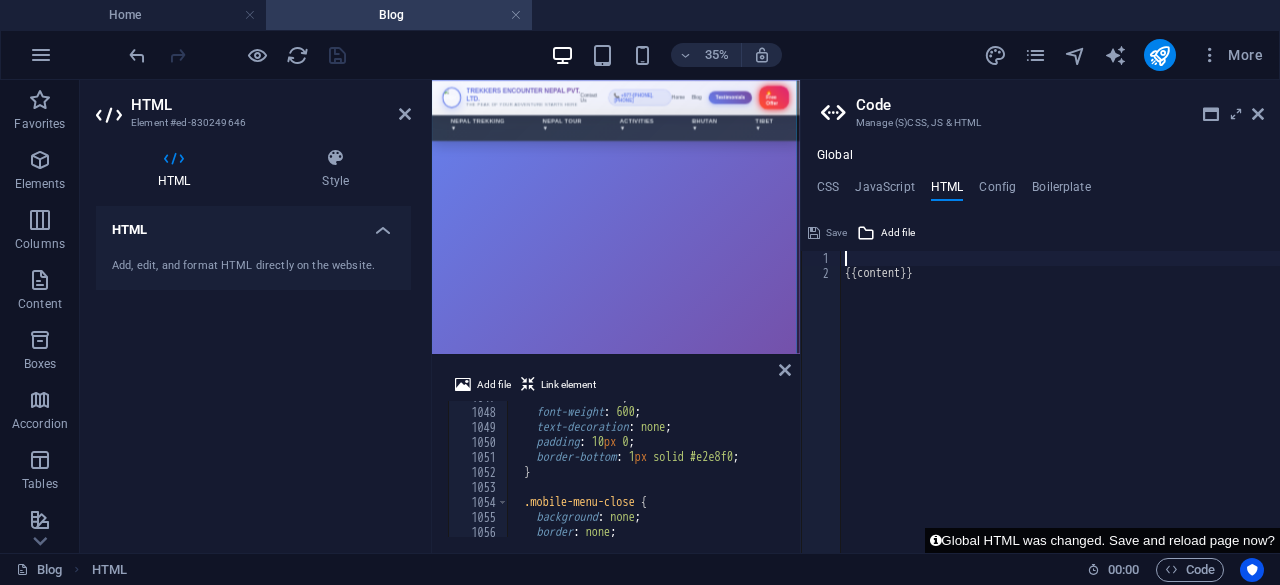 click on "Global HTML was changed. Save and reload page now?" at bounding box center (1102, 540) 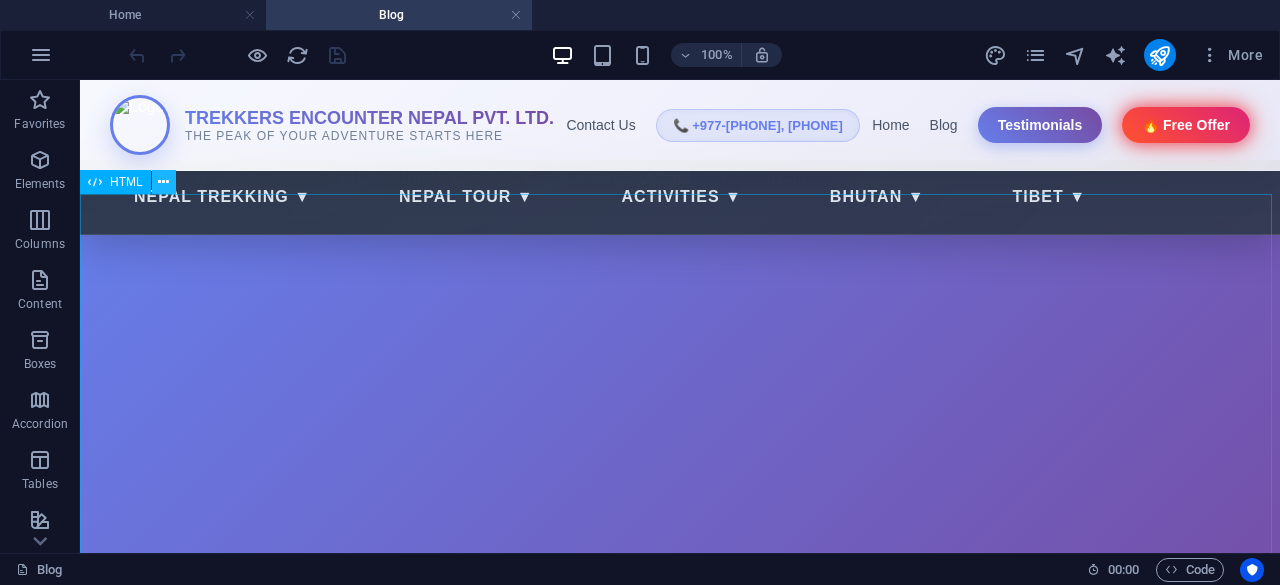 click at bounding box center (164, 182) 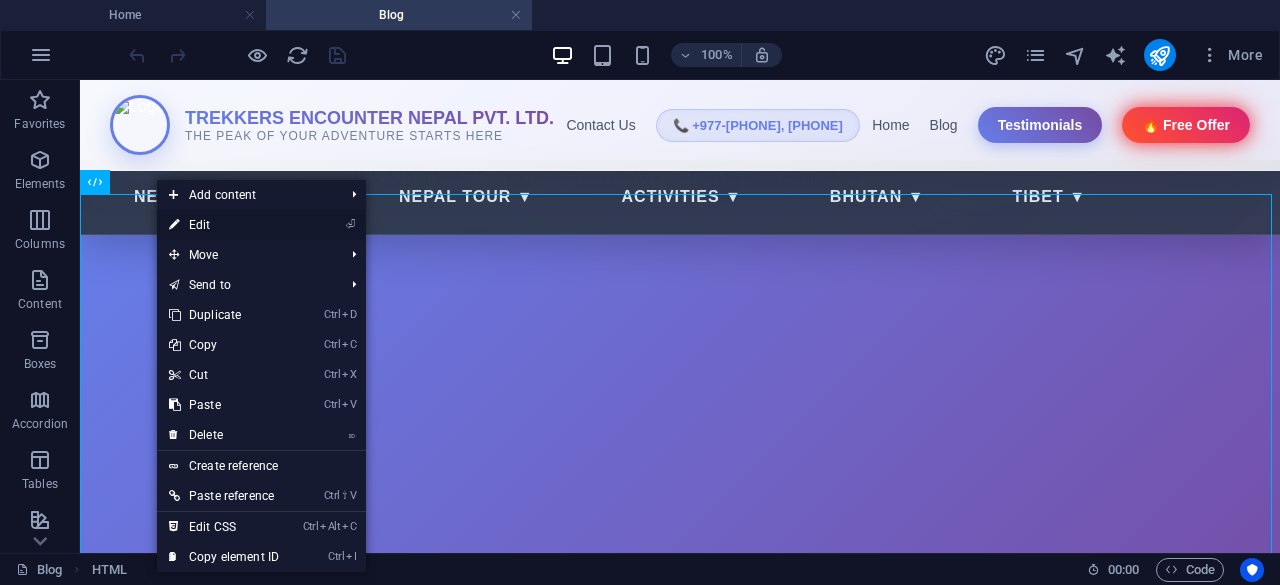 click on "⏎  Edit" at bounding box center [224, 225] 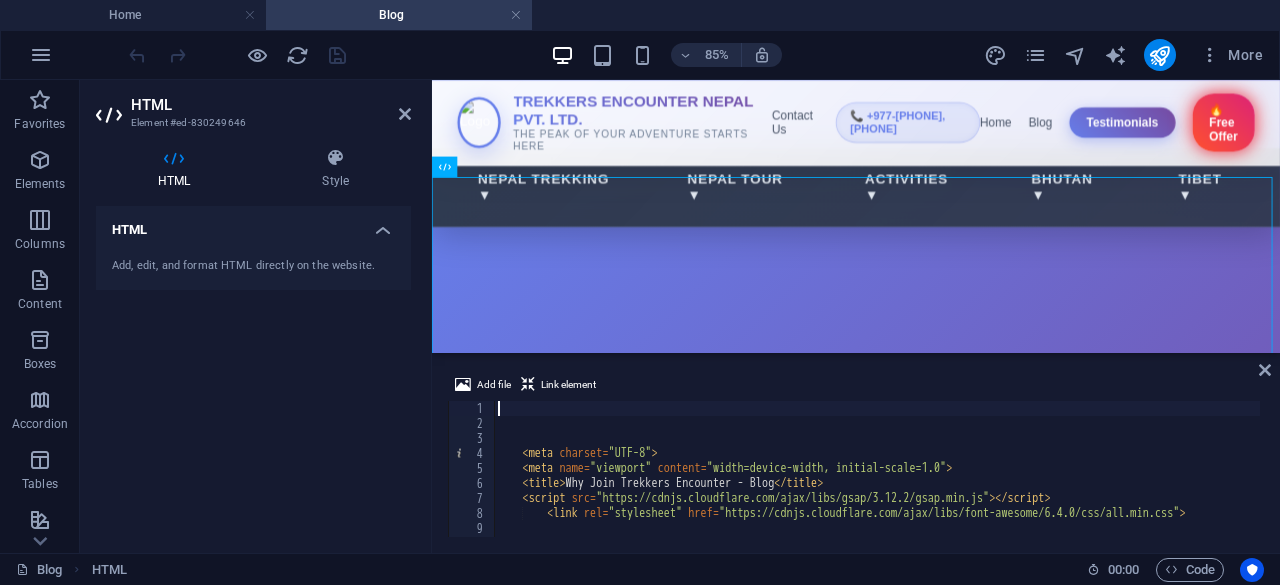 scroll, scrollTop: 28, scrollLeft: 0, axis: vertical 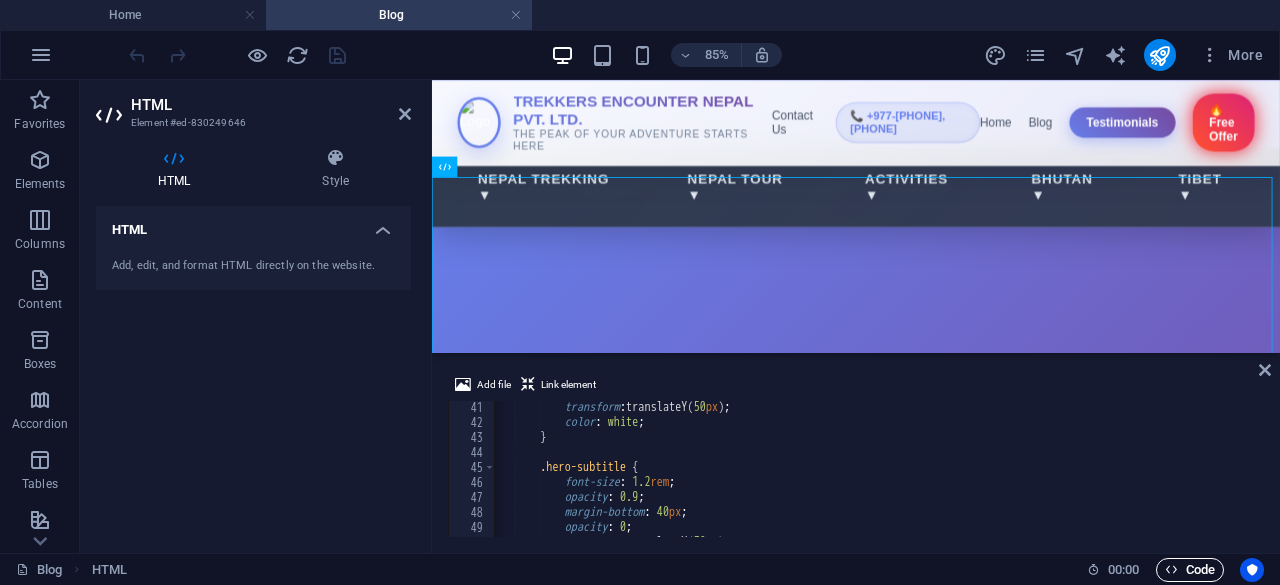 click at bounding box center [1171, 569] 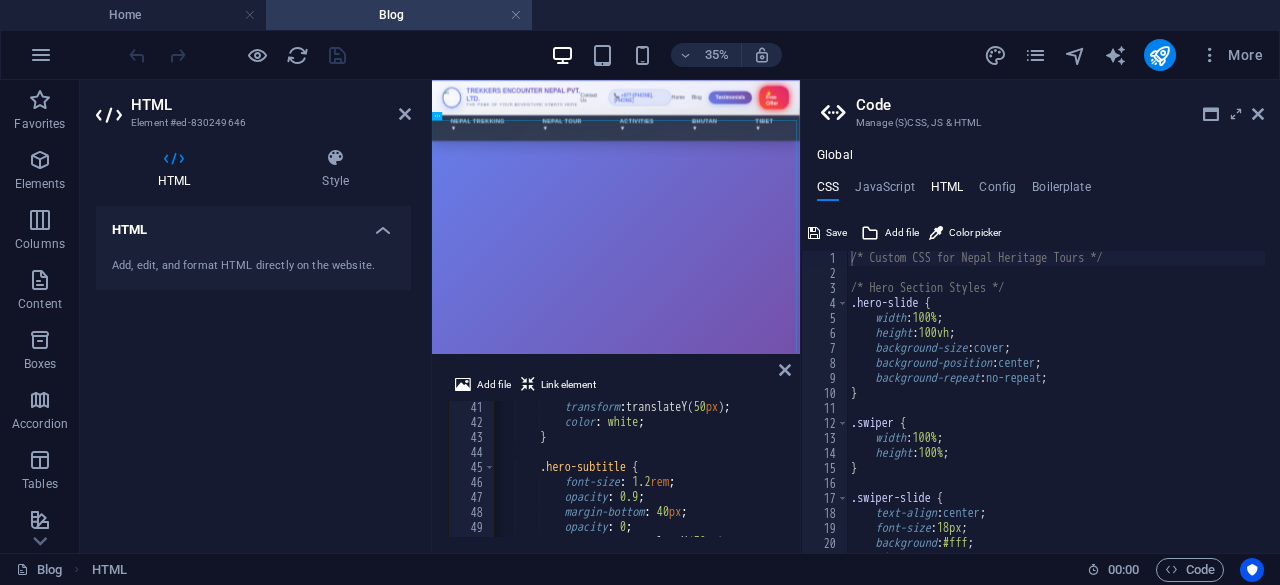 click on "HTML" at bounding box center (947, 191) 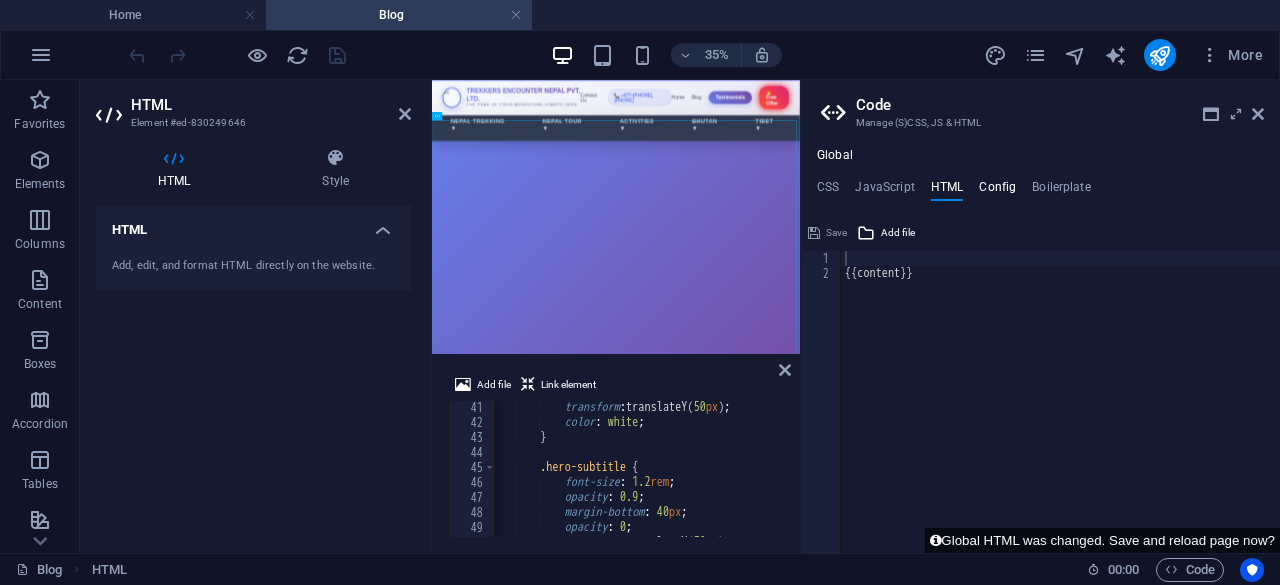 click on "Config" at bounding box center [997, 191] 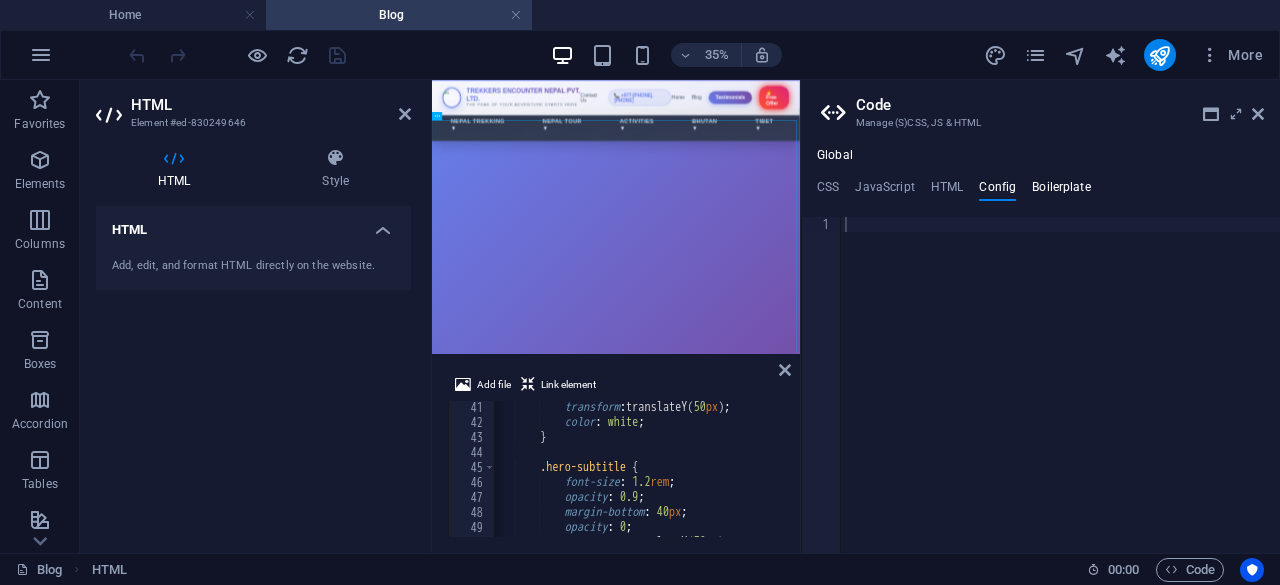 click on "Boilerplate" at bounding box center (1061, 191) 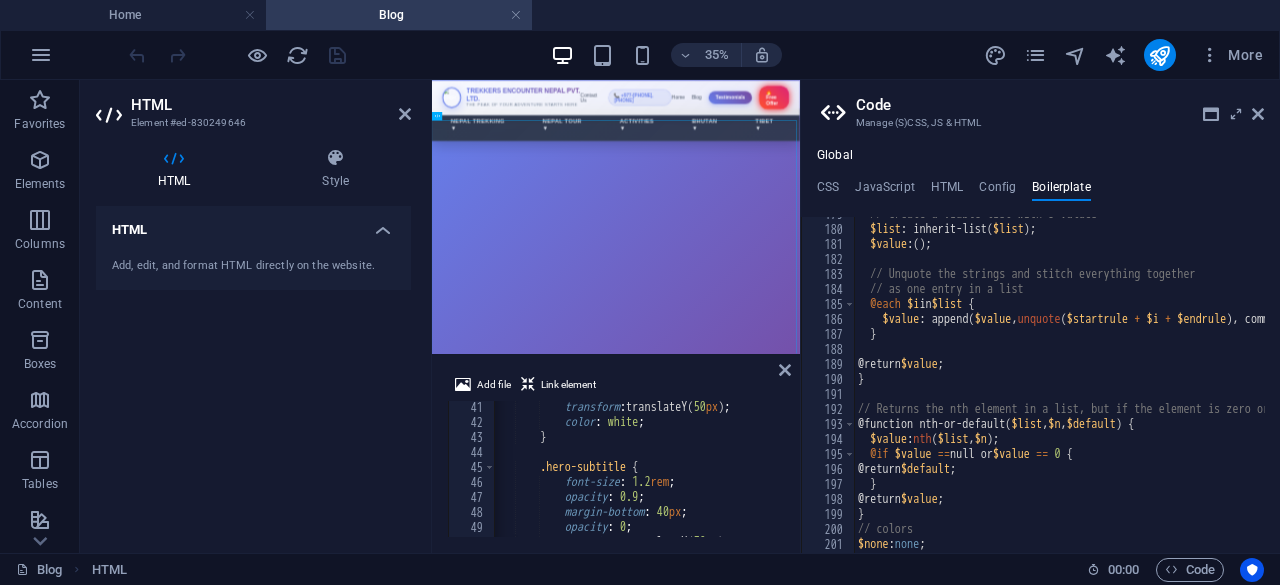 scroll, scrollTop: 1414, scrollLeft: 0, axis: vertical 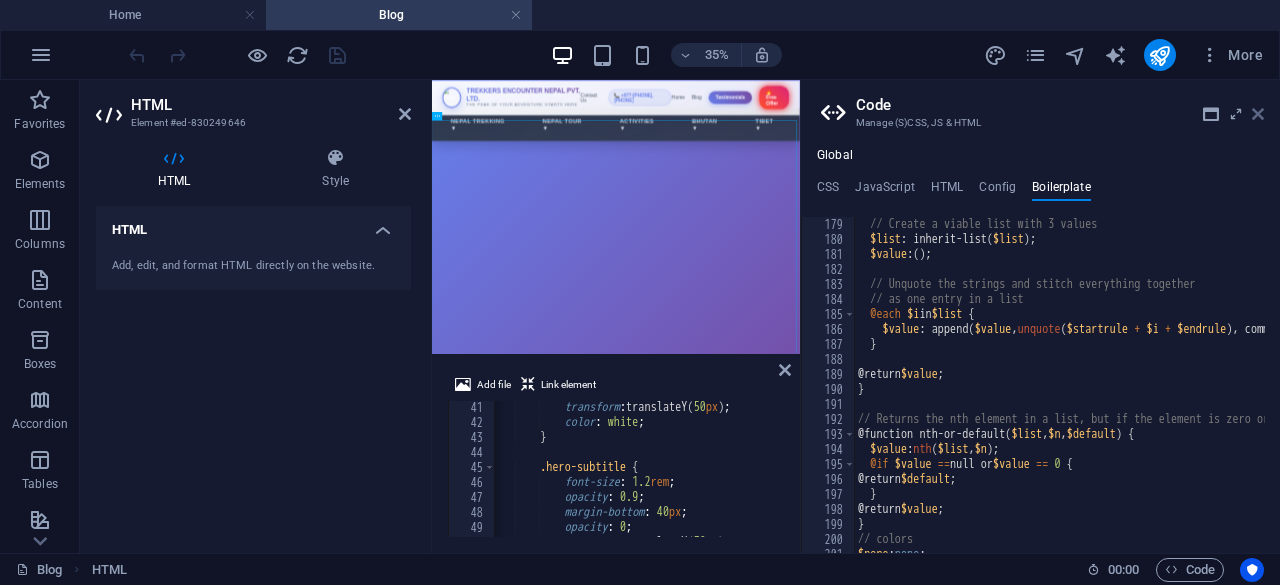 click at bounding box center (1258, 114) 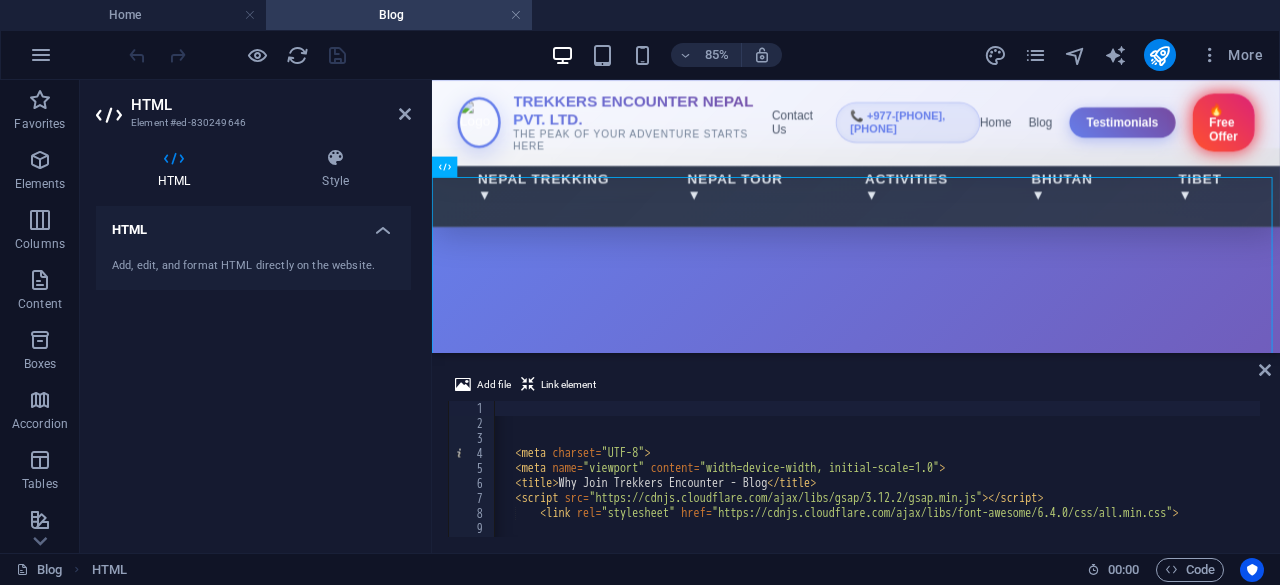 scroll, scrollTop: 0, scrollLeft: 0, axis: both 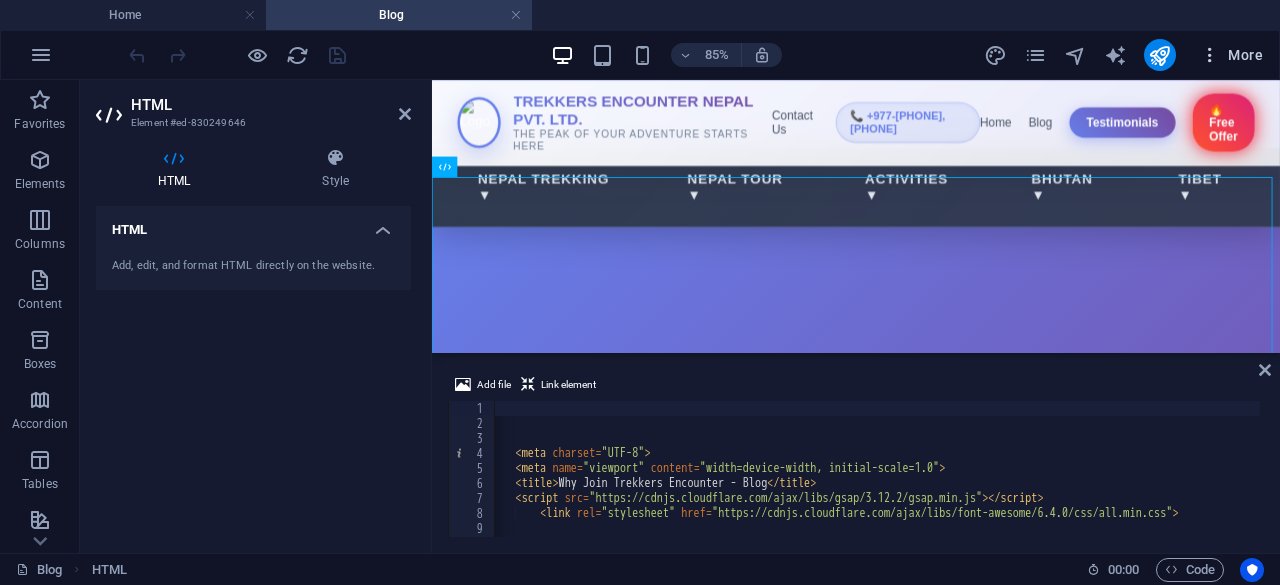 click at bounding box center (1210, 55) 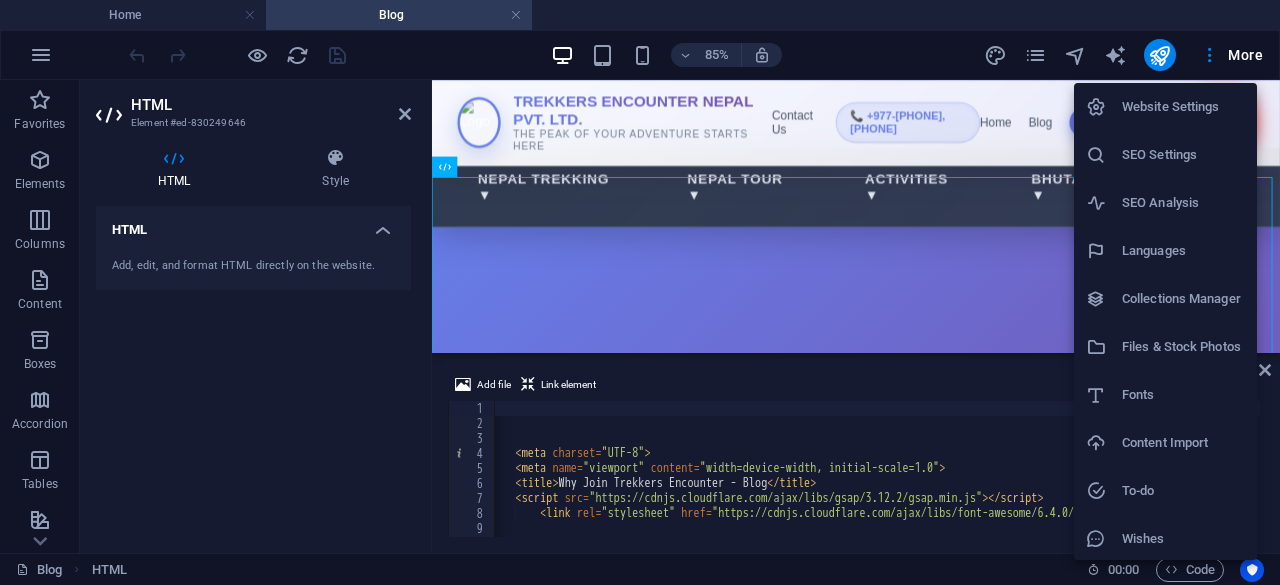 click at bounding box center (640, 292) 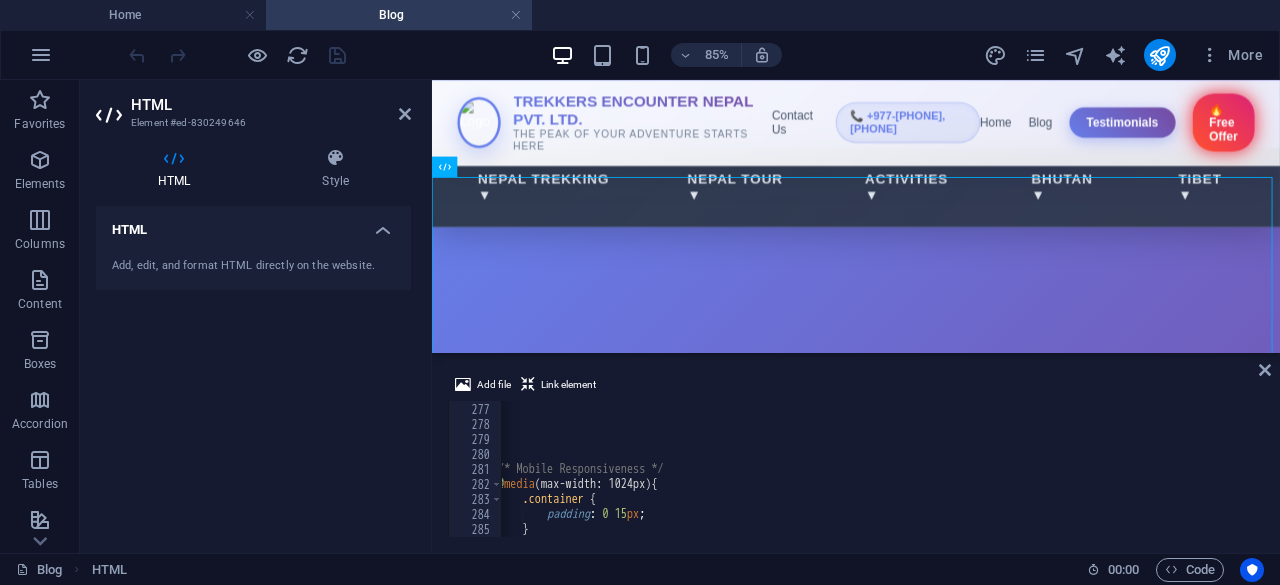 scroll, scrollTop: 4139, scrollLeft: 0, axis: vertical 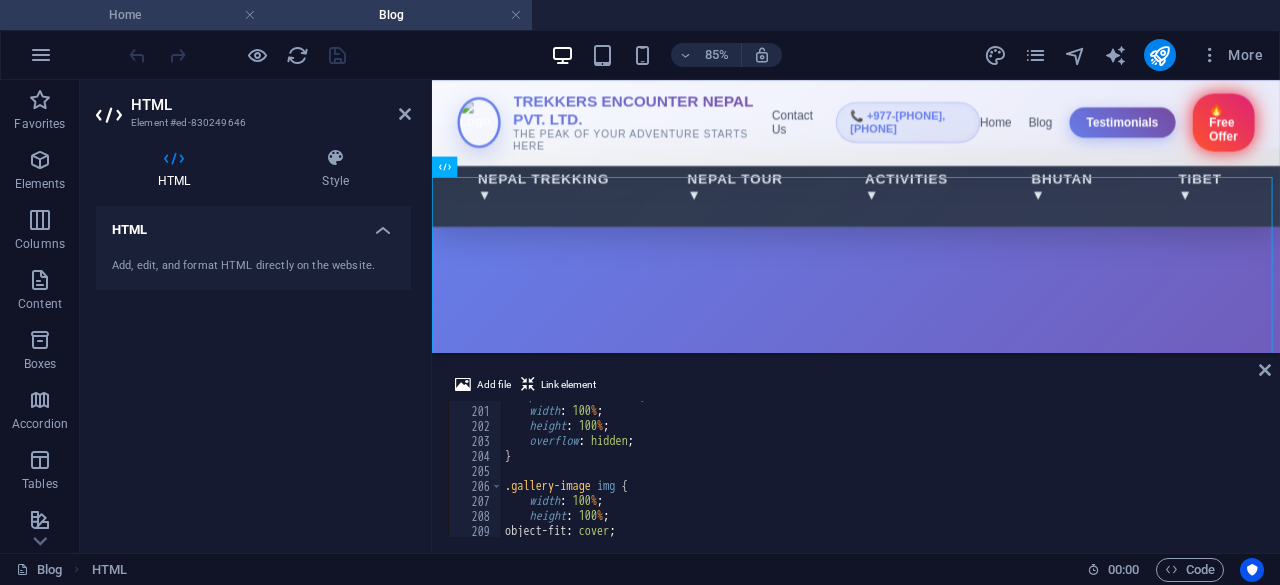 click on "Home" at bounding box center [133, 15] 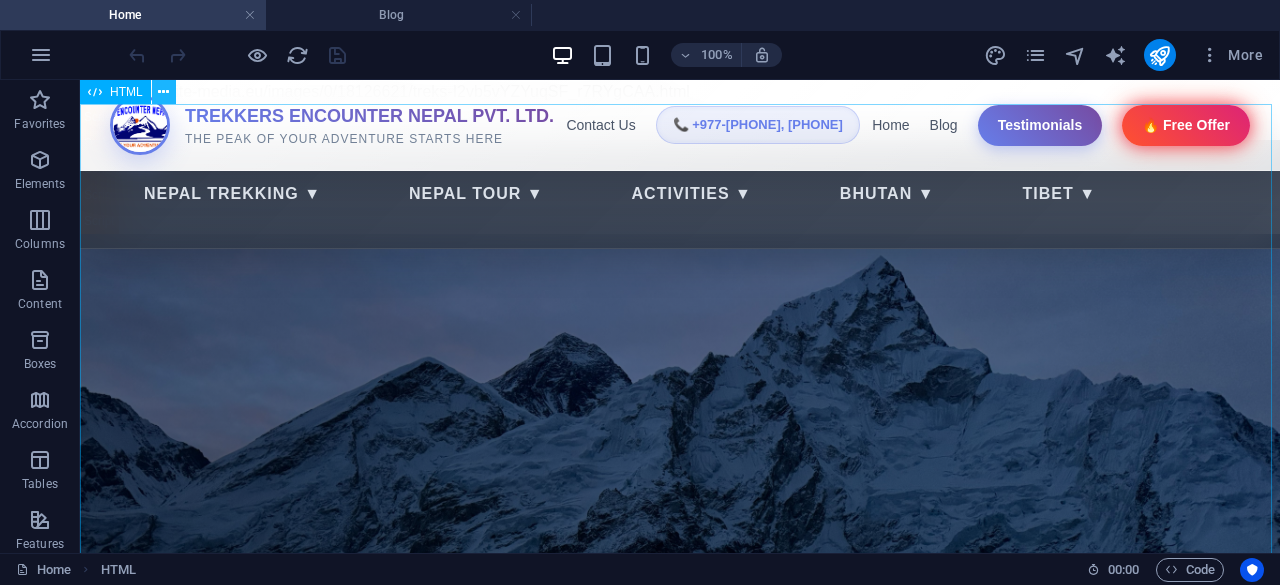 click at bounding box center (163, 92) 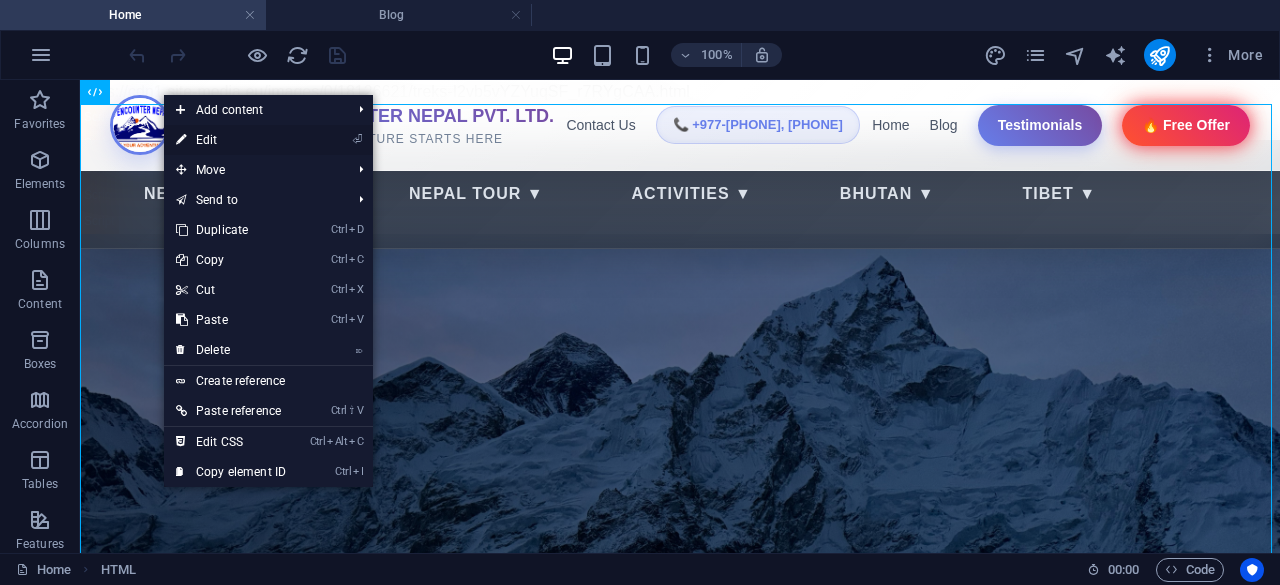 click on "⏎  Edit" at bounding box center (231, 140) 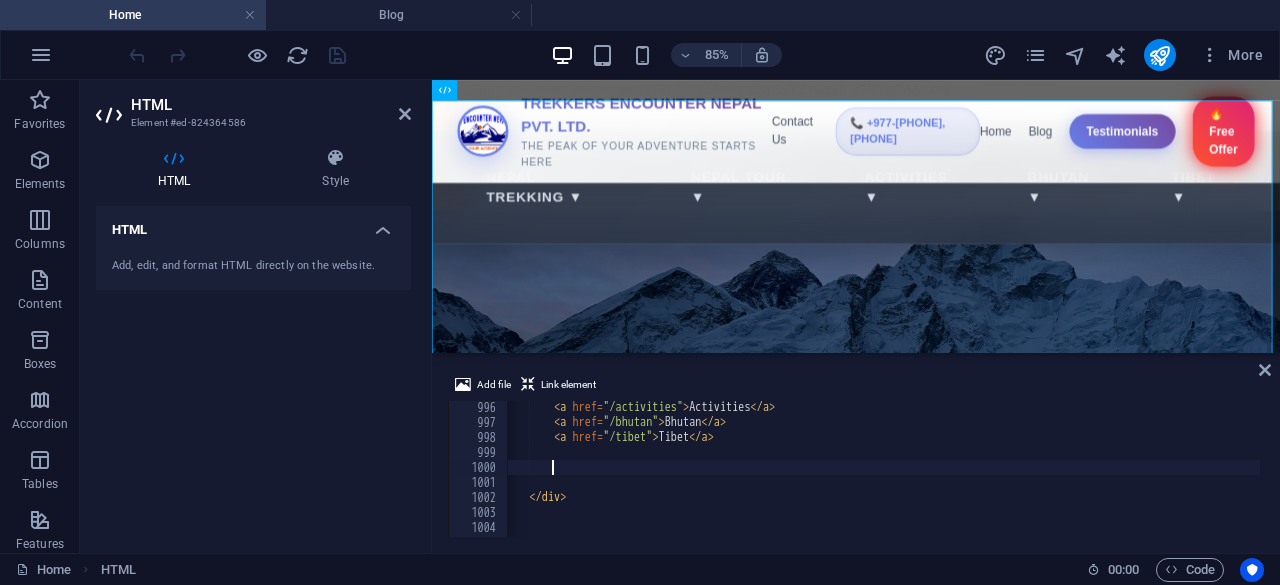 scroll, scrollTop: 14048, scrollLeft: 0, axis: vertical 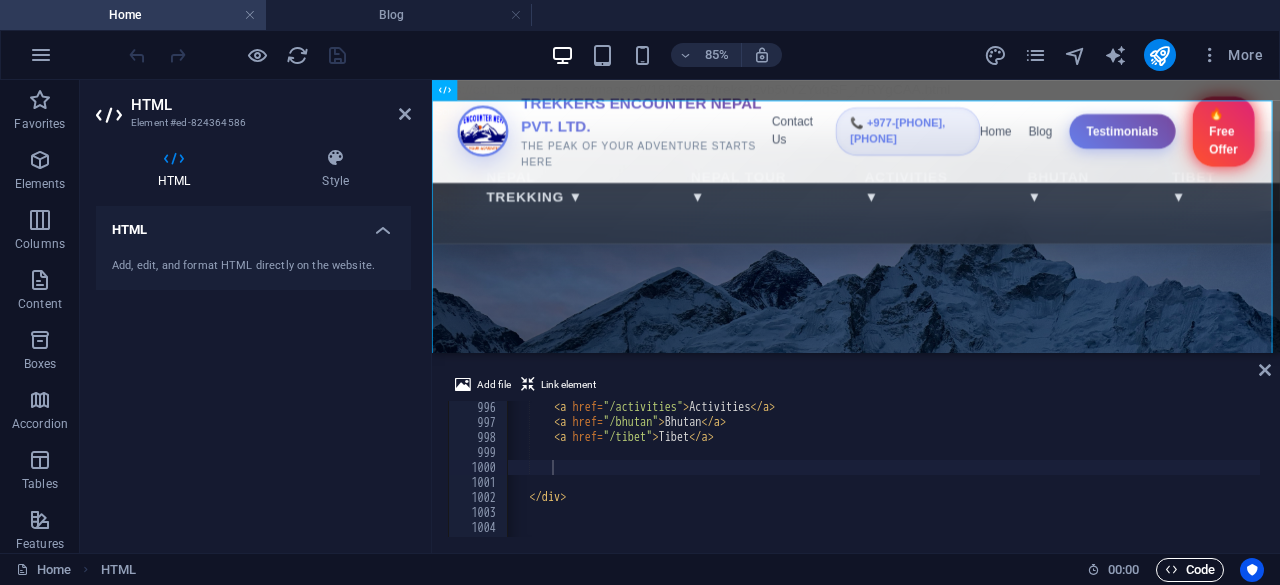 click on "Code" at bounding box center (1190, 570) 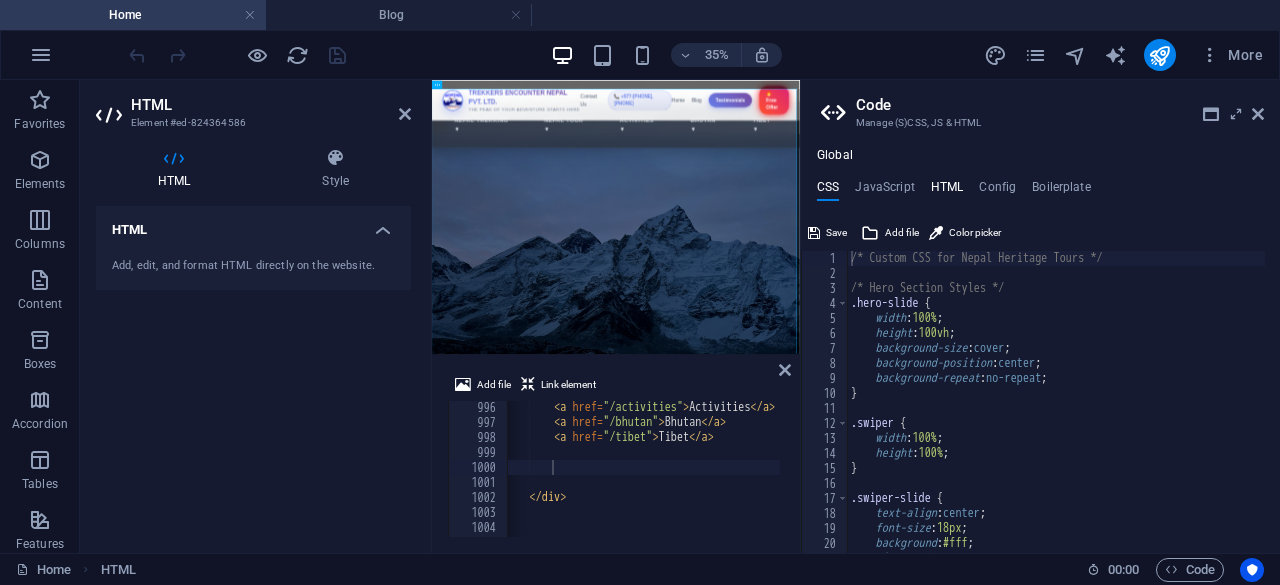 click on "HTML" at bounding box center (947, 191) 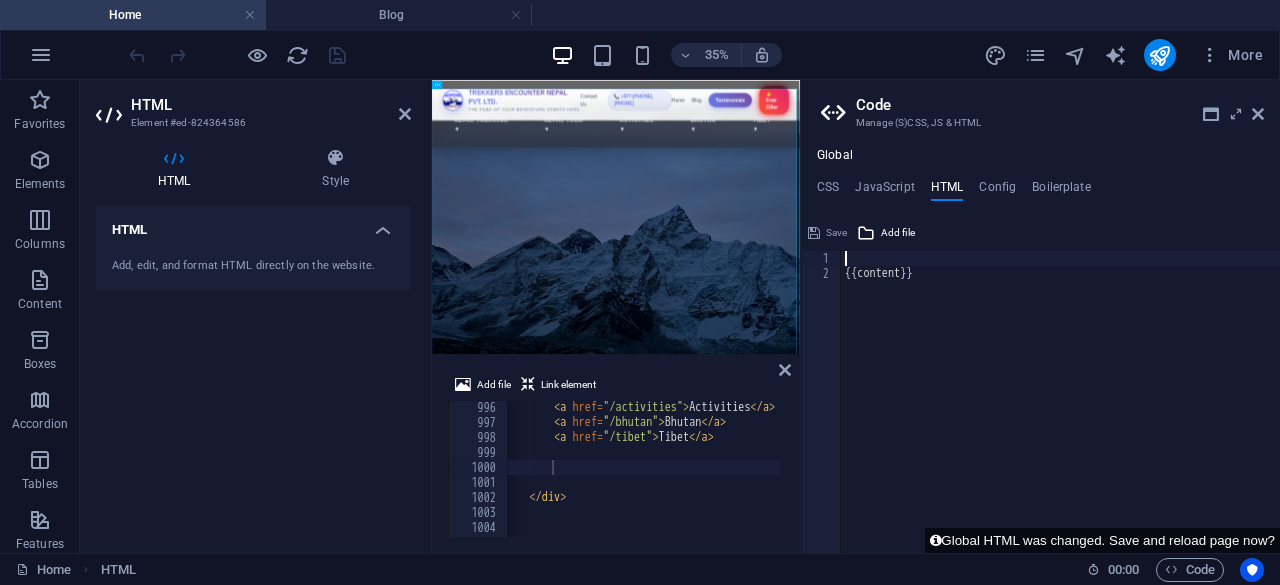 click on "{{content}}" at bounding box center [1060, 417] 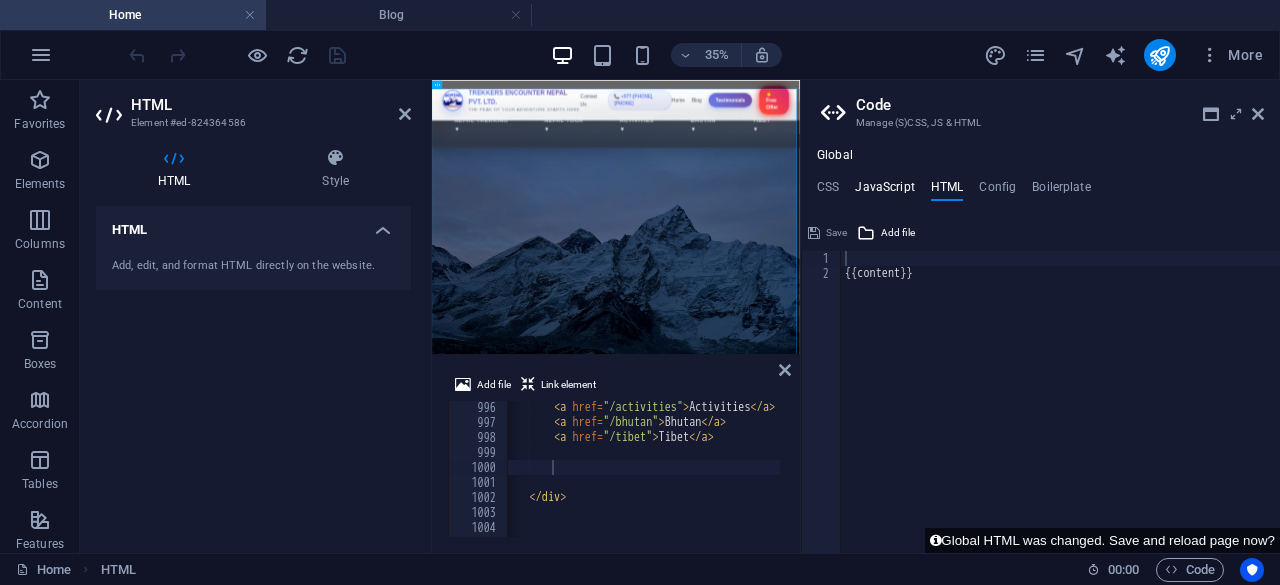 click on "JavaScript" at bounding box center [884, 191] 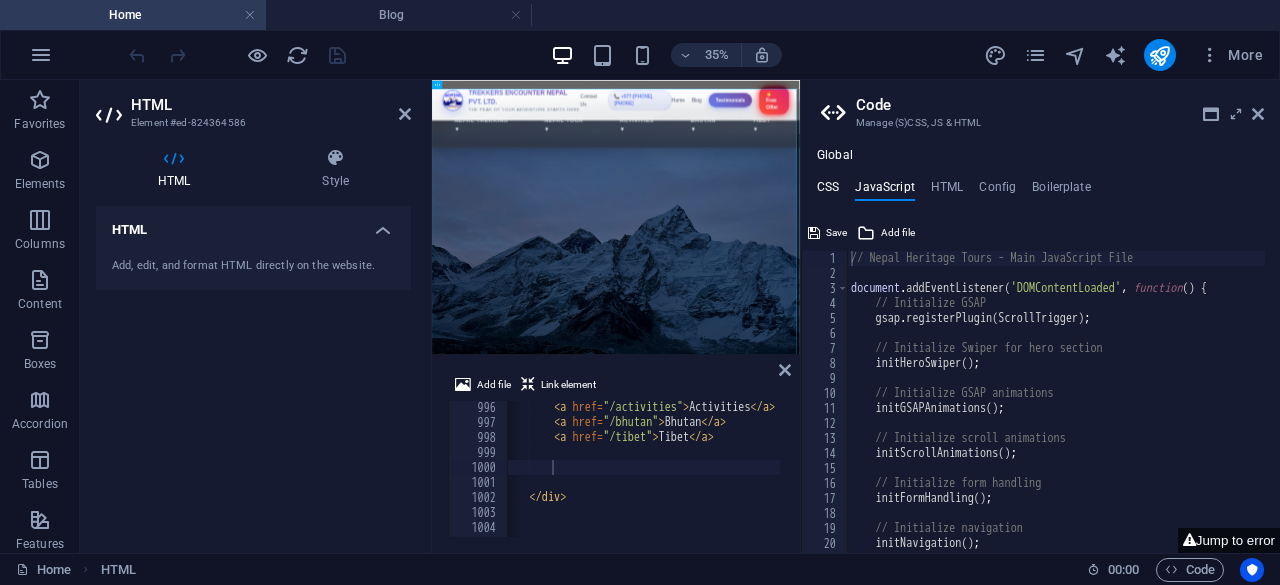 click on "CSS" at bounding box center (828, 191) 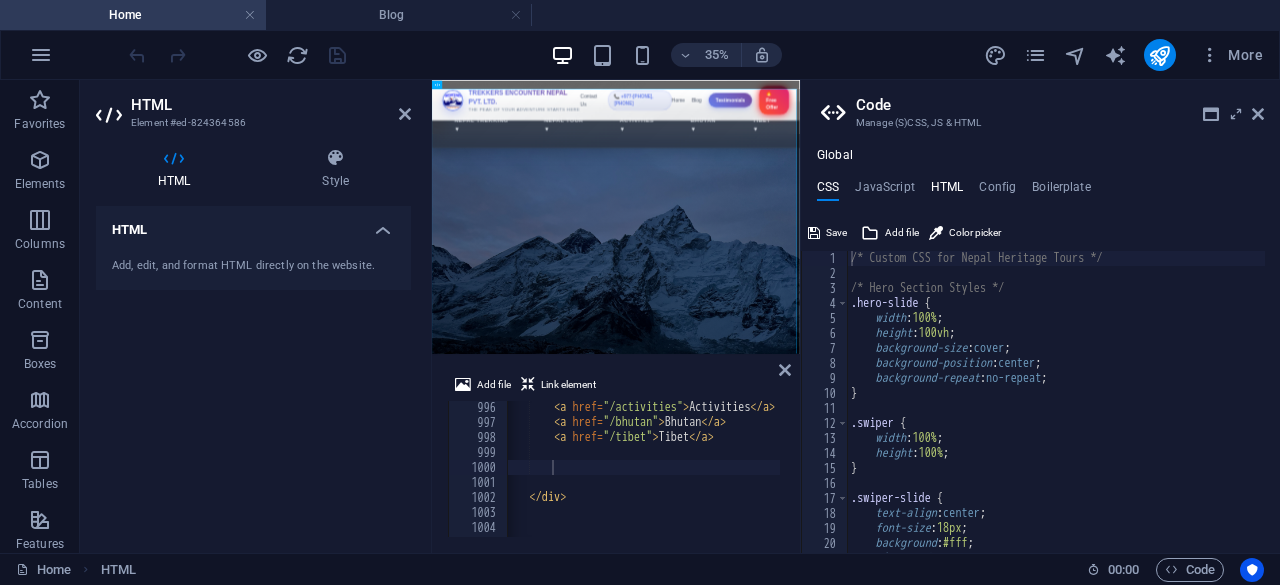 click on "HTML" at bounding box center (947, 191) 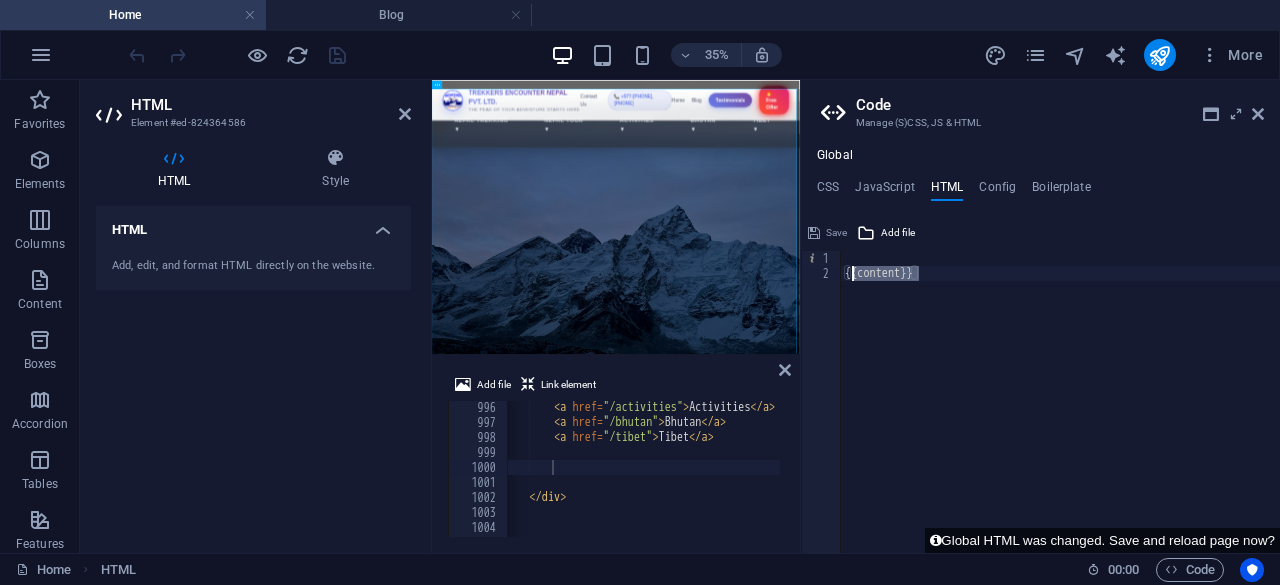 drag, startPoint x: 926, startPoint y: 279, endPoint x: 842, endPoint y: 271, distance: 84.38009 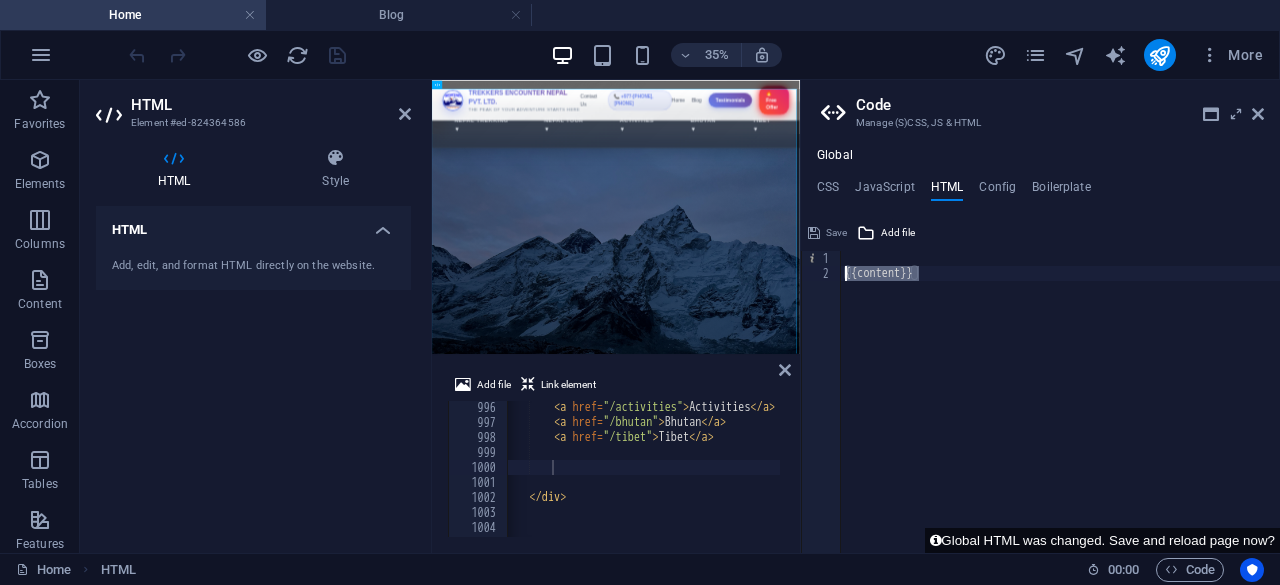 type 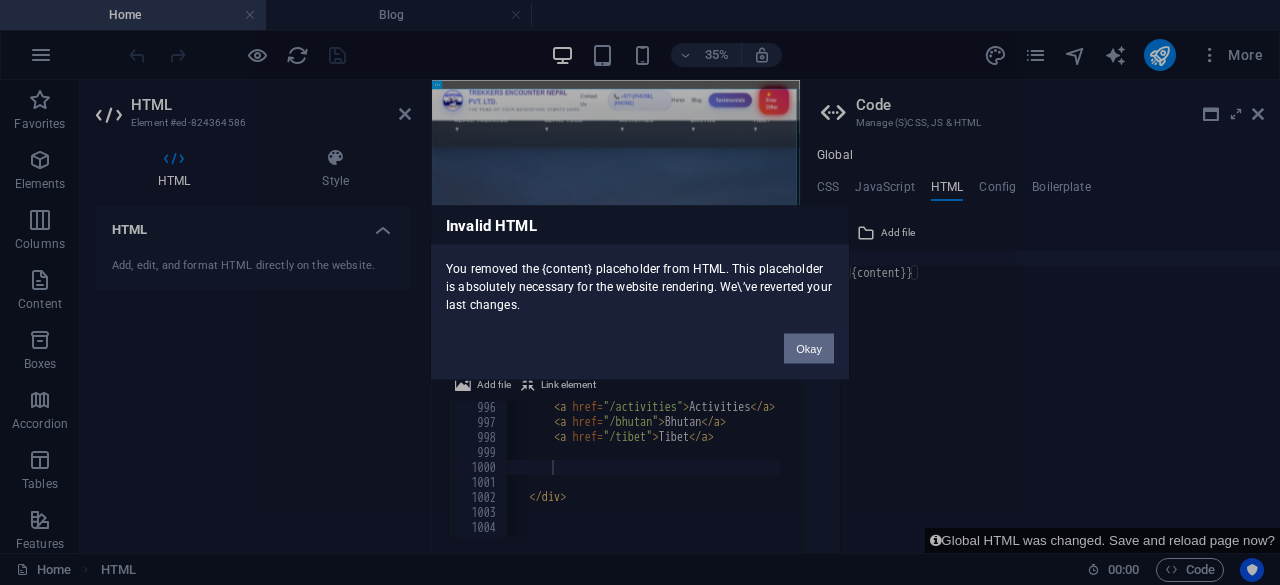 type 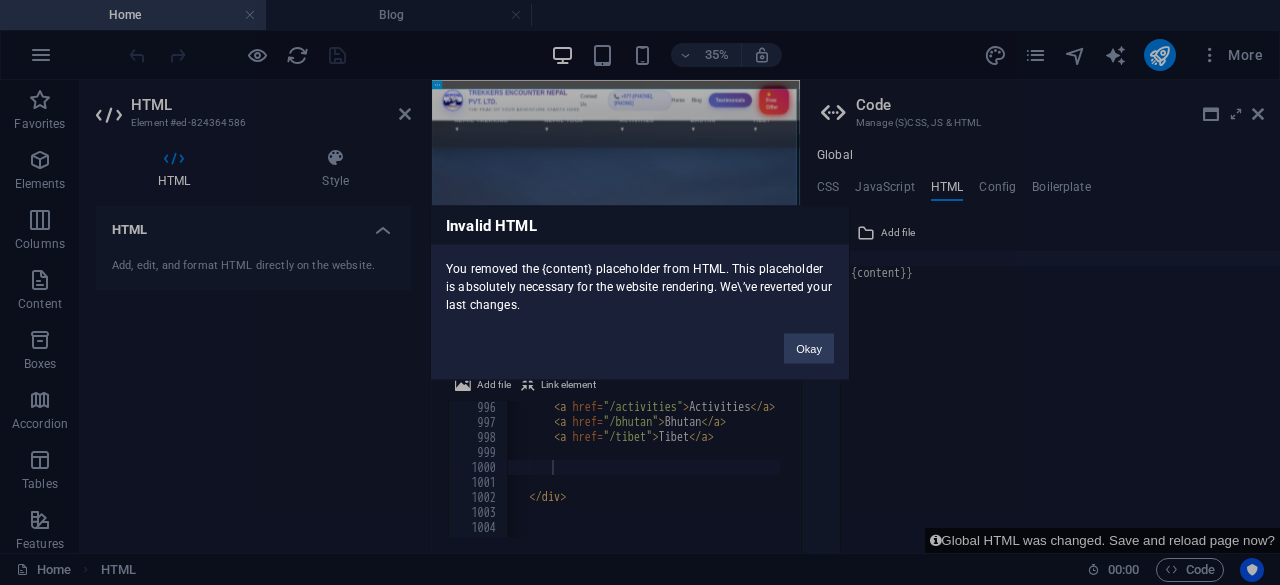 drag, startPoint x: 522, startPoint y: 305, endPoint x: 438, endPoint y: 263, distance: 93.914856 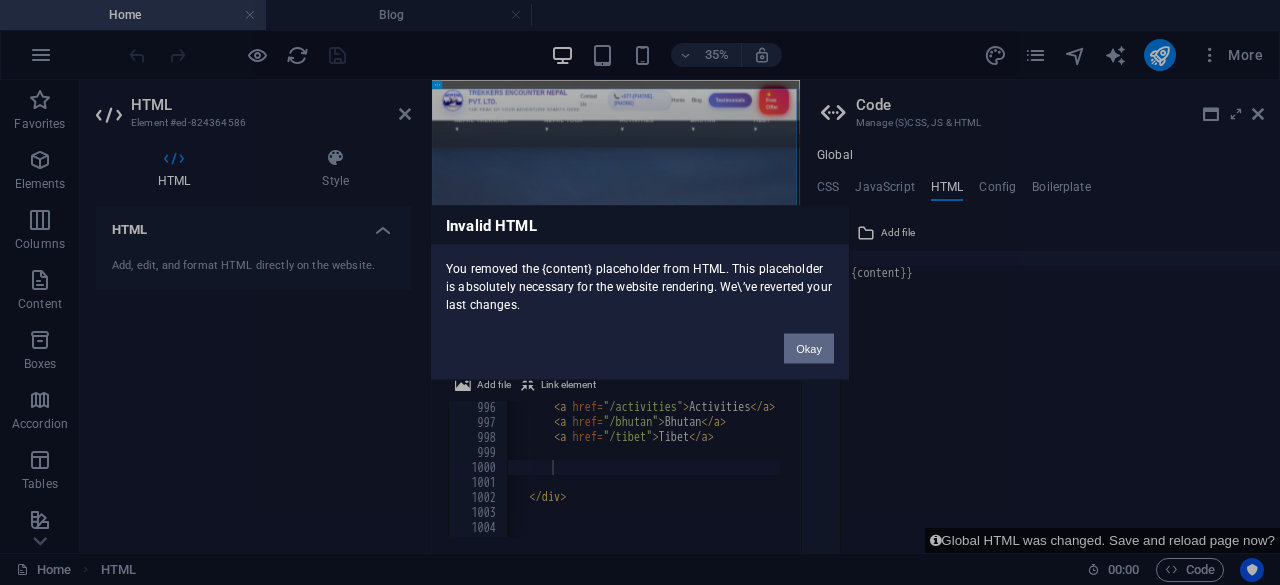 click on "Okay" at bounding box center [809, 348] 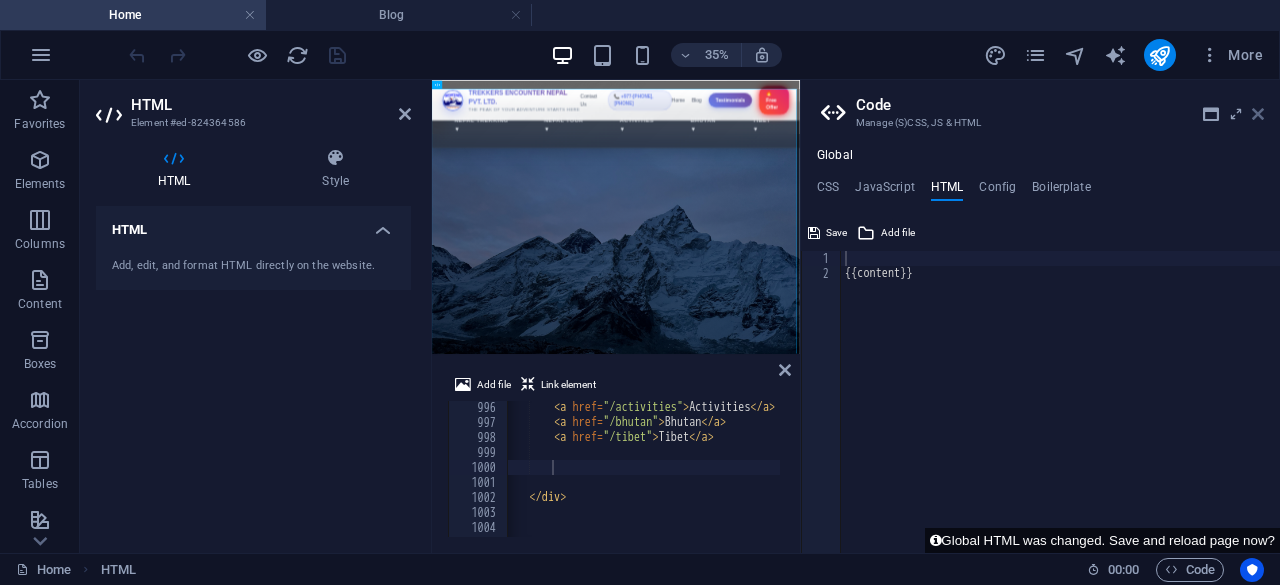 click at bounding box center [1258, 114] 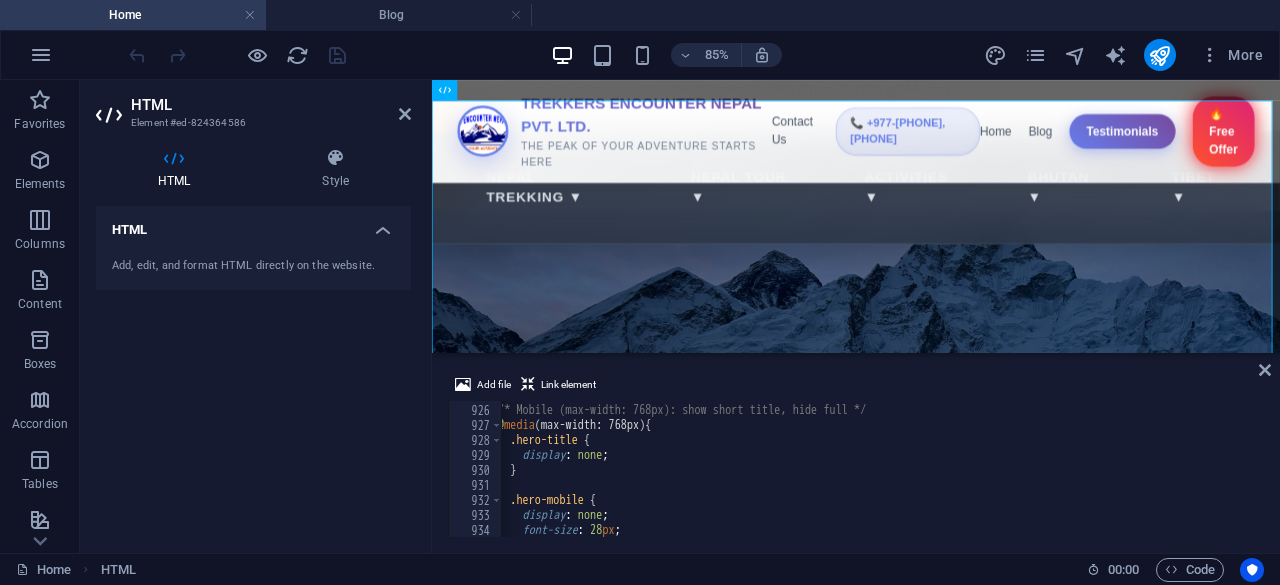 scroll, scrollTop: 14173, scrollLeft: 0, axis: vertical 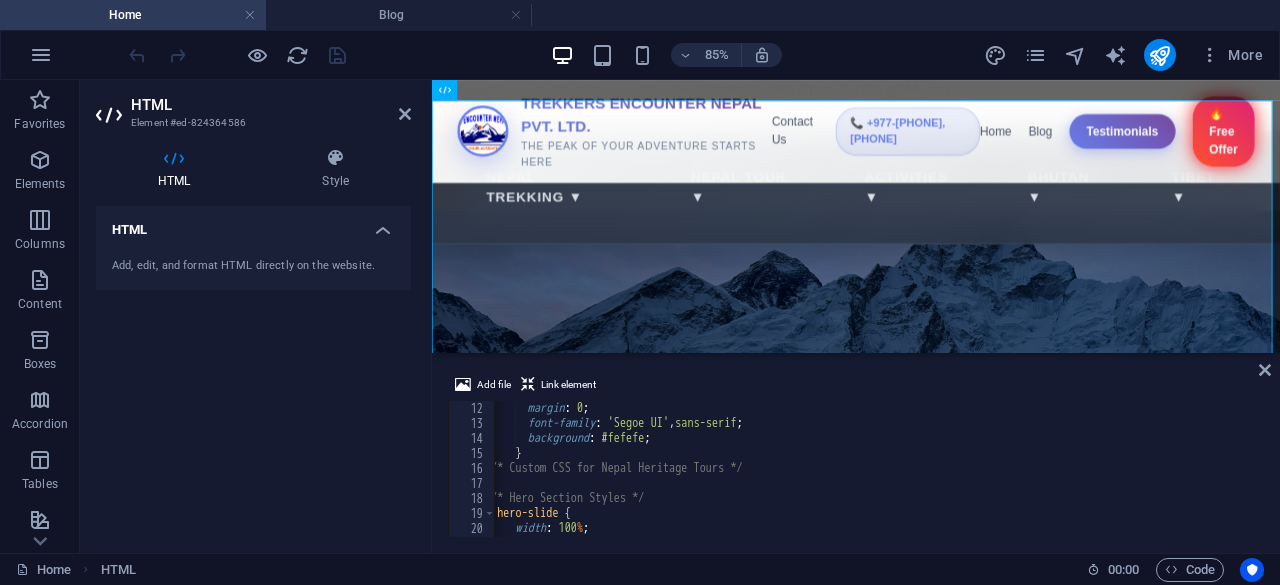 type on "}" 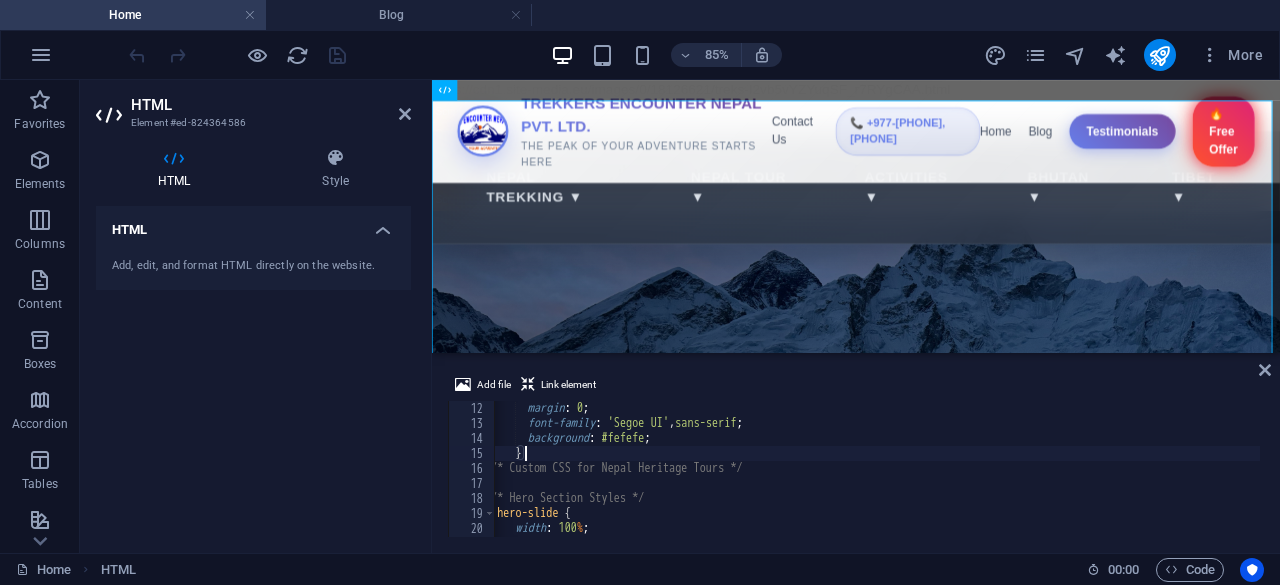 click on "margin :   0 ;         font-family :   ' Segoe UI ' ,  sans-serif ;         background :   #fefefe ;      } /* Custom CSS for Nepal Heritage Tours */ /* Hero Section Styles */ .hero-slide   {      width :   100 % ;      height :   100 vh ;" at bounding box center (2189, 482) 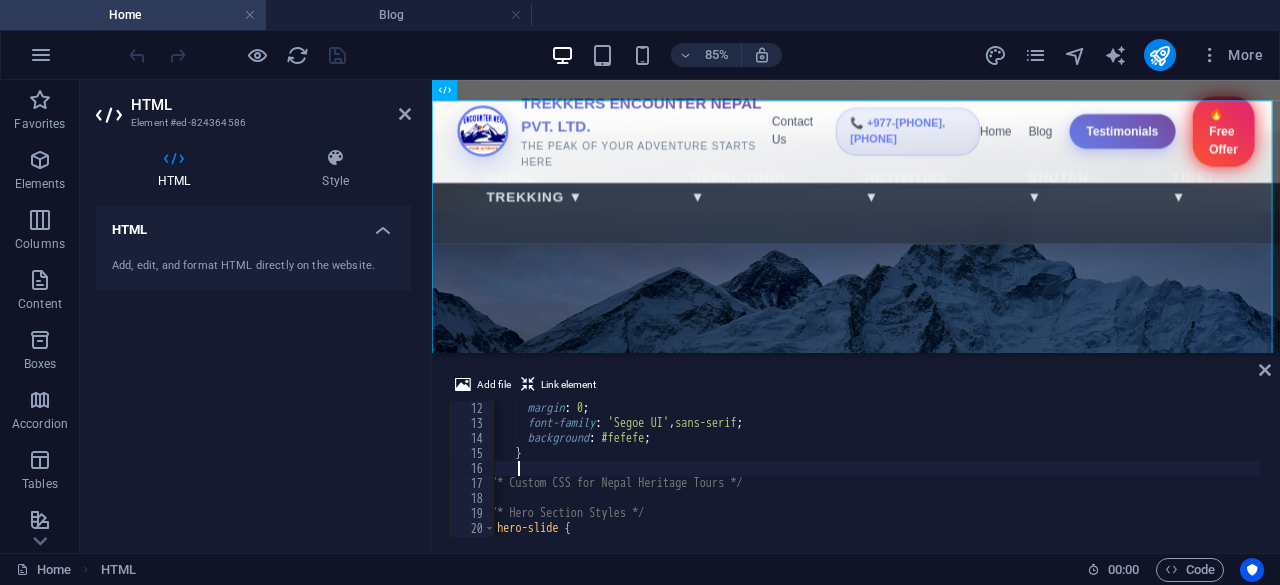 scroll, scrollTop: 0, scrollLeft: 0, axis: both 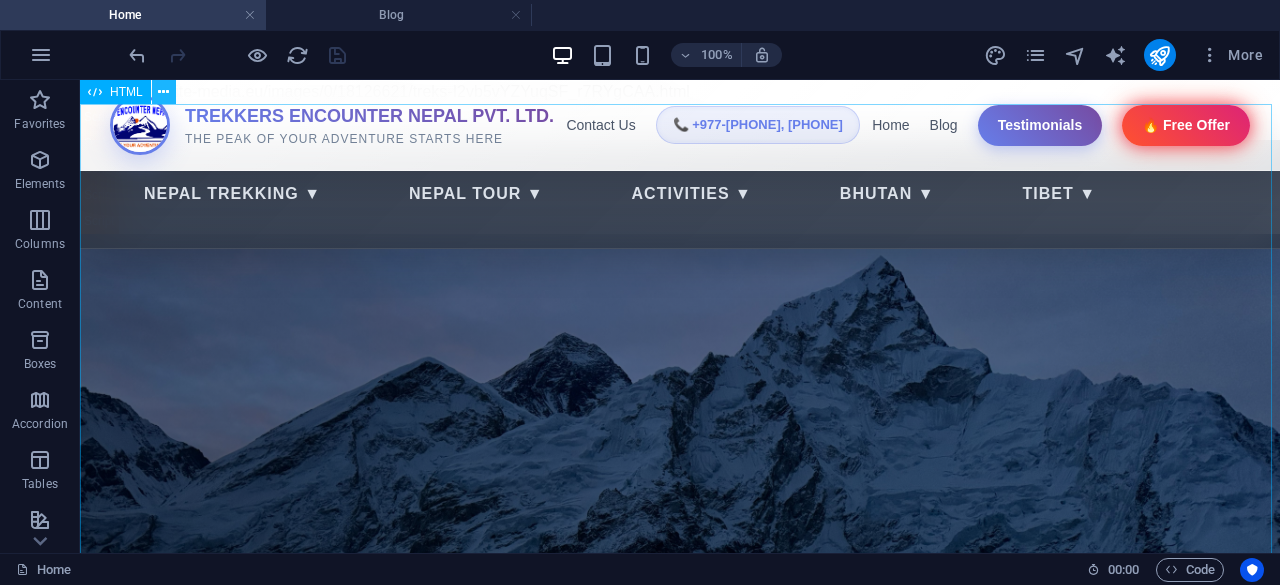 click at bounding box center (163, 92) 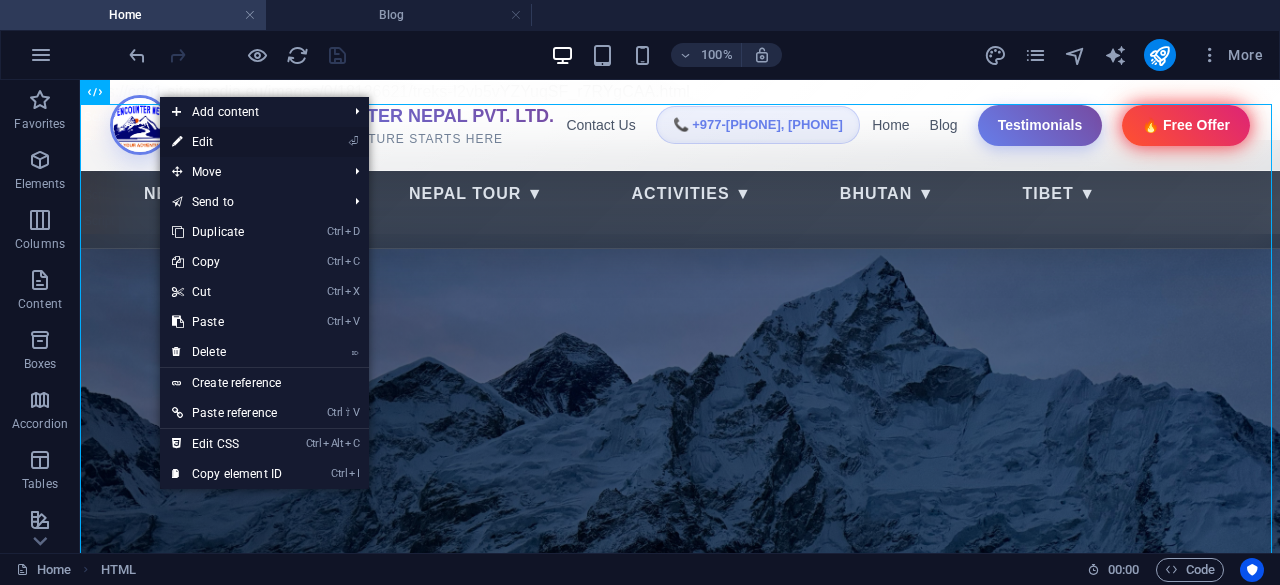 click on "⏎  Edit" at bounding box center [227, 142] 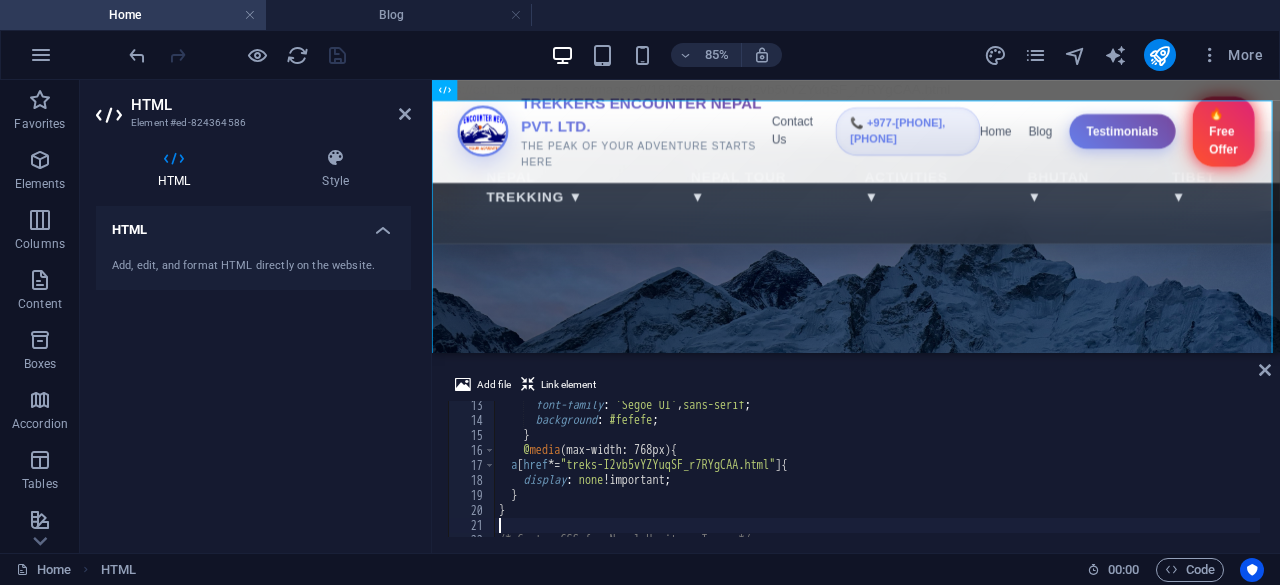 scroll, scrollTop: 172, scrollLeft: 0, axis: vertical 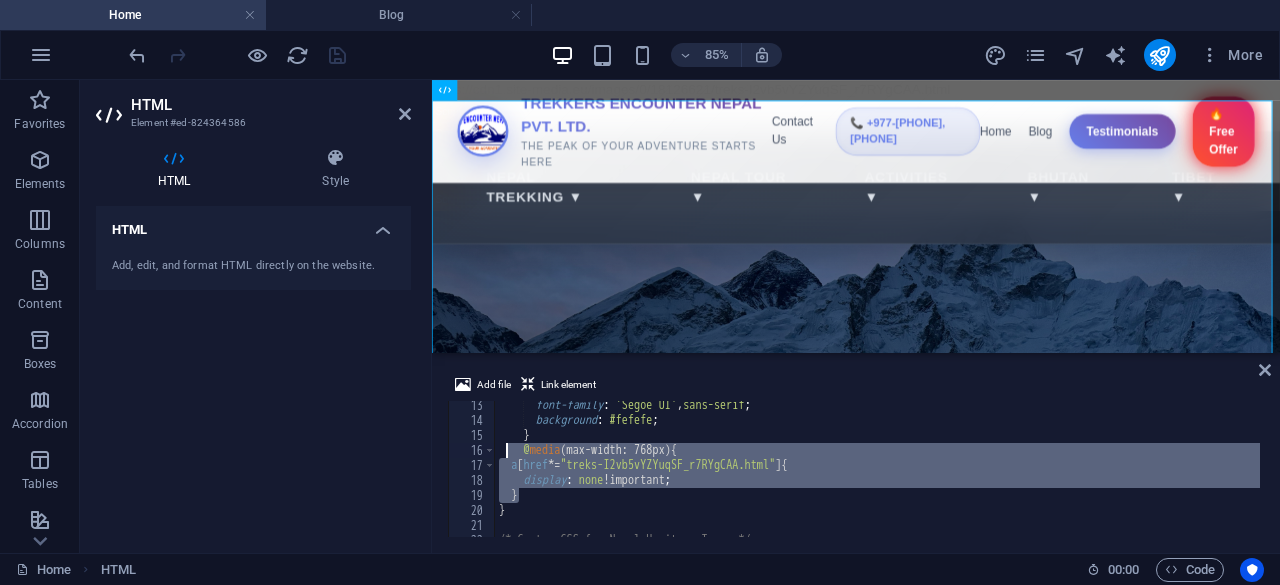 drag, startPoint x: 534, startPoint y: 499, endPoint x: 509, endPoint y: 451, distance: 54.120235 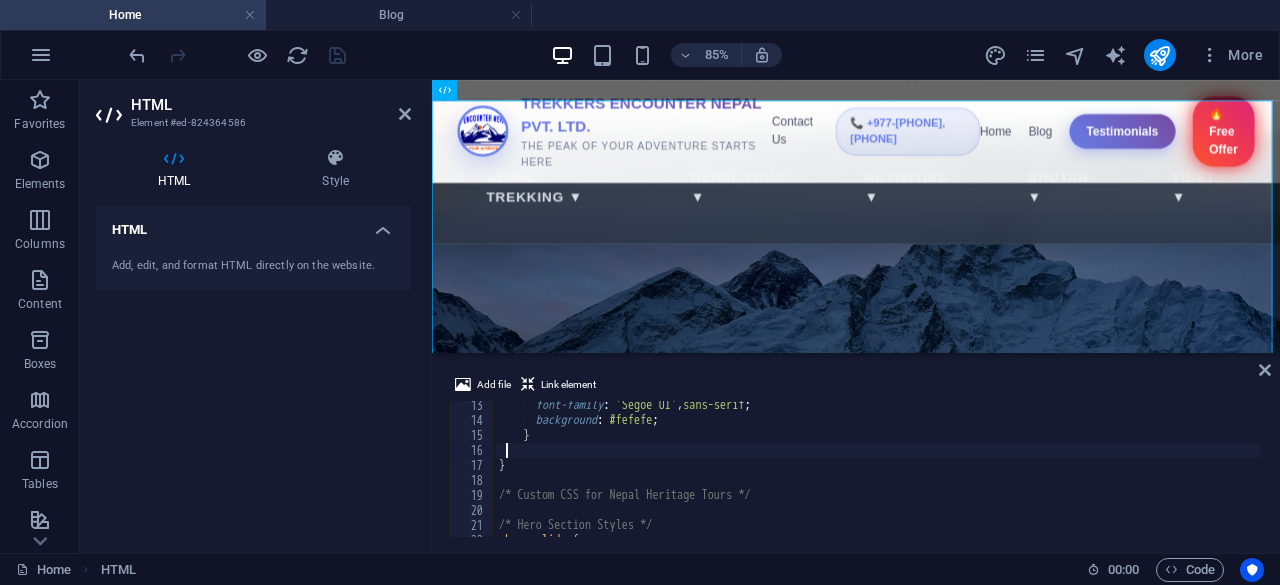 click on "font-family :   ' Segoe UI ' ,  sans-serif ;         background :   #fefefe ;      }   } /* Custom CSS for Nepal Heritage Tours */ /* Hero Section Styles */ .hero-slide   {" at bounding box center [2197, 479] 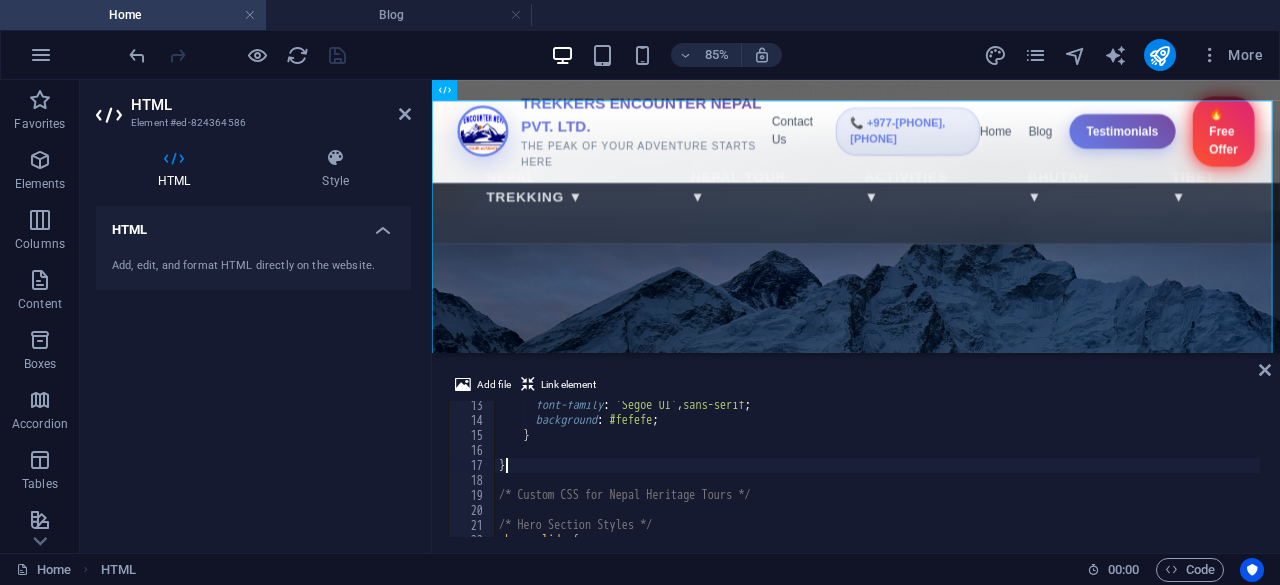 type 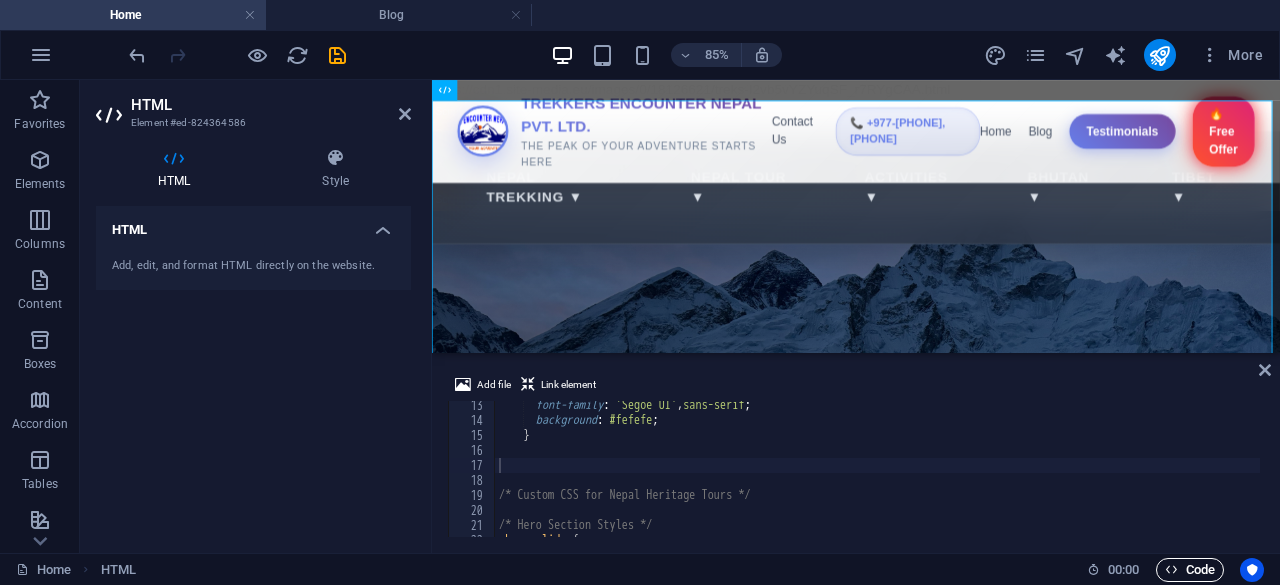 click on "Code" at bounding box center [1190, 570] 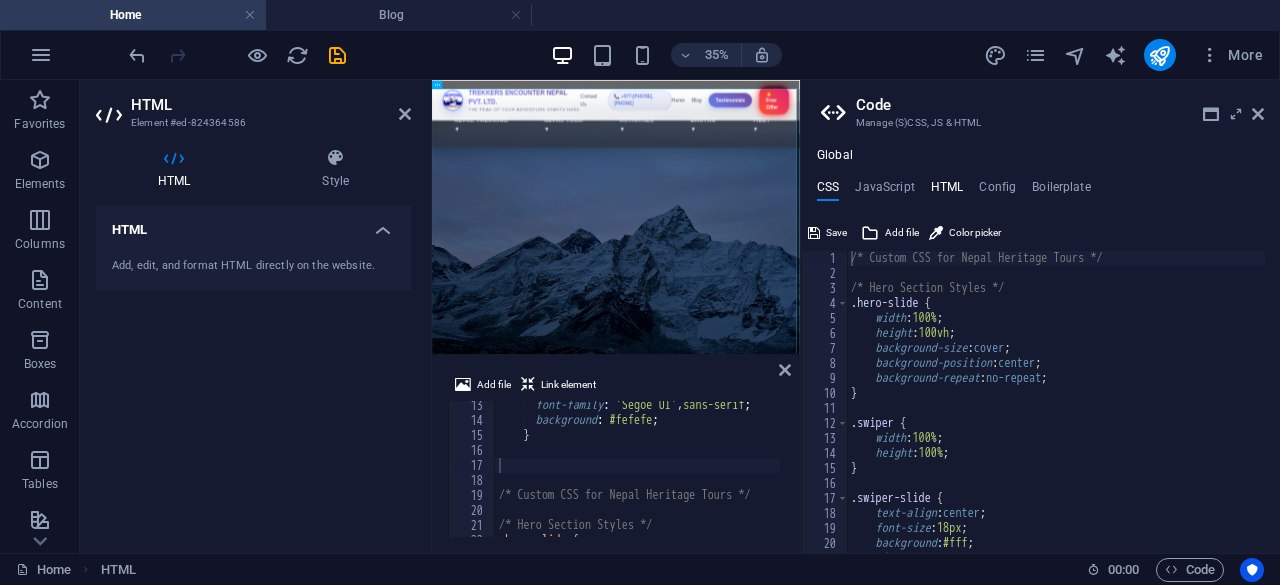 click on "HTML" at bounding box center [947, 191] 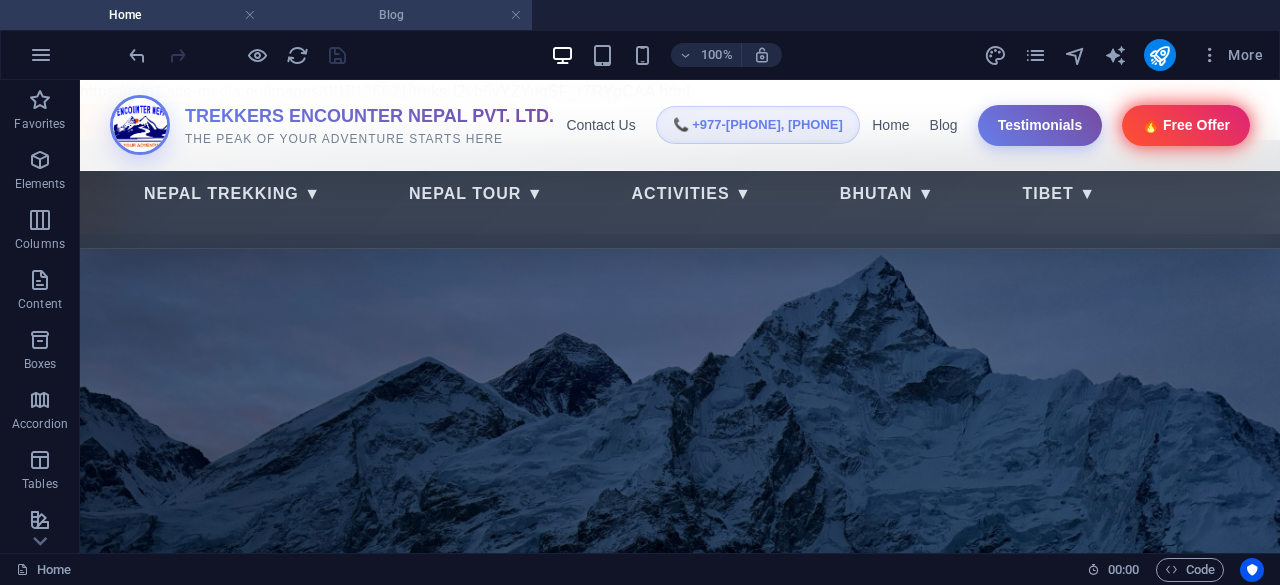 click on "Blog" at bounding box center [399, 15] 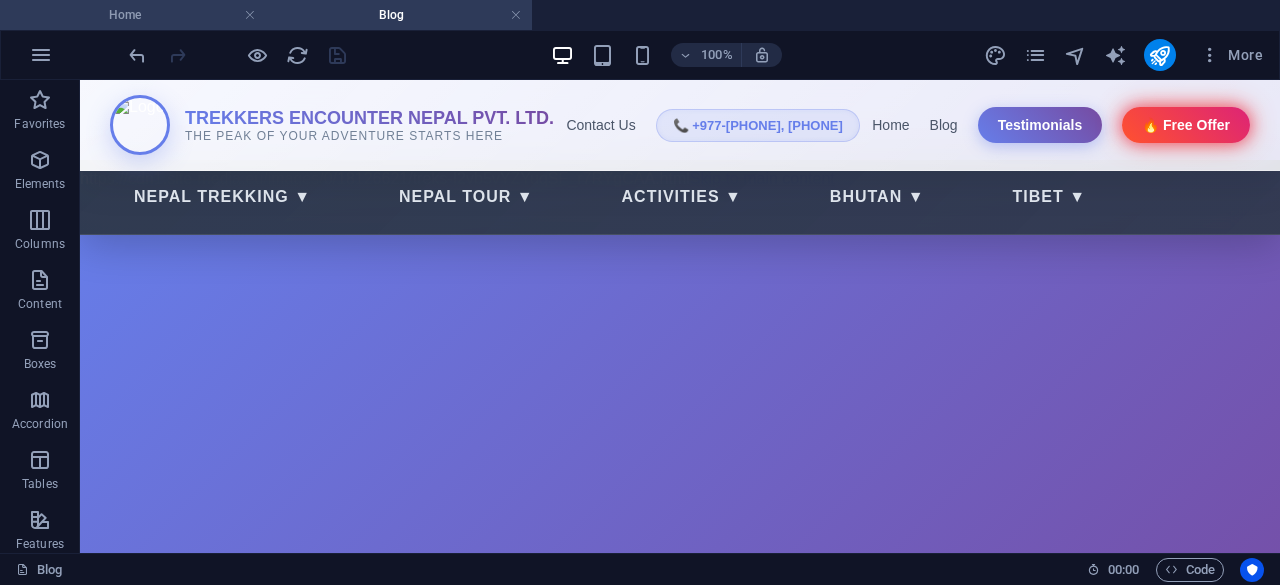 click on "Home" at bounding box center [133, 15] 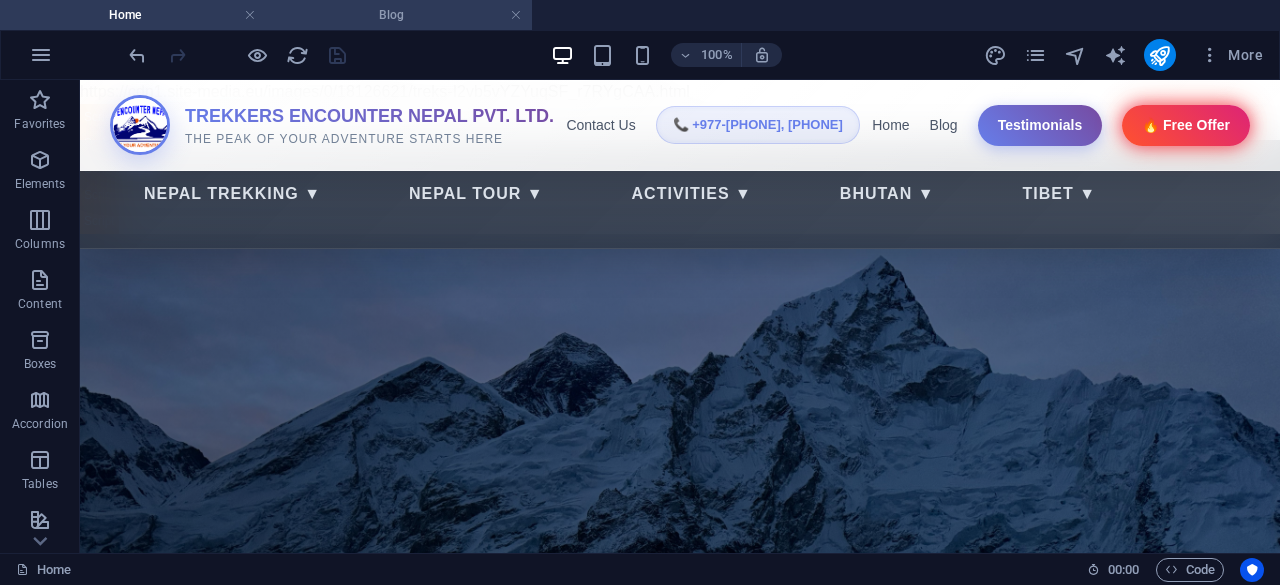 click on "Blog" at bounding box center [399, 15] 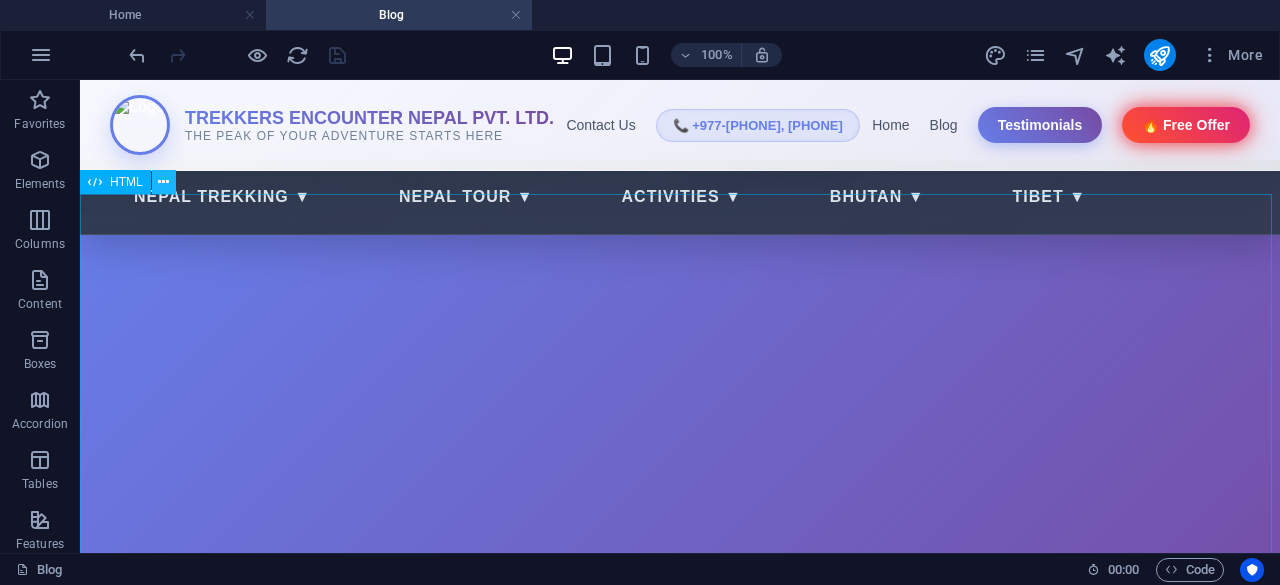 click at bounding box center [163, 182] 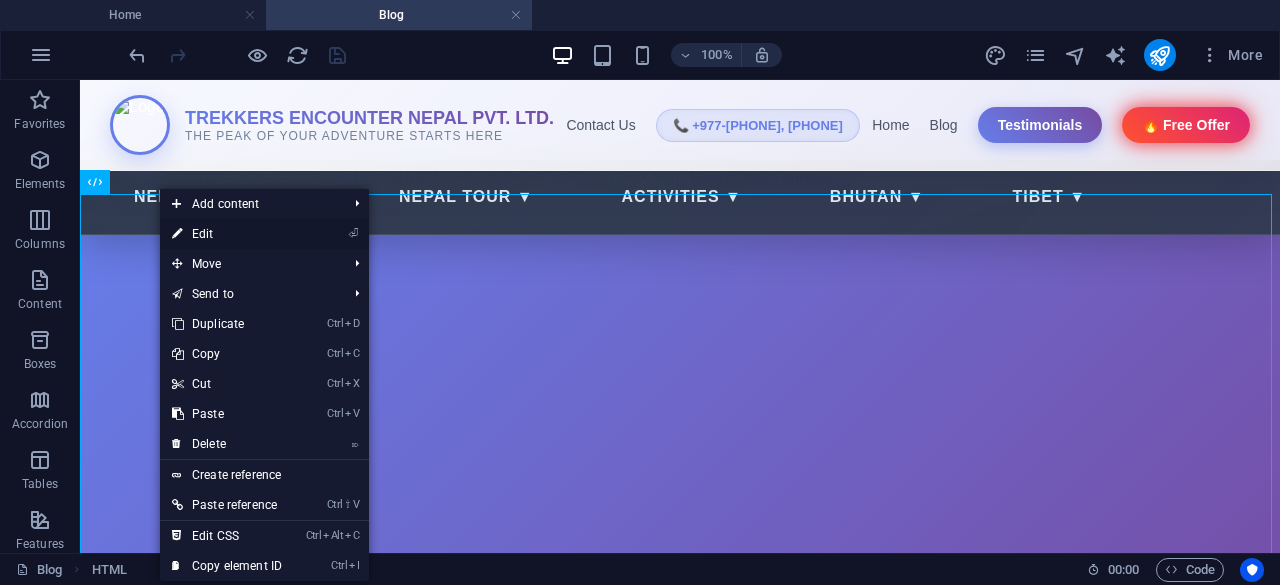 click on "⏎  Edit" at bounding box center [227, 234] 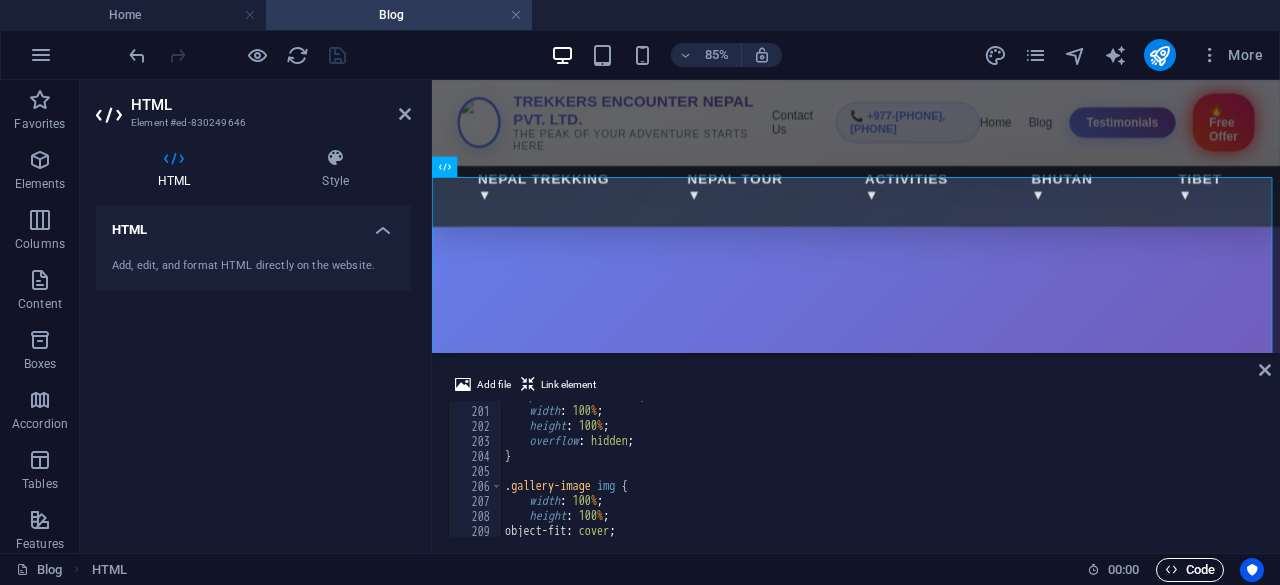 click at bounding box center [1171, 569] 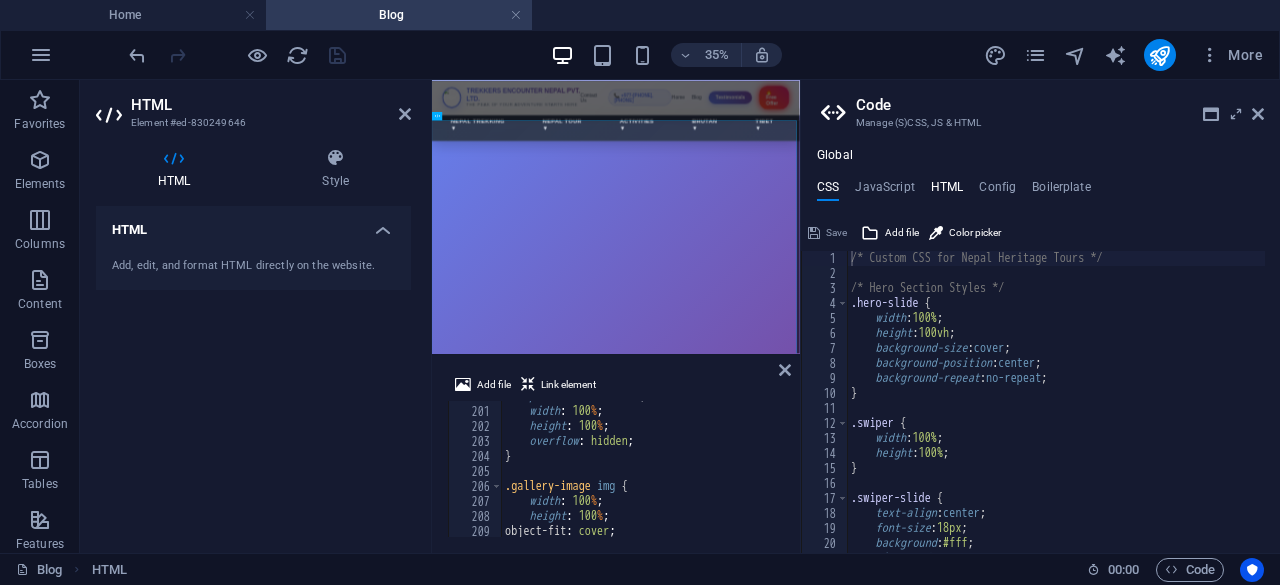 click on "HTML" at bounding box center [947, 191] 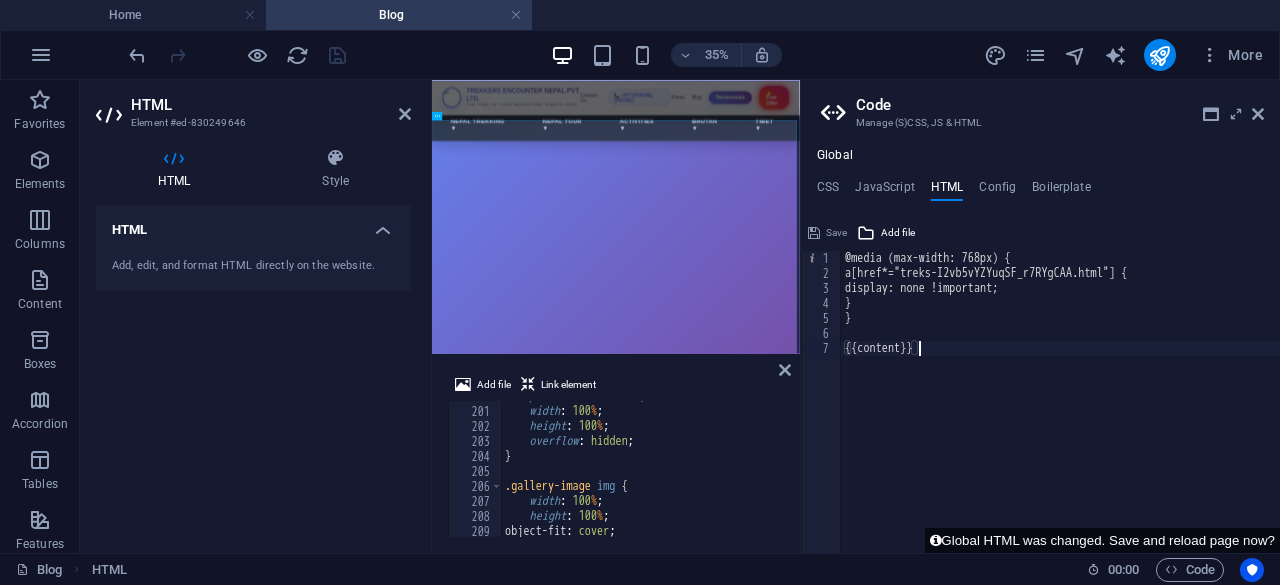 click on "@media (max-width: 768px) {   a[href*="treks-I2vb5vYZYuqSF_r7RYgCAA.html"] {     display: none !important;   } } {{content}}" at bounding box center (1060, 417) 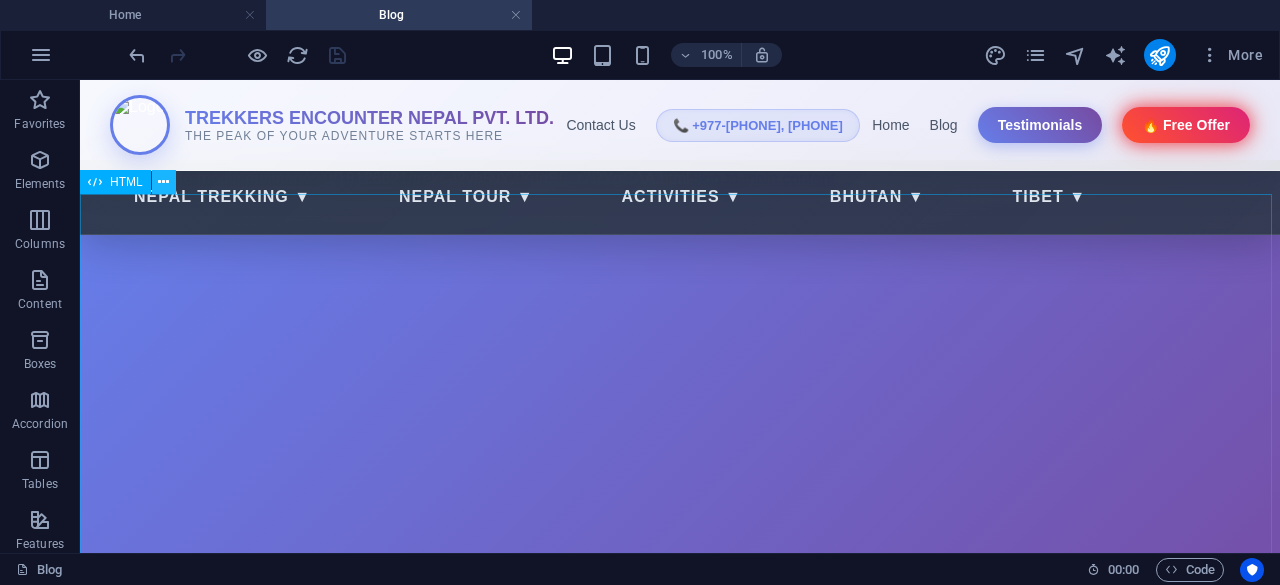 click at bounding box center (163, 182) 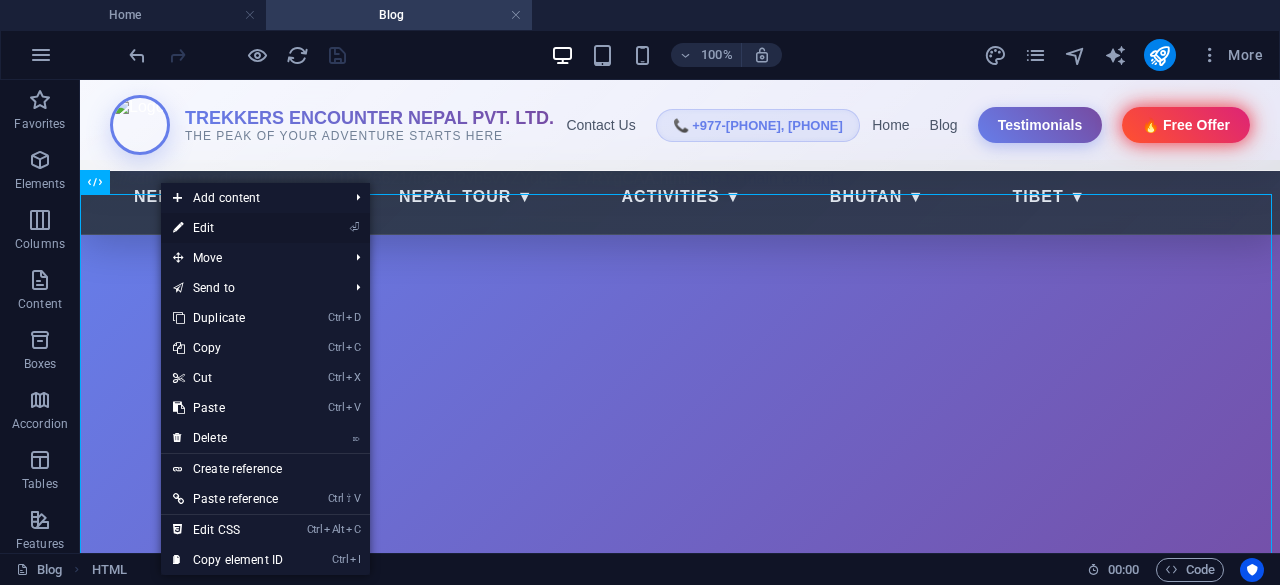 click on "⏎  Edit" at bounding box center (228, 228) 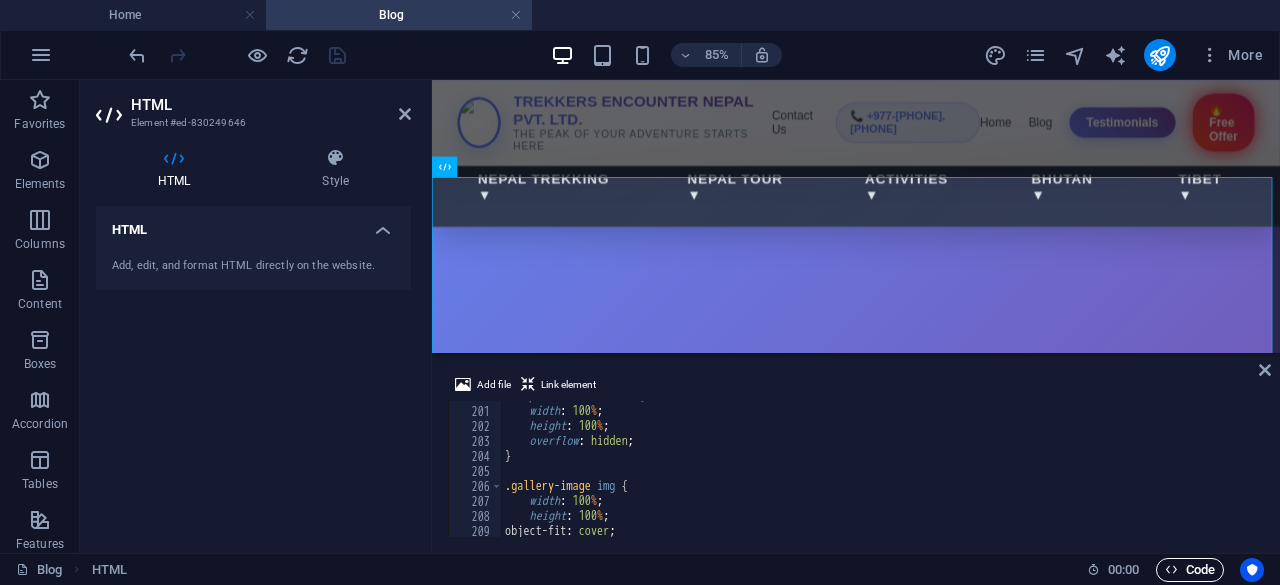 click at bounding box center [1171, 569] 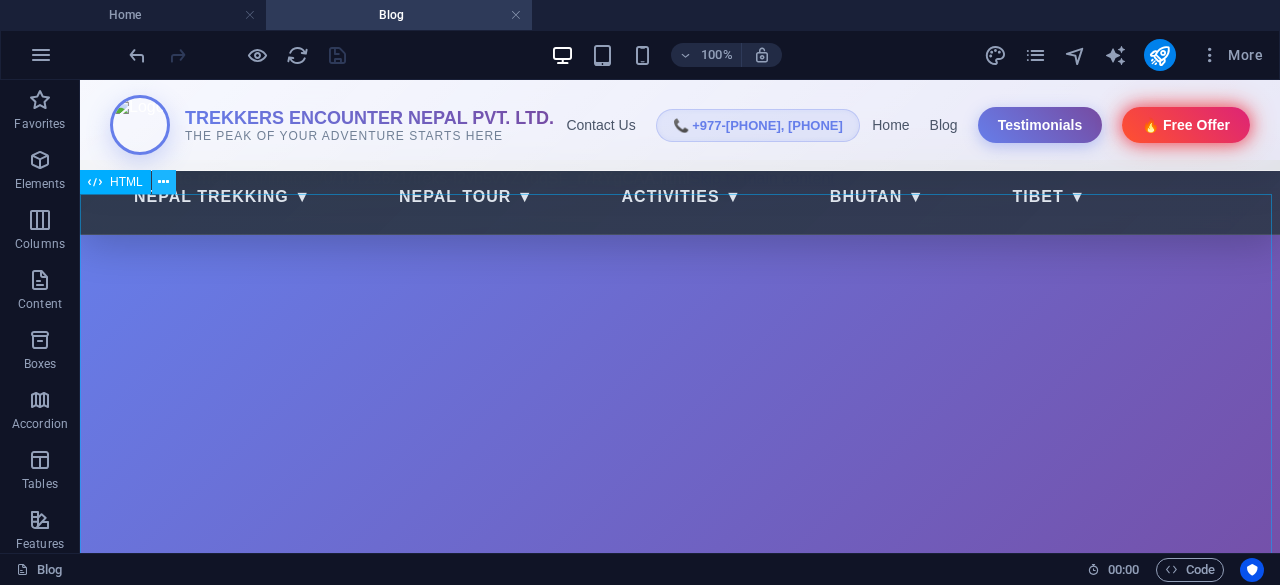 click at bounding box center (163, 182) 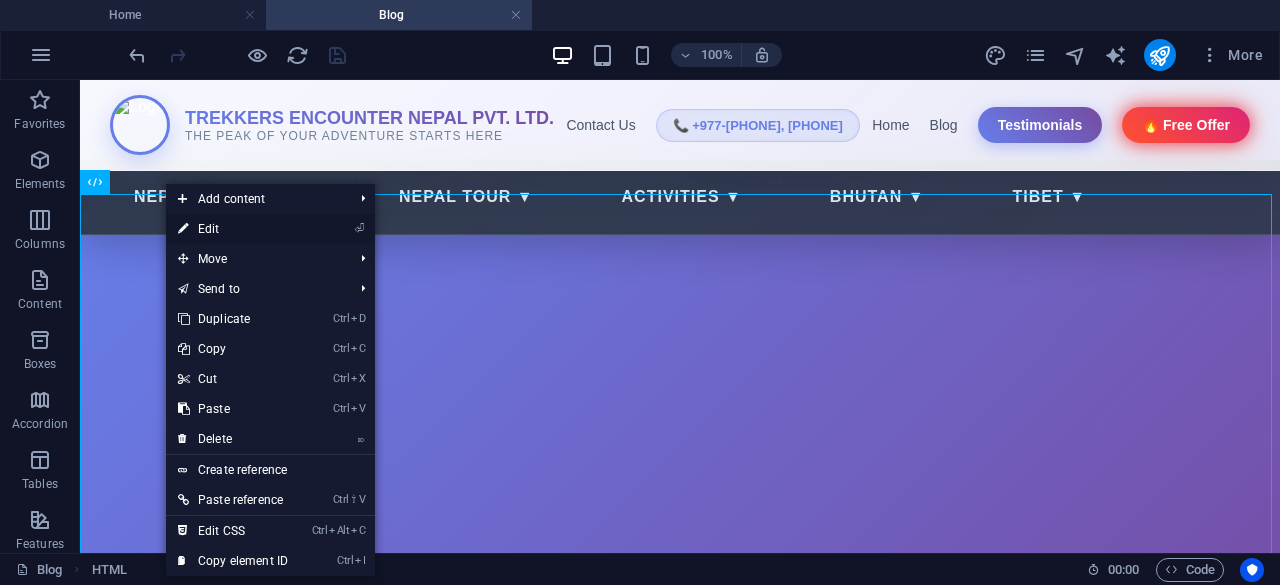 click on "⏎  Edit" at bounding box center (233, 229) 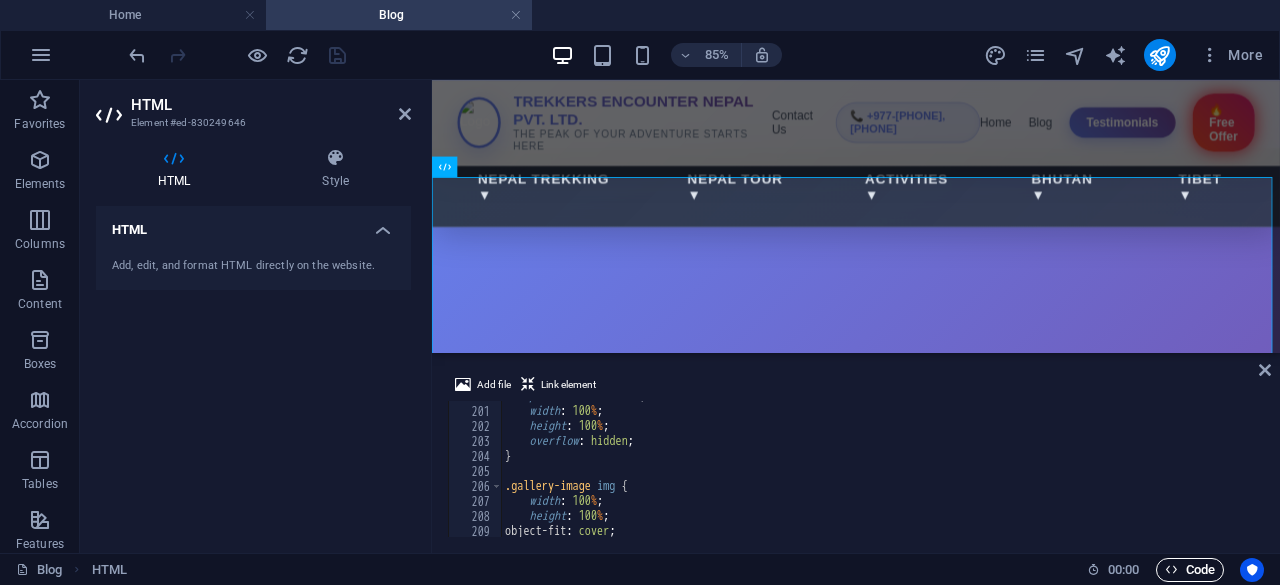 click on "Code" at bounding box center [1190, 570] 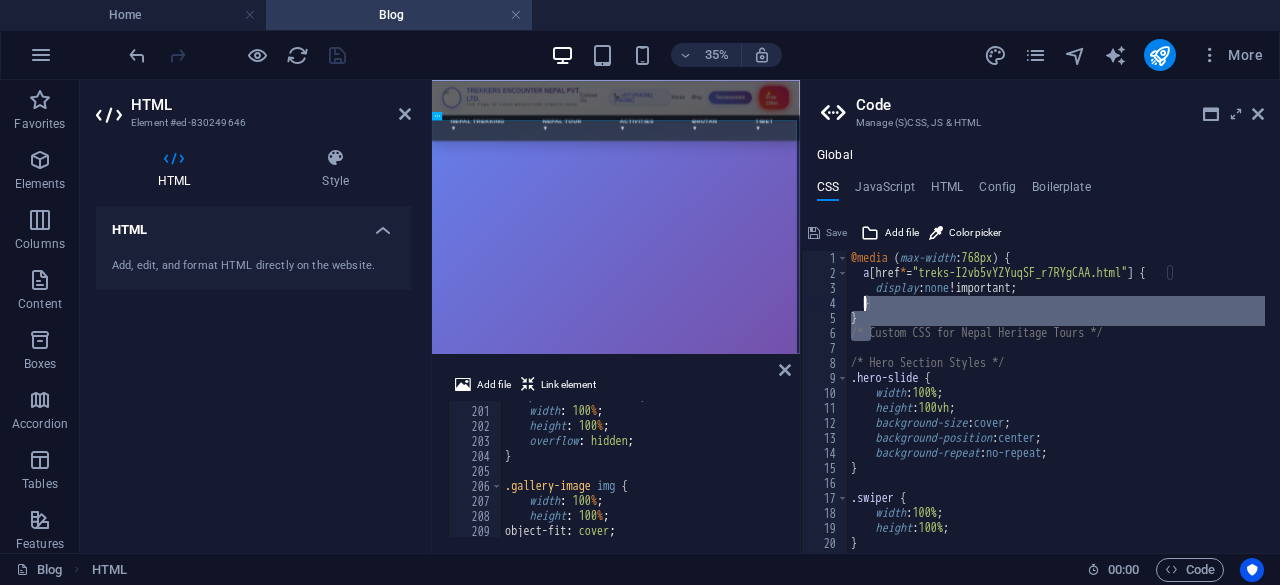 drag, startPoint x: 871, startPoint y: 327, endPoint x: 862, endPoint y: 312, distance: 17.492855 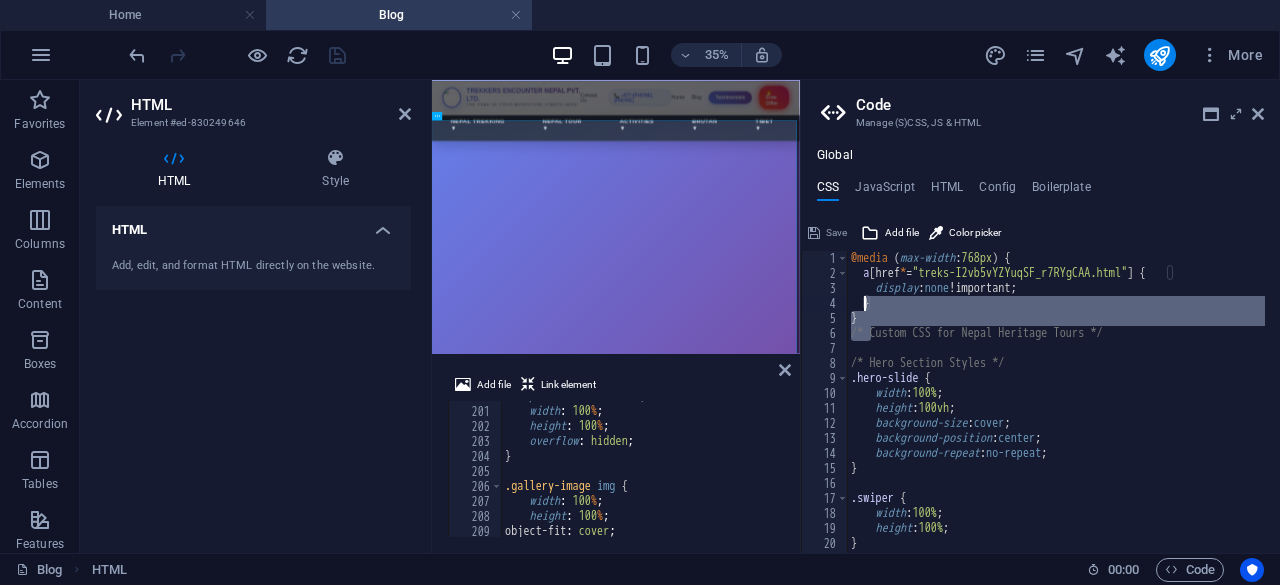 click on "@media   ( max-width :  768px )   {    a [ href * = "treks-I2vb5vYZYuqSF_r7RYgCAA.html" ]   {      display :  none  !important;    } } /* Custom CSS for Nepal Heritage Tours */ /* Hero Section Styles */ .hero-slide   {      width :  100% ;      height :  100vh ;      background-size :  cover ;      background-position :  center ;      background-repeat :  no-repeat ; } .swiper   {      width :  100% ;      height :  100% ; } .swiper-slide   {" at bounding box center (1056, 417) 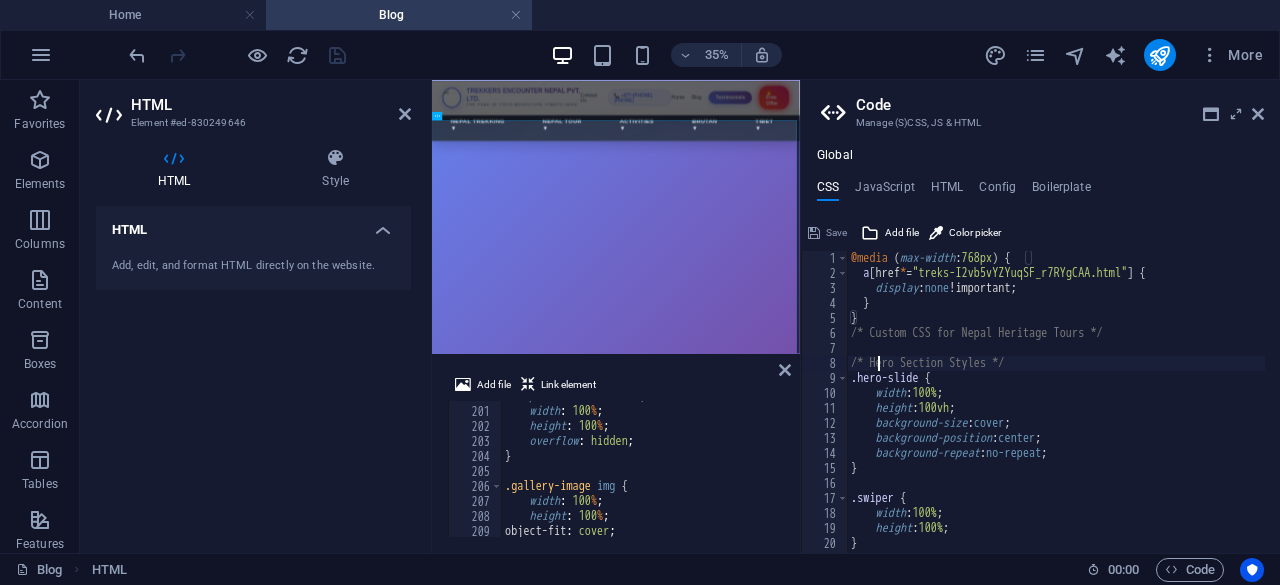 click on "@media   ( max-width :  768px )   {    a [ href * = "treks-I2vb5vYZYuqSF_r7RYgCAA.html" ]   {      display :  none  !important;    } } /* Custom CSS for Nepal Heritage Tours */ /* Hero Section Styles */ .hero-slide   {      width :  100% ;      height :  100vh ;      background-size :  cover ;      background-position :  center ;      background-repeat :  no-repeat ; } .swiper   {      width :  100% ;      height :  100% ; } .swiper-slide   {" at bounding box center [1056, 417] 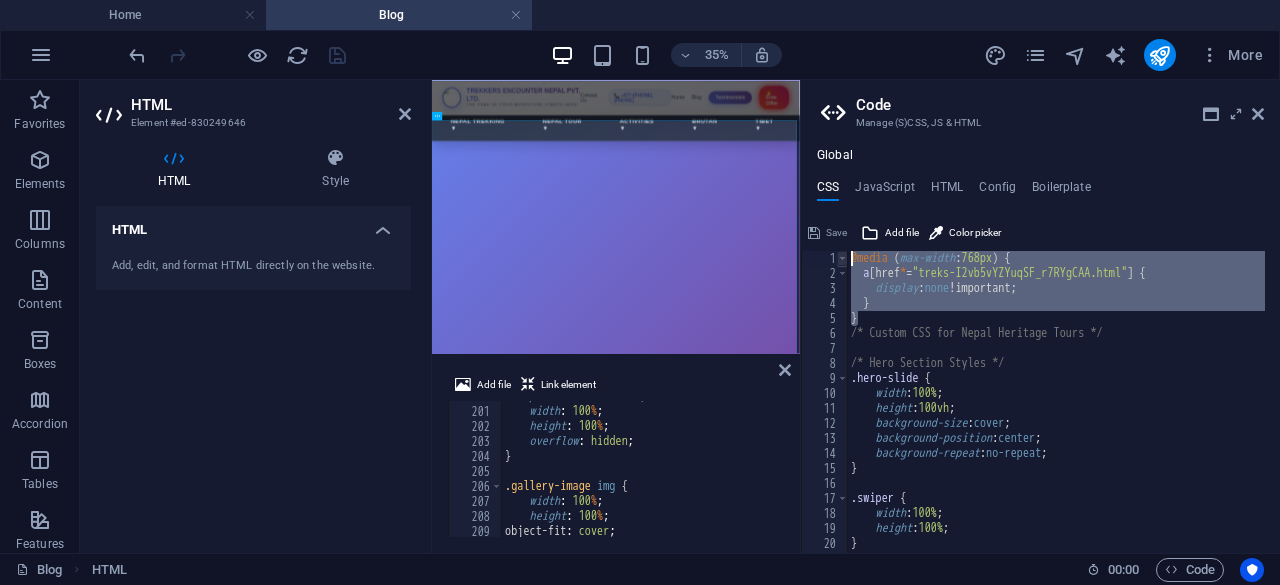 drag, startPoint x: 859, startPoint y: 315, endPoint x: 846, endPoint y: 259, distance: 57.48913 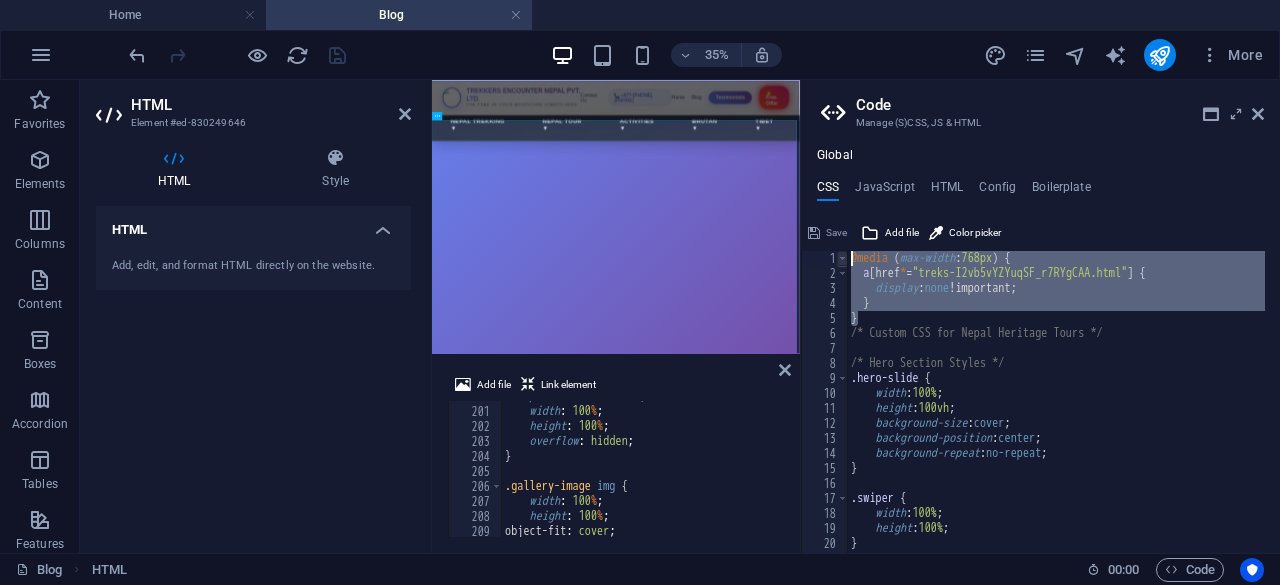 click on "/* Hero Section Styles */ 1 2 3 4 5 6 7 8 9 10 11 12 13 14 15 16 17 18 19 20 21 22 @media   ( max-width :  768px )   {    a [ href * = "treks-I2vb5vYZYuqSF_r7RYgCAA.html" ]   {      display :  none  !important;    } } /* Custom CSS for Nepal Heritage Tours */ /* Hero Section Styles */ .hero-slide   {      width :  100% ;      height :  100vh ;      background-size :  cover ;      background-position :  center ;      background-repeat :  no-repeat ; } .swiper   {      width :  100% ;      height :  100% ; } .swiper-slide   {     XXXXXXXXXXXXXXXXXXXXXXXXXXXXXXXXXXXXXXXXXXXXXXXXXXXXXXXXXXXXXXXXXXXXXXXXXXXXXXXXXXXXXXXXXXXXXXXXXXXXXXXXXXXXXXXXXXXXXXXXXXXXXXXXXXXXXXXXXXXXXXXXXXXXXXXXXXXXXXXXXXXXXXXXXXXXXXXXXXXXXXXXXXXXXXXXXXXXXXXXXXXXXXXXXXXXXXXXXXXXXXXXXXXXXXXXXXXXXXXXXXXXXXXXXXXXXXXX" at bounding box center (1040, 402) 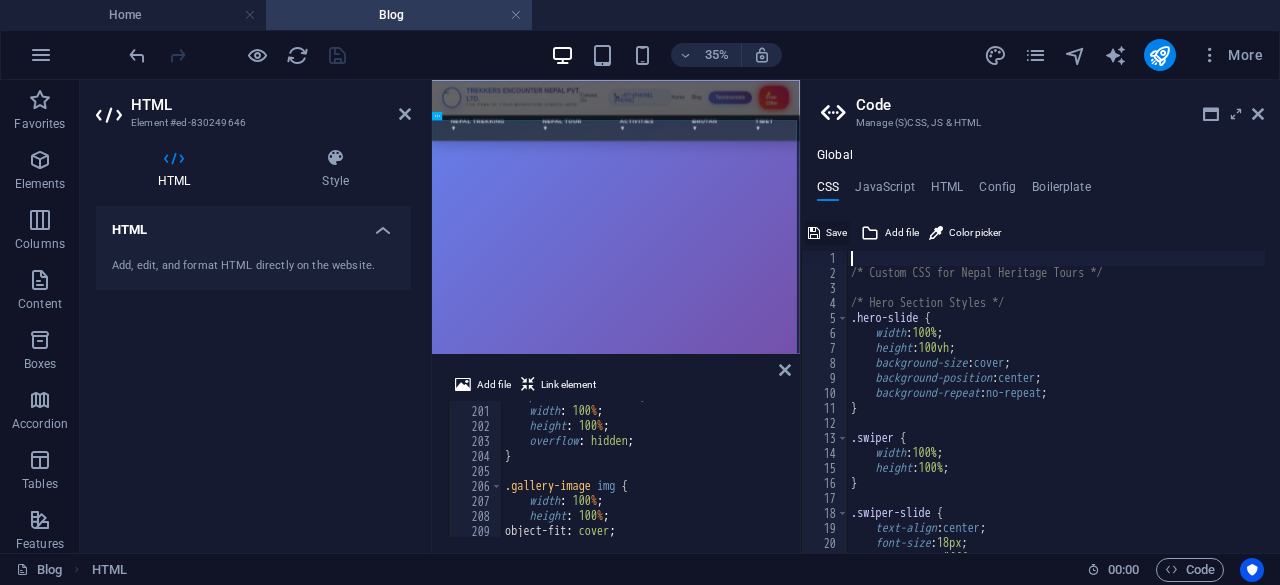 click on "Save" at bounding box center [827, 233] 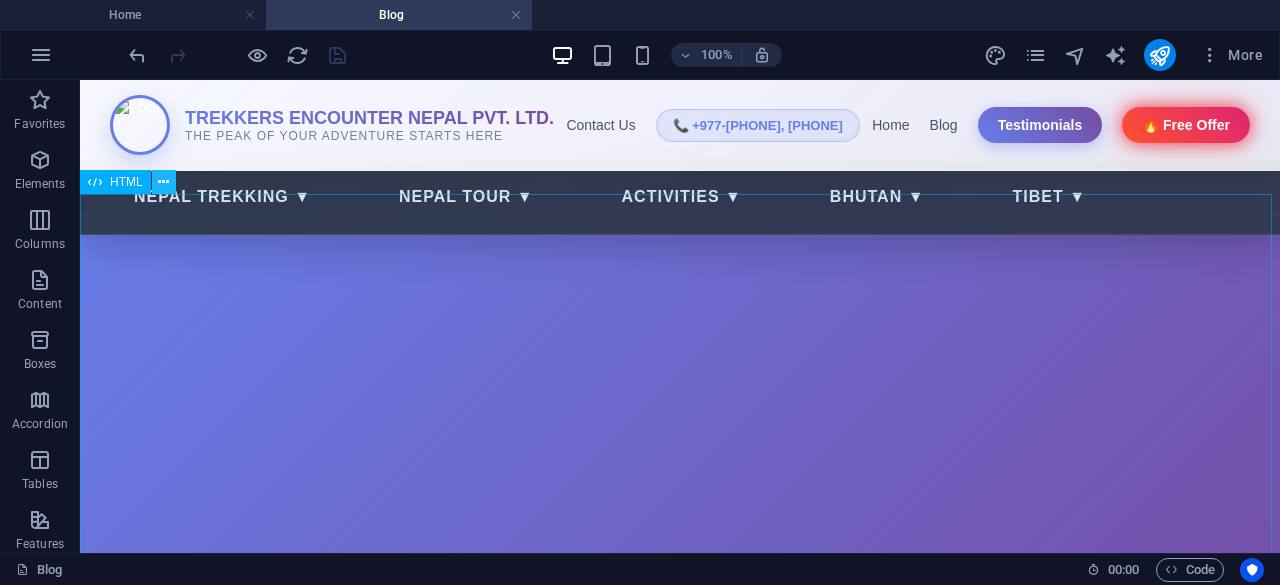 click at bounding box center (164, 182) 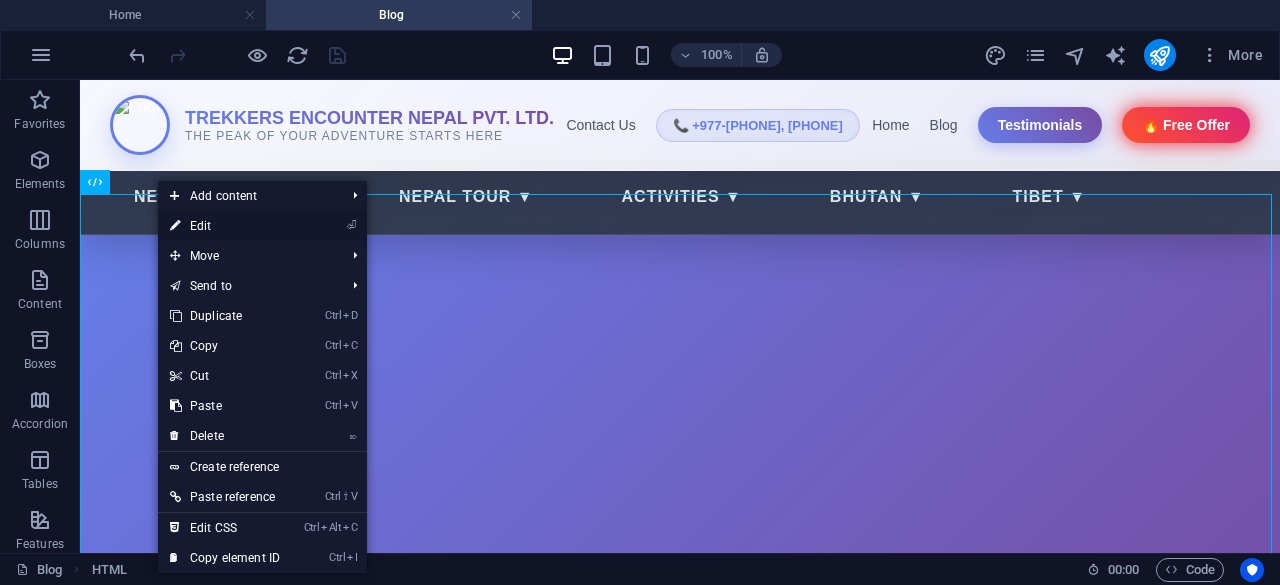 click on "⏎  Edit" at bounding box center [225, 226] 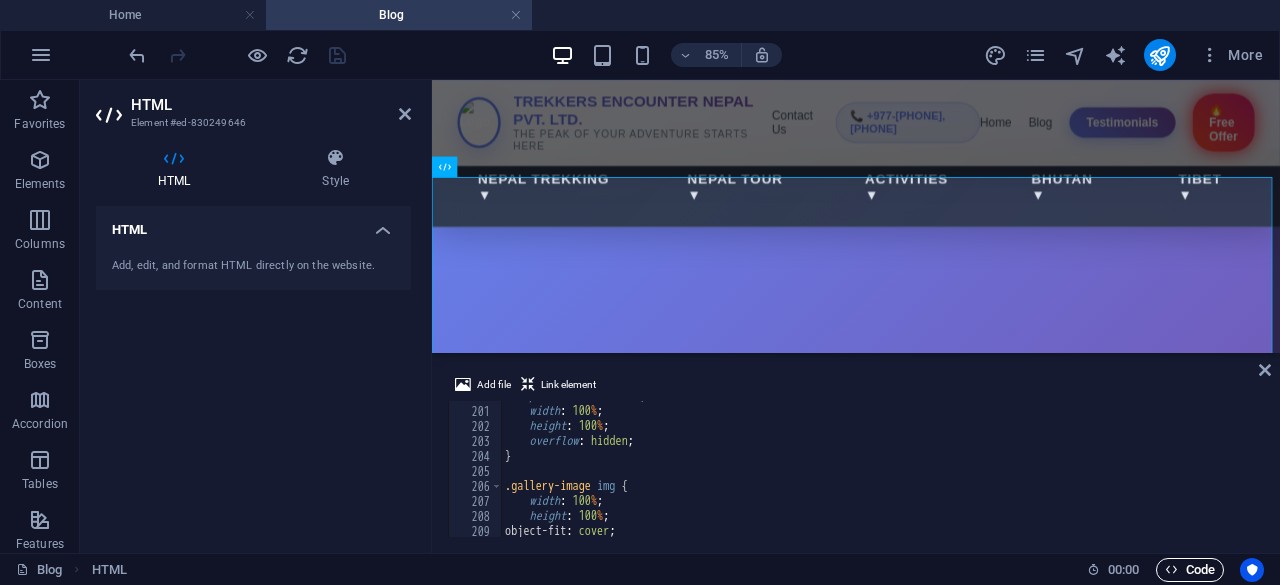 click on "Code" at bounding box center [1190, 570] 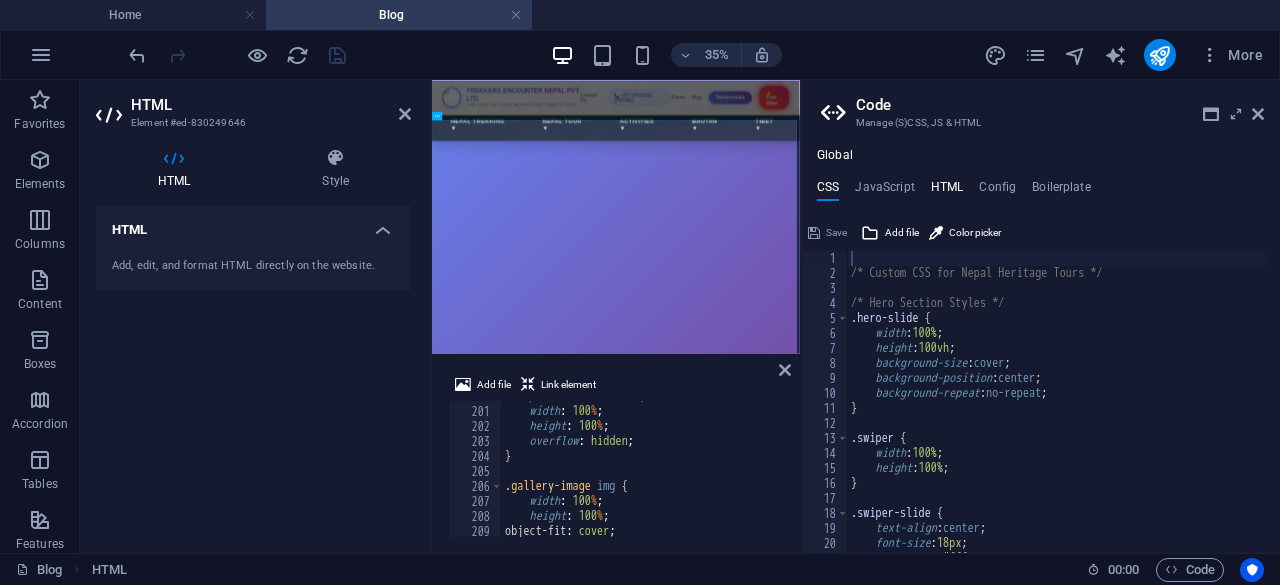 click on "HTML" at bounding box center [947, 191] 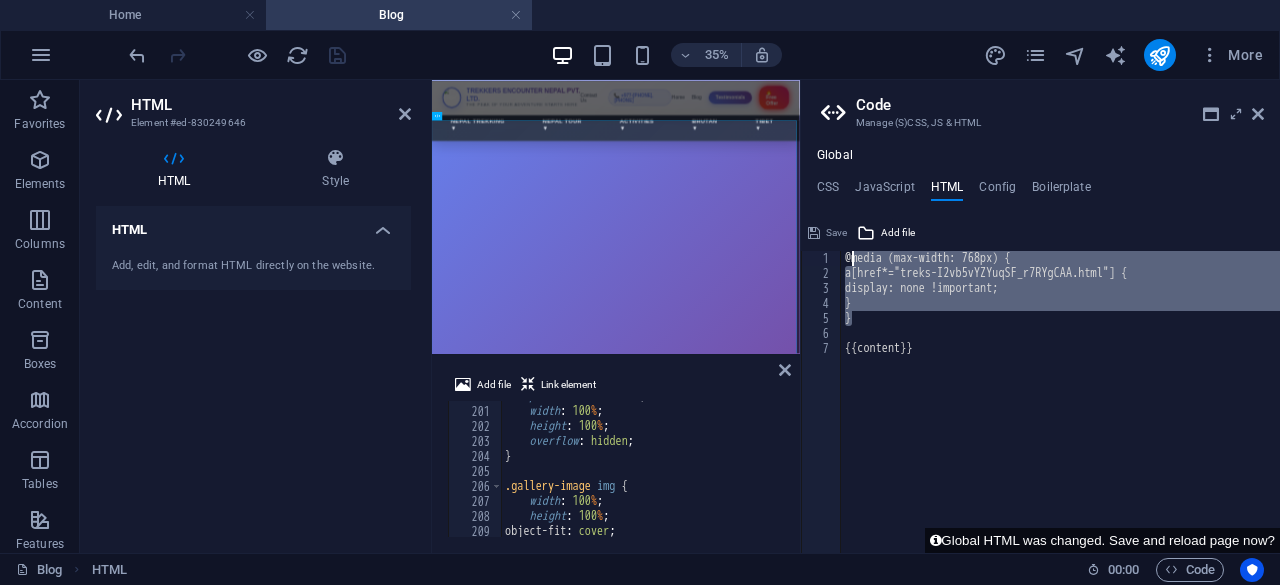 drag, startPoint x: 861, startPoint y: 325, endPoint x: 847, endPoint y: 259, distance: 67.46851 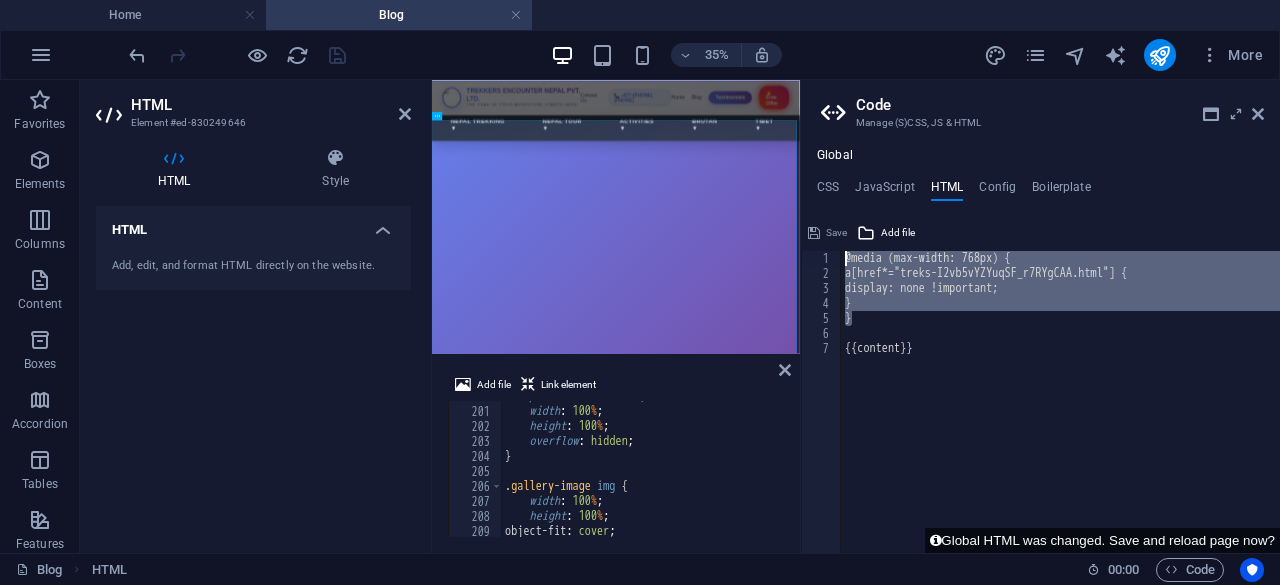 type 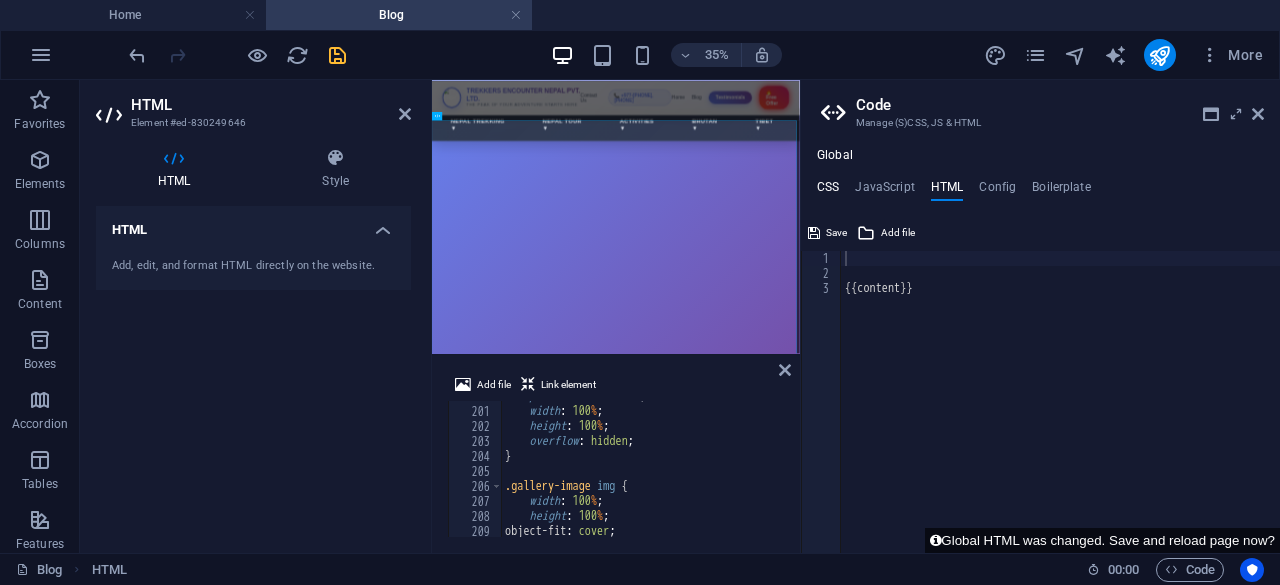 click on "CSS" at bounding box center (828, 191) 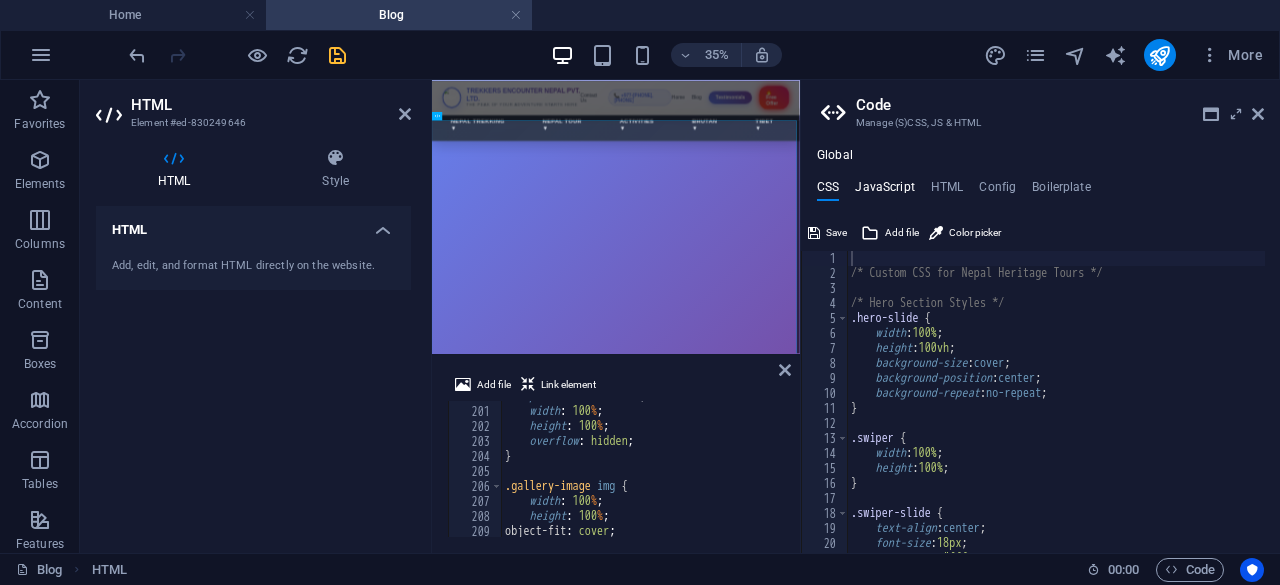 click on "JavaScript" at bounding box center (884, 191) 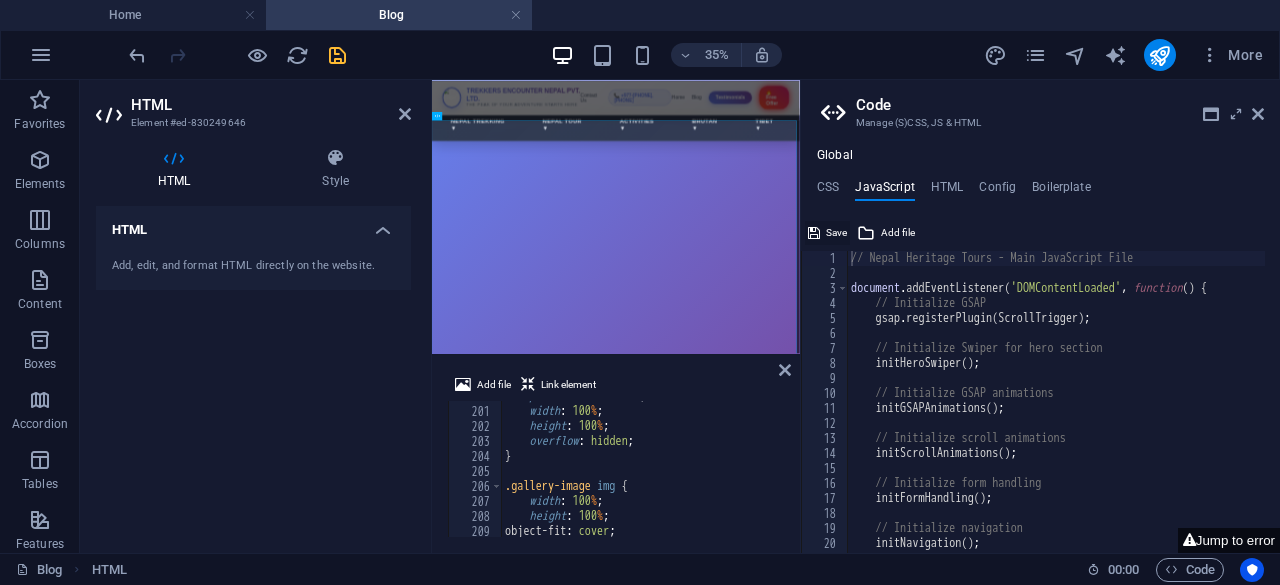 click at bounding box center (814, 233) 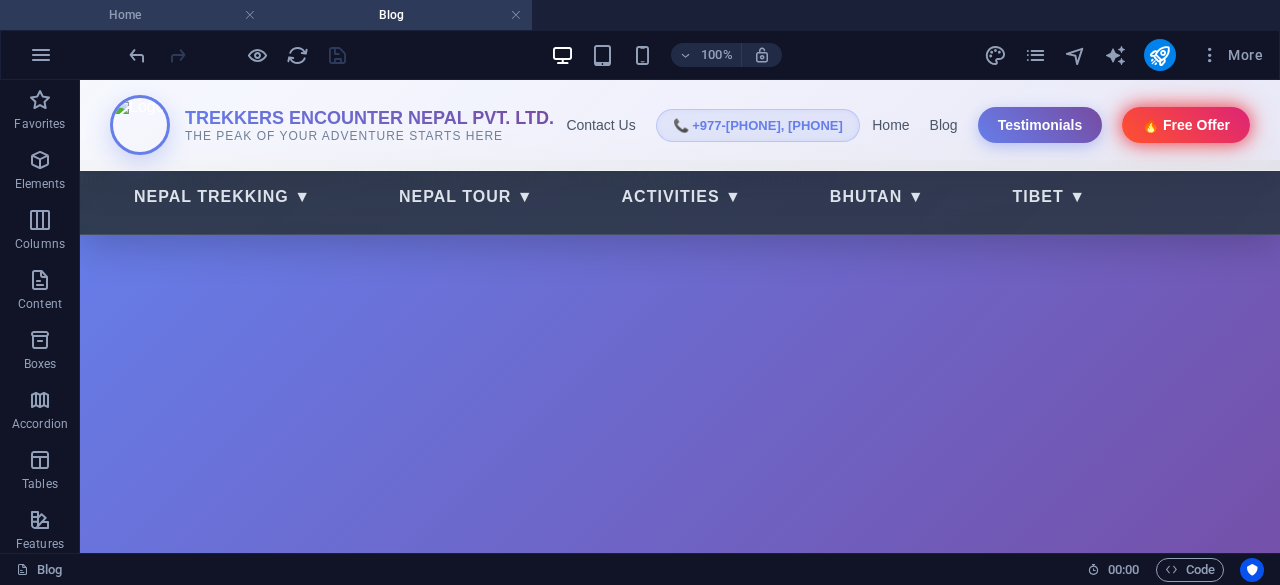 click on "Home" at bounding box center [133, 15] 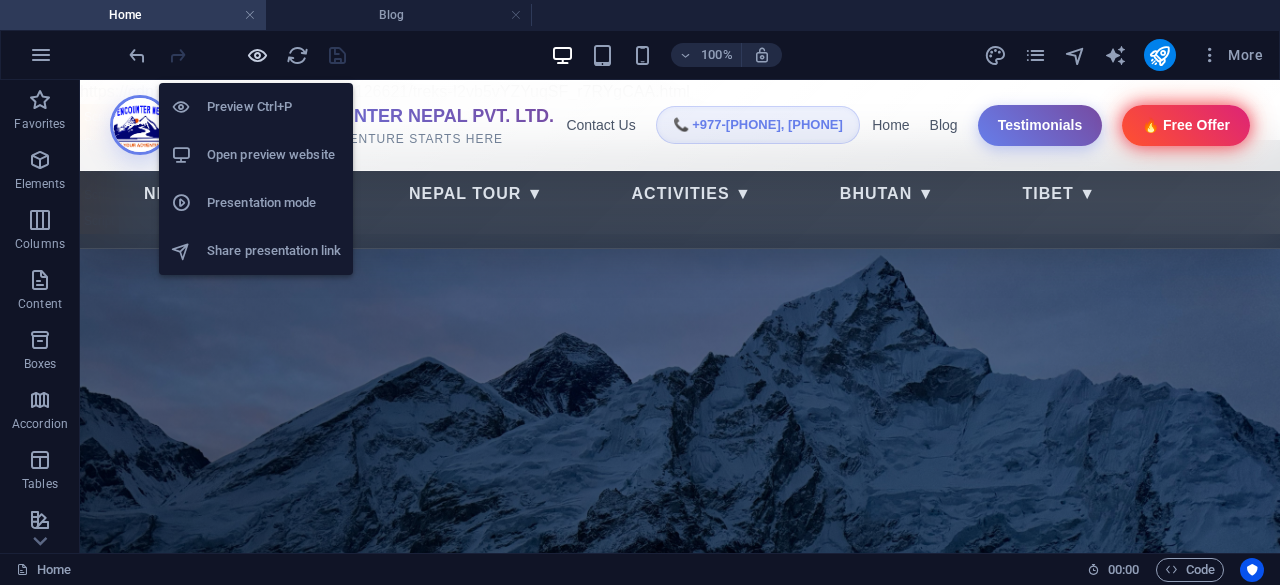 click at bounding box center (257, 55) 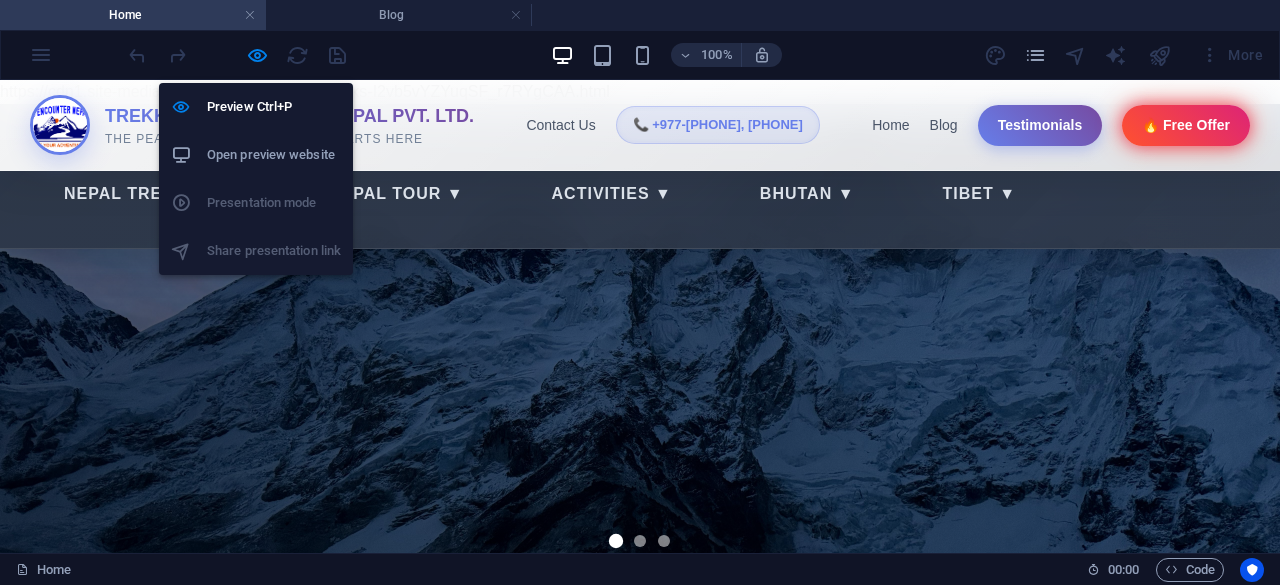 click on "Open preview website" at bounding box center [274, 155] 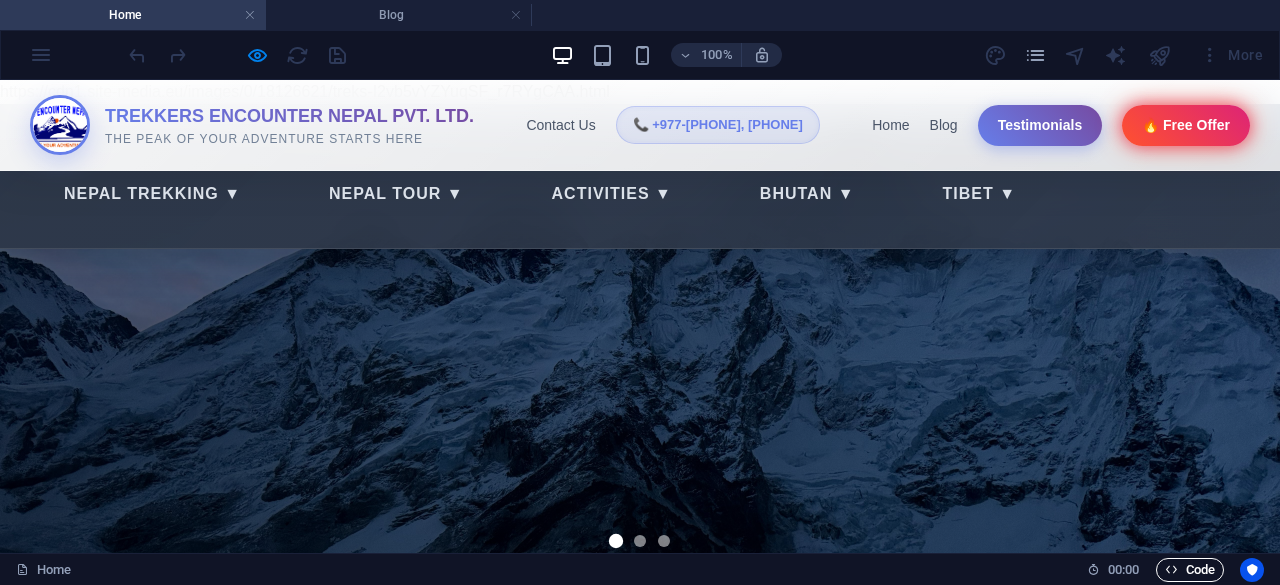 click on "Code" at bounding box center [1190, 570] 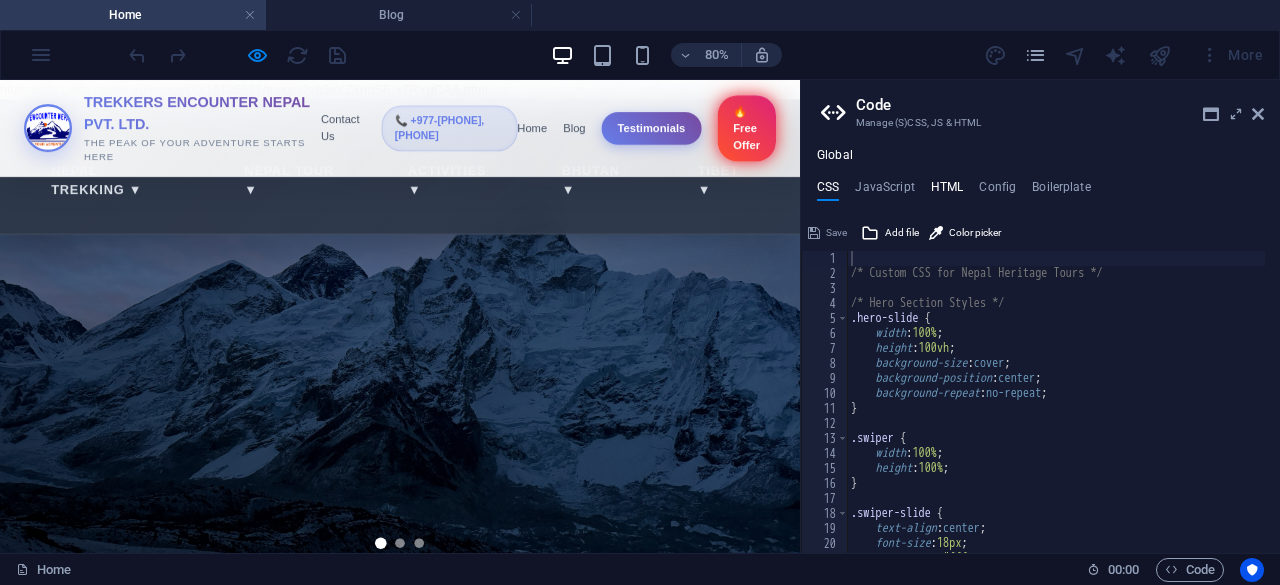 click on "HTML" at bounding box center (947, 191) 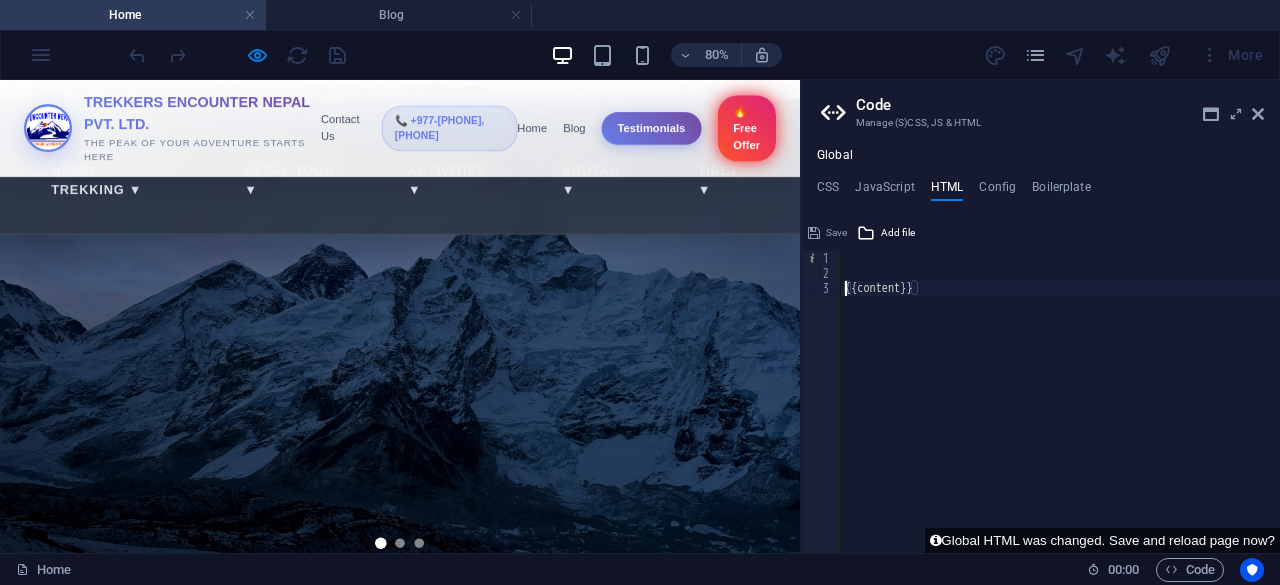 click on "{{content}}" at bounding box center (1060, 417) 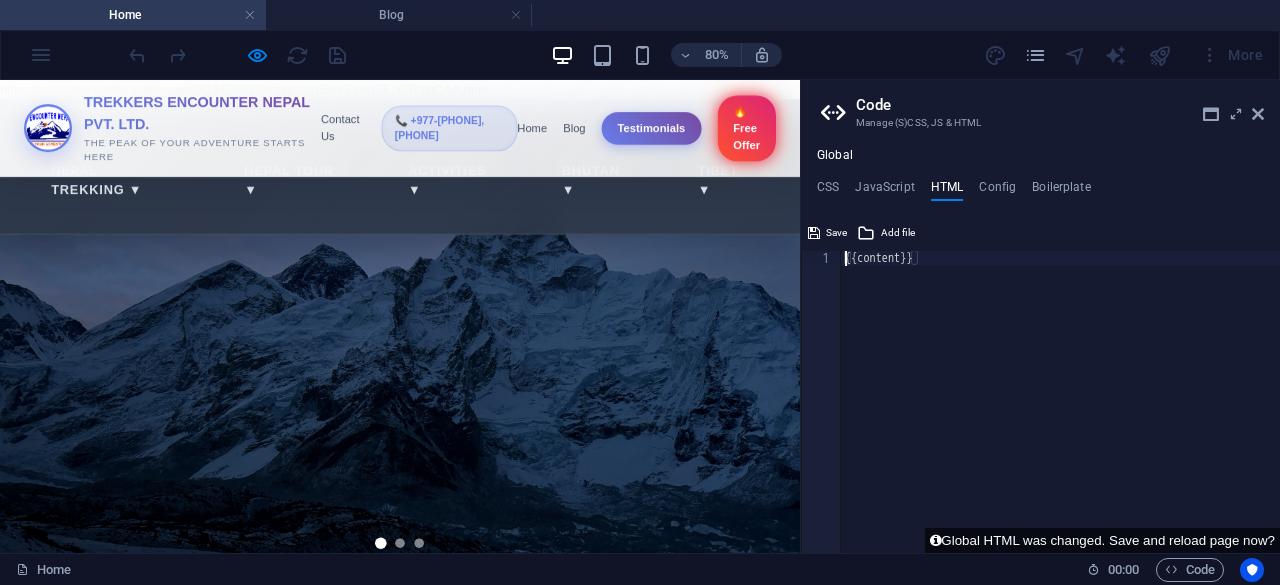 type on "{{content}}" 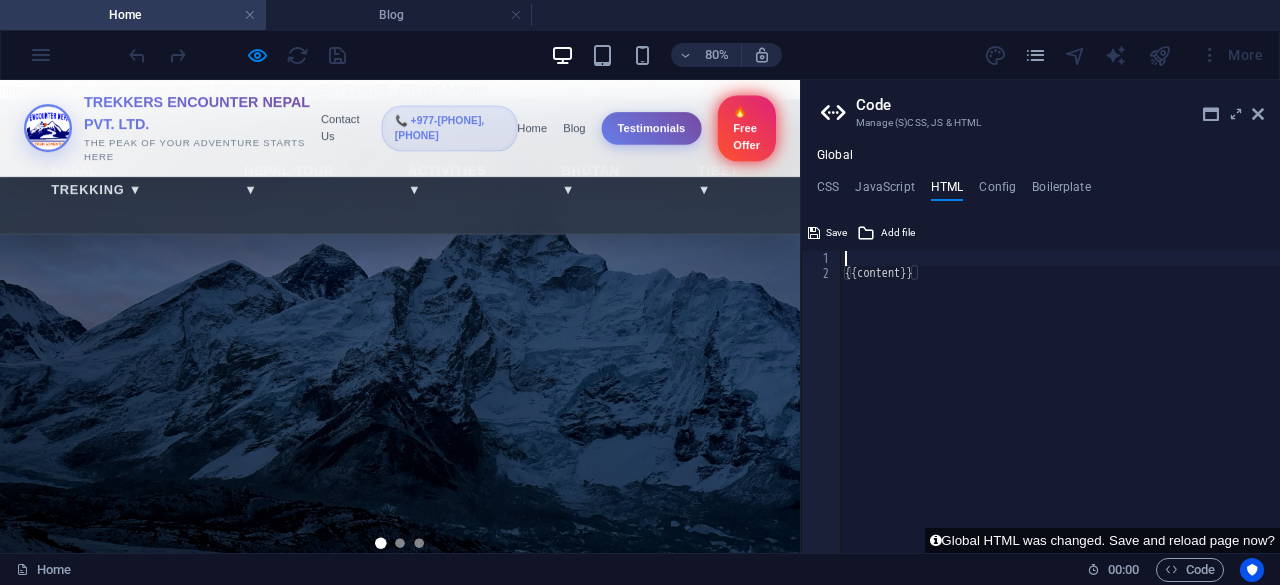 scroll, scrollTop: 0, scrollLeft: 0, axis: both 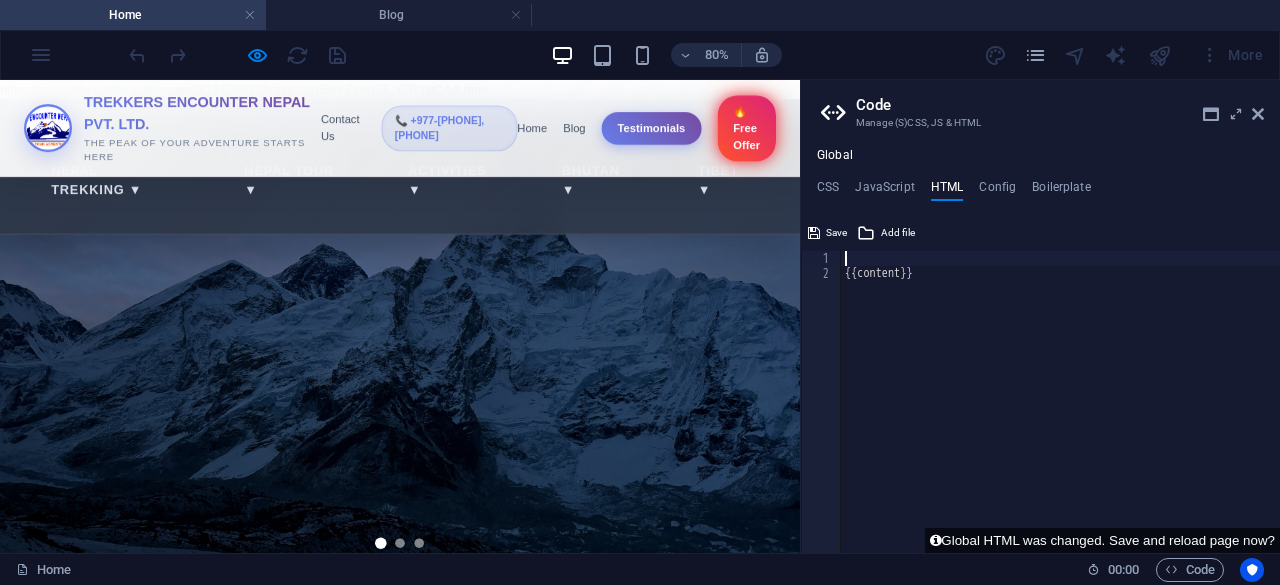 type 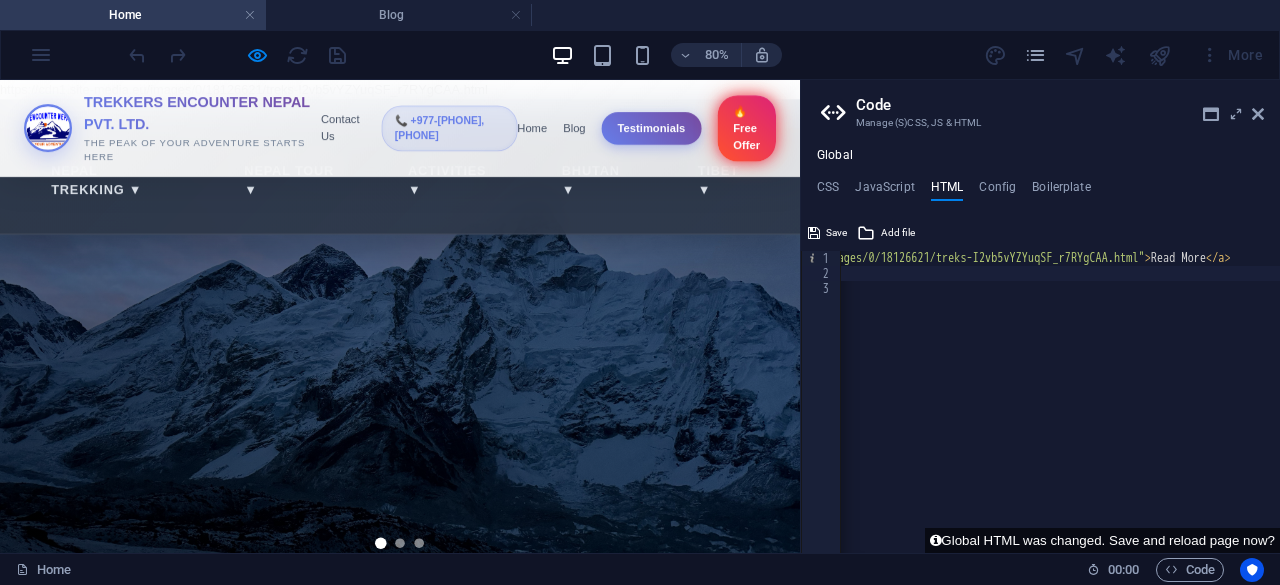 scroll, scrollTop: 0, scrollLeft: 0, axis: both 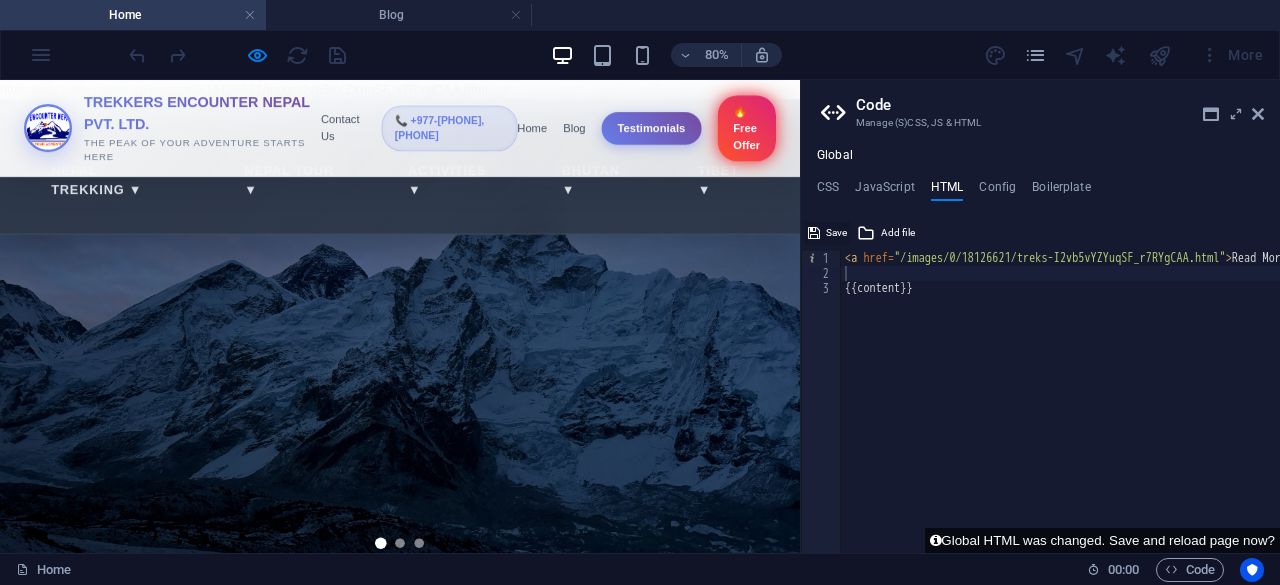 click on "Save" at bounding box center [836, 233] 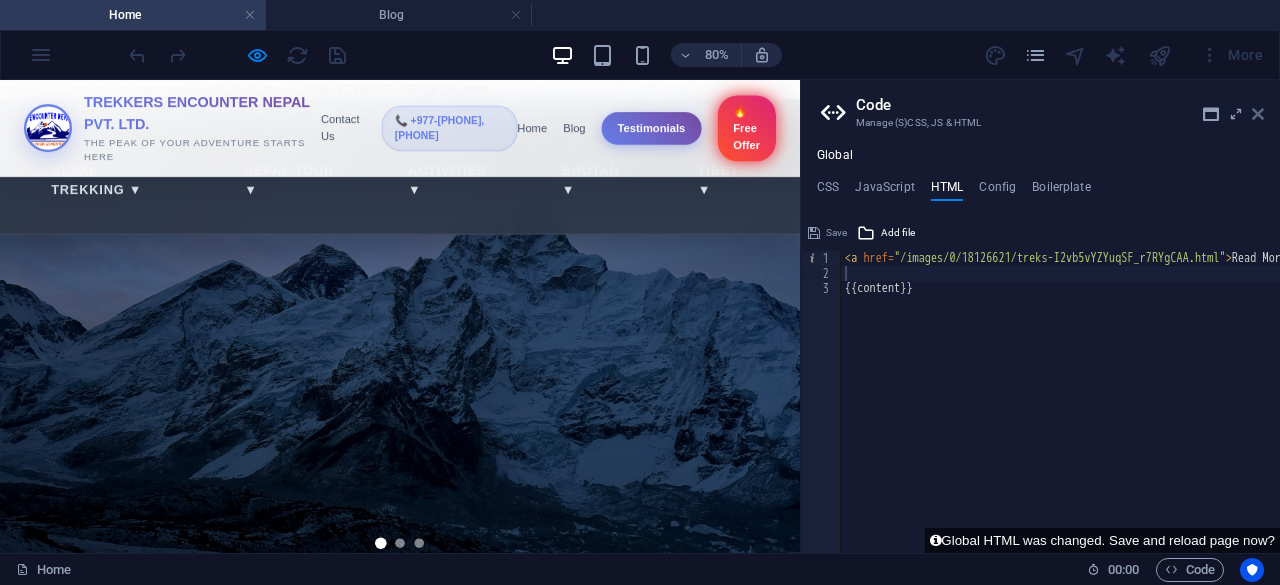 click at bounding box center (1258, 114) 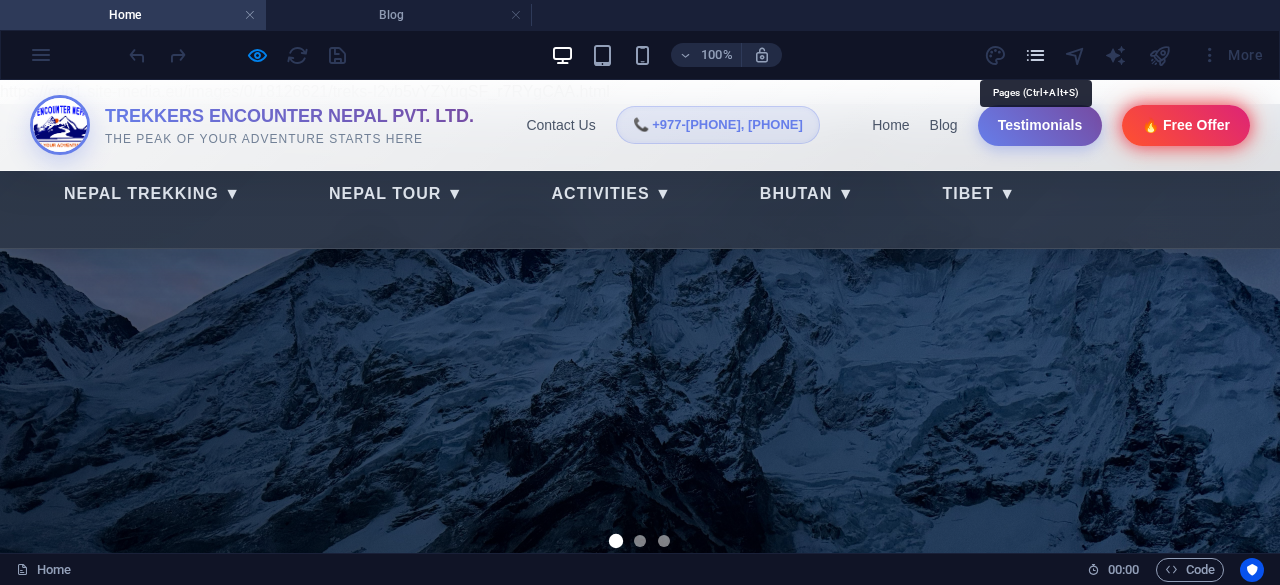 click at bounding box center [1035, 55] 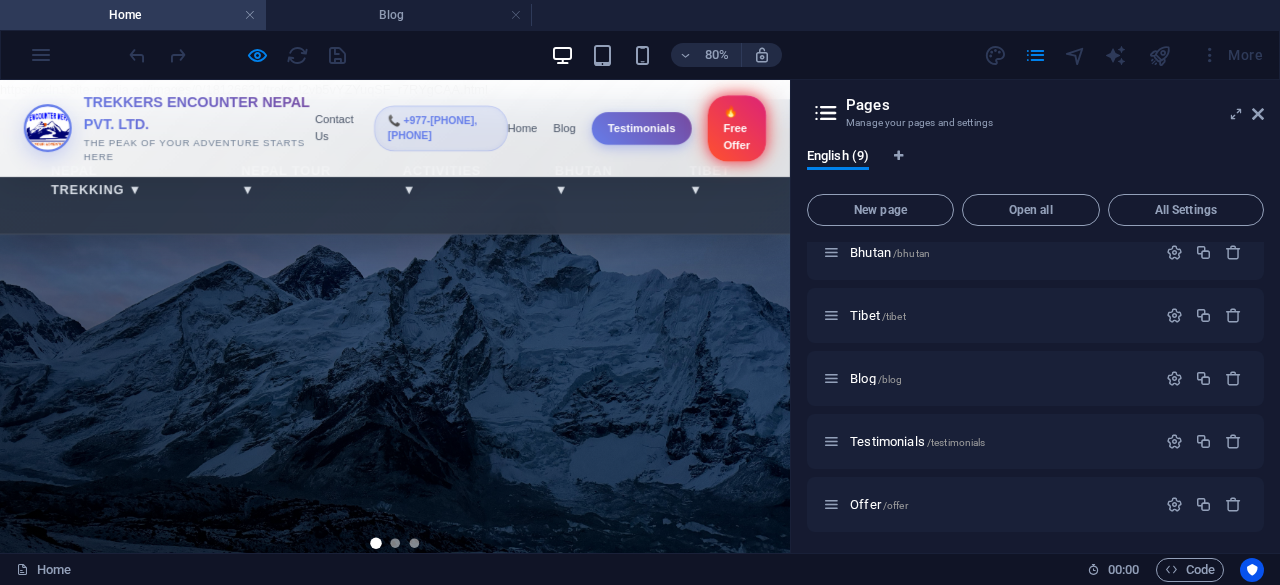 scroll, scrollTop: 272, scrollLeft: 0, axis: vertical 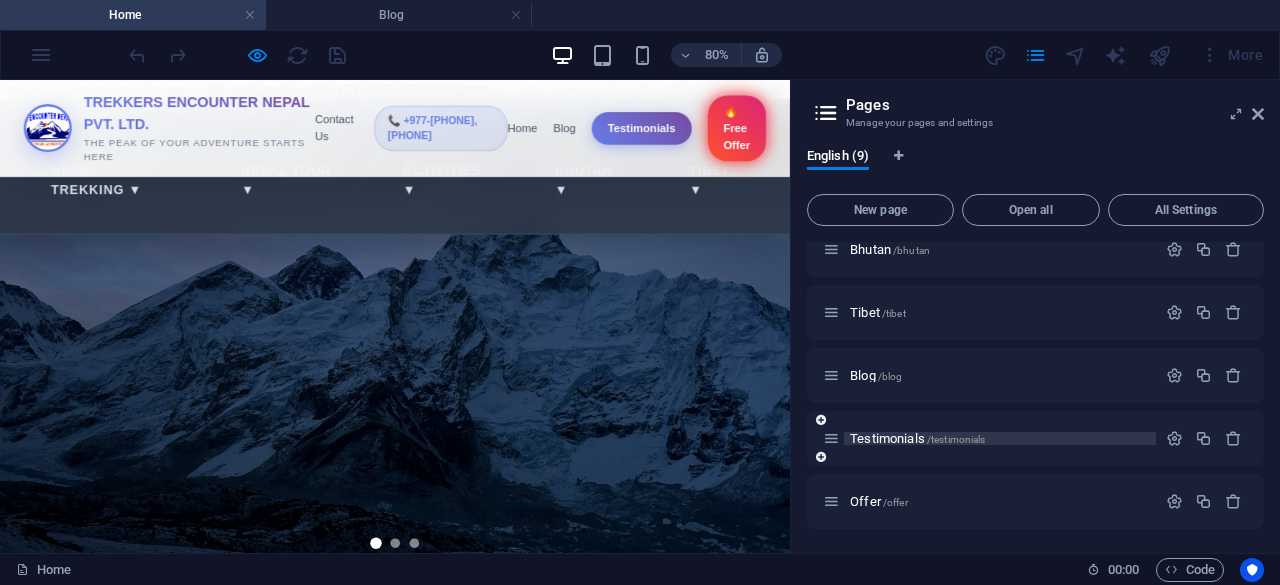 click on "Testimonials /testimonials" at bounding box center (917, 438) 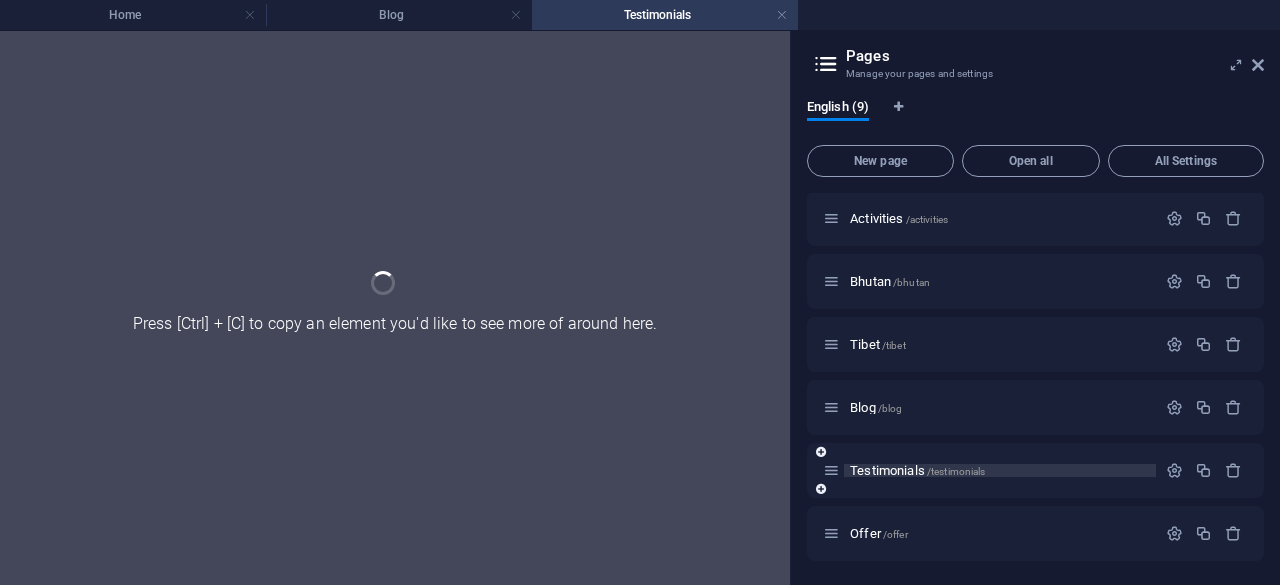 scroll, scrollTop: 190, scrollLeft: 0, axis: vertical 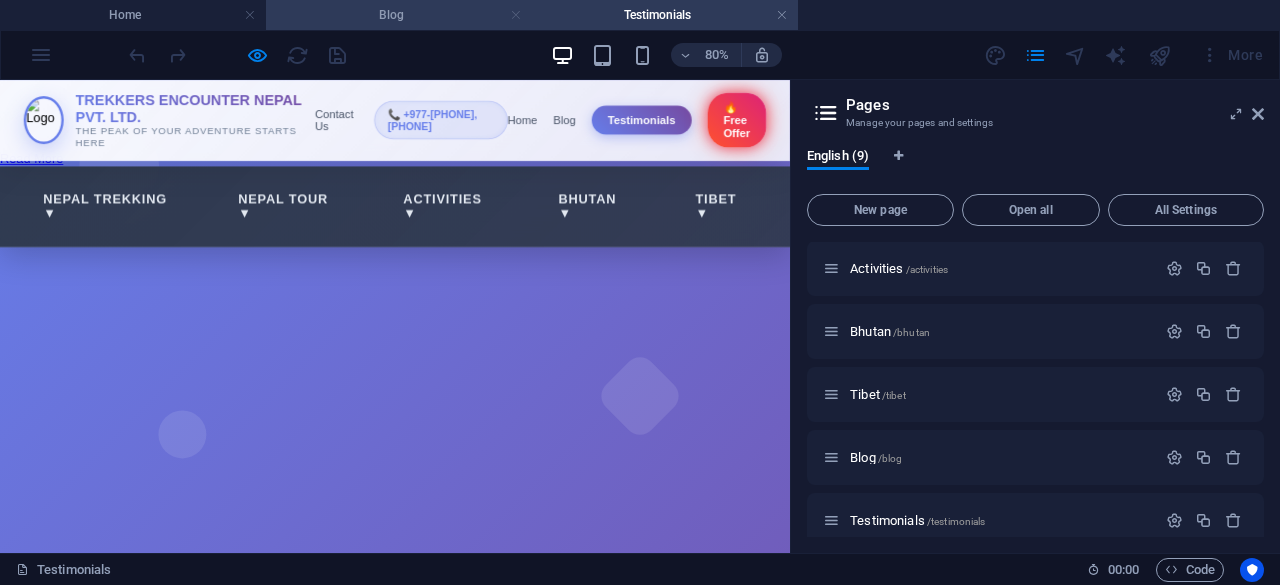 click at bounding box center [516, 15] 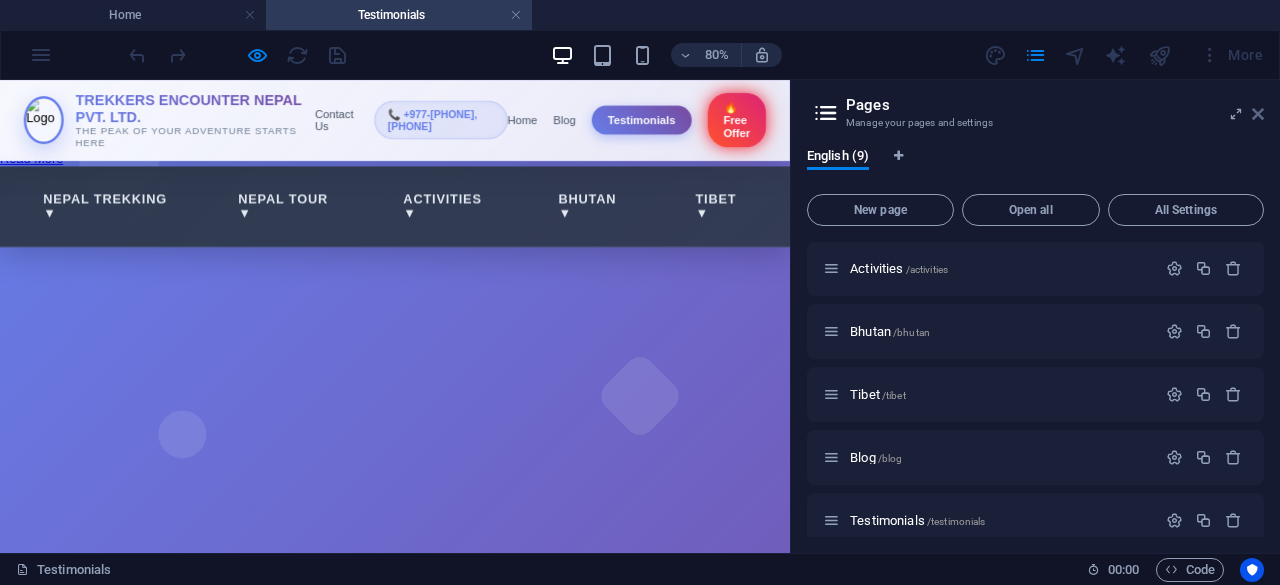 click at bounding box center [1258, 114] 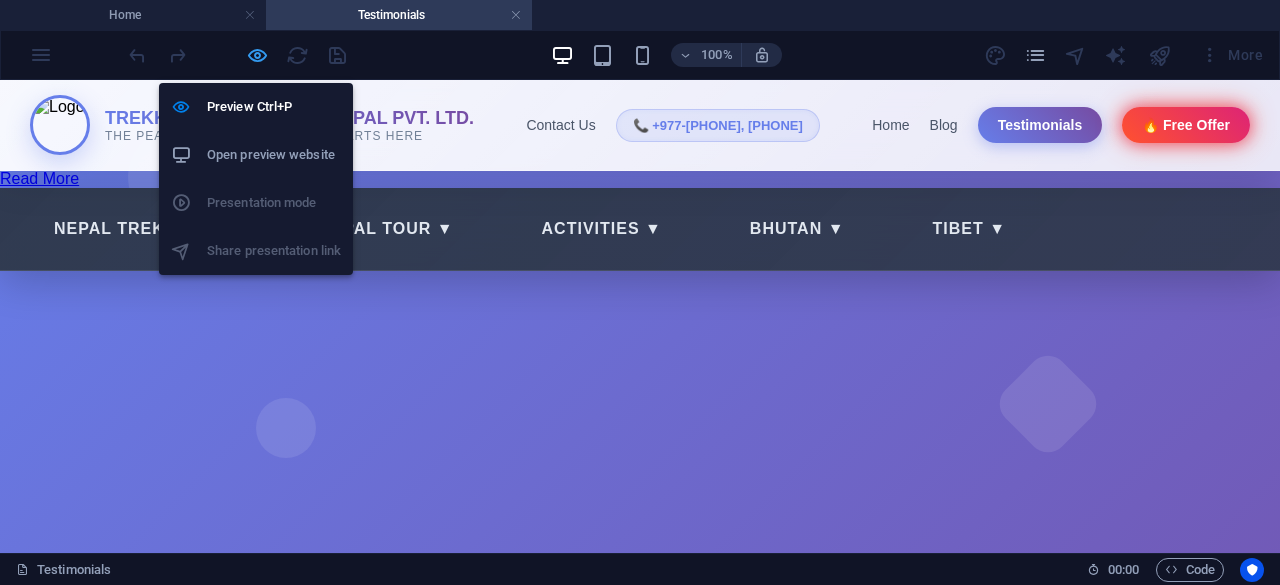 click at bounding box center [257, 55] 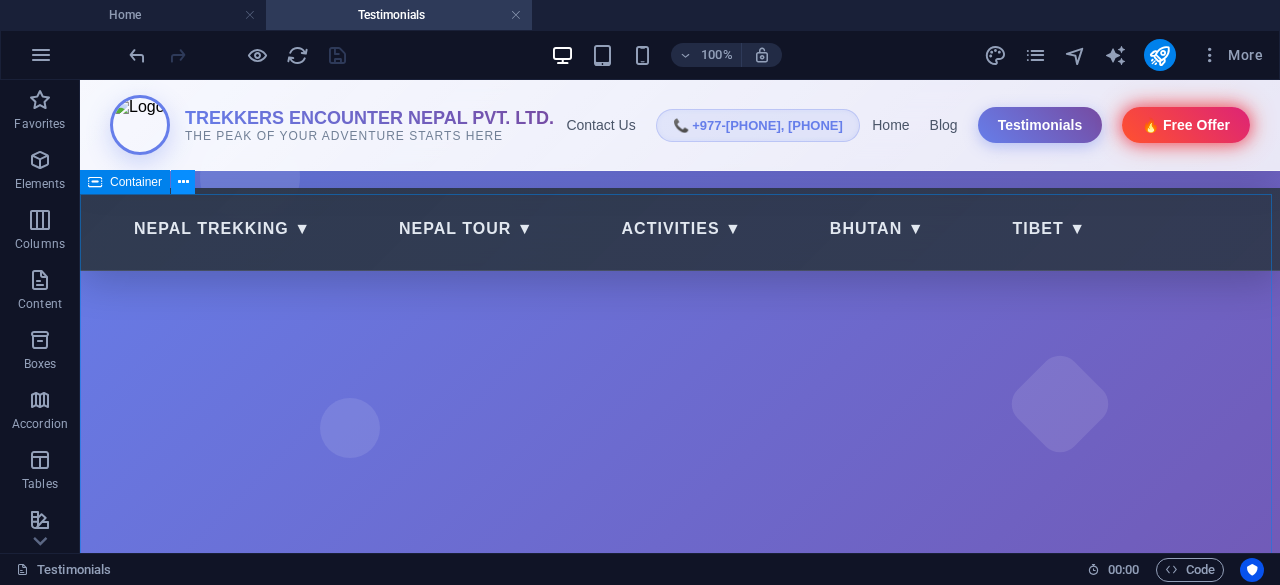 click at bounding box center [183, 182] 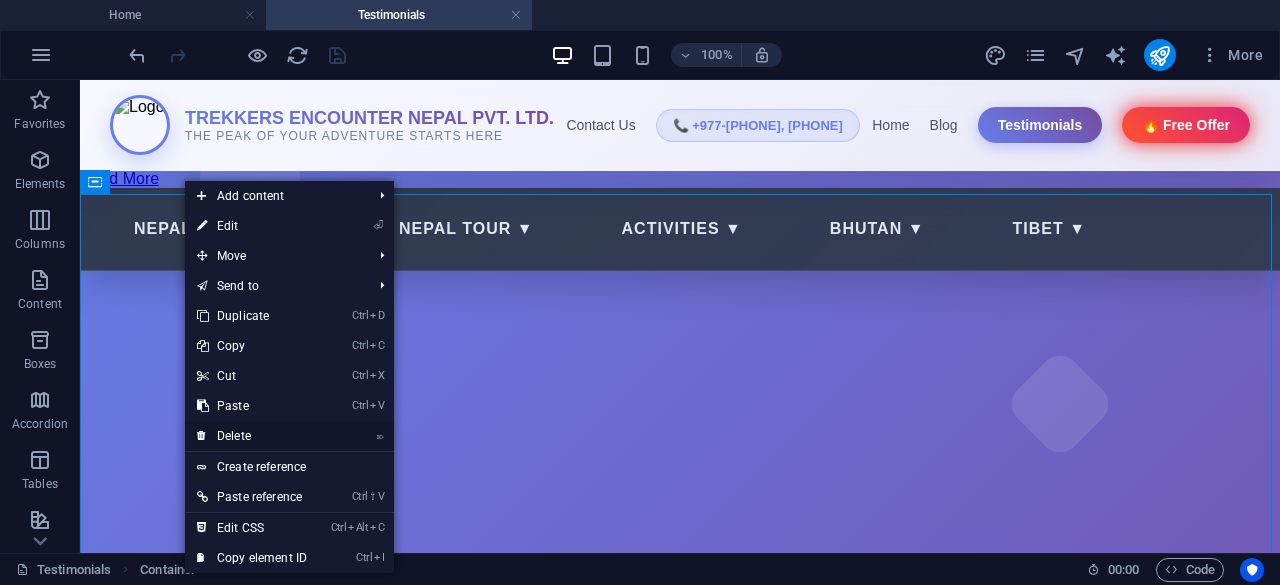 click on "⌦  Delete" at bounding box center [252, 436] 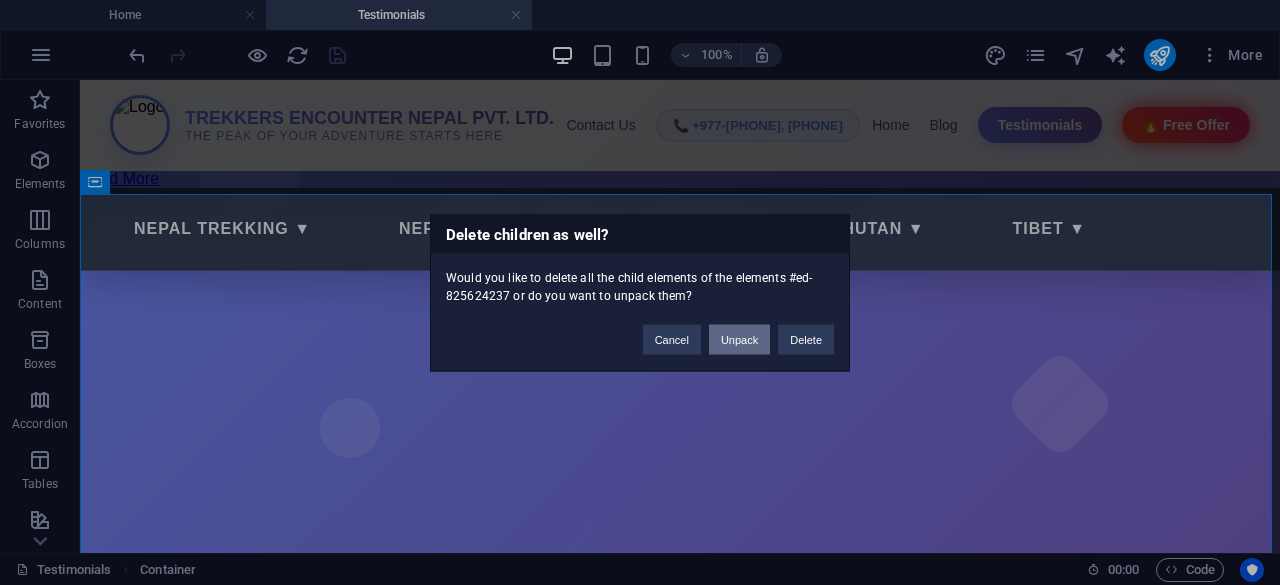 click on "Unpack" at bounding box center [739, 339] 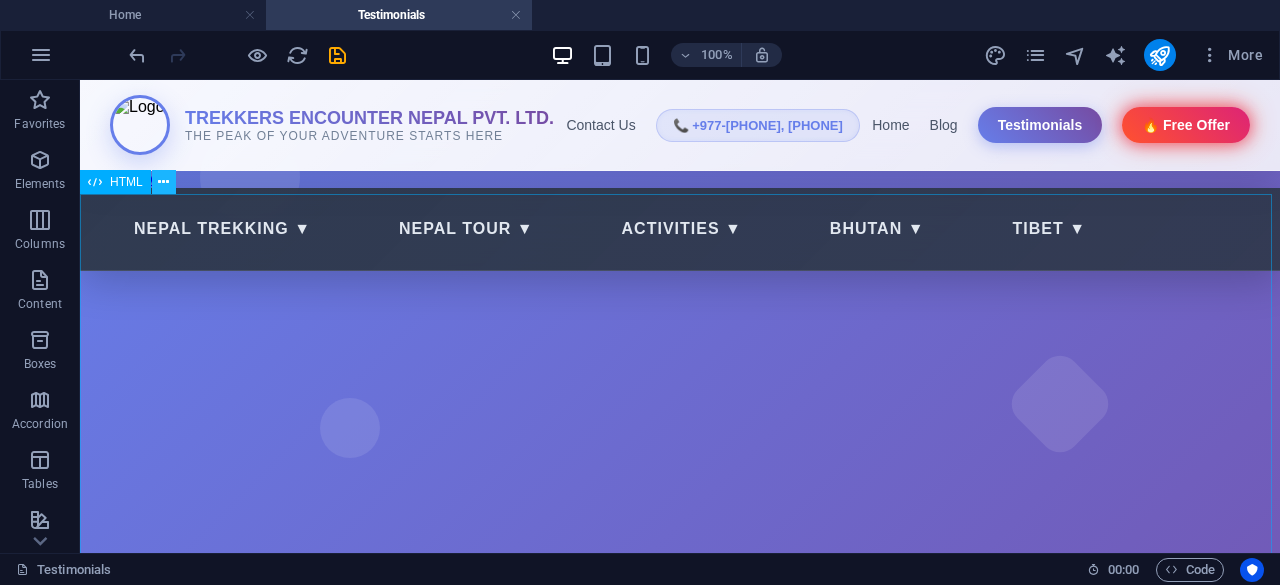 click at bounding box center [163, 182] 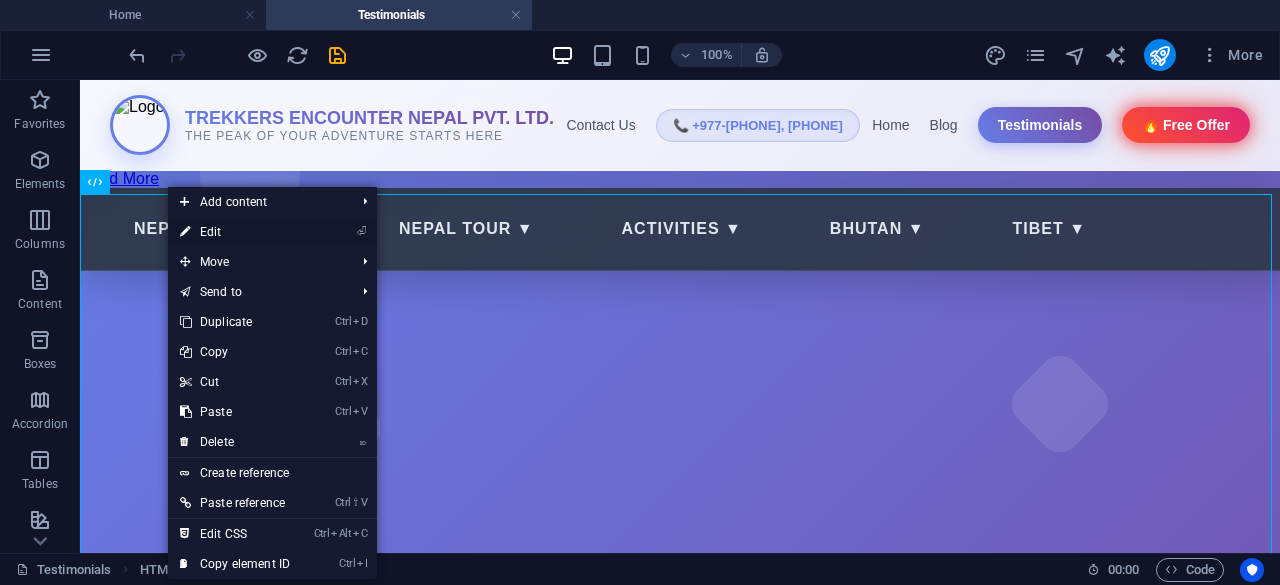 click on "⏎  Edit" at bounding box center [235, 232] 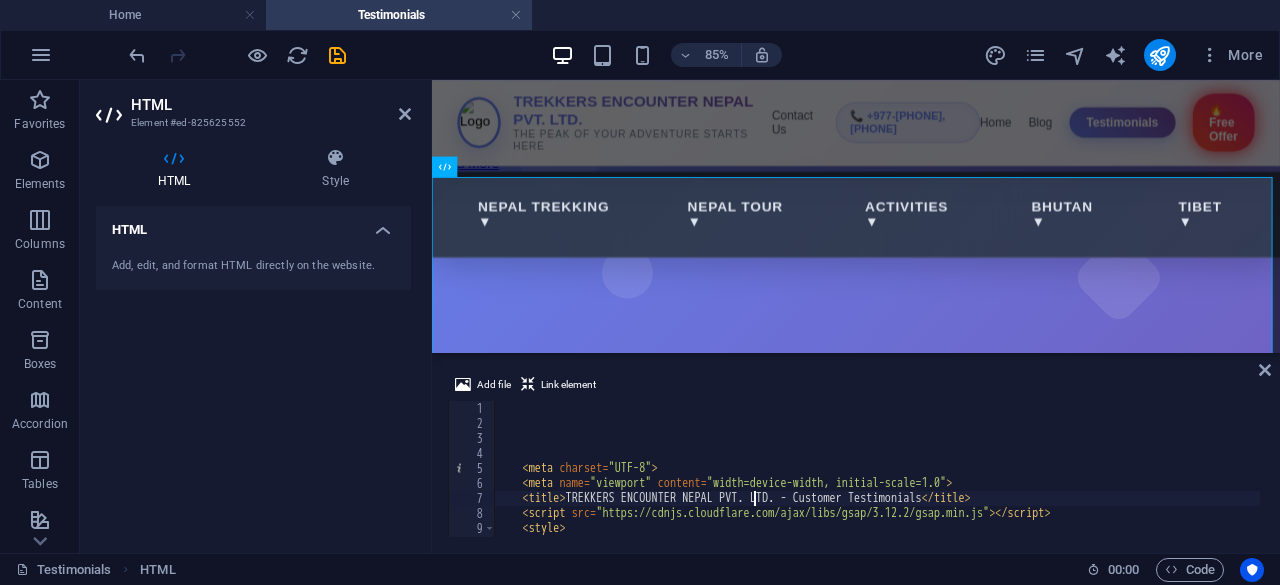 click on "< meta   charset = "UTF-8" >      < meta   name = "viewport"   content = "width=device-width, initial-scale=1.0" >      < title > TREKKERS ENCOUNTER NEPAL PVT. LTD. - Customer Testimonials </ title >      < script   src = "https://cdnjs.cloudflare.com/ajax/libs/gsap/3.12.2/gsap.min.js" > </ script >      < style >          *  {" at bounding box center (1222, 482) 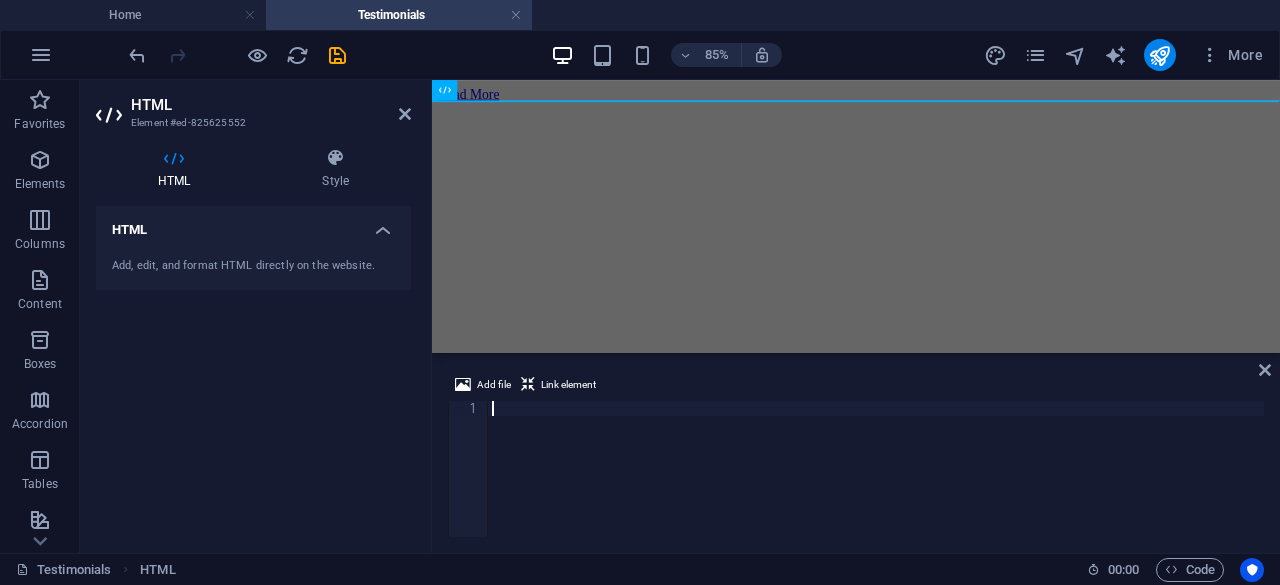 paste on "</html>" 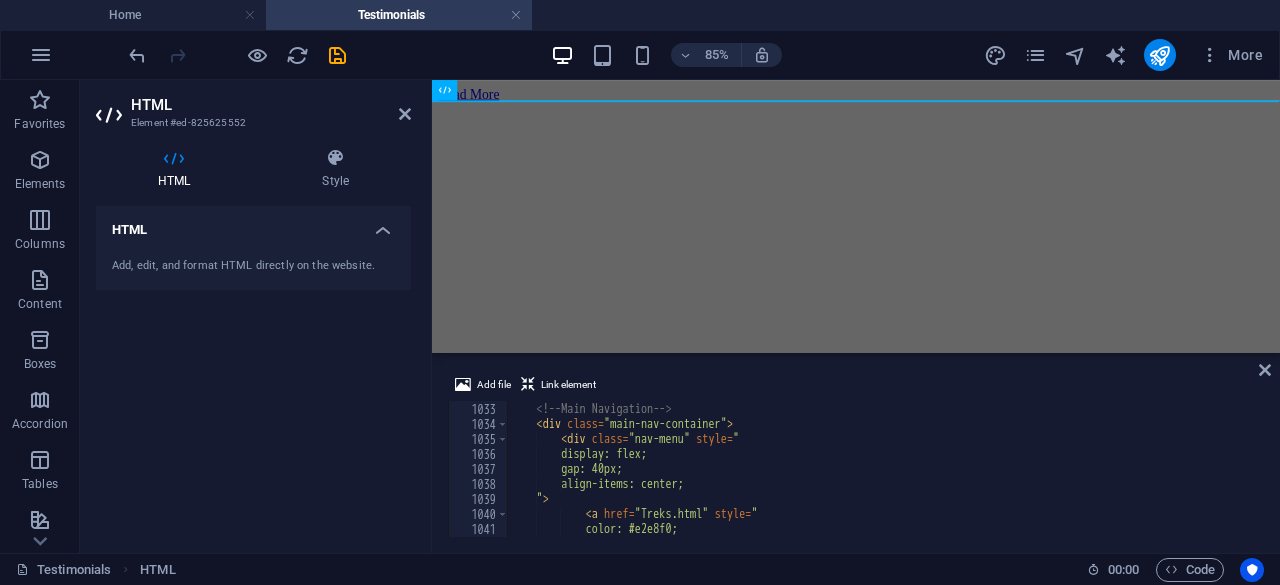 scroll, scrollTop: 0, scrollLeft: 0, axis: both 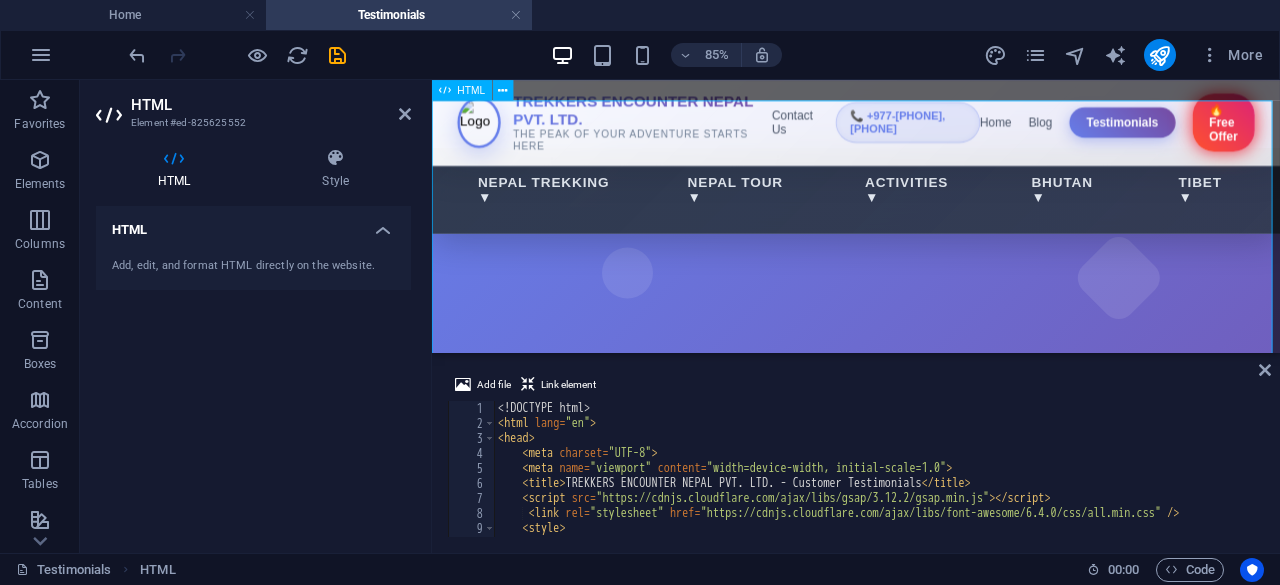 click on "Read More
TREKKERS ENCOUNTER NEPAL PVT. LTD. - Customer Testimonials
Nepal Trekking
Nepal Tour
Activities
Bhutan
Tibet
Blog
Testimonials
TREKKERS ENCOUNTER NEPAL PVT. LTD.
THE PEAK OF YOUR ADVENTURE STARTS HERE
Contact Us
📞 +977-9865356237, 9845712103
Home
Blog
Testimonials
🔥 Free Offer
Nepal Trekking ▼
Nepal Tour ▼
Tibet ▼" at bounding box center (931, 669) 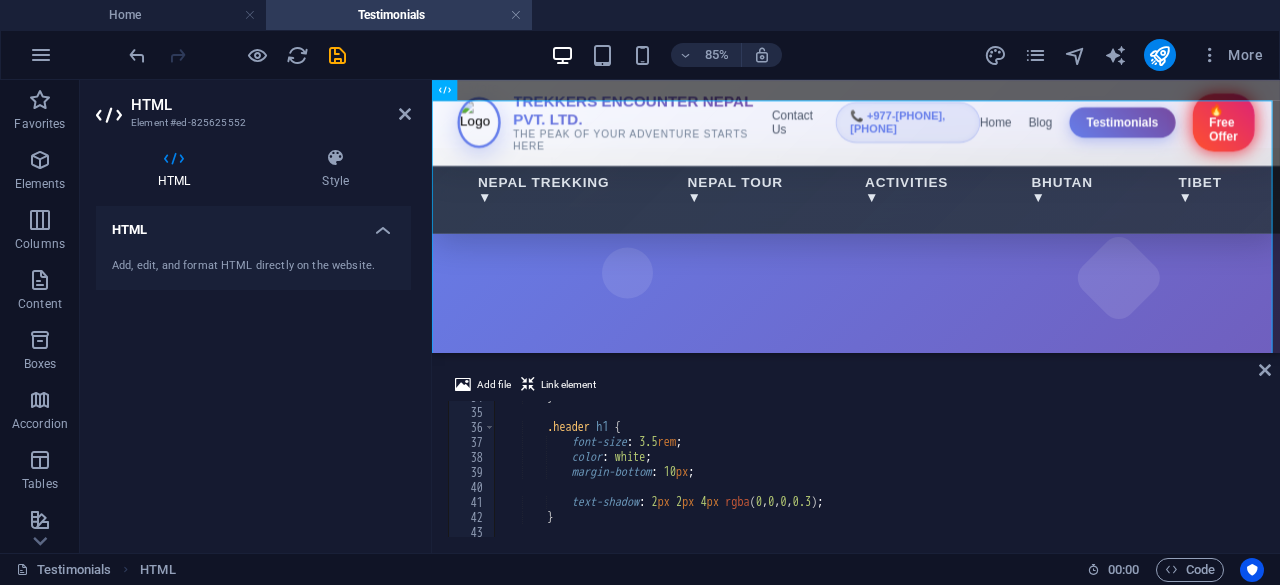 scroll, scrollTop: 516, scrollLeft: 0, axis: vertical 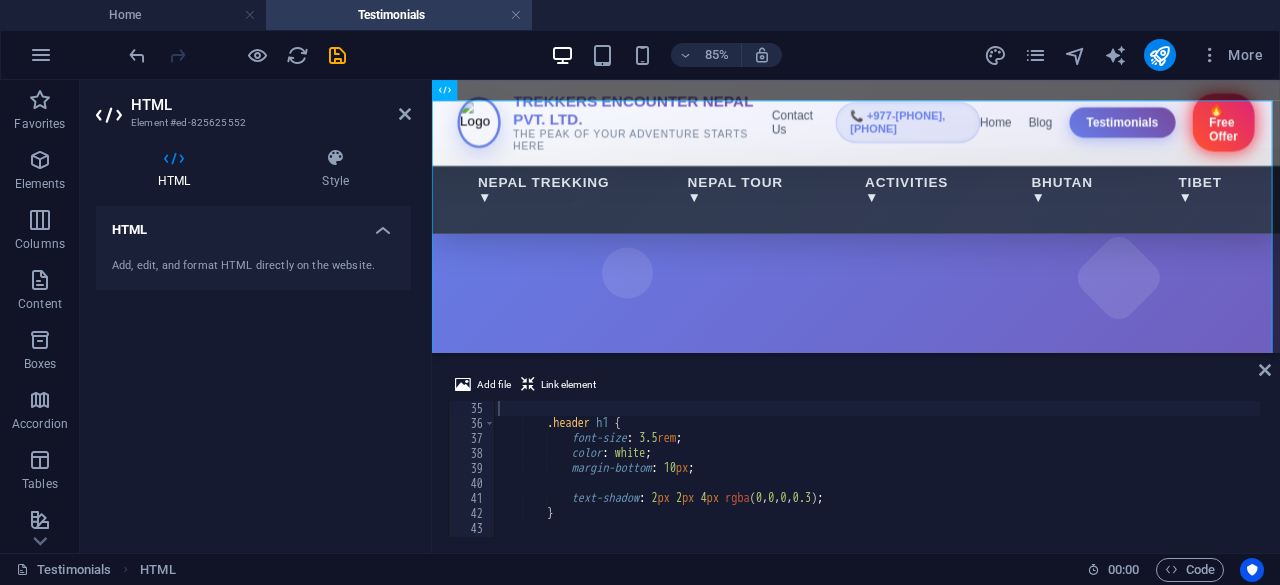 click at bounding box center (1259, 10706) 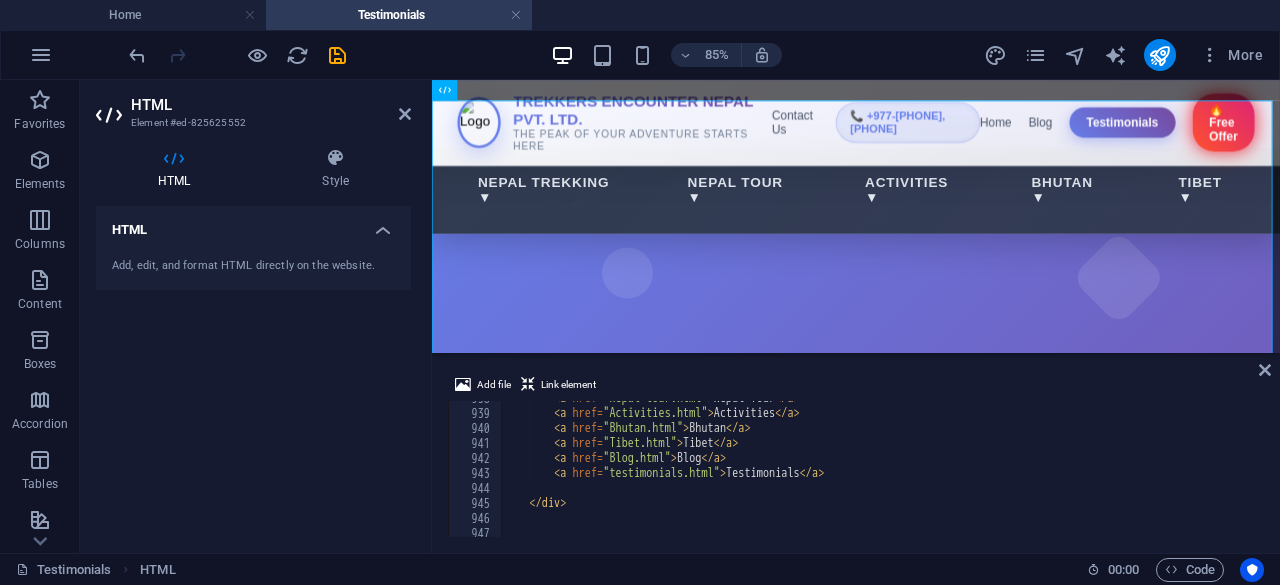 scroll, scrollTop: 14053, scrollLeft: 0, axis: vertical 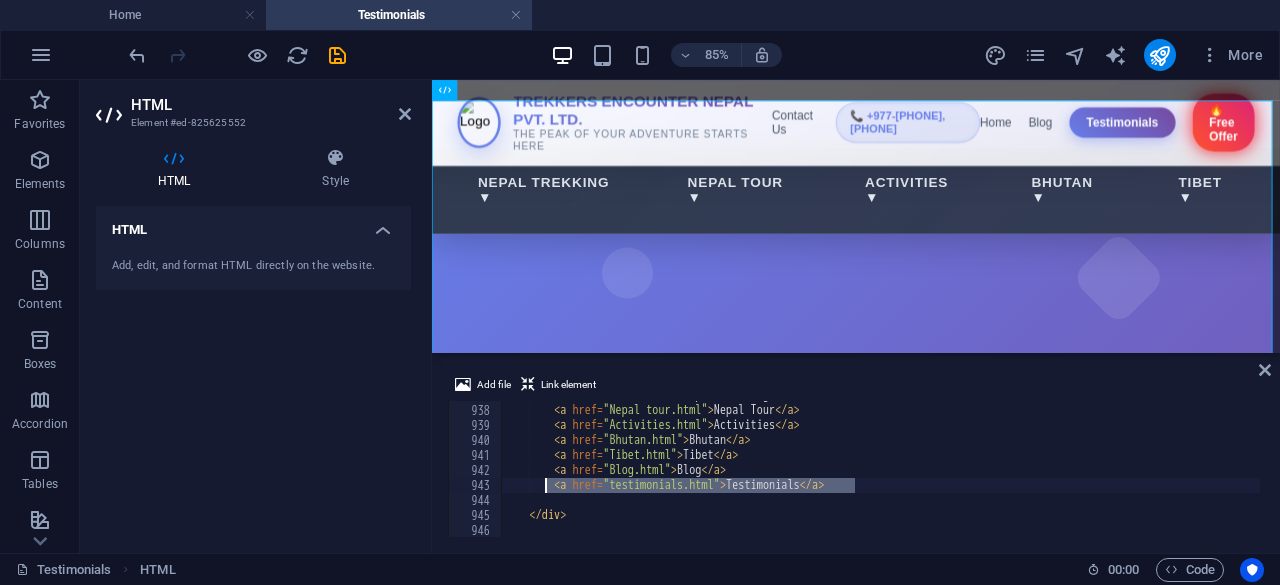 drag, startPoint x: 862, startPoint y: 481, endPoint x: 548, endPoint y: 474, distance: 314.078 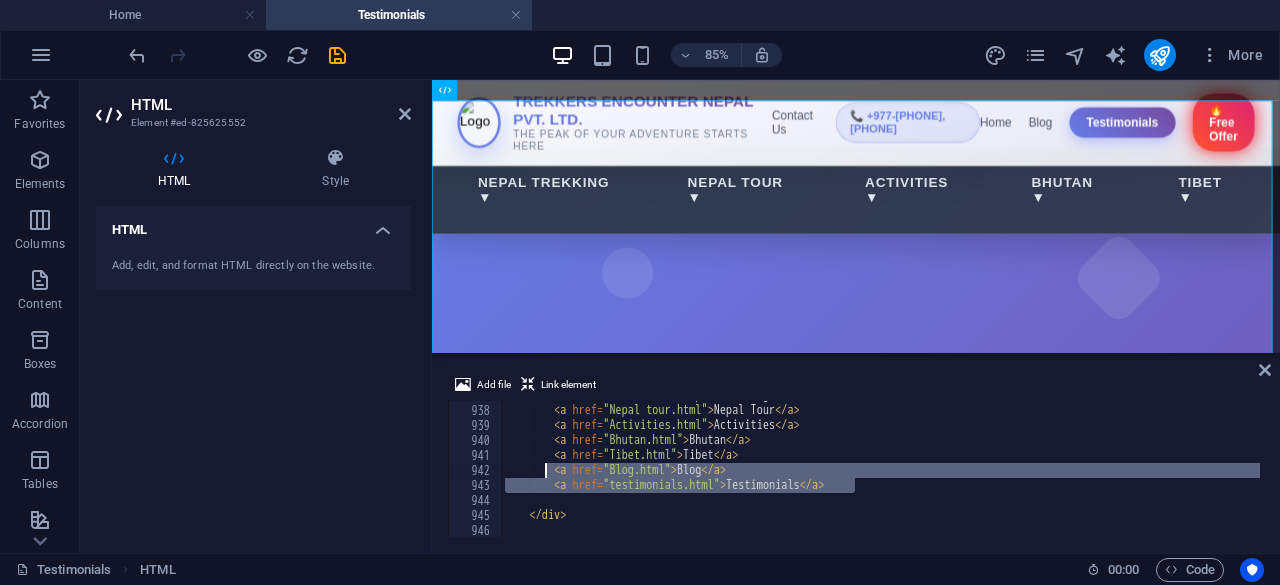 type 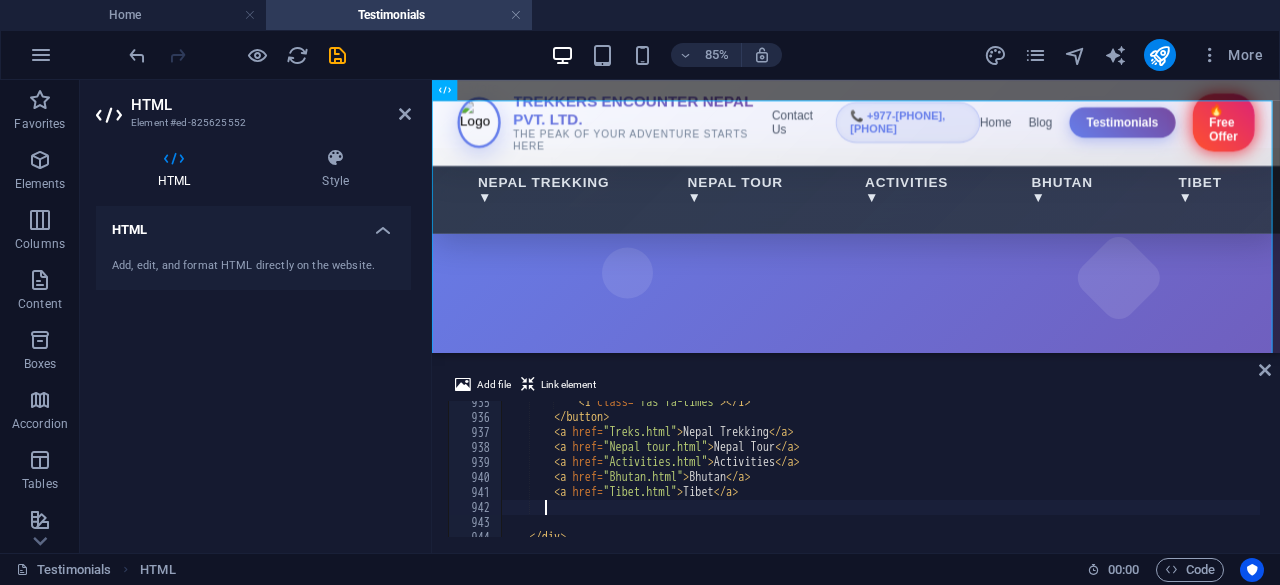 scroll, scrollTop: 14016, scrollLeft: 0, axis: vertical 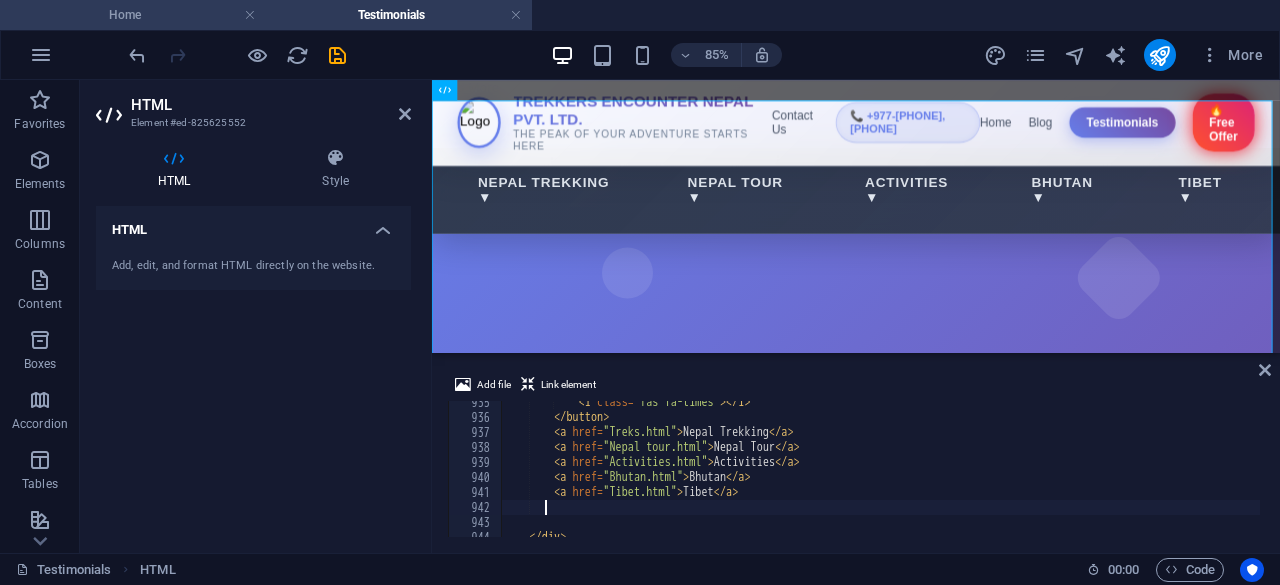 click on "Home" at bounding box center [133, 15] 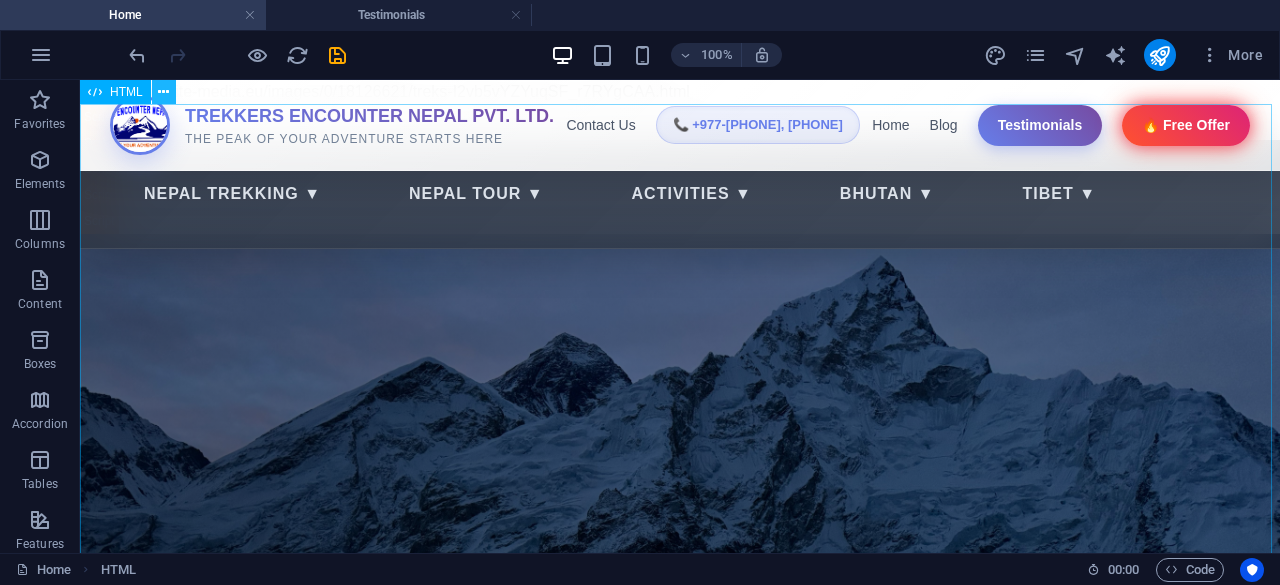 click at bounding box center [164, 92] 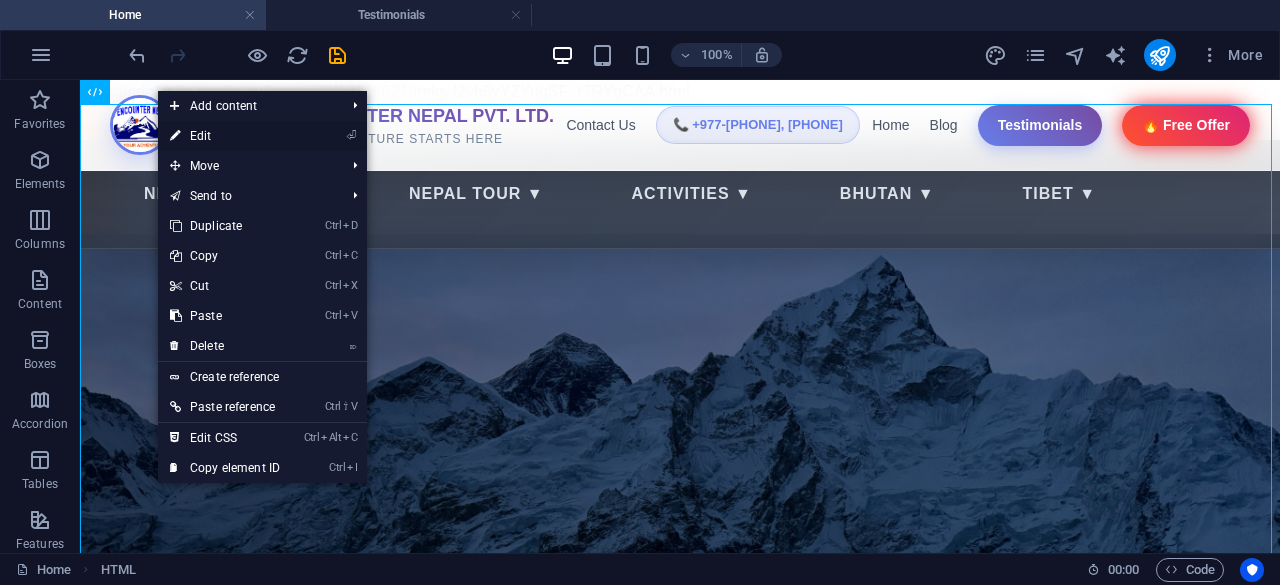 click on "⏎  Edit" at bounding box center [225, 136] 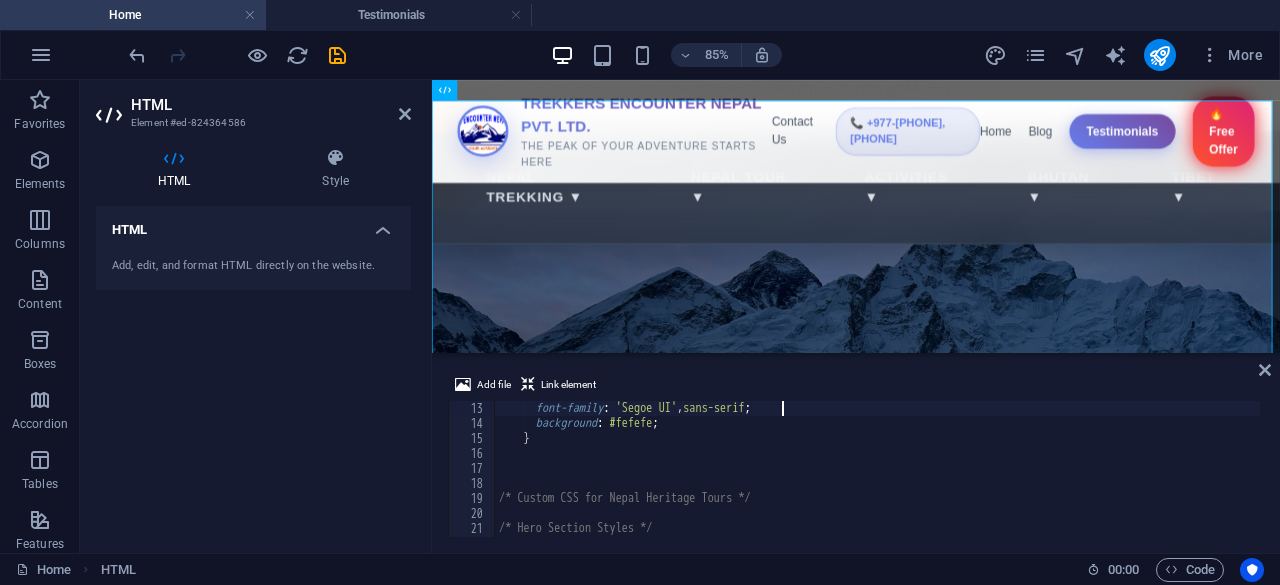 scroll, scrollTop: 169, scrollLeft: 0, axis: vertical 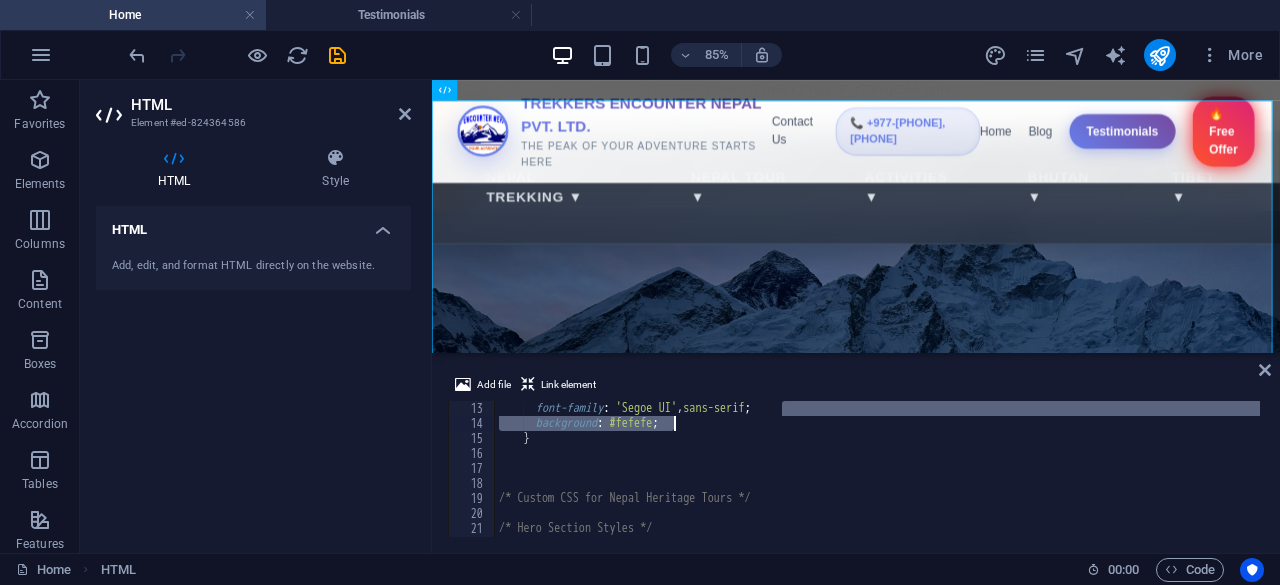 click at bounding box center [1259, 16616] 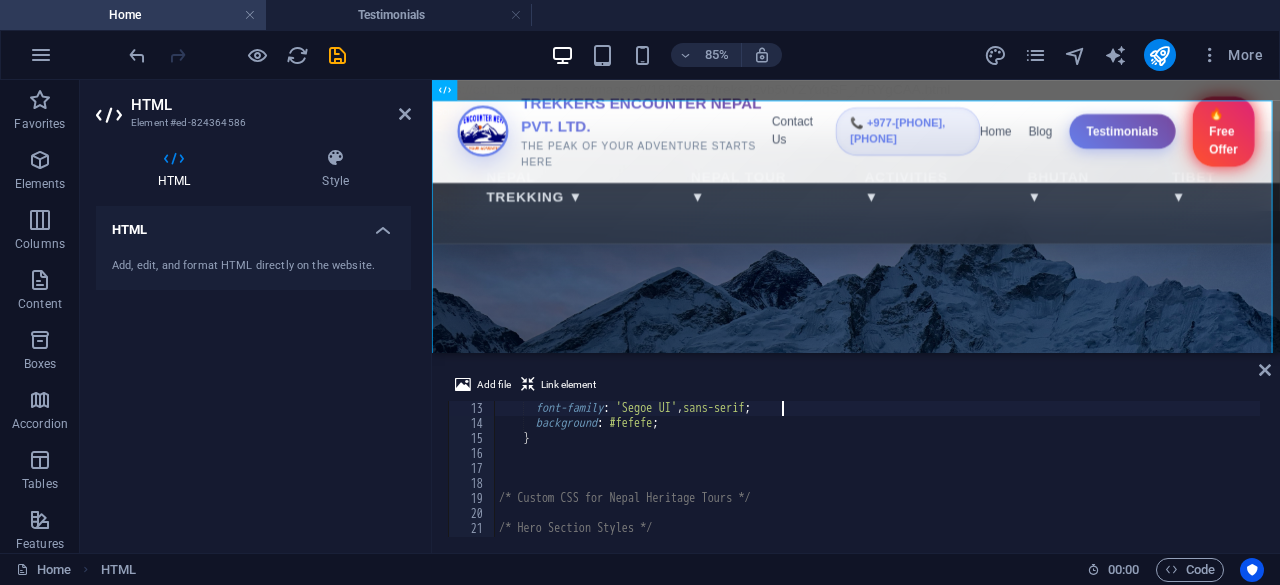 click at bounding box center [1259, 16616] 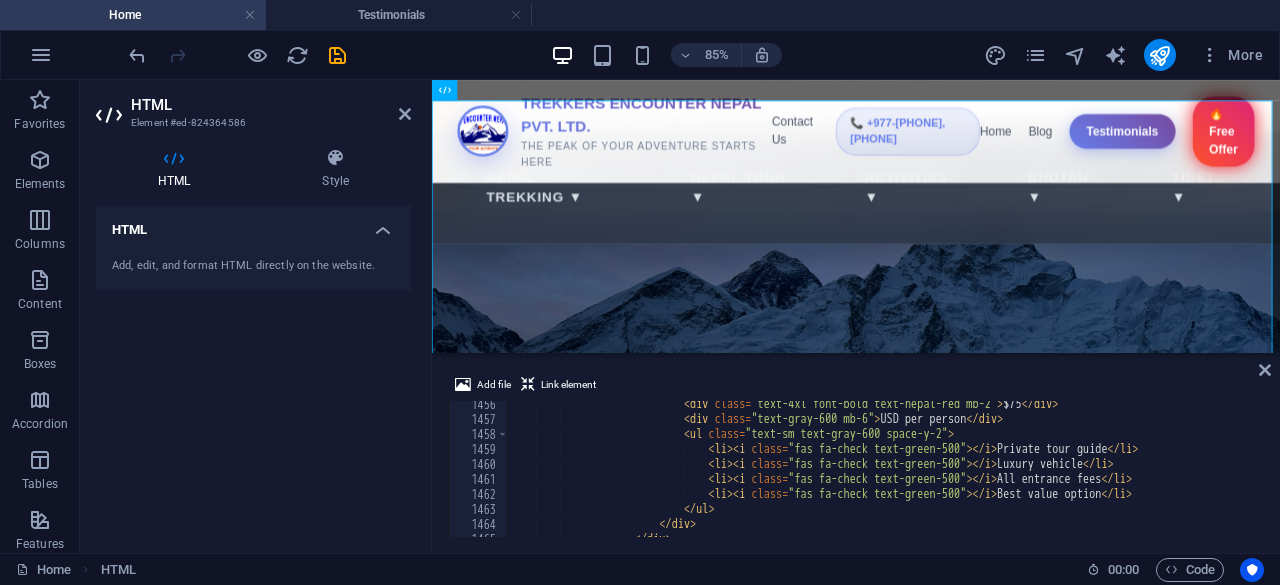 scroll, scrollTop: 20514, scrollLeft: 0, axis: vertical 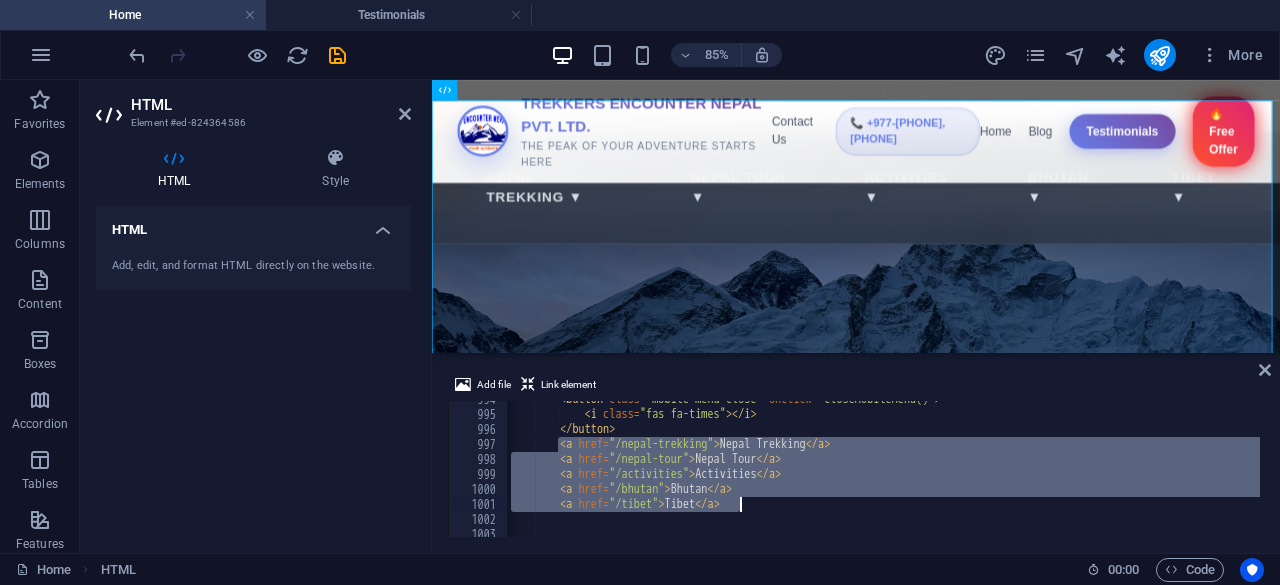 drag, startPoint x: 556, startPoint y: 442, endPoint x: 761, endPoint y: 508, distance: 215.36249 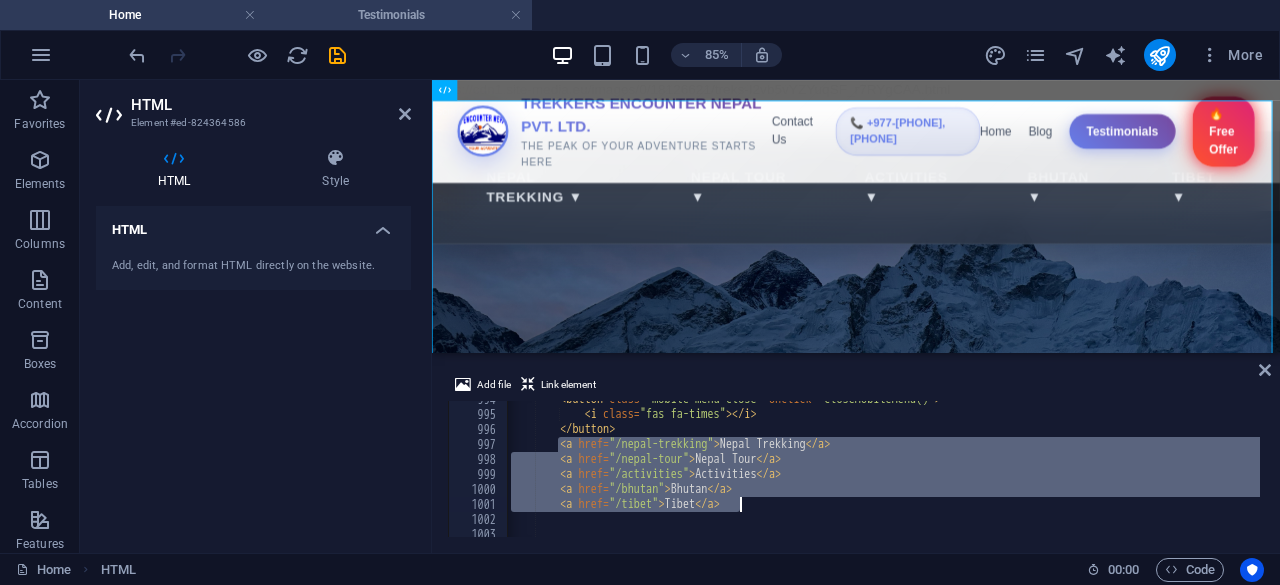 click on "Testimonials" at bounding box center (399, 15) 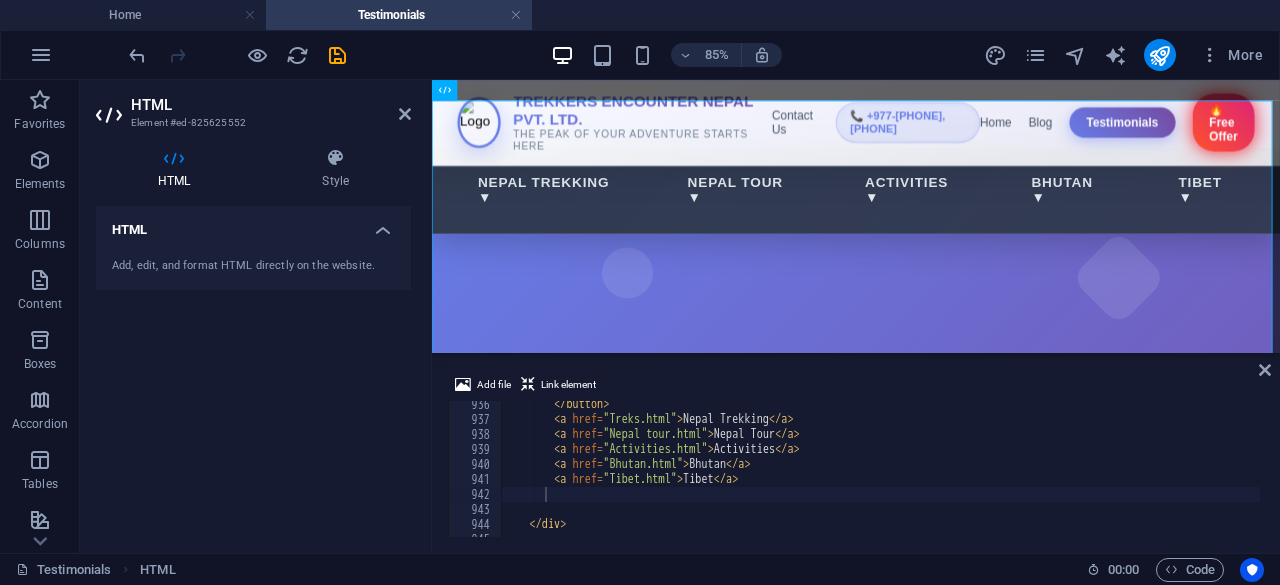 scroll, scrollTop: 14028, scrollLeft: 0, axis: vertical 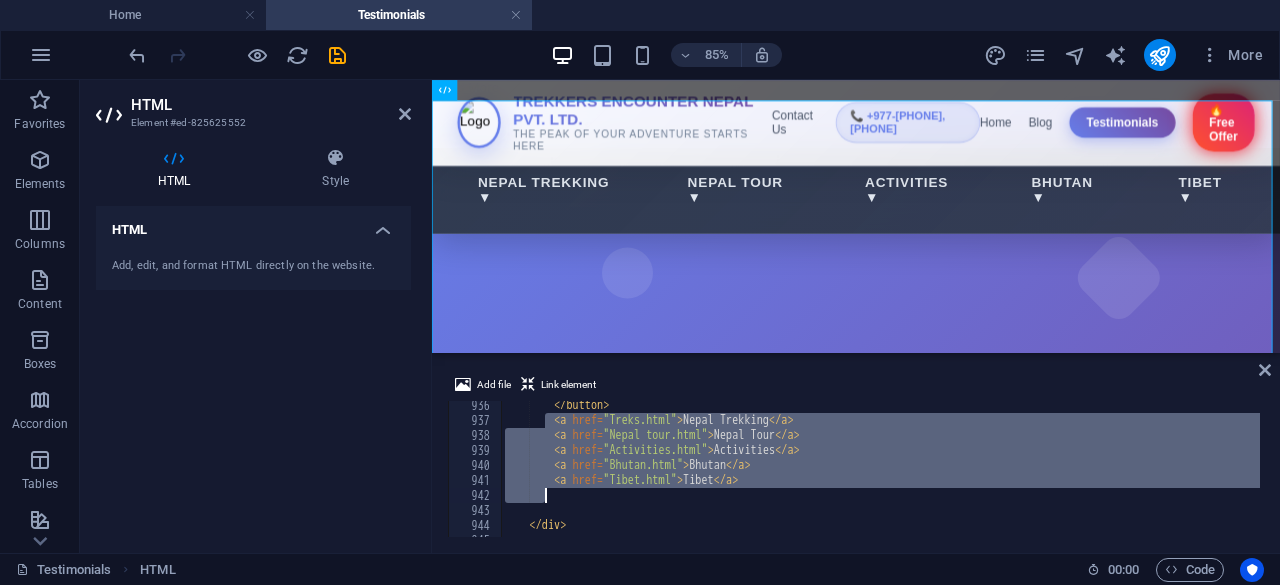 drag, startPoint x: 549, startPoint y: 420, endPoint x: 775, endPoint y: 496, distance: 238.43657 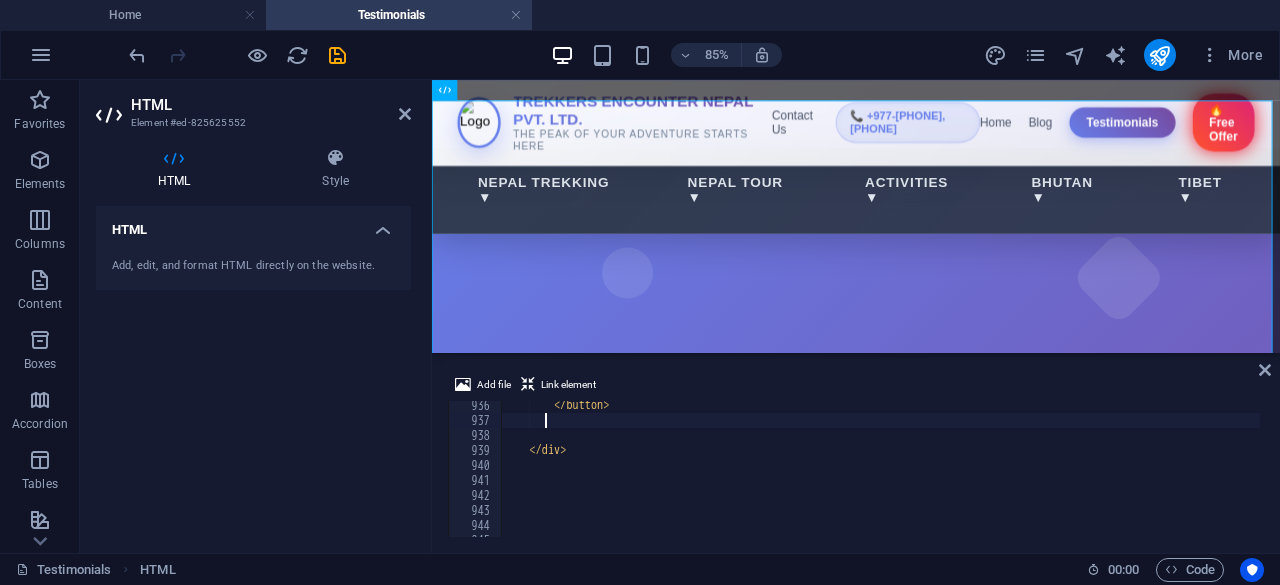 paste on "<a href="/tibet">Tibet</a>" 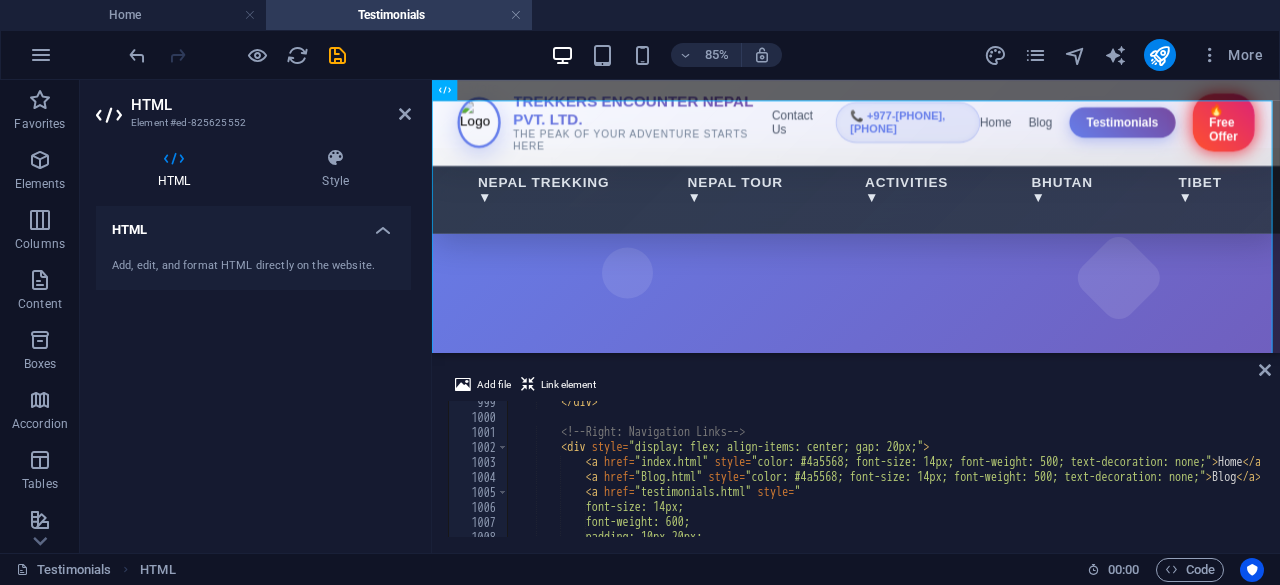 scroll, scrollTop: 14976, scrollLeft: 0, axis: vertical 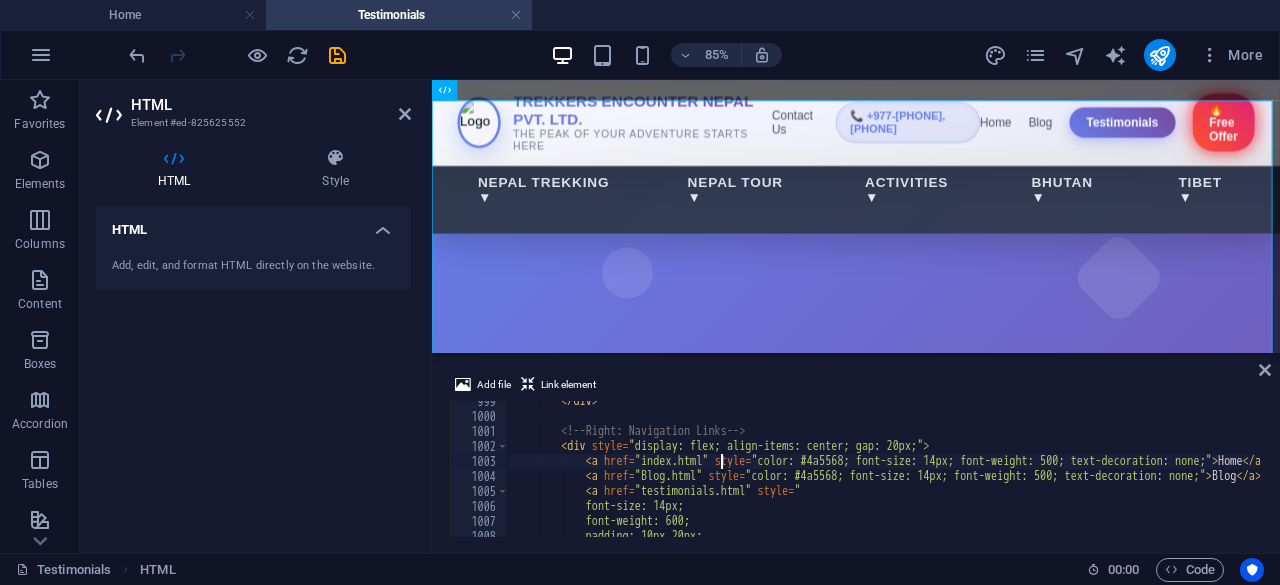 click on "</ div >           <!--  Right: Navigation Links  -->           < div   style = "display: flex; align-items: center; gap: 20px;" >                < a   href = "index.html"   style = "color: #4a5568; font-size: 14px; font-weight: 500; text-decoration: none;" > Home </ a >                < a   href = "Blog.html"   style = "color: #4a5568; font-size: 14px; font-weight: 500; text-decoration: none;" > Blog </ a >                < a   href = "testimonials.html"   style = "                    font-size: 14px;                    font-weight: 600;                    padding: 10px 20px;" at bounding box center [1236, 475] 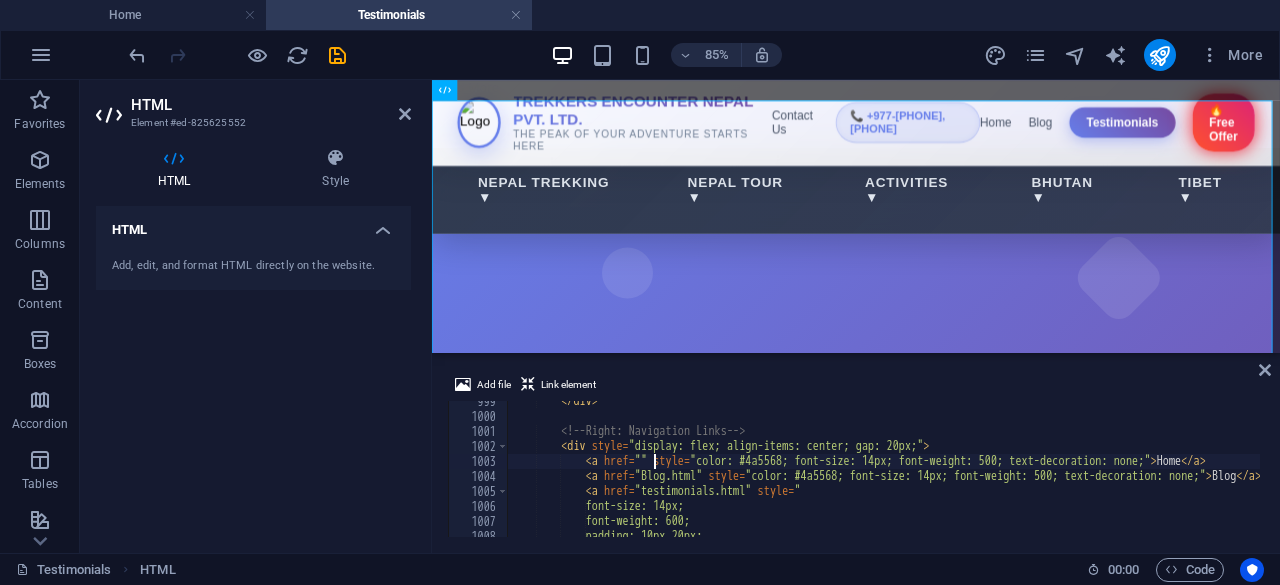 scroll, scrollTop: 0, scrollLeft: 11, axis: horizontal 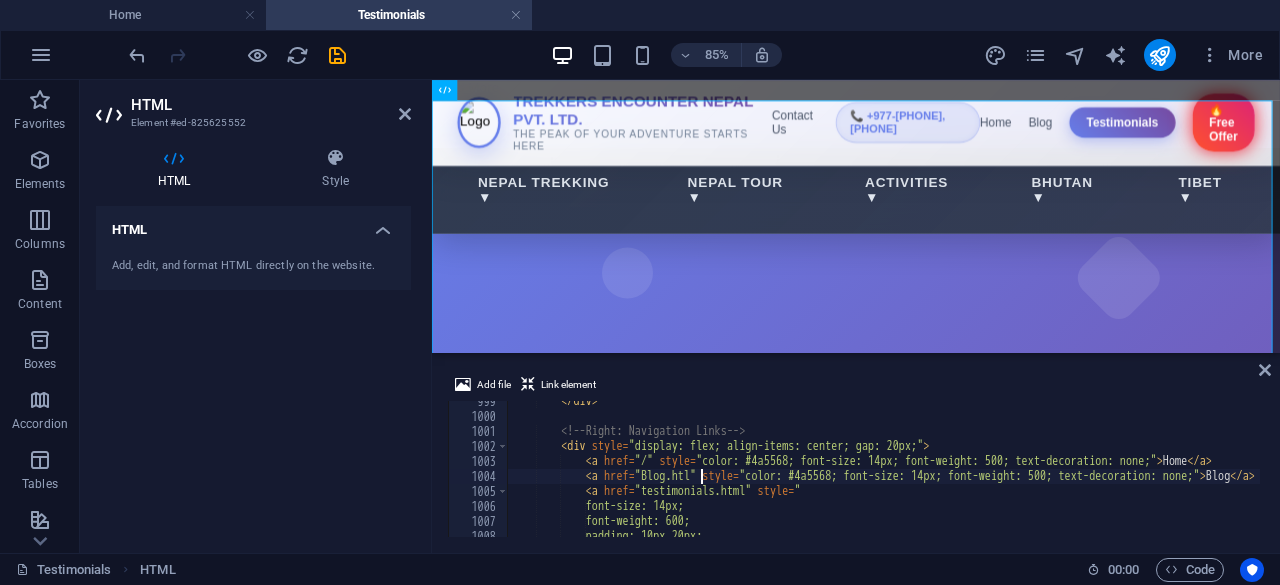 click on "</ div >           <!--  Right: Navigation Links  -->           < div   style = "display: flex; align-items: center; gap: 20px;" >                < a   href = "/"   style = "color: #4a5568; font-size: 14px; font-weight: 500; text-decoration: none;" > Home </ a >                < a   href = "Blog.htl"   style = "color: #4a5568; font-size: 14px; font-weight: 500; text-decoration: none;" > Blog </ a >                < a   href = "testimonials.html"   style = "                    font-size: 14px;                    font-weight: 600;                    padding: 10px 20px;" at bounding box center [1236, 475] 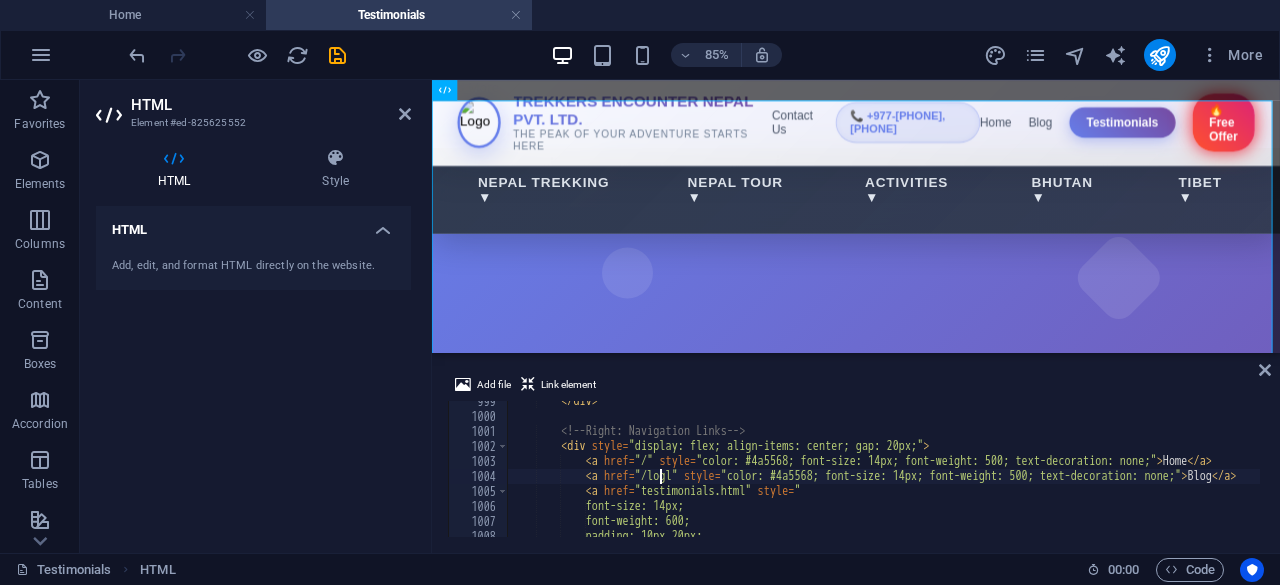 scroll, scrollTop: 0, scrollLeft: 12, axis: horizontal 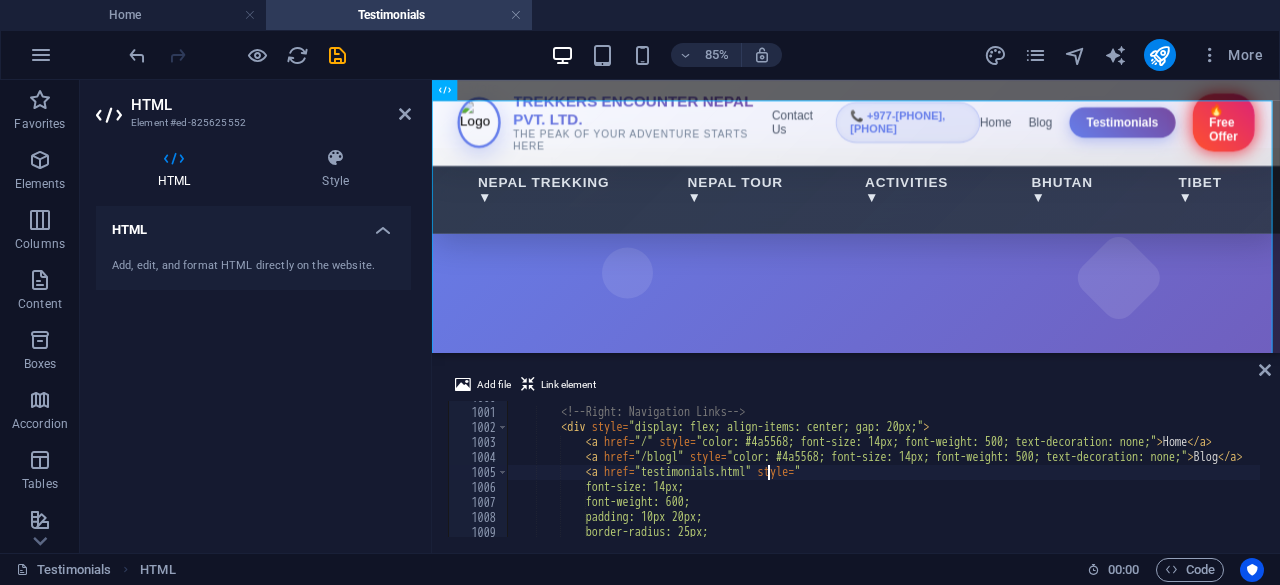 click on "<!--  Right: Navigation Links  -->           < div   style = "display: flex; align-items: center; gap: 20px;" >                < a   href = "/"   style = "color: #4a5568; font-size: 14px; font-weight: 500; text-decoration: none;" > Home </ a >                < a   href = "/blogl"   style = "color: #4a5568; font-size: 14px; font-weight: 500; text-decoration: none;" > Blog </ a >                < a   href = "testimonials.html"   style = "                    font-size: 14px;                    font-weight: 600;                    padding: 10px 20px;                    border-radius: 25px;" at bounding box center (1236, 471) 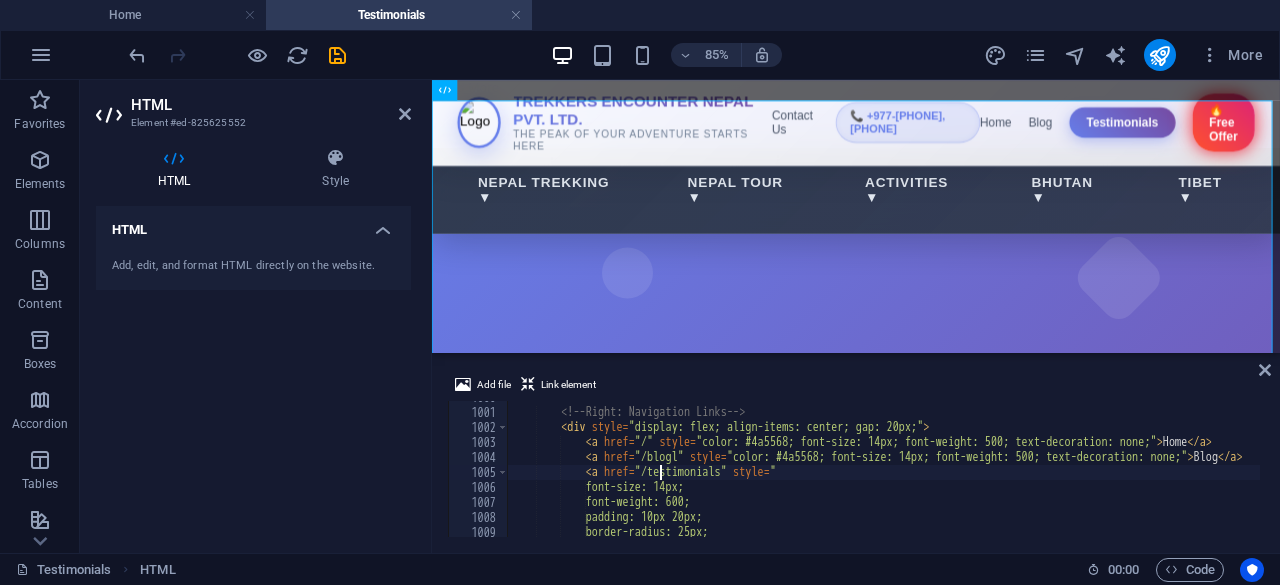 scroll, scrollTop: 0, scrollLeft: 12, axis: horizontal 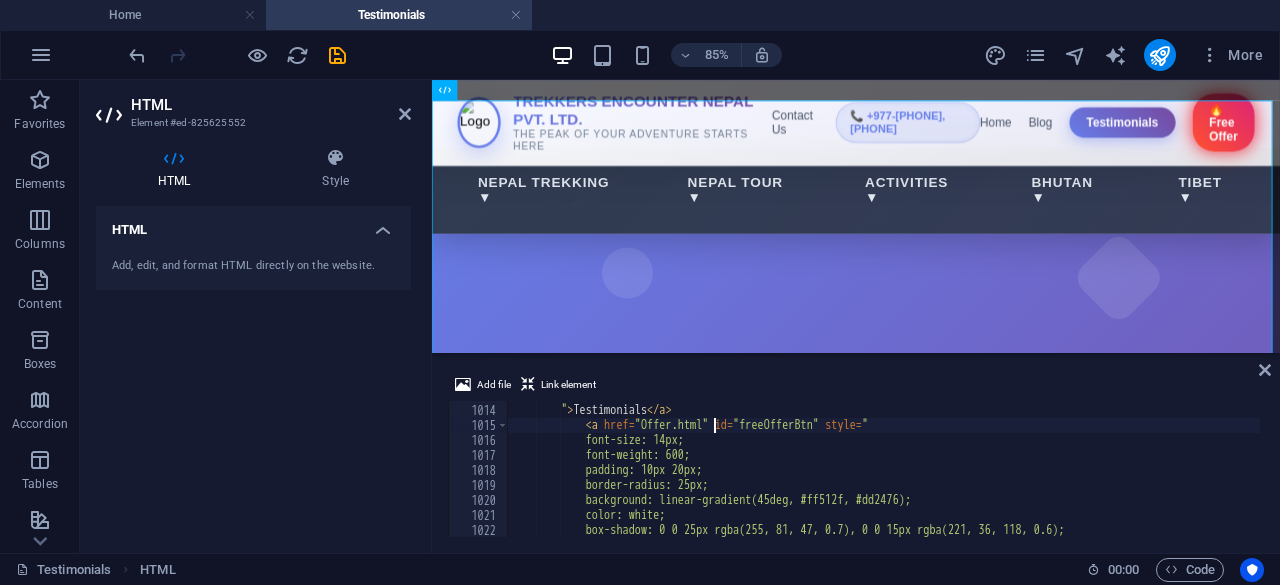 click on "text-decoration: none;               " > Testimonials </ a >                < a   href = "Offer.html"   id = "freeOfferBtn"   style = "                    font-size: 14px;                    font-weight: 600;                    padding: 10px 20px;                    border-radius: 25px;                    background: linear-gradient(45deg, #ff512f, #dd2476);                    color: white;                    box-shadow: 0 0 25px rgba(255, 81, 47, 0.7), 0 0 15px rgba(221, 36, 118, 0.6);" at bounding box center (1236, 469) 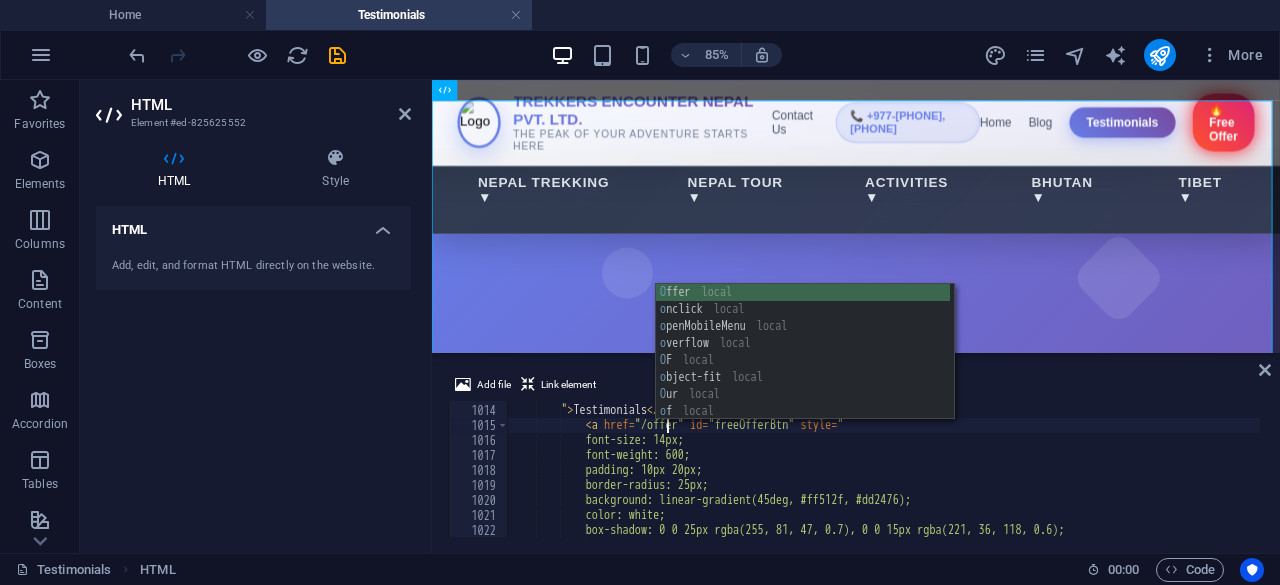 scroll, scrollTop: 0, scrollLeft: 12, axis: horizontal 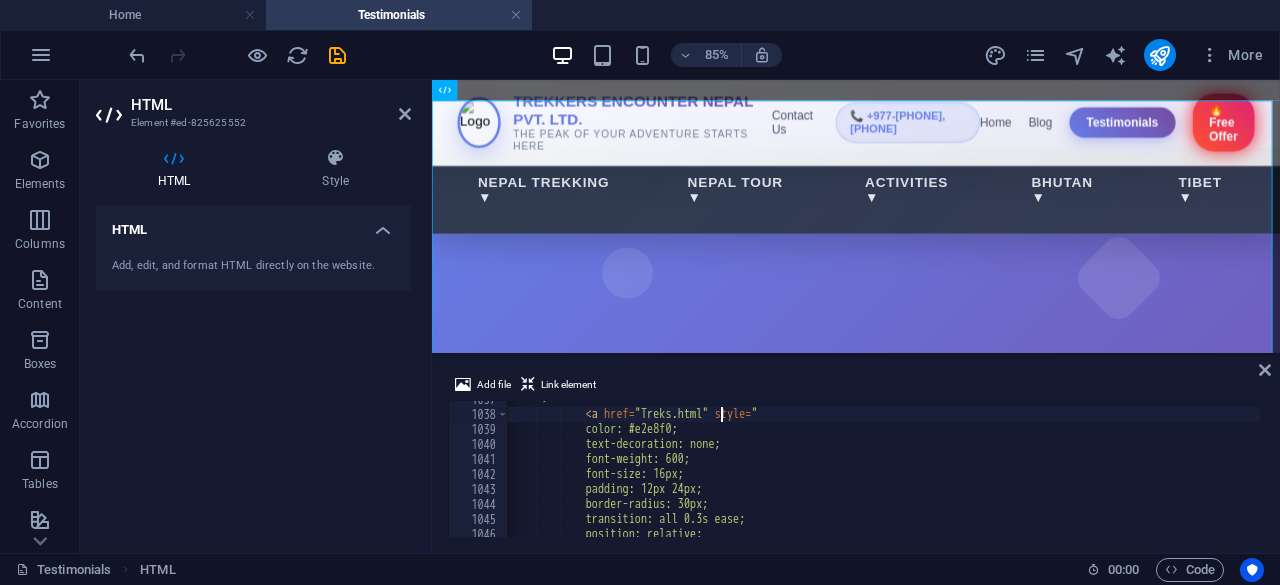 click on "" >                < a   href = "Treks.html"   style = "                    color: #e2e8f0;                    text-decoration: none;                    font-weight: 600;                    font-size: 16px;                    padding: 12px 24px;                    border-radius: 30px;                    transition: all 0.3s ease;                    position: relative;" at bounding box center [1236, 473] 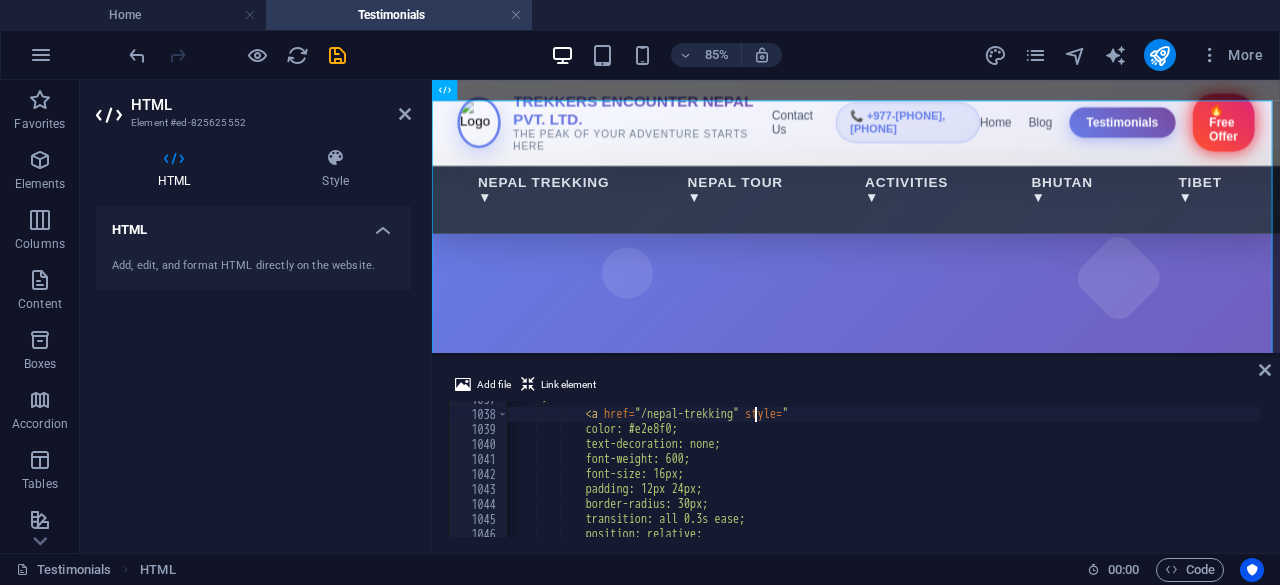 scroll, scrollTop: 0, scrollLeft: 19, axis: horizontal 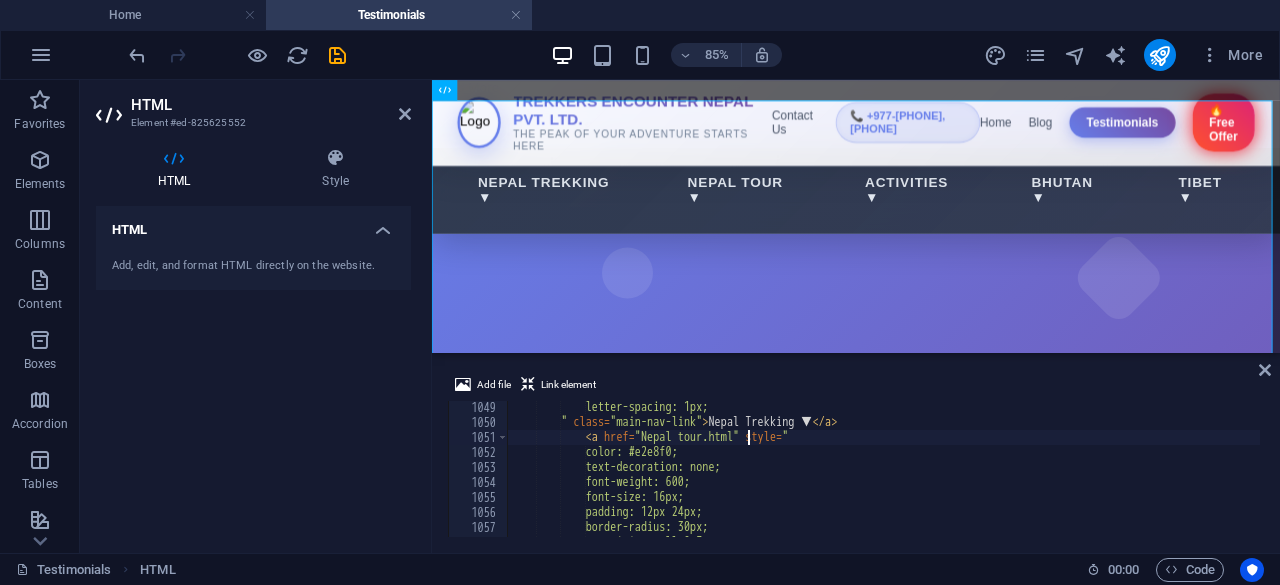 click on "letter-spacing: 1px;               "   class = "main-nav-link" > Nepal Trekking ▼ </ a >                < a   href = "Nepal tour.html"   style = "                    color: #e2e8f0;                    text-decoration: none;                    font-weight: 600;                    font-size: 16px;                    padding: 12px 24px;                    border-radius: 30px;                    transition: all 0.3s ease;" at bounding box center [1236, 481] 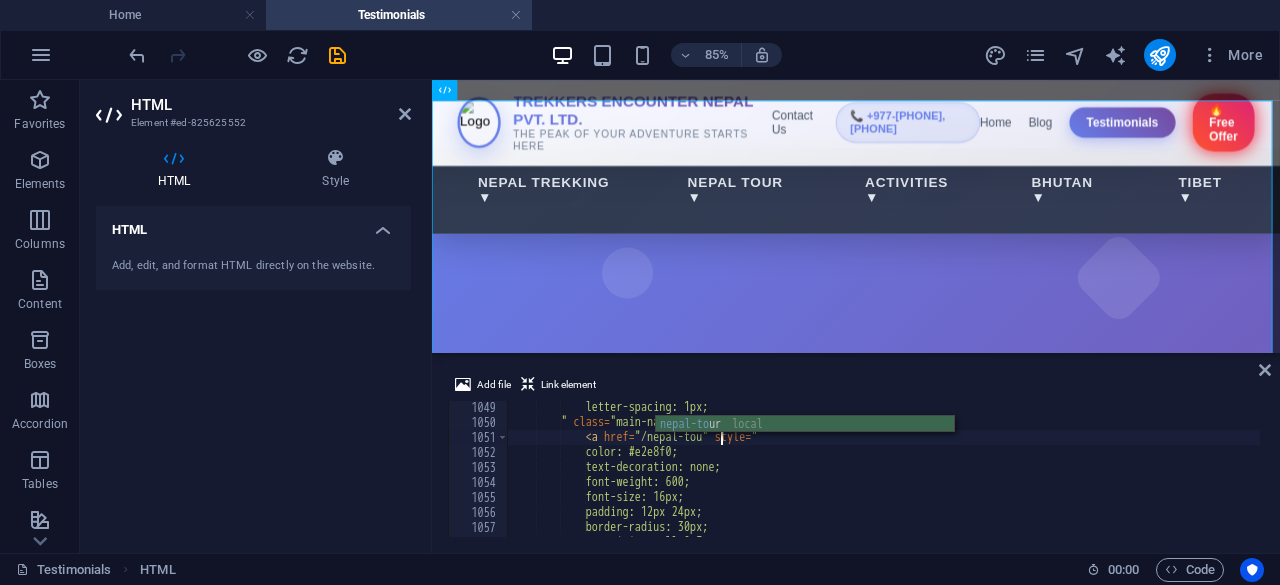 scroll, scrollTop: 0, scrollLeft: 17, axis: horizontal 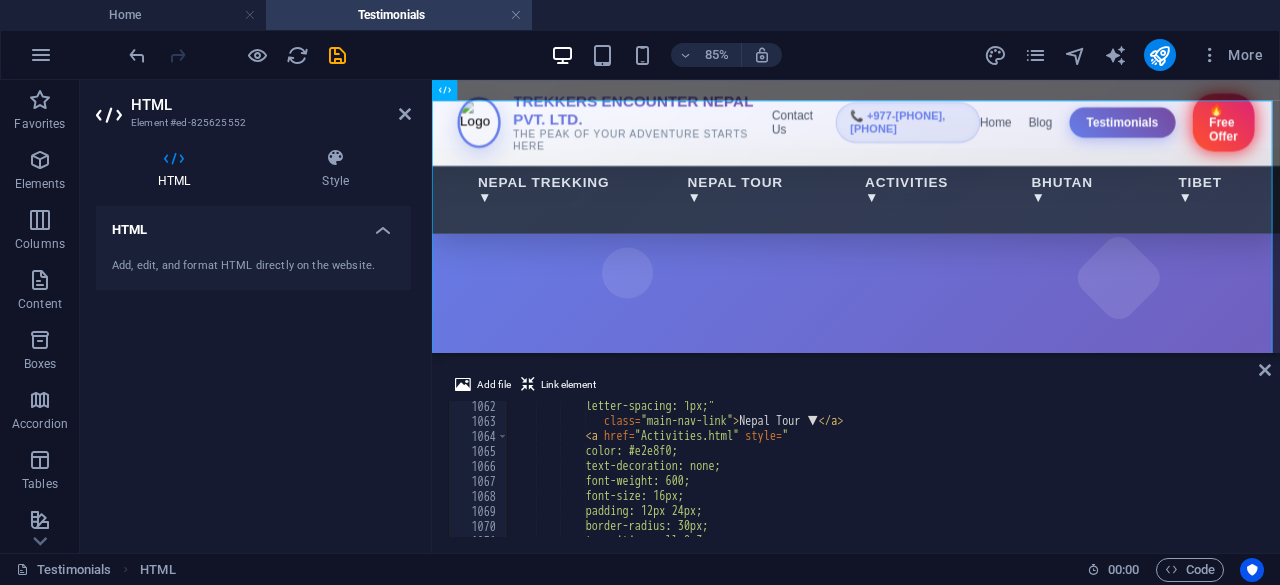click on "letter-spacing: 1px;"                    class = "main-nav-link" > Nepal Tour ▼ </ a >                < a   href = "Activities.html"   style = "                    color: #e2e8f0;                    text-decoration: none;                    font-weight: 600;                    font-size: 16px;                    padding: 12px 24px;                    border-radius: 30px;                    transition: all 0.3s ease;" at bounding box center [1236, 480] 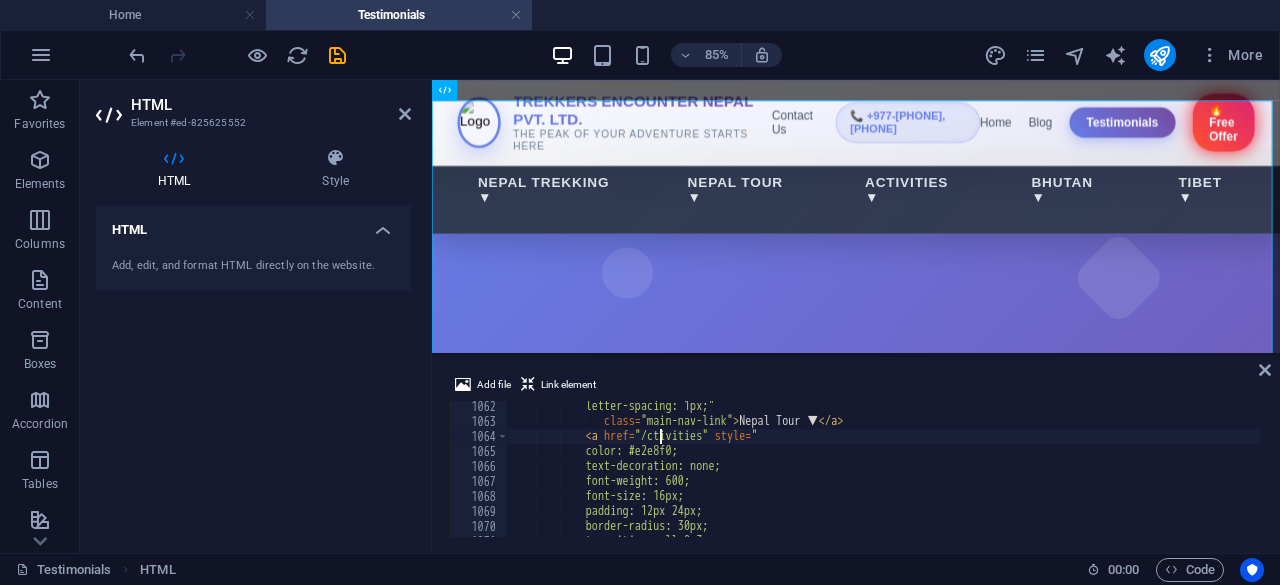 scroll, scrollTop: 0, scrollLeft: 12, axis: horizontal 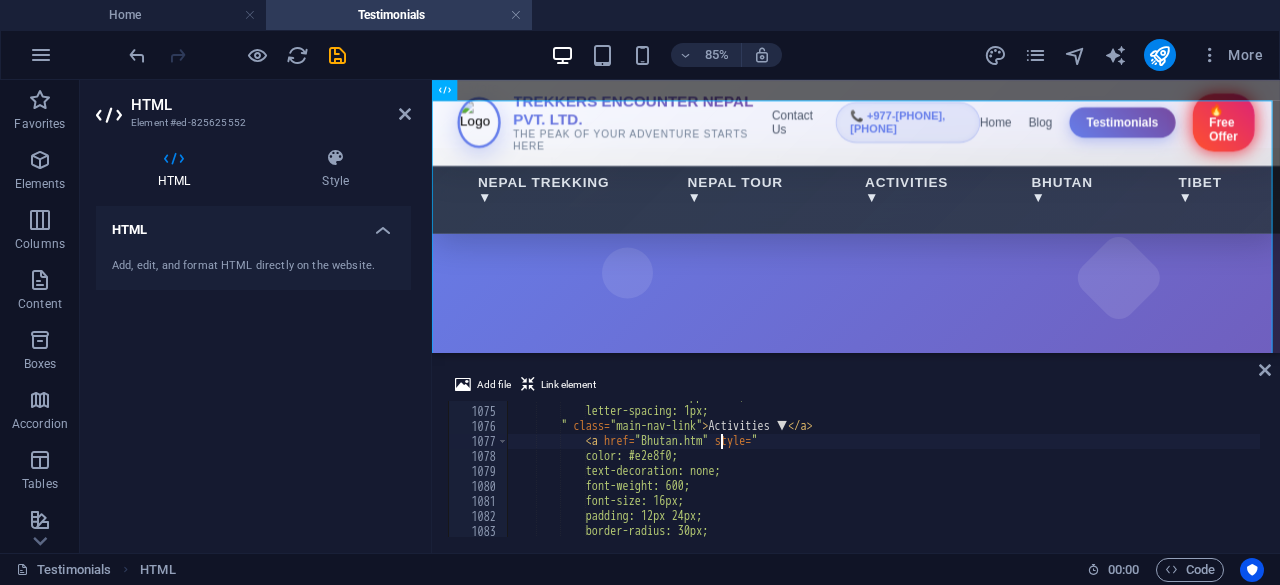 click on "text-transform: uppercase;                    letter-spacing: 1px;               "   class = "main-nav-link" > Activities ▼ </ a >                < a   href = "Bhutan.htm"   style = "                    color: #e2e8f0;                    text-decoration: none;                    font-weight: 600;                    font-size: 16px;                    padding: 12px 24px;                    border-radius: 30px;" at bounding box center (1236, 470) 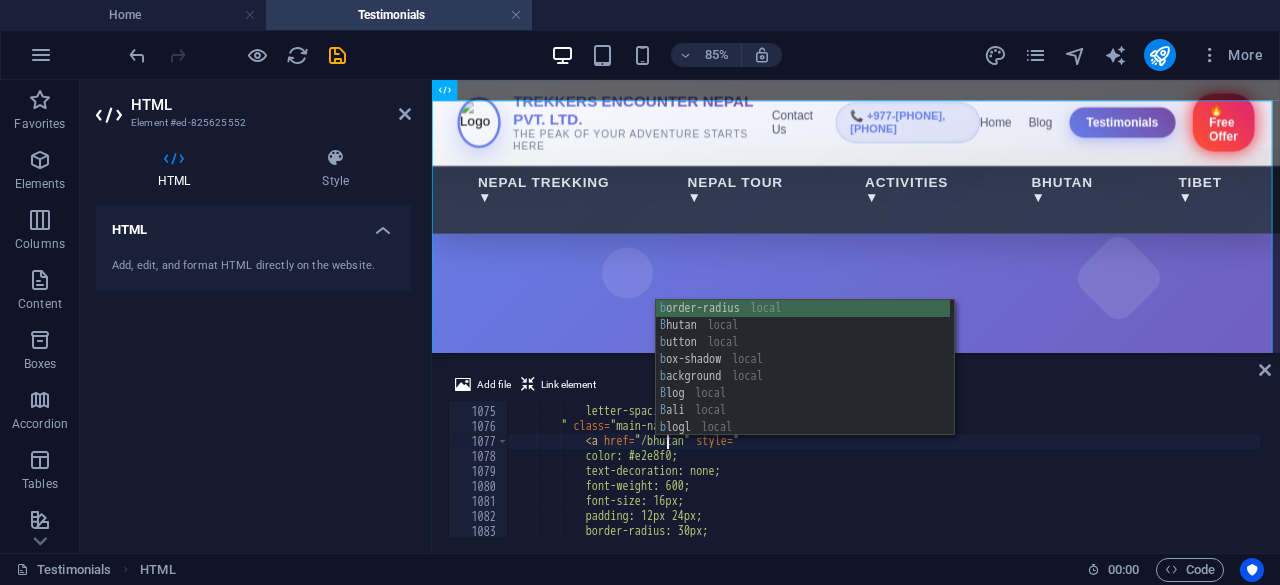 scroll, scrollTop: 0, scrollLeft: 12, axis: horizontal 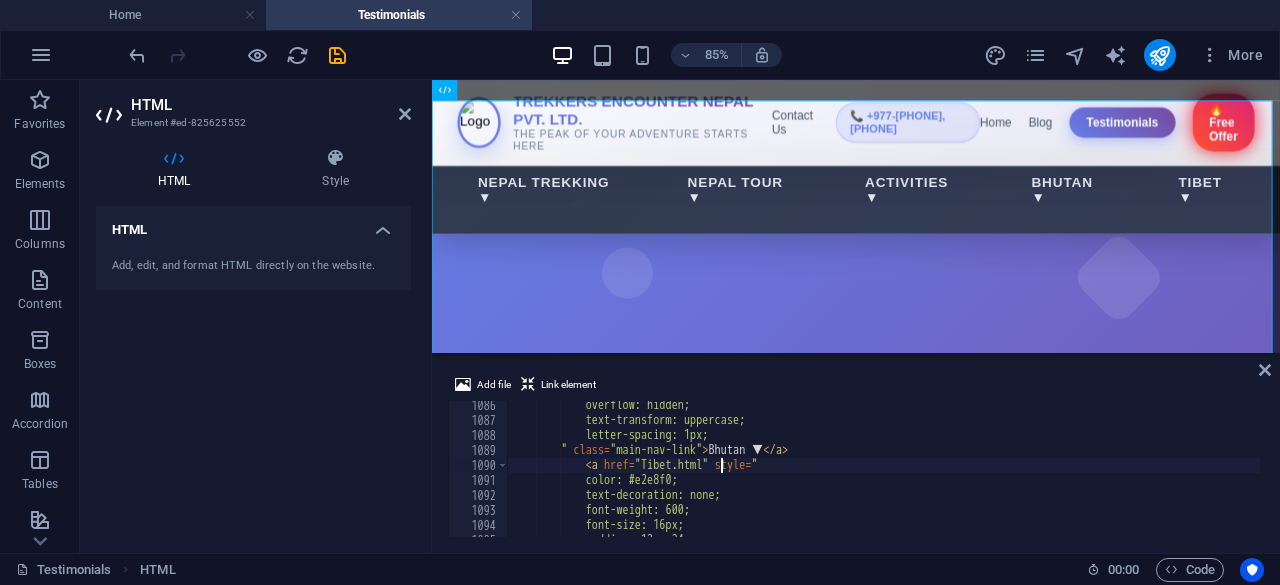 click on "overflow: hidden;                    text-transform: uppercase;                    letter-spacing: 1px;               "   class = "main-nav-link" > Bhutan ▼ </ a >                < a   href = "Tibet.html"   style = "                    color: #e2e8f0;                    text-decoration: none;                    font-weight: 600;                    font-size: 16px;                    padding: 12px 24px;" at bounding box center (1236, 479) 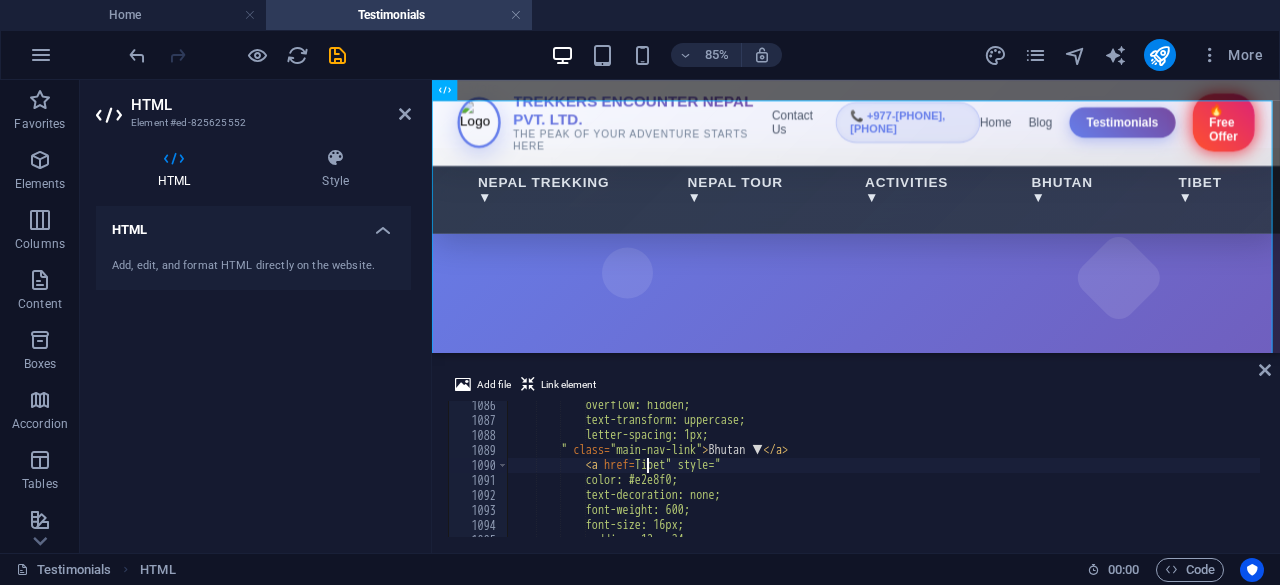 scroll, scrollTop: 0, scrollLeft: 12, axis: horizontal 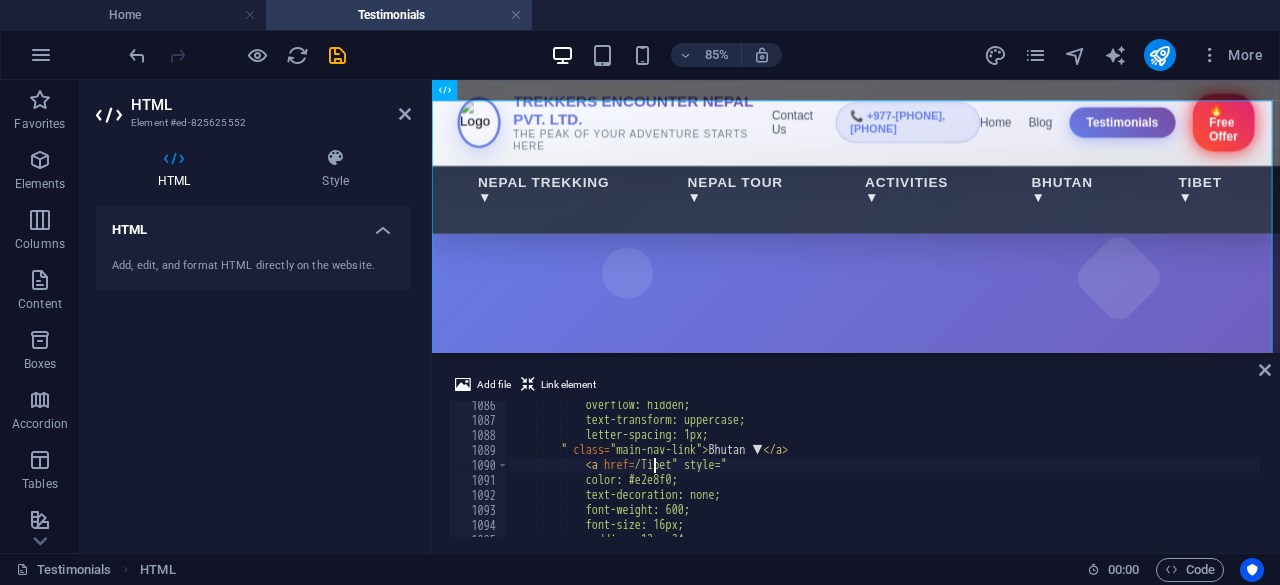 type on "<a href=/tTibet" style="" 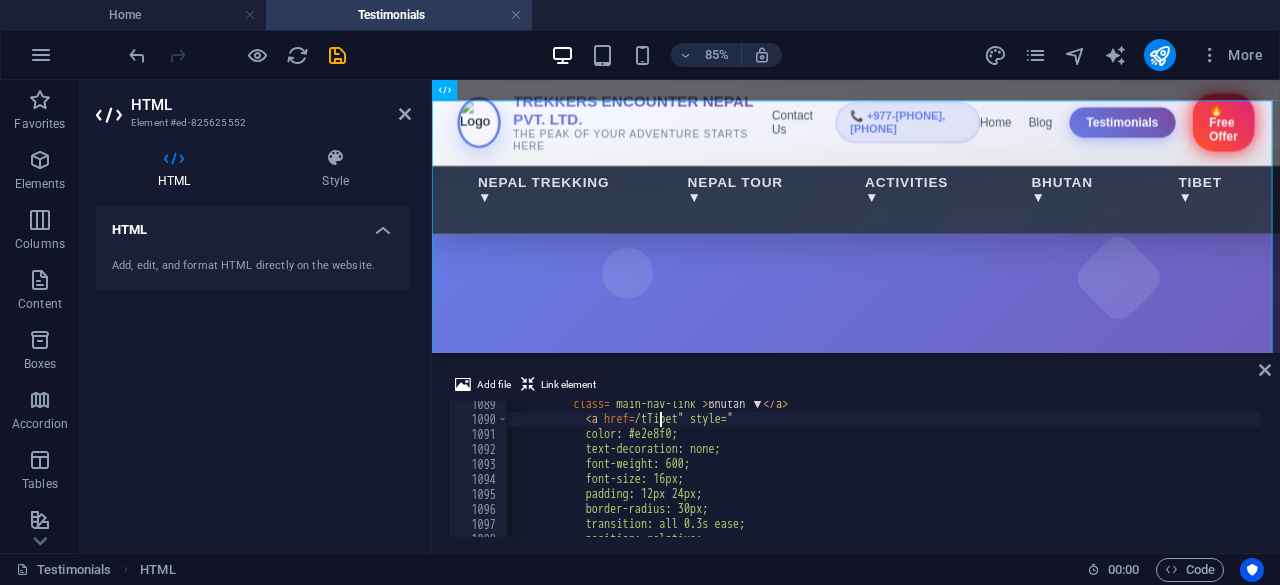 scroll, scrollTop: 16333, scrollLeft: 0, axis: vertical 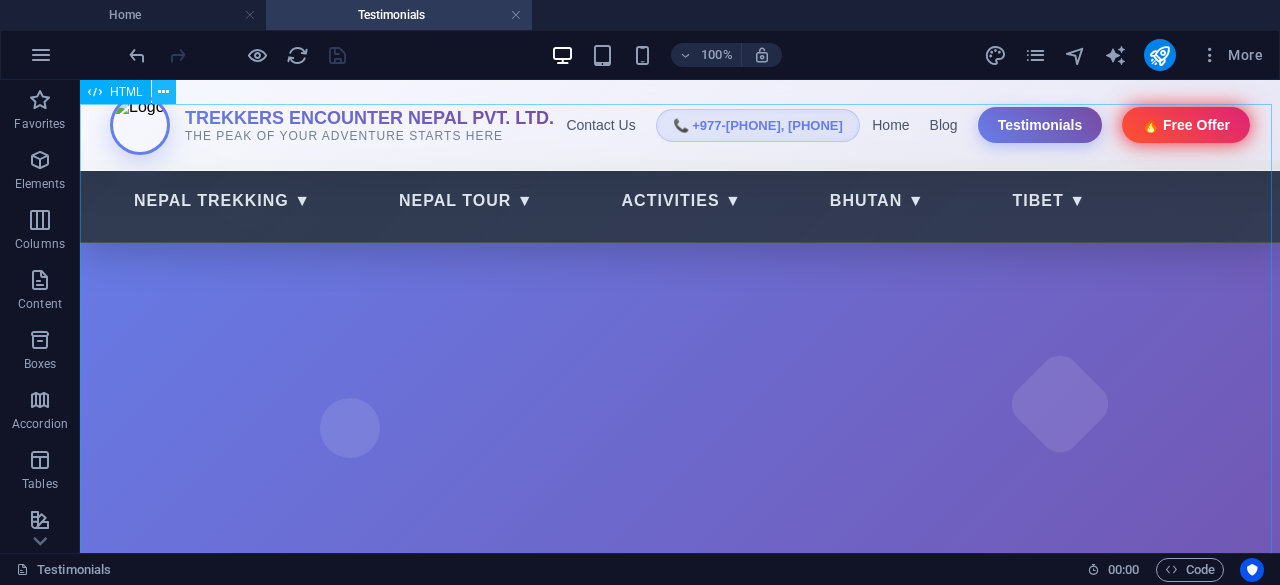 click at bounding box center [163, 92] 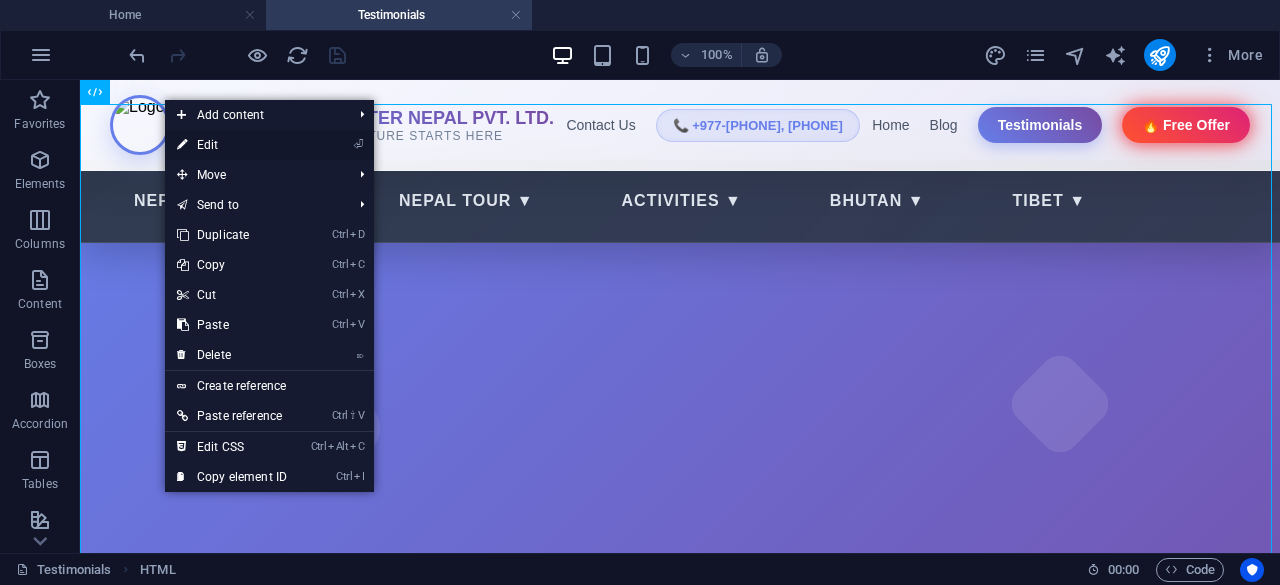 click on "⏎  Edit" at bounding box center [232, 145] 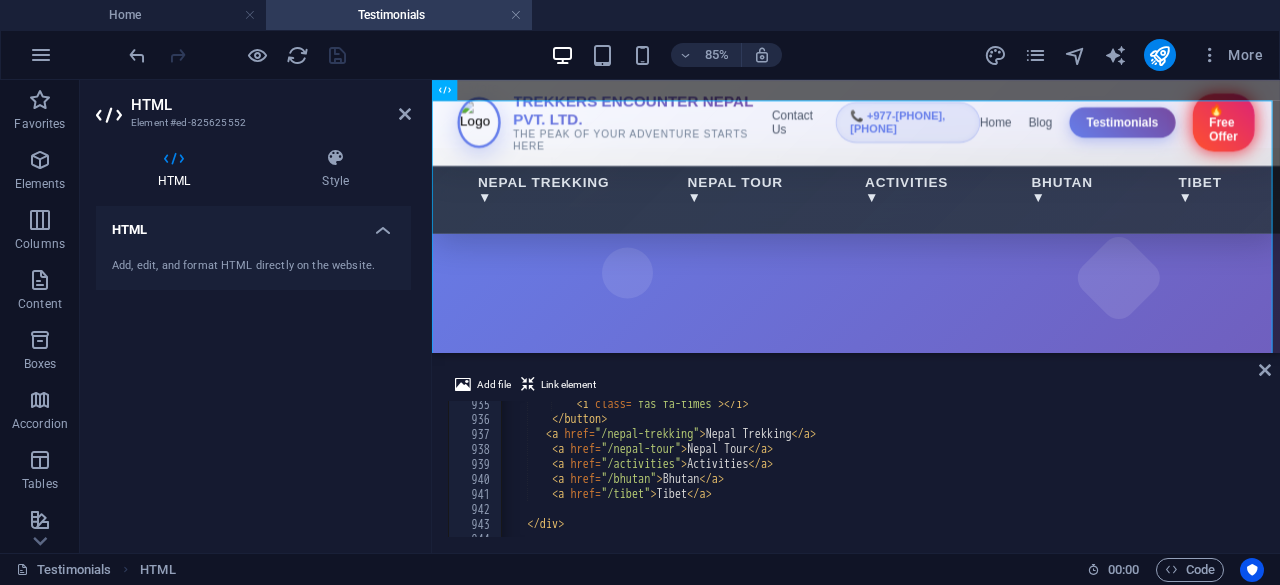 scroll, scrollTop: 14018, scrollLeft: 0, axis: vertical 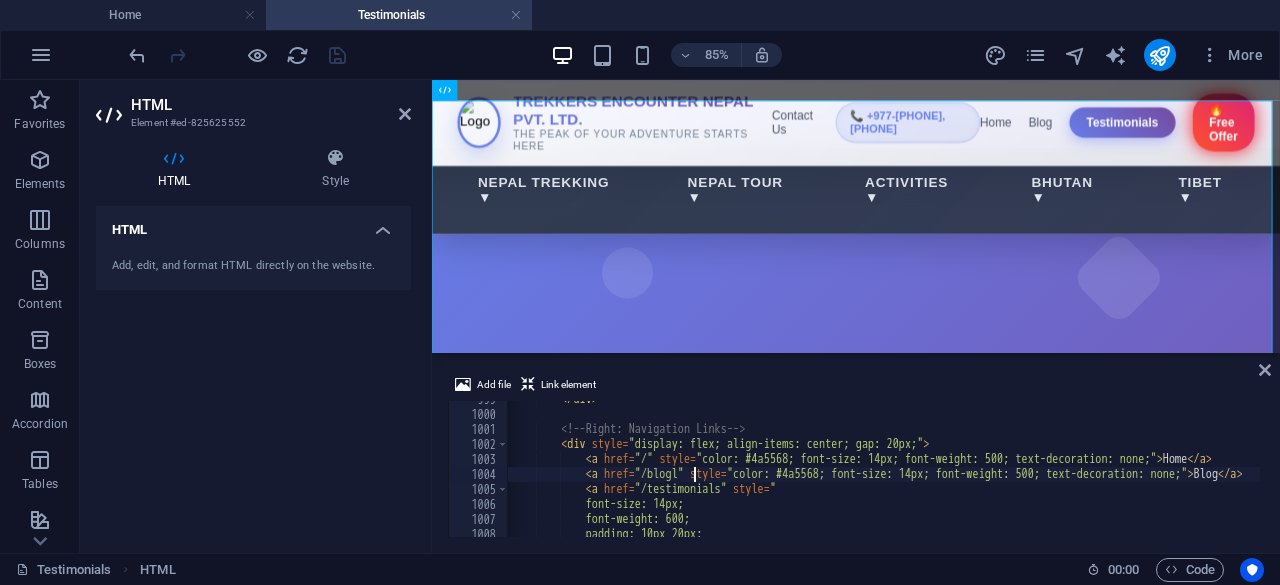 click on "</ div >           <!--  Right: Navigation Links  -->           < div   style = "display: flex; align-items: center; gap: 20px;" >                < a   href = "/"   style = "color: #4a5568; font-size: 14px; font-weight: 500; text-decoration: none;" > Home </ a >                < a   href = "/blogl"   style = "color: #4a5568; font-size: 14px; font-weight: 500; text-decoration: none;" > Blog </ a >                < a   href = "/testimonials"   style = "                    font-size: 14px;                    font-weight: 600;                    padding: 10px 20px;" at bounding box center [1236, 473] 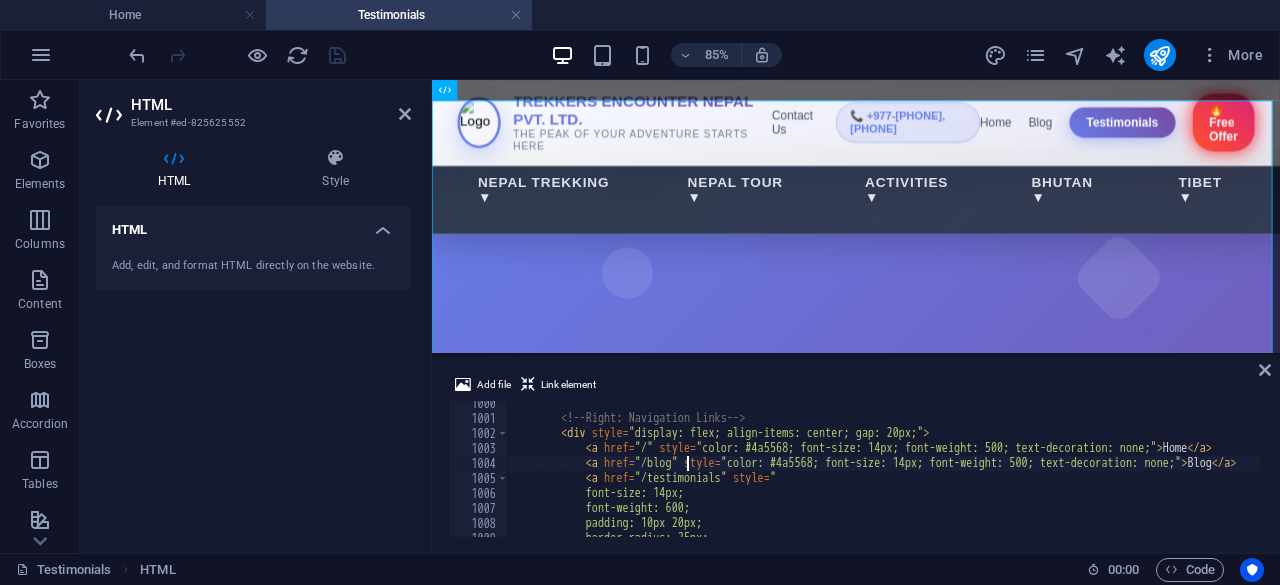 scroll, scrollTop: 14991, scrollLeft: 0, axis: vertical 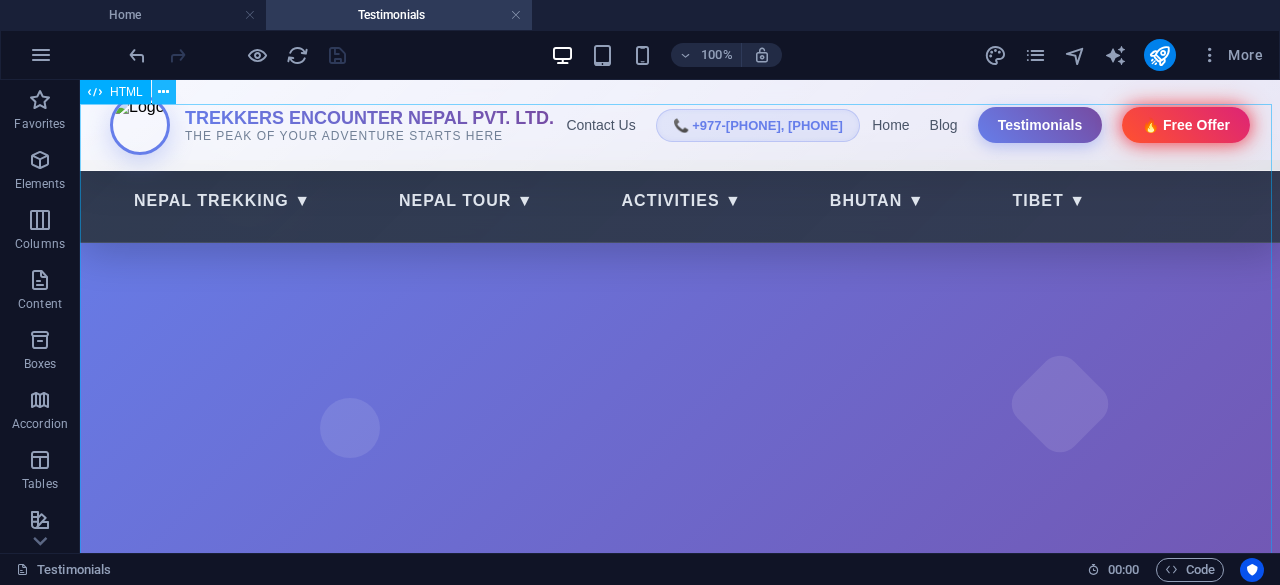 click at bounding box center (163, 92) 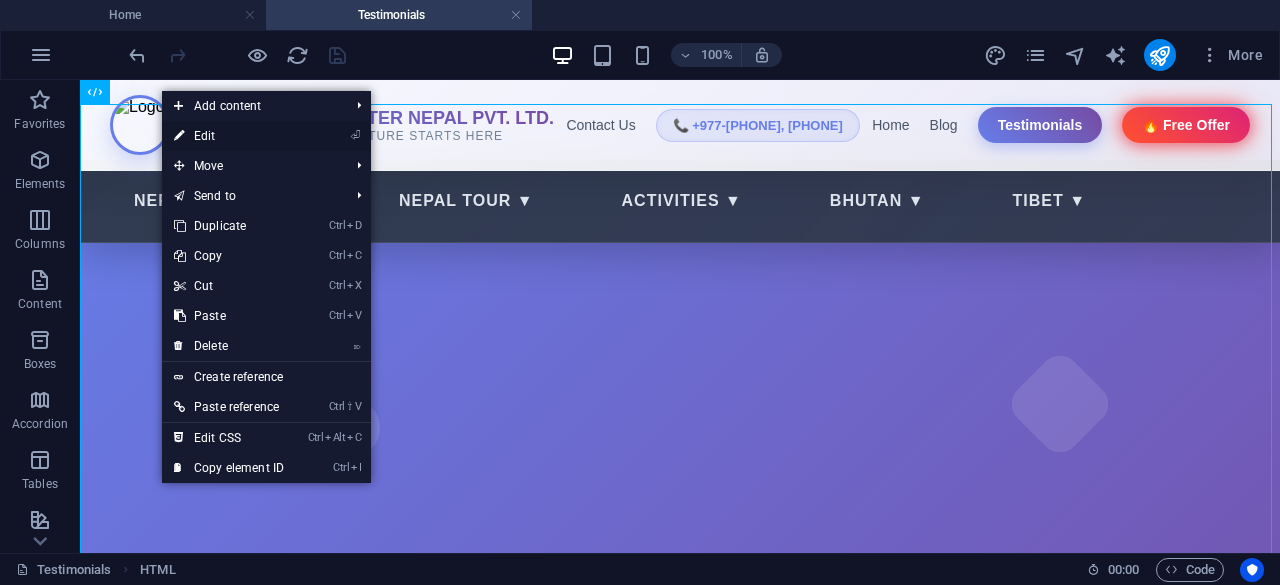click on "⏎  Edit" at bounding box center (229, 136) 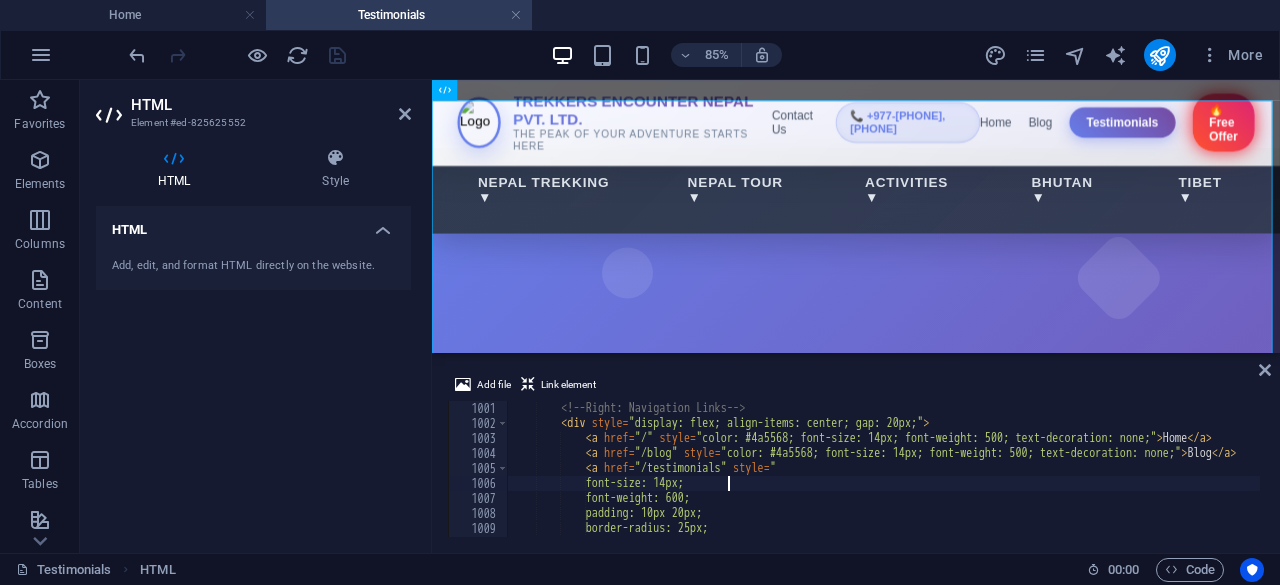 click on "<!--  Right: Navigation Links  -->           < div   style = "display: flex; align-items: center; gap: 20px;" >                < a   href = "/"   style = "color: #4a5568; font-size: 14px; font-weight: 500; text-decoration: none;" > Home </ a >                < a   href = "/blog"   style = "color: #4a5568; font-size: 14px; font-weight: 500; text-decoration: none;" > Blog </ a >                < a   href = "/testimonials"   style = "                    font-size: 14px;                    font-weight: 600;                    padding: 10px 20px;                    border-radius: 25px;" at bounding box center [1236, 467] 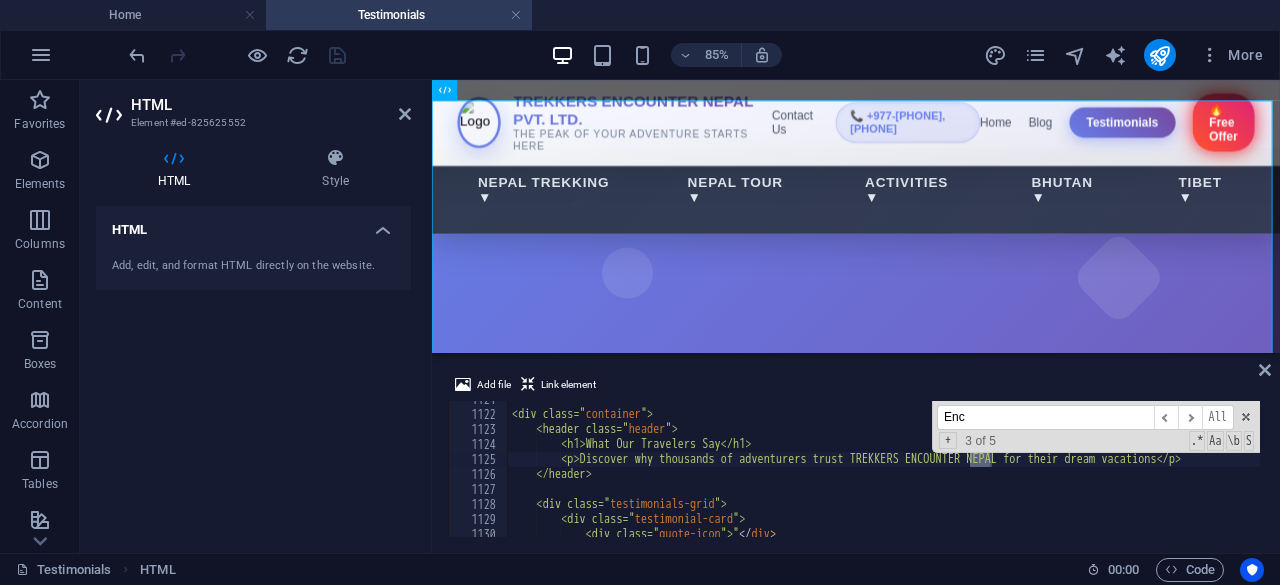 scroll, scrollTop: 16809, scrollLeft: 0, axis: vertical 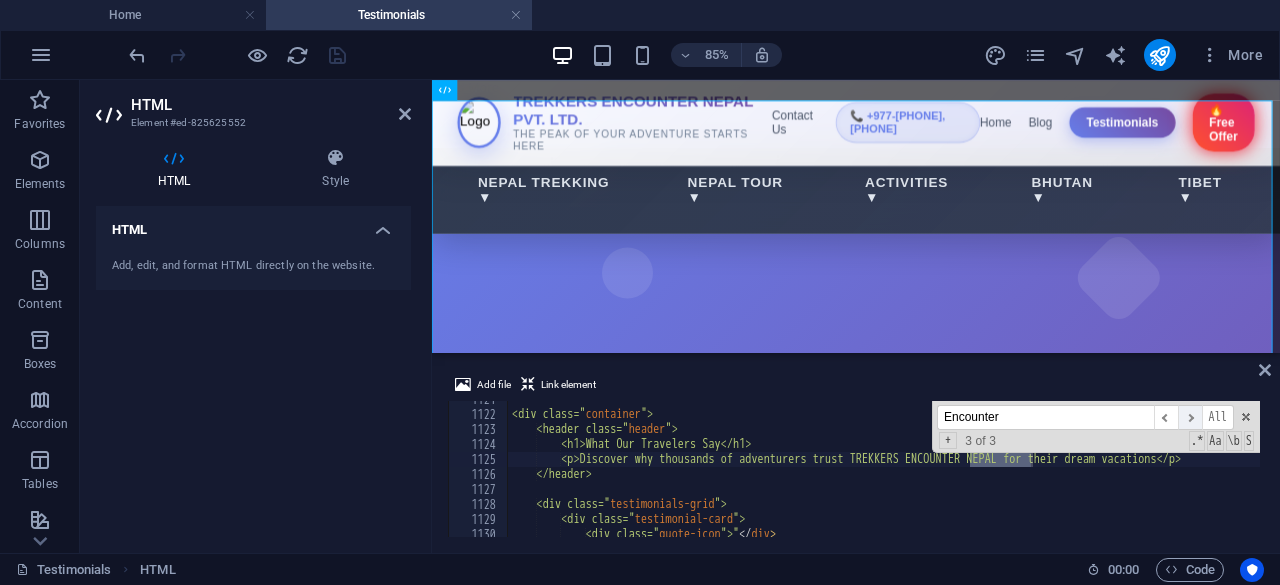 type on "Encounter" 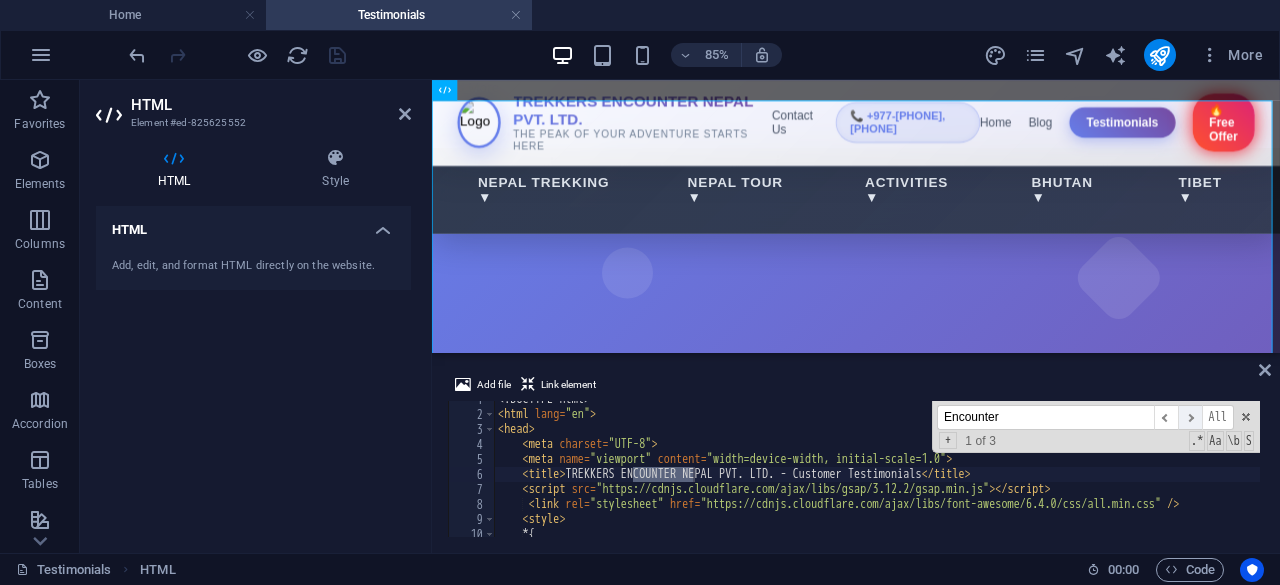 scroll, scrollTop: 9, scrollLeft: 0, axis: vertical 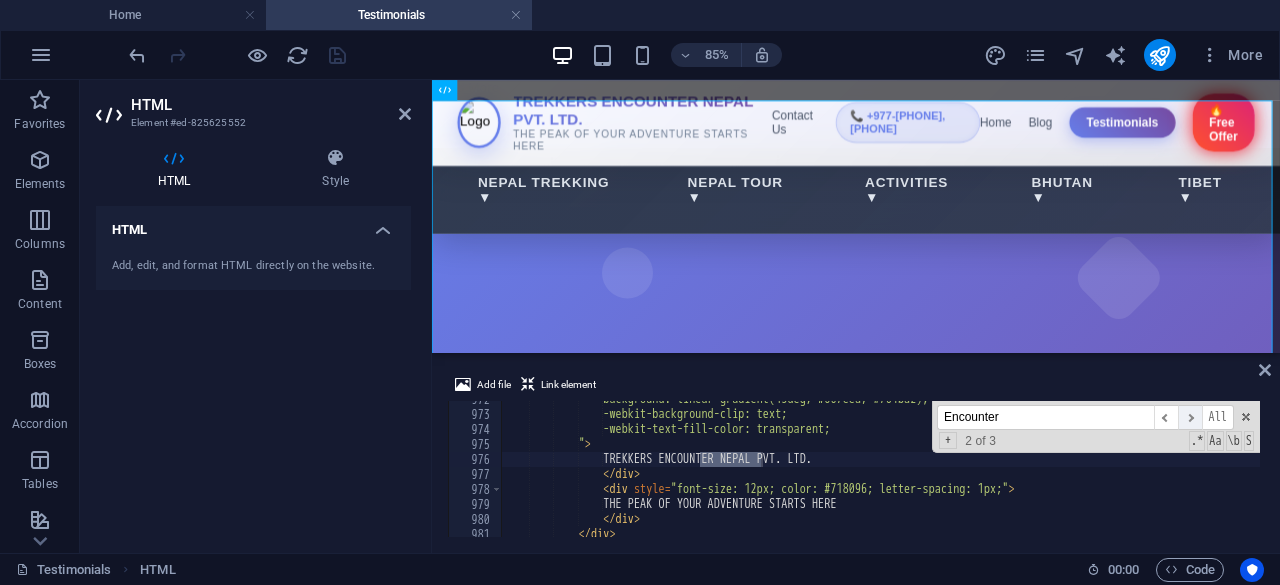 click on "​" at bounding box center [1190, 417] 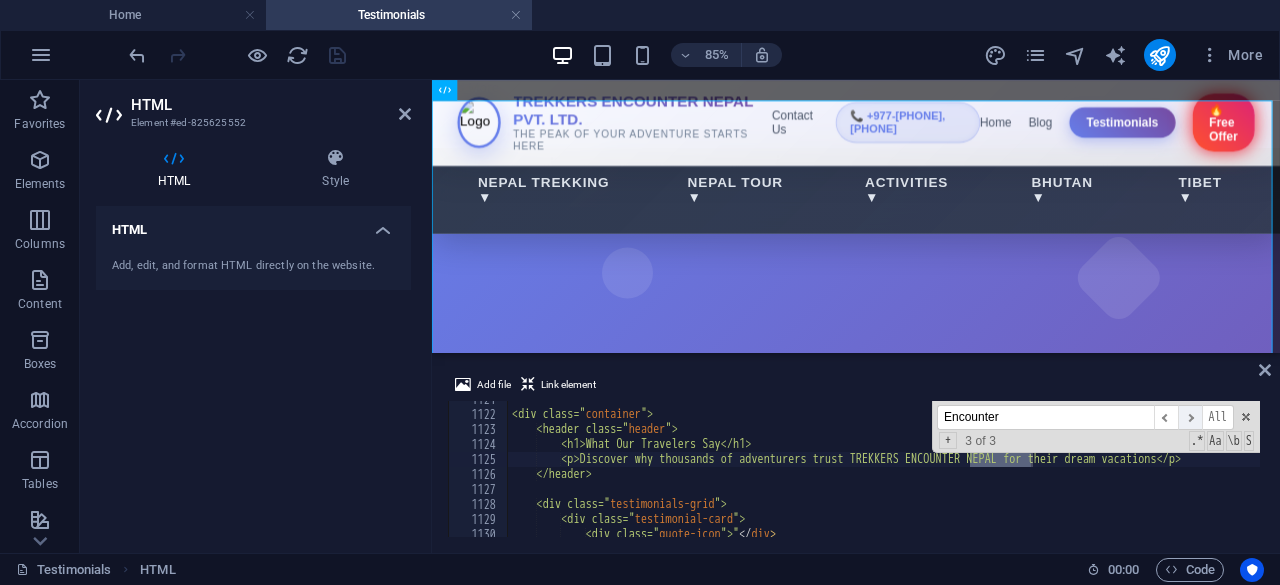 scroll, scrollTop: 16809, scrollLeft: 0, axis: vertical 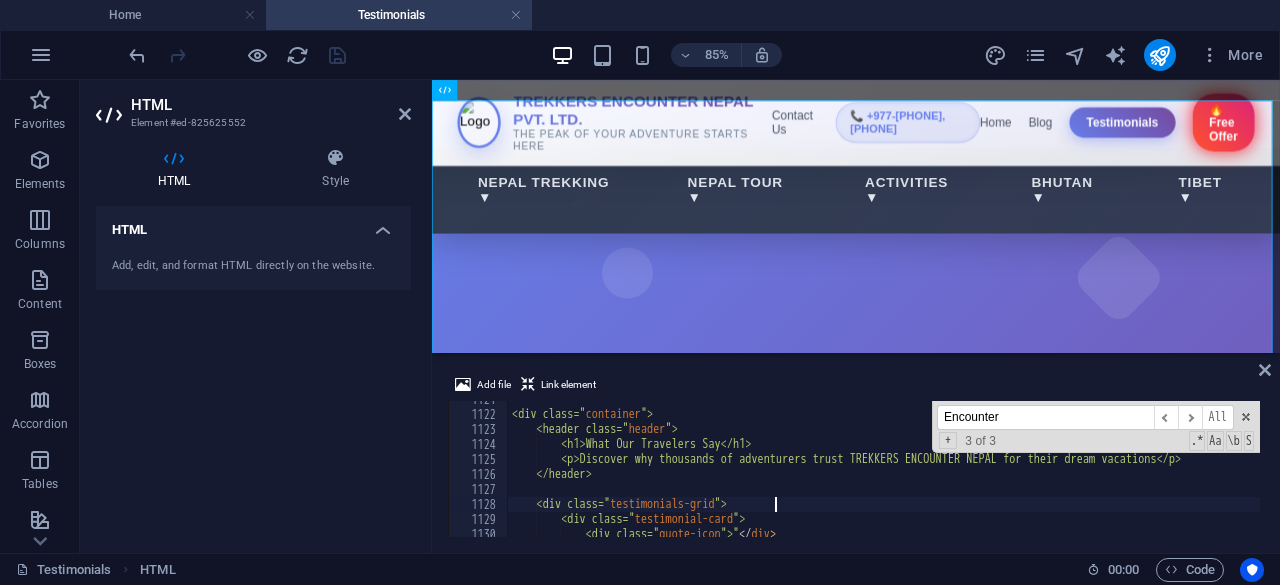click on "<div class=" container ">          <header class=" header ">               <h1>What Our Travelers Say</h1>               <p>Discover why thousands of adventurers trust TREKKERS ENCOUNTER NEPAL for their dream vacations</p>          </header>          <div class=" testimonials-grid ">               <div class=" testimonial-card ">                    <div class=" quote-icon ">" </ div >" at bounding box center [1236, 473] 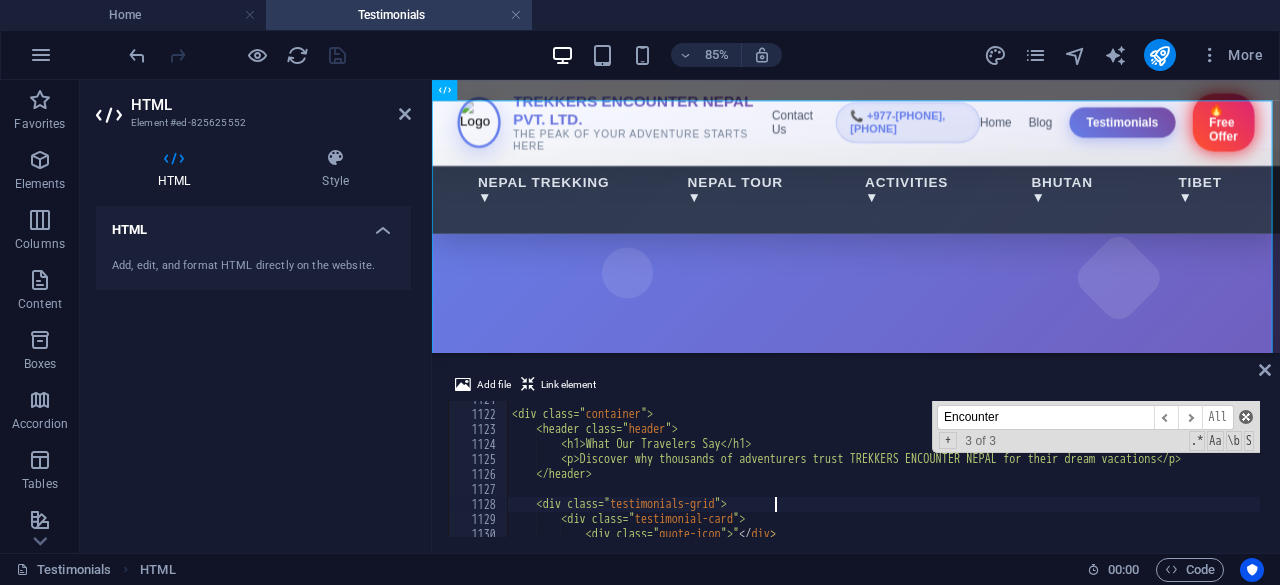 click at bounding box center (1246, 417) 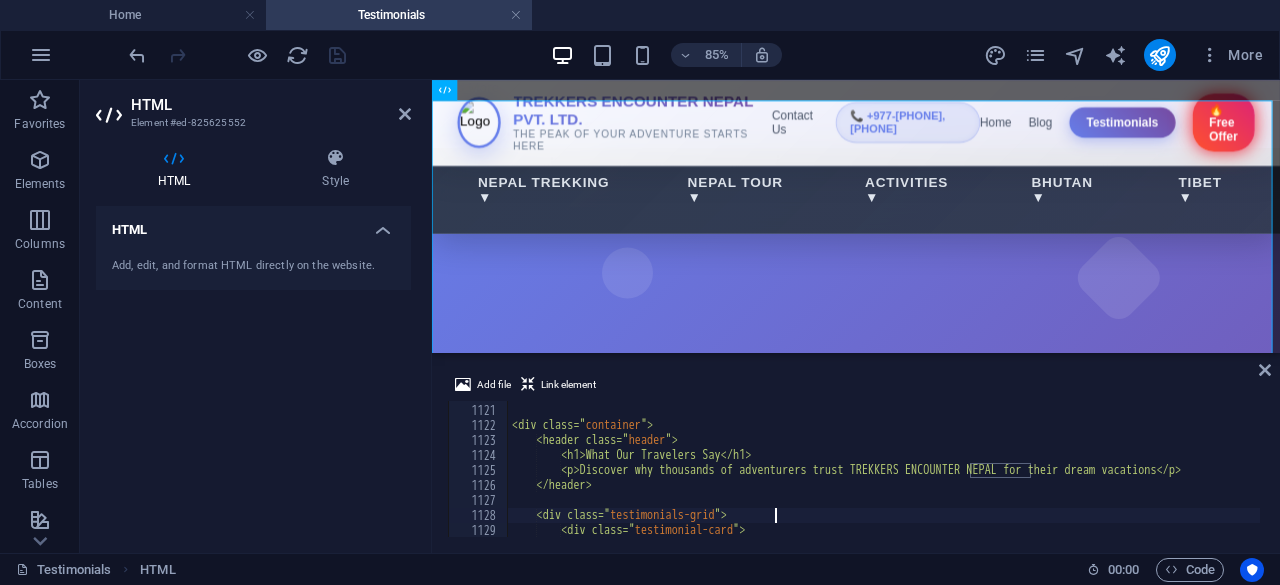 scroll, scrollTop: 16803, scrollLeft: 0, axis: vertical 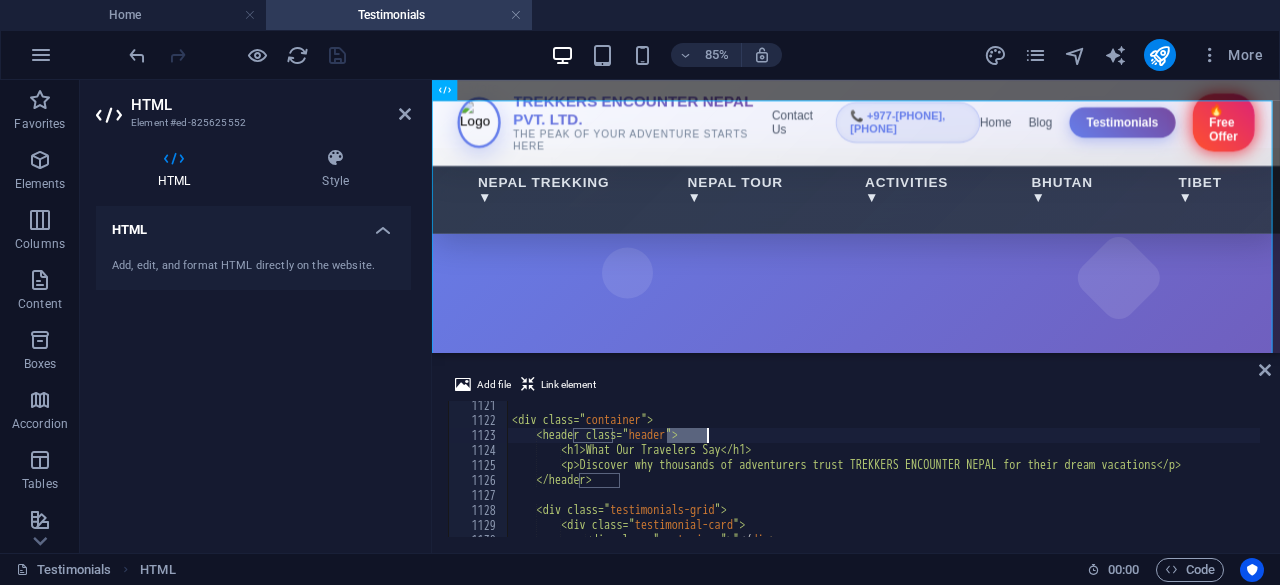 drag, startPoint x: 664, startPoint y: 434, endPoint x: 707, endPoint y: 435, distance: 43.011627 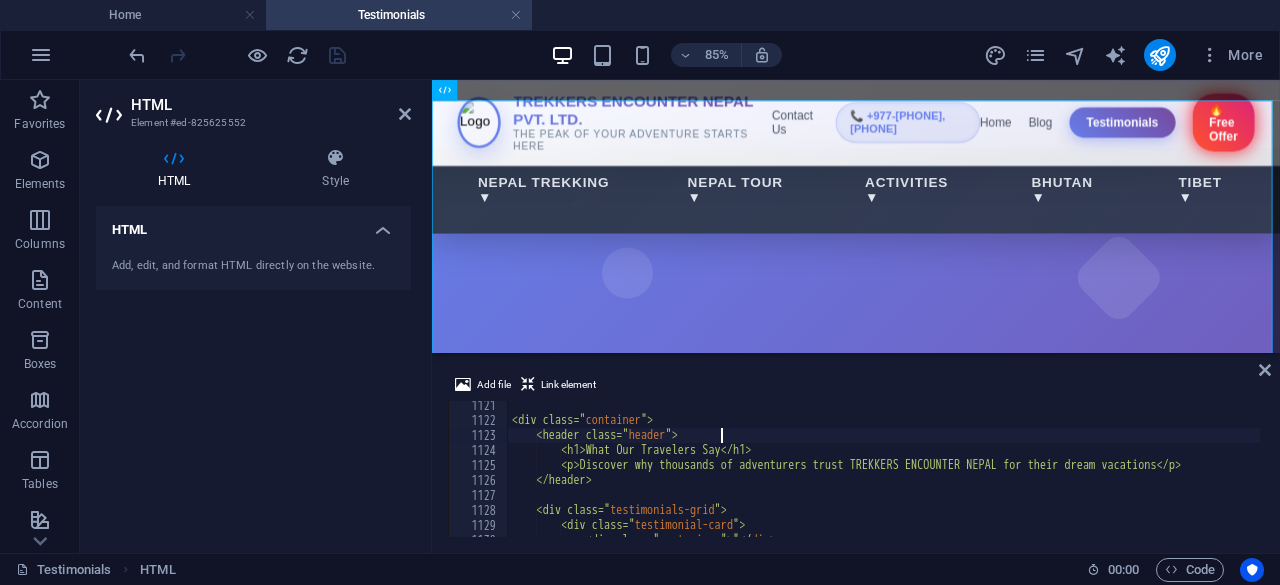 click on "<div class=" container ">          <header class=" header ">               <h1>What Our Travelers Say</h1>               <p>Discover why thousands of adventurers trust TREKKERS ENCOUNTER NEPAL for their dream vacations</p>          </header>          <div class=" testimonials-grid ">               <div class=" testimonial-card ">                    <div class=" quote-icon ">" </ div >" at bounding box center (1236, 479) 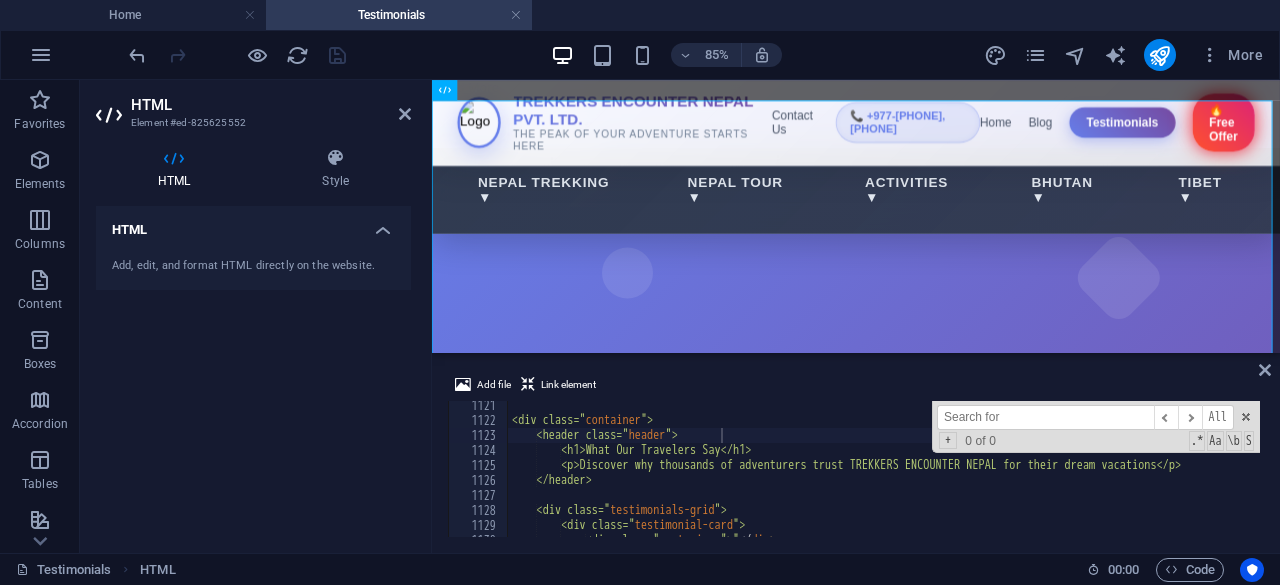 paste on "header" 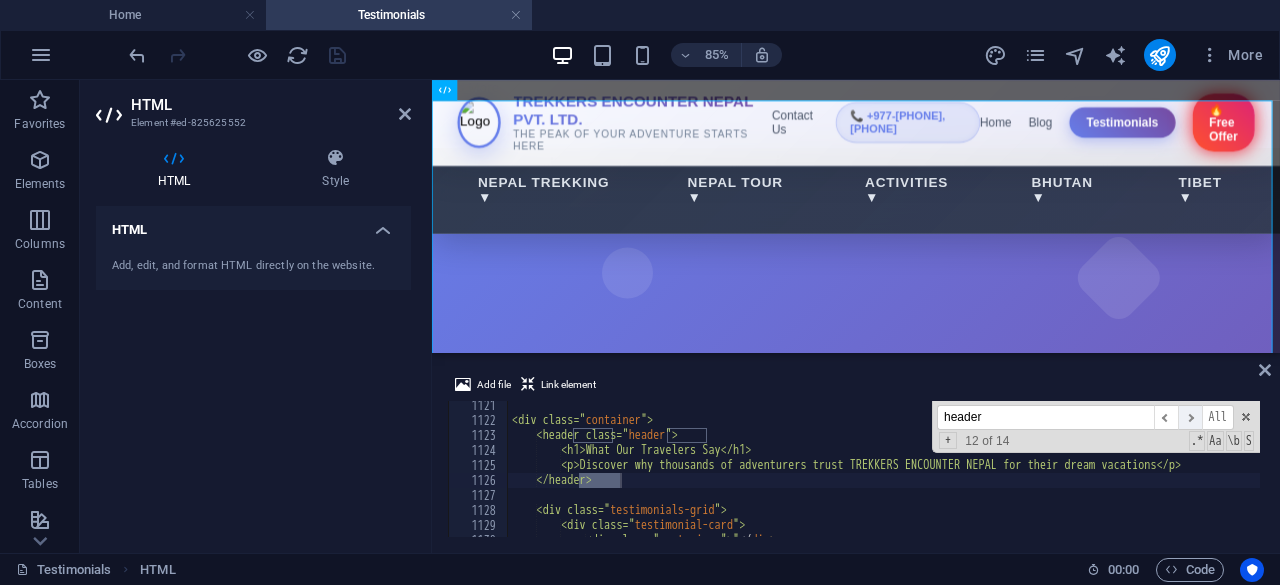type on "header" 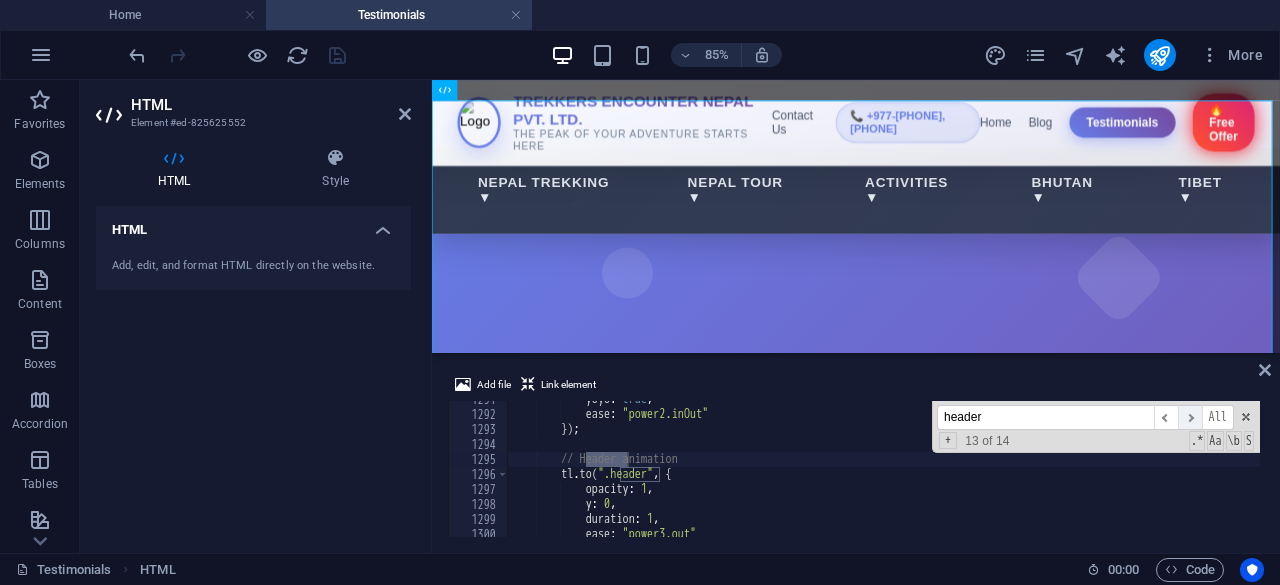 scroll, scrollTop: 19359, scrollLeft: 0, axis: vertical 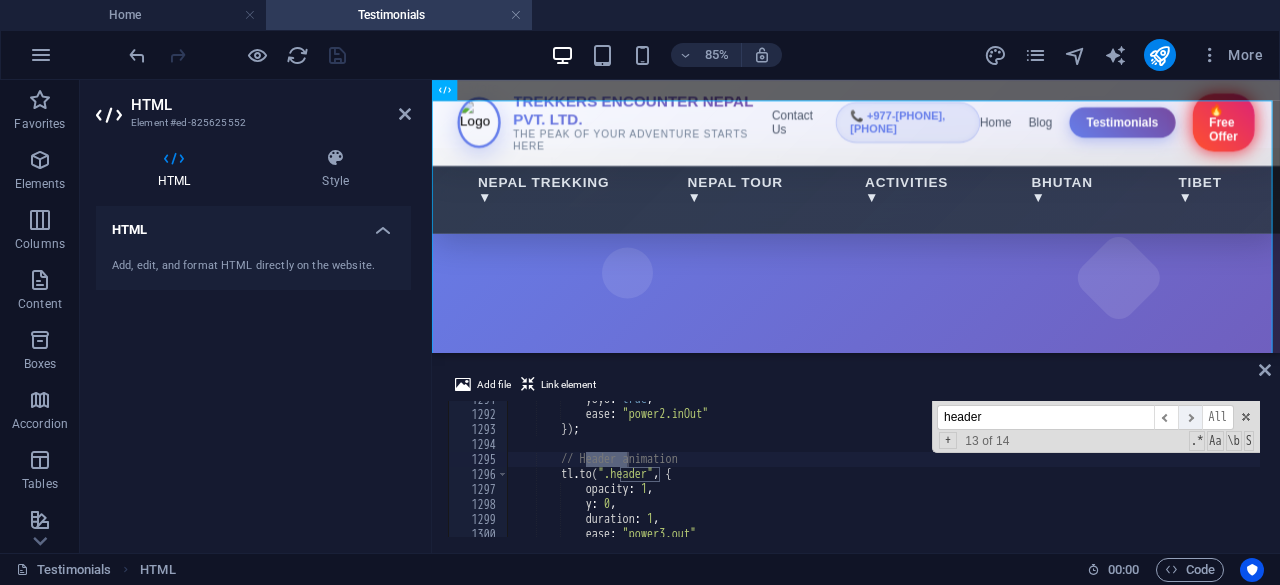 click on "​" at bounding box center [1190, 417] 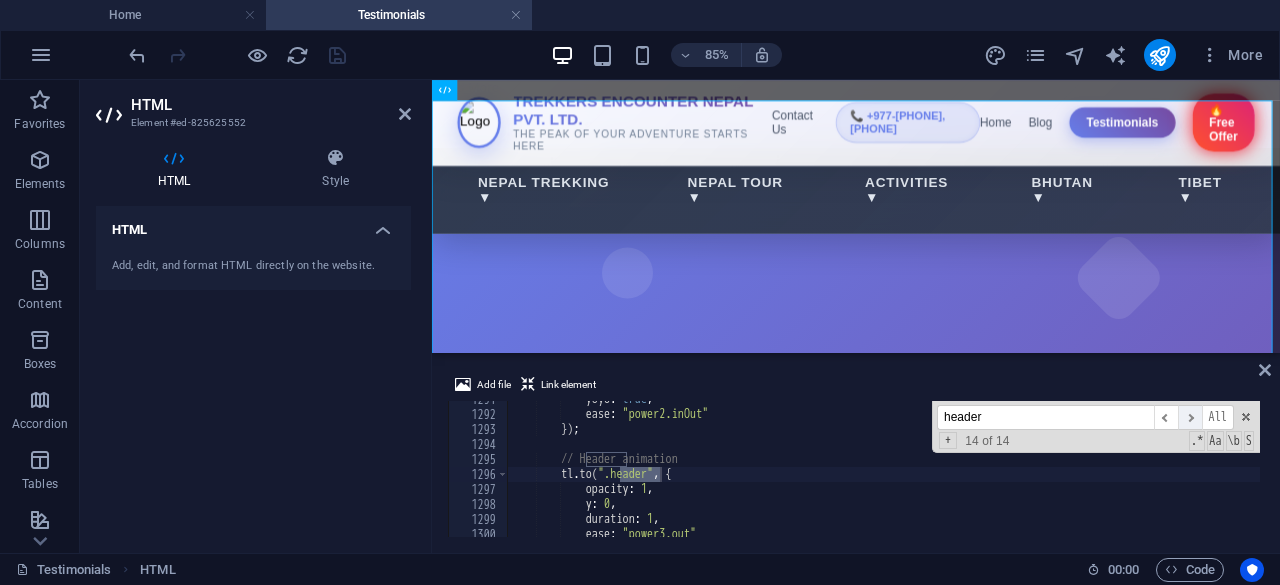 click on "​" at bounding box center [1190, 417] 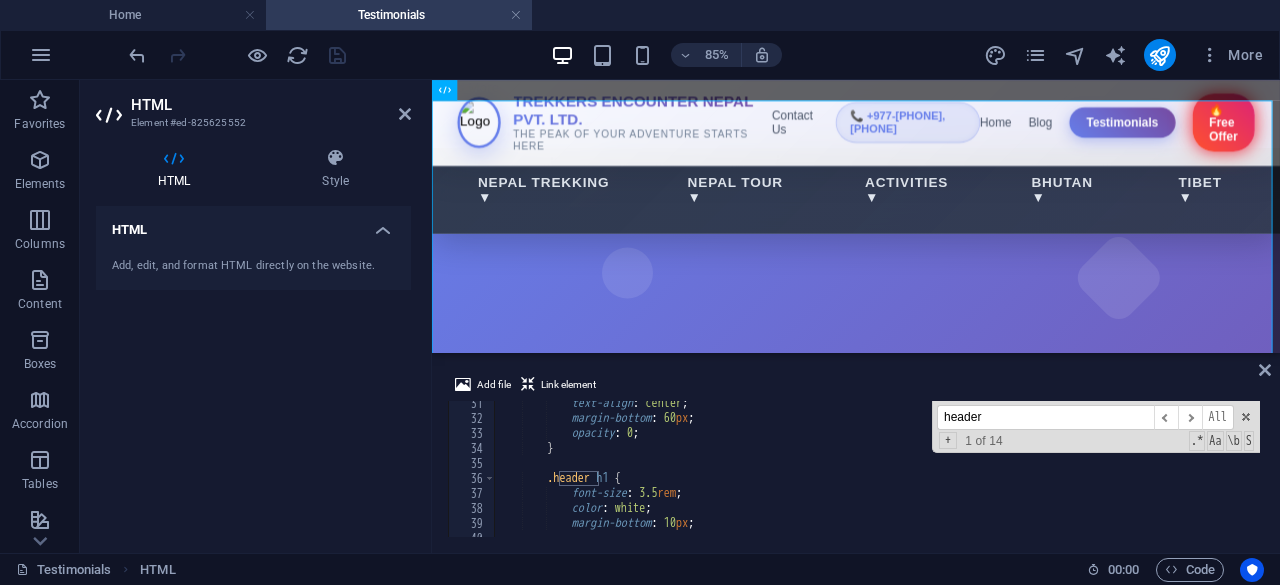 scroll, scrollTop: 457, scrollLeft: 0, axis: vertical 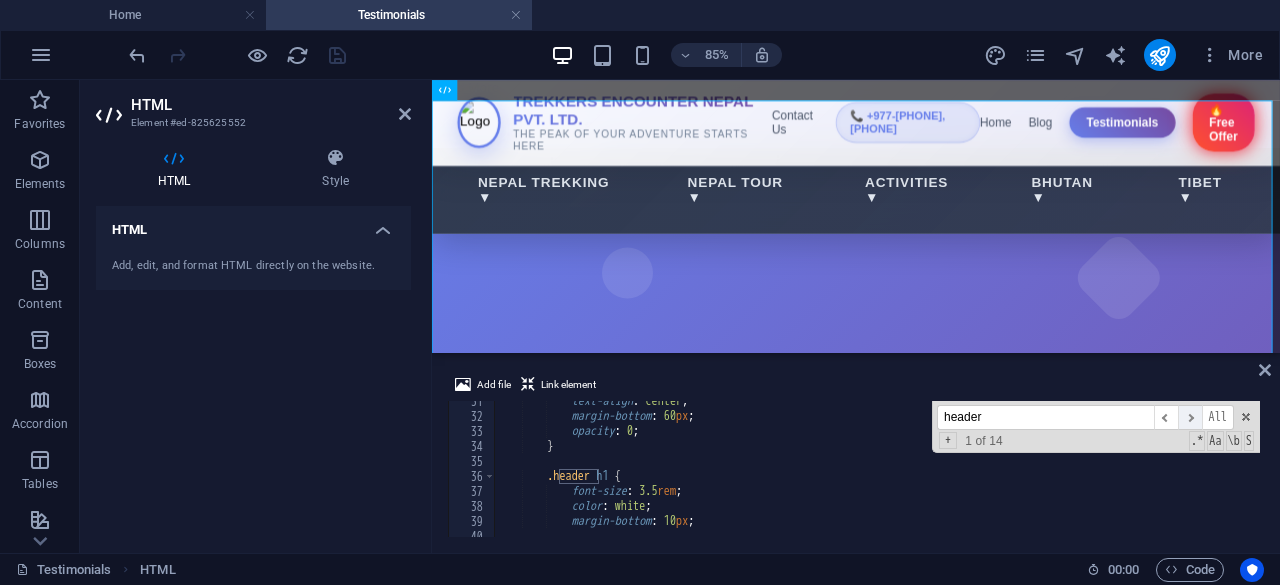 click on "​" at bounding box center [1190, 417] 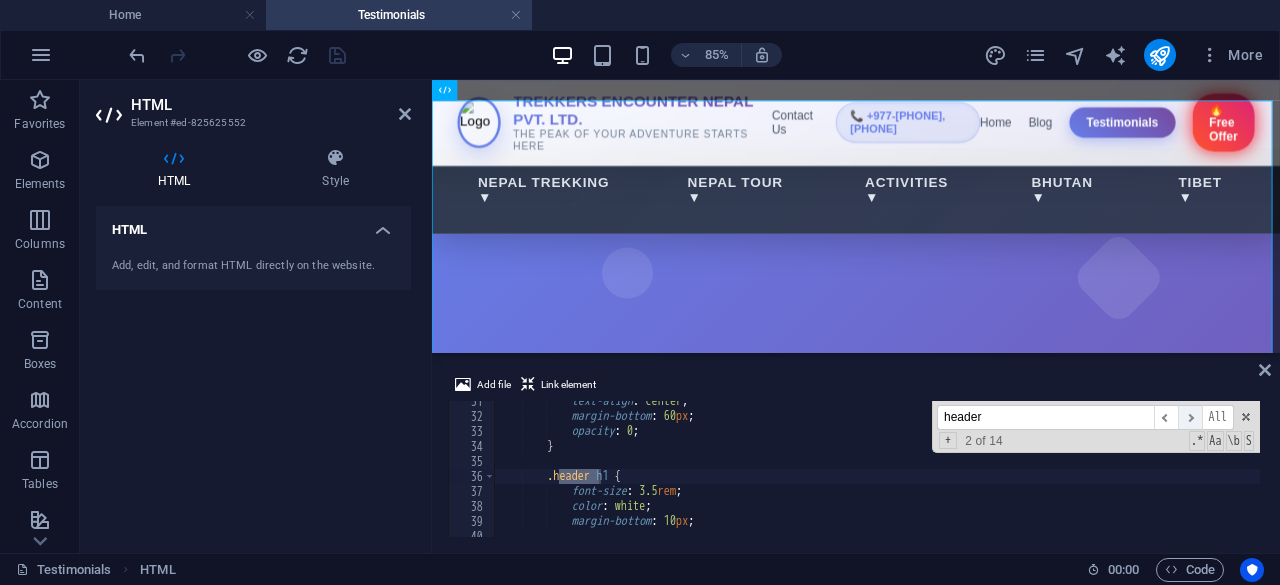 click on "​" at bounding box center (1190, 417) 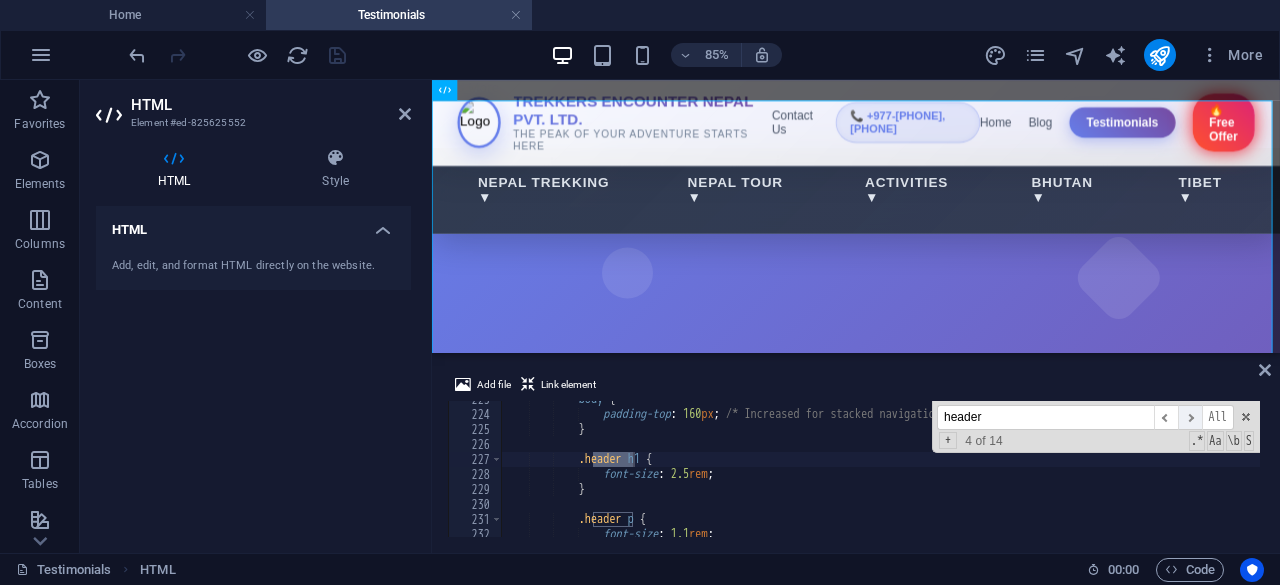 scroll, scrollTop: 3339, scrollLeft: 0, axis: vertical 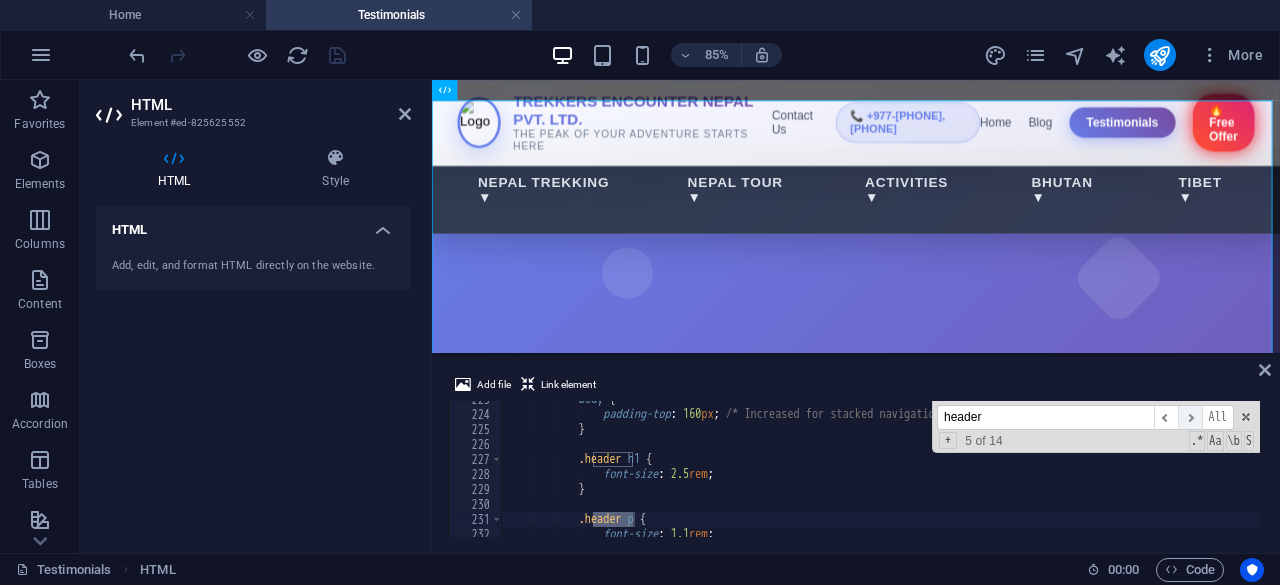 click on "​" at bounding box center [1190, 417] 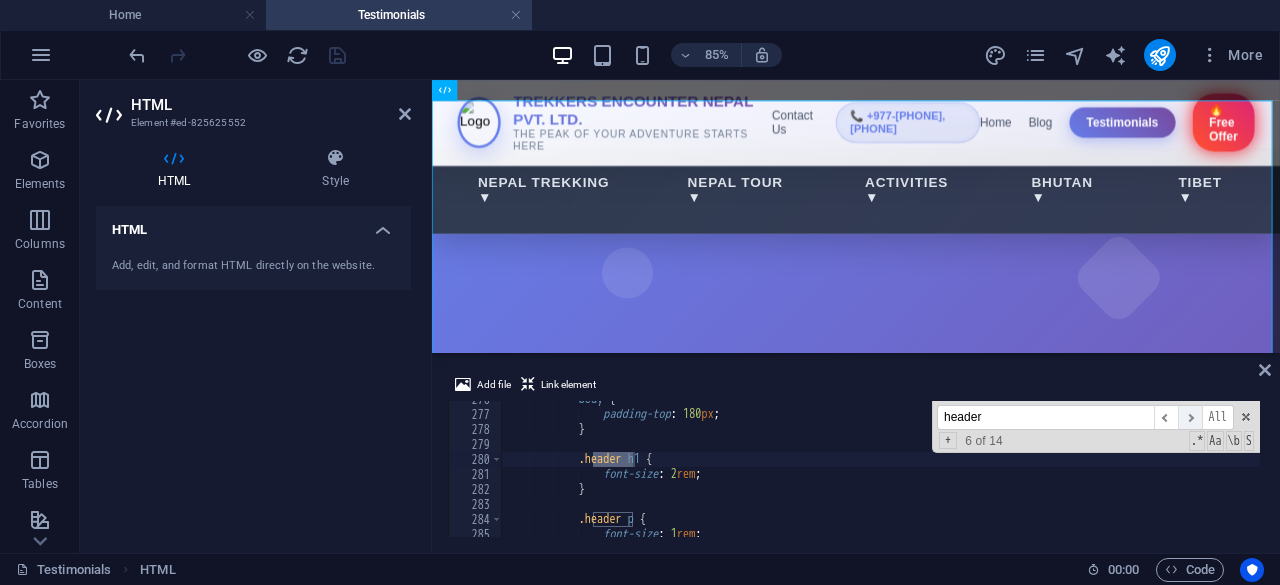 scroll, scrollTop: 4134, scrollLeft: 0, axis: vertical 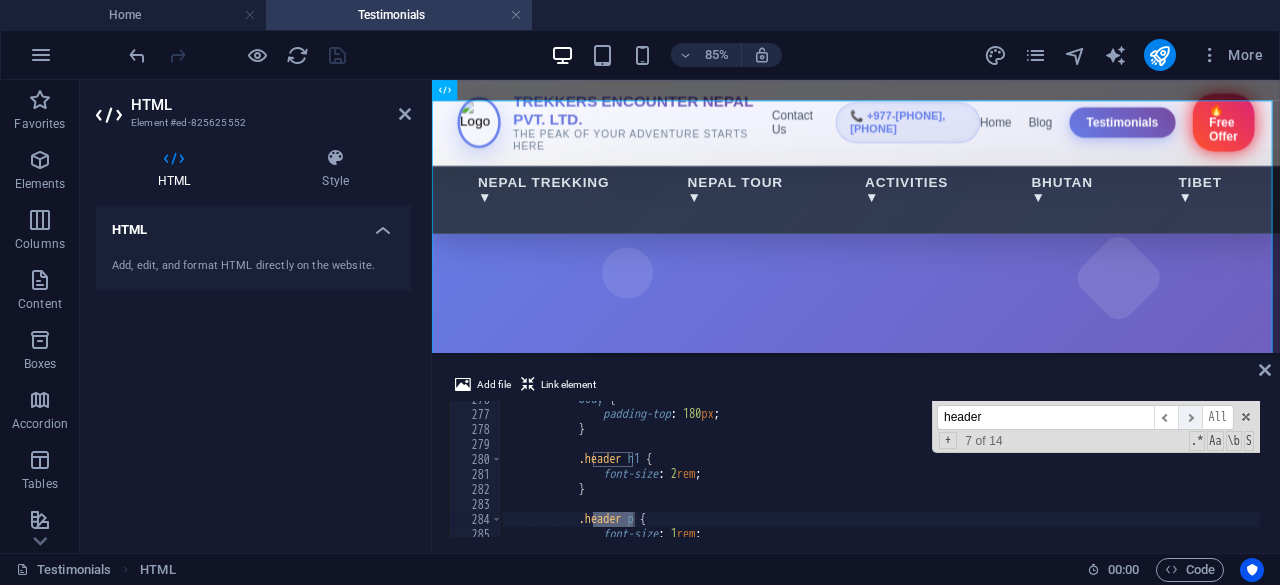 click on "​" at bounding box center (1190, 417) 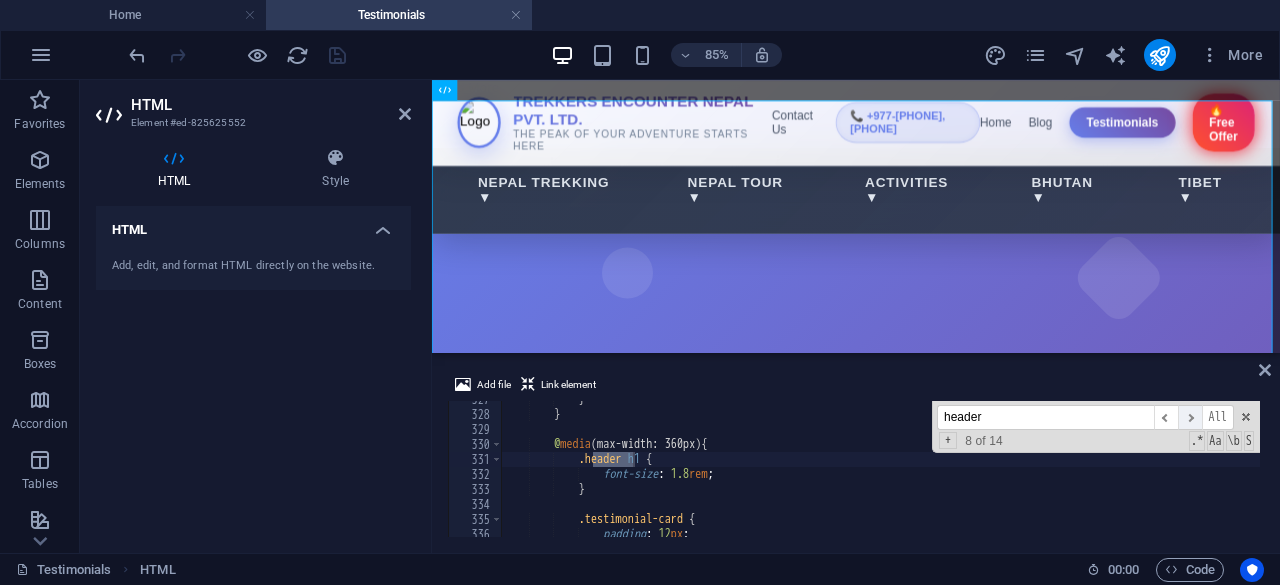 click on "​" at bounding box center [1190, 417] 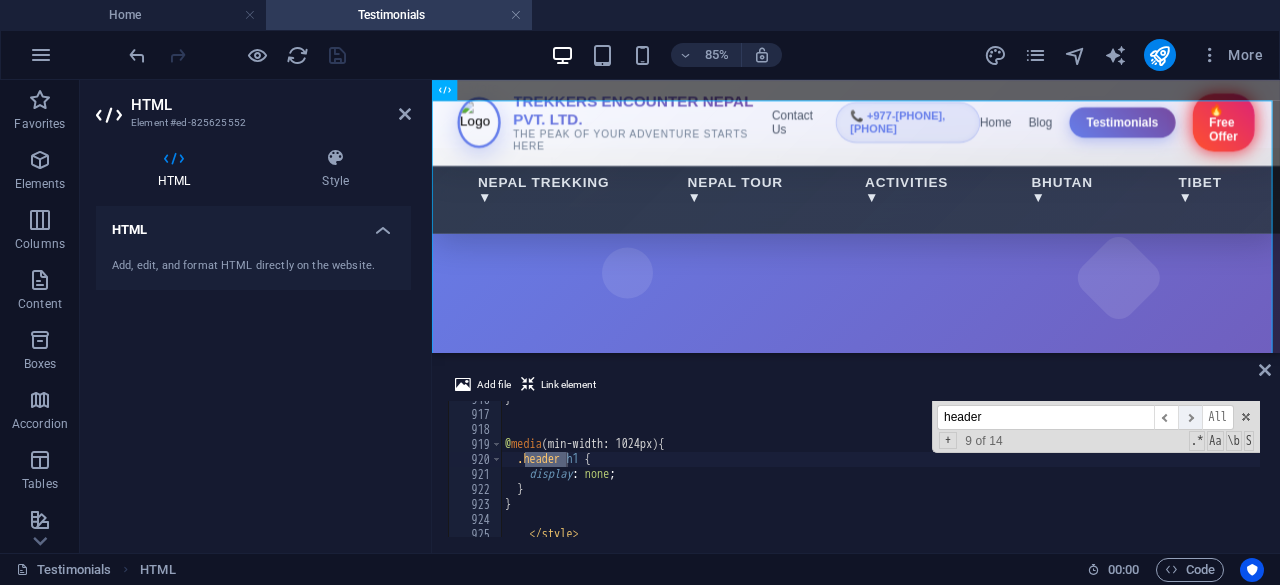 click on "​" at bounding box center [1190, 417] 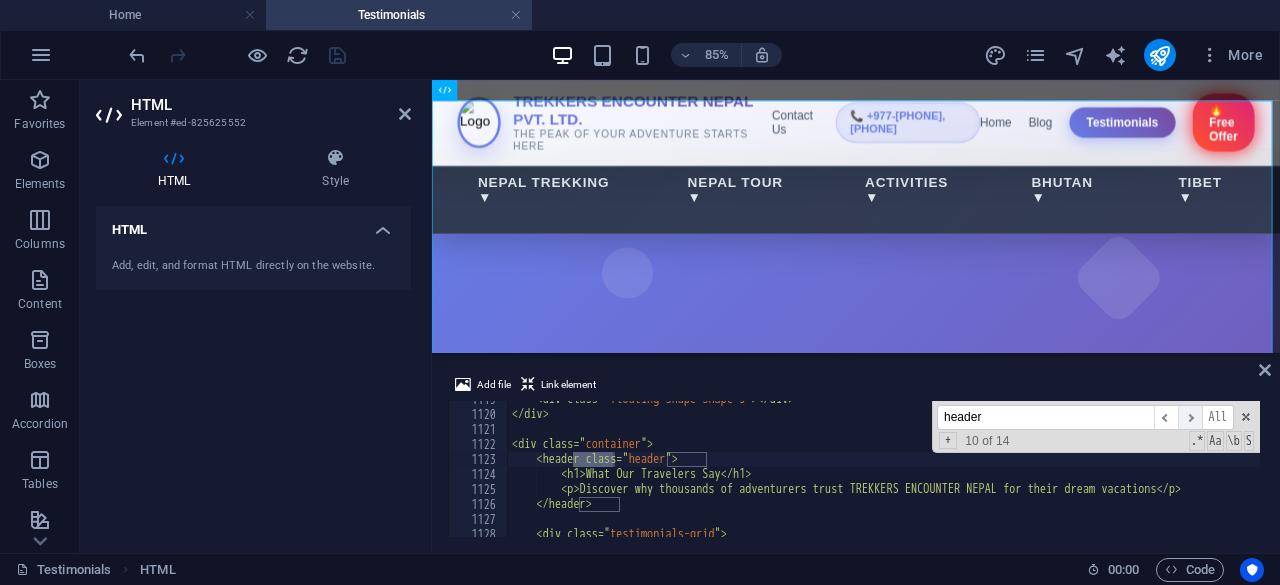 scroll, scrollTop: 16779, scrollLeft: 0, axis: vertical 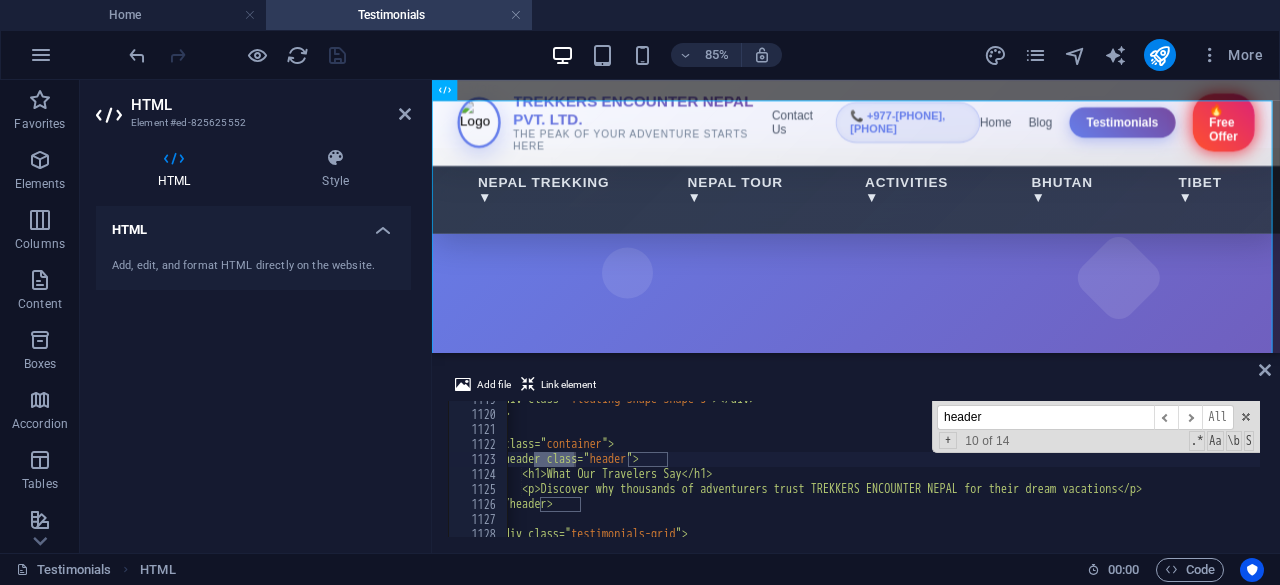 type on "<div class="container">" 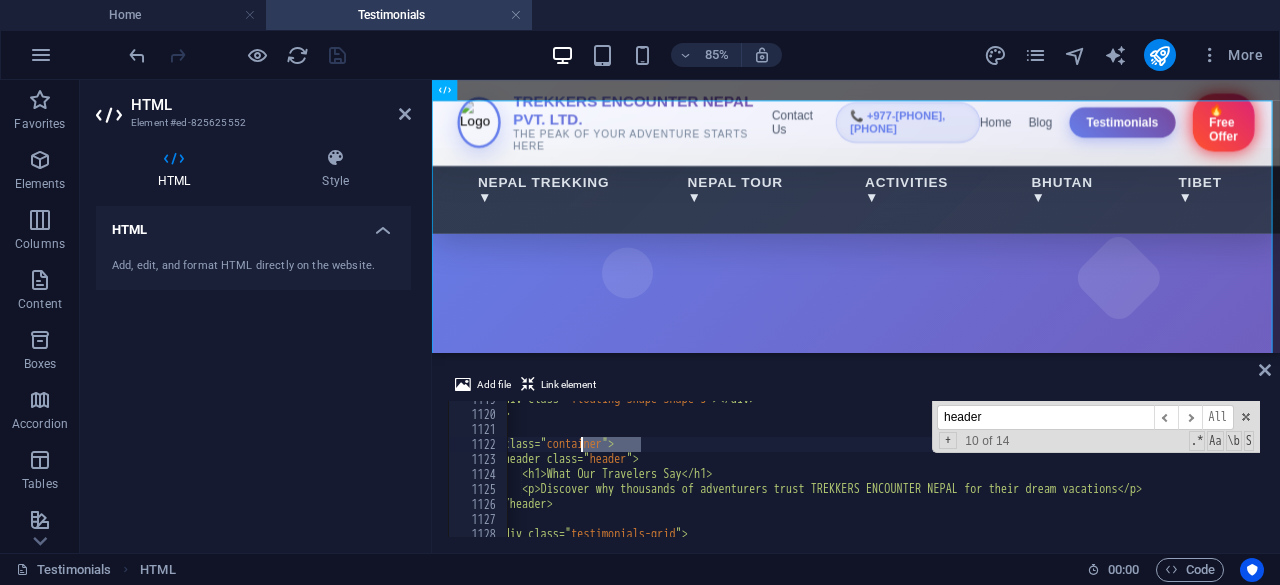 drag, startPoint x: 642, startPoint y: 440, endPoint x: 583, endPoint y: 441, distance: 59.008472 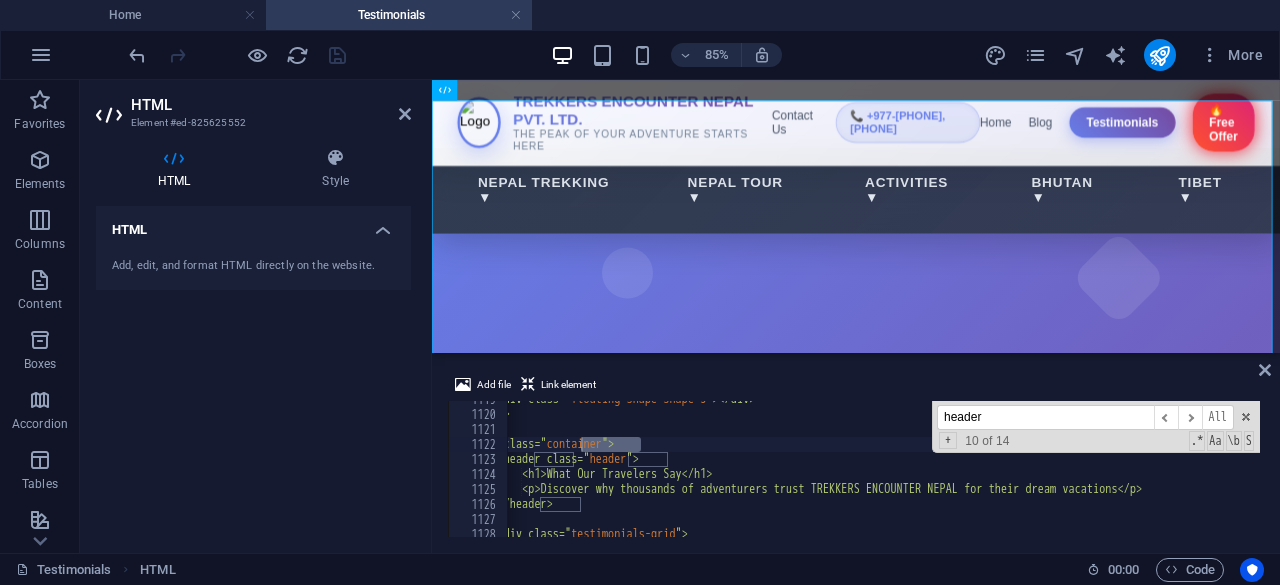 drag, startPoint x: 994, startPoint y: 415, endPoint x: 941, endPoint y: 419, distance: 53.15073 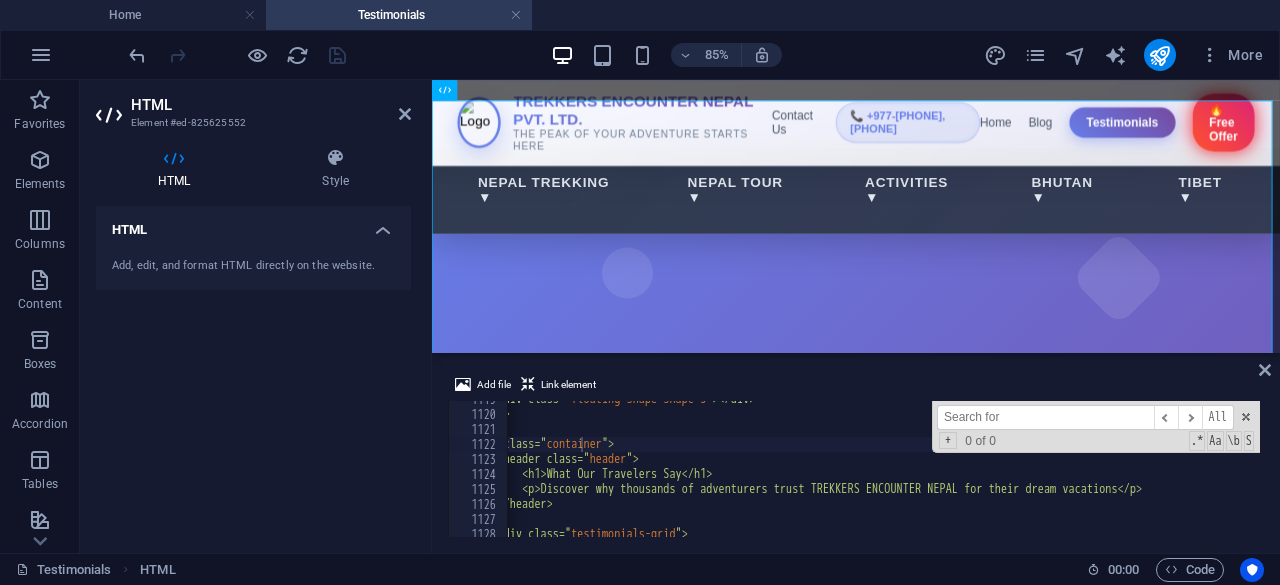 paste on "container" 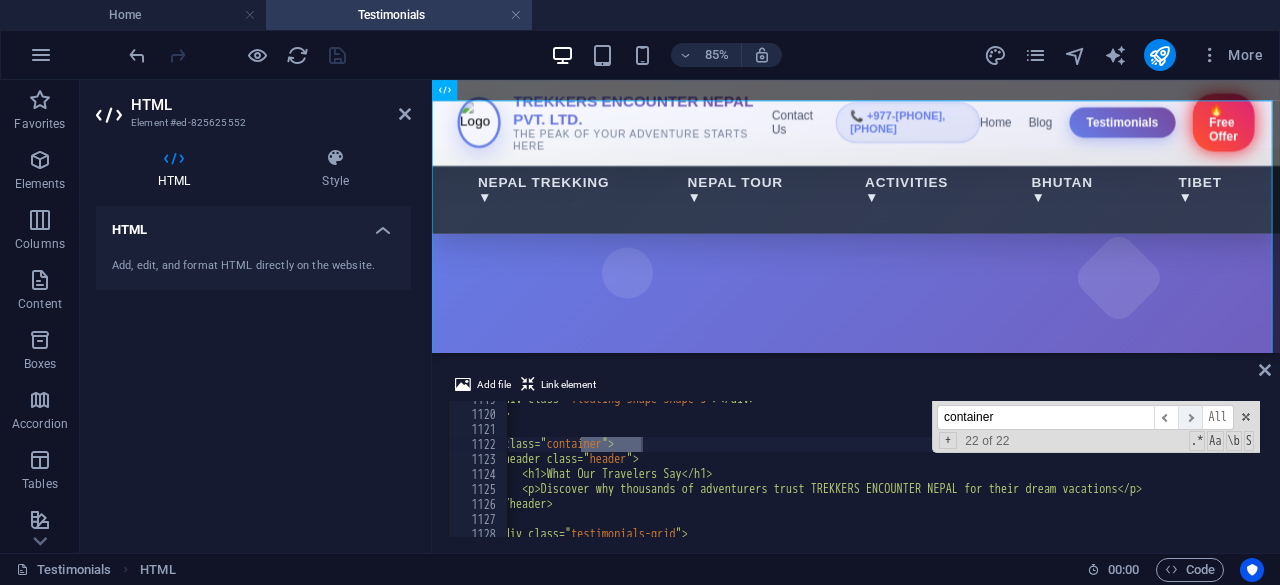 type on "container" 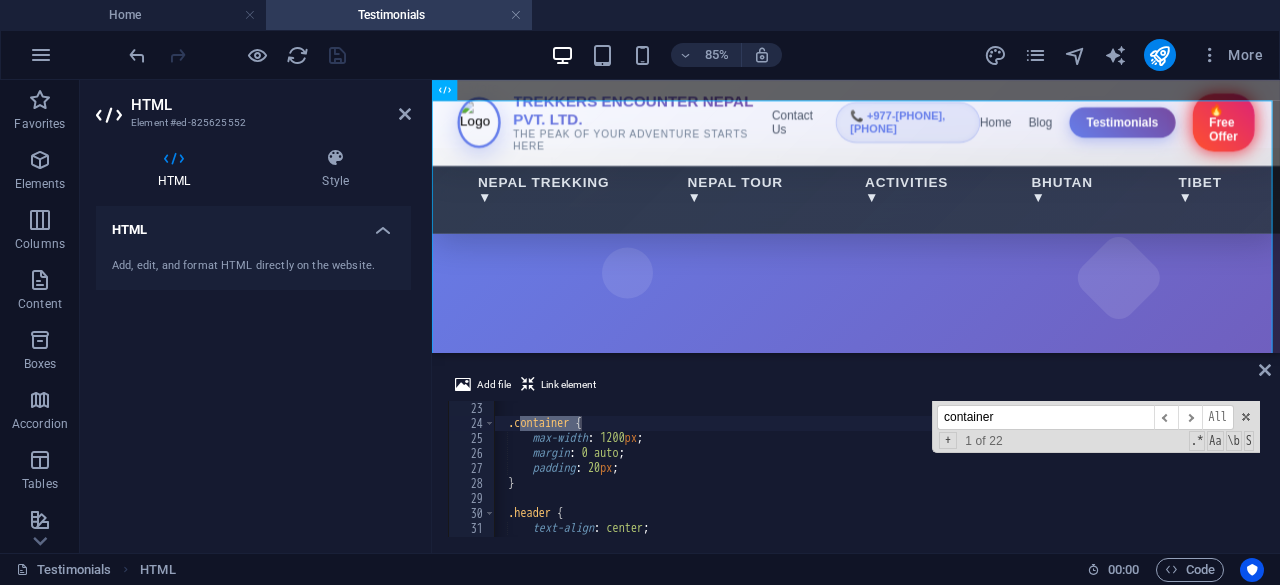 scroll, scrollTop: 331, scrollLeft: 0, axis: vertical 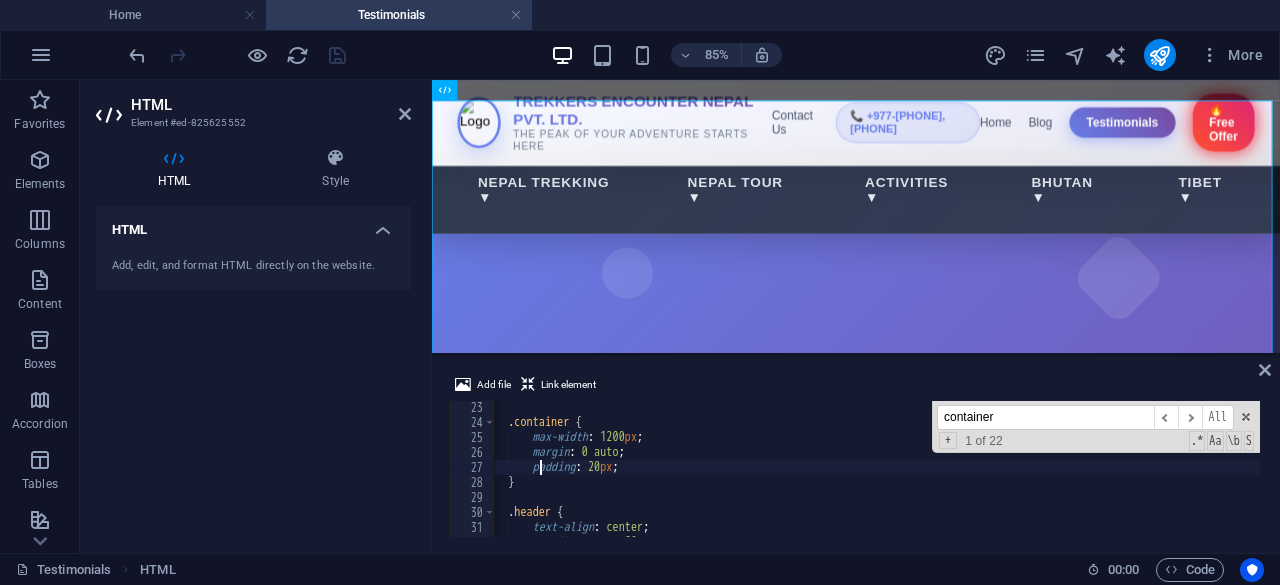click on ".container   {                max-width :   1200 px ;                margin :   0   auto ;                padding :   20 px ;           }           .header   {                text-align :   center ;                margin-bottom :   60 px ;" at bounding box center (1183, 481) 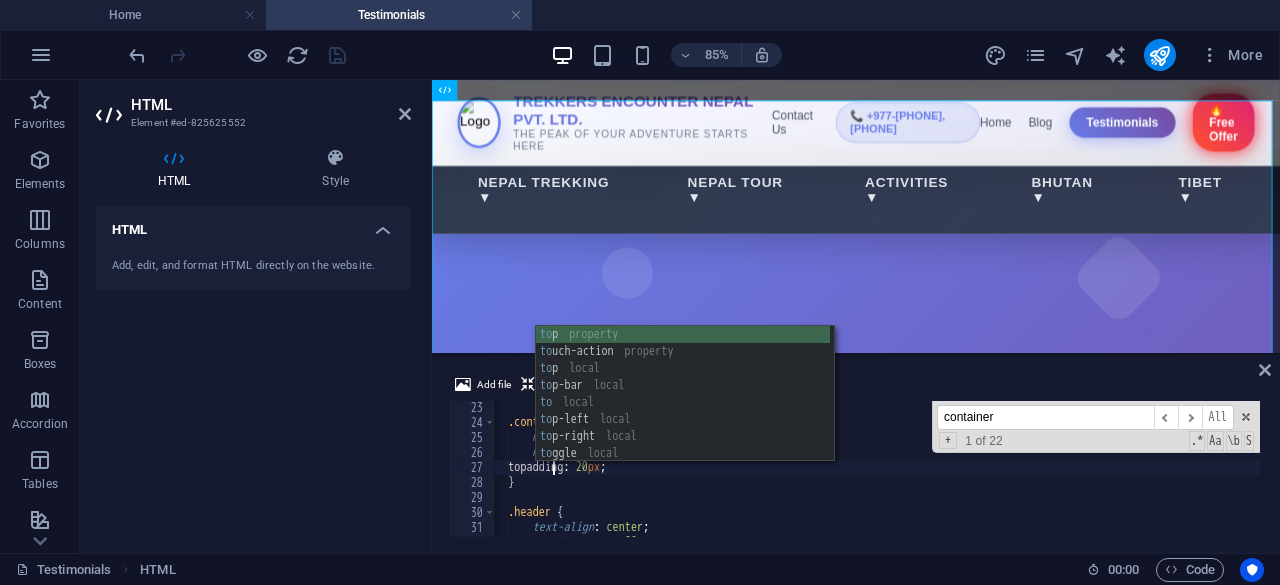 scroll, scrollTop: 0, scrollLeft: 8, axis: horizontal 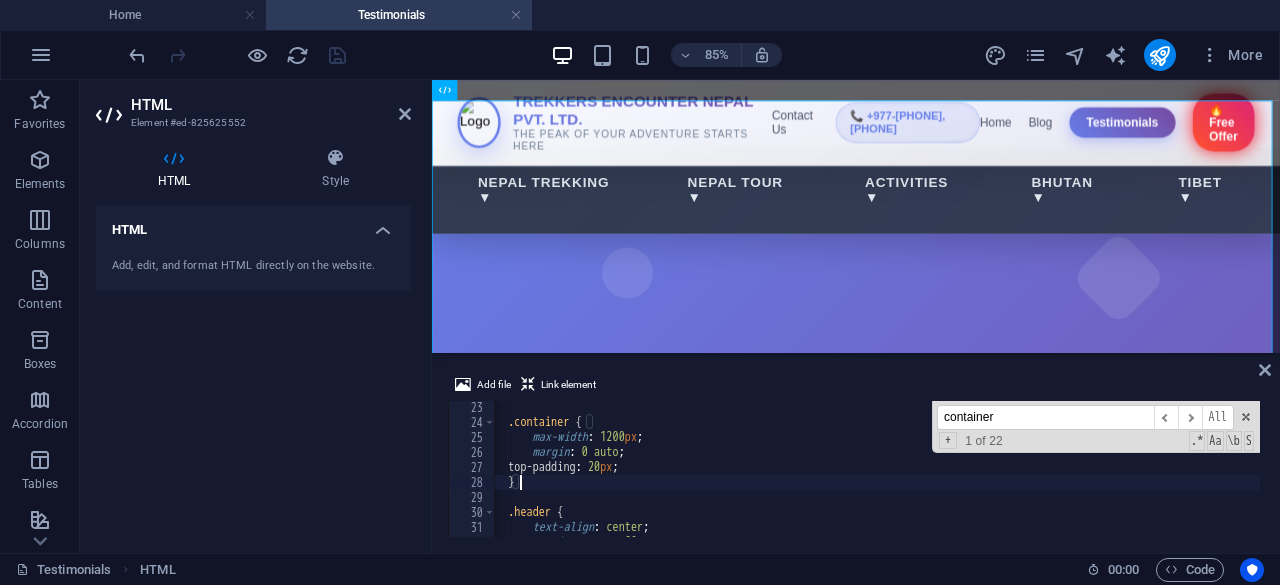 click on ".container   {                max-width :   1200 px ;                margin :   0   auto ;               top-padding :   20 px ;           }           .header   {                text-align :   center ;                margin-bottom :   60 px ;" at bounding box center (1183, 481) 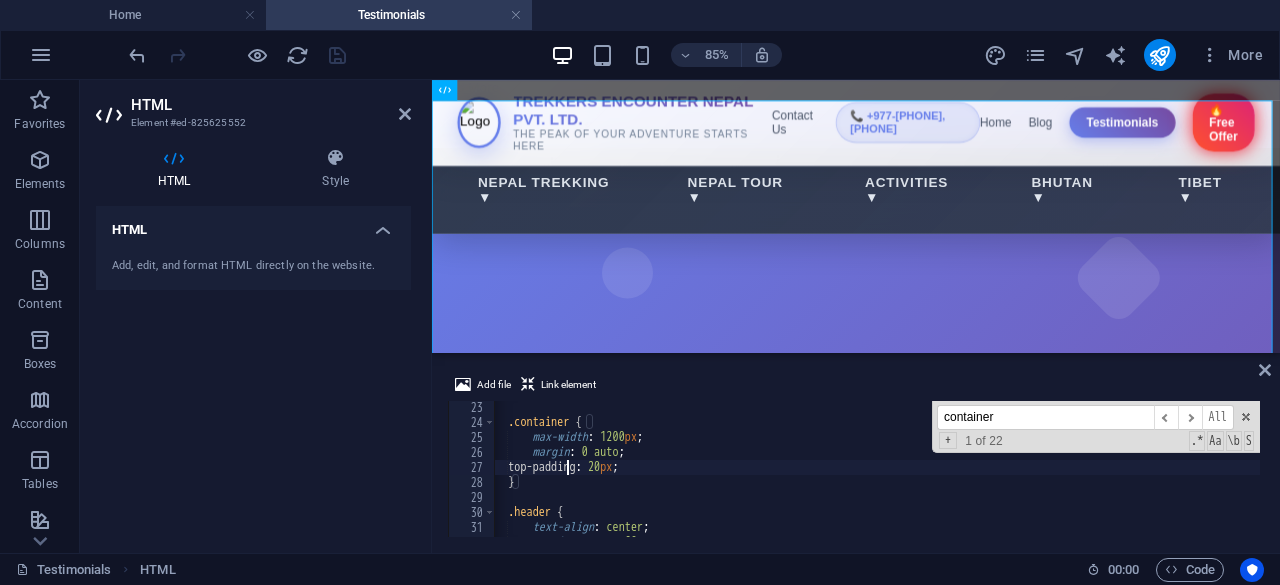 click on ".container   {                max-width :   1200 px ;                margin :   0   auto ;               top-padding :   20 px ;           }           .header   {                text-align :   center ;                margin-bottom :   60 px ;" at bounding box center [1183, 481] 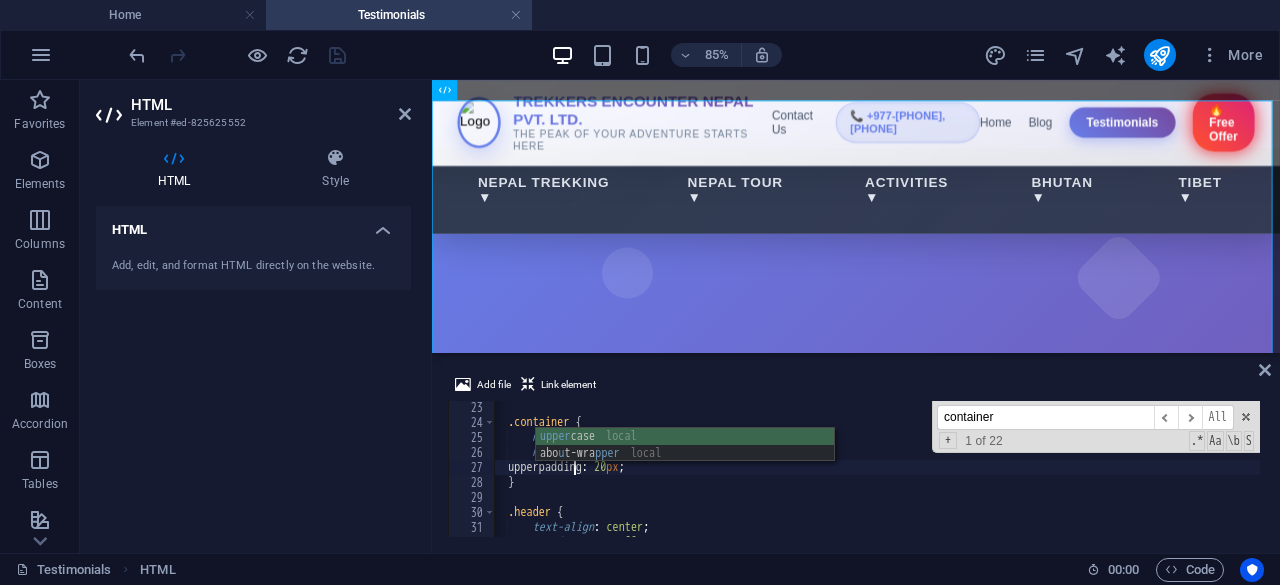 scroll, scrollTop: 0, scrollLeft: 10, axis: horizontal 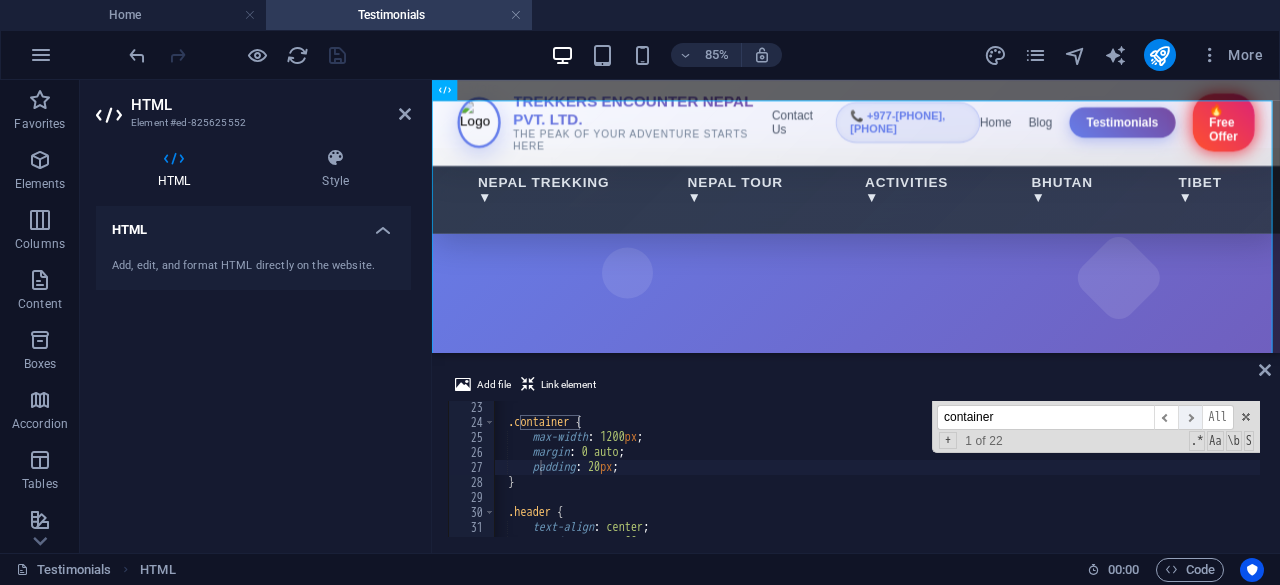 click on "​" at bounding box center [1190, 417] 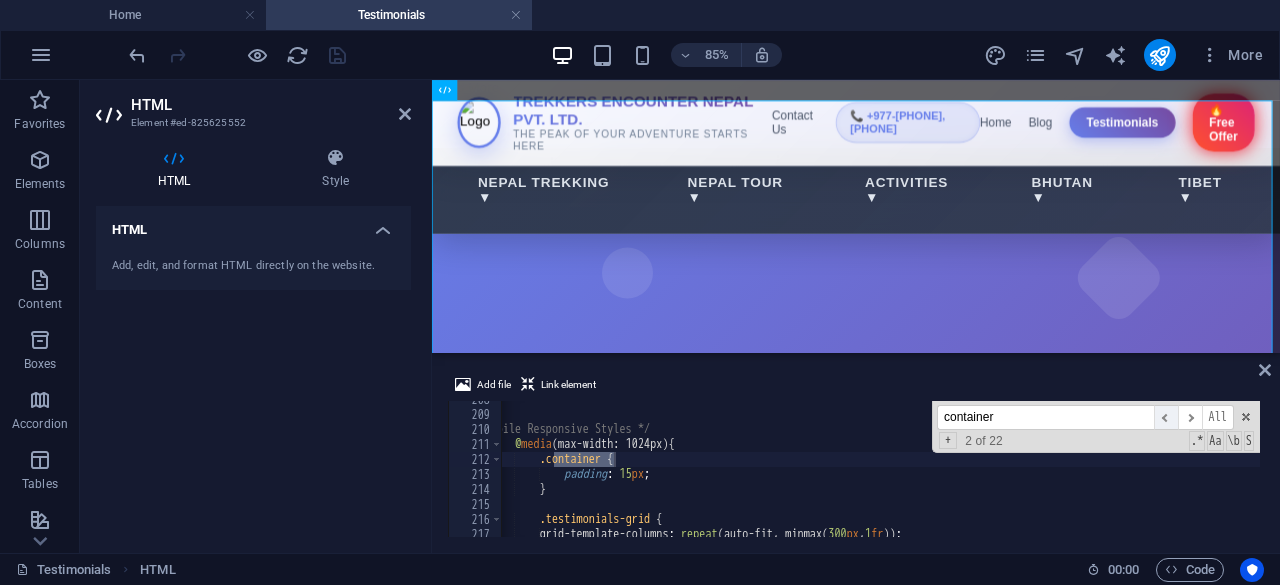 click on "​" at bounding box center [1166, 417] 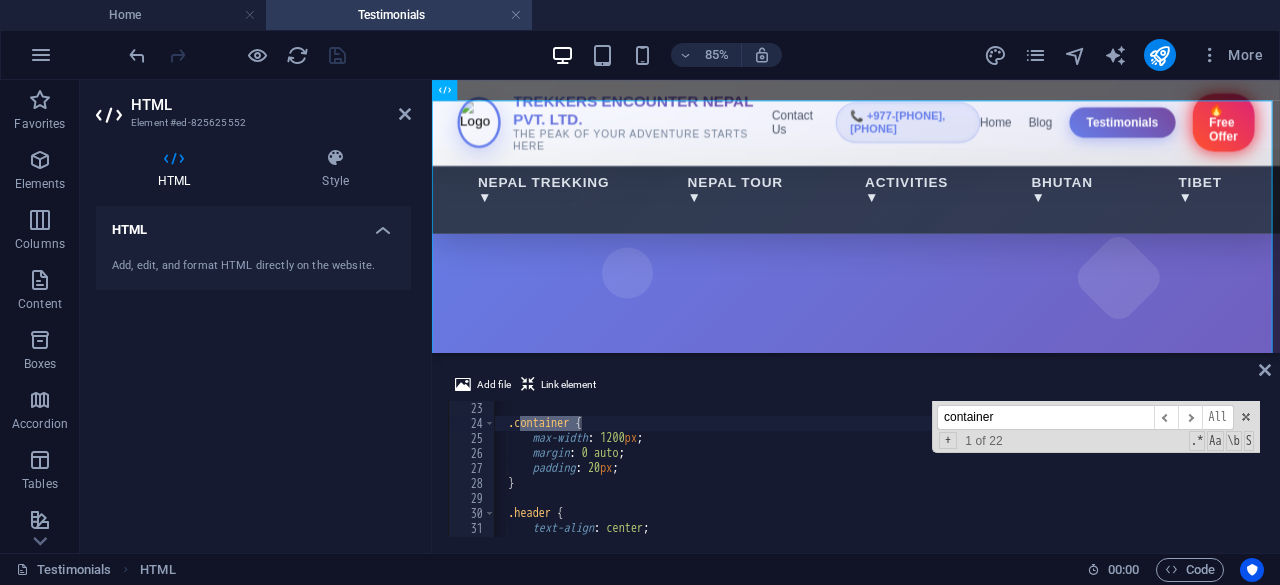scroll, scrollTop: 330, scrollLeft: 0, axis: vertical 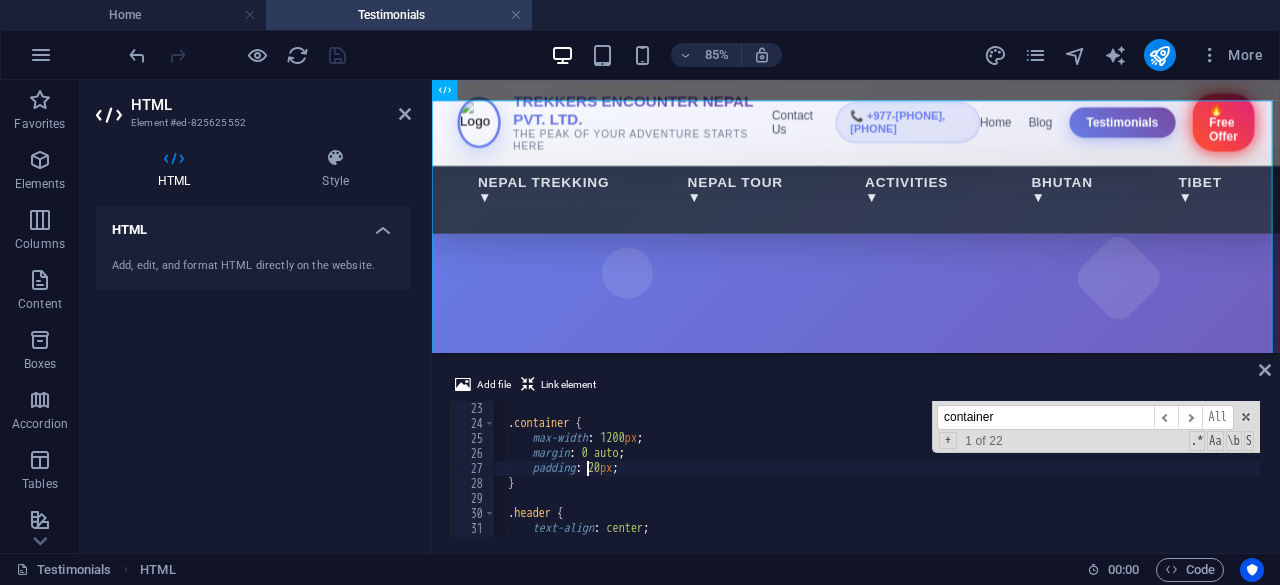 click on ".container   {                max-width :   1200 px ;                margin :   0   auto ;                padding :   20 px ;           }           .header   {                text-align :   center ;                margin-bottom :   60 px ;" at bounding box center [1183, 482] 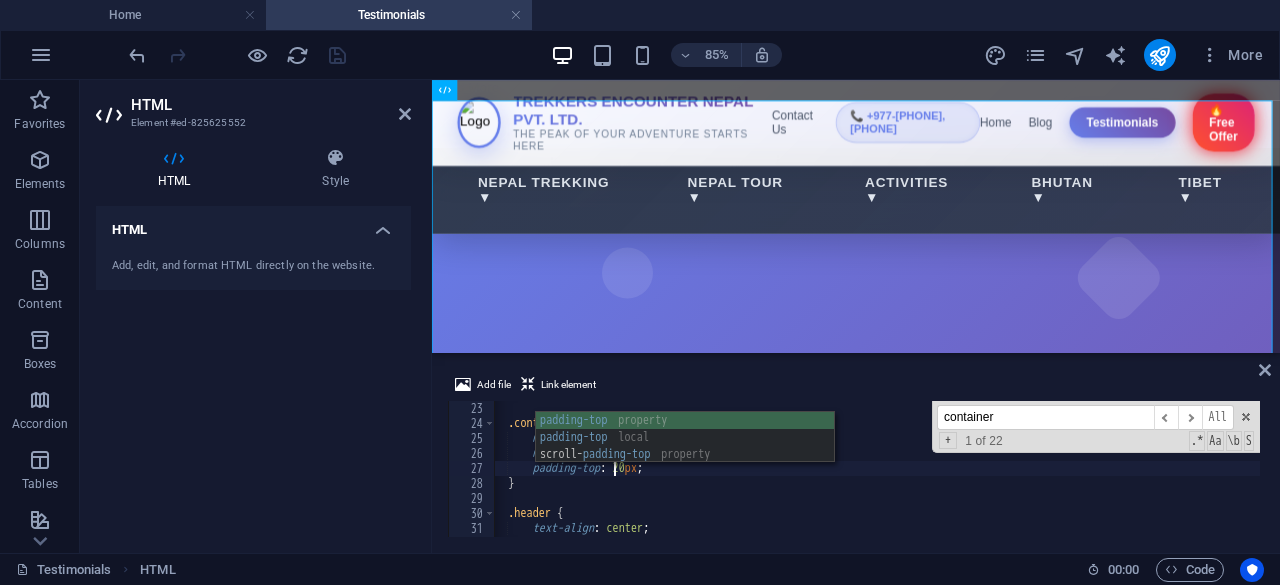 scroll, scrollTop: 0, scrollLeft: 12, axis: horizontal 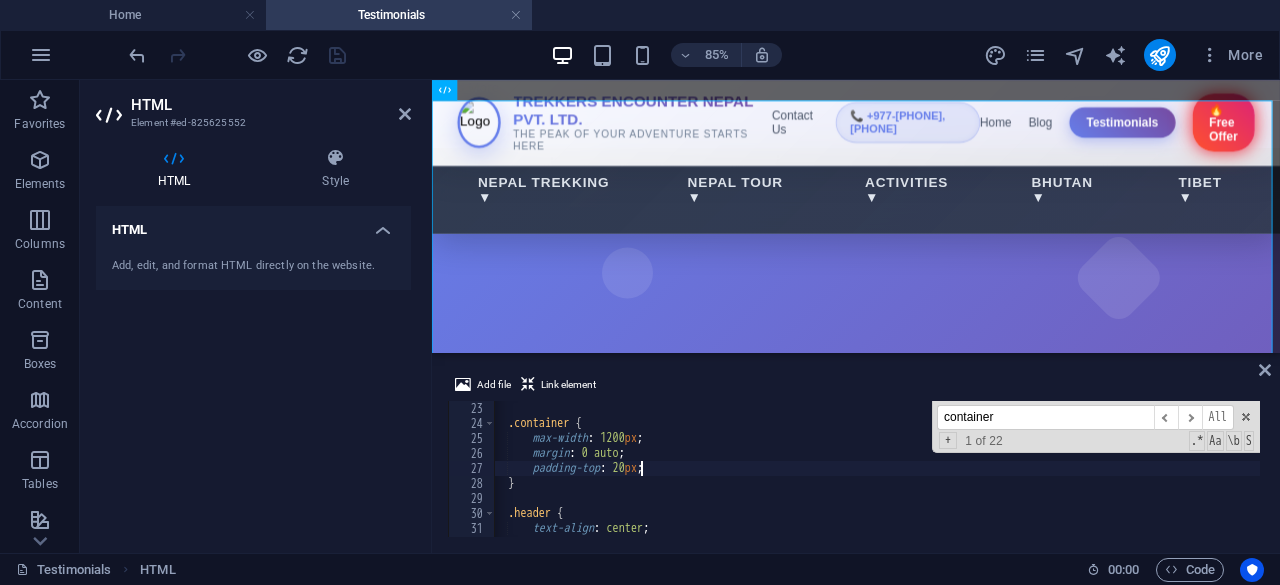 click on ".container   {                max-width :   1200 px ;                margin :   0   auto ;                padding-top :   20 px ;           }           .header   {                text-align :   center ;                margin-bottom :   60 px ;" at bounding box center [1183, 482] 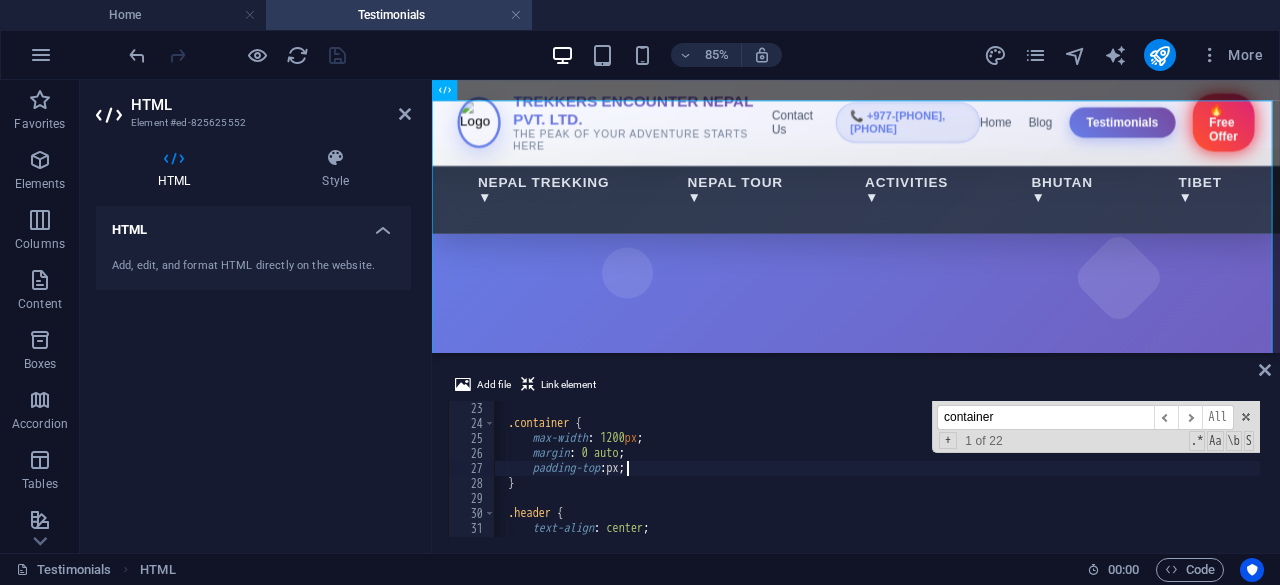 scroll, scrollTop: 0, scrollLeft: 14, axis: horizontal 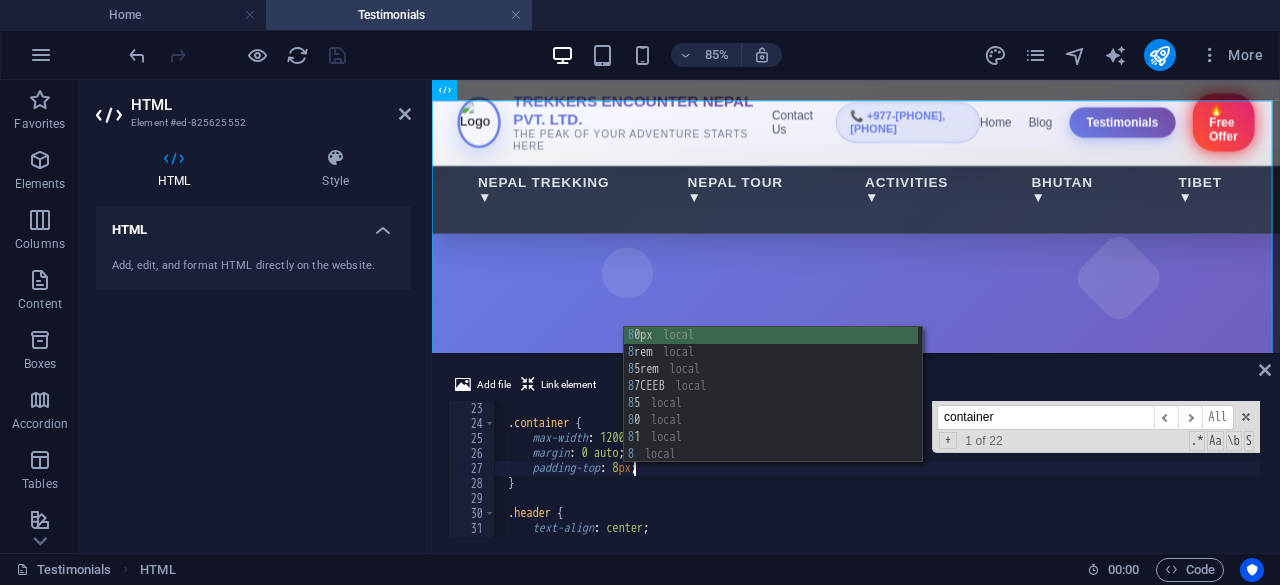 type on "padding-top: 80px;" 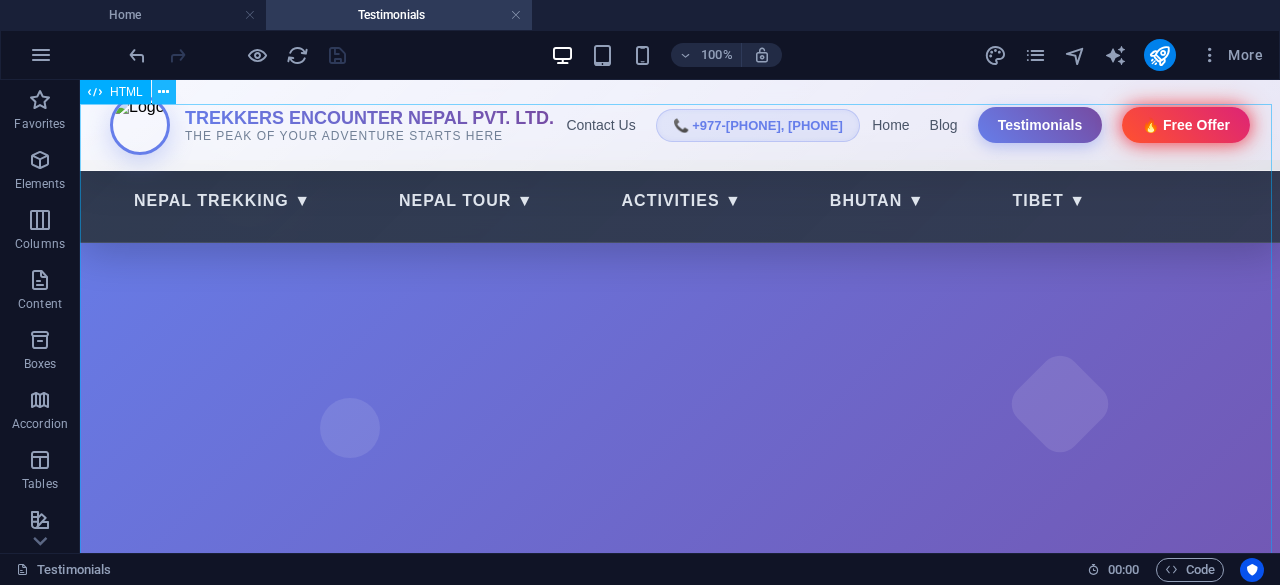 click at bounding box center (163, 92) 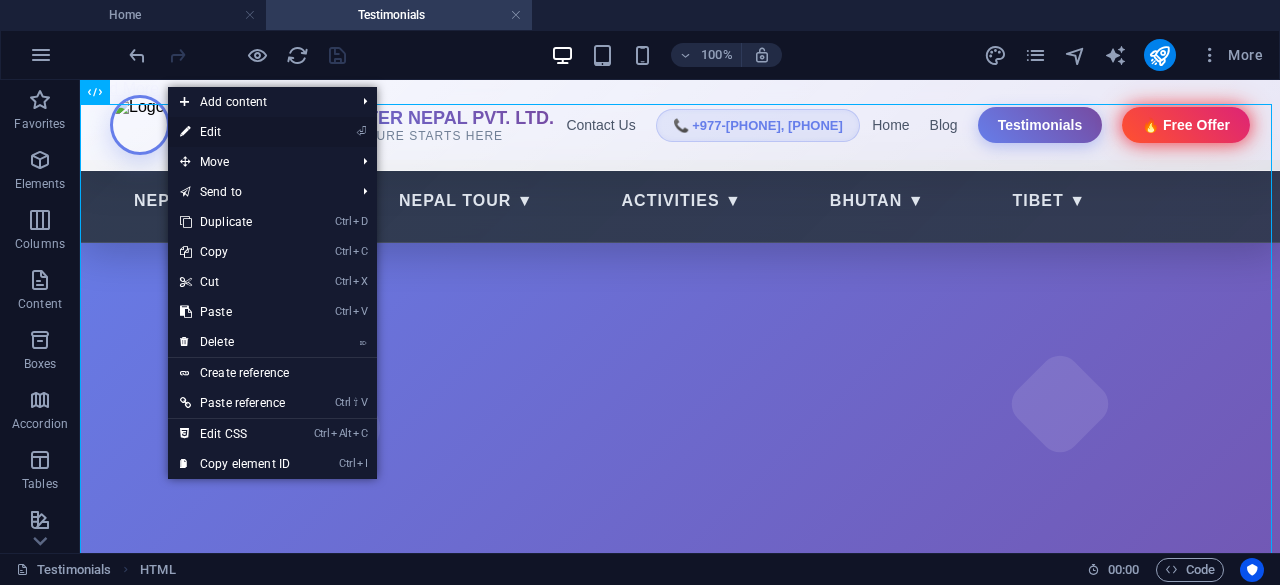 click on "⏎  Edit" at bounding box center (235, 132) 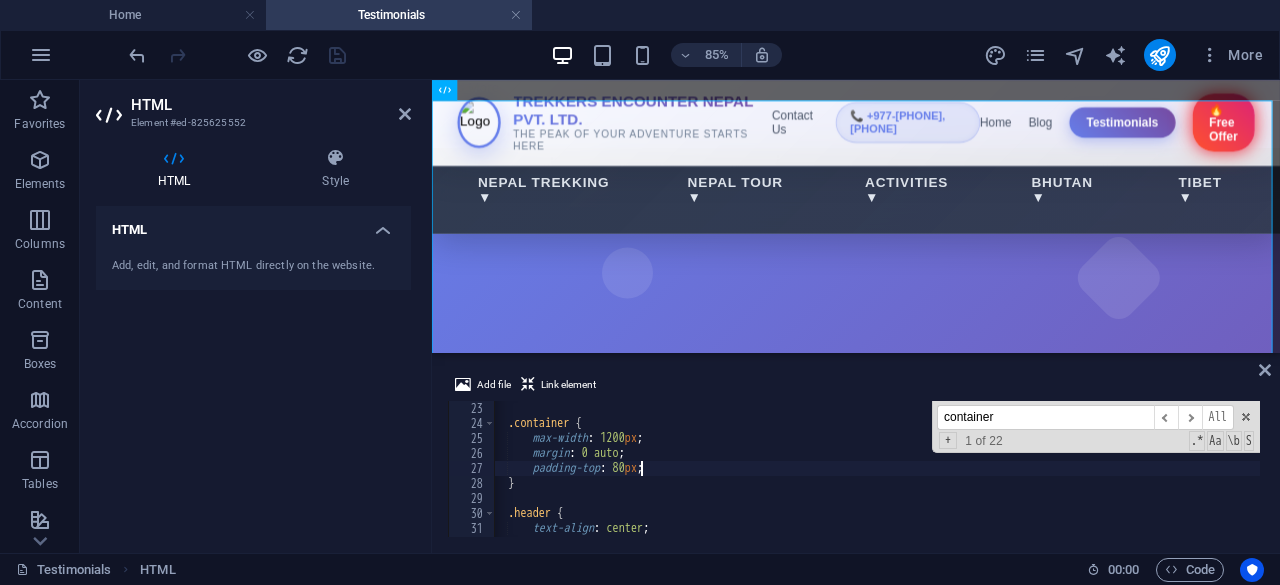 scroll, scrollTop: 330, scrollLeft: 0, axis: vertical 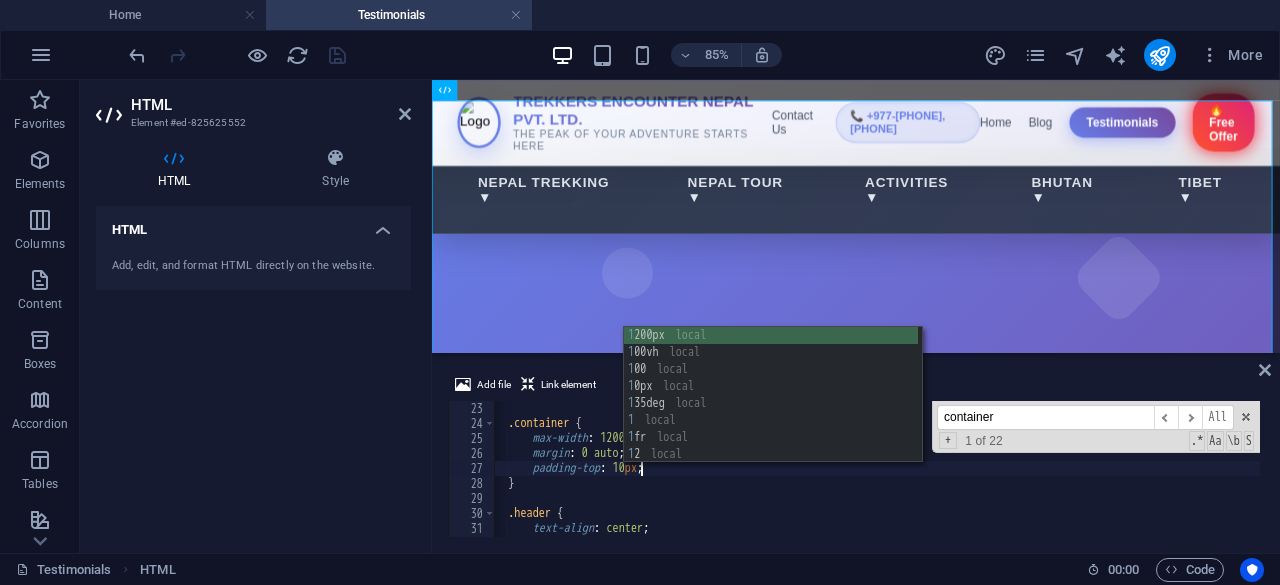 type on "padding-top: 100px;" 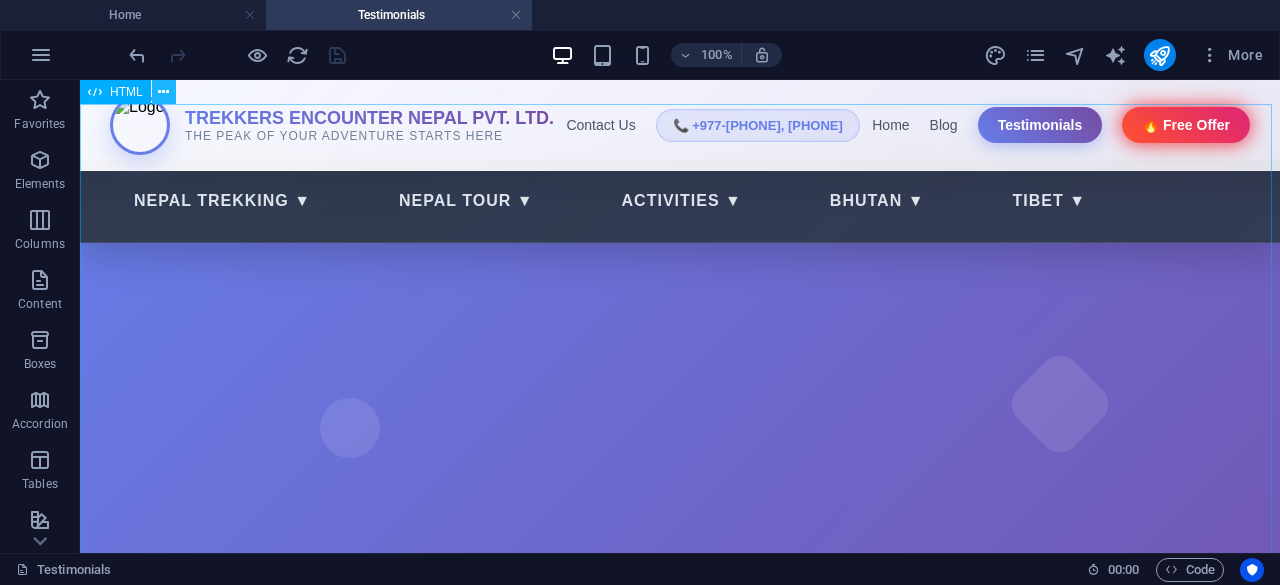 click at bounding box center (163, 92) 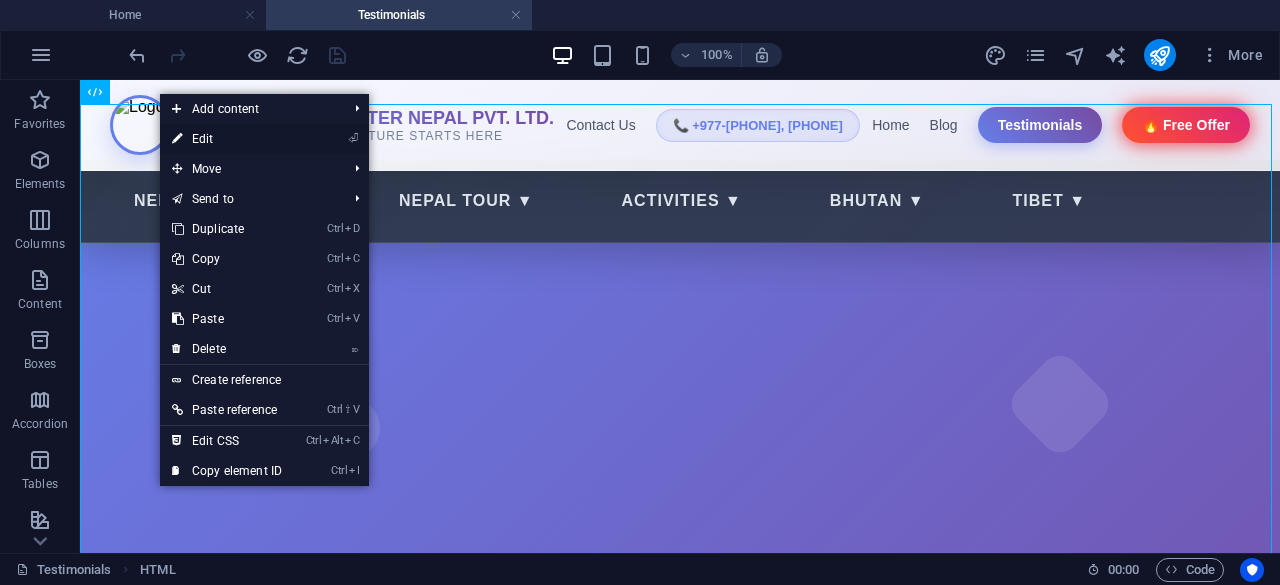 click on "⏎  Edit" at bounding box center [227, 139] 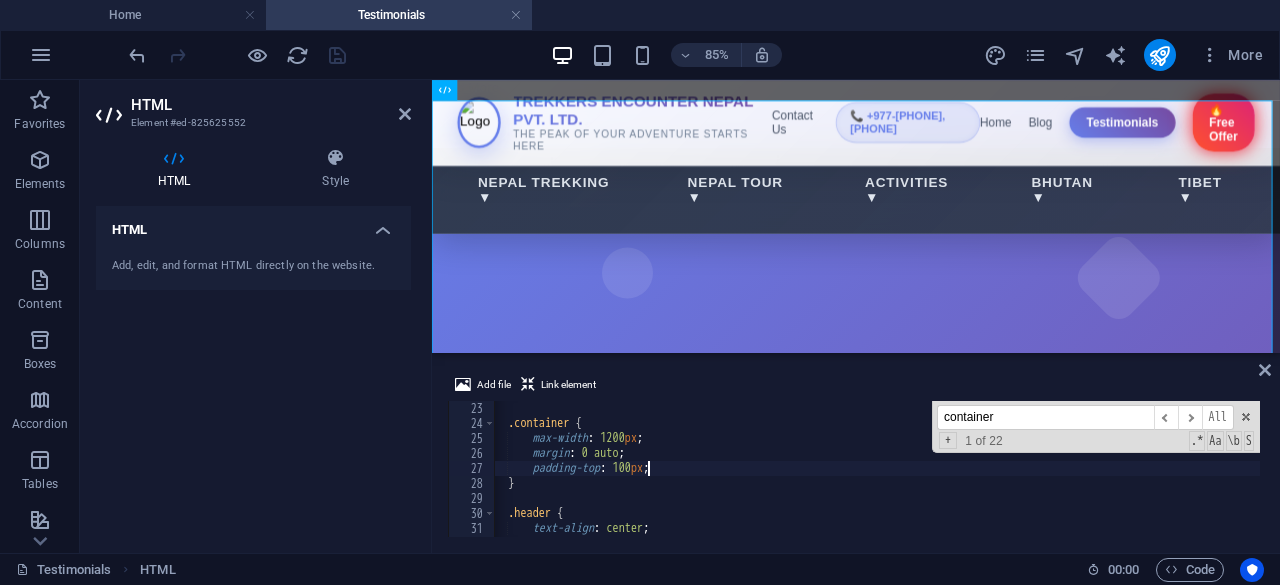 scroll, scrollTop: 330, scrollLeft: 0, axis: vertical 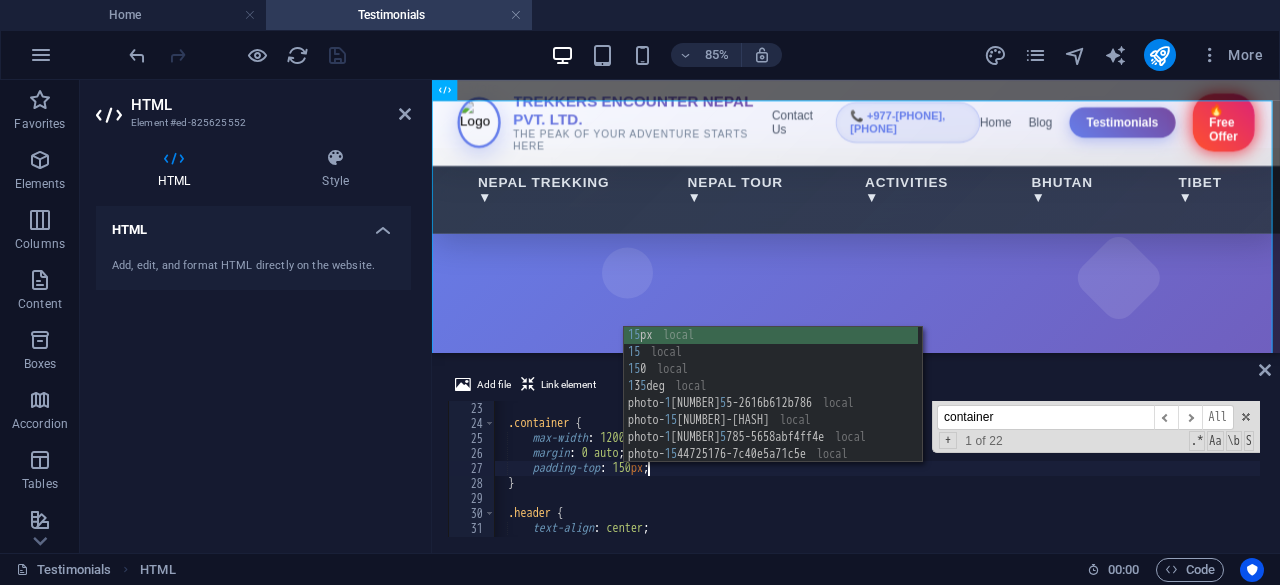 type on "padding-top: 150px;" 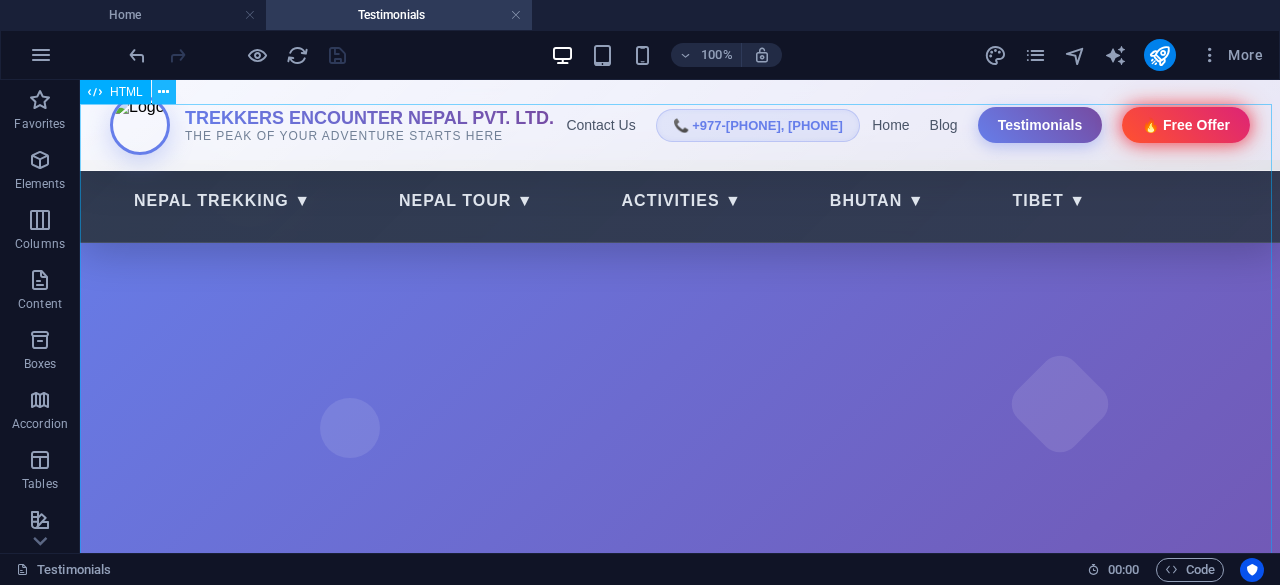 click at bounding box center (163, 92) 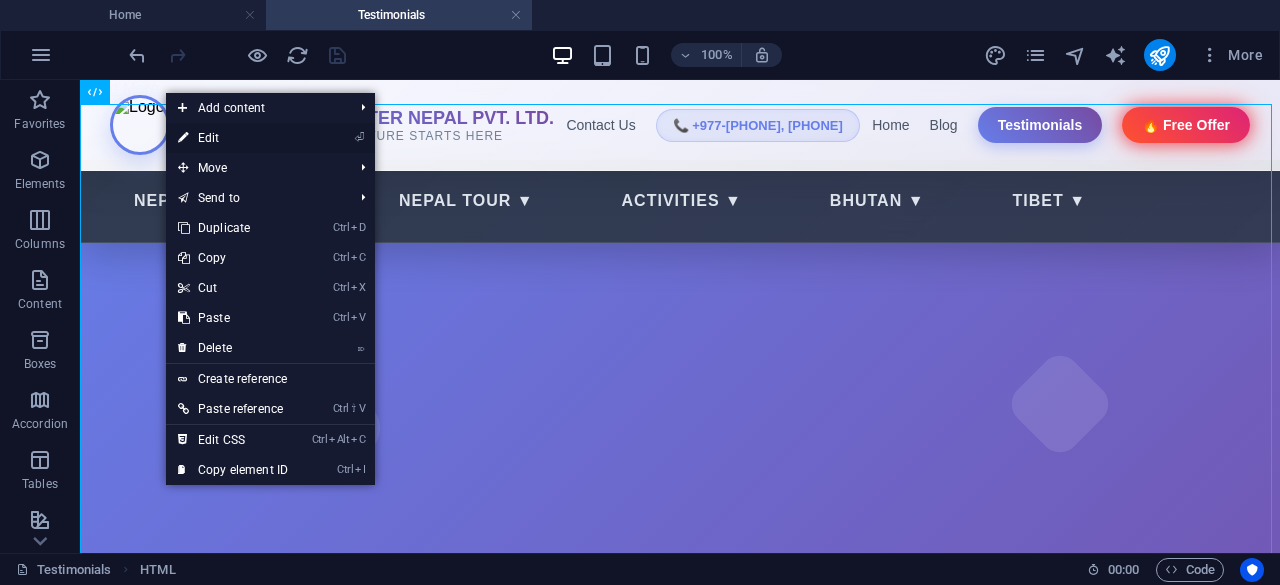 click on "⏎  Edit" at bounding box center (233, 138) 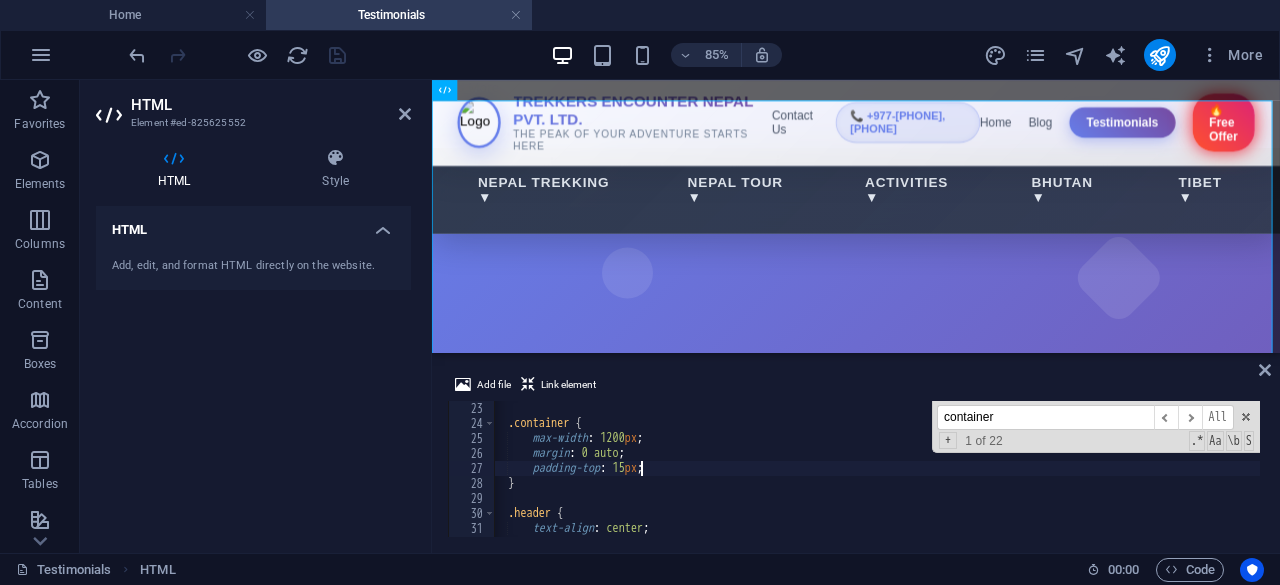 scroll, scrollTop: 330, scrollLeft: 0, axis: vertical 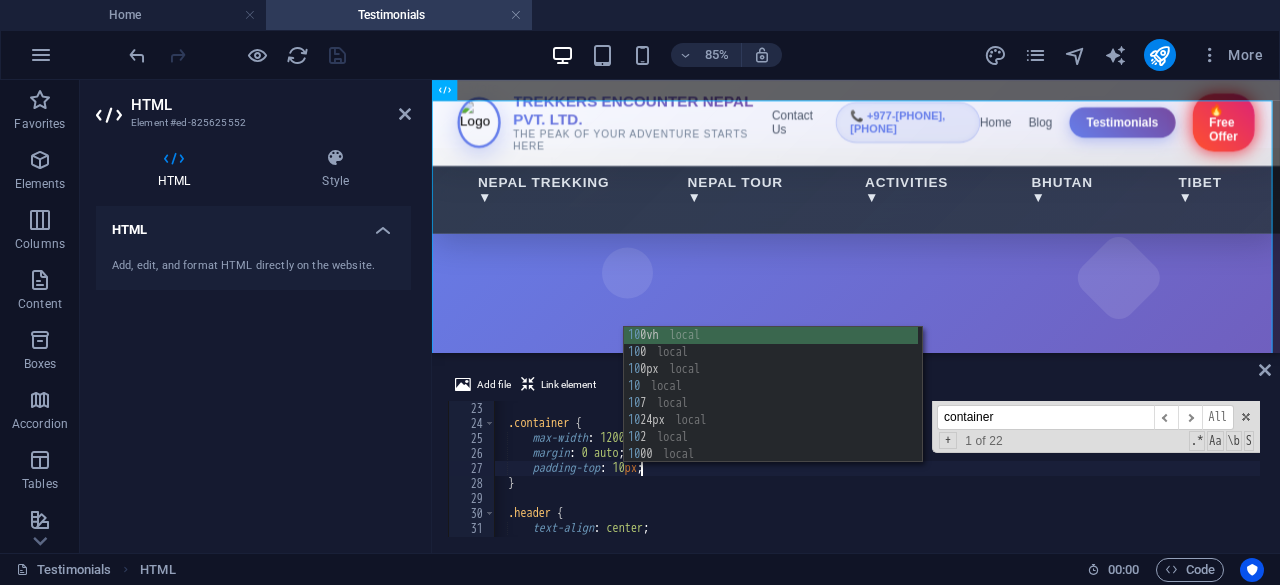 type on "padding-top: 100px;" 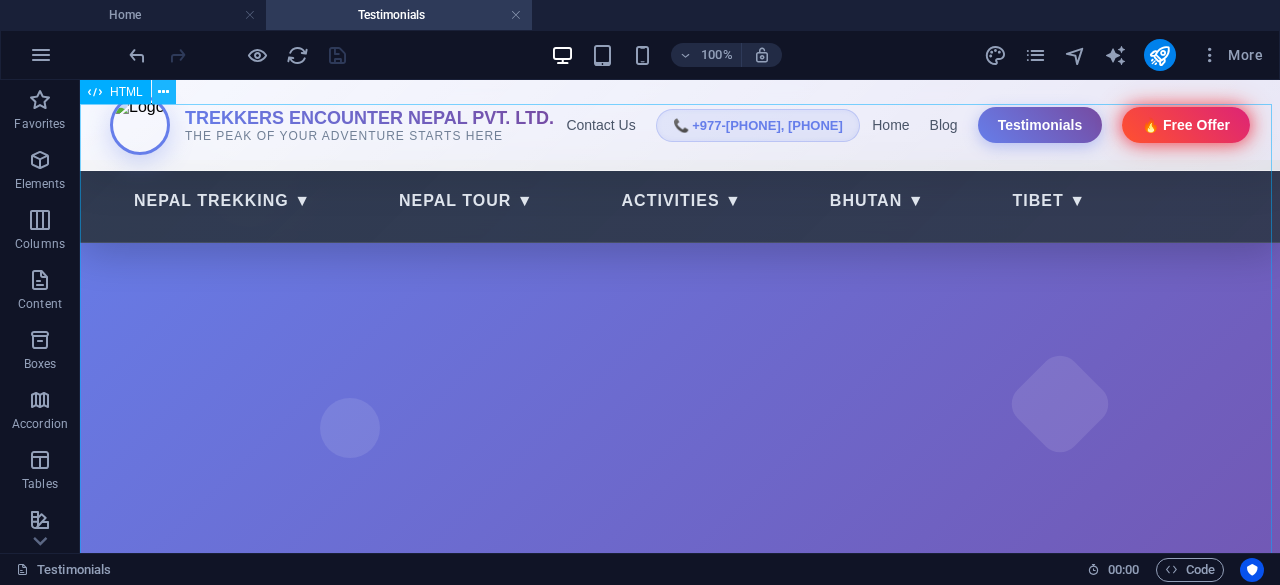 click at bounding box center [163, 92] 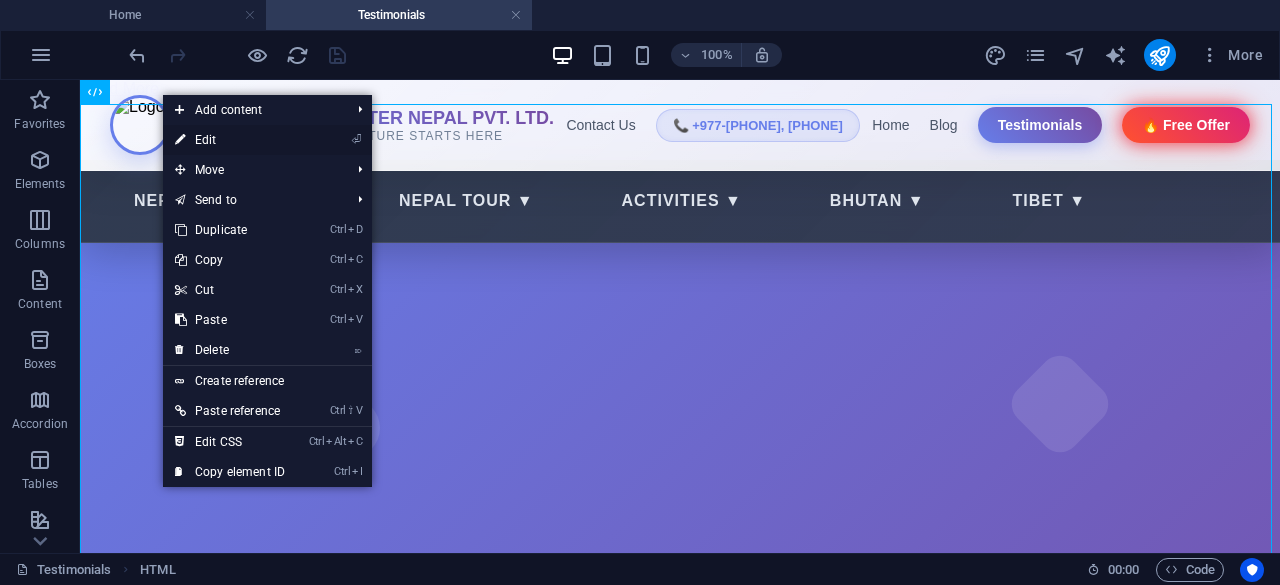 click on "⏎  Edit" at bounding box center [230, 140] 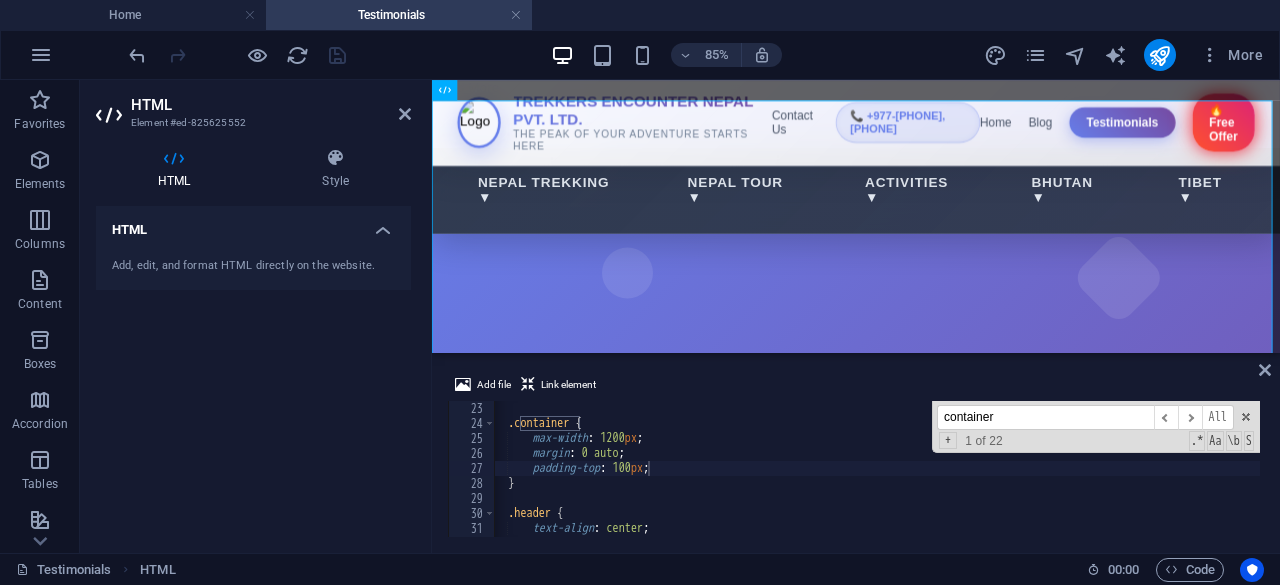 drag, startPoint x: 994, startPoint y: 413, endPoint x: 928, endPoint y: 415, distance: 66.0303 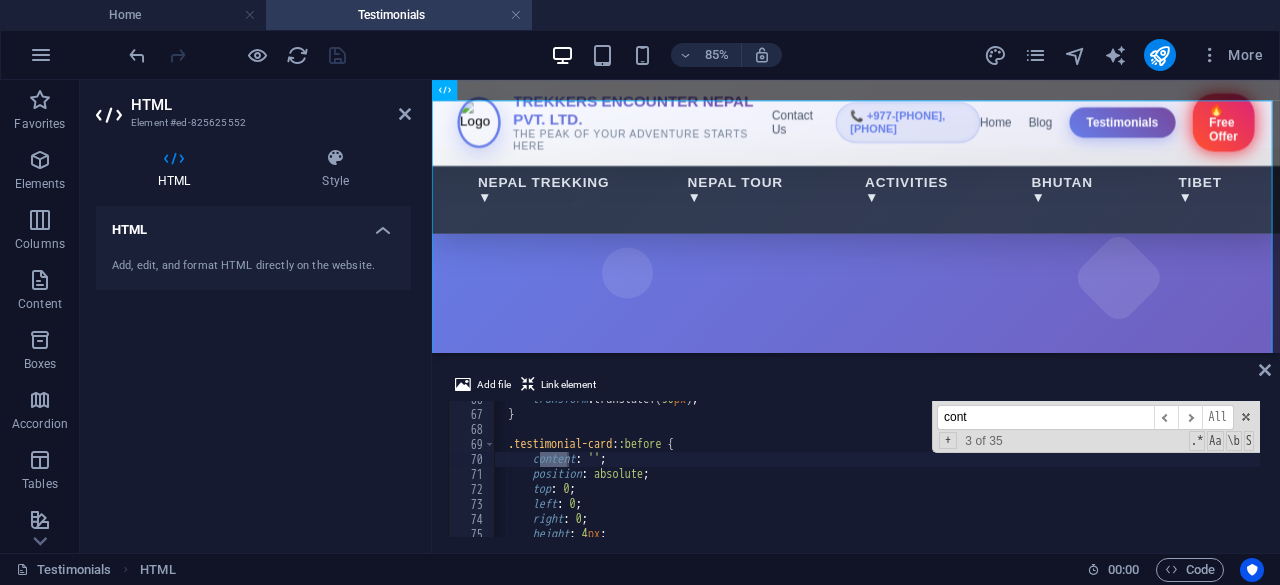 scroll, scrollTop: 984, scrollLeft: 0, axis: vertical 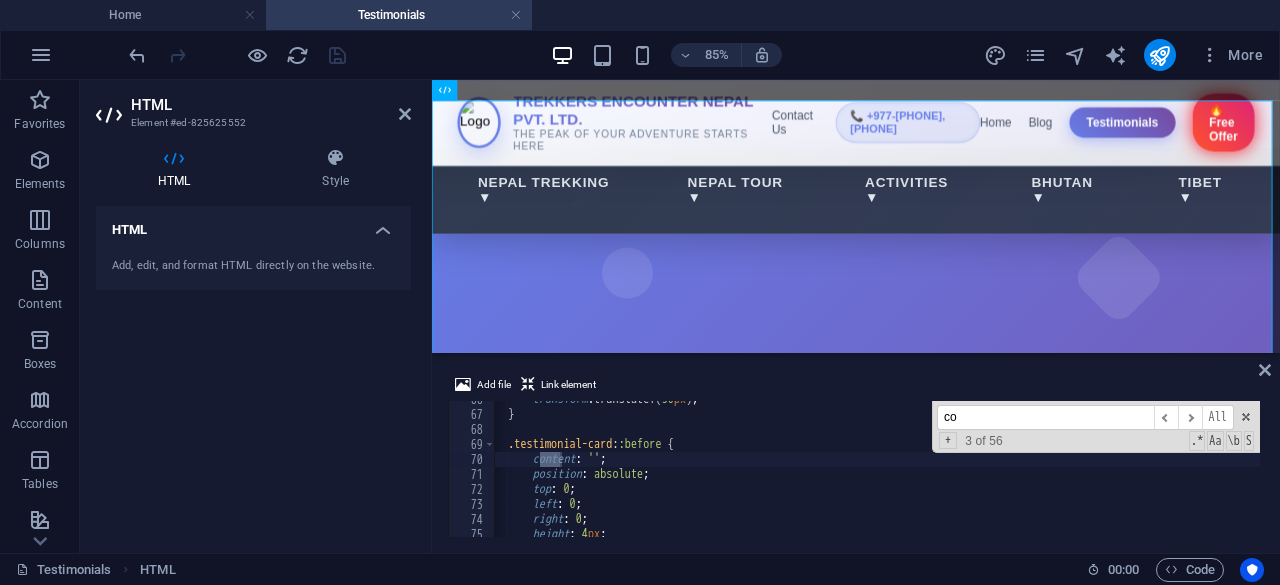 type on "c" 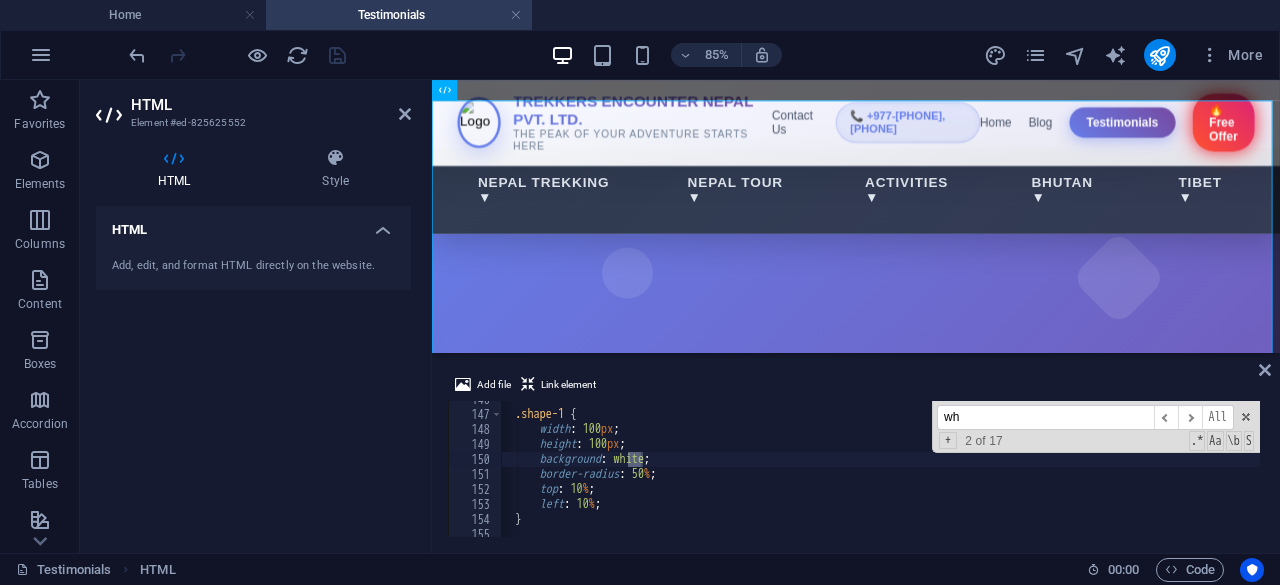 scroll, scrollTop: 16794, scrollLeft: 0, axis: vertical 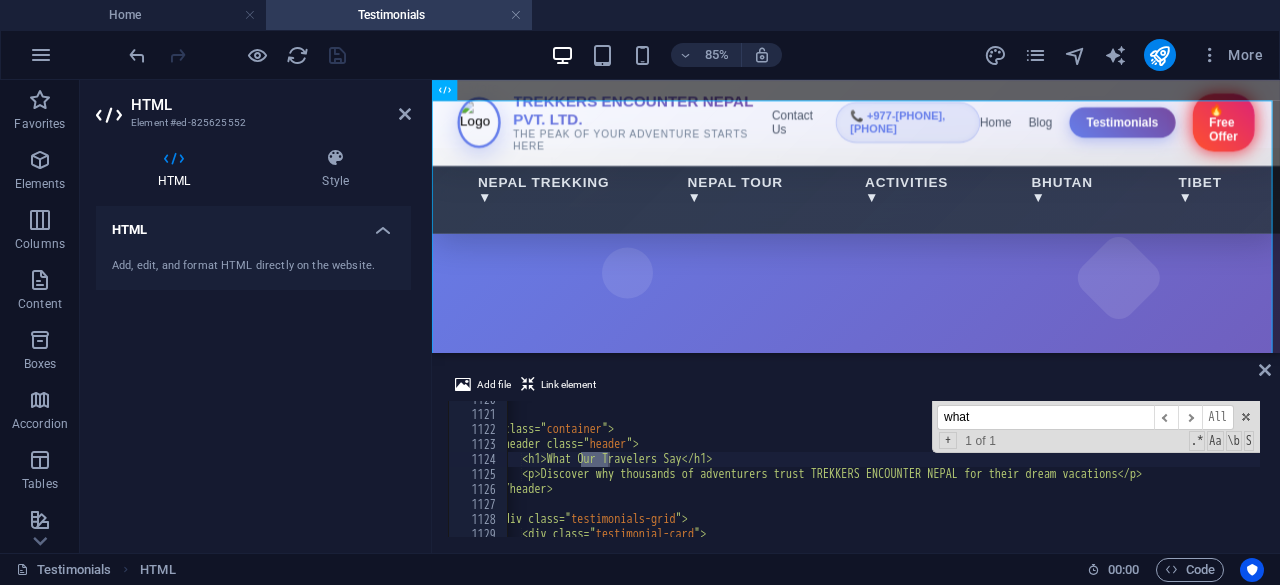 type on "what" 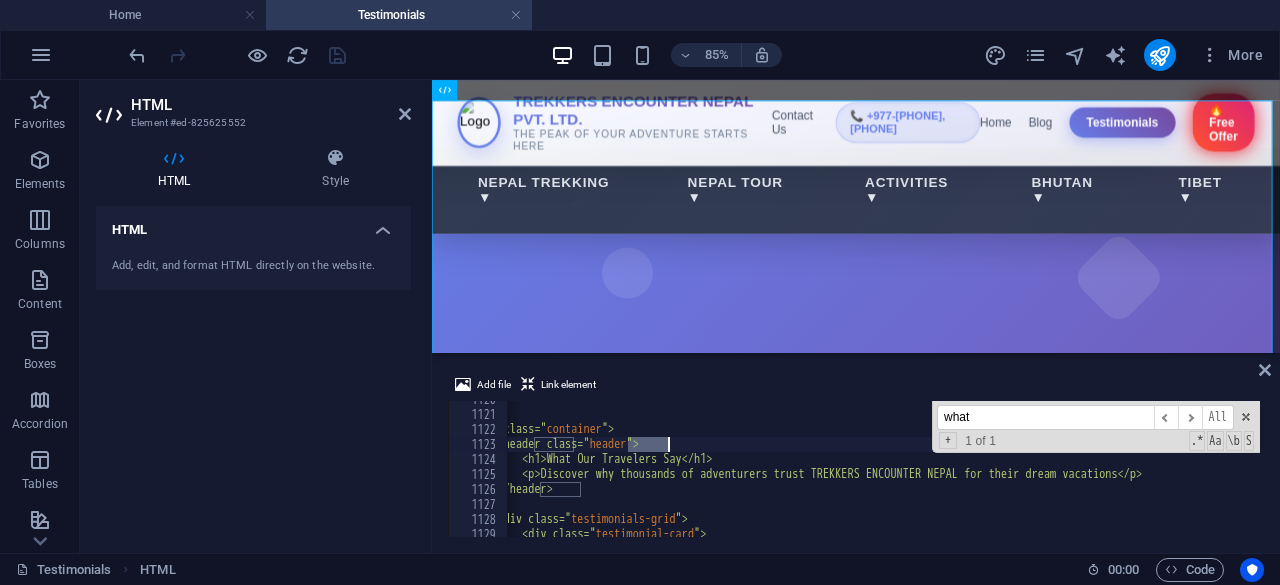 drag, startPoint x: 626, startPoint y: 446, endPoint x: 670, endPoint y: 448, distance: 44.04543 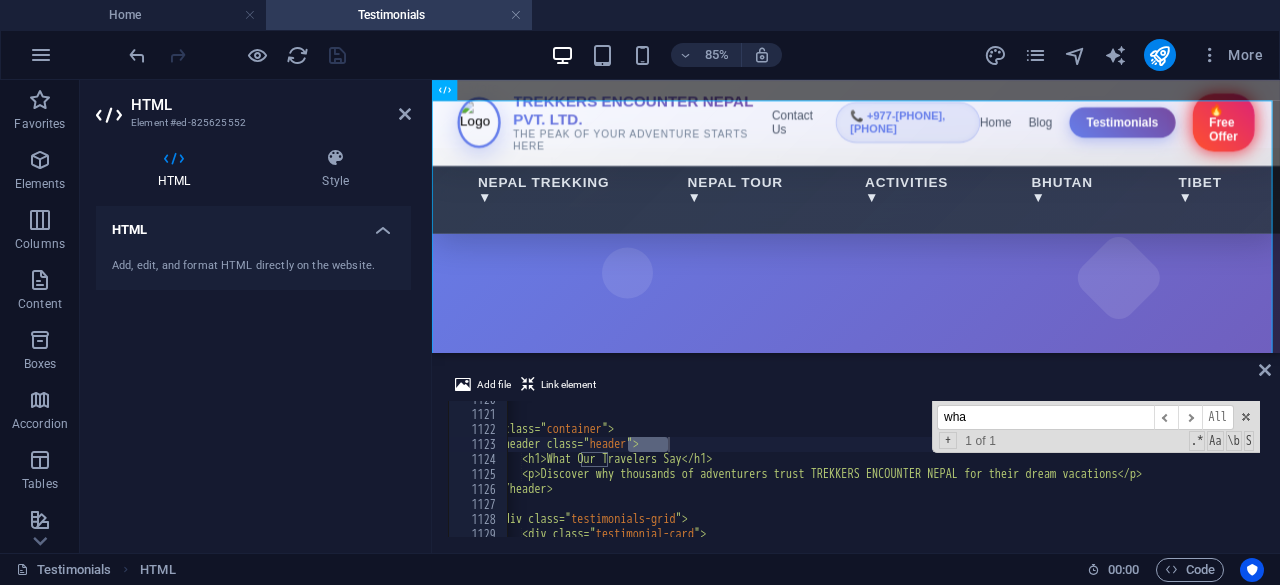 click on "wha" at bounding box center [1045, 417] 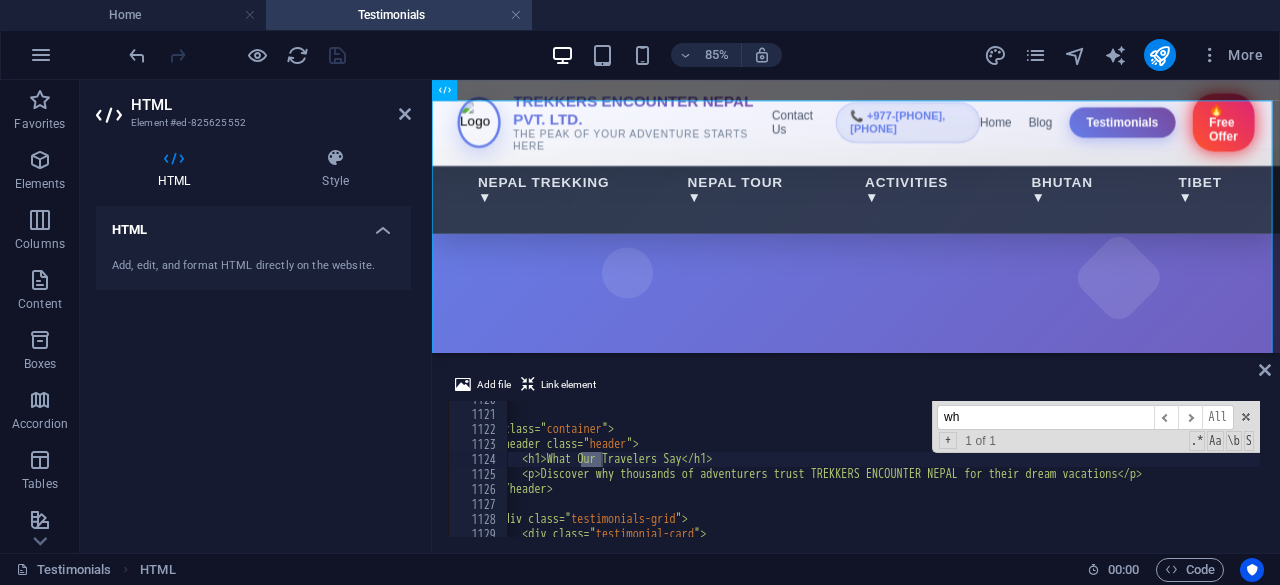 type on "w" 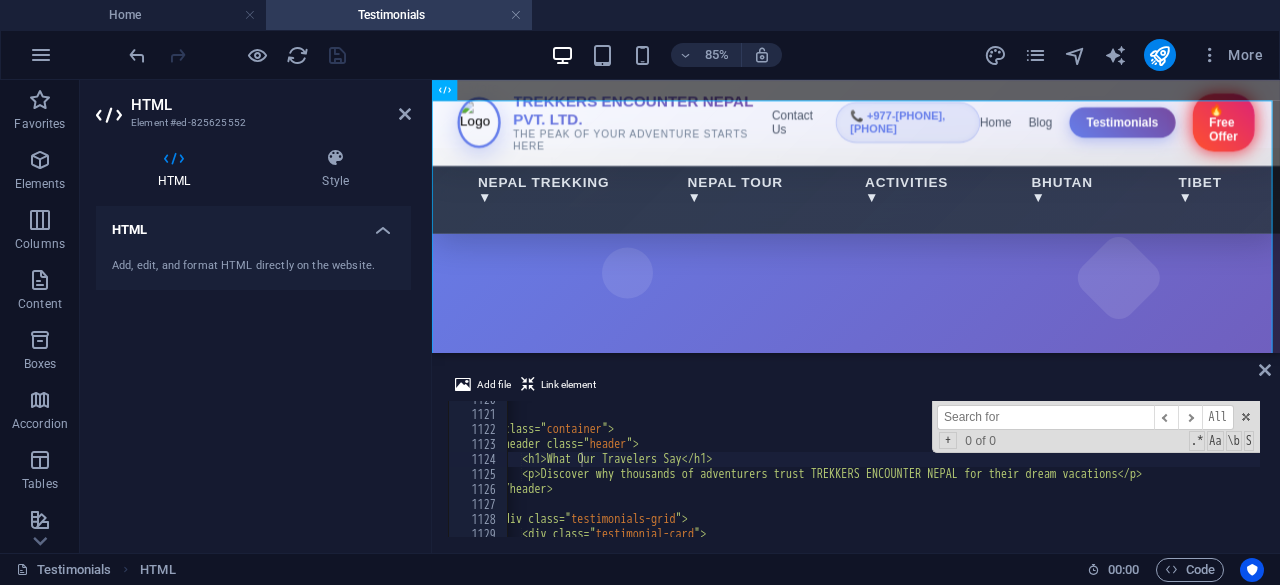 paste on "header" 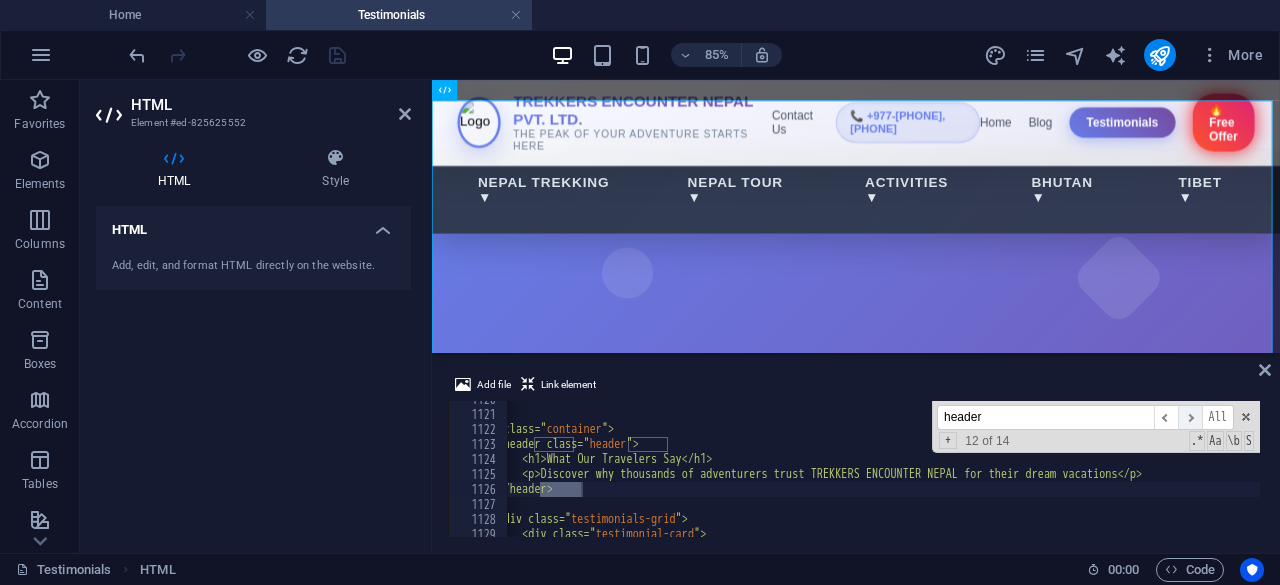 type on "header" 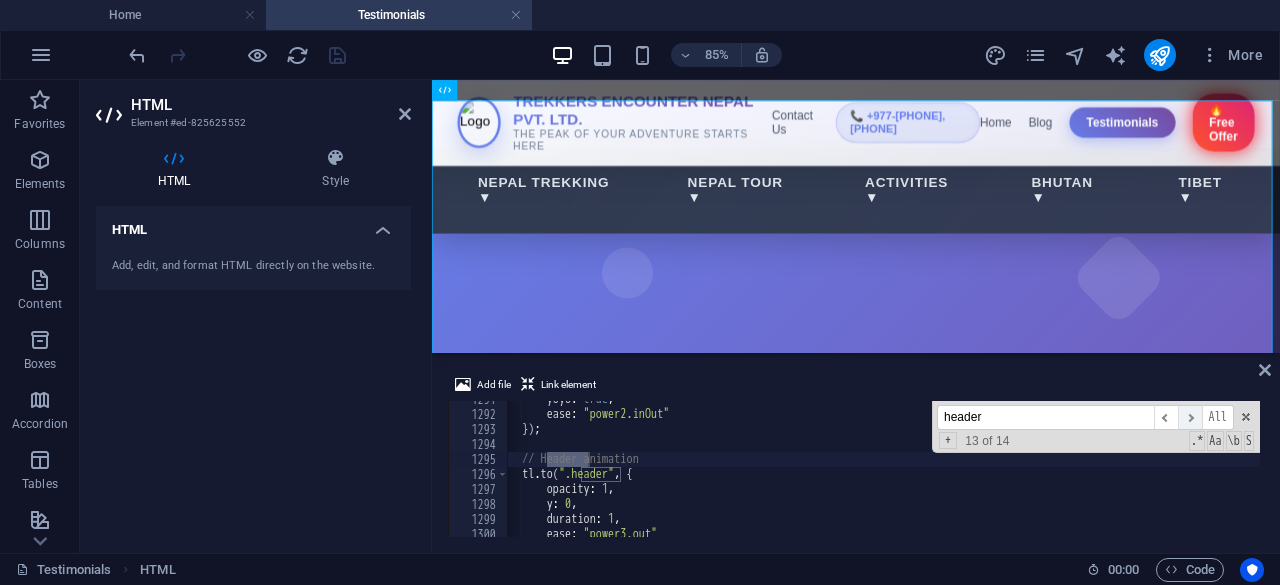 scroll, scrollTop: 19359, scrollLeft: 0, axis: vertical 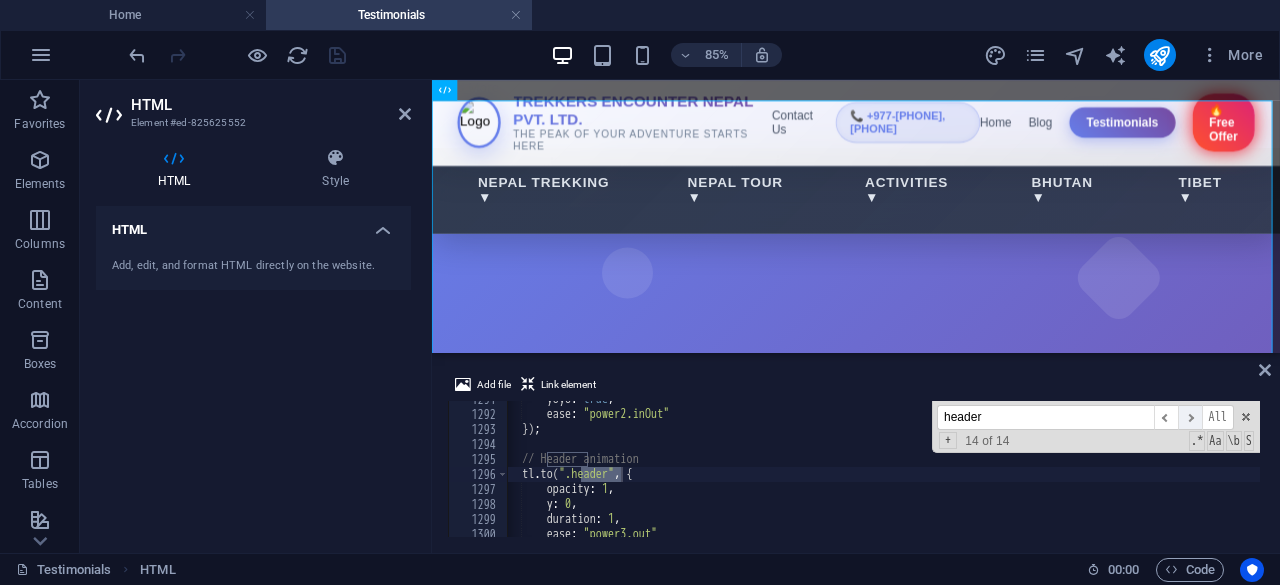 click on "​" at bounding box center (1190, 417) 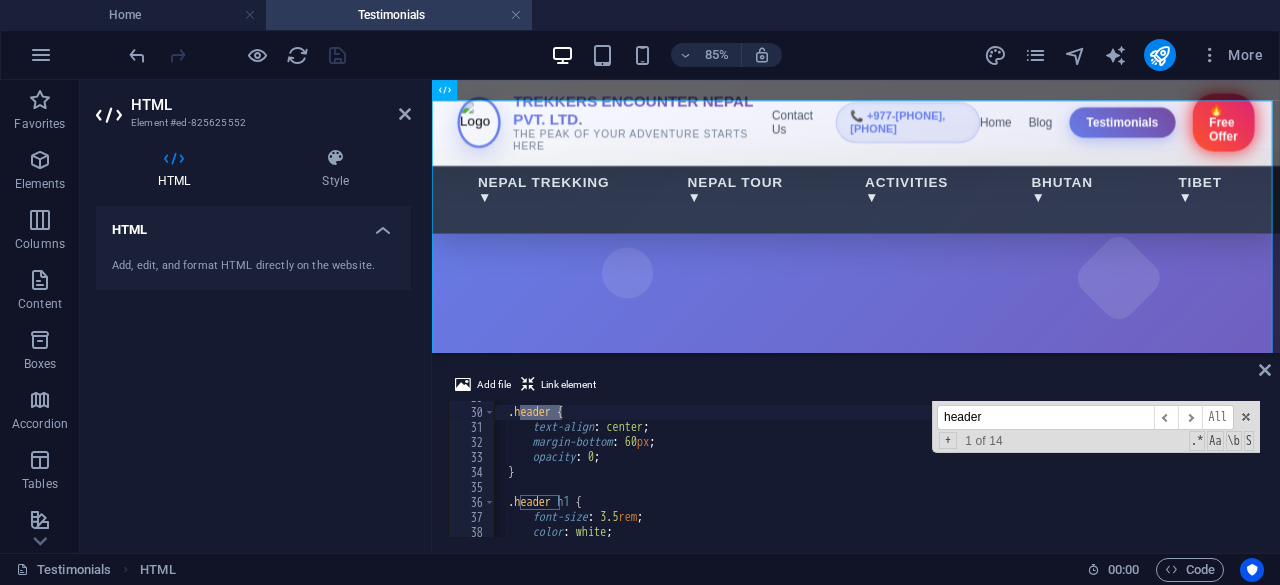 scroll, scrollTop: 431, scrollLeft: 0, axis: vertical 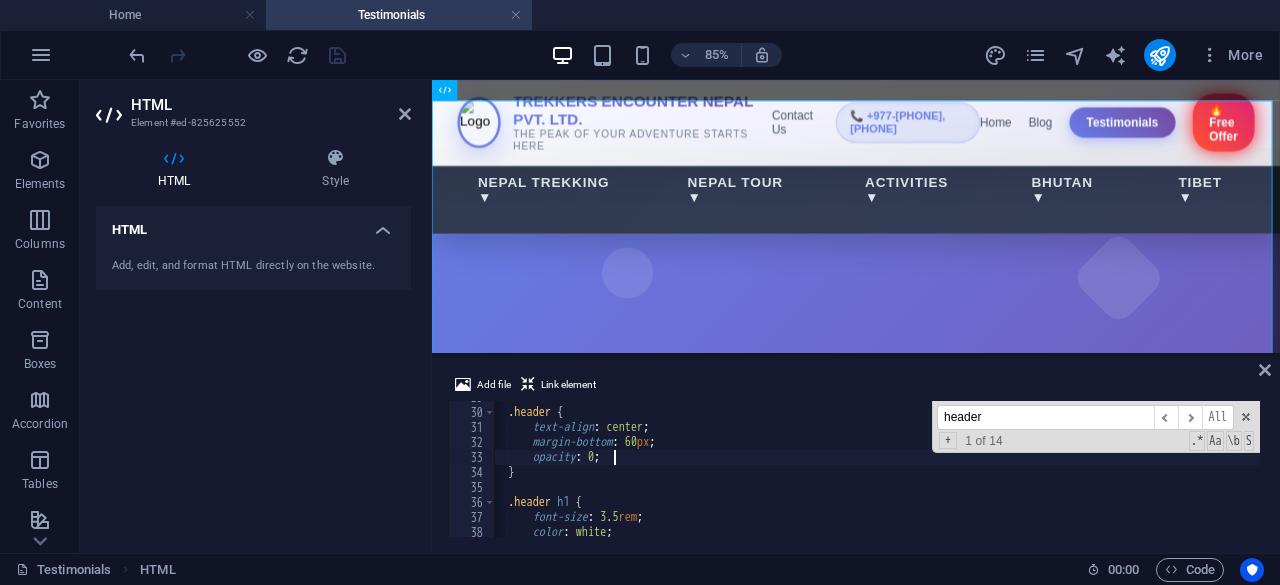 click on ".header   {                text-align :   center ;                margin-bottom :   60 px ;                opacity :   0 ;           }           .header   h1   {                font-size :   3.5 rem ;                color :   white ;" at bounding box center [1183, 471] 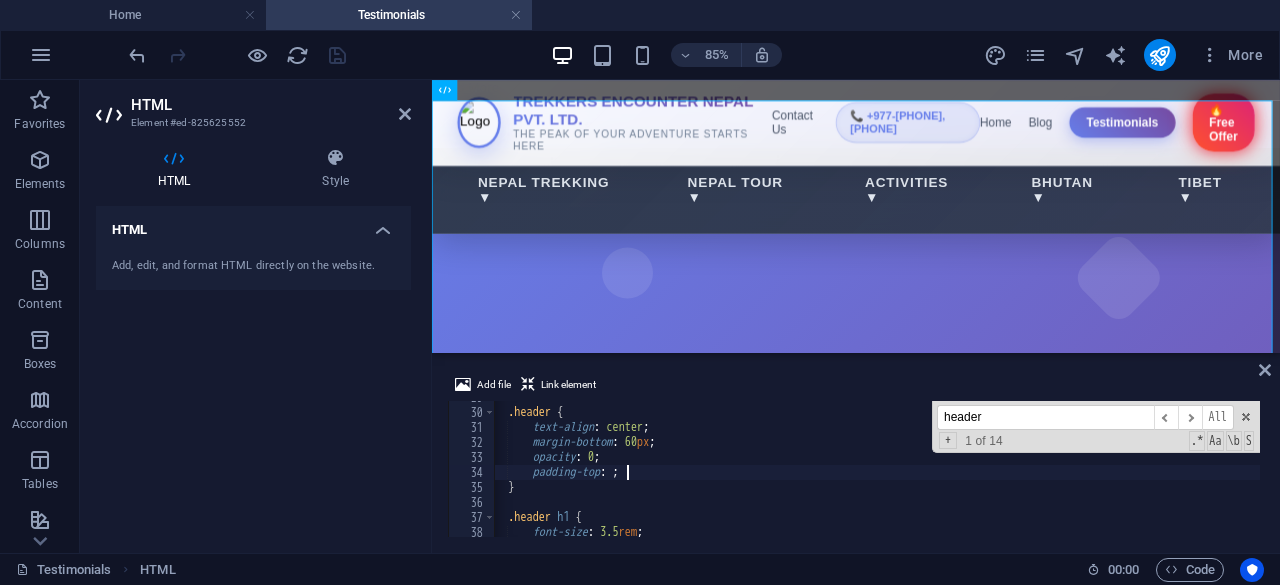 scroll, scrollTop: 0, scrollLeft: 12, axis: horizontal 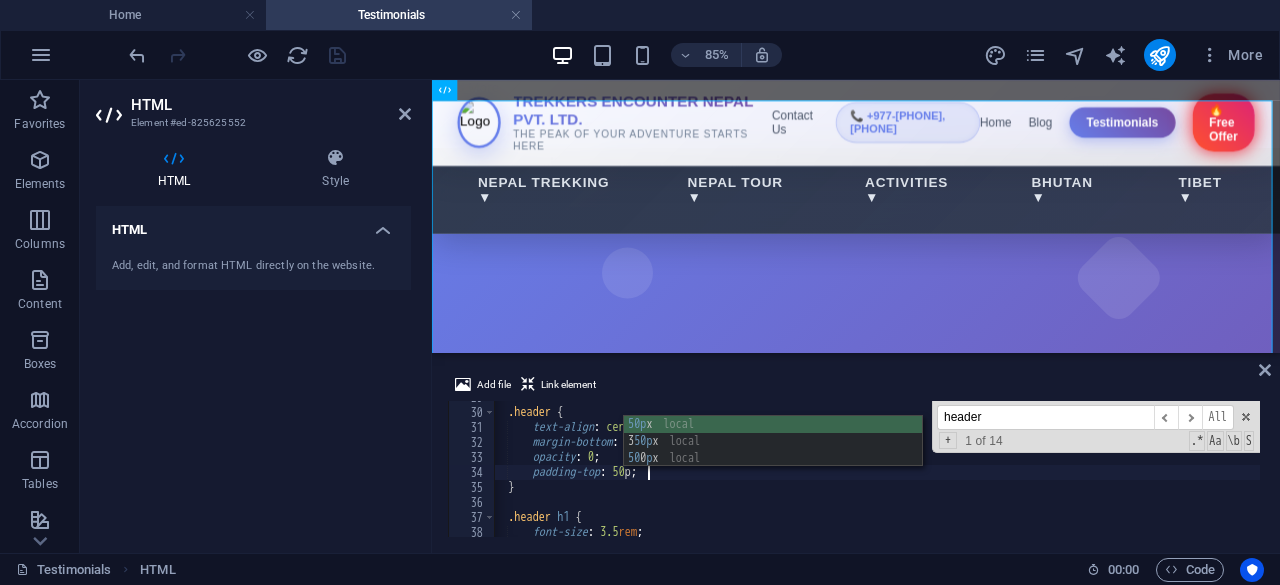 type on "padding-top: 50px" 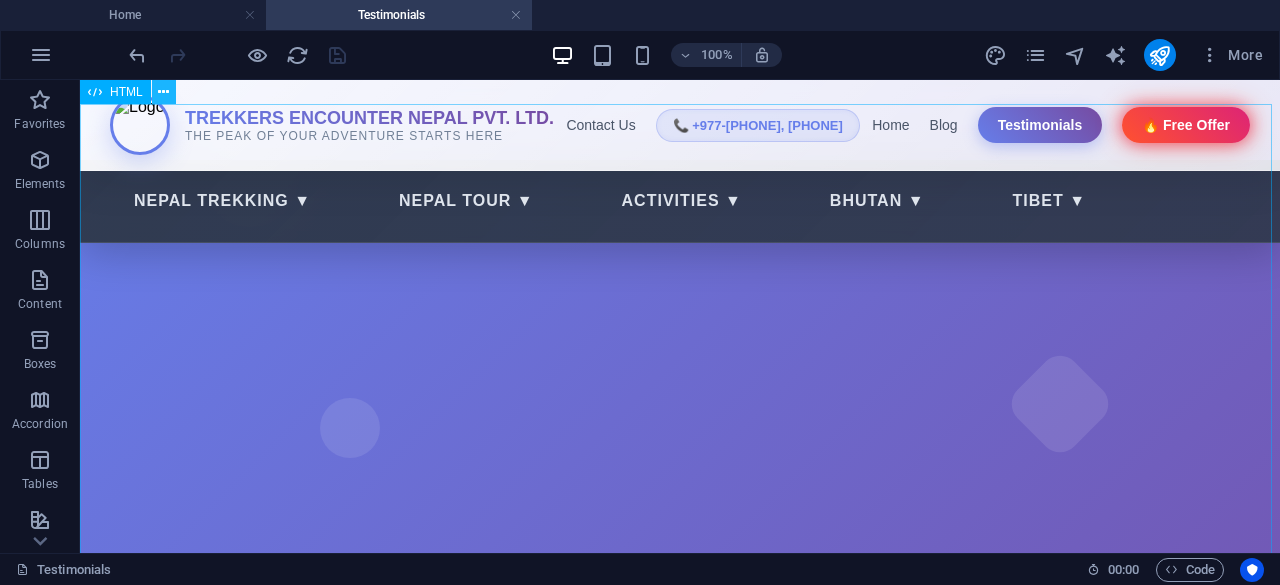 click at bounding box center [164, 92] 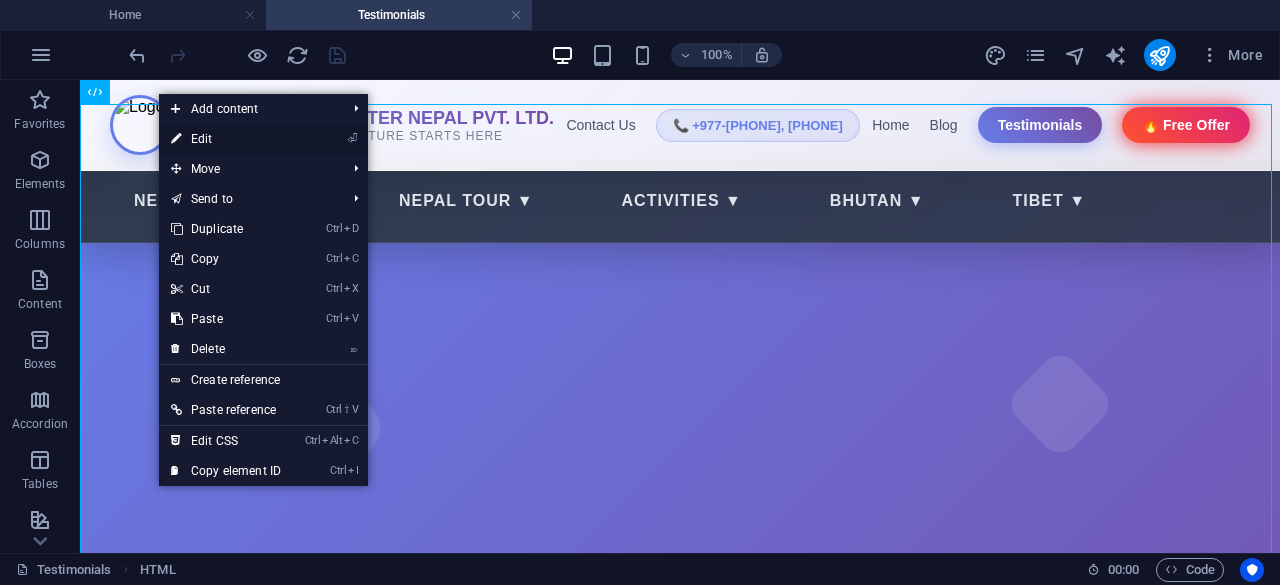 click on "⏎  Edit" at bounding box center [226, 139] 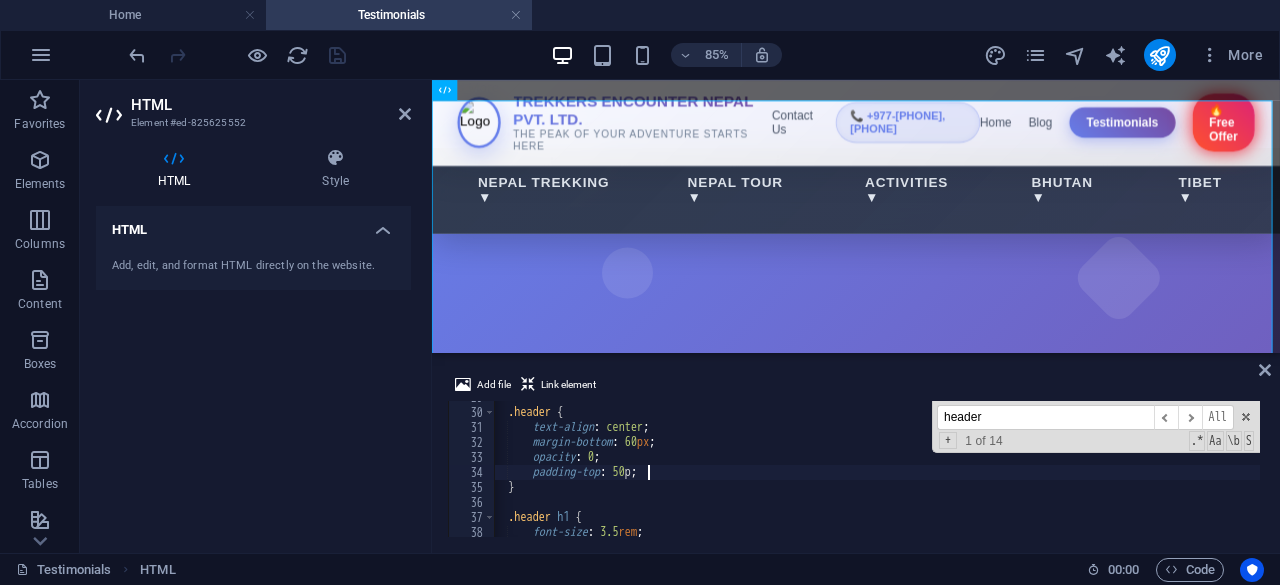 scroll, scrollTop: 431, scrollLeft: 0, axis: vertical 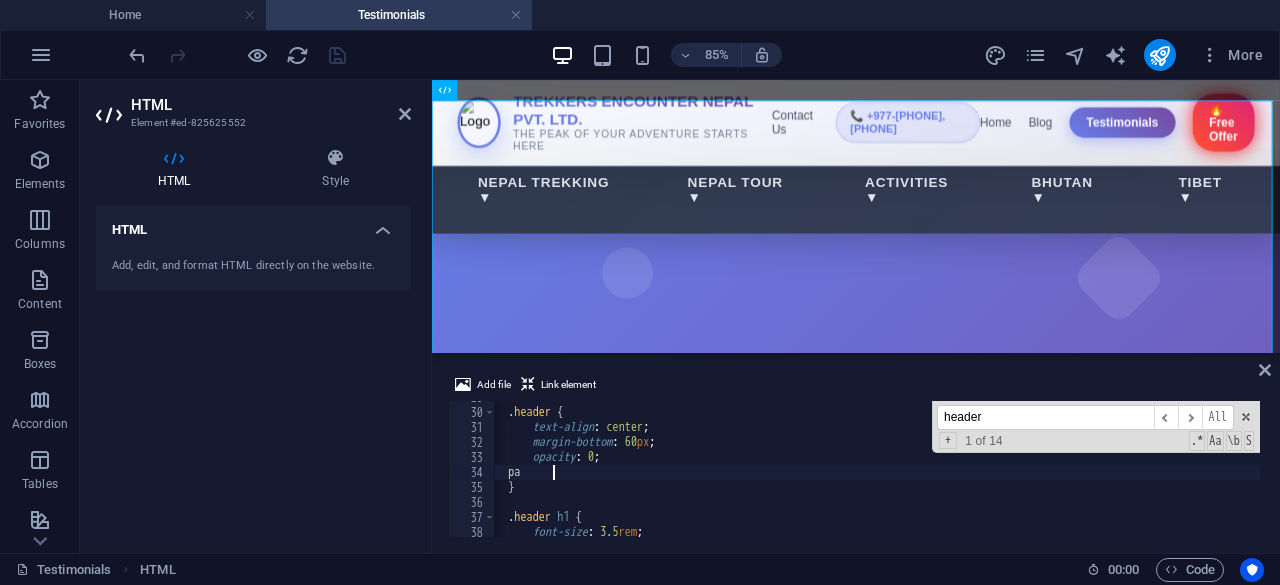 type on "p" 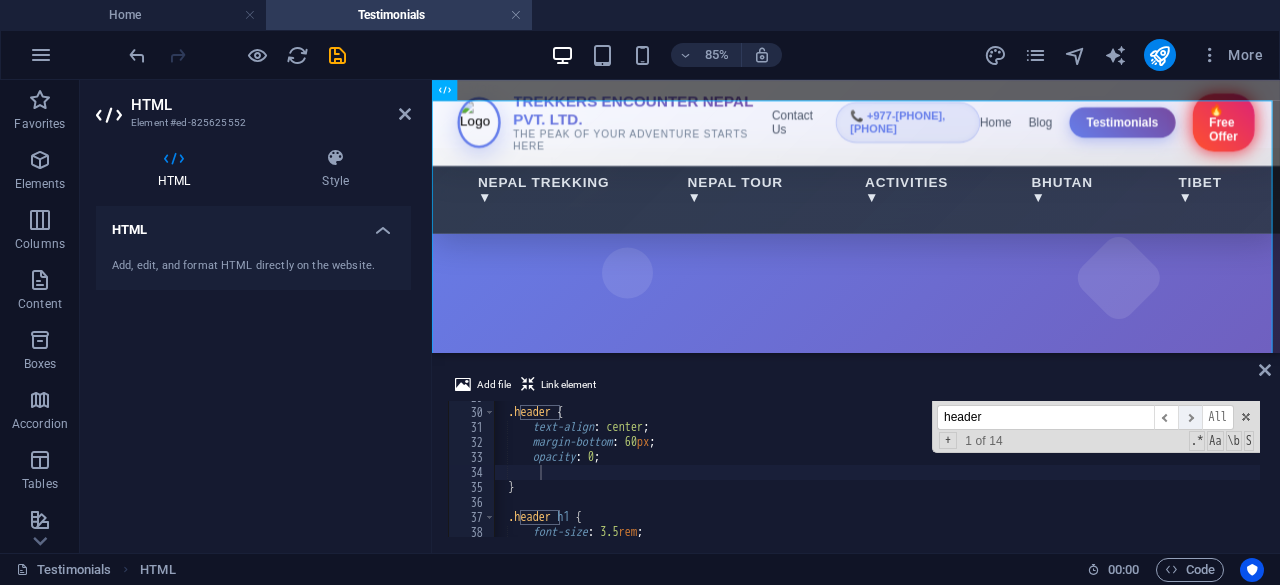 click on "​" at bounding box center [1190, 417] 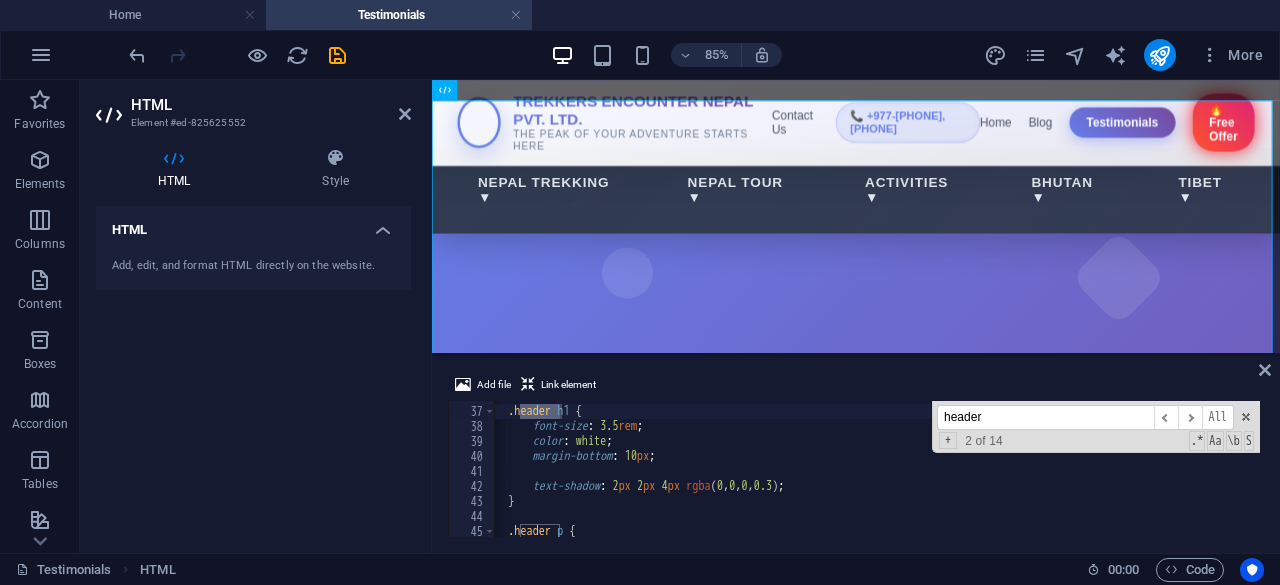 scroll, scrollTop: 541, scrollLeft: 0, axis: vertical 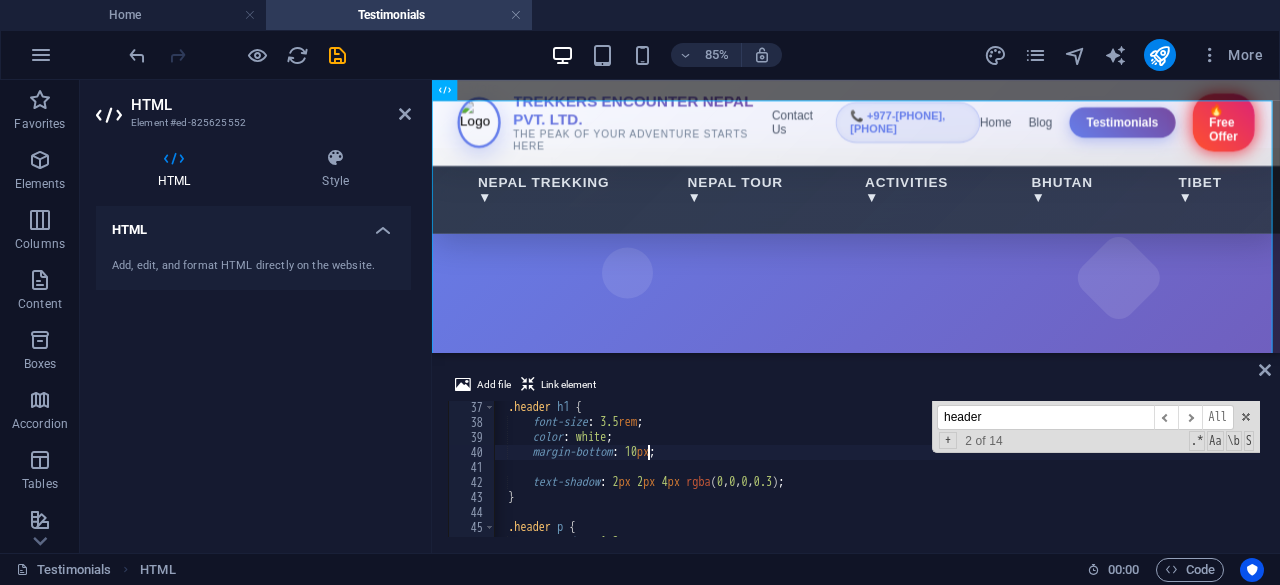 click on ".header   h1   {                font-size :   3.5 rem ;                color :   white ;                margin-bottom :   10 px ;                text-shadow :   2 px   2 px   4 px   rgba ( 0 , 0 , 0 , 0.3 ) ;           }           .header   p   {                font-size :   1.2 rem ;" at bounding box center [1183, 481] 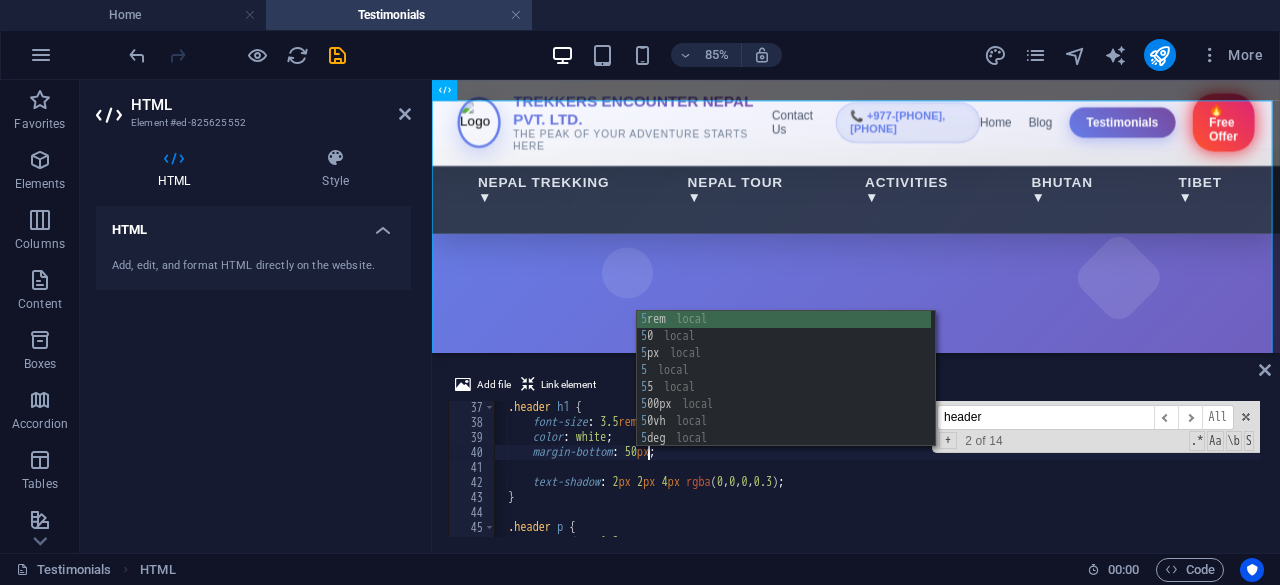 scroll, scrollTop: 0, scrollLeft: 14, axis: horizontal 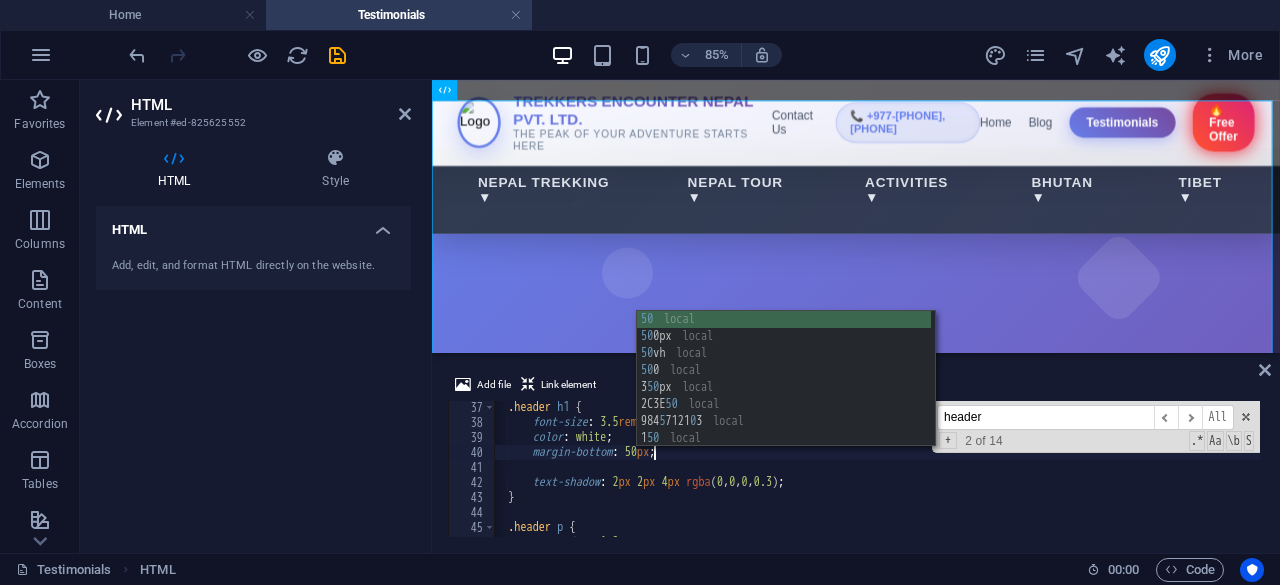 type on "margin-bottom: 5px;" 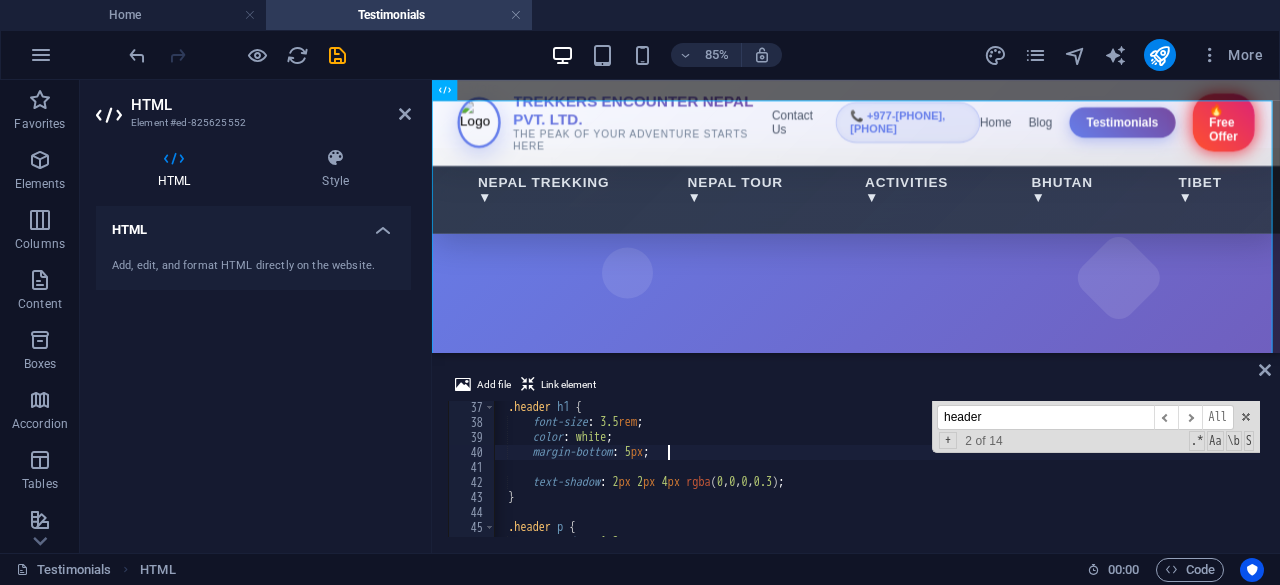 click on ".header   h1   {                font-size :   3.5 rem ;                color :   white ;                margin-bottom :   5 px ;                text-shadow :   2 px   2 px   4 px   rgba ( 0 , 0 , 0 , 0.3 ) ;           }           .header   p   {                font-size :   1.2 rem ;" at bounding box center [1183, 481] 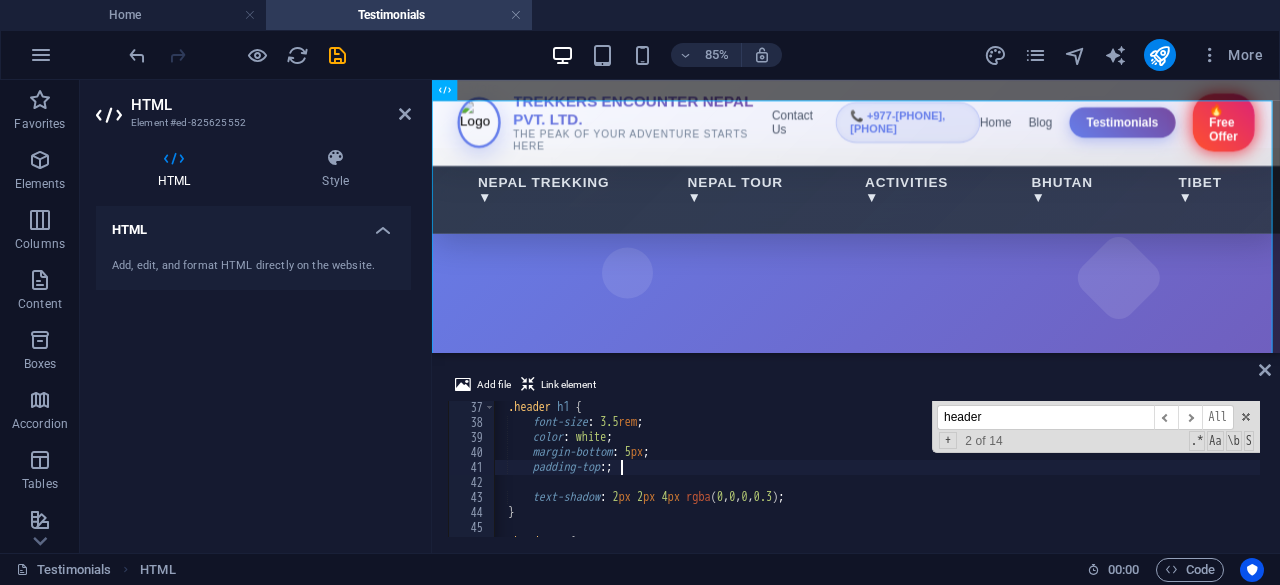 scroll, scrollTop: 0, scrollLeft: 12, axis: horizontal 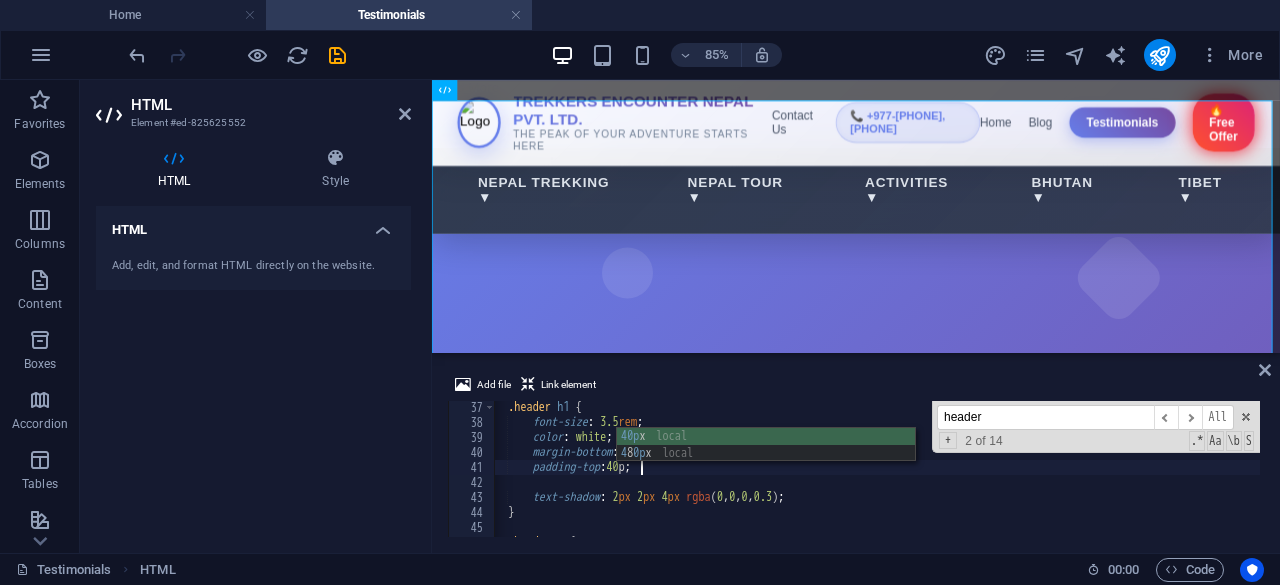 type on "padding-top:40px" 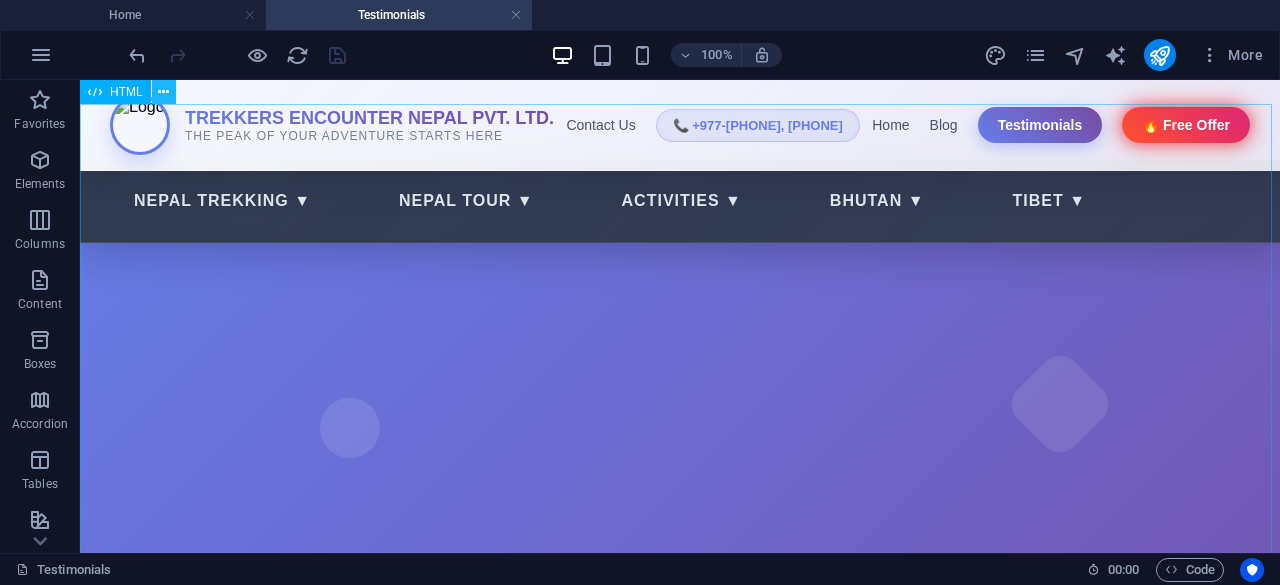 click at bounding box center (164, 92) 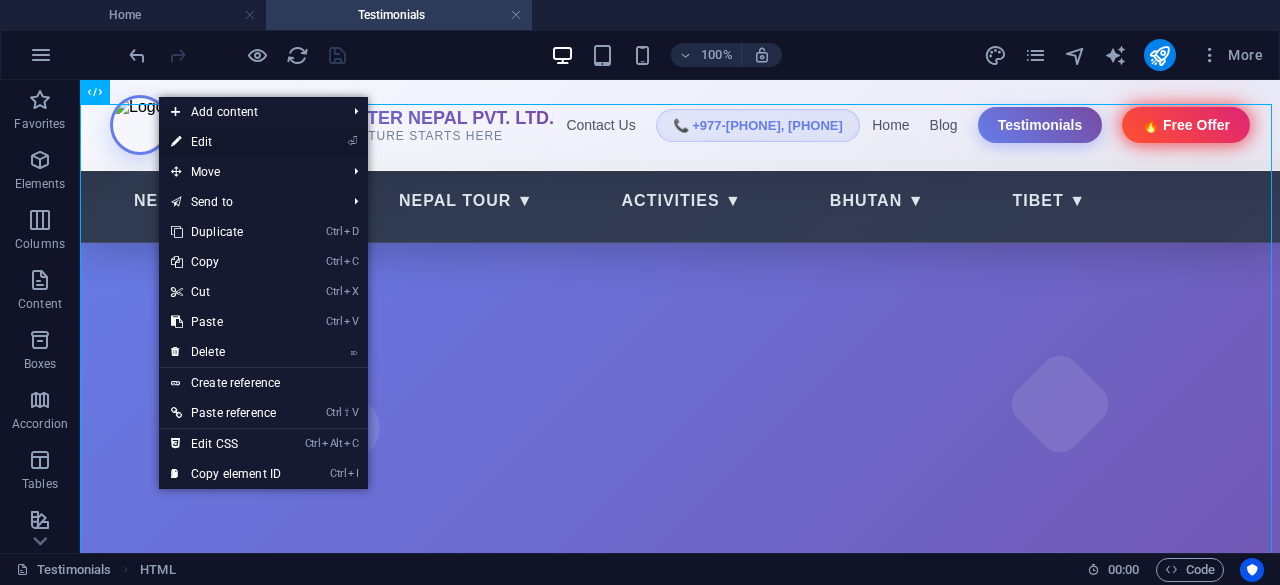 click on "⏎  Edit" at bounding box center [226, 142] 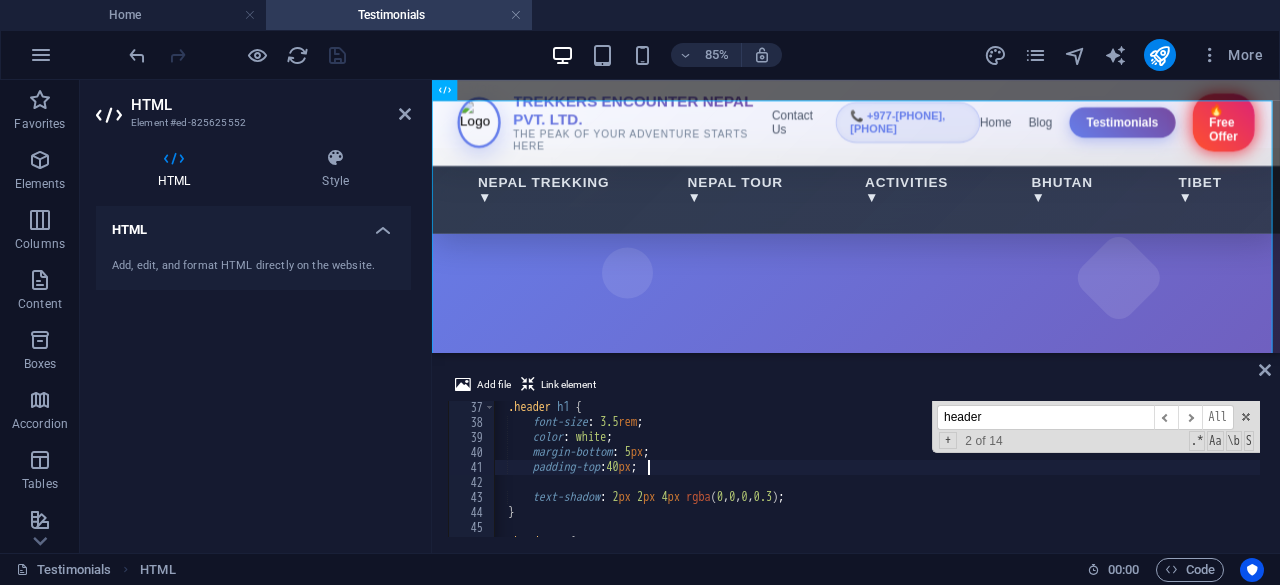 scroll, scrollTop: 541, scrollLeft: 0, axis: vertical 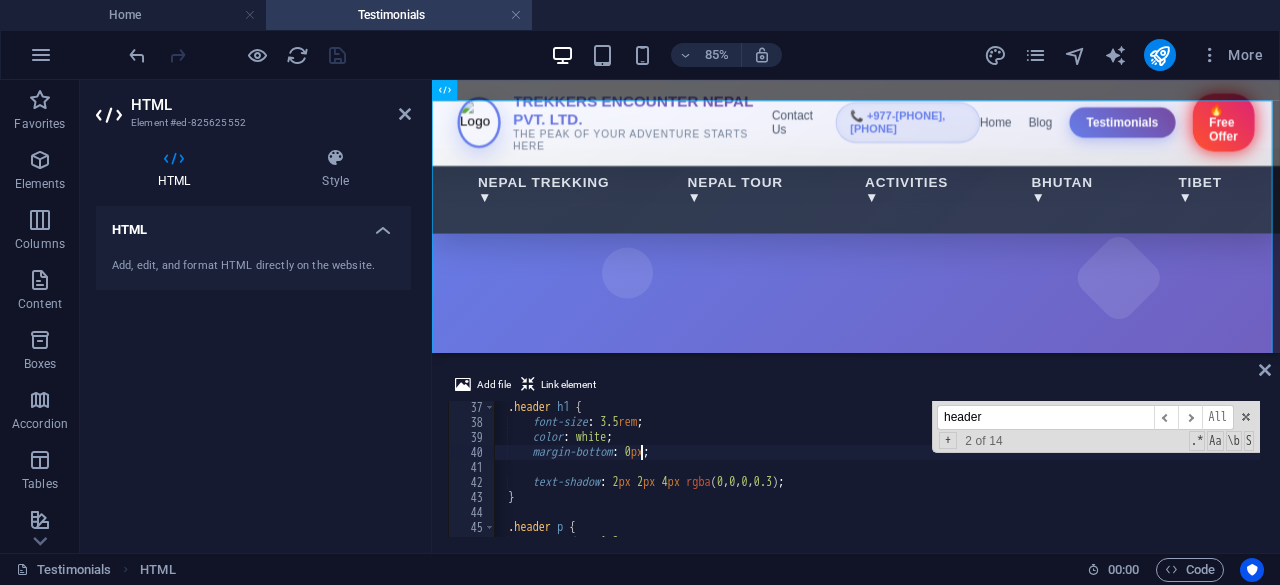 type on "margin-bottom: 10px;" 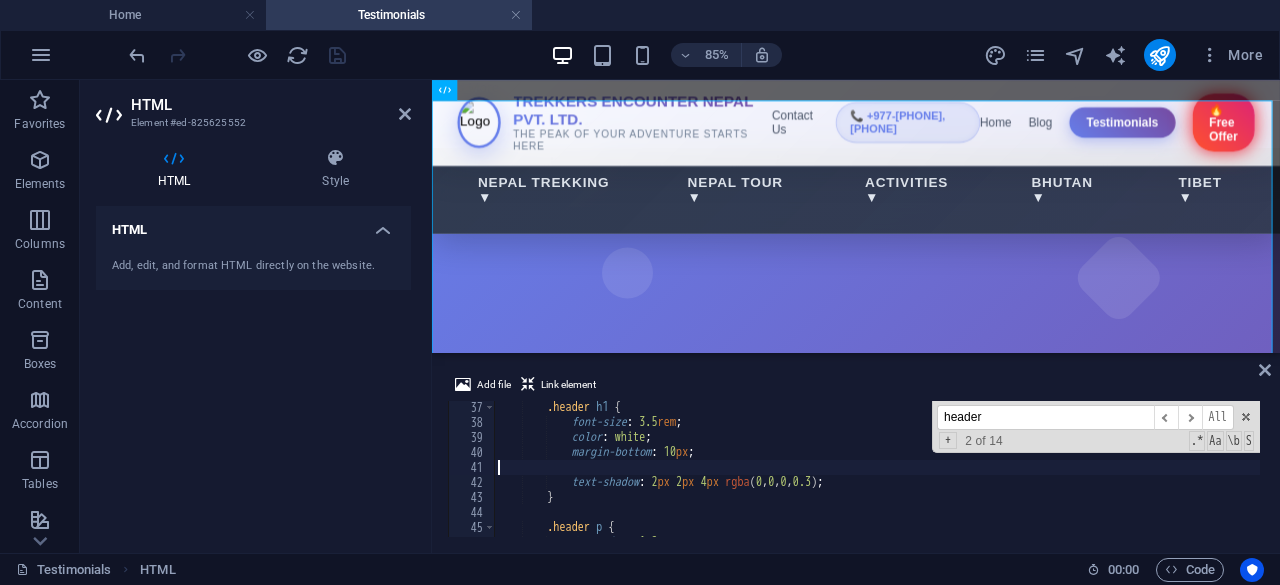 click on ".header   h1   {                font-size :   3.5 rem ;                color :   white ;                margin-bottom :   10 px ;                text-shadow :   2 px   2 px   4 px   rgba ( 0 , 0 , 0 , 0.3 ) ;           }           .header   p   {                font-size :   1.2 rem ;" at bounding box center [1222, 481] 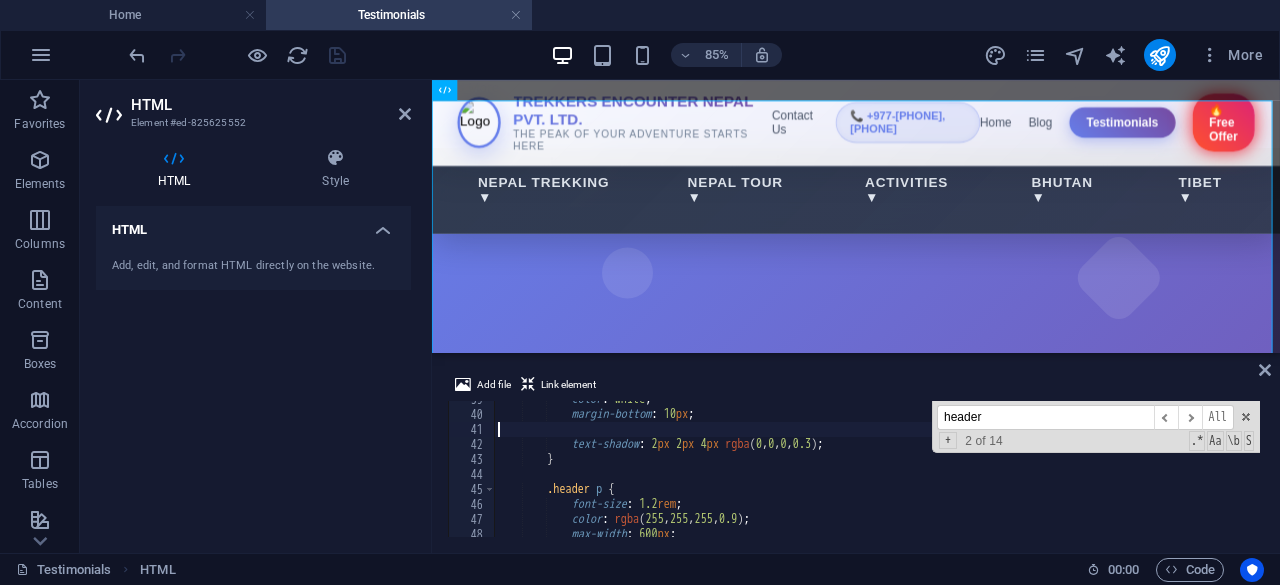 scroll, scrollTop: 577, scrollLeft: 0, axis: vertical 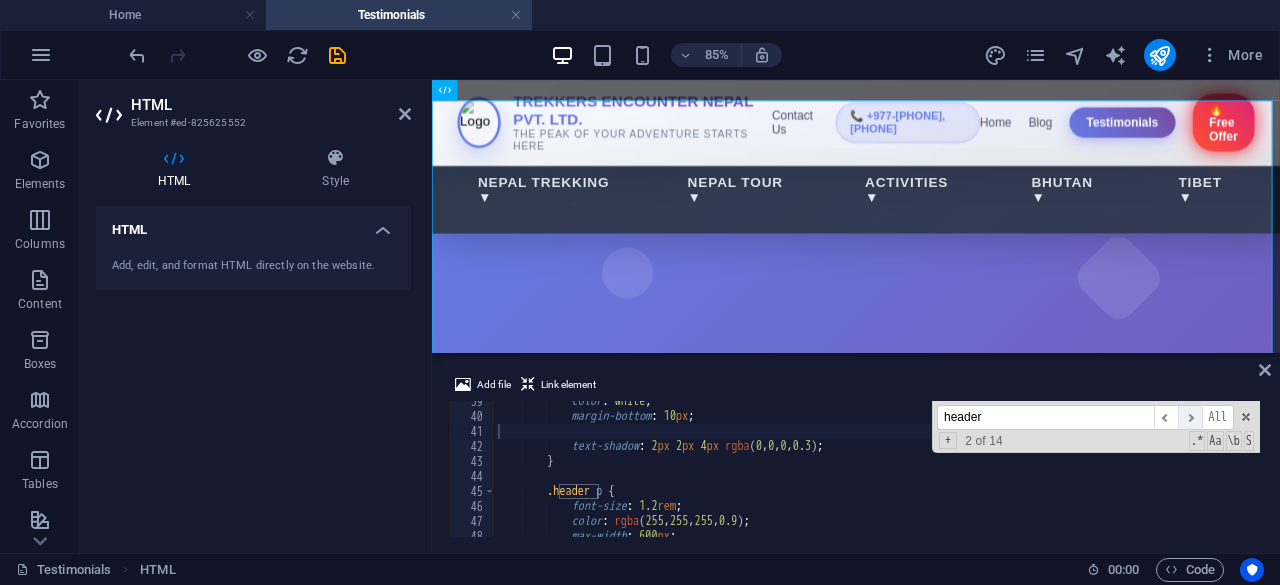 click on "​" at bounding box center [1190, 417] 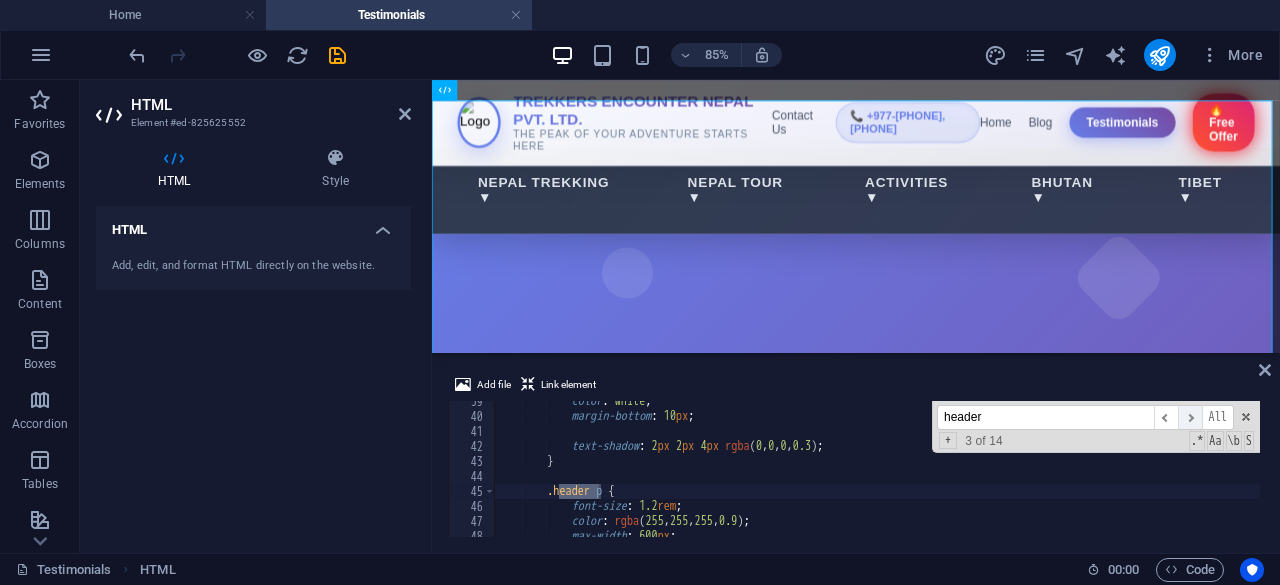 click on "​" at bounding box center (1190, 417) 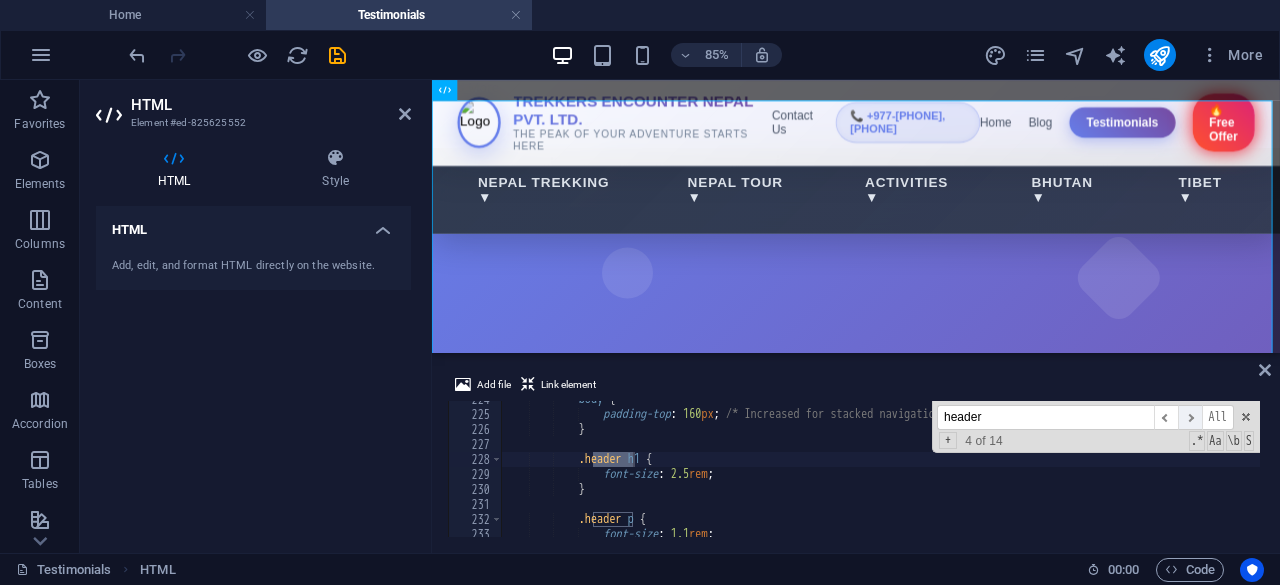scroll, scrollTop: 3354, scrollLeft: 0, axis: vertical 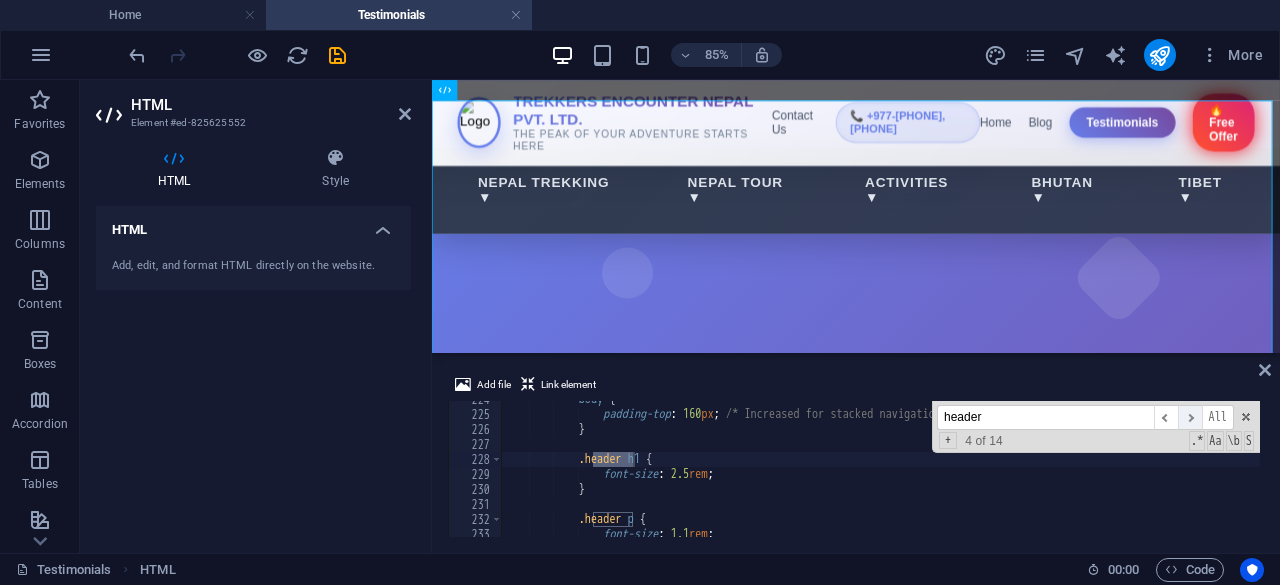 click on "​" at bounding box center [1190, 417] 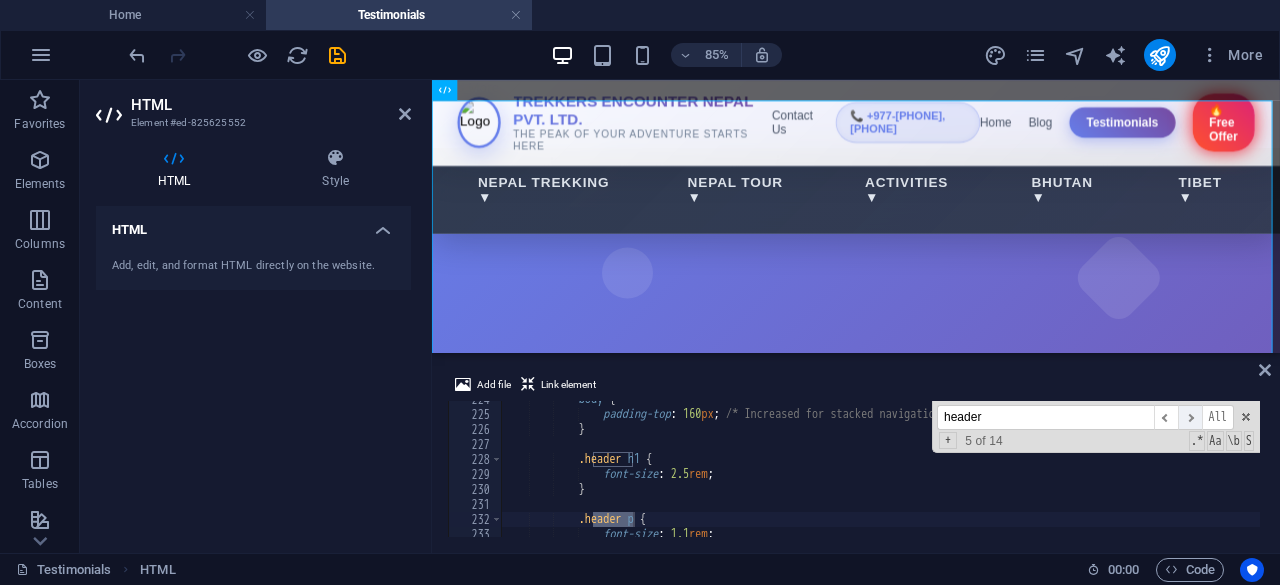 click on "​" at bounding box center [1190, 417] 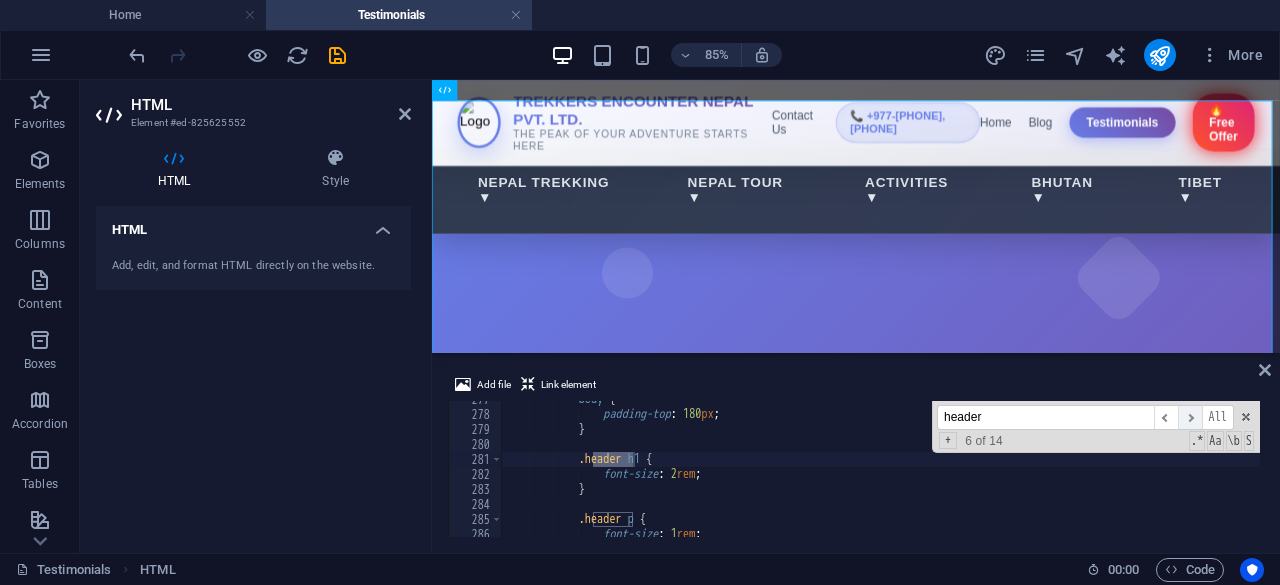 scroll, scrollTop: 4149, scrollLeft: 0, axis: vertical 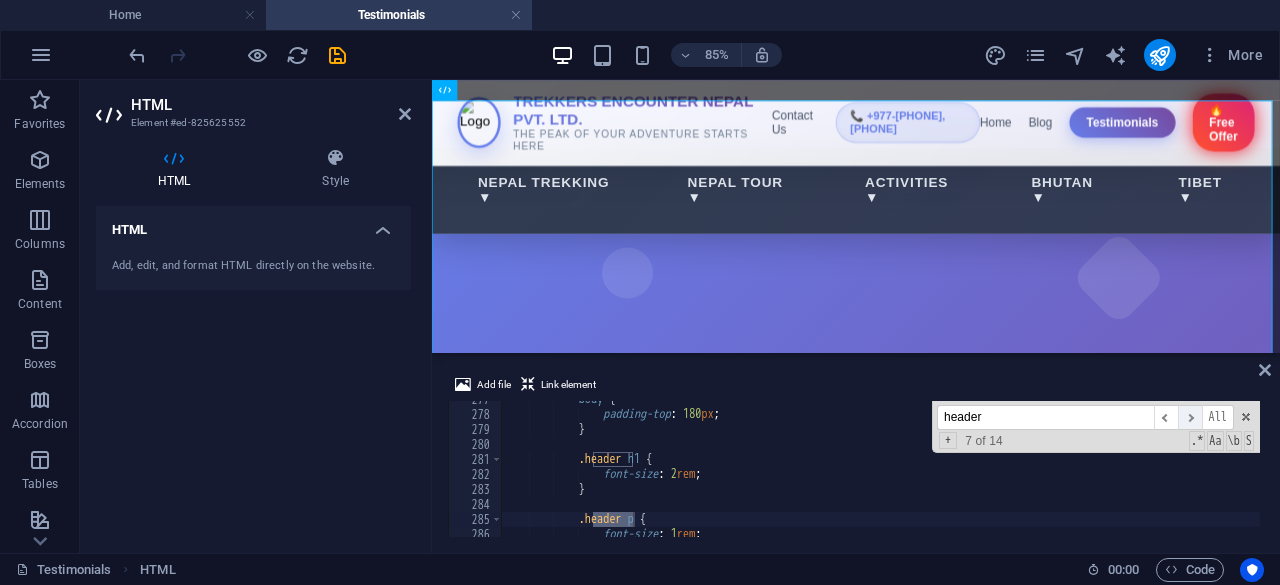 click on "​" at bounding box center [1190, 417] 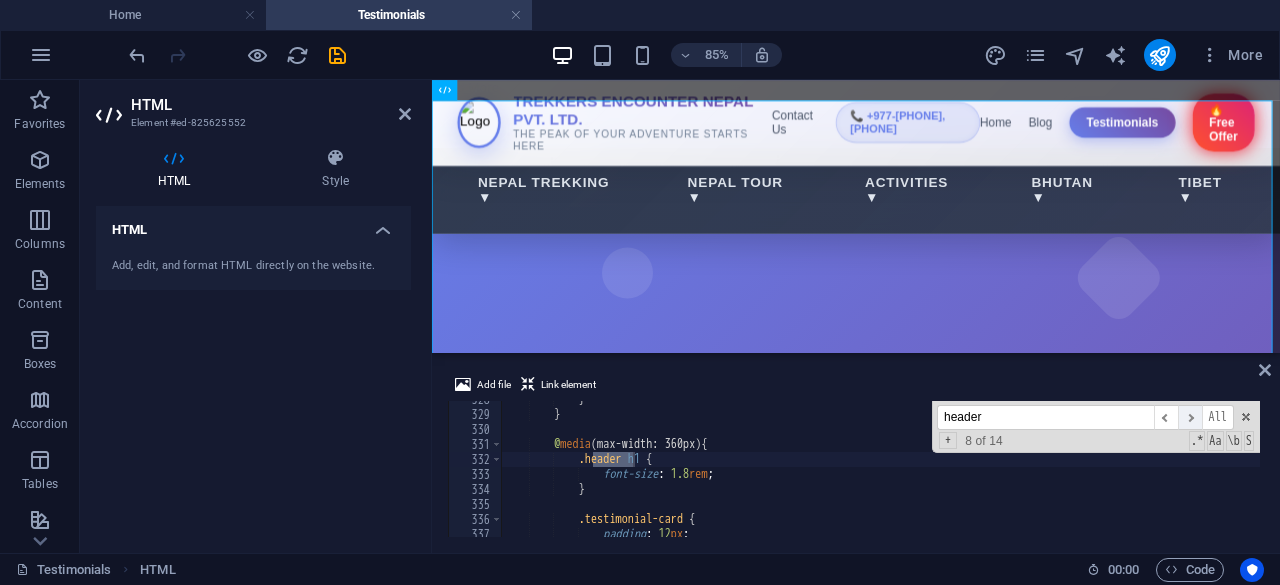 scroll, scrollTop: 4914, scrollLeft: 0, axis: vertical 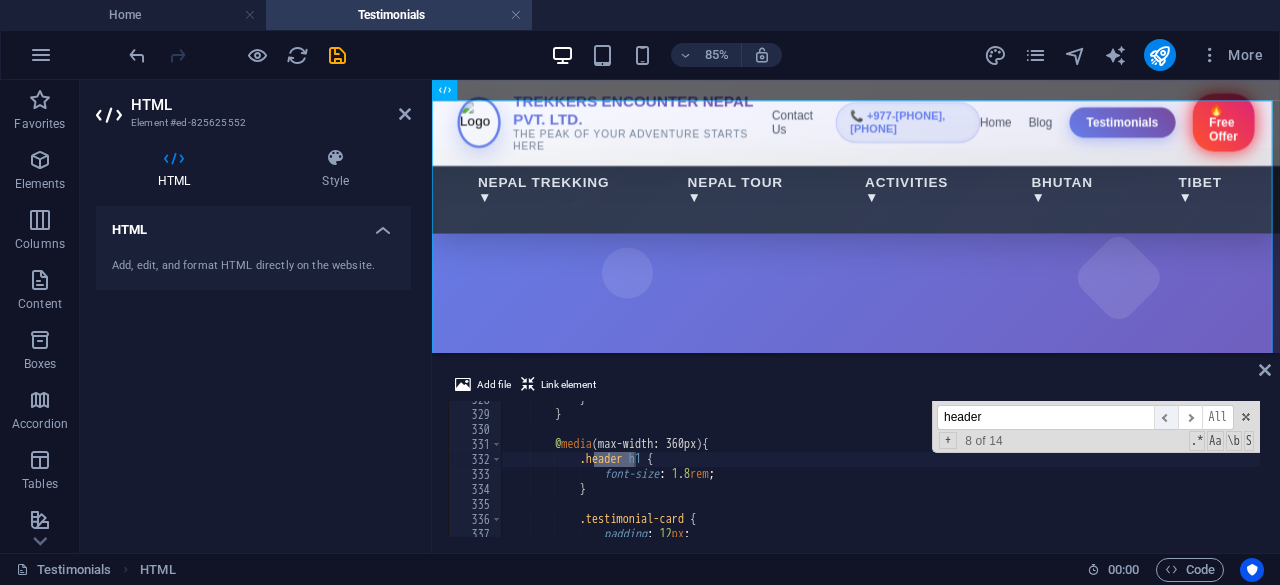 click on "​" at bounding box center (1166, 417) 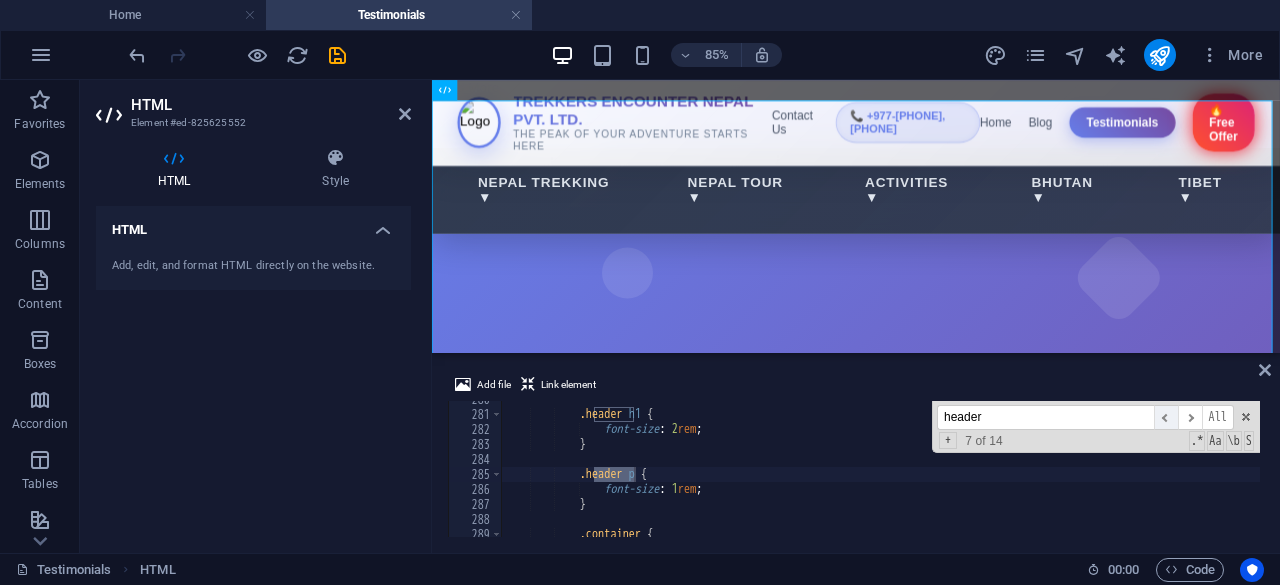 scroll, scrollTop: 4194, scrollLeft: 0, axis: vertical 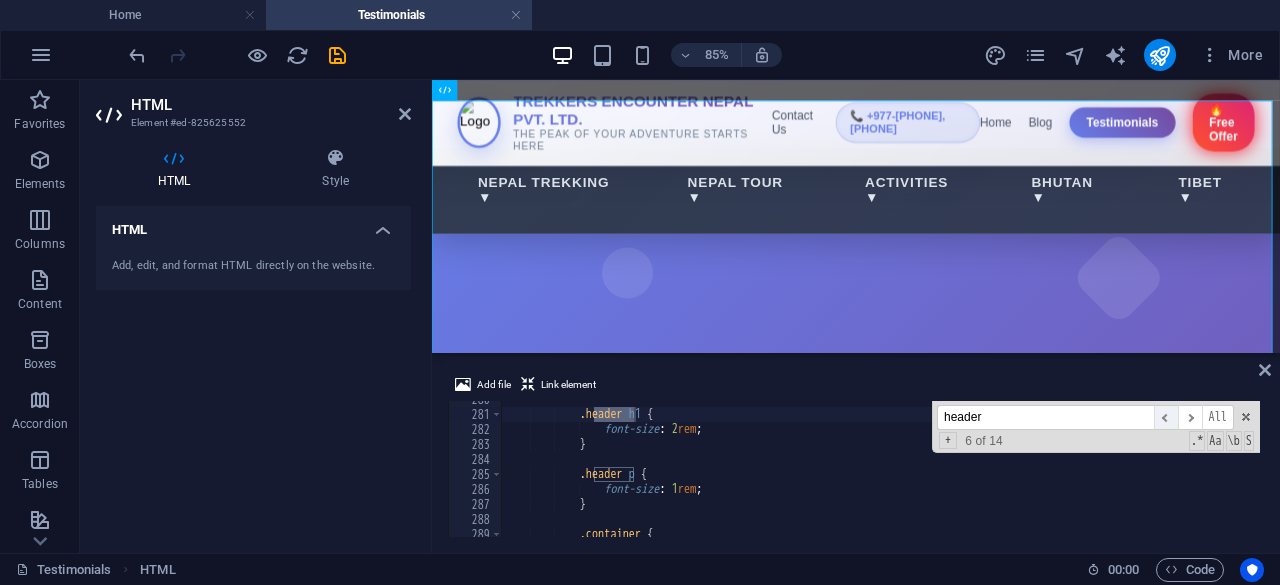 click on "​" at bounding box center [1166, 417] 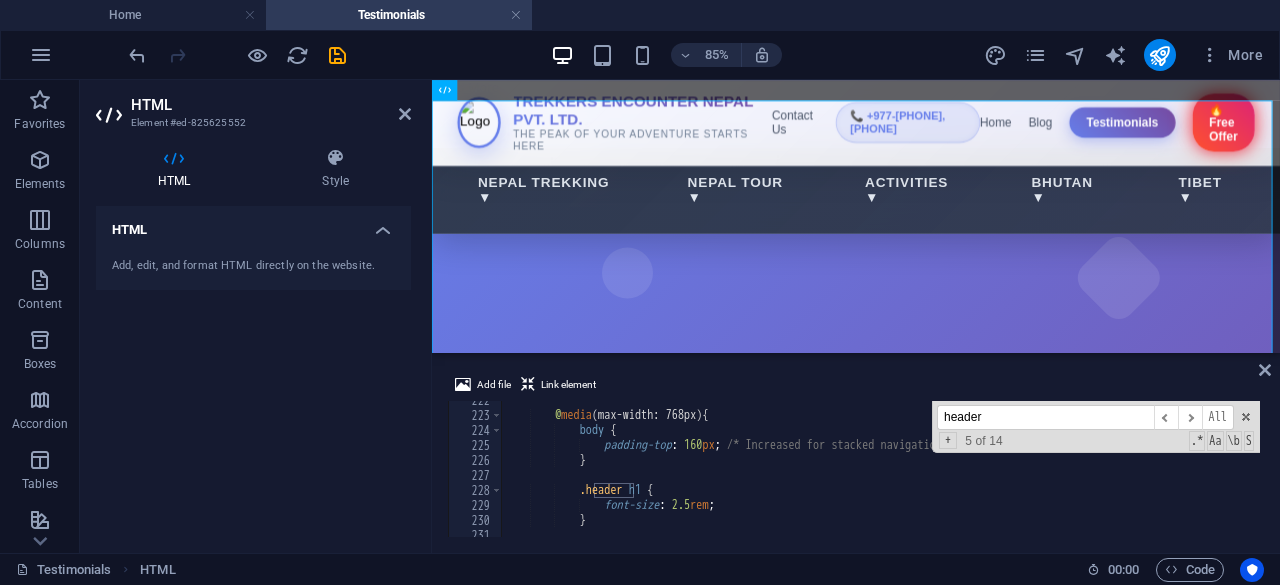 scroll, scrollTop: 3322, scrollLeft: 0, axis: vertical 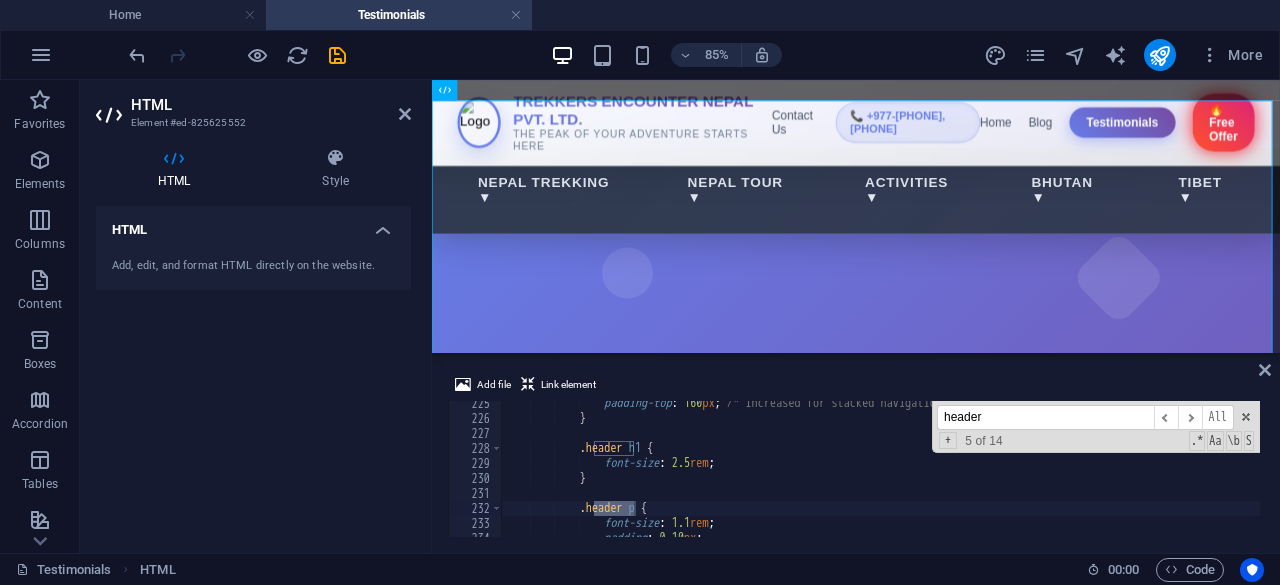 type on "font-size: 2.5rem;" 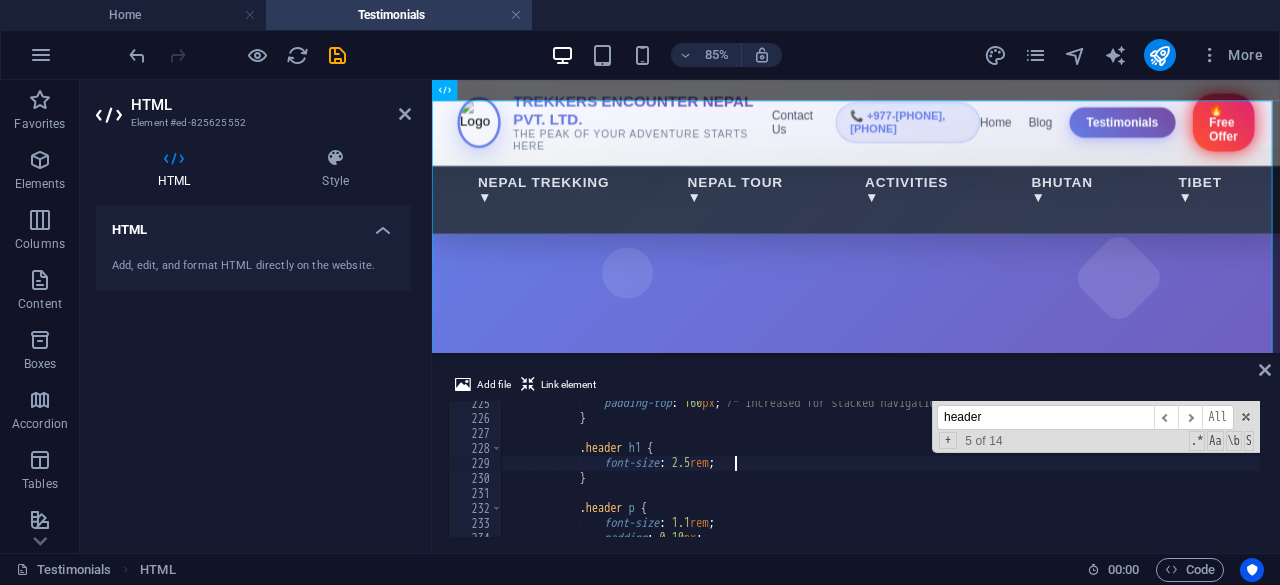 click on "padding-top :   160 px ;   /* Increased for stacked navigation */                }                .header   h1   {                     font-size :   2.5 rem ;                }                .header   p   {                     font-size :   1.1 rem ;                     padding :   0   10 px ;" at bounding box center (1230, 477) 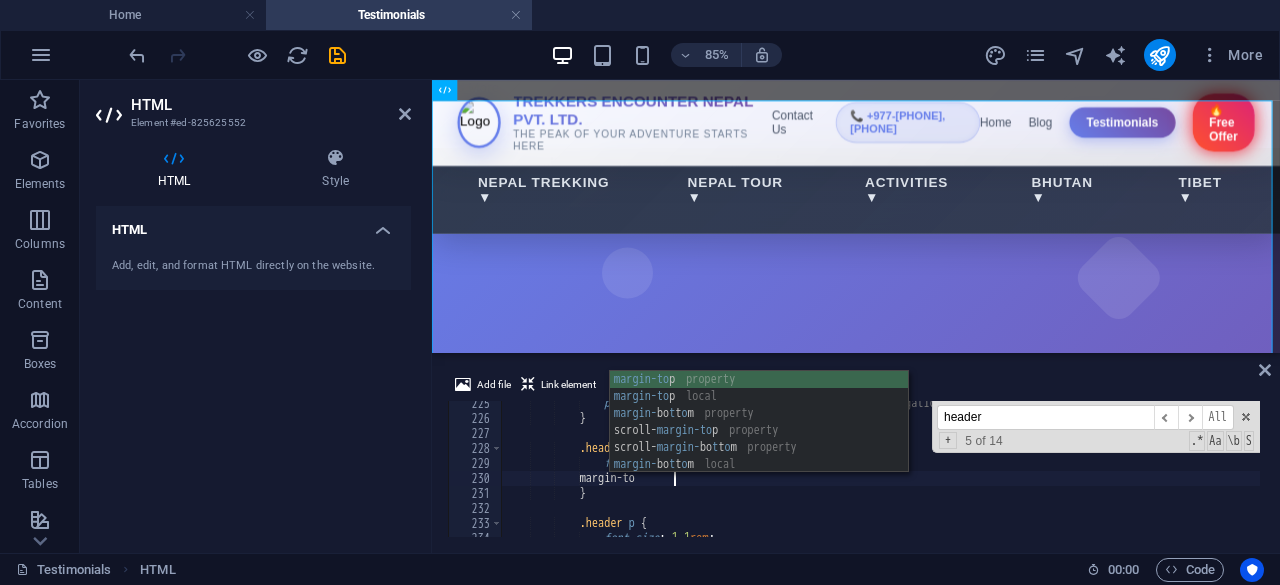 scroll, scrollTop: 0, scrollLeft: 13, axis: horizontal 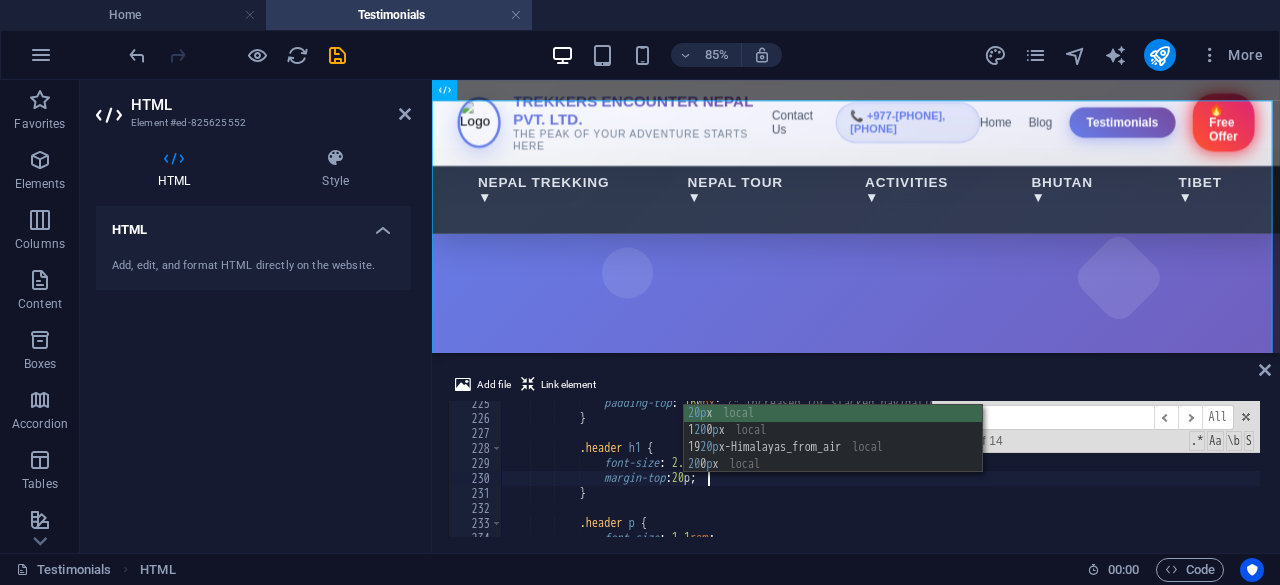 type on "margin-top:20px" 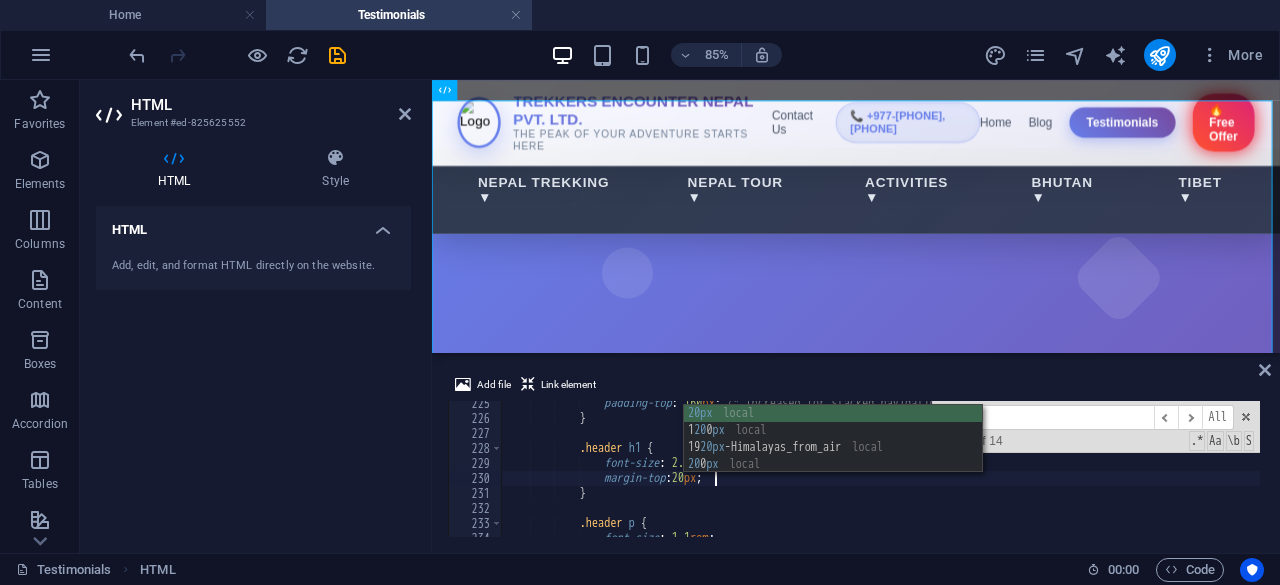scroll, scrollTop: 0, scrollLeft: 16, axis: horizontal 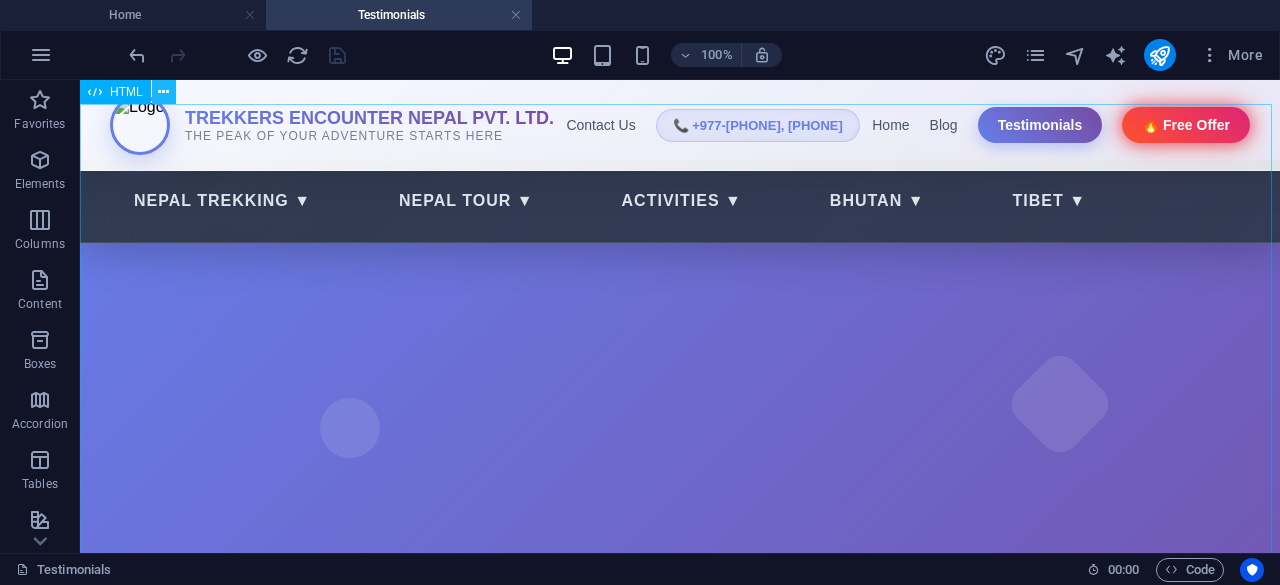 click at bounding box center (164, 92) 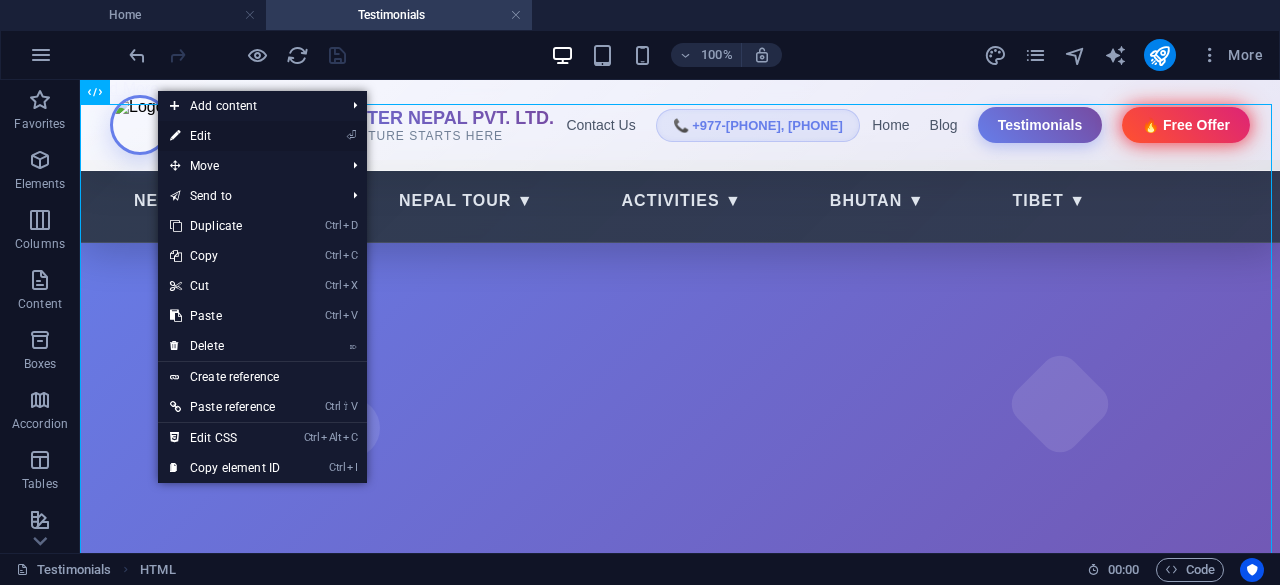 click on "⏎  Edit" at bounding box center (225, 136) 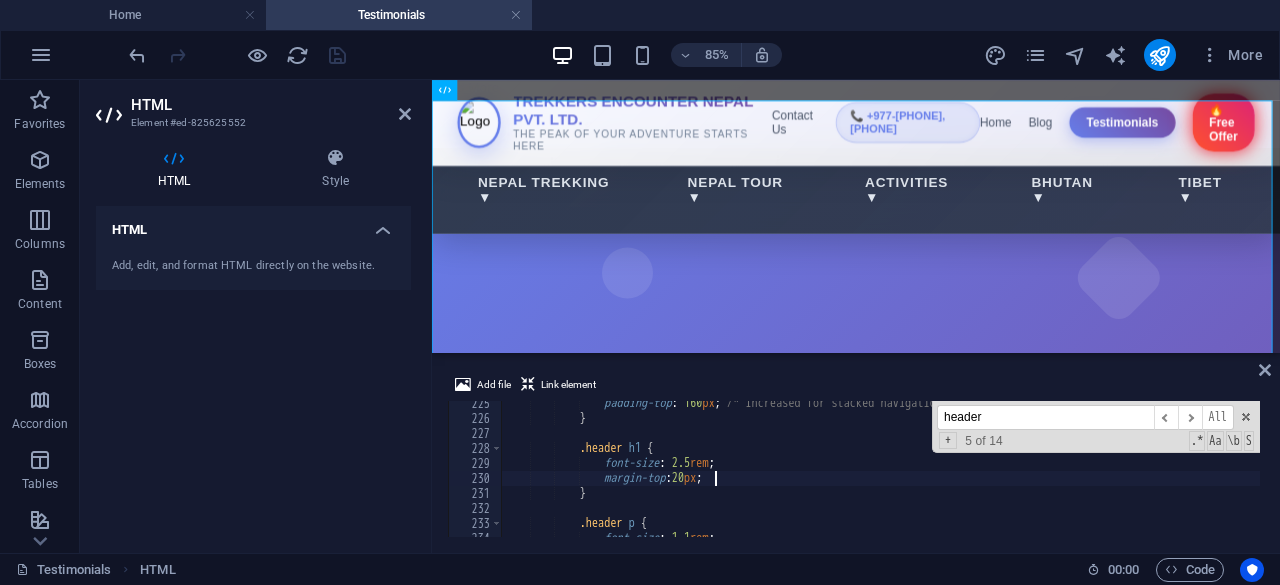 scroll, scrollTop: 3365, scrollLeft: 0, axis: vertical 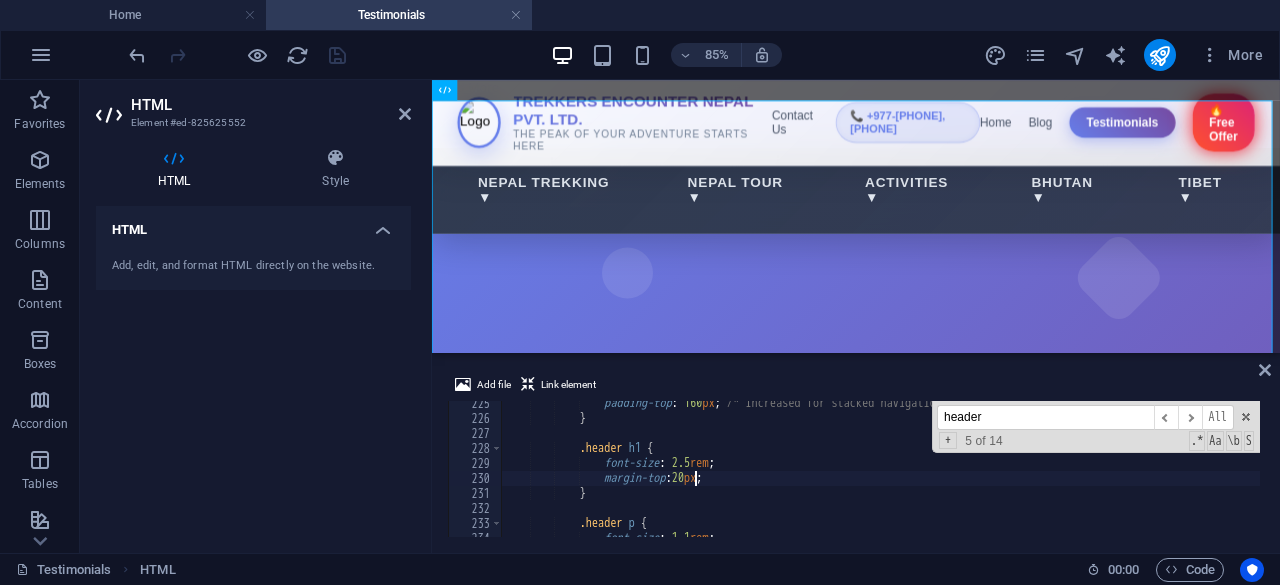 click on "padding-top :   160 px ;   /* Increased for stacked navigation */                }                .header   h1   {                     font-size :   2.5 rem ;                     margin-top : 20 px ;                }                .header   p   {                     font-size :   1.1 rem ;" at bounding box center [1230, 477] 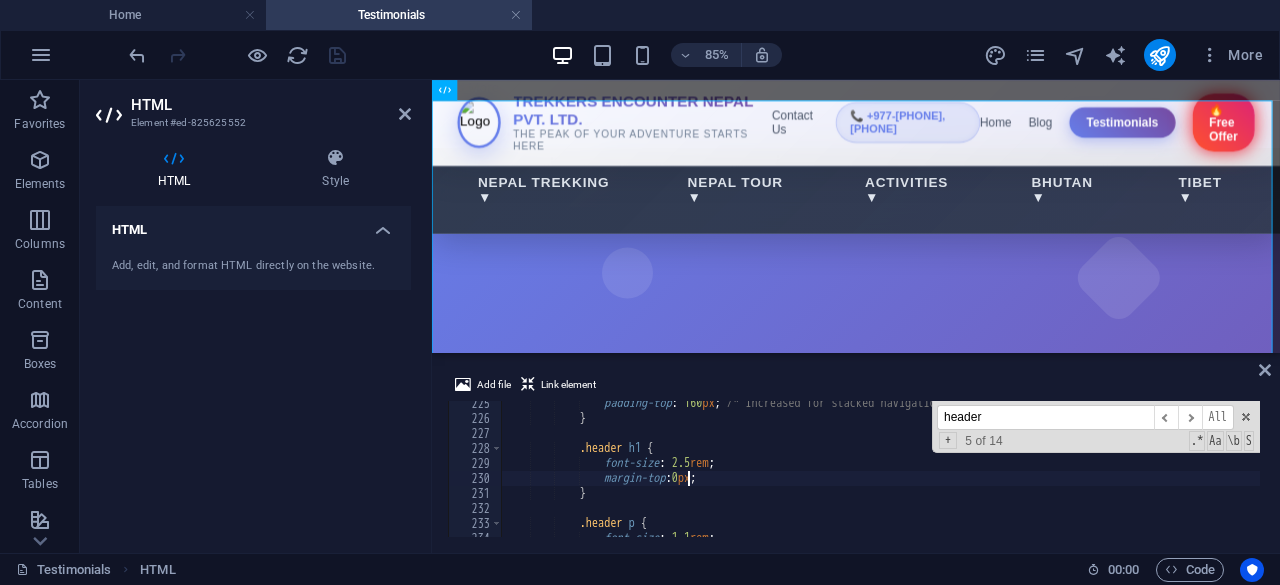 type on "margin-top:10px;" 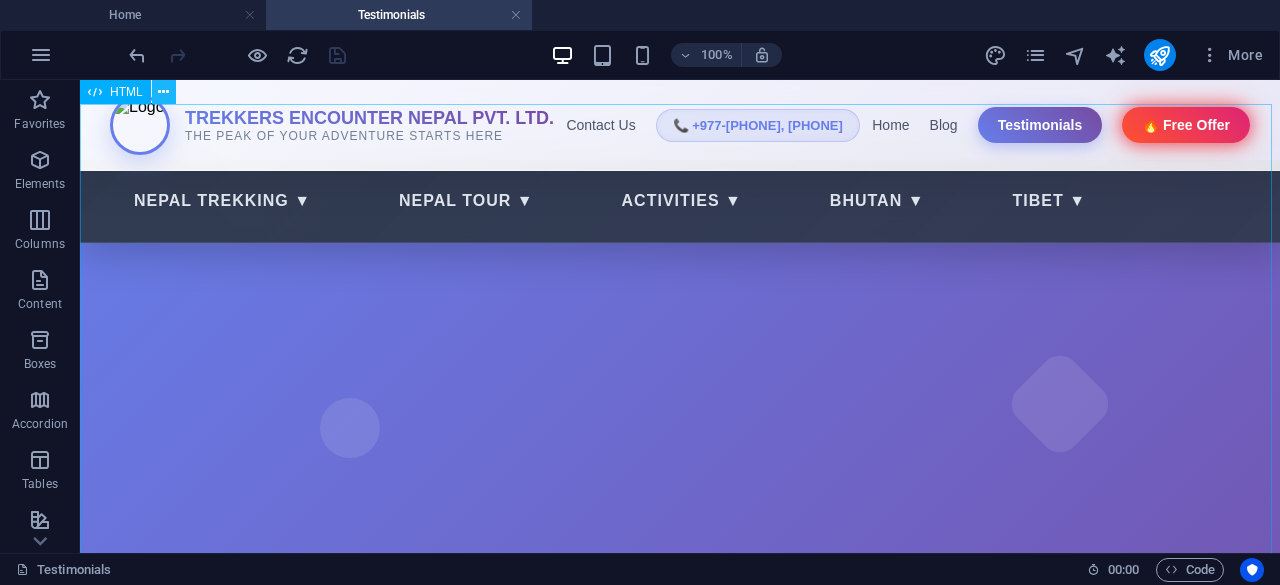 click at bounding box center (163, 92) 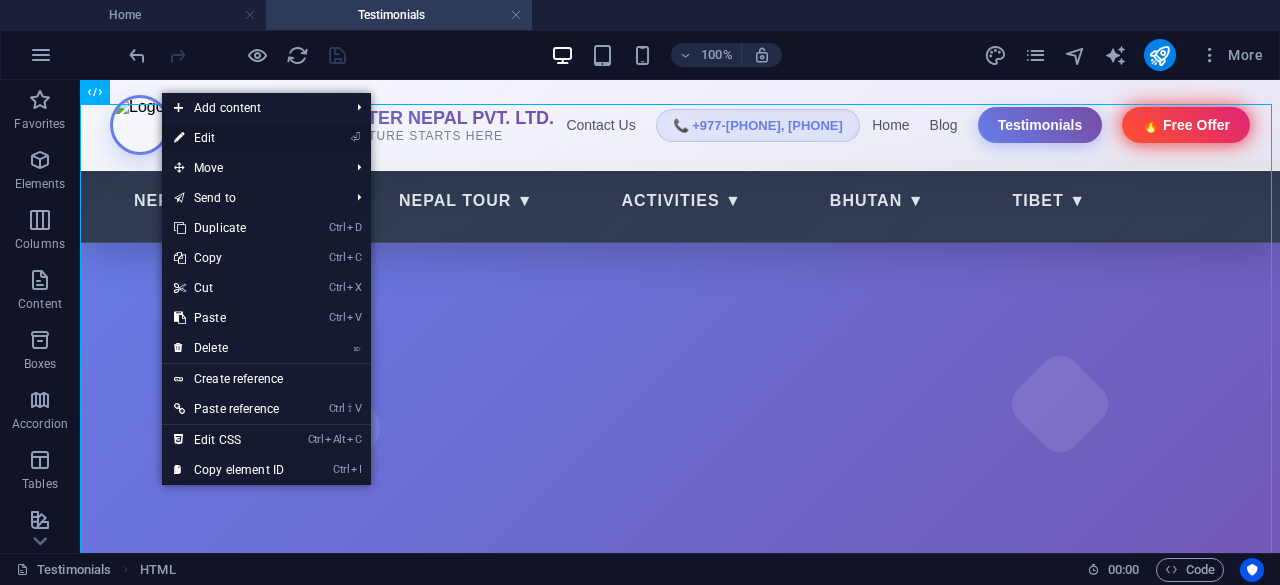 click on "⏎  Edit" at bounding box center (229, 138) 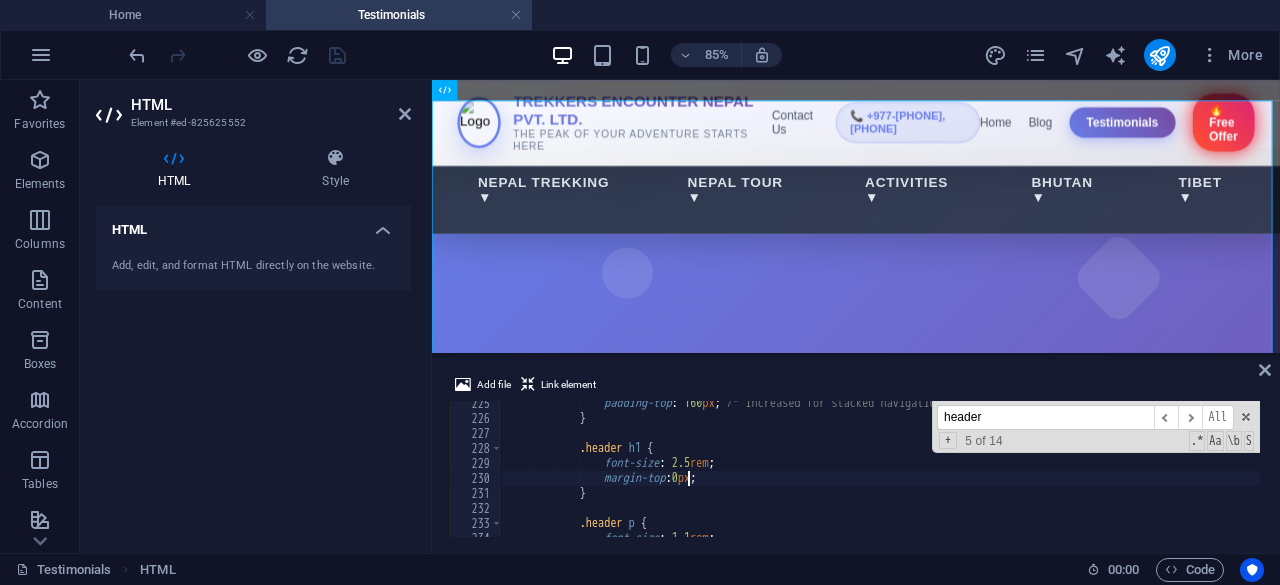scroll, scrollTop: 3365, scrollLeft: 0, axis: vertical 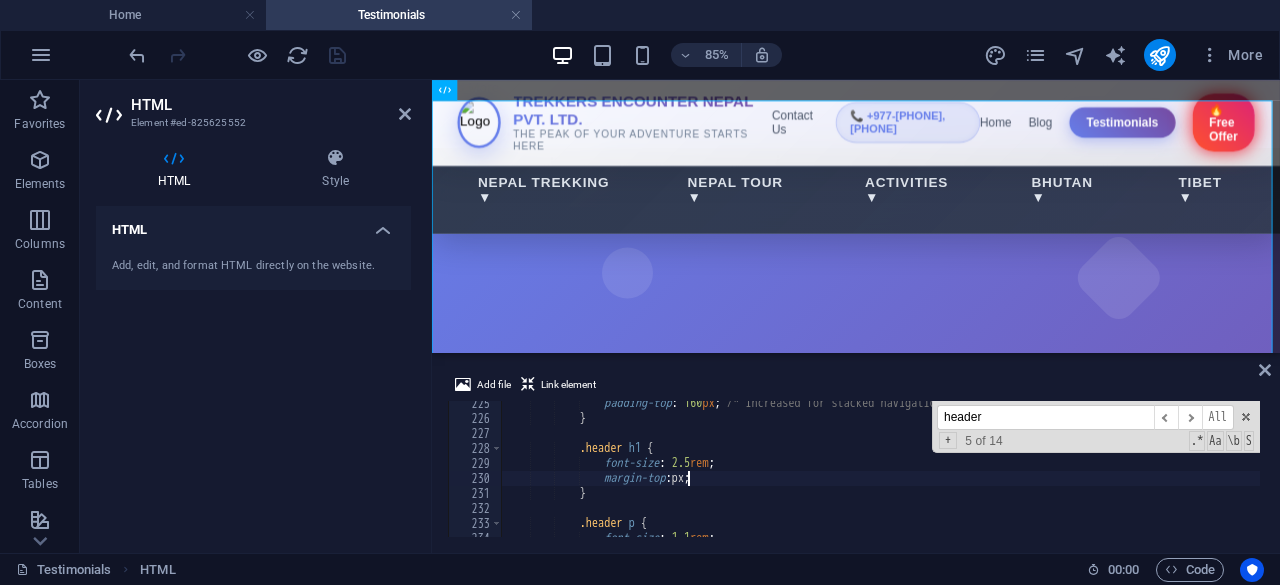 type on "margin-top:5px;" 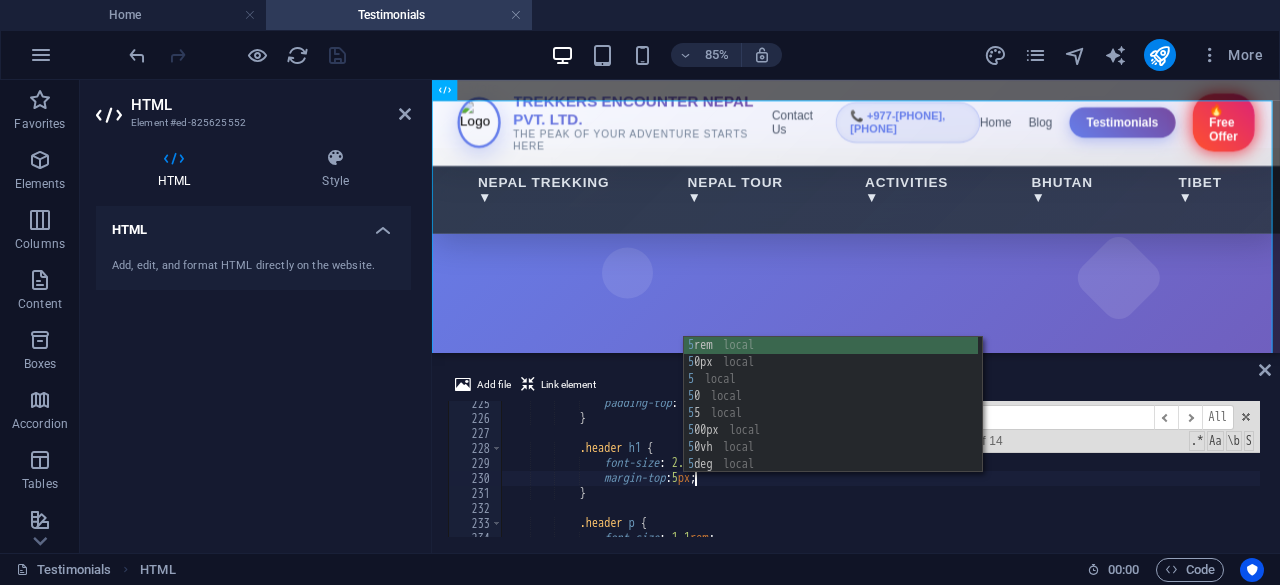scroll, scrollTop: 0, scrollLeft: 15, axis: horizontal 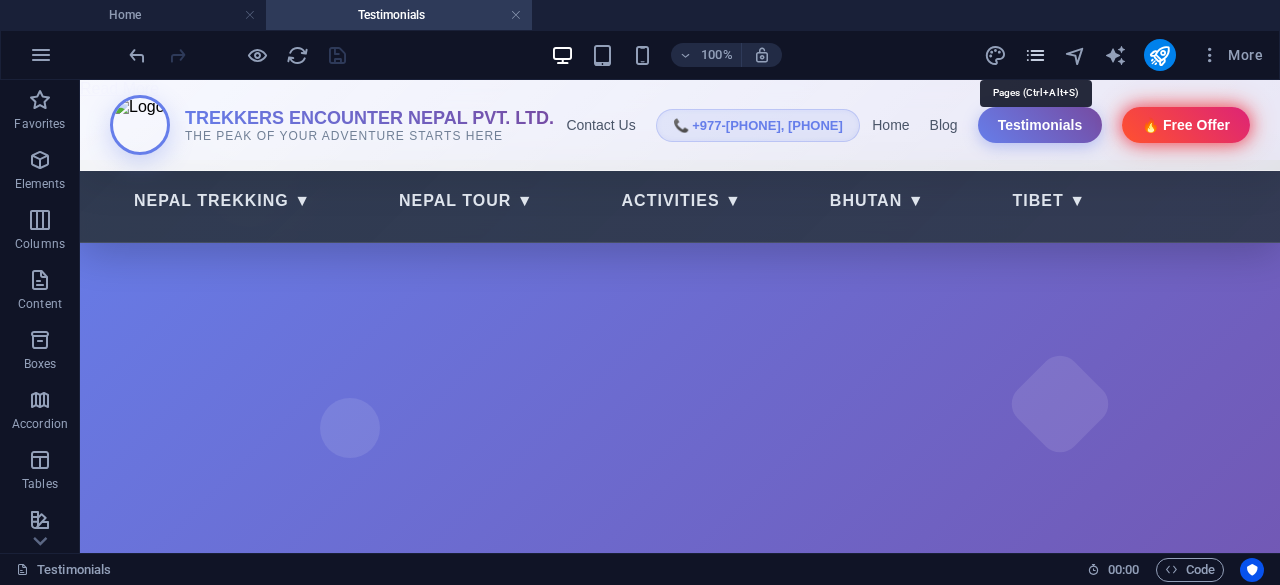 click at bounding box center (1035, 55) 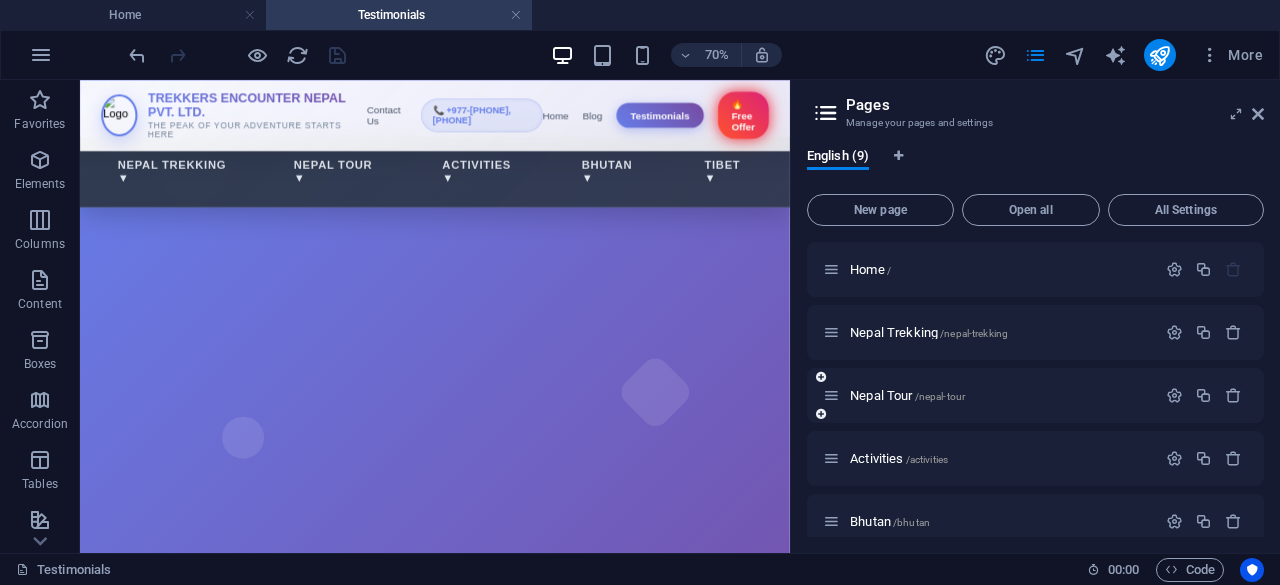 scroll, scrollTop: 272, scrollLeft: 0, axis: vertical 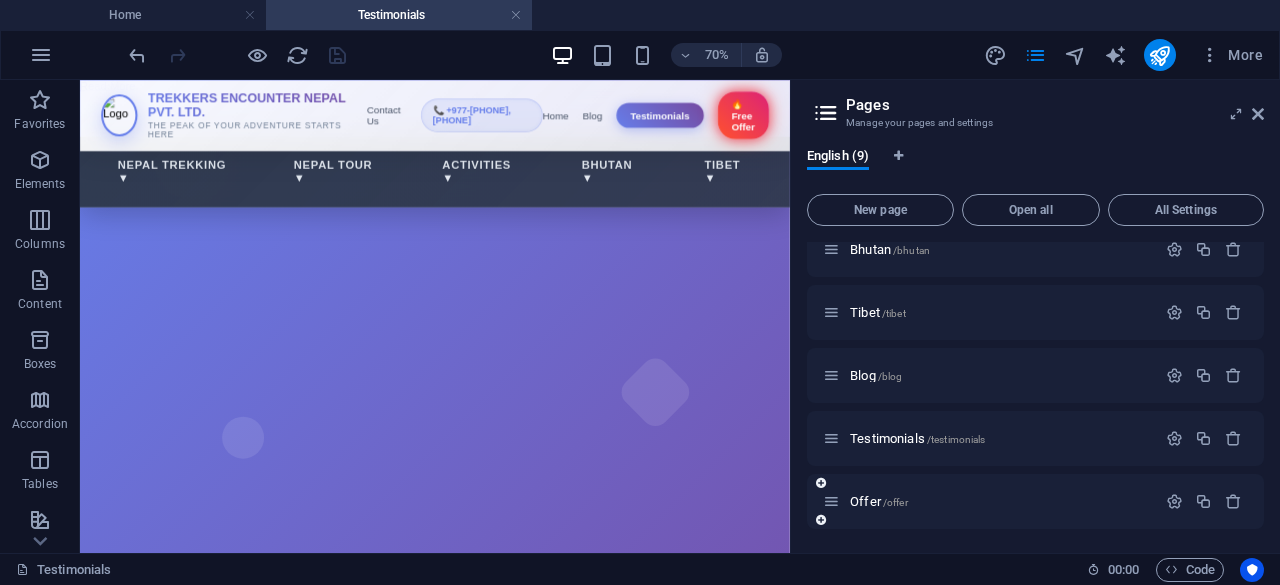 click on "Offer /offer" at bounding box center (989, 501) 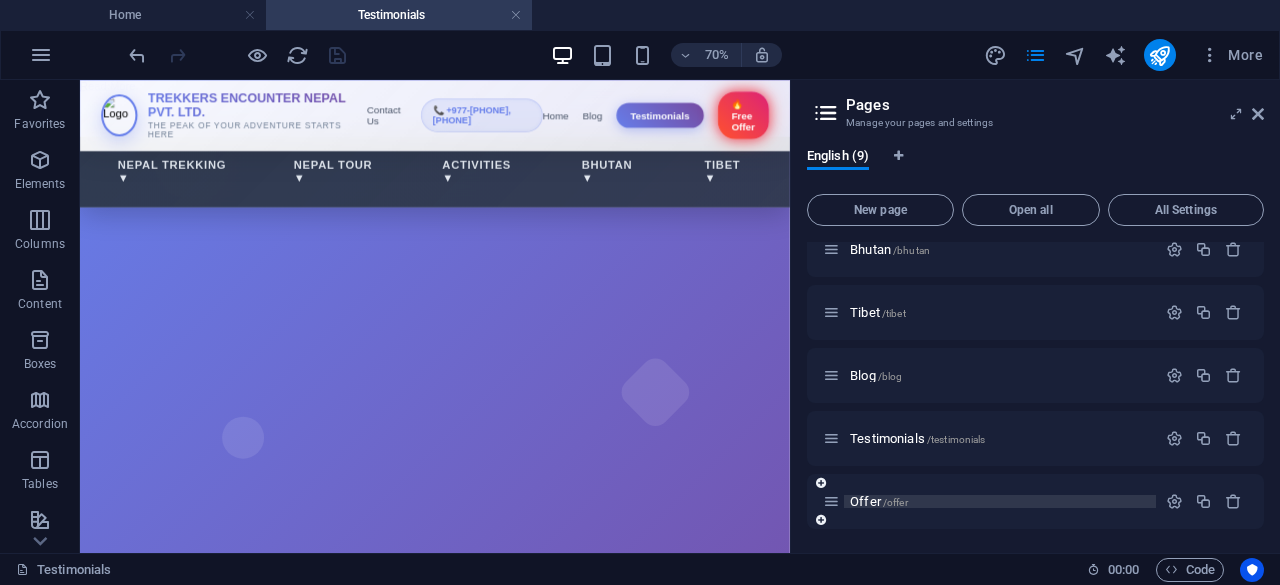 click on "Offer /offer" at bounding box center [879, 501] 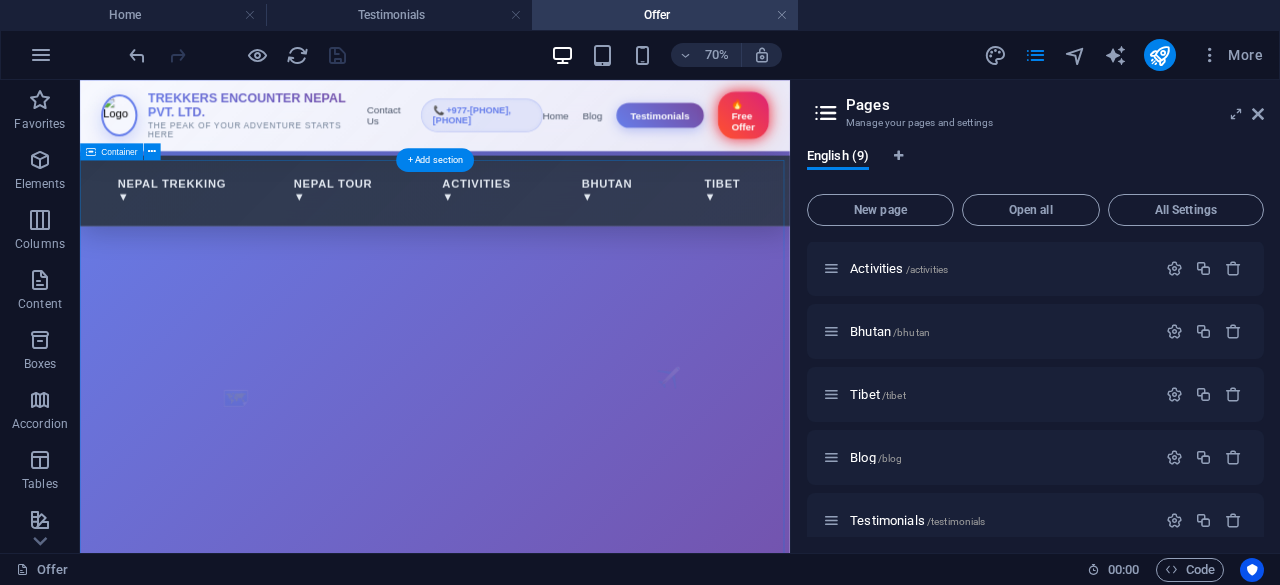 scroll, scrollTop: 0, scrollLeft: 0, axis: both 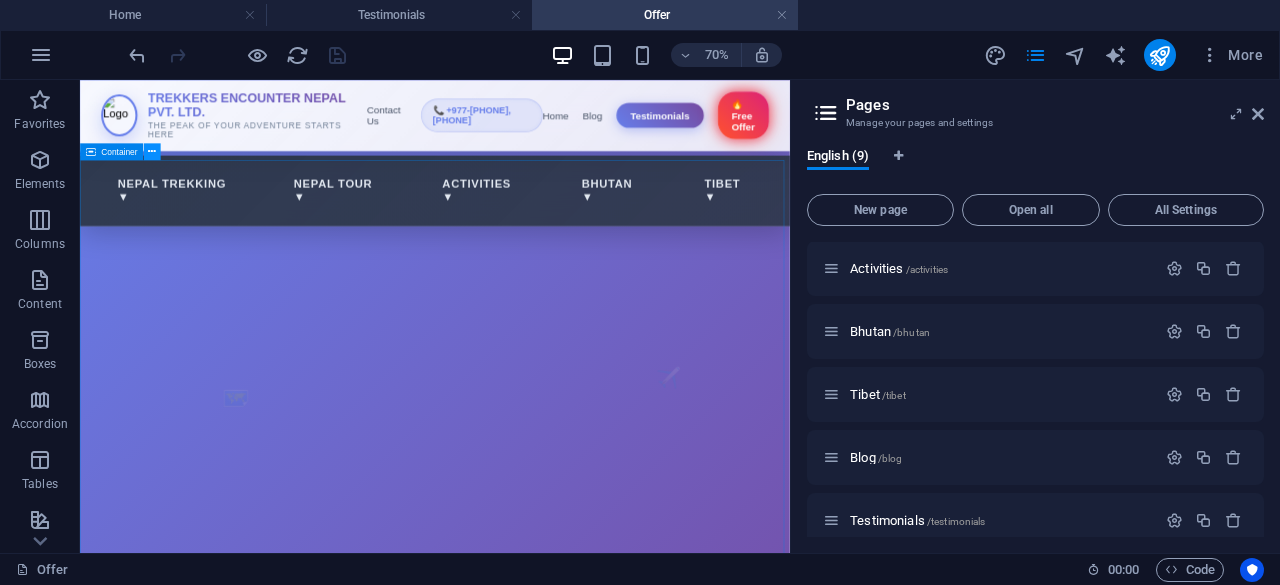 click at bounding box center (152, 151) 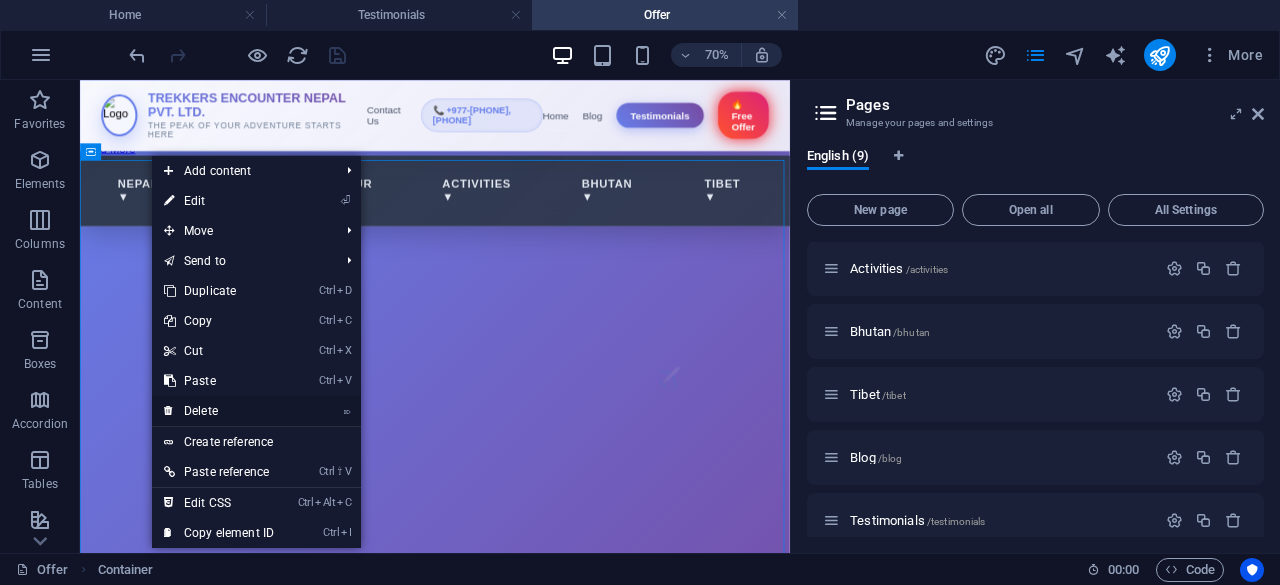 click on "⌦  Delete" at bounding box center [219, 411] 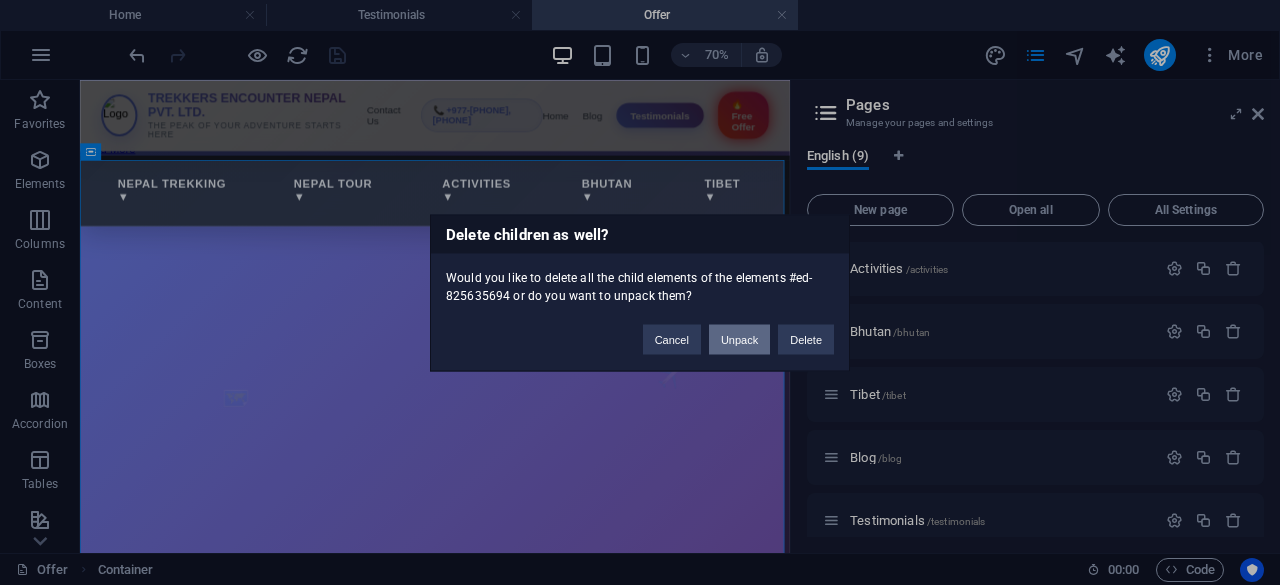 click on "Unpack" at bounding box center [739, 339] 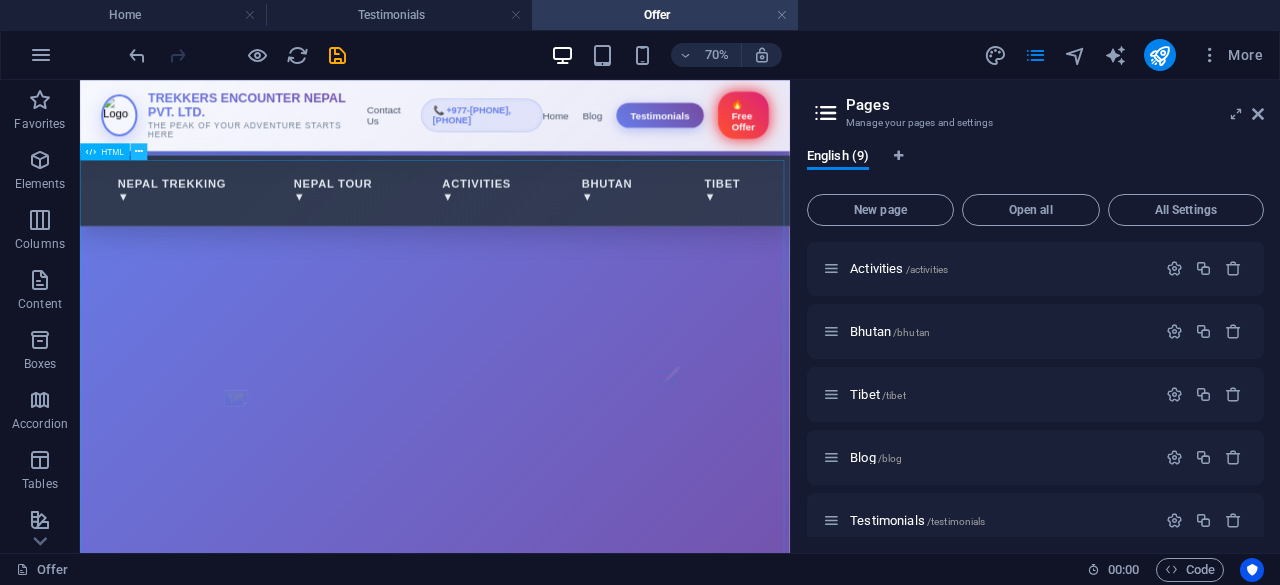 click at bounding box center (139, 151) 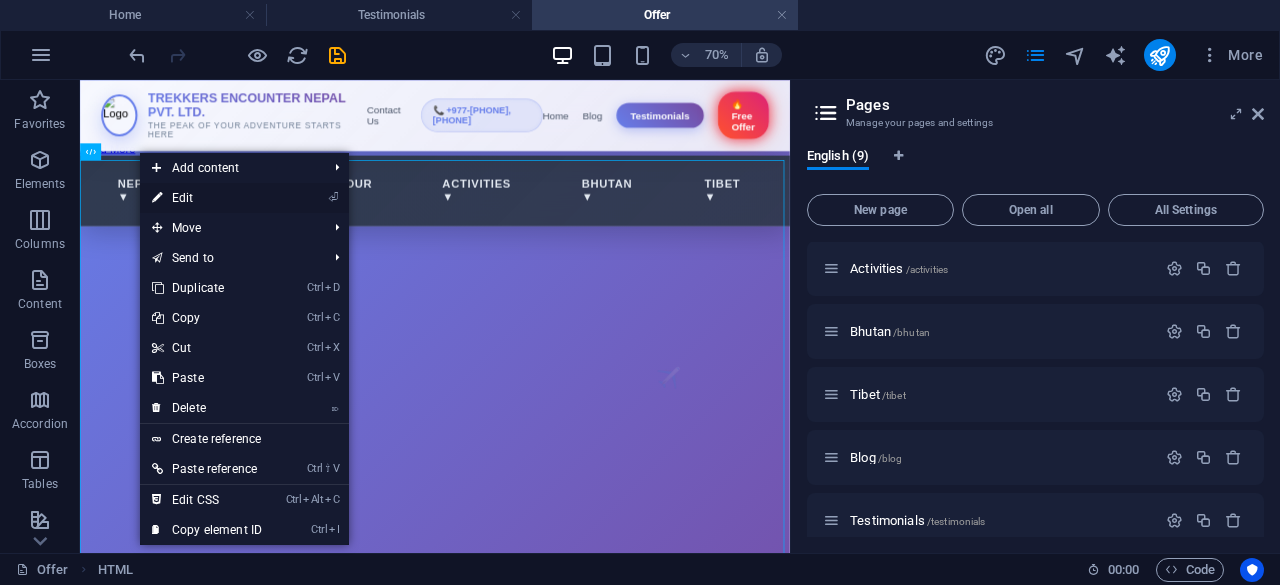 click on "⏎  Edit" at bounding box center (207, 198) 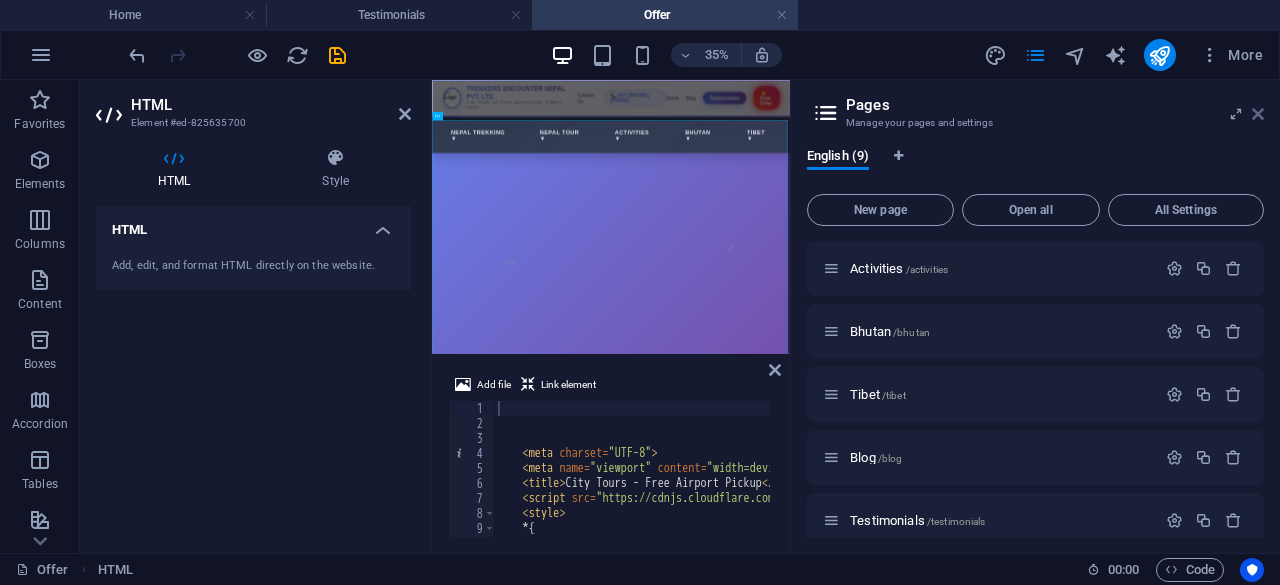 click at bounding box center (1258, 114) 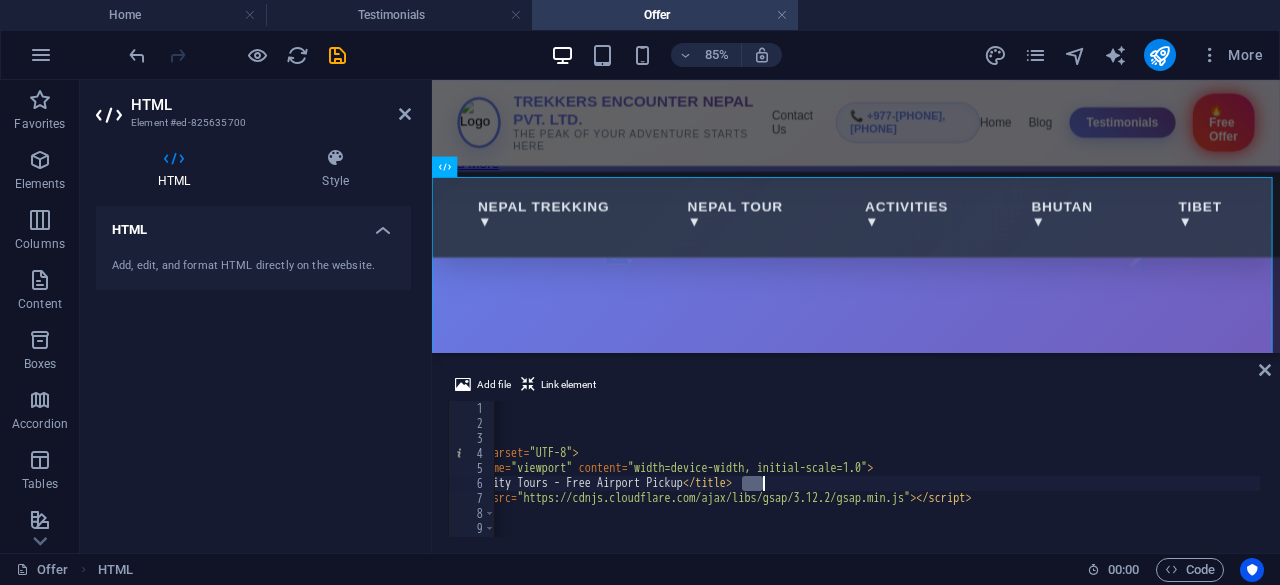 scroll, scrollTop: 0, scrollLeft: 79, axis: horizontal 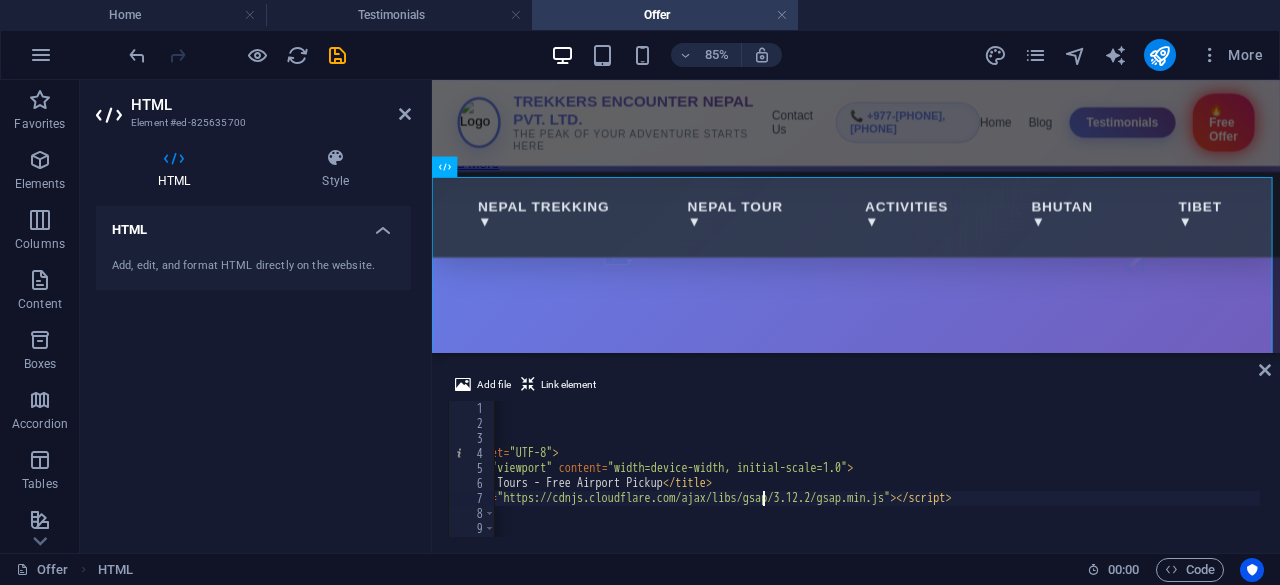 click on "< meta   charset = "UTF-8" >      < meta   name = "viewport"   content = "width=device-width, initial-scale=1.0" >      < title > City Tours - Free Airport Pickup </ title >      < script   src = "https://cdnjs.cloudflare.com/ajax/libs/gsap/3.12.2/gsap.min.js" > </ script >      < style >          *  {                margin :   0 ;" at bounding box center (931, 482) 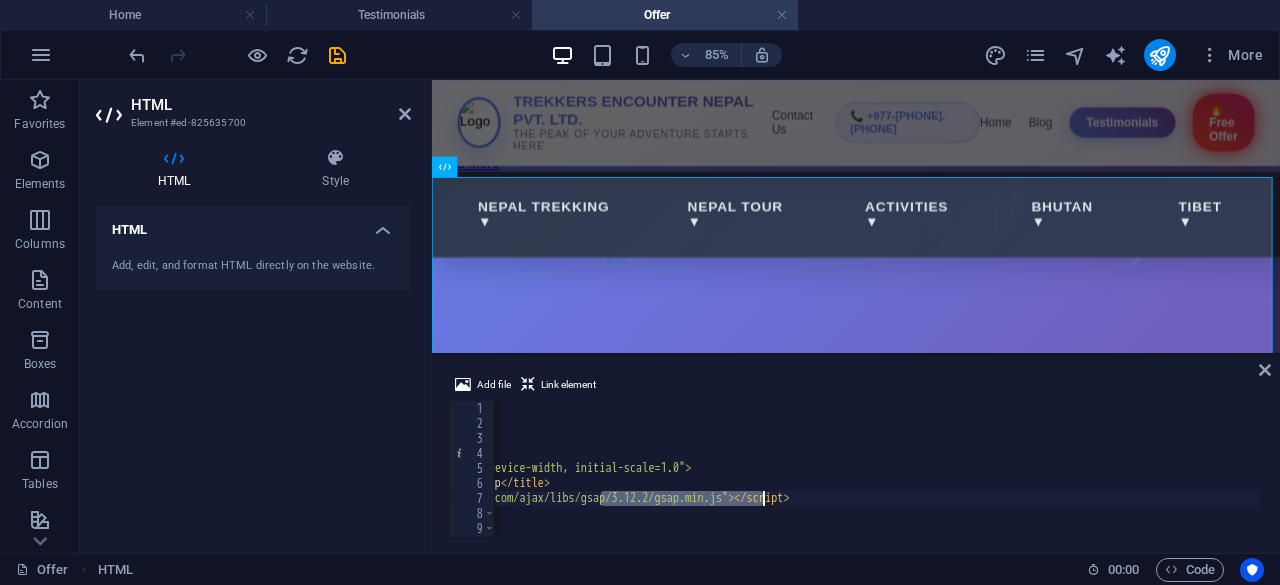 scroll, scrollTop: 0, scrollLeft: 261, axis: horizontal 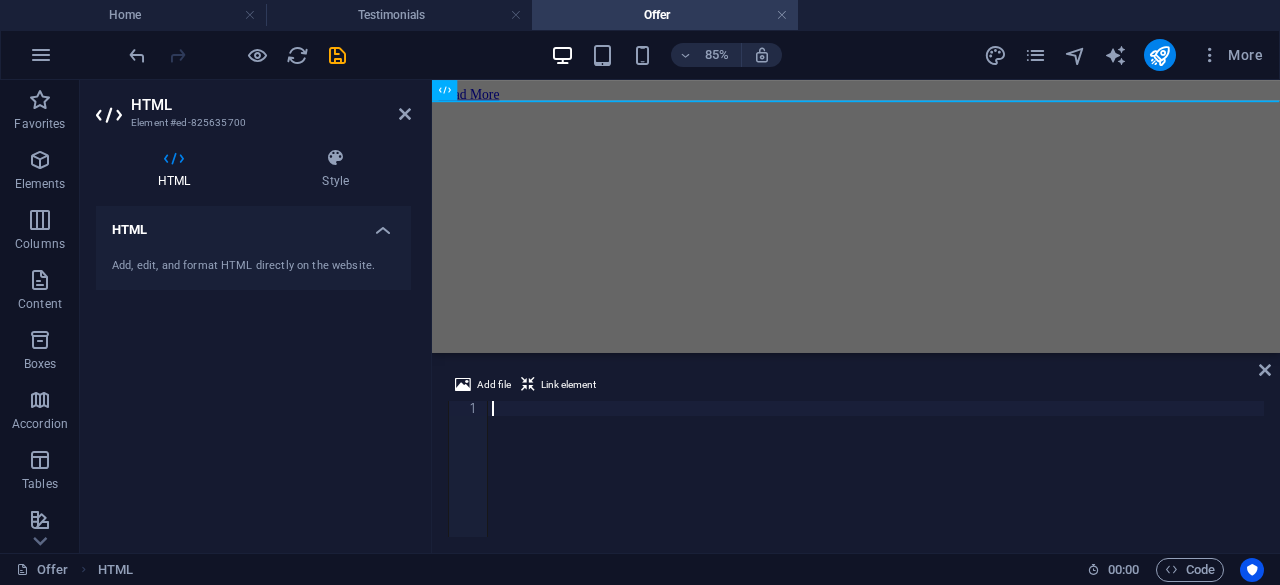 paste on "</html>" 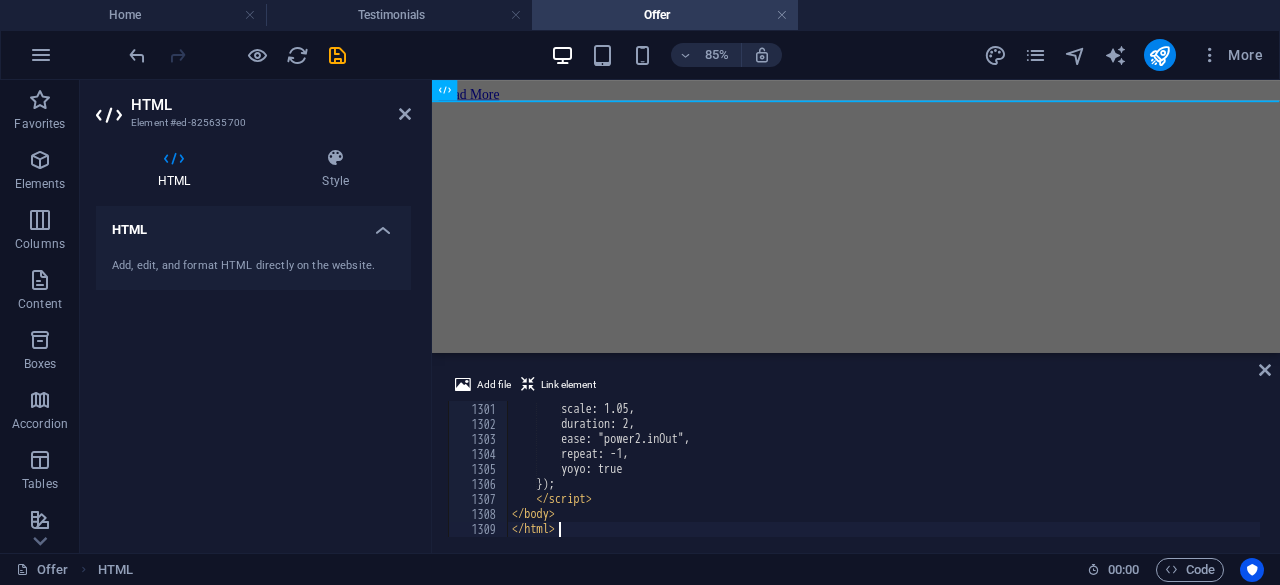 scroll, scrollTop: 19499, scrollLeft: 0, axis: vertical 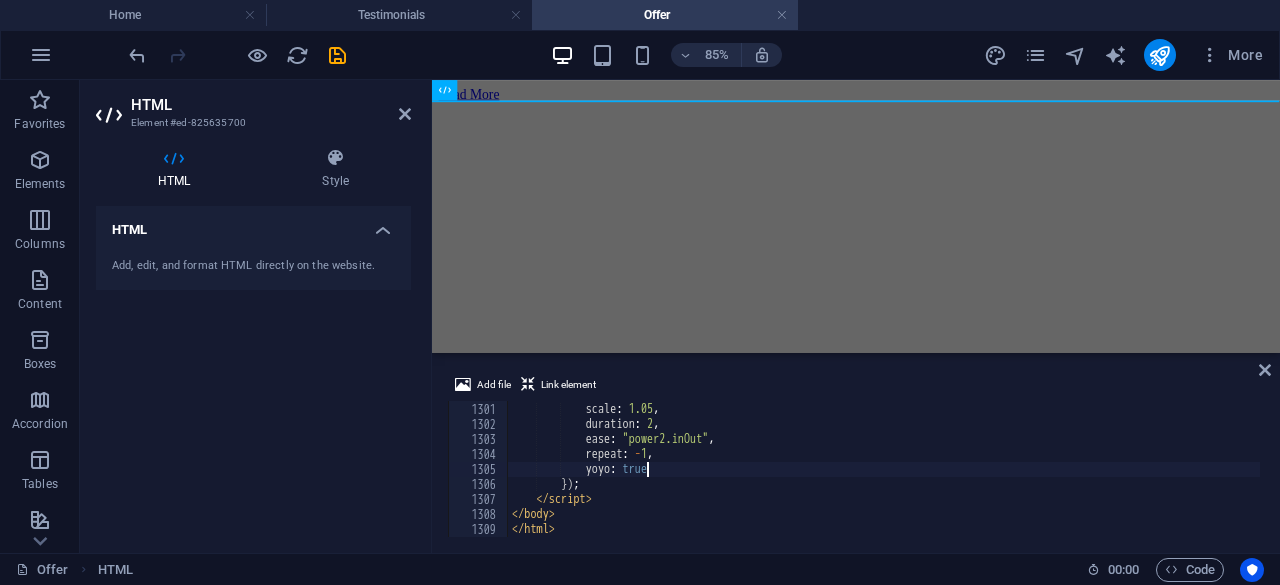 click on "gsap . to ( "#badge" ,   {                scale :   1.05 ,                duration :   2 ,                ease :   "power2.inOut" ,                repeat :   - 1 ,                yoyo :   true           }) ;      </ script > </ body > </ html >" at bounding box center [1071, 468] 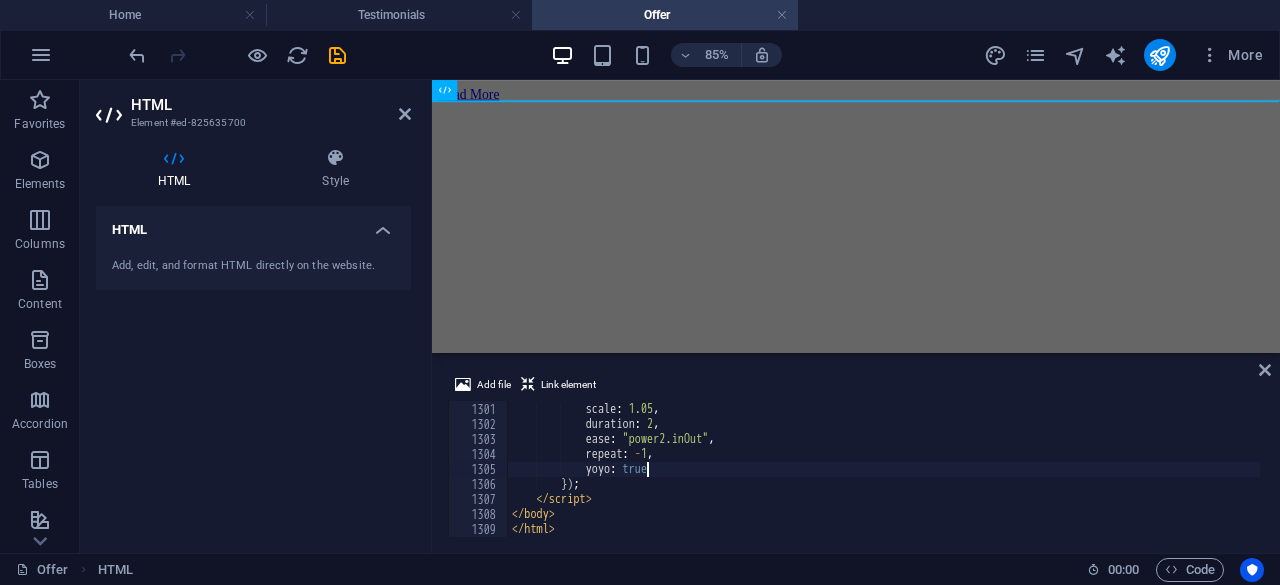 type on "yoyo: true" 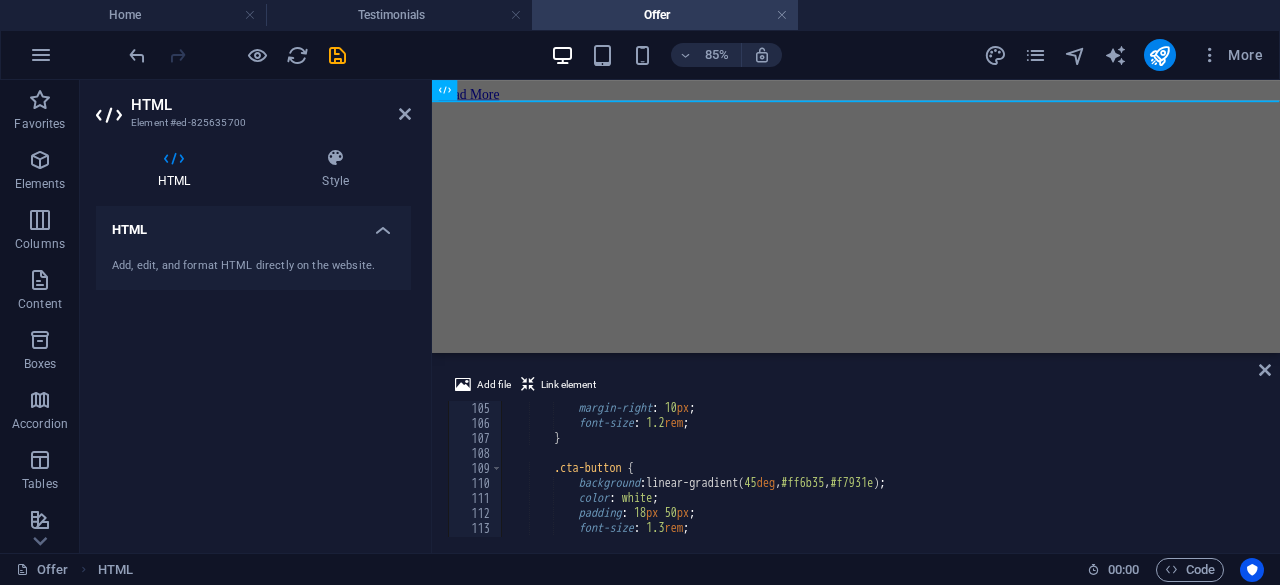 scroll, scrollTop: 0, scrollLeft: 0, axis: both 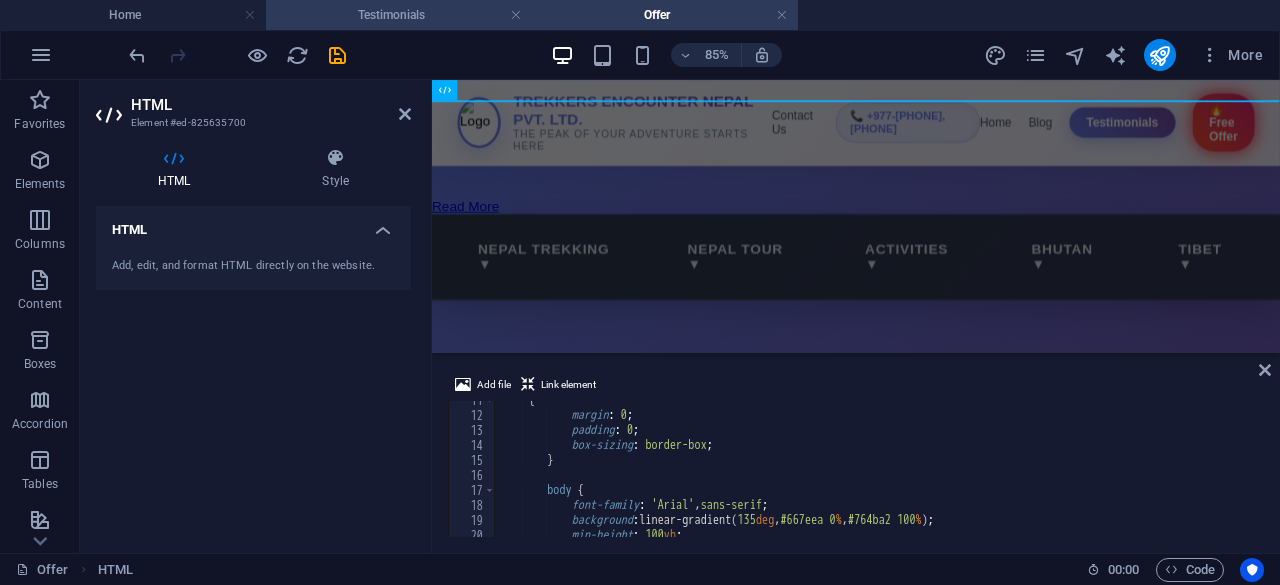 click on "Testimonials" at bounding box center (399, 15) 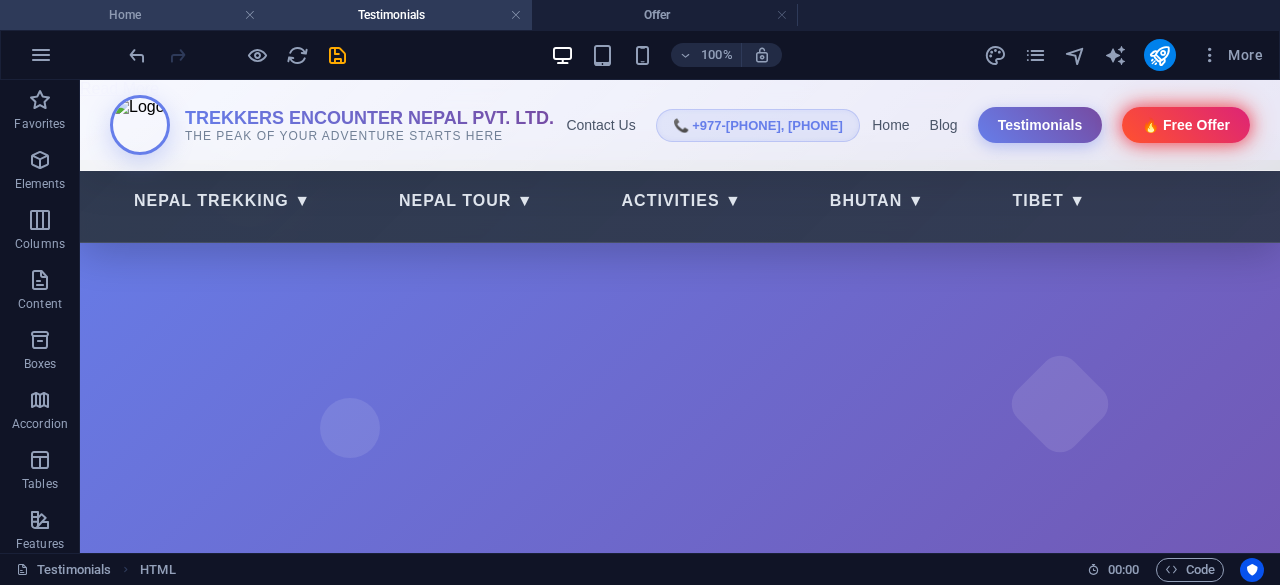 click on "Home" at bounding box center (133, 15) 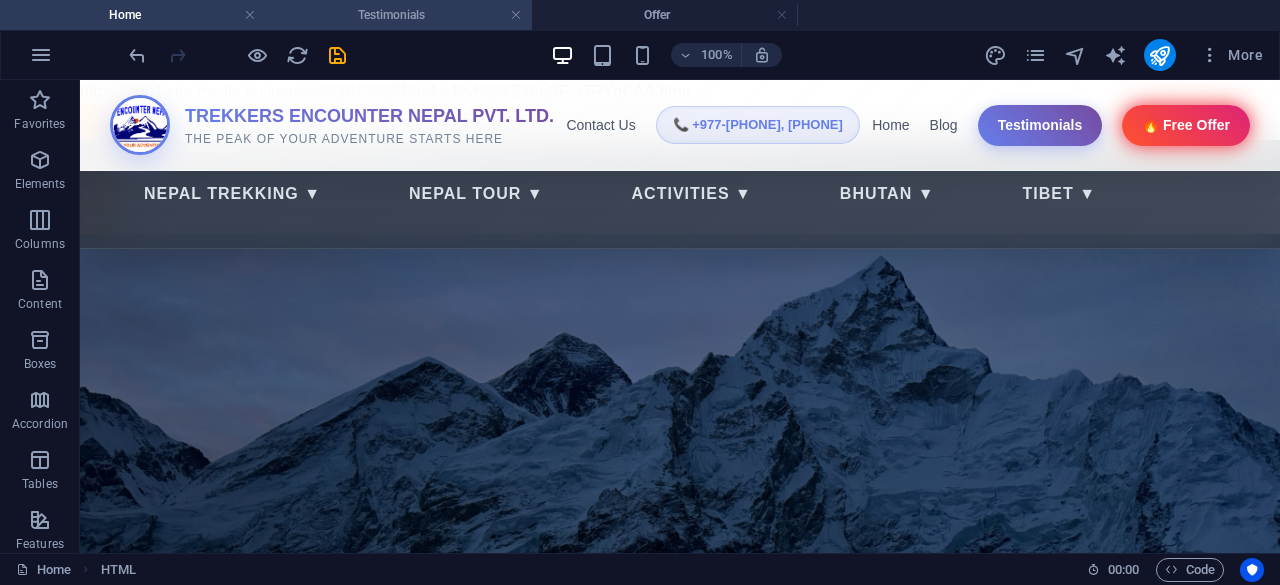 click on "Testimonials" at bounding box center (399, 15) 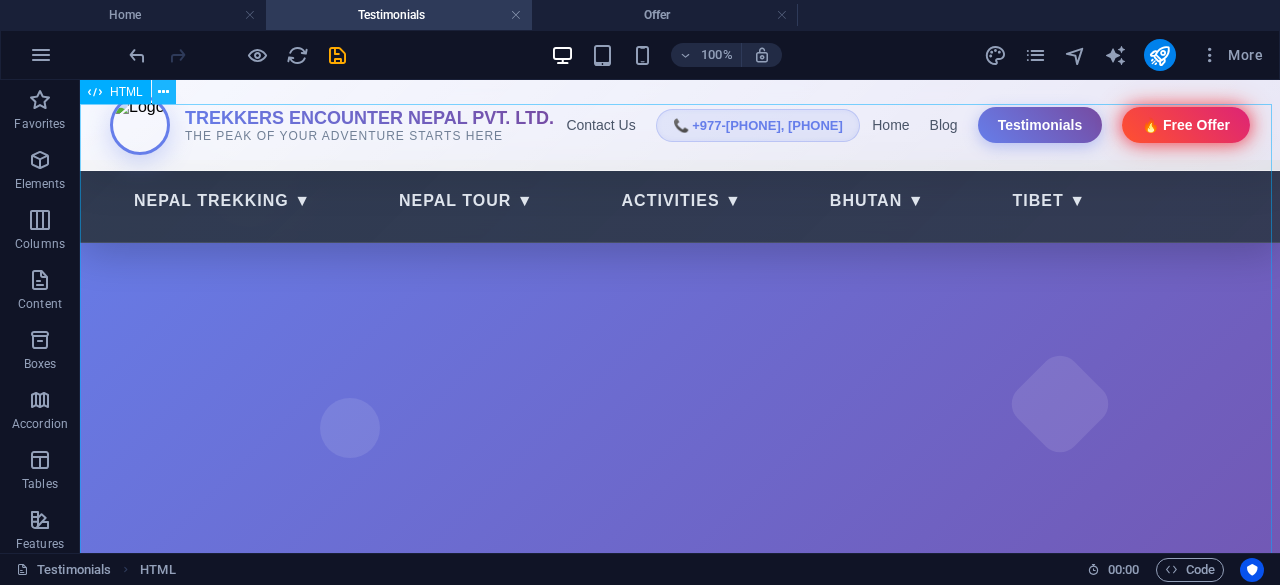 click at bounding box center [164, 92] 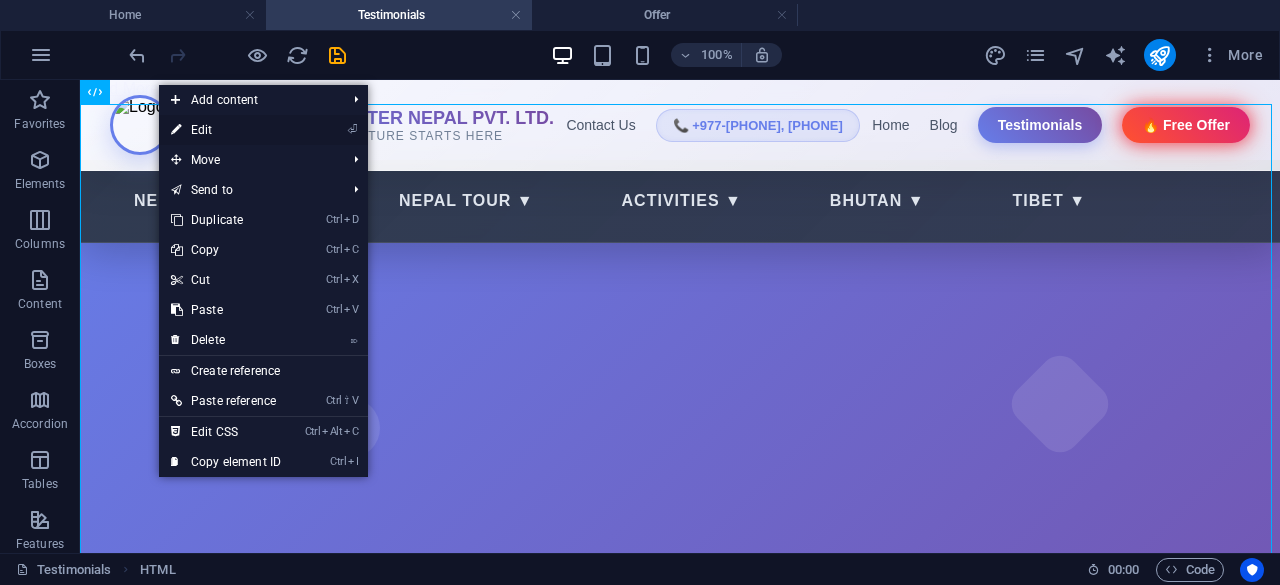 click on "⏎  Edit" at bounding box center (226, 130) 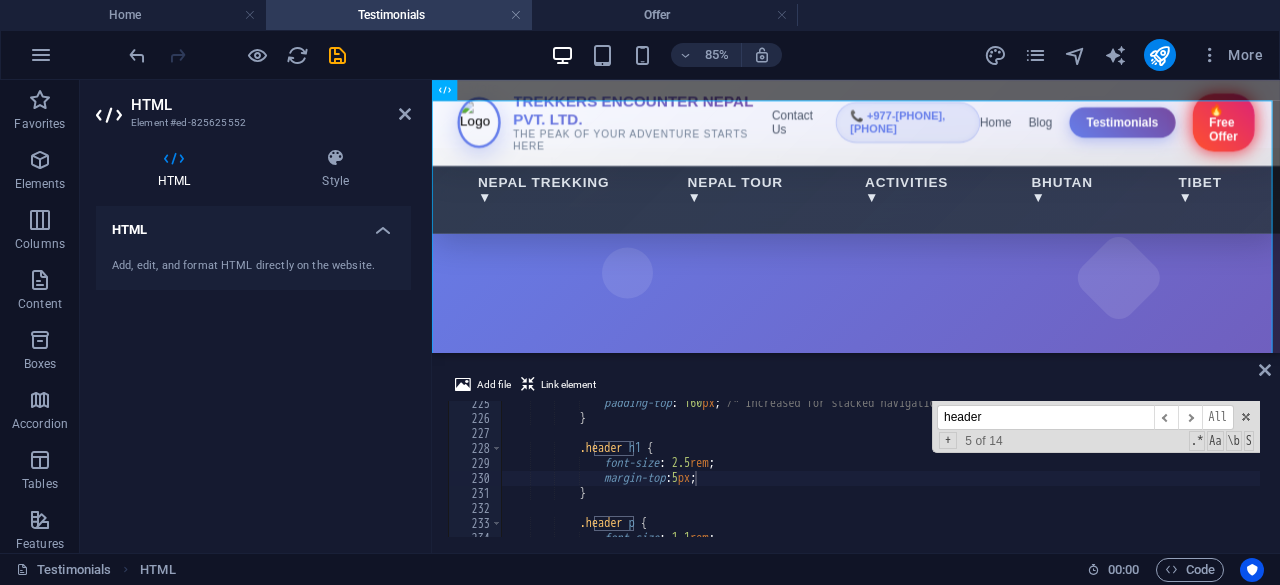 drag, startPoint x: 999, startPoint y: 415, endPoint x: 930, endPoint y: 419, distance: 69.115845 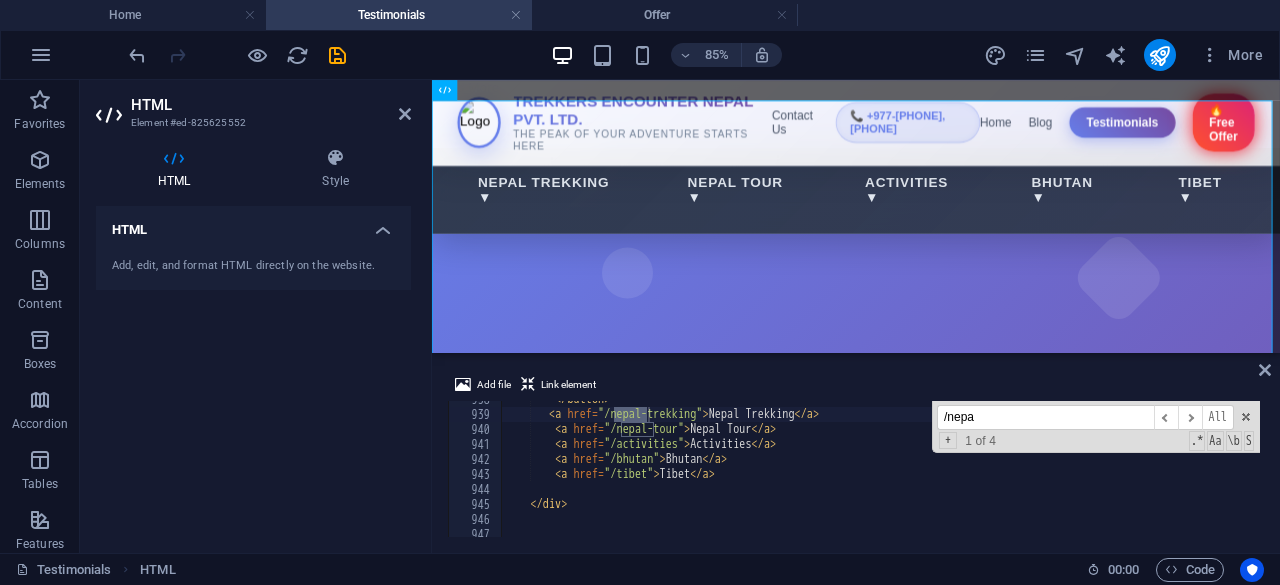 scroll, scrollTop: 14059, scrollLeft: 0, axis: vertical 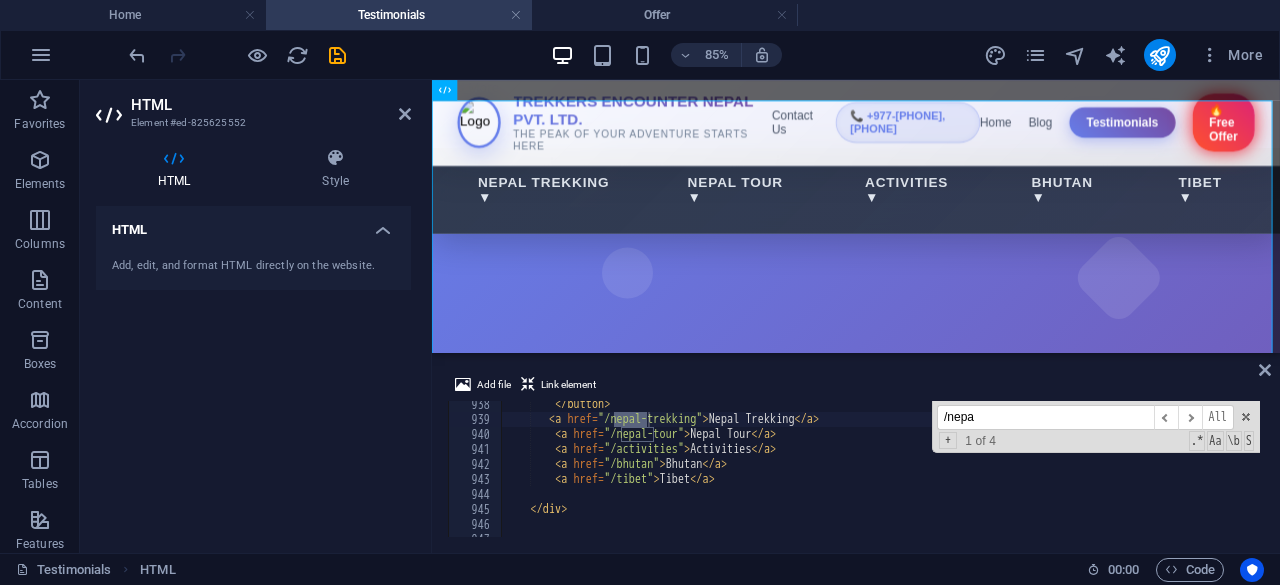 type on "/nepa" 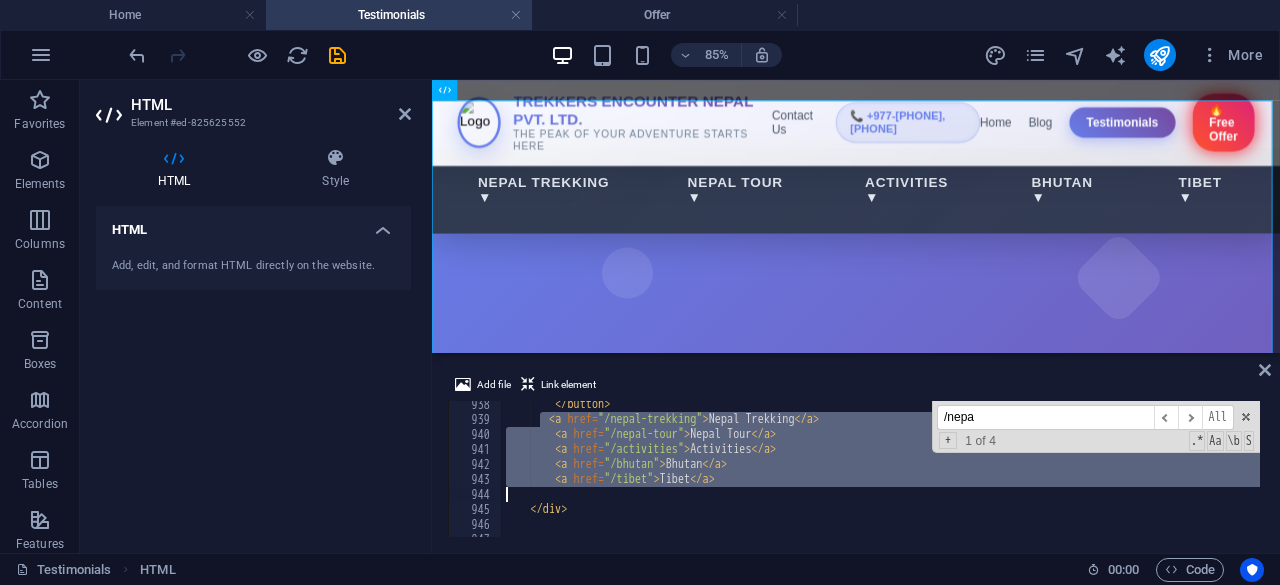drag, startPoint x: 541, startPoint y: 422, endPoint x: 730, endPoint y: 495, distance: 202.608 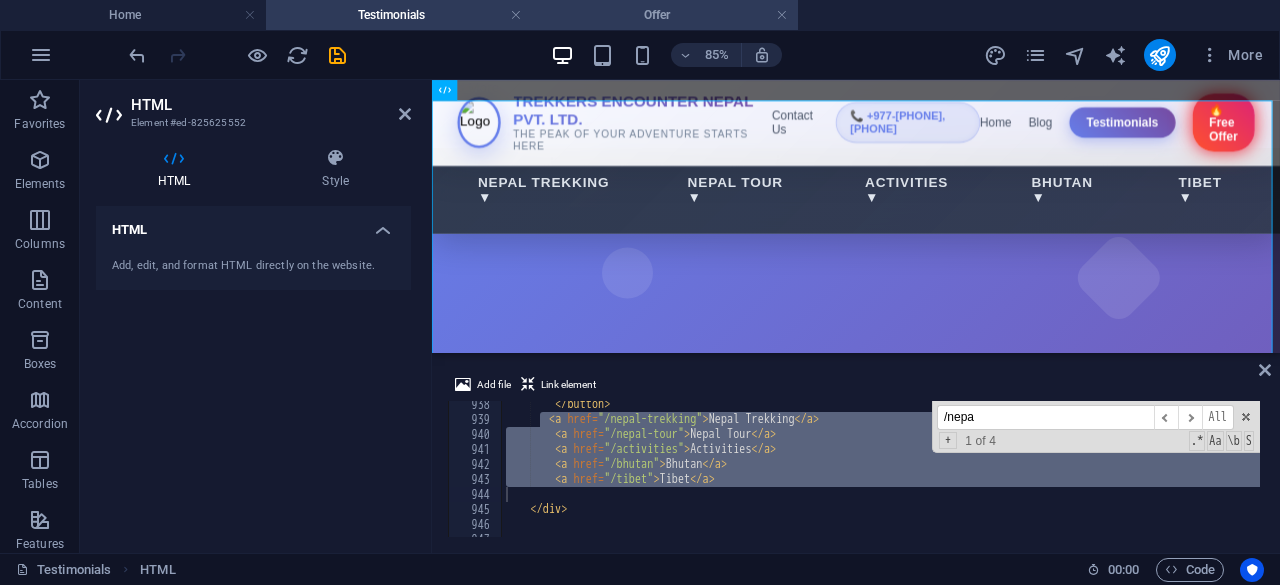 click on "Offer" at bounding box center (665, 15) 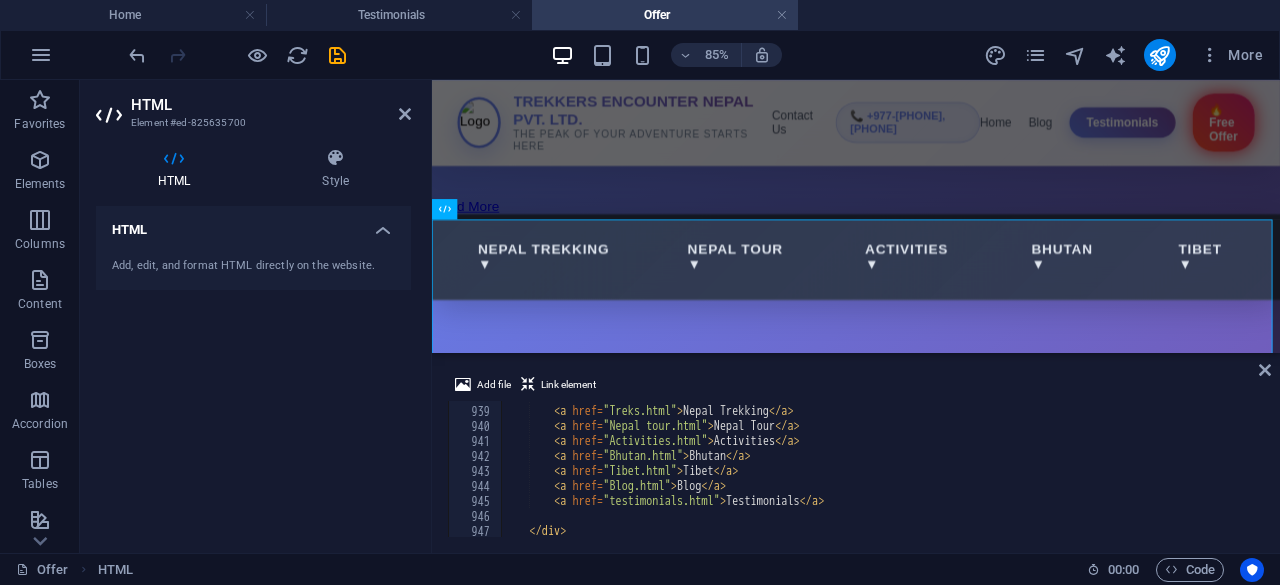 scroll, scrollTop: 14060, scrollLeft: 0, axis: vertical 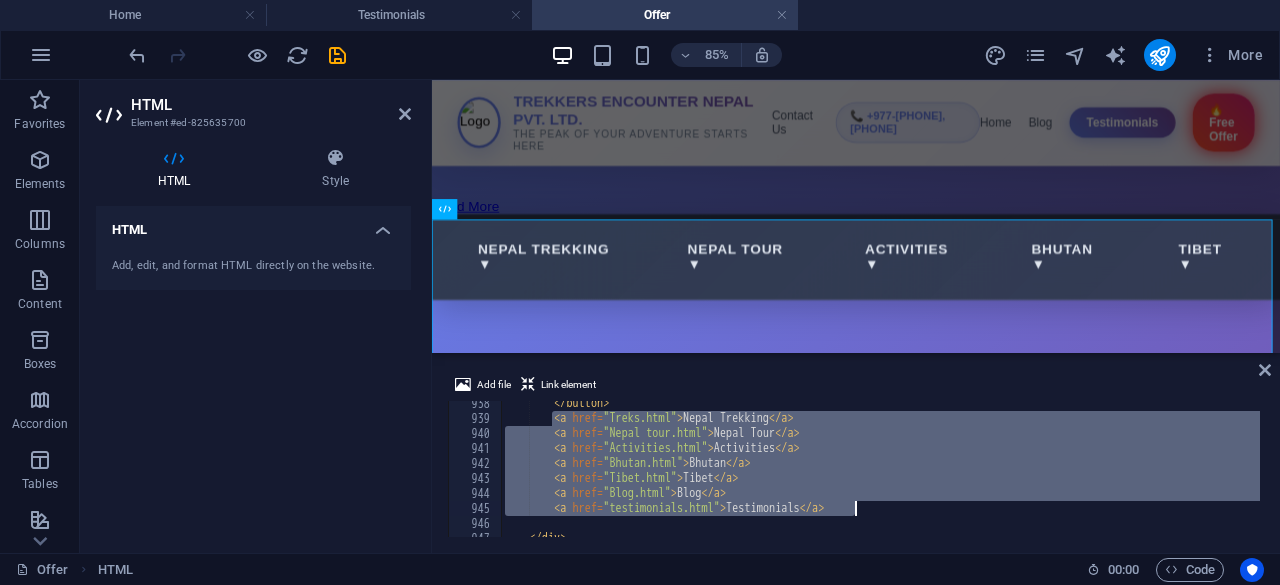 drag, startPoint x: 552, startPoint y: 417, endPoint x: 863, endPoint y: 509, distance: 324.32236 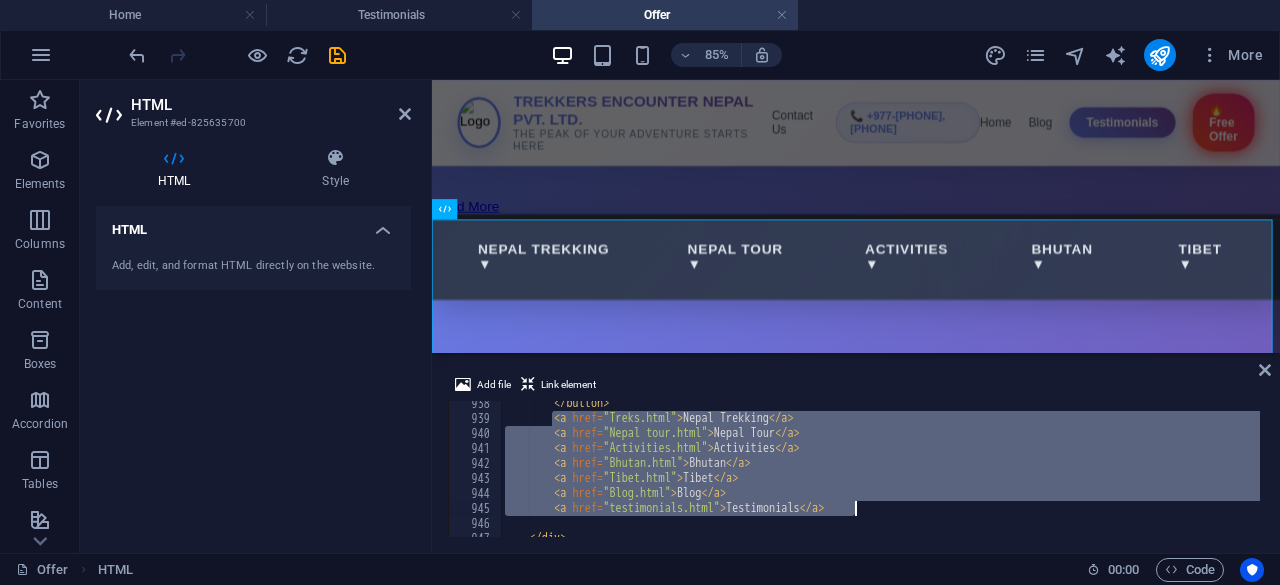 type on "<a href="Blog.html">Blog</a>
<a href="testimonials.html">Testimonials</a>" 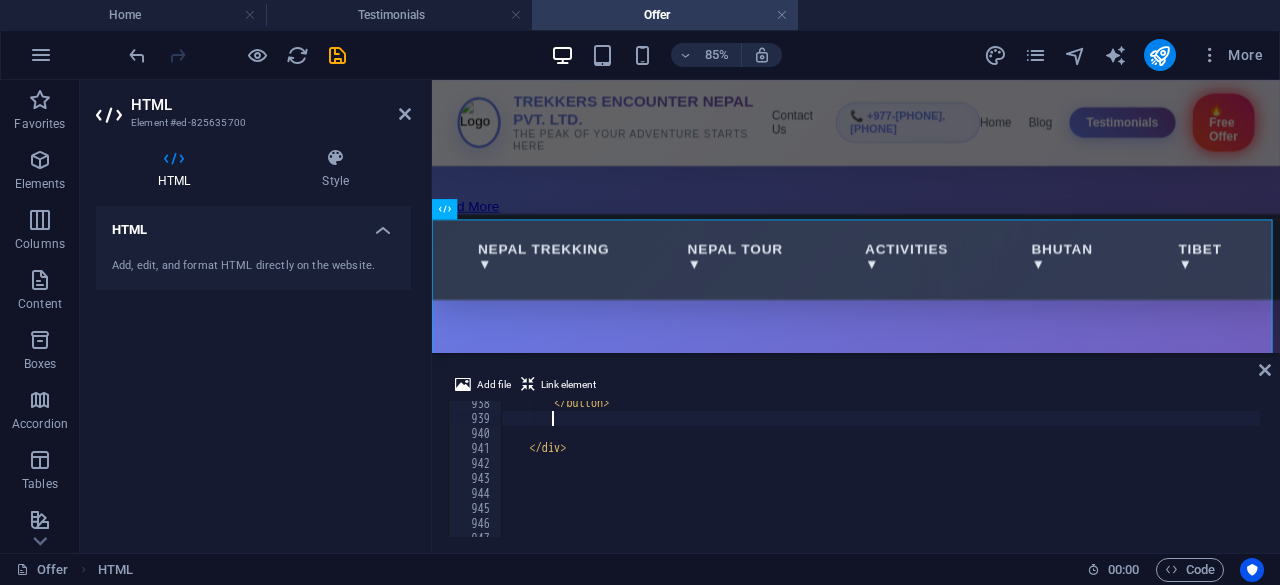 paste 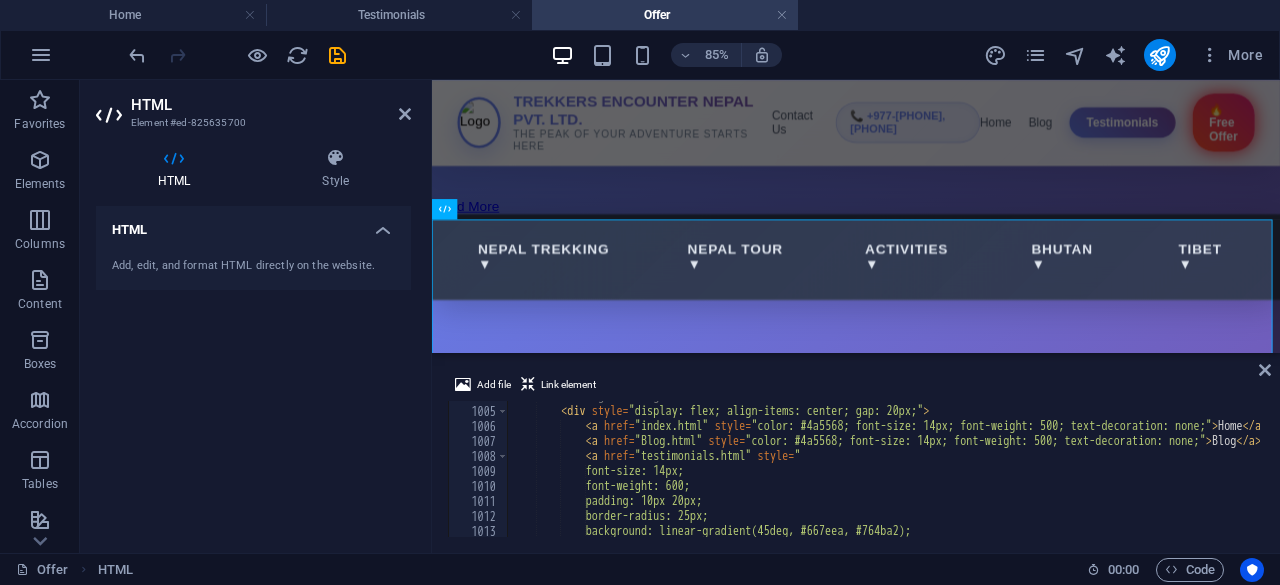scroll, scrollTop: 15051, scrollLeft: 0, axis: vertical 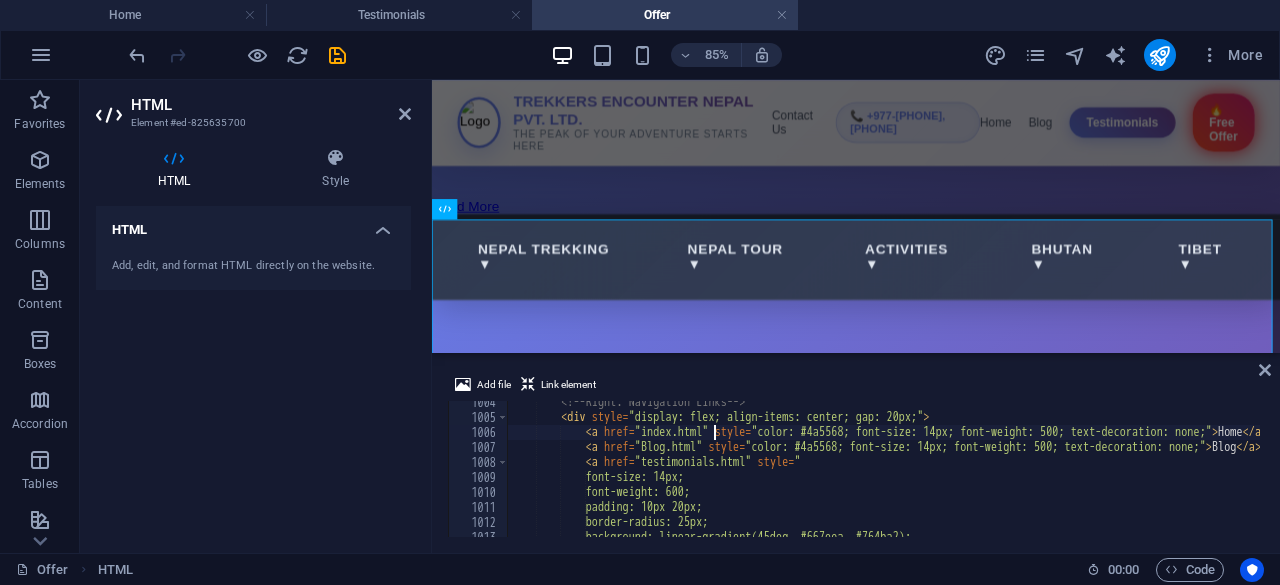 click on "<!--  Right: Navigation Links  -->           < div   style = "display: flex; align-items: center; gap: 20px;" >                < a   href = "index.html"   style = "color: #4a5568; font-size: 14px; font-weight: 500; text-decoration: none;" > Home </ a >                < a   href = "Blog.html"   style = "color: #4a5568; font-size: 14px; font-weight: 500; text-decoration: none;" > Blog </ a >                < a   href = "testimonials.html"   style = "                    font-size: 14px;                    font-weight: 600;                    padding: 10px 20px;                    border-radius: 25px;                    background: linear-gradient(45deg, #667eea, #764ba2);" at bounding box center (1071, 476) 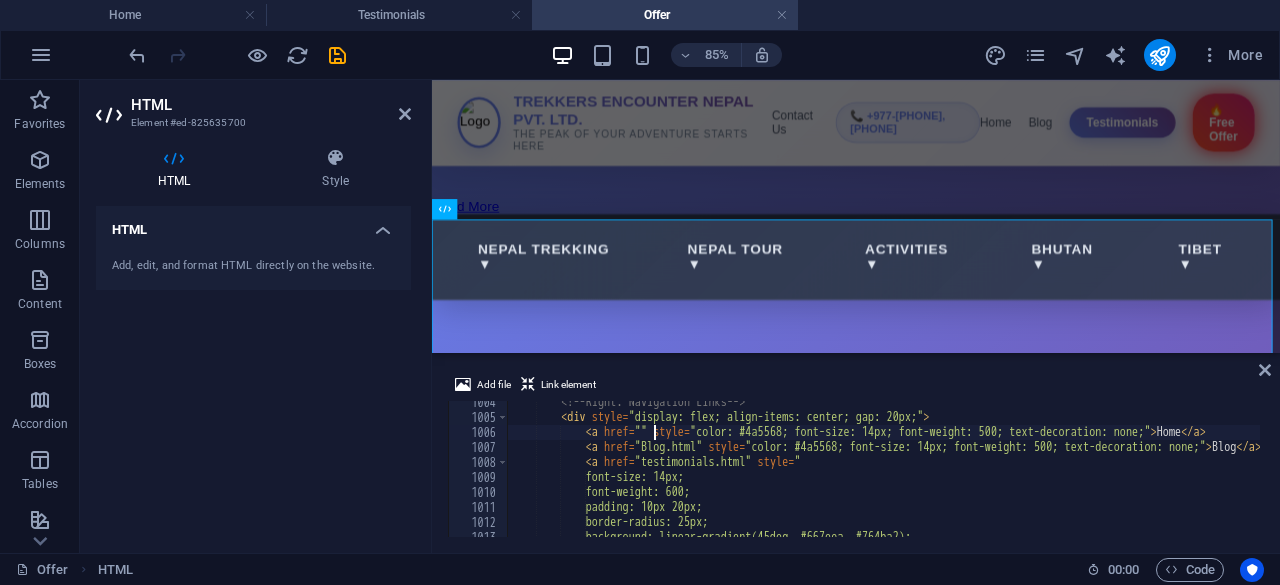 scroll, scrollTop: 0, scrollLeft: 11, axis: horizontal 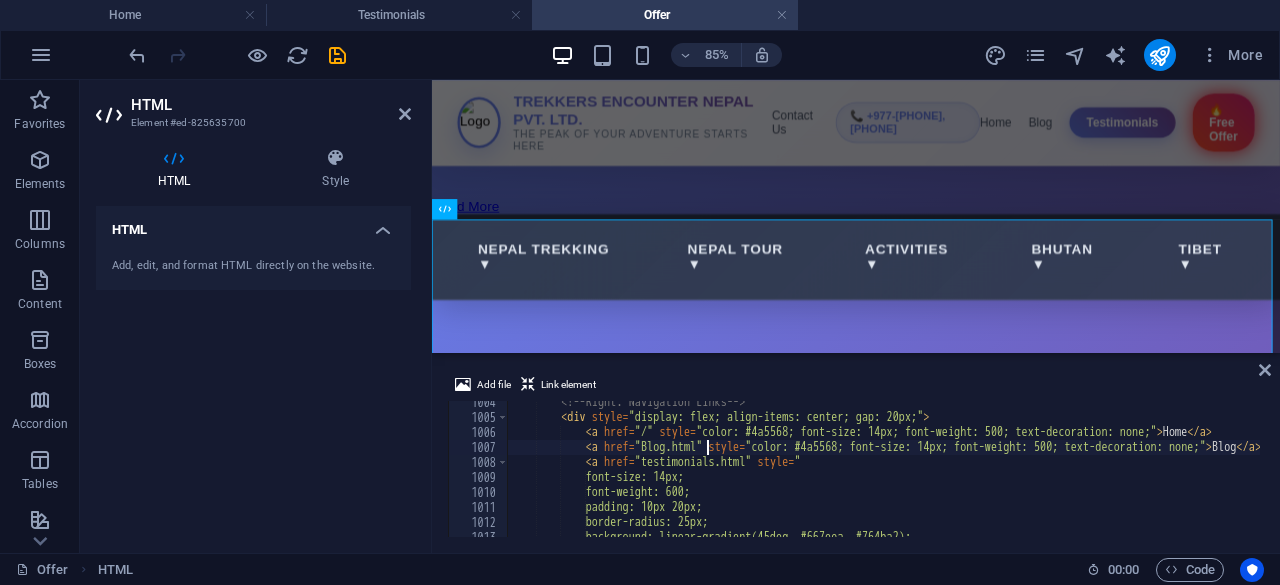 click on "<!--  Right: Navigation Links  -->           < div   style = "display: flex; align-items: center; gap: 20px;" >                < a   href = "/"   style = "color: #4a5568; font-size: 14px; font-weight: 500; text-decoration: none;" > Home </ a >                < a   href = "Blog.html"   style = "color: #4a5568; font-size: 14px; font-weight: 500; text-decoration: none;" > Blog </ a >                < a   href = "testimonials.html"   style = "                    font-size: 14px;                    font-weight: 600;                    padding: 10px 20px;                    border-radius: 25px;                    background: linear-gradient(45deg, #667eea, #764ba2);" at bounding box center (1071, 476) 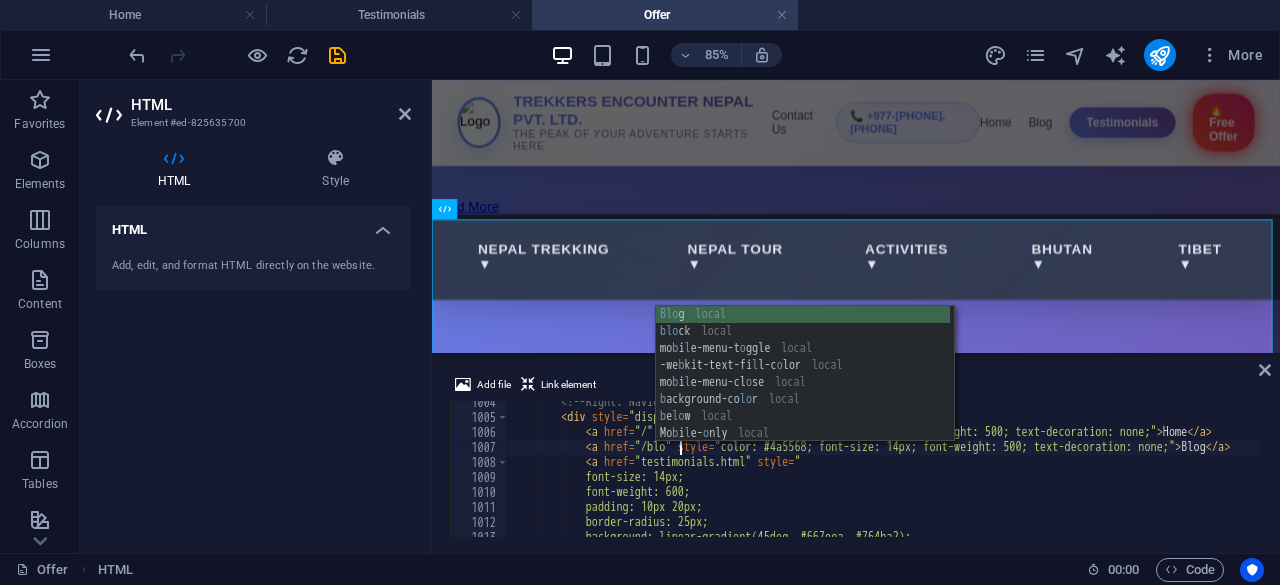 scroll, scrollTop: 0, scrollLeft: 14, axis: horizontal 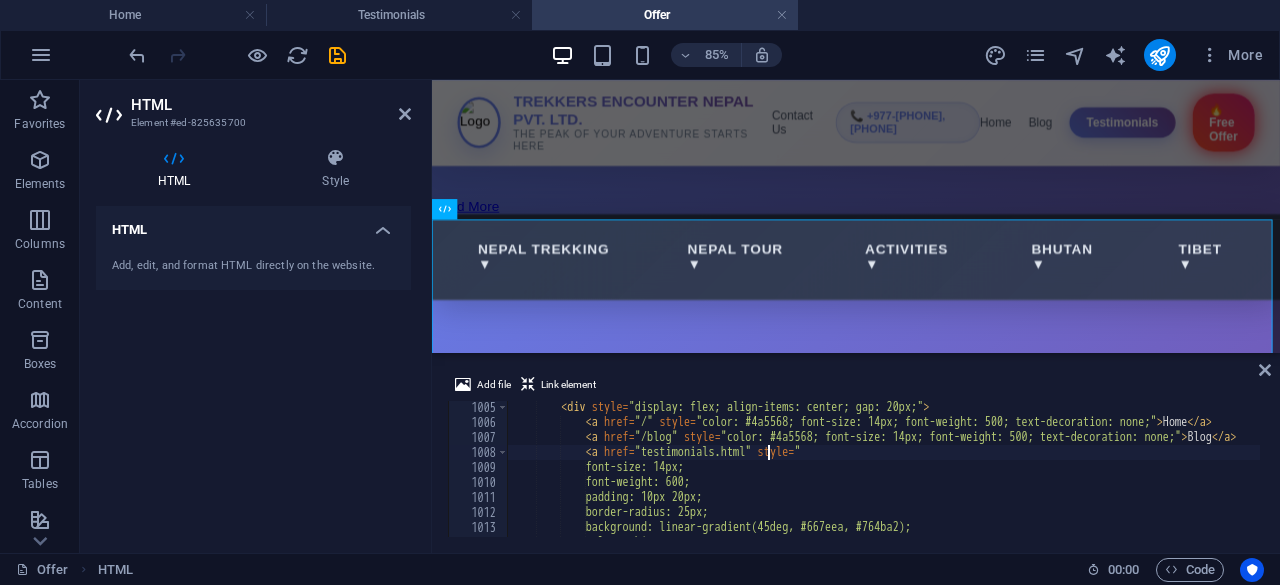 click on "< div   style = "display: flex; align-items: center; gap: 20px;" >                < a   href = "/"   style = "color: #4a5568; font-size: 14px; font-weight: 500; text-decoration: none;" > Home </ a >                < a   href = "/blog"   style = "color: #4a5568; font-size: 14px; font-weight: 500; text-decoration: none;" > Blog </ a >                < a   href = "testimonials.html"   style = "                    font-size: 14px;                    font-weight: 600;                    padding: 10px 20px;                    border-radius: 25px;                    background: linear-gradient(45deg, #667eea, #764ba2);                    color: white;" at bounding box center (1071, 481) 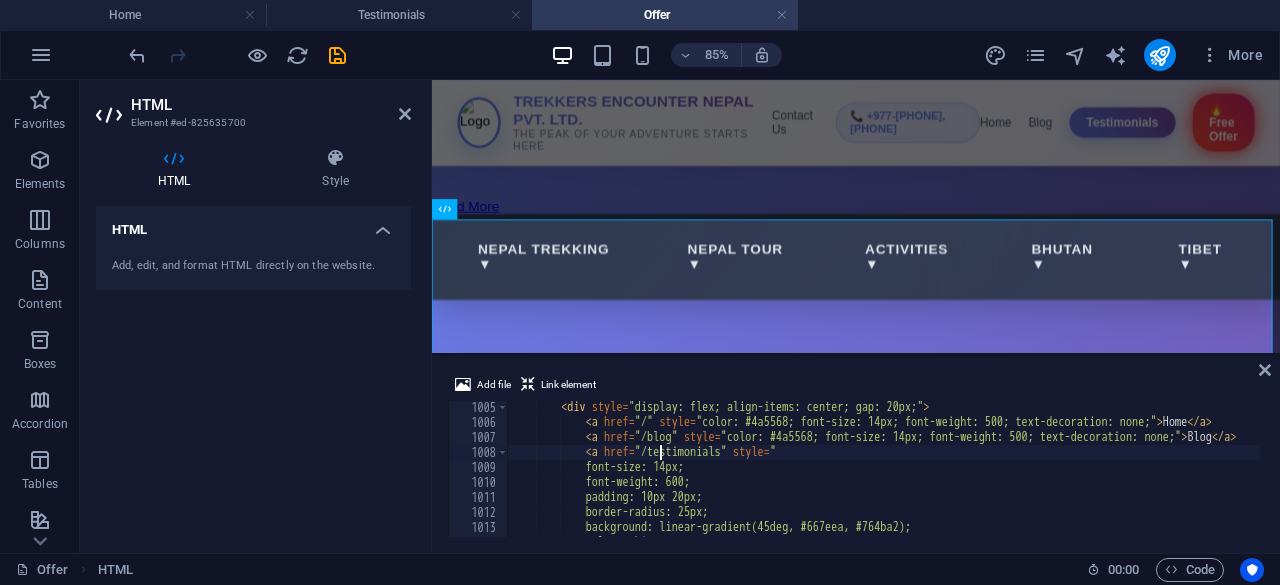 scroll, scrollTop: 0, scrollLeft: 12, axis: horizontal 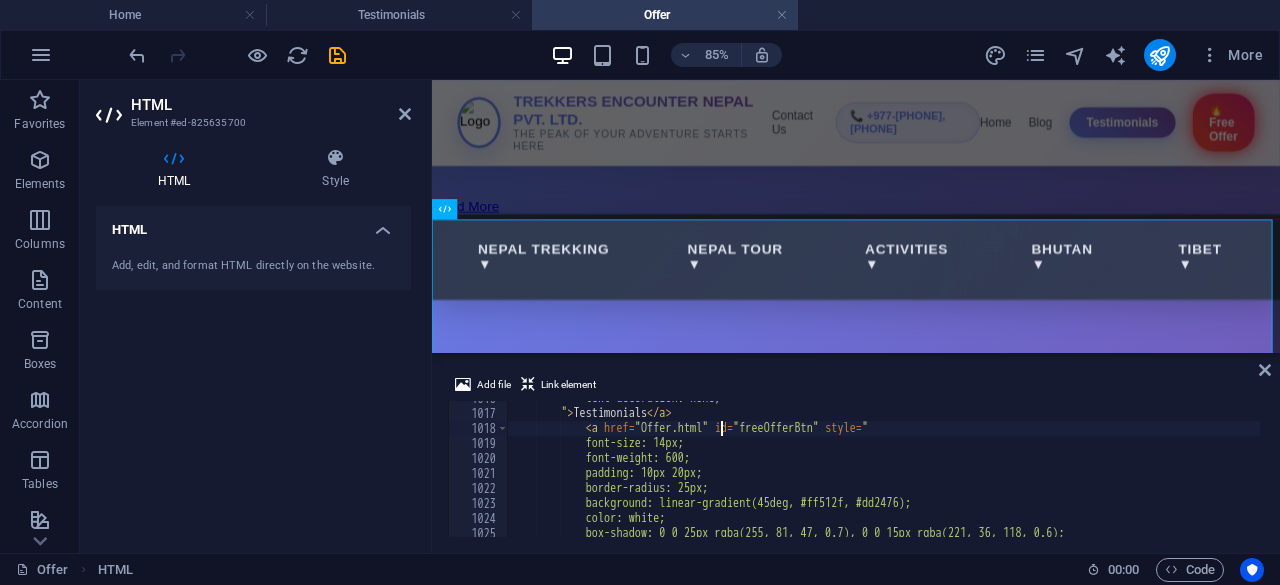 click on "text-decoration: none;               " > Testimonials </ a >                < a   href = "Offer.html"   id = "freeOfferBtn"   style = "                    font-size: 14px;                    font-weight: 600;                    padding: 10px 20px;                    border-radius: 25px;                    background: linear-gradient(45deg, #ff512f, #dd2476);                    color: white;                    box-shadow: 0 0 25px rgba(255, 81, 47, 0.7), 0 0 15px rgba(221, 36, 118, 0.6);" at bounding box center [1071, 472] 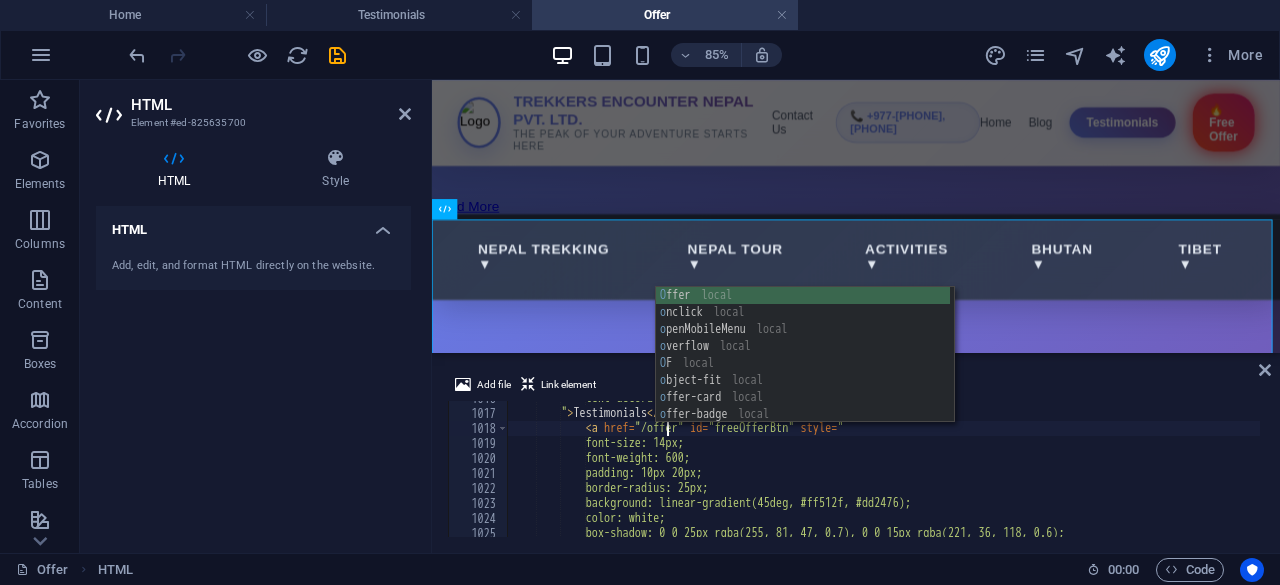 scroll, scrollTop: 0, scrollLeft: 12, axis: horizontal 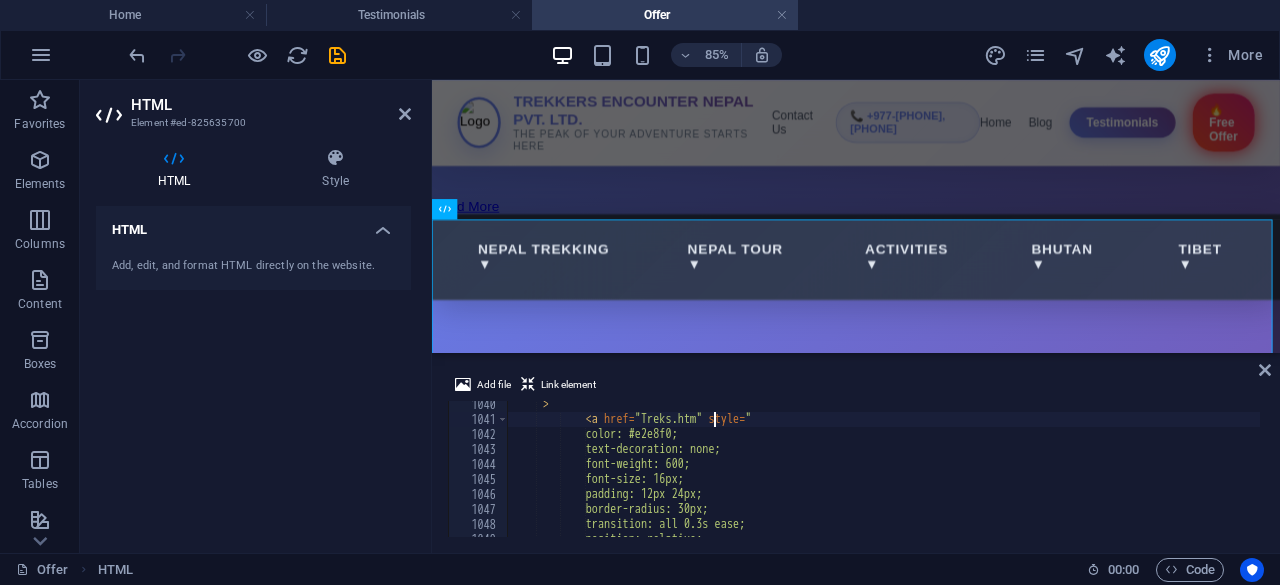 click on "" >                < a   href = "Treks.htm"   style = "                    color: #e2e8f0;                    text-decoration: none;                    font-weight: 600;                    font-size: 16px;                    padding: 12px 24px;                    border-radius: 30px;                    transition: all 0.3s ease;                    position: relative;" at bounding box center [1071, 478] 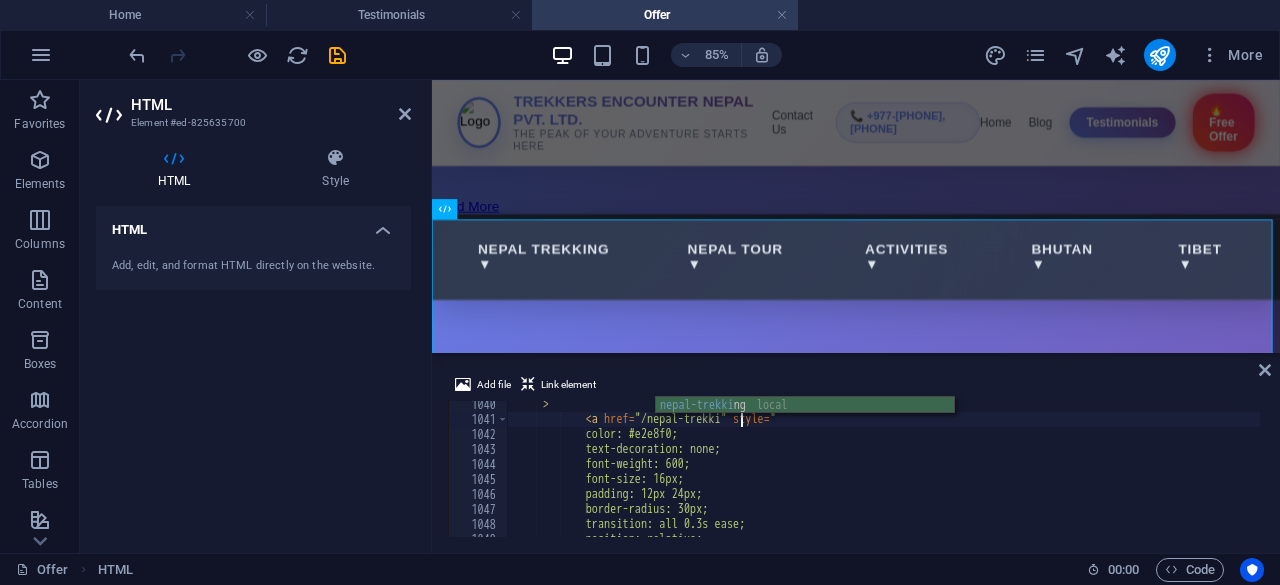 scroll, scrollTop: 0, scrollLeft: 20, axis: horizontal 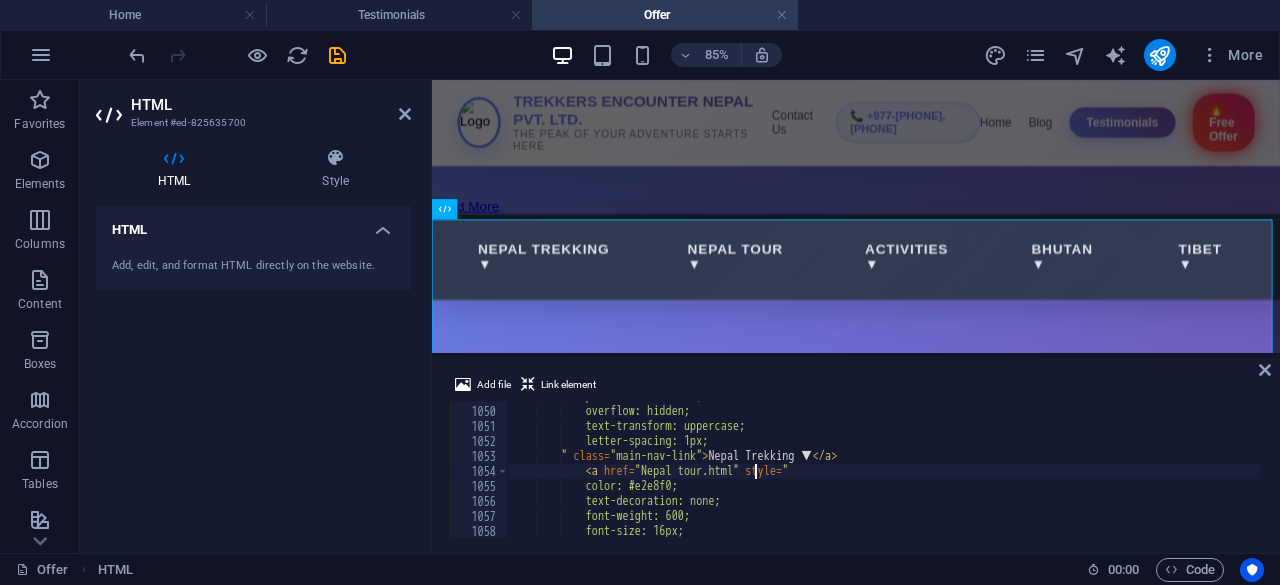 click on "position: relative;                    overflow: hidden;                    text-transform: uppercase;                    letter-spacing: 1px;               "   class = "main-nav-link" > Nepal Trekking ▼ </ a >                < a   href = "Nepal tour.html"   style = "                    color: #e2e8f0;                    text-decoration: none;                    font-weight: 600;                    font-size: 16px;" at bounding box center [1071, 470] 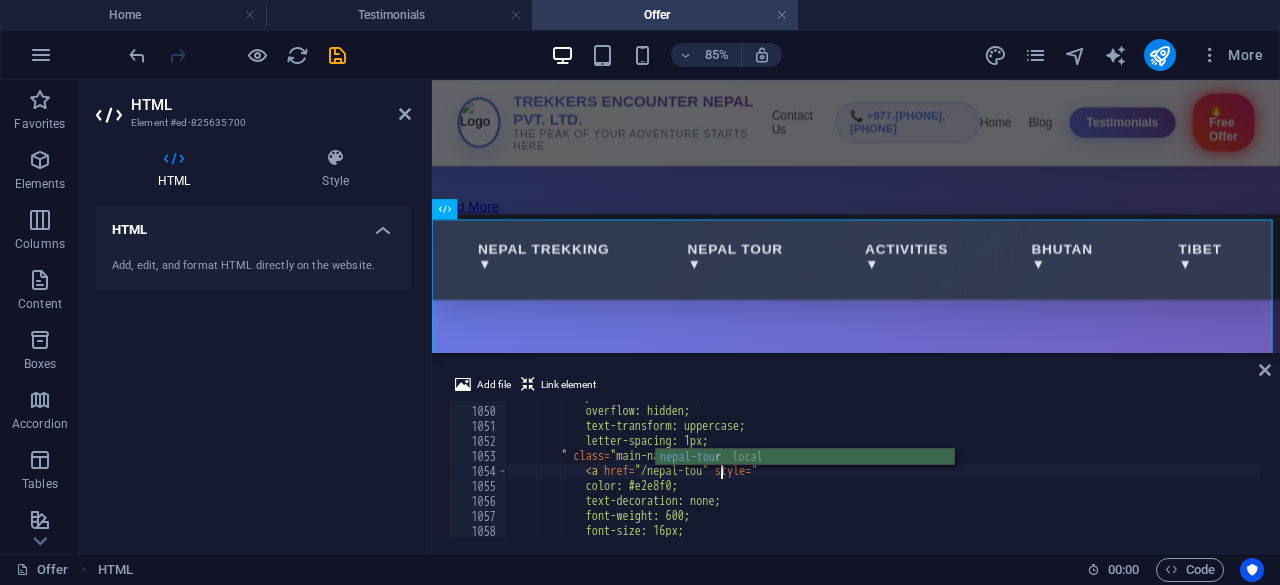 scroll, scrollTop: 0, scrollLeft: 17, axis: horizontal 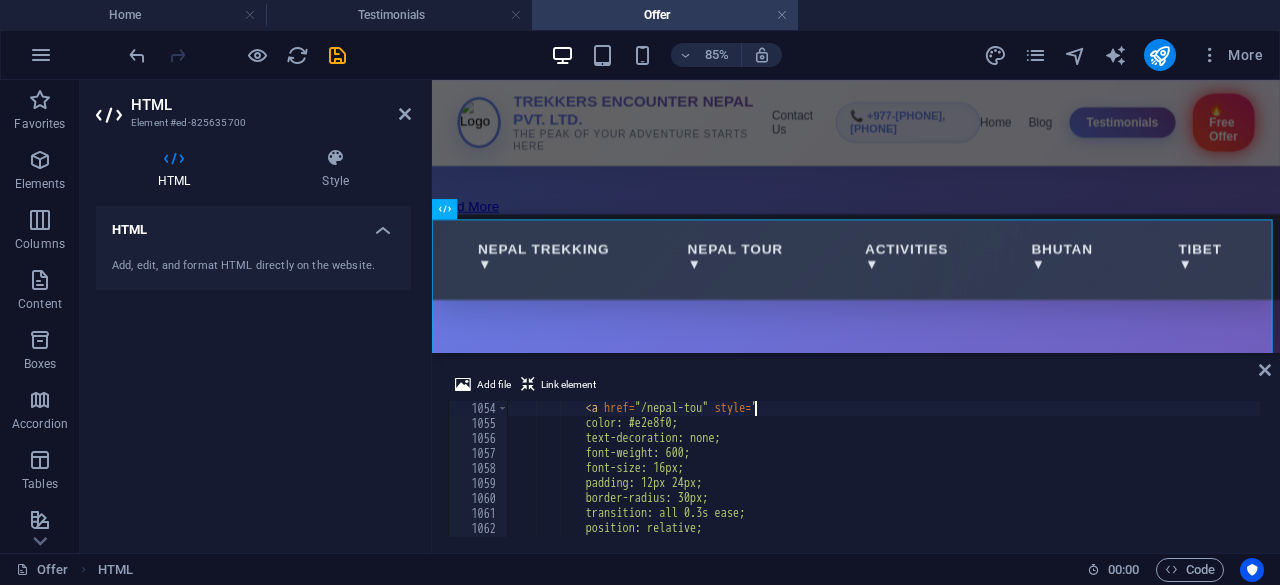 click on "< a   href = "/nepal-tou"   style = "                    color: #e2e8f0;                    text-decoration: none;                    font-weight: 600;                    font-size: 16px;                    padding: 12px 24px;                    border-radius: 30px;                    transition: all 0.3s ease;                    position: relative;                    overflow: hidden;" at bounding box center (1071, 482) 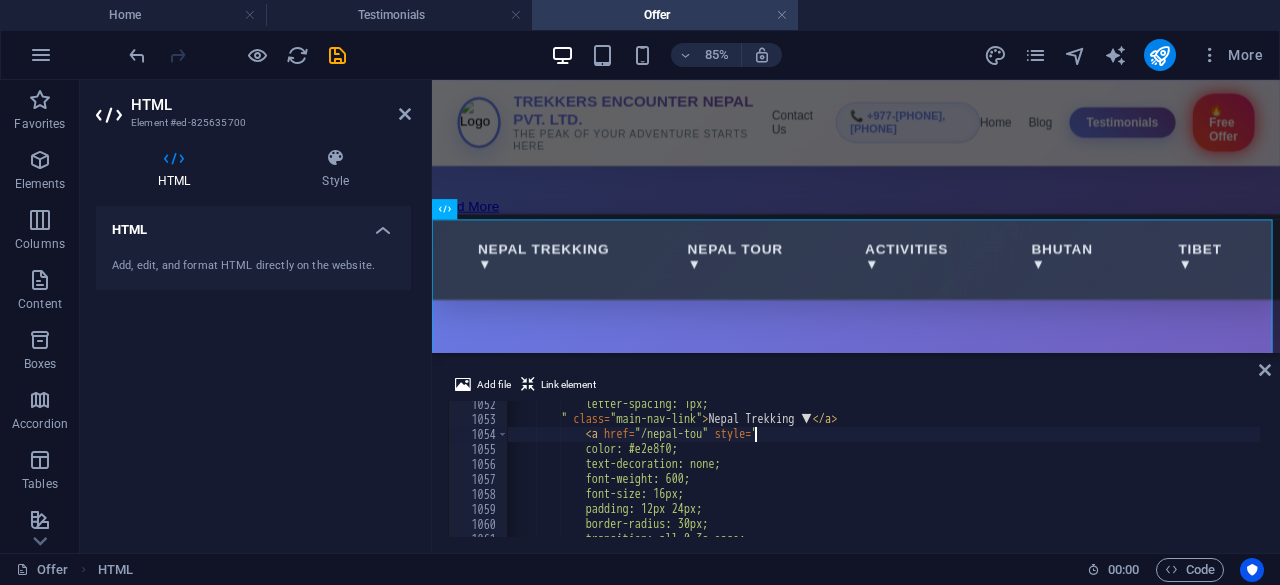 scroll, scrollTop: 15768, scrollLeft: 0, axis: vertical 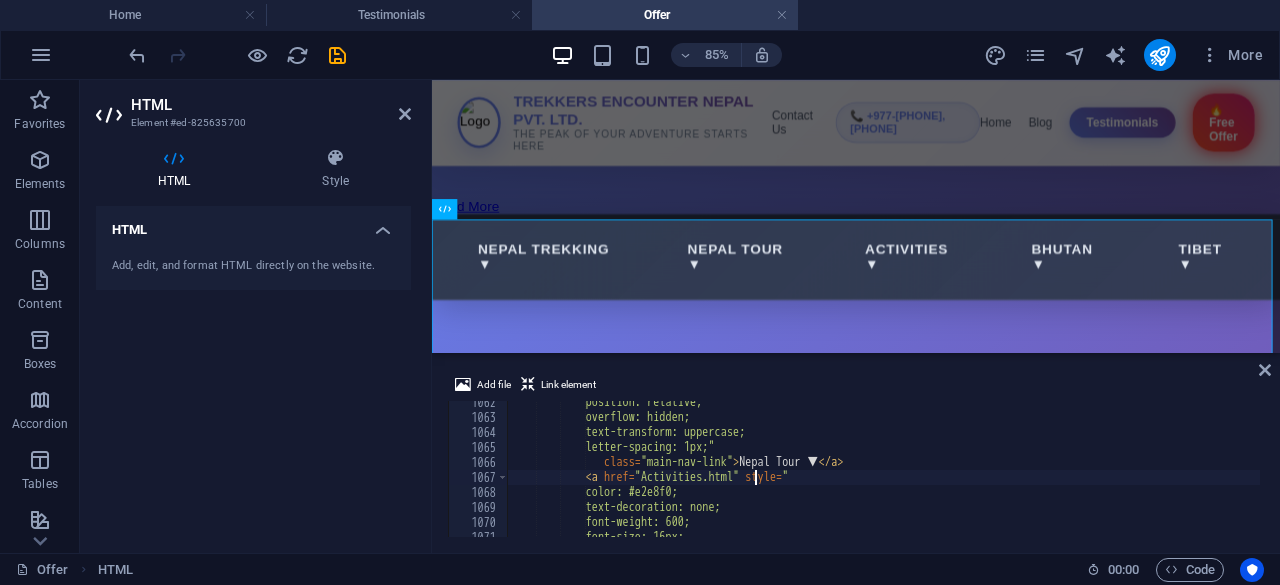click on "position: relative;                    overflow: hidden;                    text-transform: uppercase;                    letter-spacing: 1px;"                    class = "main-nav-link" > Nepal Tour ▼ </ a >                < a   href = "Activities.html"   style = "                    color: #e2e8f0;                    text-decoration: none;                    font-weight: 600;                    font-size: 16px;" at bounding box center [1071, 476] 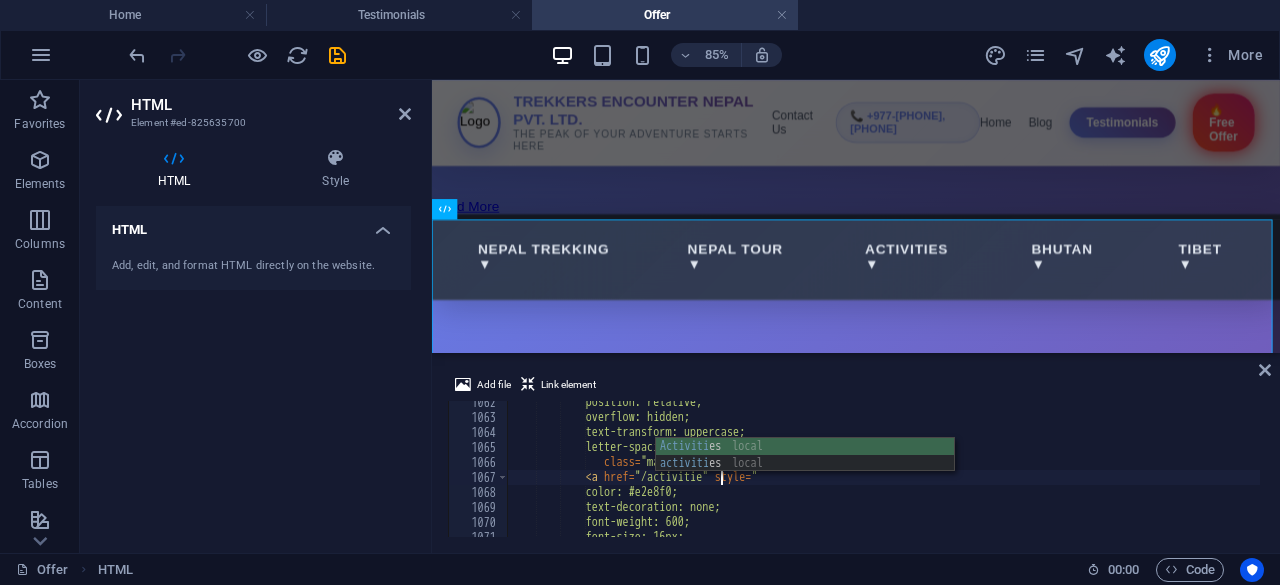 scroll, scrollTop: 0, scrollLeft: 17, axis: horizontal 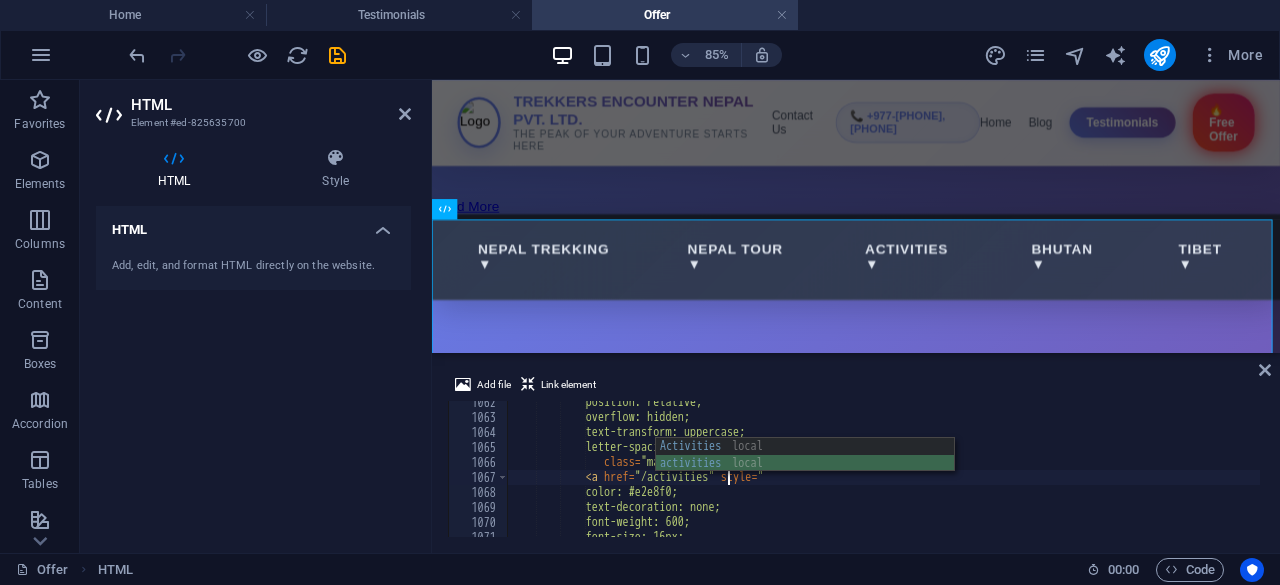 click on "Activities local activities local" at bounding box center (805, 472) 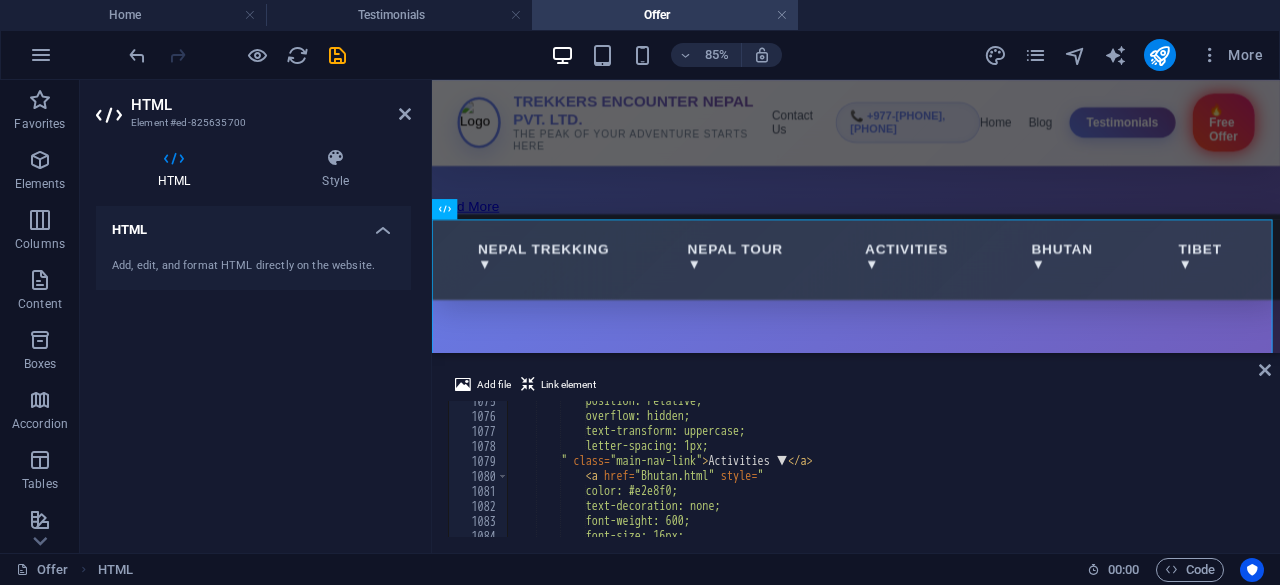 scroll, scrollTop: 16118, scrollLeft: 0, axis: vertical 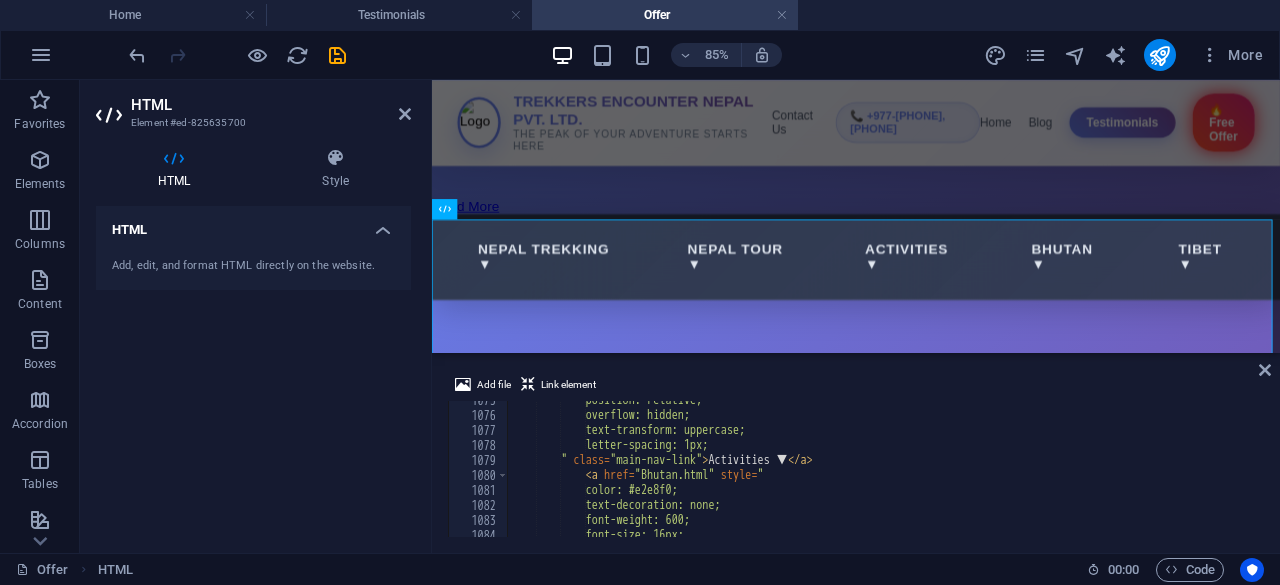 click on "position: relative;                    overflow: hidden;                    text-transform: uppercase;                    letter-spacing: 1px;               "   class = "main-nav-link" > Activities ▼ </ a >                < a   href = "Bhutan.html"   style = "                    color: #e2e8f0;                    text-decoration: none;                    font-weight: 600;                    font-size: 16px;" at bounding box center (1071, 474) 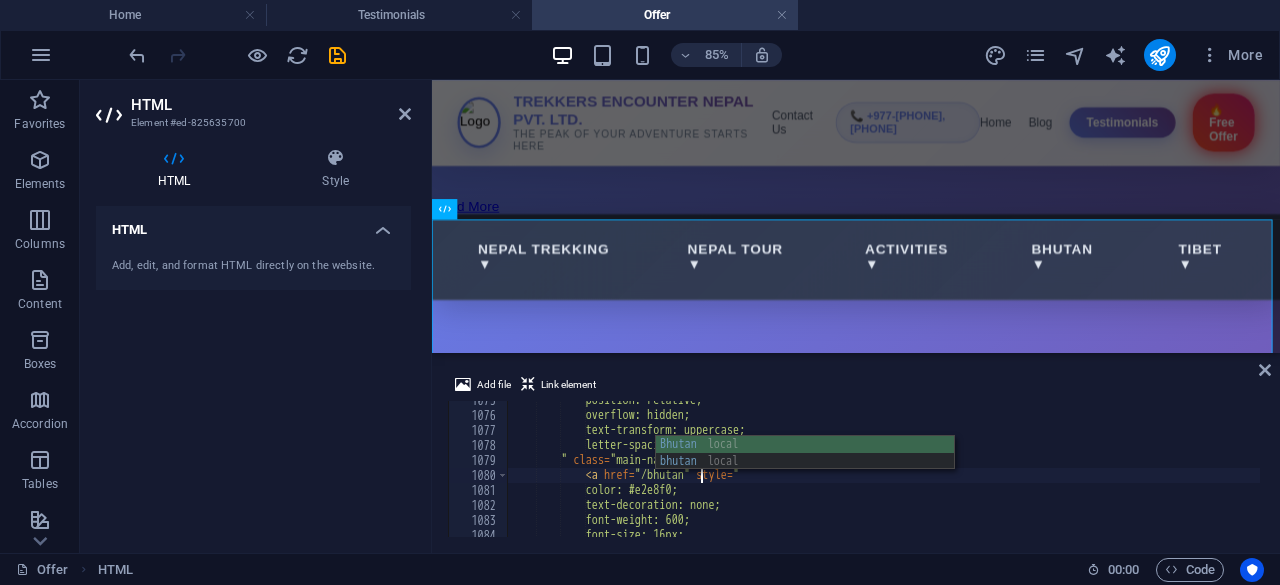 scroll, scrollTop: 0, scrollLeft: 15, axis: horizontal 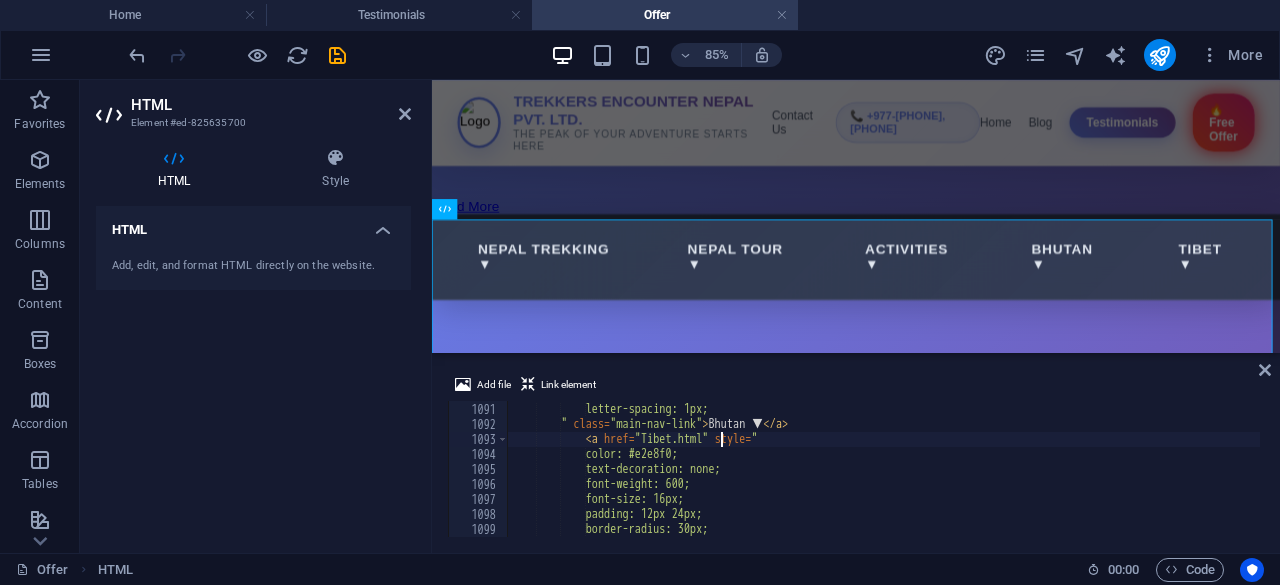 click on "text-transform: uppercase;                    letter-spacing: 1px;               "   class = "main-nav-link" > Bhutan ▼ </ a >                < a   href = "Tibet.html"   style = "                    color: #e2e8f0;                    text-decoration: none;                    font-weight: 600;                    font-size: 16px;                    padding: 12px 24px;                    border-radius: 30px;" at bounding box center [1071, 468] 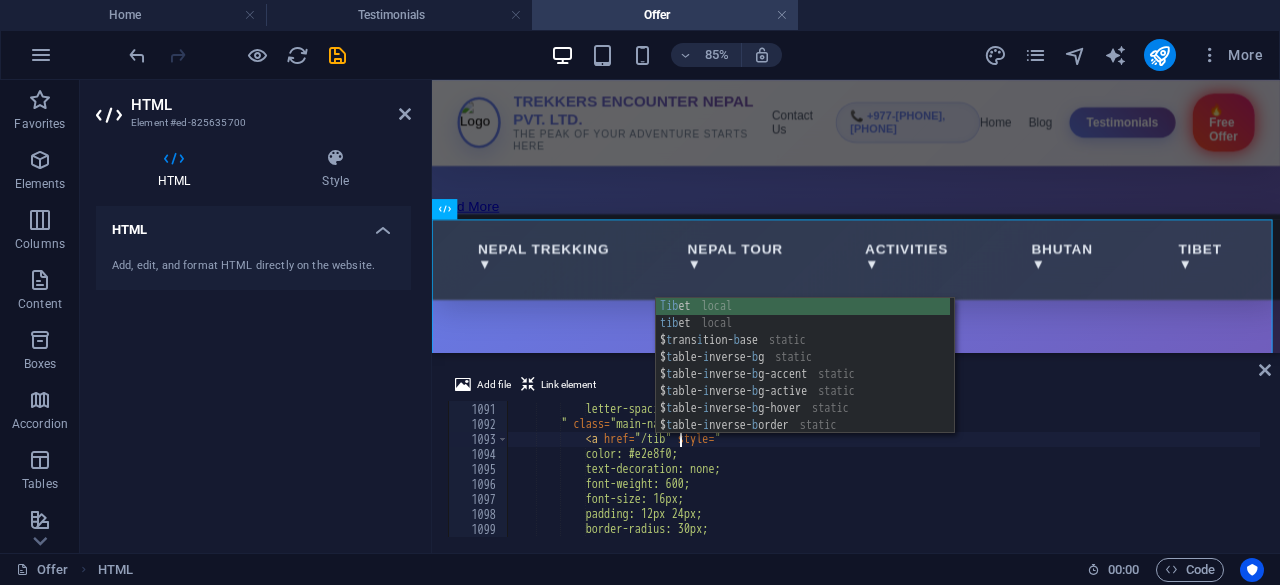 scroll, scrollTop: 0, scrollLeft: 14, axis: horizontal 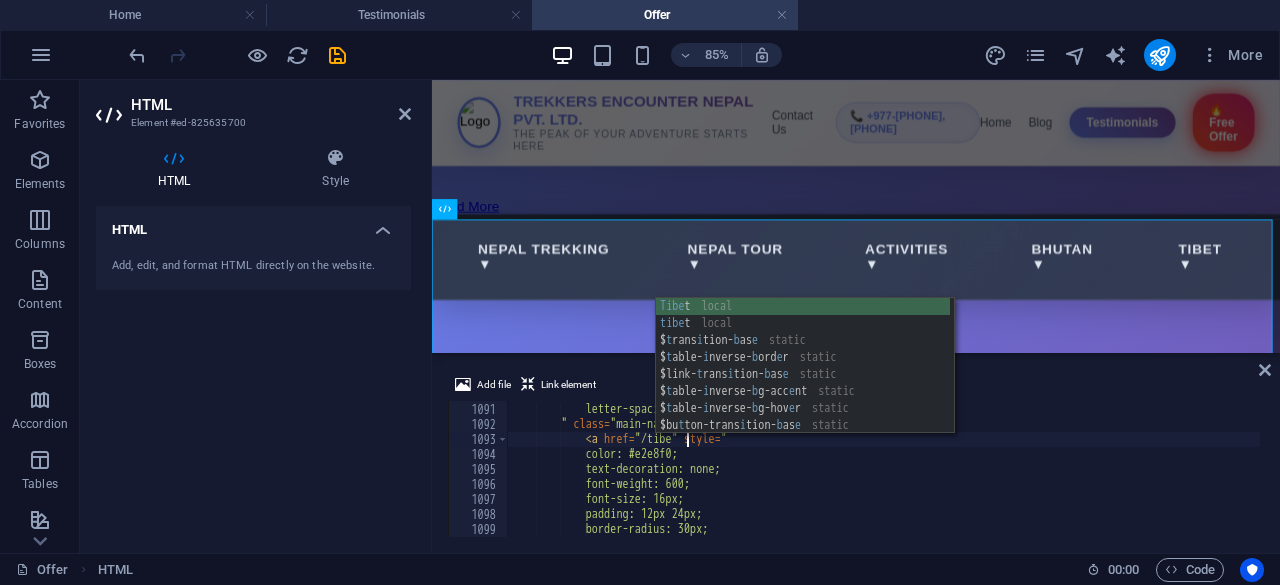 type on "<a href="/tibet" style="" 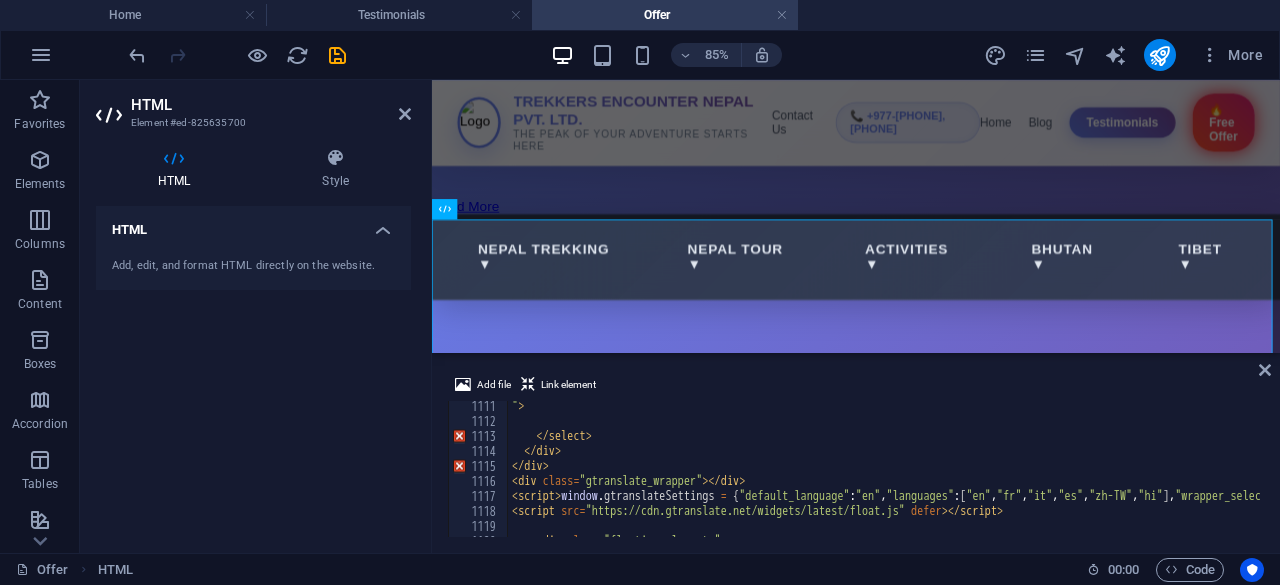 scroll, scrollTop: 16653, scrollLeft: 0, axis: vertical 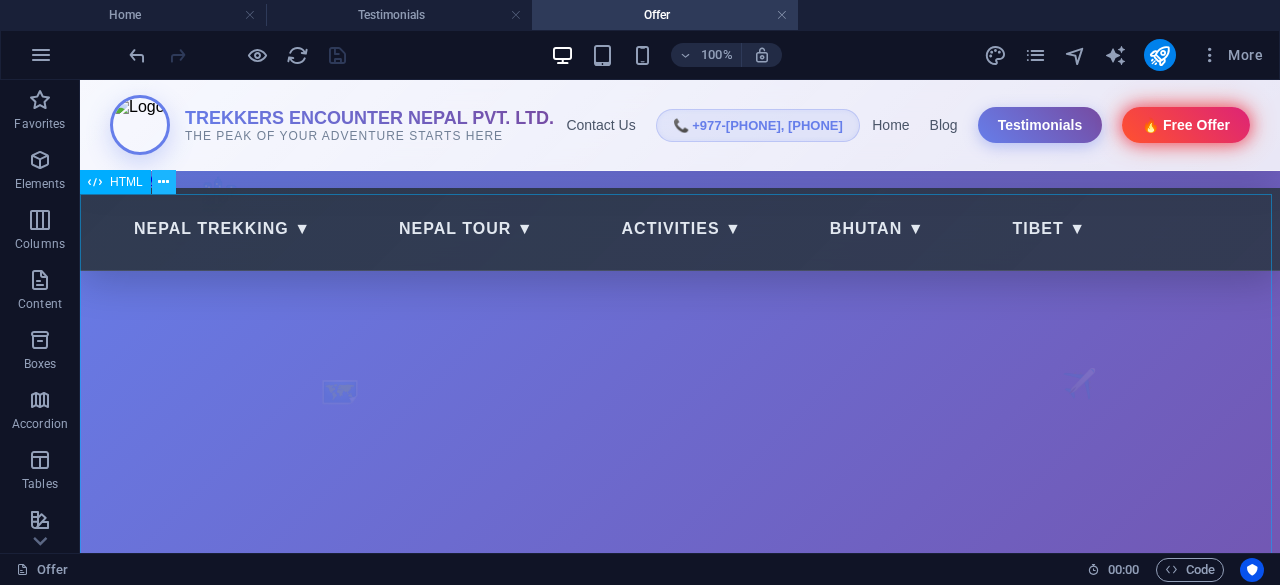 click at bounding box center (163, 182) 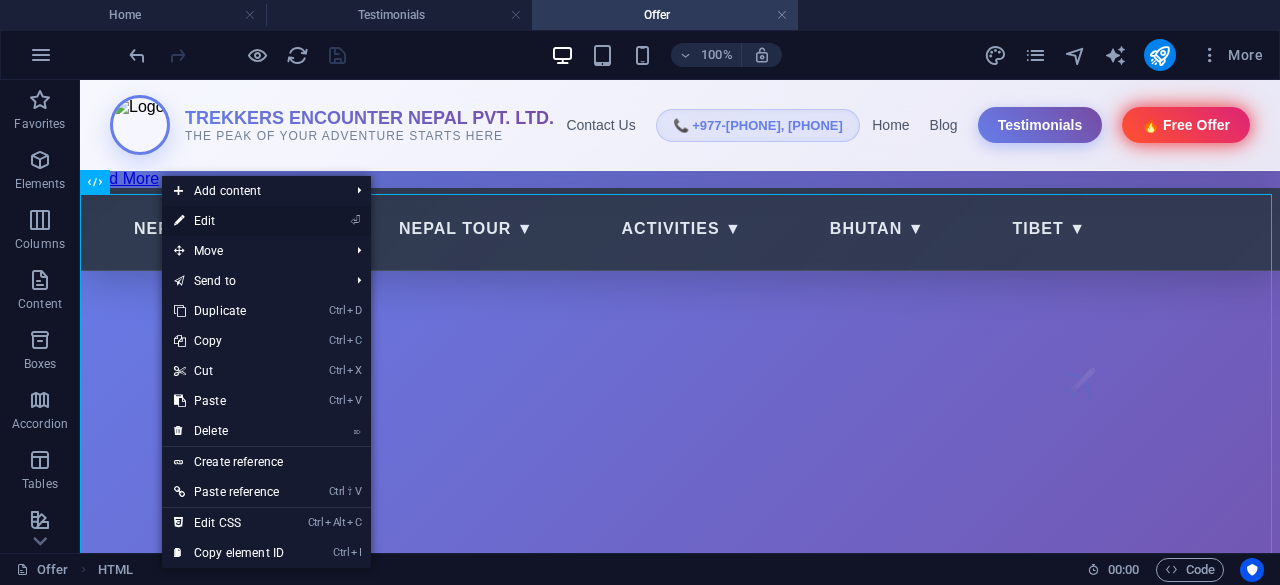 click on "⏎  Edit" at bounding box center (229, 221) 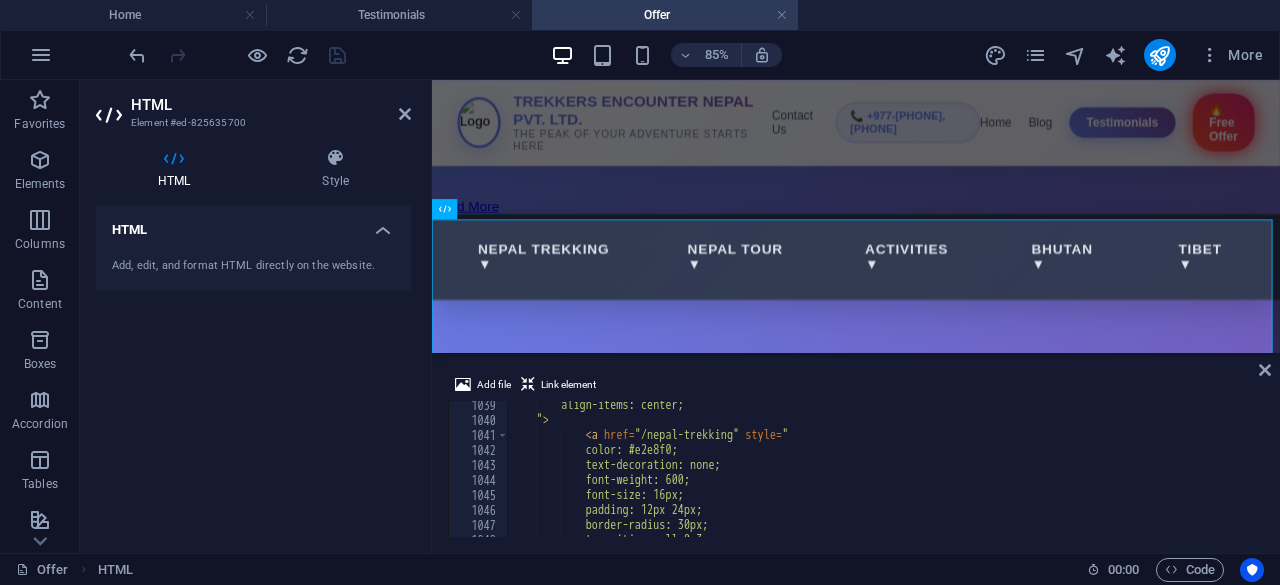scroll, scrollTop: 15513, scrollLeft: 0, axis: vertical 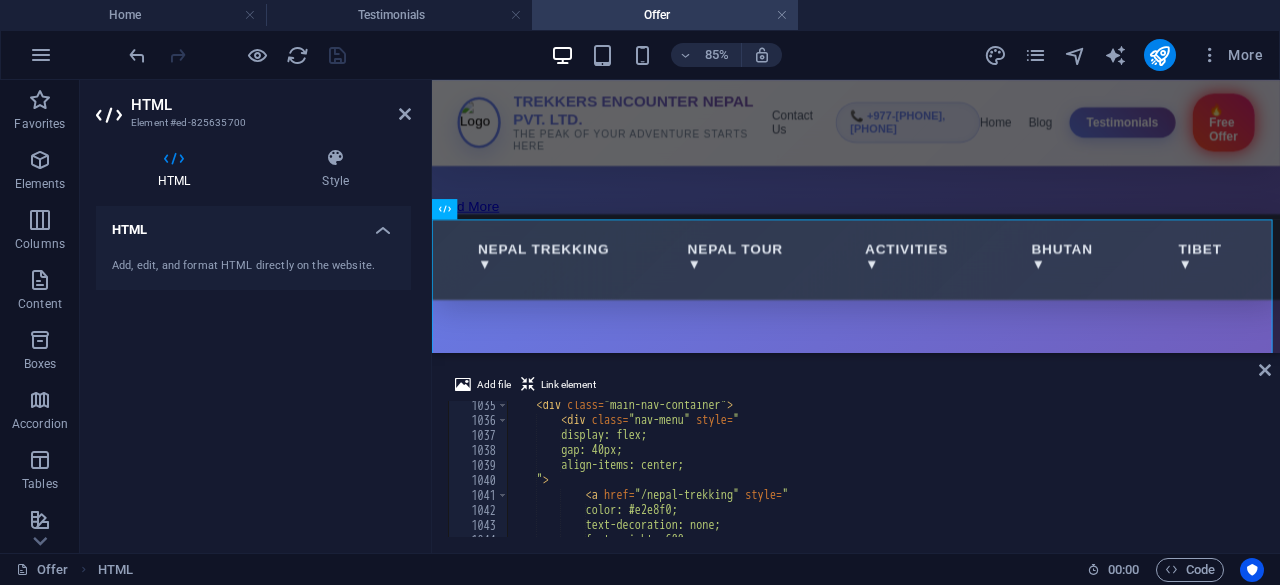 click on "< div   class = "main-nav-container" >           < div   class = "nav-menu"   style = "               display: flex;               gap: 40px;               align-items: center;          " >                < a   href = "/nepal-trekking"   style = "                    color: #e2e8f0;                    text-decoration: none;                    font-weight: 600;" at bounding box center (1071, 479) 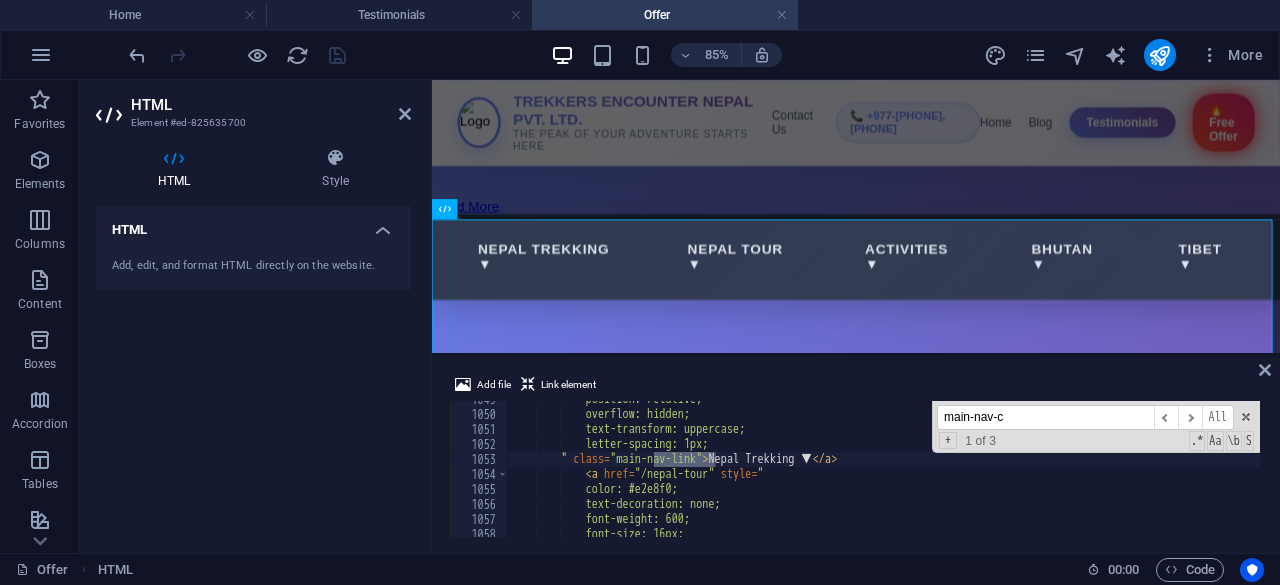 scroll, scrollTop: 11169, scrollLeft: 0, axis: vertical 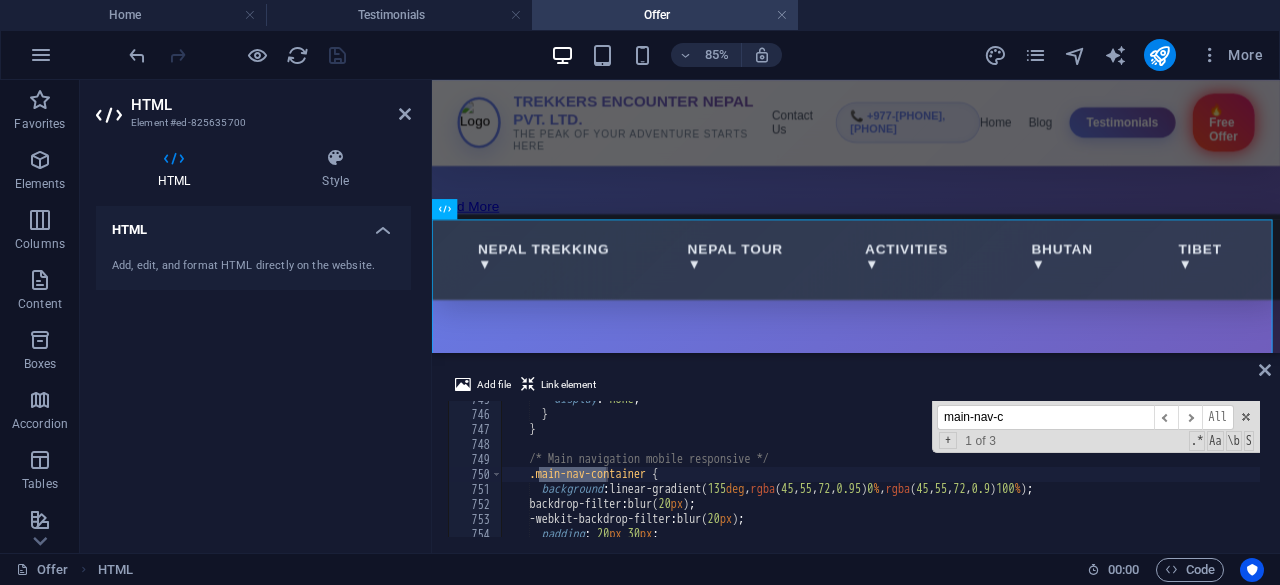 type on "main-nav-co" 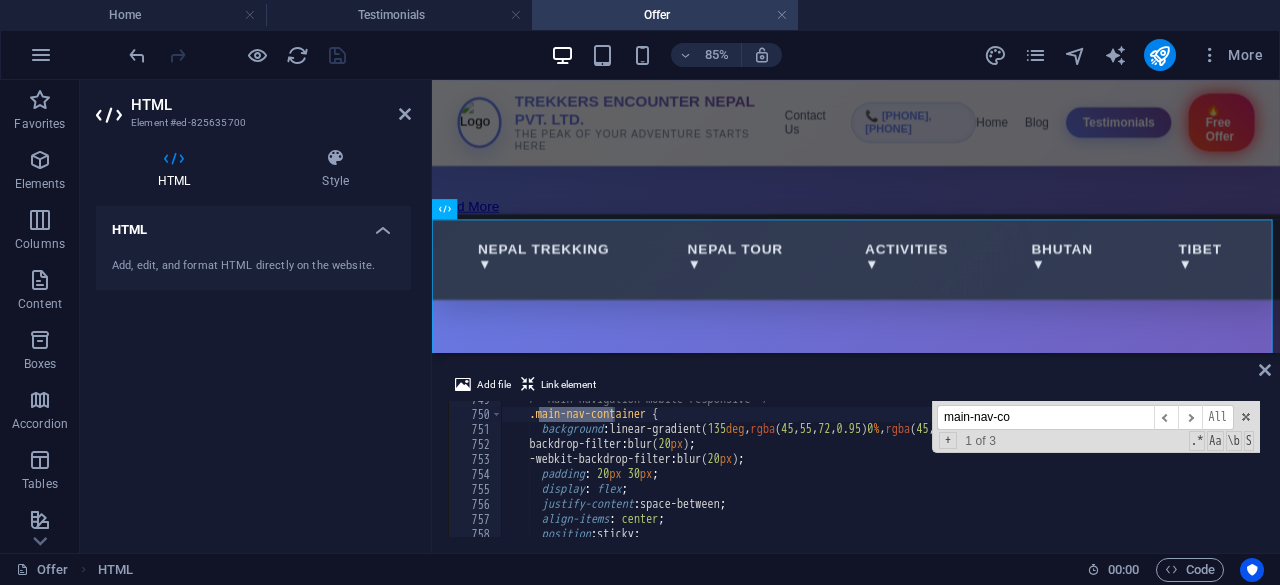 scroll, scrollTop: 0, scrollLeft: 0, axis: both 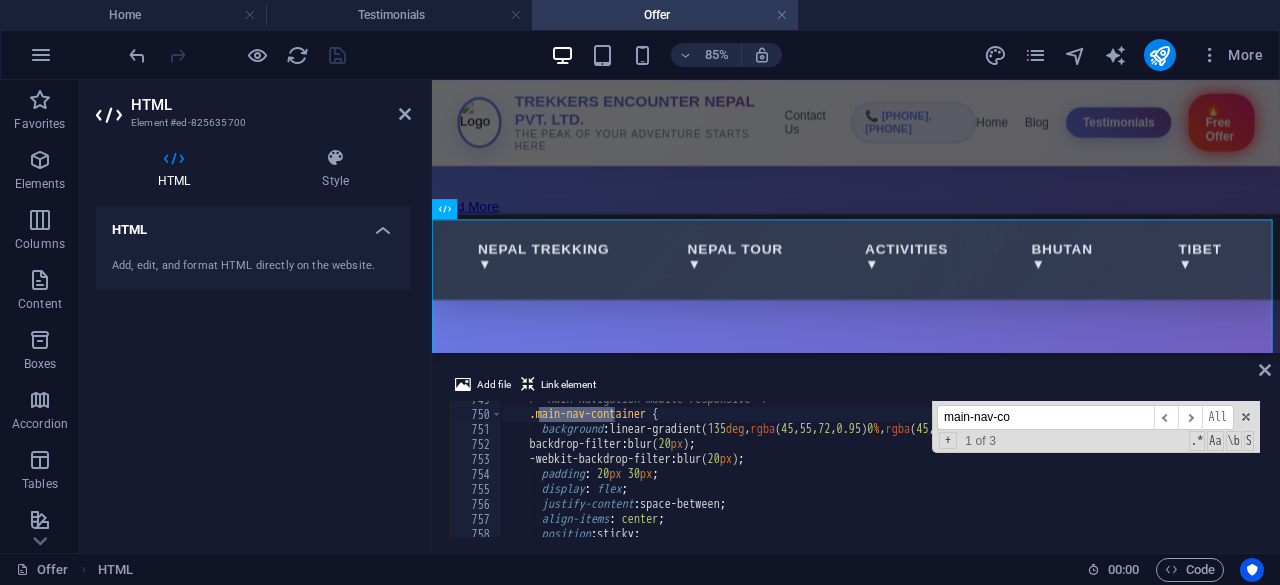 type on "main-nav-co" 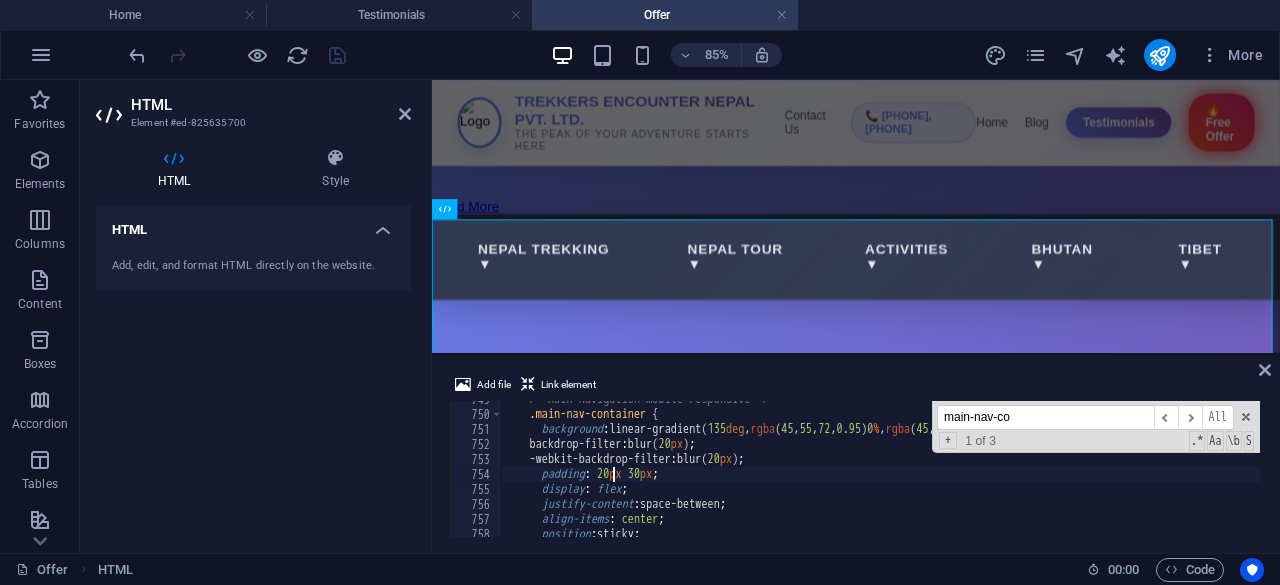 click on "/* Main navigation mobile responsive */      .main-nav-container   {         background :  linear-gradient( 135 deg ,  rgba ( 45 , 55 , 72 , 0.95 )  0 % ,  rgba ( 45 , 55 , 72 , 0.9 )  100 % ) ;        backdrop-filter :  blur( 20 px ) ;        -webkit-backdrop-filter :  blur( 20 px ) ;         padding :   20 px   30 px ;         display :   flex ;         justify-content :  space-between ;         align-items :   center ;         position :  sticky ;" at bounding box center (1064, 473) 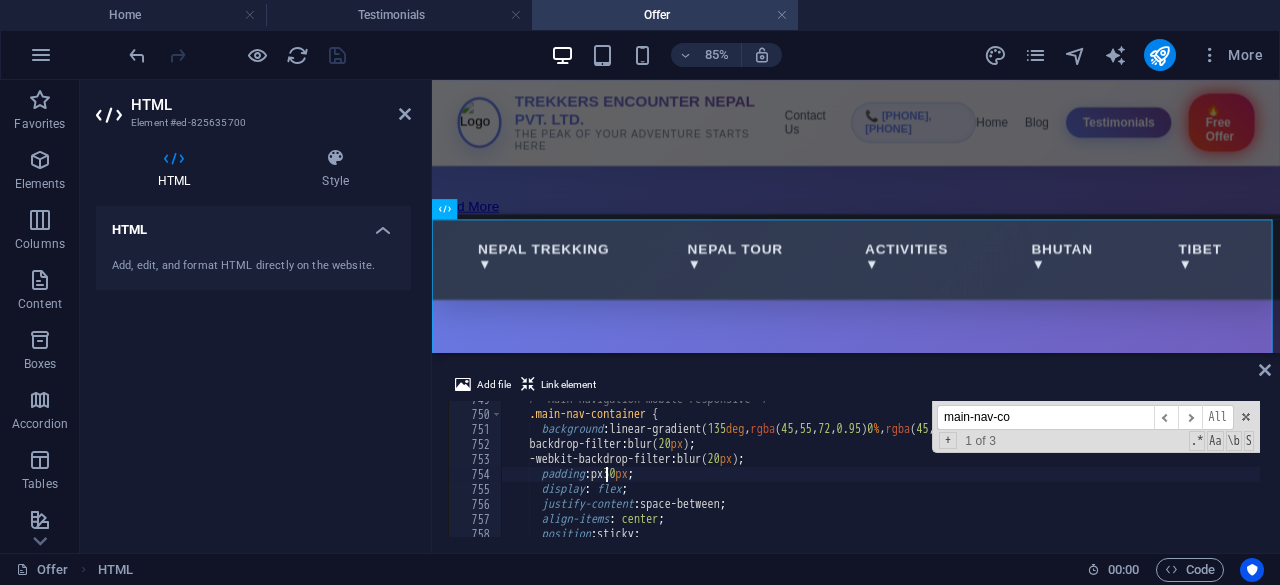 type on "padding: 8px 30px;" 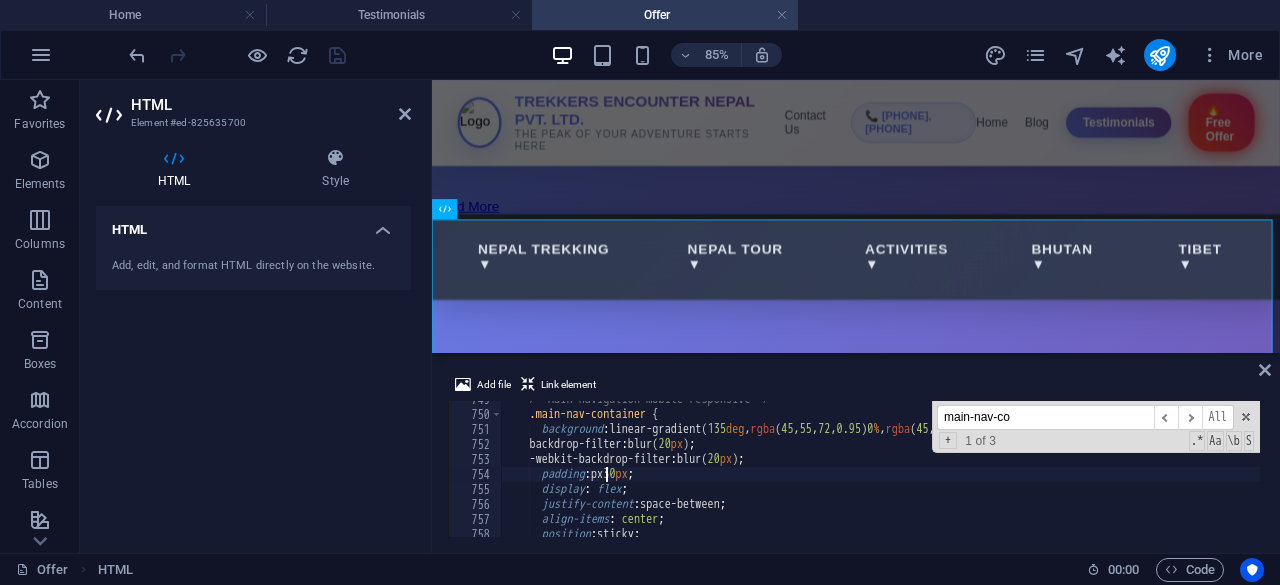 scroll, scrollTop: 0, scrollLeft: 8, axis: horizontal 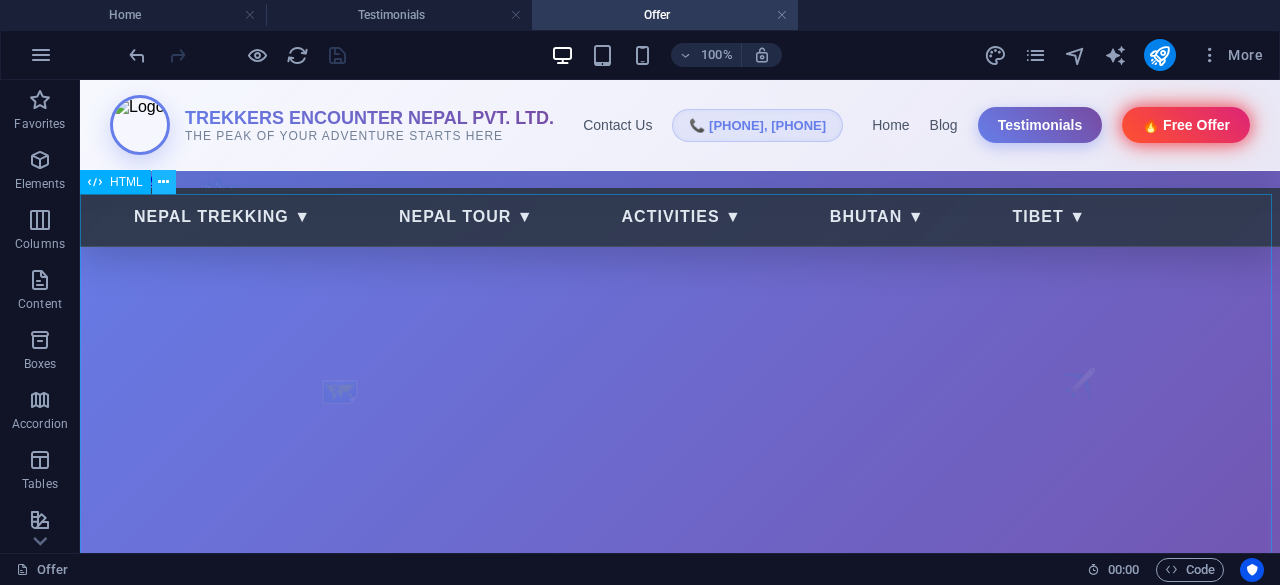 click at bounding box center [163, 182] 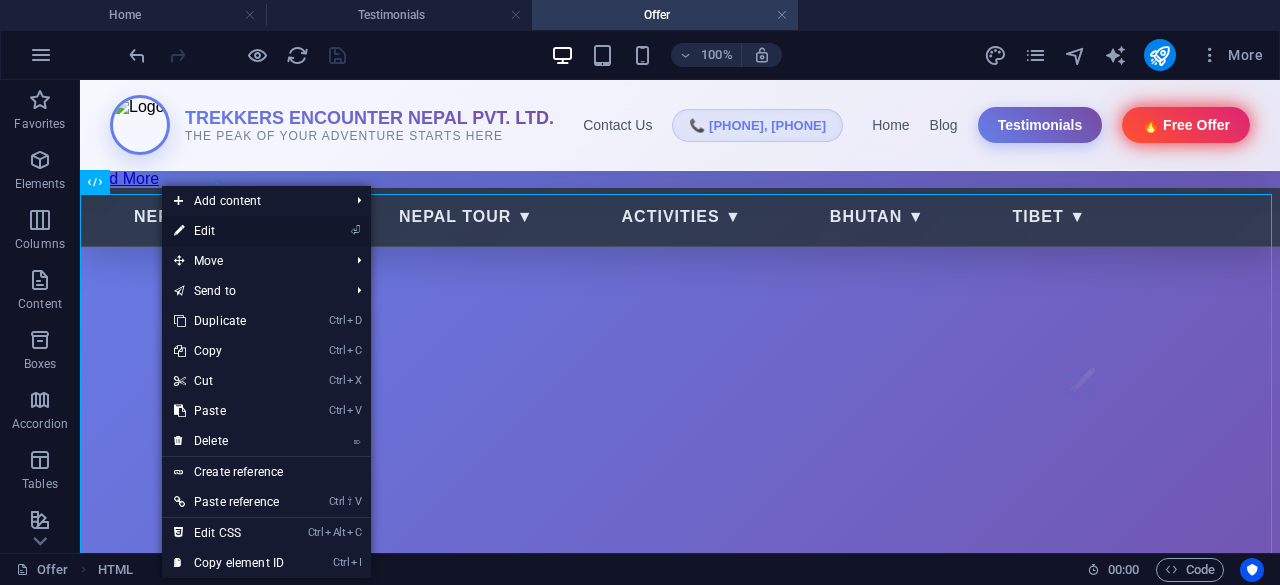 click on "⏎  Edit" at bounding box center (229, 231) 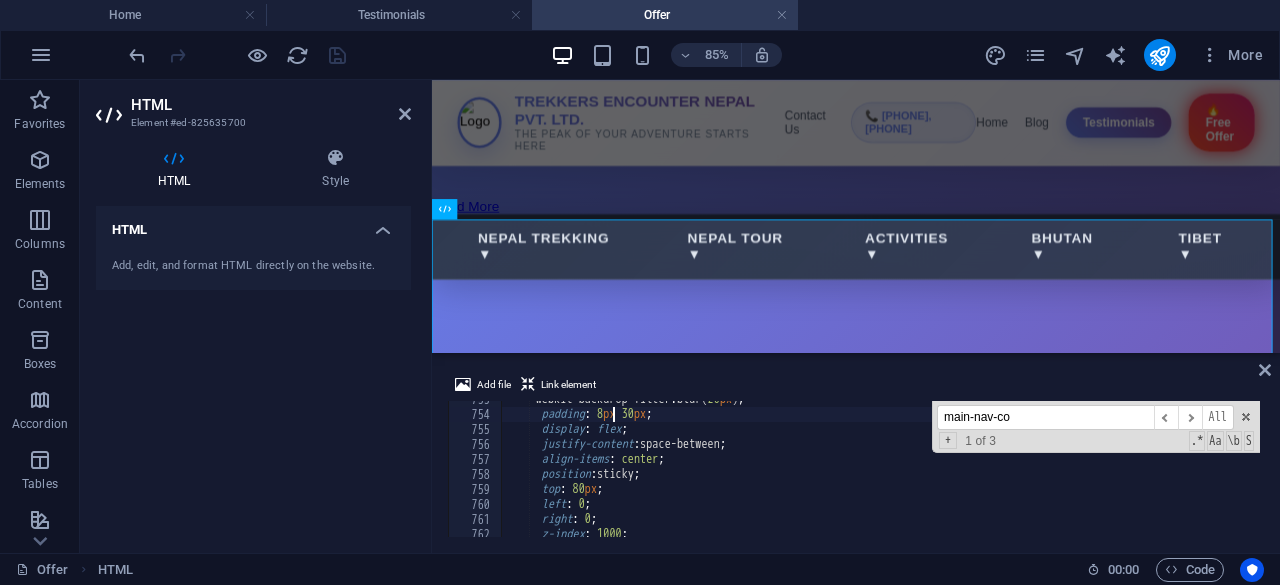 scroll, scrollTop: 11289, scrollLeft: 0, axis: vertical 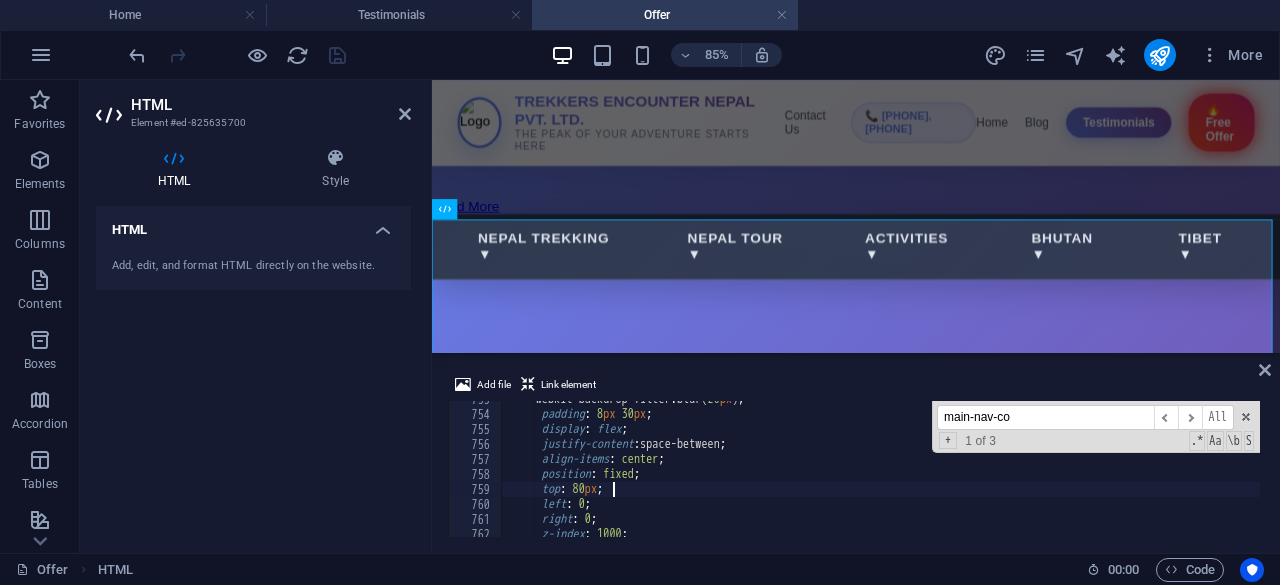 click on "-webkit-backdrop-filter :  blur( 20 px ) ;         padding :   8 px   30 px ;         display :   flex ;         justify-content :  space-between ;         align-items :   center ;         position :   fixed ;         top :   80 px ;         left :   0 ;         right :   0 ;         z-index :   1000 ;" at bounding box center [1064, 473] 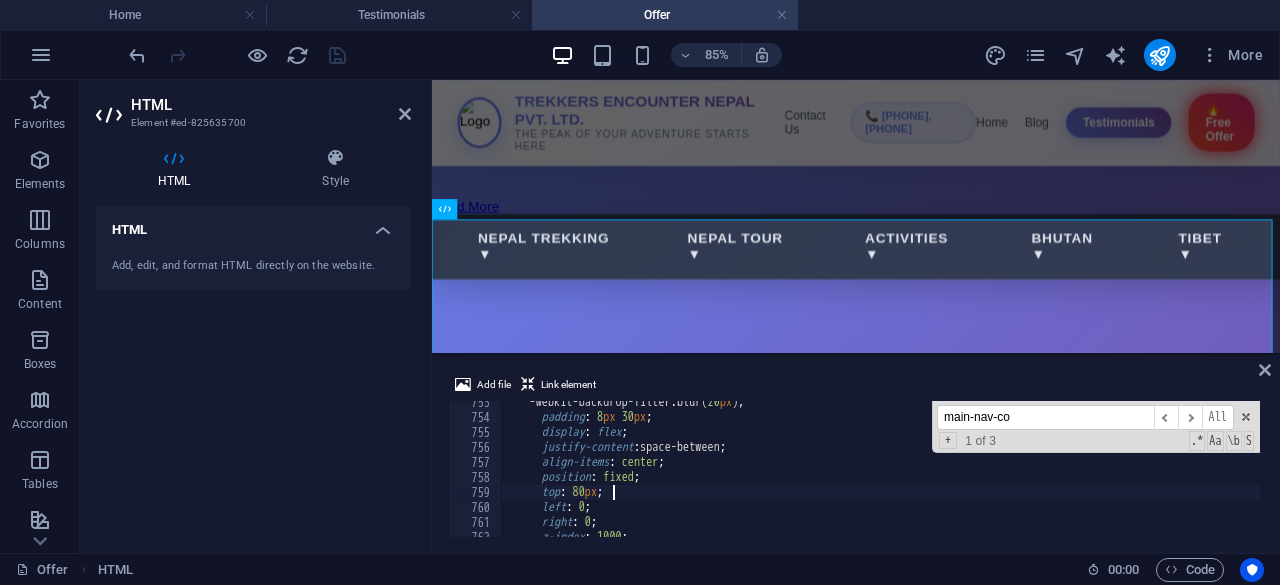 scroll, scrollTop: 11286, scrollLeft: 0, axis: vertical 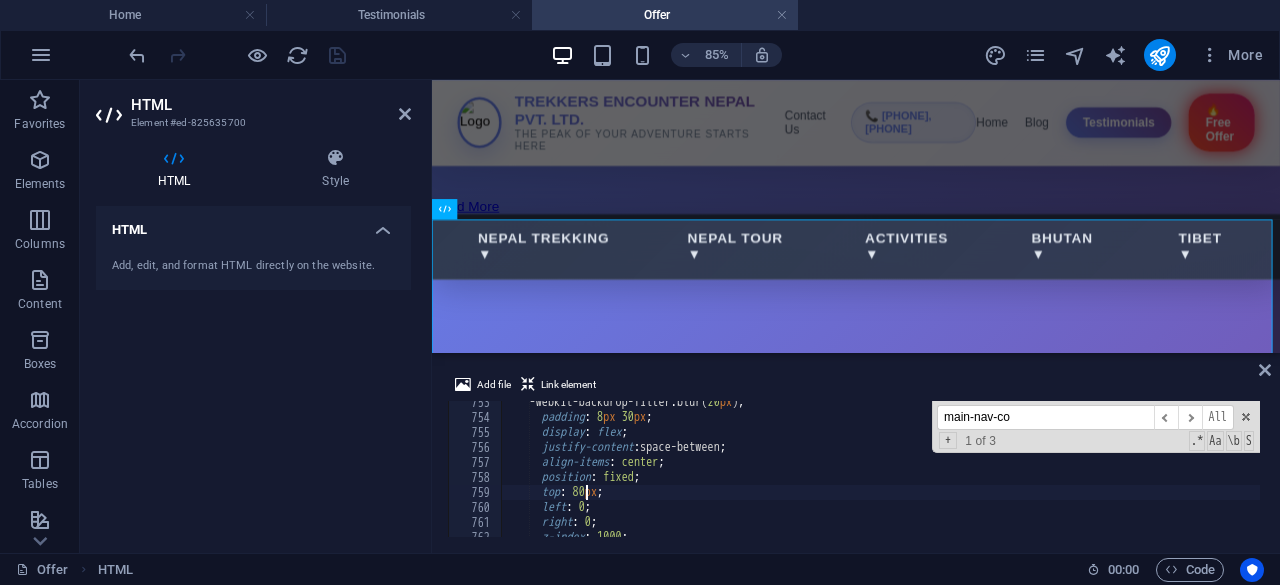 click on "-webkit-backdrop-filter :  blur( 20 px ) ;         padding :   8 px   30 px ;         display :   flex ;         justify-content :  space-between ;         align-items :   center ;         position :   fixed ;         top :   80 px ;         left :   0 ;         right :   0 ;         z-index :   1000 ;" at bounding box center [1064, 476] 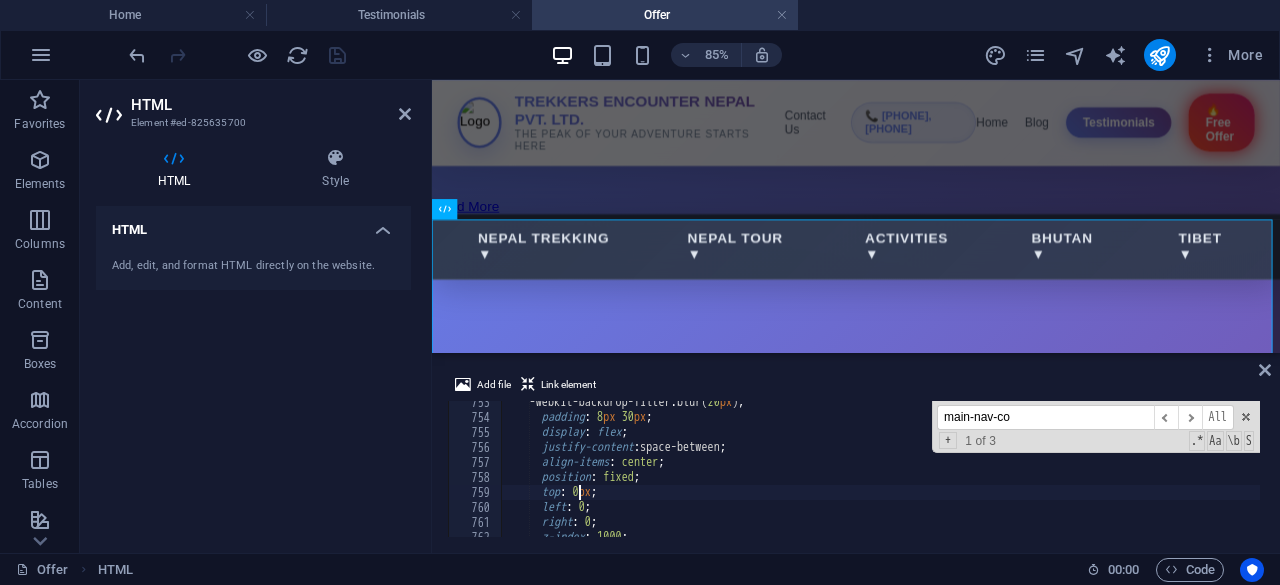 scroll, scrollTop: 0, scrollLeft: 7, axis: horizontal 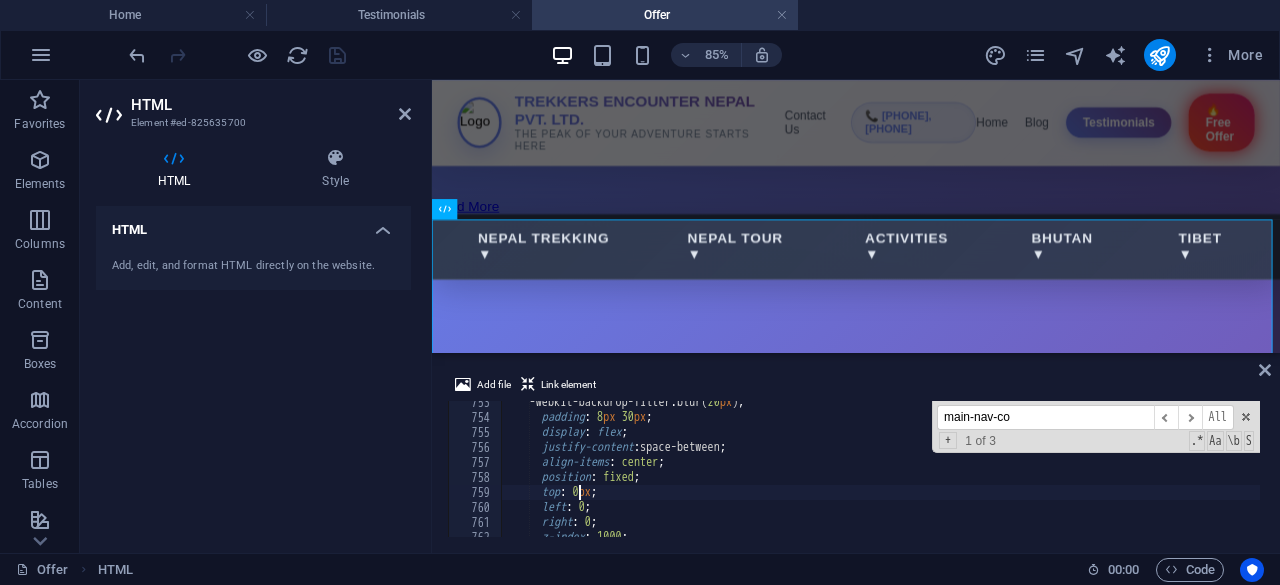 type on "top: 70px;" 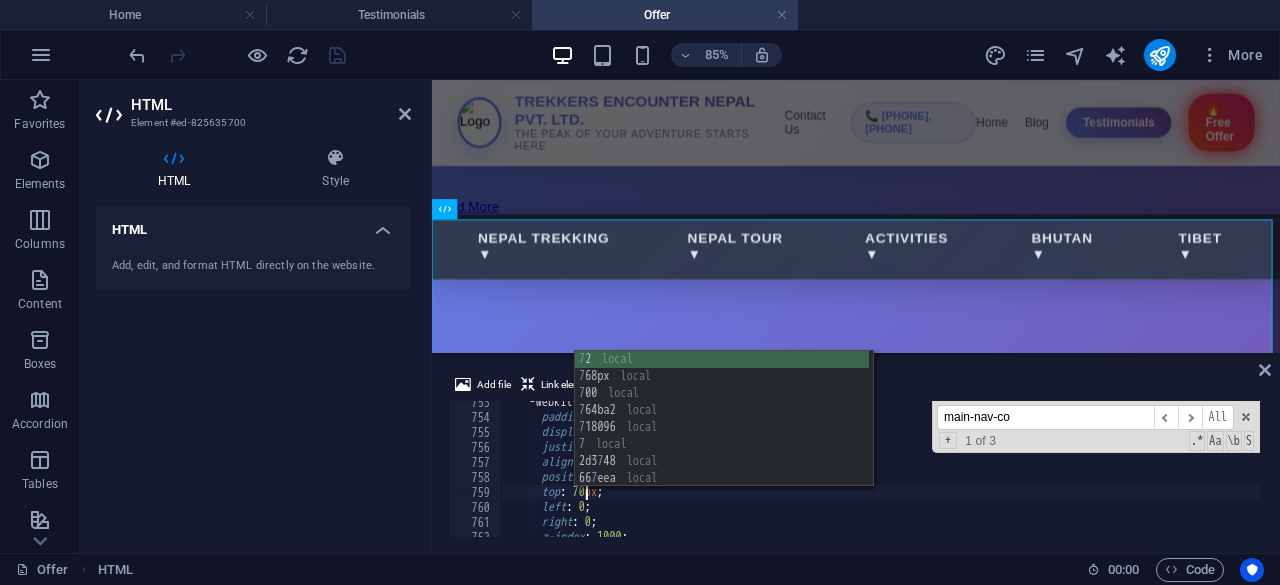 scroll, scrollTop: 0, scrollLeft: 6, axis: horizontal 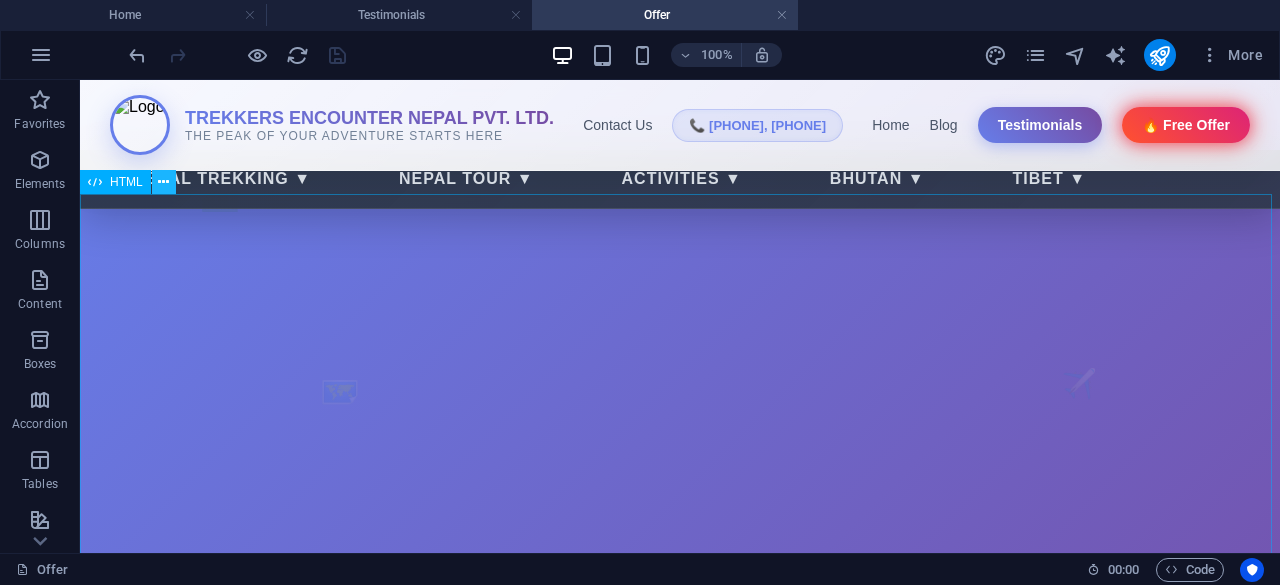click at bounding box center (164, 182) 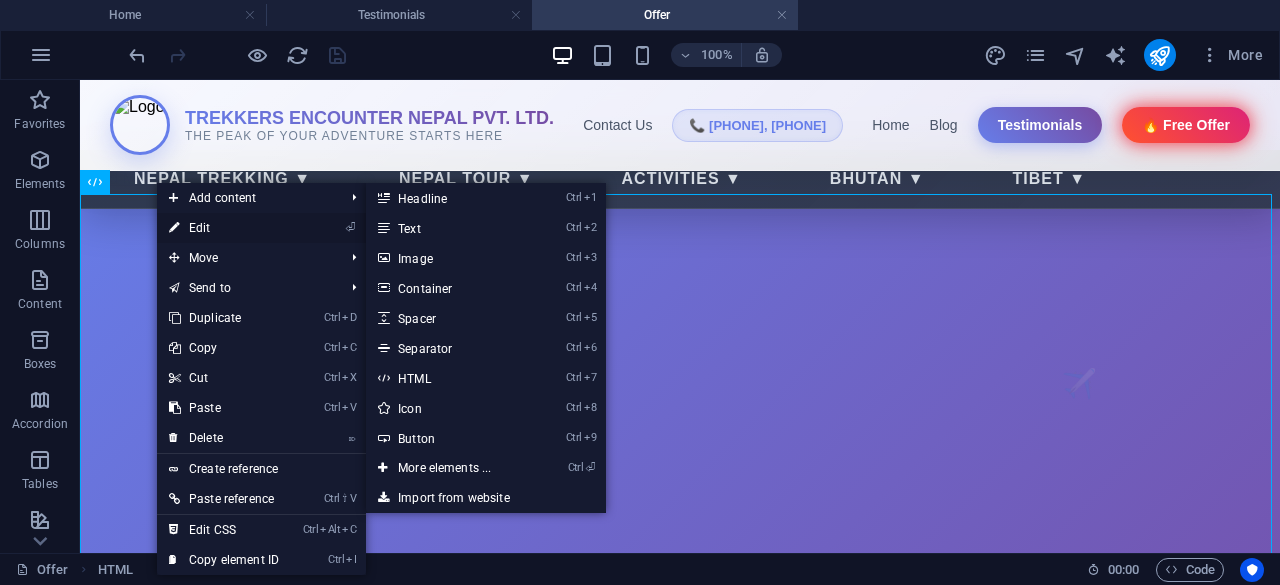 click on "⏎  Edit" at bounding box center [224, 228] 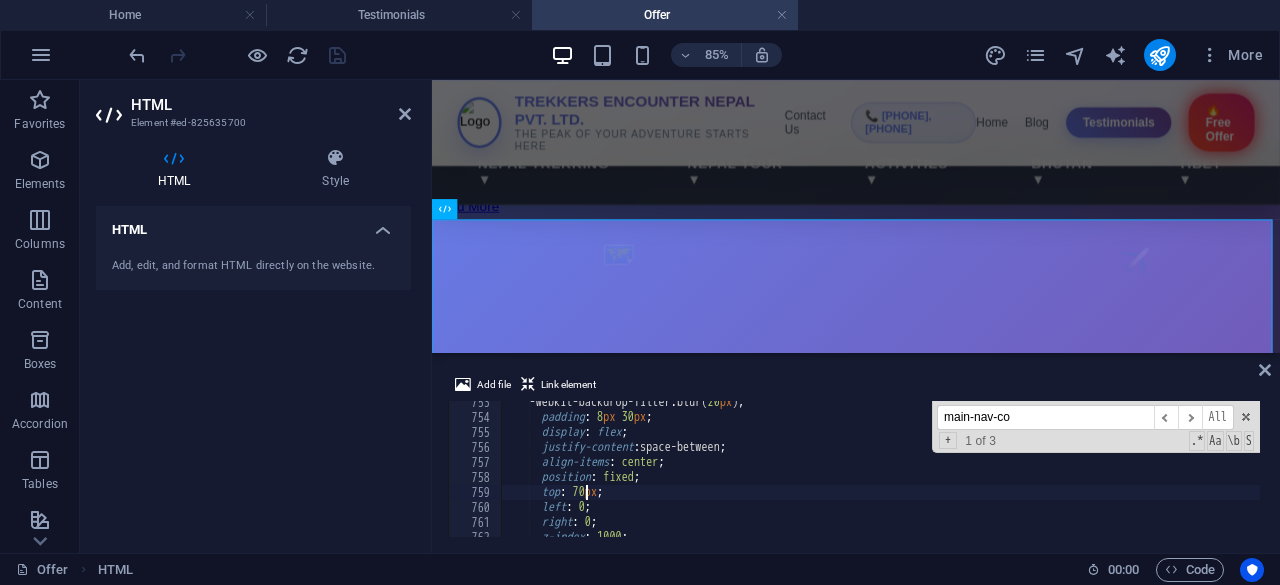 scroll, scrollTop: 11226, scrollLeft: 0, axis: vertical 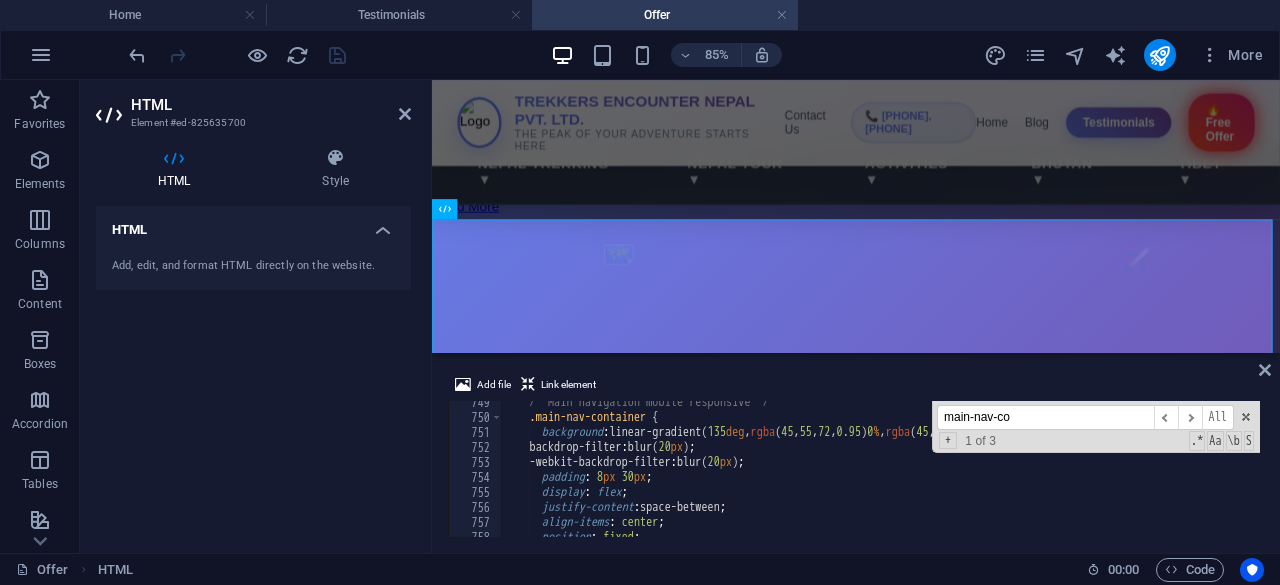 click on "/* Main navigation mobile responsive */      .main-nav-container   {         background :  linear-gradient( 135 deg ,  rgba ( 45 , 55 , 72 , 0.95 )  0 % ,  rgba ( 45 , 55 , 72 , 0.9 )  100 % ) ;        backdrop-filter :  blur( 20 px ) ;        -webkit-backdrop-filter :  blur( 20 px ) ;         padding :   8 px   30 px ;         display :   flex ;         justify-content :  space-between ;         align-items :   center ;         position :   fixed ;" at bounding box center [1064, 476] 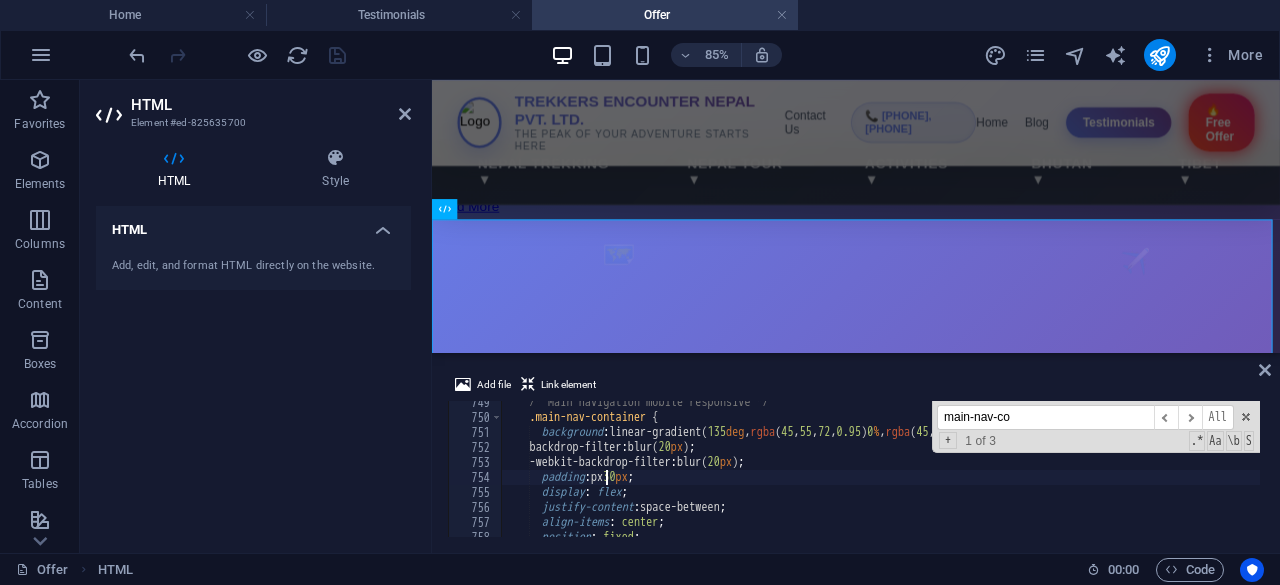 scroll, scrollTop: 0, scrollLeft: 8, axis: horizontal 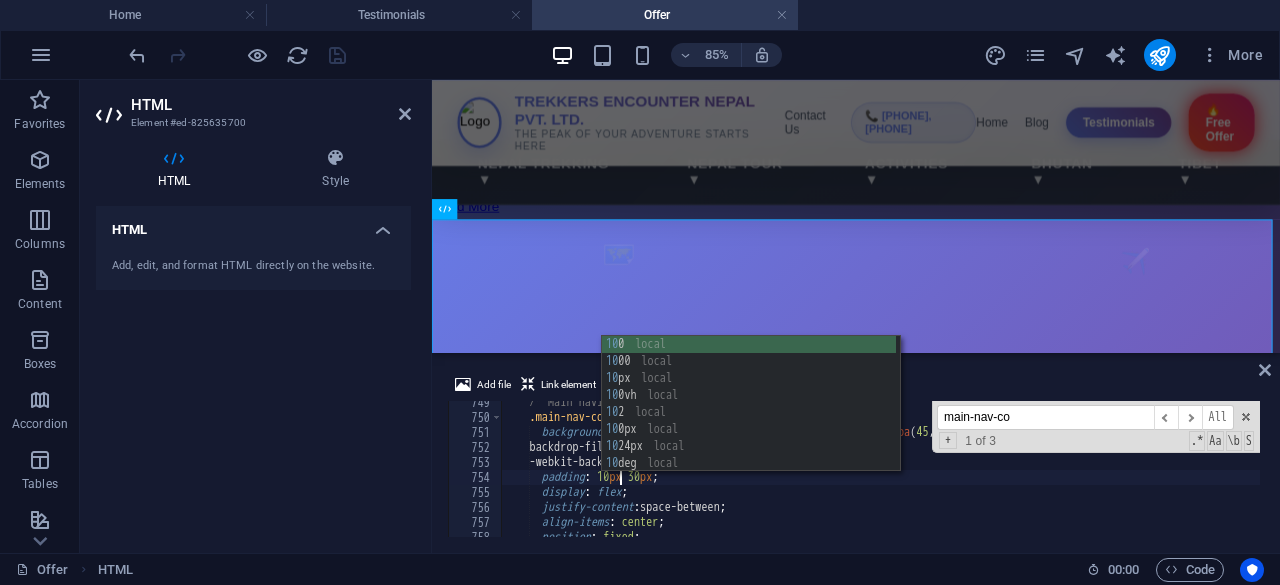 click on "/* Main navigation mobile responsive */      .main-nav-container   {         background :  linear-gradient( 135 deg ,  rgba ( 45 , 55 , 72 , 0.95 )  0 % ,  rgba ( 45 , 55 , 72 , 0.9 )  100 % ) ;        backdrop-filter :  blur( 20 px ) ;        -webkit-backdrop-filter :  blur( 20 px ) ;         padding :   10 px   30 px ;         display :   flex ;         justify-content :  space-between ;         align-items :   center ;         position :   fixed ;" at bounding box center (1064, 476) 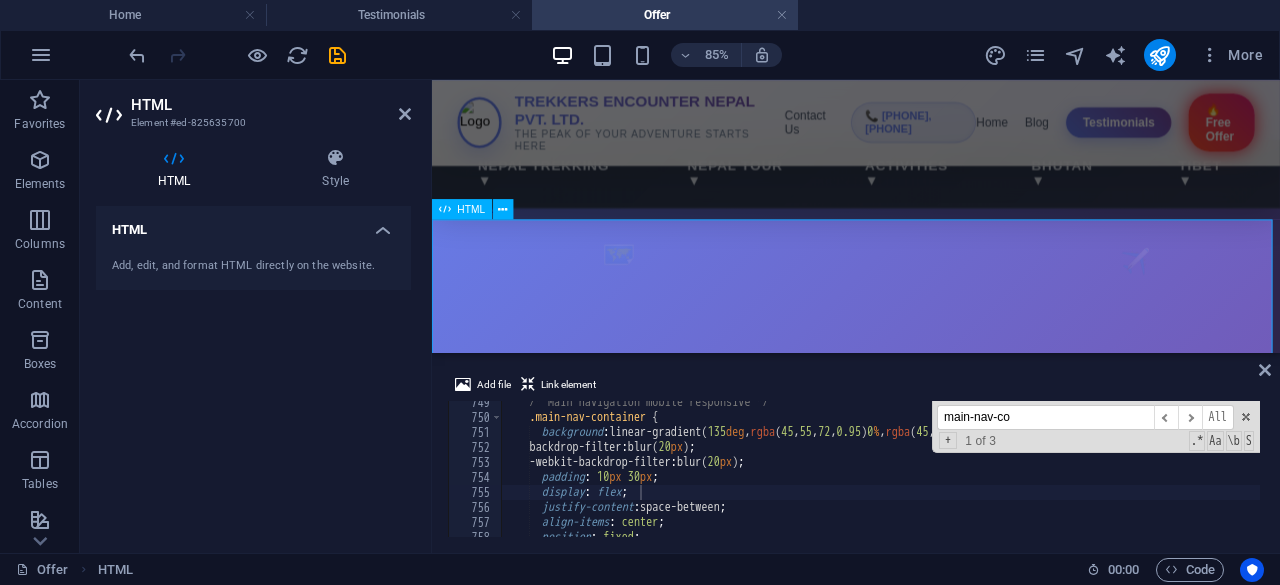 click on "City Tours - Free Airport Pickup
Nepal Trekking
Nepal Tour
Activities
Bhutan
Tibet
TREKKERS ENCOUNTER NEPAL PVT. LTD.
THE PEAK OF YOUR ADVENTURE STARTS HERE
Contact Us
📞 +977-9865356237, 9845712103
Home
Blog
Testimonials
🔥 Free Offer
Nepal Trekking ▼
Nepal Tour ▼
Activities ▼
Bhutan ▼
Tibet ▼" at bounding box center (931, 635) 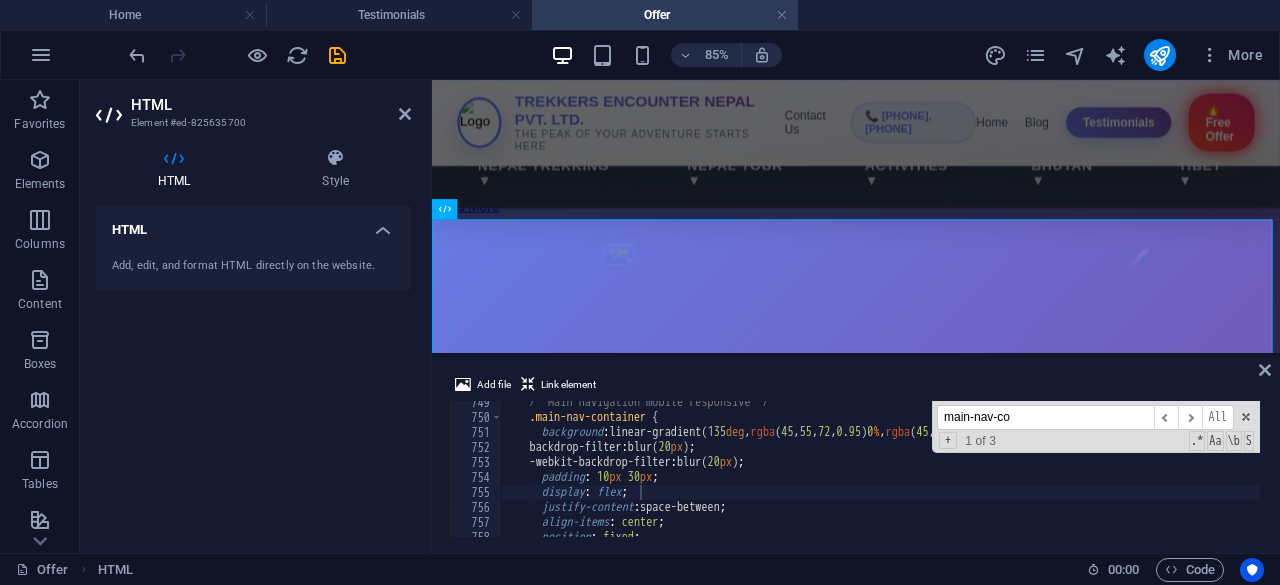 click on "/* Main navigation mobile responsive */      .main-nav-container   {         background :  linear-gradient( 135 deg ,  rgba ( 45 , 55 , 72 , 0.95 )  0 % ,  rgba ( 45 , 55 , 72 , 0.9 )  100 % ) ;        backdrop-filter :  blur( 20 px ) ;        -webkit-backdrop-filter :  blur( 20 px ) ;         padding :   10 px   30 px ;         display :   flex ;         justify-content :  space-between ;         align-items :   center ;         position :   fixed ;" at bounding box center [1064, 476] 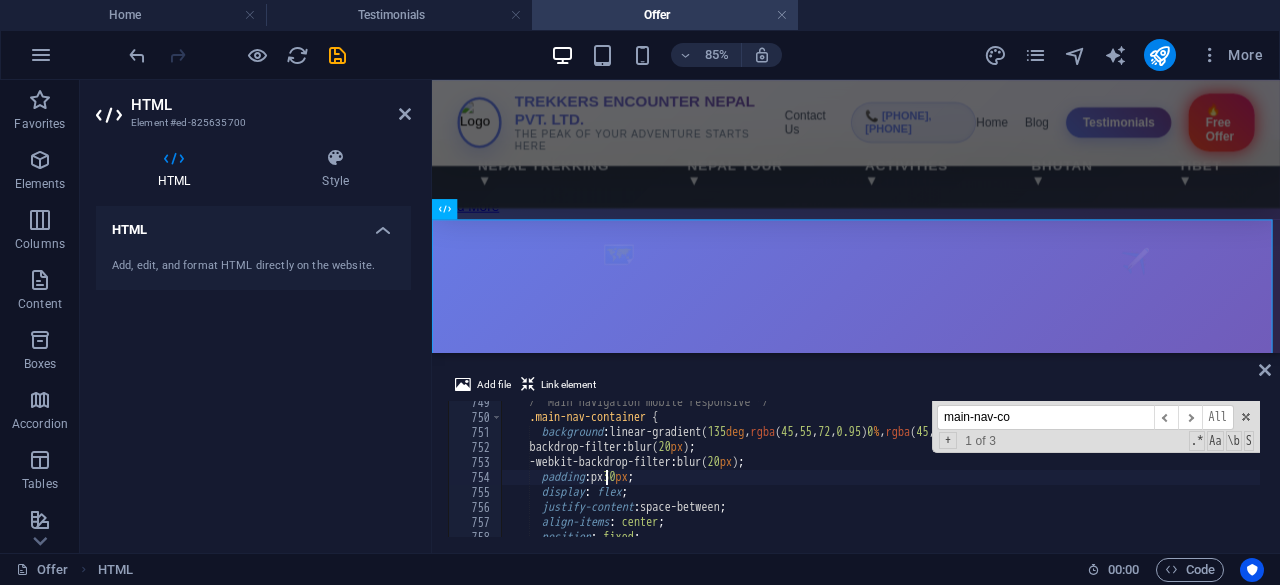 type on "padding: 22px 30px;" 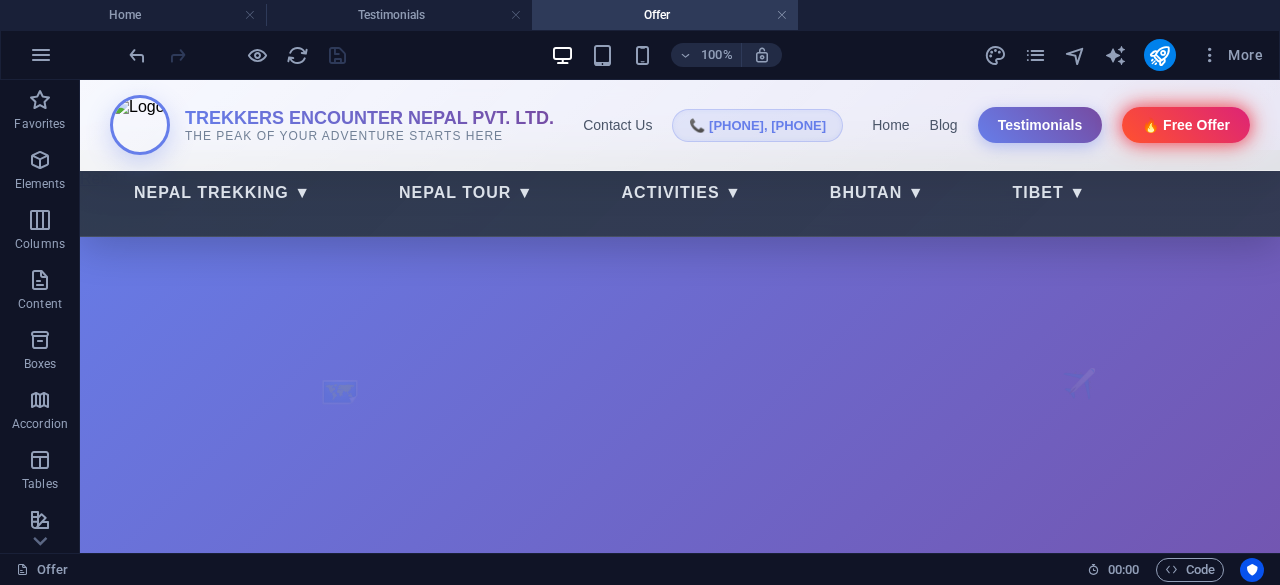 click on "Read More
City Tours - Free Airport Pickup
Nepal Trekking
Nepal Tour
Activities
Bhutan
Tibet
TREKKERS ENCOUNTER NEPAL PVT. LTD.
THE PEAK OF YOUR ADVENTURE STARTS HERE
Contact Us
📞 +977-9865356237, 9845712103
Home
Blog
Testimonials
🔥 Free Offer
Nepal Trekking ▼
Nepal Tour ▼
Activities ▼
Bhutan ▼
Tibet ▼" at bounding box center (680, 546) 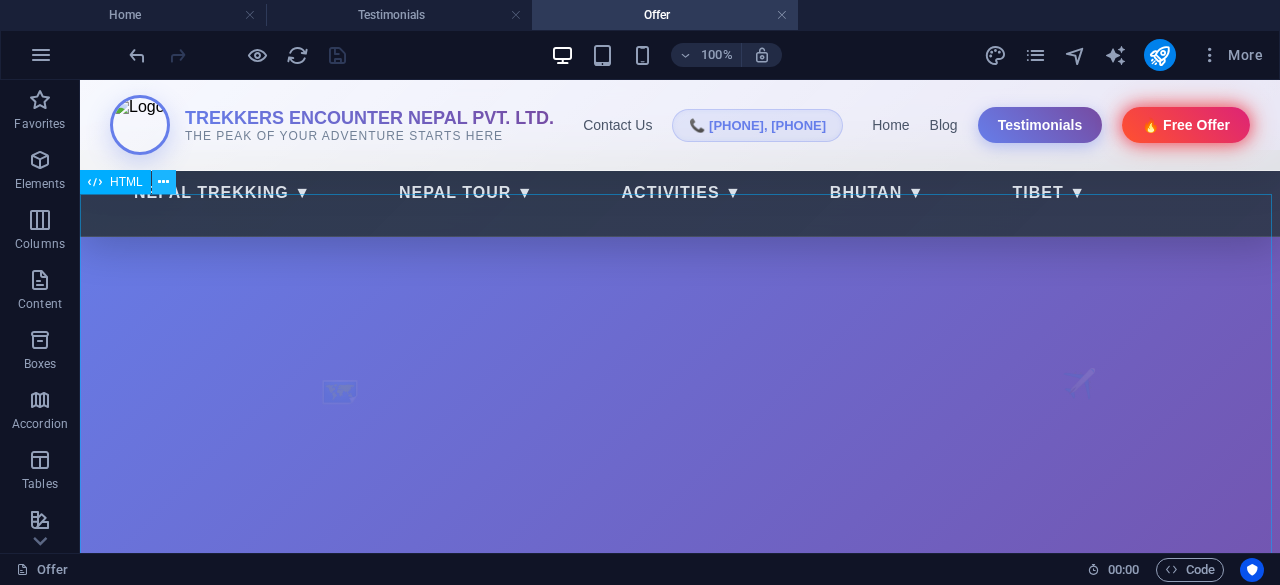 click at bounding box center [163, 182] 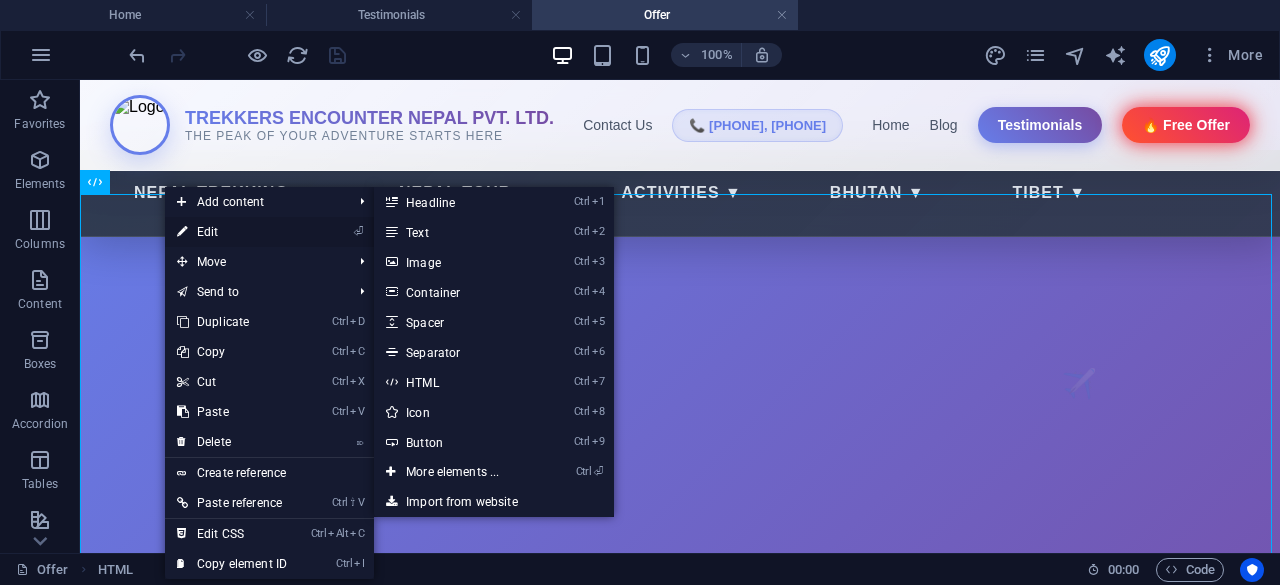 click on "⏎  Edit" at bounding box center [232, 232] 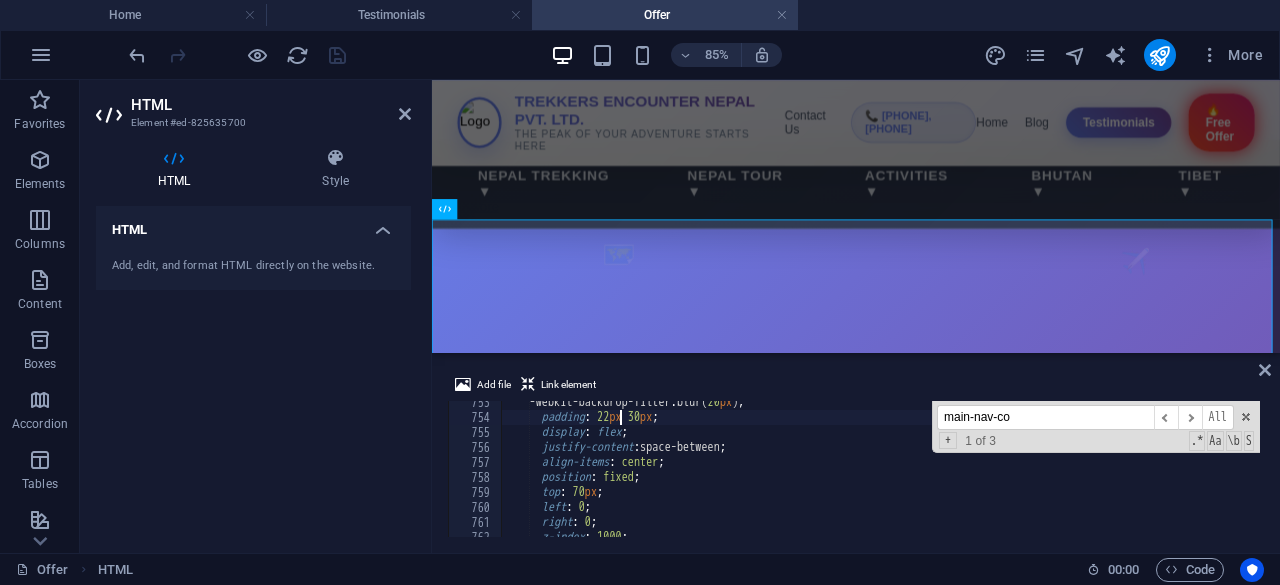 scroll, scrollTop: 11286, scrollLeft: 0, axis: vertical 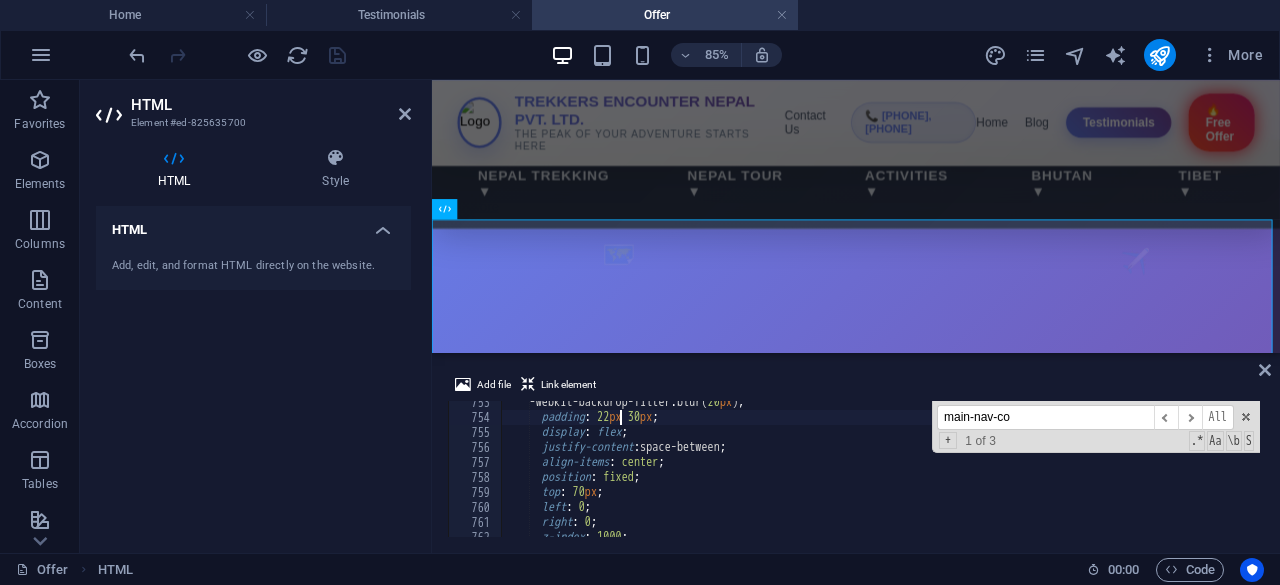 click on "-webkit-backdrop-filter :  blur( 20 px ) ;         padding :   22 px   30 px ;         display :   flex ;         justify-content :  space-between ;         align-items :   center ;         position :   fixed ;         top :   70 px ;         left :   0 ;         right :   0 ;         z-index :   1000 ;" at bounding box center [1064, 476] 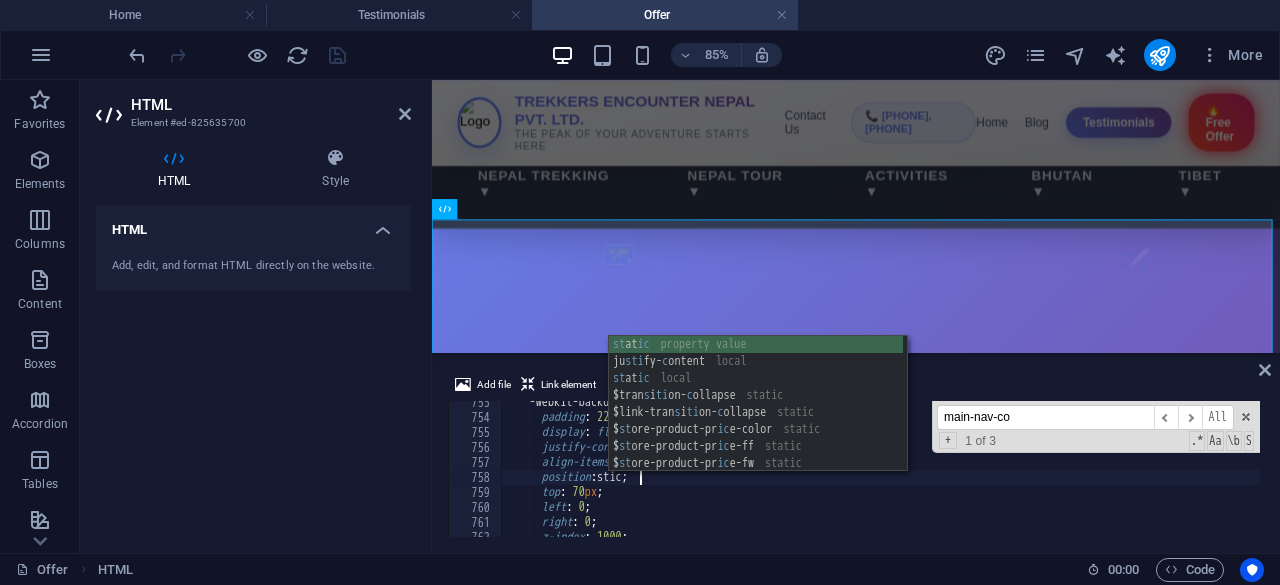 scroll, scrollTop: 0, scrollLeft: 11, axis: horizontal 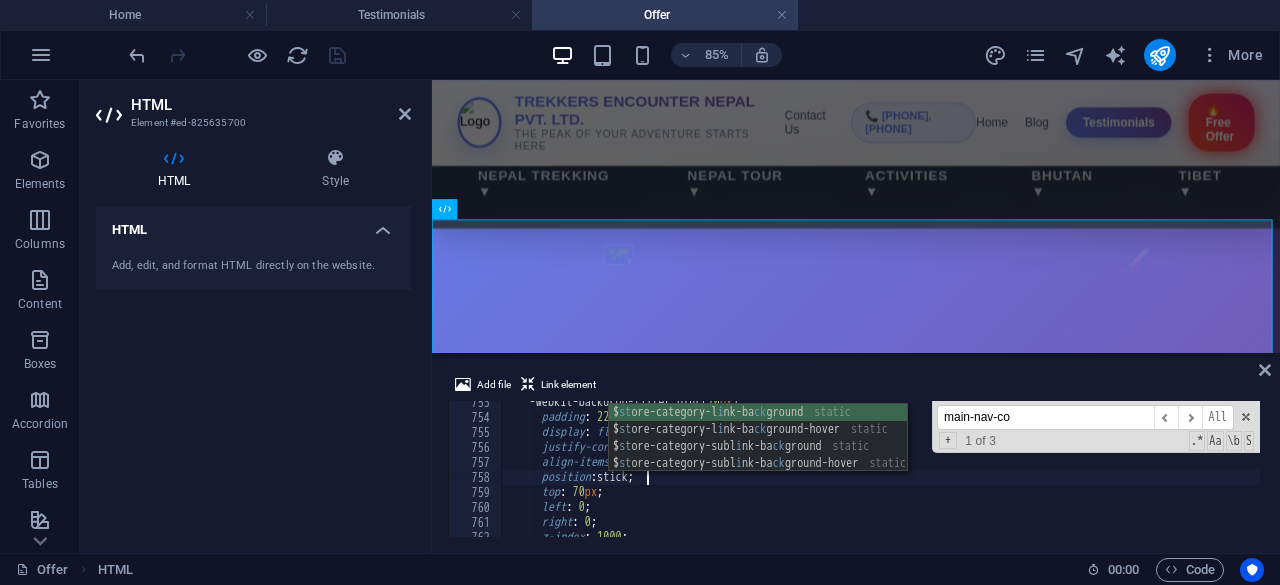 type on "position: sticky;" 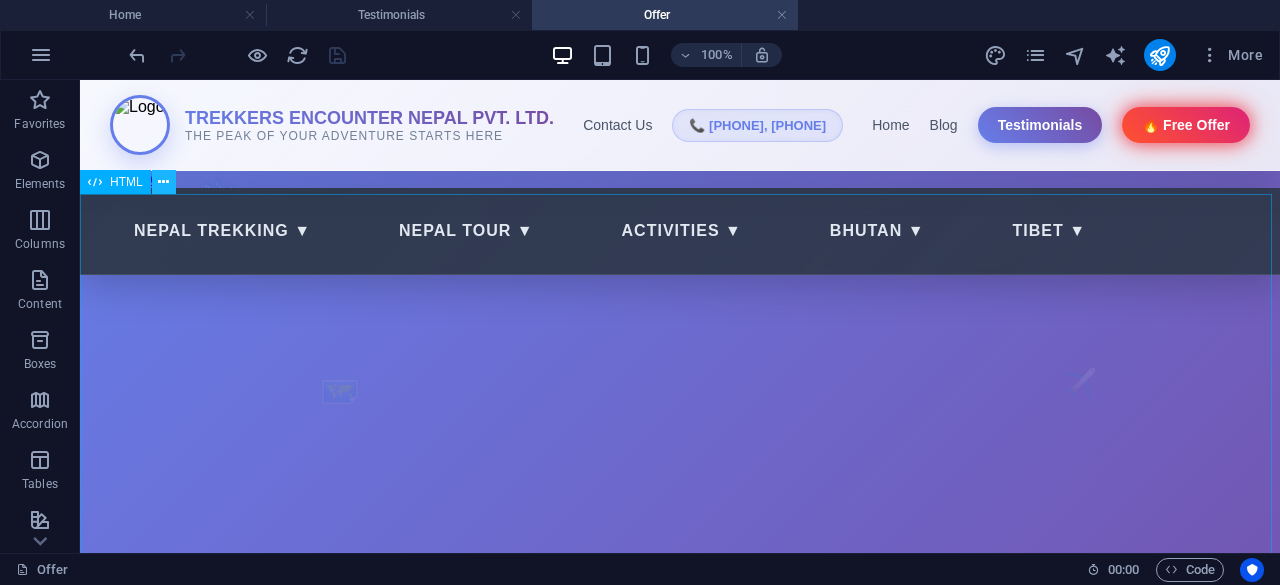 click at bounding box center [163, 182] 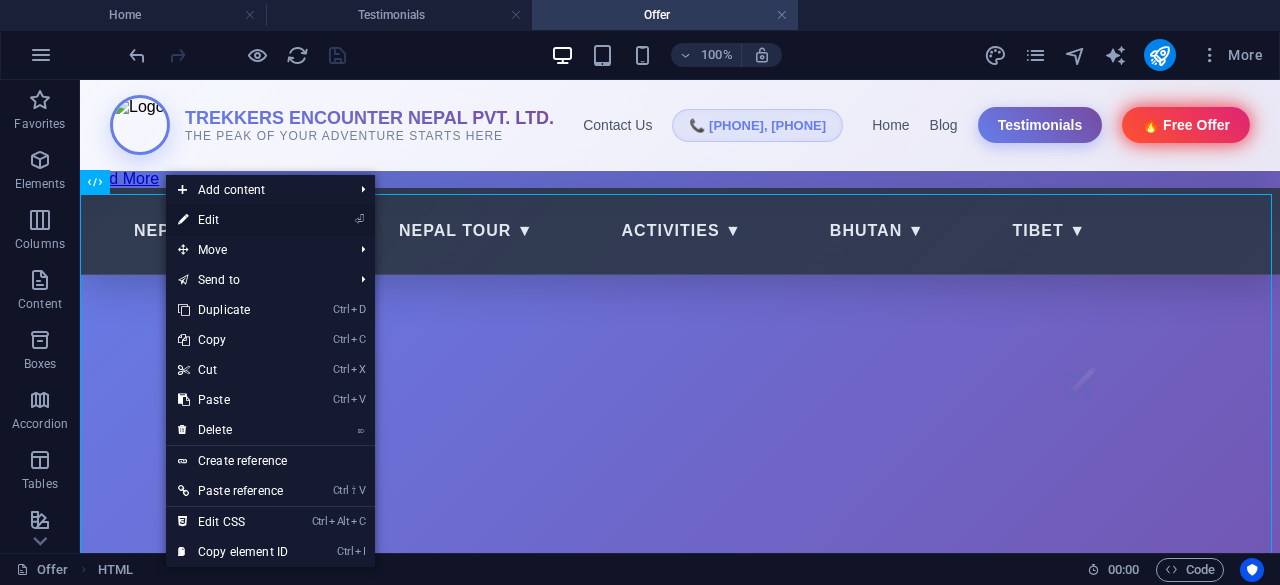 click on "⏎  Edit" at bounding box center (233, 220) 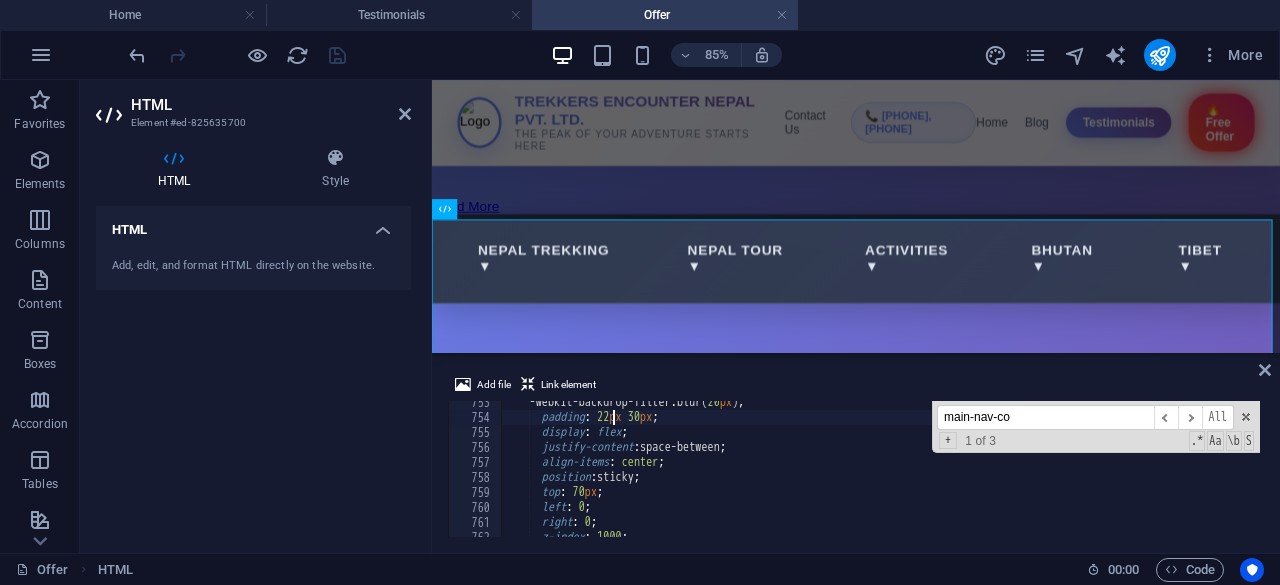 click on "-webkit-backdrop-filter :  blur( 20 px ) ;         padding :   22 px   30 px ;         display :   flex ;         justify-content :  space-between ;         align-items :   center ;         position :  sticky ;         top :   70 px ;         left :   0 ;         right :   0 ;         z-index :   1000 ;" at bounding box center (1064, 476) 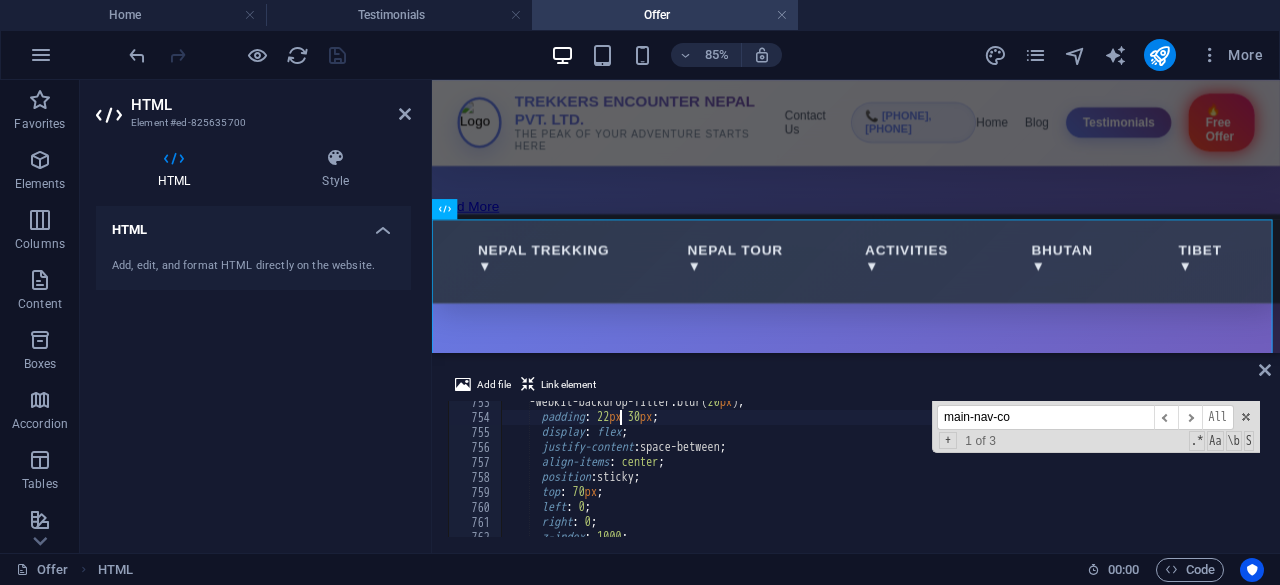 scroll, scrollTop: 11286, scrollLeft: 0, axis: vertical 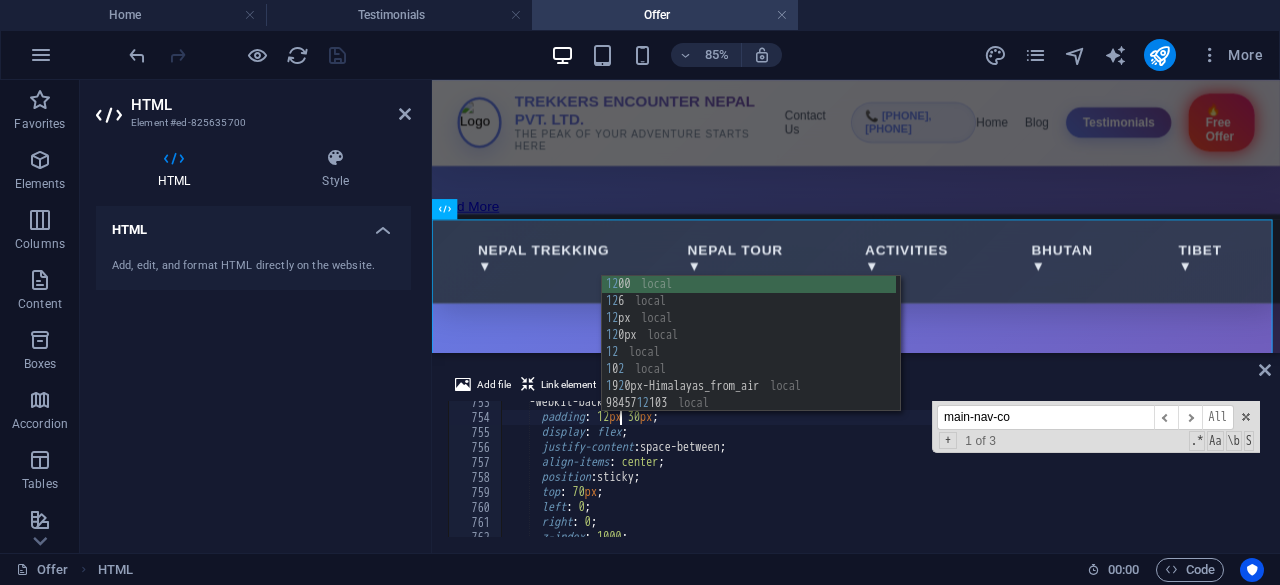 type on "padding: 120px 30px;" 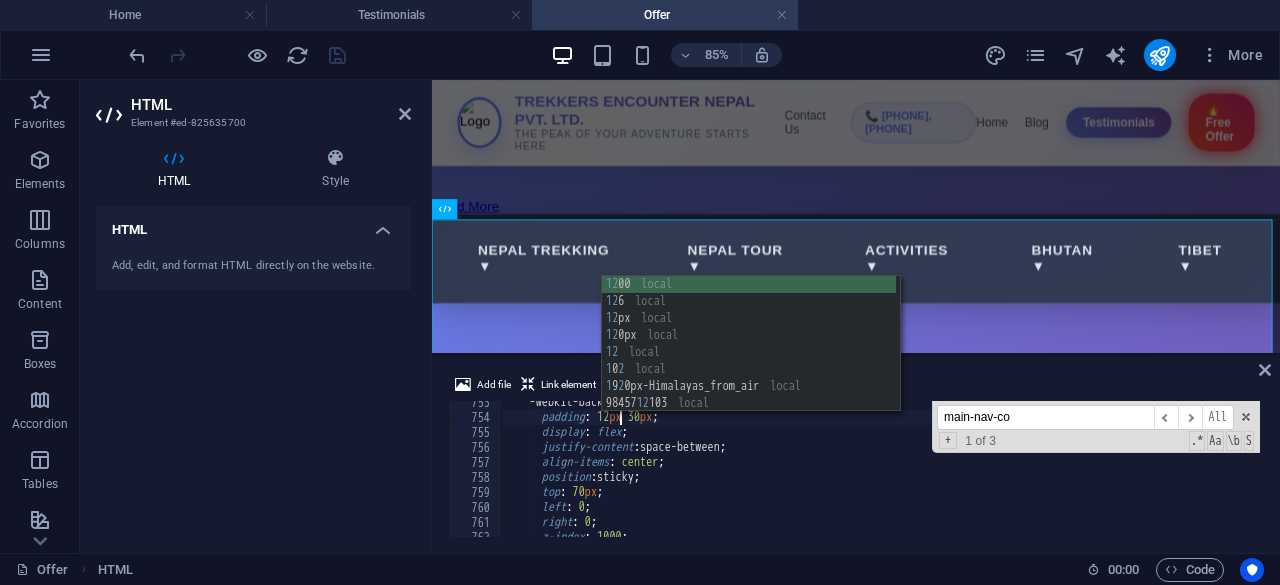 scroll, scrollTop: 0, scrollLeft: 10, axis: horizontal 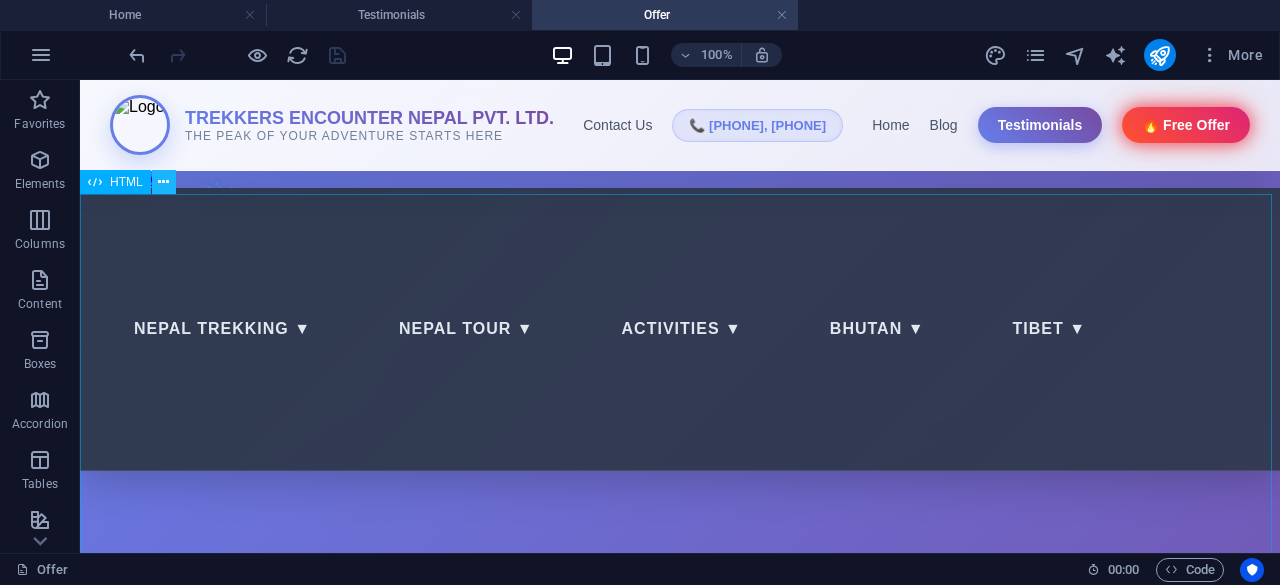 click at bounding box center (163, 182) 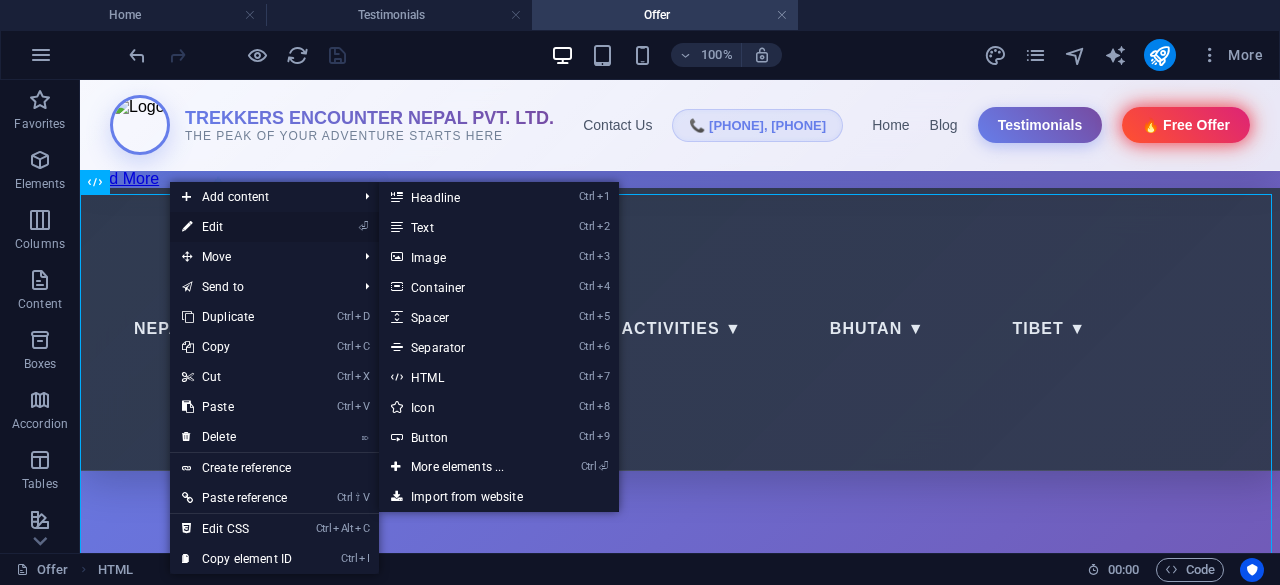 click at bounding box center (187, 227) 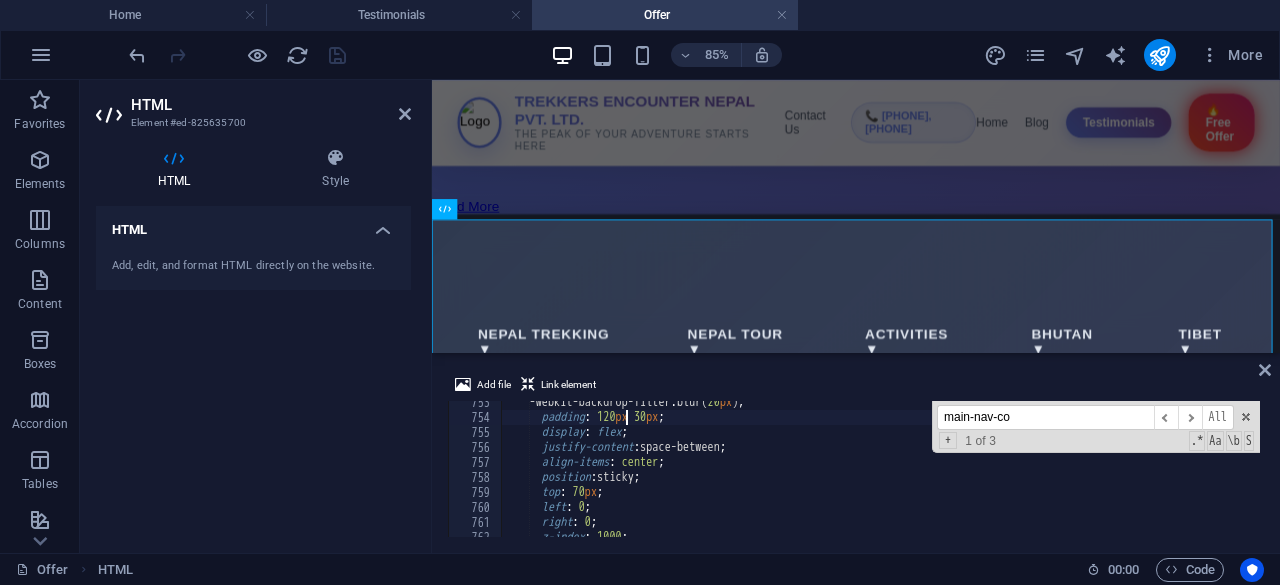 scroll, scrollTop: 11286, scrollLeft: 0, axis: vertical 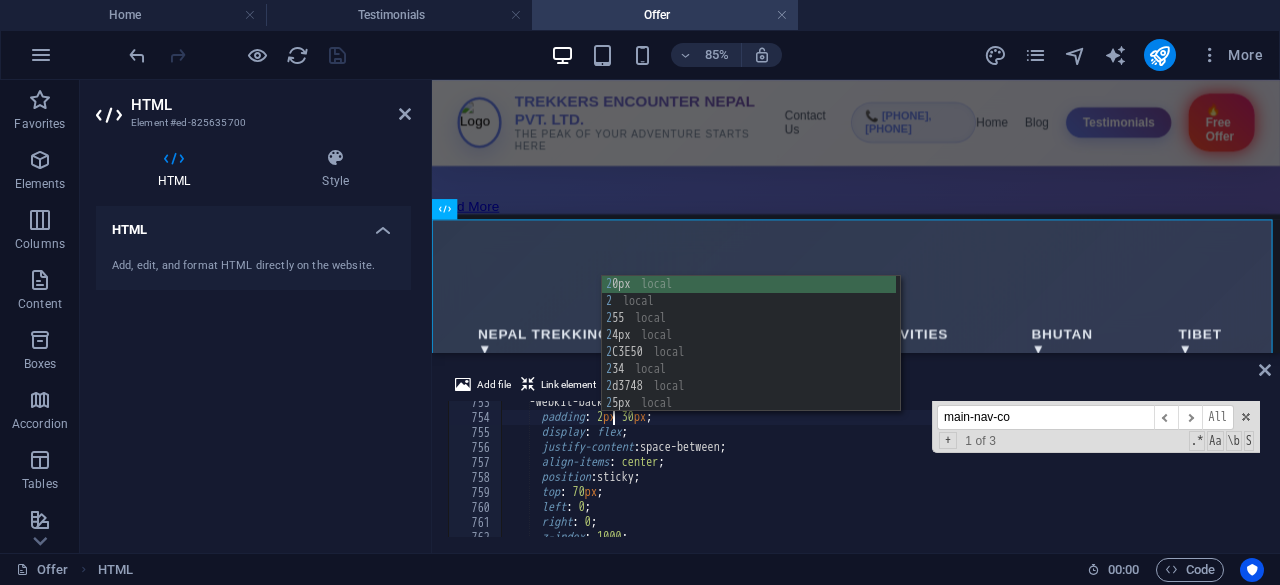 type on "padding: 22px 30px;" 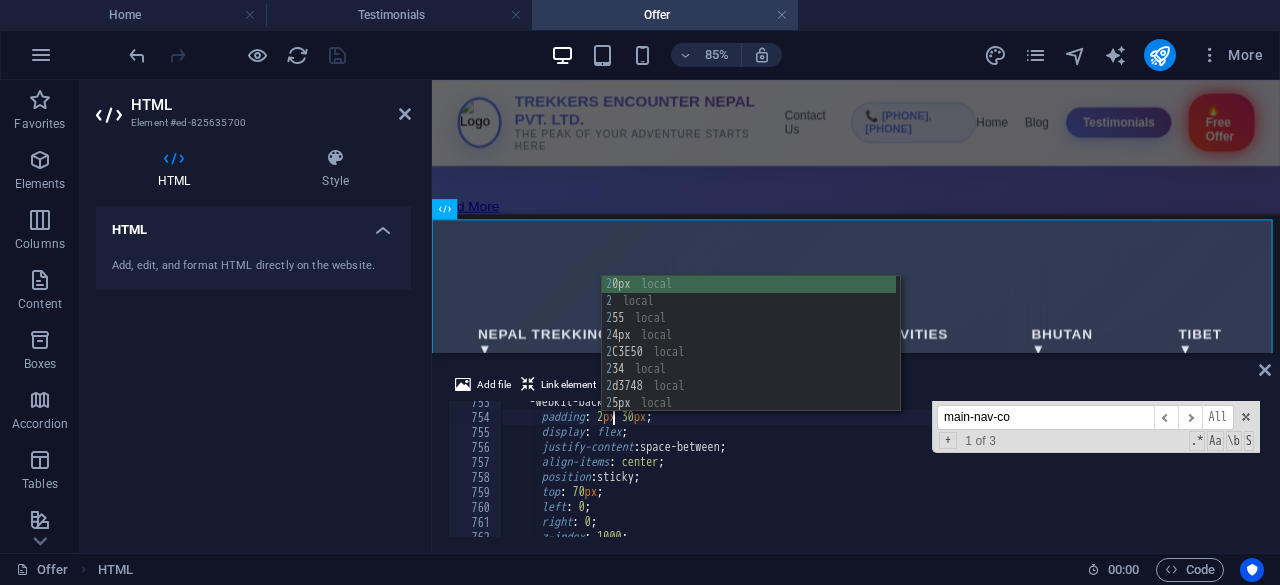 scroll, scrollTop: 0, scrollLeft: 8, axis: horizontal 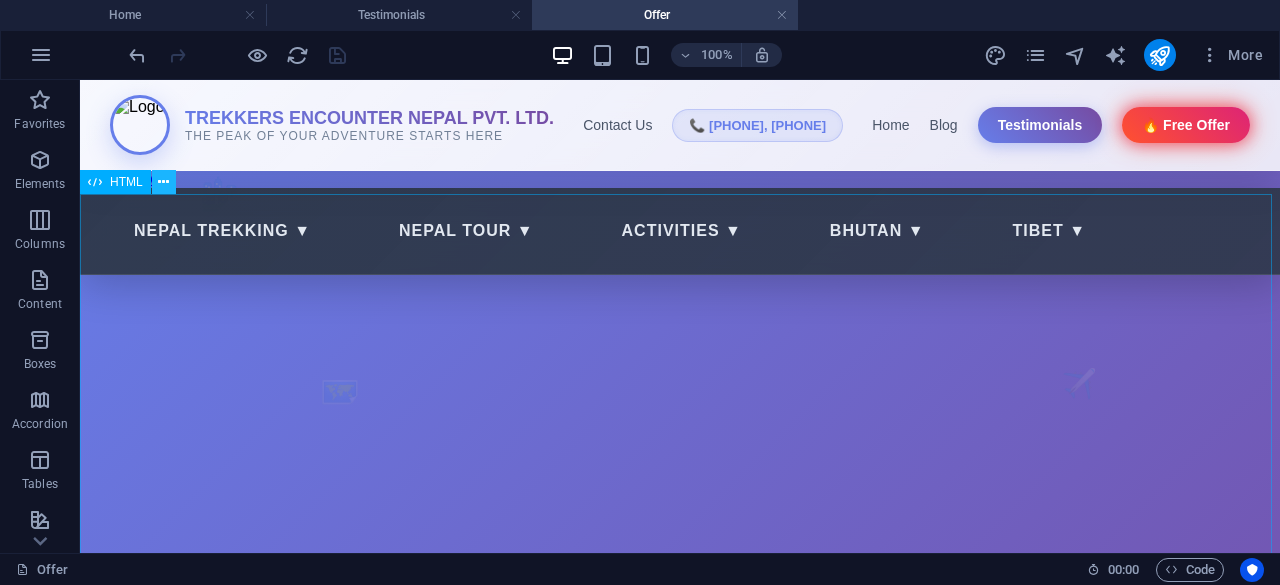 click at bounding box center [163, 182] 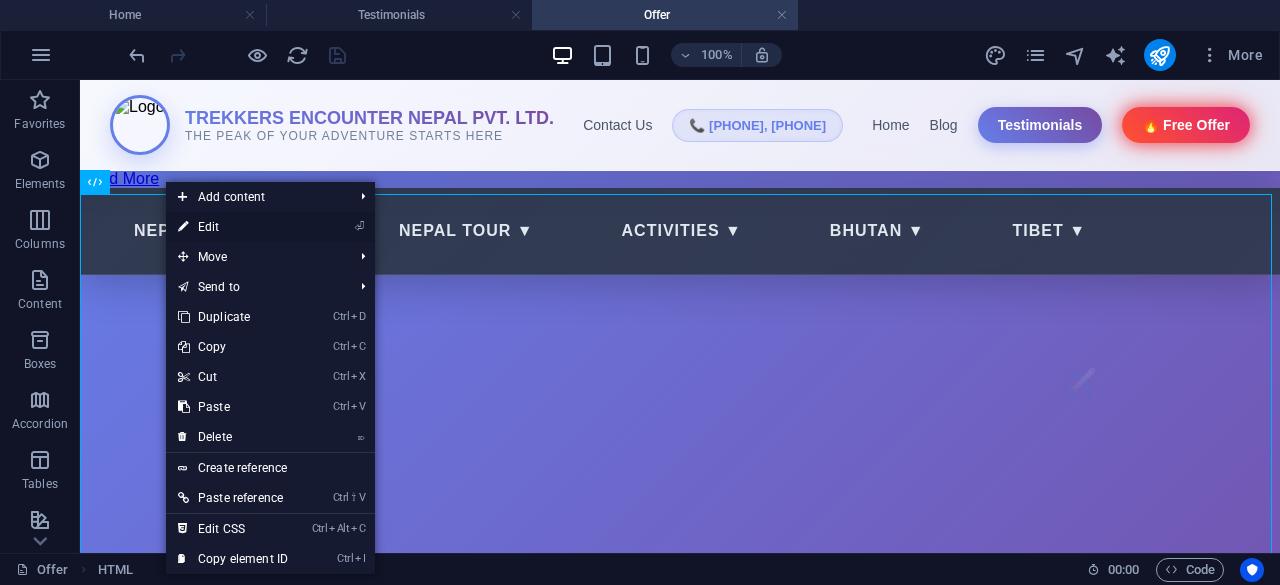 click on "⏎  Edit" at bounding box center (233, 227) 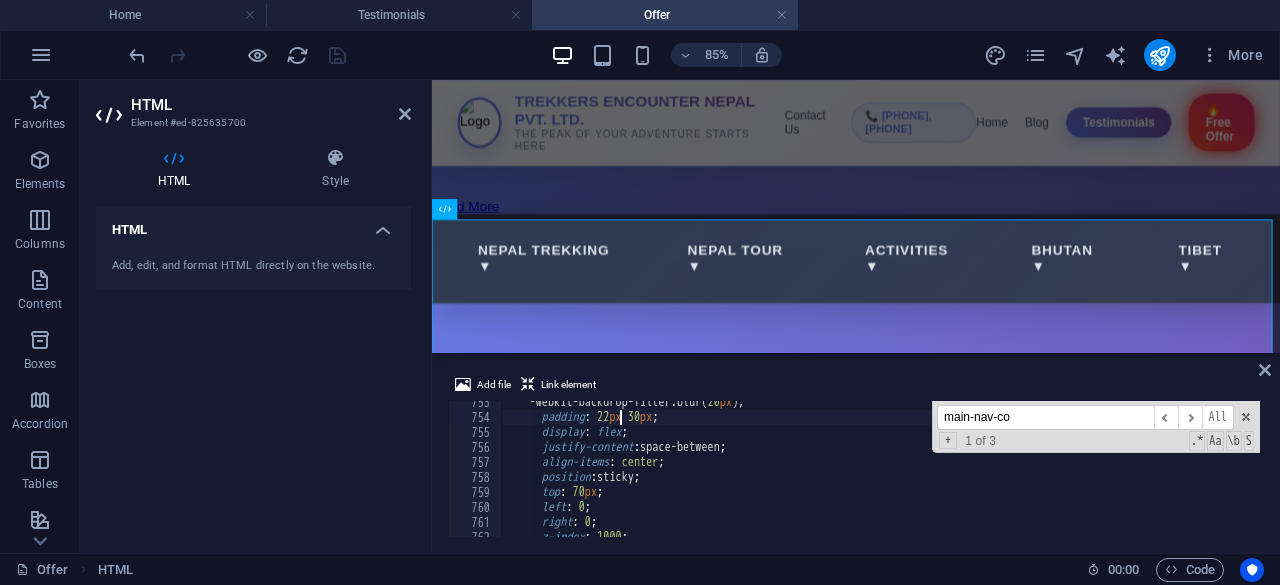 scroll, scrollTop: 11226, scrollLeft: 0, axis: vertical 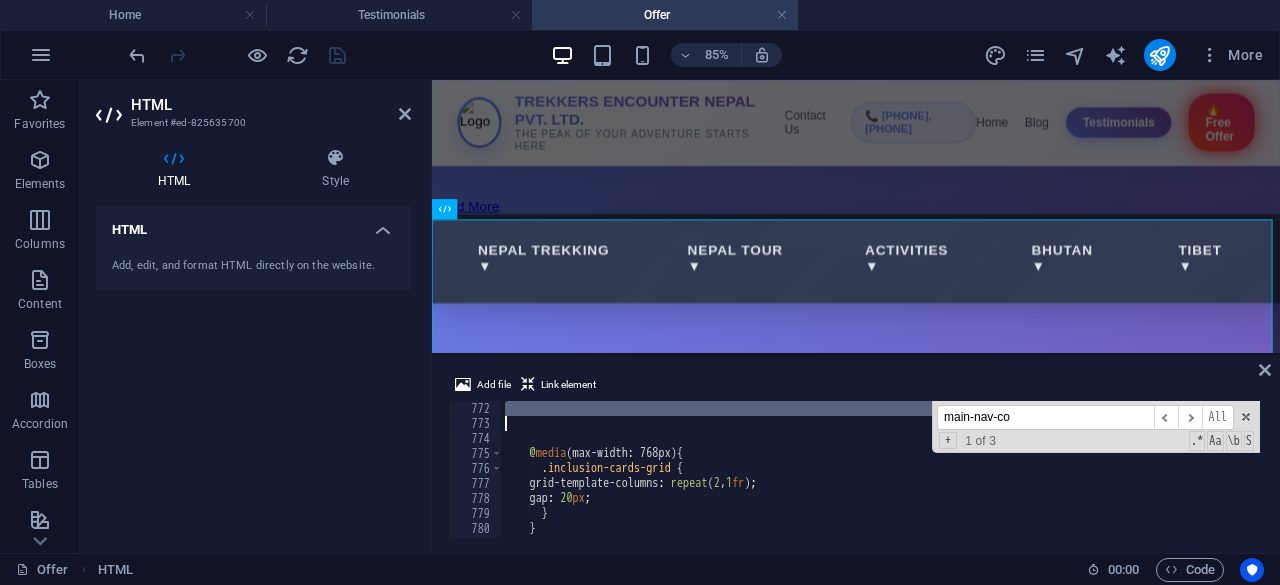 drag, startPoint x: 523, startPoint y: 415, endPoint x: 658, endPoint y: 421, distance: 135.13327 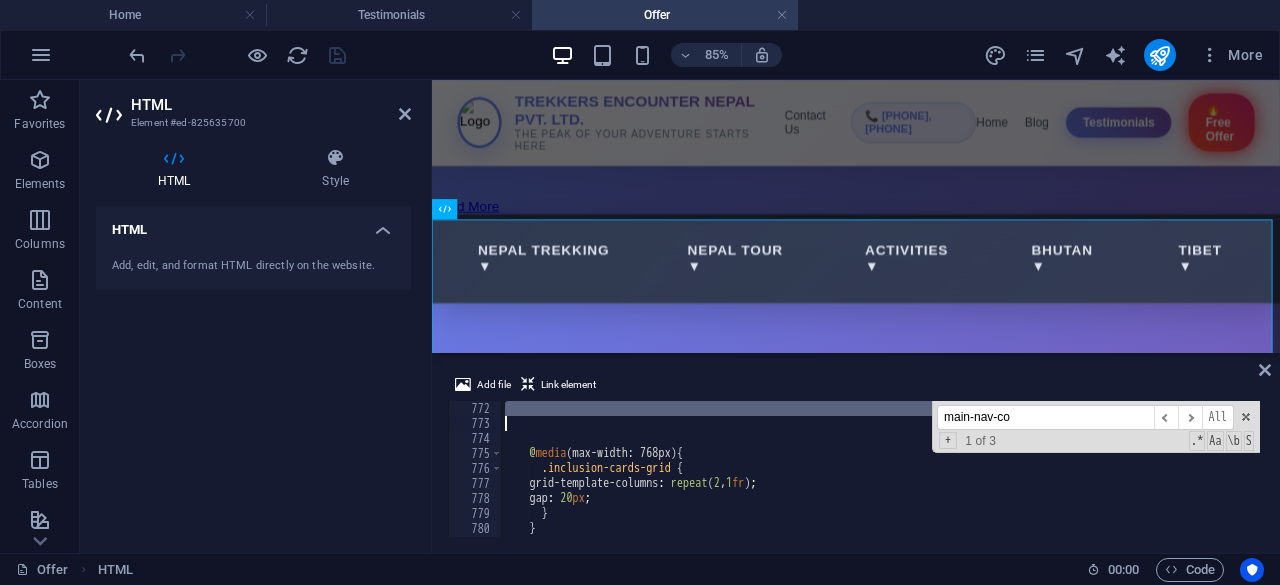 click on "@ media  (max-width: 768px)  {         .inclusion-cards-grid   {          grid-template-columns :   repeat ( 2 ,  1 fr ) ;          gap :   20 px ;         }      }" at bounding box center (1064, 482) 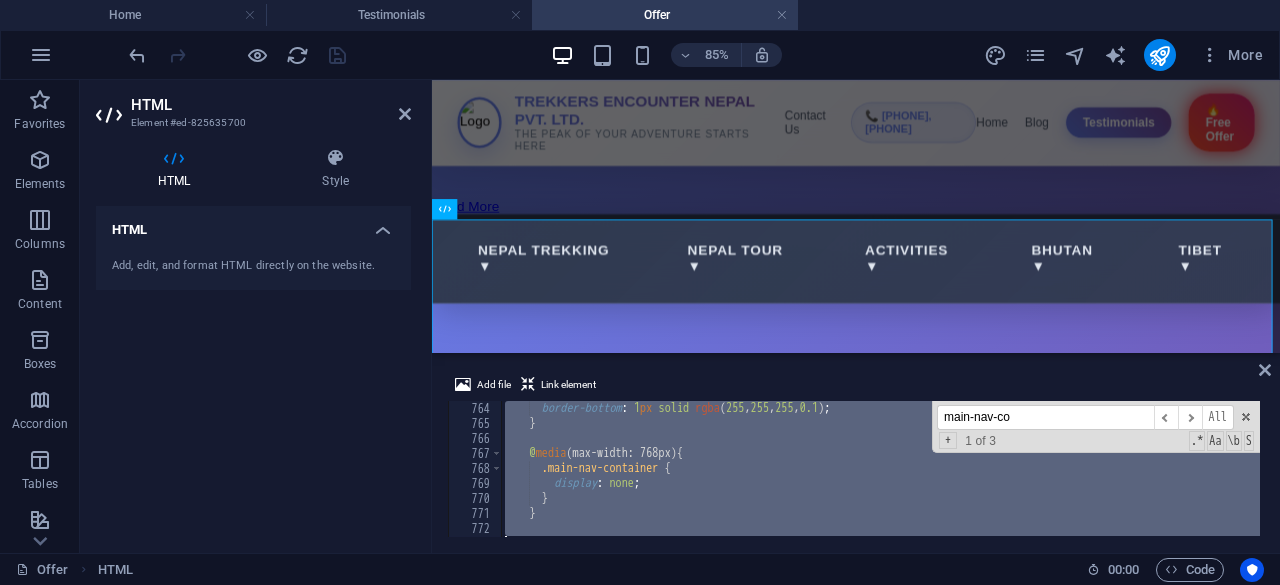 scroll, scrollTop: 11385, scrollLeft: 0, axis: vertical 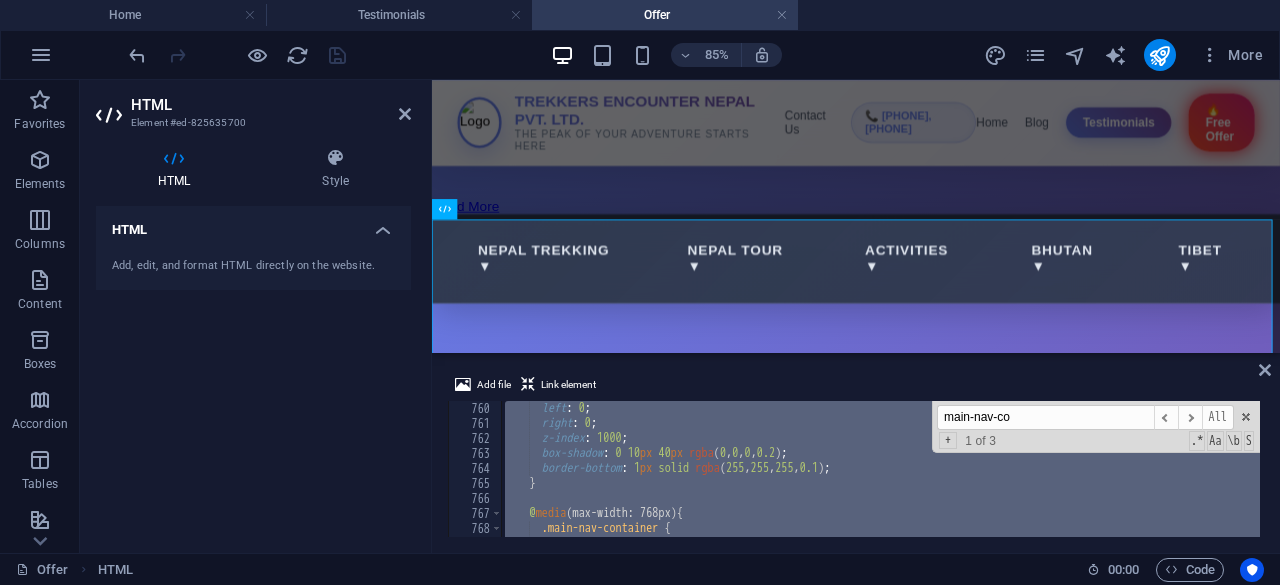 click on "left :   0 ;         right :   0 ;         z-index :   1000 ;         box-shadow :   0   10 px   40 px   rgba ( 0 , 0 , 0 , 0.2 ) ;         border-bottom :   1 px   solid   rgba ( 255 , 255 , 255 , 0.1 ) ;      }      @ media  (max-width: 768px)  {         .main-nav-container   {           display :   none ; main-nav-co ​ ​ All Replace All + 1 of 3 .* Aa \b S" at bounding box center (880, 469) 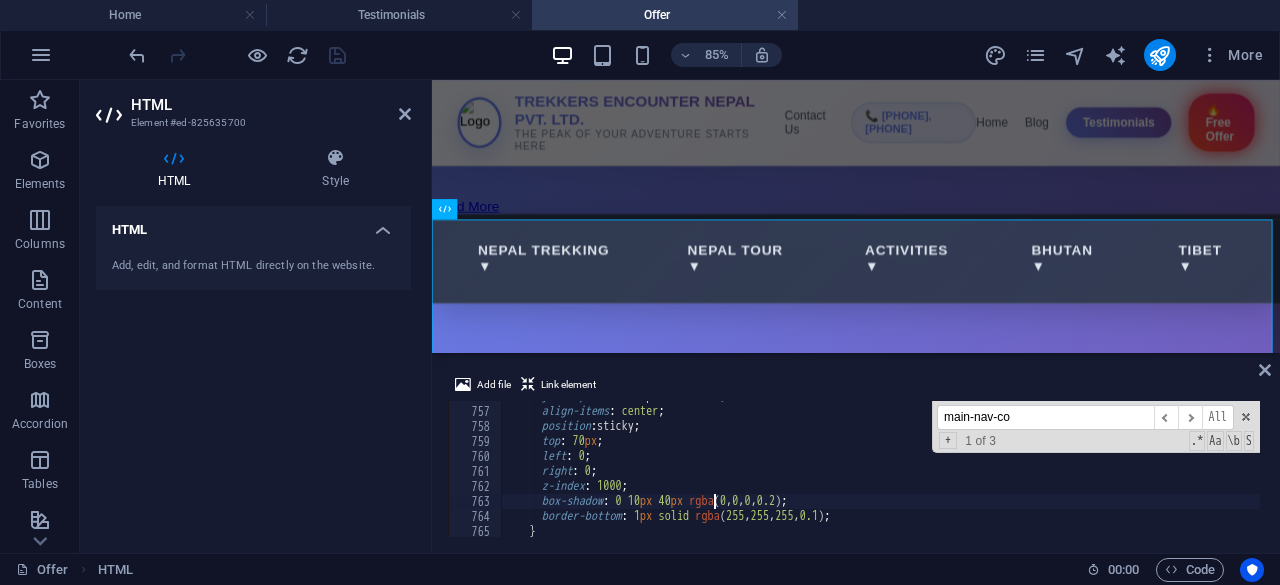 scroll, scrollTop: 11336, scrollLeft: 0, axis: vertical 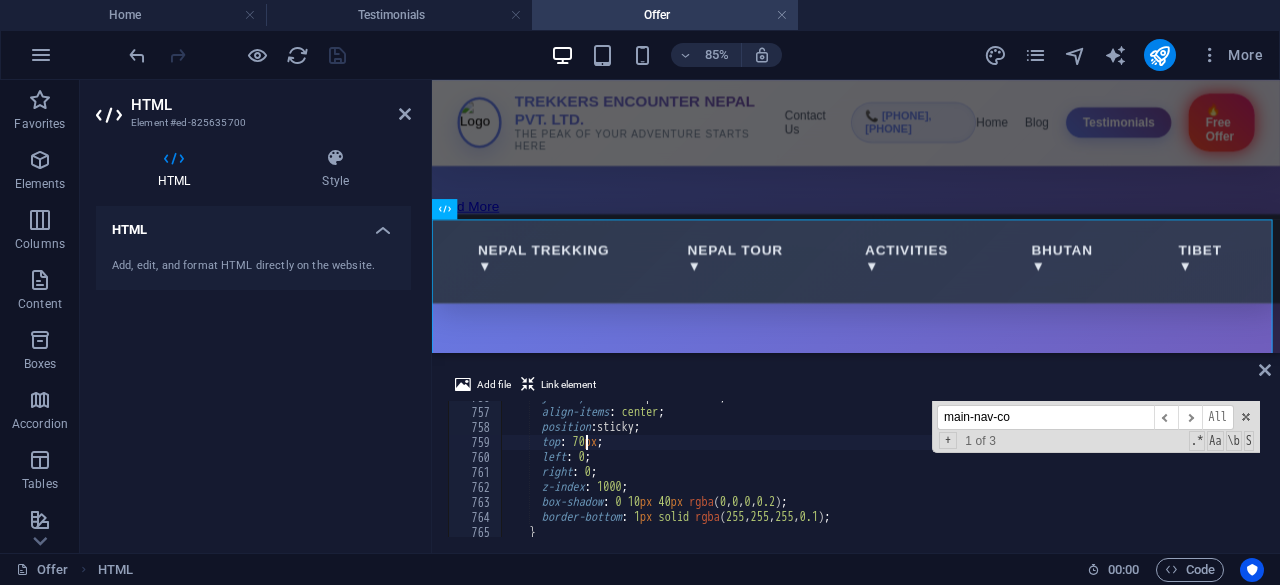 click on "justify-content :  space-between ;         align-items :   center ;         position :  sticky ;         top :   70 px ;         left :   0 ;         right :   0 ;         z-index :   1000 ;         box-shadow :   0   10 px   40 px   rgba ( 0 , 0 , 0 , 0.2 ) ;         border-bottom :   1 px   solid   rgba ( 255 , 255 , 255 , 0.1 ) ;      }" at bounding box center (1064, 471) 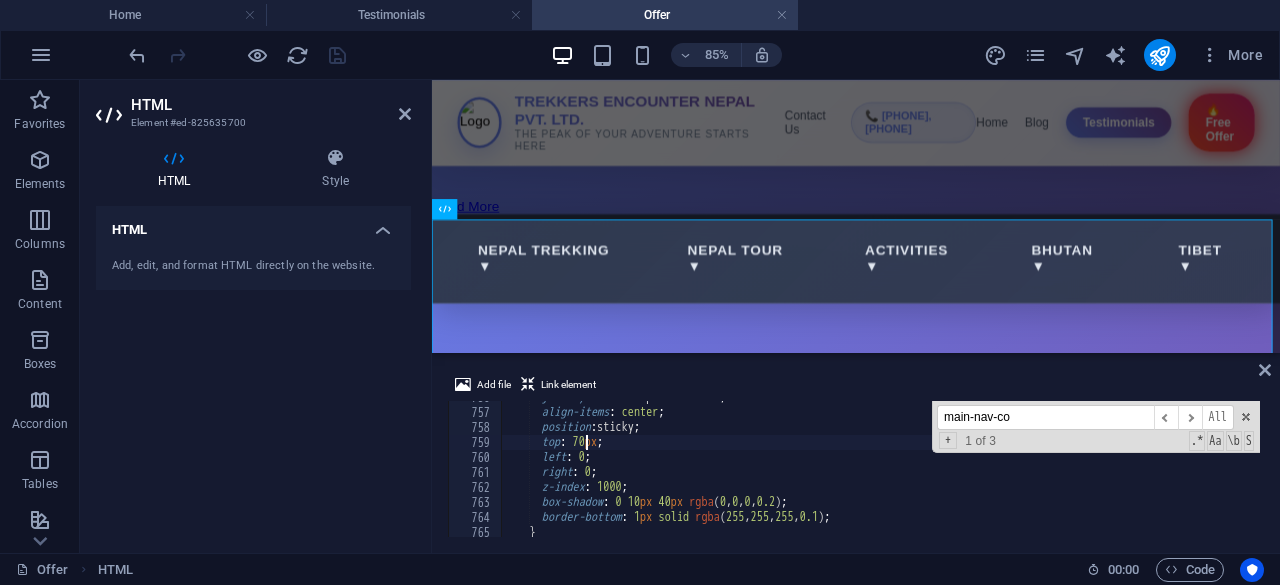 type on "top: 0px;" 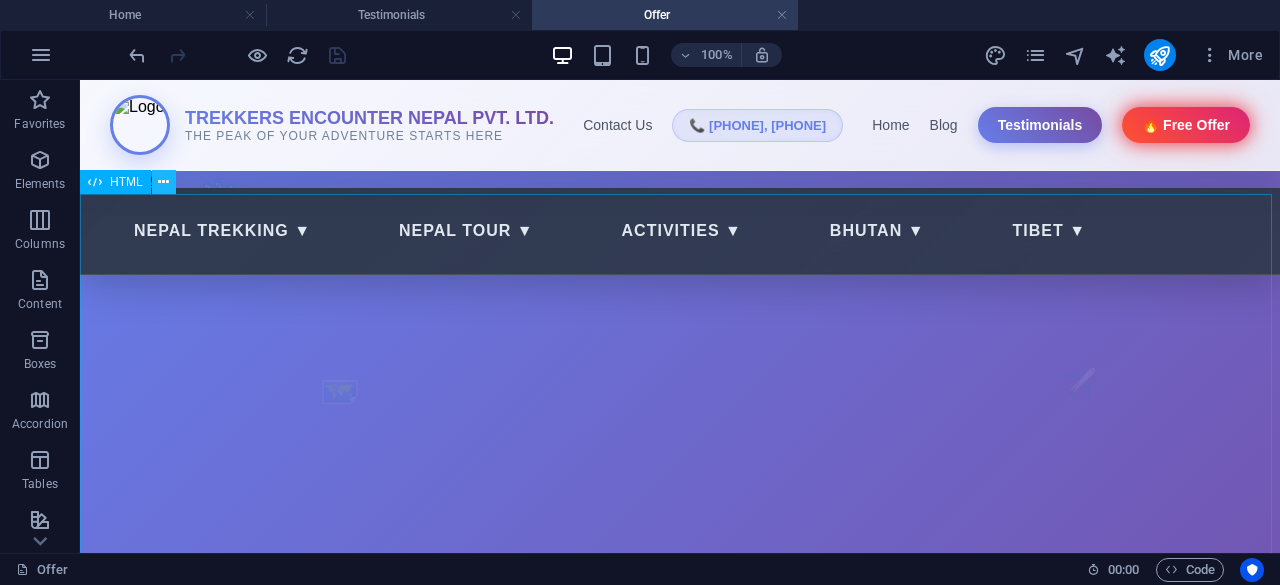 click at bounding box center (163, 182) 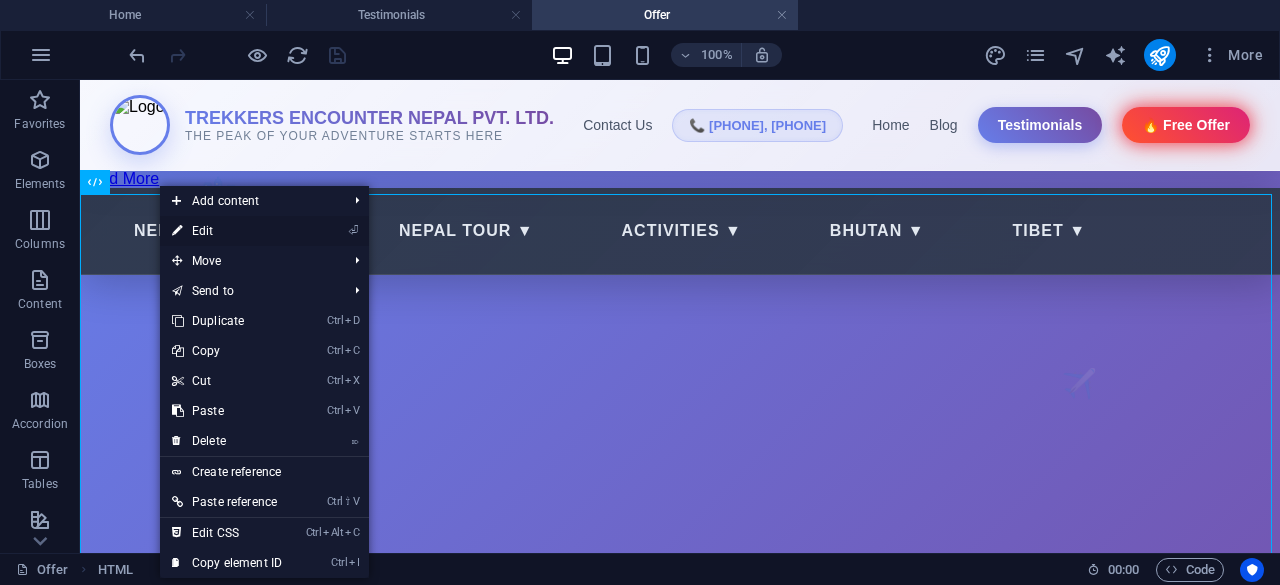 click on "⏎  Edit" at bounding box center (227, 231) 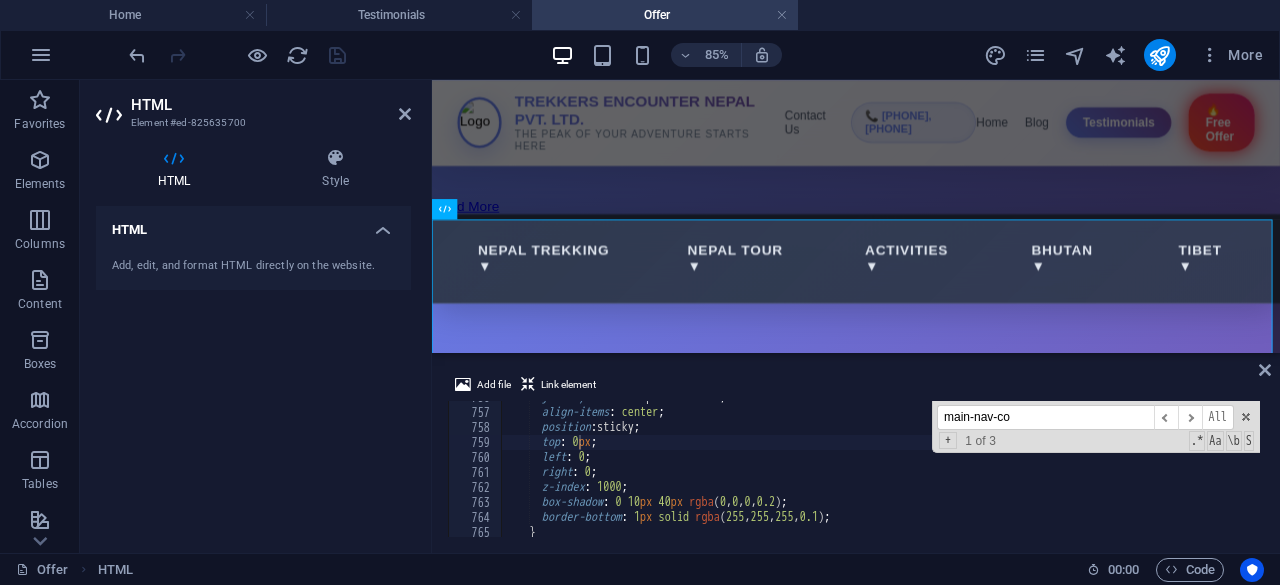 drag, startPoint x: 1017, startPoint y: 415, endPoint x: 940, endPoint y: 417, distance: 77.02597 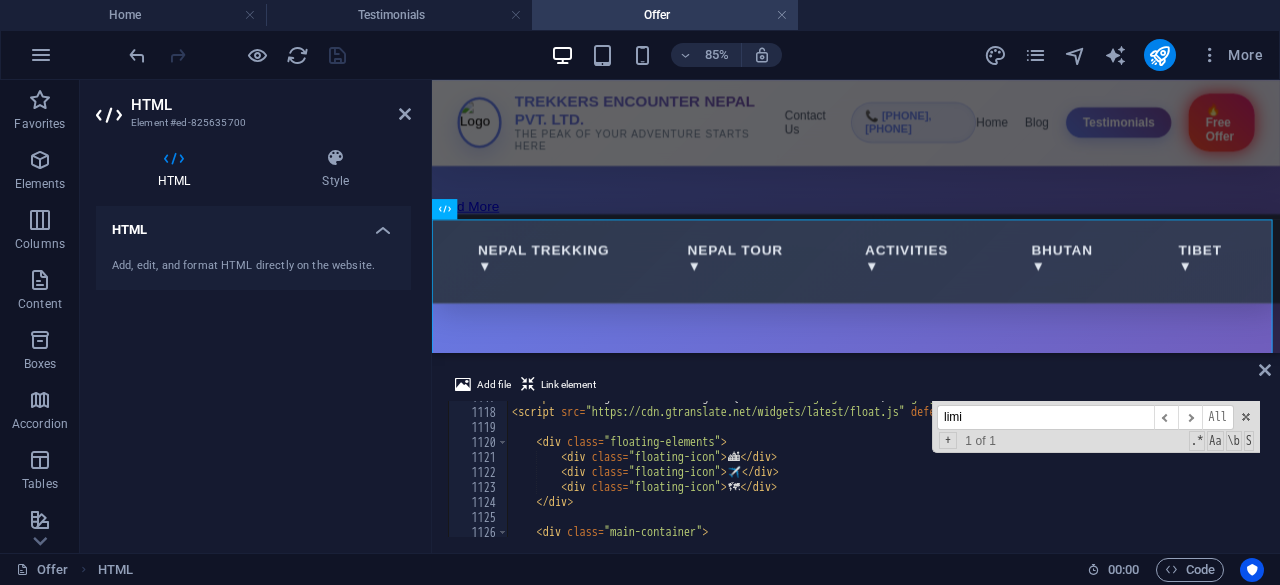 scroll, scrollTop: 16750, scrollLeft: 0, axis: vertical 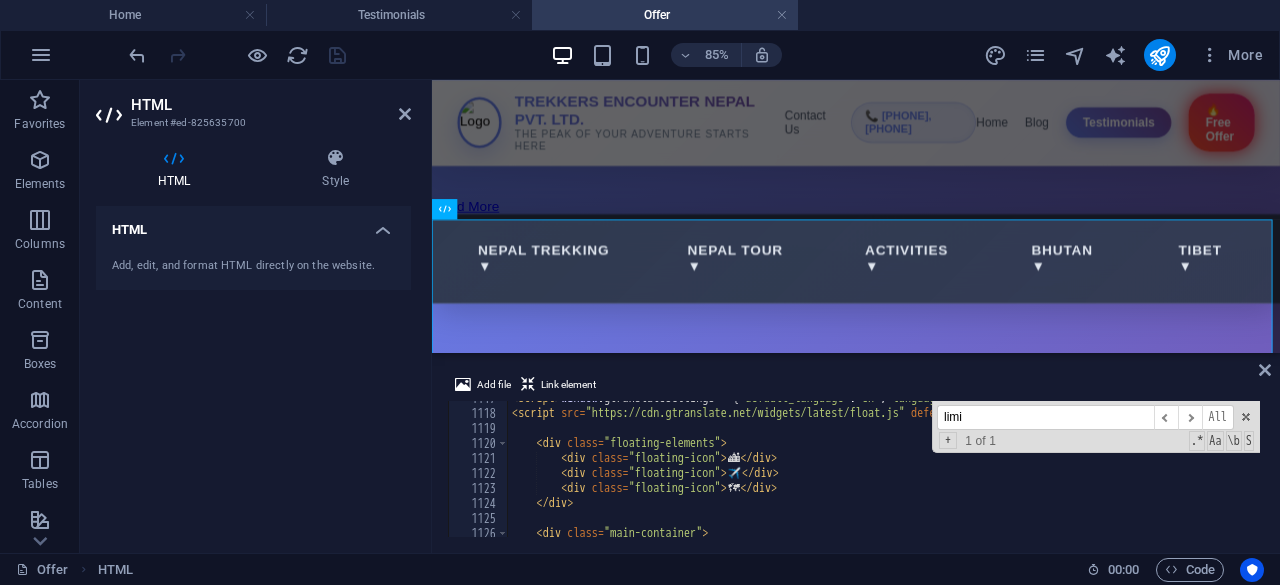 type on "limi" 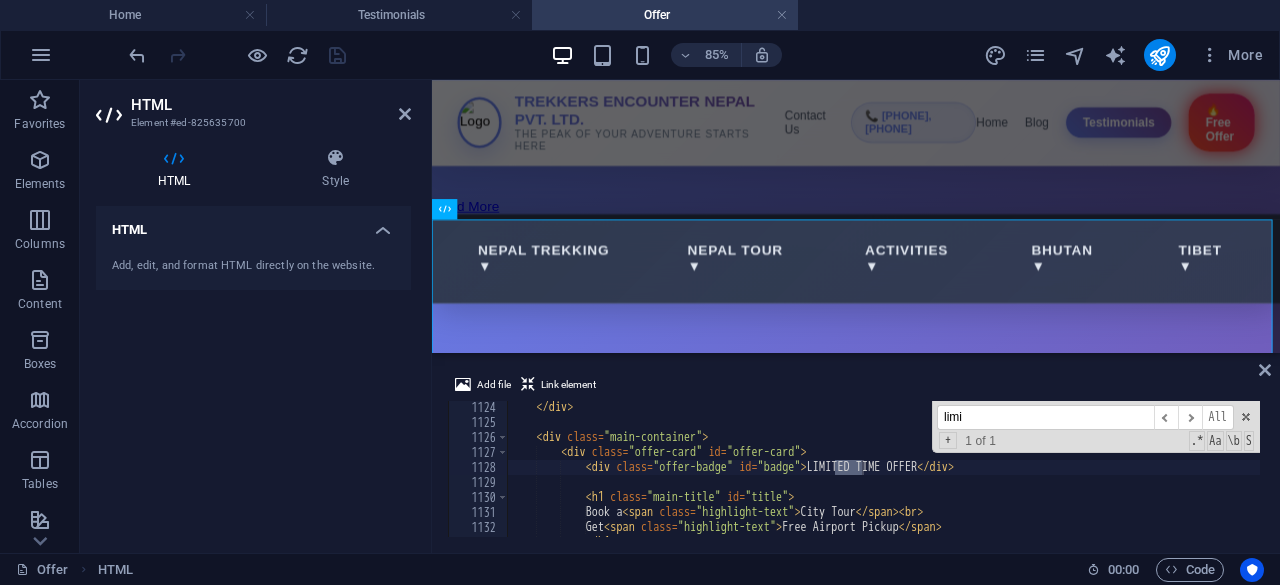 scroll, scrollTop: 16847, scrollLeft: 0, axis: vertical 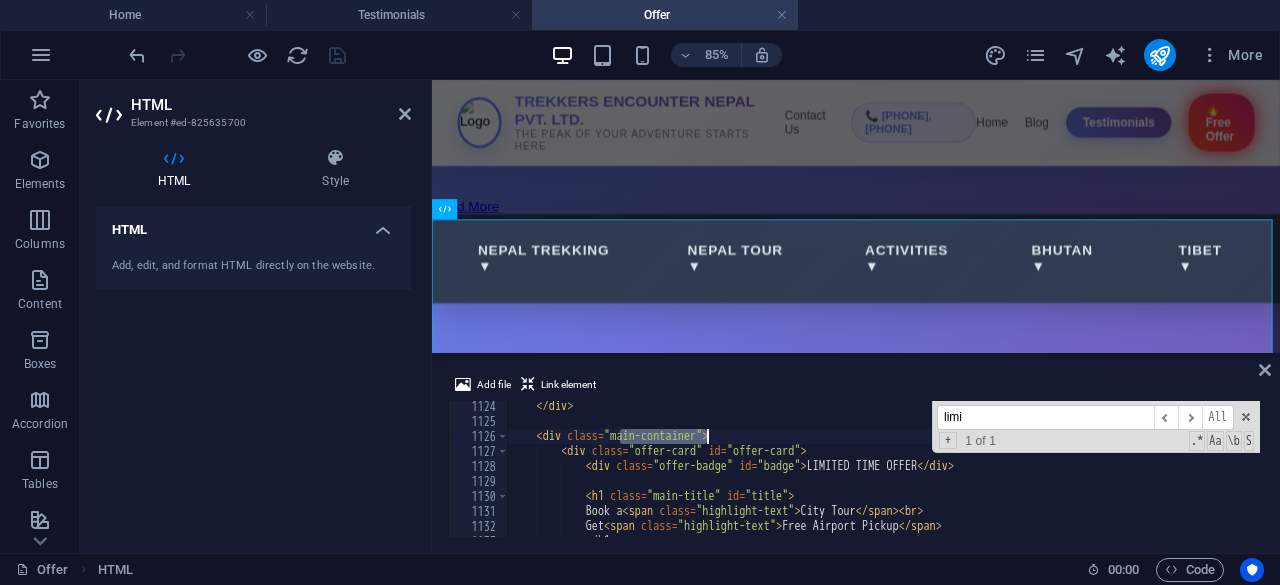drag, startPoint x: 619, startPoint y: 435, endPoint x: 708, endPoint y: 437, distance: 89.02247 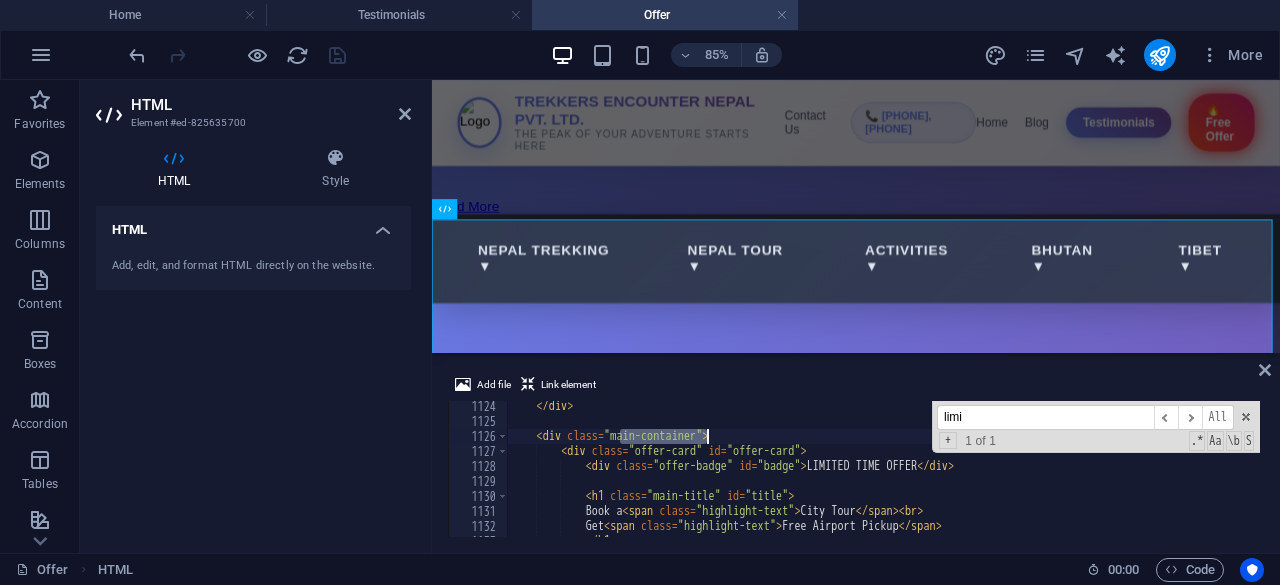 click on "</ div >      < div   class = "main-container" >           < div   class = "offer-card"   id = "offer-card" >                < div   class = "offer-badge"   id = "badge" > LIMITED TIME OFFER </ div >                               < h1   class = "main-title"   id = "title" >                    Book a  < span   class = "highlight-text" > City Tour </ span > < br >                    Get  < span   class = "highlight-text" > Free Airport Pickup </ span >                </ h1 >" at bounding box center [1071, 480] 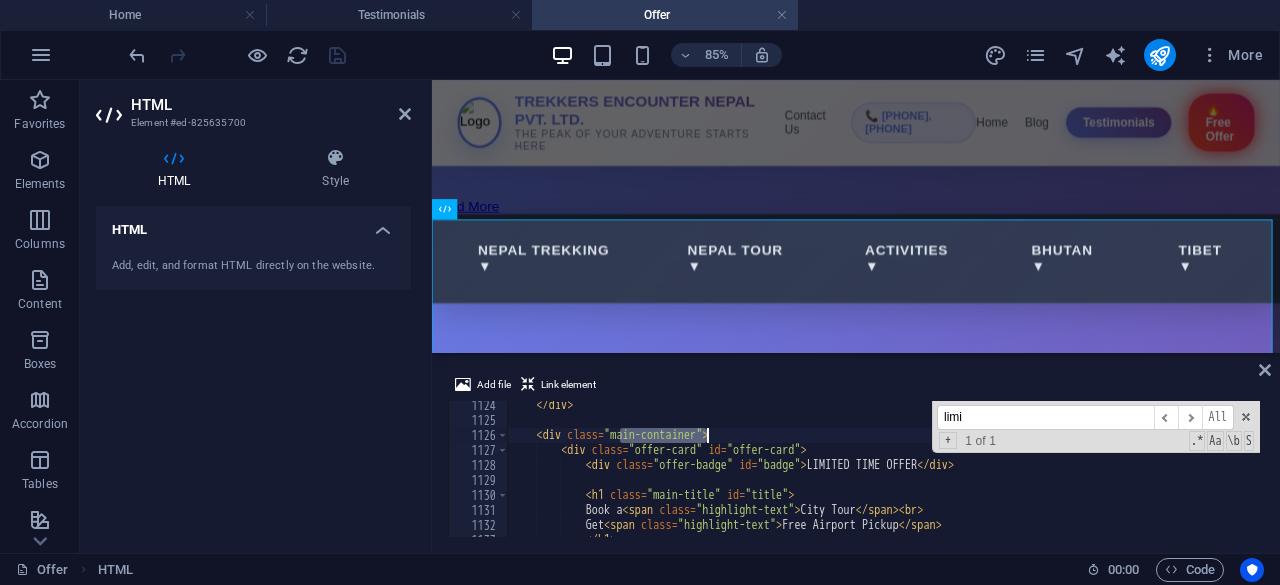 scroll, scrollTop: 16848, scrollLeft: 0, axis: vertical 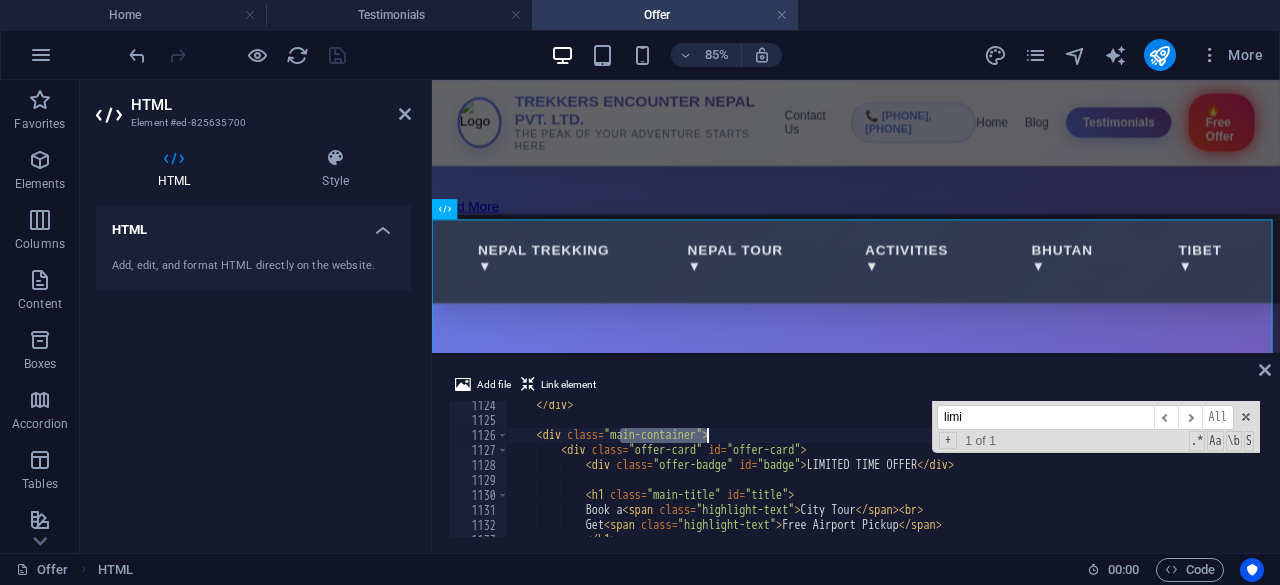 click on "</ div >      < div   class = "main-container" >           < div   class = "offer-card"   id = "offer-card" >                < div   class = "offer-badge"   id = "badge" > LIMITED TIME OFFER </ div >                               < h1   class = "main-title"   id = "title" >                    Book a  < span   class = "highlight-text" > City Tour </ span > < br >                    Get  < span   class = "highlight-text" > Free Airport Pickup </ span >                </ h1 >" at bounding box center [1071, 479] 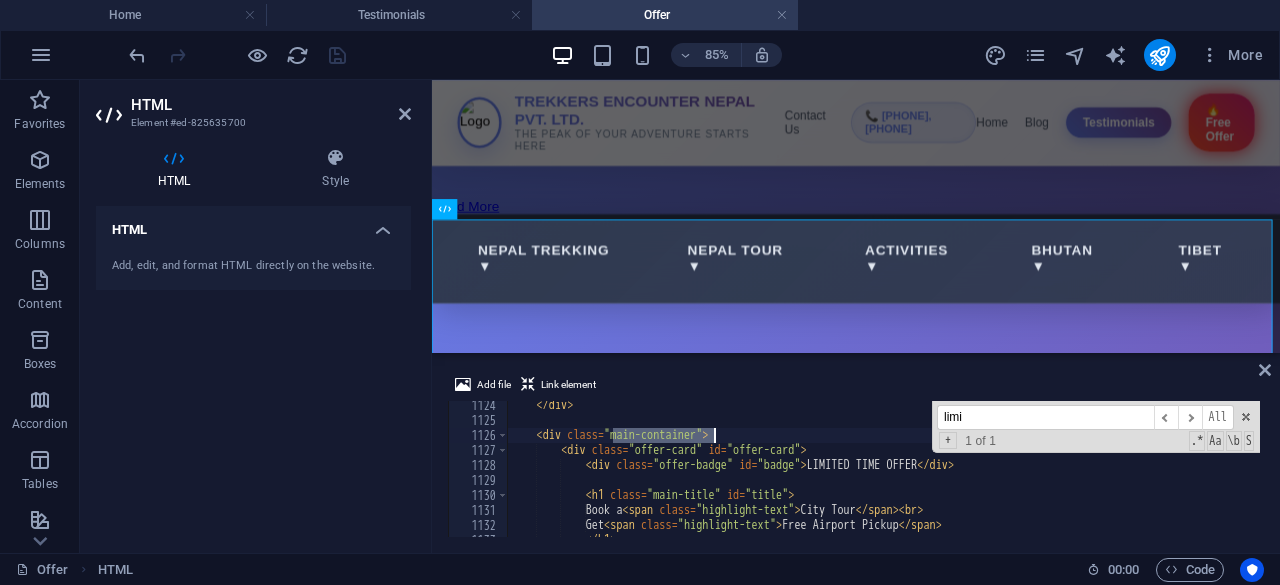 drag, startPoint x: 616, startPoint y: 435, endPoint x: 716, endPoint y: 434, distance: 100.005 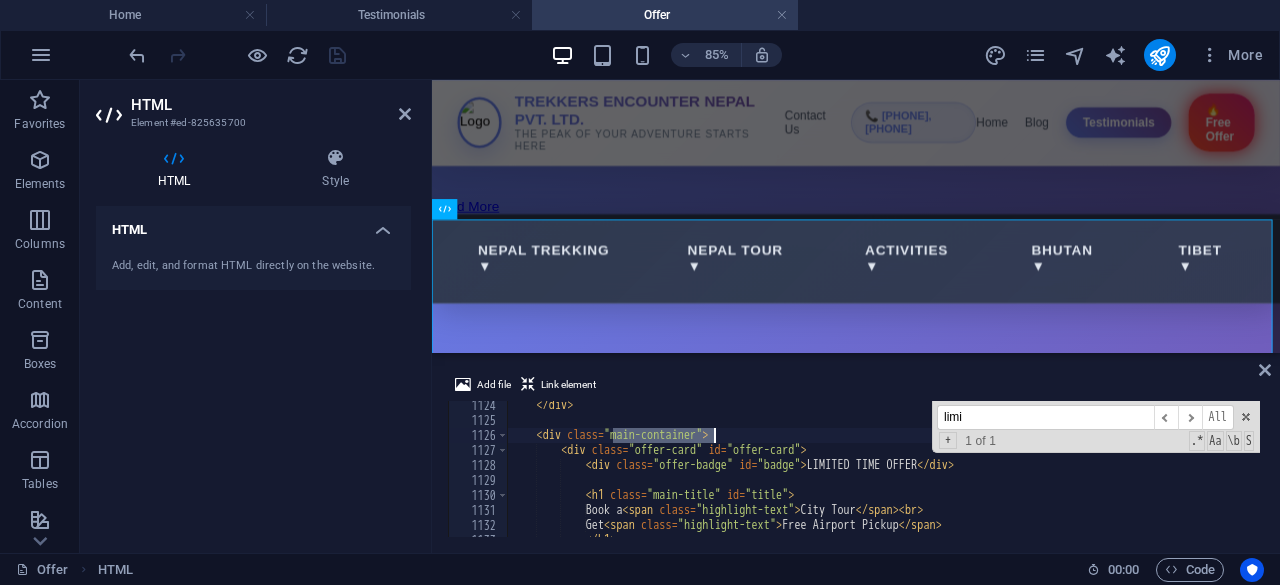 click on "</ div >      < div   class = "main-container" >           < div   class = "offer-card"   id = "offer-card" >                < div   class = "offer-badge"   id = "badge" > LIMITED TIME OFFER </ div >                               < h1   class = "main-title"   id = "title" >                    Book a  < span   class = "highlight-text" > City Tour </ span > < br >                    Get  < span   class = "highlight-text" > Free Airport Pickup </ span >                </ h1 >" at bounding box center (1071, 479) 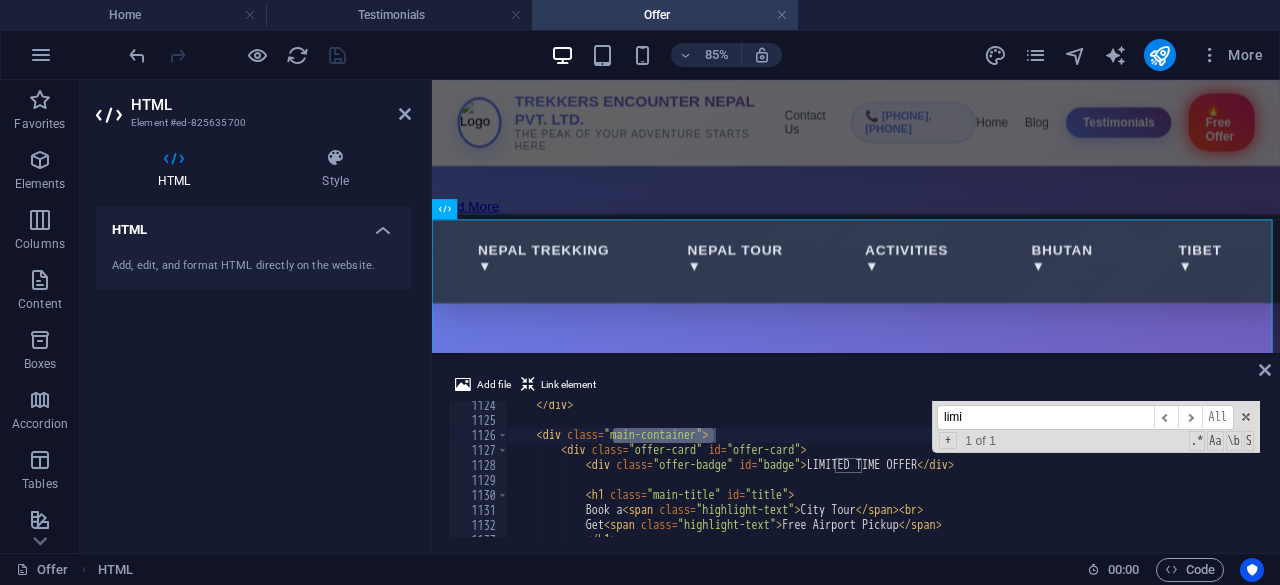 drag, startPoint x: 971, startPoint y: 415, endPoint x: 927, endPoint y: 413, distance: 44.04543 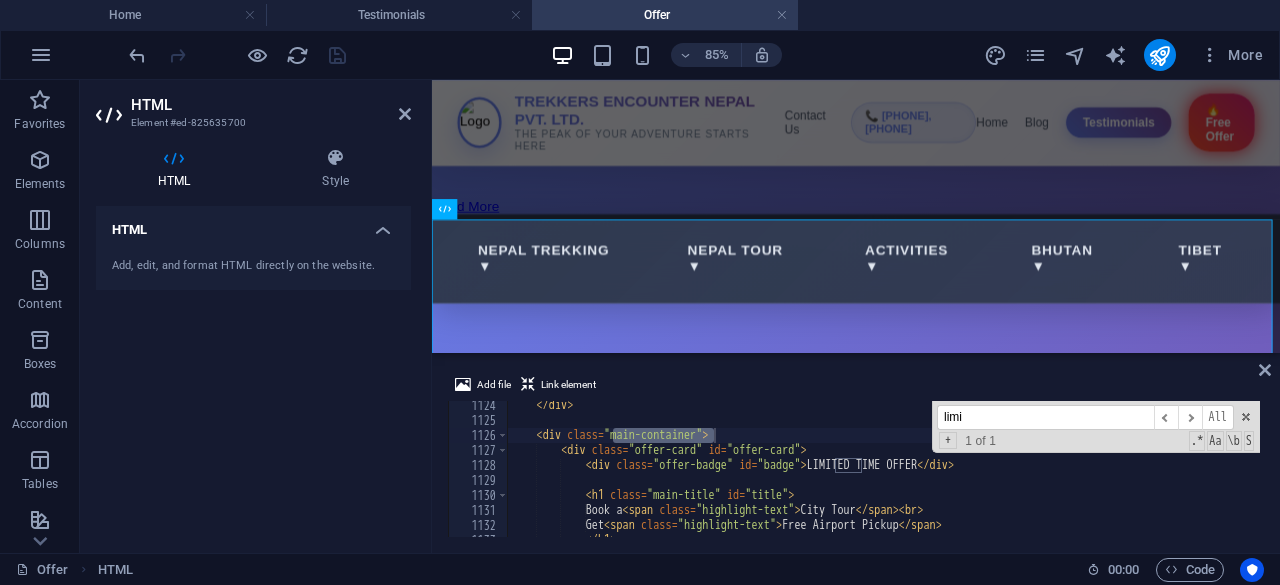 click on "</ div >      < div   class = "main-container" >           < div   class = "offer-card"   id = "offer-card" >                < div   class = "offer-badge"   id = "badge" > LIMITED TIME OFFER </ div >                               < h1   class = "main-title"   id = "title" >                    Book a  < span   class = "highlight-text" > City Tour </ span > < br >                    Get  < span   class = "highlight-text" > Free Airport Pickup </ span >                </ h1 > limi ​ ​ All Replace All + 1 of 1 .* Aa \b S" at bounding box center [884, 469] 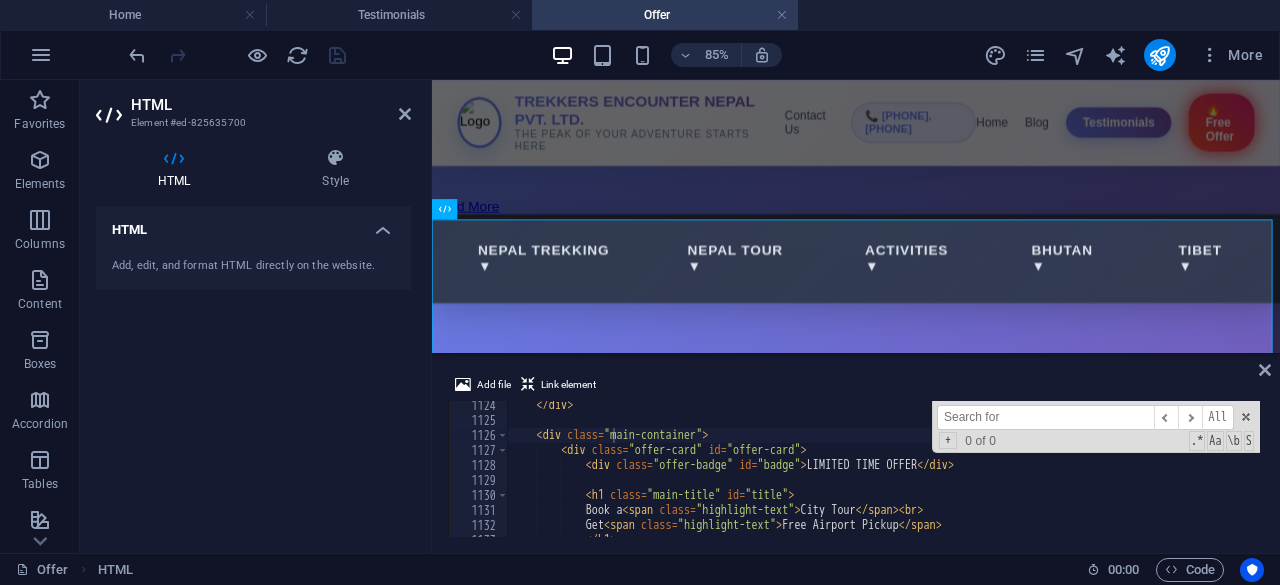 paste on ""main-container" 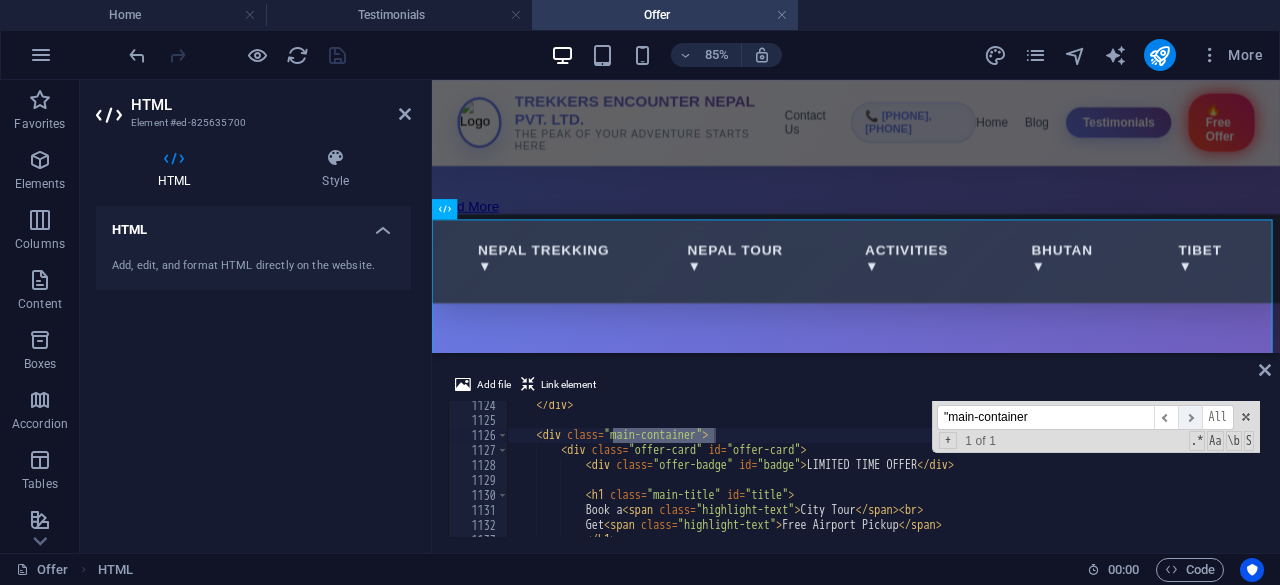 click on "​" at bounding box center [1190, 417] 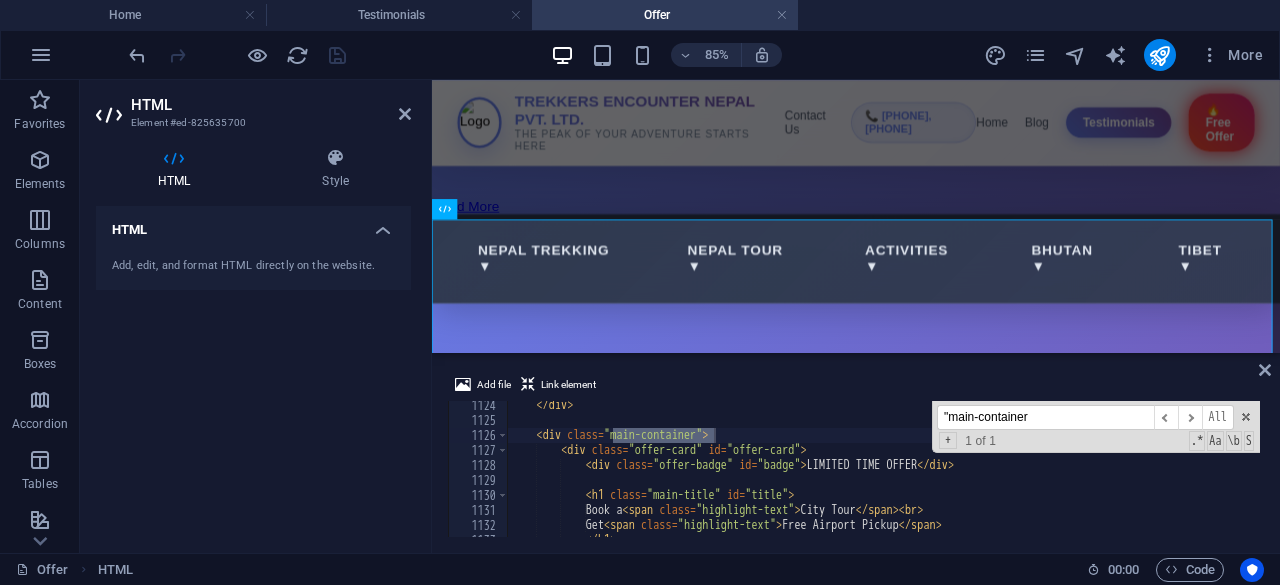 click on ""main-container" at bounding box center [1045, 417] 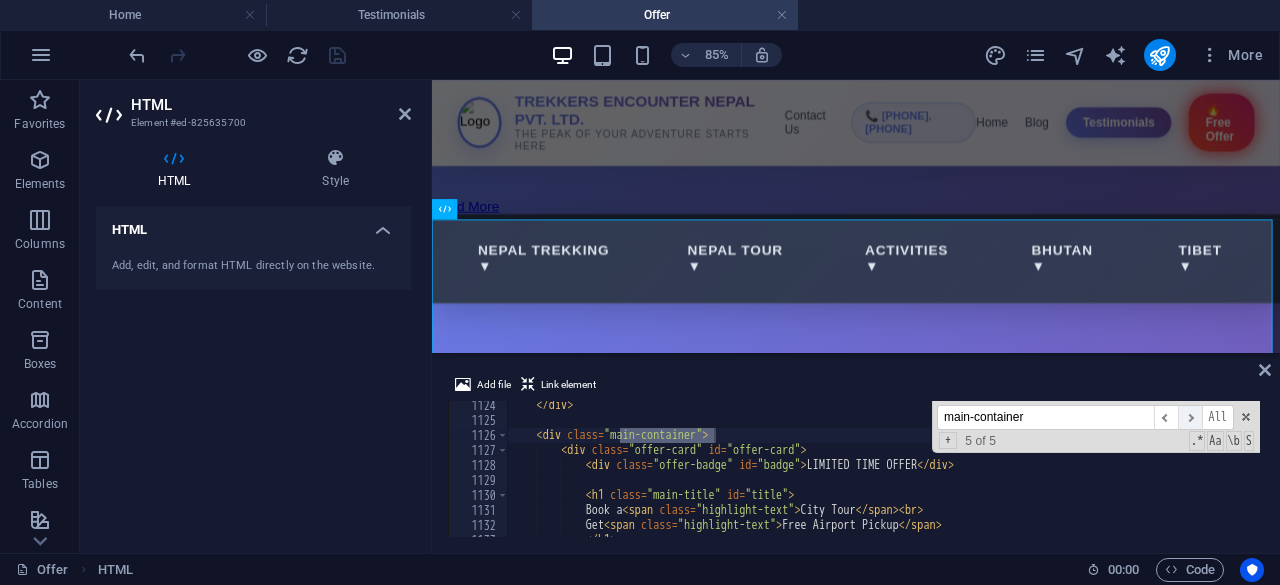type on "main-container" 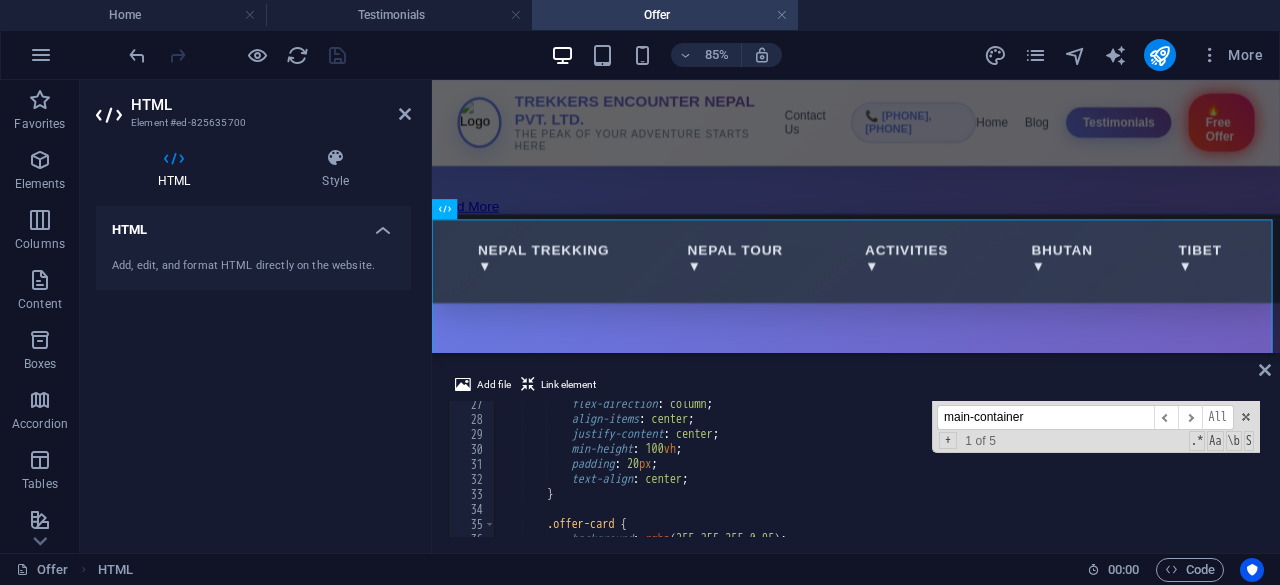 scroll, scrollTop: 395, scrollLeft: 0, axis: vertical 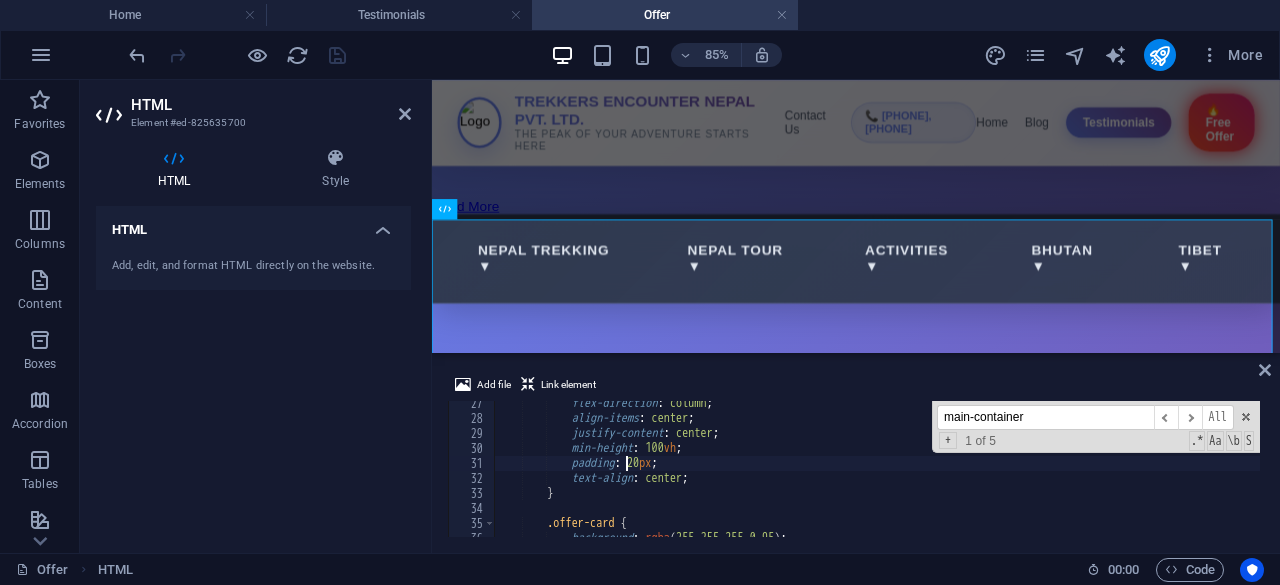 click on "flex-direction :   column ;                align-items :   center ;                justify-content :   center ;                min-height :   100 vh ;                padding :   20 px ;                text-align :   center ;           }           .offer-card   {                background :   rgba ( 255 ,  255 ,  255 ,  0.95 ) ;" at bounding box center (1057, 477) 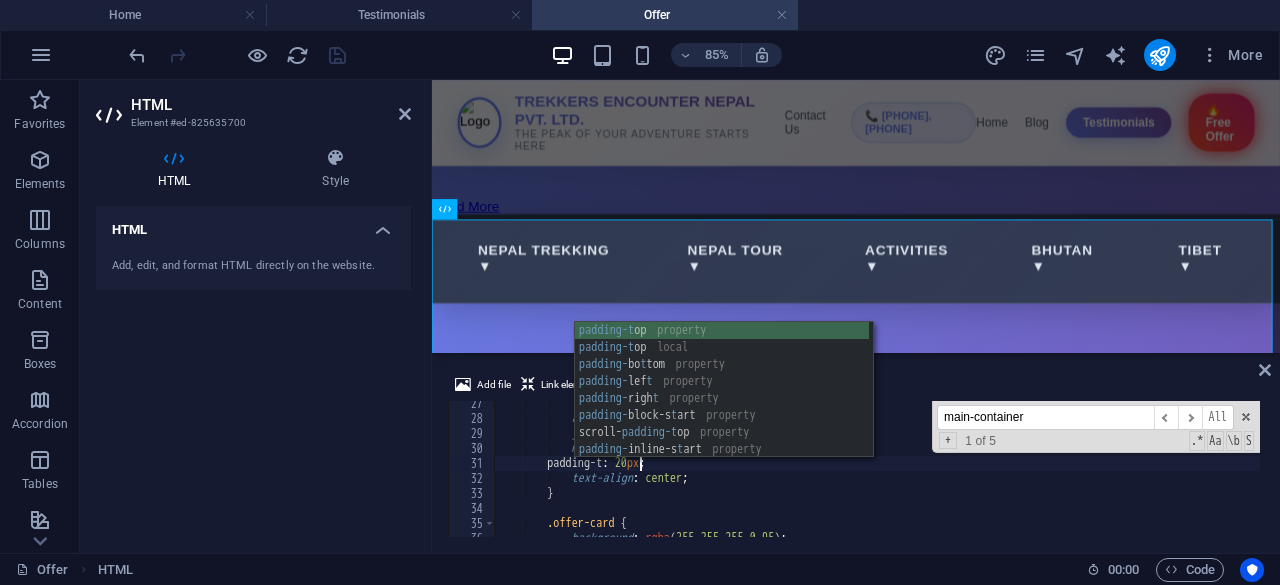 scroll, scrollTop: 0, scrollLeft: 12, axis: horizontal 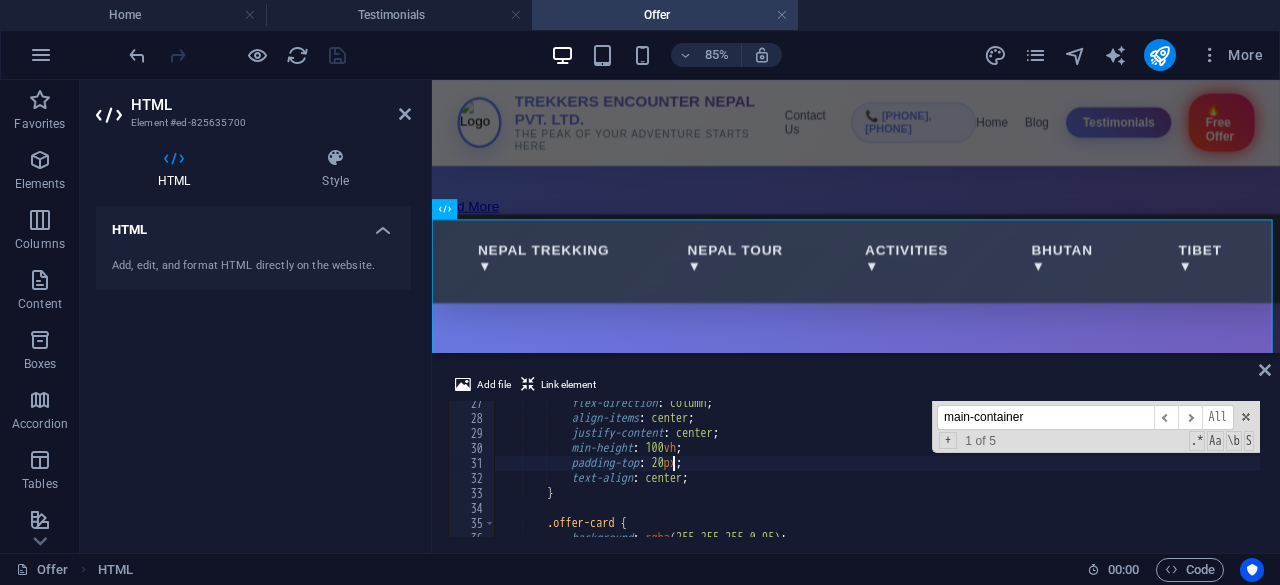 click on "flex-direction :   column ;                align-items :   center ;                justify-content :   center ;                min-height :   100 vh ;                padding-top :   20 px ;                text-align :   center ;           }           .offer-card   {                background :   rgba ( 255 ,  255 ,  255 ,  0.95 ) ;" at bounding box center (1057, 477) 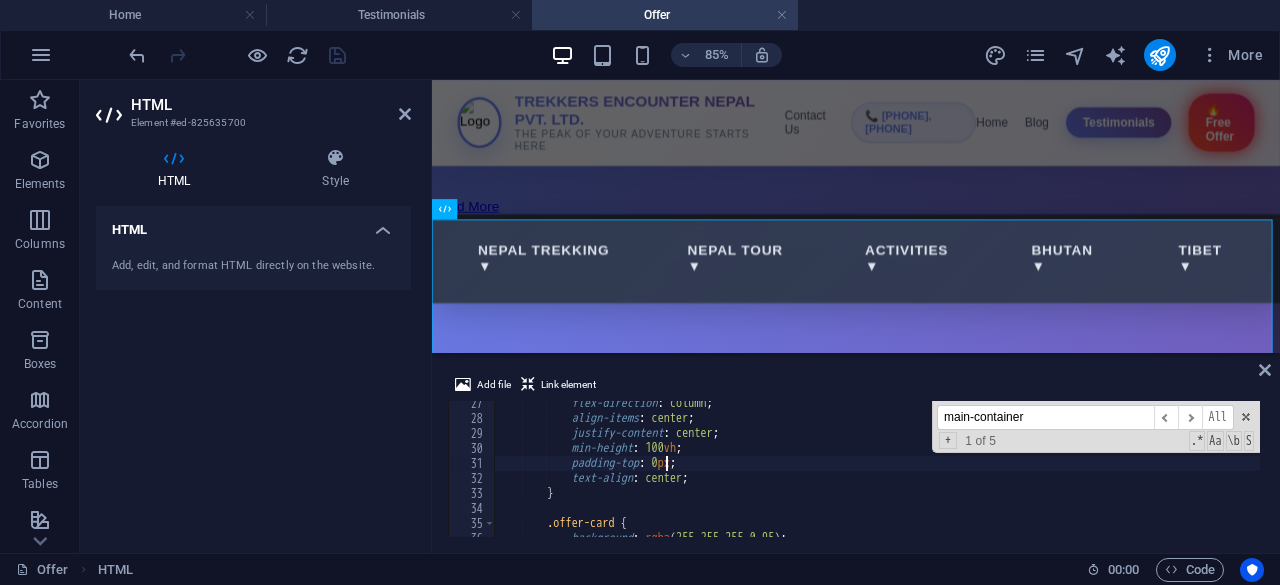 type on "padding-top: 80px;" 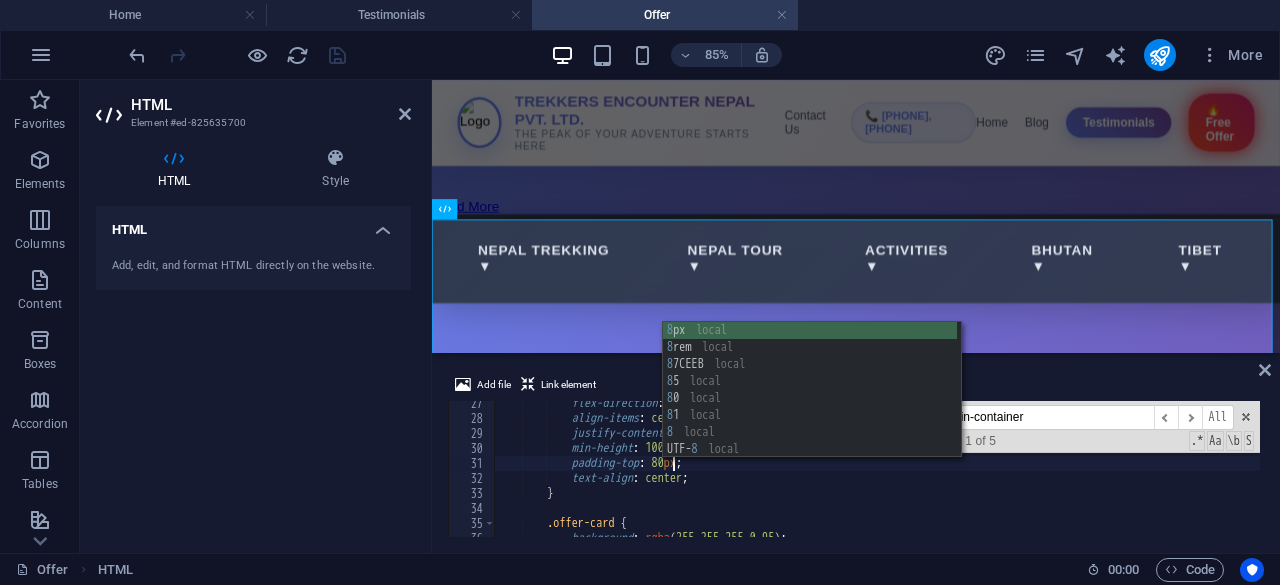 scroll, scrollTop: 0, scrollLeft: 14, axis: horizontal 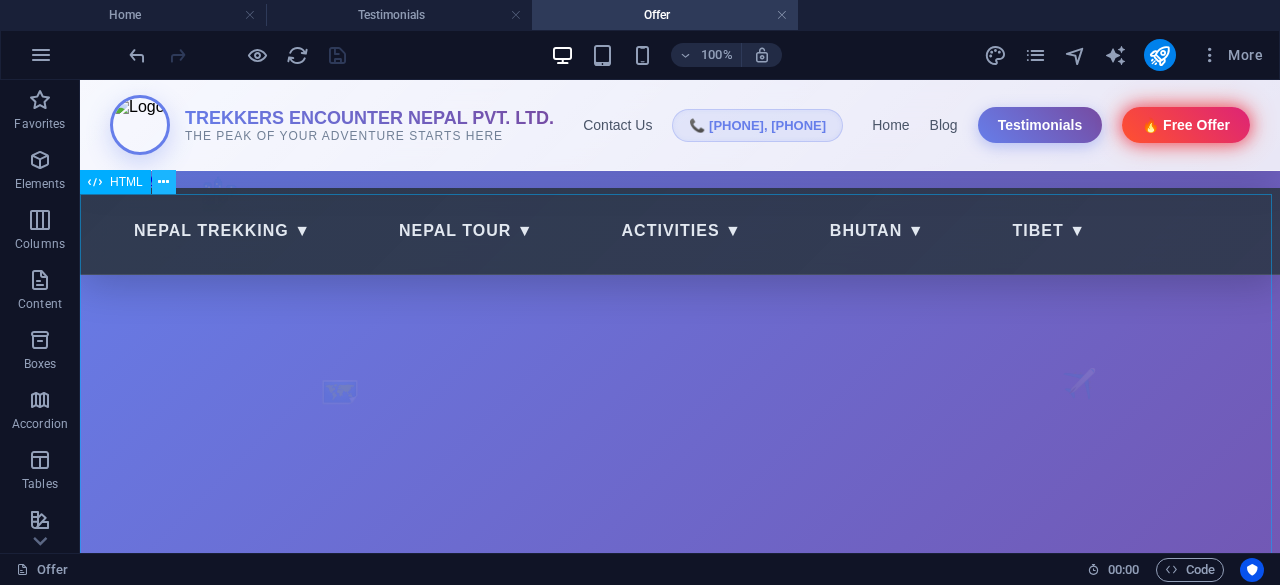 click at bounding box center [163, 182] 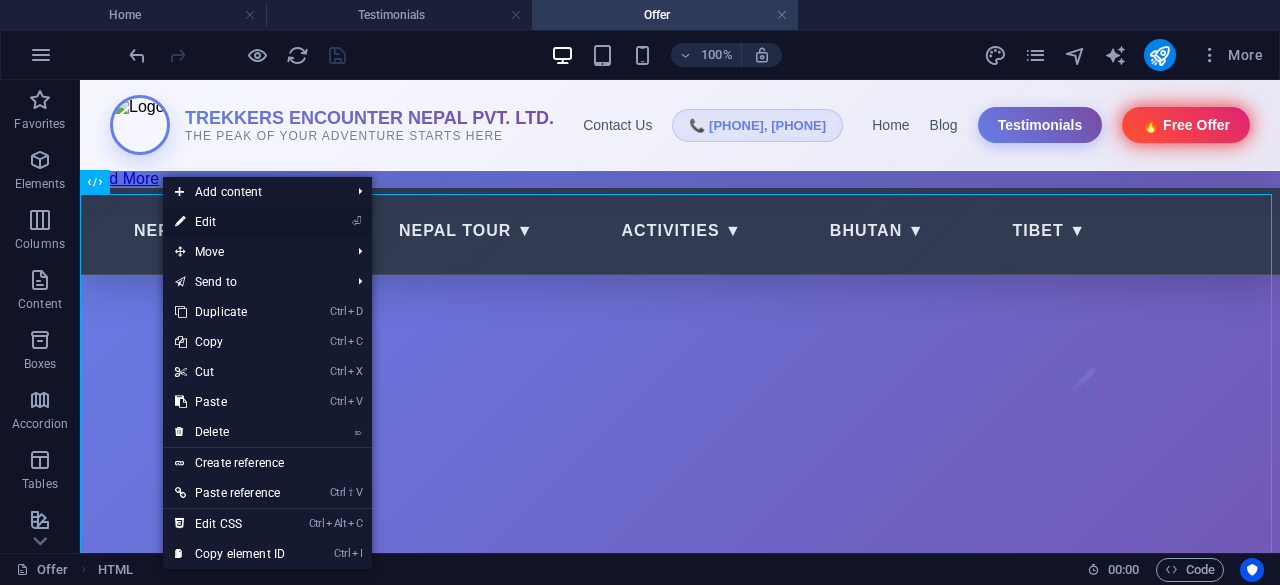 click on "⏎  Edit" at bounding box center [230, 222] 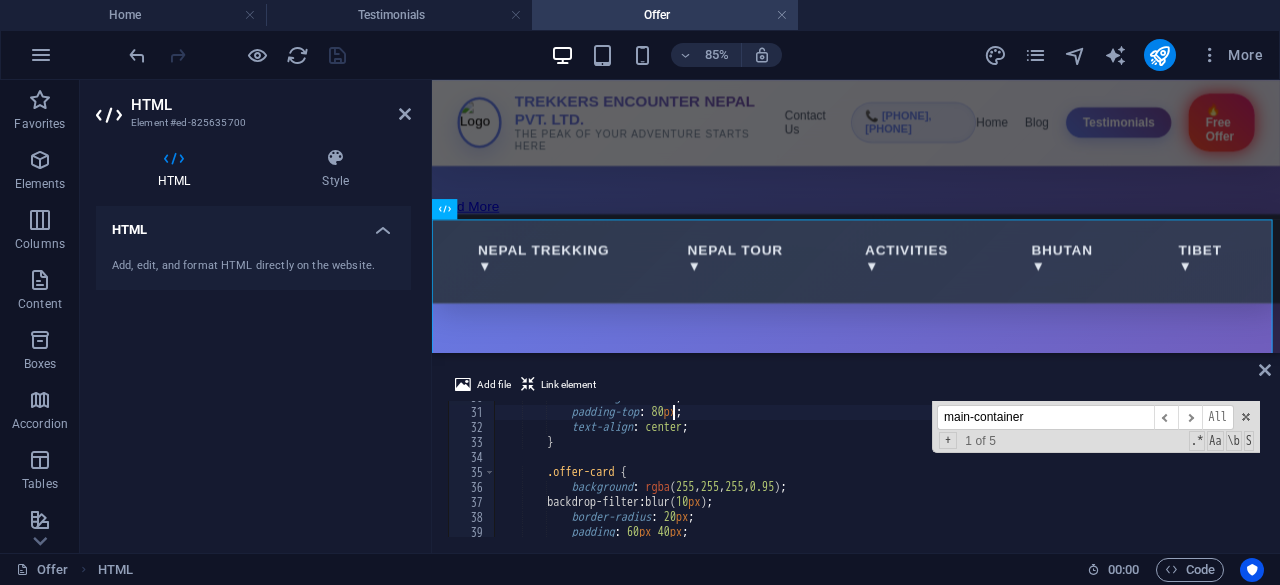 scroll, scrollTop: 447, scrollLeft: 0, axis: vertical 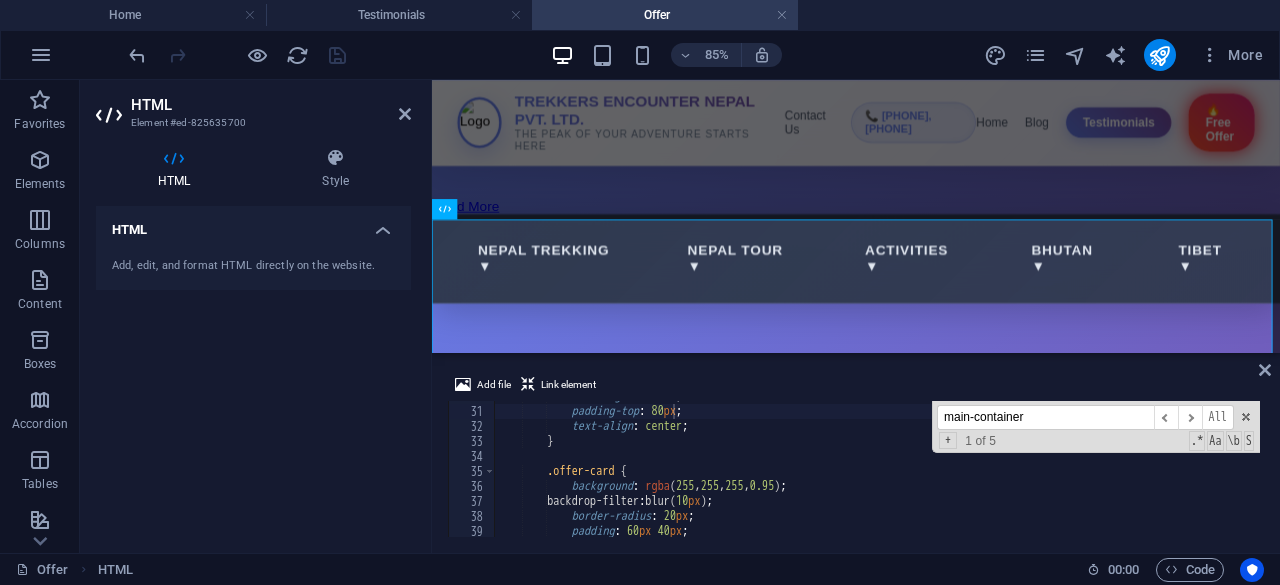 drag, startPoint x: 1026, startPoint y: 420, endPoint x: 934, endPoint y: 420, distance: 92 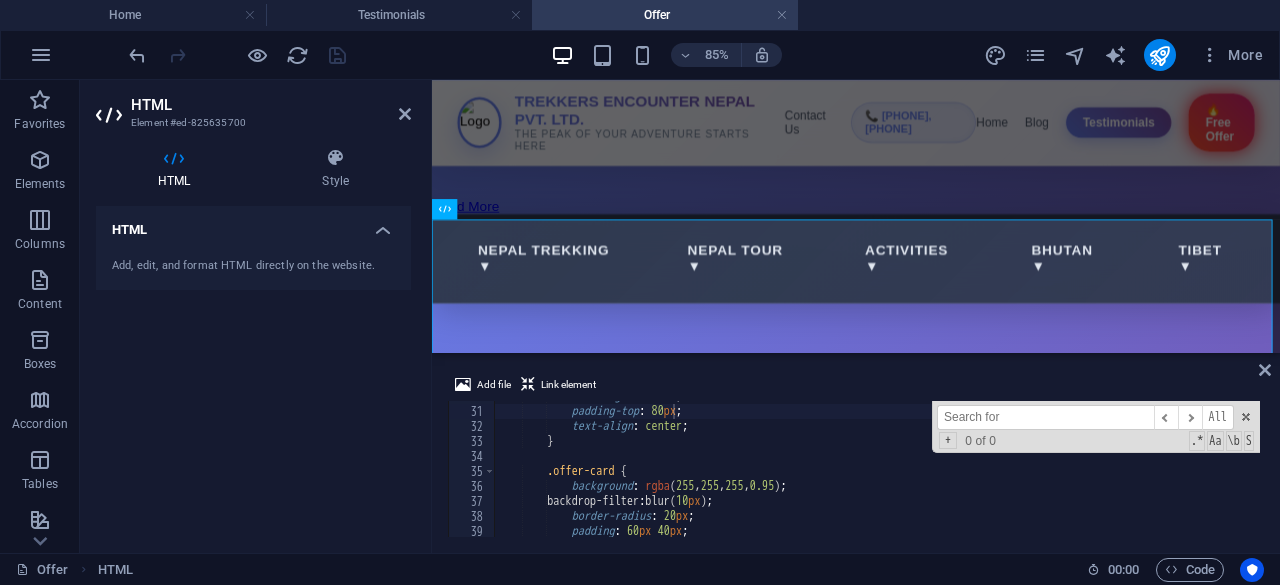 type on "," 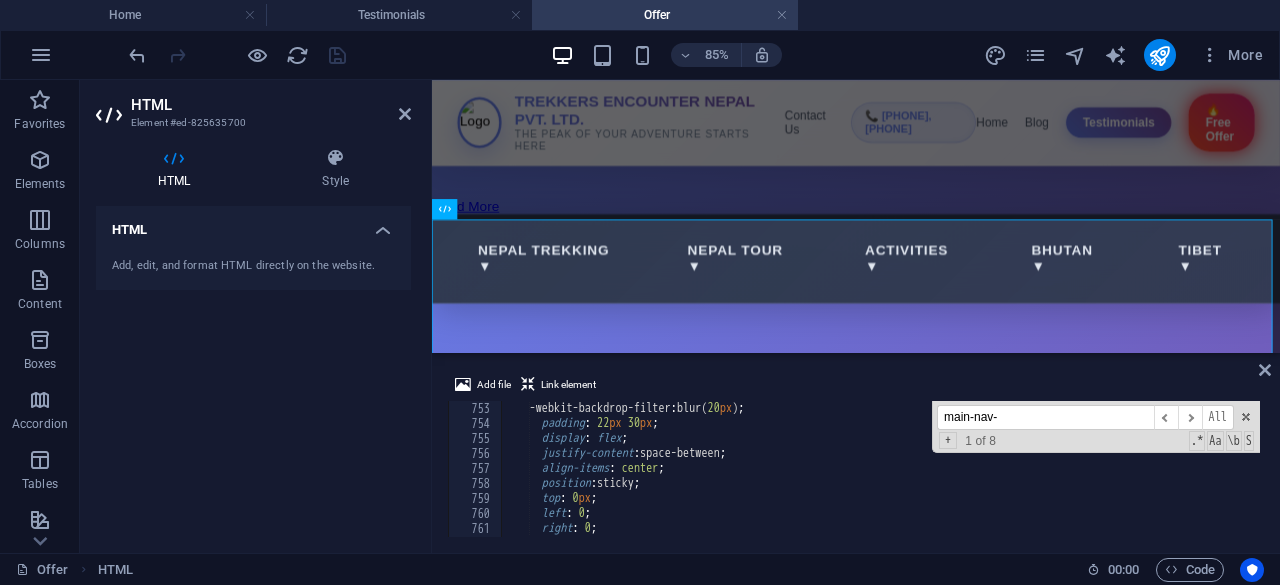 scroll, scrollTop: 11287, scrollLeft: 0, axis: vertical 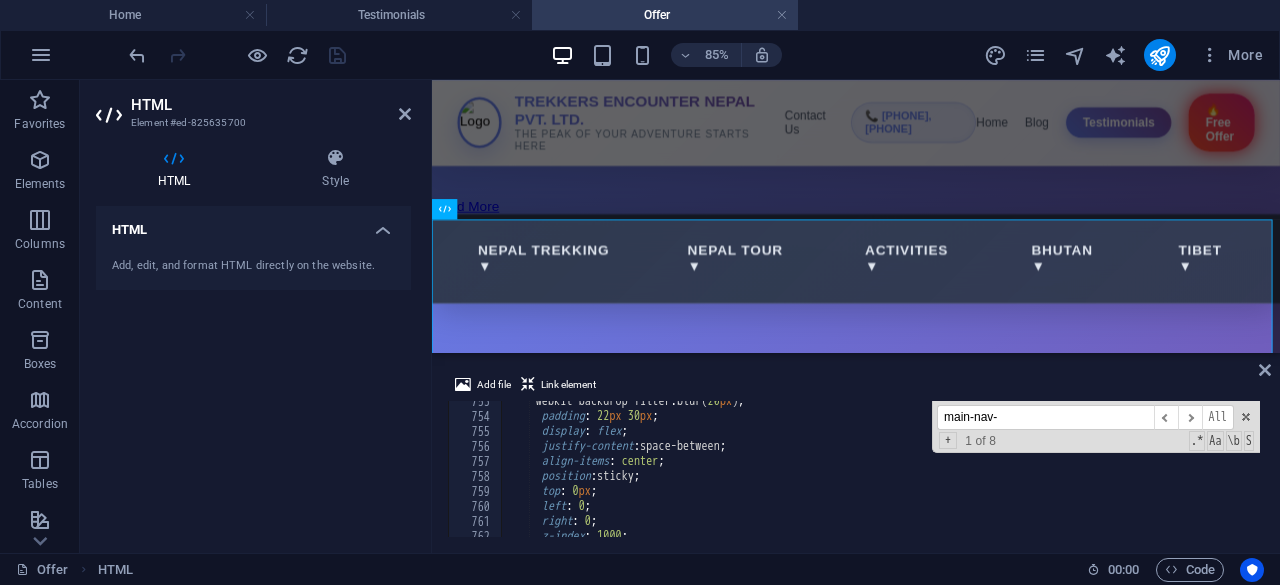 type on "main-nav-" 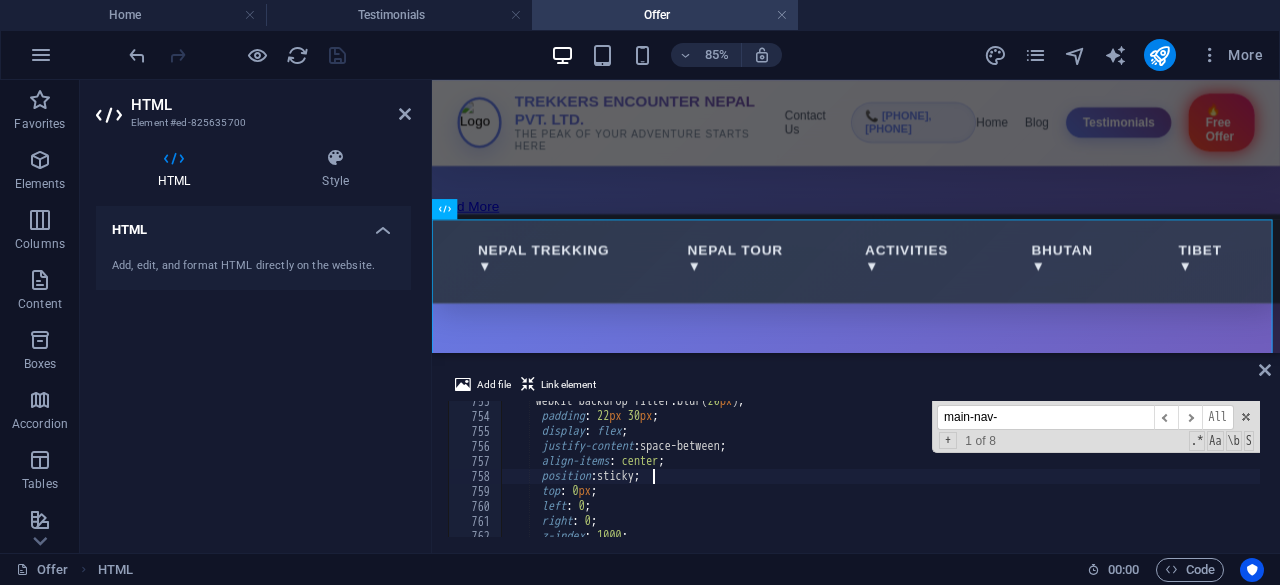 click on "-webkit-backdrop-filter :  blur( 20 px ) ;         padding :   22 px   30 px ;         display :   flex ;         justify-content :  space-between ;         align-items :   center ;         position :  sticky ;         top :   0 px ;         left :   0 ;         right :   0 ;         z-index :   1000 ;" at bounding box center (1064, 475) 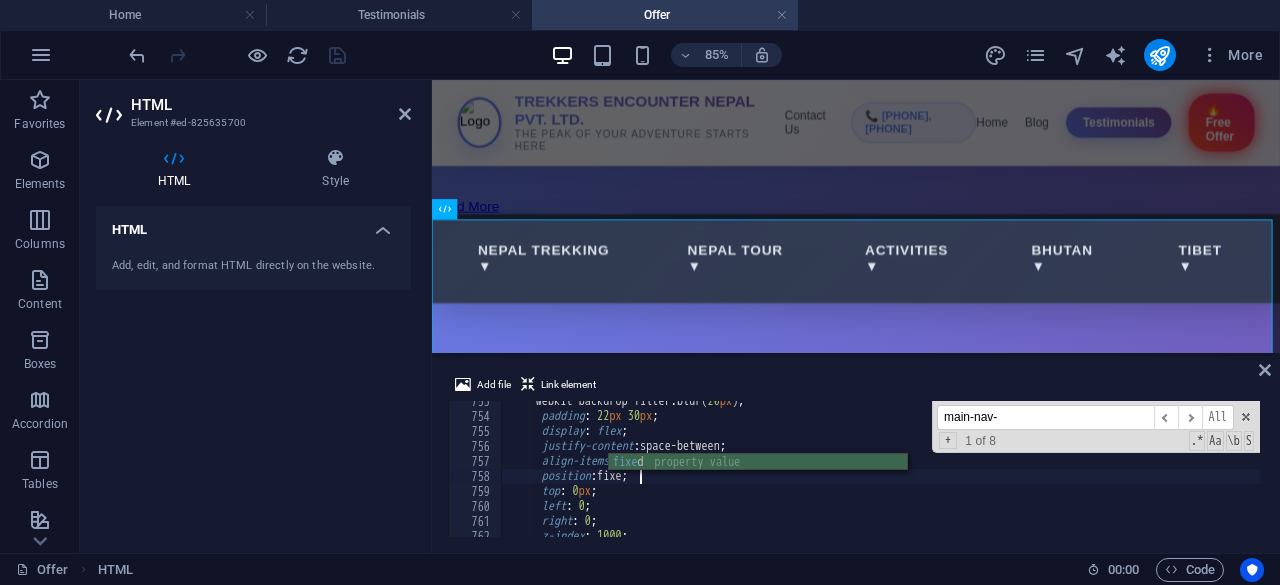 type on "position: fixed;" 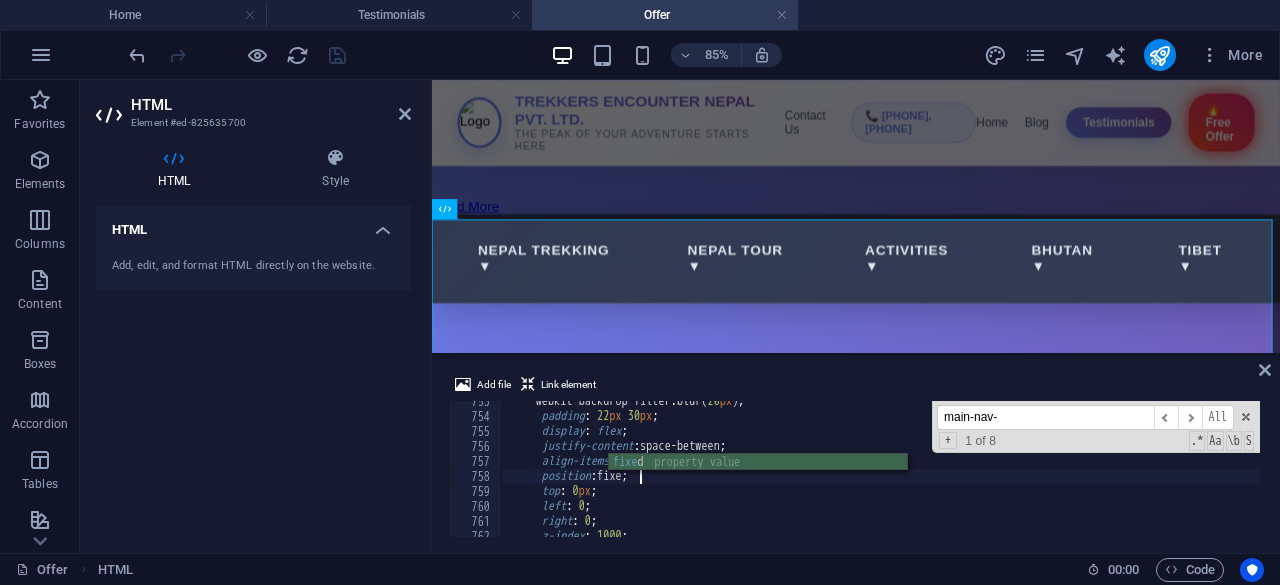 scroll, scrollTop: 0, scrollLeft: 11, axis: horizontal 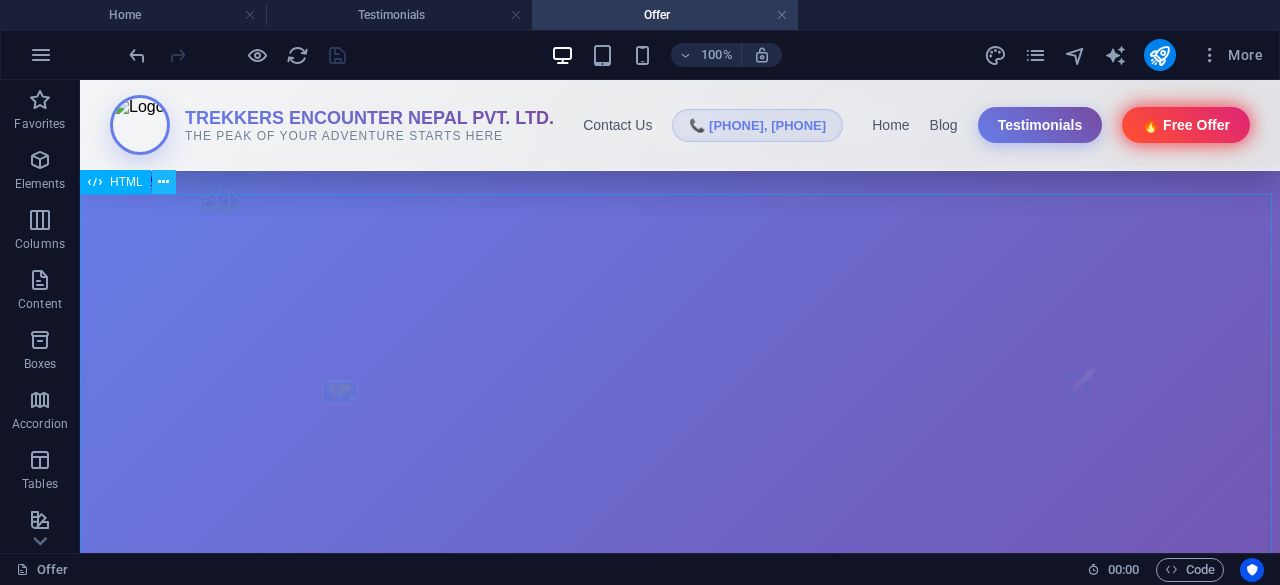 click at bounding box center (164, 182) 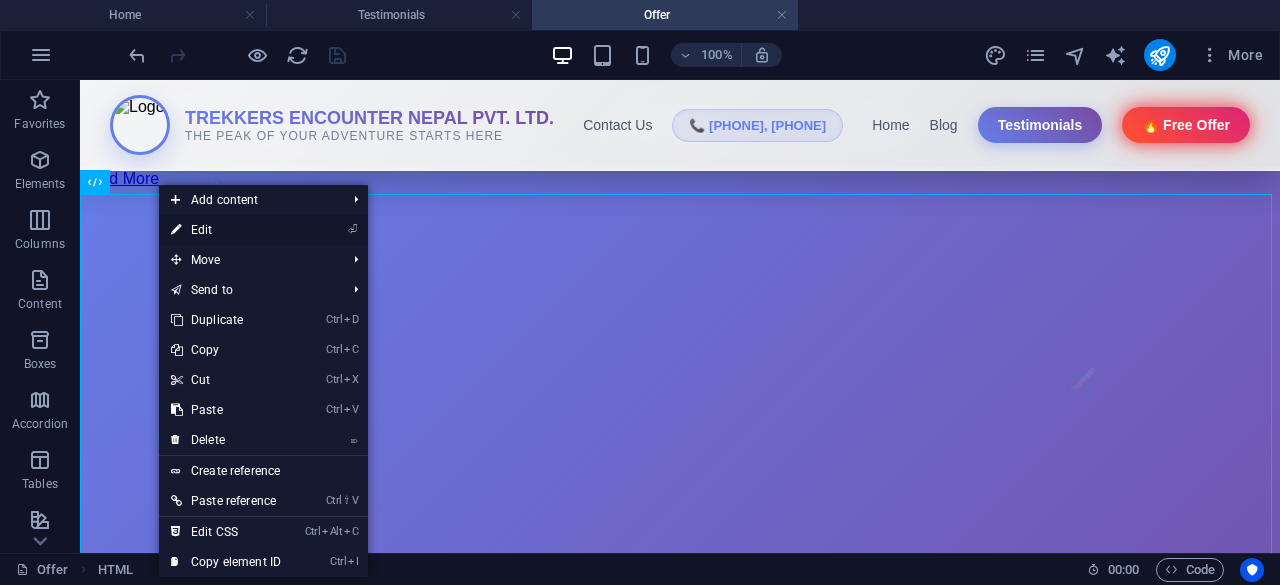 click on "⏎  Edit" at bounding box center (226, 230) 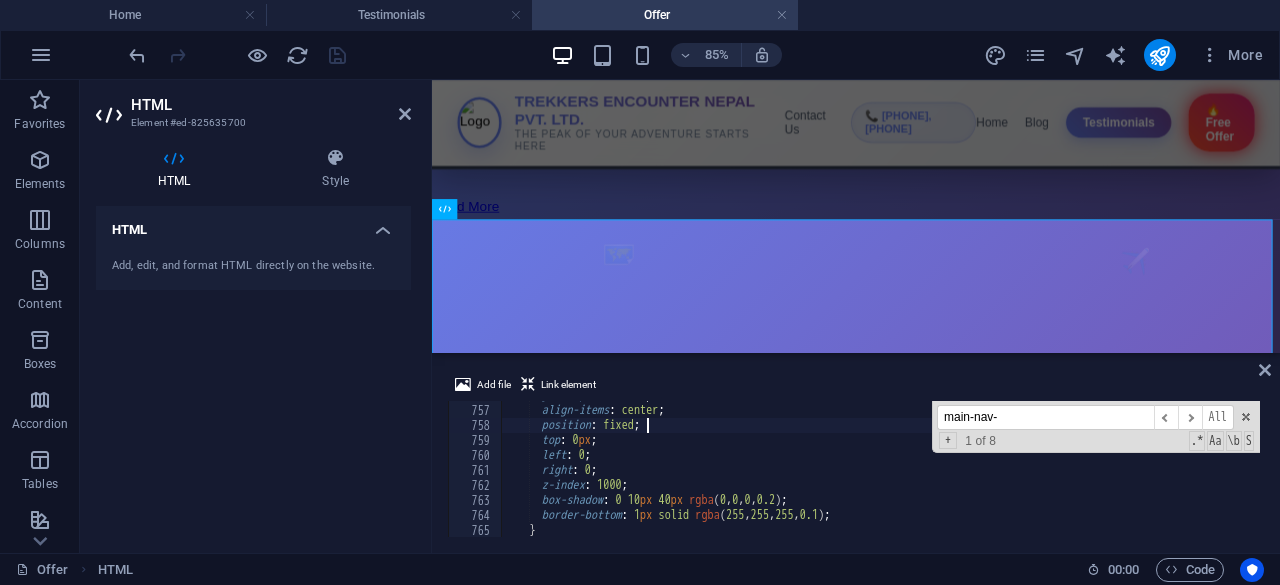 scroll, scrollTop: 11341, scrollLeft: 0, axis: vertical 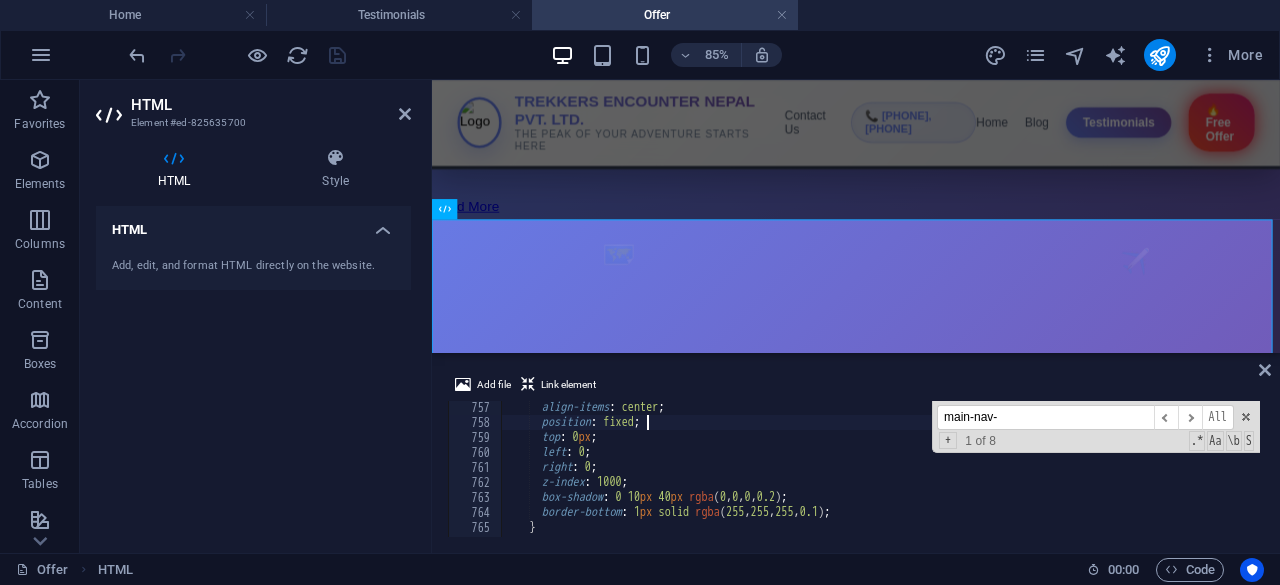 click on "align-items :   center ;         position :   fixed ;         top :   0 px ;         left :   0 ;         right :   0 ;         z-index :   1000 ;         box-shadow :   0   10 px   40 px   rgba ( 0 , 0 , 0 , 0.2 ) ;         border-bottom :   1 px   solid   rgba ( 255 , 255 , 255 , 0.1 ) ;      }" at bounding box center (1064, 481) 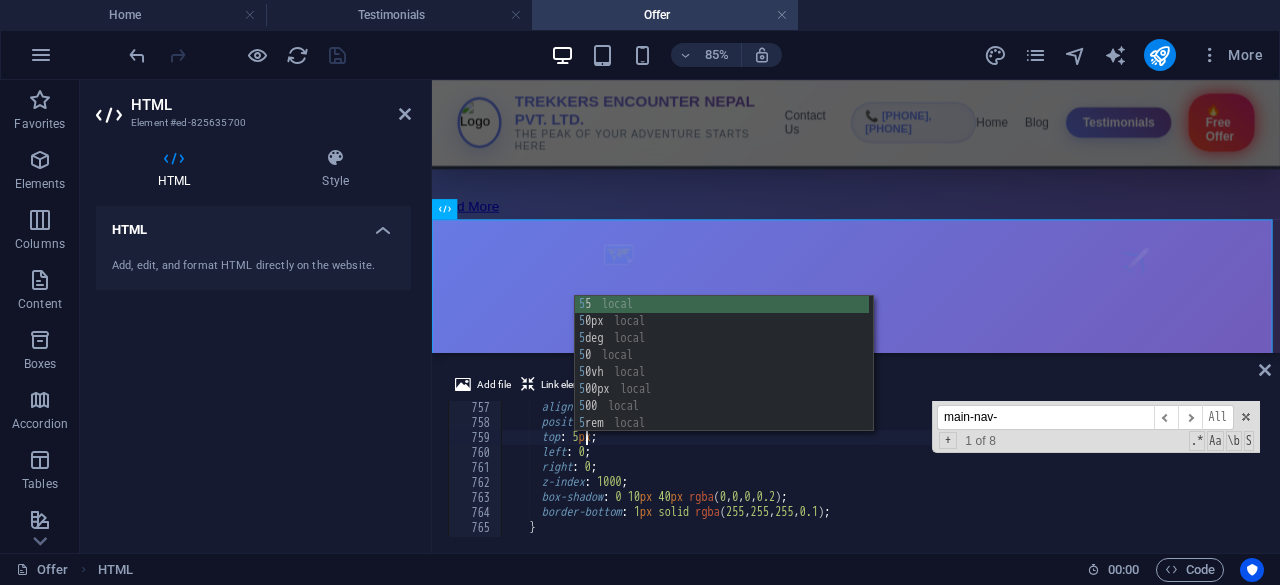 type on "top: 50px;" 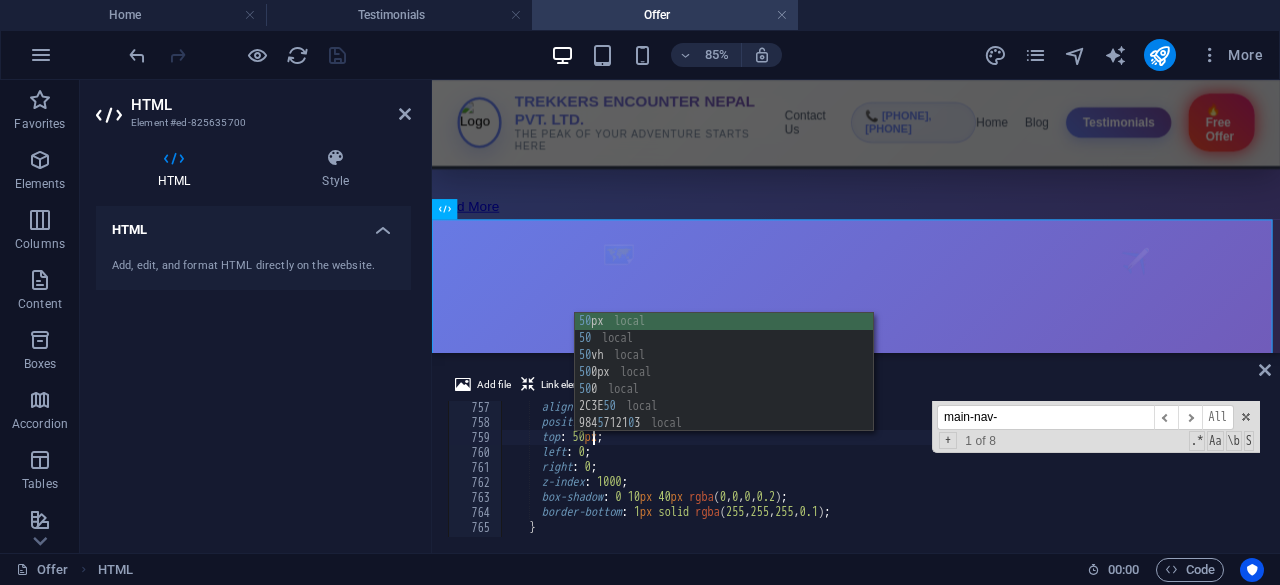 scroll, scrollTop: 0, scrollLeft: 7, axis: horizontal 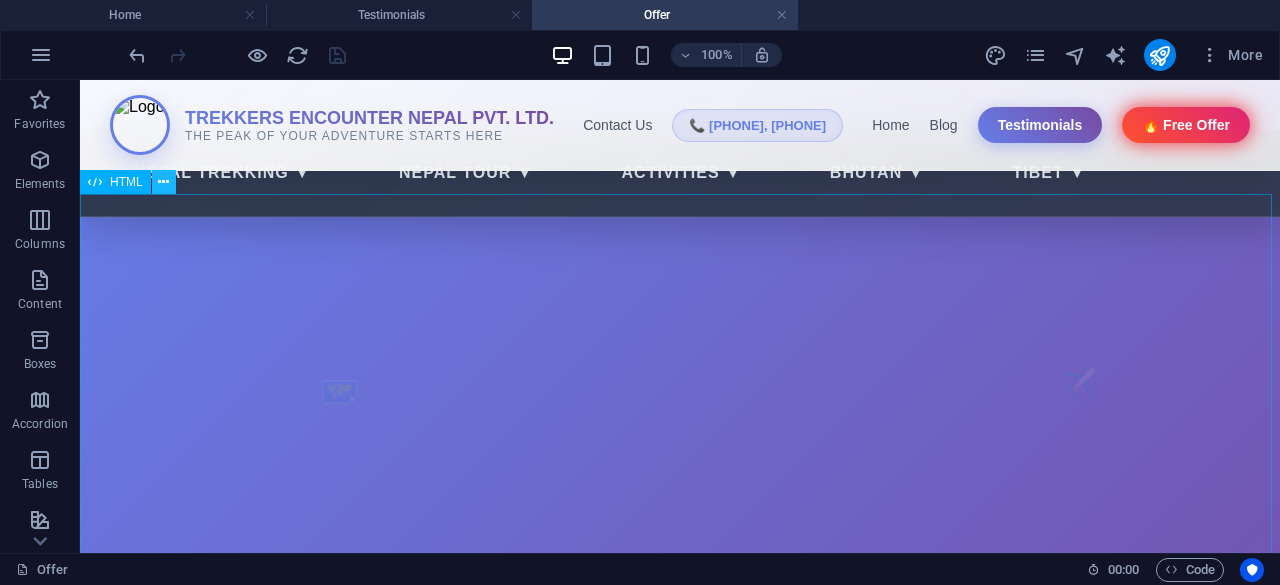 click at bounding box center (163, 182) 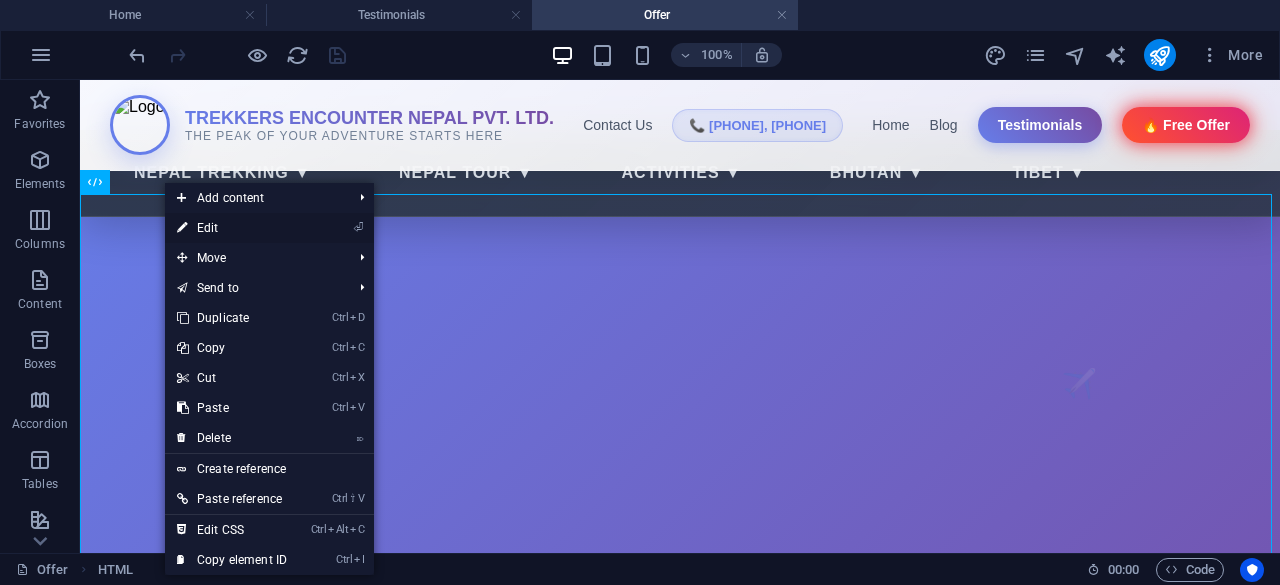click on "⏎  Edit" at bounding box center (232, 228) 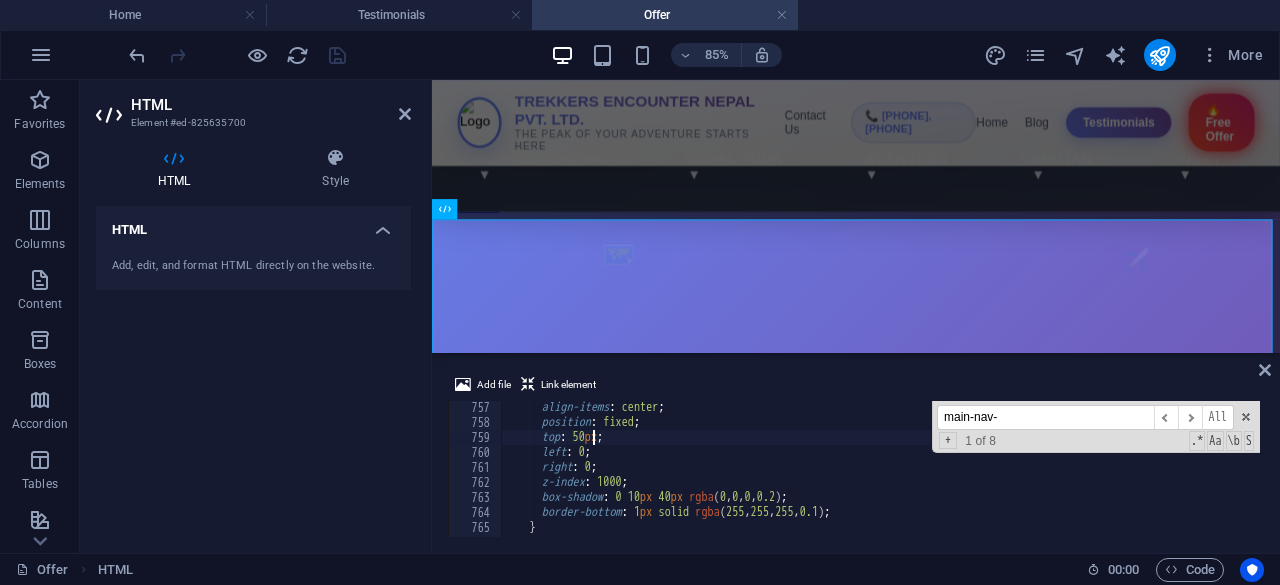 scroll, scrollTop: 11341, scrollLeft: 0, axis: vertical 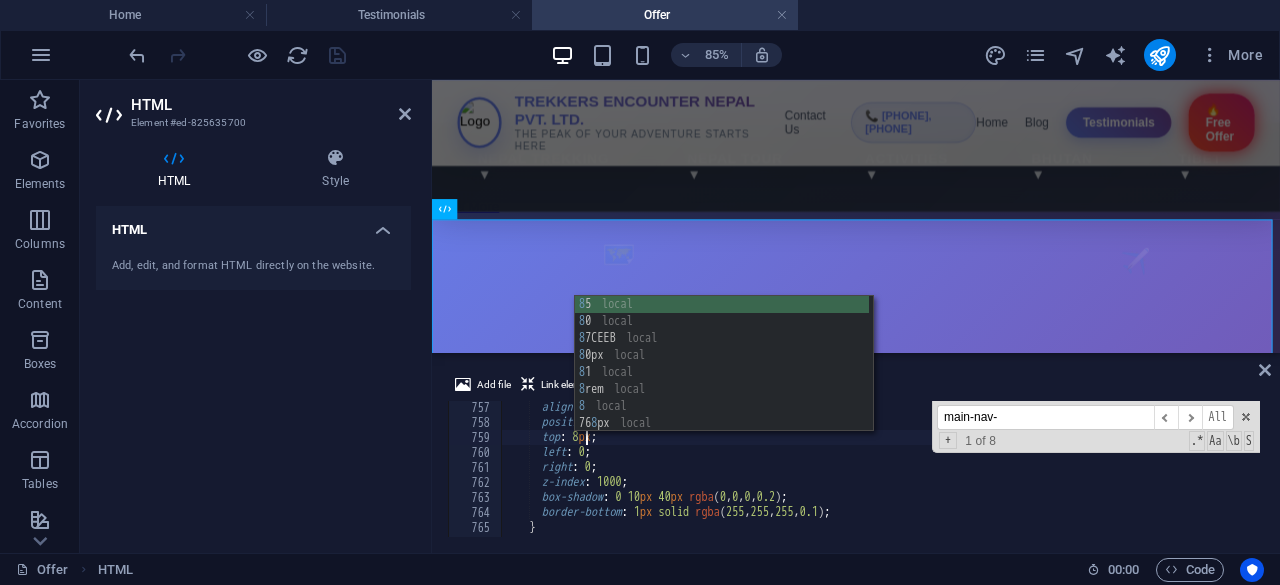 type on "top: 80px;" 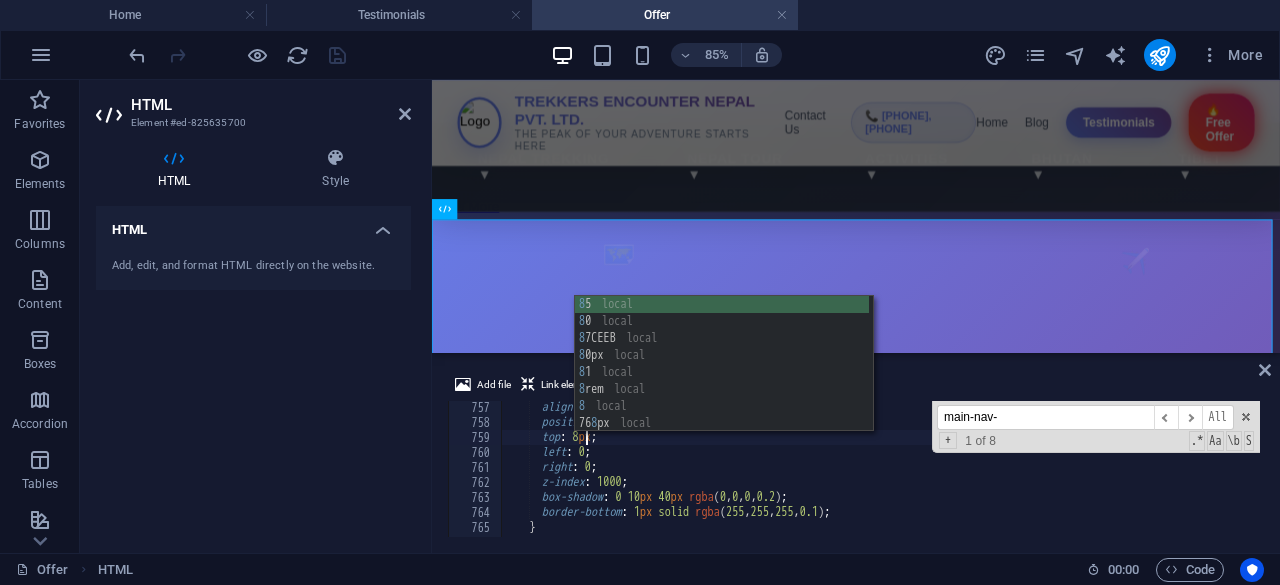 scroll, scrollTop: 0, scrollLeft: 7, axis: horizontal 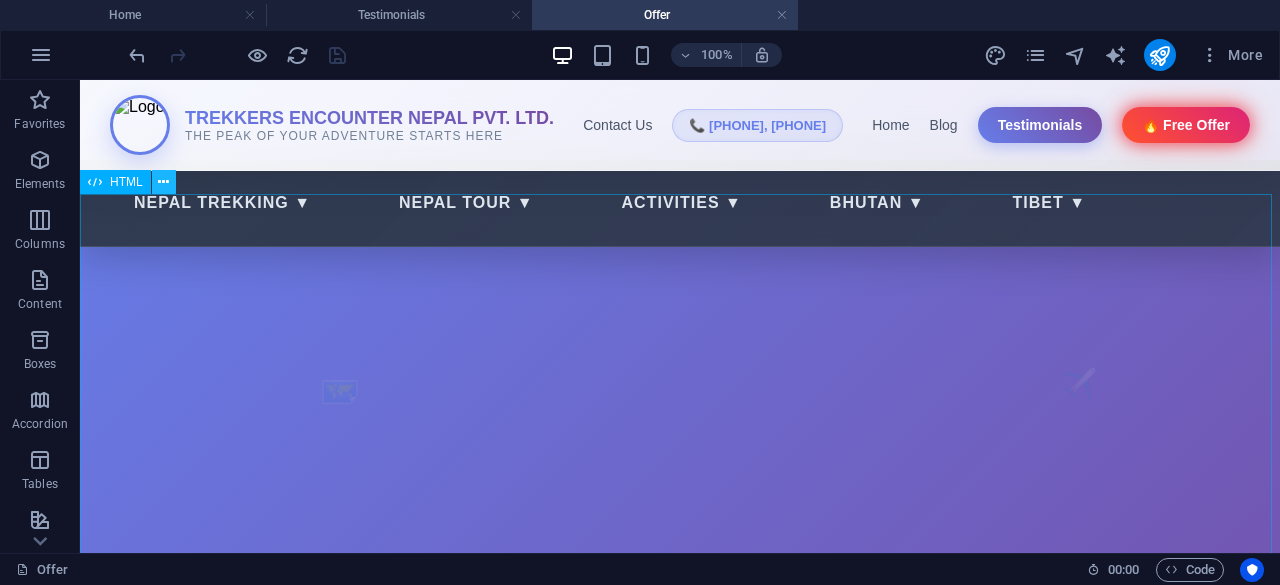 click at bounding box center [163, 182] 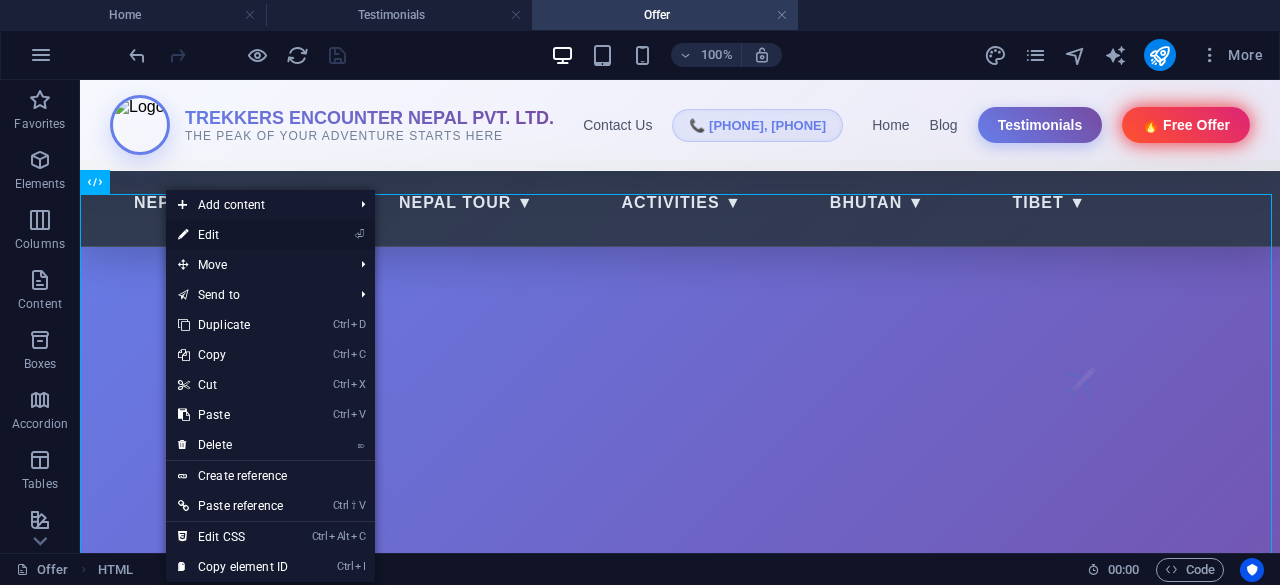 click on "⏎  Edit" at bounding box center [233, 235] 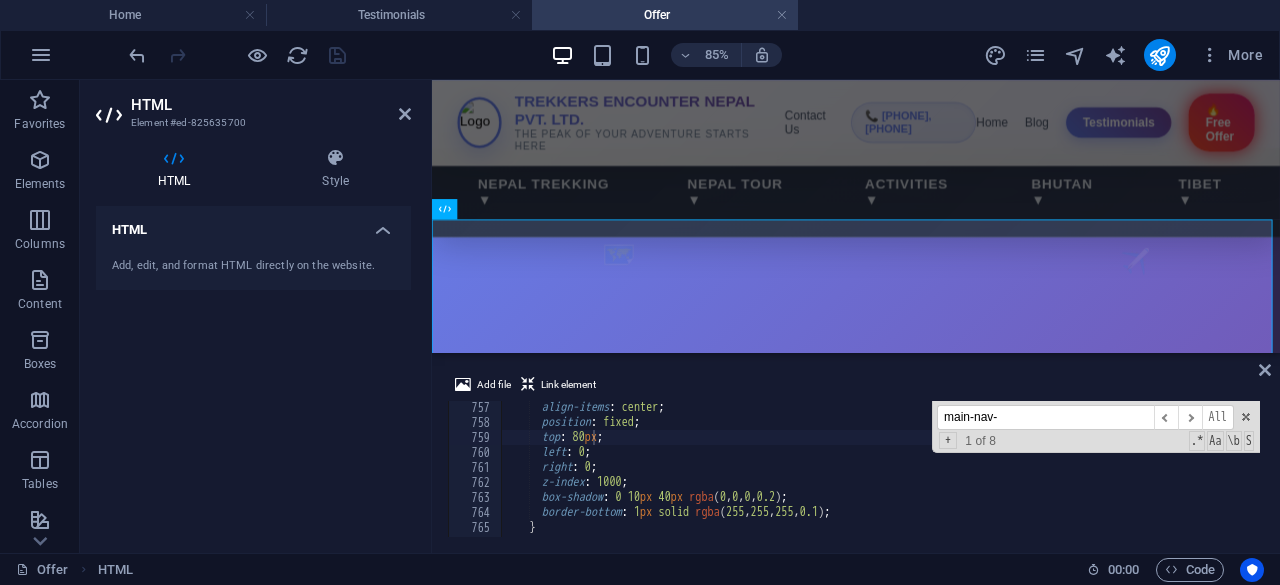 drag, startPoint x: 994, startPoint y: 417, endPoint x: 934, endPoint y: 418, distance: 60.00833 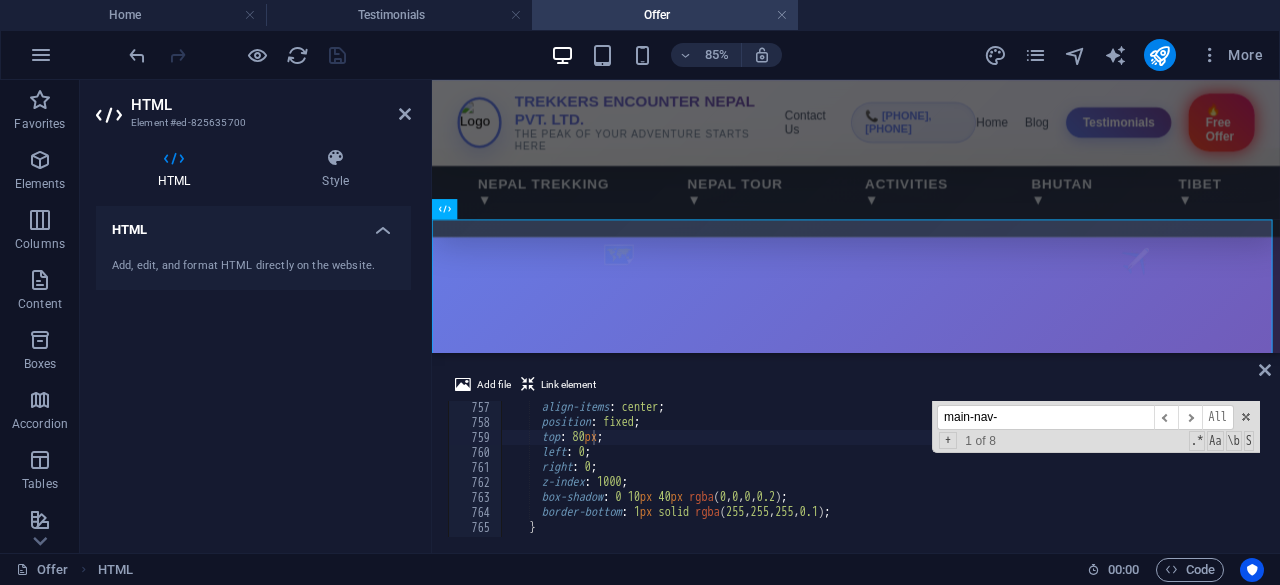 click on "main-nav- ​ ​ All Replace All + 1 of 8 .* Aa \b S" at bounding box center [1096, 427] 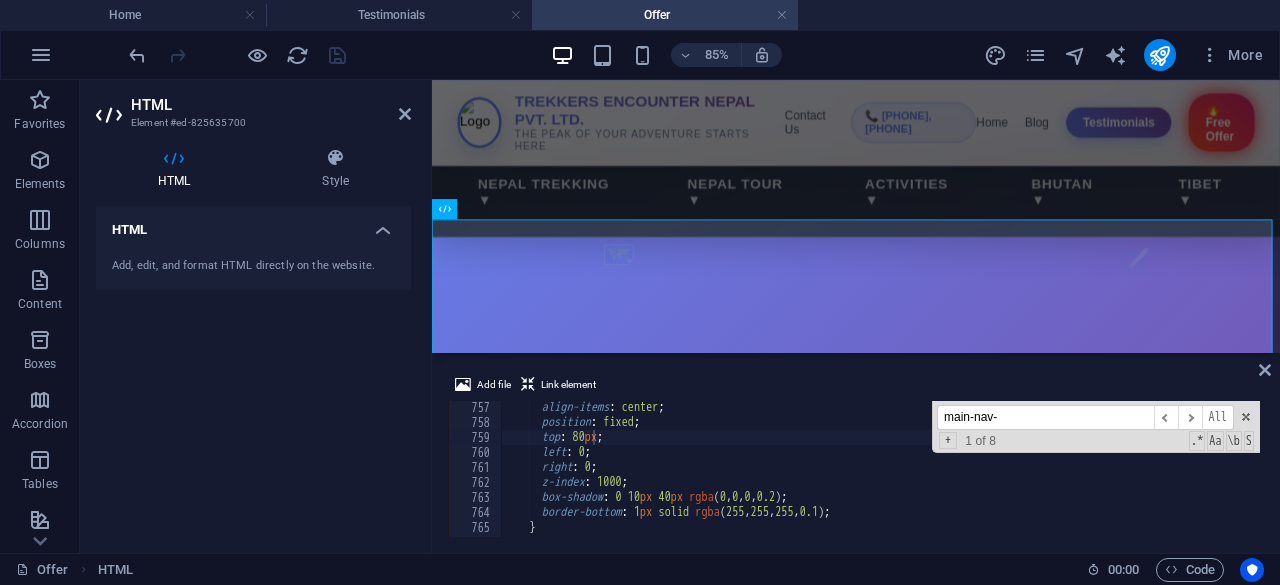 type on "-" 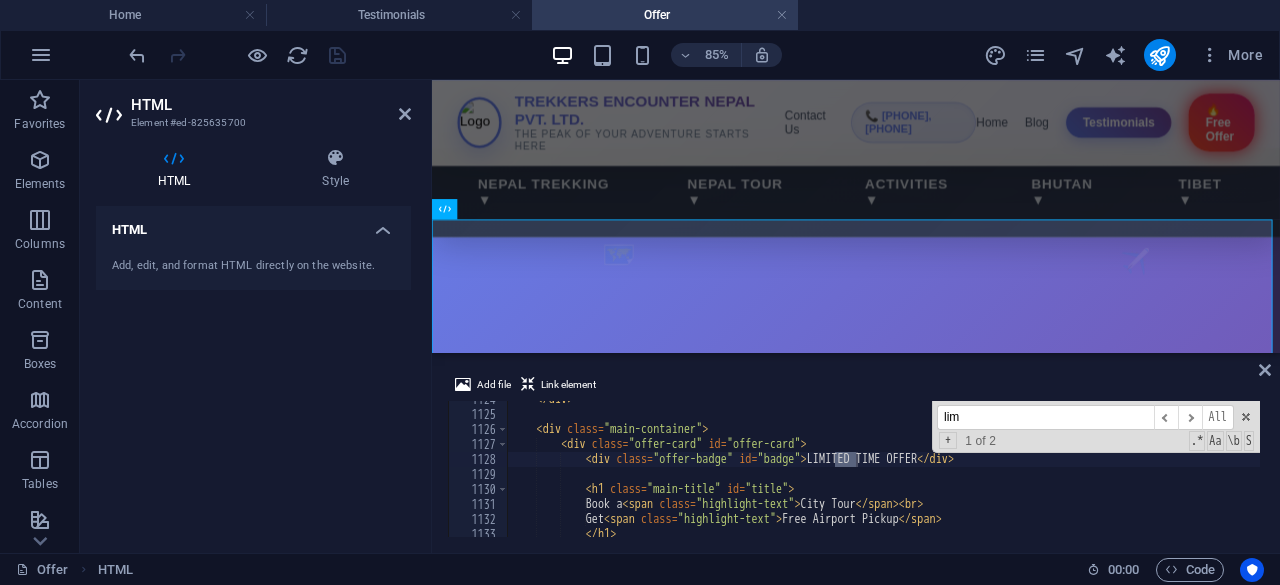 scroll, scrollTop: 16854, scrollLeft: 0, axis: vertical 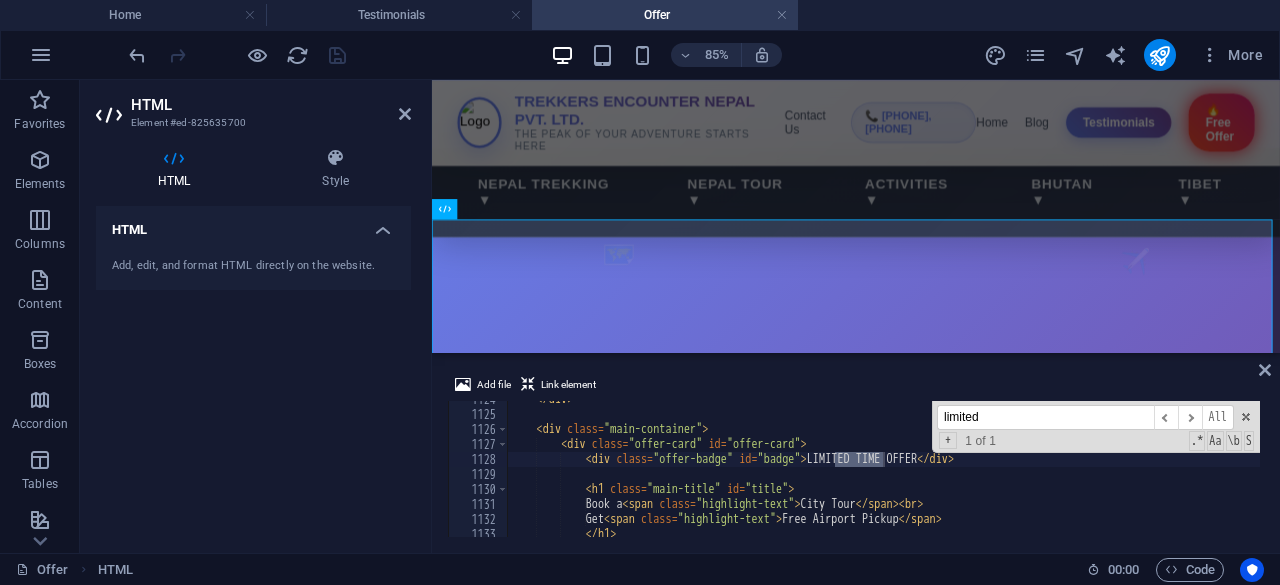 type on "limited" 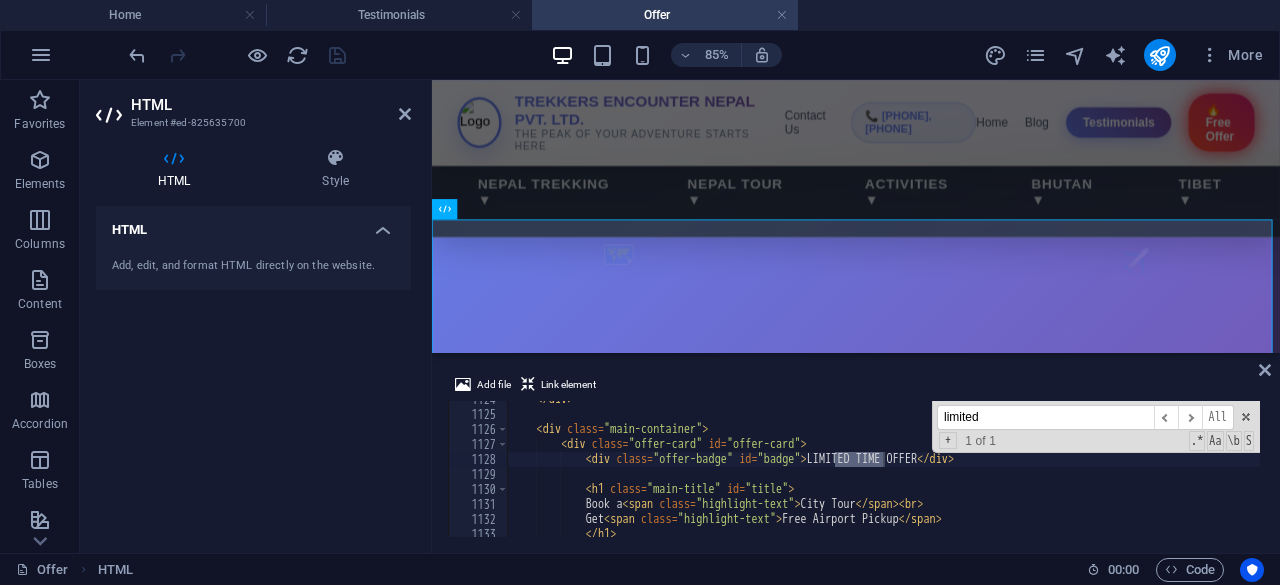 type on "<div class="offer-card" id="offer-card">" 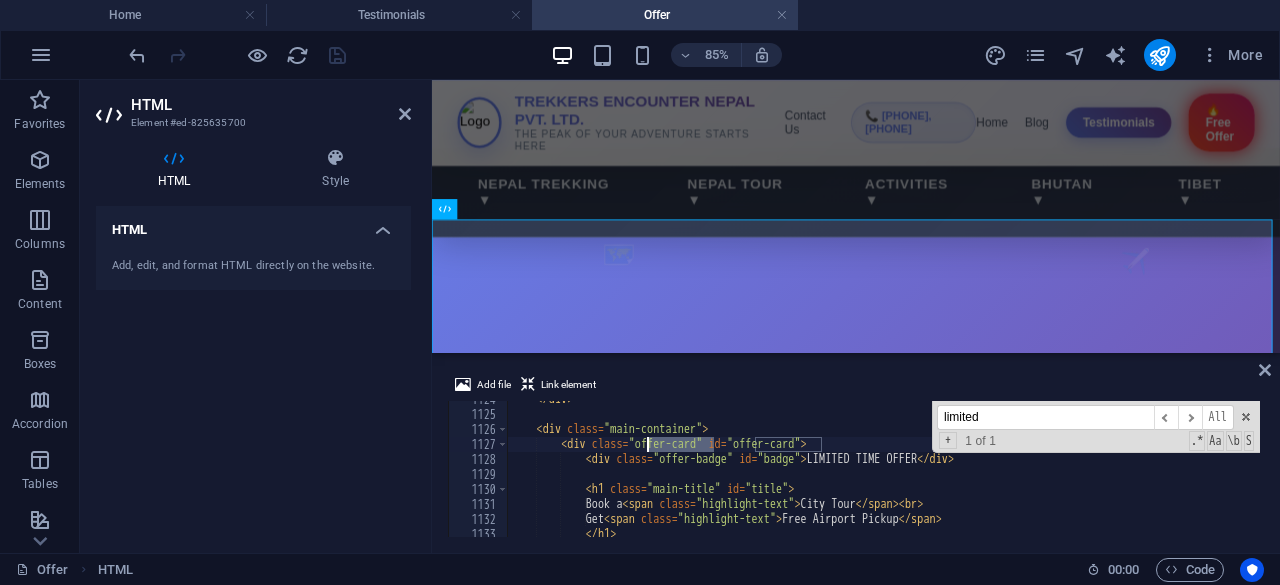 drag, startPoint x: 713, startPoint y: 444, endPoint x: 647, endPoint y: 444, distance: 66 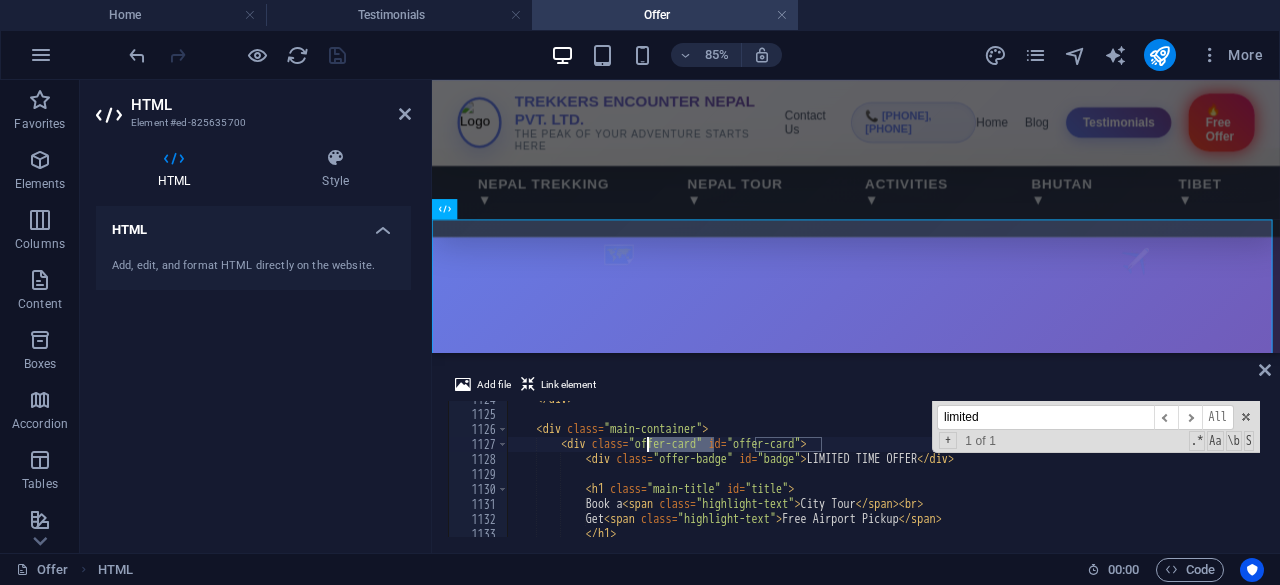 click on "</ div >      < div   class = "main-container" >           < div   class = "offer-card"   id = "offer-card" >                < div   class = "offer-badge"   id = "badge" > LIMITED TIME OFFER </ div >                               < h1   class = "main-title"   id = "title" >                    Book a  < span   class = "highlight-text" > City Tour </ span > < br >                    Get  < span   class = "highlight-text" > Free Airport Pickup </ span >                </ h1 >" at bounding box center [1071, 473] 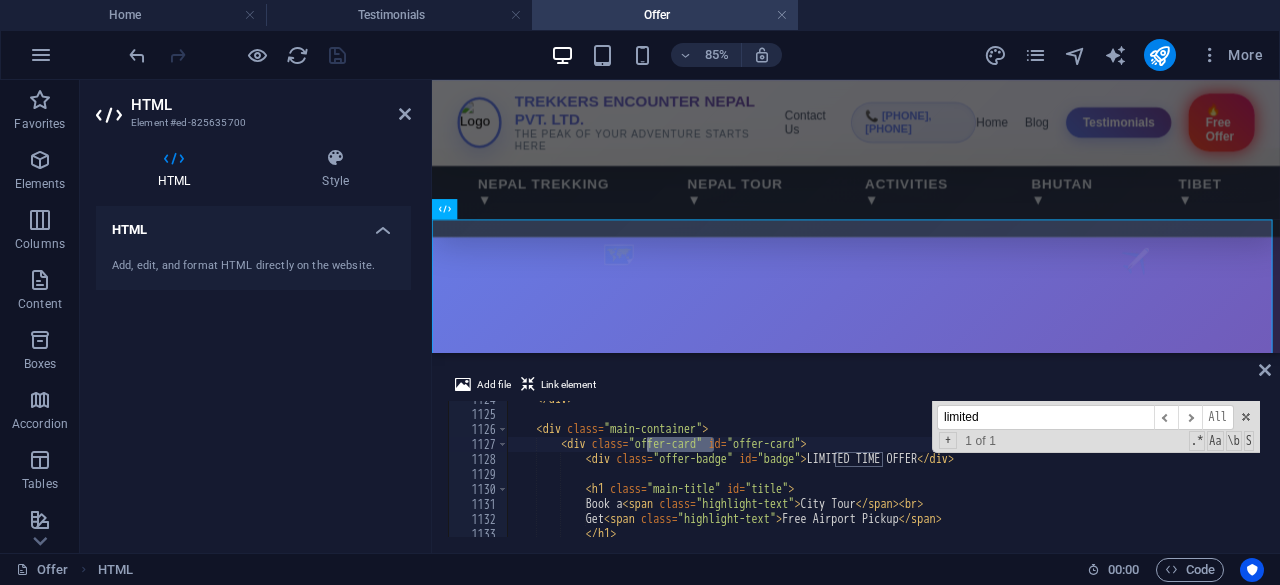 drag, startPoint x: 1002, startPoint y: 413, endPoint x: 930, endPoint y: 415, distance: 72.02777 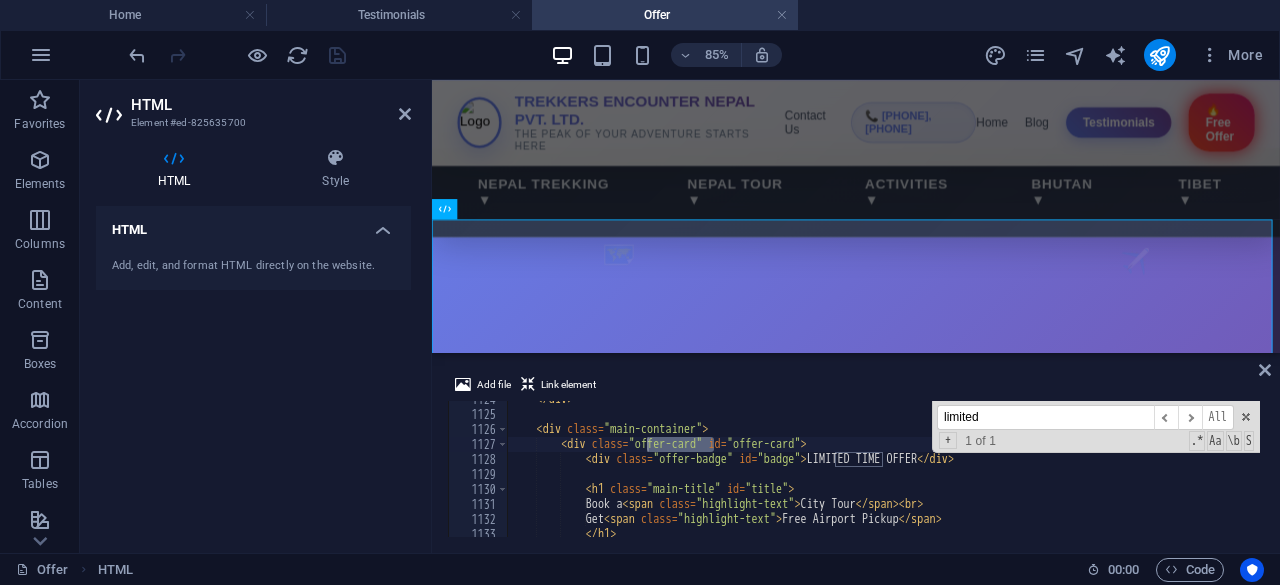 click on "</ div >      < div   class = "main-container" >           < div   class = "offer-card"   id = "offer-card" >                < div   class = "offer-badge"   id = "badge" > LIMITED TIME OFFER </ div >                               < h1   class = "main-title"   id = "title" >                    Book a  < span   class = "highlight-text" > City Tour </ span > < br >                    Get  < span   class = "highlight-text" > Free Airport Pickup </ span >                </ h1 > limited ​ ​ All Replace All + 1 of 1 .* Aa \b S" at bounding box center [884, 469] 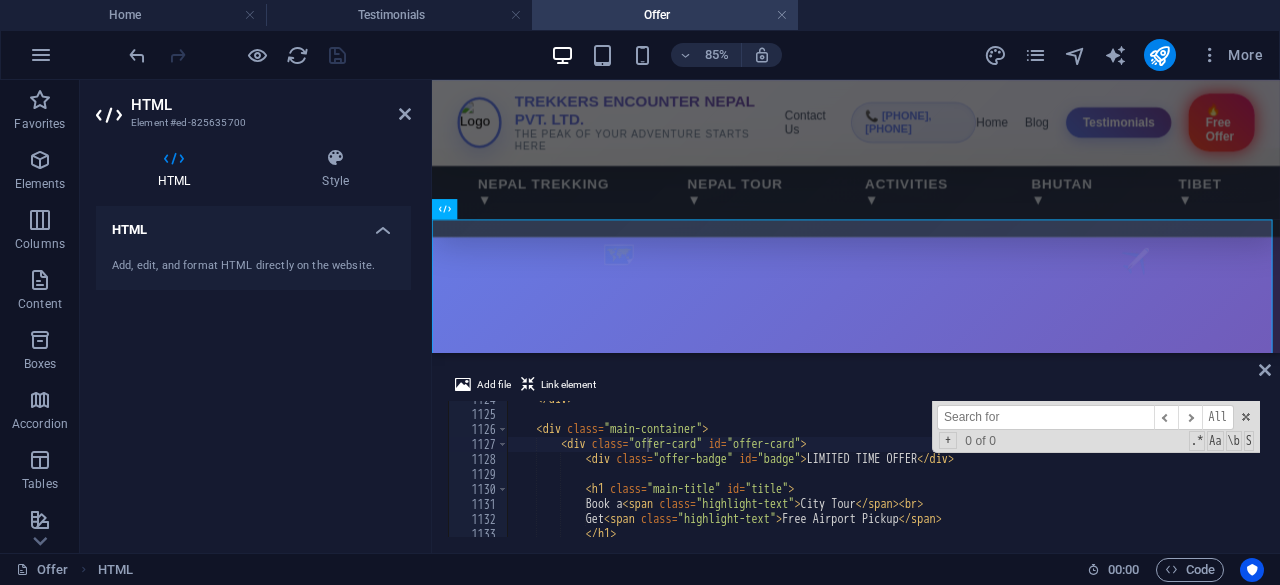 paste on "offer-card" 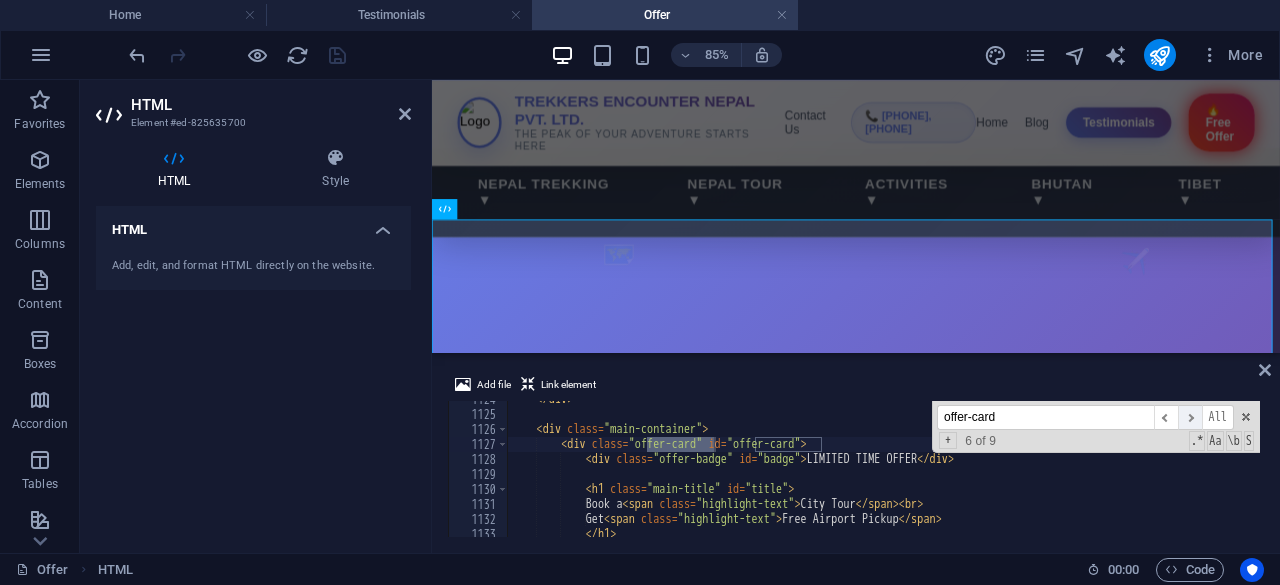 type on "offer-card" 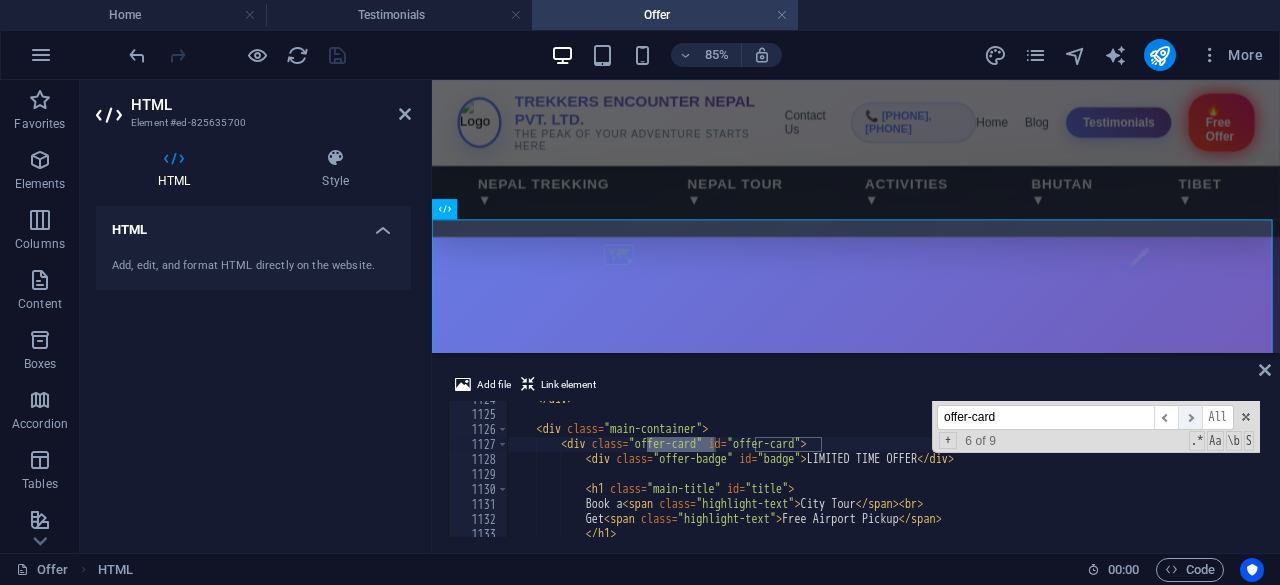 click on "​" at bounding box center [1190, 417] 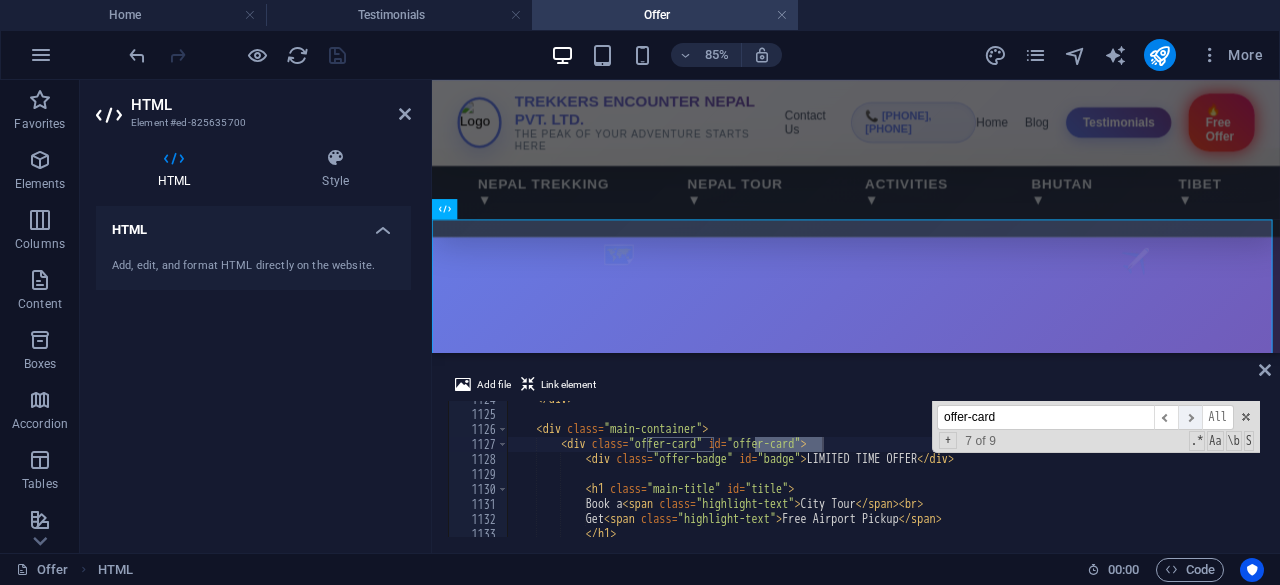 click on "​" at bounding box center [1190, 417] 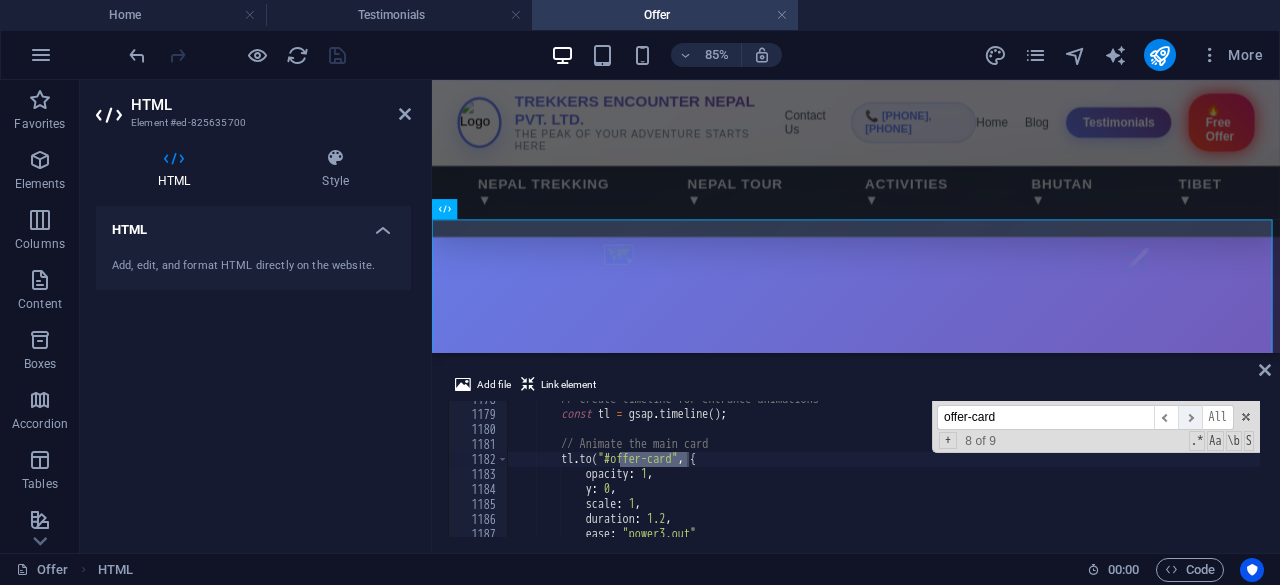 click on "​" at bounding box center [1190, 417] 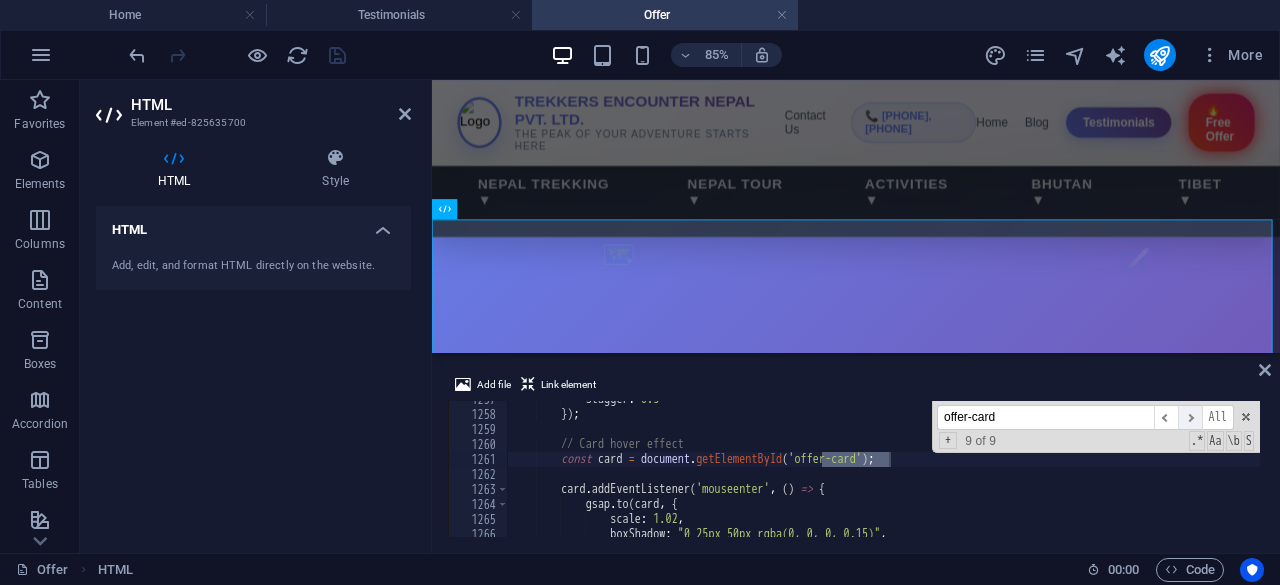 click on "​" at bounding box center [1190, 417] 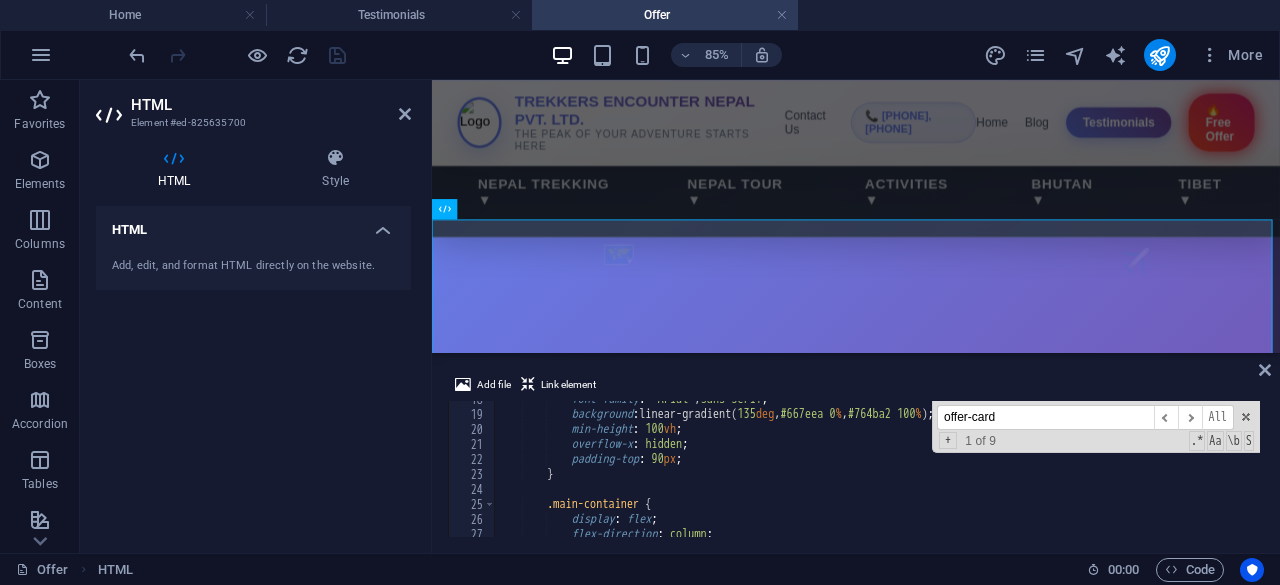 scroll, scrollTop: 264, scrollLeft: 0, axis: vertical 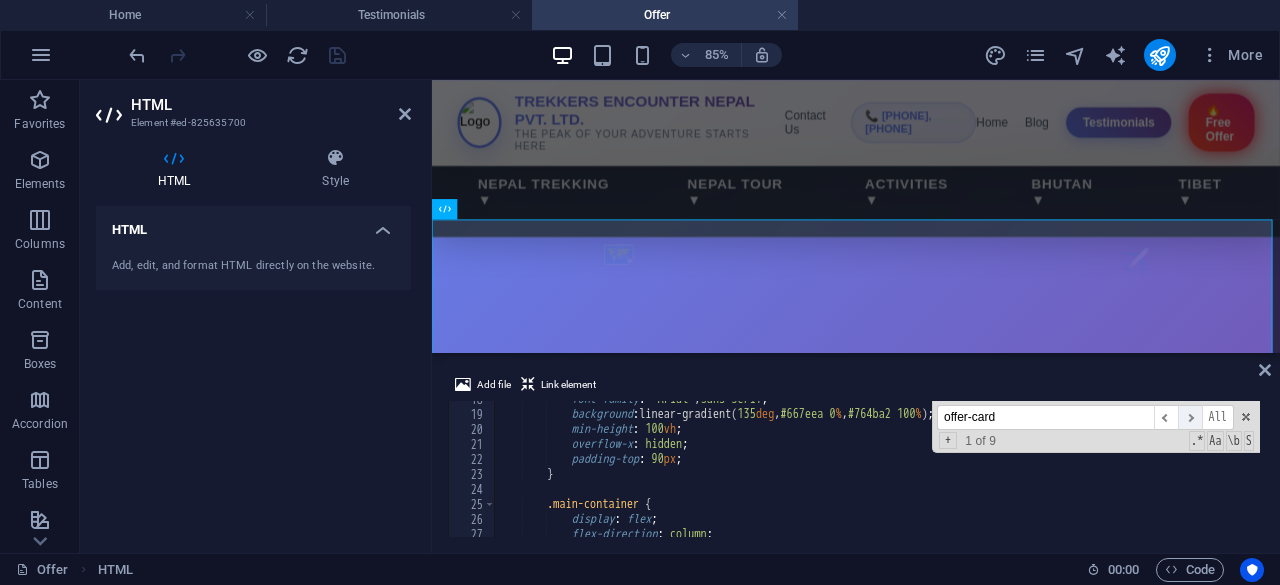 click on "​" at bounding box center [1190, 417] 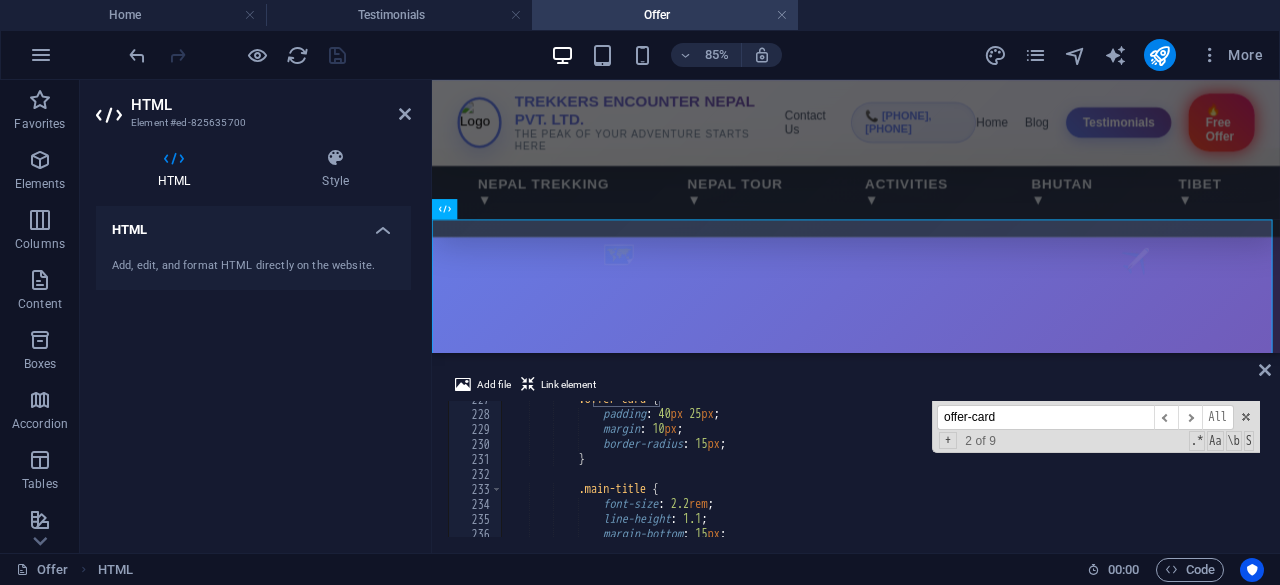 scroll, scrollTop: 3339, scrollLeft: 0, axis: vertical 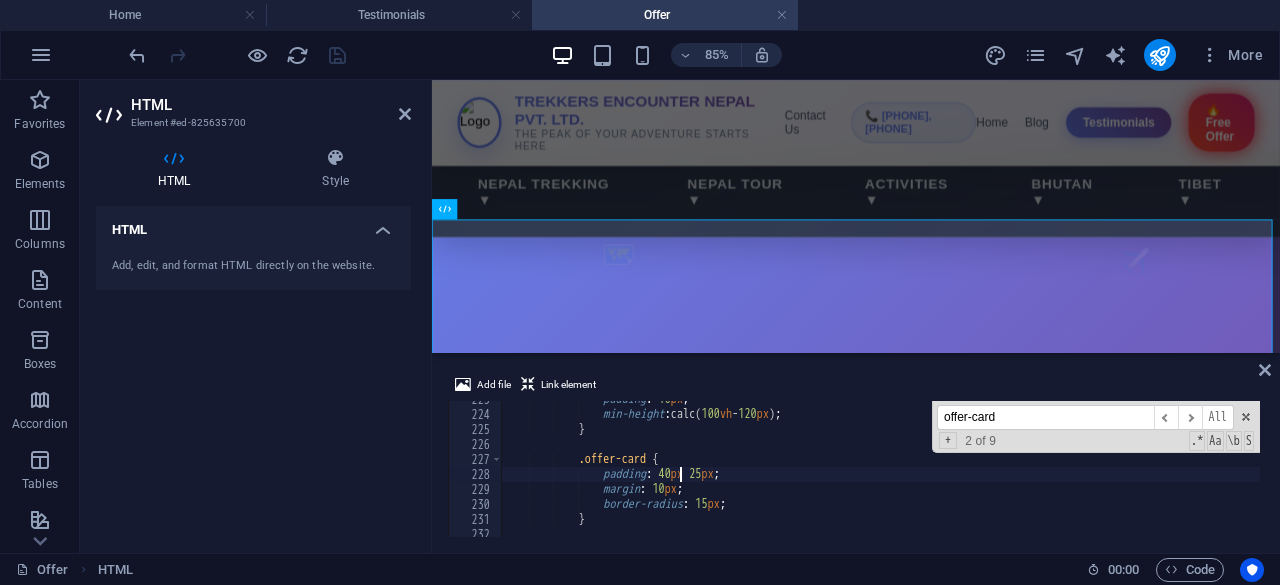 click on "padding :   10 px ;                     min-height :  calc( 100 vh  -  120 px ) ;                }                .offer-card   {                     padding :   40 px   25 px ;                     margin :   10 px ;                     border-radius :   15 px ;                }" at bounding box center (1064, 473) 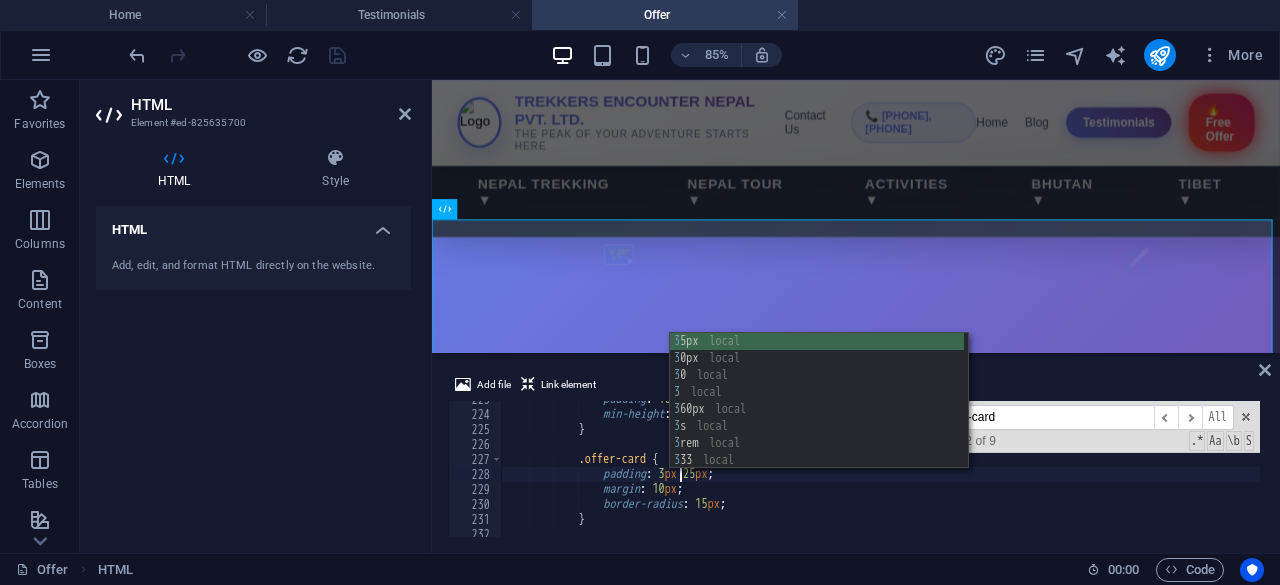 type on "padding: 35px 25px;" 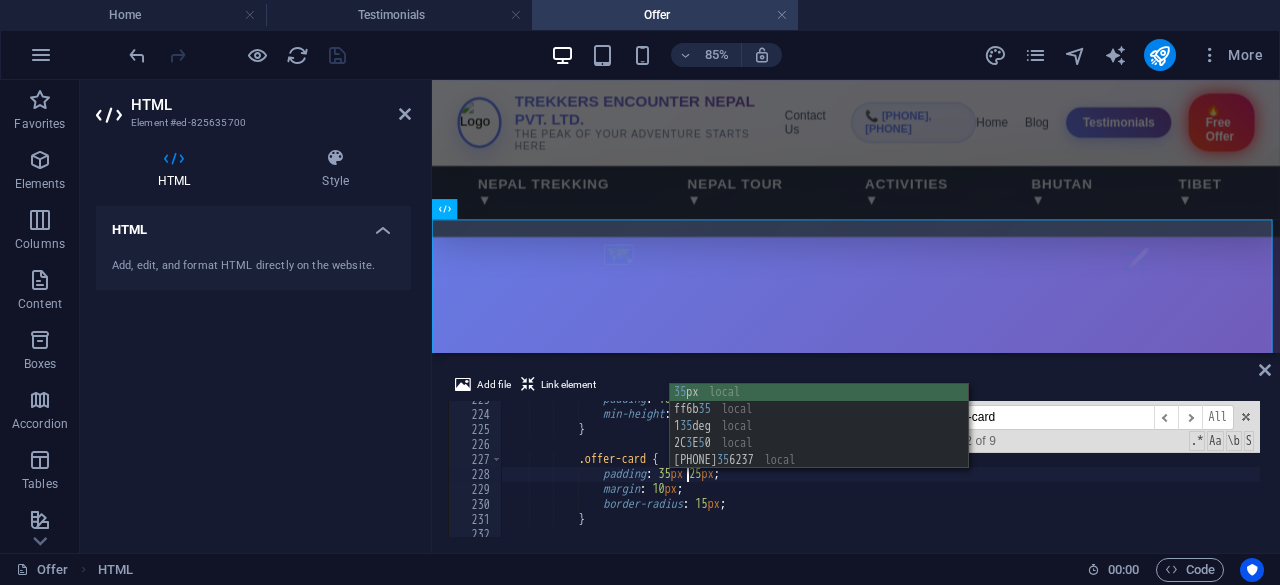scroll, scrollTop: 0, scrollLeft: 15, axis: horizontal 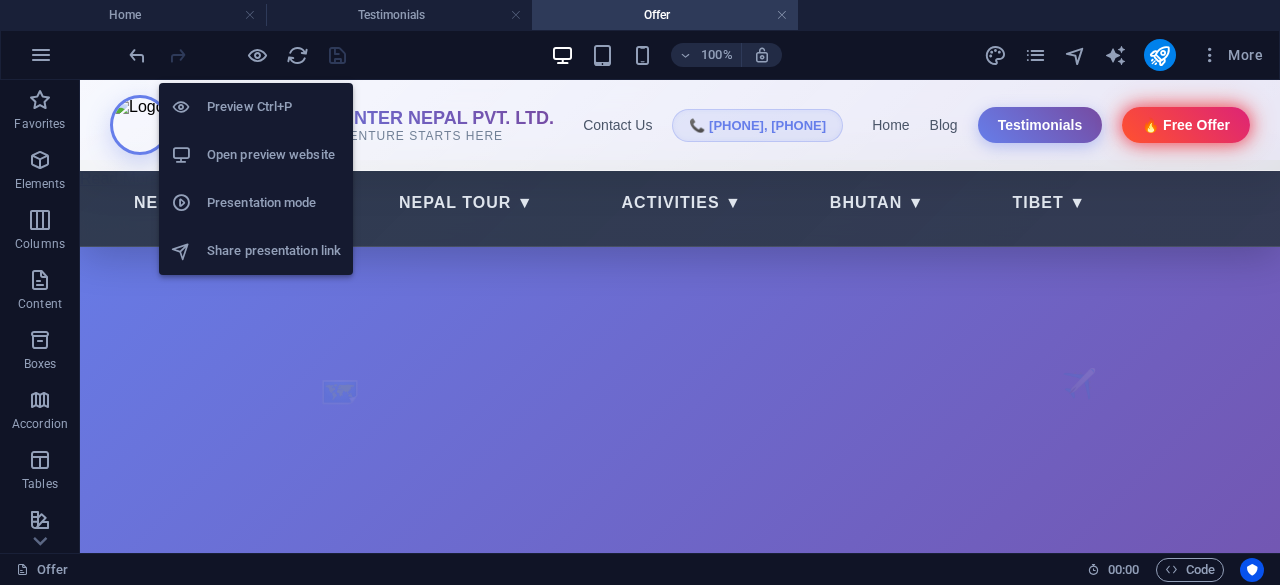 click on "Preview Ctrl+P" at bounding box center (274, 107) 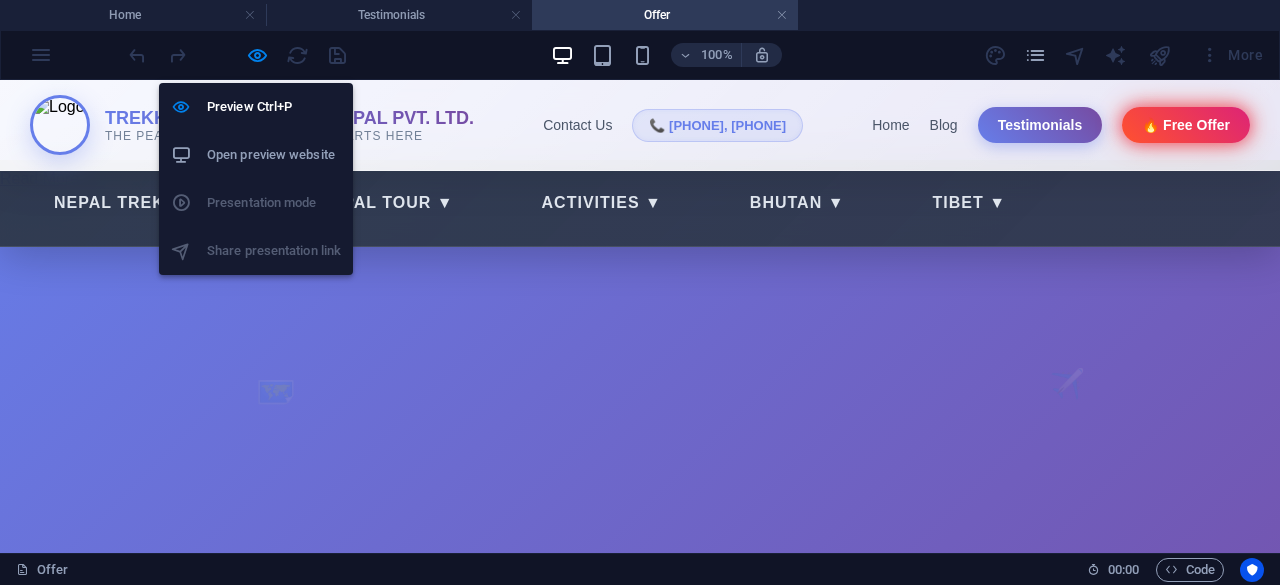 click on "Open preview website" at bounding box center (274, 155) 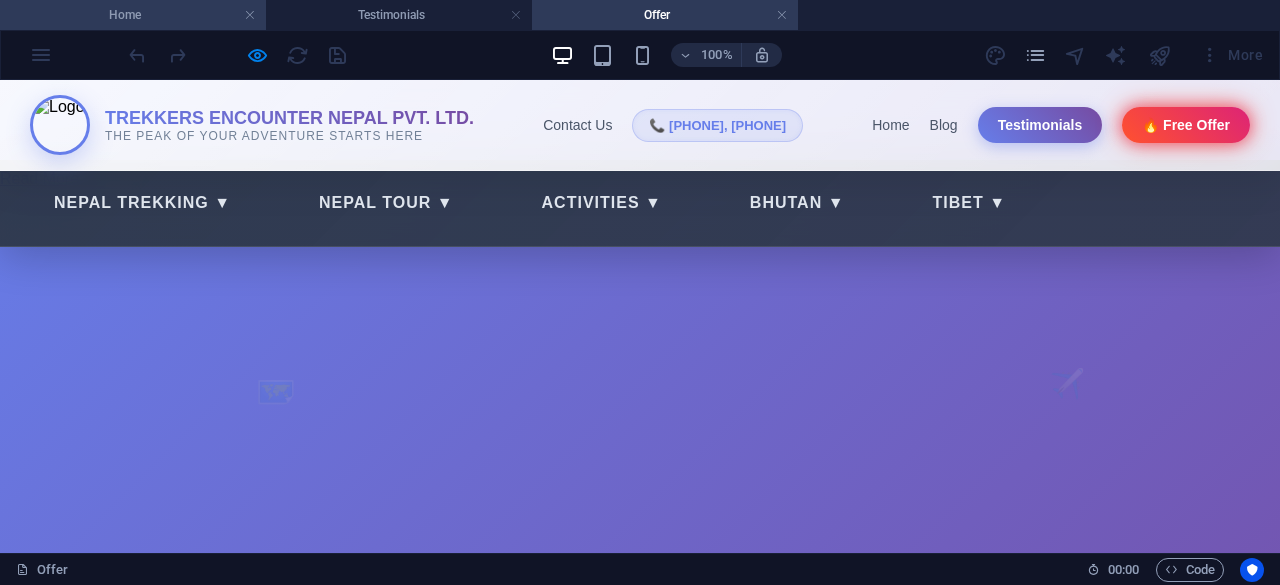 click on "Home" at bounding box center (133, 15) 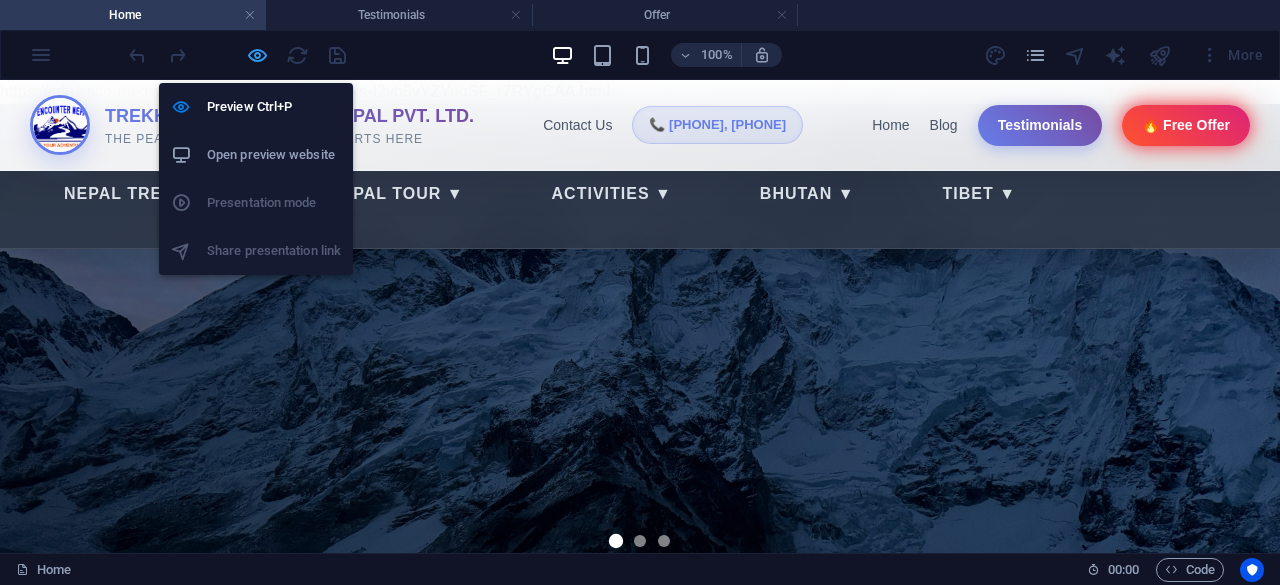 click at bounding box center (257, 55) 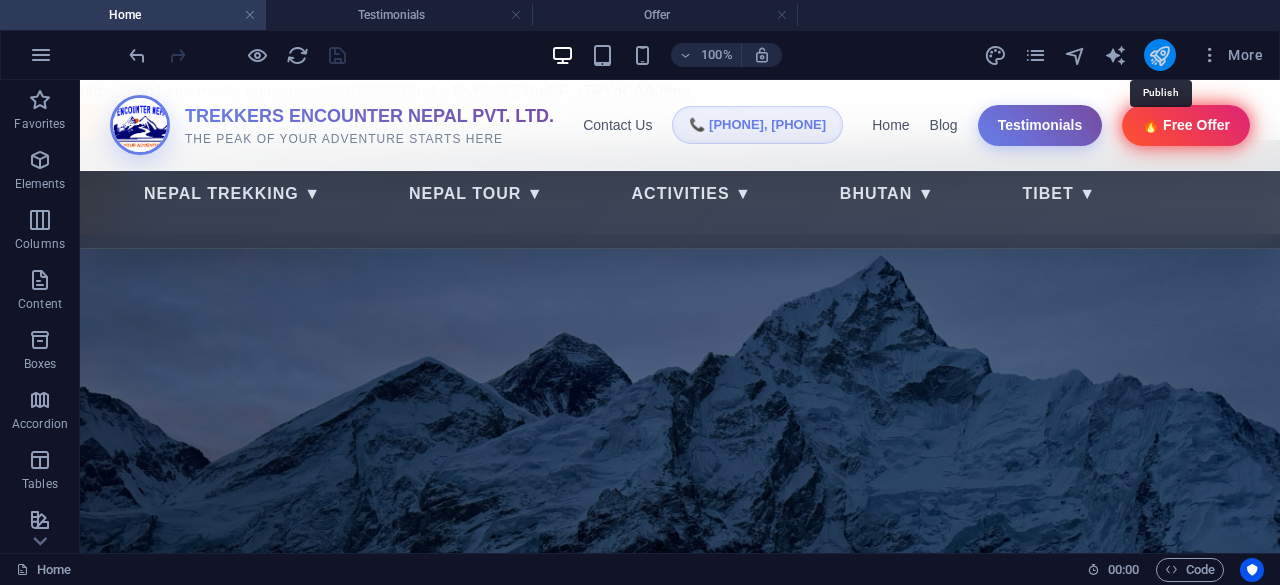 click at bounding box center (1159, 55) 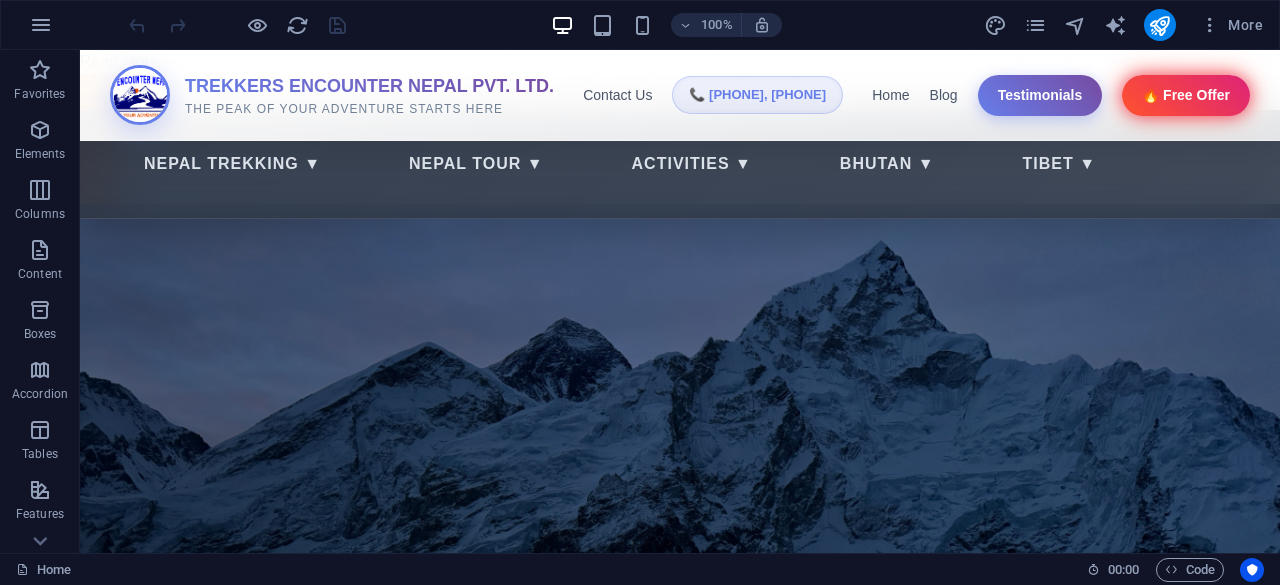 scroll, scrollTop: 0, scrollLeft: 0, axis: both 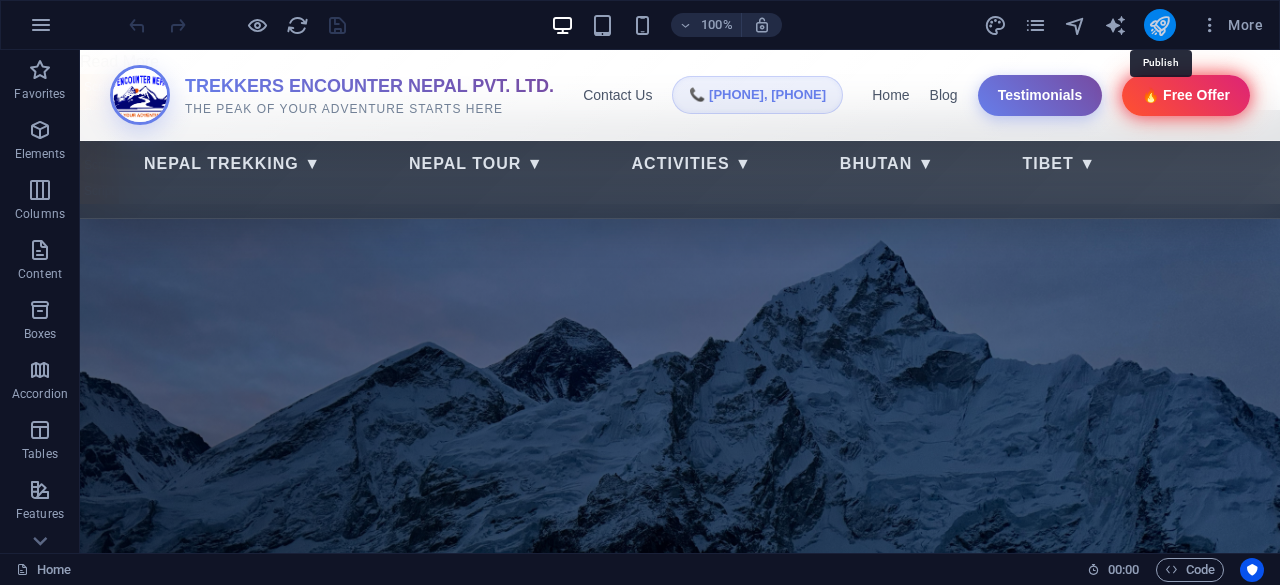 click at bounding box center (1159, 25) 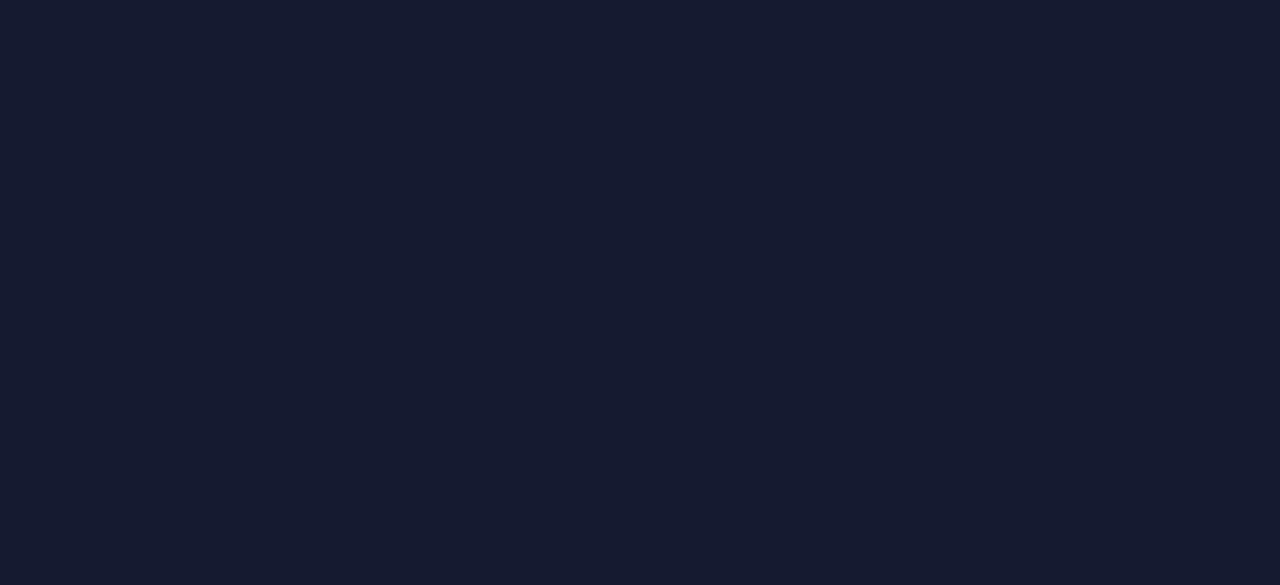 scroll, scrollTop: 0, scrollLeft: 0, axis: both 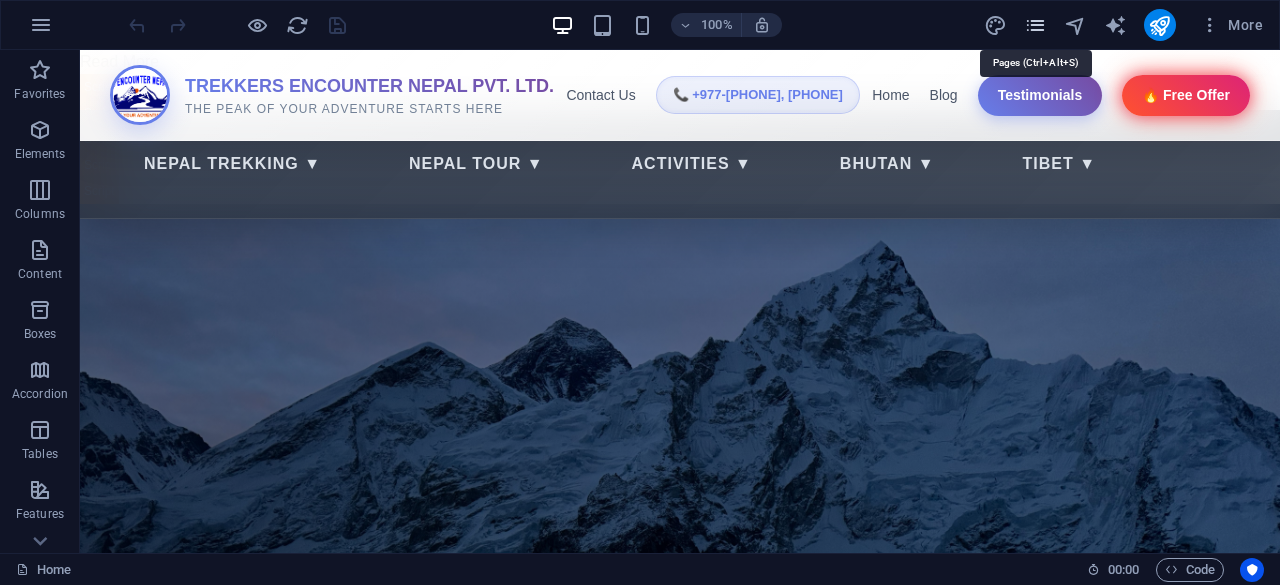 click at bounding box center [1035, 25] 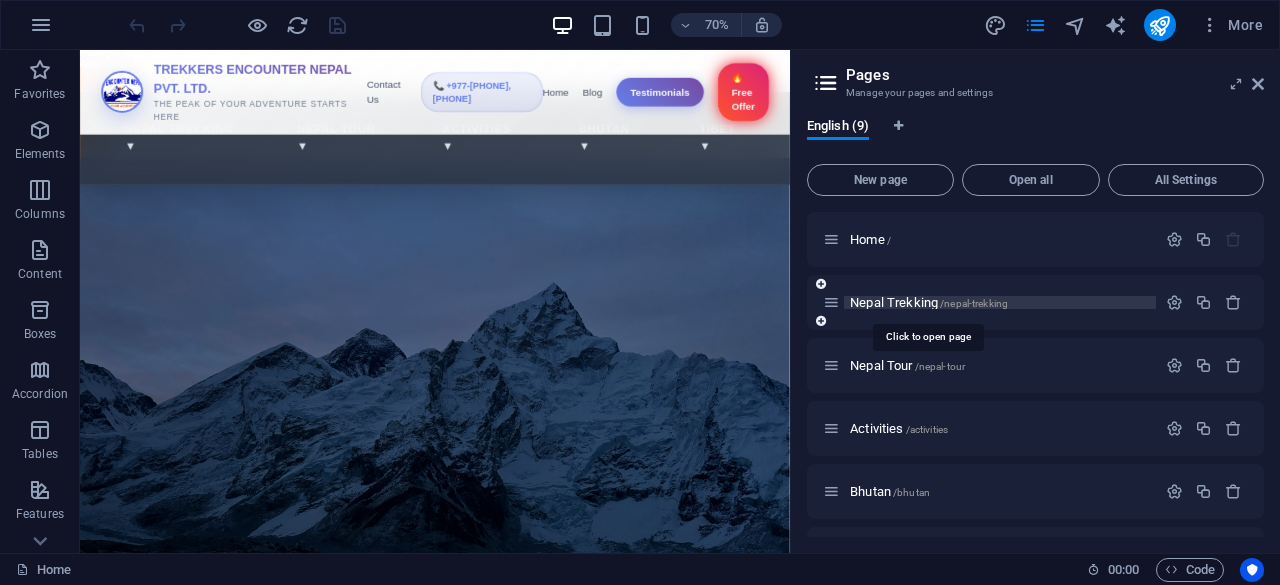 click on "Nepal Trekking /nepal-trekking" at bounding box center [929, 302] 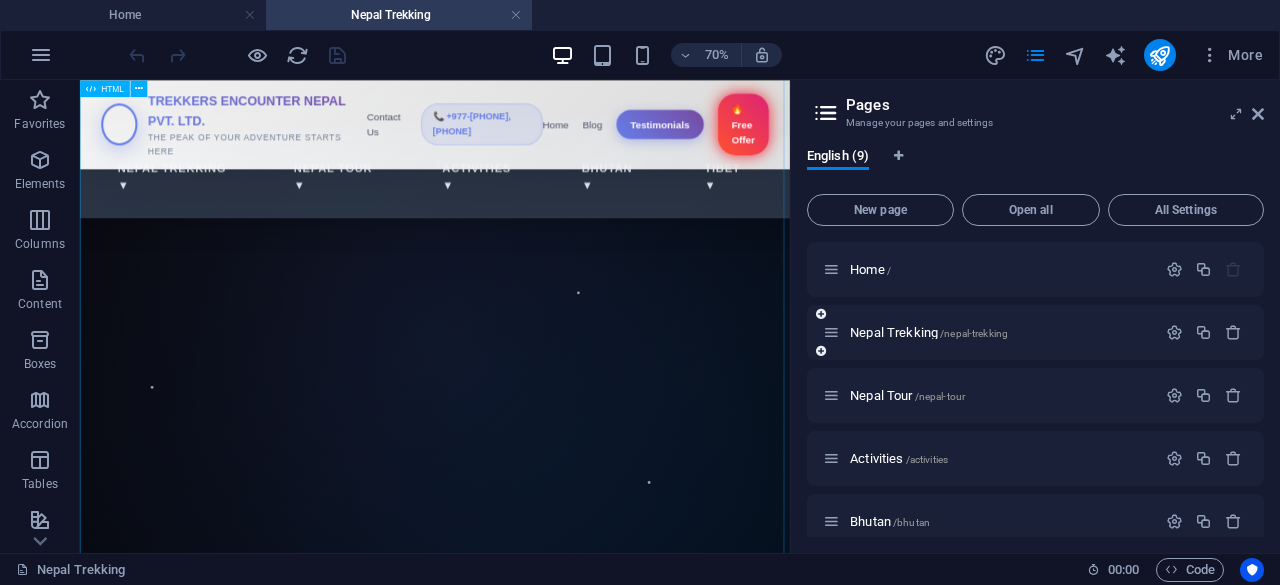 scroll, scrollTop: 0, scrollLeft: 0, axis: both 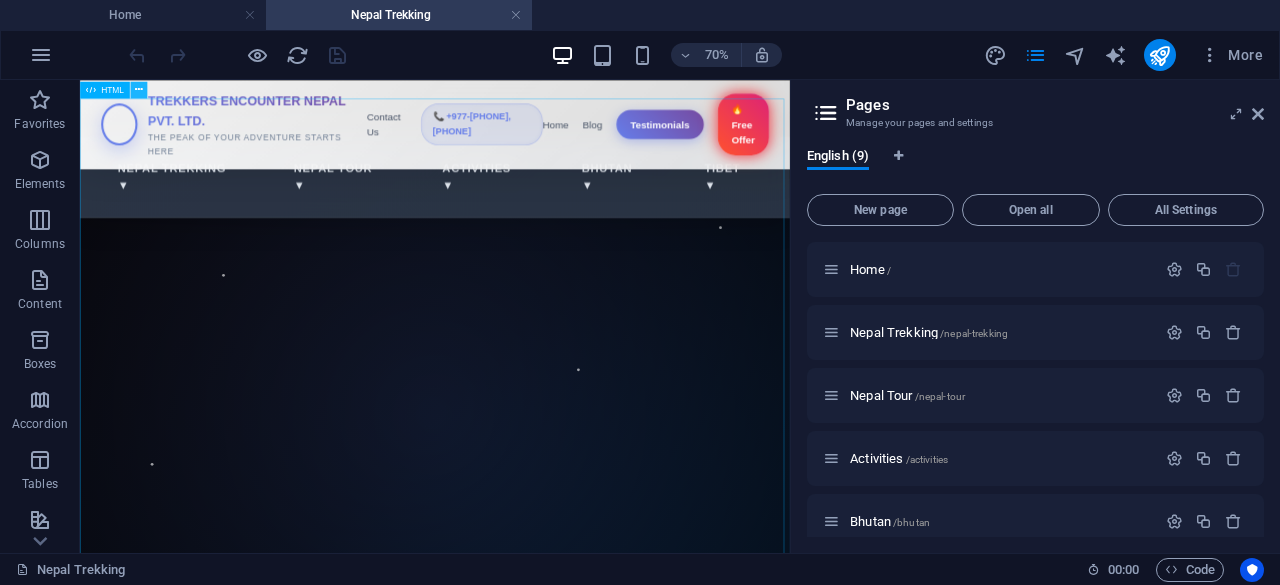 click at bounding box center [139, 89] 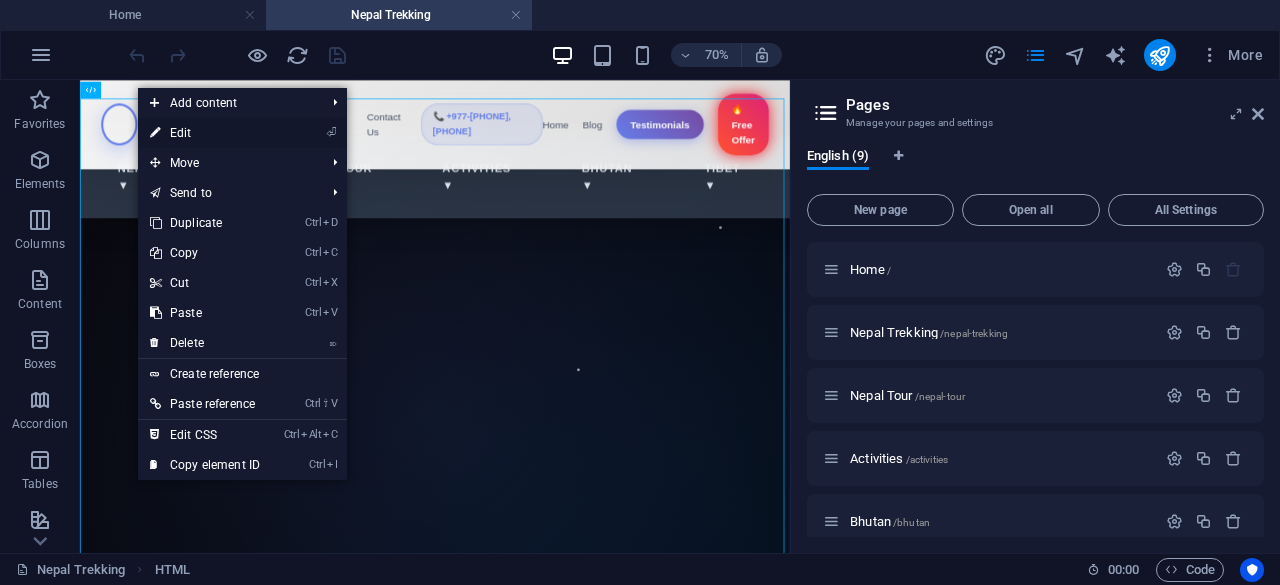 click on "⏎  Edit" at bounding box center [205, 133] 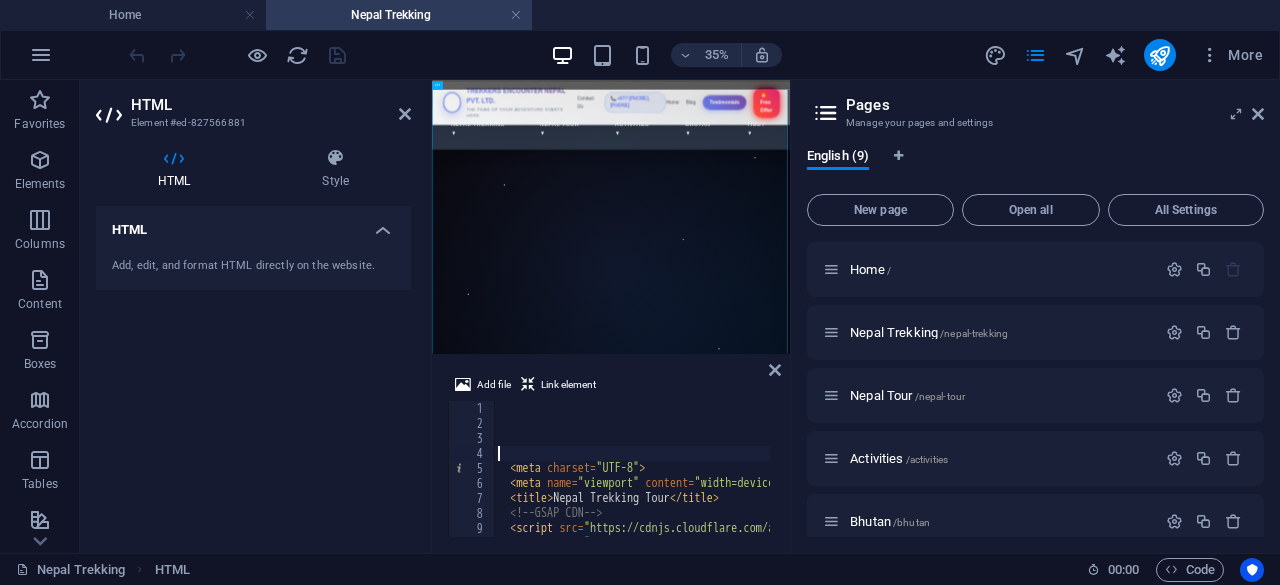 click on "< meta   charset = "UTF-8" >    < meta   name = "viewport"   content = "width=device-width, initial-scale=1.0" >    < title > Nepal Trekking Tour </ title >    <!--  GSAP CDN  -->    < script   src = "https://cdnjs.cloudflare.com/ajax/libs/gsap/3.12.2/gsap.min.js" > </ script >    < script   src = "https://cdnjs.cloudflare.com/ajax/libs/gsap/3.12.2/ScrollTrigger.min.js" > </ script >" at bounding box center [1124, 482] 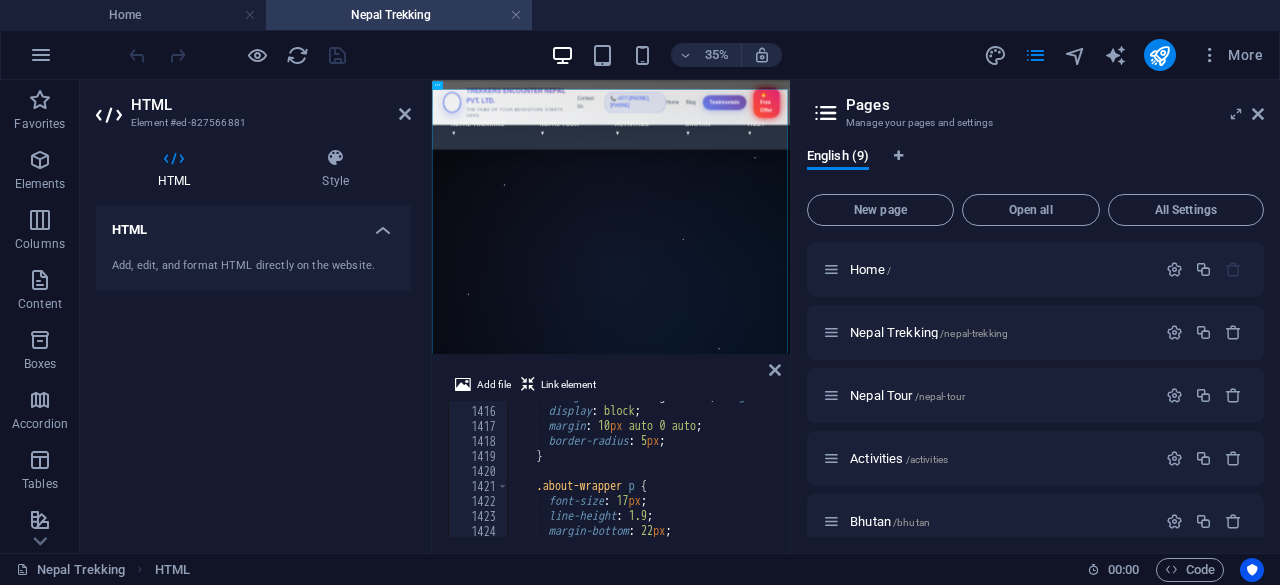scroll, scrollTop: 19208, scrollLeft: 0, axis: vertical 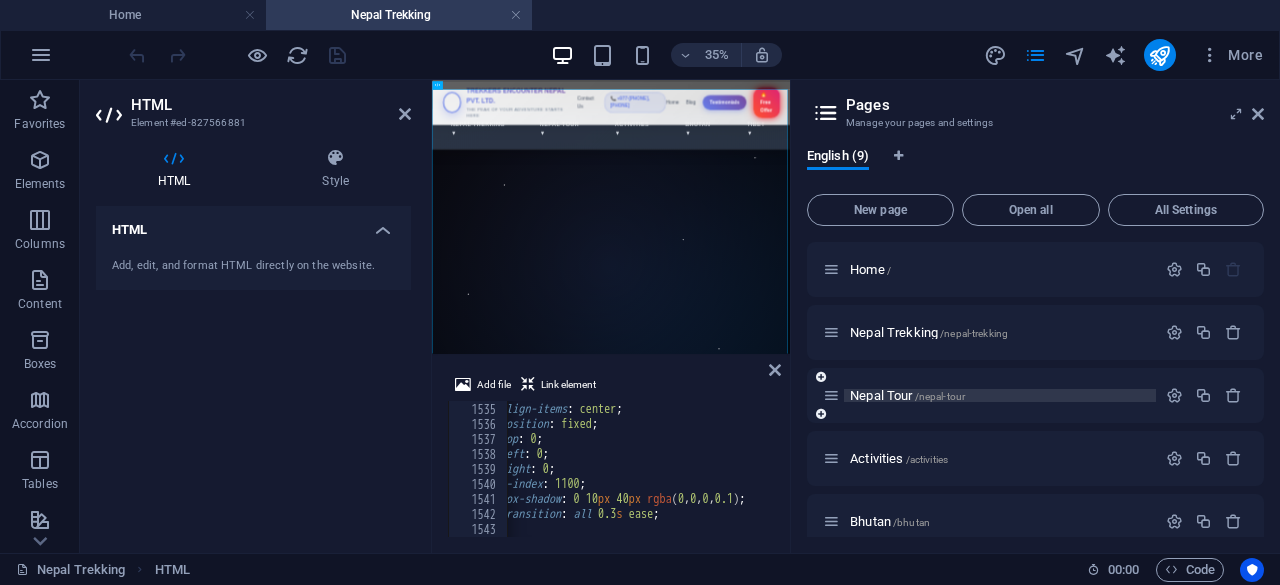 click on "Nepal Tour /nepal-tour" at bounding box center (907, 395) 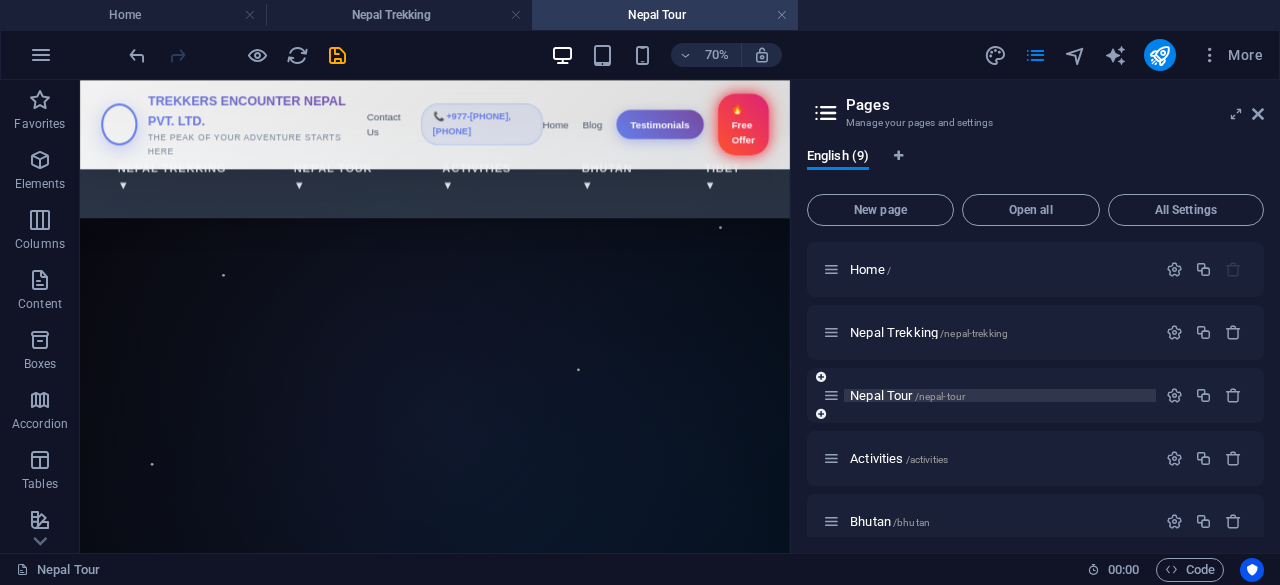 scroll, scrollTop: 0, scrollLeft: 0, axis: both 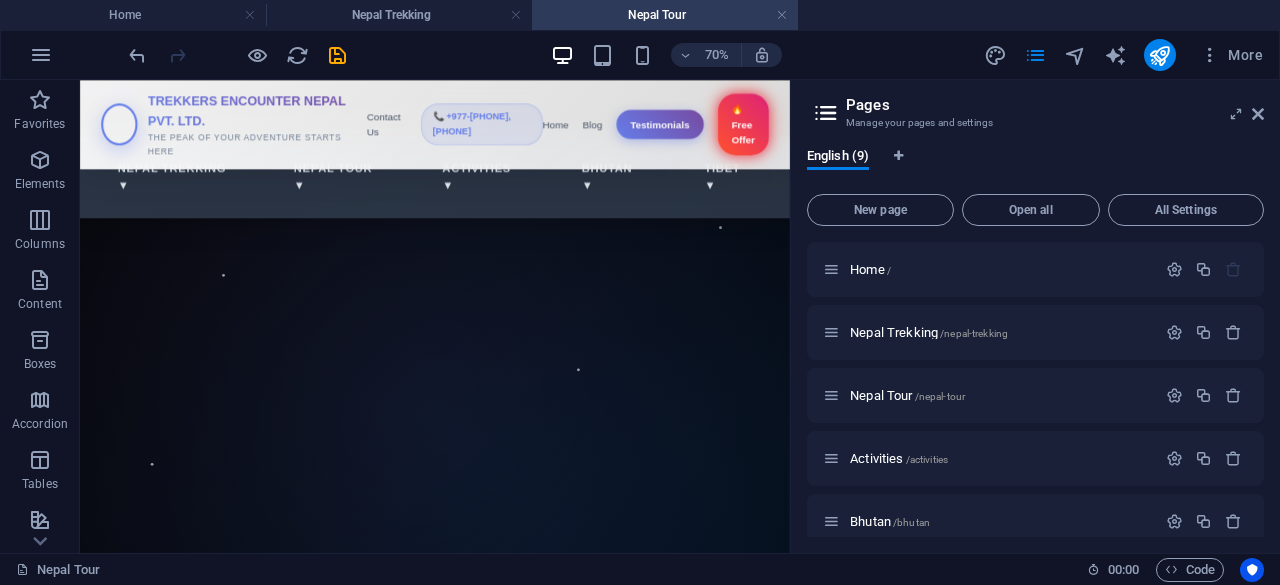click on "Nepal Tour" at bounding box center (665, 15) 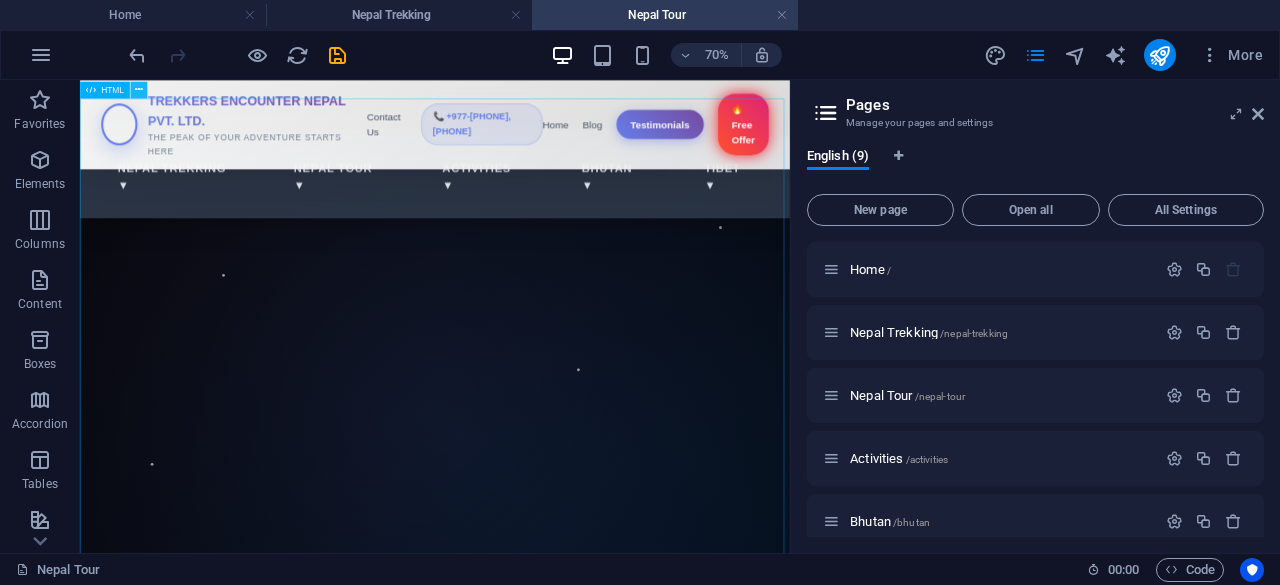 click at bounding box center (139, 89) 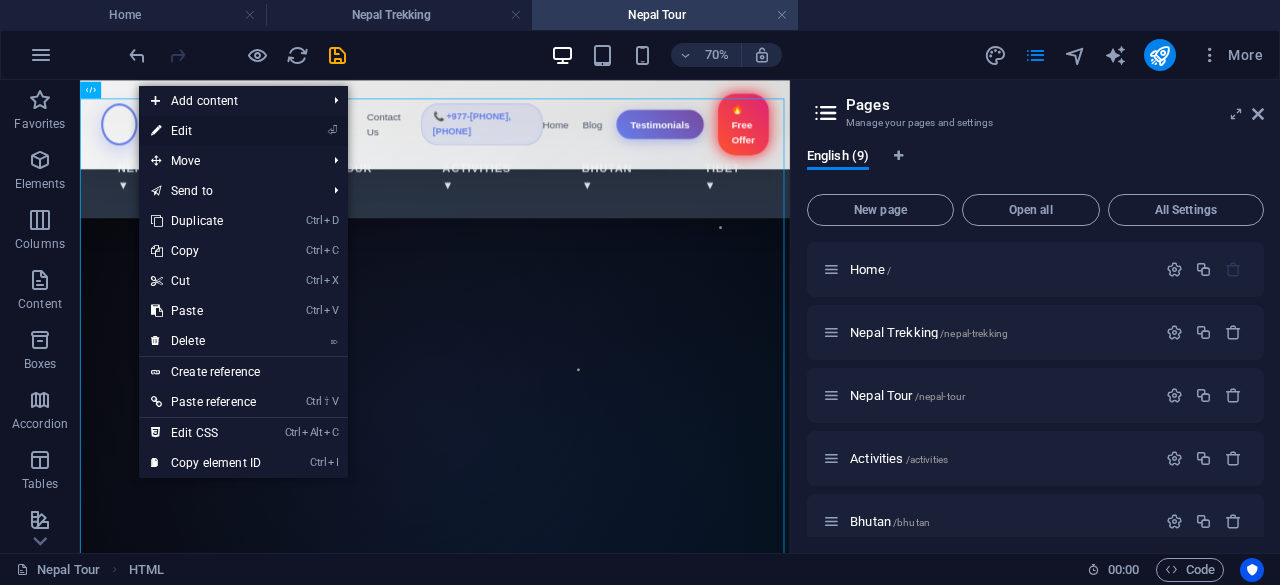 click on "⏎  Edit" at bounding box center (206, 131) 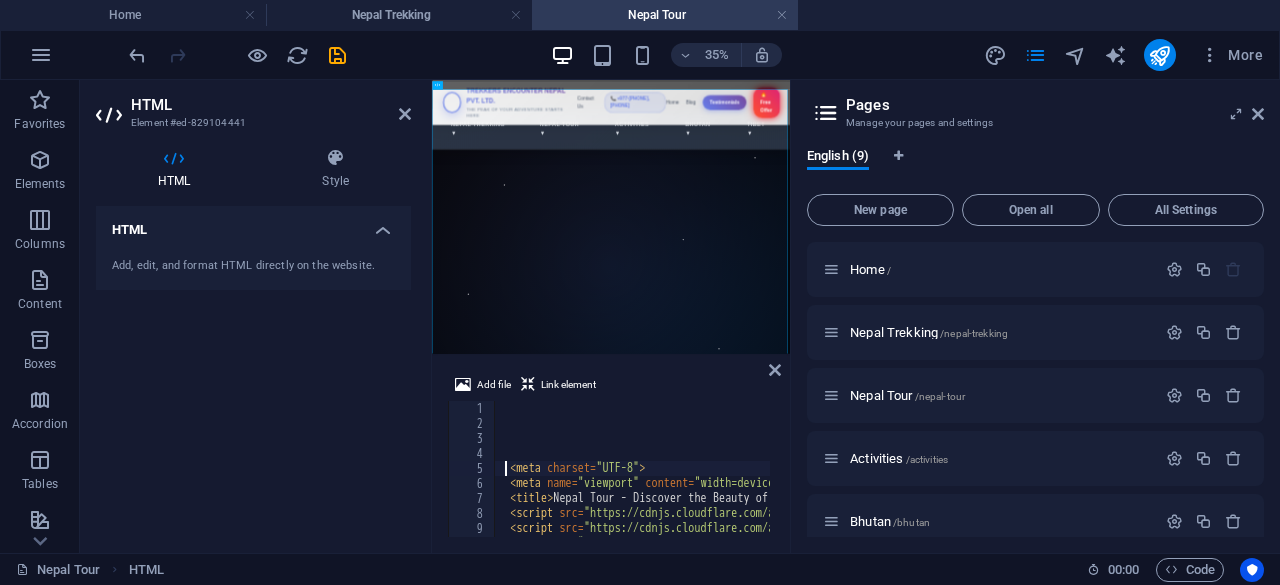 click on "< meta   charset = "UTF-8" >    < meta   name = "viewport"   content = "width=device-width, initial-scale=1.0" >    < title > Nepal Tour - Discover the Beauty of Nepal </ title >    < script   src = "https://cdnjs.cloudflare.com/ajax/libs/gsap/3.12.2/gsap.min.js" > </ script >    < script   src = "https://cdnjs.cloudflare.com/ajax/libs/gsap/3.12.2/ScrollTrigger.min.js" > </ script >    < link   href = "https://fonts.googleapis.com/css2?family=Playfair+Display:wght@400;700 &amp; family=Inter:wght@300;400;500;600 &amp; display=swap"   rel = "stylesheet" >" at bounding box center [1202, 482] 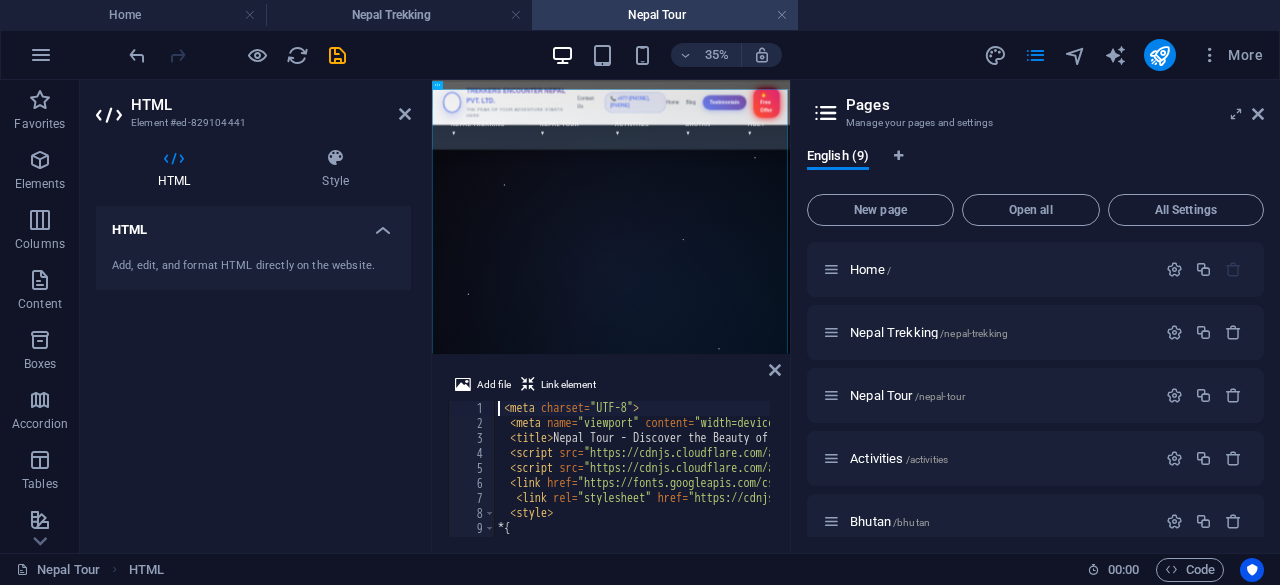 click on "Pages Manage your pages and settings English (9) New page Open all All Settings Home / Nepal Trekking /nepal-trekking Nepal Tour /nepal-tour Activities /activities Bhutan /bhutan Tibet /tibet Blog /blog Testimonials /testimonials Offer /offer" at bounding box center [1035, 316] 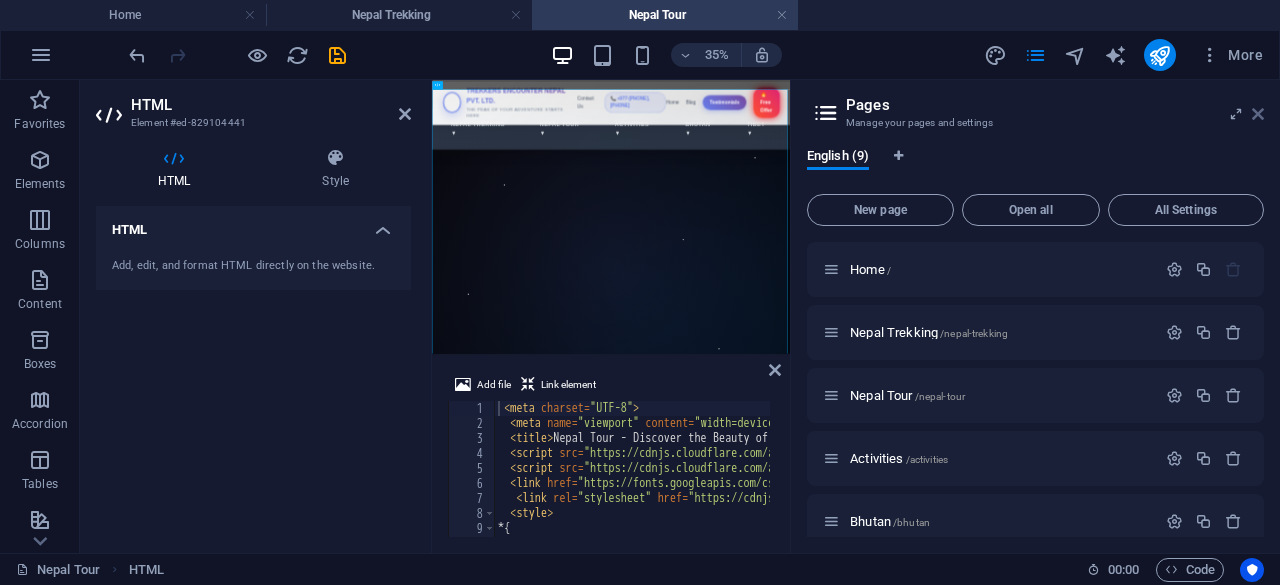 drag, startPoint x: 1258, startPoint y: 115, endPoint x: 896, endPoint y: 101, distance: 362.27063 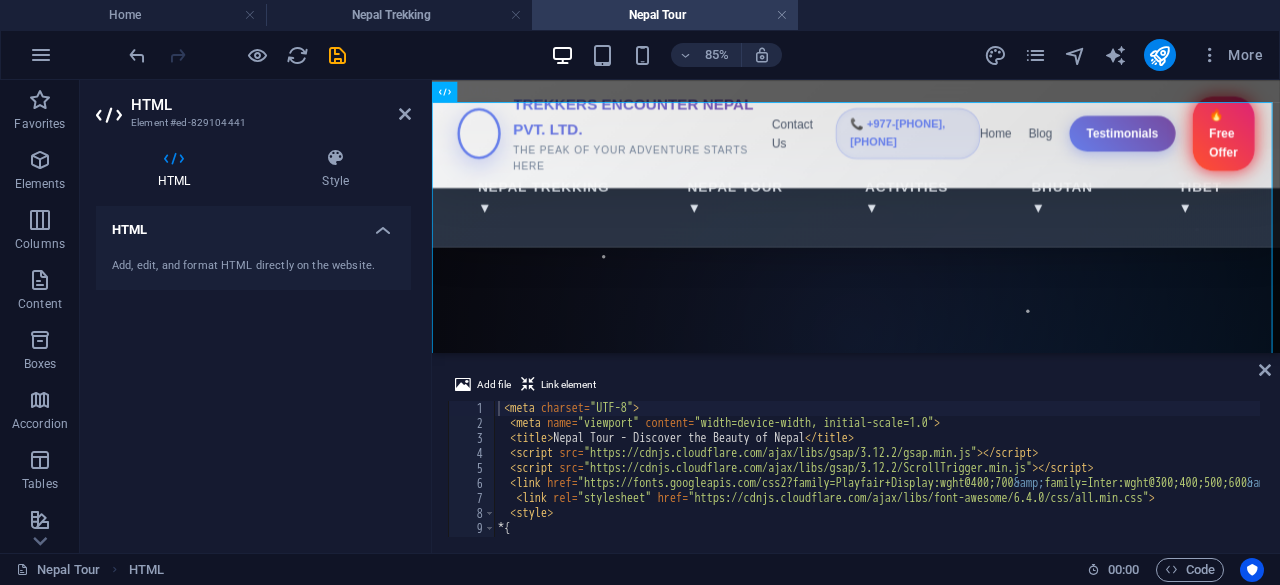 type on "<title>Nepal Tour - Discover the Beauty of Nepal</title>" 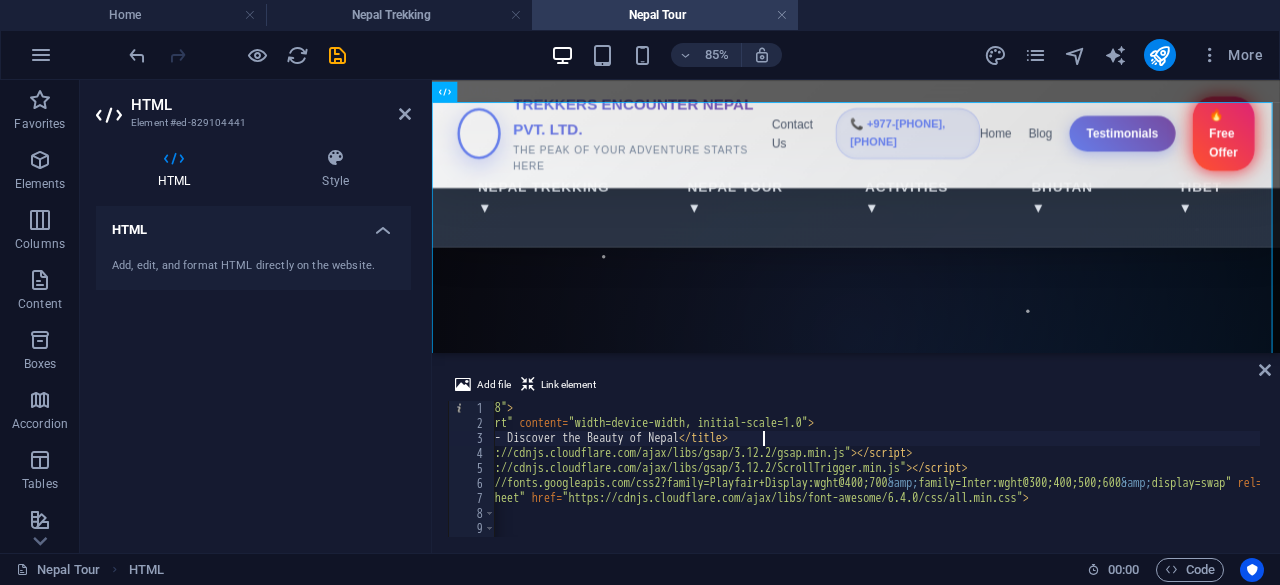 click on "< meta   charset = "UTF-8" >    < meta   name = "viewport"   content = "width=device-width, initial-scale=1.0" >    < title > Nepal Tour - Discover the Beauty of Nepal </ title >    < script   src = "https://cdnjs.cloudflare.com/ajax/libs/gsap/3.12.2/gsap.min.js" > </ script >    < script   src = "https://cdnjs.cloudflare.com/ajax/libs/gsap/3.12.2/ScrollTrigger.min.js" > </ script >    < link   href = "https://fonts.googleapis.com/css2?family=Playfair+Display:wght@400;700 &amp; family=Inter:wght@300;400;500;600 &amp; display=swap"   rel = "stylesheet" >     < link   rel = "stylesheet"   href = "https://cdnjs.cloudflare.com/ajax/libs/font-awesome/6.4.0/css/all.min.css" >    < style >     *  {         margin :   0 ;" at bounding box center (1076, 482) 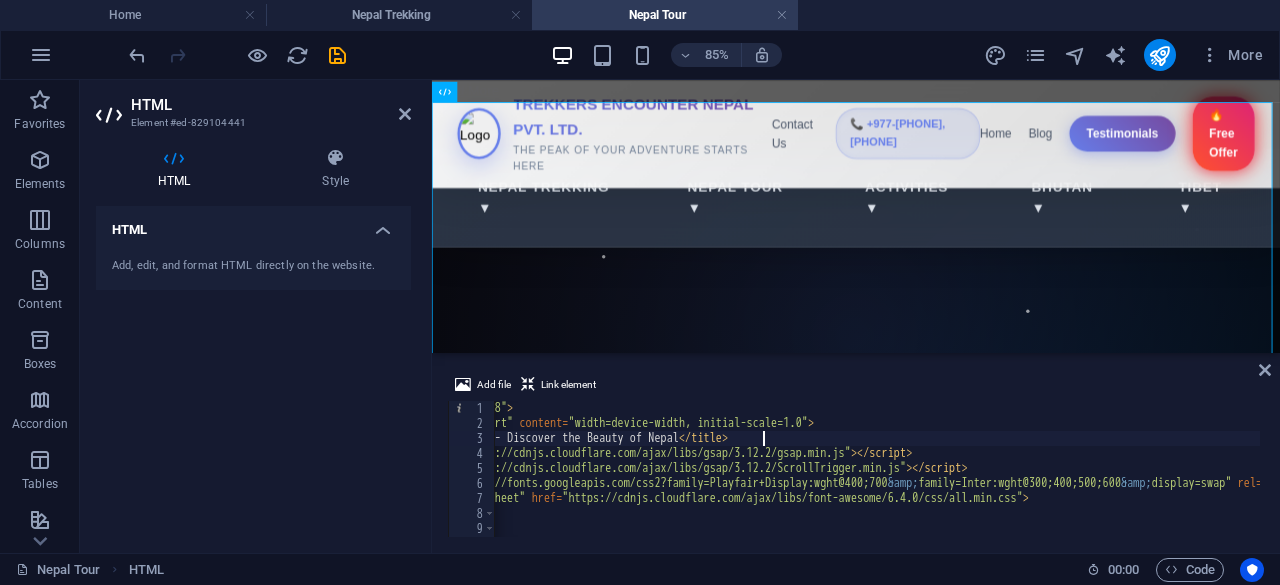 click on "< meta   charset = "UTF-8" >    < meta   name = "viewport"   content = "width=device-width, initial-scale=1.0" >    < title > Nepal Tour - Discover the Beauty of Nepal </ title >    < script   src = "https://cdnjs.cloudflare.com/ajax/libs/gsap/3.12.2/gsap.min.js" > </ script >    < script   src = "https://cdnjs.cloudflare.com/ajax/libs/gsap/3.12.2/ScrollTrigger.min.js" > </ script >    < link   href = "https://fonts.googleapis.com/css2?family=Playfair+Display:wght@400;700 &amp; family=Inter:wght@300;400;500;600 &amp; display=swap"   rel = "stylesheet" >     < link   rel = "stylesheet"   href = "https://cdnjs.cloudflare.com/ajax/libs/font-awesome/6.4.0/css/all.min.css" >    < style >     *  {         margin :   0 ;" at bounding box center (1076, 482) 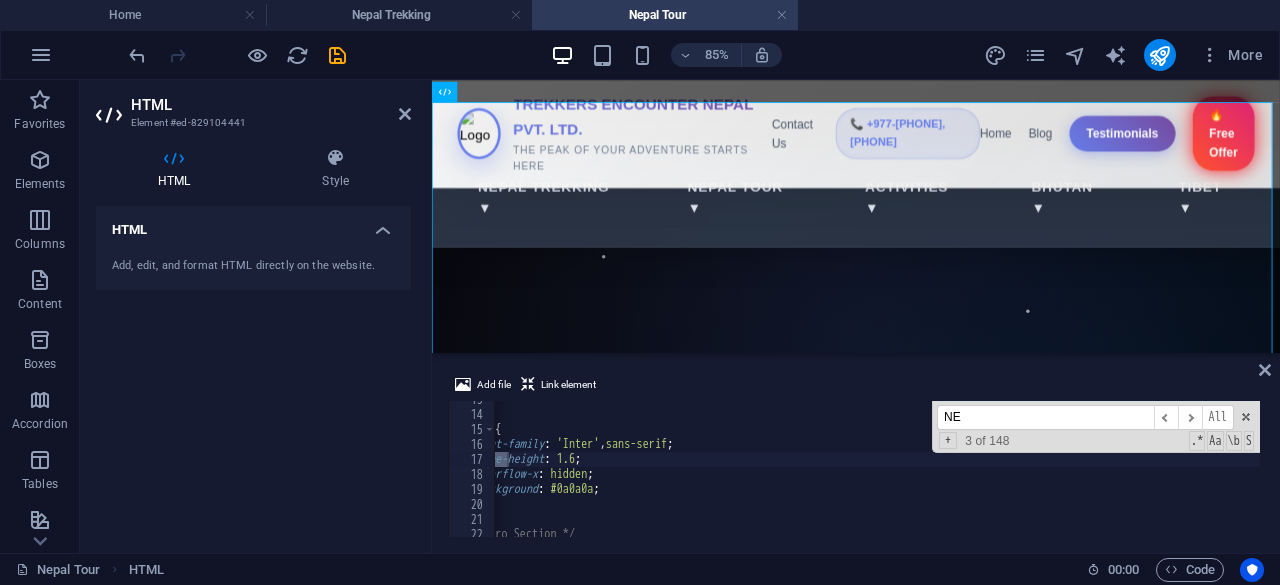 scroll, scrollTop: 189, scrollLeft: 0, axis: vertical 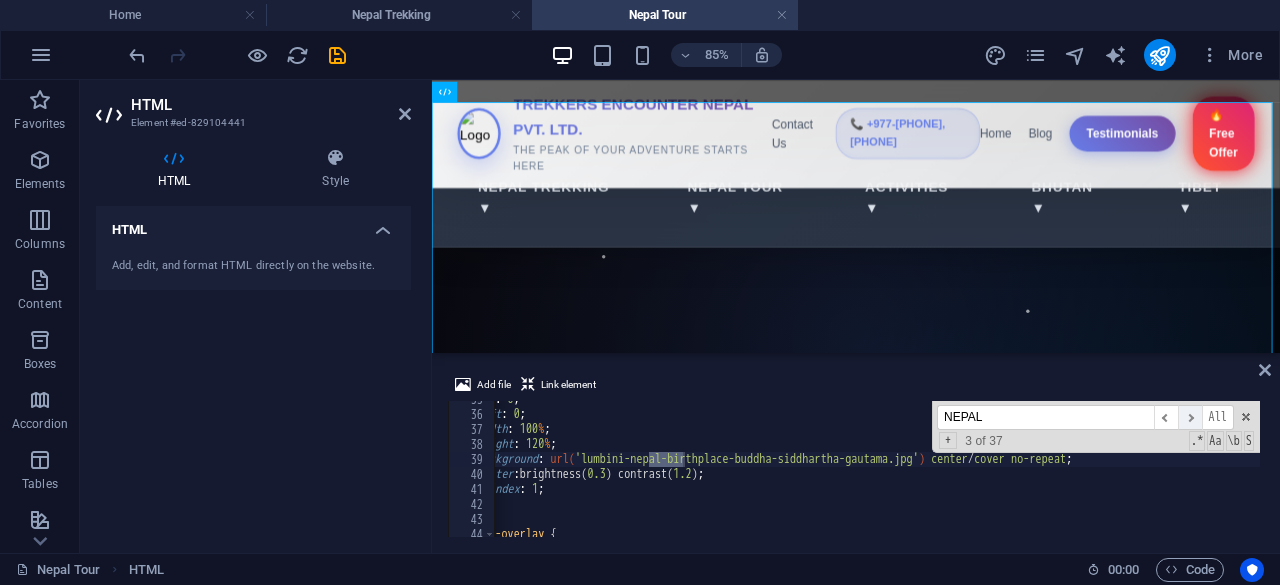 type on "NEPAL" 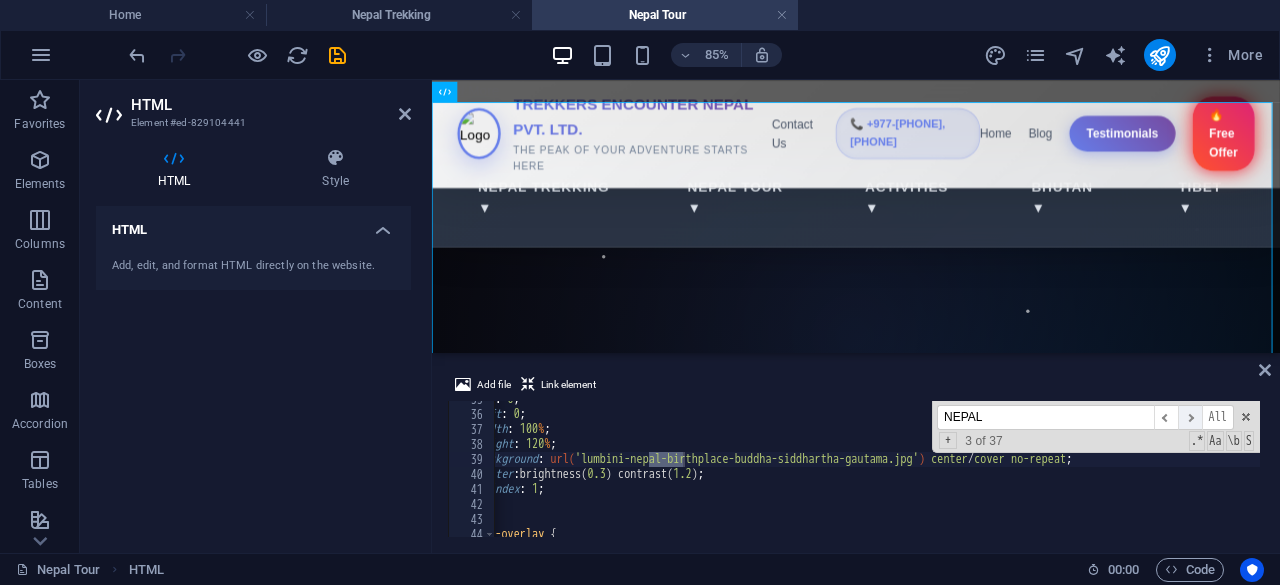 click on "​" at bounding box center [1190, 417] 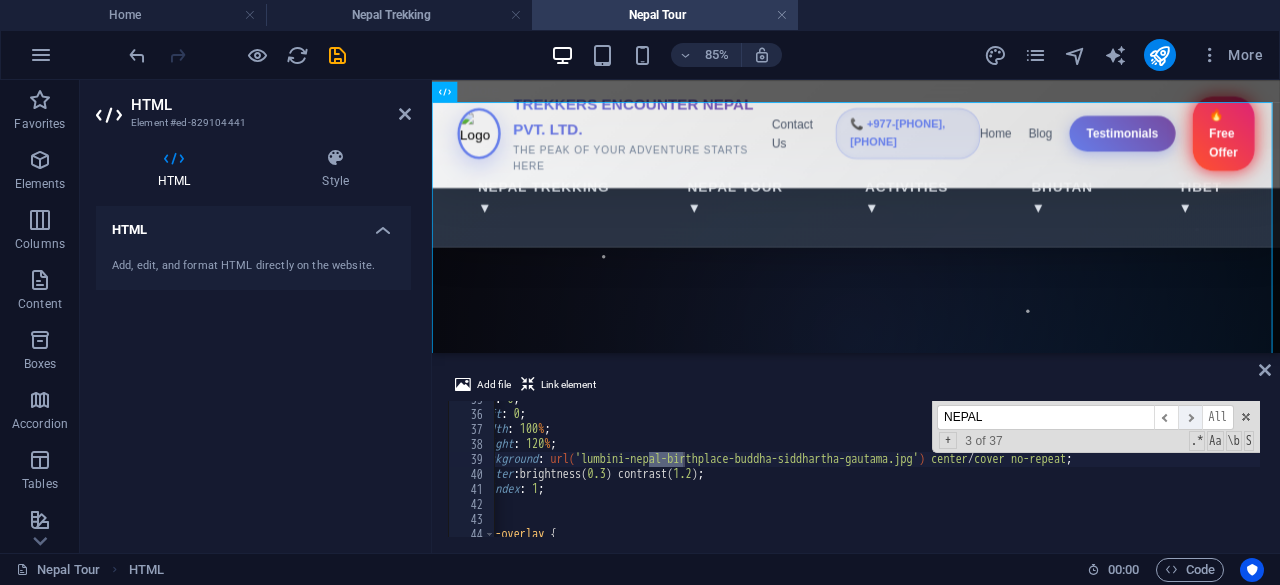 scroll, scrollTop: 1314, scrollLeft: 0, axis: vertical 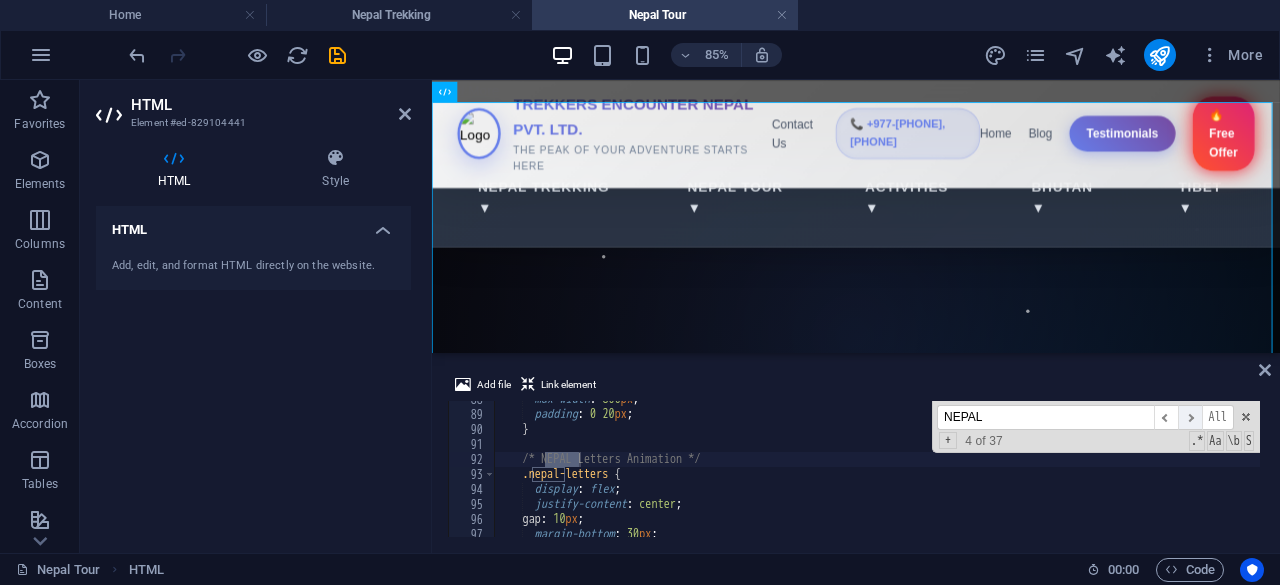 click on "​" at bounding box center [1190, 417] 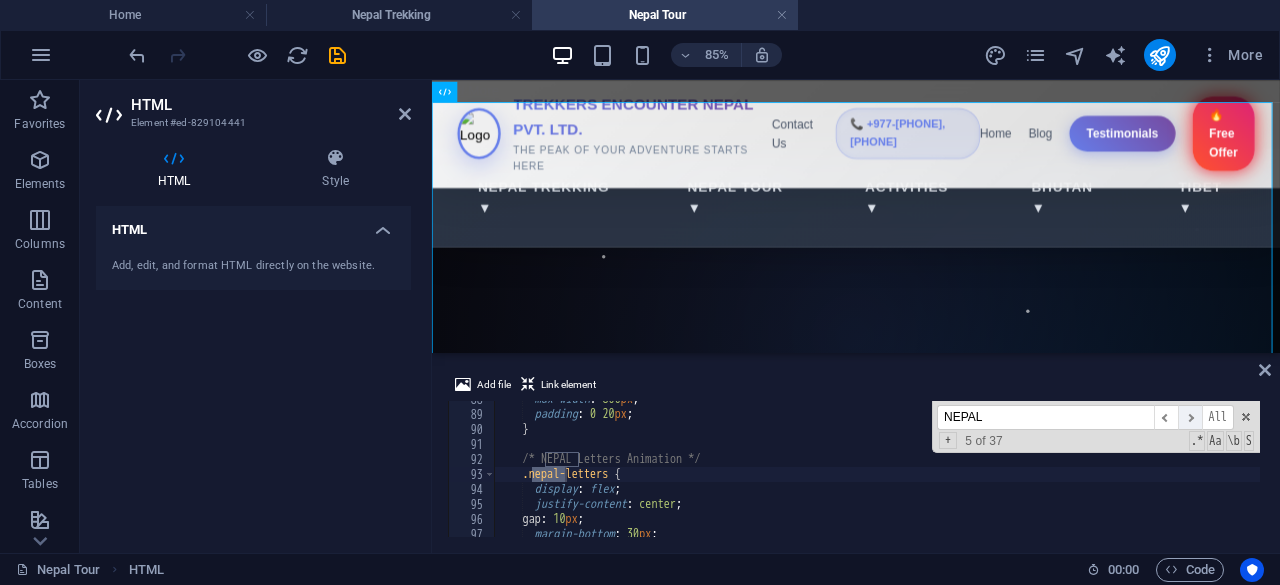 click on "​" at bounding box center [1190, 417] 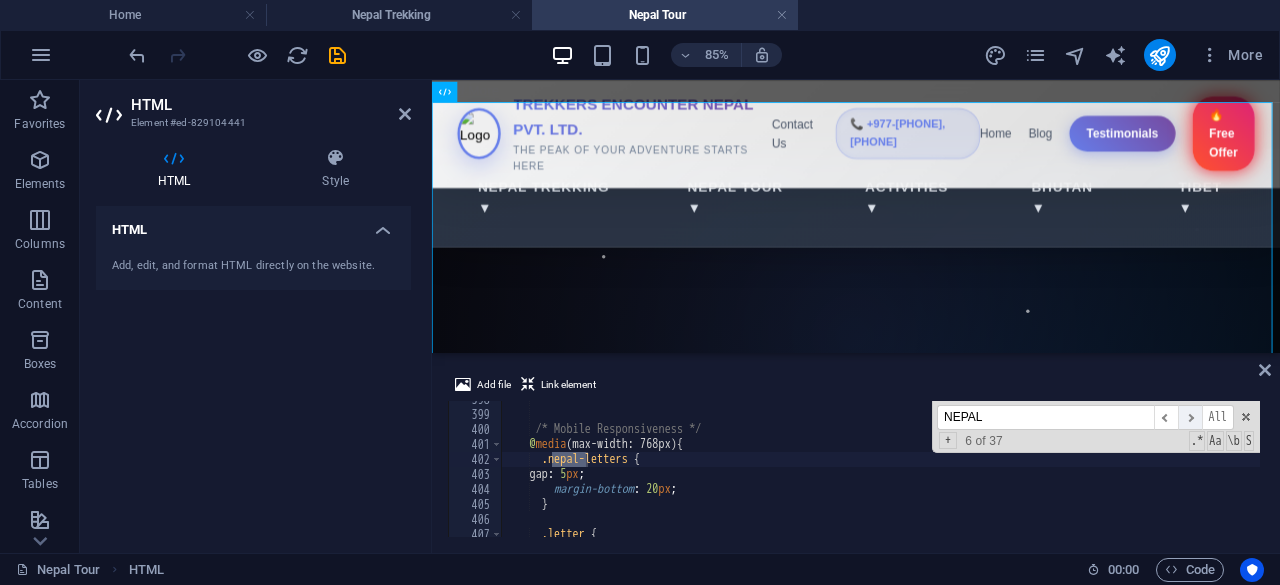 click on "​" at bounding box center (1190, 417) 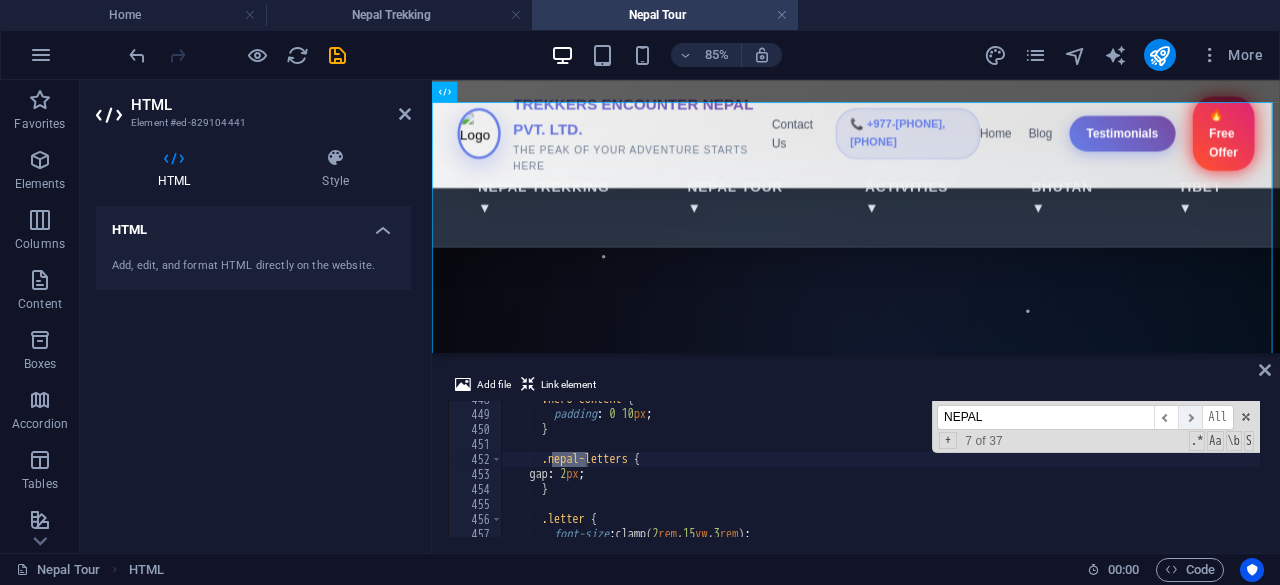 click on "​" at bounding box center [1190, 417] 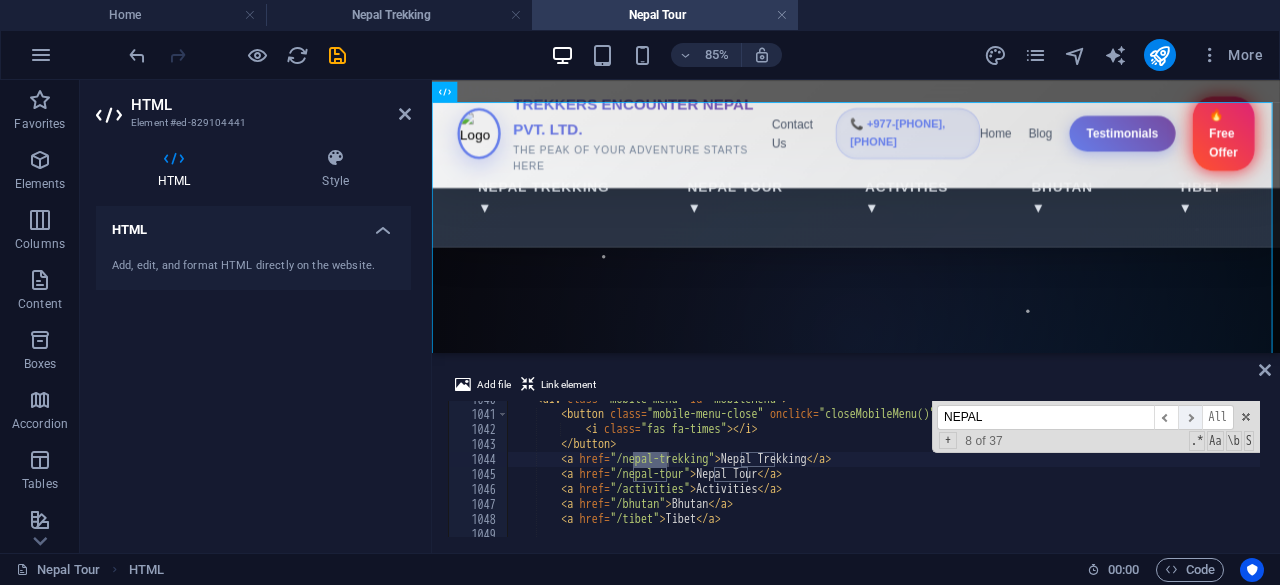scroll, scrollTop: 15594, scrollLeft: 0, axis: vertical 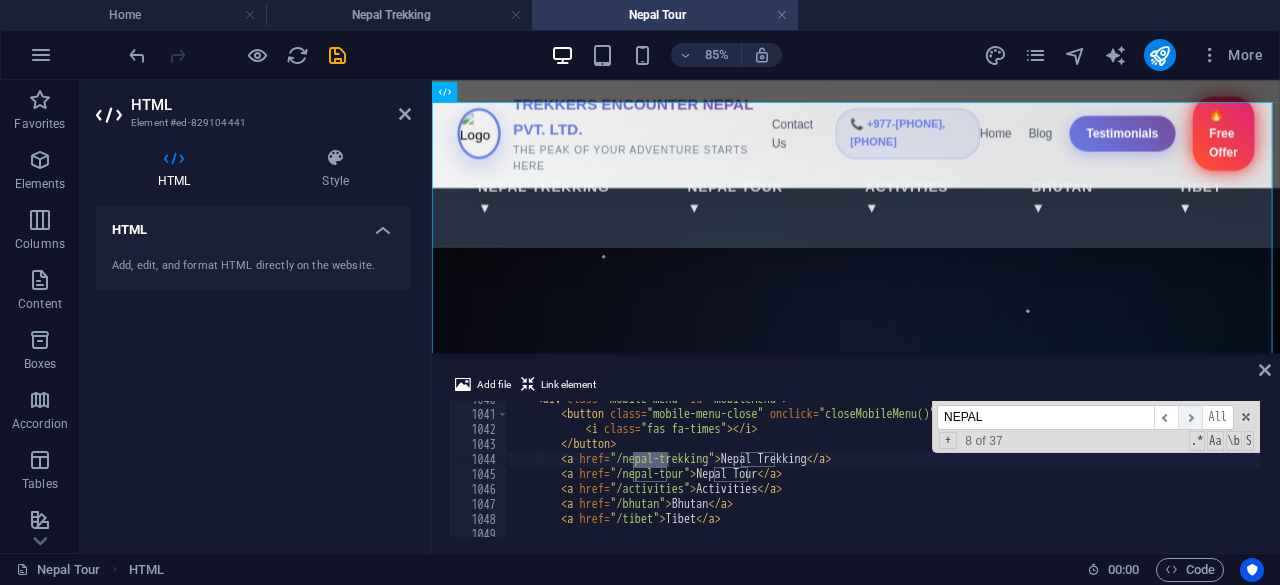 click on "​" at bounding box center (1190, 417) 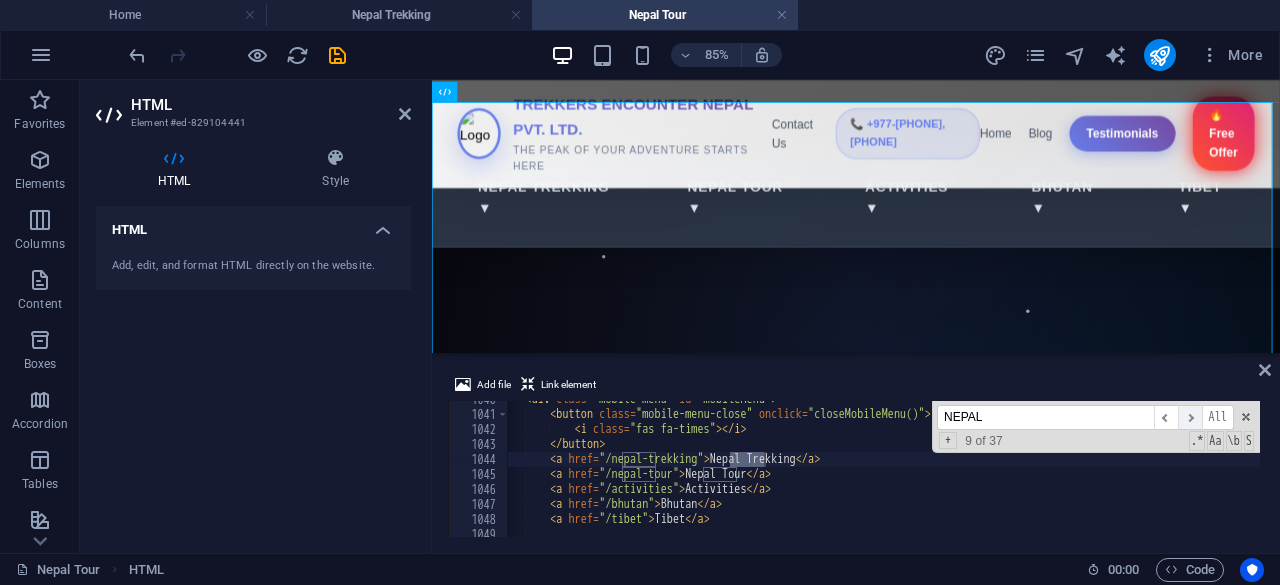 click on "​" at bounding box center [1190, 417] 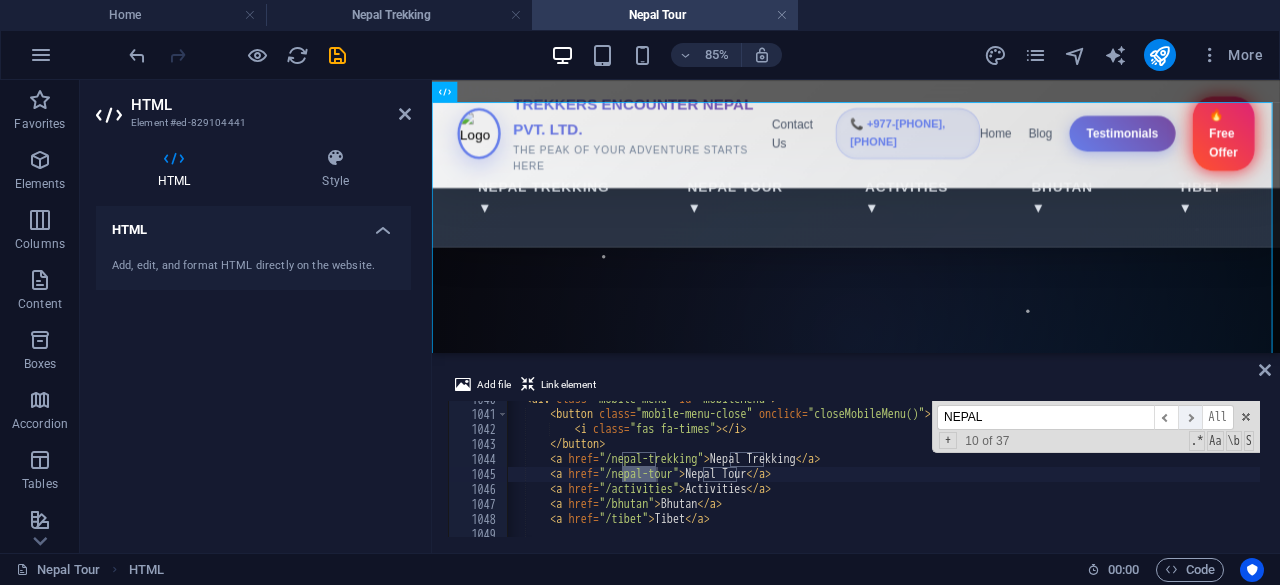 click on "​" at bounding box center [1190, 417] 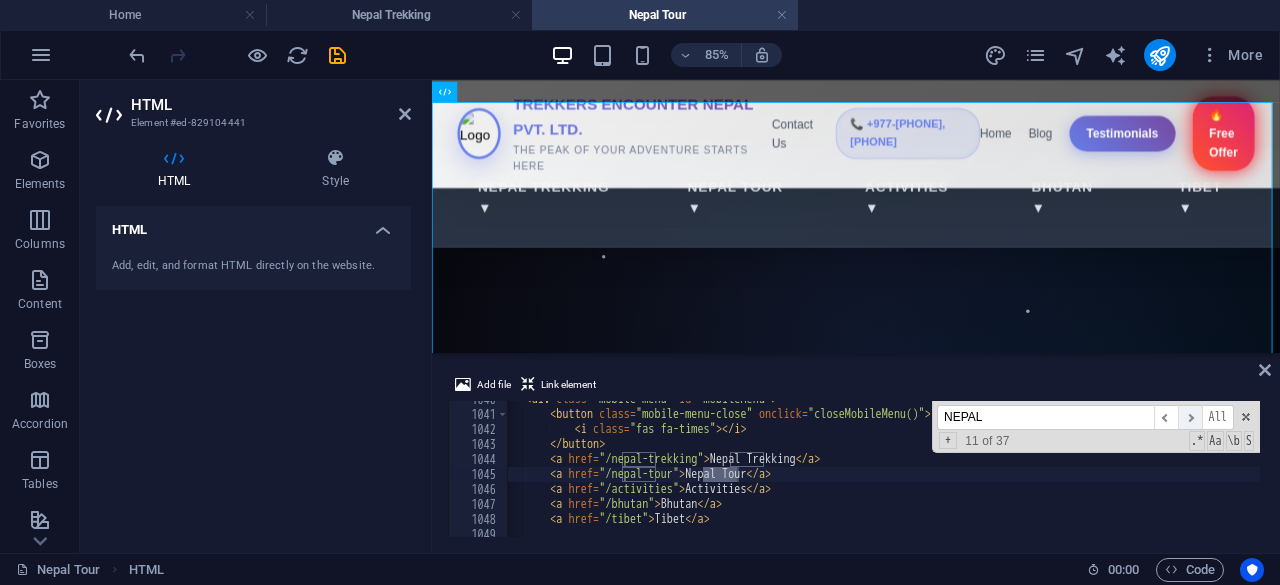 click on "​" at bounding box center [1190, 417] 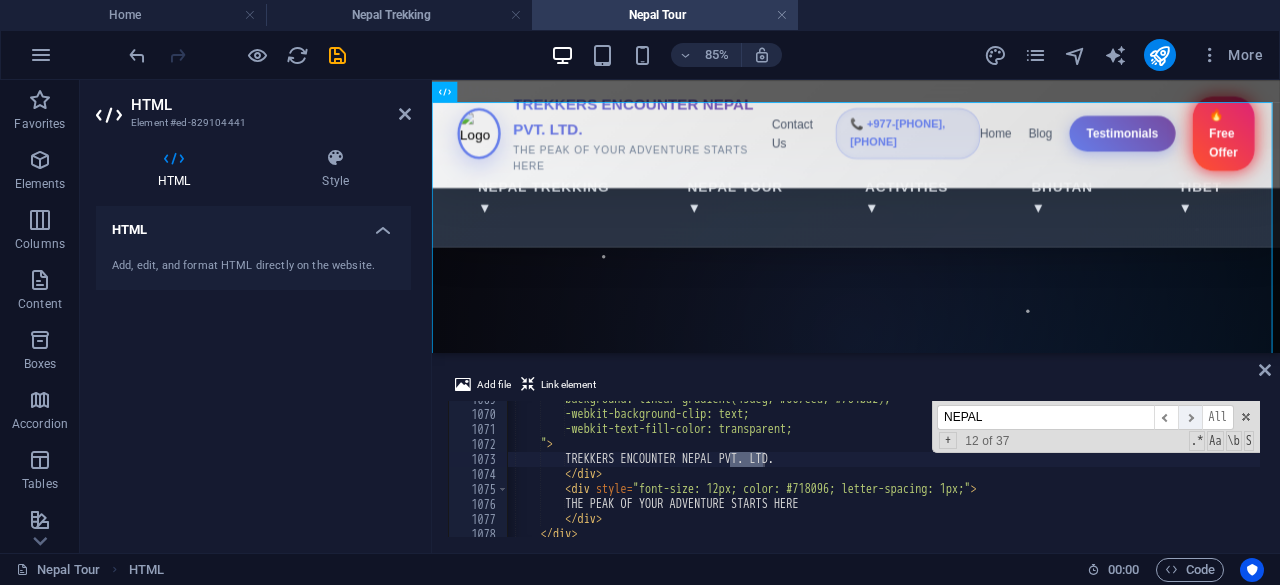 click on "​" at bounding box center [1190, 417] 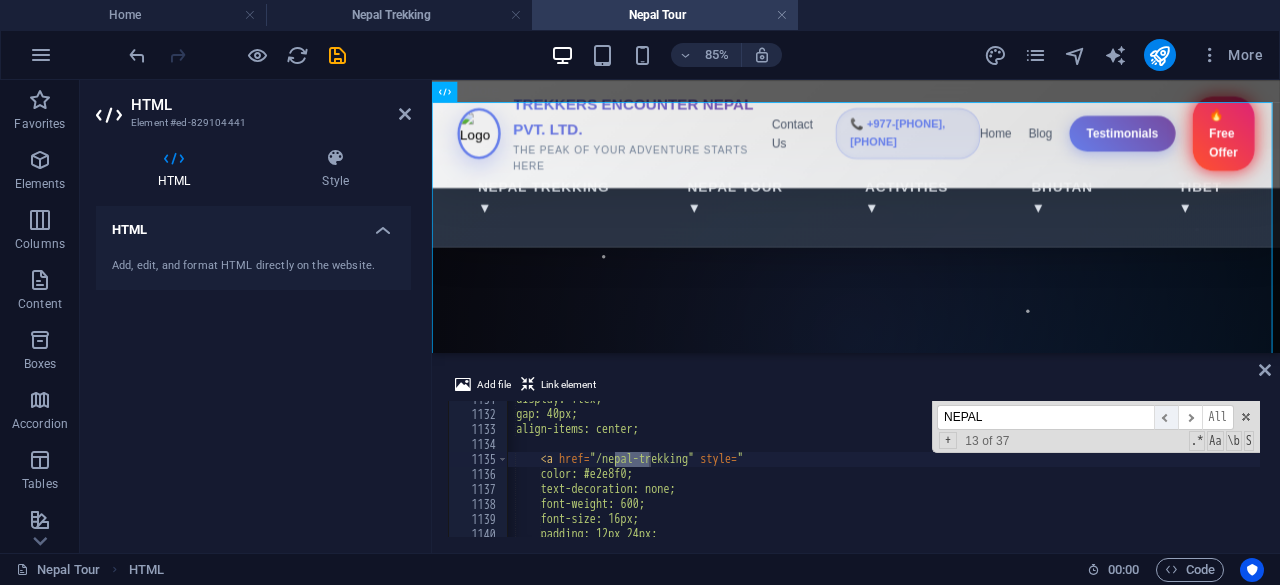 click on "​" at bounding box center [1166, 417] 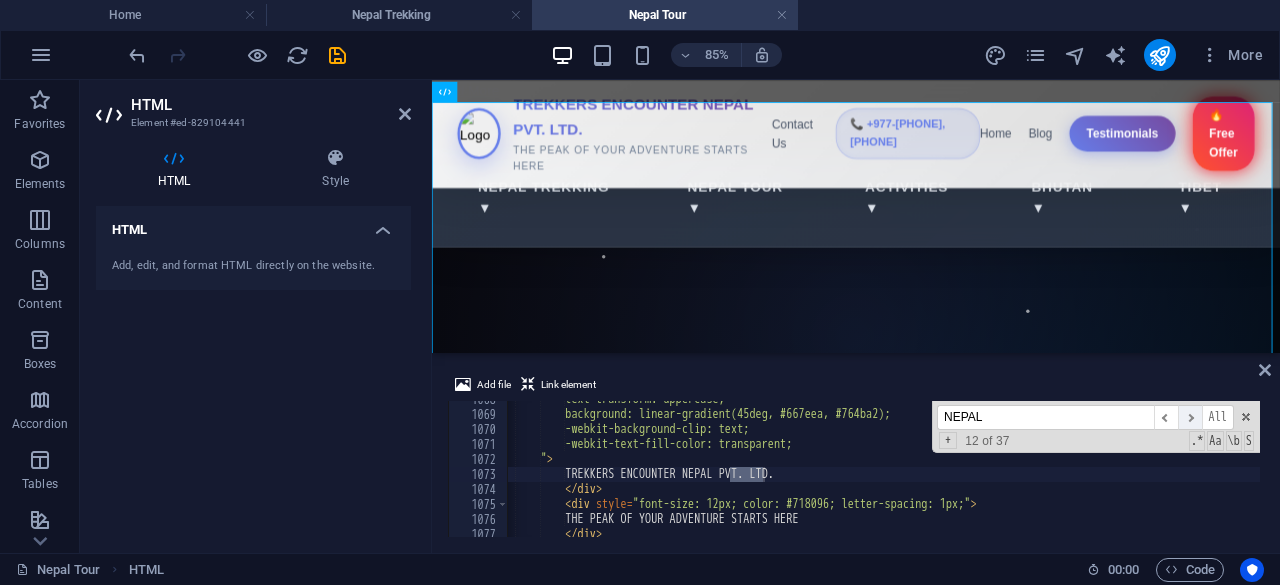 click on "​" at bounding box center (1190, 417) 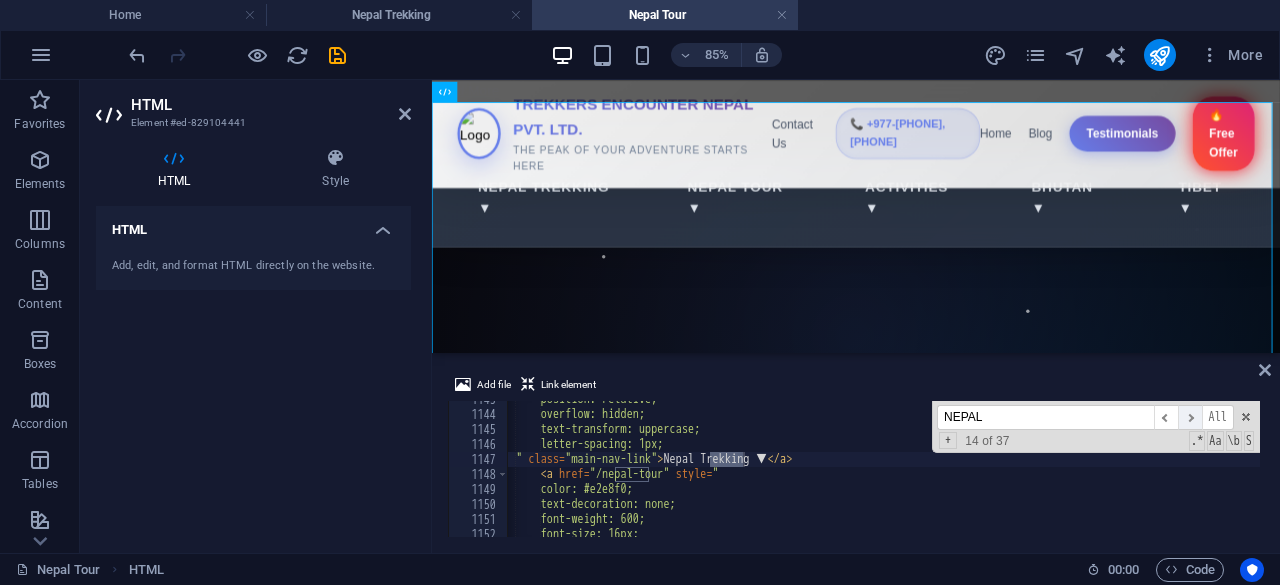 click on "​" at bounding box center [1190, 417] 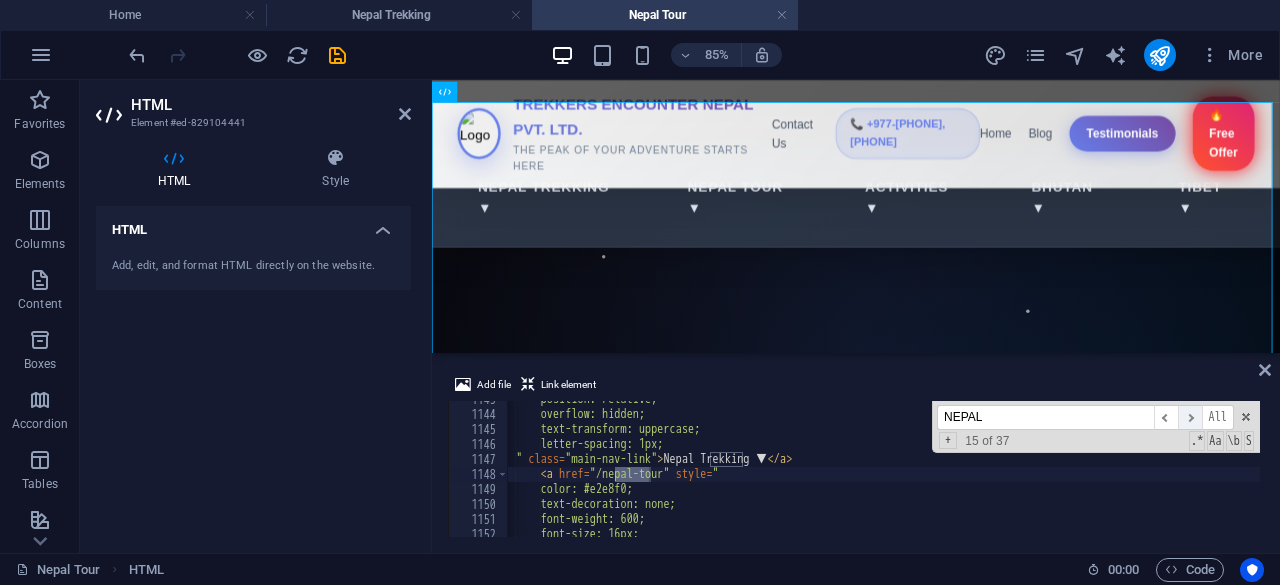 click on "​" at bounding box center (1190, 417) 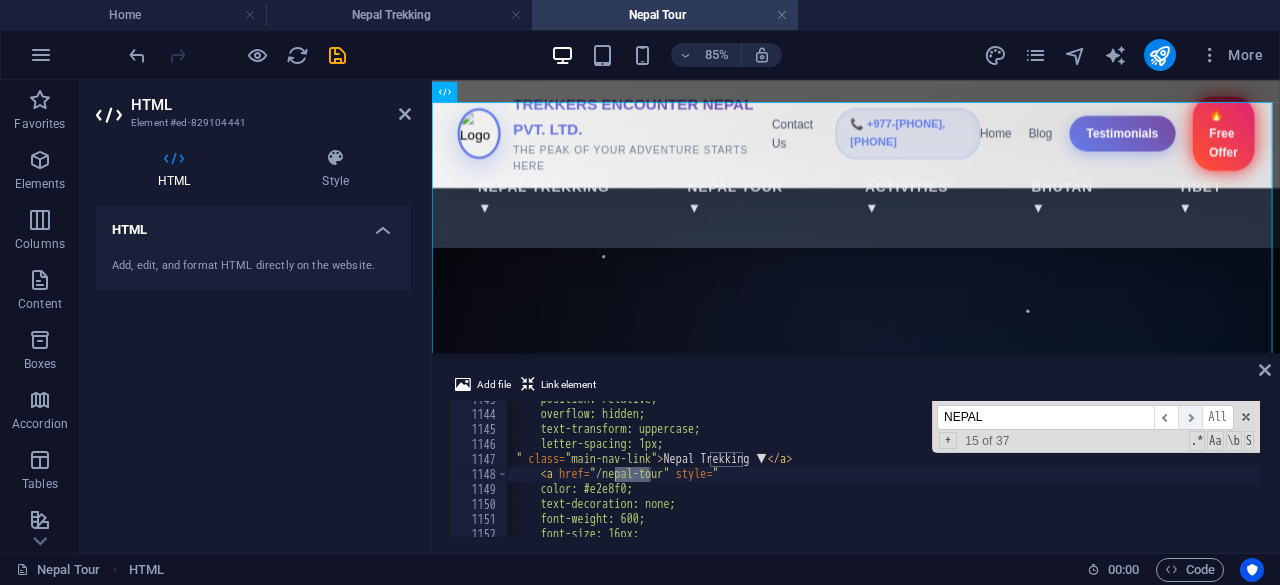 scroll, scrollTop: 17319, scrollLeft: 0, axis: vertical 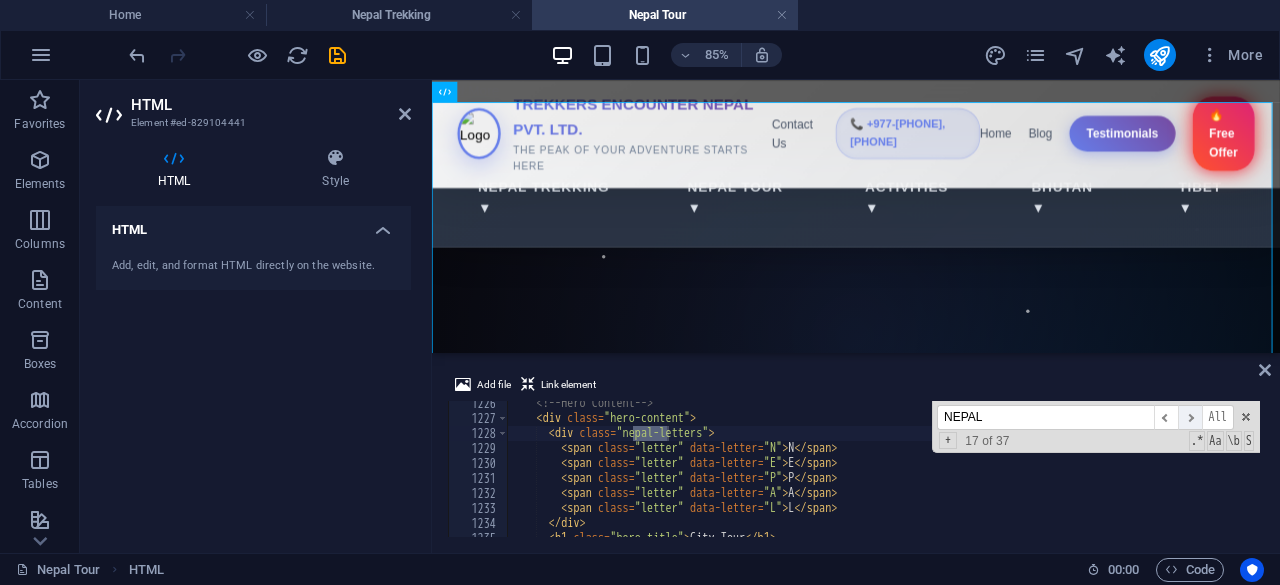 click on "​" at bounding box center [1190, 417] 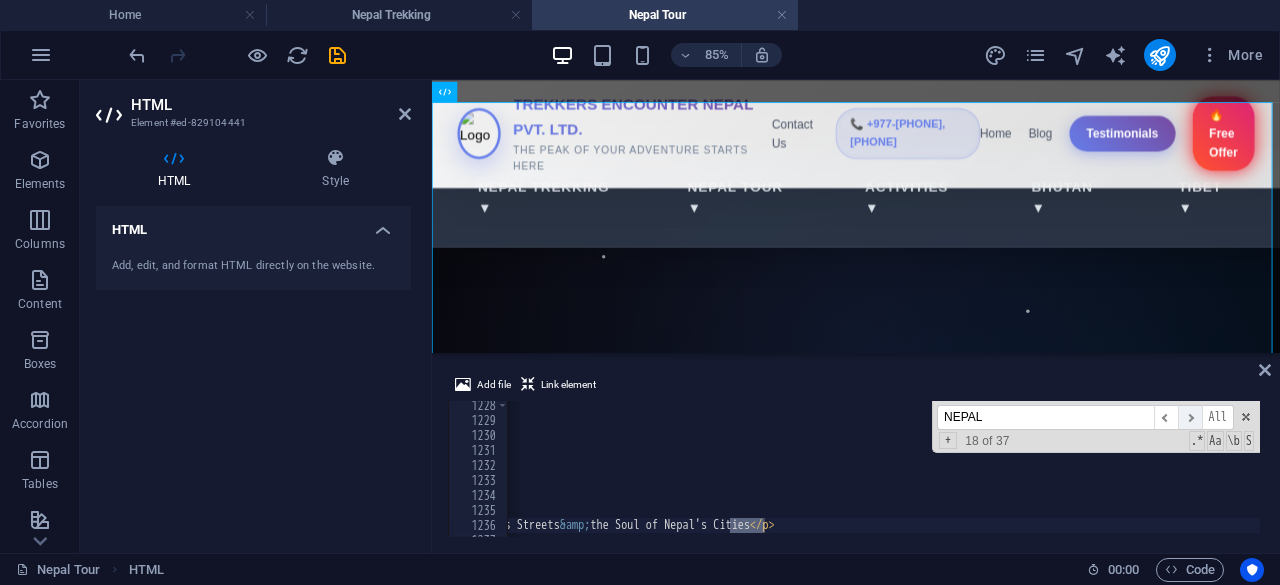 scroll, scrollTop: 18408, scrollLeft: 0, axis: vertical 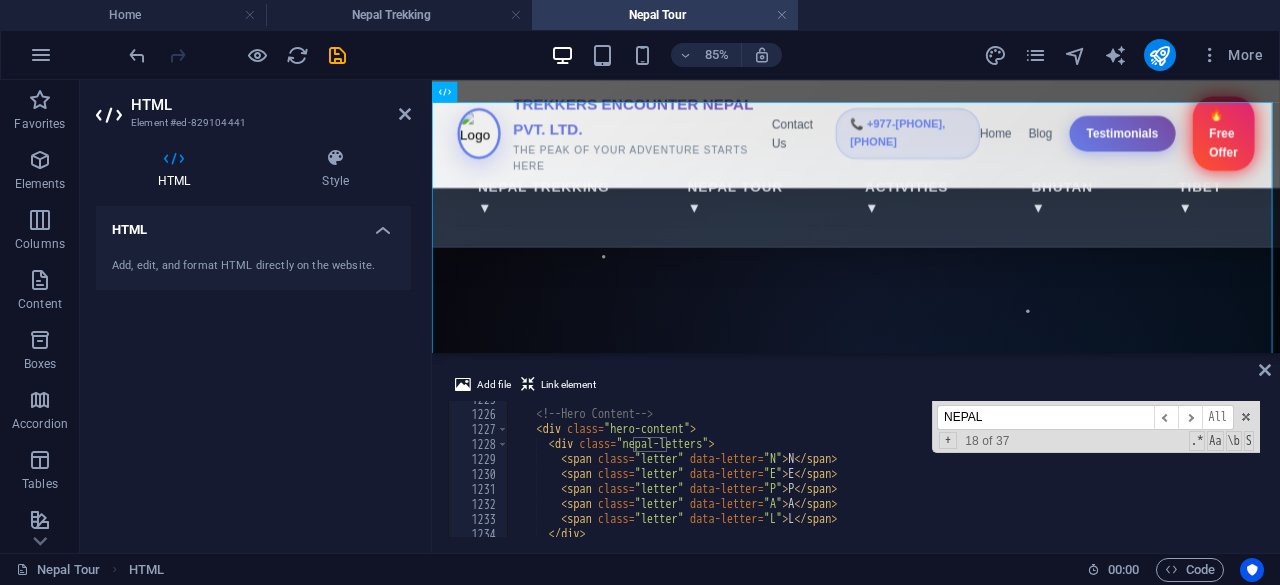type on "<div class="nepal-letters">" 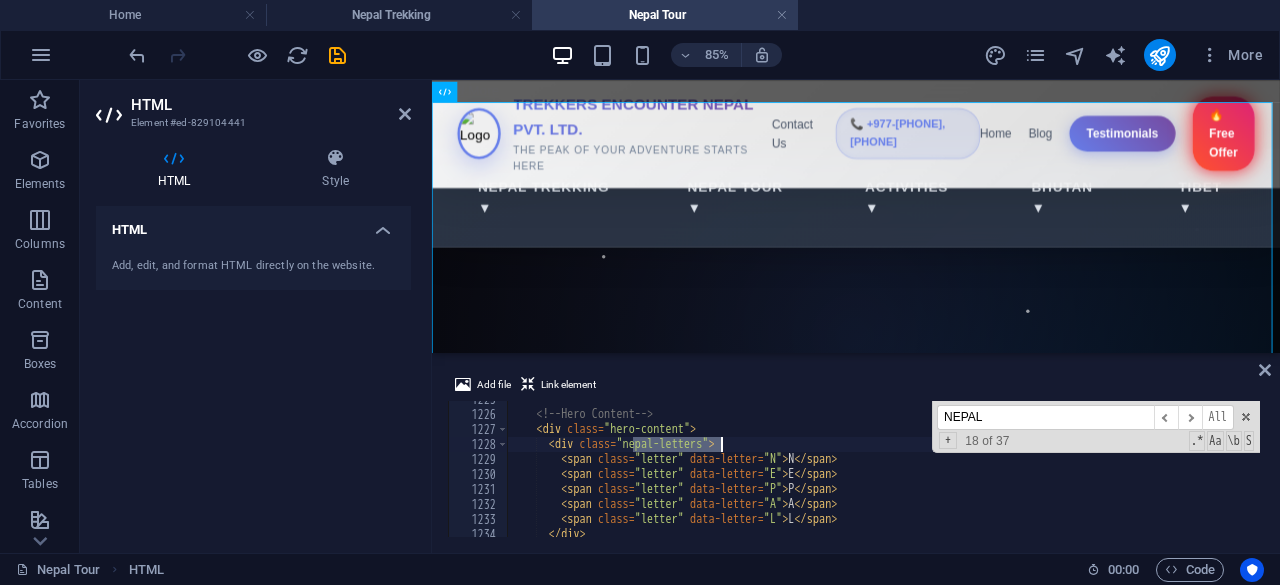 drag, startPoint x: 631, startPoint y: 445, endPoint x: 720, endPoint y: 443, distance: 89.02247 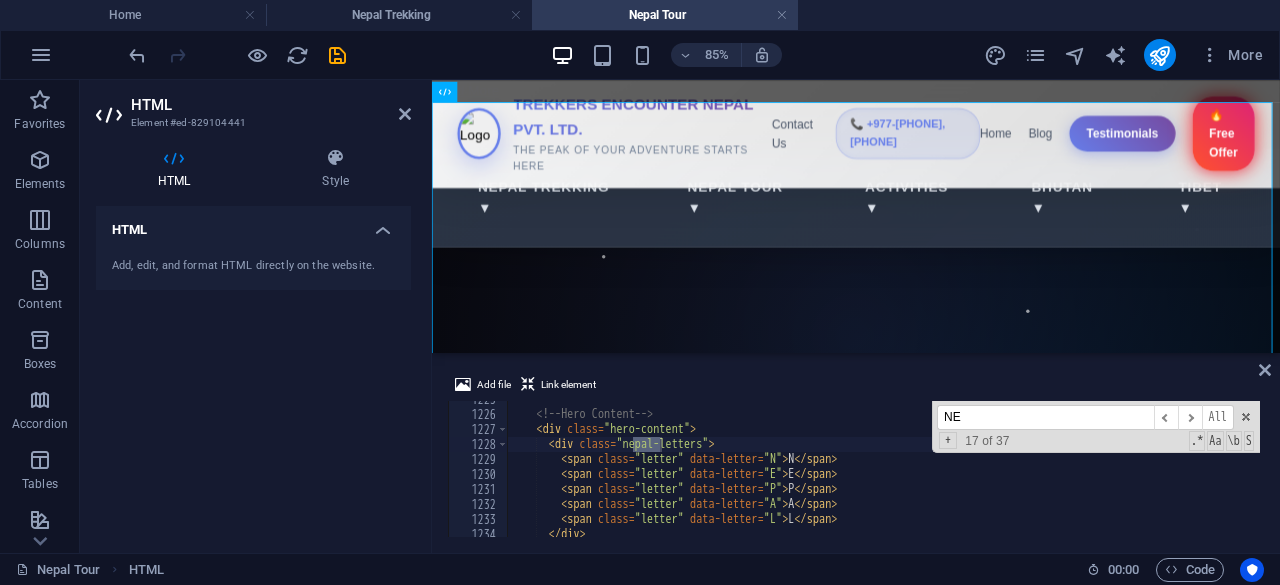 type on "N" 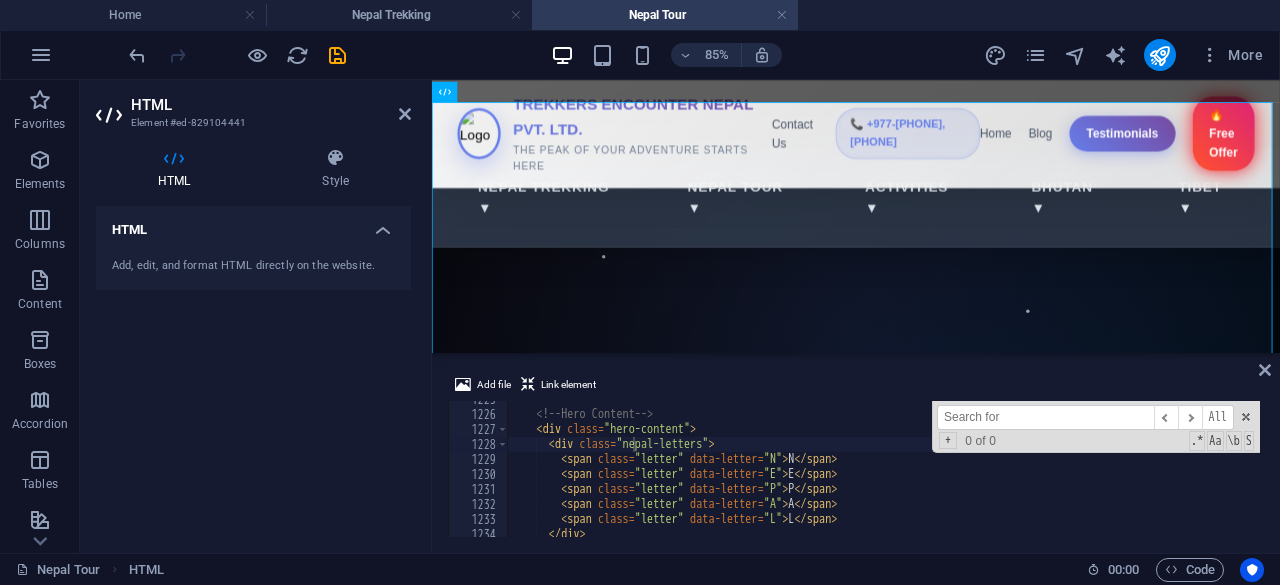 paste on "nepal-letters" 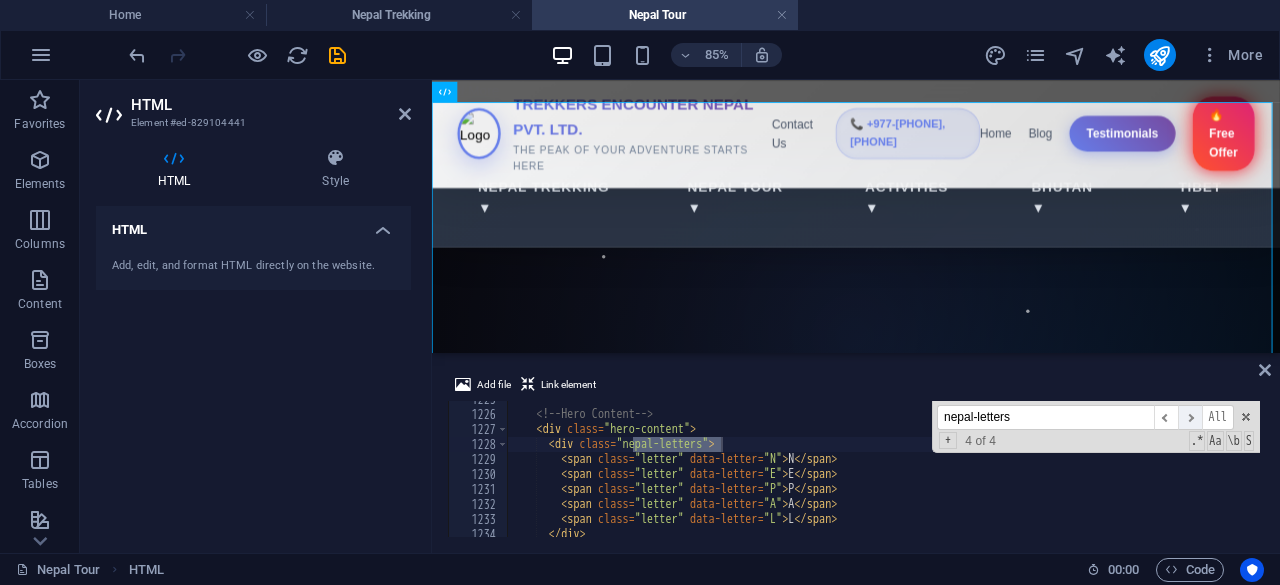 type on "nepal-letters" 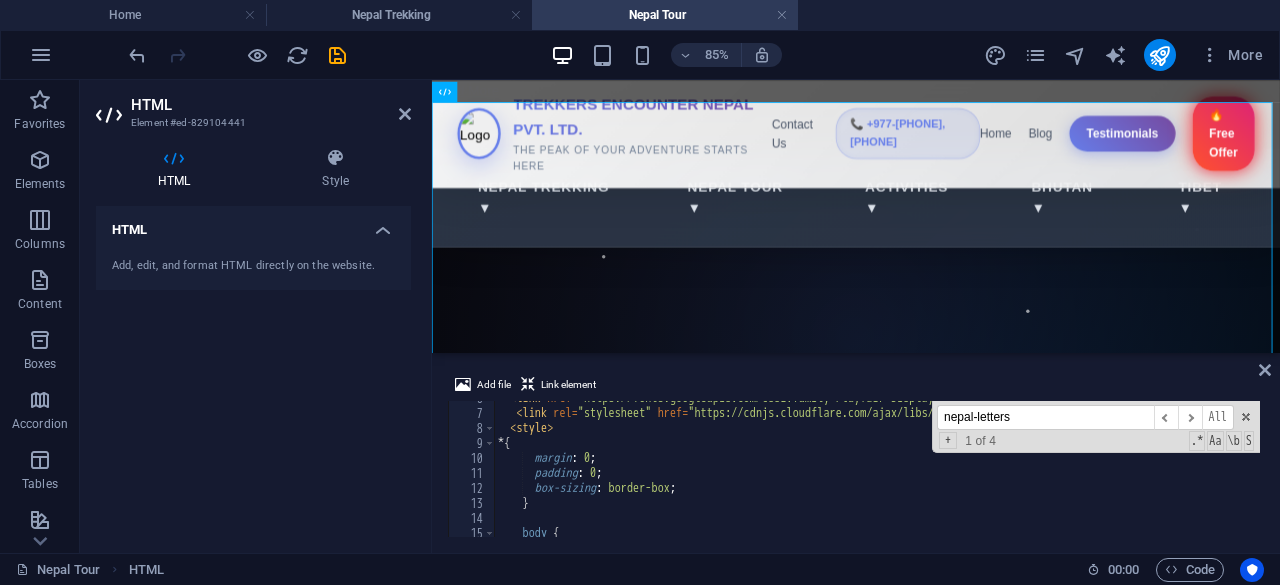 scroll, scrollTop: 81, scrollLeft: 0, axis: vertical 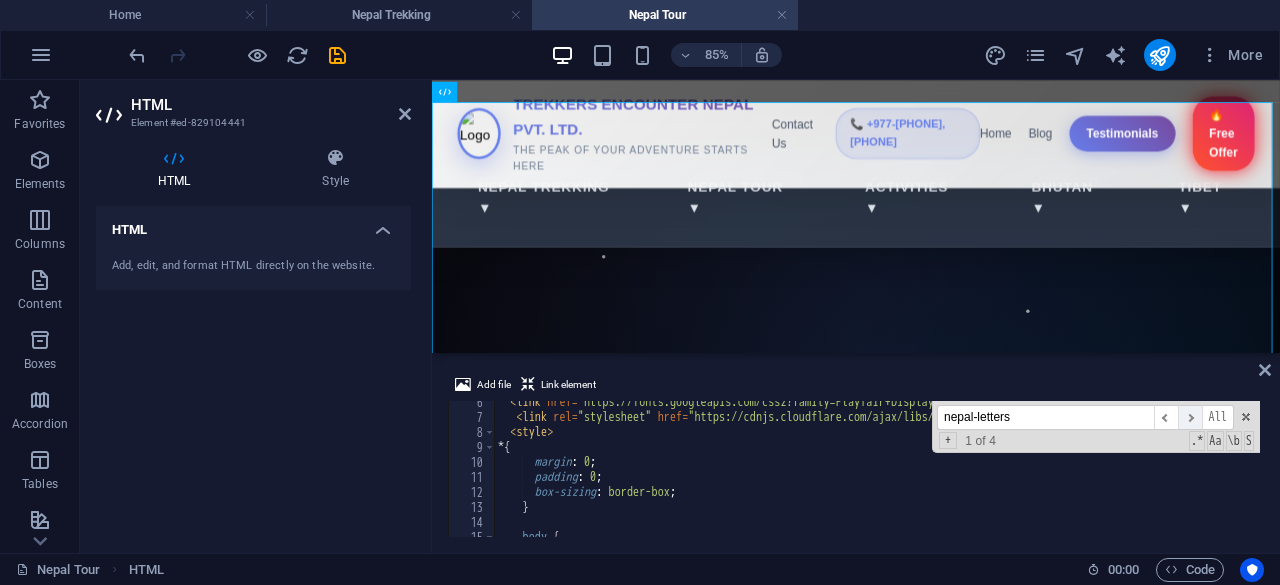 click on "​" at bounding box center (1190, 417) 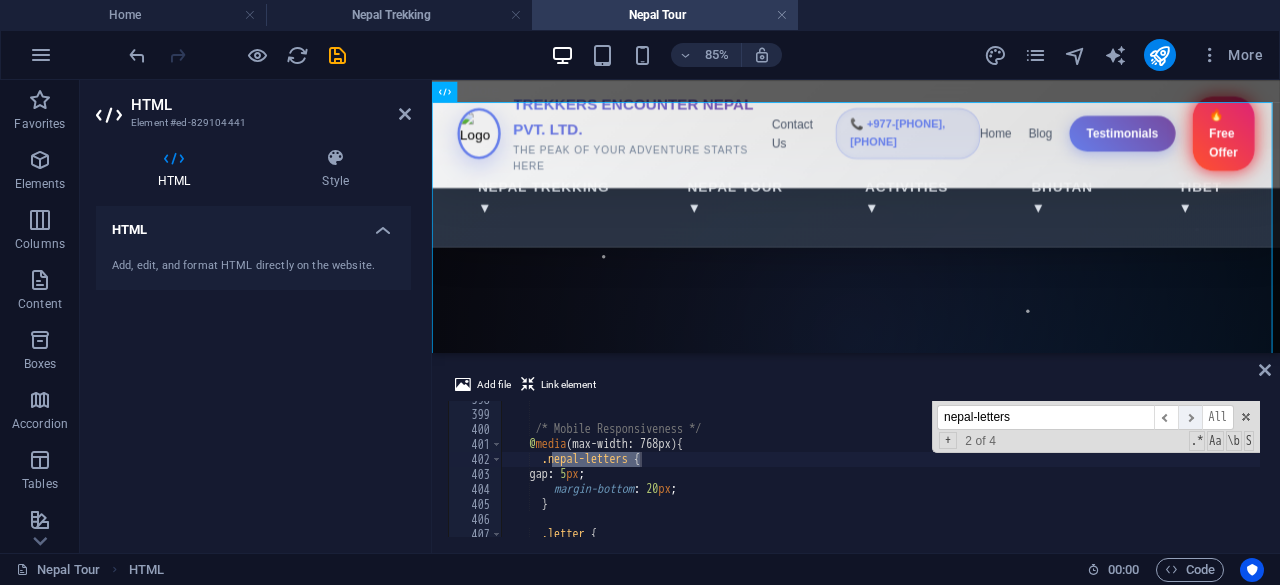 scroll, scrollTop: 5964, scrollLeft: 0, axis: vertical 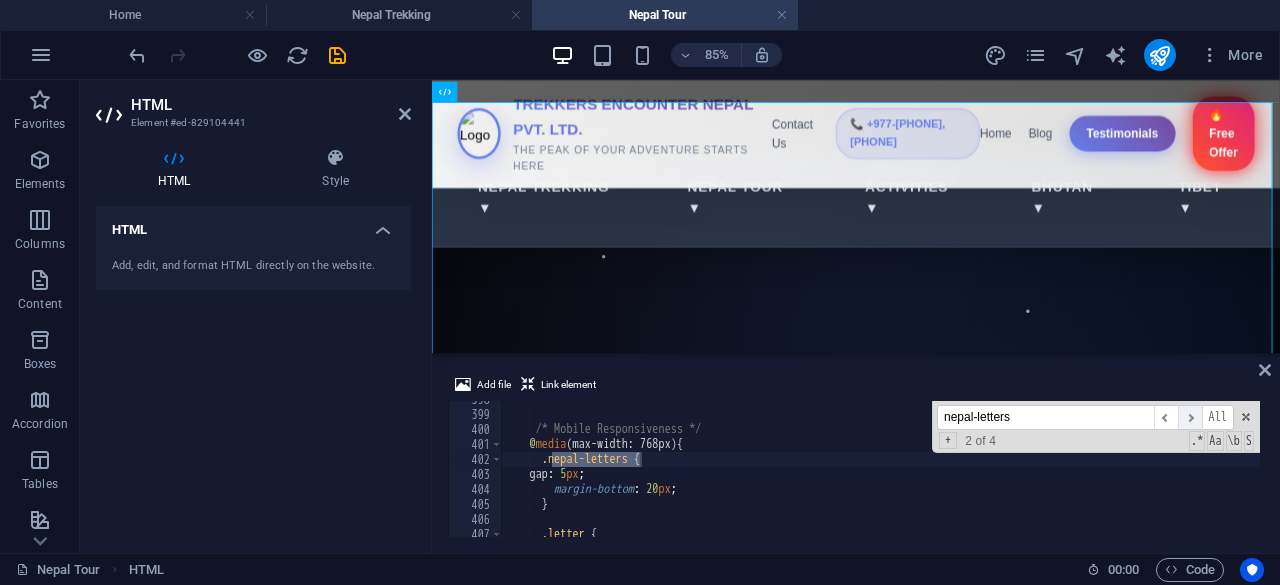click on "​" at bounding box center (1190, 417) 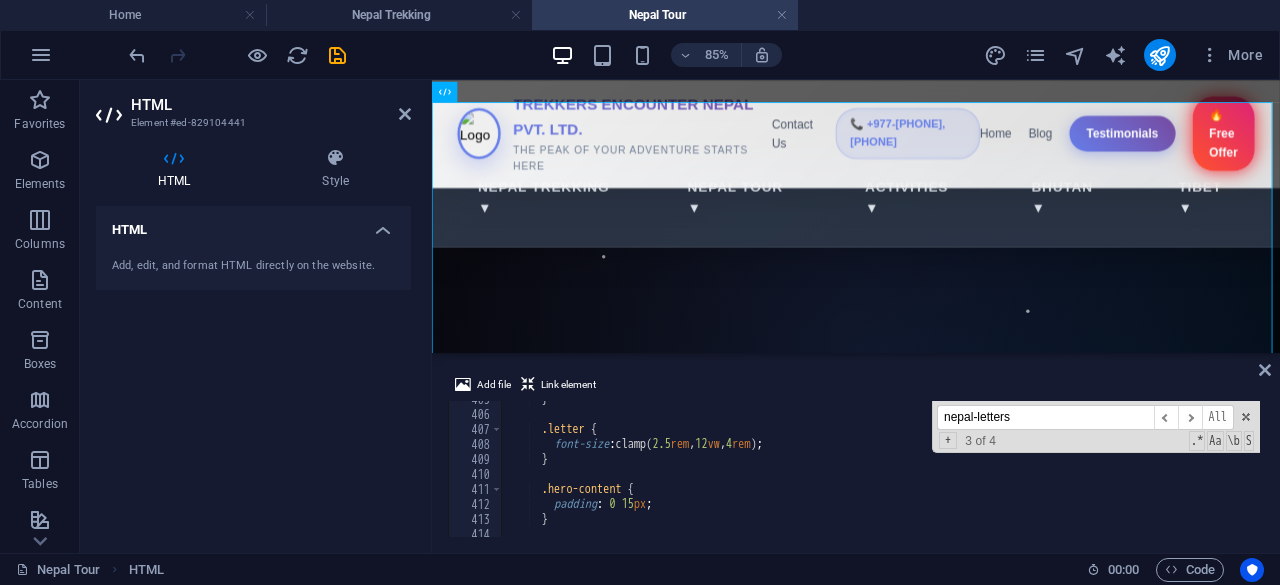 scroll, scrollTop: 6068, scrollLeft: 0, axis: vertical 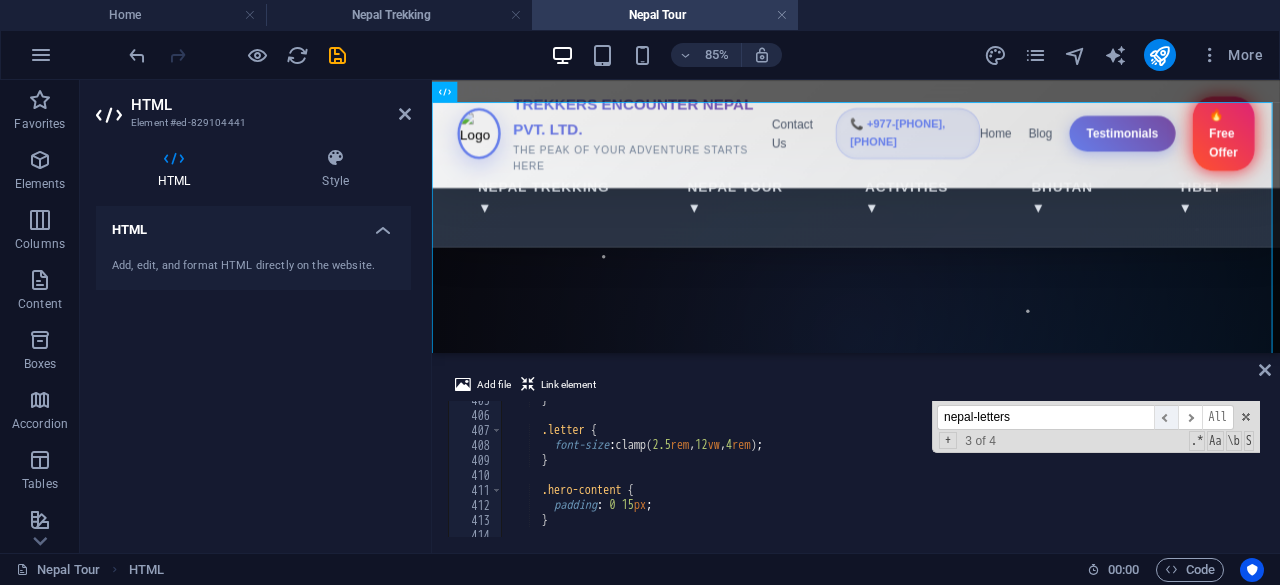 click on "​" at bounding box center (1166, 417) 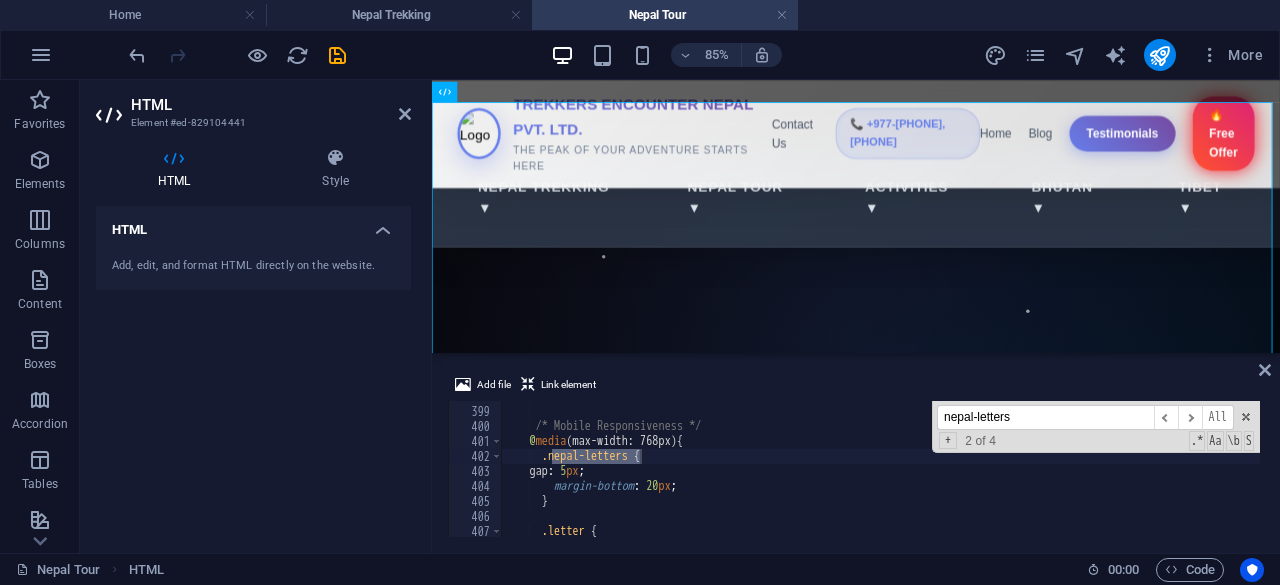 scroll, scrollTop: 5968, scrollLeft: 0, axis: vertical 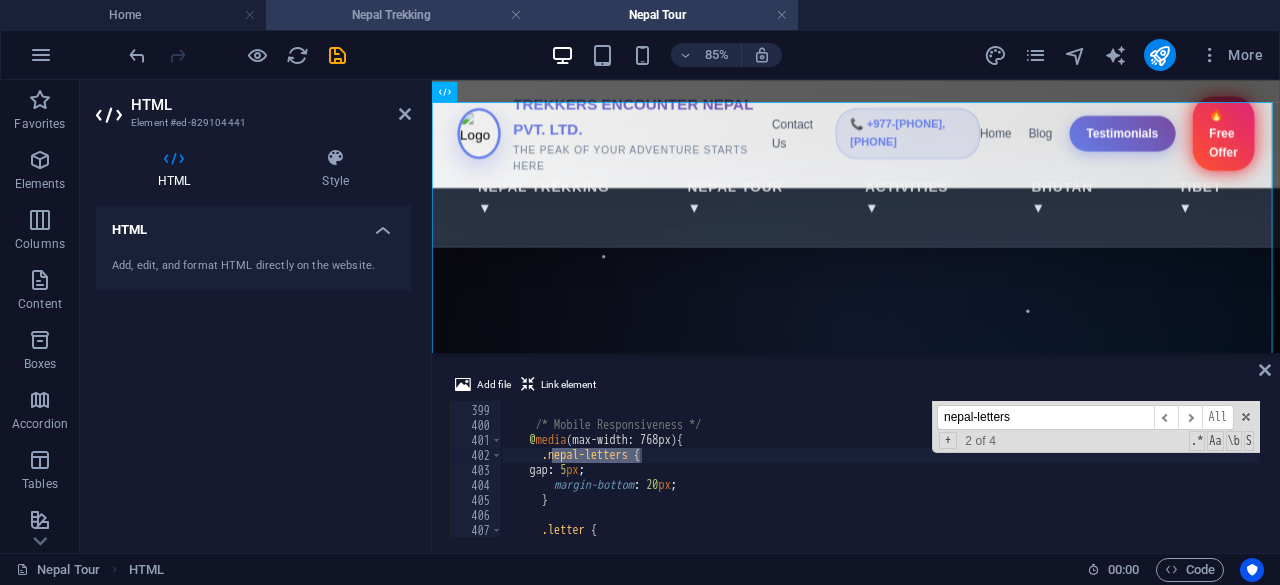click on "Nepal Trekking" at bounding box center [399, 15] 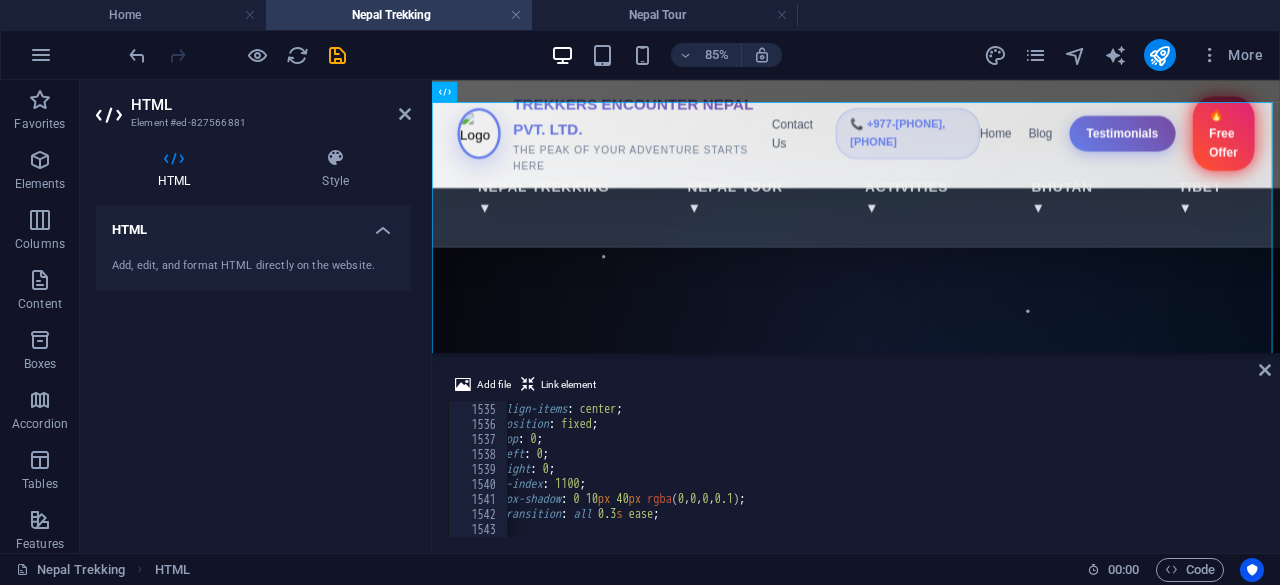 type on "top: 0;" 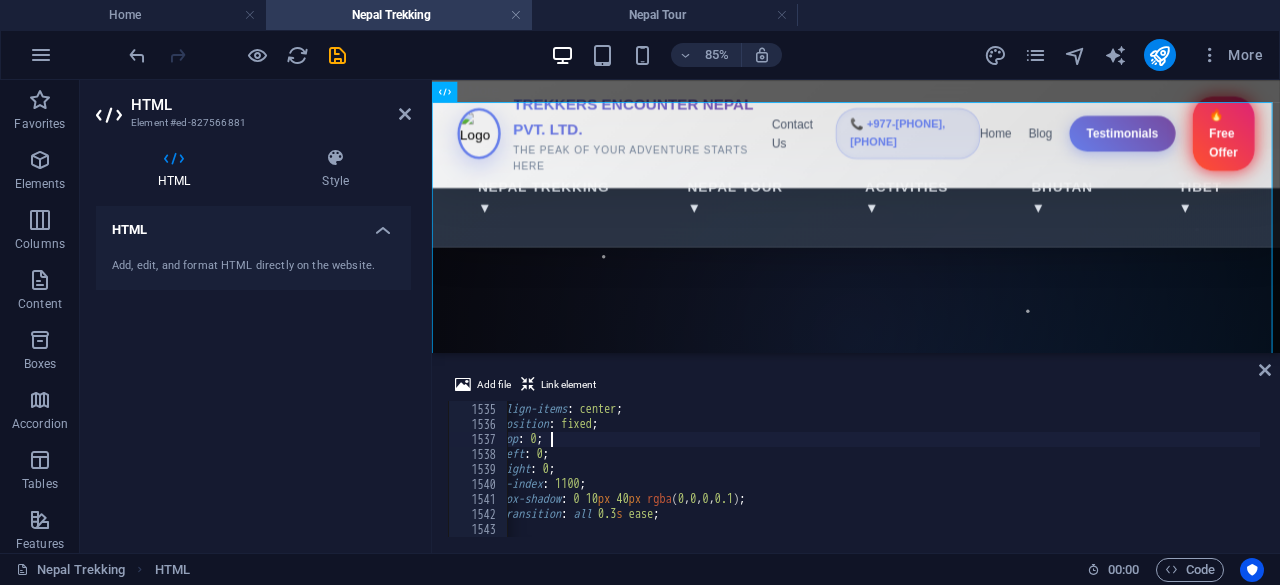 click on "justify-content :  space-between ;         align-items :   center ;         position :   fixed ;         top :   0 ;         left :   0 ;         right :   0 ;         z-index :   1100 ;         box-shadow :   0   10 px   40 px   rgba ( 0 , 0 , 0 , 0.1 ) ;         transition :   all   0.3 s   ease ;      }" at bounding box center (1089, 468) 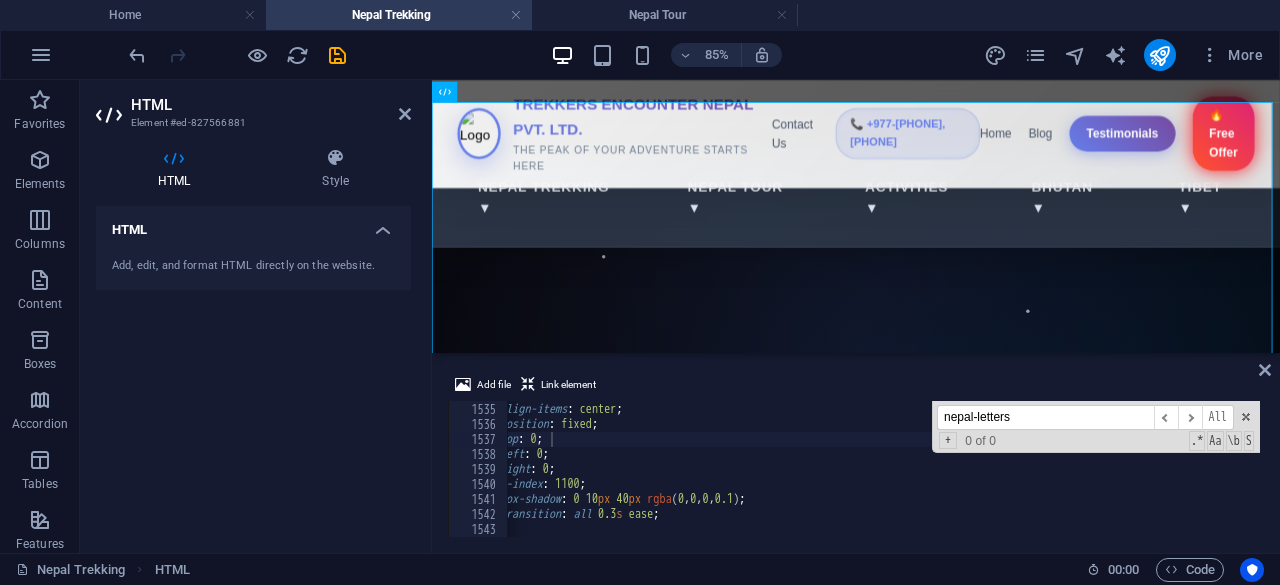 scroll, scrollTop: 2564, scrollLeft: 0, axis: vertical 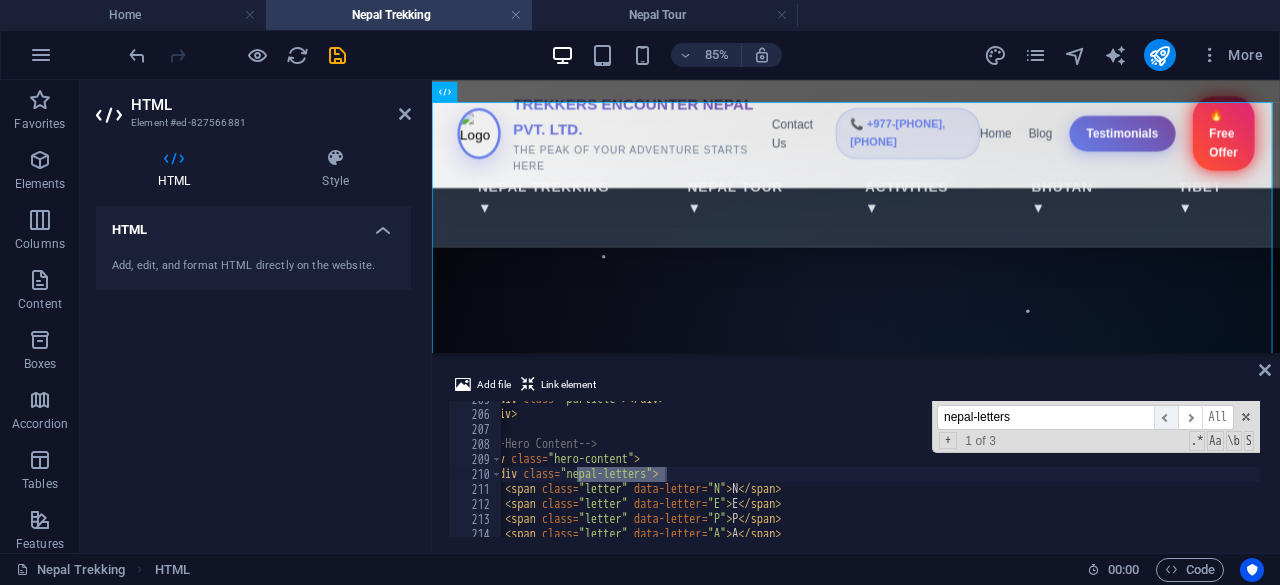 type on "nepal-letters" 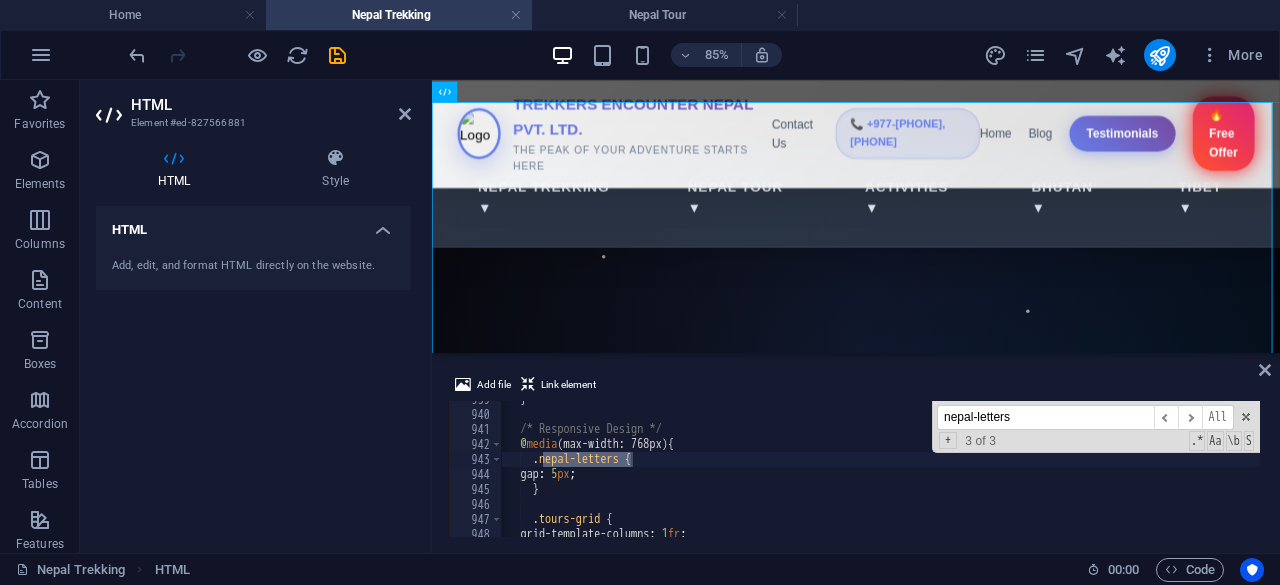 scroll, scrollTop: 0, scrollLeft: 0, axis: both 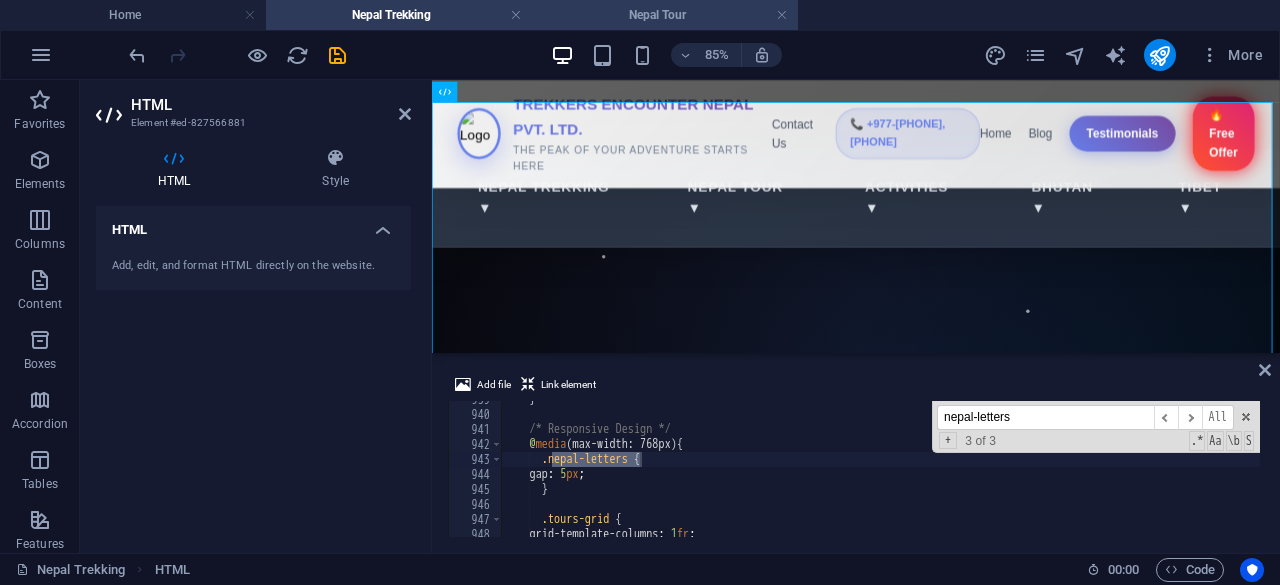 click on "Nepal Tour" at bounding box center (665, 15) 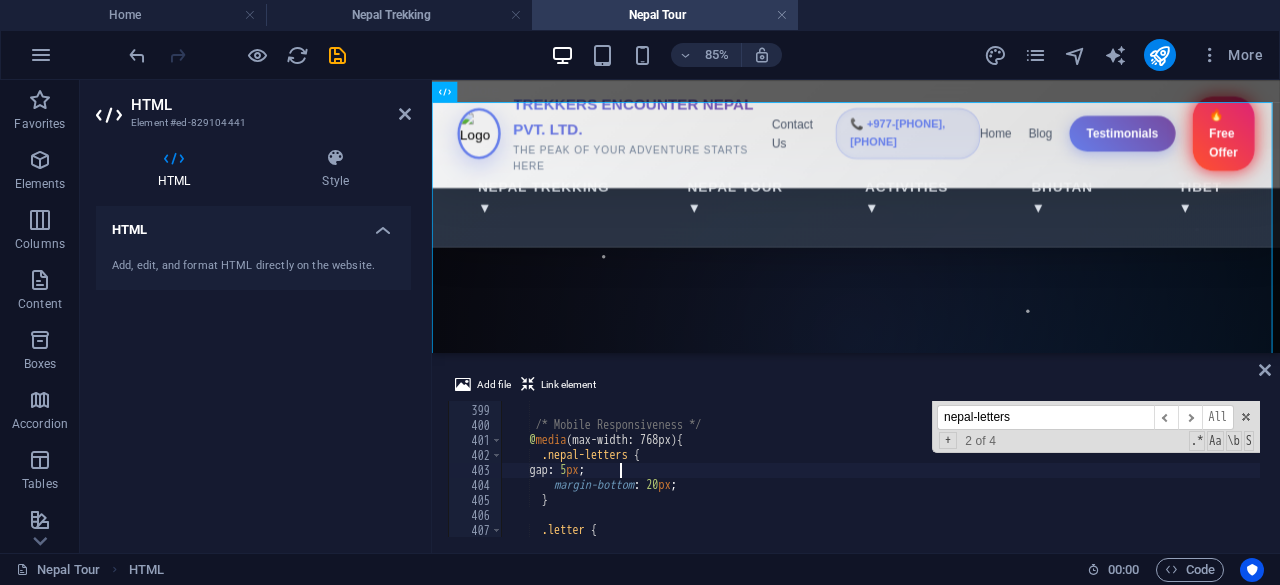 click on "/* Mobile Responsiveness */      @ media  (max-width: 768px)  {         .nepal-letters   {          gap :   5 px ;           margin-bottom :   20 px ;         }         .letter   {" at bounding box center (1209, 469) 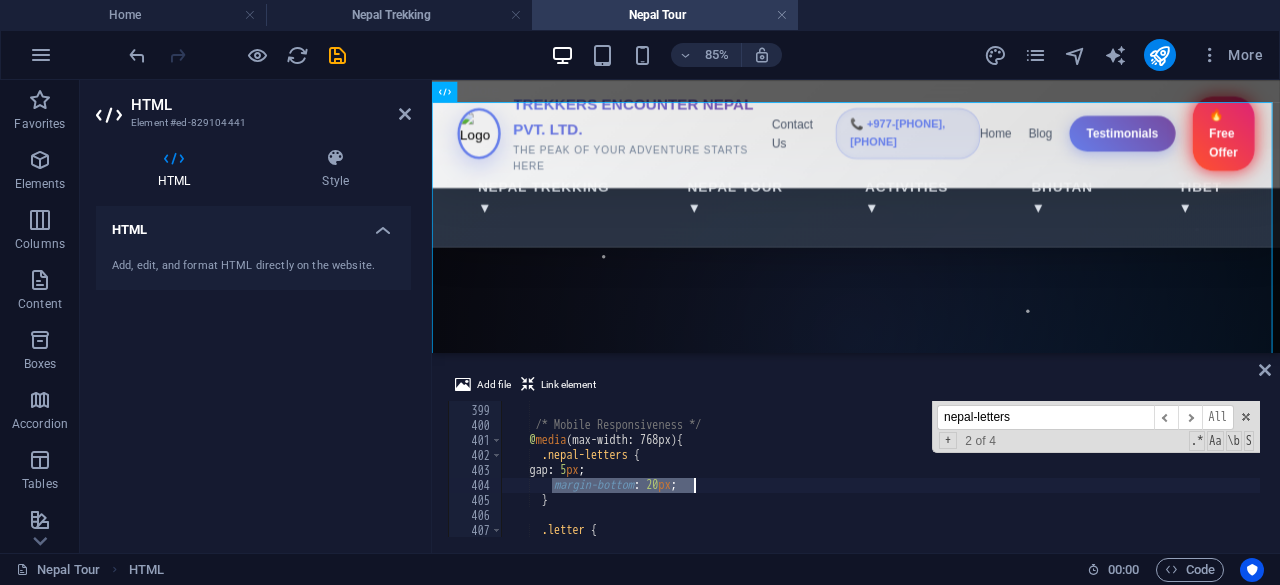 drag, startPoint x: 554, startPoint y: 483, endPoint x: 699, endPoint y: 485, distance: 145.0138 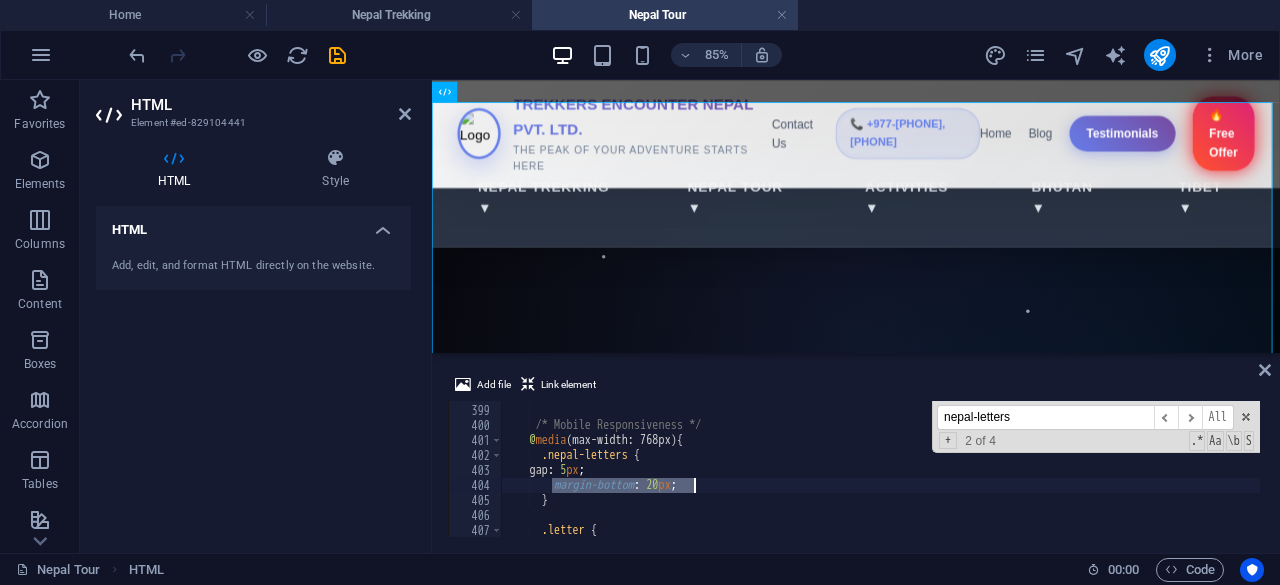 type on "margin-bottom: 20px;" 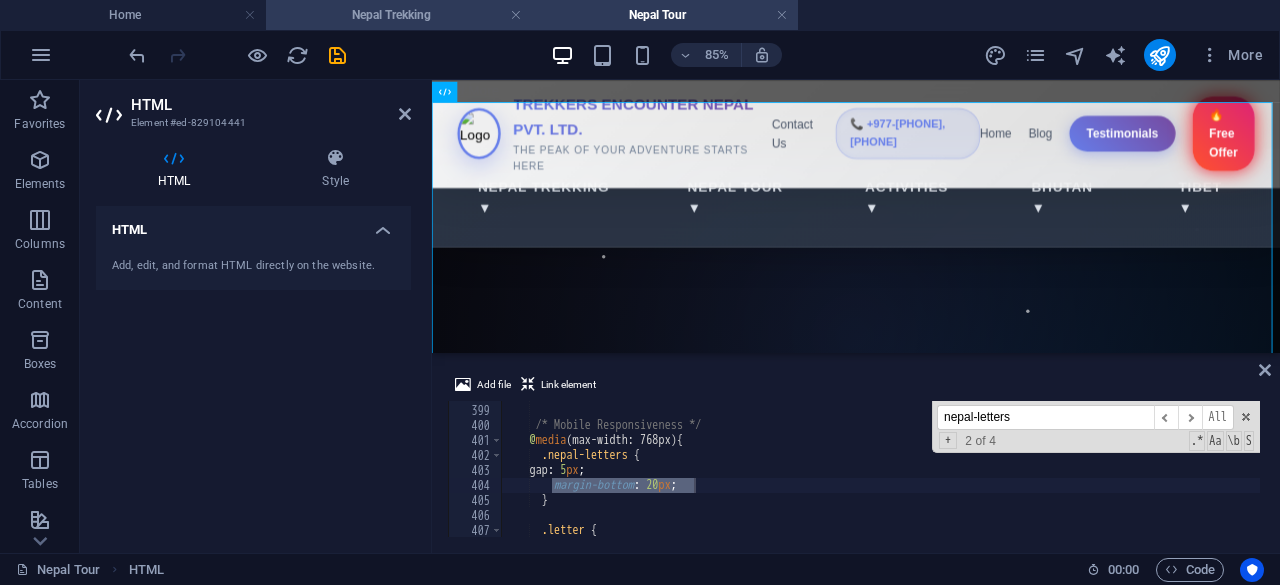 click on "Nepal Trekking" at bounding box center [399, 15] 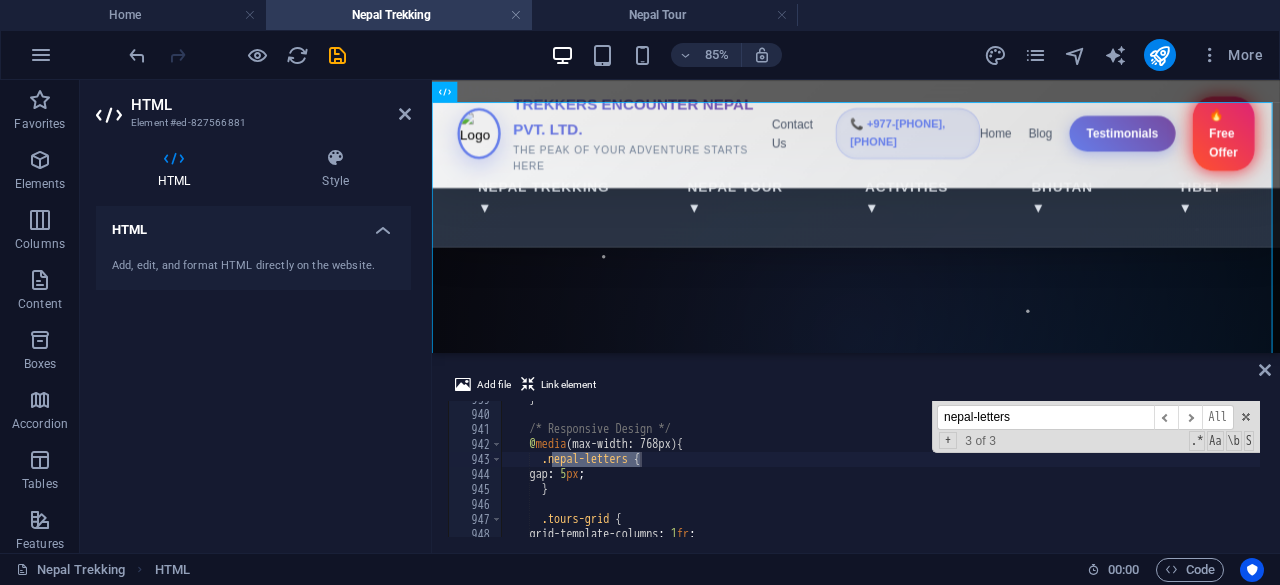 type on "gap: 5px;" 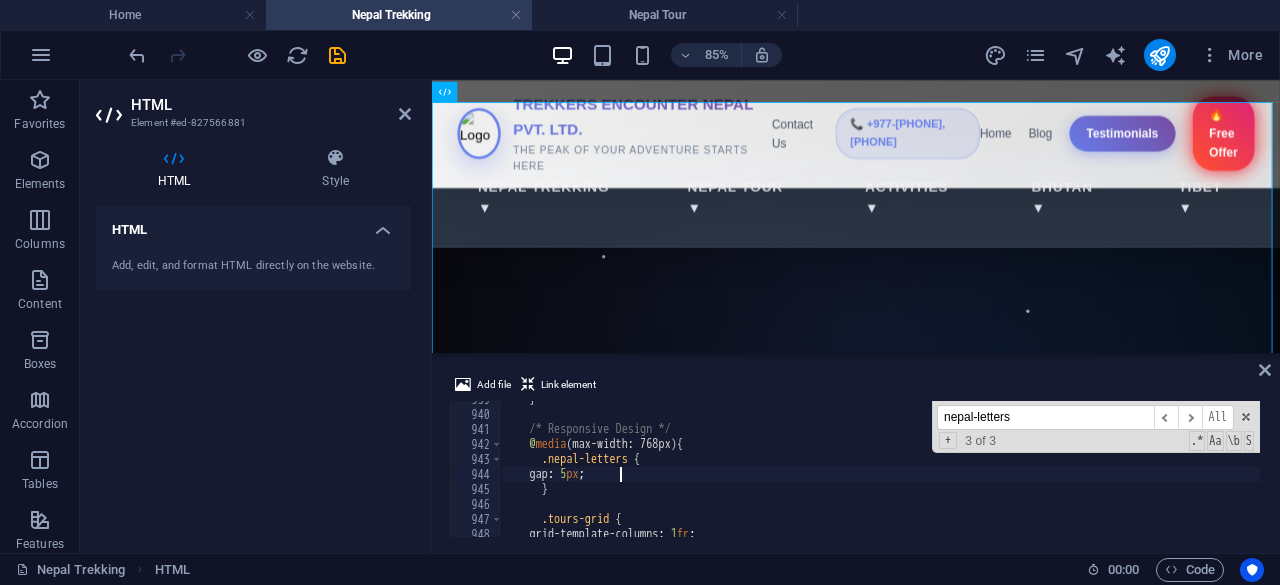 click on "}      /* Responsive Design */      @ media  (max-width: 768px)  {         .nepal-letters   {          gap :   5 px ;         }                 .tours-grid   {          grid-template-columns :   1 fr ;" at bounding box center (1131, 473) 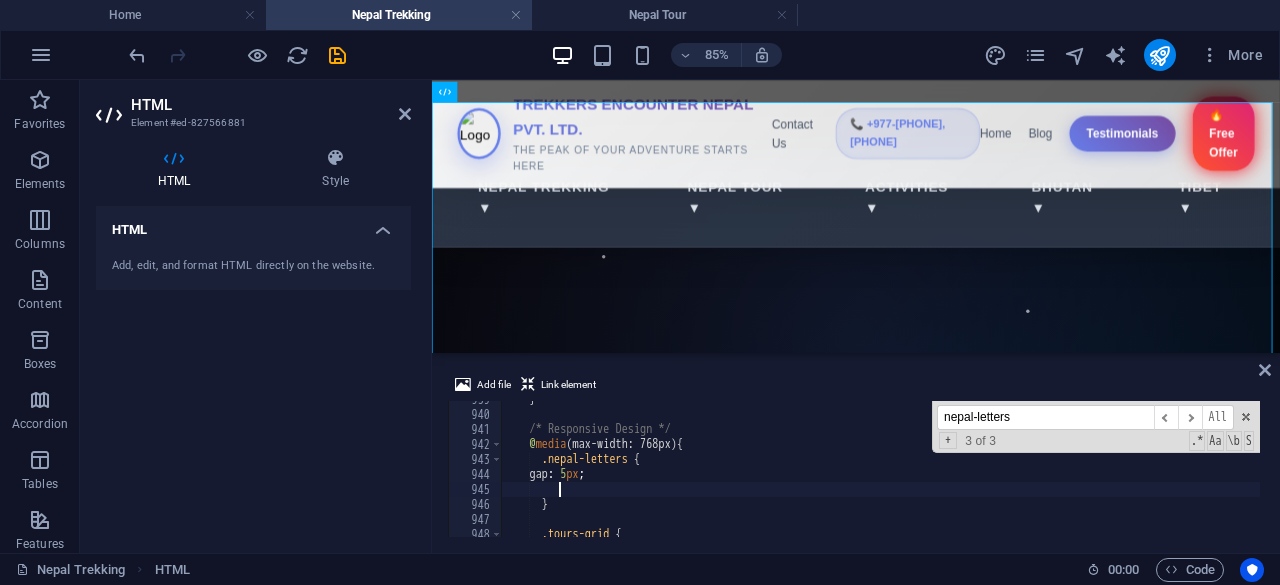 scroll, scrollTop: 0, scrollLeft: 3, axis: horizontal 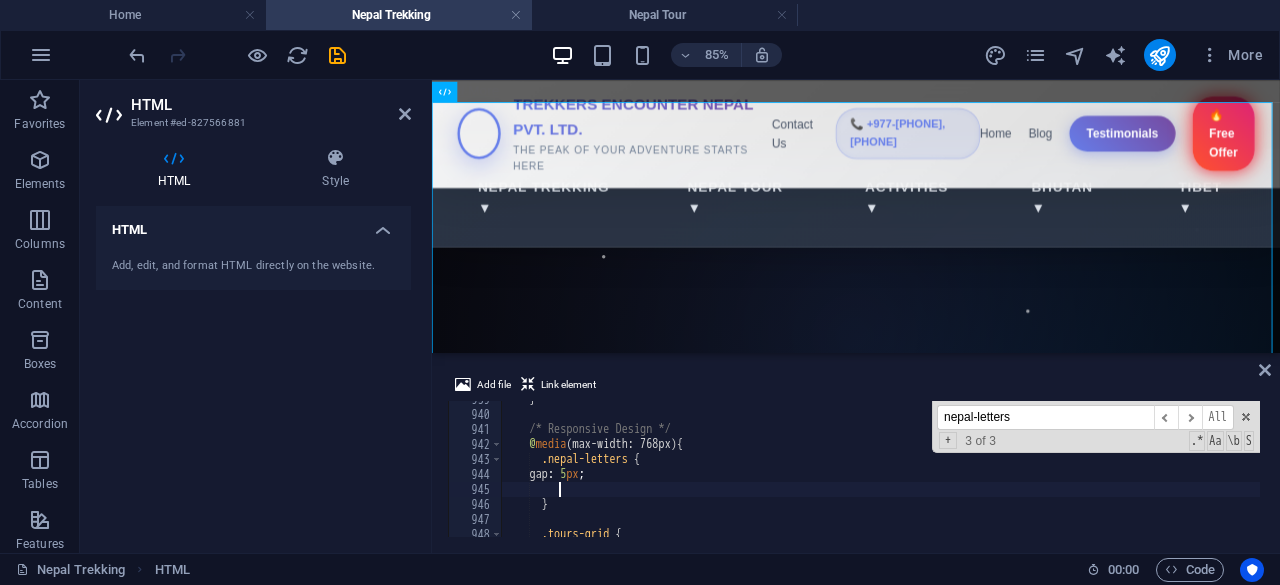 paste on "margin-bottom: 20px;" 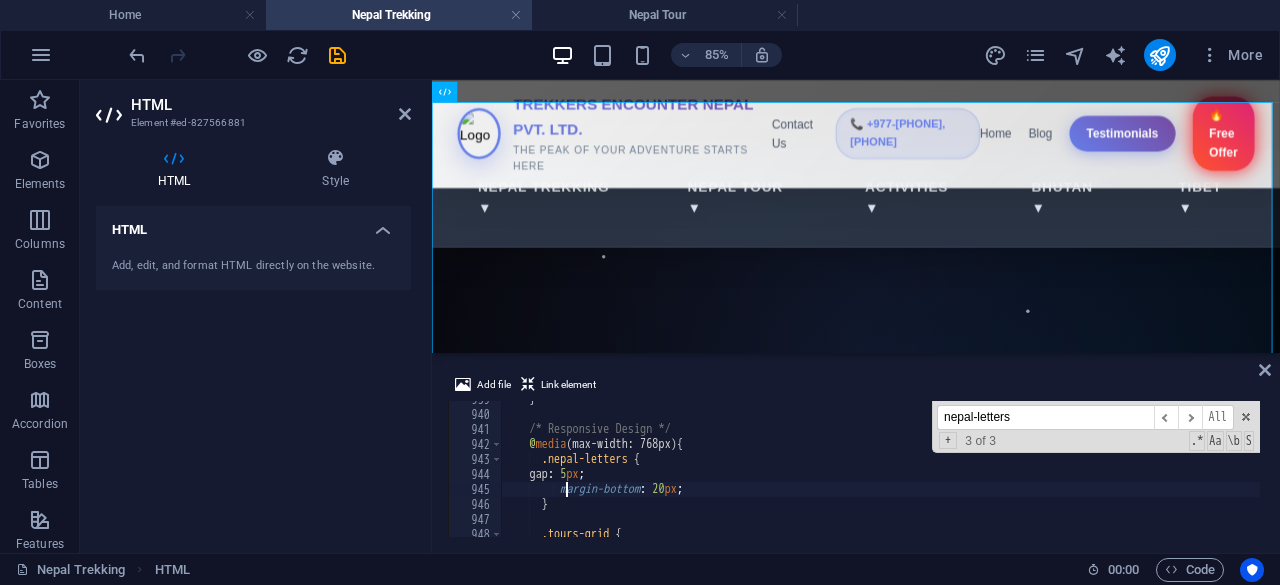 click on "}      /* Responsive Design */      @ media  (max-width: 768px)  {         .nepal-letters   {          gap :   5 px ;             margin-bottom :   20 px ;         }                 .tours-grid   {" at bounding box center (1131, 473) 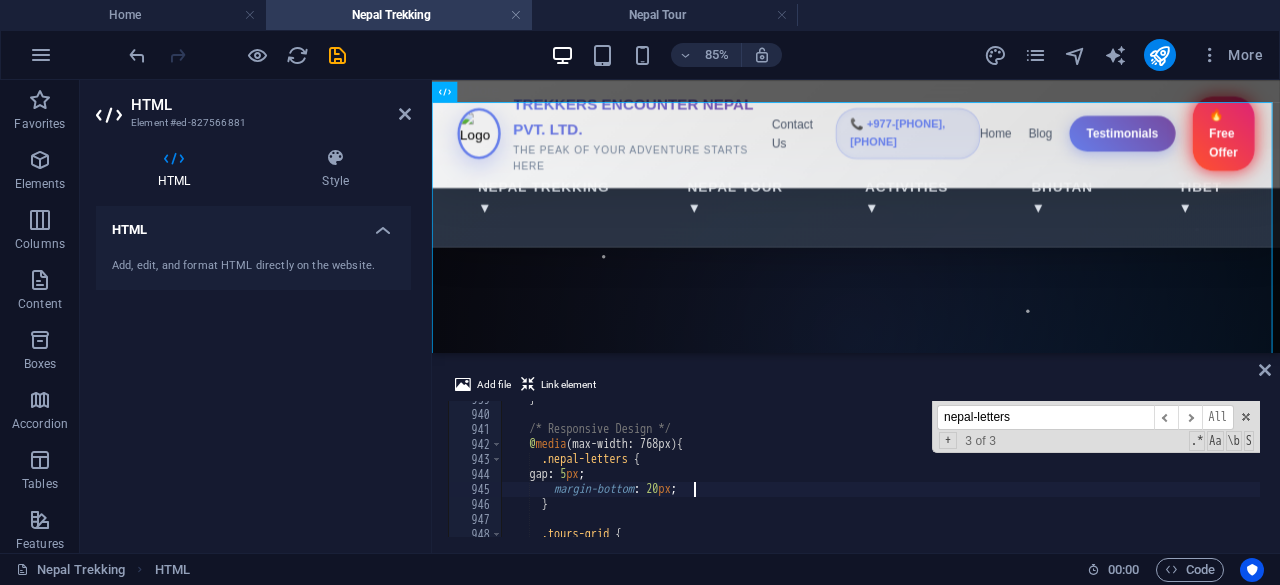 click on "}      /* Responsive Design */      @ media  (max-width: 768px)  {         .nepal-letters   {          gap :   5 px ;           margin-bottom :   20 px ;         }                 .tours-grid   {" at bounding box center (1131, 473) 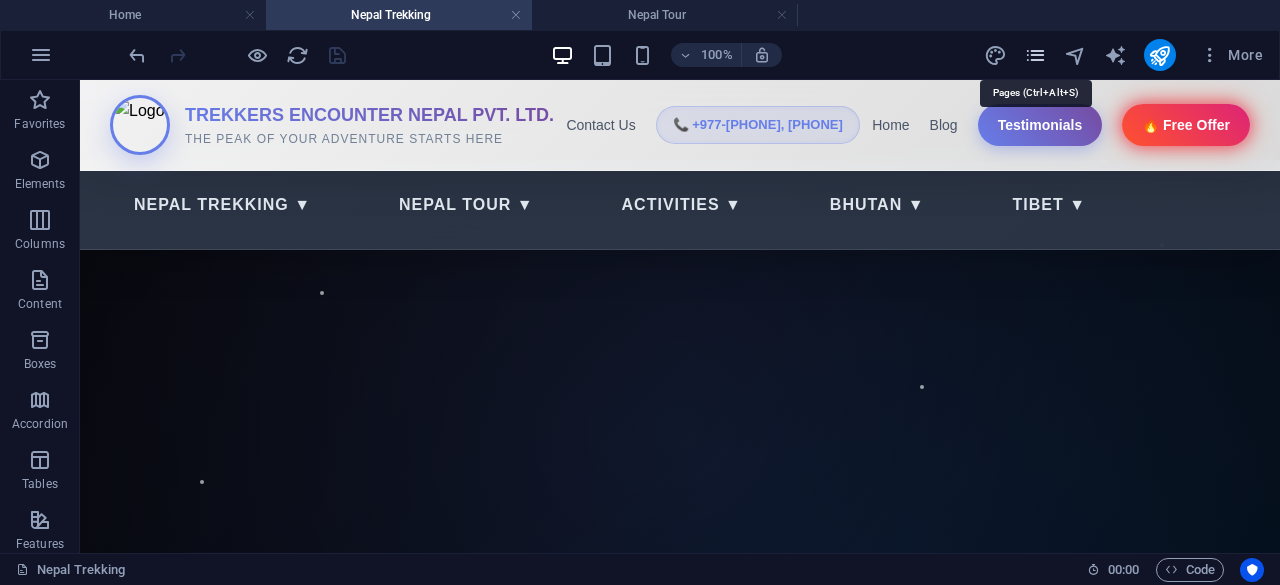 click at bounding box center [1035, 55] 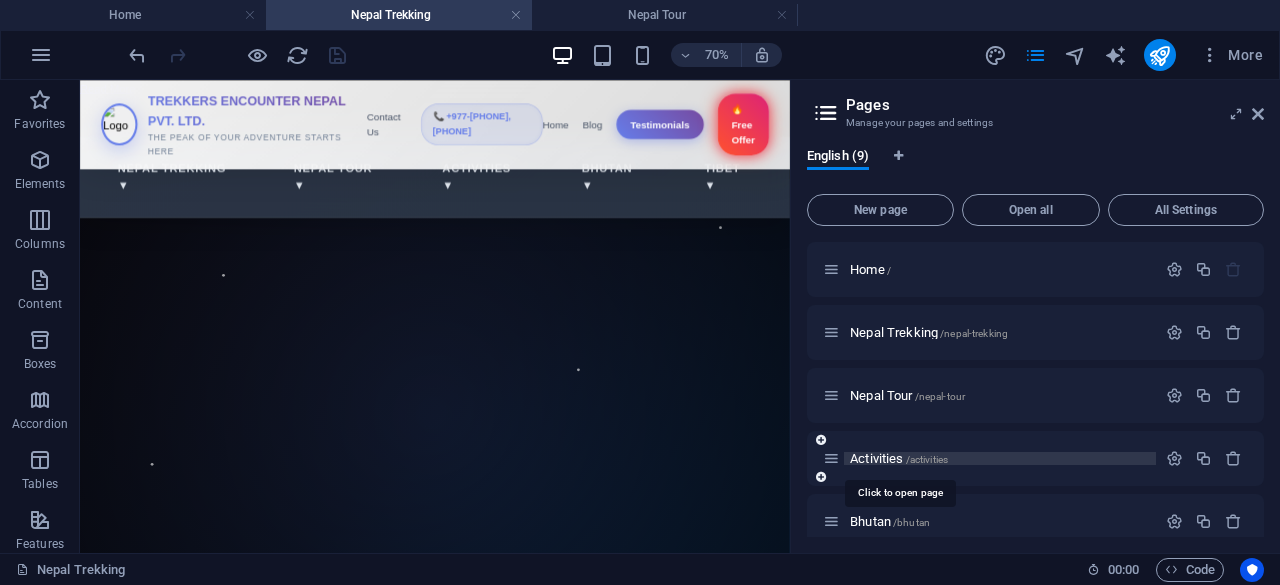 click on "Activities /activities" at bounding box center [899, 458] 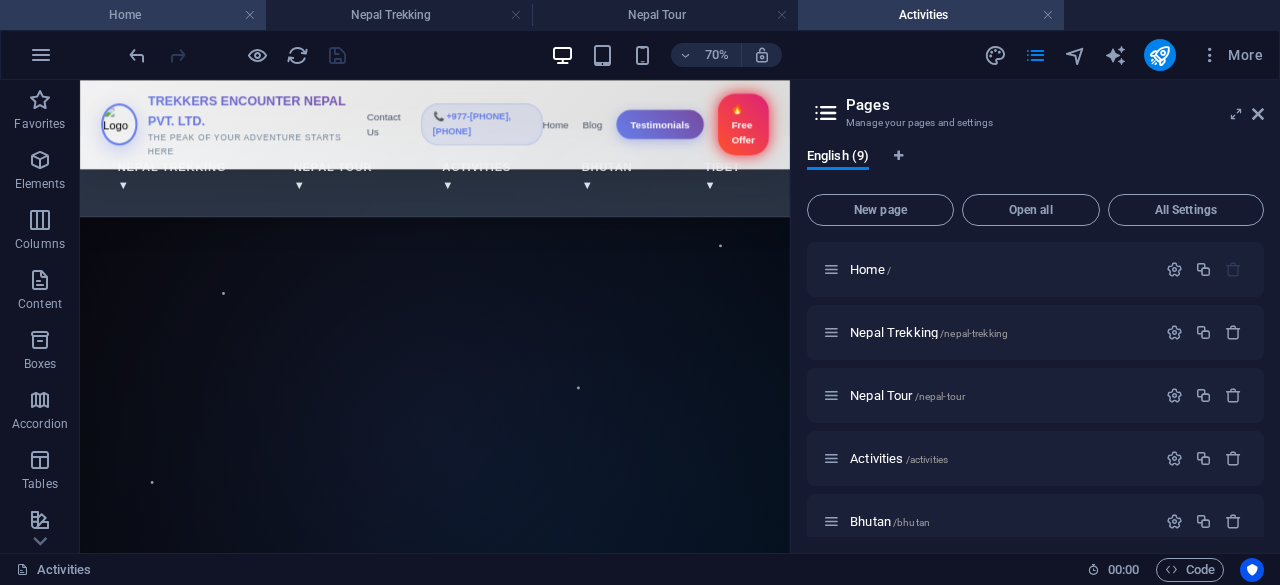 scroll, scrollTop: 0, scrollLeft: 0, axis: both 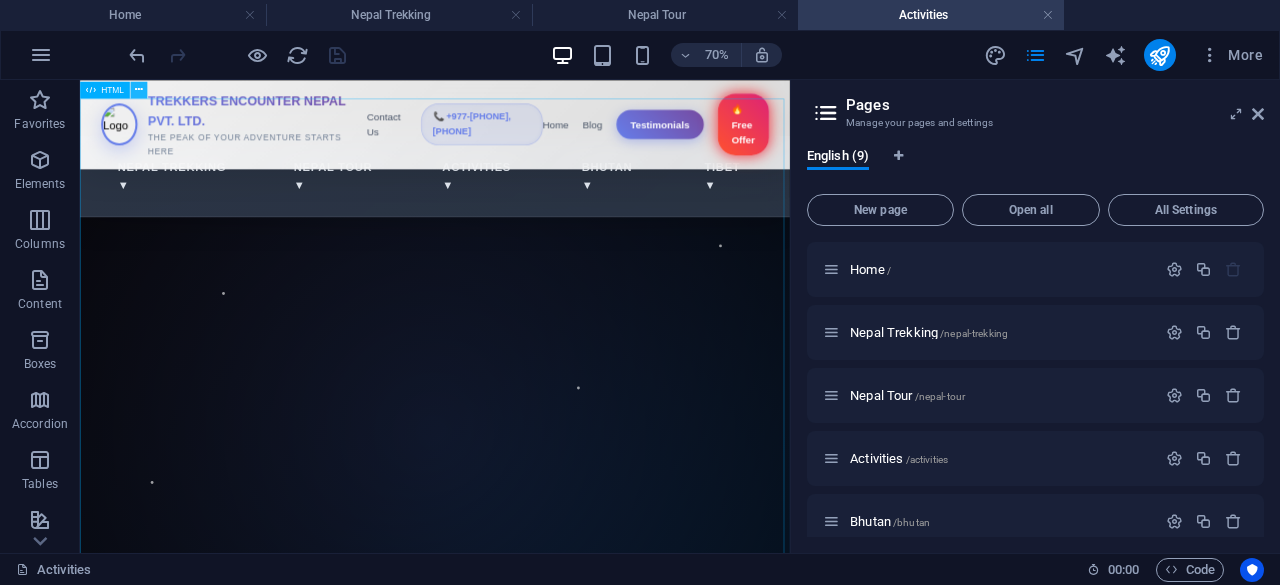 click at bounding box center (138, 89) 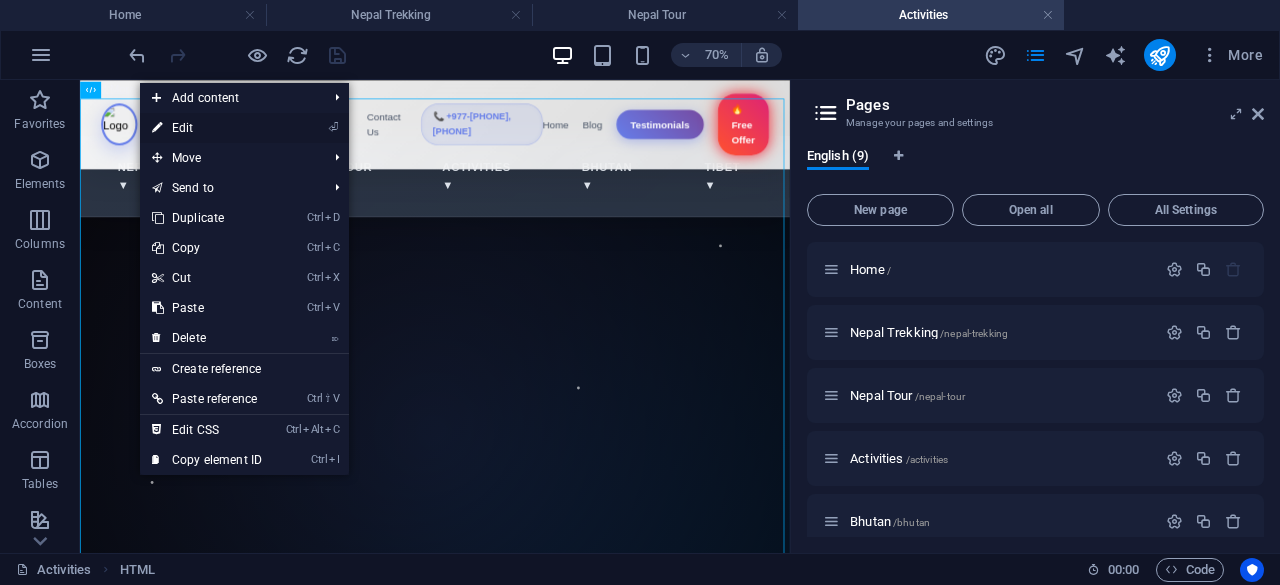 click on "⏎  Edit" at bounding box center [207, 128] 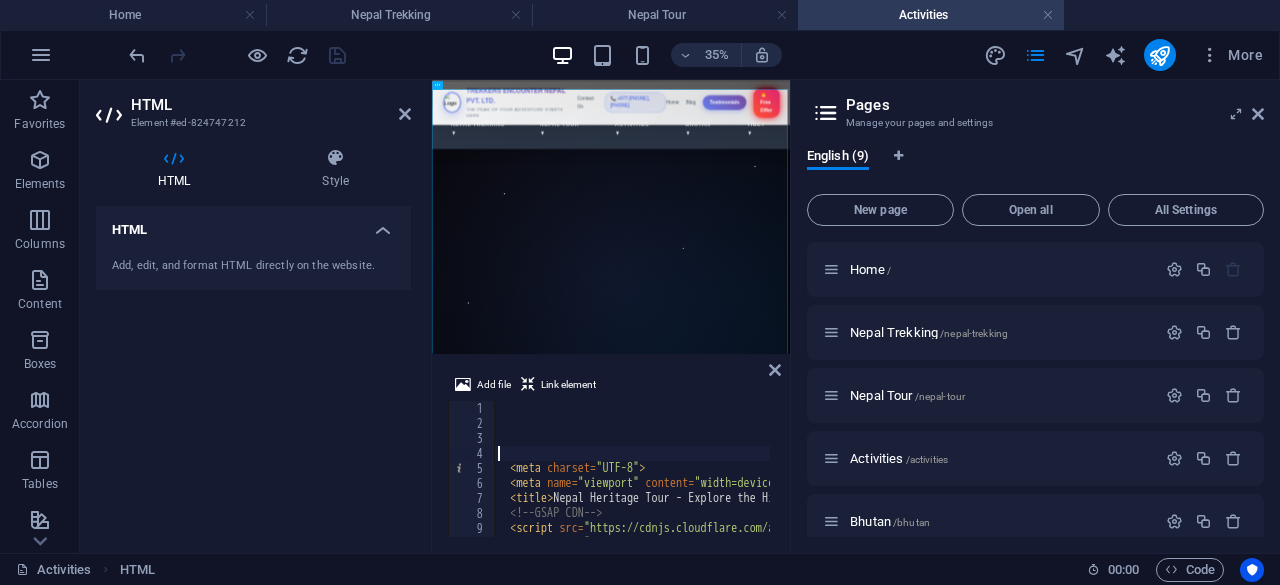 click on "< meta   charset = "UTF-8" >    < meta   name = "viewport"   content = "width=device-width, initial-scale=1.0" >    < title > Nepal Heritage Tour - Explore the Himalayas </ title >    <!--  GSAP CDN  -->    < script   src = "https://cdnjs.cloudflare.com/ajax/libs/gsap/3.12.2/gsap.min.js" > </ script >    < script   src = "https://cdnjs.cloudflare.com/ajax/libs/gsap/3.12.2/ScrollTrigger.min.js" > </ script >" at bounding box center [1057, 482] 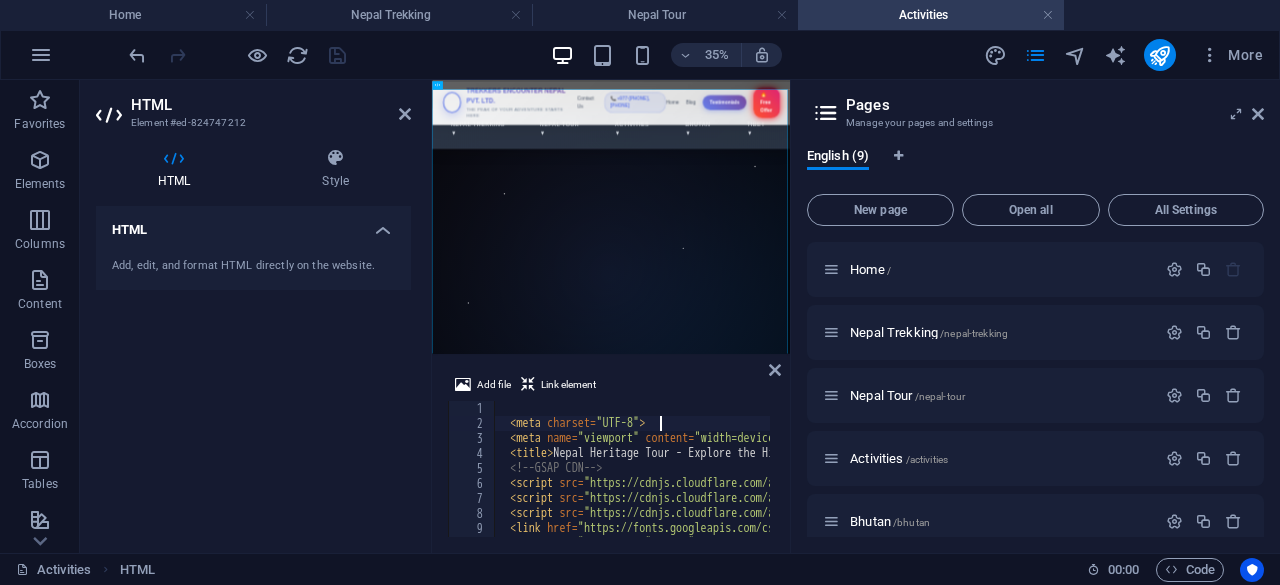 click on "< meta   charset = "UTF-8" >    < meta   name = "viewport"   content = "width=device-width, initial-scale=1.0" >    < title > Nepal Heritage Tour - Explore the Himalayas </ title >    <!--  GSAP CDN  -->    < script   src = "https://cdnjs.cloudflare.com/ajax/libs/gsap/3.12.2/gsap.min.js" > </ script >    < script   src = "https://cdnjs.cloudflare.com/ajax/libs/gsap/3.12.2/ScrollTrigger.min.js" > </ script >    < script   src = "https://cdnjs.cloudflare.com/ajax/libs/gsap/3.12.2/TextPlugin.min.js" > </ script >    < link   href = "https://fonts.googleapis.com/css2?family=Playfair+Display:wght@400;700;900 &amp; family=Inter:wght@300;400;600;700 &amp; display=swap"   rel = "stylesheet" >     < link   rel = "stylesheet"   href = "https://cdnjs.cloudflare.com/ajax/libs/font-awesome/6.4.0/css/all.min.css" >" at bounding box center (1057, 482) 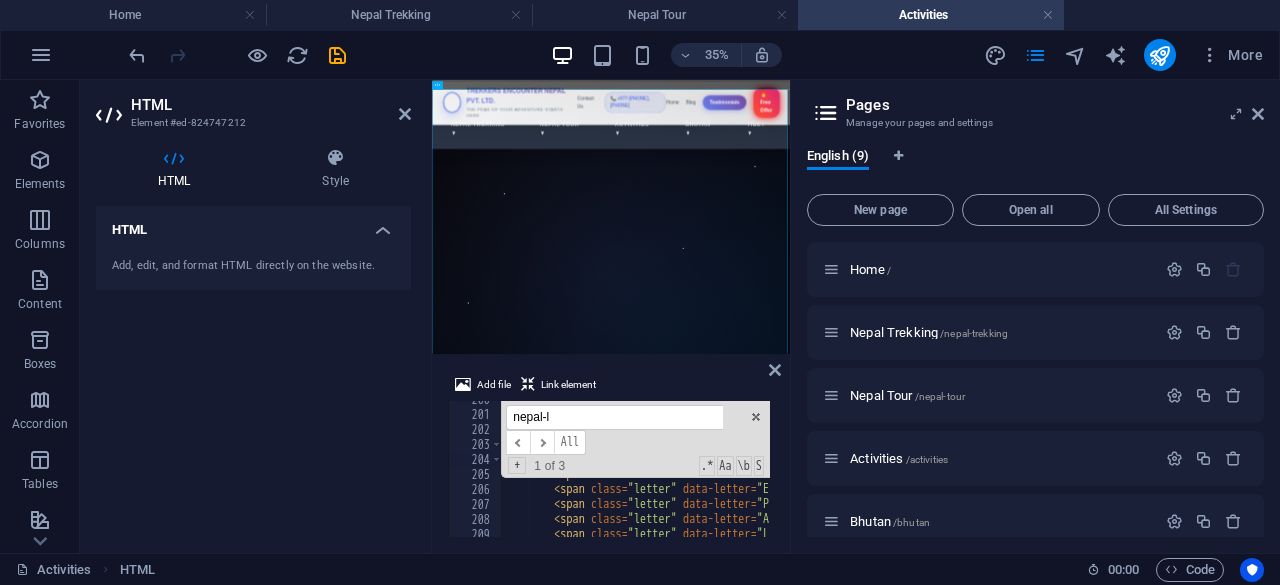 scroll, scrollTop: 2994, scrollLeft: 0, axis: vertical 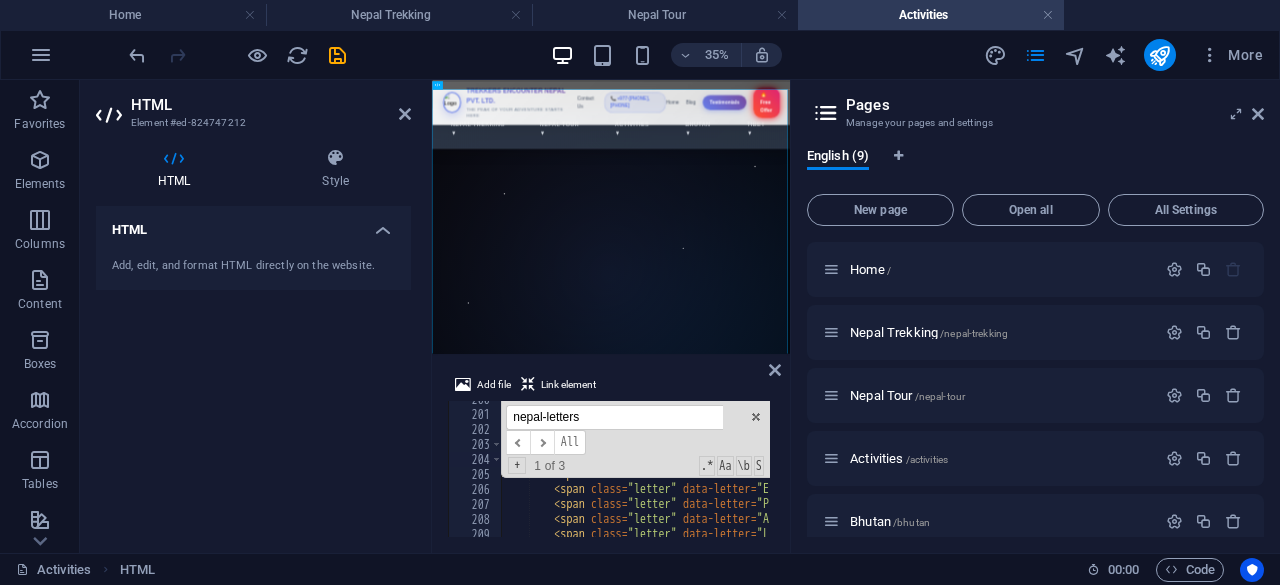 type on "nepal-letters" 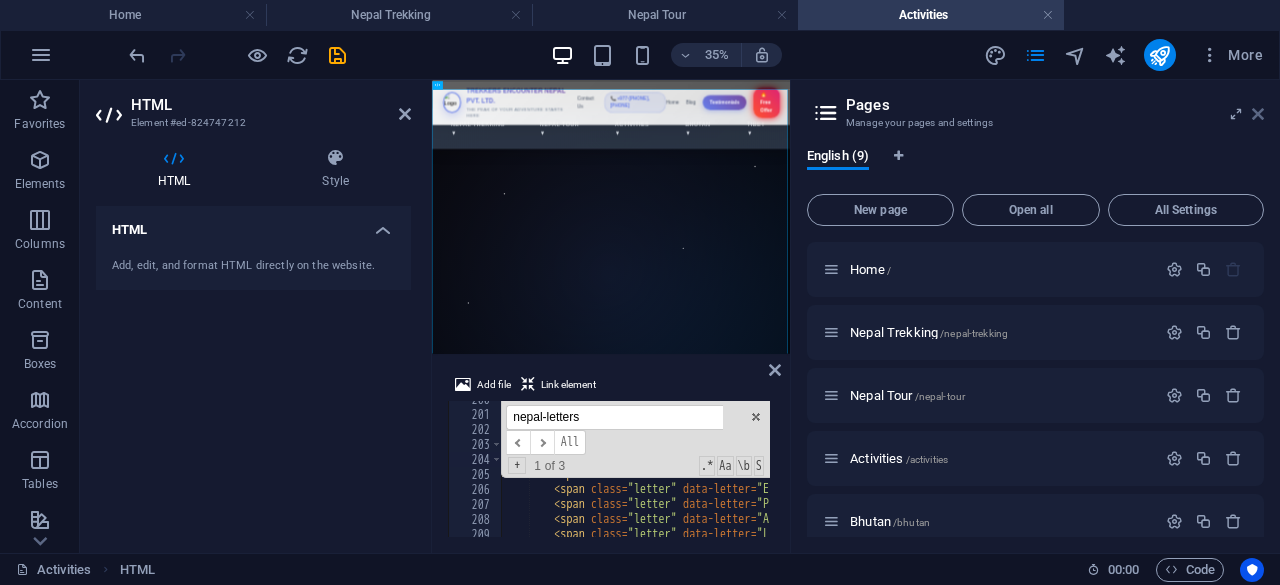 click at bounding box center [1258, 114] 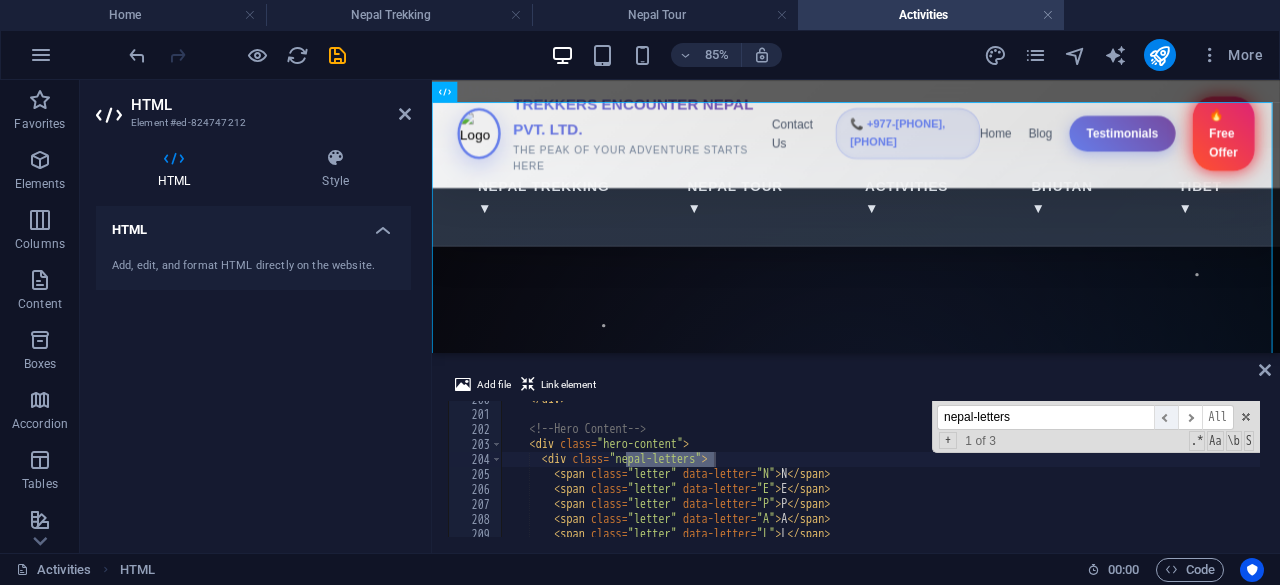 click on "​" at bounding box center (1166, 417) 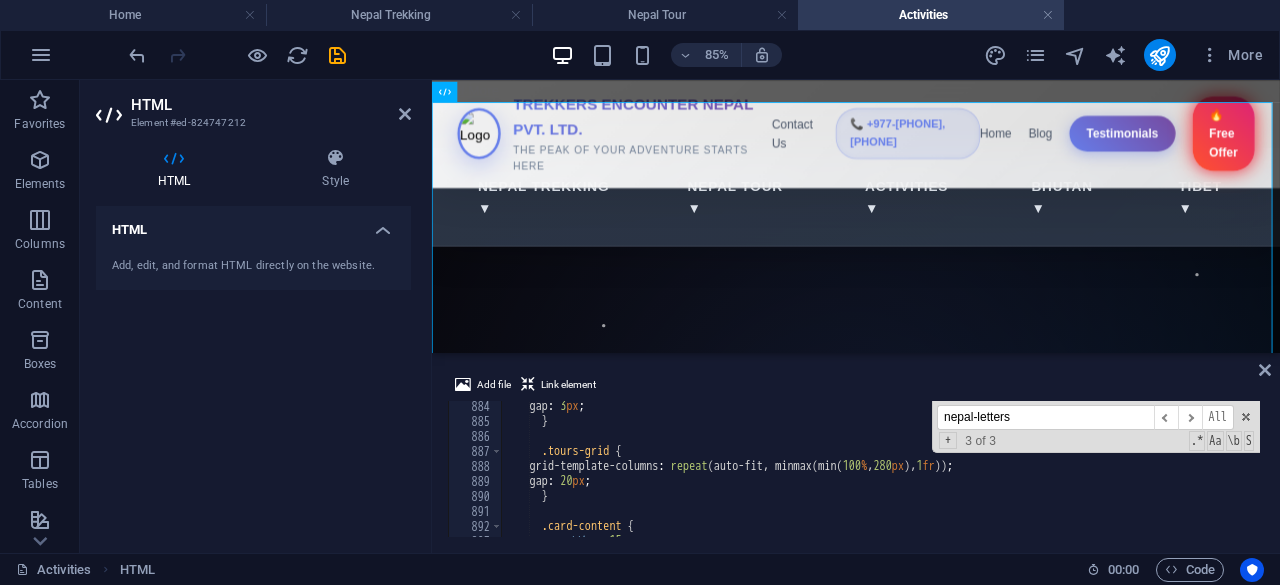 scroll, scrollTop: 13247, scrollLeft: 0, axis: vertical 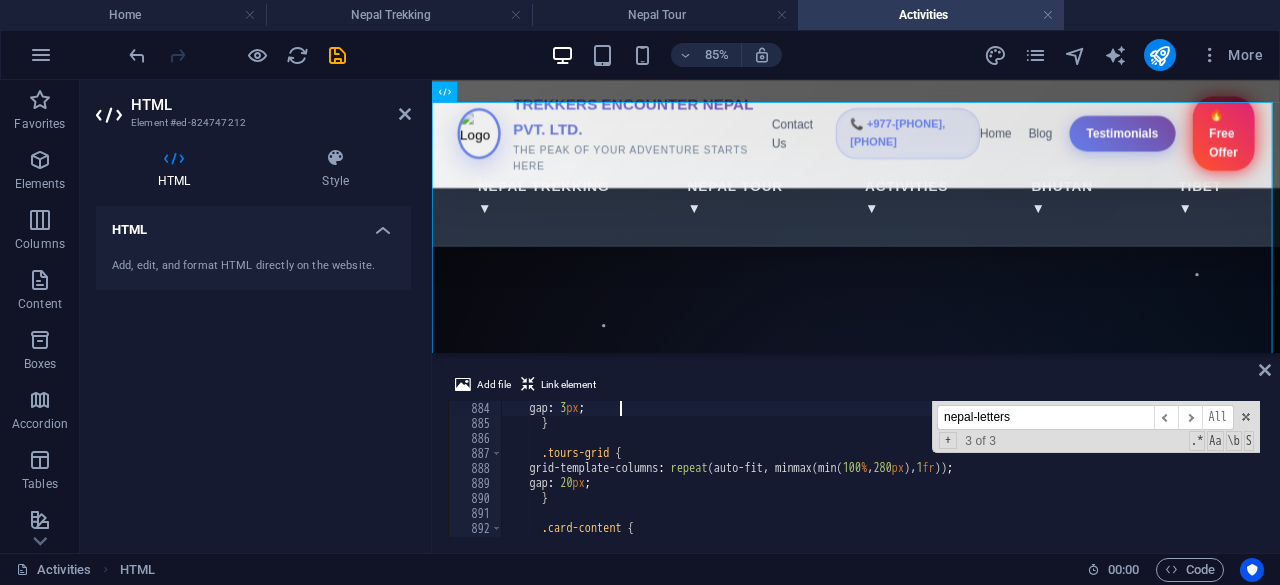 click on "gap :   3 px ;         }                 .tours-grid   {          grid-template-columns :   repeat (auto-fit, minmax(min( 100 % ,  280 px ),  1 fr )) ;          gap :   20 px ;         }                 .card-content   {           padding :   15 px ;" at bounding box center (1064, 482) 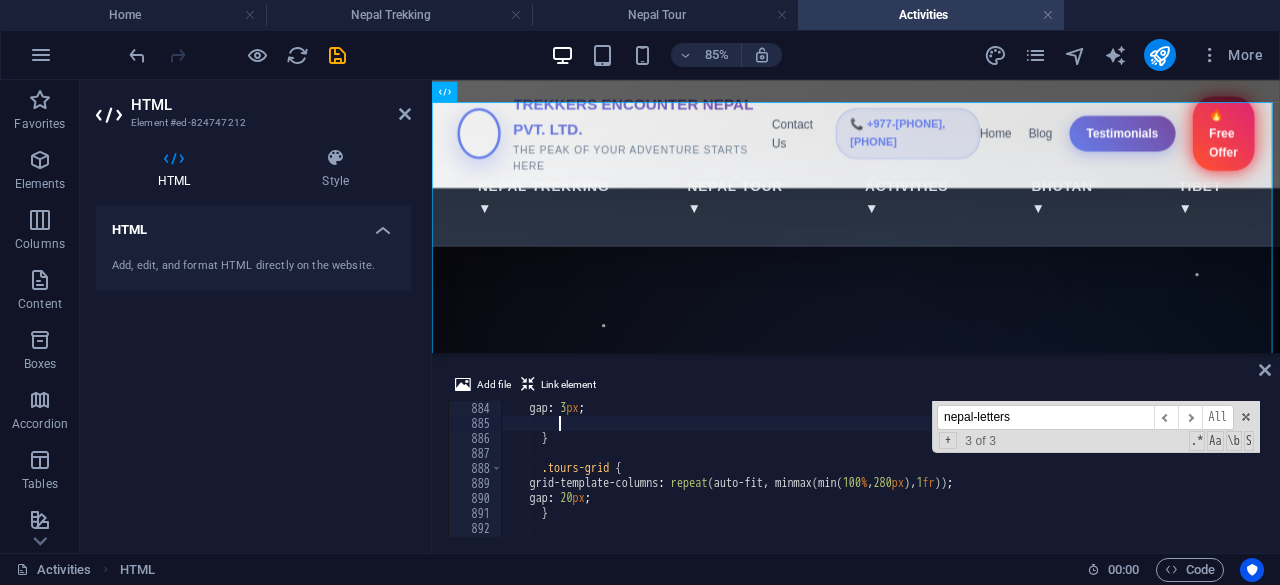 paste on "margin-bottom: 20px;" 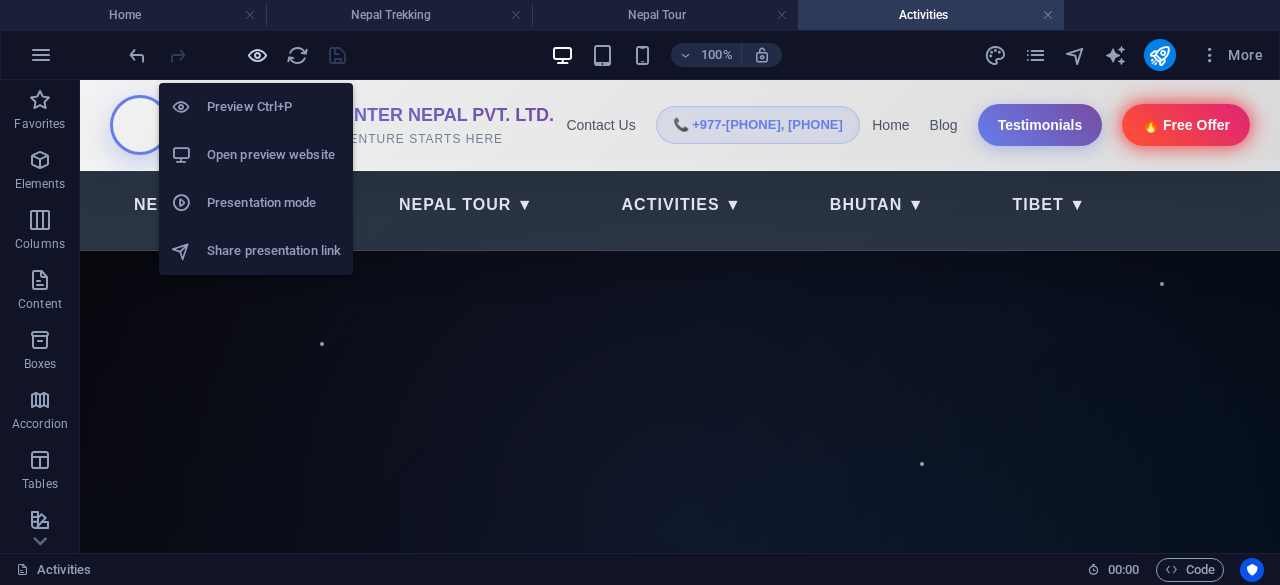 click at bounding box center [257, 55] 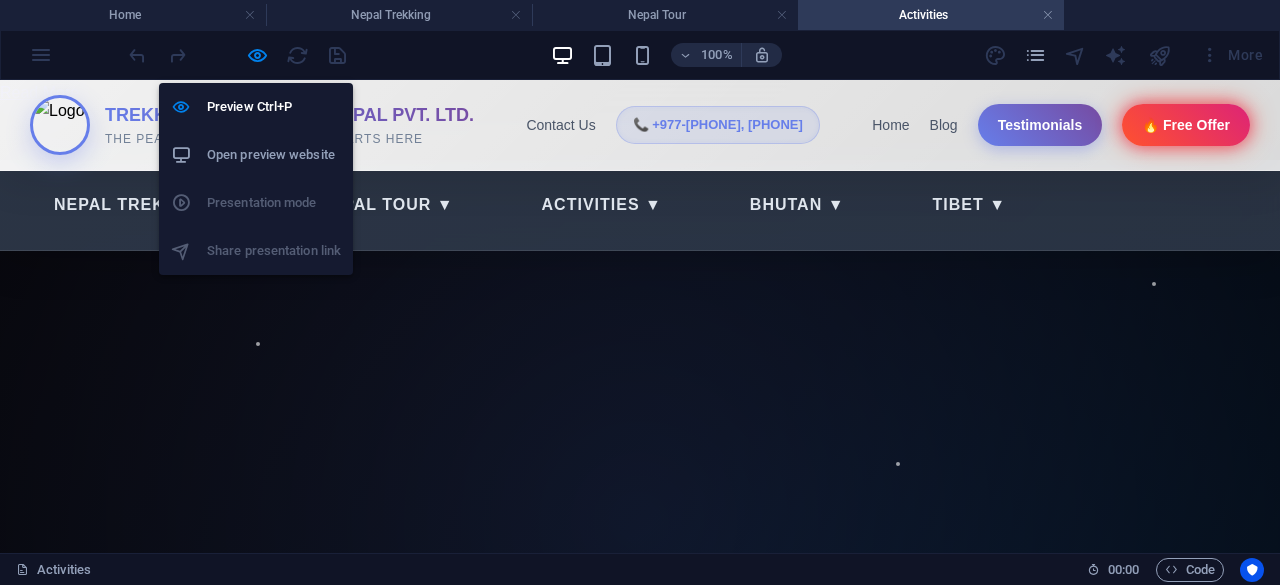 click on "Open preview website" at bounding box center [274, 155] 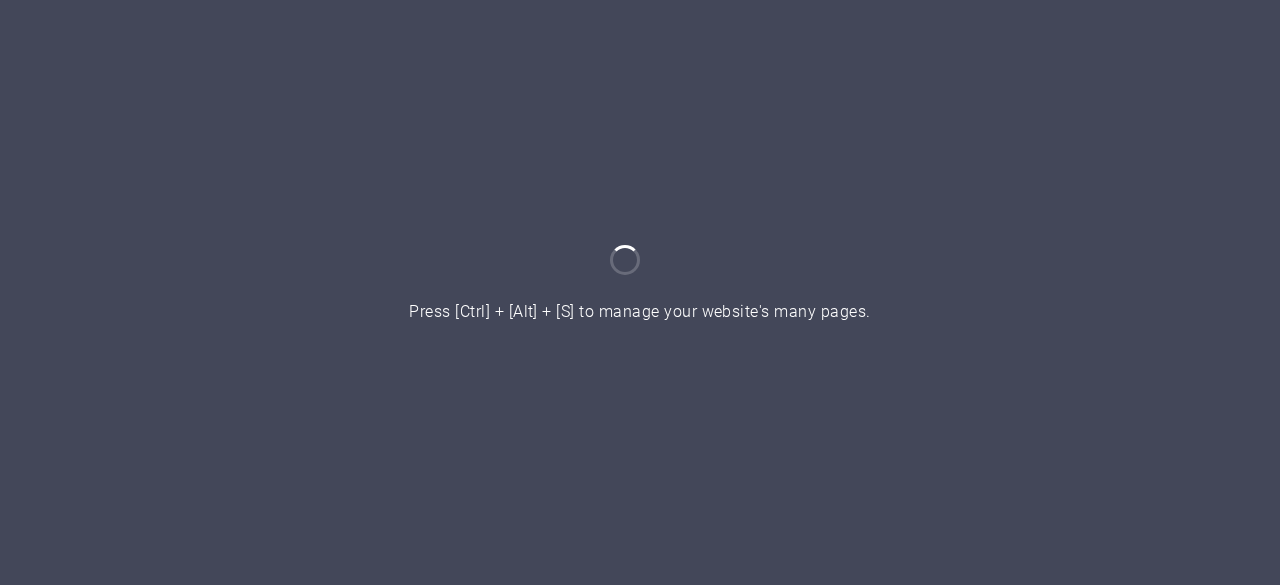 scroll, scrollTop: 0, scrollLeft: 0, axis: both 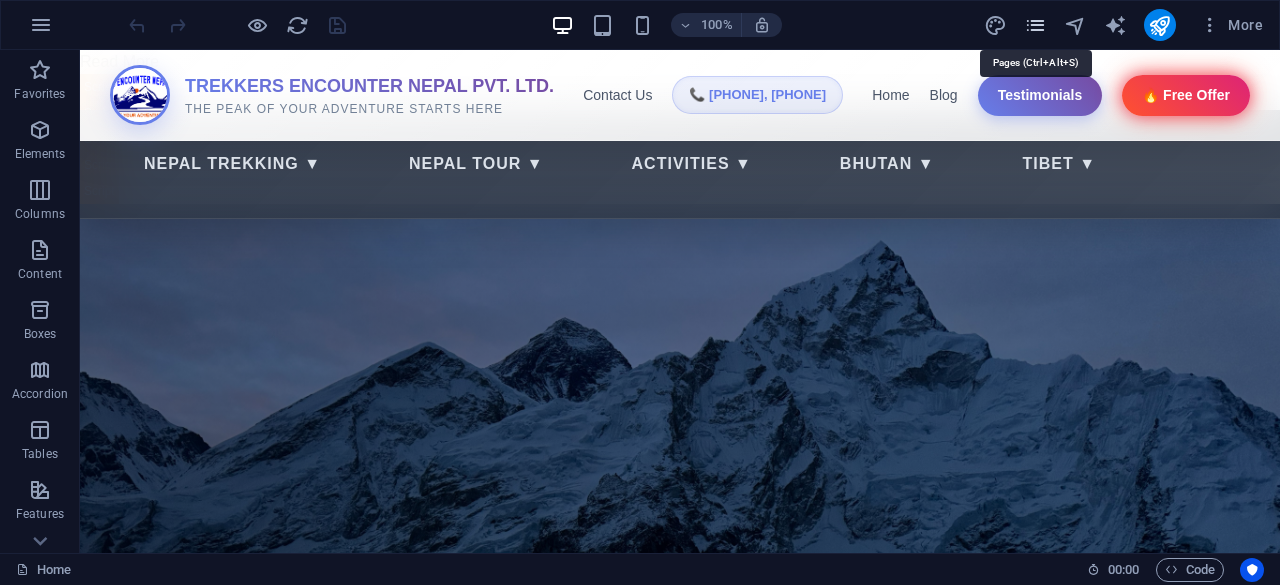 click at bounding box center [1035, 25] 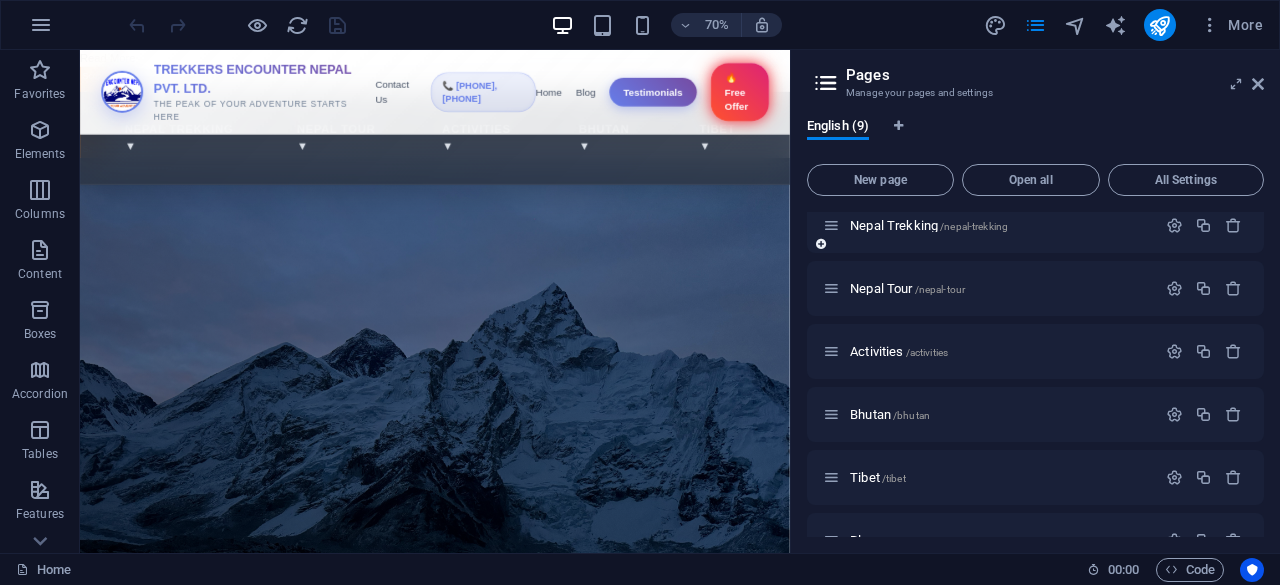 scroll, scrollTop: 0, scrollLeft: 0, axis: both 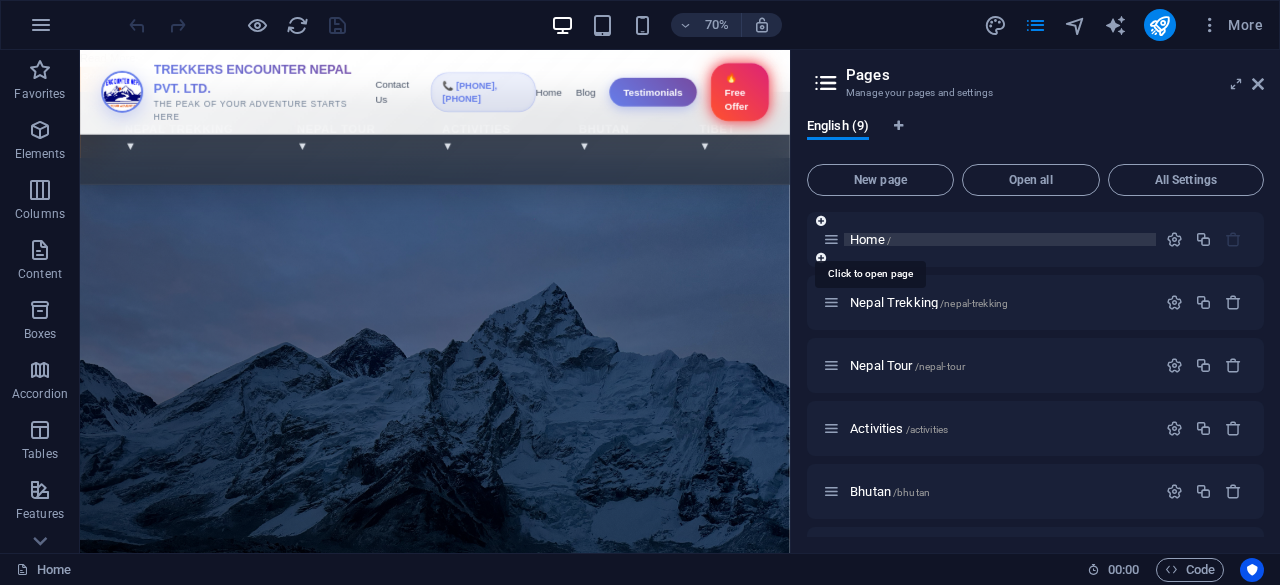 click on "Home /" at bounding box center [870, 239] 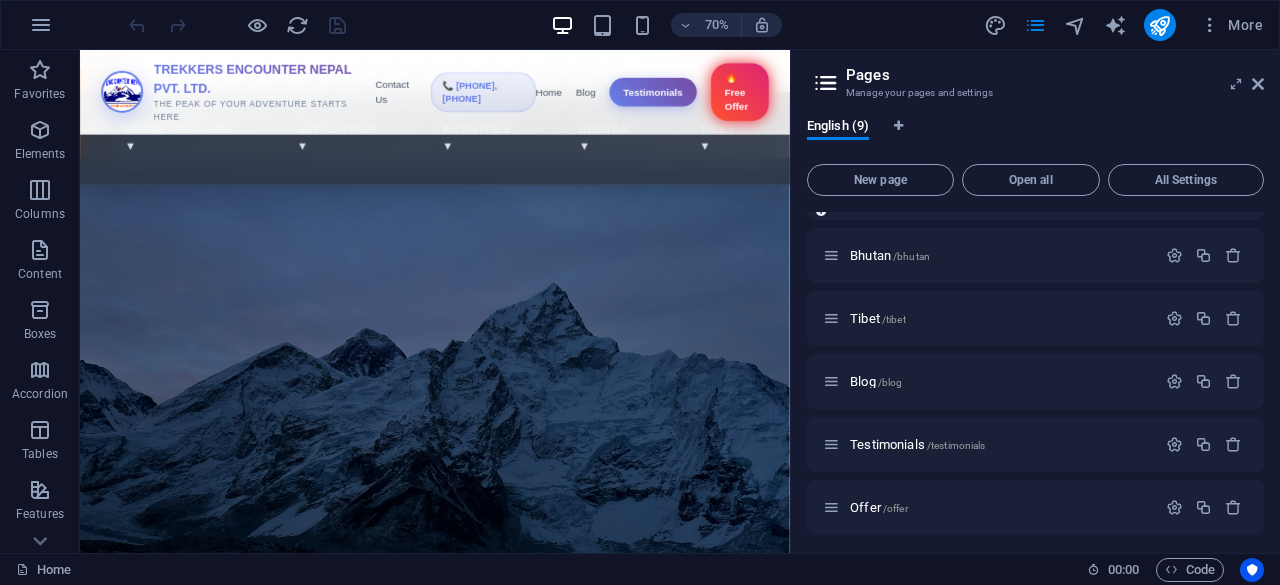 scroll, scrollTop: 242, scrollLeft: 0, axis: vertical 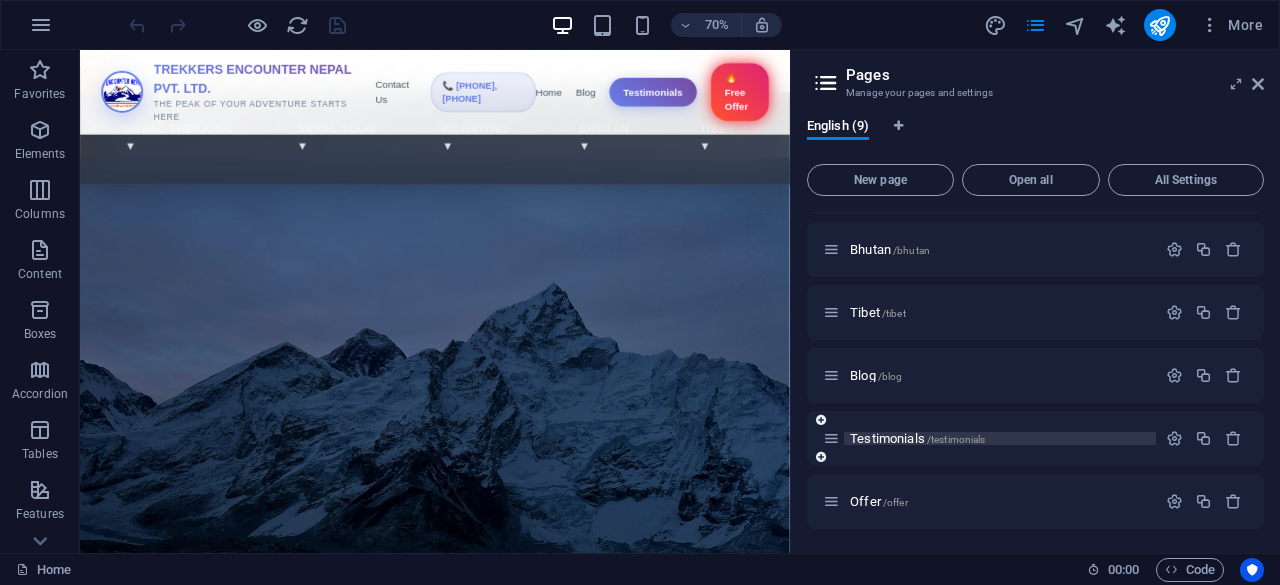 click on "Testimonials /testimonials" at bounding box center [917, 438] 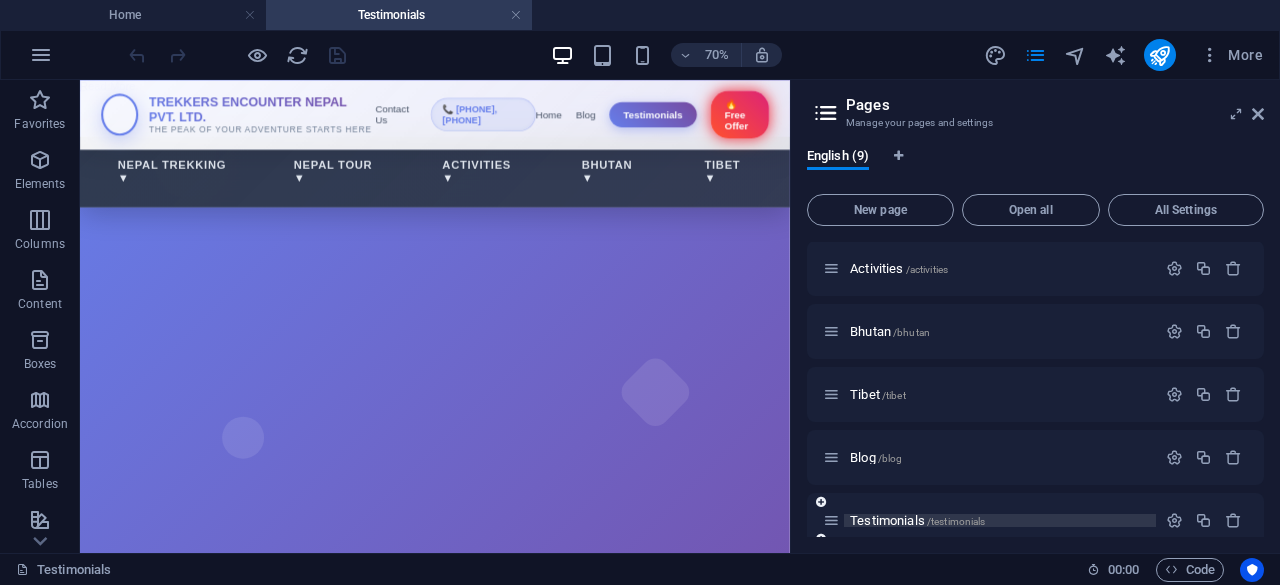 scroll, scrollTop: 0, scrollLeft: 0, axis: both 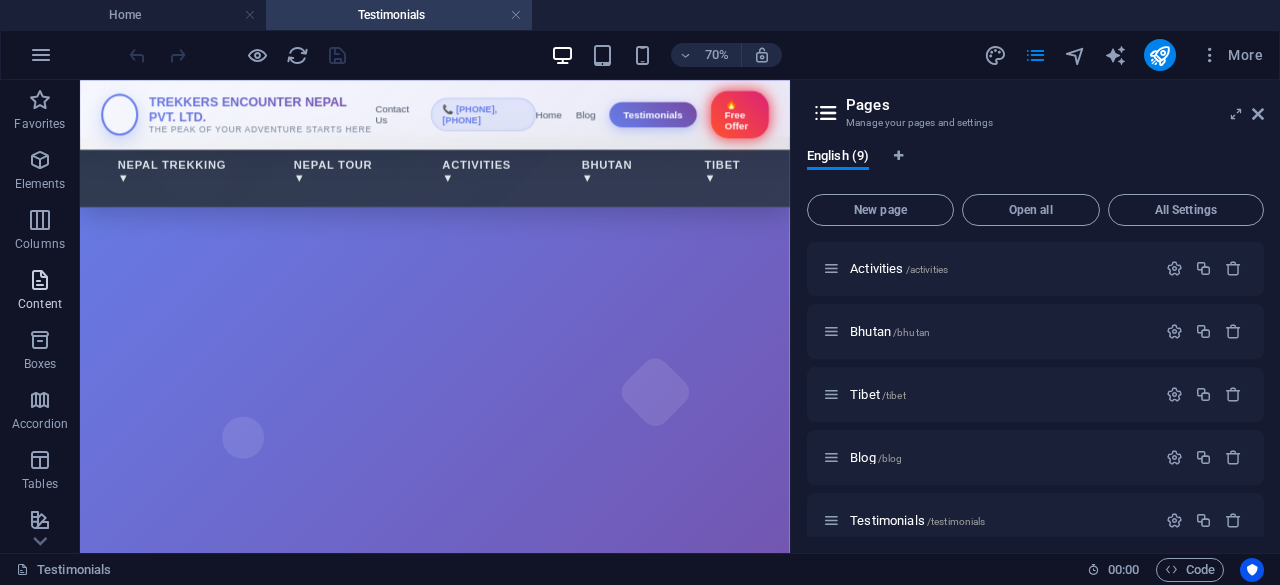 click at bounding box center (40, 280) 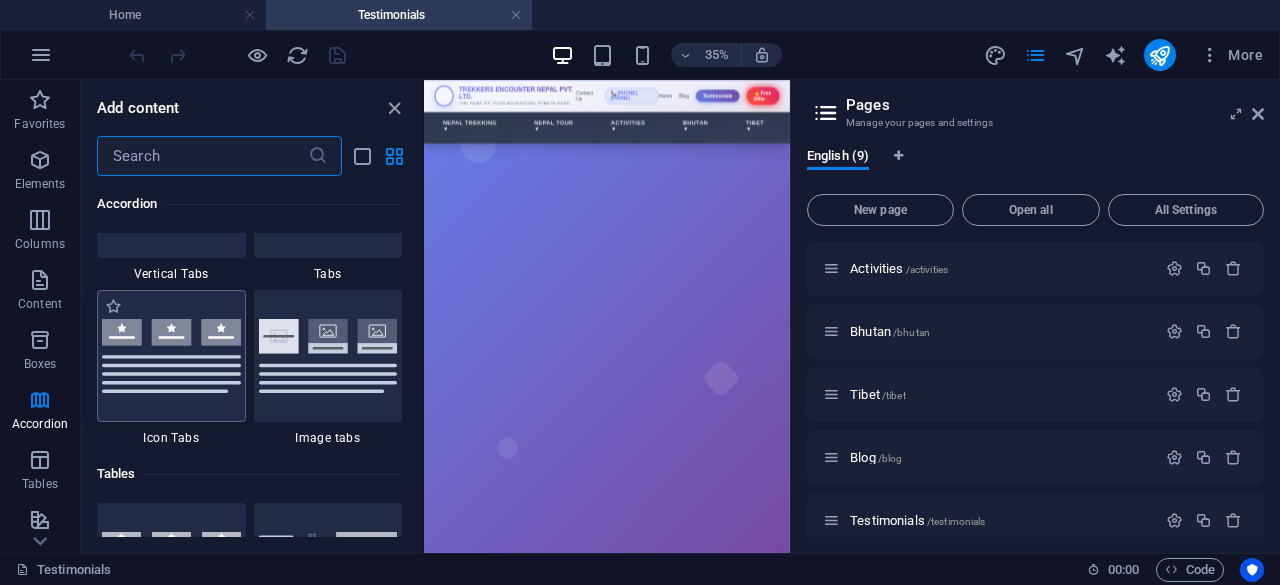scroll, scrollTop: 6657, scrollLeft: 0, axis: vertical 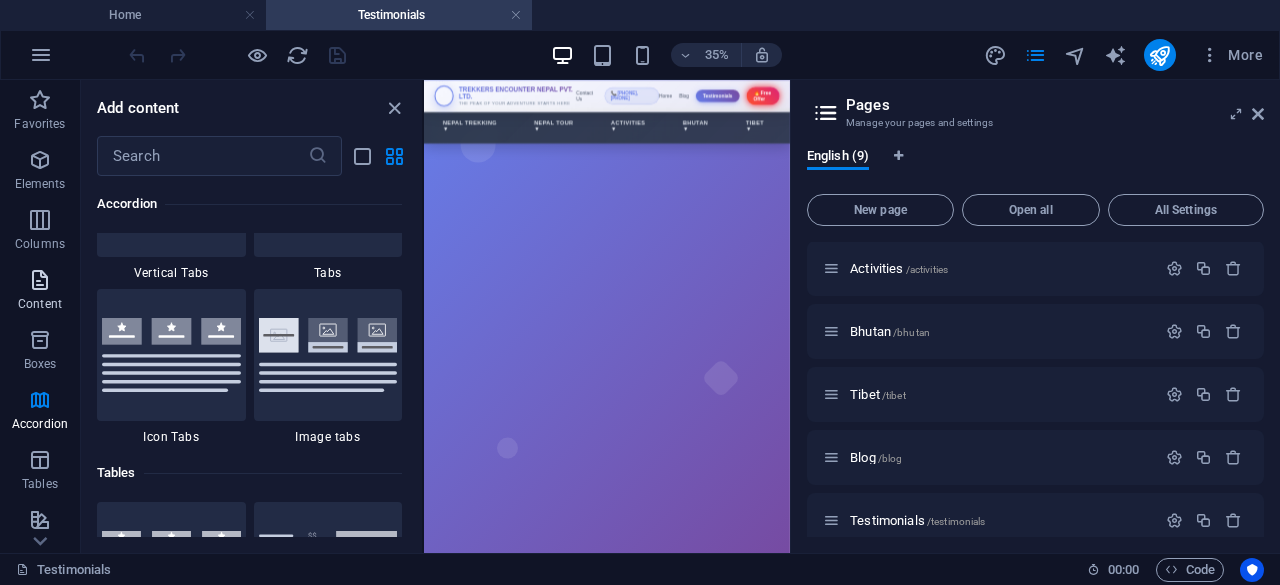 click at bounding box center (40, 280) 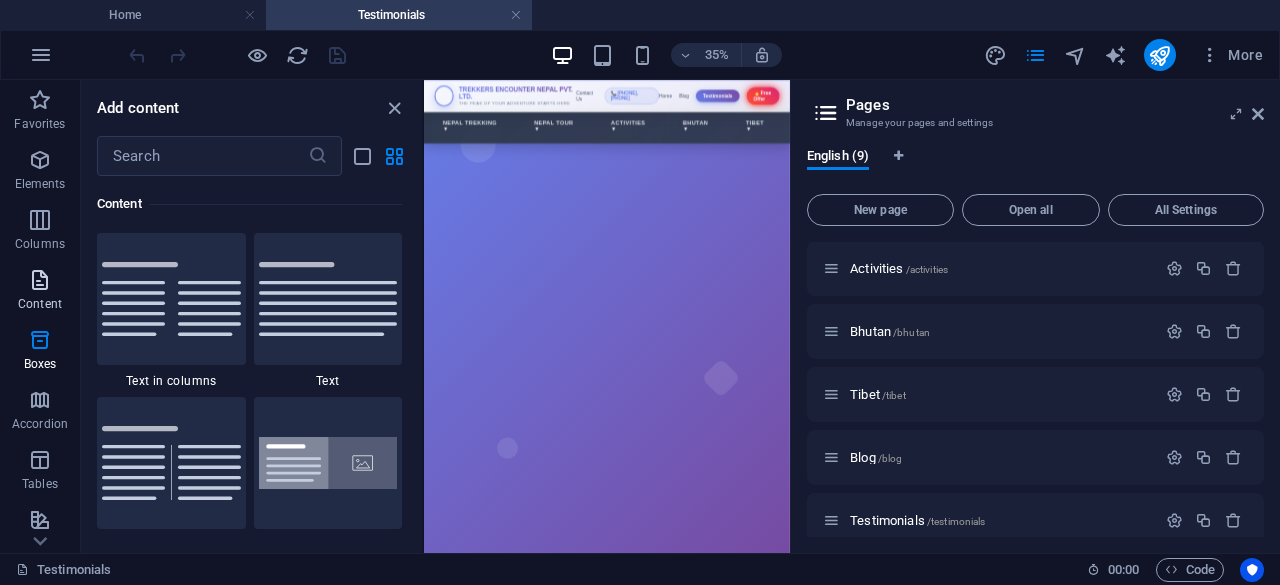 scroll, scrollTop: 3499, scrollLeft: 0, axis: vertical 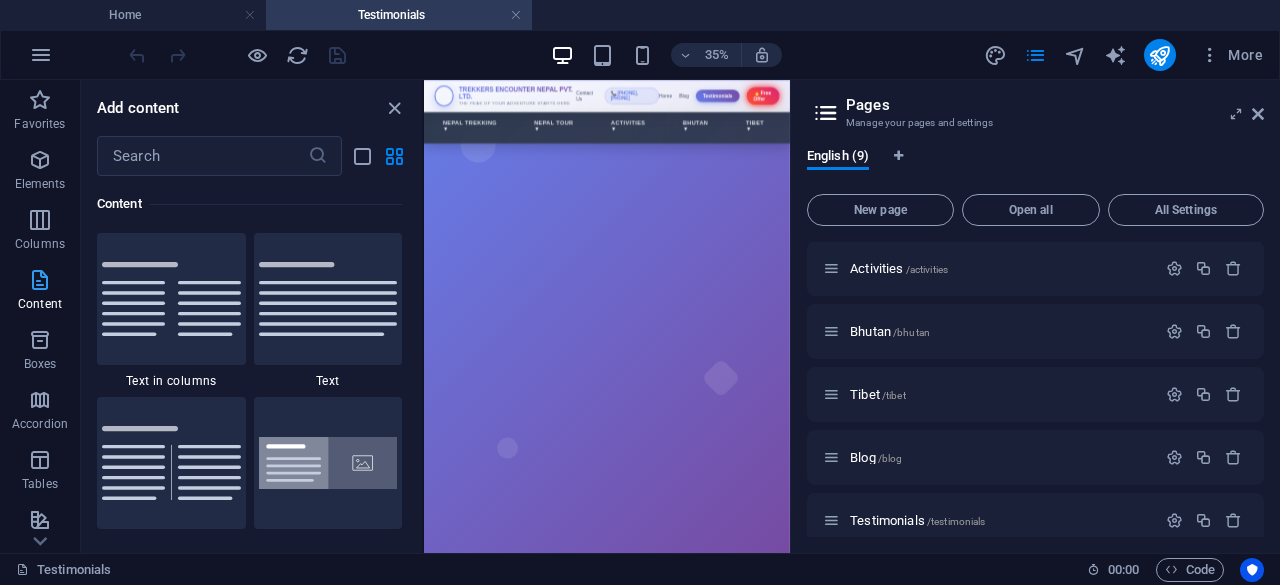 click at bounding box center (40, 280) 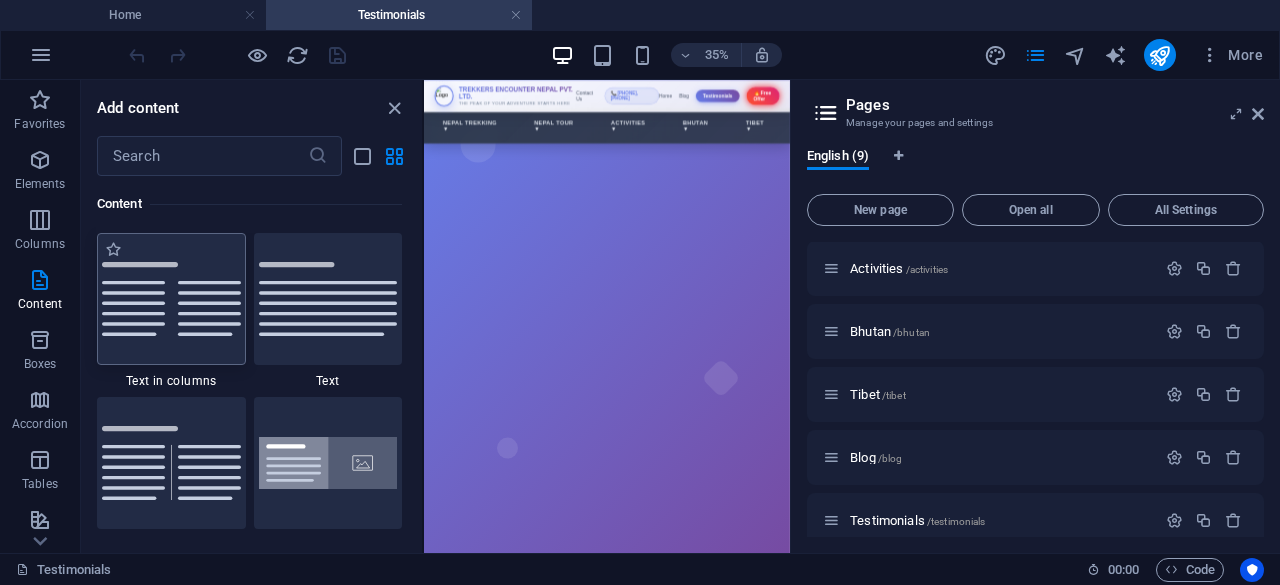 click at bounding box center [171, 299] 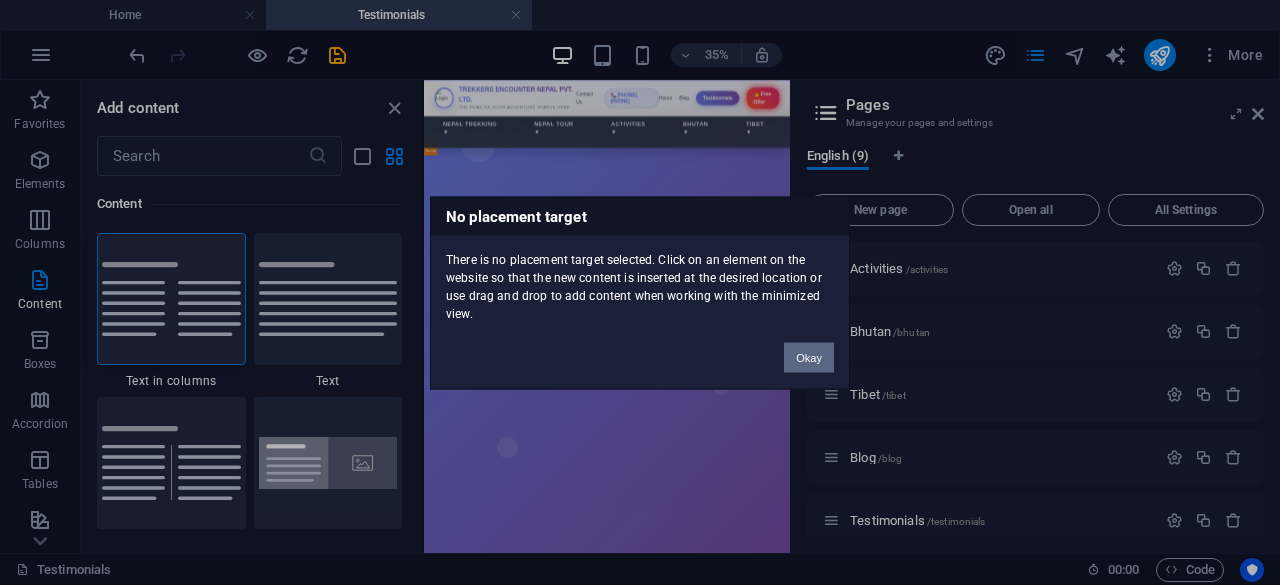 click on "Okay" at bounding box center [809, 357] 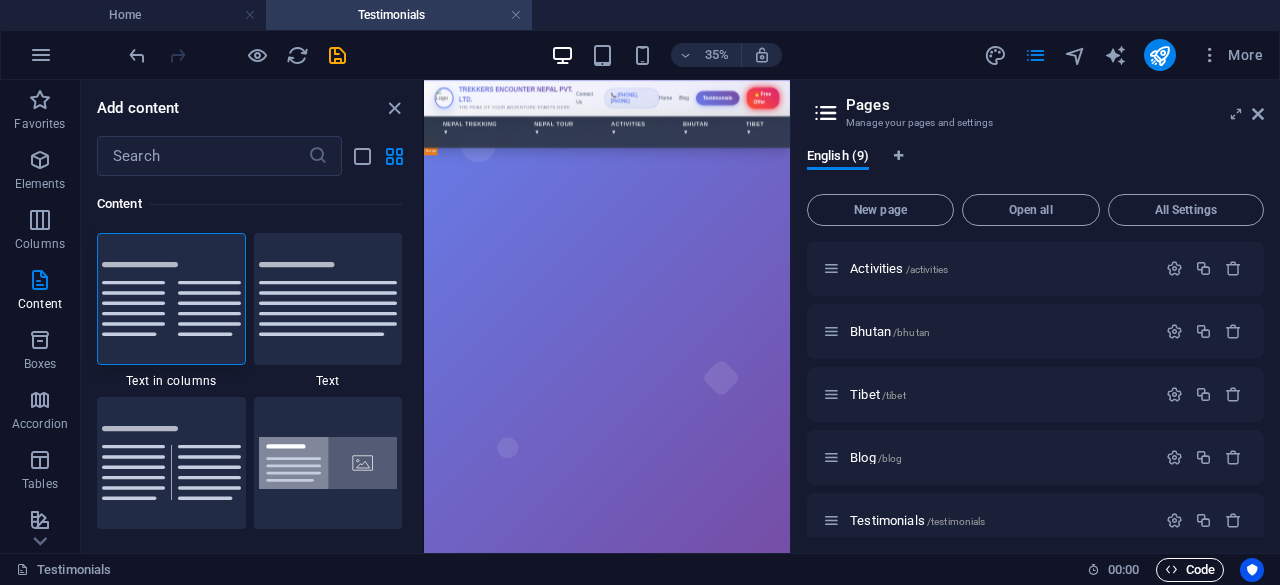 click on "Code" at bounding box center [1190, 570] 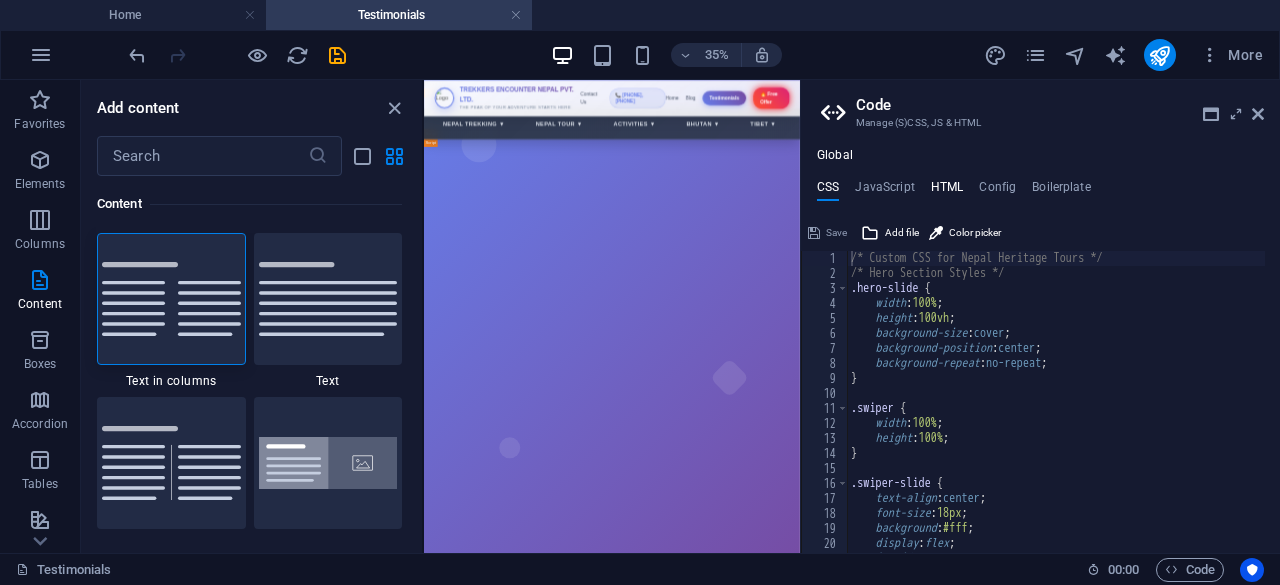 click on "HTML" at bounding box center [947, 191] 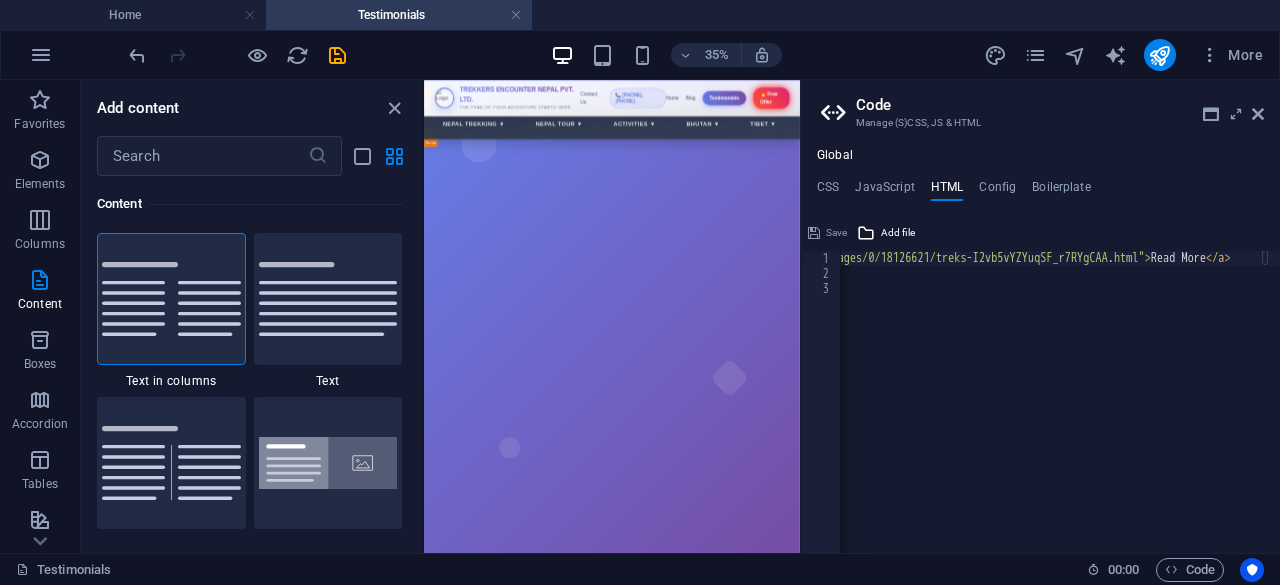 scroll, scrollTop: 0, scrollLeft: 80, axis: horizontal 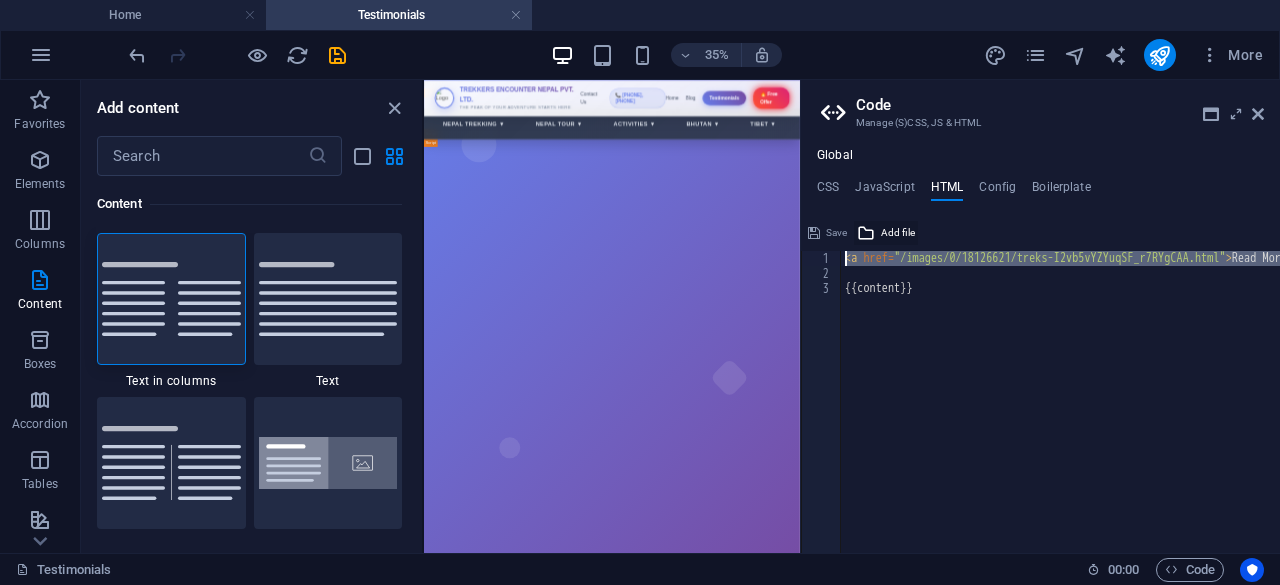 drag, startPoint x: 1276, startPoint y: 257, endPoint x: 880, endPoint y: 244, distance: 396.21332 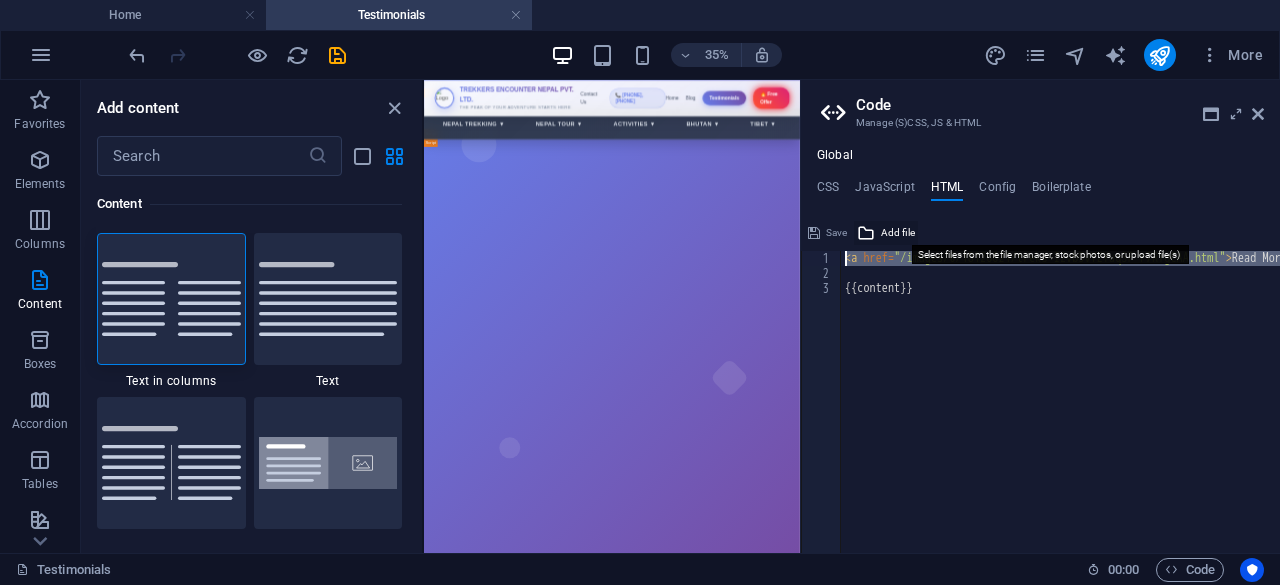 type 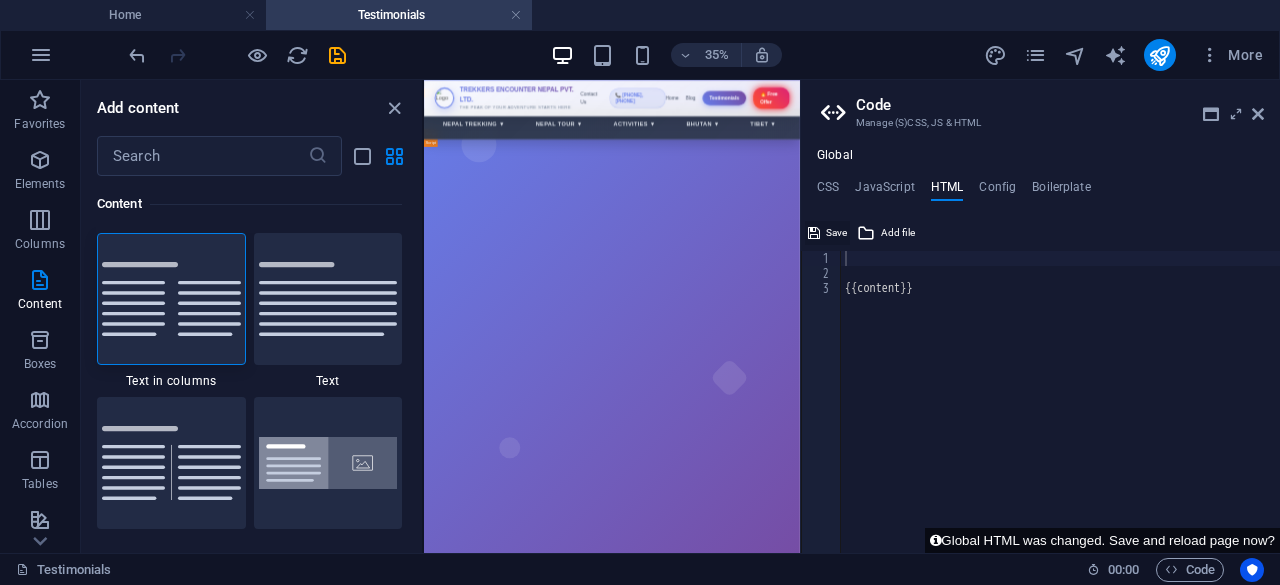 click on "Save" at bounding box center [827, 233] 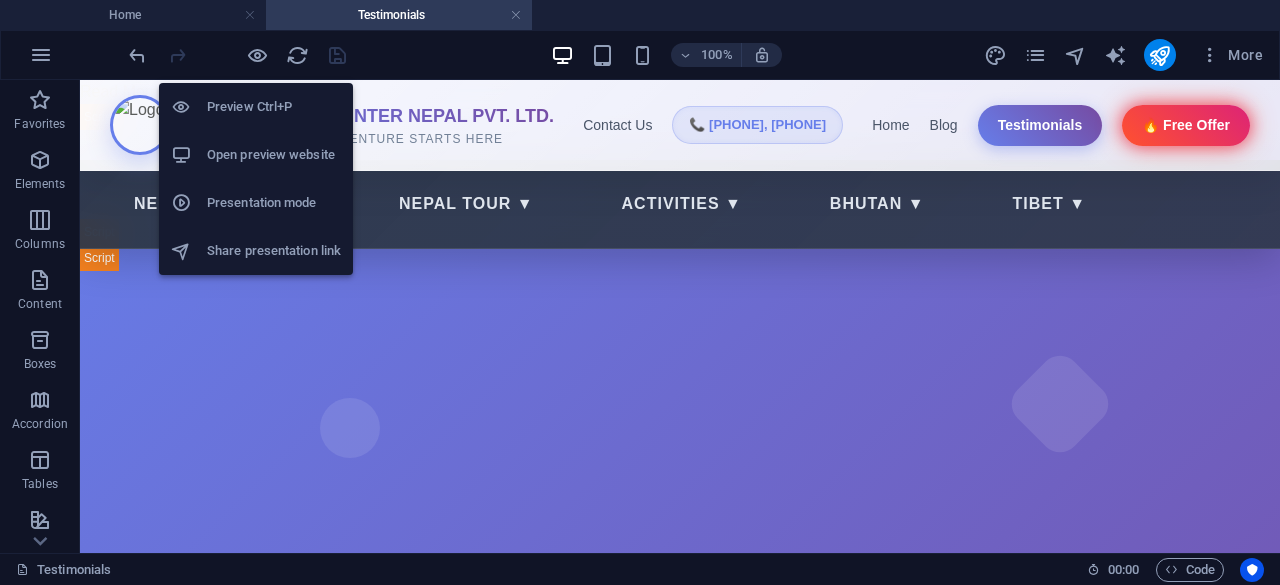 click on "Open preview website" at bounding box center (274, 155) 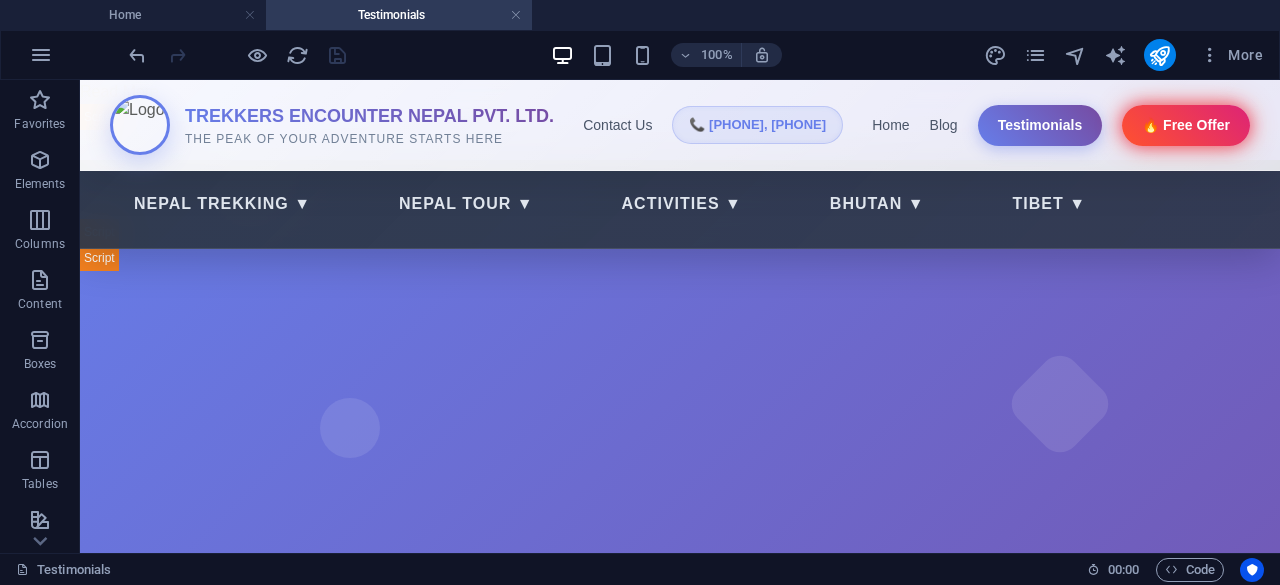 click on "Testimonials" at bounding box center [399, 15] 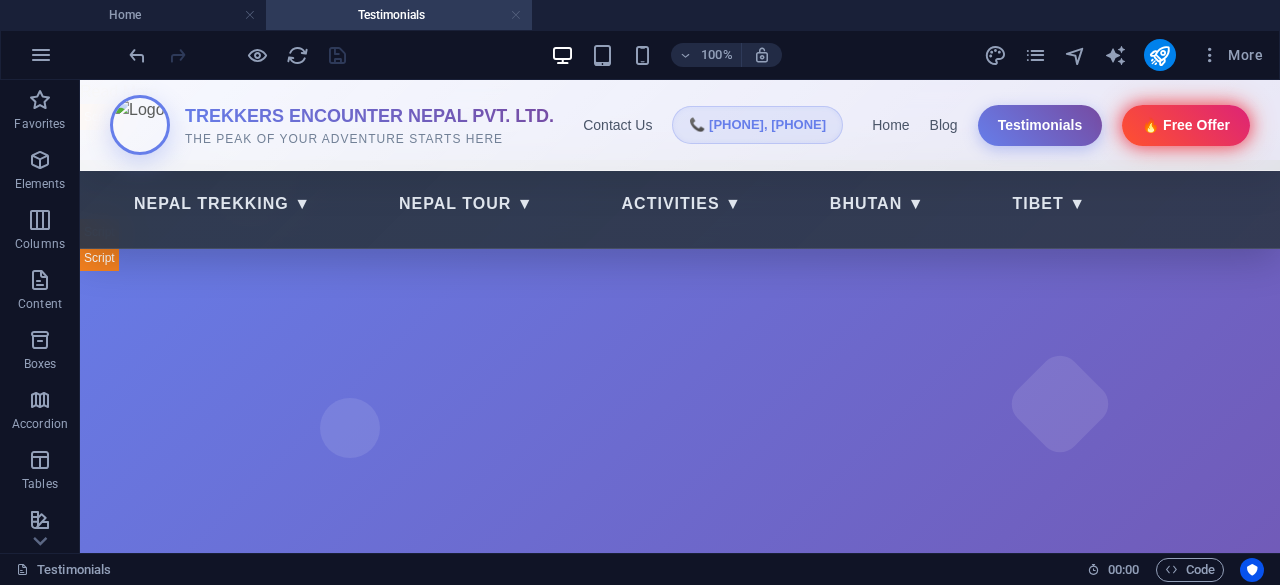 click at bounding box center (516, 15) 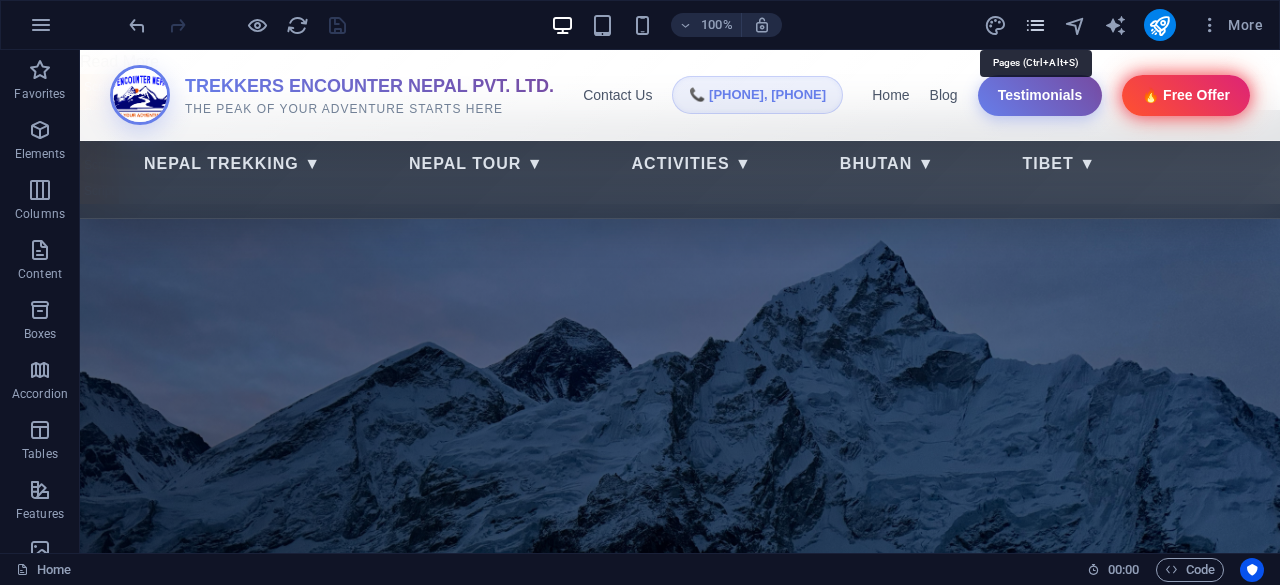 click at bounding box center [1035, 25] 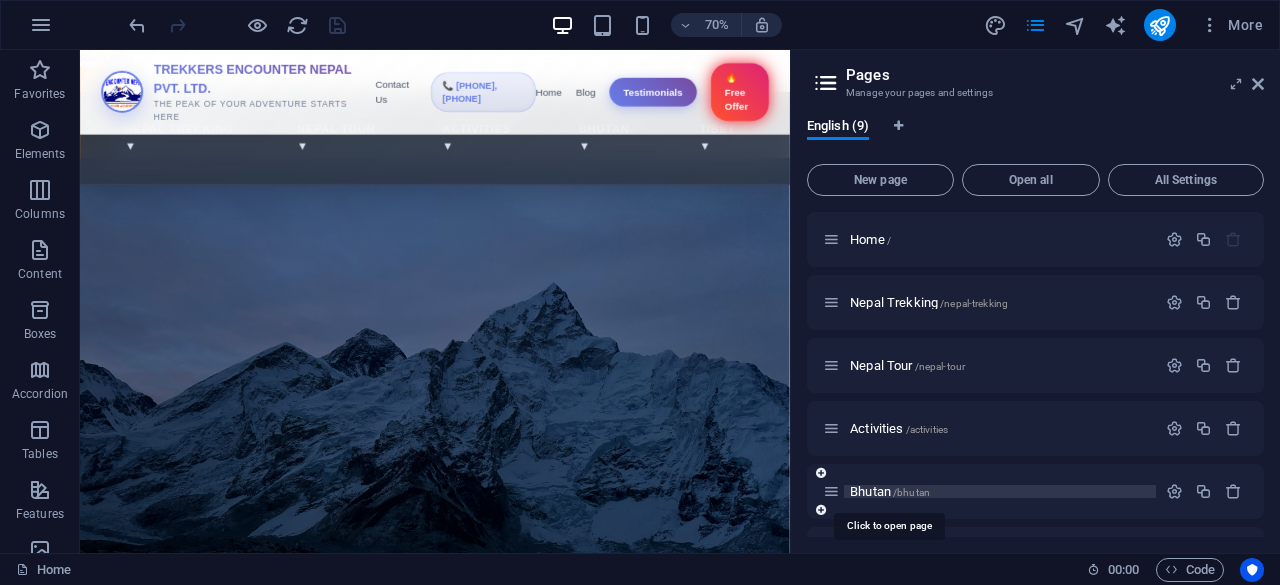 scroll, scrollTop: 242, scrollLeft: 0, axis: vertical 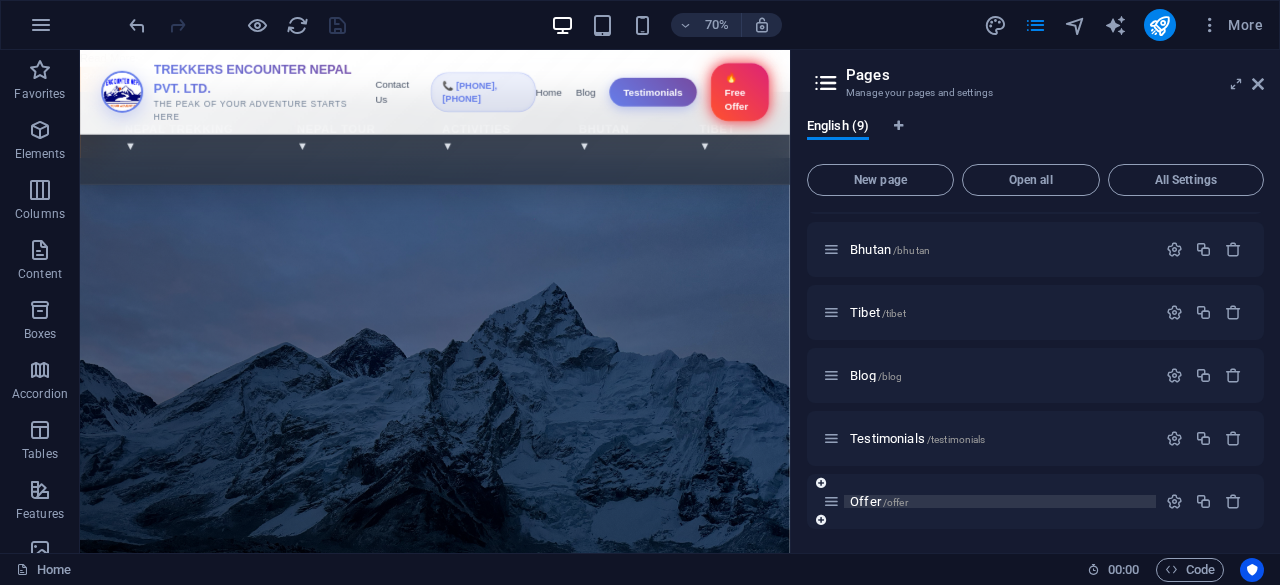 click on "Offer /offer" at bounding box center (879, 501) 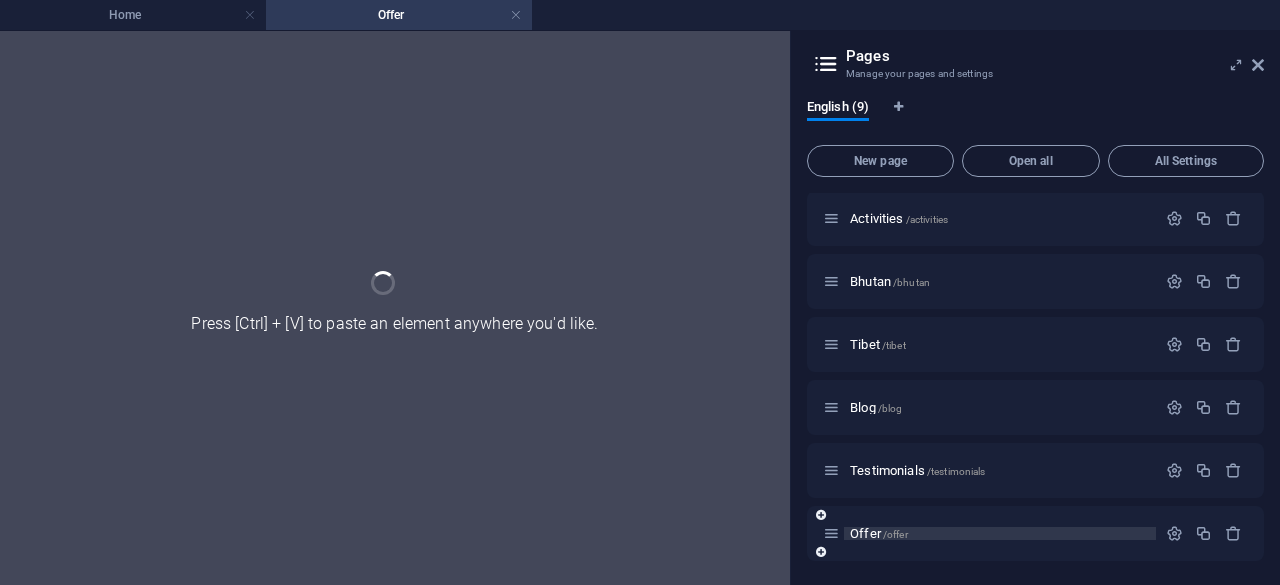 scroll, scrollTop: 190, scrollLeft: 0, axis: vertical 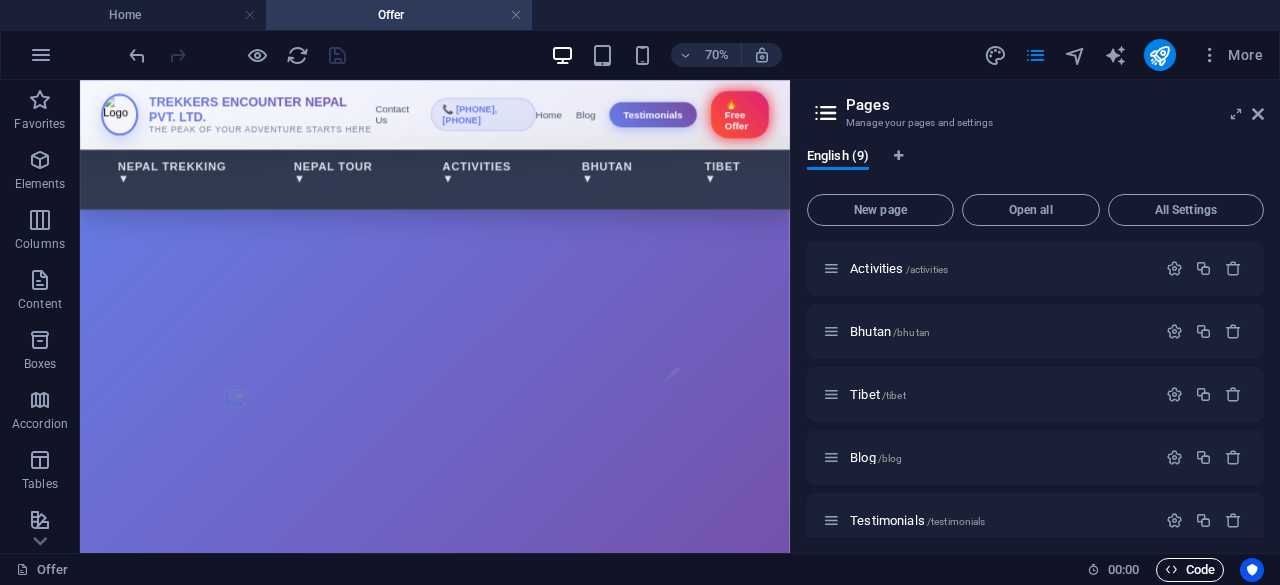 click on "Code" at bounding box center [1190, 570] 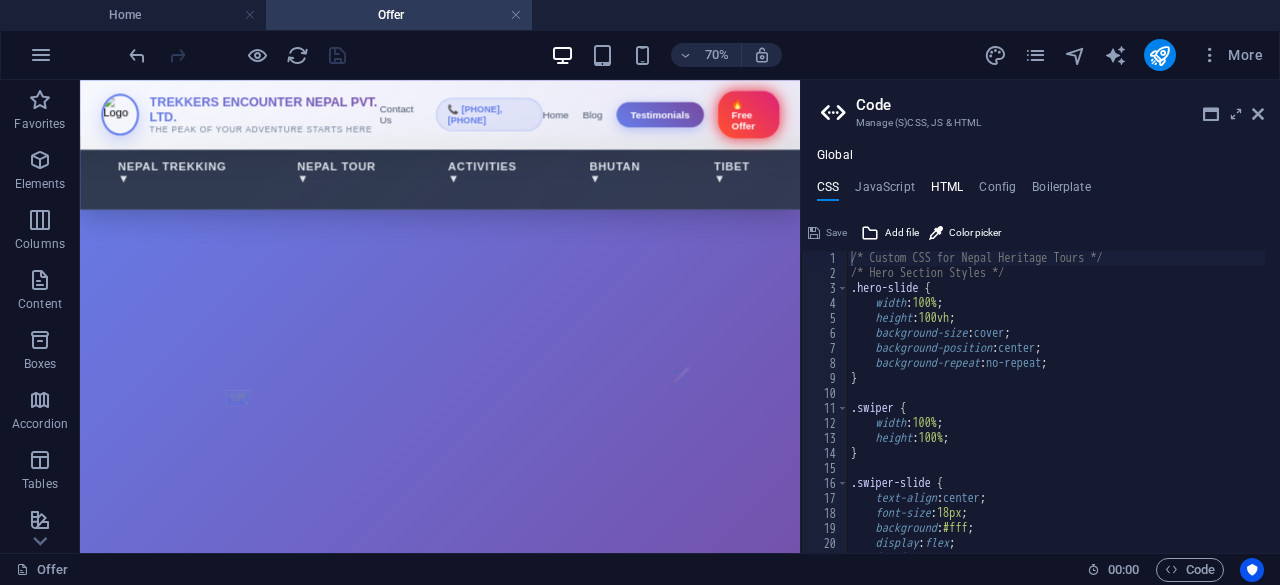 click on "HTML" at bounding box center (947, 191) 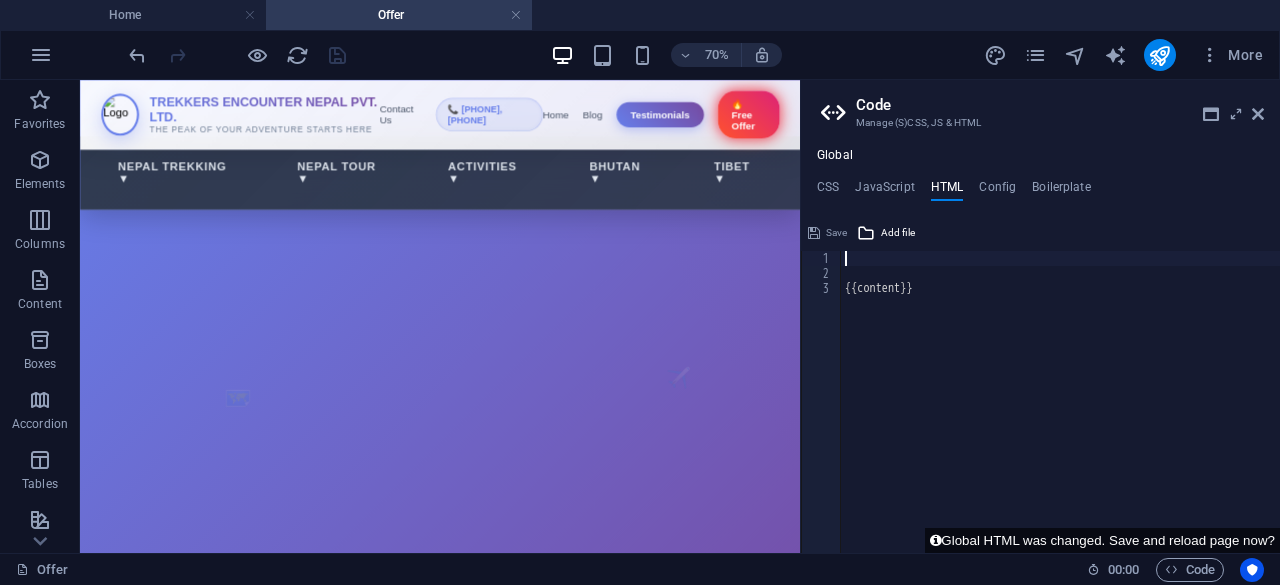 click on "{{content}}" at bounding box center [1060, 417] 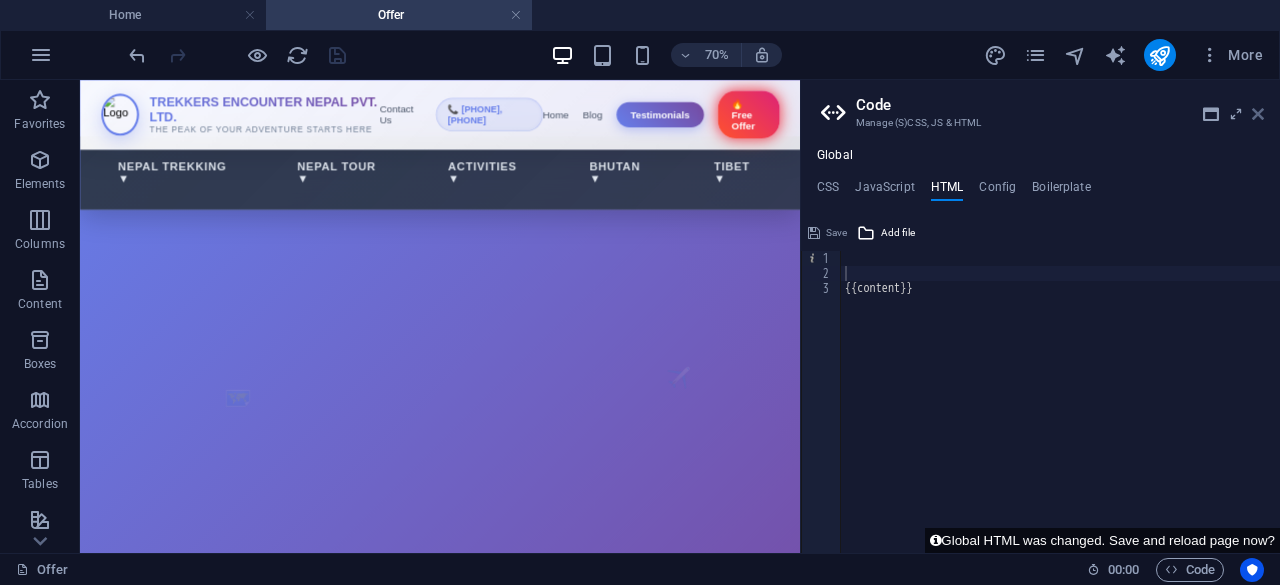 click at bounding box center [1258, 114] 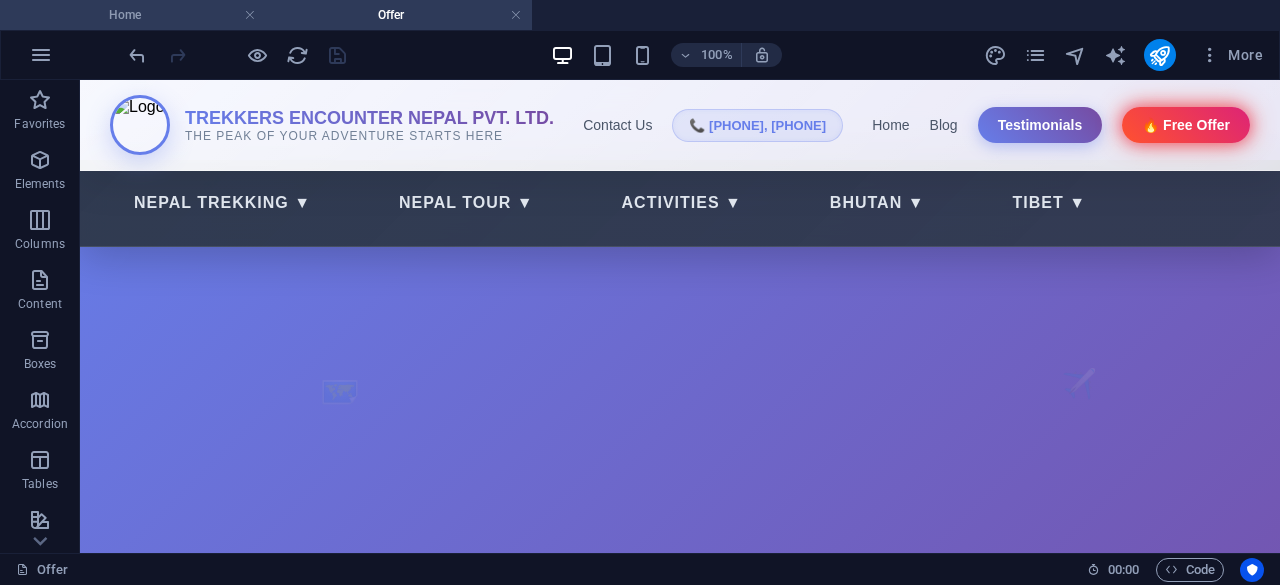 click on "Home" at bounding box center (133, 15) 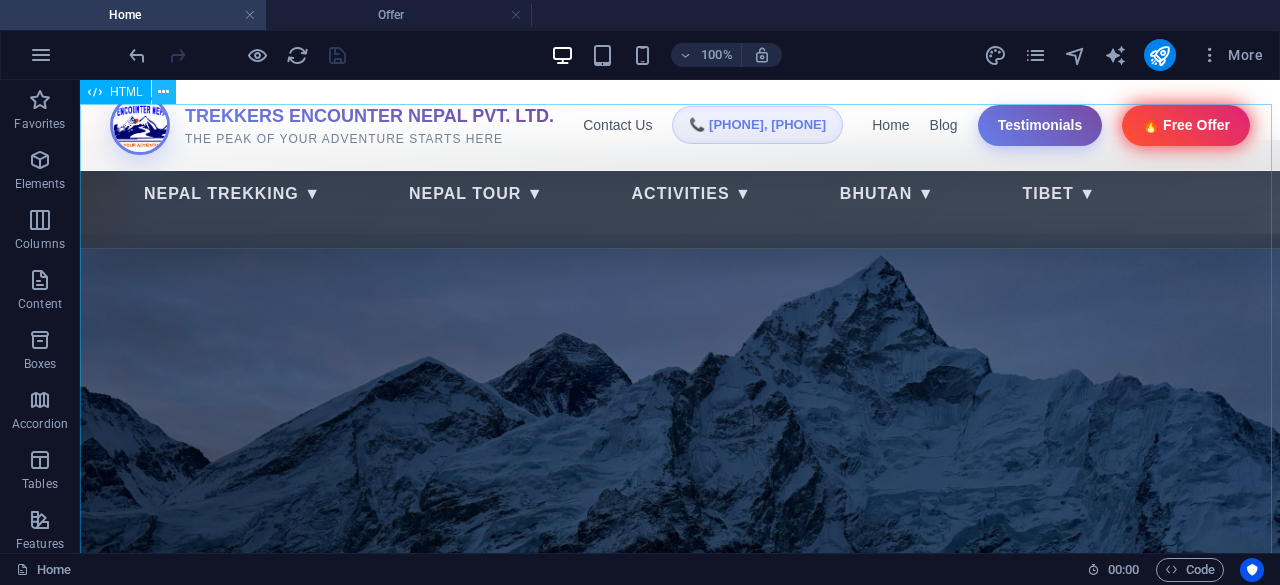 click at bounding box center (163, 92) 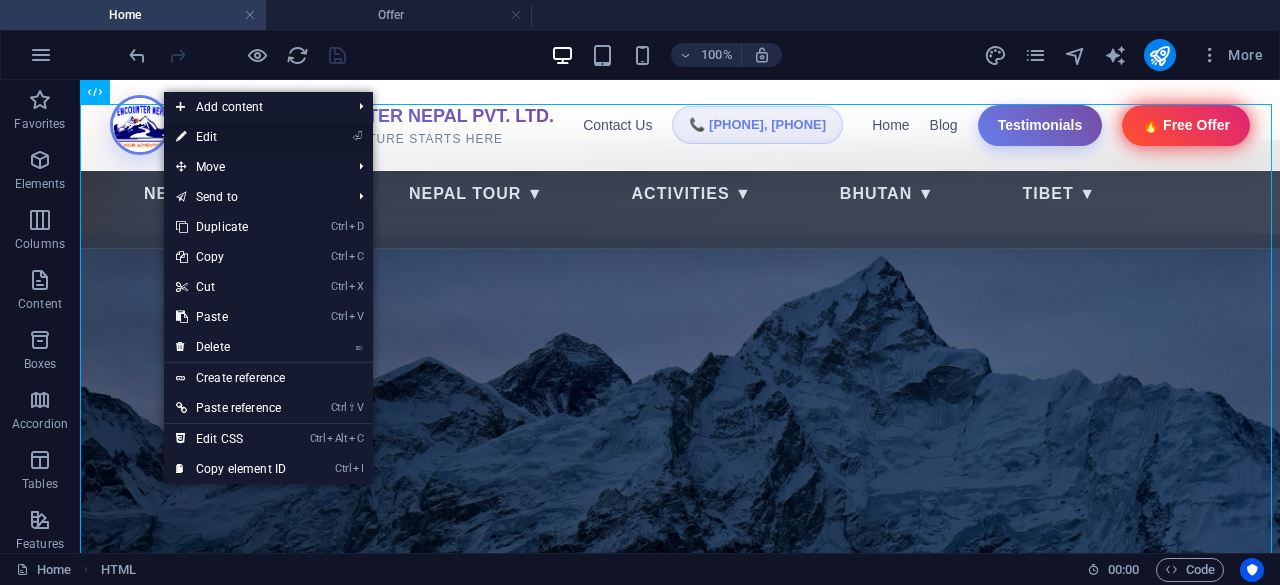 click on "⏎  Edit" at bounding box center [231, 137] 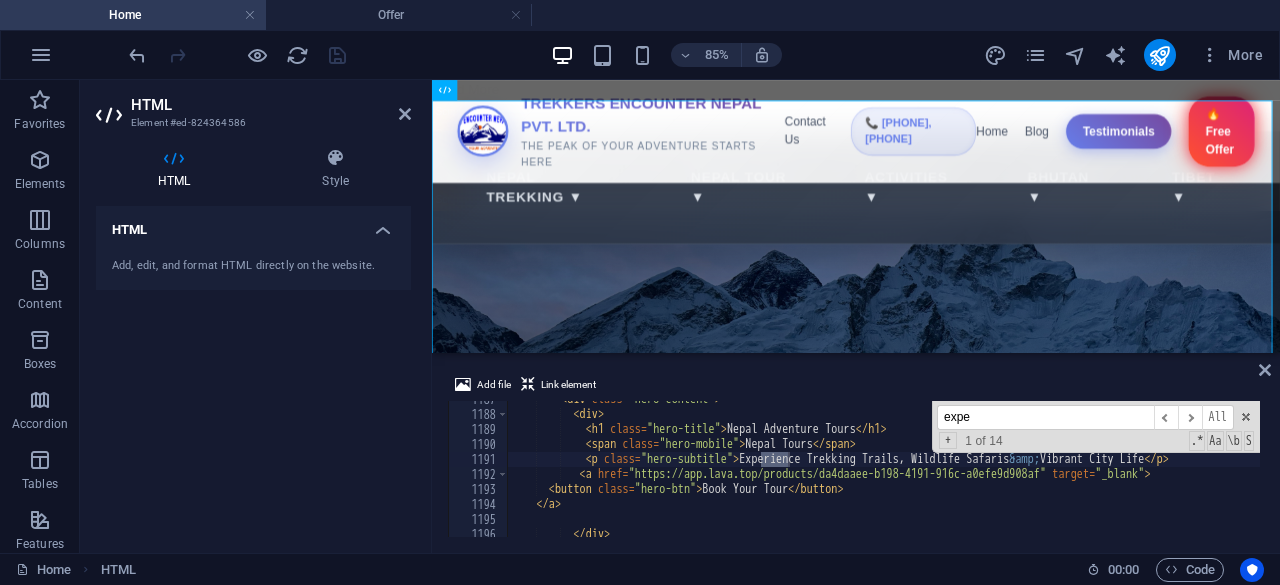 scroll, scrollTop: 16730, scrollLeft: 0, axis: vertical 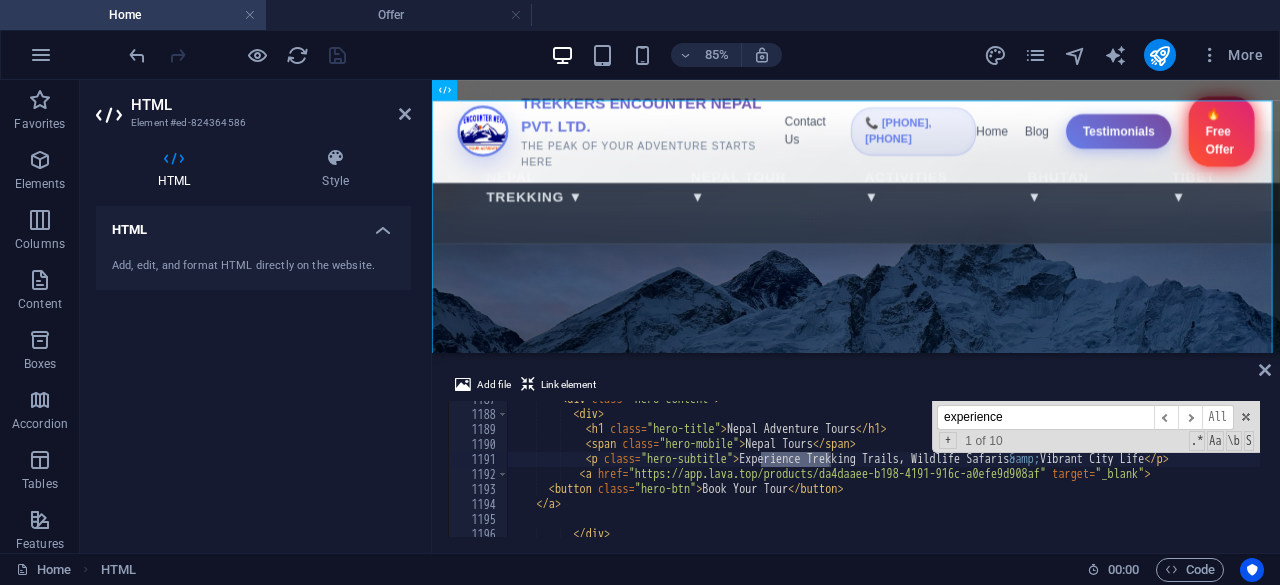 type on "experience" 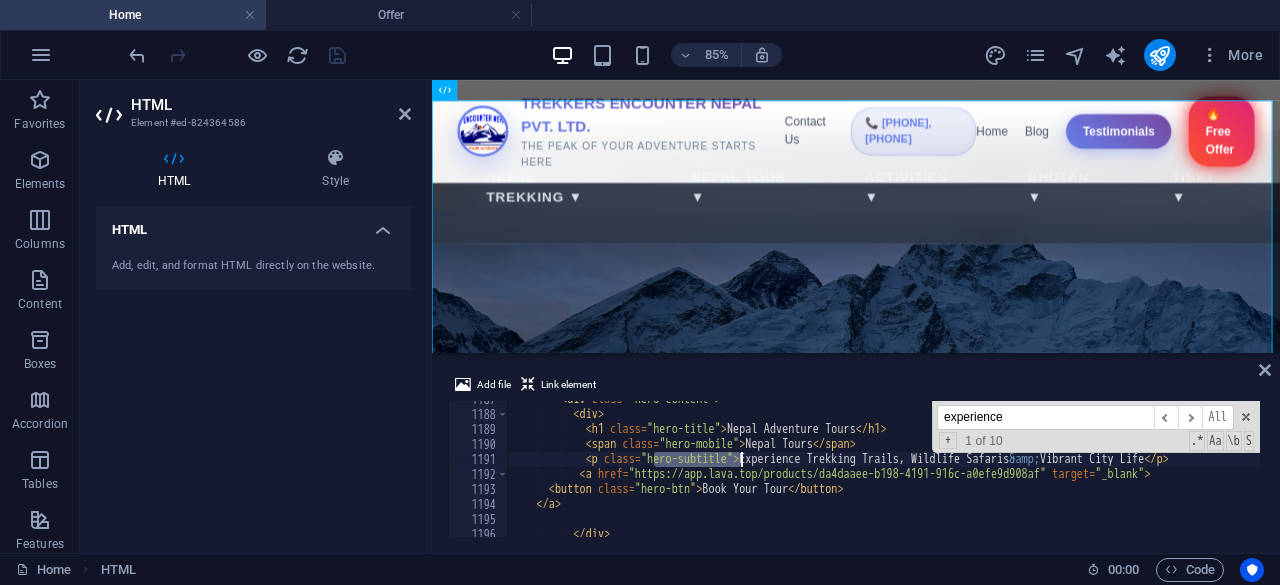 drag, startPoint x: 656, startPoint y: 457, endPoint x: 744, endPoint y: 458, distance: 88.005684 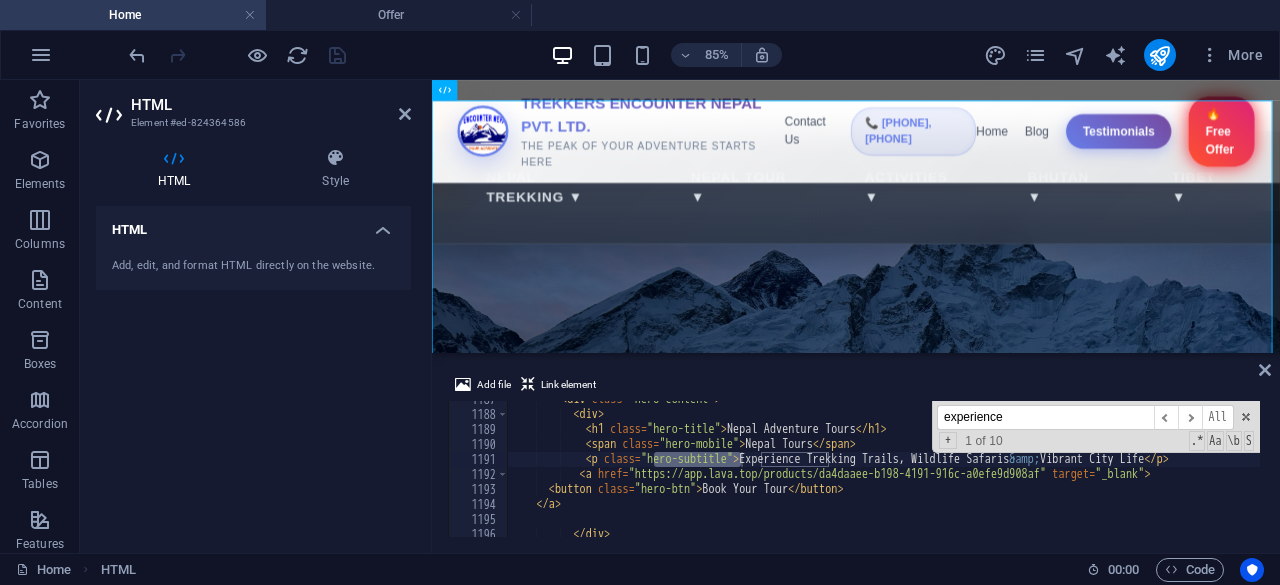 drag, startPoint x: 1006, startPoint y: 416, endPoint x: 920, endPoint y: 417, distance: 86.00581 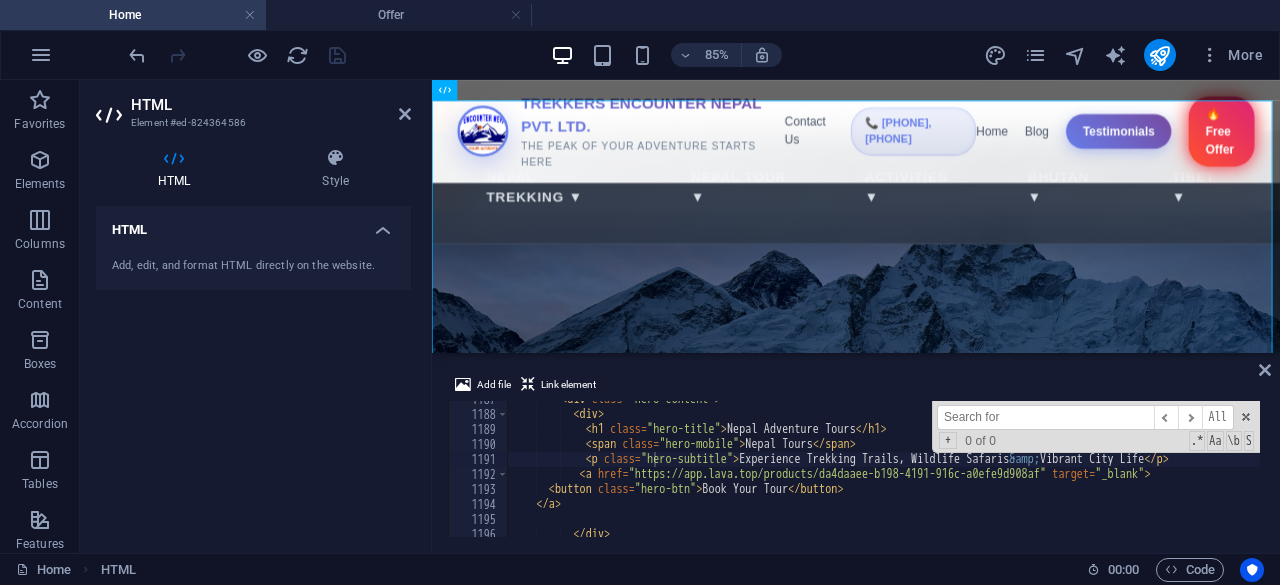 paste on ""hero-subtitl" 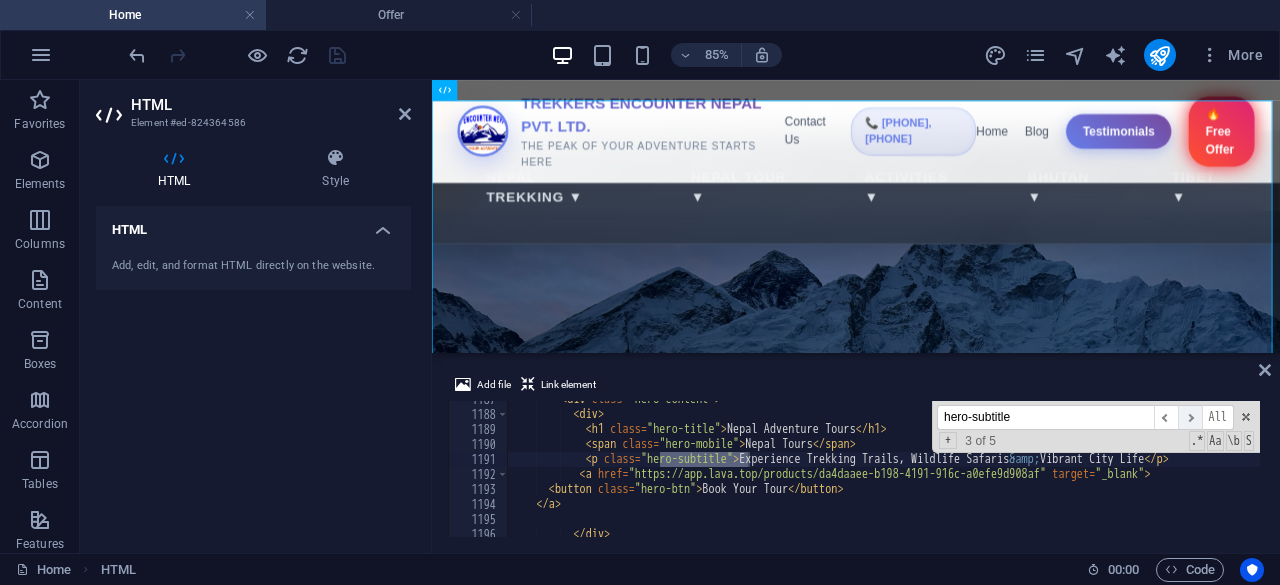 type on "hero-subtitle" 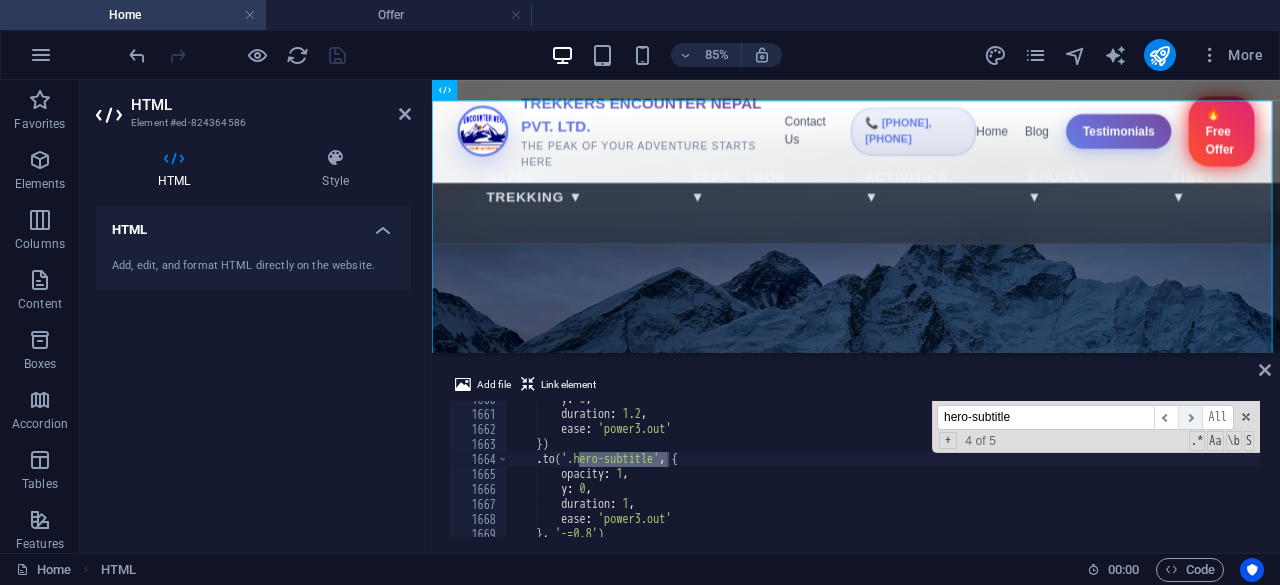 click on "​" at bounding box center (1190, 417) 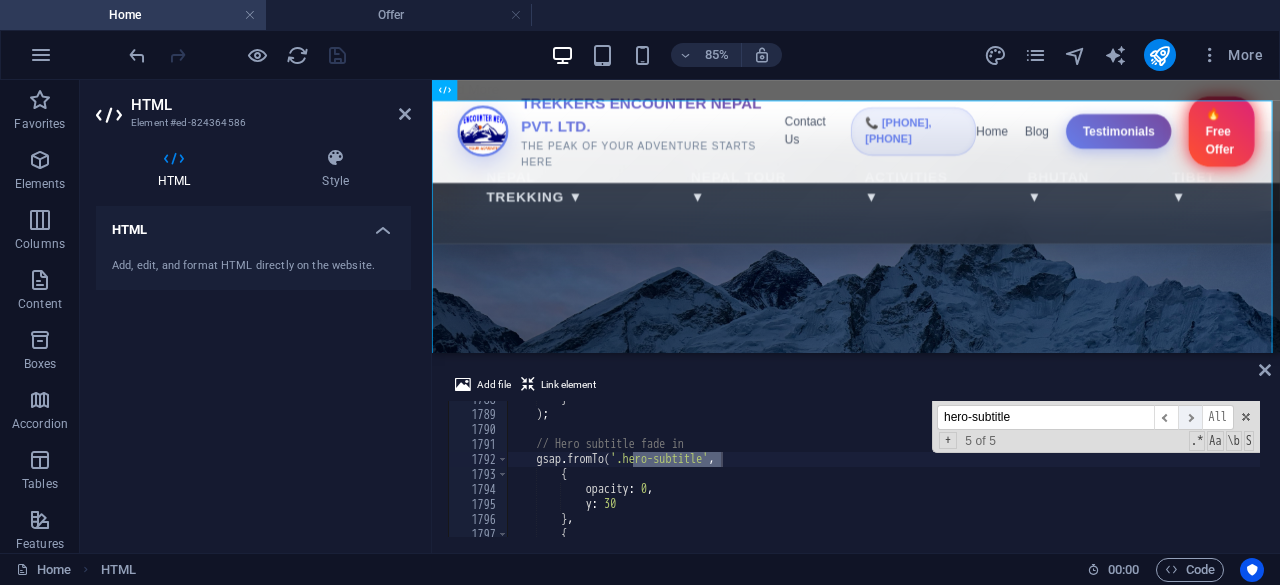 scroll, scrollTop: 25204, scrollLeft: 0, axis: vertical 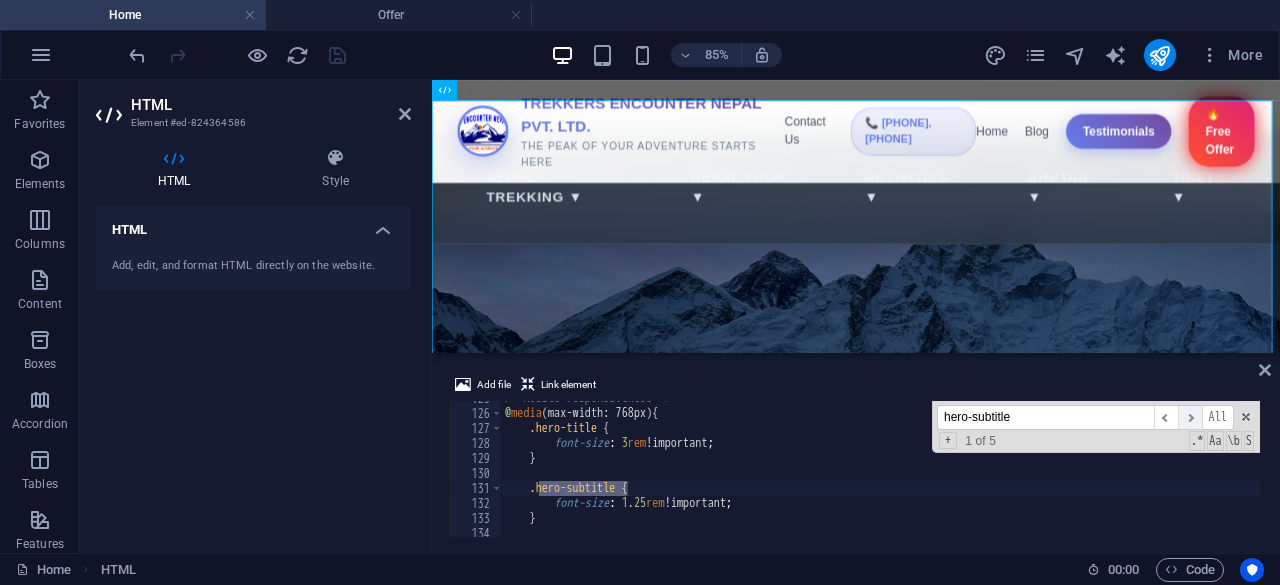 click on "​" at bounding box center (1190, 417) 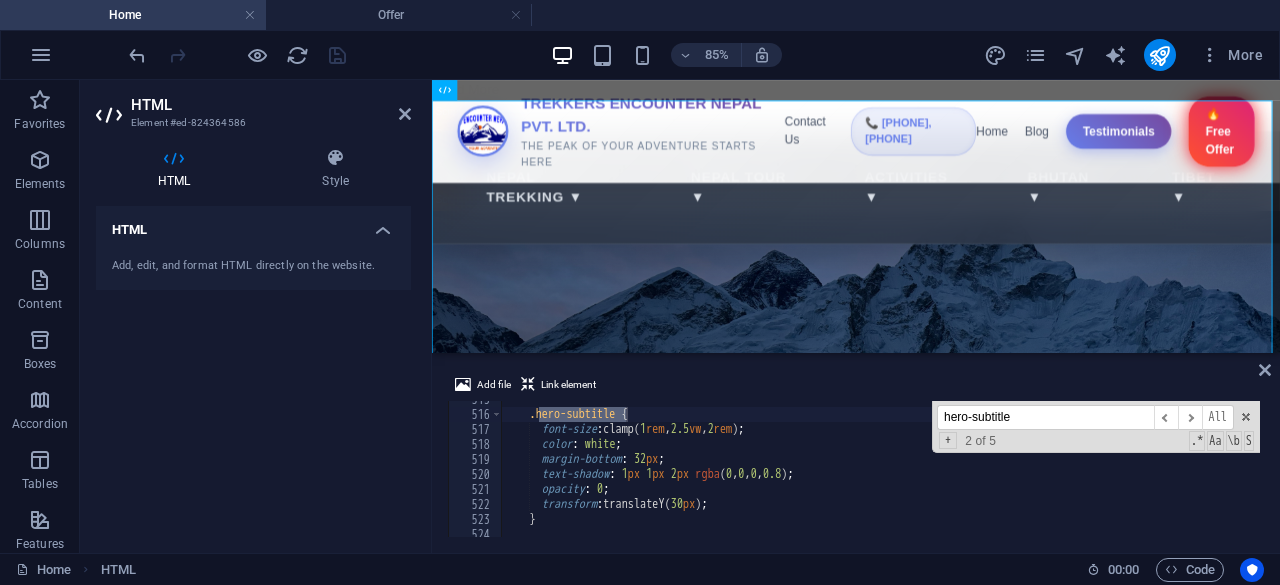 scroll, scrollTop: 7256, scrollLeft: 0, axis: vertical 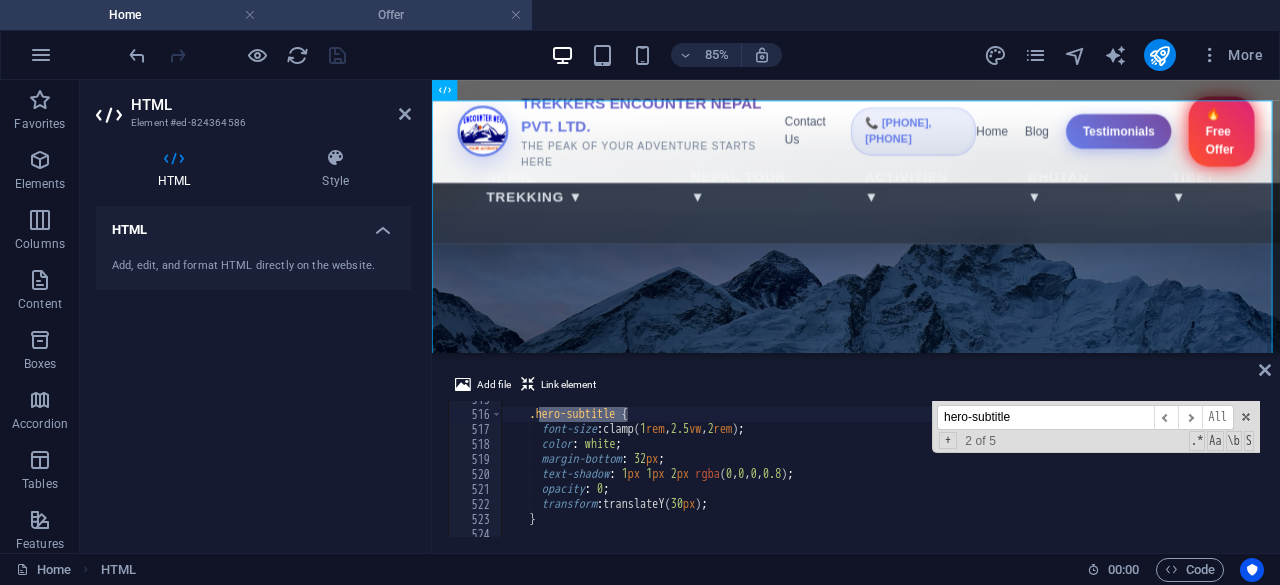 click on "Offer" at bounding box center (399, 15) 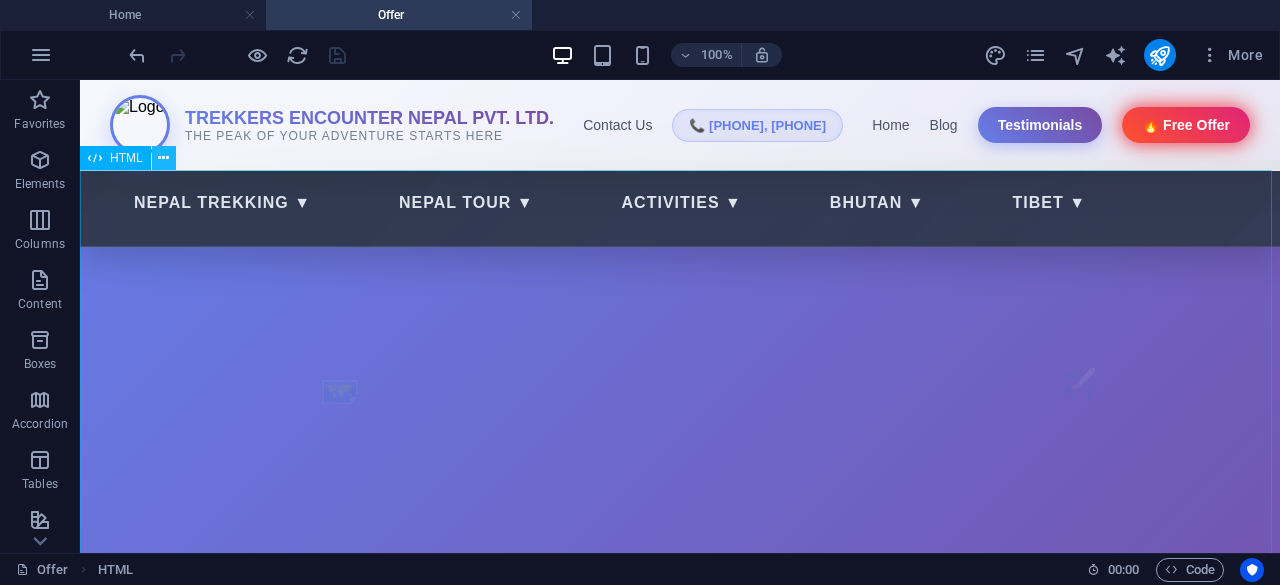 click at bounding box center [163, 158] 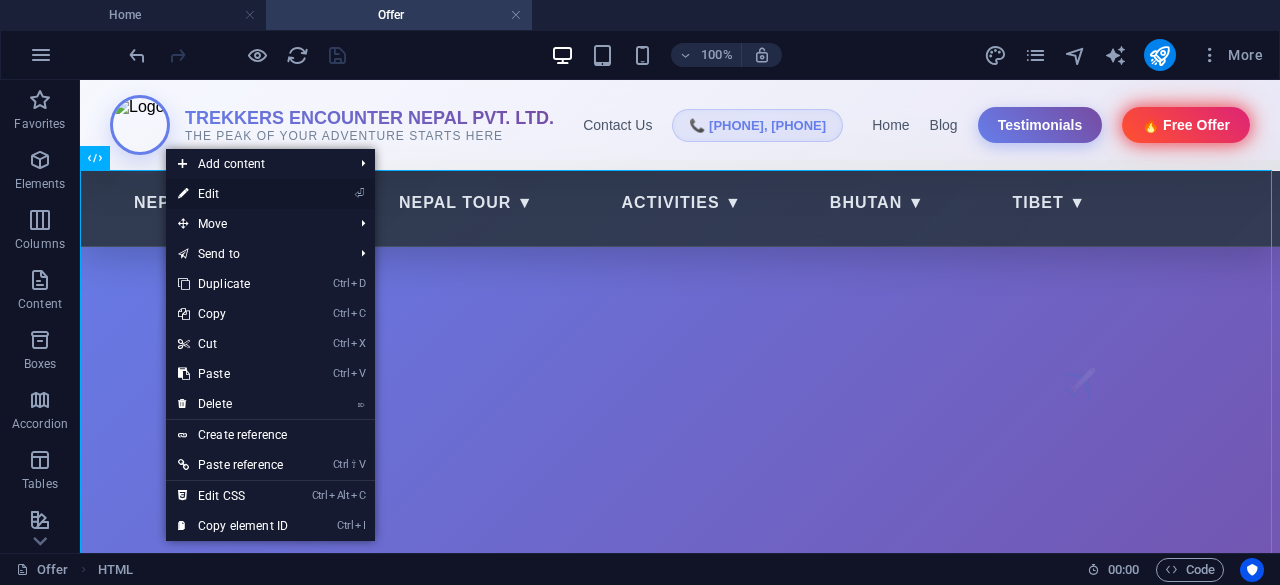 click on "⏎  Edit" at bounding box center (233, 194) 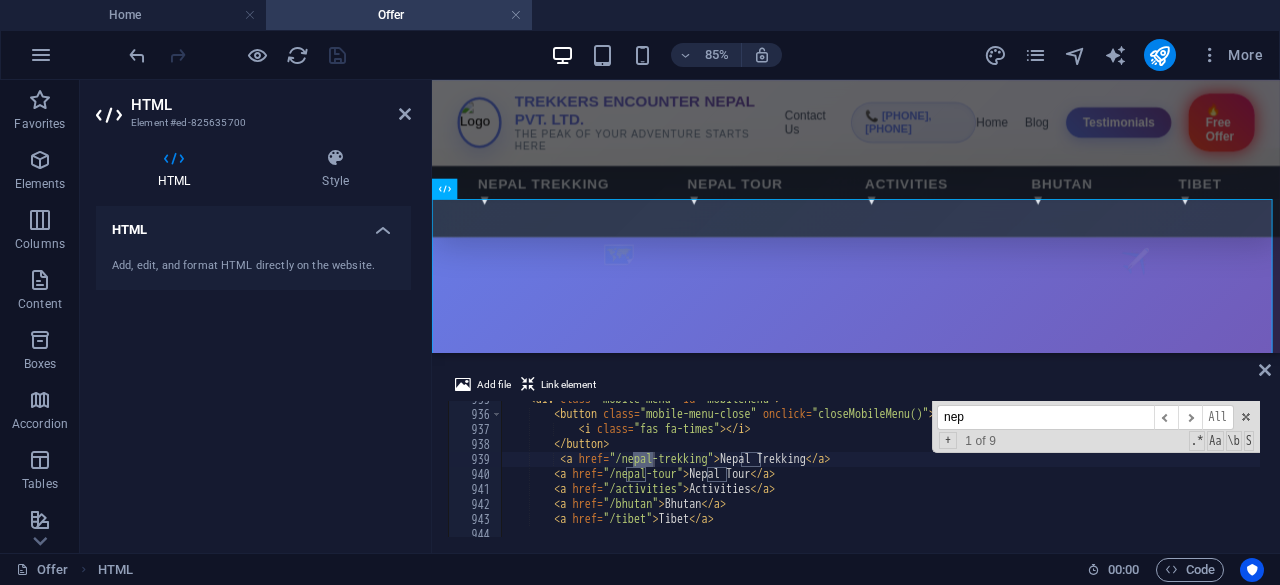 scroll, scrollTop: 14019, scrollLeft: 0, axis: vertical 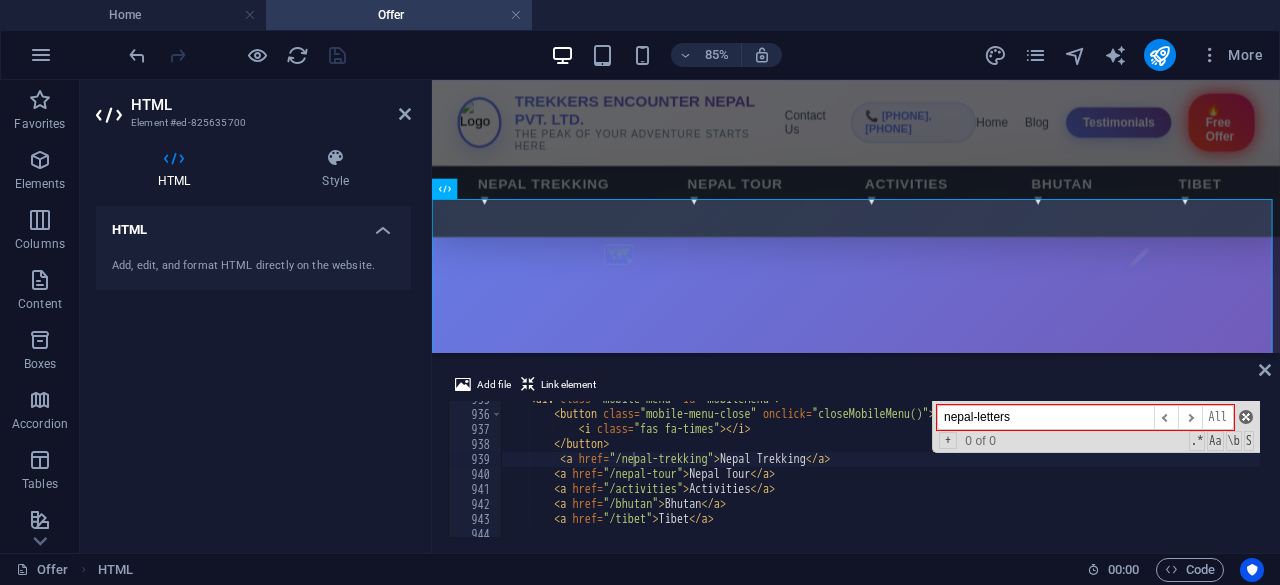 type on "nepal-letters" 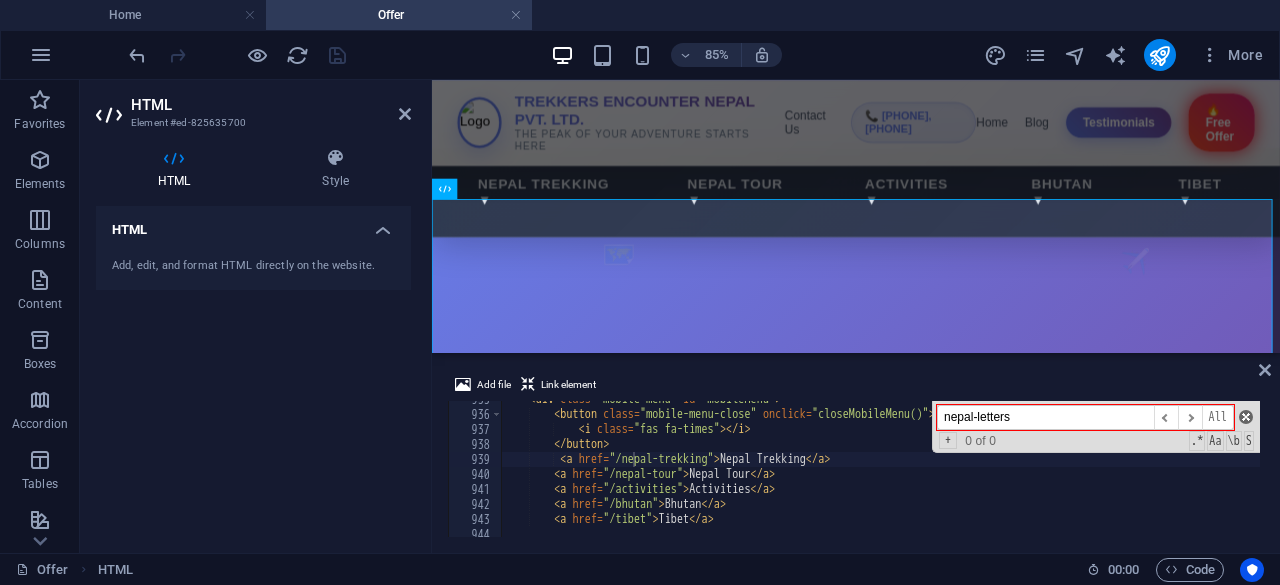 type on "<a href="/nepal-trekking">Nepal Trekking</a>" 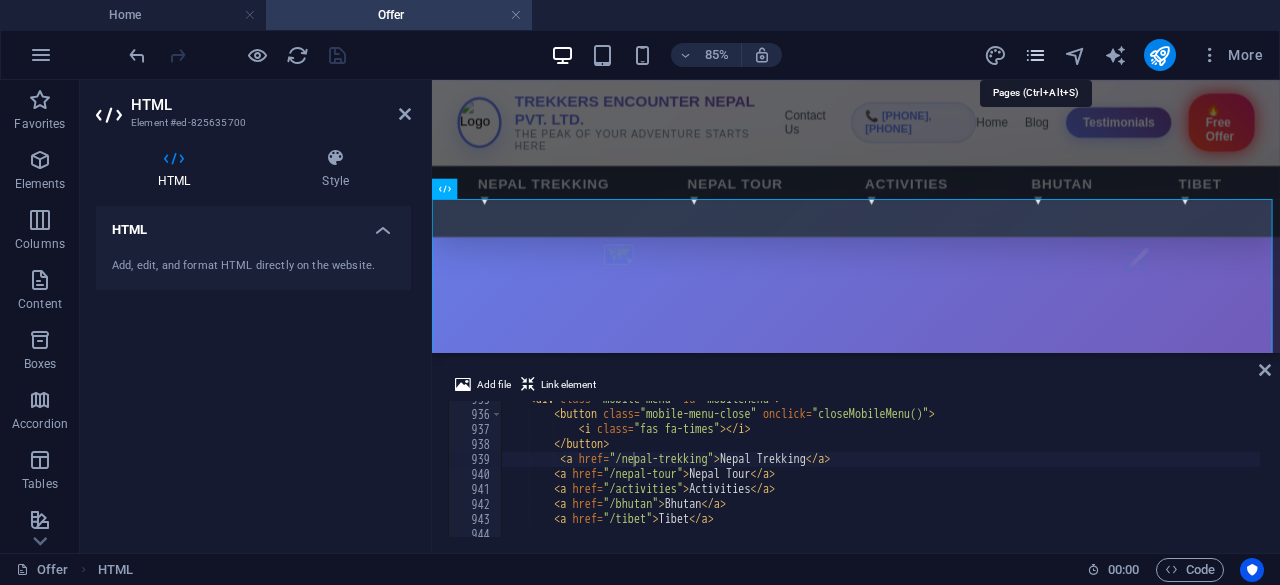 click at bounding box center (1035, 55) 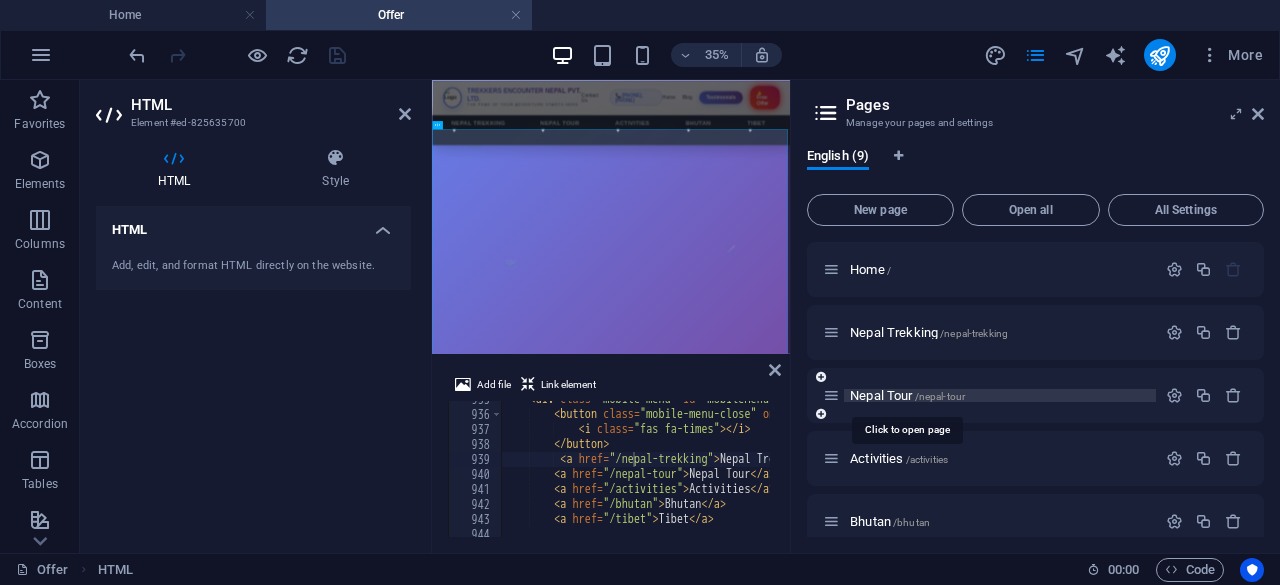 click on "Nepal Tour /nepal-tour" at bounding box center [907, 395] 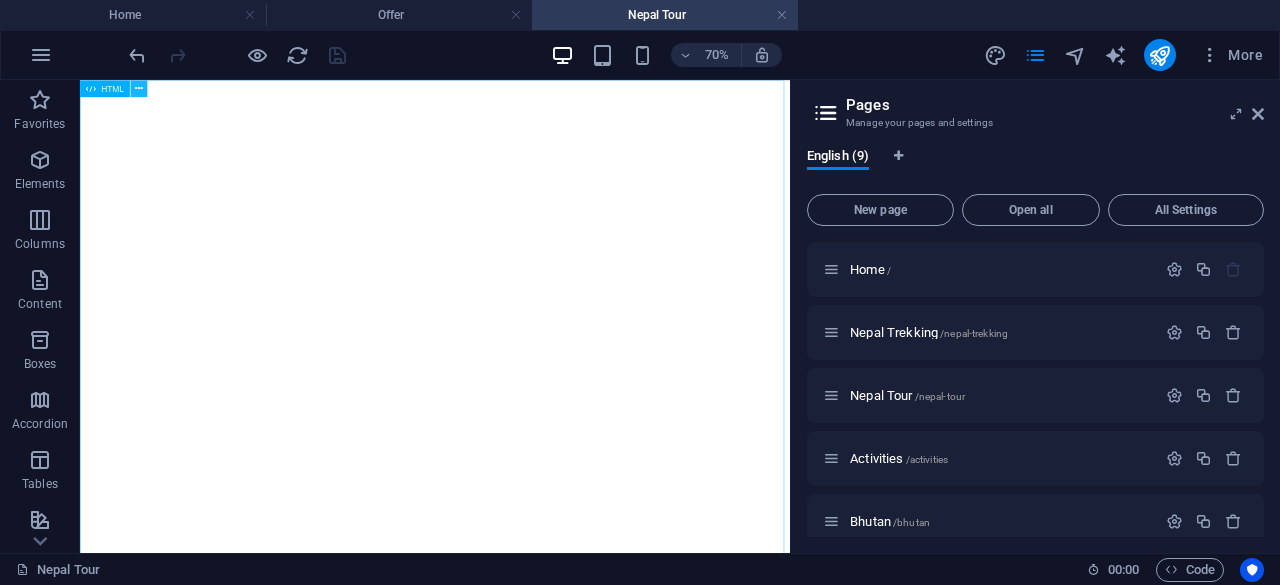 click at bounding box center [139, 88] 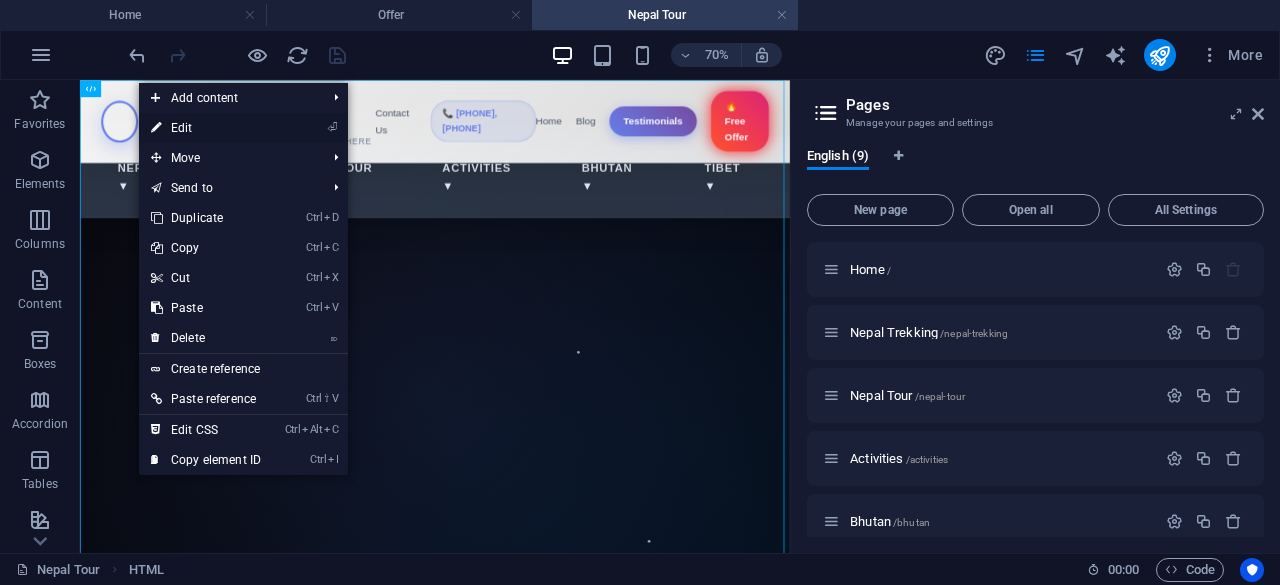 scroll, scrollTop: 0, scrollLeft: 0, axis: both 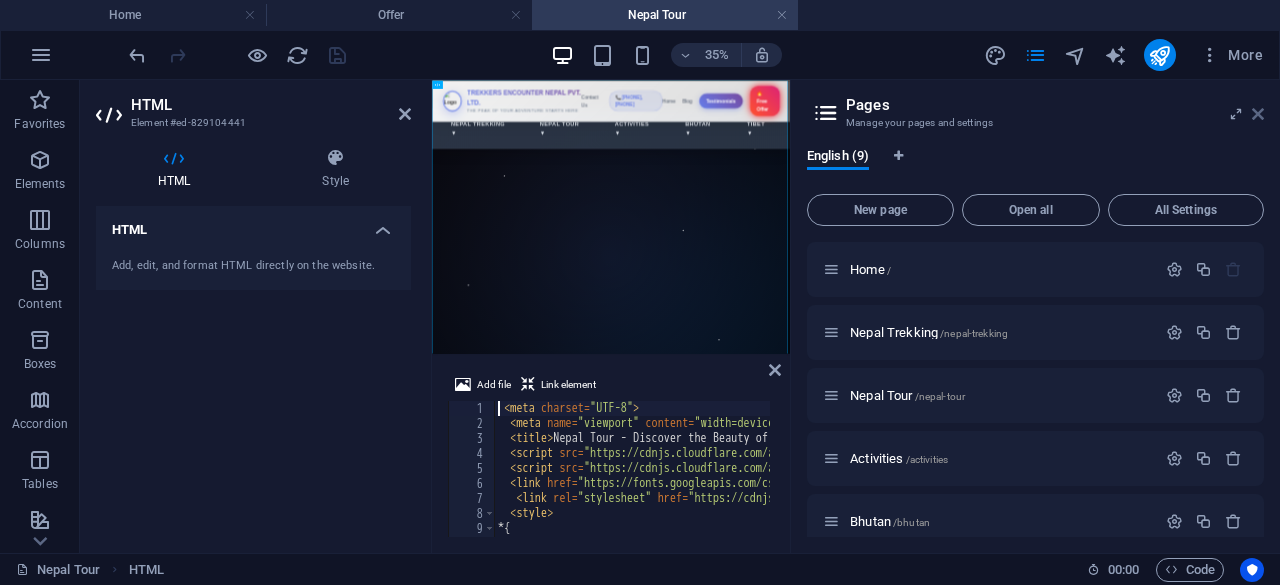 click at bounding box center [1258, 114] 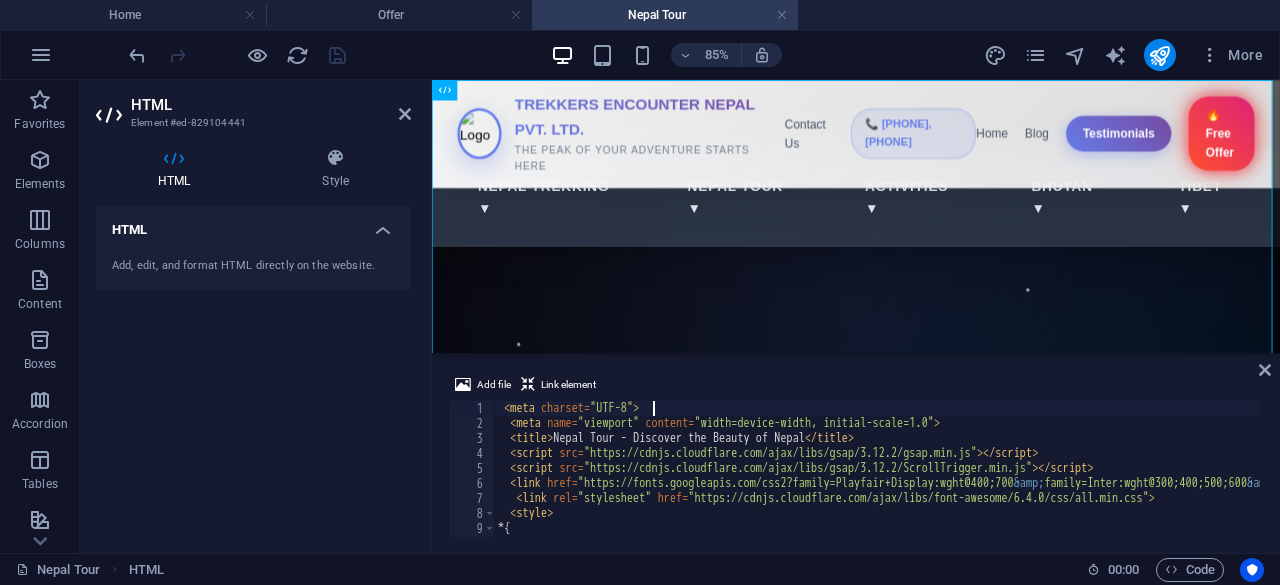 click on "< meta   charset = "UTF-8" >    < meta   name = "viewport"   content = "width=device-width, initial-scale=1.0" >    < title > Nepal Tour - Discover the Beauty of Nepal </ title >    < script   src = "https://cdnjs.cloudflare.com/ajax/libs/gsap/3.12.2/gsap.min.js" > </ script >    < script   src = "https://cdnjs.cloudflare.com/ajax/libs/gsap/3.12.2/ScrollTrigger.min.js" > </ script >    < link   href = "https://fonts.googleapis.com/css2?family=Playfair+Display:wght@400;700 &amp; family=Inter:wght@300;400;500;600 &amp; display=swap"   rel = "stylesheet" >     < link   rel = "stylesheet"   href = "https://cdnjs.cloudflare.com/ajax/libs/font-awesome/6.4.0/css/all.min.css" >    < style >     *  {         margin :   0 ;" at bounding box center (1202, 482) 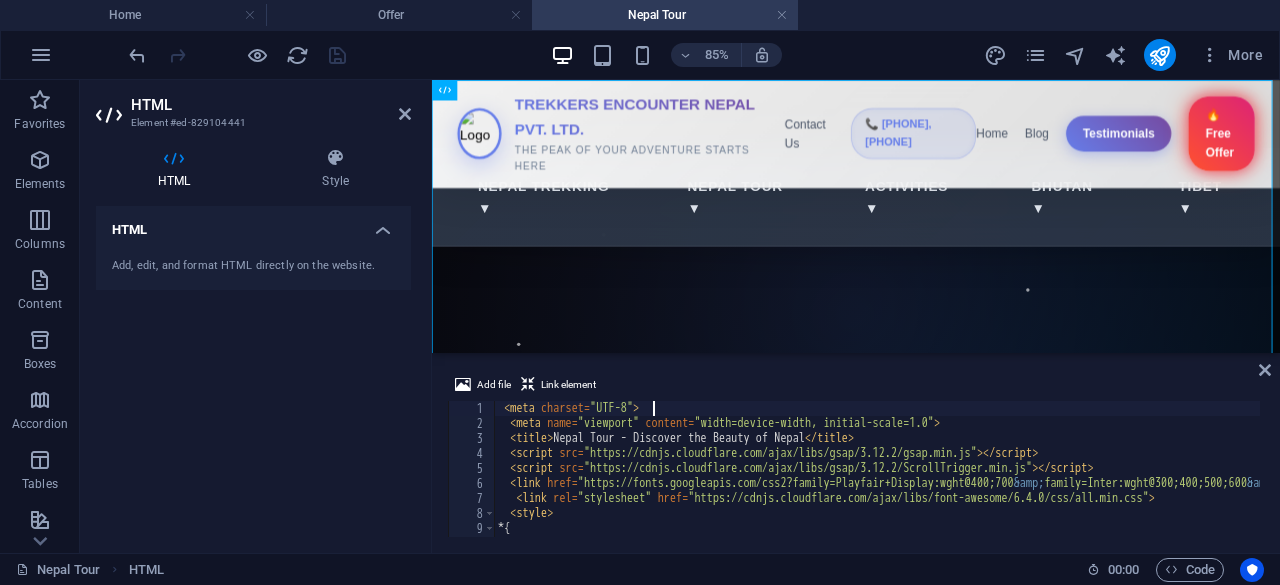 click on "< meta   charset = "UTF-8" >    < meta   name = "viewport"   content = "width=device-width, initial-scale=1.0" >    < title > Nepal Tour - Discover the Beauty of Nepal </ title >    < script   src = "https://cdnjs.cloudflare.com/ajax/libs/gsap/3.12.2/gsap.min.js" > </ script >    < script   src = "https://cdnjs.cloudflare.com/ajax/libs/gsap/3.12.2/ScrollTrigger.min.js" > </ script >    < link   href = "https://fonts.googleapis.com/css2?family=Playfair+Display:wght@400;700 &amp; family=Inter:wght@300;400;500;600 &amp; display=swap"   rel = "stylesheet" >     < link   rel = "stylesheet"   href = "https://cdnjs.cloudflare.com/ajax/libs/font-awesome/6.4.0/css/all.min.css" >    < style >     *  {         margin :   0 ;" at bounding box center [1202, 482] 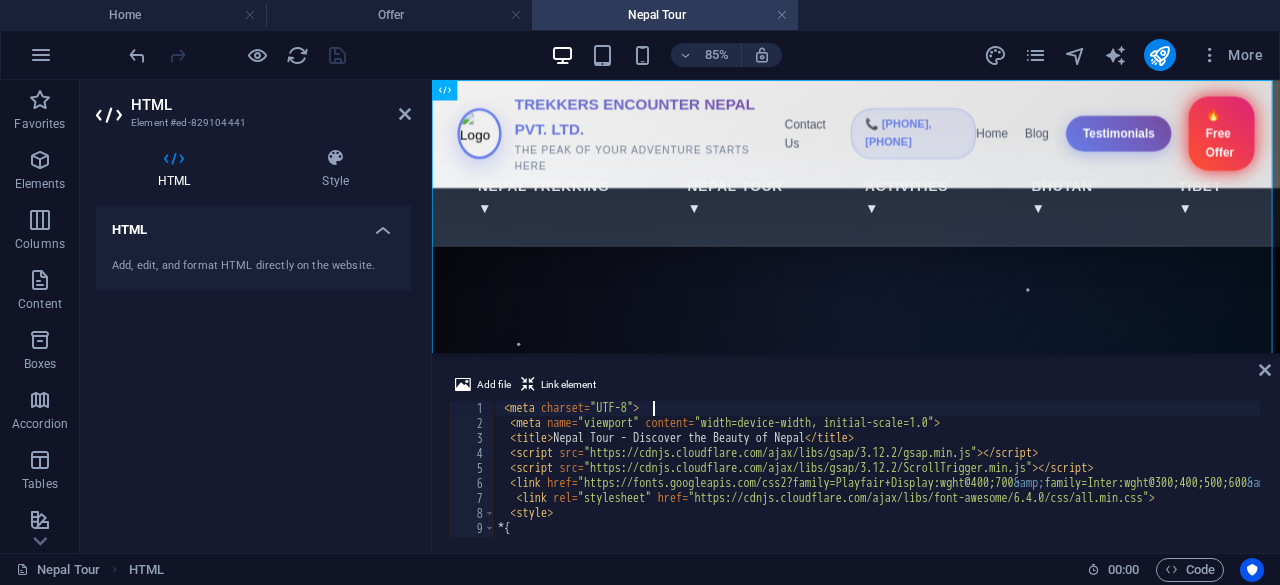click on "< meta   charset = "UTF-8" >    < meta   name = "viewport"   content = "width=device-width, initial-scale=1.0" >    < title > Nepal Tour - Discover the Beauty of Nepal </ title >    < script   src = "https://cdnjs.cloudflare.com/ajax/libs/gsap/3.12.2/gsap.min.js" > </ script >    < script   src = "https://cdnjs.cloudflare.com/ajax/libs/gsap/3.12.2/ScrollTrigger.min.js" > </ script >    < link   href = "https://fonts.googleapis.com/css2?family=Playfair+Display:wght@400;700 &amp; family=Inter:wght@300;400;500;600 &amp; display=swap"   rel = "stylesheet" >     < link   rel = "stylesheet"   href = "https://cdnjs.cloudflare.com/ajax/libs/font-awesome/6.4.0/css/all.min.css" >    < style >     *  {         margin :   0 ;" at bounding box center [1202, 482] 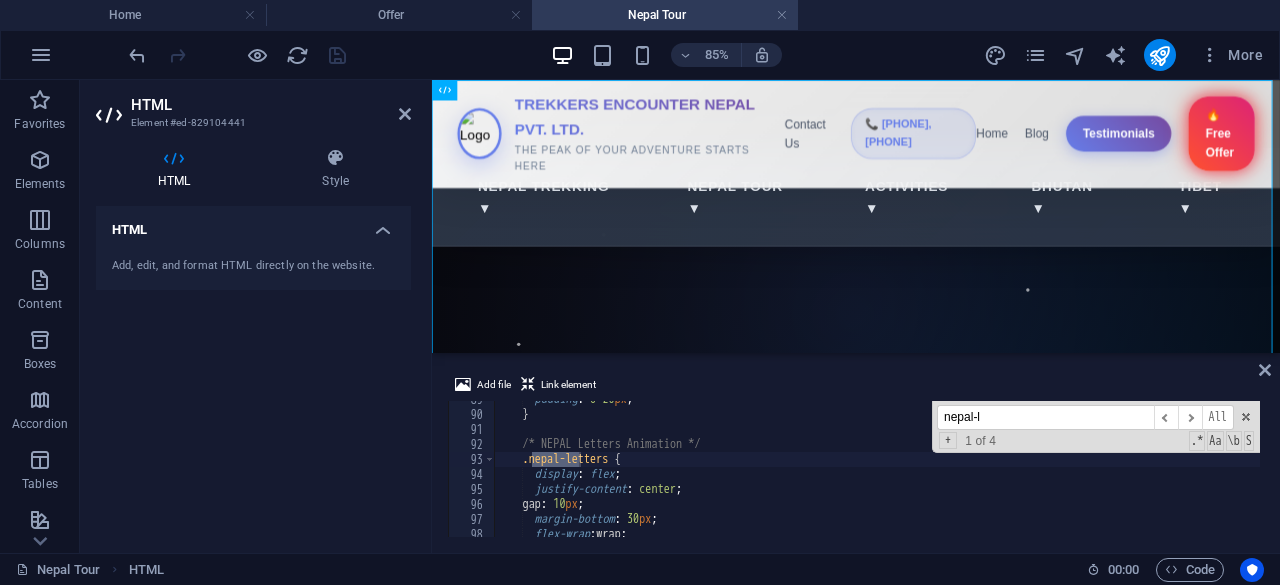 scroll, scrollTop: 1329, scrollLeft: 0, axis: vertical 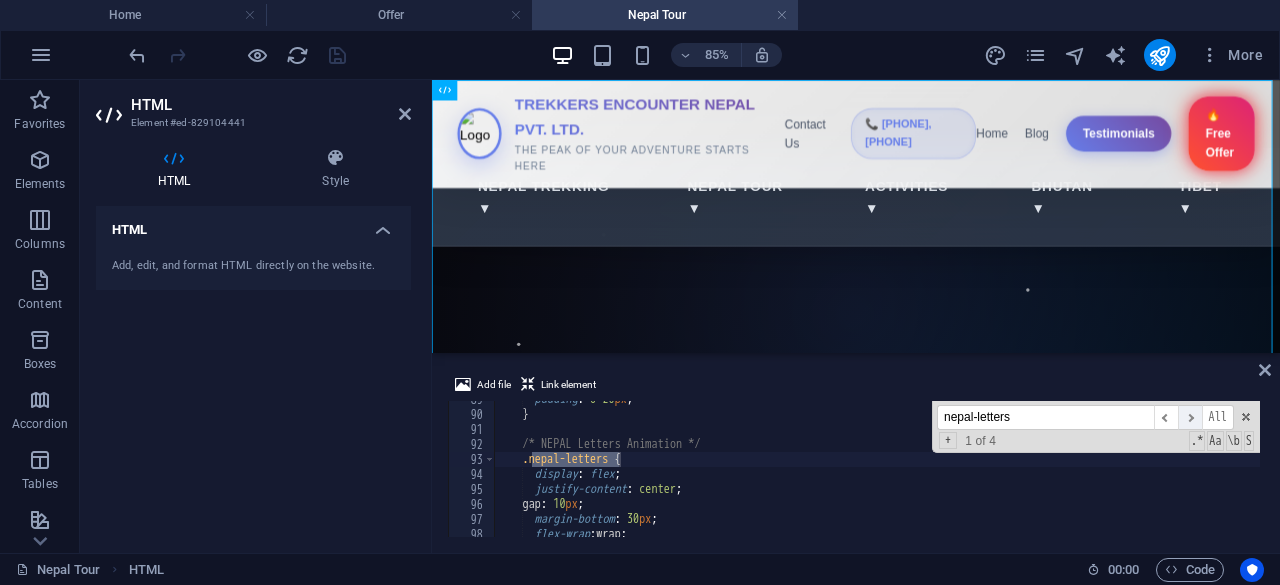 type on "nepal-letters" 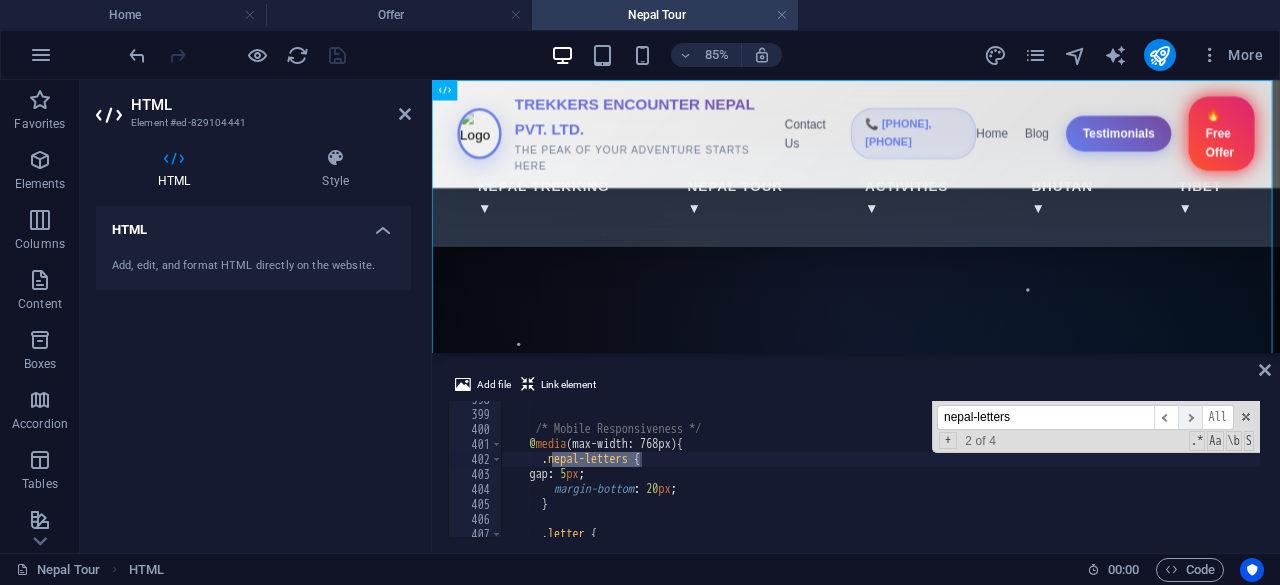 scroll, scrollTop: 5964, scrollLeft: 0, axis: vertical 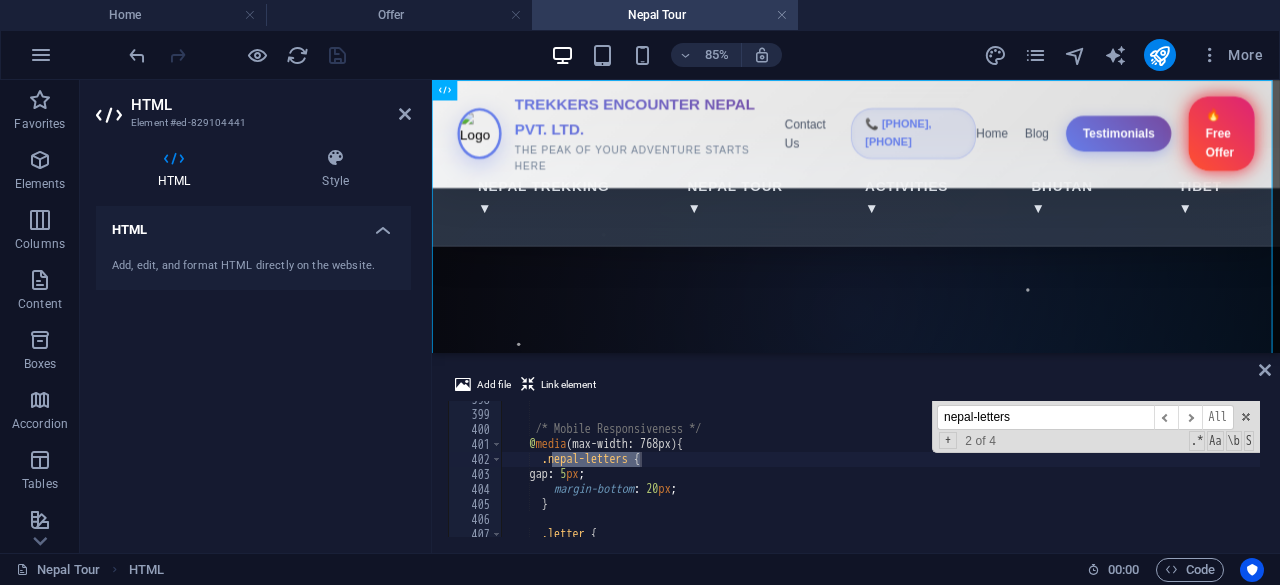 type on "margin-bottom: 20px;" 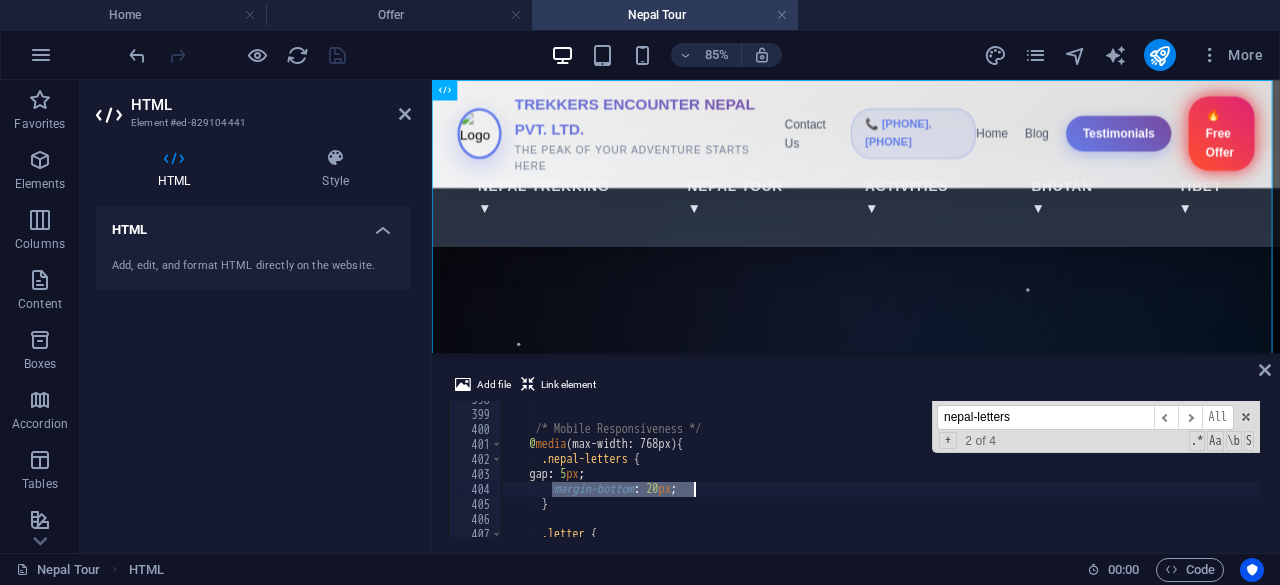 drag, startPoint x: 552, startPoint y: 491, endPoint x: 702, endPoint y: 489, distance: 150.01334 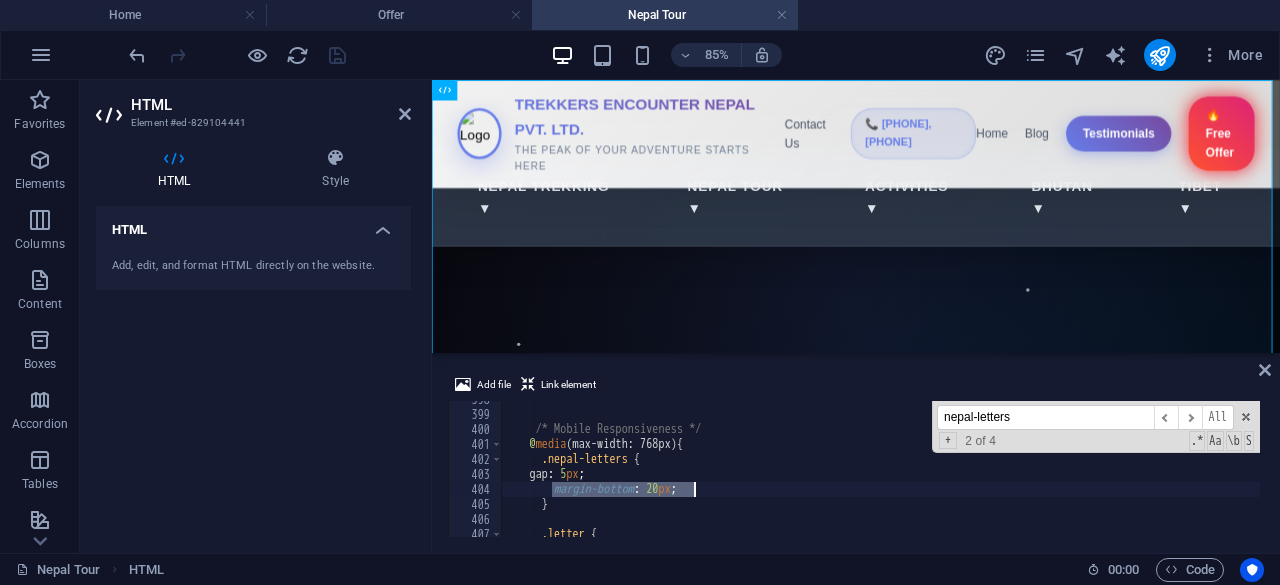 click on "/* Mobile Responsiveness */      @ media  (max-width: 768px)  {         .nepal-letters   {          gap :   5 px ;           margin-bottom :   20 px ;         }         .letter   {" at bounding box center (1209, 473) 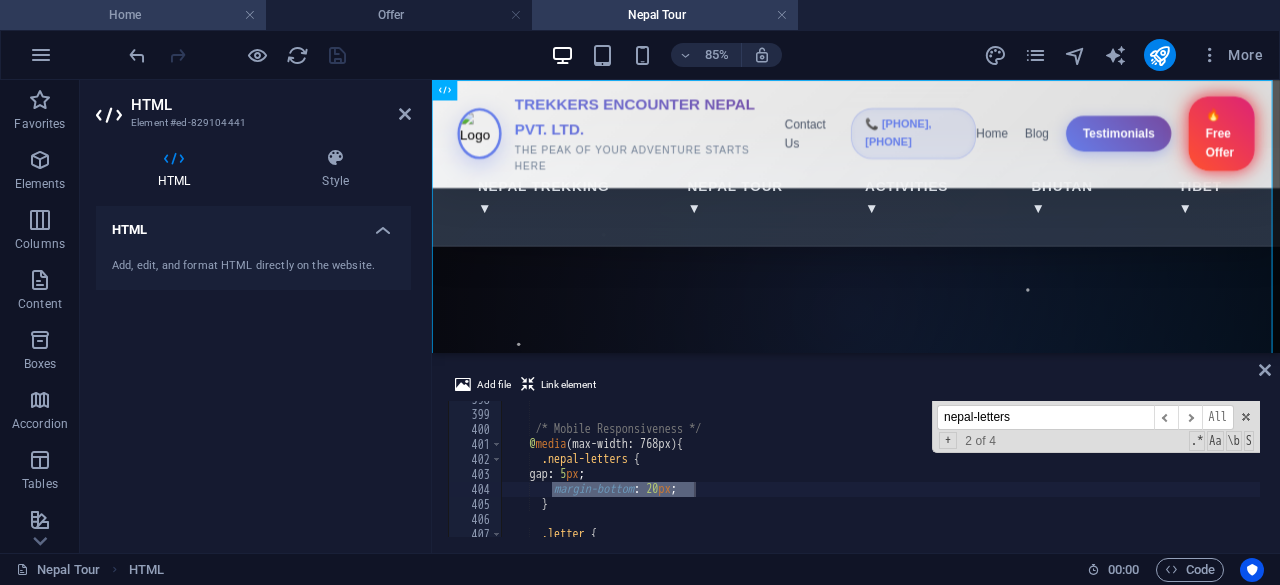 click on "Home" at bounding box center [133, 15] 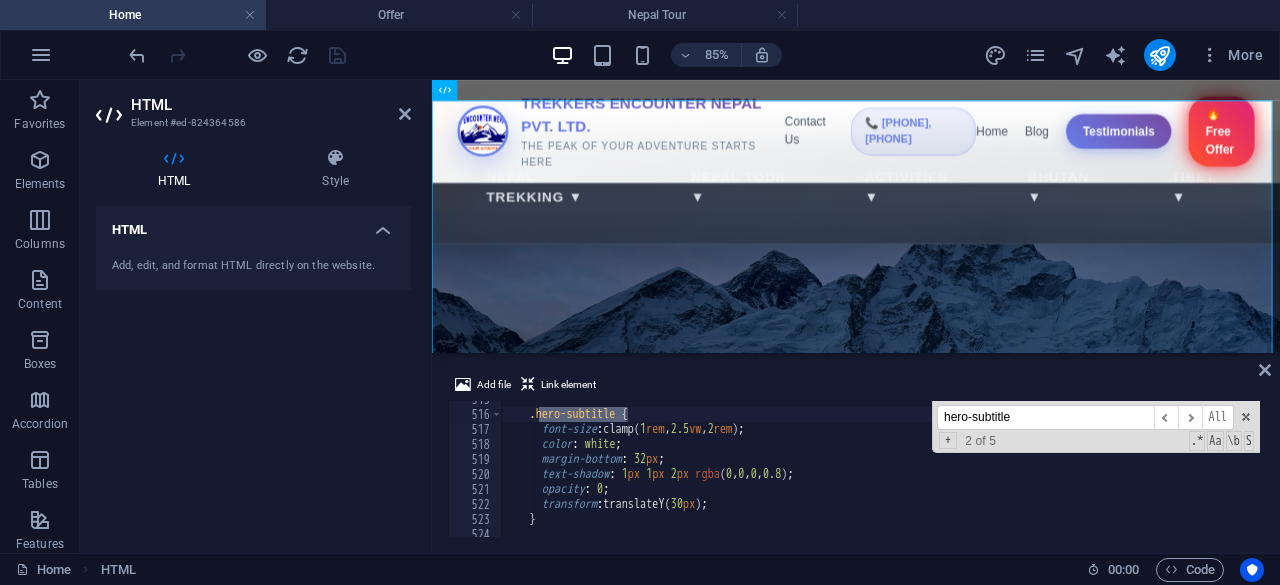 click on "Home" at bounding box center (133, 15) 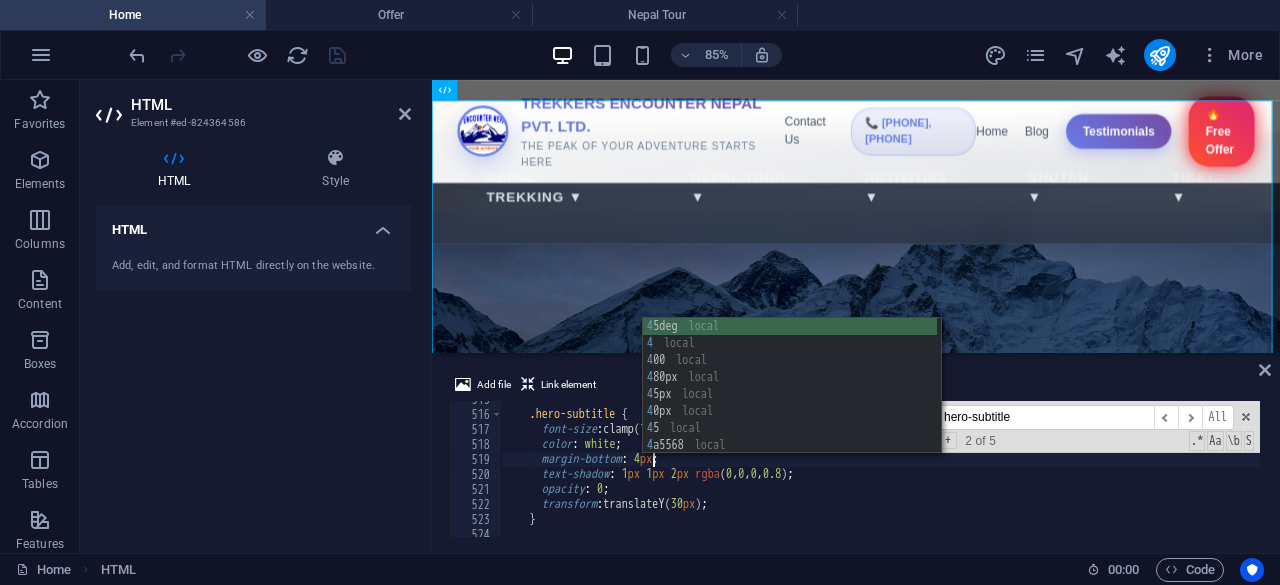 type on "margin-bottom: 40px;" 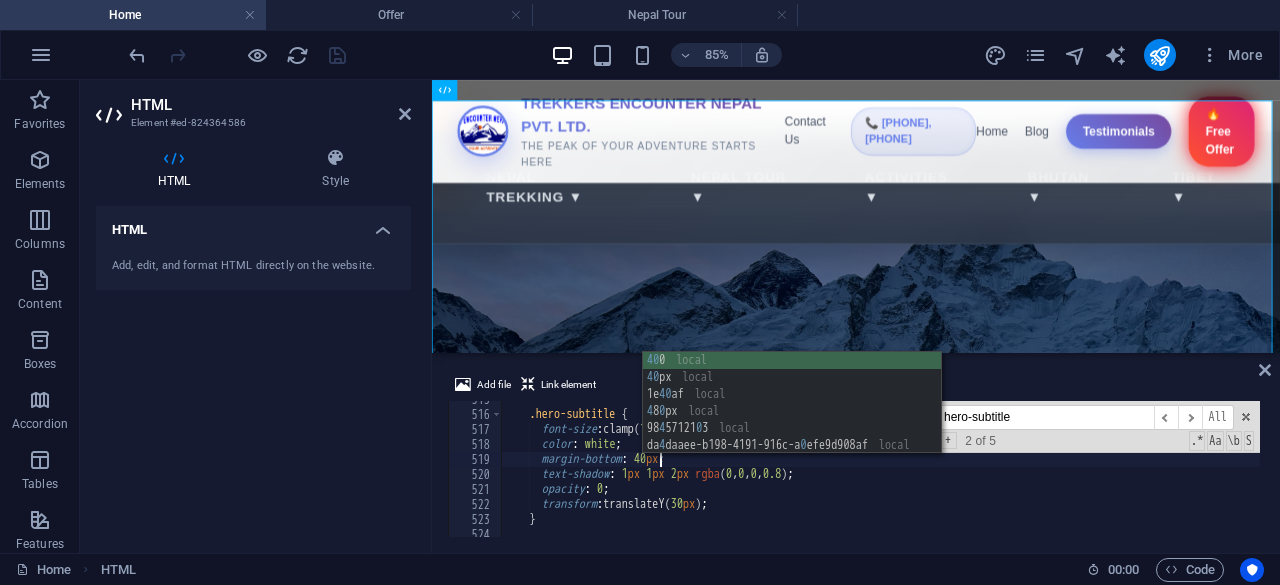 scroll, scrollTop: 0, scrollLeft: 12, axis: horizontal 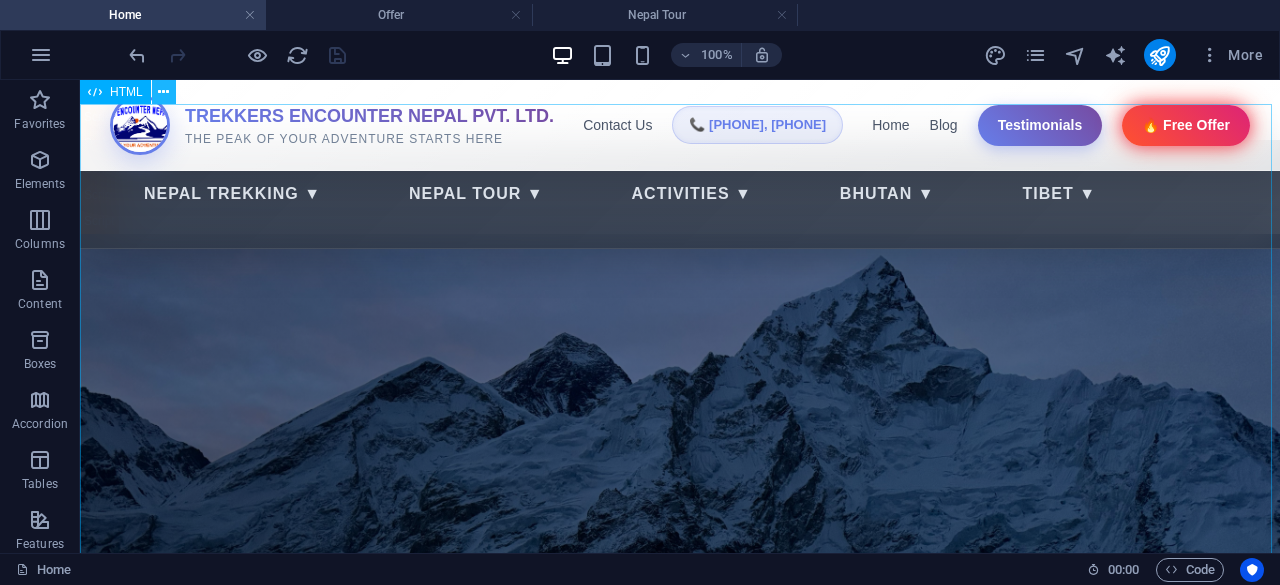 click at bounding box center [163, 92] 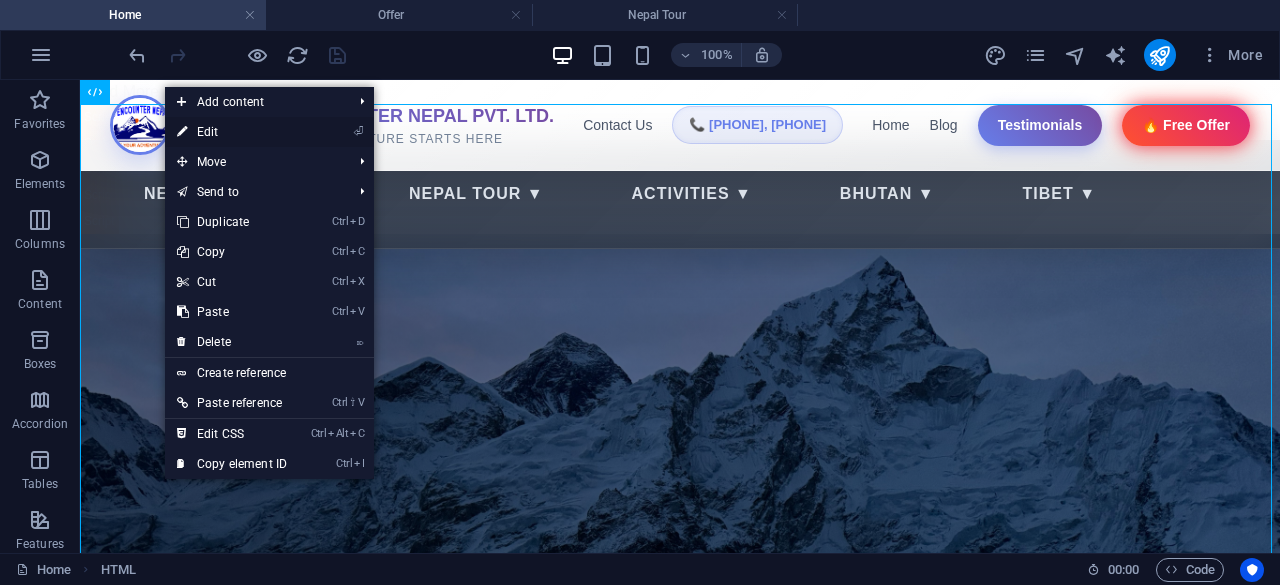 click on "⏎  Edit" at bounding box center [232, 132] 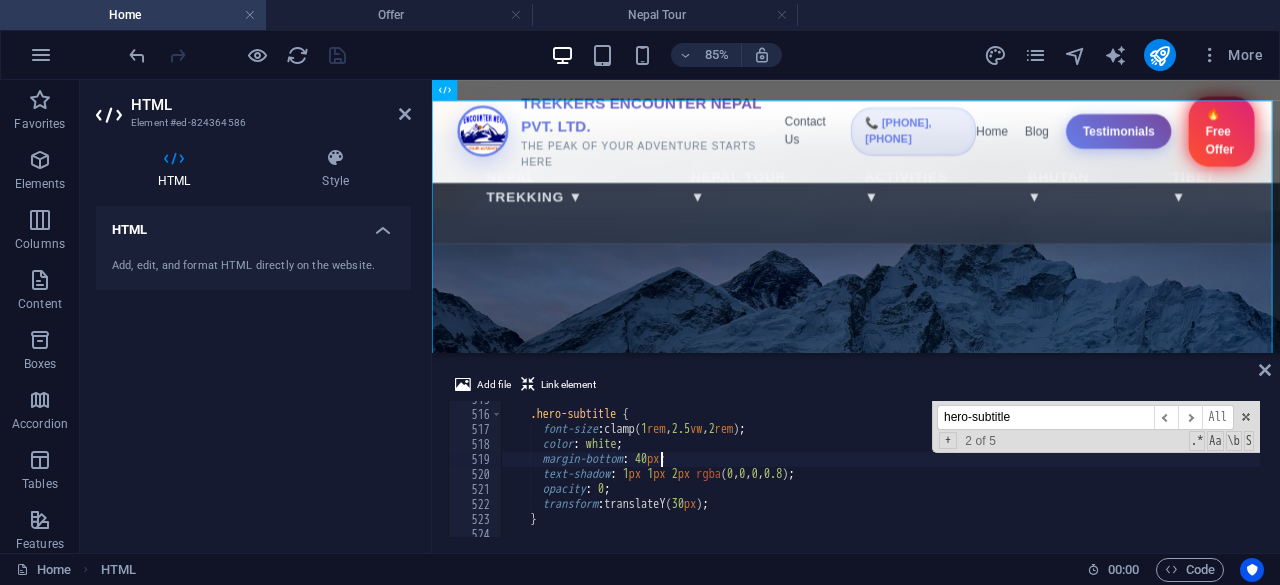 scroll, scrollTop: 7256, scrollLeft: 0, axis: vertical 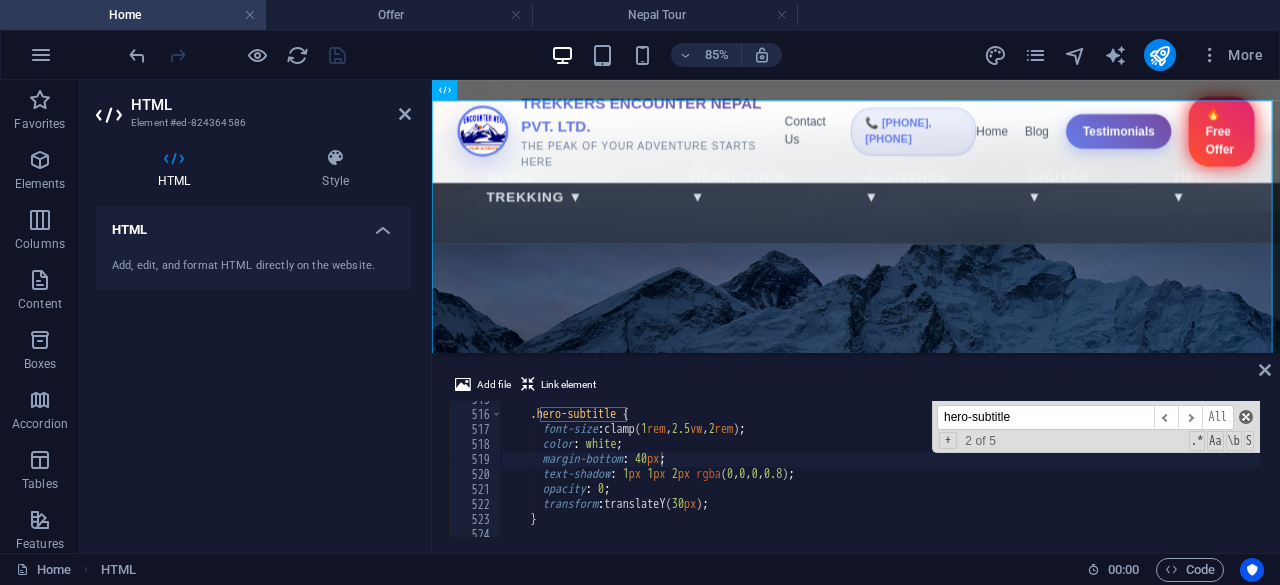 click at bounding box center [1246, 417] 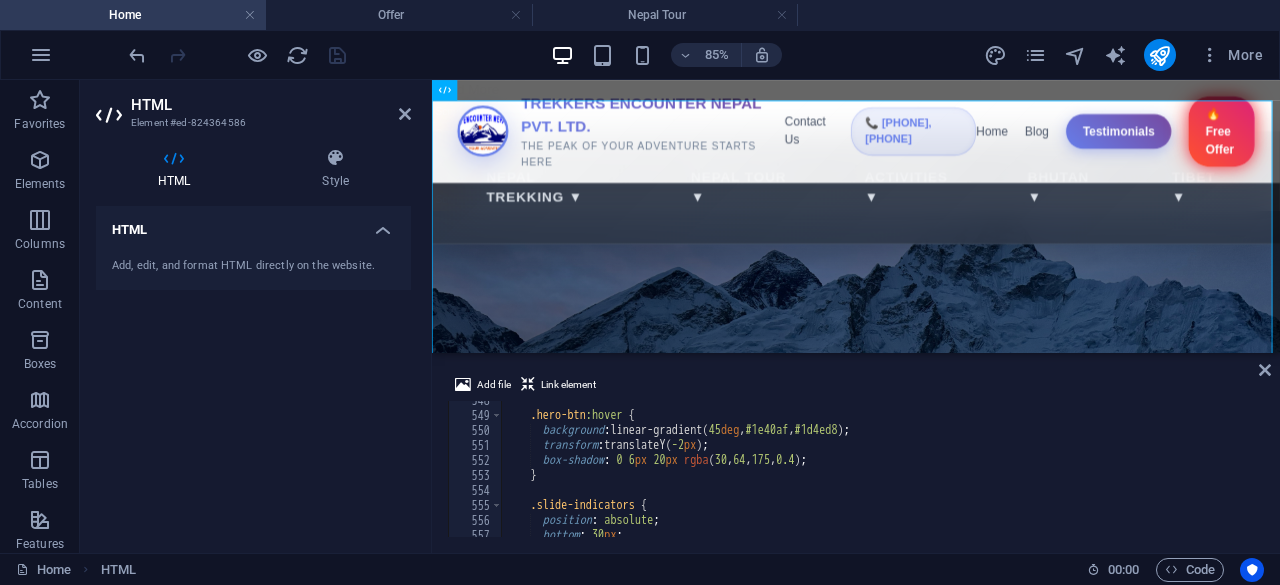 scroll, scrollTop: 7721, scrollLeft: 0, axis: vertical 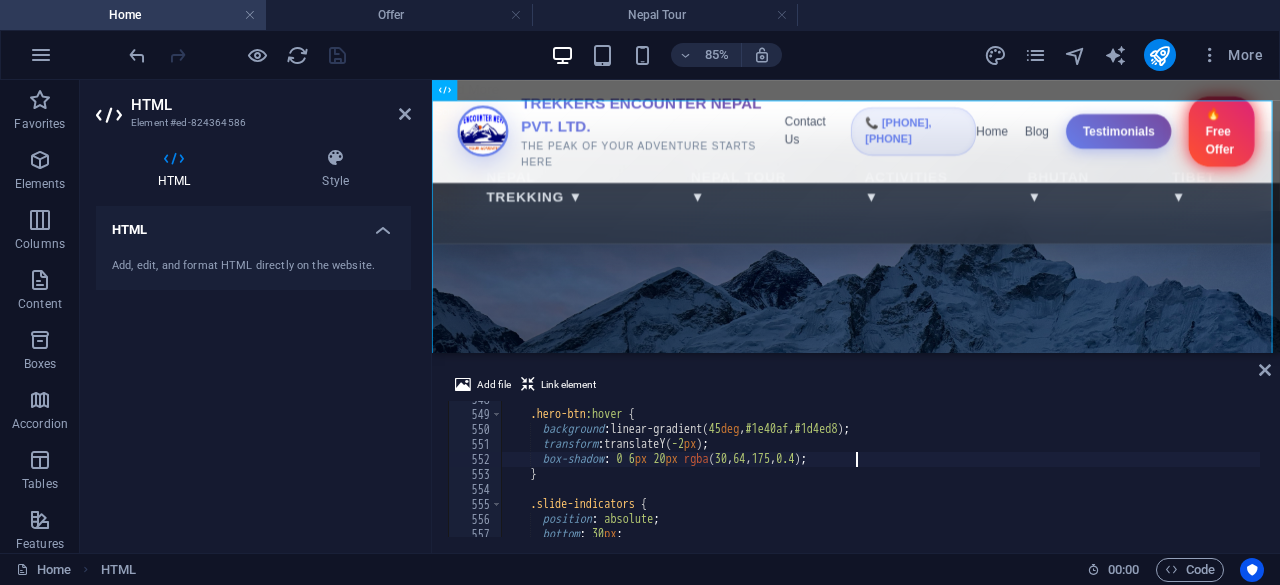 click on ".hero-btn :hover   {         background :  linear-gradient( 45 deg ,  #1e40af ,  #1d4ed8 ) ;         transform :  translateY( -2 px ) ;         box-shadow :   0   6 px   20 px   rgba ( 30 ,  64 ,  175 ,  0.4 ) ;      }           .slide-indicators   {         position :   absolute ;         bottom :   30 px ;" at bounding box center (2204, 473) 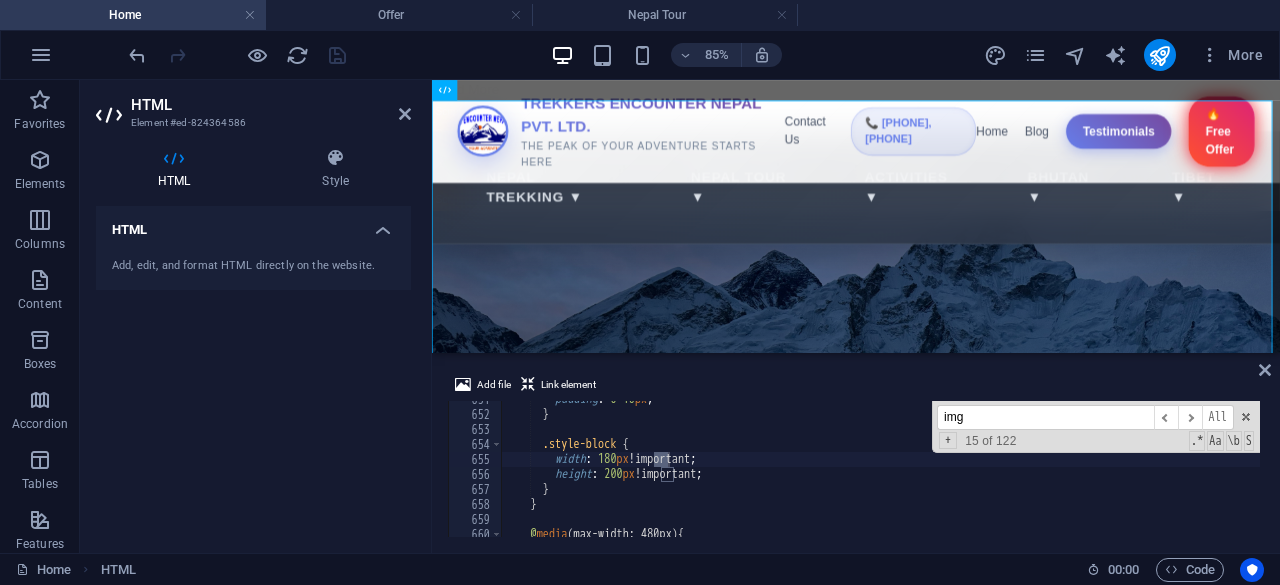 scroll, scrollTop: 14348, scrollLeft: 0, axis: vertical 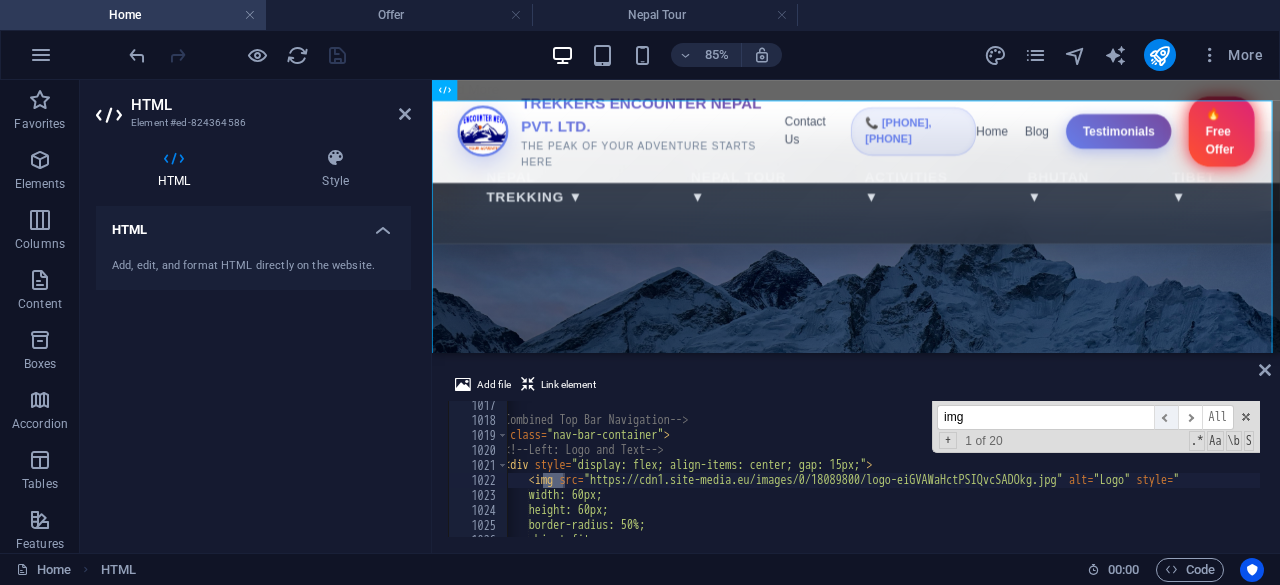 type on "img" 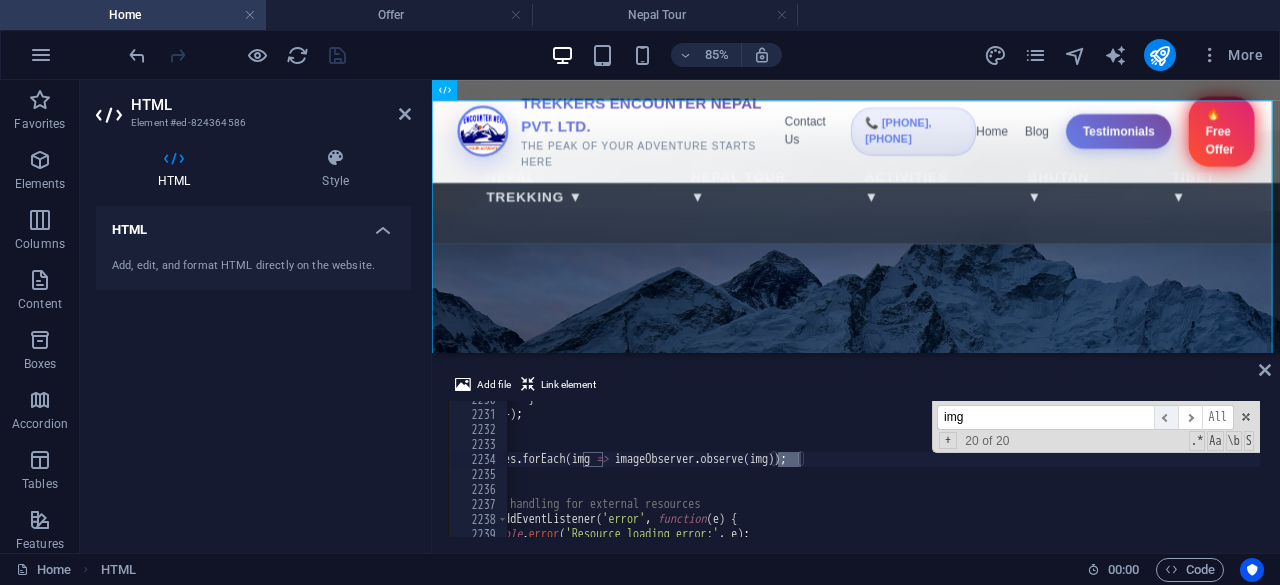 scroll, scrollTop: 31436, scrollLeft: 0, axis: vertical 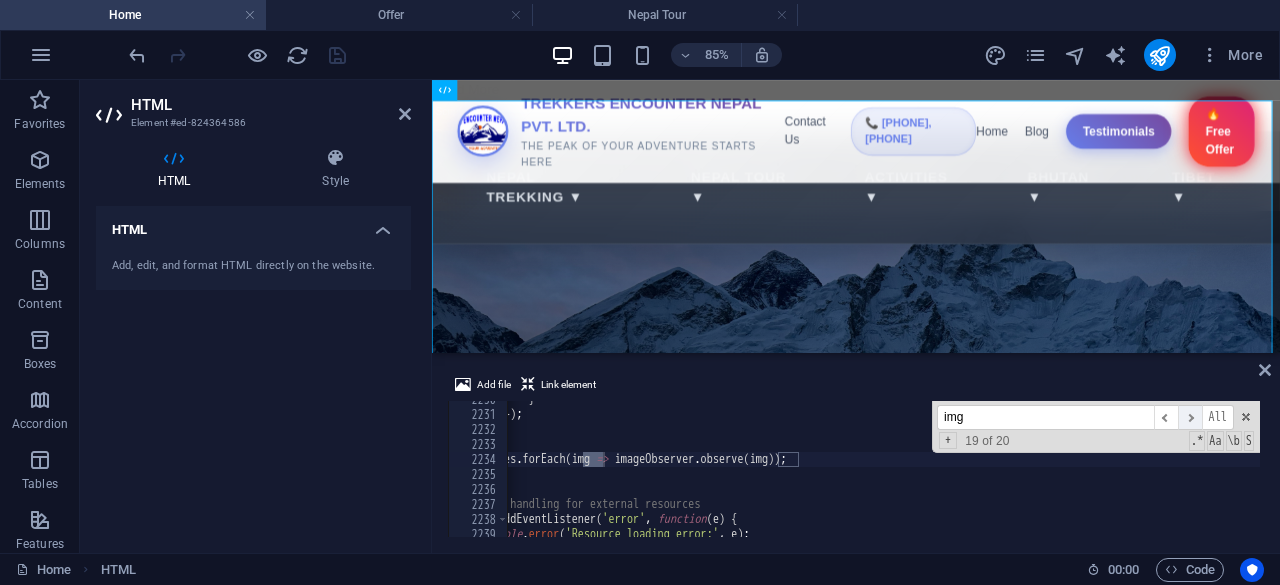 click on "​" at bounding box center (1190, 417) 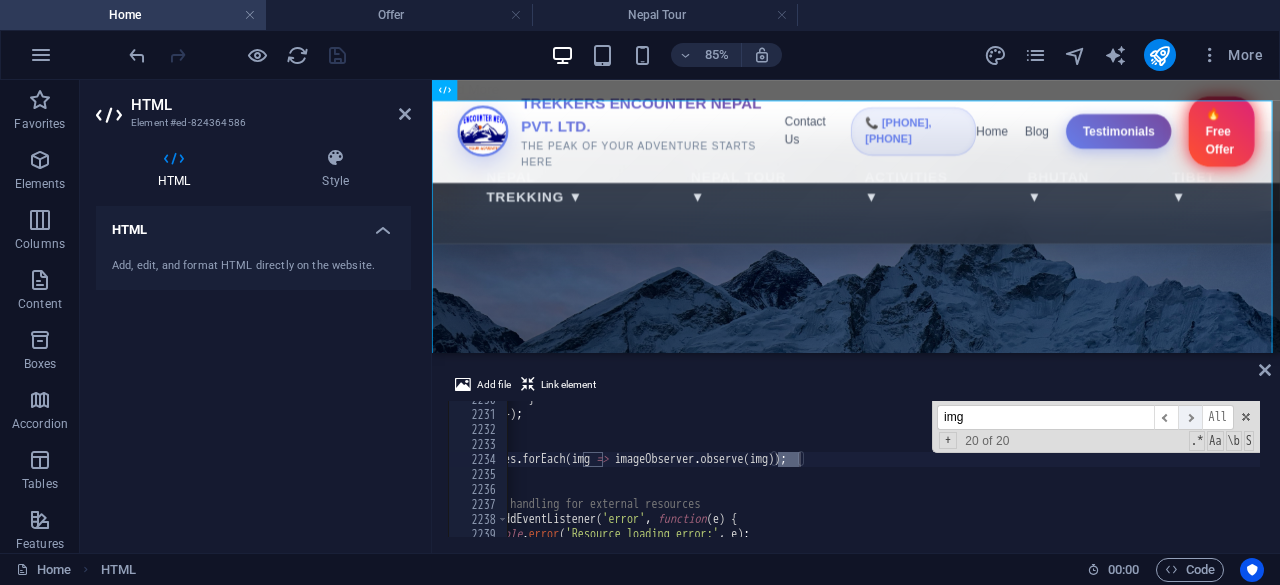 click on "​" at bounding box center [1190, 417] 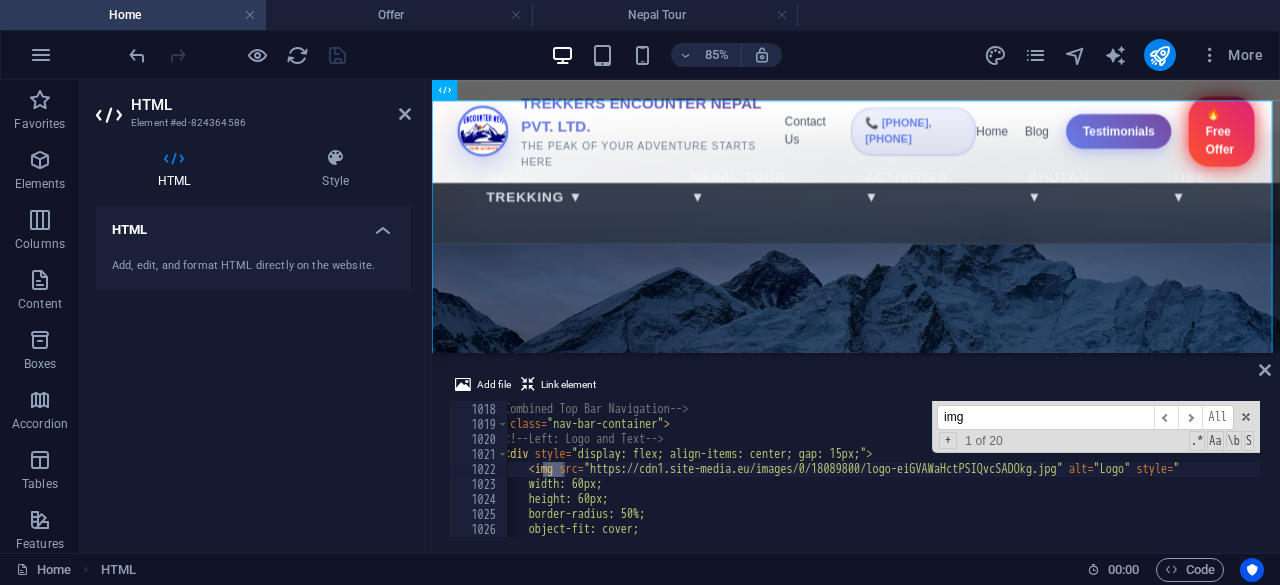 scroll, scrollTop: 14338, scrollLeft: 0, axis: vertical 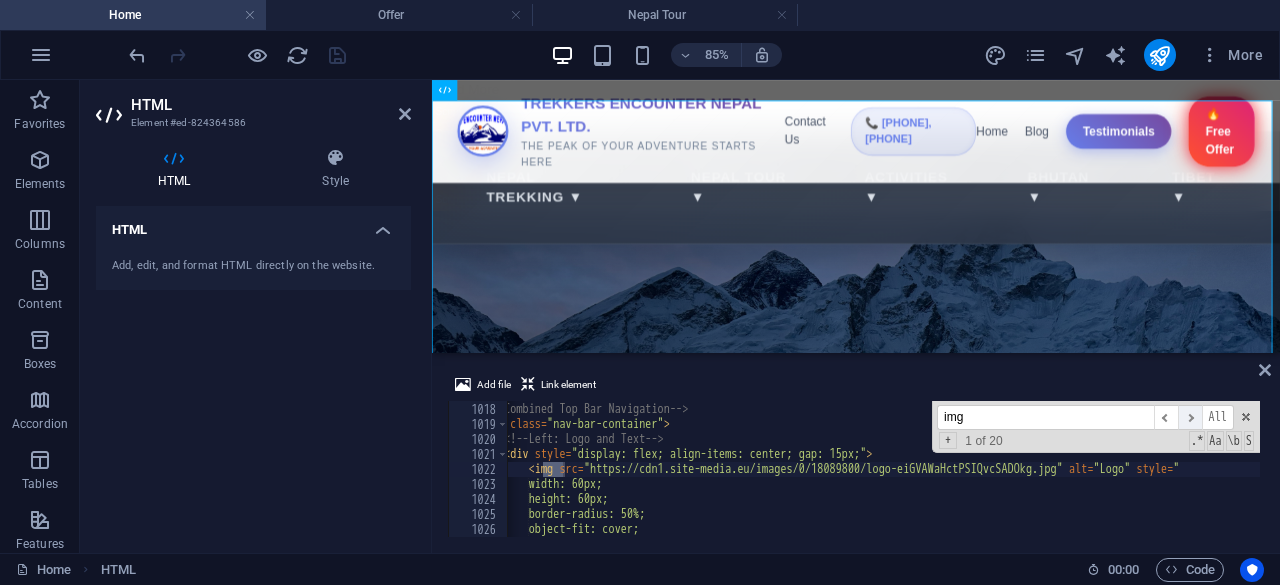 click on "​" at bounding box center (1190, 417) 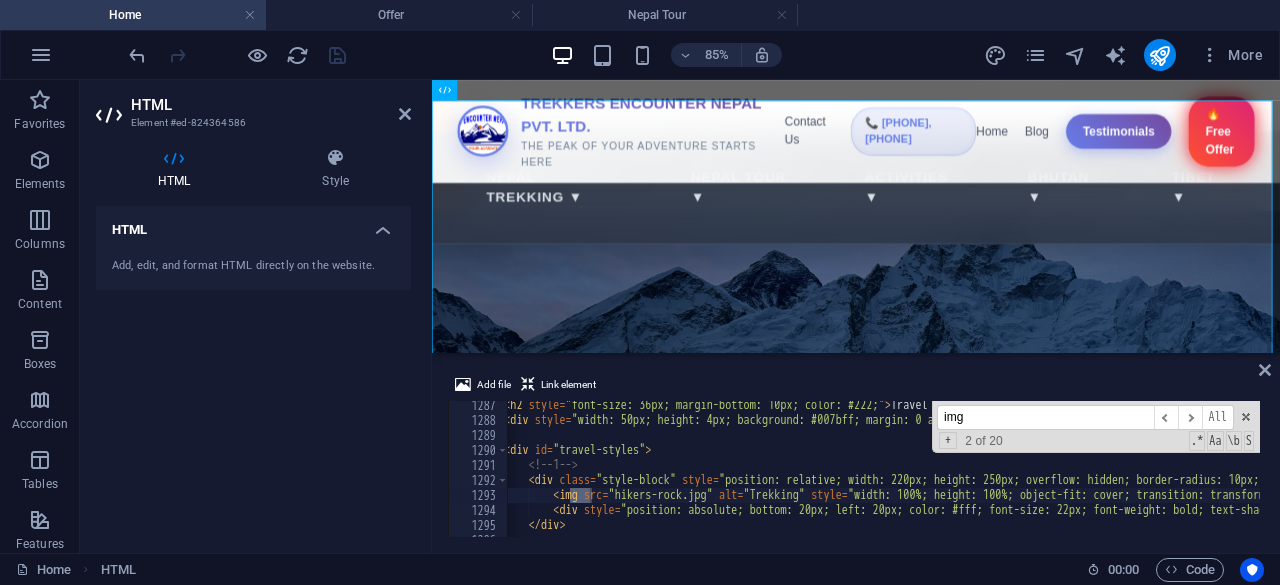scroll, scrollTop: 18136, scrollLeft: 0, axis: vertical 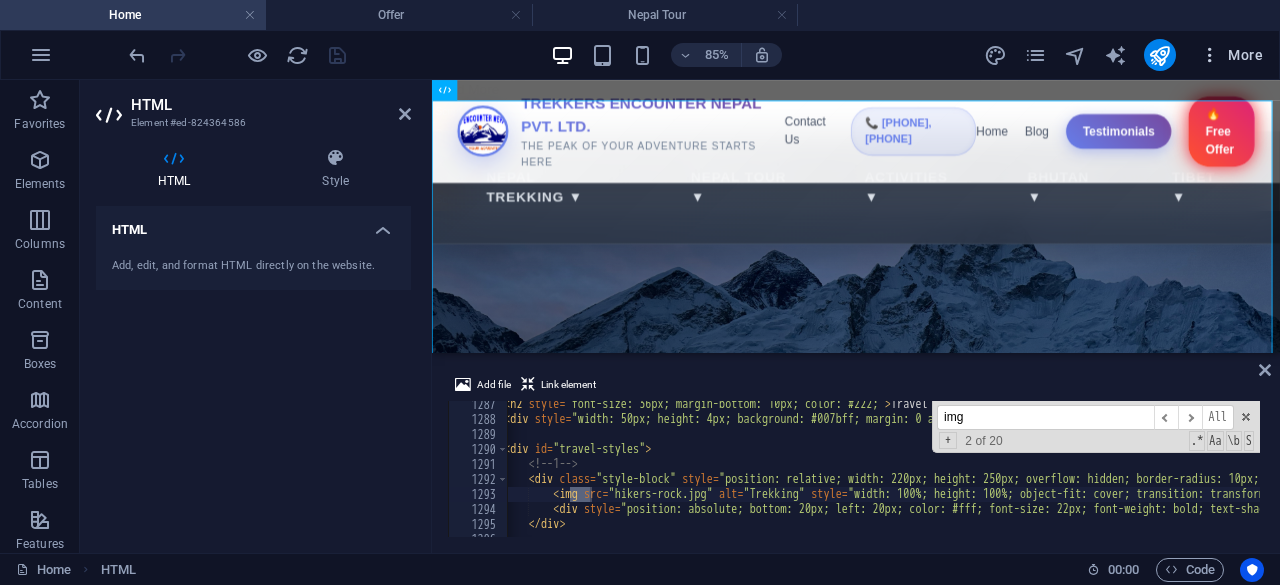 click at bounding box center (1210, 55) 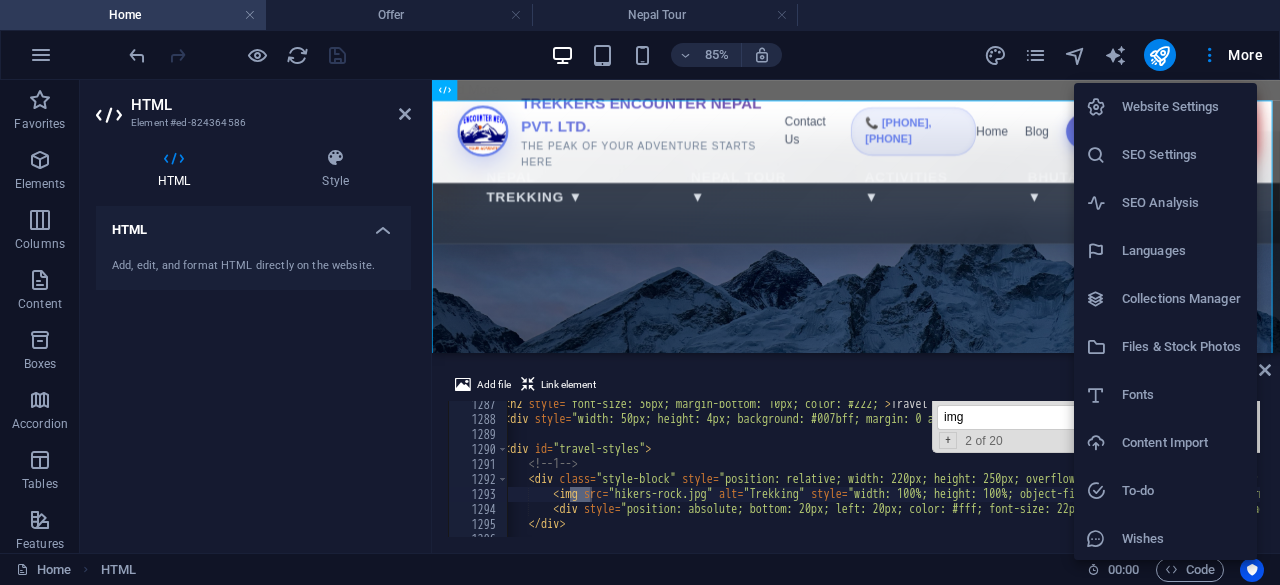 click on "Files & Stock Photos" at bounding box center (1183, 347) 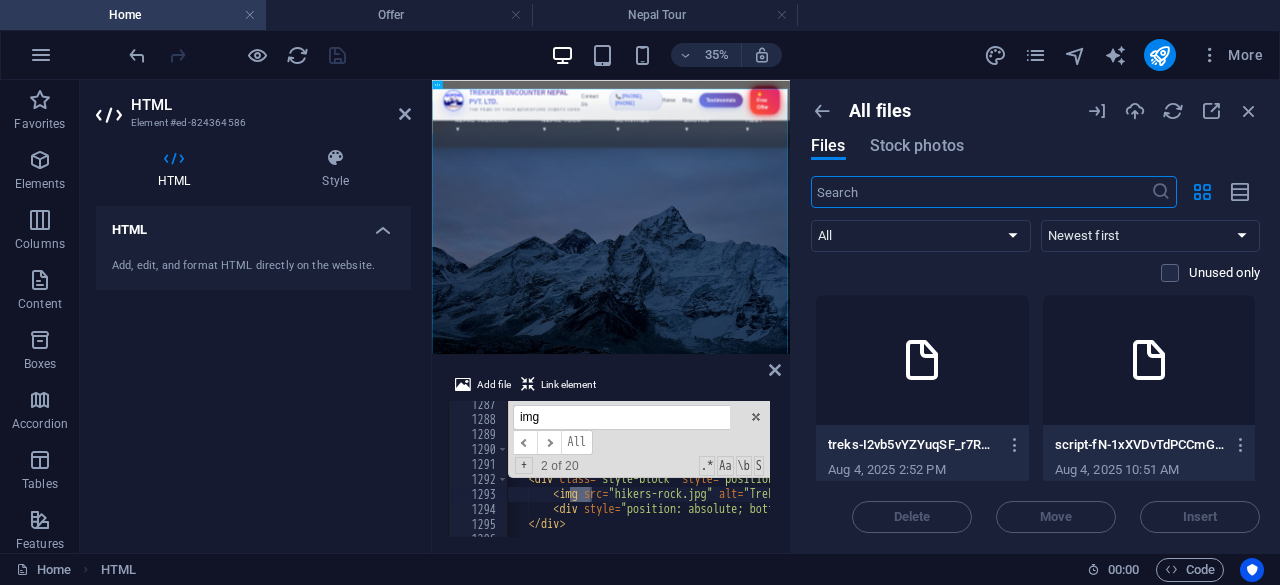 type on "<img src="hikers-rock.jpg" alt="Trekking" style="width: 100%; height: 100%; object-fit: cover; transition: transform 0.5s ease;">" 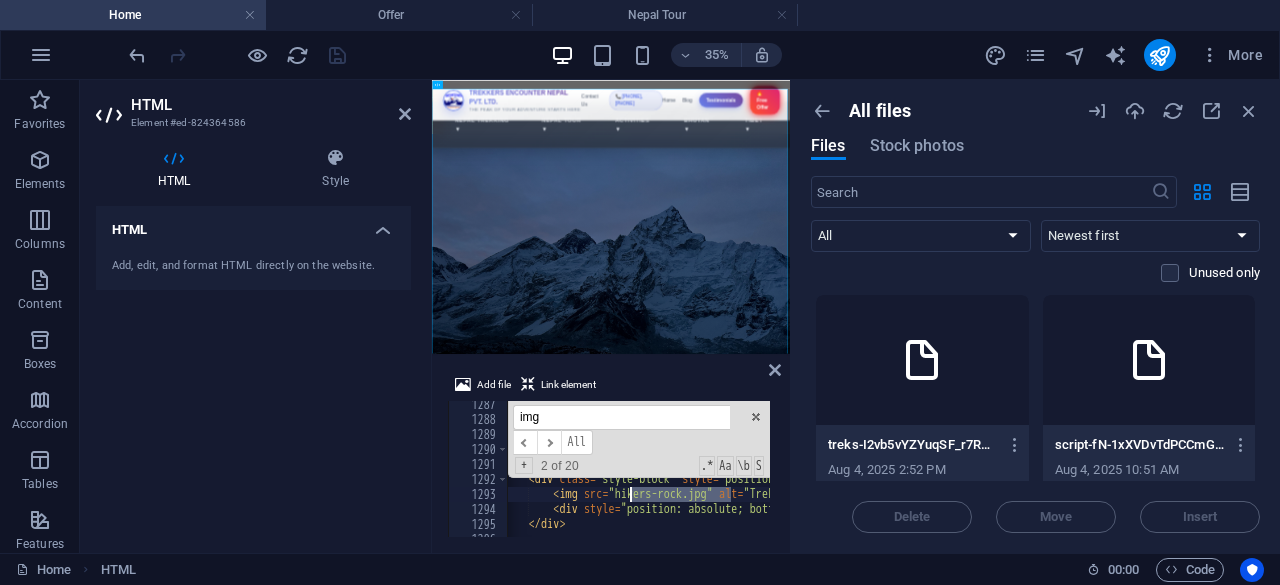 drag, startPoint x: 732, startPoint y: 493, endPoint x: 629, endPoint y: 495, distance: 103.01942 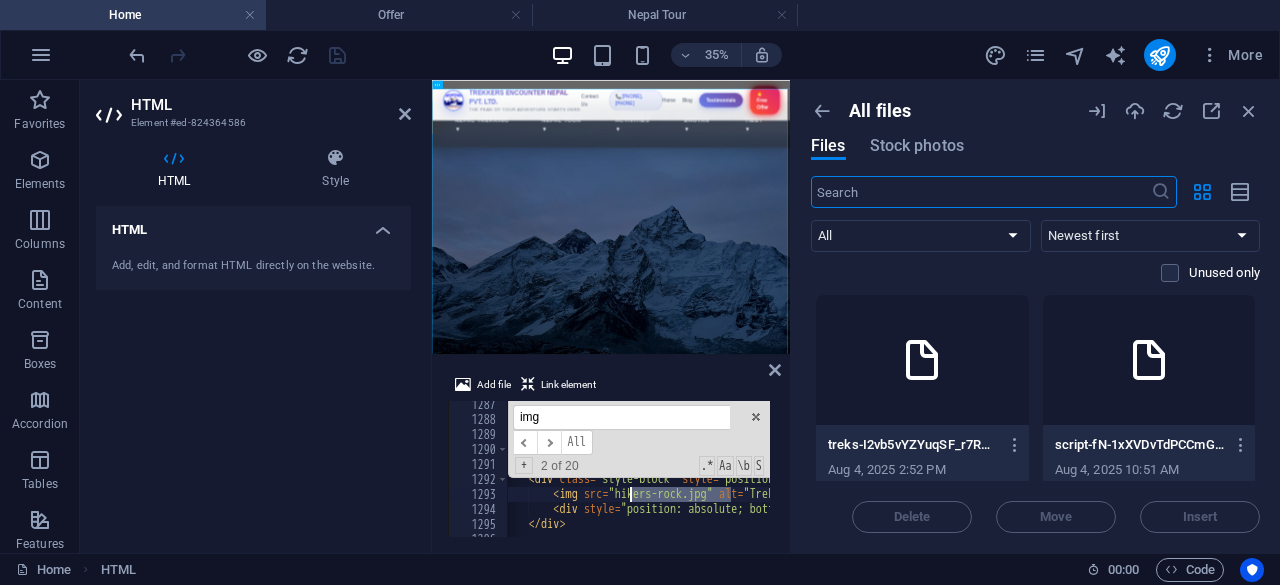 click at bounding box center (981, 192) 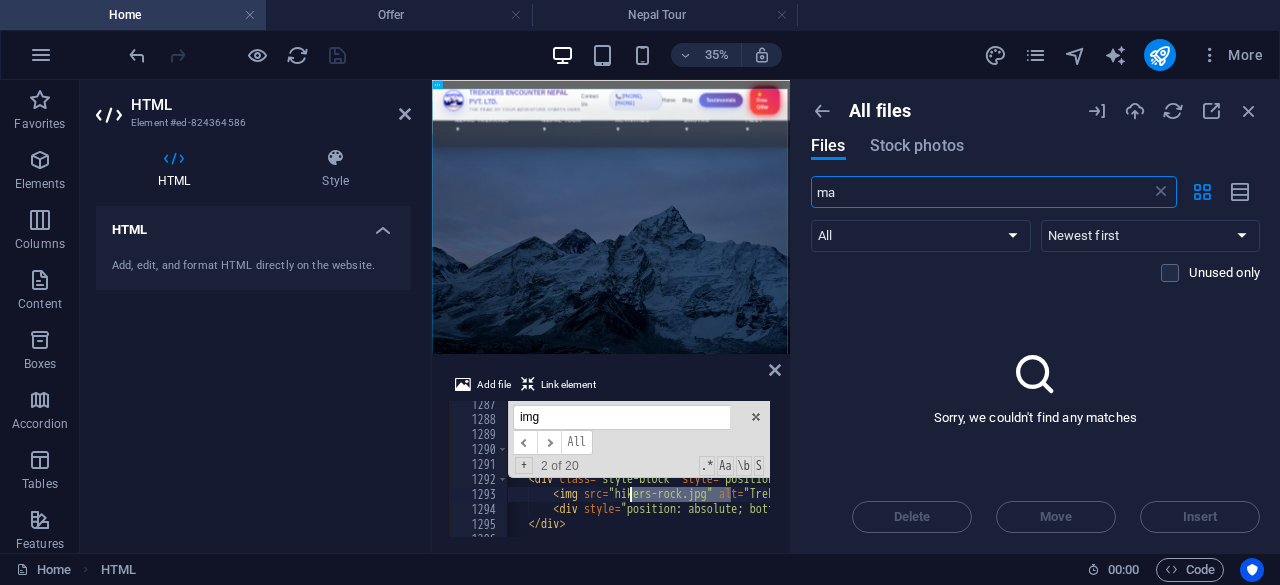 type on "m" 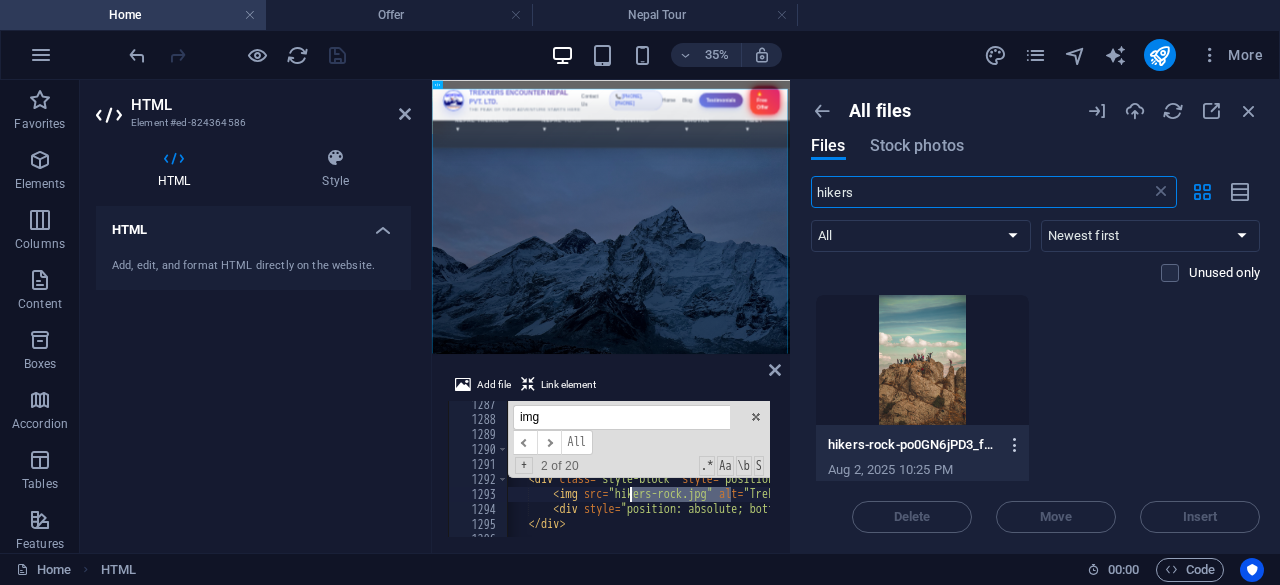type on "hikers" 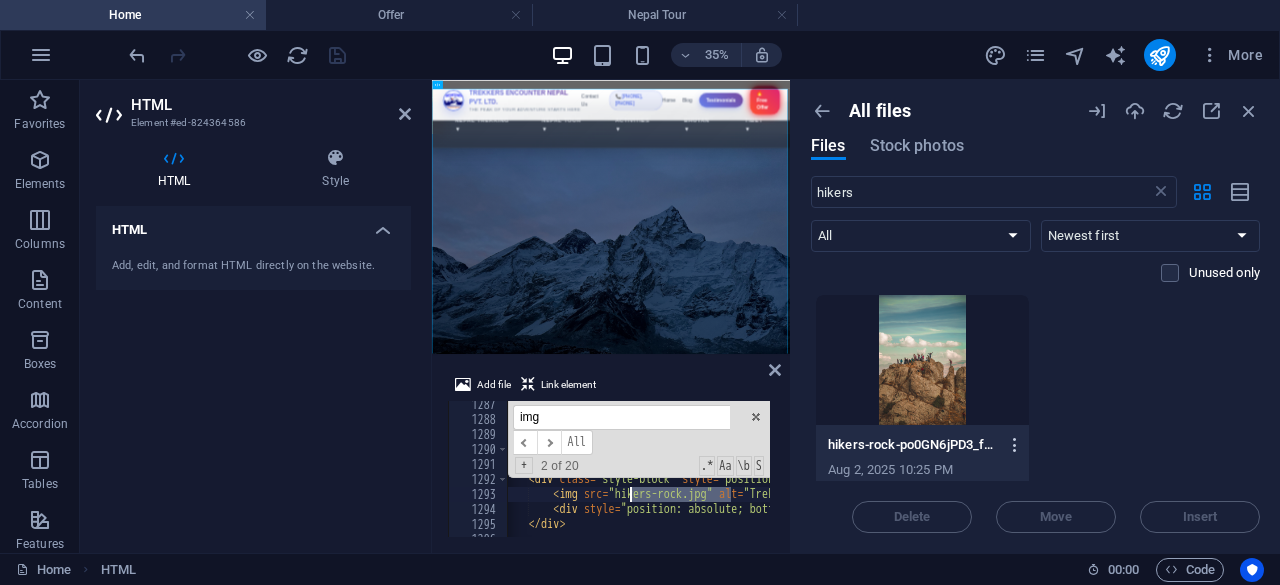 click at bounding box center (1015, 445) 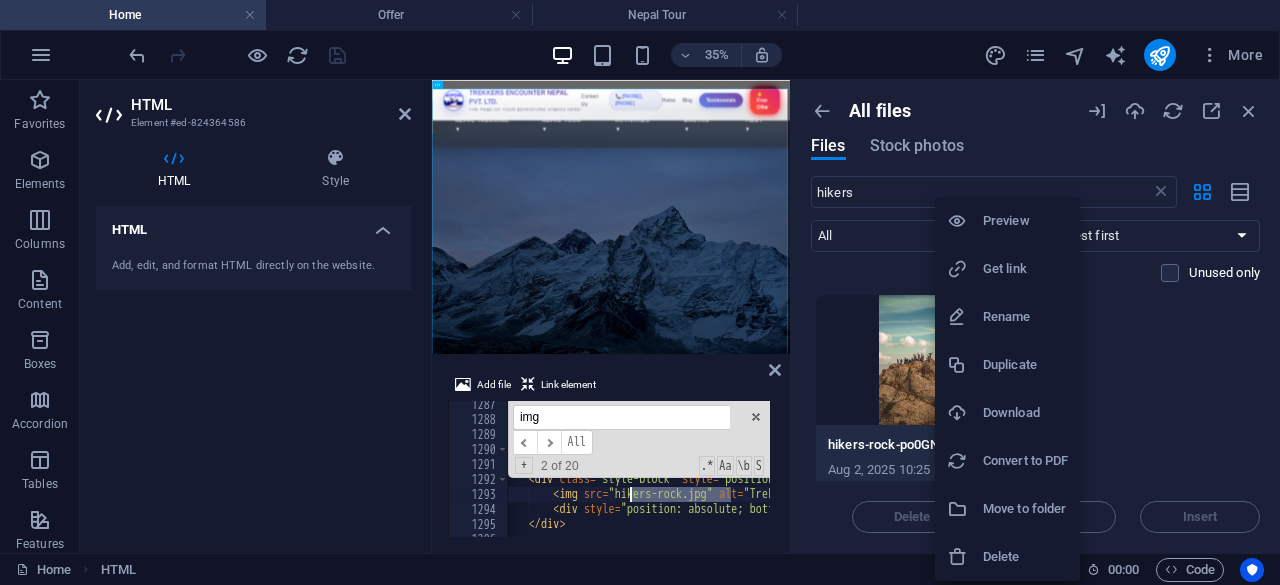 click on "Get link" at bounding box center (1025, 269) 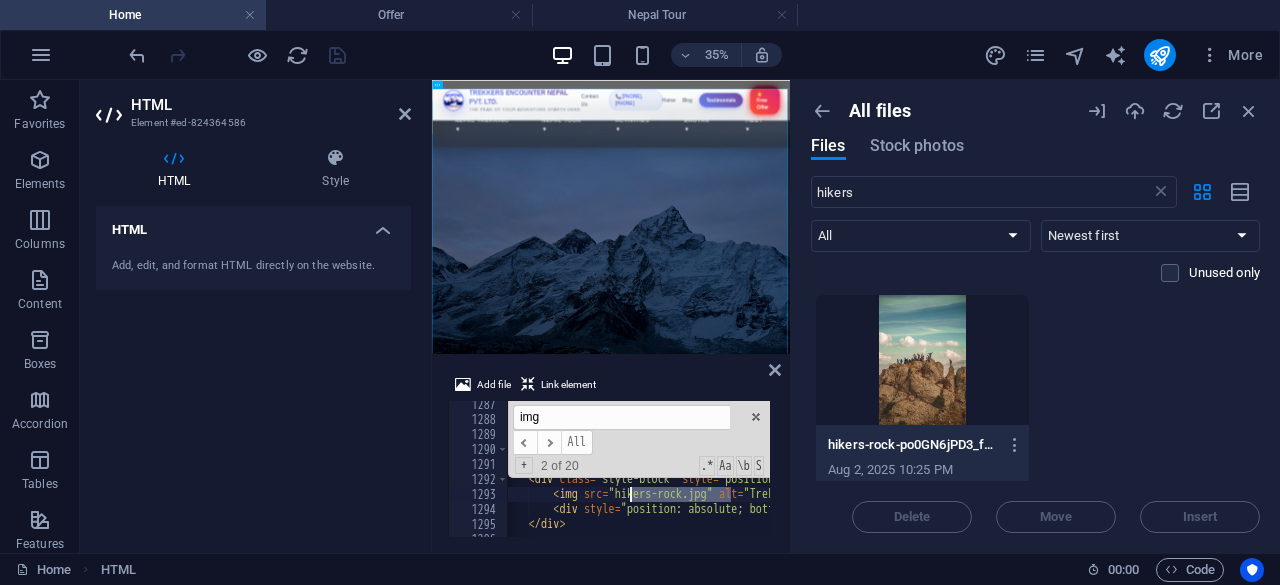 click on "< h2   style = "font-size: 36px; margin-bottom: 10px; color: #222;" > Travel Styles </ h2 >           < div   style = "width: 50px; height: 4px; background: #007bff; margin: 0 auto 40px auto;" > </ div >                     < div   id = "travel-styles" >                <!--  1  -->                < div   class = "style-block"   style = "position: relative; width: 220px; height: 250px; overflow: hidden; border-radius: 10px; box-shadow: 0 8px 16px rgba(0,0,0,0.2); cursor: pointer;" >                     < img   src = "hikers-rock.jpg"   alt = "Trekking"   style = "width: 100%; height: 100%; object-fit: cover; transition: transform 0.5s ease;" >                     < div   style = "position: absolute; bottom: 20px; left: 20px; color: #fff; font-size: 22px; font-weight: bold; text-shadow: 2px 2px 4px rgba(0,0,0,0.5);" > Trekking </ div >                </ div > img ​ ​ All Replace All + 2 of 20 .* Aa \b S" at bounding box center (639, 469) 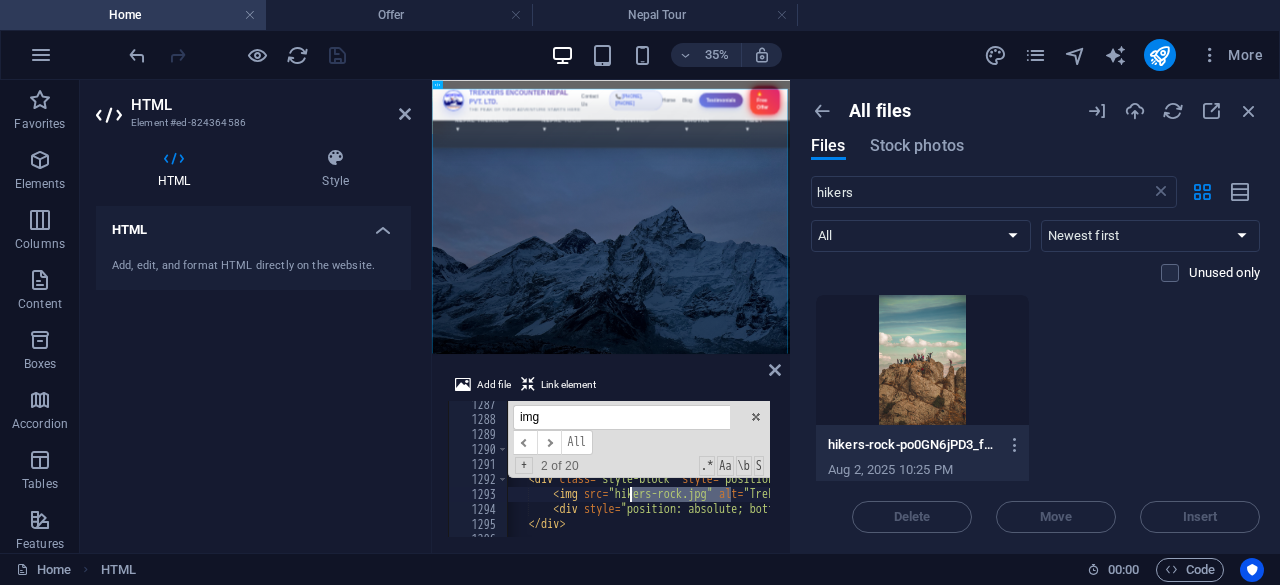 drag, startPoint x: 732, startPoint y: 495, endPoint x: 632, endPoint y: 493, distance: 100.02 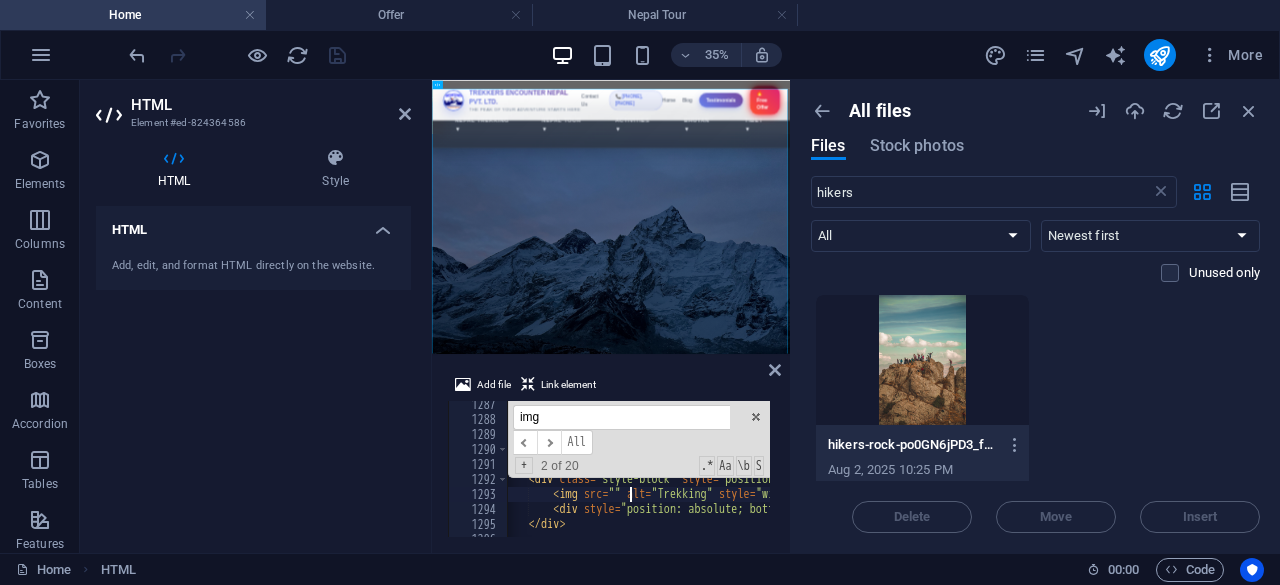 paste on "https://cdn1.site-media.eu/images/0/18089860/hikers-rock-po0GN6jPD3_fU3m9fZlzUw.jpg" 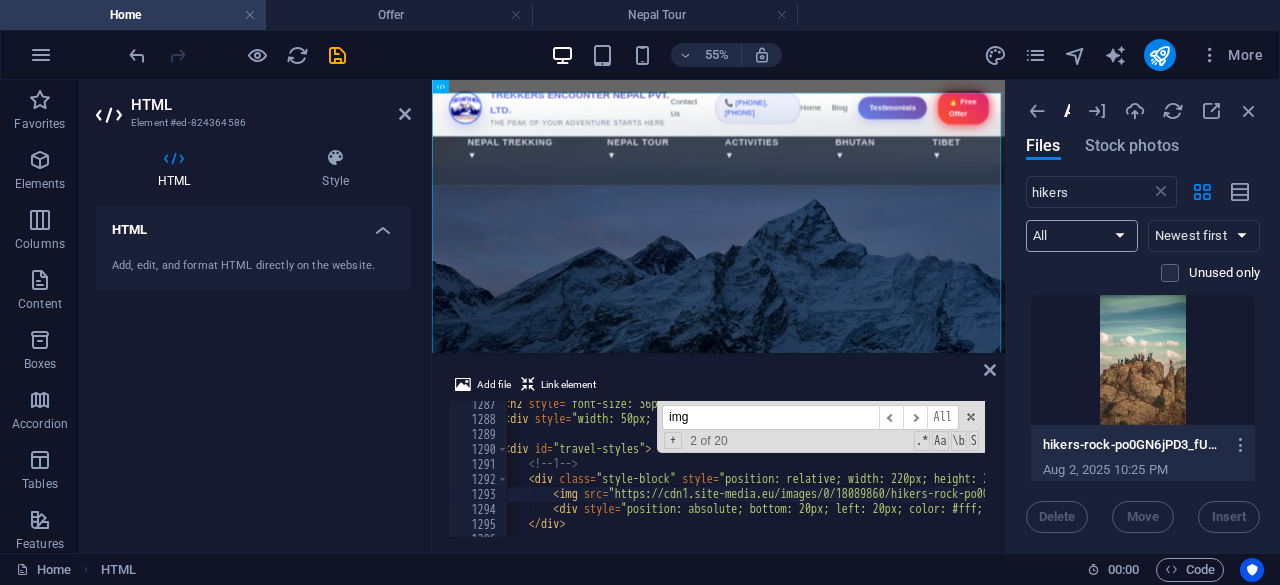 drag, startPoint x: 792, startPoint y: 234, endPoint x: 1030, endPoint y: 237, distance: 238.0189 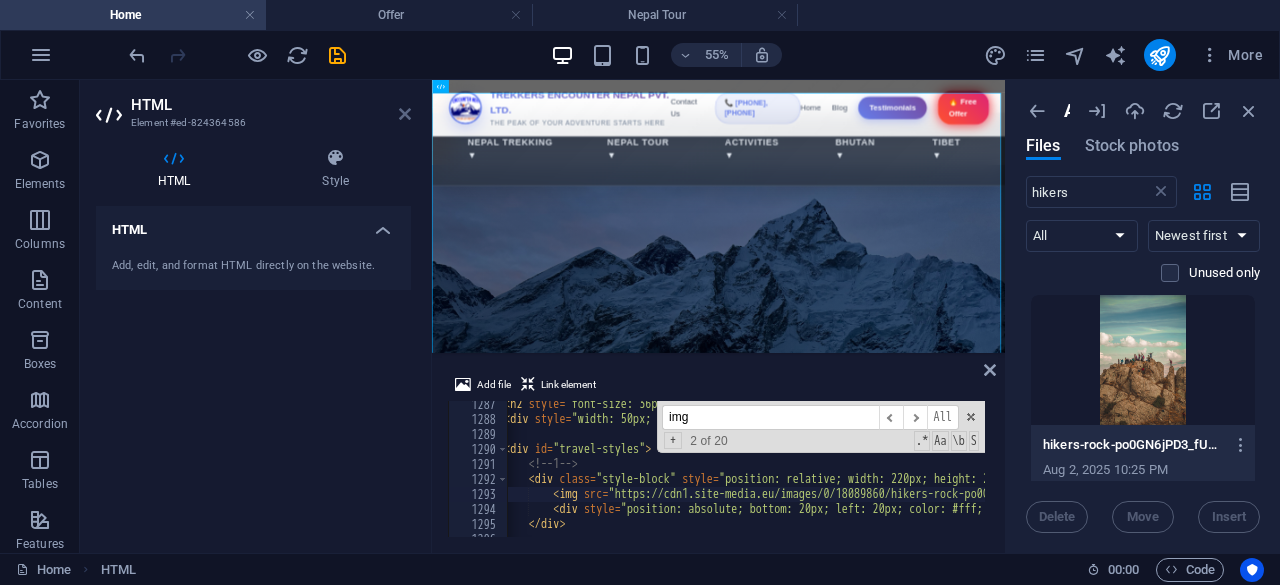 click at bounding box center (405, 114) 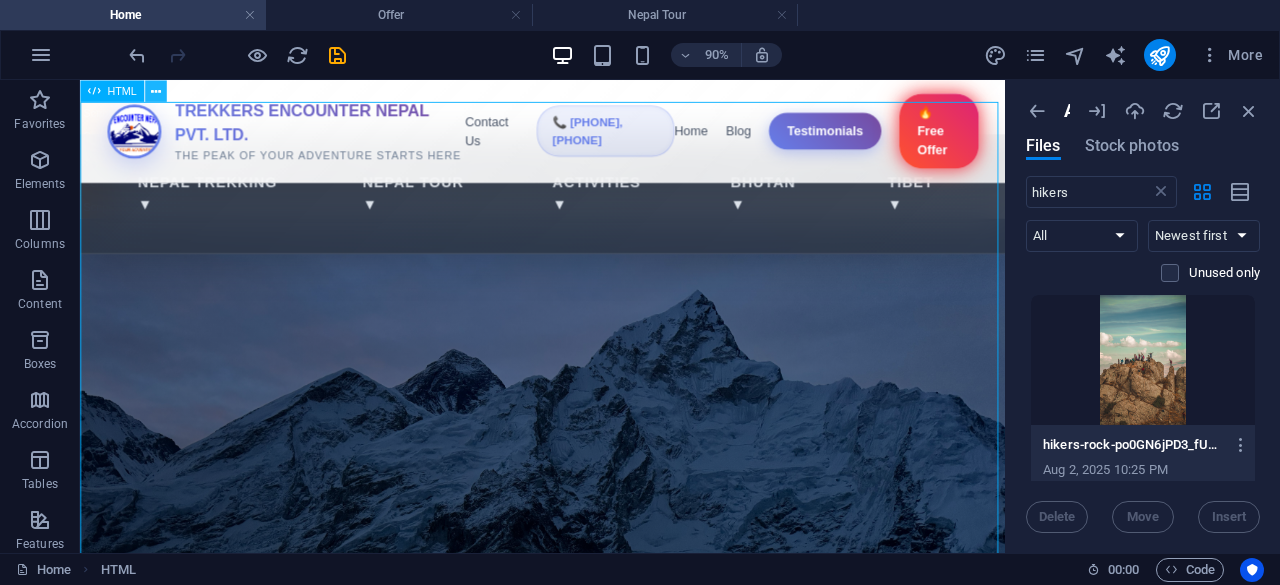 click at bounding box center [156, 91] 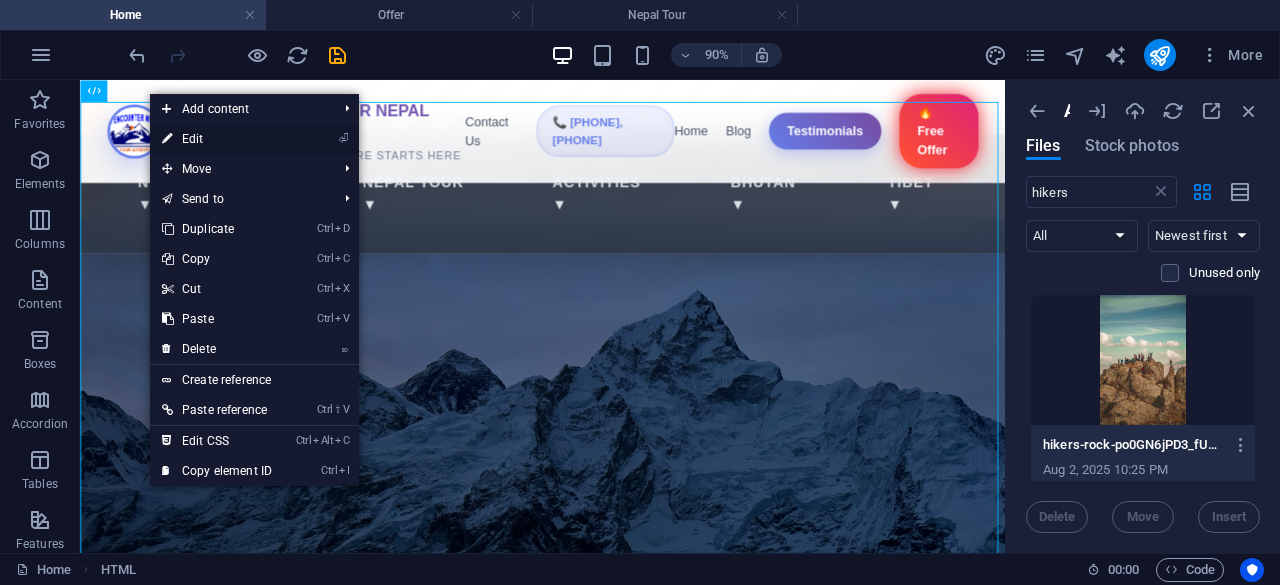 click on "⏎  Edit" at bounding box center (217, 139) 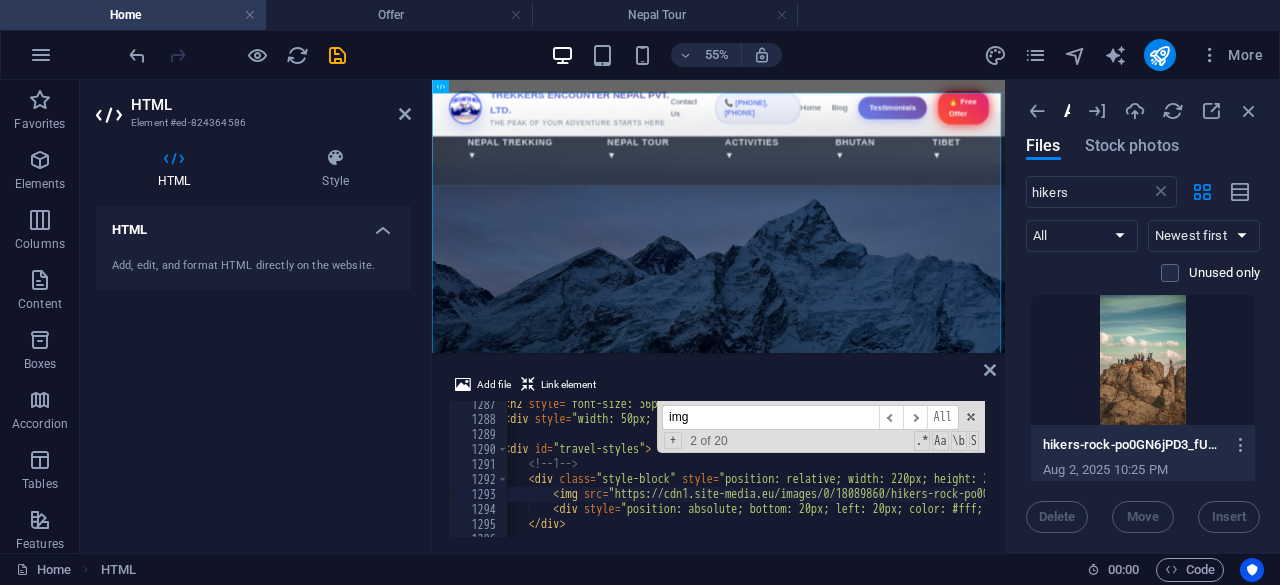 scroll, scrollTop: 18136, scrollLeft: 0, axis: vertical 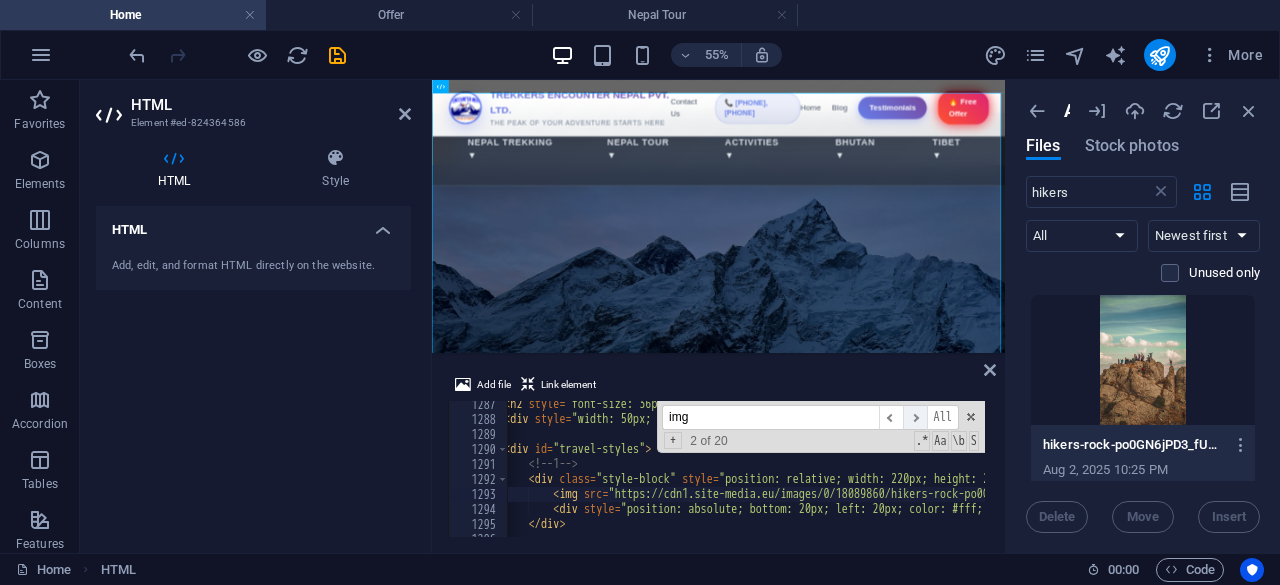 click on "​" at bounding box center [915, 417] 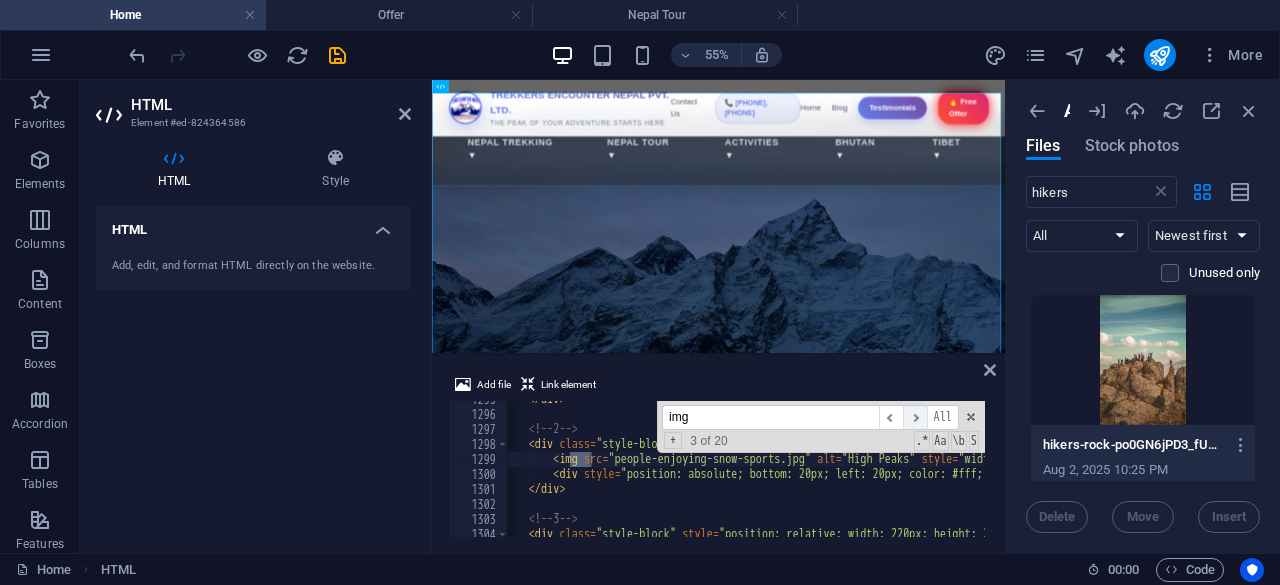 scroll, scrollTop: 18253, scrollLeft: 0, axis: vertical 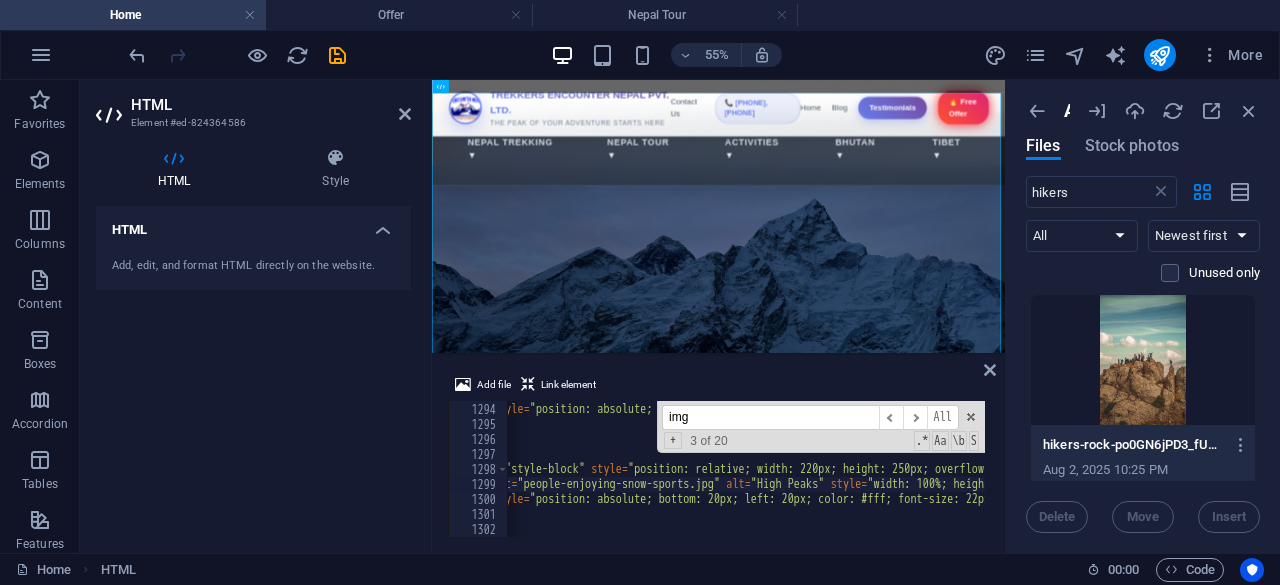 type on "<img src="people-enjoying-snow-sports.jpg" alt="High Peaks" style="width: 100%; height: 100%; object-fit: cover; transition: transform 0.5s ease;">" 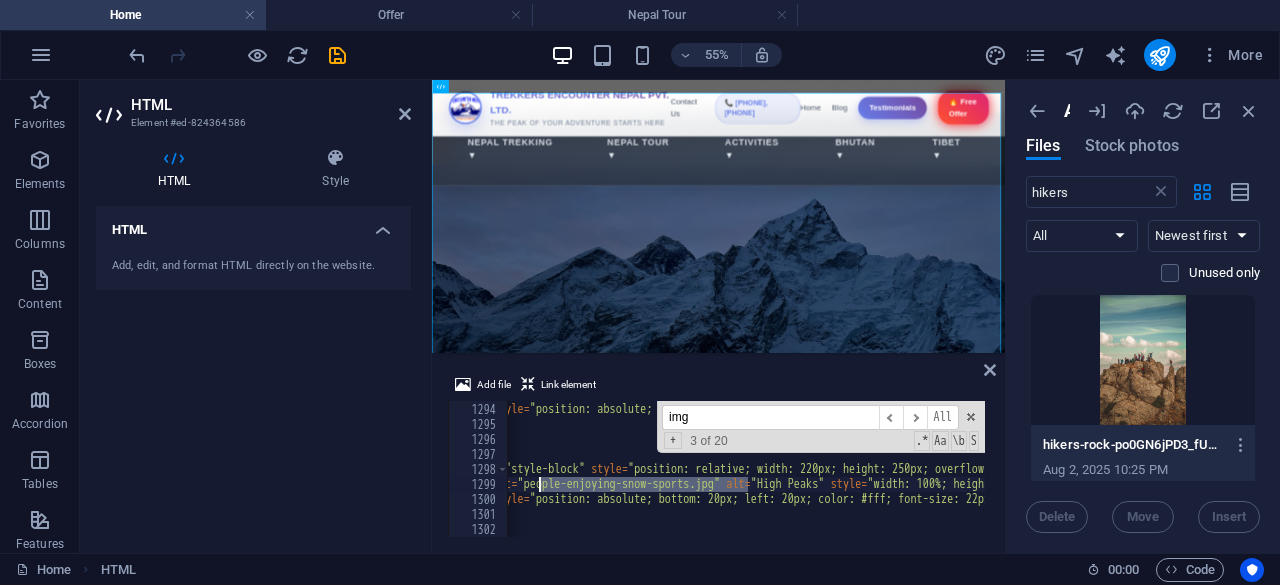 drag, startPoint x: 748, startPoint y: 483, endPoint x: 538, endPoint y: 486, distance: 210.02142 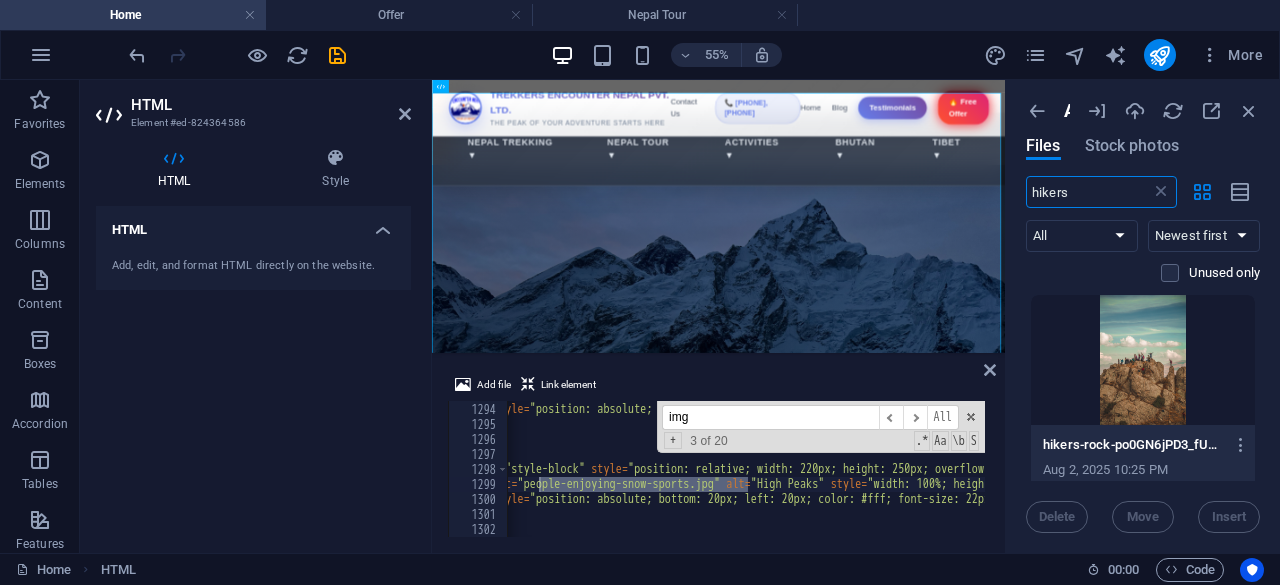 click on "hikers" at bounding box center (1088, 192) 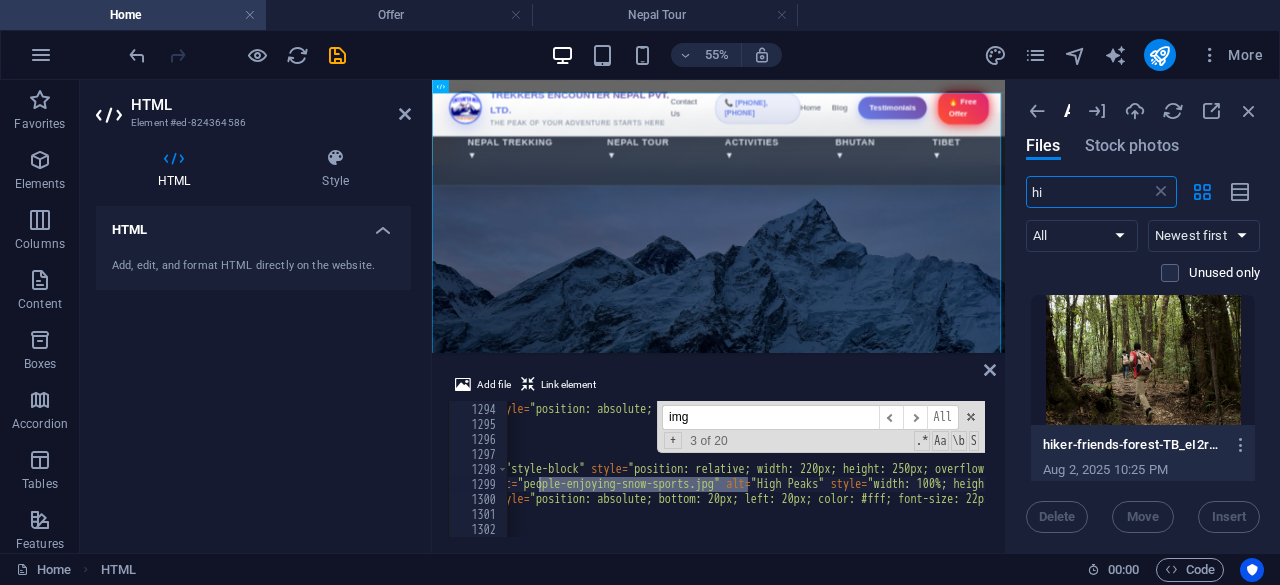 type on "h" 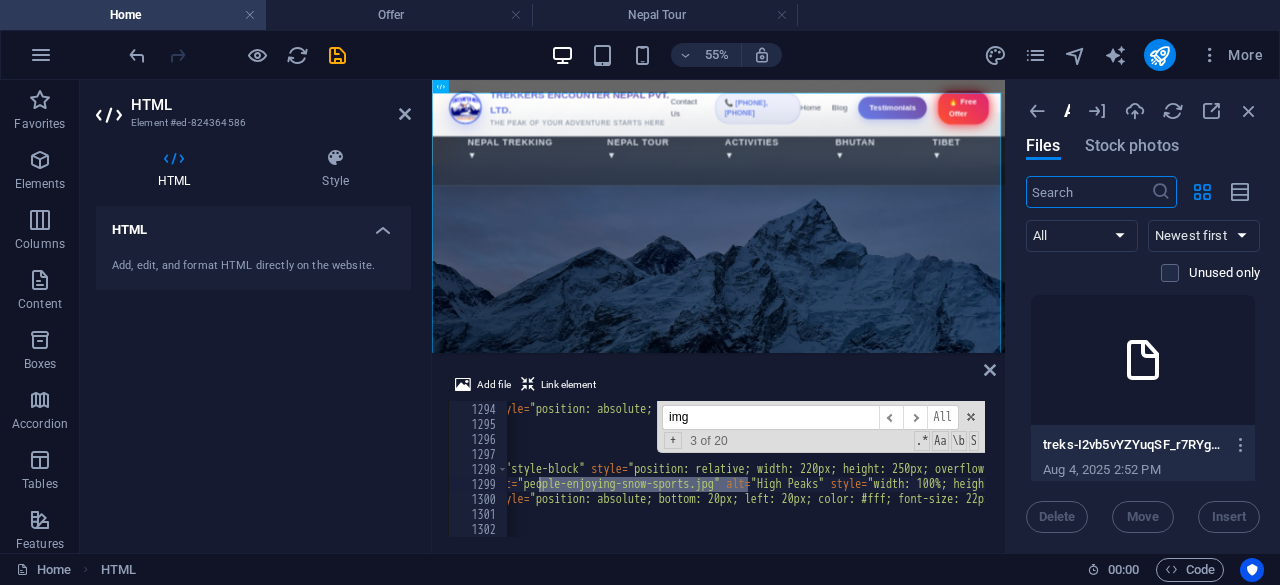 paste on "people-enjoying-snow-sports.jpg" 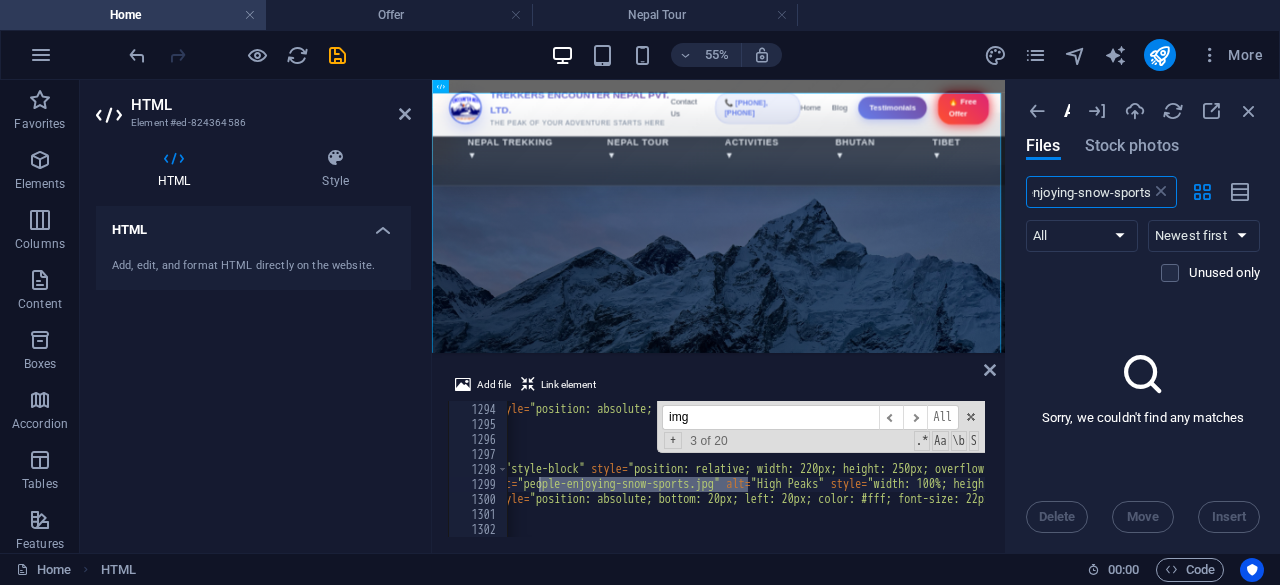scroll, scrollTop: 0, scrollLeft: 51, axis: horizontal 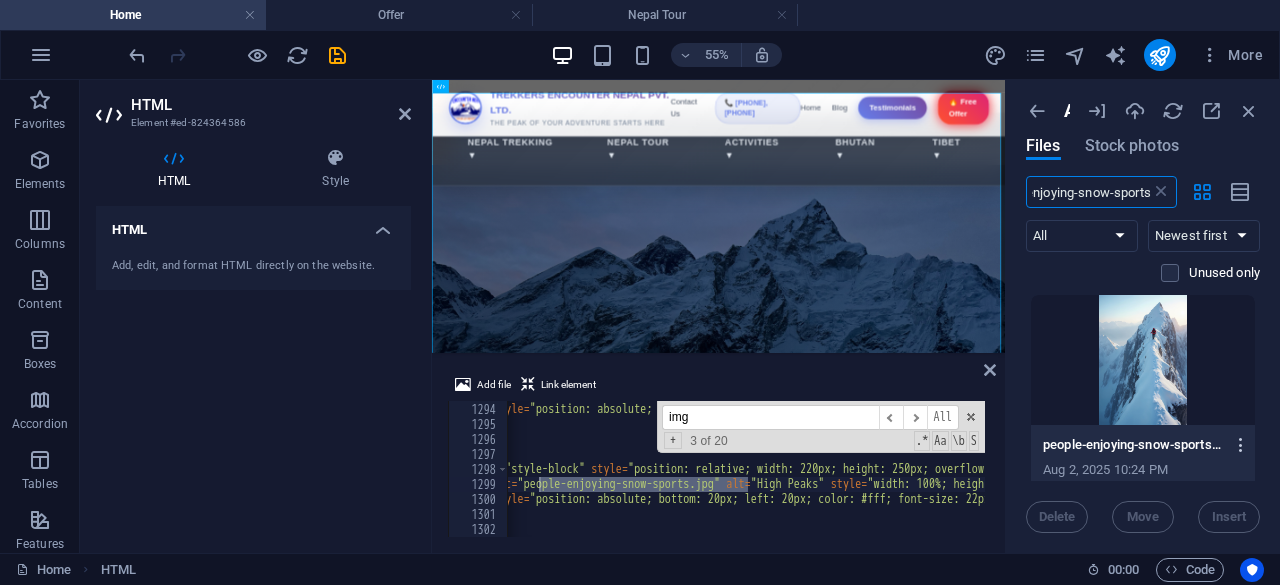 type on "people-enjoying-snow-sports" 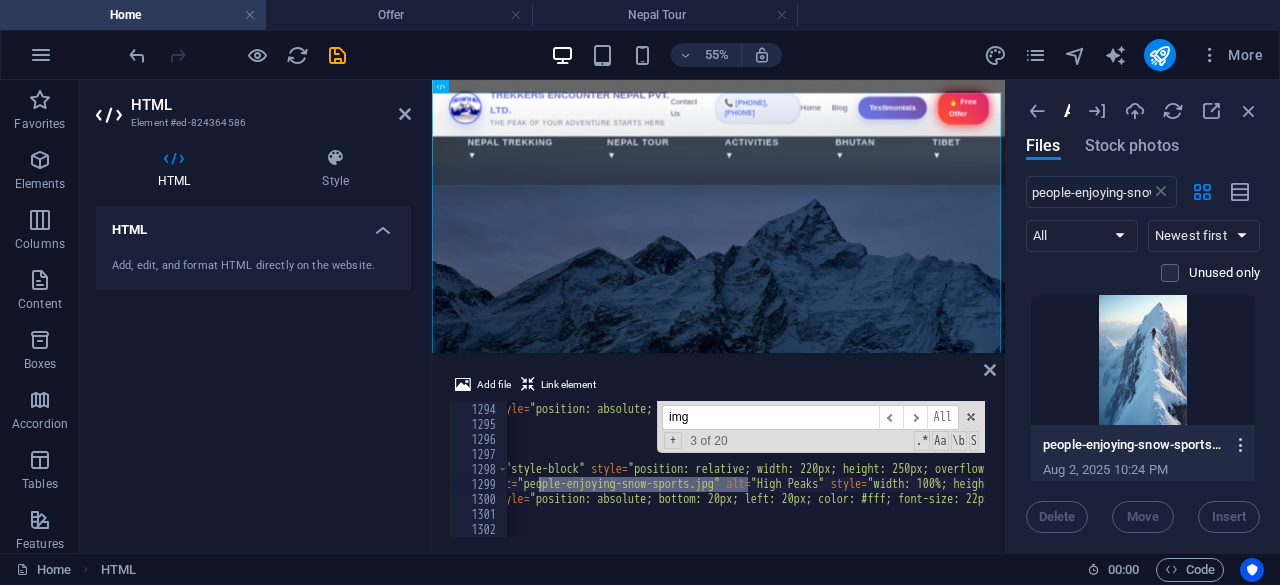 click at bounding box center [1241, 445] 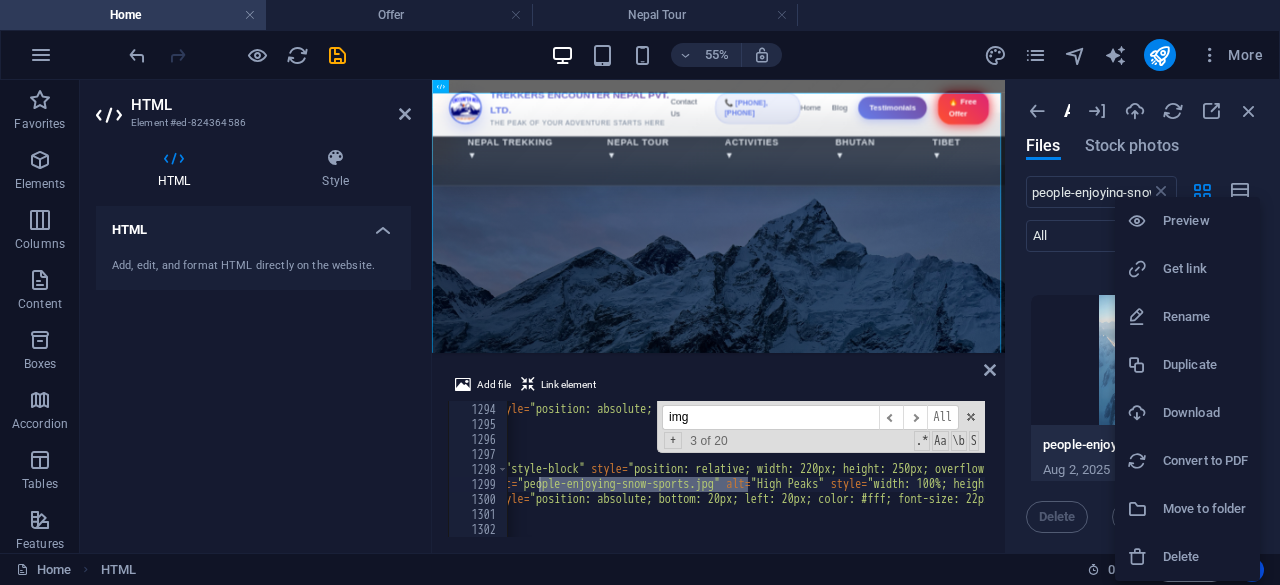 click on "Get link" at bounding box center [1205, 269] 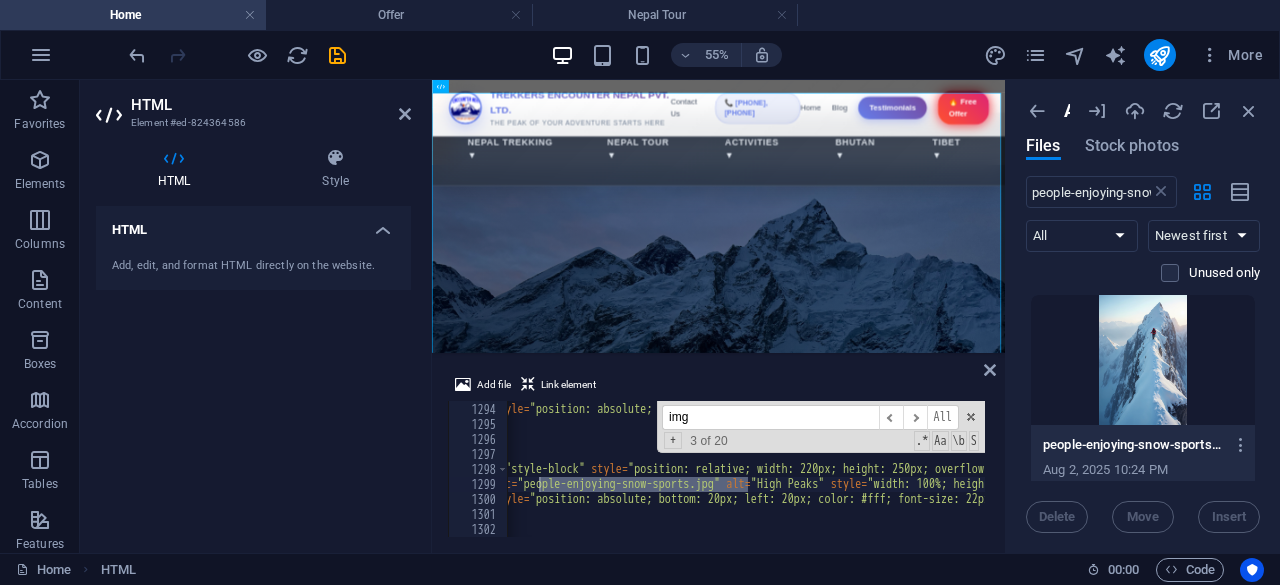 type 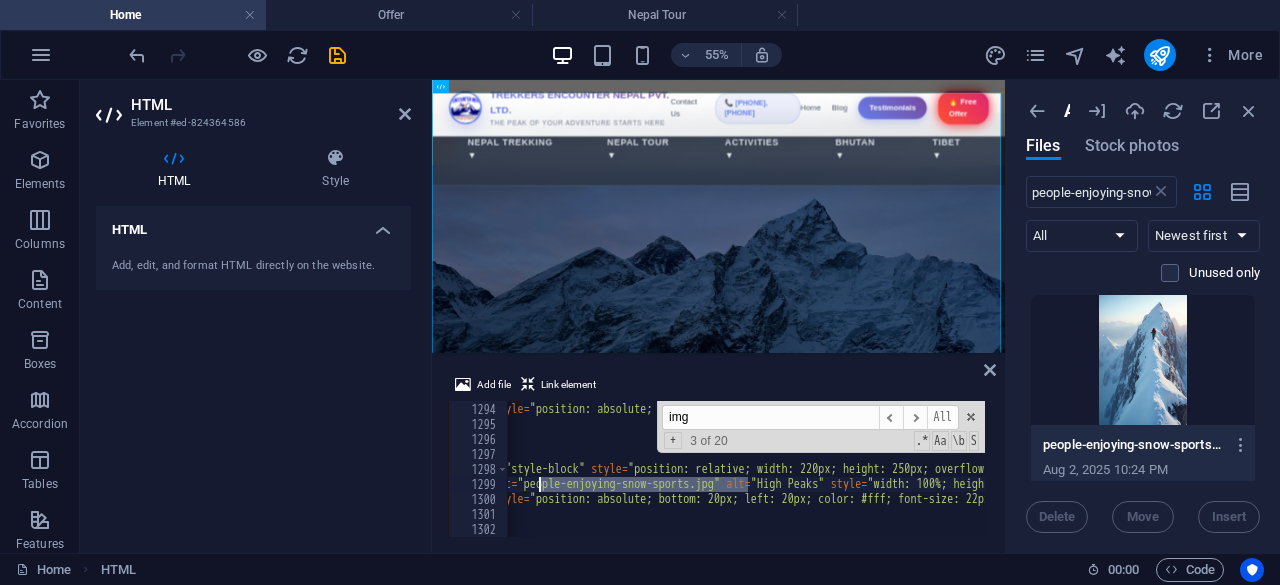 click on "< img   src = "https://cdn1.site-media.eu/images/0/18089860/hikers-rock-po0GN6jPD3_fU3m9fZlzUw.jpg"   alt = "Trekking"   style = "width: 100%; height: 100%; object-fit: cover; transition: transform 0.5s ease;" >                     < div   style = "position: absolute; bottom: 20px; left: 20px; color: #fff; font-size: 22px; font-weight: bold; text-shadow: 2px 2px 4px rgba(0,0,0,0.5);" > Trekking </ div >                </ div >                <!--  2  -->                < div   class = "style-block"   style = "position: relative; width: 220px; height: 250px; overflow: hidden; border-radius: 10px; box-shadow: 0 8px 16px rgba(0,0,0,0.2); cursor: pointer;" >                     < img   src = "people-enjoying-snow-sports.jpg"   alt = "High Peaks"   style = "width: 100%; height: 100%; object-fit: cover; transition: transform 0.5s ease;" >                     < div   style = > High Peaks </ div >                </ div > img ​ ​ All Replace All + 3 of 20 .* Aa \b S" at bounding box center [746, 469] 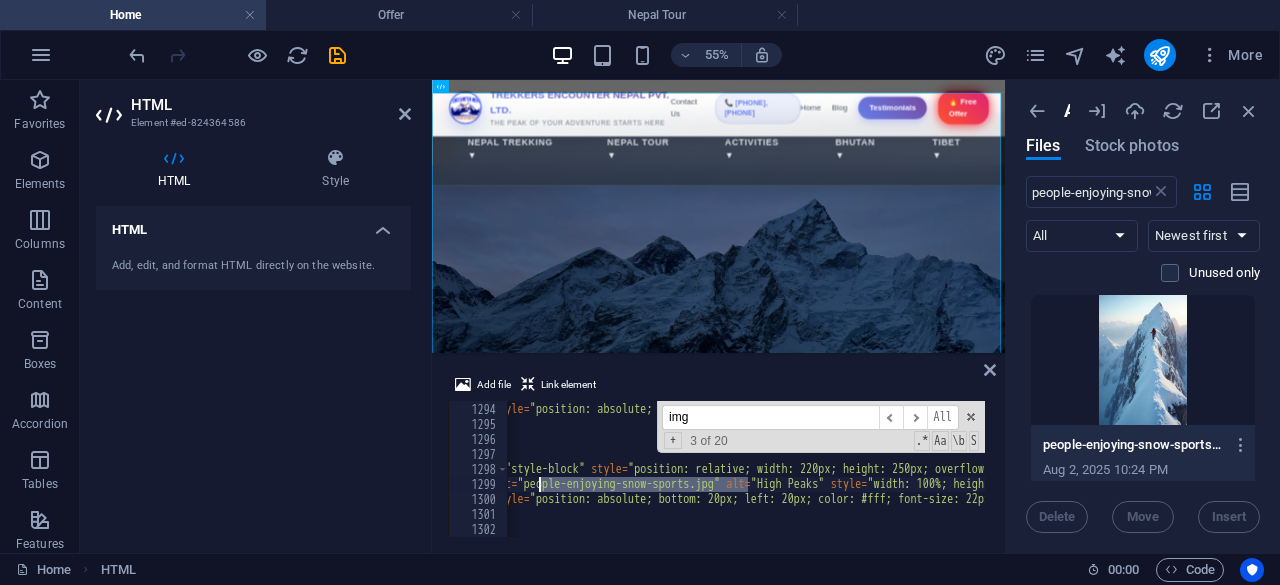 drag, startPoint x: 745, startPoint y: 484, endPoint x: 538, endPoint y: 479, distance: 207.06038 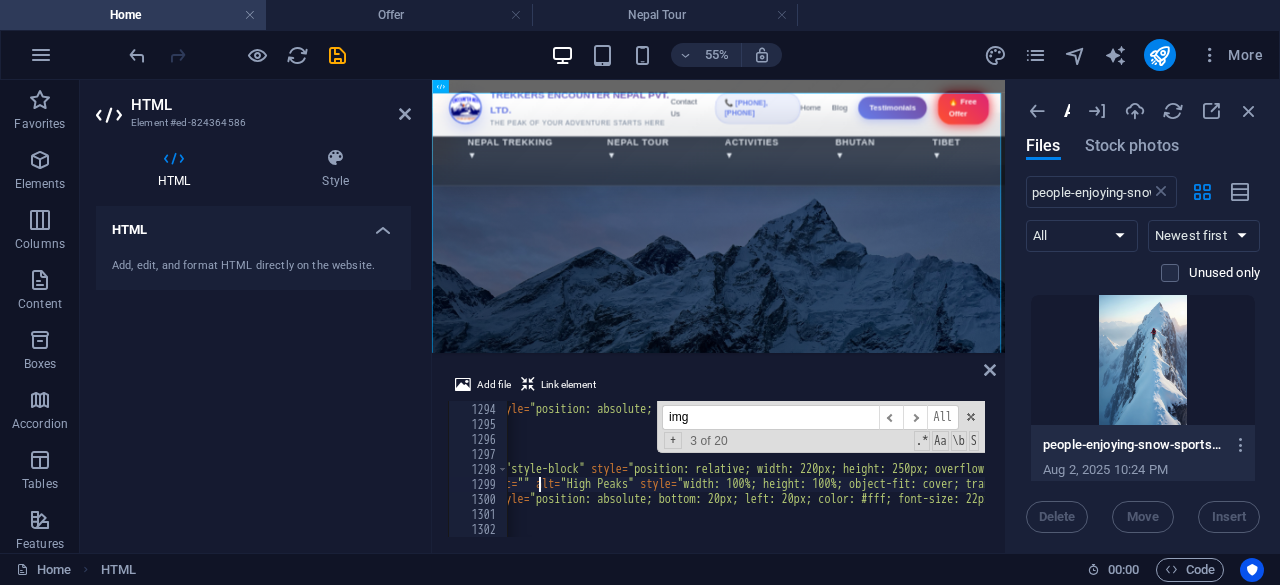 paste on "https://cdn1.site-media.eu/images/0/18089761/people-enjoying-snow-sports-nOEqQwmg30Cpctae_K5itA.jpg" 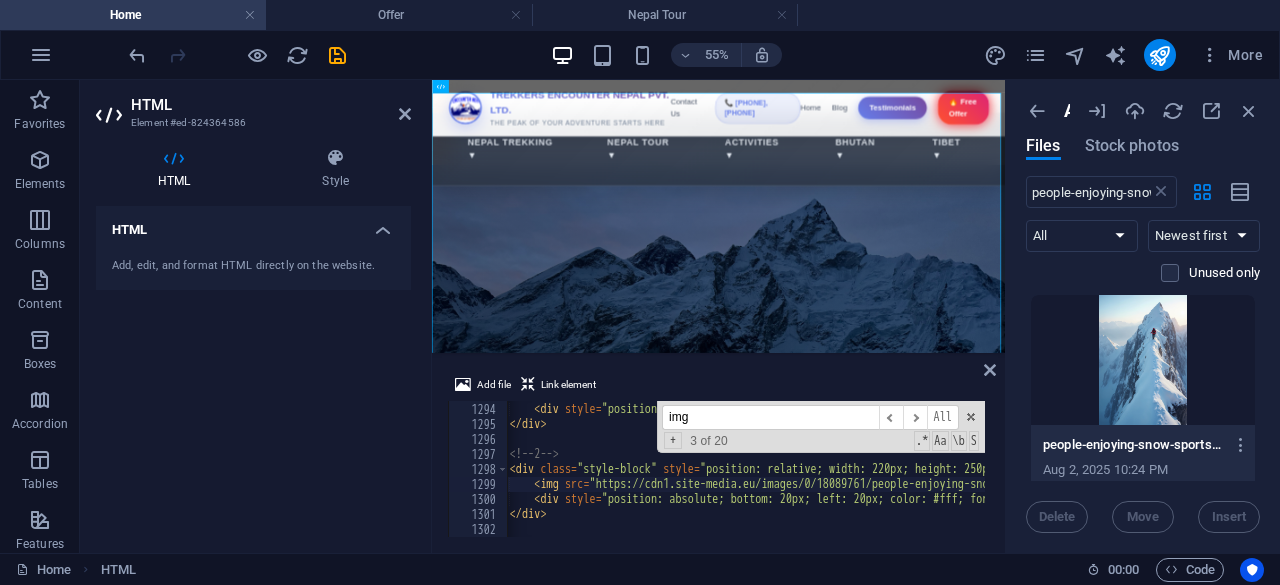 scroll, scrollTop: 0, scrollLeft: 75, axis: horizontal 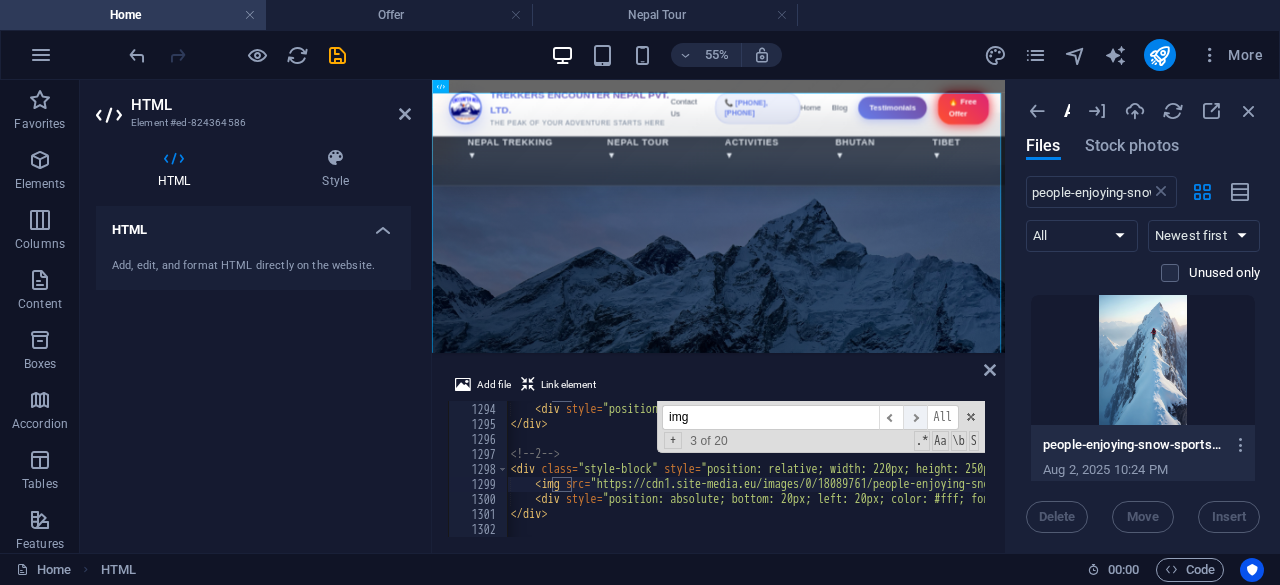 click on "​" at bounding box center (915, 417) 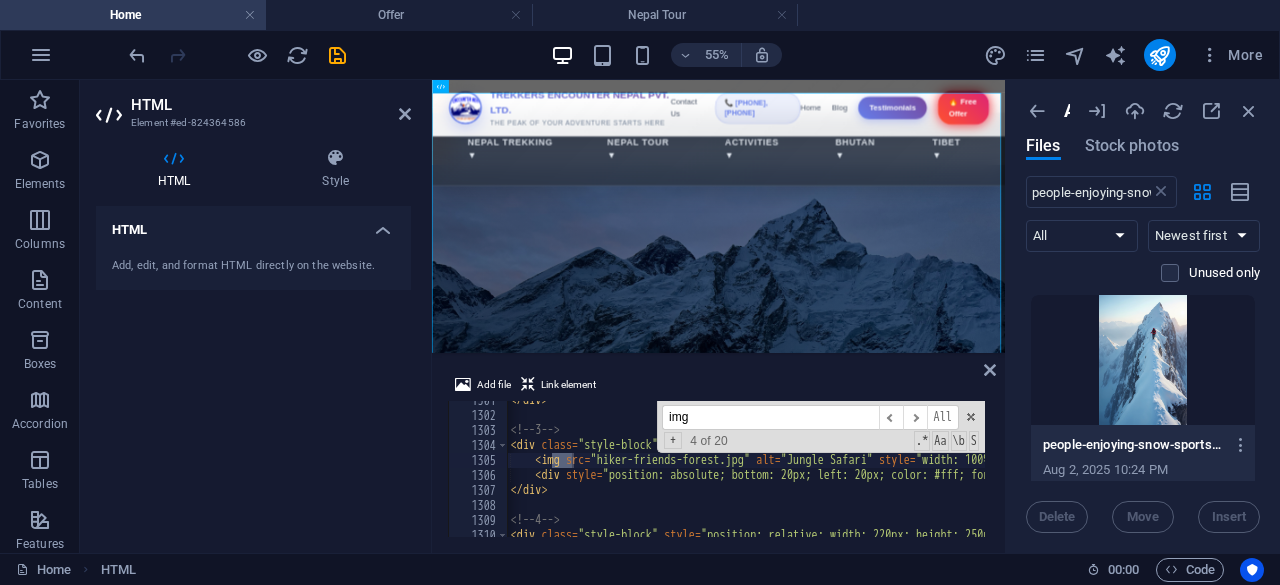 scroll, scrollTop: 18320, scrollLeft: 0, axis: vertical 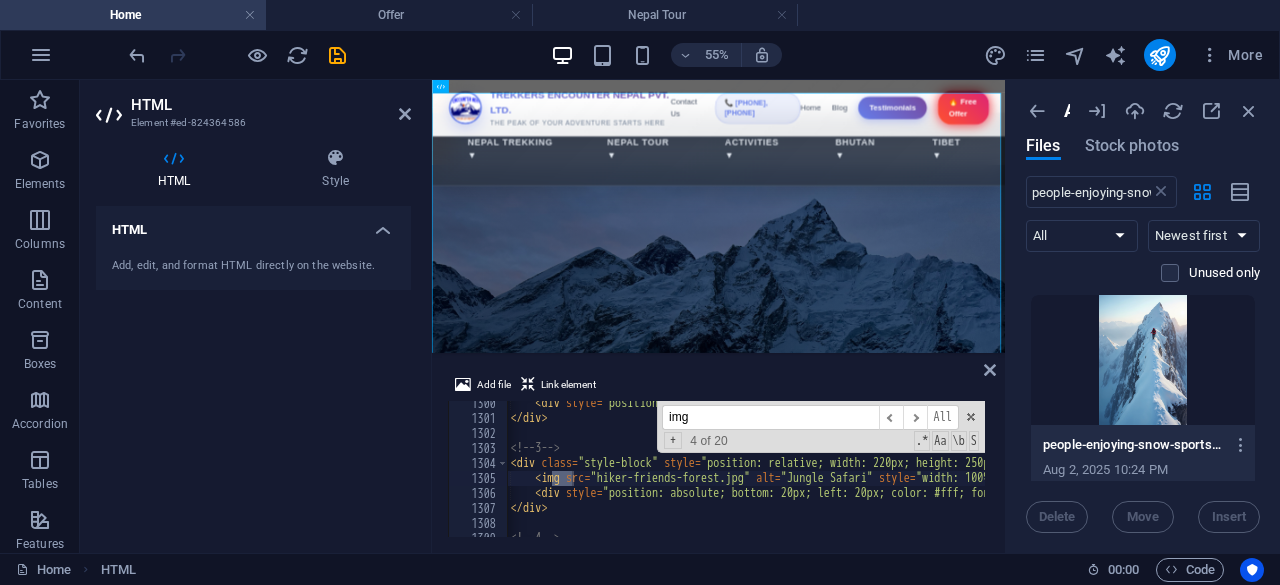 type on "<img src="hiker-friends-forest.jpg" alt="Jungle Safari" style="width: 100%; height: 100%; object-fit: cover; transition: transform 0.5s ease;">" 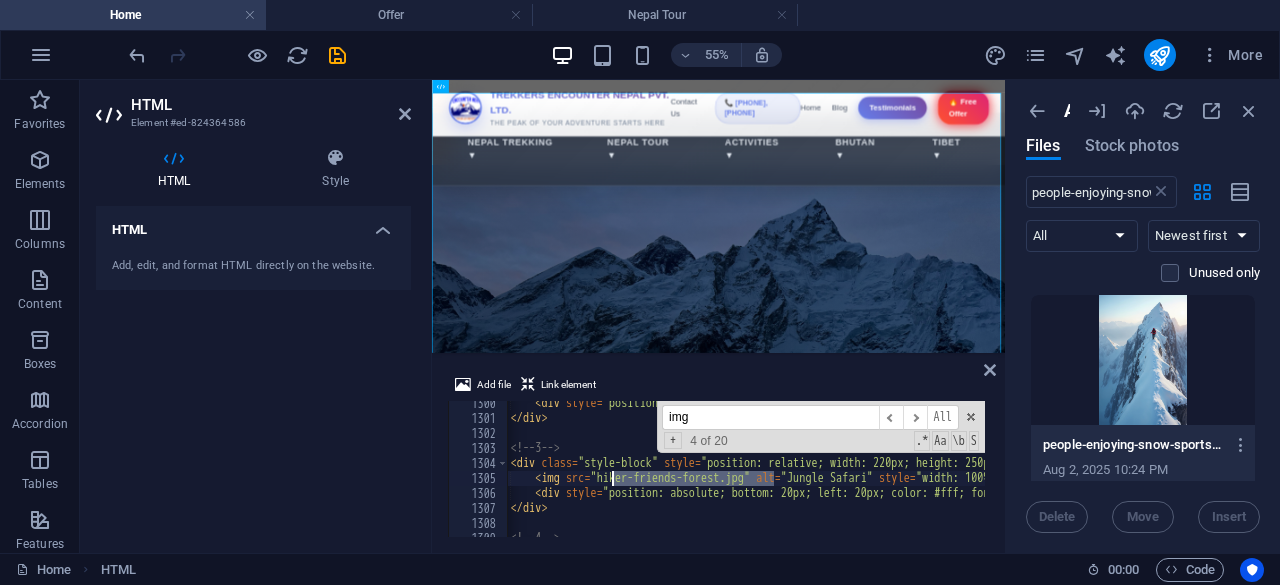 drag, startPoint x: 775, startPoint y: 478, endPoint x: 614, endPoint y: 479, distance: 161.00311 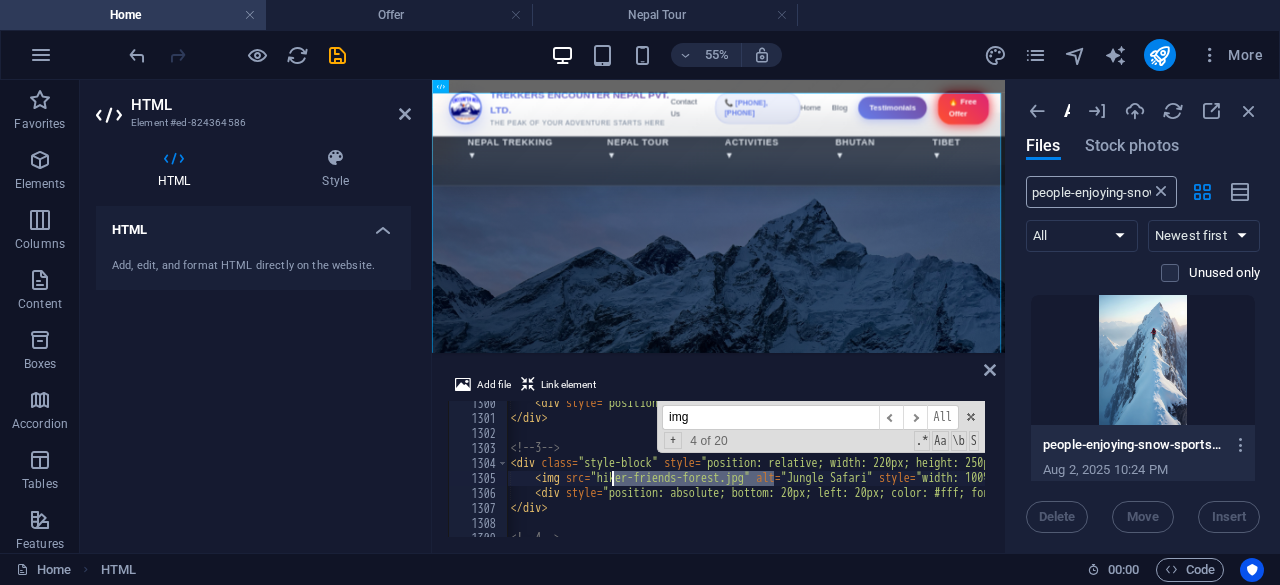click at bounding box center [1161, 192] 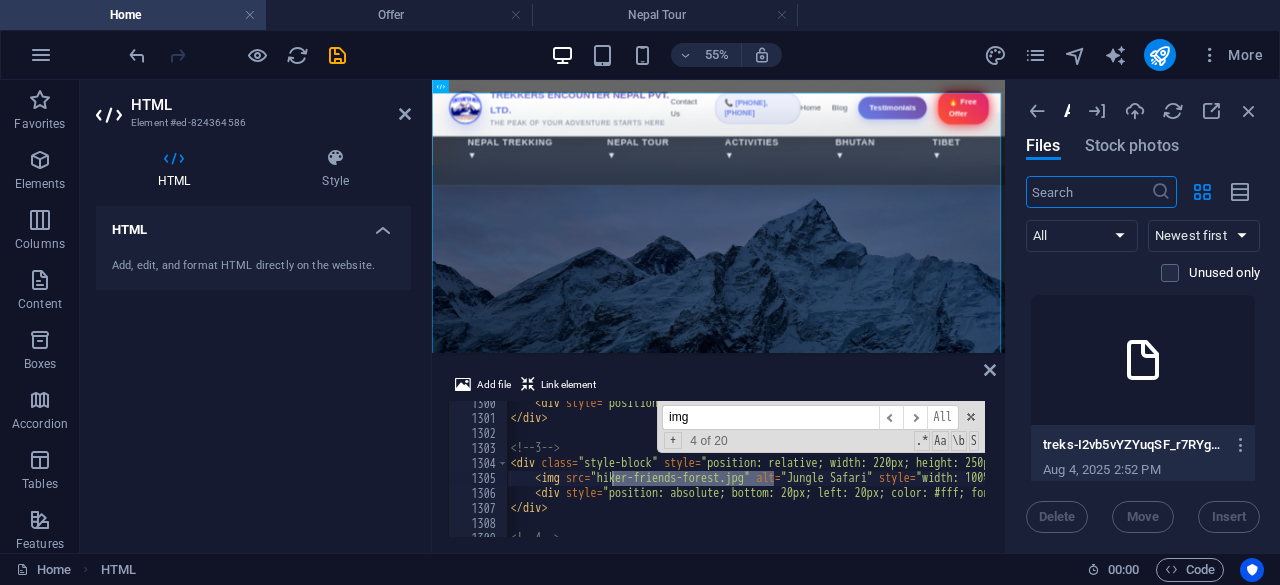 click at bounding box center (1088, 192) 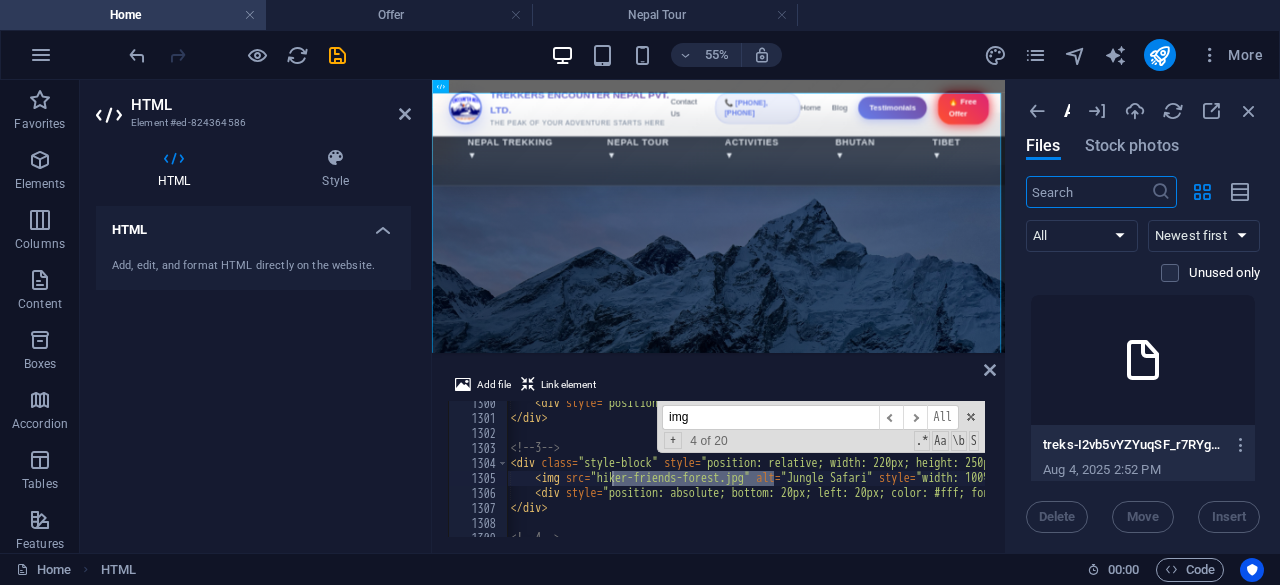 paste on "hiker-friends-forest.jpg" 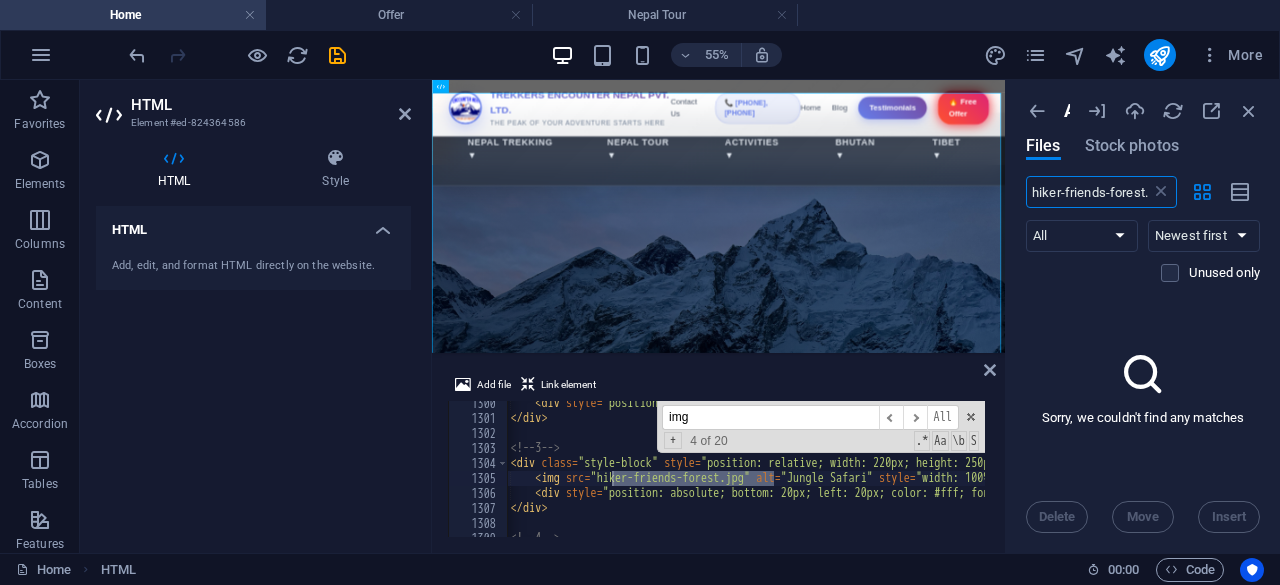 scroll, scrollTop: 0, scrollLeft: 0, axis: both 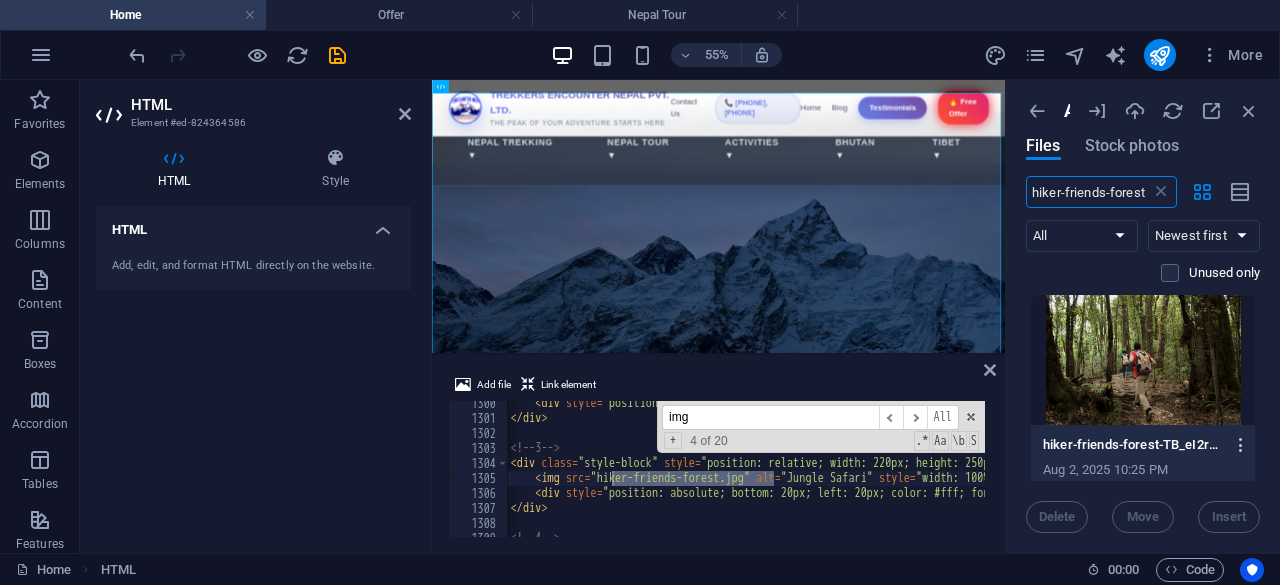 type on "hiker-friends-forest" 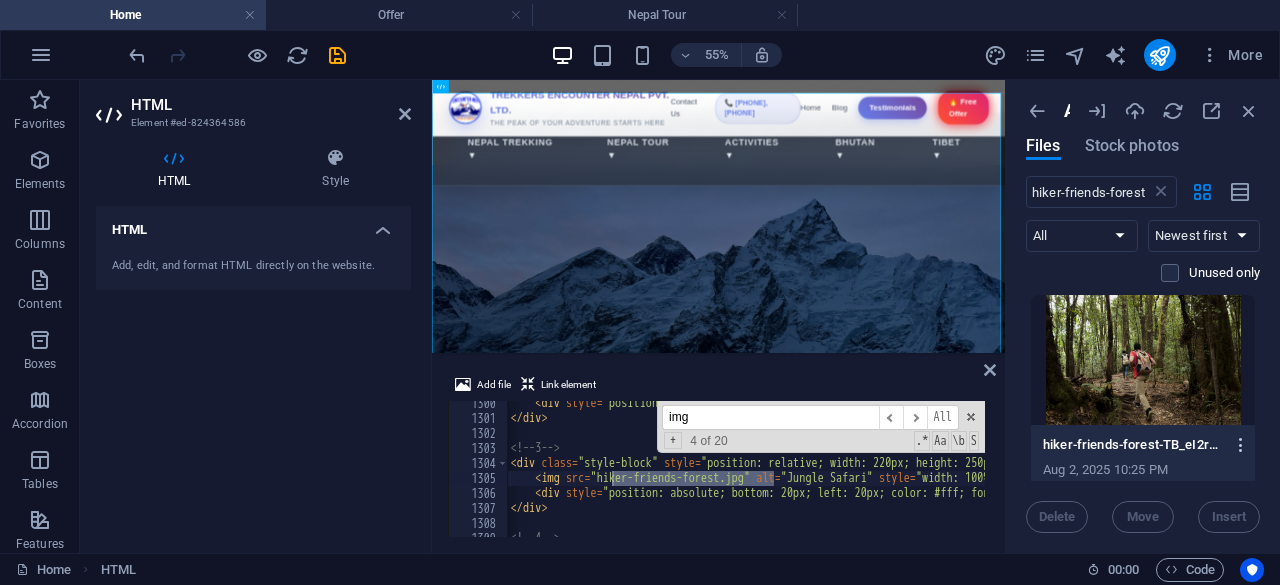 click at bounding box center (1241, 445) 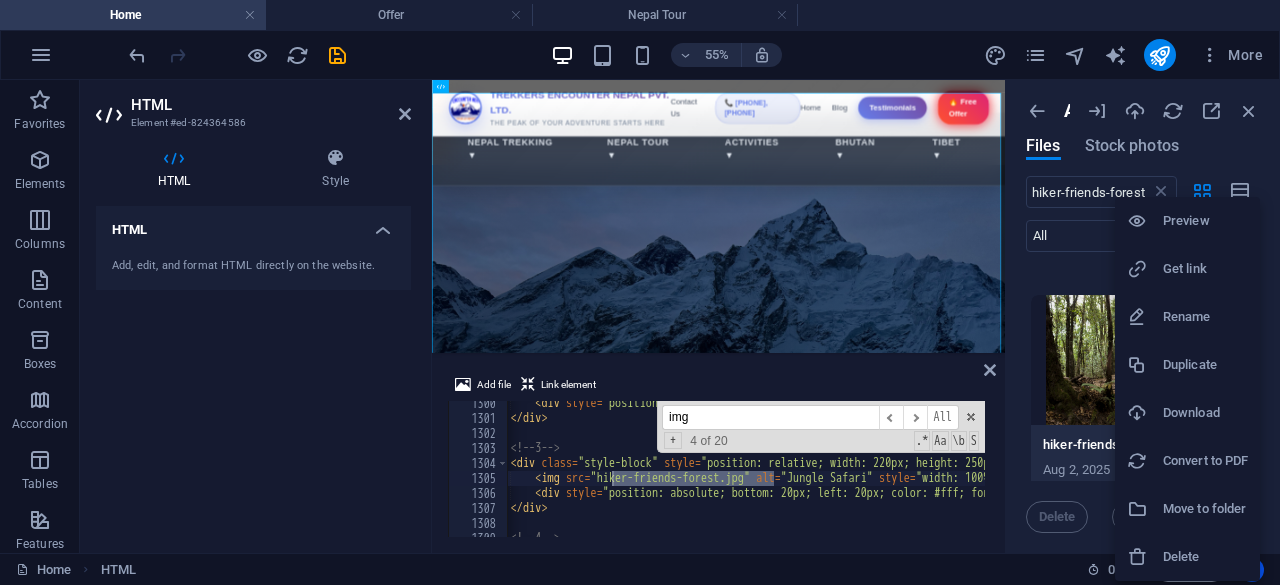 click on "Get link" at bounding box center (1205, 269) 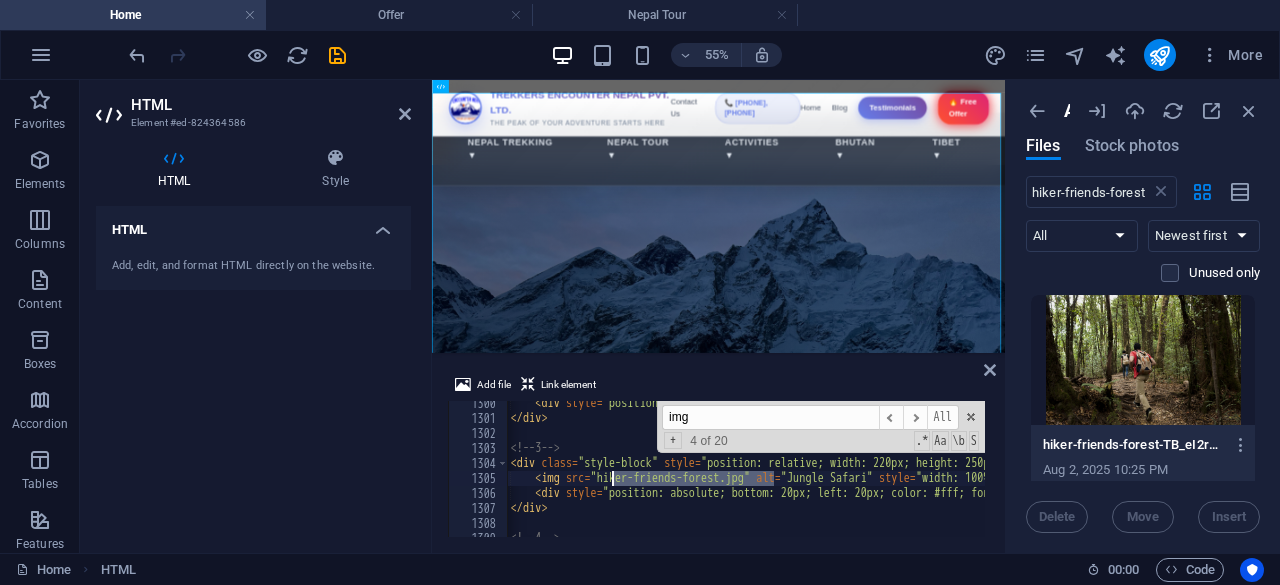 click on "< div   style = "position: absolute; bottom: 20px; left: 20px; color: #fff; font-size: 22px; font-weight: bold; text-shadow: 2px 2px 4px rgba(0,0,0,0.5);" > High Peaks </ div >                </ div >                <!--  3  -->                < div   class = "style-block"   style = "position: relative; width: 220px; height: 250px; overflow: hidden; border-radius: 10px; box-shadow: 0 8px 16px rgba(0,0,0,0.2); cursor: pointer;" >                     < img   src = "hiker-friends-forest.jpg"   alt = "Jungle Safari"   style = "width: 100%; height: 100%; object-fit: cover; transition: transform 0.5s ease;" >                     < div   style = "position: absolute; bottom: 20px; left: 20px; color: #fff; font-size: 22px; font-weight: bold; text-shadow: 2px 2px 4px rgba(0,0,0,0.5);" > Jungle Safari </ div >                </ div >                <!--  4  --> img ​ ​ All Replace All + 4 of 20 .* Aa \b S" at bounding box center (746, 469) 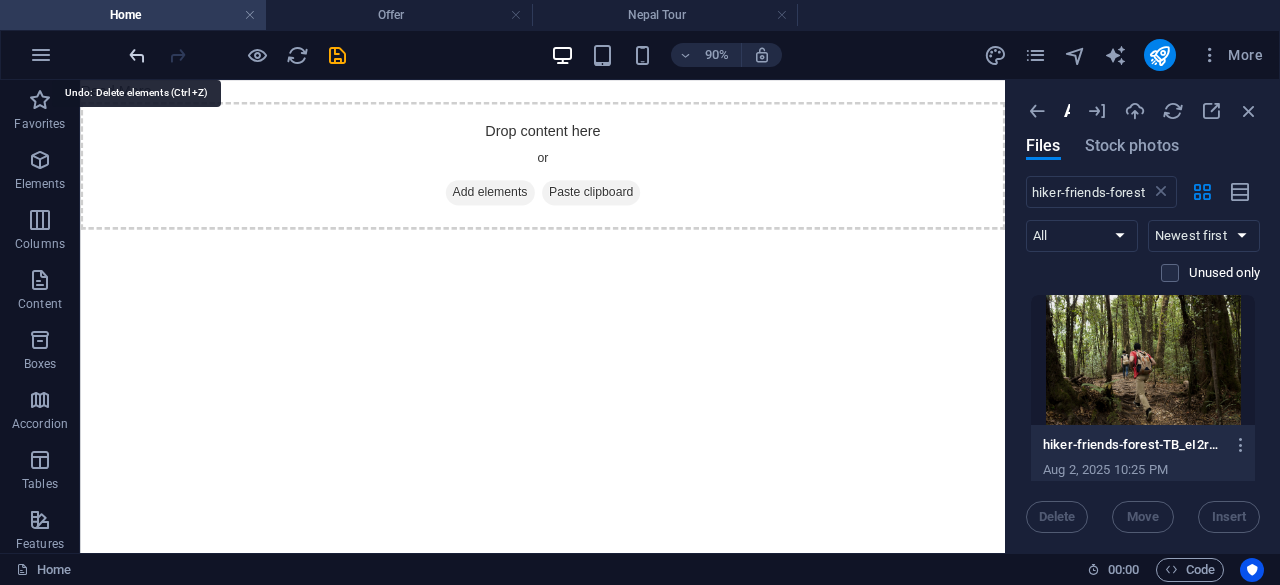 click at bounding box center (137, 55) 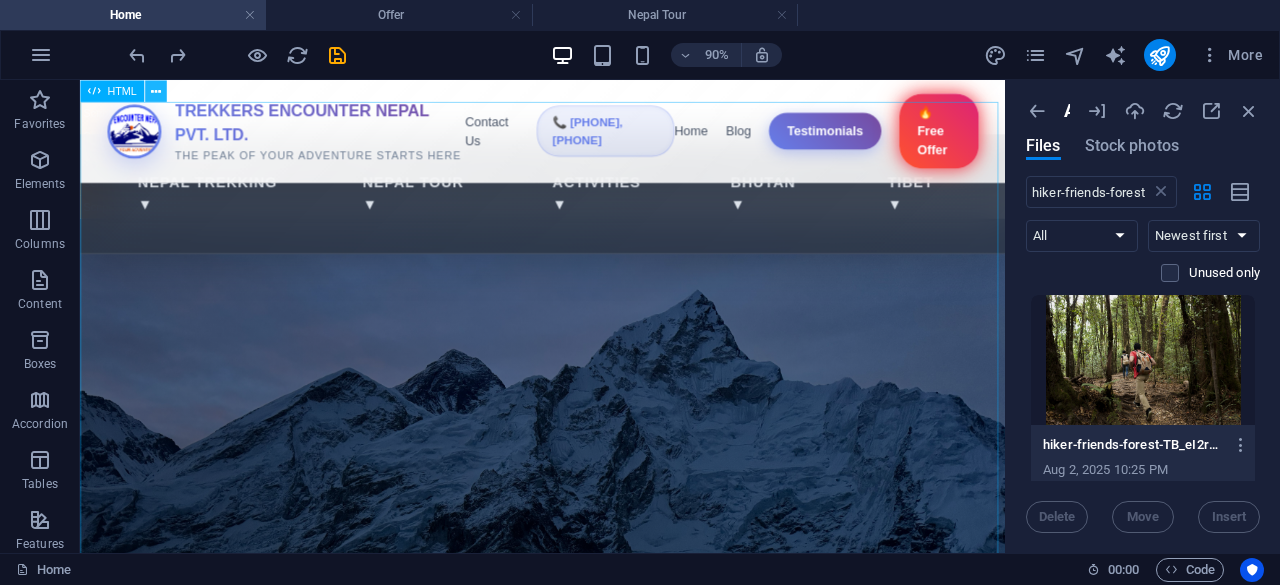 click at bounding box center (155, 90) 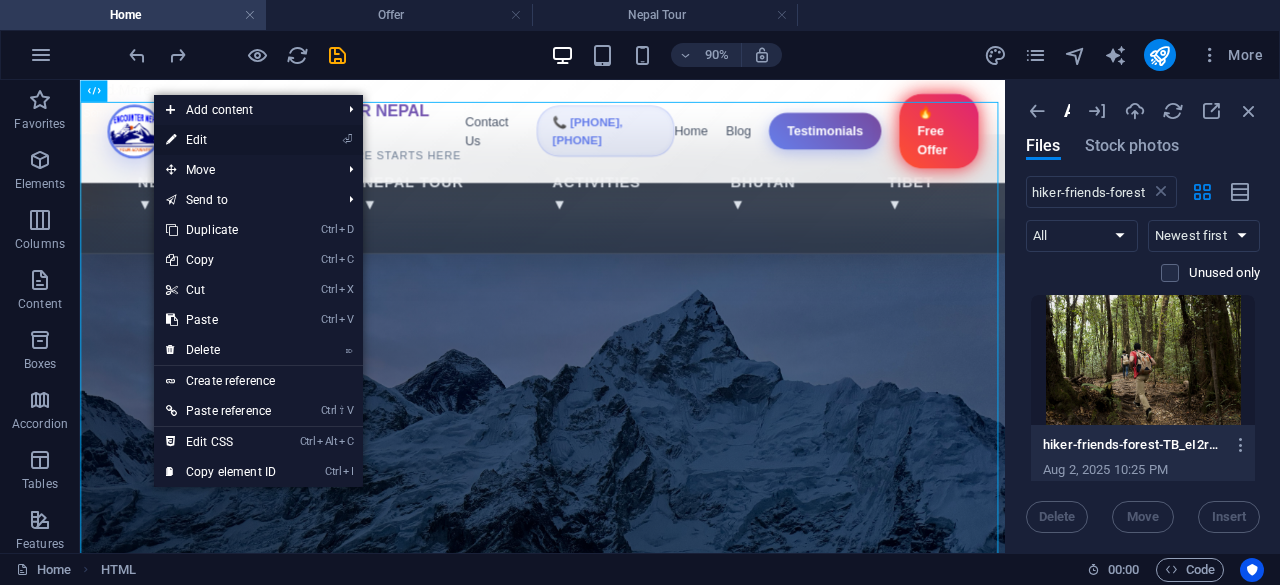 click at bounding box center [171, 140] 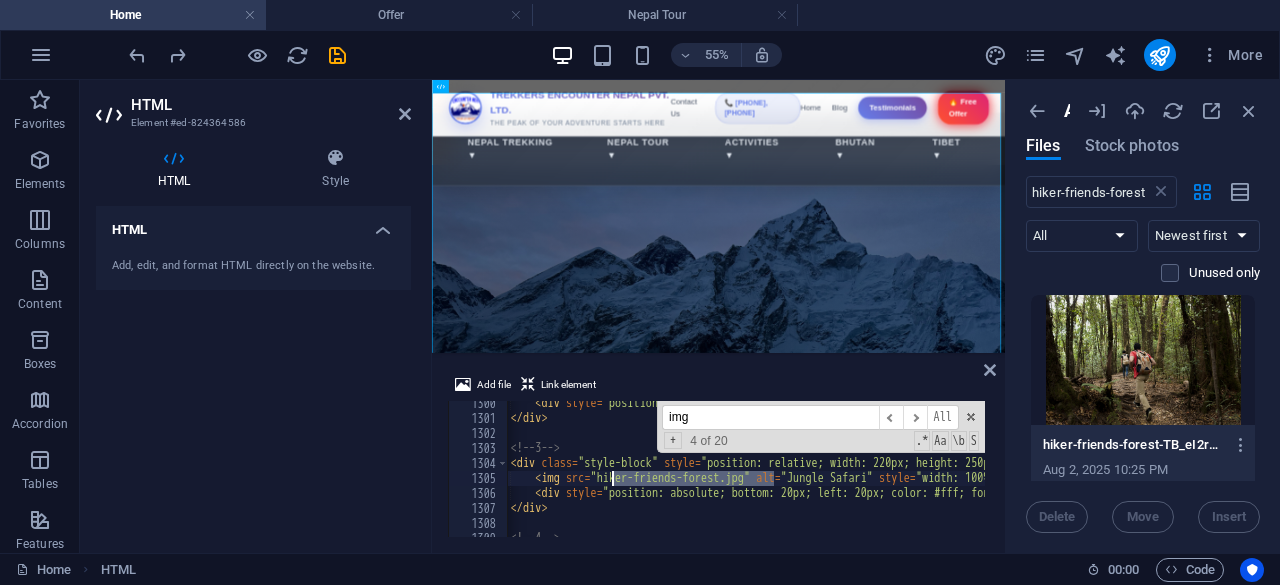 drag, startPoint x: 772, startPoint y: 479, endPoint x: 615, endPoint y: 472, distance: 157.15598 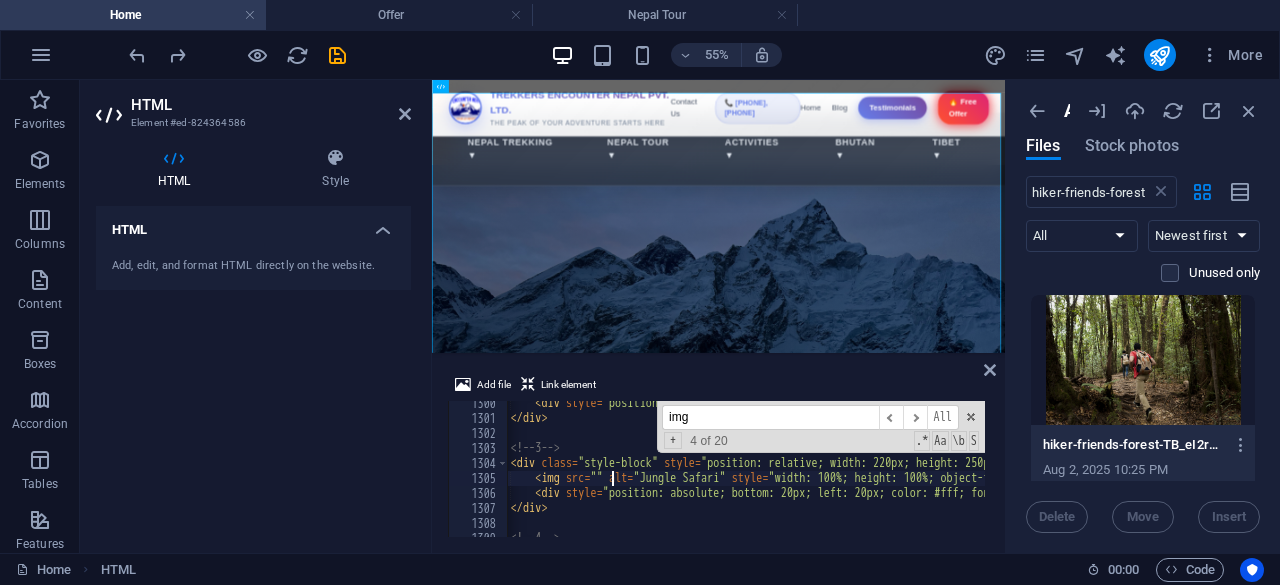 scroll, scrollTop: 18320, scrollLeft: 0, axis: vertical 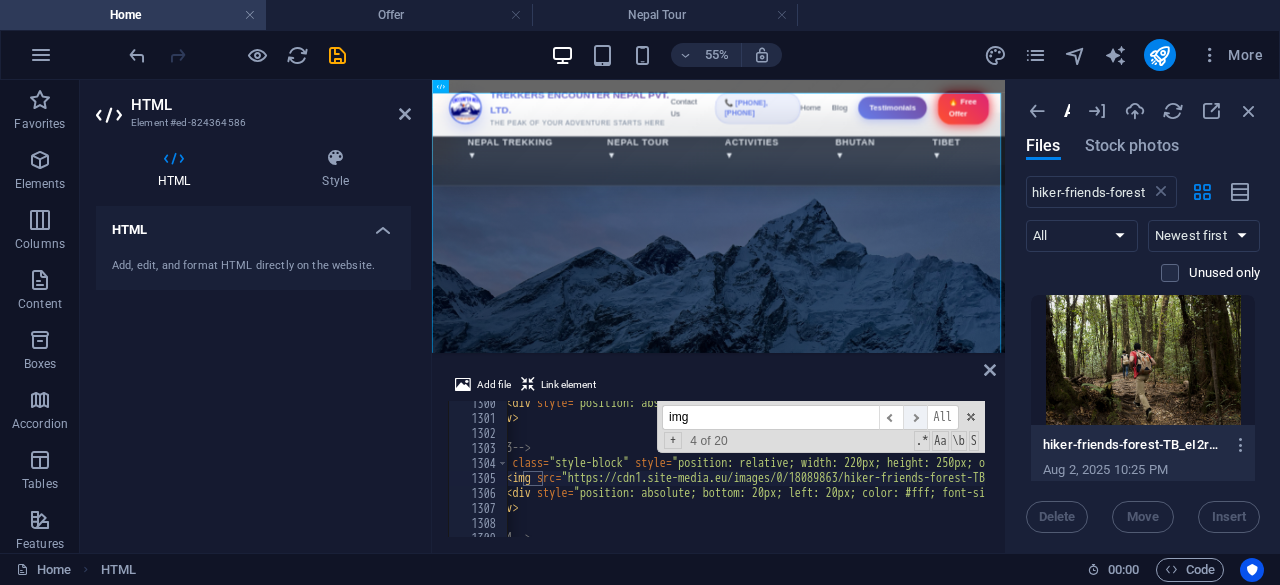 click on "​" at bounding box center [915, 417] 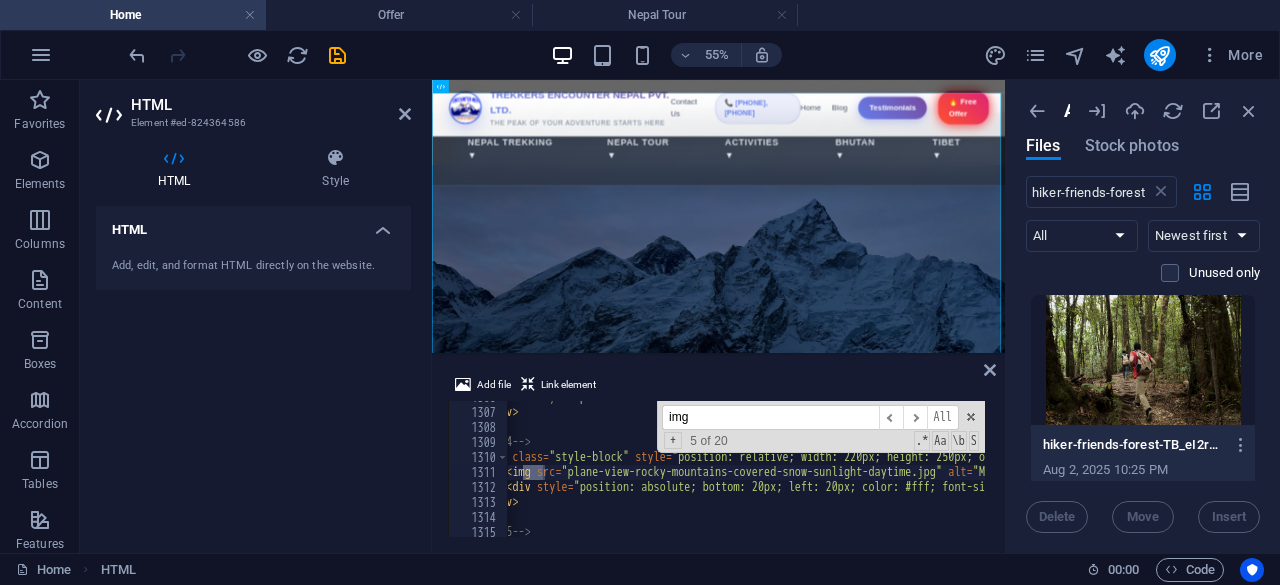 scroll, scrollTop: 18404, scrollLeft: 0, axis: vertical 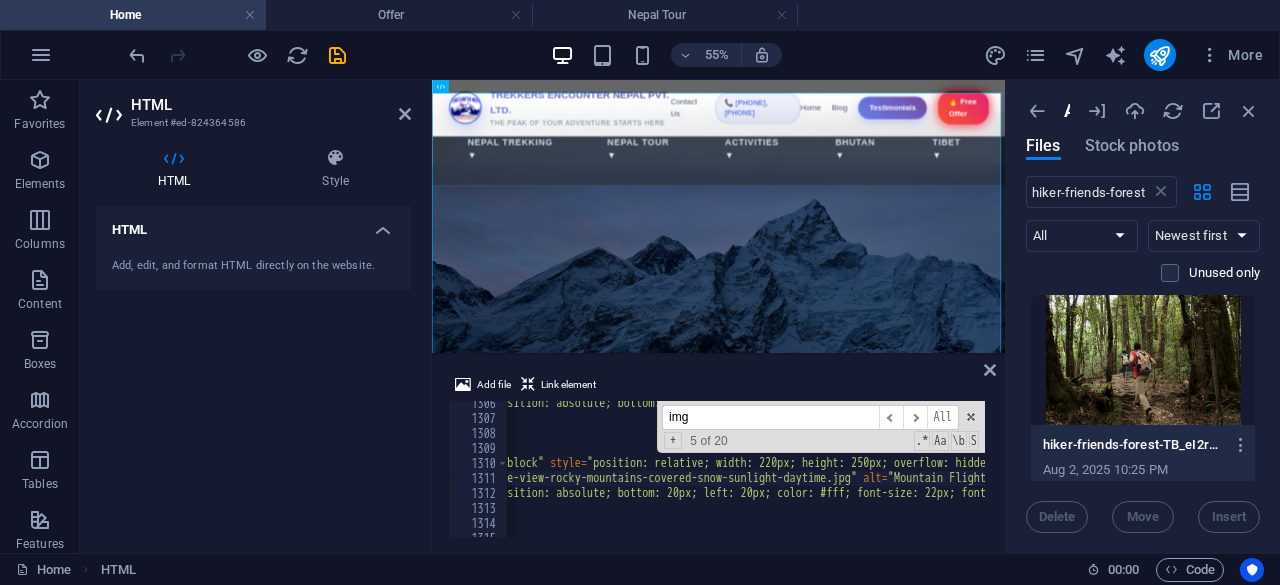 type on "<img src="plane-view-rocky-mountains-covered-snow-sunlight-daytime.jpg" alt="Mountain Flight" style="width: 100%; height: 100%; object-fit: cover; transition: transform 0.5s ease;">" 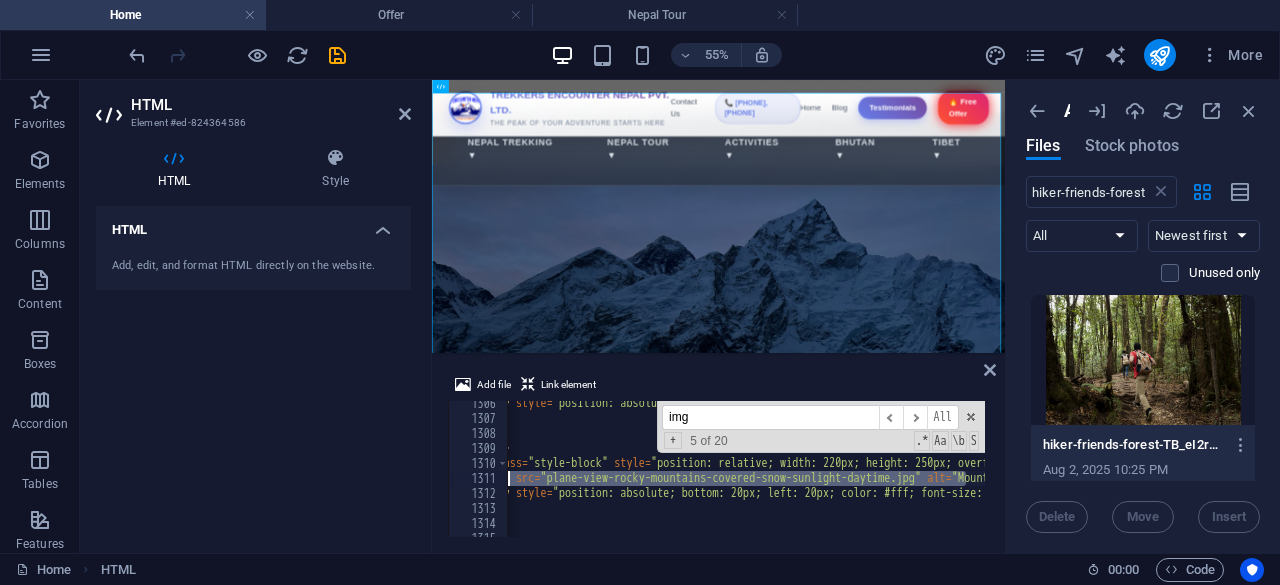 scroll, scrollTop: 0, scrollLeft: 125, axis: horizontal 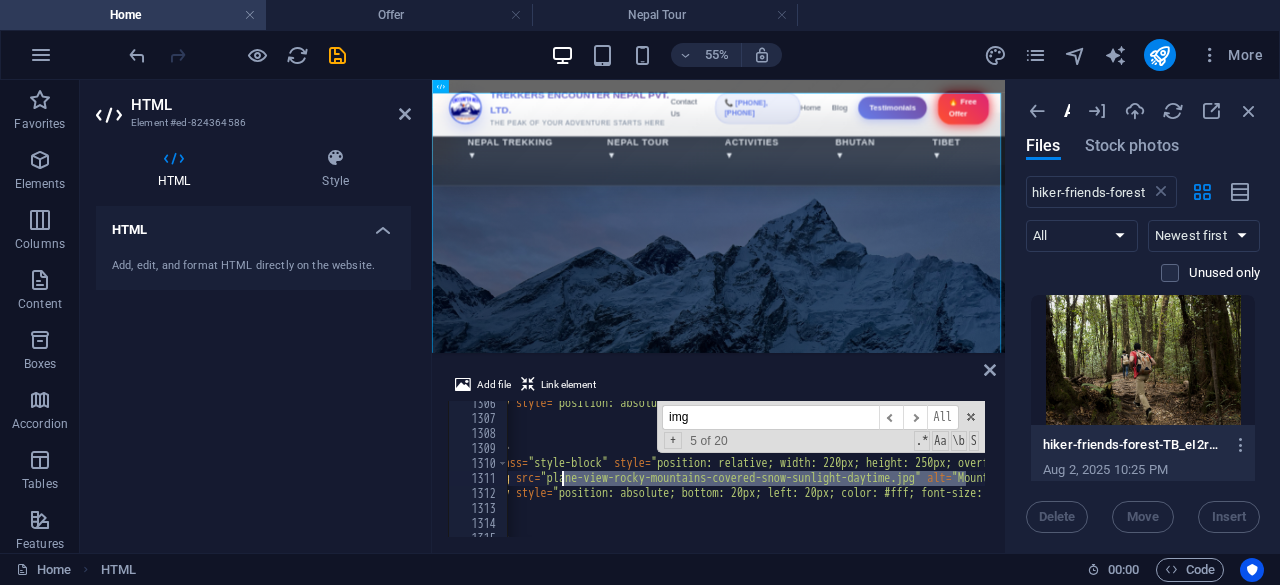 drag, startPoint x: 903, startPoint y: 477, endPoint x: 562, endPoint y: 477, distance: 341 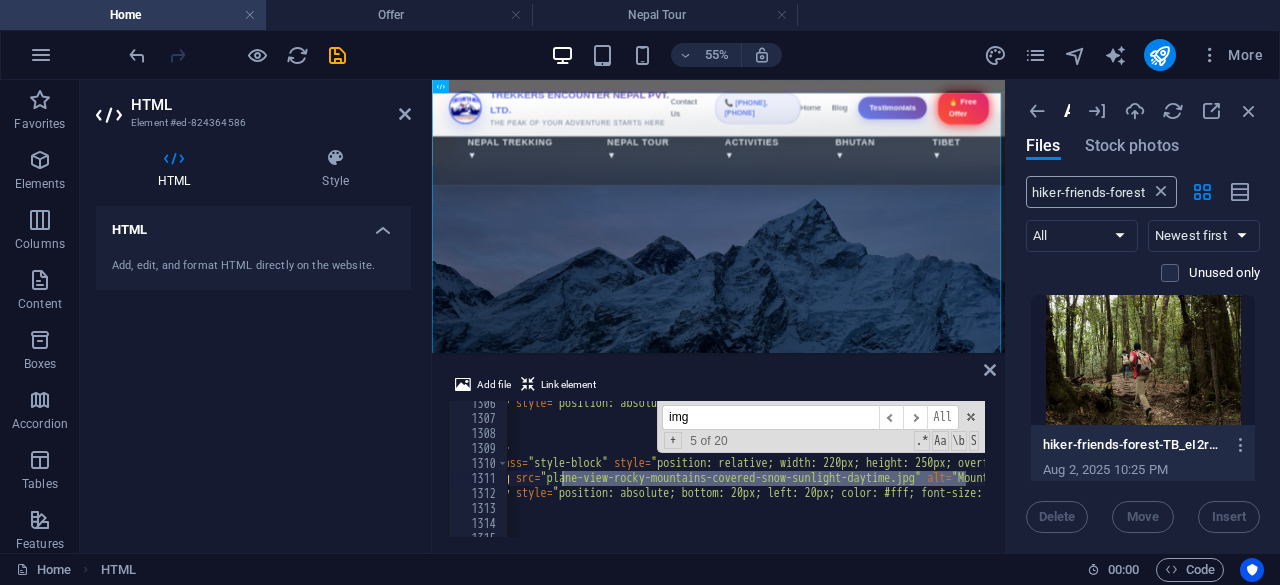 click at bounding box center [1161, 192] 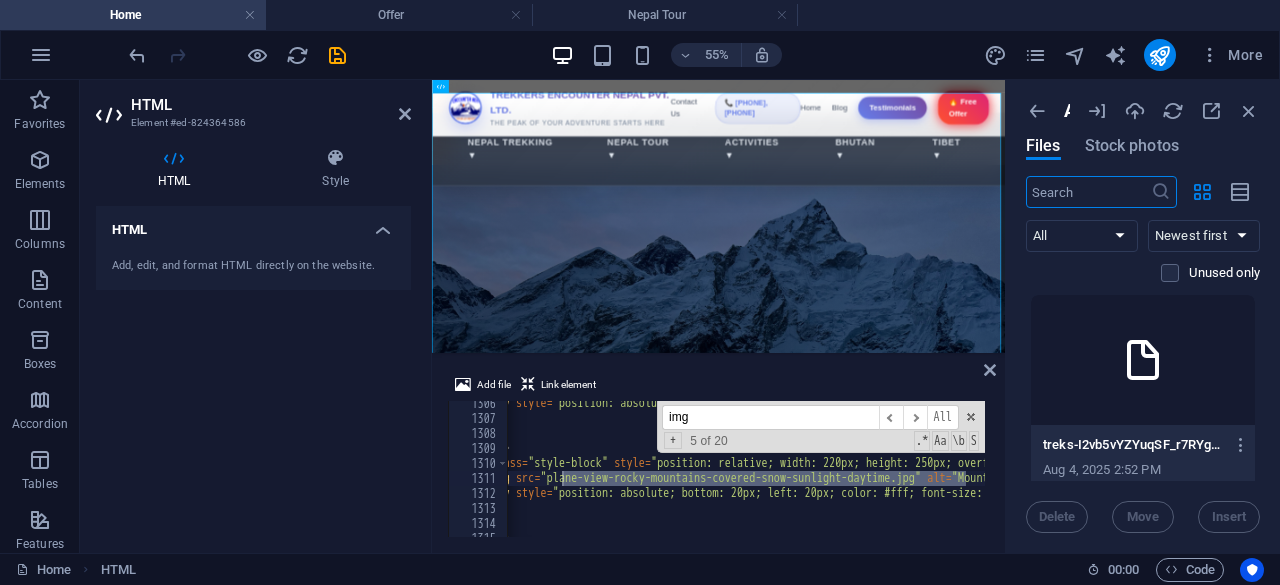 click at bounding box center [1088, 192] 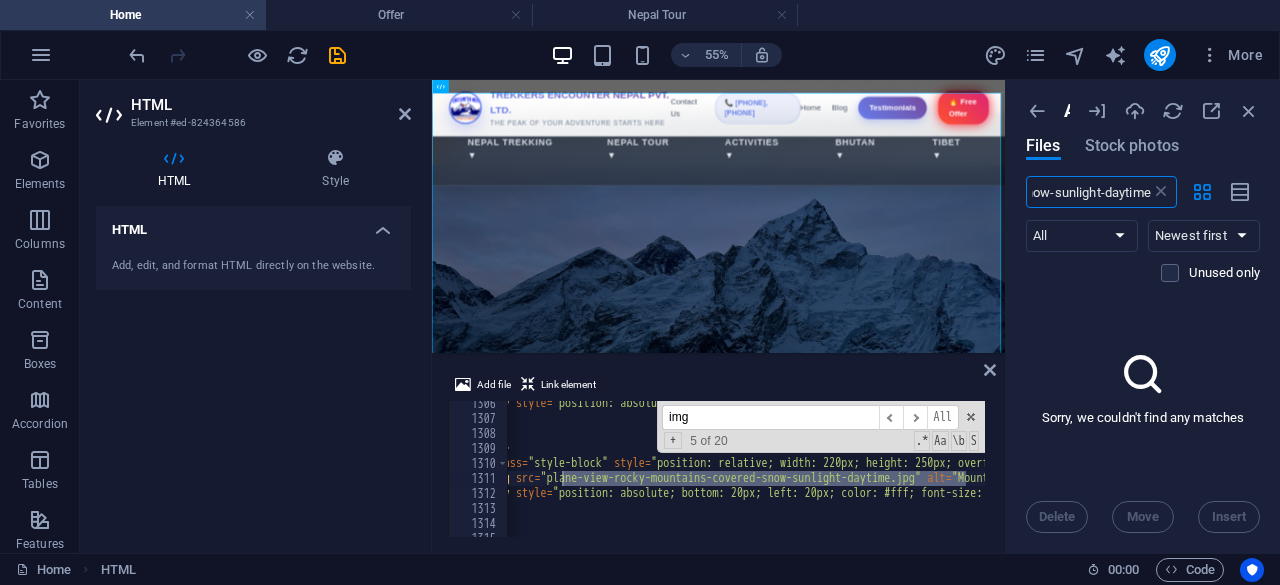 scroll, scrollTop: 0, scrollLeft: 234, axis: horizontal 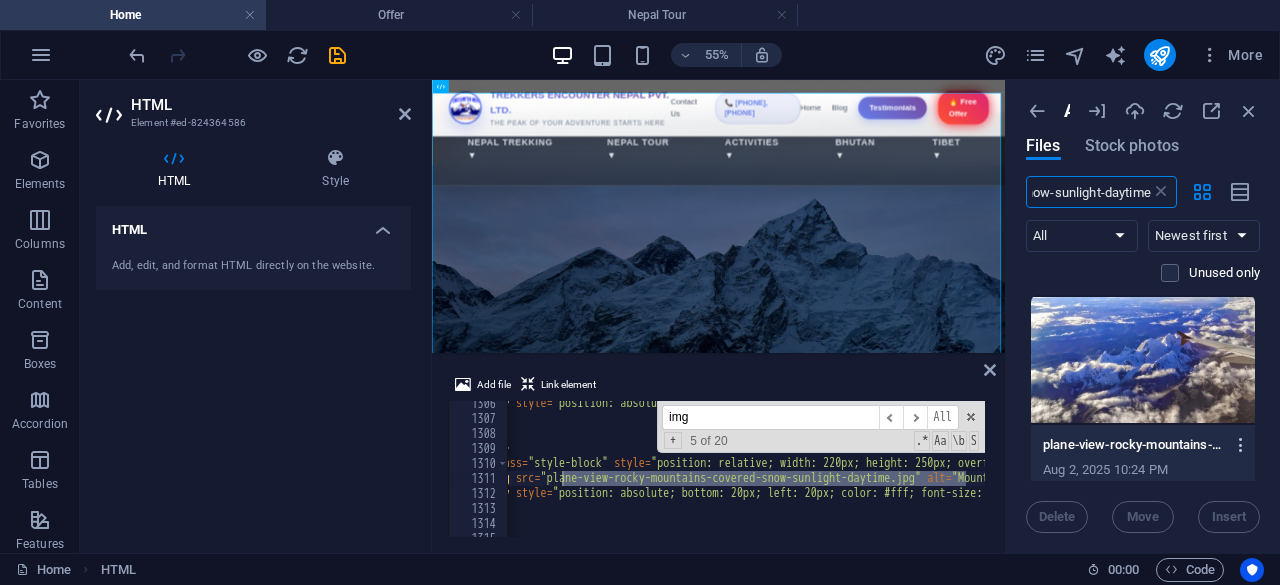 type on "plane-view-rocky-mountains-covered-snow-sunlight-daytime" 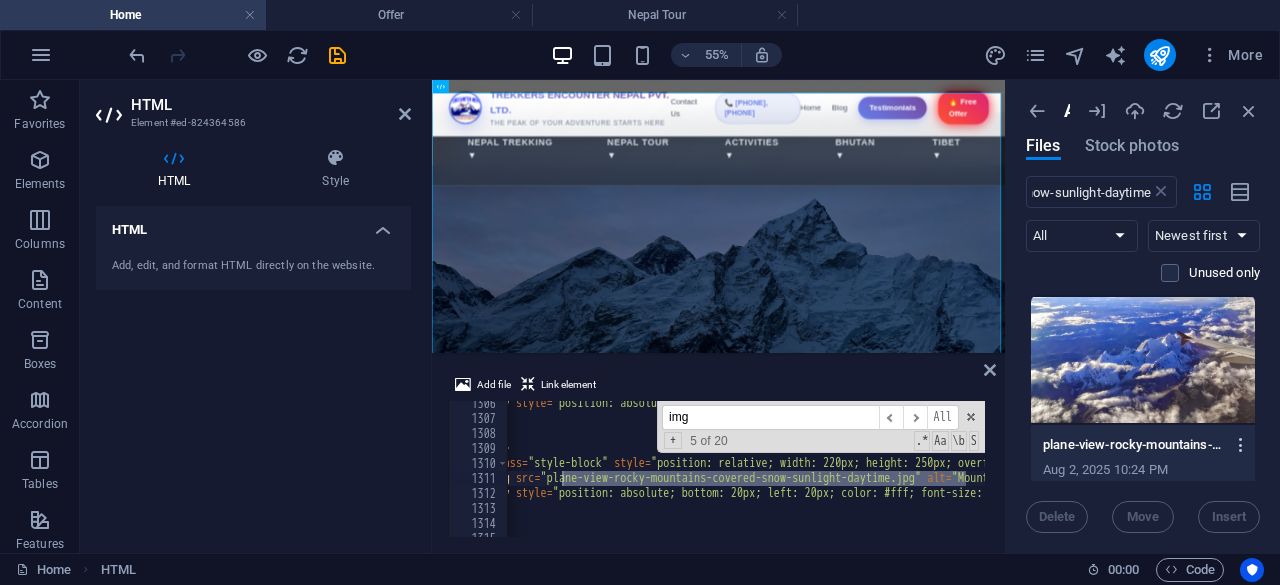 scroll, scrollTop: 0, scrollLeft: 0, axis: both 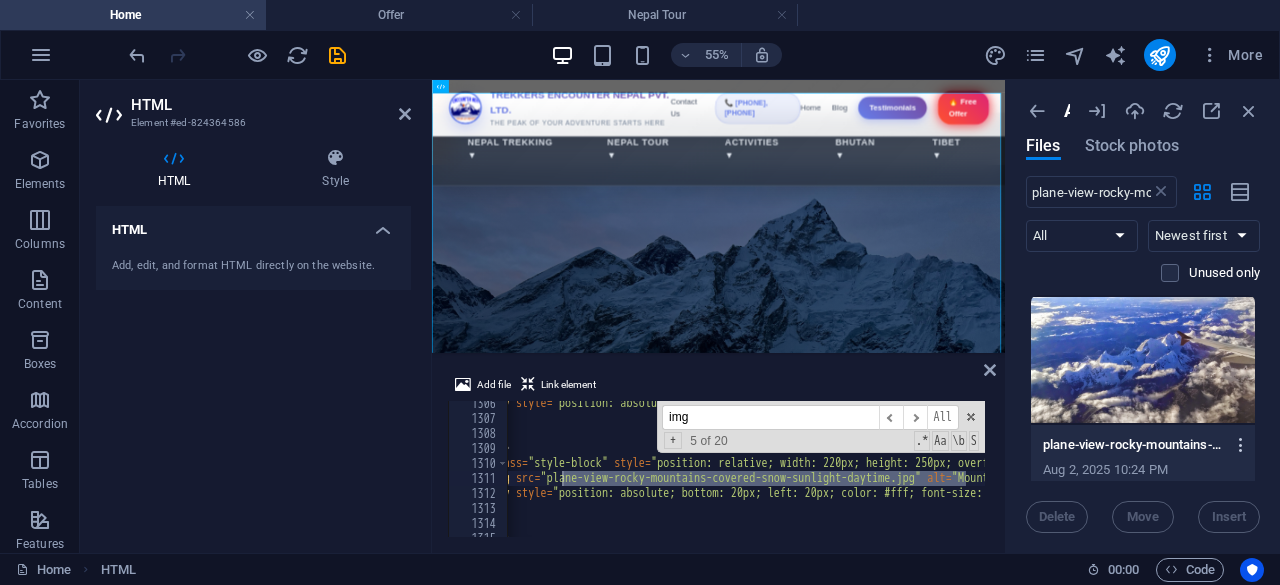 click at bounding box center [1241, 445] 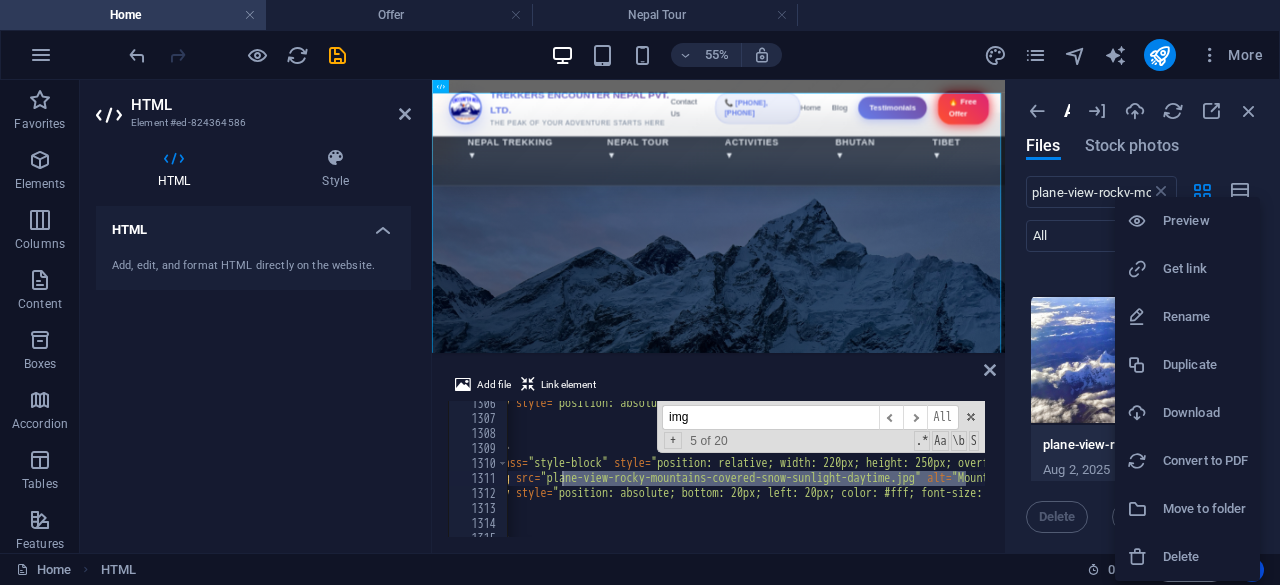 click on "Get link" at bounding box center (1205, 269) 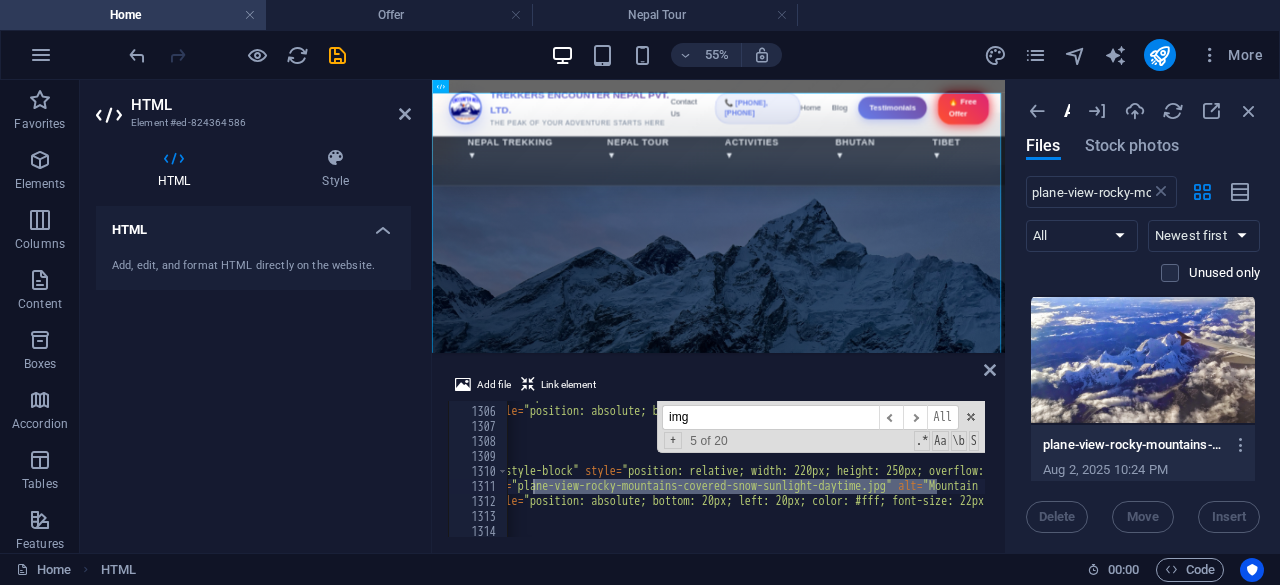 scroll, scrollTop: 0, scrollLeft: 174, axis: horizontal 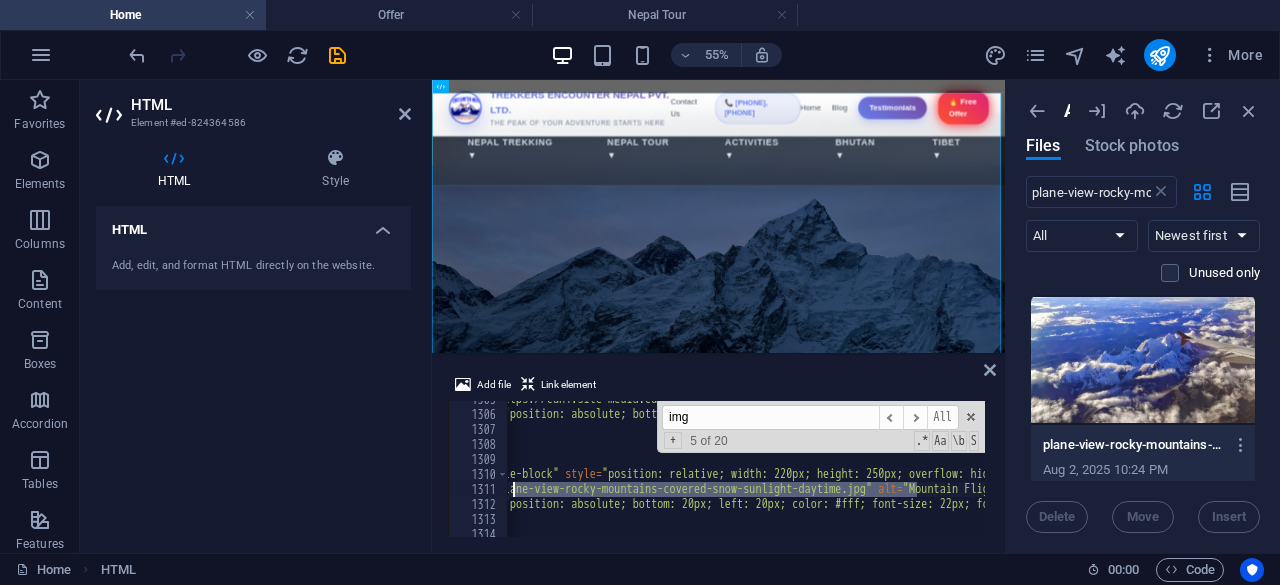 click on "< img   src = "https://cdn1.site-media.eu/images/0/18089863/hiker-friends-forest-TB_eI2r7CSJbsILK-jHnCQ.jpg"   alt = "Jungle Safari"   style = "width: 100%; height: 100%; object-fit: cover; transition: transform 0.5s ease;" >                     < div   style = "position: absolute; bottom: 20px; left: 20px; color: #fff; font-size: 22px; font-weight: bold; text-shadow: 2px 2px 4px rgba(0,0,0,0.5);" > Jungle Safari </ div >                </ div >                <!--  4  -->                < div   class = "style-block"   style = "position: relative; width: 220px; height: 250px; overflow: hidden; border-radius: 10px; box-shadow: 0 8px 16px rgba(0,0,0,0.2); cursor: pointer;" >                     < img   src = "plane-view-rocky-mountains-covered-snow-sunlight-daytime.jpg"   alt = "Mountain Flight"   style = "width: 100%; height: 100%; object-fit: cover; transition: transform 0.5s ease;" >                     < div   style = > Mountain Flight </ div >                </ div > img ​ ​ All All" at bounding box center (746, 469) 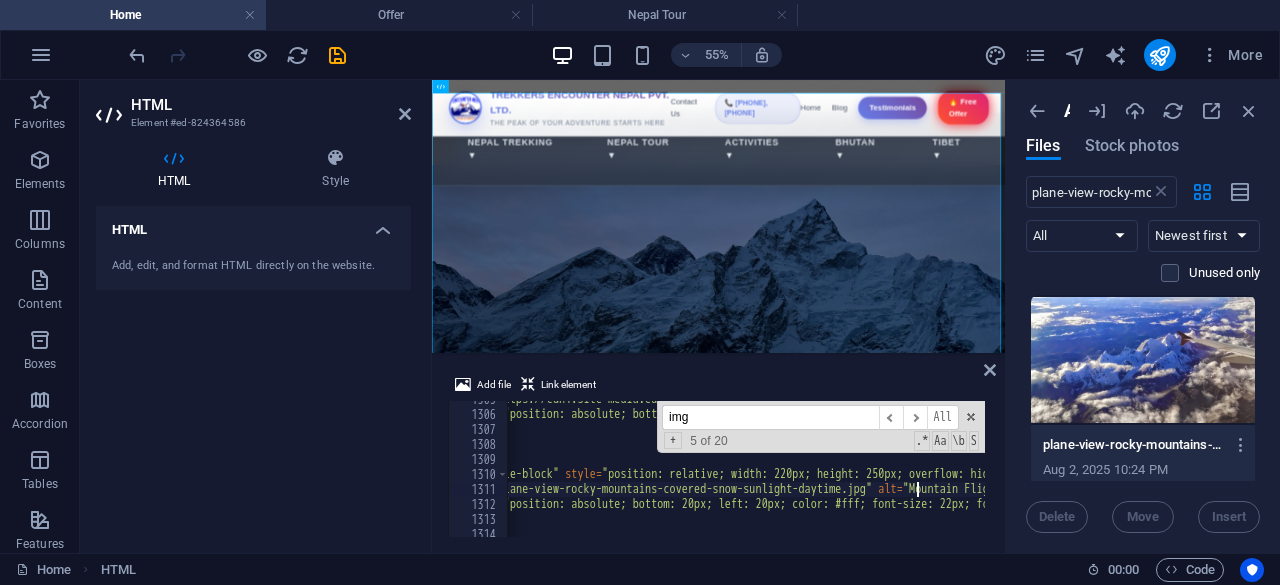 click on "< img   src = "https://cdn1.site-media.eu/images/0/18089863/hiker-friends-forest-TB_eI2r7CSJbsILK-jHnCQ.jpg"   alt = "Jungle Safari"   style = "width: 100%; height: 100%; object-fit: cover; transition: transform 0.5s ease;" >                     < div   style = "position: absolute; bottom: 20px; left: 20px; color: #fff; font-size: 22px; font-weight: bold; text-shadow: 2px 2px 4px rgba(0,0,0,0.5);" > Jungle Safari </ div >                </ div >                <!--  4  -->                < div   class = "style-block"   style = "position: relative; width: 220px; height: 250px; overflow: hidden; border-radius: 10px; box-shadow: 0 8px 16px rgba(0,0,0,0.2); cursor: pointer;" >                     < img   src = "plane-view-rocky-mountains-covered-snow-sunlight-daytime.jpg"   alt = "Mountain Flight"   style = "width: 100%; height: 100%; object-fit: cover; transition: transform 0.5s ease;" >                     < div   style = > Mountain Flight </ div >                </ div >" at bounding box center (2036, 473) 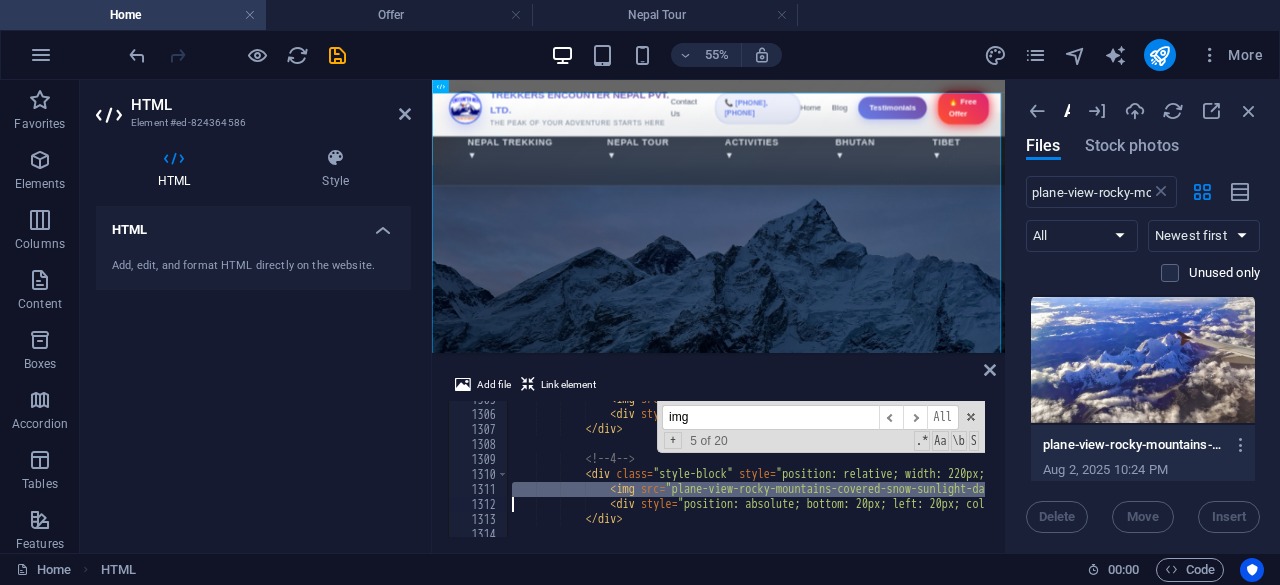 scroll, scrollTop: 0, scrollLeft: 0, axis: both 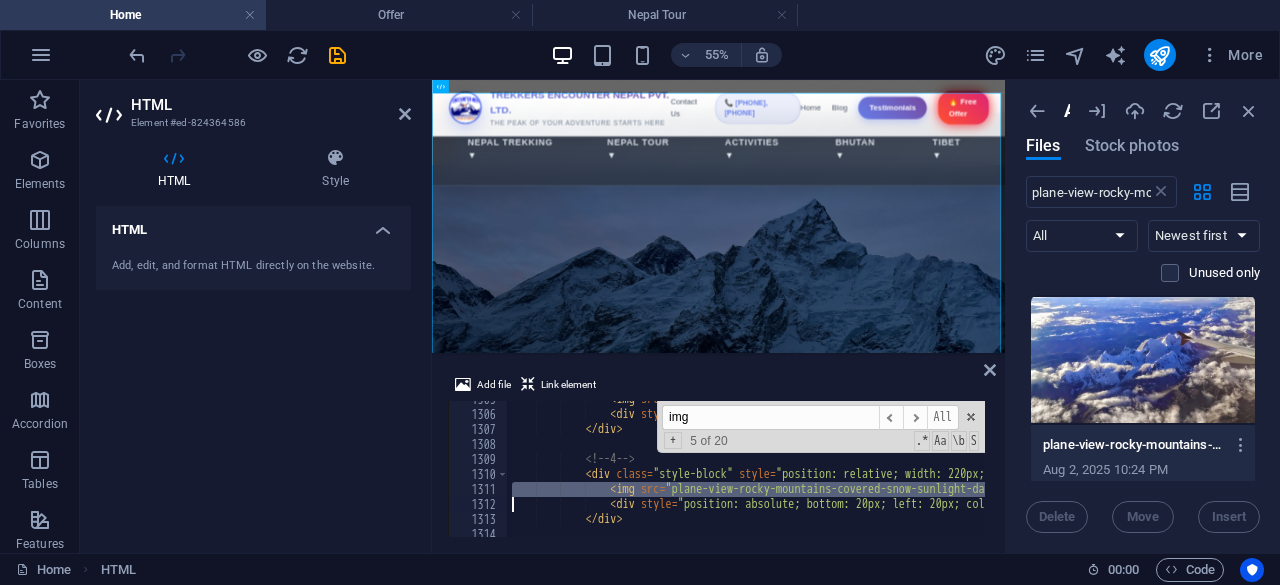 click on "< img   src = "https://cdn1.site-media.eu/images/0/18089863/hiker-friends-forest-TB_eI2r7CSJbsILK-jHnCQ.jpg"   alt = "Jungle Safari"   style = "width: 100%; height: 100%; object-fit: cover; transition: transform 0.5s ease;" >                     < div   style = "position: absolute; bottom: 20px; left: 20px; color: #fff; font-size: 22px; font-weight: bold; text-shadow: 2px 2px 4px rgba(0,0,0,0.5);" > Jungle Safari </ div >                </ div >                <!--  4  -->                < div   class = "style-block"   style = "position: relative; width: 220px; height: 250px; overflow: hidden; border-radius: 10px; box-shadow: 0 8px 16px rgba(0,0,0,0.2); cursor: pointer;" >                     < img   src = "plane-view-rocky-mountains-covered-snow-sunlight-daytime.jpg"   alt = "Mountain Flight"   style = "width: 100%; height: 100%; object-fit: cover; transition: transform 0.5s ease;" >                     < div   style = > Mountain Flight </ div >                </ div > img ​ ​ All All" at bounding box center (746, 469) 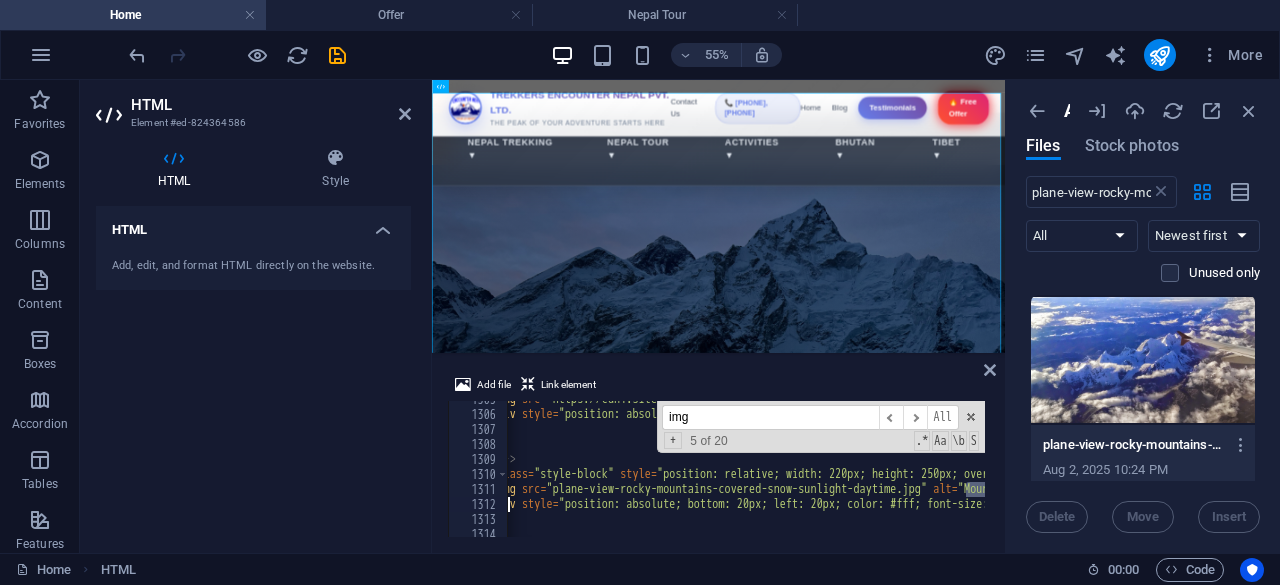 scroll, scrollTop: 0, scrollLeft: 84, axis: horizontal 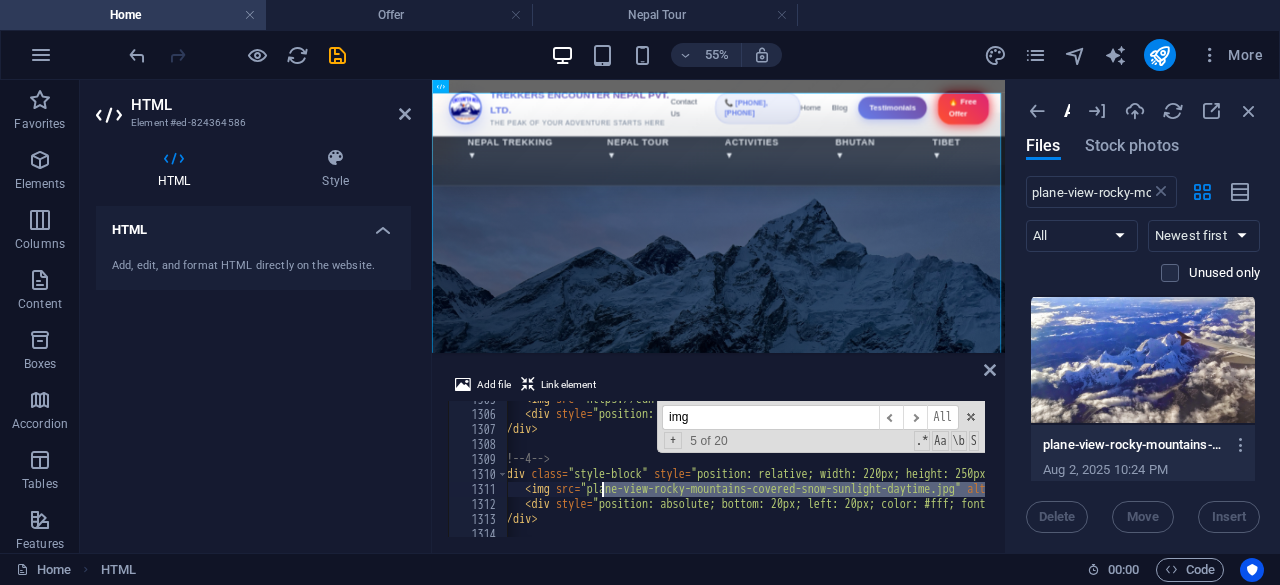drag, startPoint x: 854, startPoint y: 486, endPoint x: 604, endPoint y: 487, distance: 250.002 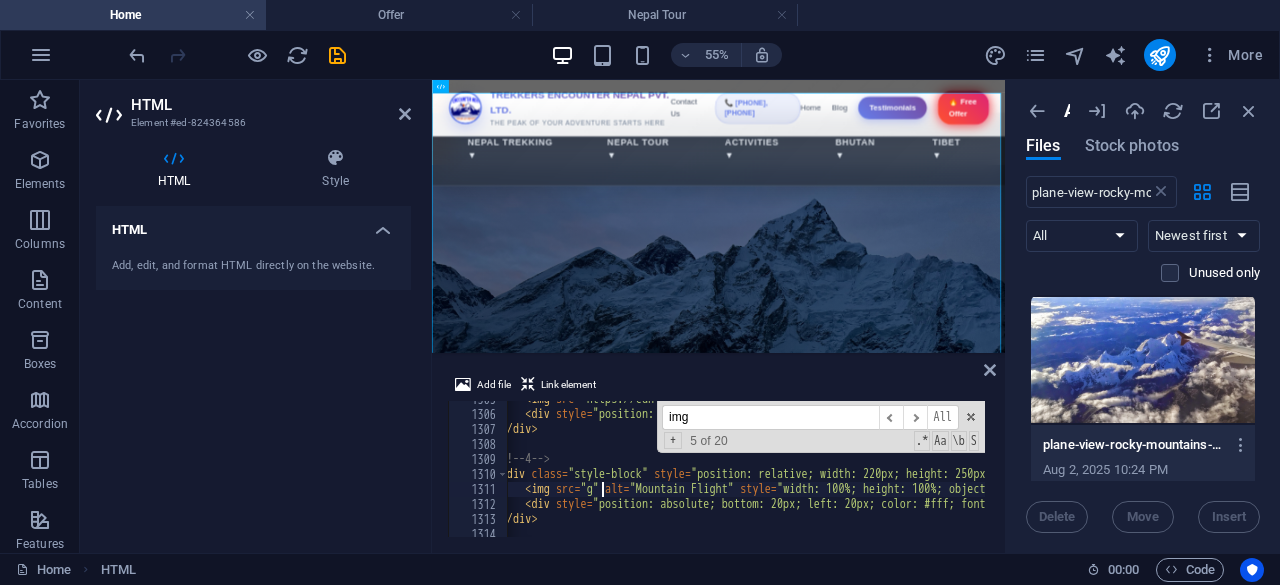 paste on "https://cdn1.site-media.eu/images/0/18089757/plane-view-rocky-mountains-covered-snow-sunlight-daytime-58sDUAxs5Q1Smif2Yd-CJA.jpg" 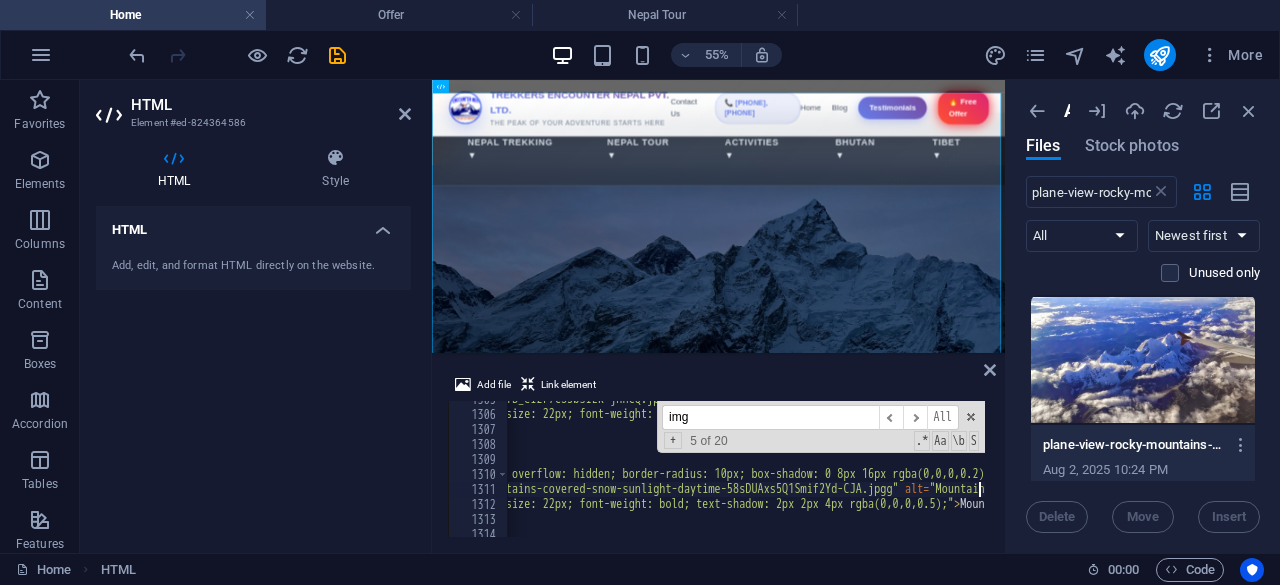 scroll, scrollTop: 0, scrollLeft: 571, axis: horizontal 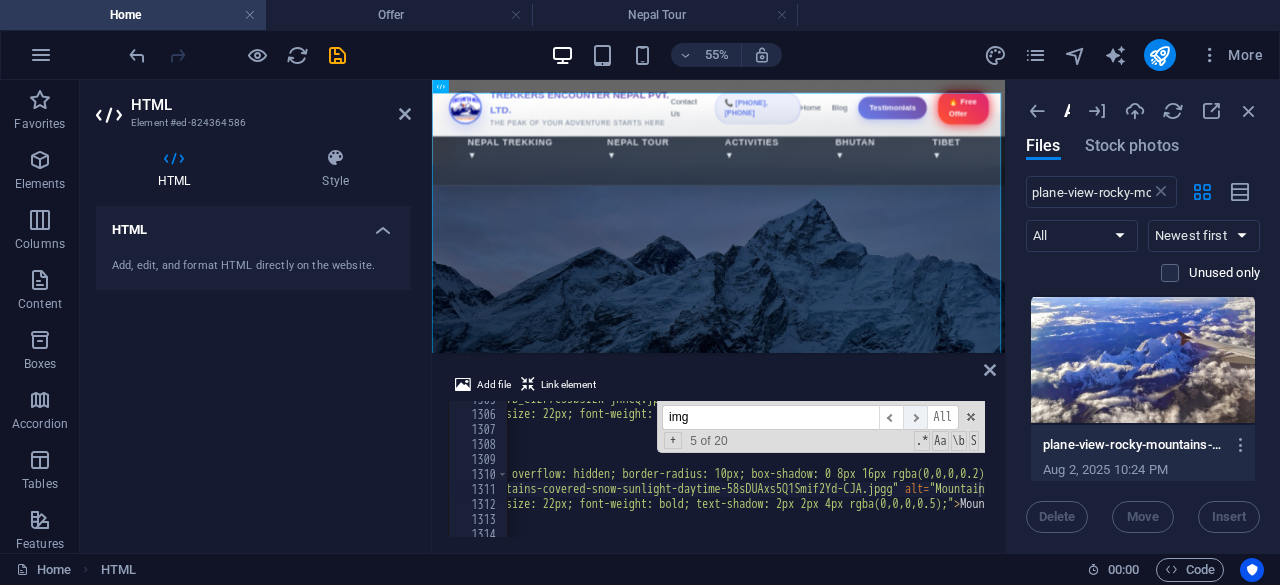 click on "​" at bounding box center [915, 417] 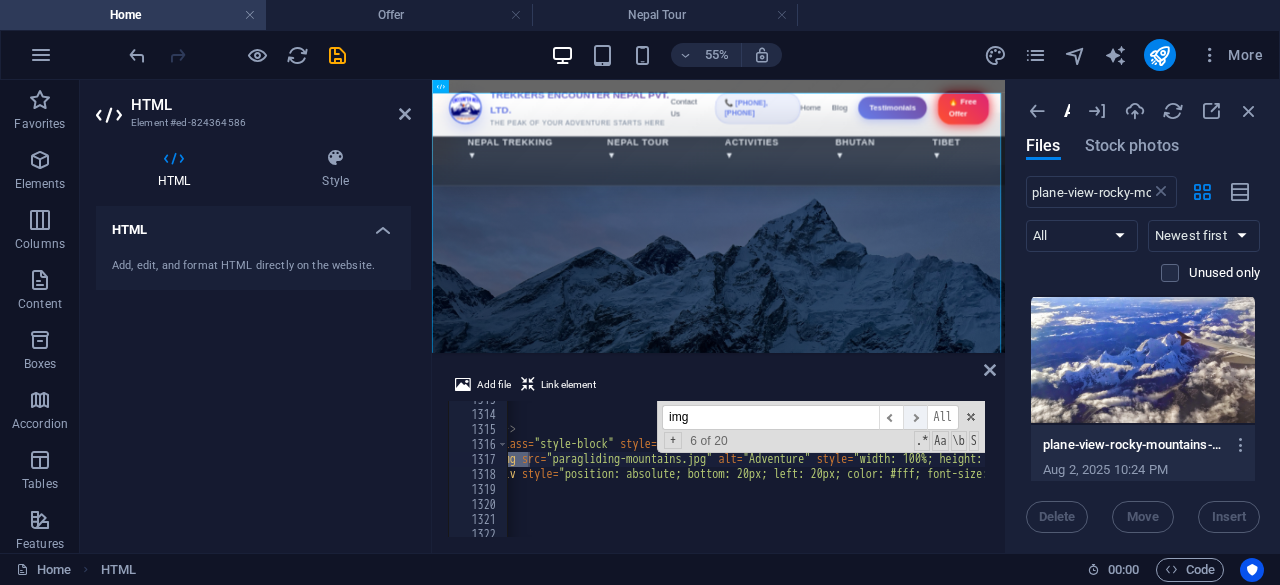 scroll, scrollTop: 18507, scrollLeft: 0, axis: vertical 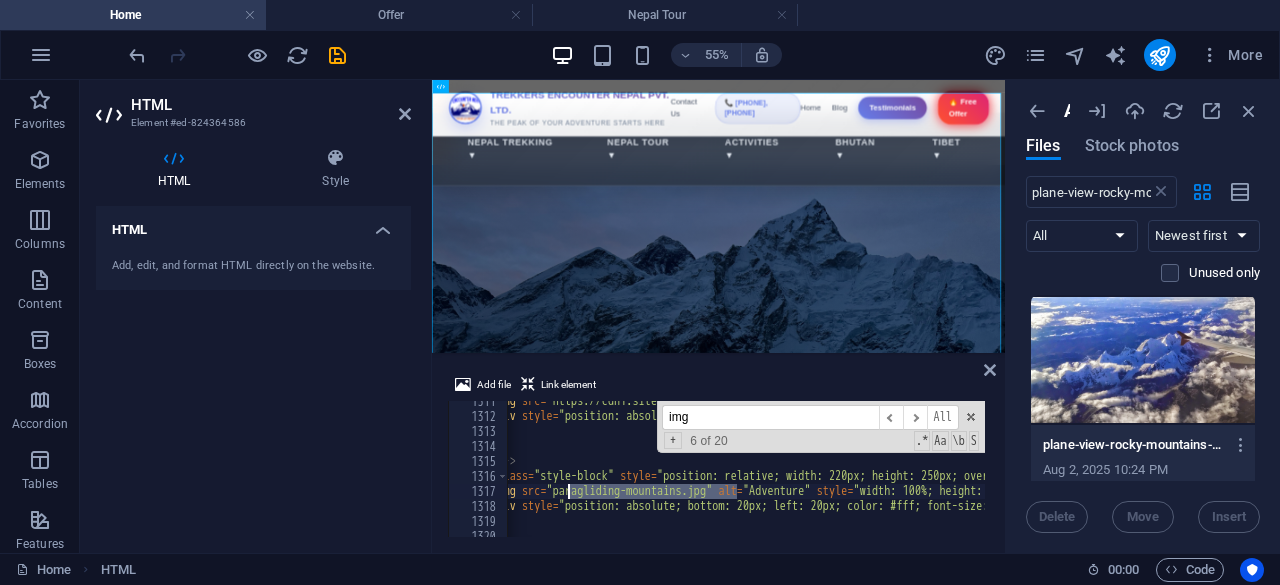 drag, startPoint x: 734, startPoint y: 493, endPoint x: 568, endPoint y: 489, distance: 166.04819 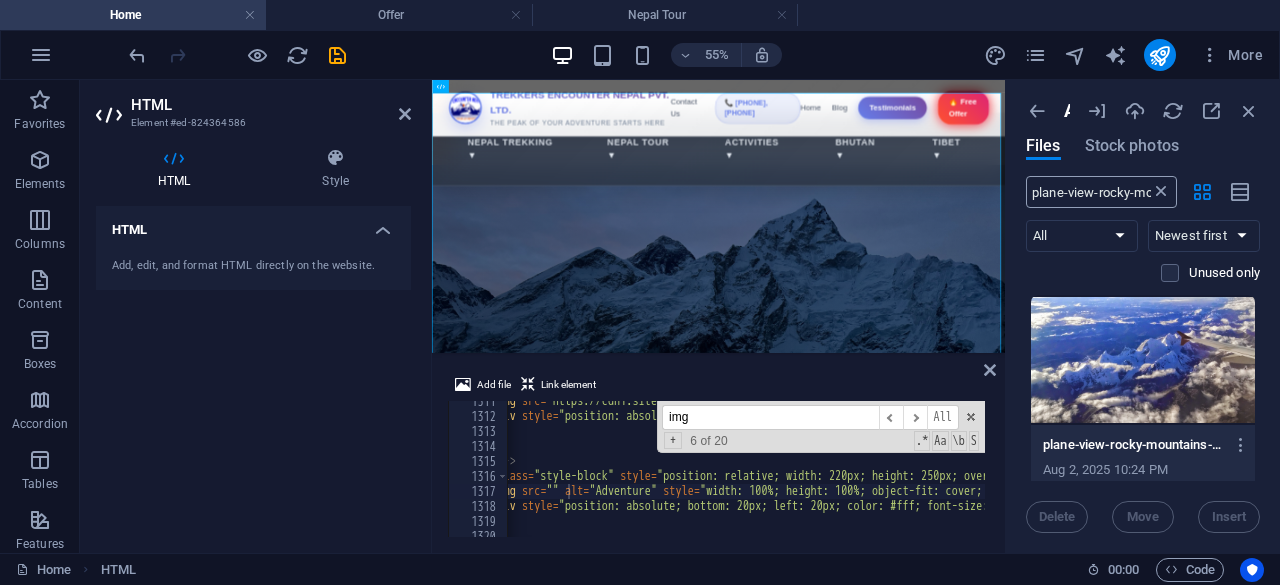 click at bounding box center (1161, 192) 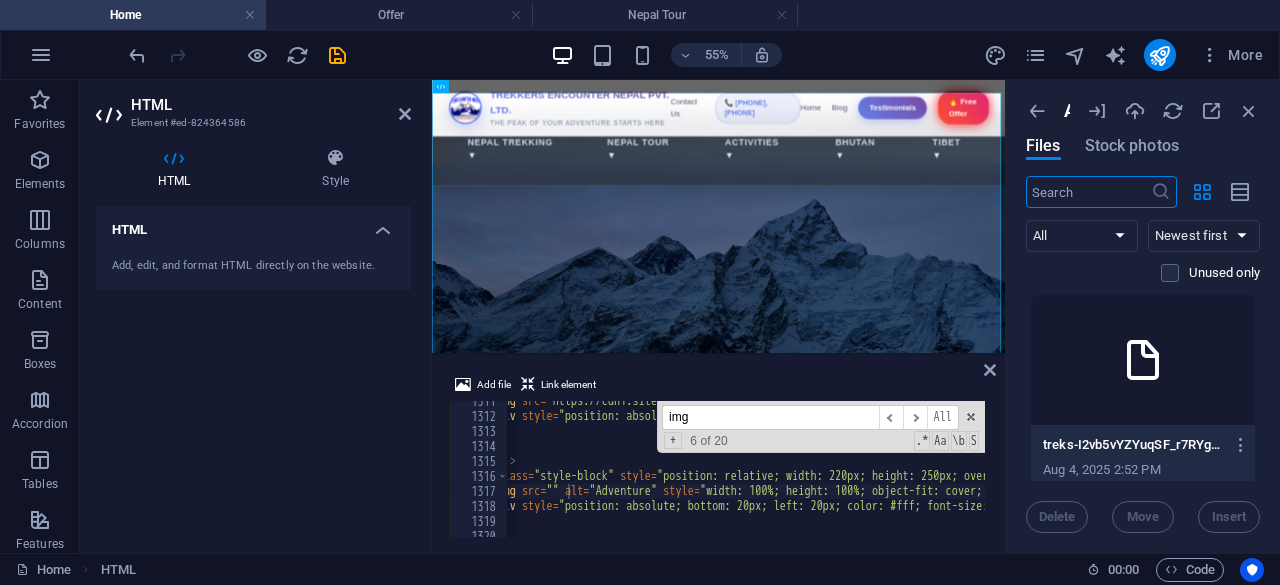 click at bounding box center [1088, 192] 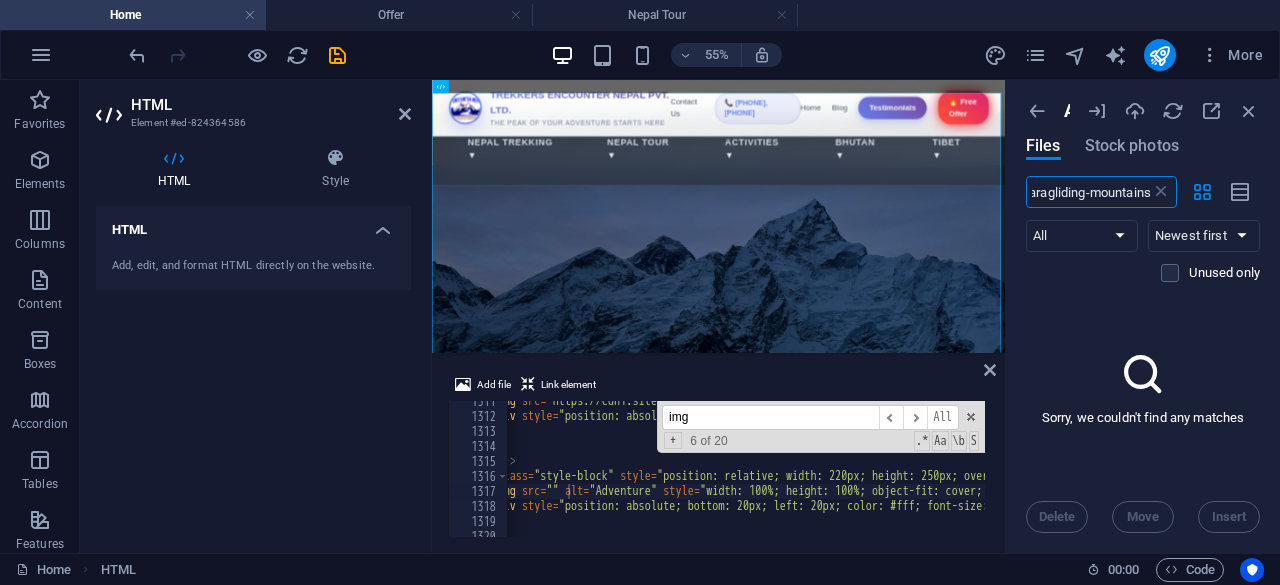 scroll, scrollTop: 0, scrollLeft: 13, axis: horizontal 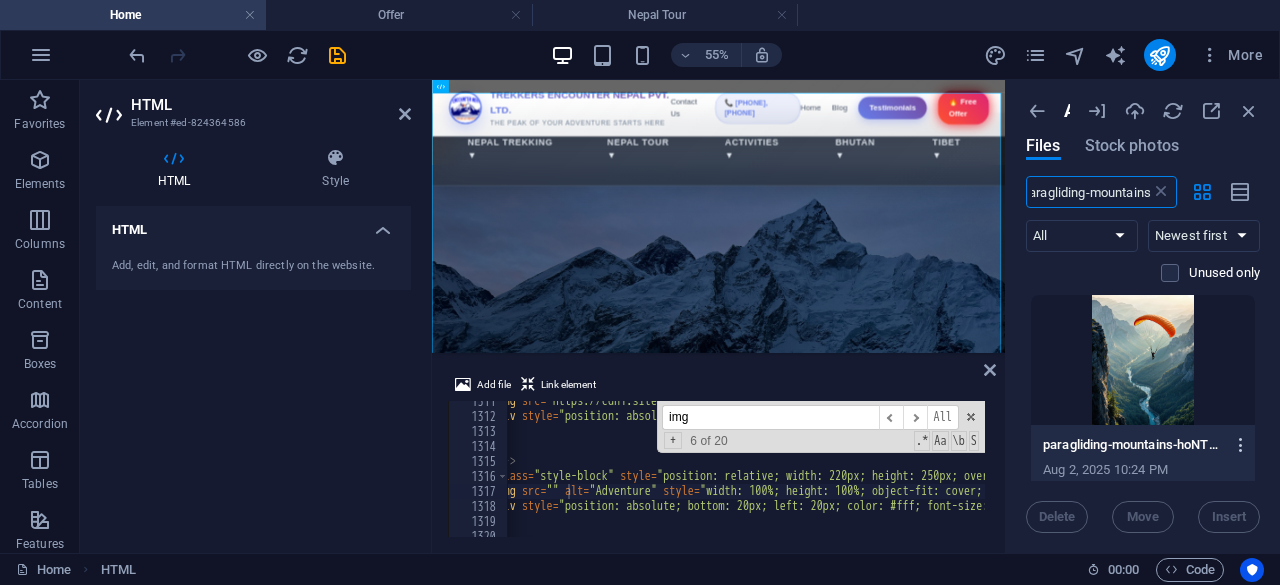 type on "paragliding-mountains" 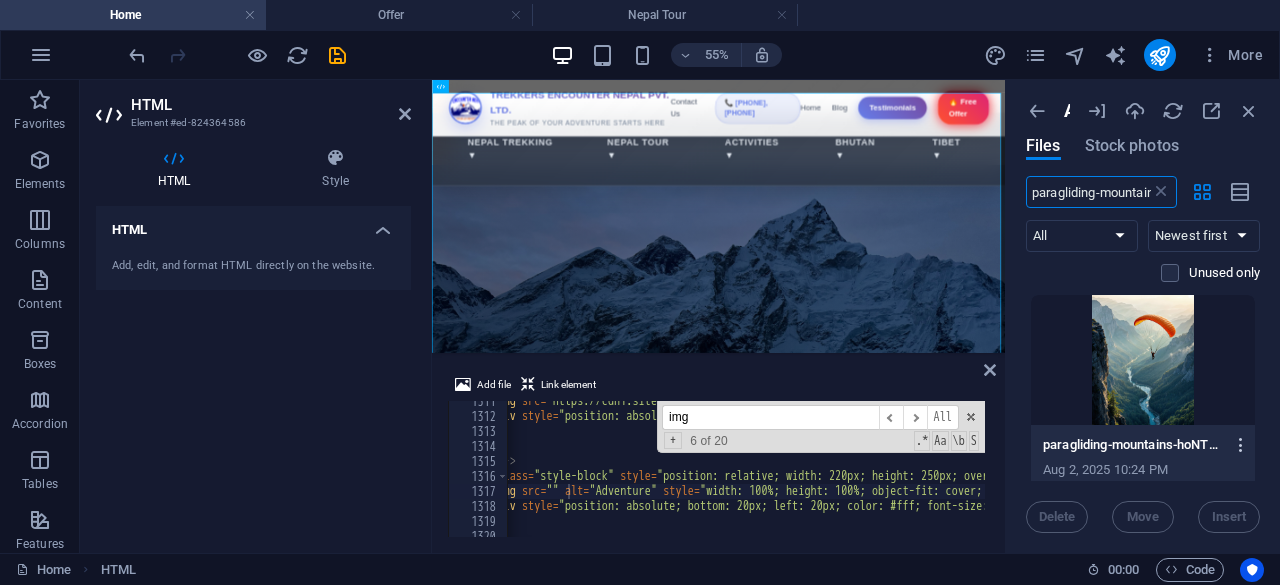 click at bounding box center [1241, 445] 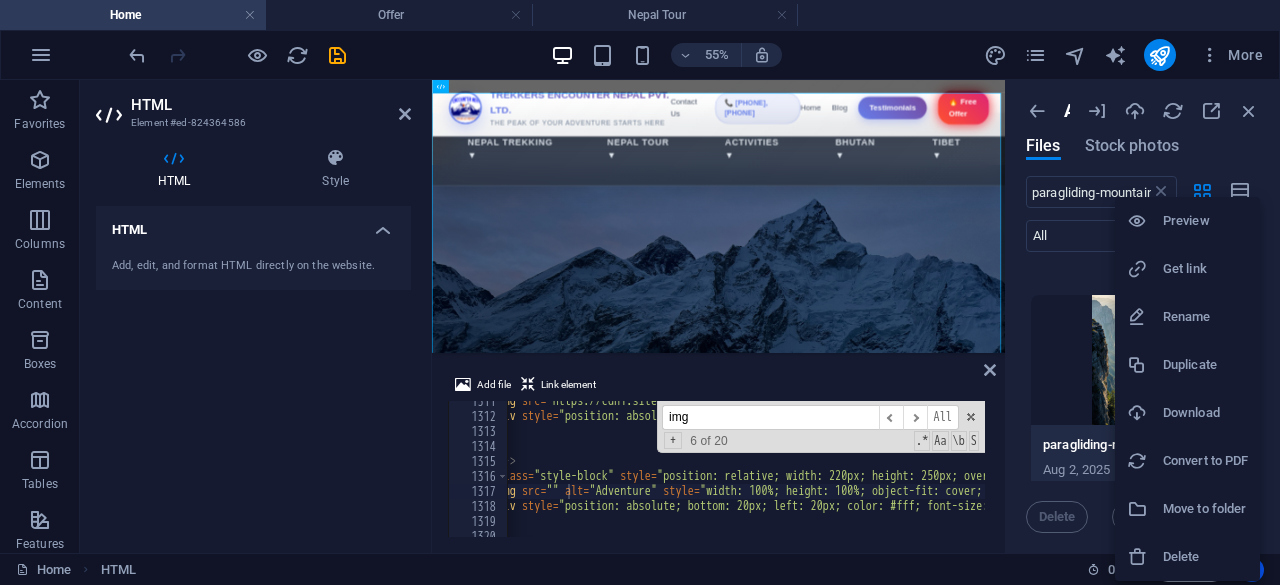 click on "Get link" at bounding box center (1205, 269) 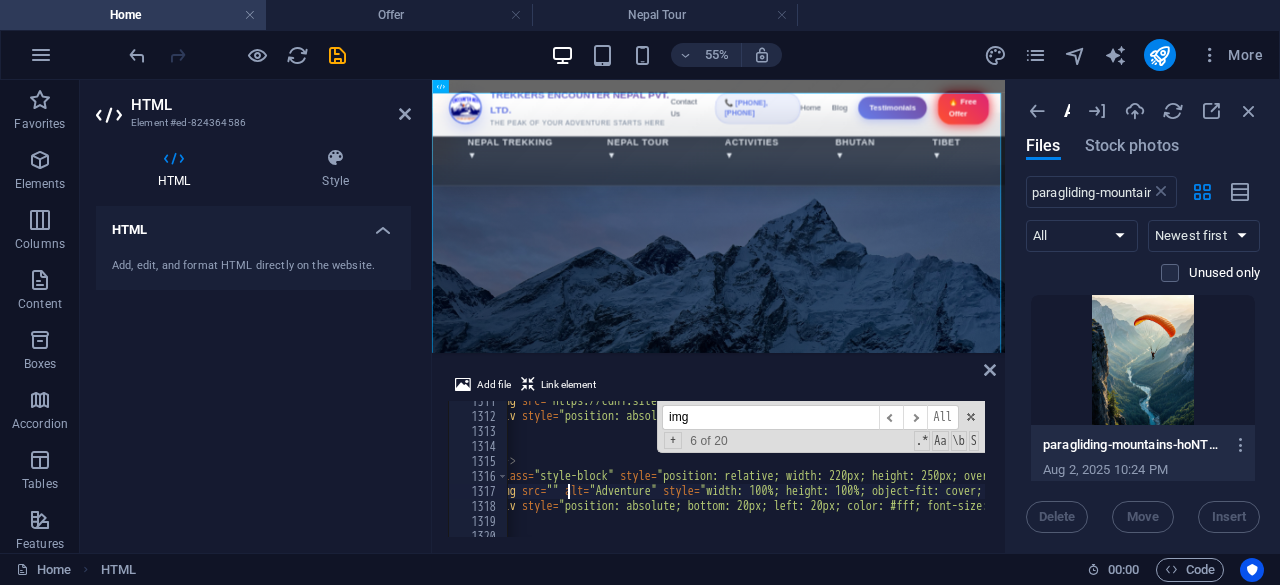 click on "< img   src = "https://cdn1.site-media.eu/images/0/18089757/plane-view-rocky-mountains-covered-snow-sunlight-daytime-58sDUAxs5Q1Smif2Yd-CJA.jpgg"   alt = "Mountain Flight"   style = "width: 100%; height: 100%; object-fit: cover; transition: transform 0.5s ease;" >                     < div   style = "position: absolute; bottom: 20px; left: 20px; color: #fff; font-size: 22px; font-weight: bold; text-shadow: 2px 2px 4px rgba(0,0,0,0.5);" > Mountain Flight </ div >                </ div >                <!--  5  -->                < div   class = "style-block"   style = "position: relative; width: 220px; height: 250px; overflow: hidden; border-radius: 10px; box-shadow: 0 8px 16px rgba(0,0,0,0.2); cursor: pointer;" >                     < img   src = ""   alt = "Adventure"   style = "width: 100%; height: 100%; object-fit: cover; transition: transform 0.5s ease;" >                     < div   style = > Adventure </ div >                </ div >           </ div >" at bounding box center [2091, 475] 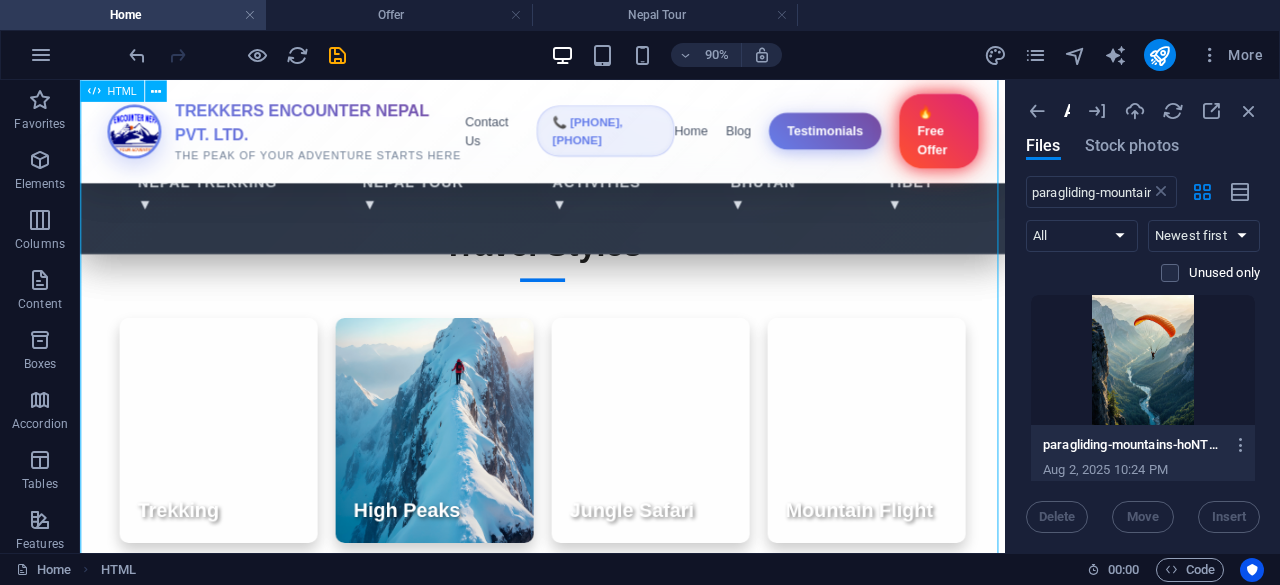 scroll, scrollTop: 6355, scrollLeft: 0, axis: vertical 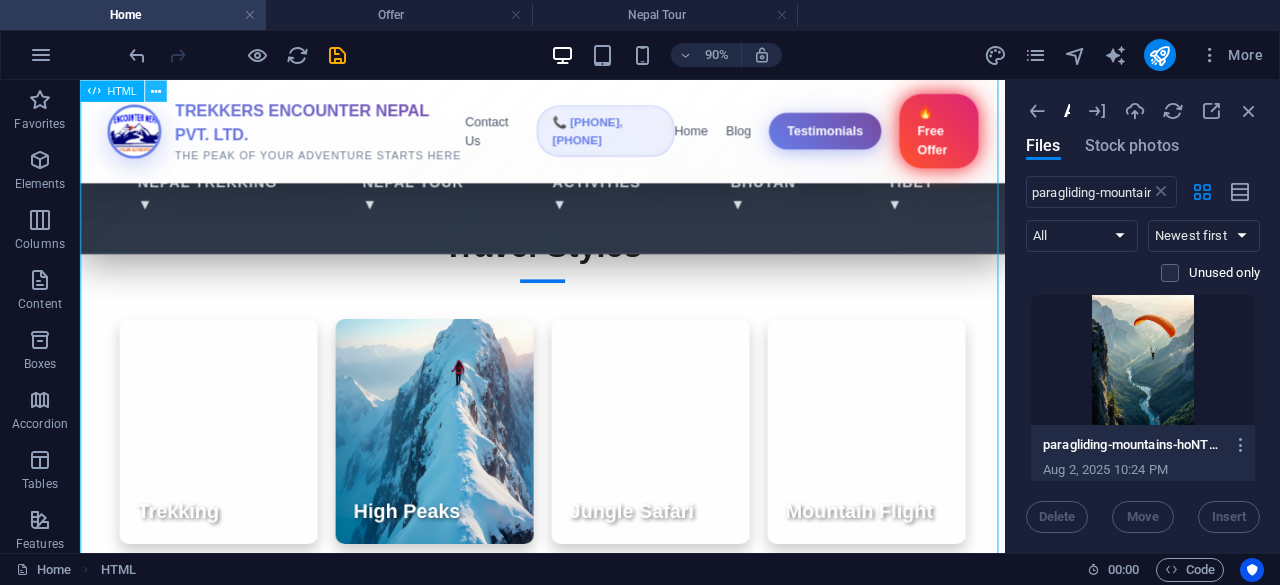 click at bounding box center [155, 90] 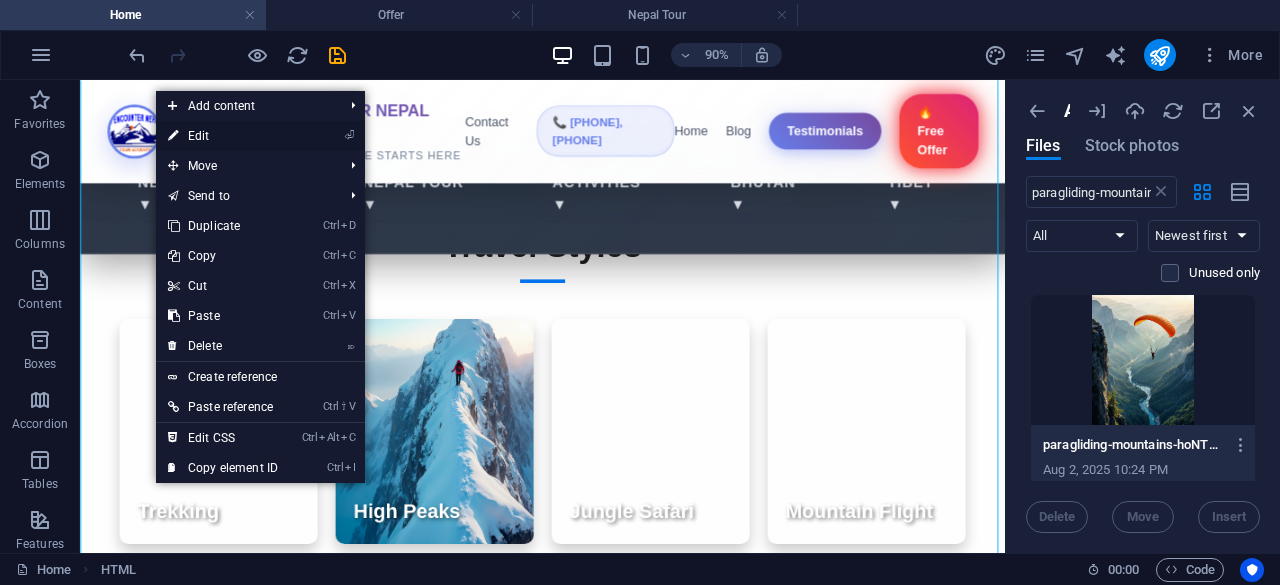 click on "⏎  Edit" at bounding box center (223, 136) 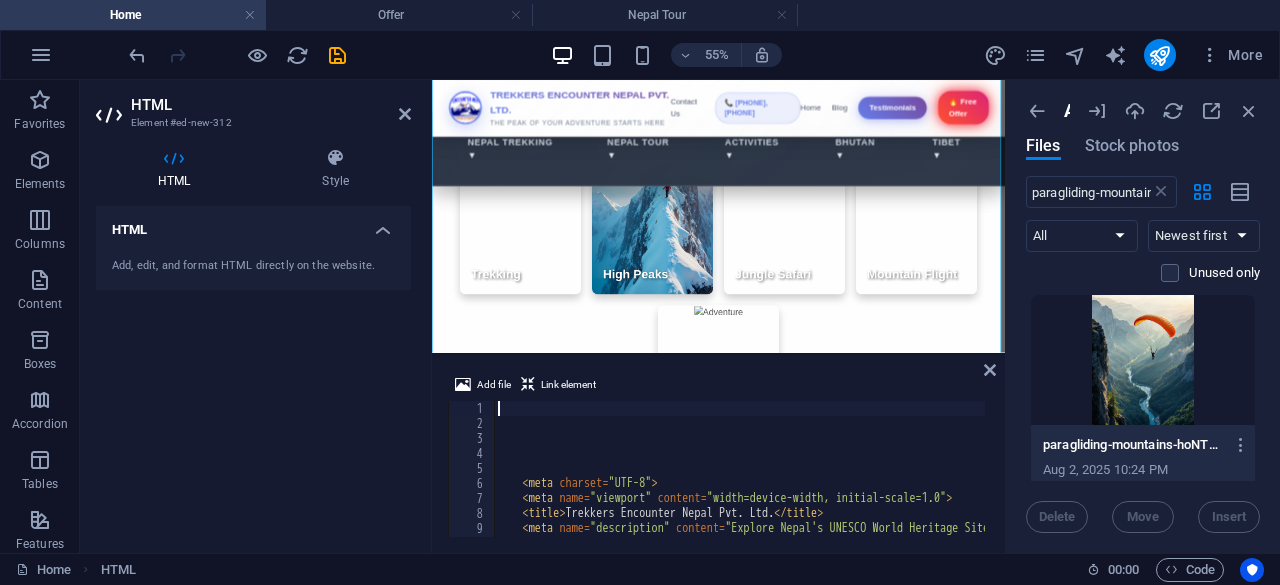 scroll, scrollTop: 6232, scrollLeft: 0, axis: vertical 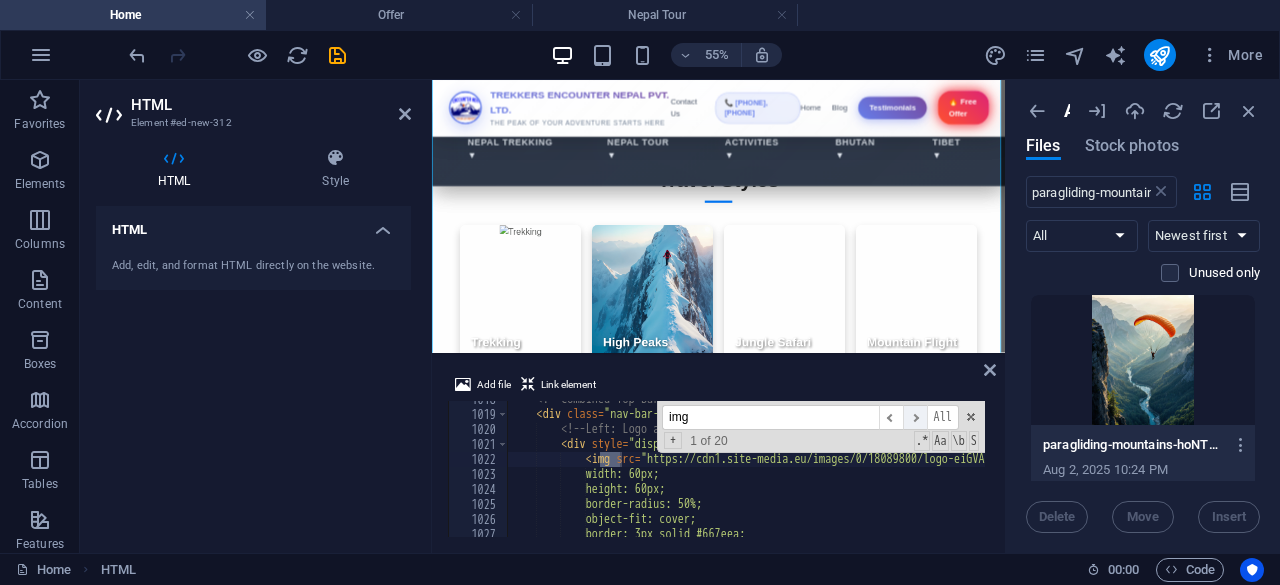 type on "img" 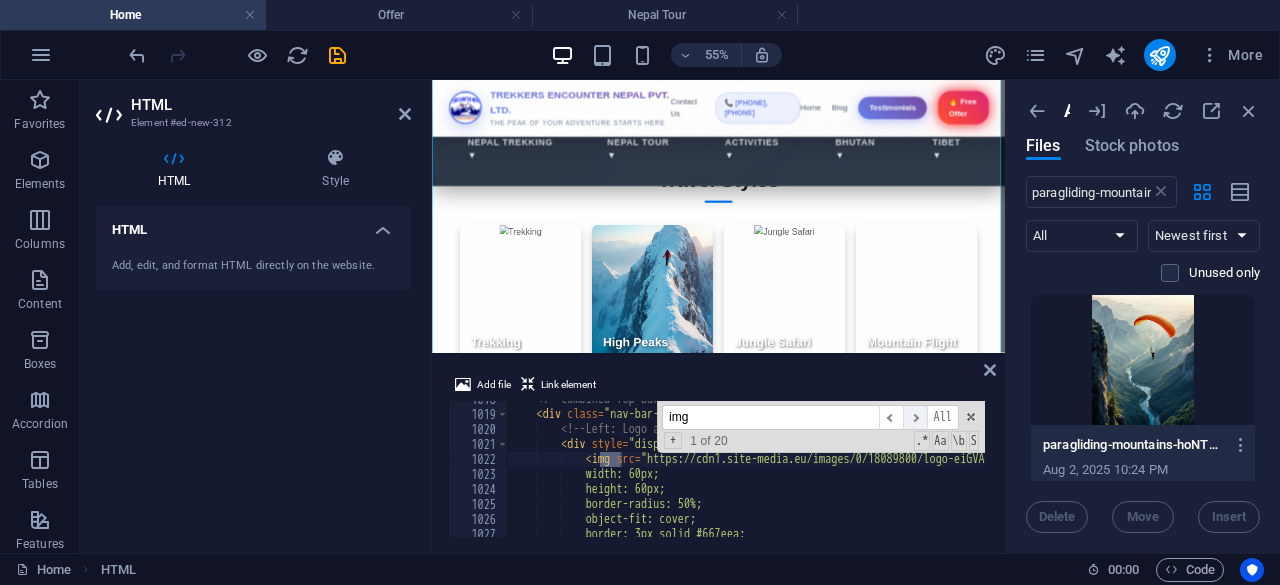 click on "​" at bounding box center [915, 417] 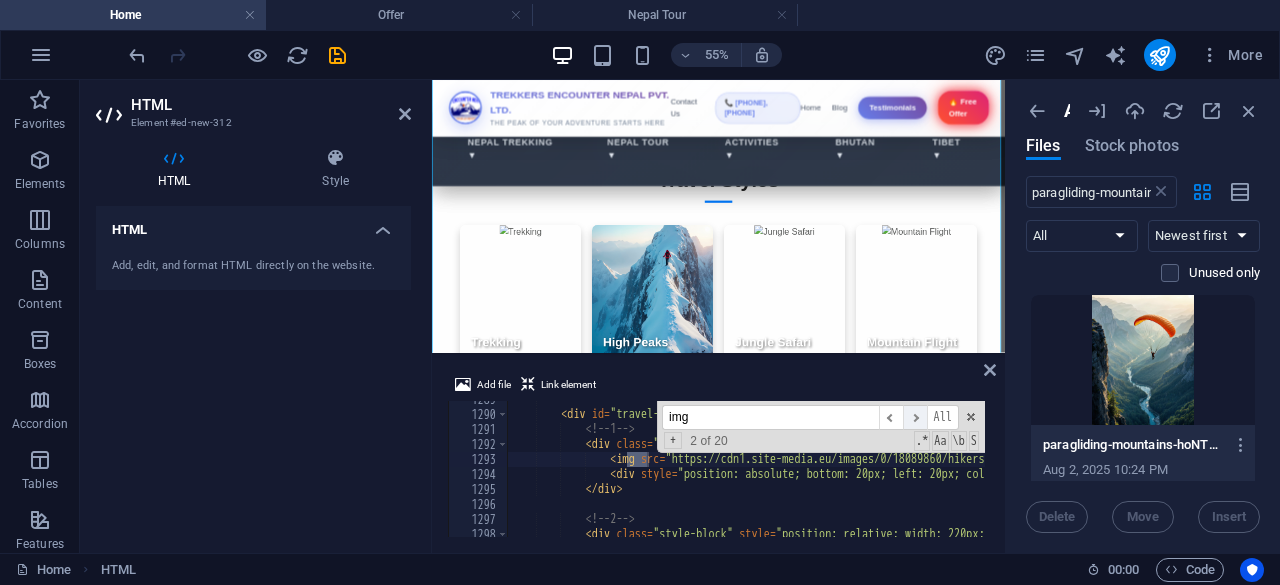 click on "​" at bounding box center (915, 417) 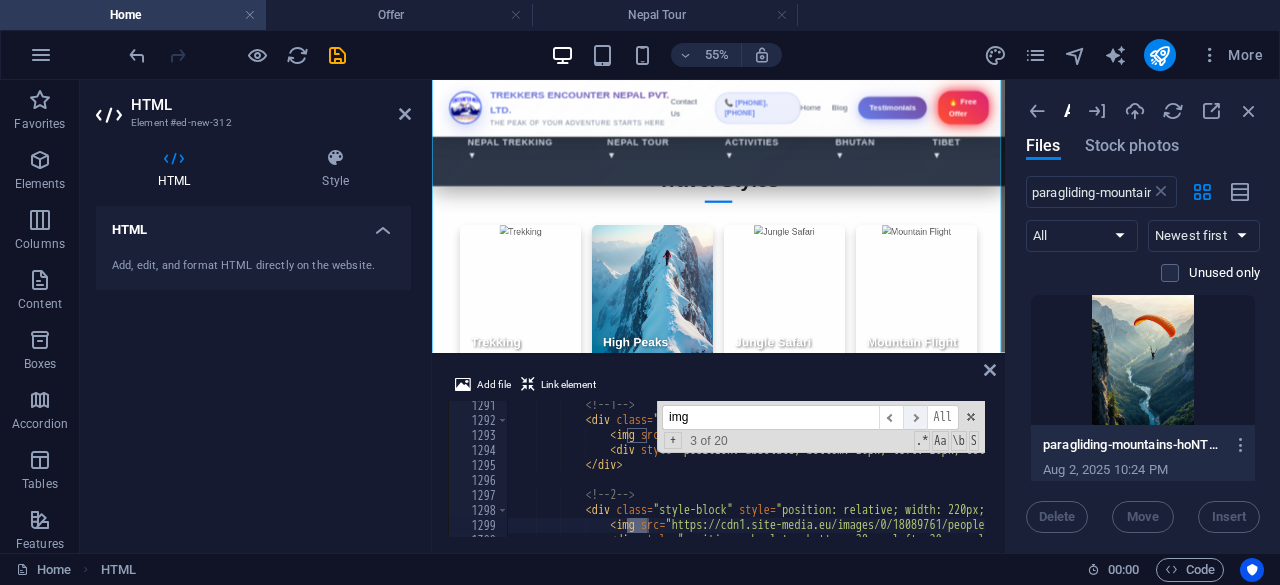 click on "​" at bounding box center (915, 417) 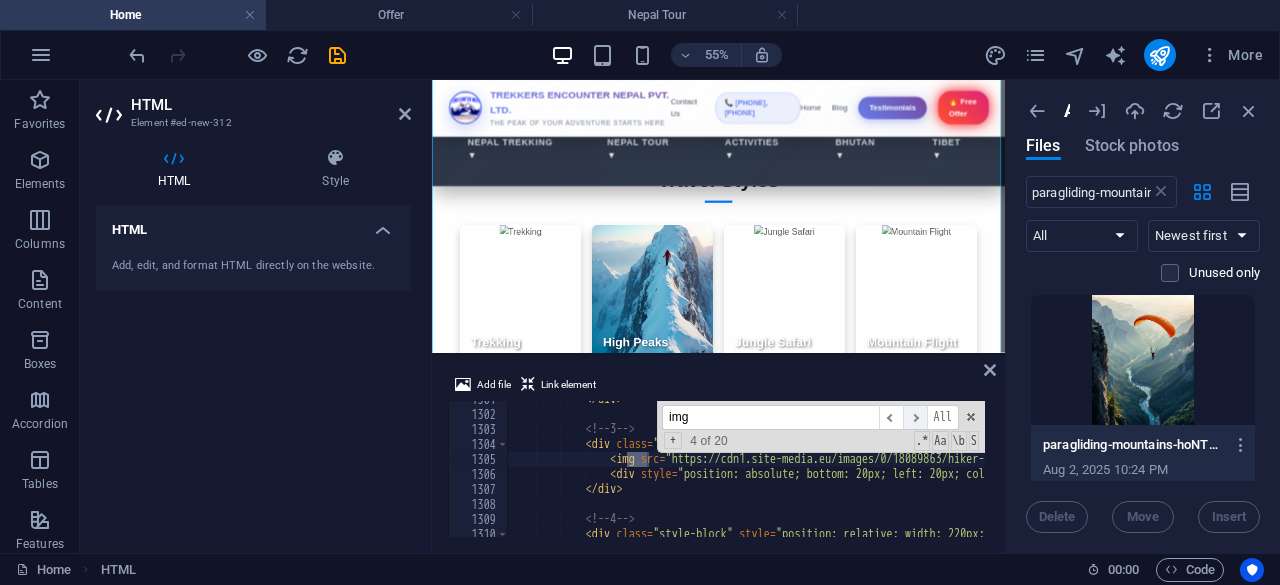scroll, scrollTop: 18338, scrollLeft: 0, axis: vertical 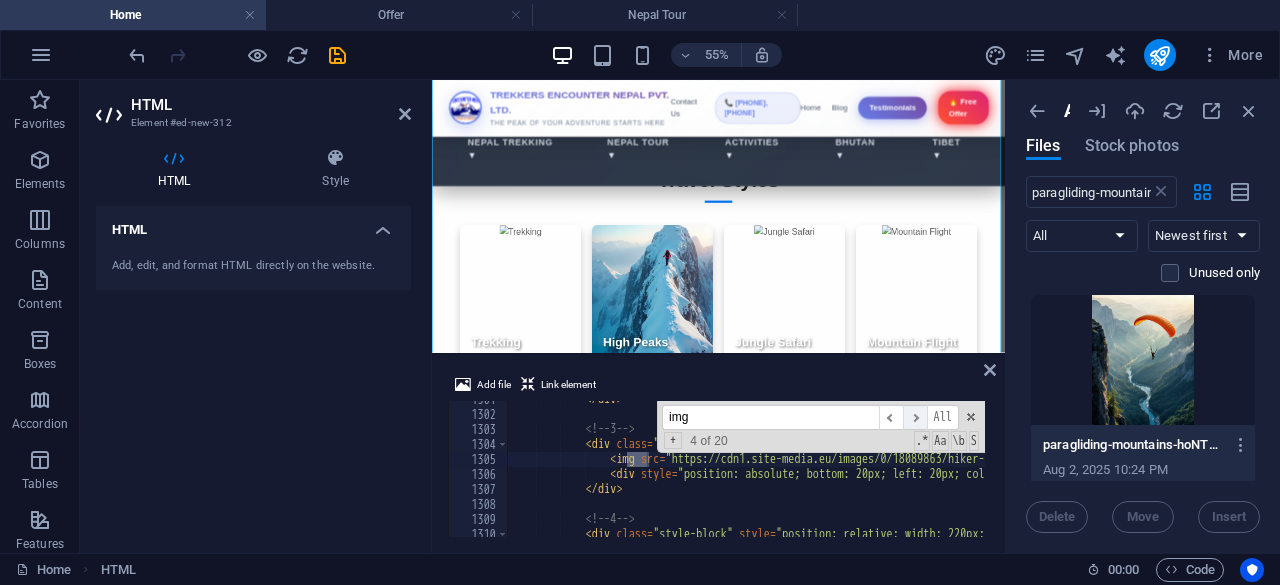 click on "​" at bounding box center (915, 417) 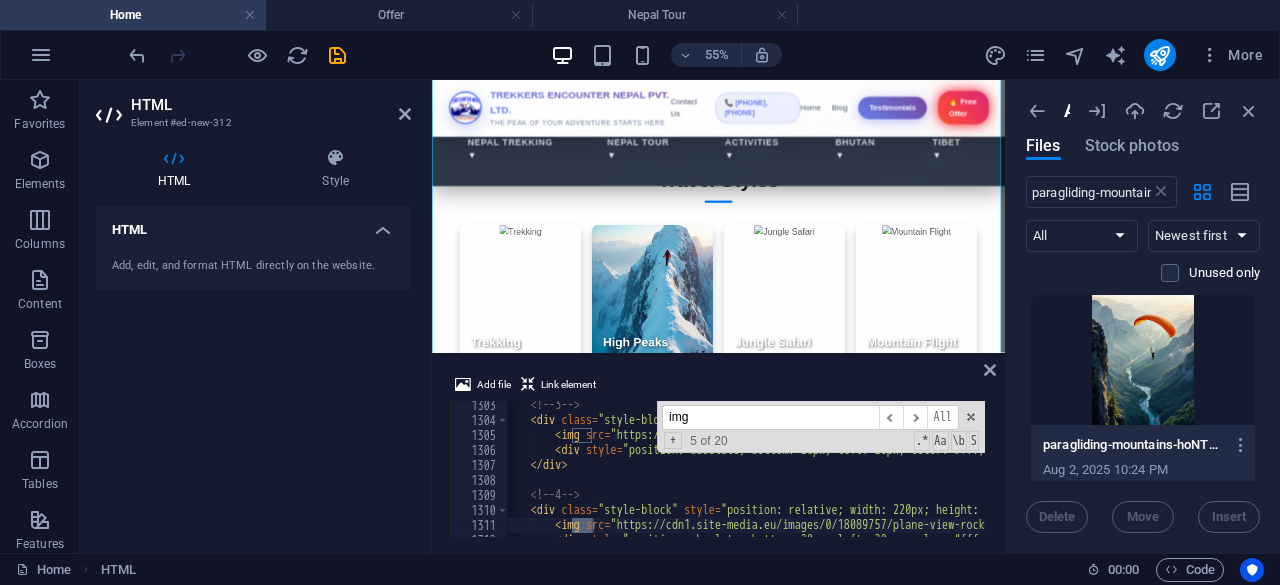scroll, scrollTop: 0, scrollLeft: 55, axis: horizontal 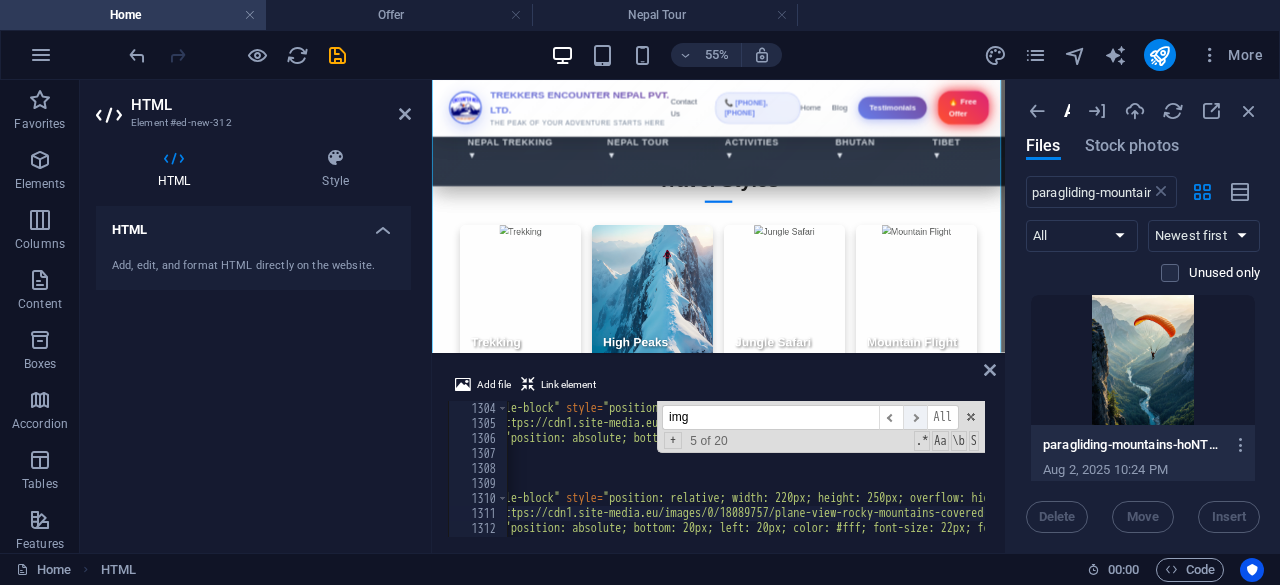 click on "​" at bounding box center [915, 417] 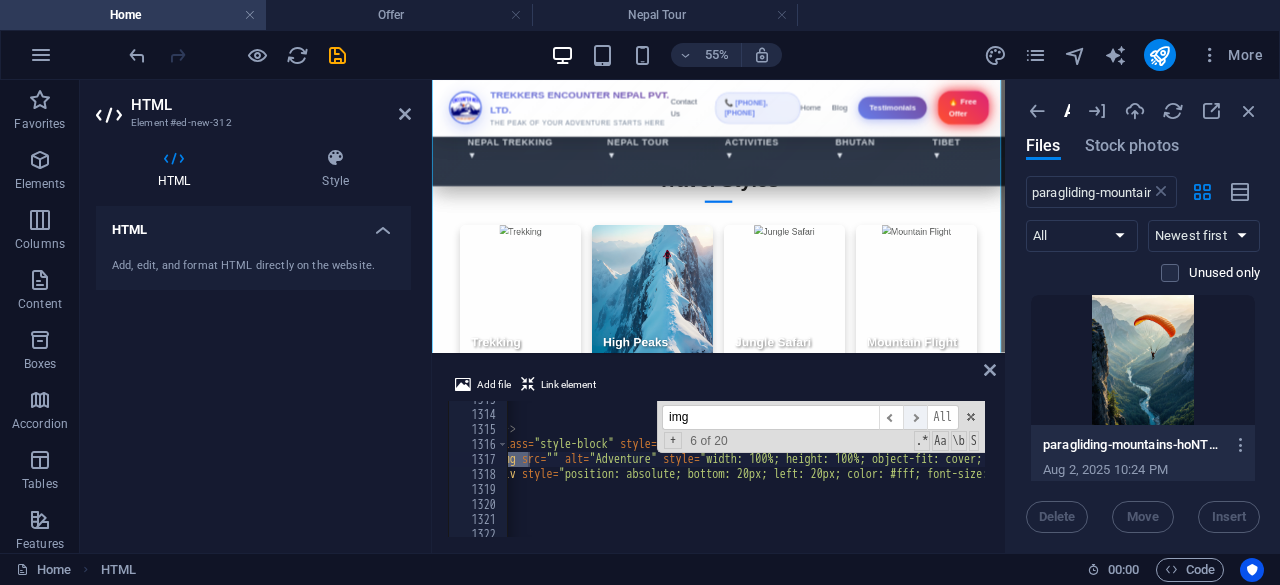 scroll, scrollTop: 18507, scrollLeft: 0, axis: vertical 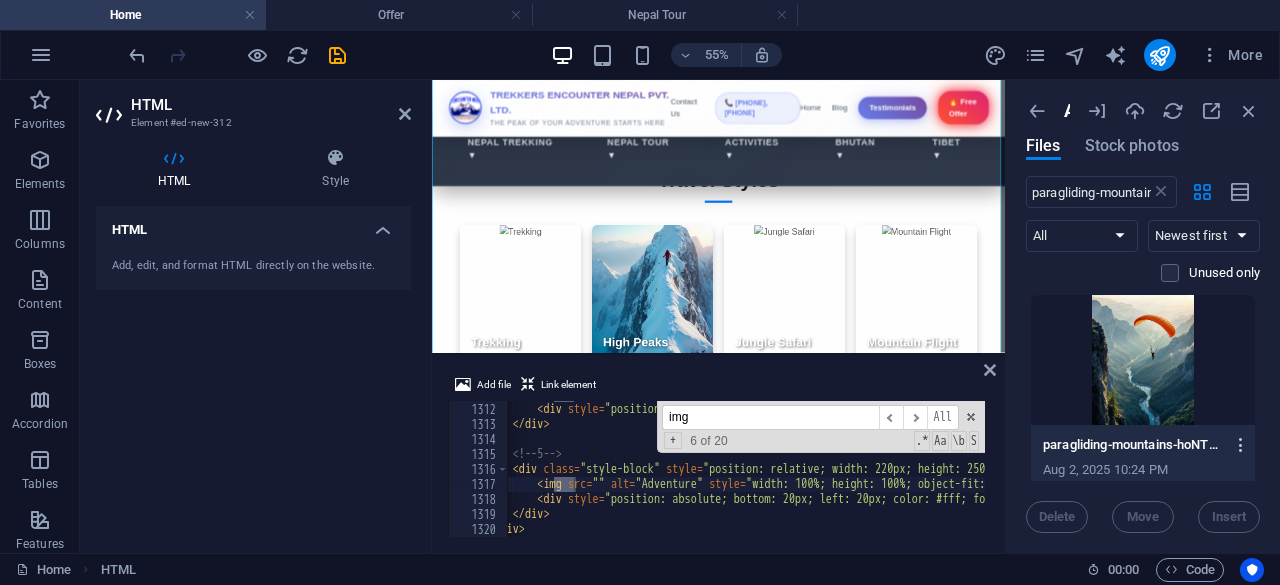 click at bounding box center [1241, 445] 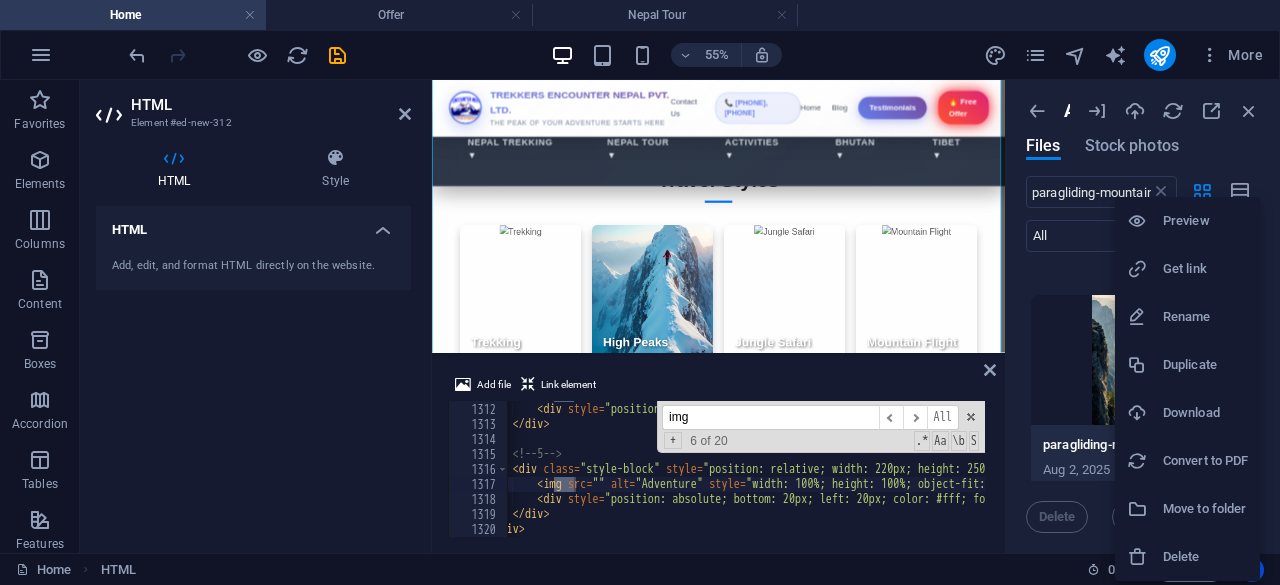 click on "Get link" at bounding box center [1205, 269] 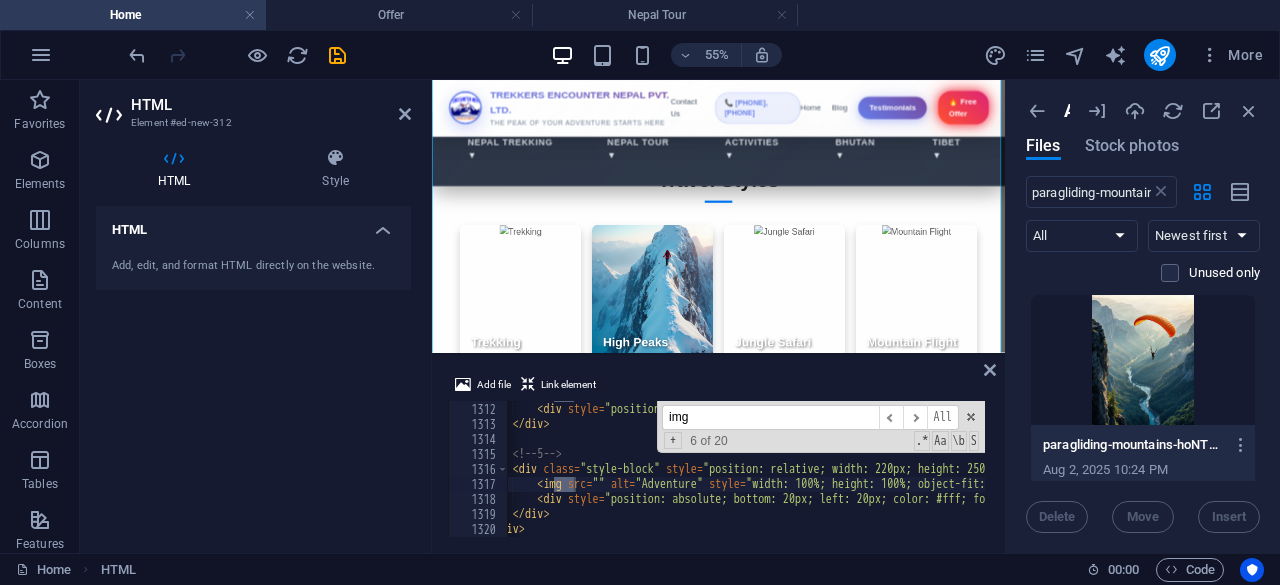 type on "<img src="" alt="Adventure" style="width: 100%; height: 100%; object-fit: cover; transition: transform 0.5s ease;">" 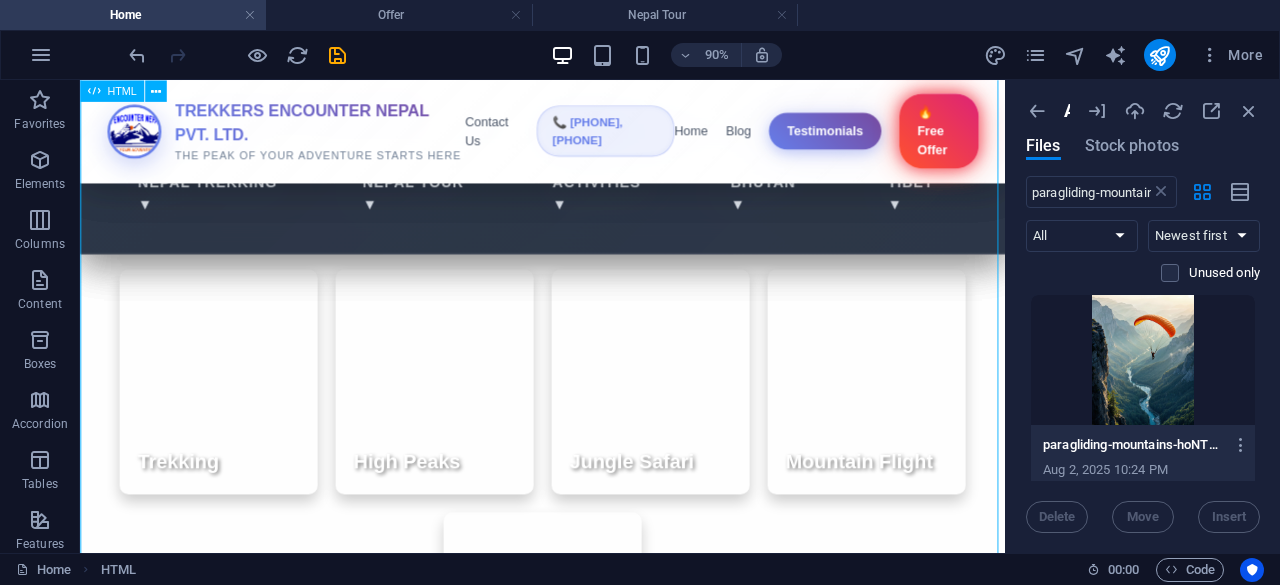 scroll, scrollTop: 10966, scrollLeft: 0, axis: vertical 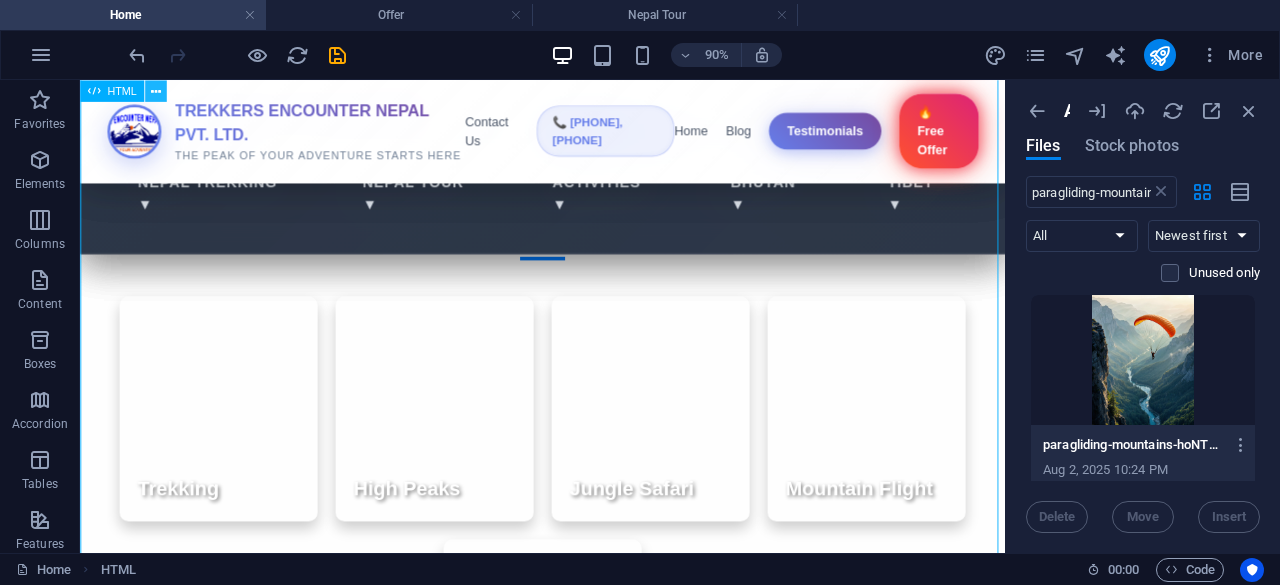 click at bounding box center [155, 90] 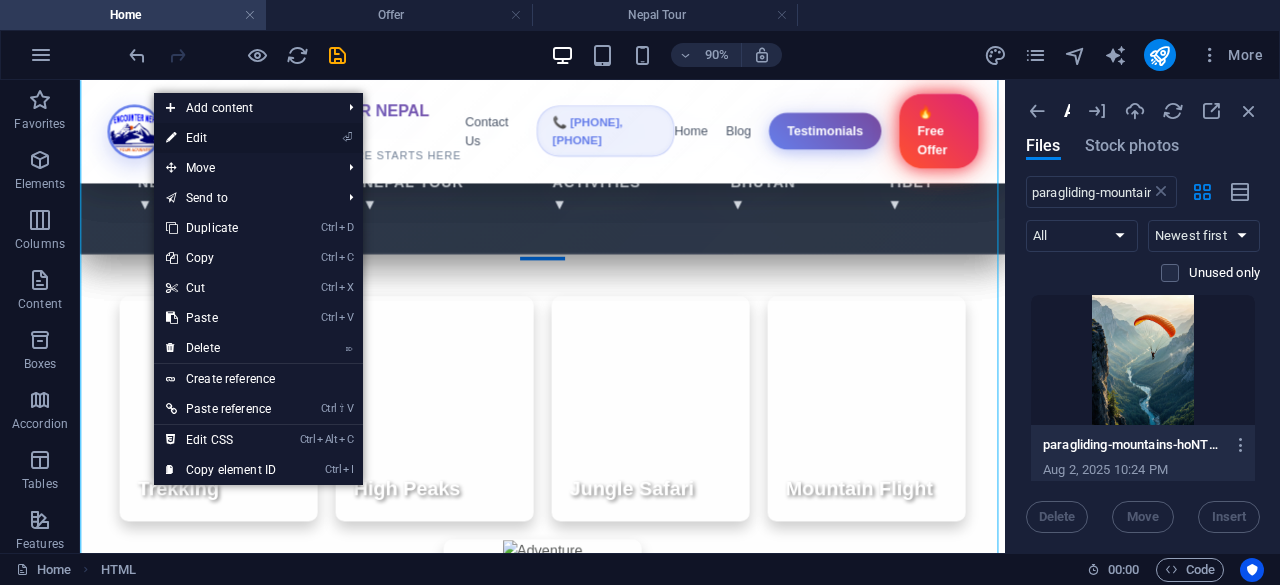 click on "⏎  Edit" at bounding box center (221, 138) 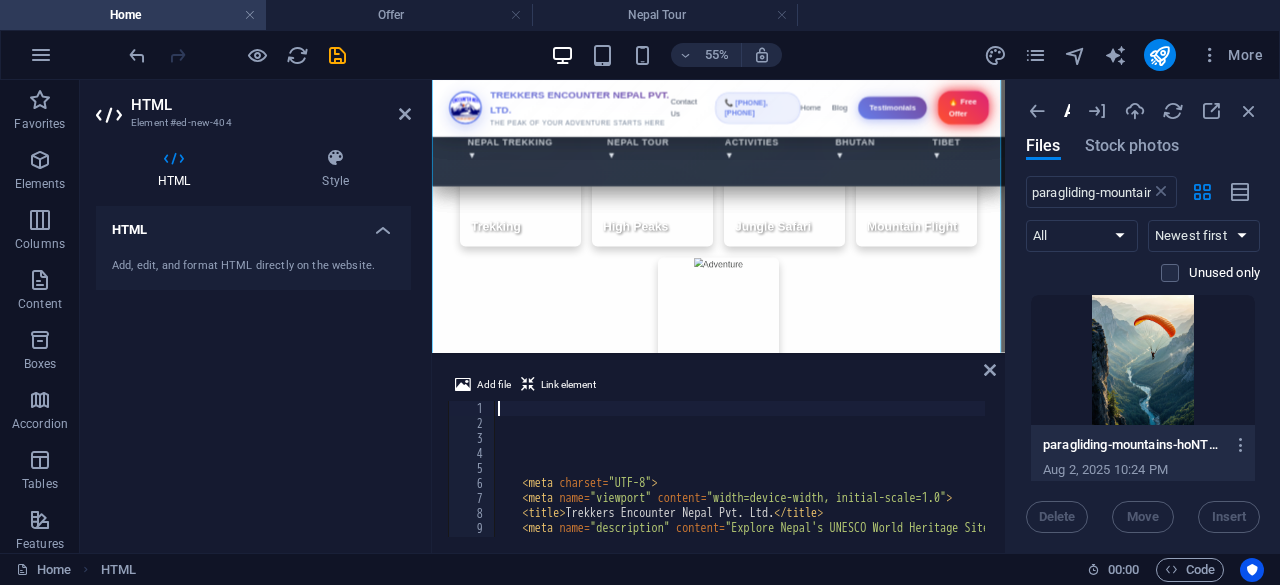 scroll, scrollTop: 10782, scrollLeft: 0, axis: vertical 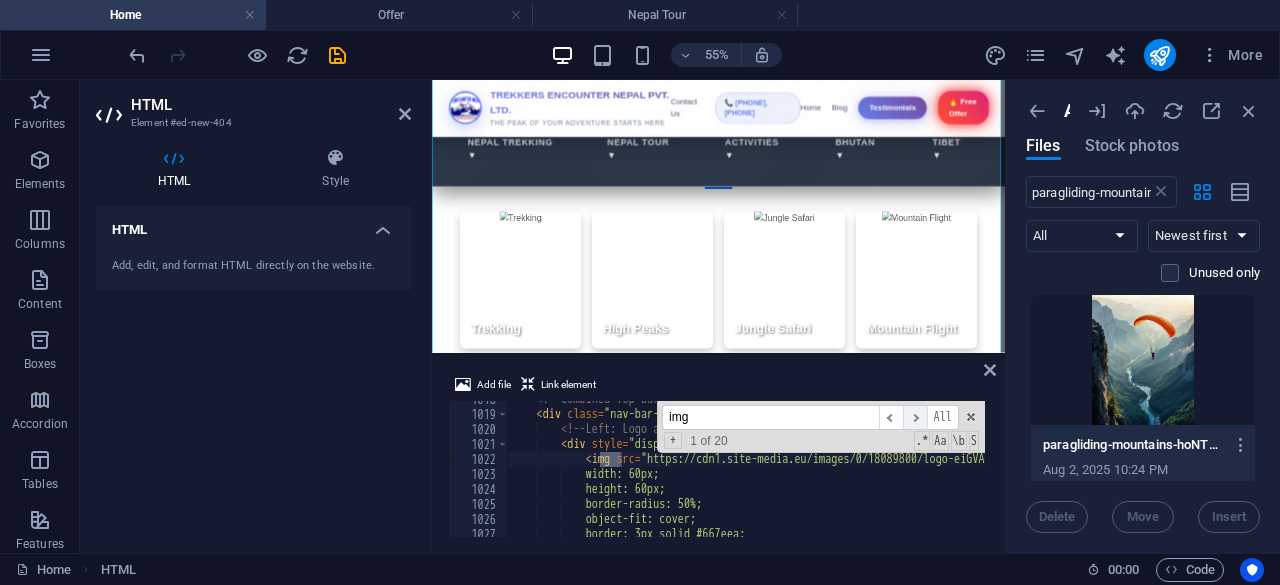 type on "img" 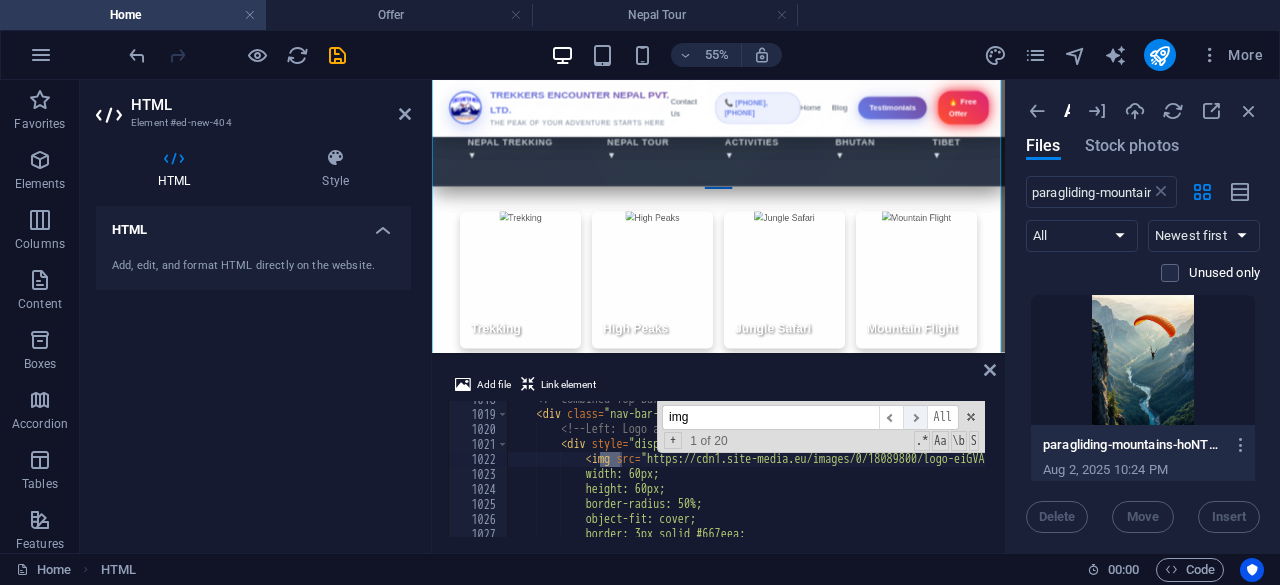 click on "​" at bounding box center [915, 417] 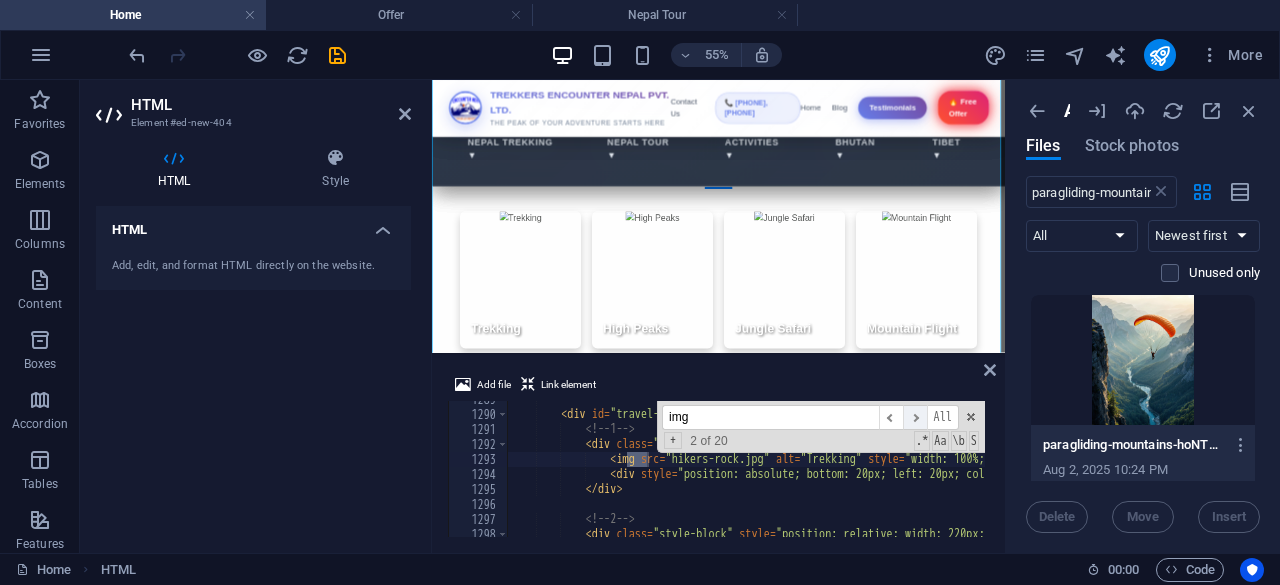 click on "​" at bounding box center (915, 417) 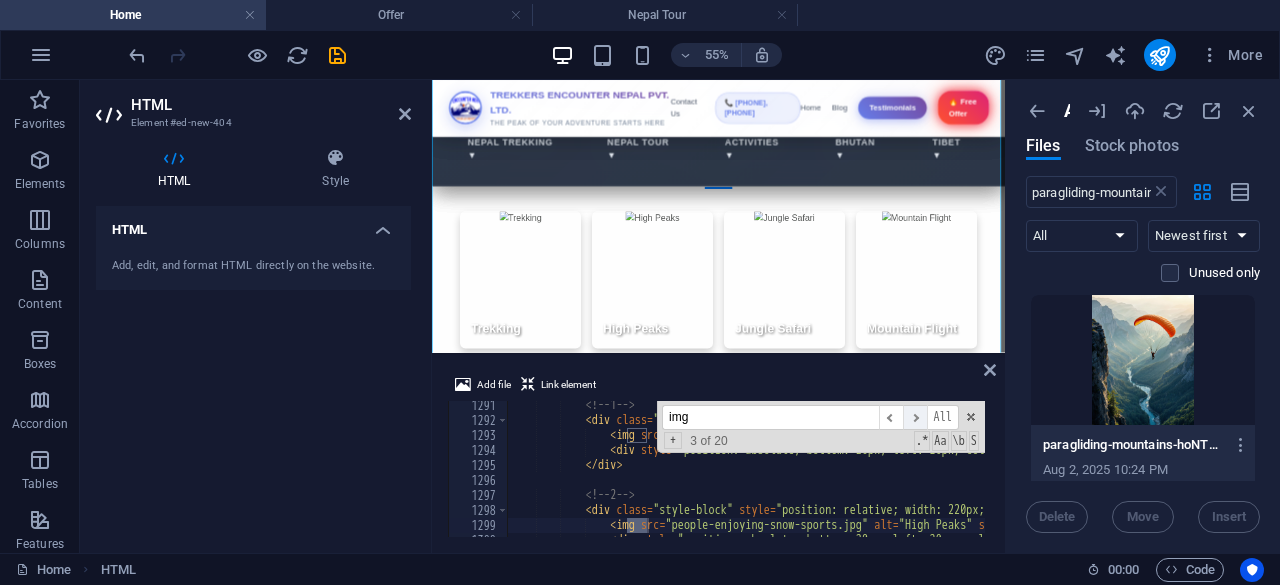 click on "​" at bounding box center [915, 417] 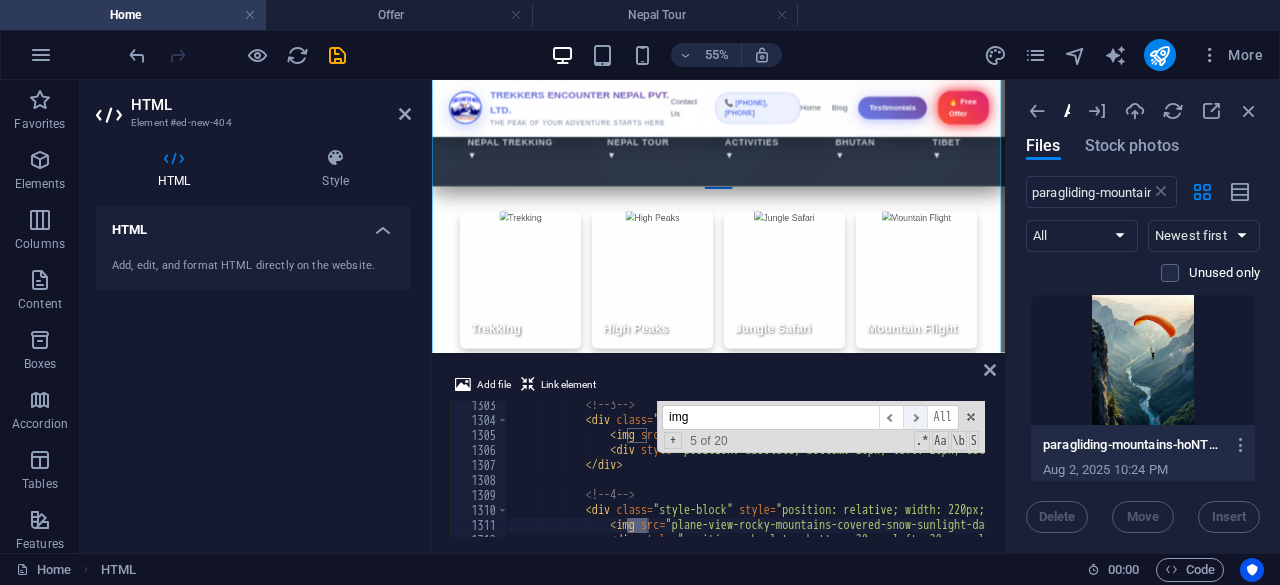 click on "​" at bounding box center (915, 417) 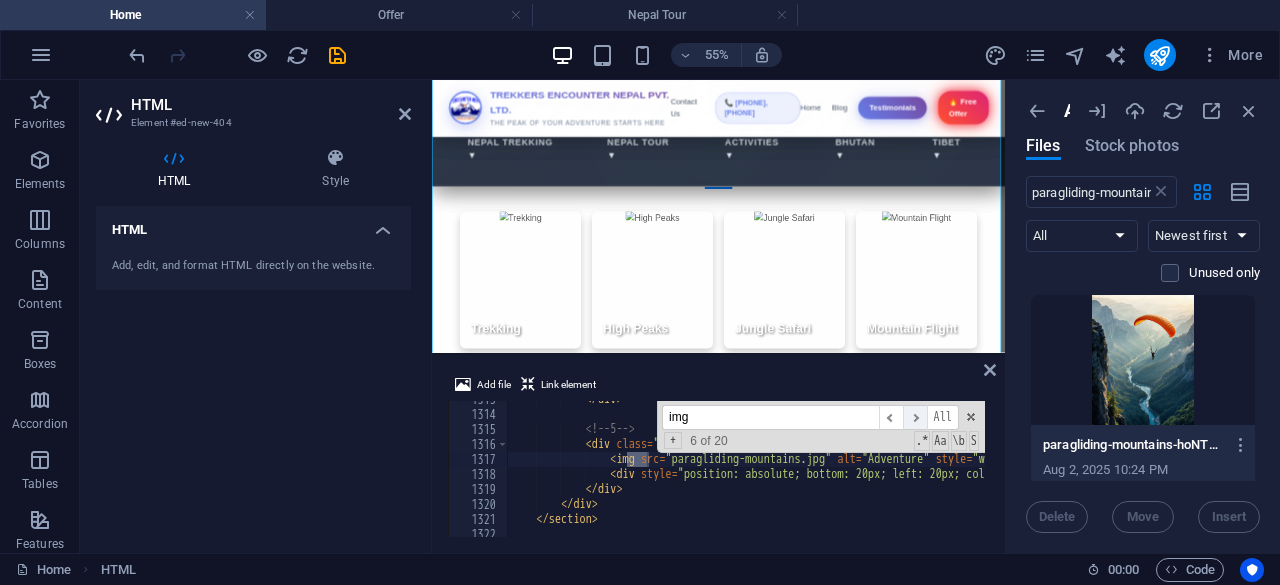 scroll, scrollTop: 18507, scrollLeft: 0, axis: vertical 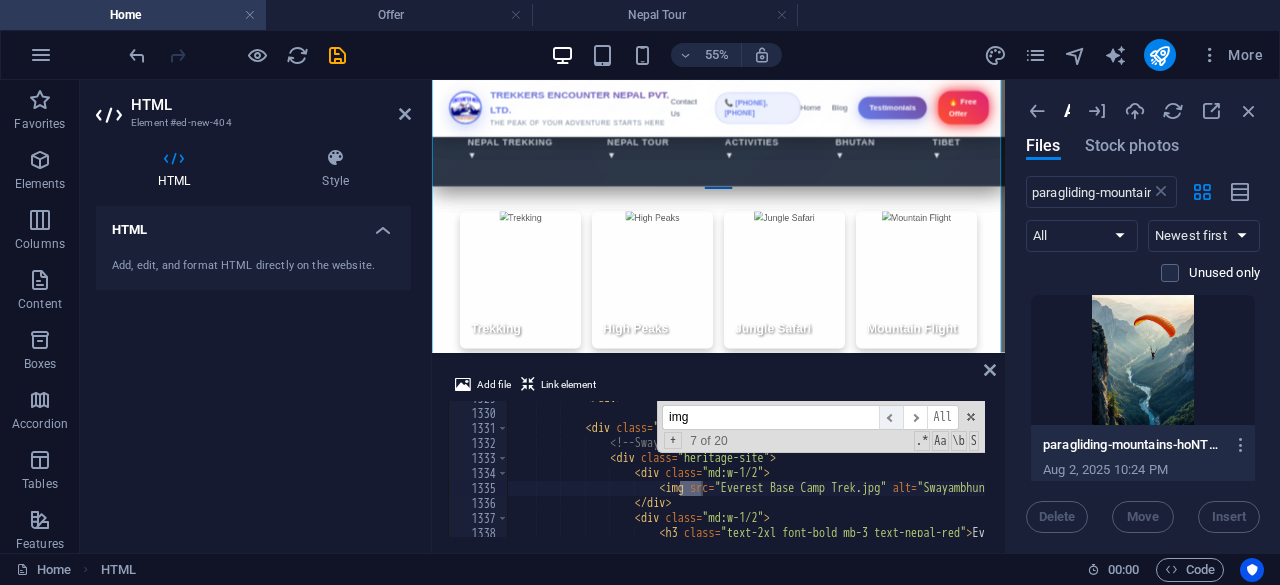 click on "​" at bounding box center [891, 417] 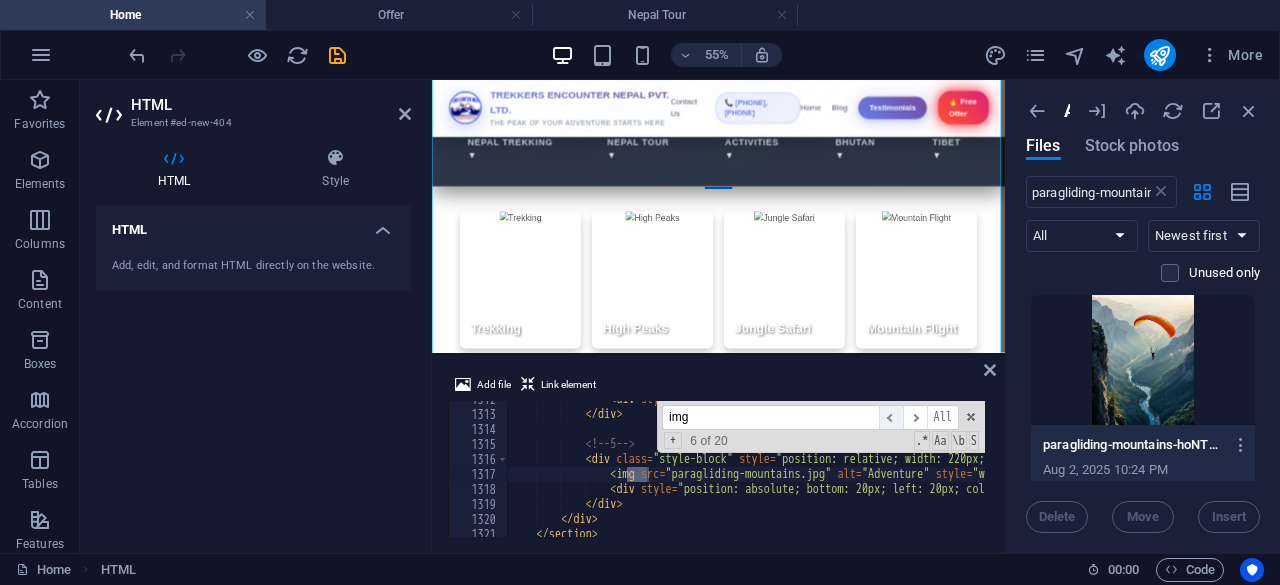 scroll, scrollTop: 18493, scrollLeft: 0, axis: vertical 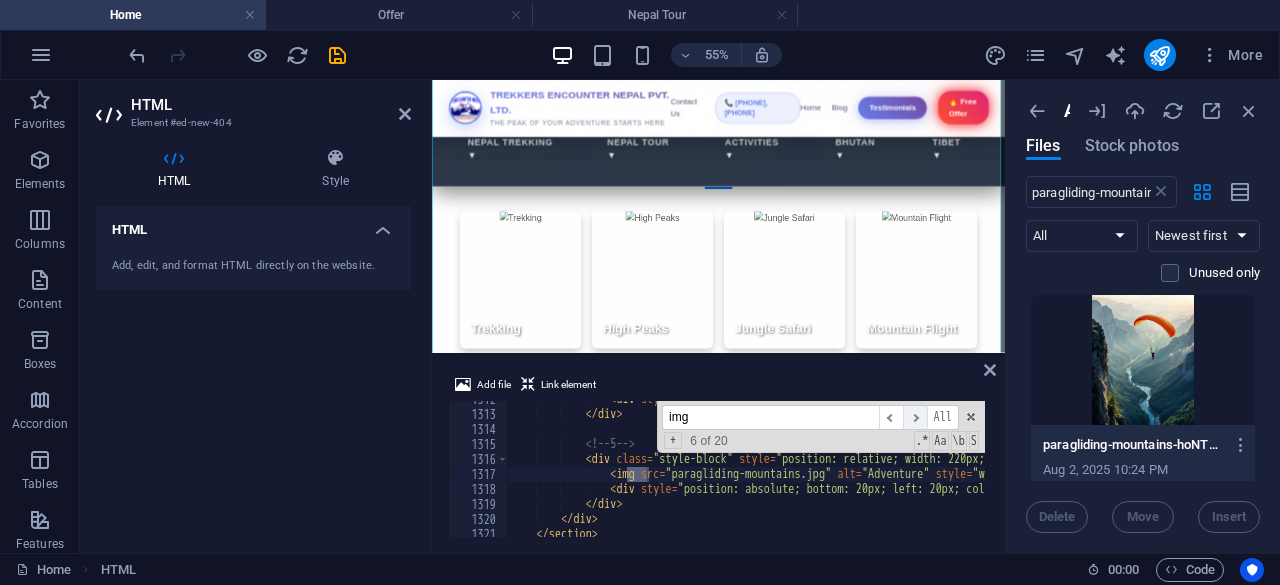 click on "​" at bounding box center [915, 417] 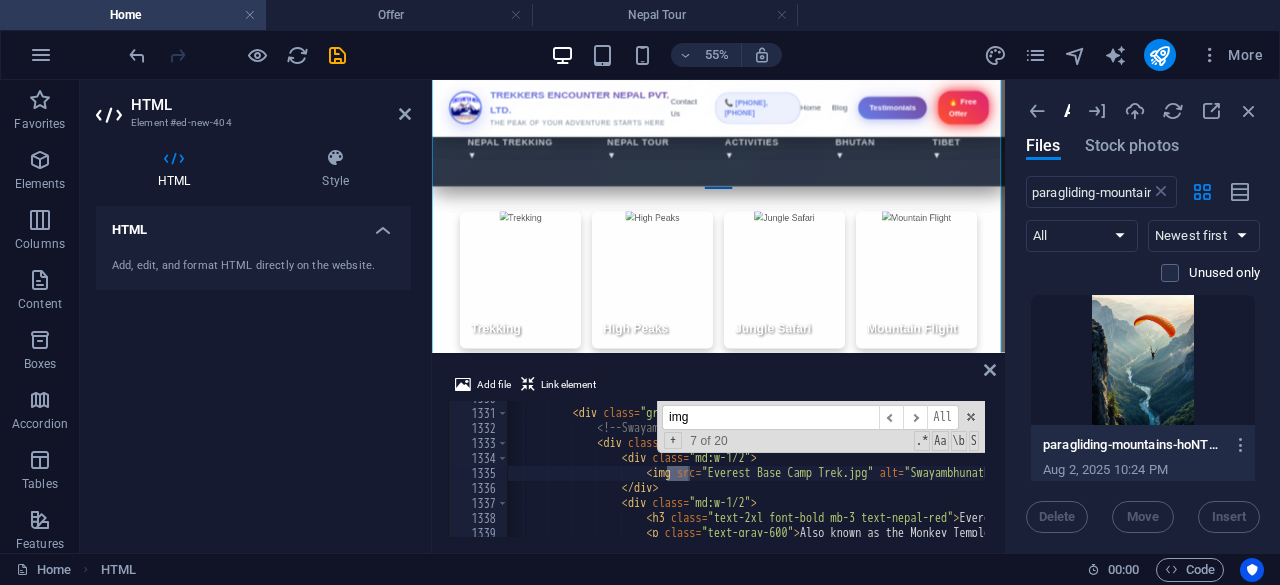 scroll, scrollTop: 18738, scrollLeft: 0, axis: vertical 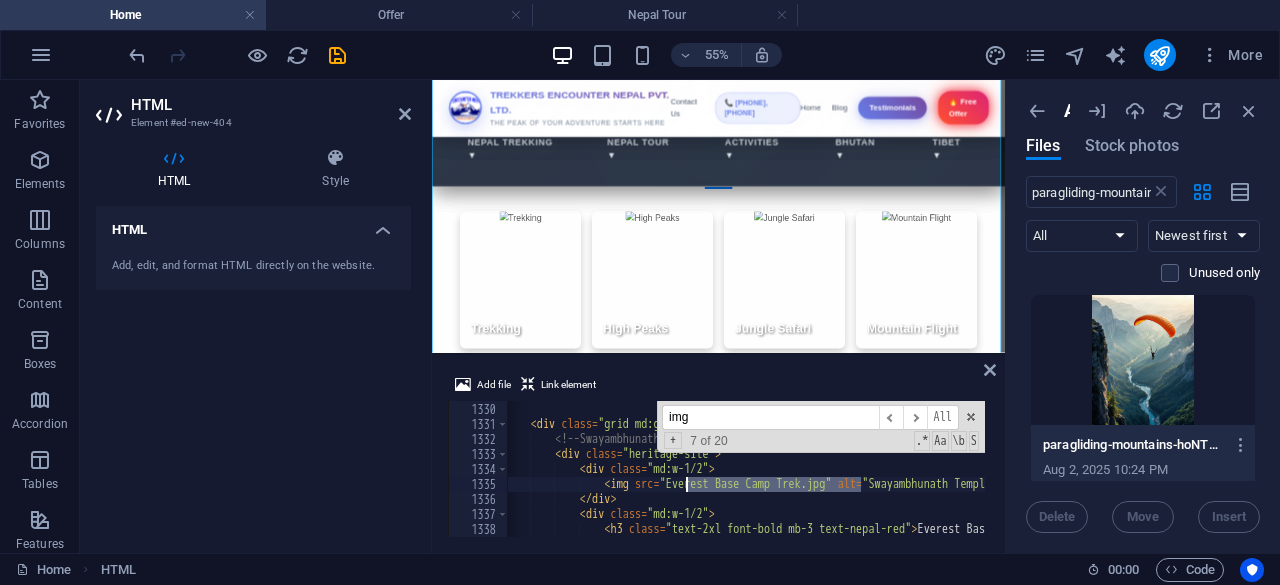 drag, startPoint x: 860, startPoint y: 483, endPoint x: 688, endPoint y: 487, distance: 172.04651 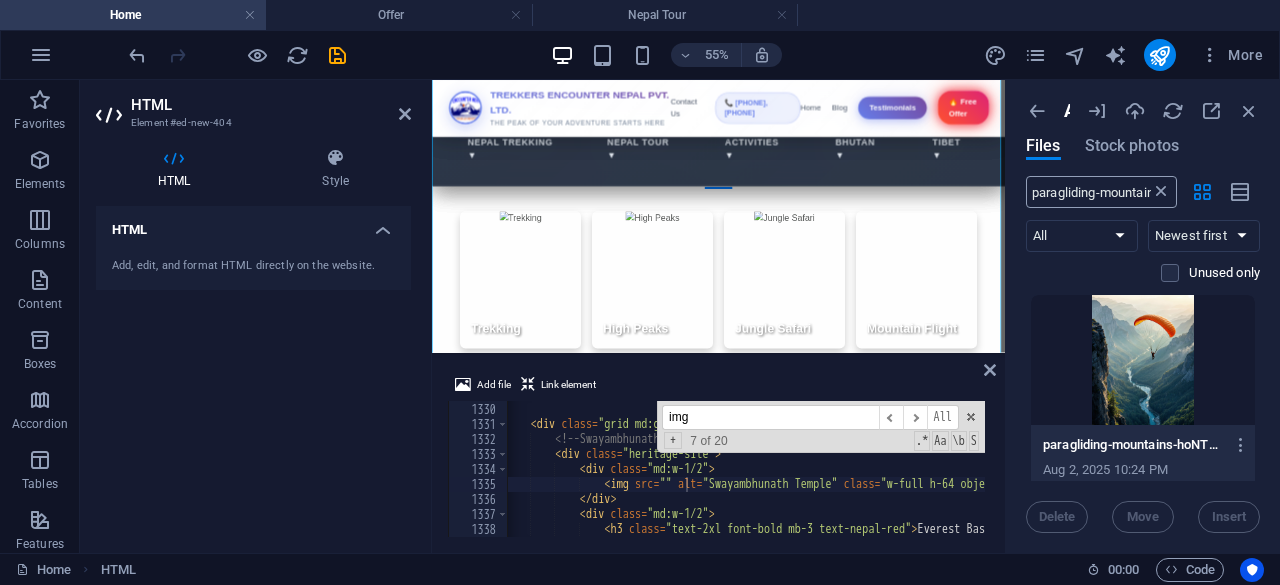 click at bounding box center [1161, 192] 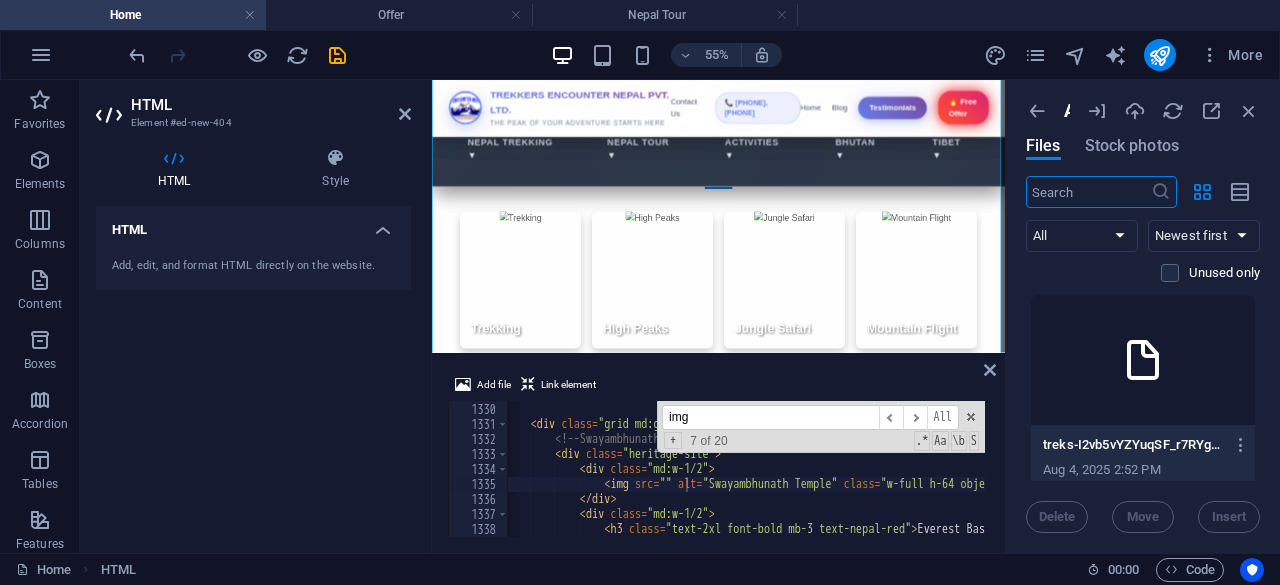 click at bounding box center (1088, 192) 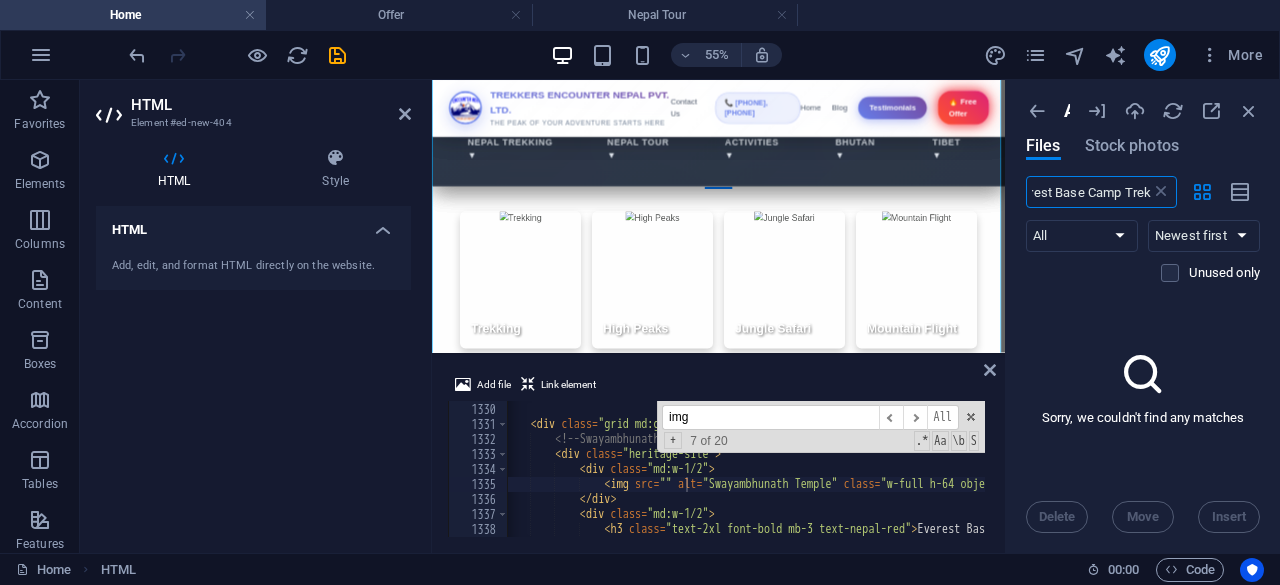 scroll, scrollTop: 0, scrollLeft: 0, axis: both 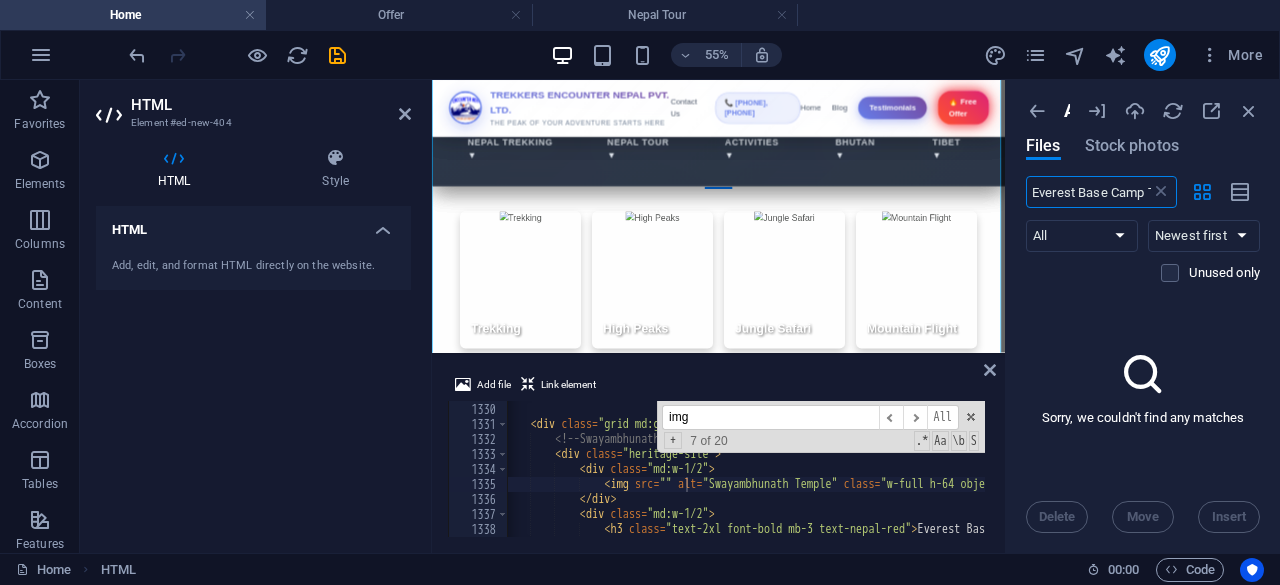 click on "Everest Base Camp Trek" at bounding box center (1088, 192) 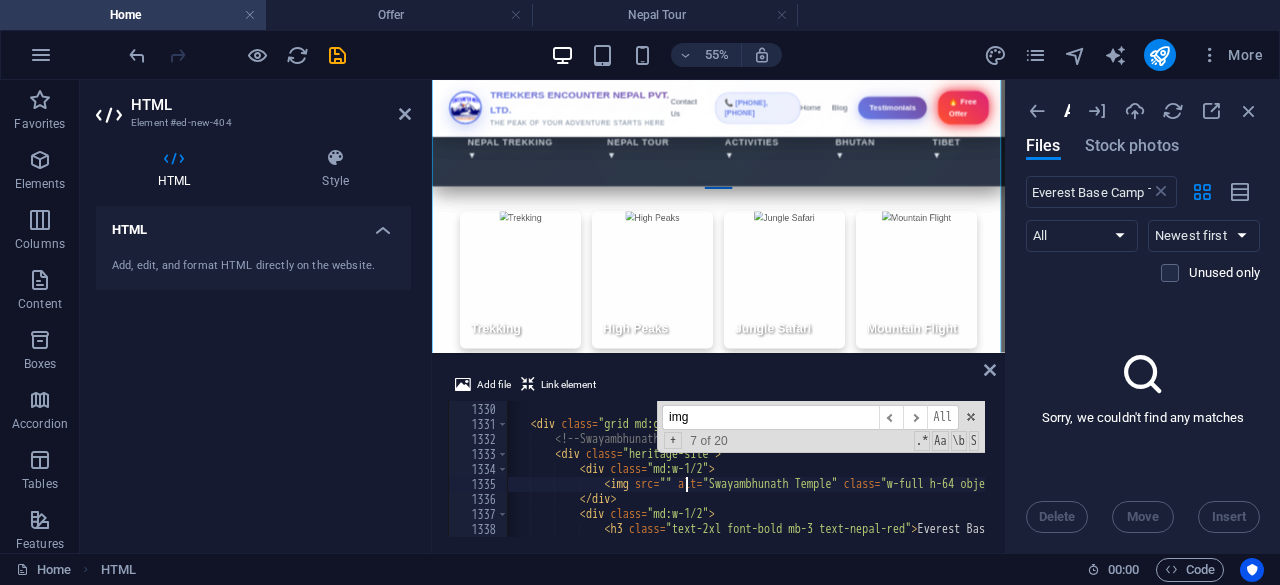 click on "</ div >                               < div   class = "grid md:grid-cols-2 gap-12" >                     <!--  Swayambhunath Temple  -->                     < div   class = "heritage-site" >                          < div   class = "md:w-1/2" >                               < img   src = ""   alt = "Swayambhunath Temple"   class = "w-full h-64 object-cover rounded-lg shadow-lg" >                          </ div >                          < div   class = "md:w-1/2" >                               < h3   class = "text-2xl font-bold mb-3 text-nepal-red" > Everest Base Camp Luxury Trek </ h3 >" at bounding box center (2155, 468) 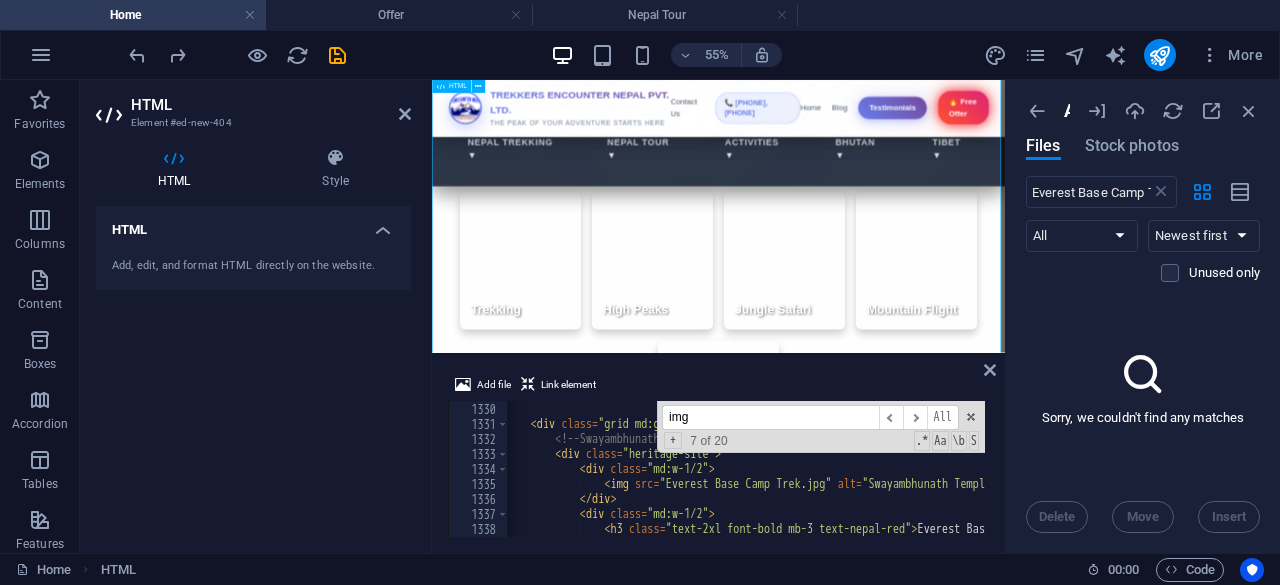 scroll, scrollTop: 10817, scrollLeft: 0, axis: vertical 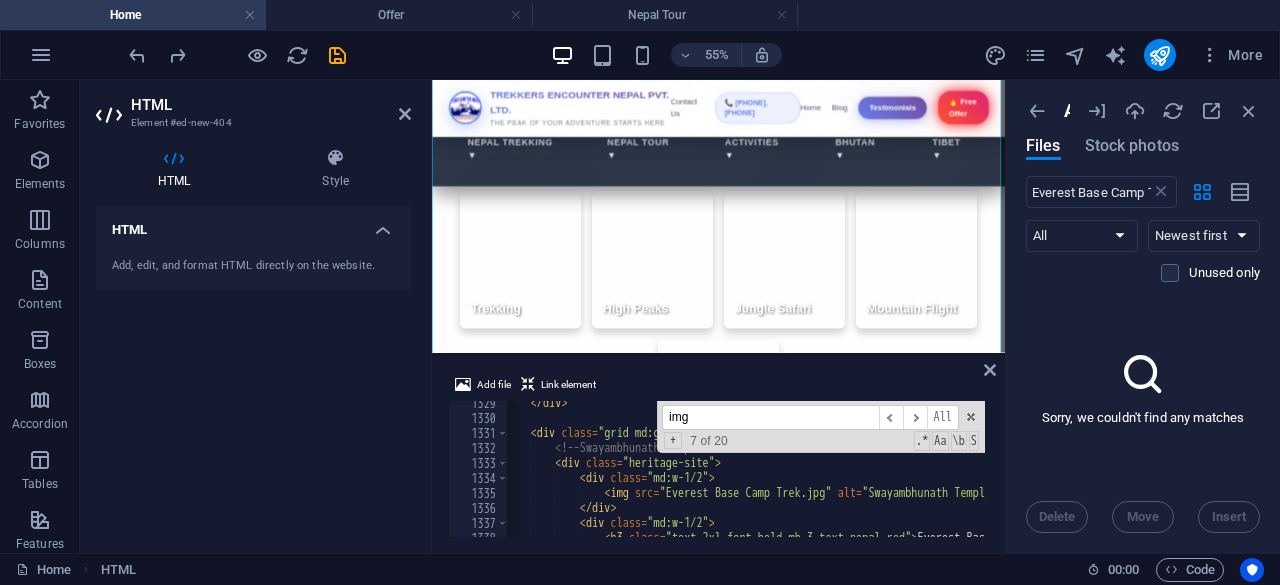 type on "<img src="Everest Base Camp Trek.jpg" alt="Swayambhunath Temple" class="w-full h-64 object-cover rounded-lg shadow-lg">" 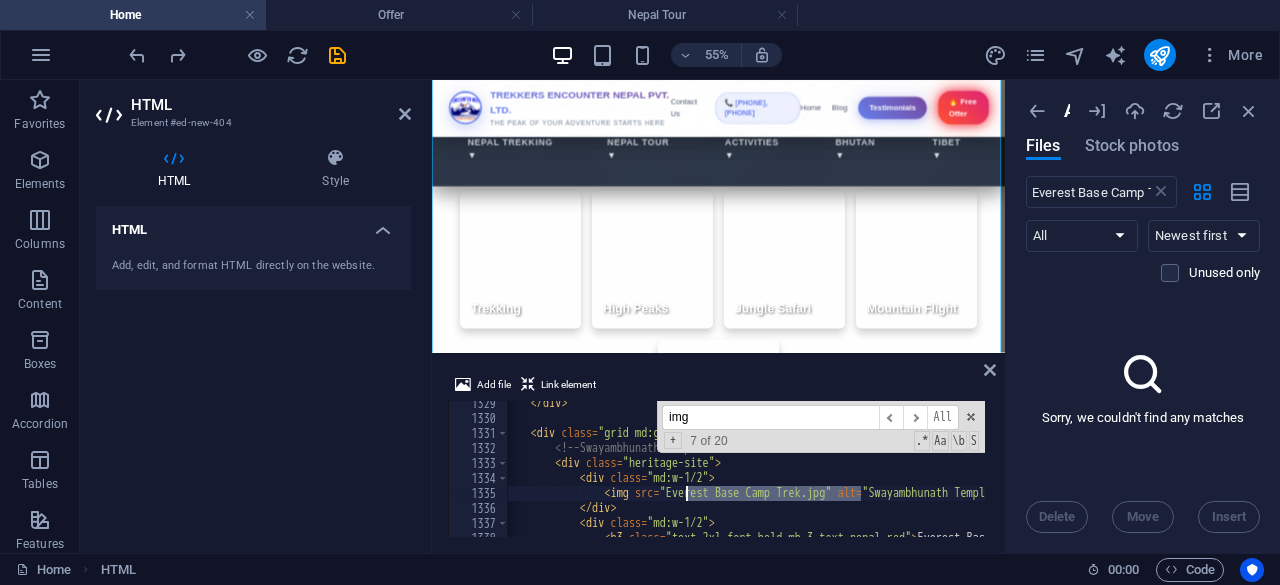 drag, startPoint x: 858, startPoint y: 495, endPoint x: 689, endPoint y: 496, distance: 169.00296 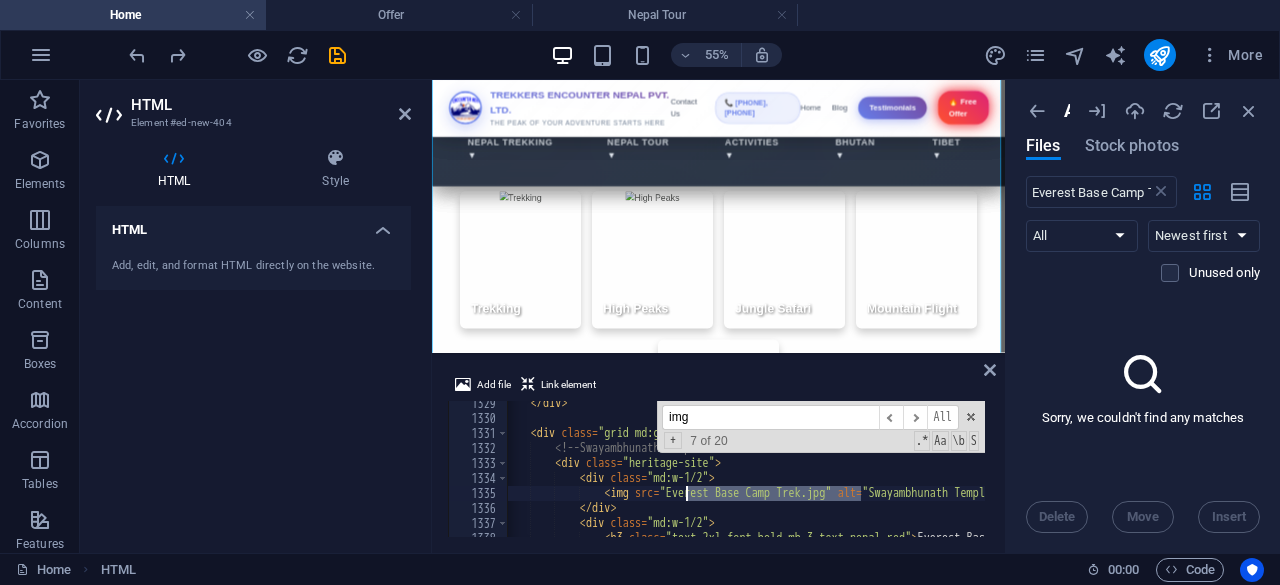 click on "</ div >                               < div   class = "grid md:grid-cols-2 gap-12" >                     <!--  Swayambhunath Temple  -->                     < div   class = "heritage-site" >                          < div   class = "md:w-1/2" >                               < img   src = "Everest Base Camp Trek.jpg"   alt = "Swayambhunath Temple"   class = "w-full h-64 object-cover rounded-lg shadow-lg" >                          </ div >                          < div   class = "md:w-1/2" >                               < h3   class = "text-2xl font-bold mb-3 text-nepal-red" > Everest Base Camp Luxury Trek </ h3 >" at bounding box center [2155, 477] 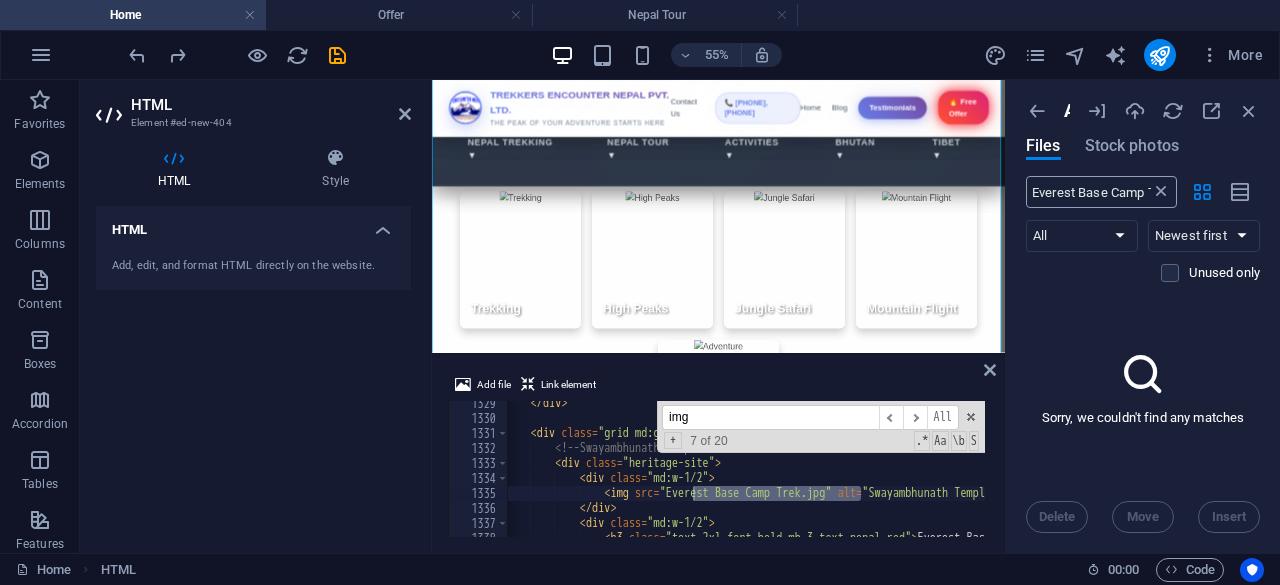 click at bounding box center (1161, 192) 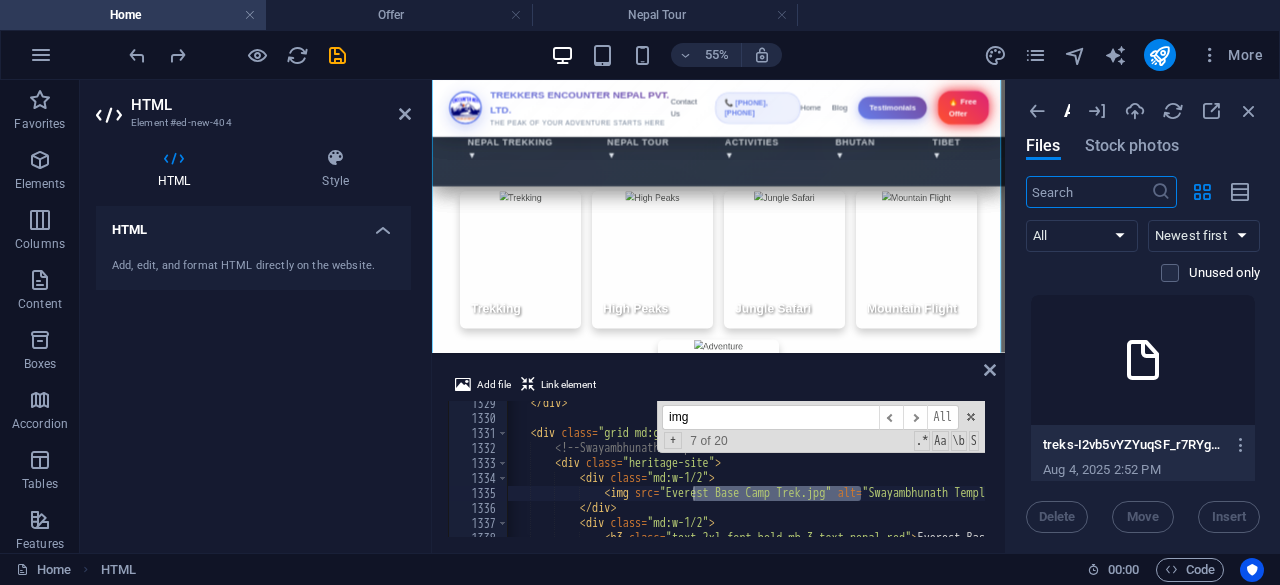 click at bounding box center (1088, 192) 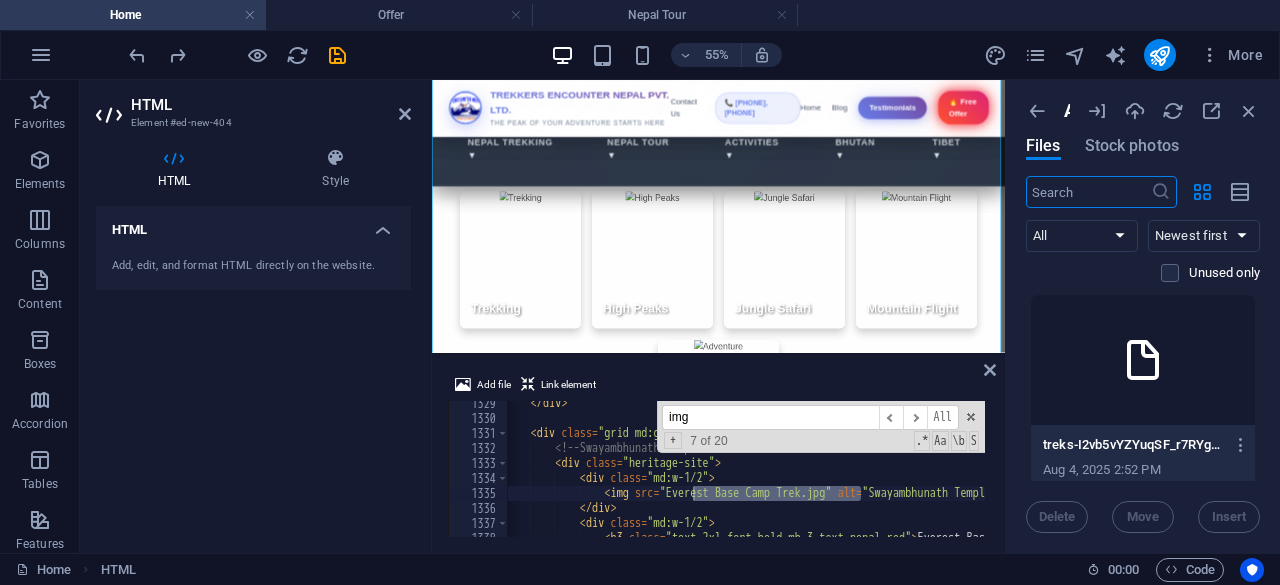 paste on "verest Base Camp Trek.jpg" 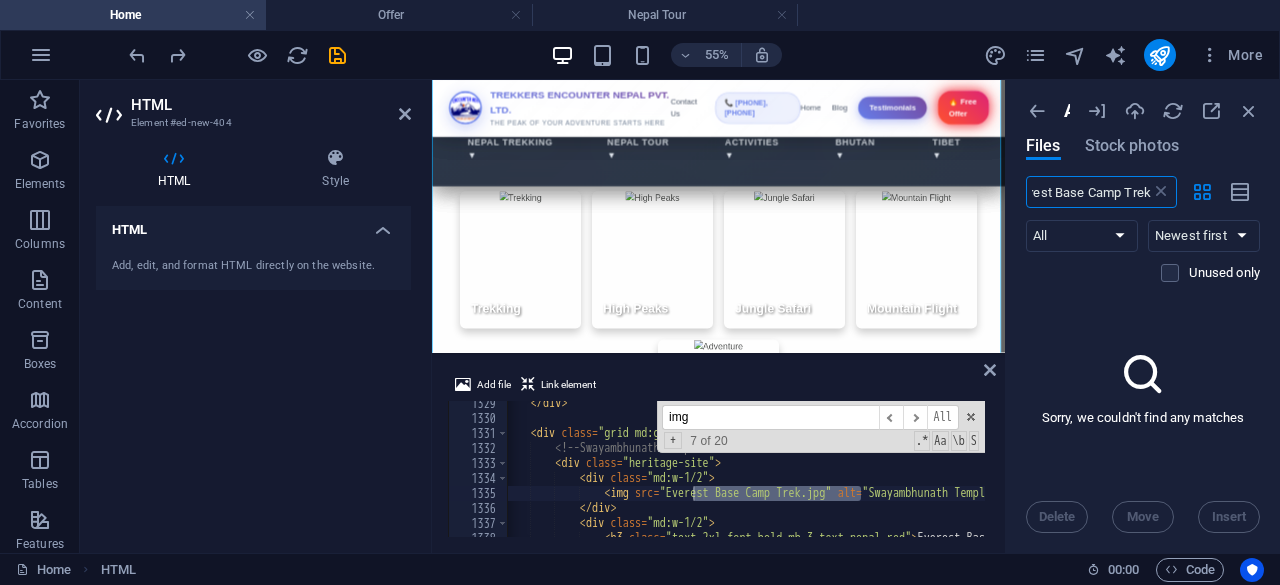 scroll, scrollTop: 0, scrollLeft: 17, axis: horizontal 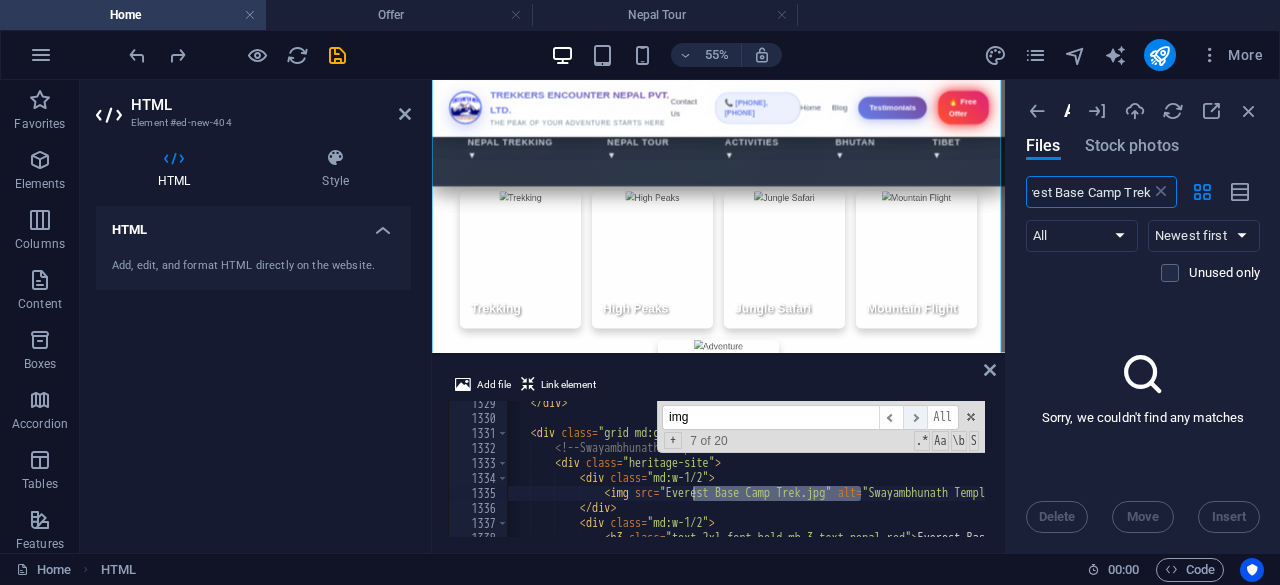 type on "verest Base Camp Trek" 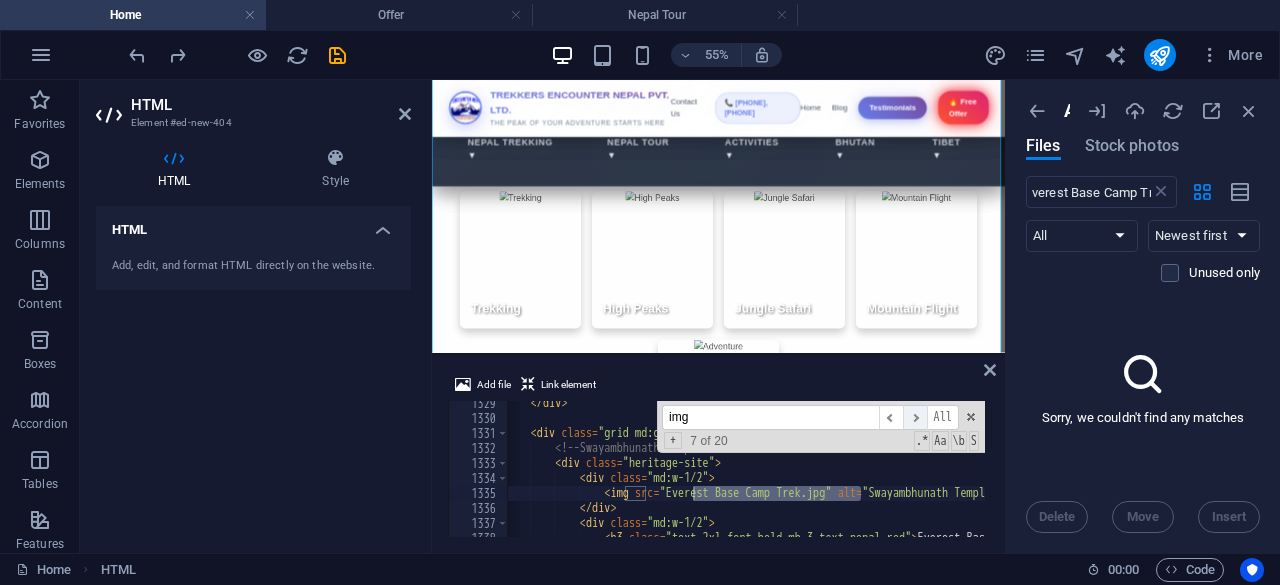 click on "​" at bounding box center (915, 417) 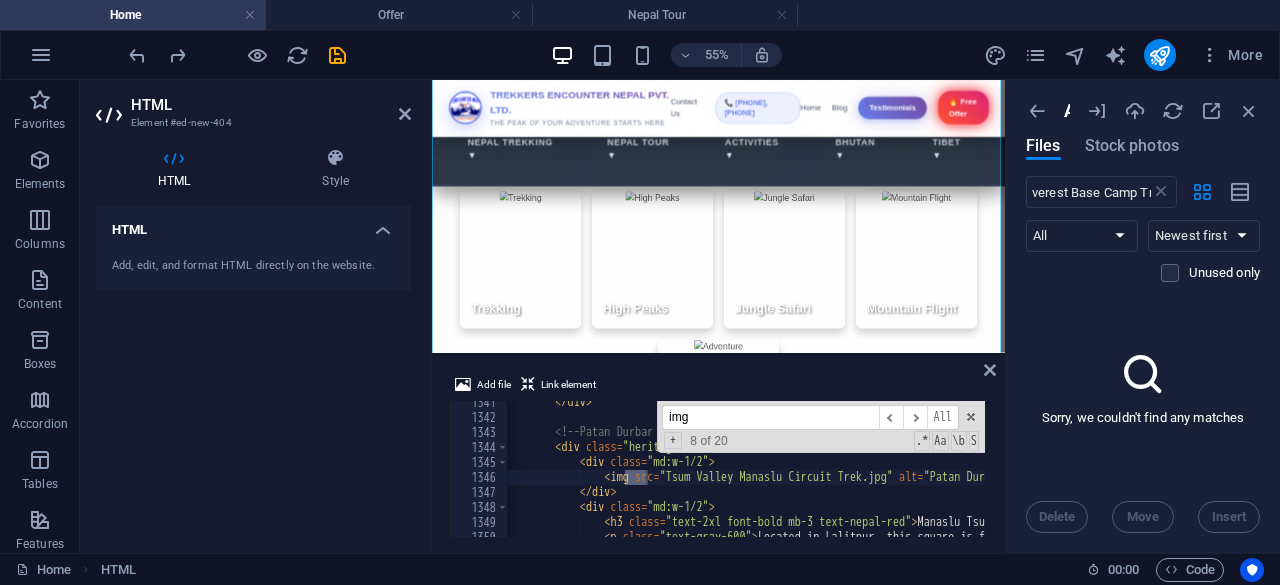 scroll, scrollTop: 18892, scrollLeft: 0, axis: vertical 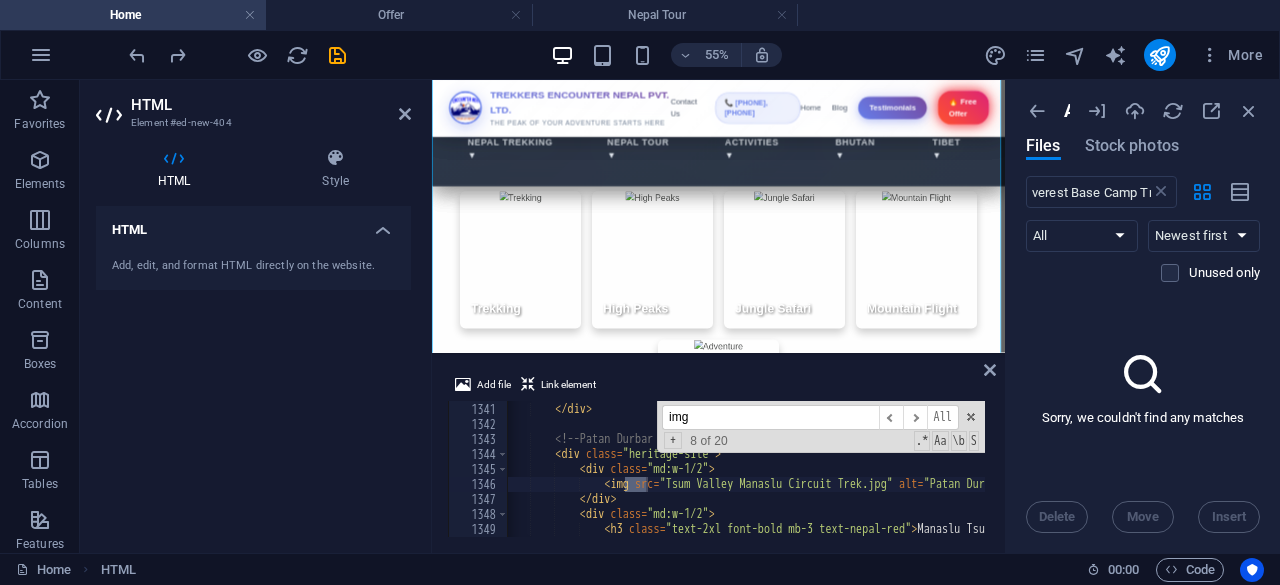 type on "<img src="Tsum Valley Manaslu Circuit Trek.jpg" alt="Patan Durbar Square" class="w-full h-64 object-cover rounded-lg shadow-lg">" 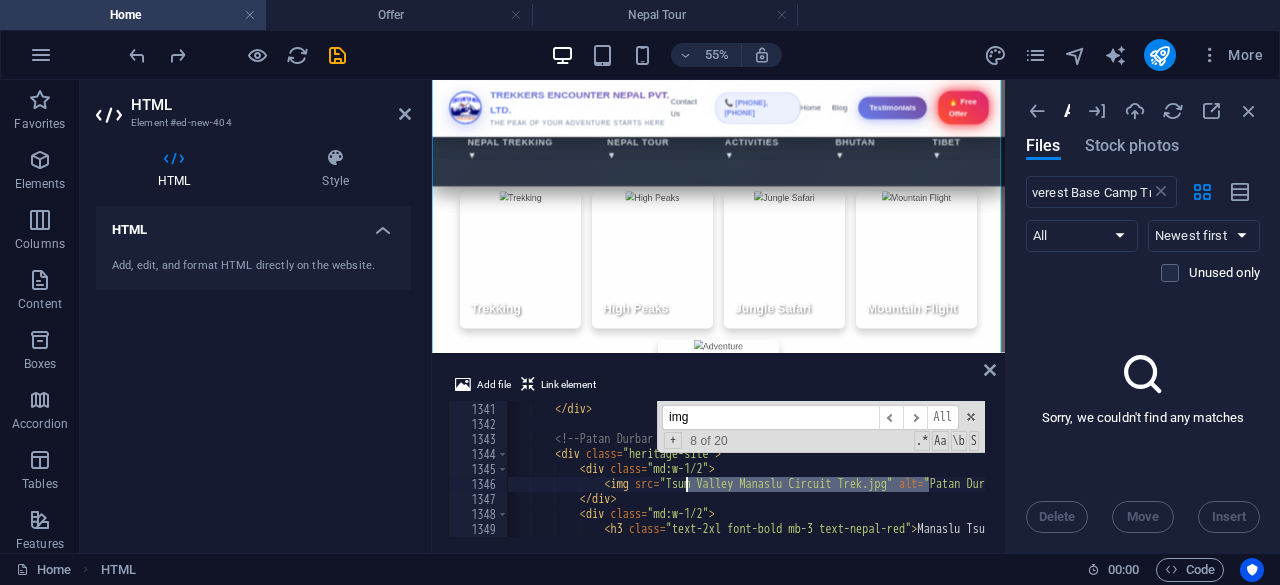 drag, startPoint x: 927, startPoint y: 486, endPoint x: 687, endPoint y: 488, distance: 240.00833 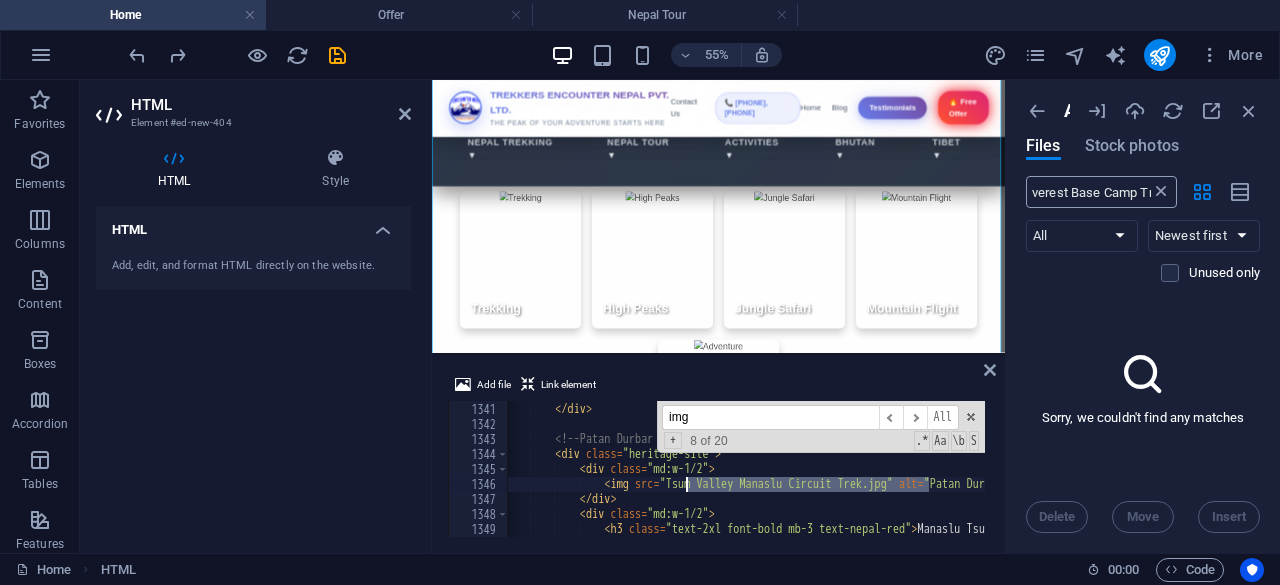 click at bounding box center [1161, 192] 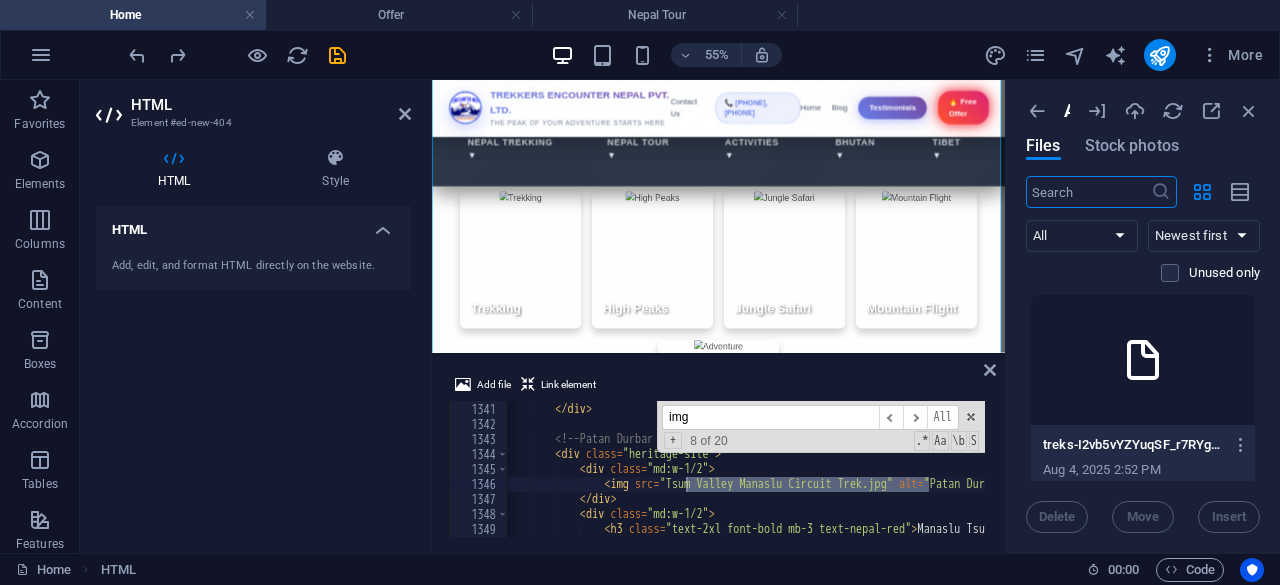 click at bounding box center (1088, 192) 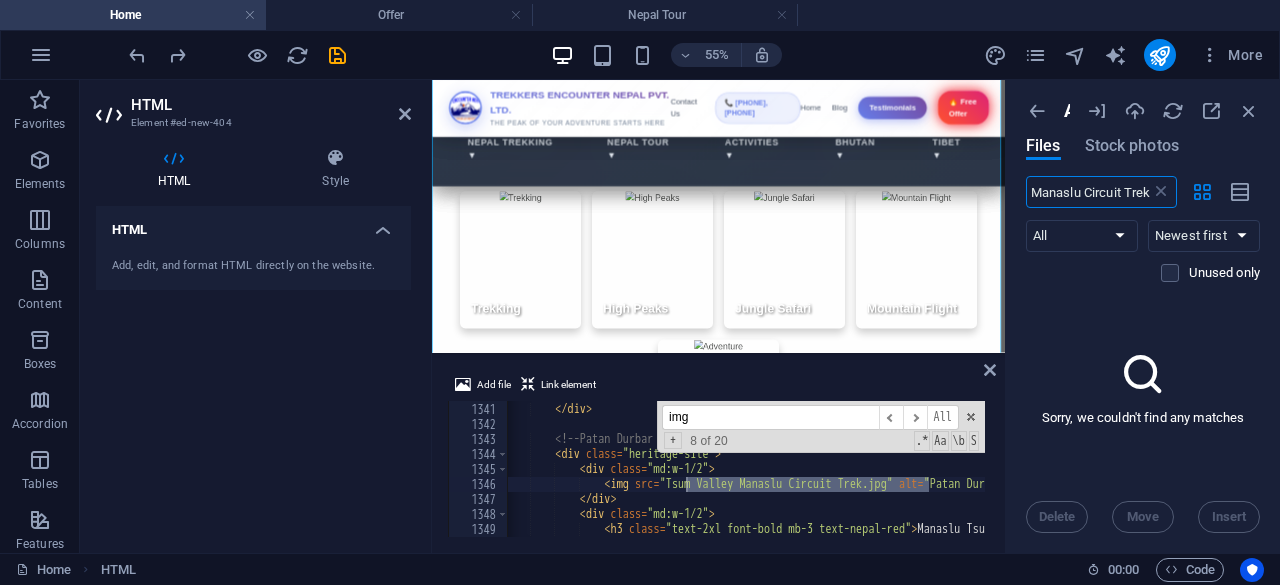scroll, scrollTop: 0, scrollLeft: 77, axis: horizontal 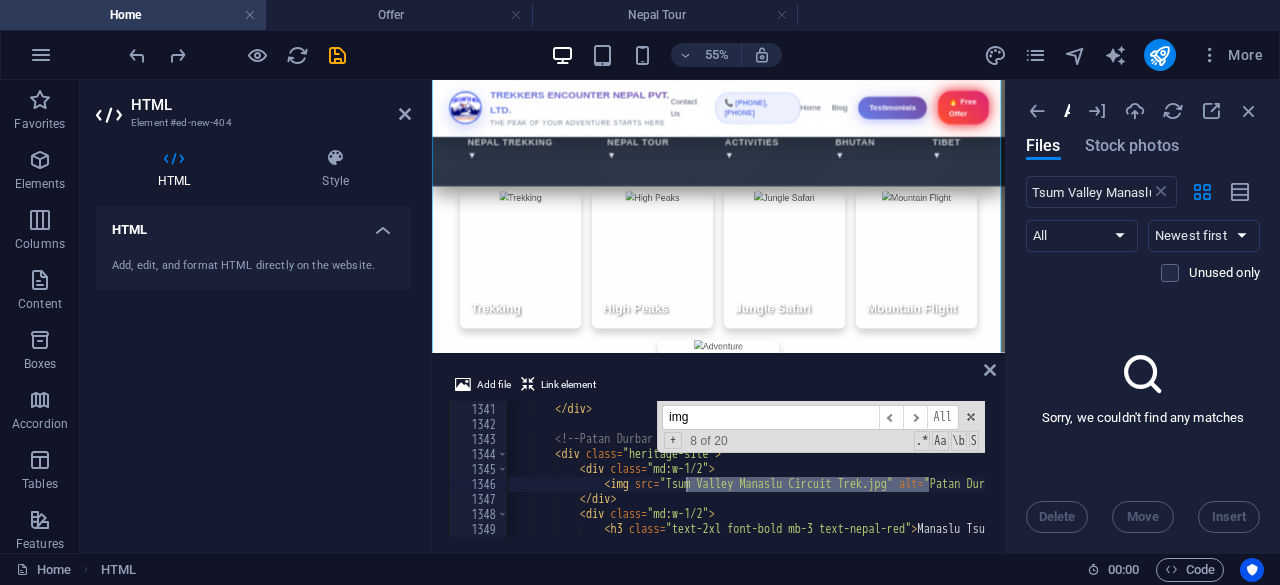 click at bounding box center [1143, 374] 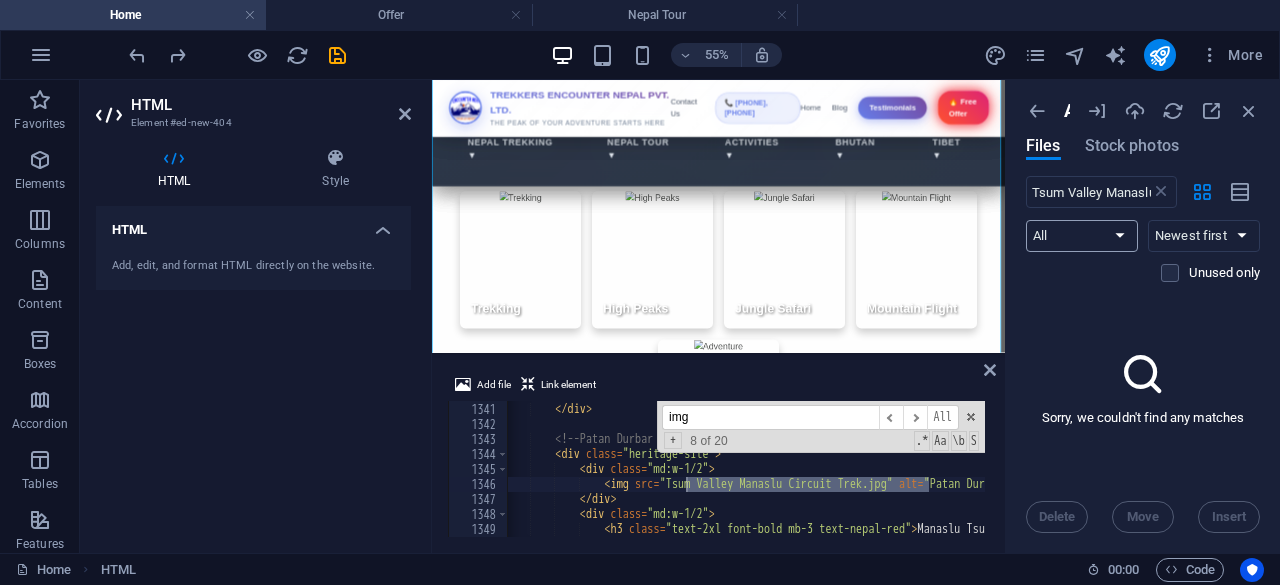 click on "All Images Documents Audio Video Vector Other" at bounding box center [1082, 236] 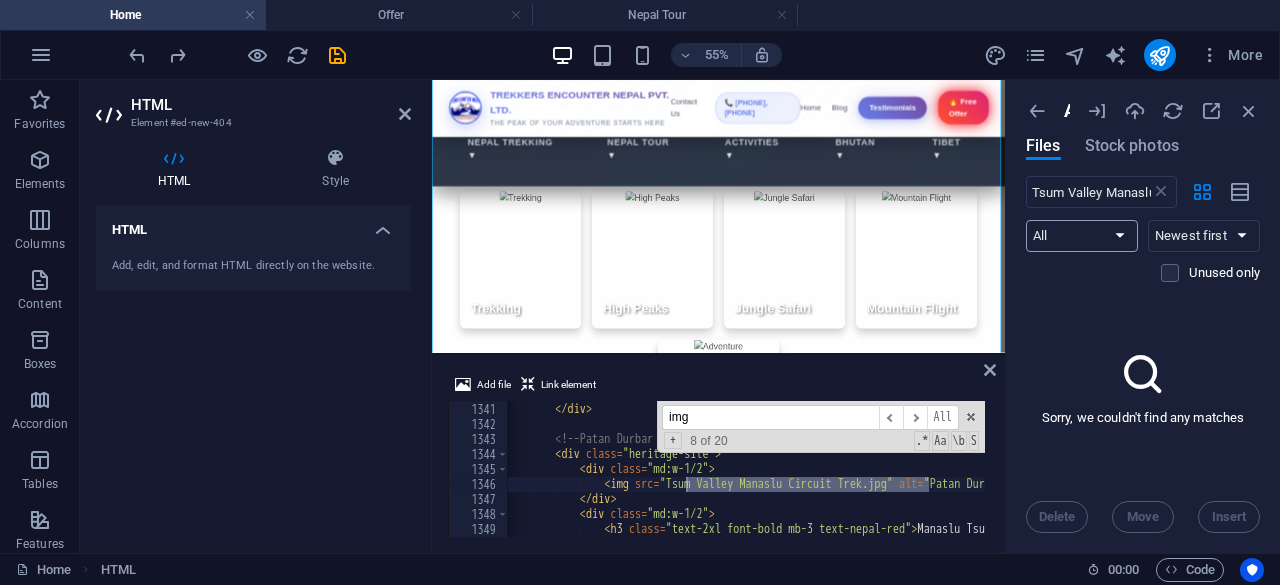 click on "All Images Documents Audio Video Vector Other" at bounding box center [1082, 236] 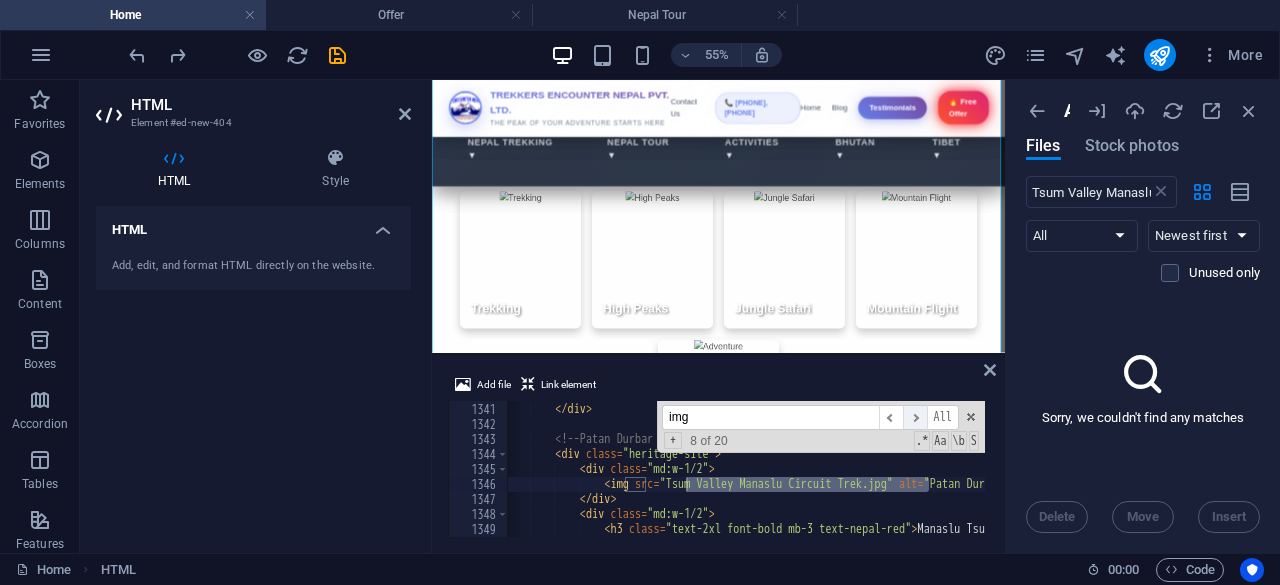 click on "​" at bounding box center (915, 417) 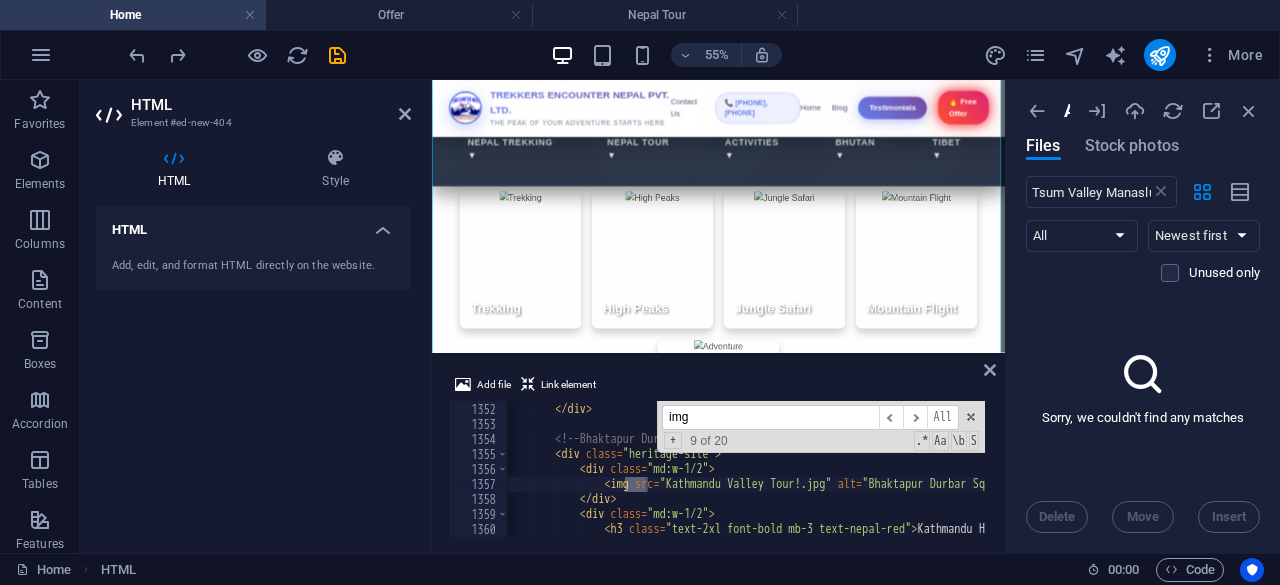 scroll, scrollTop: 19048, scrollLeft: 0, axis: vertical 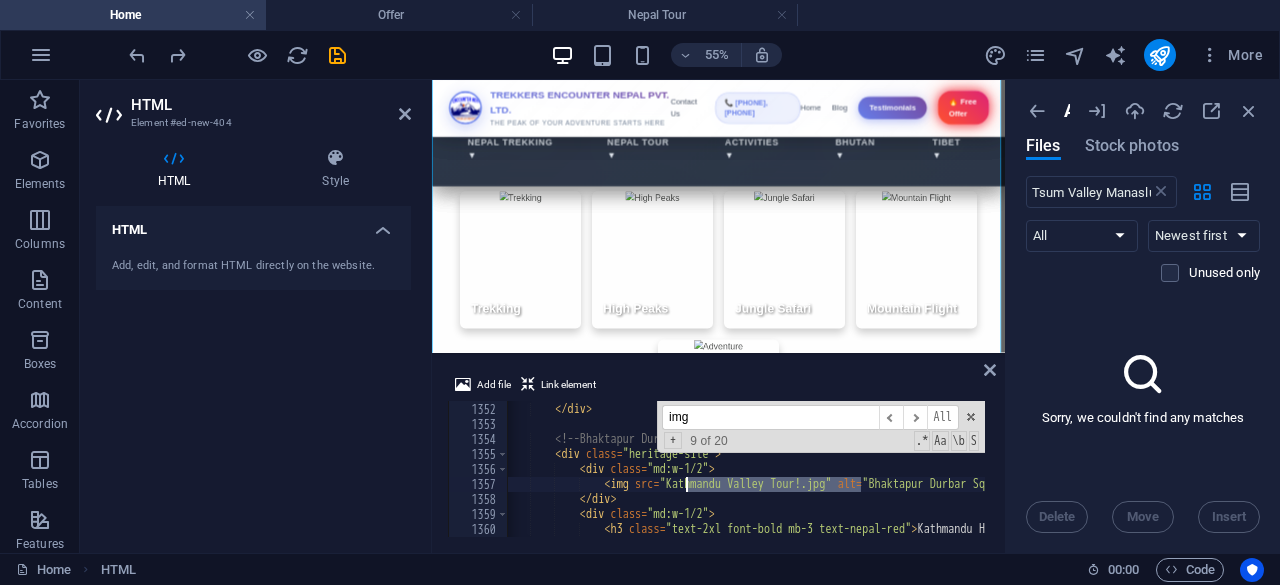 drag, startPoint x: 860, startPoint y: 485, endPoint x: 686, endPoint y: 487, distance: 174.01149 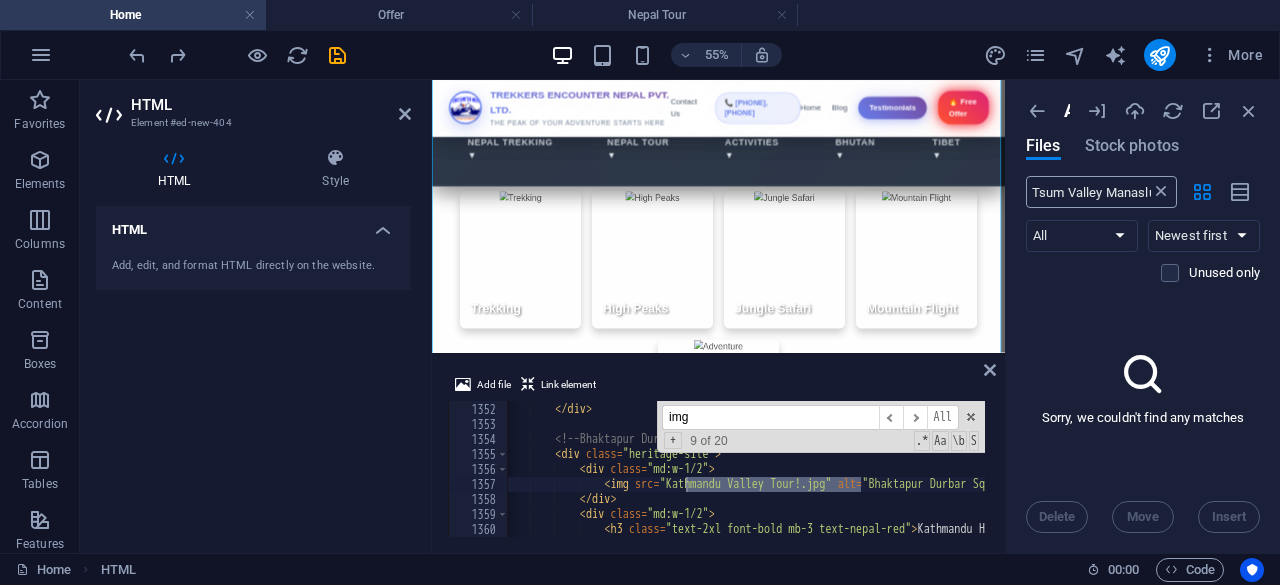 click at bounding box center [1161, 192] 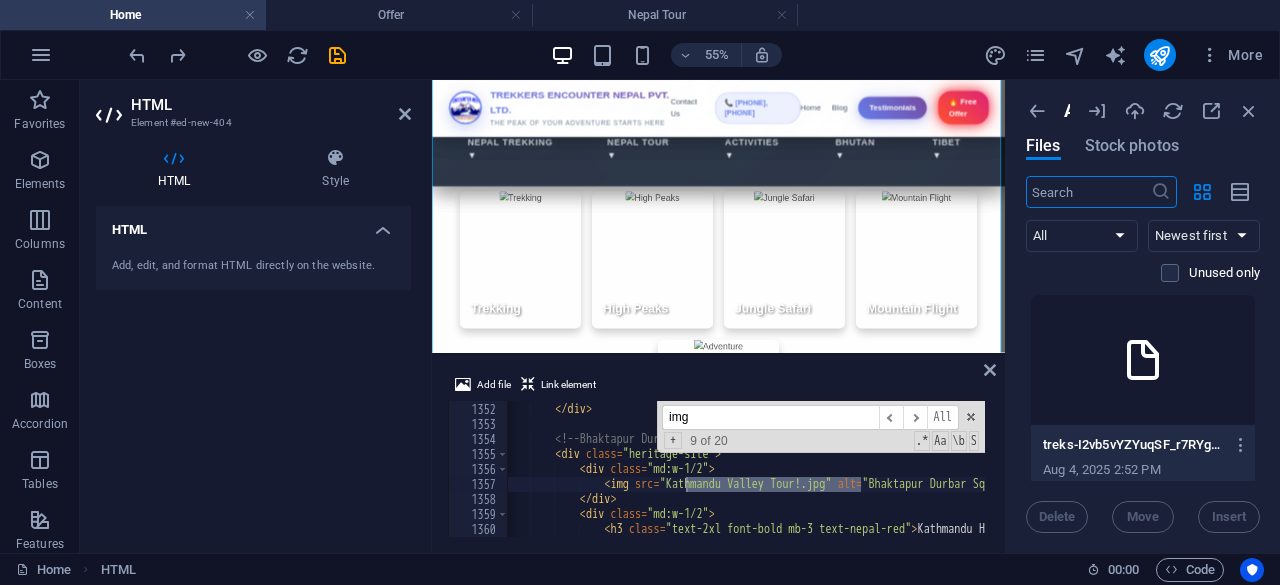 click at bounding box center (1088, 192) 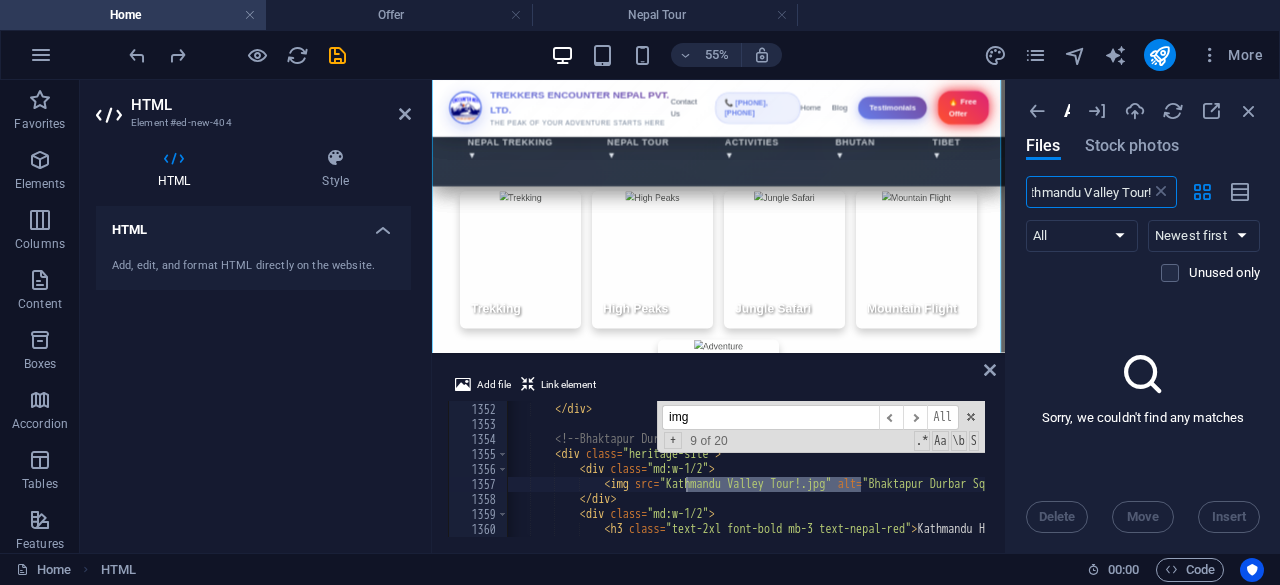 scroll, scrollTop: 0, scrollLeft: 21, axis: horizontal 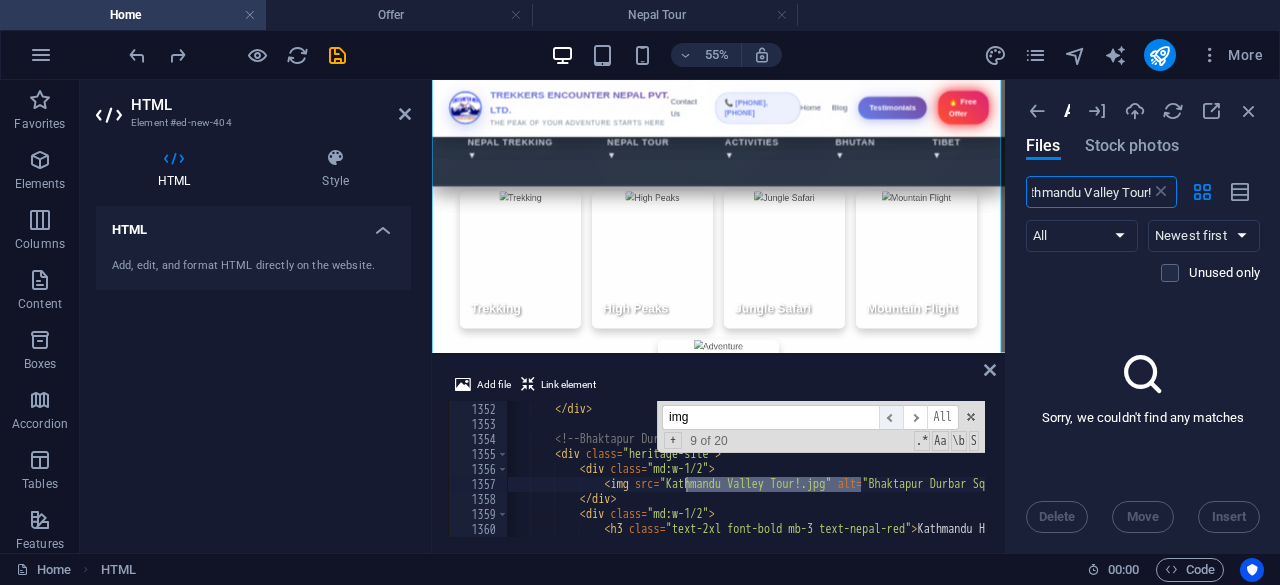 type on "Kathmandu Valley Tour!" 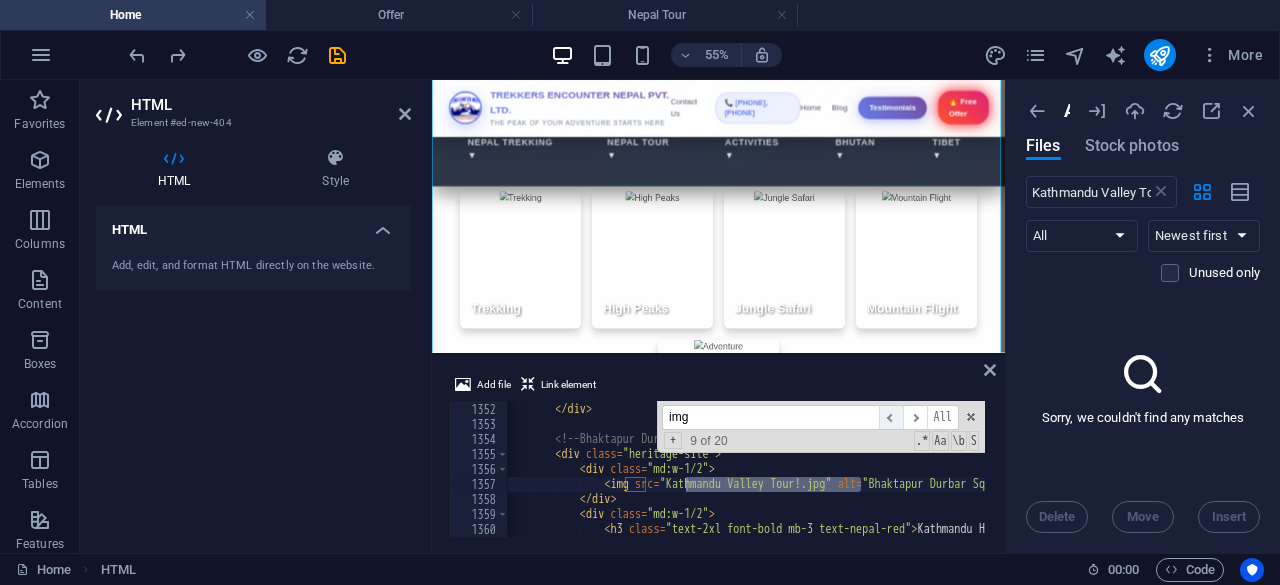click on "​" at bounding box center (891, 417) 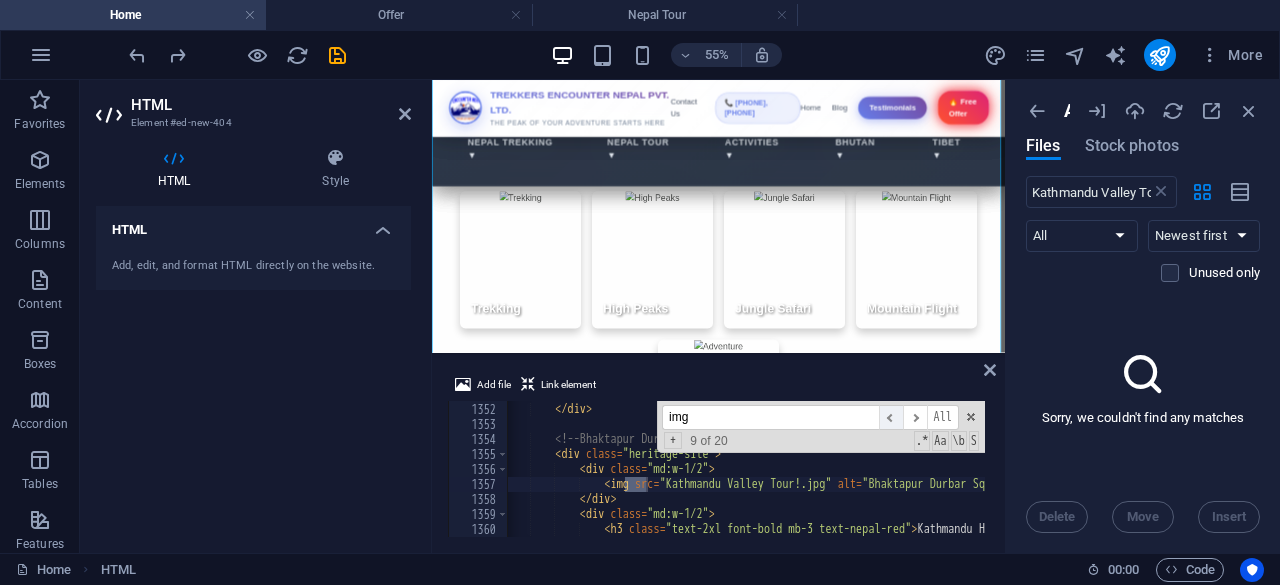 click on "​" at bounding box center [891, 417] 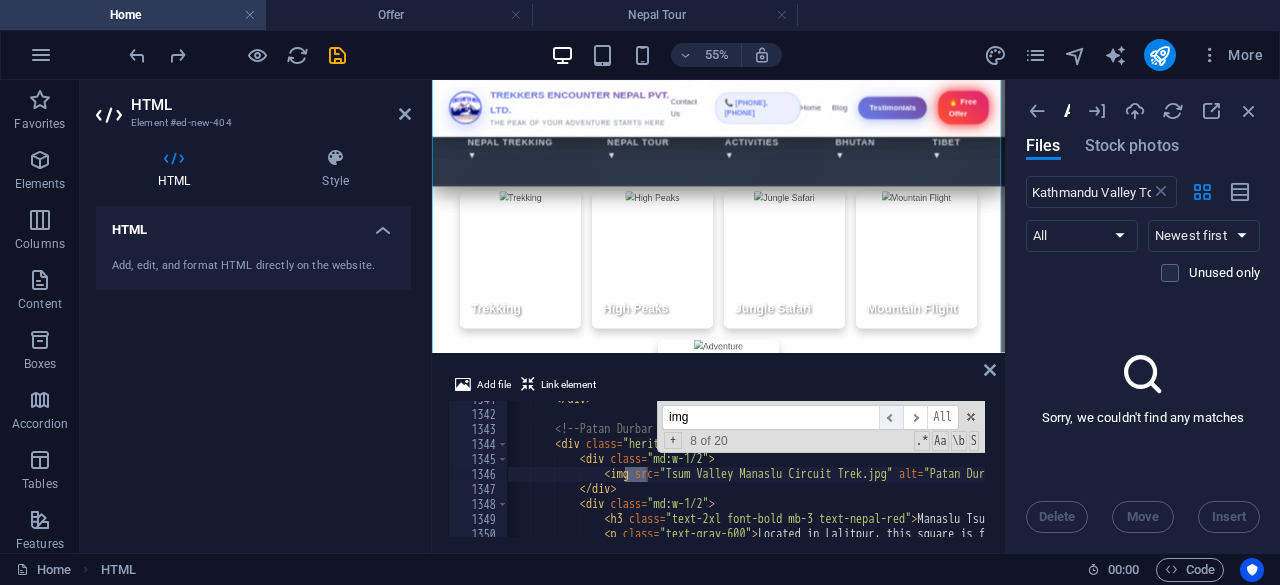 click on "​" at bounding box center [891, 417] 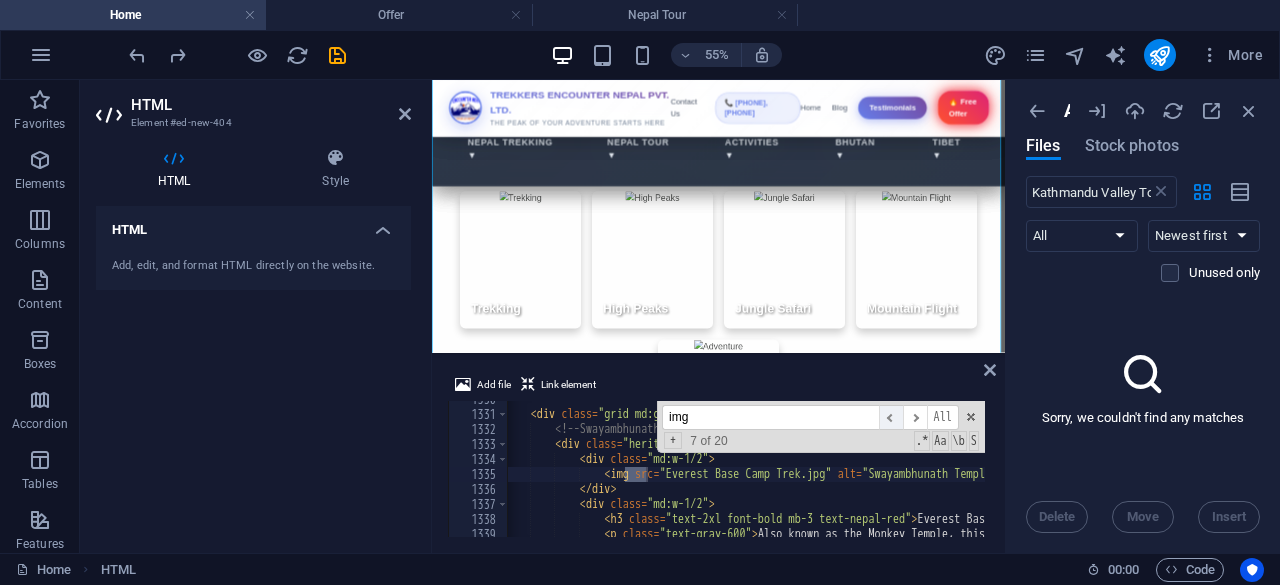 click on "​" at bounding box center (891, 417) 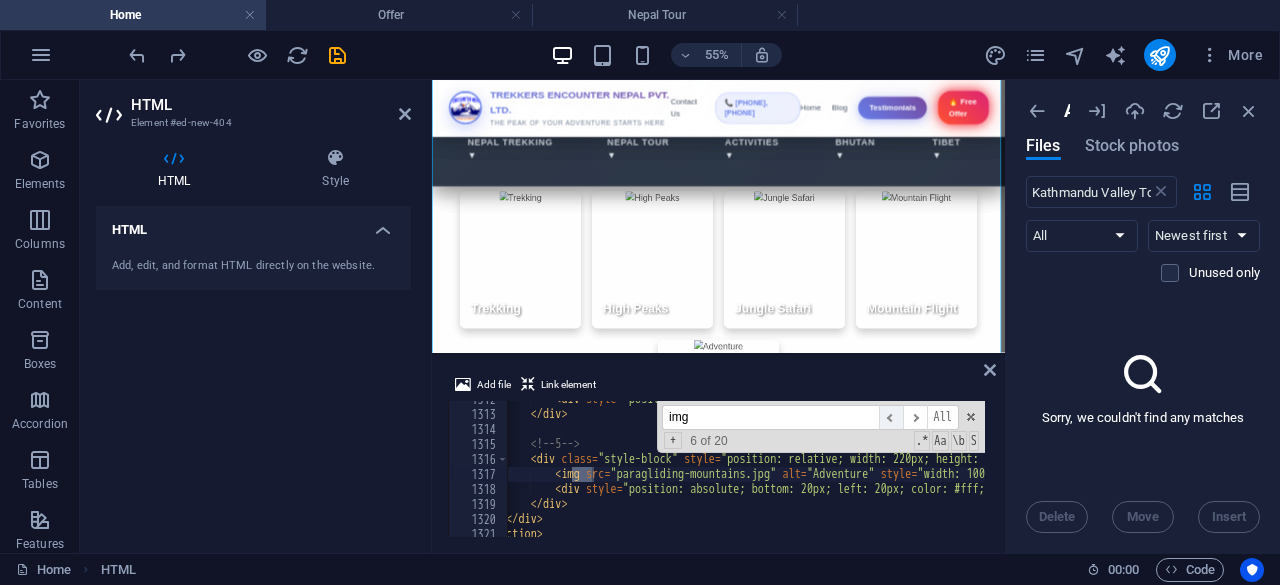 scroll, scrollTop: 18493, scrollLeft: 0, axis: vertical 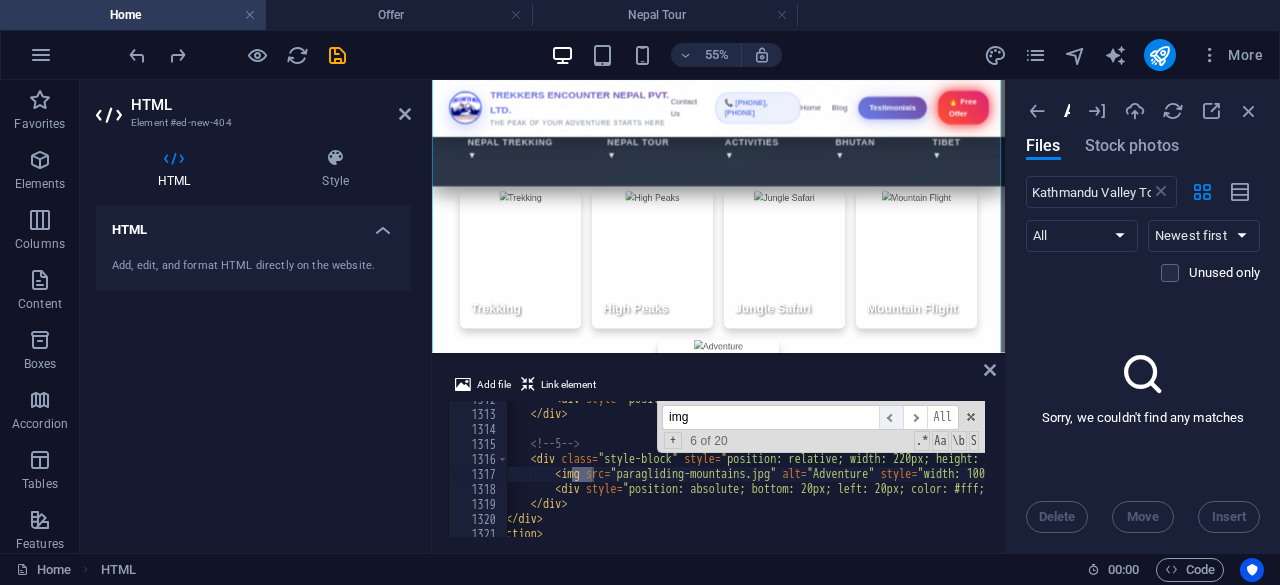 click on "​" at bounding box center (891, 417) 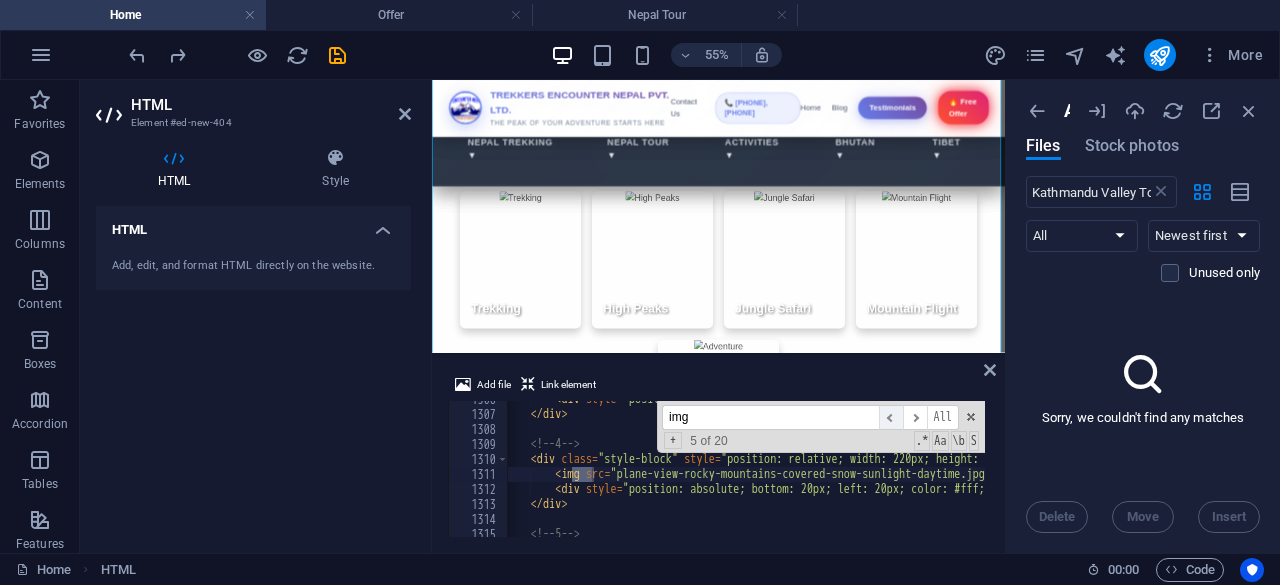 click on "​" at bounding box center (891, 417) 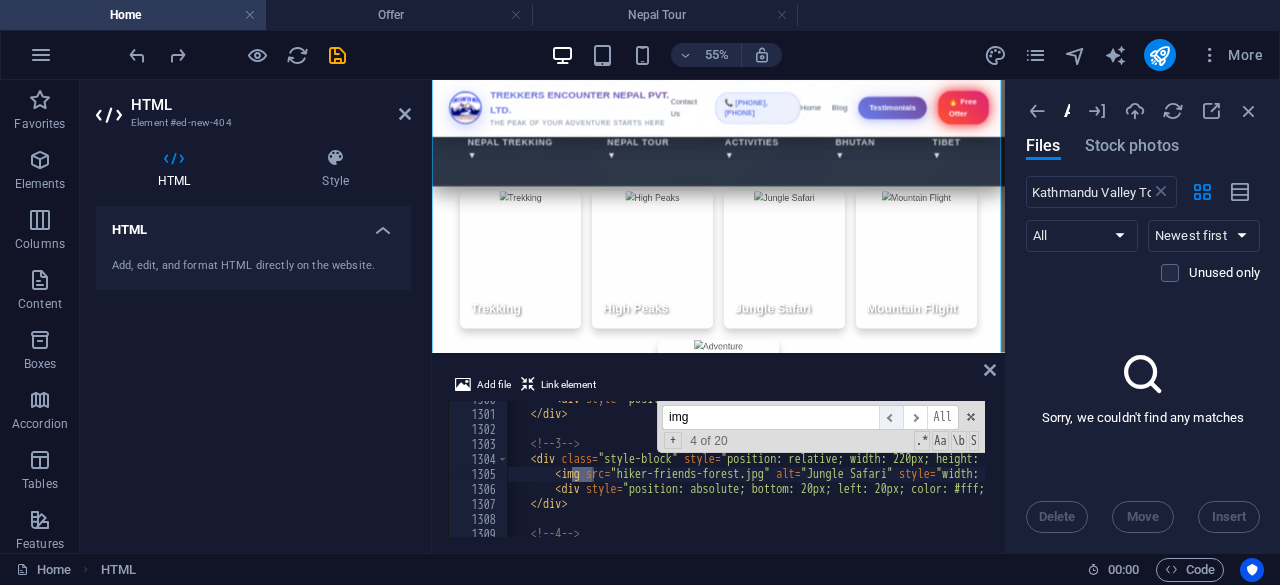 scroll, scrollTop: 18324, scrollLeft: 0, axis: vertical 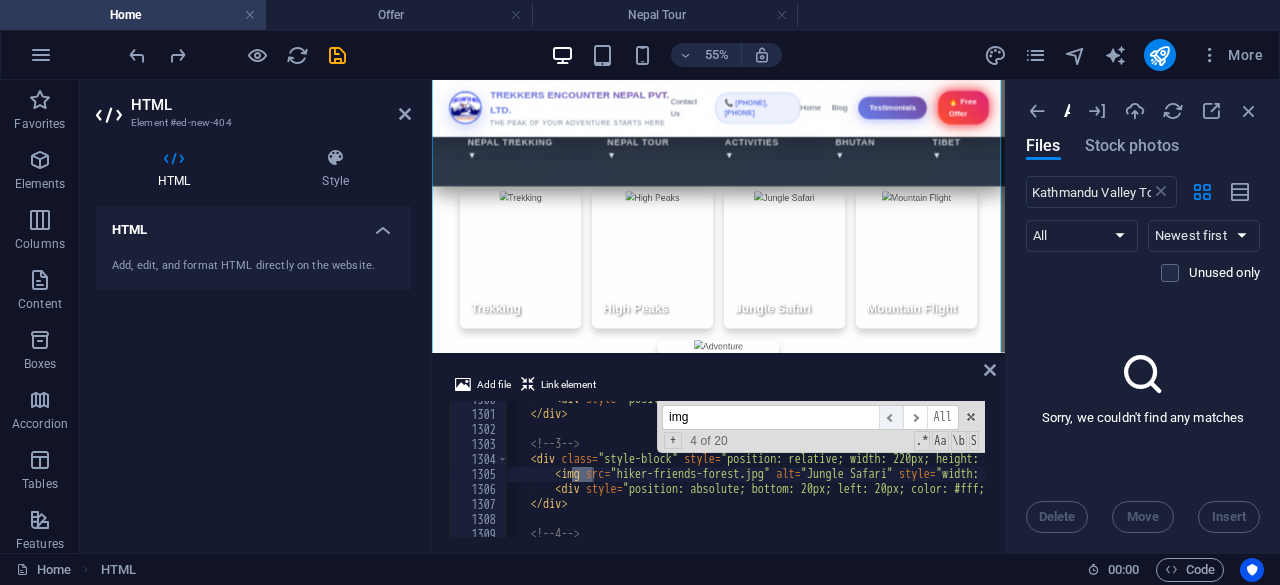 click on "​" at bounding box center [891, 417] 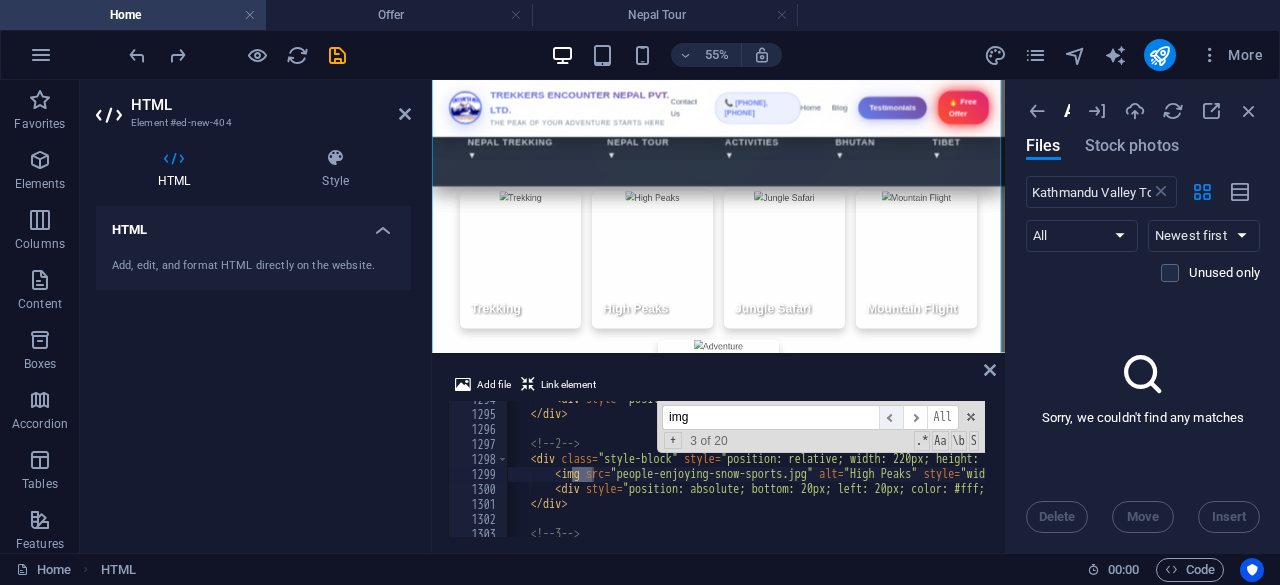 click on "​" at bounding box center (891, 417) 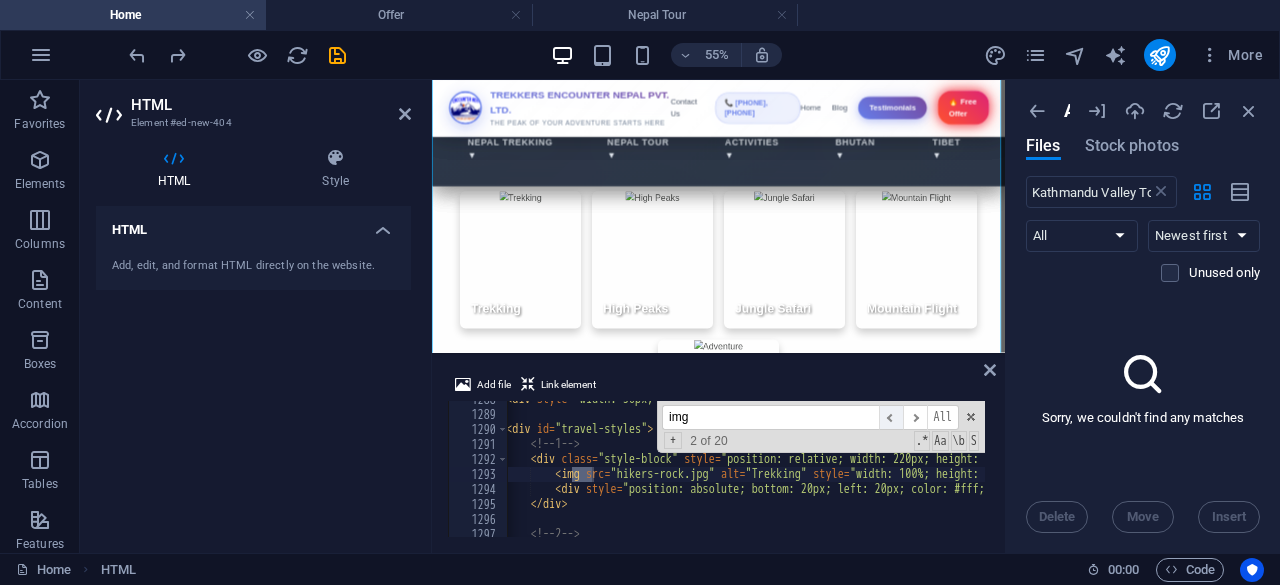 scroll, scrollTop: 18154, scrollLeft: 0, axis: vertical 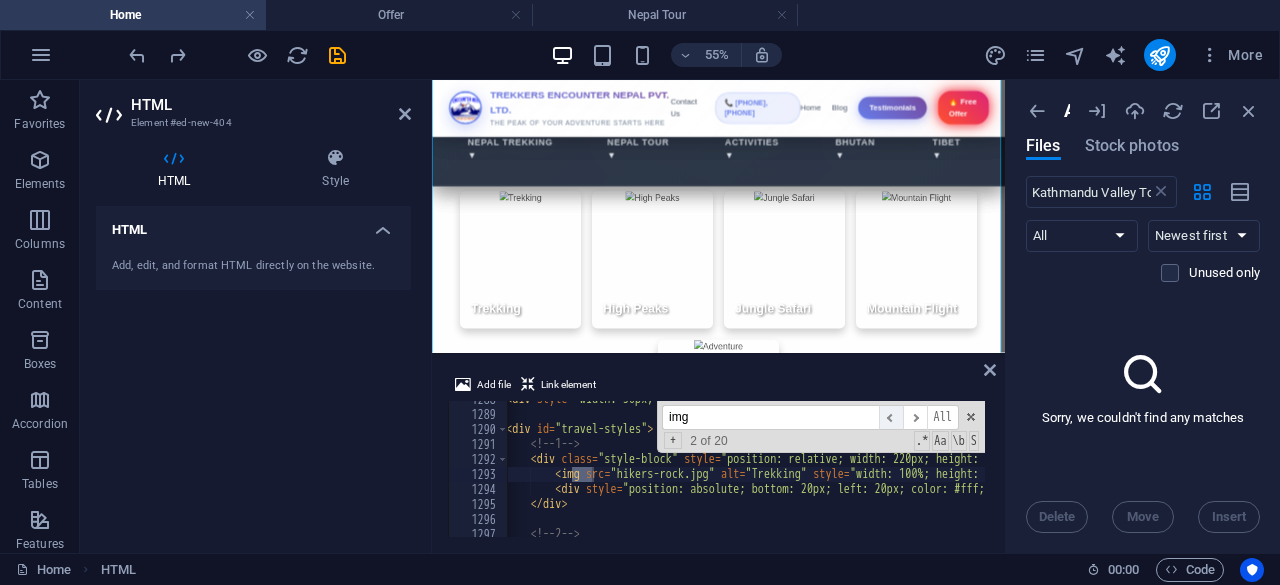 click on "​" at bounding box center [891, 417] 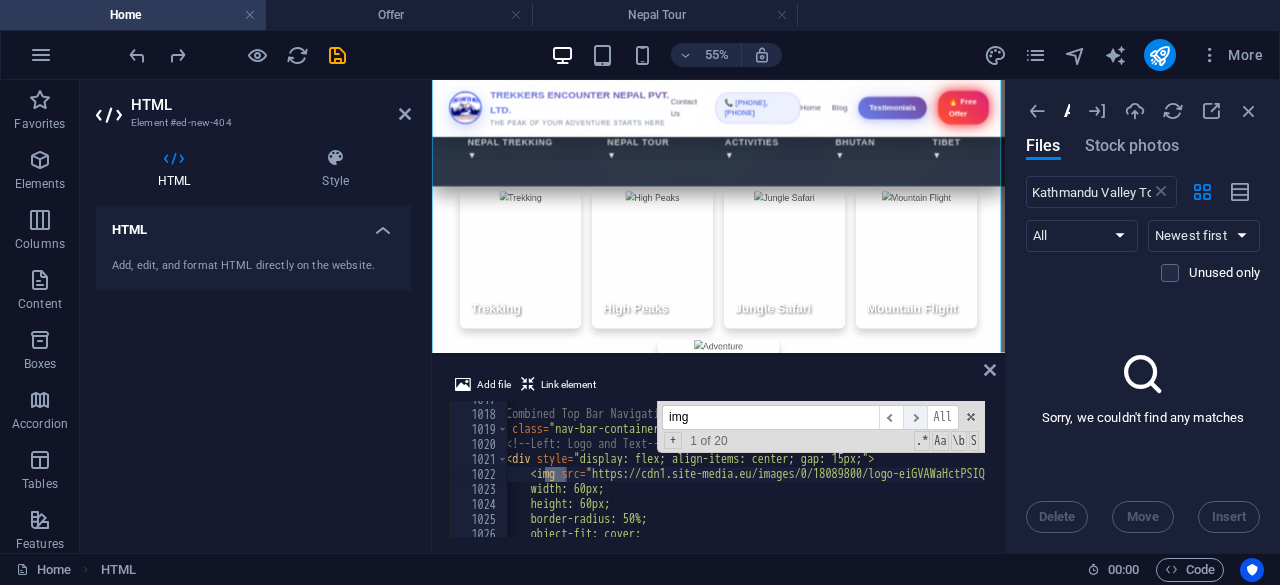 click on "​" at bounding box center [915, 417] 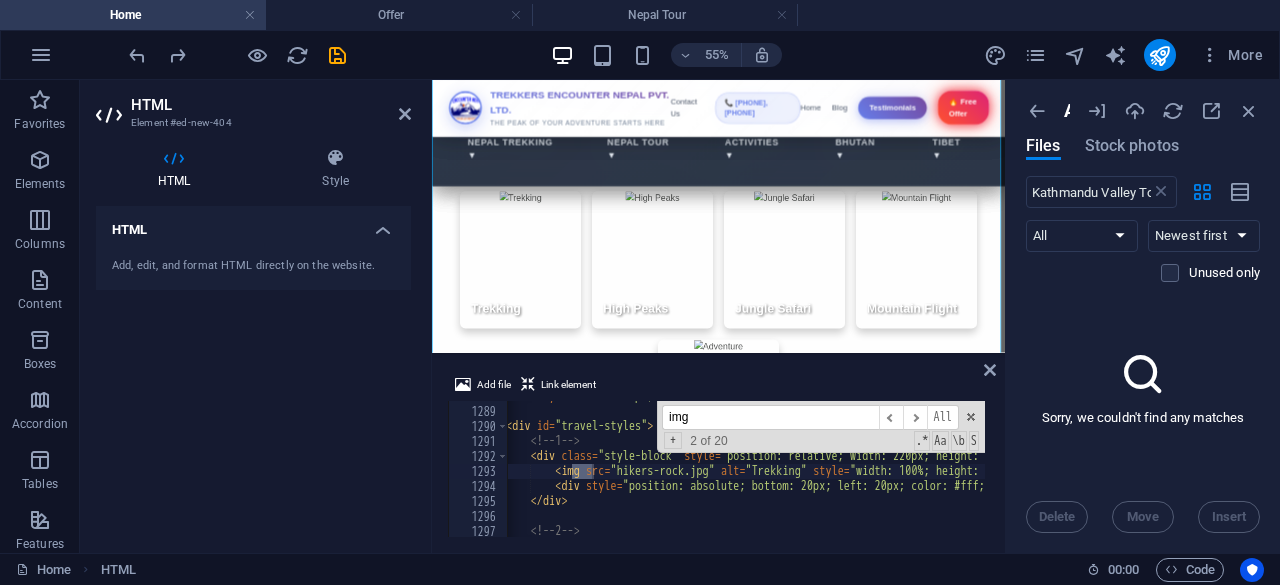 scroll, scrollTop: 18142, scrollLeft: 0, axis: vertical 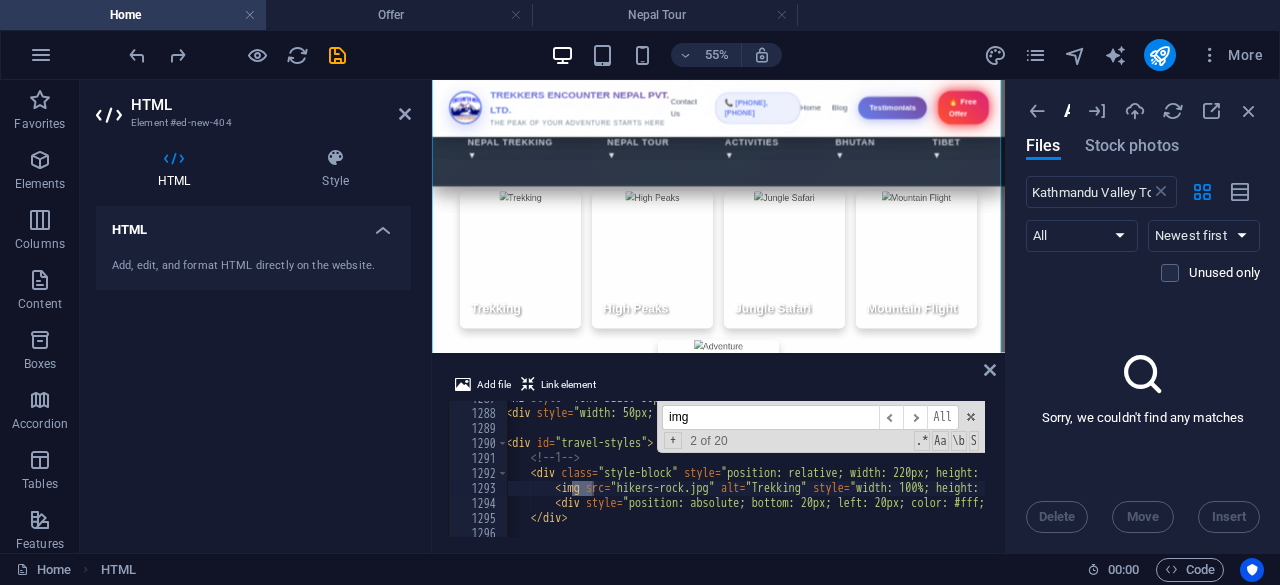 type on "<img src="hikers-rock.jpg" alt="Trekking" style="width: 100%; height: 100%; object-fit: cover; transition: transform 0.5s ease;">" 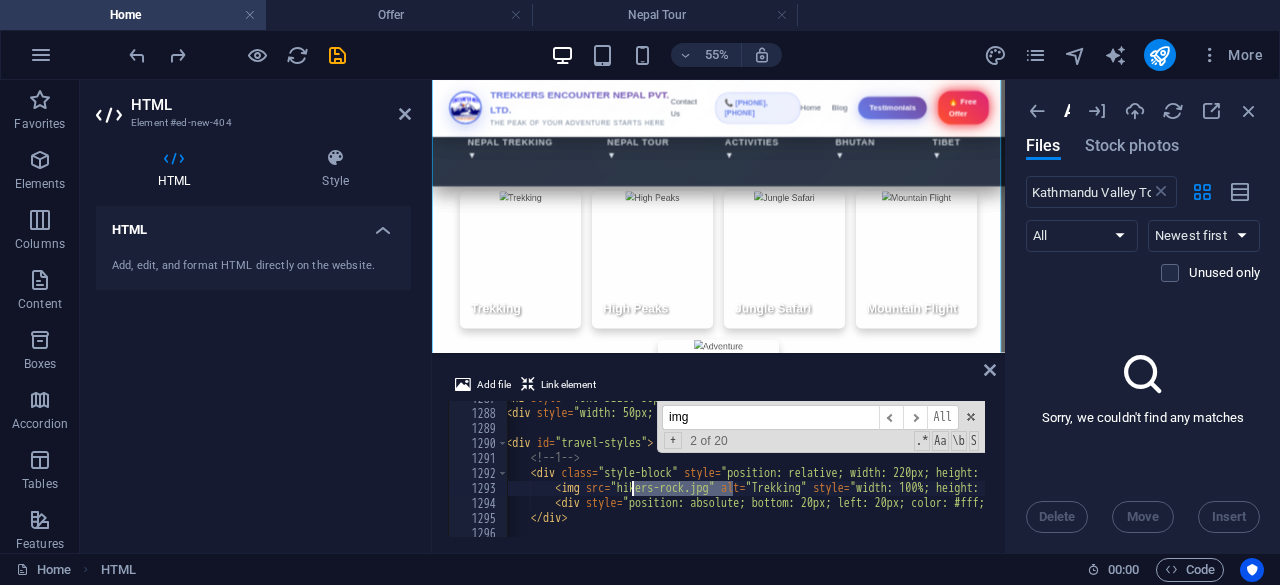 drag, startPoint x: 732, startPoint y: 486, endPoint x: 632, endPoint y: 490, distance: 100.07997 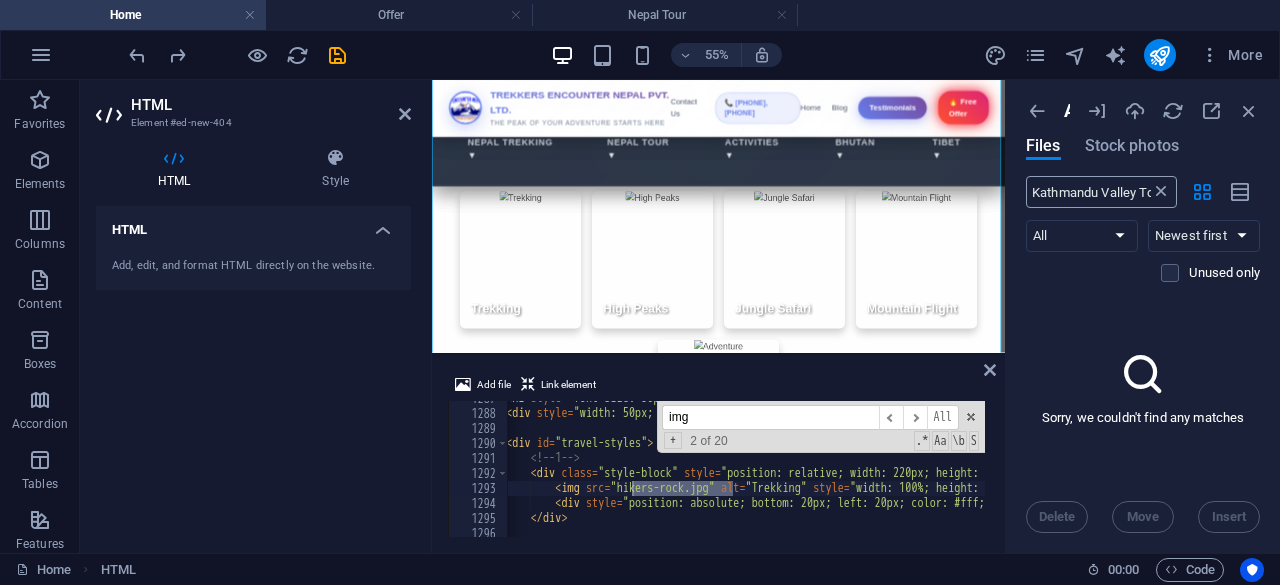 click at bounding box center (1161, 192) 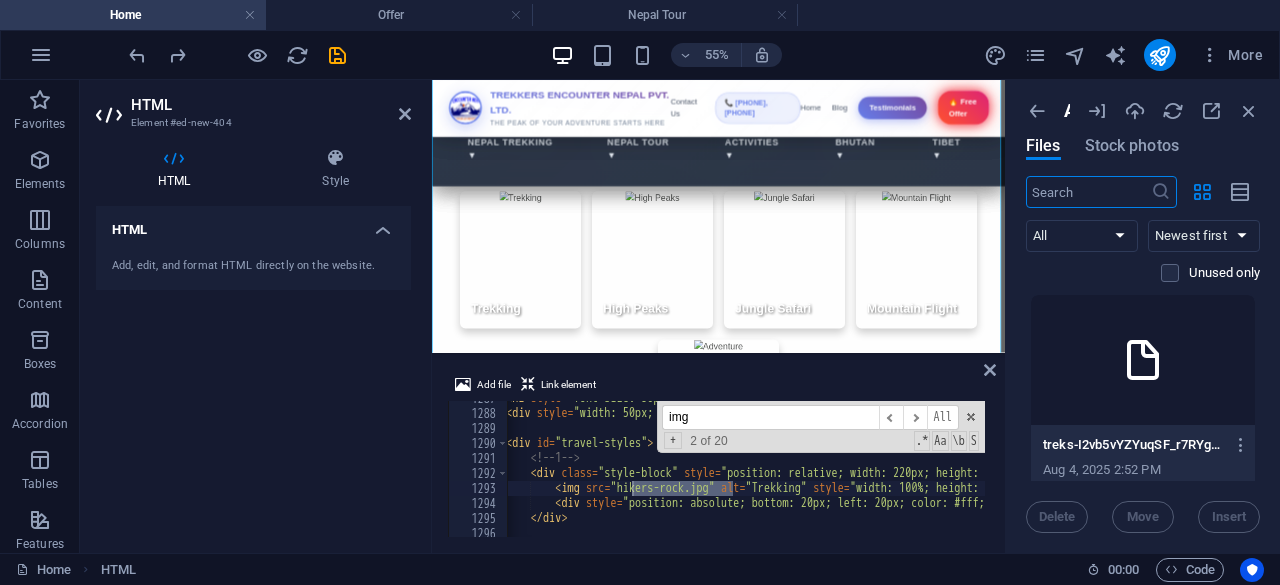 click at bounding box center (1088, 192) 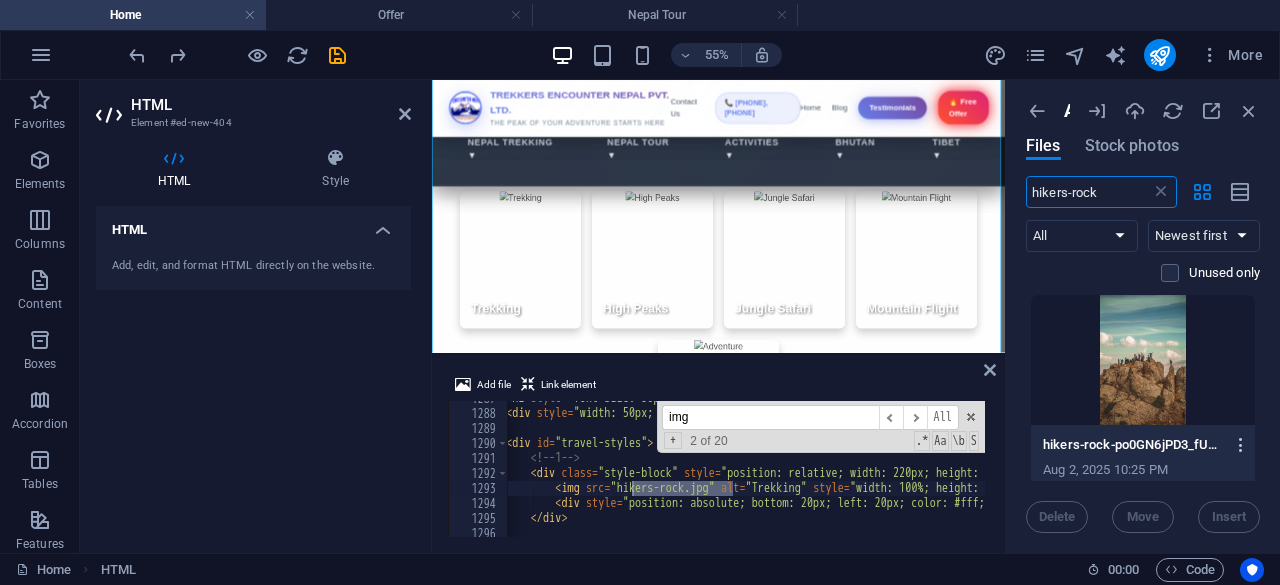 type on "hikers-rock" 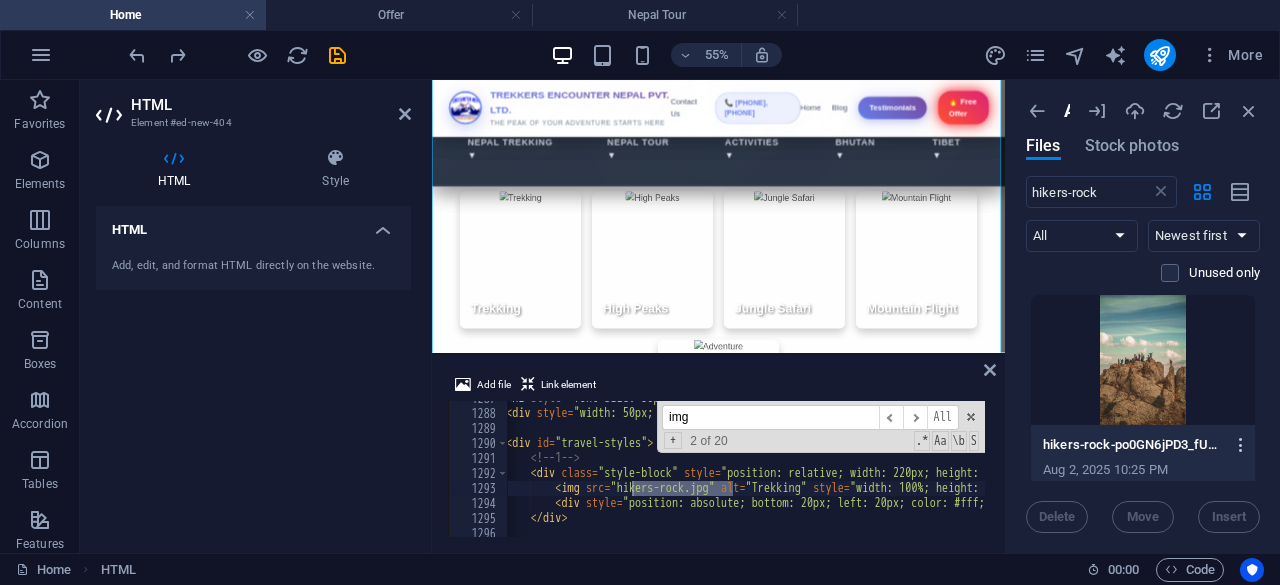 click at bounding box center (1241, 445) 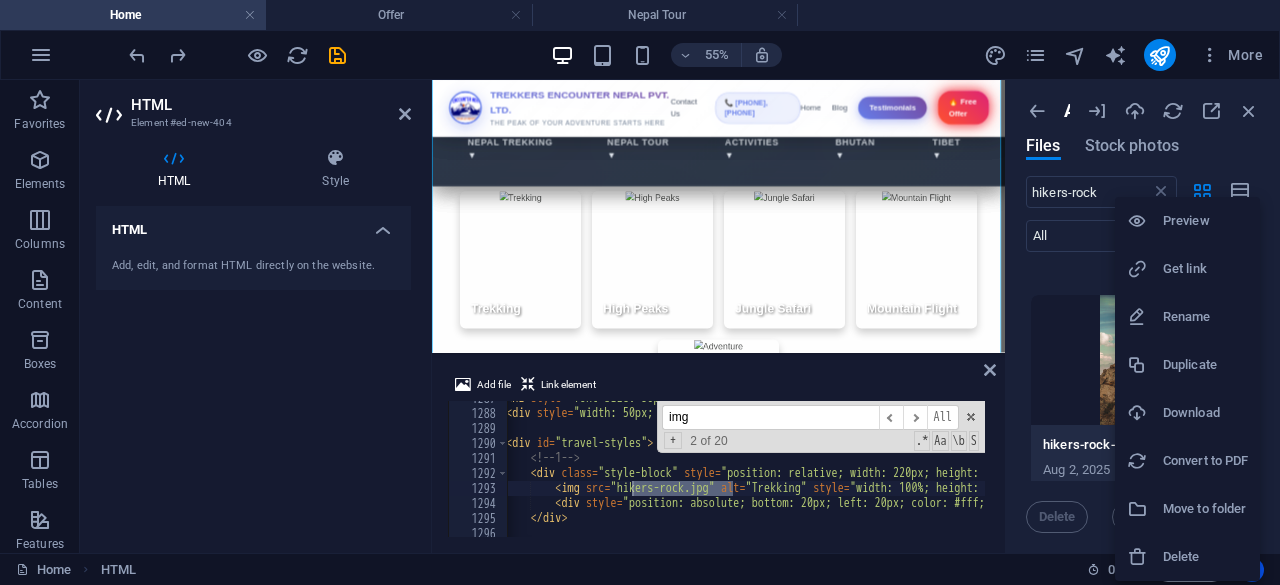 click on "Get link" at bounding box center [1205, 269] 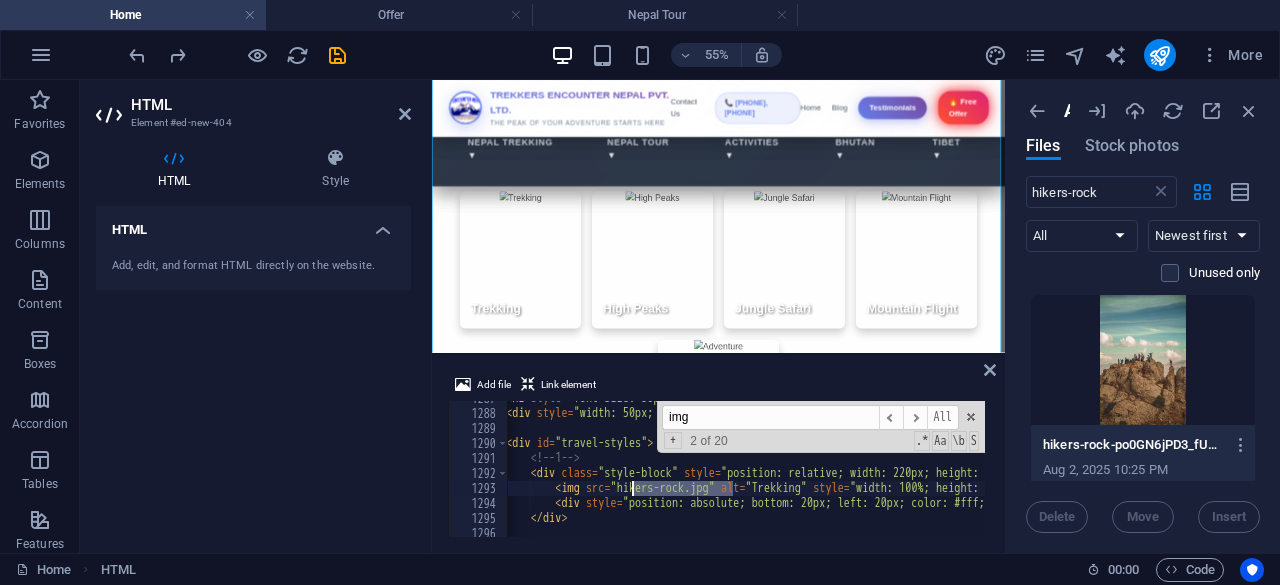 click on "< h2   style = "font-size: 36px; margin-bottom: 10px; color: #222;" > Travel Styles </ h2 >           < div   style = "width: 50px; height: 4px; background: #007bff; margin: 0 auto 40px auto;" > </ div >                     < div   id = "travel-styles" >                <!--  1  -->                < div   class = "style-block"   style = "position: relative; width: 220px; height: 250px; overflow: hidden; border-radius: 10px; box-shadow: 0 8px 16px rgba(0,0,0,0.2); cursor: pointer;" >                     < img   src = "hikers-rock.jpg"   alt = "Trekking"   style = "width: 100%; height: 100%; object-fit: cover; transition: transform 0.5s ease;" >                     < div   style = "position: absolute; bottom: 20px; left: 20px; color: #fff; font-size: 22px; font-weight: bold; text-shadow: 2px 2px 4px rgba(0,0,0,0.5);" > Trekking </ div >                </ div > img ​ ​ All Replace All + 2 of 20 .* Aa \b S" at bounding box center (746, 469) 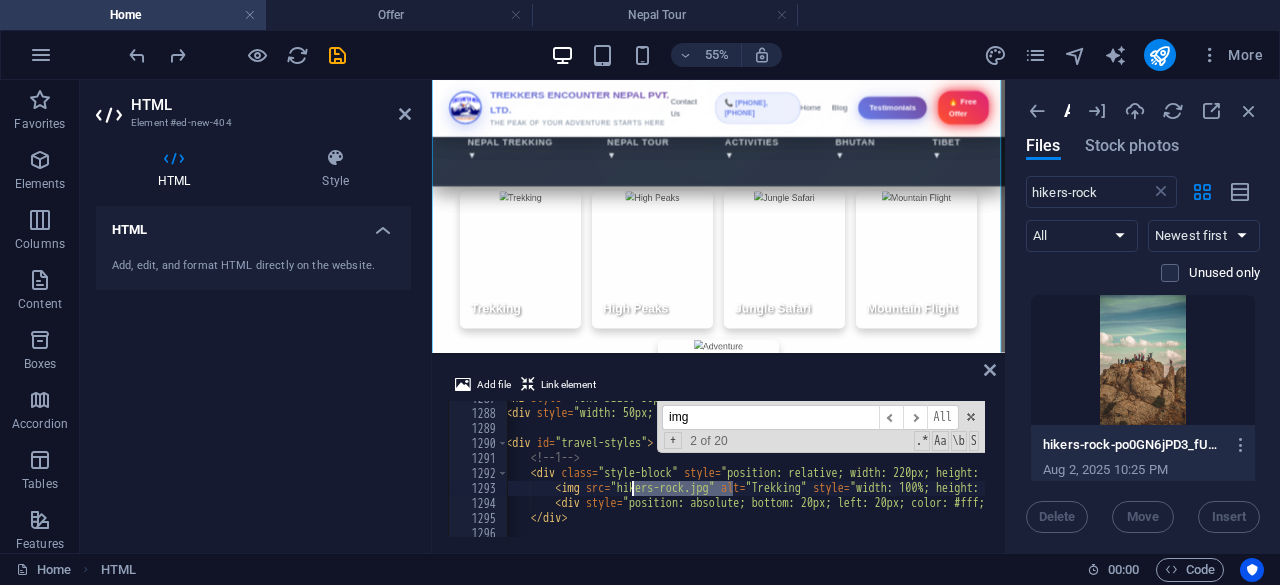 drag, startPoint x: 734, startPoint y: 489, endPoint x: 637, endPoint y: 490, distance: 97.00516 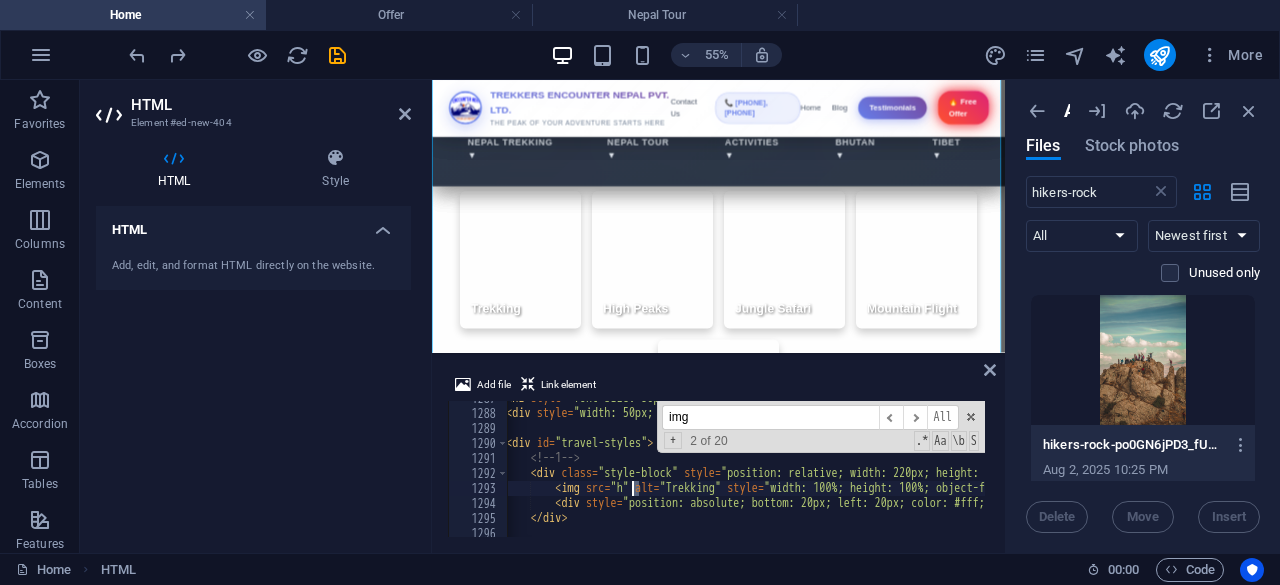 click on "< h2   style = "font-size: 36px; margin-bottom: 10px; color: #222;" > Travel Styles </ h2 >           < div   style = "width: 50px; height: 4px; background: #007bff; margin: 0 auto 40px auto;" > </ div >                     < div   id = "travel-styles" >                <!--  1  -->                < div   class = "style-block"   style = "position: relative; width: 220px; height: 250px; overflow: hidden; border-radius: 10px; box-shadow: 0 8px 16px rgba(0,0,0,0.2); cursor: pointer;" >                     < img   src = "h"   alt = "Trekking"   style = "width: 100%; height: 100%; object-fit: cover; transition: transform 0.5s ease;" >                     < div   style = "position: absolute; bottom: 20px; left: 20px; color: #fff; font-size: 22px; font-weight: bold; text-shadow: 2px 2px 4px rgba(0,0,0,0.5);" > Trekking </ div >                </ div >" at bounding box center [2155, 472] 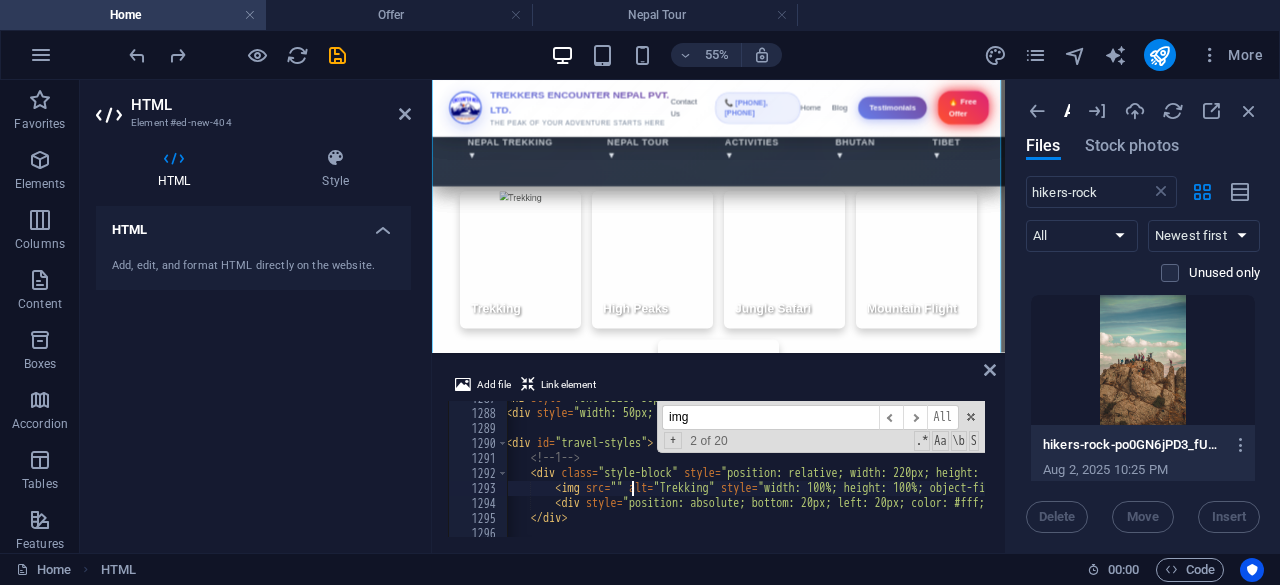 paste on "https://cdn1.site-media.eu/images/0/18089860/hikers-rock-po0GN6jPD3_fU3m9fZlzUw.jpg" 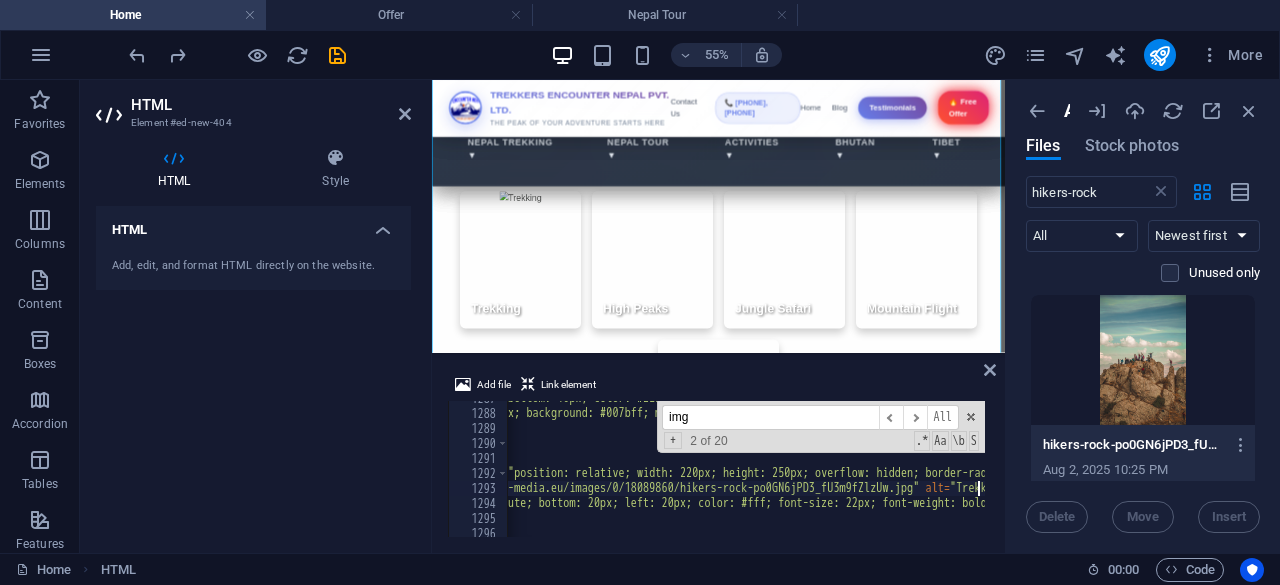 scroll, scrollTop: 0, scrollLeft: 268, axis: horizontal 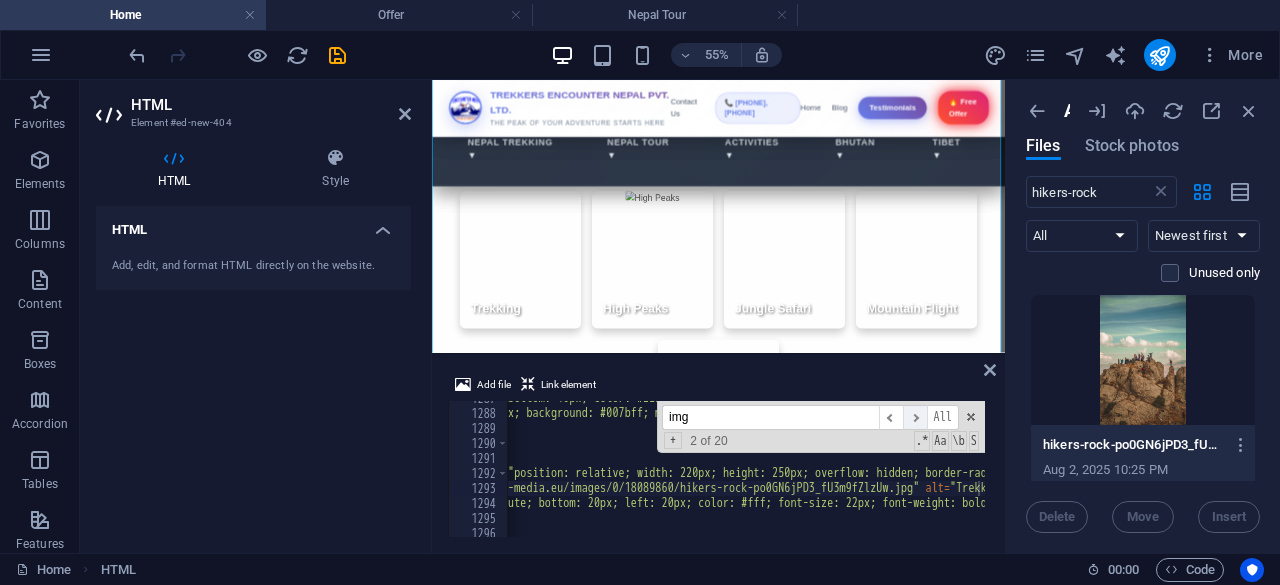 click on "​" at bounding box center (915, 417) 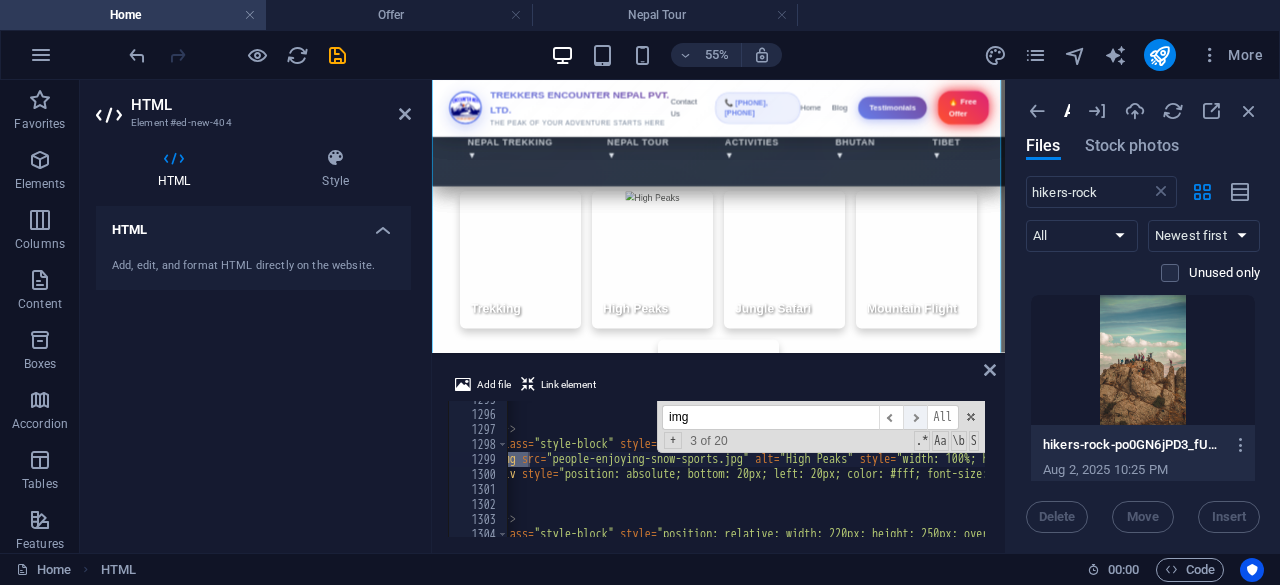 scroll, scrollTop: 18253, scrollLeft: 0, axis: vertical 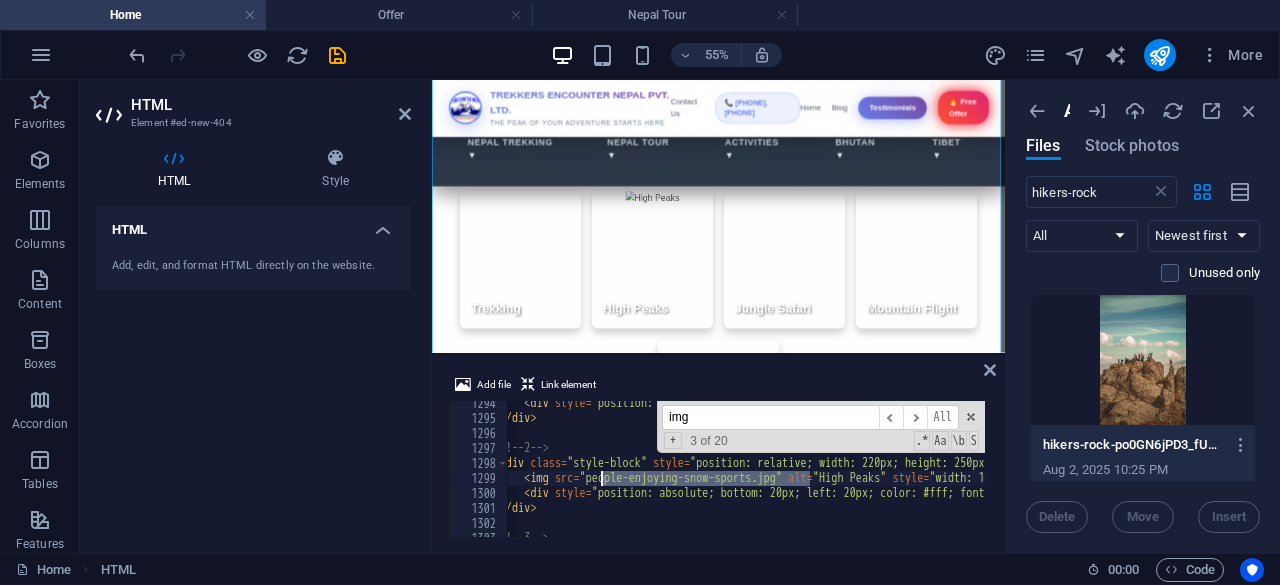 drag, startPoint x: 810, startPoint y: 477, endPoint x: 600, endPoint y: 479, distance: 210.00952 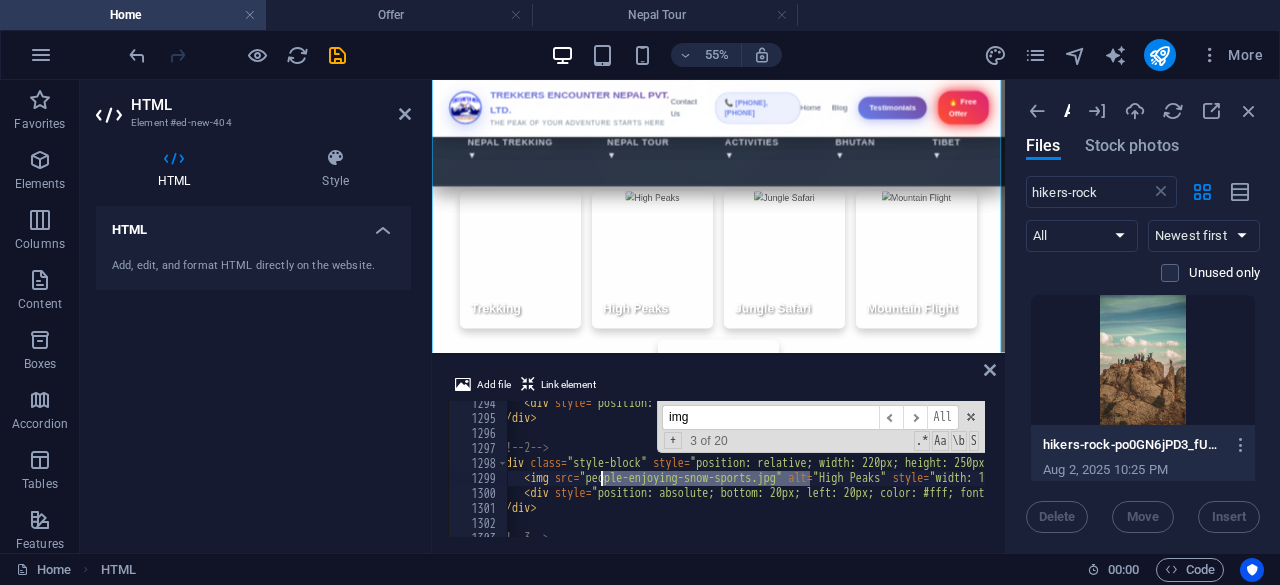 click on "< div   style = "position: absolute; bottom: 20px; left: 20px; color: #fff; font-size: 22px; font-weight: bold; text-shadow: 2px 2px 4px rgba(0,0,0,0.5);" > Trekking </ div >                </ div >                <!--  2  -->                < div   class = "style-block"   style = "position: relative; width: 220px; height: 250px; overflow: hidden; border-radius: 10px; box-shadow: 0 8px 16px rgba(0,0,0,0.2); cursor: pointer;" >                     < img   src = "people-enjoying-snow-sports.jpg"   alt = "High Peaks"   style = "width: 100%; height: 100%; object-fit: cover; transition: transform 0.5s ease;" >                     < div   style = "position: absolute; bottom: 20px; left: 20px; color: #fff; font-size: 22px; font-weight: bold; text-shadow: 2px 2px 4px rgba(0,0,0,0.5);" > High Peaks </ div >                </ div >                <!--  3  -->" at bounding box center (2124, 477) 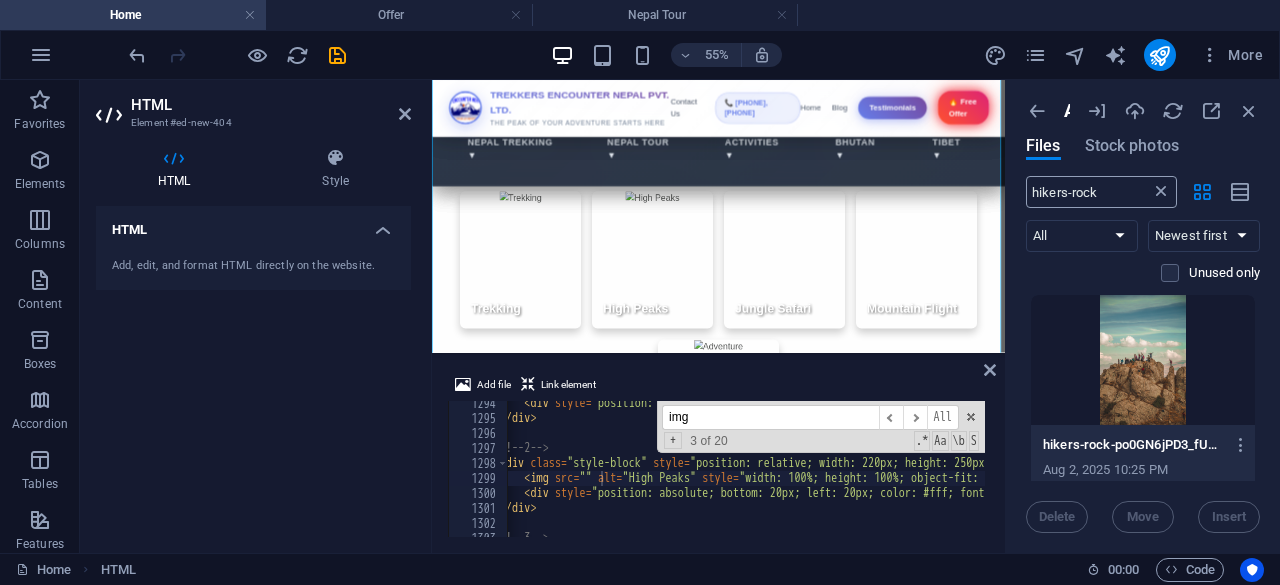 click at bounding box center [1161, 192] 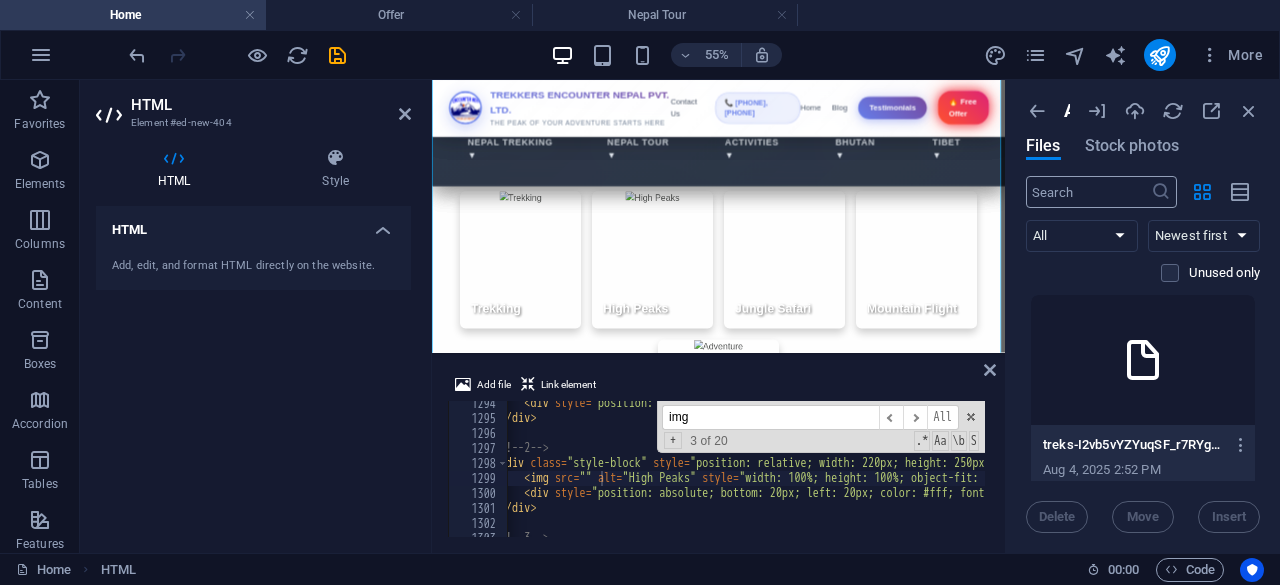 click at bounding box center [1088, 192] 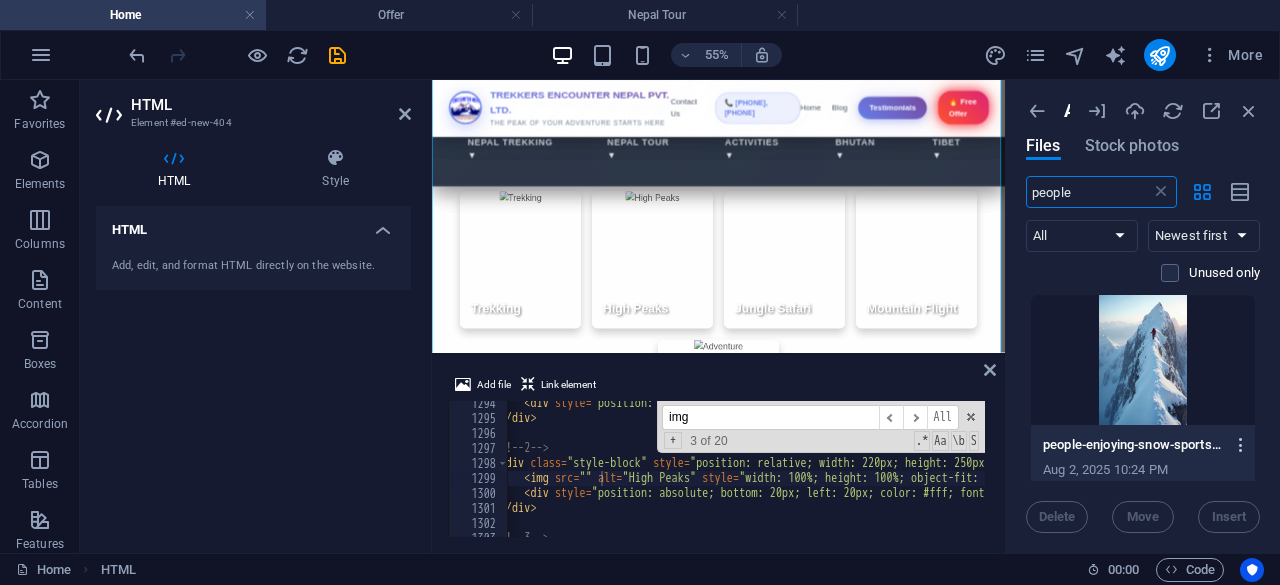 type on "people" 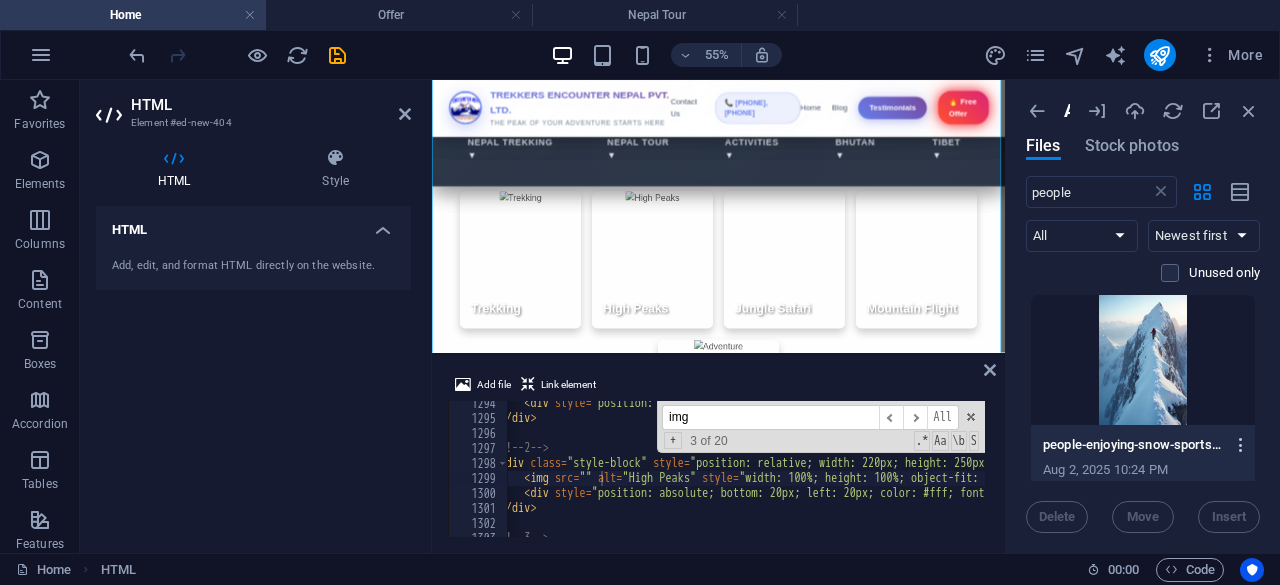 click at bounding box center (1241, 445) 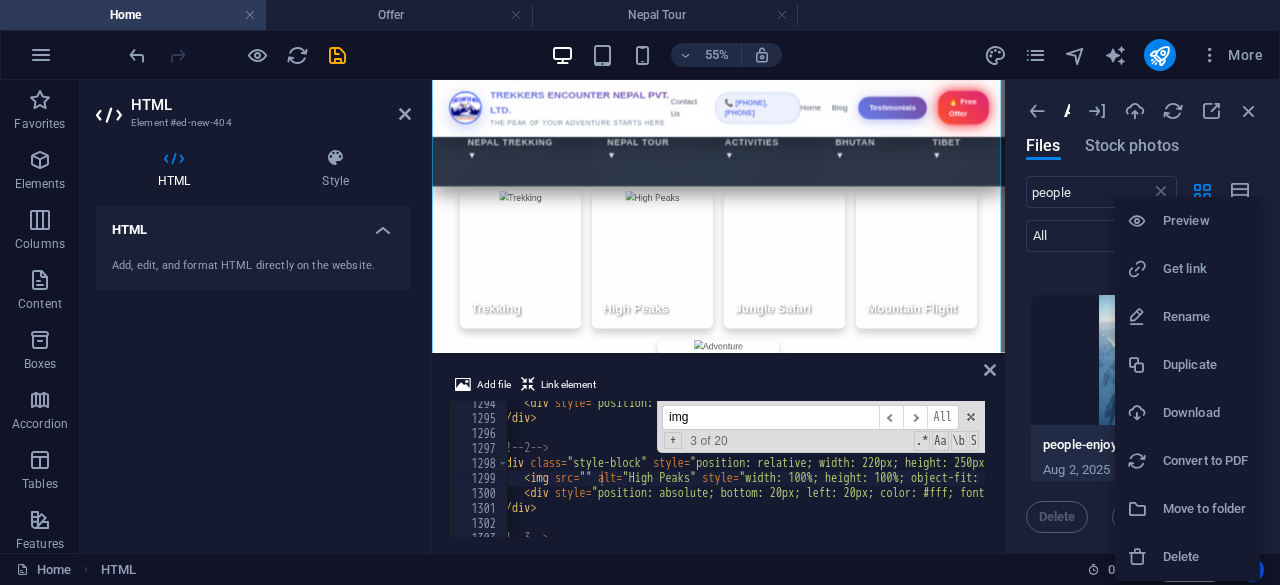 click on "Get link" at bounding box center (1205, 269) 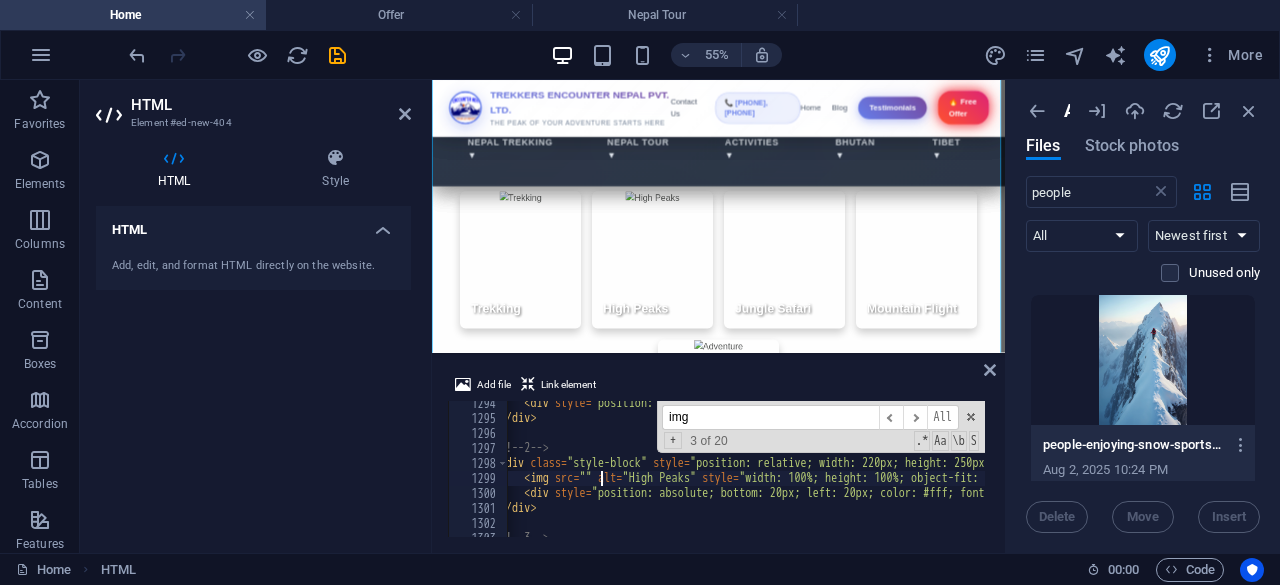 click on "< div   style = "position: absolute; bottom: 20px; left: 20px; color: #fff; font-size: 22px; font-weight: bold; text-shadow: 2px 2px 4px rgba(0,0,0,0.5);" > Trekking </ div >                </ div >                <!--  2  -->                < div   class = "style-block"   style = "position: relative; width: 220px; height: 250px; overflow: hidden; border-radius: 10px; box-shadow: 0 8px 16px rgba(0,0,0,0.2); cursor: pointer;" >                     < img   src = ""   alt = "High Peaks"   style = "width: 100%; height: 100%; object-fit: cover; transition: transform 0.5s ease;" >                     < div   style = "position: absolute; bottom: 20px; left: 20px; color: #fff; font-size: 22px; font-weight: bold; text-shadow: 2px 2px 4px rgba(0,0,0,0.5);" > High Peaks </ div >                </ div >                <!--  3  -->" at bounding box center [2124, 477] 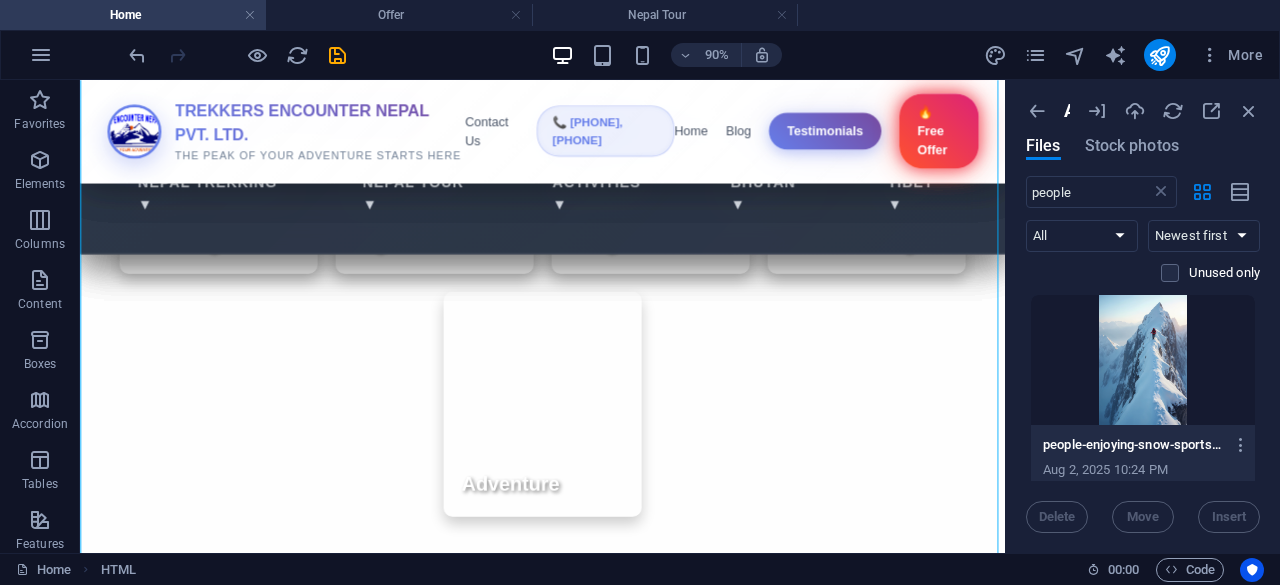 scroll, scrollTop: 15830, scrollLeft: 0, axis: vertical 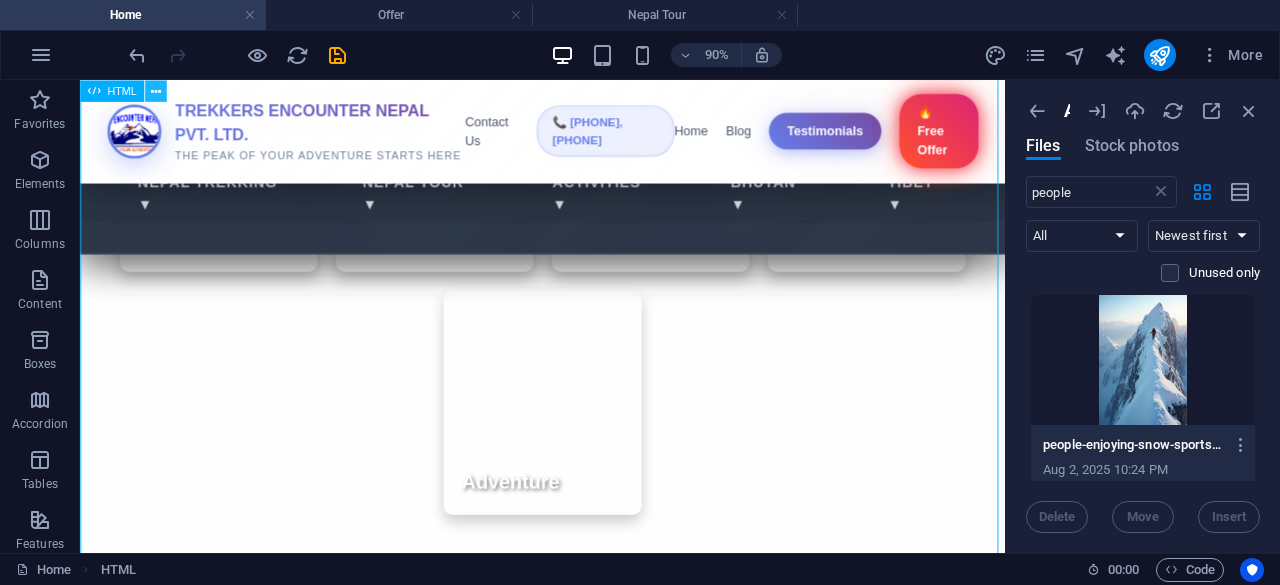 click at bounding box center [155, 90] 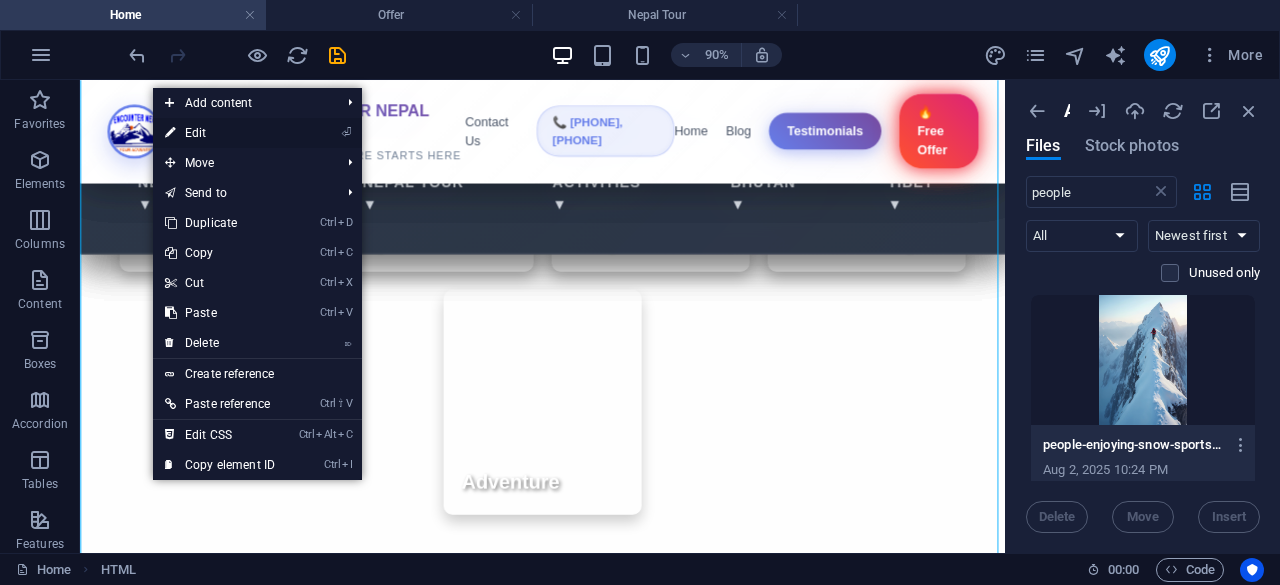 click at bounding box center [170, 133] 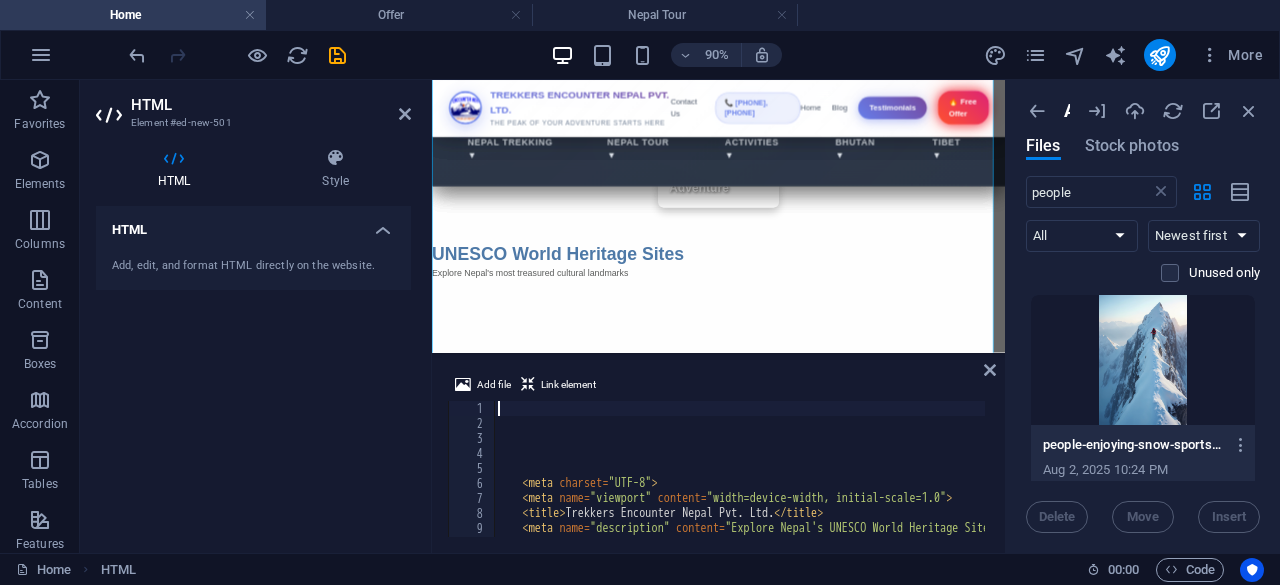scroll, scrollTop: 15583, scrollLeft: 0, axis: vertical 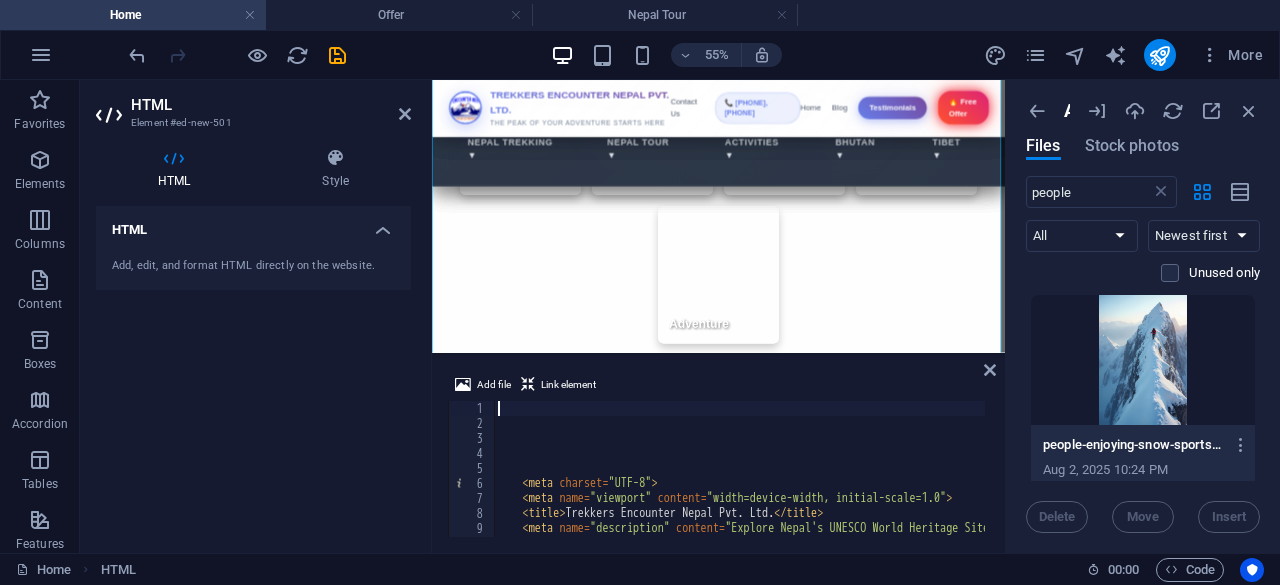 click on "< meta   charset = "UTF-8" >      < meta   name = "viewport"   content = "width=device-width, initial-scale=1.0" >      < title > Trekkers Encounter Nepal Pvt. Ltd. </ title >      < meta   name = "description"   content = "Explore Nepal's UNESCO World Heritage Sites with our comprehensive tour package. Visit Swayambhunath, Patan Durbar Square, Bhaktapur, and Boudhanath Stupa." >        < style >" at bounding box center (2196, 482) 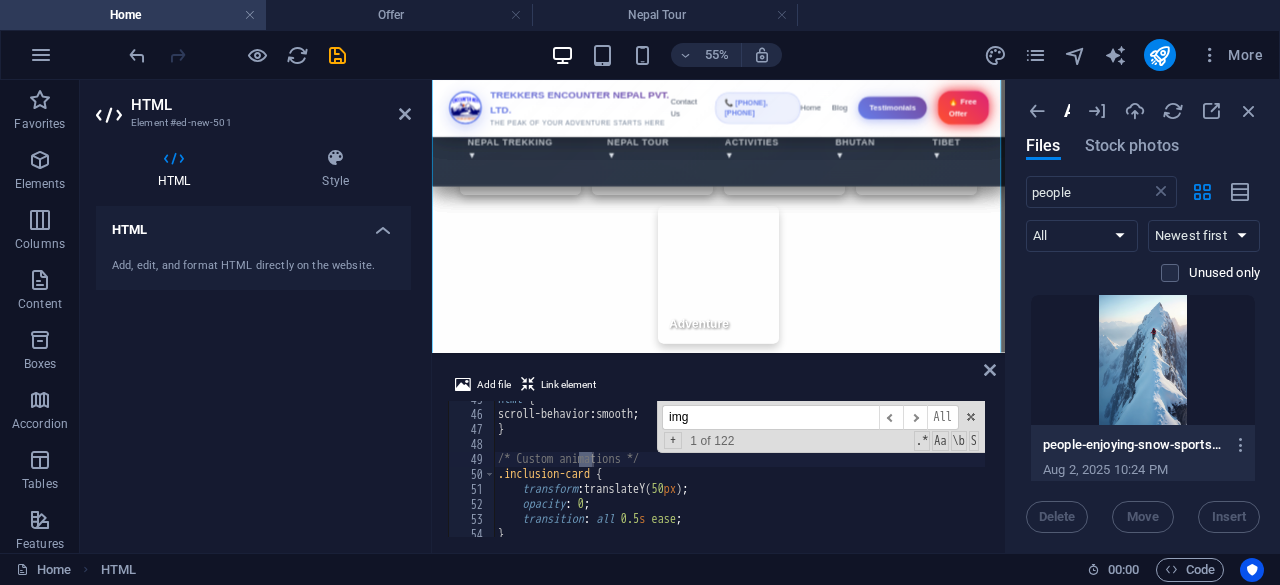 scroll, scrollTop: 14348, scrollLeft: 0, axis: vertical 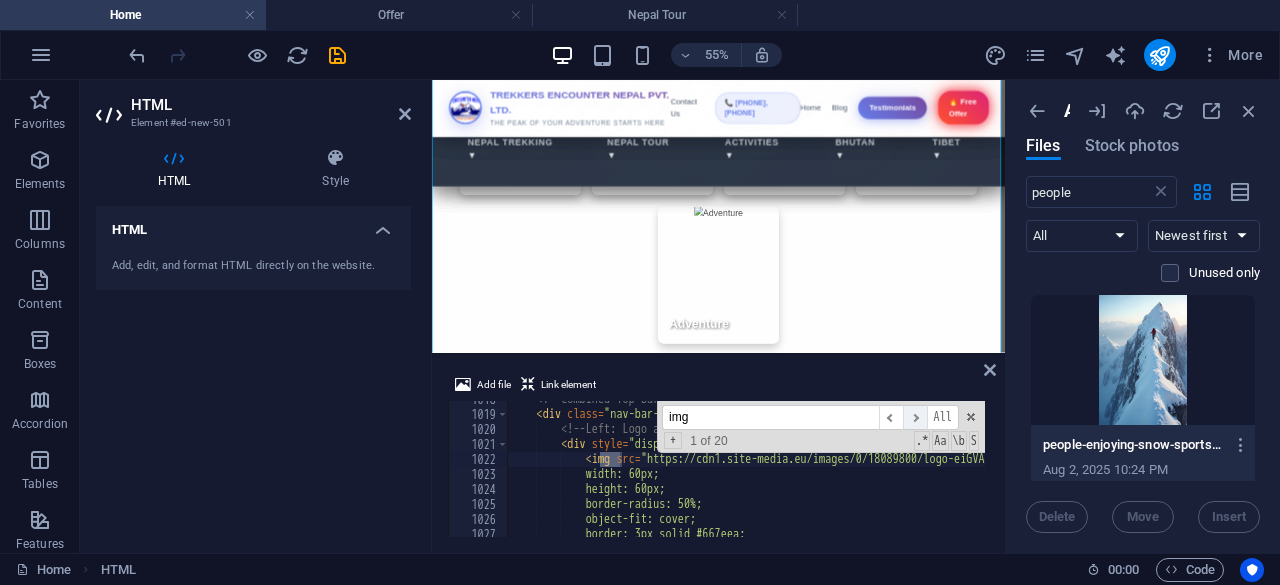 type on "img" 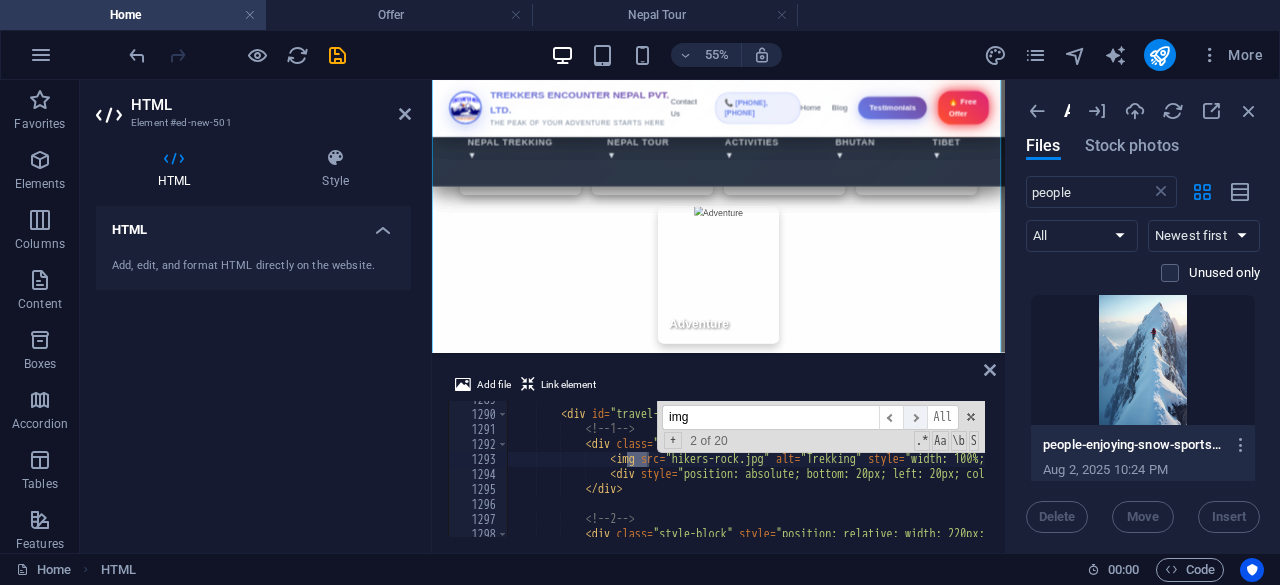 scroll, scrollTop: 18169, scrollLeft: 0, axis: vertical 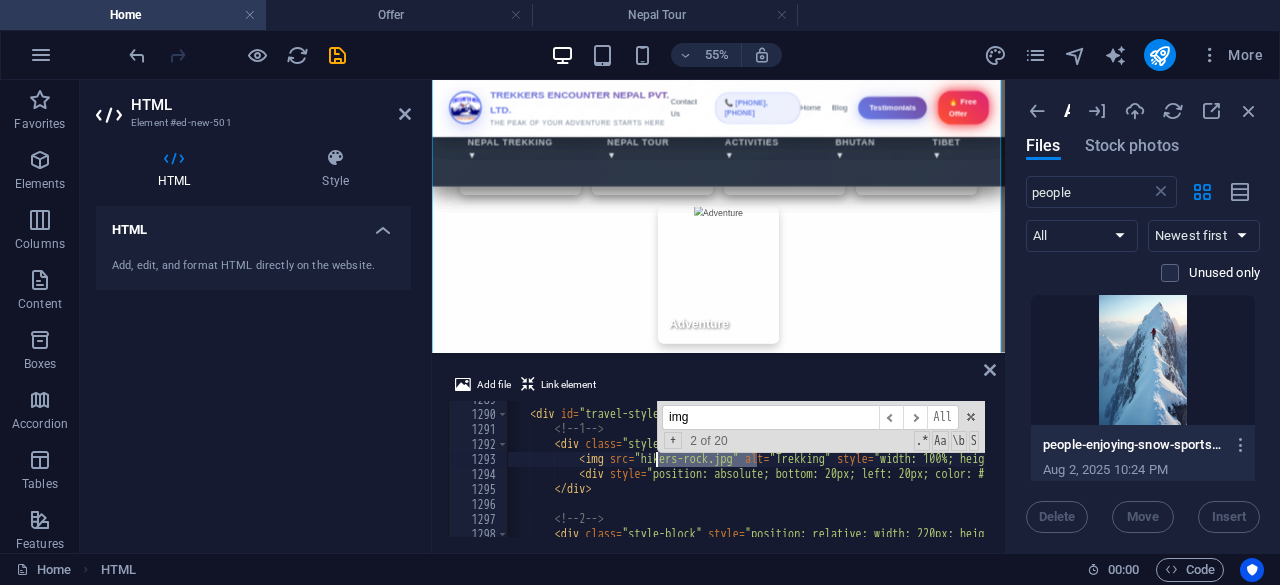 drag, startPoint x: 755, startPoint y: 461, endPoint x: 657, endPoint y: 464, distance: 98.045906 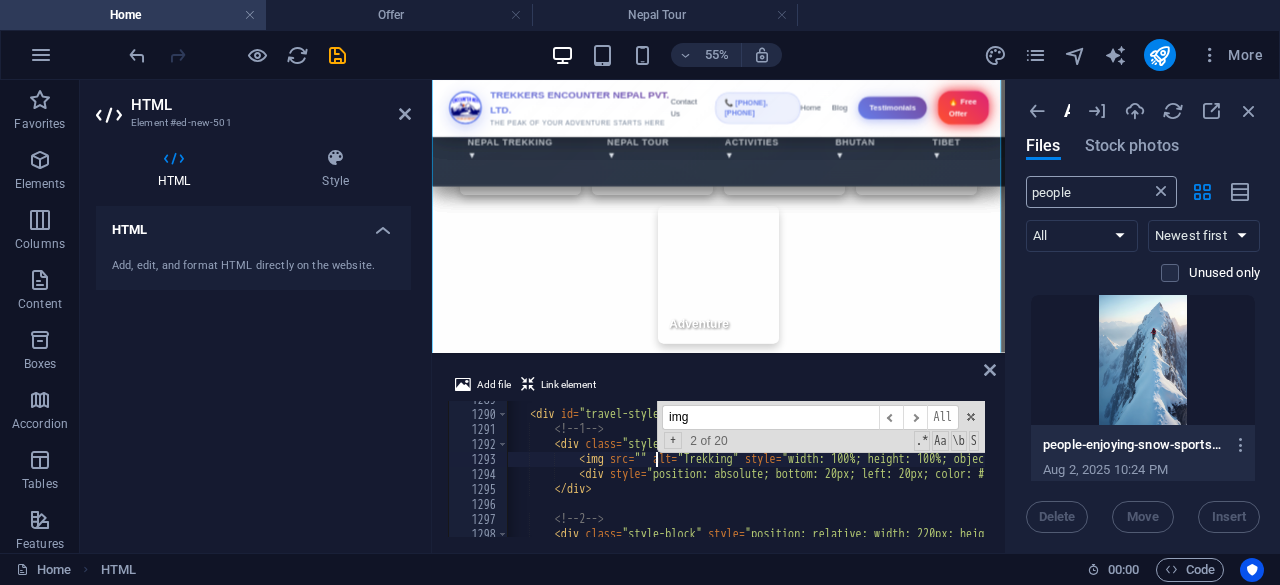 click at bounding box center [1161, 192] 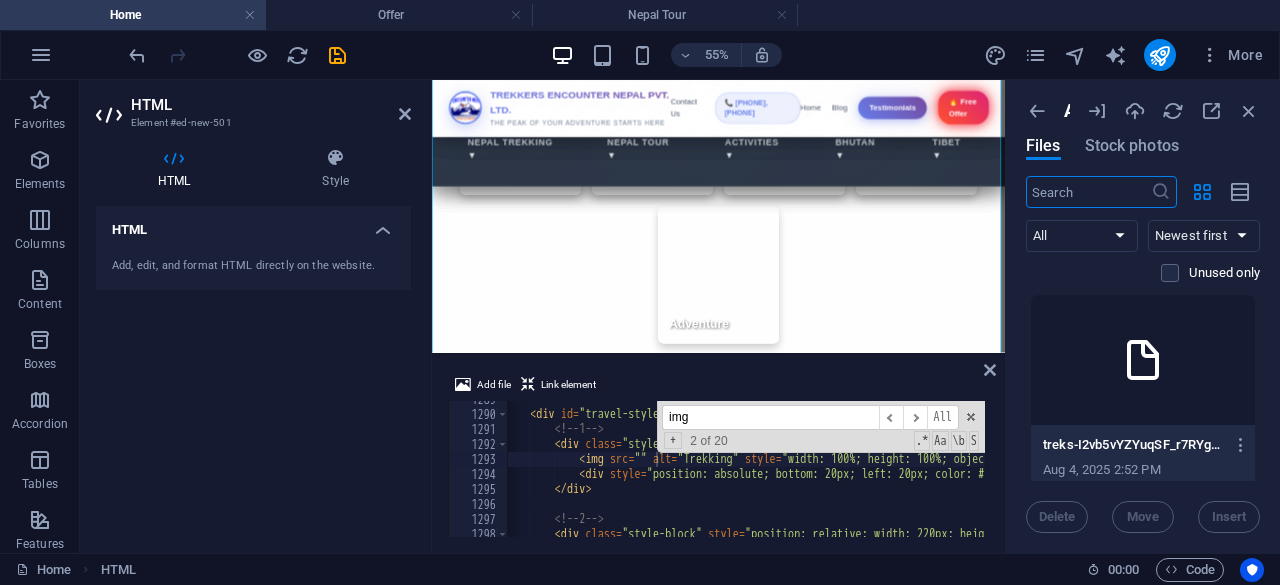 click at bounding box center [1088, 192] 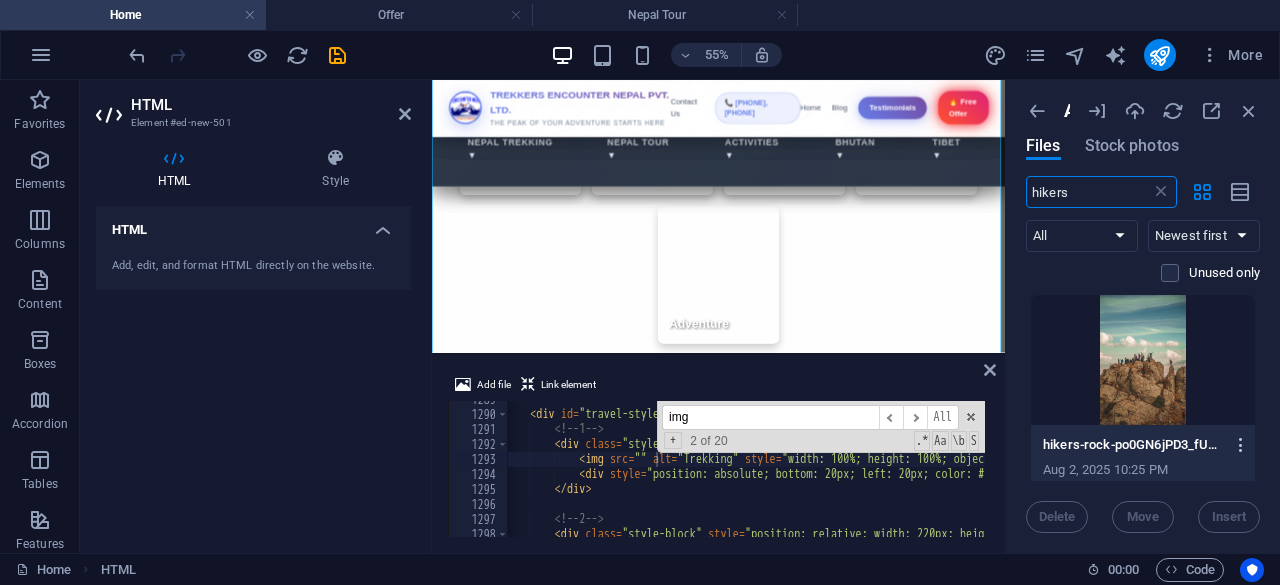 type on "hikers" 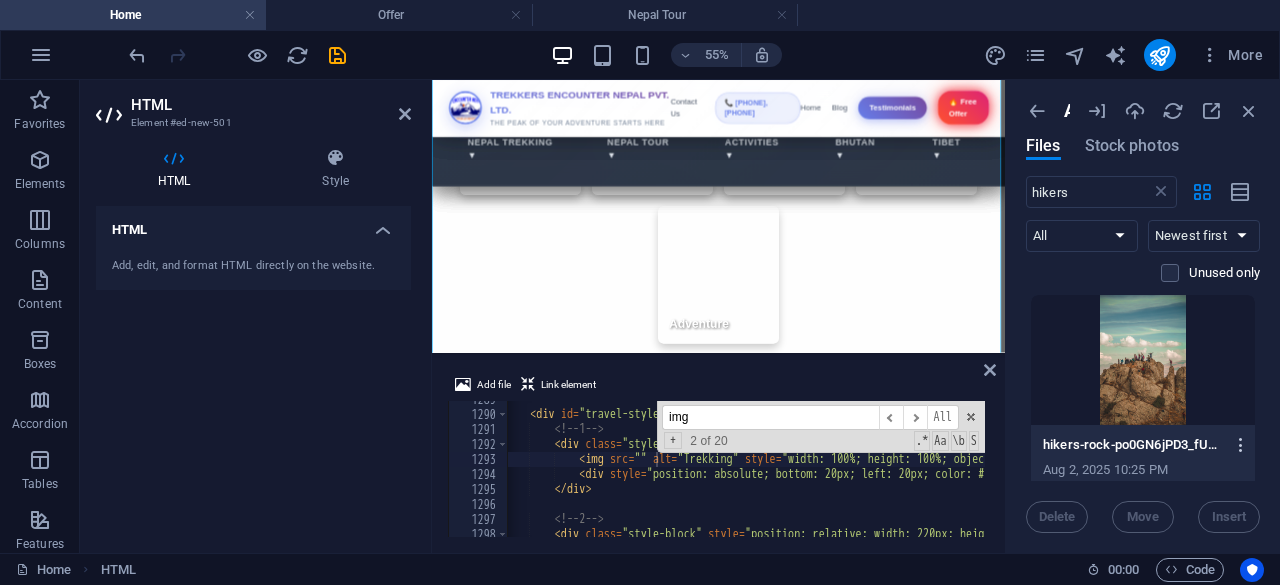 click at bounding box center [1241, 445] 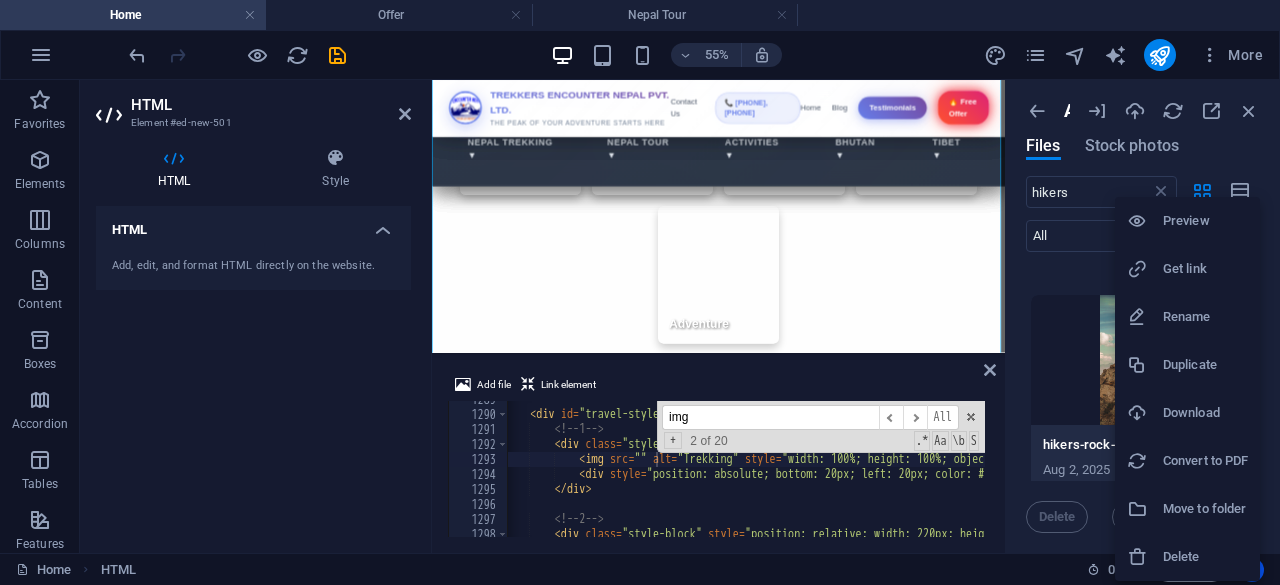 click at bounding box center [1145, 269] 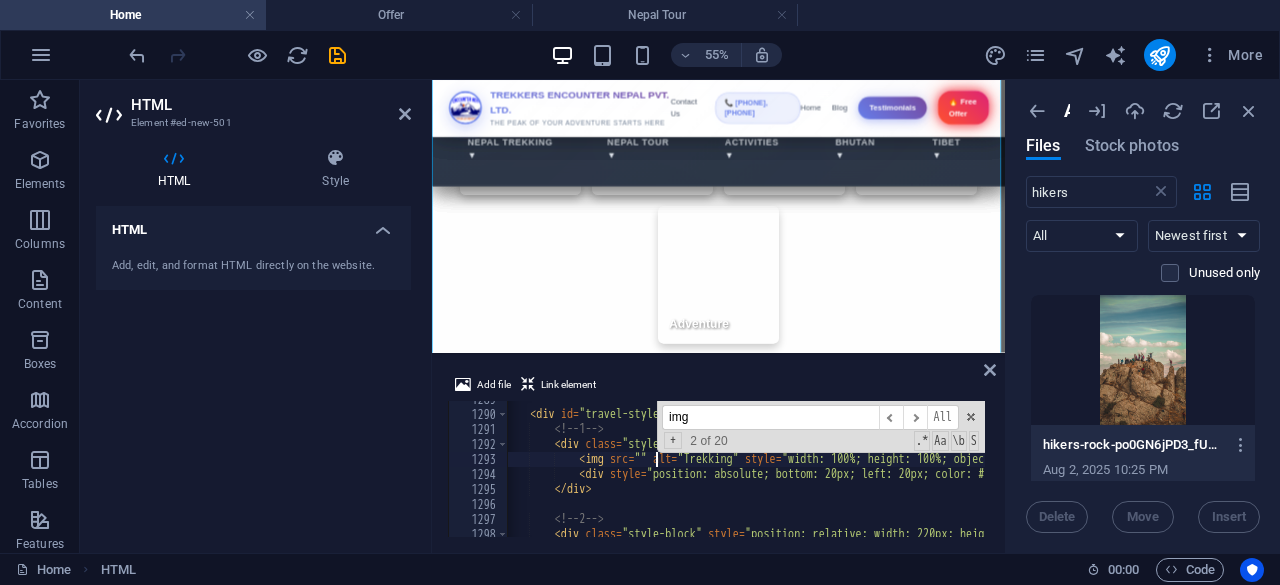 click on "< div   id = "travel-styles" >                <!--  1  -->                < div   class = "style-block"   style = "position: relative; width: 220px; height: 250px; overflow: hidden; border-radius: 10px; box-shadow: 0 8px 16px rgba(0,0,0,0.2); cursor: pointer;" >                     < img   src = ""   alt = "Trekking"   style = "width: 100%; height: 100%; object-fit: cover; transition: transform 0.5s ease;" >                     < div   style = "position: absolute; bottom: 20px; left: 20px; color: #fff; font-size: 22px; font-weight: bold; text-shadow: 2px 2px 4px rgba(0,0,0,0.5);" > Trekking </ div >                </ div >                <!--  2  -->                < div   class = "style-block"   style = "position: relative; width: 220px; height: 250px; overflow: hidden; border-radius: 10px; box-shadow: 0 8px 16px rgba(0,0,0,0.2); cursor: pointer;" >" at bounding box center [2179, 473] 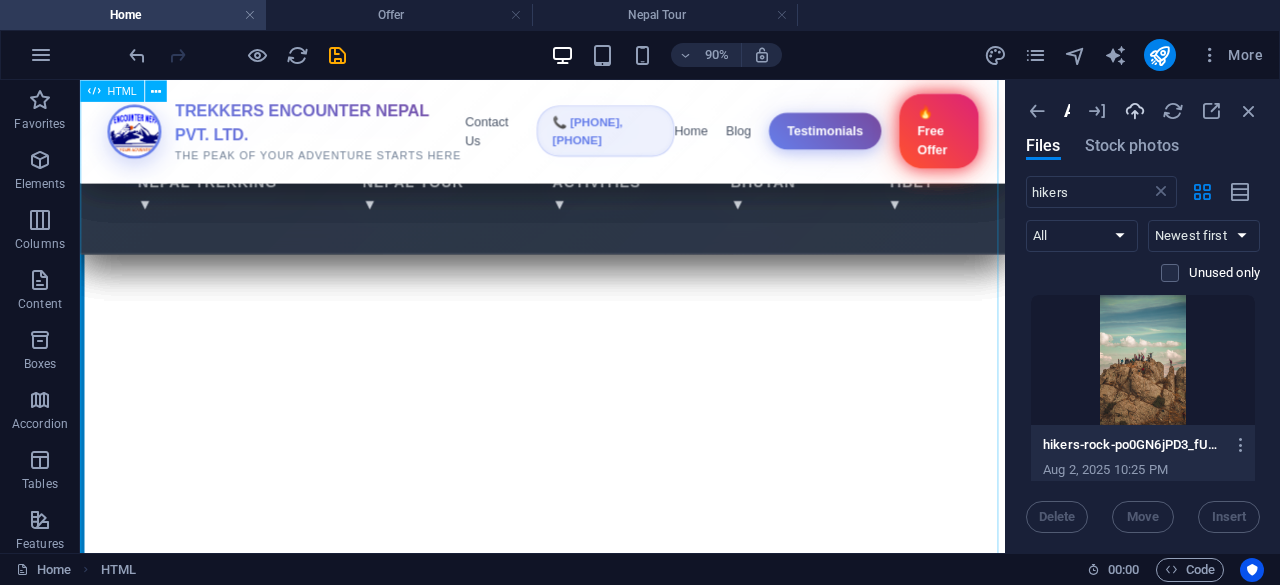 scroll, scrollTop: 14630, scrollLeft: 0, axis: vertical 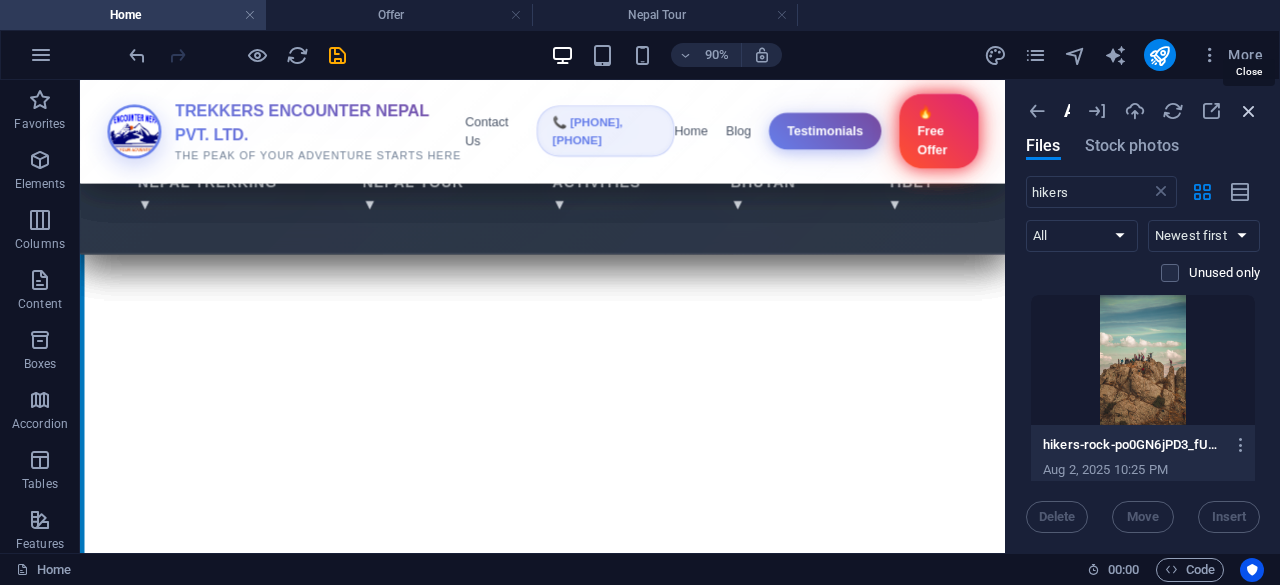 click at bounding box center [1249, 111] 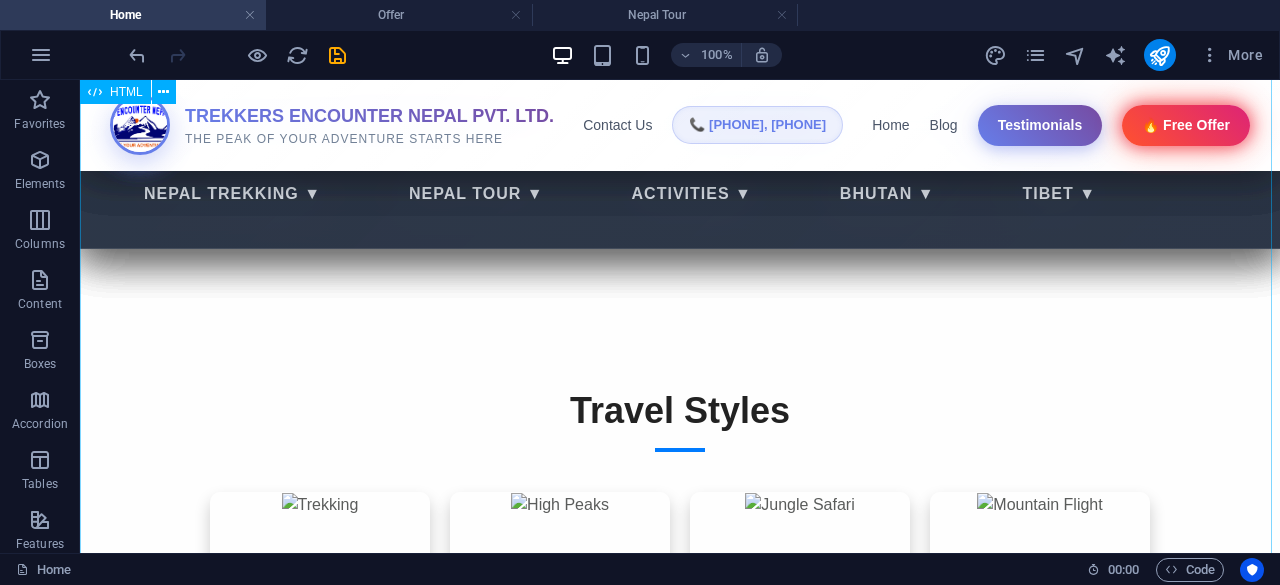 scroll, scrollTop: 10360, scrollLeft: 0, axis: vertical 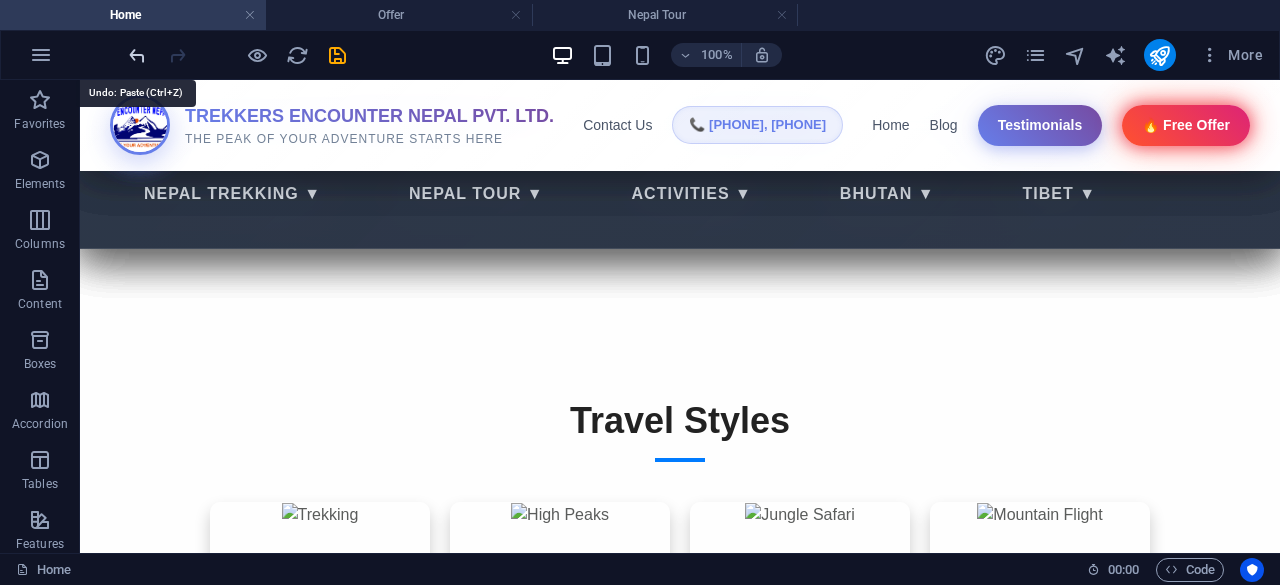 click at bounding box center [137, 55] 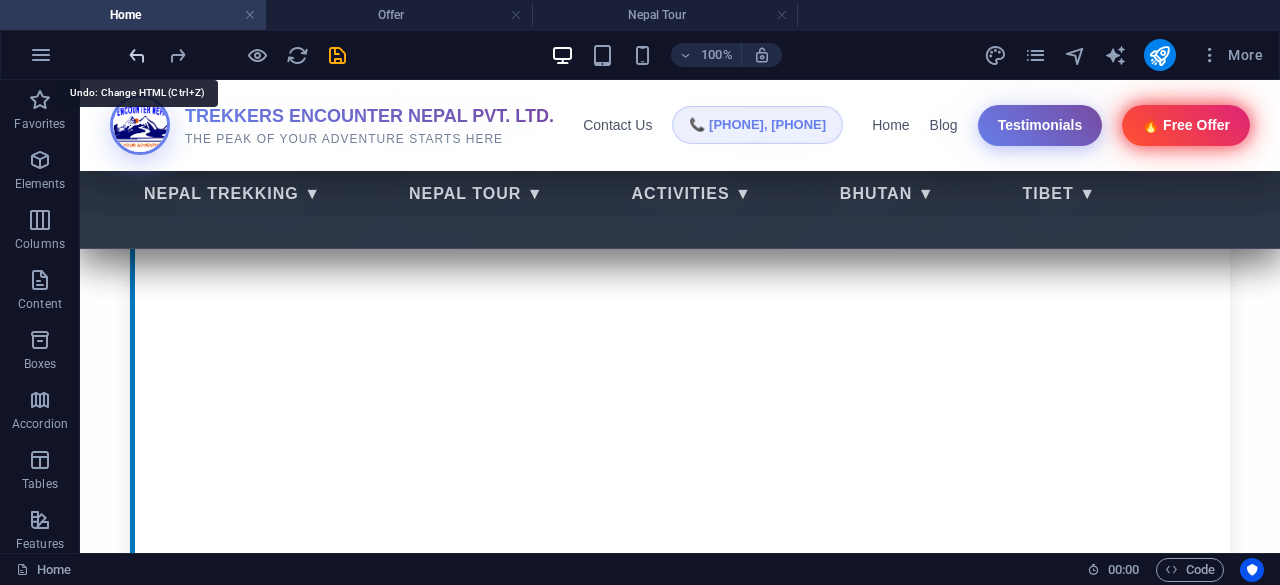 click at bounding box center [137, 55] 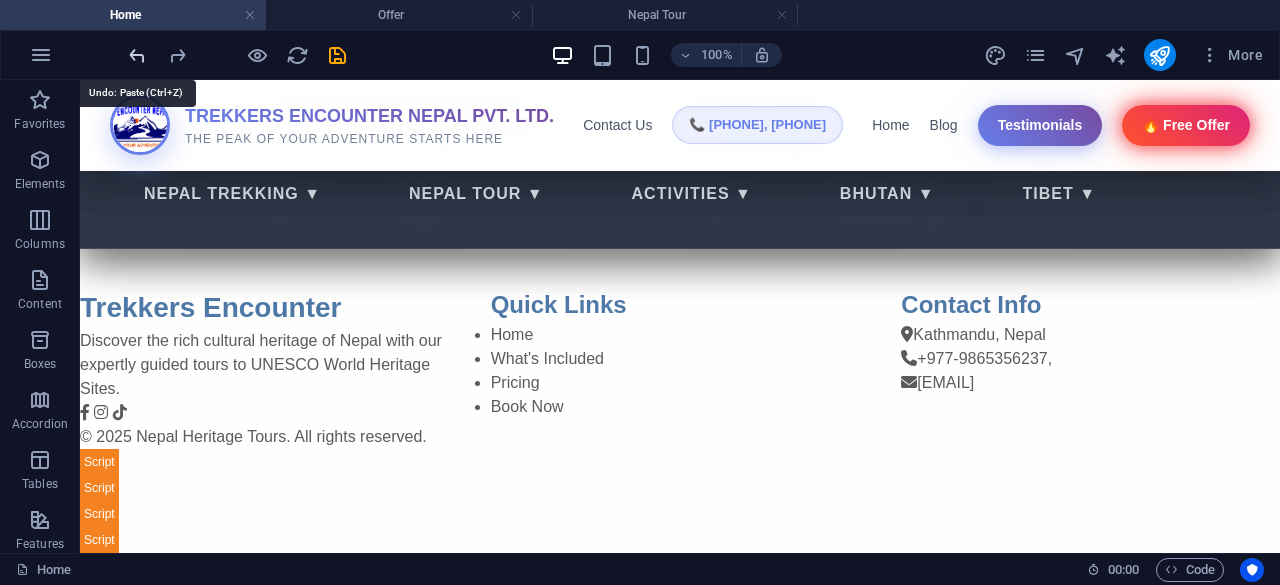 click at bounding box center [137, 55] 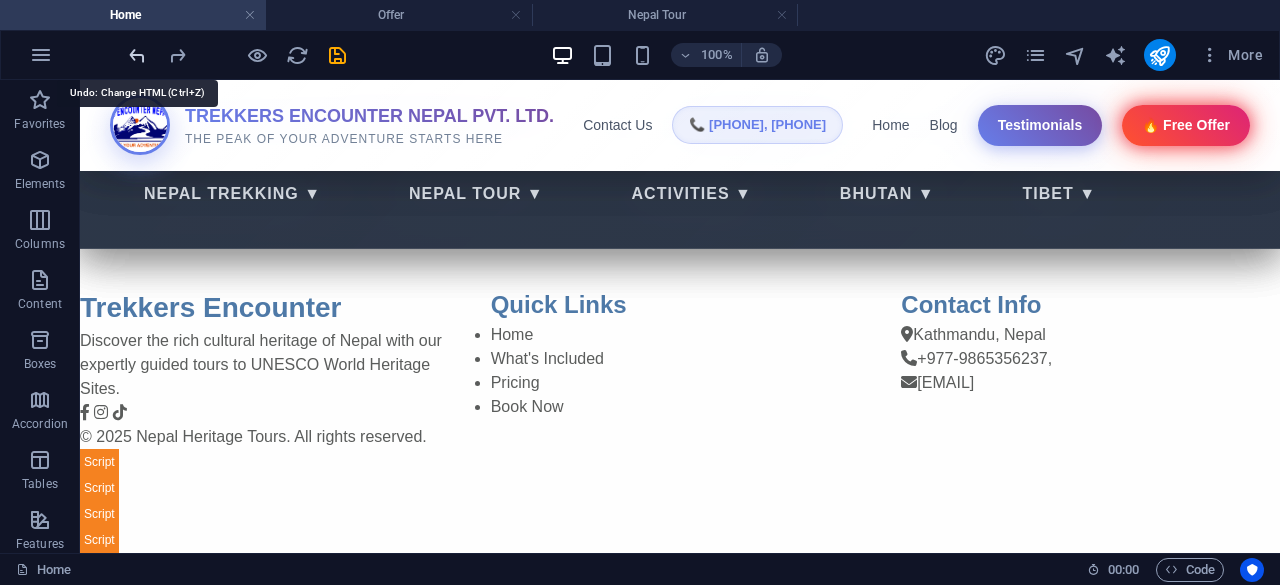click at bounding box center [137, 55] 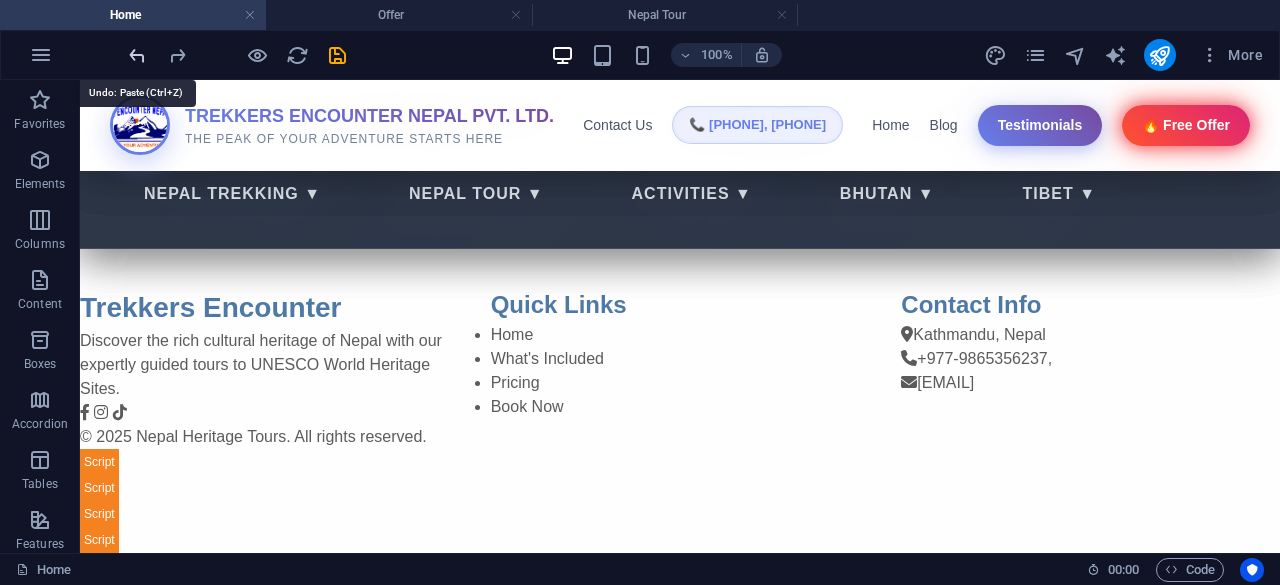 click at bounding box center (137, 55) 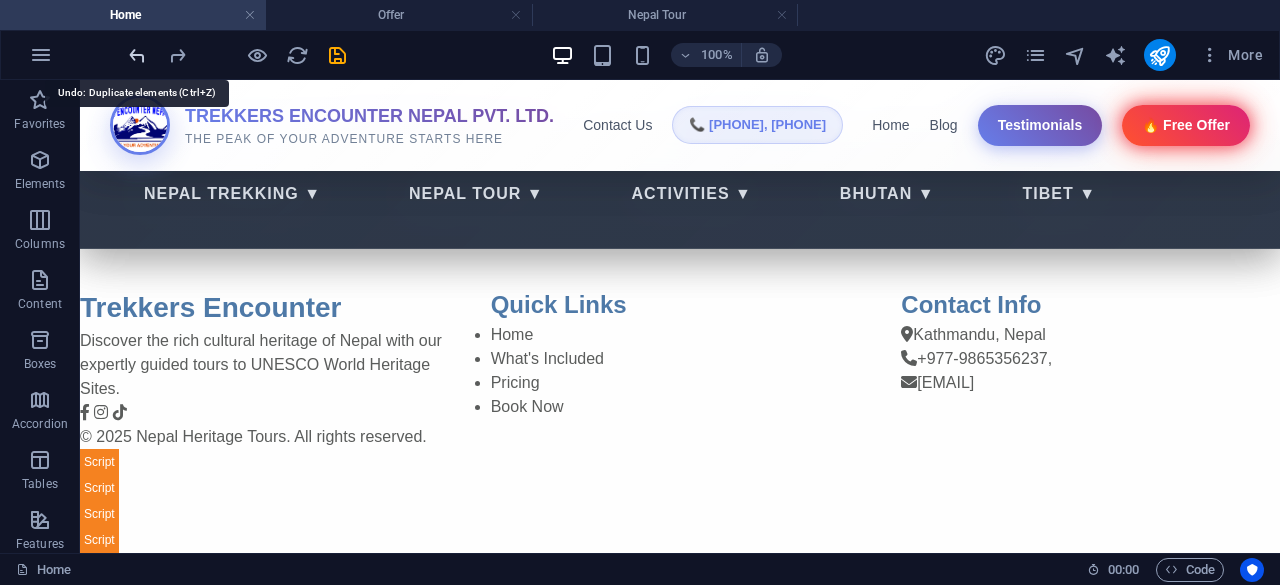 click at bounding box center [137, 55] 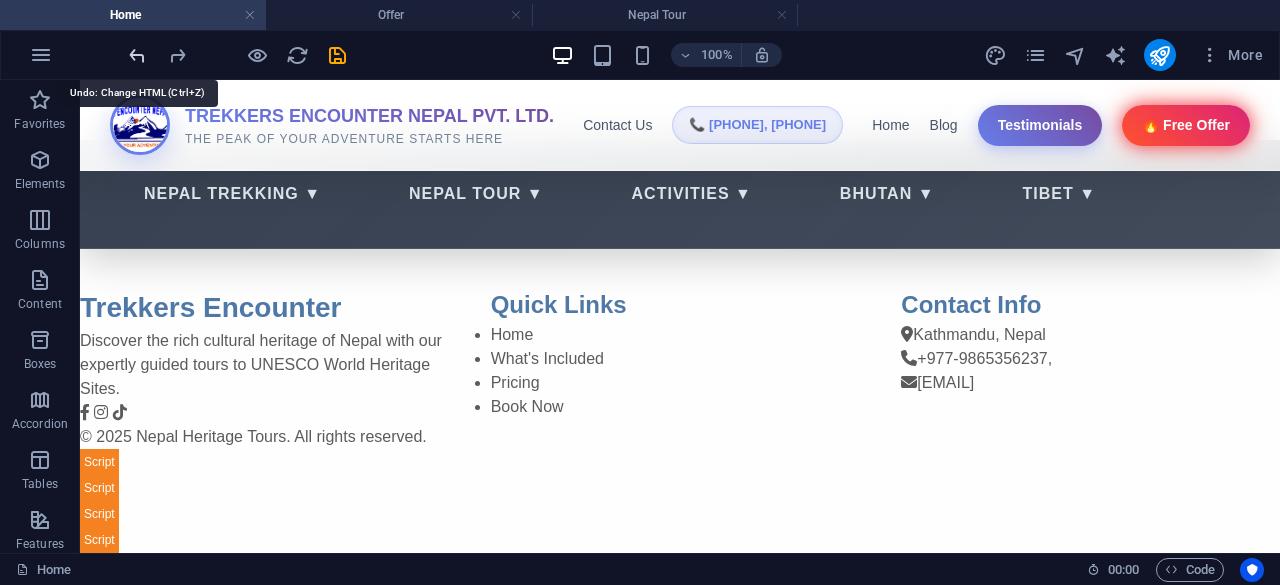click at bounding box center [137, 55] 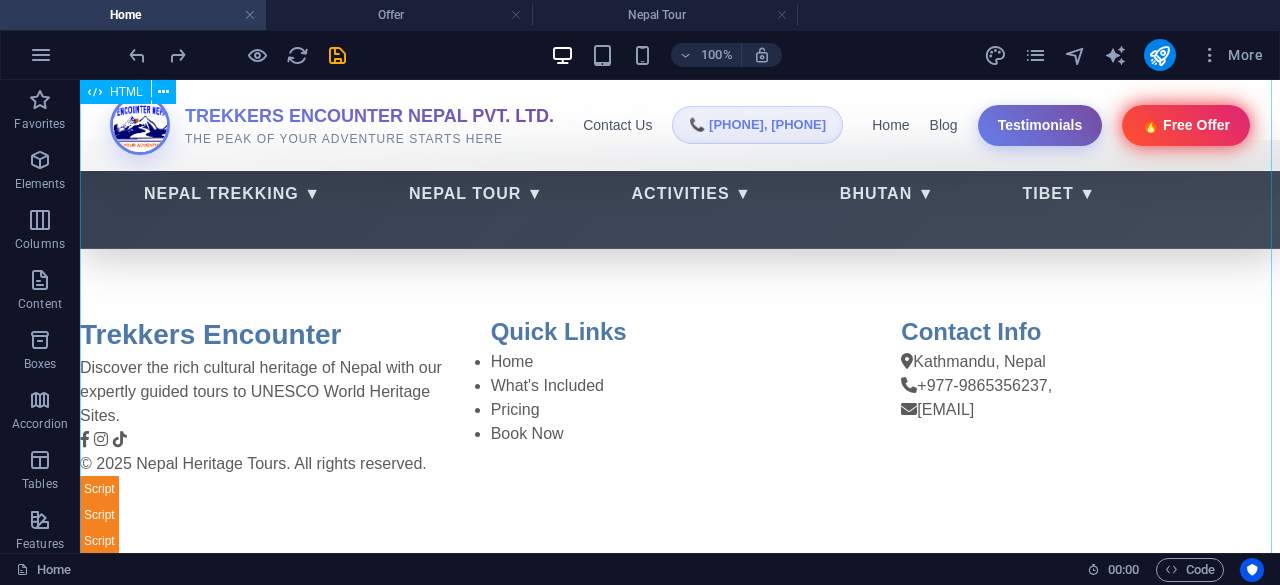 scroll, scrollTop: 4000, scrollLeft: 0, axis: vertical 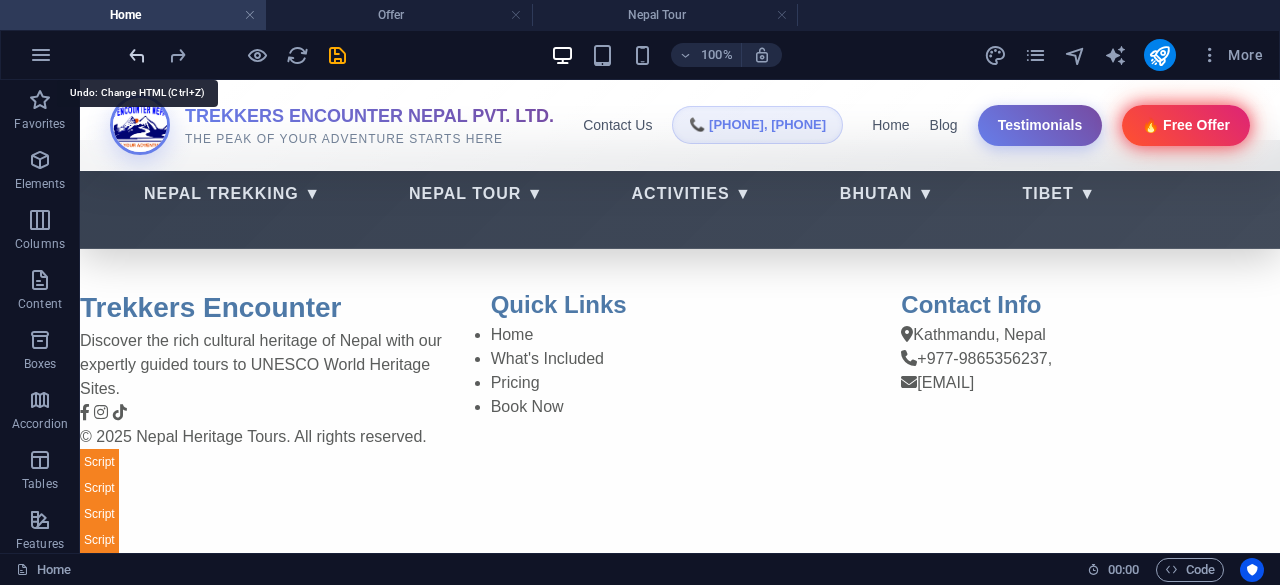 click at bounding box center (137, 55) 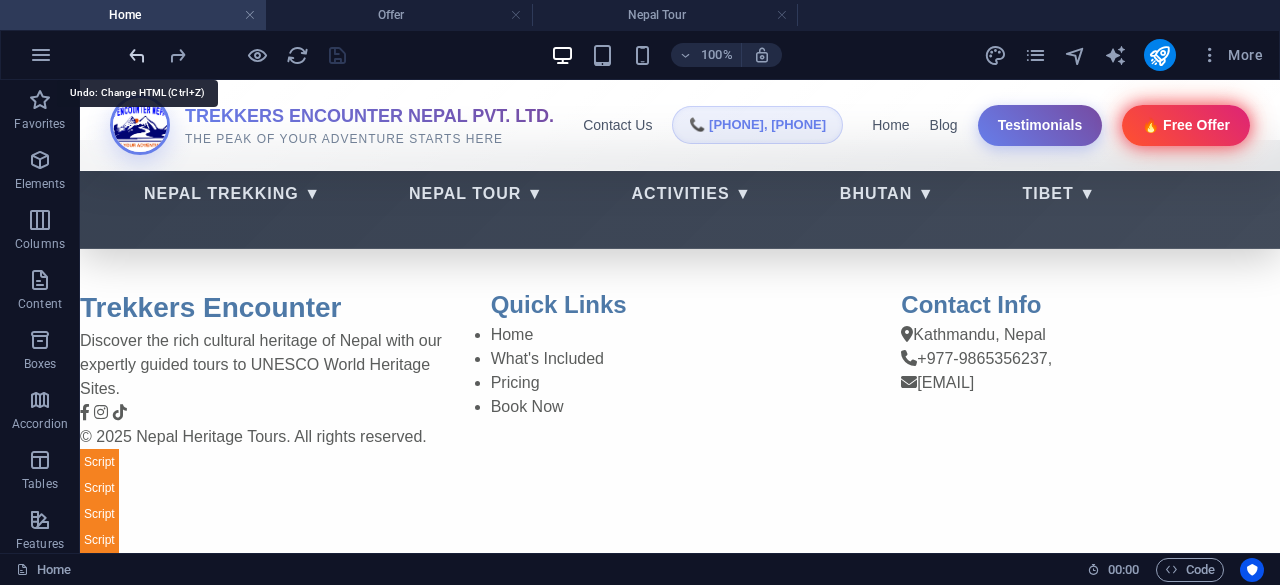 click at bounding box center [137, 55] 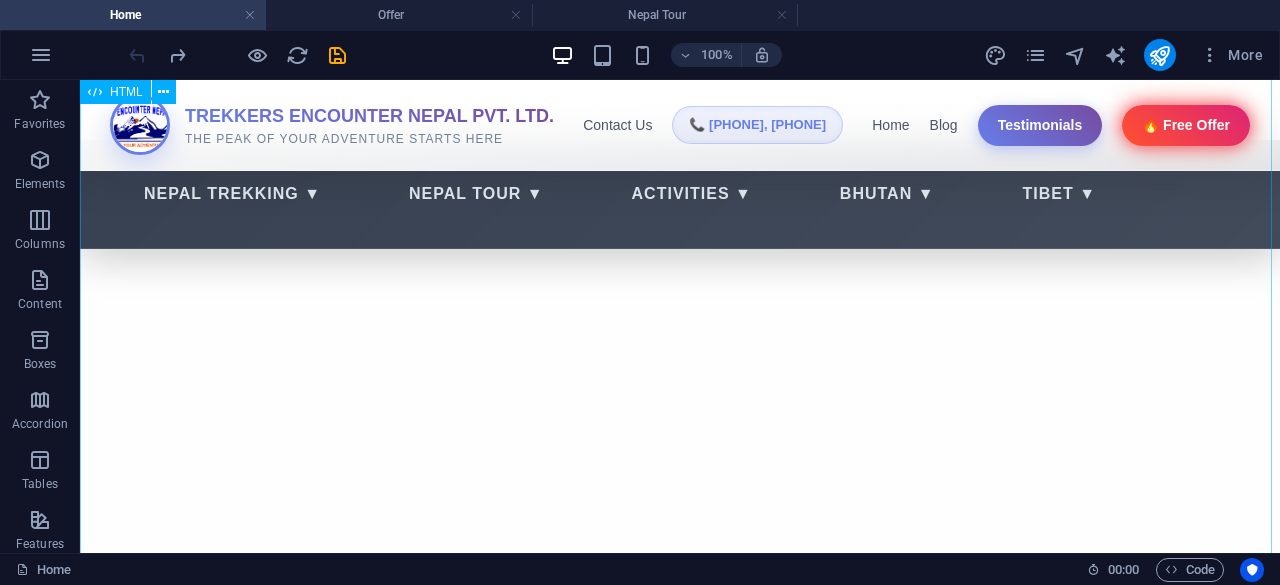scroll, scrollTop: 3282, scrollLeft: 0, axis: vertical 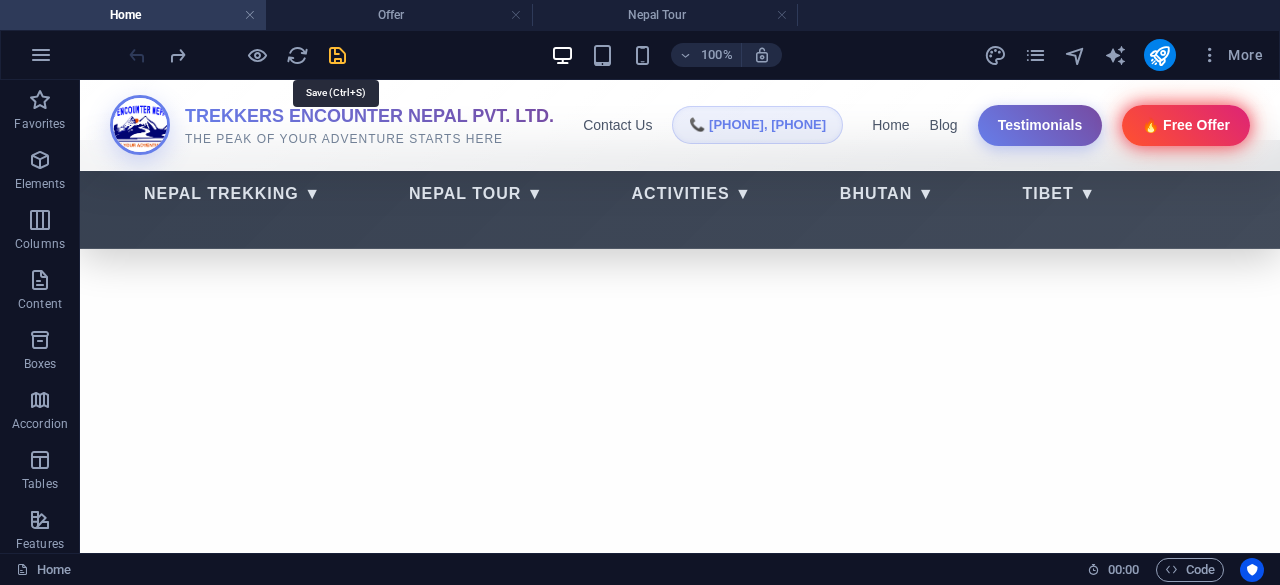 click at bounding box center (337, 55) 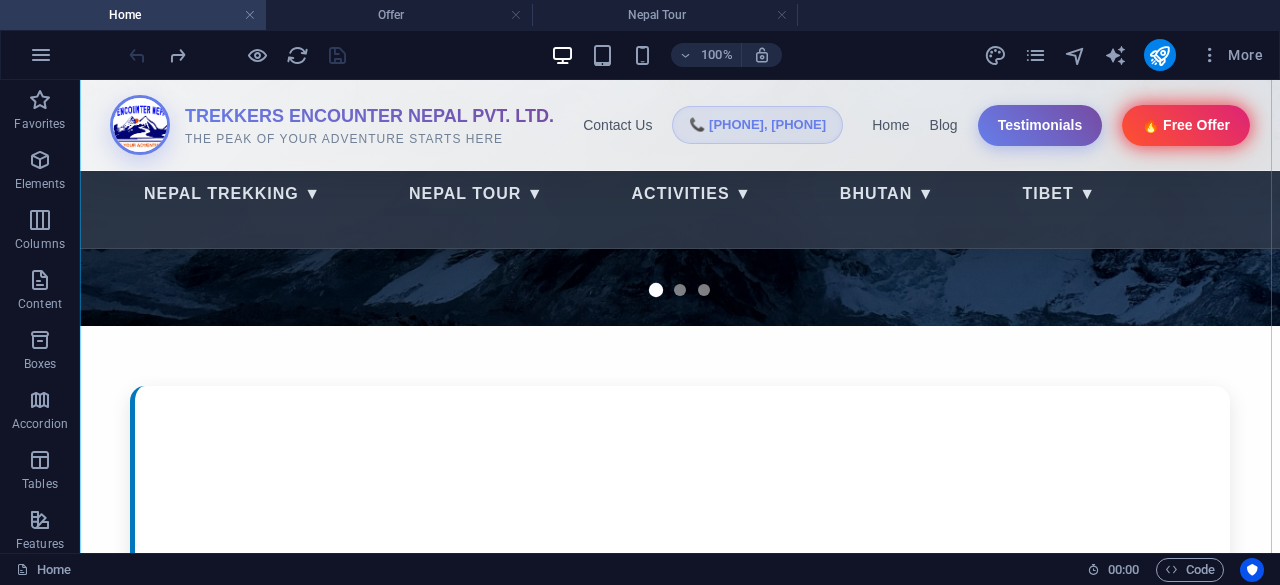 scroll, scrollTop: 384, scrollLeft: 0, axis: vertical 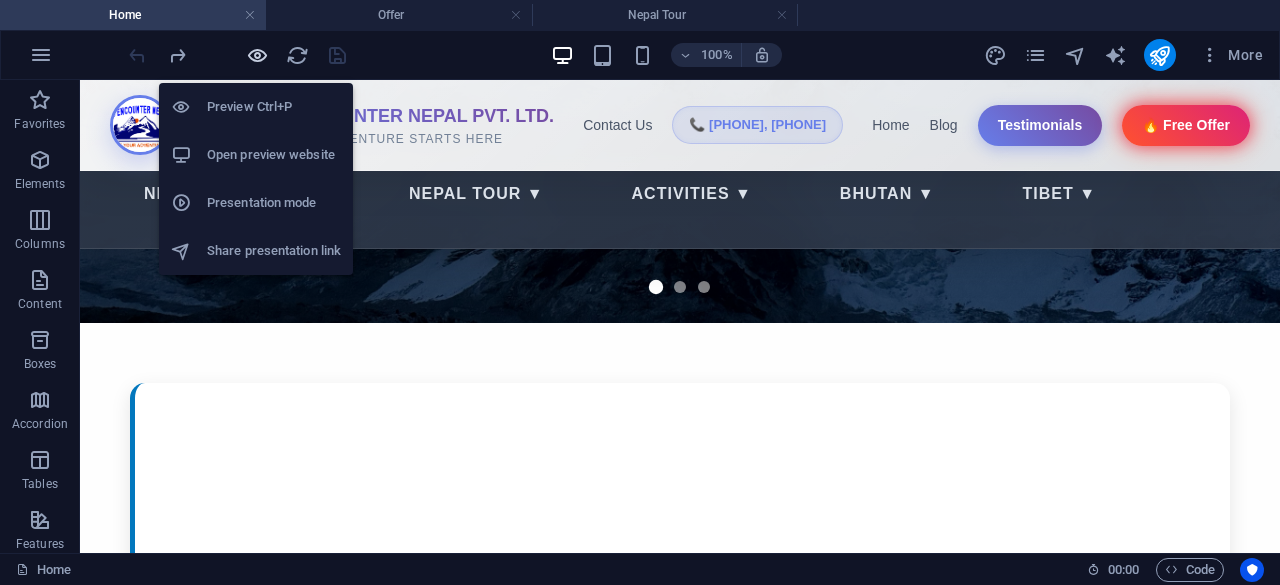 click at bounding box center (257, 55) 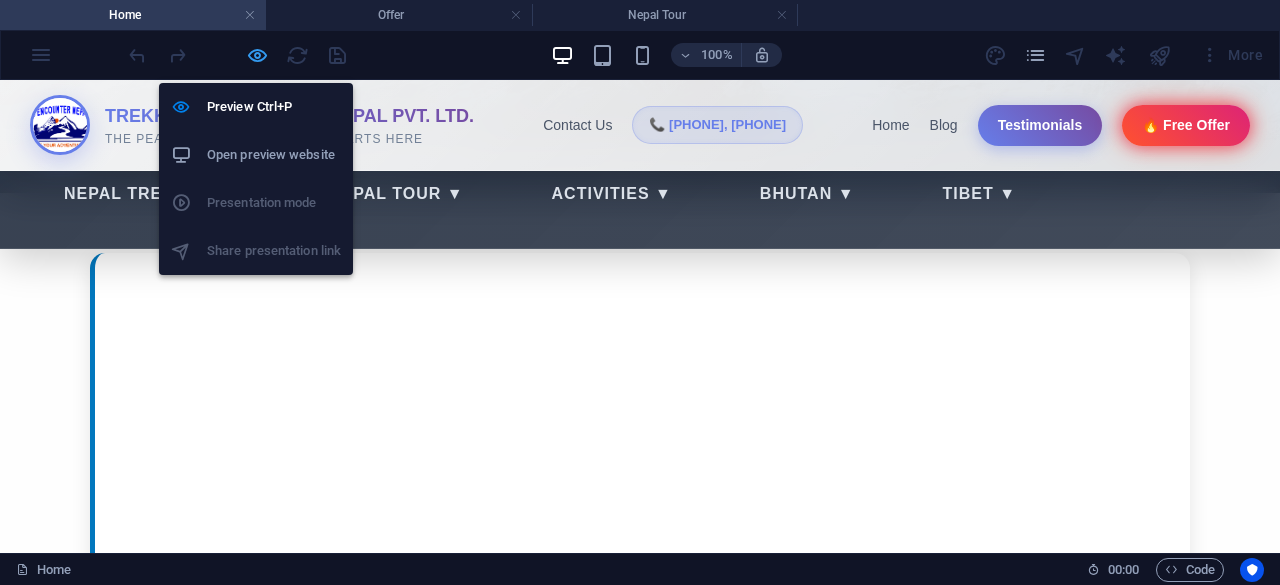 scroll, scrollTop: 250, scrollLeft: 0, axis: vertical 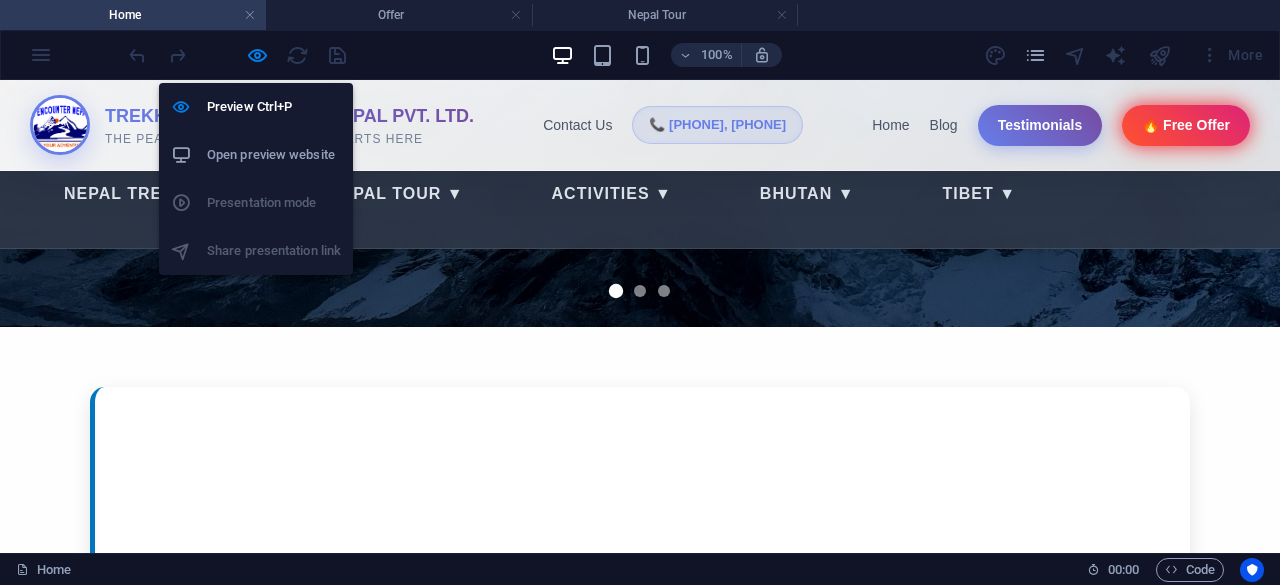 click on "Open preview website" at bounding box center (274, 155) 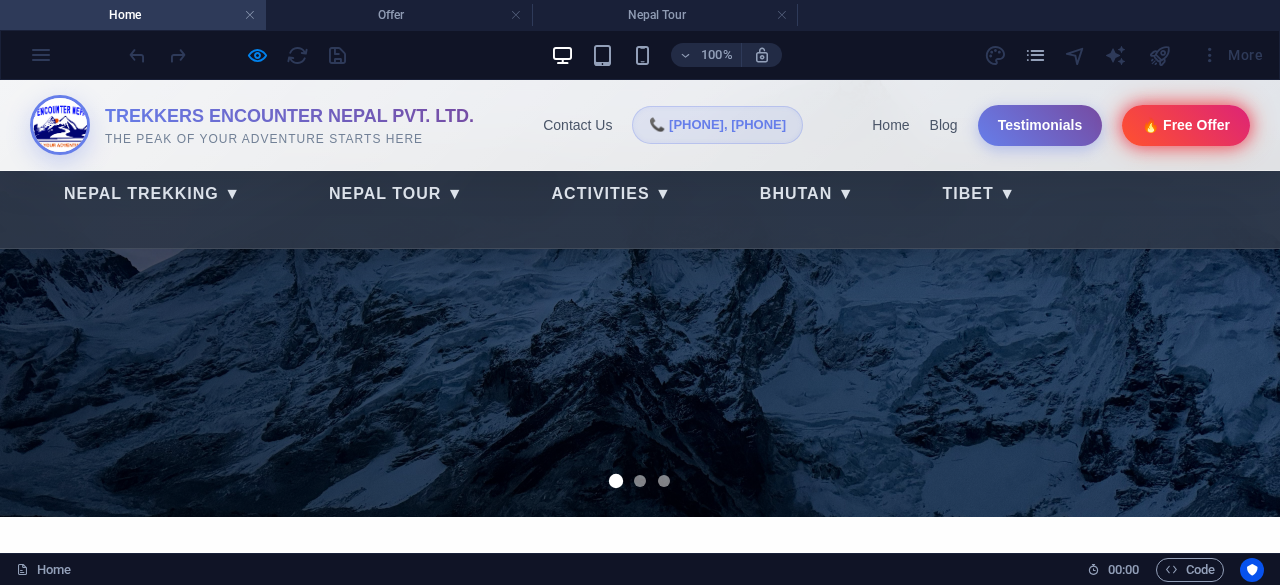 scroll, scrollTop: 0, scrollLeft: 0, axis: both 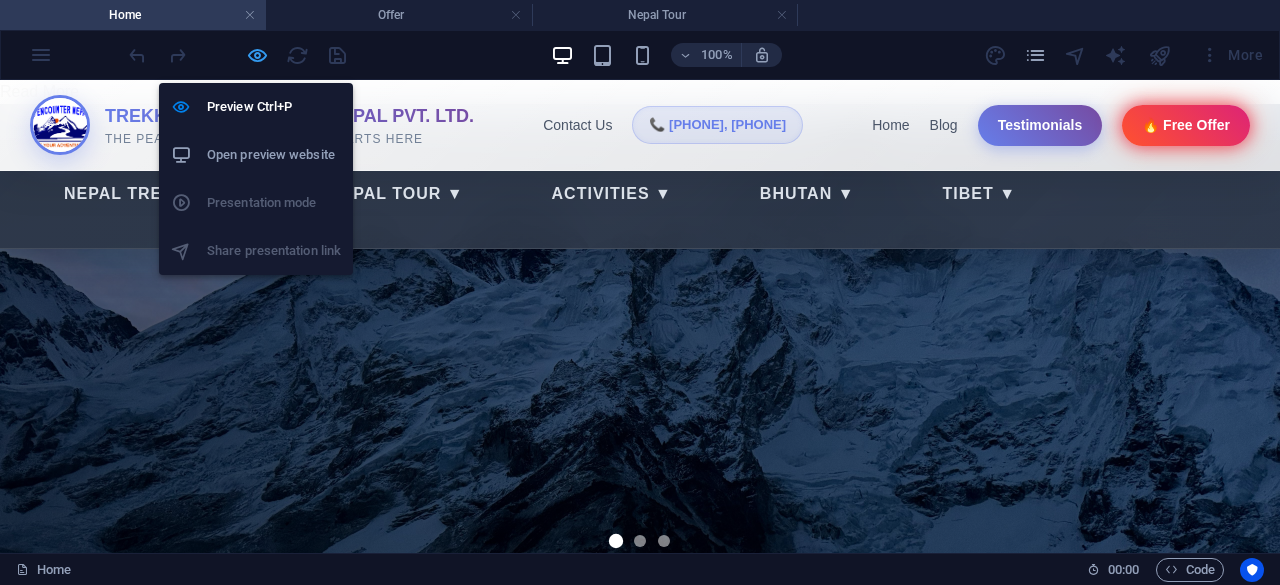 click at bounding box center [257, 55] 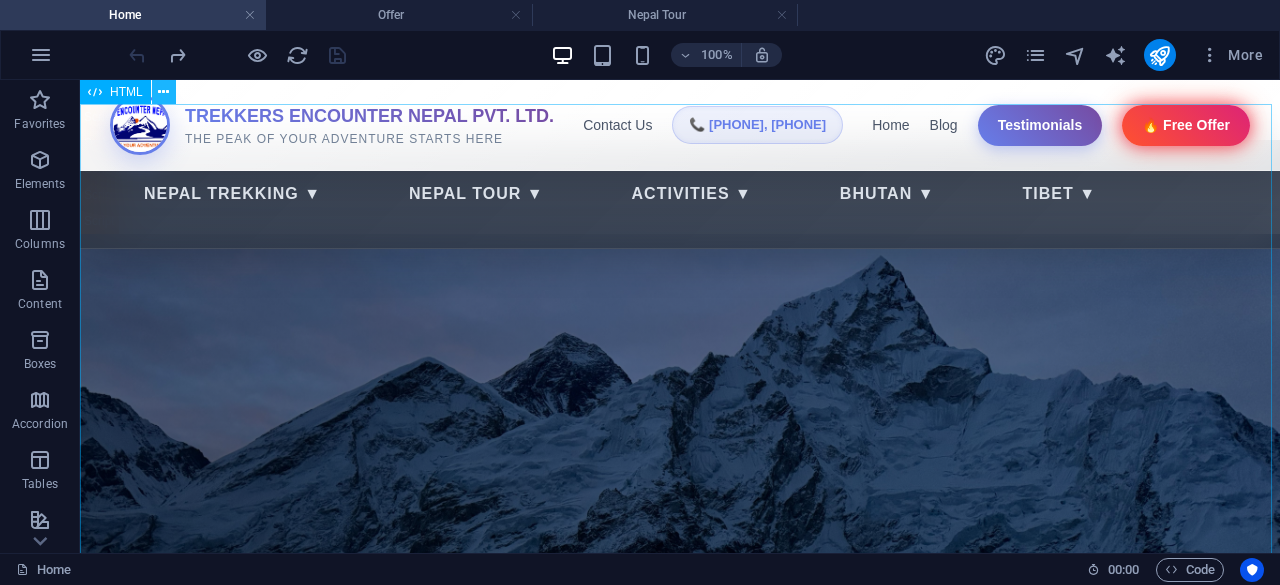 click at bounding box center [163, 92] 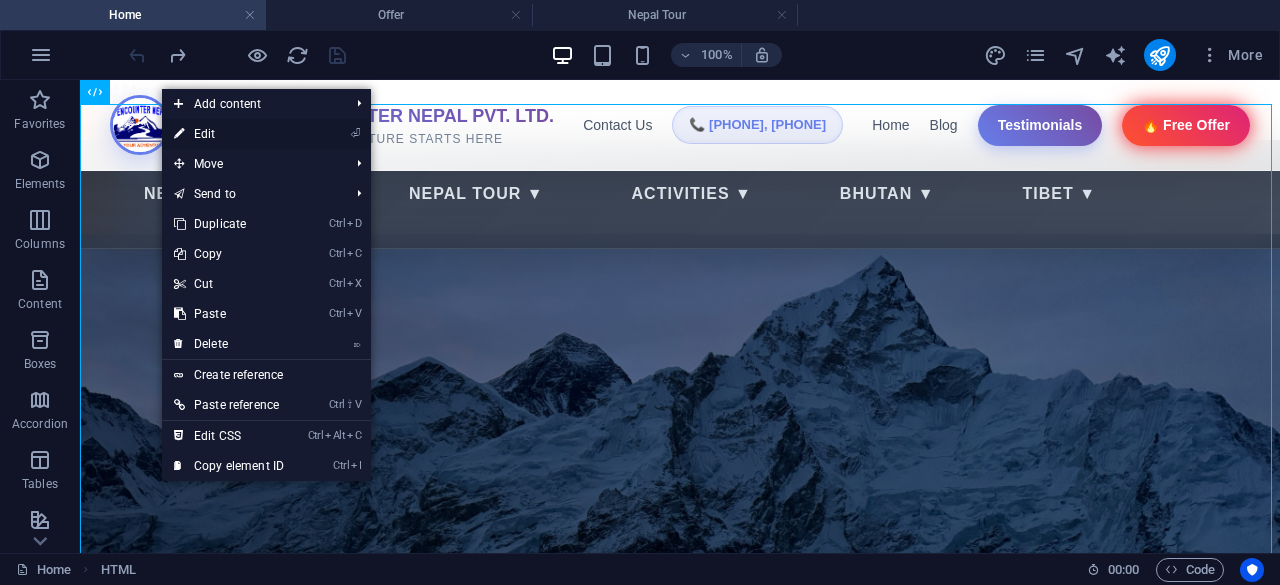 click on "⏎  Edit" at bounding box center (229, 134) 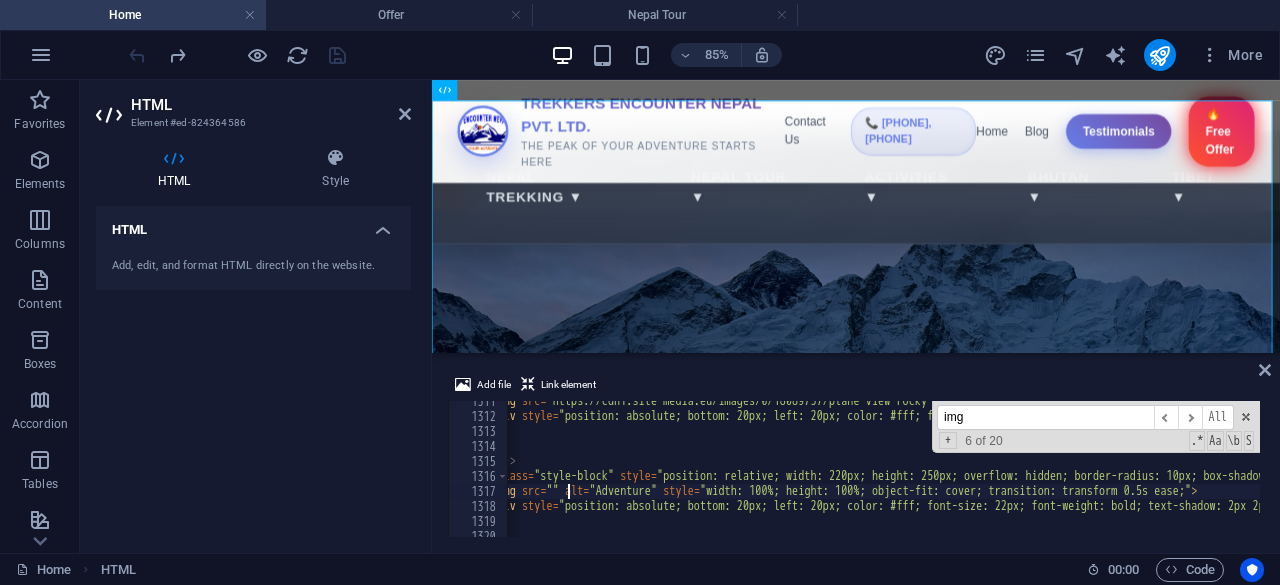 scroll, scrollTop: 18477, scrollLeft: 0, axis: vertical 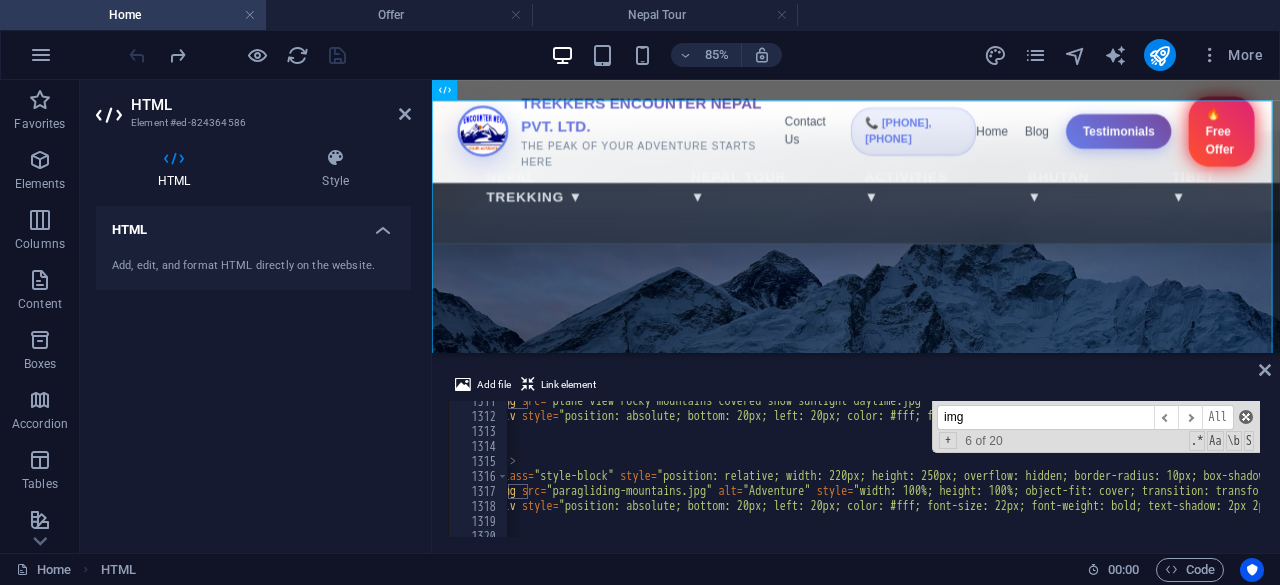 click at bounding box center [1246, 417] 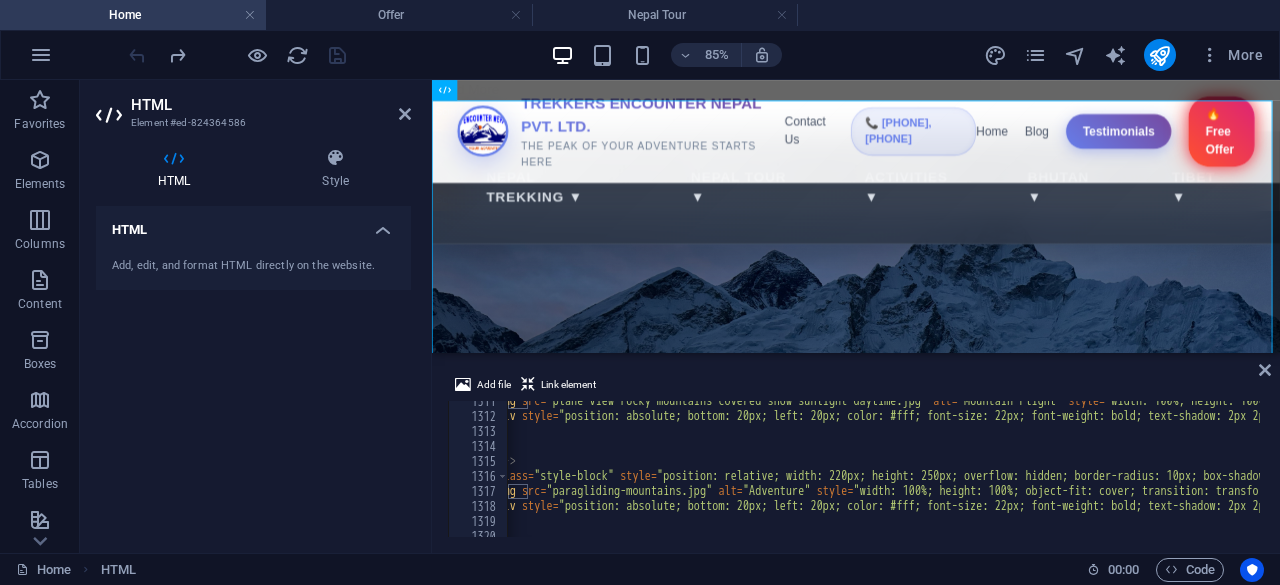 scroll, scrollTop: 0, scrollLeft: 0, axis: both 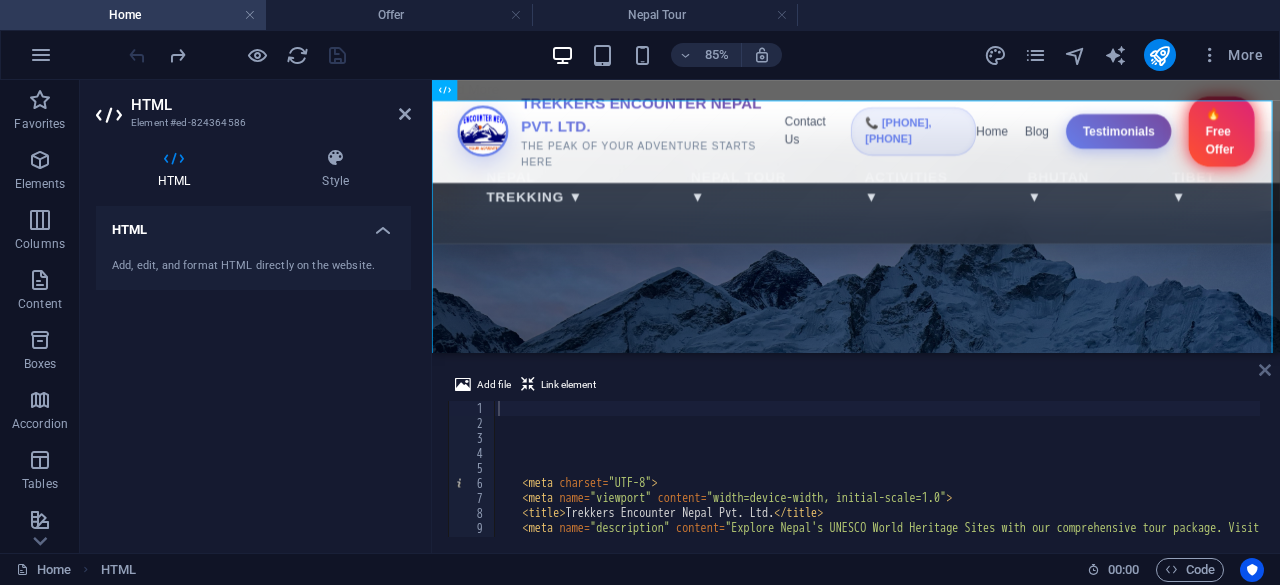 click at bounding box center (1265, 370) 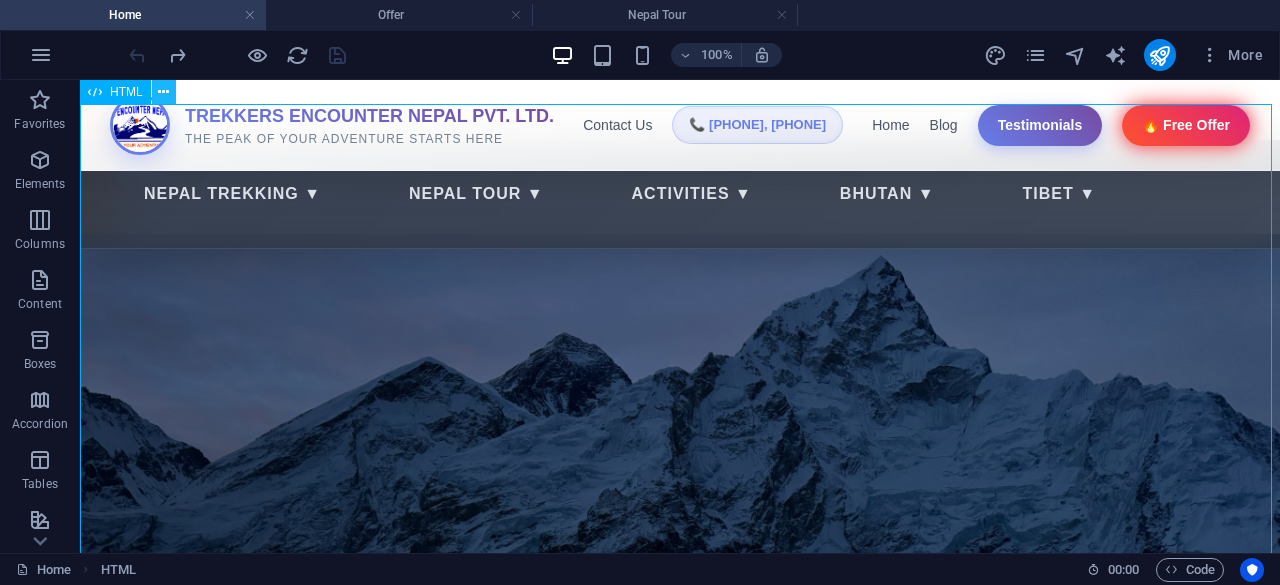 click at bounding box center [163, 92] 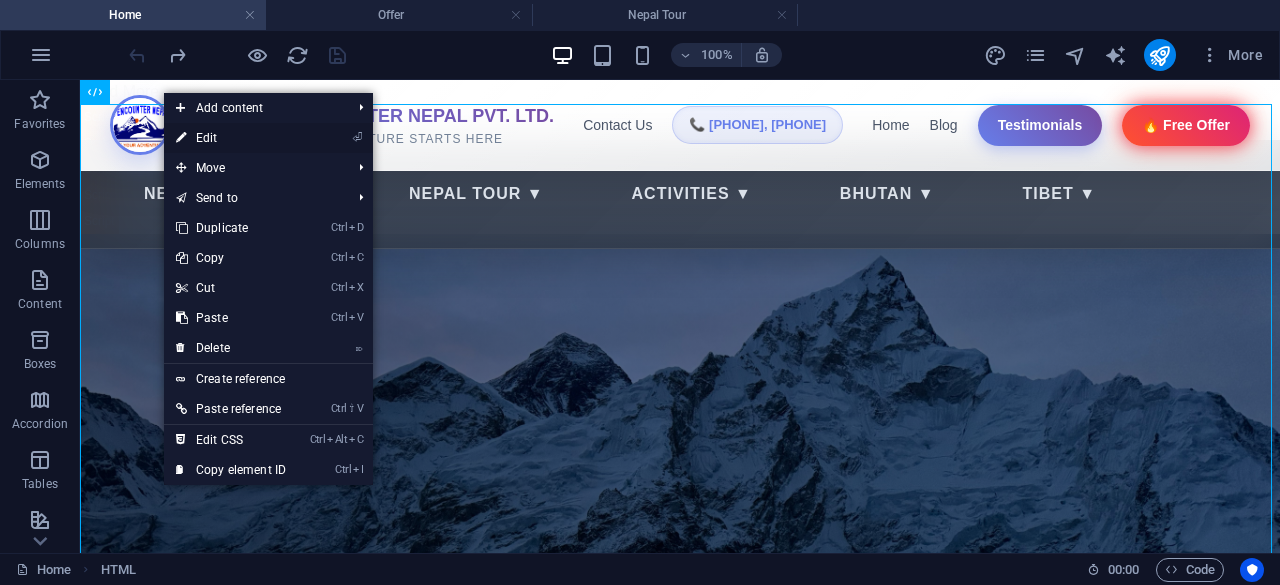 click on "⏎  Edit" at bounding box center (231, 138) 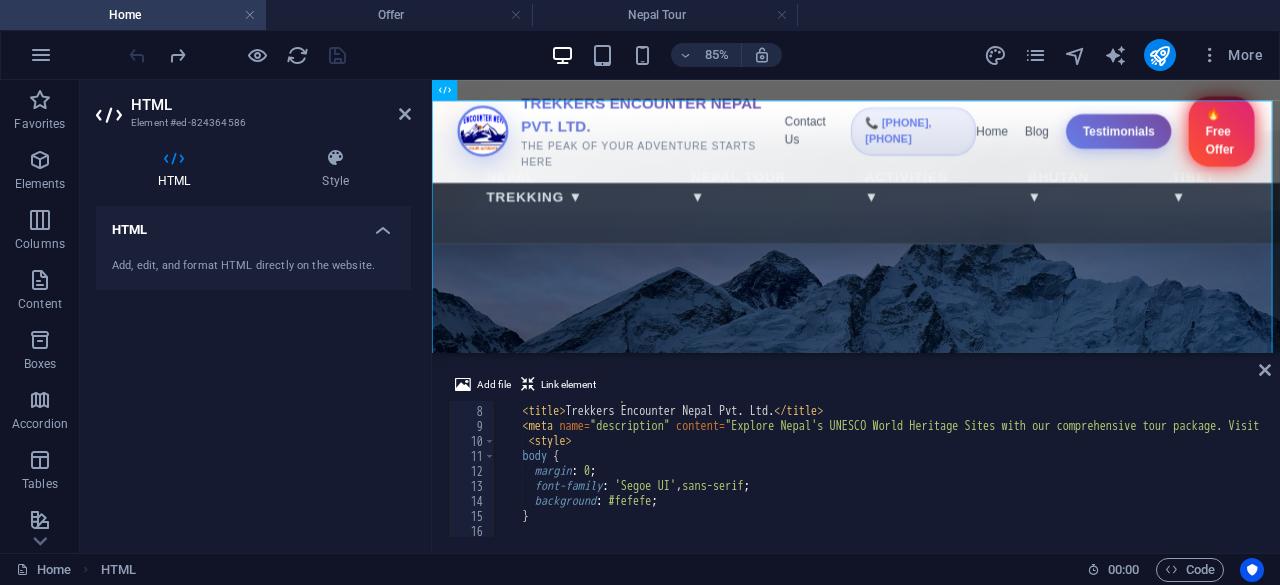 scroll, scrollTop: 86, scrollLeft: 0, axis: vertical 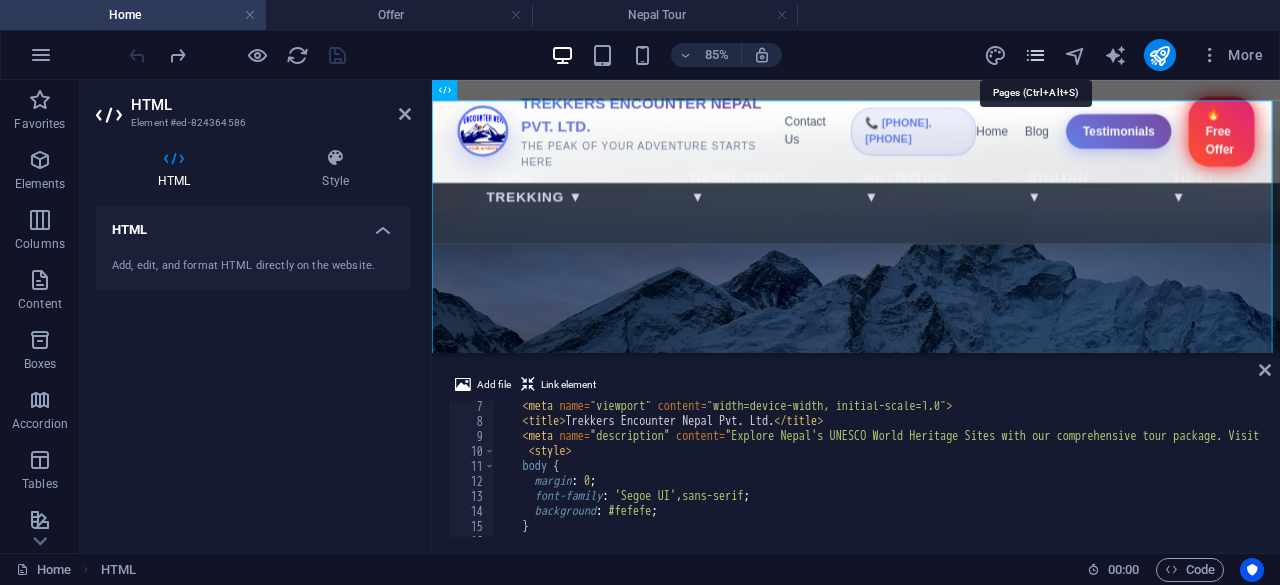 click at bounding box center [1035, 55] 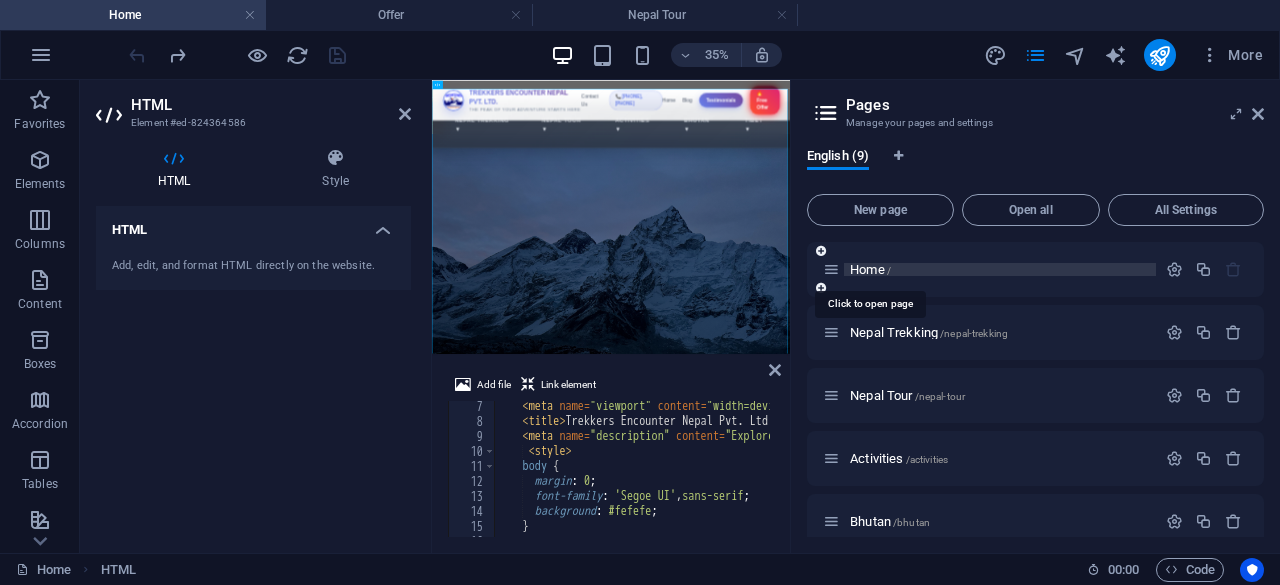 click on "Home /" at bounding box center [870, 269] 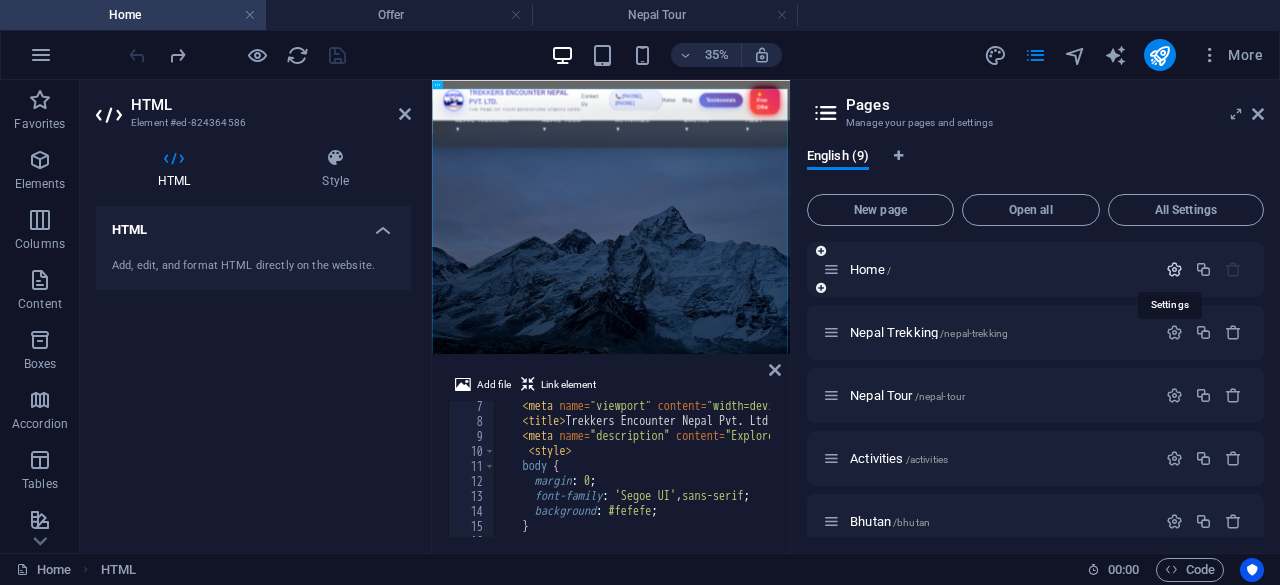 click at bounding box center (1174, 269) 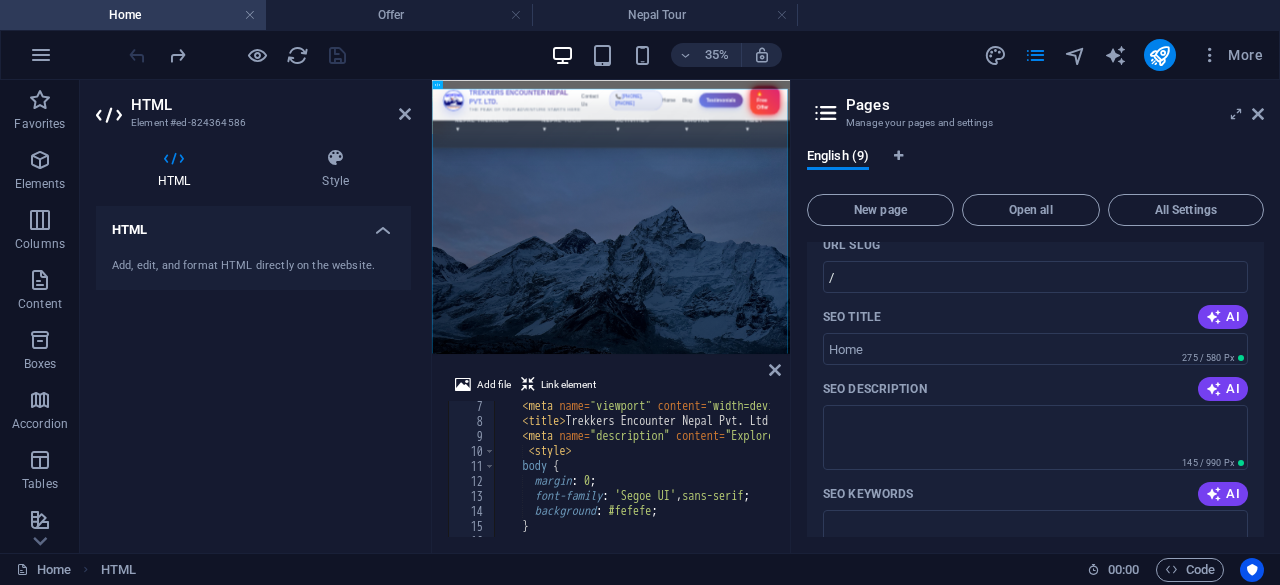 click on "Name Home ​ URL SLUG / ​ SEO Title AI ​ 275 / 580 Px SEO Description AI ​ 145 / 990 Px SEO Keywords AI ​ Settings Menu Noindex Preview Mobile Desktop www.example.com trekkersencounter.com - Berlin trekkersencounter.com Meta tags ​ Preview Image (Open Graph) Drag files here, click to choose files or select files from Files or our free stock photos & videos More Settings" at bounding box center (1035, 529) 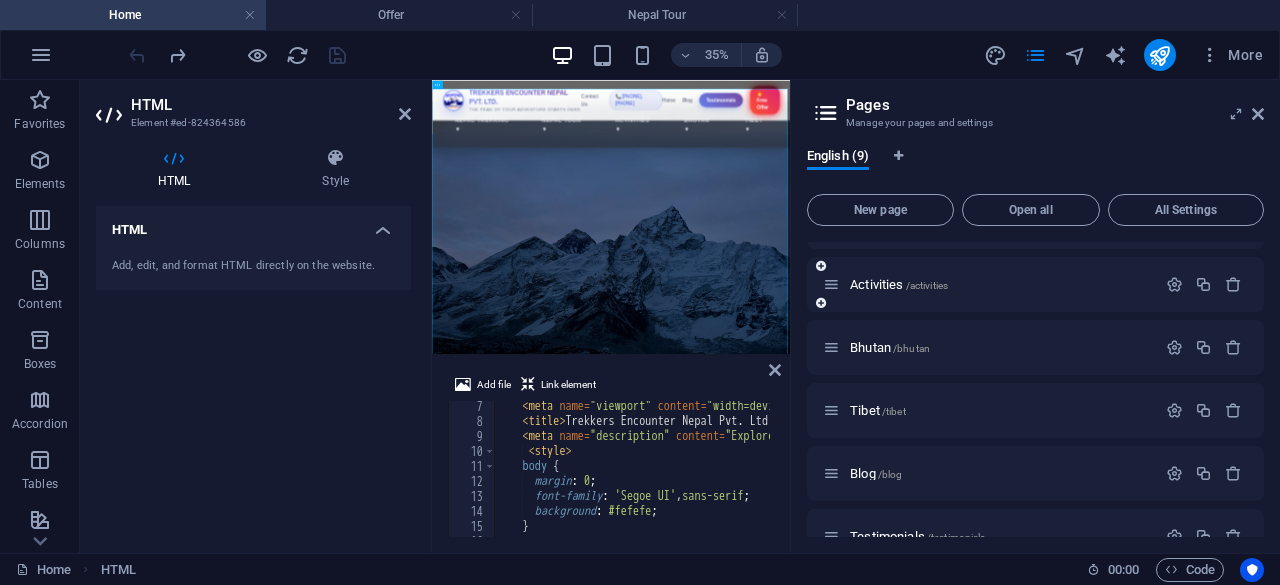 scroll, scrollTop: 923, scrollLeft: 0, axis: vertical 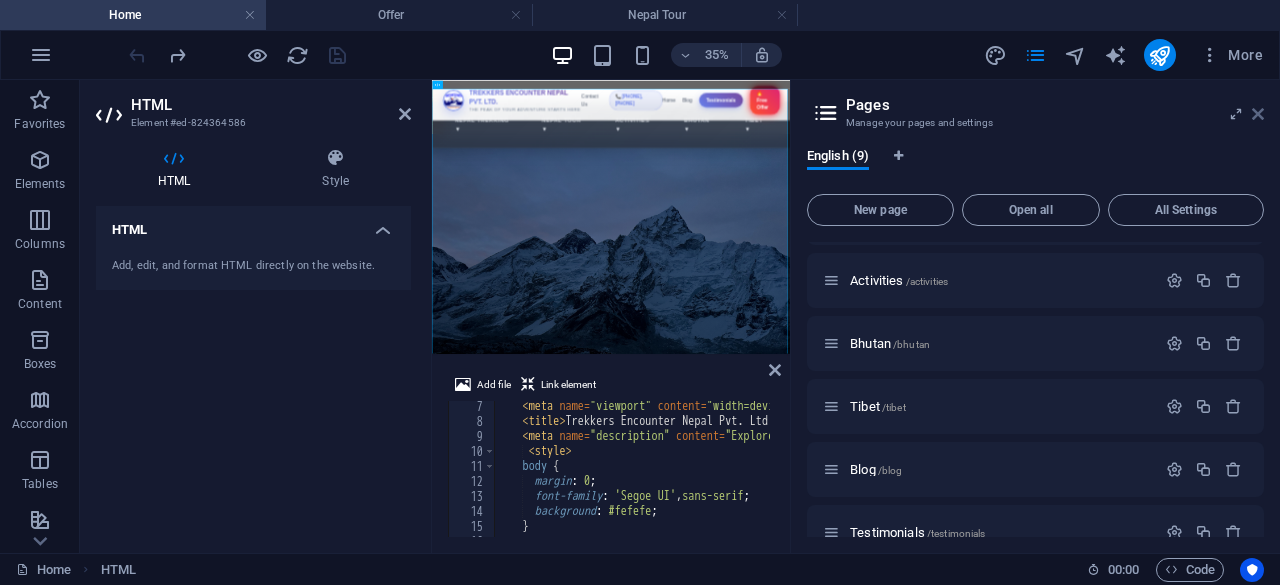click at bounding box center [1258, 114] 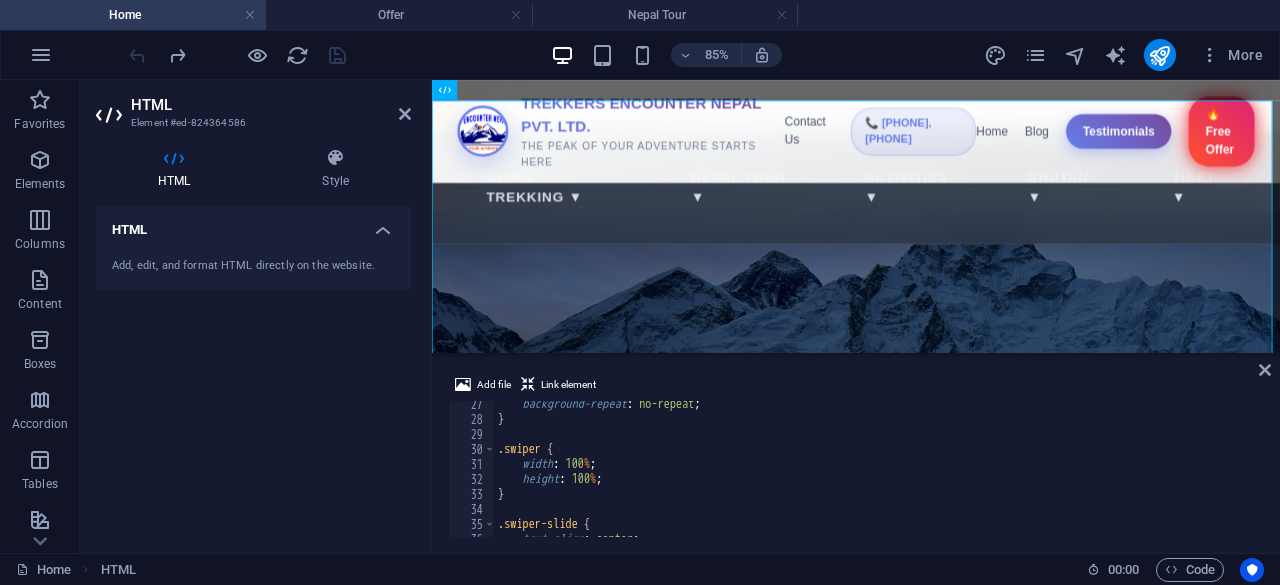 scroll, scrollTop: 370, scrollLeft: 0, axis: vertical 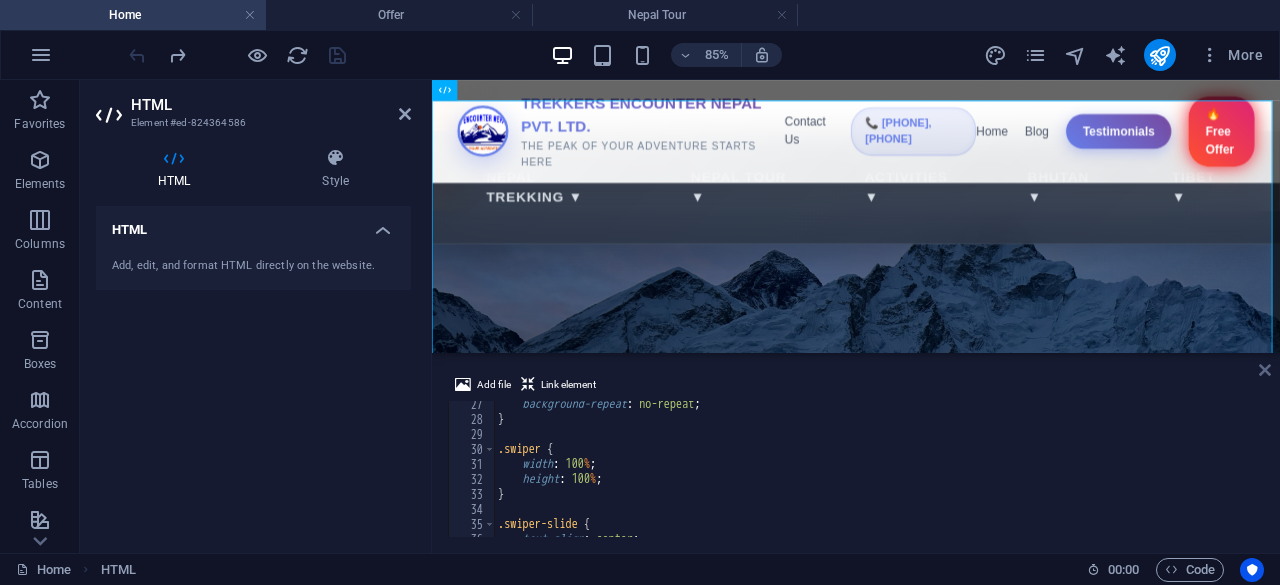 click at bounding box center [1265, 370] 